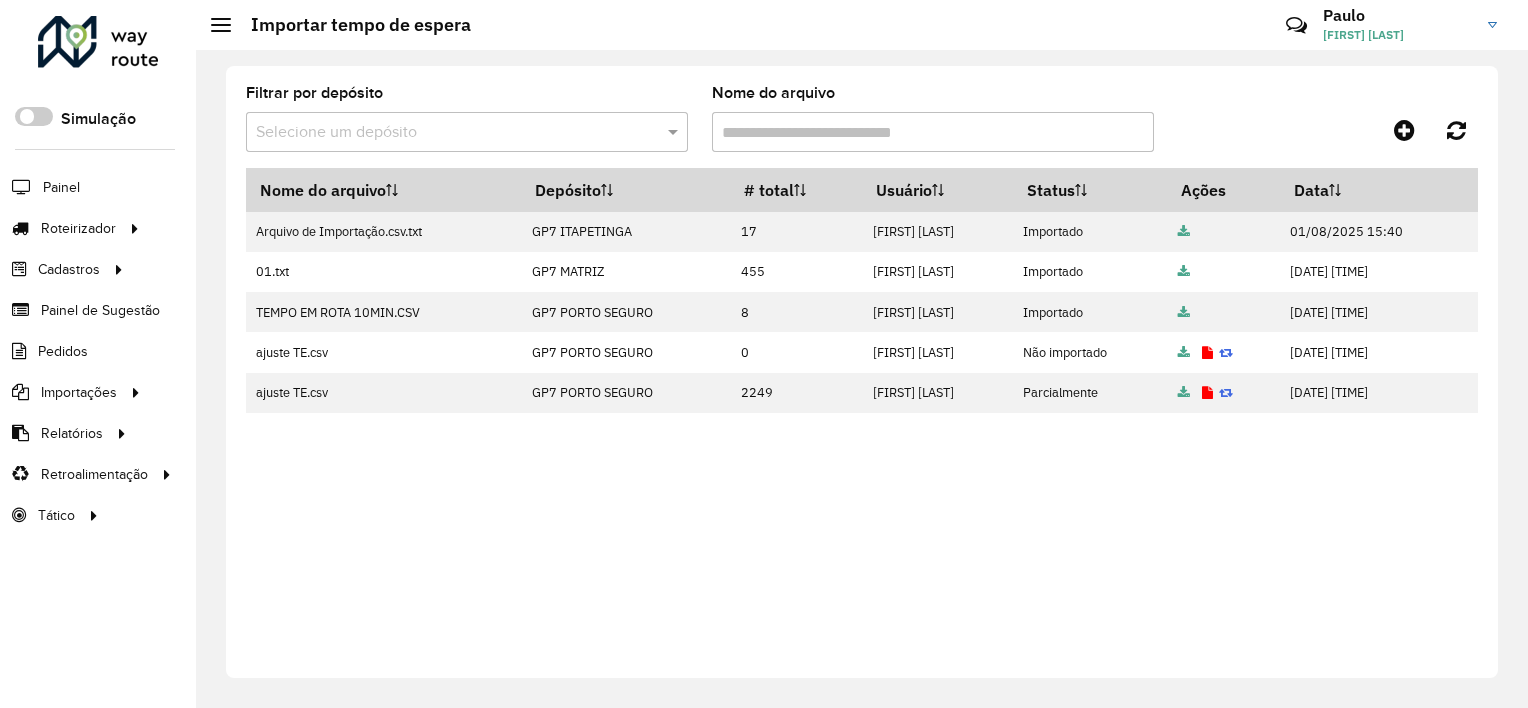 scroll, scrollTop: 0, scrollLeft: 0, axis: both 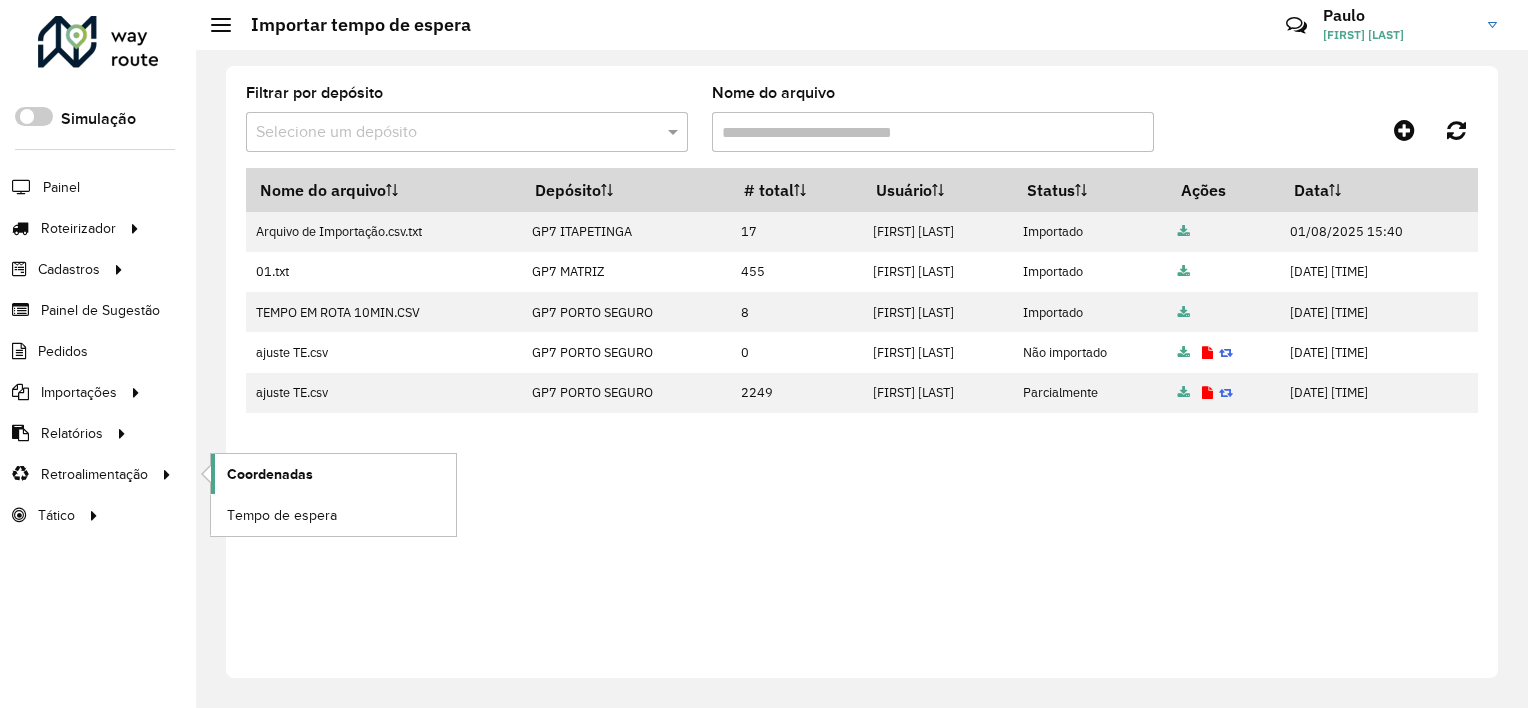 click on "Coordenadas" 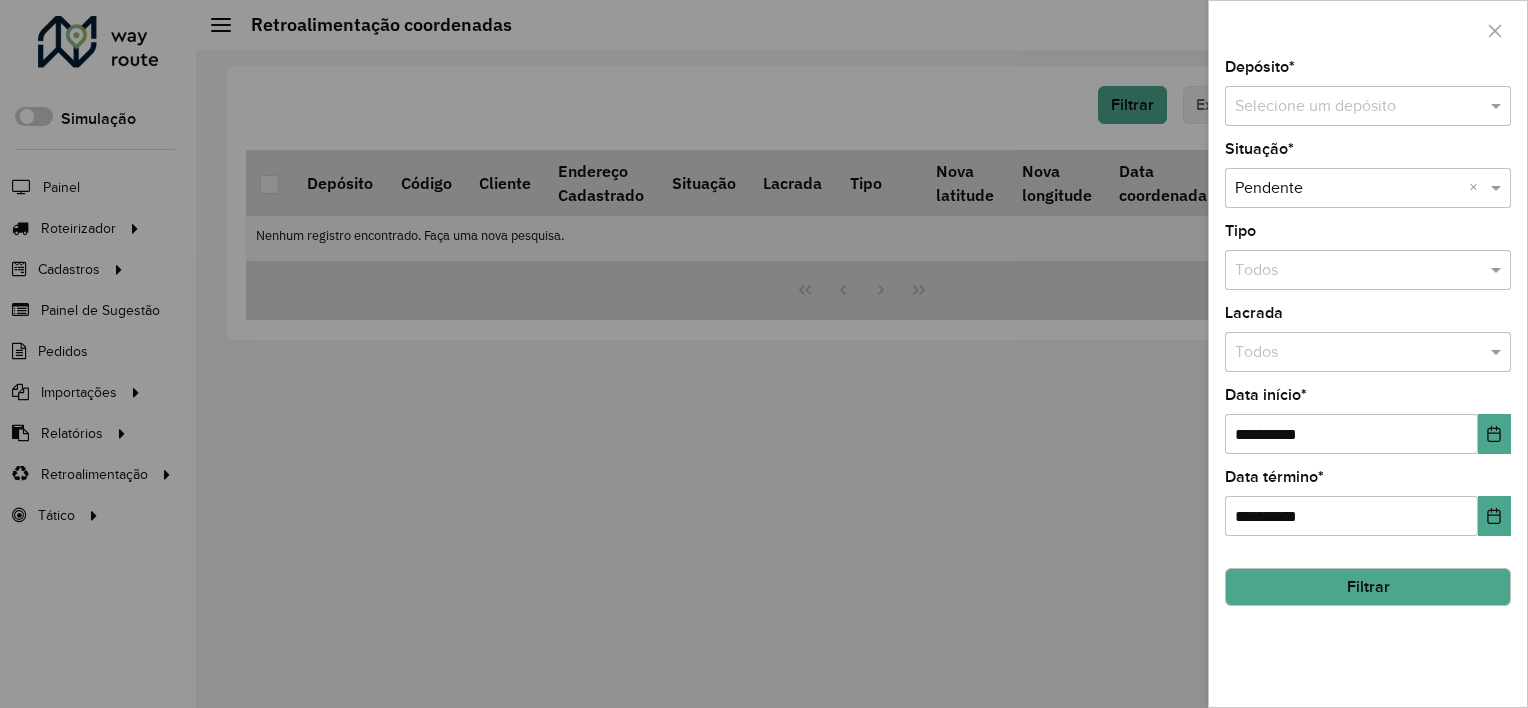 click at bounding box center [1348, 107] 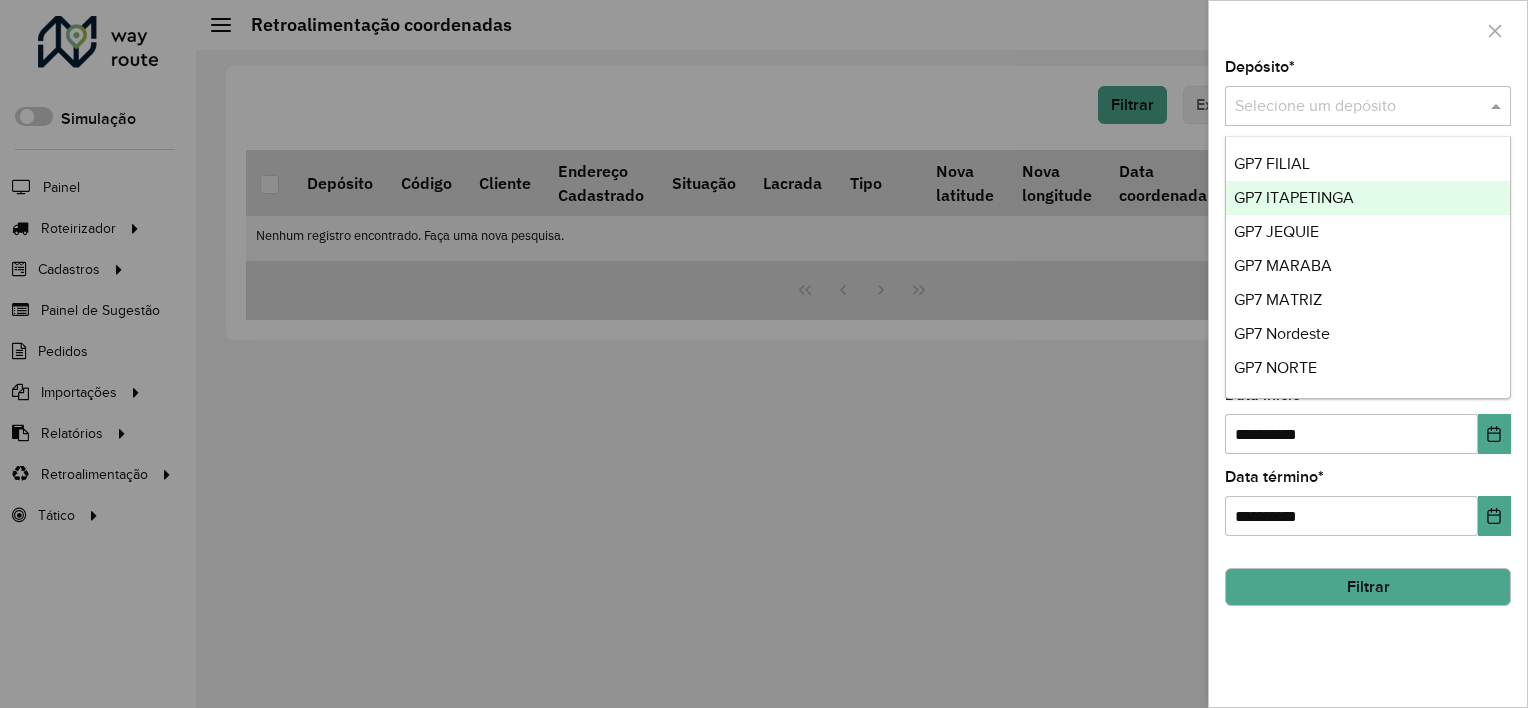 click on "GP7 ITAPETINGA" at bounding box center [1294, 197] 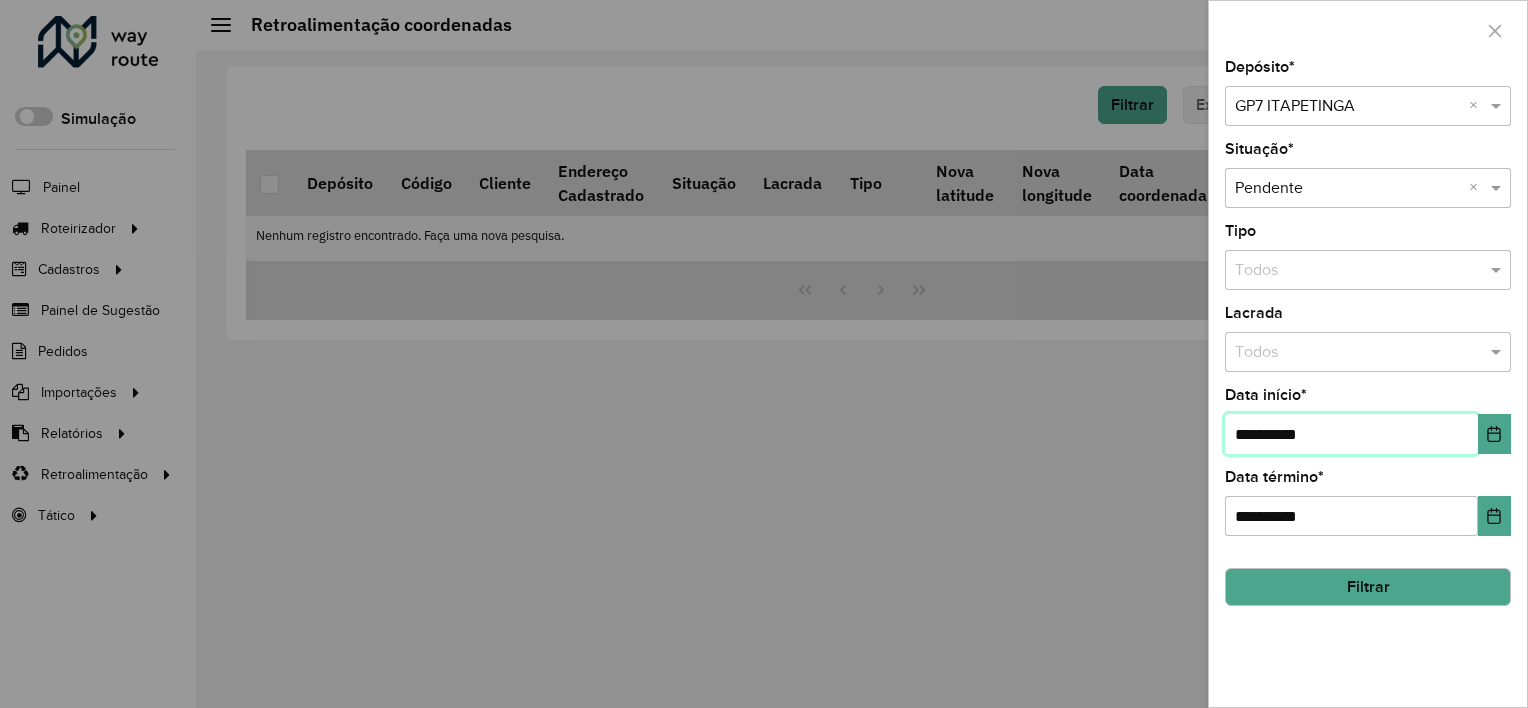 click on "**********" at bounding box center (1351, 434) 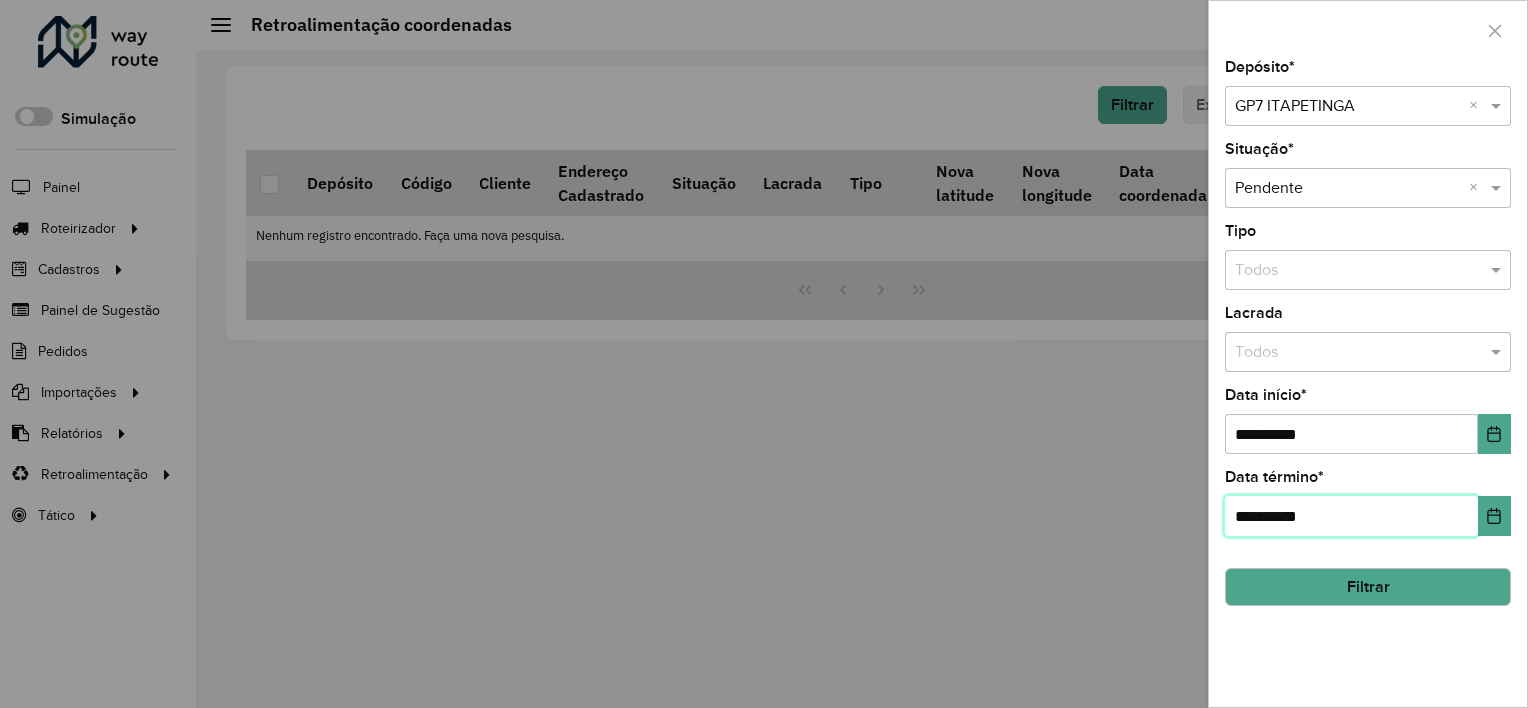 click on "**********" at bounding box center (1351, 516) 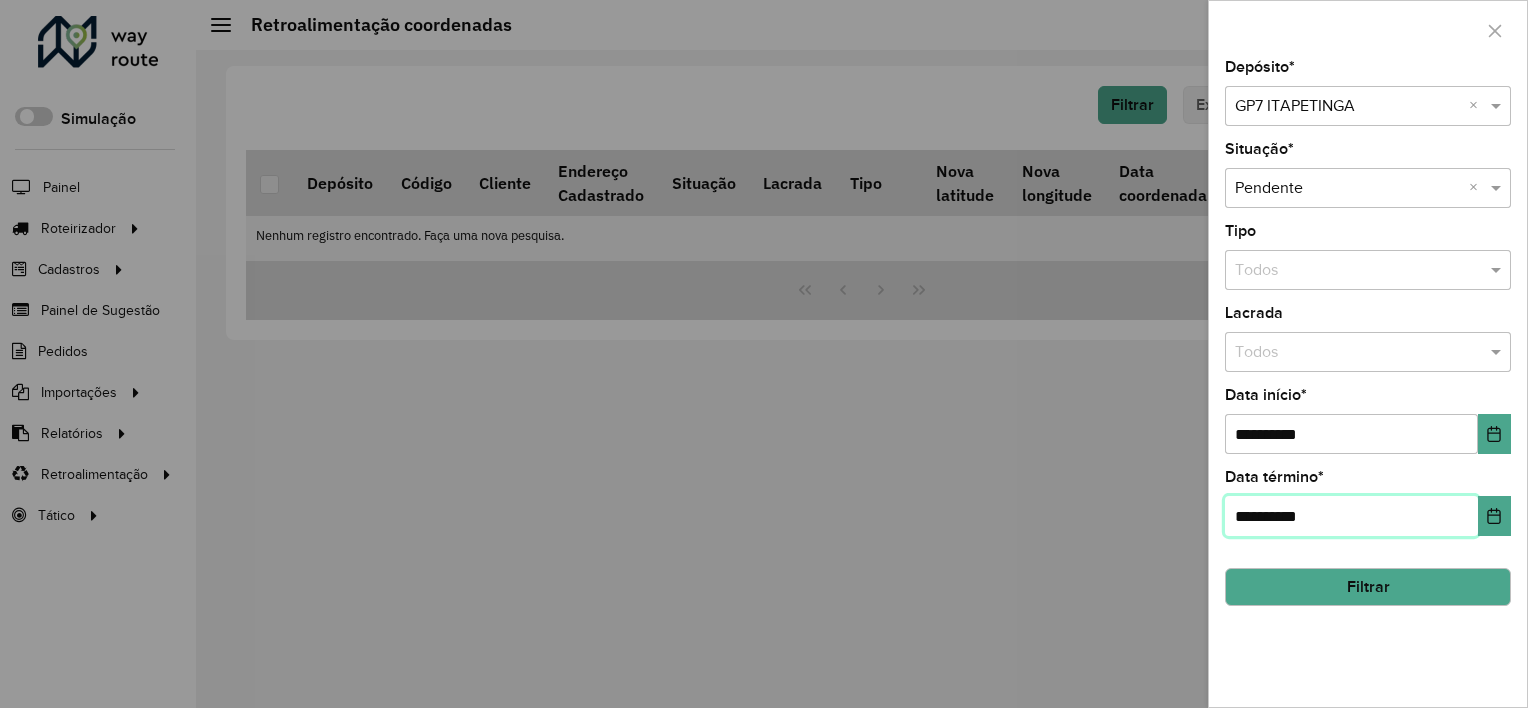 type on "**********" 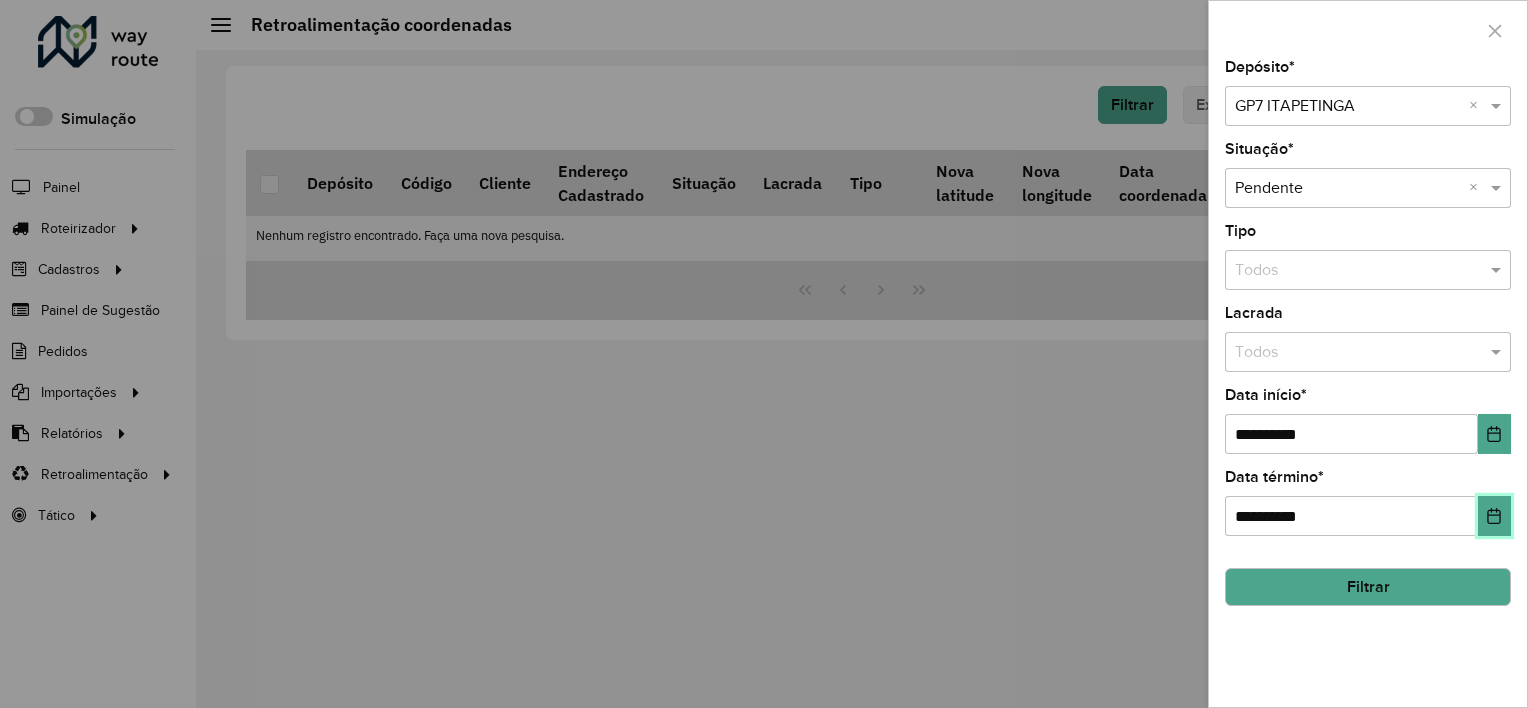 type 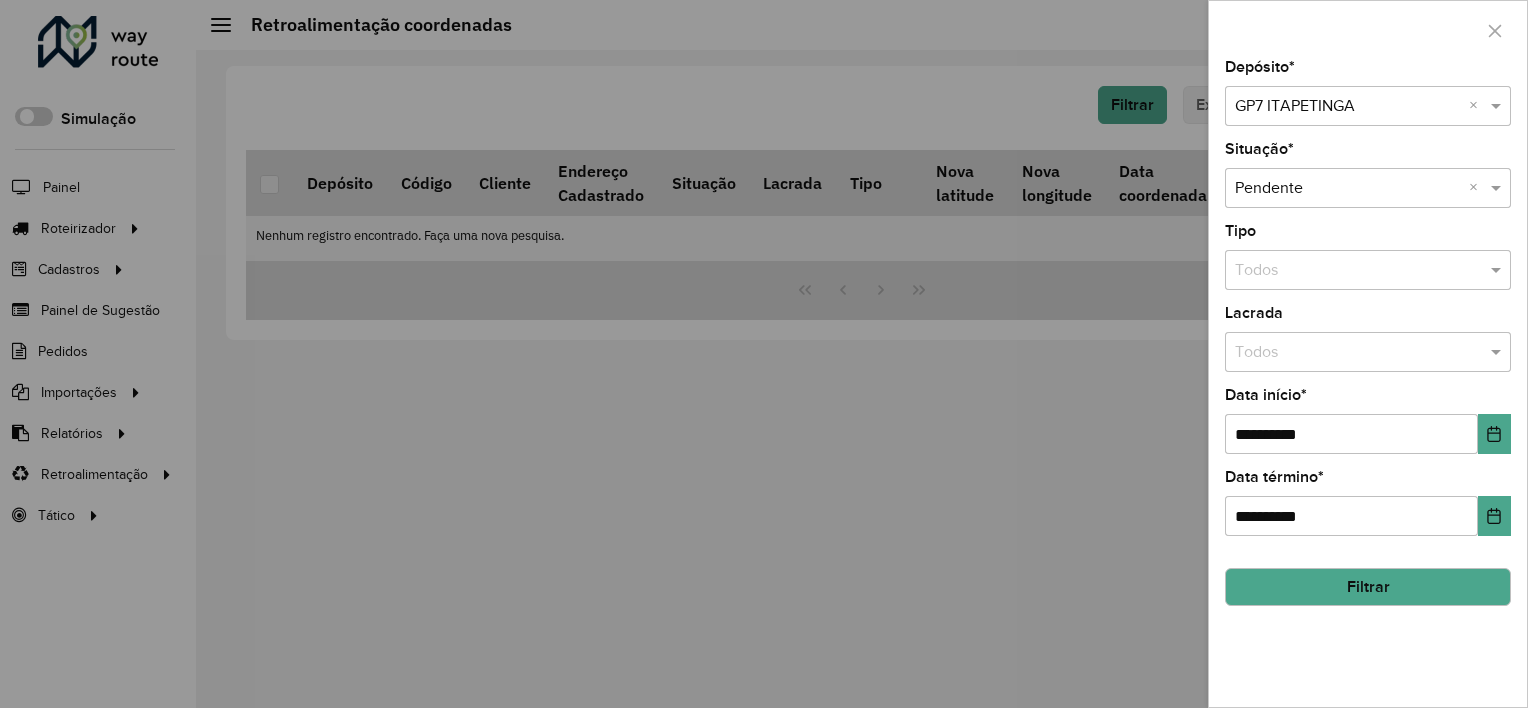 click on "Filtrar" 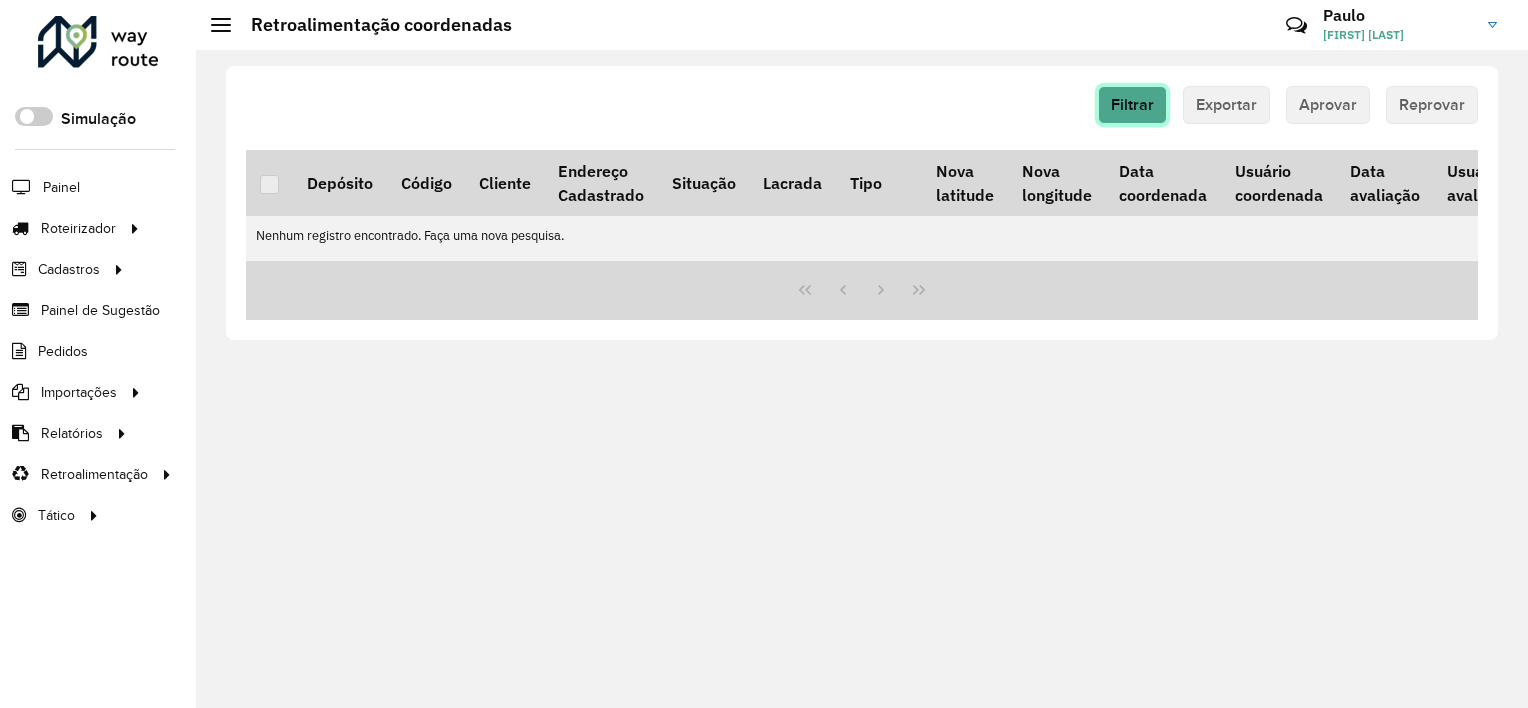 click on "Filtrar" 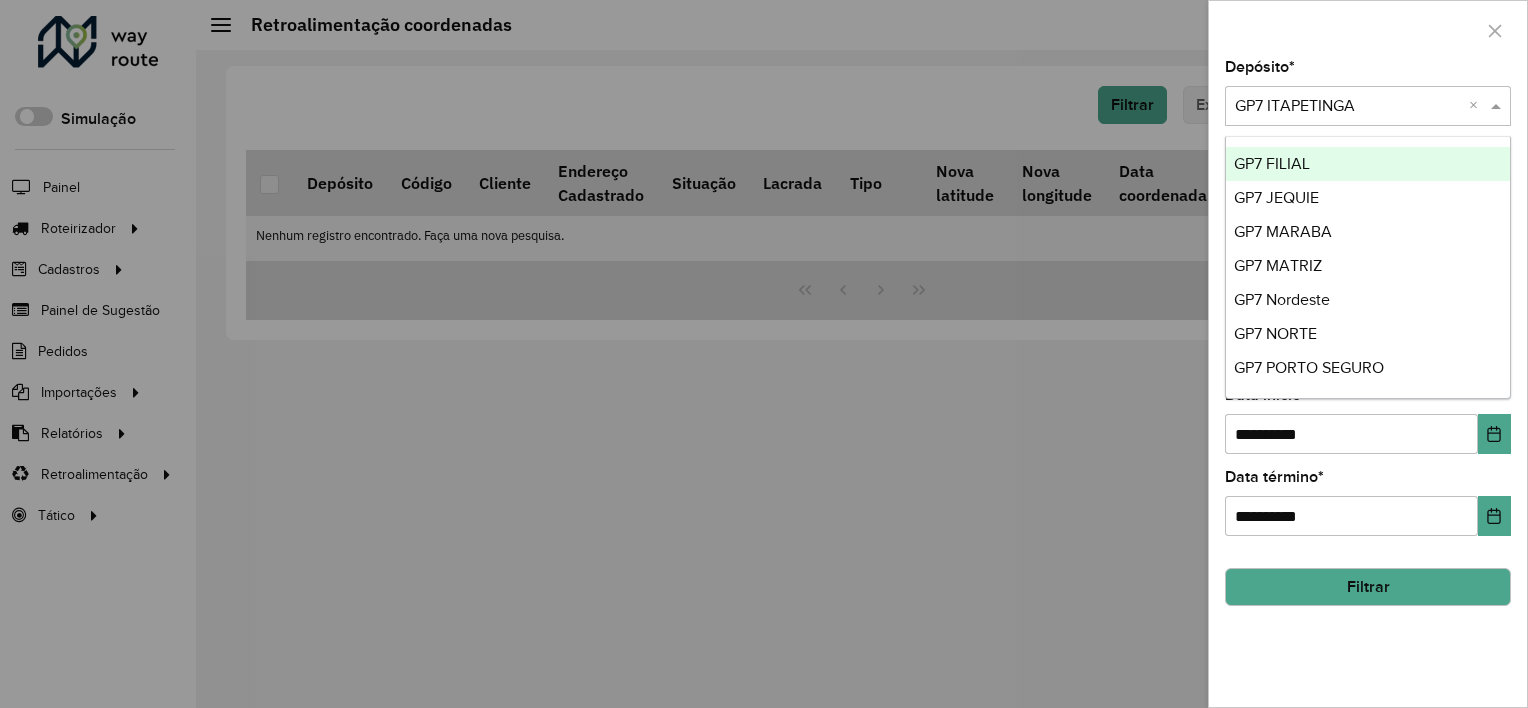click at bounding box center [1348, 107] 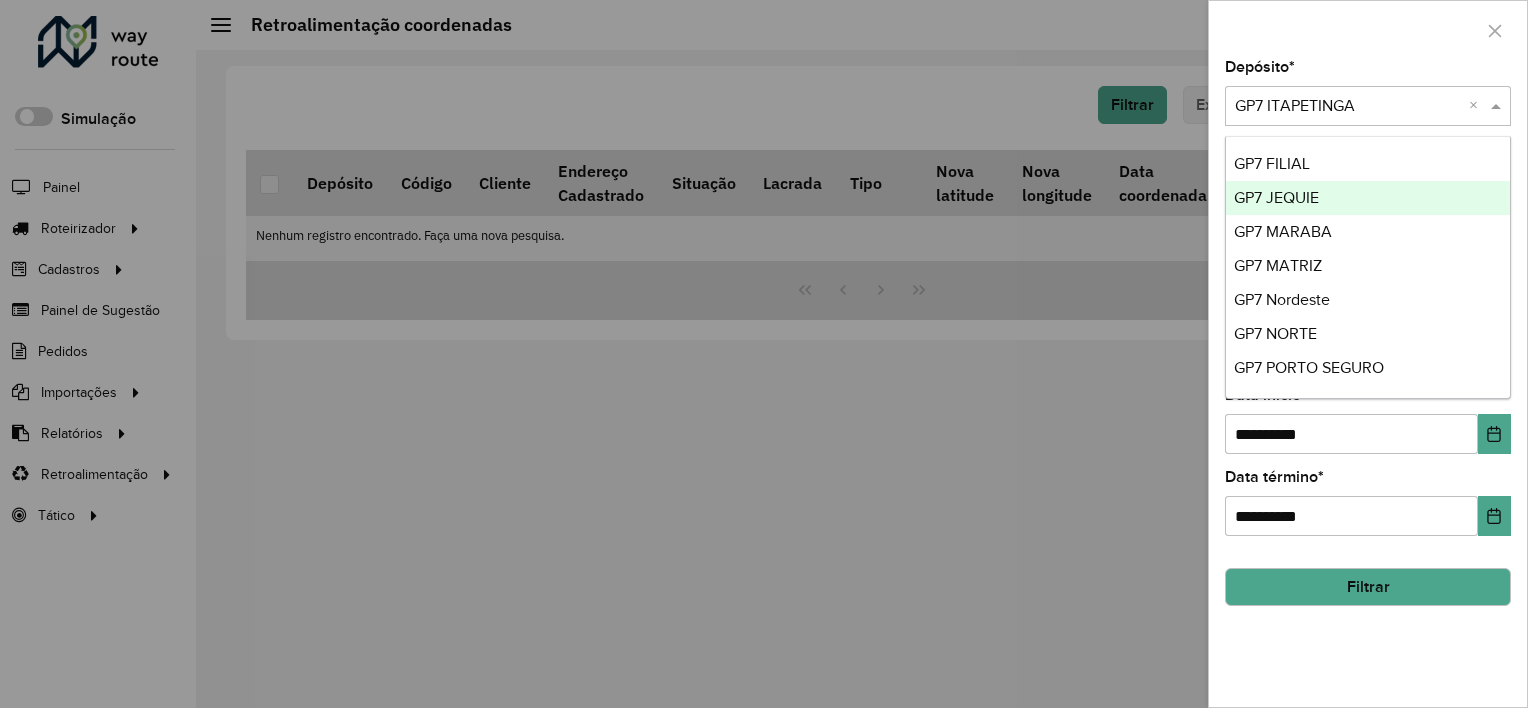 click on "GP7 JEQUIE" at bounding box center (1276, 197) 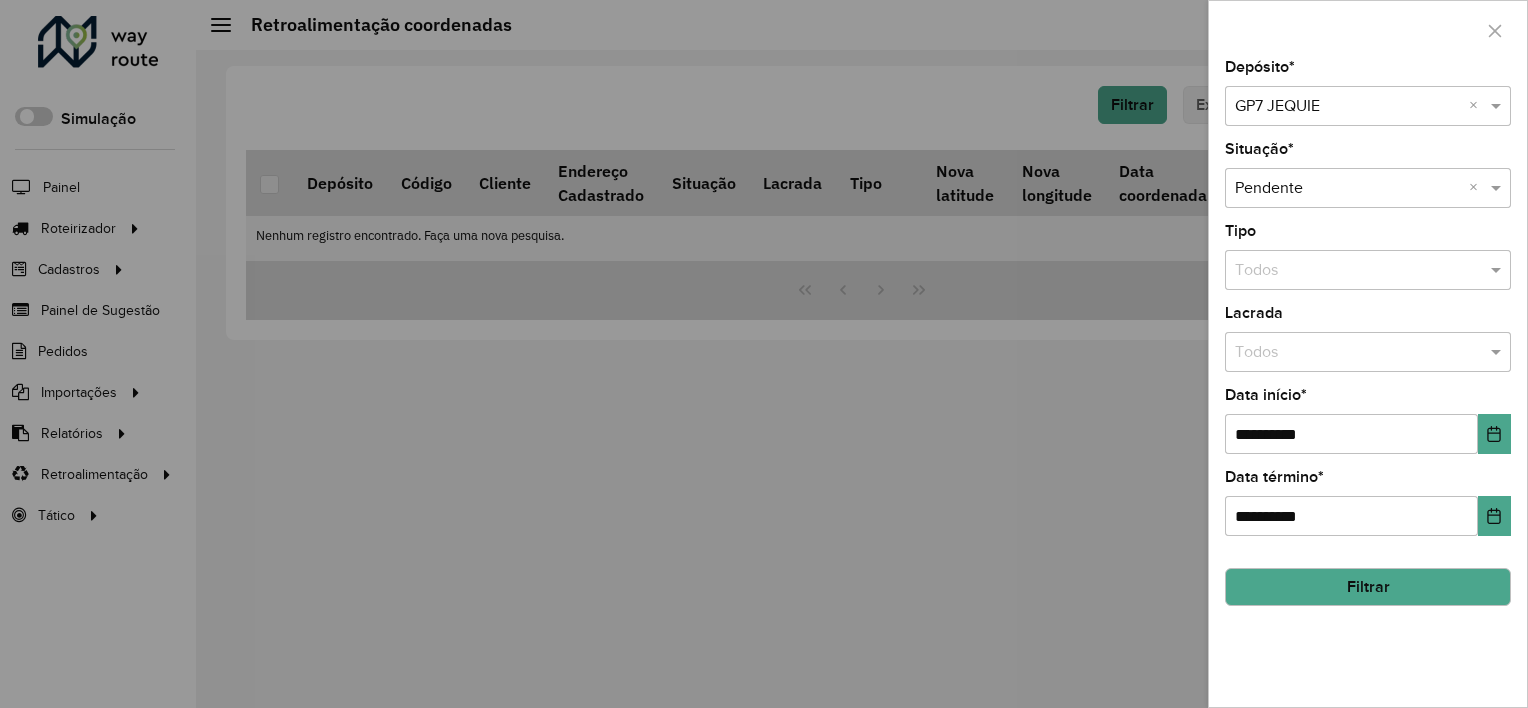 click on "Filtrar" 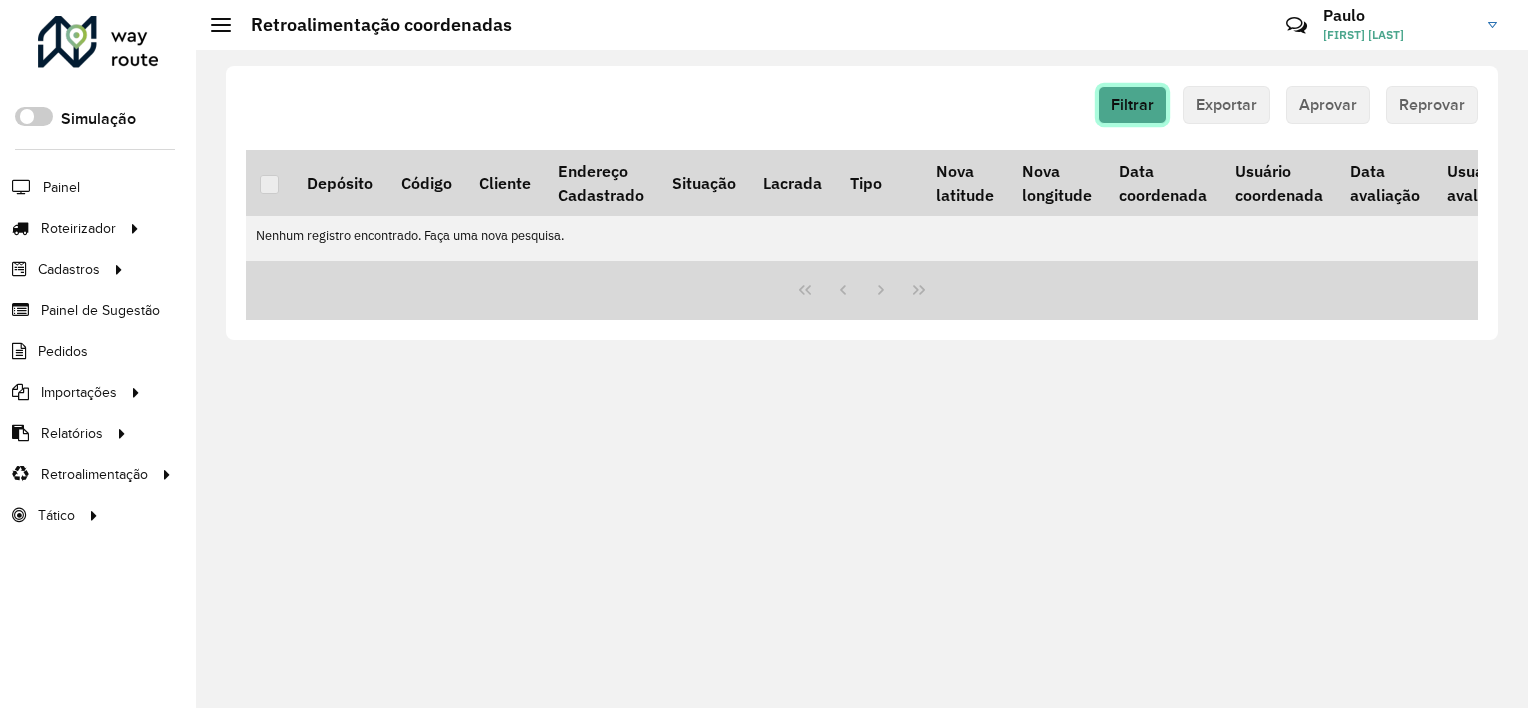 click on "Filtrar" 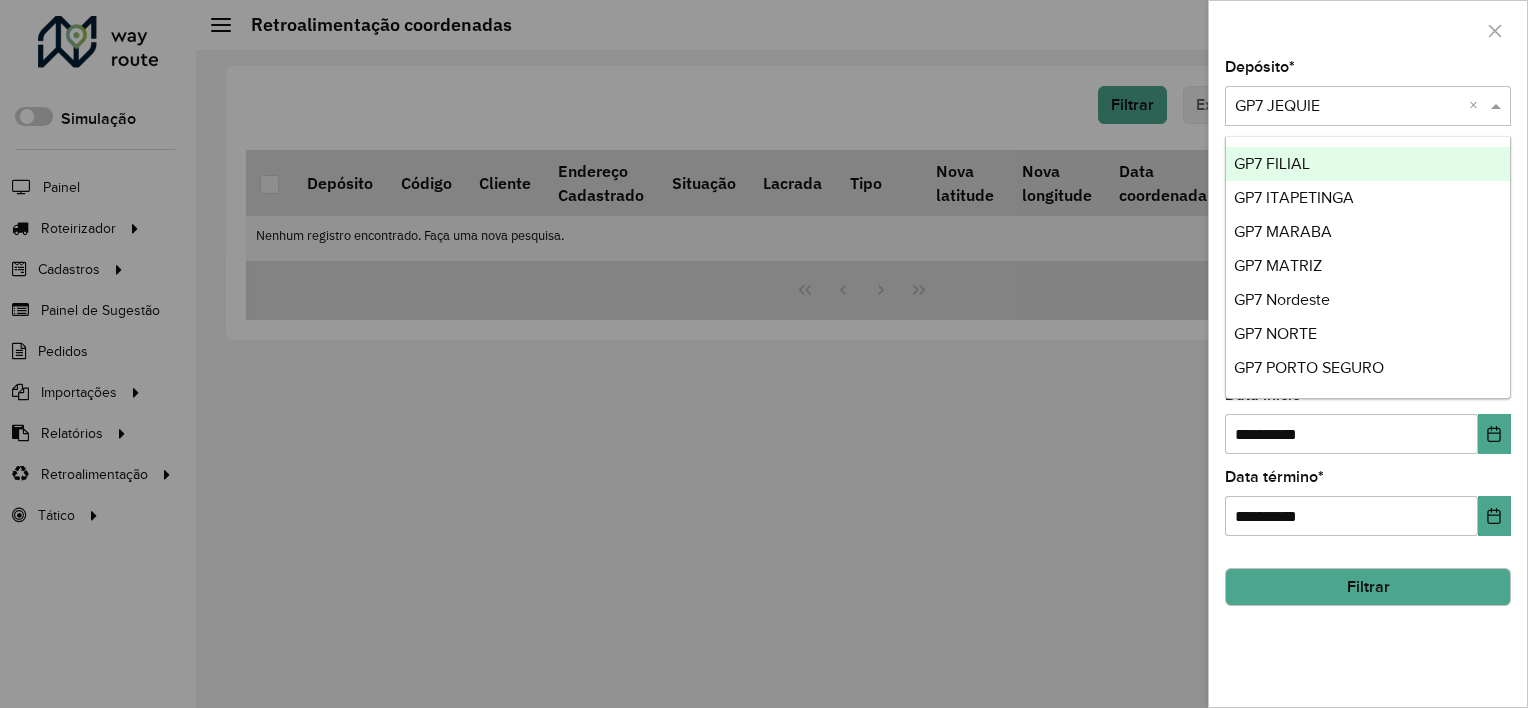 click at bounding box center (1348, 107) 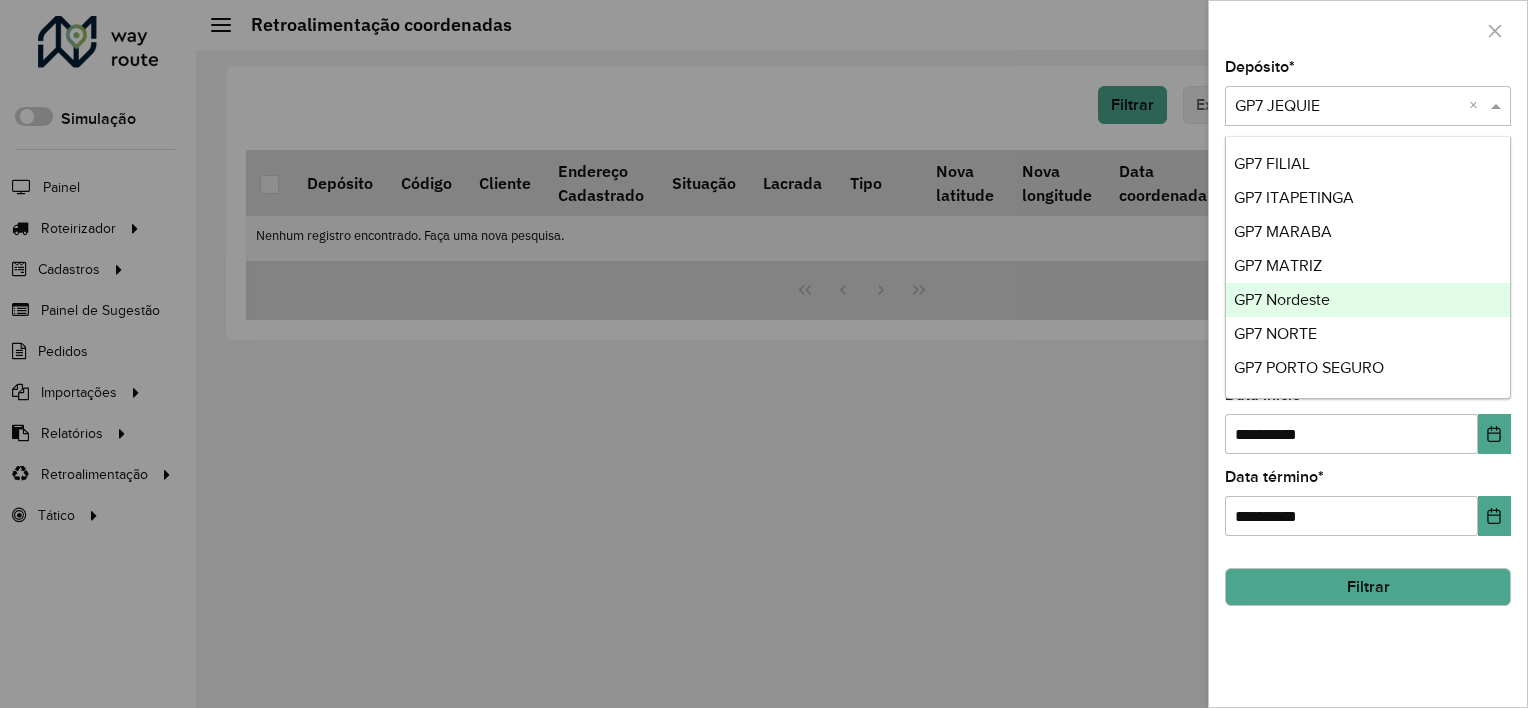click on "GP7 Nordeste" at bounding box center (1282, 299) 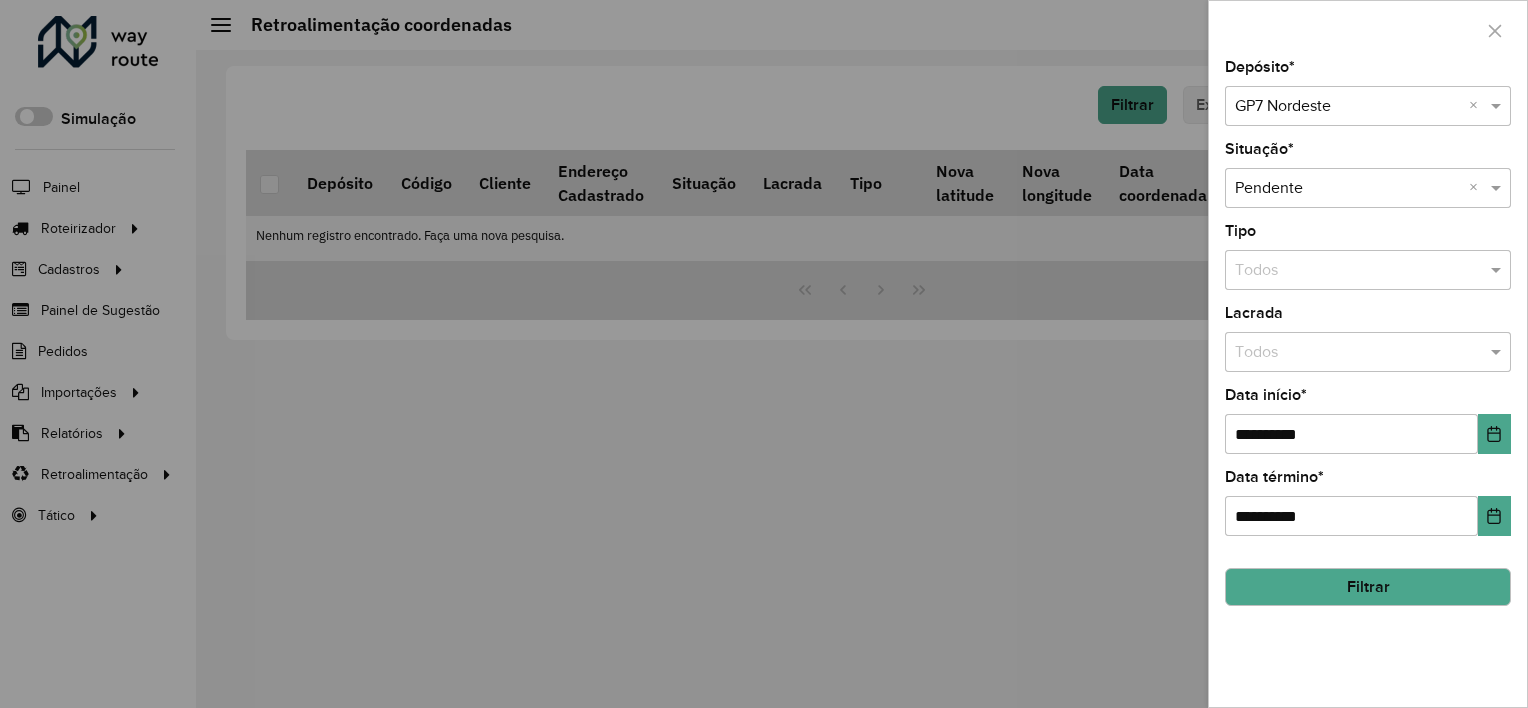 click on "Filtrar" 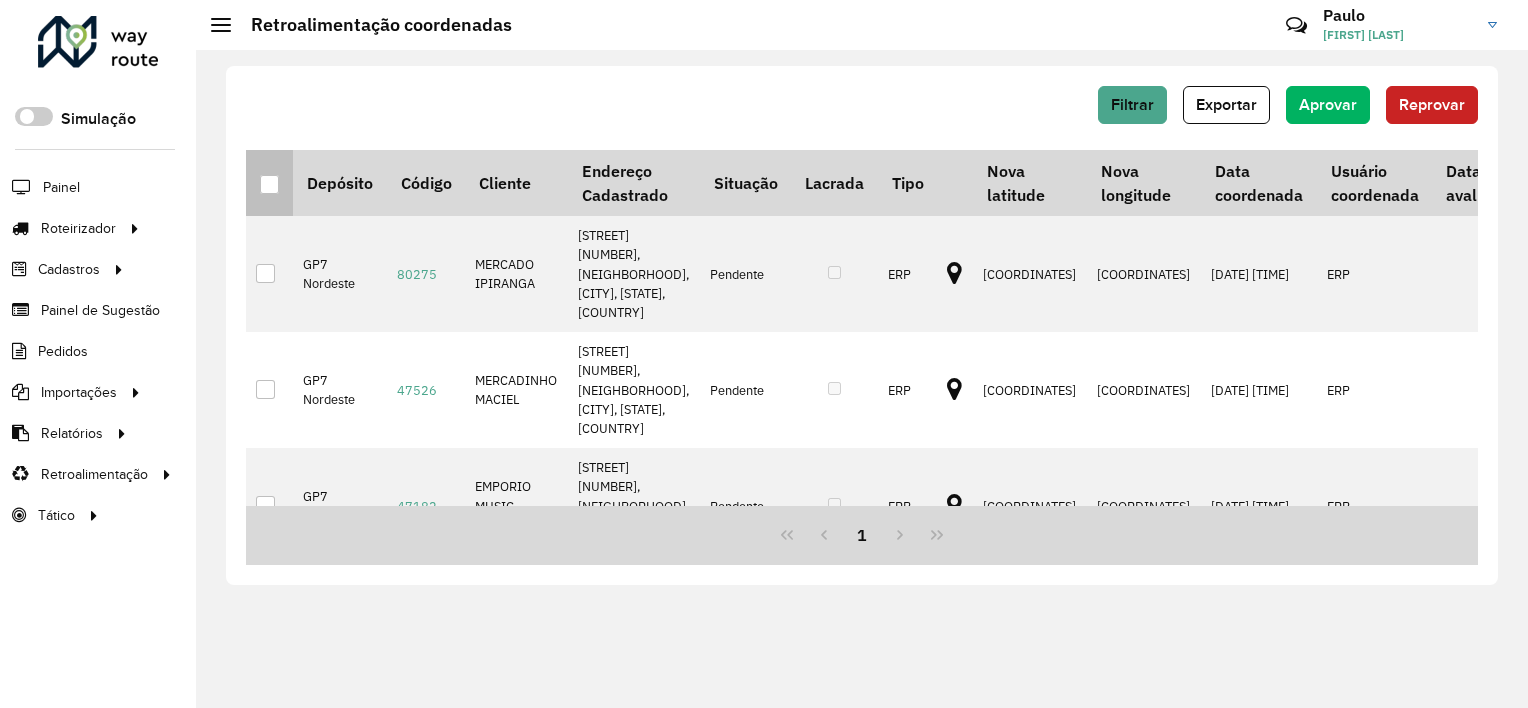 click at bounding box center [269, 184] 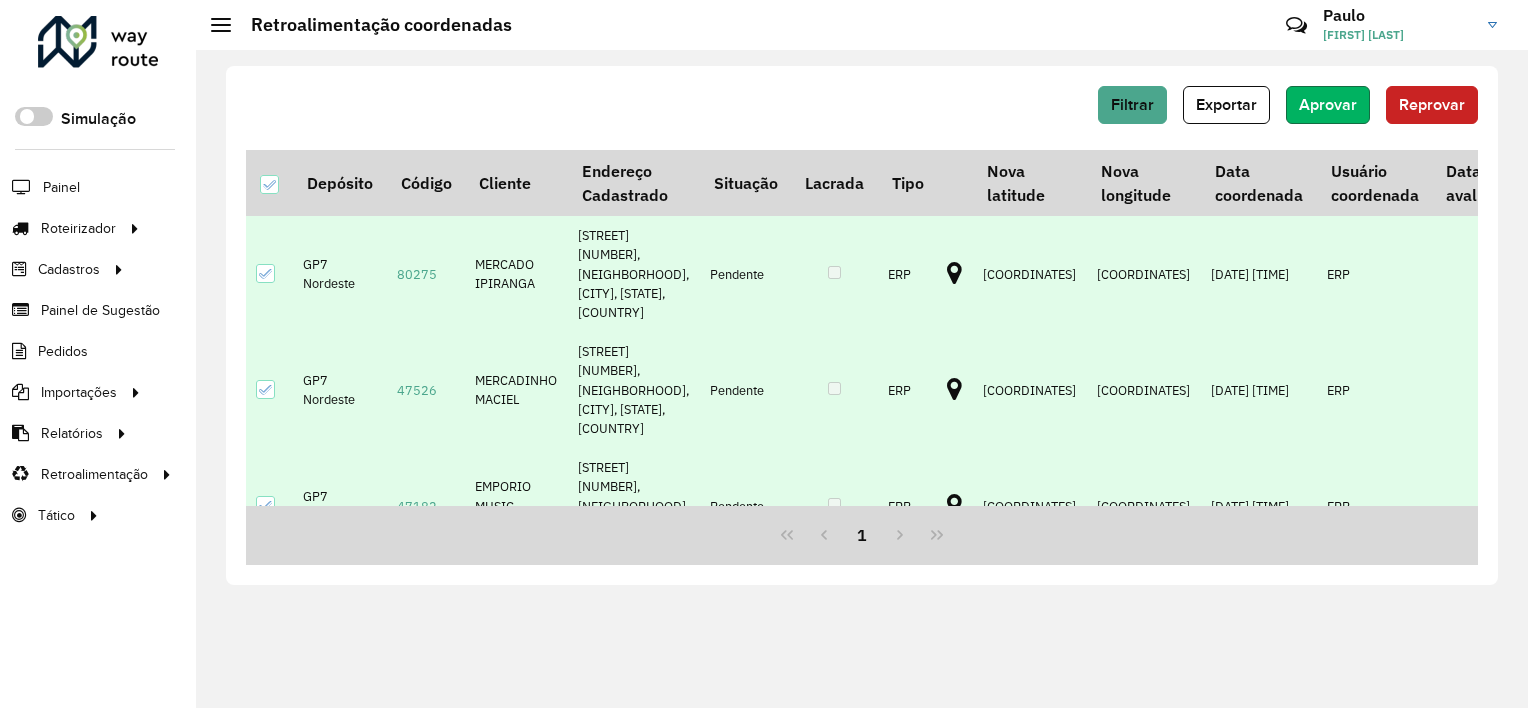 click on "Aprovar" 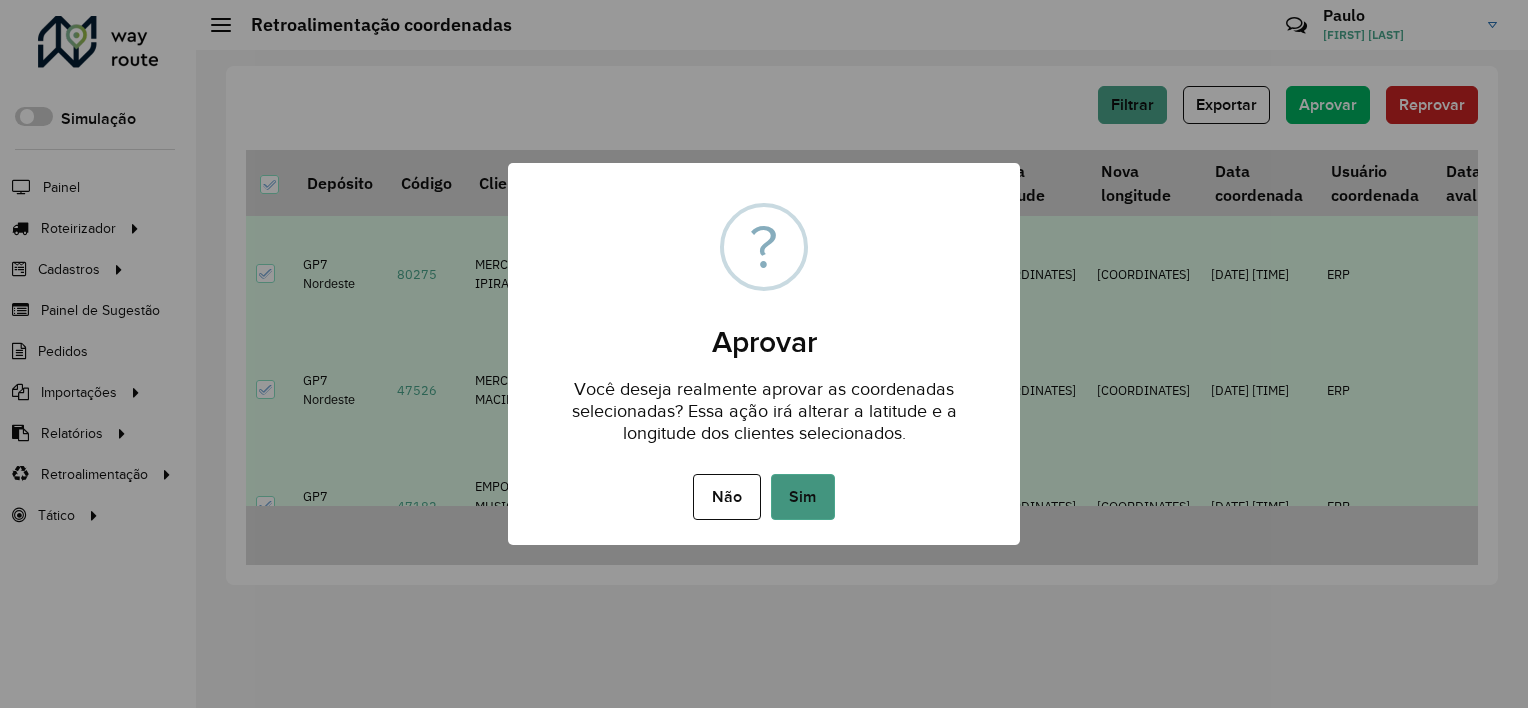click on "Sim" at bounding box center (803, 497) 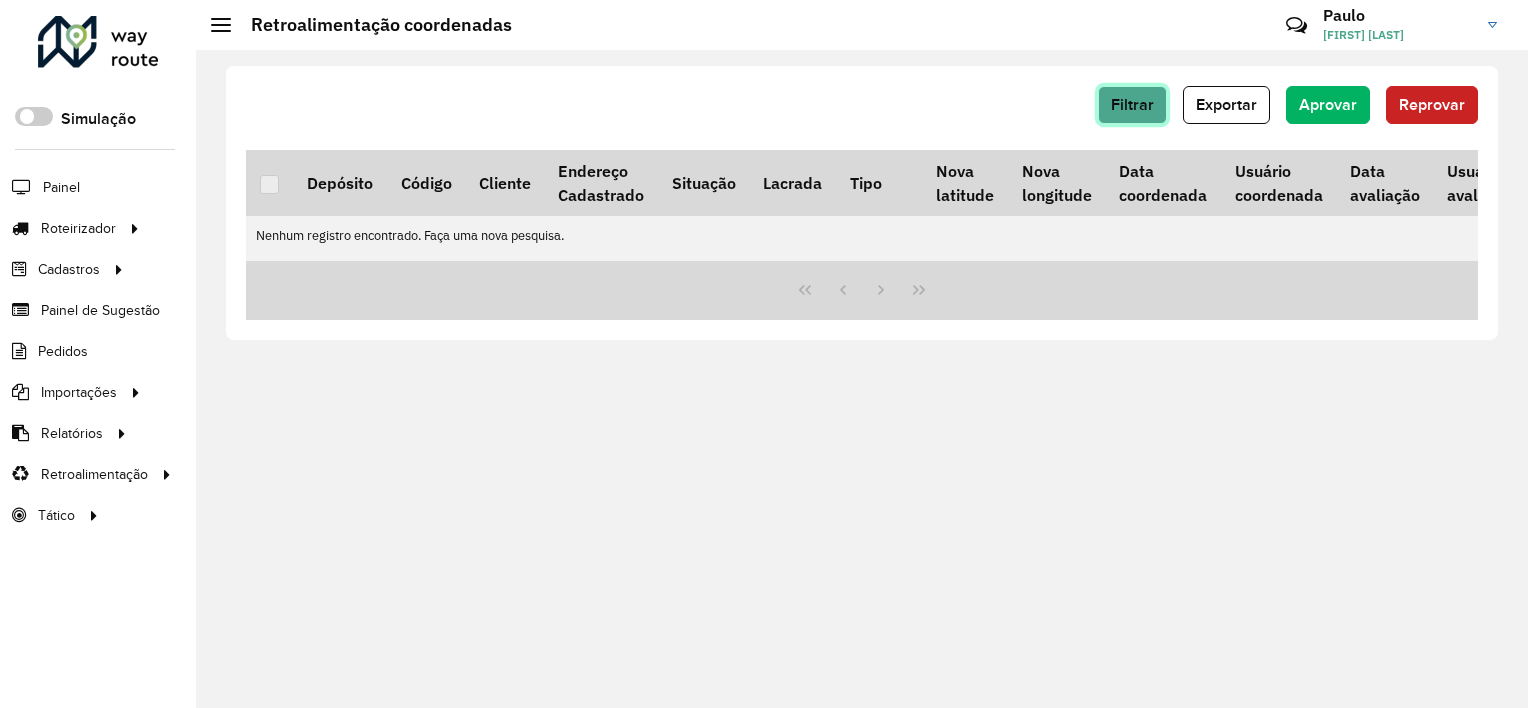 click on "Filtrar" 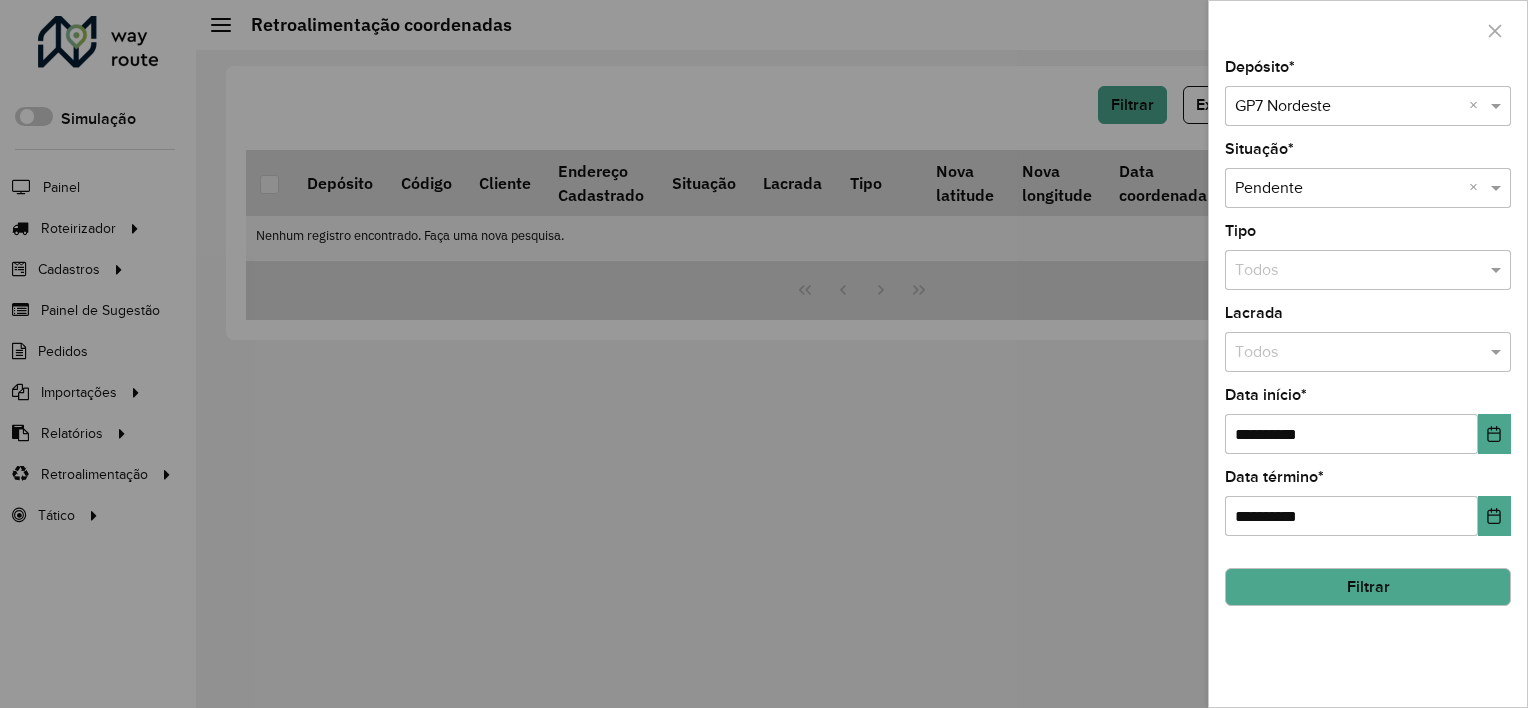 click at bounding box center [1348, 107] 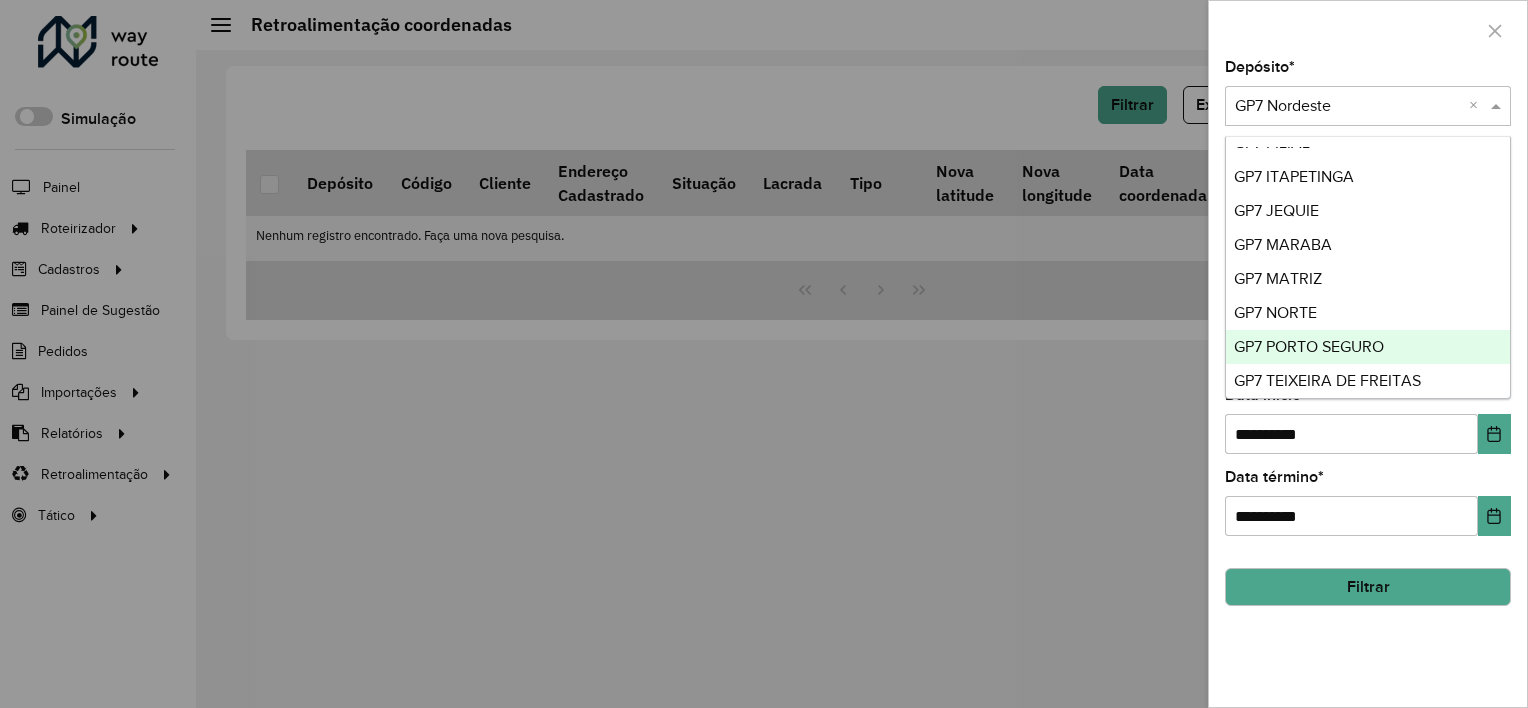 scroll, scrollTop: 32, scrollLeft: 0, axis: vertical 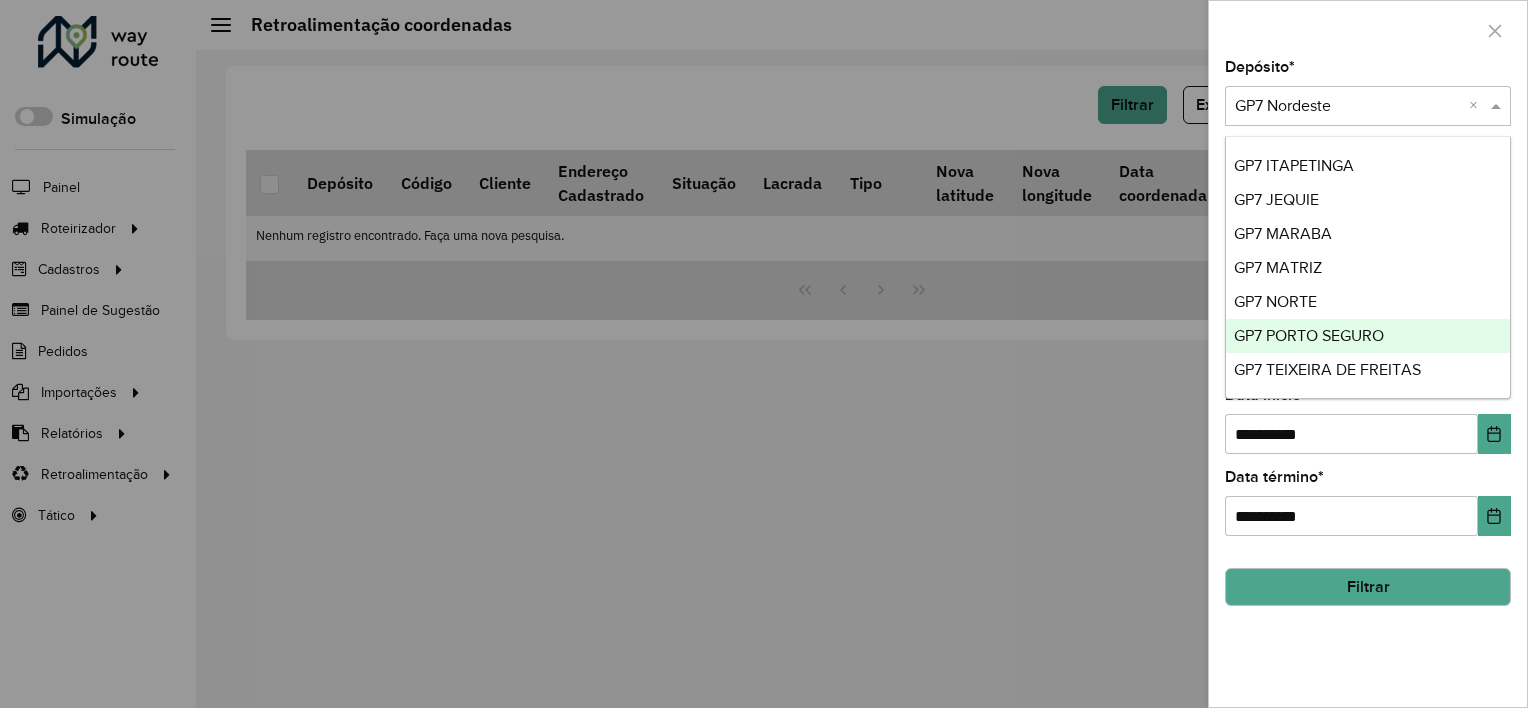 click on "GP7 PORTO SEGURO" at bounding box center (1309, 335) 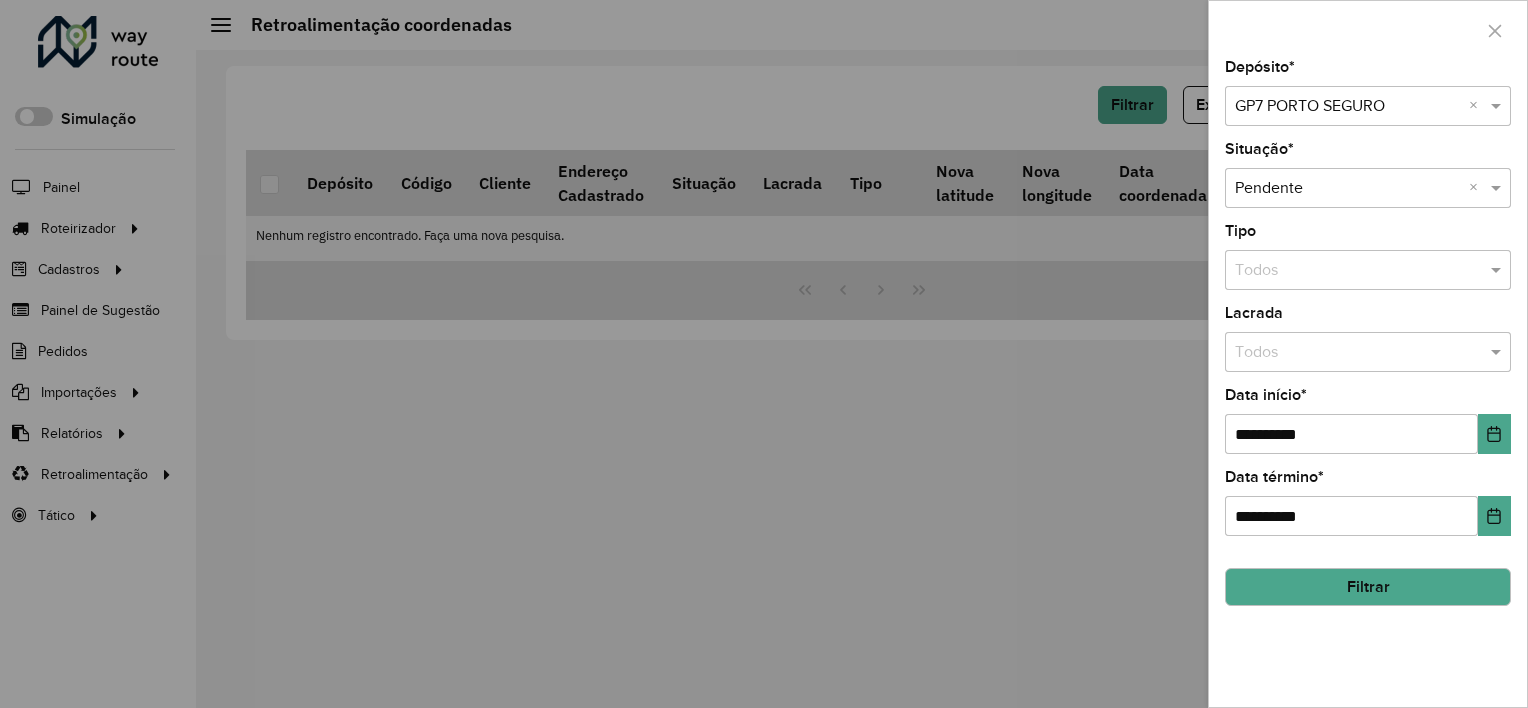 click on "Filtrar" 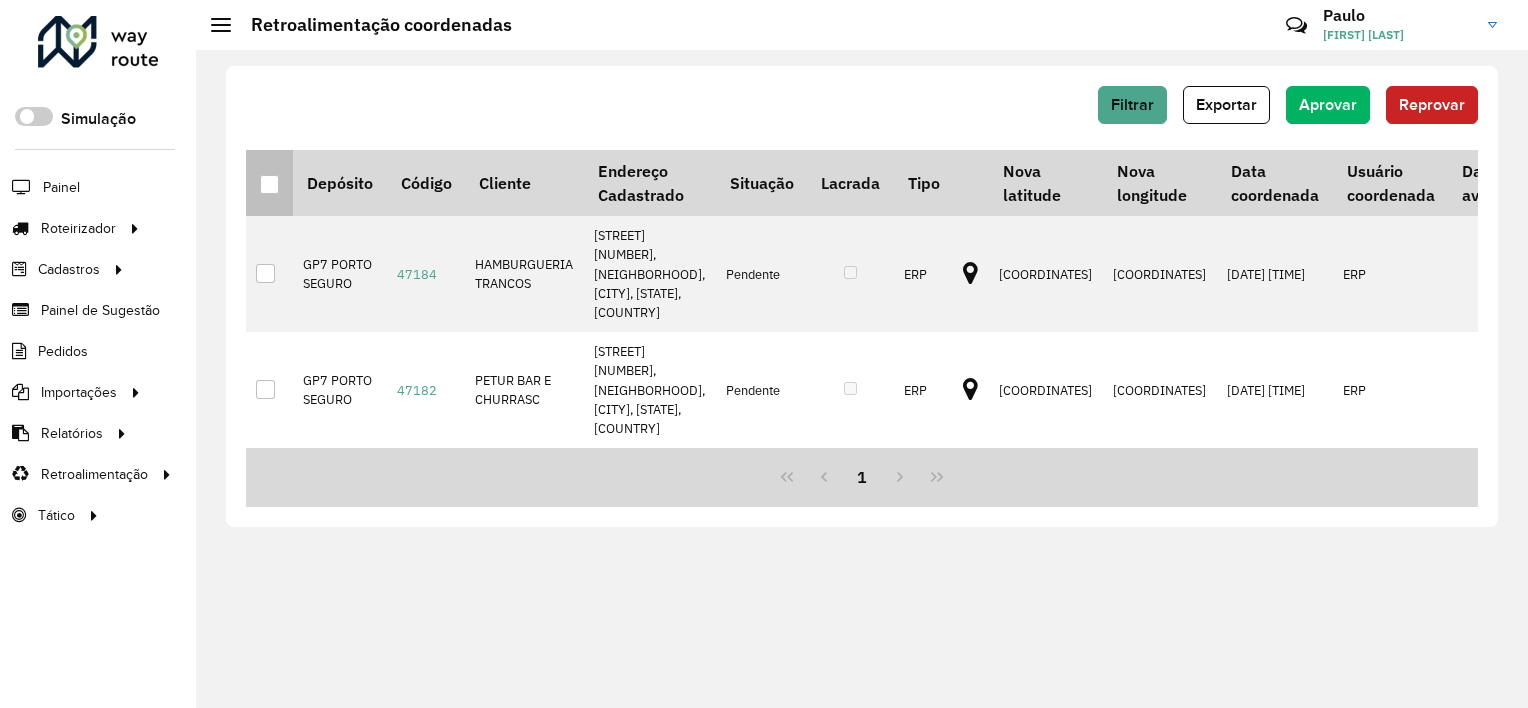 click at bounding box center (269, 184) 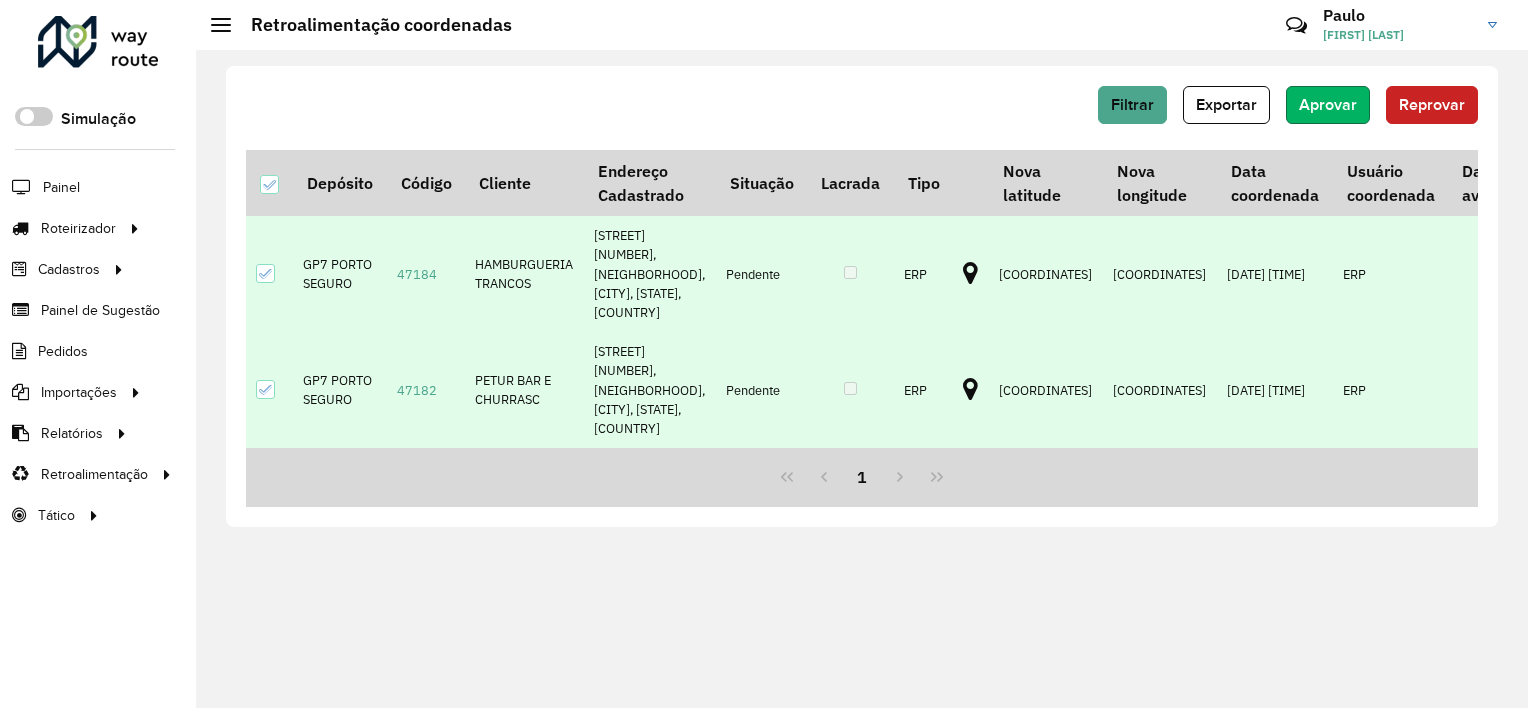 click on "Aprovar" 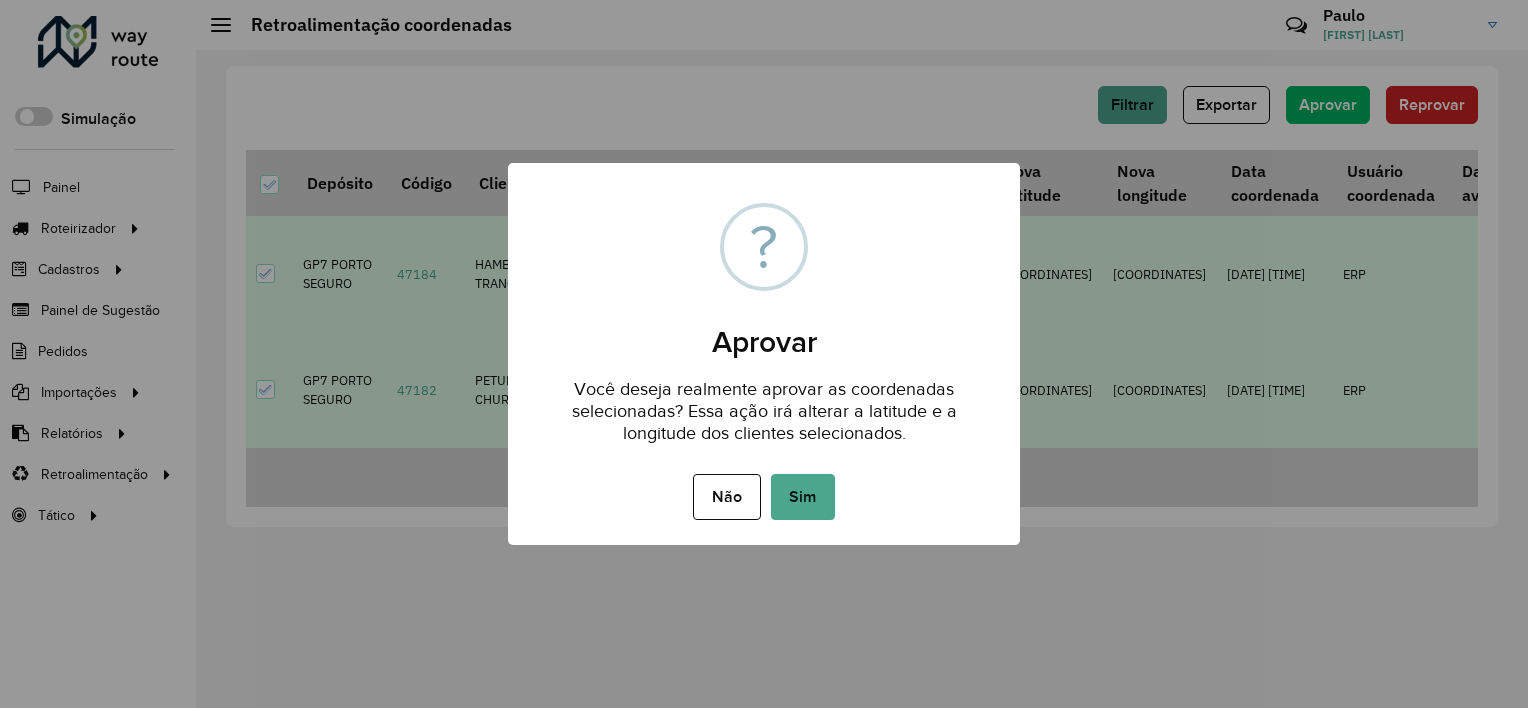 click on "Sim" at bounding box center (803, 497) 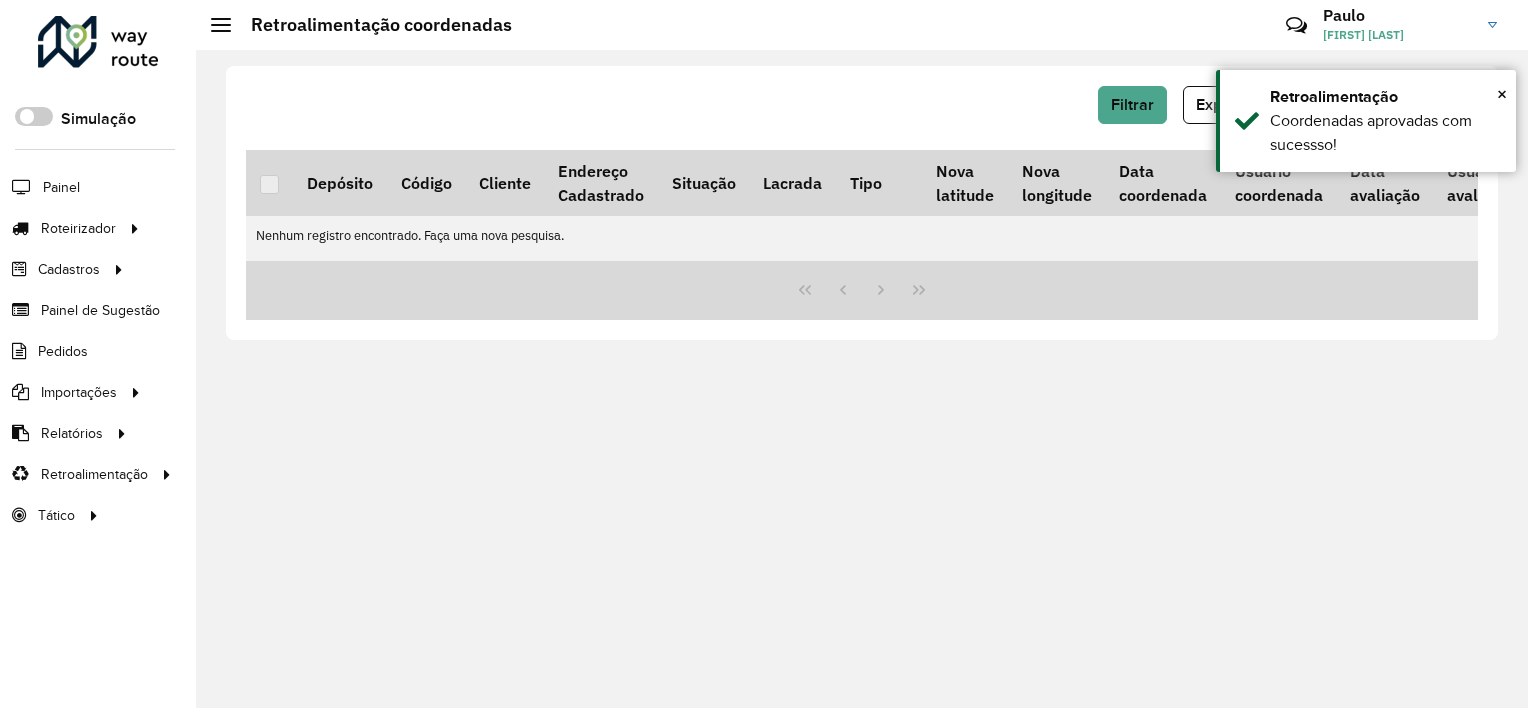 click on "Filtrar   Exportar   Aprovar   Reprovar" 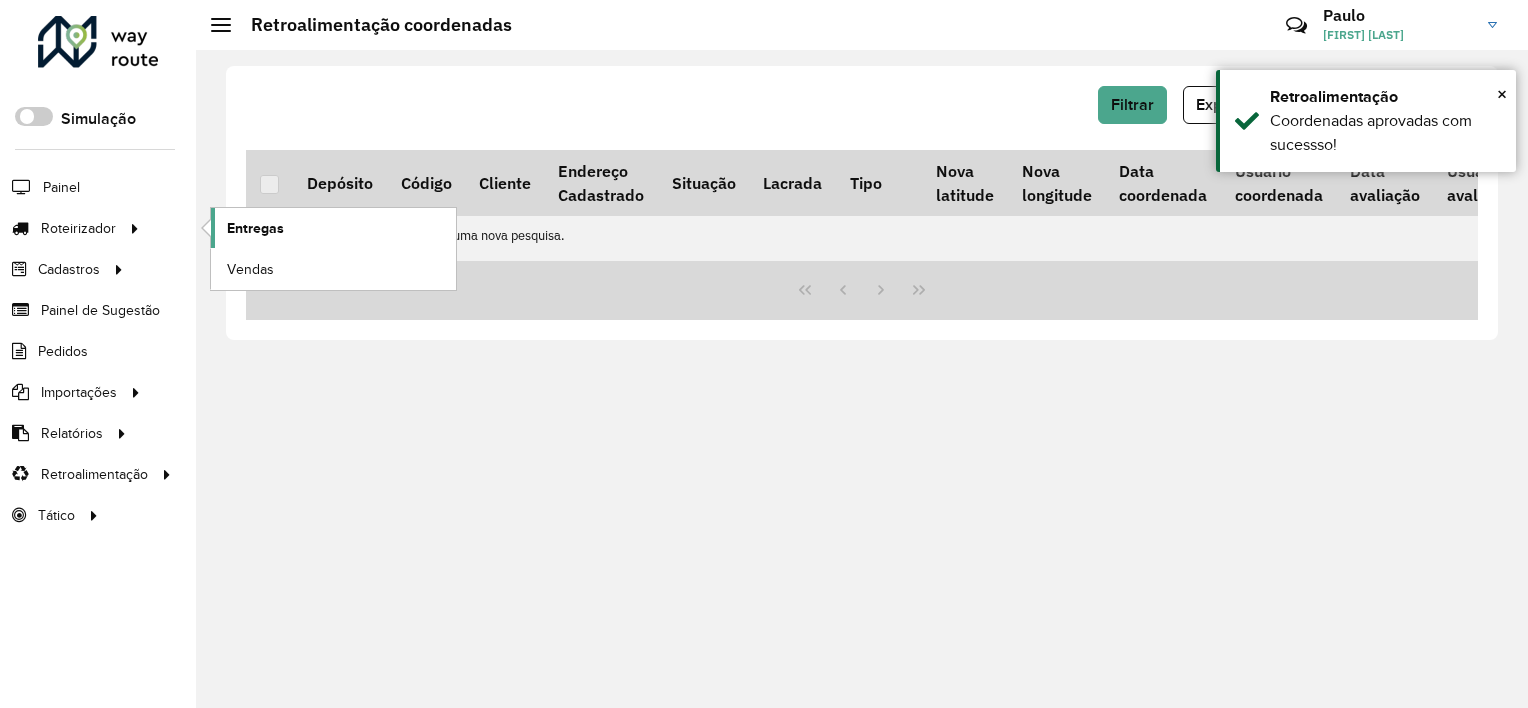 click on "Entregas" 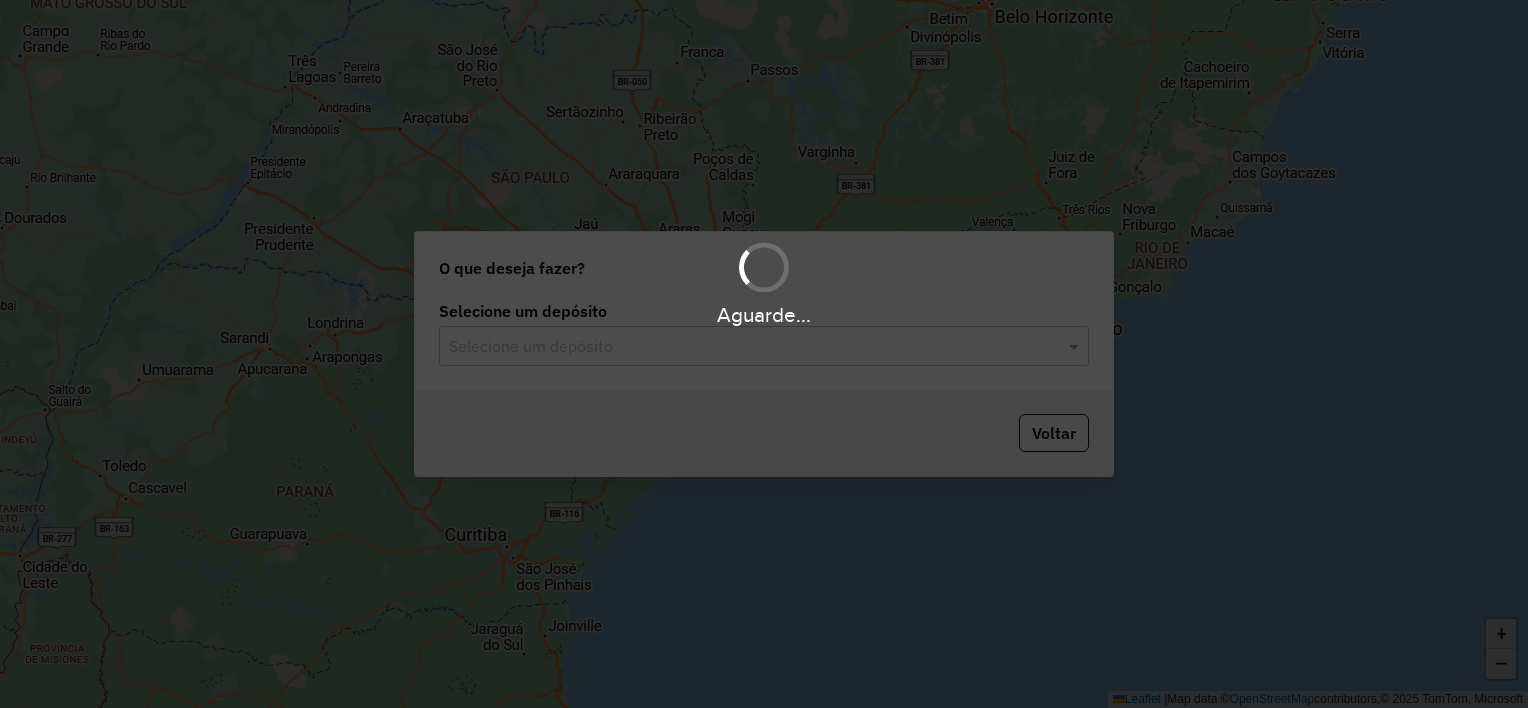 scroll, scrollTop: 0, scrollLeft: 0, axis: both 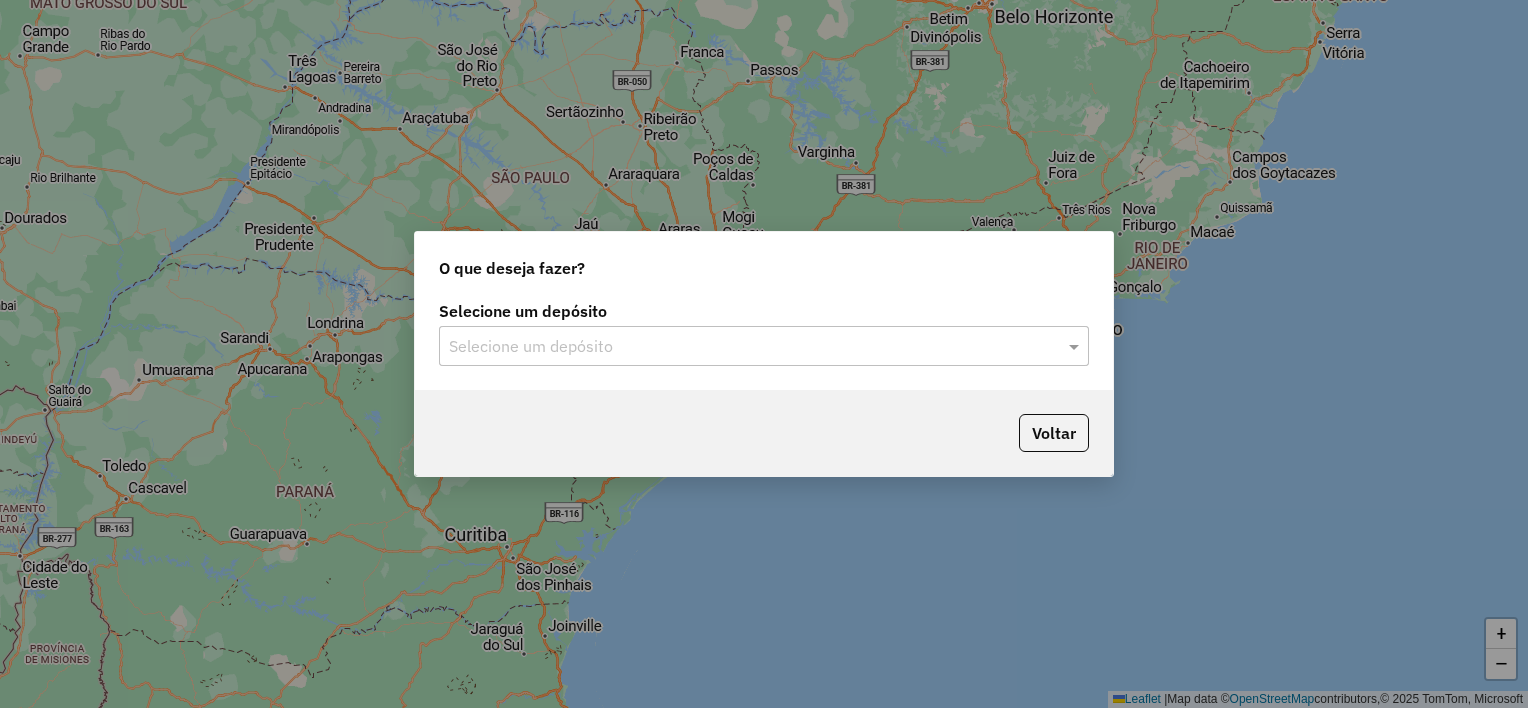 click on "Selecione um depósito" 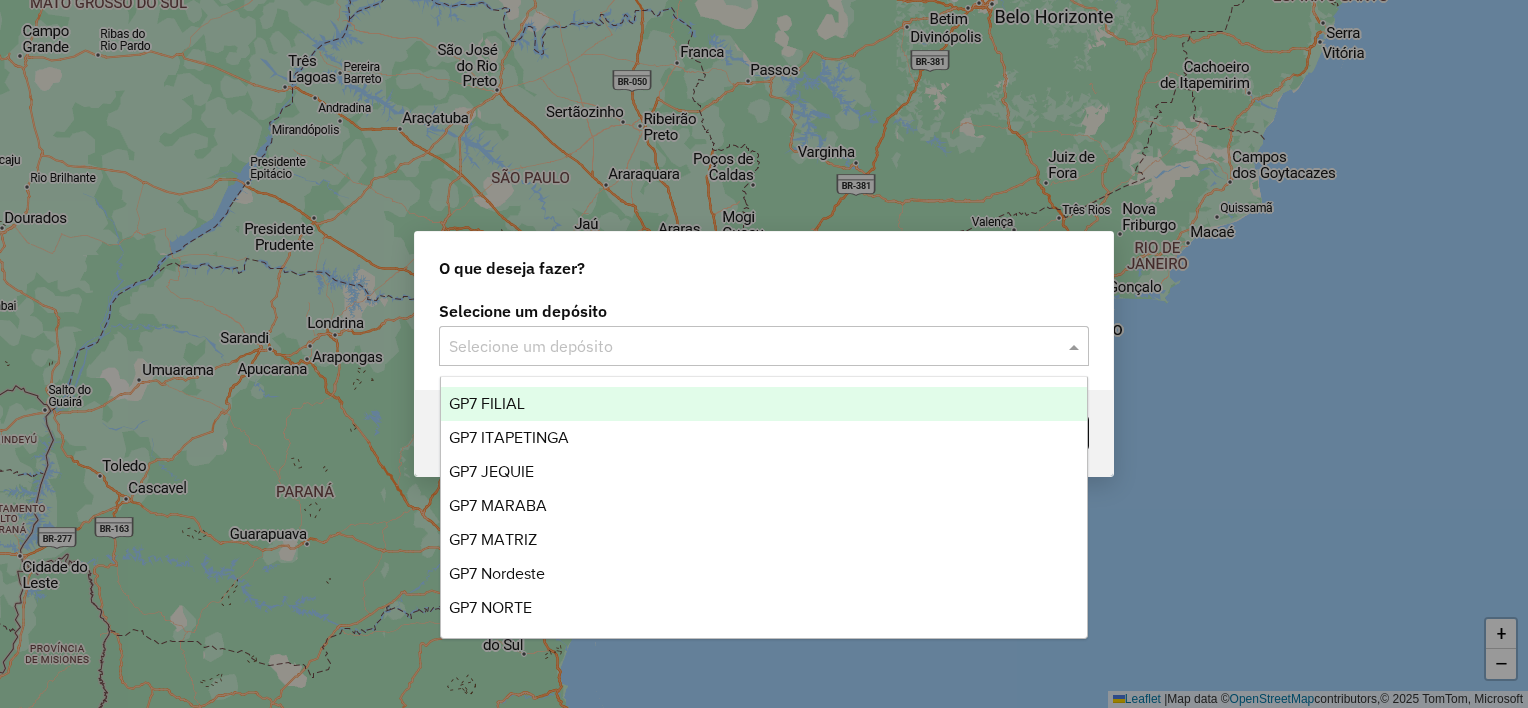 drag, startPoint x: 586, startPoint y: 345, endPoint x: 555, endPoint y: 373, distance: 41.773197 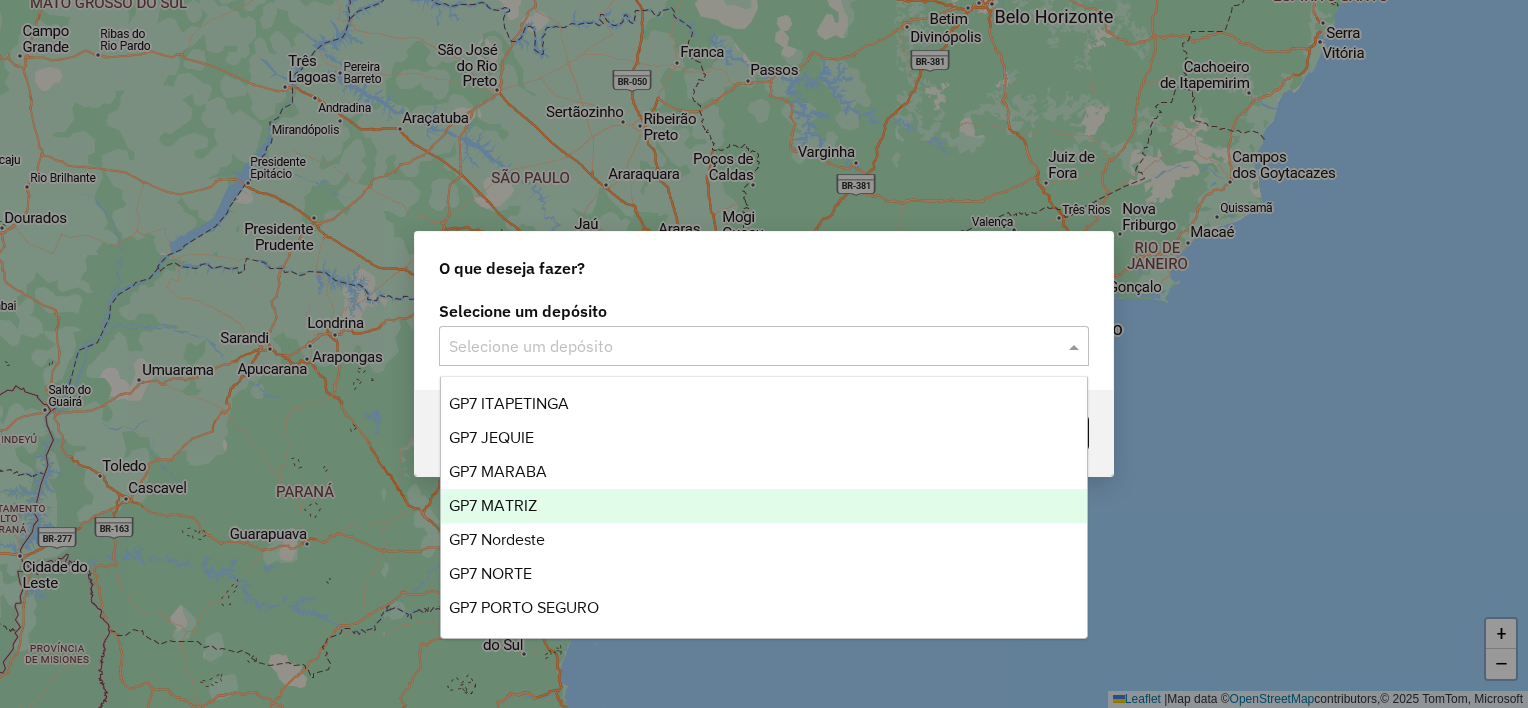 scroll, scrollTop: 65, scrollLeft: 0, axis: vertical 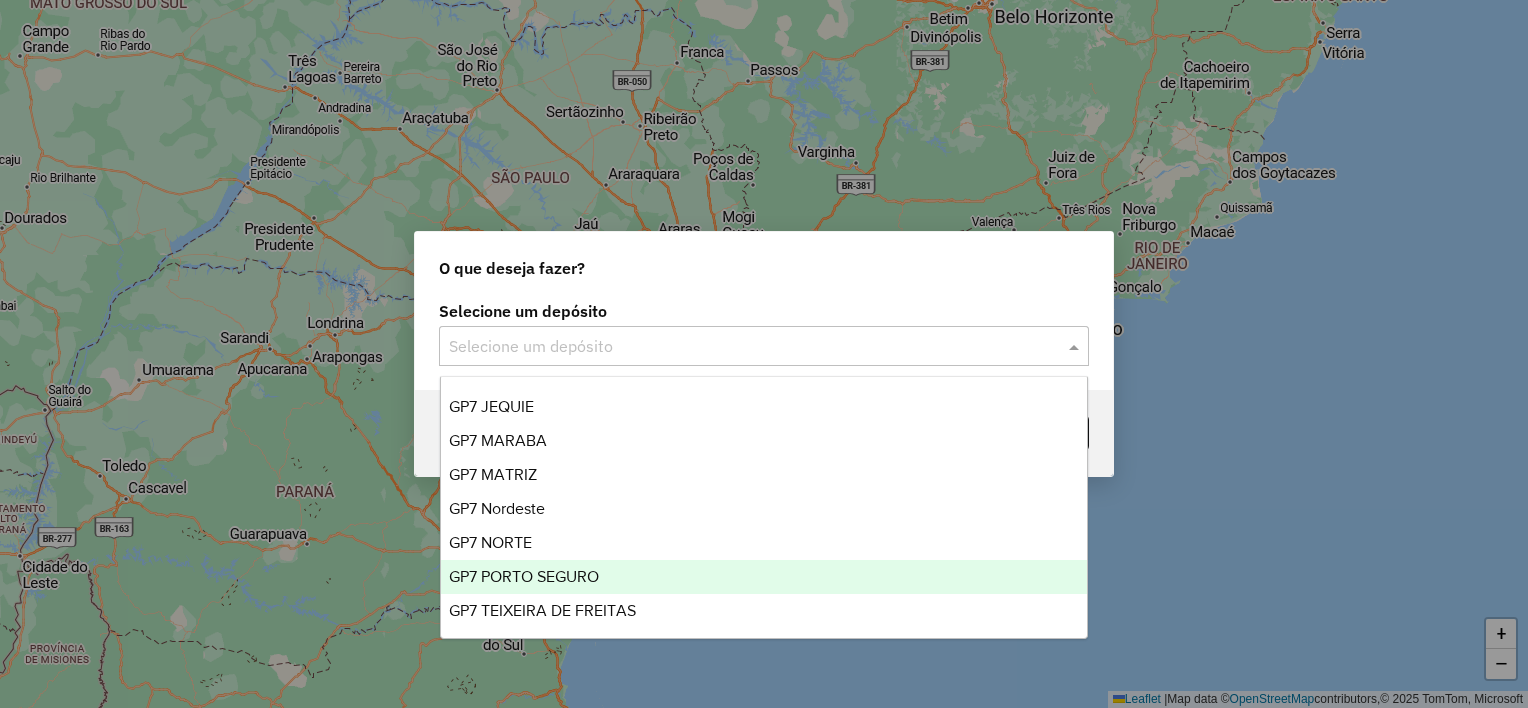 click on "GP7 PORTO SEGURO" at bounding box center (524, 576) 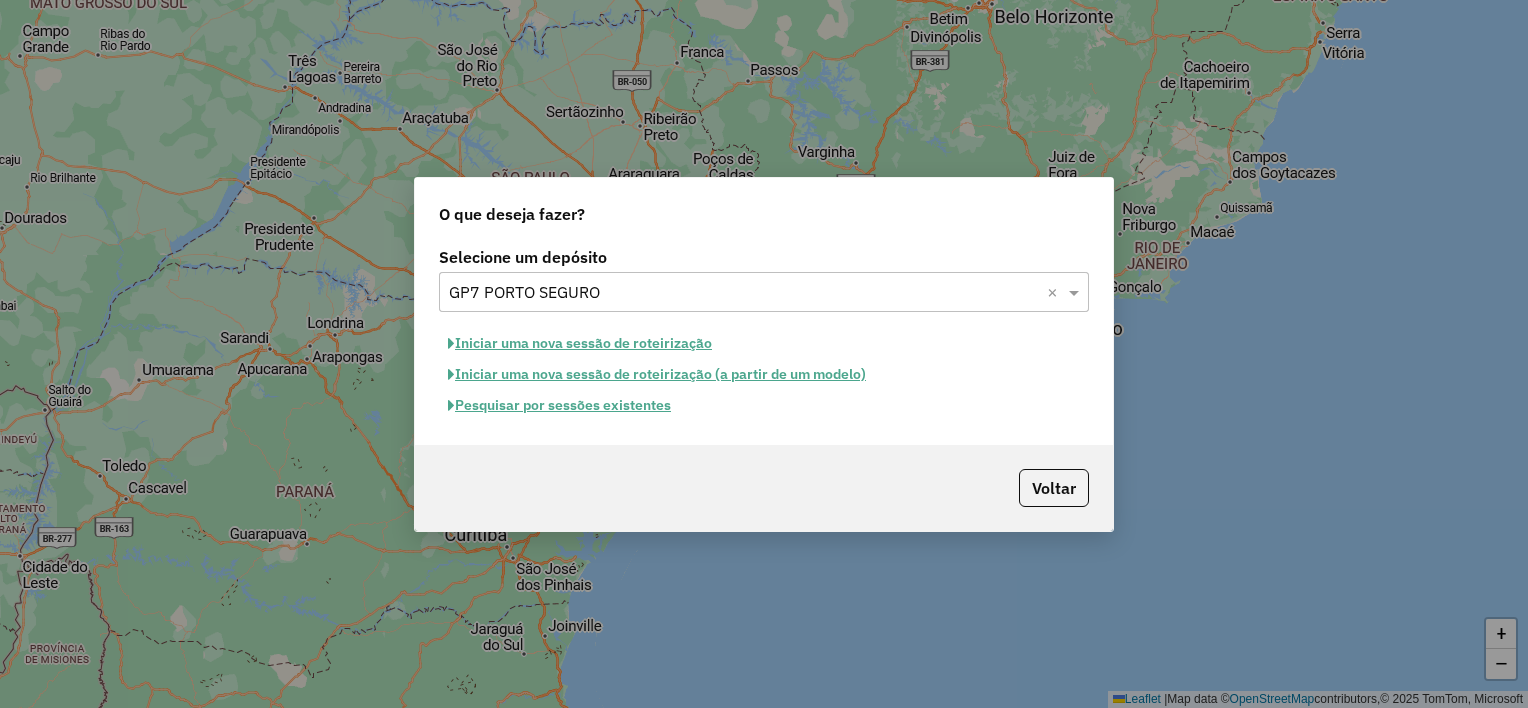 click on "Iniciar uma nova sessão de roteirização" 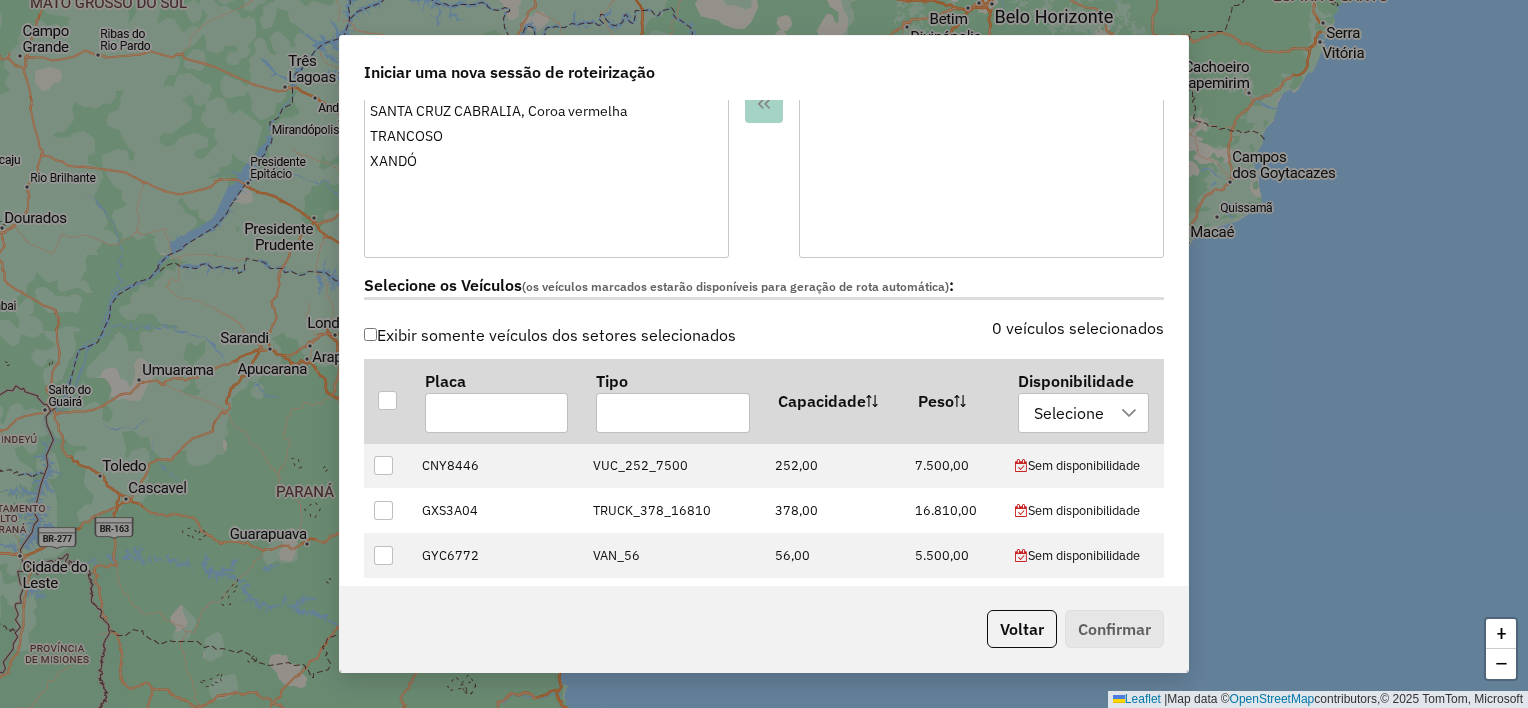 scroll, scrollTop: 500, scrollLeft: 0, axis: vertical 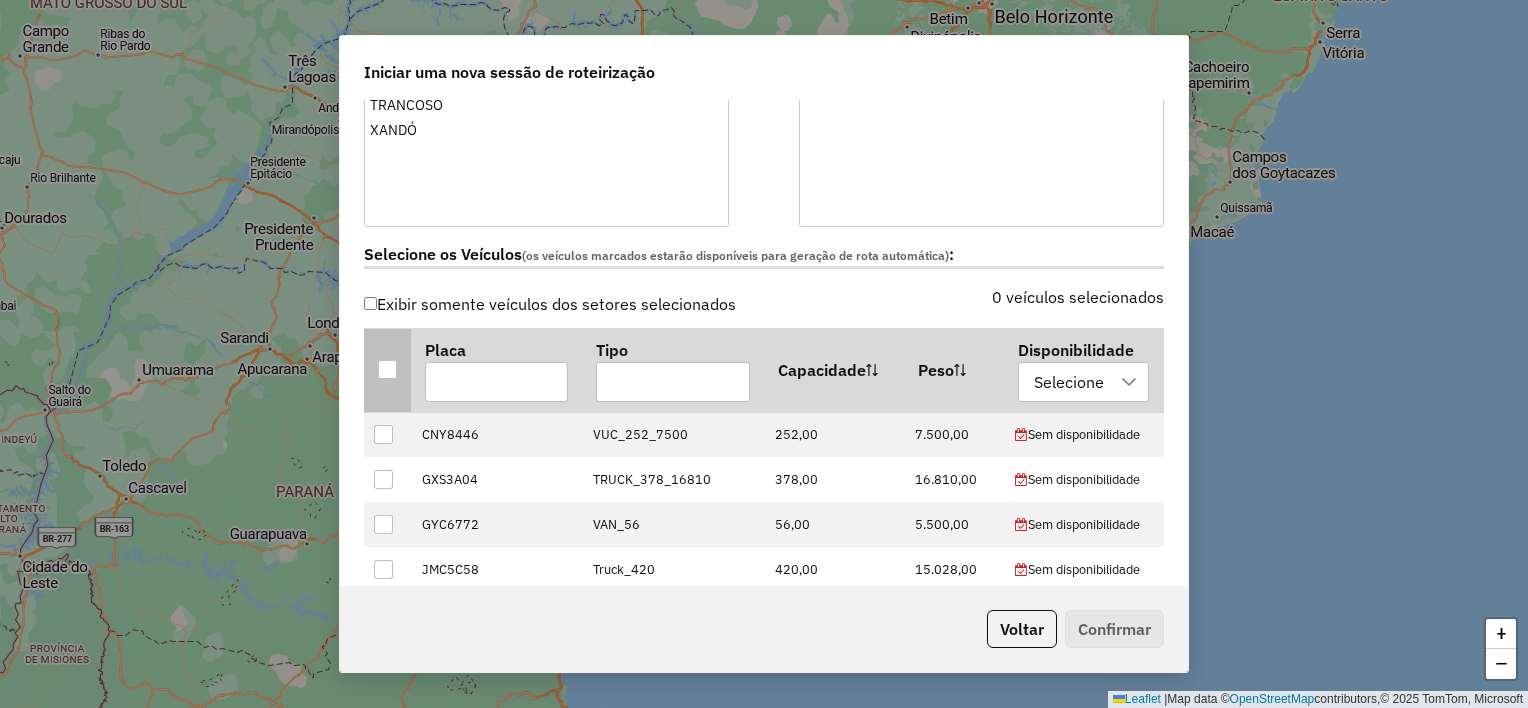 click at bounding box center [387, 369] 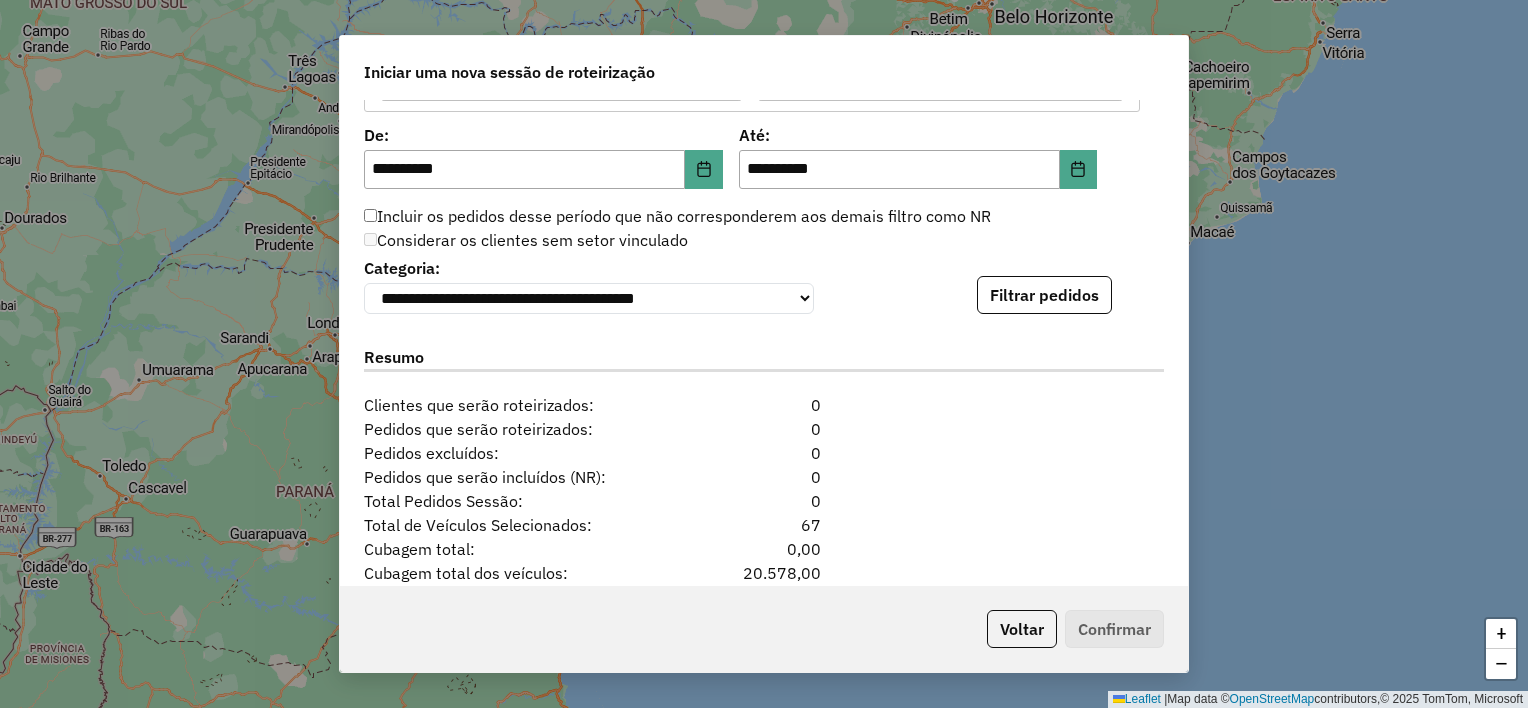 scroll, scrollTop: 2048, scrollLeft: 0, axis: vertical 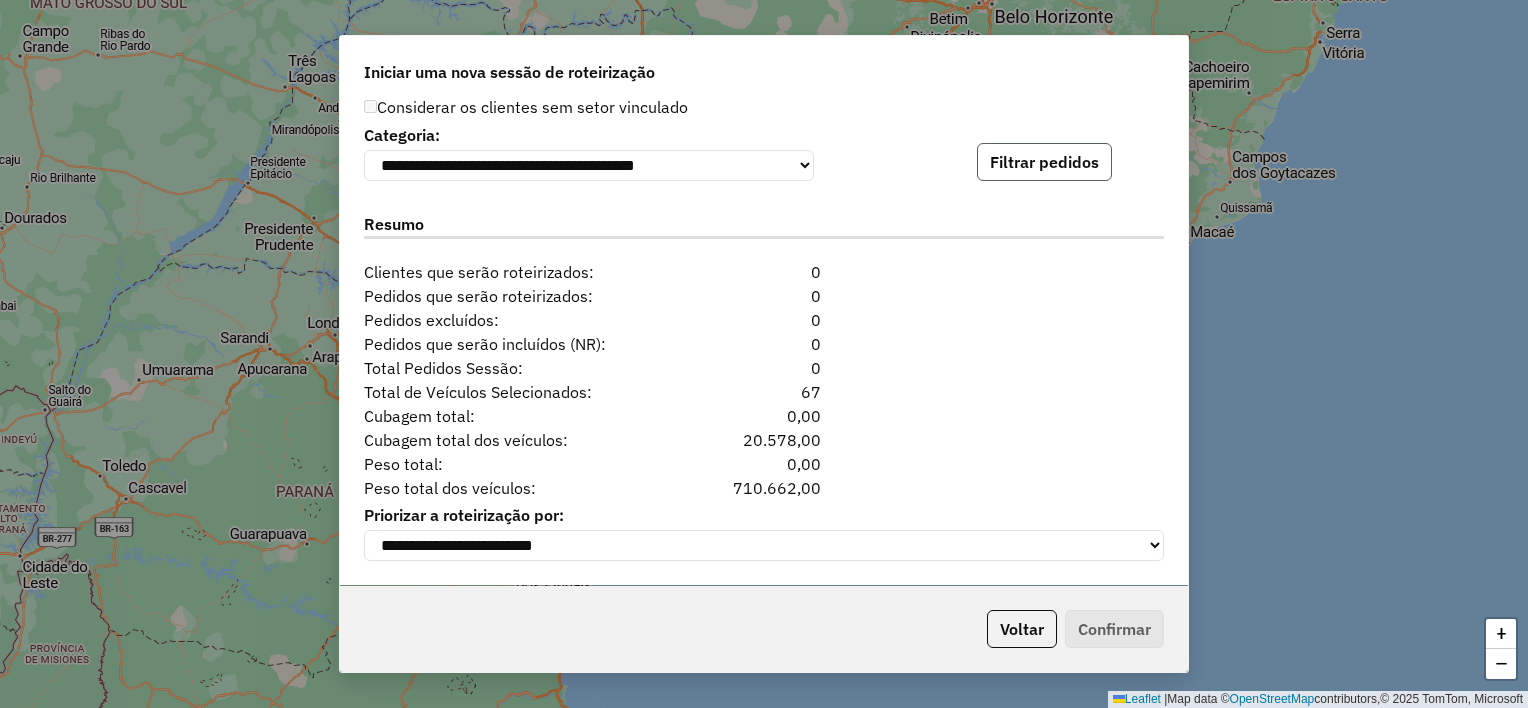 click on "Filtrar pedidos" 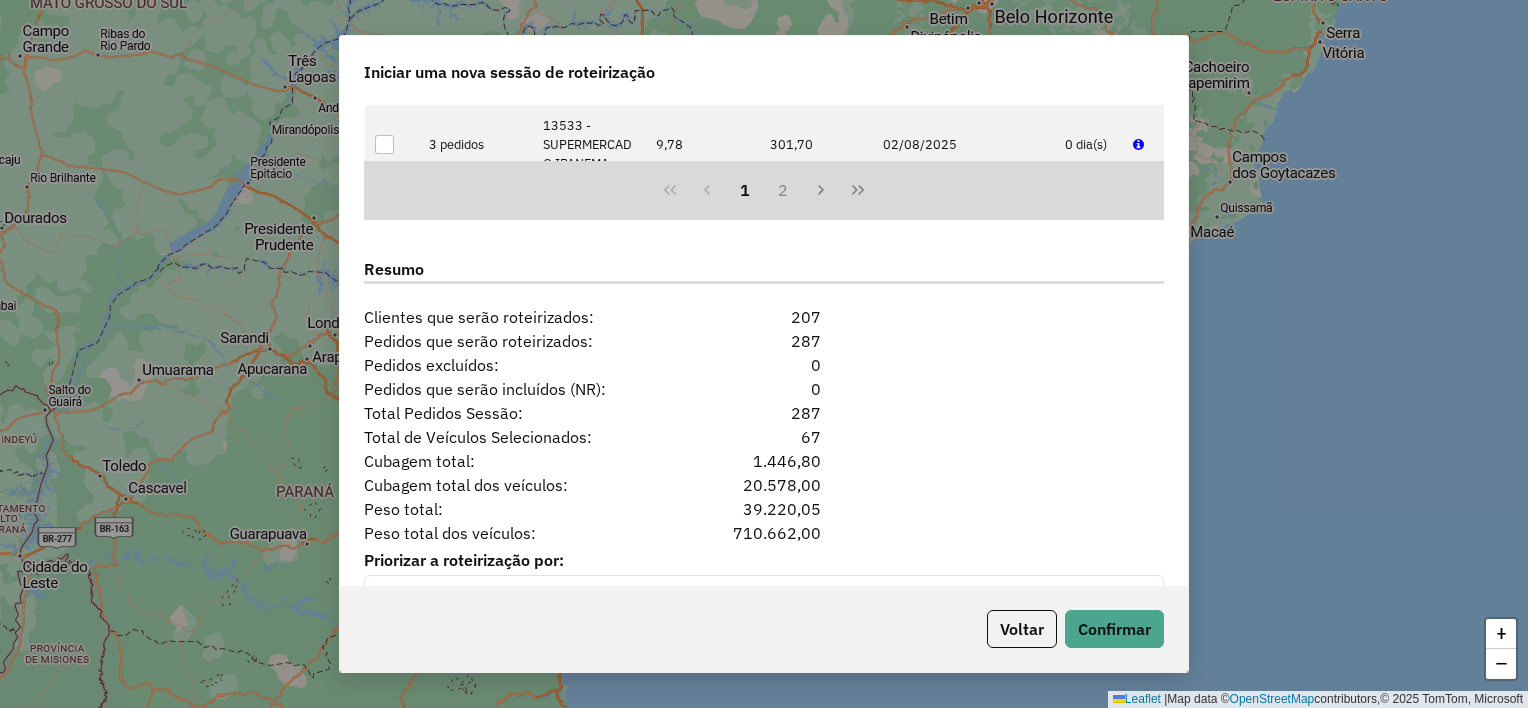 scroll, scrollTop: 2460, scrollLeft: 0, axis: vertical 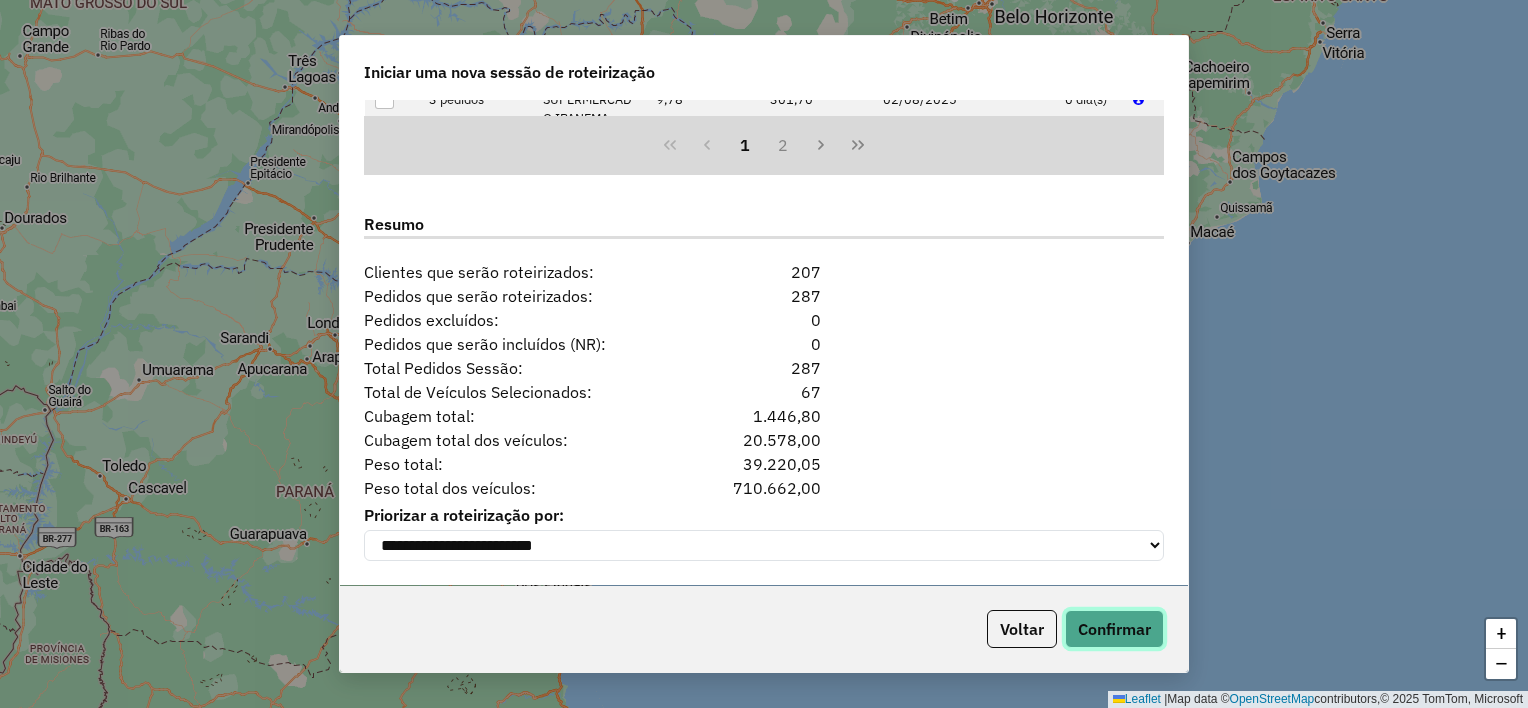 click on "Confirmar" 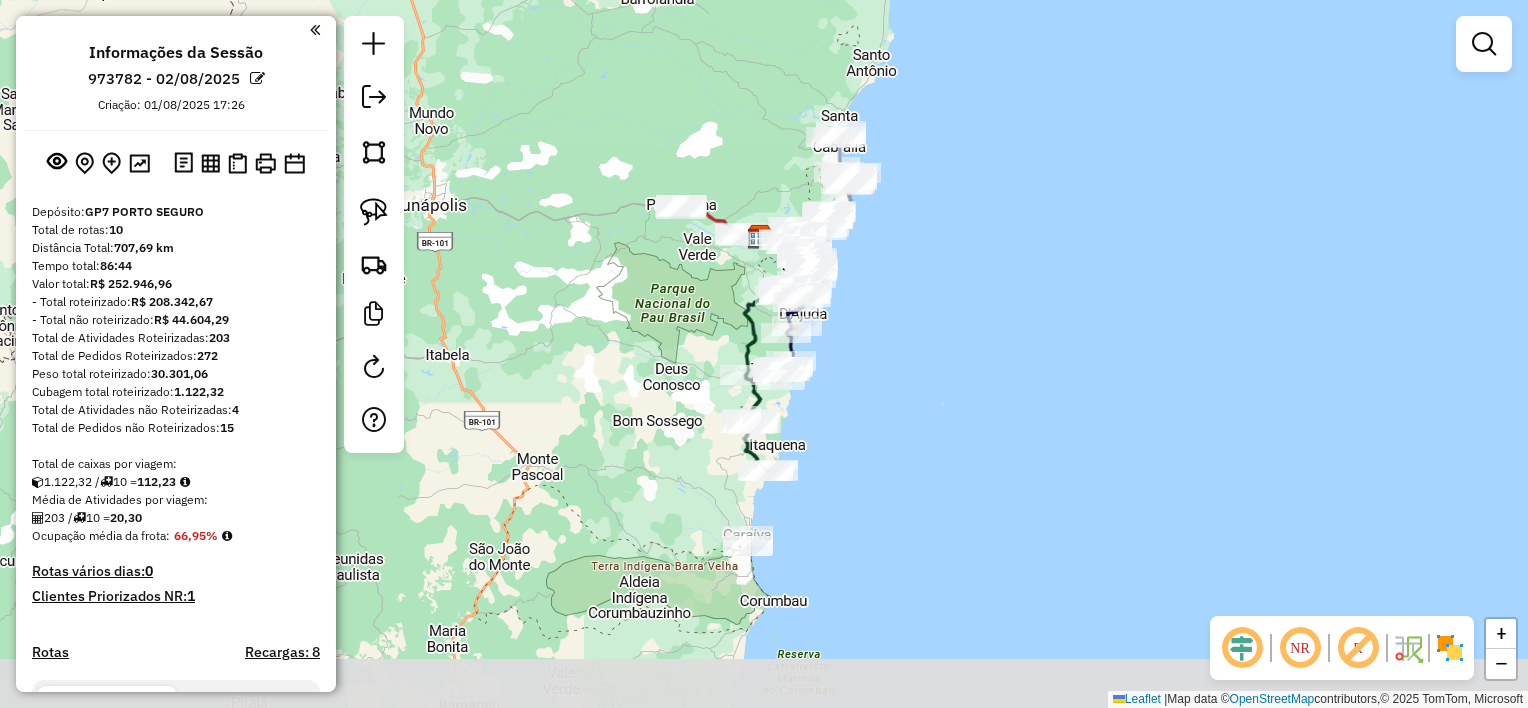 drag, startPoint x: 655, startPoint y: 388, endPoint x: 480, endPoint y: 316, distance: 189.23267 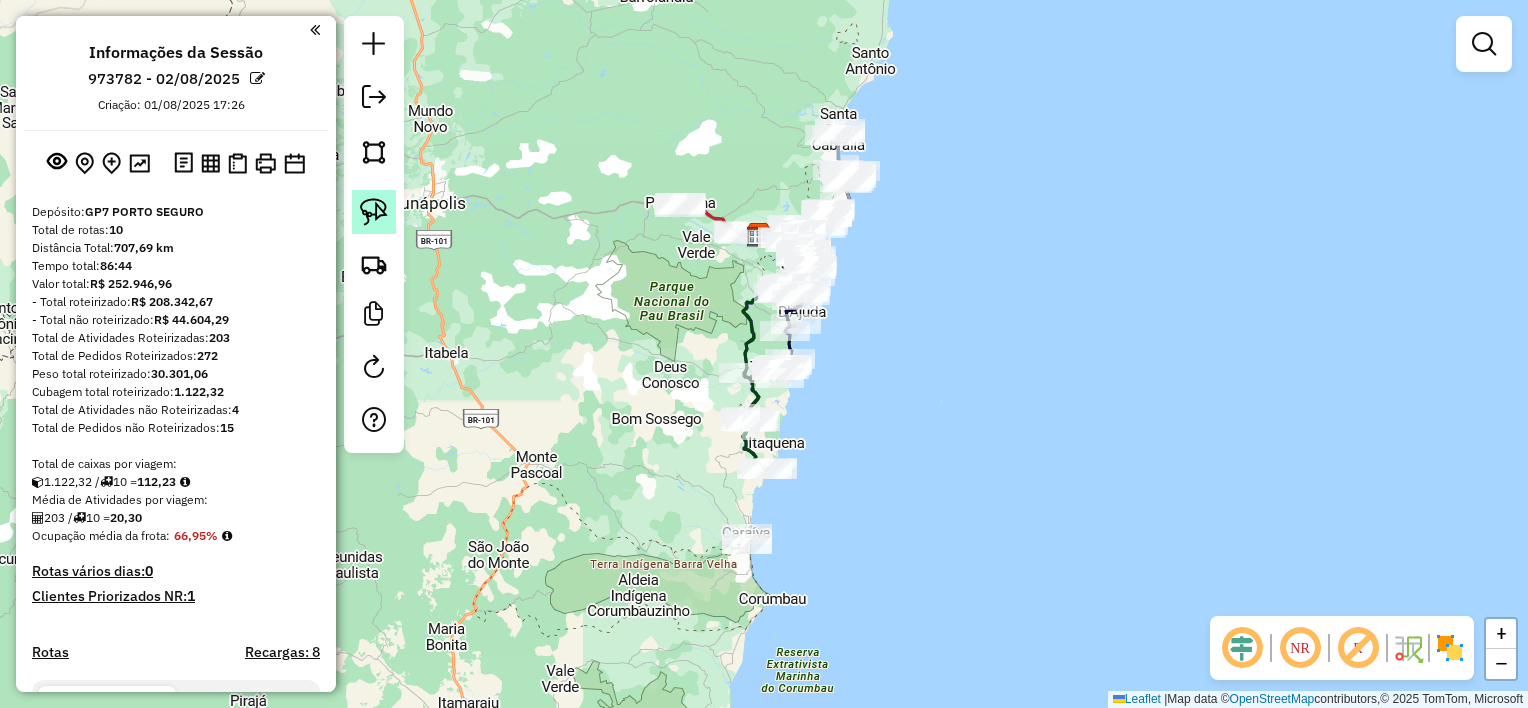 click 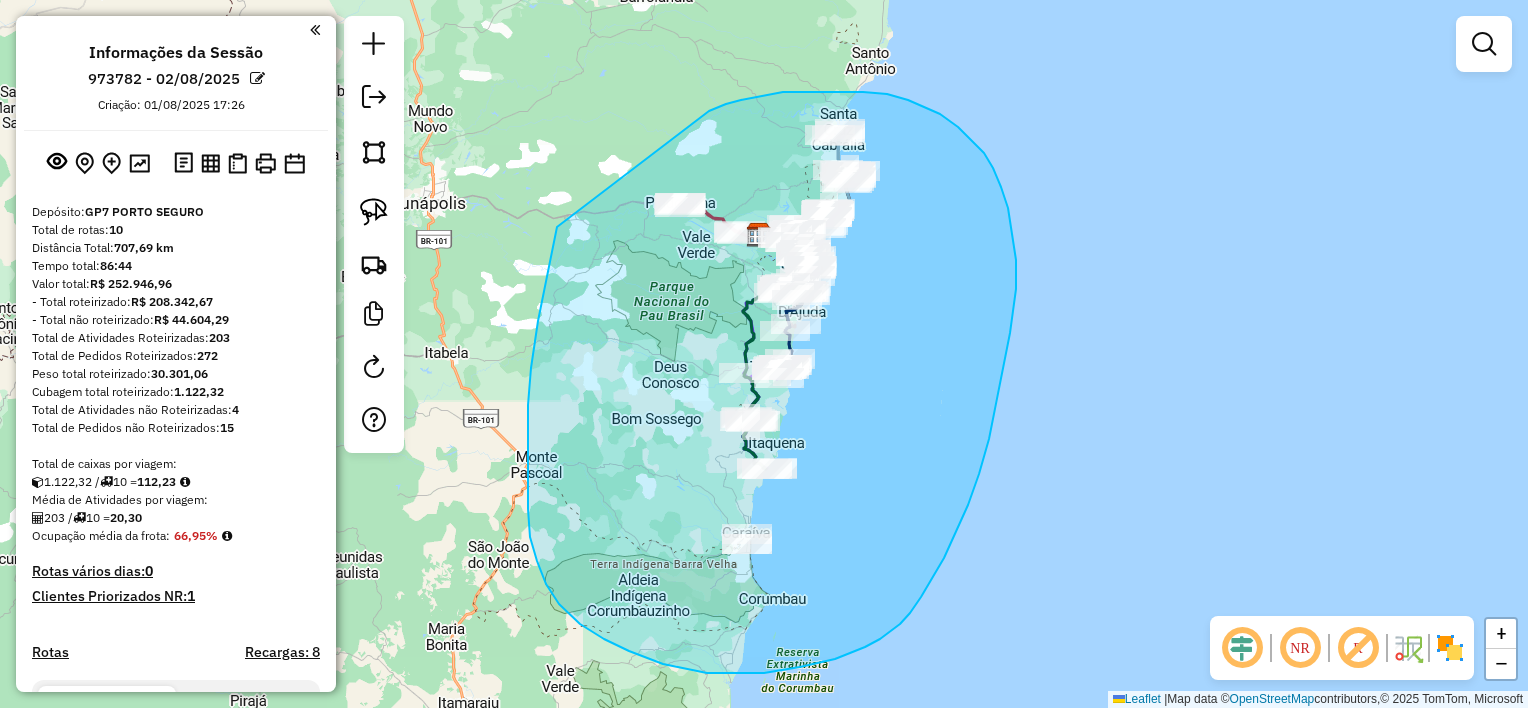 drag, startPoint x: 726, startPoint y: 104, endPoint x: 576, endPoint y: 127, distance: 151.75308 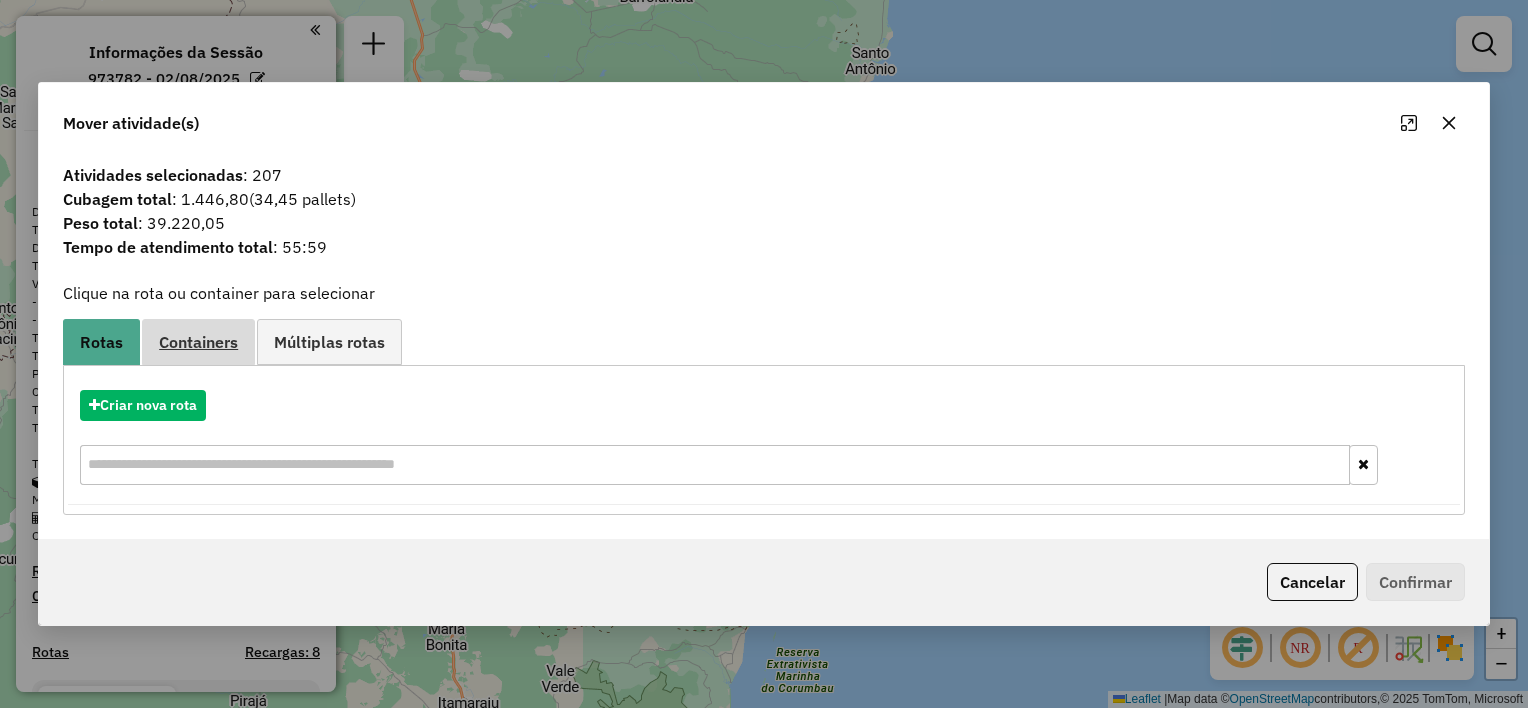 click on "Containers" at bounding box center (198, 342) 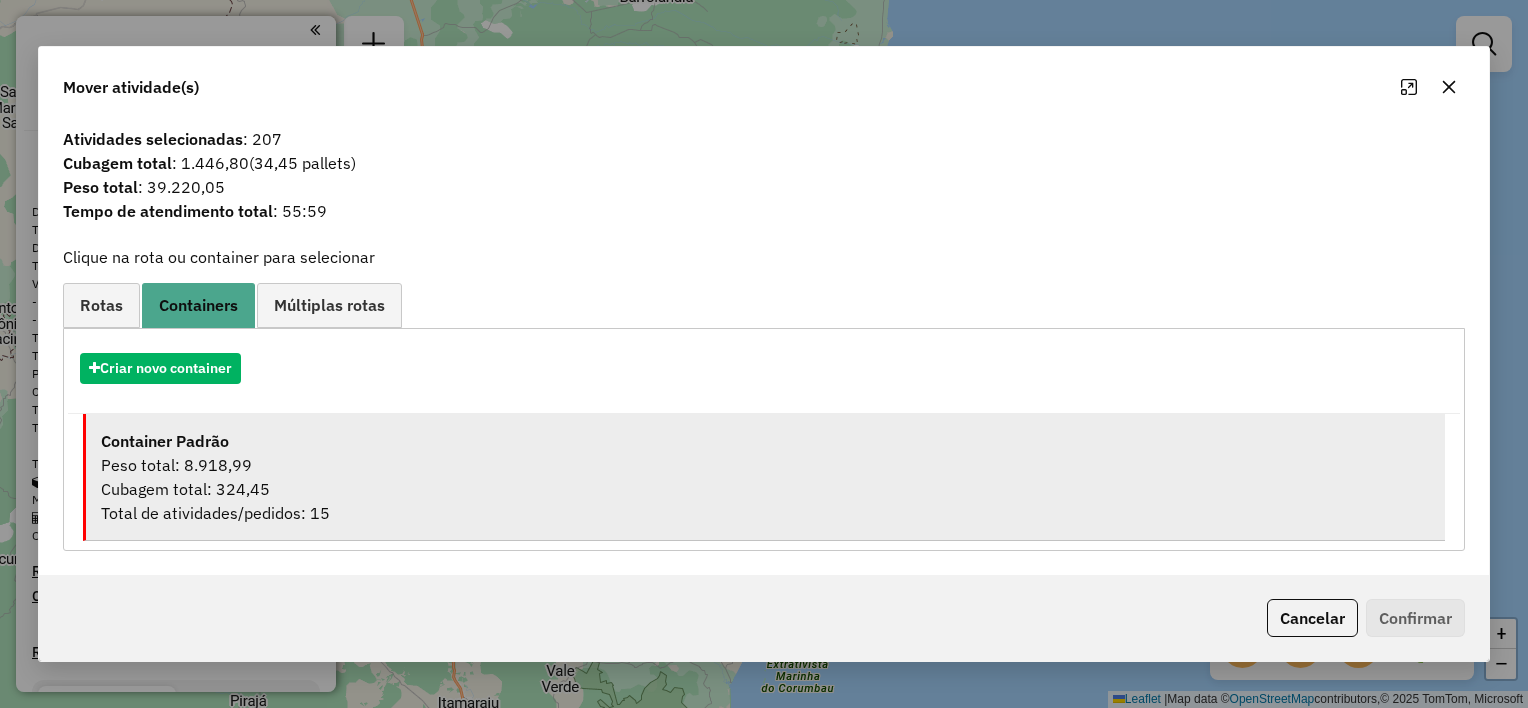 click on "Cubagem total: 324,45" at bounding box center [765, 489] 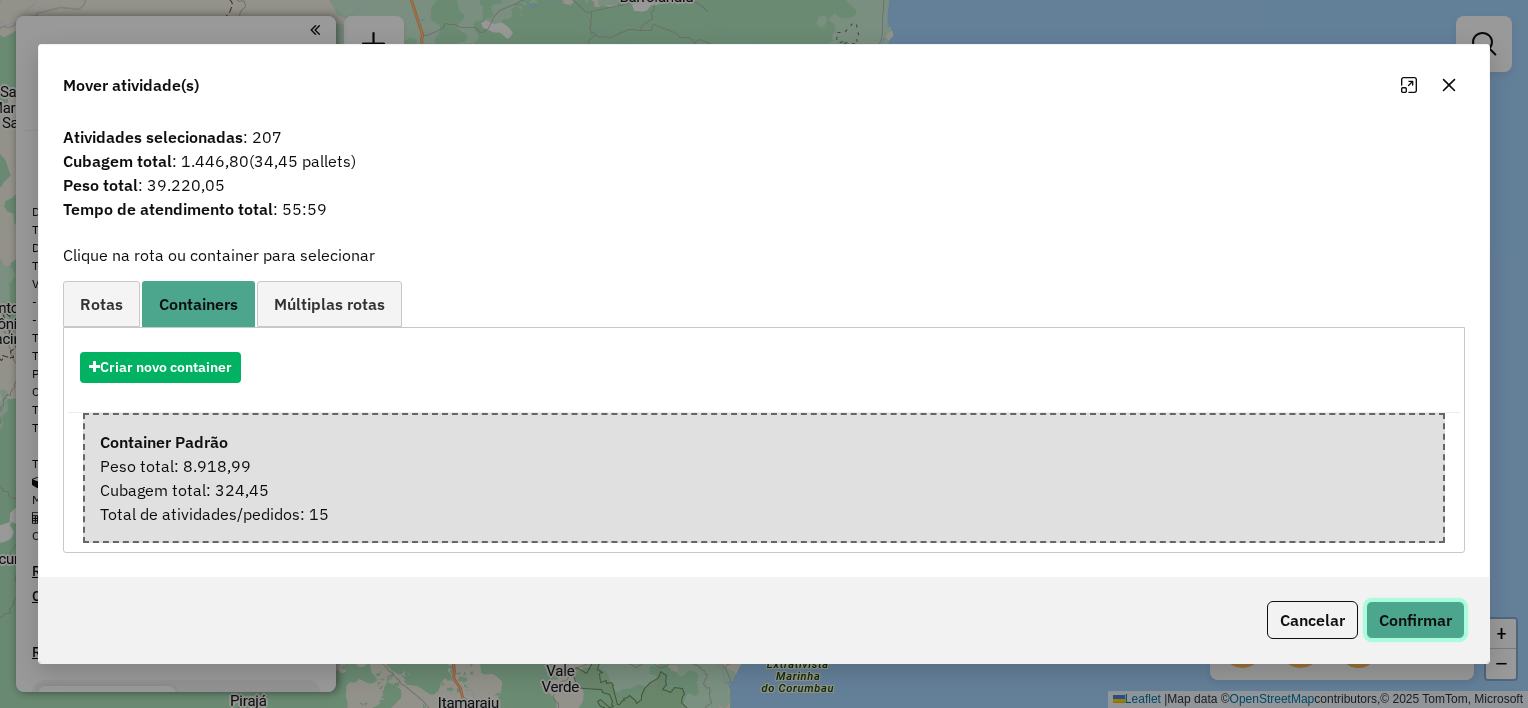 click on "Confirmar" 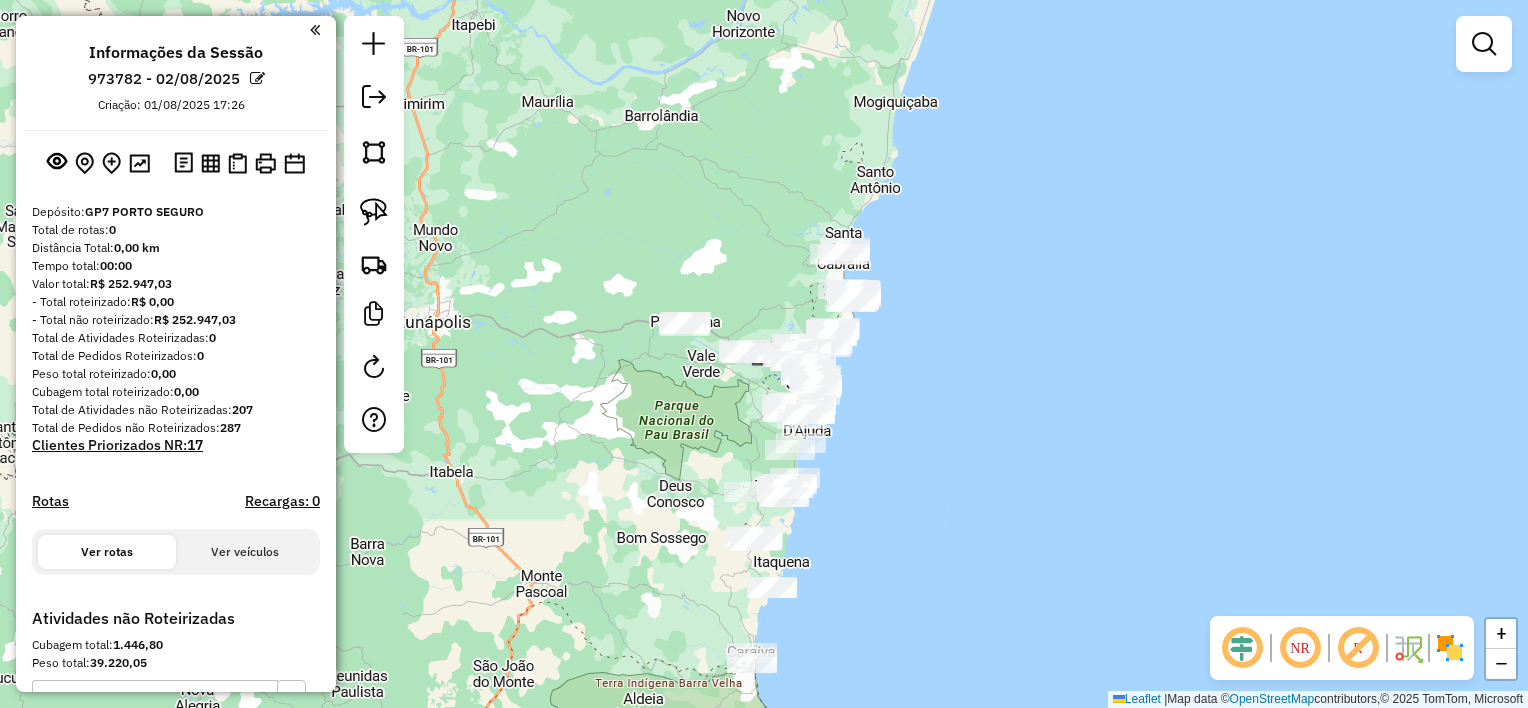 drag, startPoint x: 932, startPoint y: 456, endPoint x: 900, endPoint y: 328, distance: 131.93938 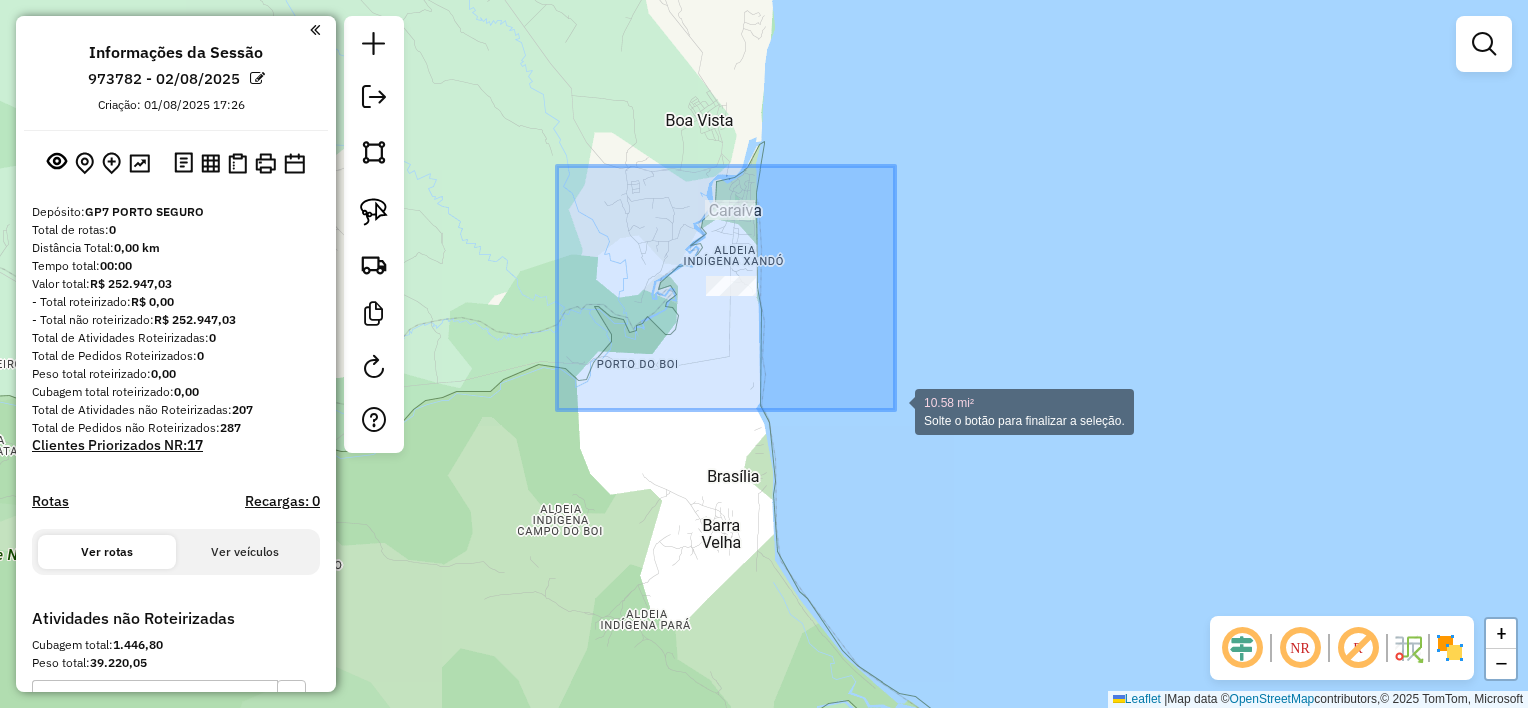 drag, startPoint x: 557, startPoint y: 166, endPoint x: 895, endPoint y: 410, distance: 416.8693 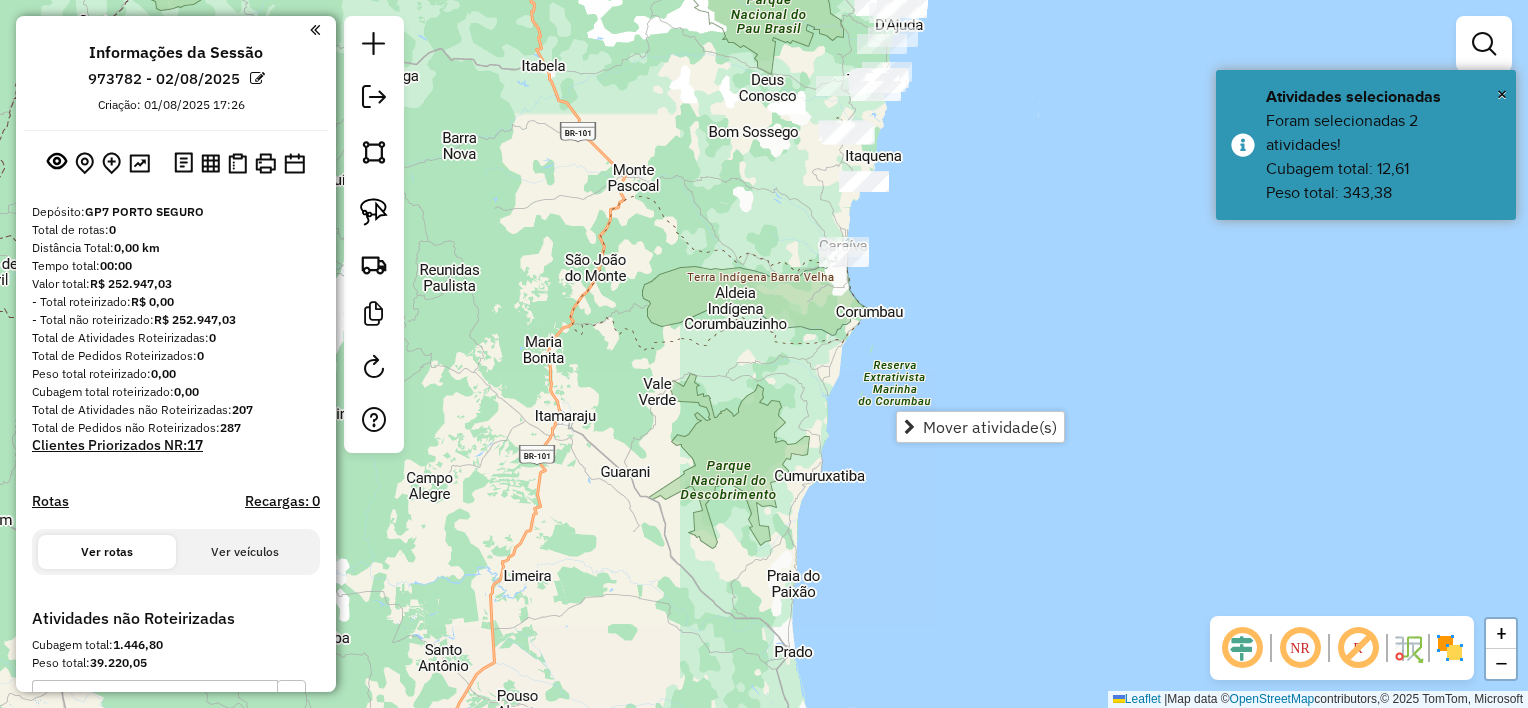 drag, startPoint x: 943, startPoint y: 236, endPoint x: 951, endPoint y: 300, distance: 64.49806 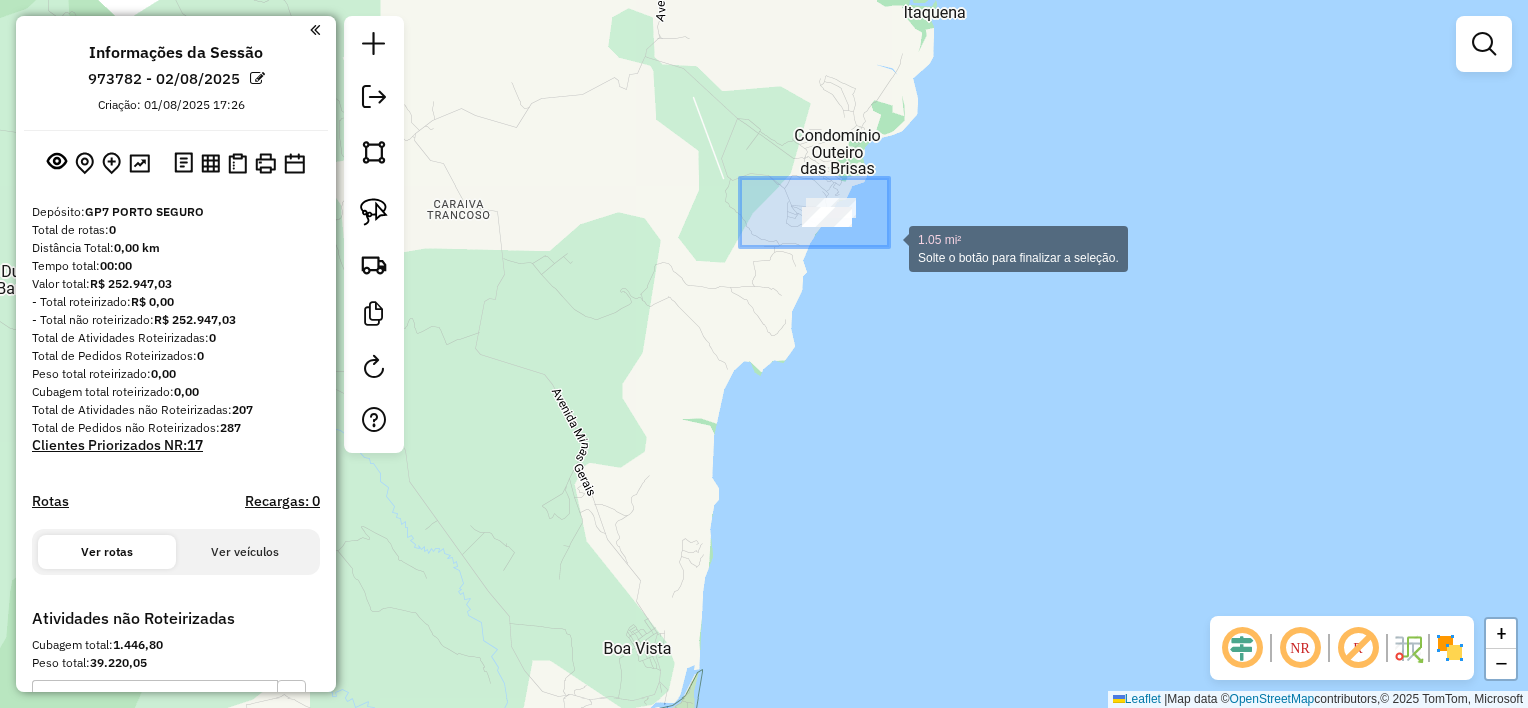 drag, startPoint x: 740, startPoint y: 178, endPoint x: 918, endPoint y: 263, distance: 197.25365 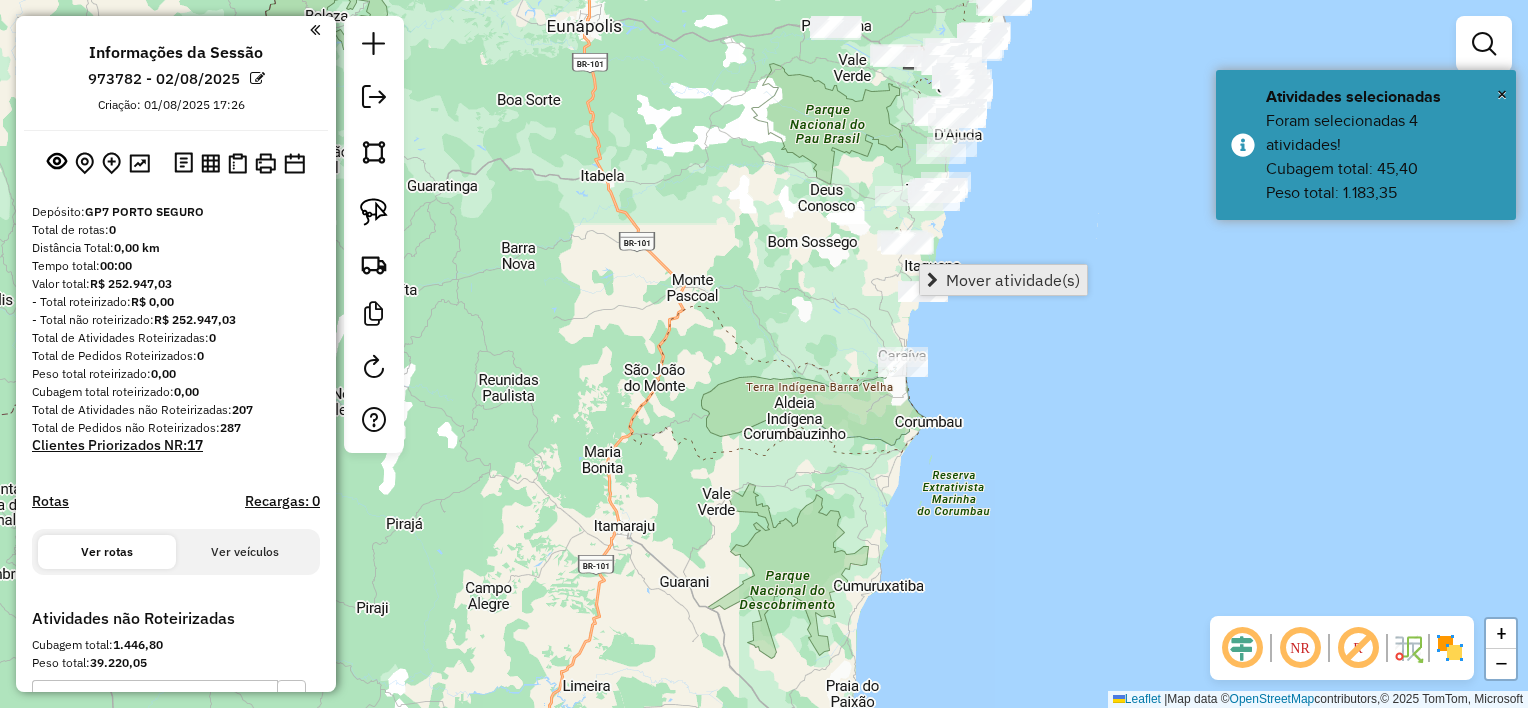 click on "**********" 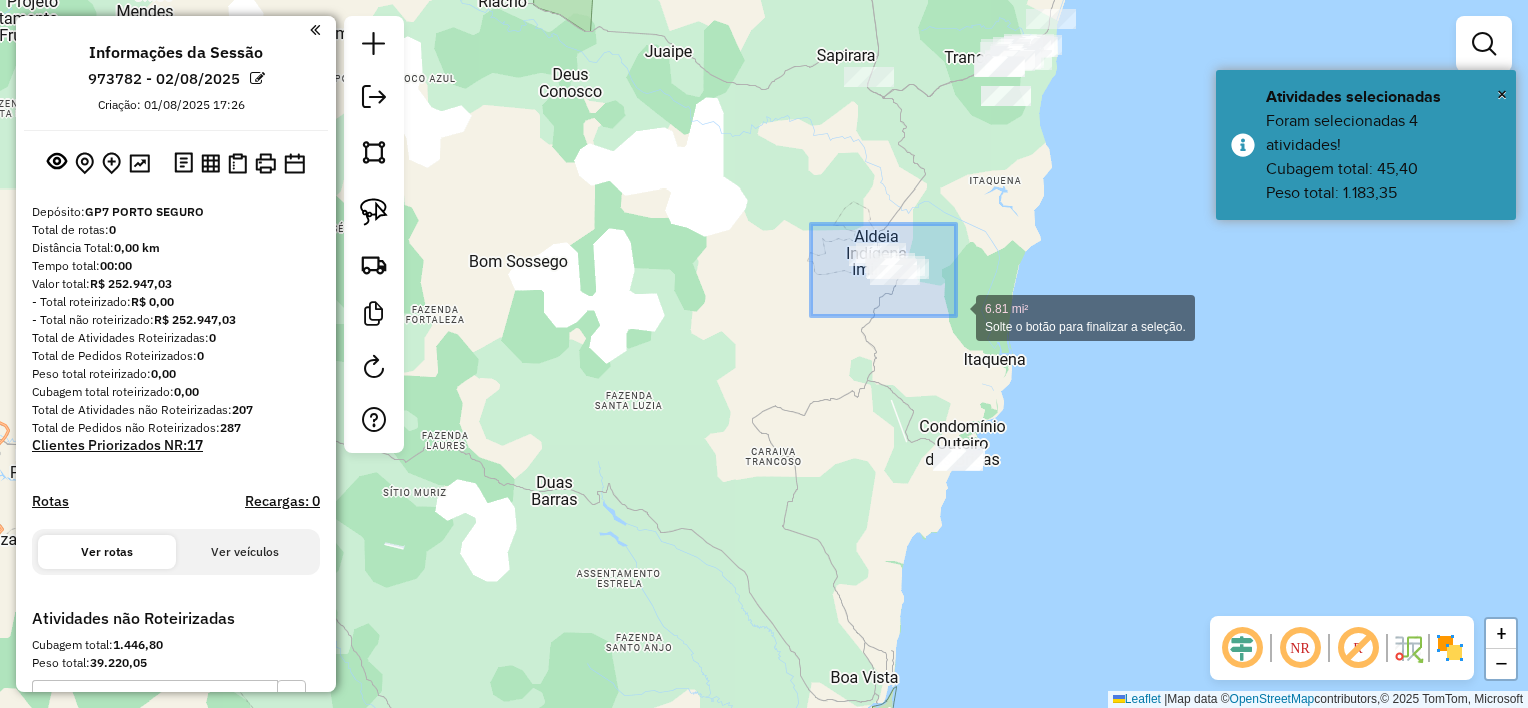 drag, startPoint x: 822, startPoint y: 230, endPoint x: 980, endPoint y: 326, distance: 184.87834 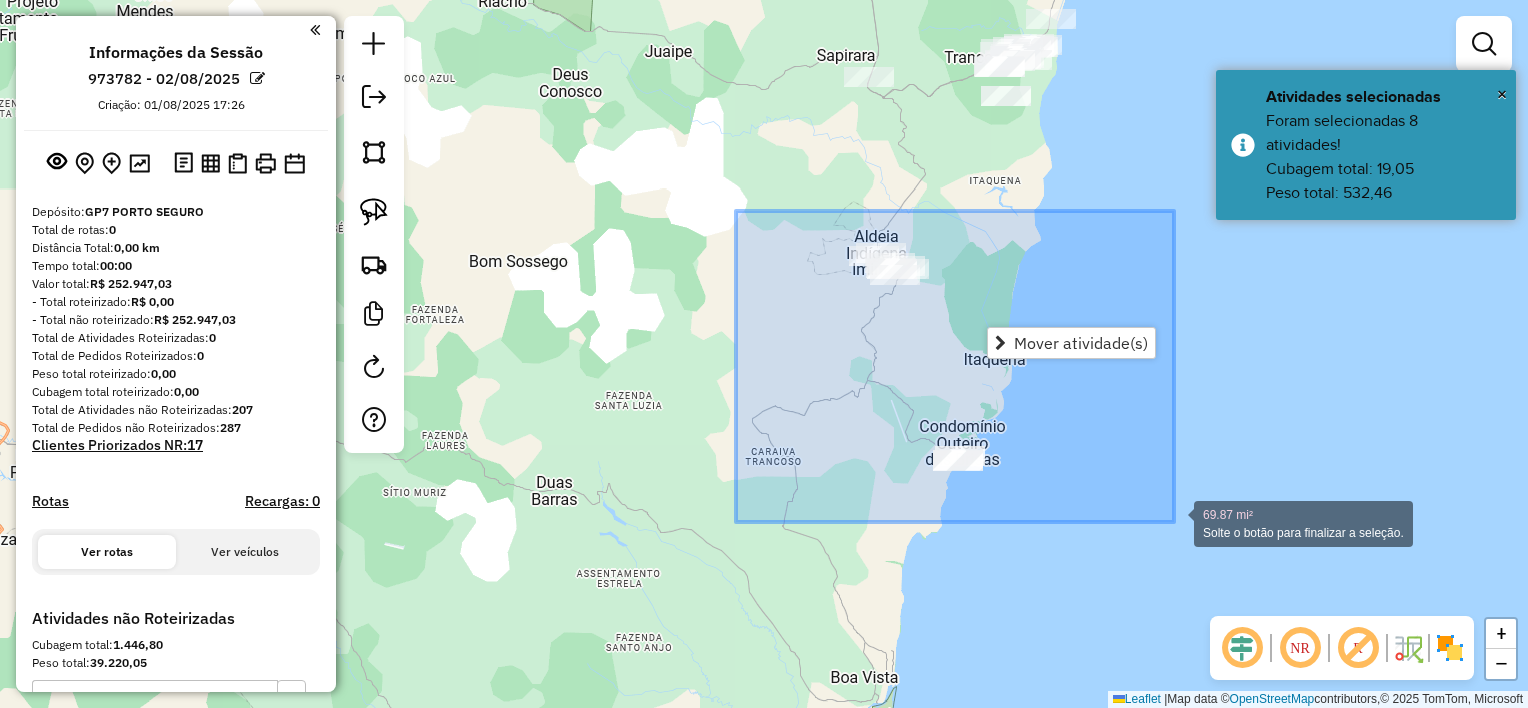 drag, startPoint x: 736, startPoint y: 211, endPoint x: 1174, endPoint y: 522, distance: 537.18243 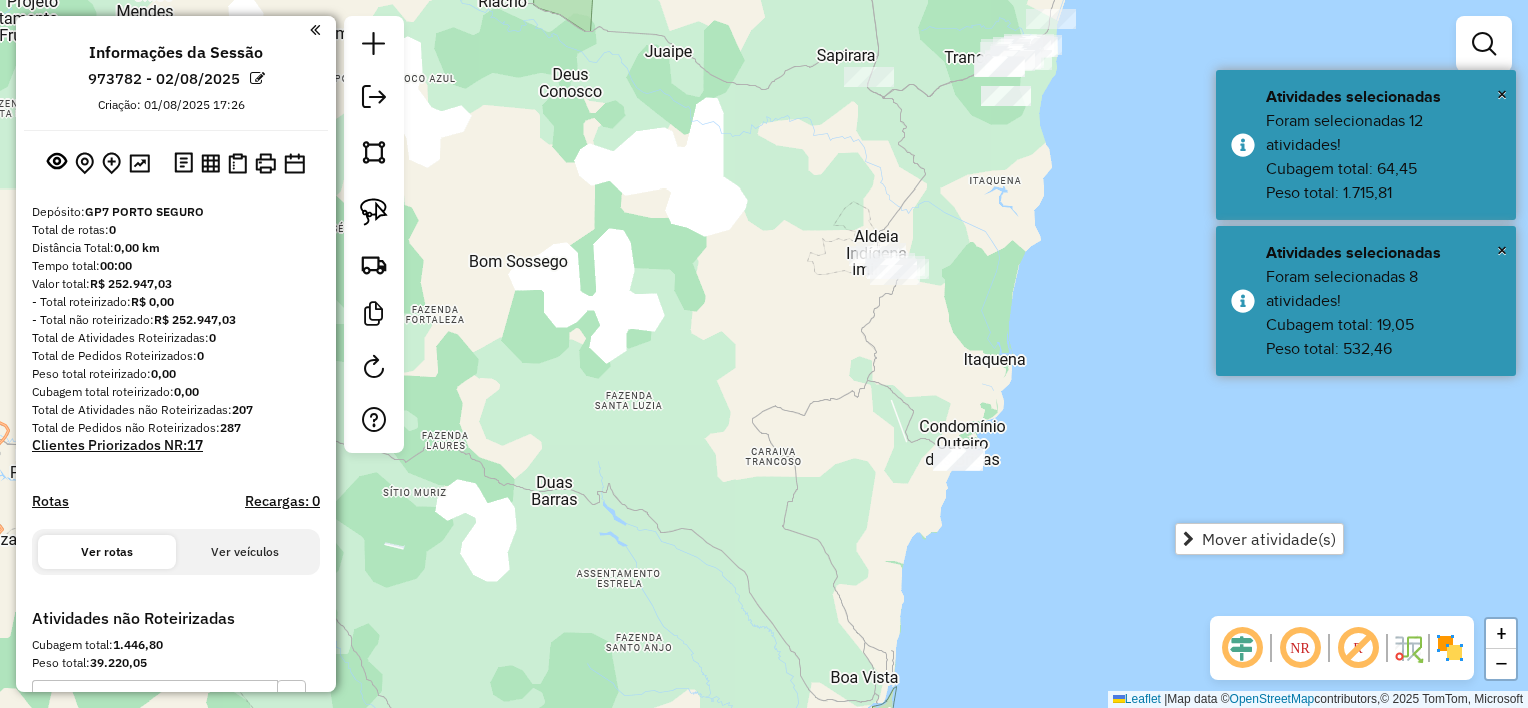click on "Janela de atendimento Grade de atendimento Capacidade Transportadoras Veículos Cliente Pedidos  Rotas Selecione os dias de semana para filtrar as janelas de atendimento  Seg   Ter   Qua   Qui   Sex   Sáb   Dom  Informe o período da janela de atendimento: De: Até:  Filtrar exatamente a janela do cliente  Considerar janela de atendimento padrão  Selecione os dias de semana para filtrar as grades de atendimento  Seg   Ter   Qua   Qui   Sex   Sáb   Dom   Considerar clientes sem dia de atendimento cadastrado  Clientes fora do dia de atendimento selecionado Filtrar as atividades entre os valores definidos abaixo:  Peso mínimo:   Peso máximo:   Cubagem mínima:   Cubagem máxima:   De:   Até:  Filtrar as atividades entre o tempo de atendimento definido abaixo:  De:   Até:   Considerar capacidade total dos clientes não roteirizados Transportadora: Selecione um ou mais itens Tipo de veículo: Selecione um ou mais itens Veículo: Selecione um ou mais itens Motorista: Selecione um ou mais itens Nome: Rótulo:" 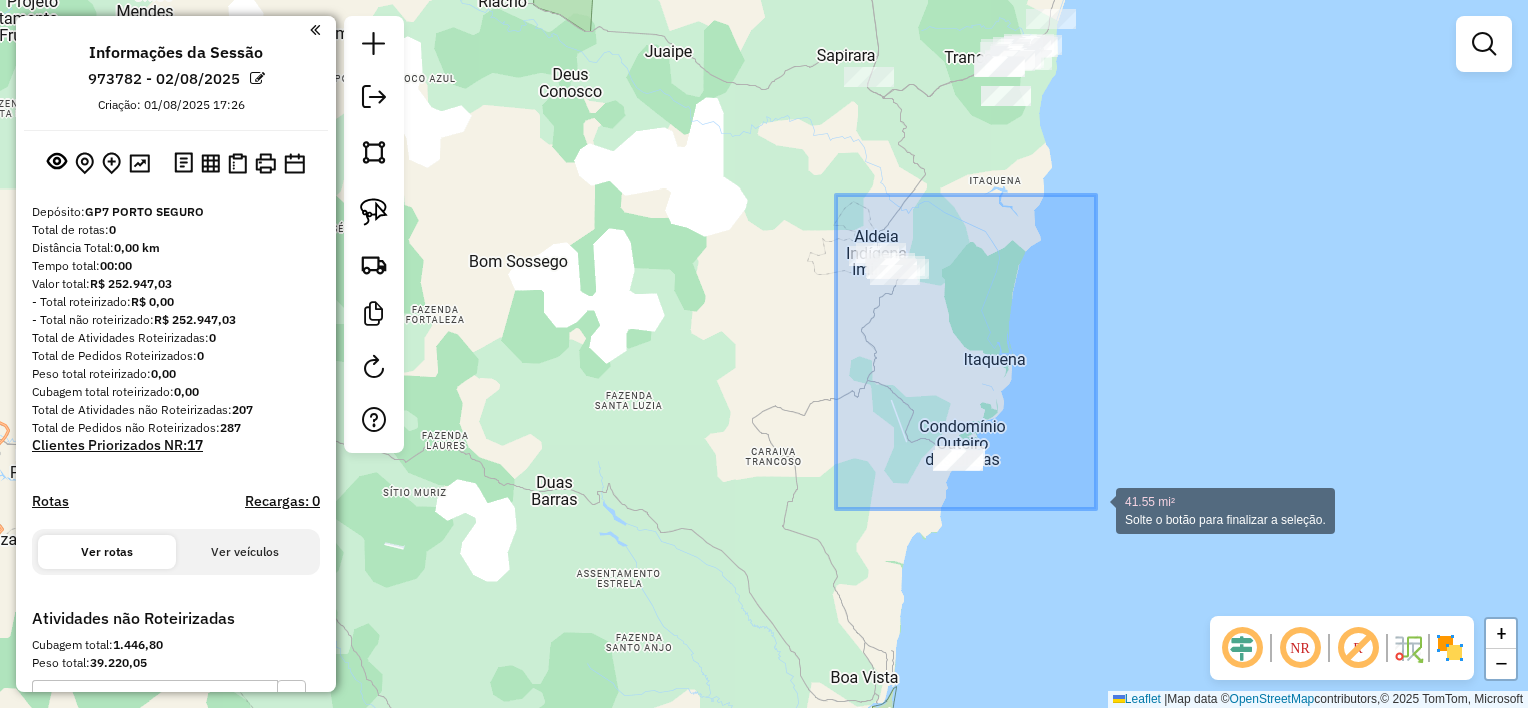 drag, startPoint x: 836, startPoint y: 195, endPoint x: 1096, endPoint y: 512, distance: 409.98657 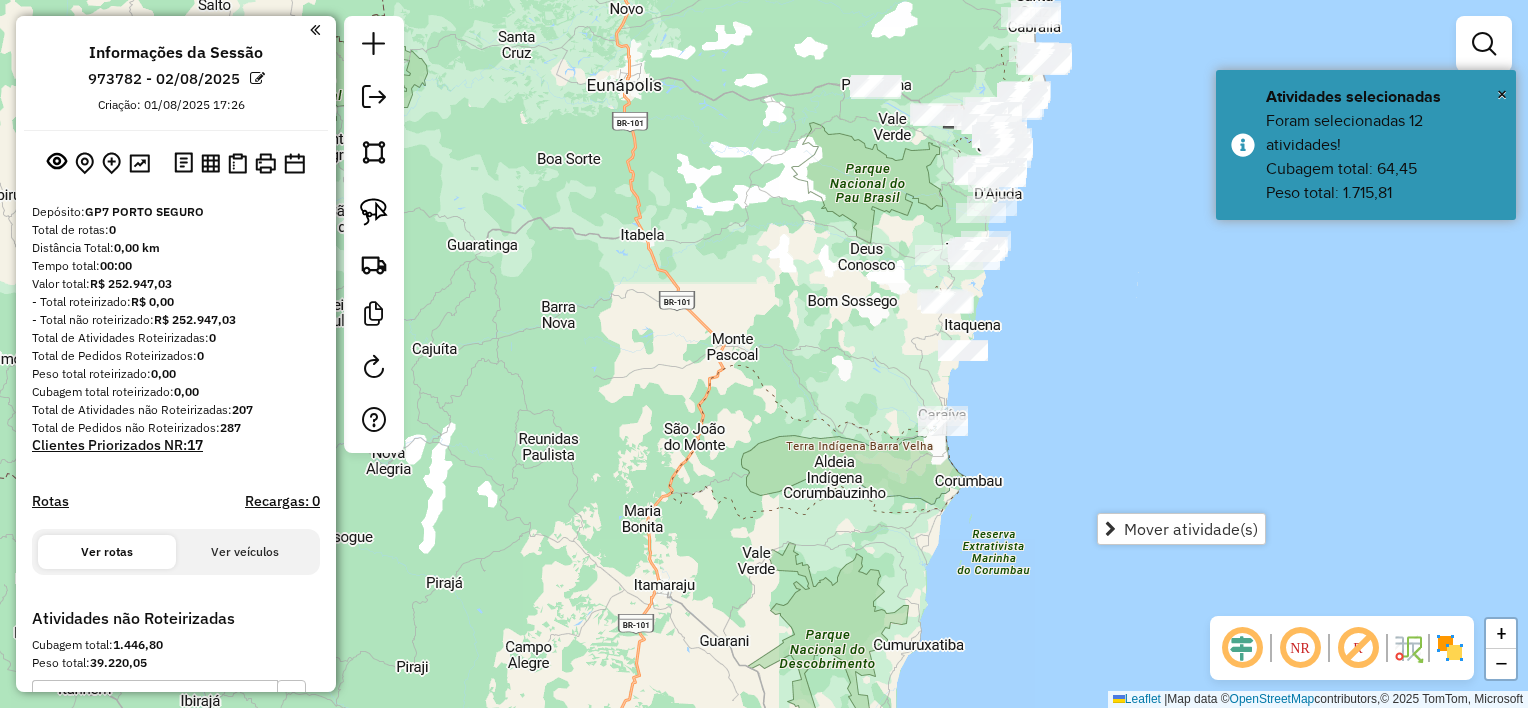 drag, startPoint x: 1051, startPoint y: 383, endPoint x: 925, endPoint y: 361, distance: 127.90621 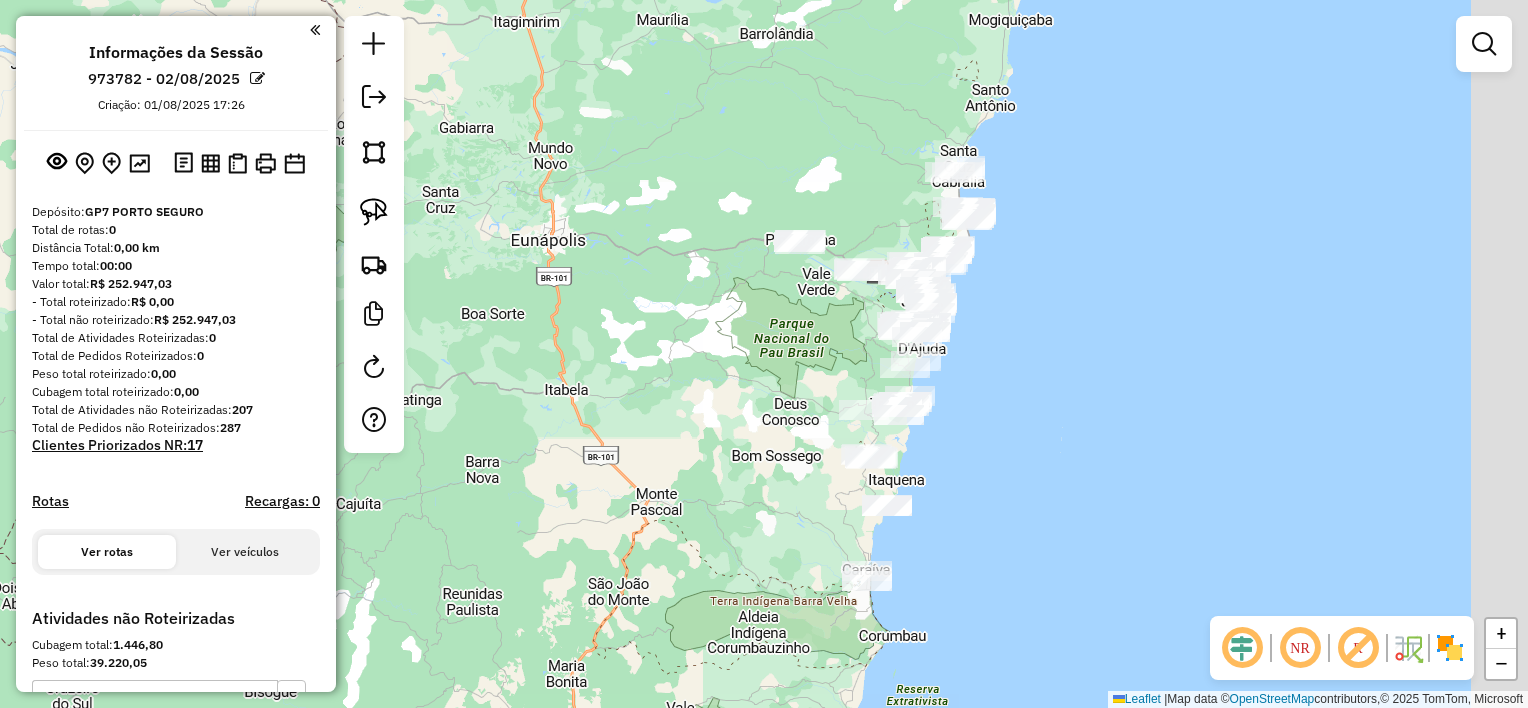 drag, startPoint x: 1078, startPoint y: 291, endPoint x: 993, endPoint y: 448, distance: 178.53291 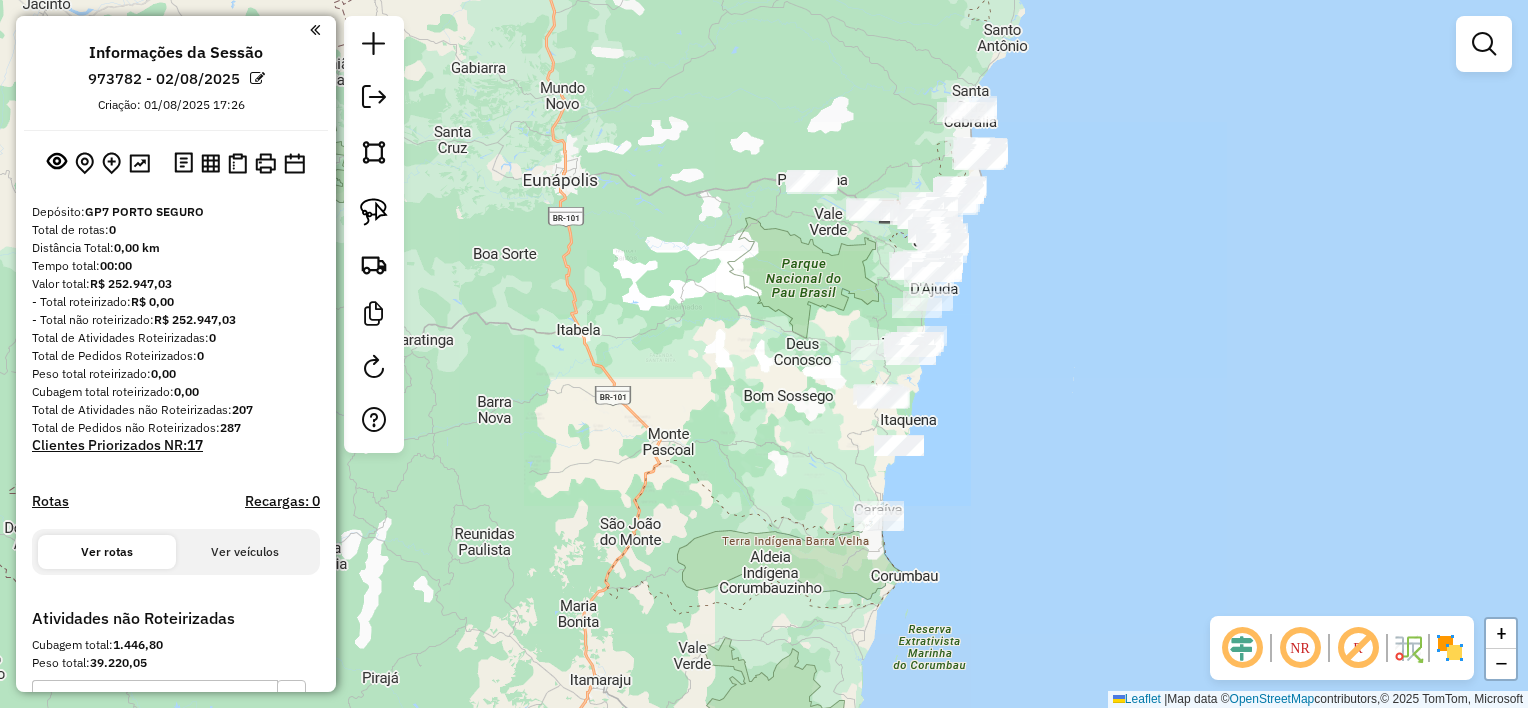 drag, startPoint x: 1079, startPoint y: 203, endPoint x: 1012, endPoint y: 354, distance: 165.19685 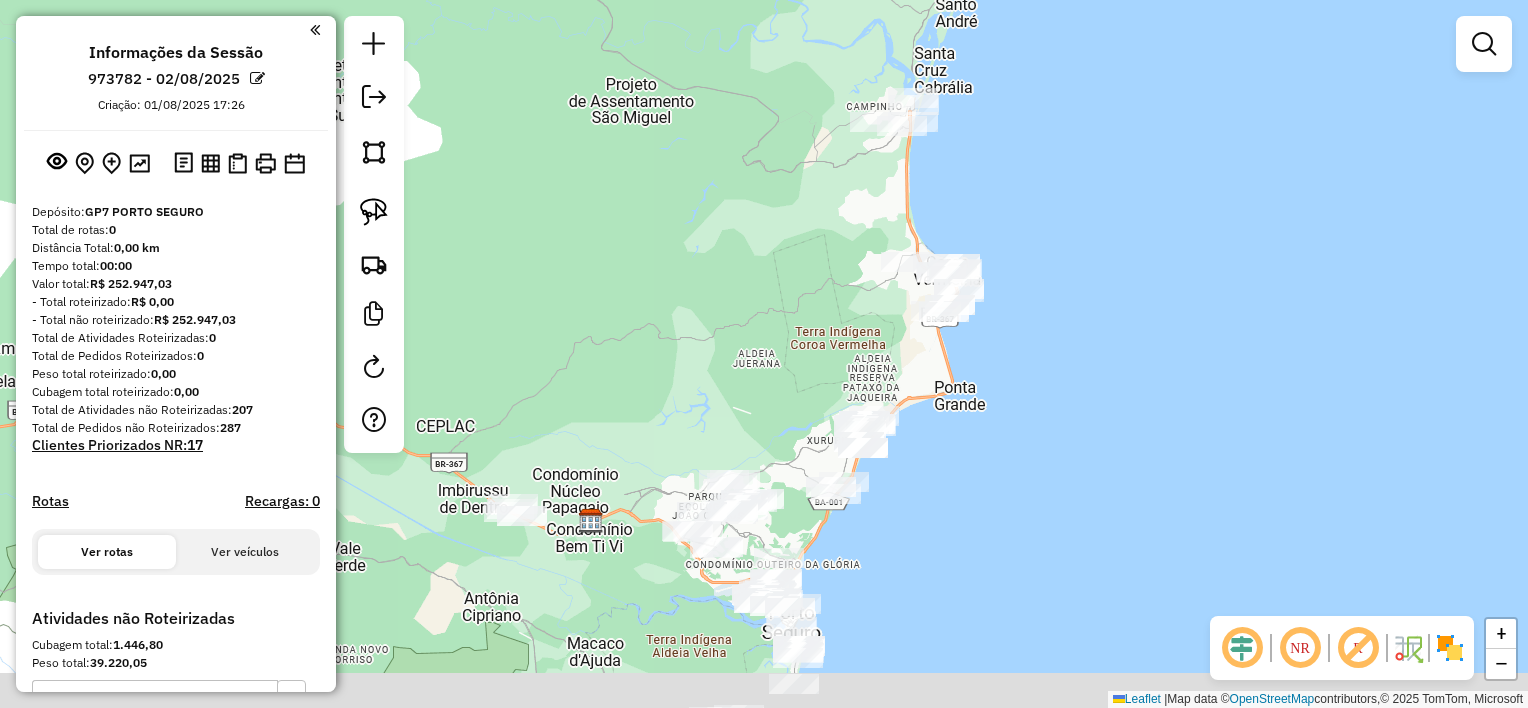 drag, startPoint x: 1072, startPoint y: 241, endPoint x: 1113, endPoint y: 162, distance: 89.005615 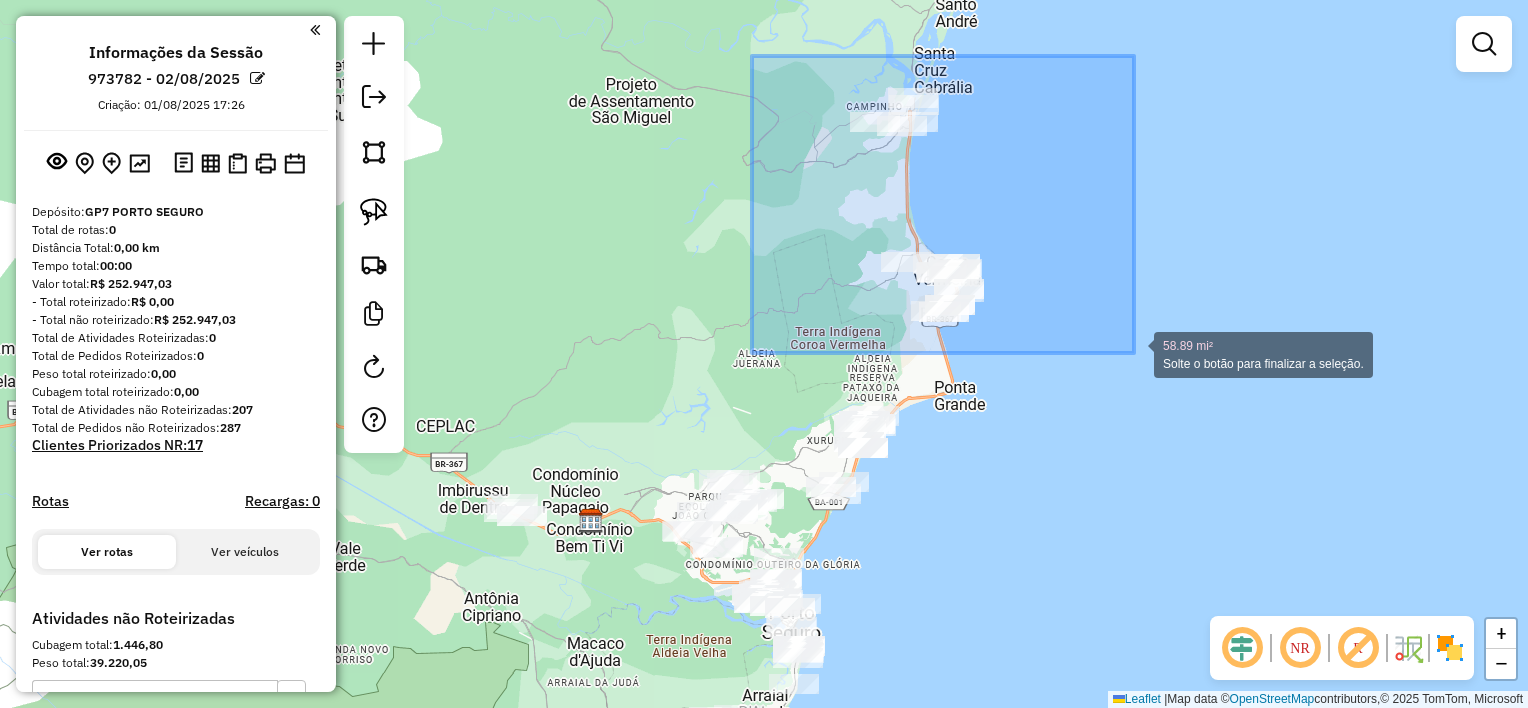 drag, startPoint x: 752, startPoint y: 56, endPoint x: 1134, endPoint y: 353, distance: 483.87292 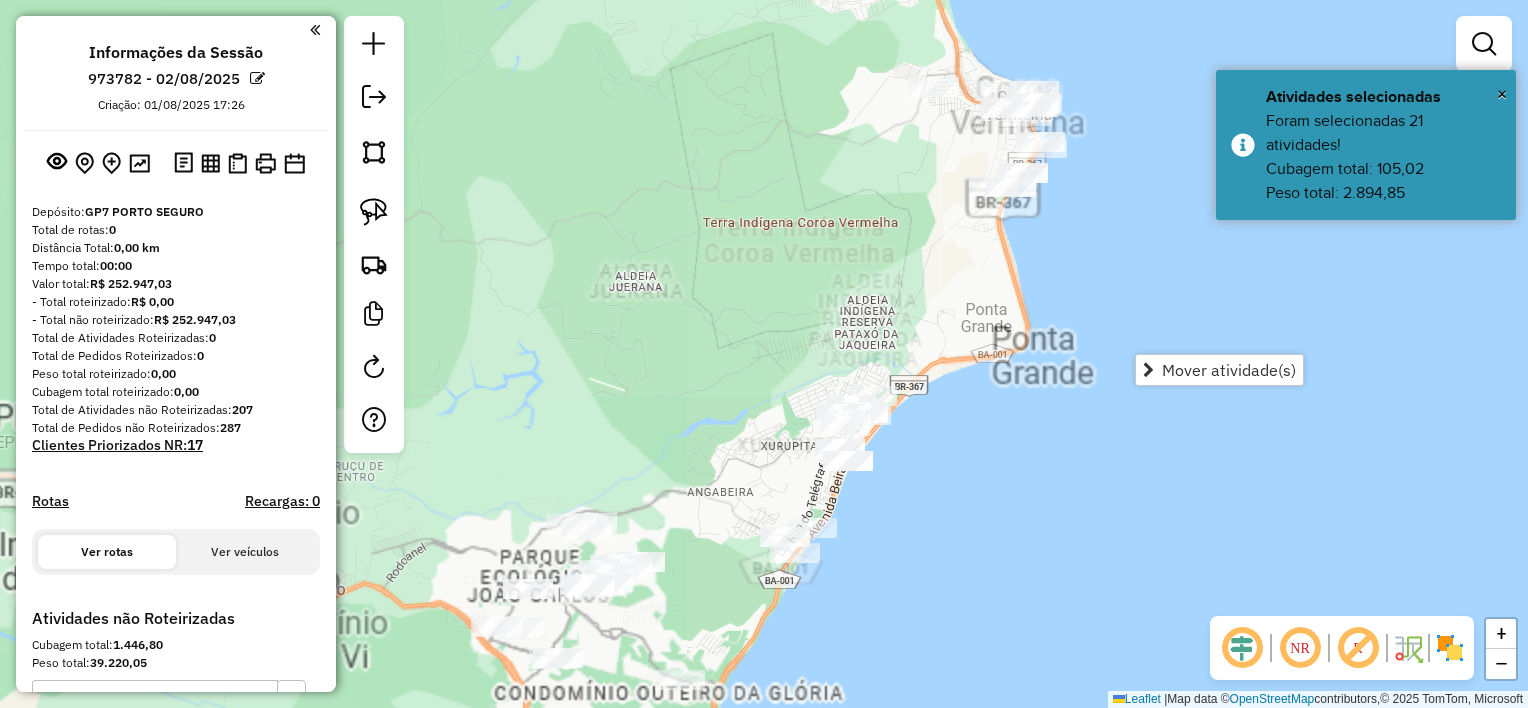 drag, startPoint x: 961, startPoint y: 351, endPoint x: 973, endPoint y: 306, distance: 46.572525 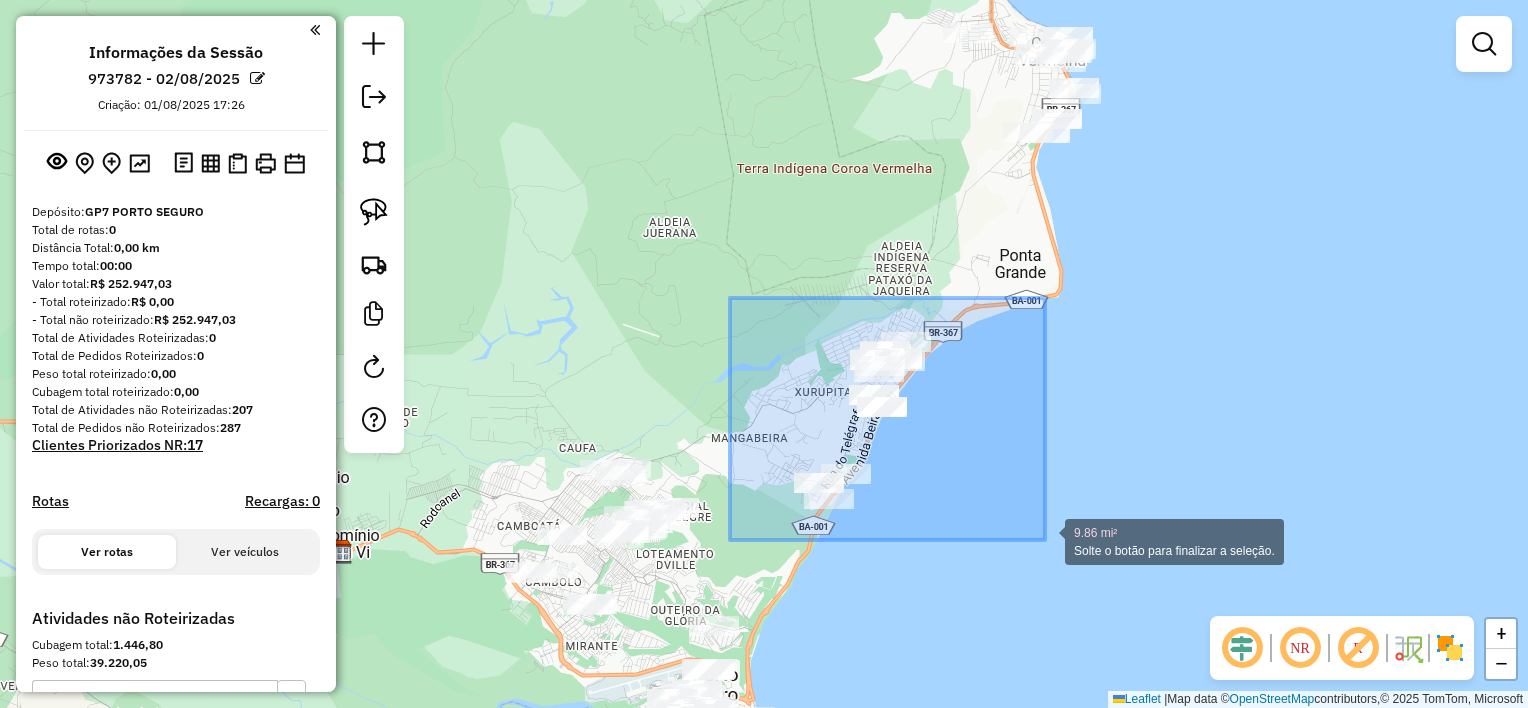drag, startPoint x: 765, startPoint y: 318, endPoint x: 1045, endPoint y: 540, distance: 357.32898 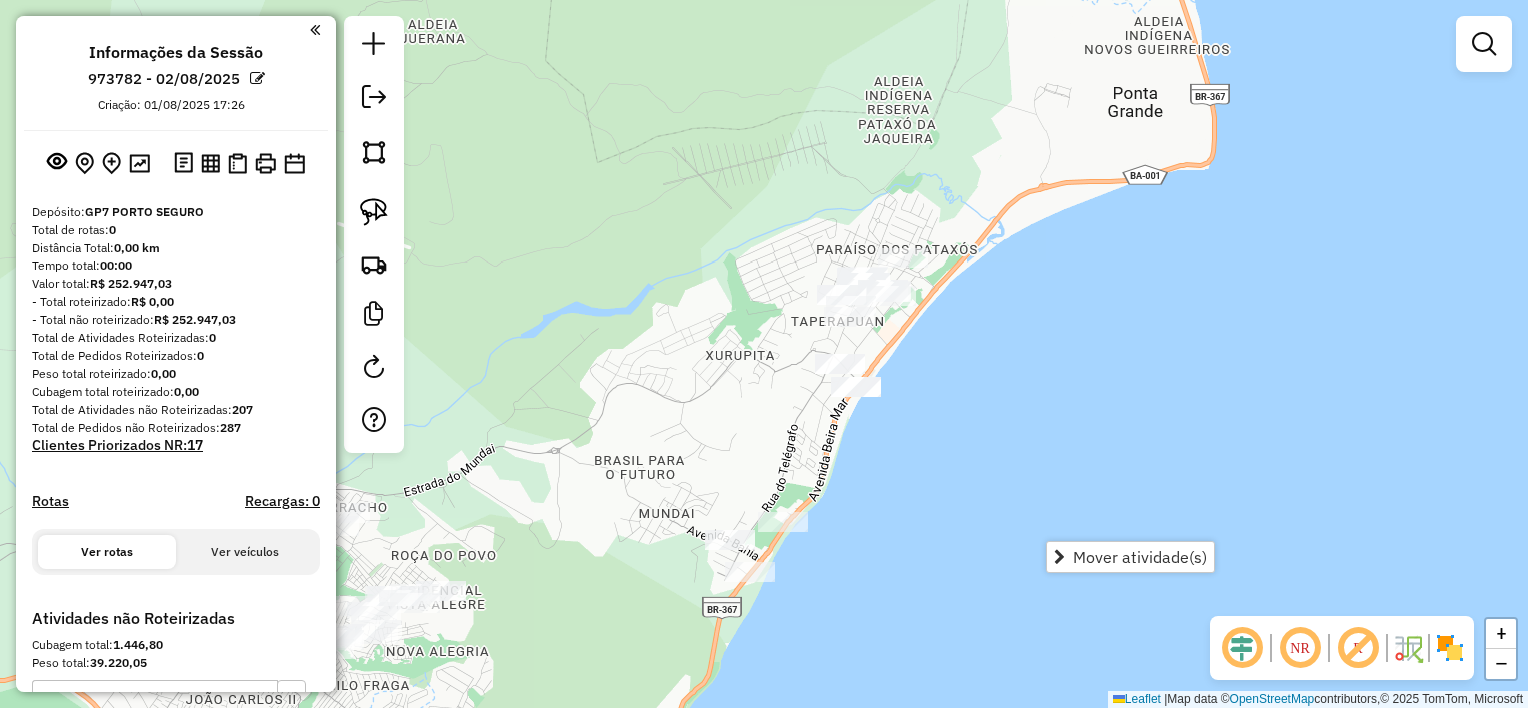 drag, startPoint x: 932, startPoint y: 421, endPoint x: 1008, endPoint y: 430, distance: 76.53104 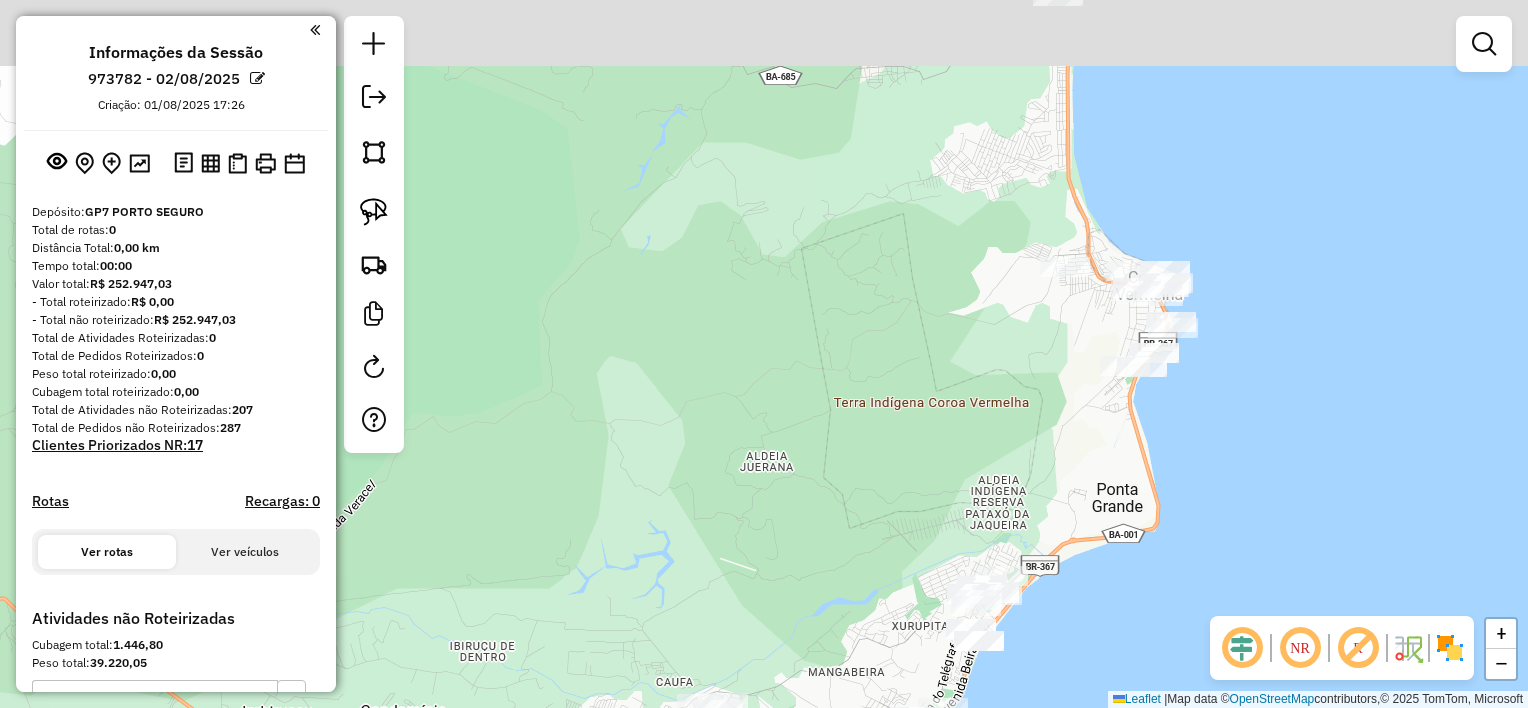 drag, startPoint x: 1036, startPoint y: 456, endPoint x: 1028, endPoint y: 463, distance: 10.630146 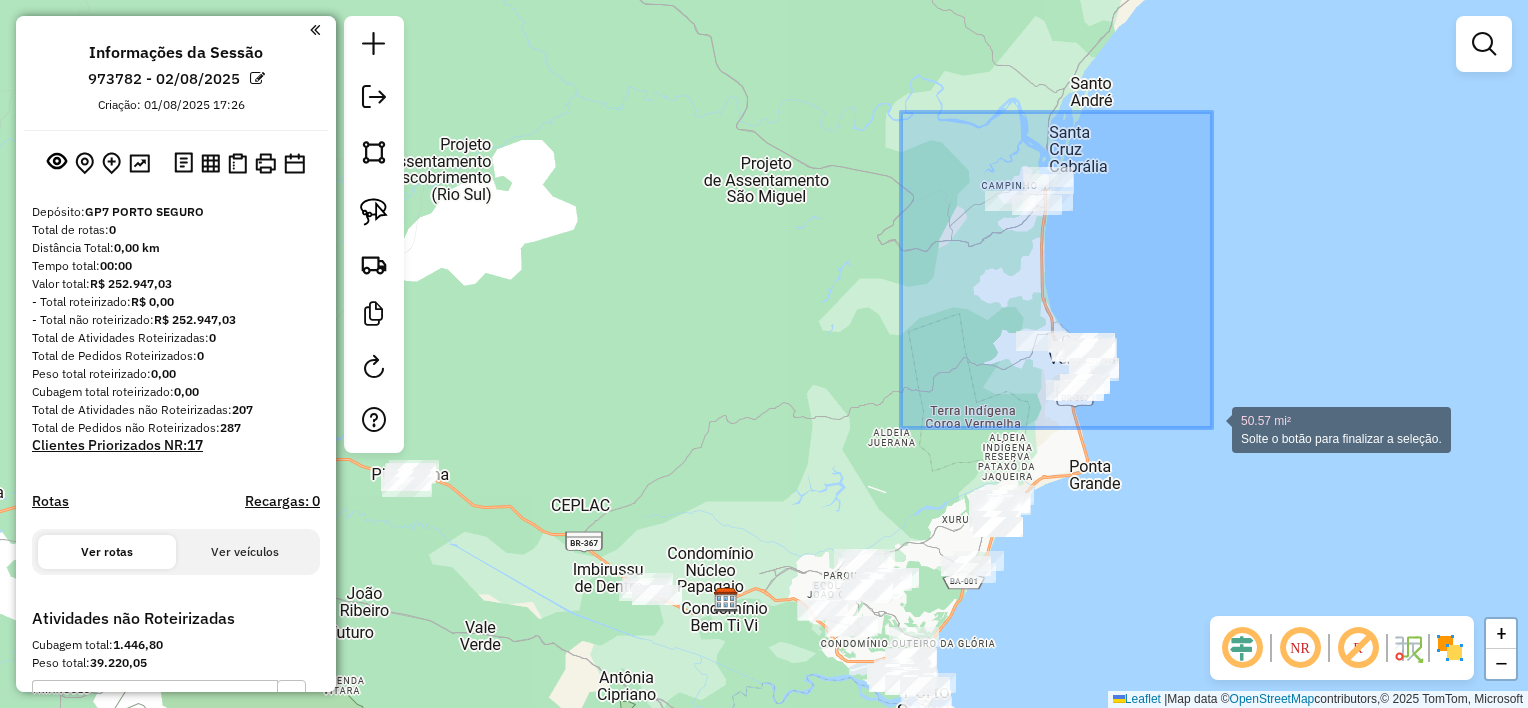 drag, startPoint x: 901, startPoint y: 112, endPoint x: 1212, endPoint y: 428, distance: 443.37006 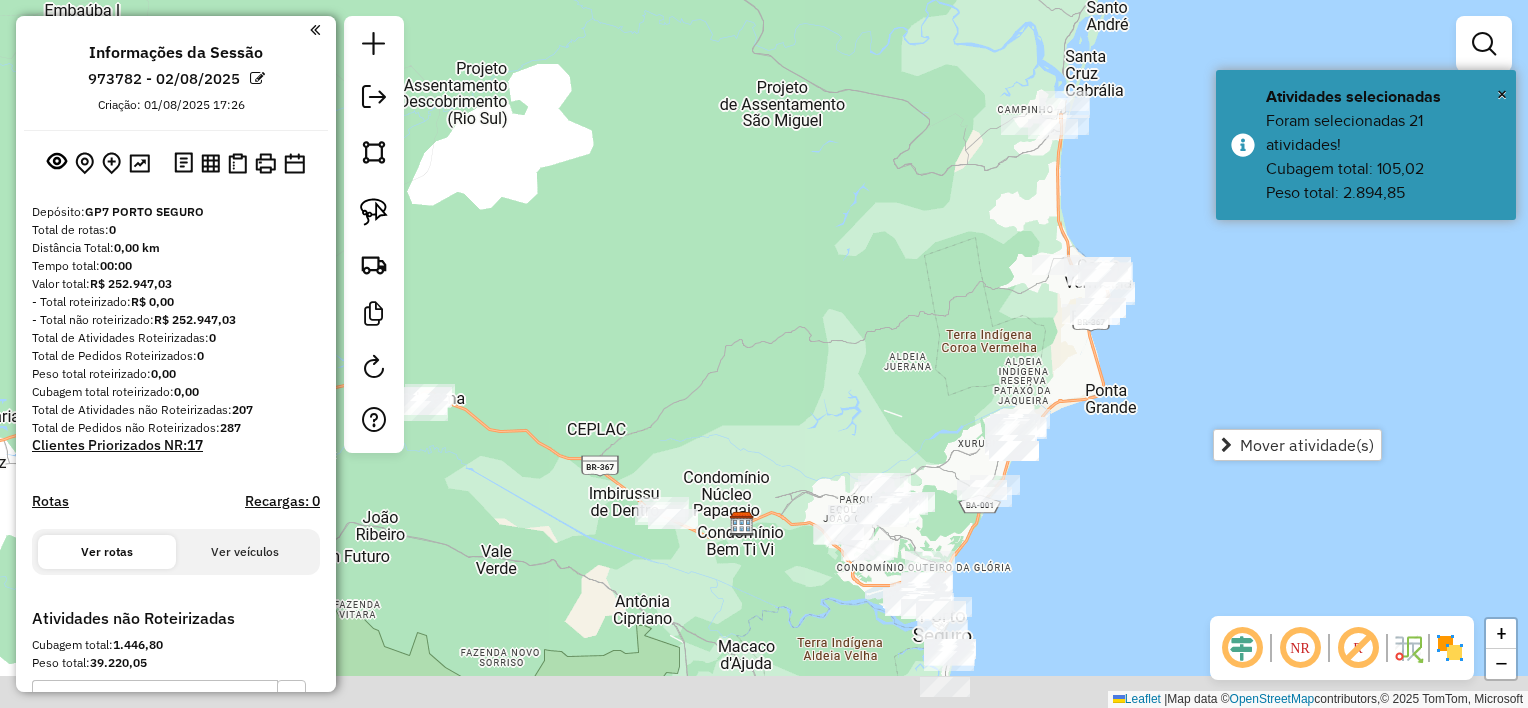 drag, startPoint x: 1144, startPoint y: 489, endPoint x: 1122, endPoint y: 302, distance: 188.28967 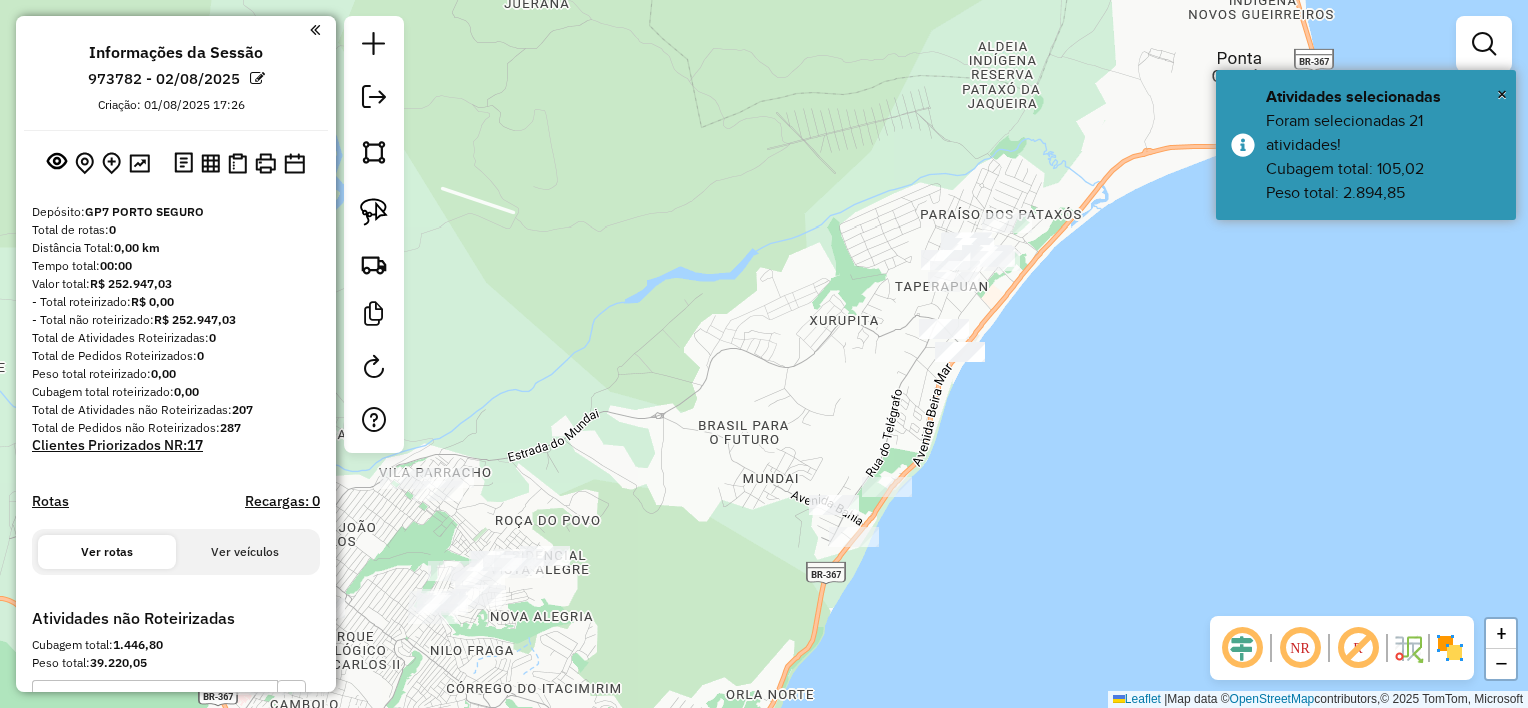 drag, startPoint x: 1128, startPoint y: 239, endPoint x: 1156, endPoint y: 224, distance: 31.764761 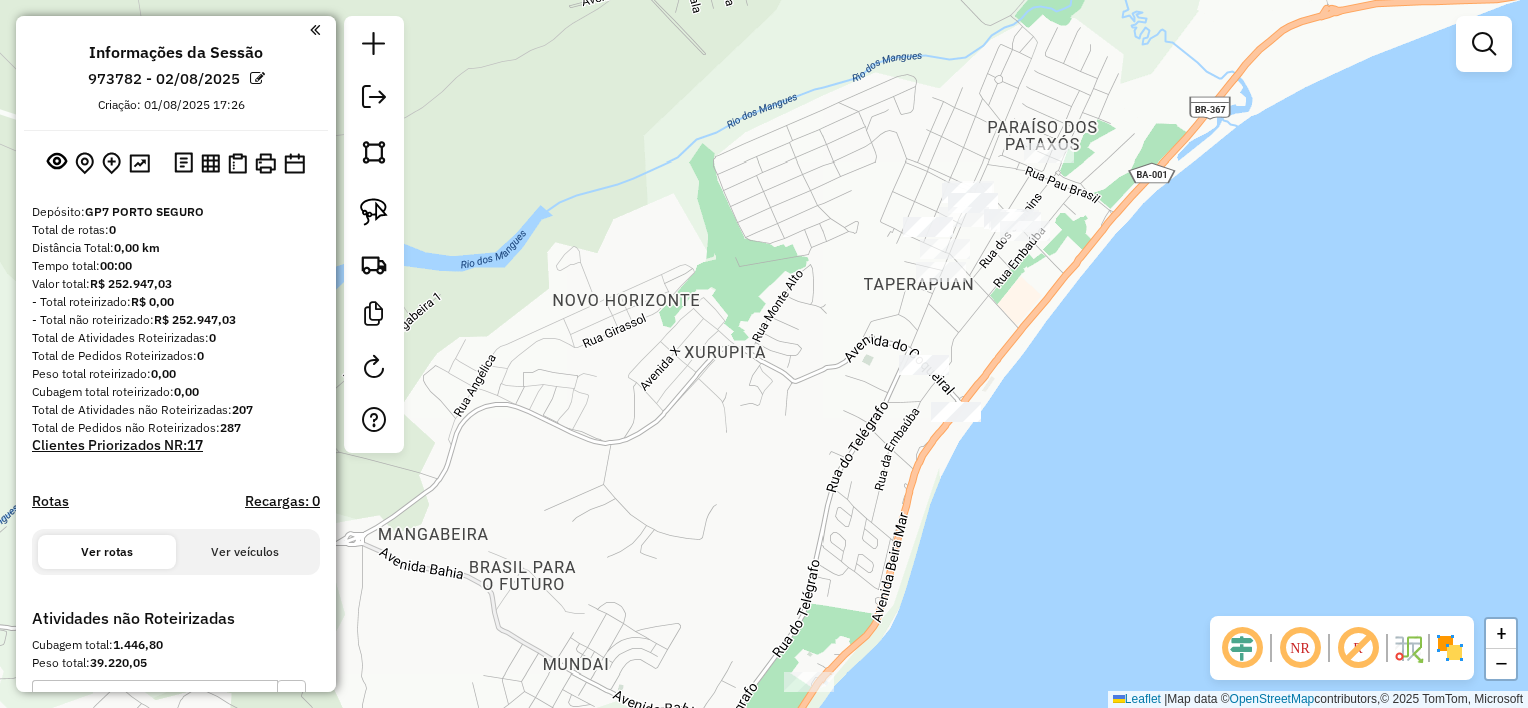 drag, startPoint x: 1120, startPoint y: 258, endPoint x: 1064, endPoint y: 368, distance: 123.4342 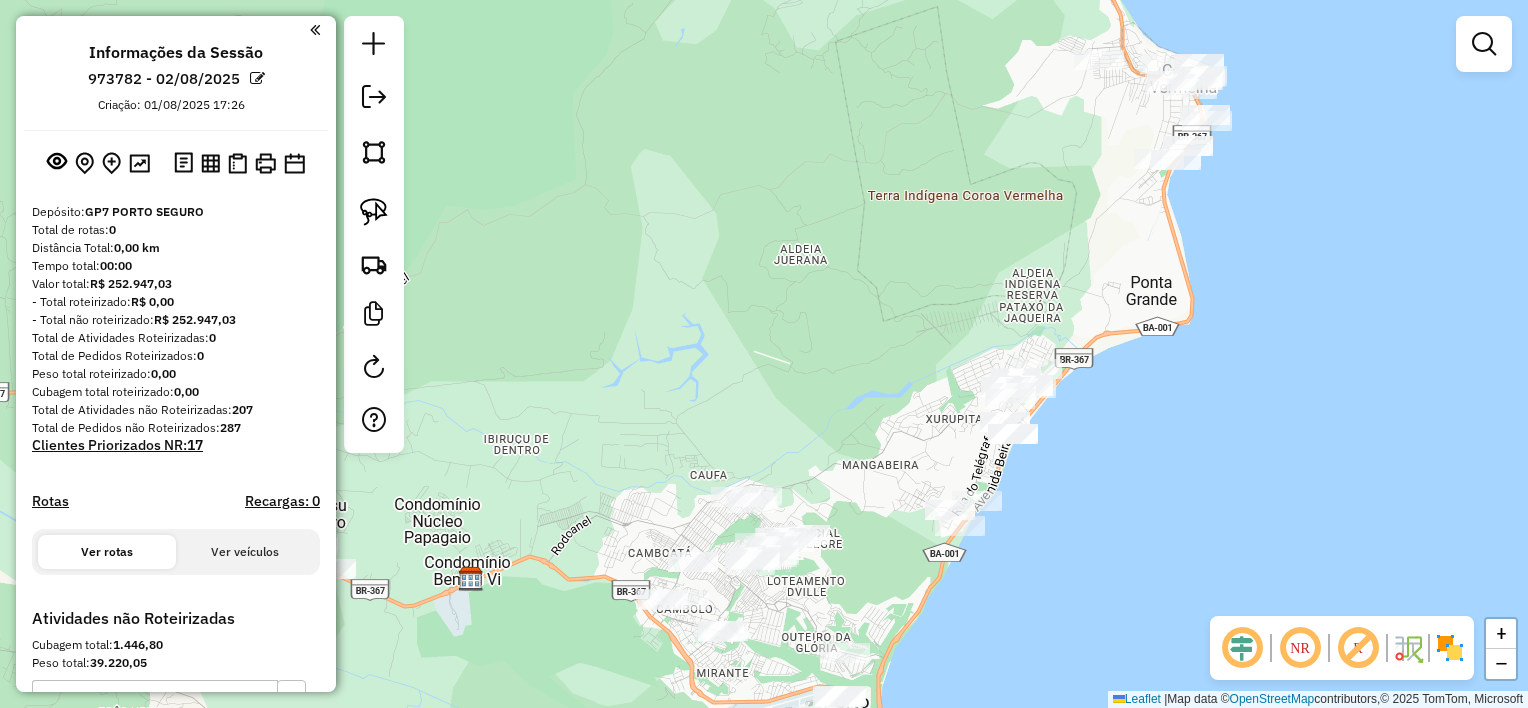 click on "Janela de atendimento Grade de atendimento Capacidade Transportadoras Veículos Cliente Pedidos  Rotas Selecione os dias de semana para filtrar as janelas de atendimento  Seg   Ter   Qua   Qui   Sex   Sáb   Dom  Informe o período da janela de atendimento: De: Até:  Filtrar exatamente a janela do cliente  Considerar janela de atendimento padrão  Selecione os dias de semana para filtrar as grades de atendimento  Seg   Ter   Qua   Qui   Sex   Sáb   Dom   Considerar clientes sem dia de atendimento cadastrado  Clientes fora do dia de atendimento selecionado Filtrar as atividades entre os valores definidos abaixo:  Peso mínimo:   Peso máximo:   Cubagem mínima:   Cubagem máxima:   De:   Até:  Filtrar as atividades entre o tempo de atendimento definido abaixo:  De:   Até:   Considerar capacidade total dos clientes não roteirizados Transportadora: Selecione um ou mais itens Tipo de veículo: Selecione um ou mais itens Veículo: Selecione um ou mais itens Motorista: Selecione um ou mais itens Nome: Rótulo:" 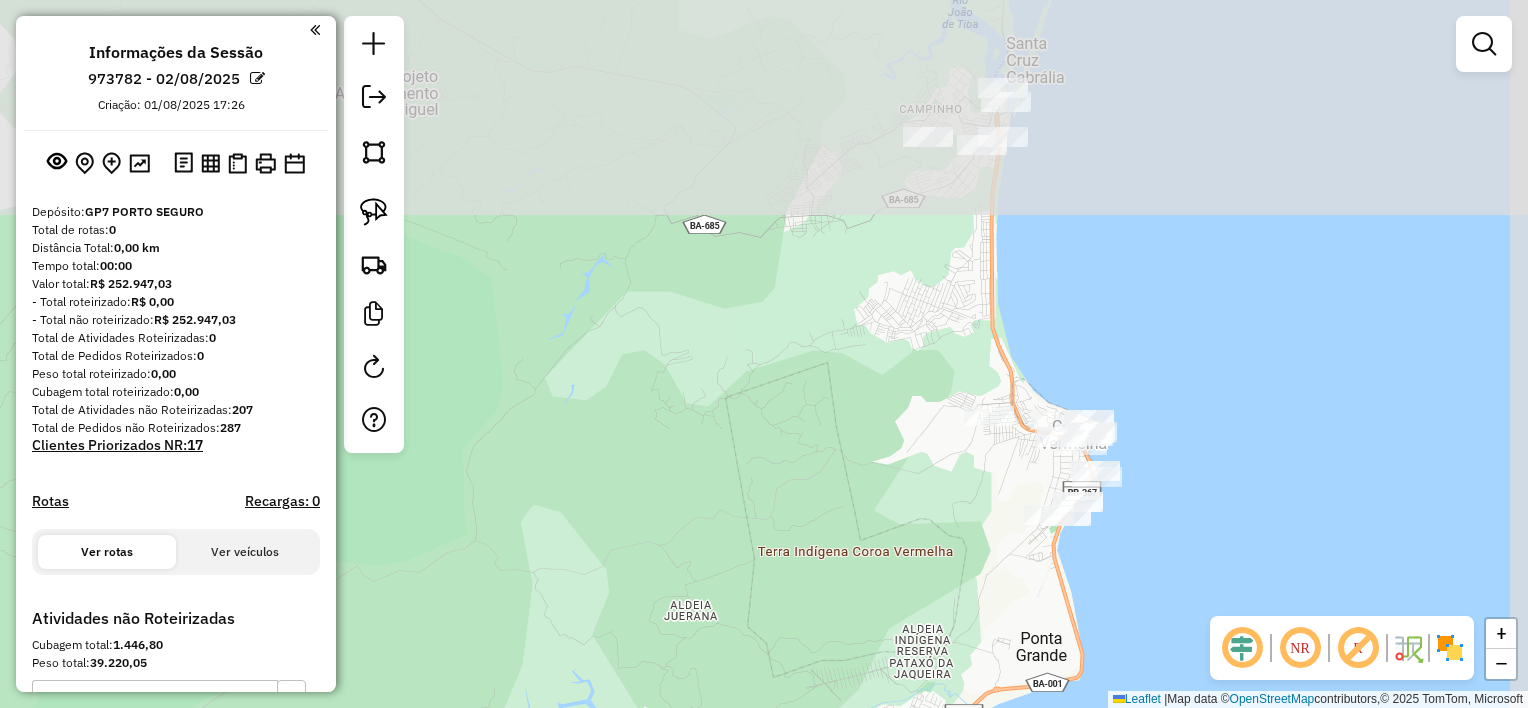 drag, startPoint x: 1018, startPoint y: 256, endPoint x: 976, endPoint y: 524, distance: 271.2711 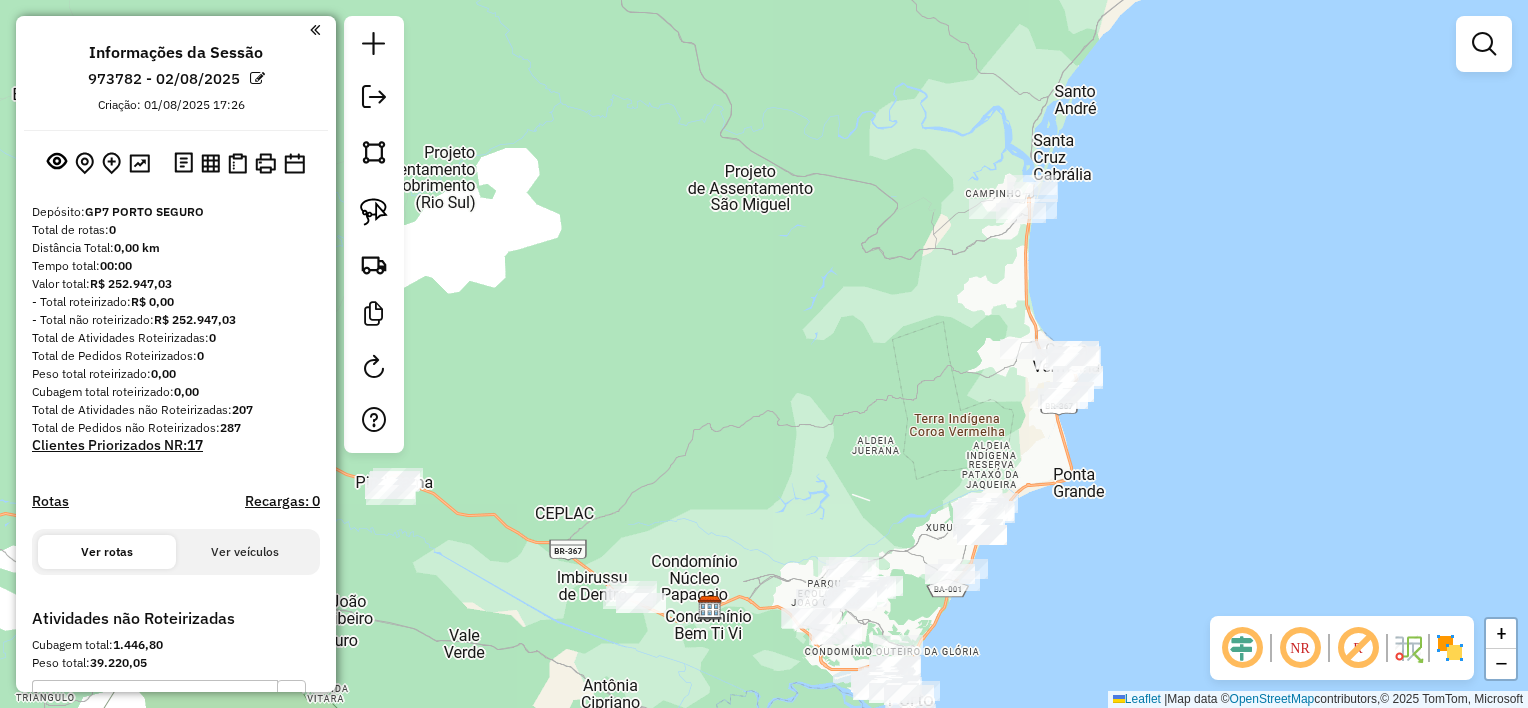 drag, startPoint x: 1083, startPoint y: 280, endPoint x: 1065, endPoint y: 286, distance: 18.973665 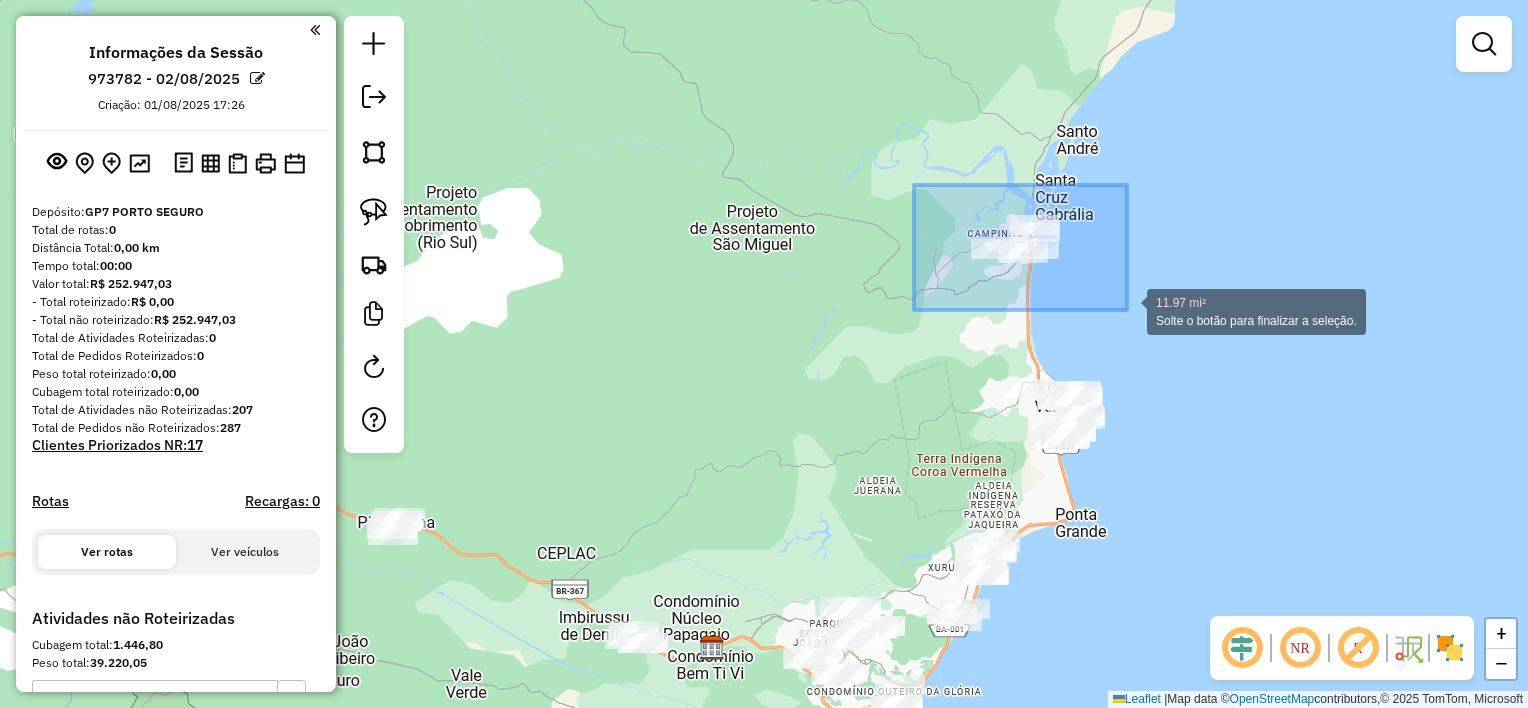 drag, startPoint x: 914, startPoint y: 185, endPoint x: 1133, endPoint y: 318, distance: 256.22256 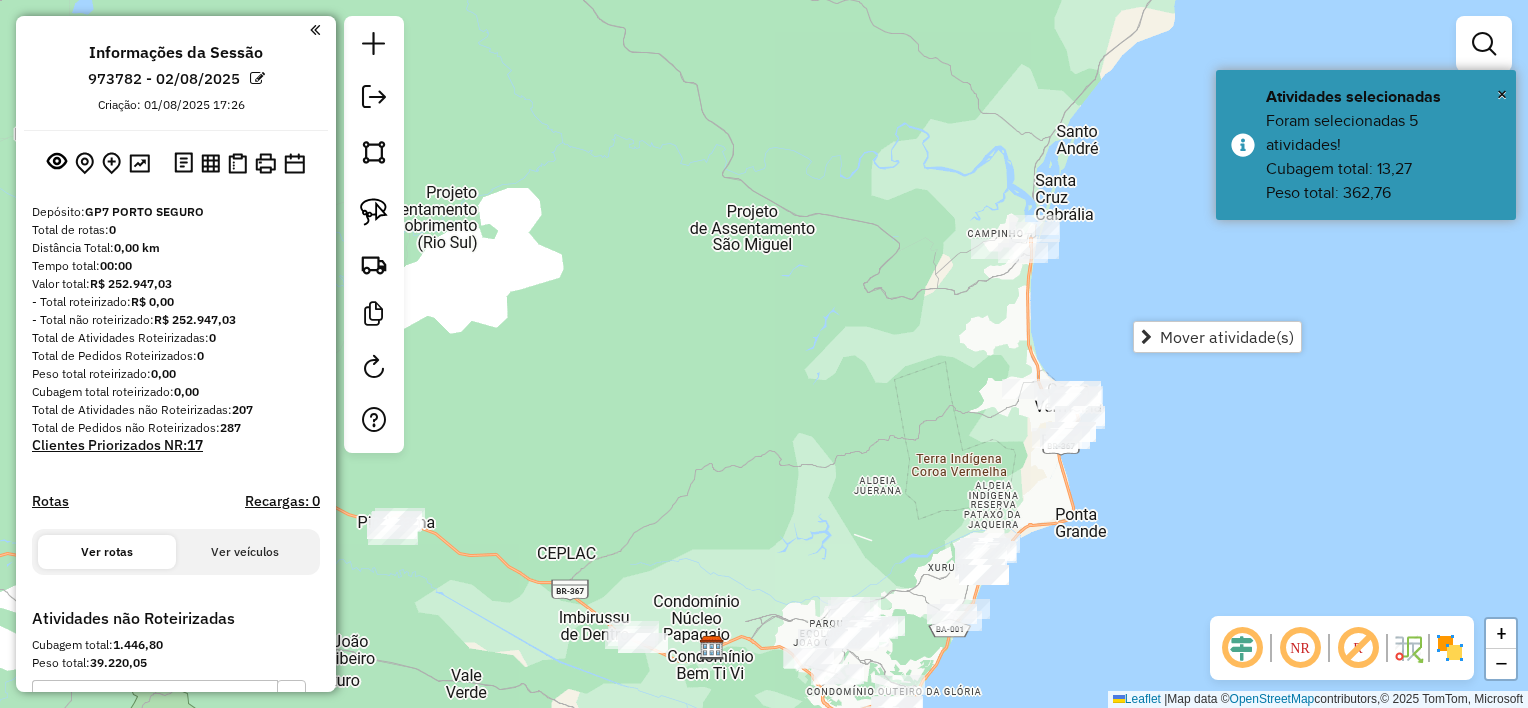click on "Janela de atendimento Grade de atendimento Capacidade Transportadoras Veículos Cliente Pedidos  Rotas Selecione os dias de semana para filtrar as janelas de atendimento  Seg   Ter   Qua   Qui   Sex   Sáb   Dom  Informe o período da janela de atendimento: De: Até:  Filtrar exatamente a janela do cliente  Considerar janela de atendimento padrão  Selecione os dias de semana para filtrar as grades de atendimento  Seg   Ter   Qua   Qui   Sex   Sáb   Dom   Considerar clientes sem dia de atendimento cadastrado  Clientes fora do dia de atendimento selecionado Filtrar as atividades entre os valores definidos abaixo:  Peso mínimo:   Peso máximo:   Cubagem mínima:   Cubagem máxima:   De:   Até:  Filtrar as atividades entre o tempo de atendimento definido abaixo:  De:   Até:   Considerar capacidade total dos clientes não roteirizados Transportadora: Selecione um ou mais itens Tipo de veículo: Selecione um ou mais itens Veículo: Selecione um ou mais itens Motorista: Selecione um ou mais itens Nome: Rótulo:" 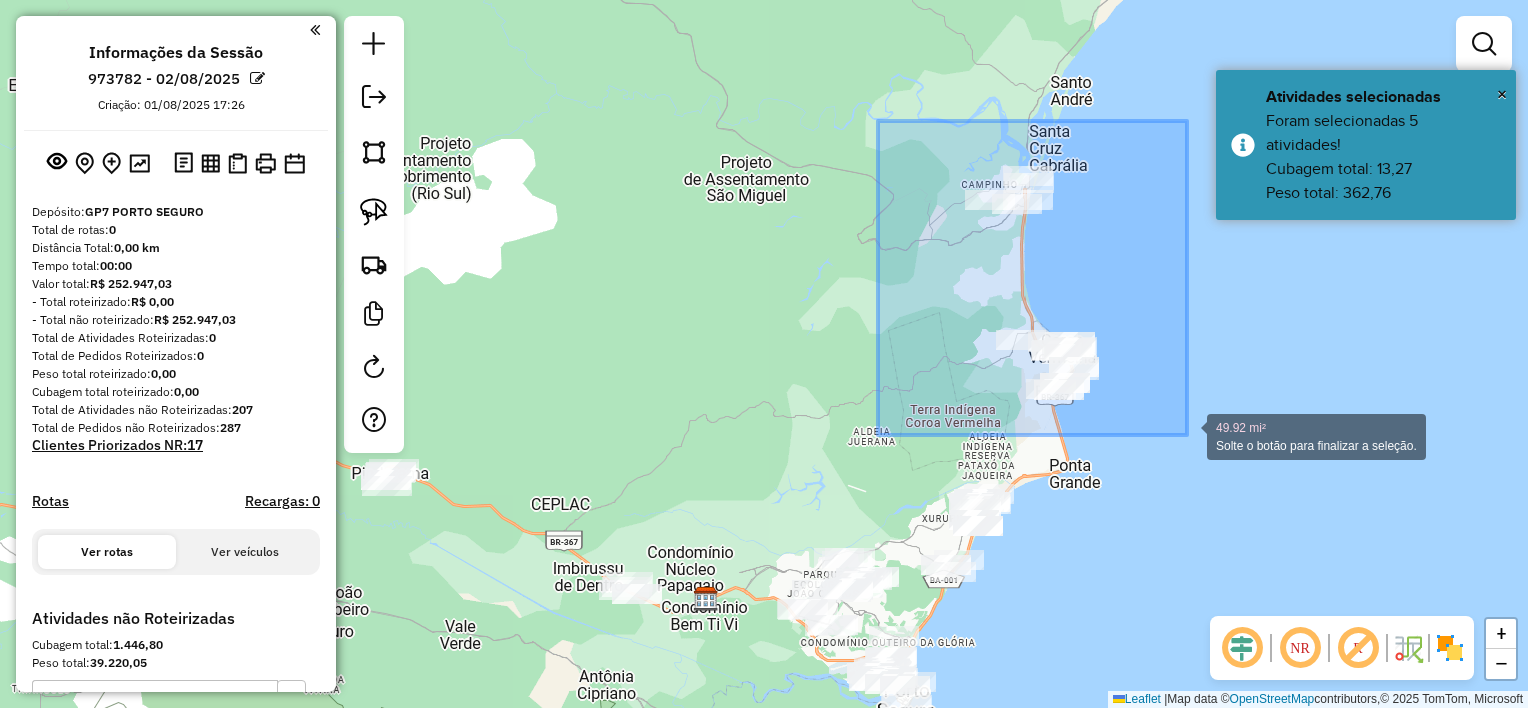 drag, startPoint x: 878, startPoint y: 121, endPoint x: 1187, endPoint y: 435, distance: 440.54172 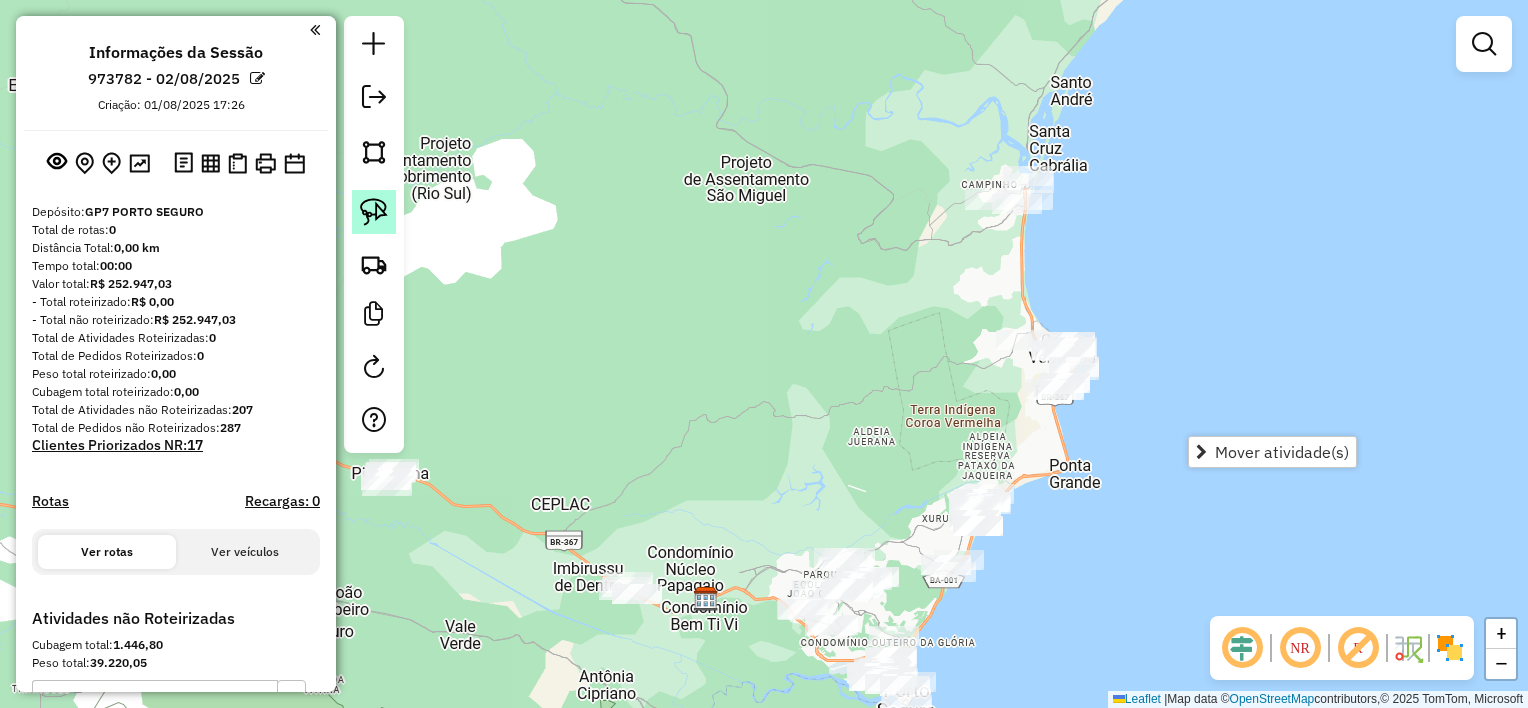 click 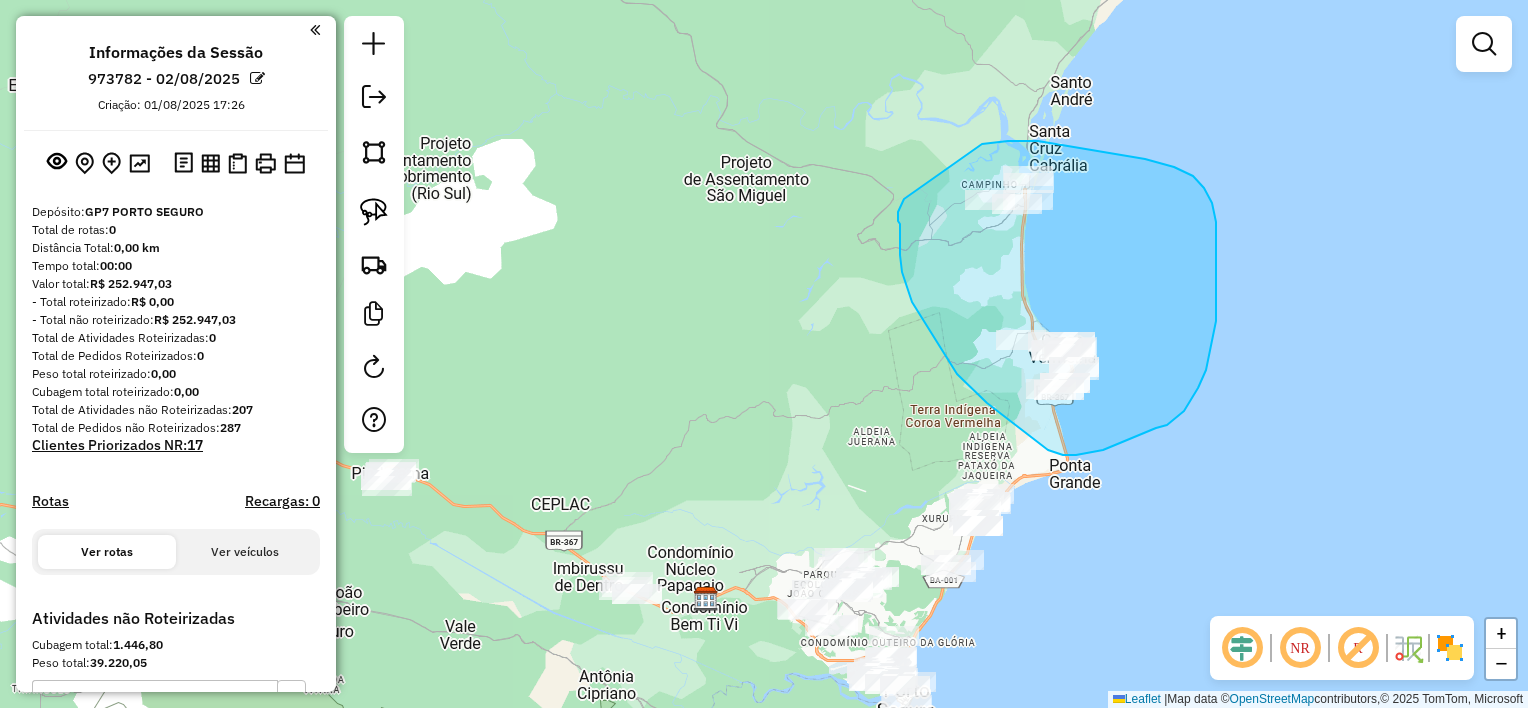 drag, startPoint x: 1096, startPoint y: 150, endPoint x: 906, endPoint y: 186, distance: 193.38045 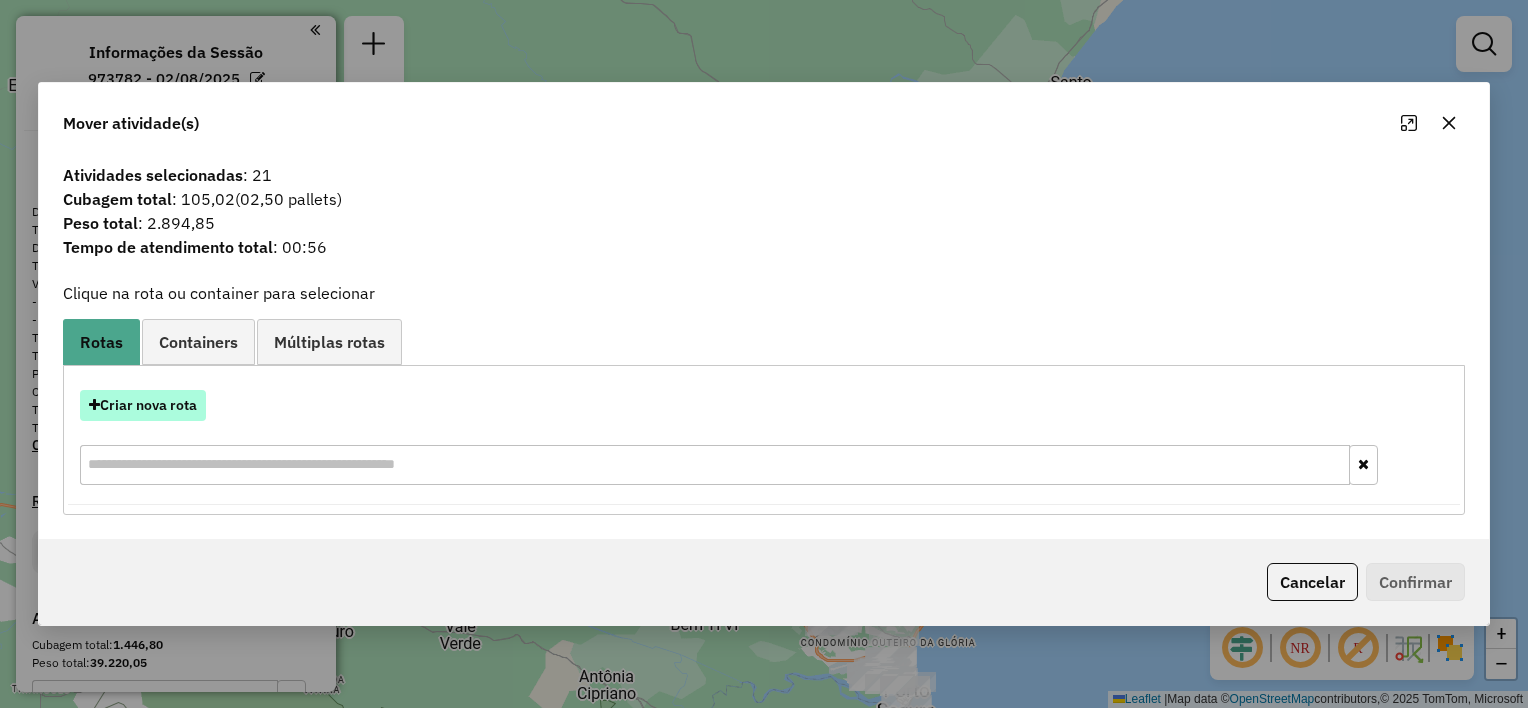 click on "Criar nova rota" at bounding box center (143, 405) 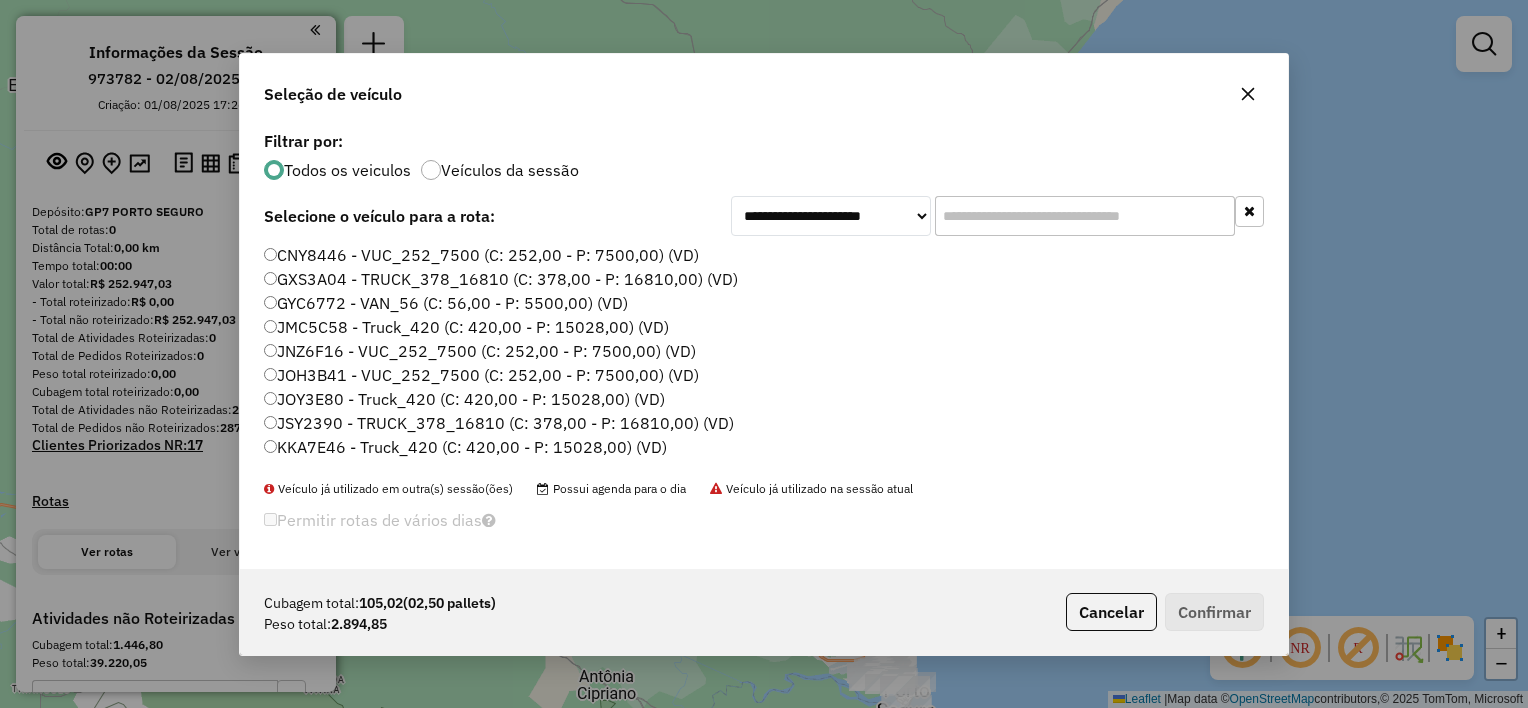 scroll, scrollTop: 10, scrollLeft: 6, axis: both 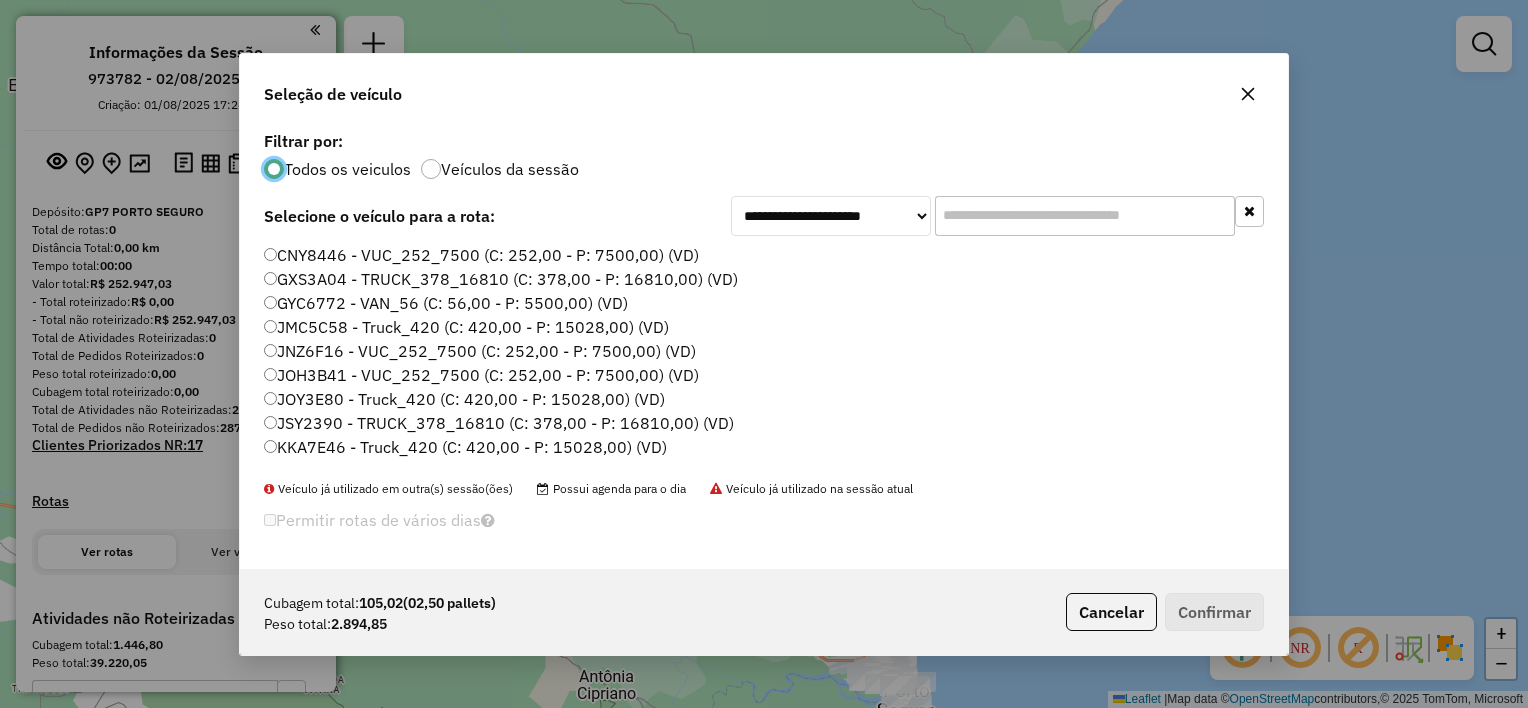 click 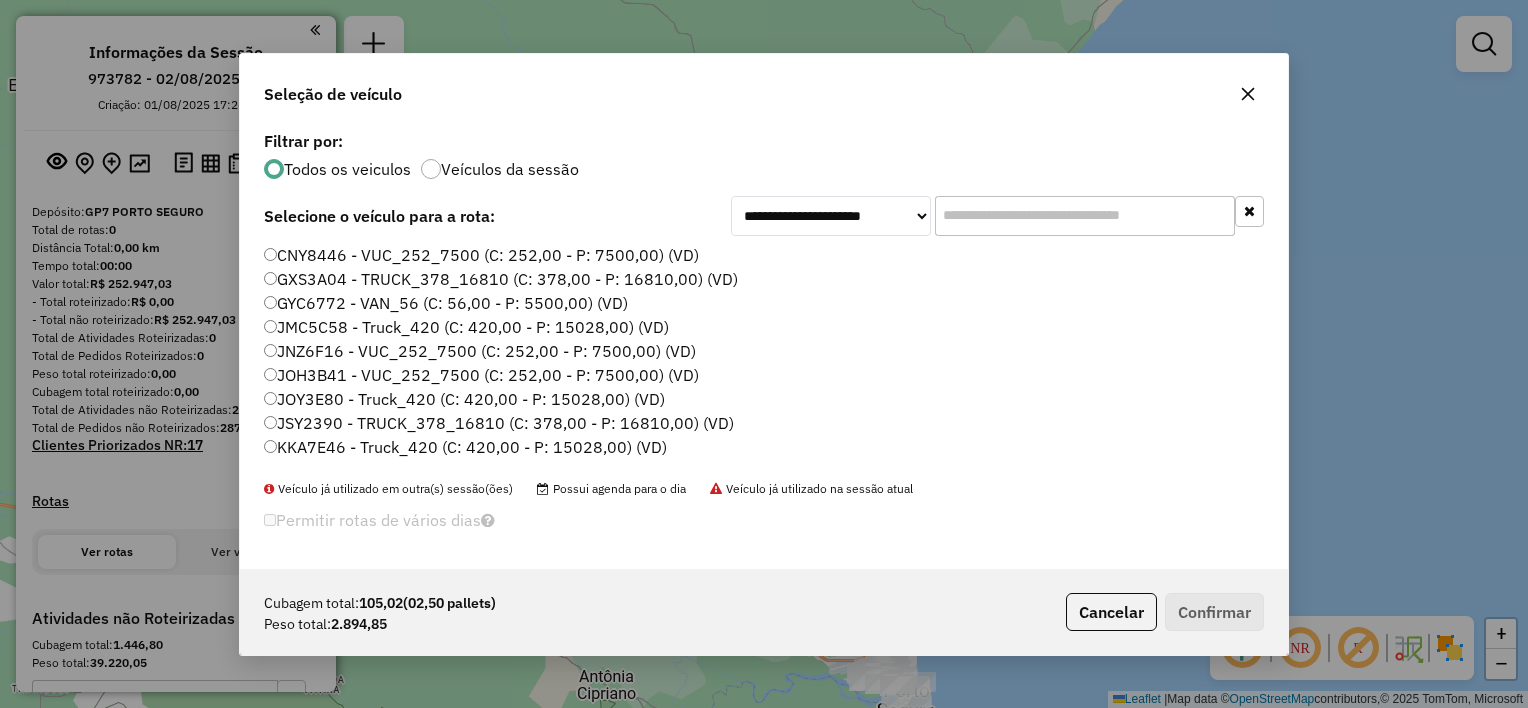 paste on "*******" 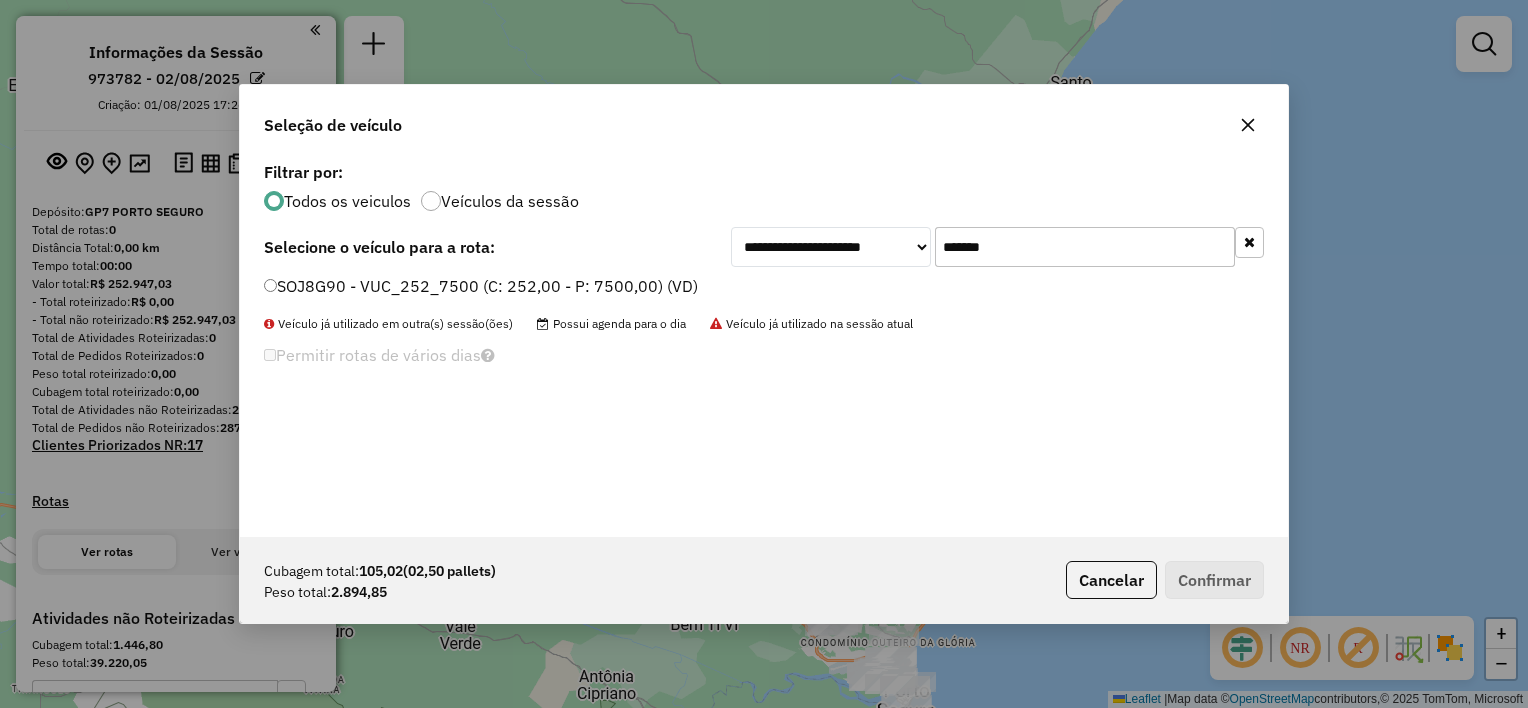type on "*******" 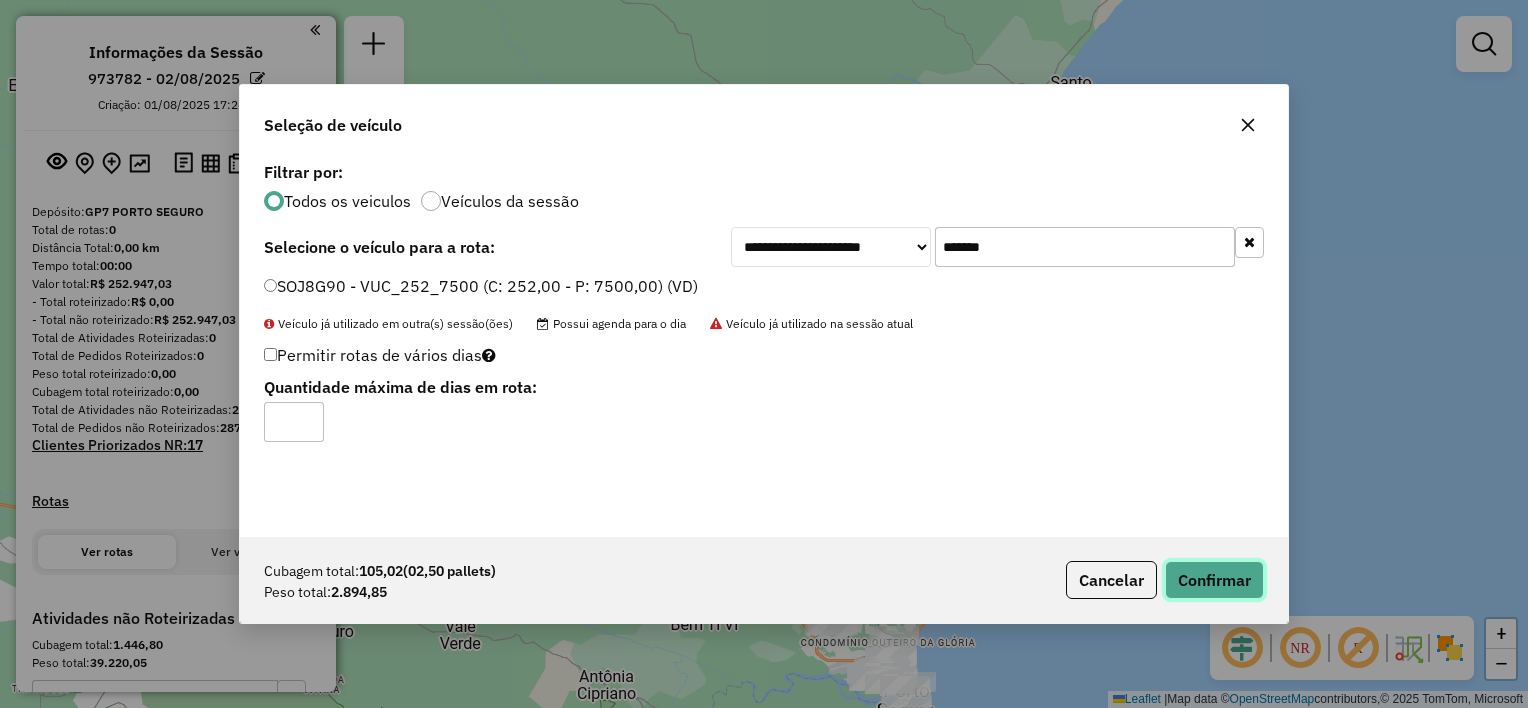 click on "Confirmar" 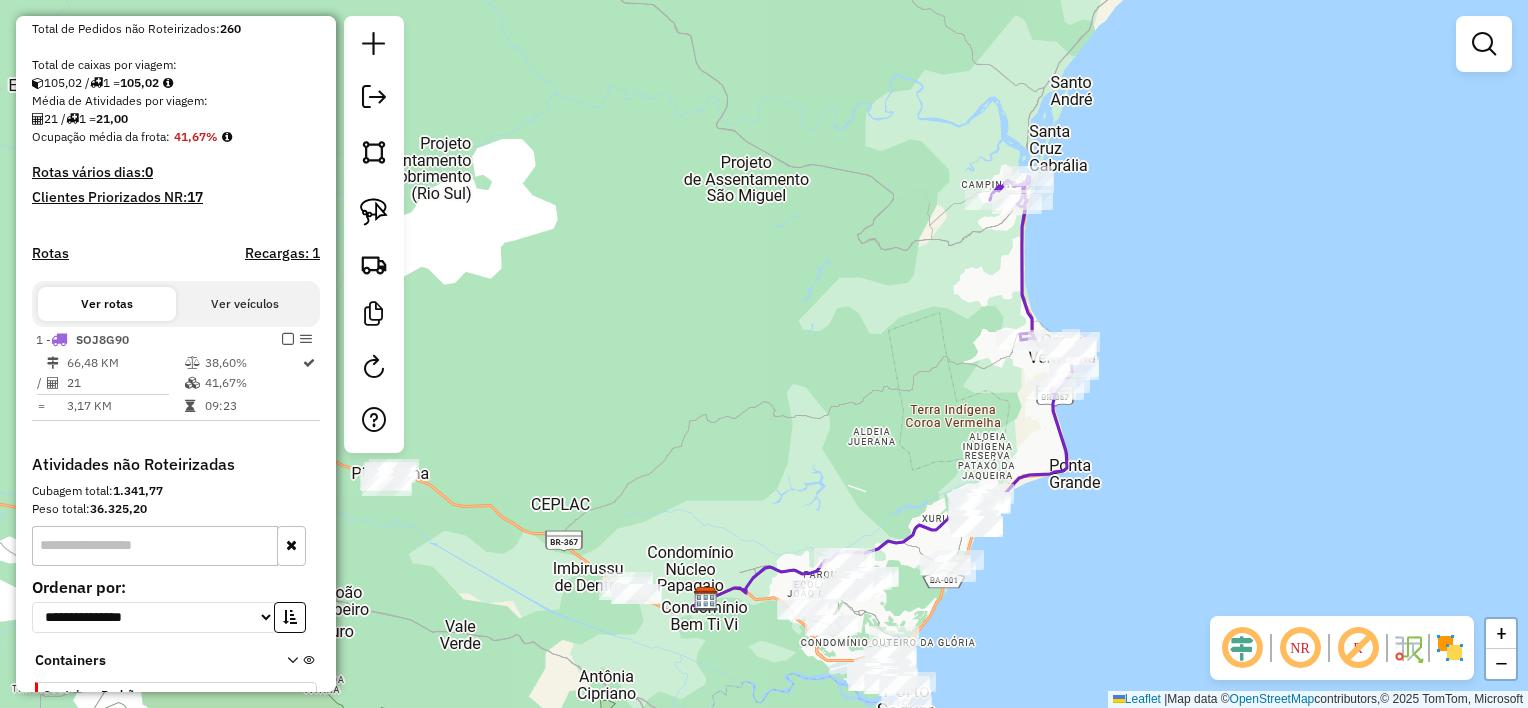 scroll, scrollTop: 400, scrollLeft: 0, axis: vertical 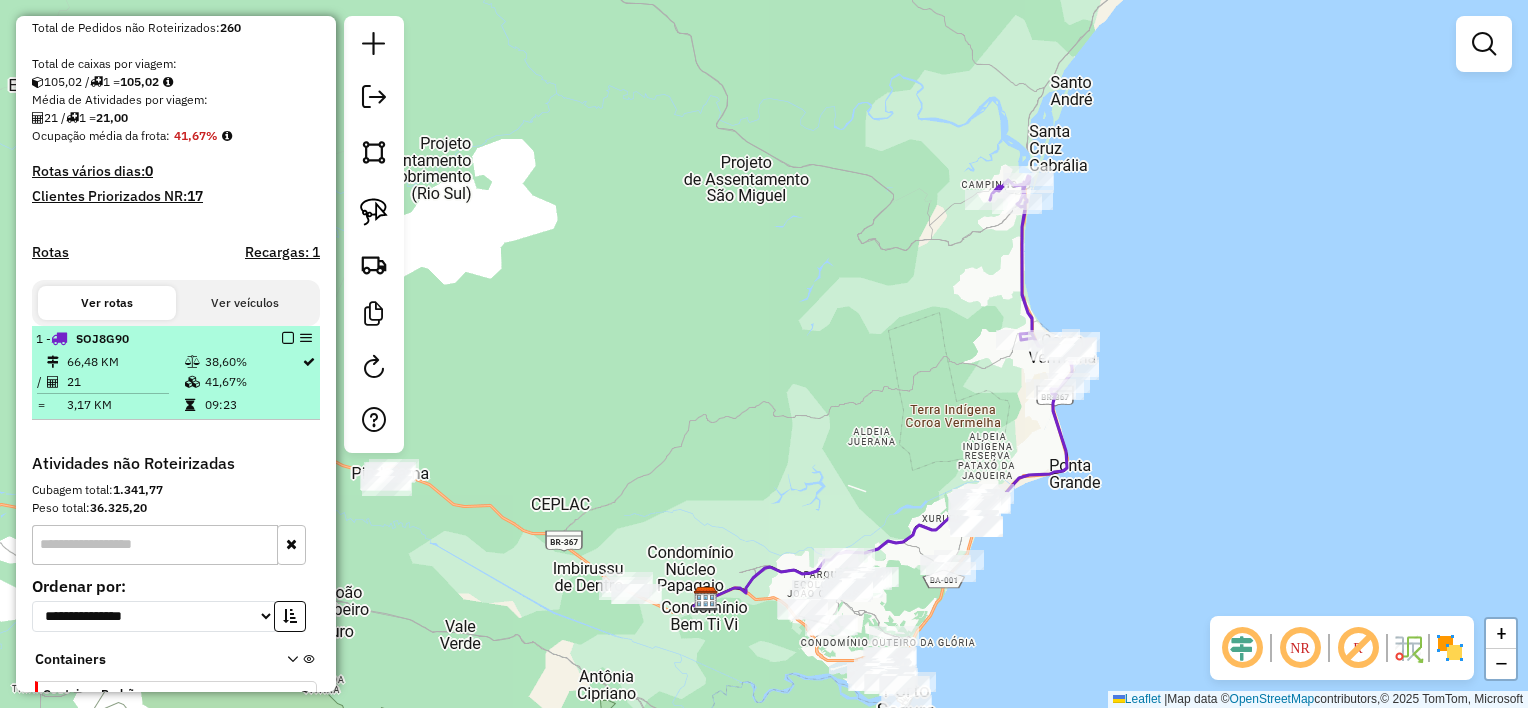 click on "SOJ8G90" at bounding box center [102, 338] 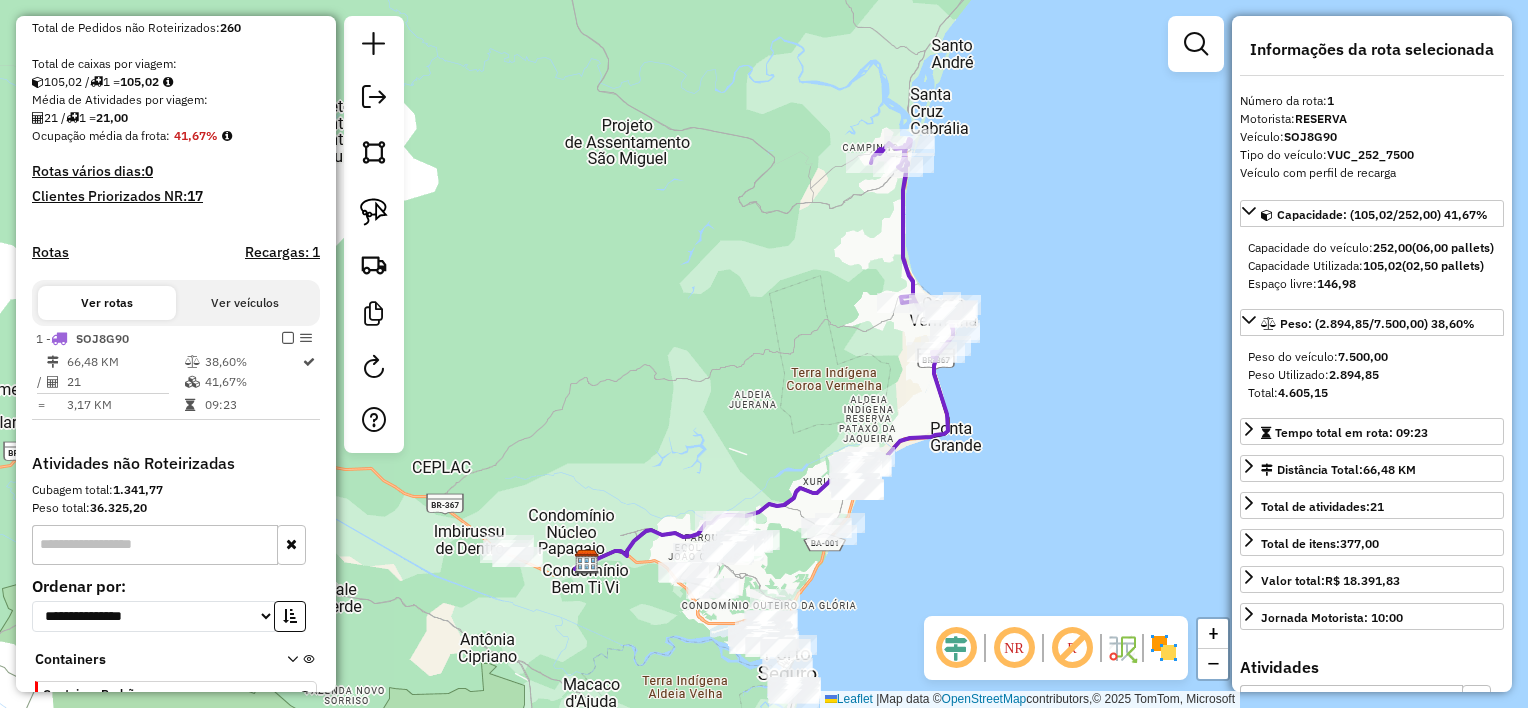click on "Janela de atendimento Grade de atendimento Capacidade Transportadoras Veículos Cliente Pedidos  Rotas Selecione os dias de semana para filtrar as janelas de atendimento  Seg   Ter   Qua   Qui   Sex   Sáb   Dom  Informe o período da janela de atendimento: De: Até:  Filtrar exatamente a janela do cliente  Considerar janela de atendimento padrão  Selecione os dias de semana para filtrar as grades de atendimento  Seg   Ter   Qua   Qui   Sex   Sáb   Dom   Considerar clientes sem dia de atendimento cadastrado  Clientes fora do dia de atendimento selecionado Filtrar as atividades entre os valores definidos abaixo:  Peso mínimo:   Peso máximo:   Cubagem mínima:   Cubagem máxima:   De:   Até:  Filtrar as atividades entre o tempo de atendimento definido abaixo:  De:   Até:   Considerar capacidade total dos clientes não roteirizados Transportadora: Selecione um ou mais itens Tipo de veículo: Selecione um ou mais itens Veículo: Selecione um ou mais itens Motorista: Selecione um ou mais itens Nome: Rótulo:" 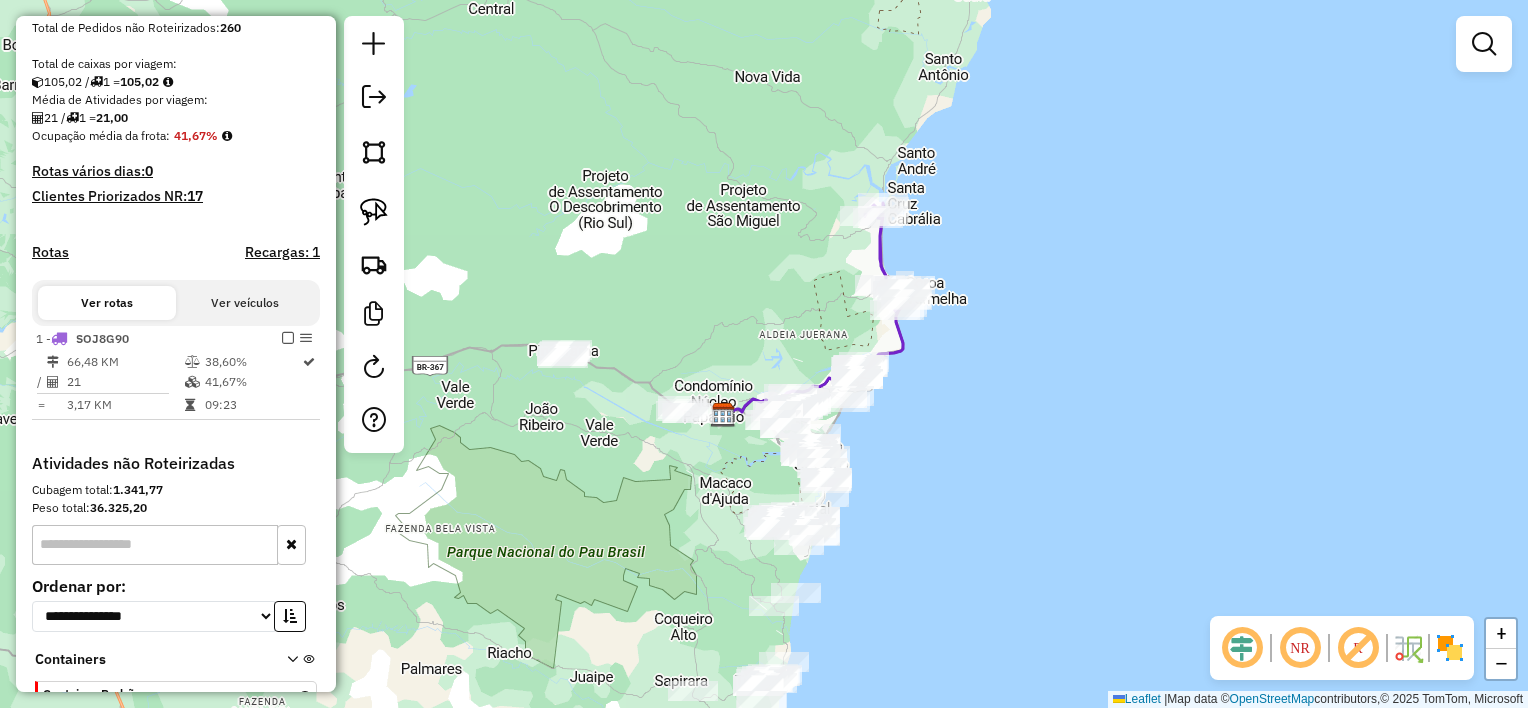 drag, startPoint x: 702, startPoint y: 348, endPoint x: 766, endPoint y: 277, distance: 95.587654 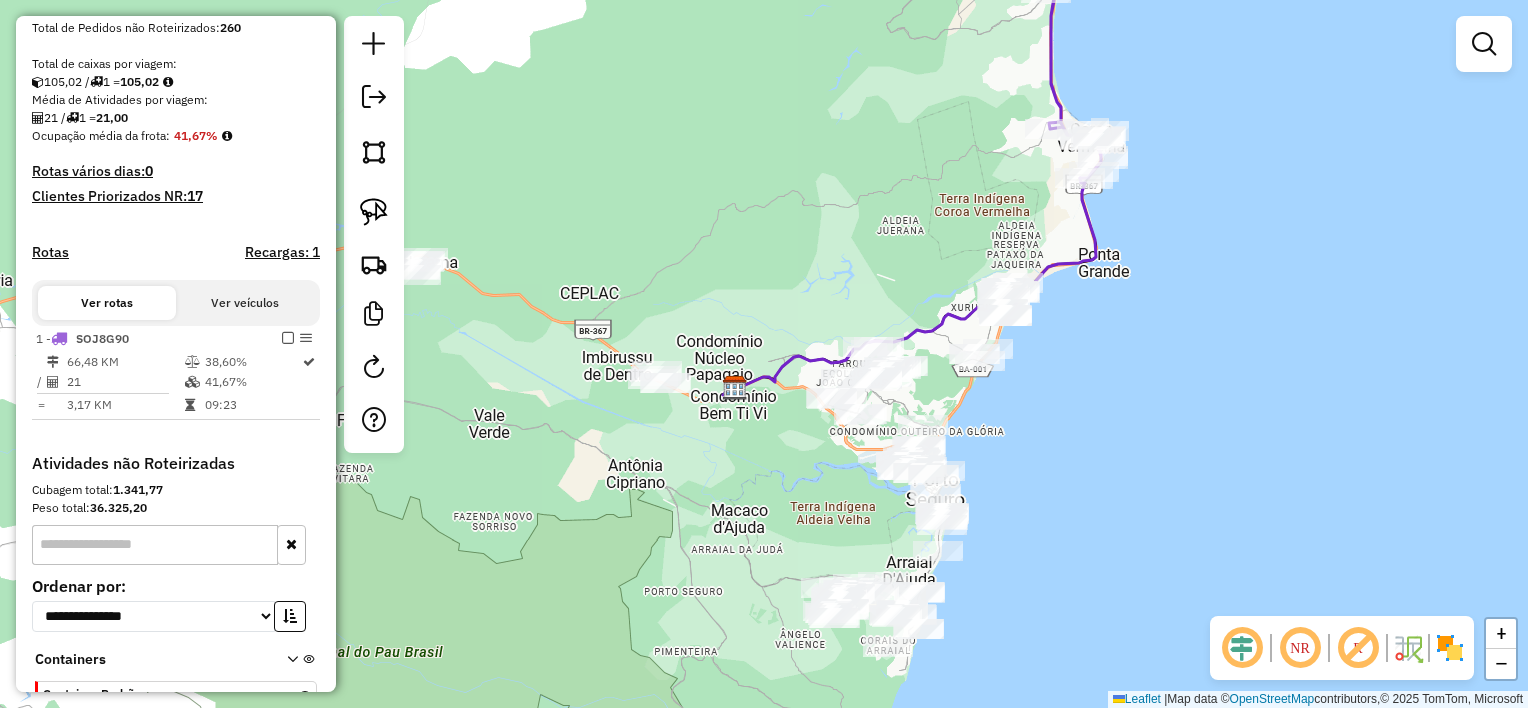 drag, startPoint x: 1152, startPoint y: 441, endPoint x: 1128, endPoint y: 418, distance: 33.24154 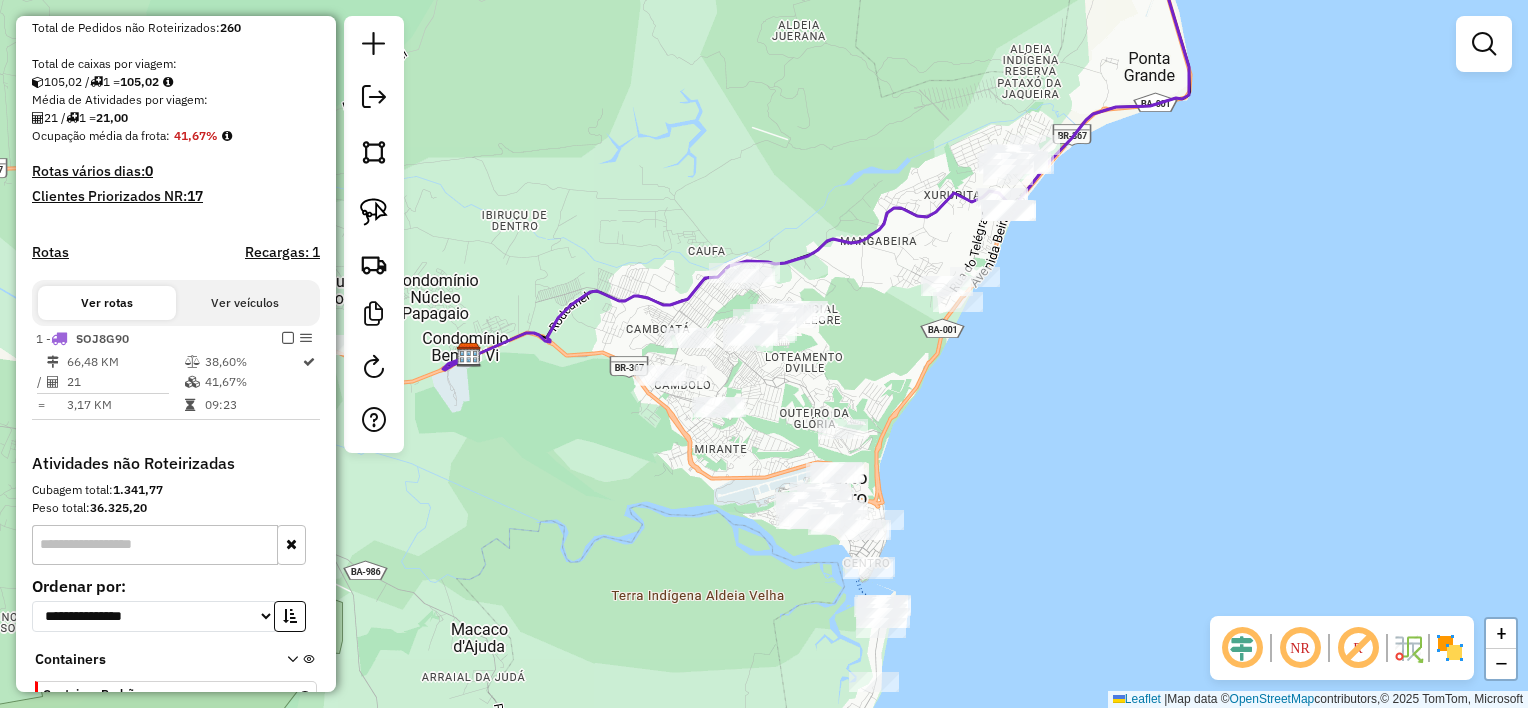 drag, startPoint x: 952, startPoint y: 78, endPoint x: 619, endPoint y: 161, distance: 343.188 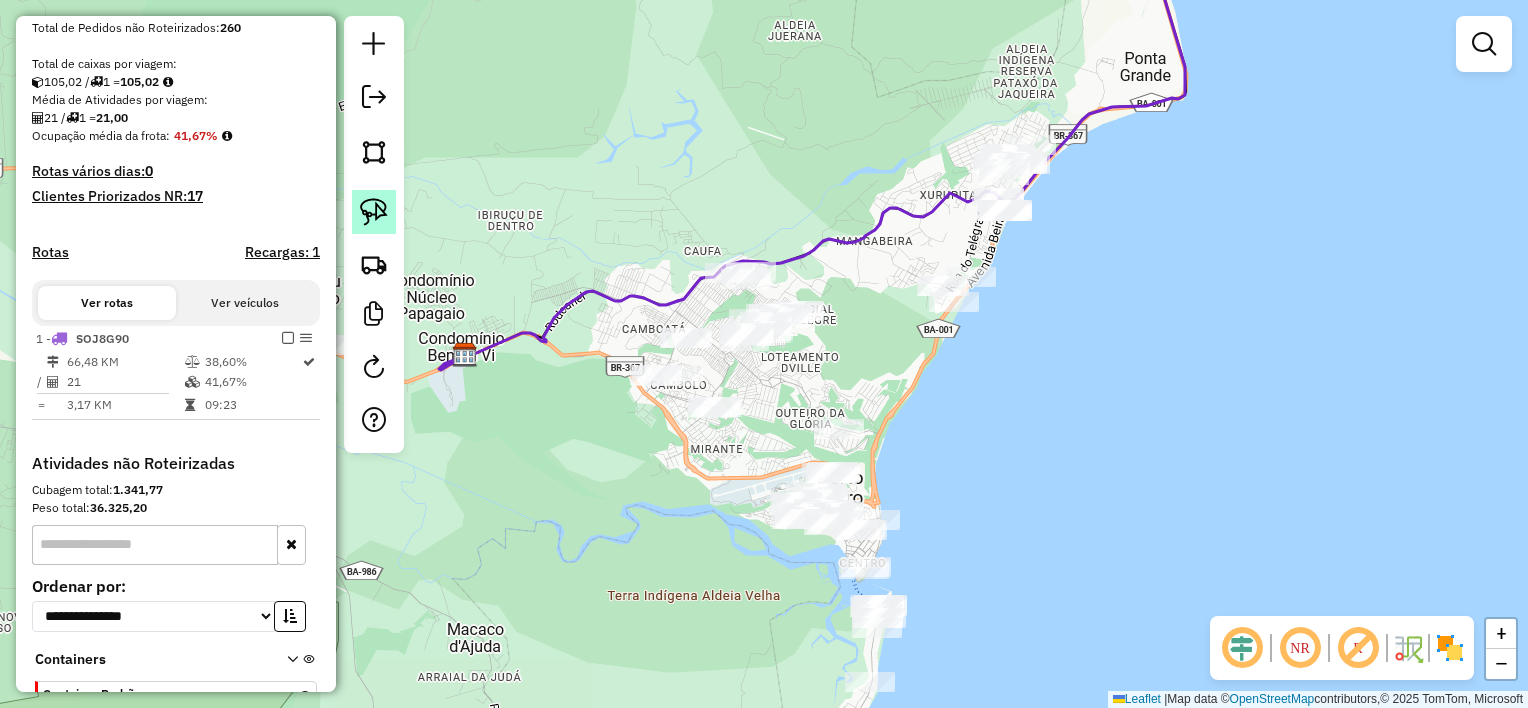 drag, startPoint x: 378, startPoint y: 215, endPoint x: 699, endPoint y: 147, distance: 328.12344 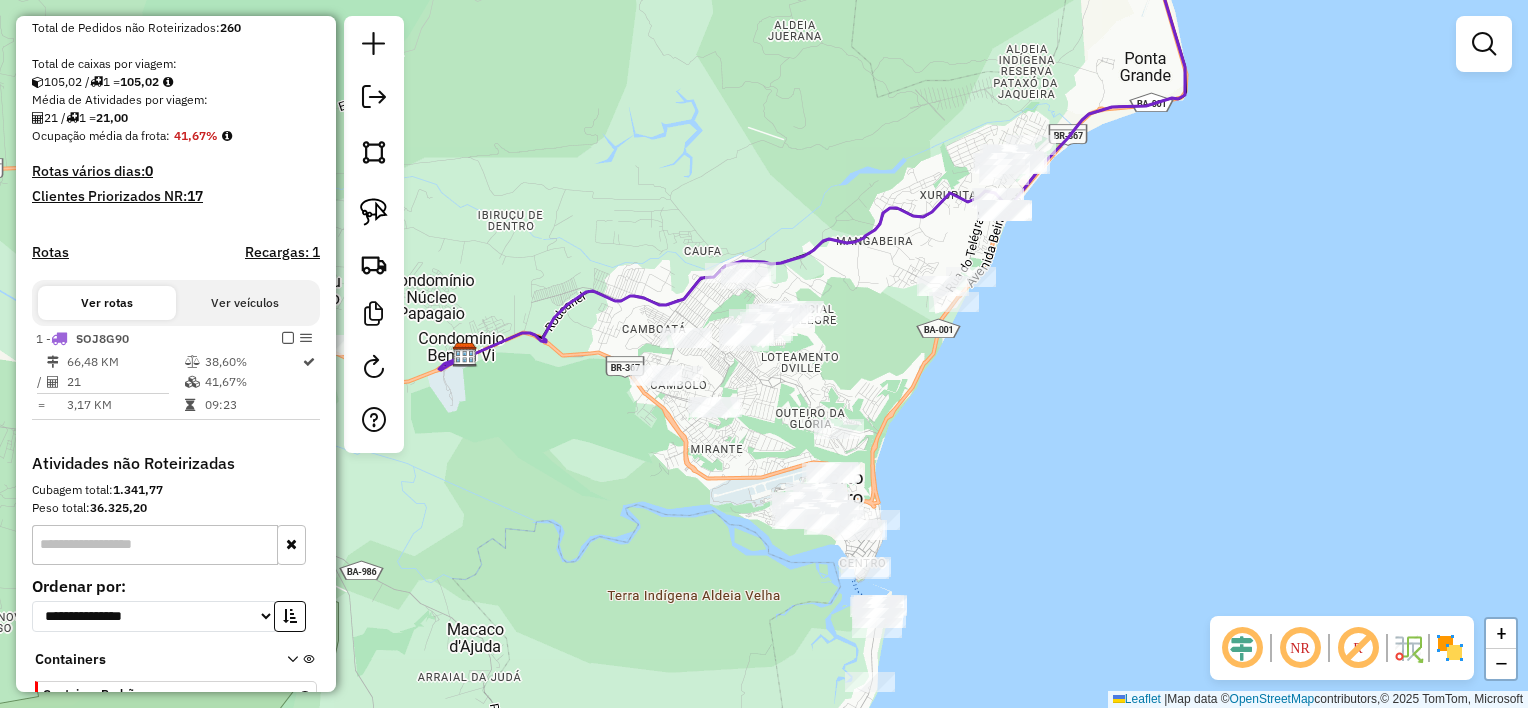 click 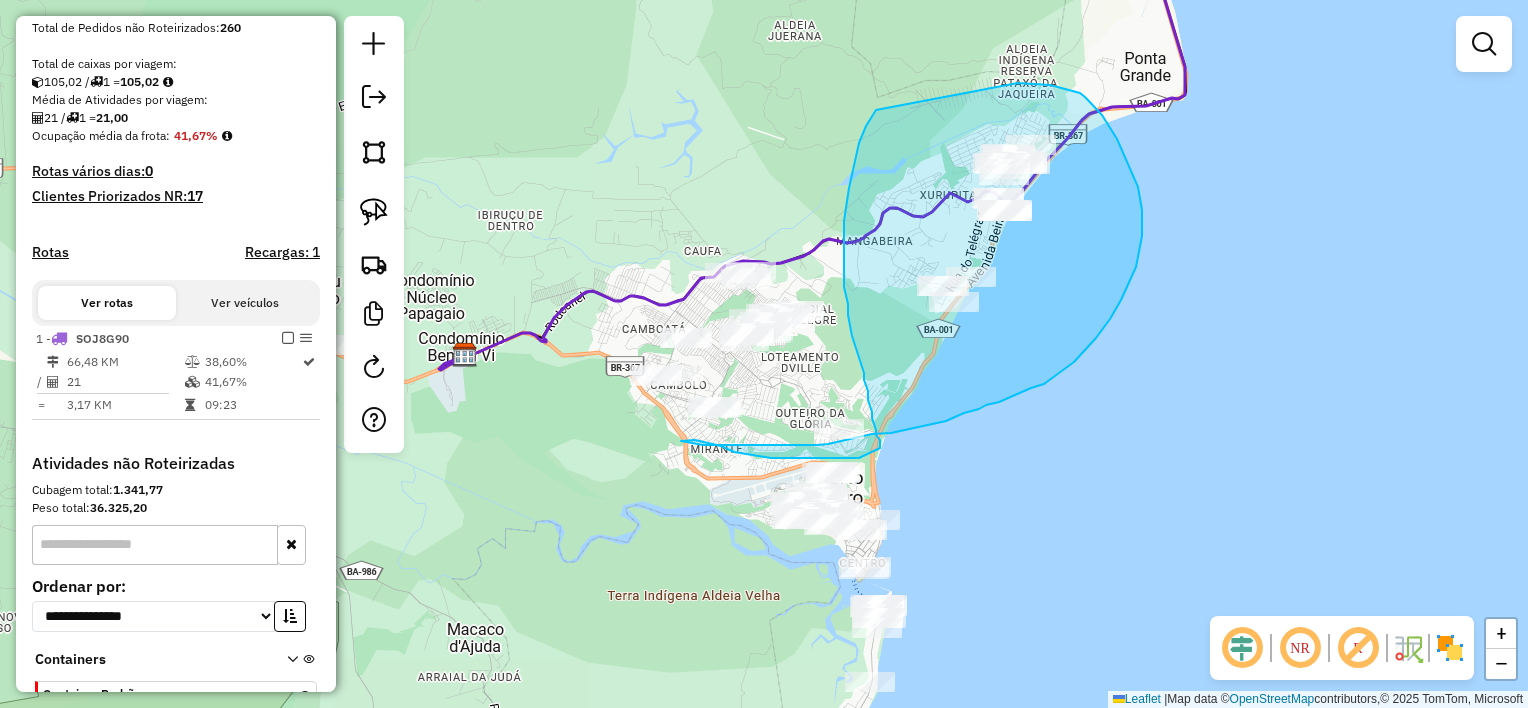 drag, startPoint x: 1085, startPoint y: 97, endPoint x: 884, endPoint y: 93, distance: 201.0398 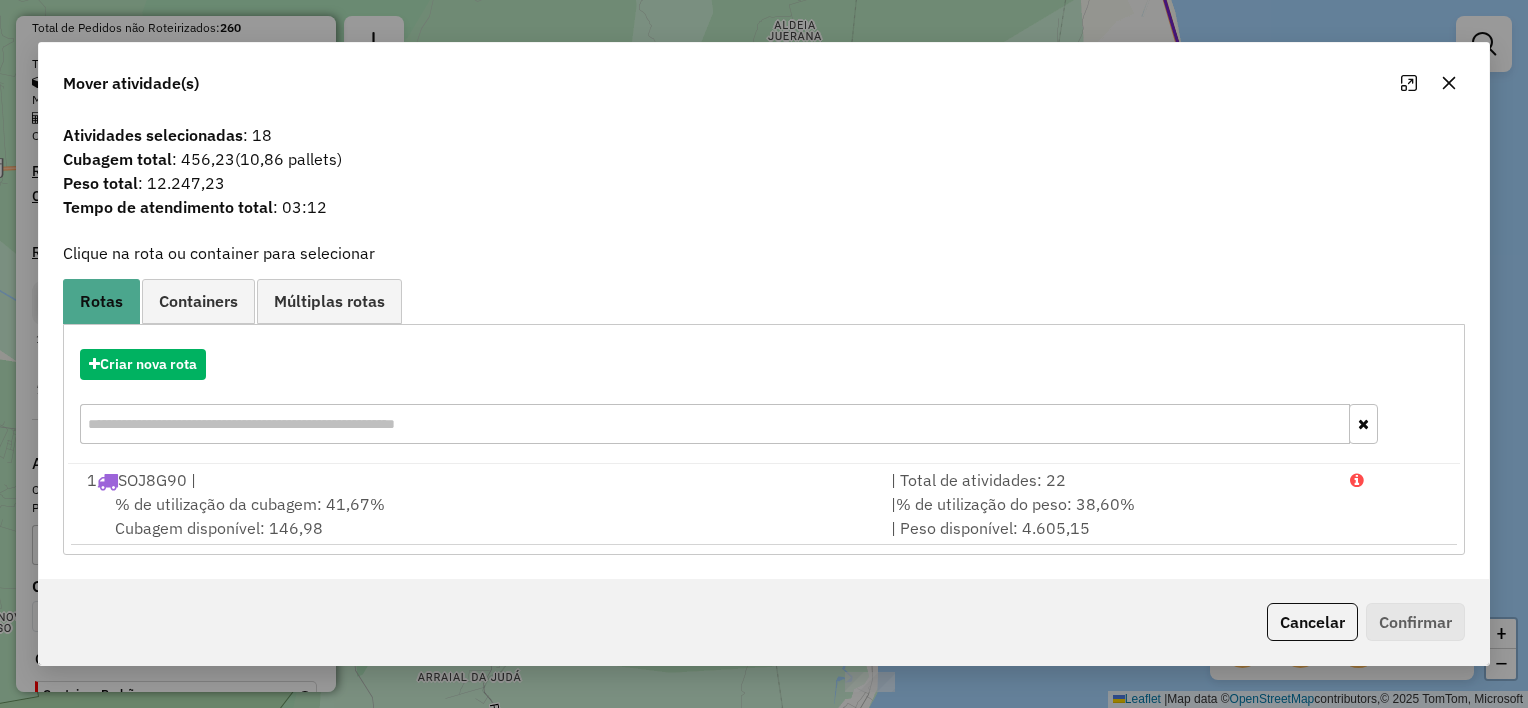 click 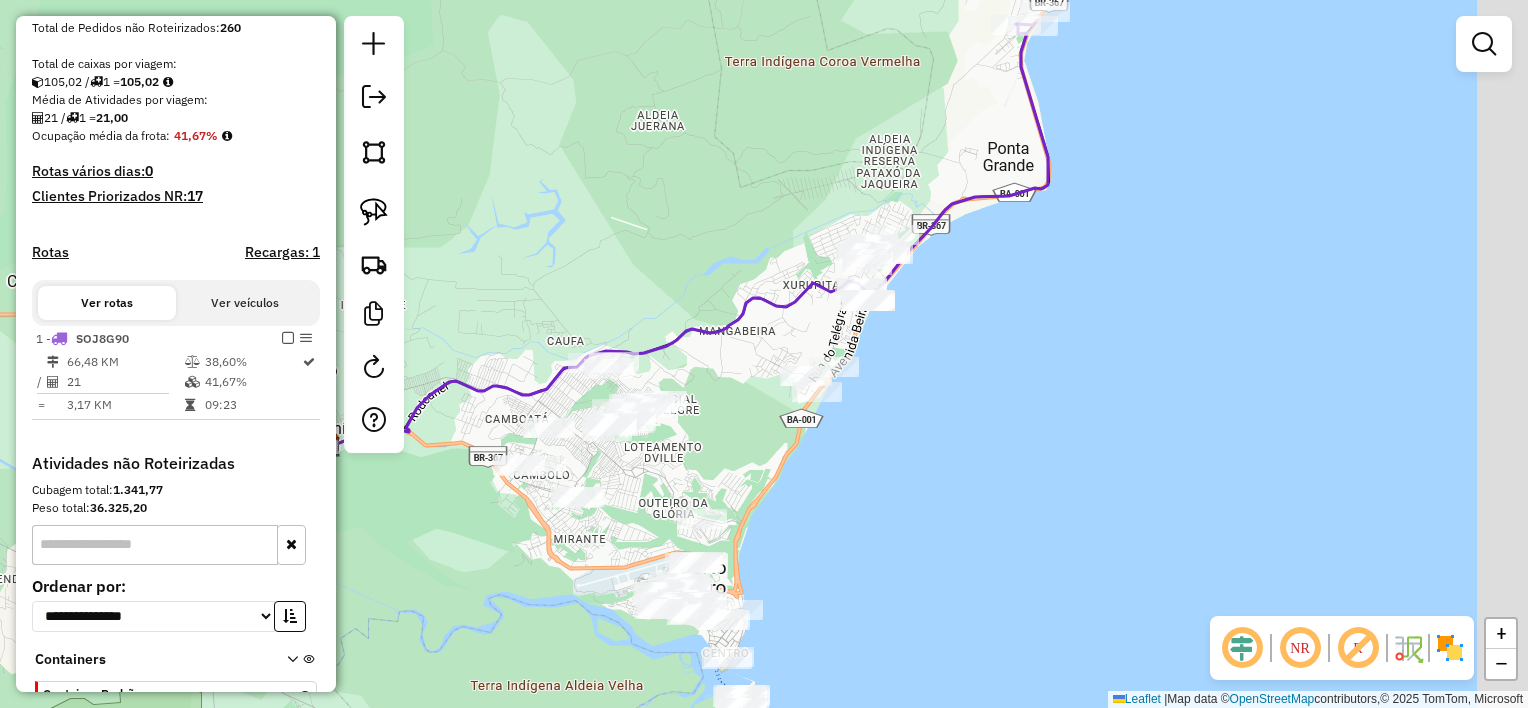 drag, startPoint x: 952, startPoint y: 386, endPoint x: 896, endPoint y: 385, distance: 56.008926 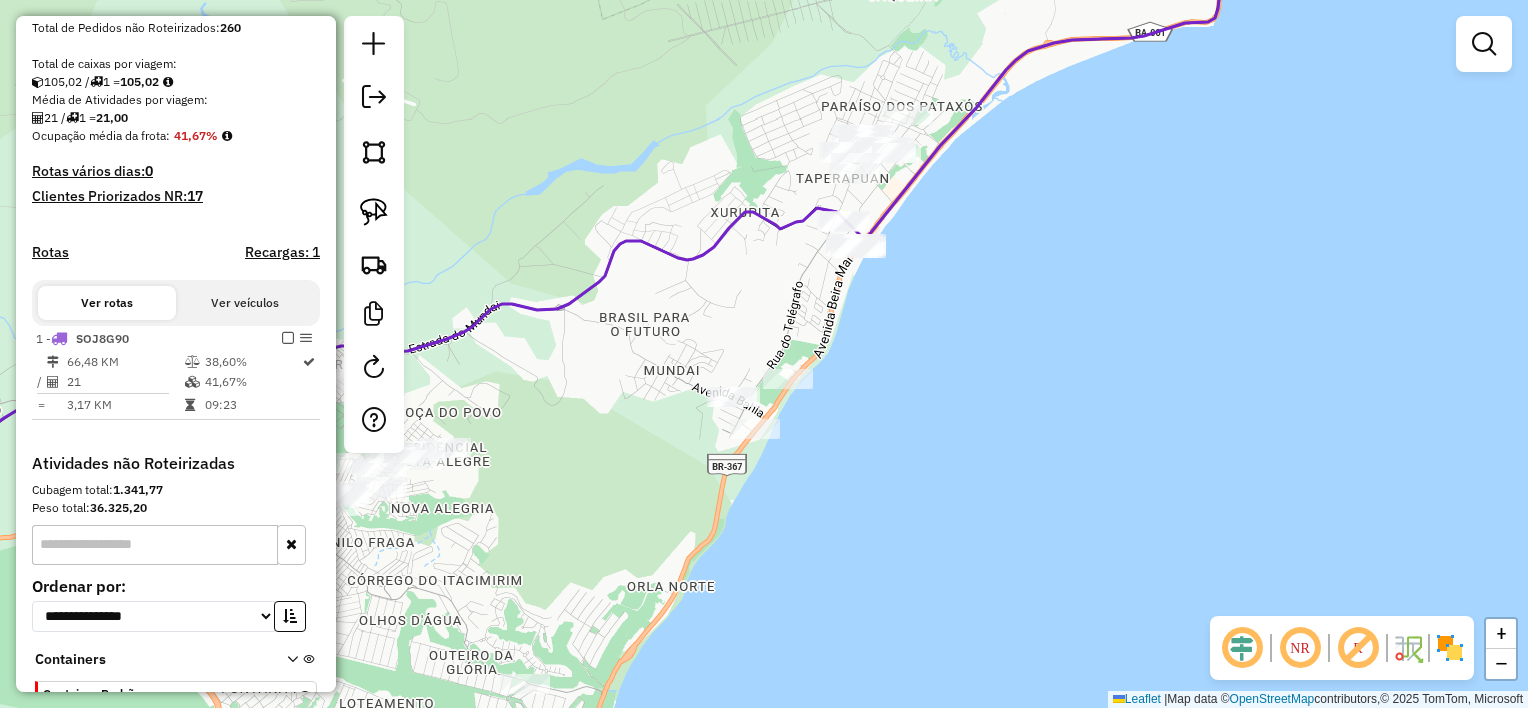 drag, startPoint x: 986, startPoint y: 324, endPoint x: 834, endPoint y: 278, distance: 158.80806 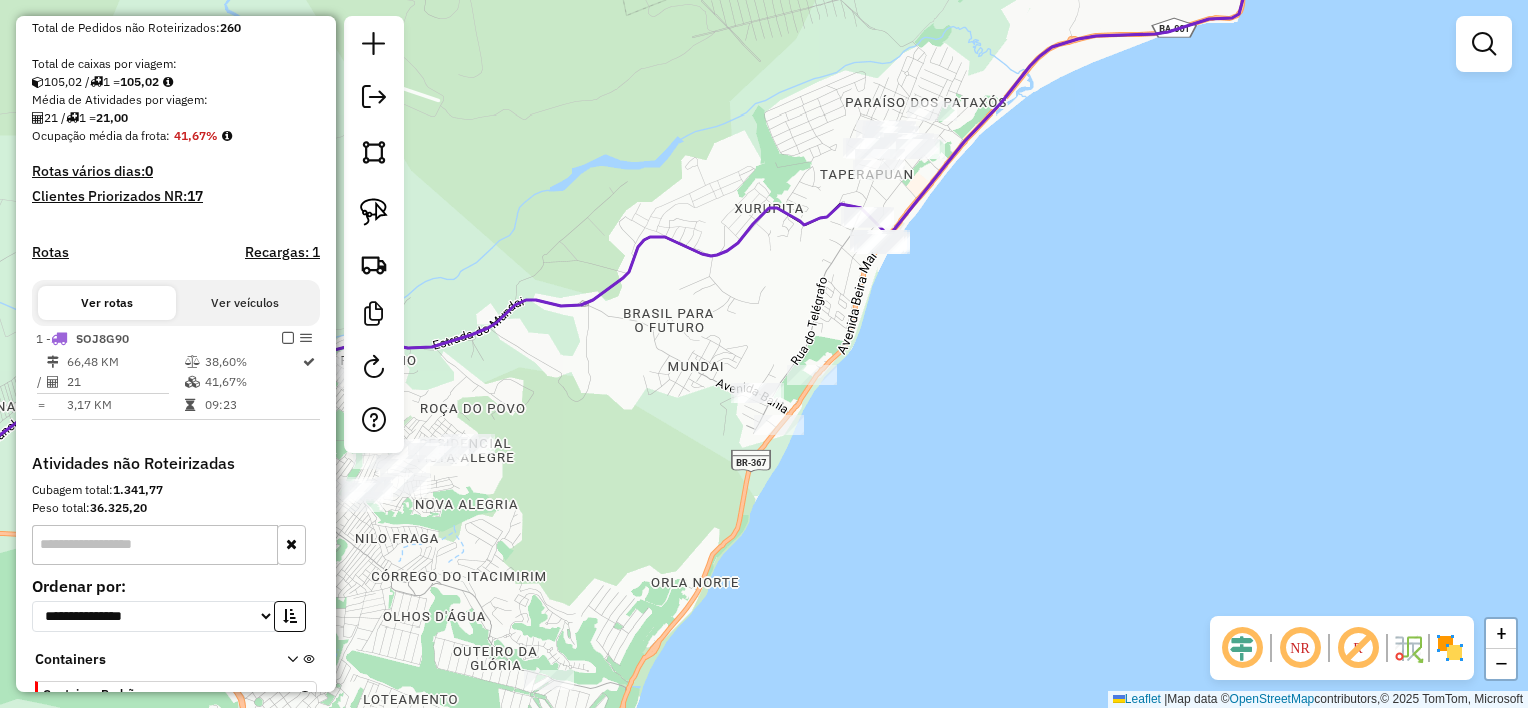 drag, startPoint x: 859, startPoint y: 77, endPoint x: 528, endPoint y: 145, distance: 337.91272 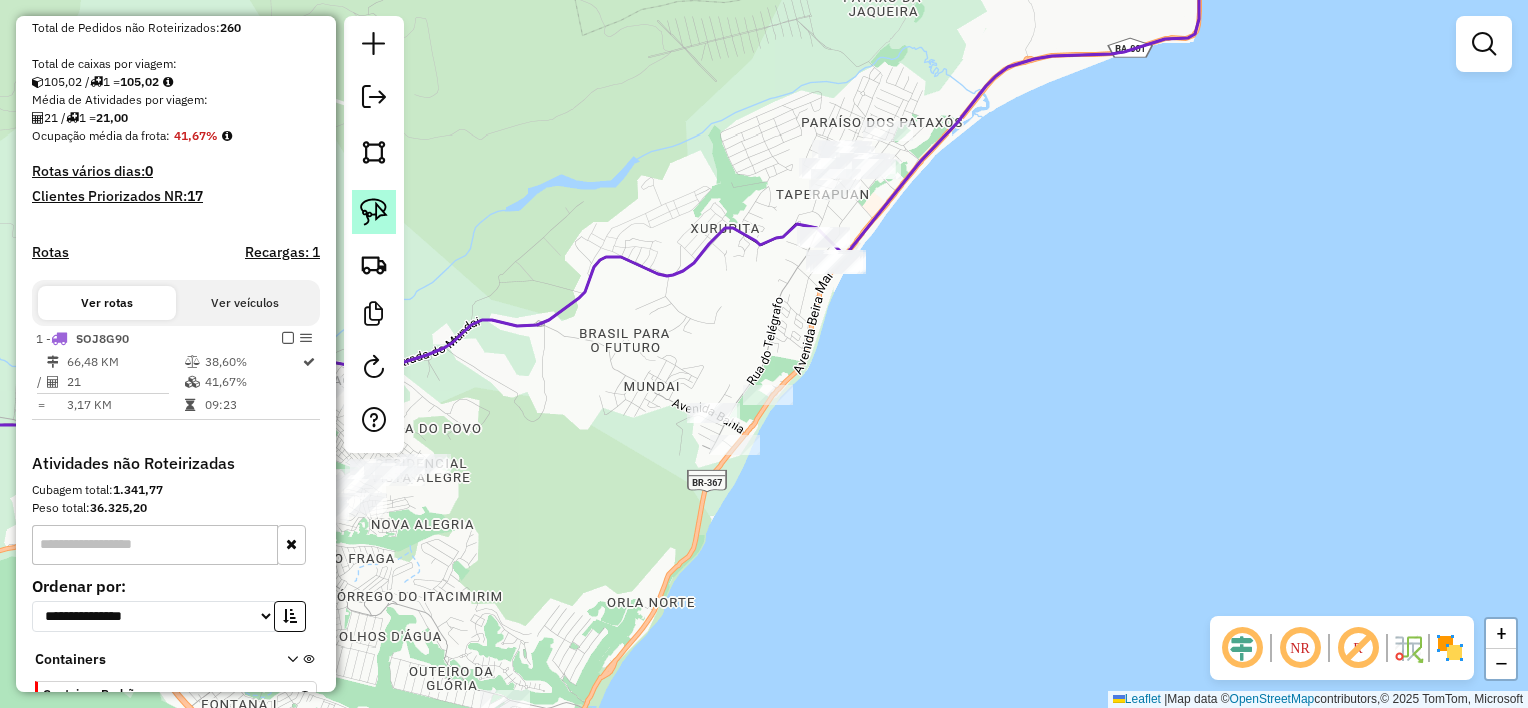 click 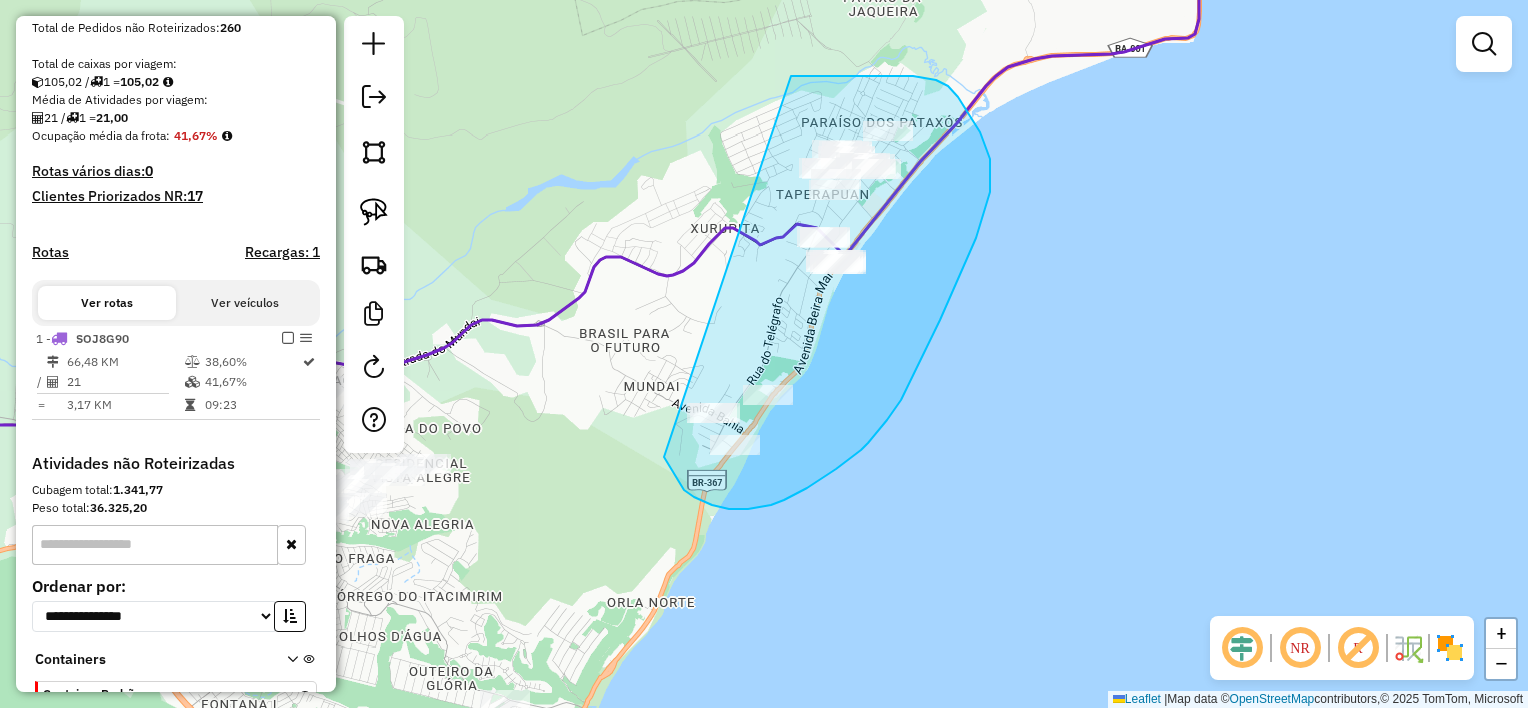 drag, startPoint x: 928, startPoint y: 79, endPoint x: 614, endPoint y: 264, distance: 364.44617 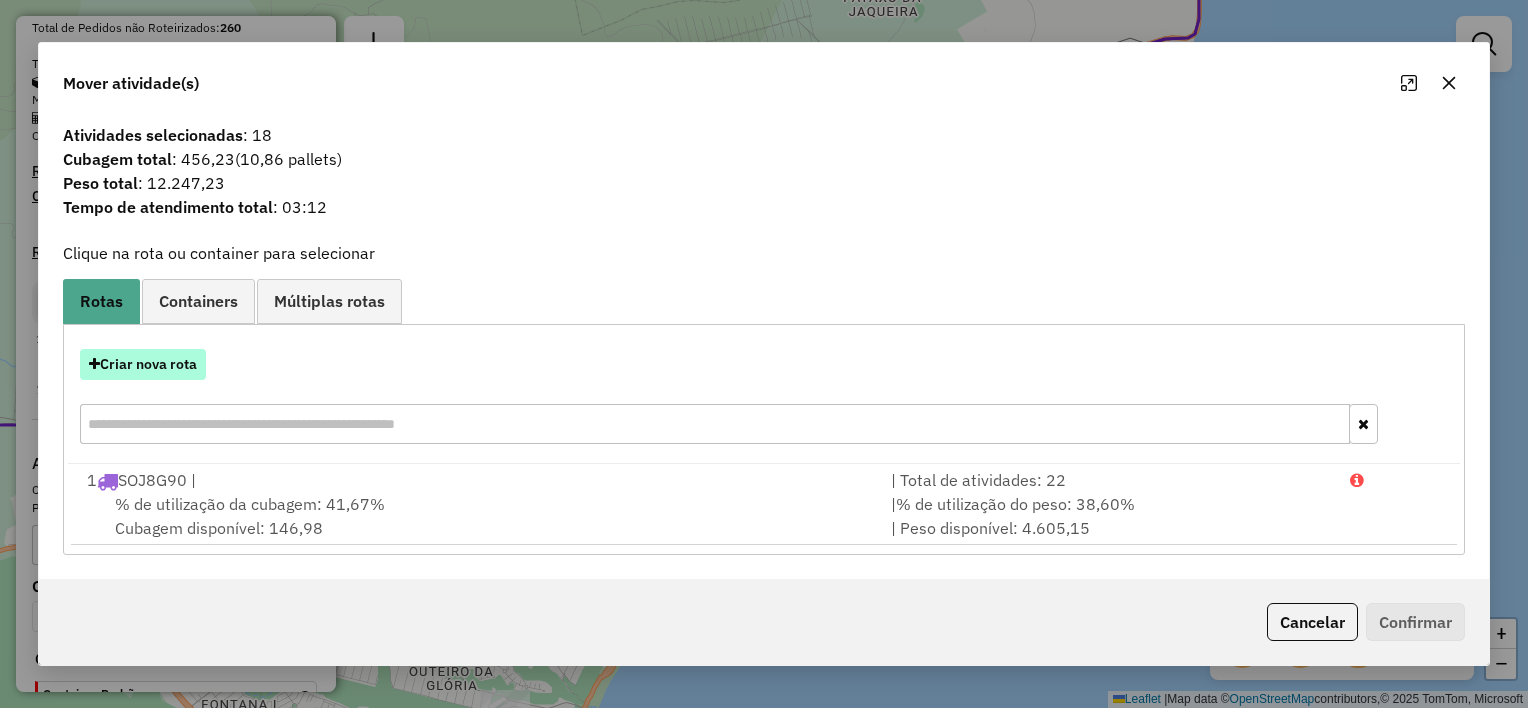 click on "Criar nova rota" at bounding box center (143, 364) 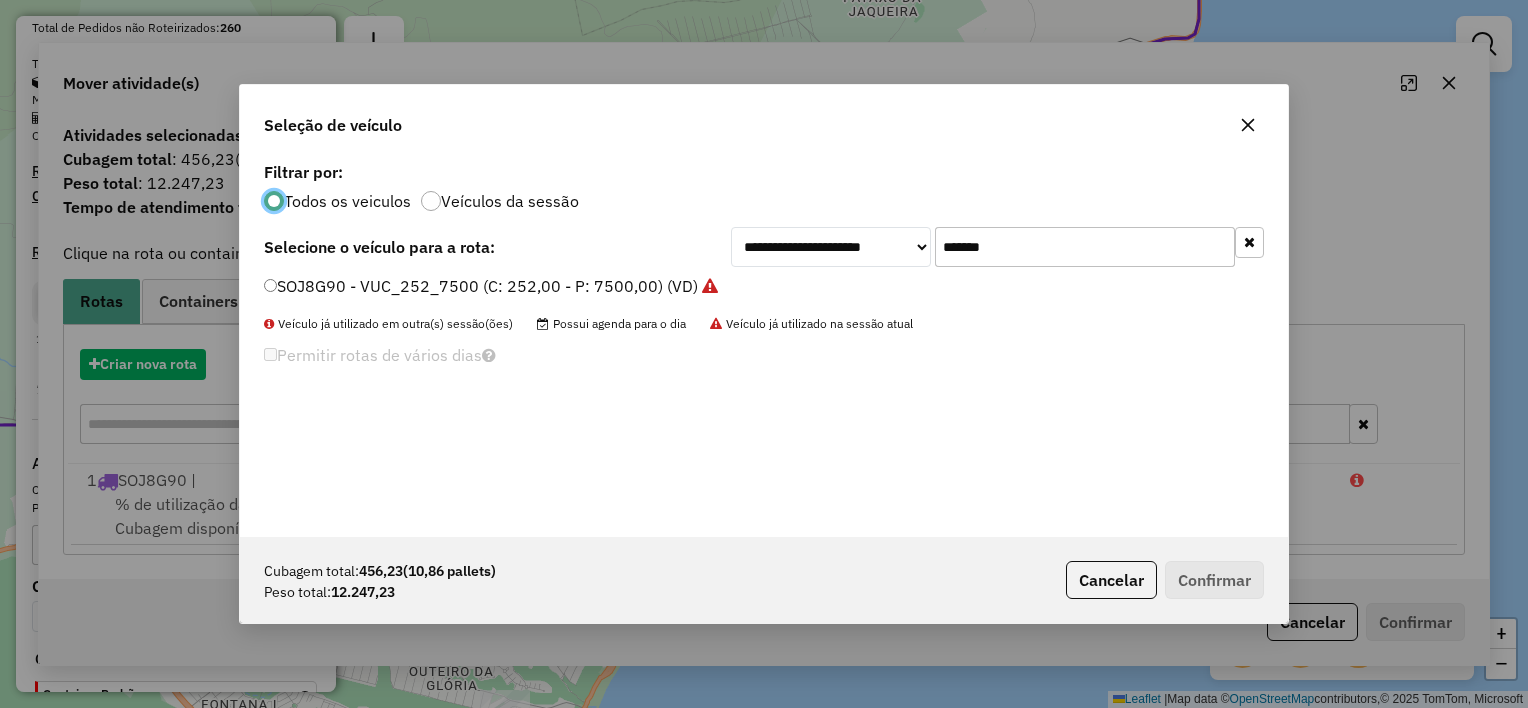scroll, scrollTop: 10, scrollLeft: 6, axis: both 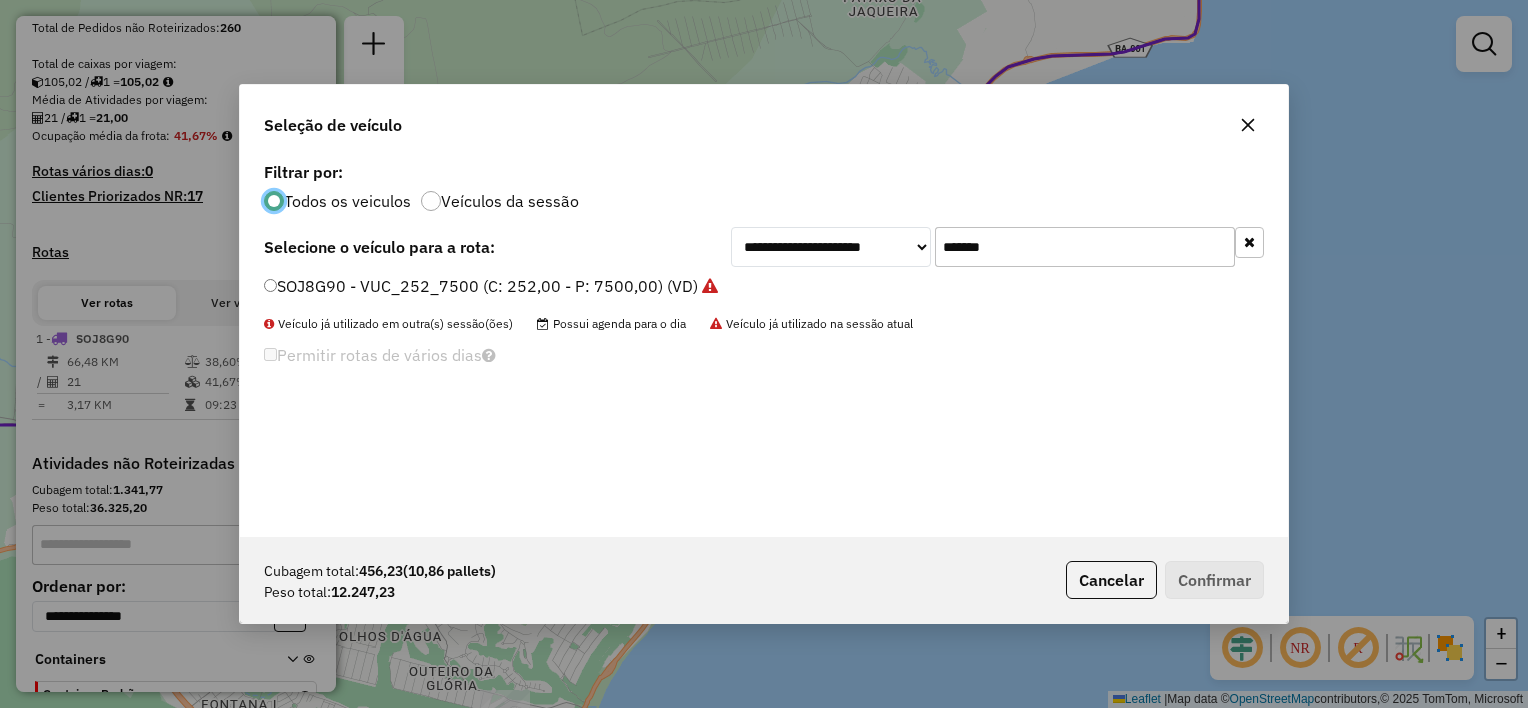 click on "*******" 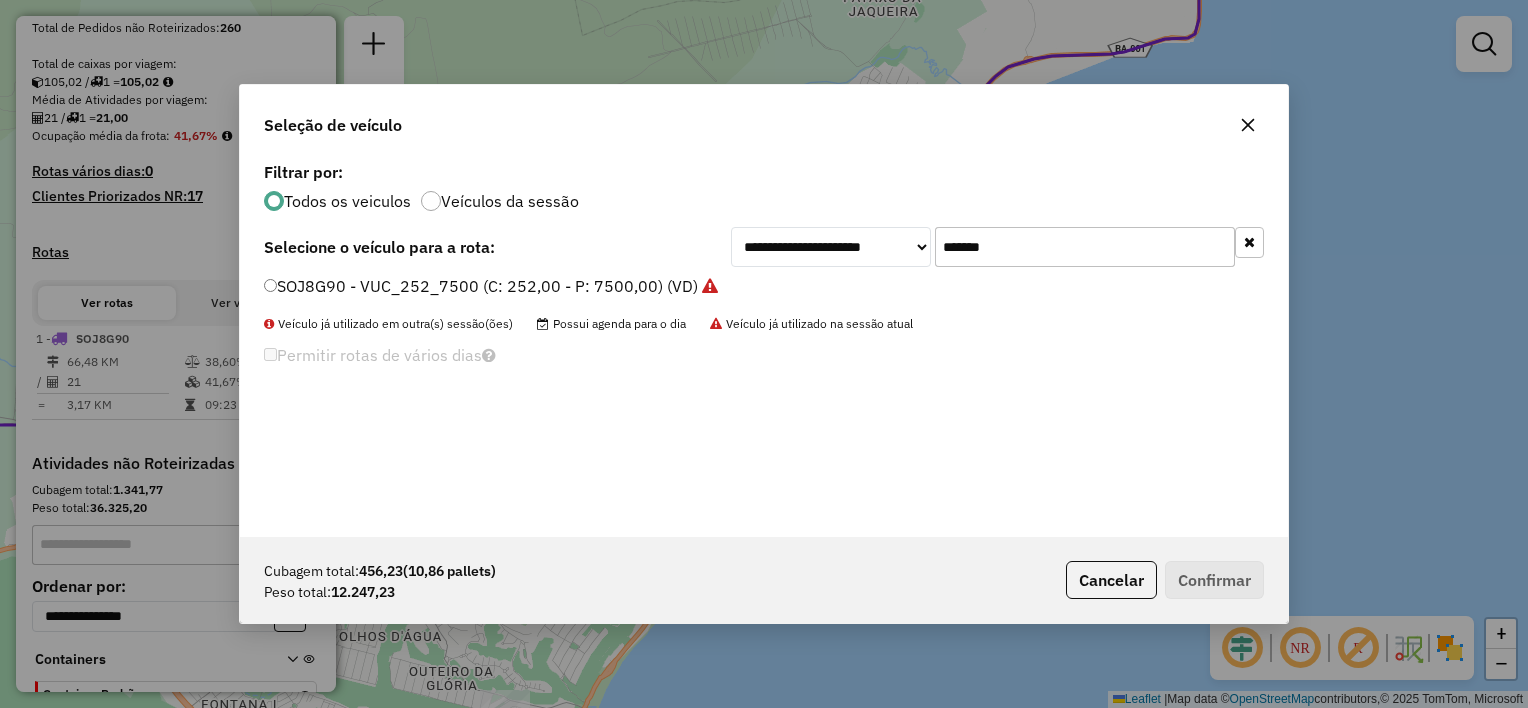 click on "*******" 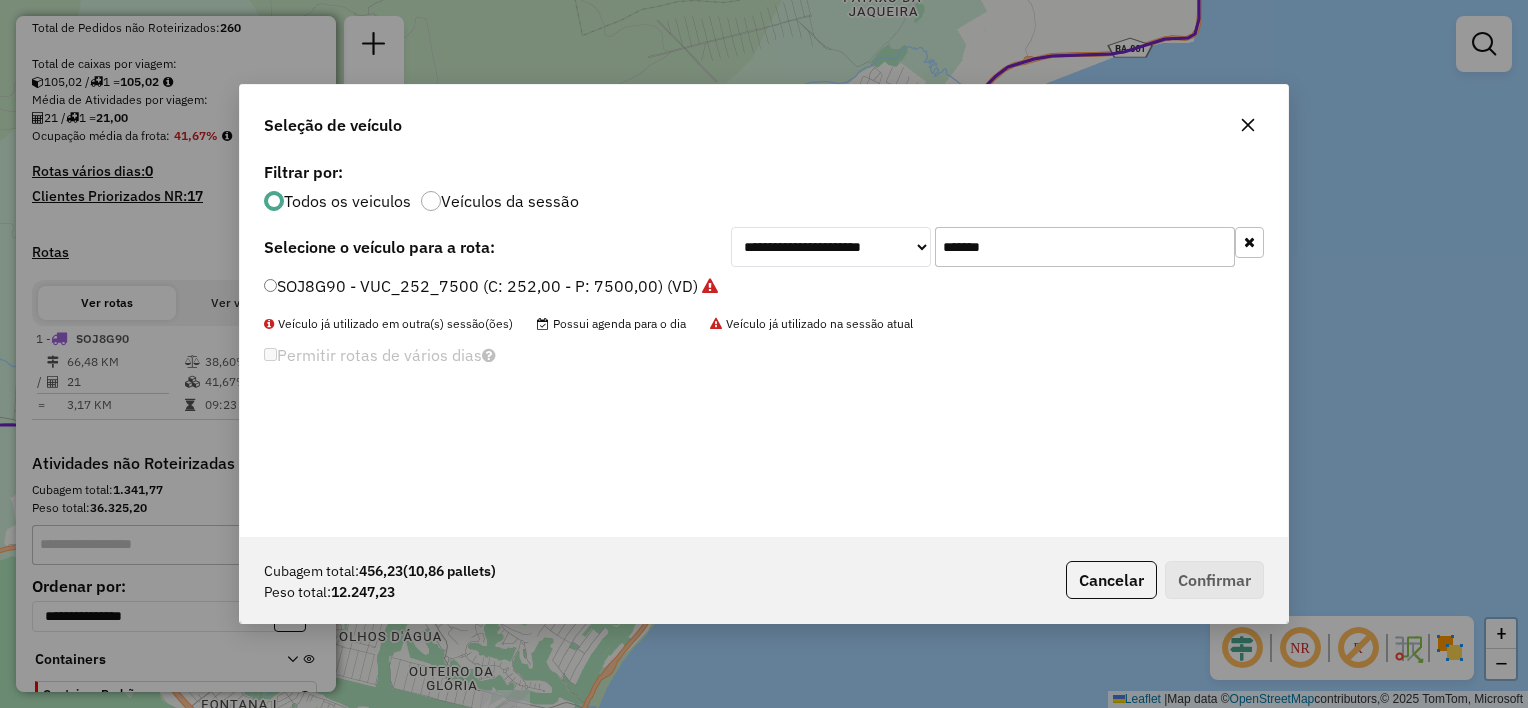 paste 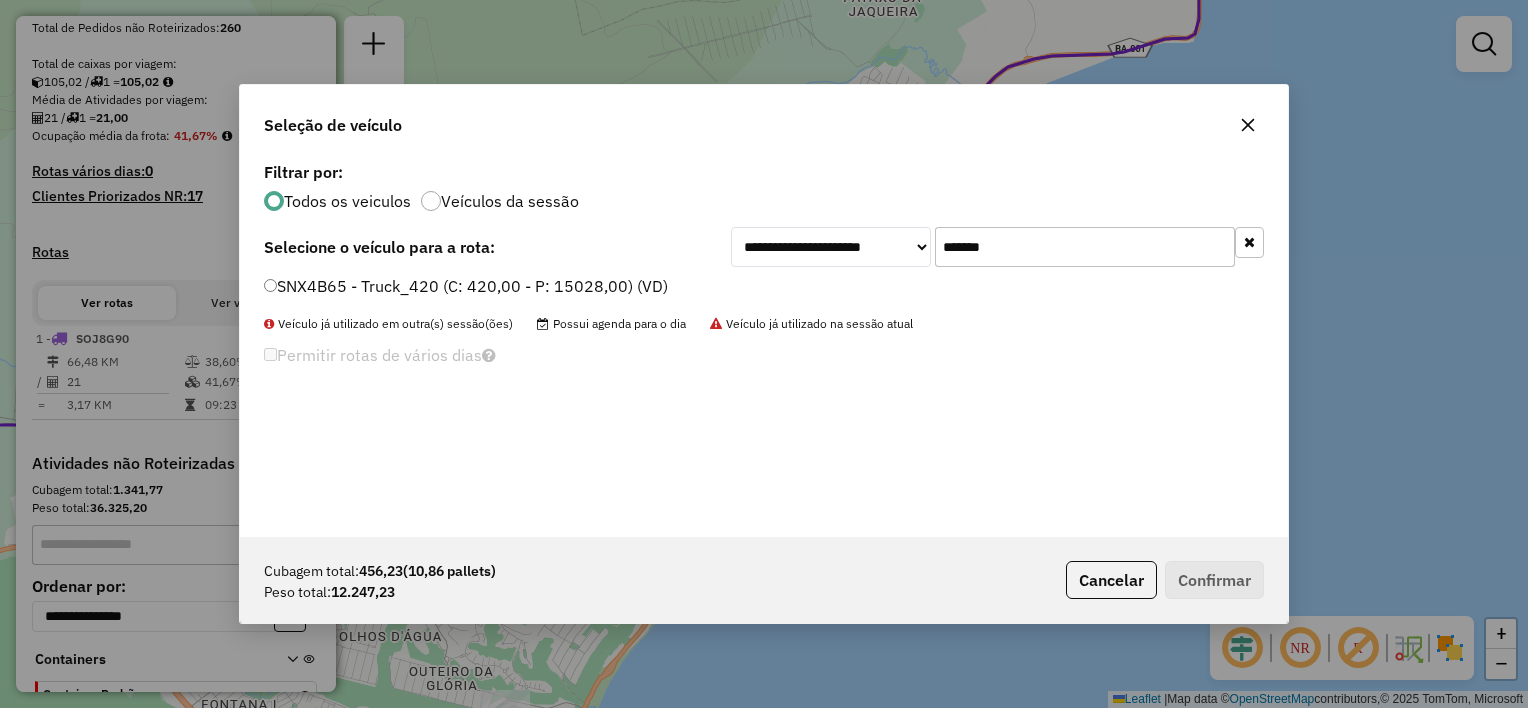 type on "*******" 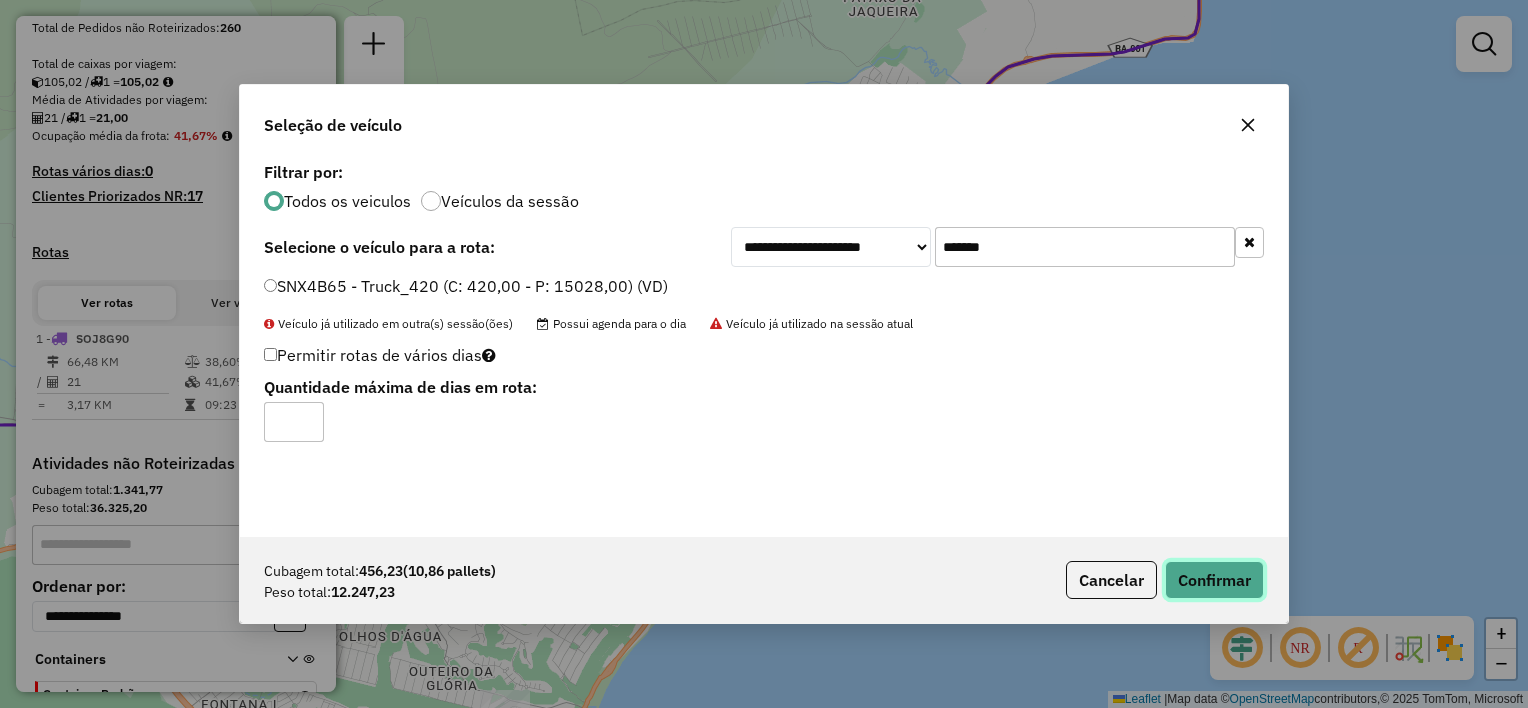 click on "Confirmar" 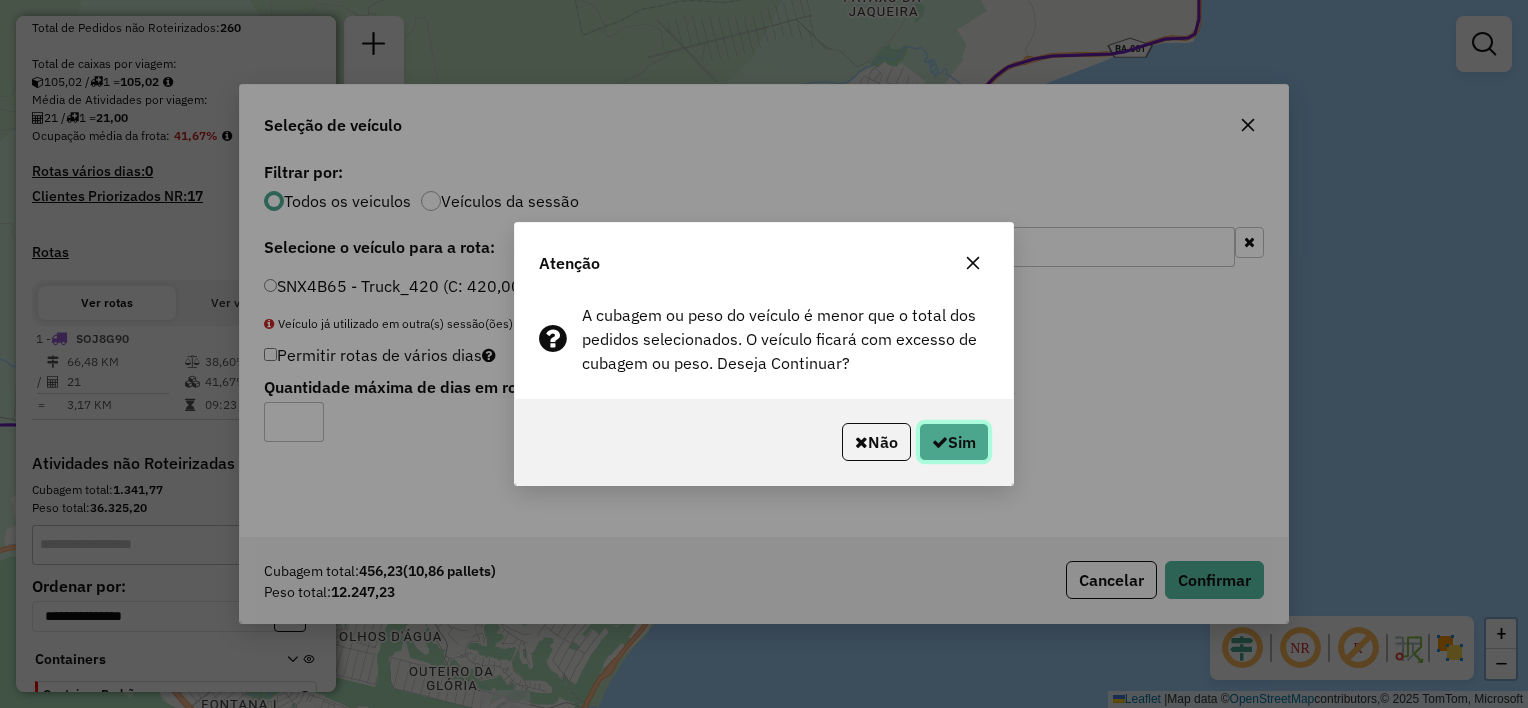 click on "Sim" 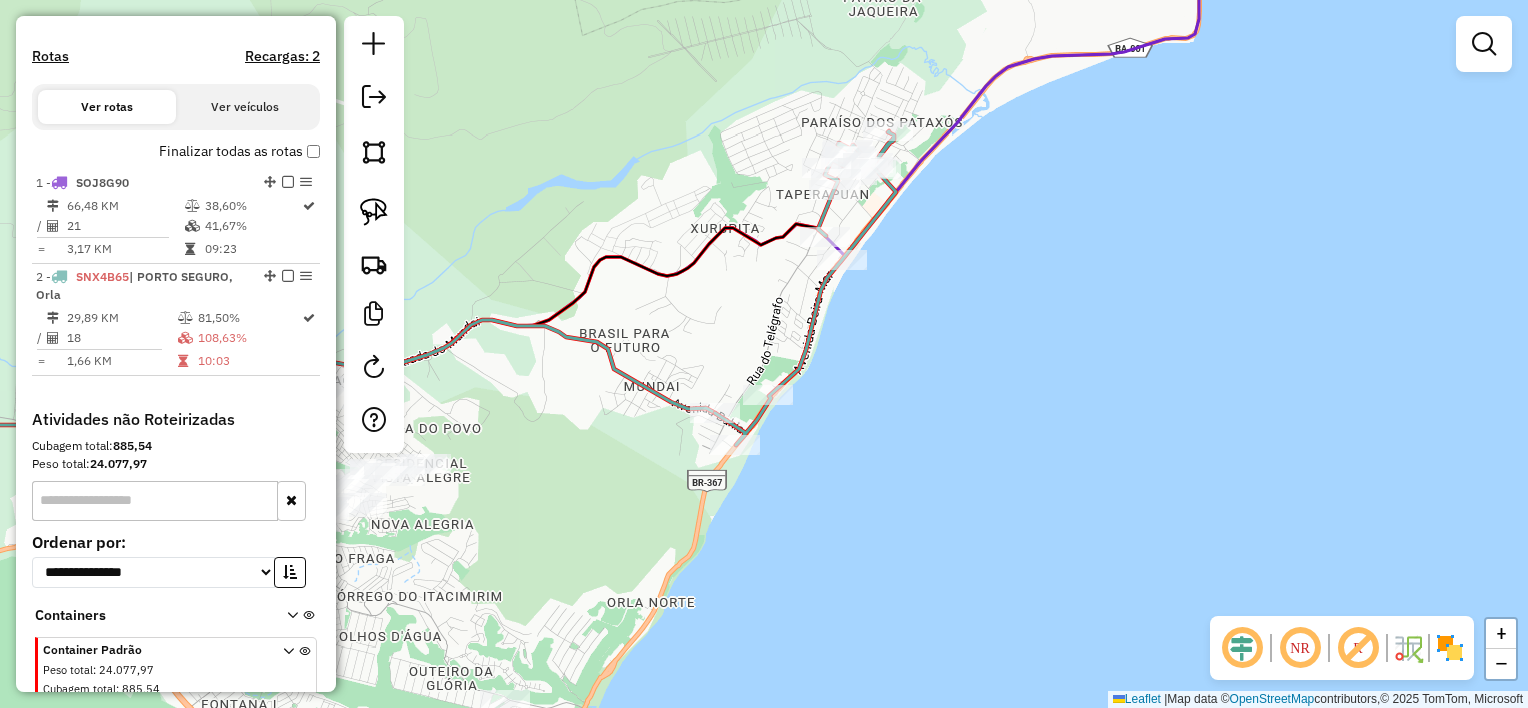 scroll, scrollTop: 600, scrollLeft: 0, axis: vertical 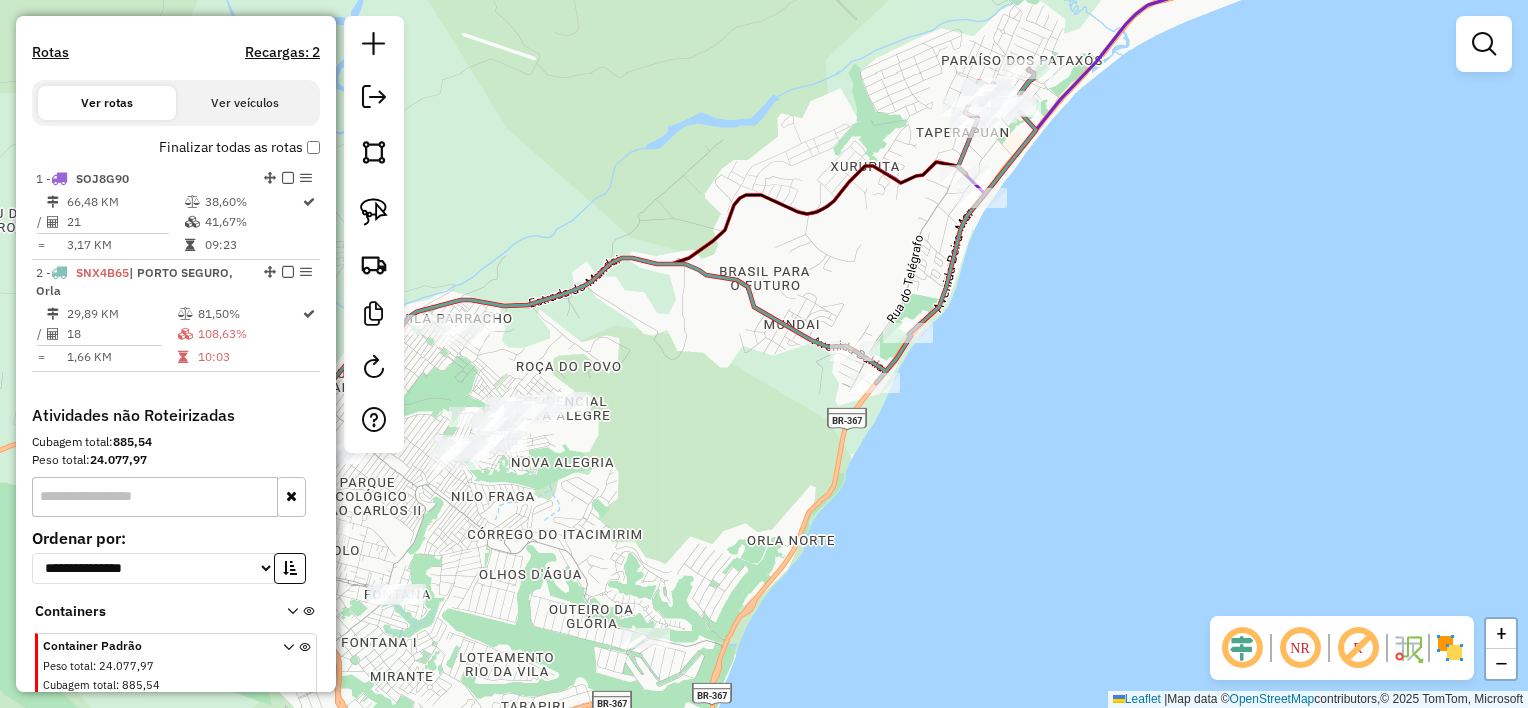 drag, startPoint x: 626, startPoint y: 486, endPoint x: 853, endPoint y: 288, distance: 301.21918 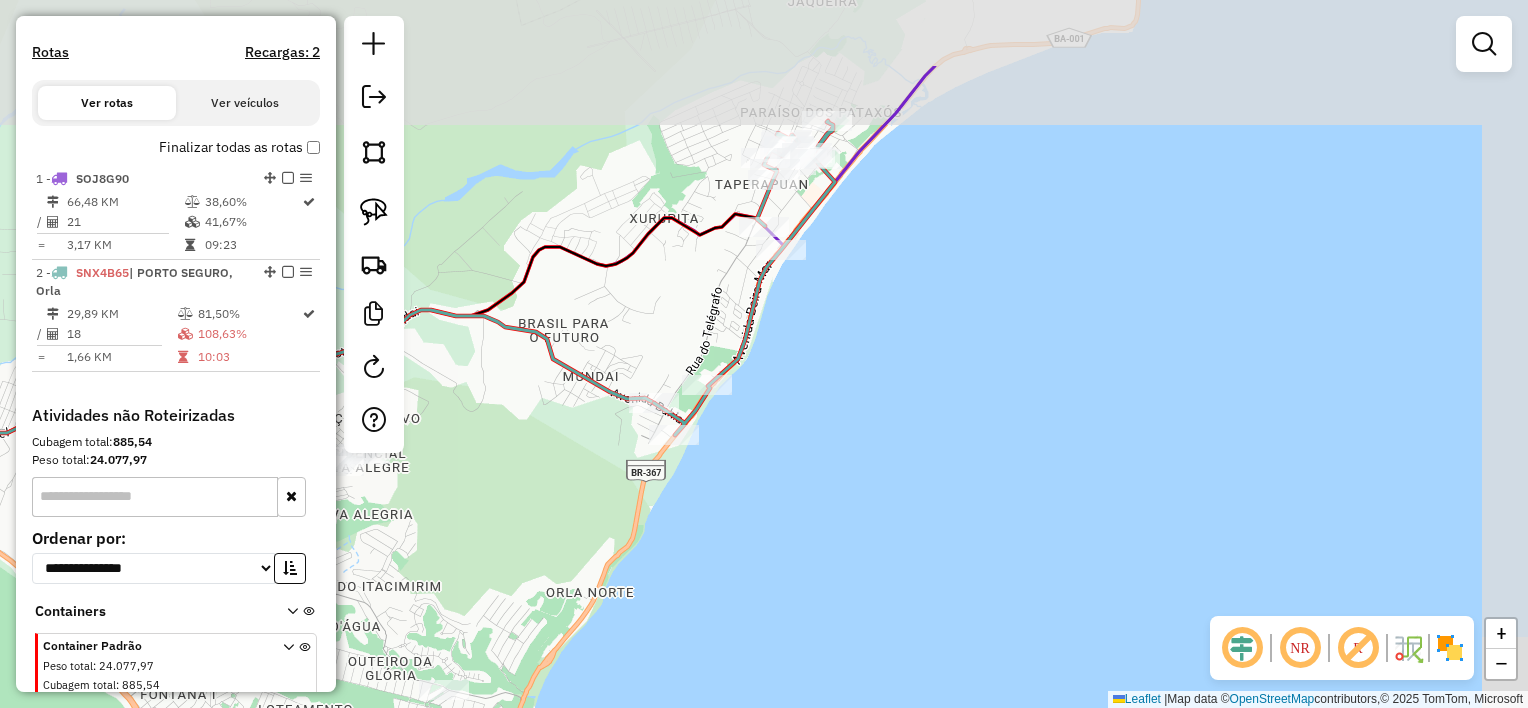 drag, startPoint x: 892, startPoint y: 176, endPoint x: 696, endPoint y: 309, distance: 236.86494 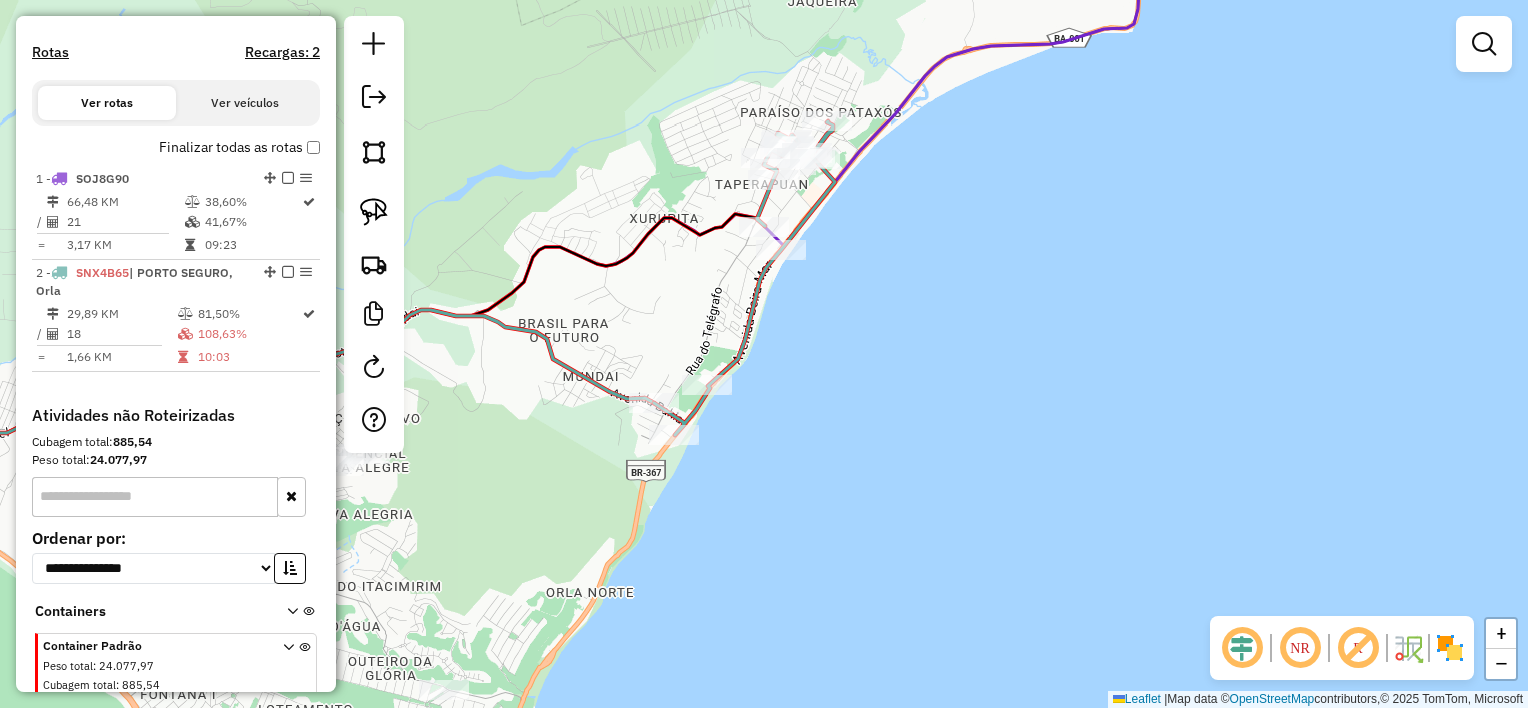 drag, startPoint x: 943, startPoint y: 193, endPoint x: 836, endPoint y: 308, distance: 157.0796 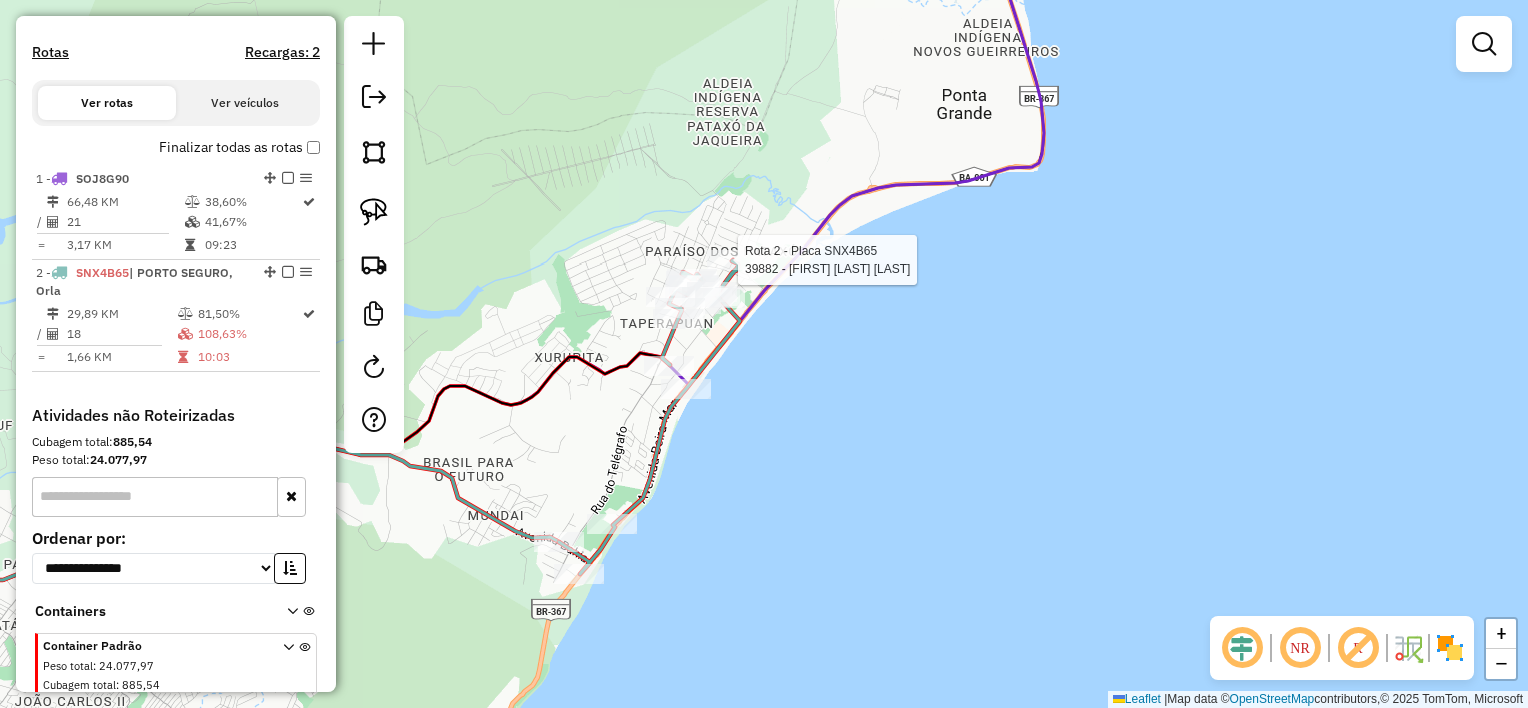 select on "**********" 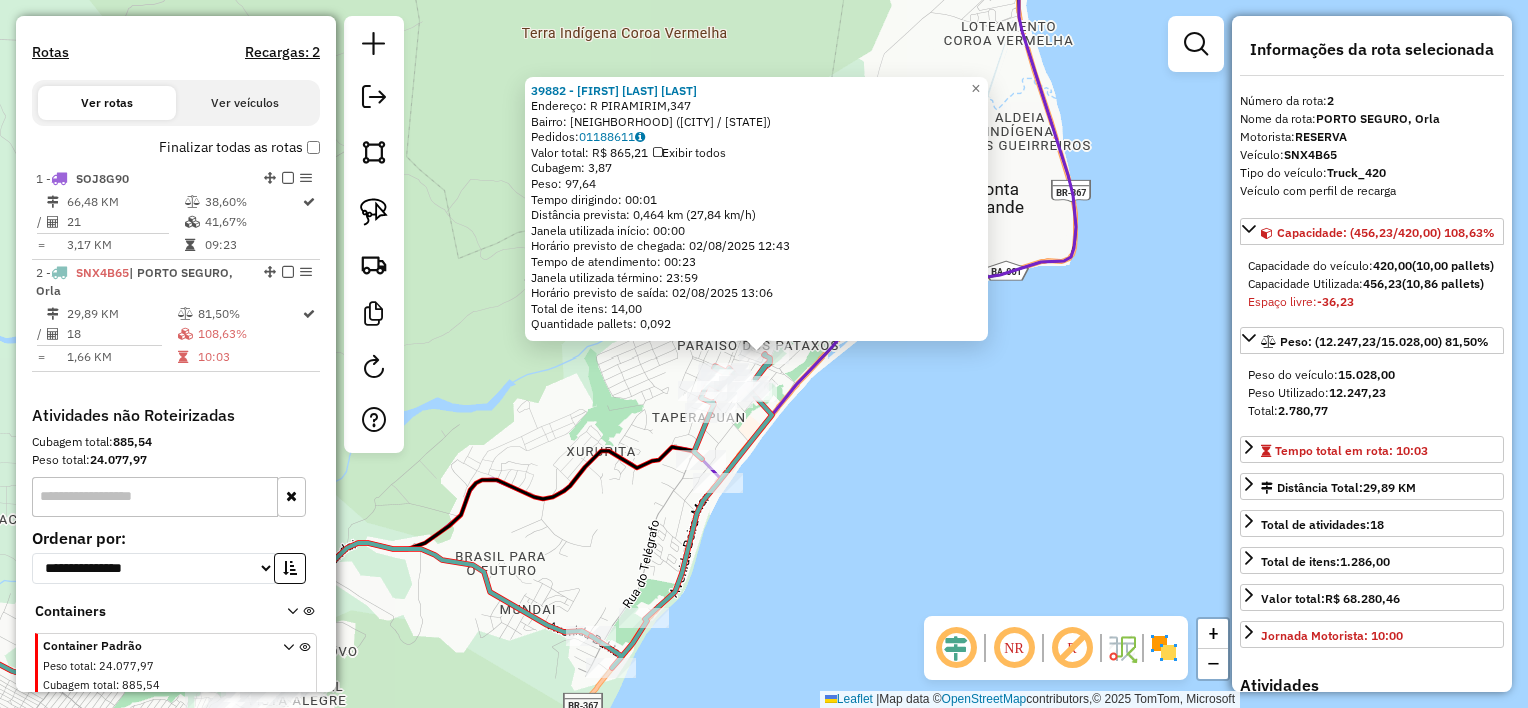 scroll, scrollTop: 672, scrollLeft: 0, axis: vertical 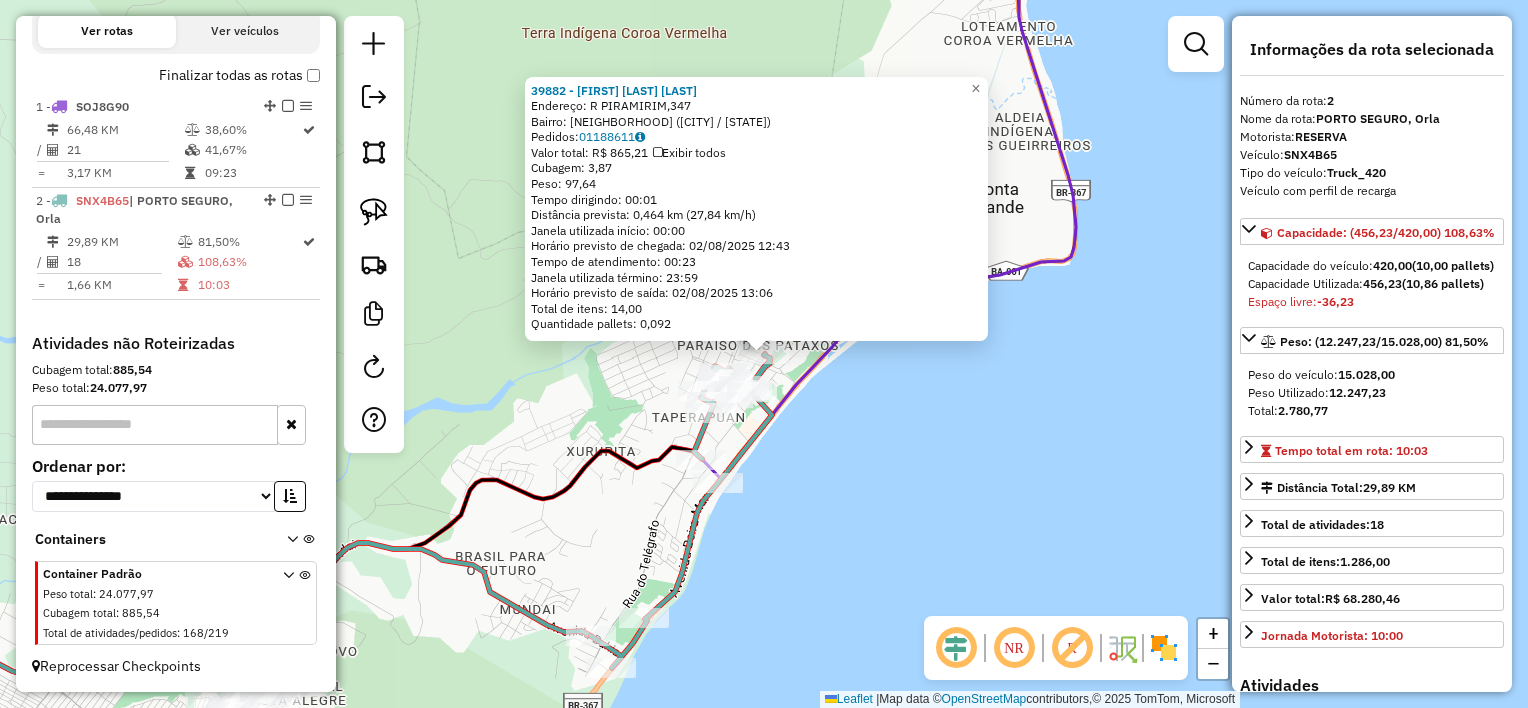 click on "39882 - Adamastor Spirandelli Junior  Endereço: R PIRAMIRIM,347   Bairro: PARAISO DOS PATAXOS (PORTO SEGURO / BA)   Pedidos:  01188611   Valor total: R$ 865,21   Exibir todos   Cubagem: 3,87  Peso: 97,64  Tempo dirigindo: 00:01   Distância prevista: 0,464 km (27,84 km/h)   Janela utilizada início: 00:00   Horário previsto de chegada: 02/08/2025 12:43   Tempo de atendimento: 00:23   Janela utilizada término: 23:59   Horário previsto de saída: 02/08/2025 13:06   Total de itens: 14,00   Quantidade pallets: 0,092  × Janela de atendimento Grade de atendimento Capacidade Transportadoras Veículos Cliente Pedidos  Rotas Selecione os dias de semana para filtrar as janelas de atendimento  Seg   Ter   Qua   Qui   Sex   Sáb   Dom  Informe o período da janela de atendimento: De: Até:  Filtrar exatamente a janela do cliente  Considerar janela de atendimento padrão  Selecione os dias de semana para filtrar as grades de atendimento  Seg   Ter   Qua   Qui   Sex   Sáb   Dom   Peso mínimo:   Peso máximo:   De:" 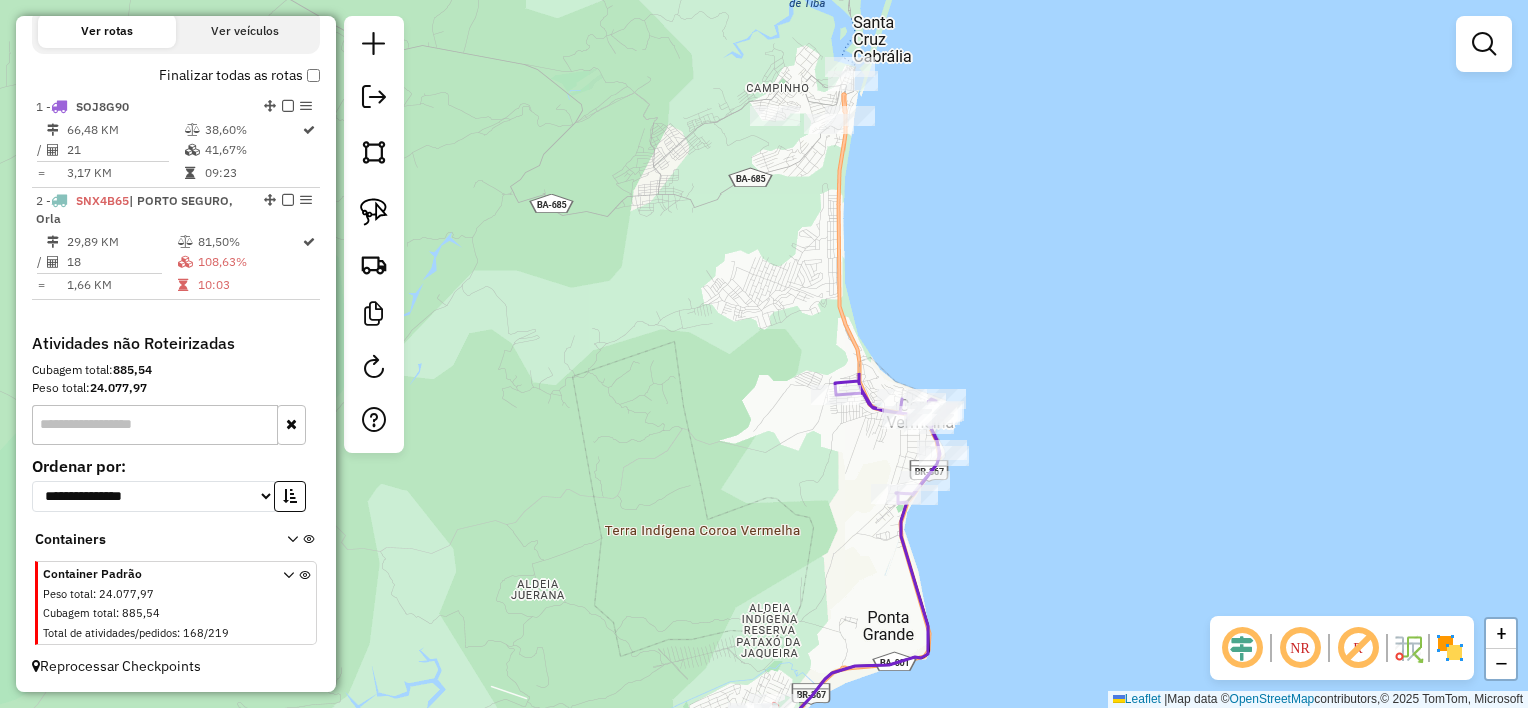 drag, startPoint x: 896, startPoint y: 229, endPoint x: 851, endPoint y: 495, distance: 269.77954 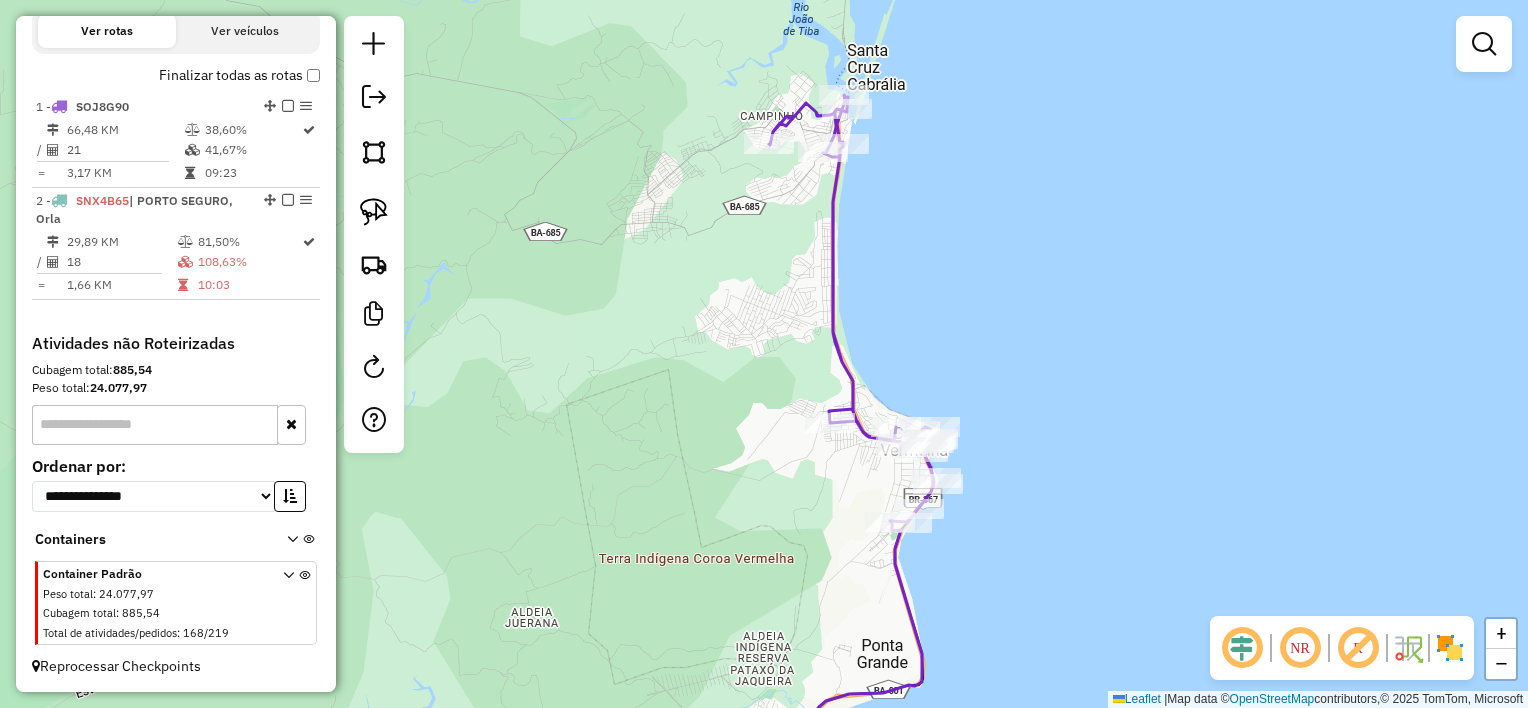 drag, startPoint x: 893, startPoint y: 336, endPoint x: 943, endPoint y: 44, distance: 296.2499 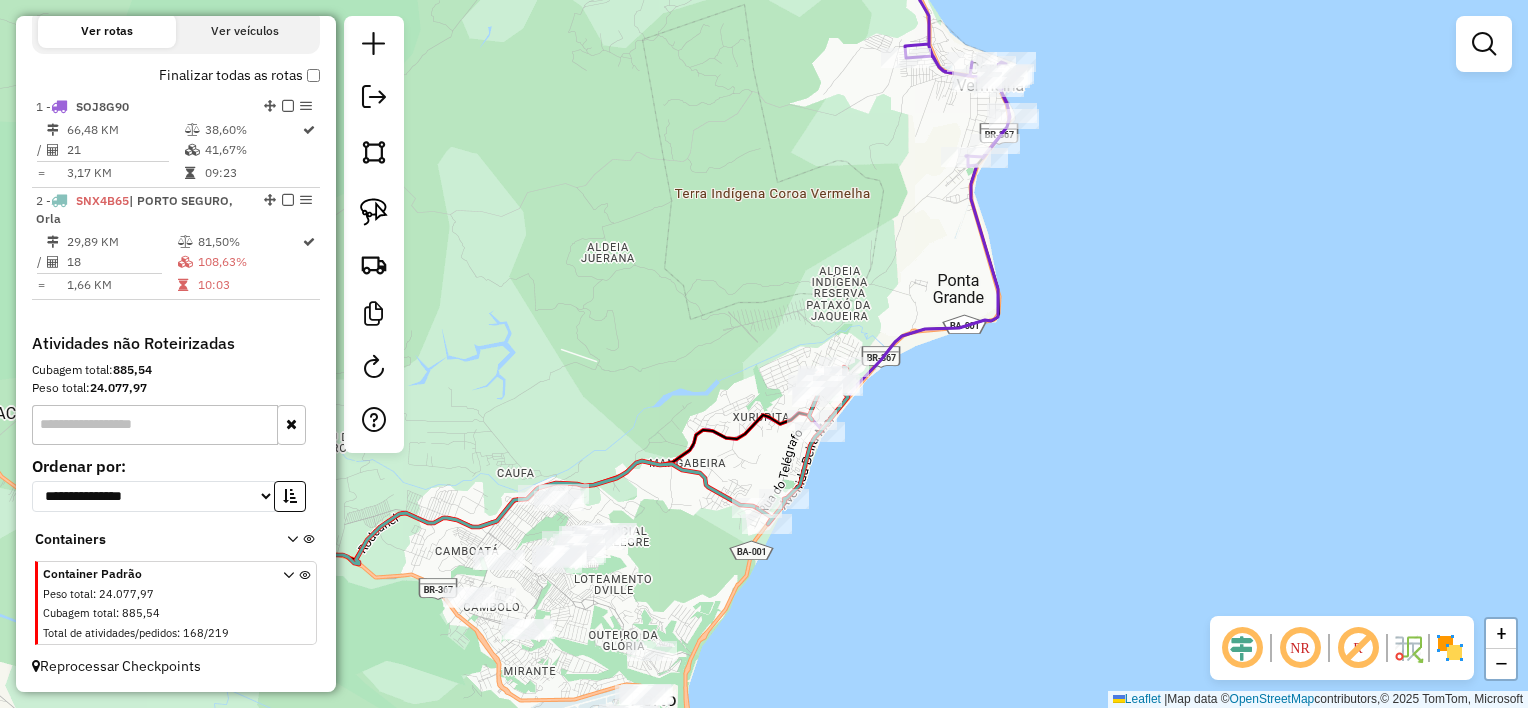 drag, startPoint x: 841, startPoint y: 272, endPoint x: 872, endPoint y: 148, distance: 127.81628 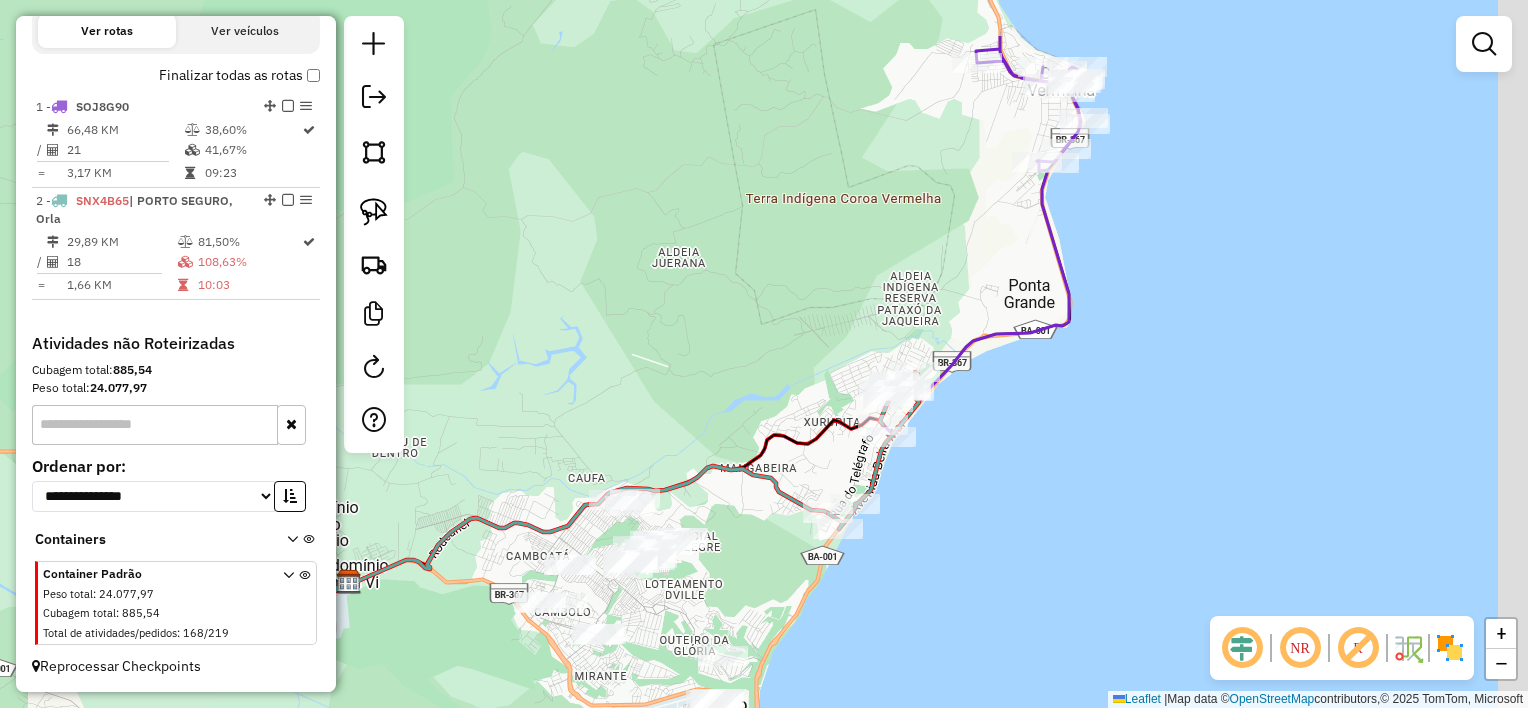 drag, startPoint x: 1056, startPoint y: 389, endPoint x: 988, endPoint y: 488, distance: 120.10412 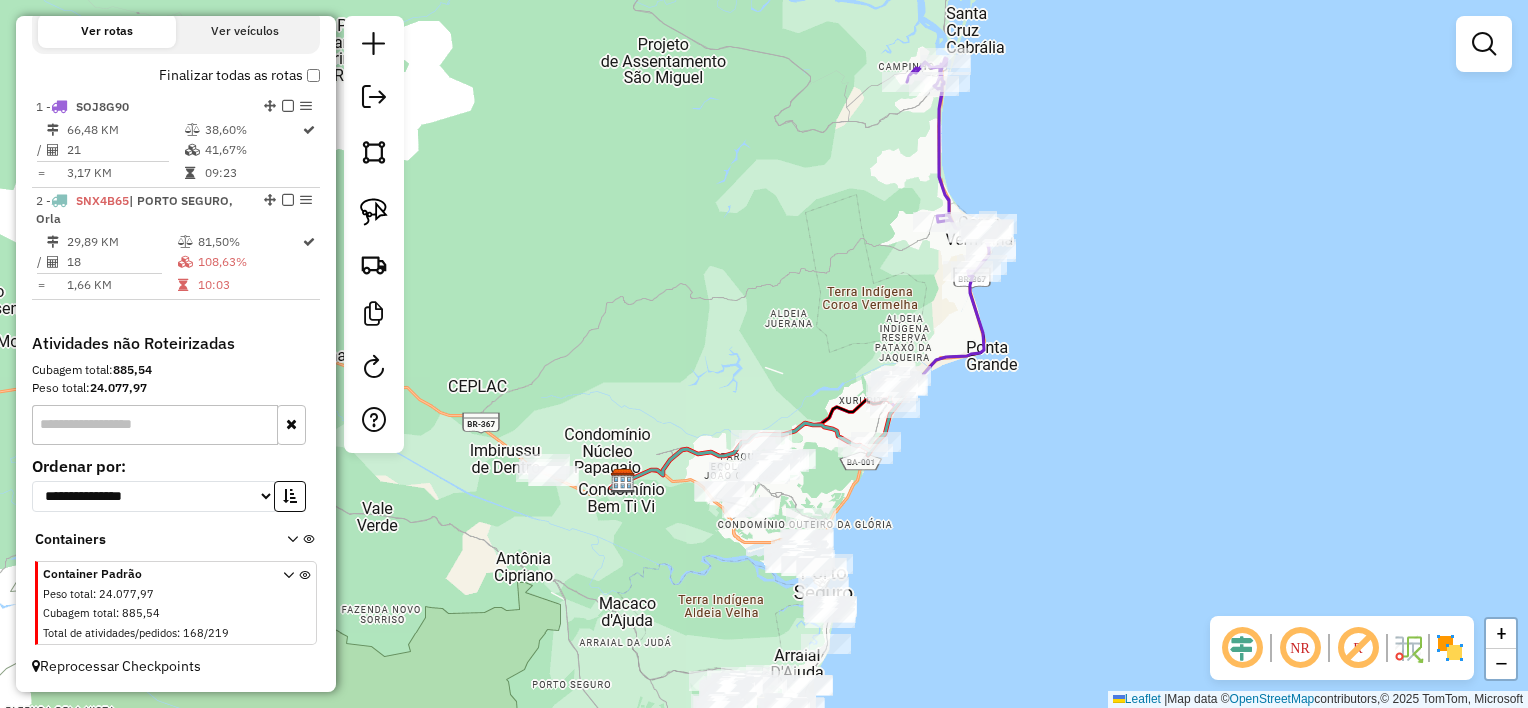 drag, startPoint x: 820, startPoint y: 314, endPoint x: 851, endPoint y: 294, distance: 36.891735 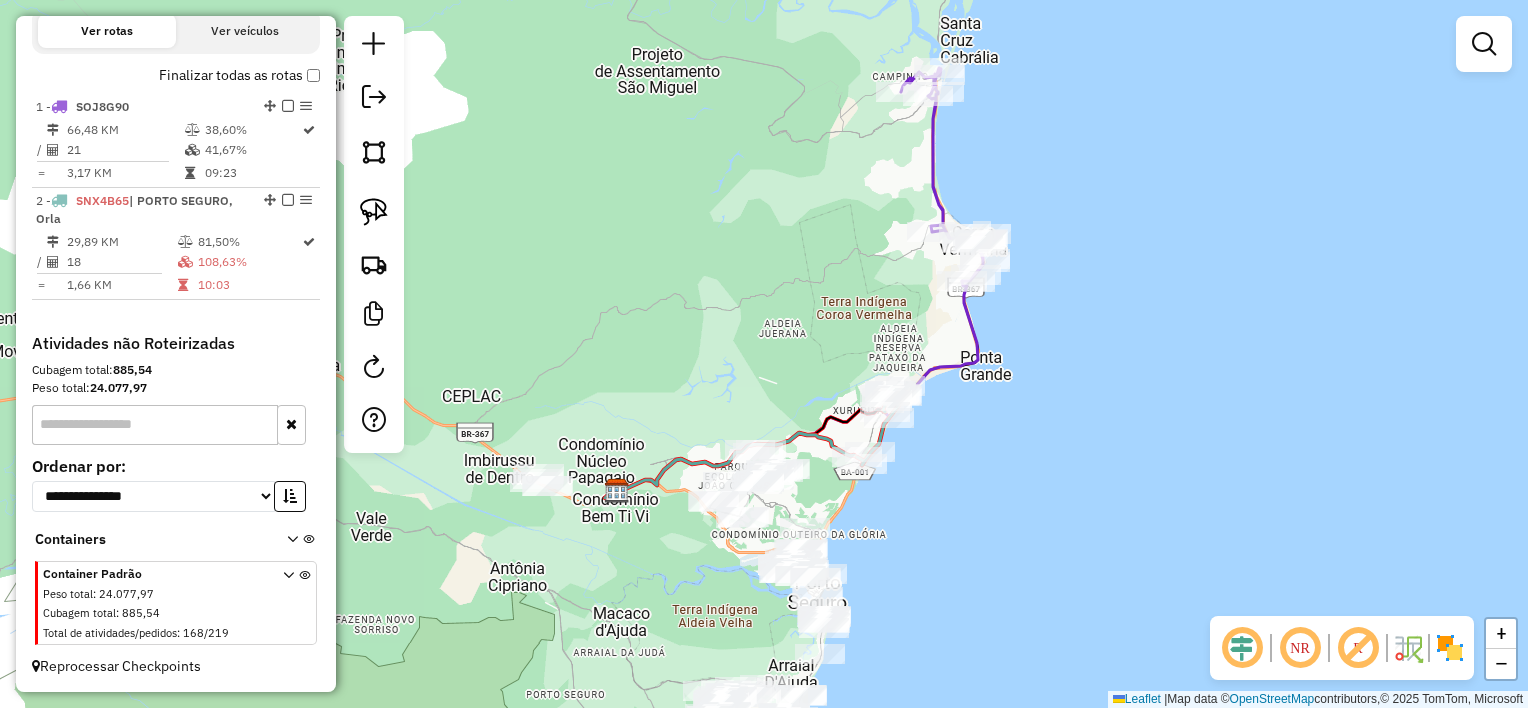 drag, startPoint x: 846, startPoint y: 286, endPoint x: 789, endPoint y: 375, distance: 105.68822 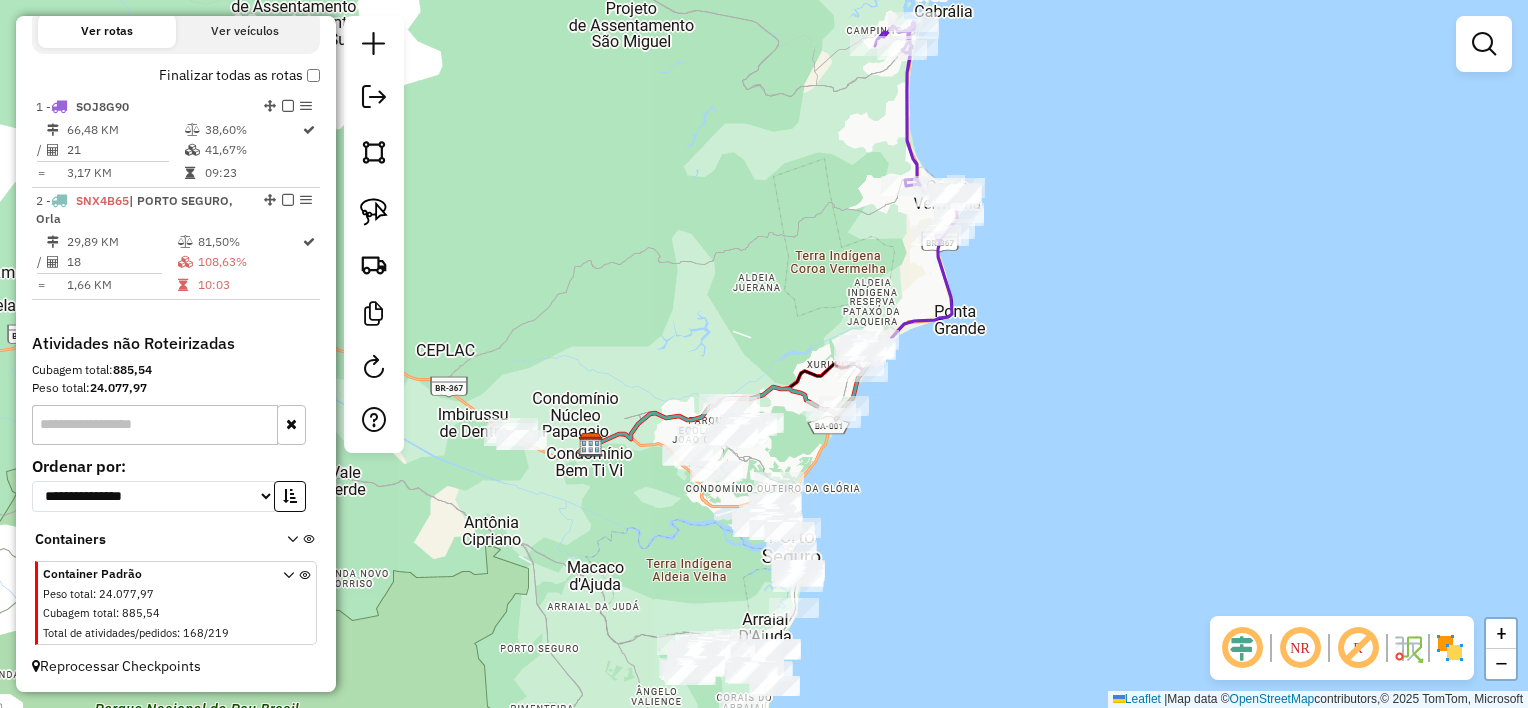 drag, startPoint x: 820, startPoint y: 265, endPoint x: 820, endPoint y: 227, distance: 38 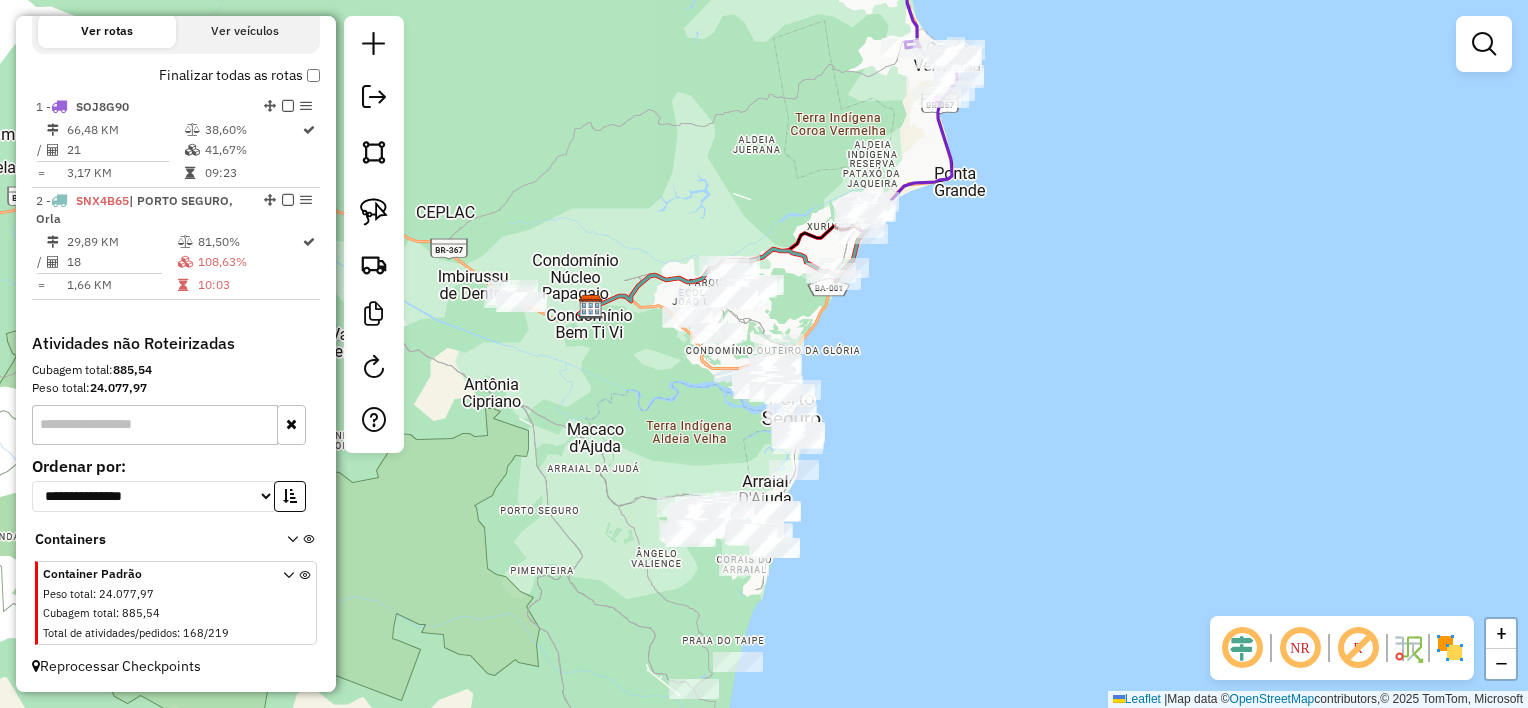 drag, startPoint x: 752, startPoint y: 239, endPoint x: 756, endPoint y: 136, distance: 103.077644 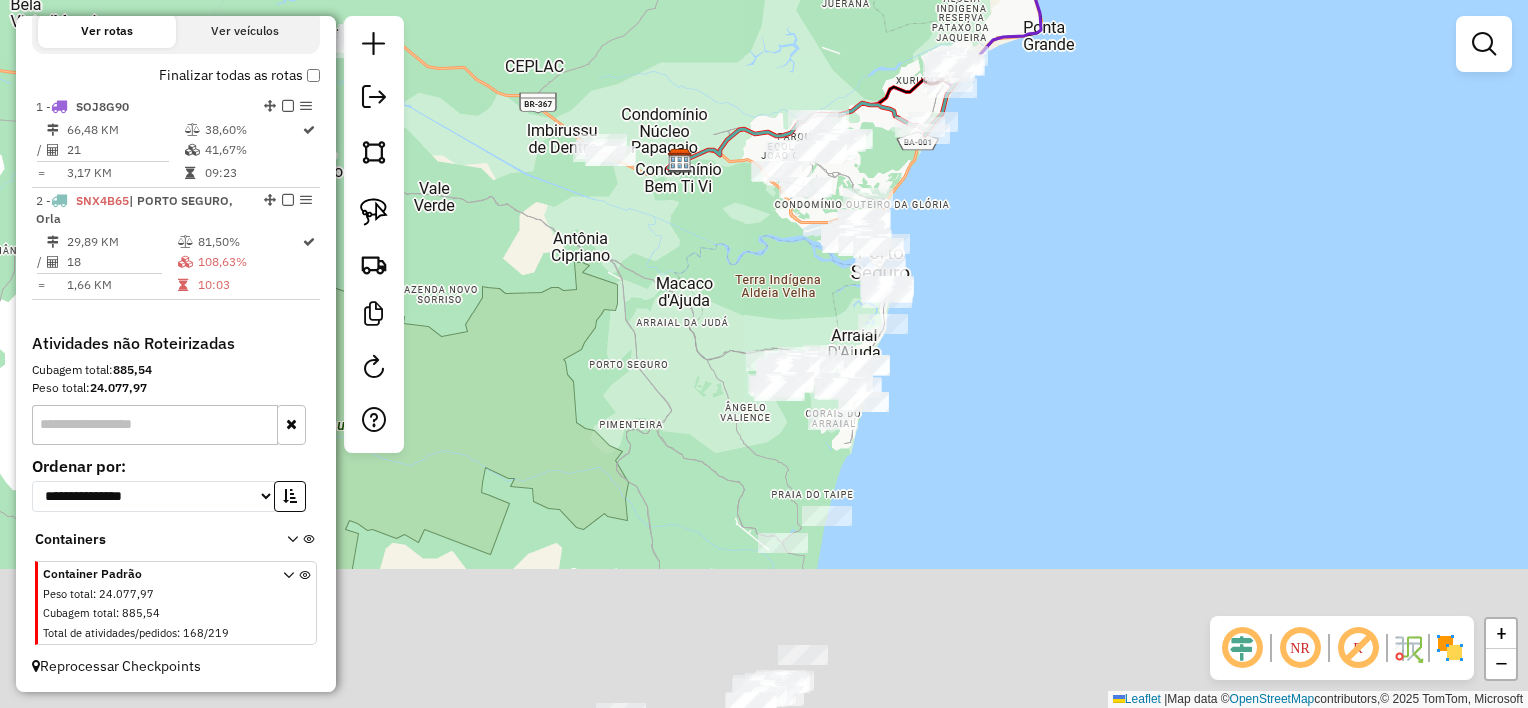 drag, startPoint x: 962, startPoint y: 253, endPoint x: 988, endPoint y: 163, distance: 93.680305 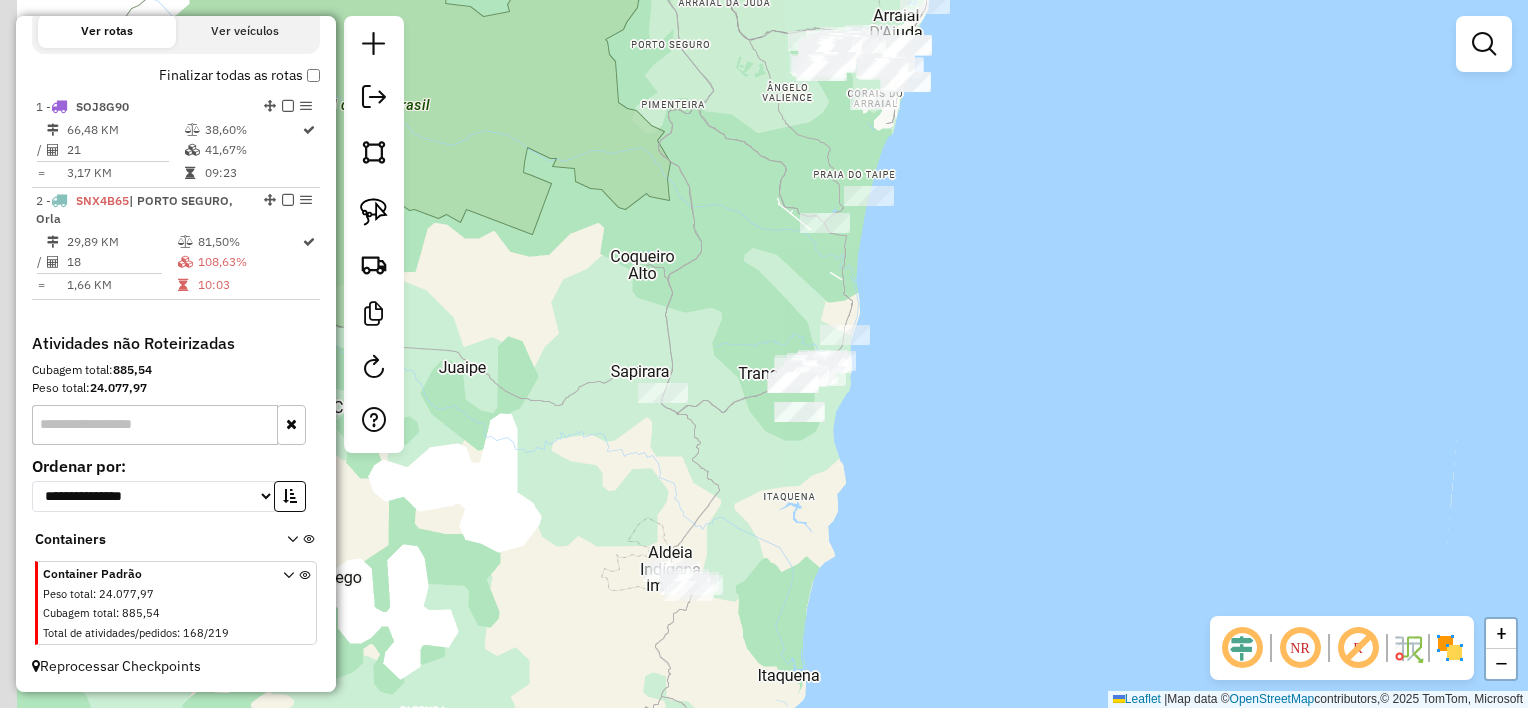 drag, startPoint x: 928, startPoint y: 288, endPoint x: 978, endPoint y: 152, distance: 144.89996 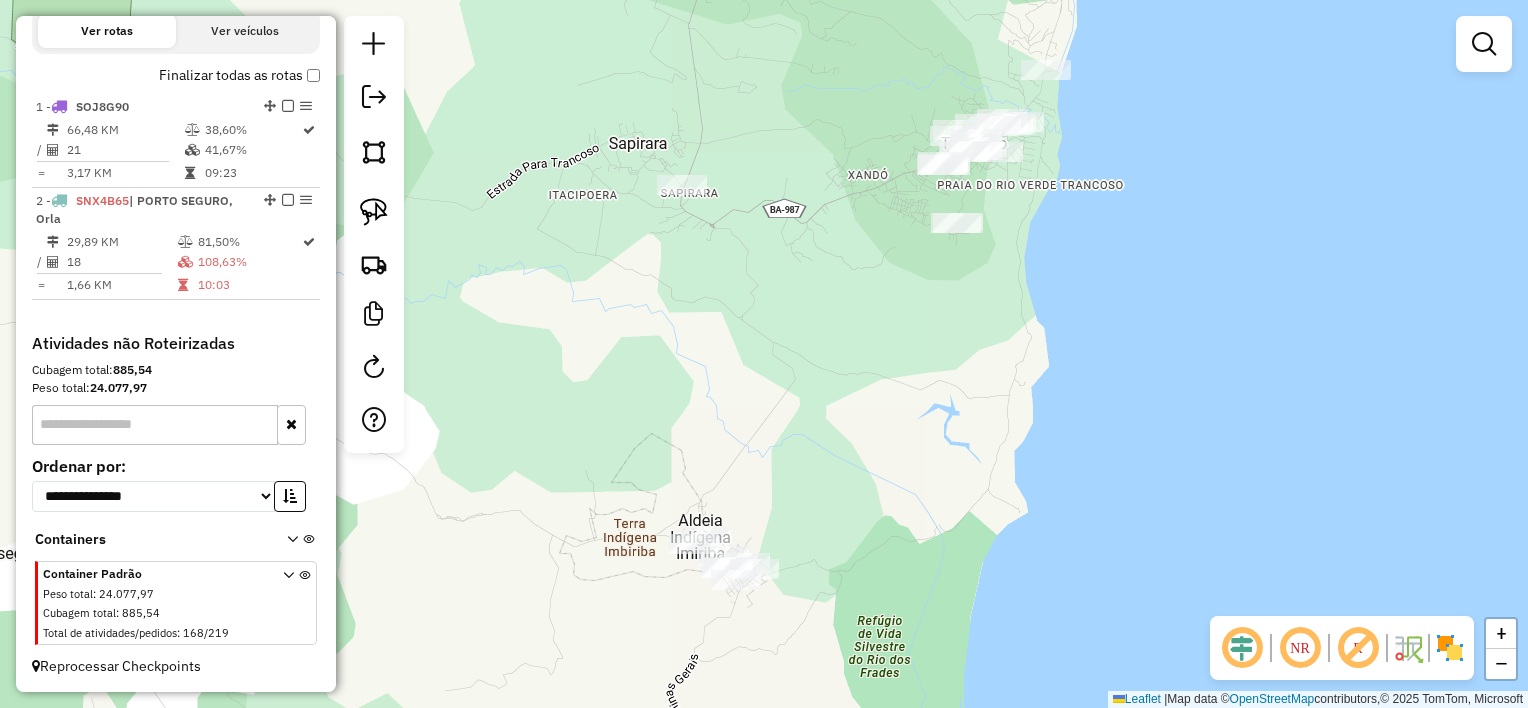 drag, startPoint x: 1038, startPoint y: 209, endPoint x: 948, endPoint y: 368, distance: 182.70468 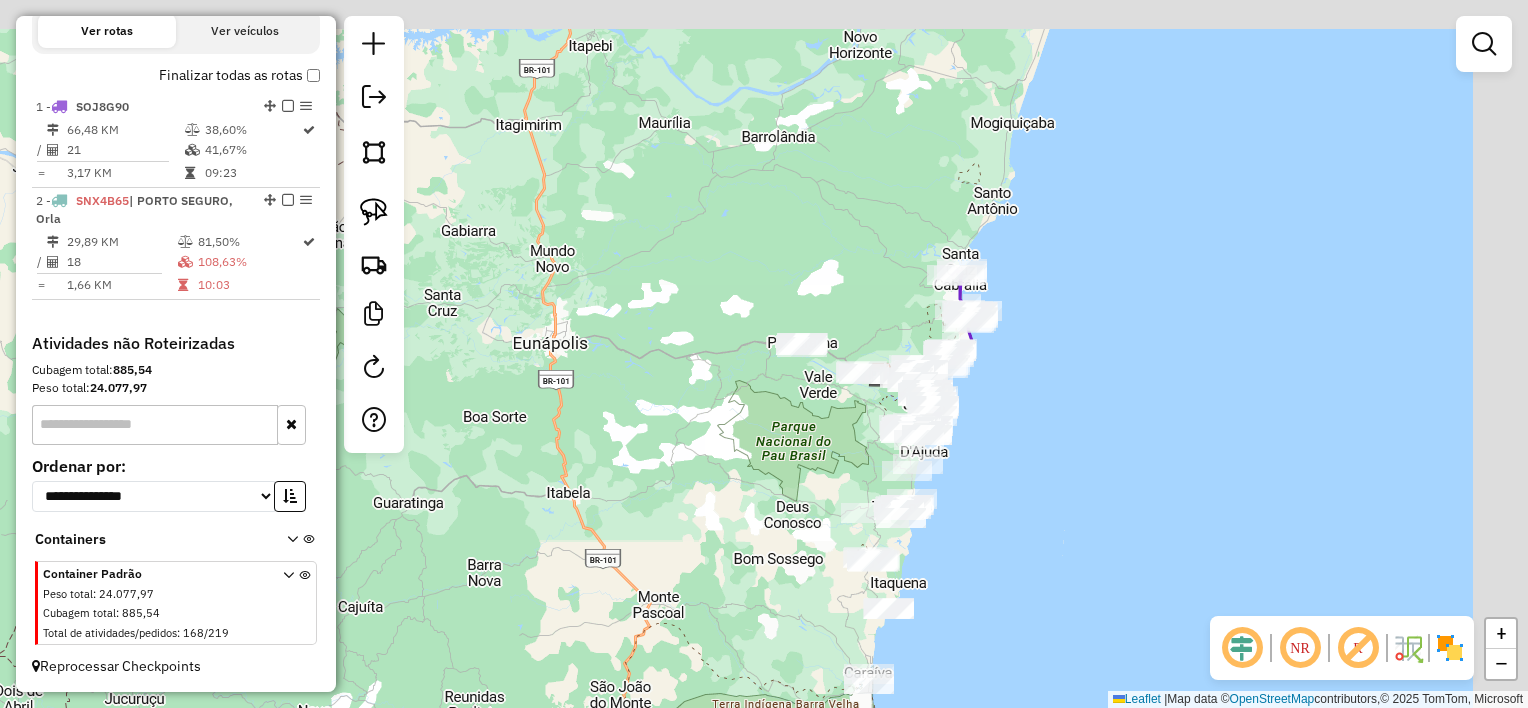 drag, startPoint x: 1052, startPoint y: 312, endPoint x: 933, endPoint y: 549, distance: 265.19803 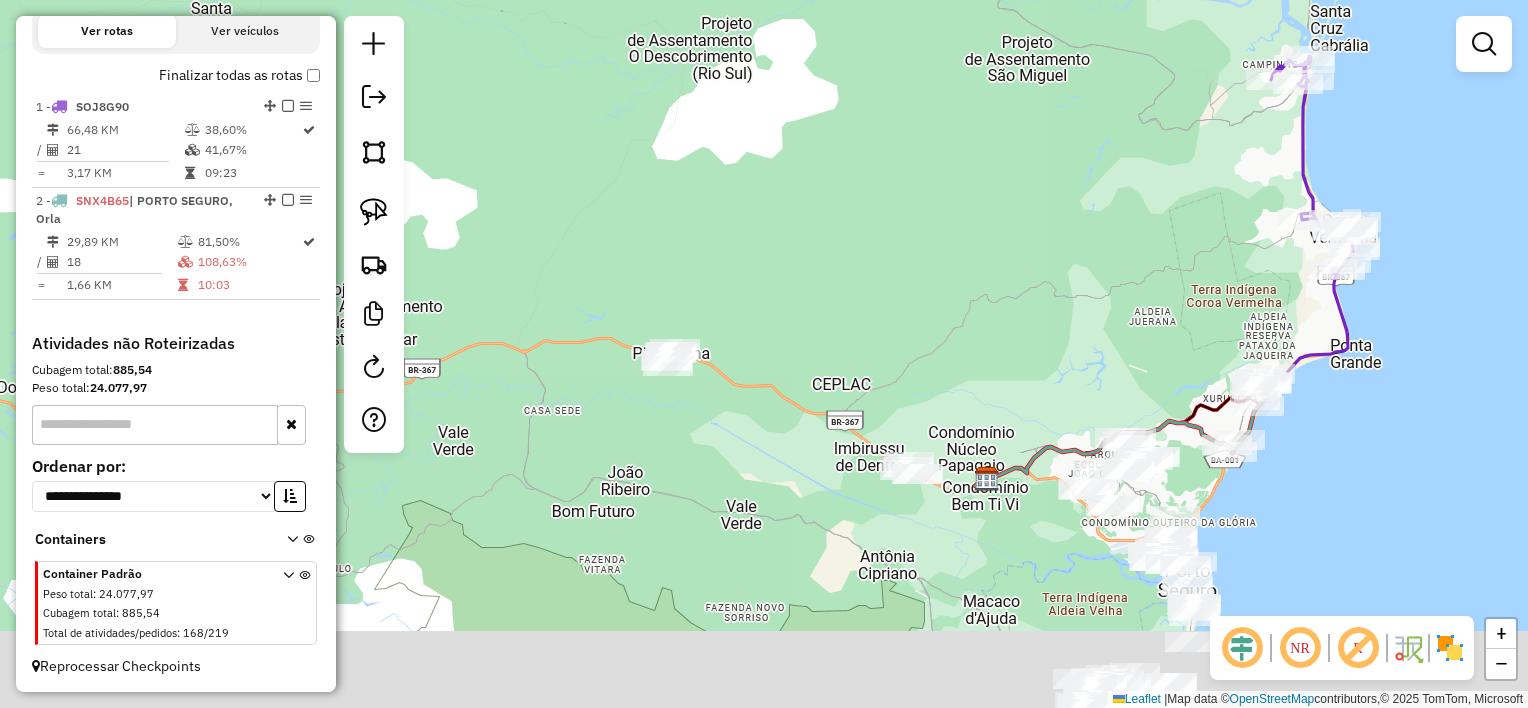 drag, startPoint x: 841, startPoint y: 412, endPoint x: 800, endPoint y: 243, distance: 173.90227 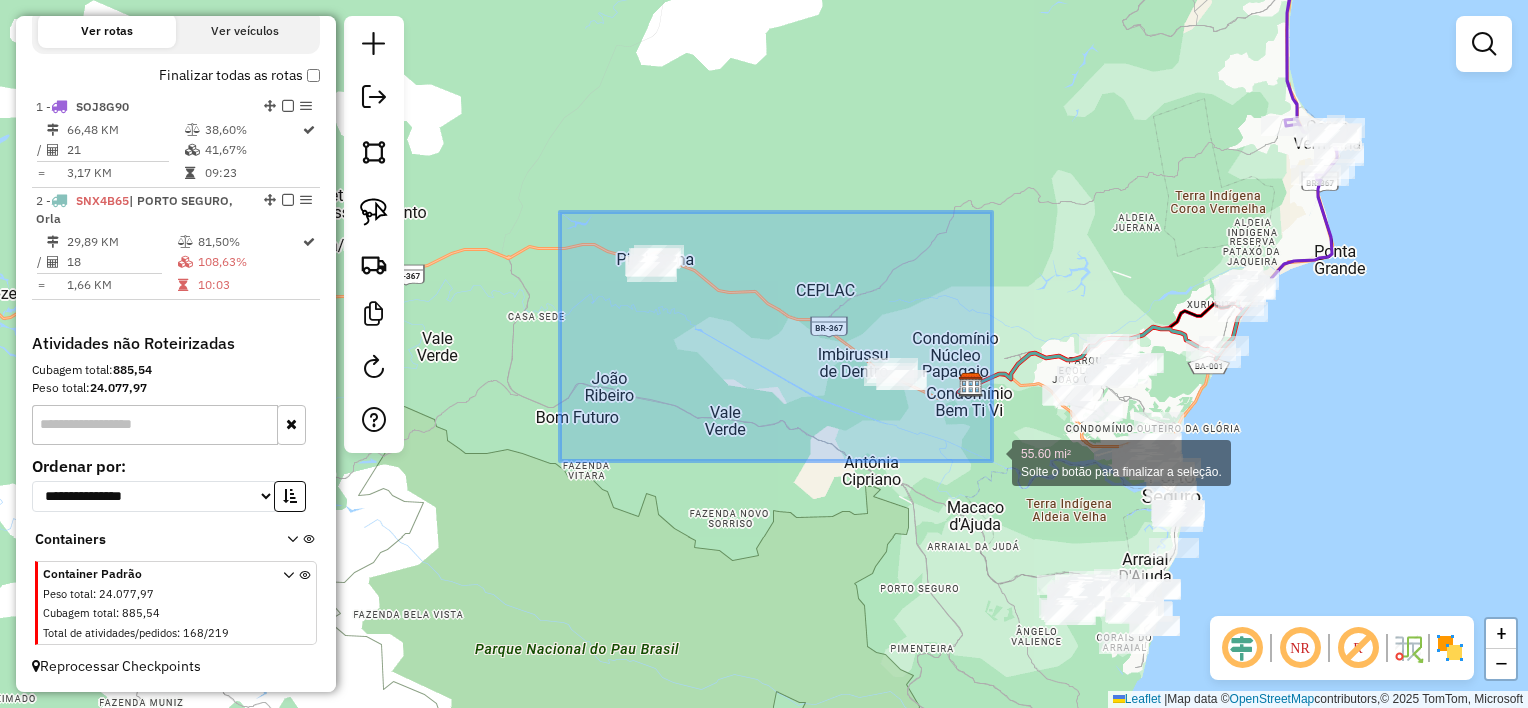 drag, startPoint x: 560, startPoint y: 212, endPoint x: 992, endPoint y: 461, distance: 498.6231 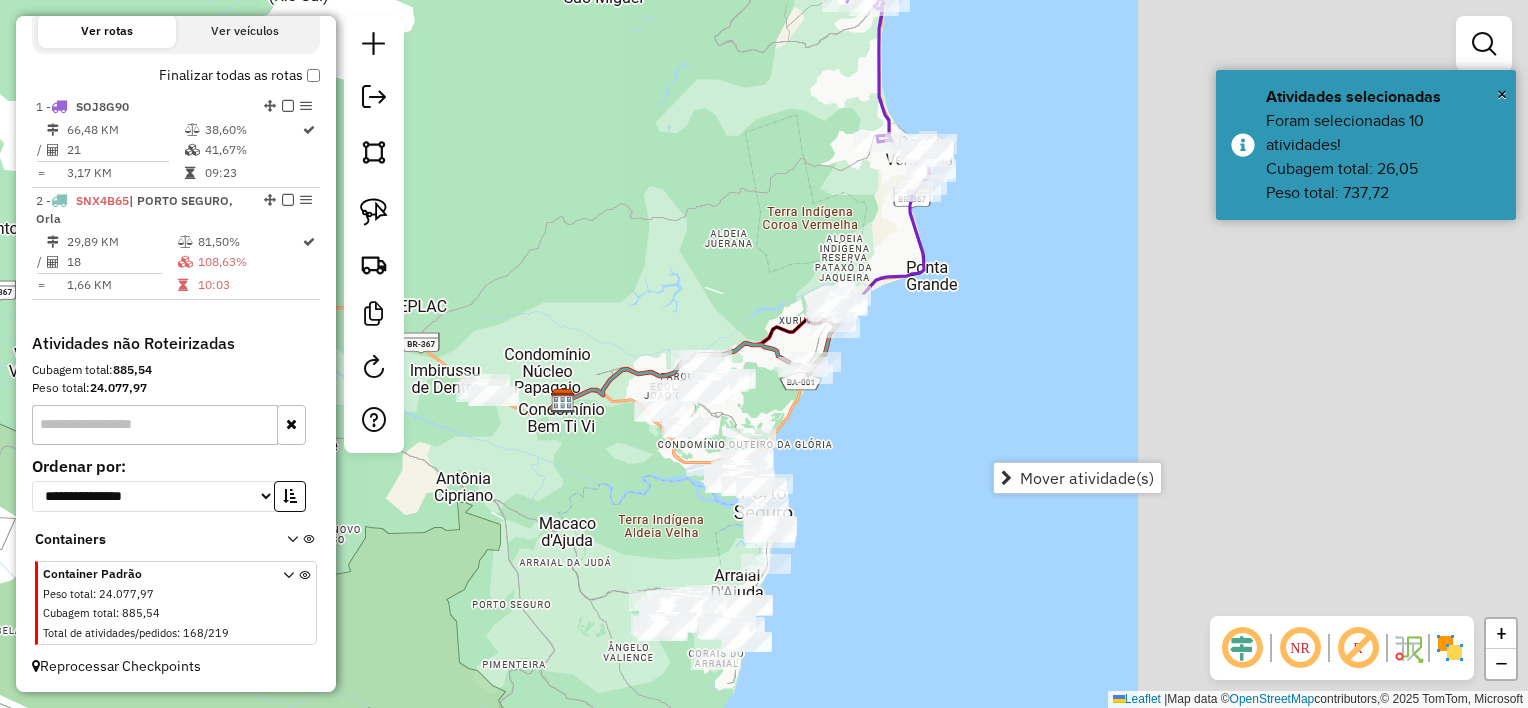drag, startPoint x: 1321, startPoint y: 432, endPoint x: 872, endPoint y: 444, distance: 449.16034 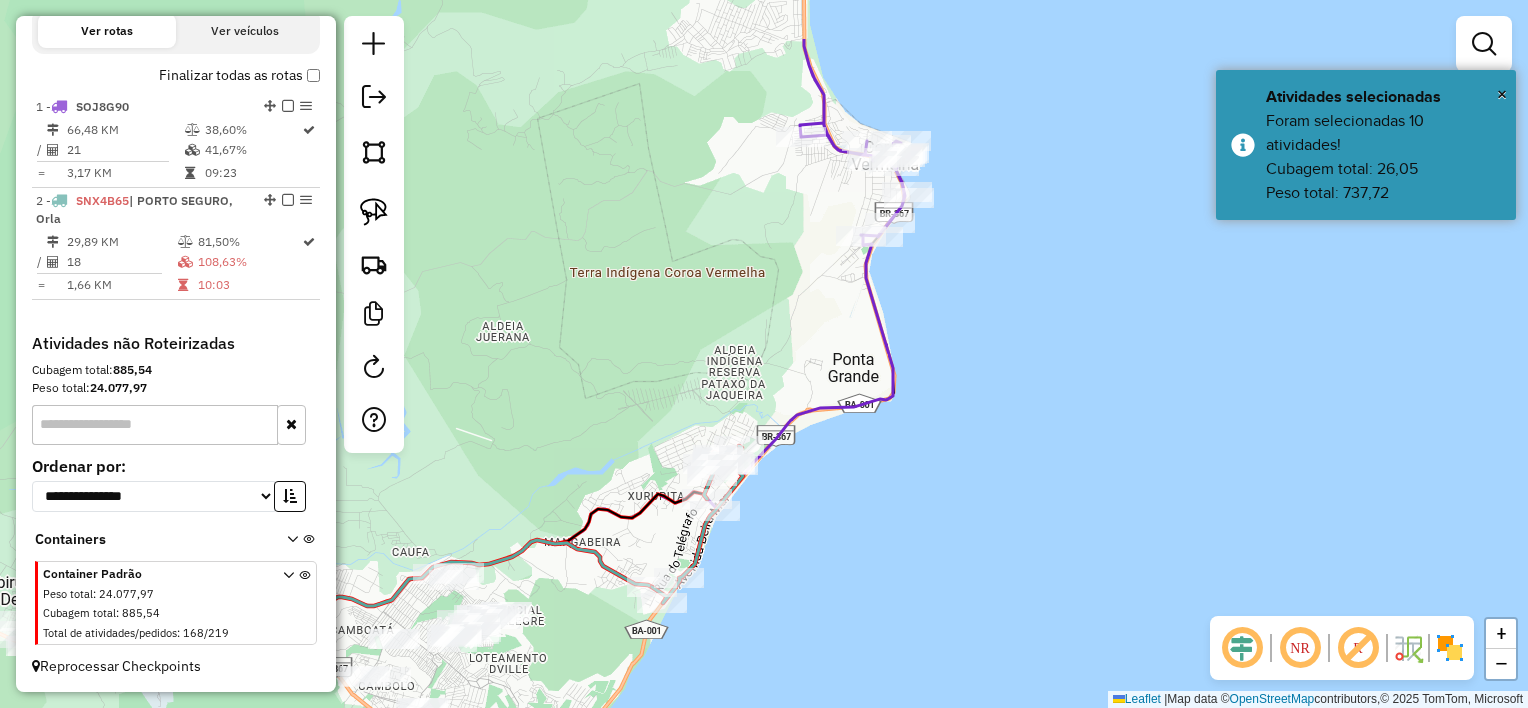 drag, startPoint x: 967, startPoint y: 332, endPoint x: 1047, endPoint y: 517, distance: 201.55644 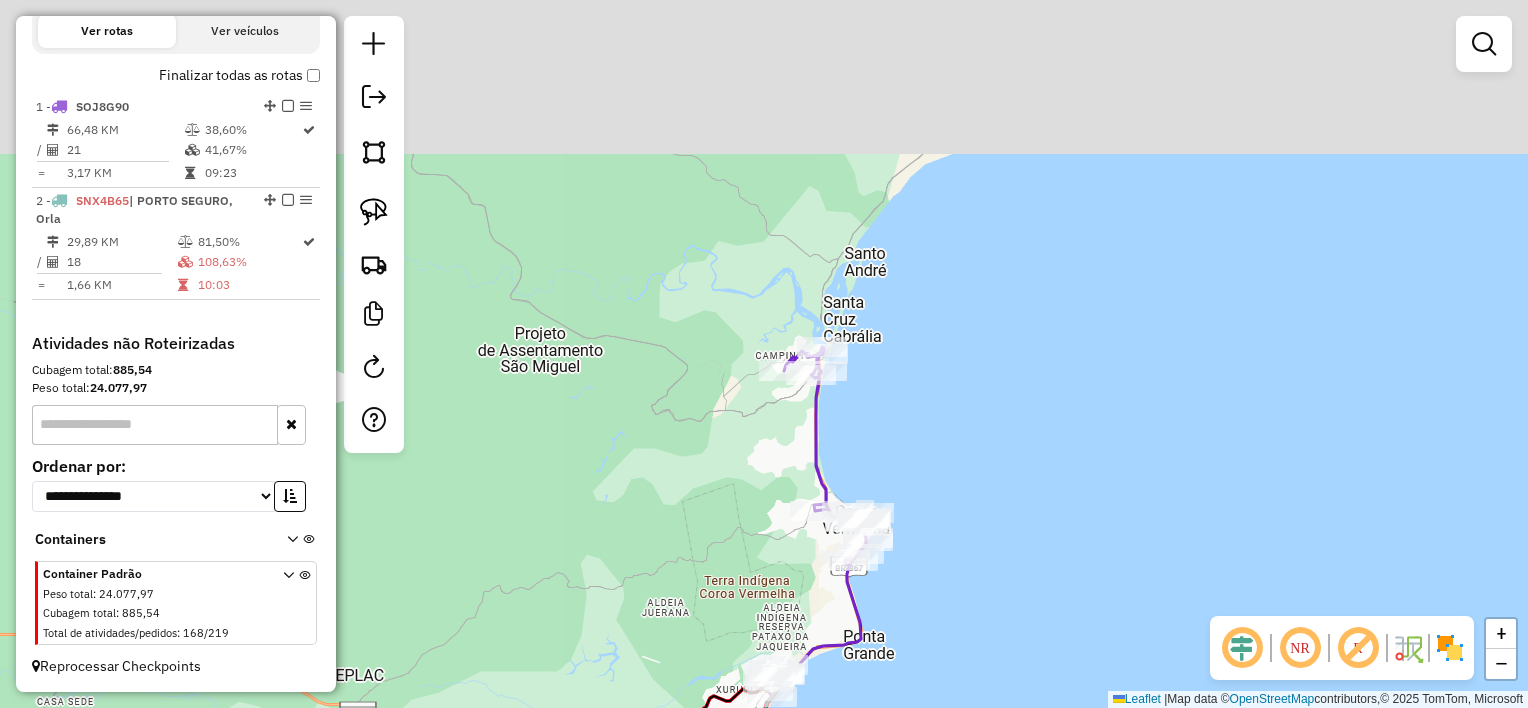 drag, startPoint x: 902, startPoint y: 396, endPoint x: 886, endPoint y: 475, distance: 80.60397 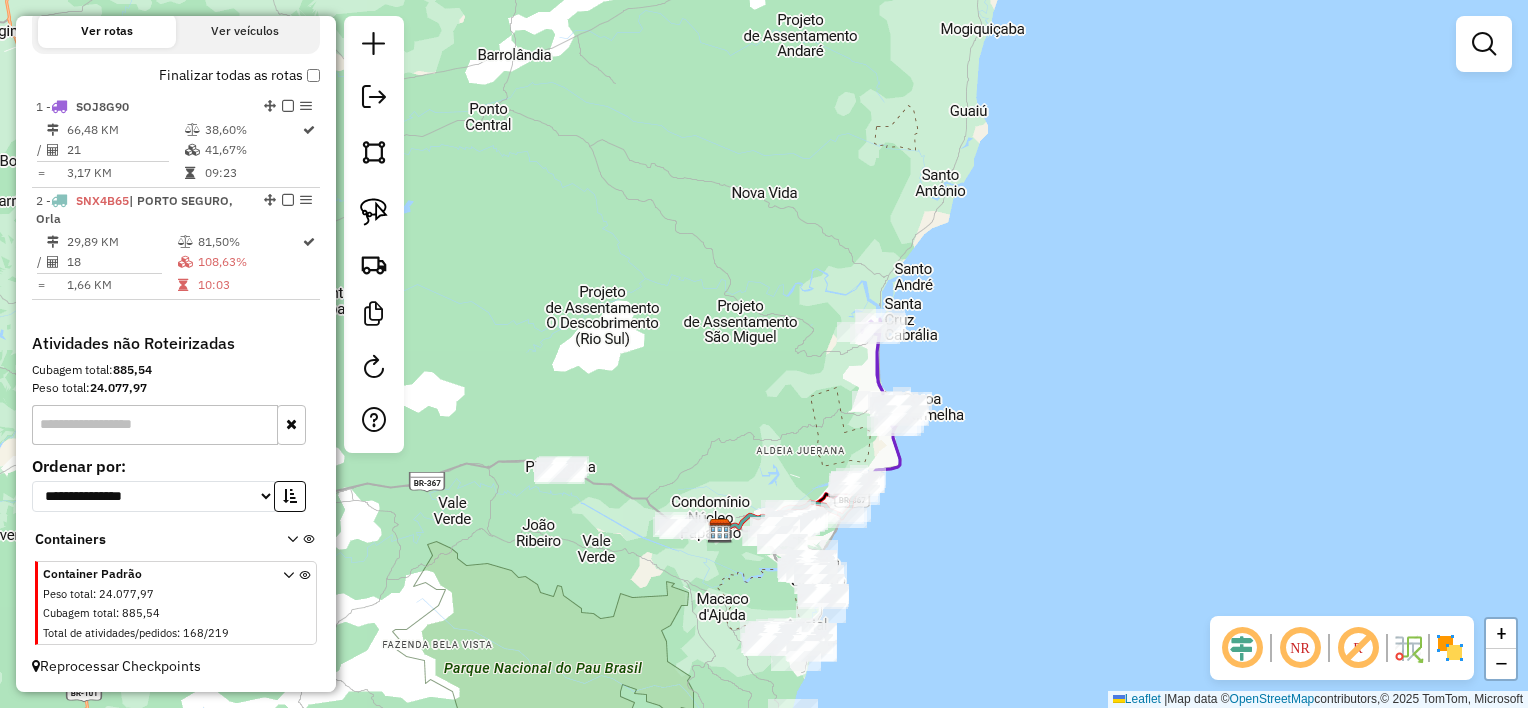 click on "Janela de atendimento Grade de atendimento Capacidade Transportadoras Veículos Cliente Pedidos  Rotas Selecione os dias de semana para filtrar as janelas de atendimento  Seg   Ter   Qua   Qui   Sex   Sáb   Dom  Informe o período da janela de atendimento: De: Até:  Filtrar exatamente a janela do cliente  Considerar janela de atendimento padrão  Selecione os dias de semana para filtrar as grades de atendimento  Seg   Ter   Qua   Qui   Sex   Sáb   Dom   Considerar clientes sem dia de atendimento cadastrado  Clientes fora do dia de atendimento selecionado Filtrar as atividades entre os valores definidos abaixo:  Peso mínimo:   Peso máximo:   Cubagem mínima:   Cubagem máxima:   De:   Até:  Filtrar as atividades entre o tempo de atendimento definido abaixo:  De:   Até:   Considerar capacidade total dos clientes não roteirizados Transportadora: Selecione um ou mais itens Tipo de veículo: Selecione um ou mais itens Veículo: Selecione um ou mais itens Motorista: Selecione um ou mais itens Nome: Rótulo:" 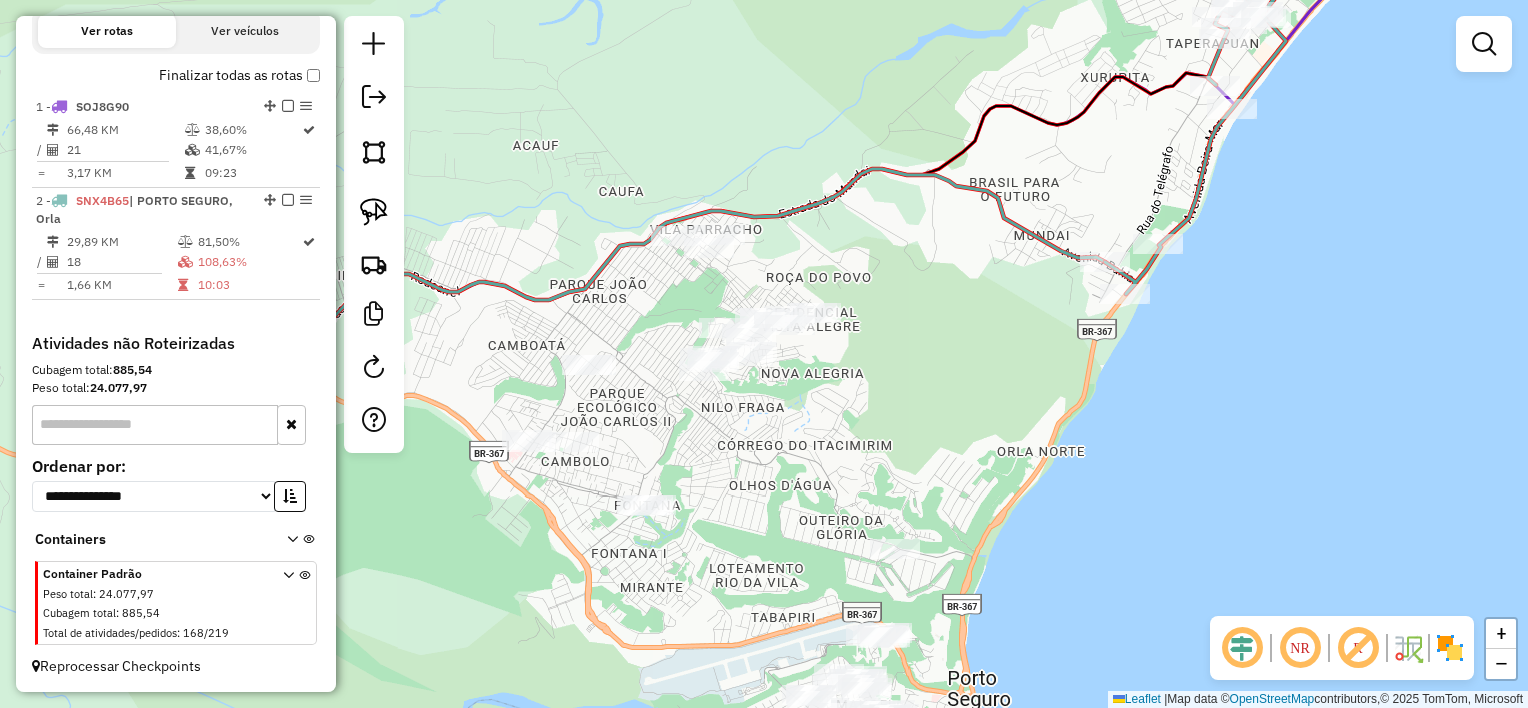 drag, startPoint x: 532, startPoint y: 411, endPoint x: 851, endPoint y: 281, distance: 344.47205 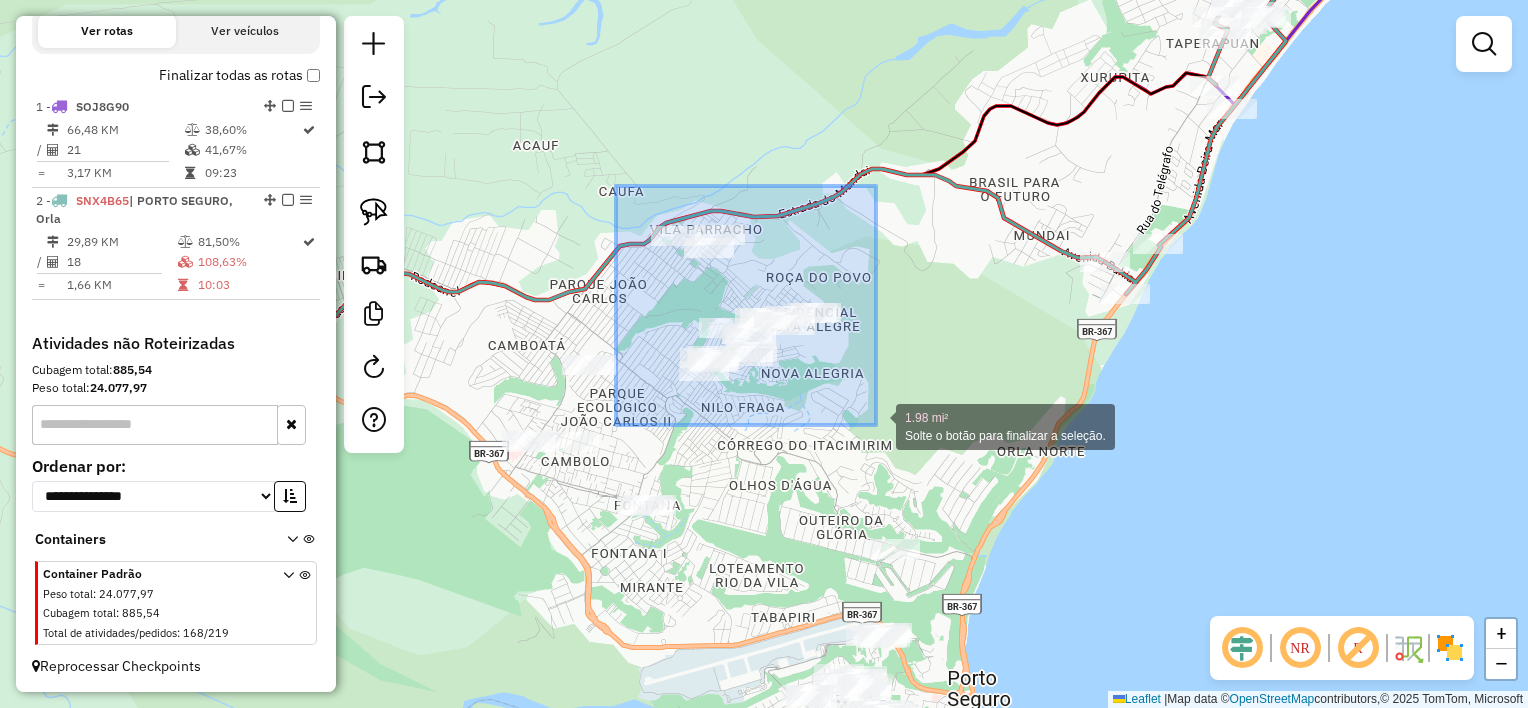 drag, startPoint x: 670, startPoint y: 223, endPoint x: 876, endPoint y: 425, distance: 288.51343 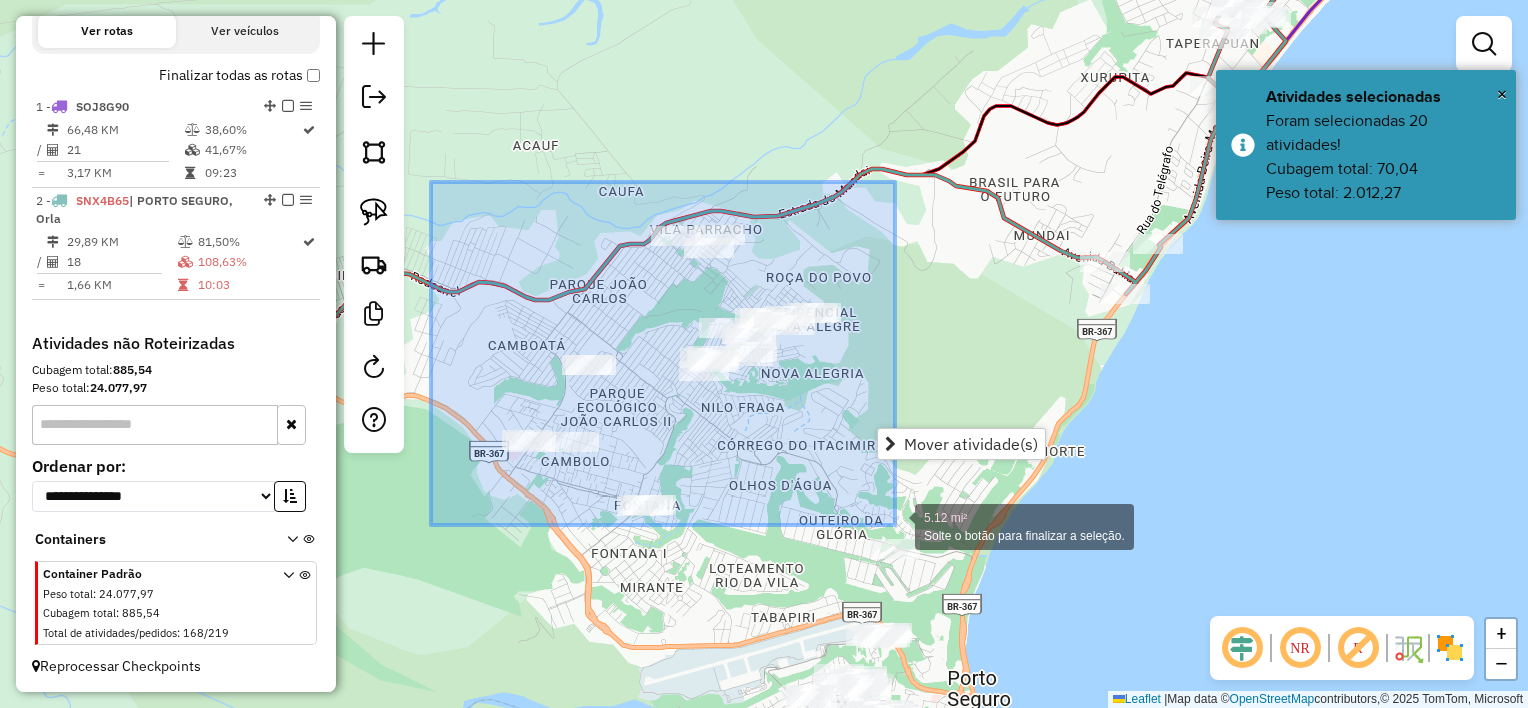 drag, startPoint x: 431, startPoint y: 182, endPoint x: 895, endPoint y: 525, distance: 577.01385 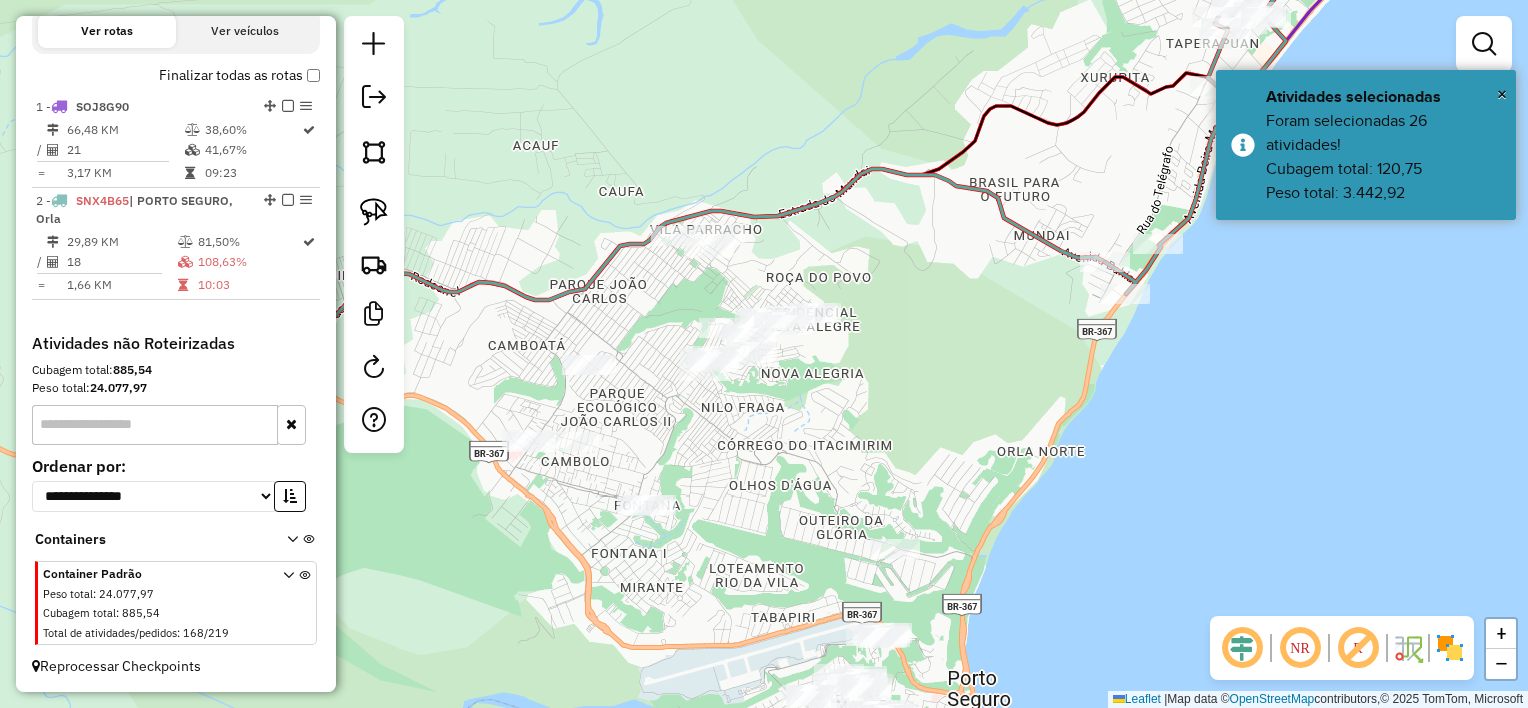click on "Janela de atendimento Grade de atendimento Capacidade Transportadoras Veículos Cliente Pedidos  Rotas Selecione os dias de semana para filtrar as janelas de atendimento  Seg   Ter   Qua   Qui   Sex   Sáb   Dom  Informe o período da janela de atendimento: De: Até:  Filtrar exatamente a janela do cliente  Considerar janela de atendimento padrão  Selecione os dias de semana para filtrar as grades de atendimento  Seg   Ter   Qua   Qui   Sex   Sáb   Dom   Considerar clientes sem dia de atendimento cadastrado  Clientes fora do dia de atendimento selecionado Filtrar as atividades entre os valores definidos abaixo:  Peso mínimo:   Peso máximo:   Cubagem mínima:   Cubagem máxima:   De:   Até:  Filtrar as atividades entre o tempo de atendimento definido abaixo:  De:   Até:   Considerar capacidade total dos clientes não roteirizados Transportadora: Selecione um ou mais itens Tipo de veículo: Selecione um ou mais itens Veículo: Selecione um ou mais itens Motorista: Selecione um ou mais itens Nome: Rótulo:" 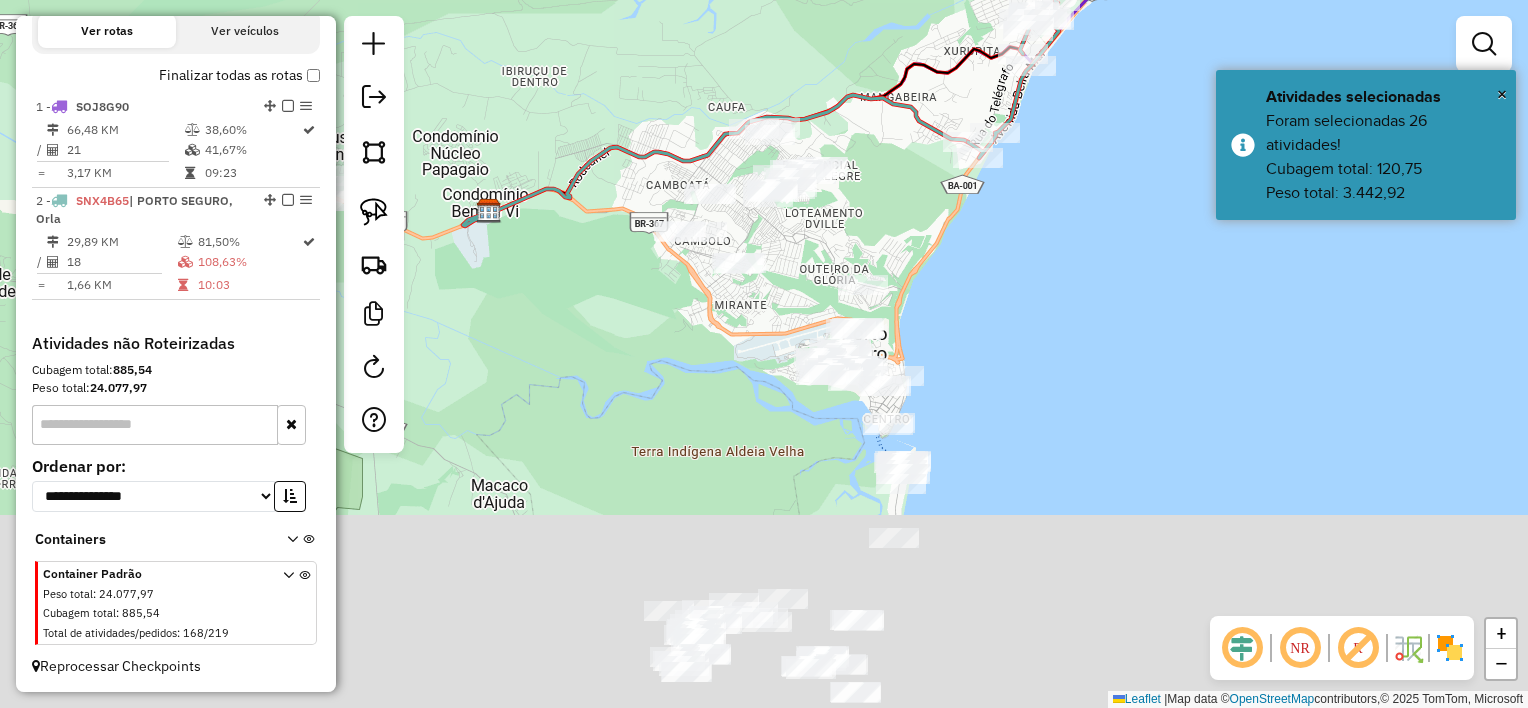 drag, startPoint x: 1000, startPoint y: 401, endPoint x: 812, endPoint y: 316, distance: 206.32256 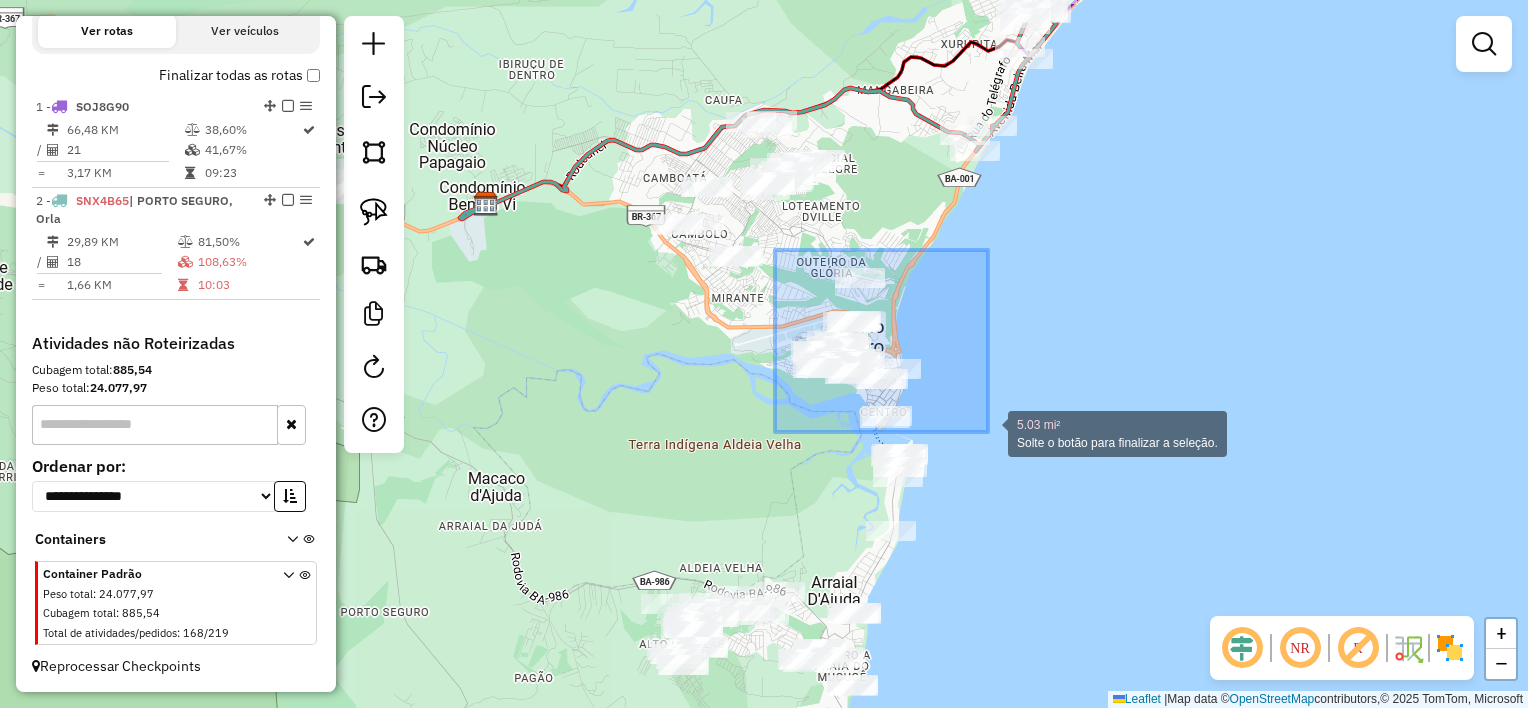 drag, startPoint x: 775, startPoint y: 250, endPoint x: 988, endPoint y: 432, distance: 280.16602 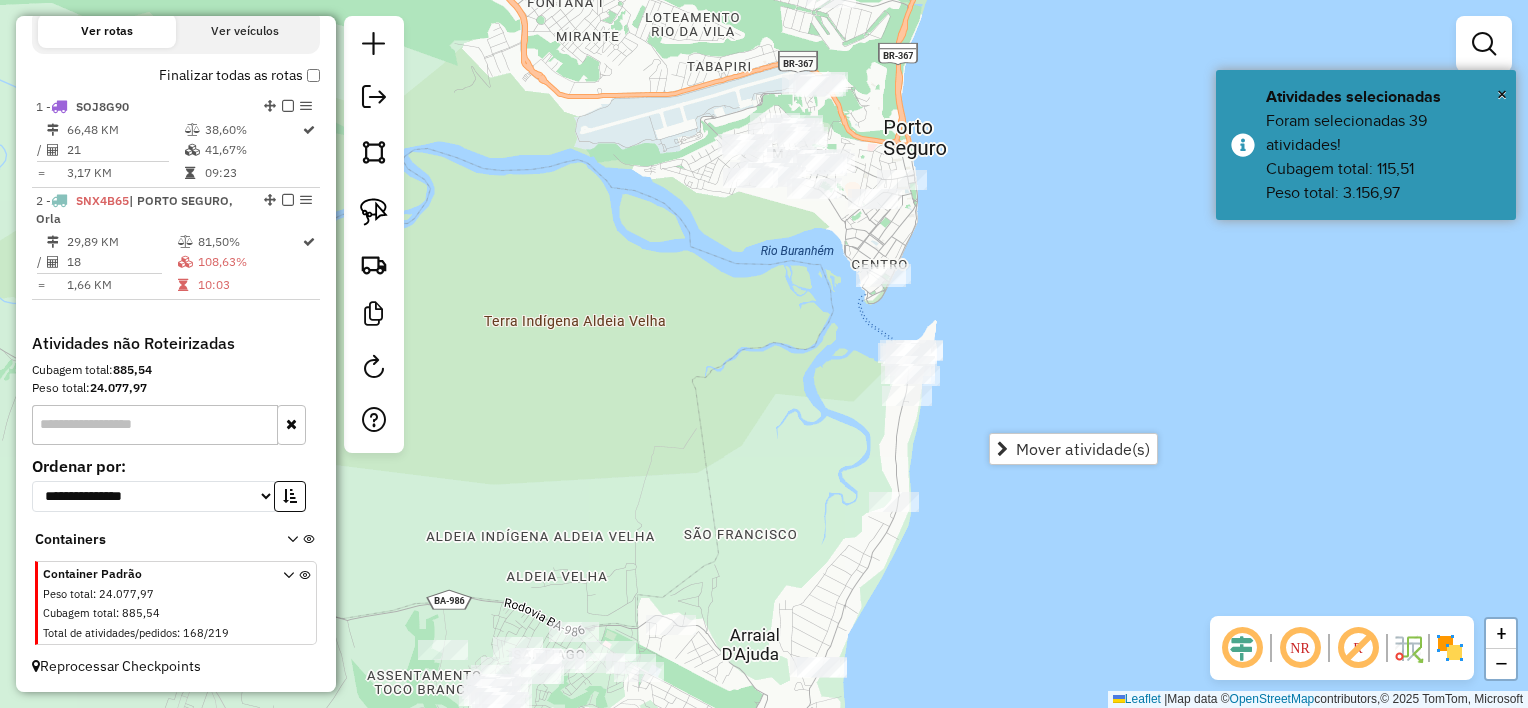 drag, startPoint x: 1049, startPoint y: 530, endPoint x: 977, endPoint y: 628, distance: 121.60592 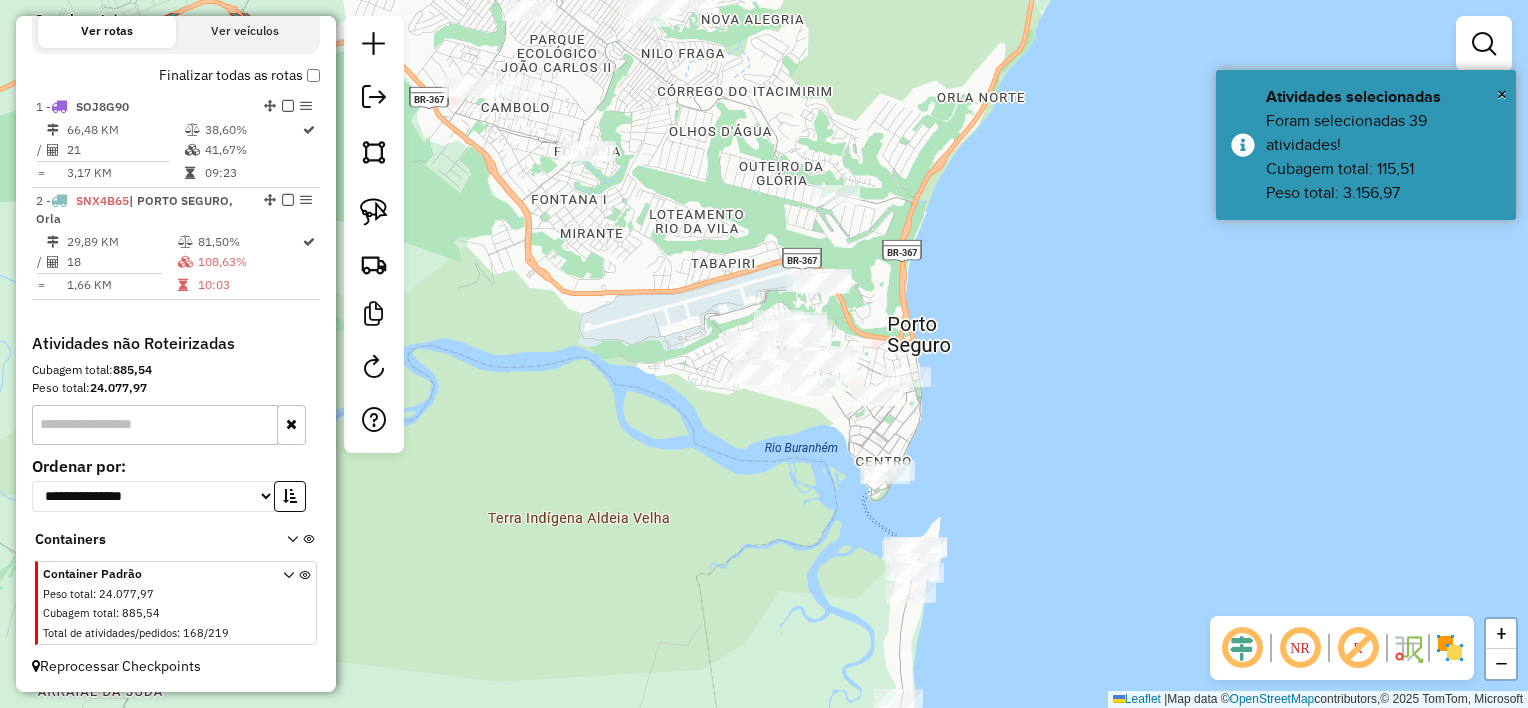 drag, startPoint x: 992, startPoint y: 416, endPoint x: 940, endPoint y: 352, distance: 82.46211 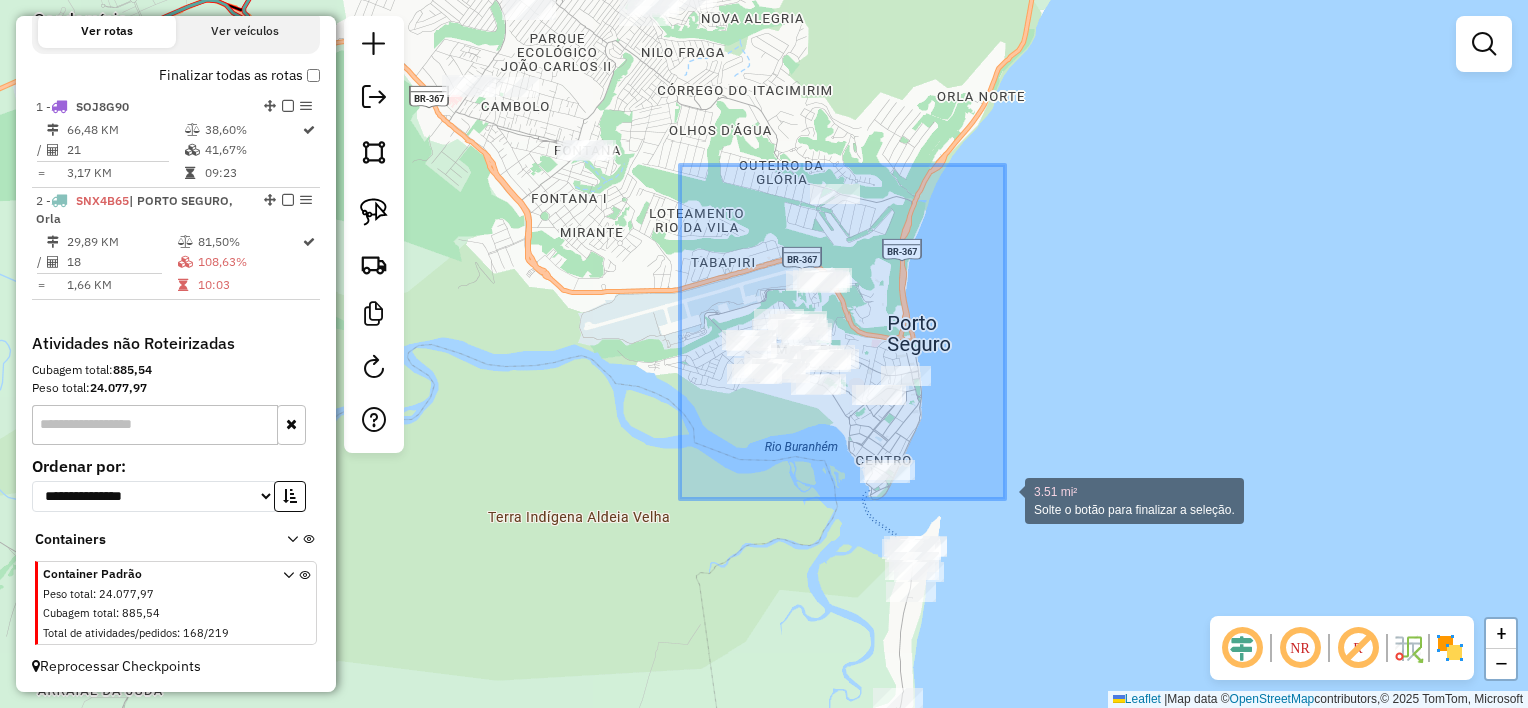 drag, startPoint x: 680, startPoint y: 165, endPoint x: 1005, endPoint y: 499, distance: 466.02682 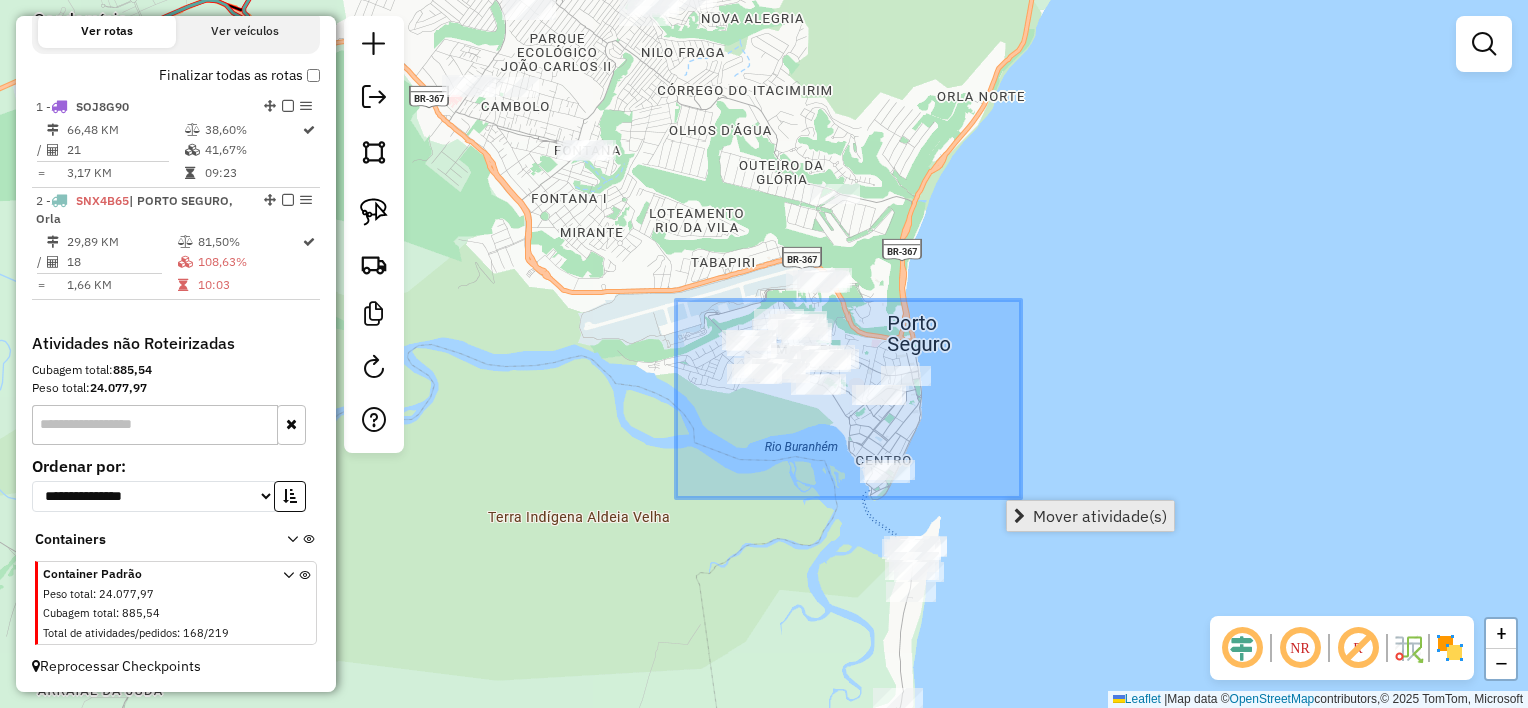 drag, startPoint x: 676, startPoint y: 300, endPoint x: 1026, endPoint y: 507, distance: 406.6313 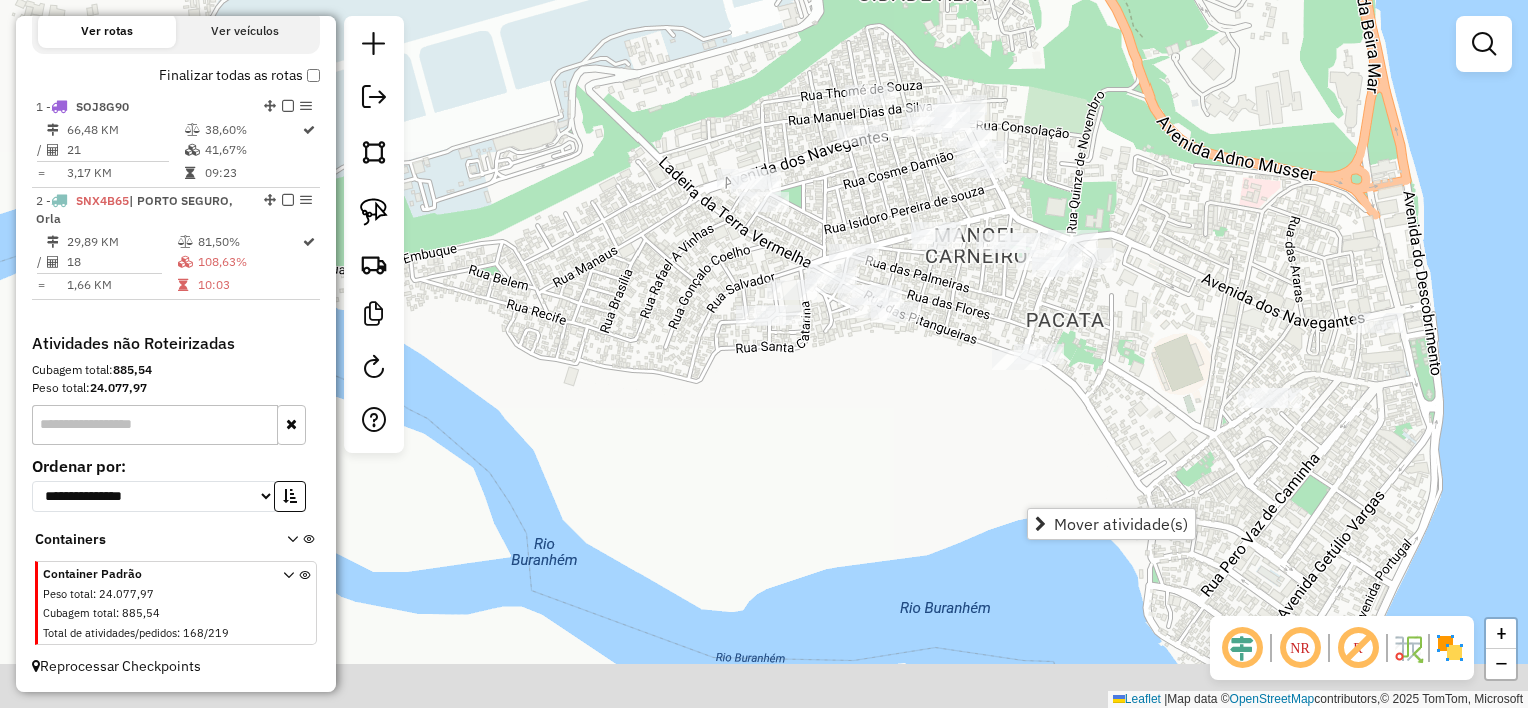 drag, startPoint x: 1119, startPoint y: 362, endPoint x: 1076, endPoint y: 176, distance: 190.90573 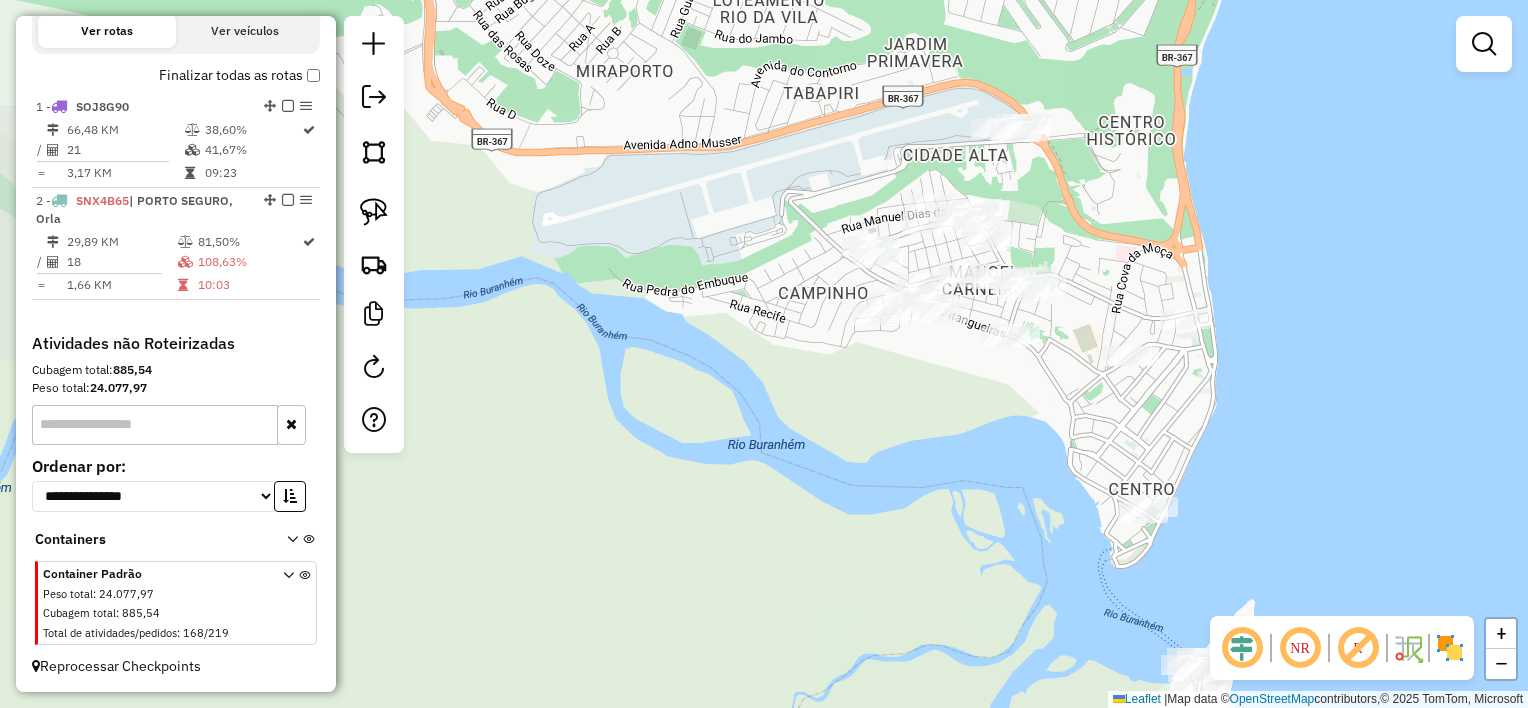 drag, startPoint x: 1070, startPoint y: 353, endPoint x: 942, endPoint y: 410, distance: 140.11781 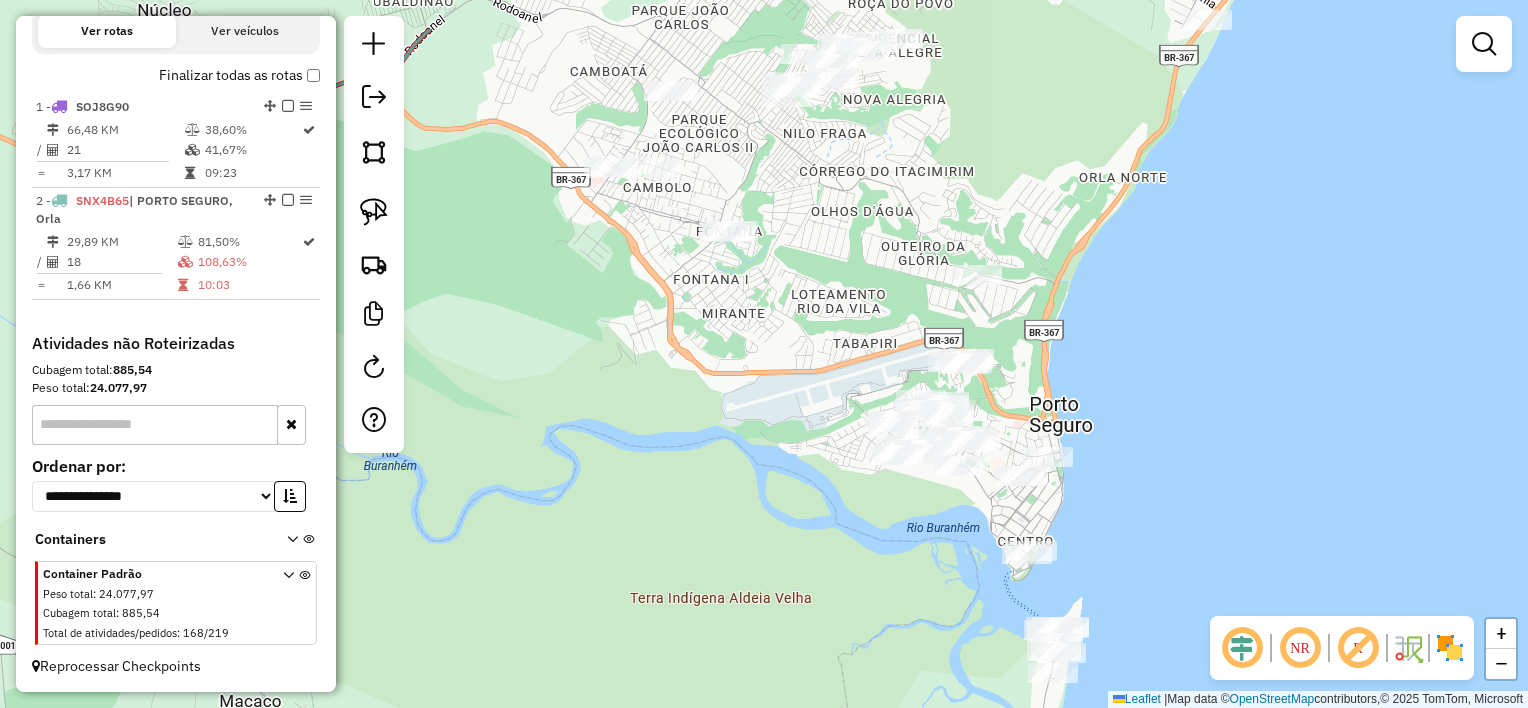 drag, startPoint x: 1117, startPoint y: 377, endPoint x: 1084, endPoint y: 376, distance: 33.01515 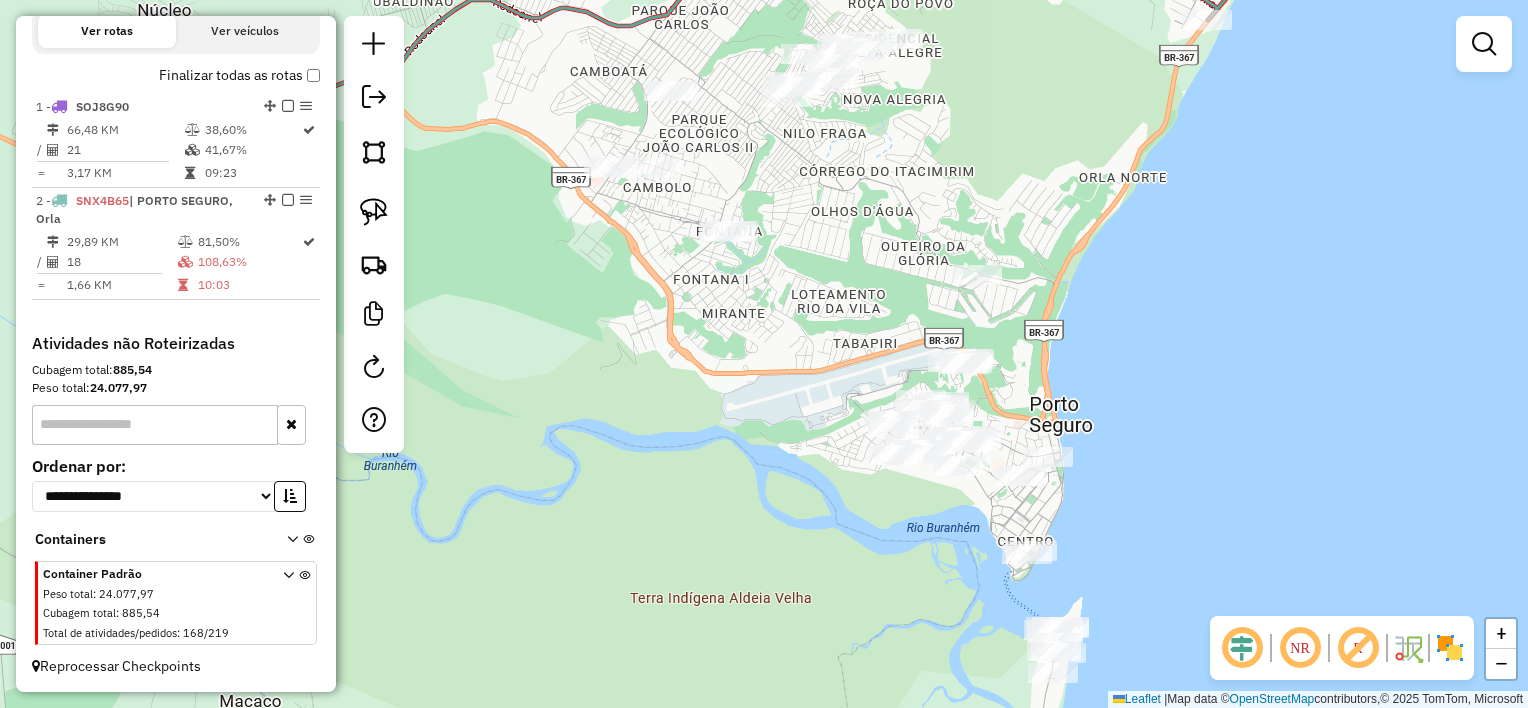 drag, startPoint x: 1023, startPoint y: 362, endPoint x: 993, endPoint y: 500, distance: 141.22322 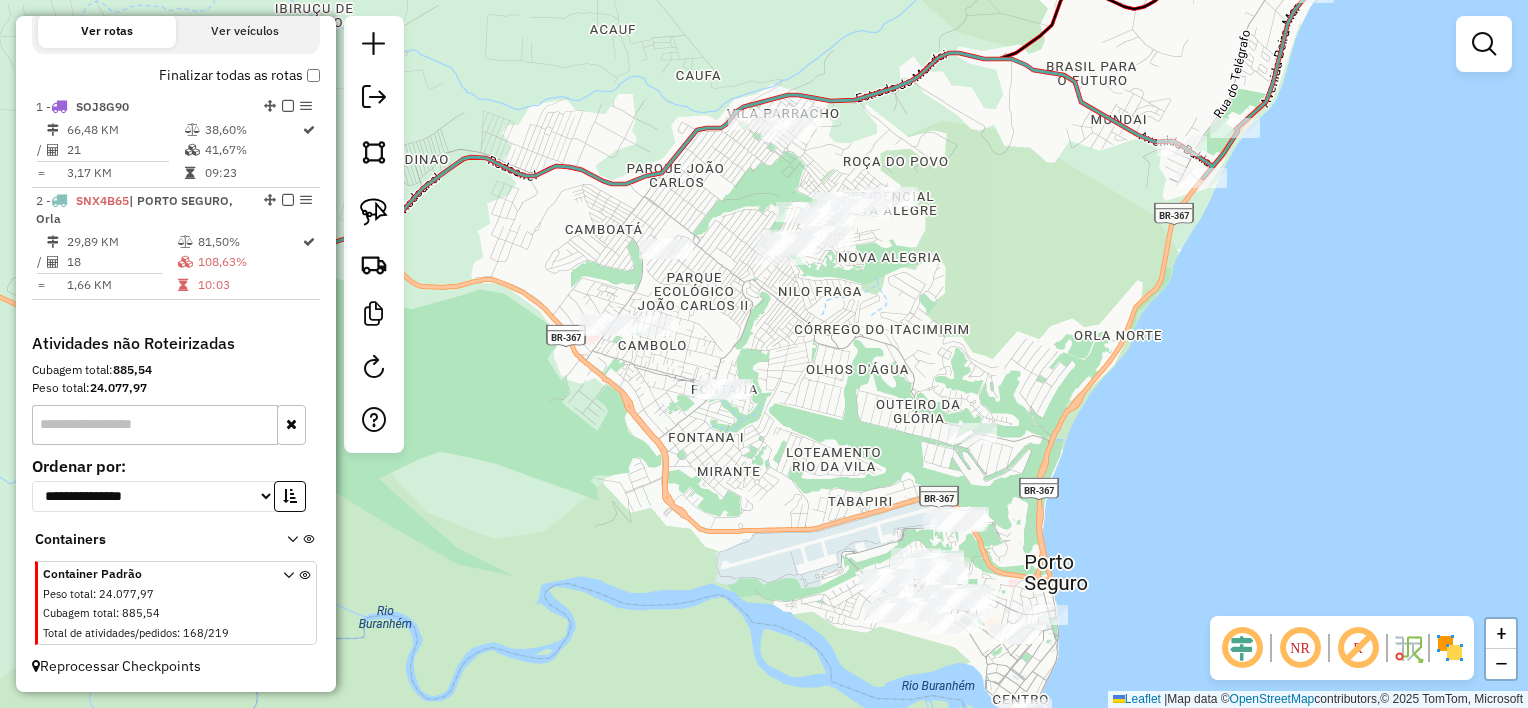 drag, startPoint x: 1048, startPoint y: 364, endPoint x: 892, endPoint y: 281, distance: 176.70596 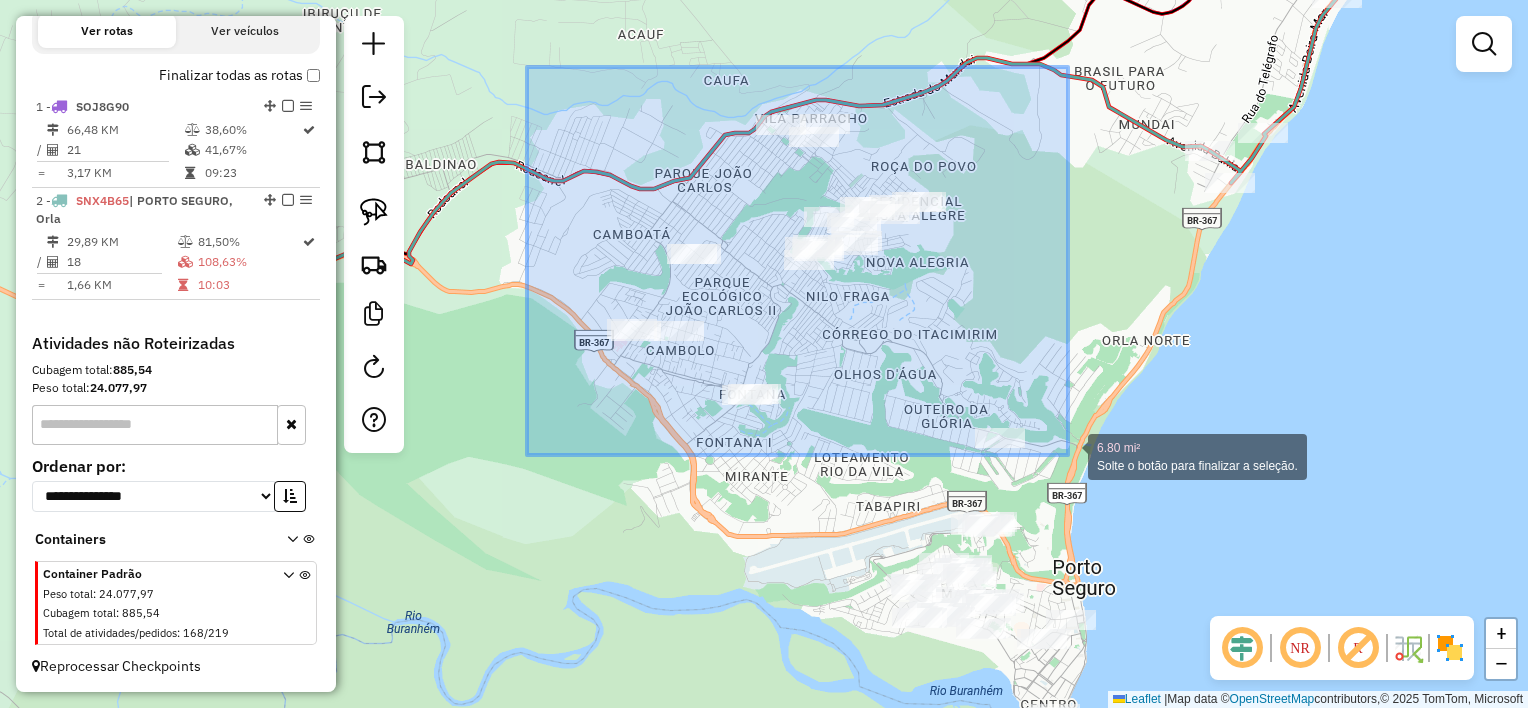 drag, startPoint x: 548, startPoint y: 68, endPoint x: 1068, endPoint y: 455, distance: 648.20447 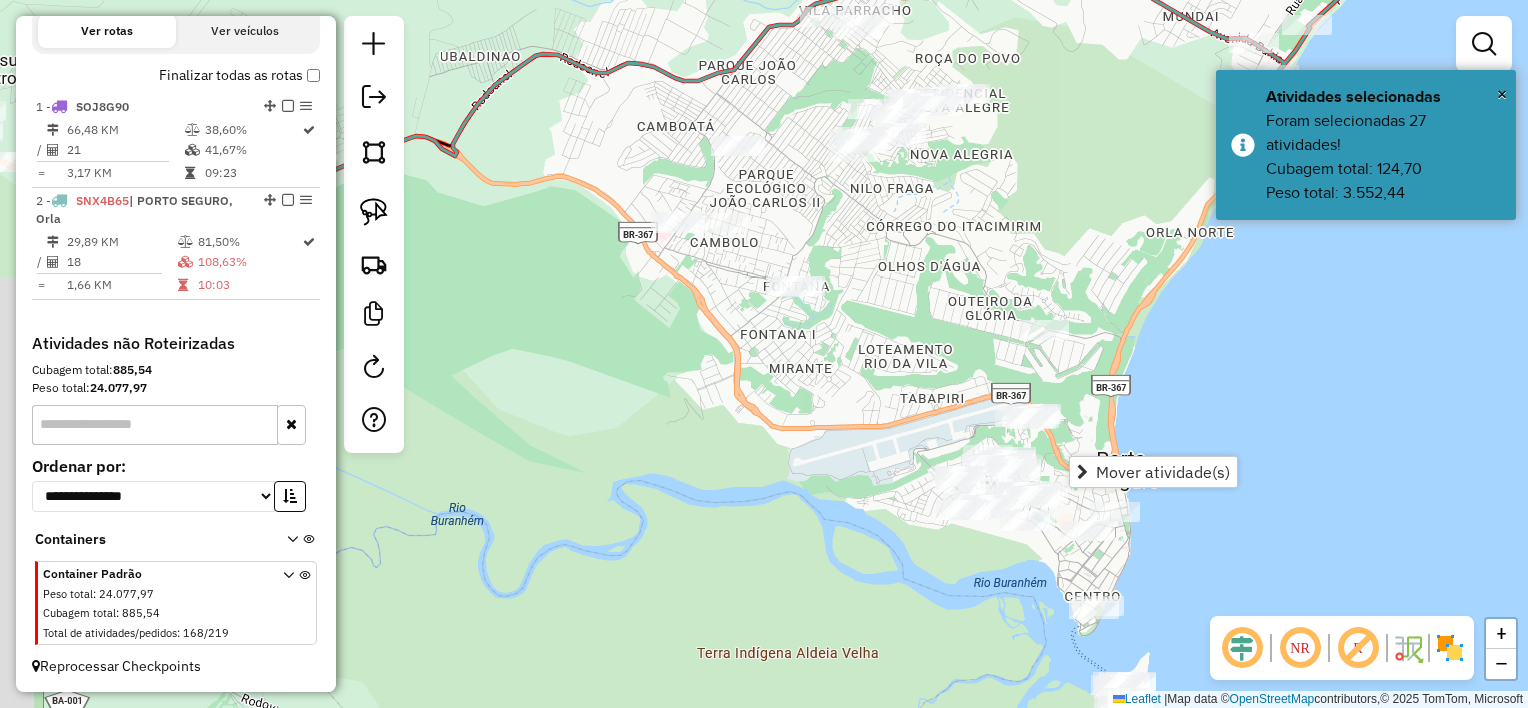 drag, startPoint x: 896, startPoint y: 404, endPoint x: 940, endPoint y: 296, distance: 116.61904 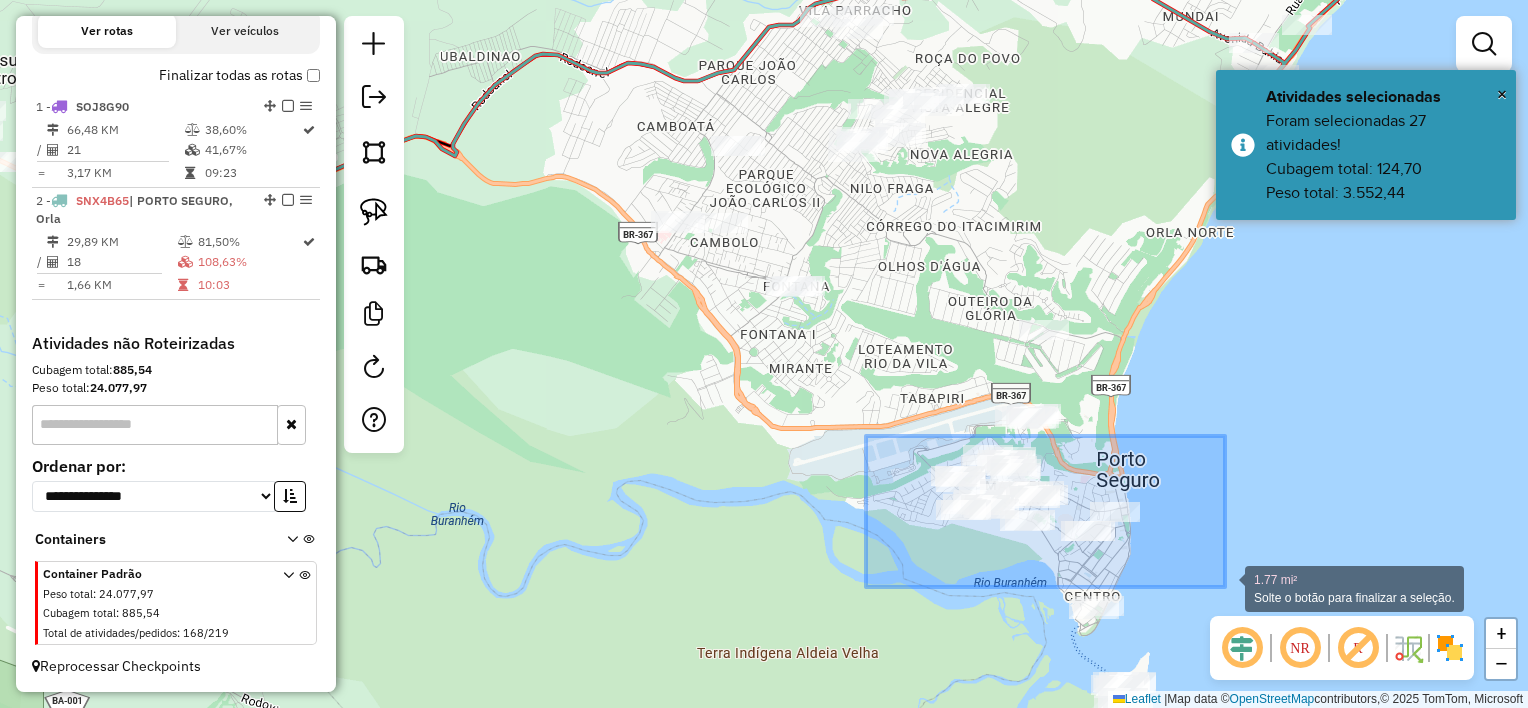 drag, startPoint x: 866, startPoint y: 436, endPoint x: 1224, endPoint y: 584, distance: 387.3861 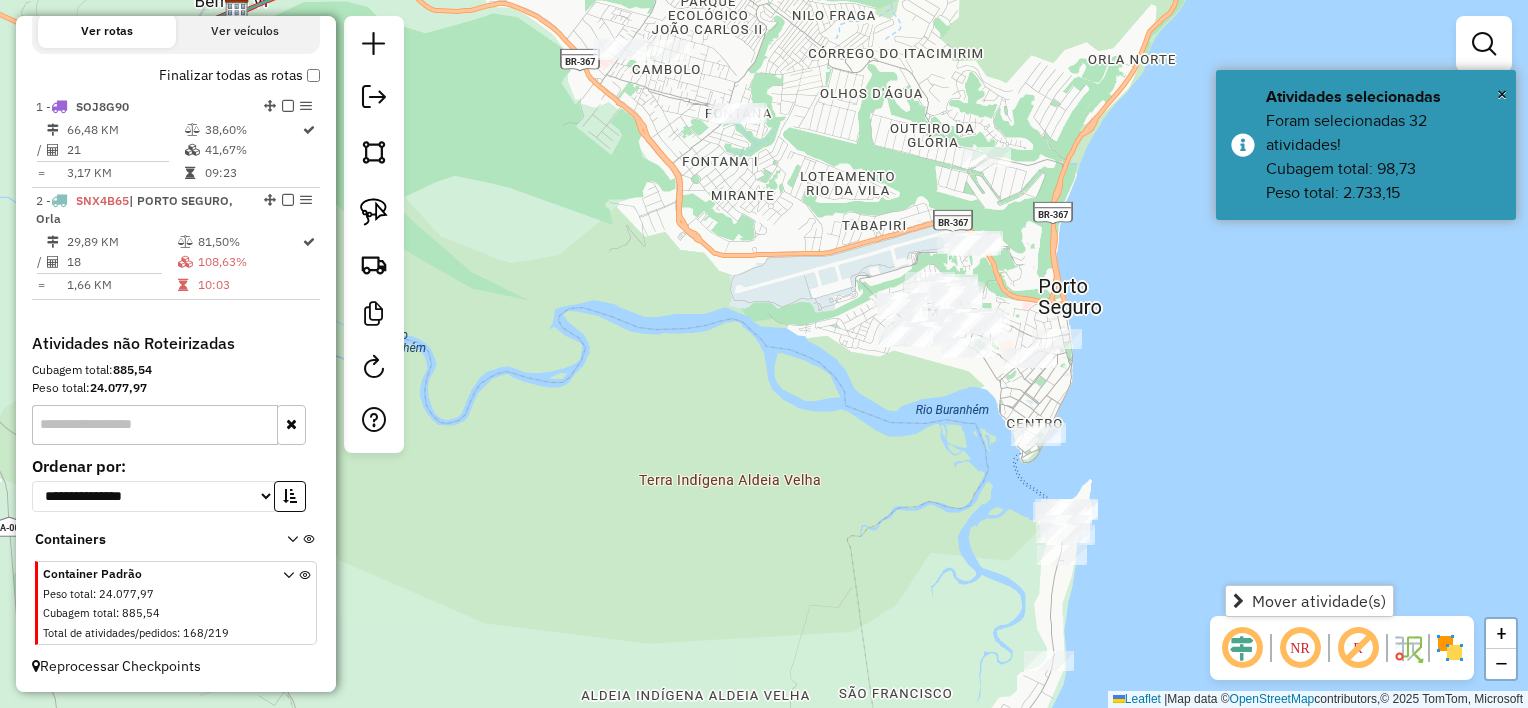 drag, startPoint x: 1151, startPoint y: 568, endPoint x: 1093, endPoint y: 395, distance: 182.4637 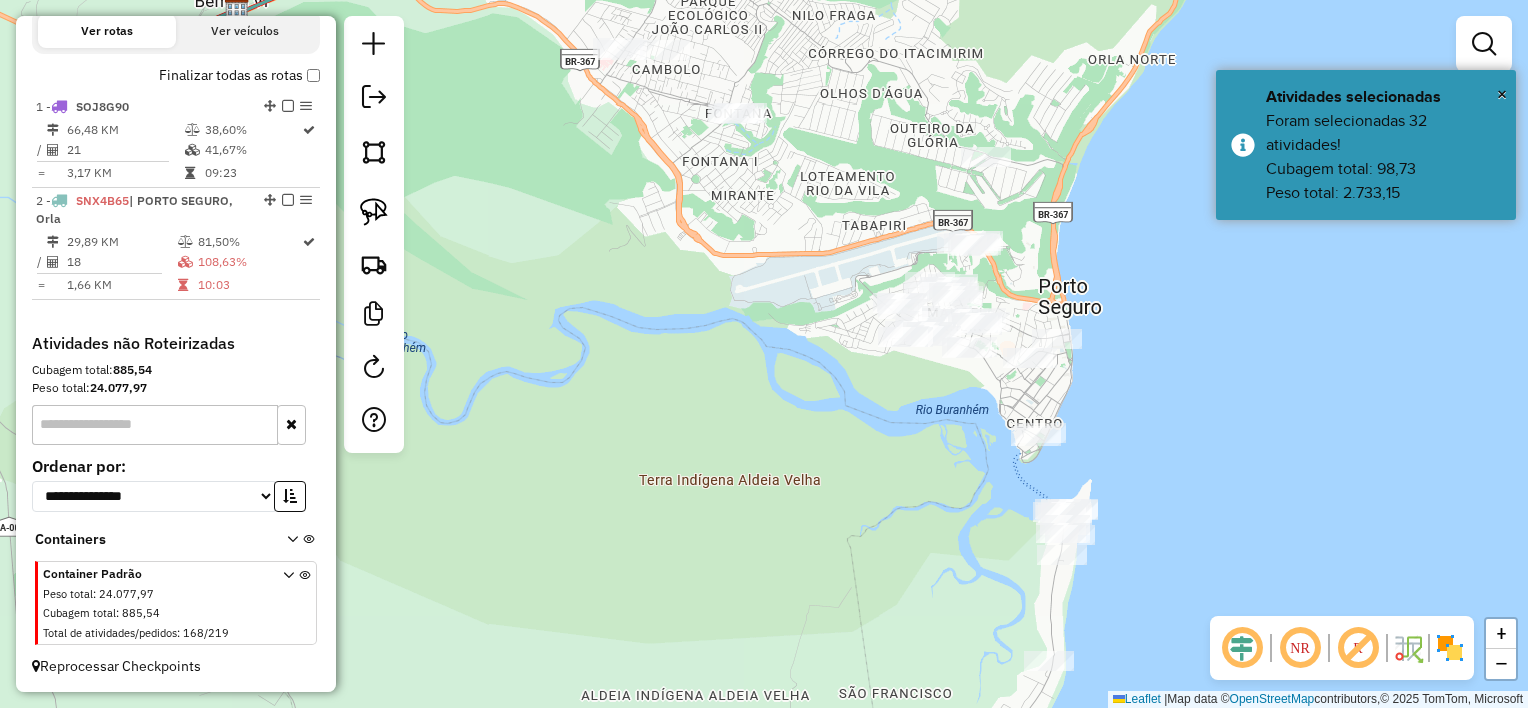 drag, startPoint x: 1096, startPoint y: 408, endPoint x: 1100, endPoint y: 423, distance: 15.524175 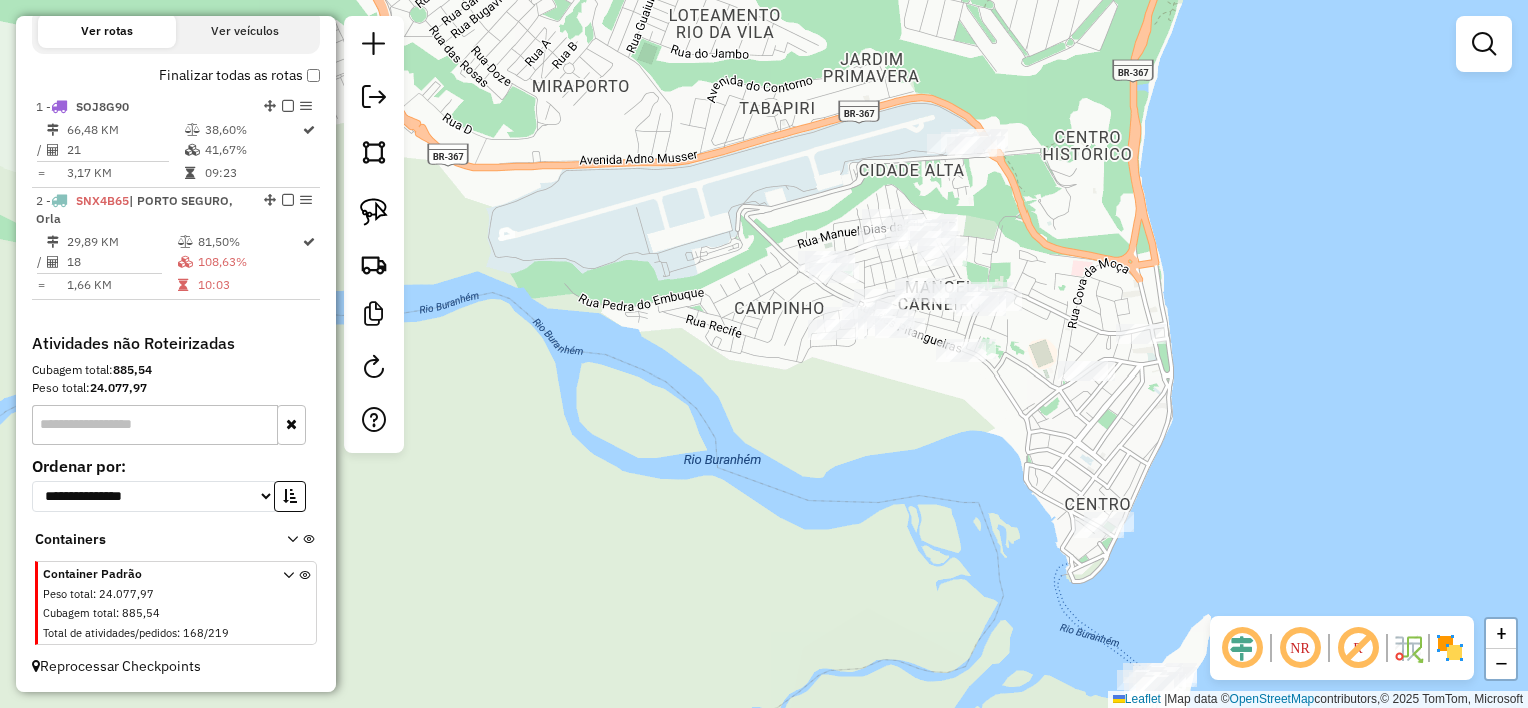 drag, startPoint x: 369, startPoint y: 212, endPoint x: 459, endPoint y: 211, distance: 90.005554 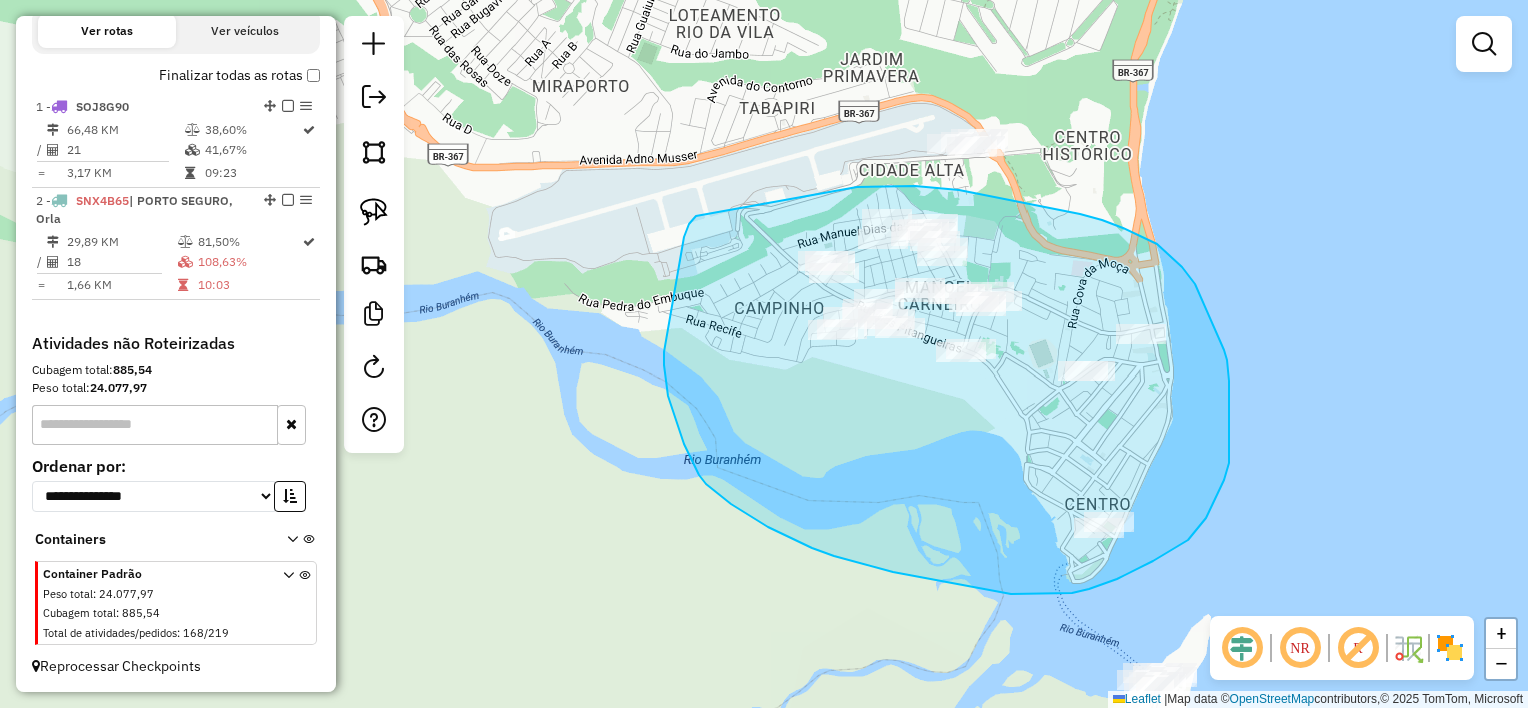 drag, startPoint x: 857, startPoint y: 187, endPoint x: 701, endPoint y: 211, distance: 157.83536 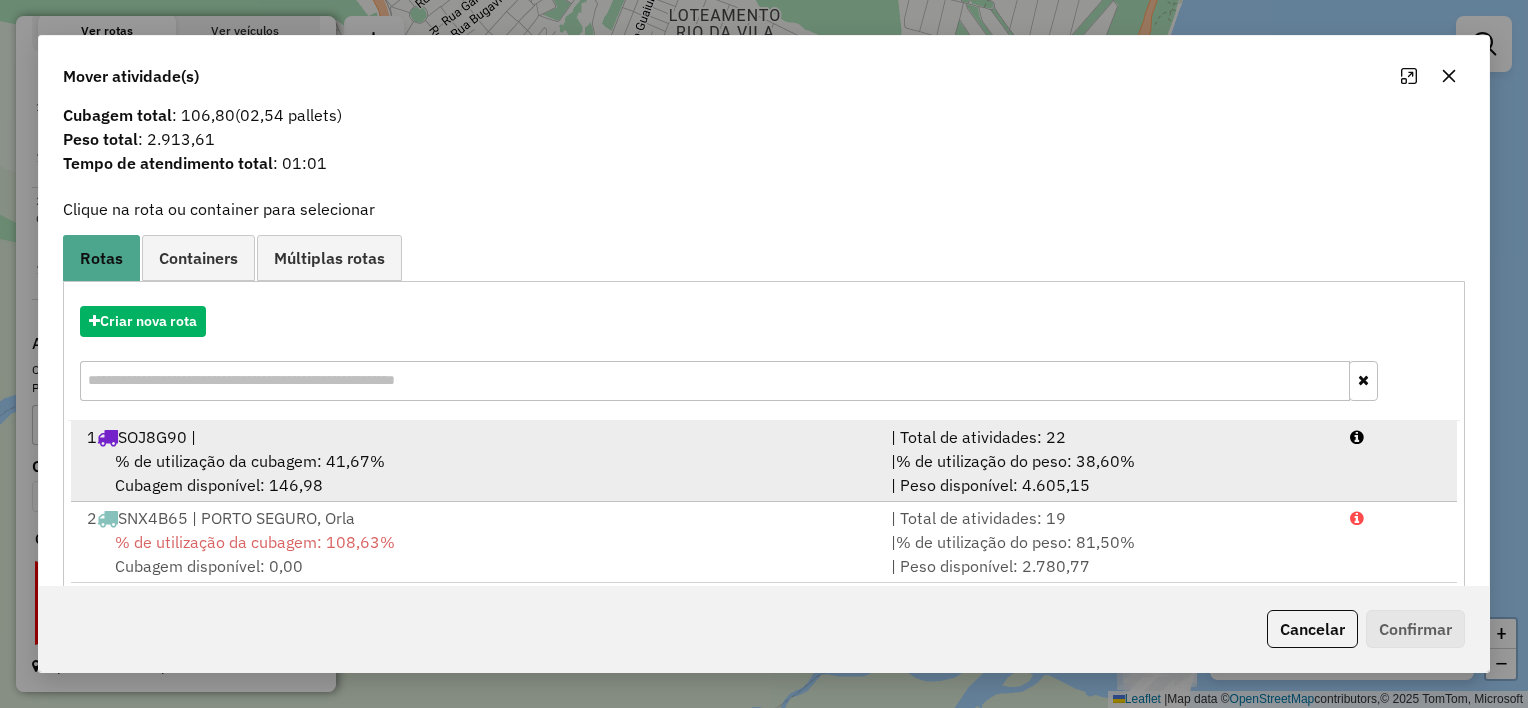 scroll, scrollTop: 67, scrollLeft: 0, axis: vertical 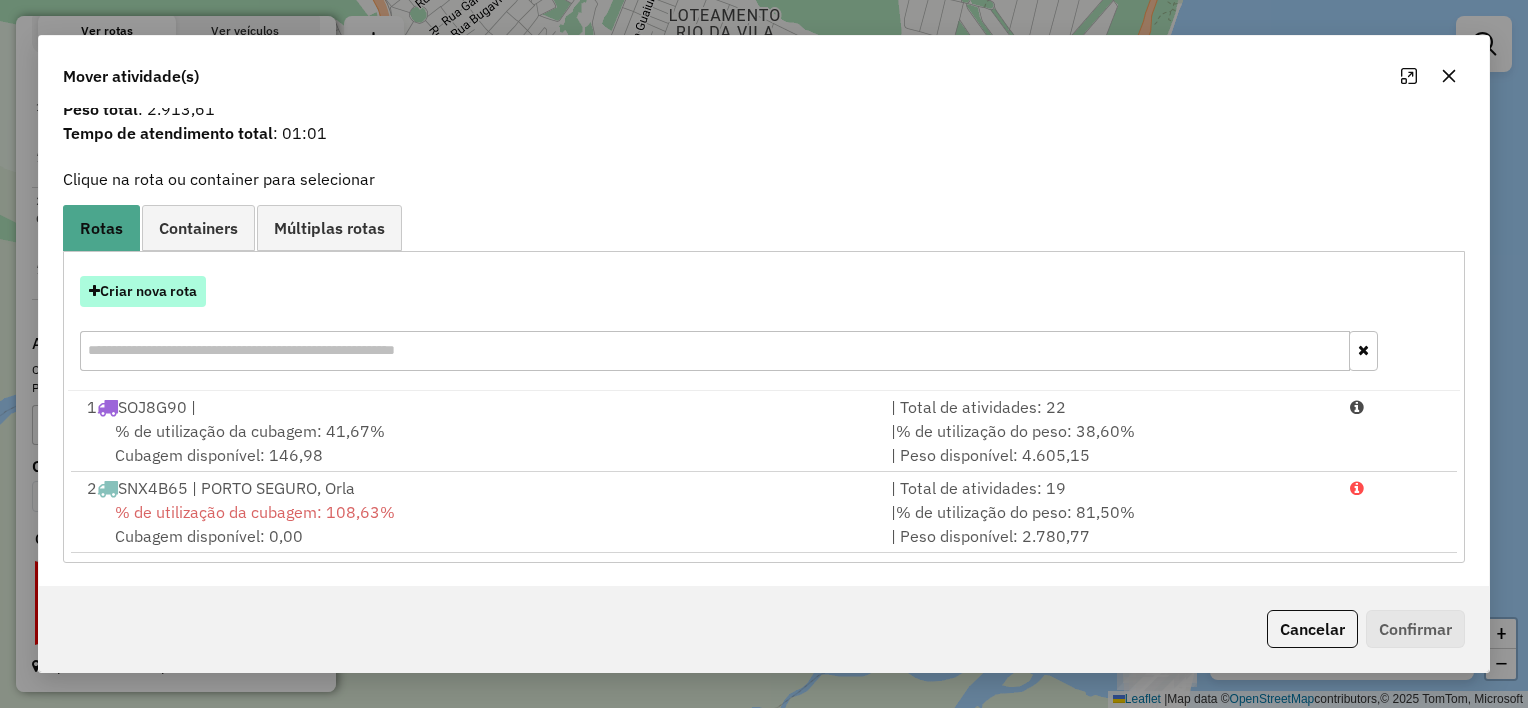 click on "Criar nova rota" at bounding box center (143, 291) 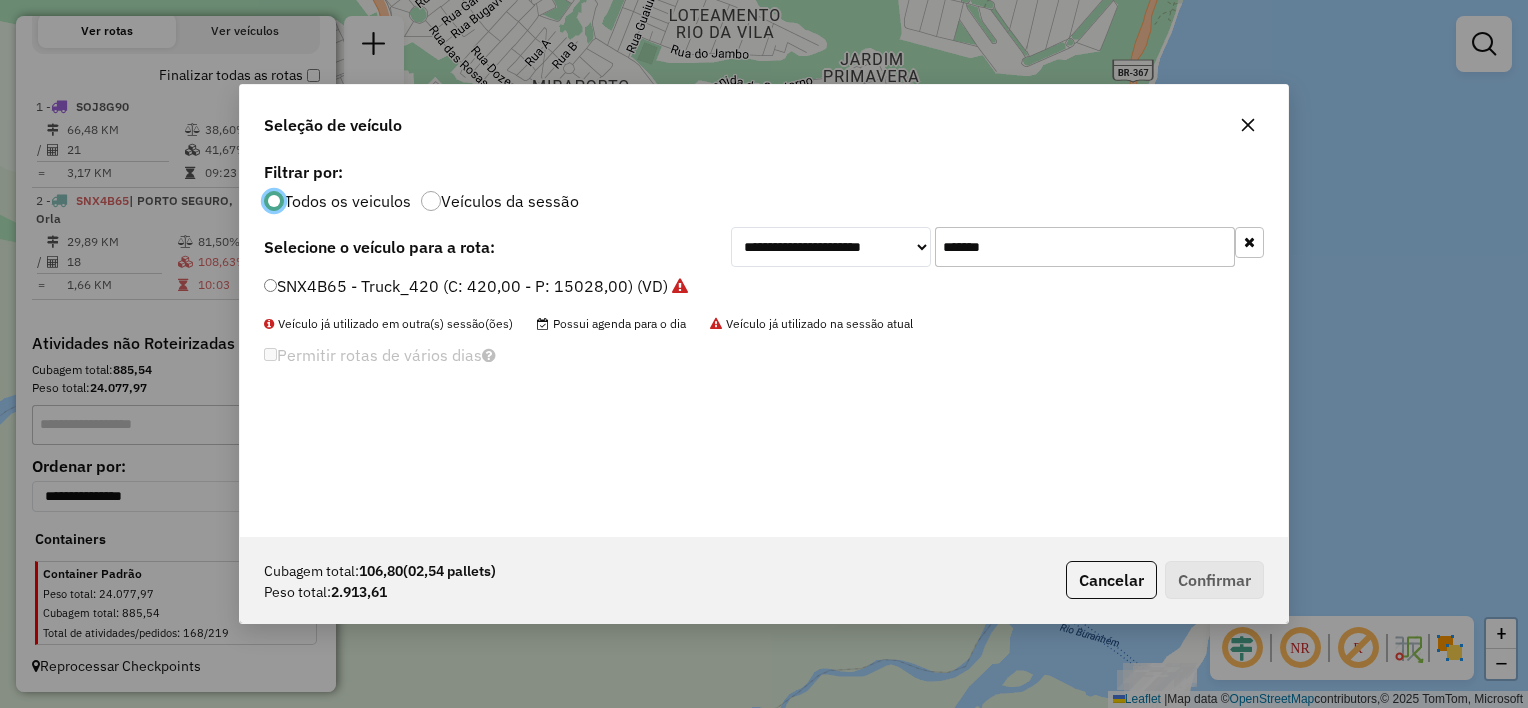 scroll, scrollTop: 10, scrollLeft: 6, axis: both 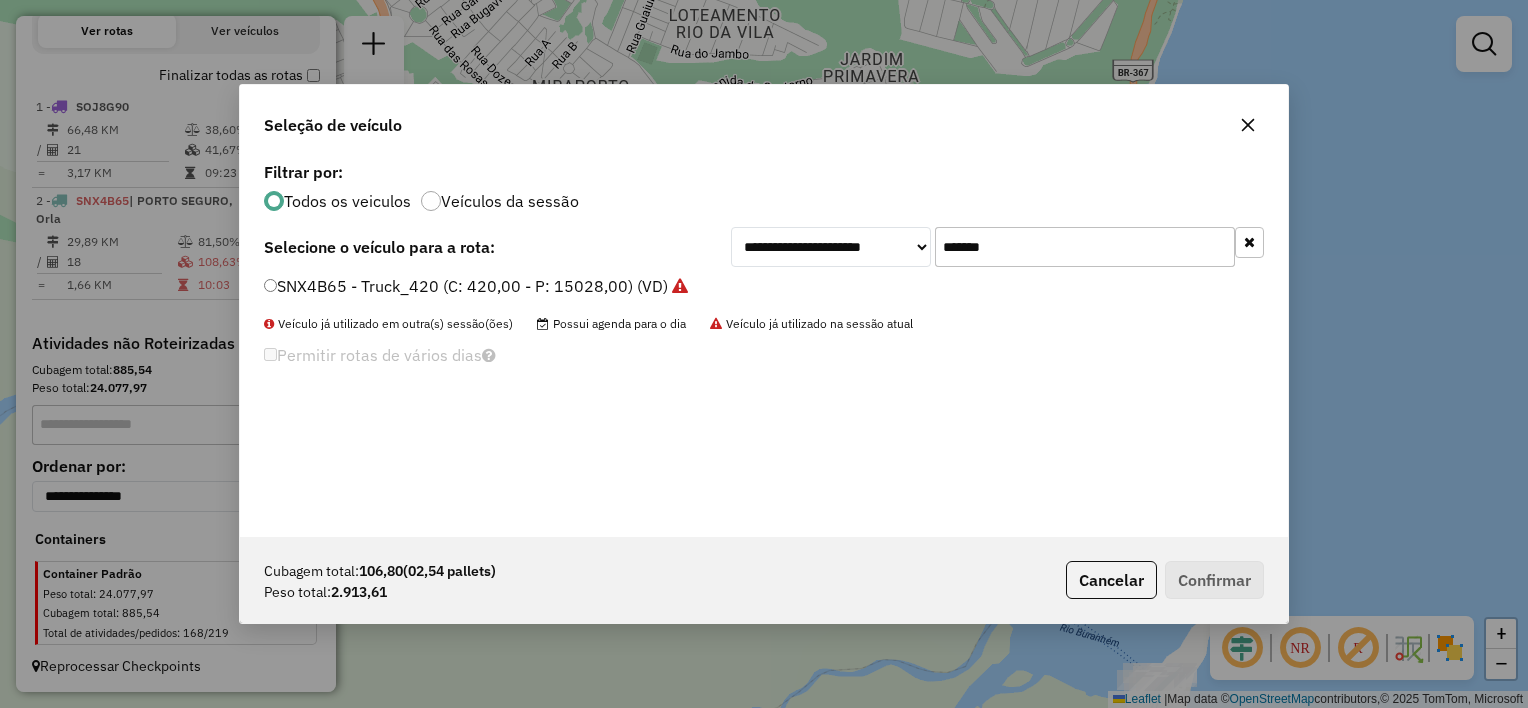 click on "*******" 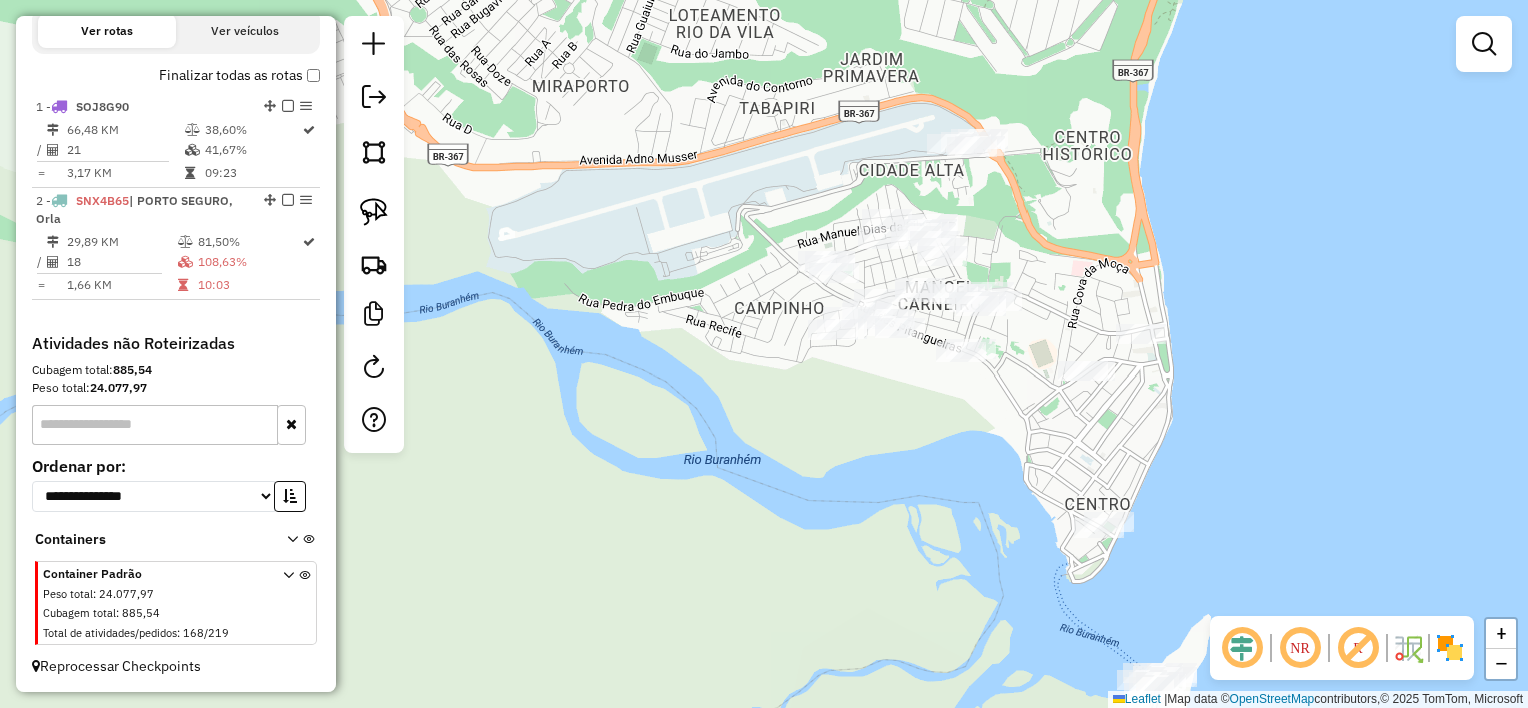 drag, startPoint x: 867, startPoint y: 381, endPoint x: 878, endPoint y: 400, distance: 21.954498 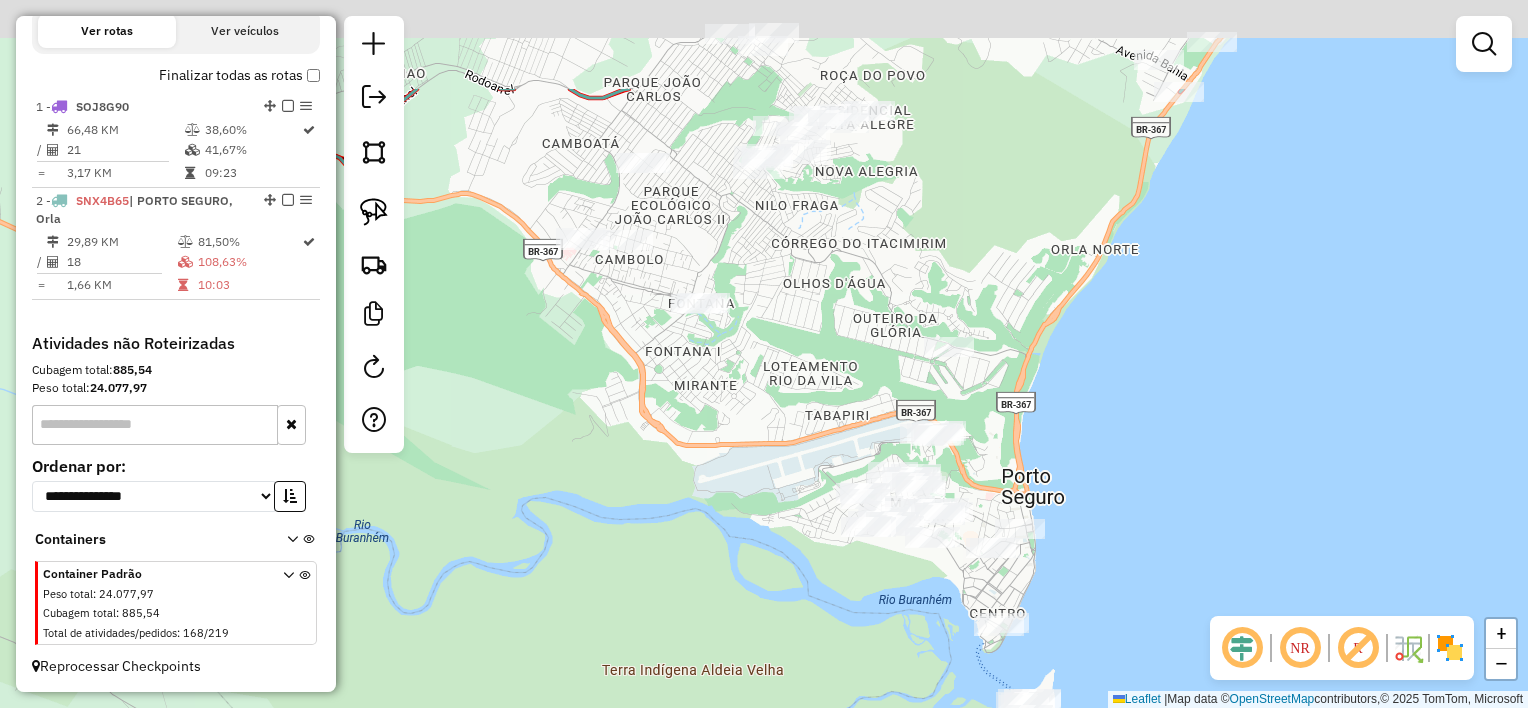 drag, startPoint x: 1012, startPoint y: 368, endPoint x: 1008, endPoint y: 385, distance: 17.464249 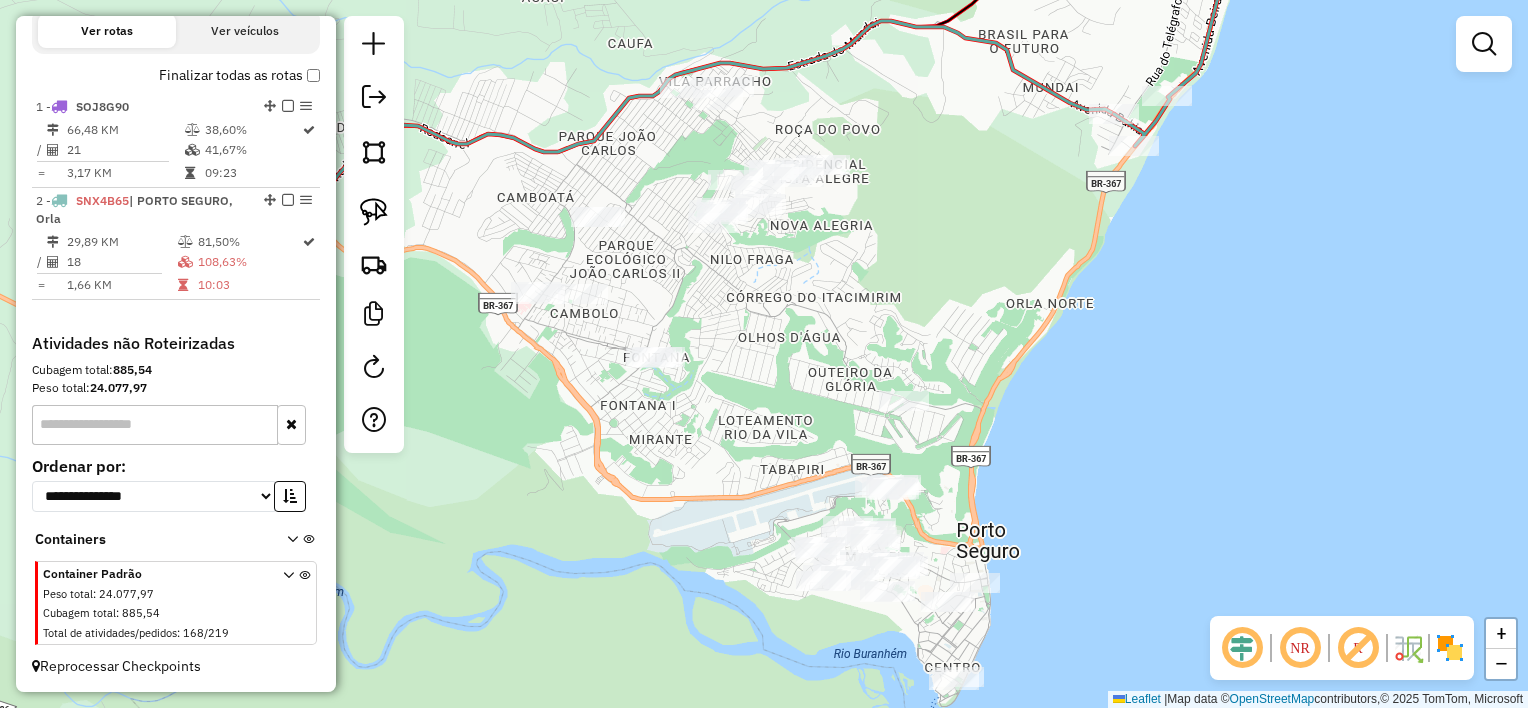 drag, startPoint x: 843, startPoint y: 392, endPoint x: 798, endPoint y: 442, distance: 67.26812 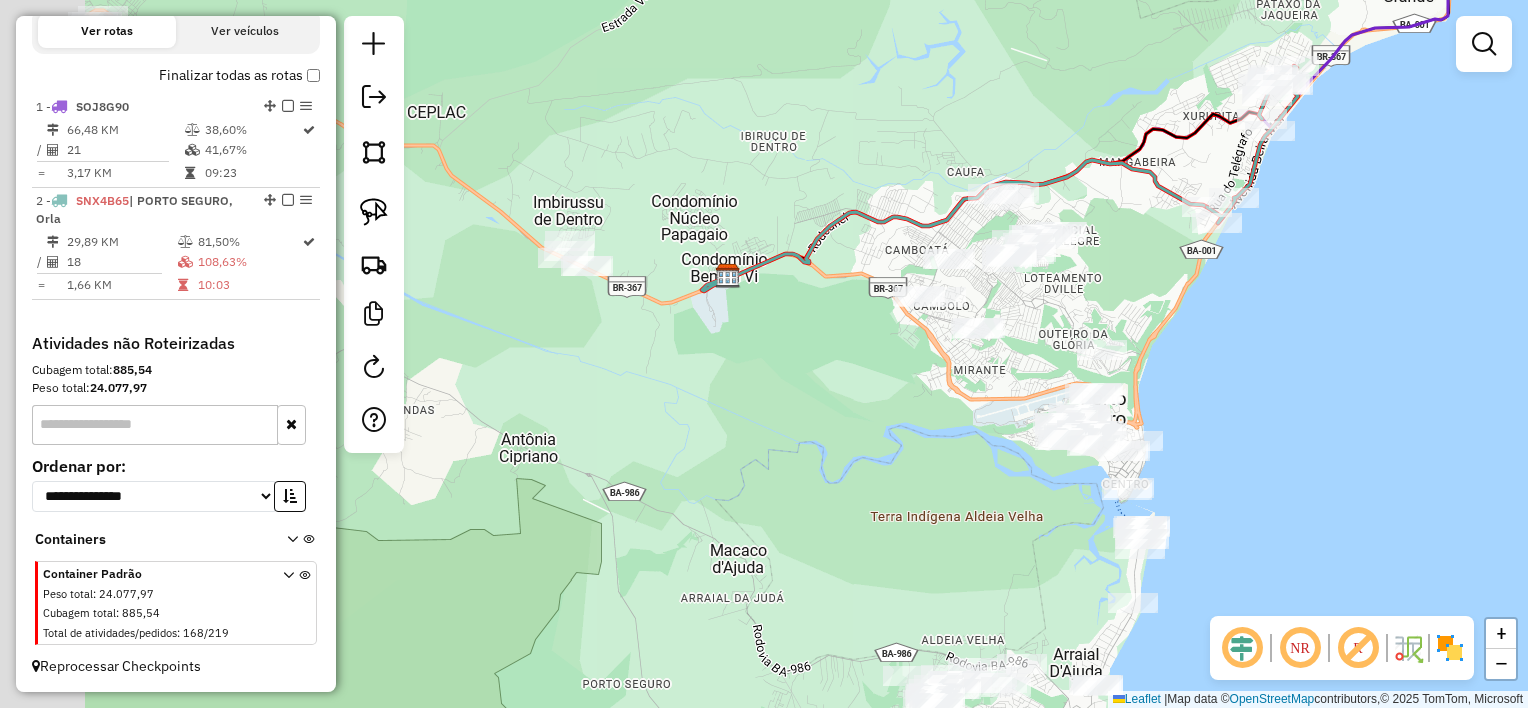 drag, startPoint x: 1079, startPoint y: 332, endPoint x: 1116, endPoint y: 339, distance: 37.65634 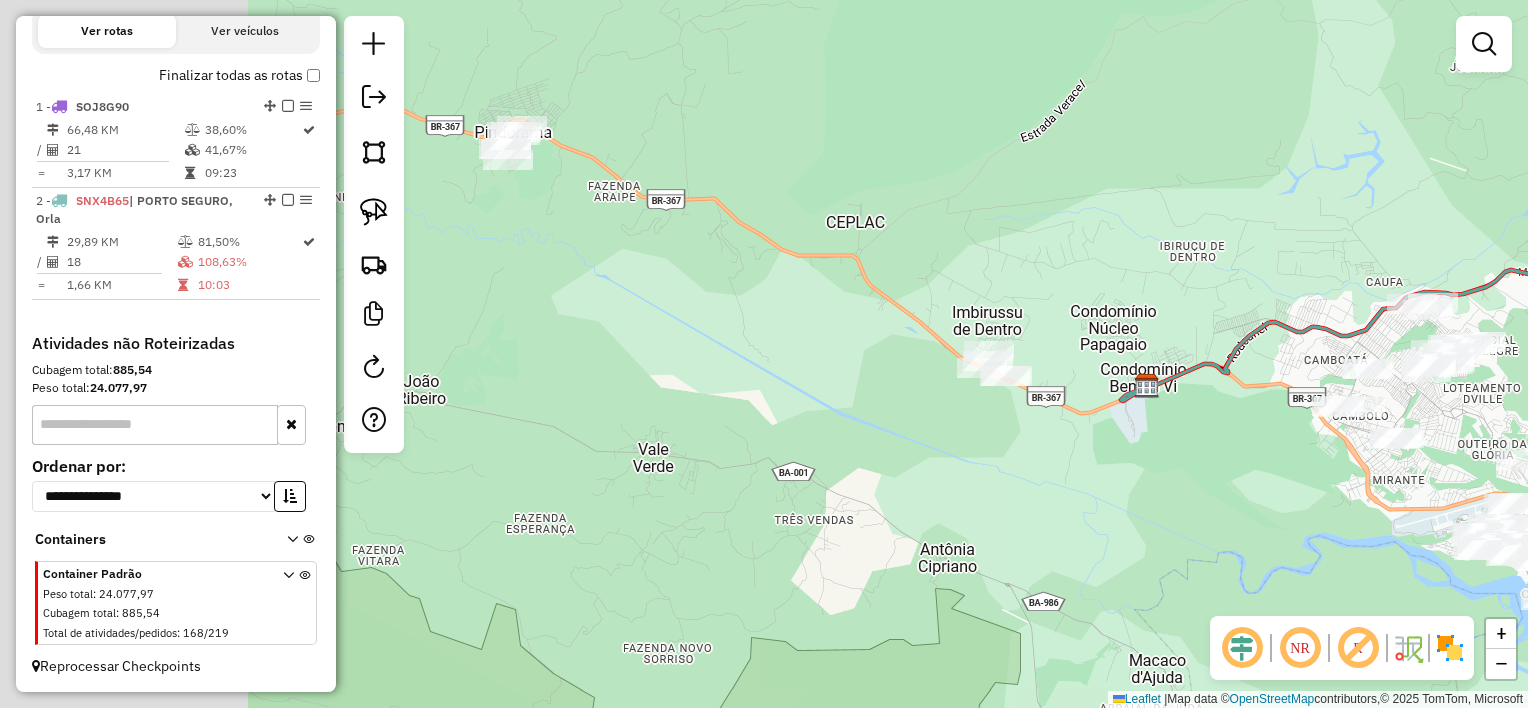 drag, startPoint x: 1056, startPoint y: 399, endPoint x: 1144, endPoint y: 397, distance: 88.02273 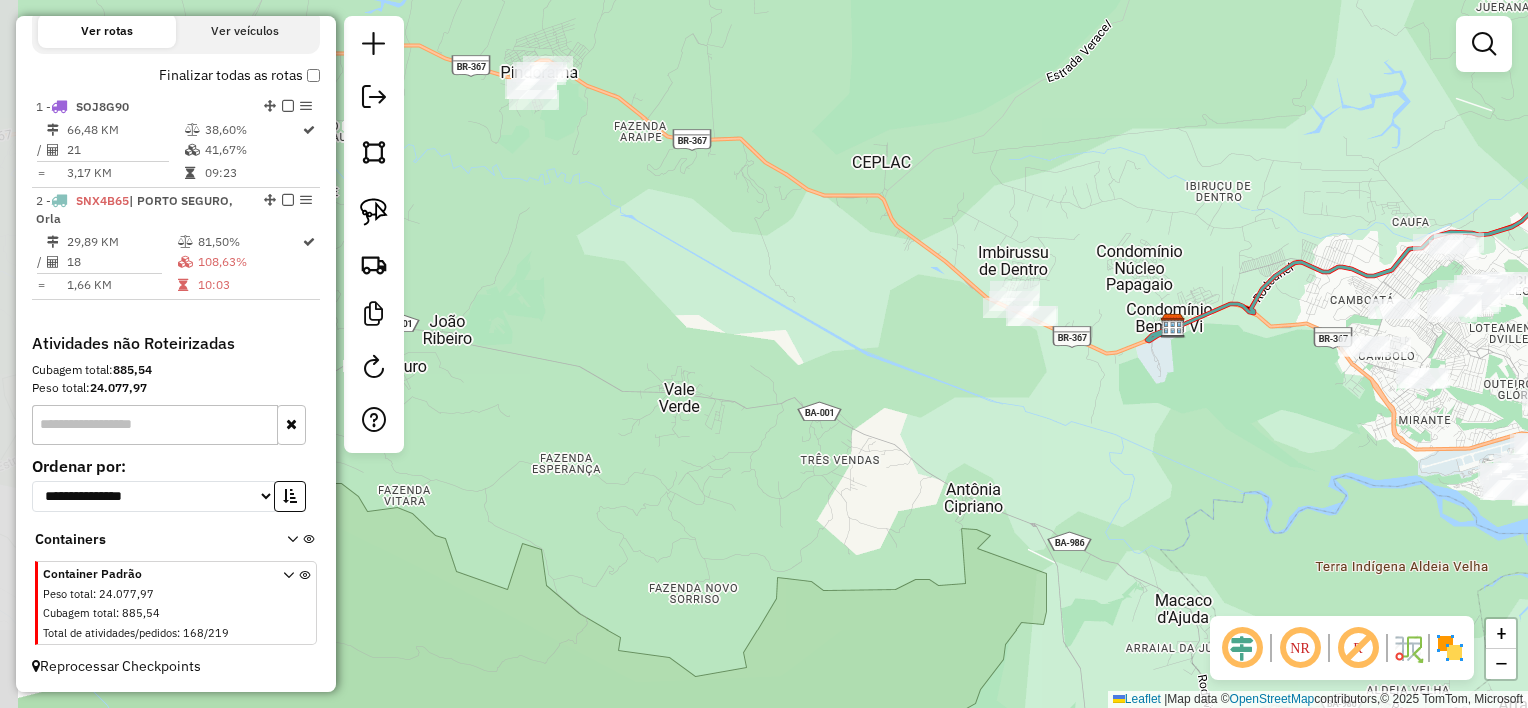drag, startPoint x: 1108, startPoint y: 377, endPoint x: 1250, endPoint y: 392, distance: 142.79005 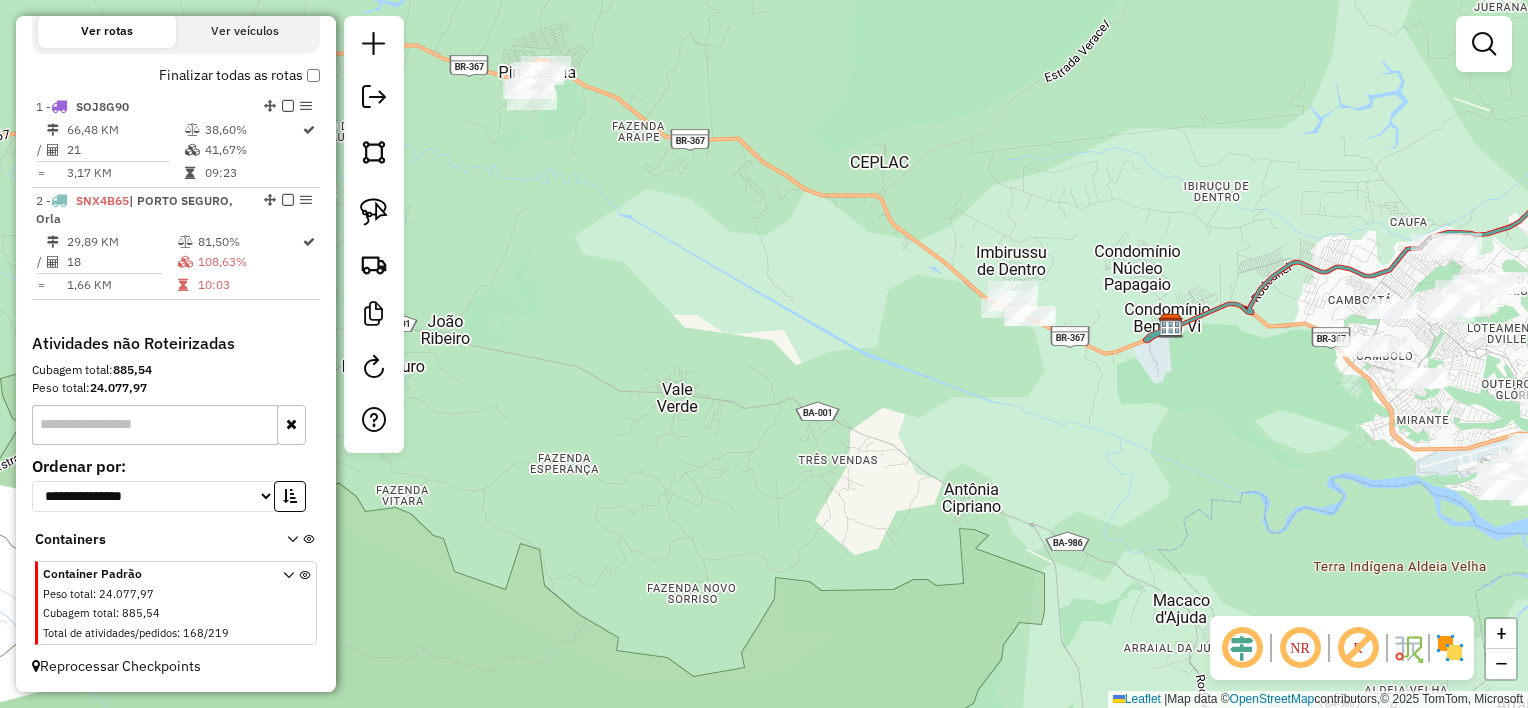 drag, startPoint x: 371, startPoint y: 208, endPoint x: 414, endPoint y: 167, distance: 59.413803 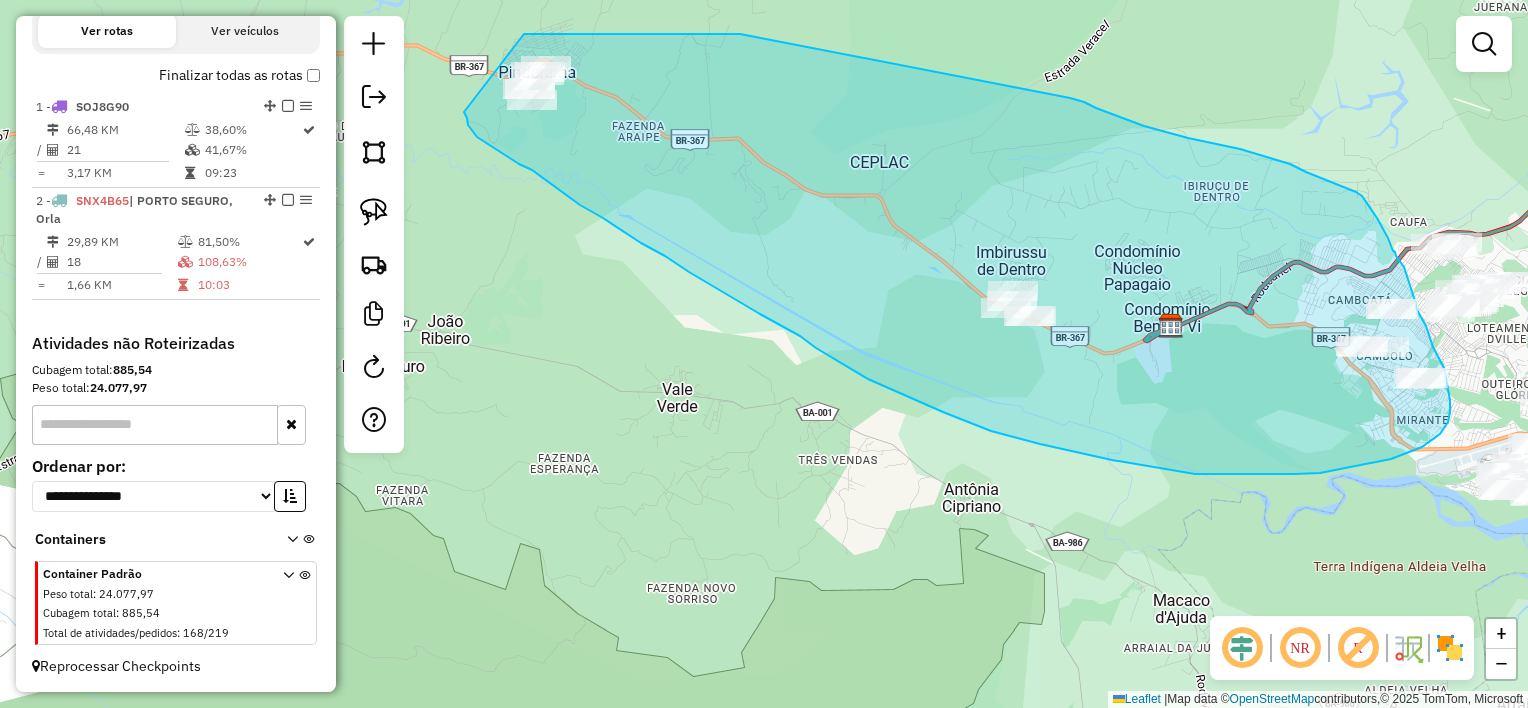 drag, startPoint x: 524, startPoint y: 34, endPoint x: 460, endPoint y: 65, distance: 71.11259 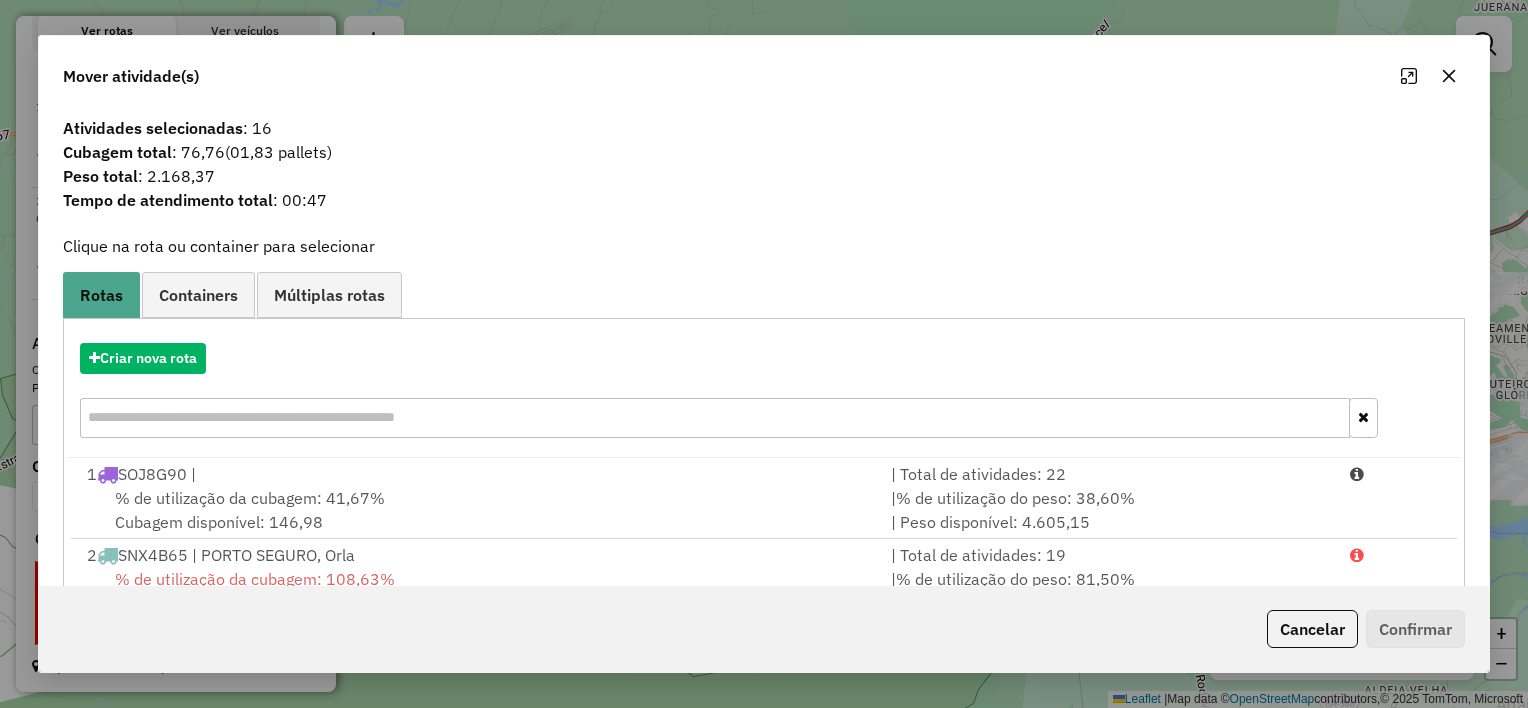 click 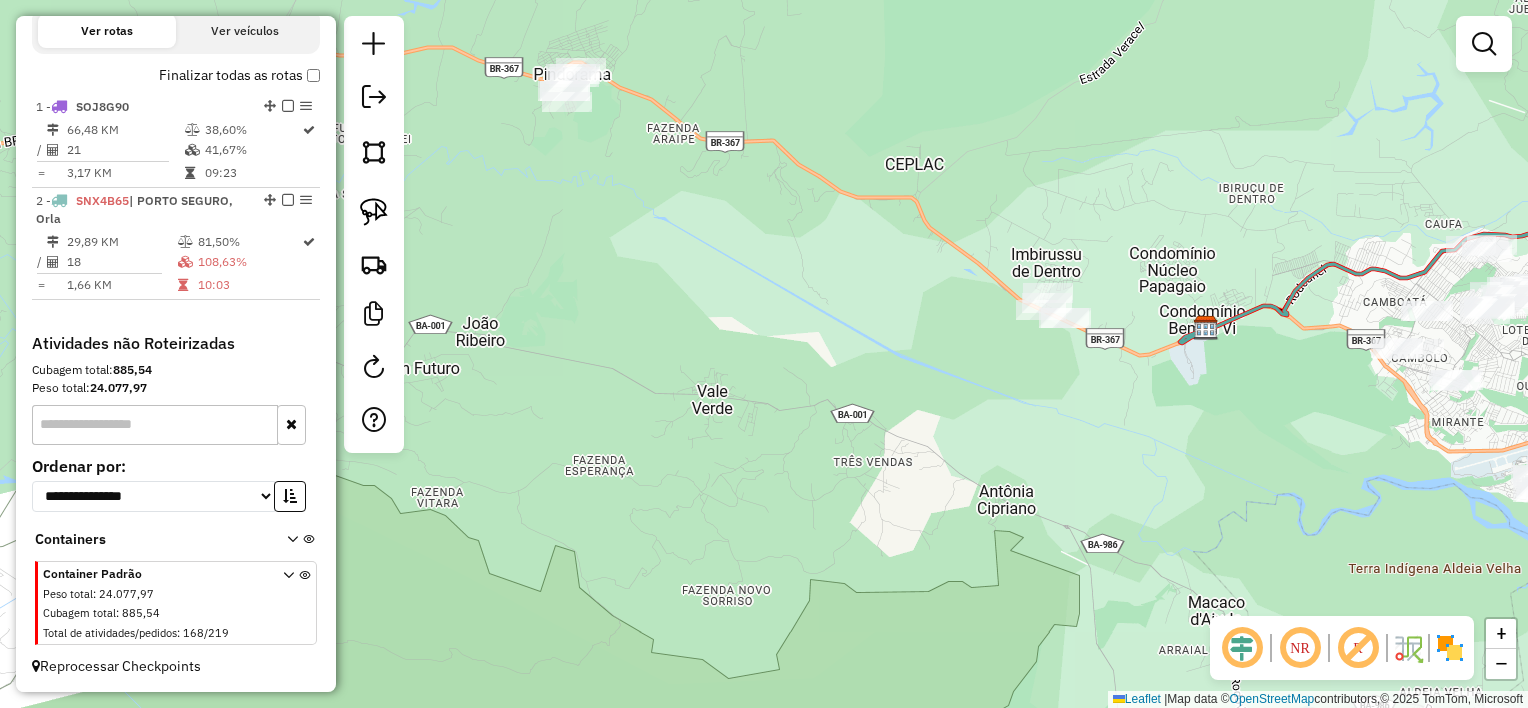 drag, startPoint x: 483, startPoint y: 44, endPoint x: 434, endPoint y: 134, distance: 102.47439 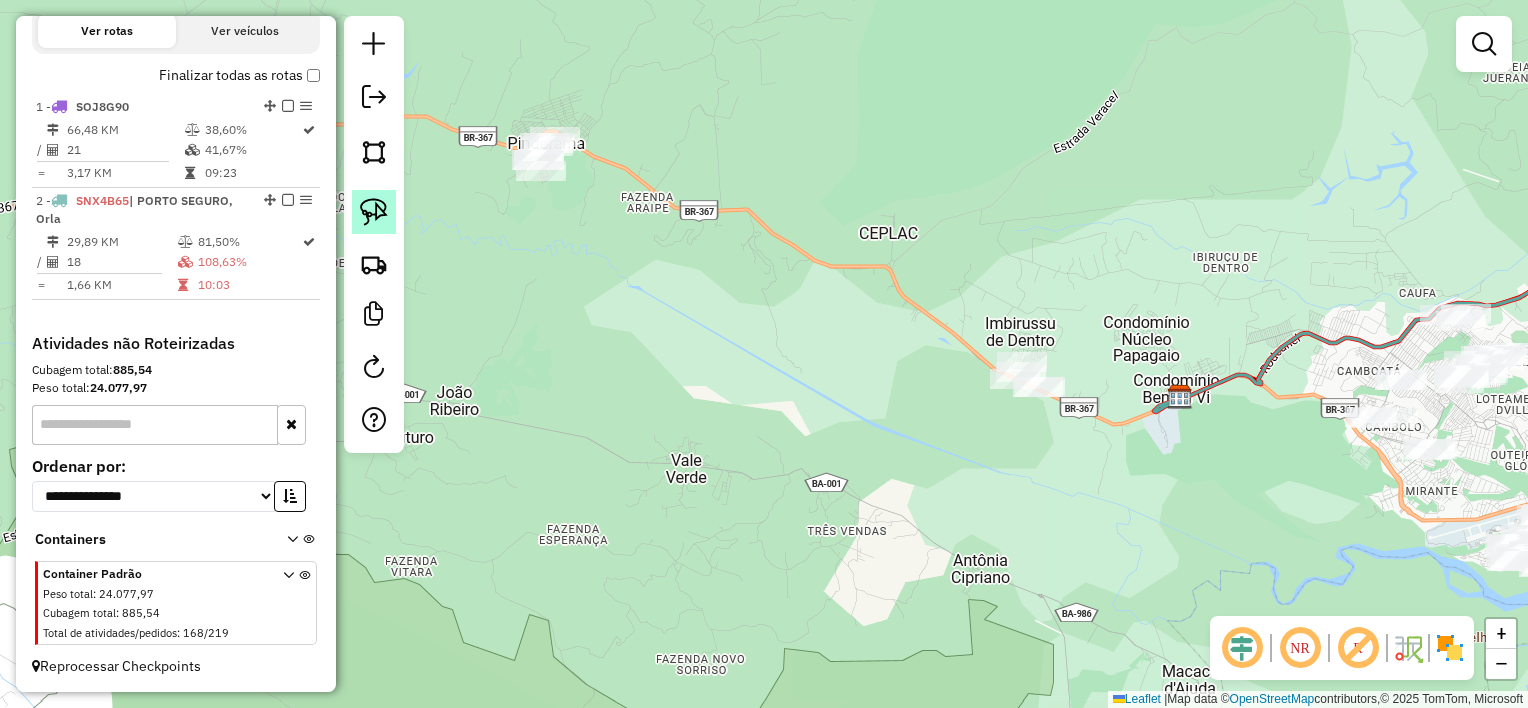 click 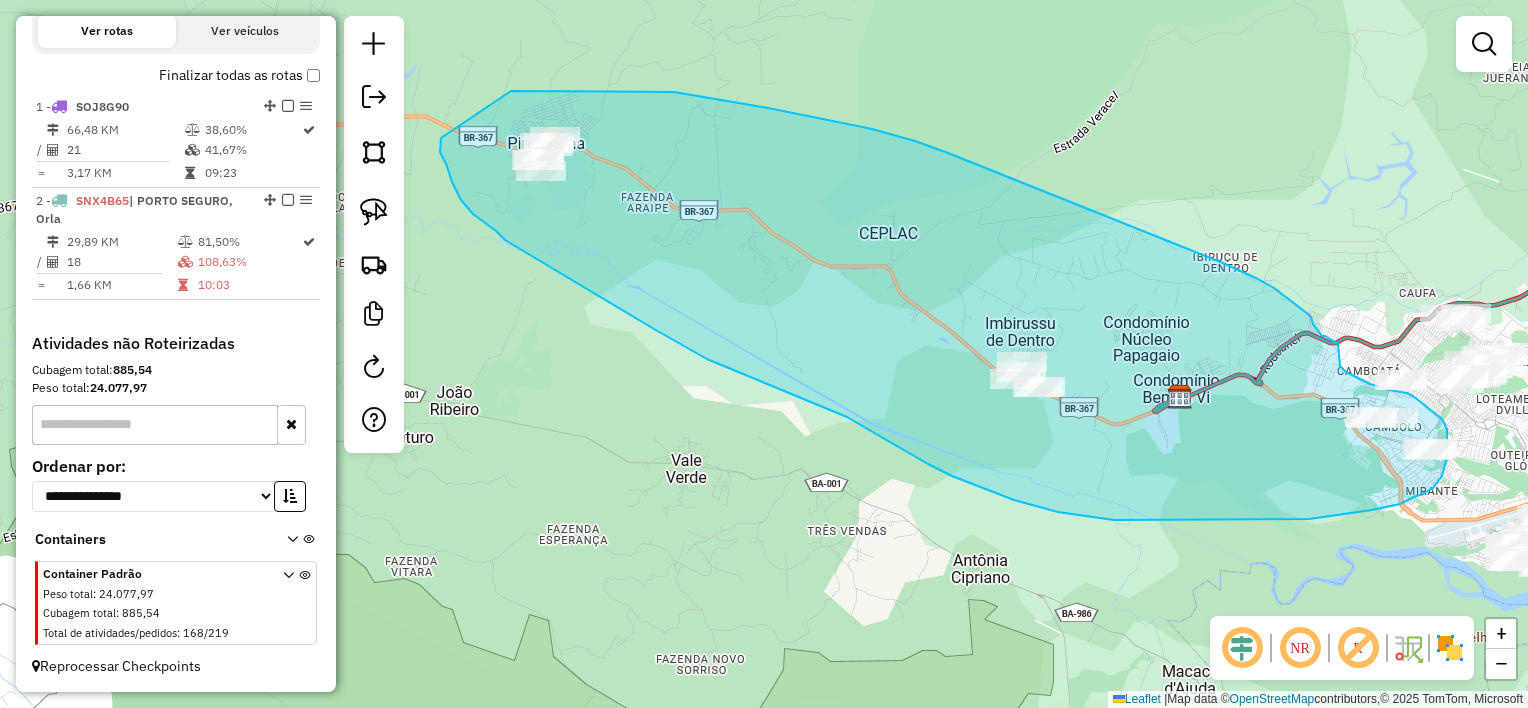 drag, startPoint x: 511, startPoint y: 91, endPoint x: 441, endPoint y: 138, distance: 84.31489 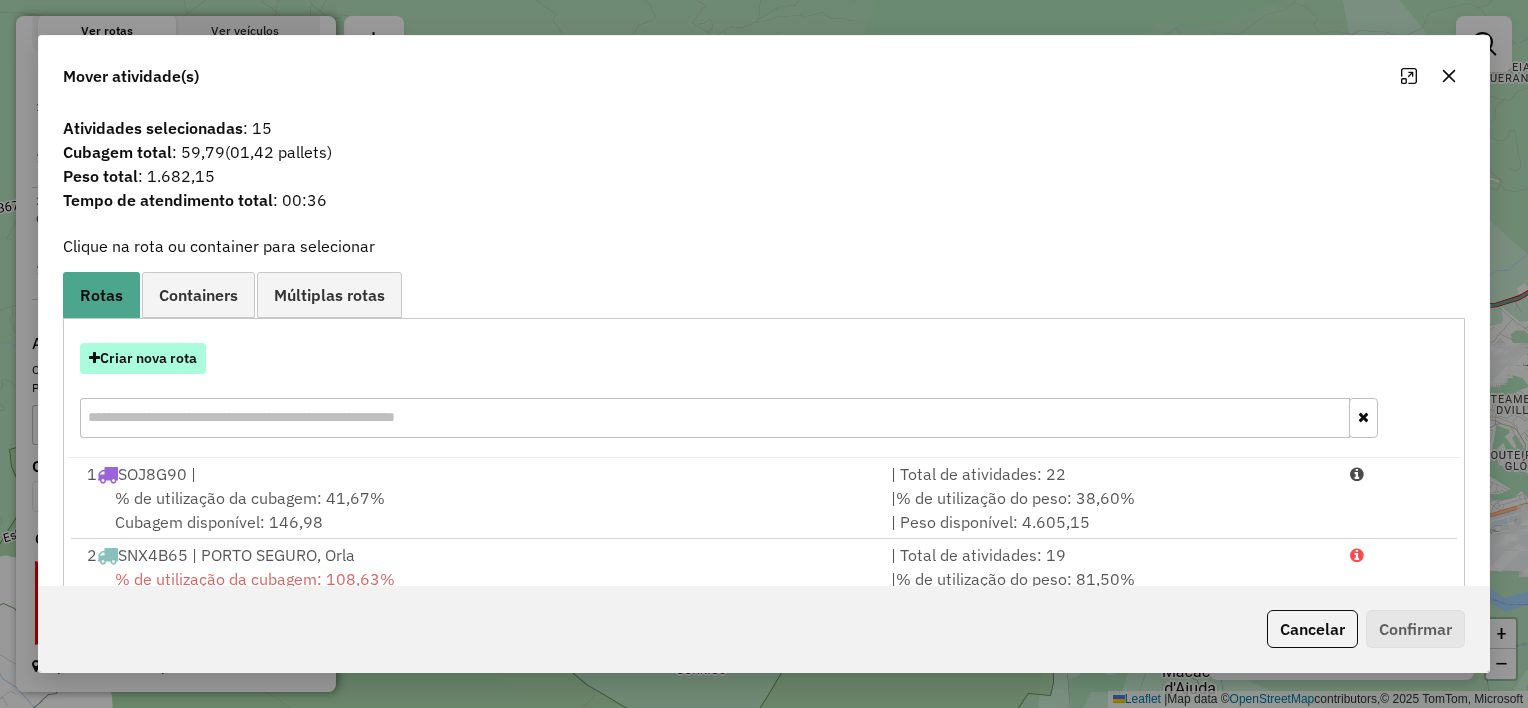 click on "Criar nova rota" at bounding box center [143, 358] 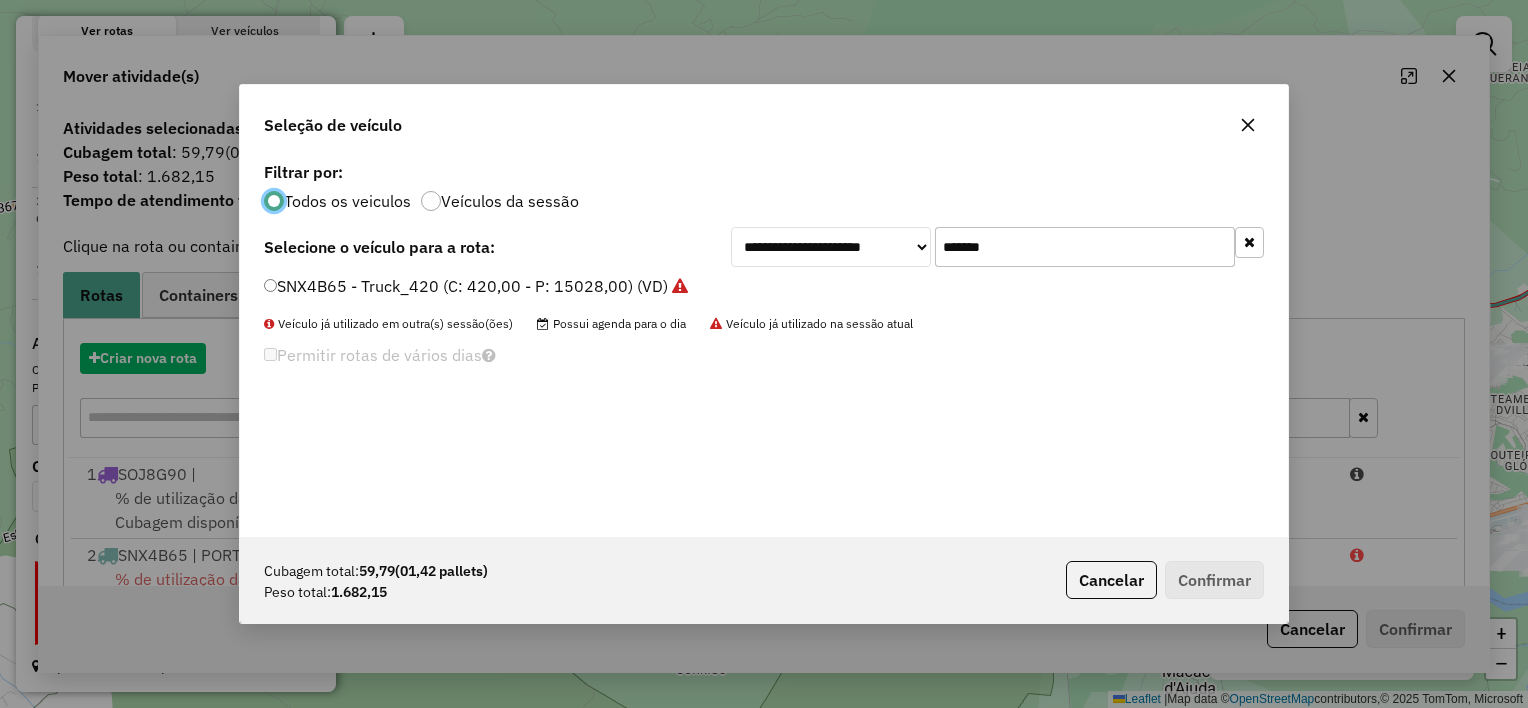 scroll, scrollTop: 10, scrollLeft: 6, axis: both 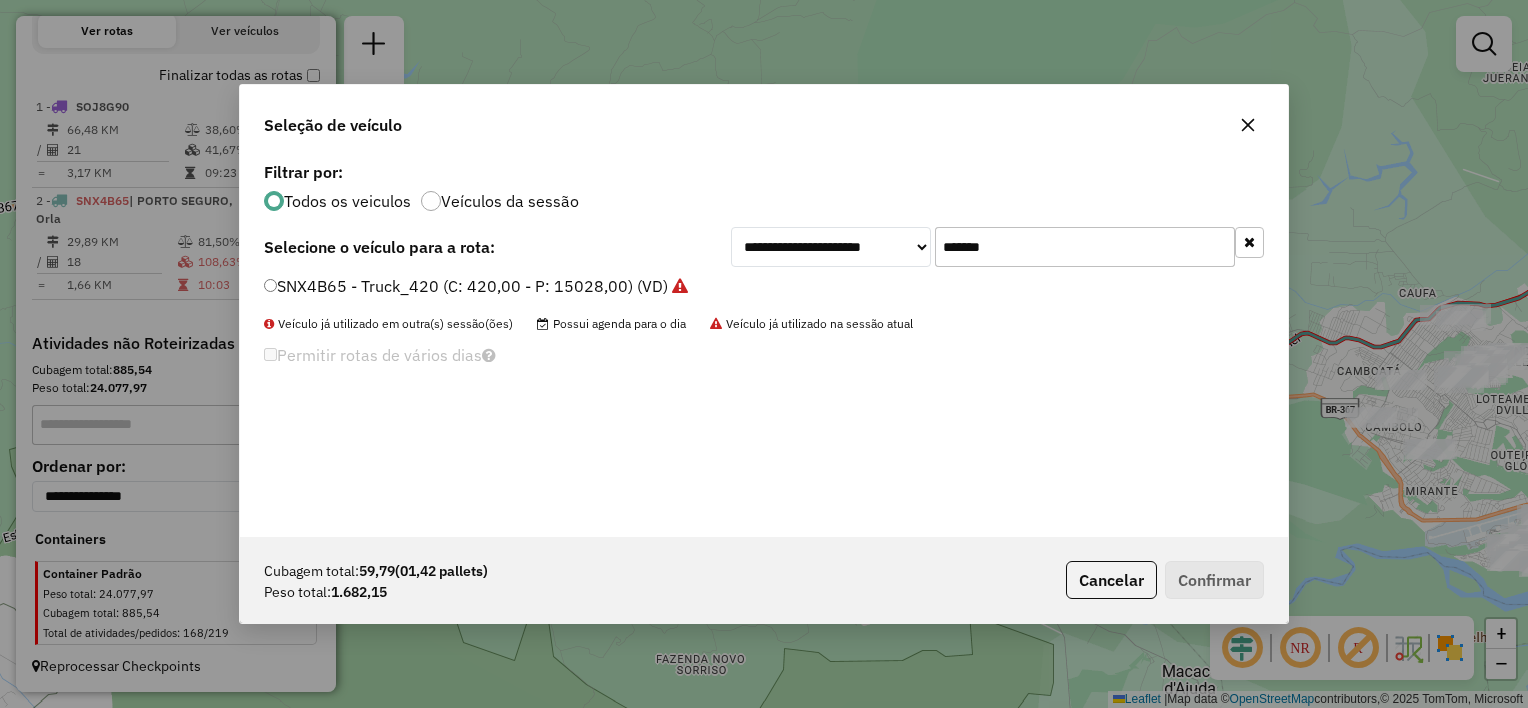 click on "*******" 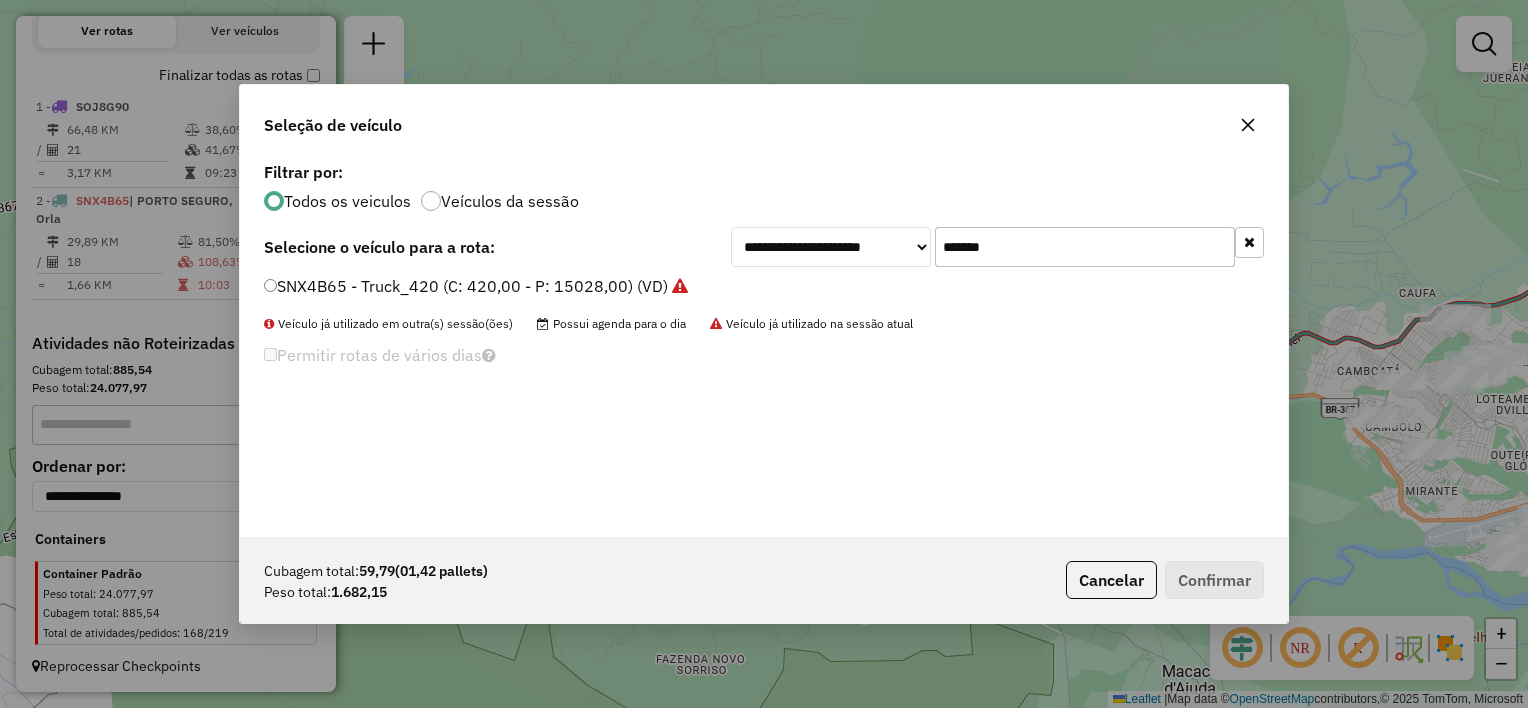 paste 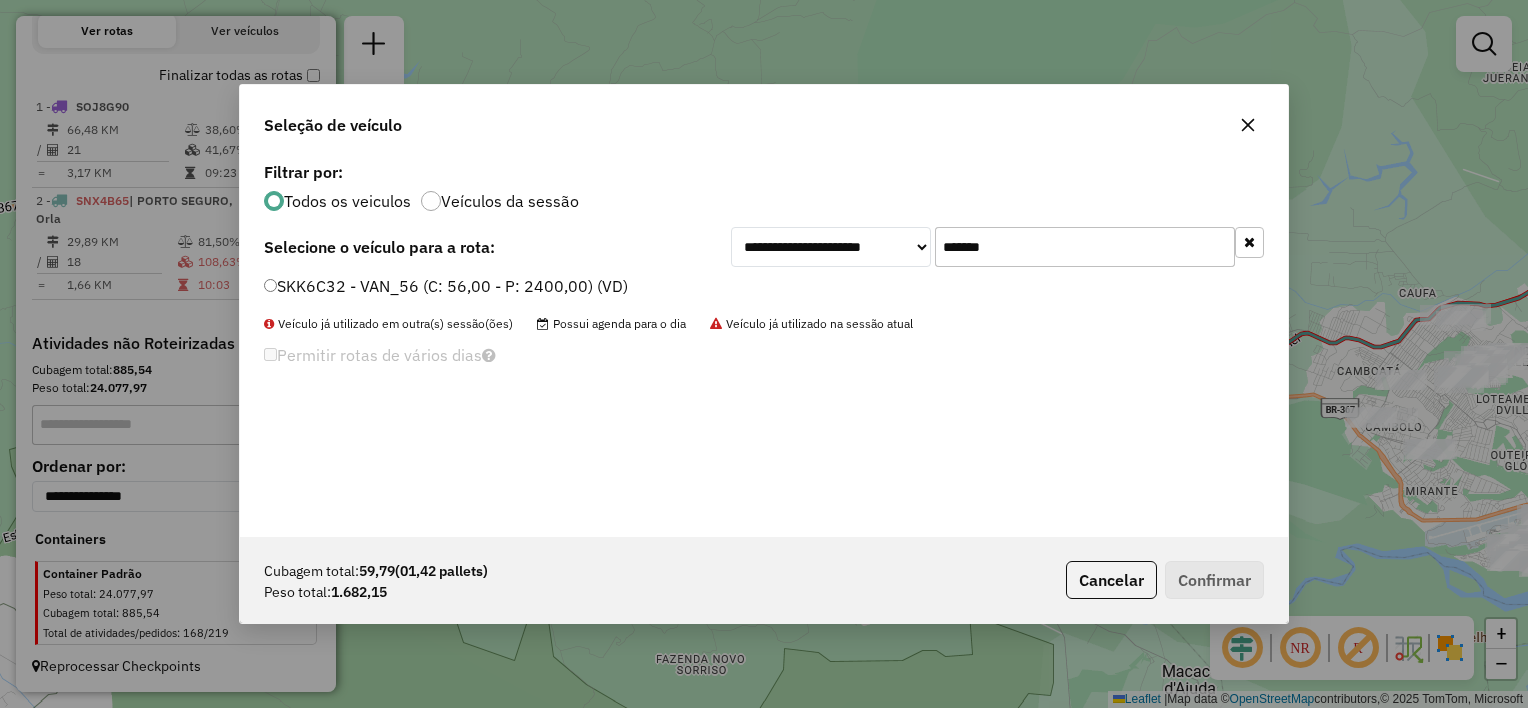 type on "*******" 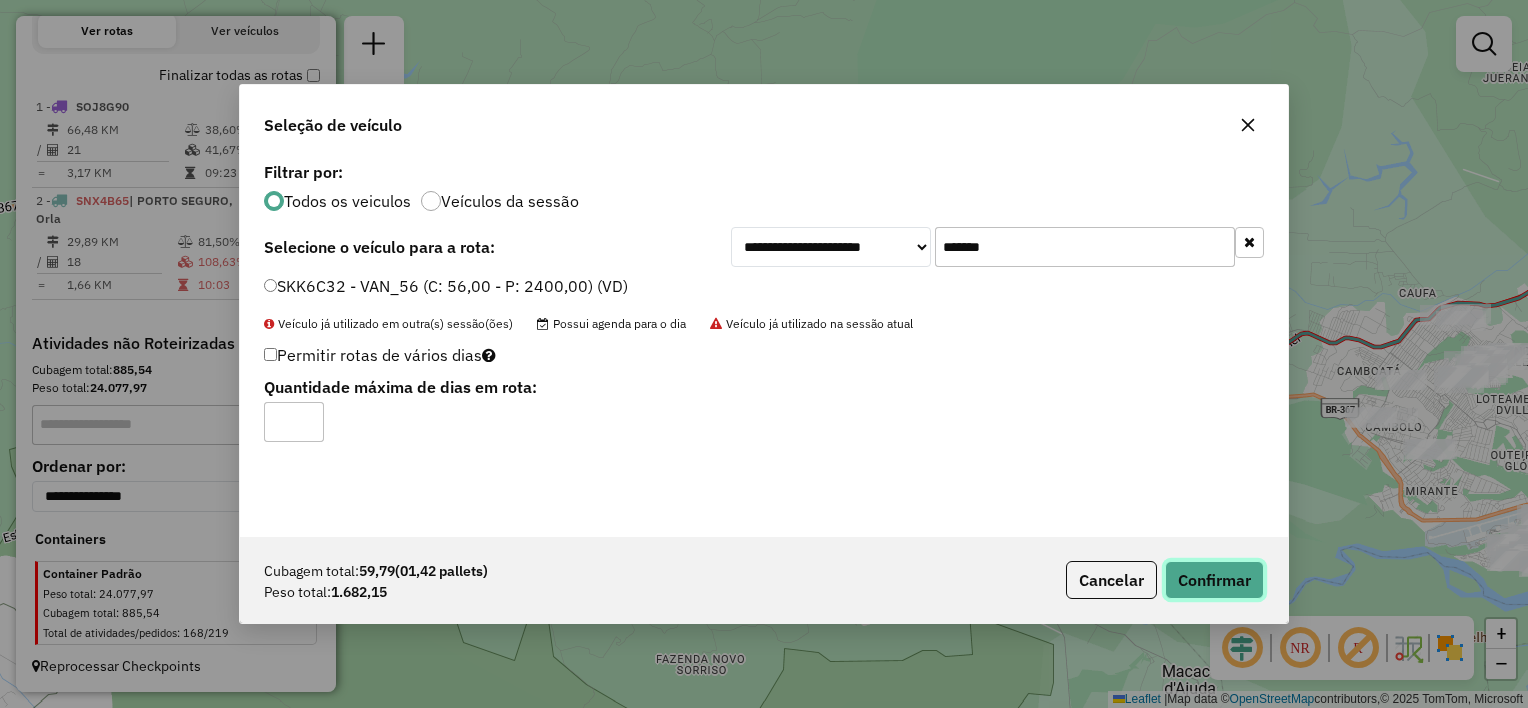 click on "Confirmar" 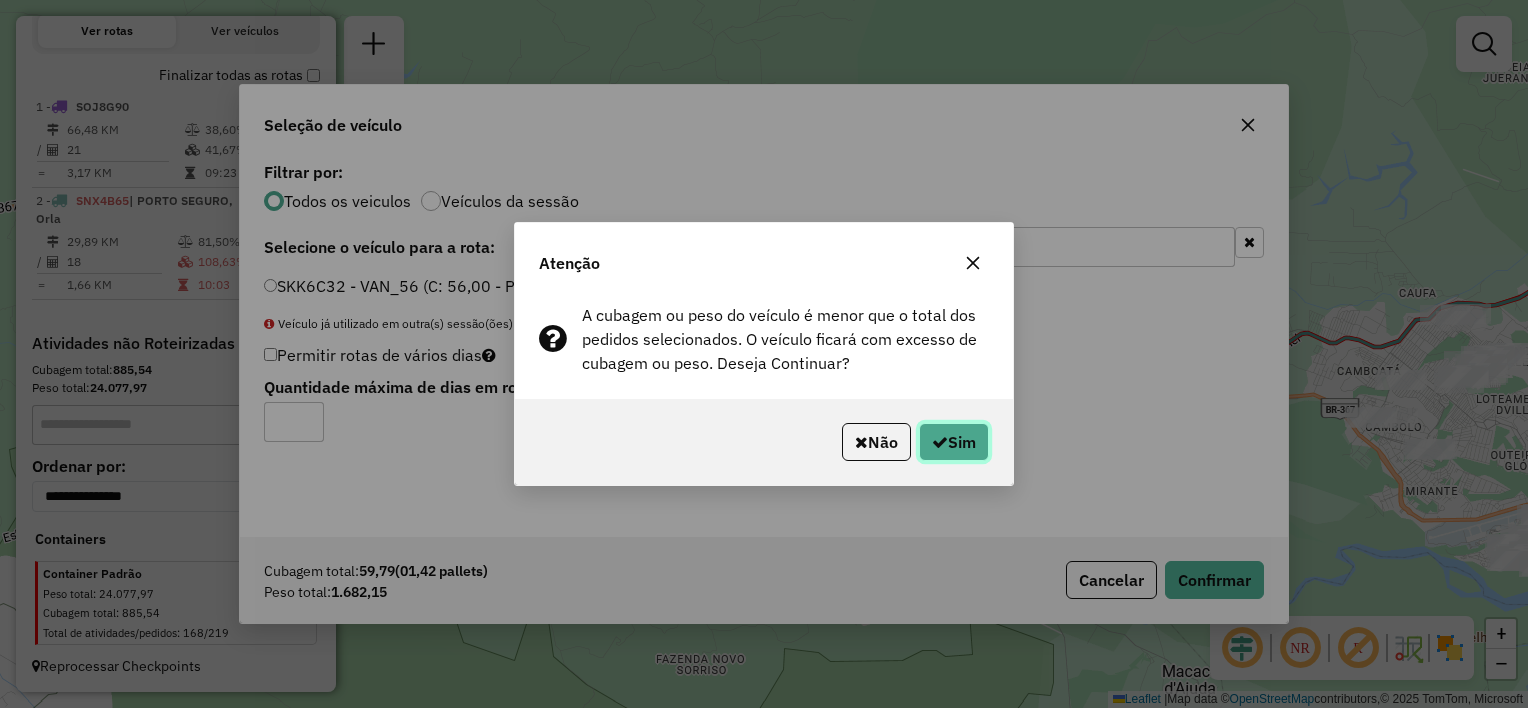 click on "Sim" 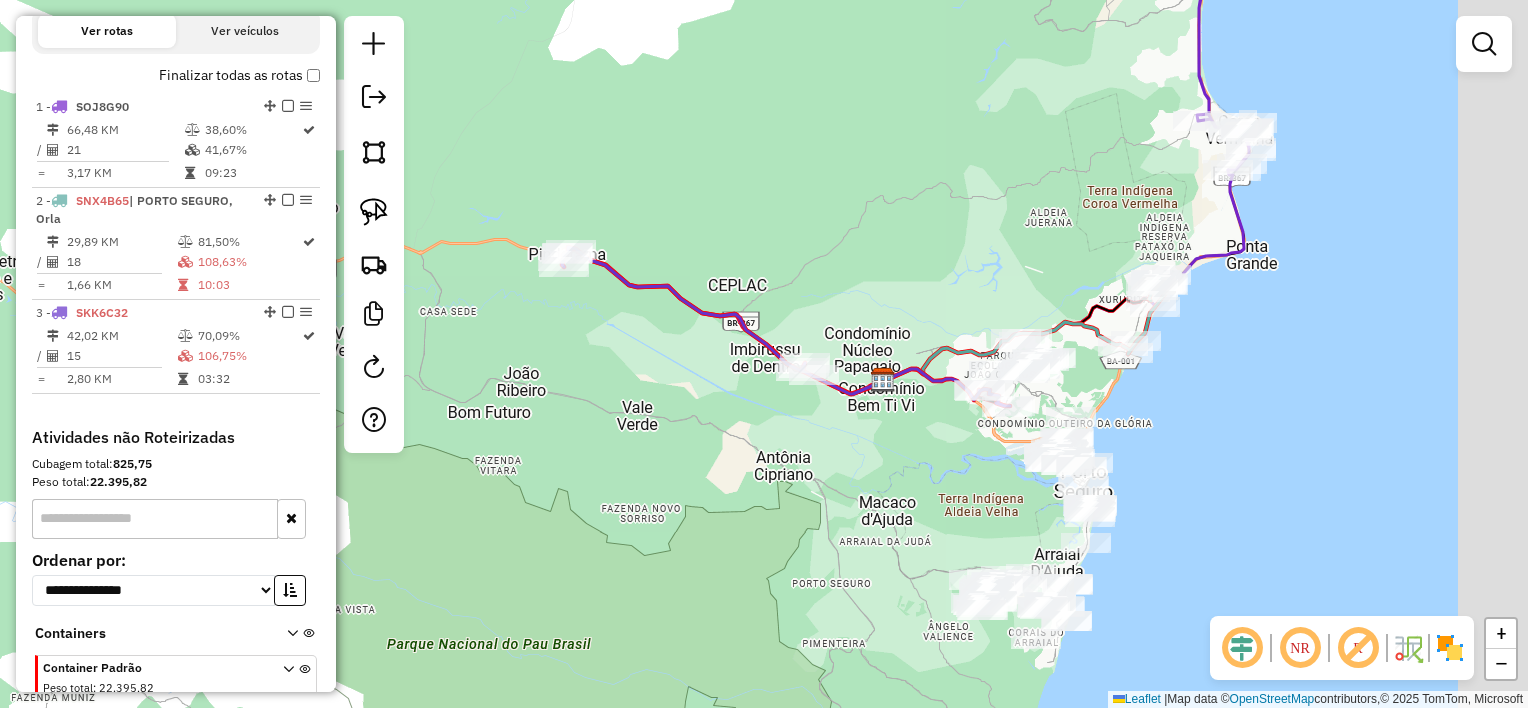 drag, startPoint x: 1190, startPoint y: 463, endPoint x: 890, endPoint y: 443, distance: 300.66592 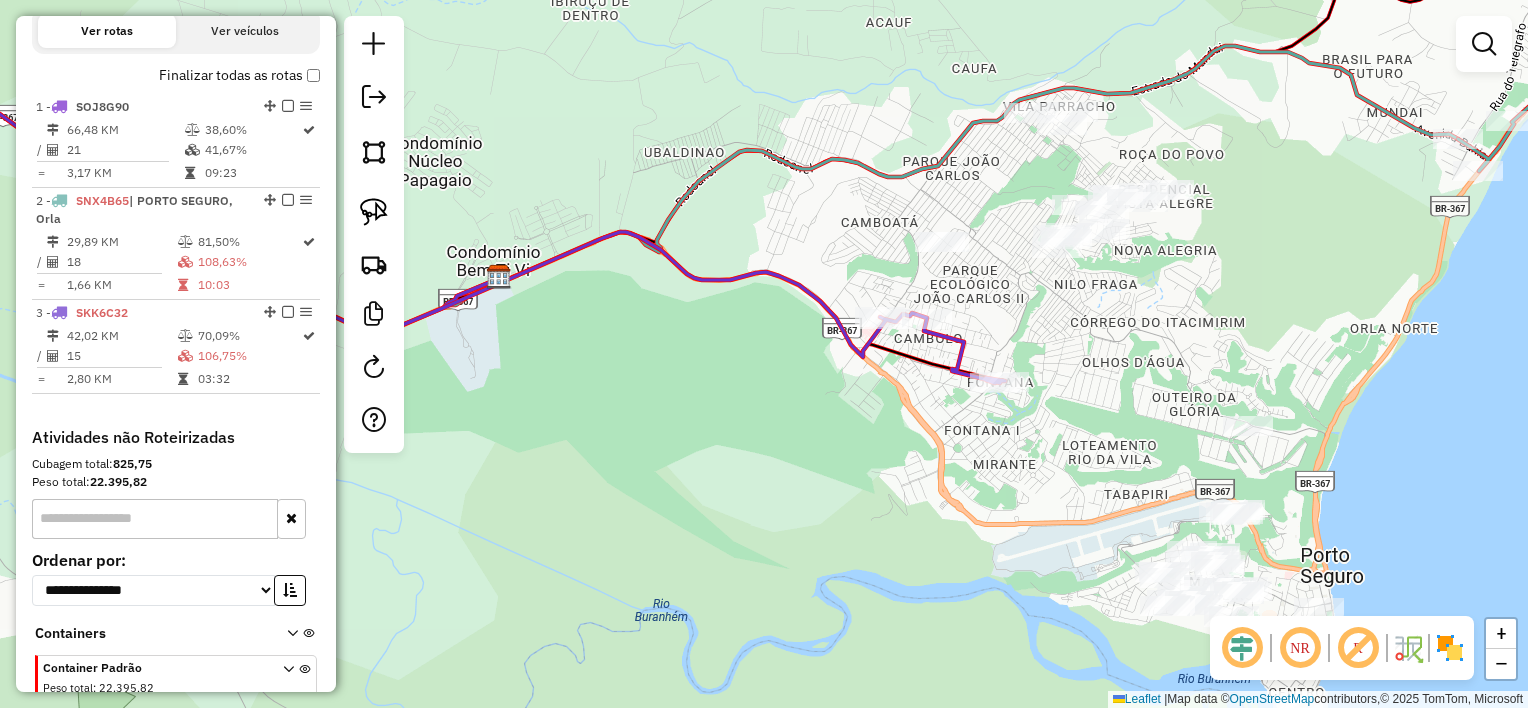 drag, startPoint x: 1009, startPoint y: 398, endPoint x: 938, endPoint y: 347, distance: 87.41853 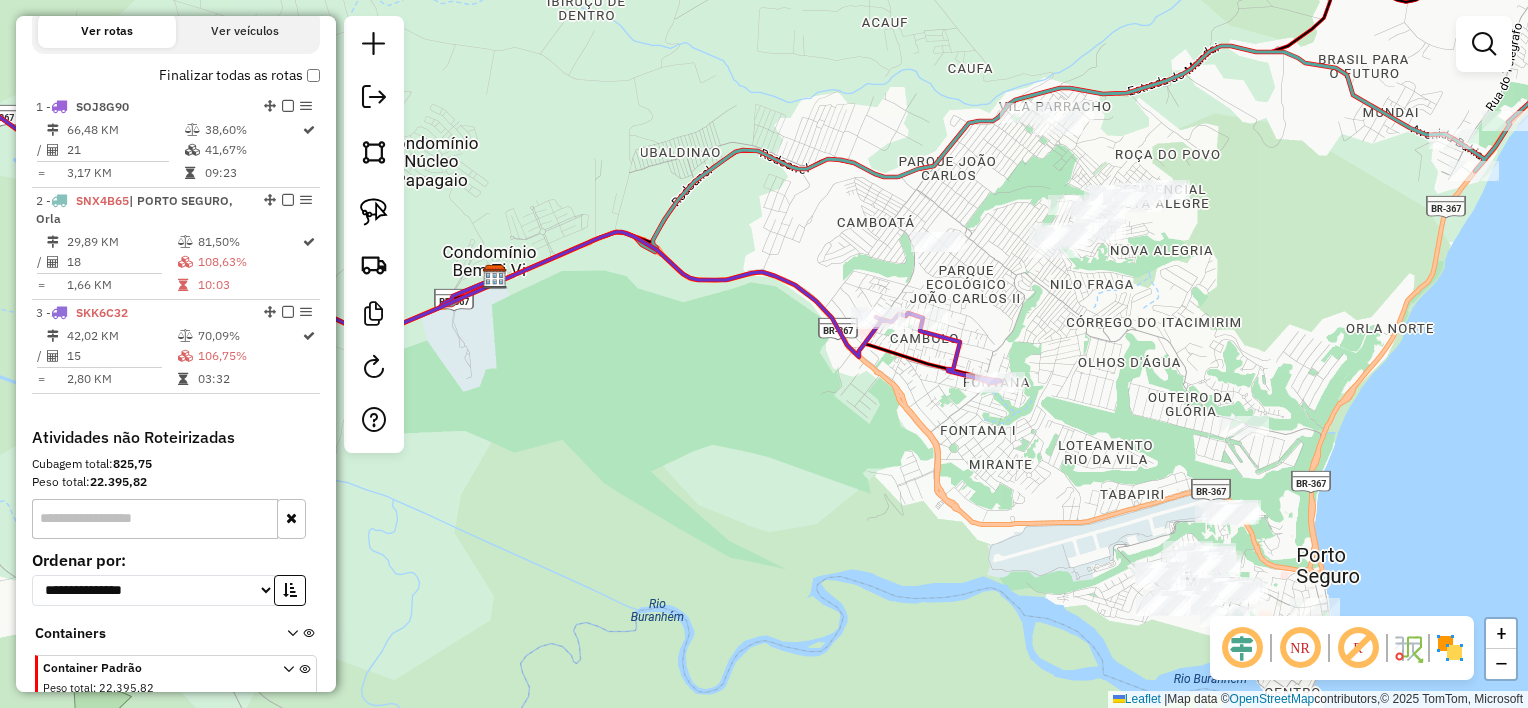 drag, startPoint x: 374, startPoint y: 211, endPoint x: 704, endPoint y: 281, distance: 337.34256 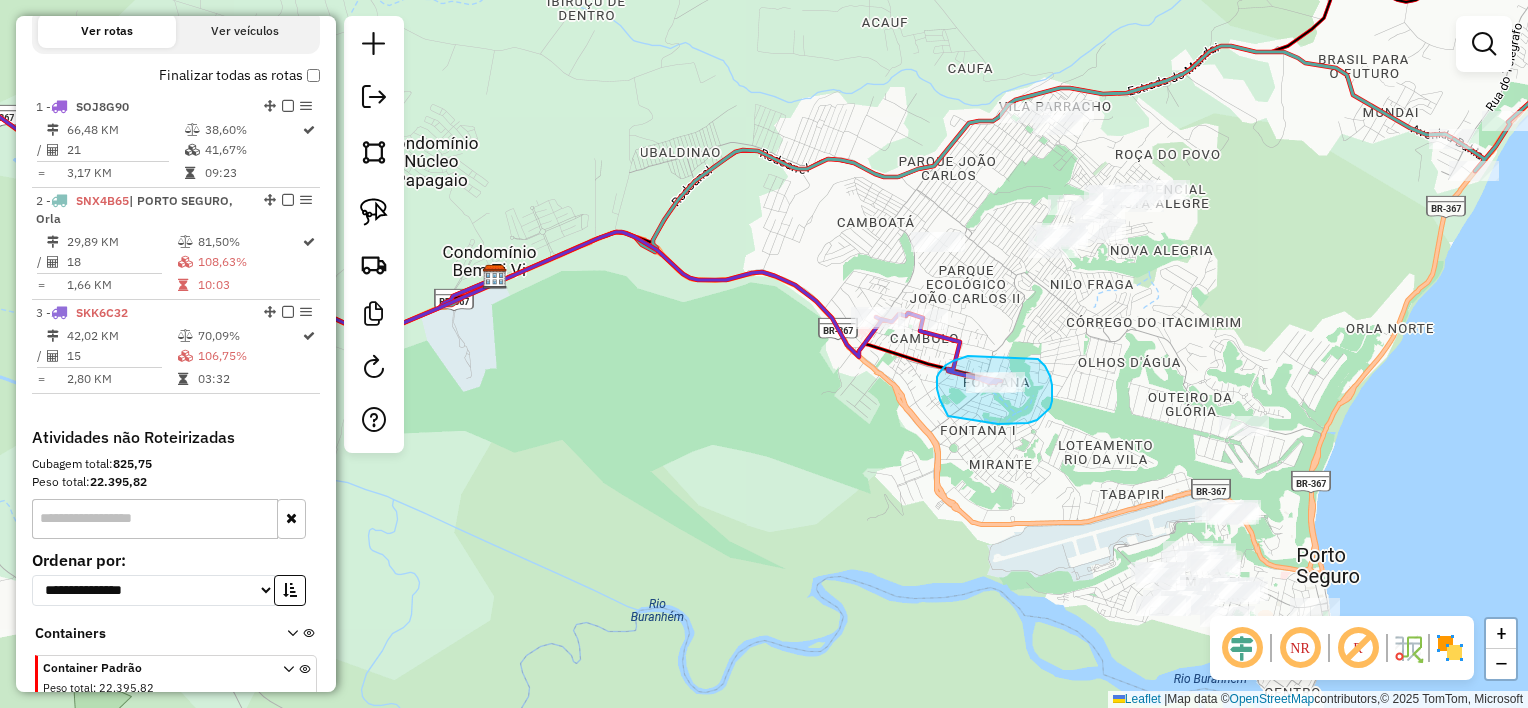 drag, startPoint x: 1048, startPoint y: 371, endPoint x: 968, endPoint y: 356, distance: 81.394104 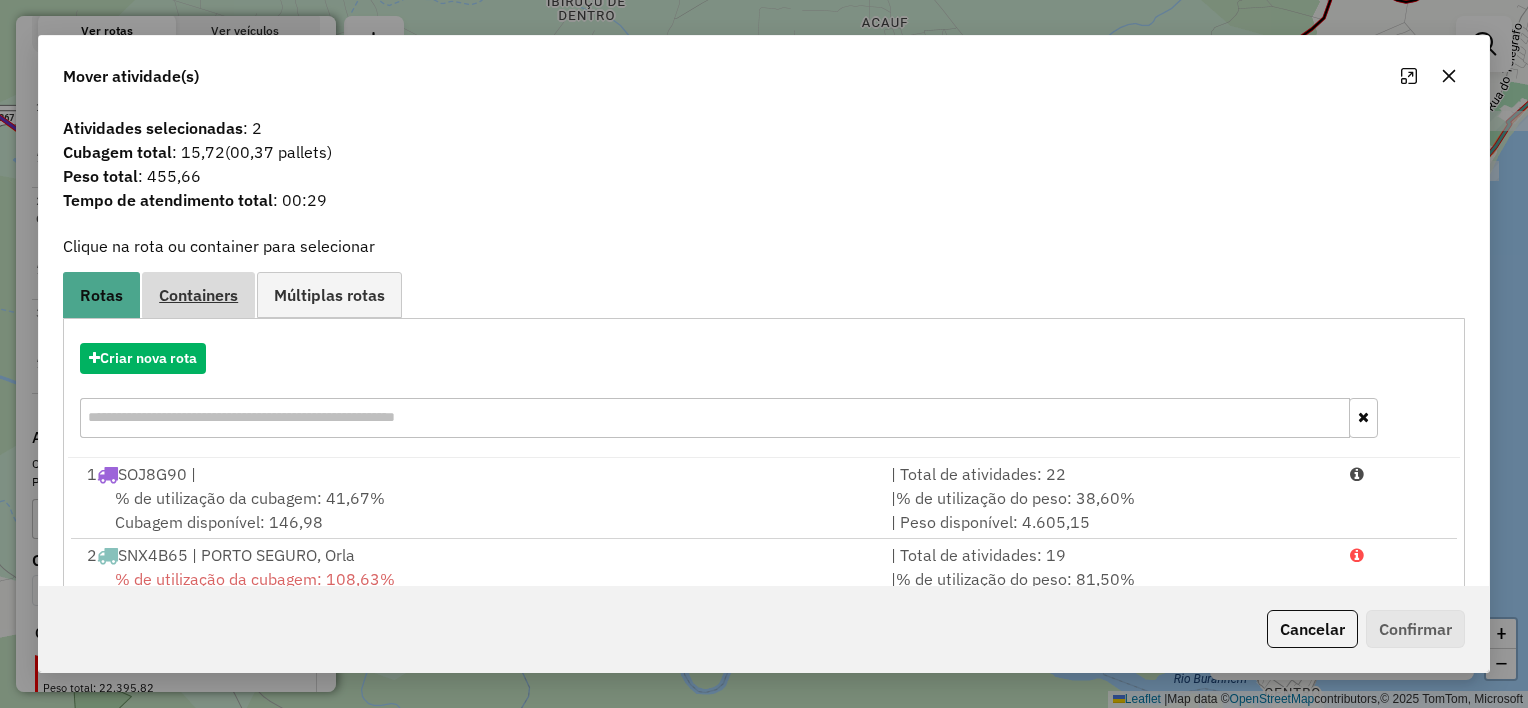 click on "Containers" at bounding box center [198, 295] 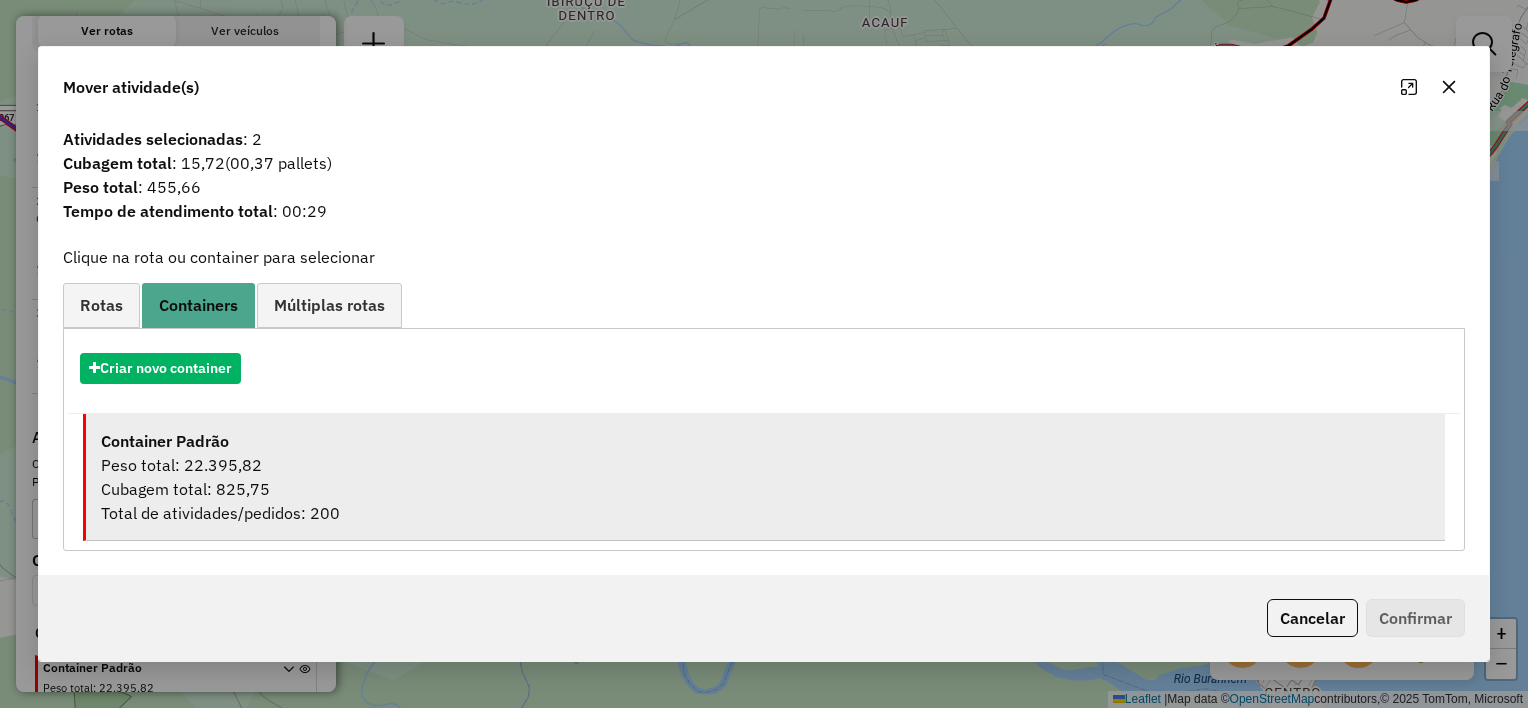 drag, startPoint x: 1190, startPoint y: 488, endPoint x: 1208, endPoint y: 499, distance: 21.095022 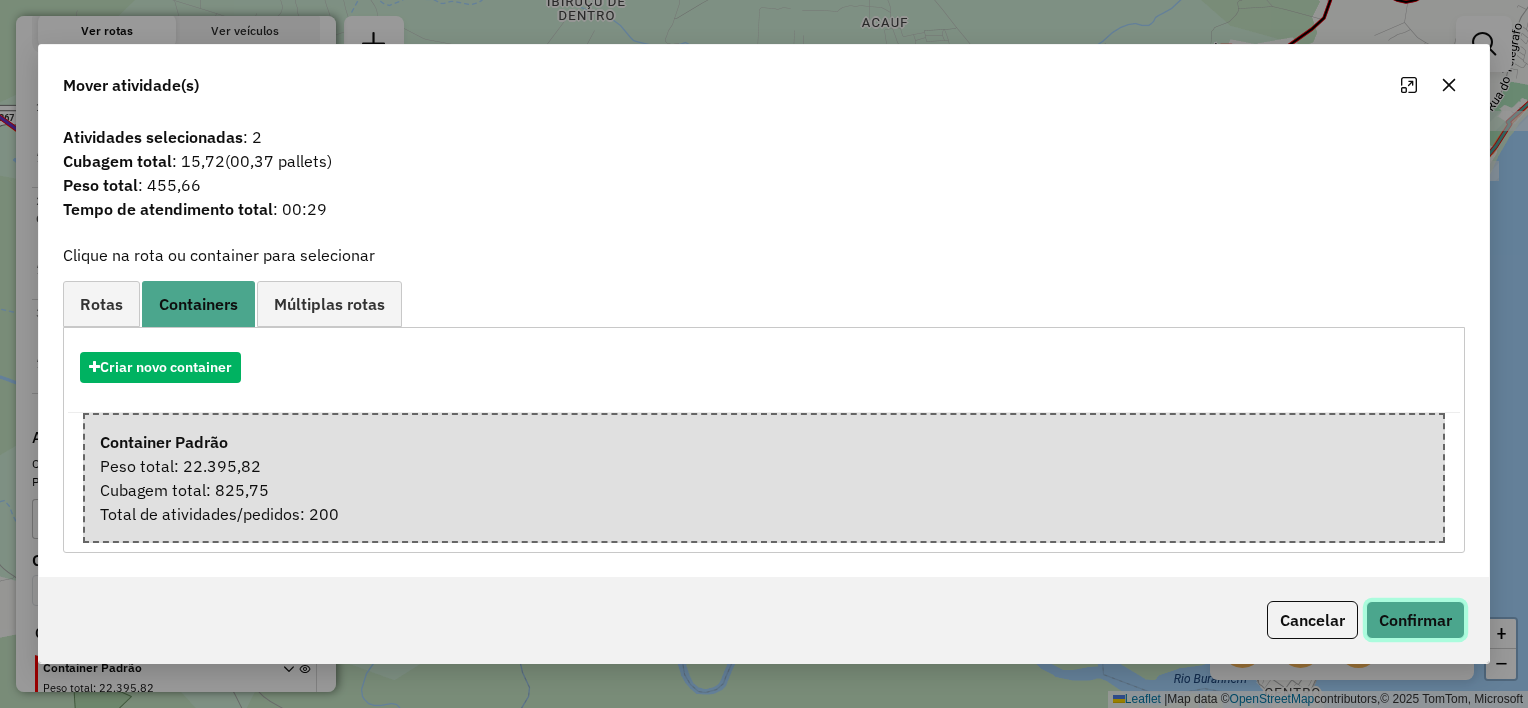 click on "Confirmar" 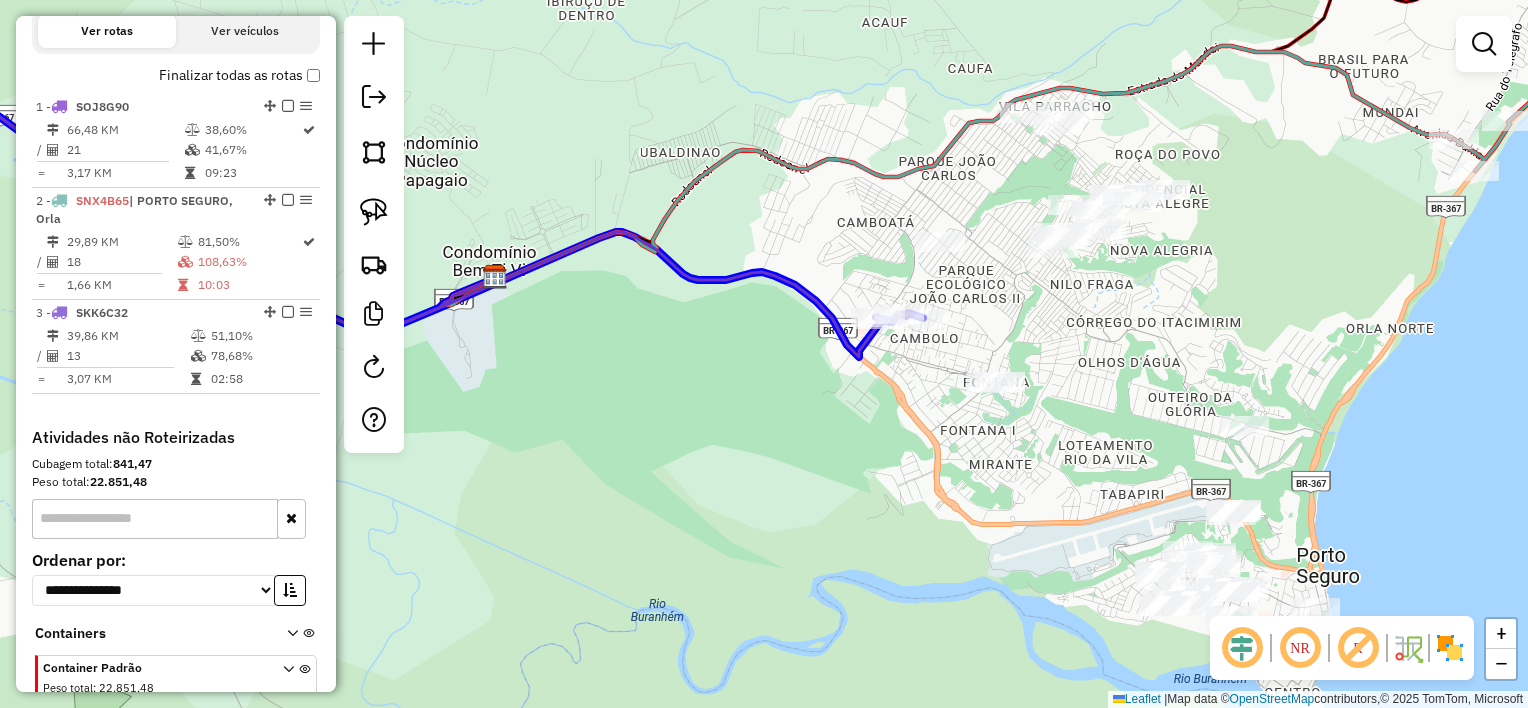 drag, startPoint x: 932, startPoint y: 252, endPoint x: 893, endPoint y: 328, distance: 85.42248 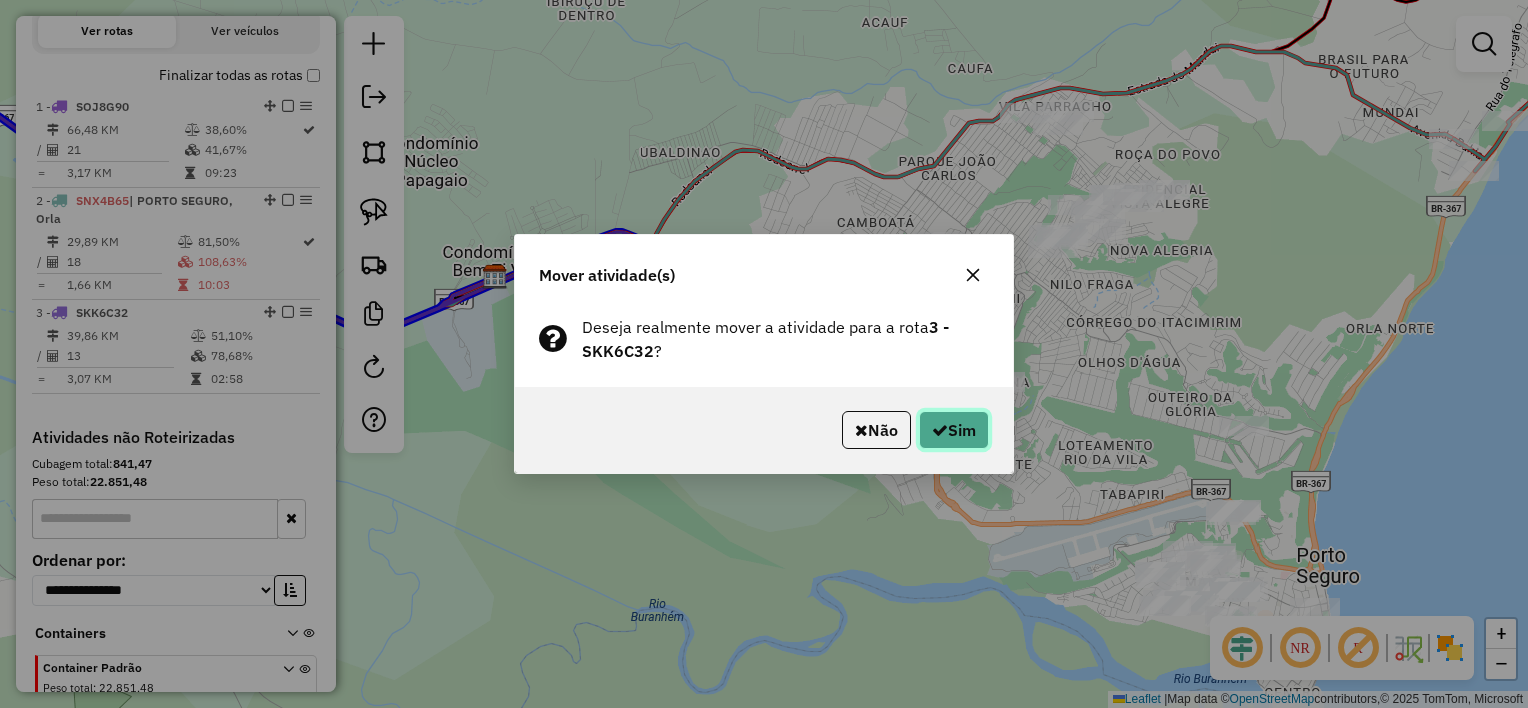 click on "Sim" 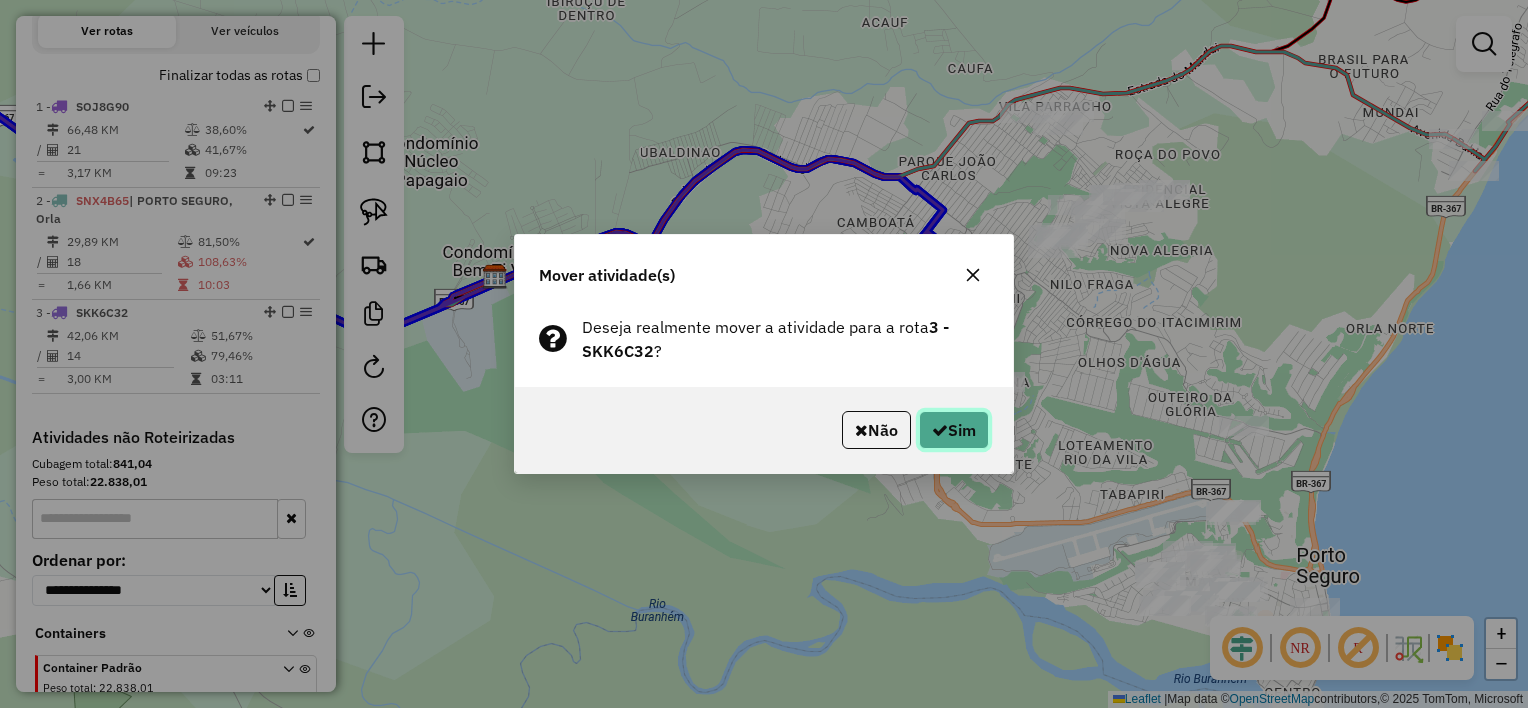 click on "Sim" 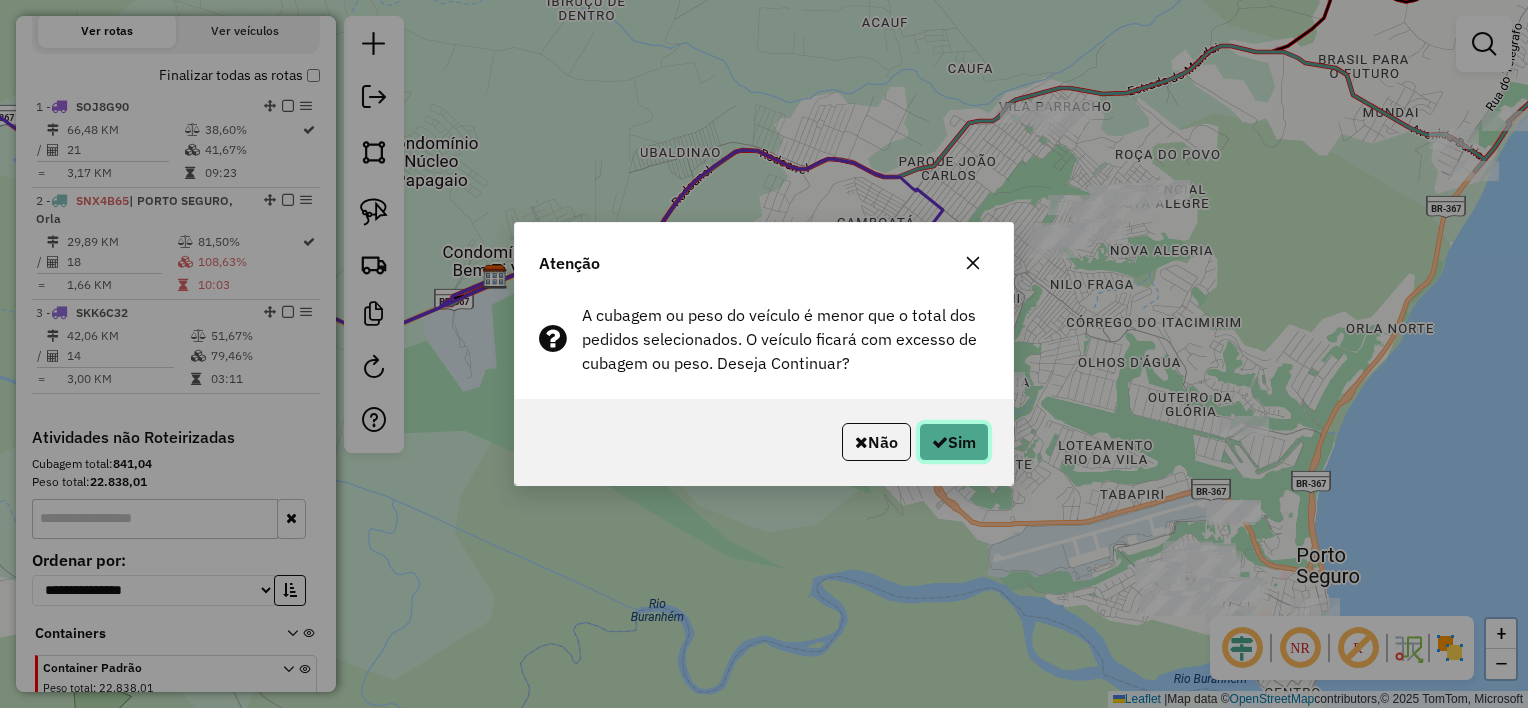 click on "Sim" 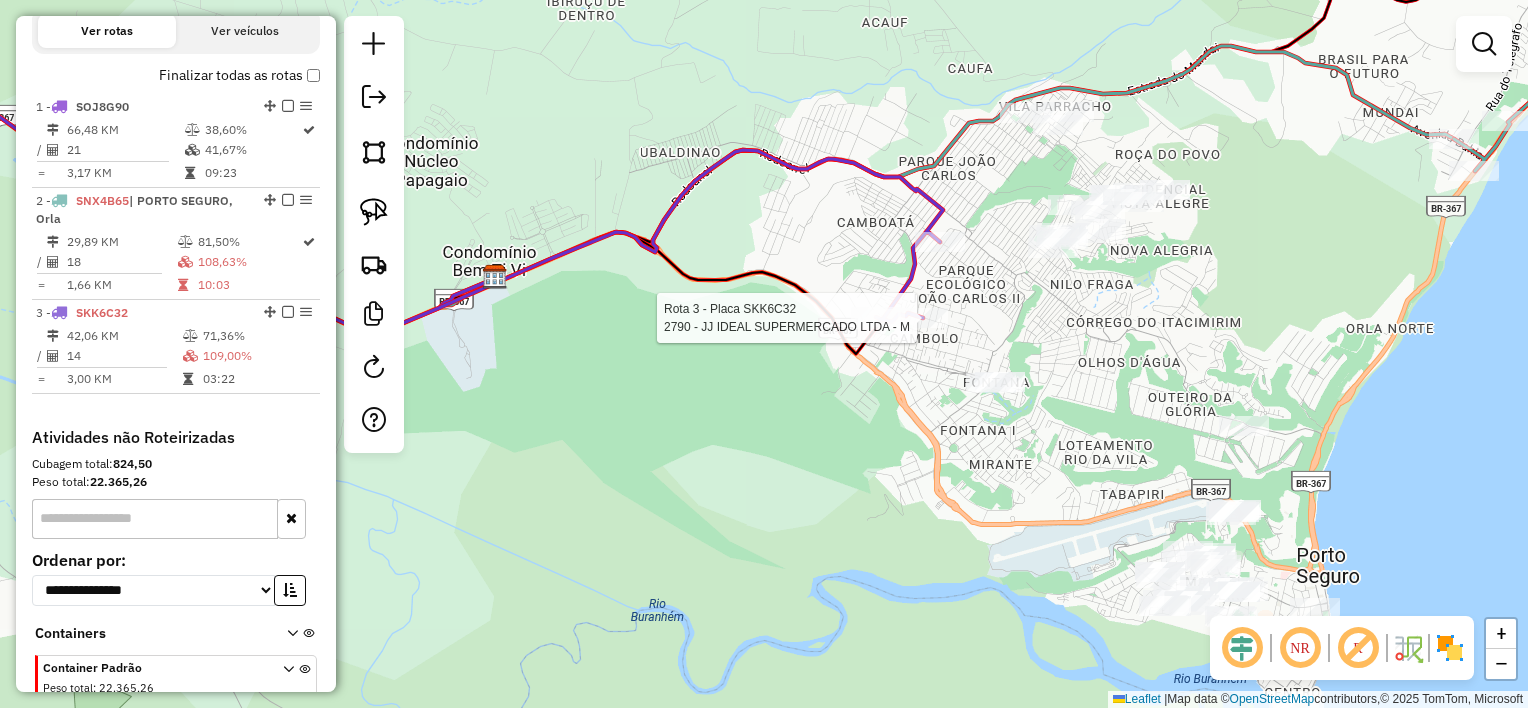 click 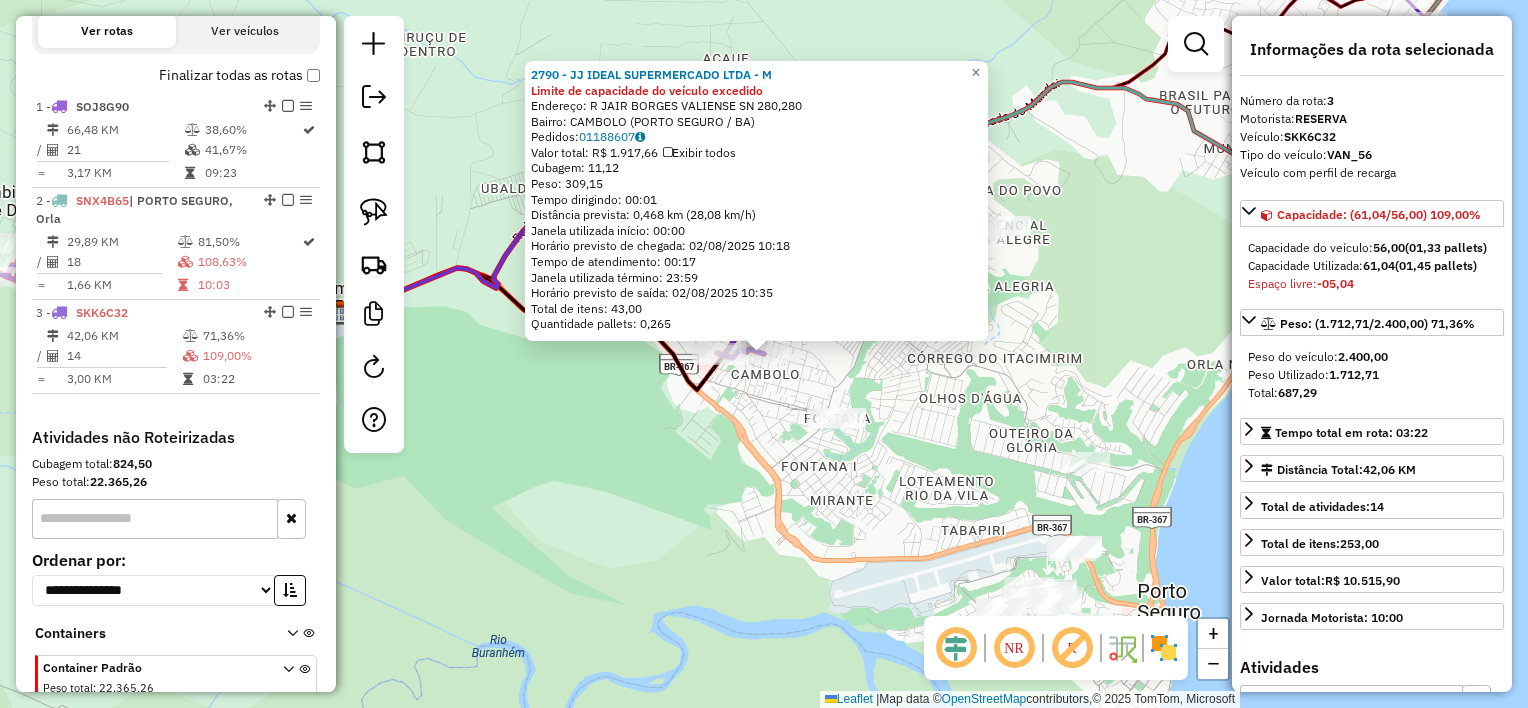 scroll, scrollTop: 765, scrollLeft: 0, axis: vertical 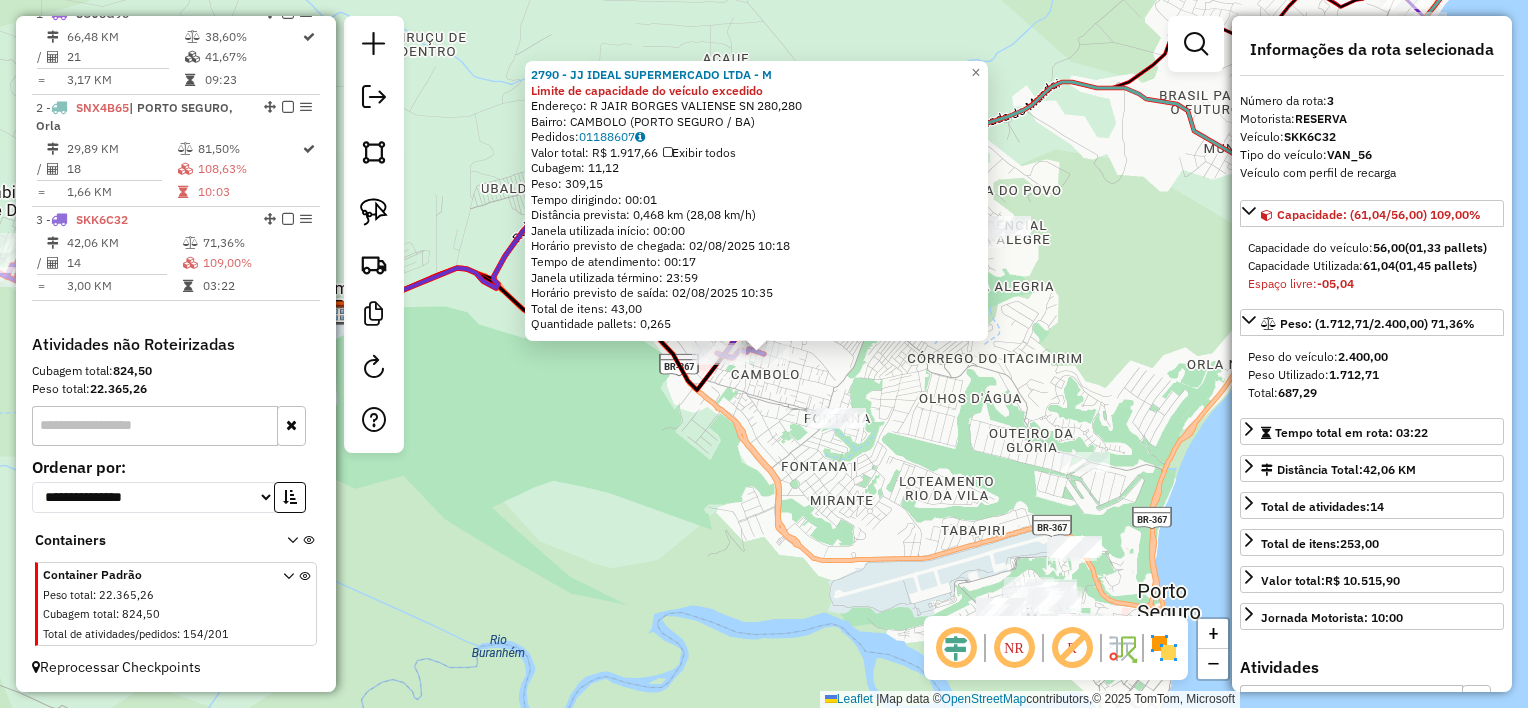 click on "2790 - JJ IDEAL SUPERMERCADO LTDA - M Limite de capacidade do veículo excedido  Endereço: R JAIR BORGES VALIENSE SN 280,280   Bairro: CAMBOLO (PORTO SEGURO / BA)   Pedidos:  01188607   Valor total: R$ 1.917,66   Exibir todos   Cubagem: 11,12  Peso: 309,15  Tempo dirigindo: 00:01   Distância prevista: 0,468 km (28,08 km/h)   Janela utilizada início: 00:00   Horário previsto de chegada: 02/08/2025 10:18   Tempo de atendimento: 00:17   Janela utilizada término: 23:59   Horário previsto de saída: 02/08/2025 10:35   Total de itens: 43,00   Quantidade pallets: 0,265  × Janela de atendimento Grade de atendimento Capacidade Transportadoras Veículos Cliente Pedidos  Rotas Selecione os dias de semana para filtrar as janelas de atendimento  Seg   Ter   Qua   Qui   Sex   Sáb   Dom  Informe o período da janela de atendimento: De: Até:  Filtrar exatamente a janela do cliente  Considerar janela de atendimento padrão  Selecione os dias de semana para filtrar as grades de atendimento  Seg   Ter   Qua   Qui  De:" 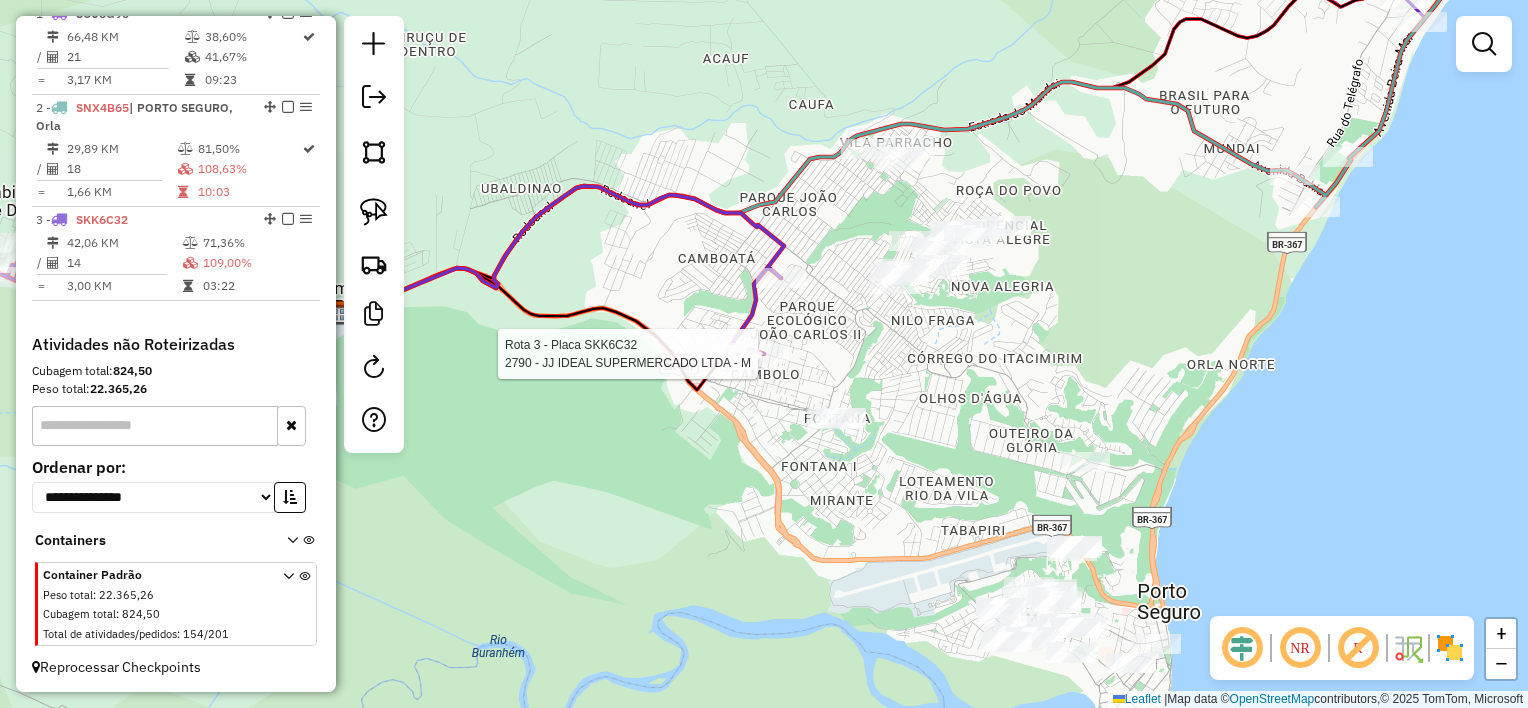 select on "**********" 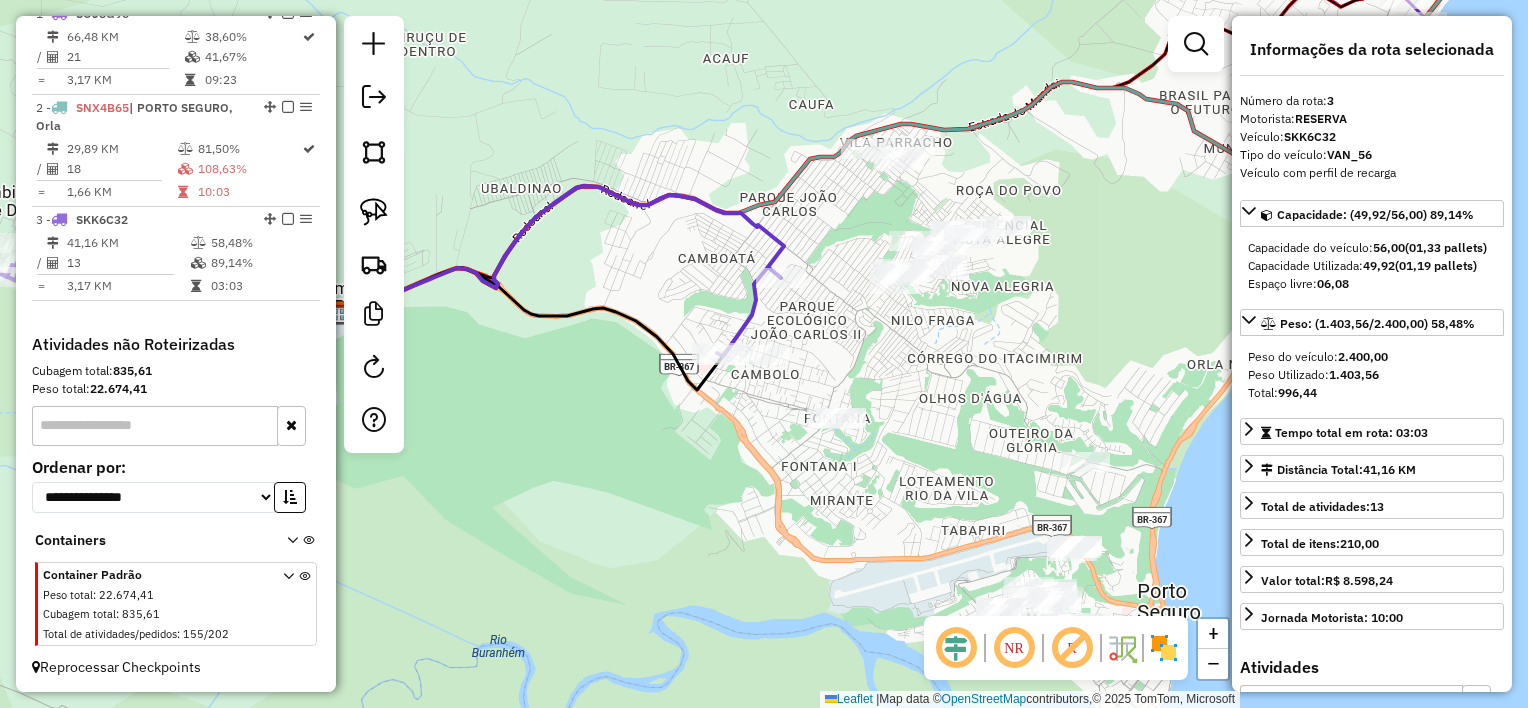 click on "Janela de atendimento Grade de atendimento Capacidade Transportadoras Veículos Cliente Pedidos  Rotas Selecione os dias de semana para filtrar as janelas de atendimento  Seg   Ter   Qua   Qui   Sex   Sáb   Dom  Informe o período da janela de atendimento: De: Até:  Filtrar exatamente a janela do cliente  Considerar janela de atendimento padrão  Selecione os dias de semana para filtrar as grades de atendimento  Seg   Ter   Qua   Qui   Sex   Sáb   Dom   Considerar clientes sem dia de atendimento cadastrado  Clientes fora do dia de atendimento selecionado Filtrar as atividades entre os valores definidos abaixo:  Peso mínimo:   Peso máximo:   Cubagem mínima:   Cubagem máxima:   De:   Até:  Filtrar as atividades entre o tempo de atendimento definido abaixo:  De:   Até:   Considerar capacidade total dos clientes não roteirizados Transportadora: Selecione um ou mais itens Tipo de veículo: Selecione um ou mais itens Veículo: Selecione um ou mais itens Motorista: Selecione um ou mais itens Nome: Rótulo:" 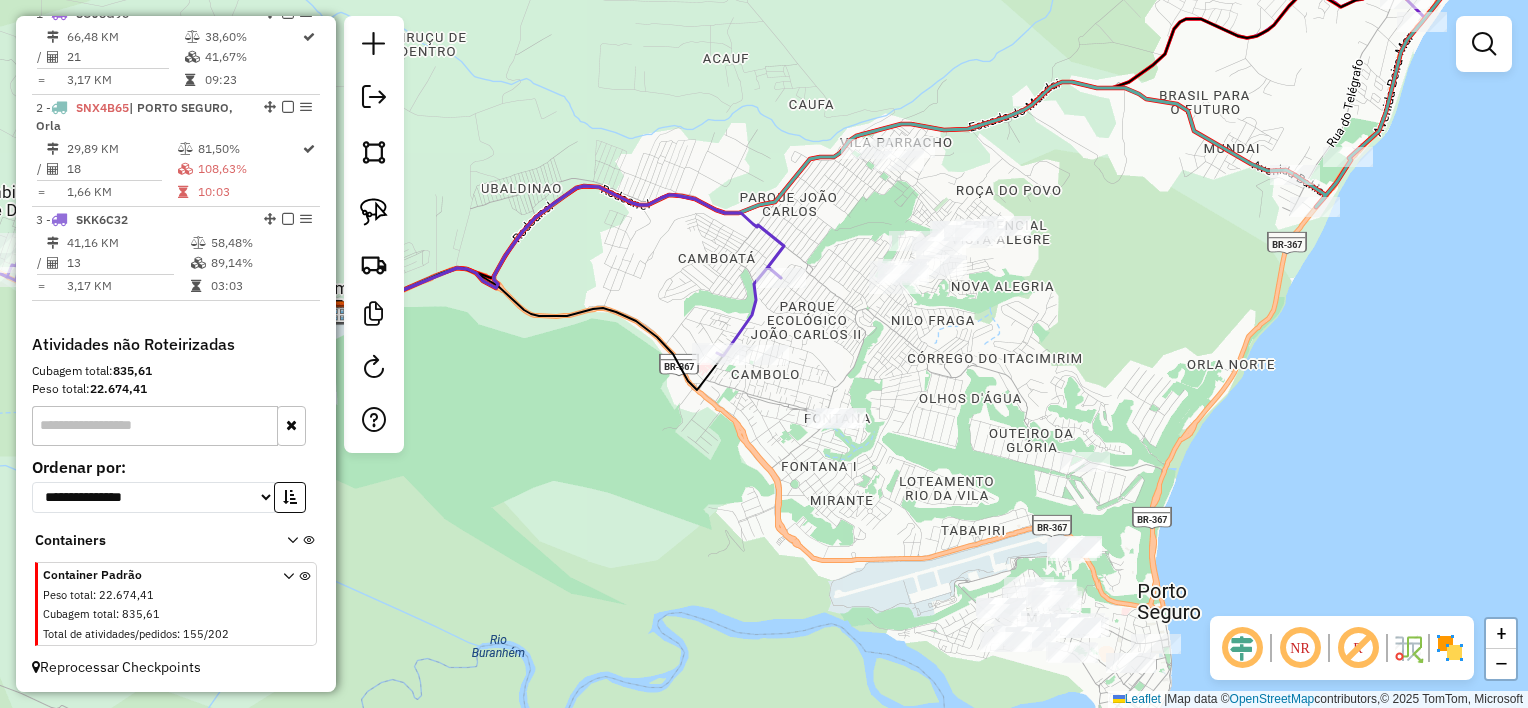 drag, startPoint x: 907, startPoint y: 431, endPoint x: 958, endPoint y: 348, distance: 97.41663 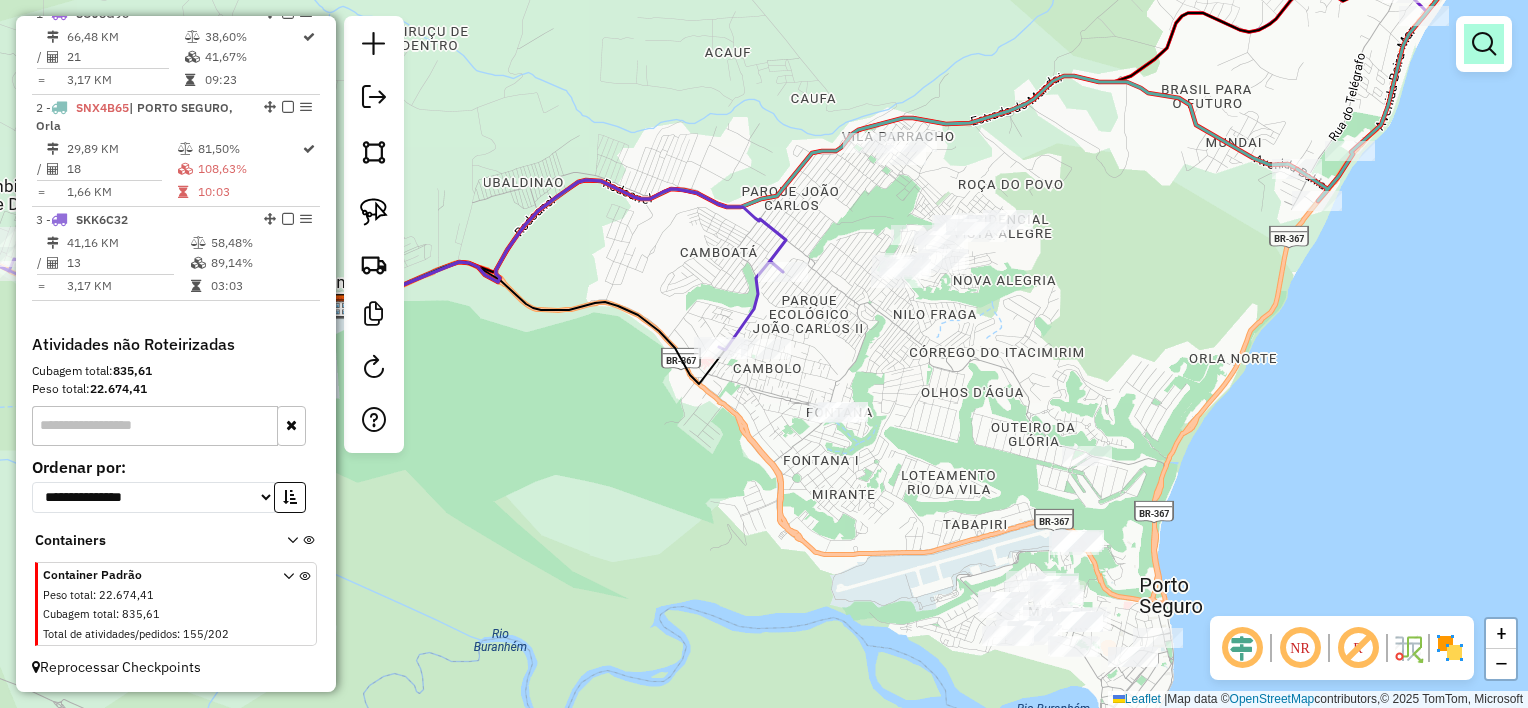 click at bounding box center (1484, 44) 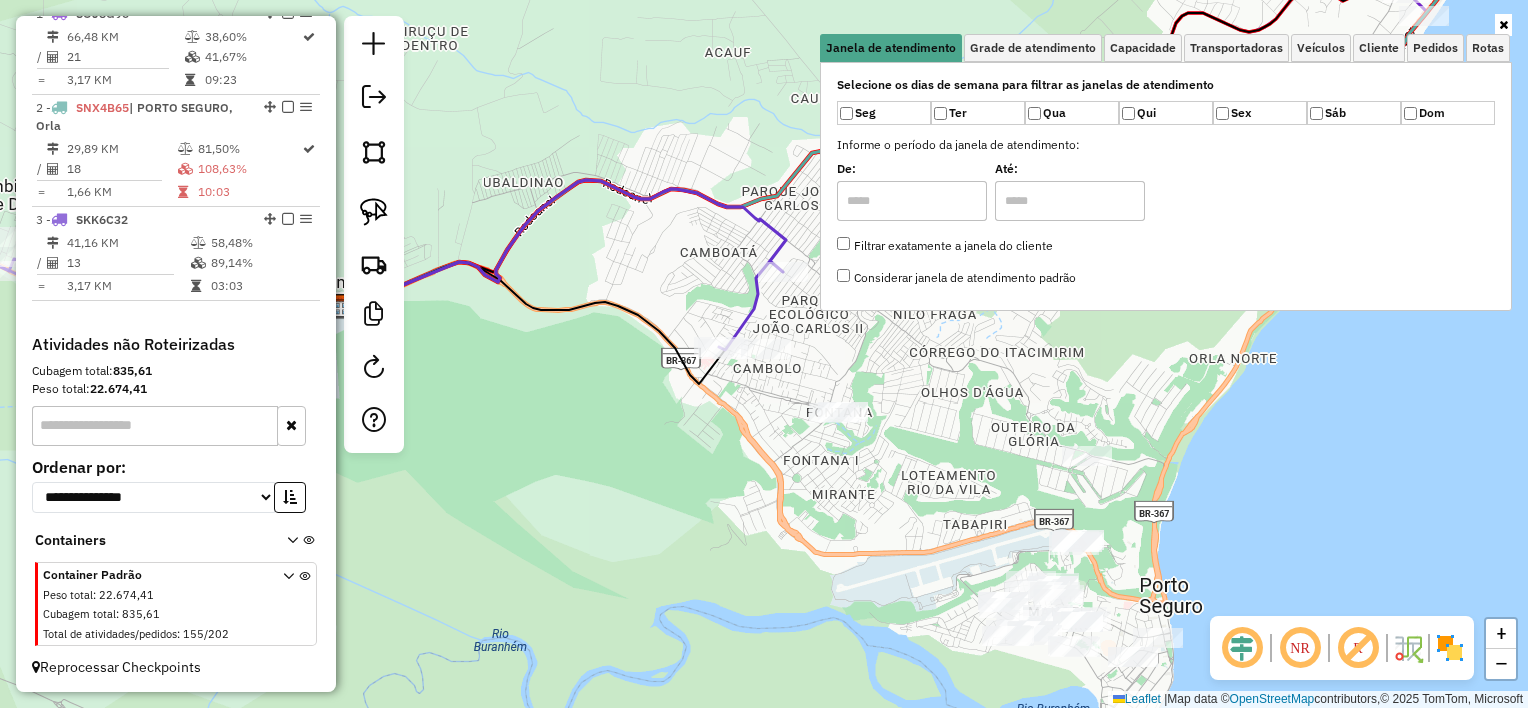 select on "**********" 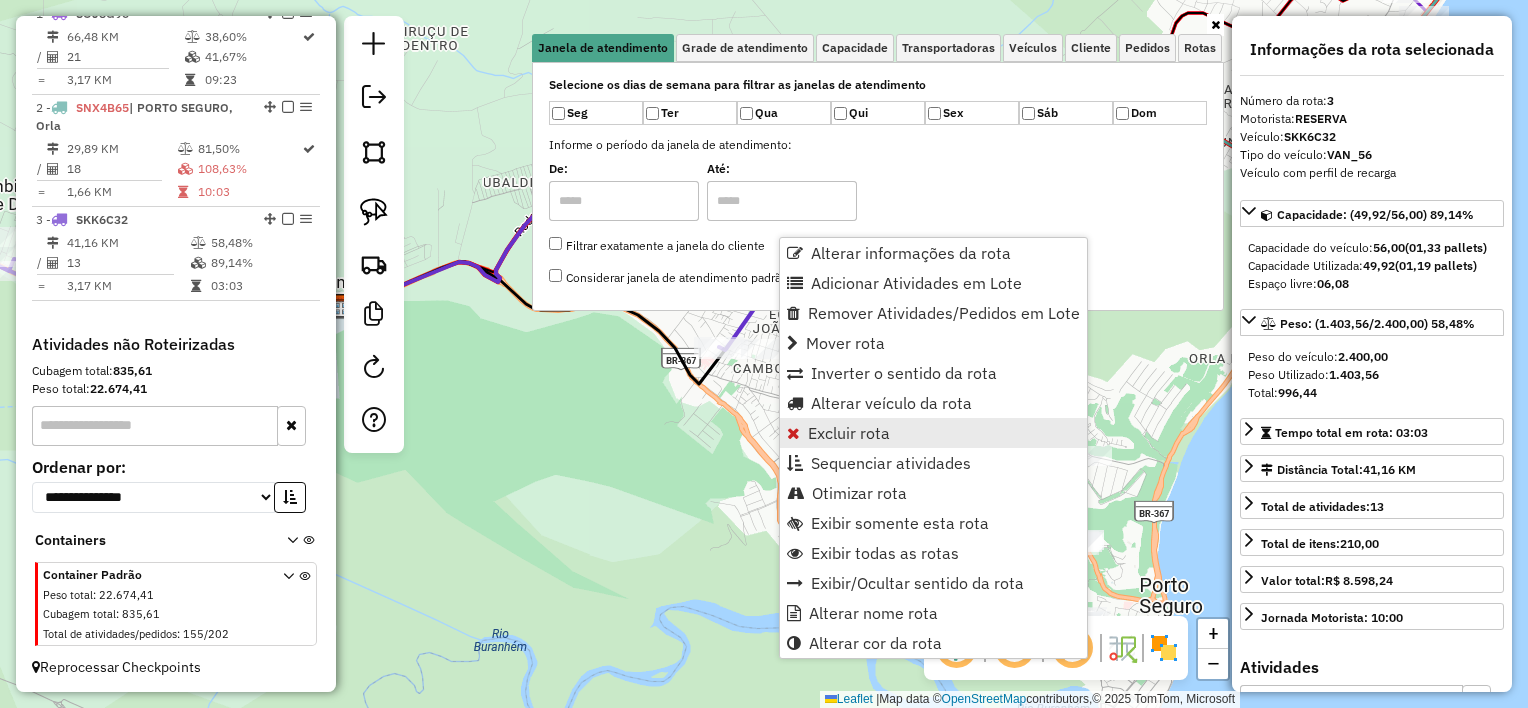 click on "Excluir rota" at bounding box center (849, 433) 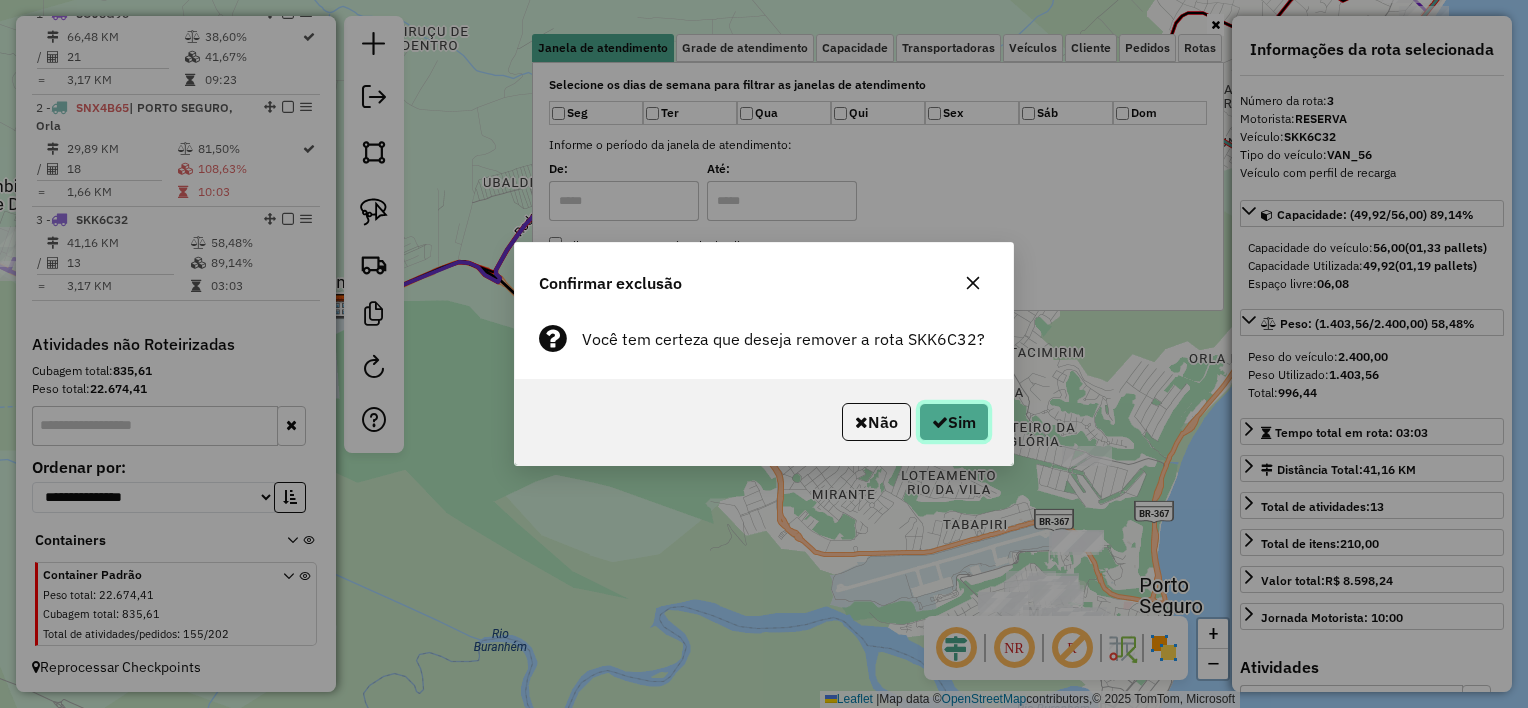 click on "Sim" 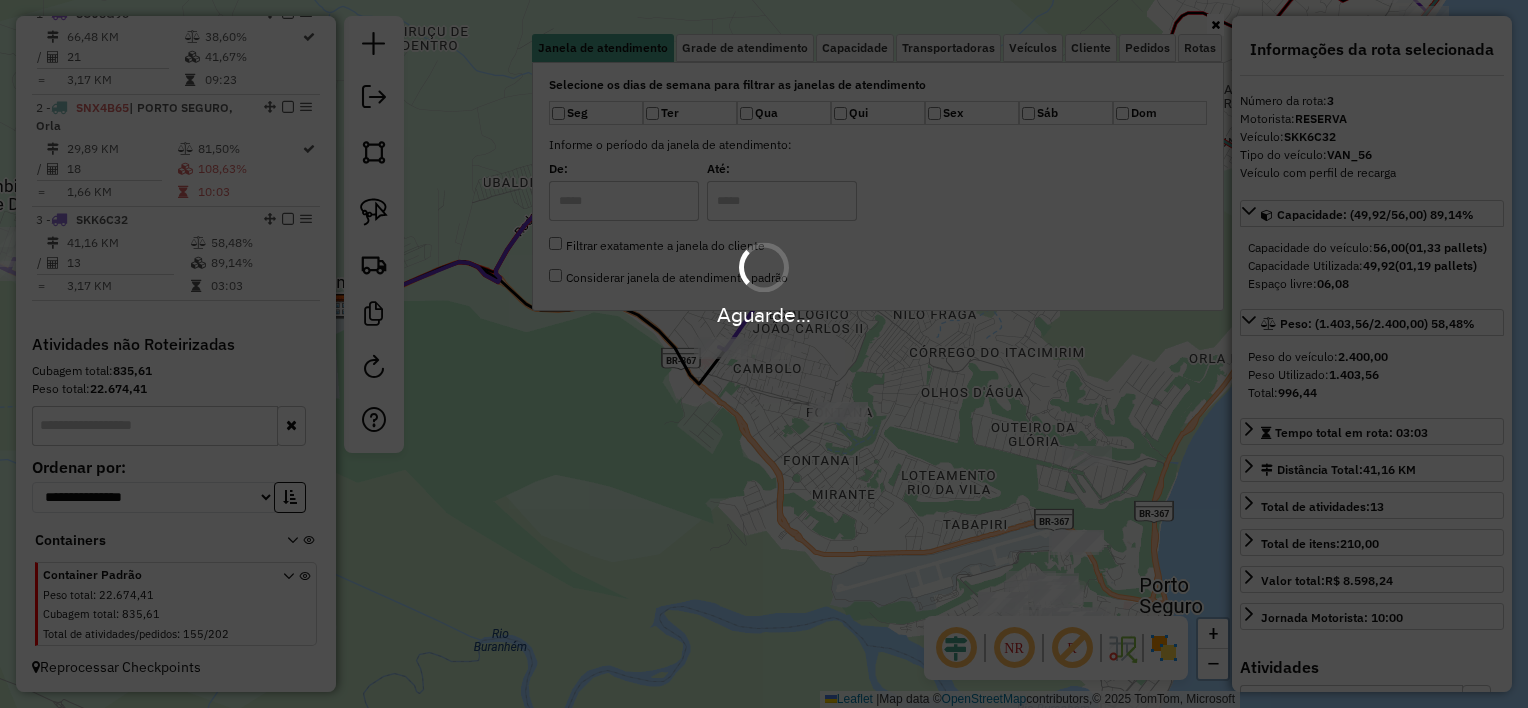 scroll, scrollTop: 672, scrollLeft: 0, axis: vertical 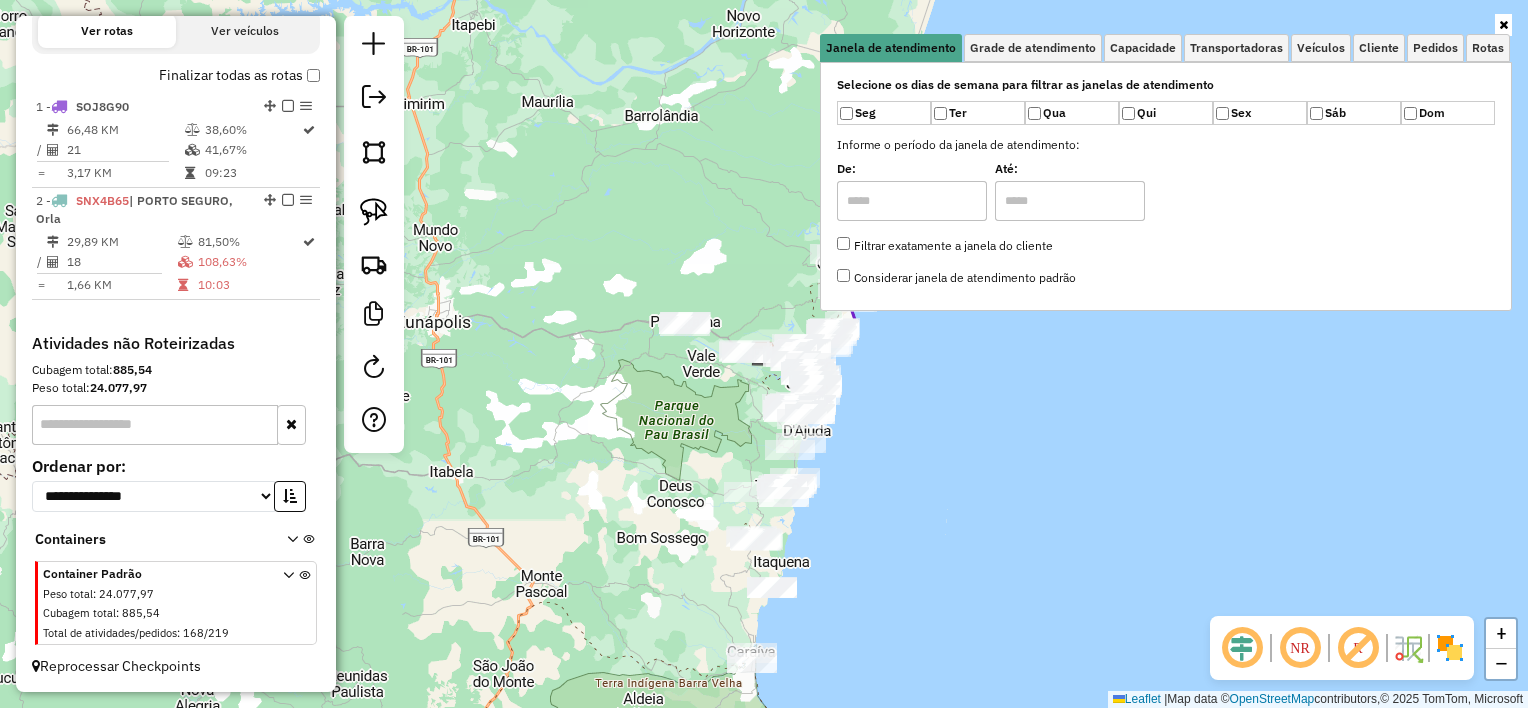 drag, startPoint x: 928, startPoint y: 376, endPoint x: 845, endPoint y: 508, distance: 155.92627 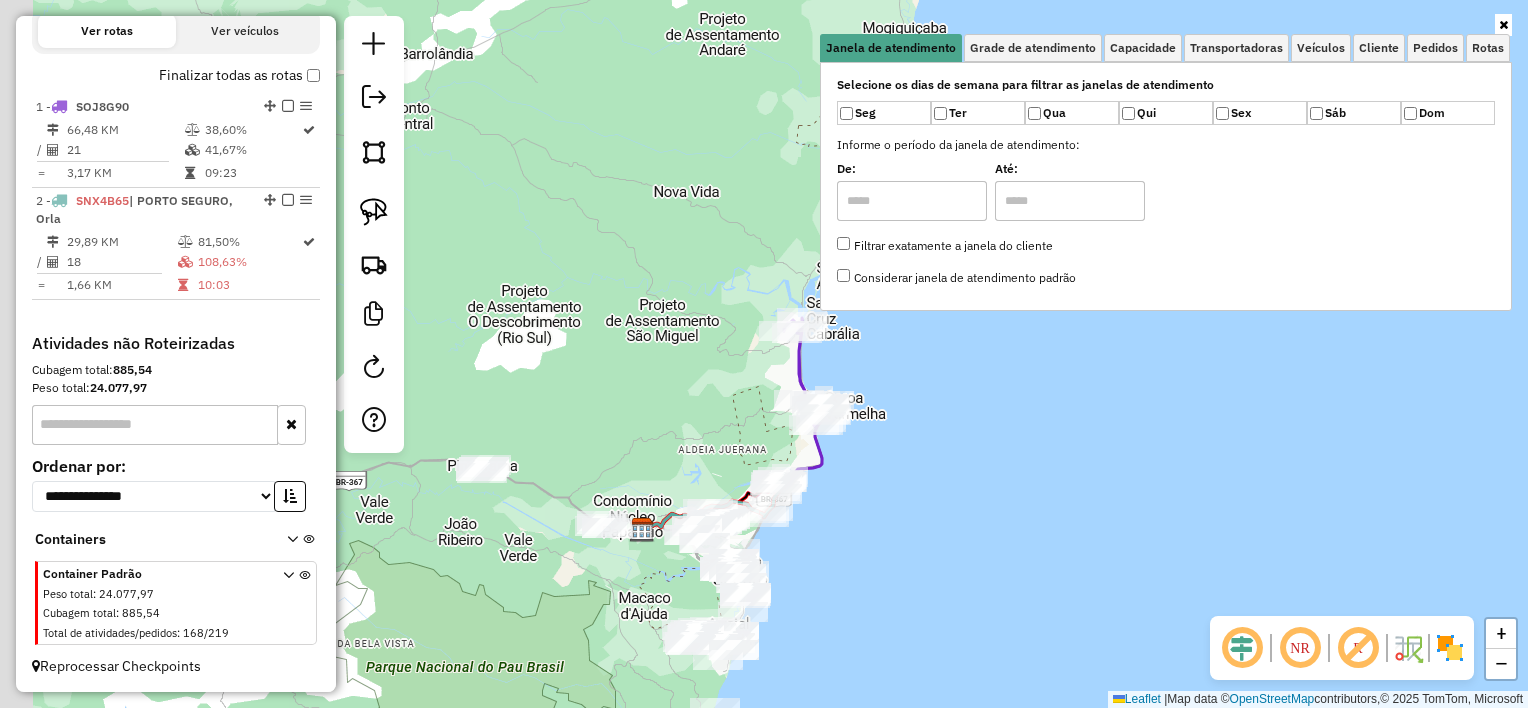 drag, startPoint x: 829, startPoint y: 503, endPoint x: 885, endPoint y: 346, distance: 166.68834 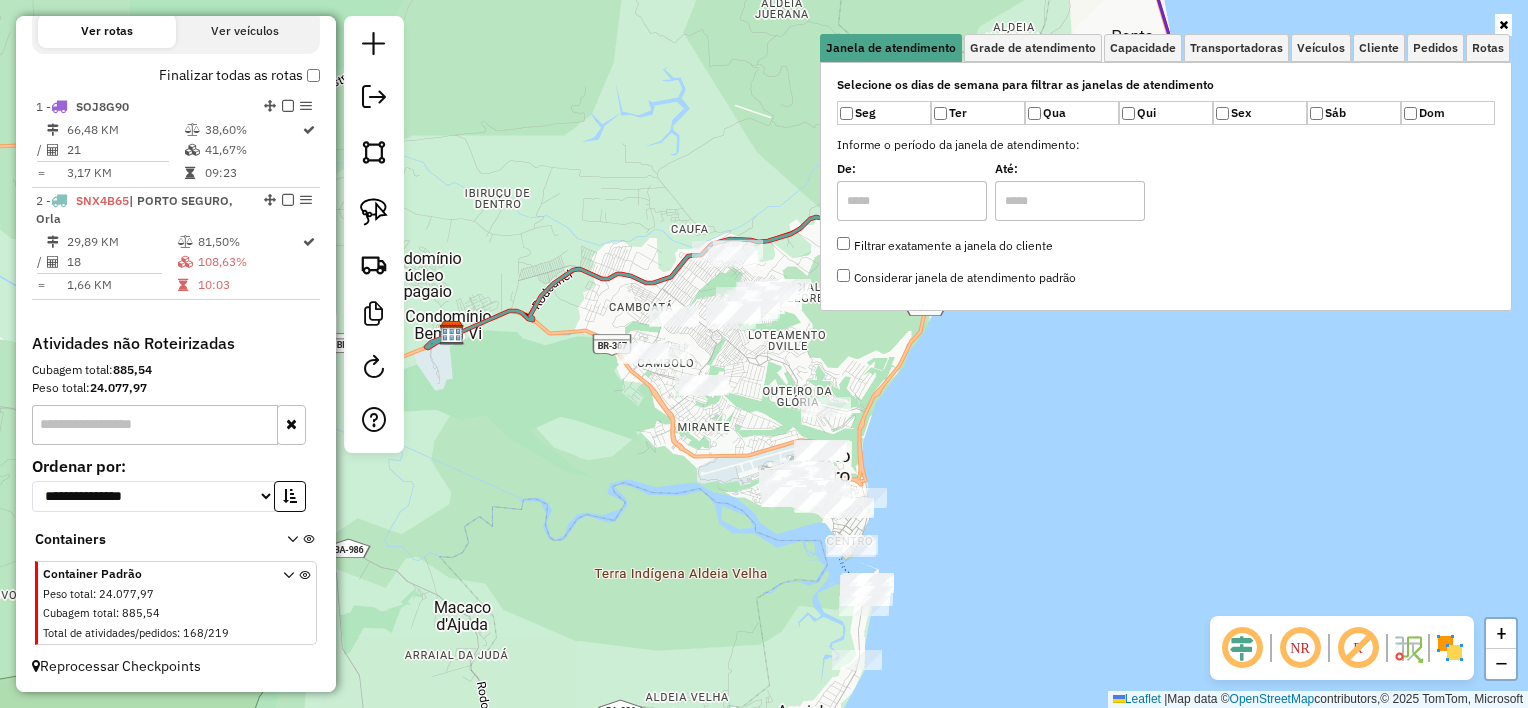 drag, startPoint x: 1020, startPoint y: 382, endPoint x: 1257, endPoint y: 294, distance: 252.81021 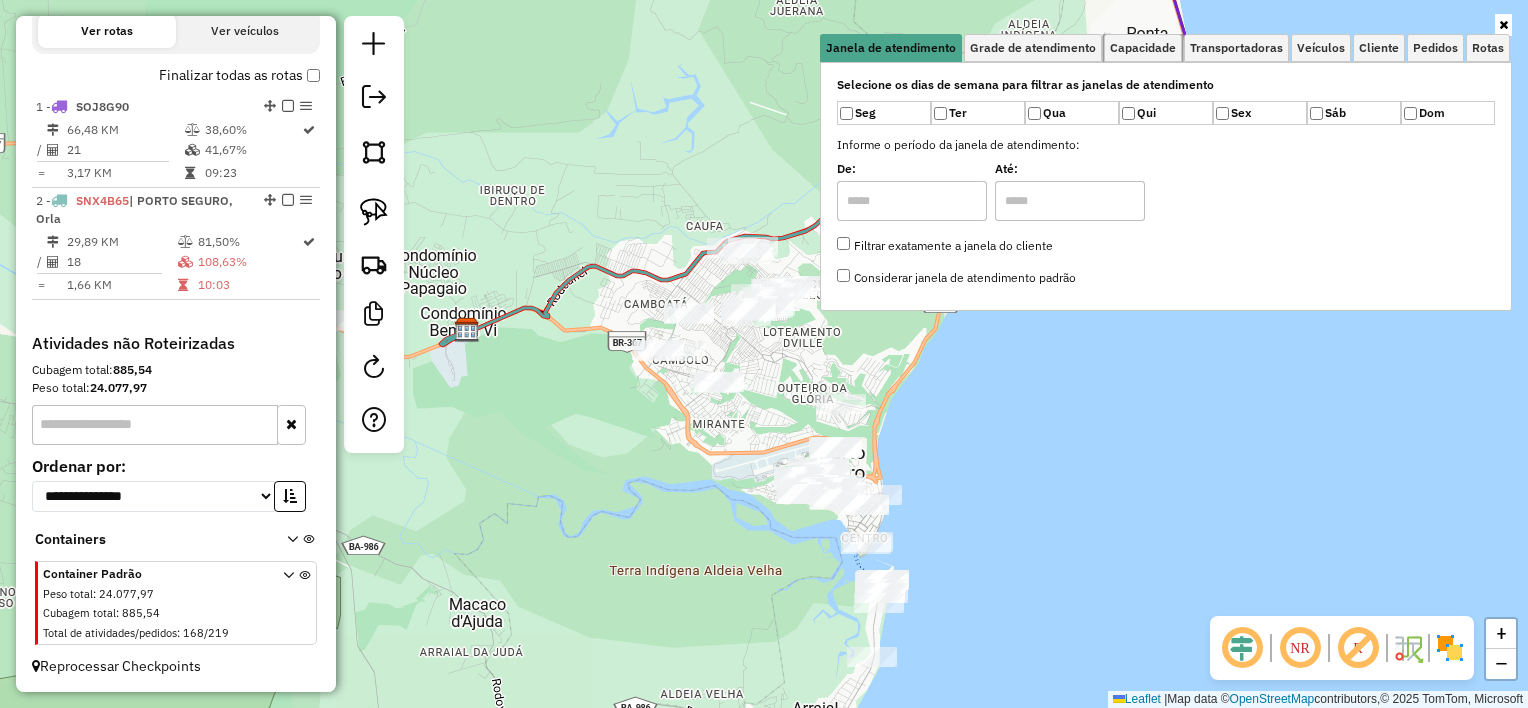 drag, startPoint x: 1162, startPoint y: 52, endPoint x: 1104, endPoint y: 144, distance: 108.75661 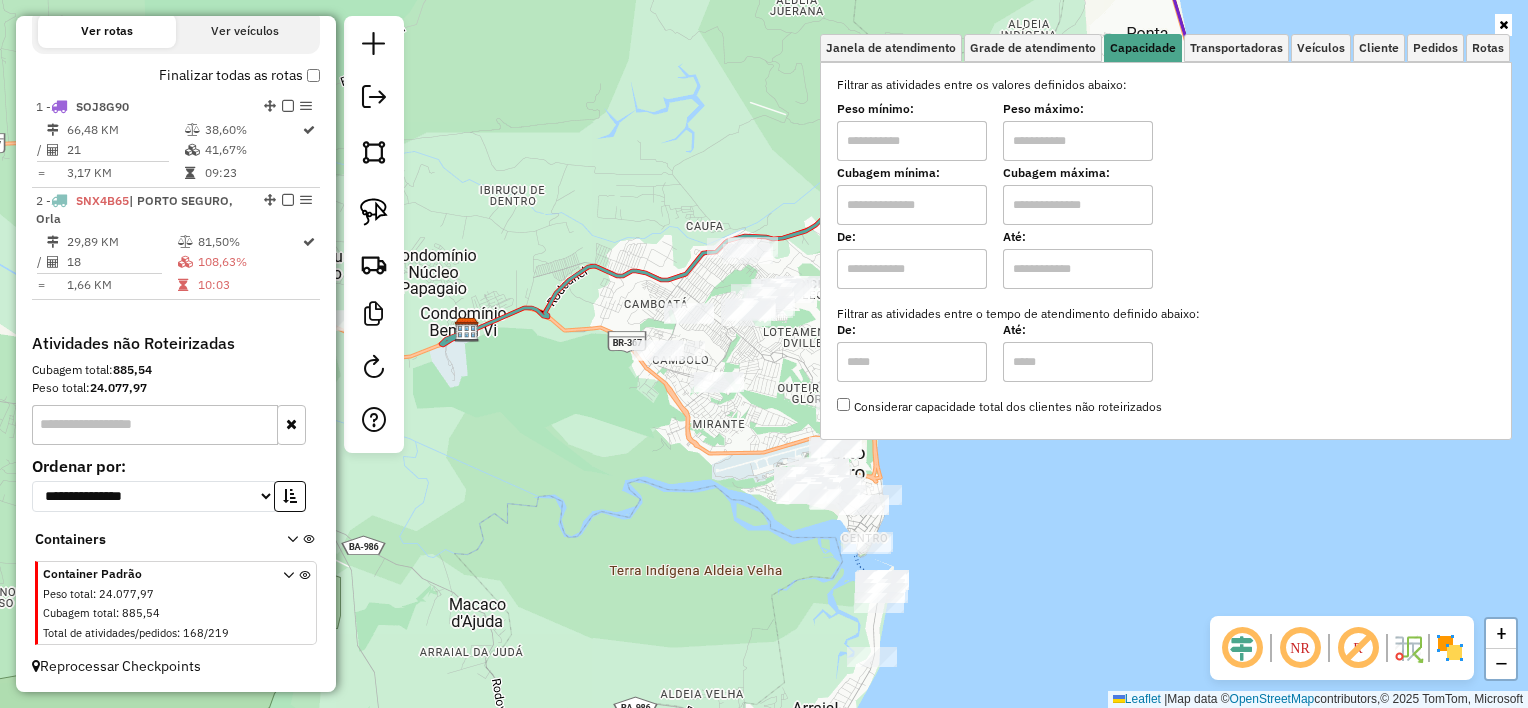 click at bounding box center (912, 205) 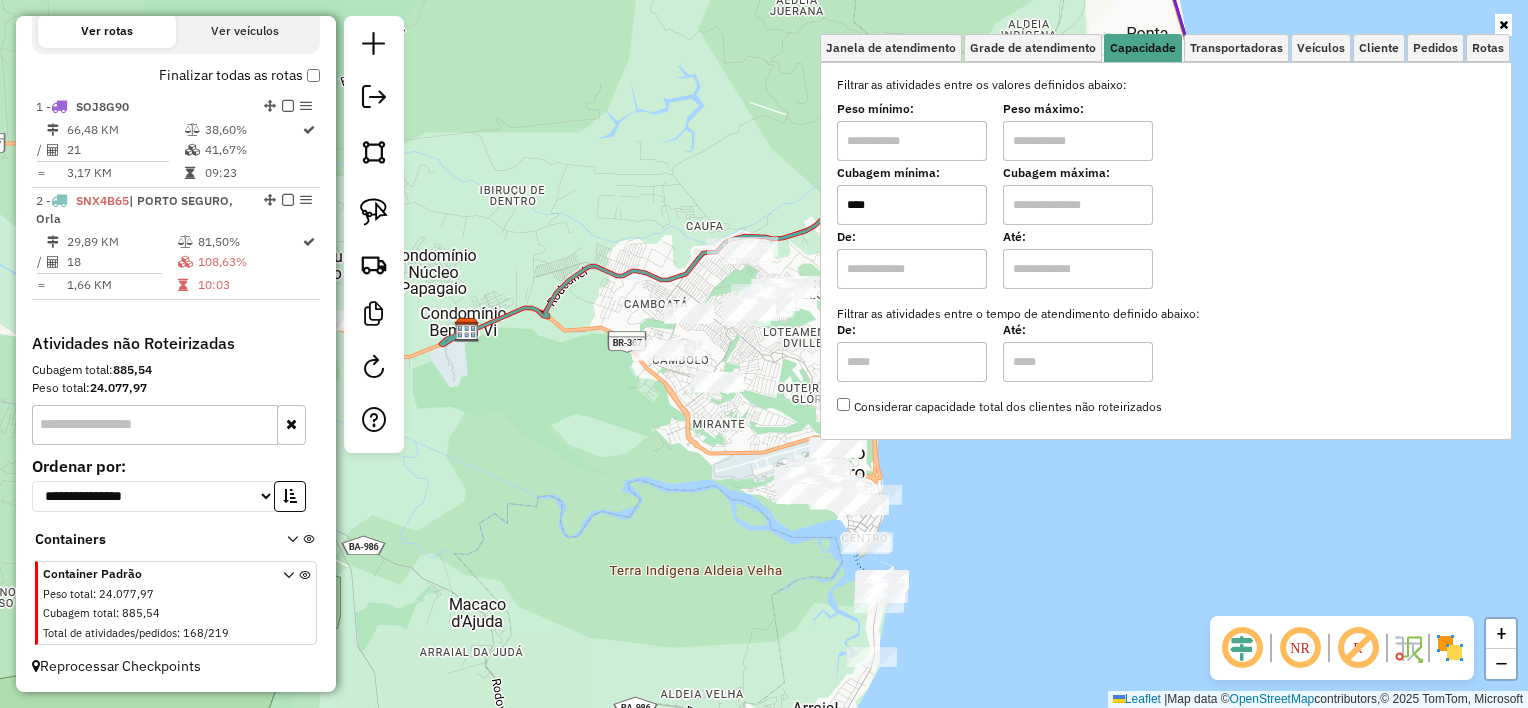 type on "****" 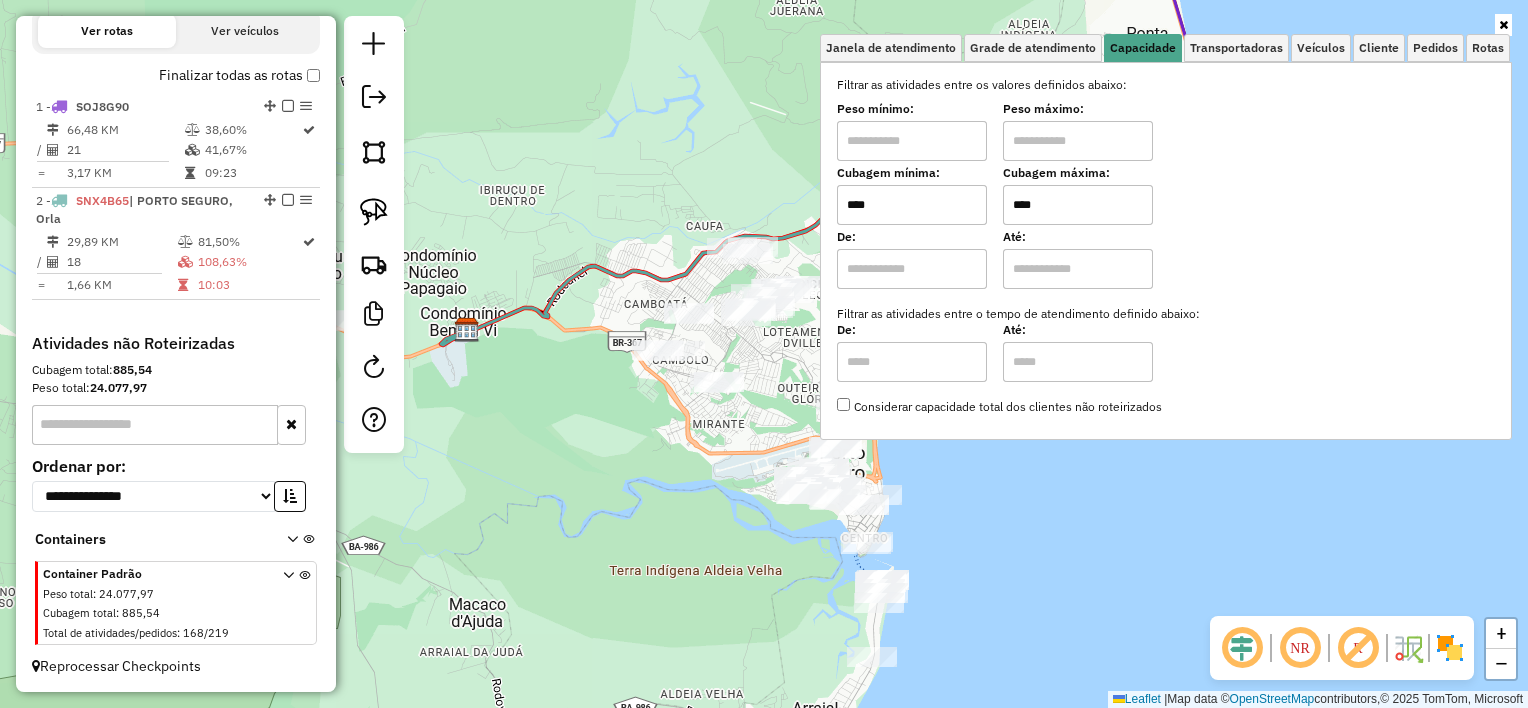 type on "****" 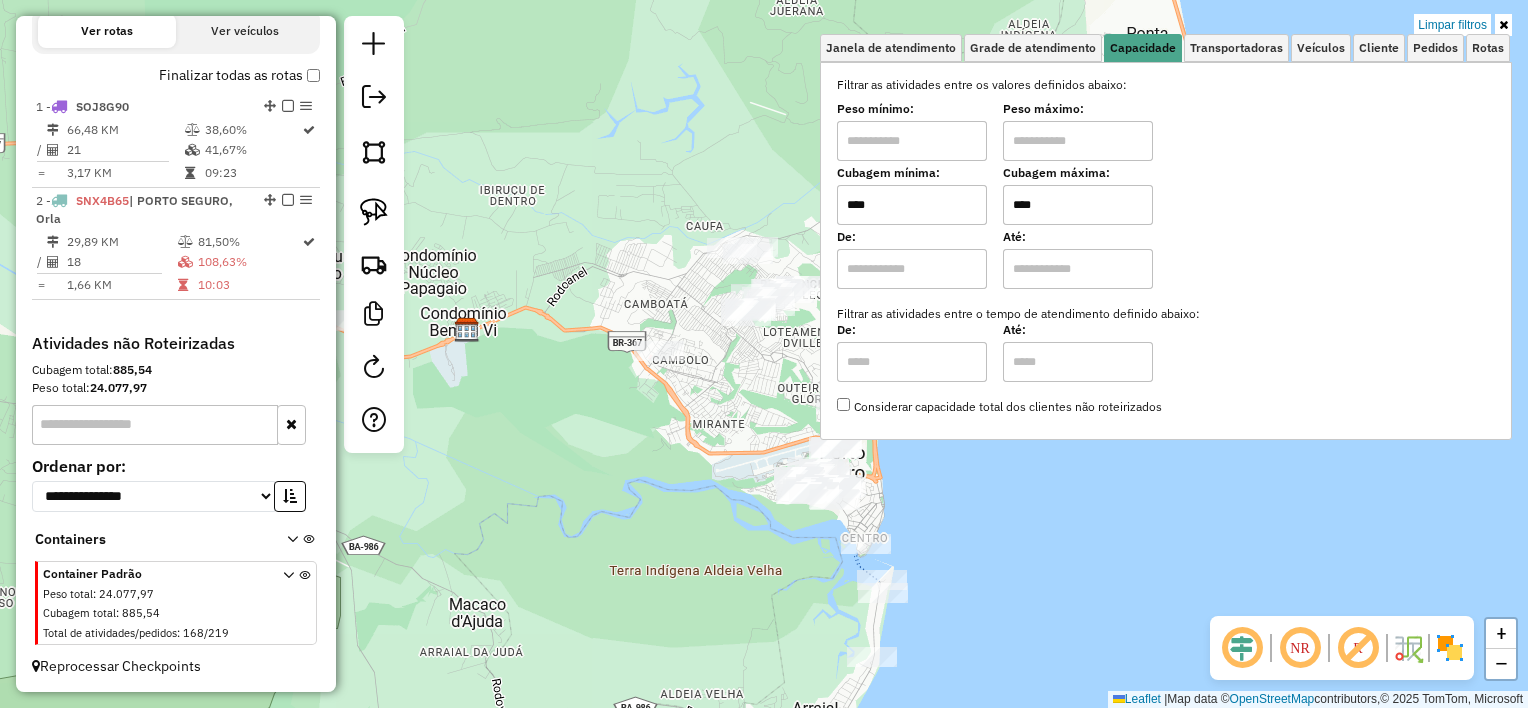 click on "Limpar filtros Janela de atendimento Grade de atendimento Capacidade Transportadoras Veículos Cliente Pedidos  Rotas Selecione os dias de semana para filtrar as janelas de atendimento  Seg   Ter   Qua   Qui   Sex   Sáb   Dom  Informe o período da janela de atendimento: De: Até:  Filtrar exatamente a janela do cliente  Considerar janela de atendimento padrão  Selecione os dias de semana para filtrar as grades de atendimento  Seg   Ter   Qua   Qui   Sex   Sáb   Dom   Considerar clientes sem dia de atendimento cadastrado  Clientes fora do dia de atendimento selecionado Filtrar as atividades entre os valores definidos abaixo:  Peso mínimo:   Peso máximo:   Cubagem mínima:  ****  Cubagem máxima:  ****  De:   Até:  Filtrar as atividades entre o tempo de atendimento definido abaixo:  De:   Até:   Considerar capacidade total dos clientes não roteirizados Transportadora: Selecione um ou mais itens Tipo de veículo: Selecione um ou mais itens Veículo: Selecione um ou mais itens Motorista: Nome: Rótulo: +" 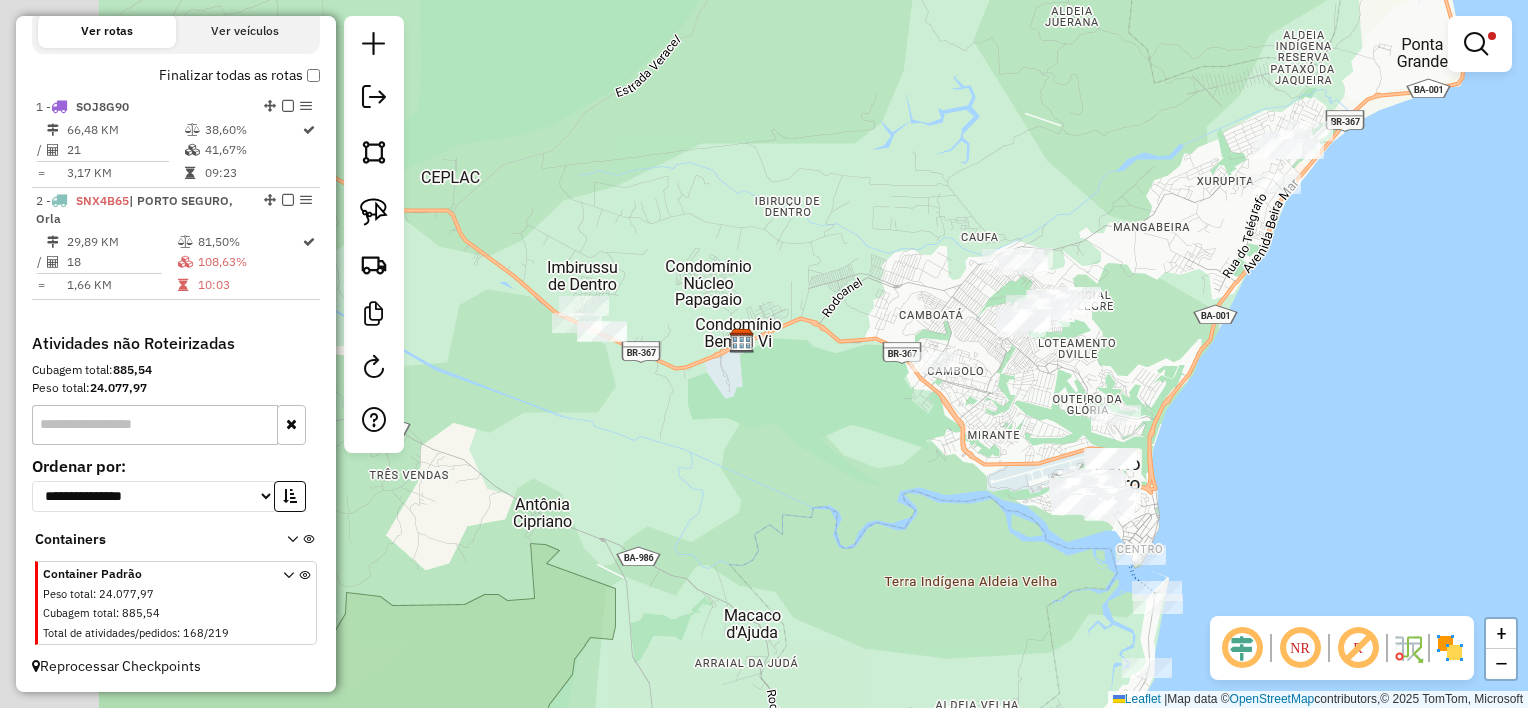 drag, startPoint x: 776, startPoint y: 436, endPoint x: 1056, endPoint y: 422, distance: 280.3498 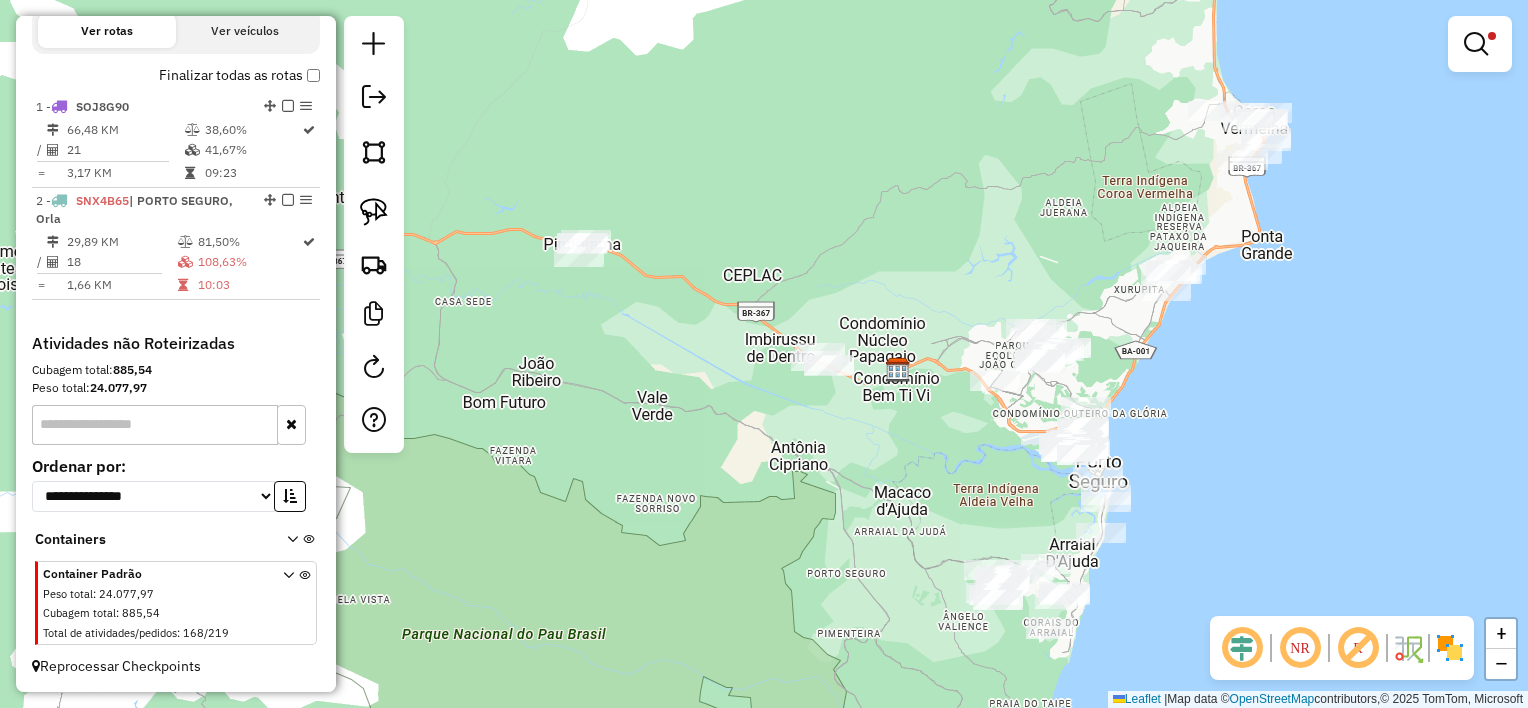 drag, startPoint x: 956, startPoint y: 444, endPoint x: 800, endPoint y: 377, distance: 169.77927 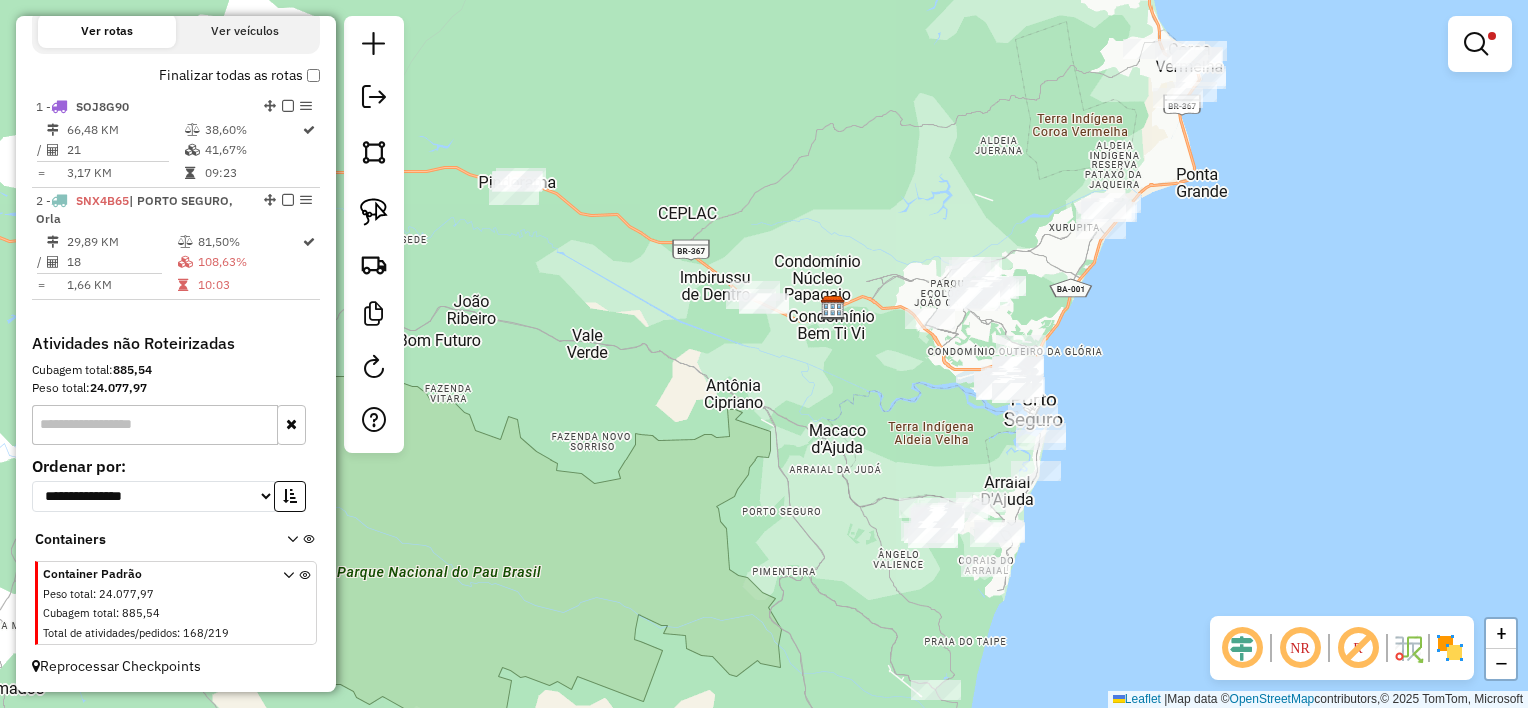 drag, startPoint x: 760, startPoint y: 369, endPoint x: 851, endPoint y: 372, distance: 91.04944 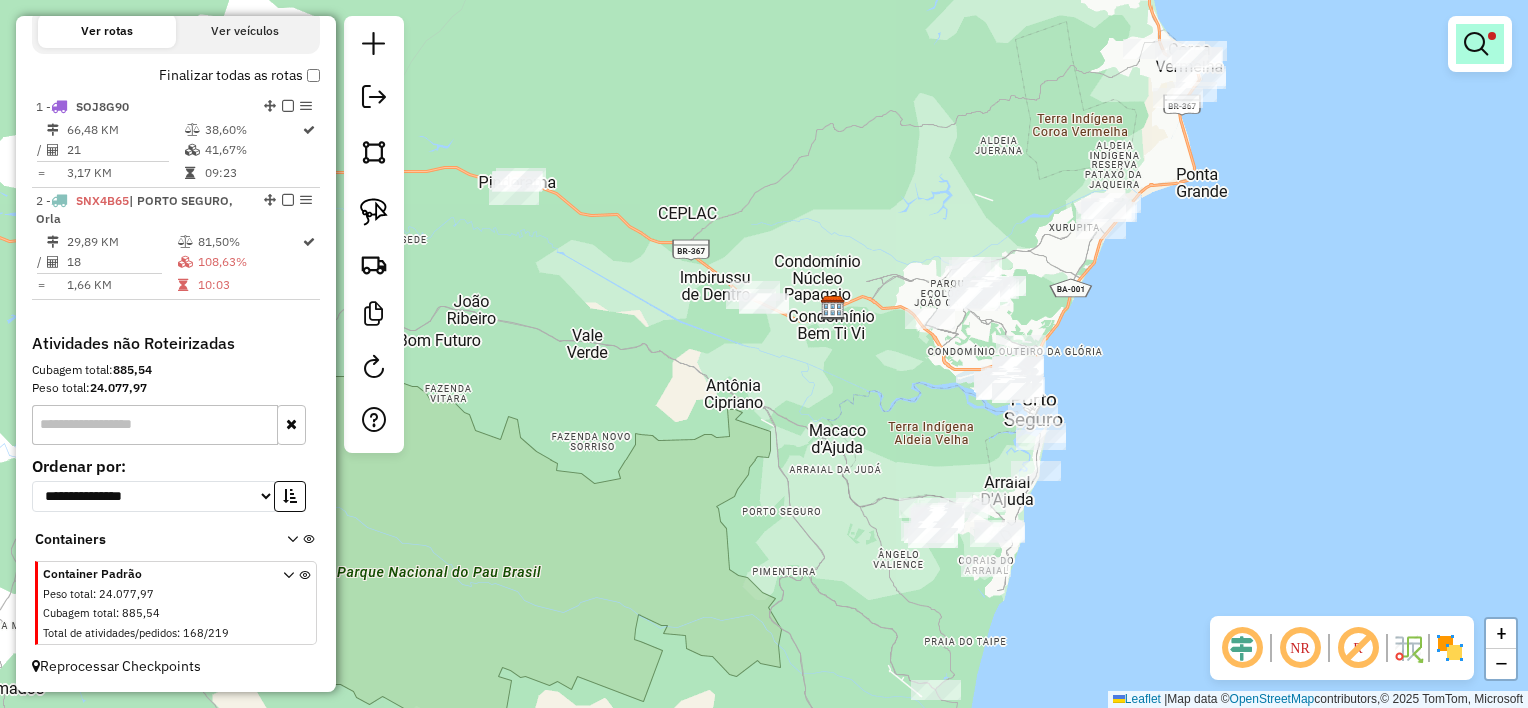 click at bounding box center [1476, 44] 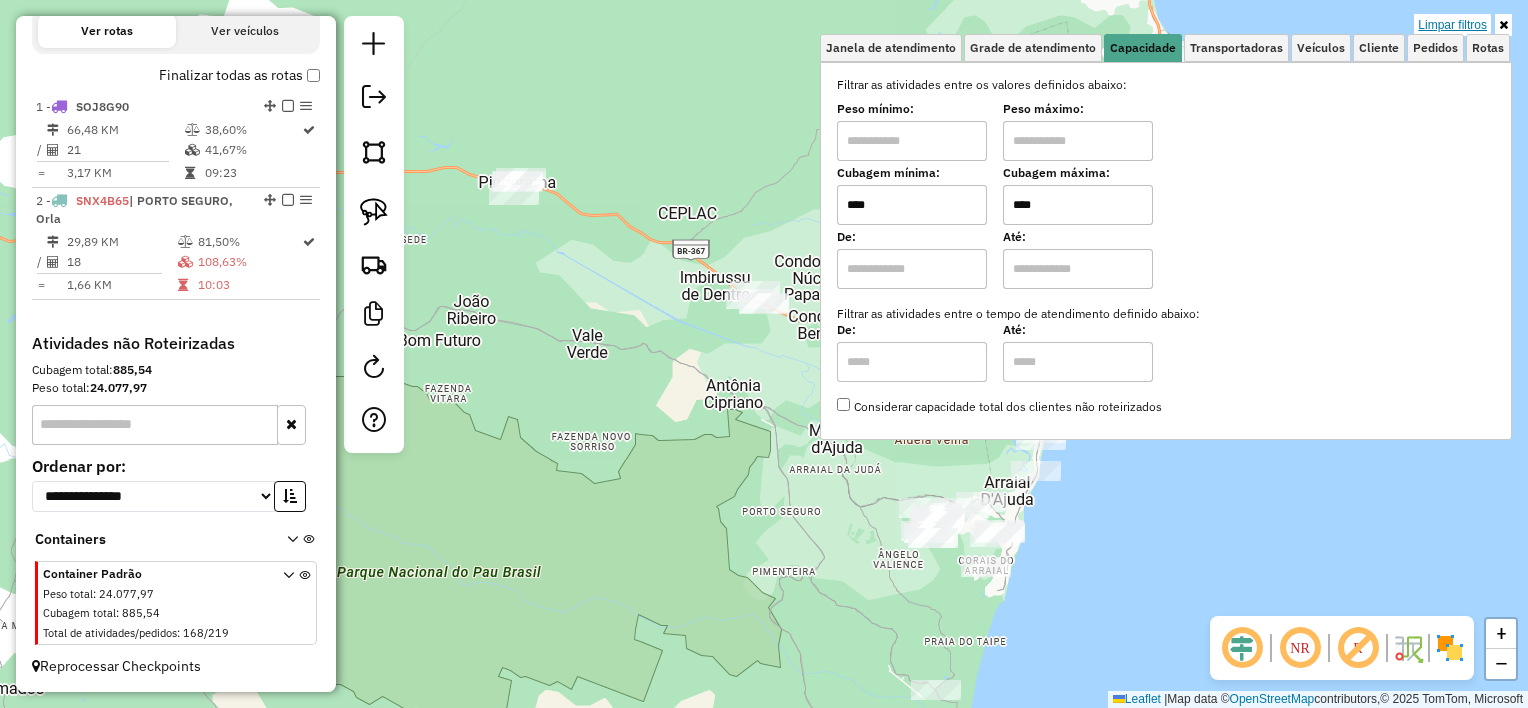 click on "Limpar filtros" at bounding box center (1452, 25) 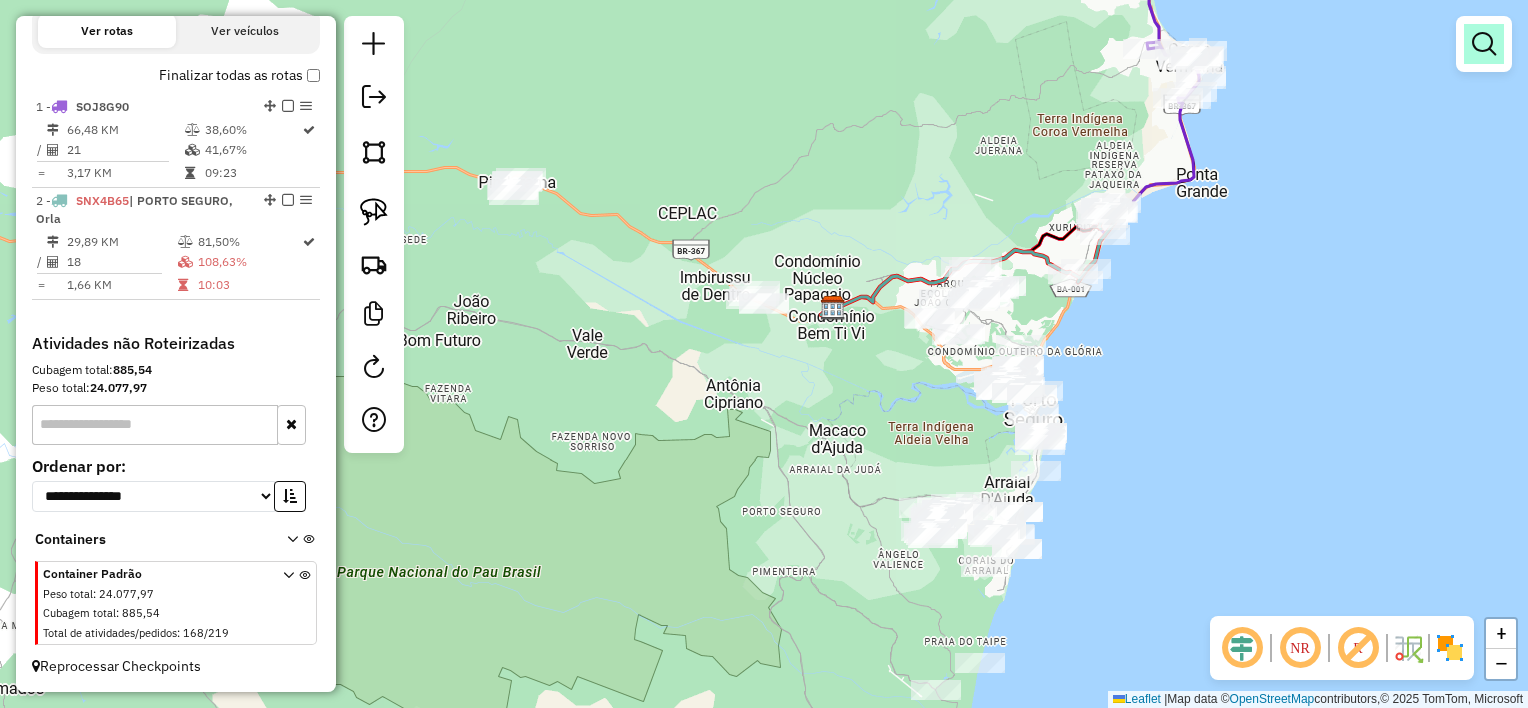 click at bounding box center [1484, 44] 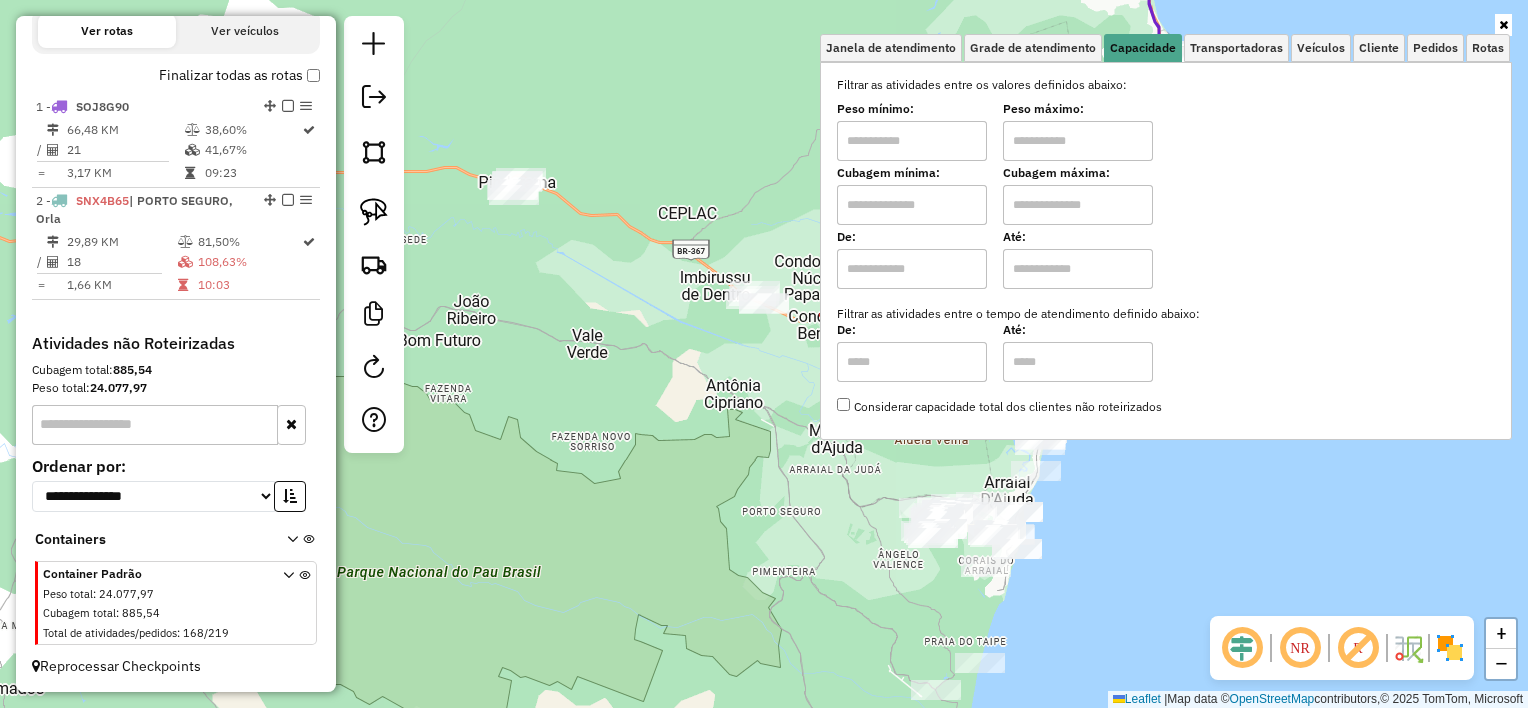 click at bounding box center (912, 205) 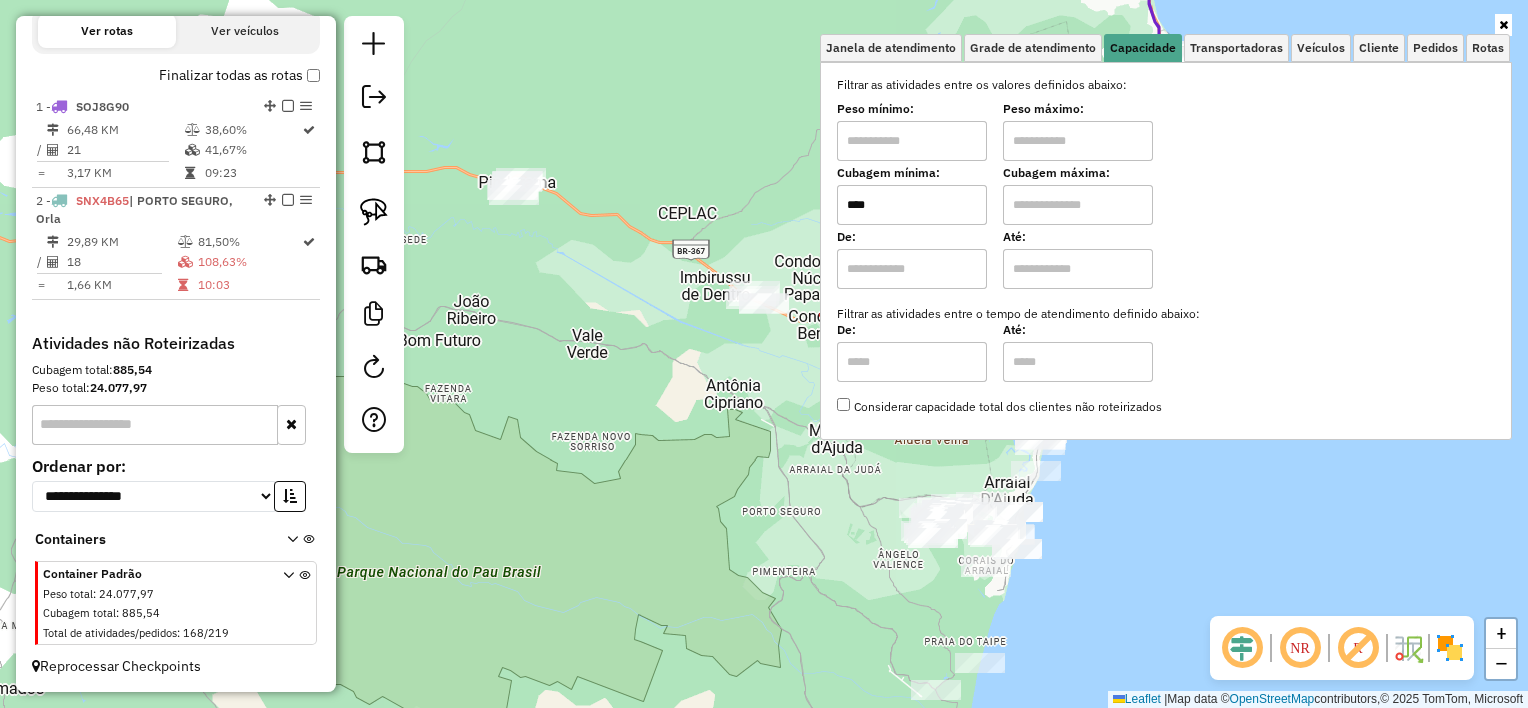 type on "****" 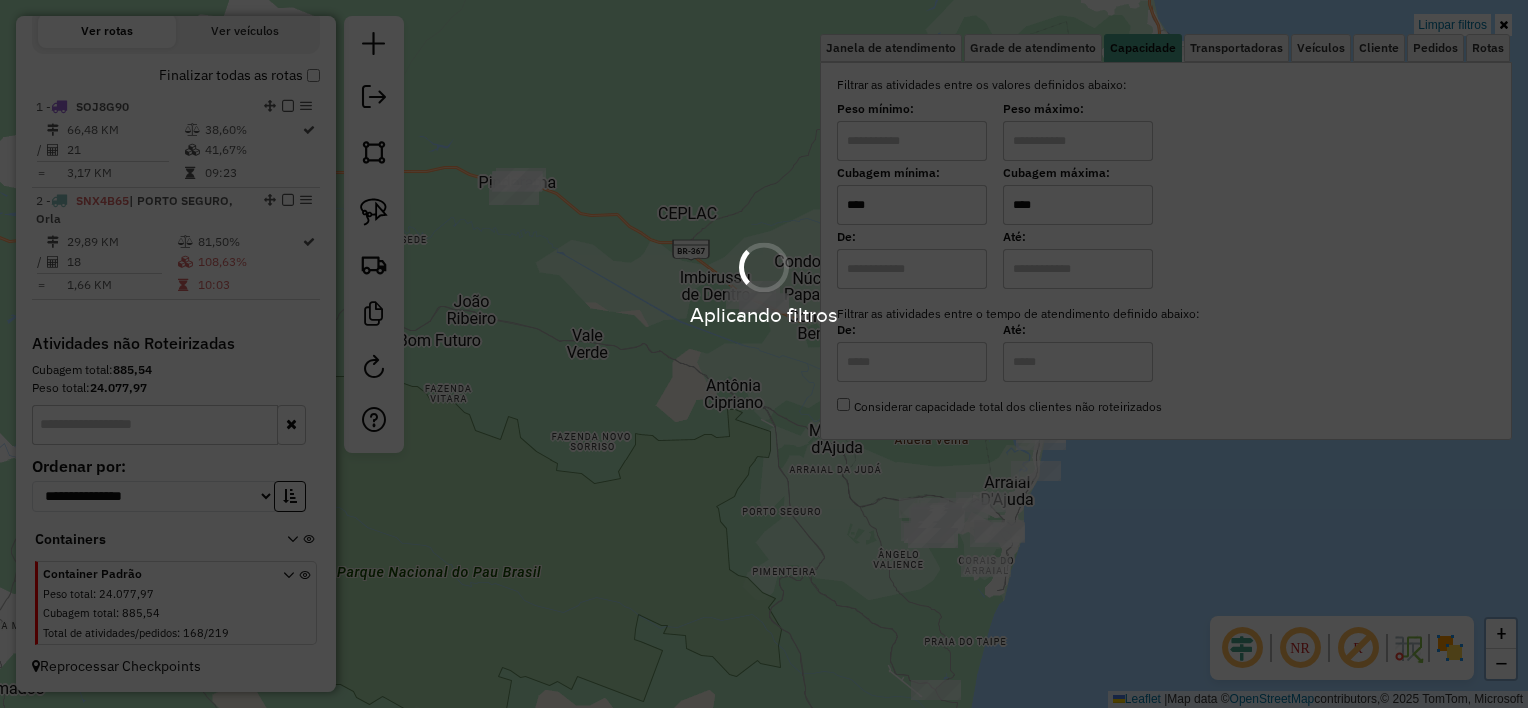 type on "****" 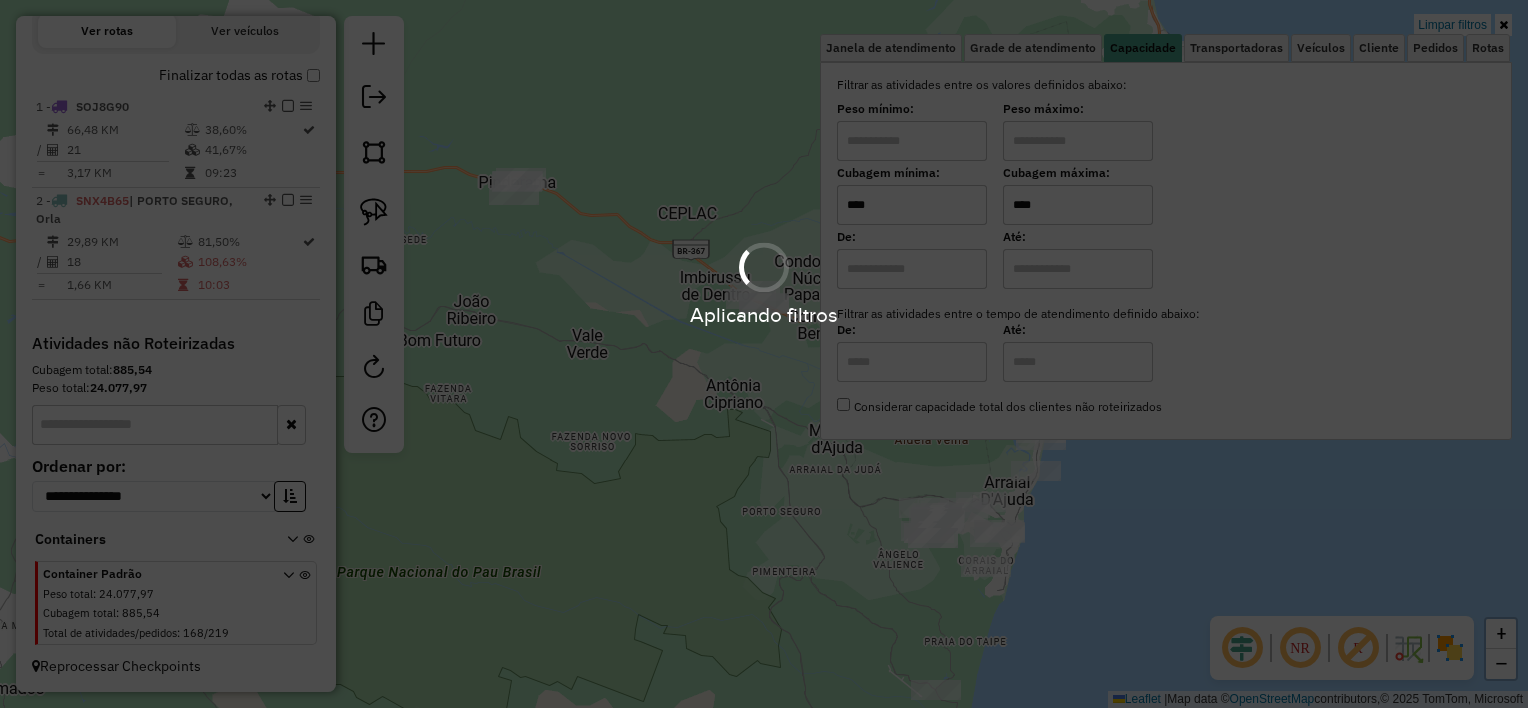 drag, startPoint x: 674, startPoint y: 338, endPoint x: 656, endPoint y: 318, distance: 26.907248 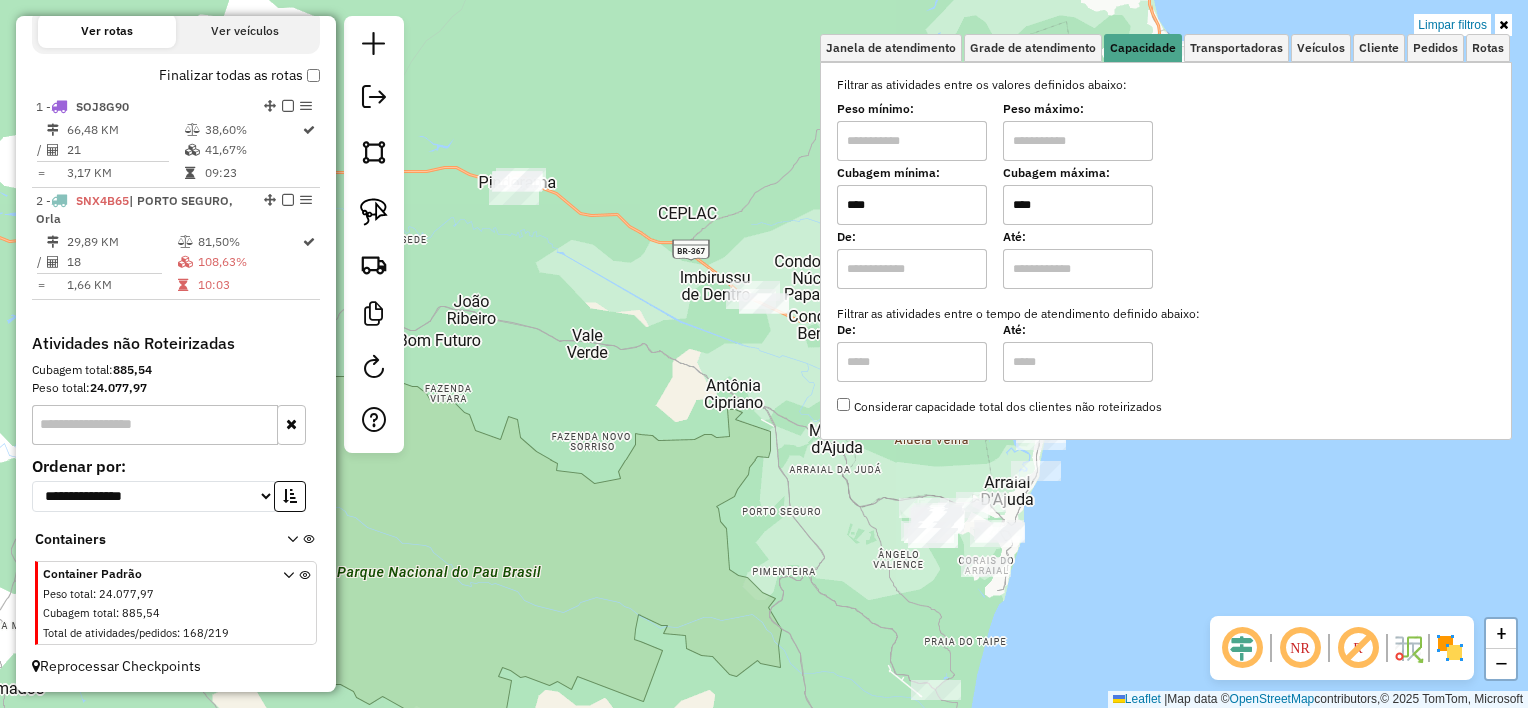 click on "Limpar filtros Janela de atendimento Grade de atendimento Capacidade Transportadoras Veículos Cliente Pedidos  Rotas Selecione os dias de semana para filtrar as janelas de atendimento  Seg   Ter   Qua   Qui   Sex   Sáb   Dom  Informe o período da janela de atendimento: De: Até:  Filtrar exatamente a janela do cliente  Considerar janela de atendimento padrão  Selecione os dias de semana para filtrar as grades de atendimento  Seg   Ter   Qua   Qui   Sex   Sáb   Dom   Considerar clientes sem dia de atendimento cadastrado  Clientes fora do dia de atendimento selecionado Filtrar as atividades entre os valores definidos abaixo:  Peso mínimo:   Peso máximo:   Cubagem mínima:  ****  Cubagem máxima:  ****  De:   Até:  Filtrar as atividades entre o tempo de atendimento definido abaixo:  De:   Até:   Considerar capacidade total dos clientes não roteirizados Transportadora: Selecione um ou mais itens Tipo de veículo: Selecione um ou mais itens Veículo: Selecione um ou mais itens Motorista: Nome: Rótulo: +" 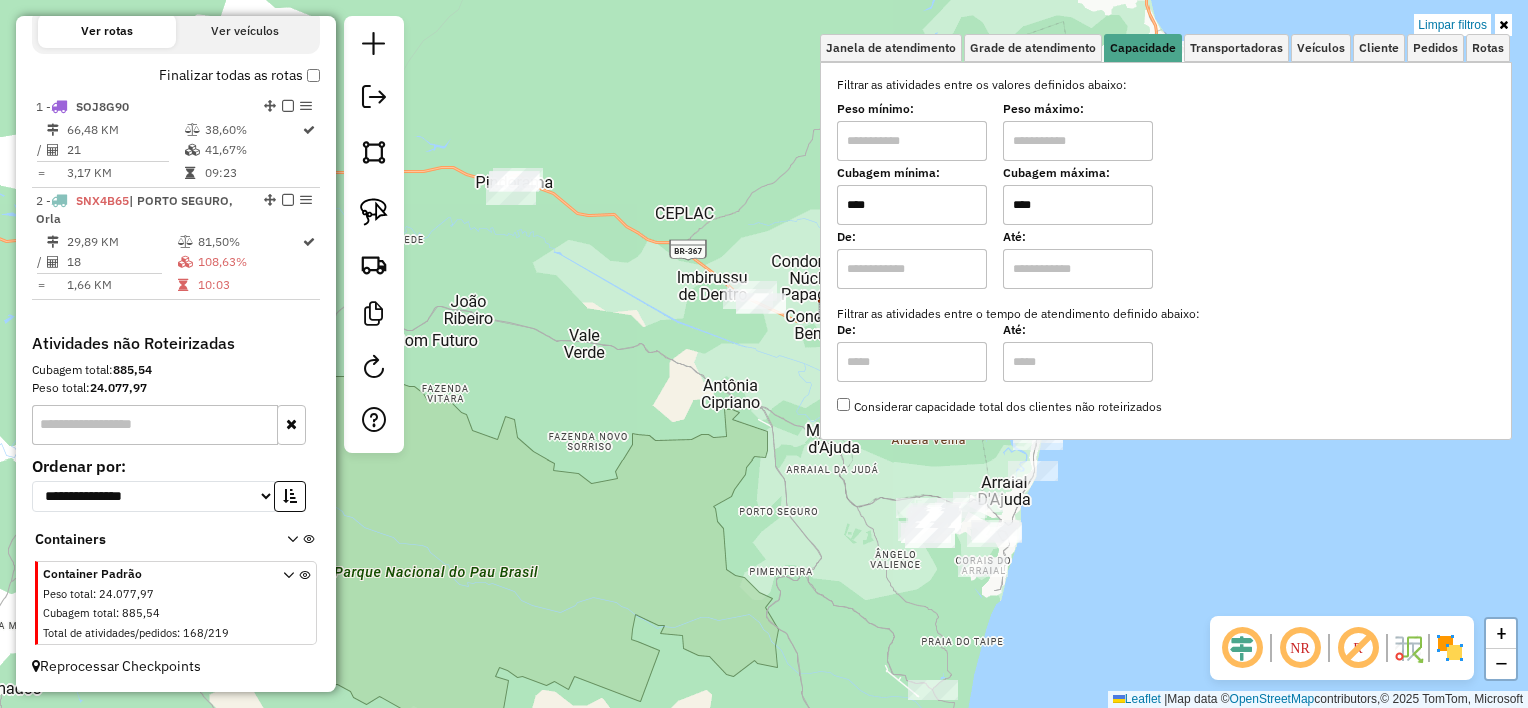 click on "Limpar filtros Janela de atendimento Grade de atendimento Capacidade Transportadoras Veículos Cliente Pedidos  Rotas Selecione os dias de semana para filtrar as janelas de atendimento  Seg   Ter   Qua   Qui   Sex   Sáb   Dom  Informe o período da janela de atendimento: De: Até:  Filtrar exatamente a janela do cliente  Considerar janela de atendimento padrão  Selecione os dias de semana para filtrar as grades de atendimento  Seg   Ter   Qua   Qui   Sex   Sáb   Dom   Considerar clientes sem dia de atendimento cadastrado  Clientes fora do dia de atendimento selecionado Filtrar as atividades entre os valores definidos abaixo:  Peso mínimo:   Peso máximo:   Cubagem mínima:  ****  Cubagem máxima:  ****  De:   Até:  Filtrar as atividades entre o tempo de atendimento definido abaixo:  De:   Até:   Considerar capacidade total dos clientes não roteirizados Transportadora: Selecione um ou mais itens Tipo de veículo: Selecione um ou mais itens Veículo: Selecione um ou mais itens Motorista: Nome: Rótulo: +" 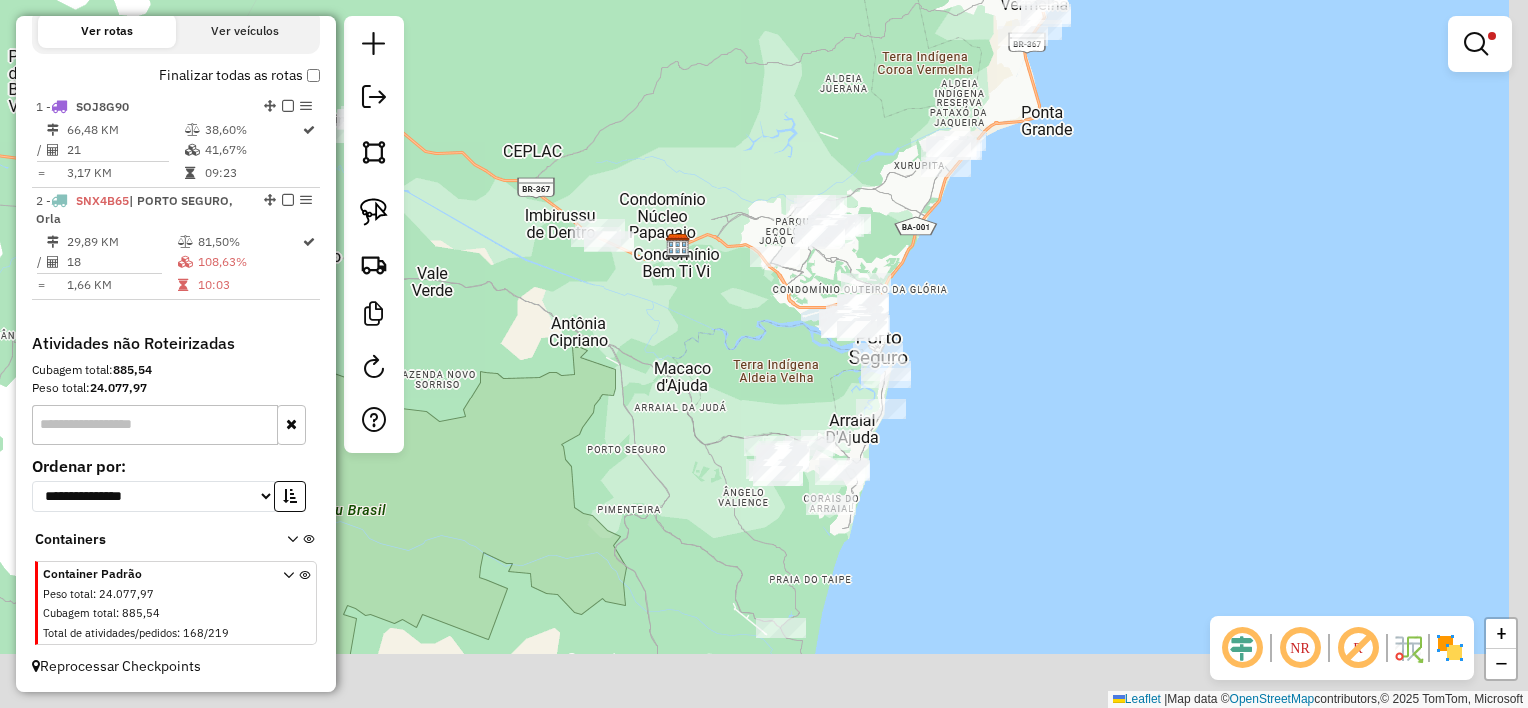 drag, startPoint x: 741, startPoint y: 379, endPoint x: 706, endPoint y: 339, distance: 53.15073 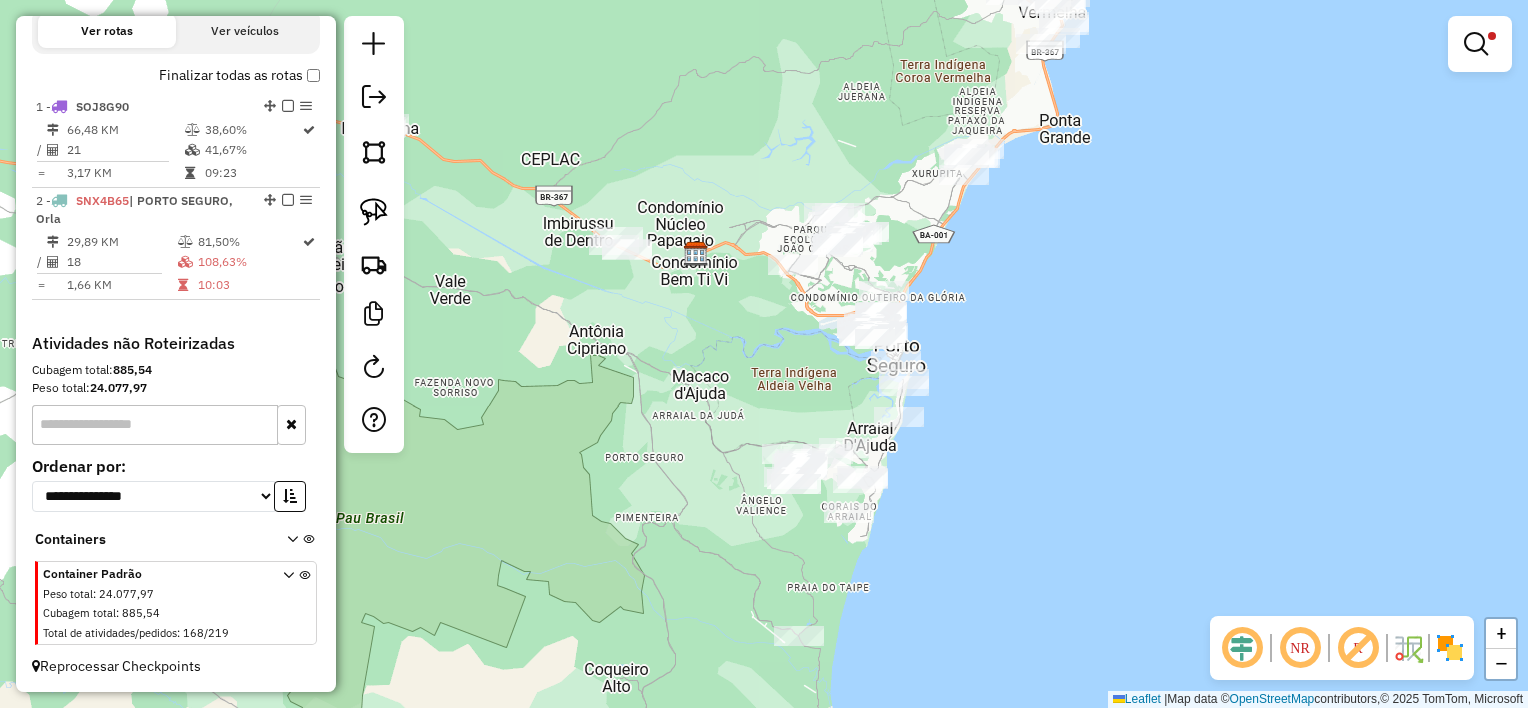 drag, startPoint x: 964, startPoint y: 328, endPoint x: 986, endPoint y: 344, distance: 27.202942 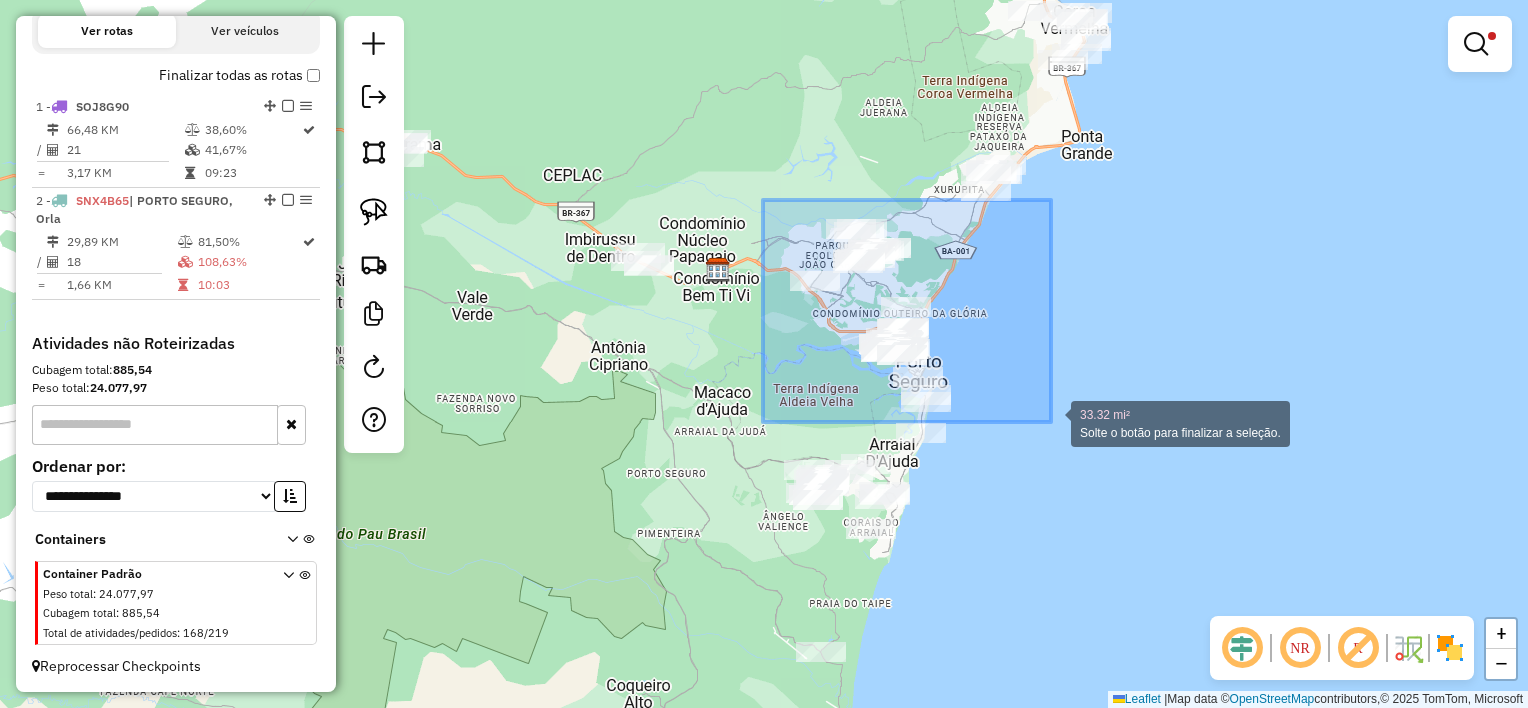 drag, startPoint x: 763, startPoint y: 200, endPoint x: 1051, endPoint y: 422, distance: 363.63168 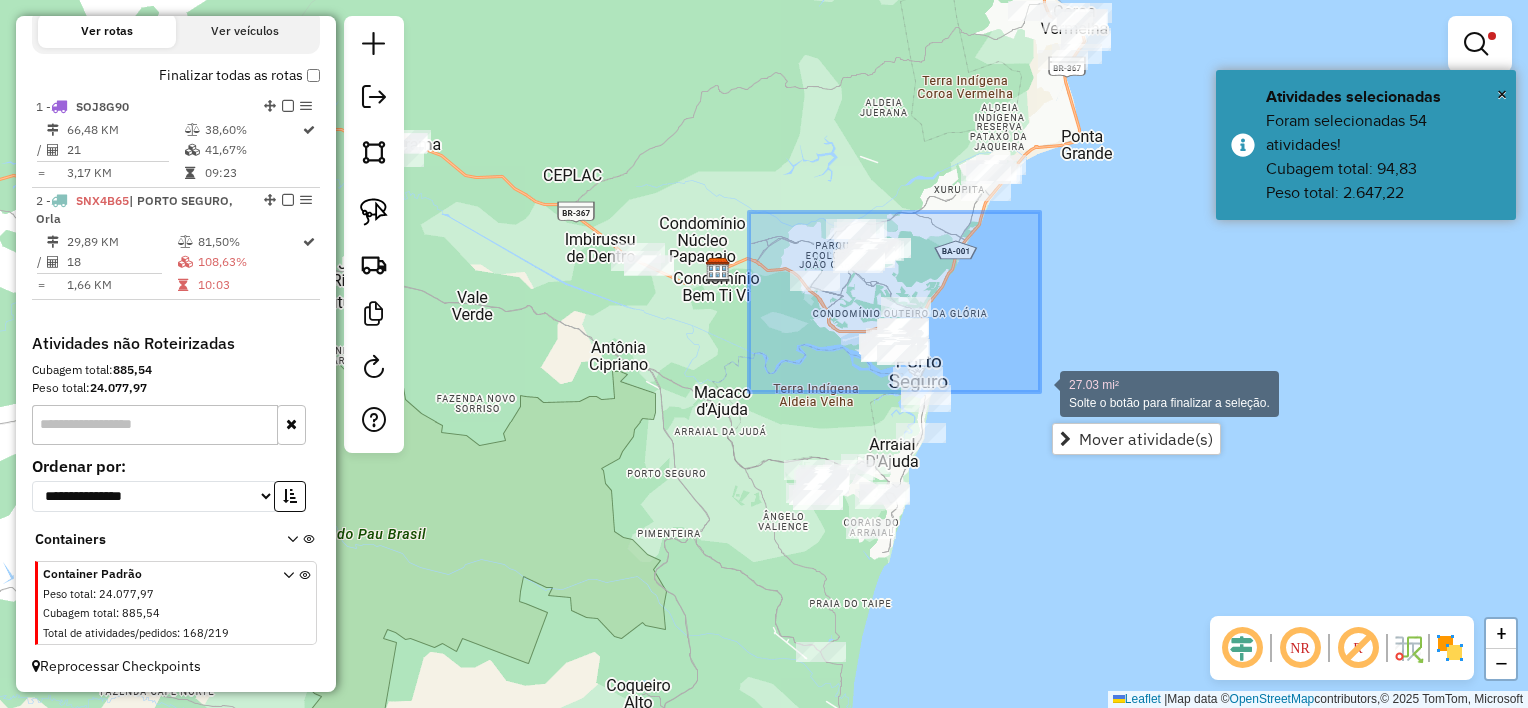 drag, startPoint x: 749, startPoint y: 212, endPoint x: 1040, endPoint y: 392, distance: 342.17102 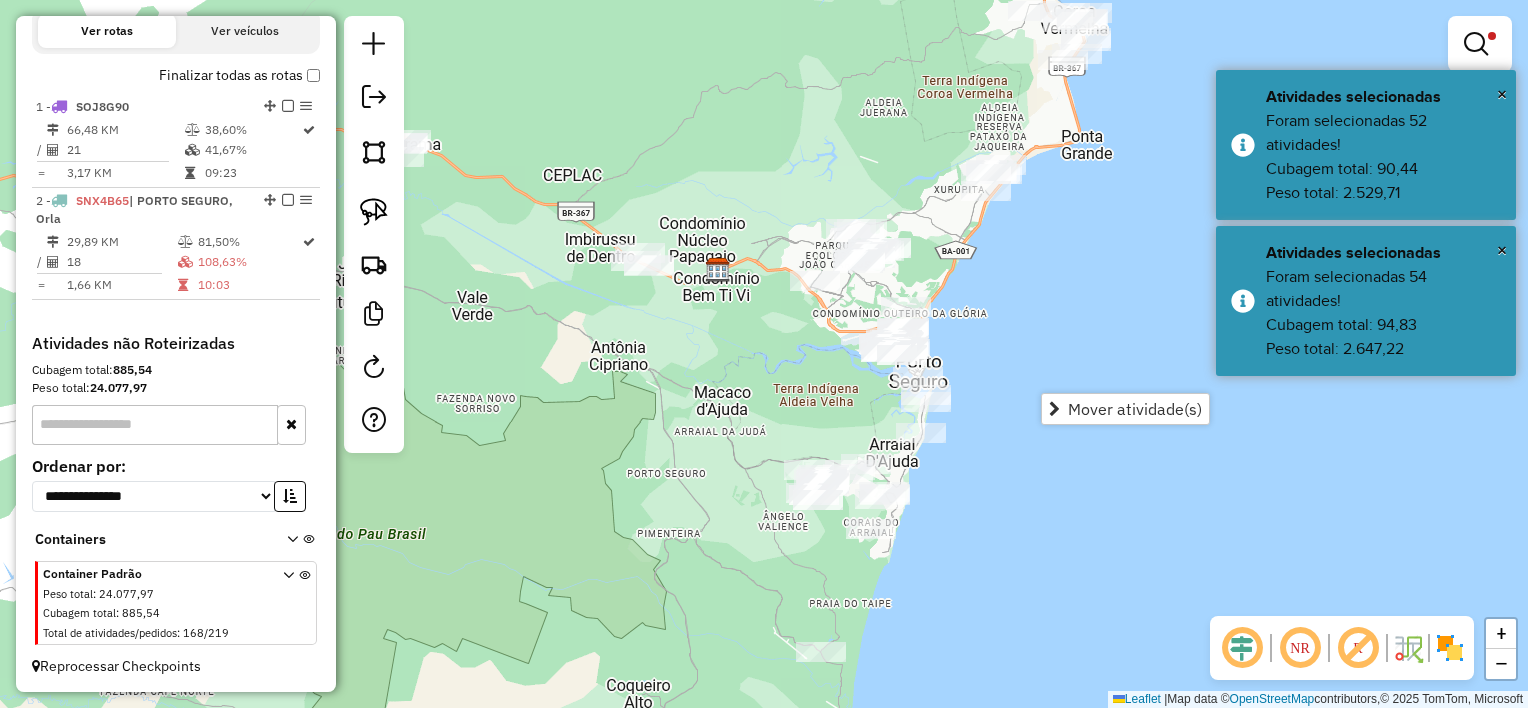 click on "Limpar filtros Janela de atendimento Grade de atendimento Capacidade Transportadoras Veículos Cliente Pedidos  Rotas Selecione os dias de semana para filtrar as janelas de atendimento  Seg   Ter   Qua   Qui   Sex   Sáb   Dom  Informe o período da janela de atendimento: De: Até:  Filtrar exatamente a janela do cliente  Considerar janela de atendimento padrão  Selecione os dias de semana para filtrar as grades de atendimento  Seg   Ter   Qua   Qui   Sex   Sáb   Dom   Considerar clientes sem dia de atendimento cadastrado  Clientes fora do dia de atendimento selecionado Filtrar as atividades entre os valores definidos abaixo:  Peso mínimo:   Peso máximo:   Cubagem mínima:  ****  Cubagem máxima:  ****  De:   Até:  Filtrar as atividades entre o tempo de atendimento definido abaixo:  De:   Até:   Considerar capacidade total dos clientes não roteirizados Transportadora: Selecione um ou mais itens Tipo de veículo: Selecione um ou mais itens Veículo: Selecione um ou mais itens Motorista: Nome: Rótulo: +" 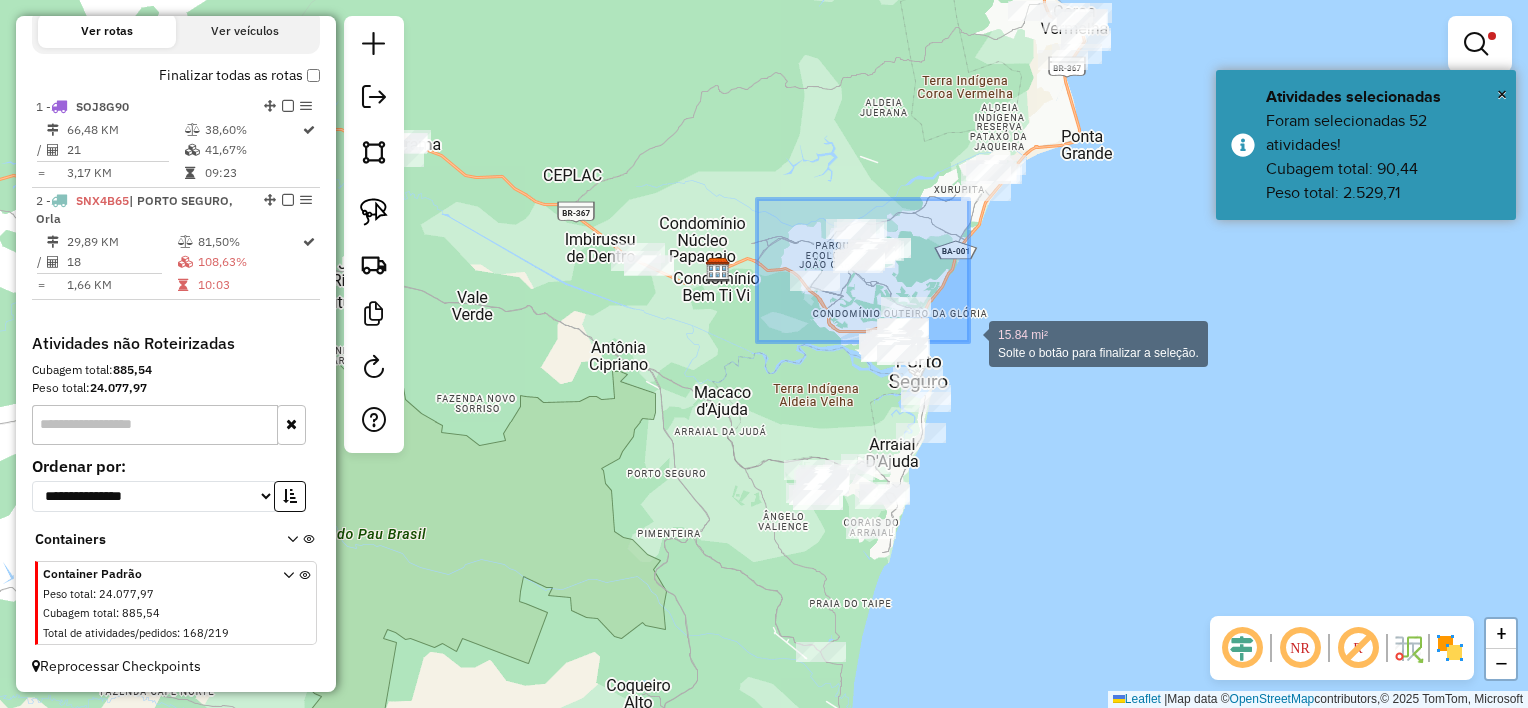 drag, startPoint x: 757, startPoint y: 199, endPoint x: 969, endPoint y: 342, distance: 255.72055 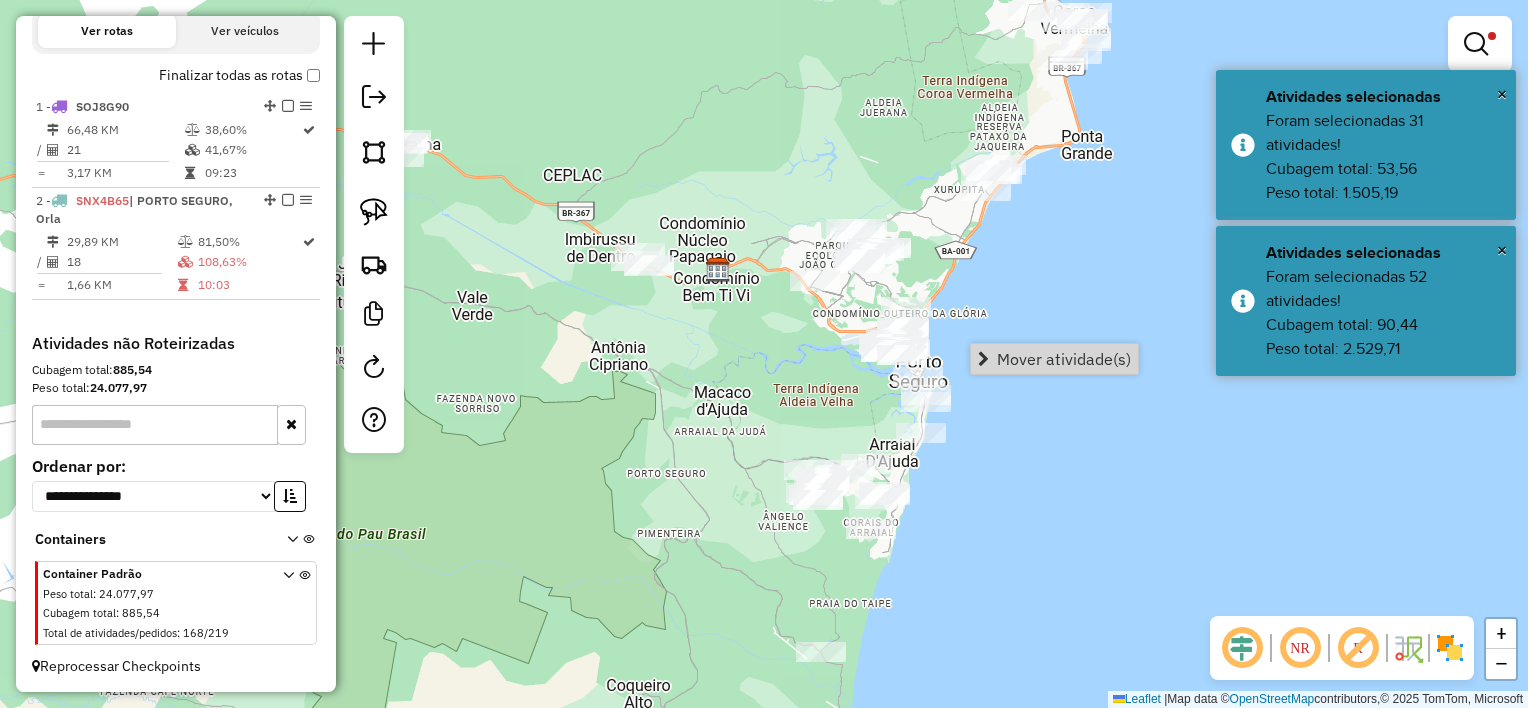 click on "Limpar filtros Janela de atendimento Grade de atendimento Capacidade Transportadoras Veículos Cliente Pedidos  Rotas Selecione os dias de semana para filtrar as janelas de atendimento  Seg   Ter   Qua   Qui   Sex   Sáb   Dom  Informe o período da janela de atendimento: De: Até:  Filtrar exatamente a janela do cliente  Considerar janela de atendimento padrão  Selecione os dias de semana para filtrar as grades de atendimento  Seg   Ter   Qua   Qui   Sex   Sáb   Dom   Considerar clientes sem dia de atendimento cadastrado  Clientes fora do dia de atendimento selecionado Filtrar as atividades entre os valores definidos abaixo:  Peso mínimo:   Peso máximo:   Cubagem mínima:  ****  Cubagem máxima:  ****  De:   Até:  Filtrar as atividades entre o tempo de atendimento definido abaixo:  De:   Até:   Considerar capacidade total dos clientes não roteirizados Transportadora: Selecione um ou mais itens Tipo de veículo: Selecione um ou mais itens Veículo: Selecione um ou mais itens Motorista: Nome: Rótulo: +" 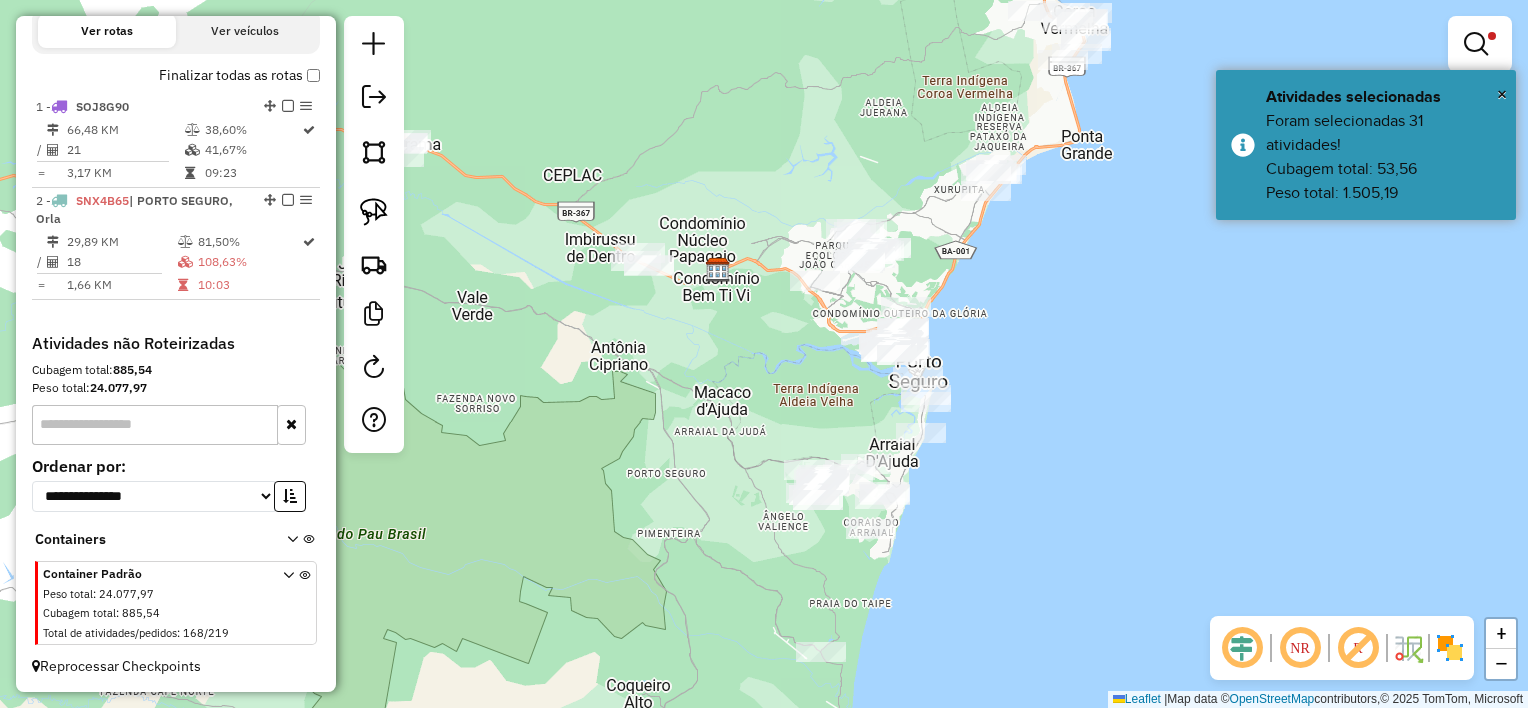 drag, startPoint x: 384, startPoint y: 212, endPoint x: 471, endPoint y: 212, distance: 87 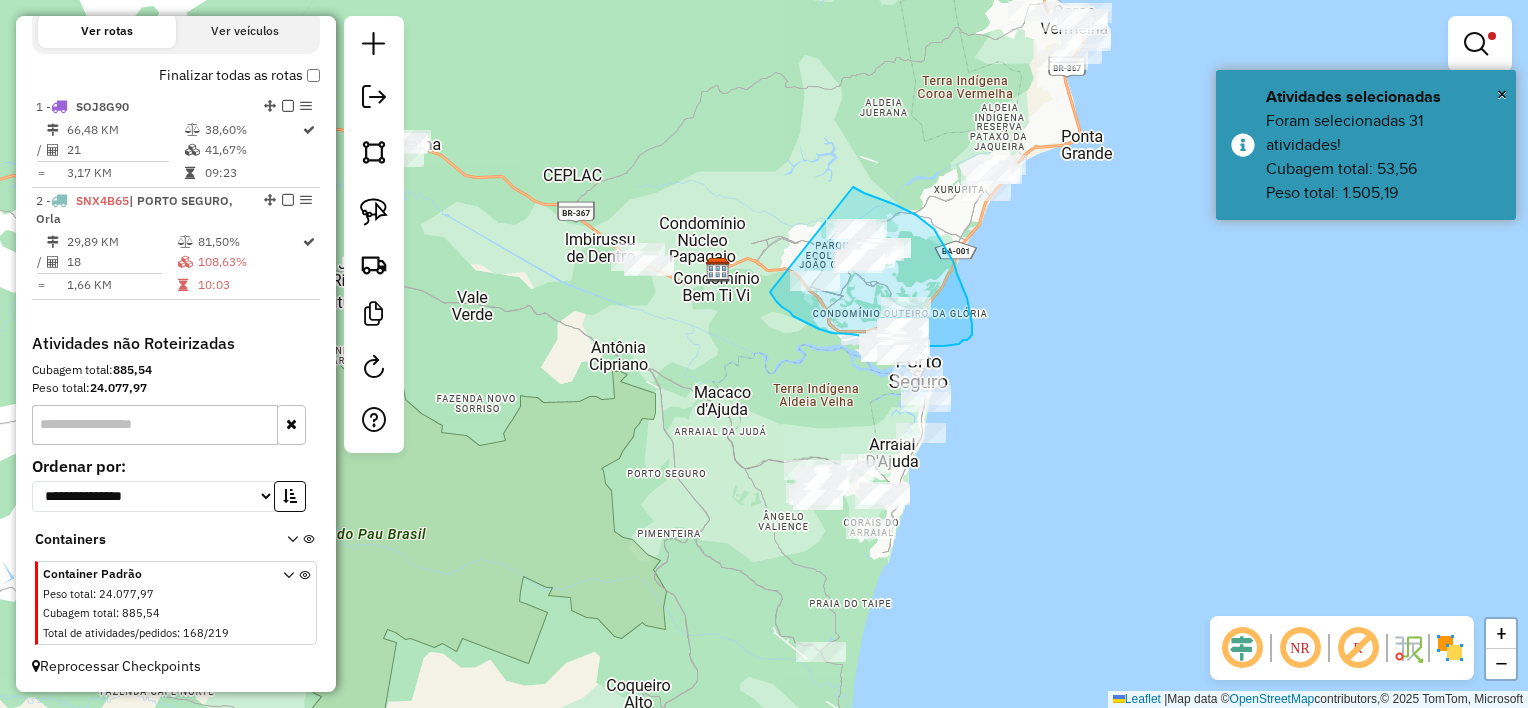 drag, startPoint x: 864, startPoint y: 193, endPoint x: 759, endPoint y: 236, distance: 113.46365 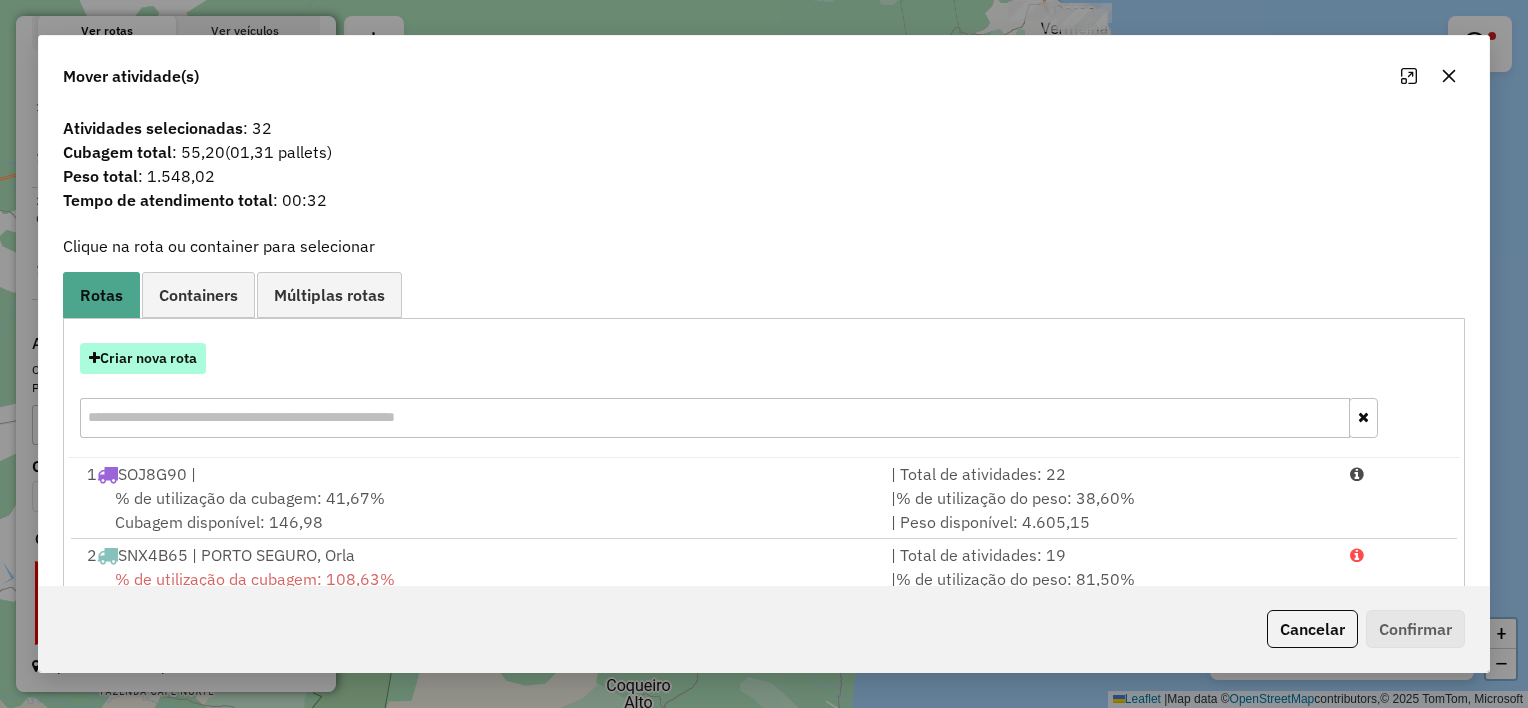 click on "Criar nova rota" at bounding box center [143, 358] 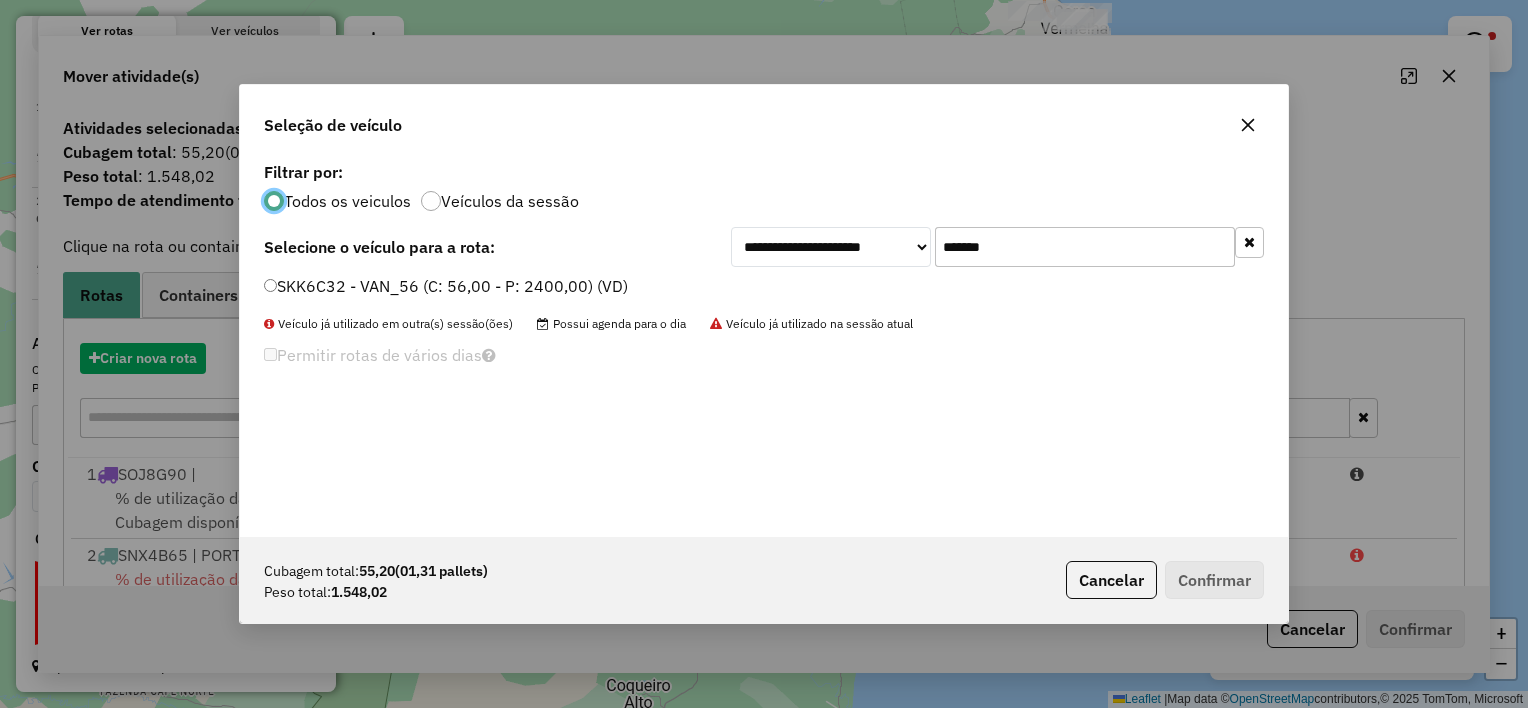scroll, scrollTop: 10, scrollLeft: 6, axis: both 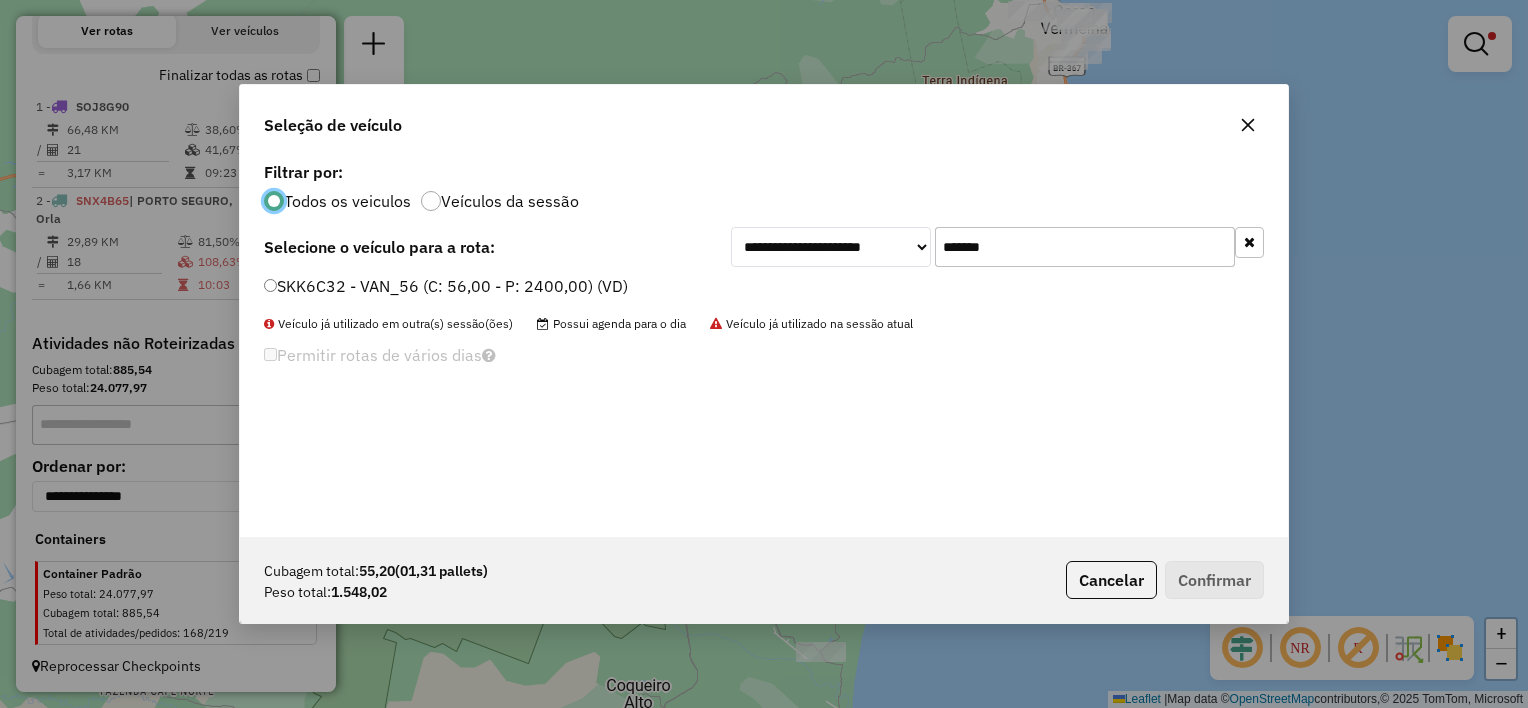 click on "*******" 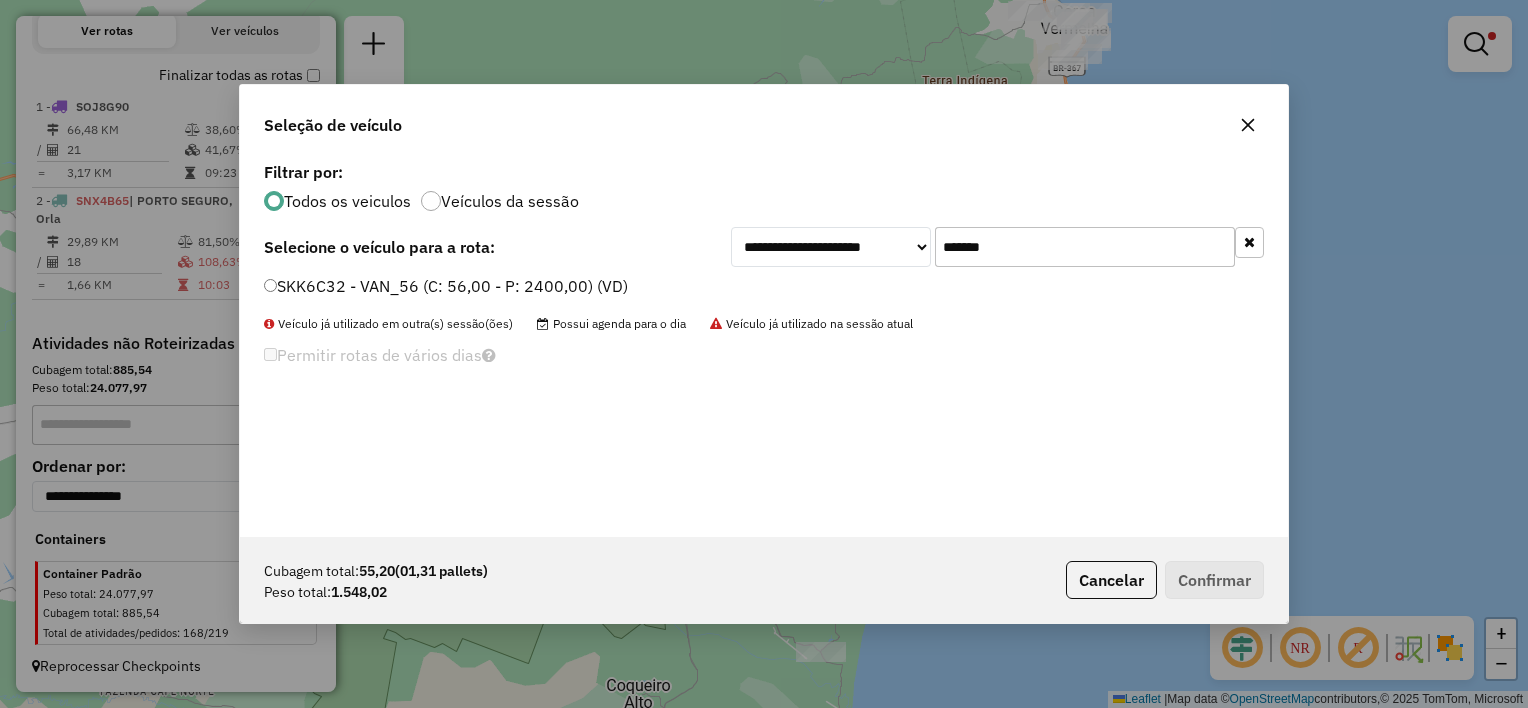 click on "*******" 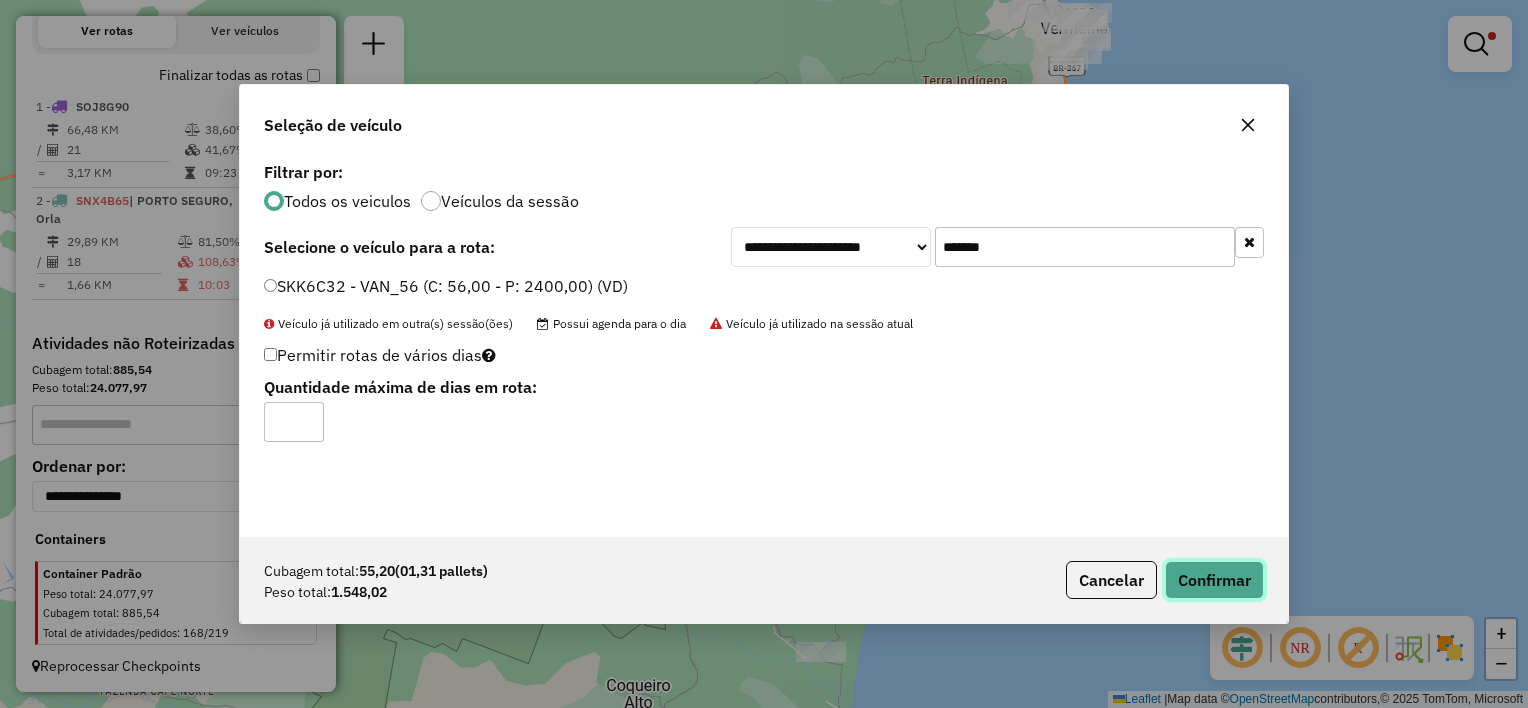 click on "Confirmar" 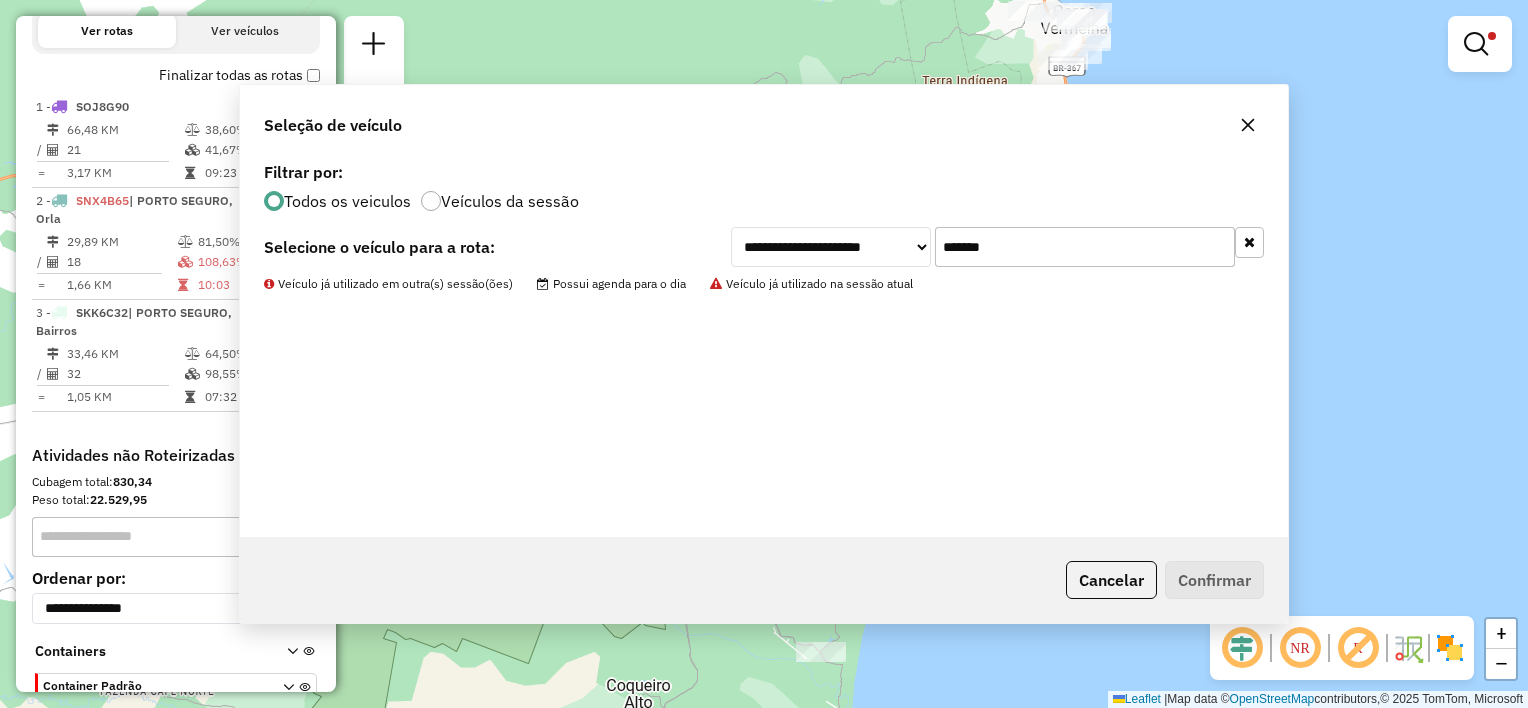 scroll, scrollTop: 765, scrollLeft: 0, axis: vertical 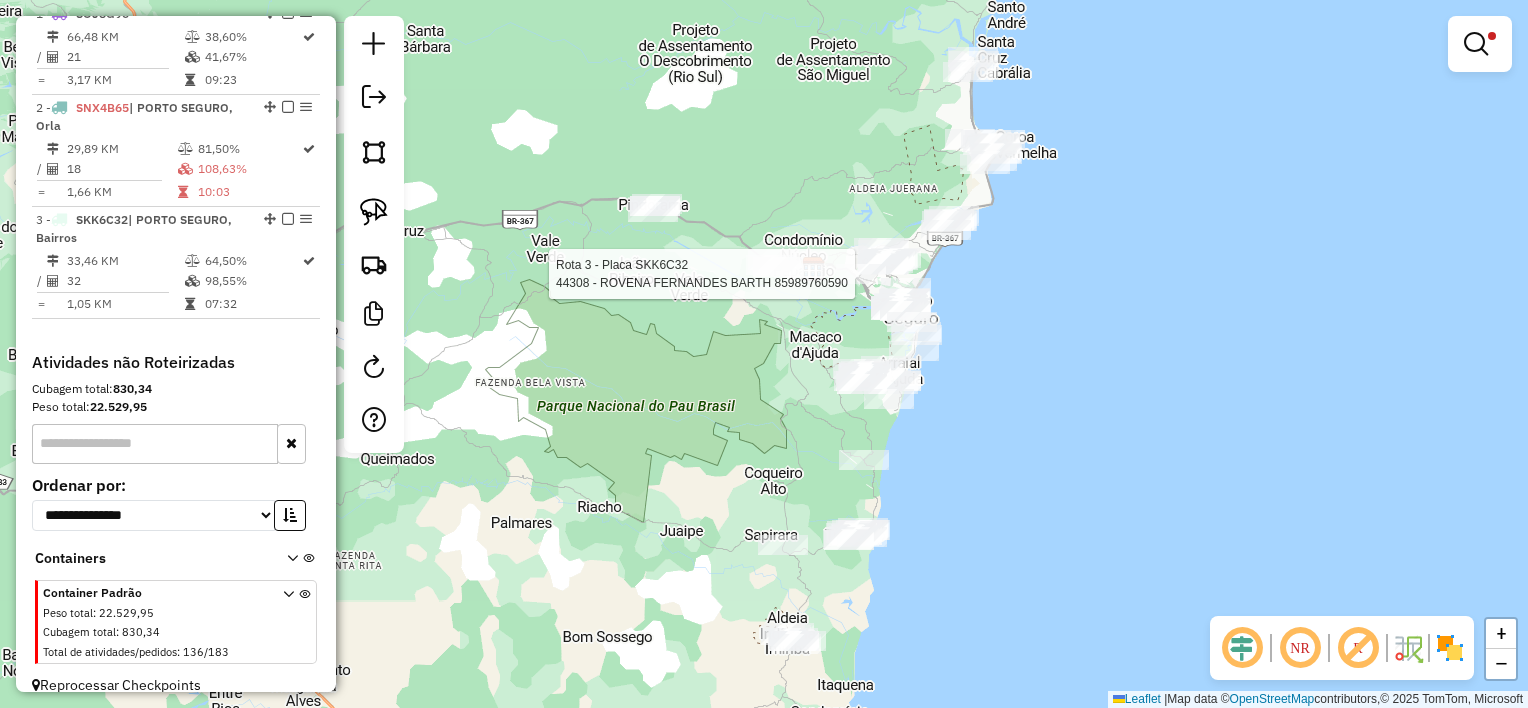 select on "**********" 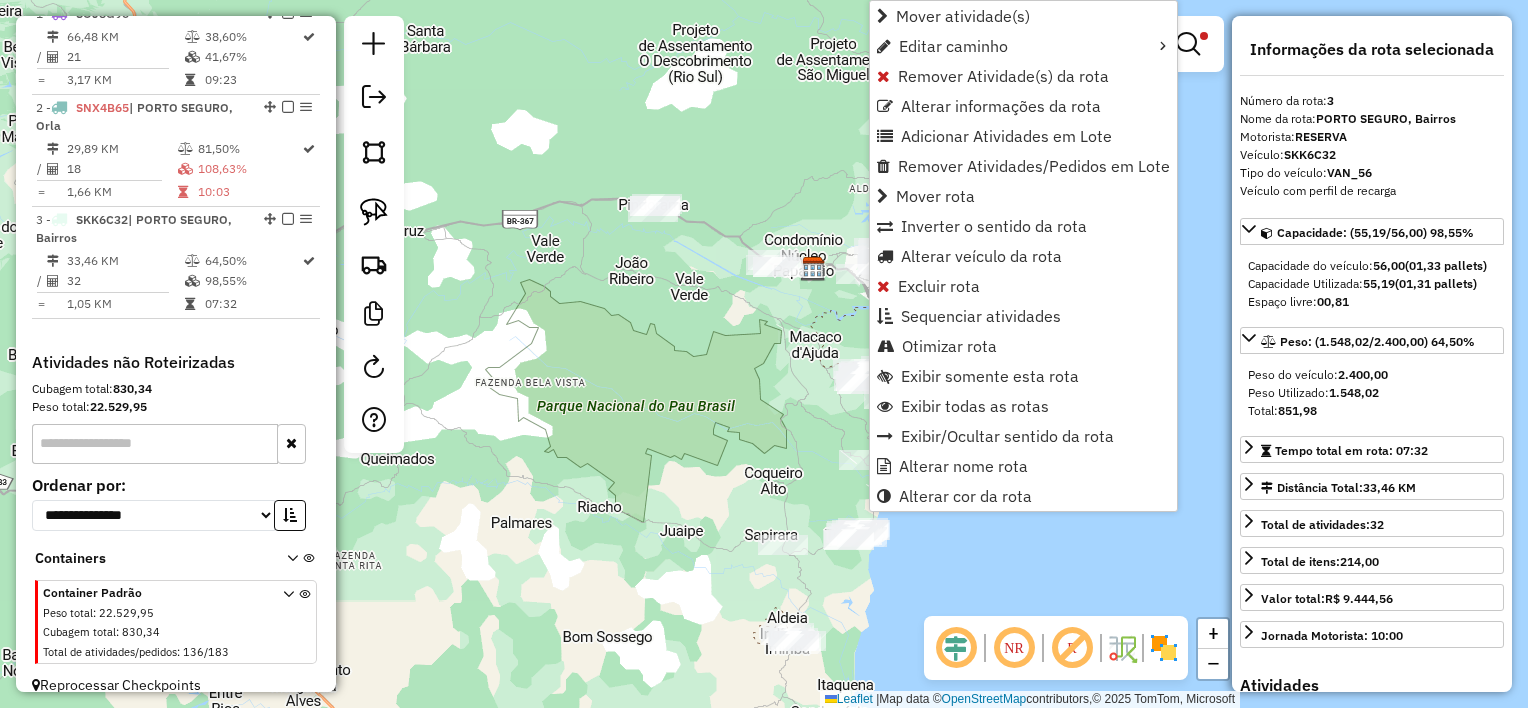 scroll, scrollTop: 783, scrollLeft: 0, axis: vertical 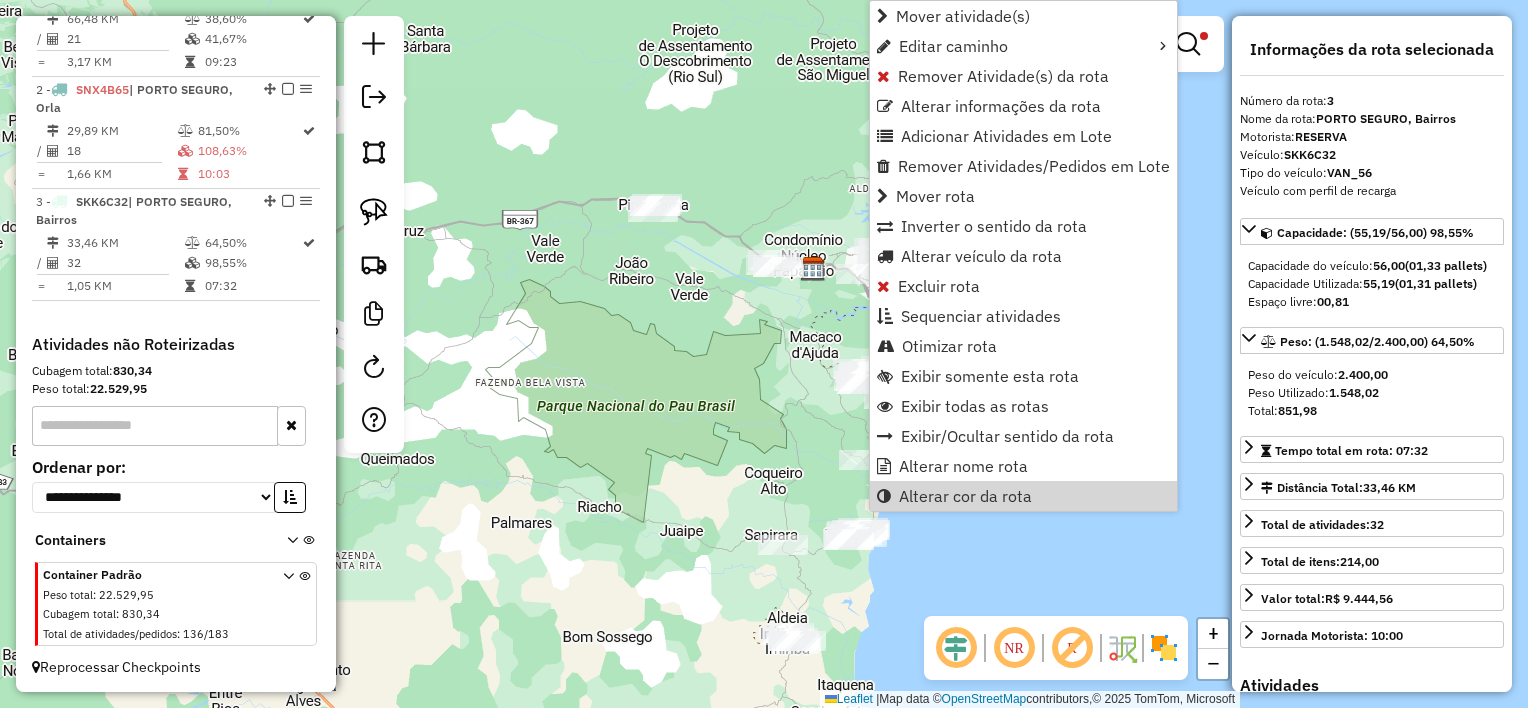 drag, startPoint x: 1015, startPoint y: 497, endPoint x: 1200, endPoint y: 458, distance: 189.06613 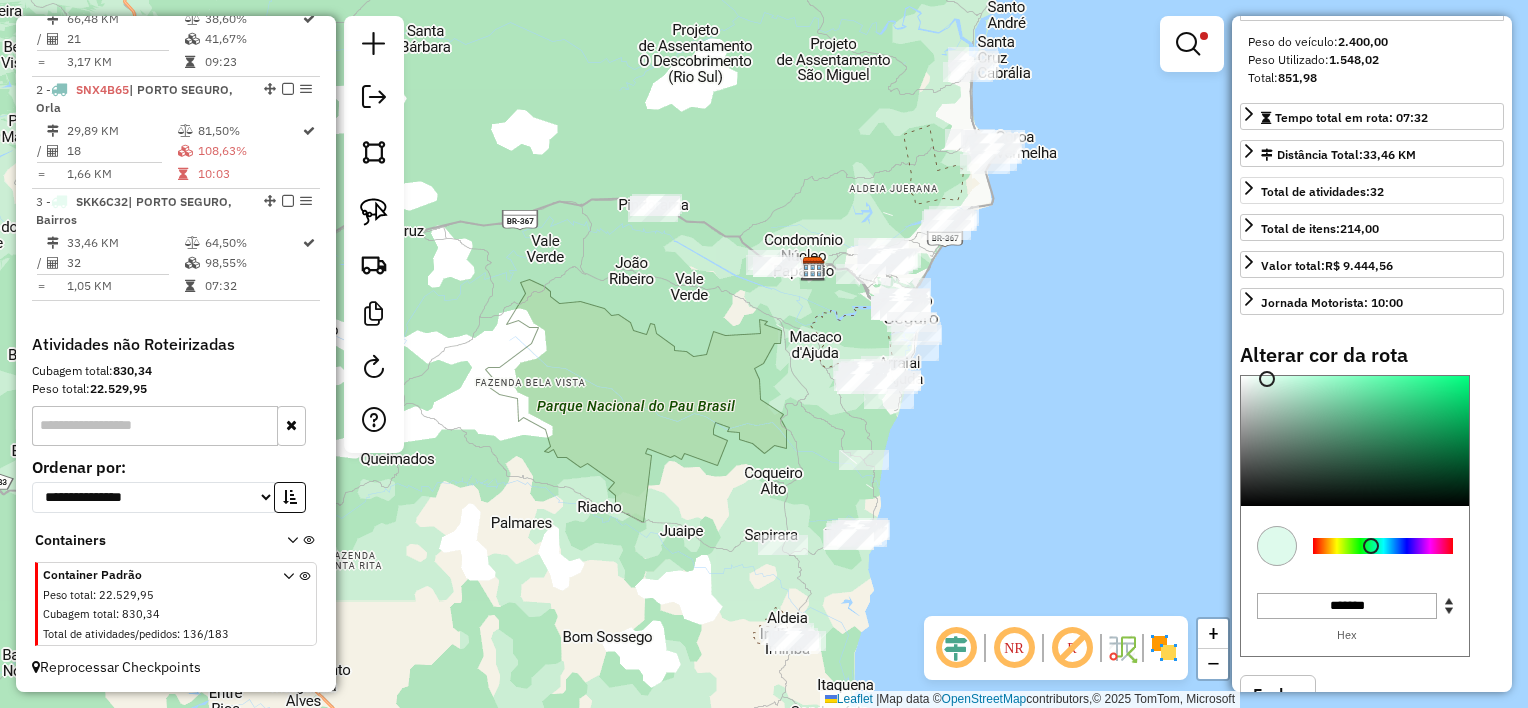 scroll, scrollTop: 408, scrollLeft: 0, axis: vertical 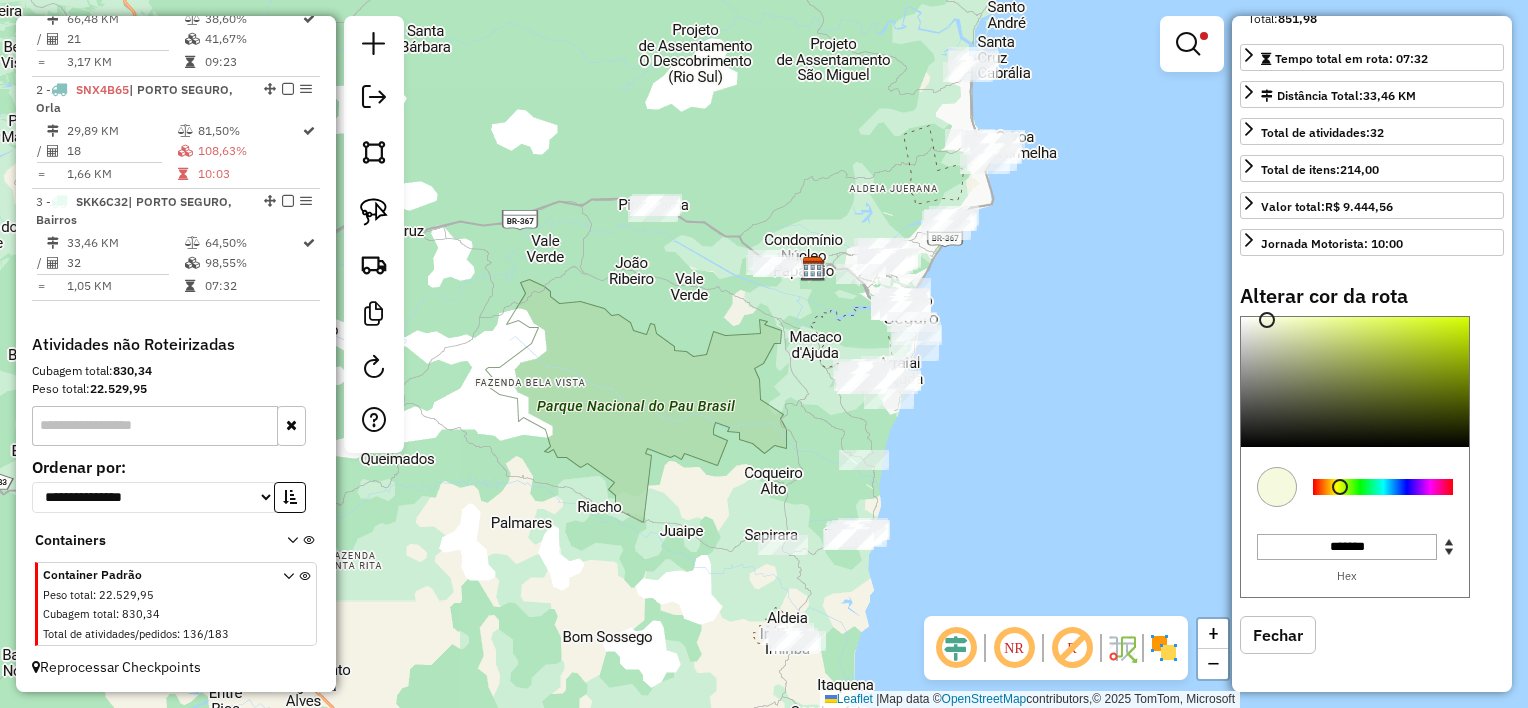 drag, startPoint x: 1346, startPoint y: 487, endPoint x: 1360, endPoint y: 469, distance: 22.803509 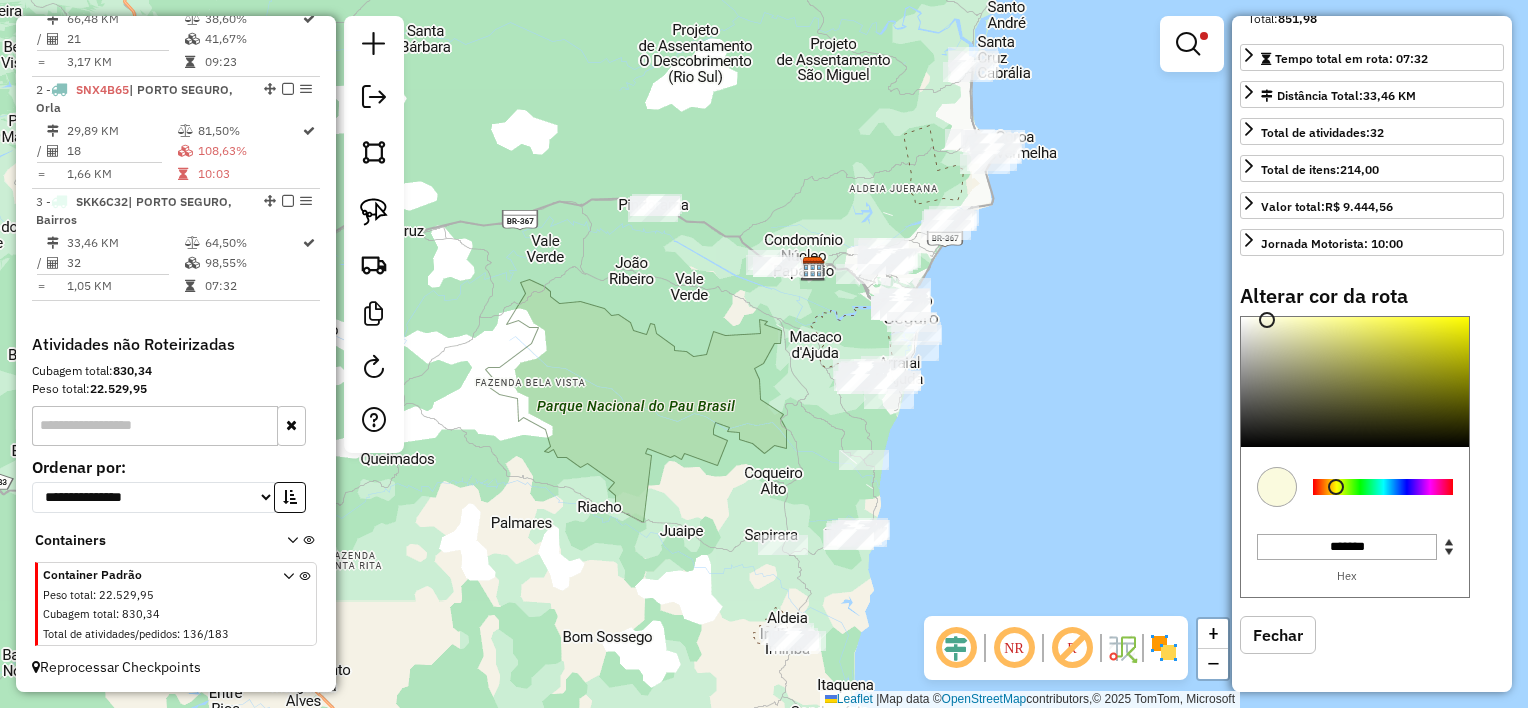click on "Alterar cor da rota C M Y K ** ** ** H S L *** *** *** R G B ******* Hex  Fechar" at bounding box center [1372, 484] 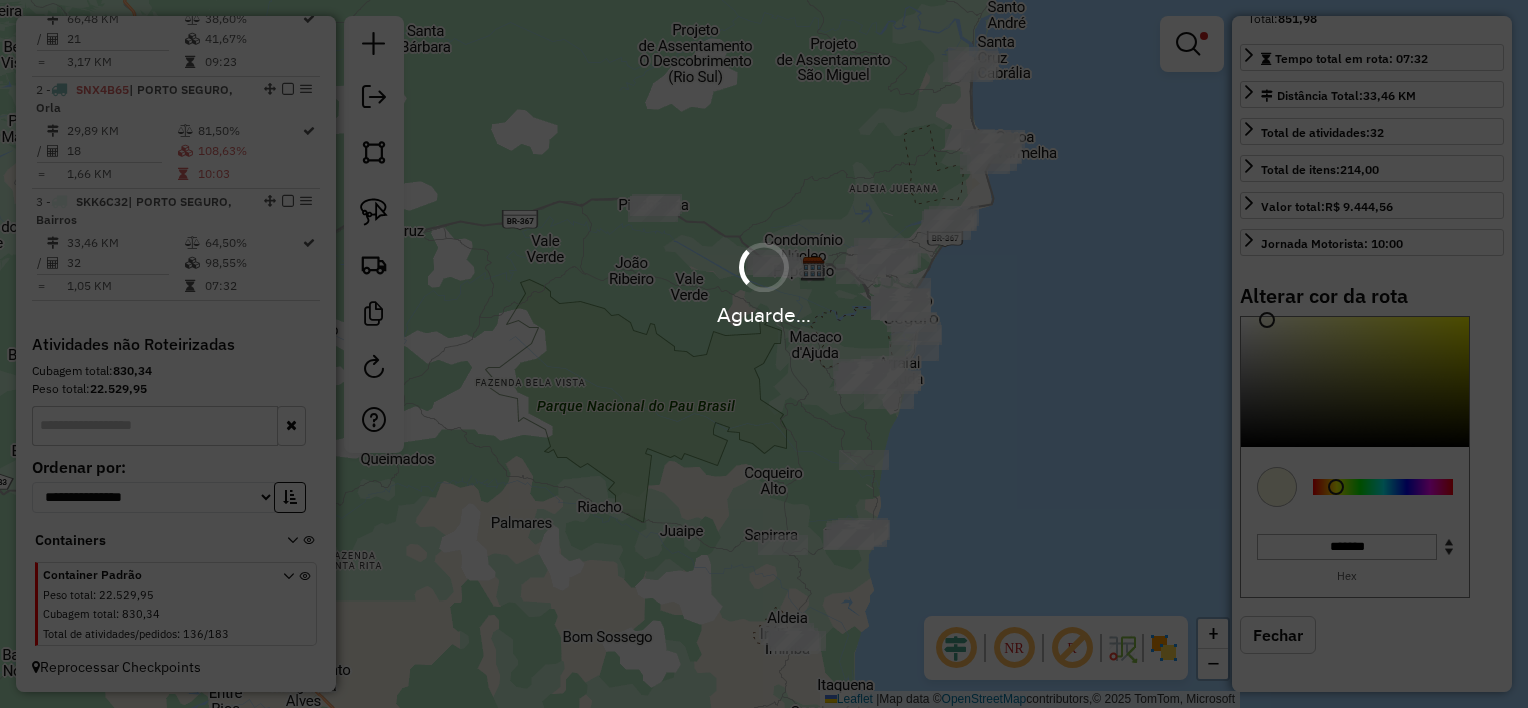 click on "Aguarde..." at bounding box center [764, 354] 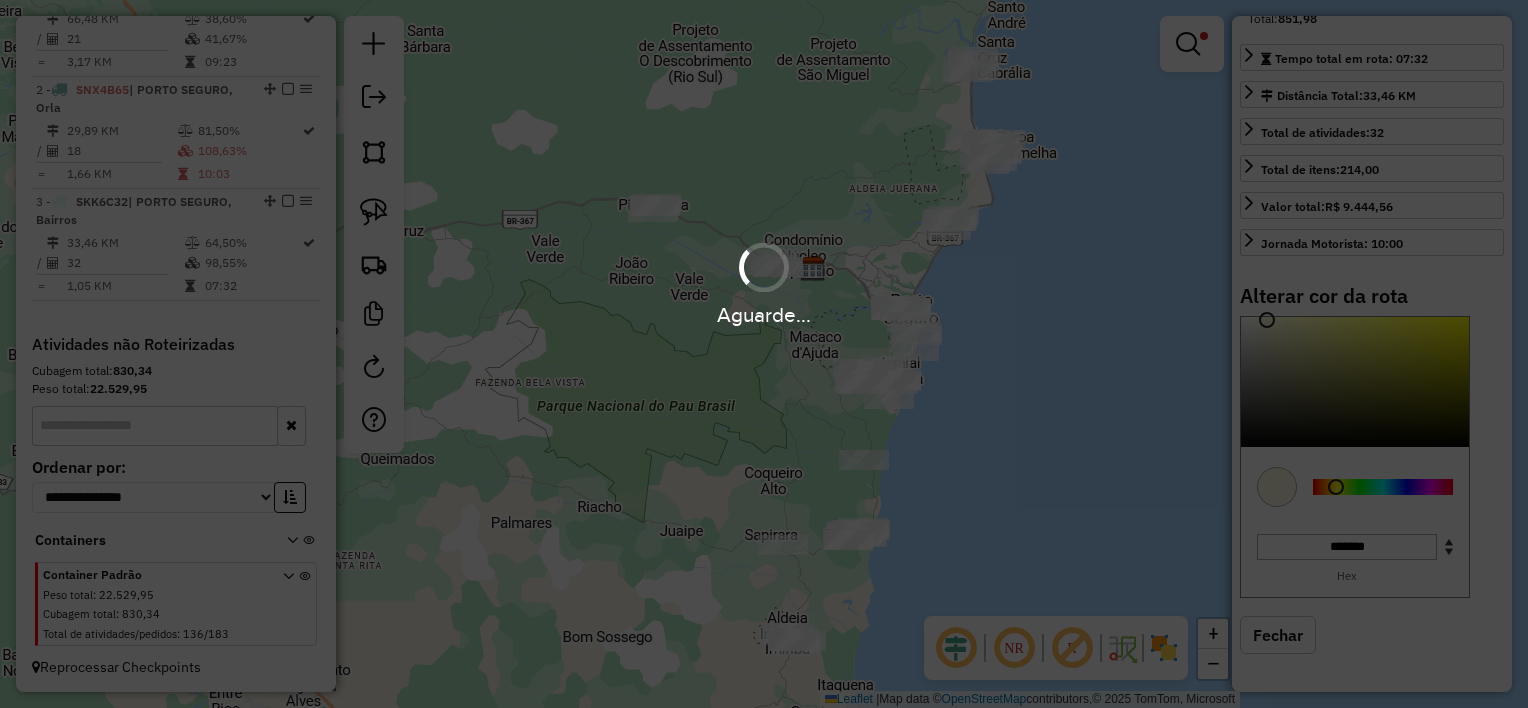 click on "Aguarde..." at bounding box center [764, 354] 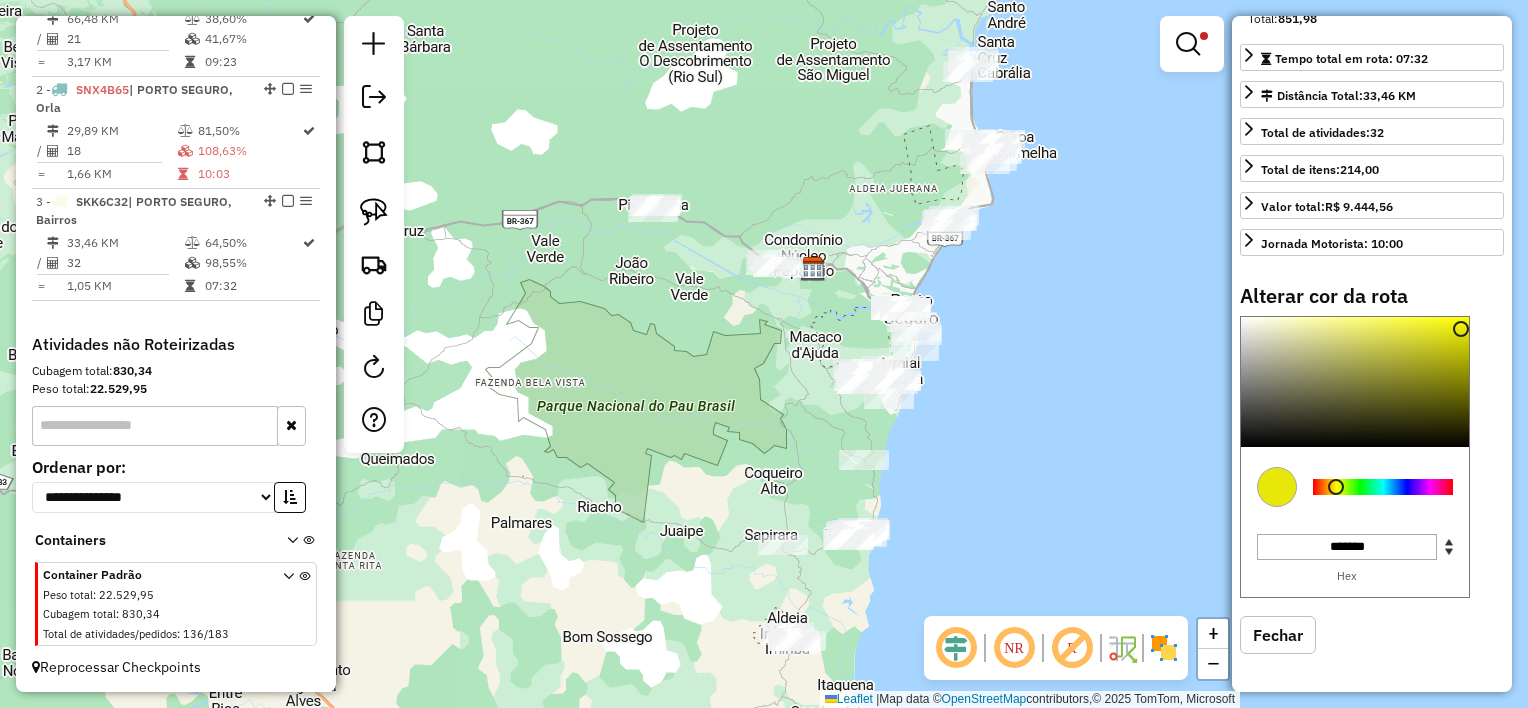 click at bounding box center [1355, 382] 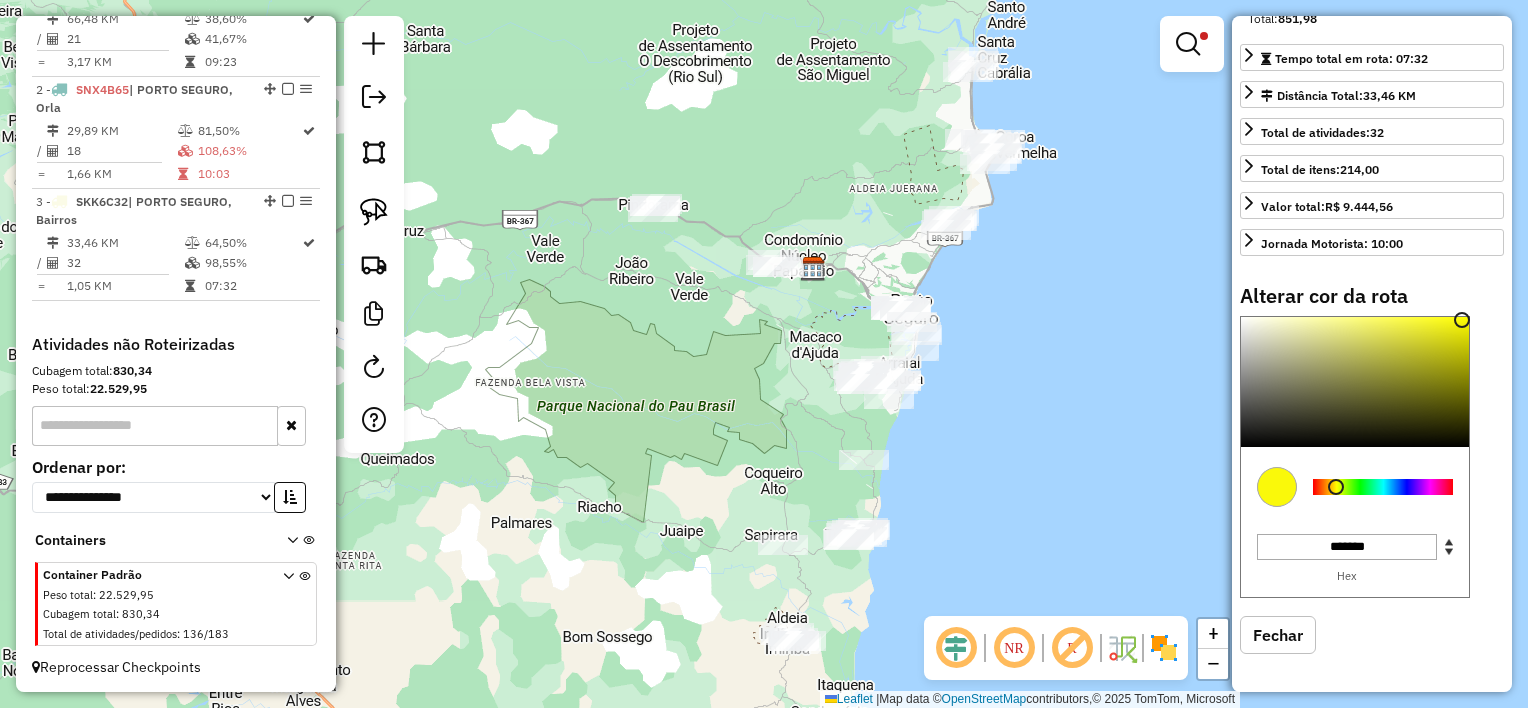 type on "*******" 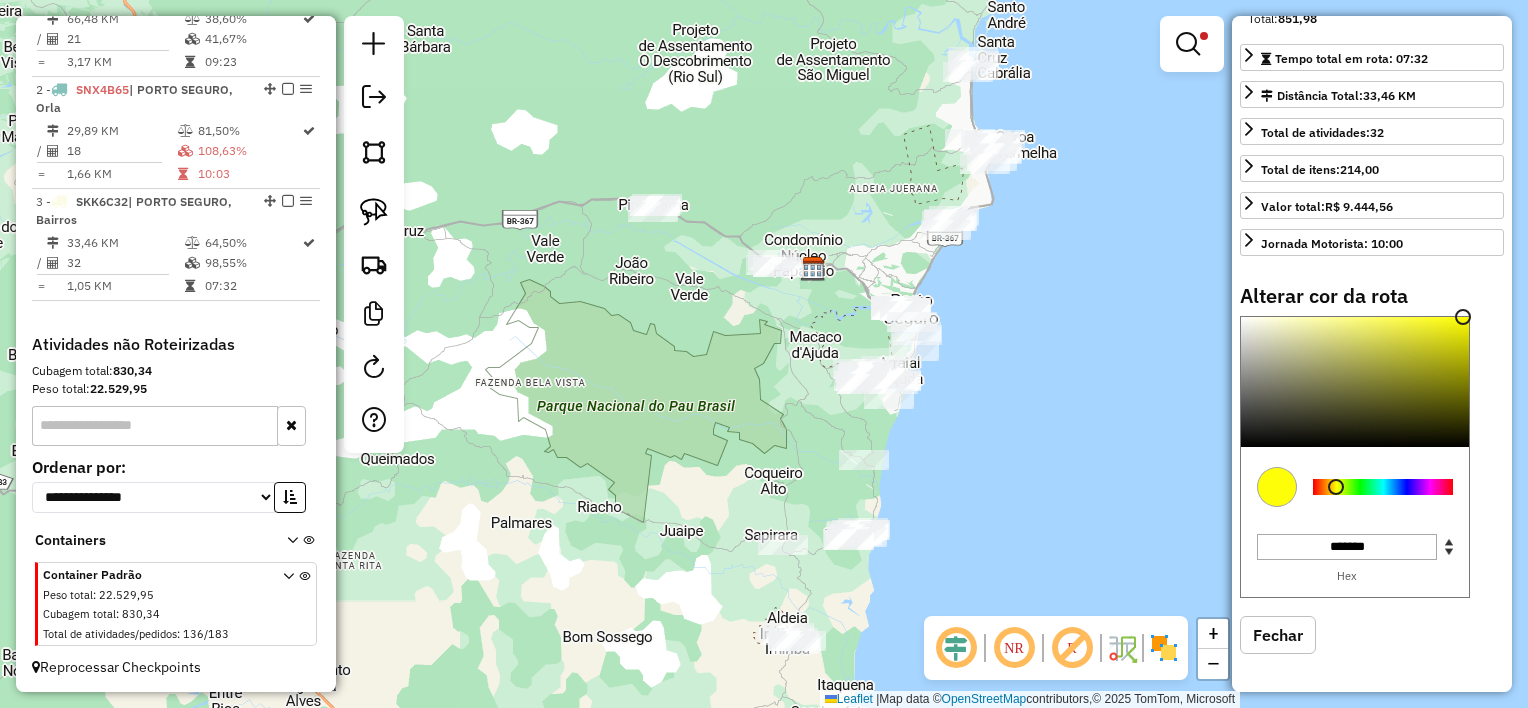 click on "Limpar filtros Janela de atendimento Grade de atendimento Capacidade Transportadoras Veículos Cliente Pedidos  Rotas Selecione os dias de semana para filtrar as janelas de atendimento  Seg   Ter   Qua   Qui   Sex   Sáb   Dom  Informe o período da janela de atendimento: De: Até:  Filtrar exatamente a janela do cliente  Considerar janela de atendimento padrão  Selecione os dias de semana para filtrar as grades de atendimento  Seg   Ter   Qua   Qui   Sex   Sáb   Dom   Considerar clientes sem dia de atendimento cadastrado  Clientes fora do dia de atendimento selecionado Filtrar as atividades entre os valores definidos abaixo:  Peso mínimo:   Peso máximo:   Cubagem mínima:  ****  Cubagem máxima:  ****  De:   Até:  Filtrar as atividades entre o tempo de atendimento definido abaixo:  De:   Até:   Considerar capacidade total dos clientes não roteirizados Transportadora: Selecione um ou mais itens Tipo de veículo: Selecione um ou mais itens Veículo: Selecione um ou mais itens Motorista: Nome: Rótulo: +" 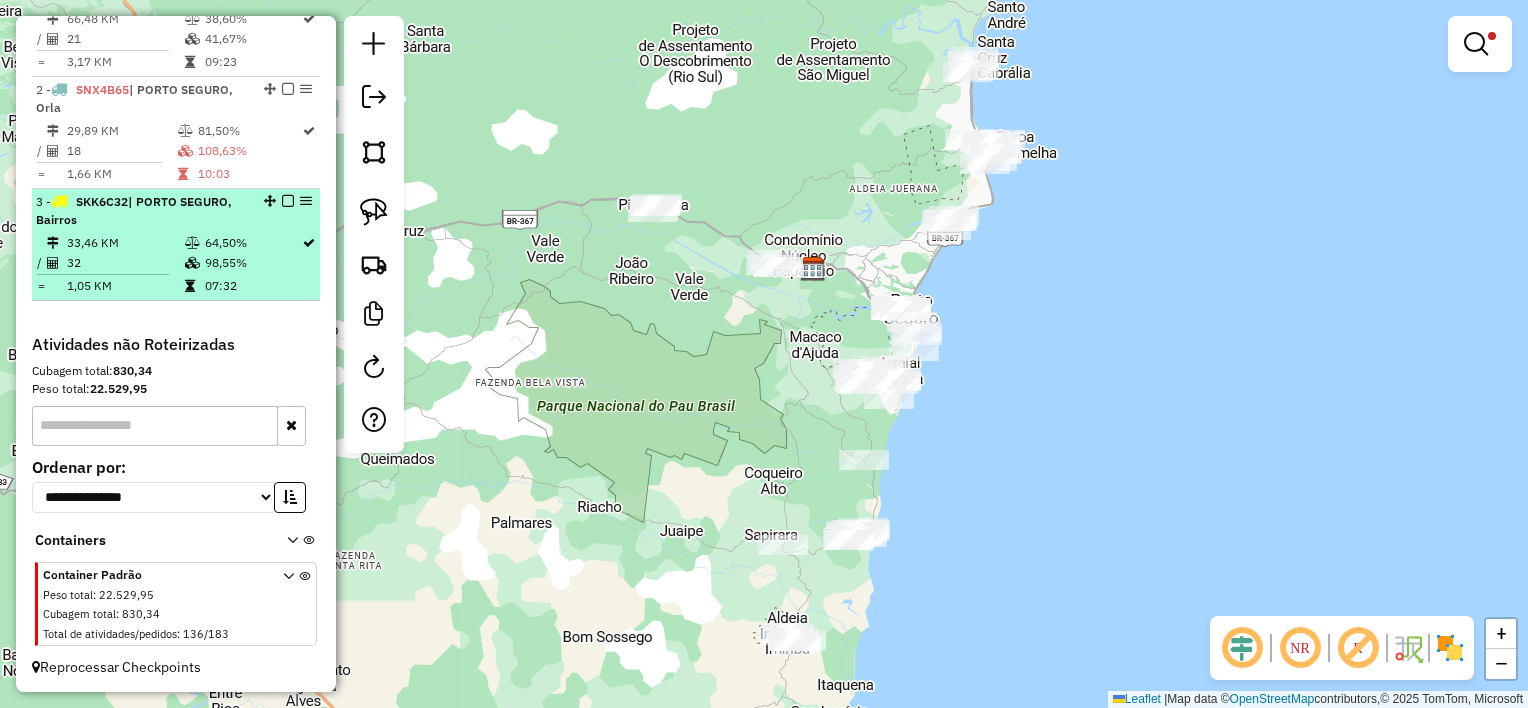 click at bounding box center (288, 201) 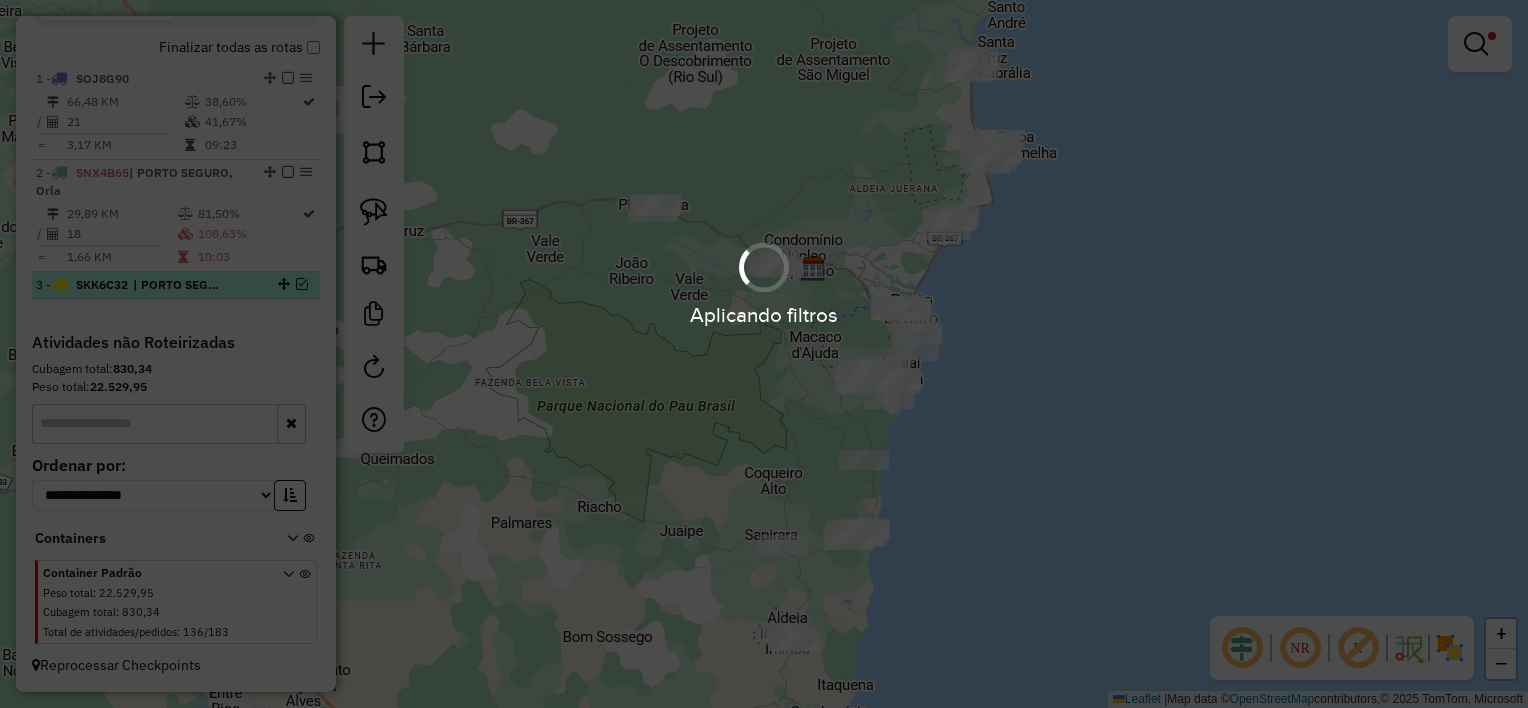 scroll, scrollTop: 698, scrollLeft: 0, axis: vertical 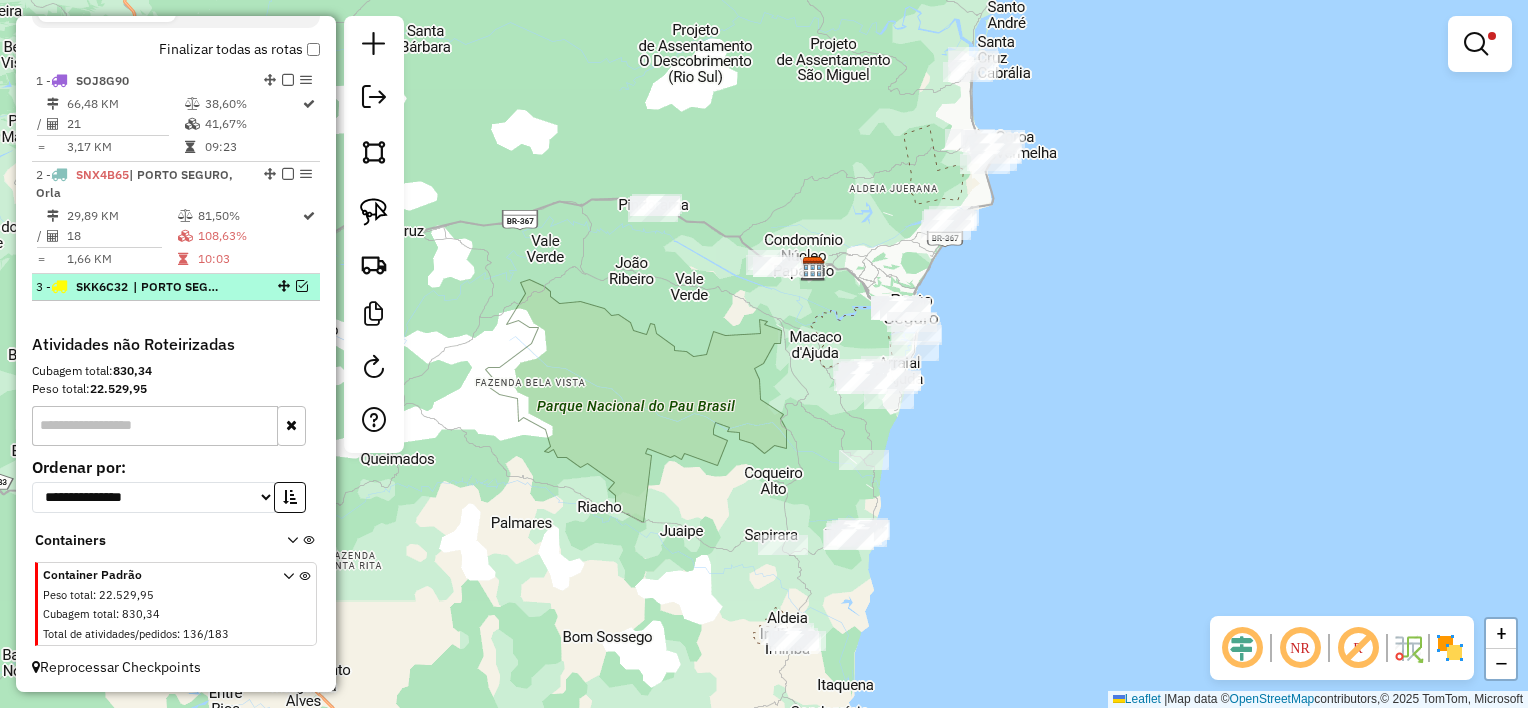 click at bounding box center [302, 286] 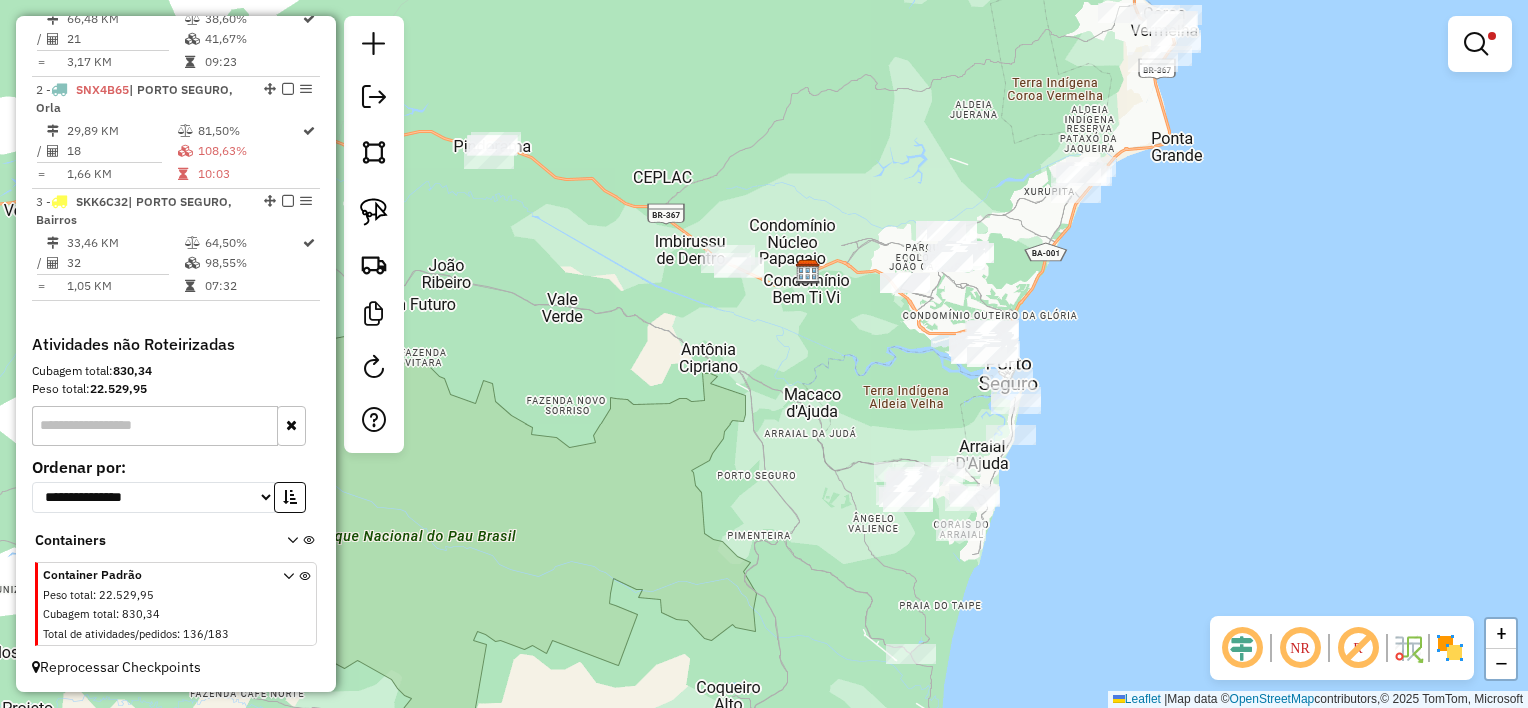 drag, startPoint x: 1077, startPoint y: 326, endPoint x: 1252, endPoint y: 209, distance: 210.50891 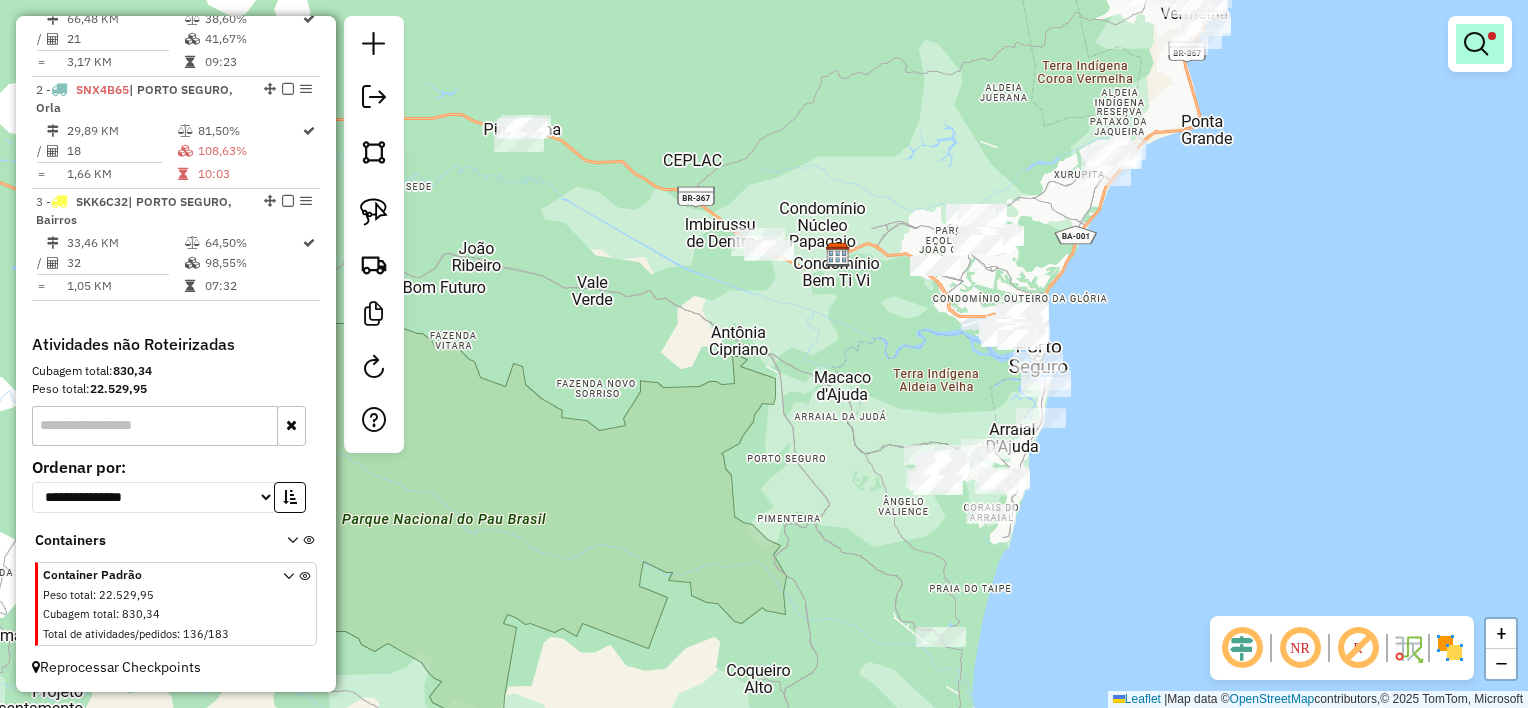 click at bounding box center [1476, 44] 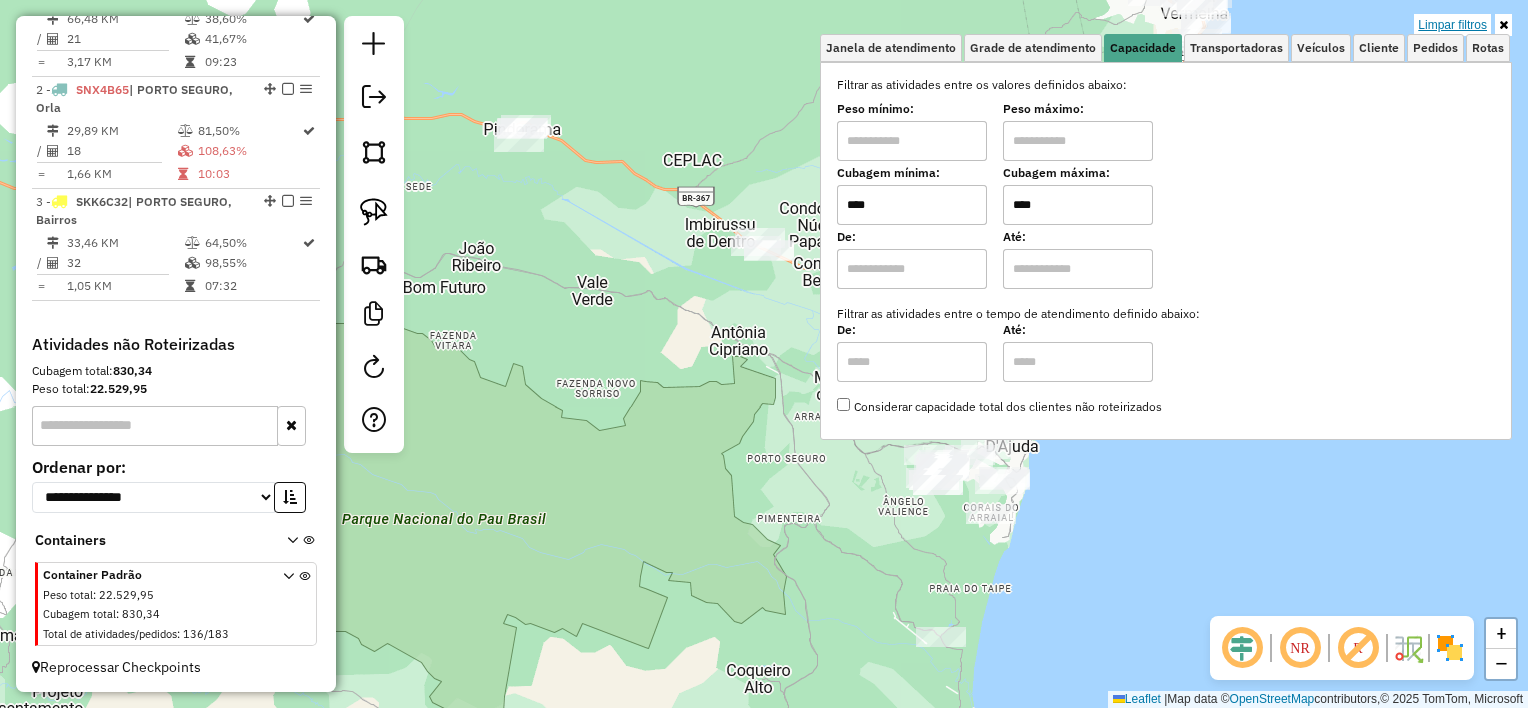 click on "Limpar filtros" at bounding box center [1452, 25] 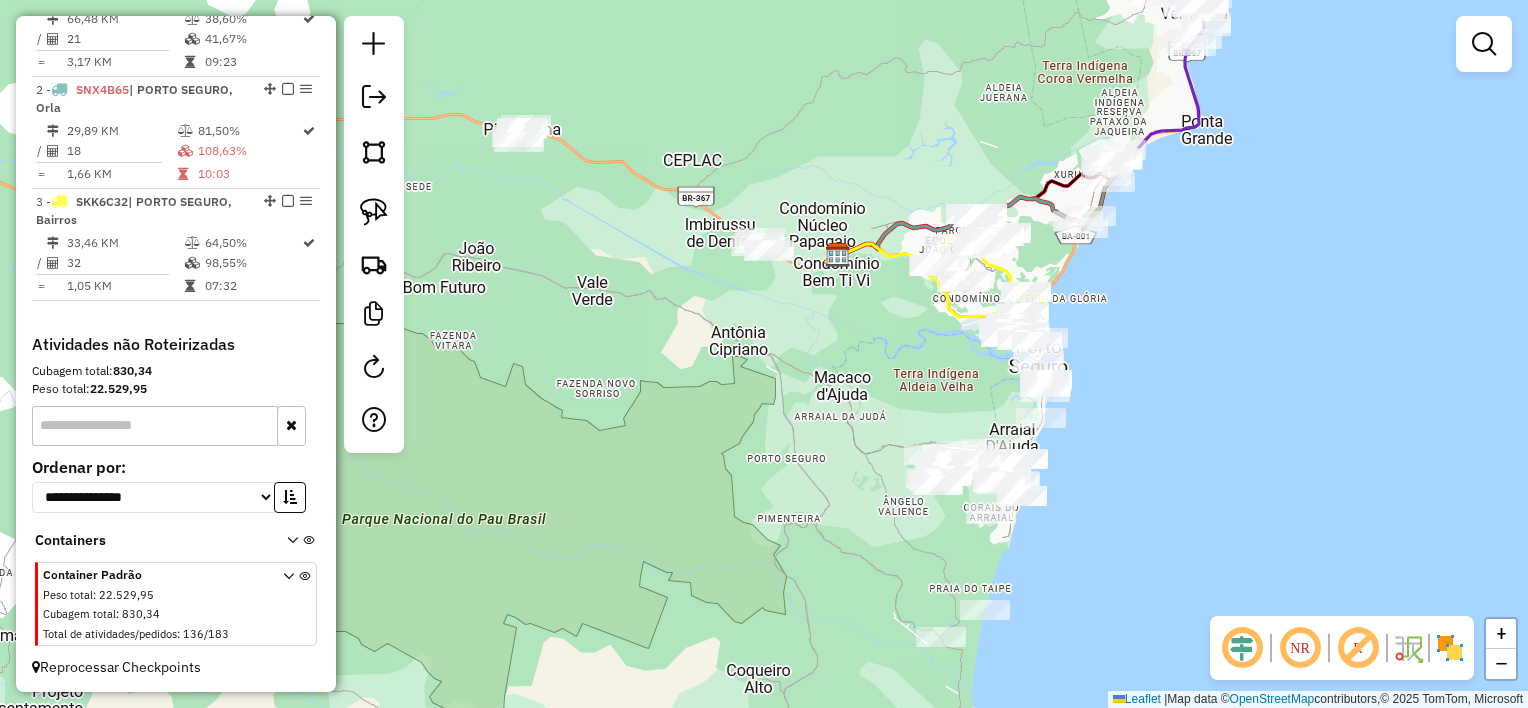drag, startPoint x: 1108, startPoint y: 377, endPoint x: 1050, endPoint y: 393, distance: 60.166435 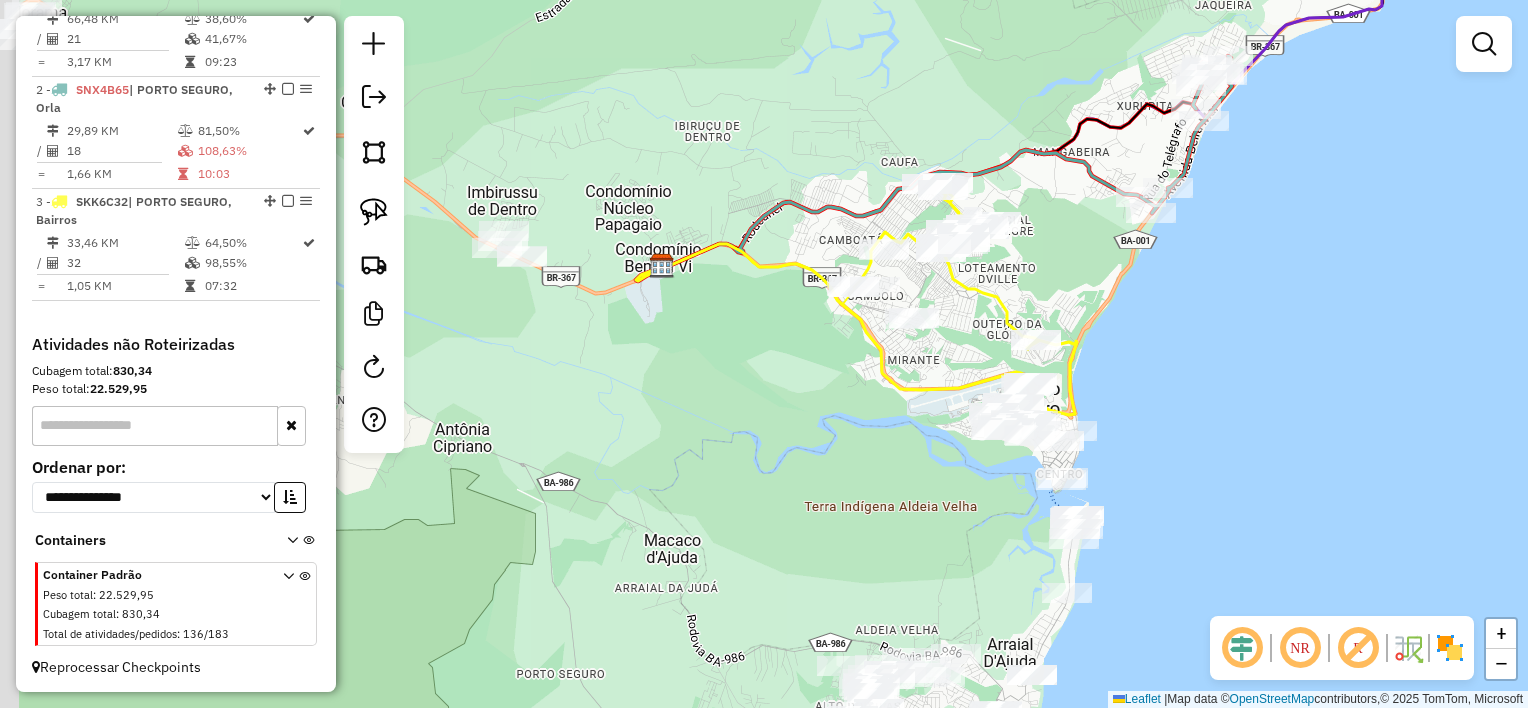 drag, startPoint x: 1113, startPoint y: 379, endPoint x: 1211, endPoint y: 290, distance: 132.38202 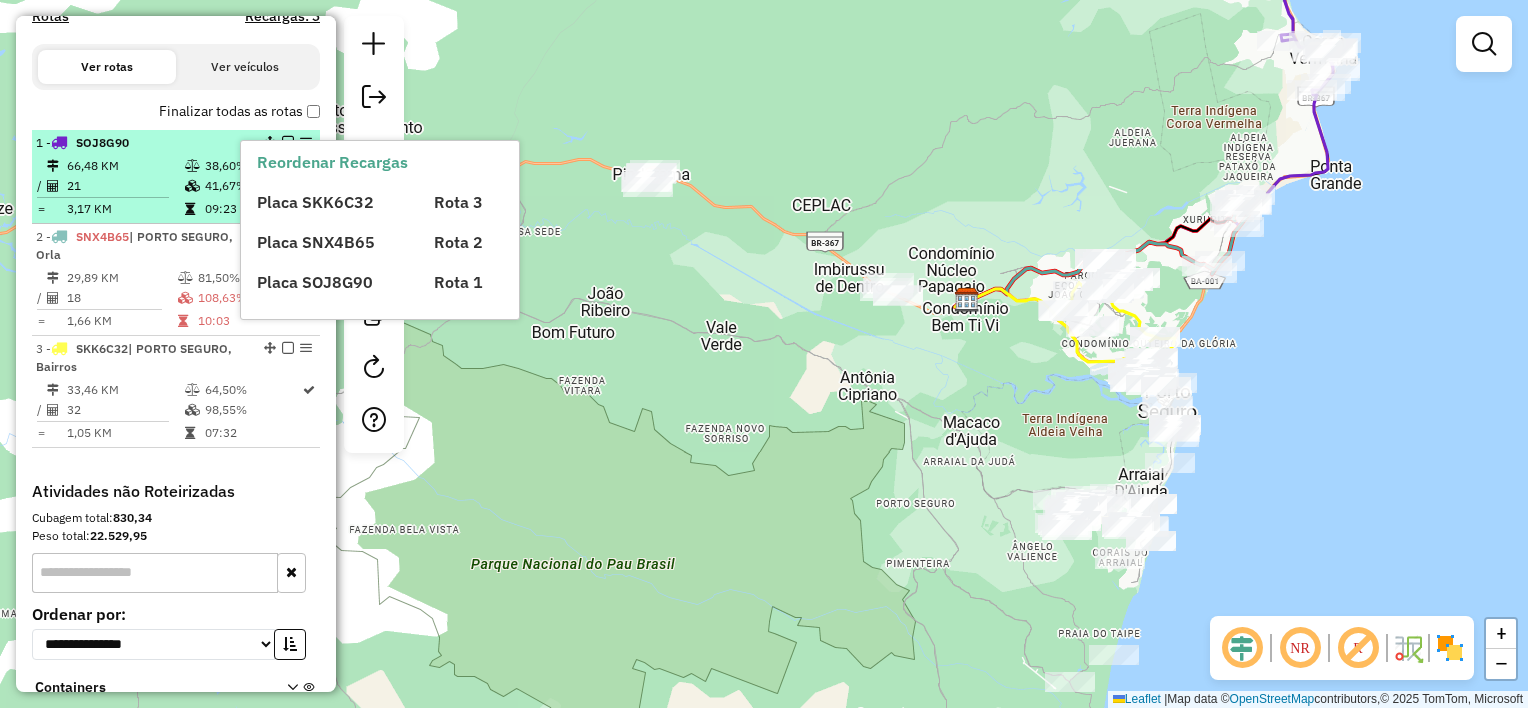 scroll, scrollTop: 783, scrollLeft: 0, axis: vertical 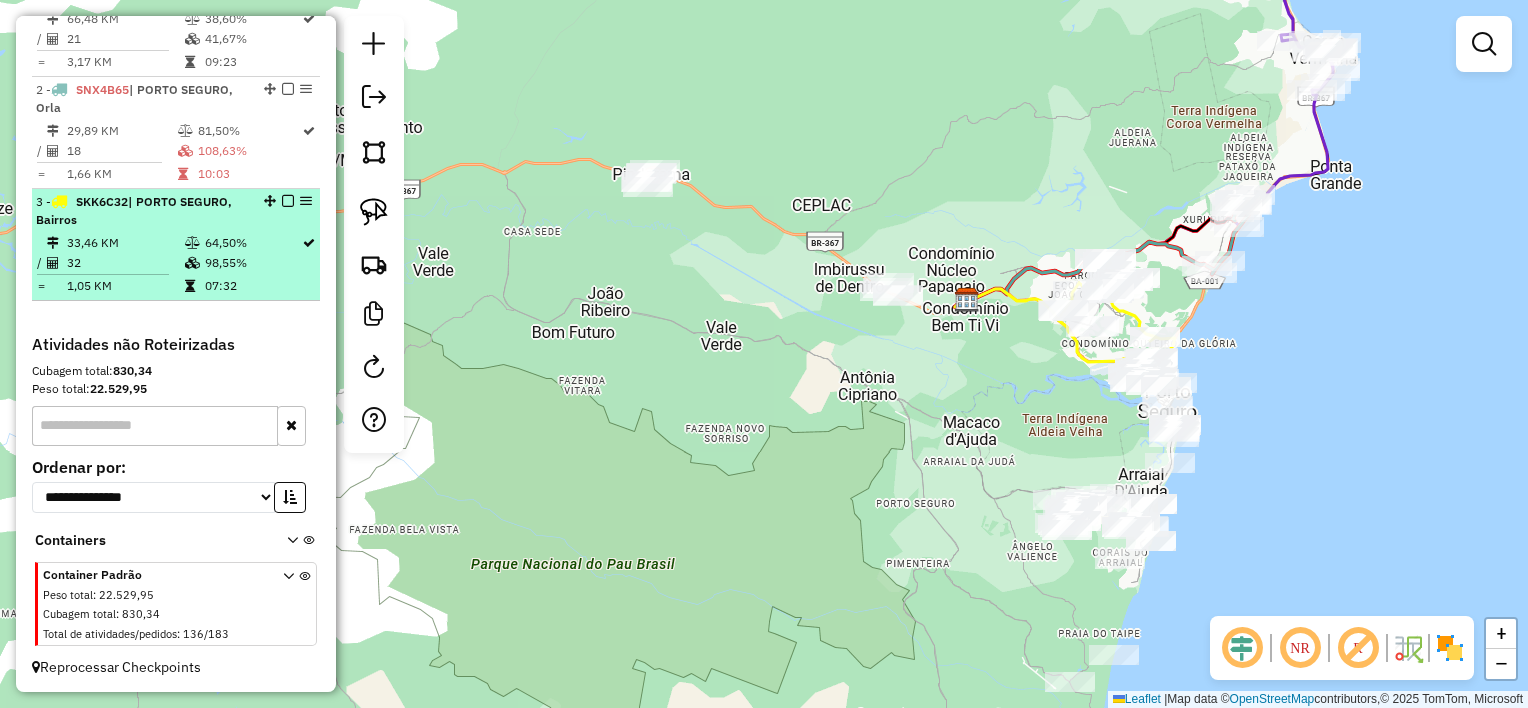 click at bounding box center [288, 201] 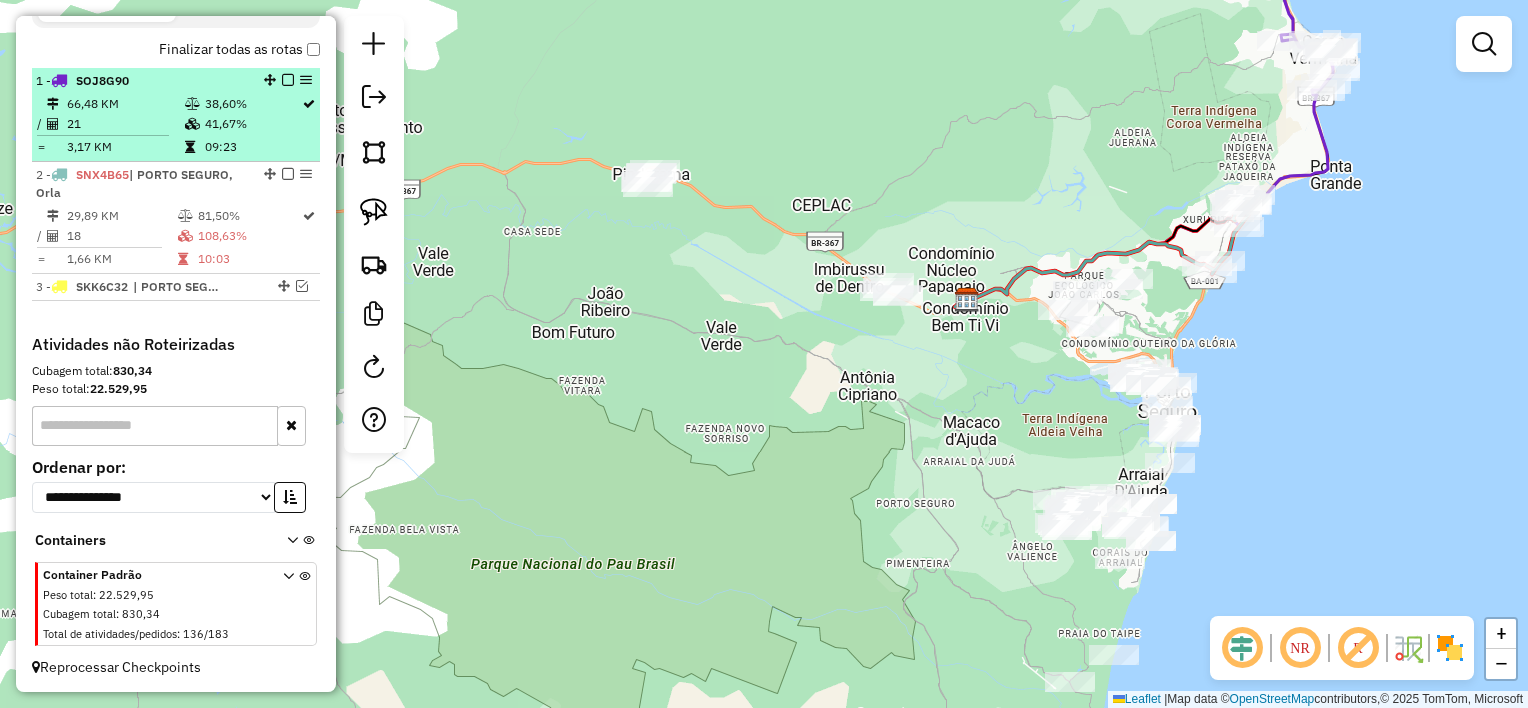 click at bounding box center [288, 80] 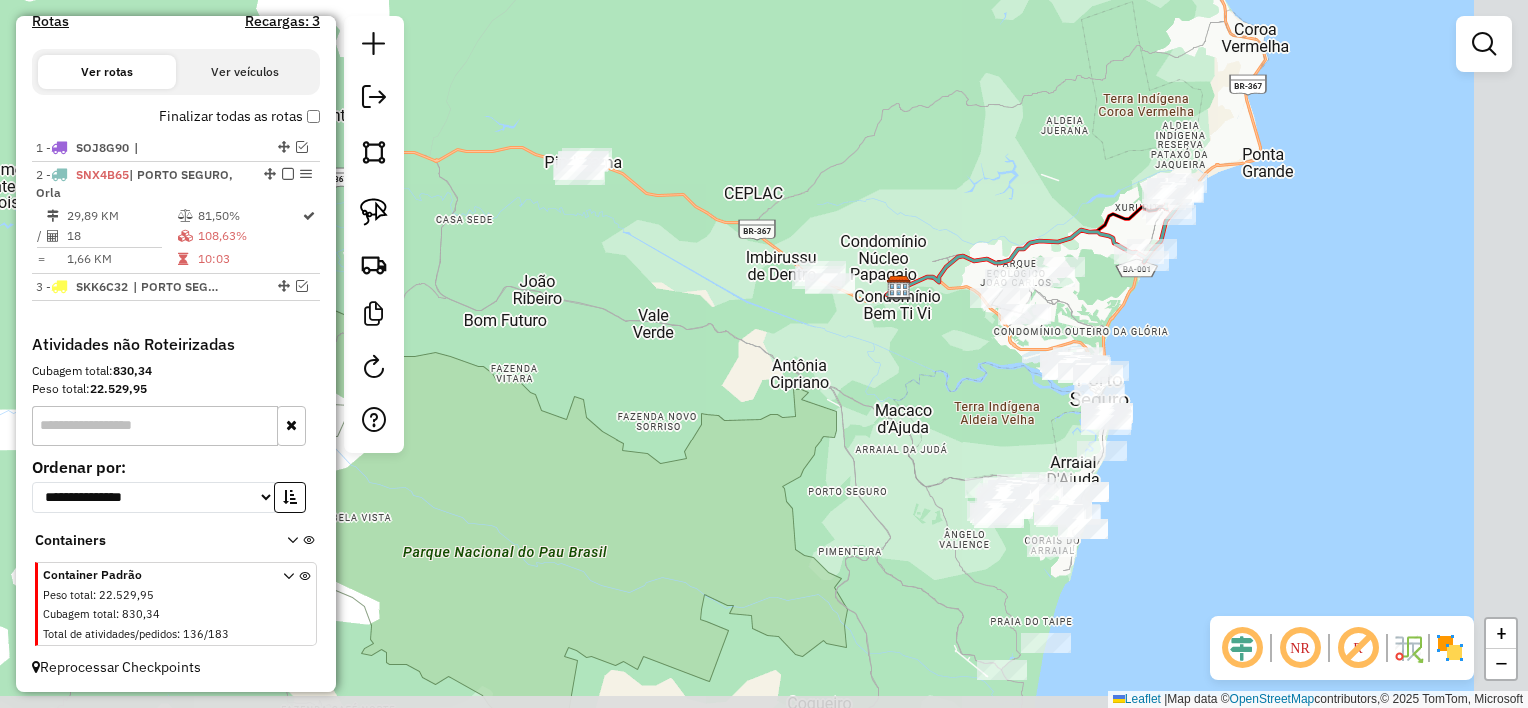 drag, startPoint x: 1008, startPoint y: 435, endPoint x: 692, endPoint y: 376, distance: 321.46072 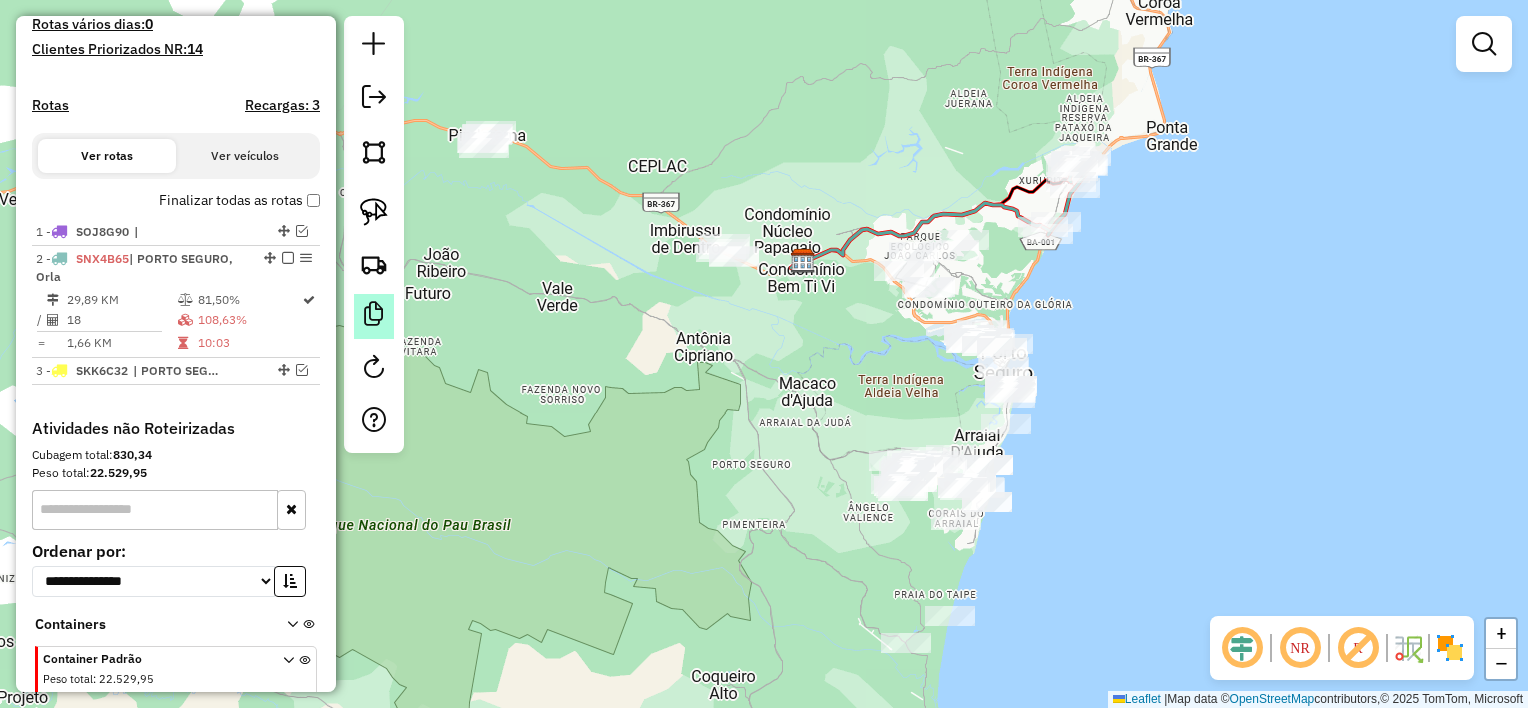 scroll, scrollTop: 631, scrollLeft: 0, axis: vertical 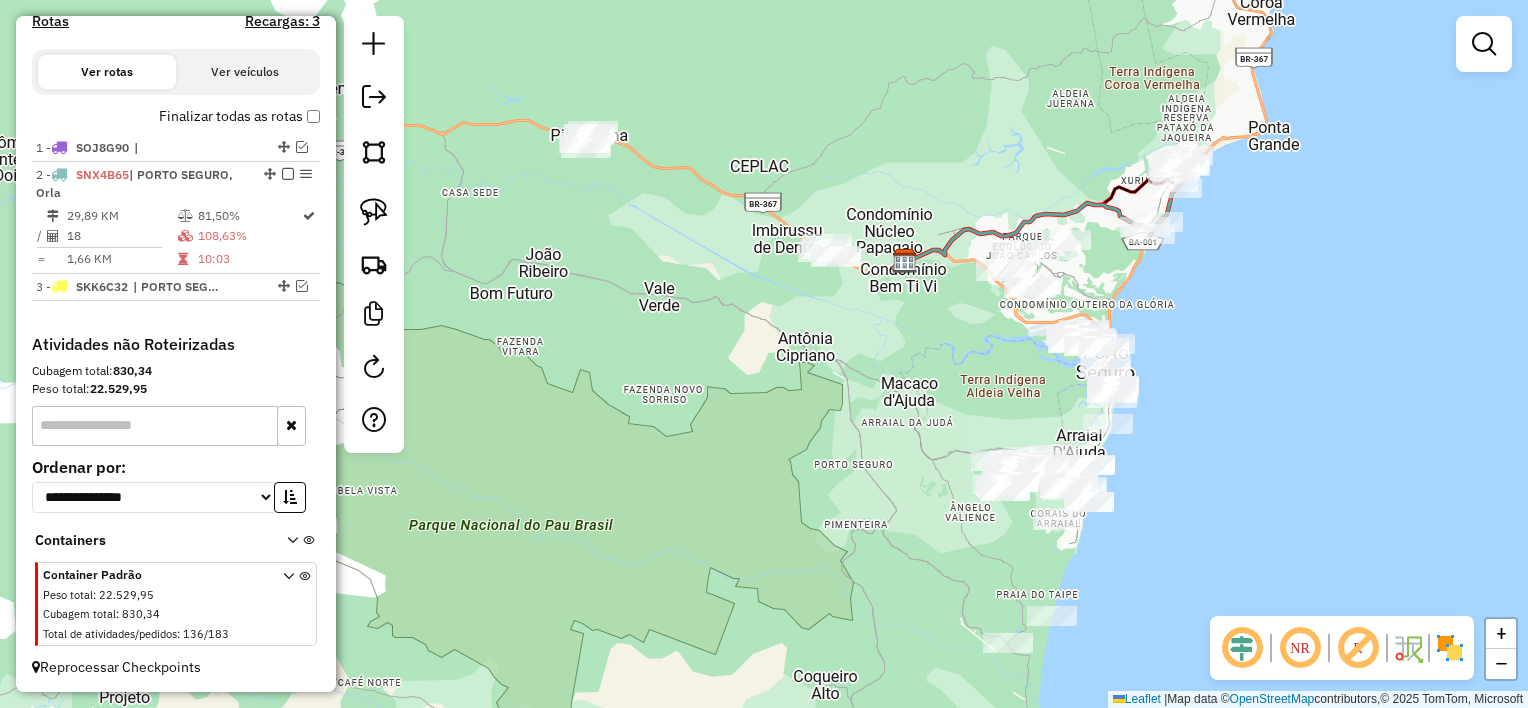 drag, startPoint x: 631, startPoint y: 325, endPoint x: 640, endPoint y: 320, distance: 10.29563 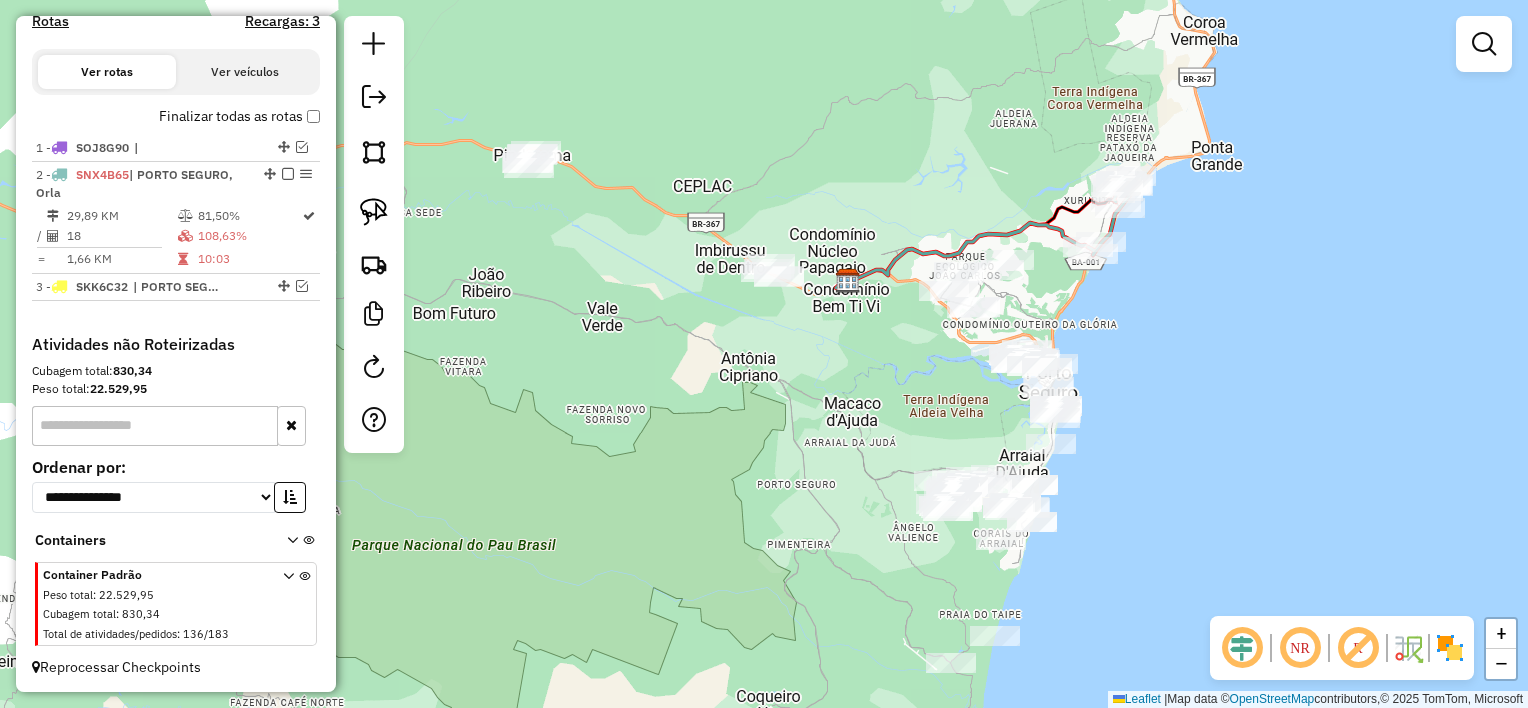drag, startPoint x: 732, startPoint y: 348, endPoint x: 822, endPoint y: 376, distance: 94.254974 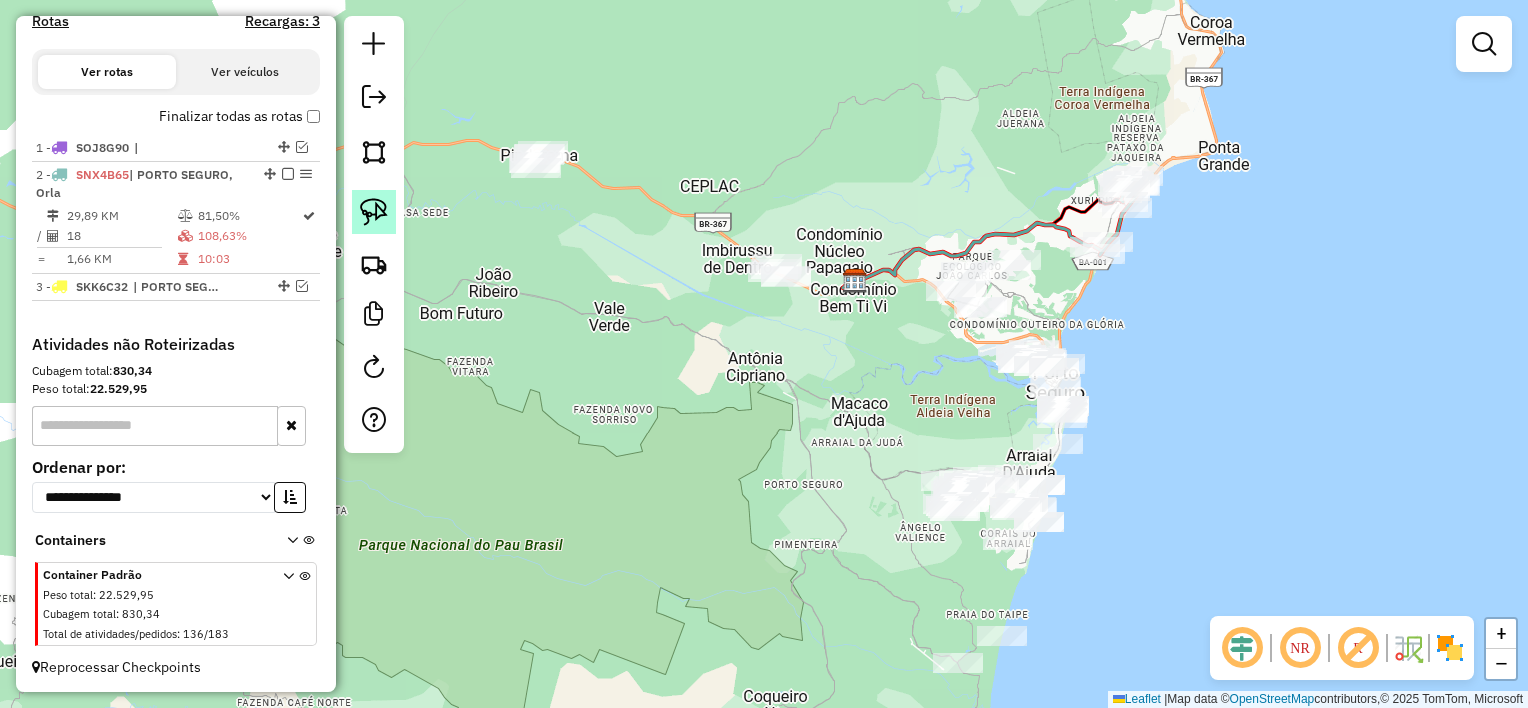 drag, startPoint x: 368, startPoint y: 212, endPoint x: 384, endPoint y: 204, distance: 17.888544 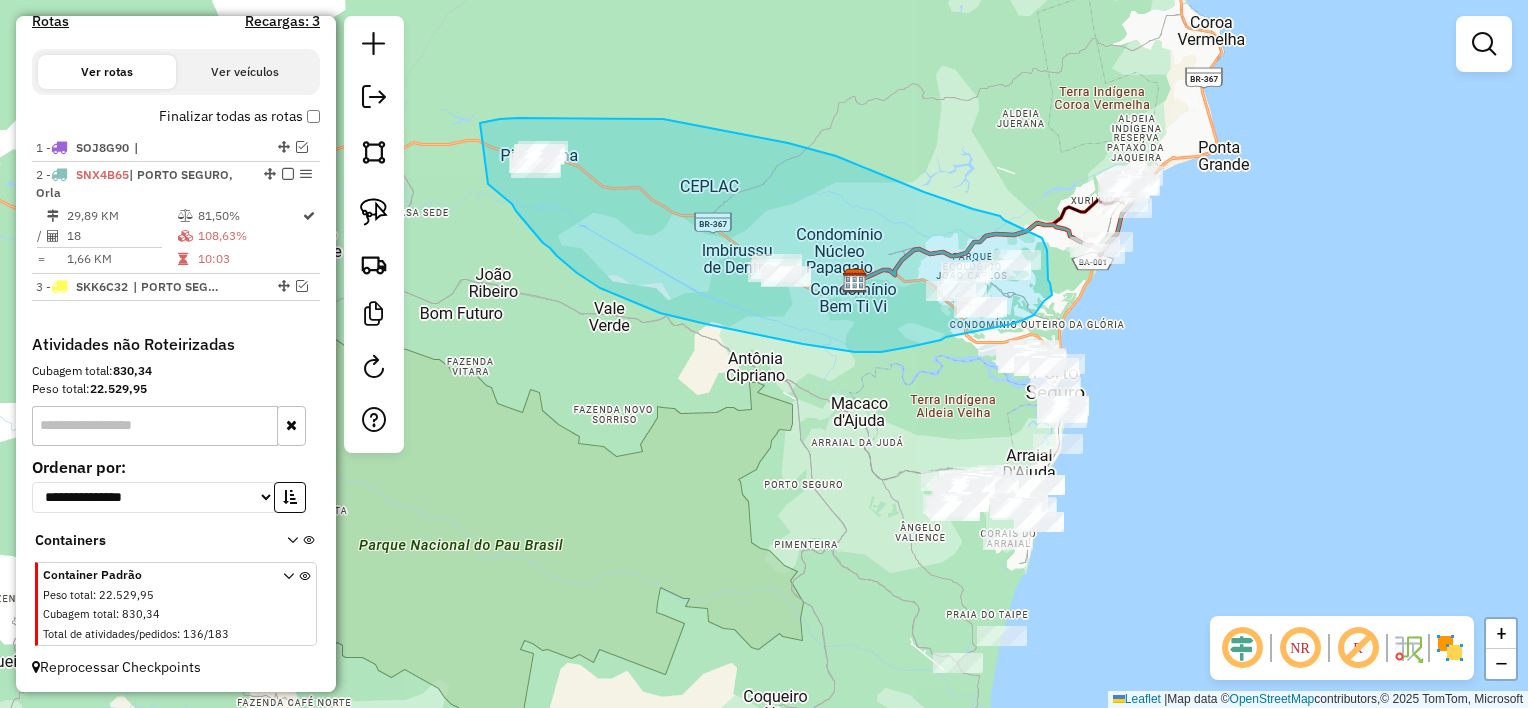 drag, startPoint x: 518, startPoint y: 118, endPoint x: 479, endPoint y: 174, distance: 68.24222 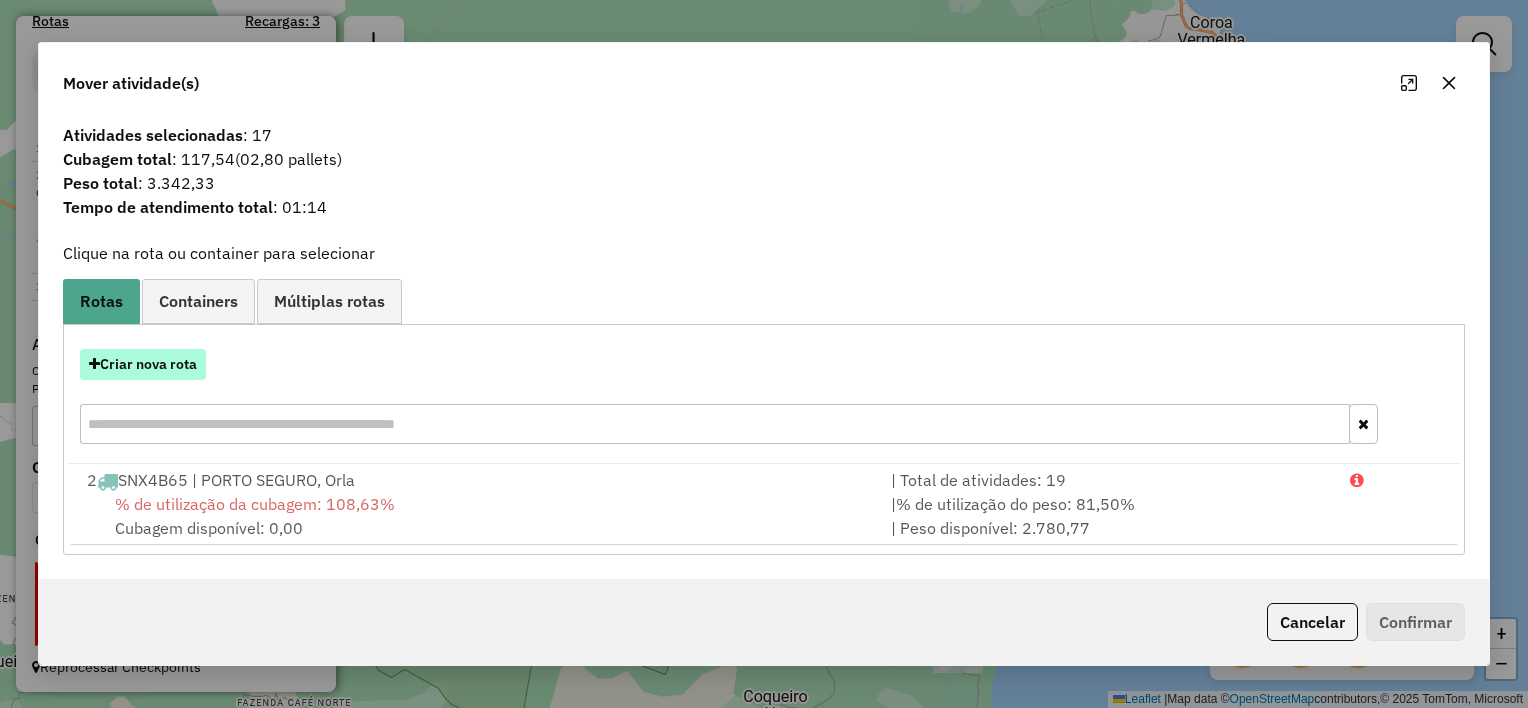 click on "Criar nova rota" at bounding box center [143, 364] 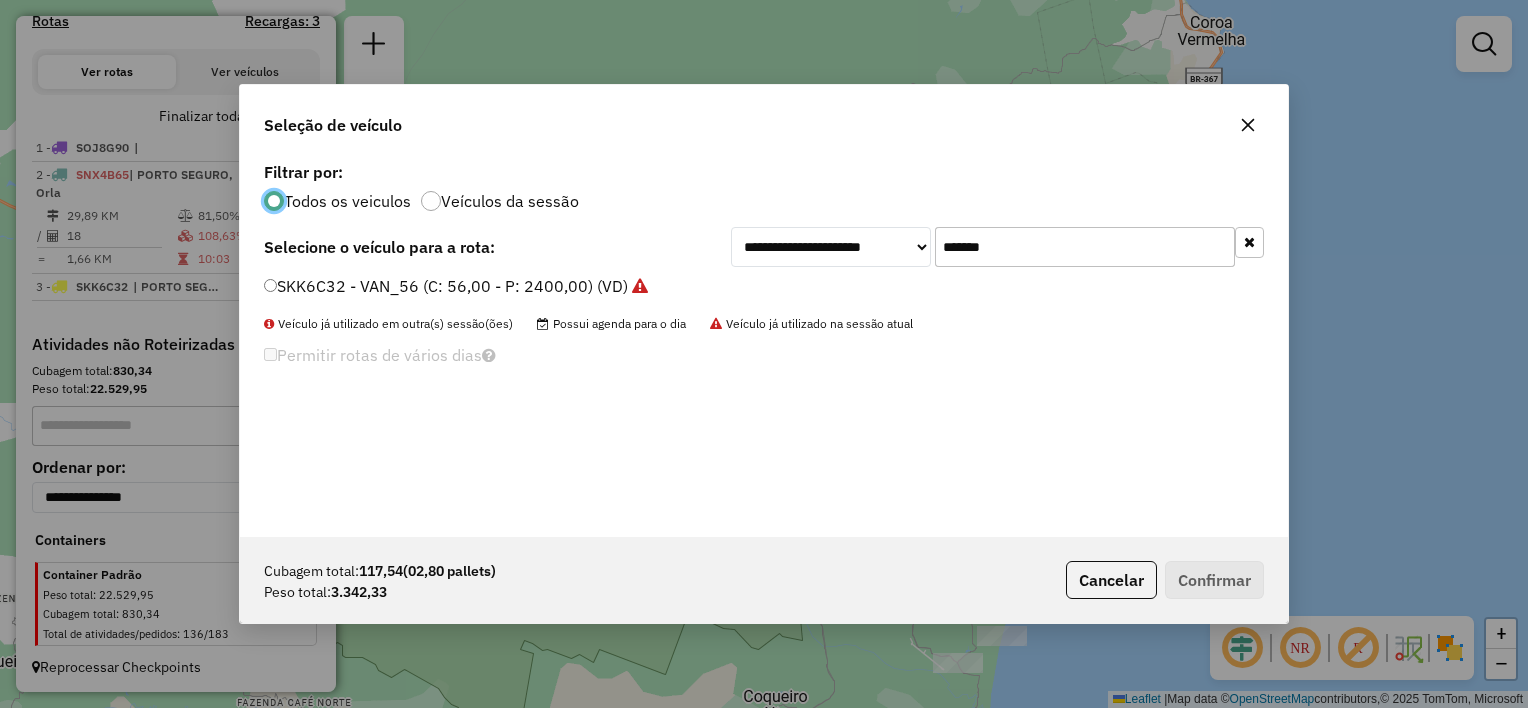 scroll, scrollTop: 10, scrollLeft: 5, axis: both 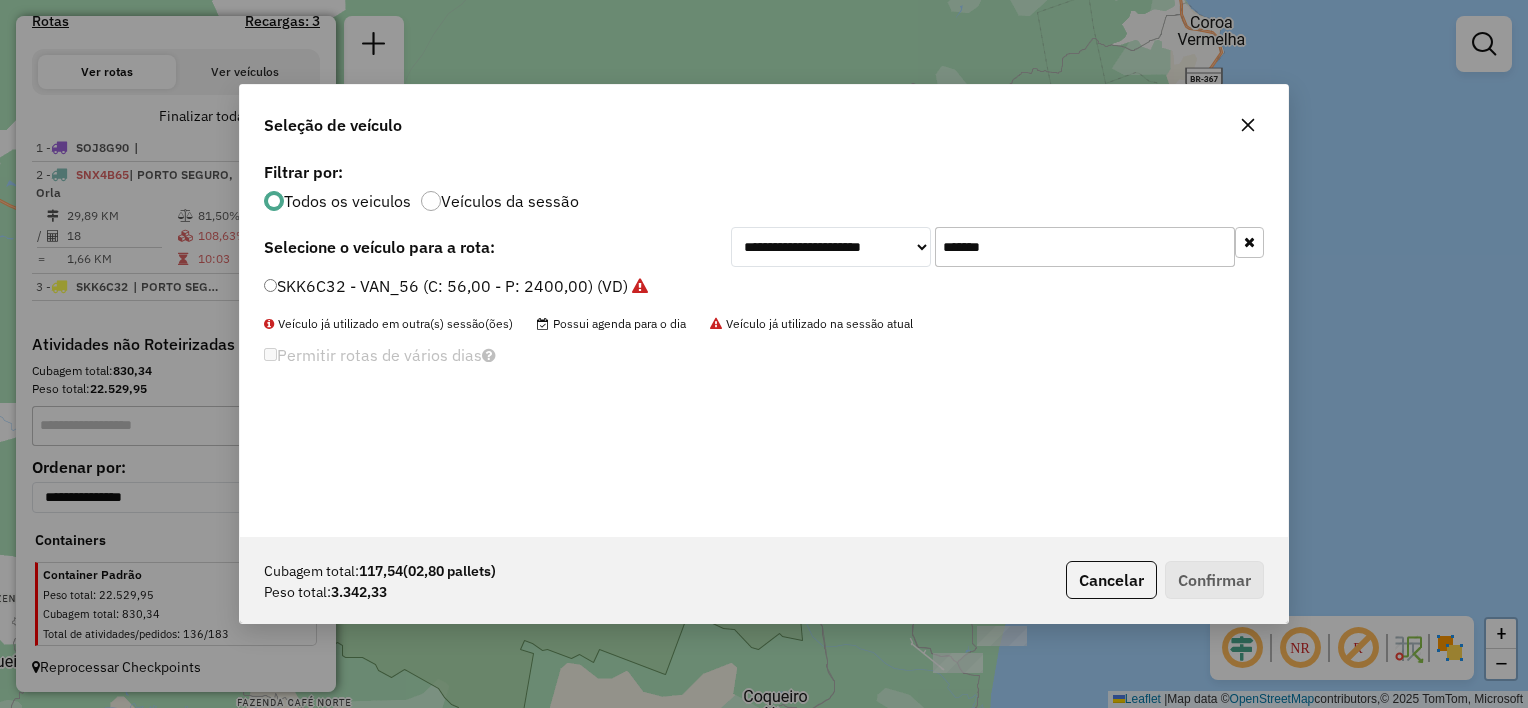 click on "*******" 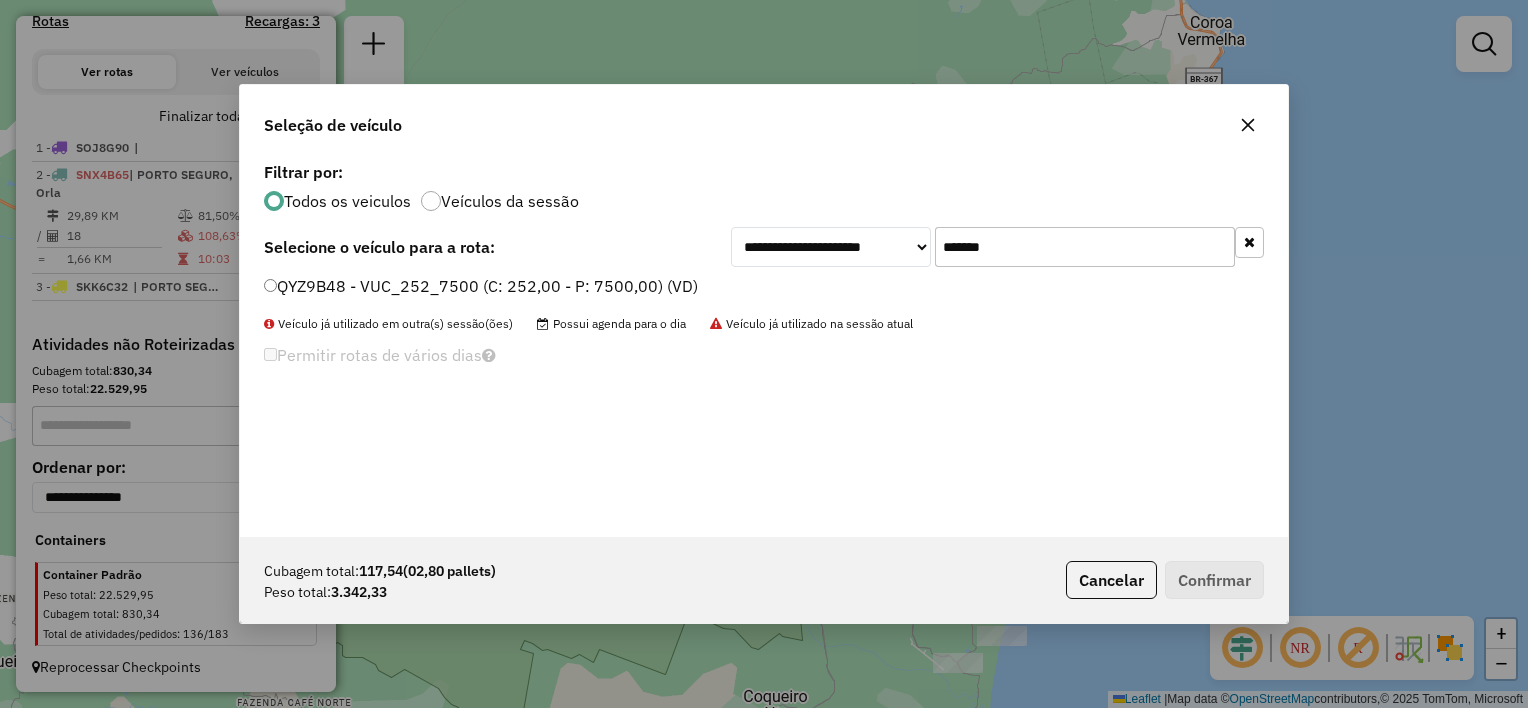 type on "*******" 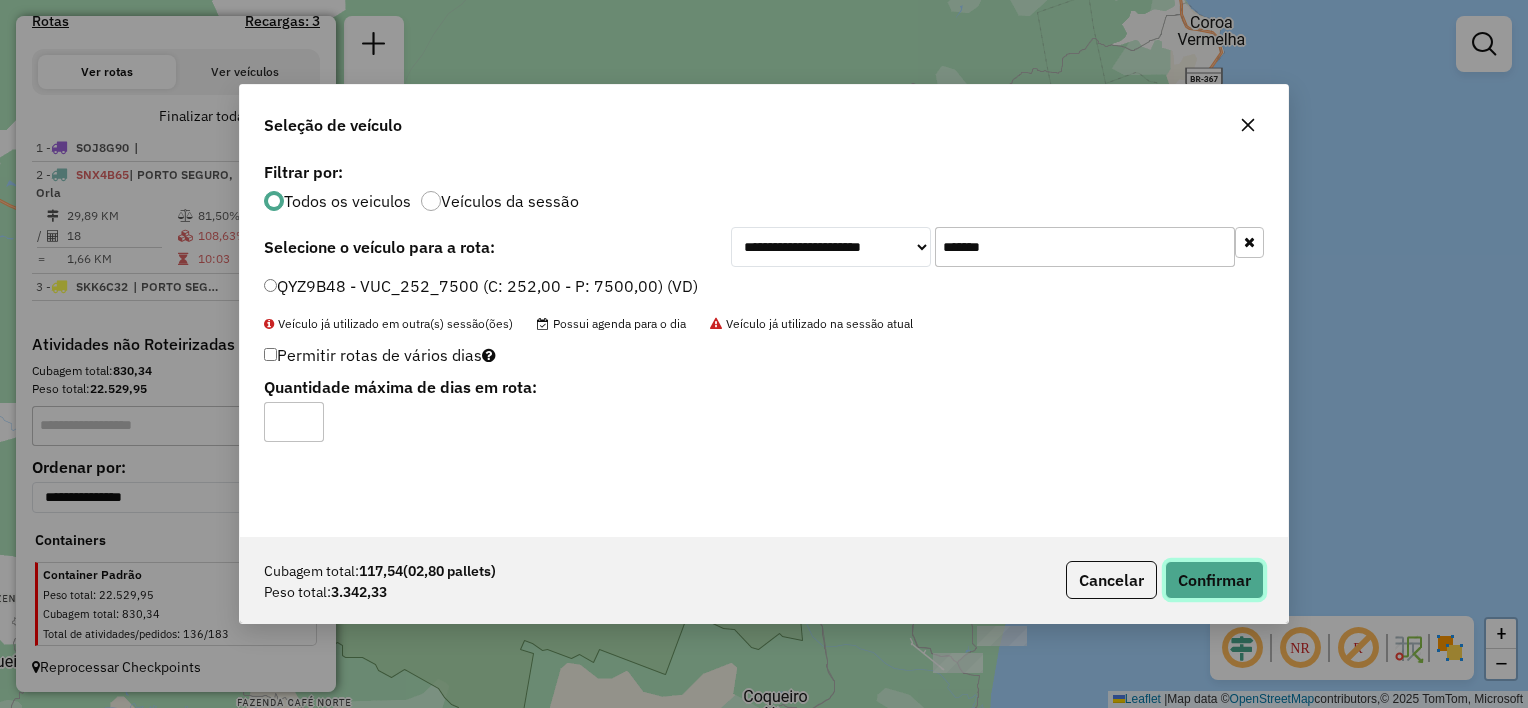 click on "Confirmar" 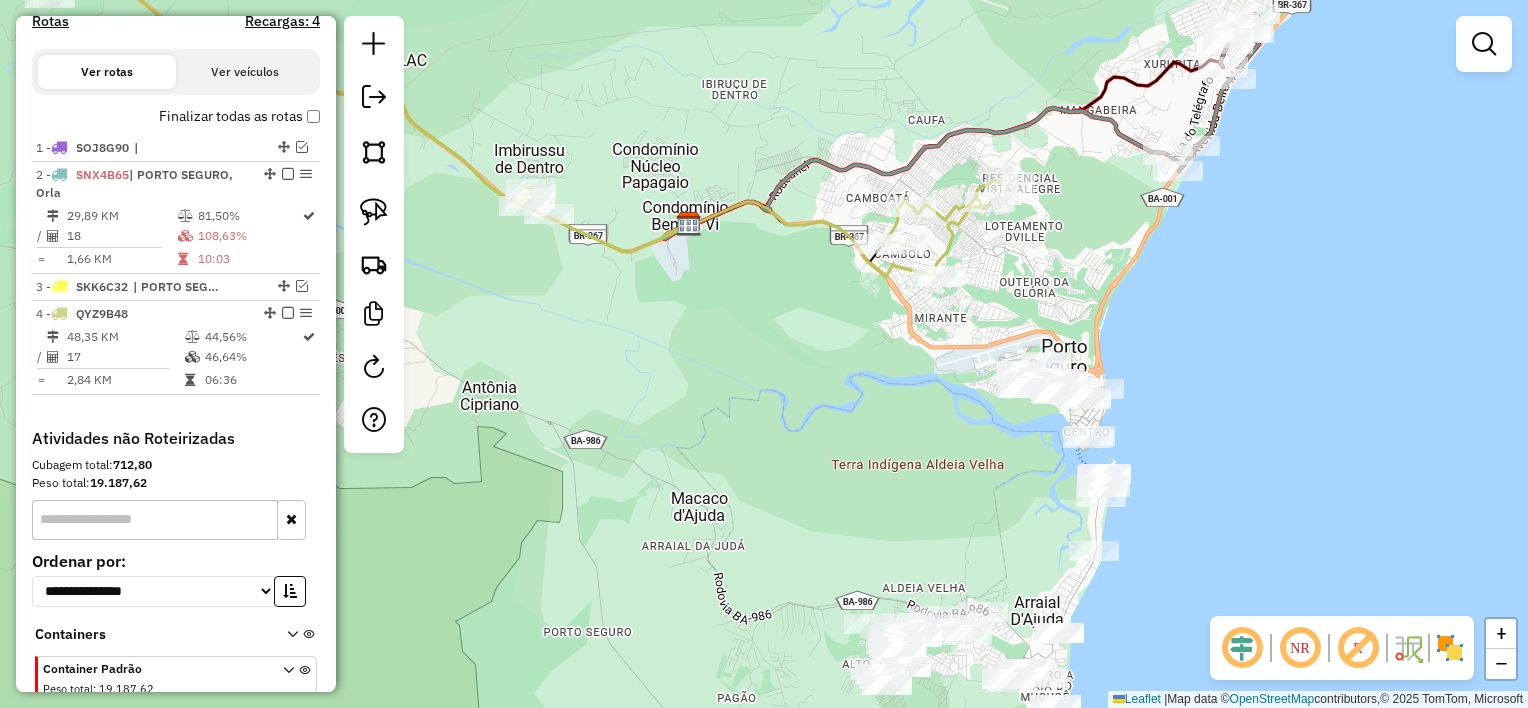 drag, startPoint x: 1103, startPoint y: 348, endPoint x: 1108, endPoint y: 288, distance: 60.207973 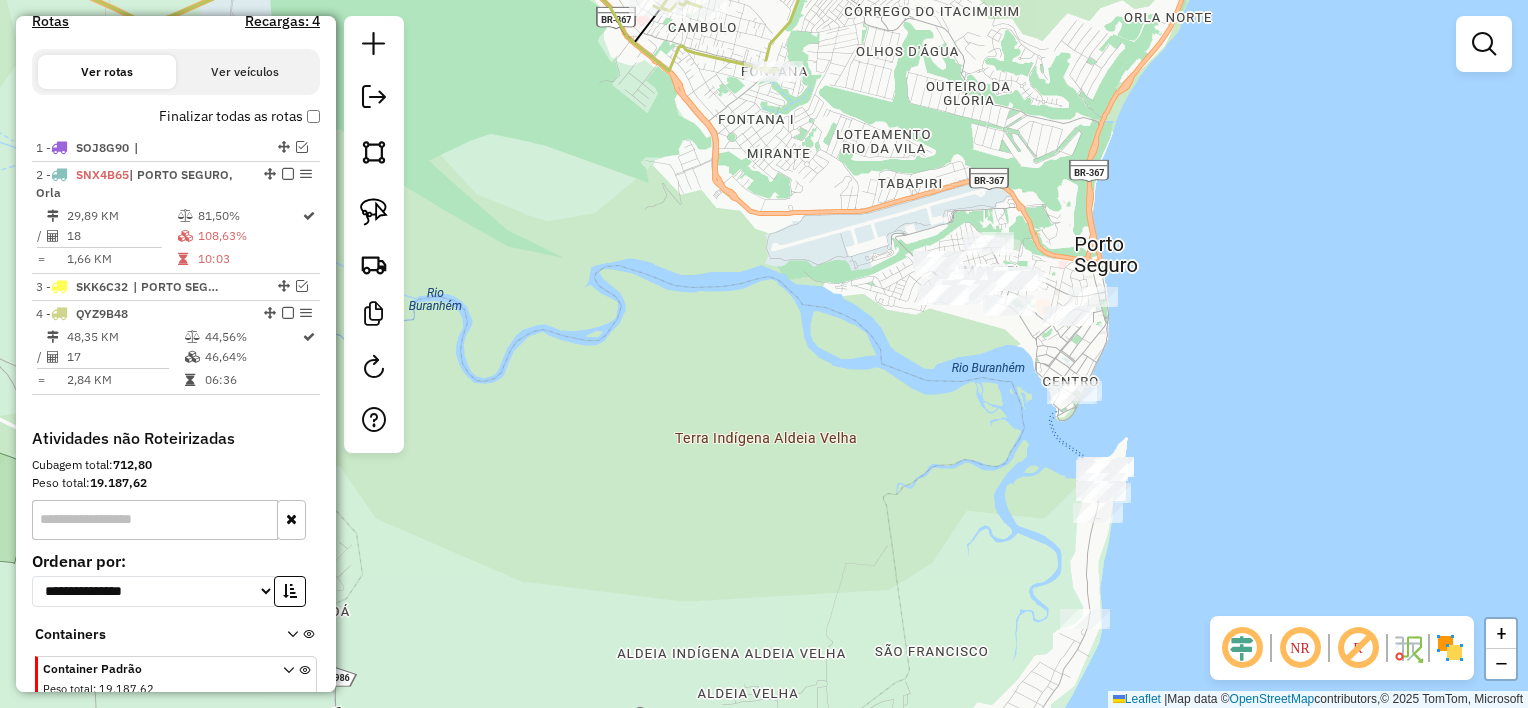 drag, startPoint x: 1078, startPoint y: 256, endPoint x: 956, endPoint y: 219, distance: 127.48725 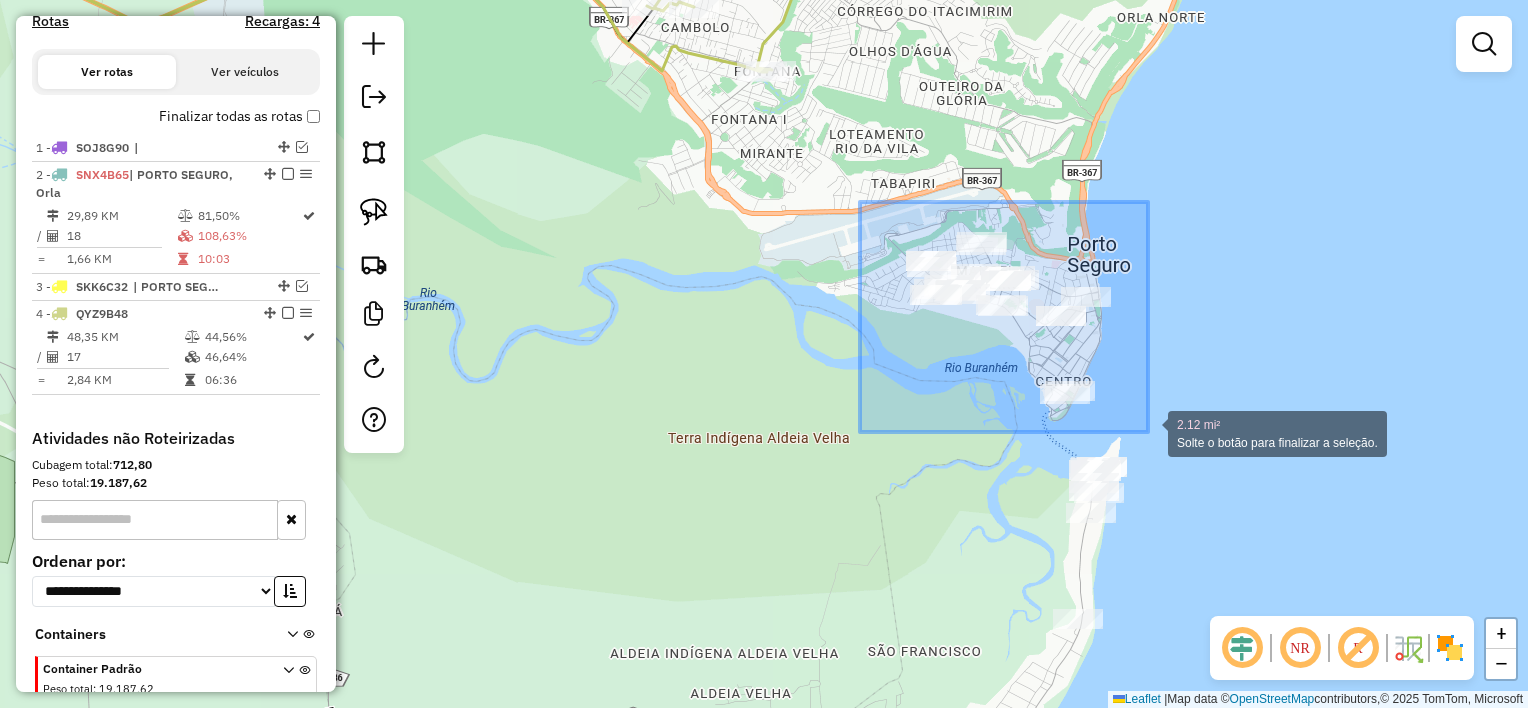 drag, startPoint x: 860, startPoint y: 202, endPoint x: 1148, endPoint y: 432, distance: 368.57022 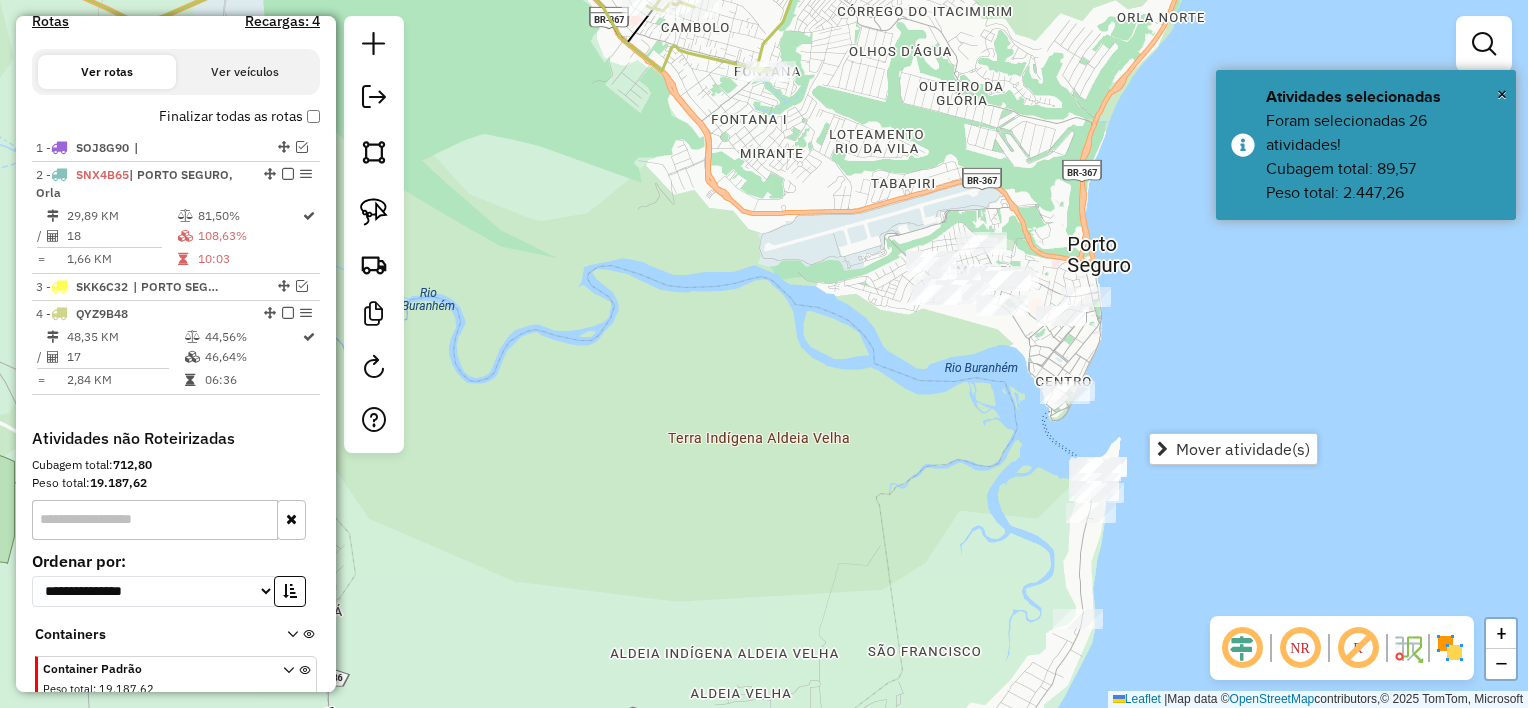 click on "Janela de atendimento Grade de atendimento Capacidade Transportadoras Veículos Cliente Pedidos  Rotas Selecione os dias de semana para filtrar as janelas de atendimento  Seg   Ter   Qua   Qui   Sex   Sáb   Dom  Informe o período da janela de atendimento: De: Até:  Filtrar exatamente a janela do cliente  Considerar janela de atendimento padrão  Selecione os dias de semana para filtrar as grades de atendimento  Seg   Ter   Qua   Qui   Sex   Sáb   Dom   Considerar clientes sem dia de atendimento cadastrado  Clientes fora do dia de atendimento selecionado Filtrar as atividades entre os valores definidos abaixo:  Peso mínimo:   Peso máximo:   Cubagem mínima:   Cubagem máxima:   De:   Até:  Filtrar as atividades entre o tempo de atendimento definido abaixo:  De:   Até:   Considerar capacidade total dos clientes não roteirizados Transportadora: Selecione um ou mais itens Tipo de veículo: Selecione um ou mais itens Veículo: Selecione um ou mais itens Motorista: Selecione um ou mais itens Nome: Rótulo:" 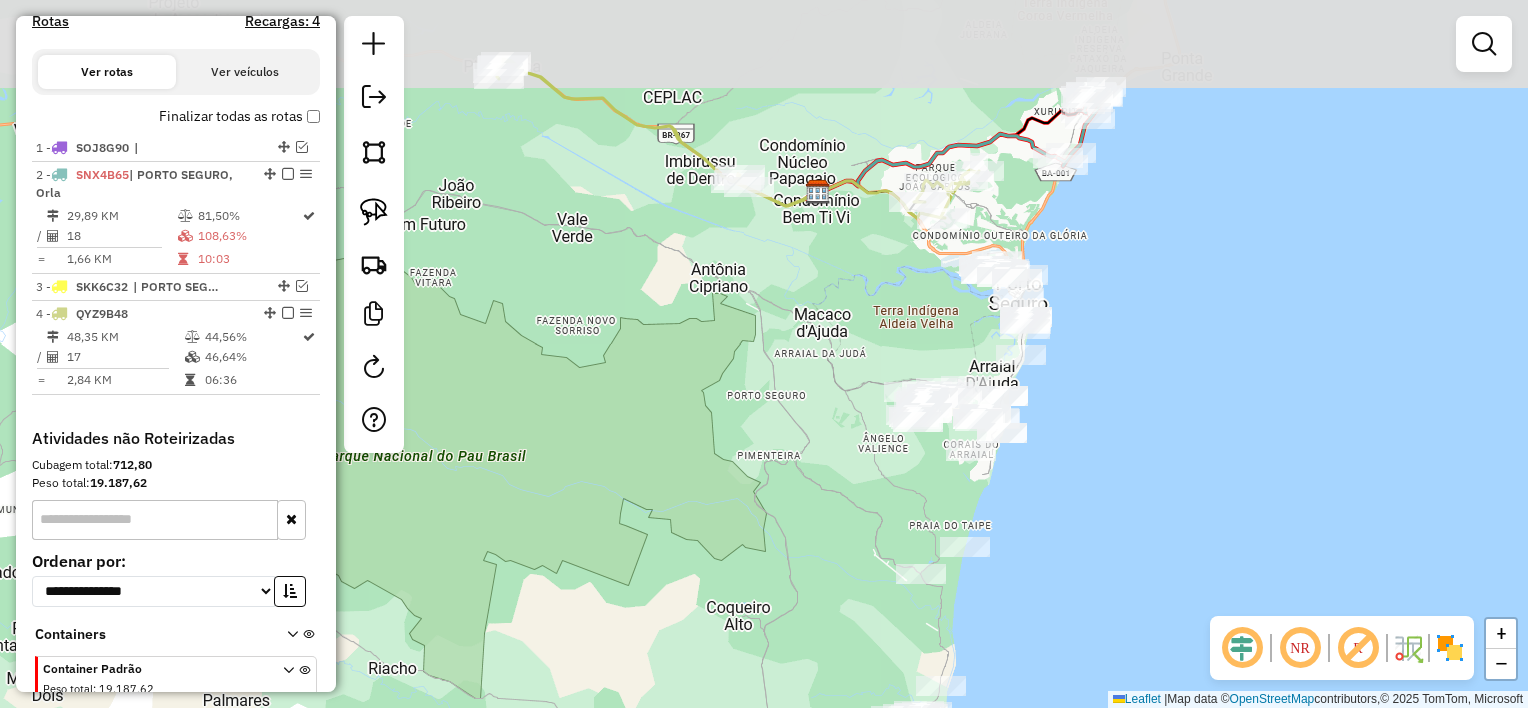 drag, startPoint x: 1137, startPoint y: 260, endPoint x: 1093, endPoint y: 399, distance: 145.7978 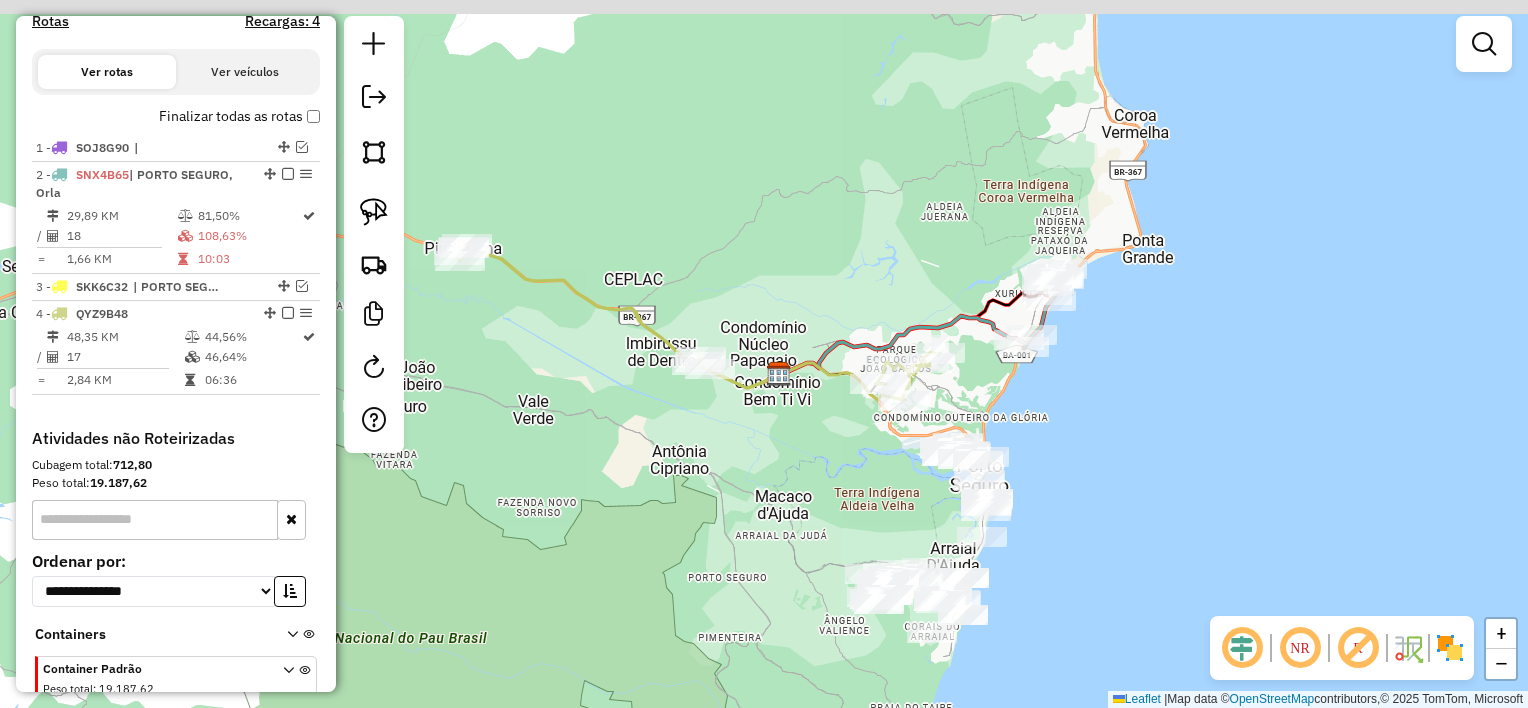 click on "Janela de atendimento Grade de atendimento Capacidade Transportadoras Veículos Cliente Pedidos  Rotas Selecione os dias de semana para filtrar as janelas de atendimento  Seg   Ter   Qua   Qui   Sex   Sáb   Dom  Informe o período da janela de atendimento: De: Até:  Filtrar exatamente a janela do cliente  Considerar janela de atendimento padrão  Selecione os dias de semana para filtrar as grades de atendimento  Seg   Ter   Qua   Qui   Sex   Sáb   Dom   Considerar clientes sem dia de atendimento cadastrado  Clientes fora do dia de atendimento selecionado Filtrar as atividades entre os valores definidos abaixo:  Peso mínimo:   Peso máximo:   Cubagem mínima:   Cubagem máxima:   De:   Até:  Filtrar as atividades entre o tempo de atendimento definido abaixo:  De:   Até:   Considerar capacidade total dos clientes não roteirizados Transportadora: Selecione um ou mais itens Tipo de veículo: Selecione um ou mais itens Veículo: Selecione um ou mais itens Motorista: Selecione um ou mais itens Nome: Rótulo:" 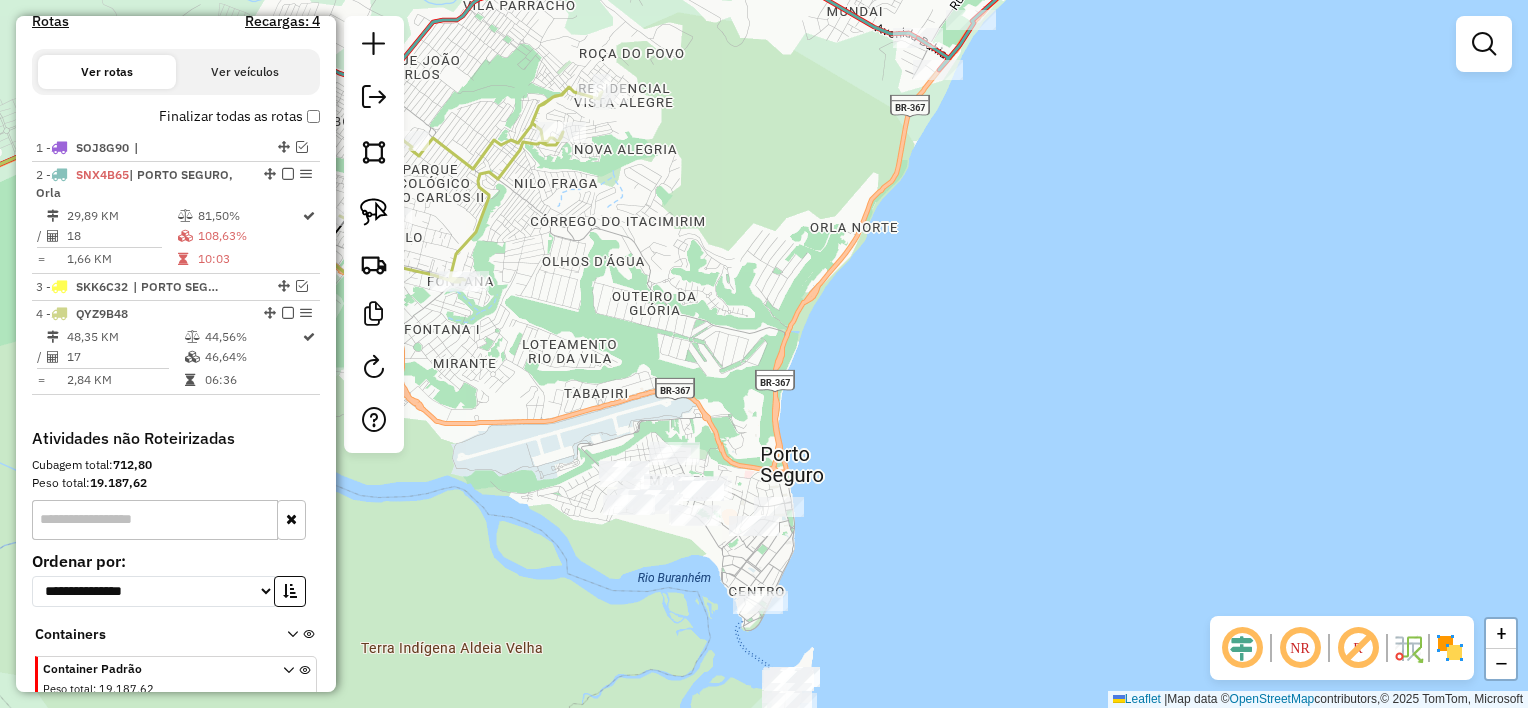 drag, startPoint x: 834, startPoint y: 496, endPoint x: 772, endPoint y: 445, distance: 80.280754 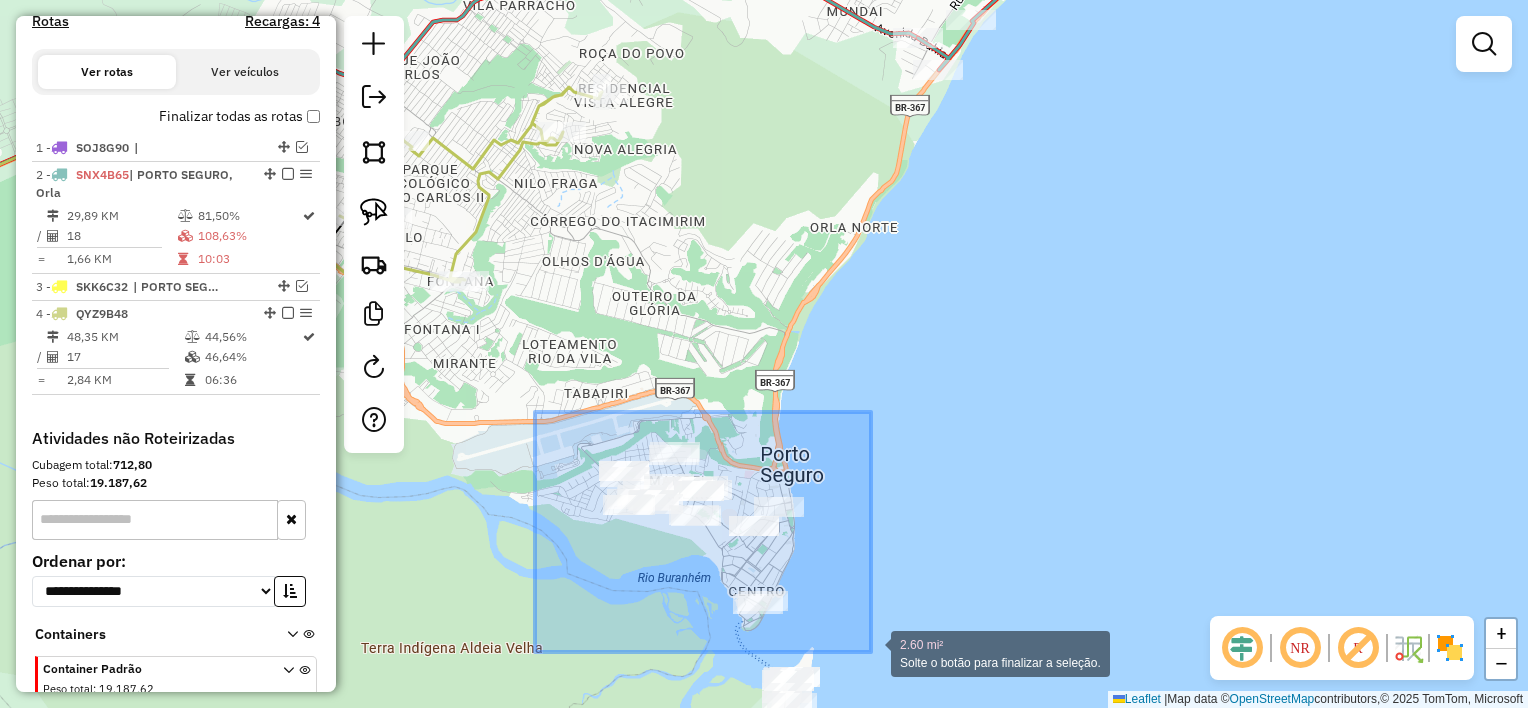 drag, startPoint x: 535, startPoint y: 412, endPoint x: 871, endPoint y: 652, distance: 412.91162 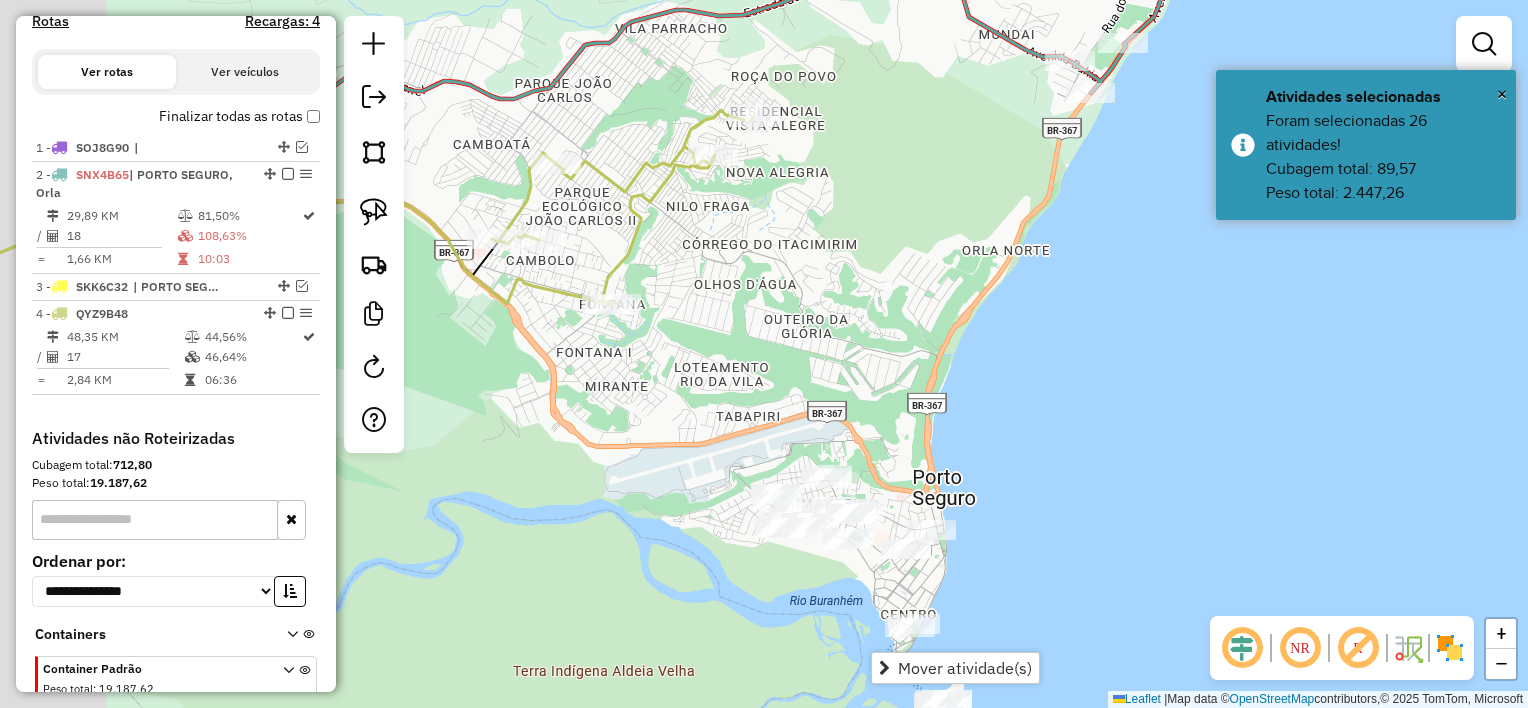 drag, startPoint x: 736, startPoint y: 372, endPoint x: 917, endPoint y: 388, distance: 181.70581 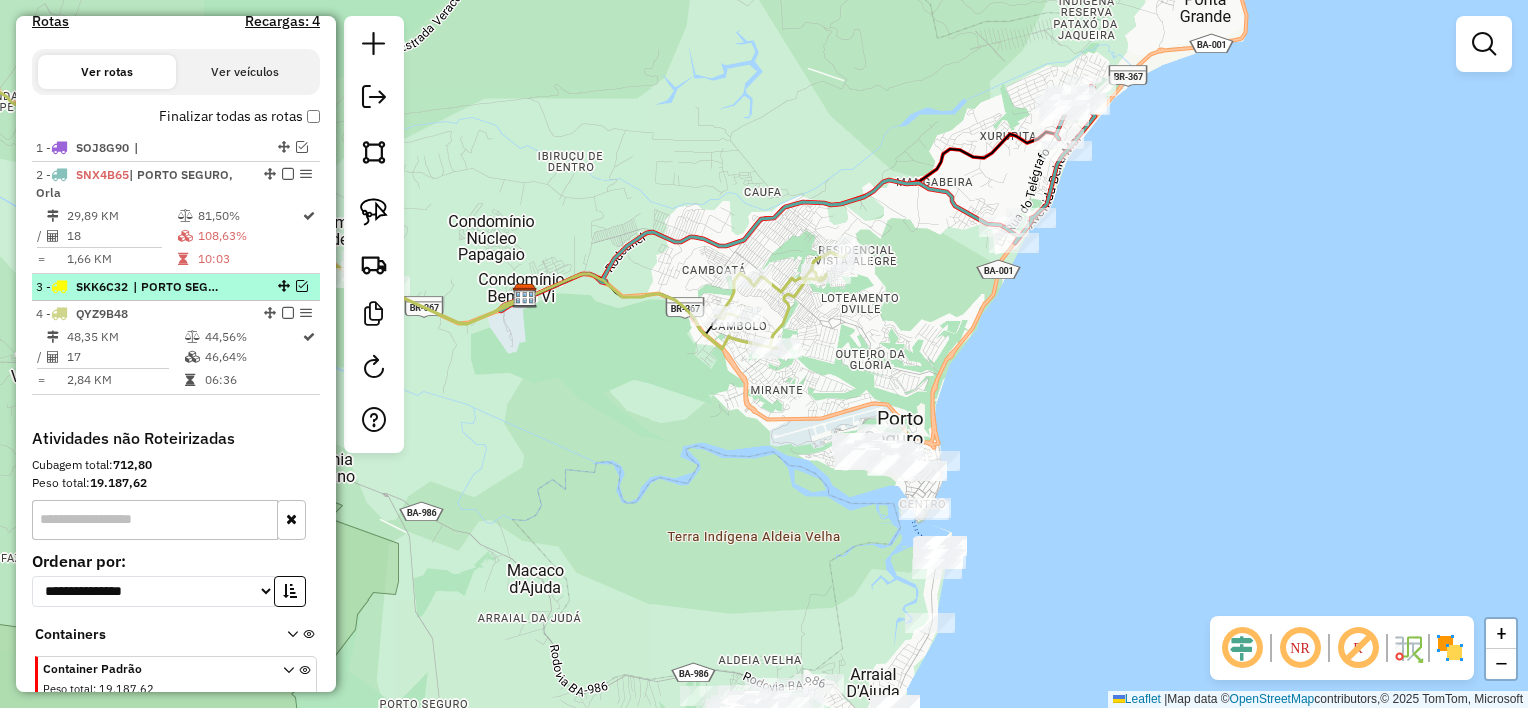 click at bounding box center [302, 286] 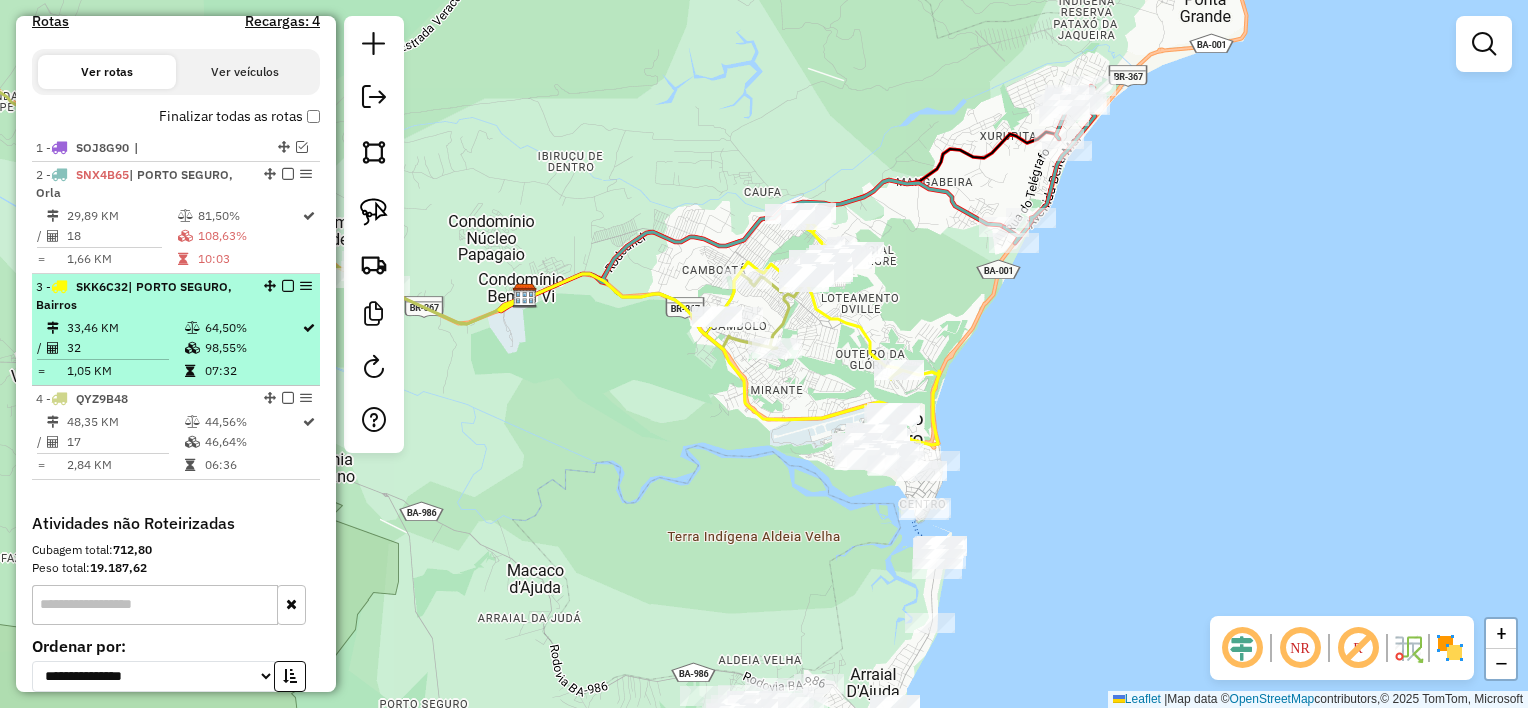 click at bounding box center [288, 286] 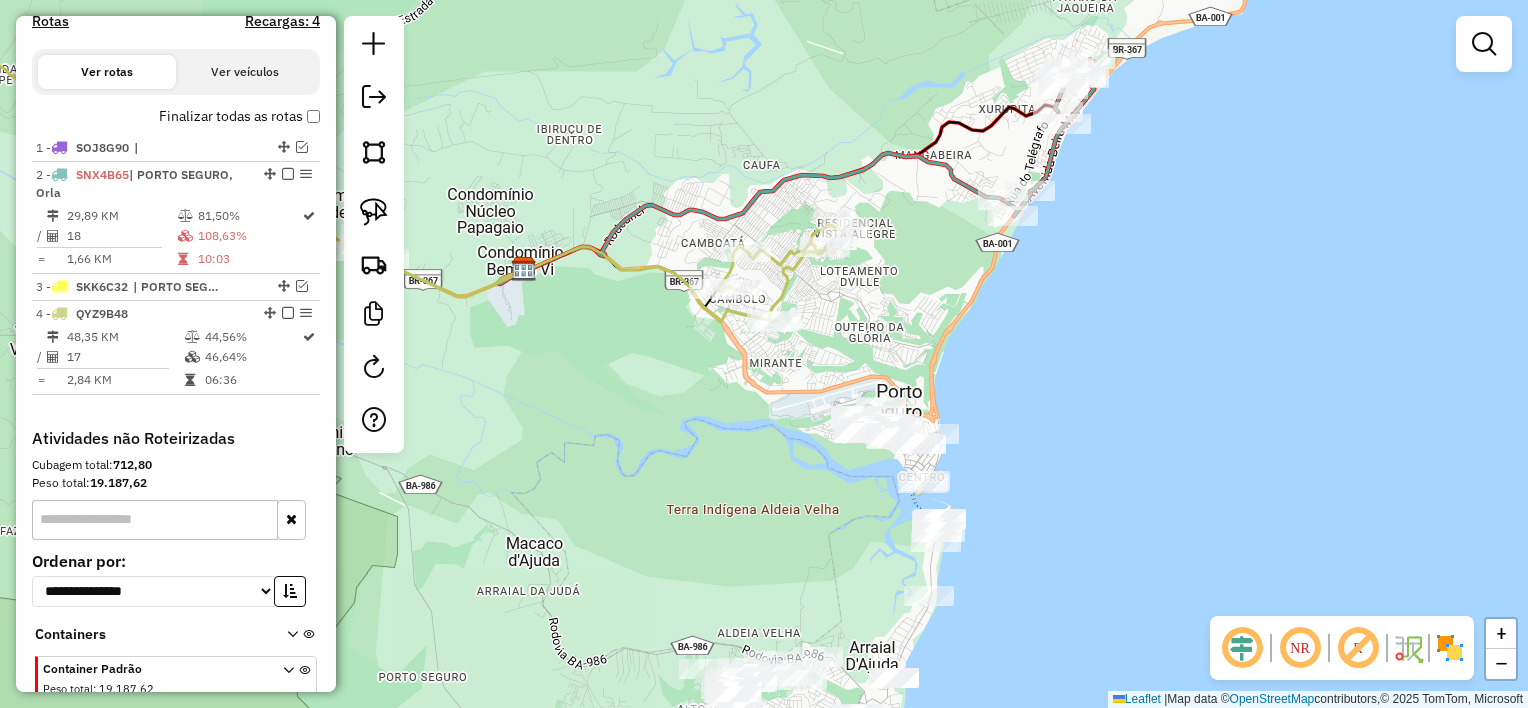 drag, startPoint x: 953, startPoint y: 391, endPoint x: 952, endPoint y: 364, distance: 27.018513 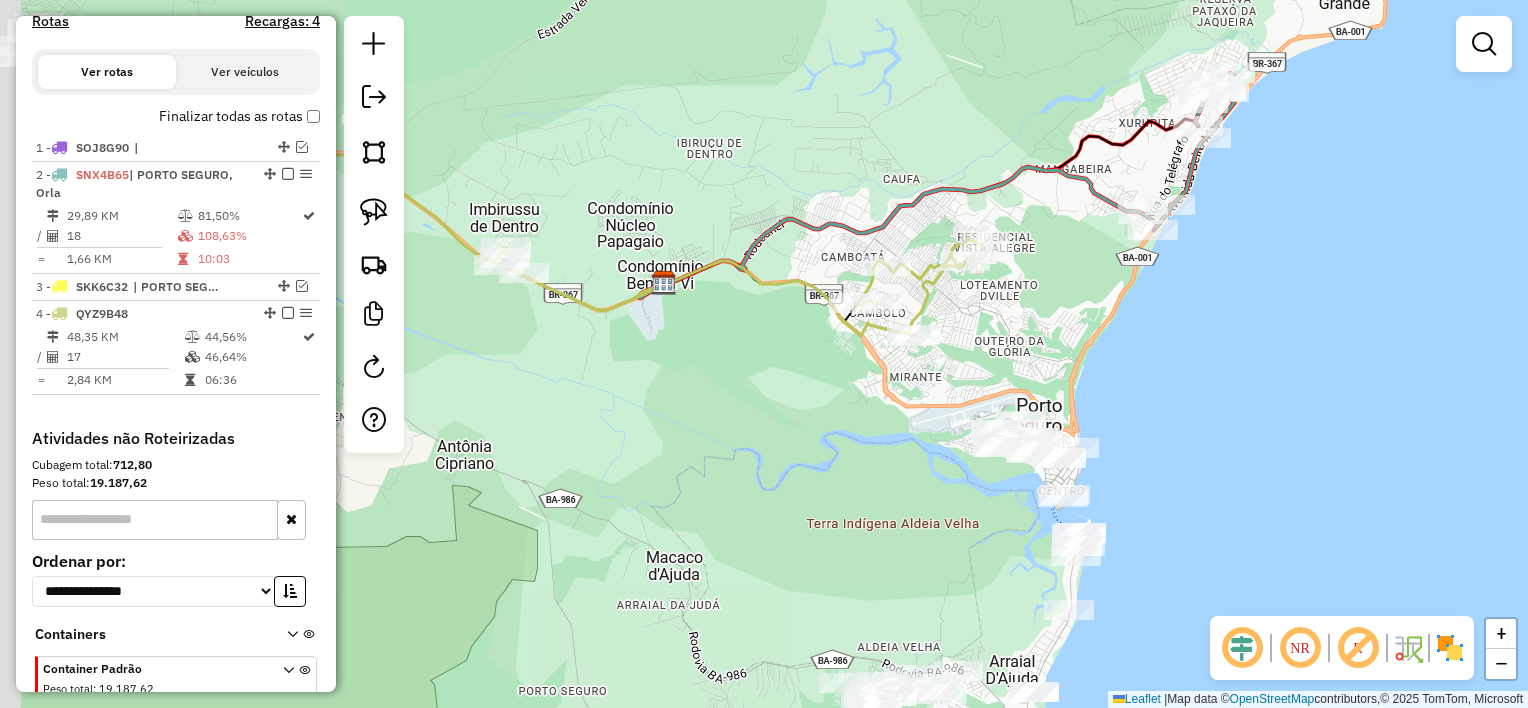 drag, startPoint x: 1065, startPoint y: 344, endPoint x: 1083, endPoint y: 343, distance: 18.027756 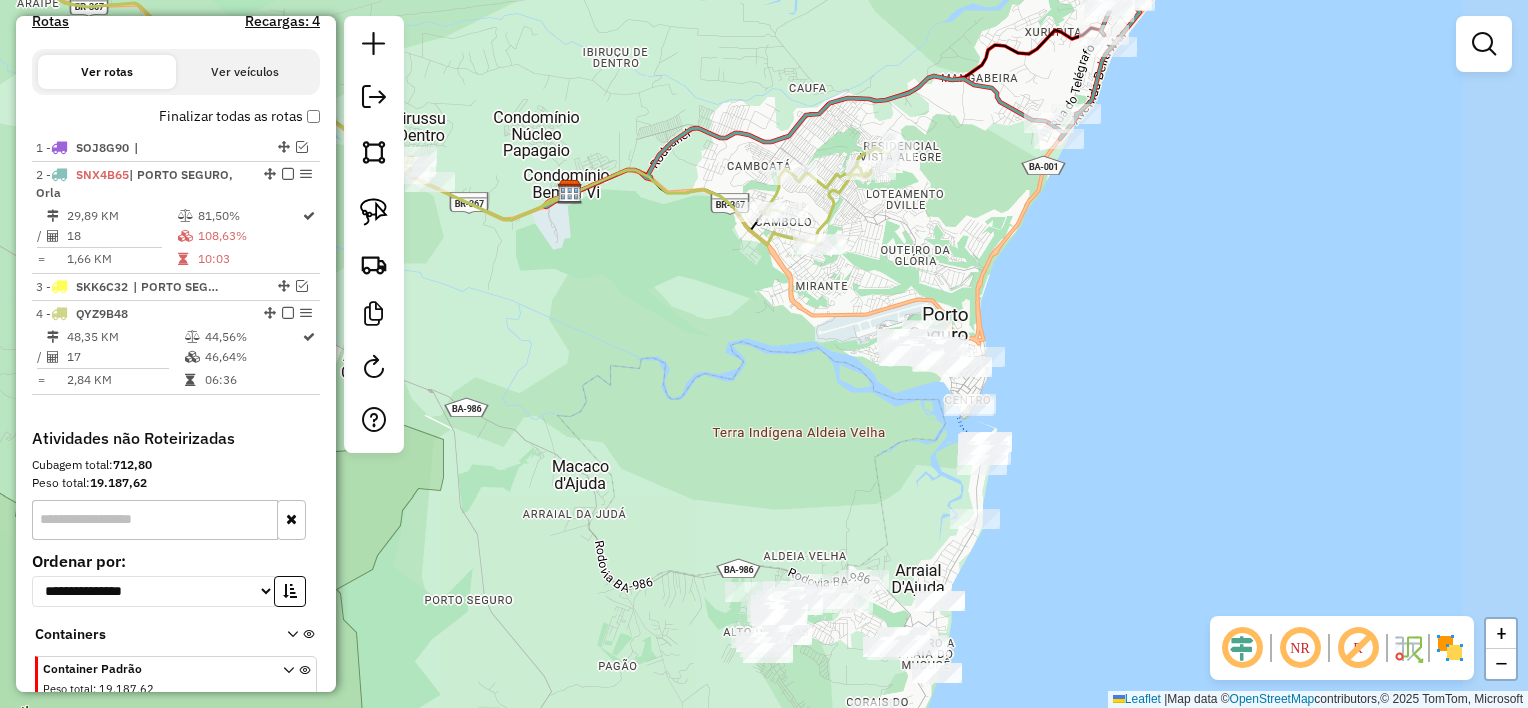 drag, startPoint x: 1039, startPoint y: 333, endPoint x: 943, endPoint y: 242, distance: 132.27623 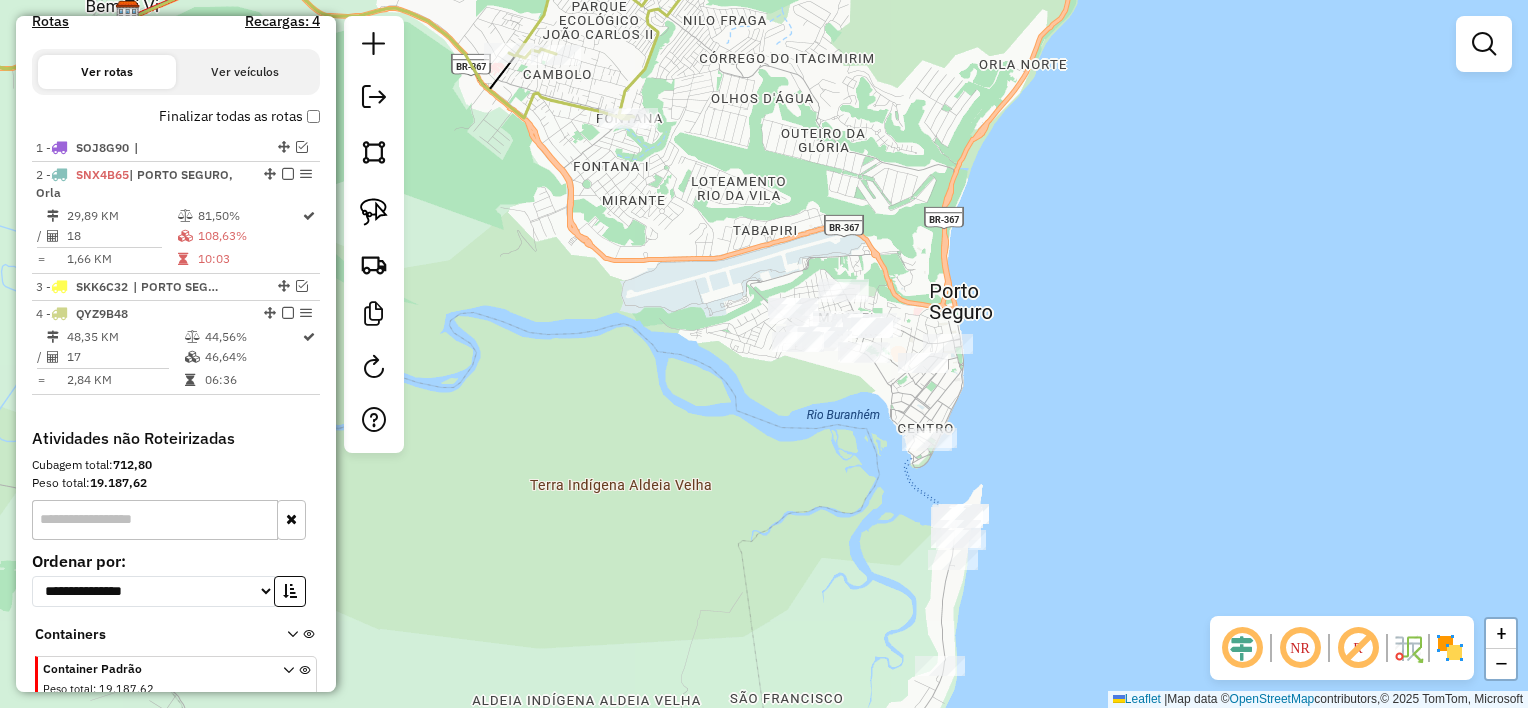 drag, startPoint x: 1016, startPoint y: 334, endPoint x: 1033, endPoint y: 358, distance: 29.410883 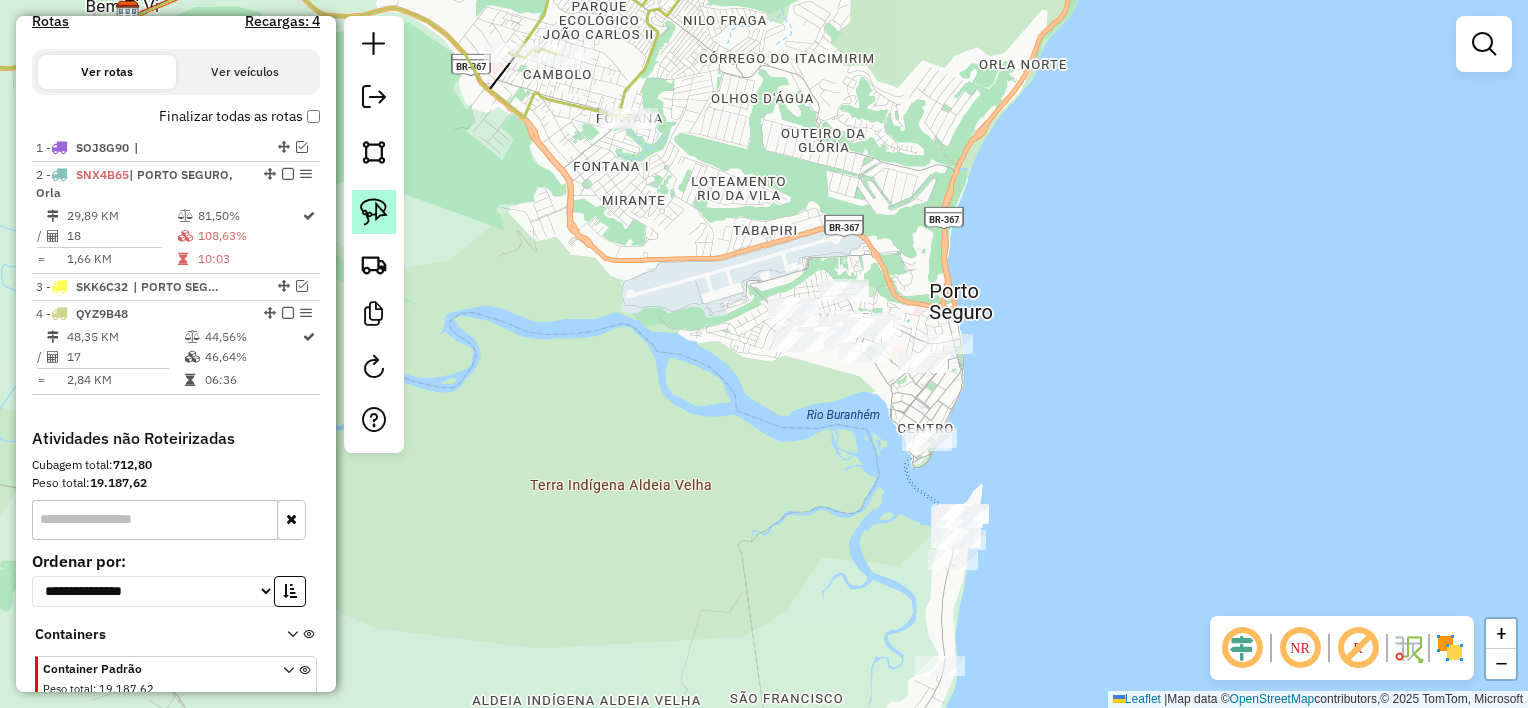 click 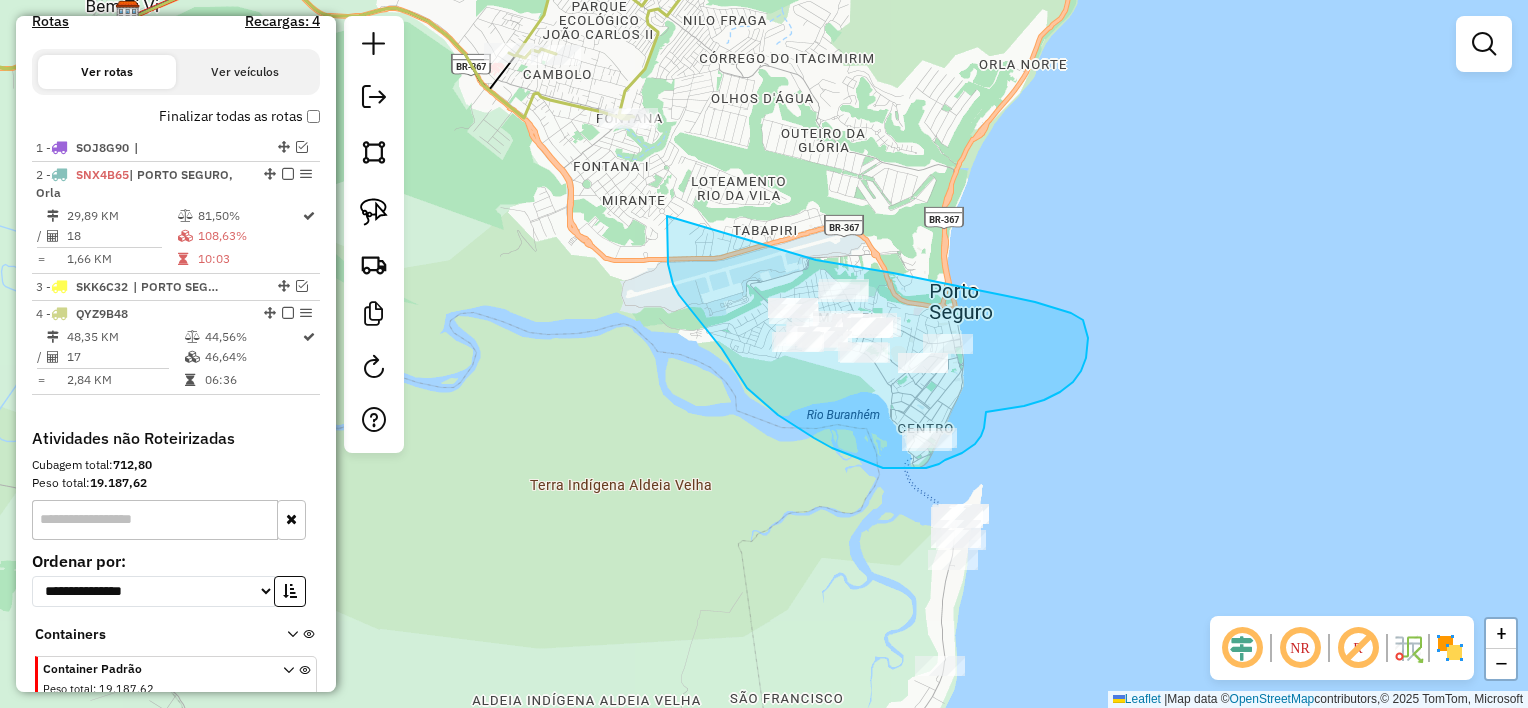 drag, startPoint x: 816, startPoint y: 260, endPoint x: 667, endPoint y: 202, distance: 159.8906 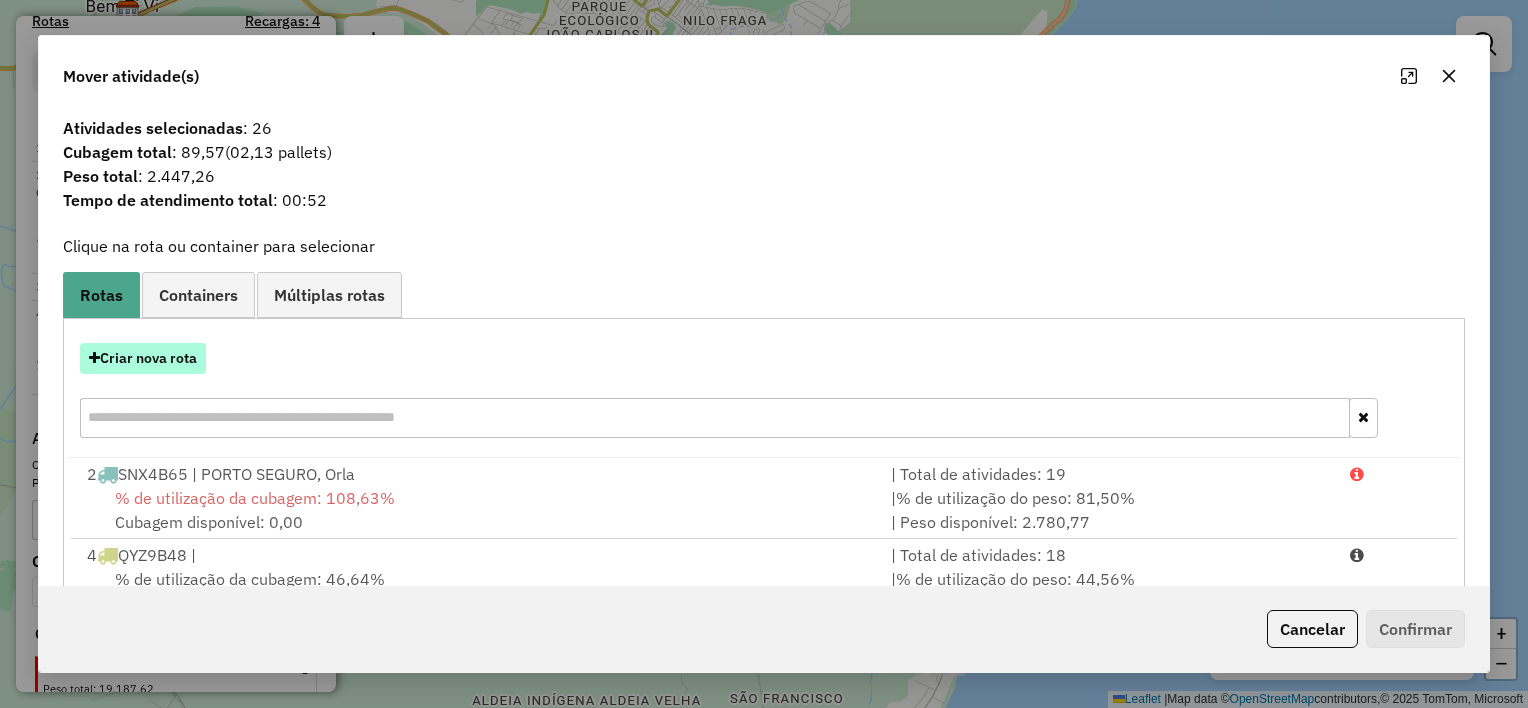 click on "Criar nova rota" at bounding box center (143, 358) 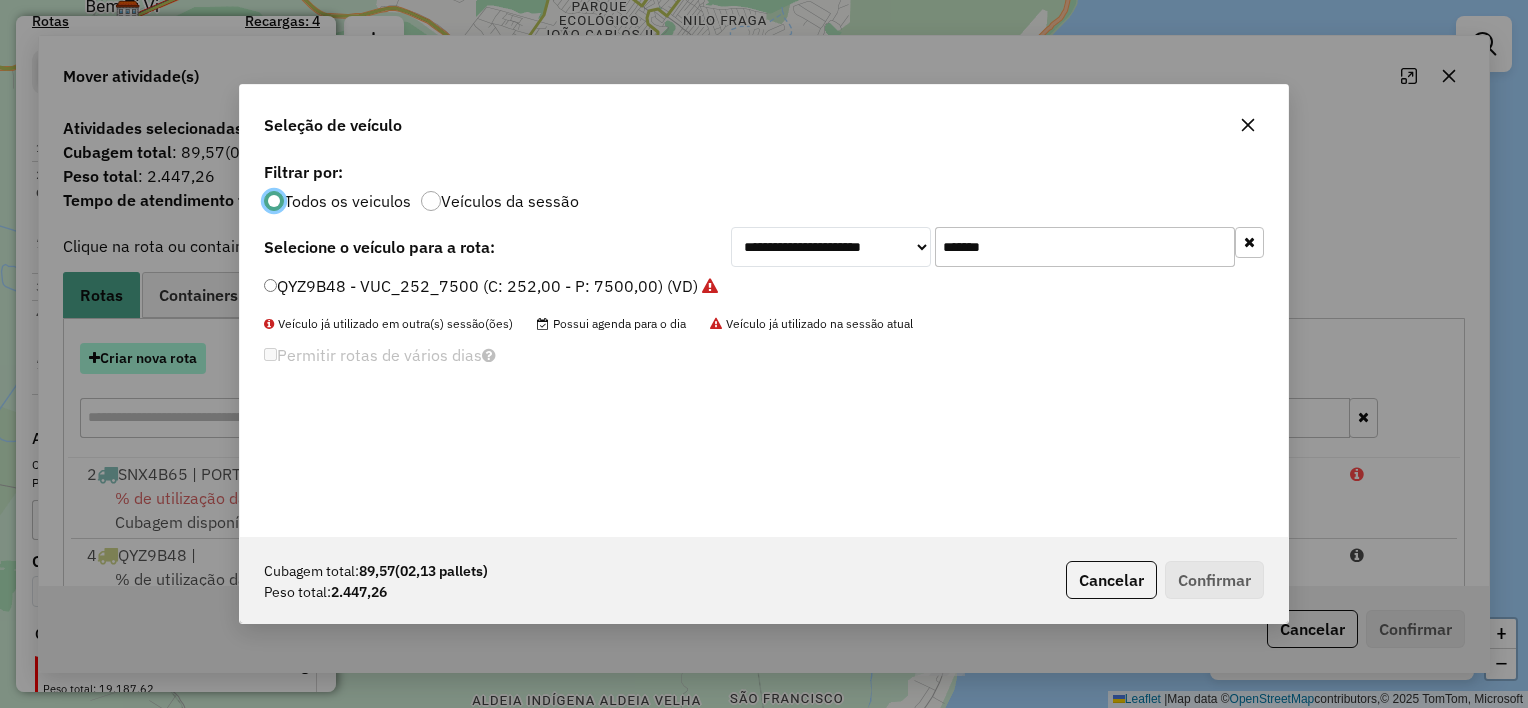 scroll, scrollTop: 10, scrollLeft: 6, axis: both 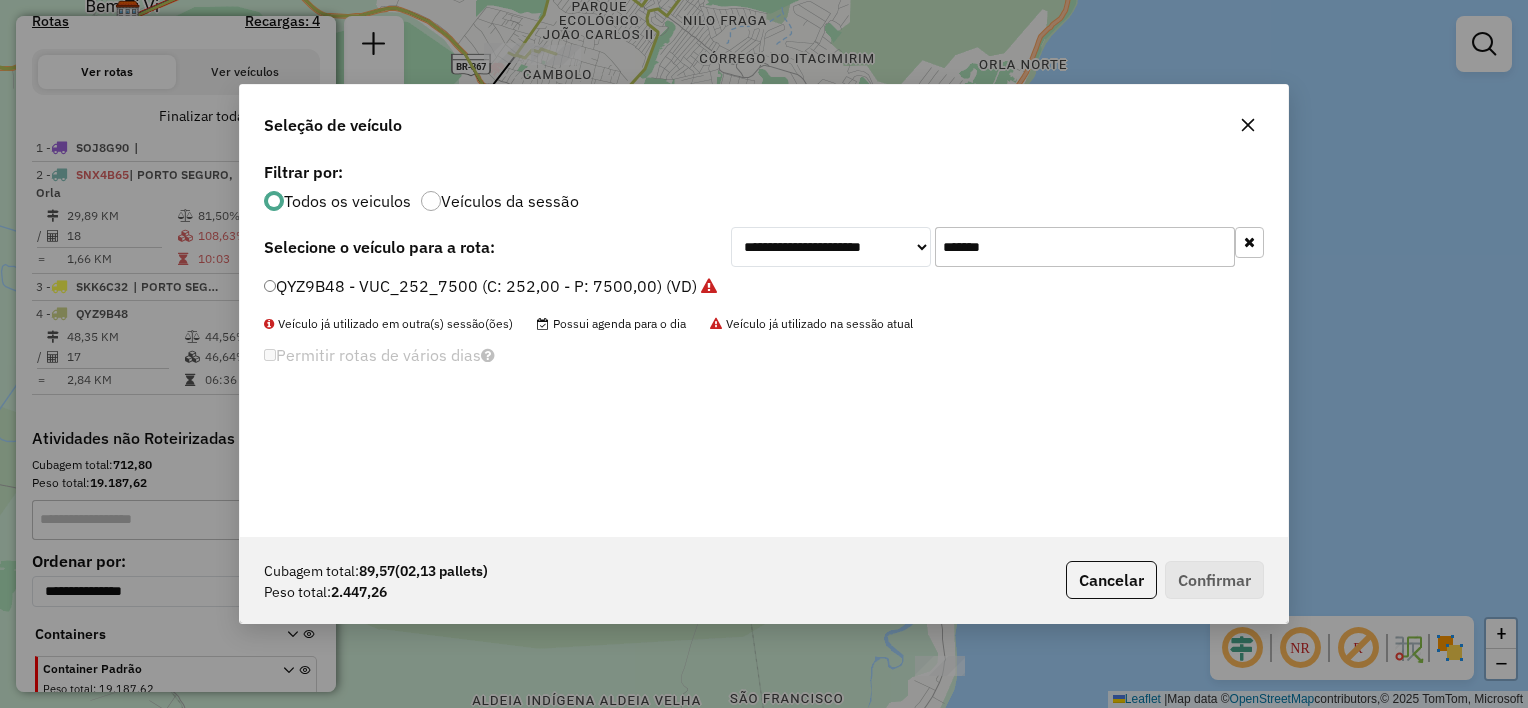 click on "*******" 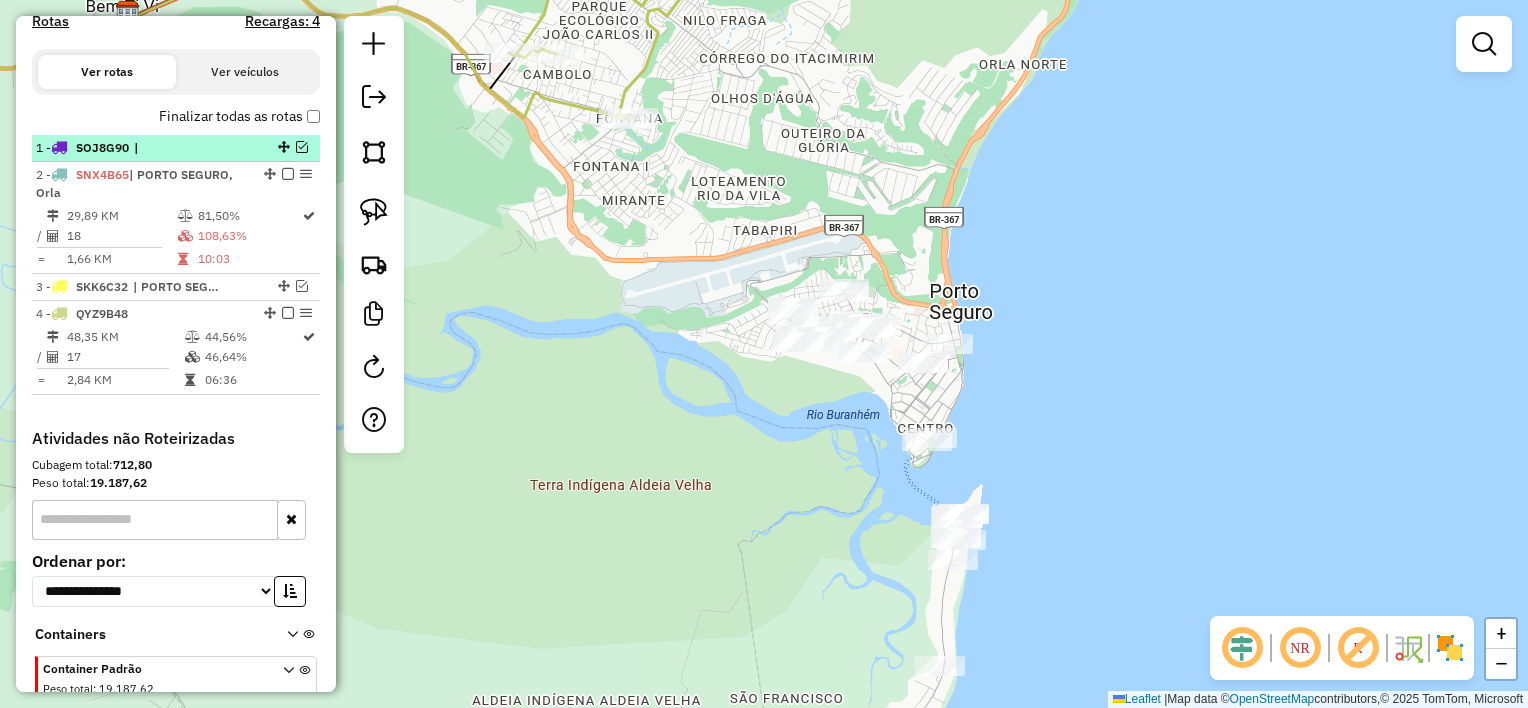 click at bounding box center [302, 147] 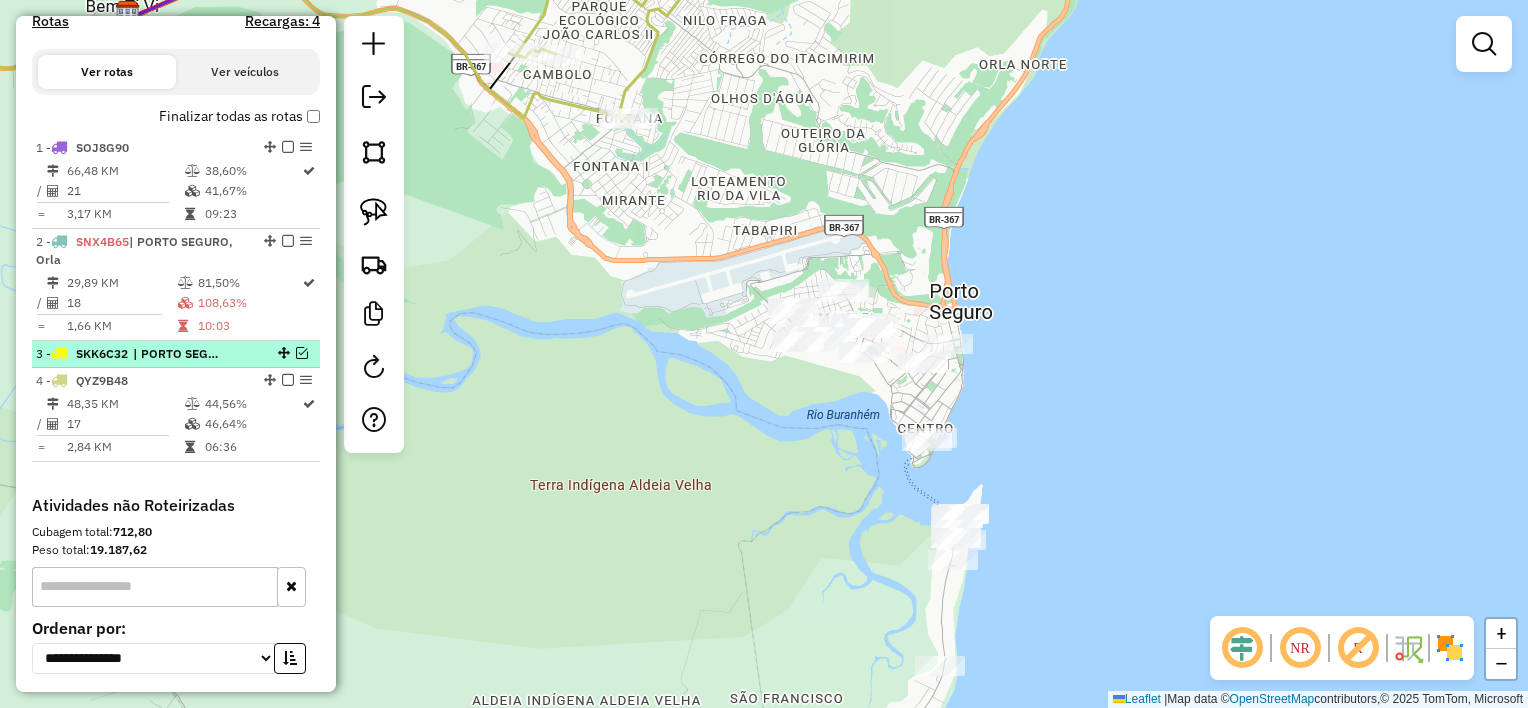 click at bounding box center (302, 353) 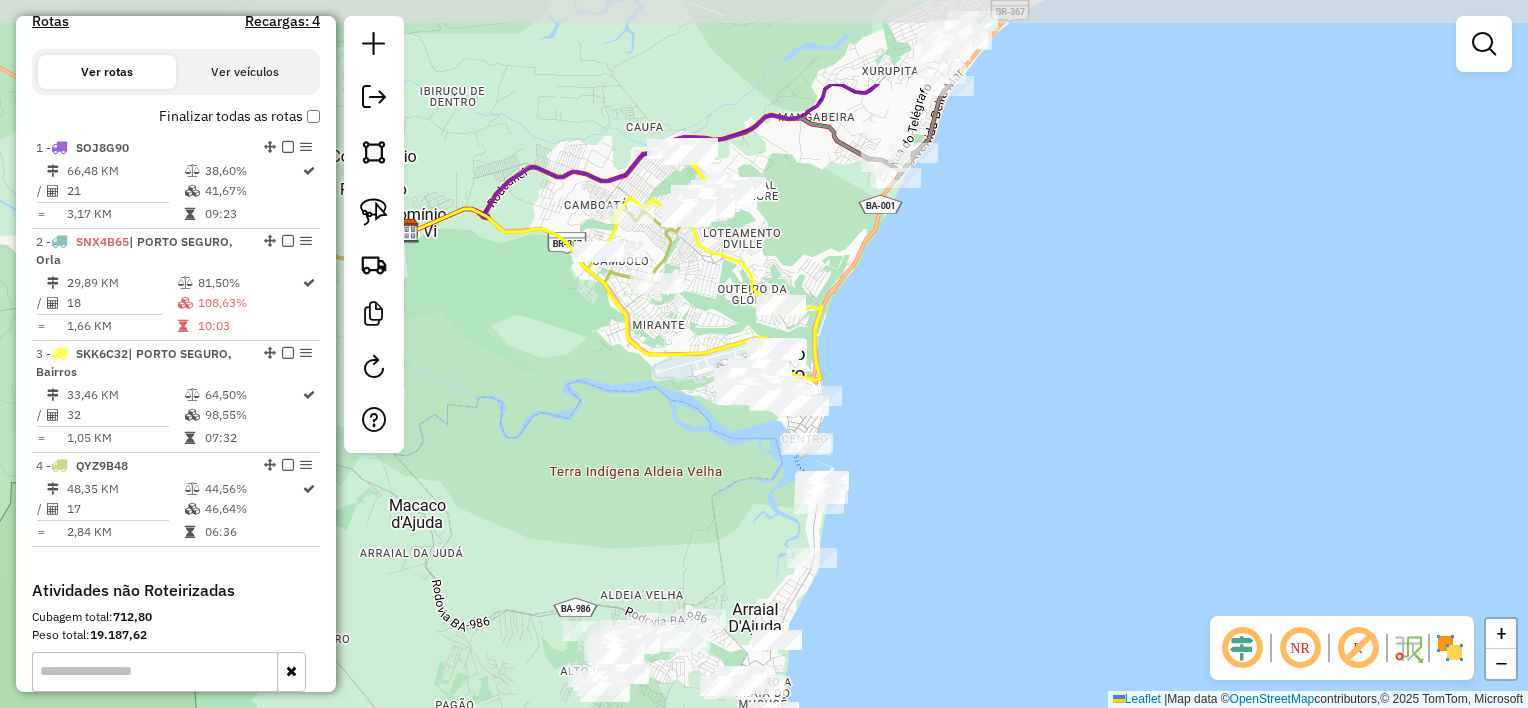 drag, startPoint x: 871, startPoint y: 74, endPoint x: 867, endPoint y: 278, distance: 204.03922 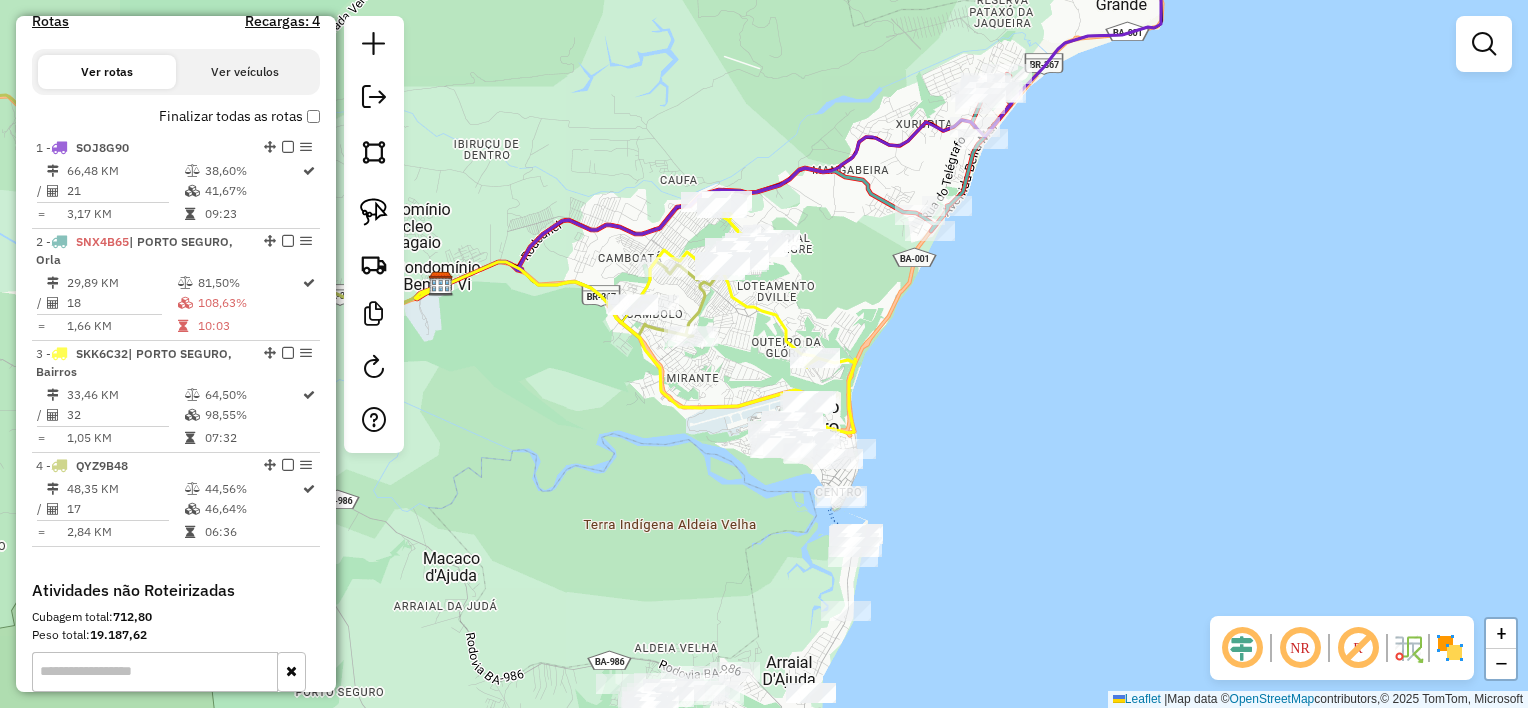 drag, startPoint x: 750, startPoint y: 297, endPoint x: 848, endPoint y: 288, distance: 98.4124 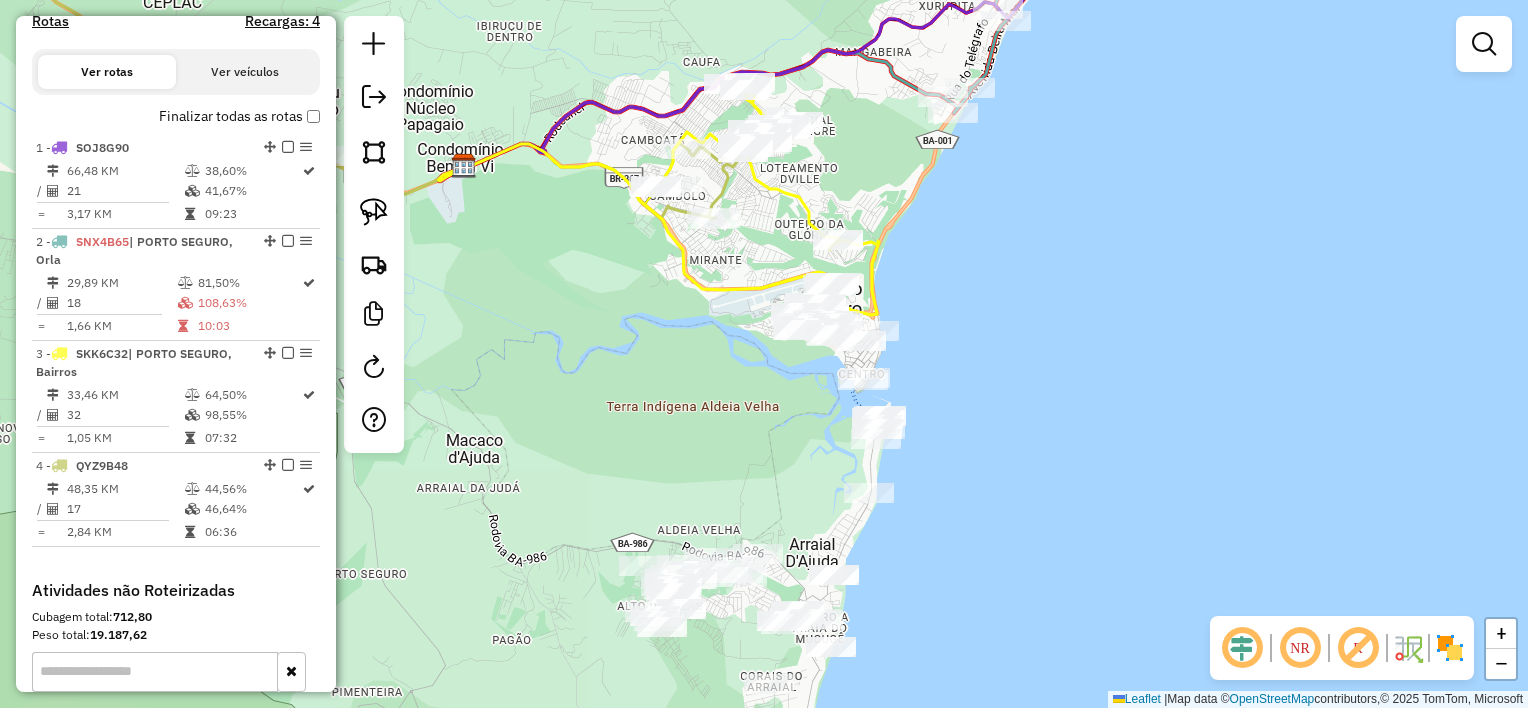 drag, startPoint x: 903, startPoint y: 297, endPoint x: 903, endPoint y: 257, distance: 40 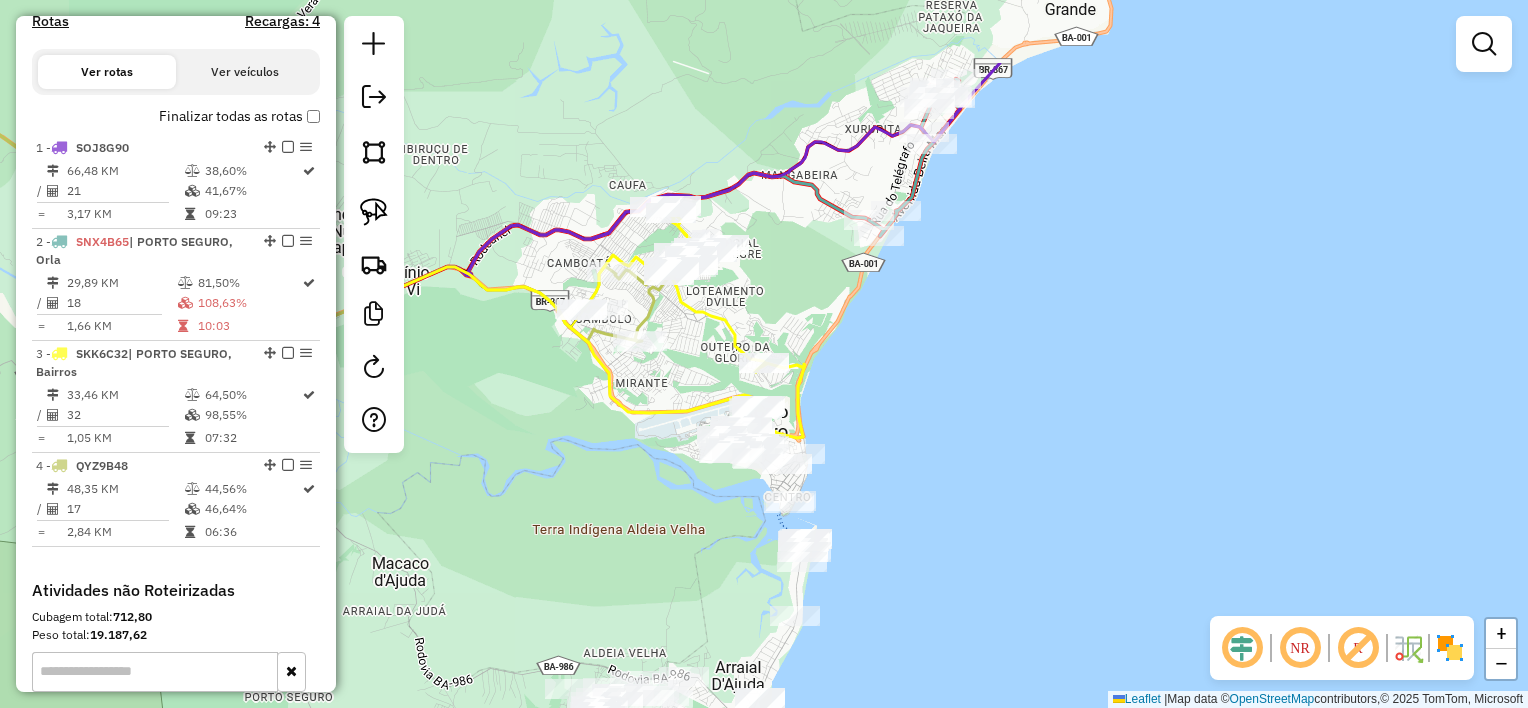 drag, startPoint x: 862, startPoint y: 196, endPoint x: 788, endPoint y: 326, distance: 149.58609 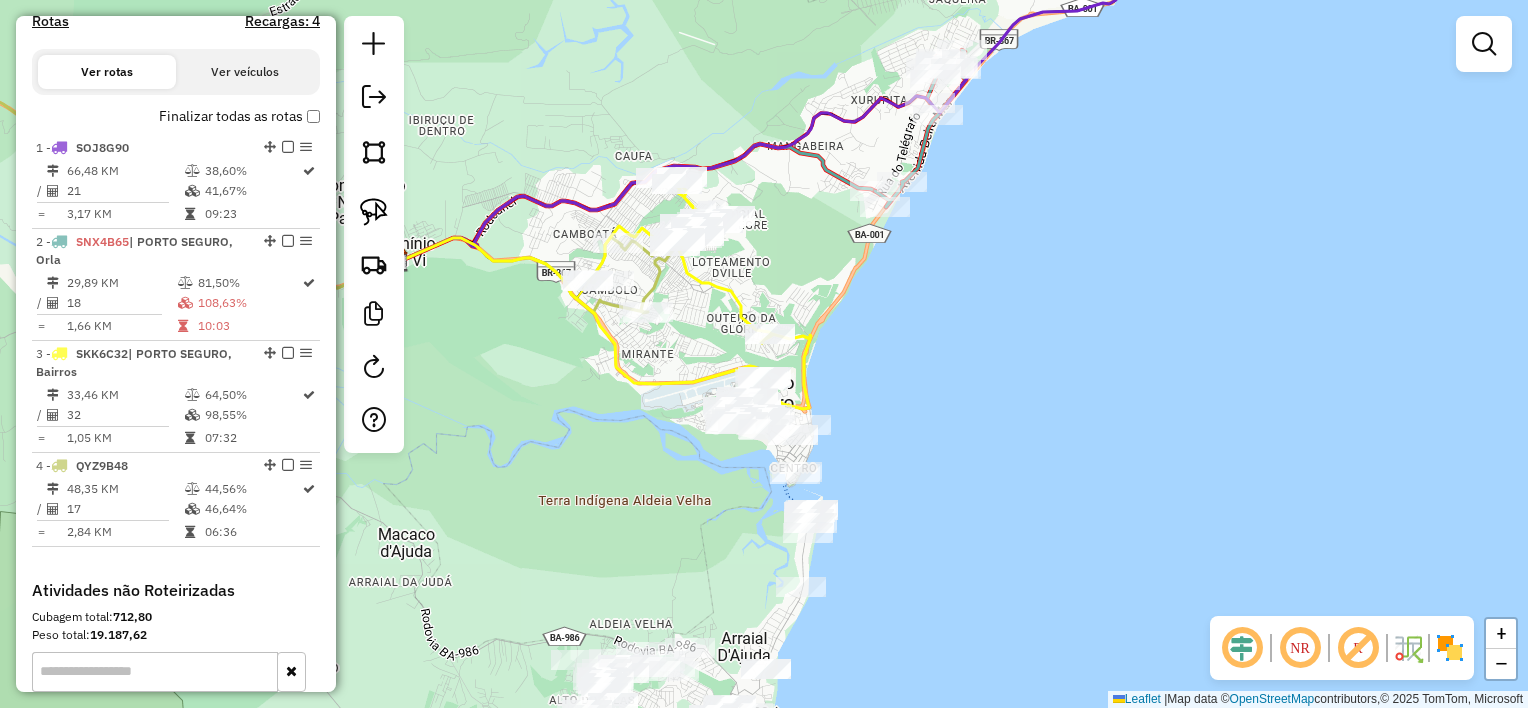 drag, startPoint x: 815, startPoint y: 298, endPoint x: 821, endPoint y: 269, distance: 29.614185 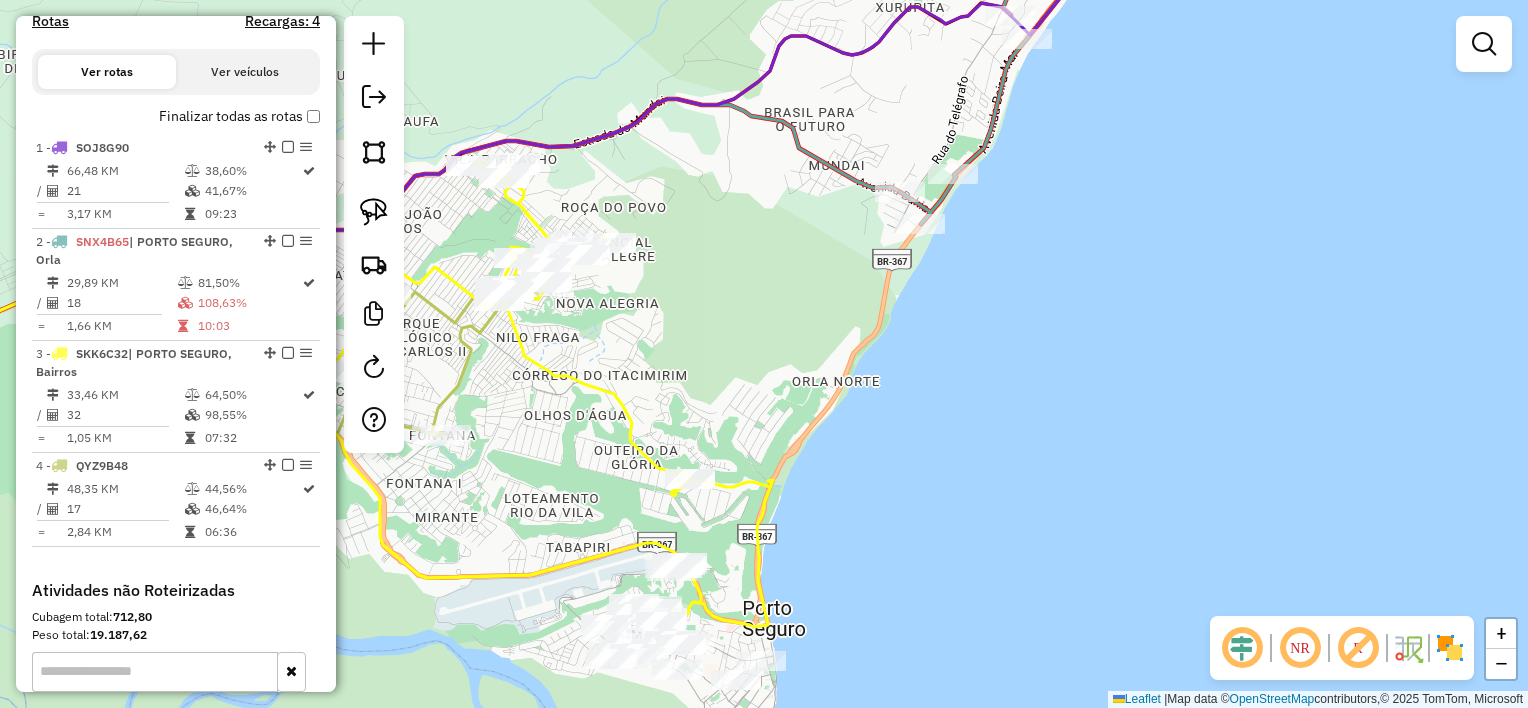 drag, startPoint x: 374, startPoint y: 208, endPoint x: 543, endPoint y: 205, distance: 169.02663 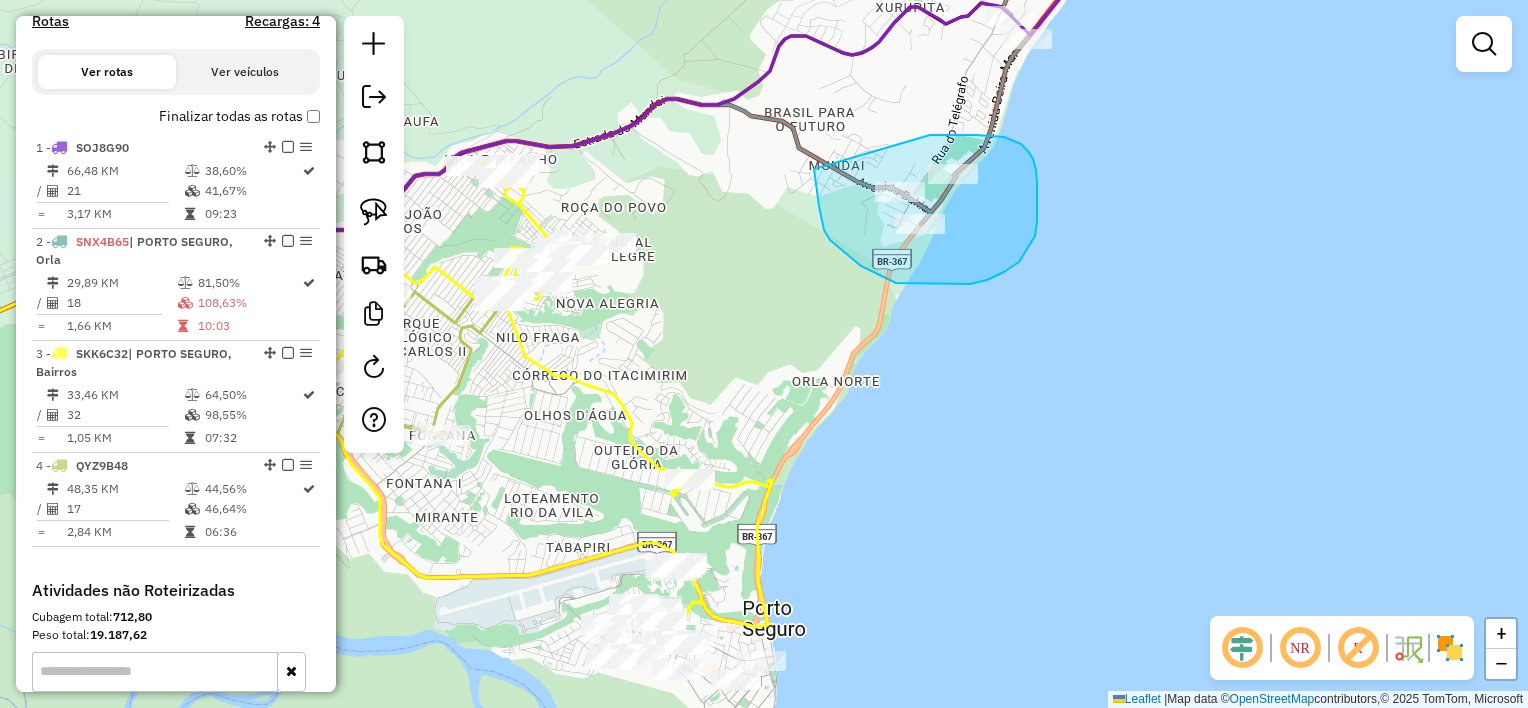 drag, startPoint x: 976, startPoint y: 135, endPoint x: 784, endPoint y: 96, distance: 195.9209 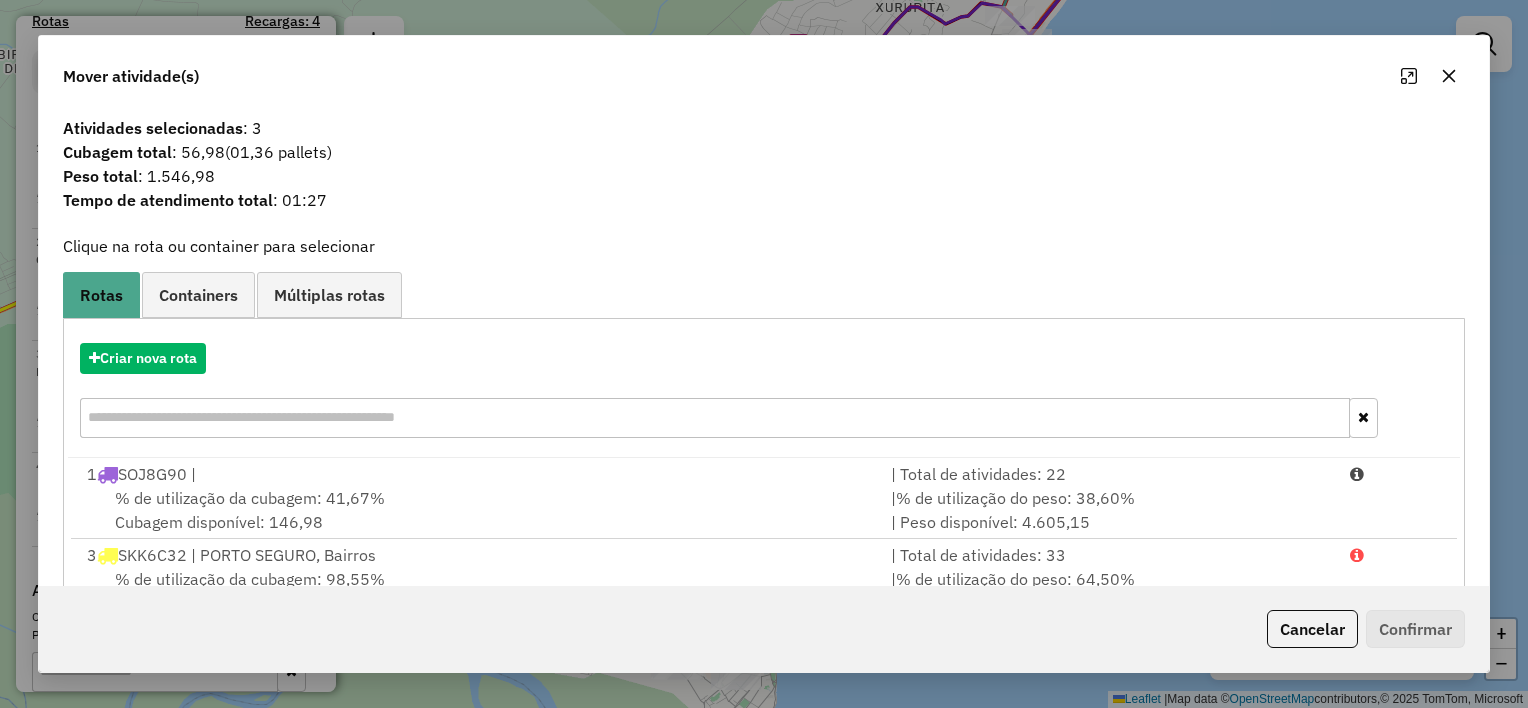 click 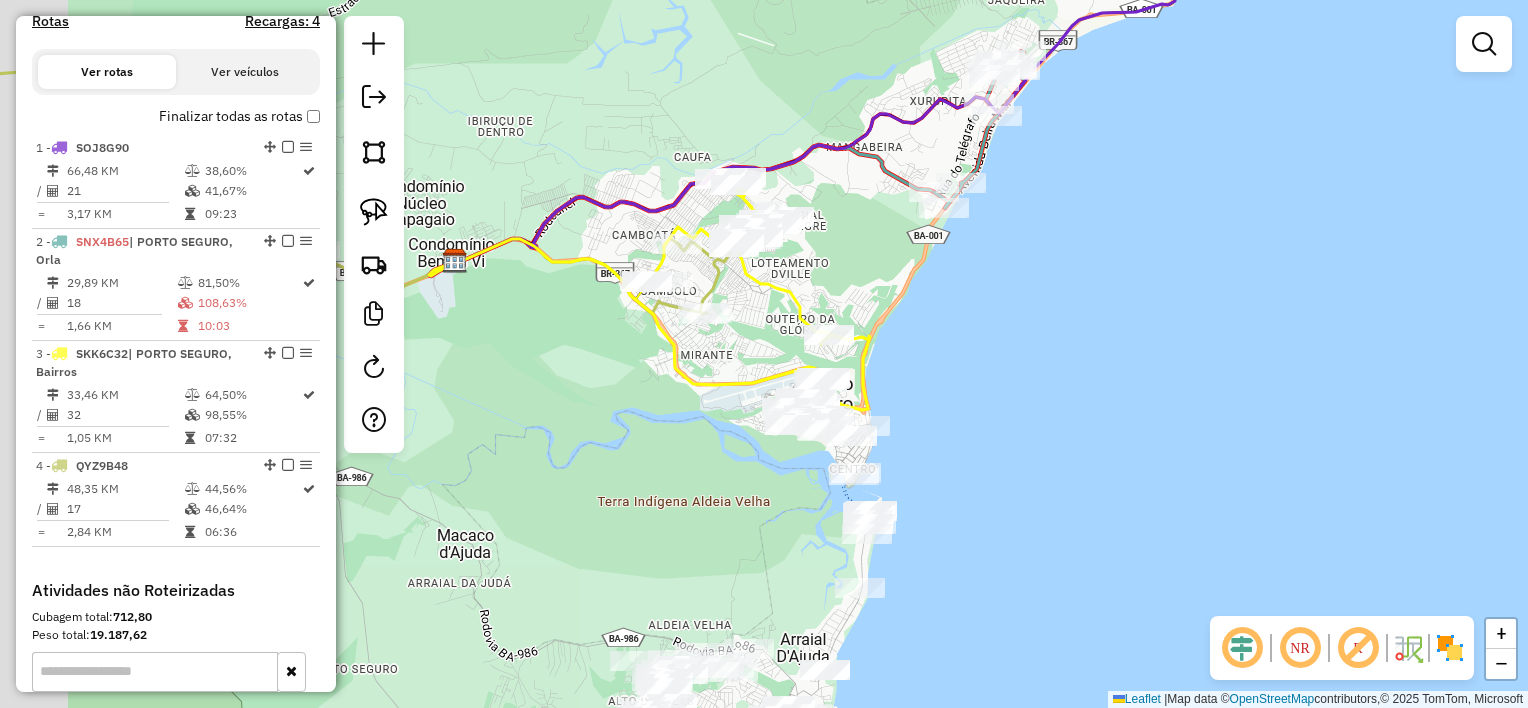 drag, startPoint x: 773, startPoint y: 284, endPoint x: 830, endPoint y: 253, distance: 64.884514 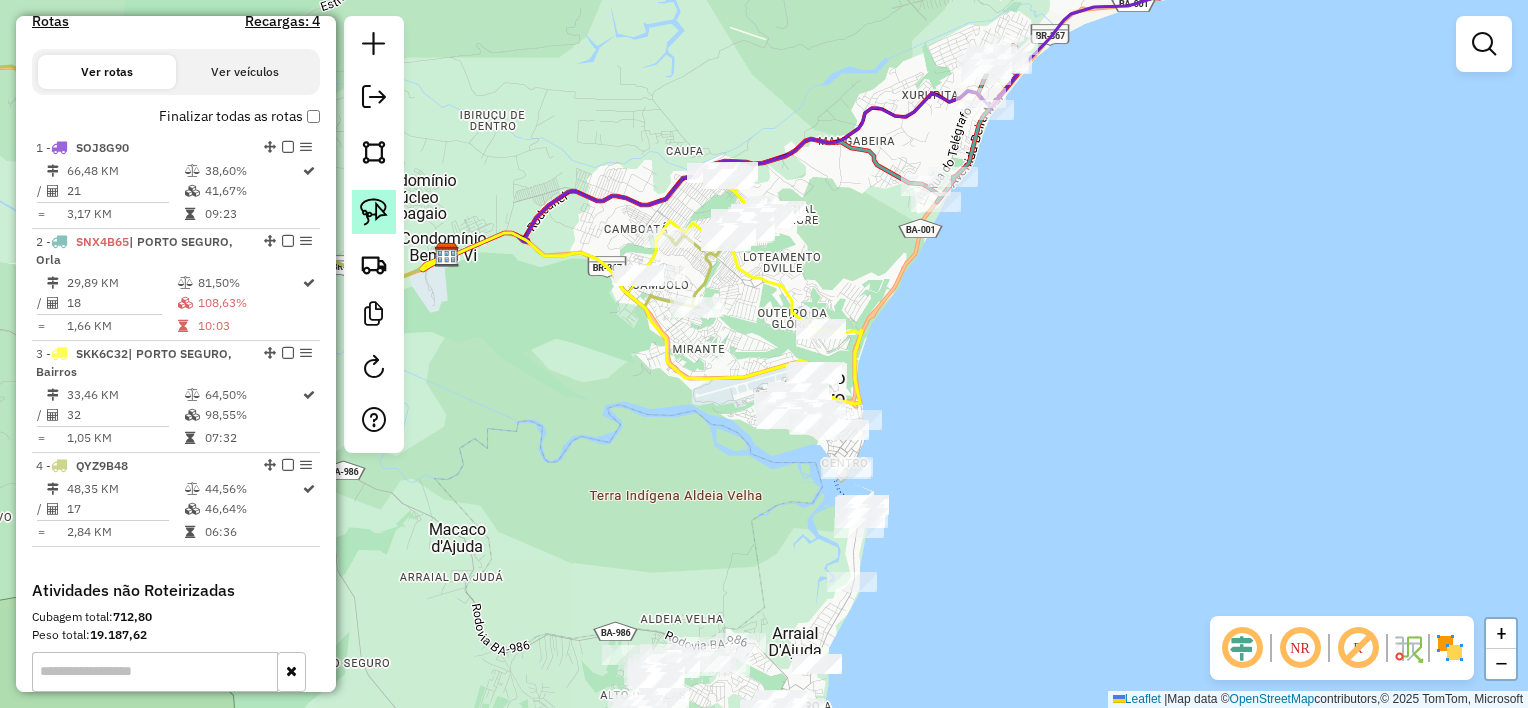click 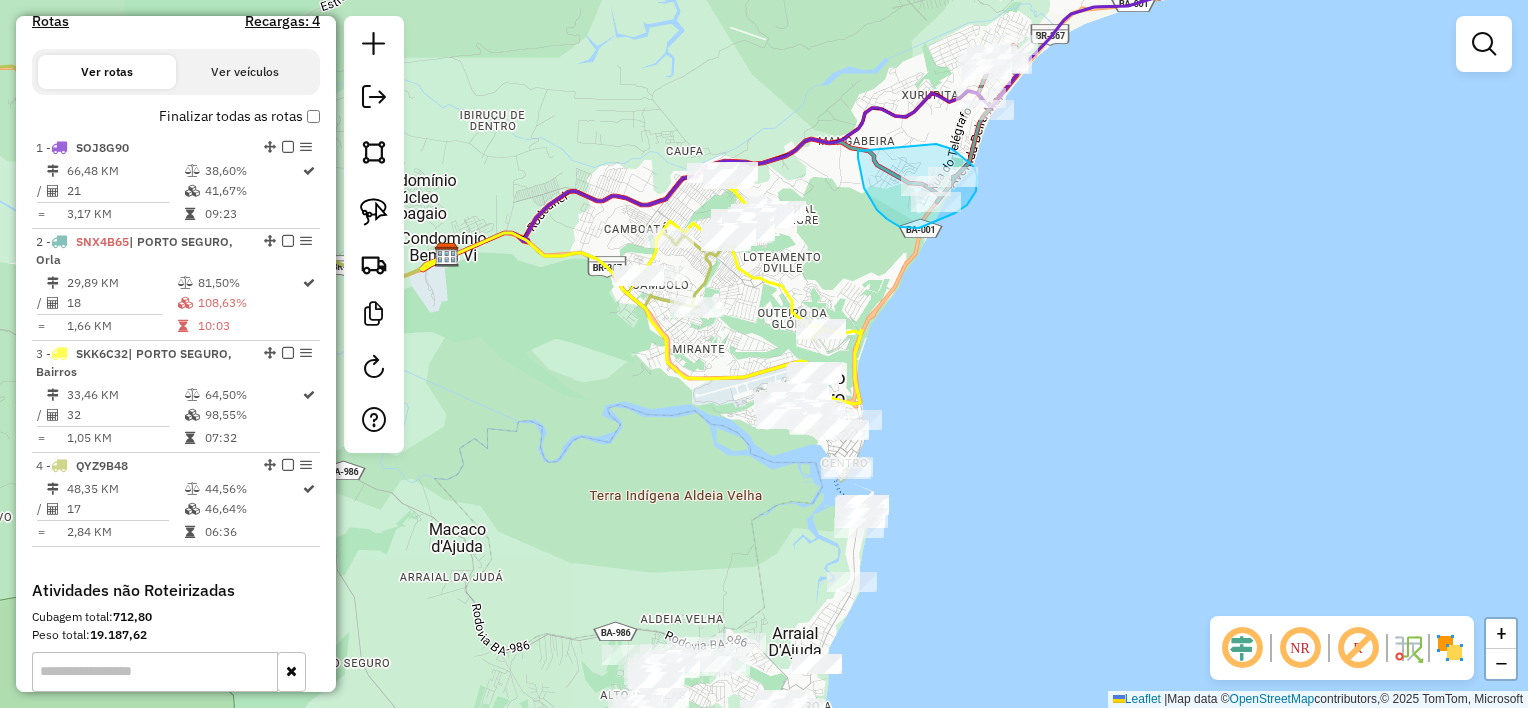 drag, startPoint x: 967, startPoint y: 161, endPoint x: 858, endPoint y: 150, distance: 109.55364 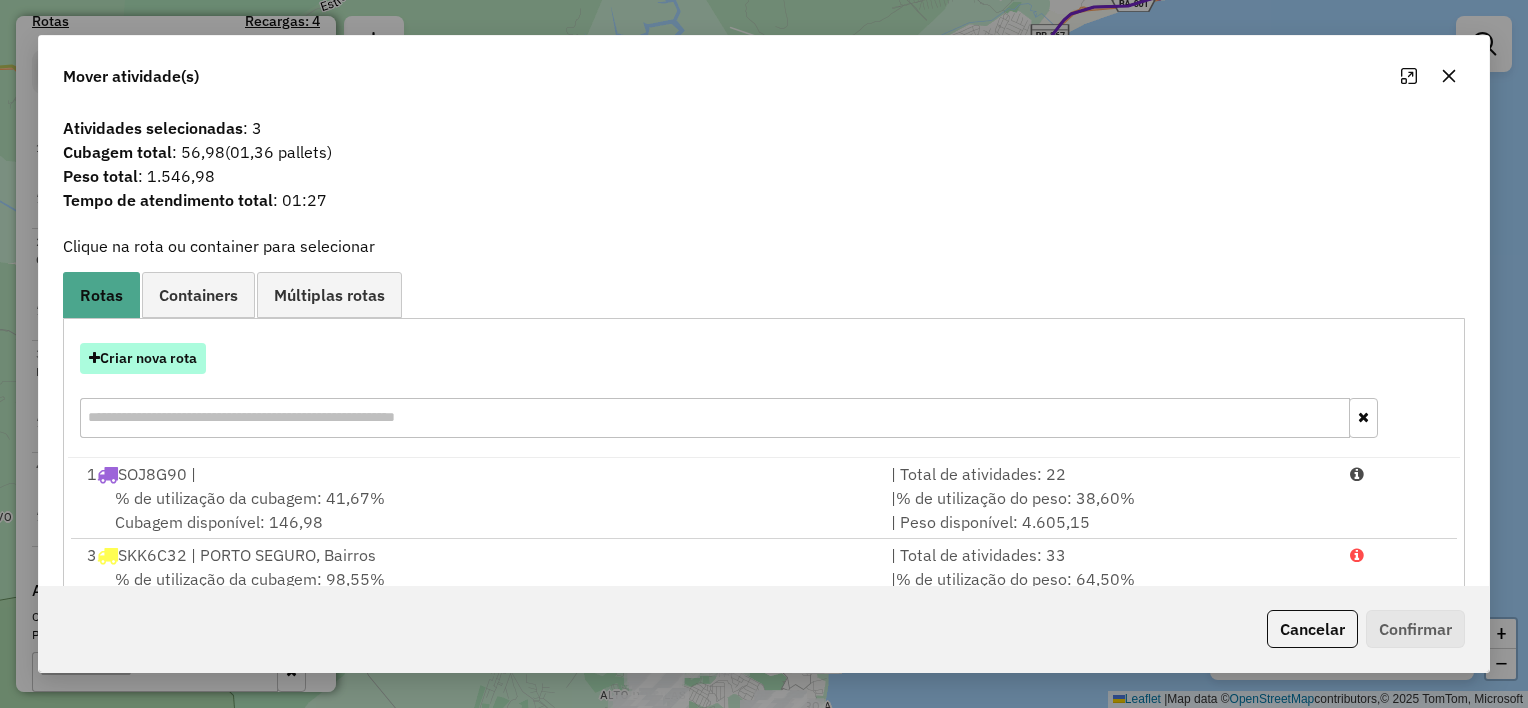 click on "Criar nova rota" at bounding box center [143, 358] 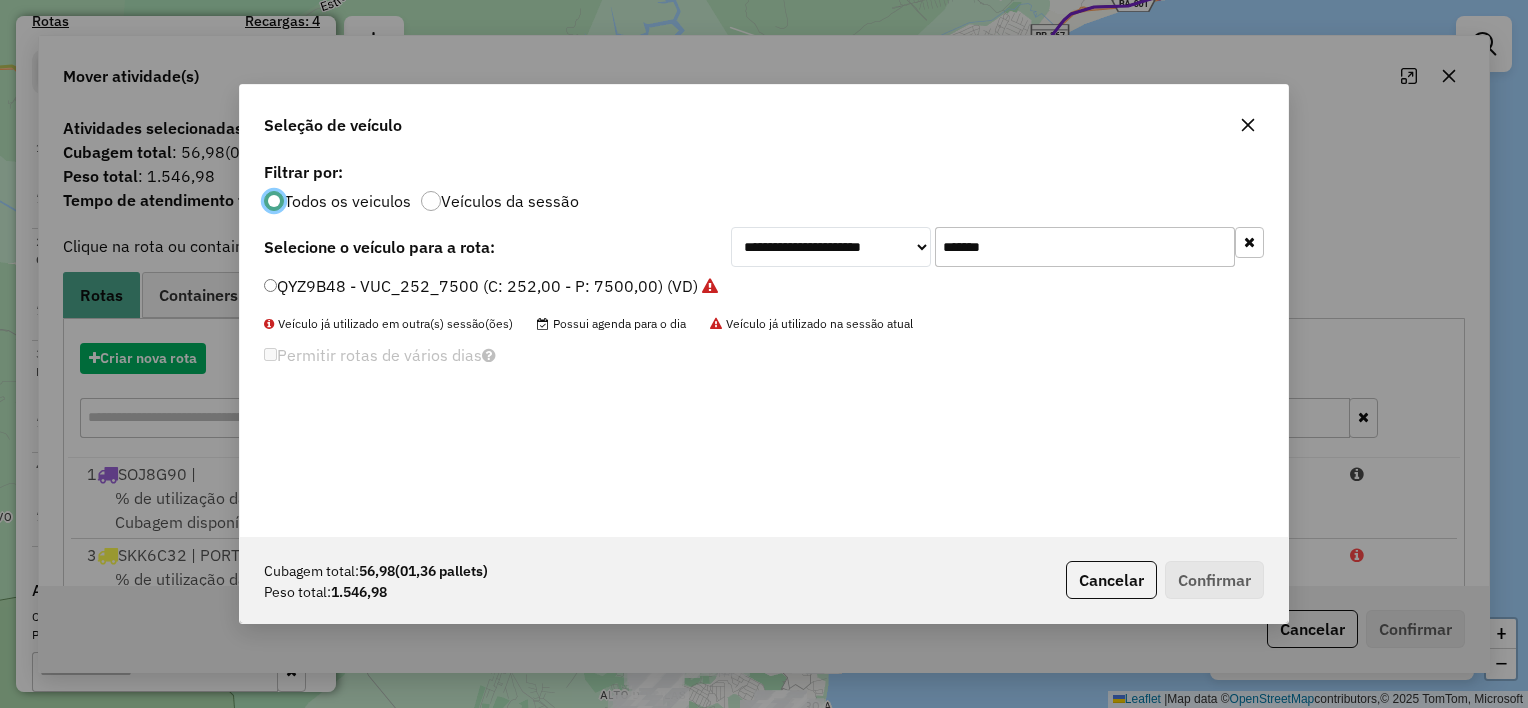 scroll, scrollTop: 10, scrollLeft: 6, axis: both 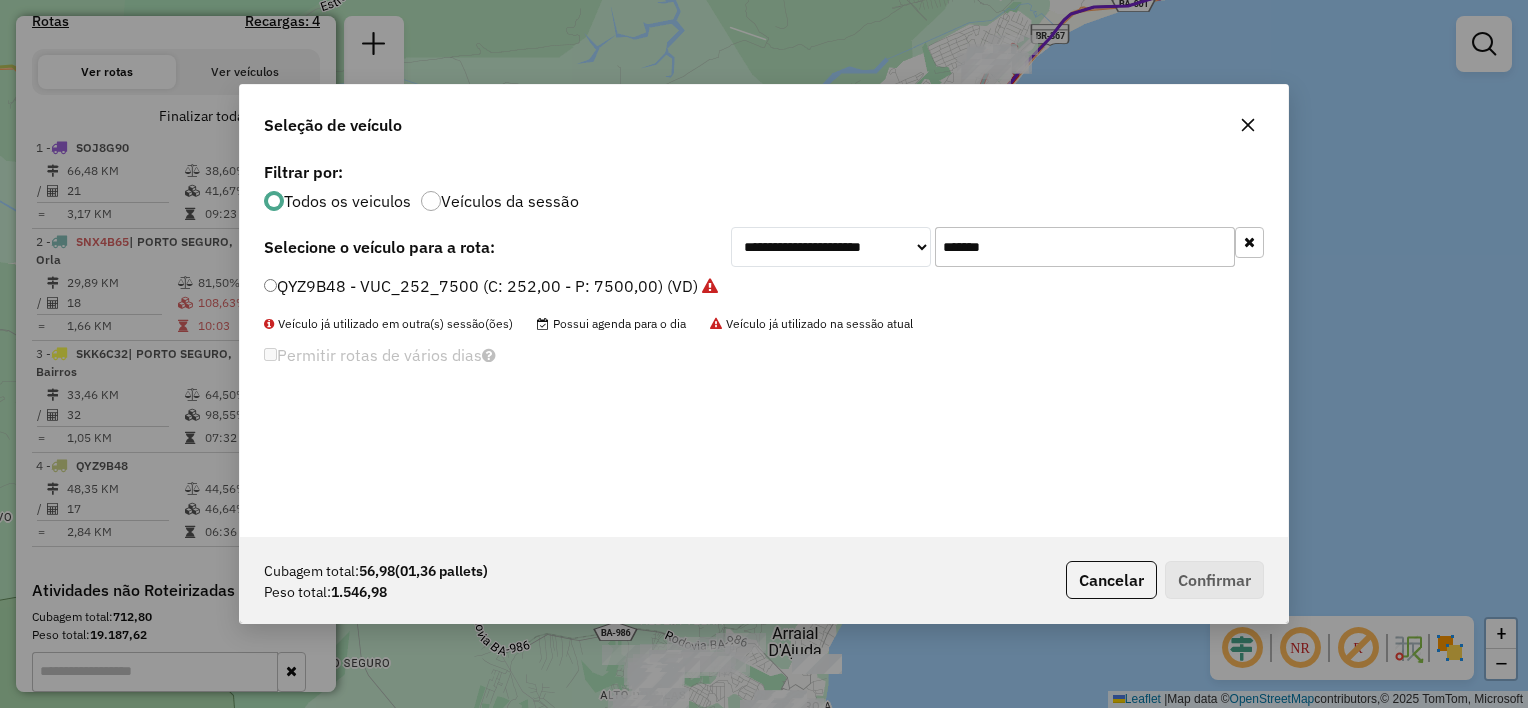 click on "*******" 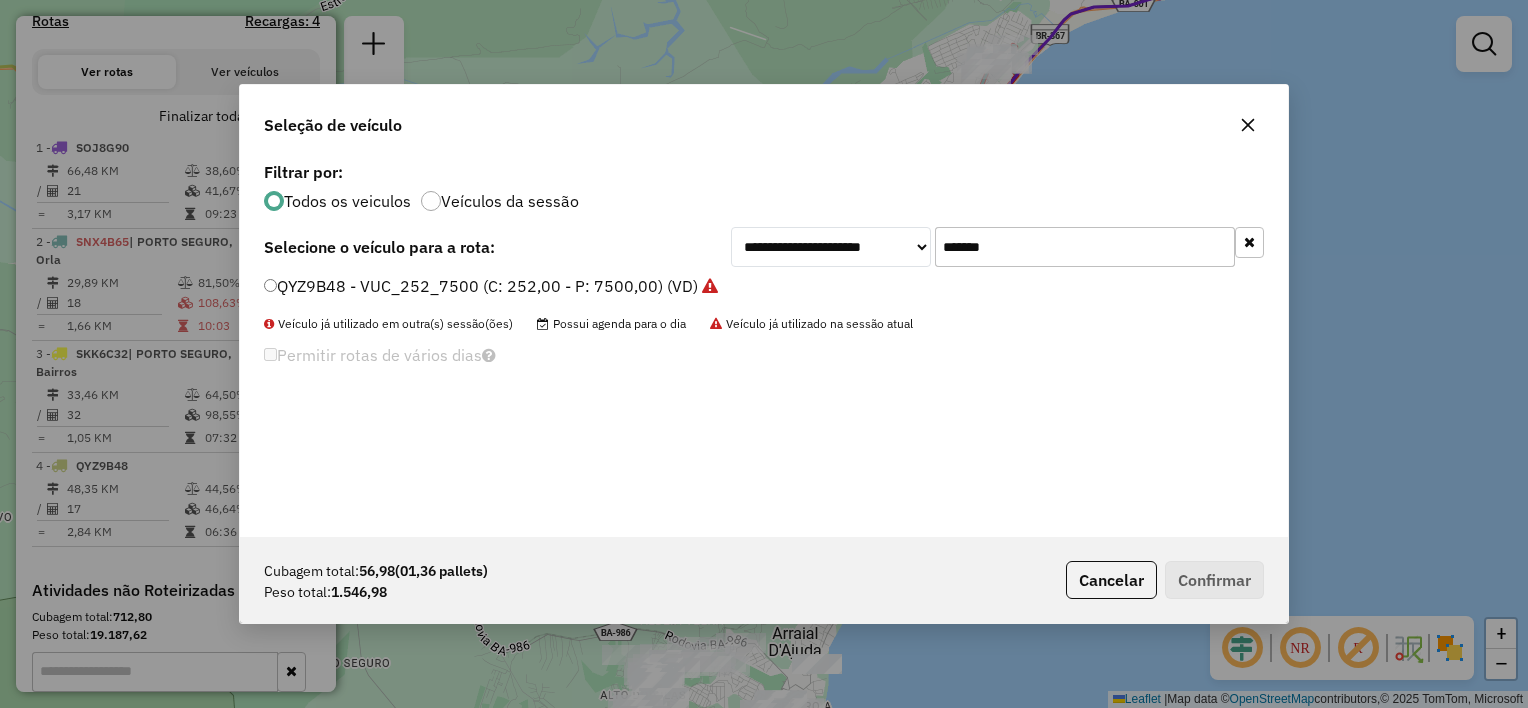 paste 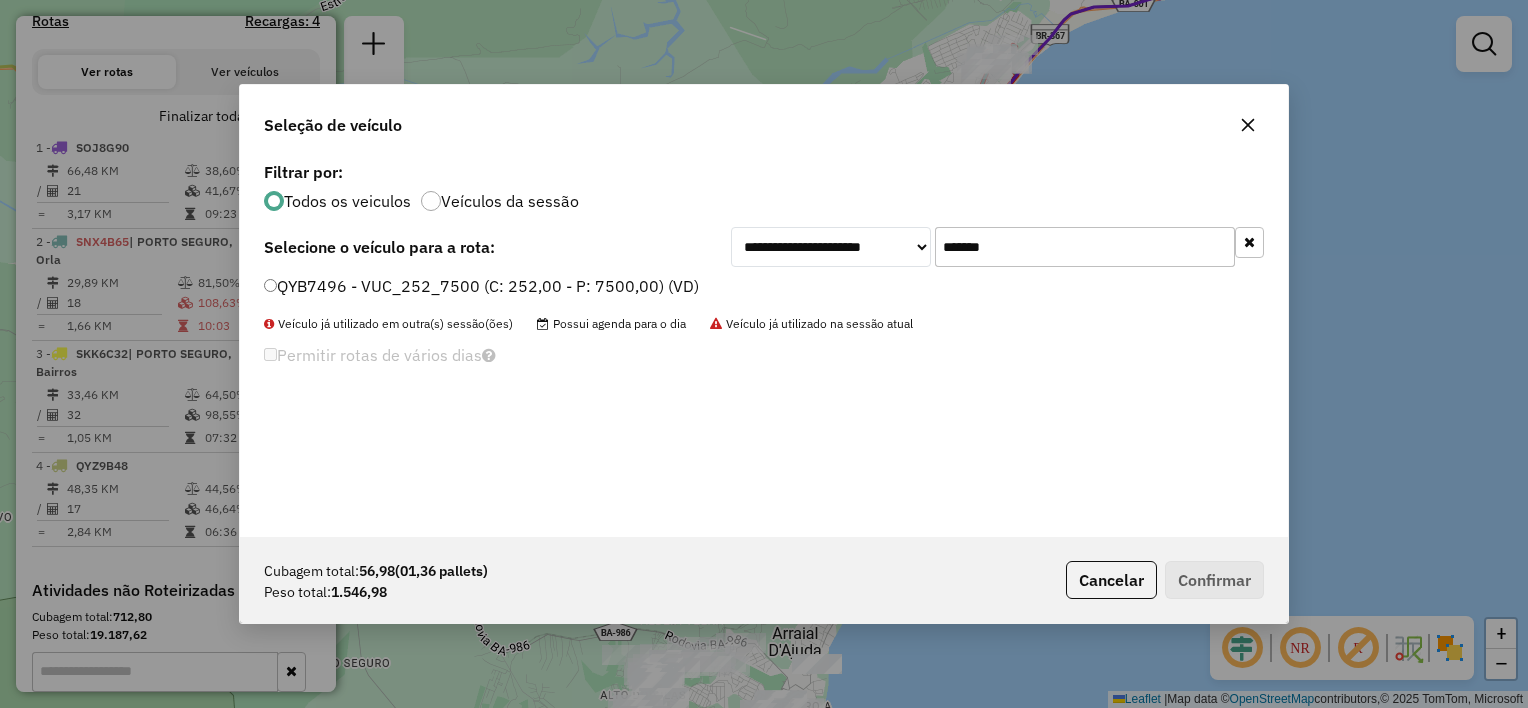 type on "*******" 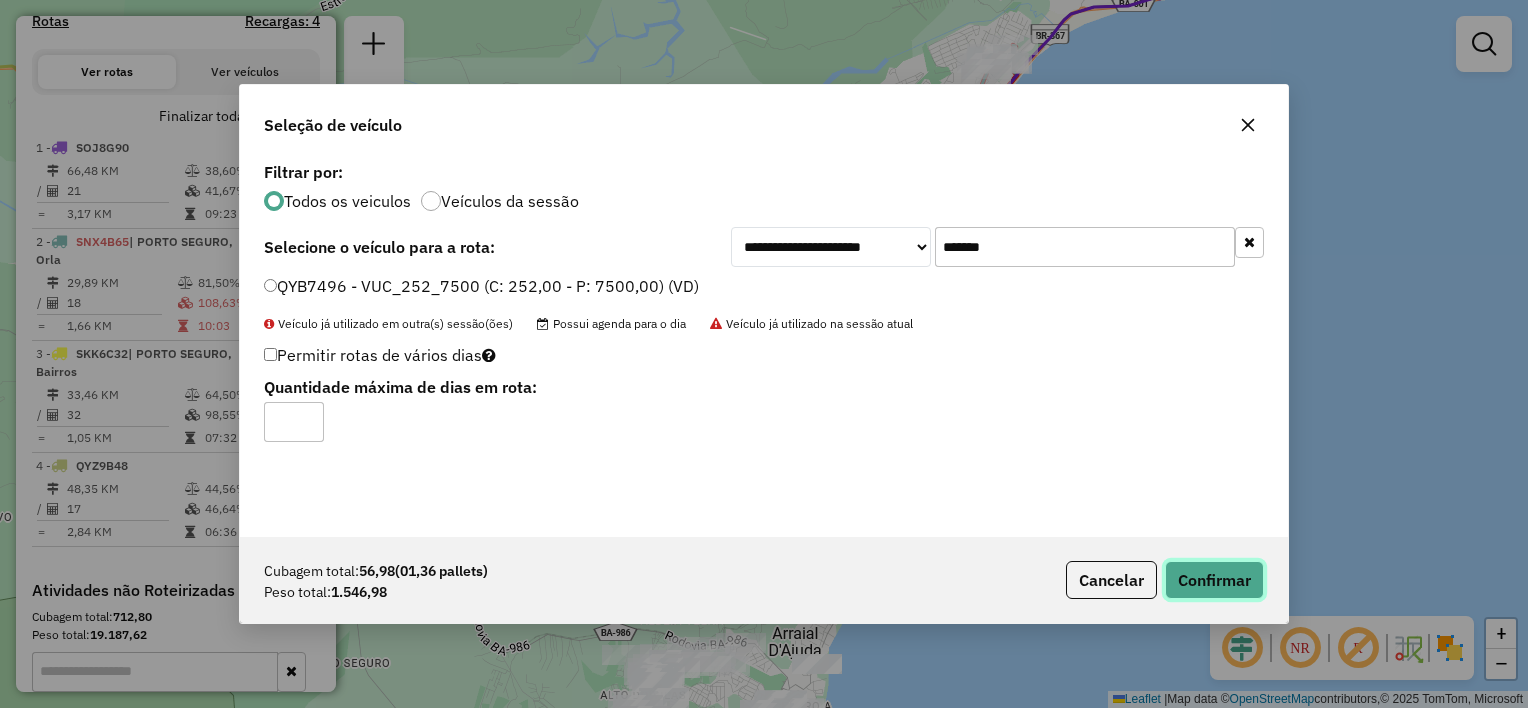 click on "Confirmar" 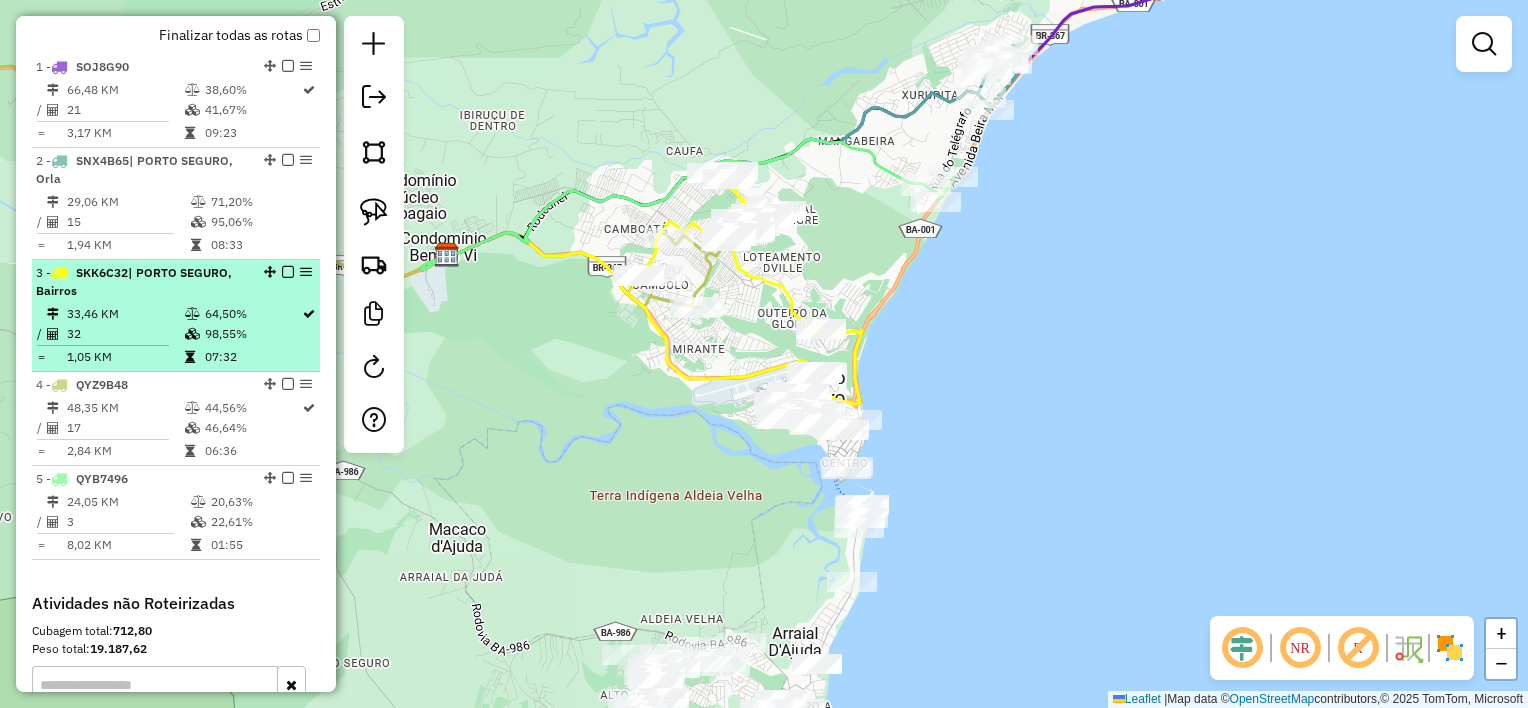 scroll, scrollTop: 856, scrollLeft: 0, axis: vertical 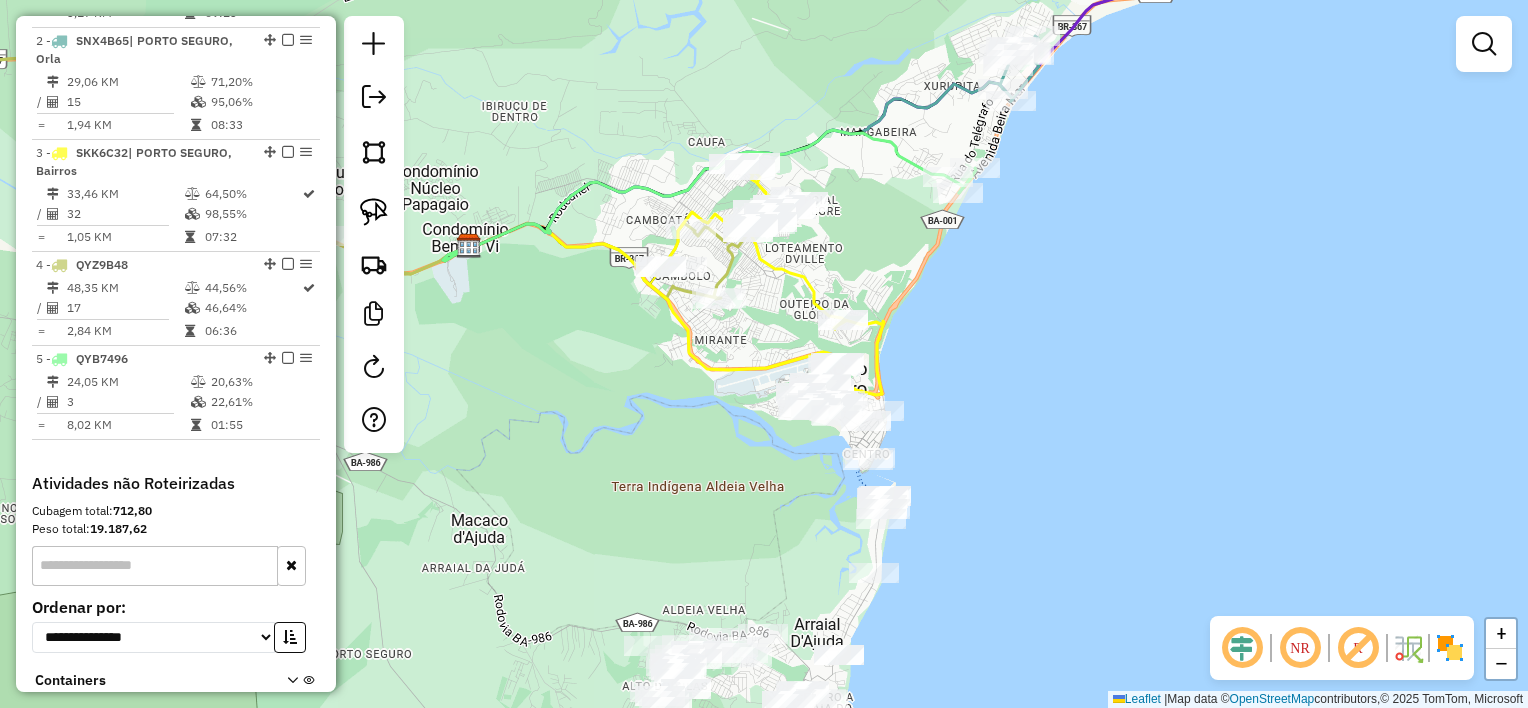 drag, startPoint x: 971, startPoint y: 440, endPoint x: 1007, endPoint y: 375, distance: 74.30343 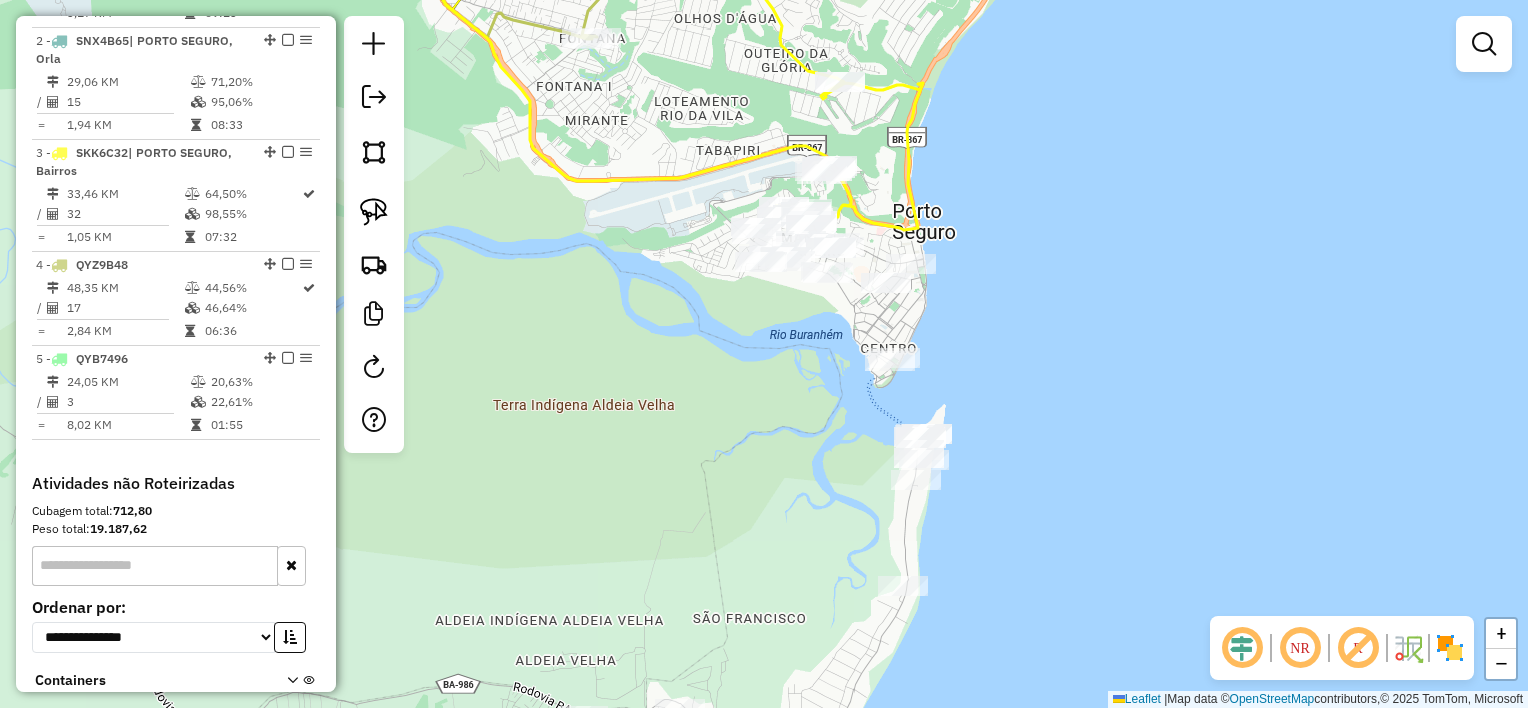 drag, startPoint x: 968, startPoint y: 358, endPoint x: 1065, endPoint y: 272, distance: 129.6341 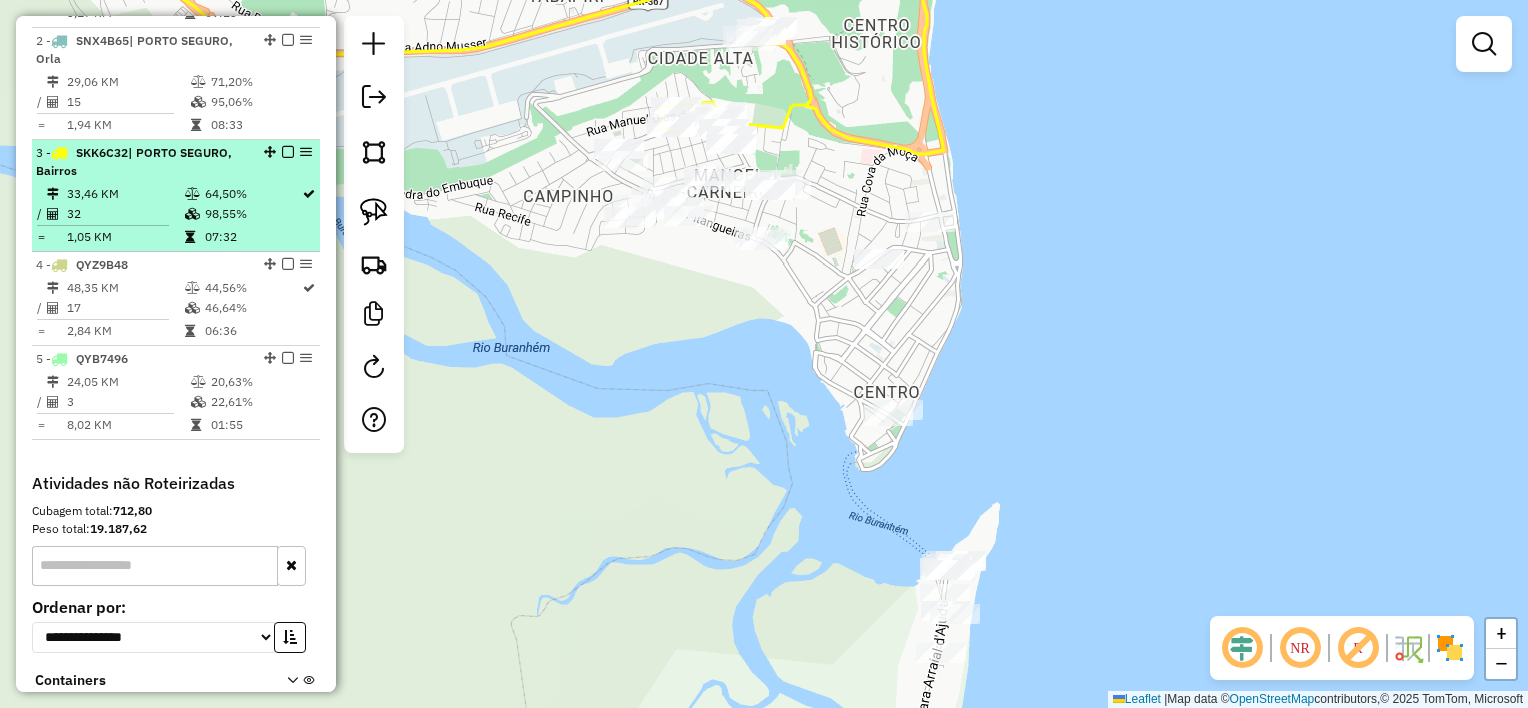 click at bounding box center [288, 152] 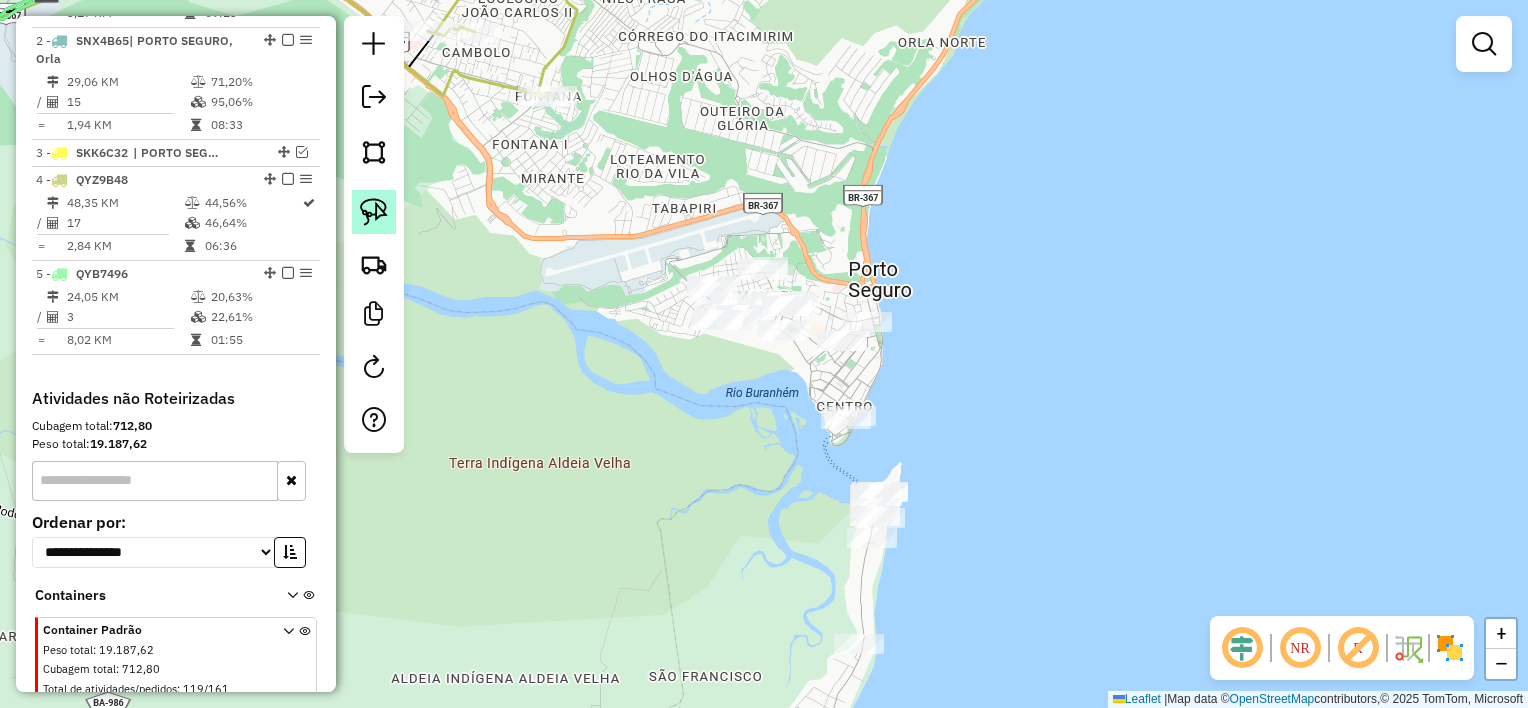 click 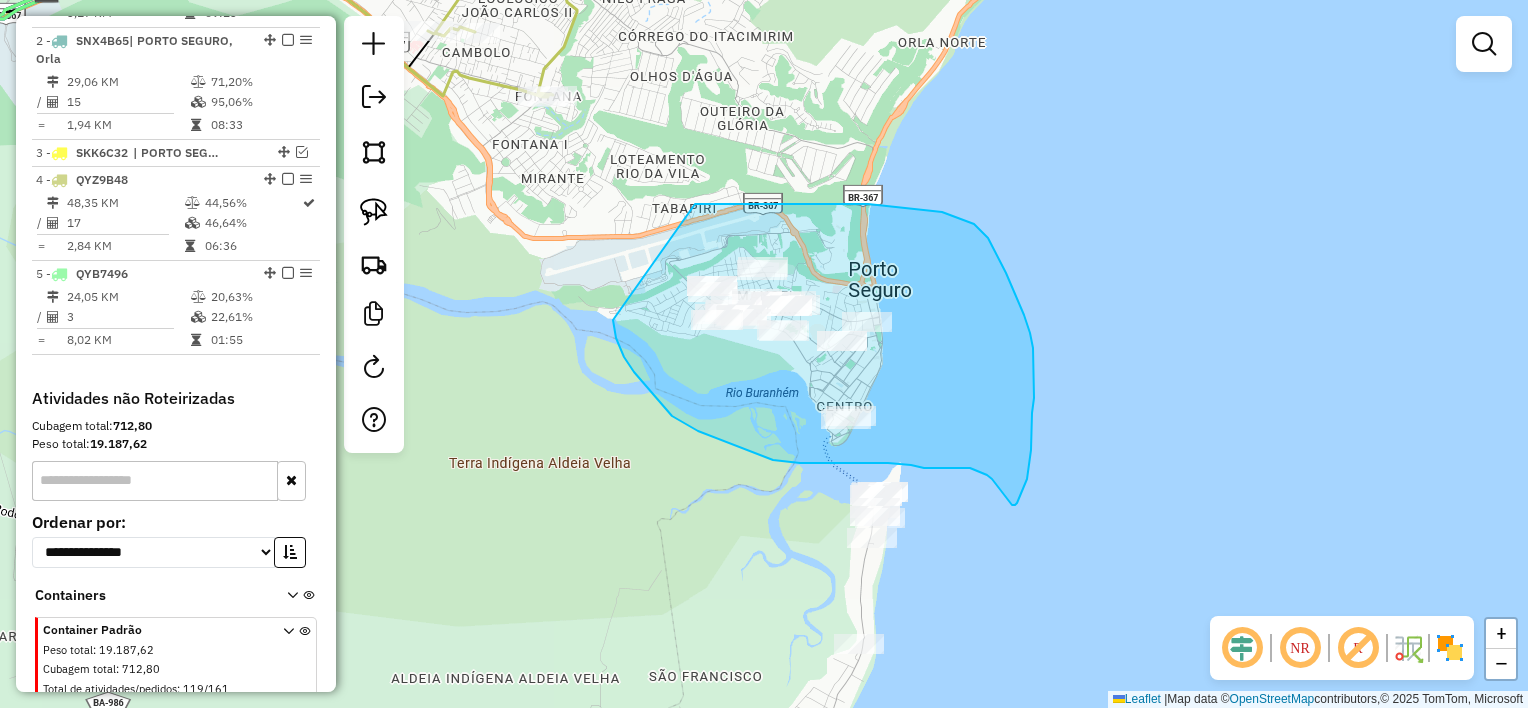 drag, startPoint x: 988, startPoint y: 238, endPoint x: 607, endPoint y: 272, distance: 382.51404 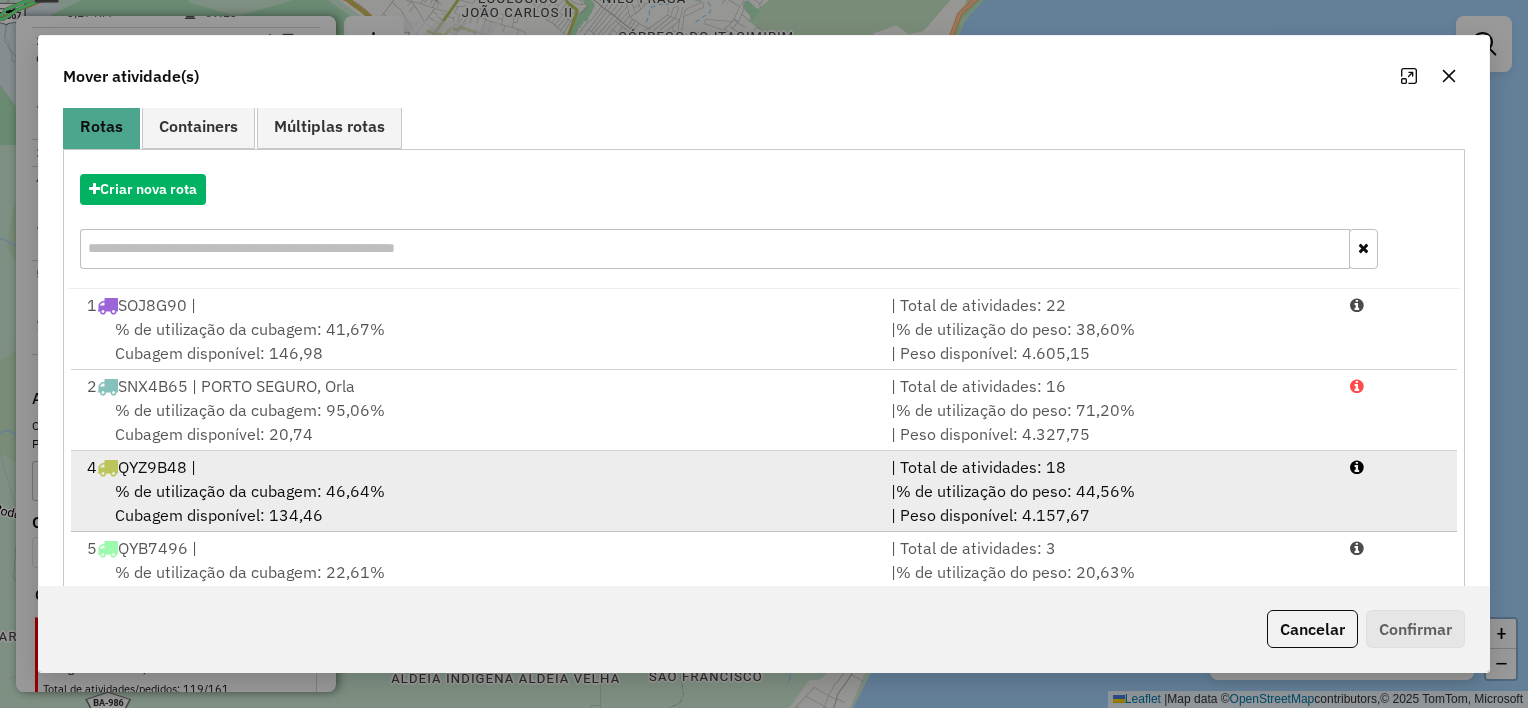 scroll, scrollTop: 228, scrollLeft: 0, axis: vertical 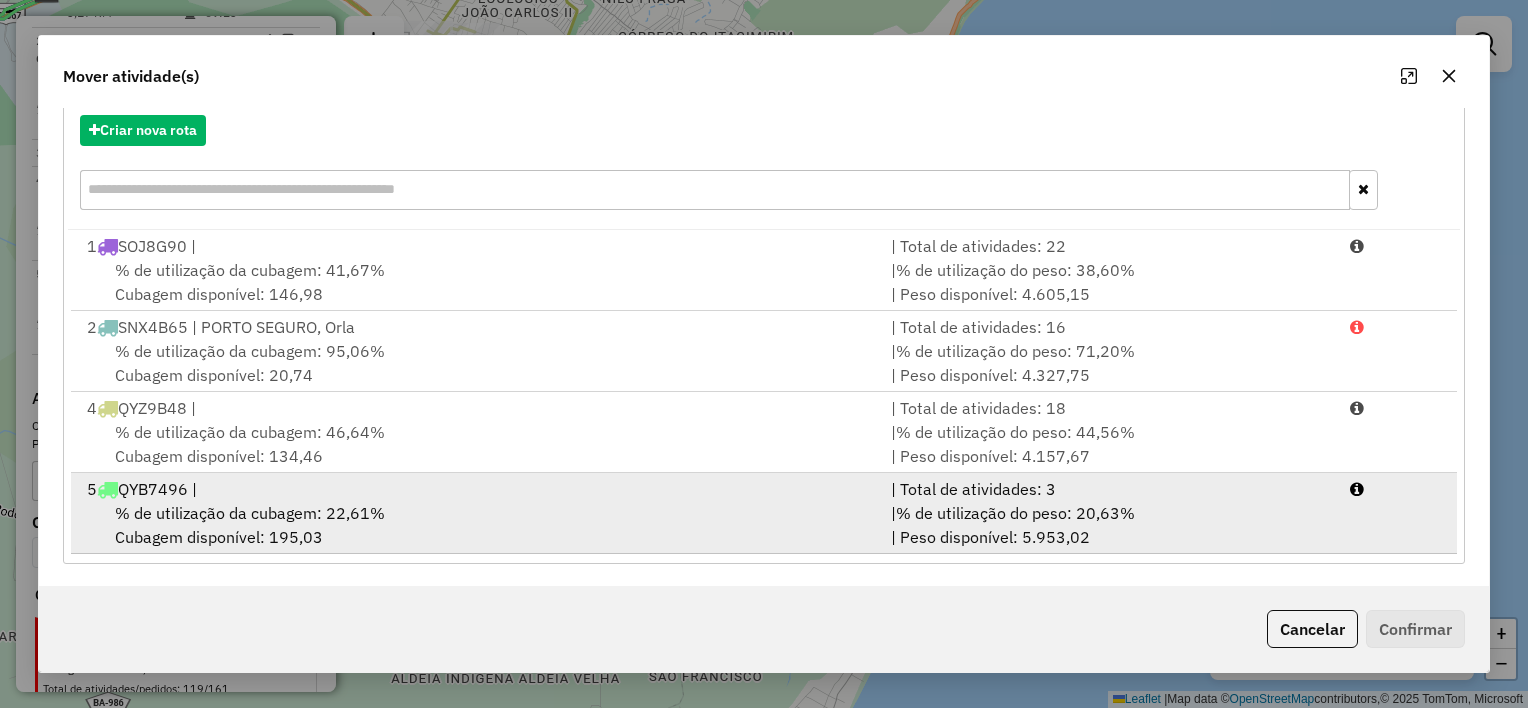 click on "% de utilização da cubagem: 22,61%  Cubagem disponível: 195,03" at bounding box center [477, 525] 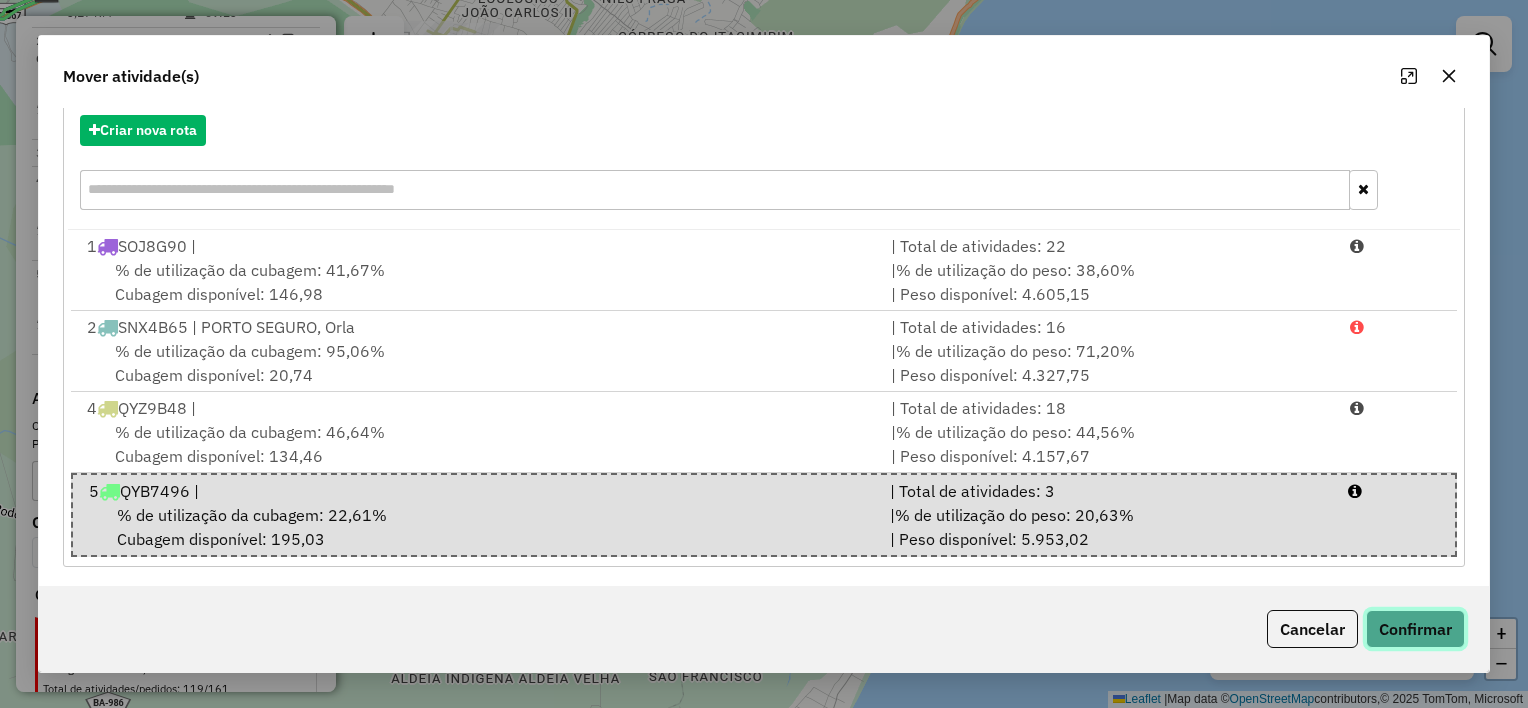 click on "Confirmar" 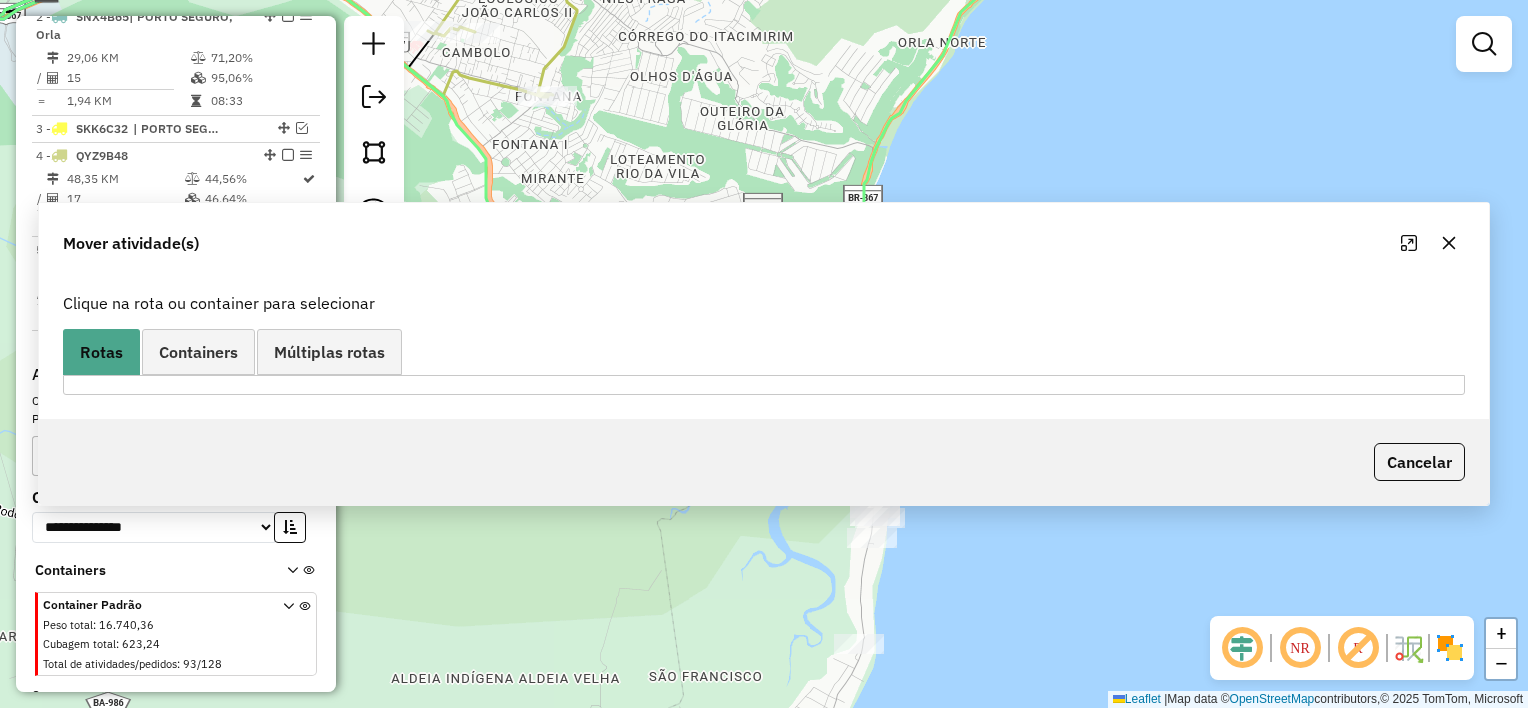 scroll, scrollTop: 0, scrollLeft: 0, axis: both 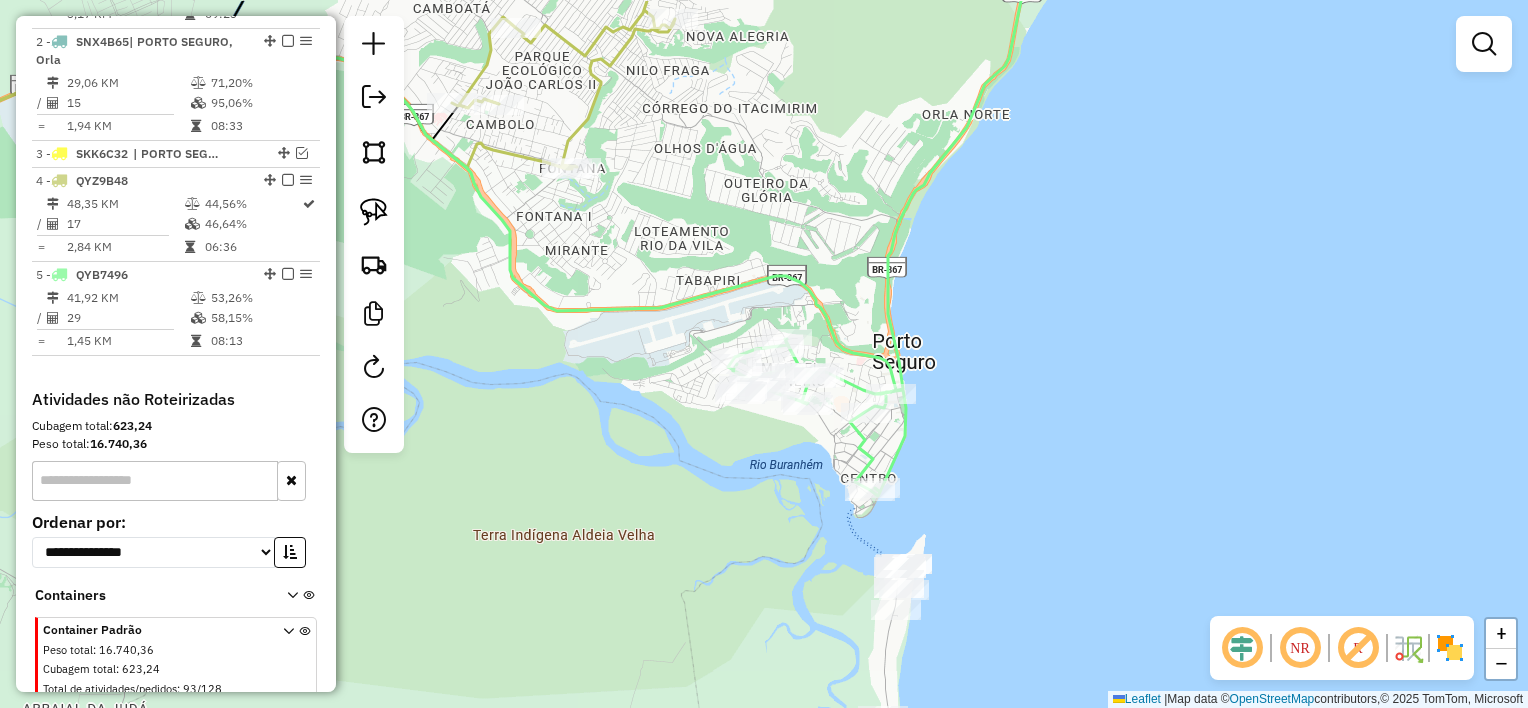 drag, startPoint x: 564, startPoint y: 295, endPoint x: 679, endPoint y: 440, distance: 185.06755 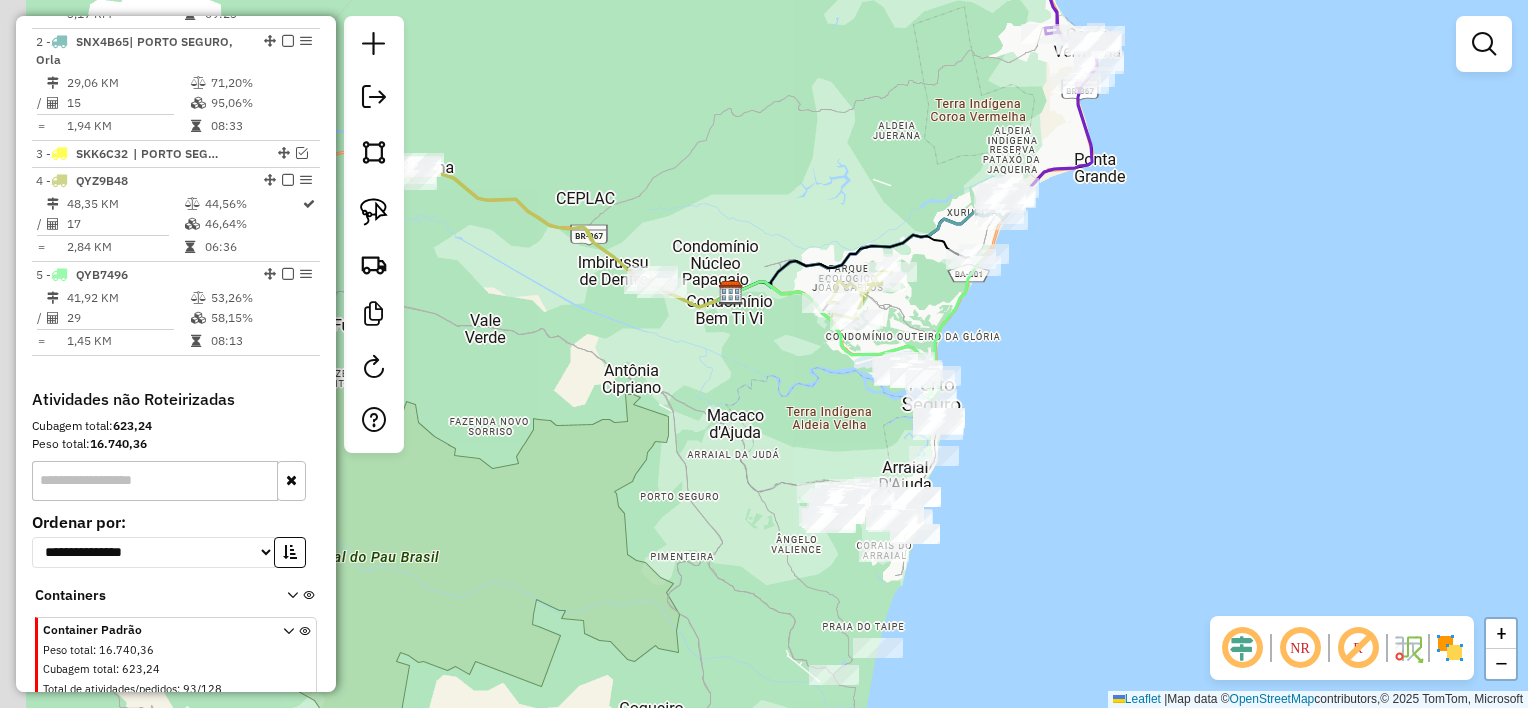 drag, startPoint x: 988, startPoint y: 332, endPoint x: 1041, endPoint y: 341, distance: 53.75872 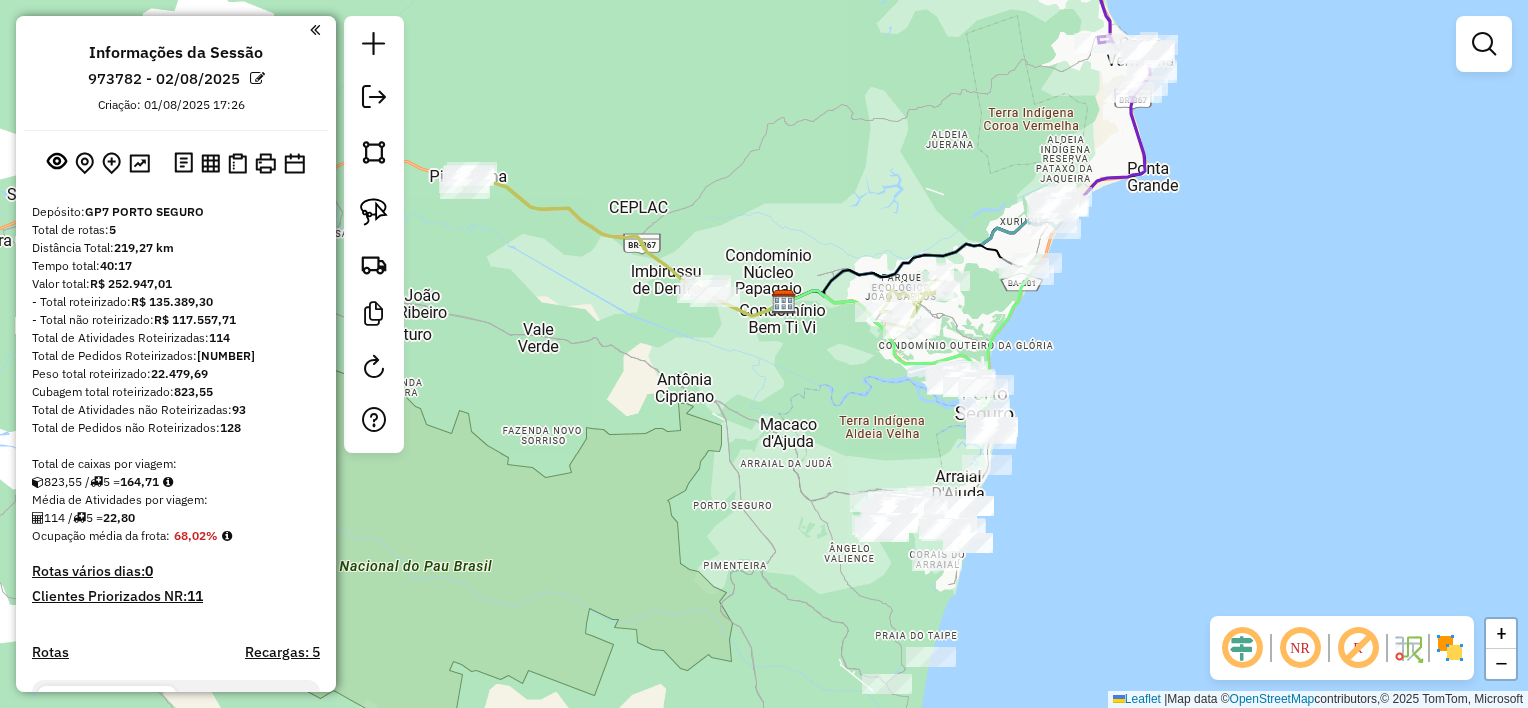 scroll, scrollTop: 0, scrollLeft: 0, axis: both 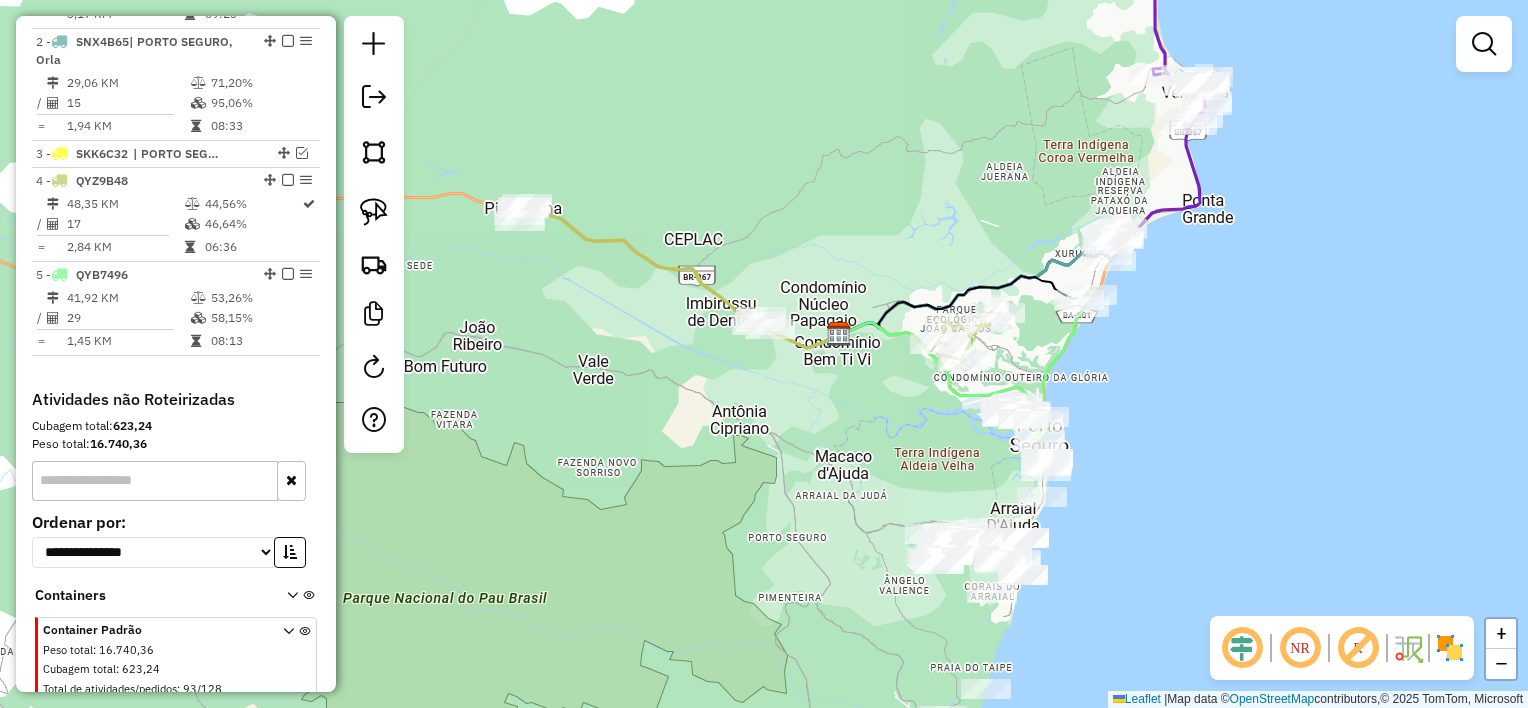 drag, startPoint x: 741, startPoint y: 383, endPoint x: 795, endPoint y: 421, distance: 66.0303 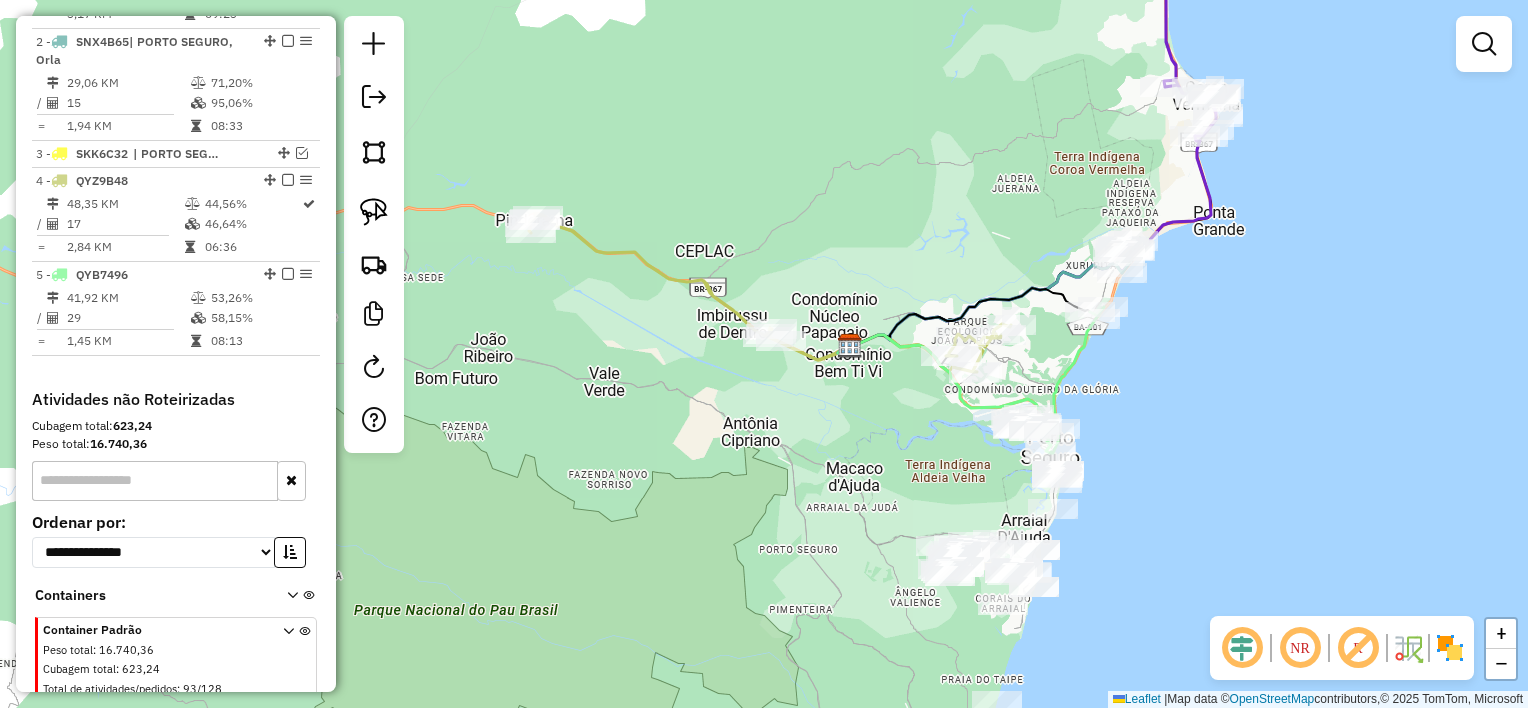 click 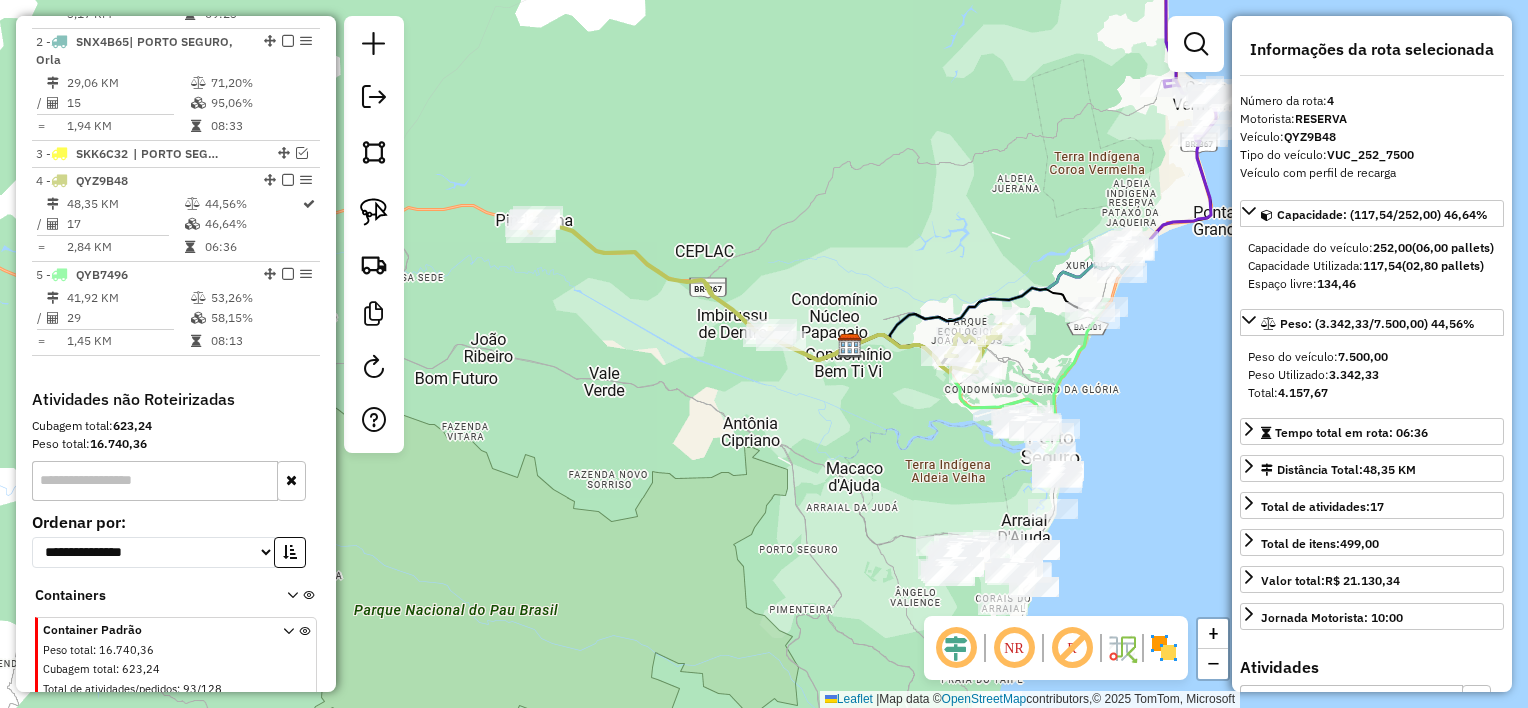 scroll, scrollTop: 886, scrollLeft: 0, axis: vertical 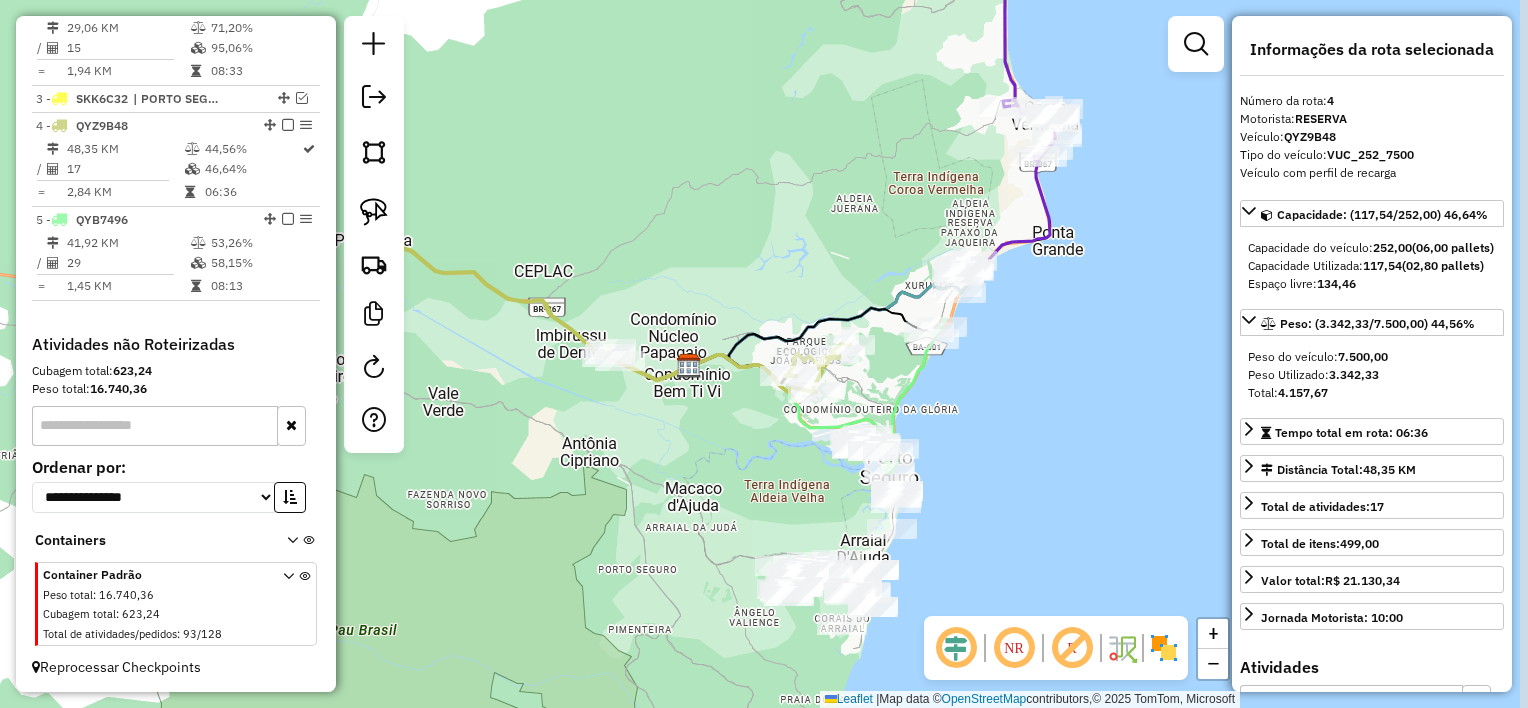drag, startPoint x: 832, startPoint y: 460, endPoint x: 695, endPoint y: 433, distance: 139.63524 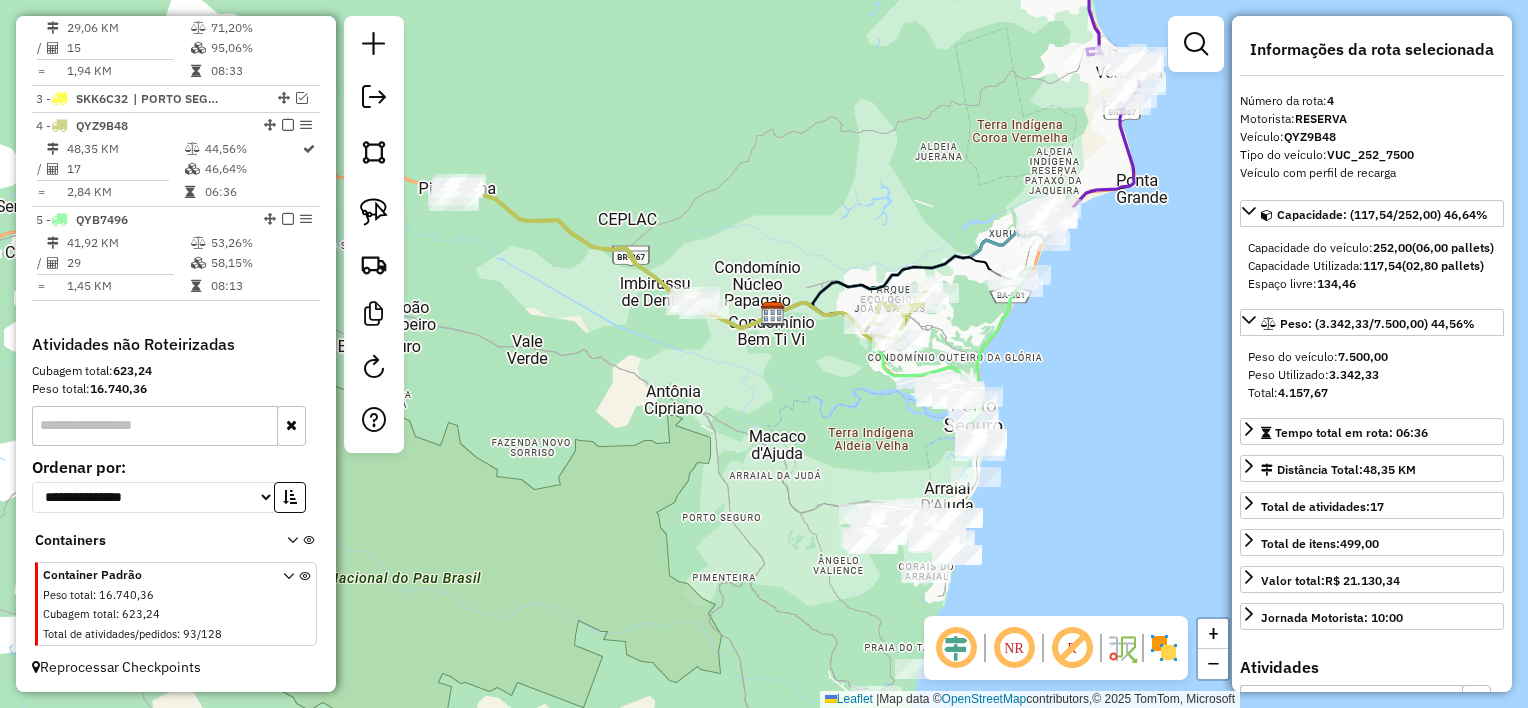 drag, startPoint x: 927, startPoint y: 393, endPoint x: 1076, endPoint y: 318, distance: 166.81126 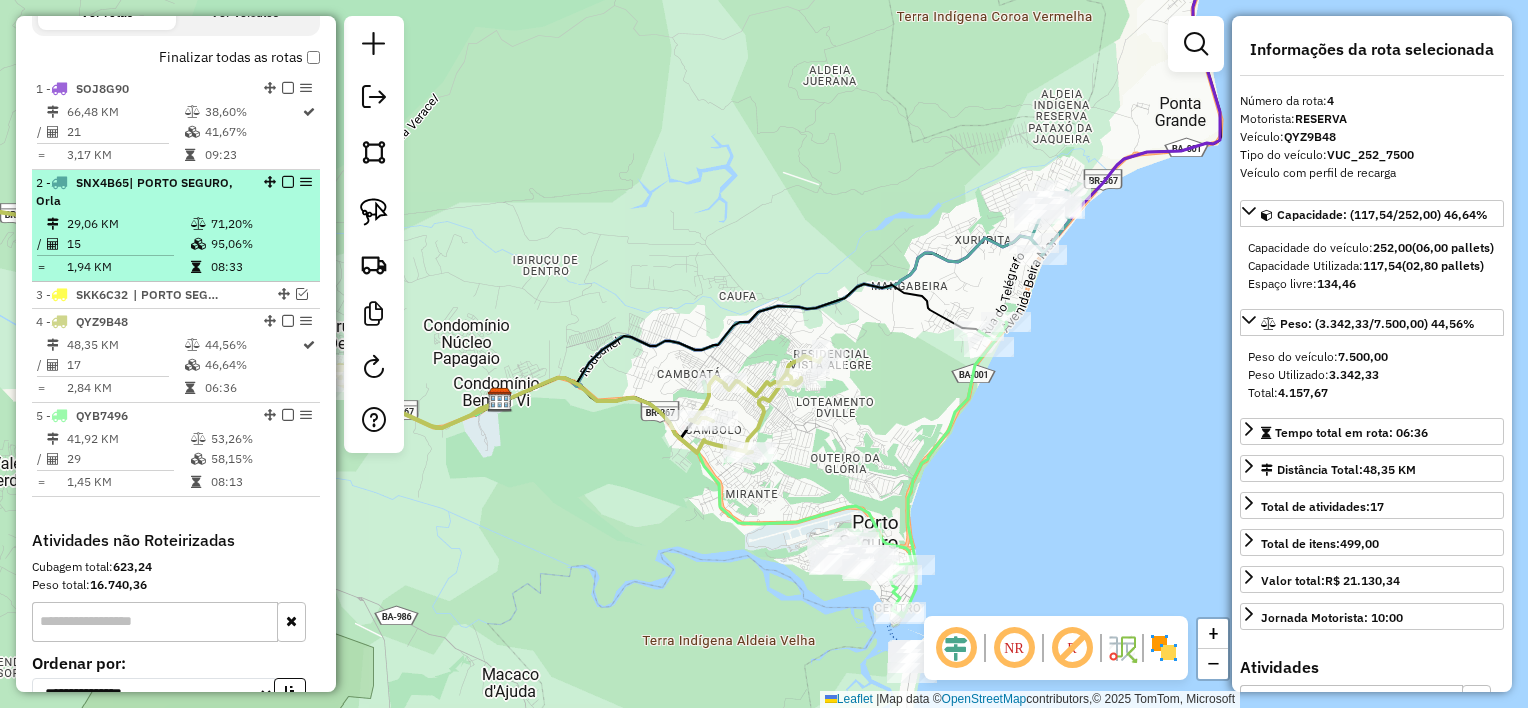 scroll, scrollTop: 686, scrollLeft: 0, axis: vertical 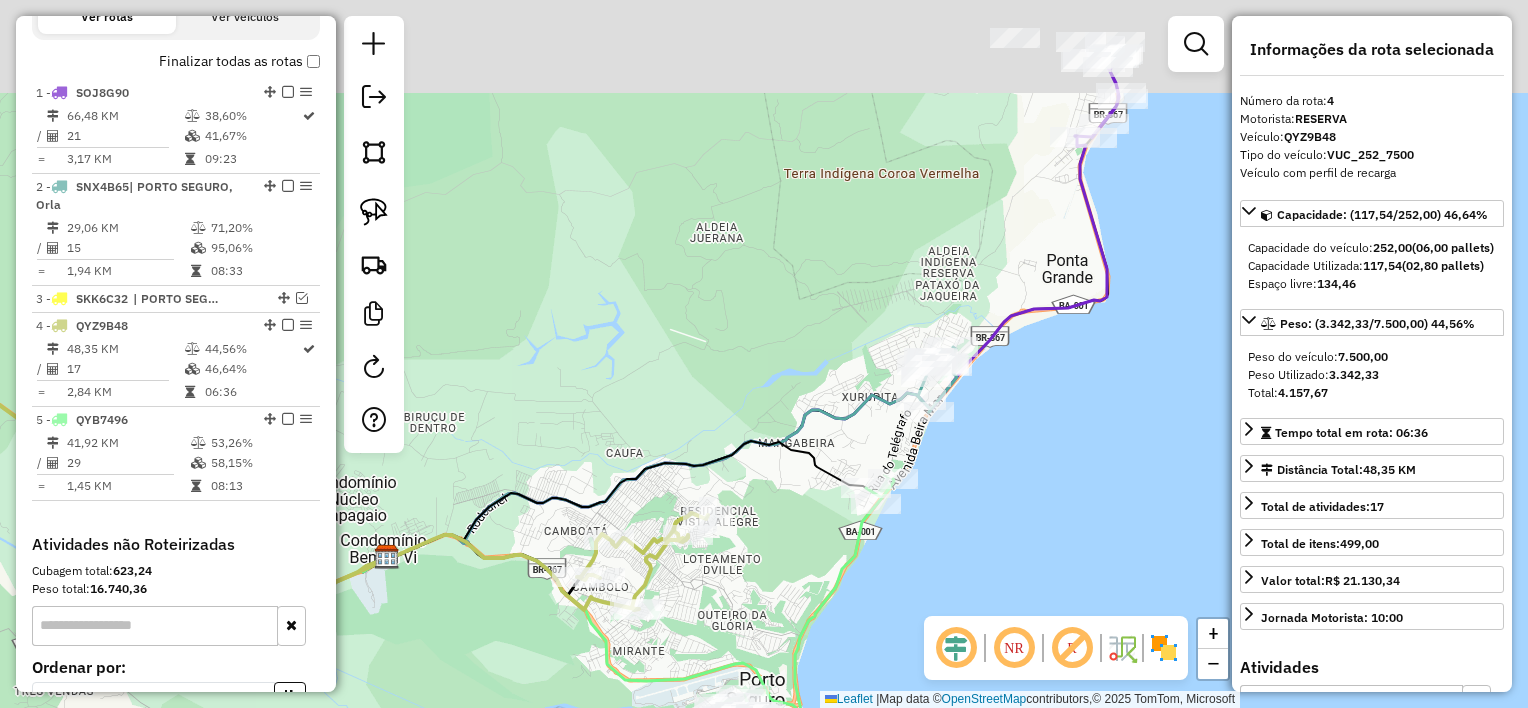 drag, startPoint x: 992, startPoint y: 393, endPoint x: 920, endPoint y: 492, distance: 122.41323 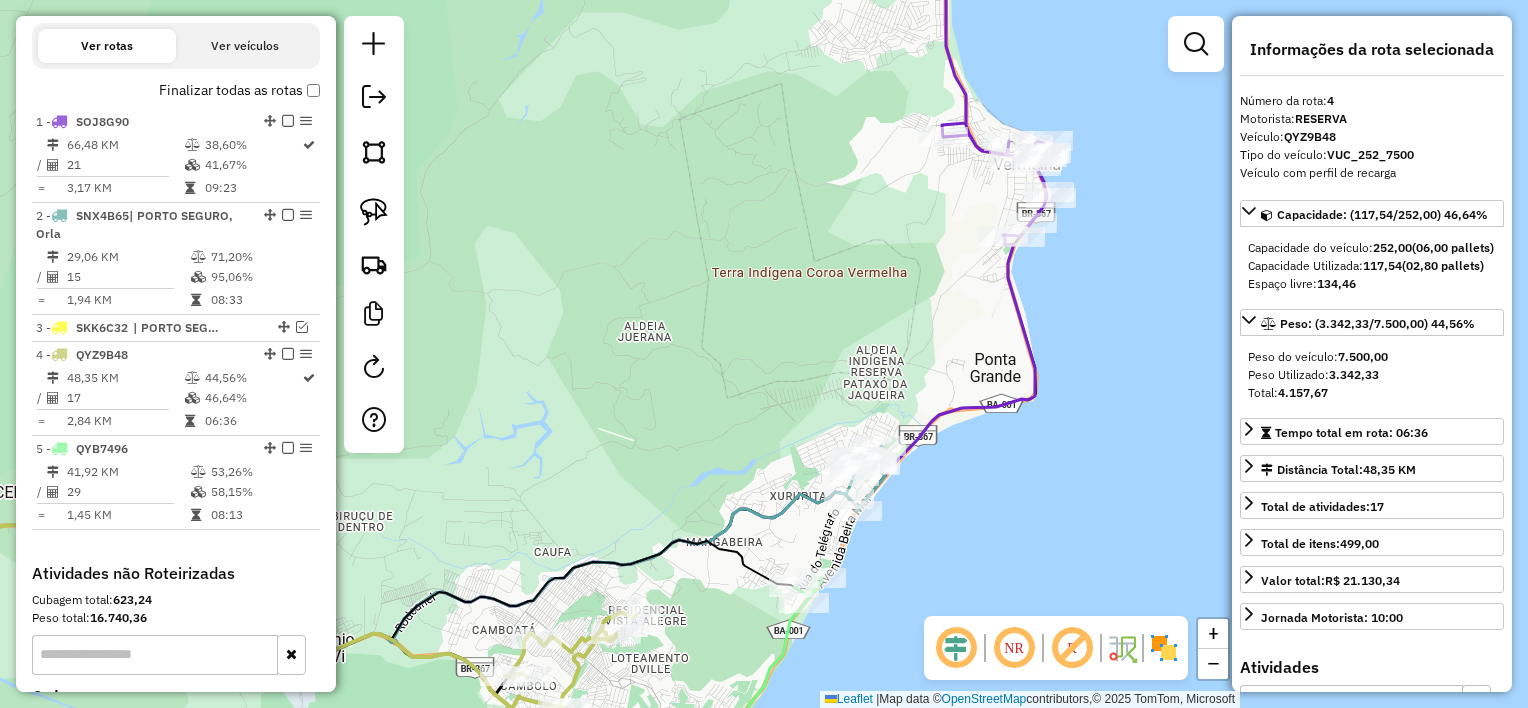 scroll, scrollTop: 686, scrollLeft: 0, axis: vertical 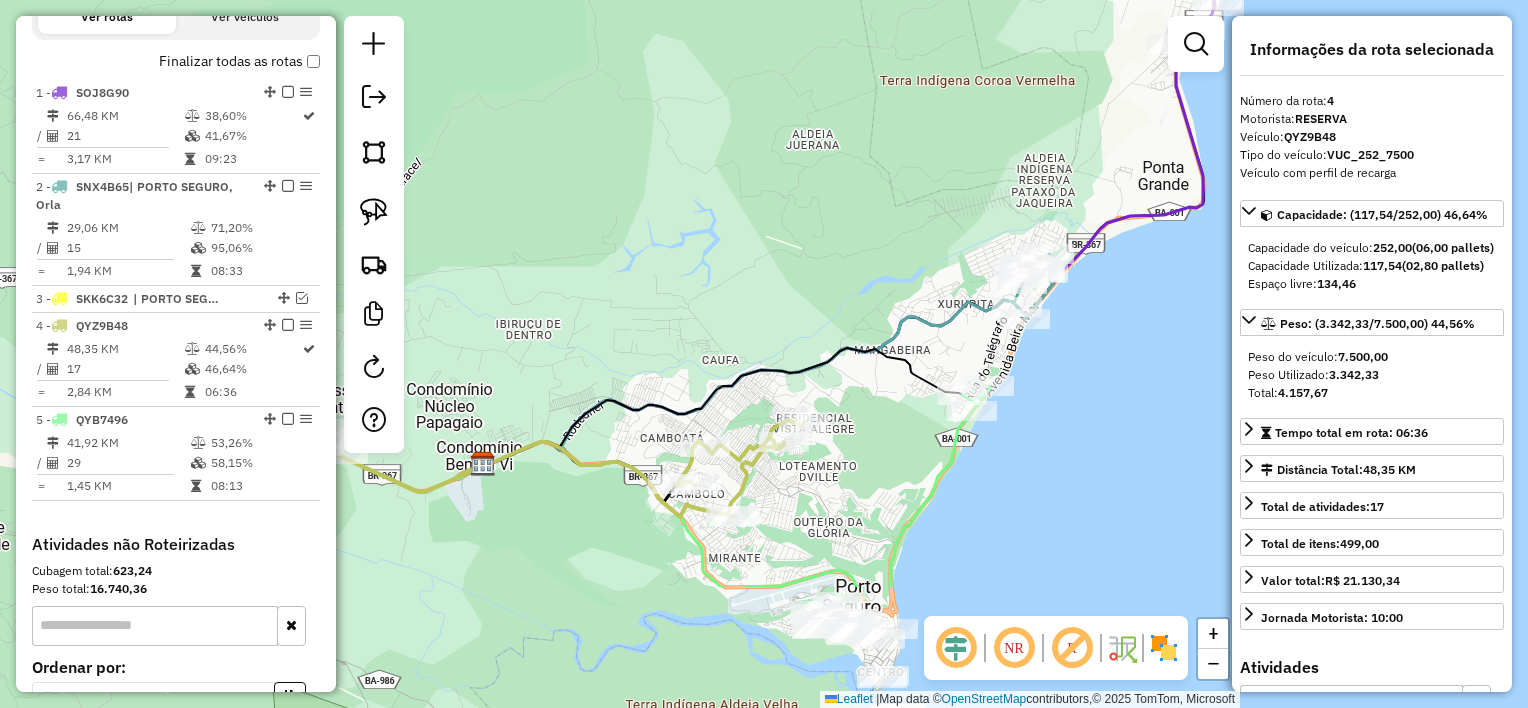 drag, startPoint x: 1126, startPoint y: 317, endPoint x: 1179, endPoint y: 197, distance: 131.18307 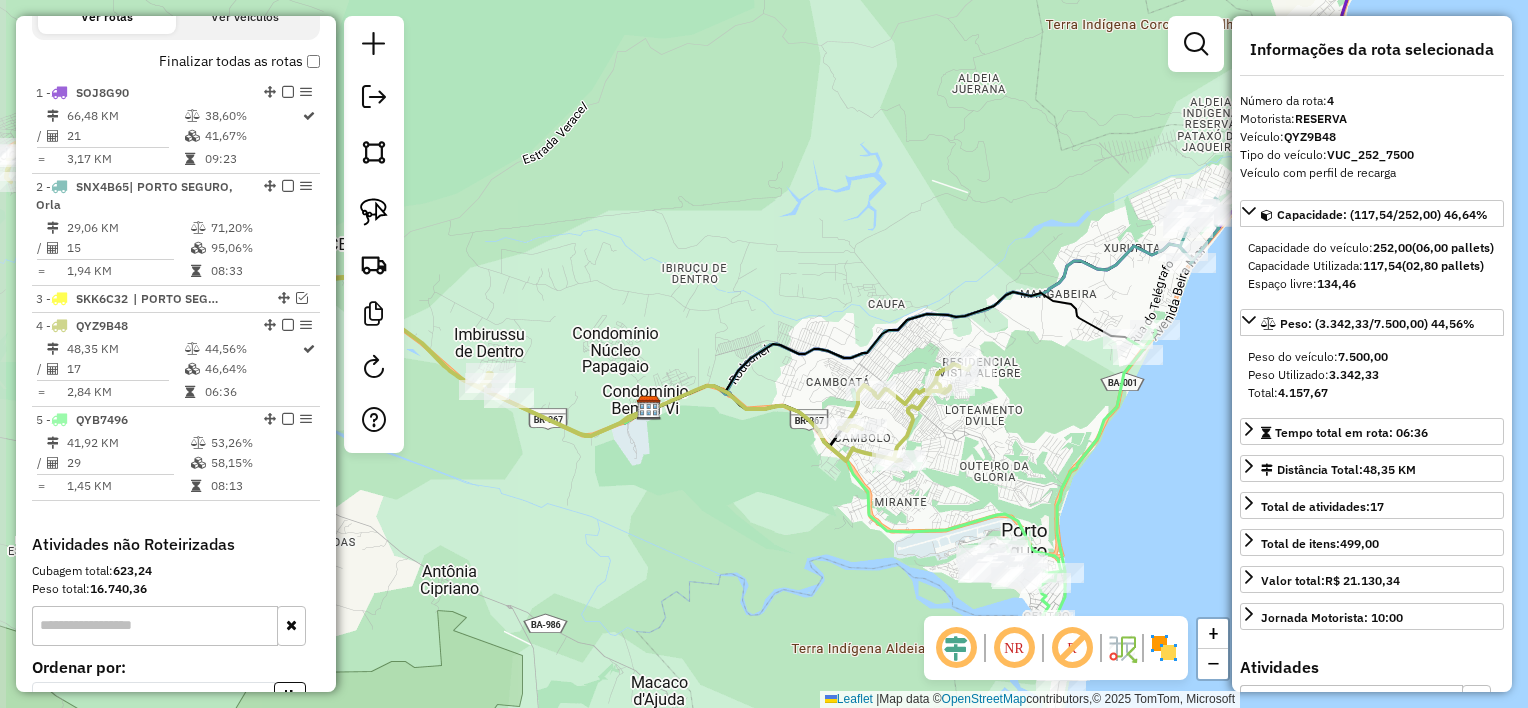 drag, startPoint x: 1026, startPoint y: 419, endPoint x: 1141, endPoint y: 490, distance: 135.15176 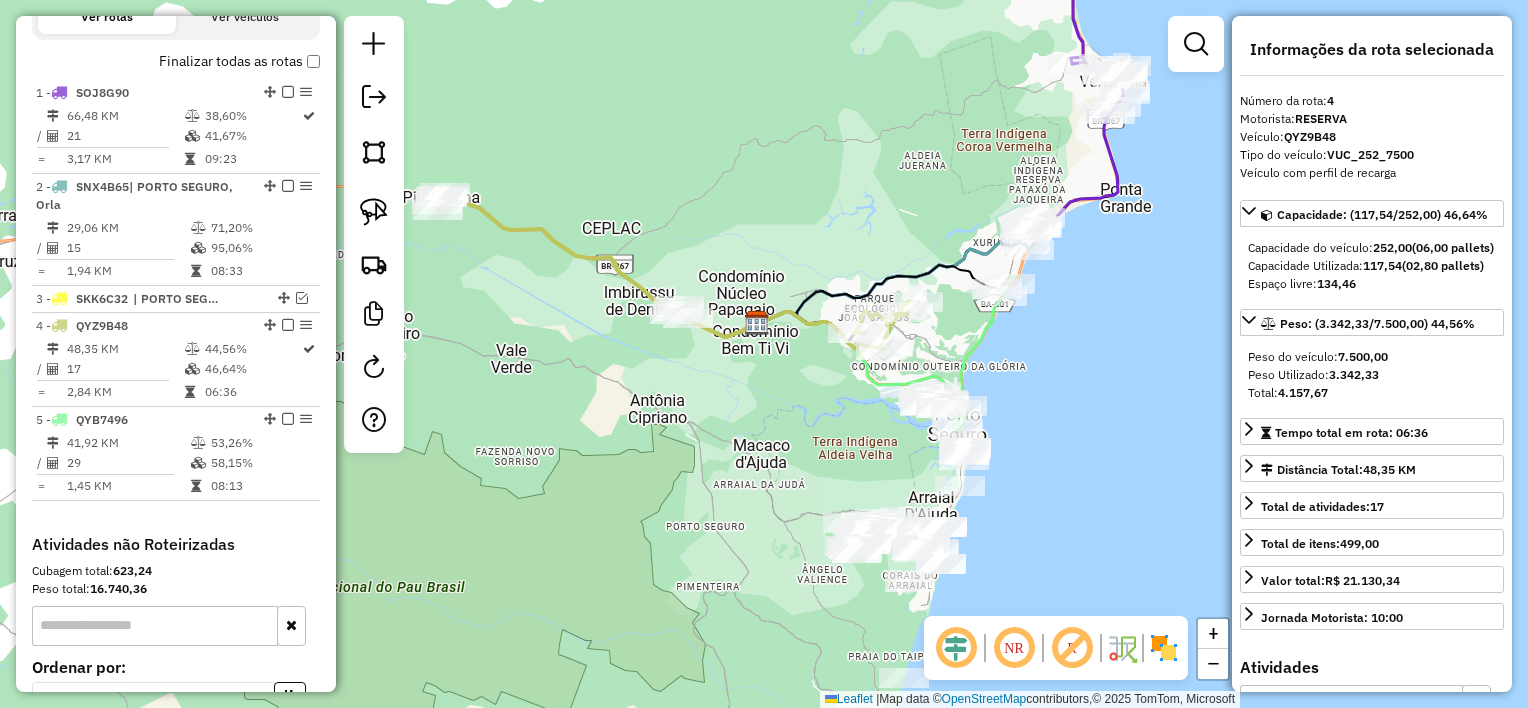 drag, startPoint x: 1108, startPoint y: 464, endPoint x: 1036, endPoint y: 373, distance: 116.03879 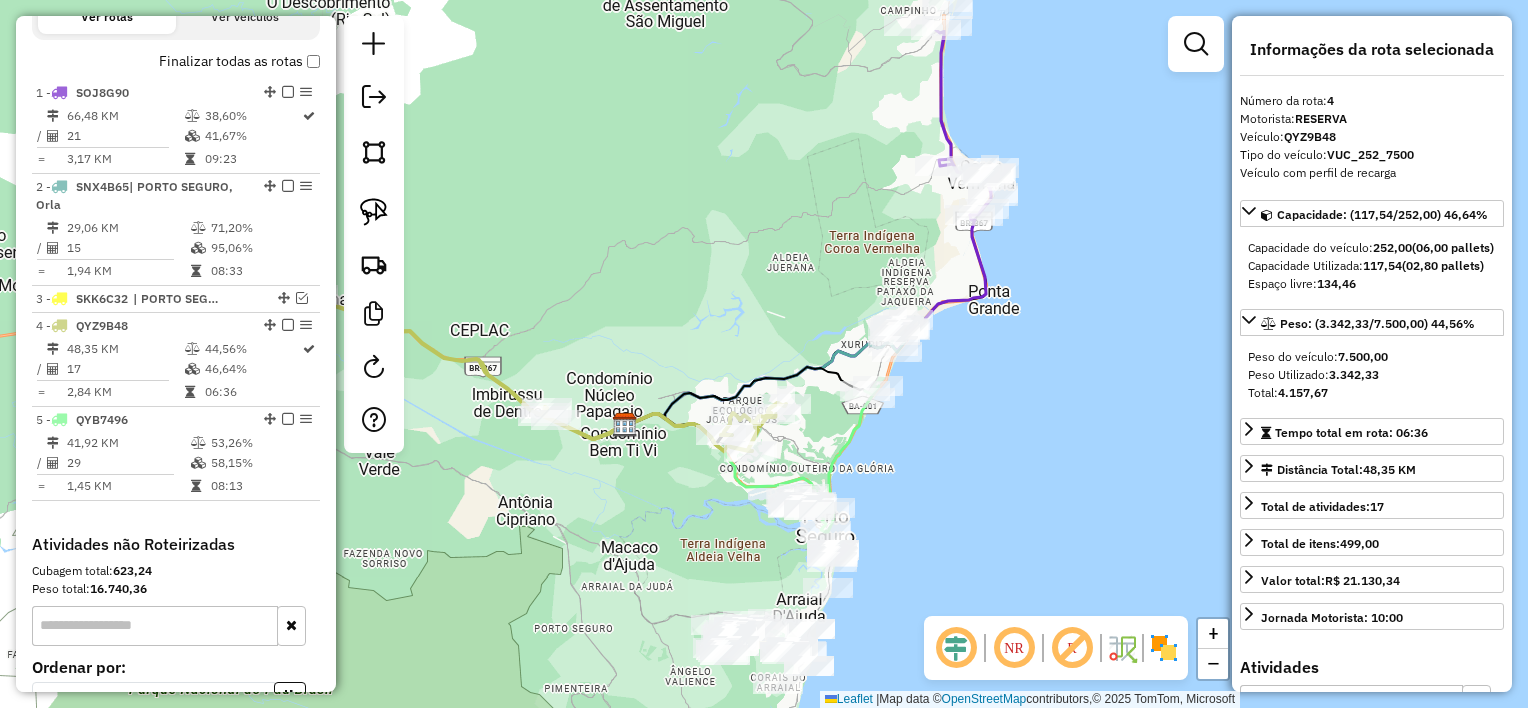 drag, startPoint x: 948, startPoint y: 179, endPoint x: 864, endPoint y: 259, distance: 116 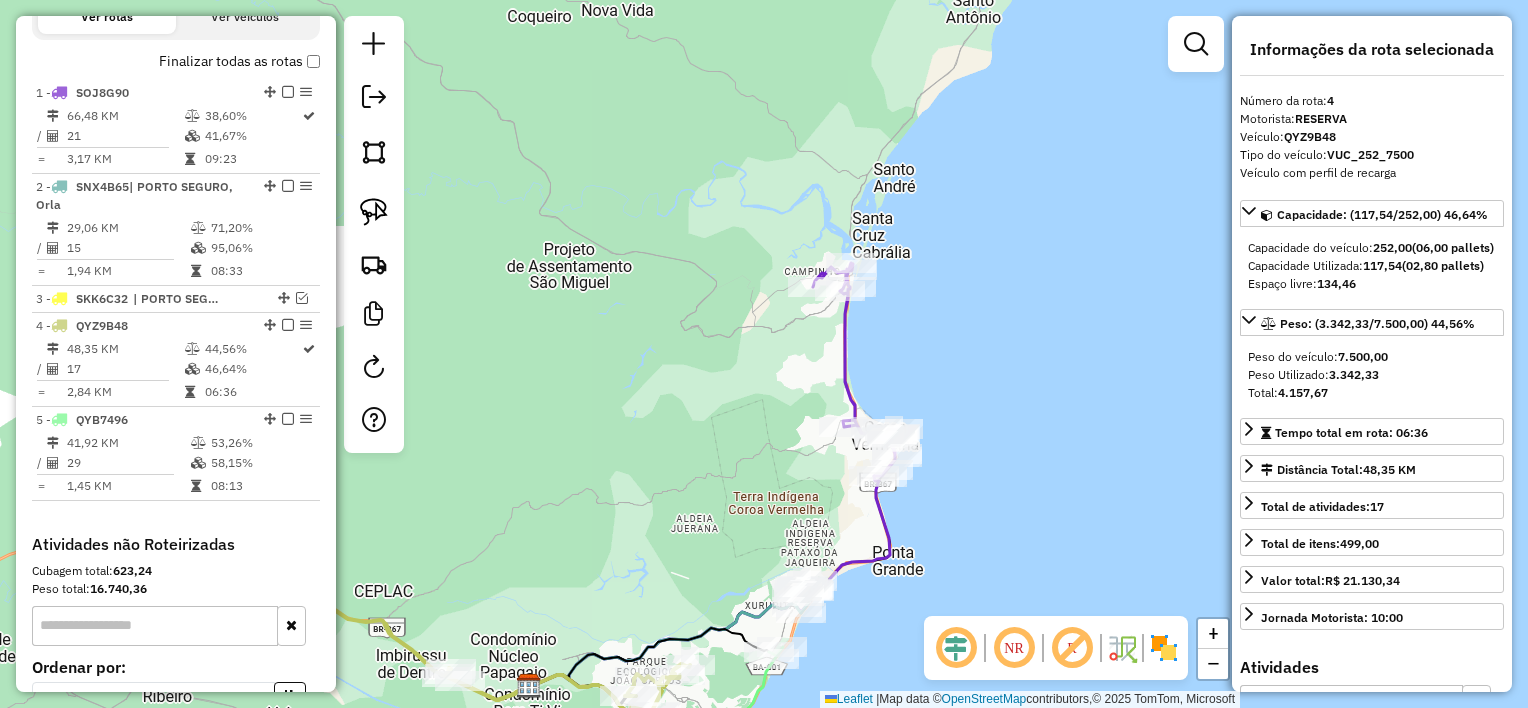 drag, startPoint x: 808, startPoint y: 364, endPoint x: 788, endPoint y: 437, distance: 75.690155 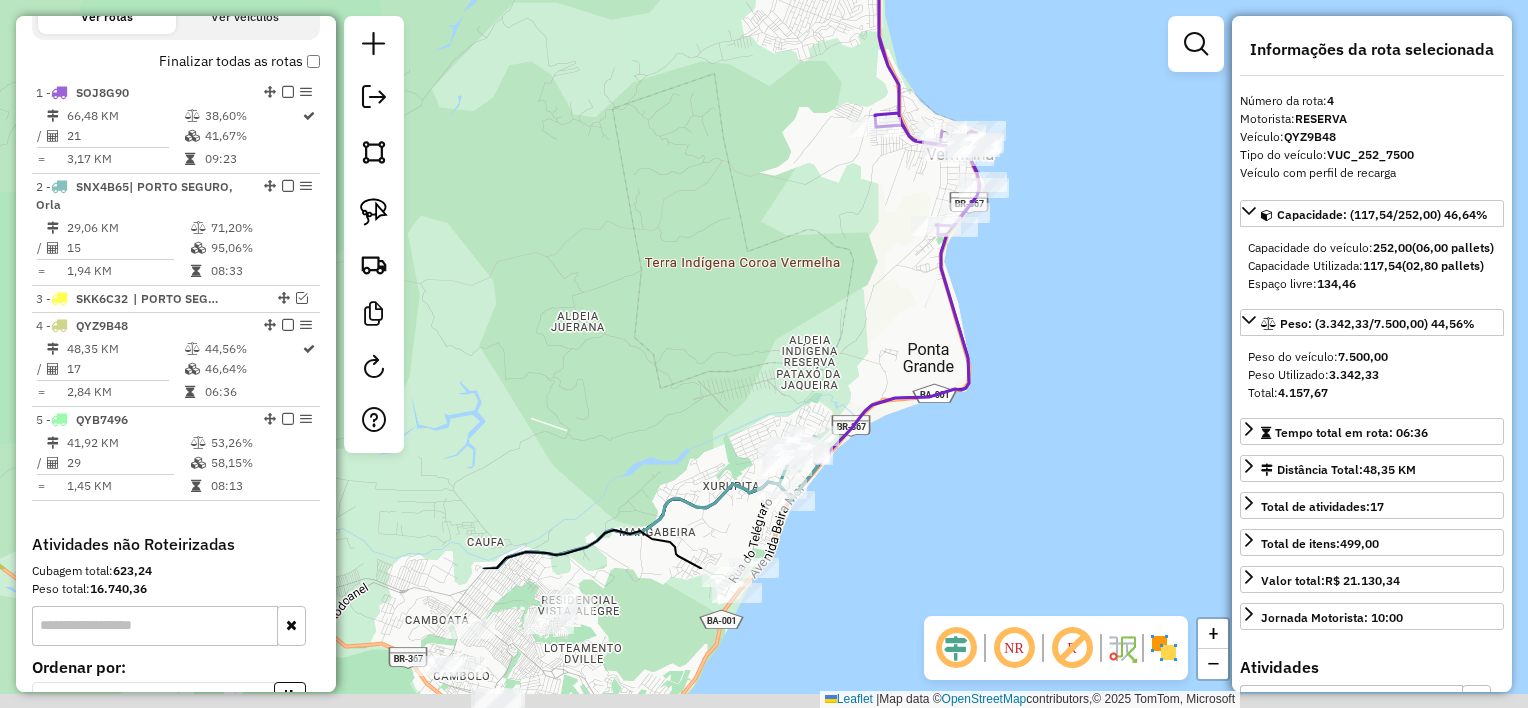 drag, startPoint x: 991, startPoint y: 526, endPoint x: 1106, endPoint y: 199, distance: 346.6324 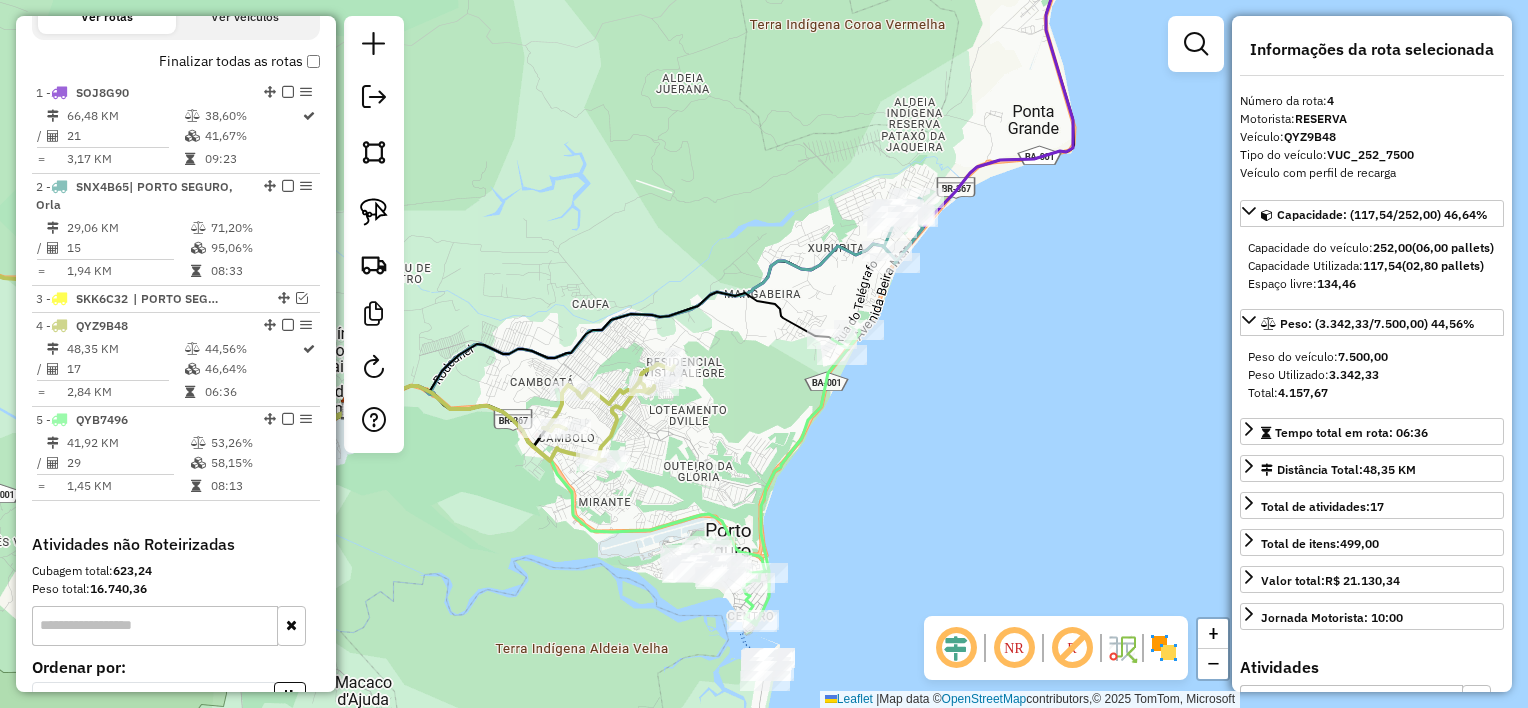 drag, startPoint x: 884, startPoint y: 435, endPoint x: 939, endPoint y: 318, distance: 129.28264 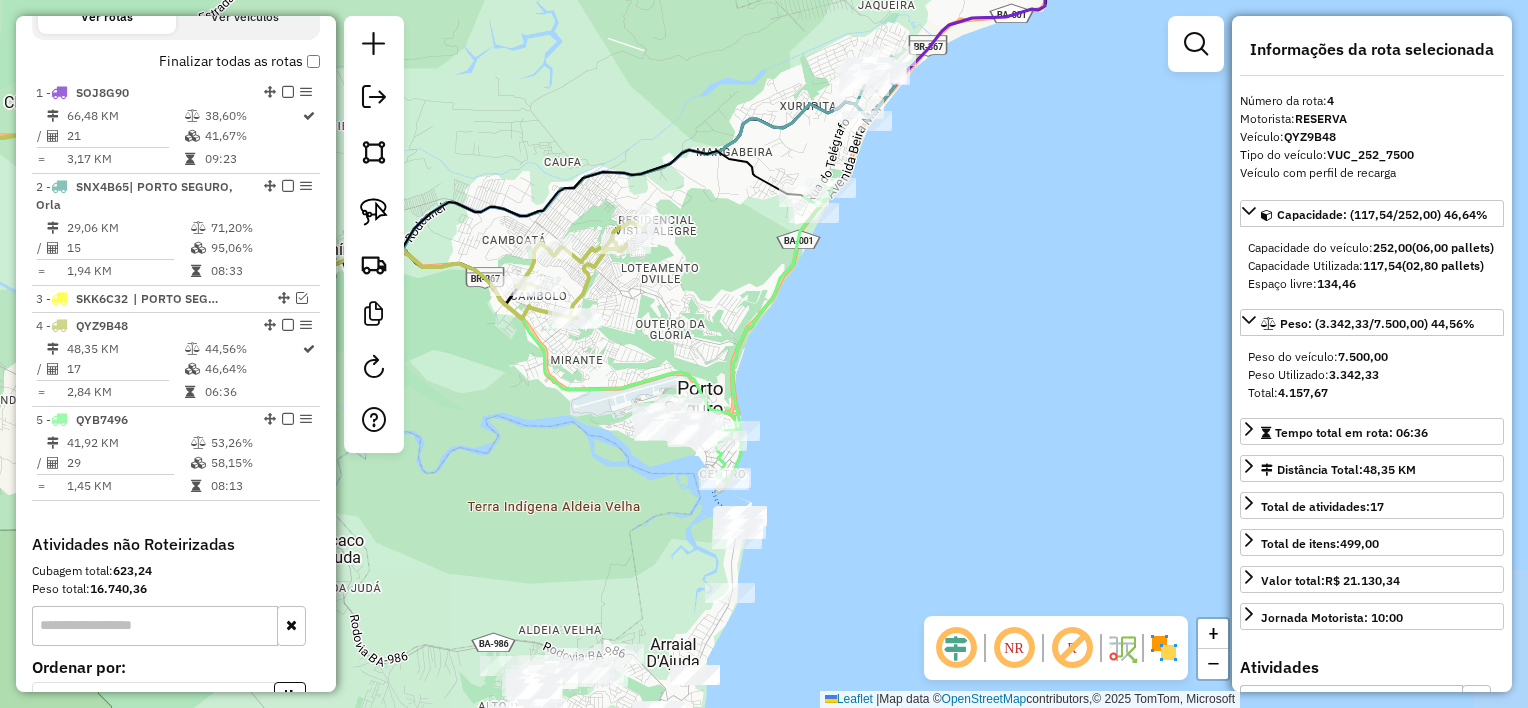 drag, startPoint x: 697, startPoint y: 444, endPoint x: 669, endPoint y: 304, distance: 142.77255 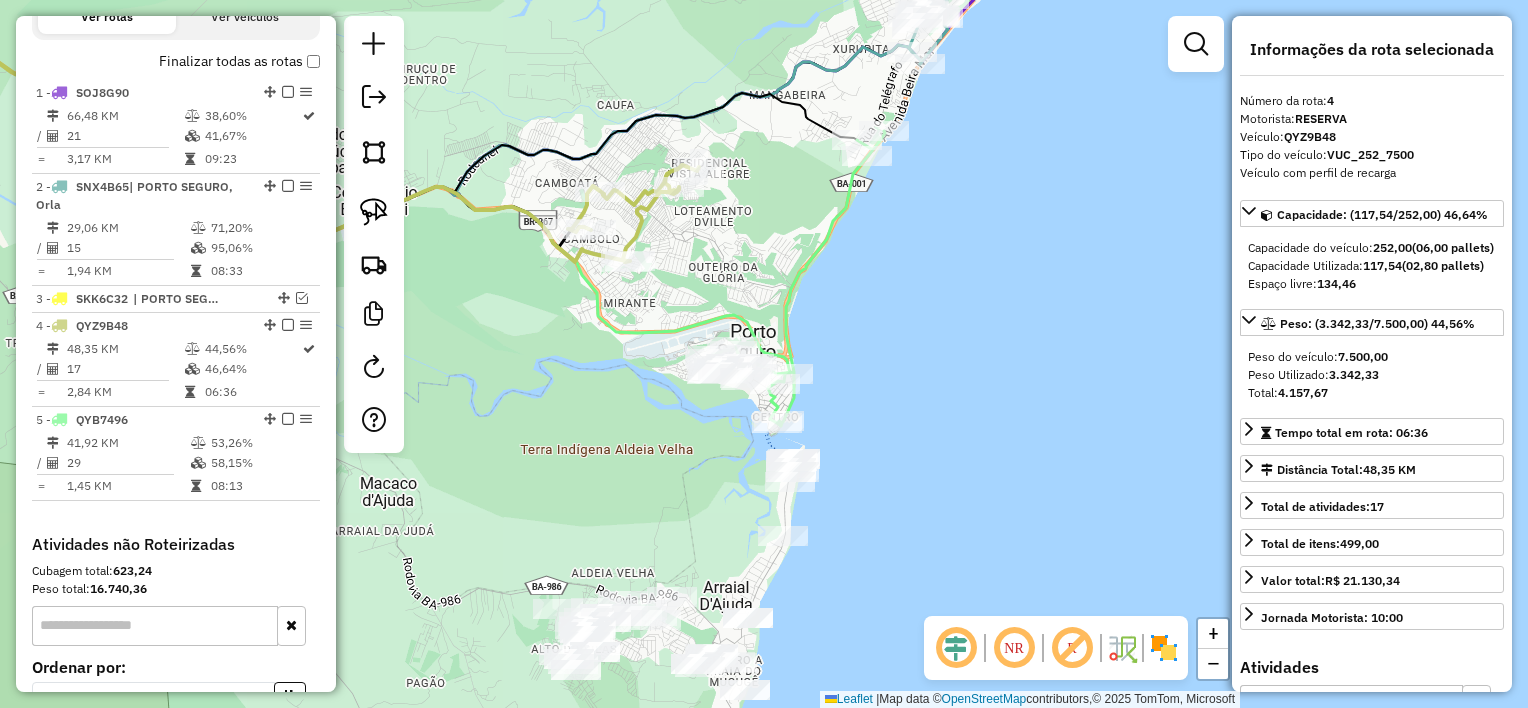 drag, startPoint x: 651, startPoint y: 328, endPoint x: 701, endPoint y: 273, distance: 74.330345 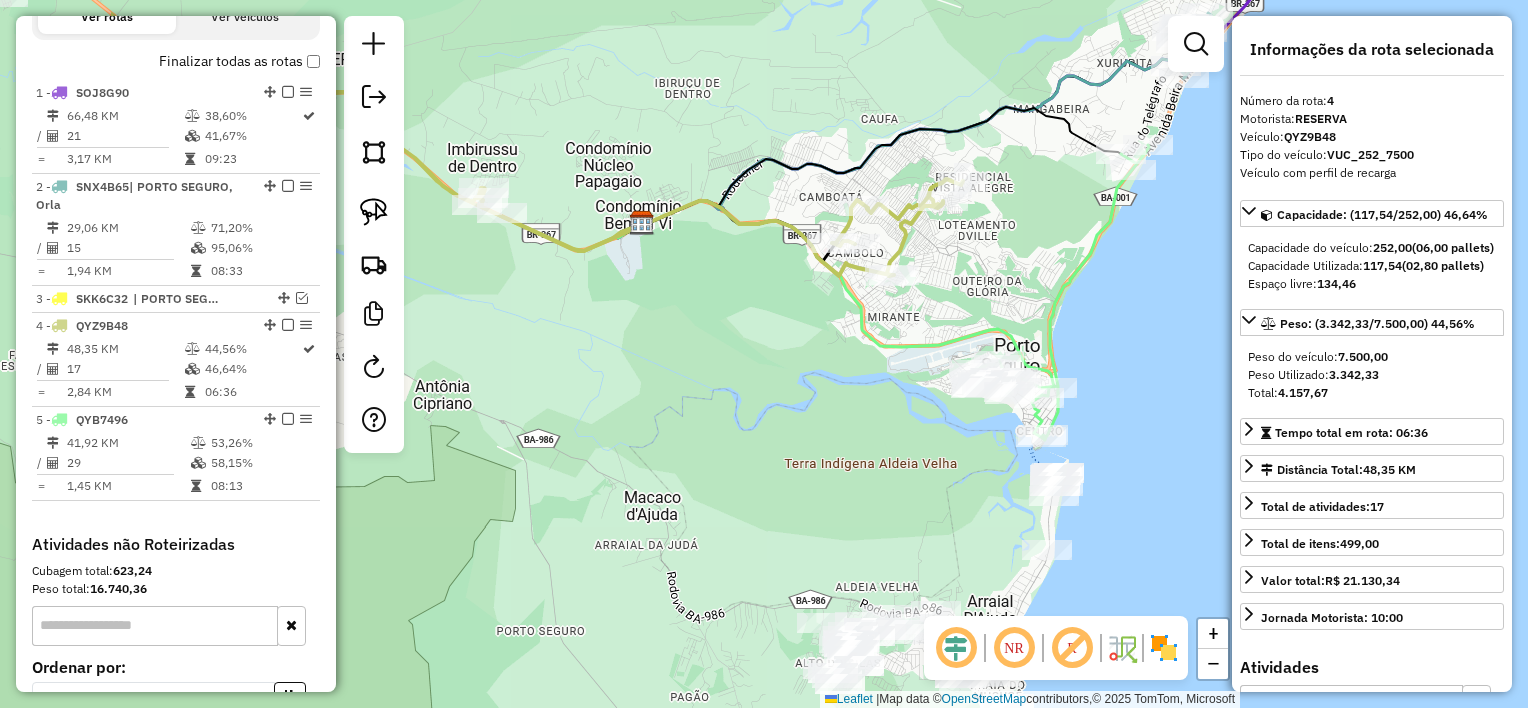 drag, startPoint x: 928, startPoint y: 287, endPoint x: 964, endPoint y: 287, distance: 36 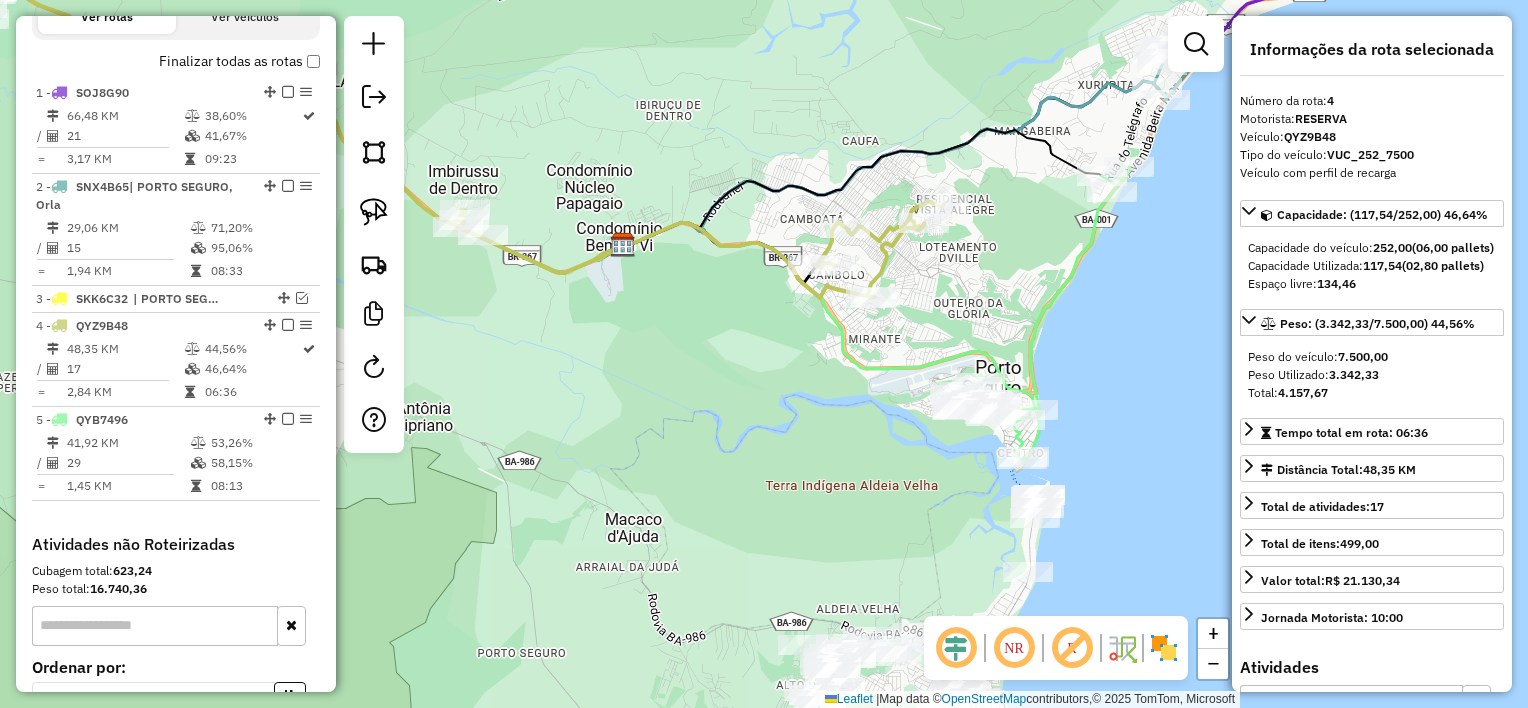 click 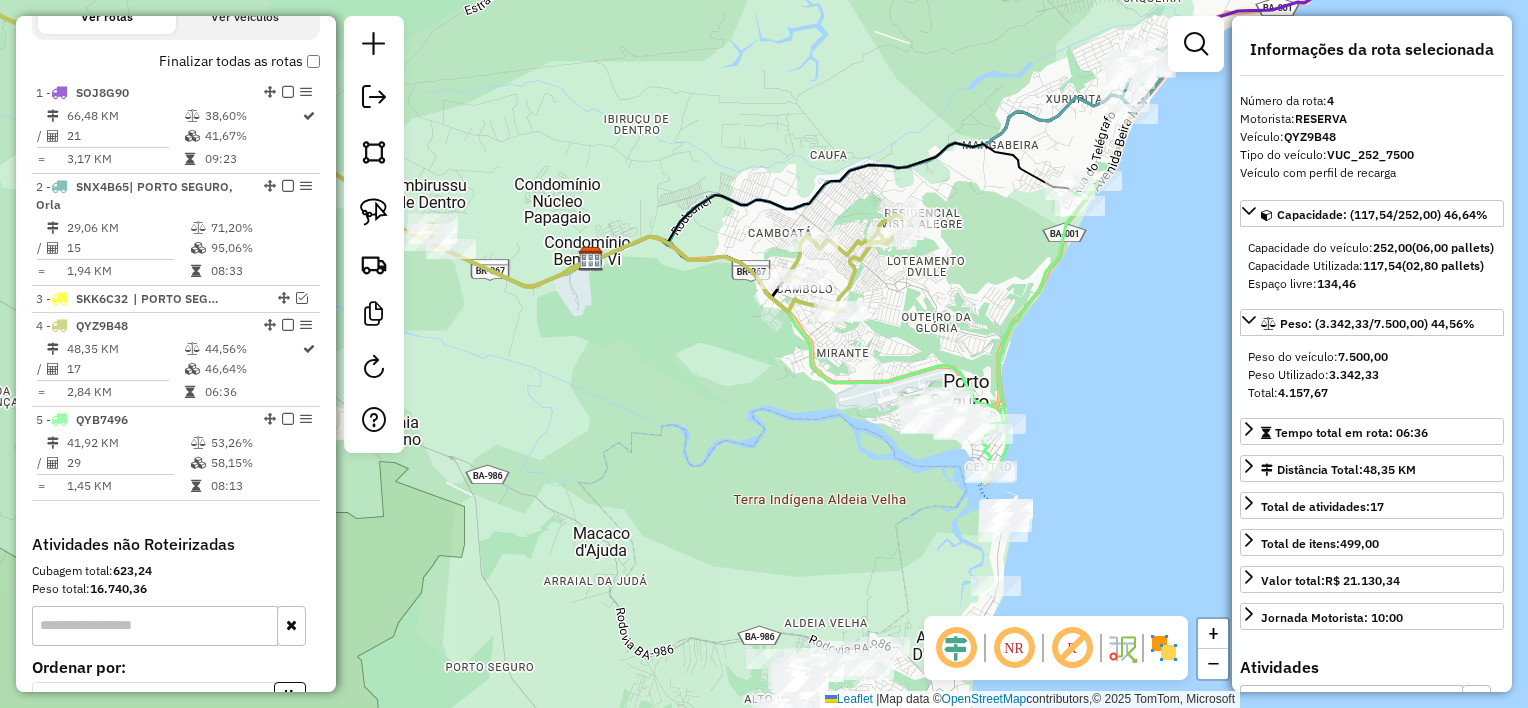 click on "Janela de atendimento Grade de atendimento Capacidade Transportadoras Veículos Cliente Pedidos  Rotas Selecione os dias de semana para filtrar as janelas de atendimento  Seg   Ter   Qua   Qui   Sex   Sáb   Dom  Informe o período da janela de atendimento: De: Até:  Filtrar exatamente a janela do cliente  Considerar janela de atendimento padrão  Selecione os dias de semana para filtrar as grades de atendimento  Seg   Ter   Qua   Qui   Sex   Sáb   Dom   Considerar clientes sem dia de atendimento cadastrado  Clientes fora do dia de atendimento selecionado Filtrar as atividades entre os valores definidos abaixo:  Peso mínimo:   Peso máximo:   Cubagem mínima:   Cubagem máxima:   De:   Até:  Filtrar as atividades entre o tempo de atendimento definido abaixo:  De:   Até:   Considerar capacidade total dos clientes não roteirizados Transportadora: Selecione um ou mais itens Tipo de veículo: Selecione um ou mais itens Veículo: Selecione um ou mais itens Motorista: Selecione um ou mais itens Nome: Rótulo:" 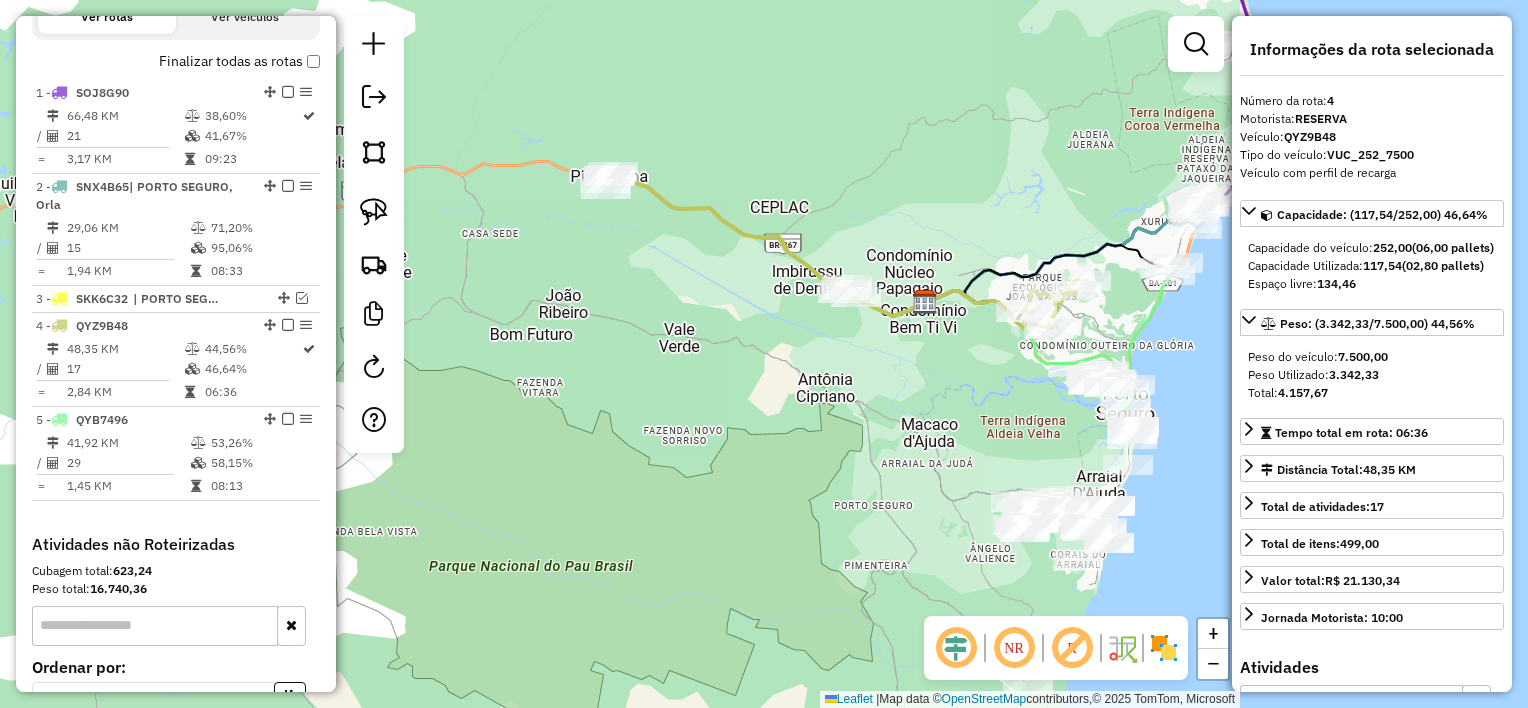 drag, startPoint x: 1046, startPoint y: 370, endPoint x: 1165, endPoint y: 363, distance: 119.2057 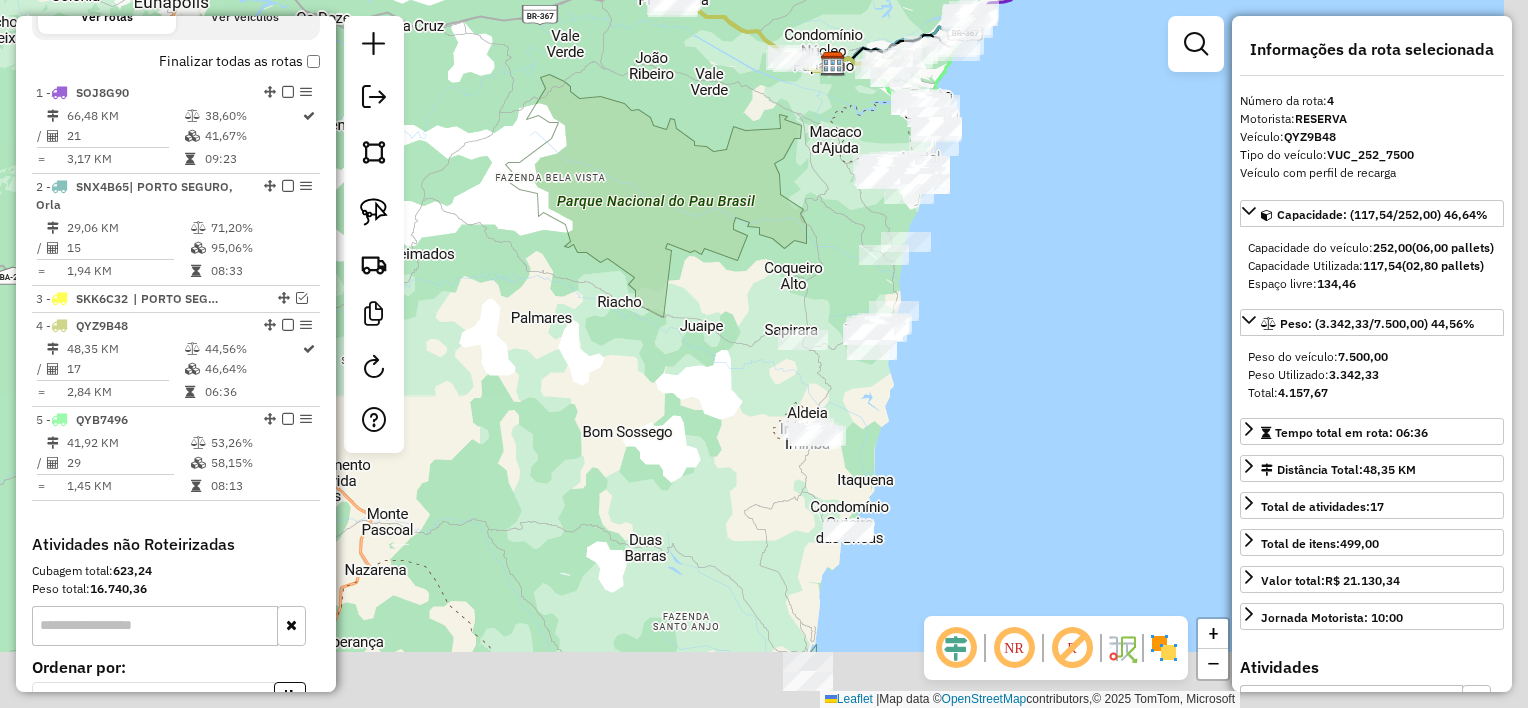drag, startPoint x: 801, startPoint y: 286, endPoint x: 744, endPoint y: 17, distance: 274.97272 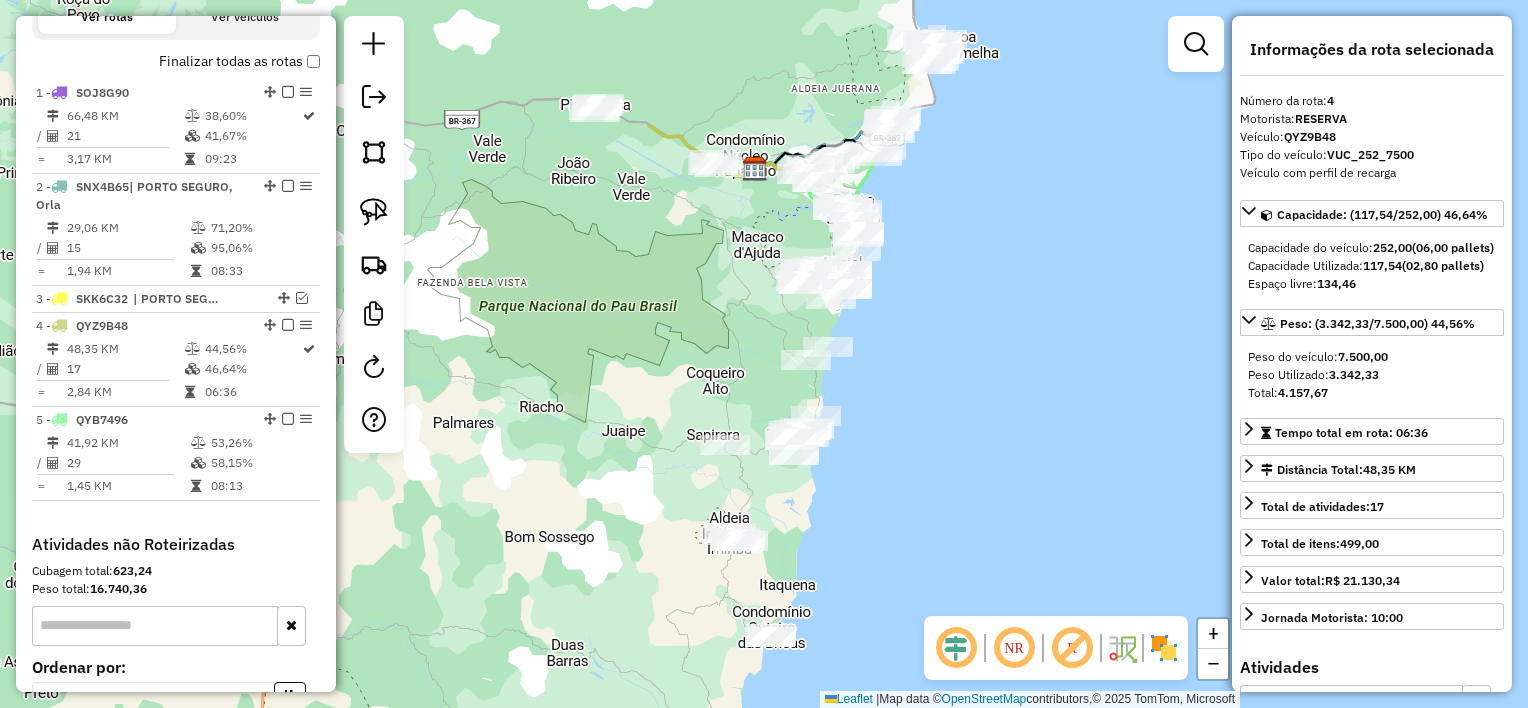 drag, startPoint x: 924, startPoint y: 264, endPoint x: 874, endPoint y: 421, distance: 164.76953 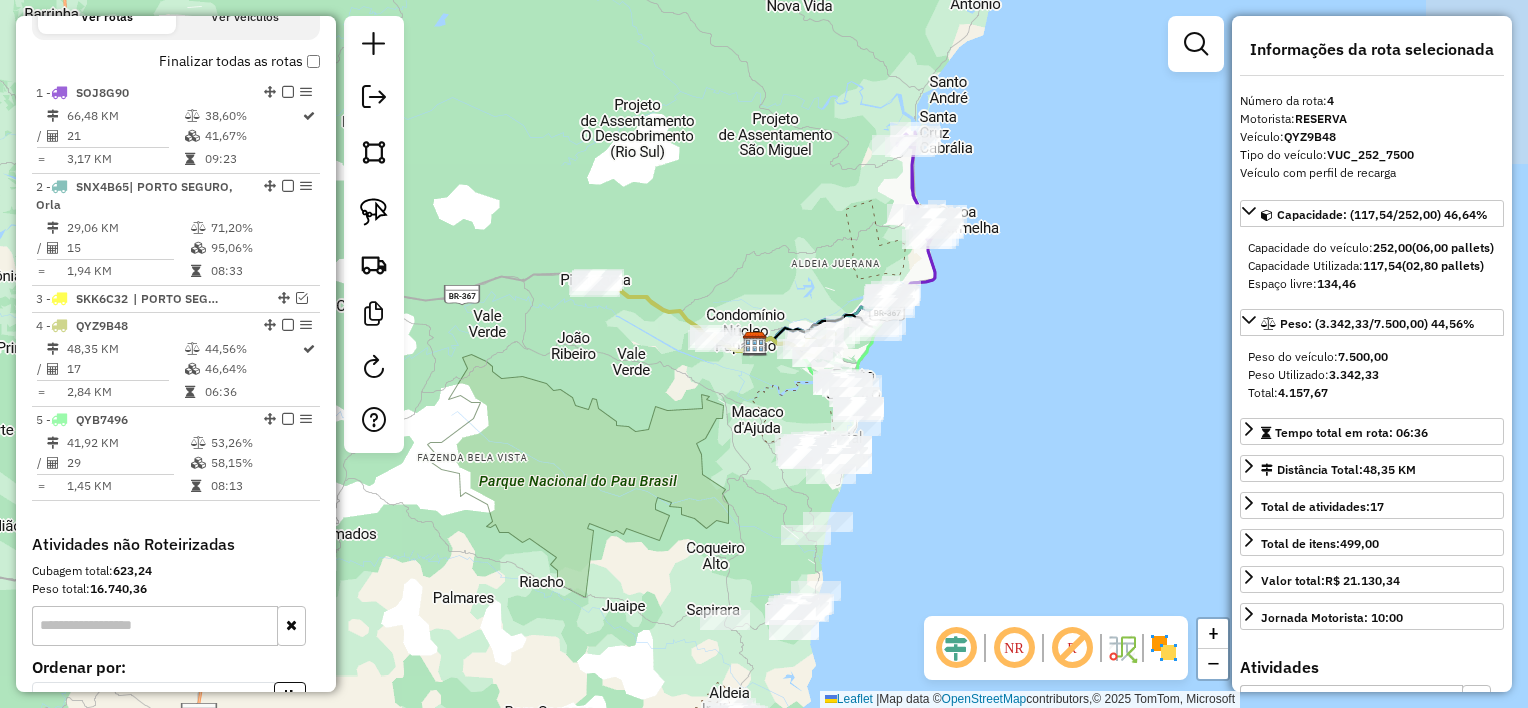 drag, startPoint x: 938, startPoint y: 306, endPoint x: 927, endPoint y: 419, distance: 113.534134 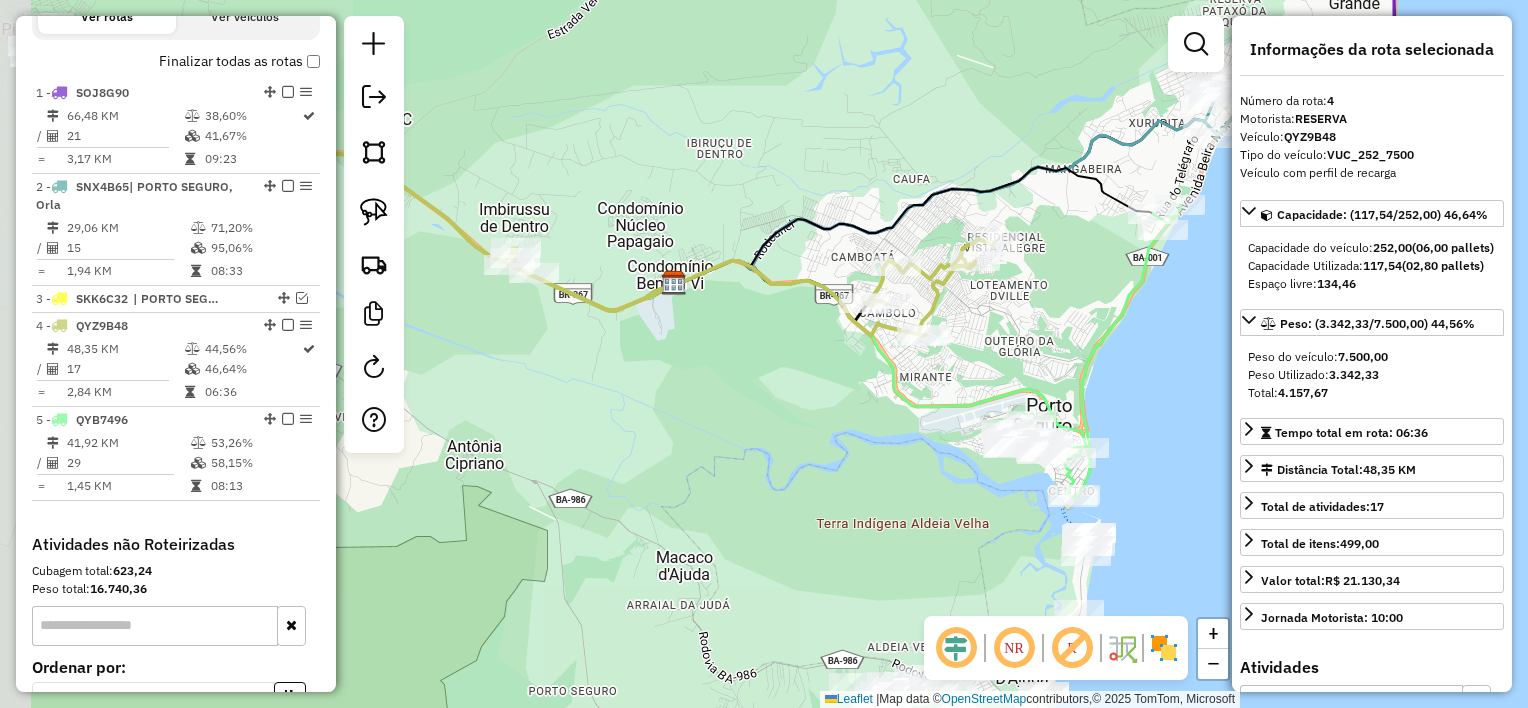 drag, startPoint x: 1016, startPoint y: 336, endPoint x: 1178, endPoint y: 339, distance: 162.02777 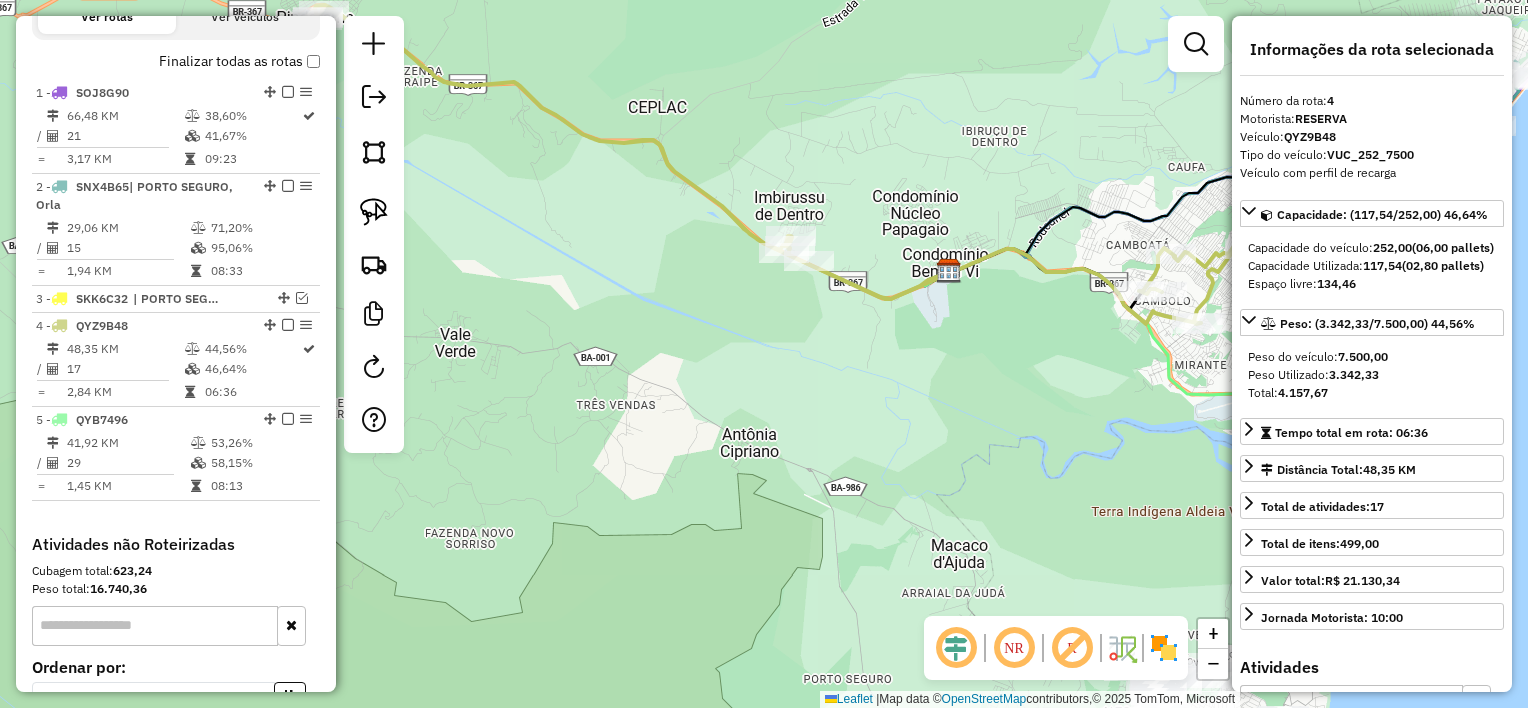 drag, startPoint x: 835, startPoint y: 384, endPoint x: 1086, endPoint y: 372, distance: 251.28668 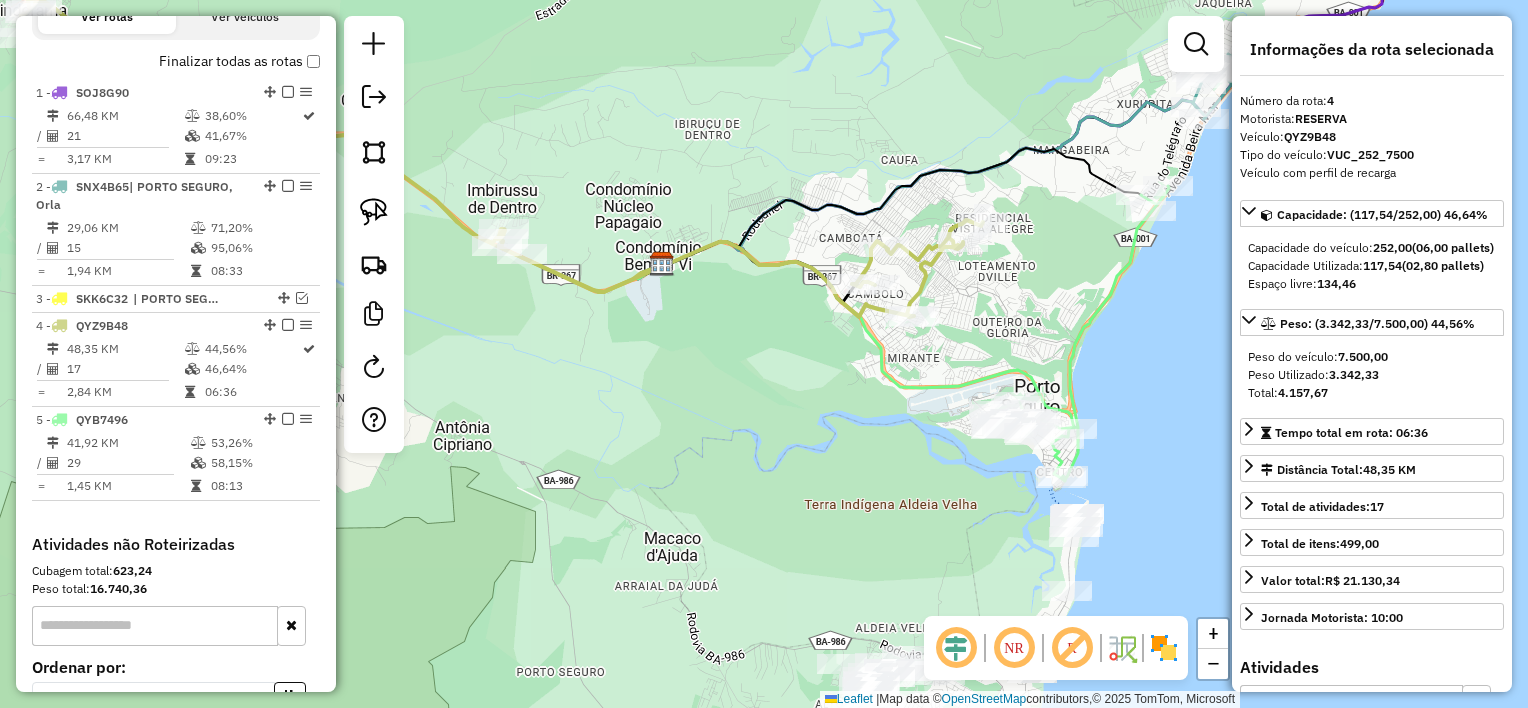 drag, startPoint x: 1051, startPoint y: 408, endPoint x: 787, endPoint y: 396, distance: 264.27258 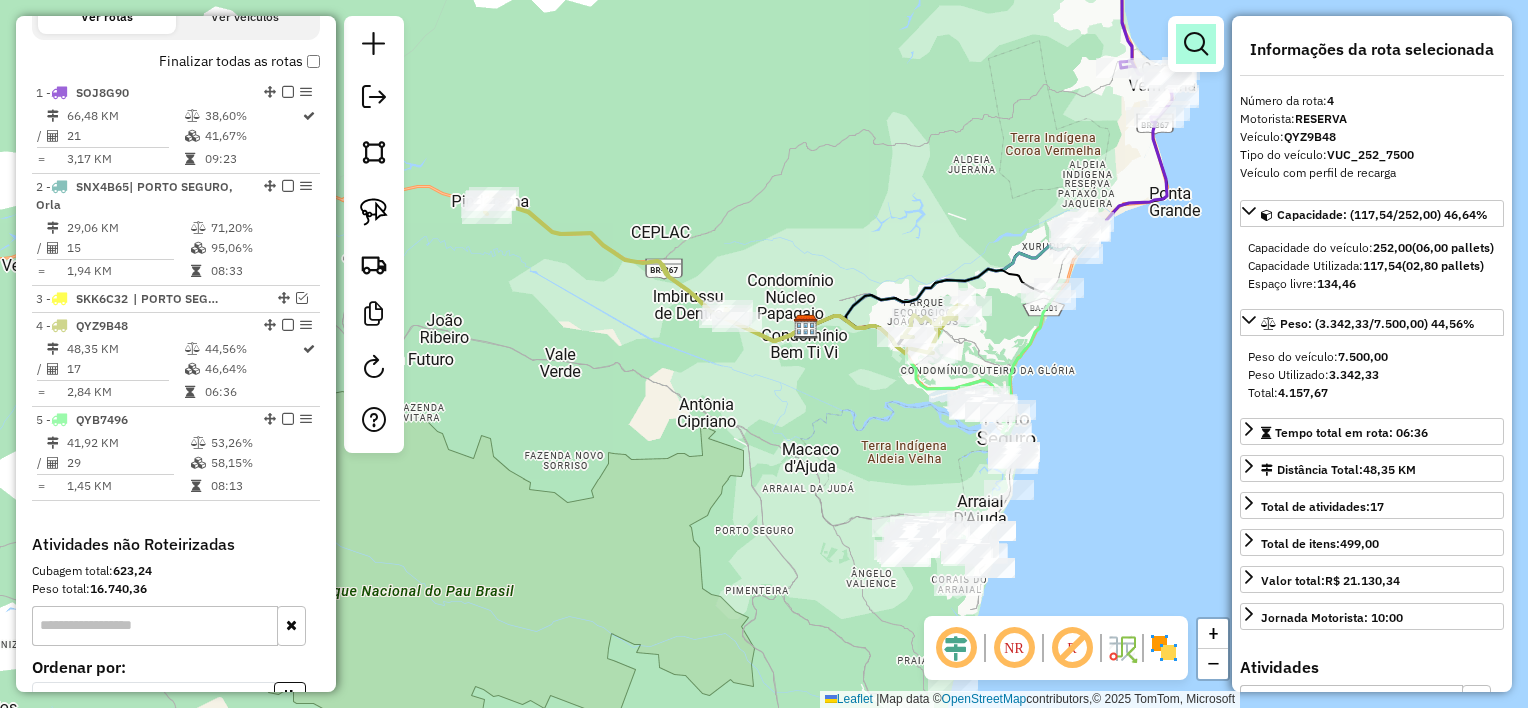 click at bounding box center [1196, 44] 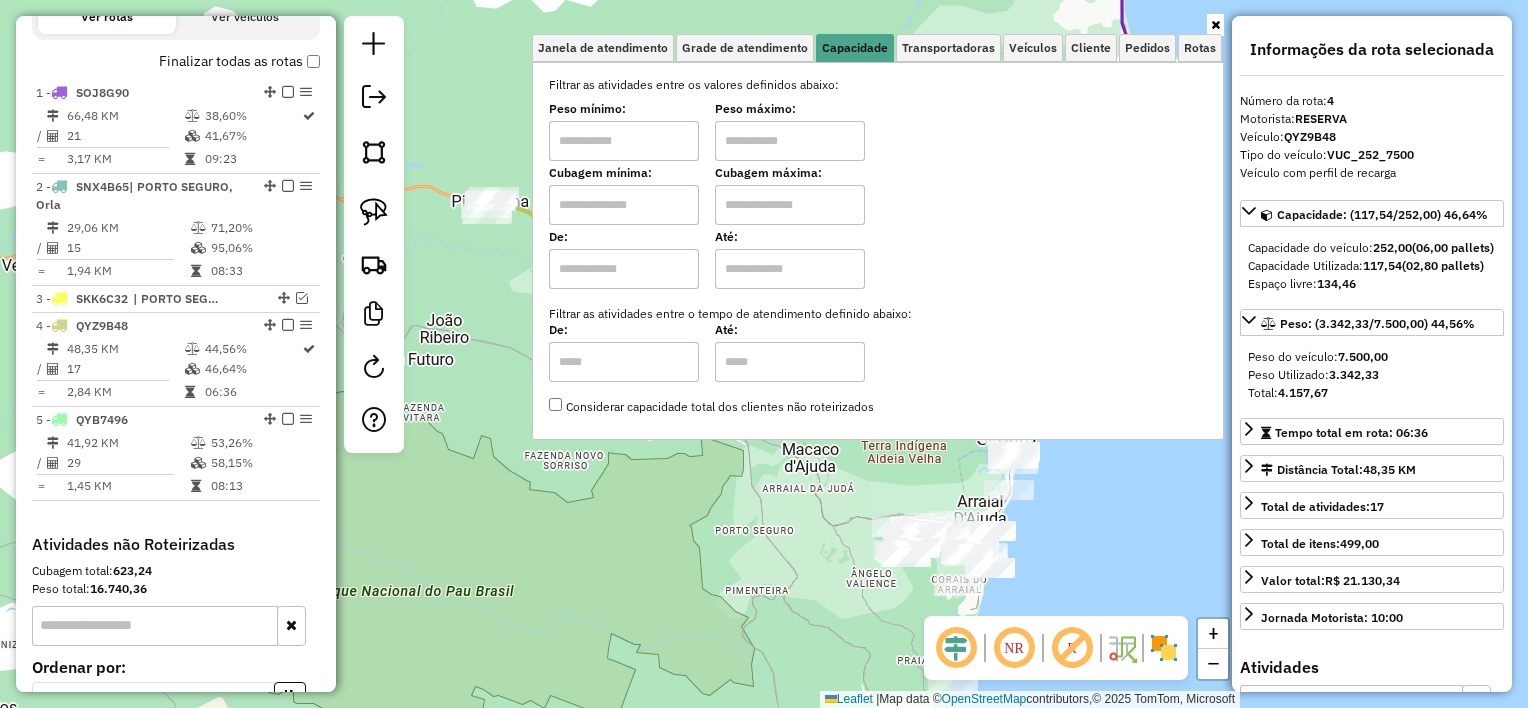 click at bounding box center (624, 205) 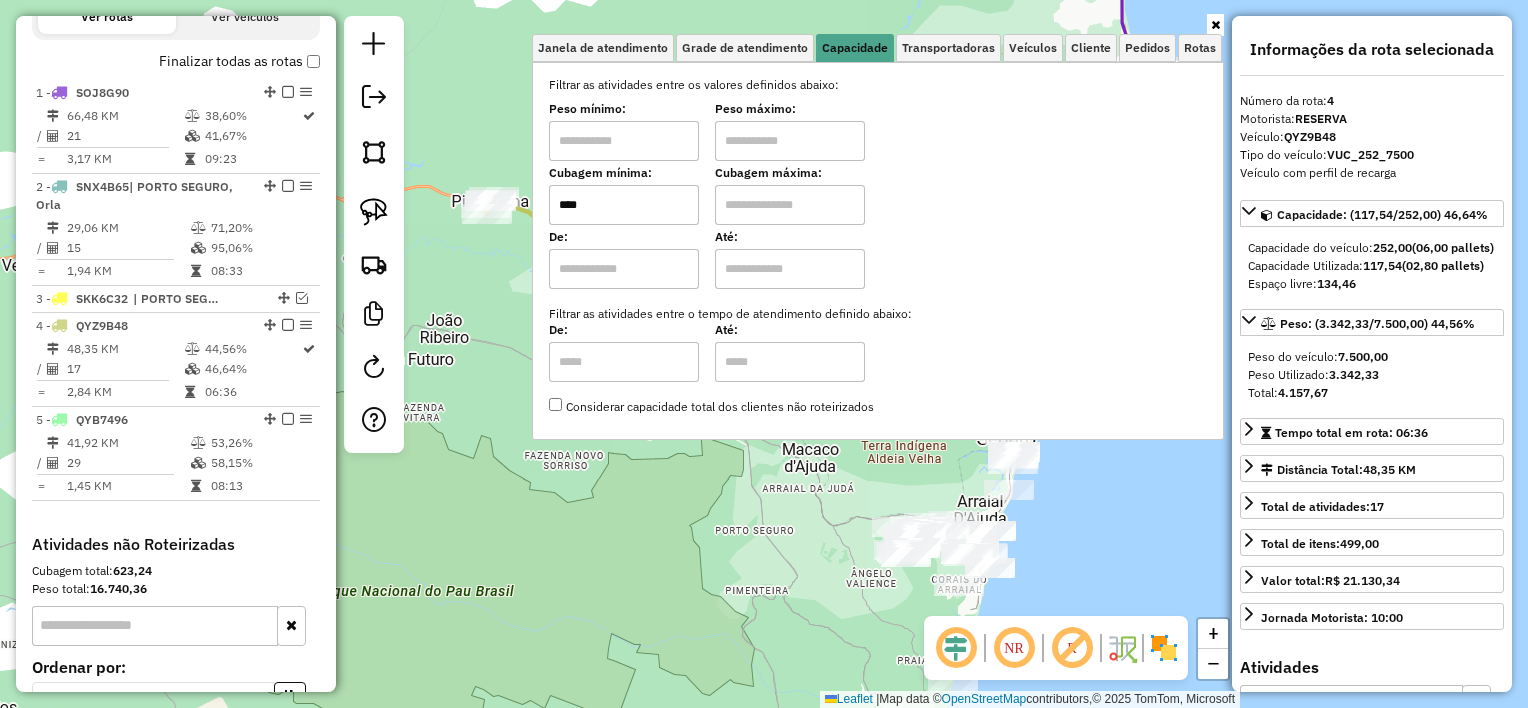 type on "****" 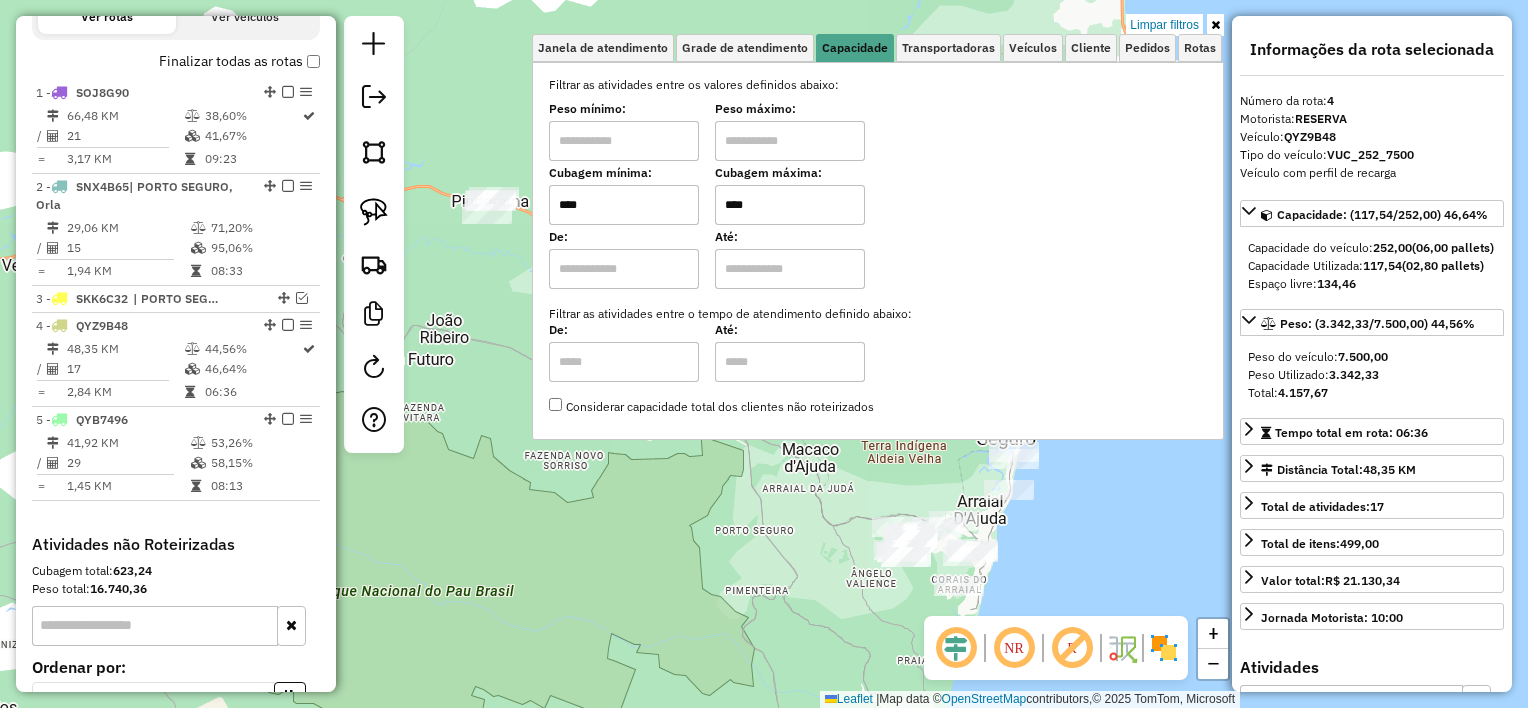 type on "****" 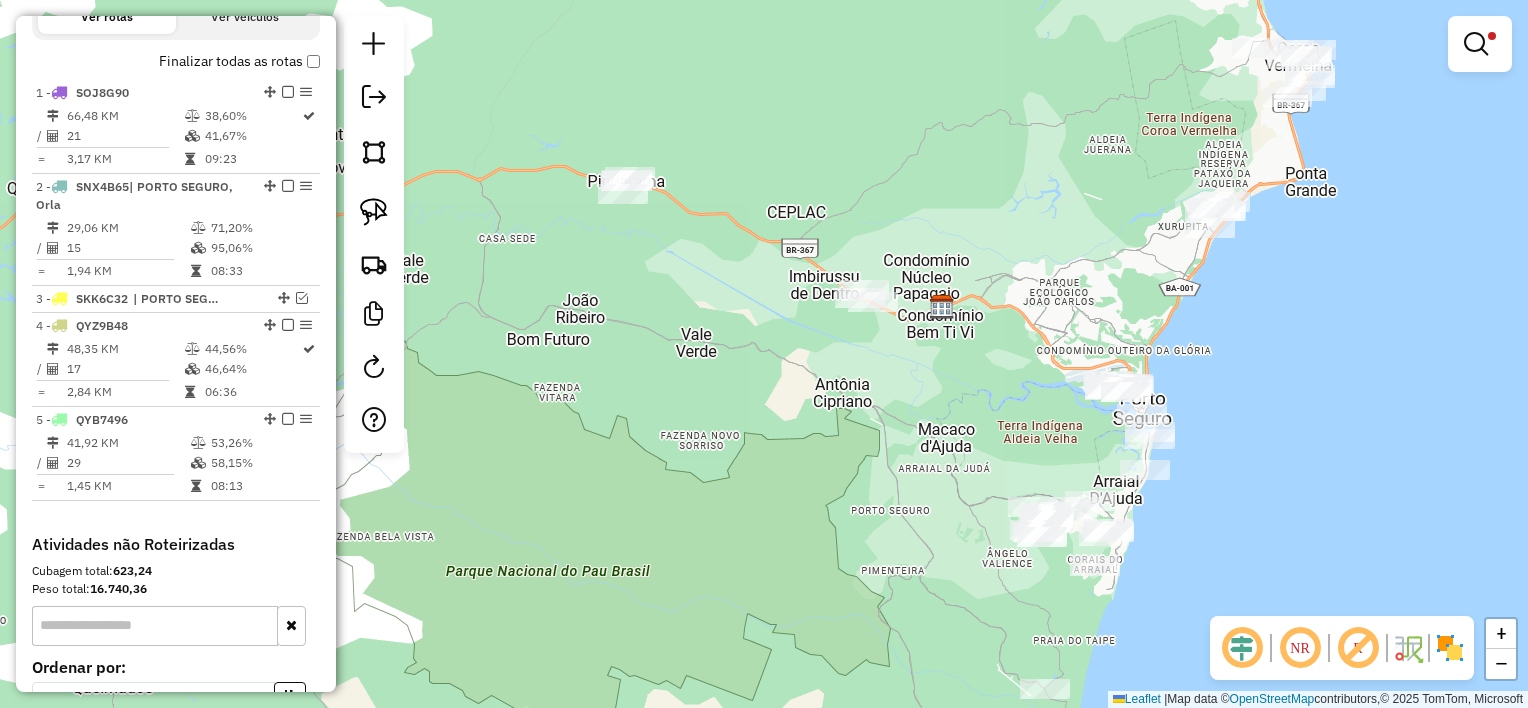 drag, startPoint x: 787, startPoint y: 435, endPoint x: 923, endPoint y: 415, distance: 137.46272 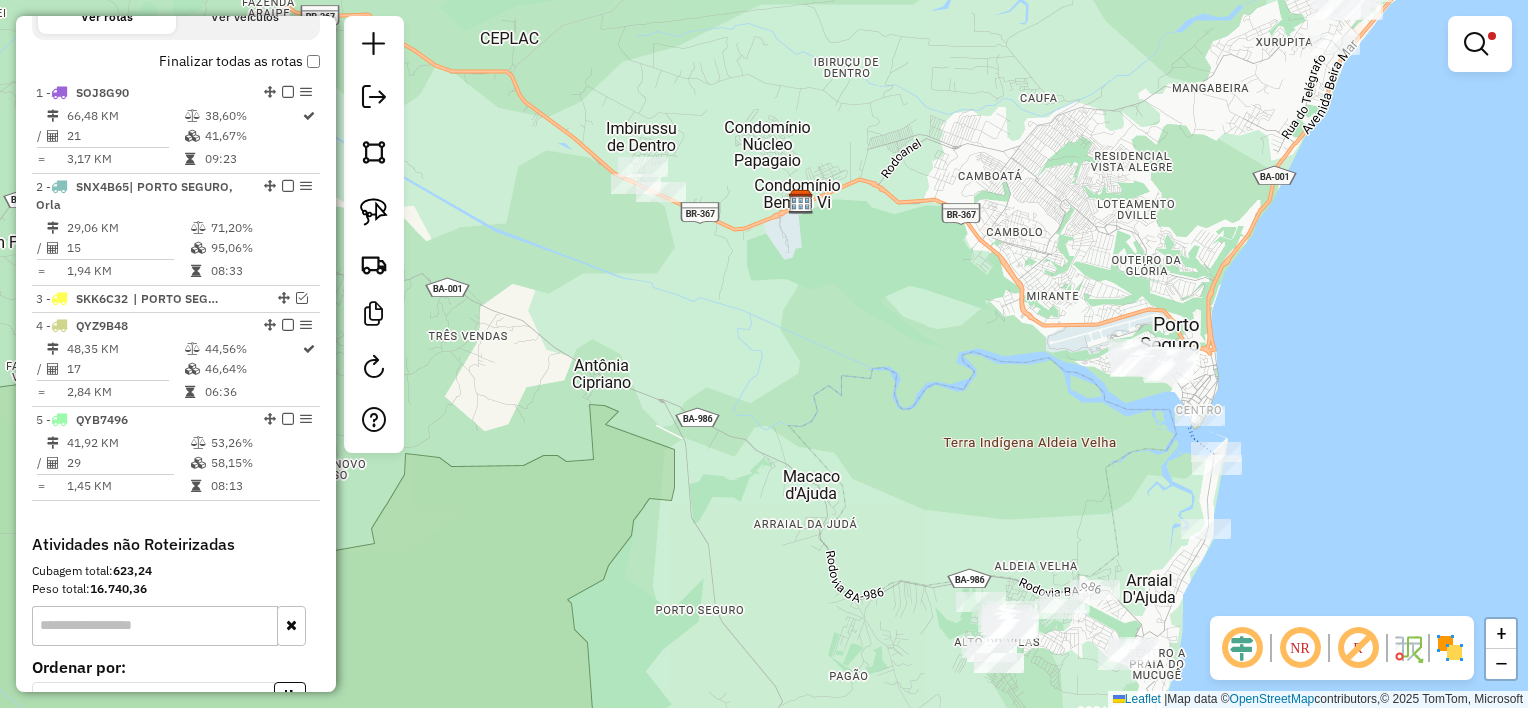 drag, startPoint x: 1217, startPoint y: 412, endPoint x: 1289, endPoint y: 395, distance: 73.97973 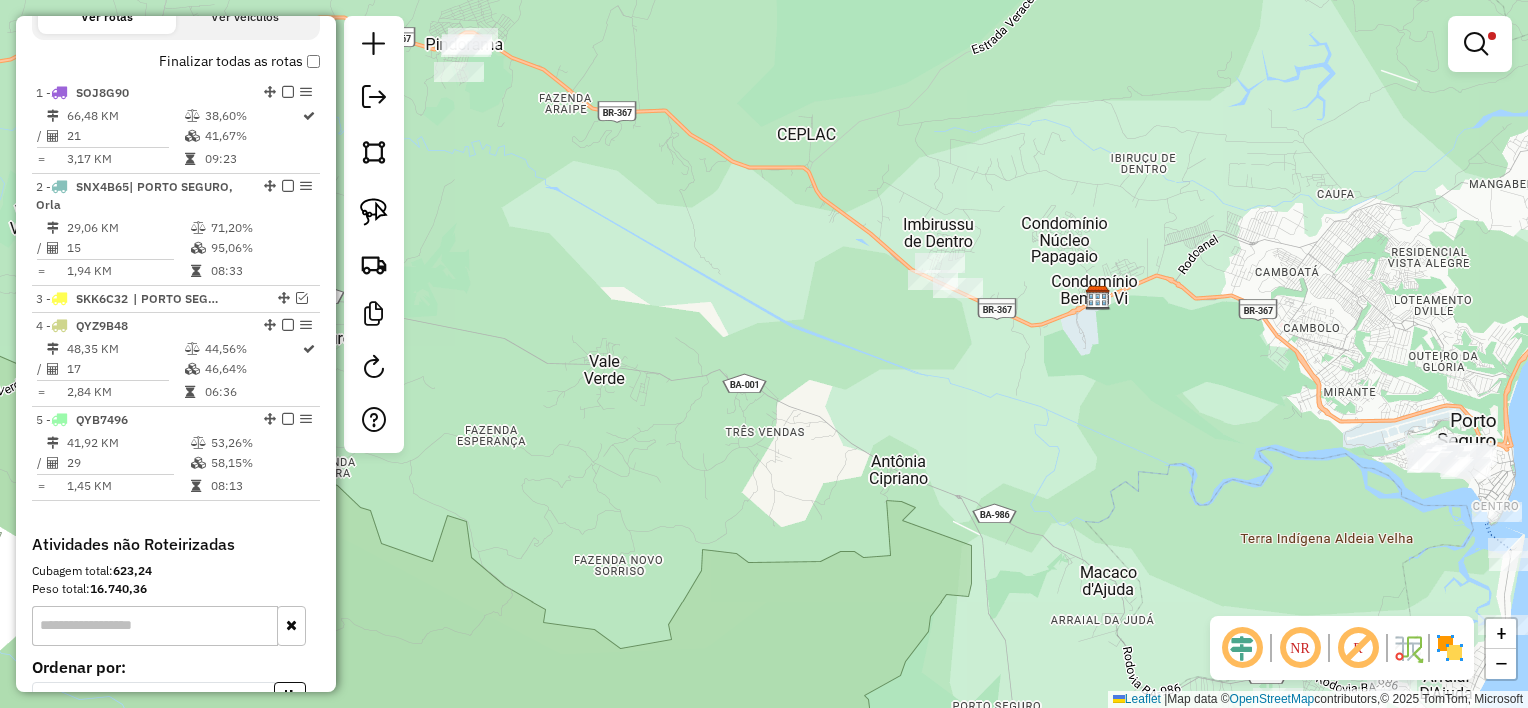drag, startPoint x: 1017, startPoint y: 420, endPoint x: 1203, endPoint y: 508, distance: 205.76686 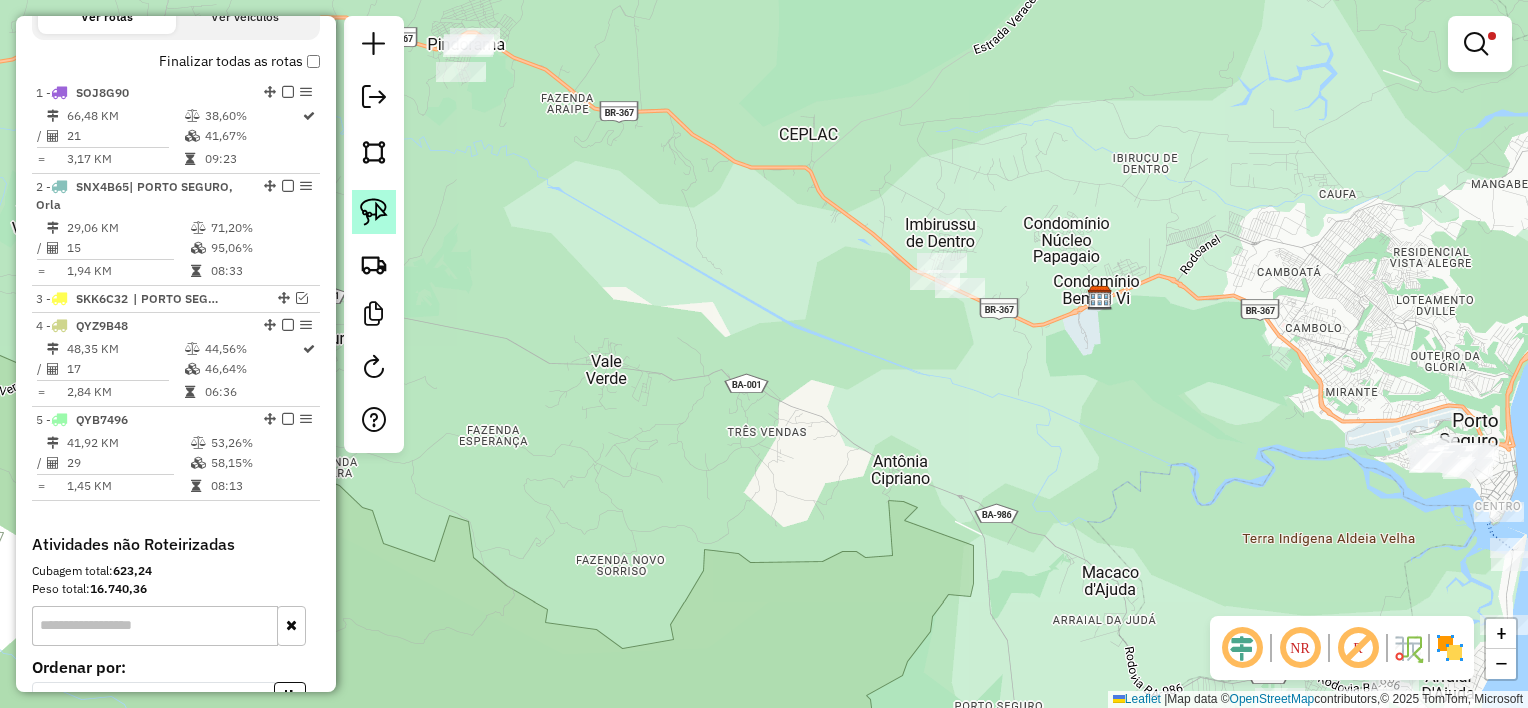 click 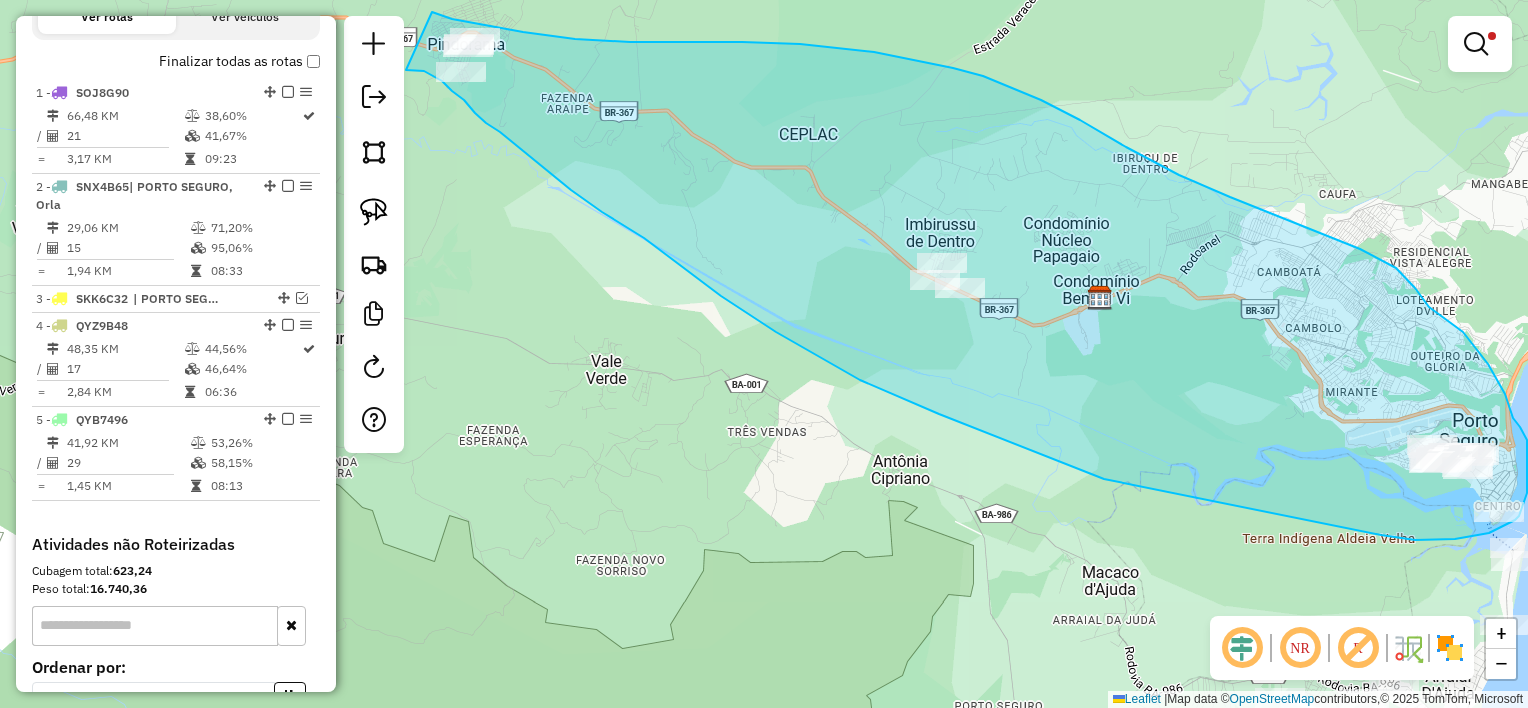 drag, startPoint x: 432, startPoint y: 12, endPoint x: 396, endPoint y: 65, distance: 64.070274 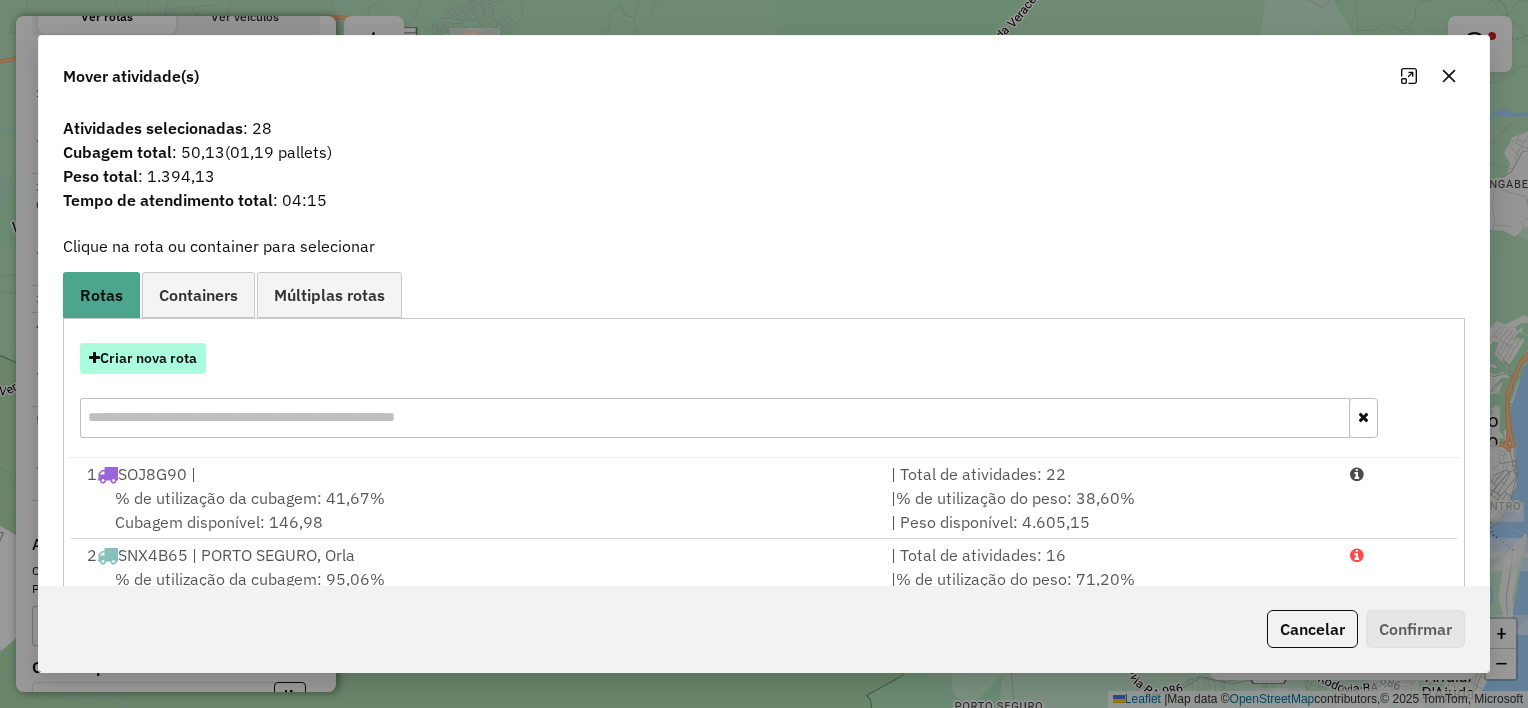 click on "Criar nova rota" at bounding box center [143, 358] 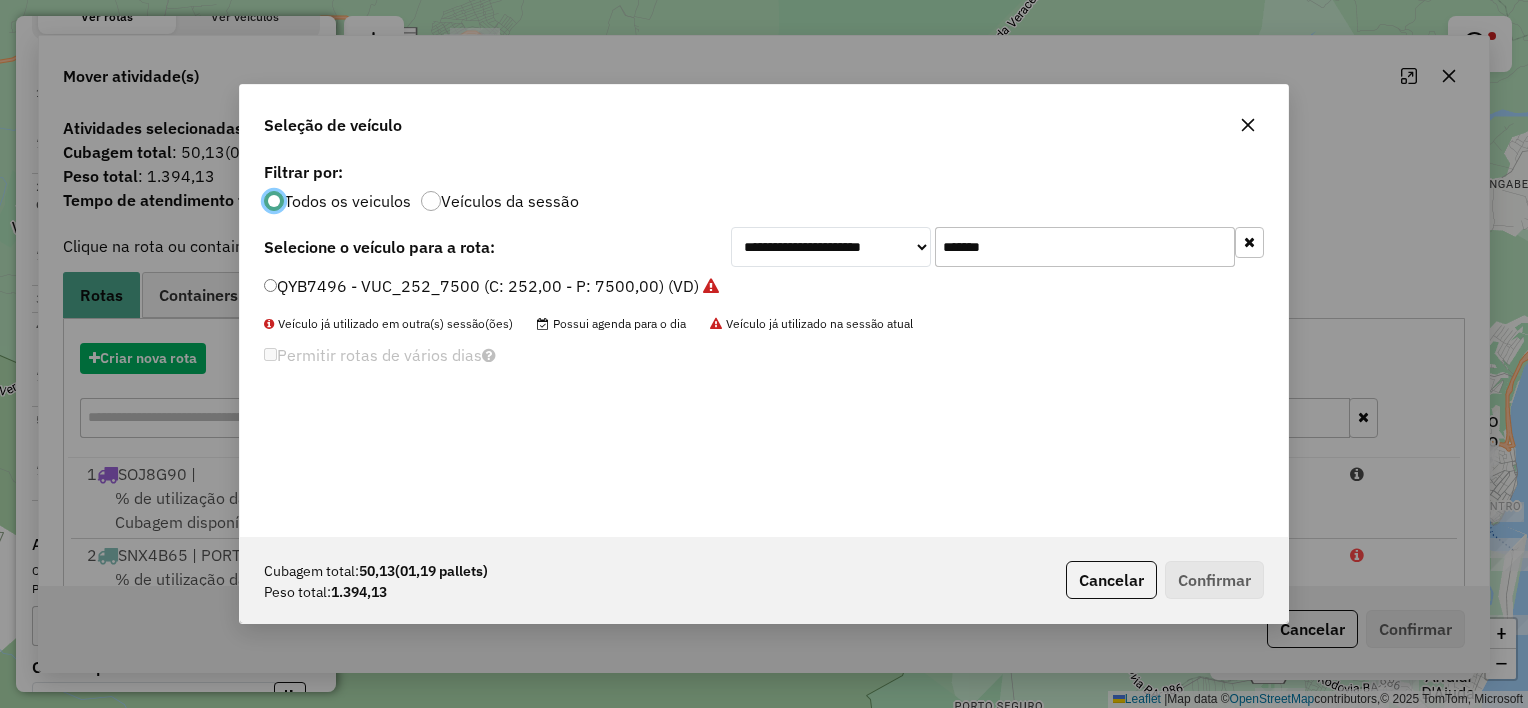 scroll, scrollTop: 10, scrollLeft: 6, axis: both 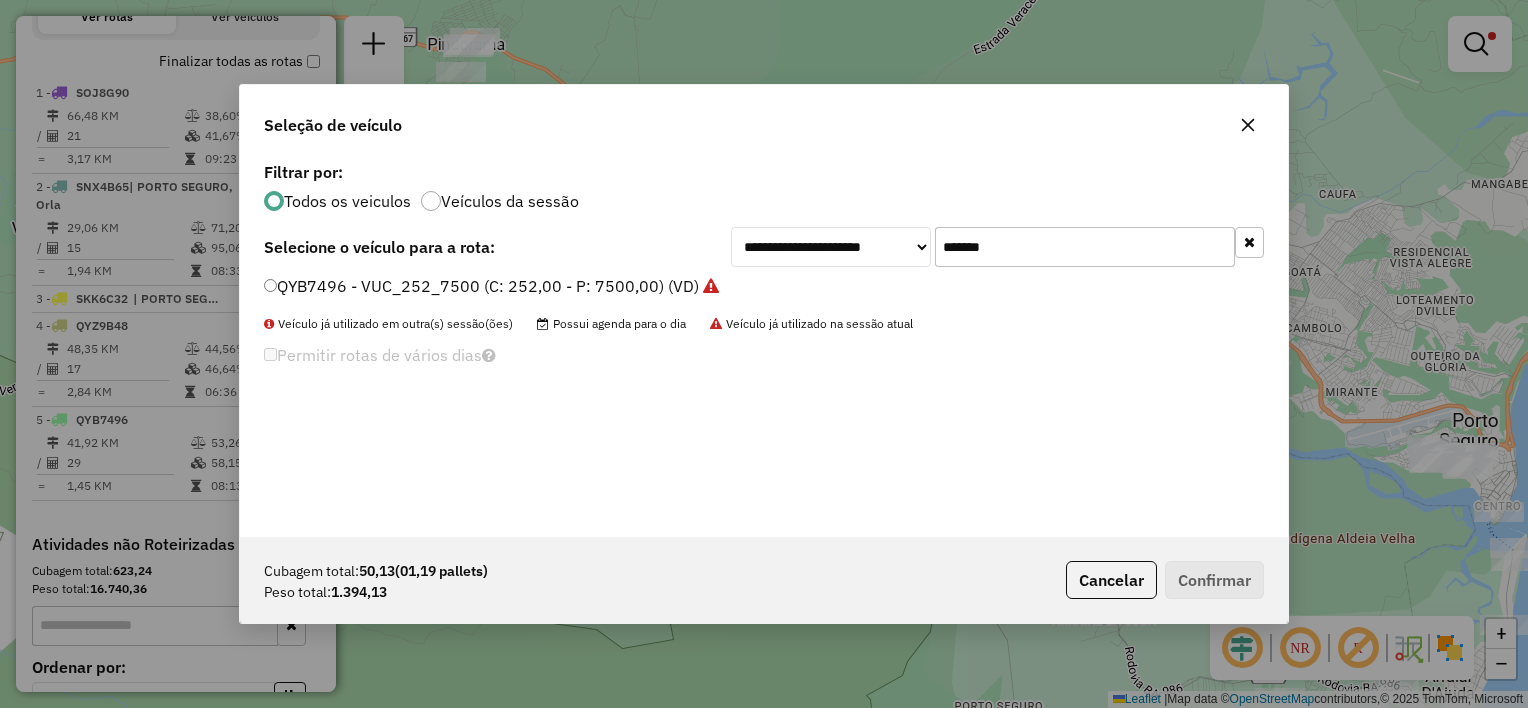 click on "*******" 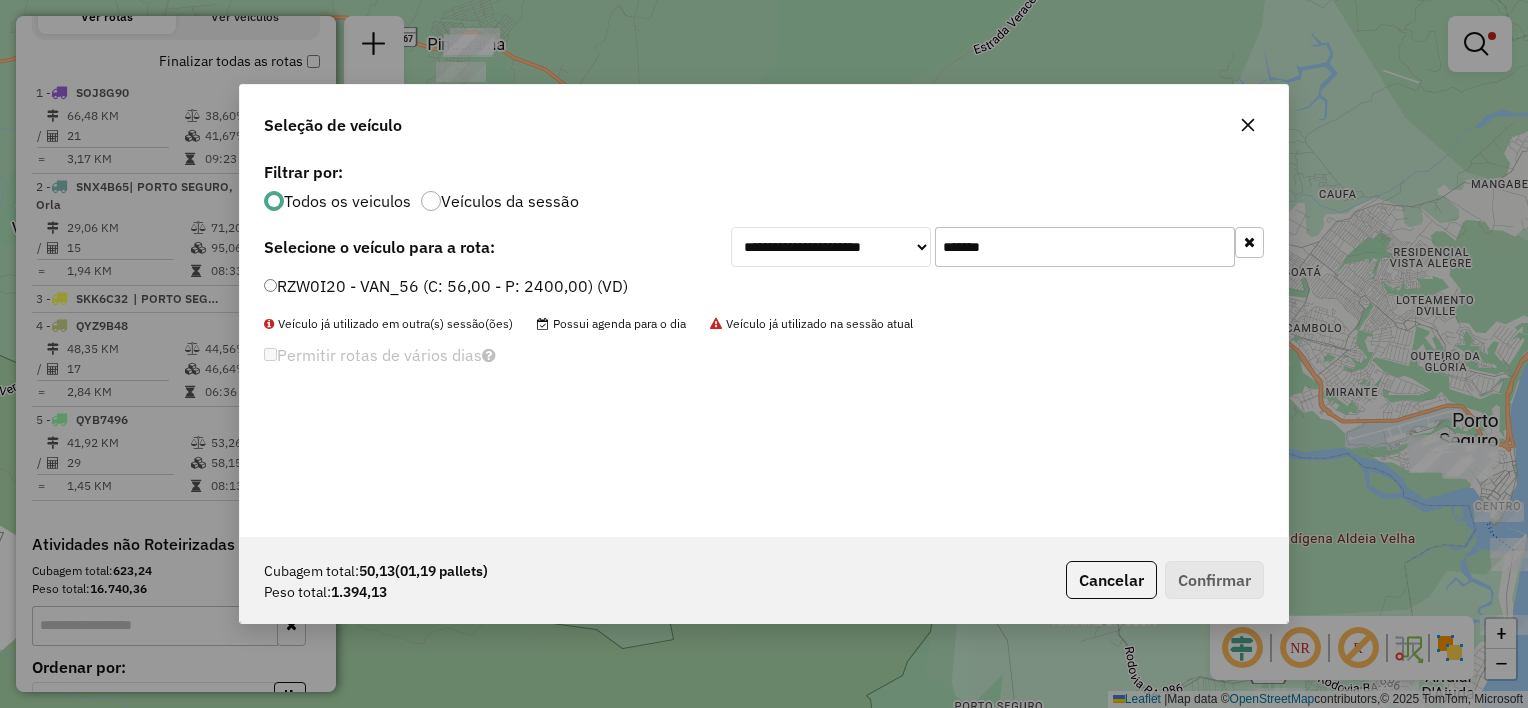 type on "*******" 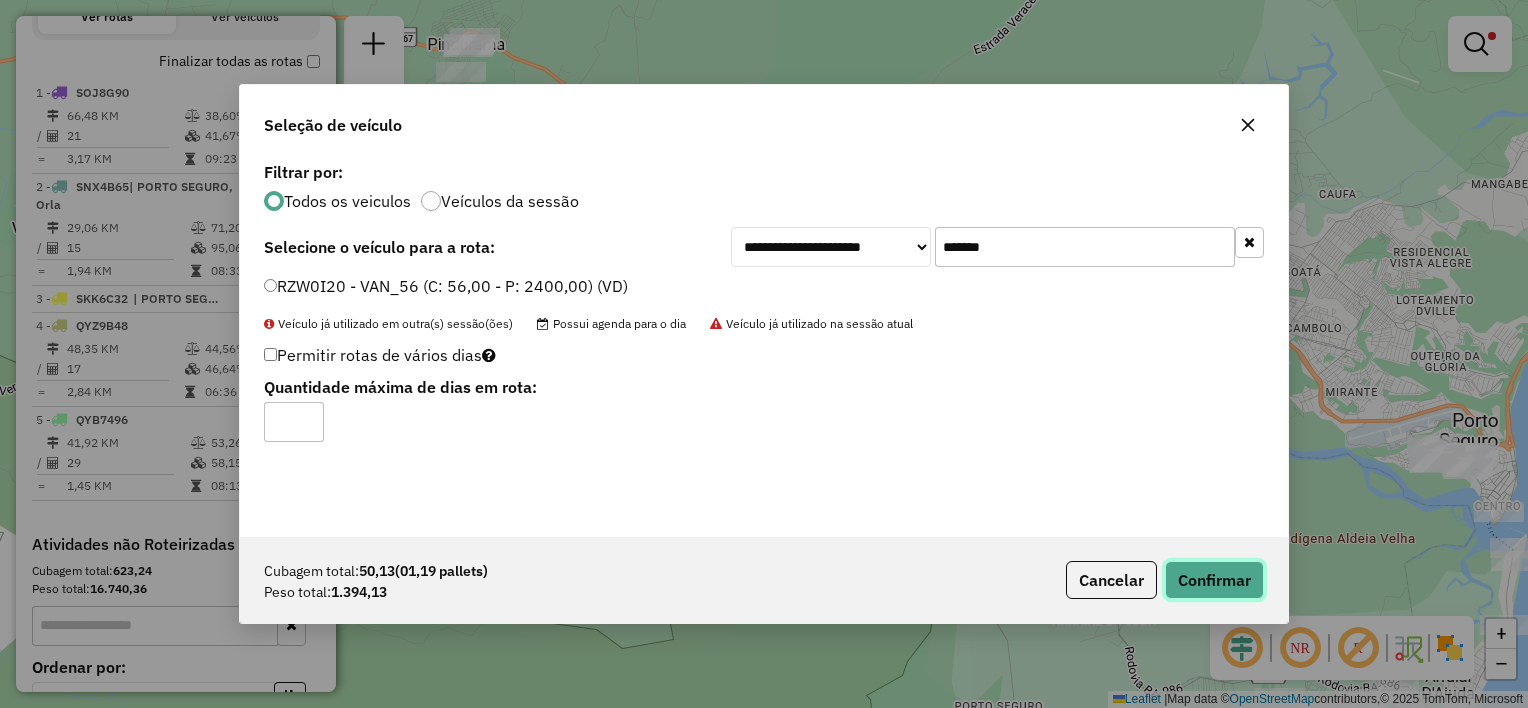 click on "Confirmar" 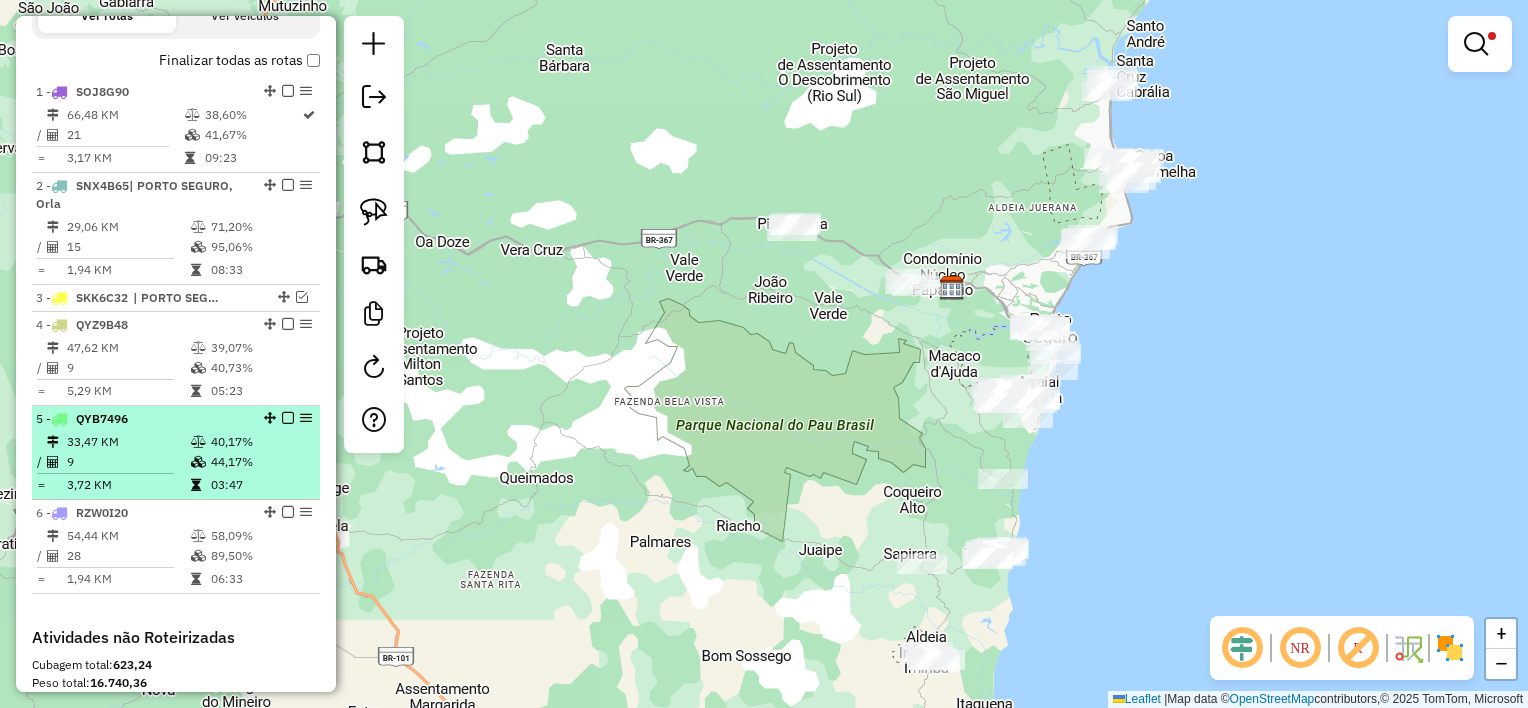 scroll, scrollTop: 811, scrollLeft: 0, axis: vertical 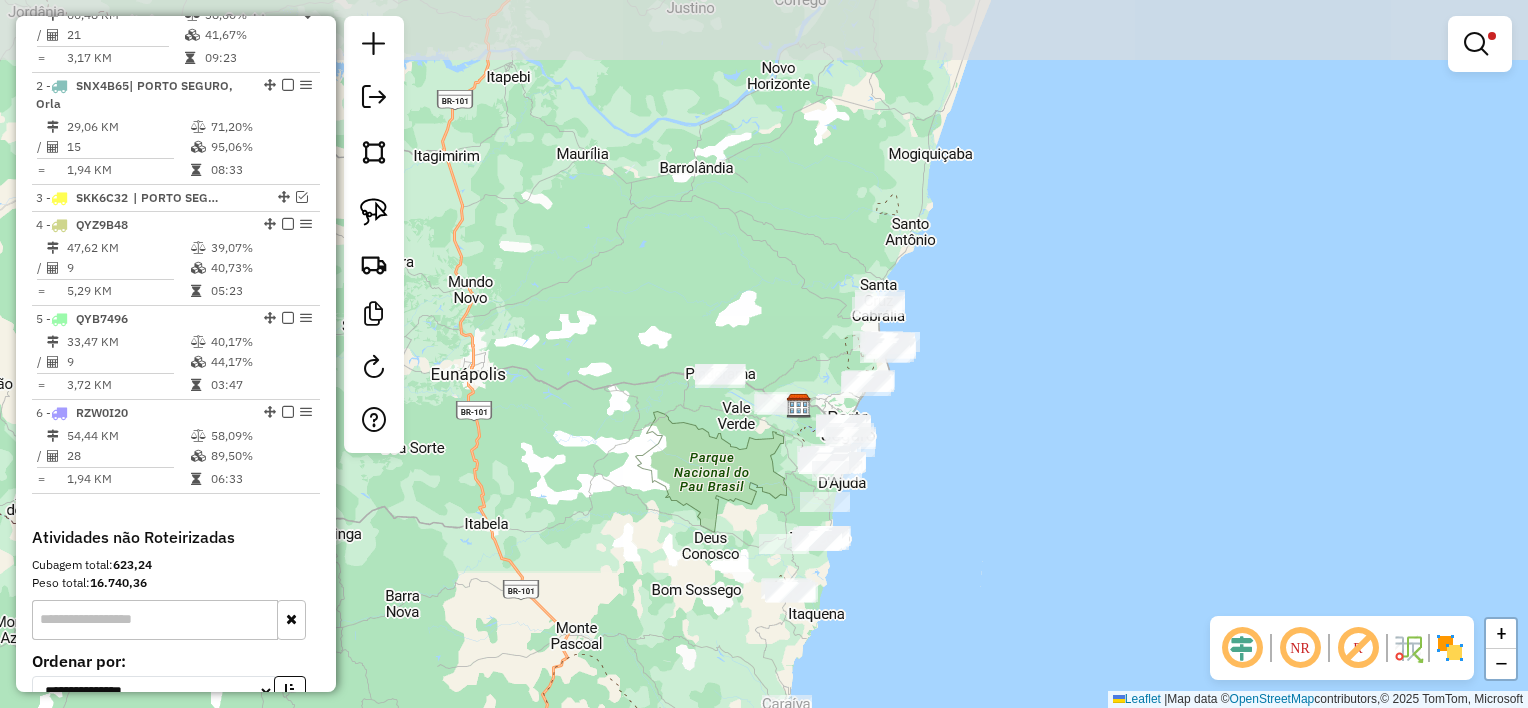drag, startPoint x: 856, startPoint y: 176, endPoint x: 752, endPoint y: 344, distance: 197.58542 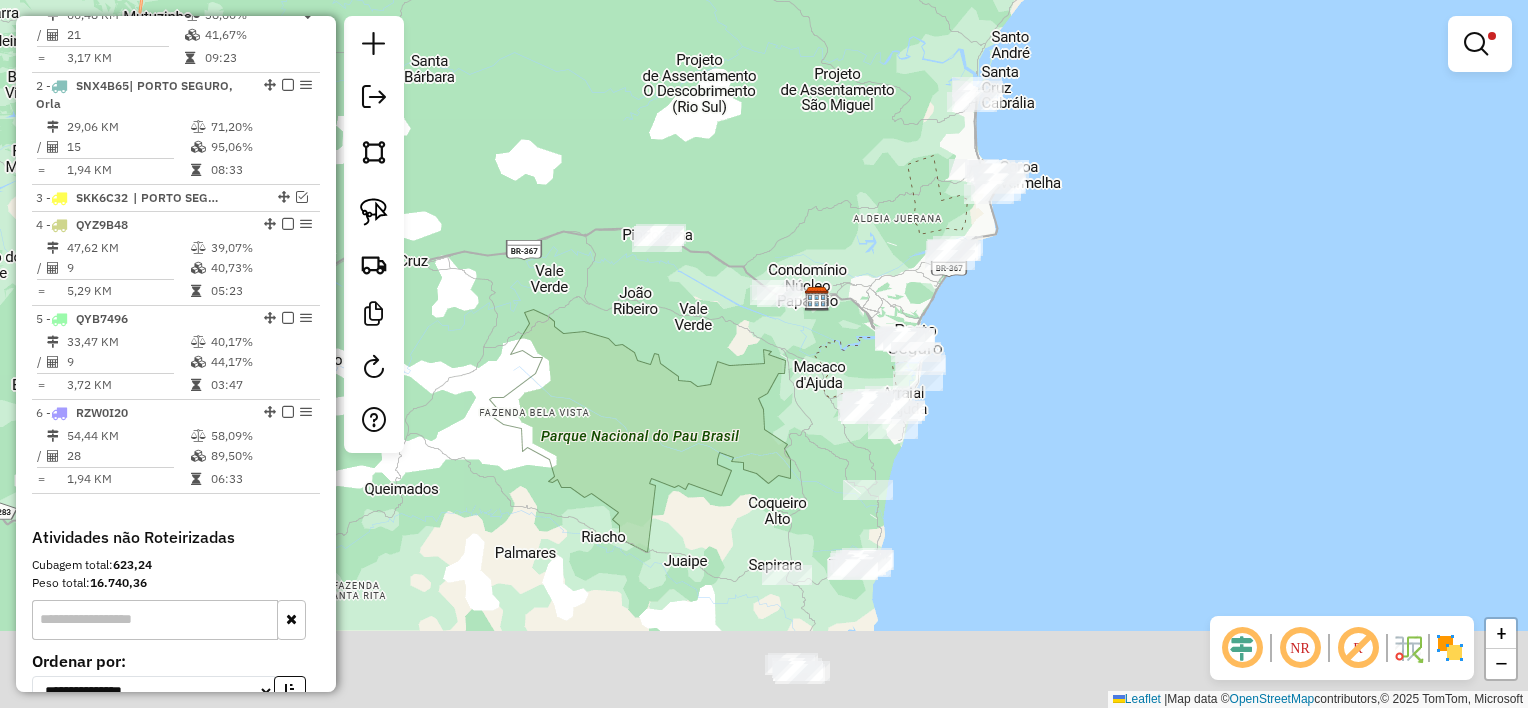 drag, startPoint x: 769, startPoint y: 345, endPoint x: 746, endPoint y: 240, distance: 107.48953 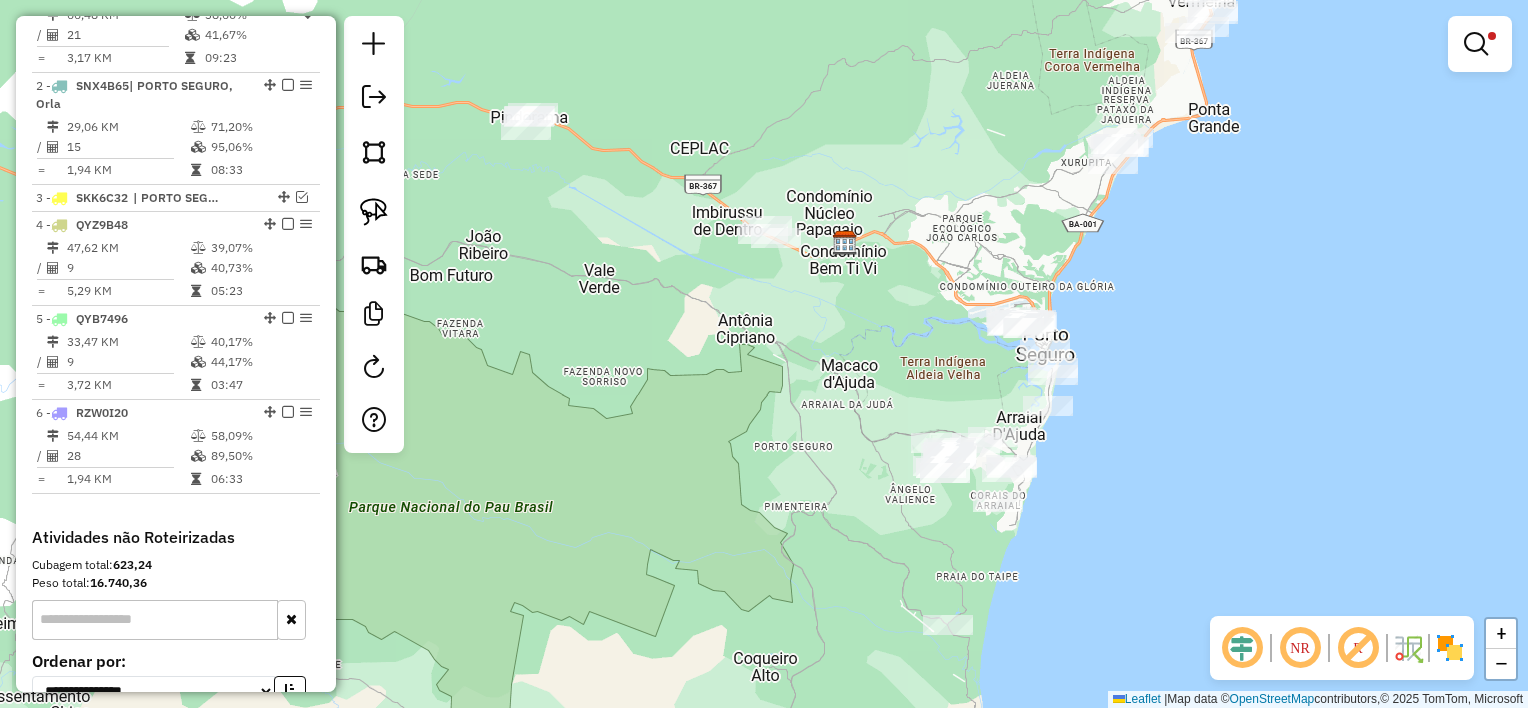click on "Limpar filtros Janela de atendimento Grade de atendimento Capacidade Transportadoras Veículos Cliente Pedidos  Rotas Selecione os dias de semana para filtrar as janelas de atendimento  Seg   Ter   Qua   Qui   Sex   Sáb   Dom  Informe o período da janela de atendimento: De: Até:  Filtrar exatamente a janela do cliente  Considerar janela de atendimento padrão  Selecione os dias de semana para filtrar as grades de atendimento  Seg   Ter   Qua   Qui   Sex   Sáb   Dom   Considerar clientes sem dia de atendimento cadastrado  Clientes fora do dia de atendimento selecionado Filtrar as atividades entre os valores definidos abaixo:  Peso mínimo:   Peso máximo:   Cubagem mínima:  ****  Cubagem máxima:  ****  De:   Até:  Filtrar as atividades entre o tempo de atendimento definido abaixo:  De:   Até:   Considerar capacidade total dos clientes não roteirizados Transportadora: Selecione um ou mais itens Tipo de veículo: Selecione um ou mais itens Veículo: Selecione um ou mais itens Motorista: Nome: Rótulo: +" 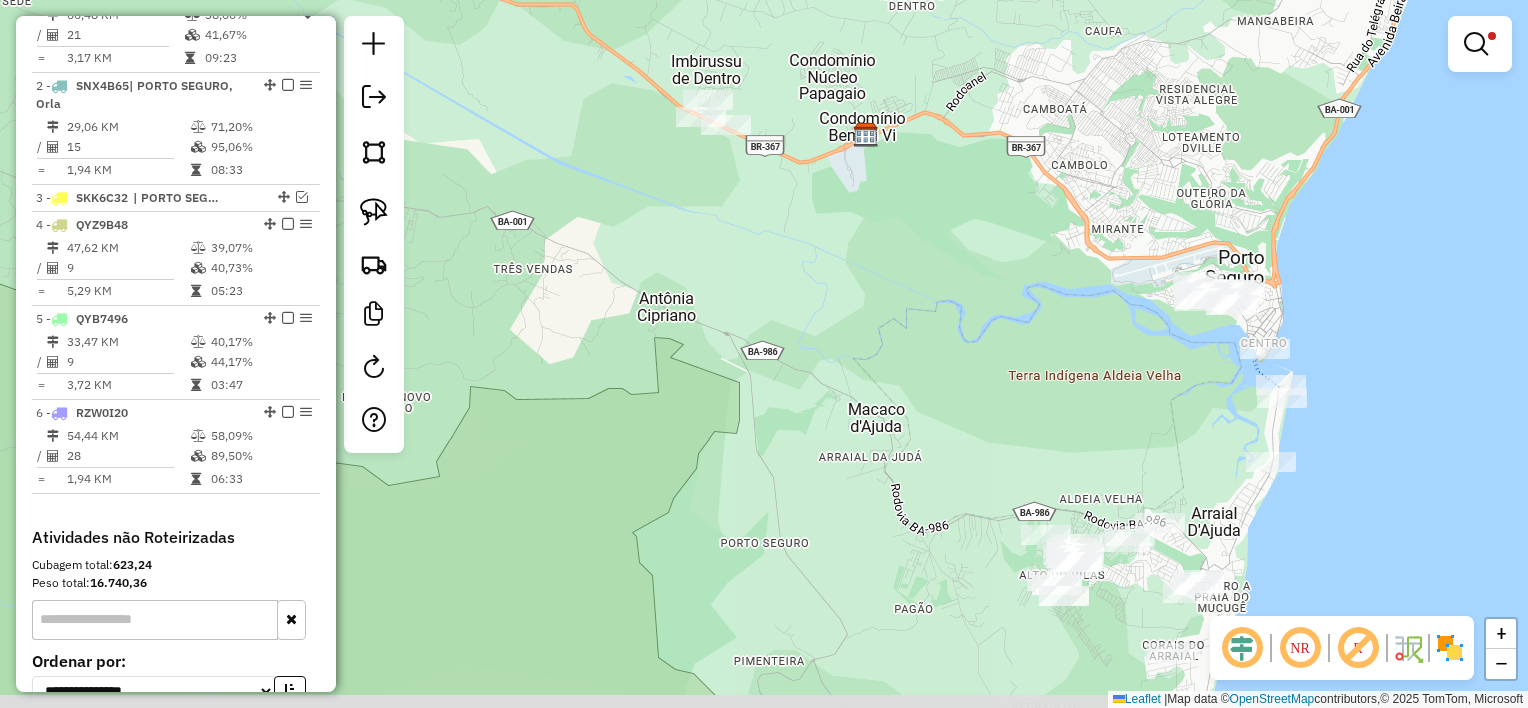 drag, startPoint x: 1063, startPoint y: 287, endPoint x: 1252, endPoint y: 268, distance: 189.95262 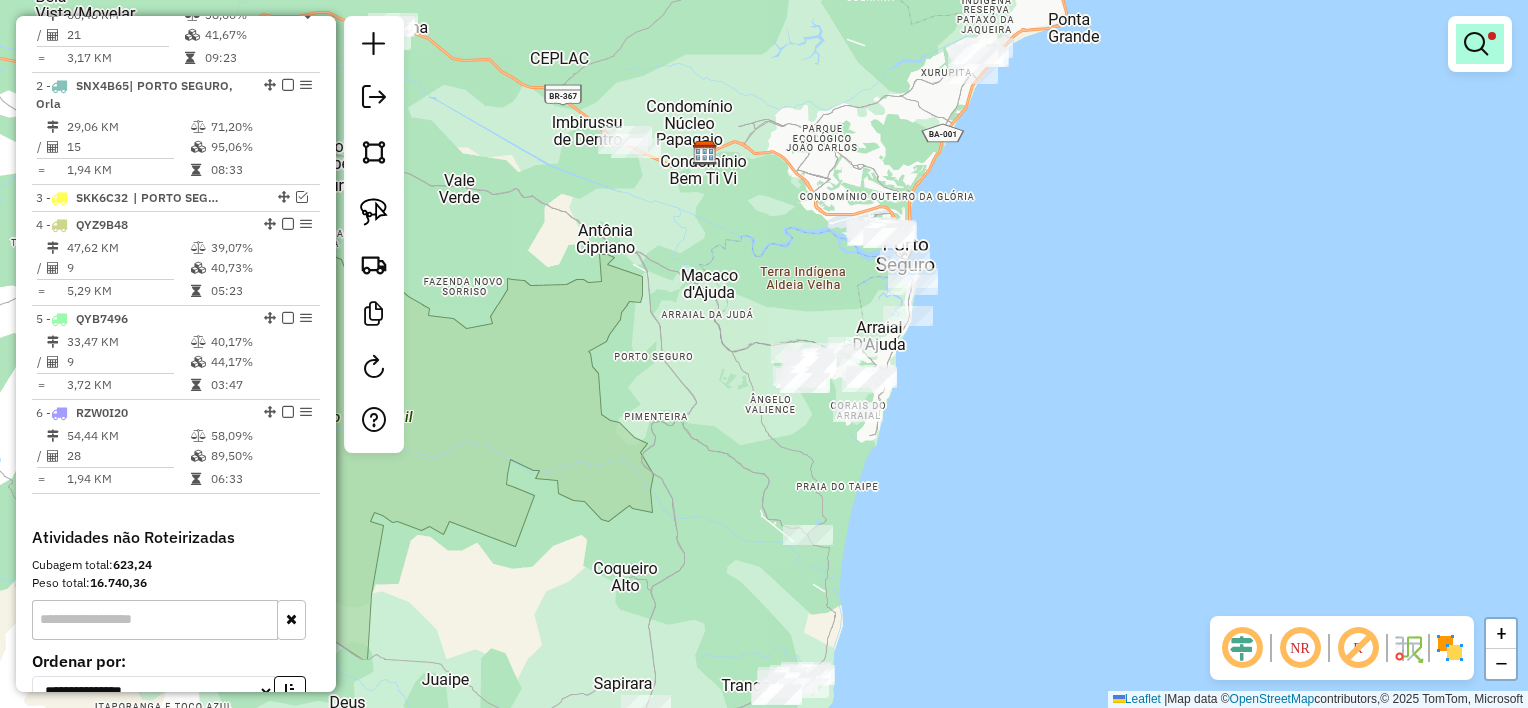 click at bounding box center [1480, 44] 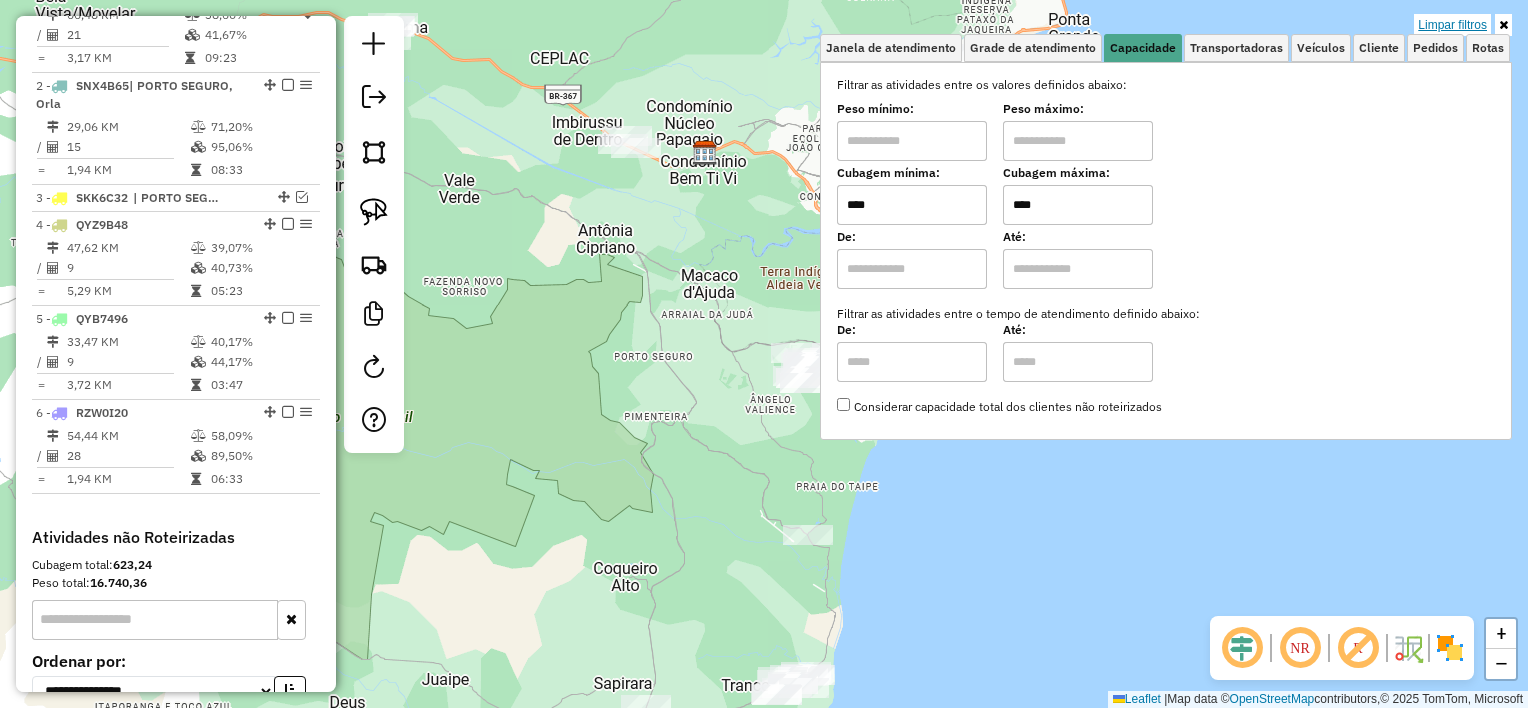 click on "Limpar filtros" at bounding box center (1452, 25) 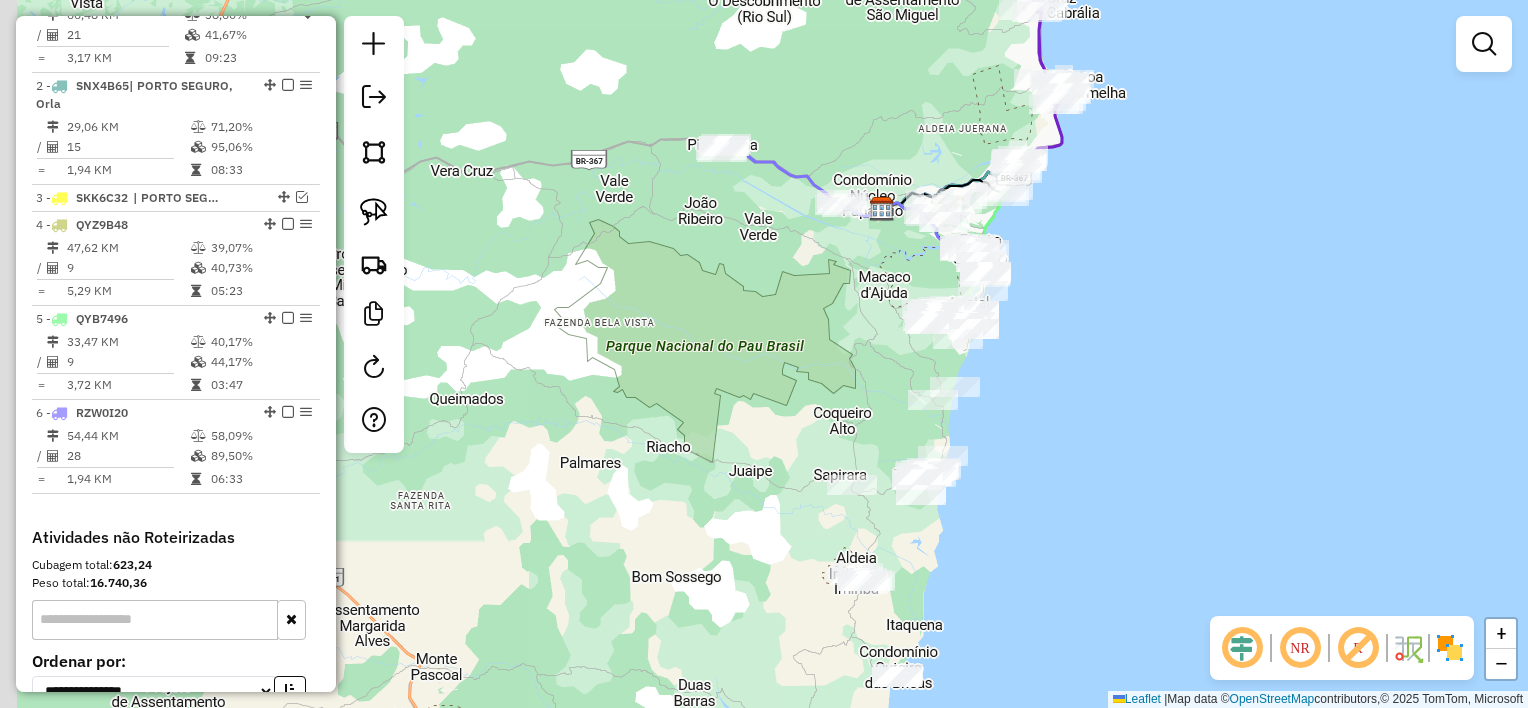 drag, startPoint x: 1015, startPoint y: 242, endPoint x: 935, endPoint y: 246, distance: 80.09994 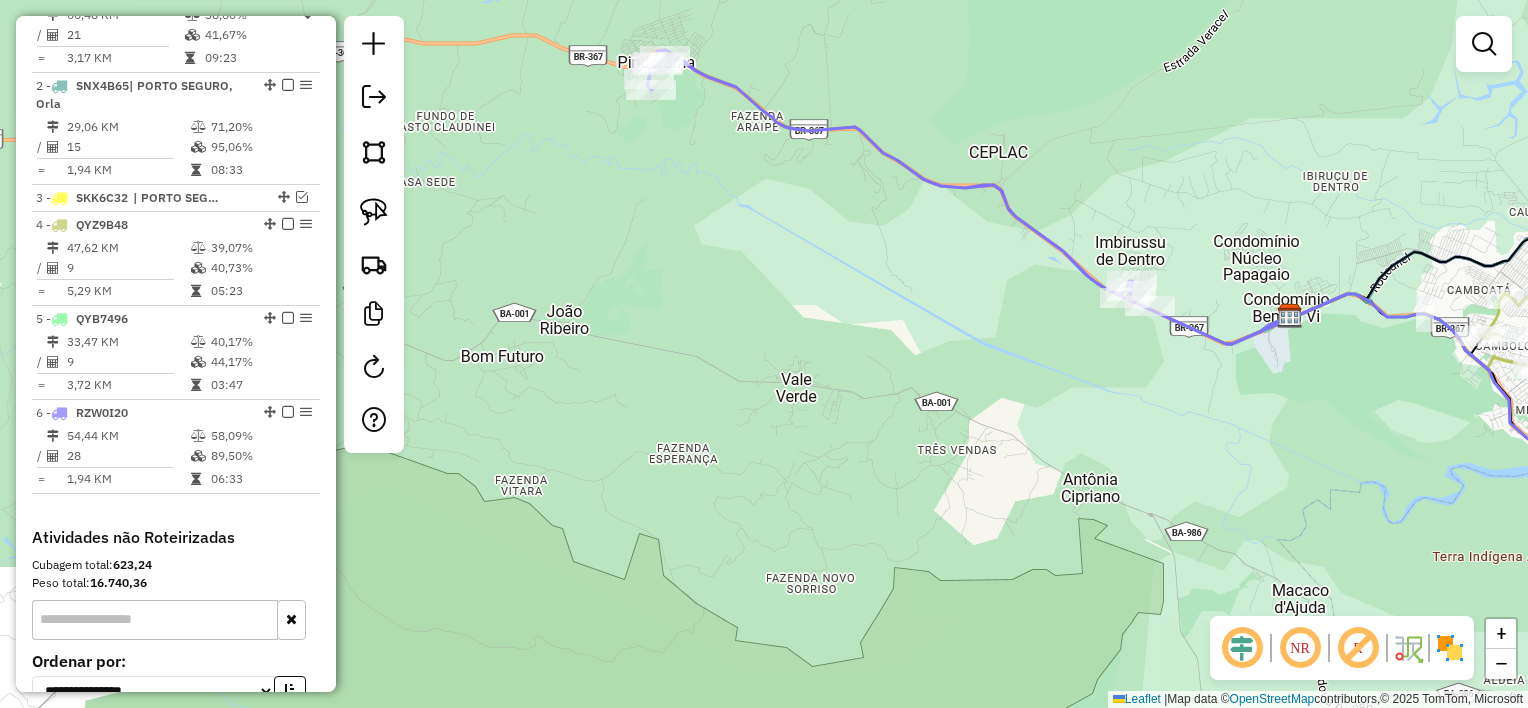 drag, startPoint x: 704, startPoint y: 173, endPoint x: 787, endPoint y: 301, distance: 152.5549 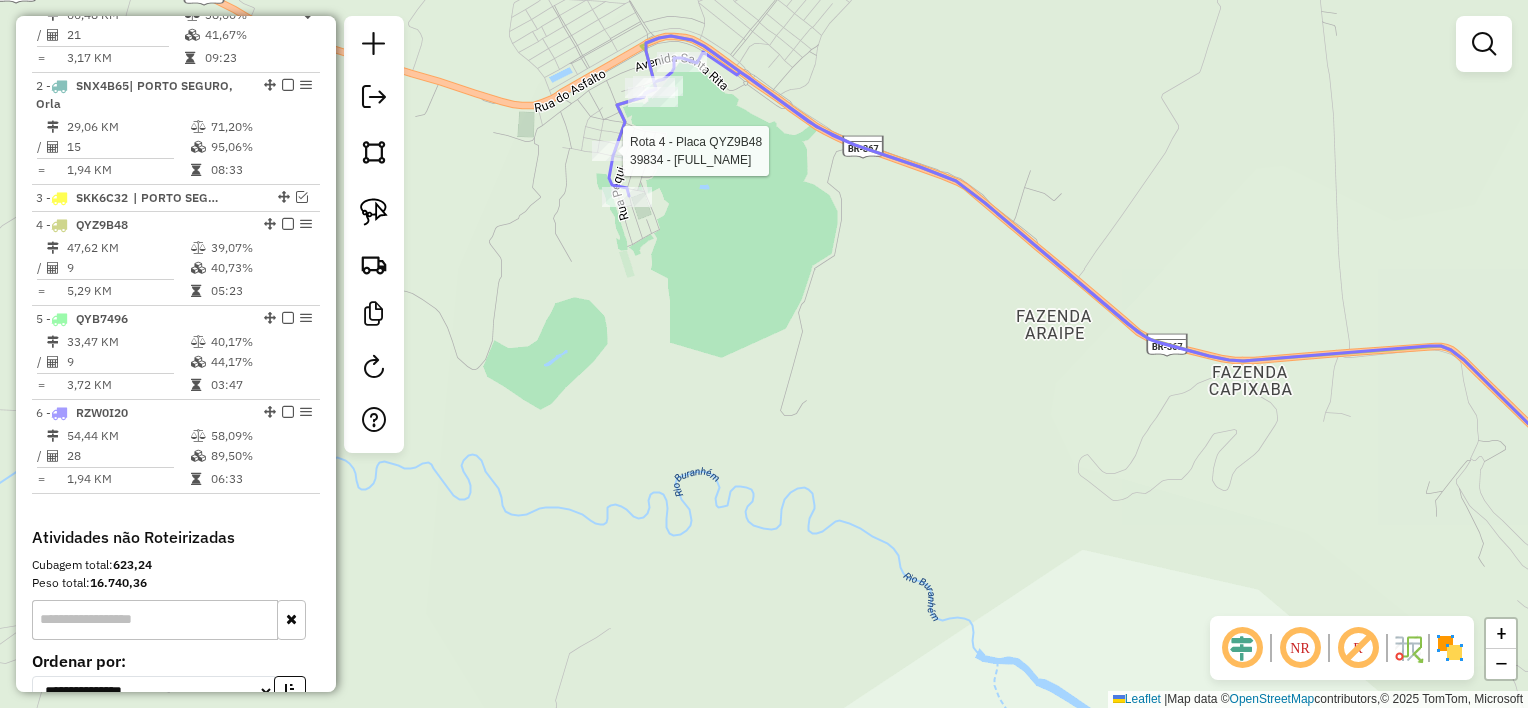 select on "**********" 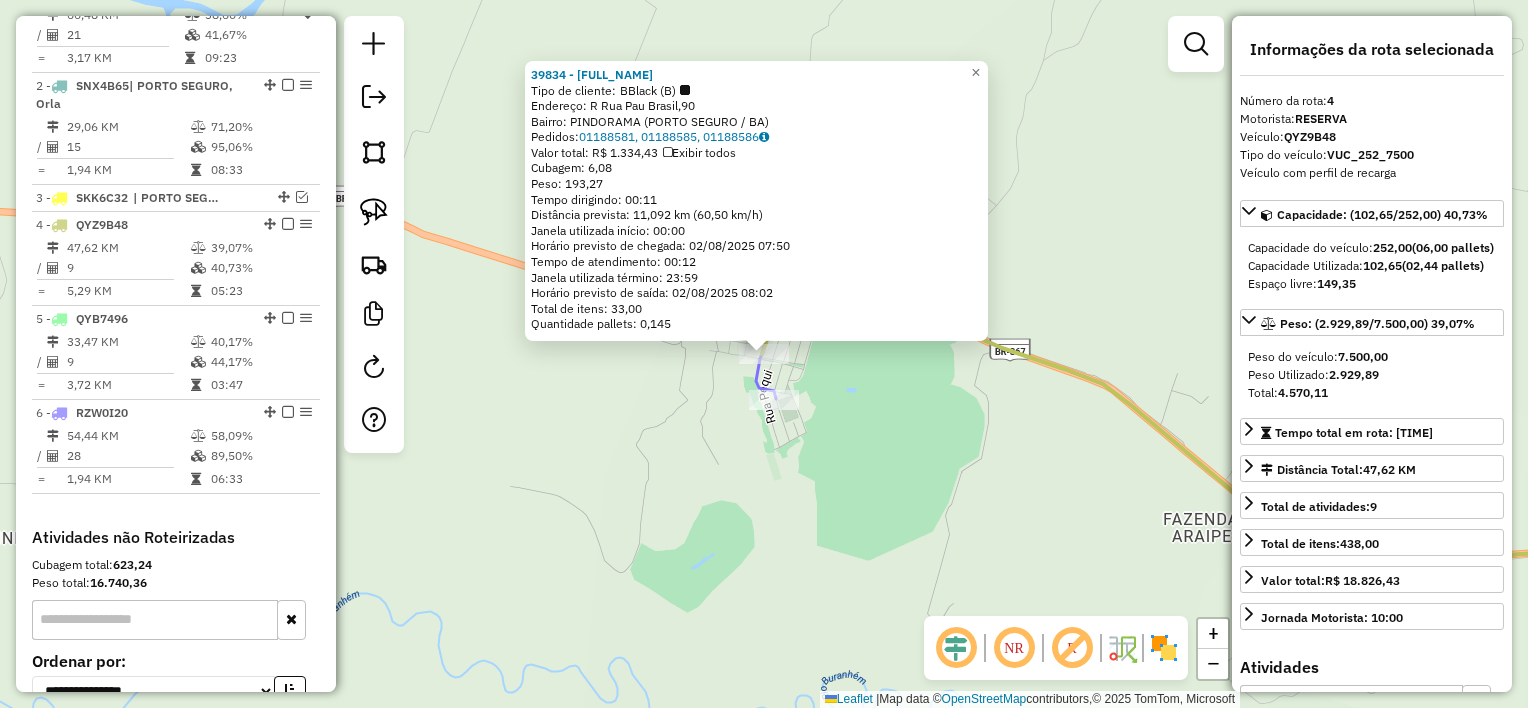 scroll, scrollTop: 1004, scrollLeft: 0, axis: vertical 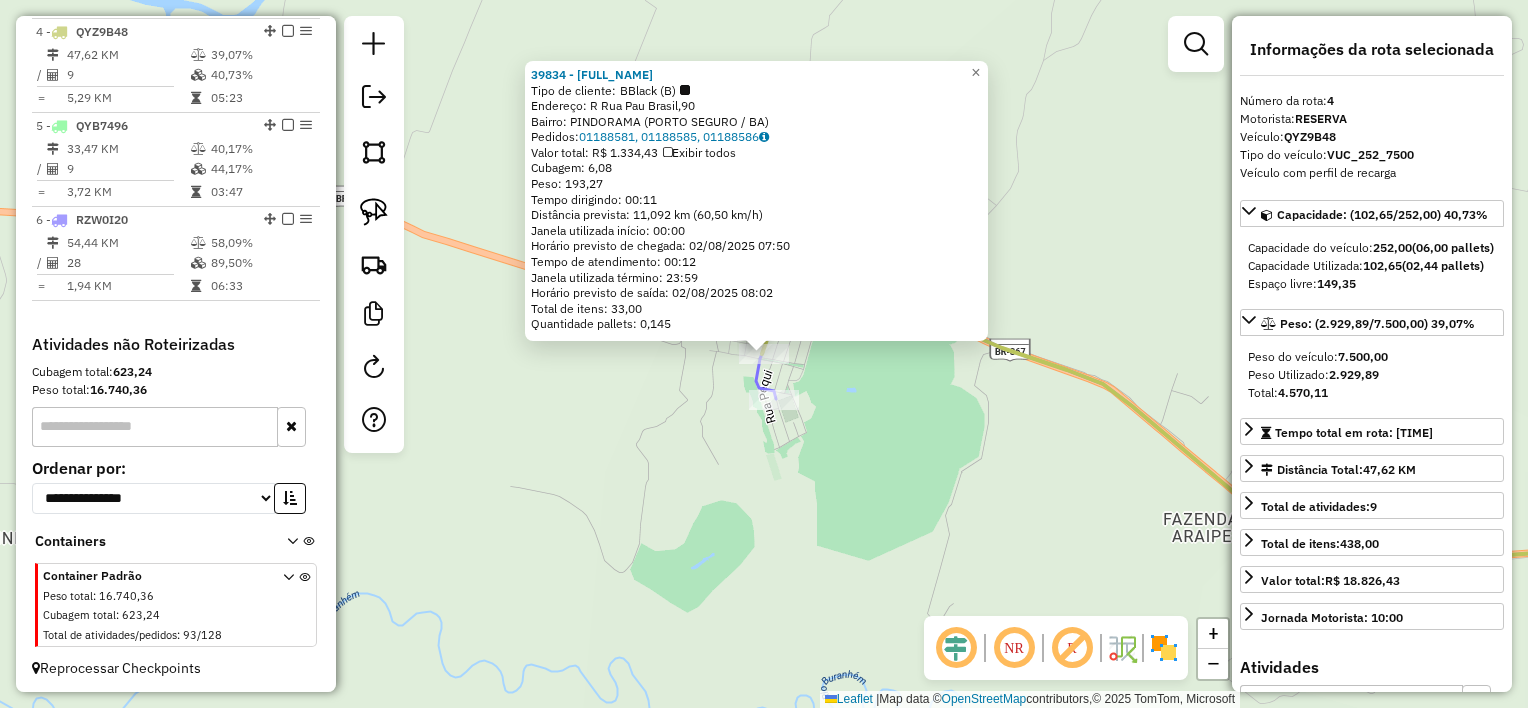click on "39834 - Rosemeire Costa Dos Santos  Tipo de cliente:   BBlack (B)   Endereço: R Rua Pau Brasil,90   Bairro: PINDORAMA (PORTO SEGURO / BA)   Pedidos:  01188581, 01188585, 01188586   Valor total: R$ 1.334,43   Exibir todos   Cubagem: 6,08  Peso: 193,27  Tempo dirigindo: 00:11   Distância prevista: 11,092 km (60,50 km/h)   Janela utilizada início: 00:00   Horário previsto de chegada: 02/08/2025 07:50   Tempo de atendimento: 00:12   Janela utilizada término: 23:59   Horário previsto de saída: 02/08/2025 08:02   Total de itens: 33,00   Quantidade pallets: 0,145  × Janela de atendimento Grade de atendimento Capacidade Transportadoras Veículos Cliente Pedidos  Rotas Selecione os dias de semana para filtrar as janelas de atendimento  Seg   Ter   Qua   Qui   Sex   Sáb   Dom  Informe o período da janela de atendimento: De: Até:  Filtrar exatamente a janela do cliente  Considerar janela de atendimento padrão  Selecione os dias de semana para filtrar as grades de atendimento  Seg   Ter   Qua   Qui   Sex  De:" 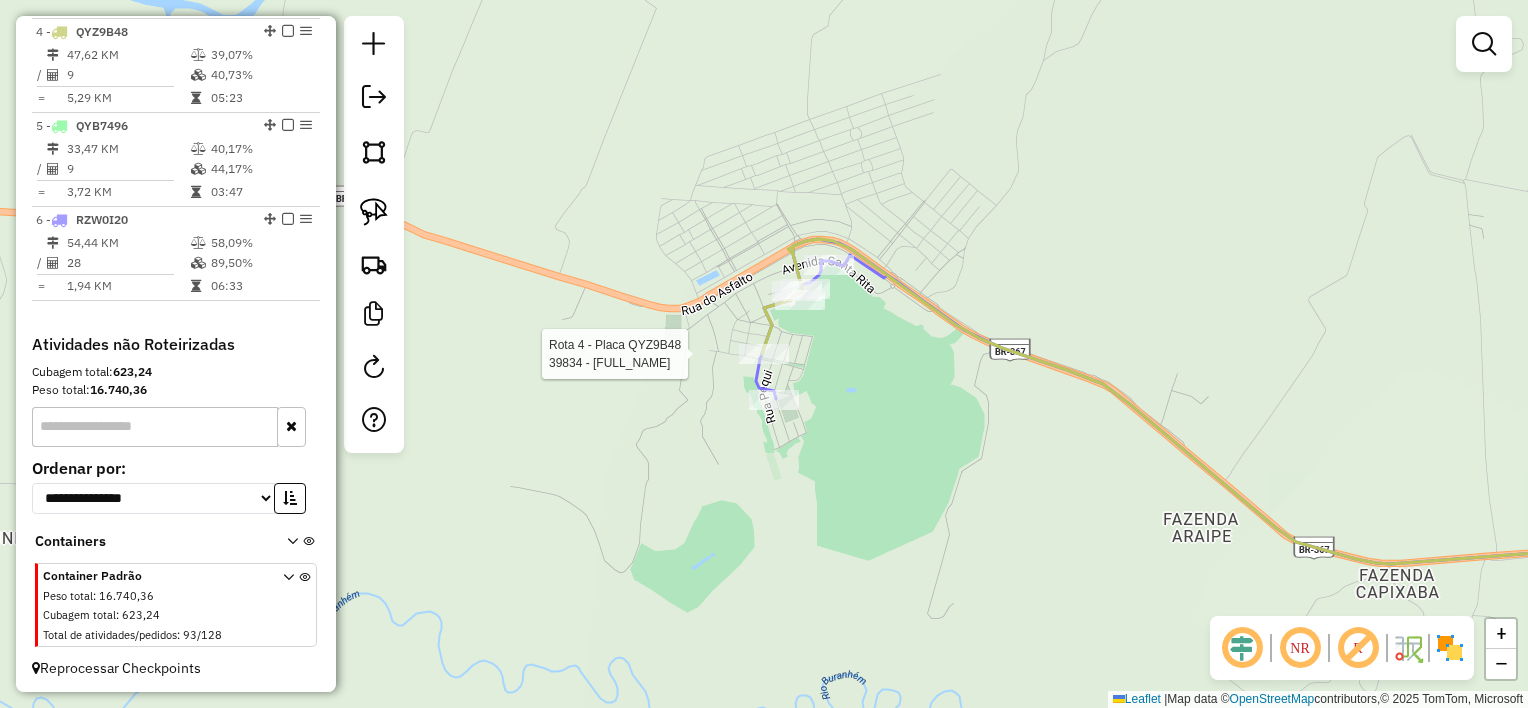 select on "**********" 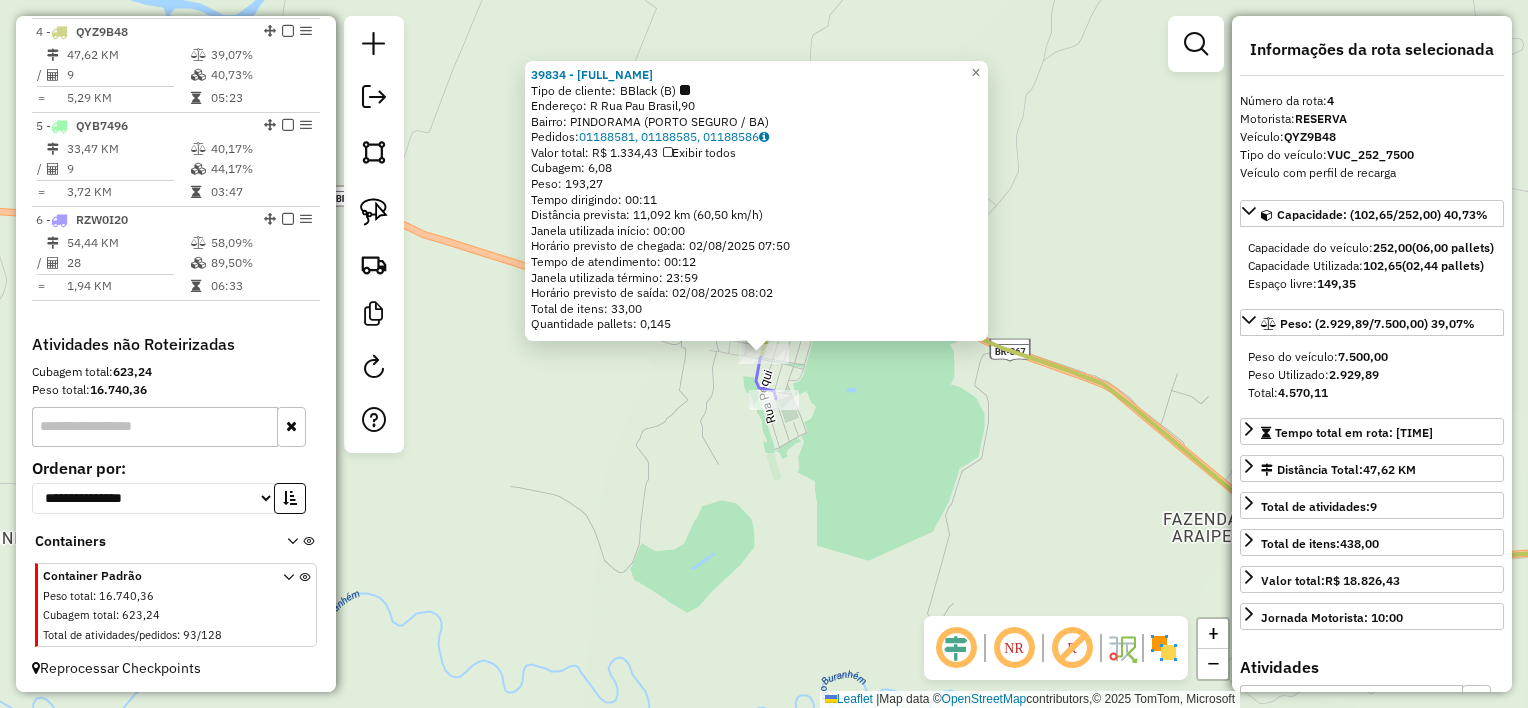 click on "39834 - Rosemeire Costa Dos Santos  Tipo de cliente:   BBlack (B)   Endereço: R Rua Pau Brasil,90   Bairro: PINDORAMA (PORTO SEGURO / BA)   Pedidos:  01188581, 01188585, 01188586   Valor total: R$ 1.334,43   Exibir todos   Cubagem: 6,08  Peso: 193,27  Tempo dirigindo: 00:11   Distância prevista: 11,092 km (60,50 km/h)   Janela utilizada início: 00:00   Horário previsto de chegada: 02/08/2025 07:50   Tempo de atendimento: 00:12   Janela utilizada término: 23:59   Horário previsto de saída: 02/08/2025 08:02   Total de itens: 33,00   Quantidade pallets: 0,145  × Janela de atendimento Grade de atendimento Capacidade Transportadoras Veículos Cliente Pedidos  Rotas Selecione os dias de semana para filtrar as janelas de atendimento  Seg   Ter   Qua   Qui   Sex   Sáb   Dom  Informe o período da janela de atendimento: De: Até:  Filtrar exatamente a janela do cliente  Considerar janela de atendimento padrão  Selecione os dias de semana para filtrar as grades de atendimento  Seg   Ter   Qua   Qui   Sex  De:" 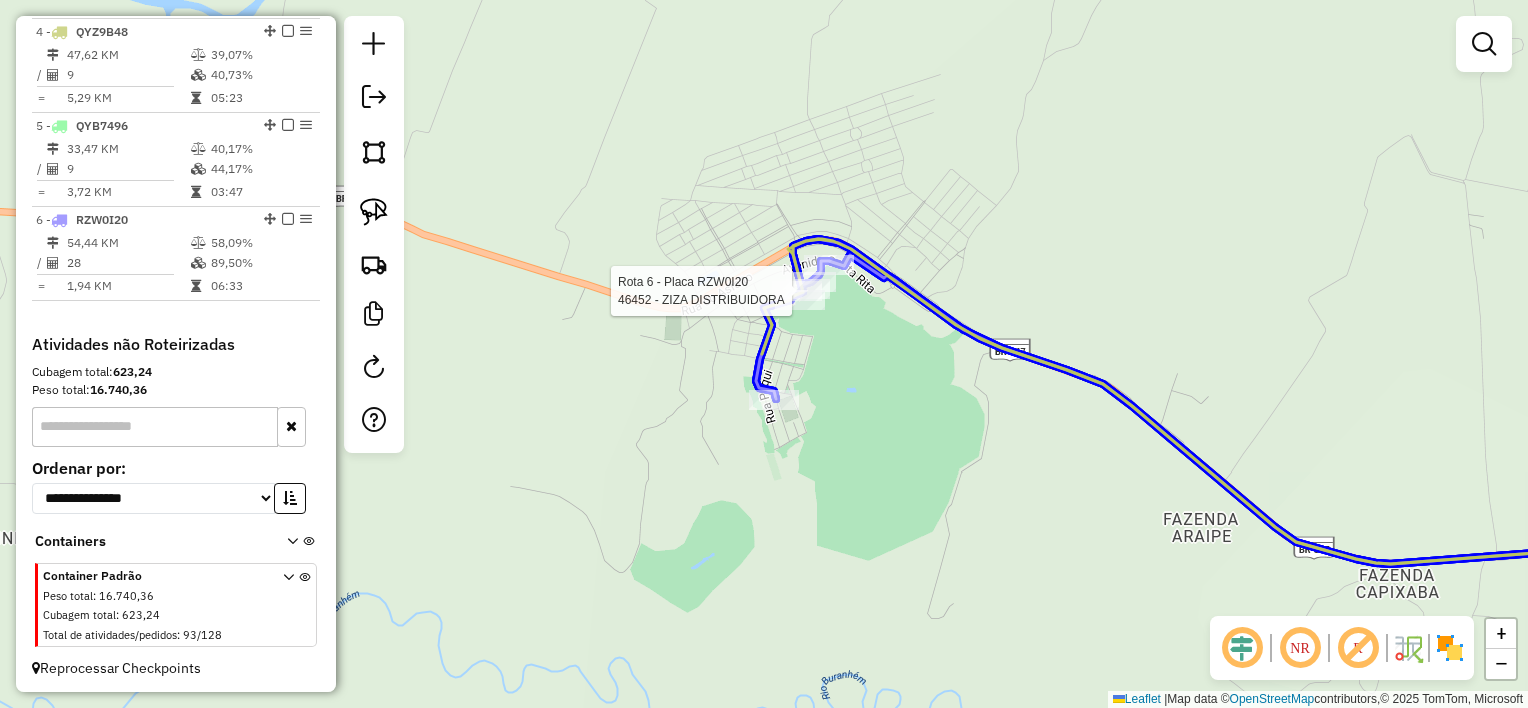 click 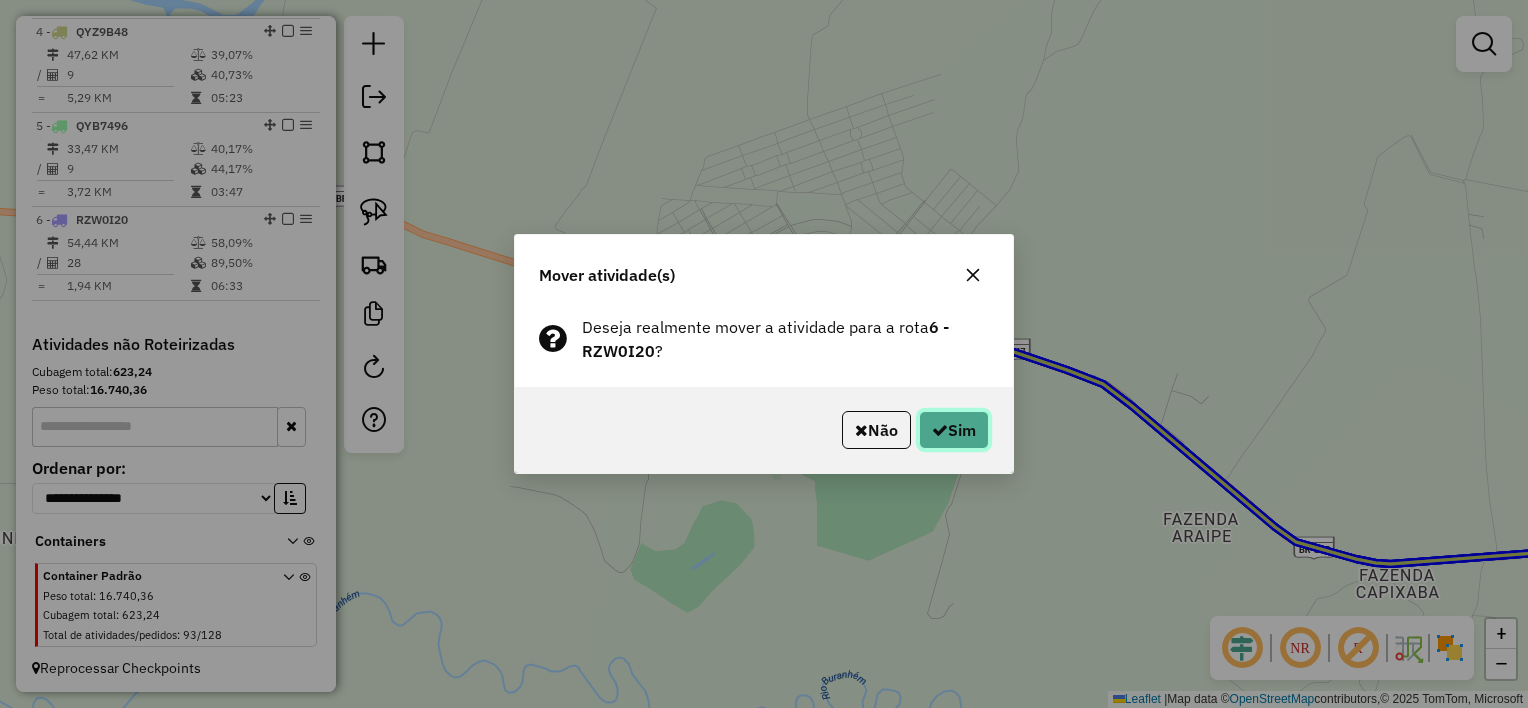 click on "Sim" 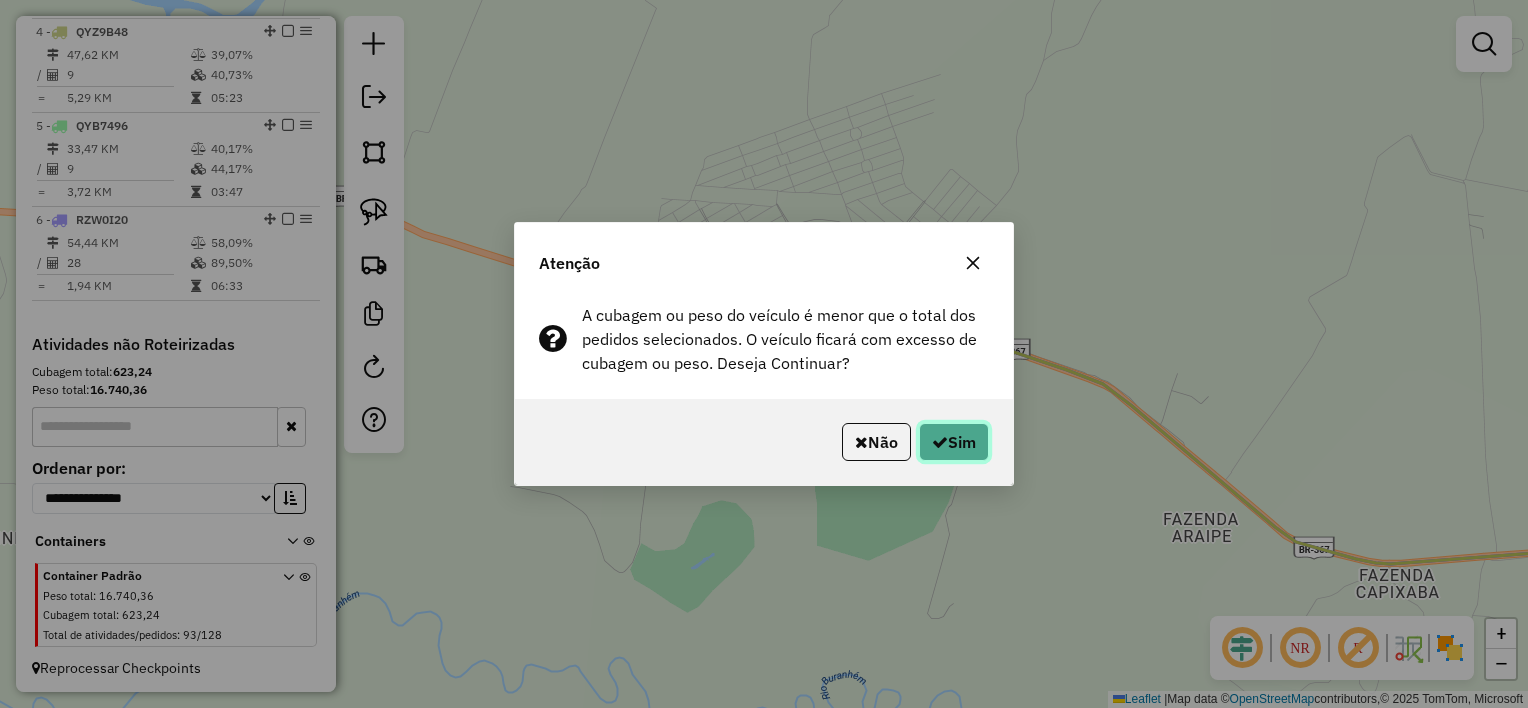 drag, startPoint x: 967, startPoint y: 444, endPoint x: 992, endPoint y: 479, distance: 43.011627 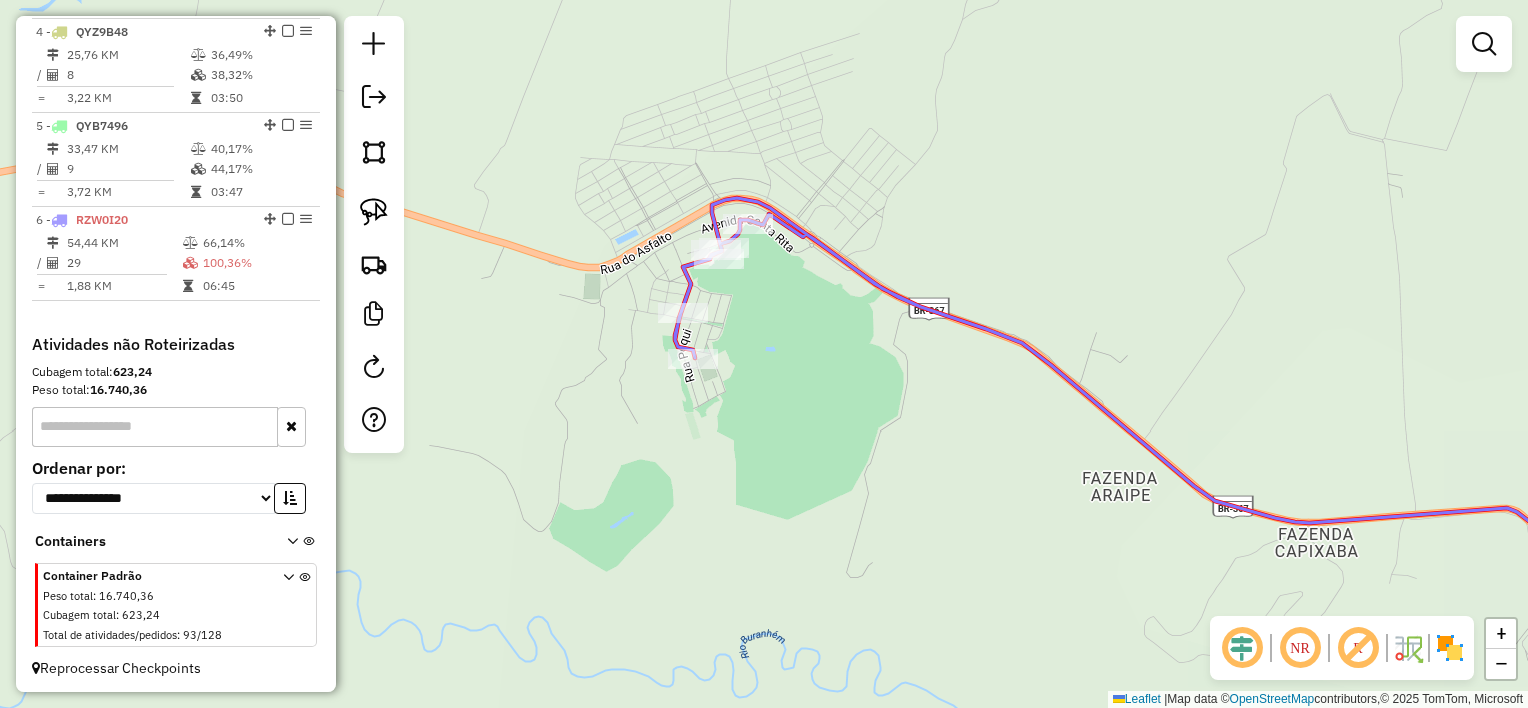 drag, startPoint x: 1082, startPoint y: 500, endPoint x: 724, endPoint y: 270, distance: 425.51614 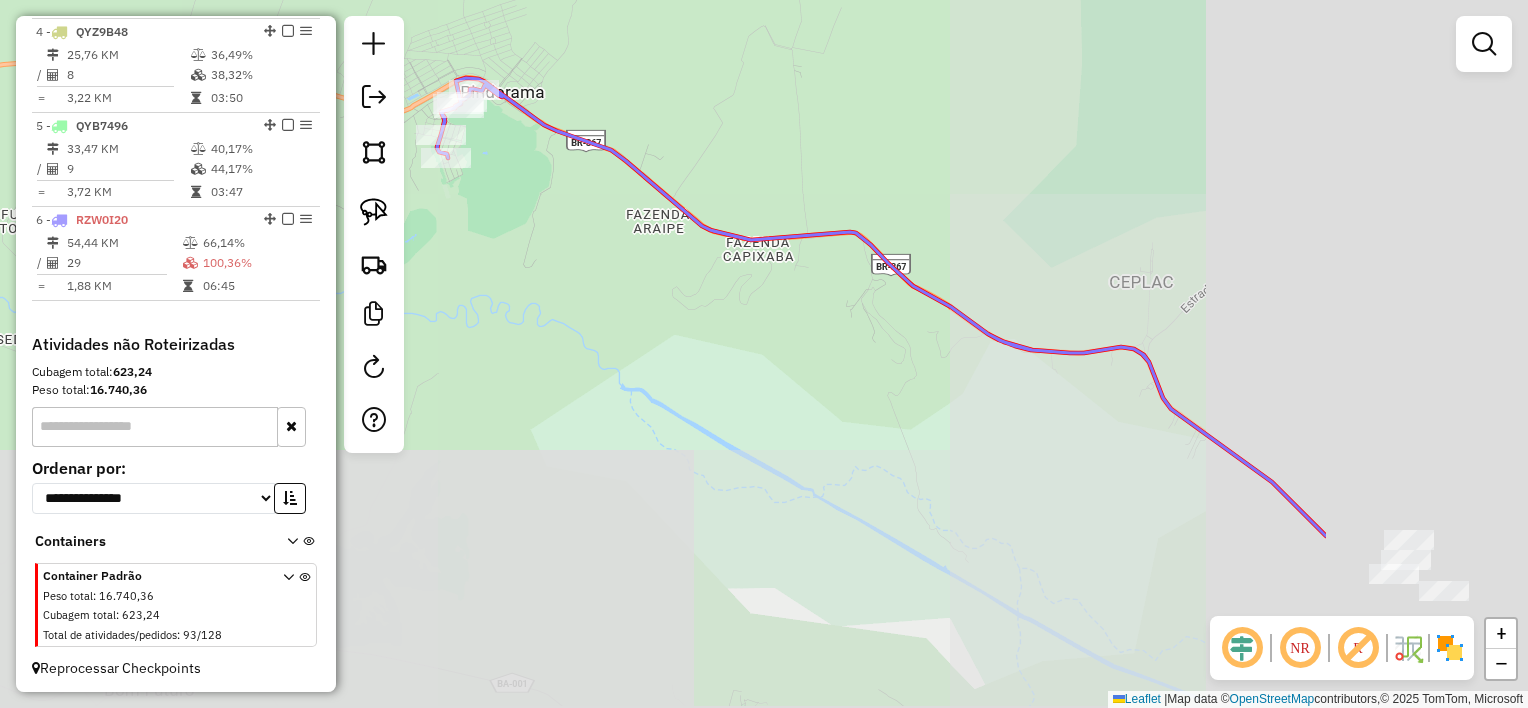 drag, startPoint x: 1182, startPoint y: 462, endPoint x: 676, endPoint y: 265, distance: 542.99634 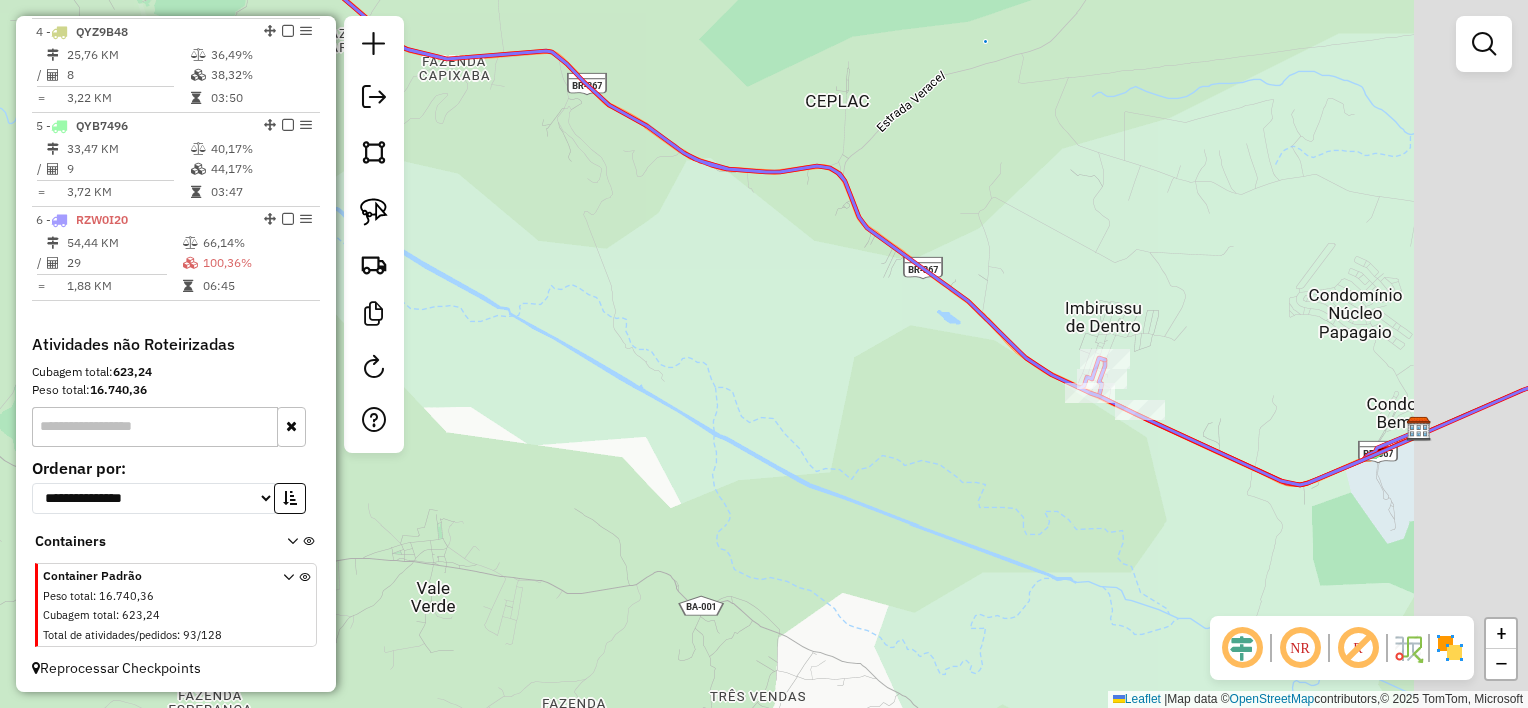 drag, startPoint x: 905, startPoint y: 351, endPoint x: 861, endPoint y: 312, distance: 58.796257 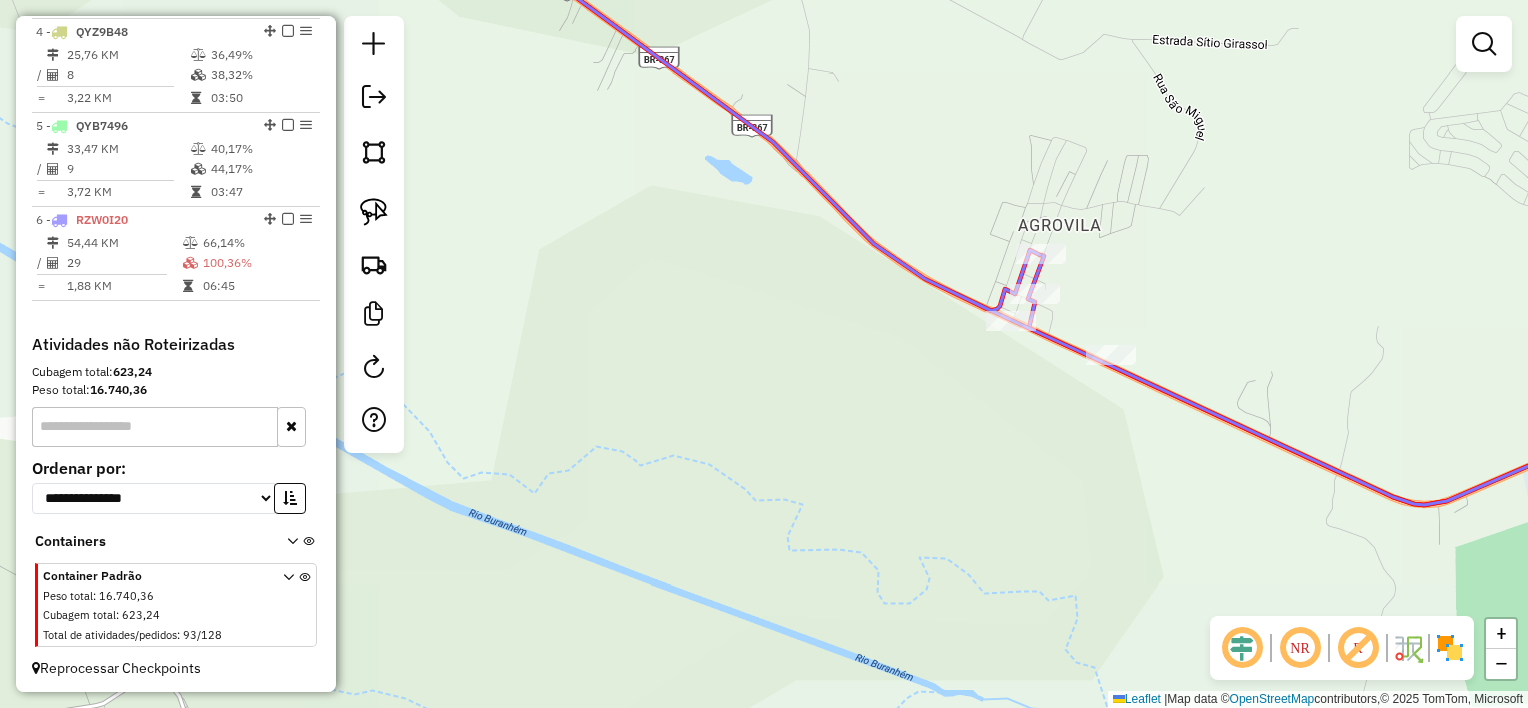 drag, startPoint x: 1157, startPoint y: 316, endPoint x: 1144, endPoint y: 284, distance: 34.539833 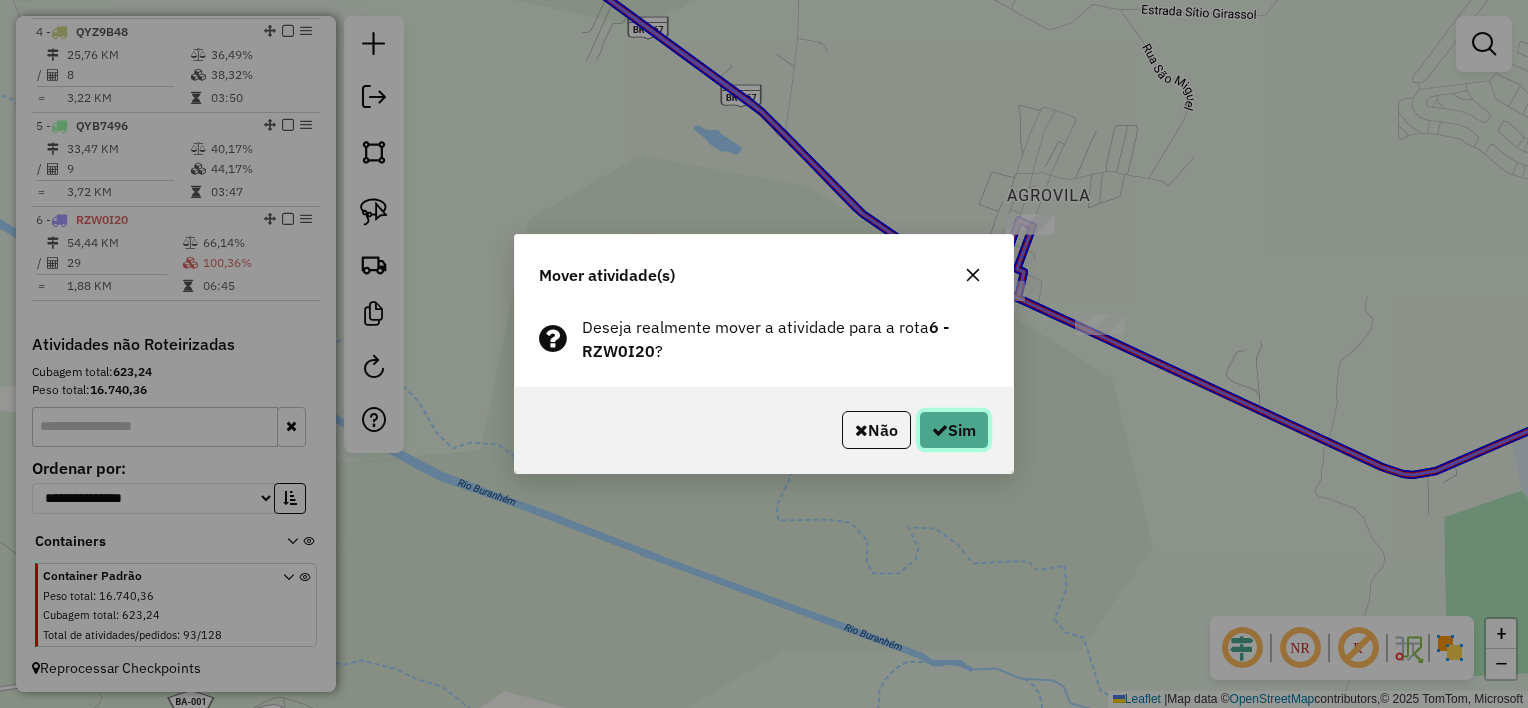 click on "Sim" 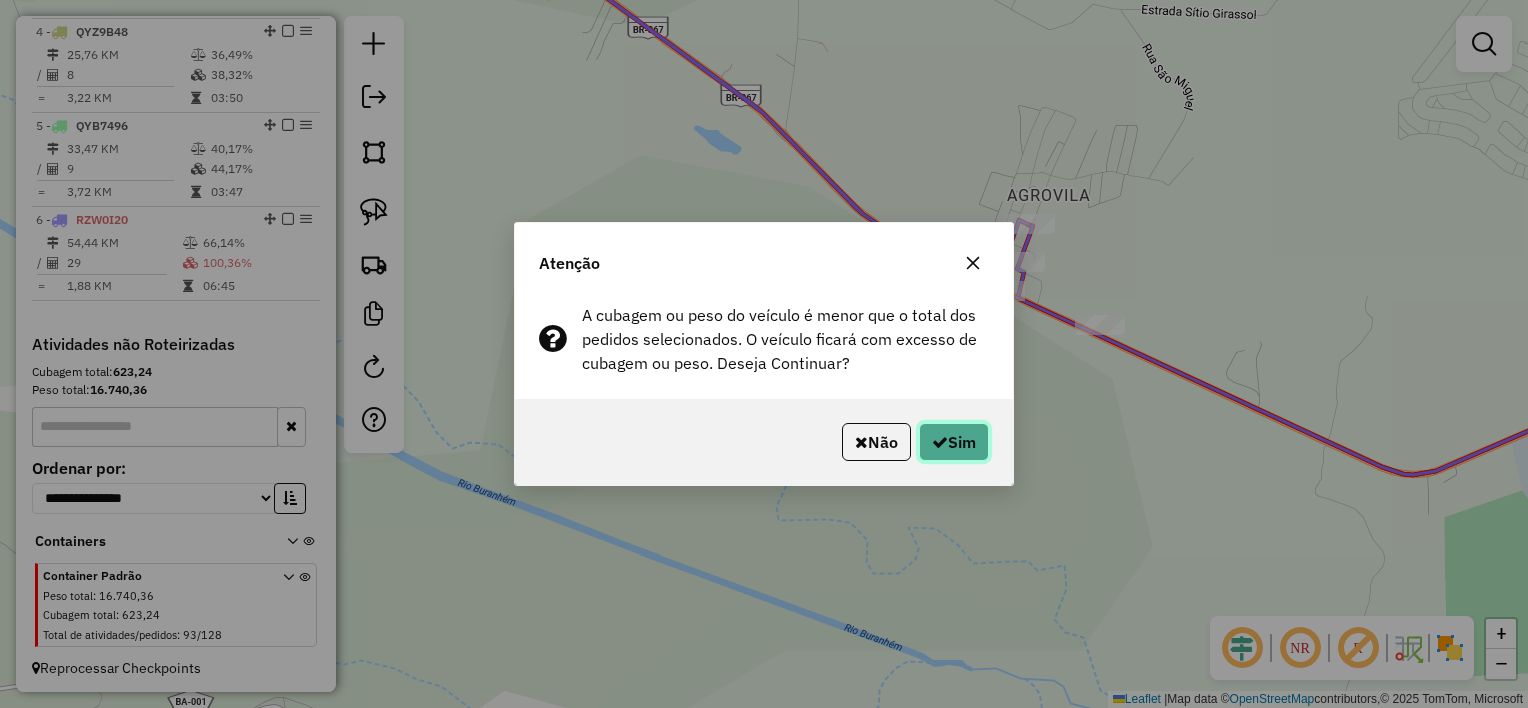 click on "Sim" 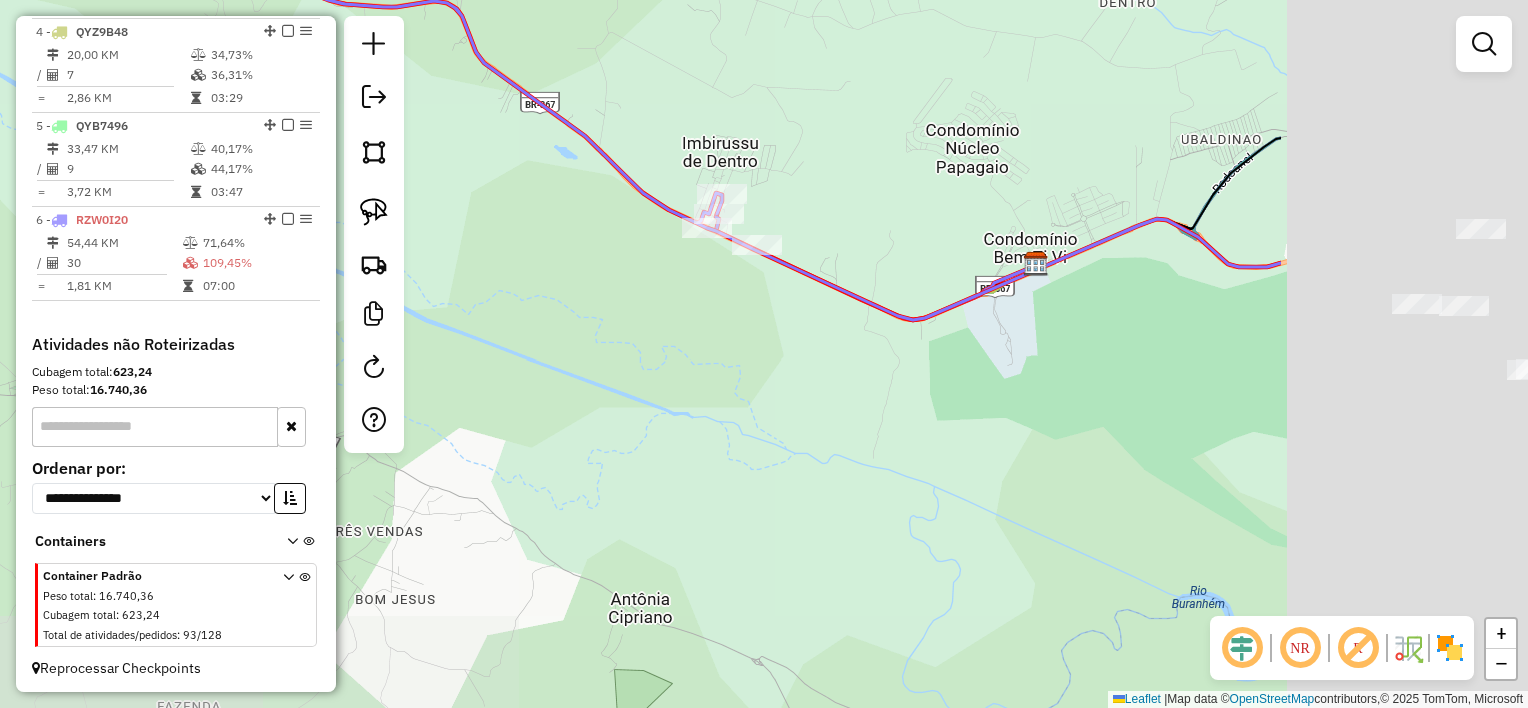 drag, startPoint x: 952, startPoint y: 270, endPoint x: 807, endPoint y: 238, distance: 148.48906 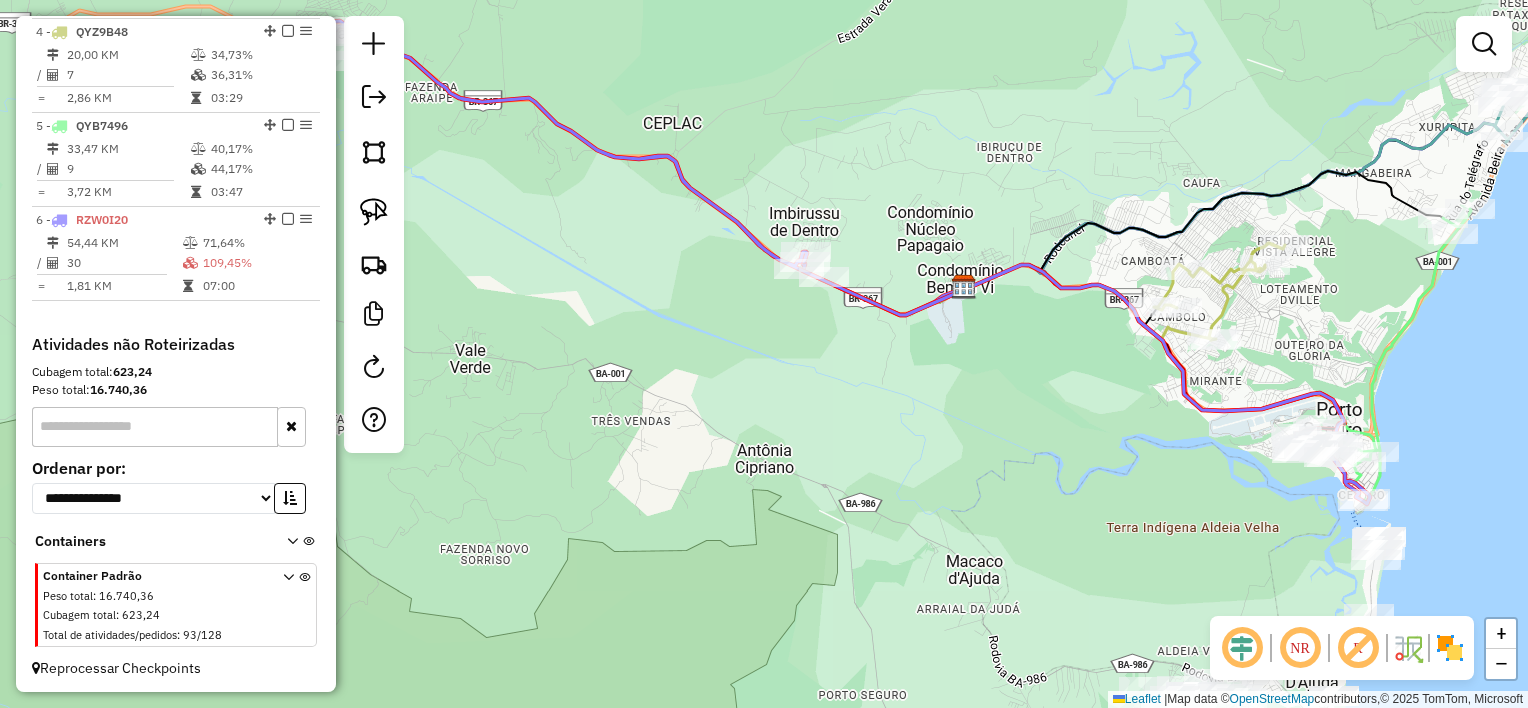 drag, startPoint x: 1147, startPoint y: 388, endPoint x: 764, endPoint y: 243, distance: 409.529 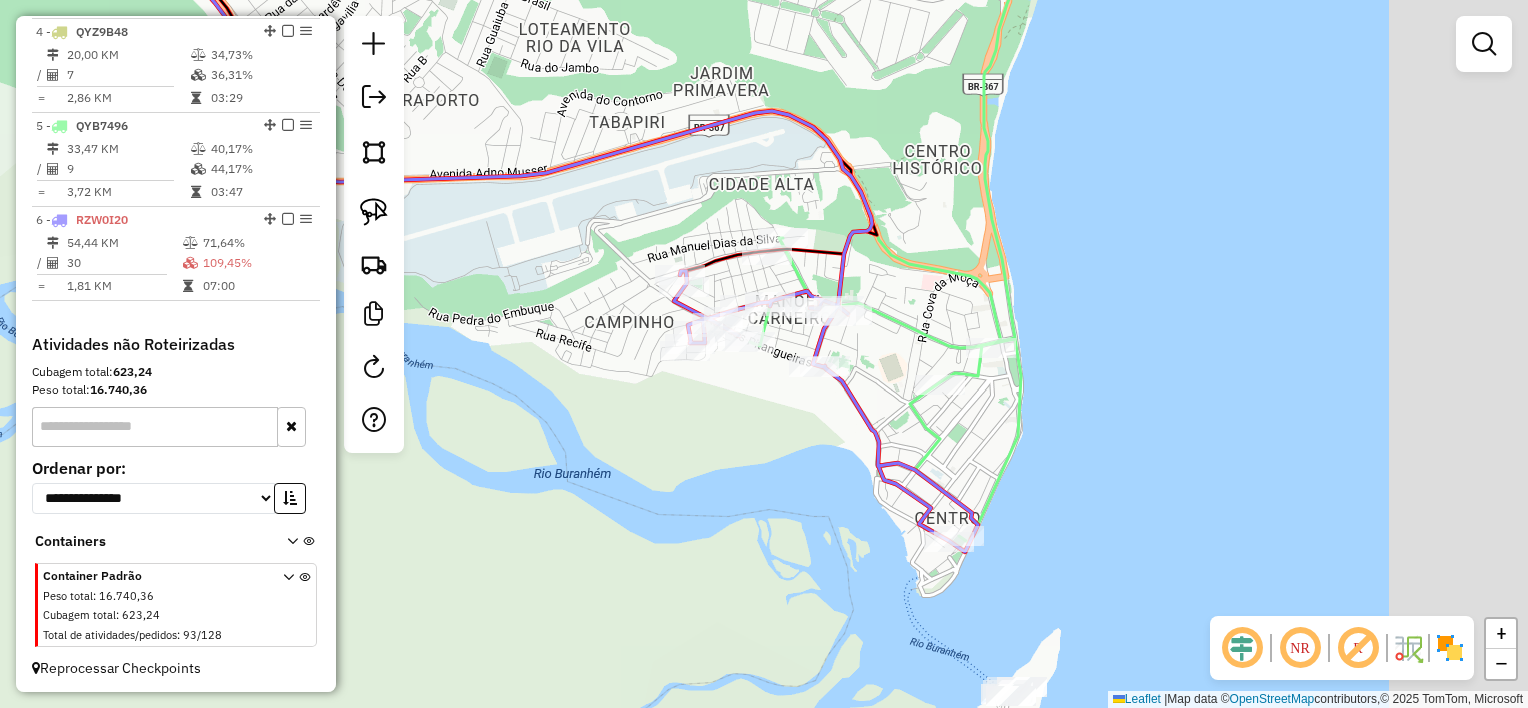 drag, startPoint x: 1093, startPoint y: 249, endPoint x: 1136, endPoint y: 204, distance: 62.241467 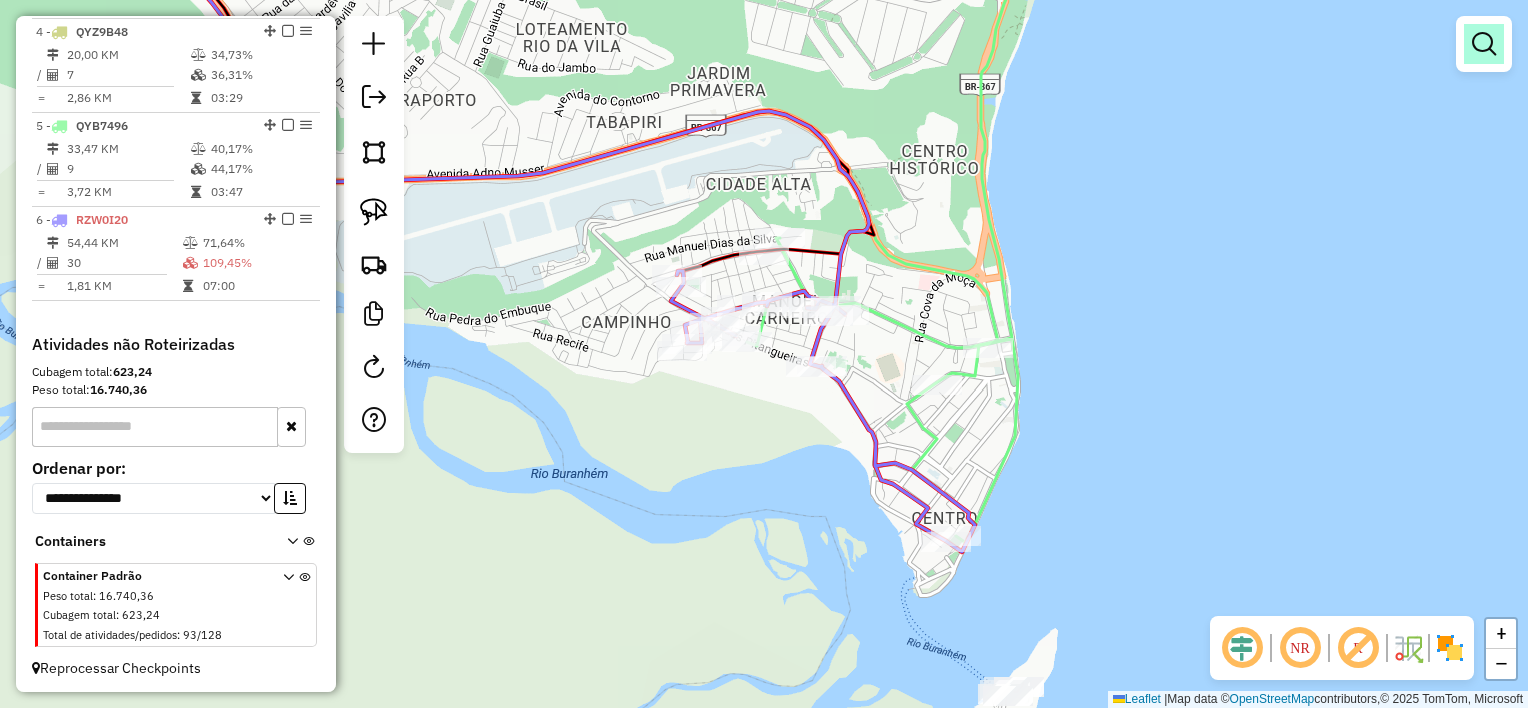click at bounding box center (1484, 44) 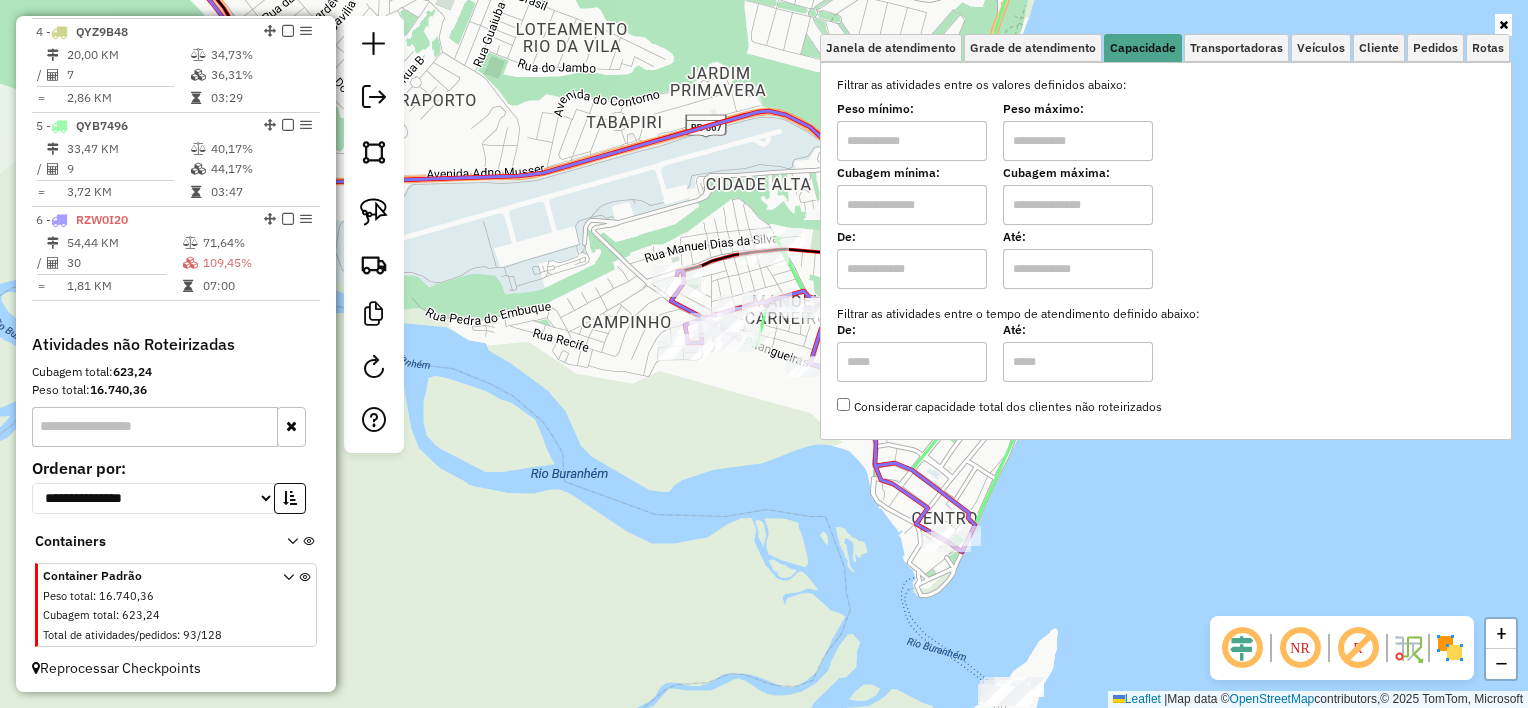 click at bounding box center (912, 205) 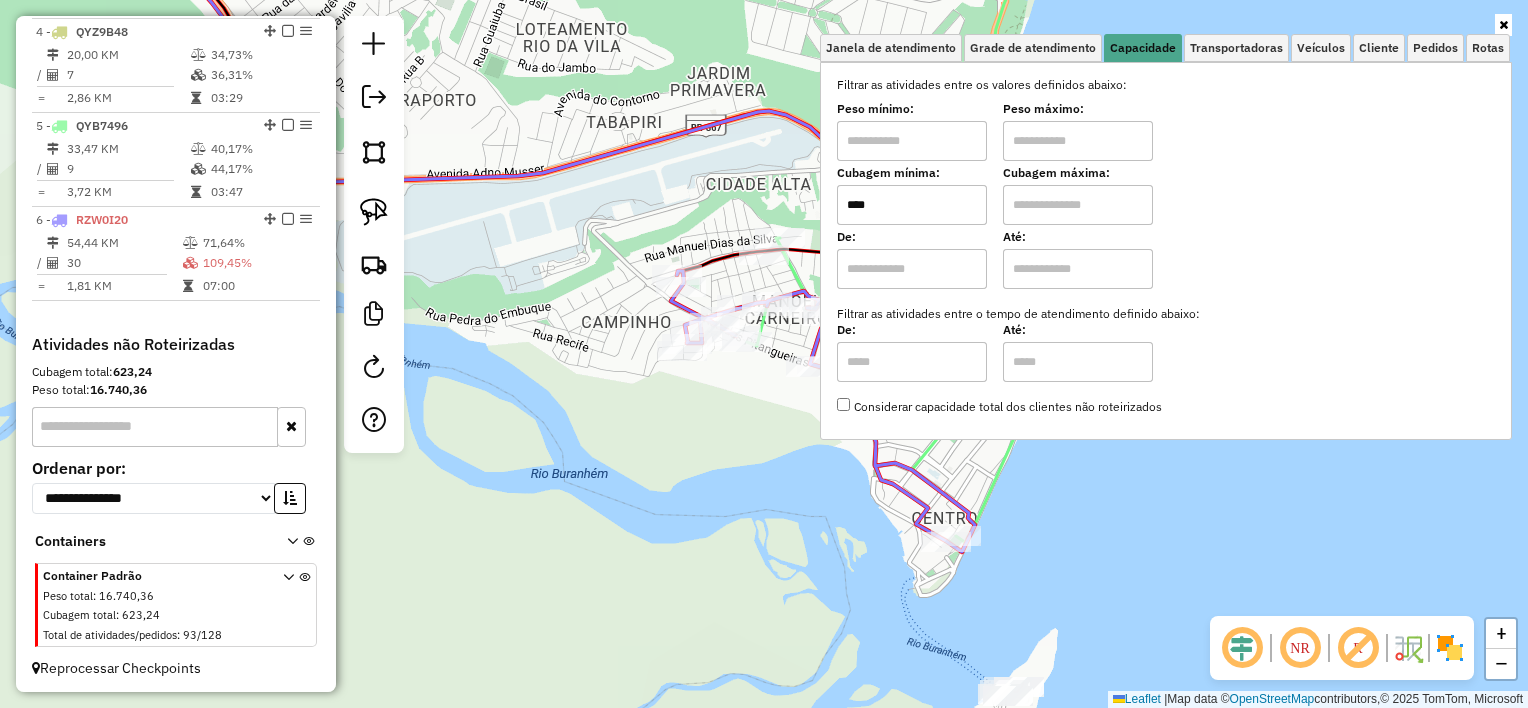 type on "****" 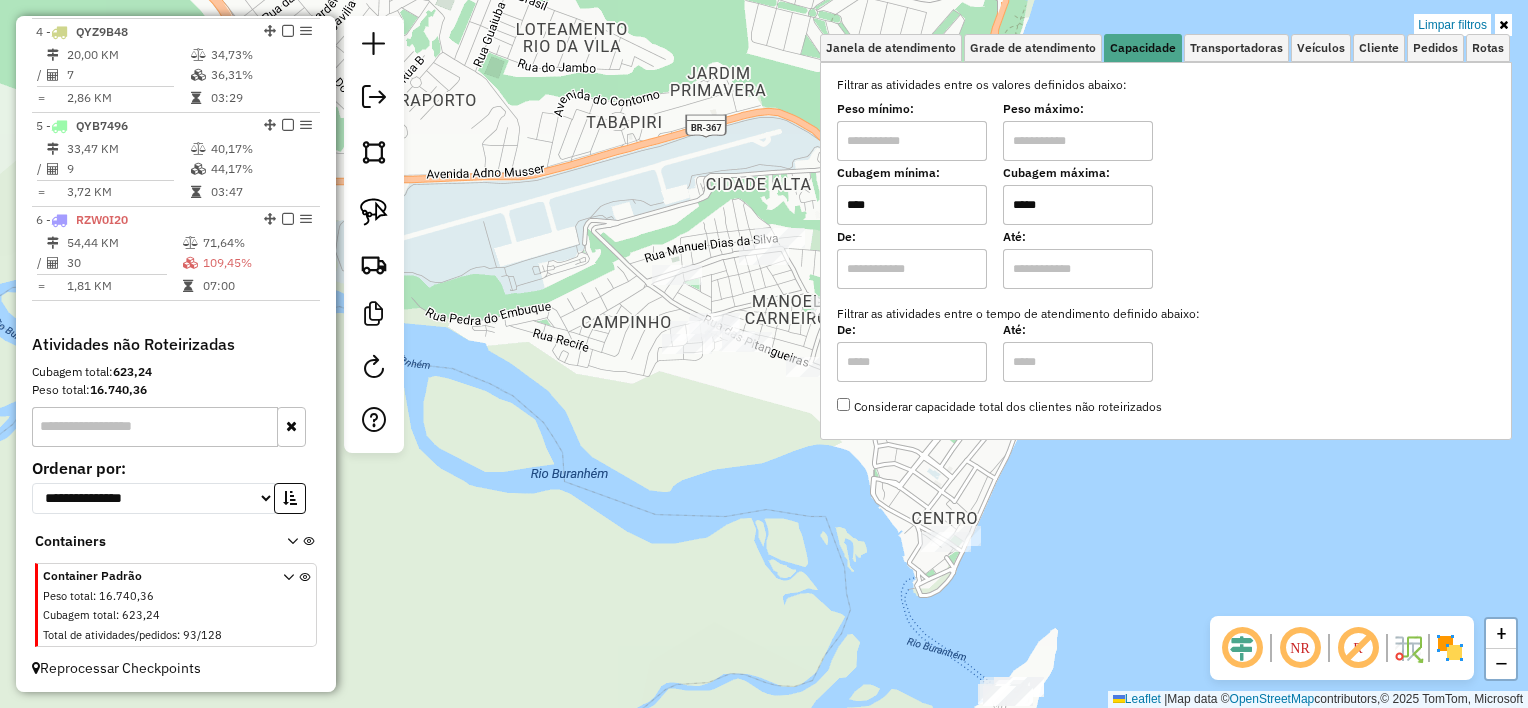 type on "*****" 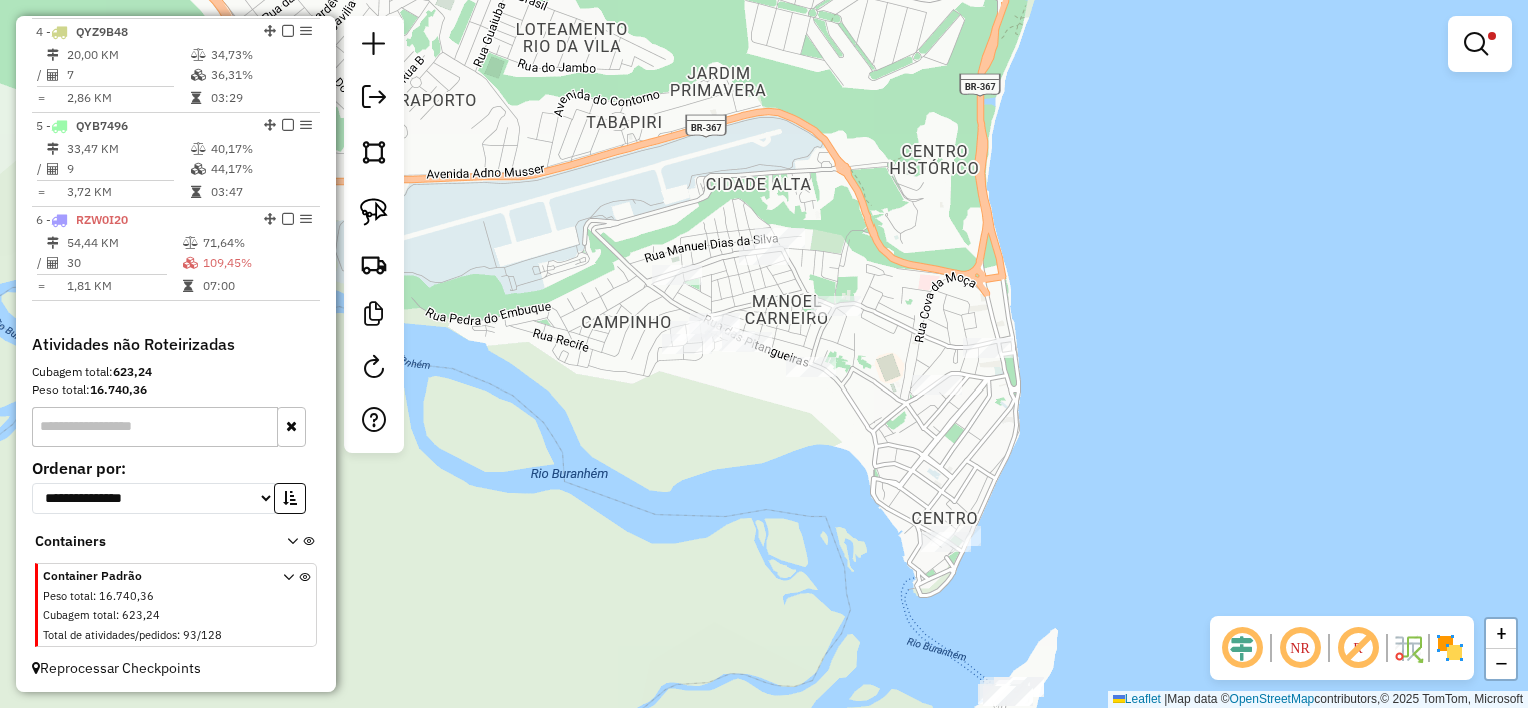 drag, startPoint x: 826, startPoint y: 273, endPoint x: 501, endPoint y: 264, distance: 325.1246 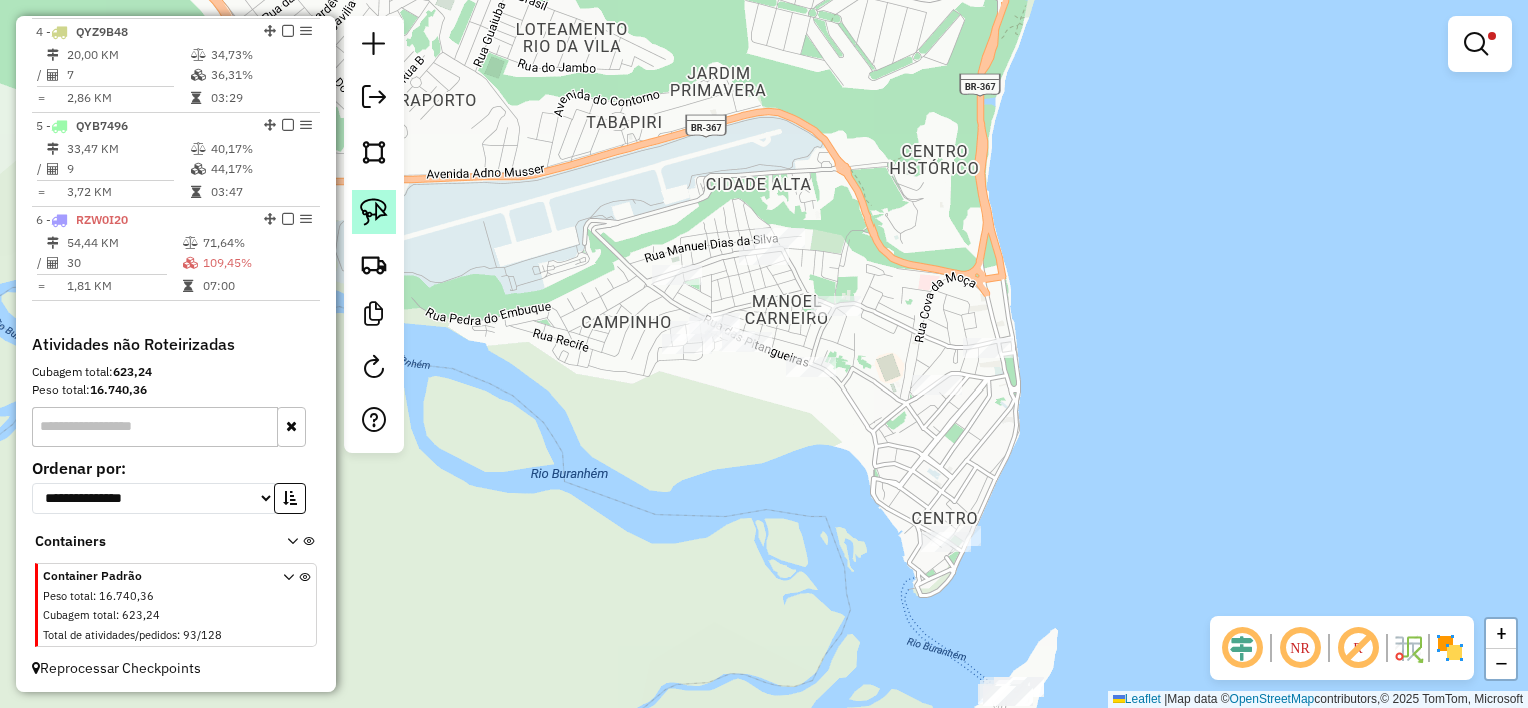 drag, startPoint x: 371, startPoint y: 212, endPoint x: 413, endPoint y: 224, distance: 43.68066 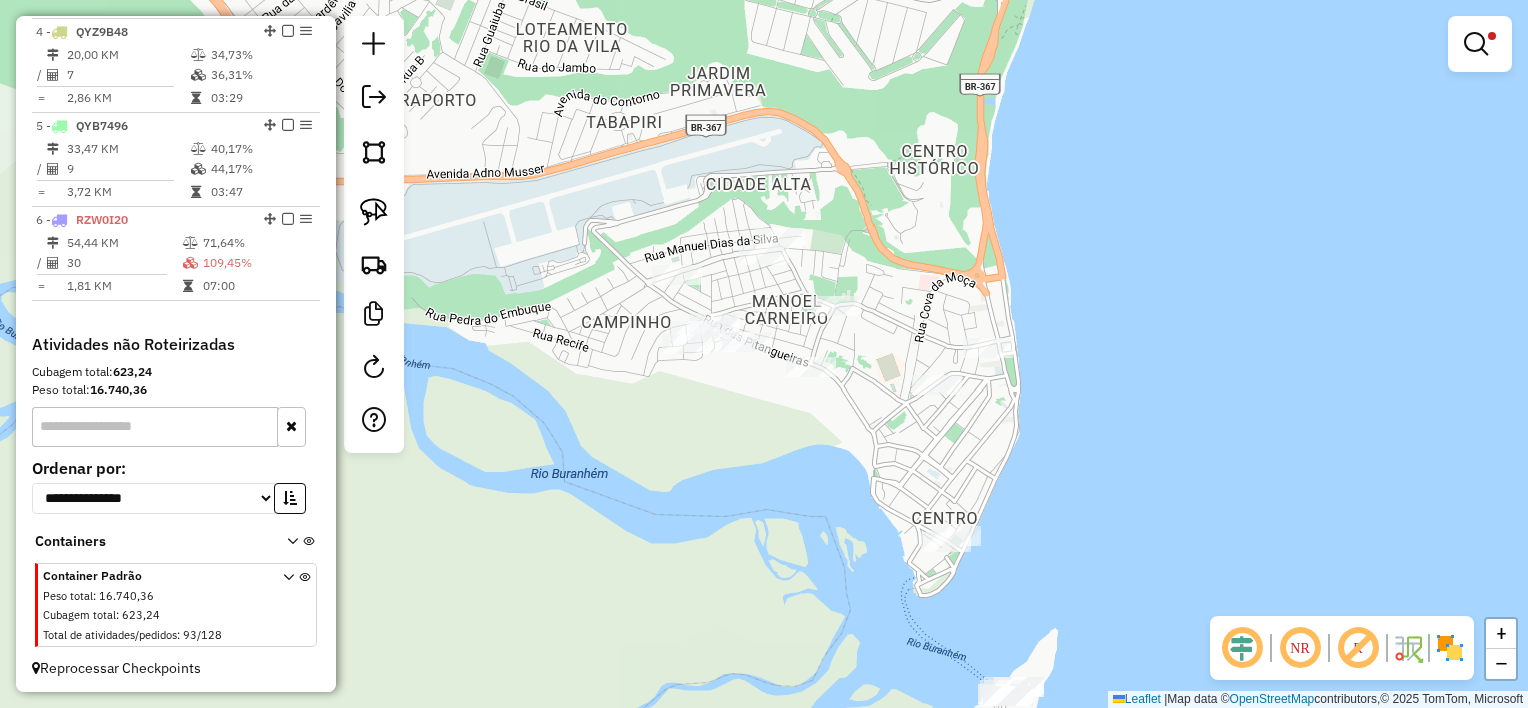 click 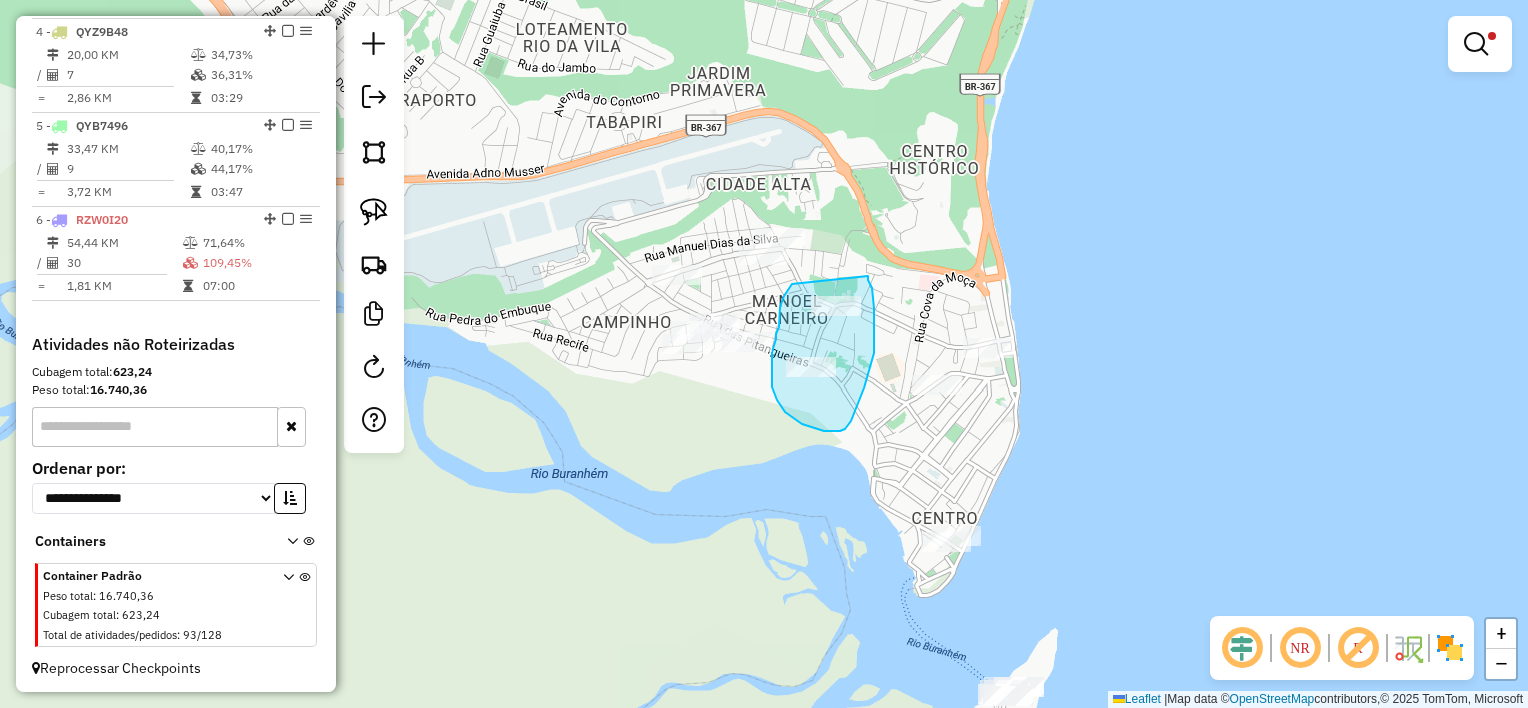 drag, startPoint x: 868, startPoint y: 276, endPoint x: 796, endPoint y: 279, distance: 72.06247 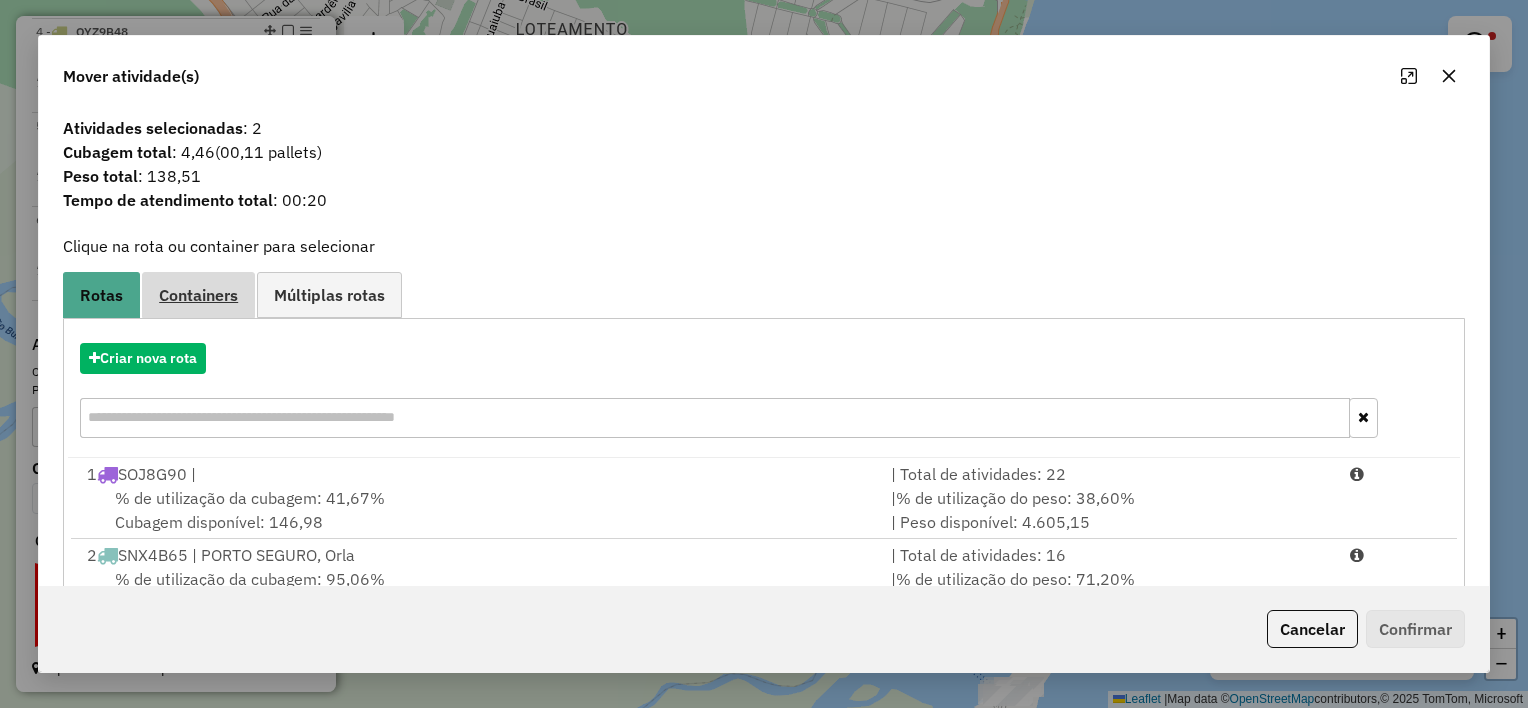 click on "Containers" at bounding box center [198, 295] 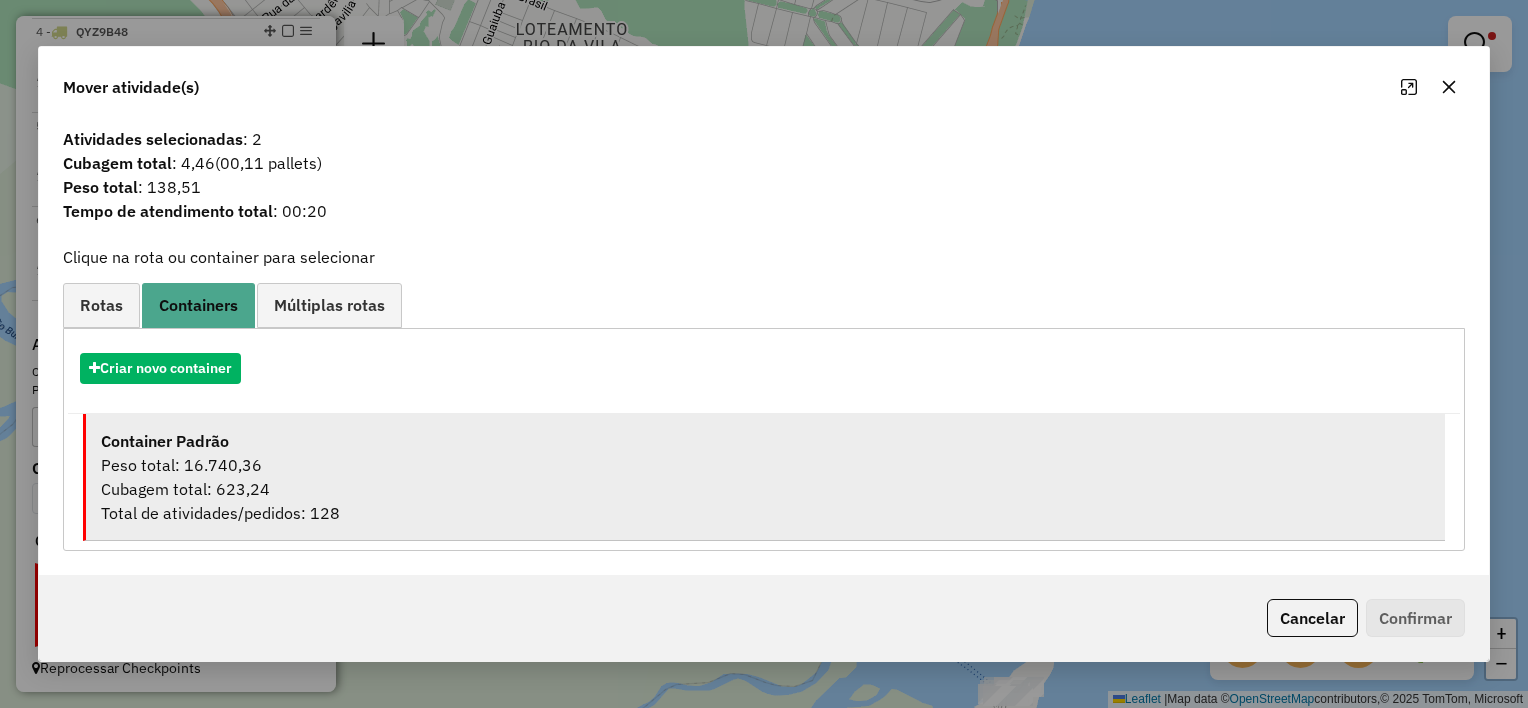 click on "Peso total: 16.740,36" at bounding box center (765, 465) 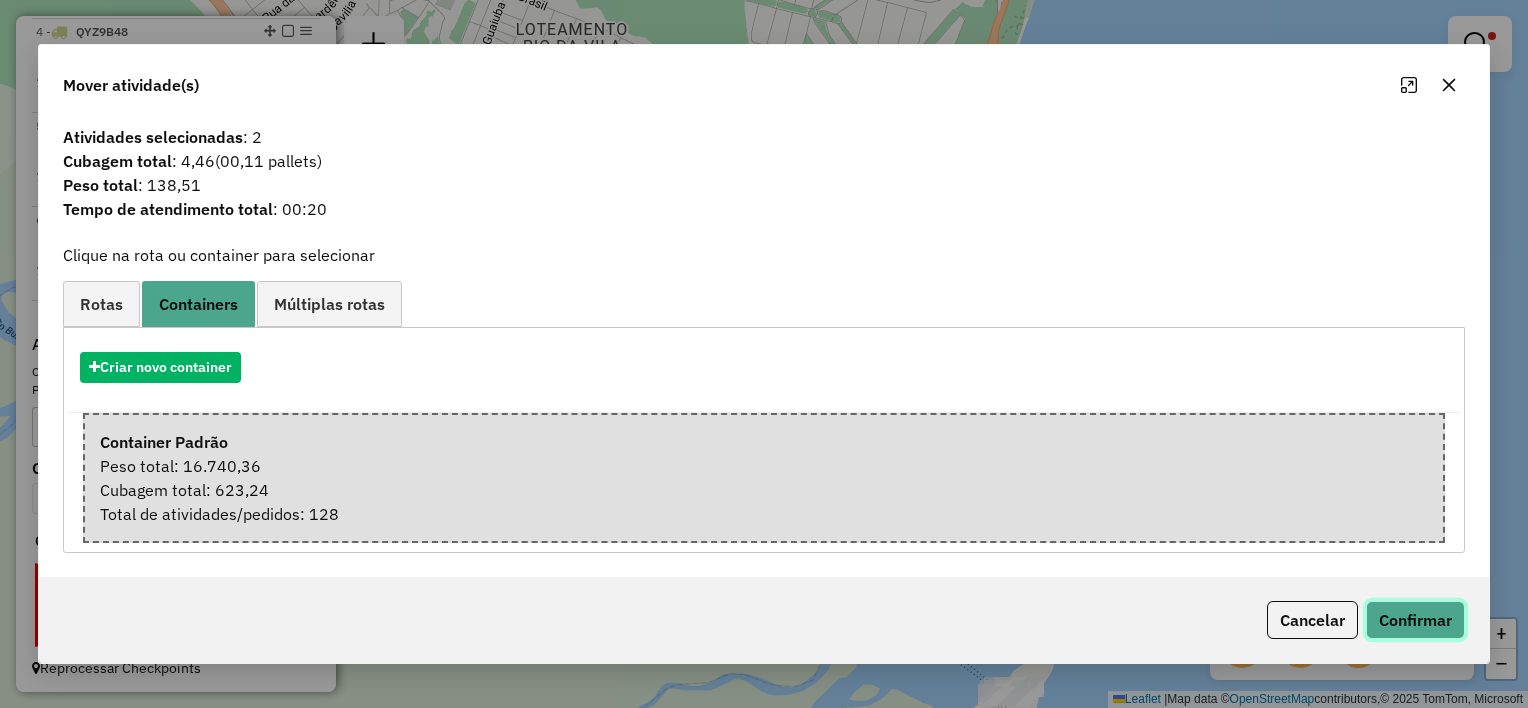 click on "Confirmar" 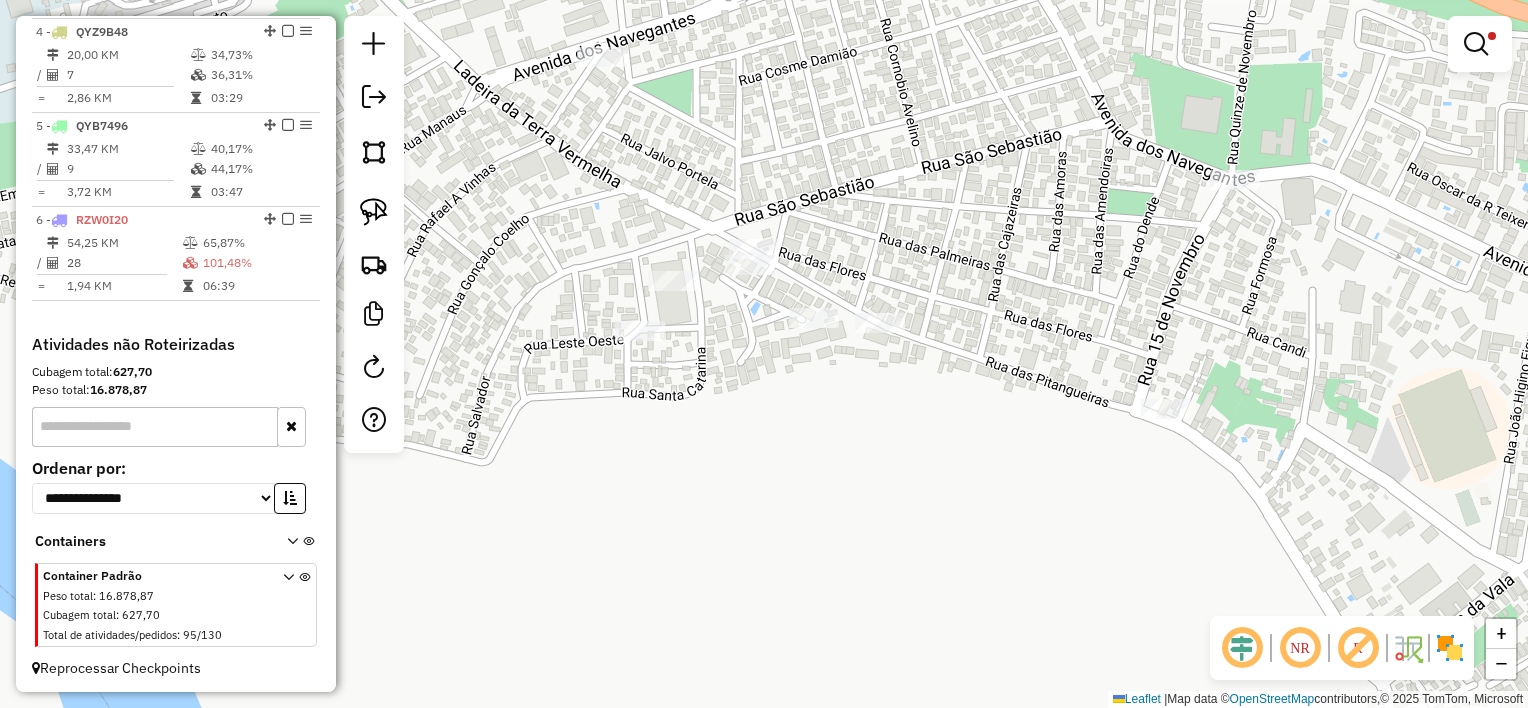 drag, startPoint x: 798, startPoint y: 305, endPoint x: 866, endPoint y: 266, distance: 78.39005 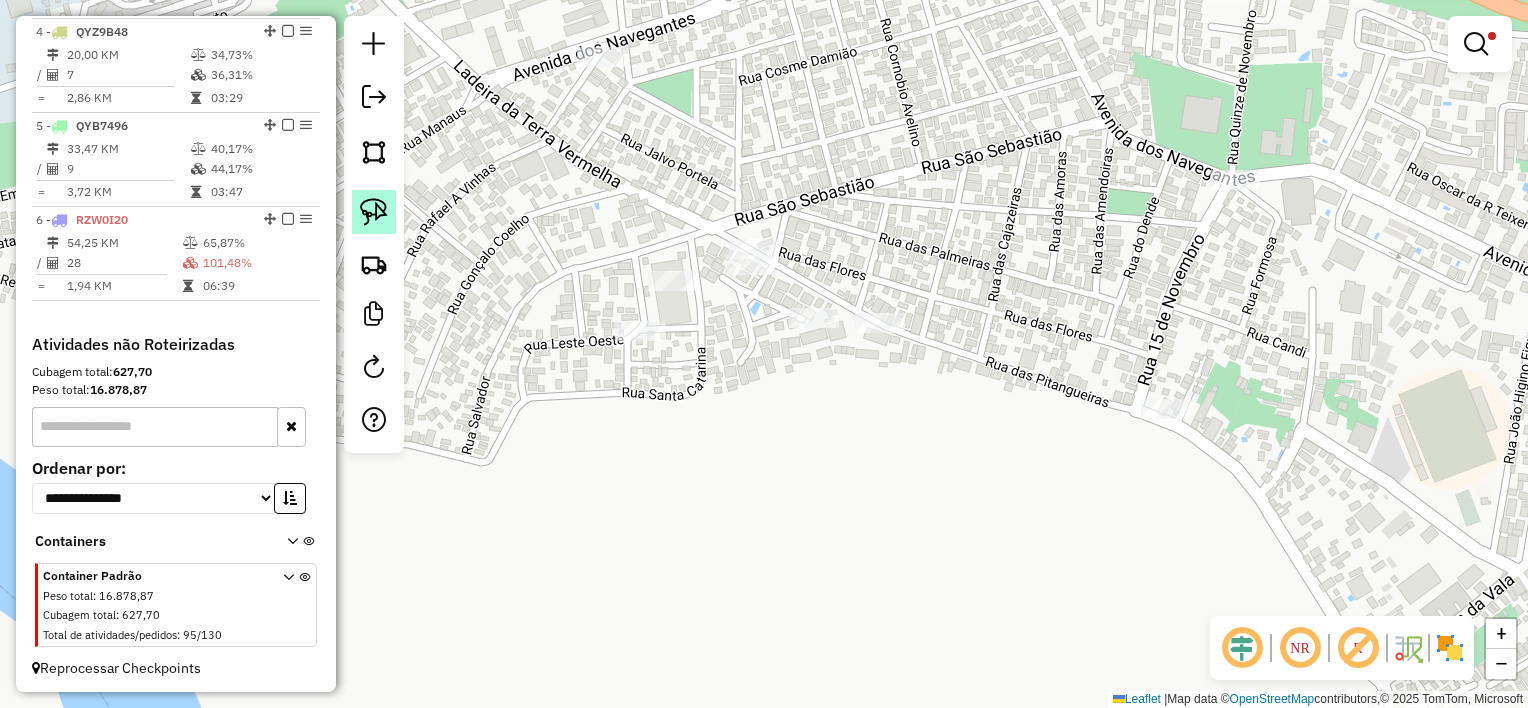 click 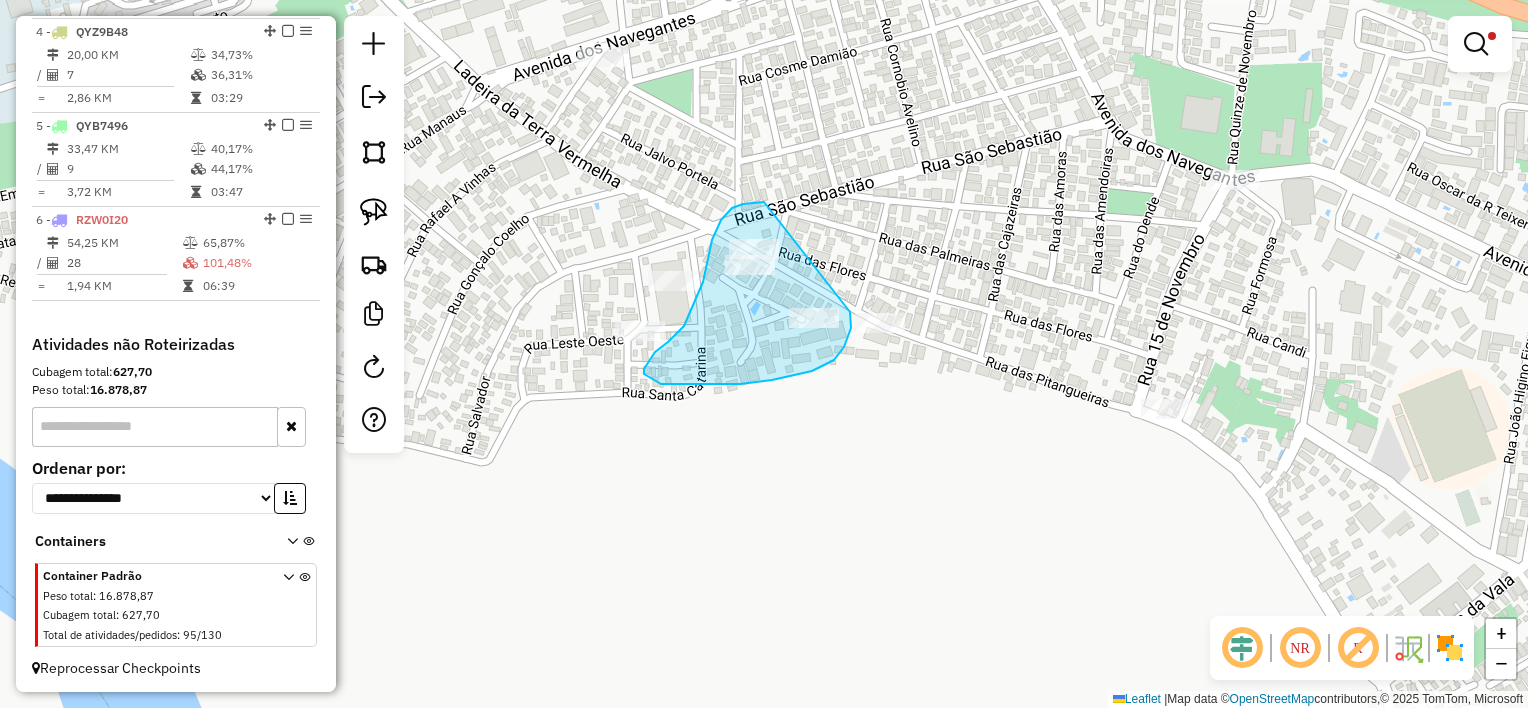 drag, startPoint x: 851, startPoint y: 319, endPoint x: 793, endPoint y: 198, distance: 134.18271 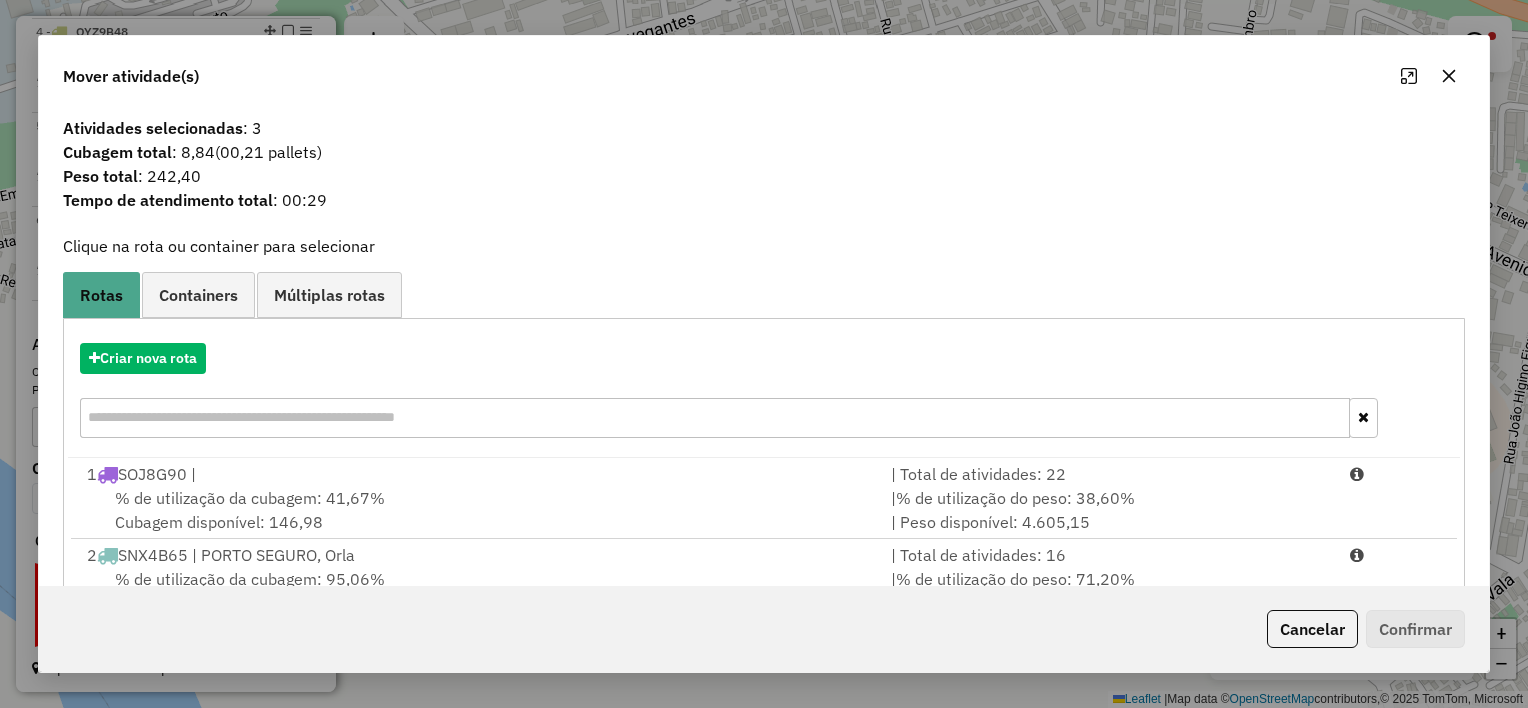 drag, startPoint x: 199, startPoint y: 299, endPoint x: 547, endPoint y: 442, distance: 376.2353 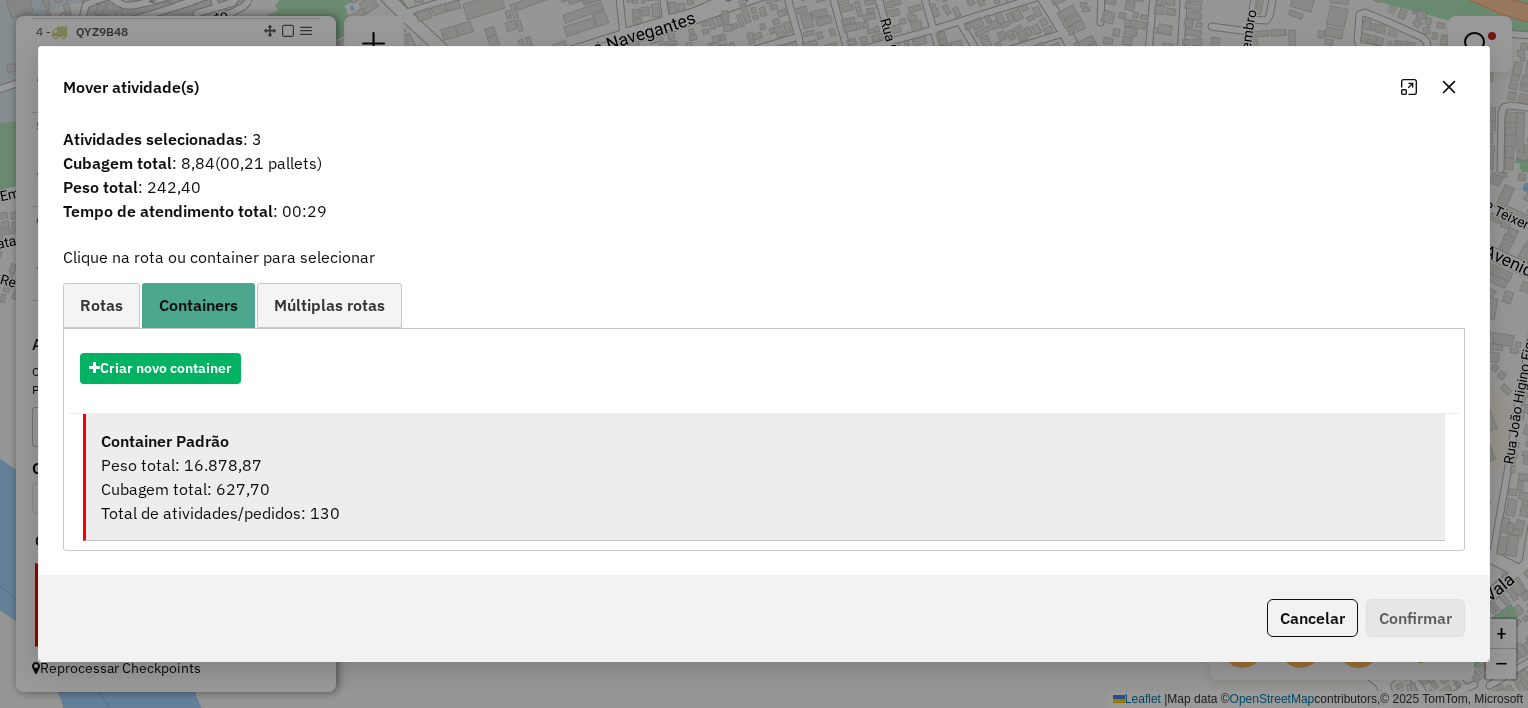 drag, startPoint x: 828, startPoint y: 489, endPoint x: 1144, endPoint y: 564, distance: 324.77838 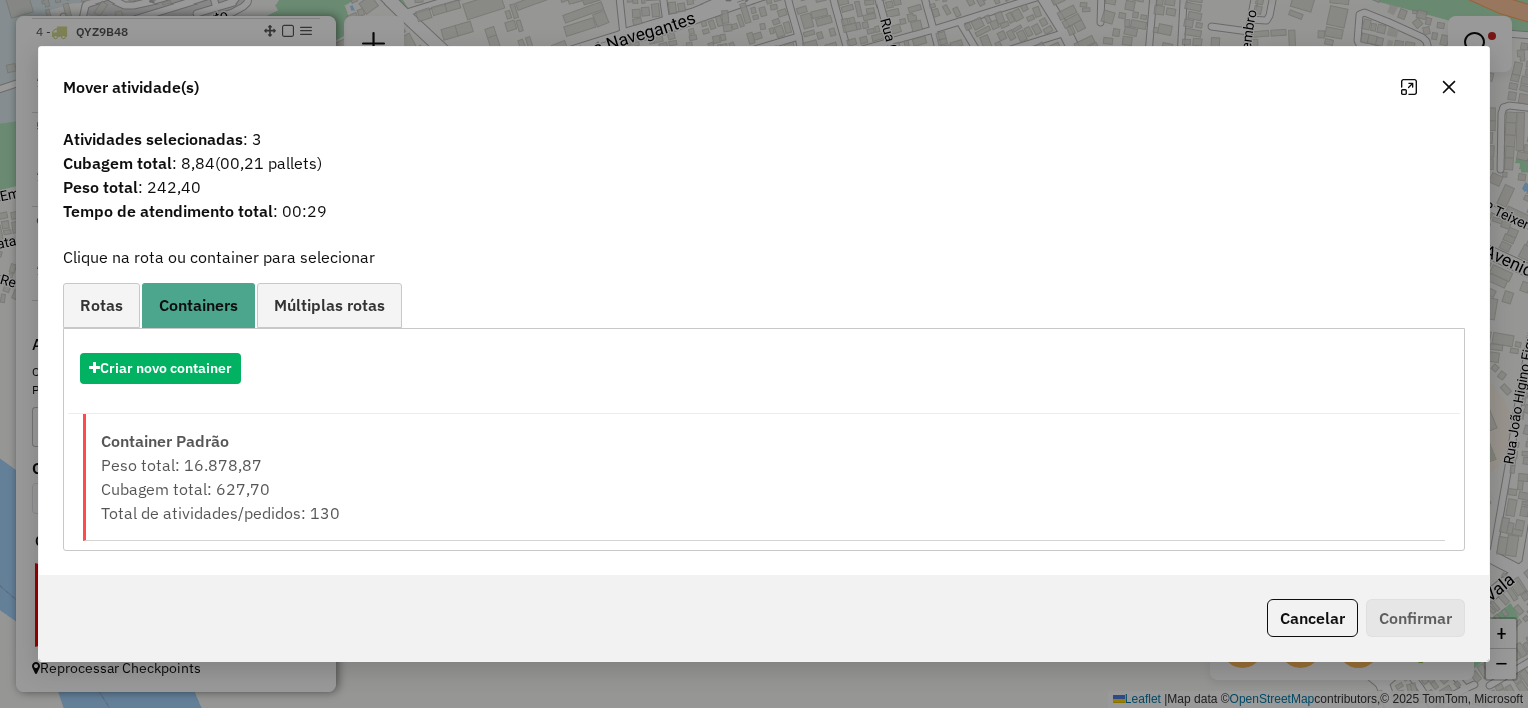 click on "Cubagem total: 627,70" at bounding box center (765, 489) 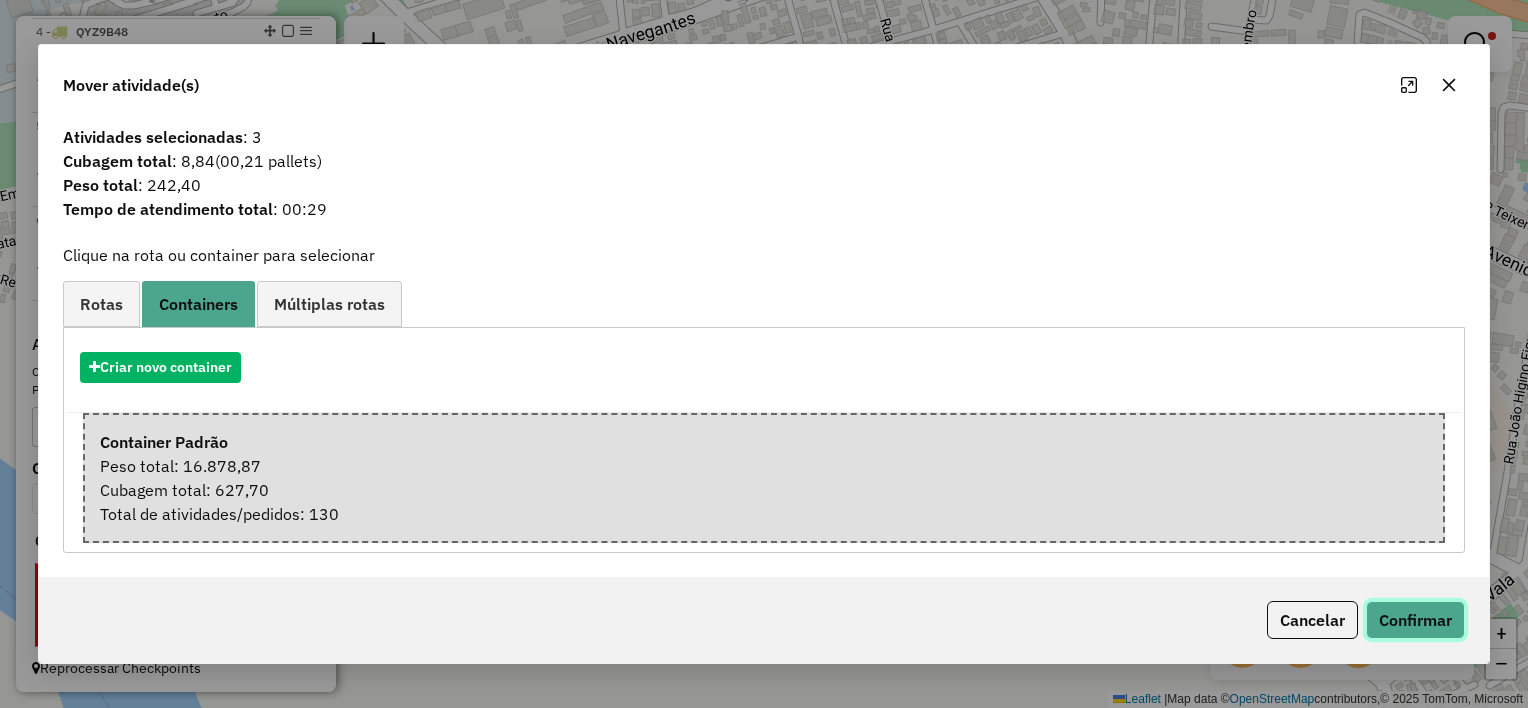 click on "Confirmar" 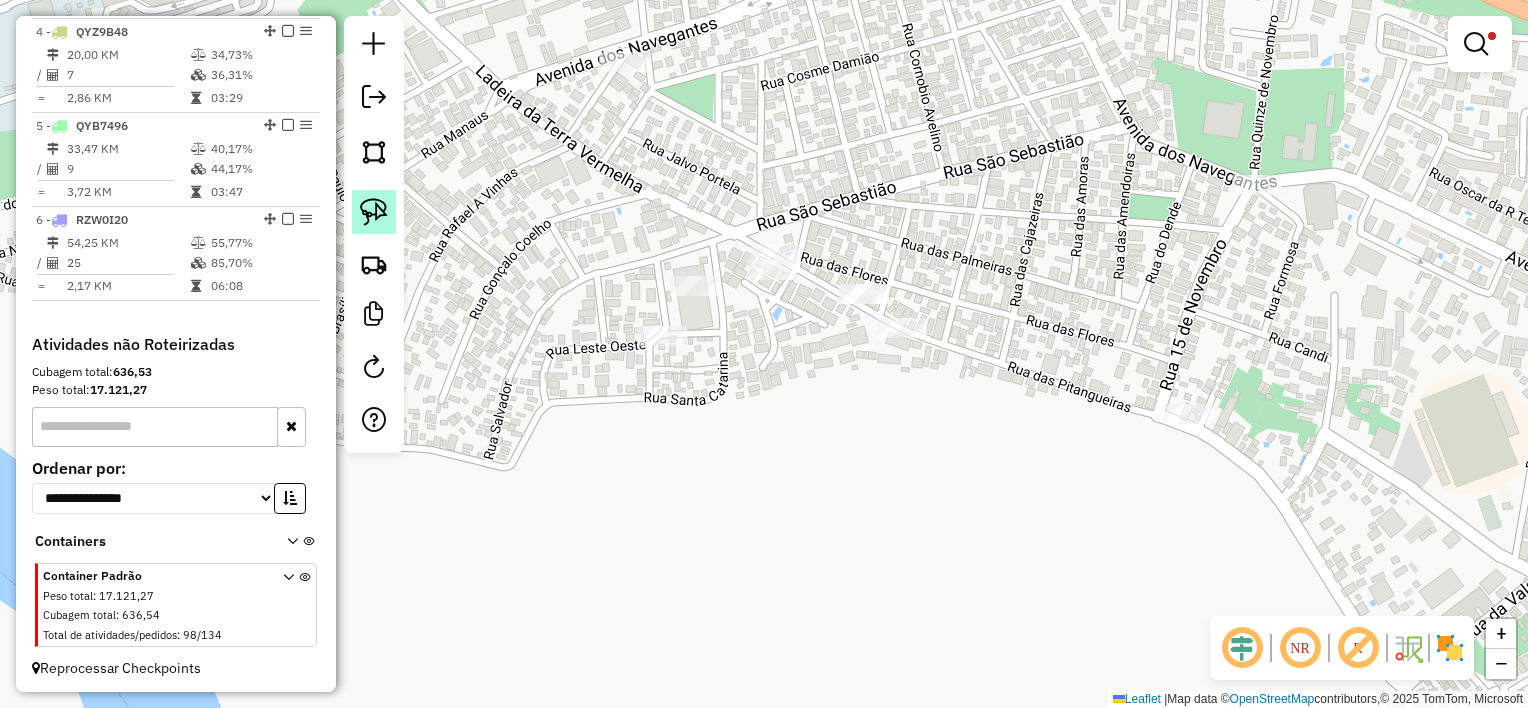 click 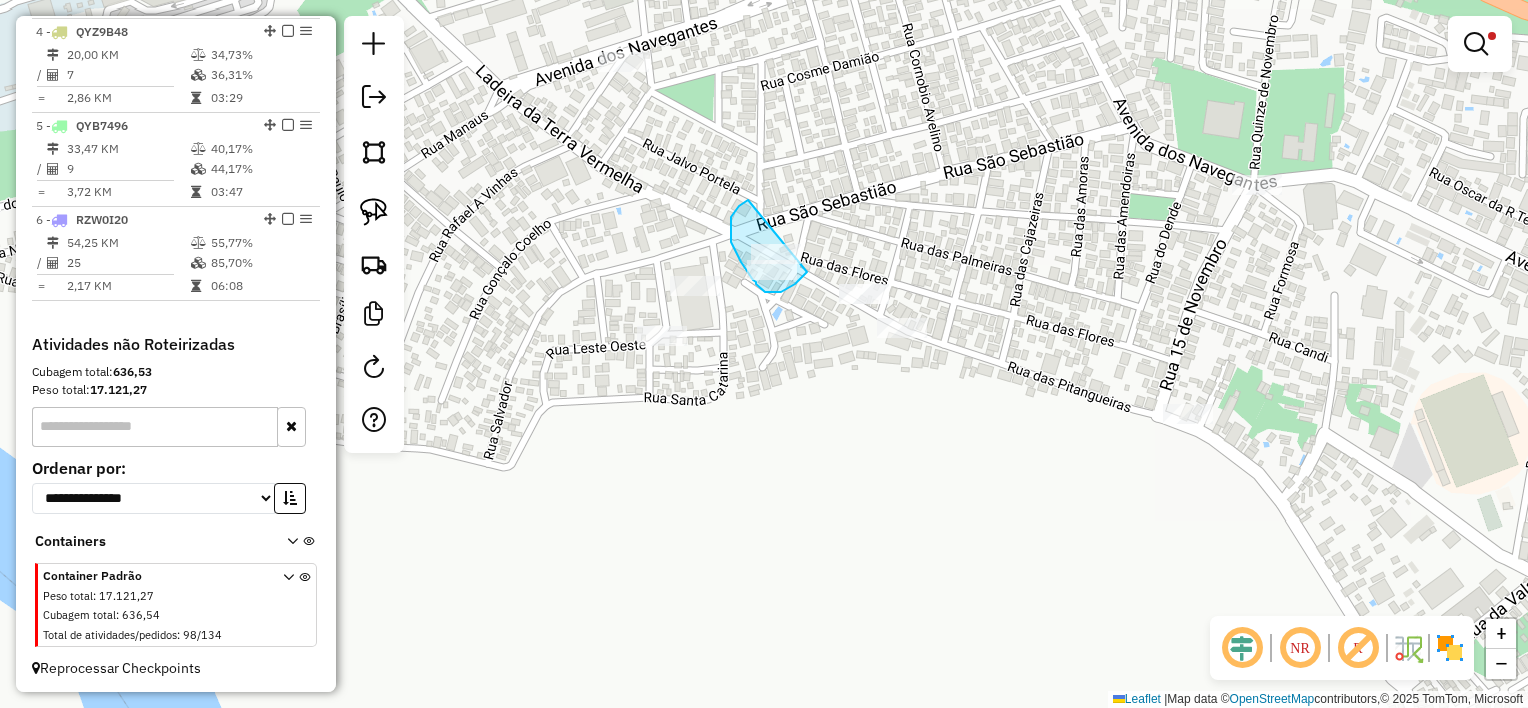 drag, startPoint x: 799, startPoint y: 280, endPoint x: 789, endPoint y: 199, distance: 81.61495 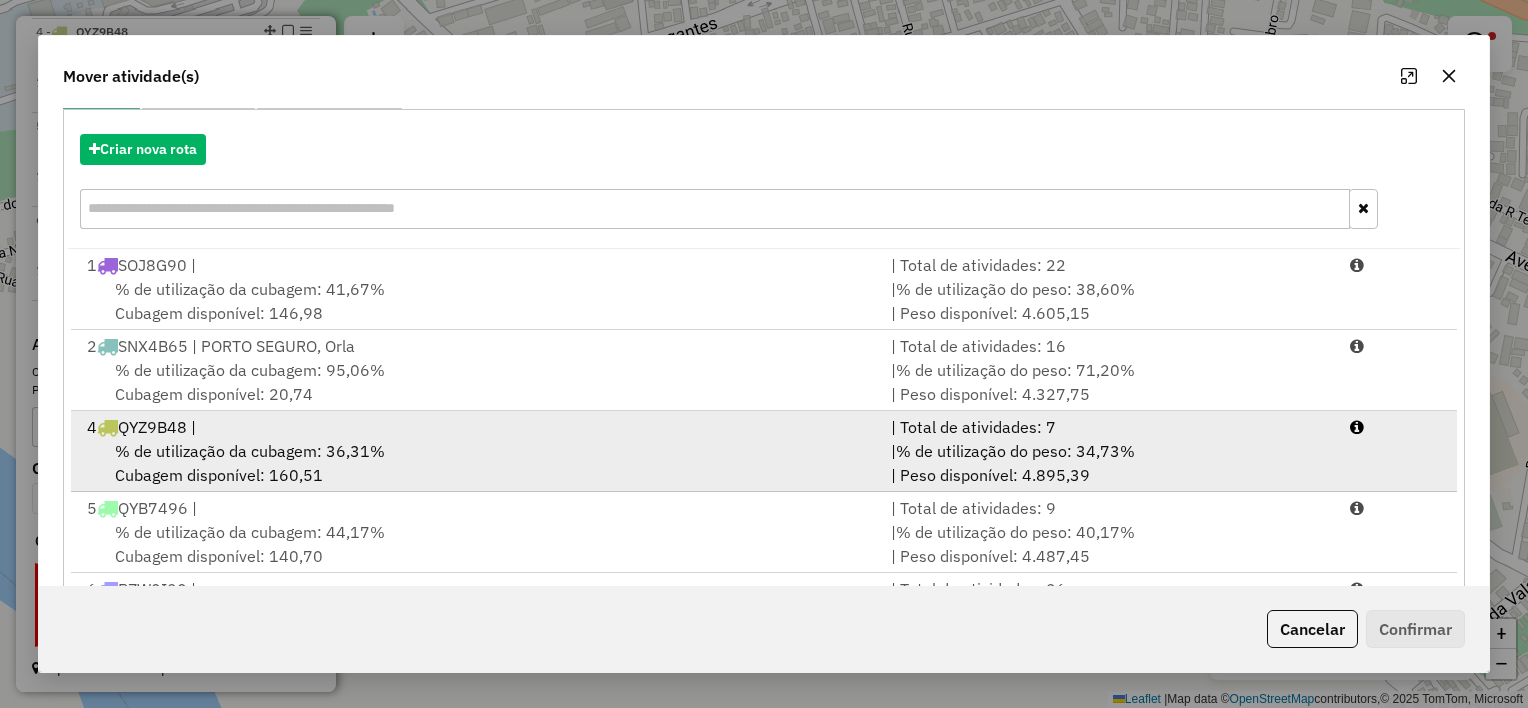 scroll, scrollTop: 305, scrollLeft: 0, axis: vertical 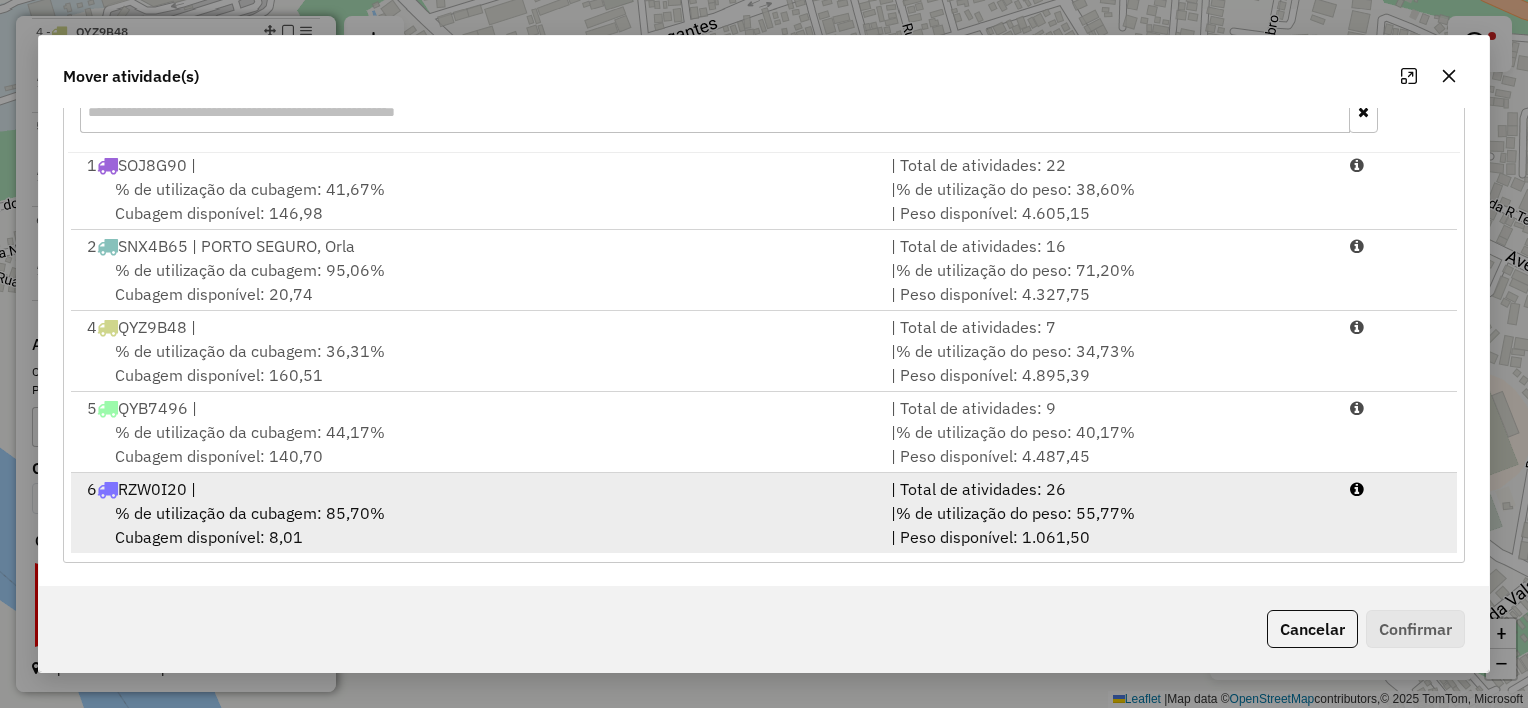 click on "% de utilização da cubagem: 85,70%" at bounding box center [250, 513] 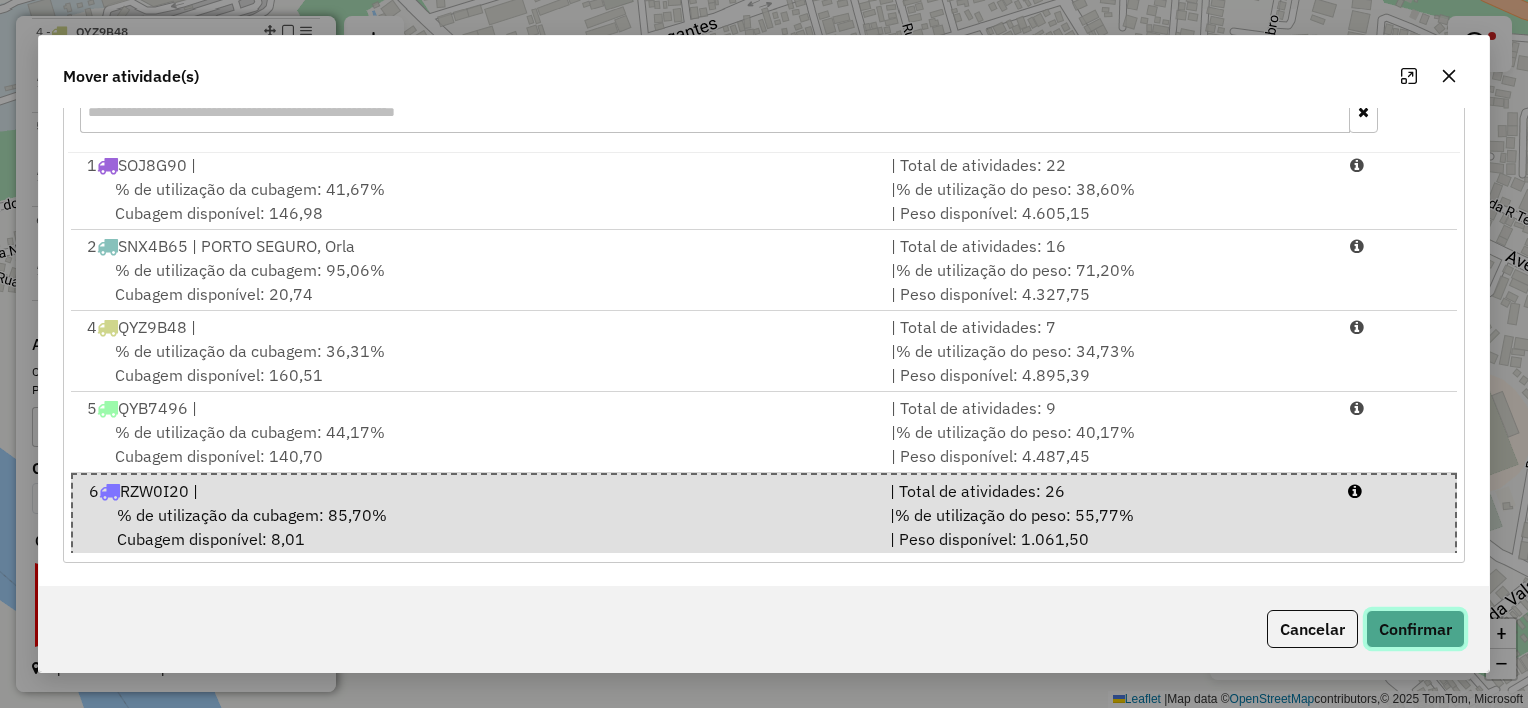 click on "Confirmar" 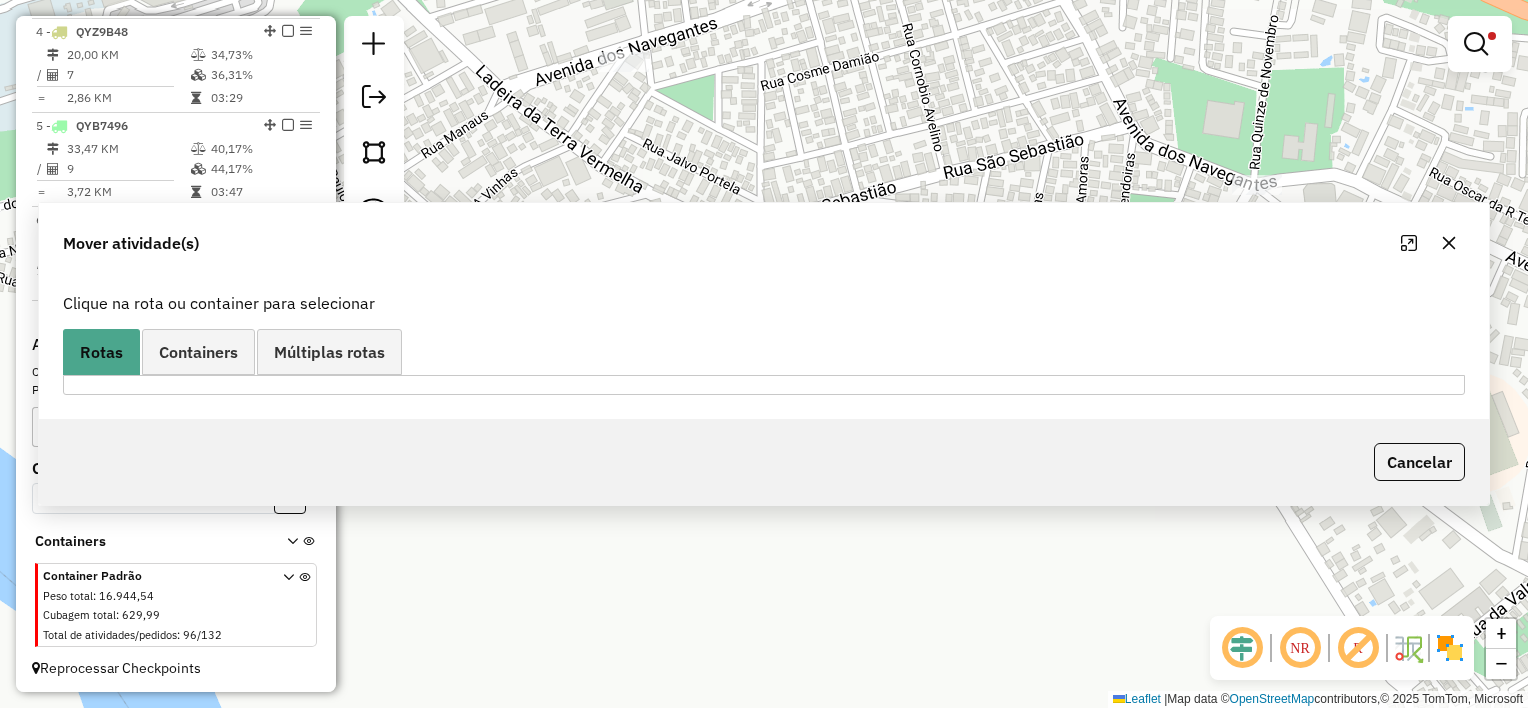scroll, scrollTop: 0, scrollLeft: 0, axis: both 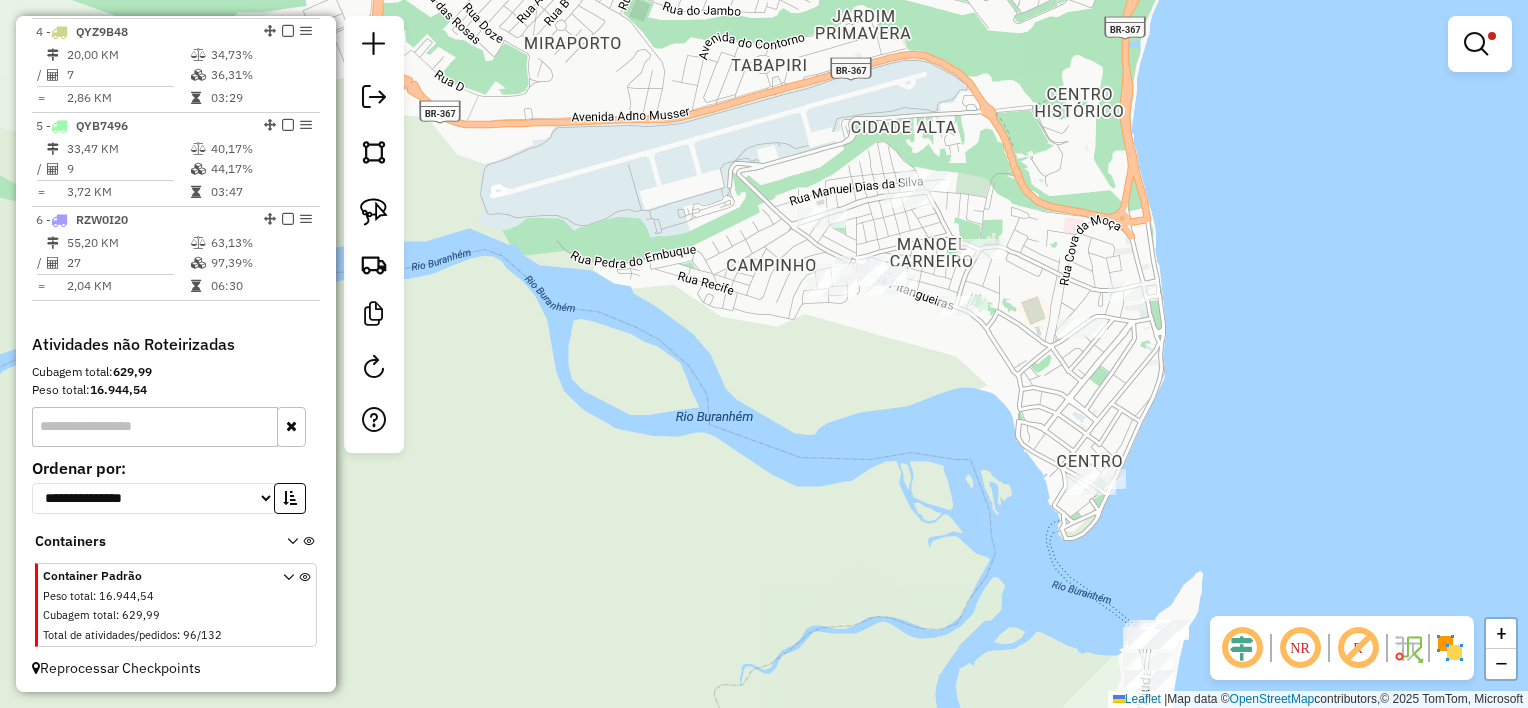 click at bounding box center [1476, 44] 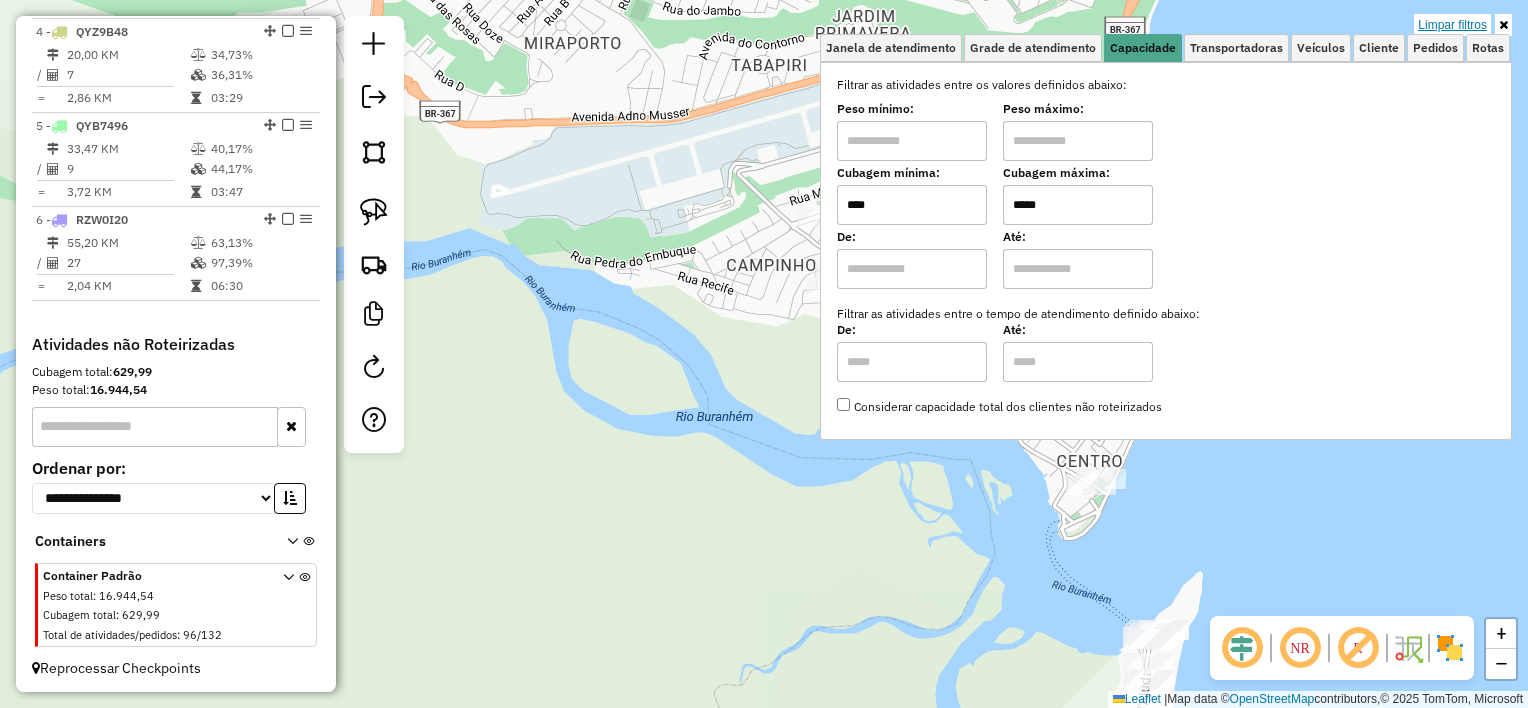 click on "Limpar filtros" at bounding box center (1452, 25) 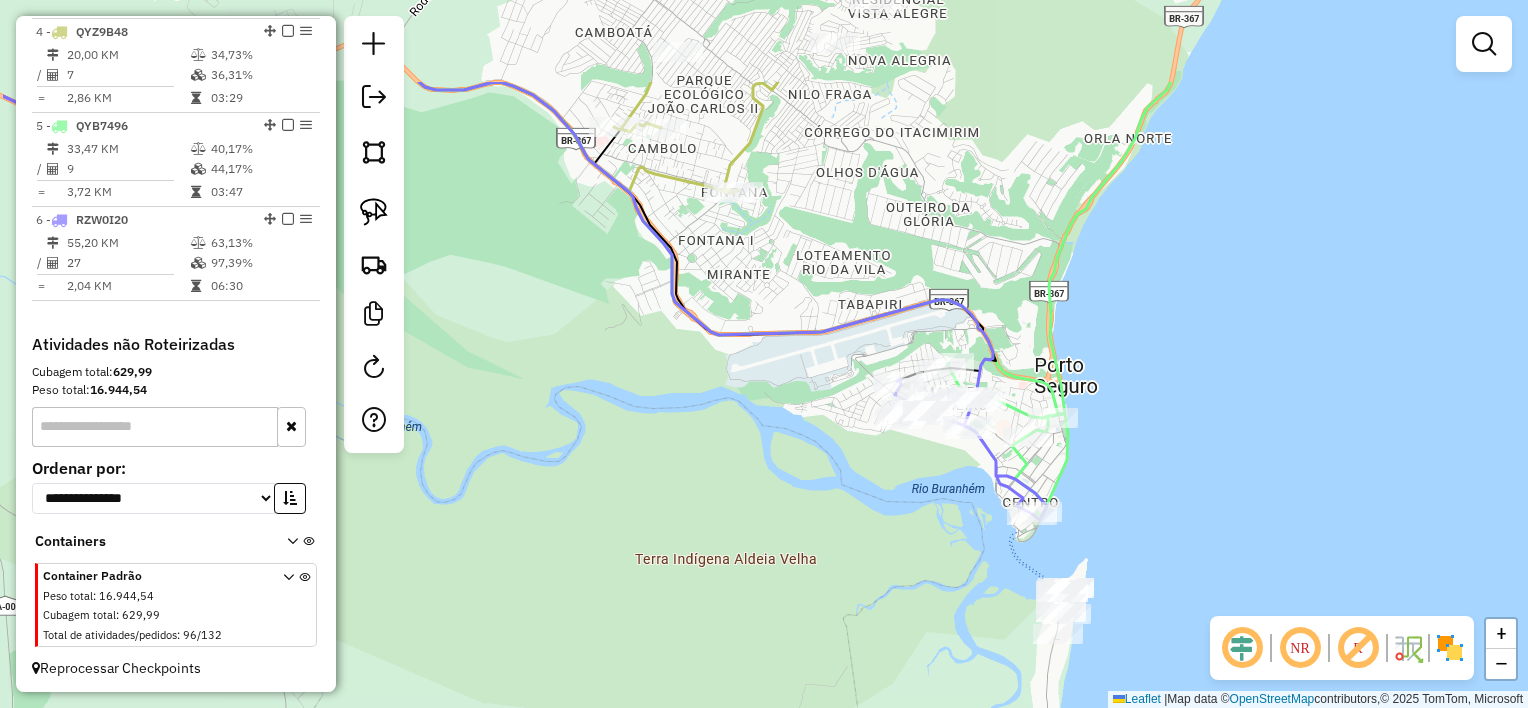 drag, startPoint x: 681, startPoint y: 375, endPoint x: 774, endPoint y: 425, distance: 105.58882 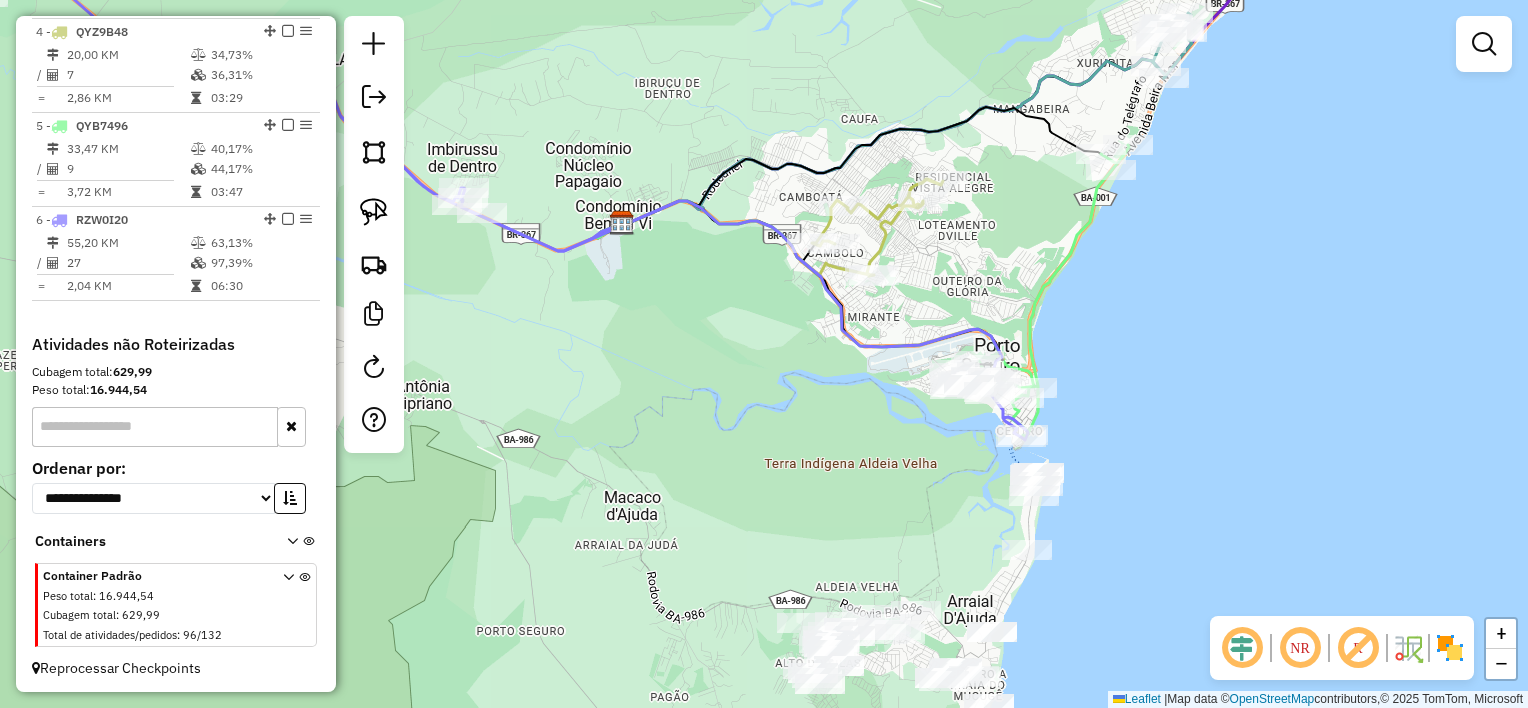 drag, startPoint x: 960, startPoint y: 267, endPoint x: 1082, endPoint y: 274, distance: 122.20065 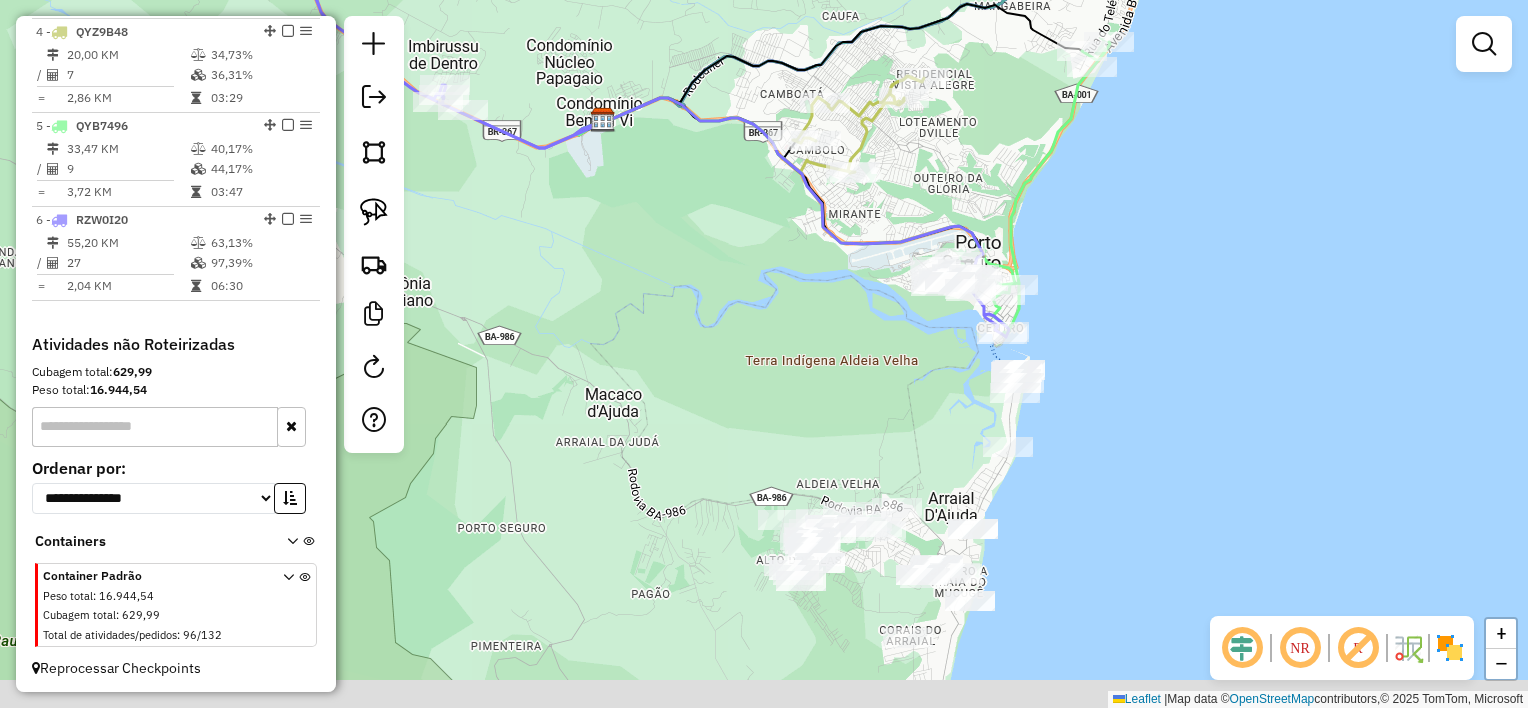 drag, startPoint x: 1065, startPoint y: 294, endPoint x: 1032, endPoint y: 251, distance: 54.20332 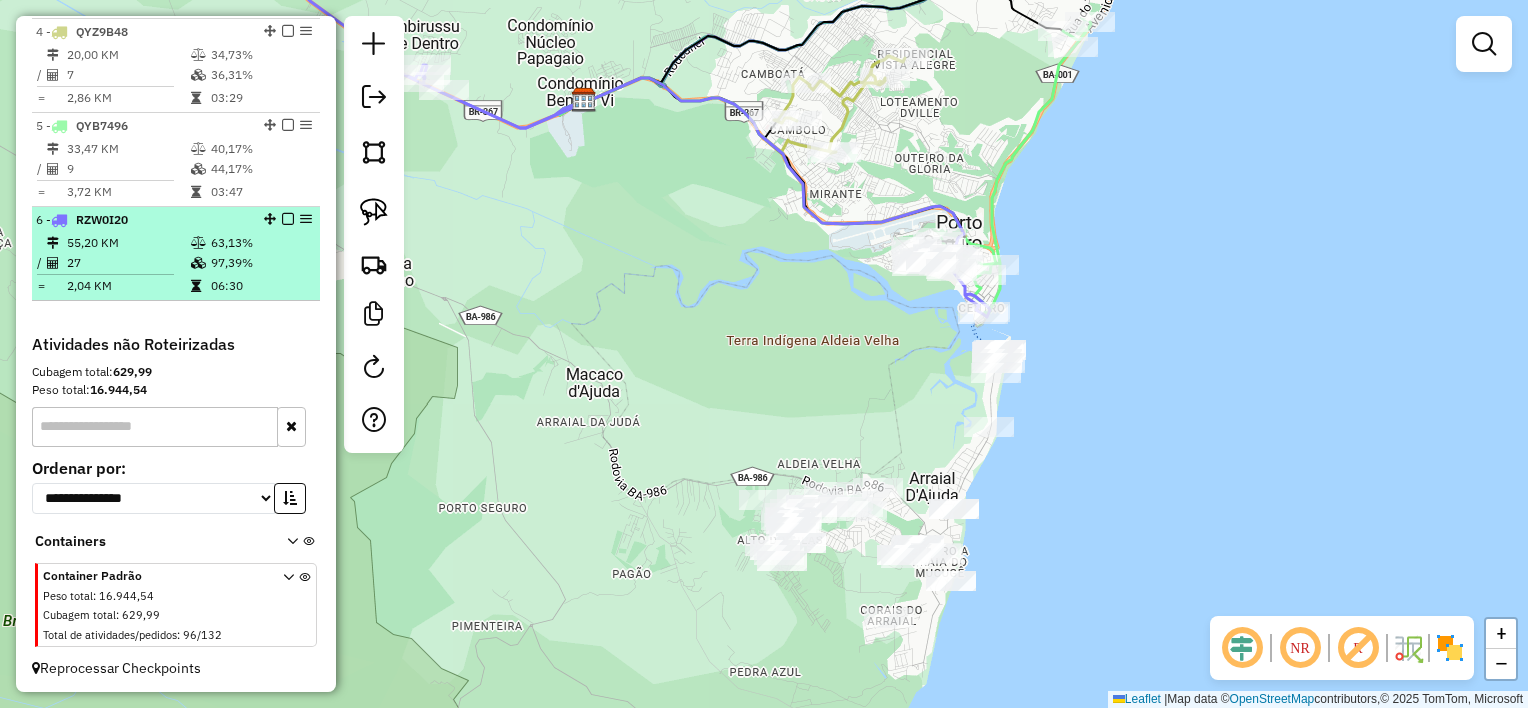 click at bounding box center (288, 219) 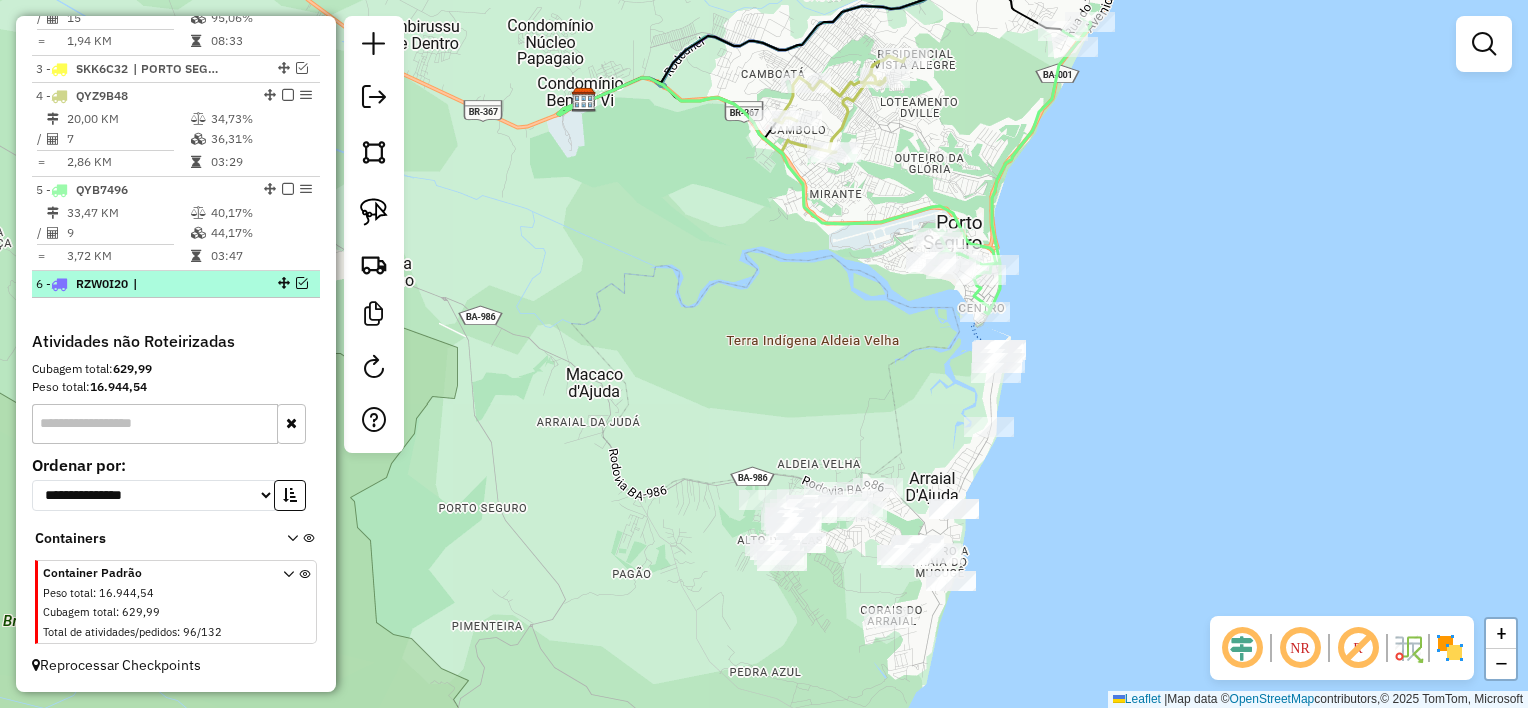 scroll, scrollTop: 937, scrollLeft: 0, axis: vertical 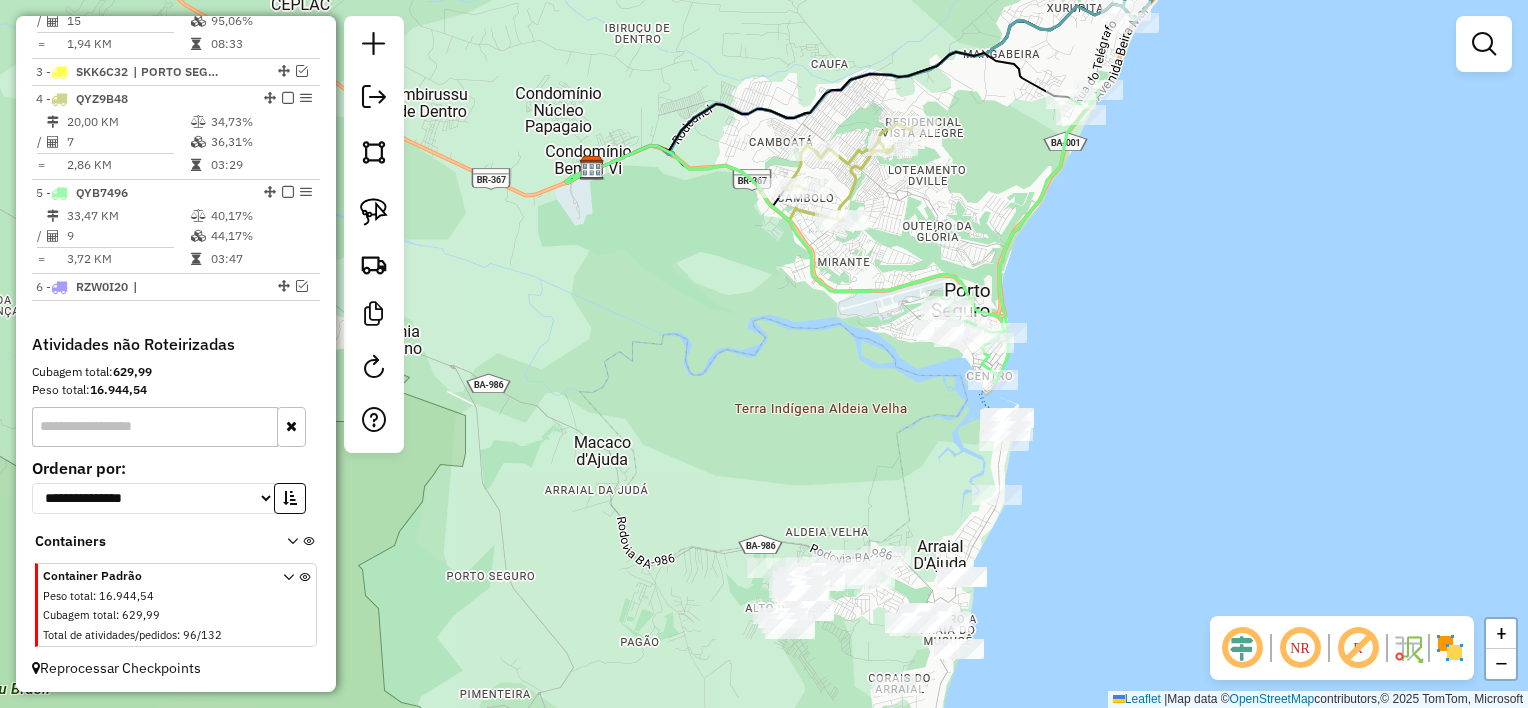 drag, startPoint x: 777, startPoint y: 310, endPoint x: 780, endPoint y: 323, distance: 13.341664 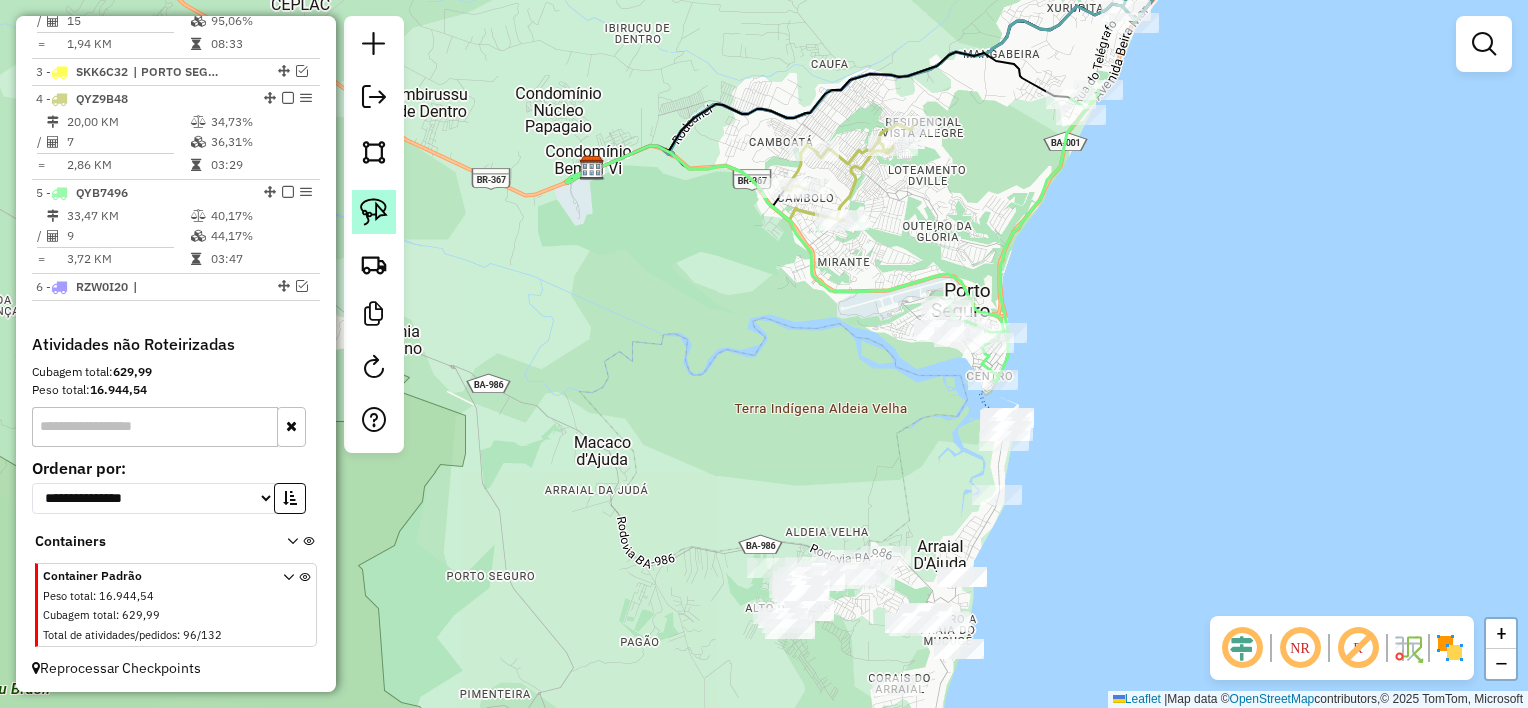 click 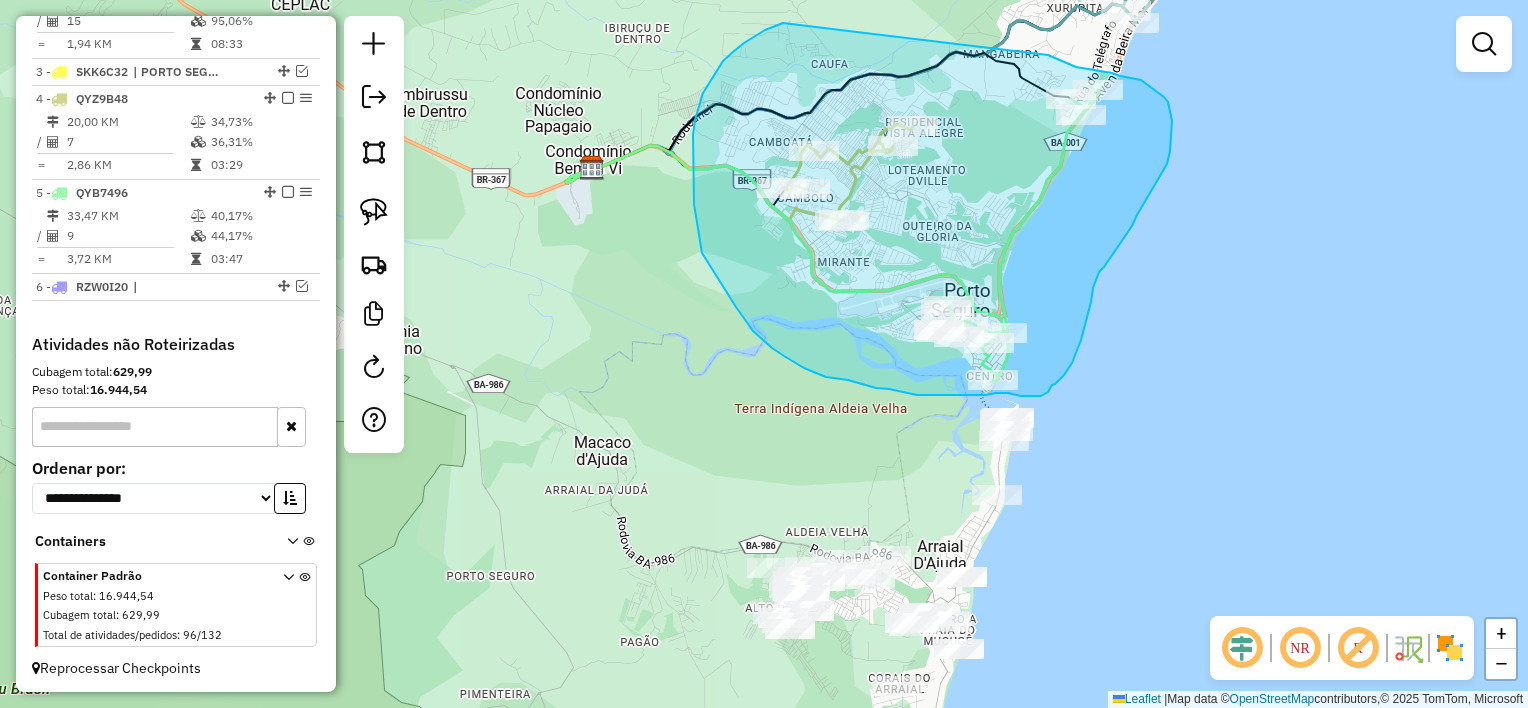 drag, startPoint x: 1103, startPoint y: 72, endPoint x: 796, endPoint y: 20, distance: 311.37277 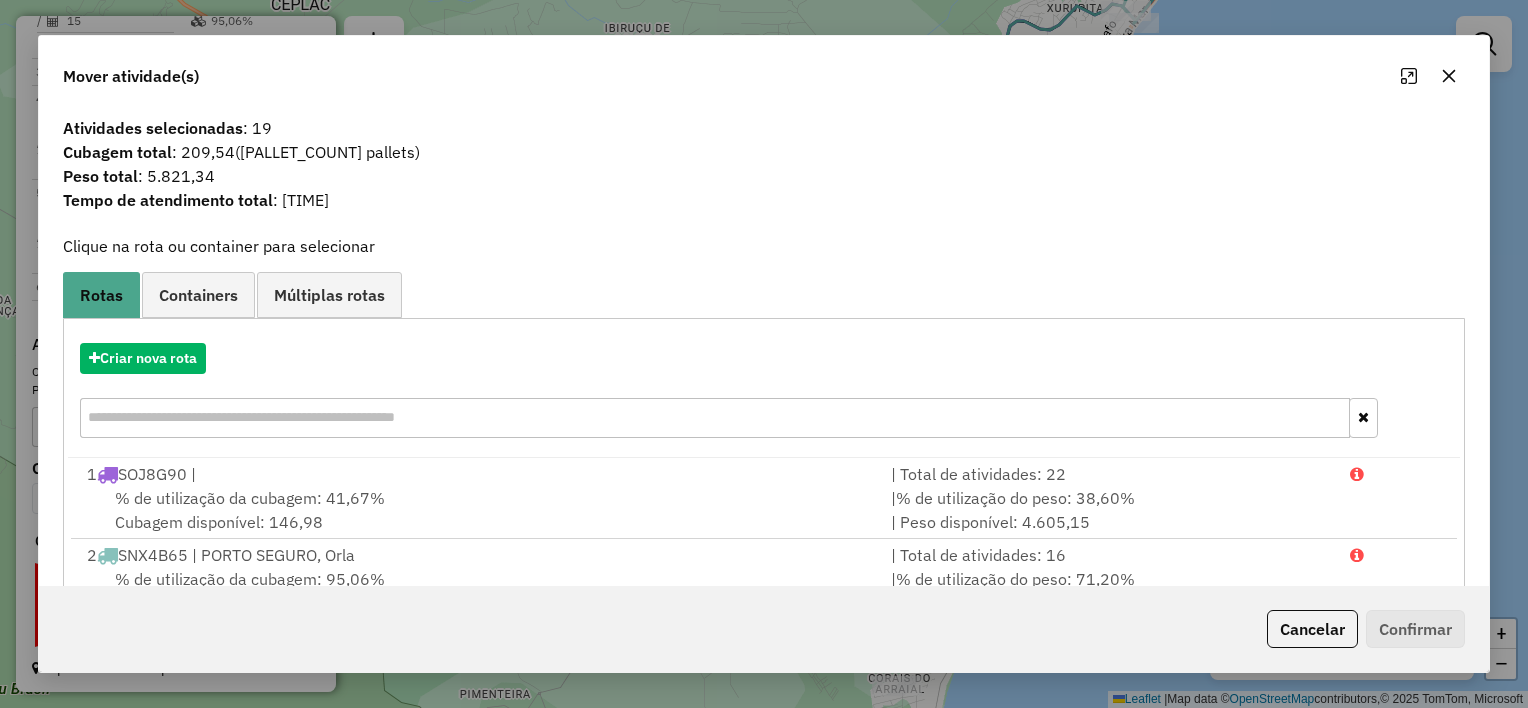 click 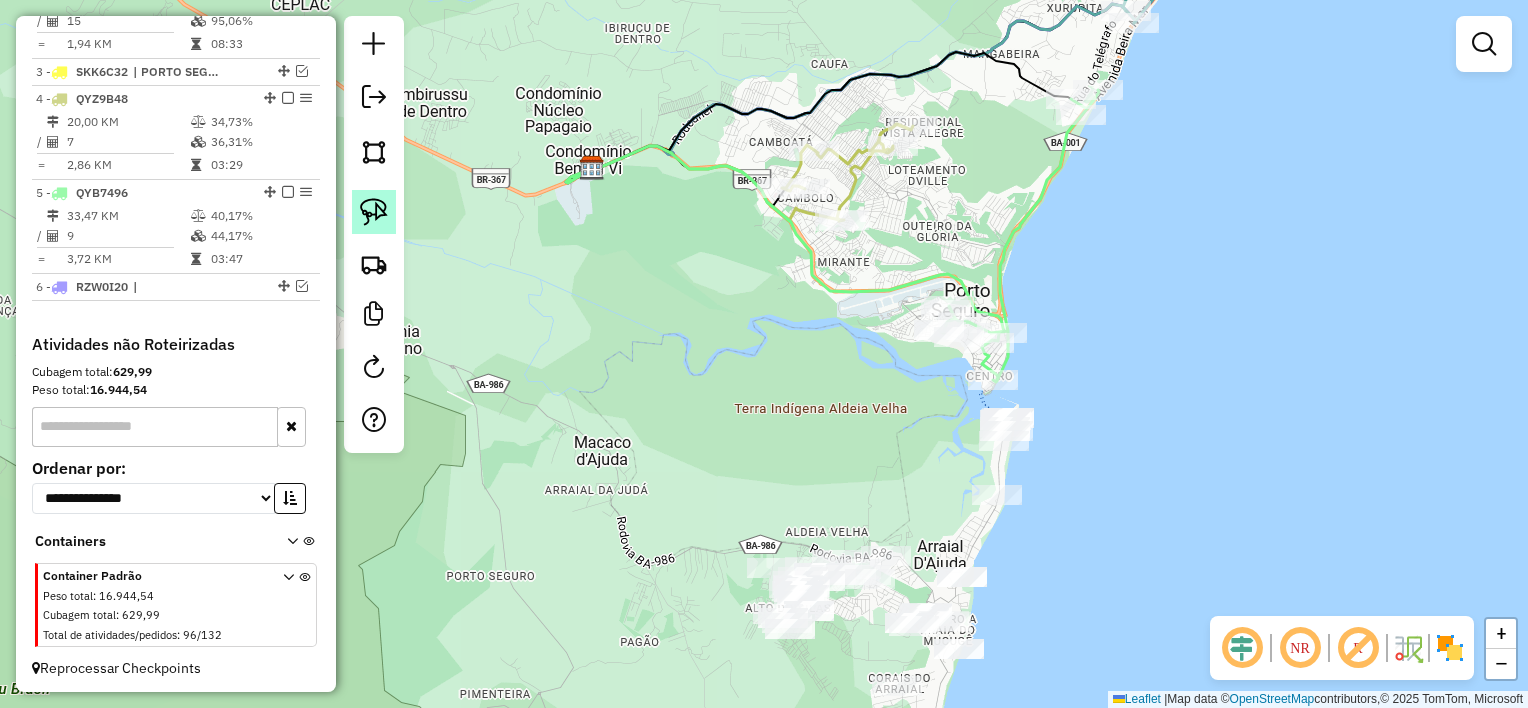 click 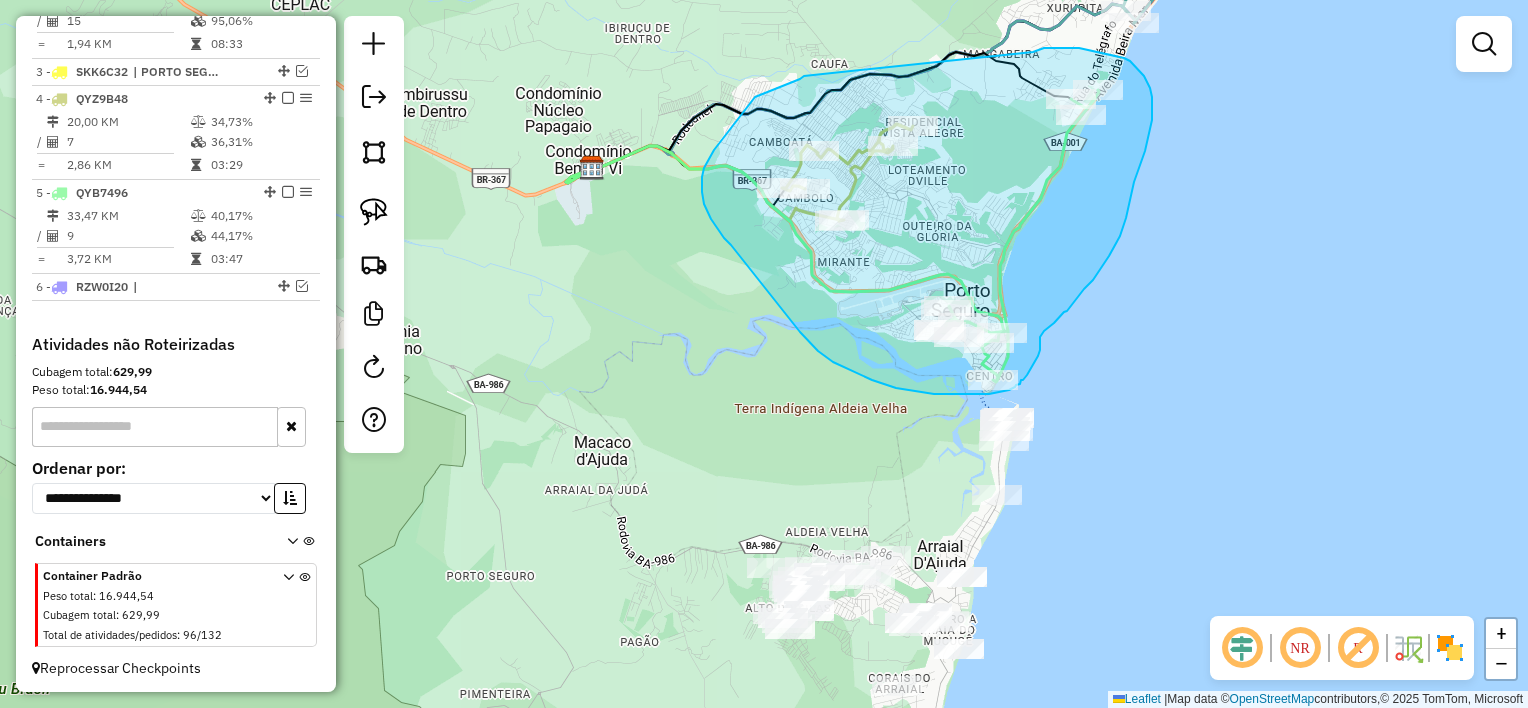 drag, startPoint x: 1060, startPoint y: 48, endPoint x: 878, endPoint y: 80, distance: 184.79178 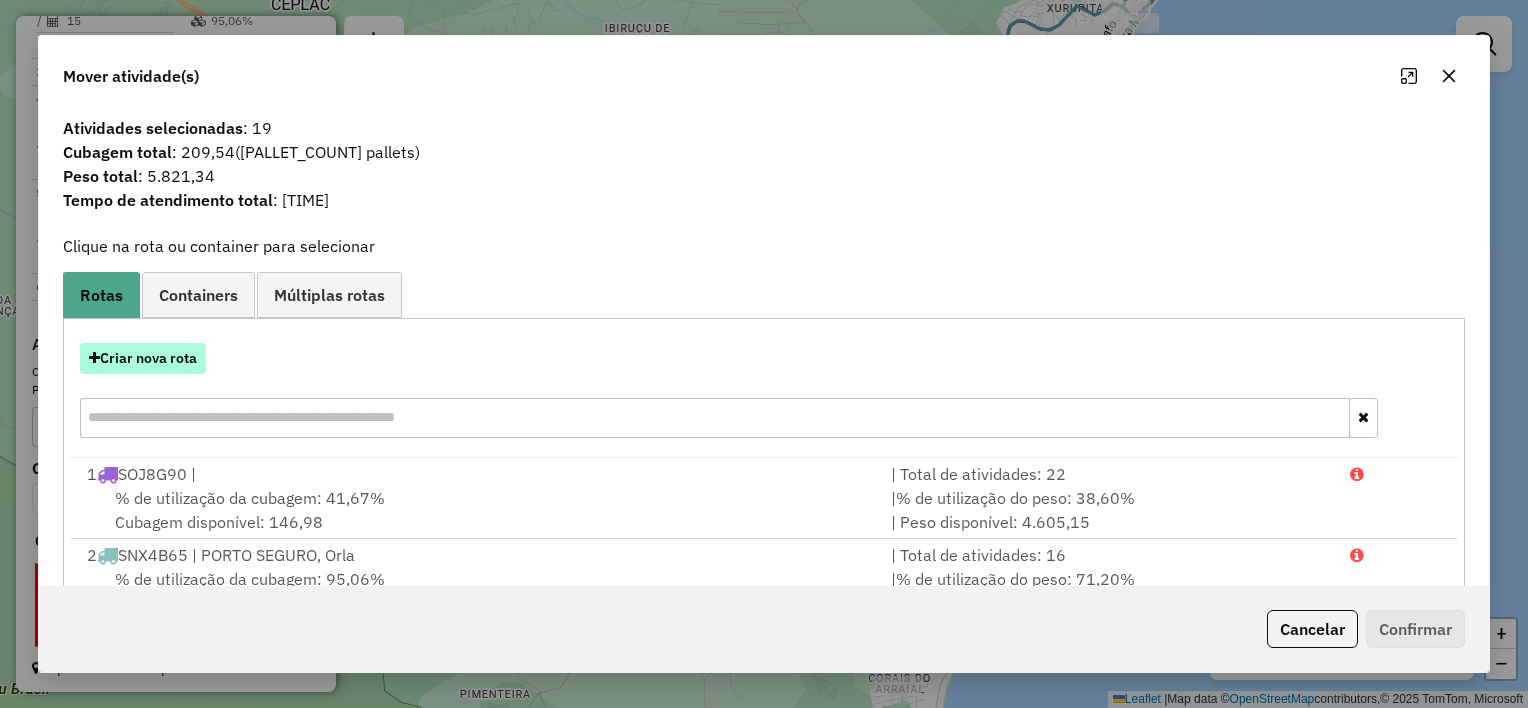 click on "Criar nova rota" at bounding box center (143, 358) 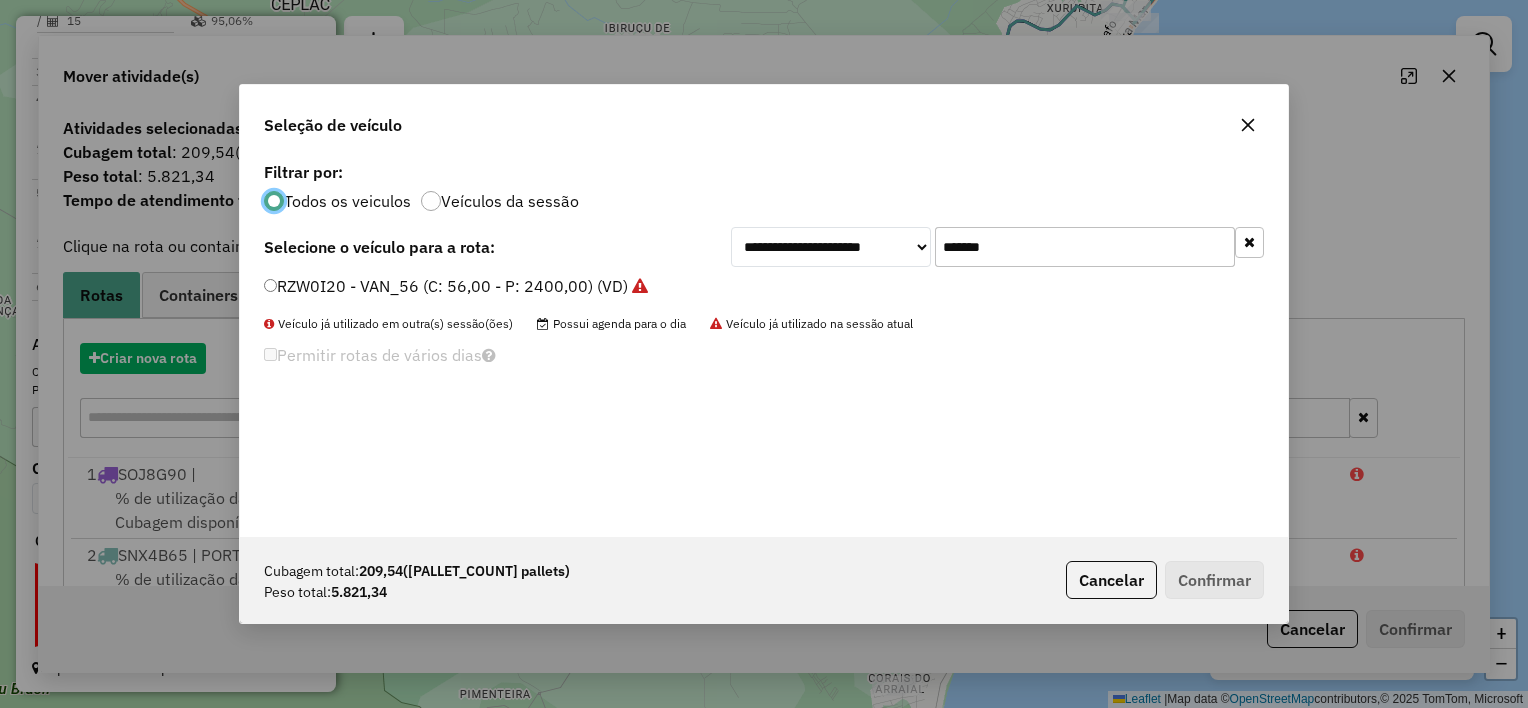 scroll, scrollTop: 10, scrollLeft: 6, axis: both 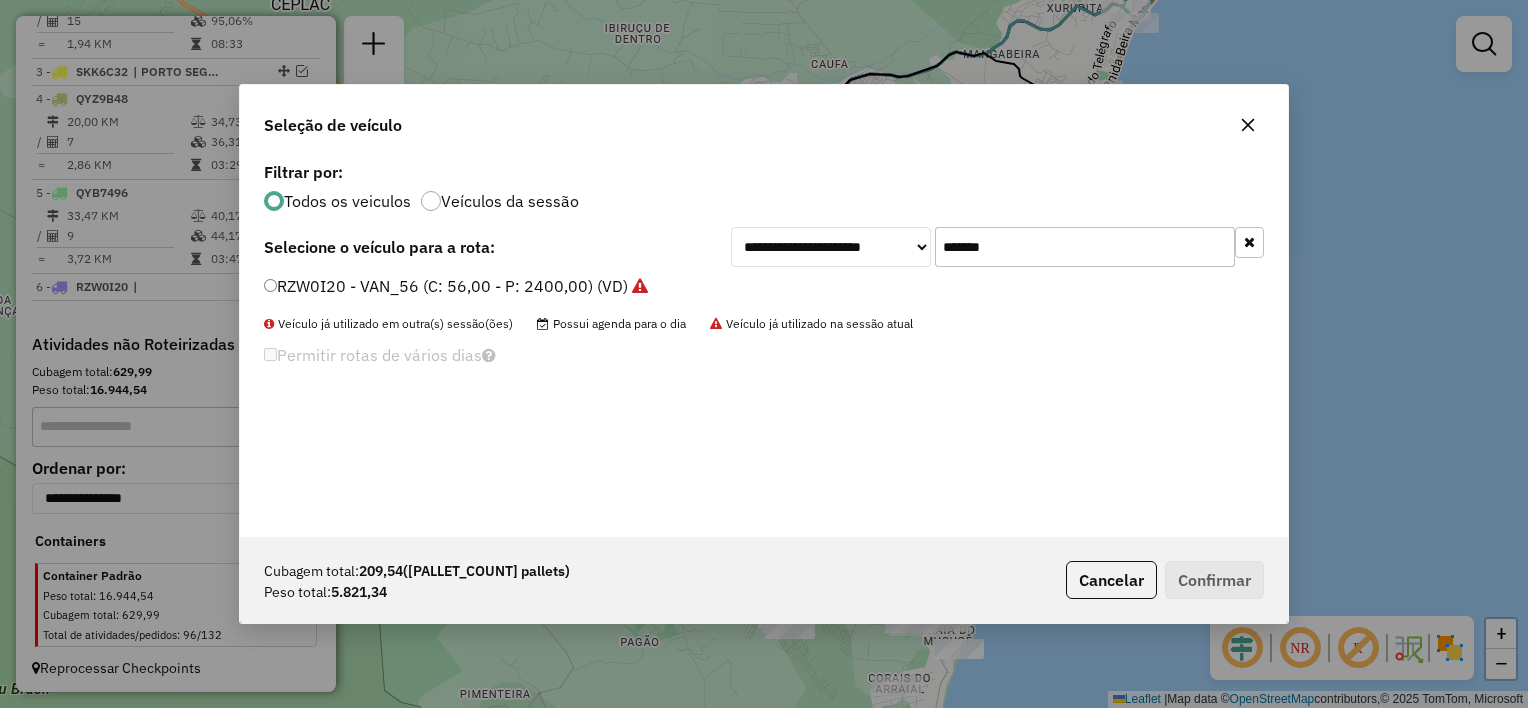 click on "*******" 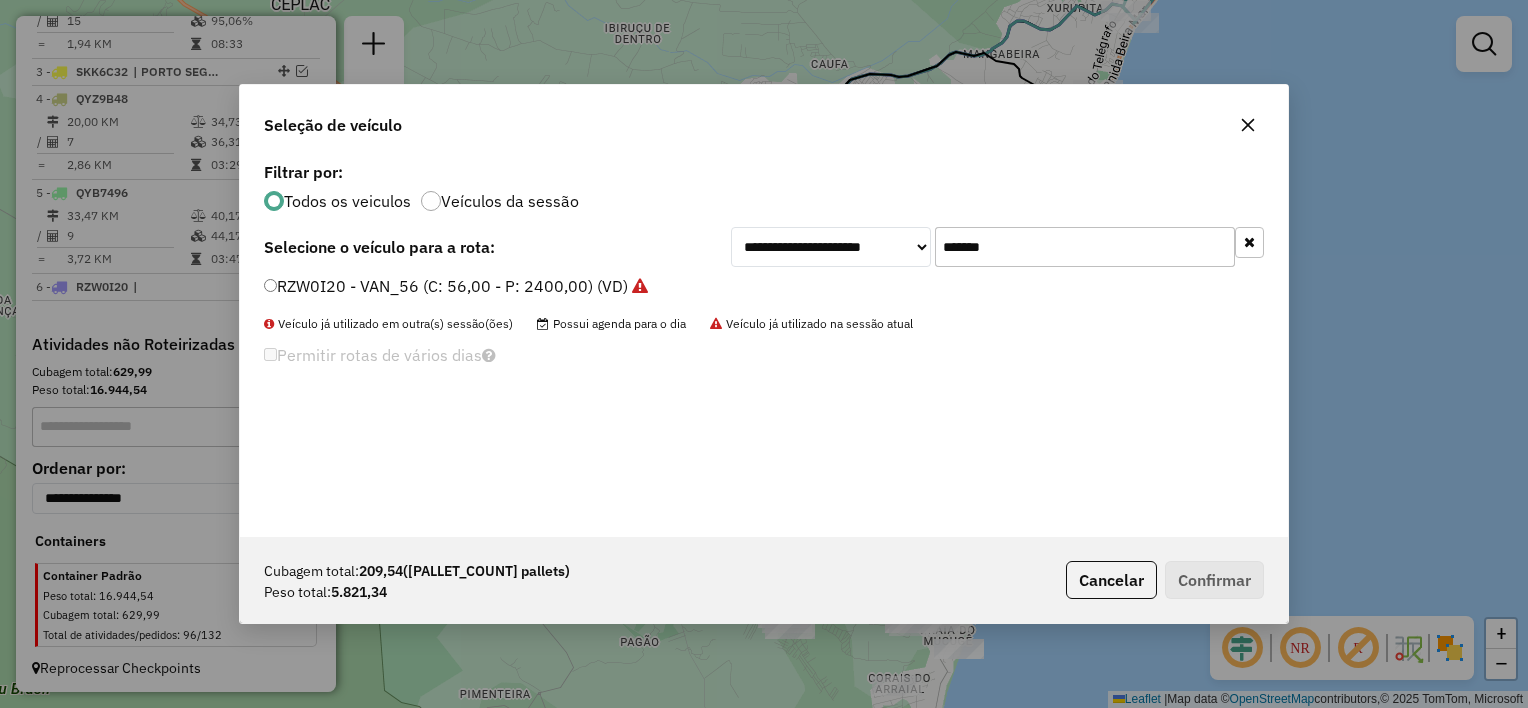 paste 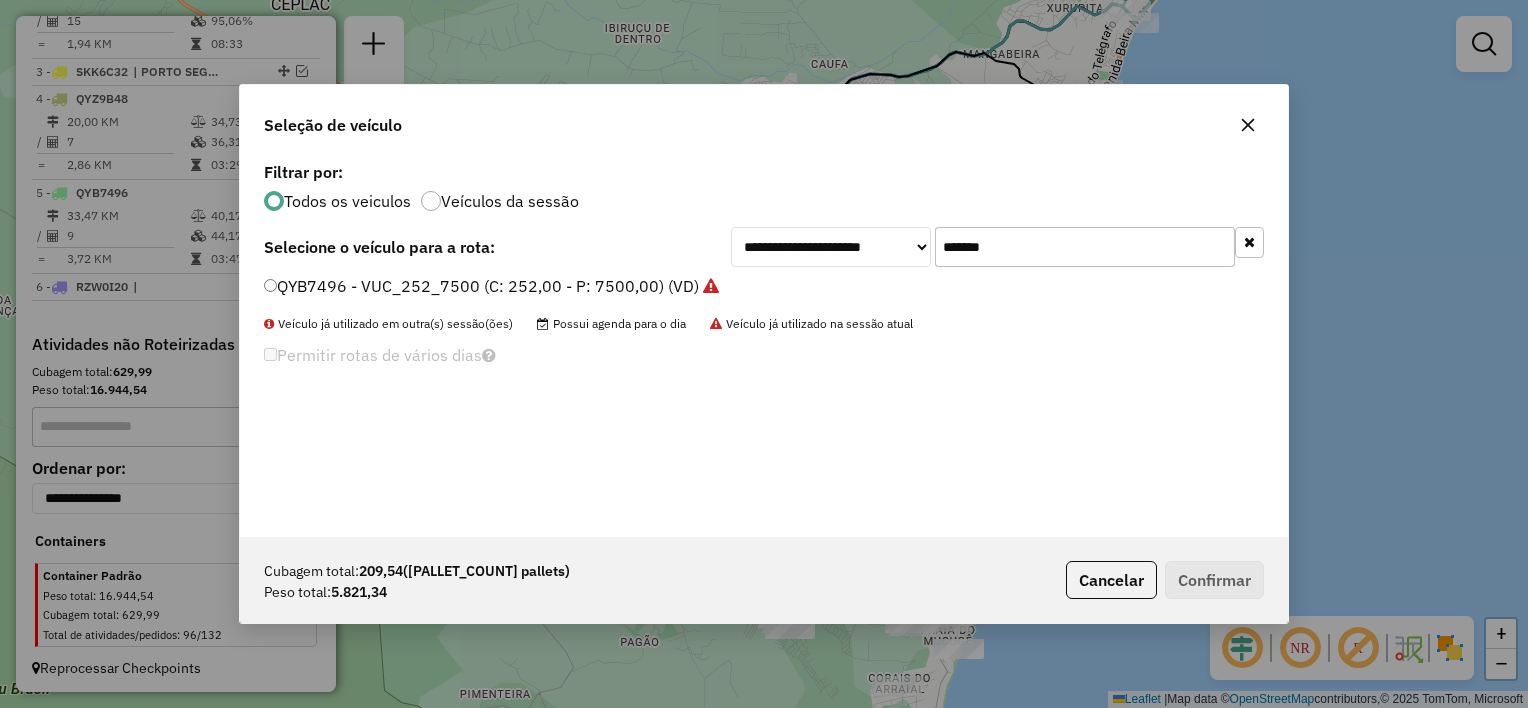 type on "*******" 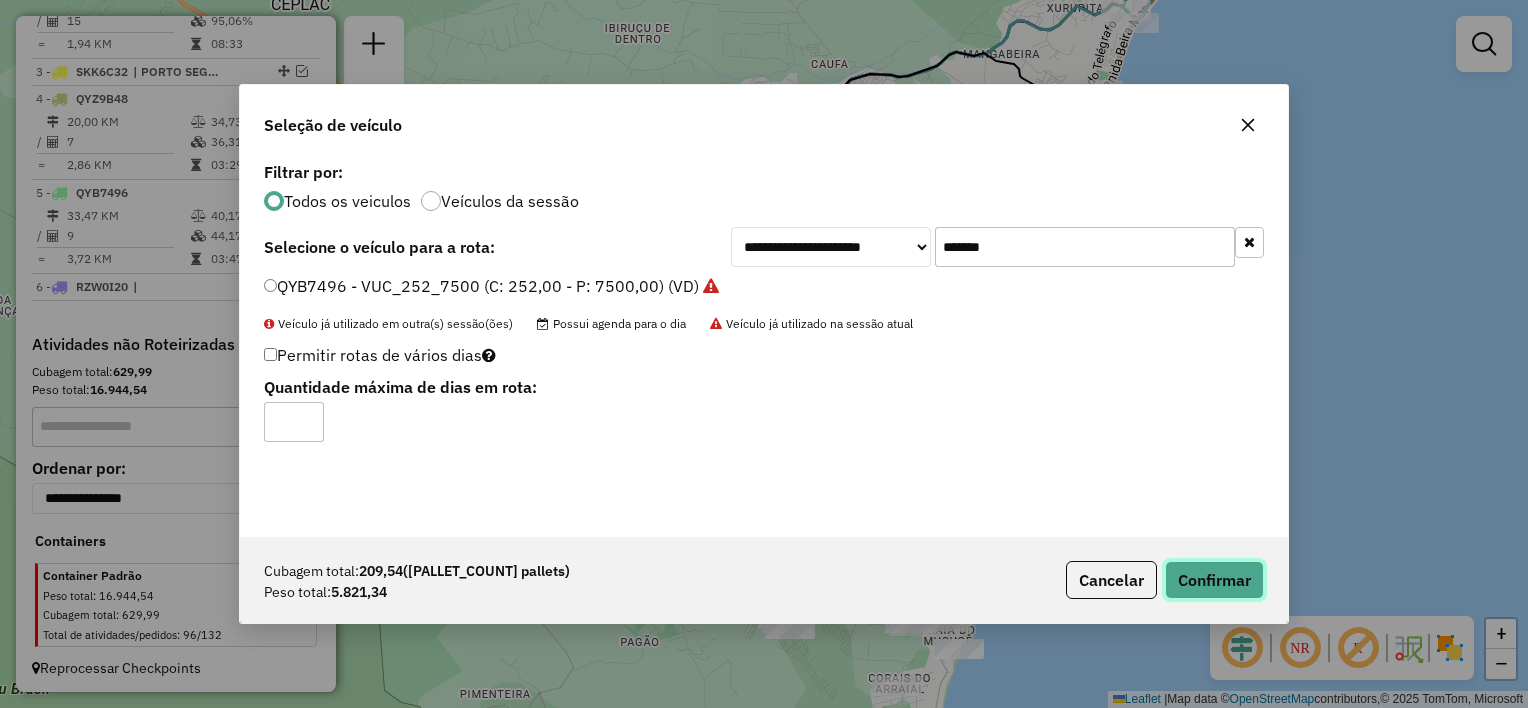 click on "Confirmar" 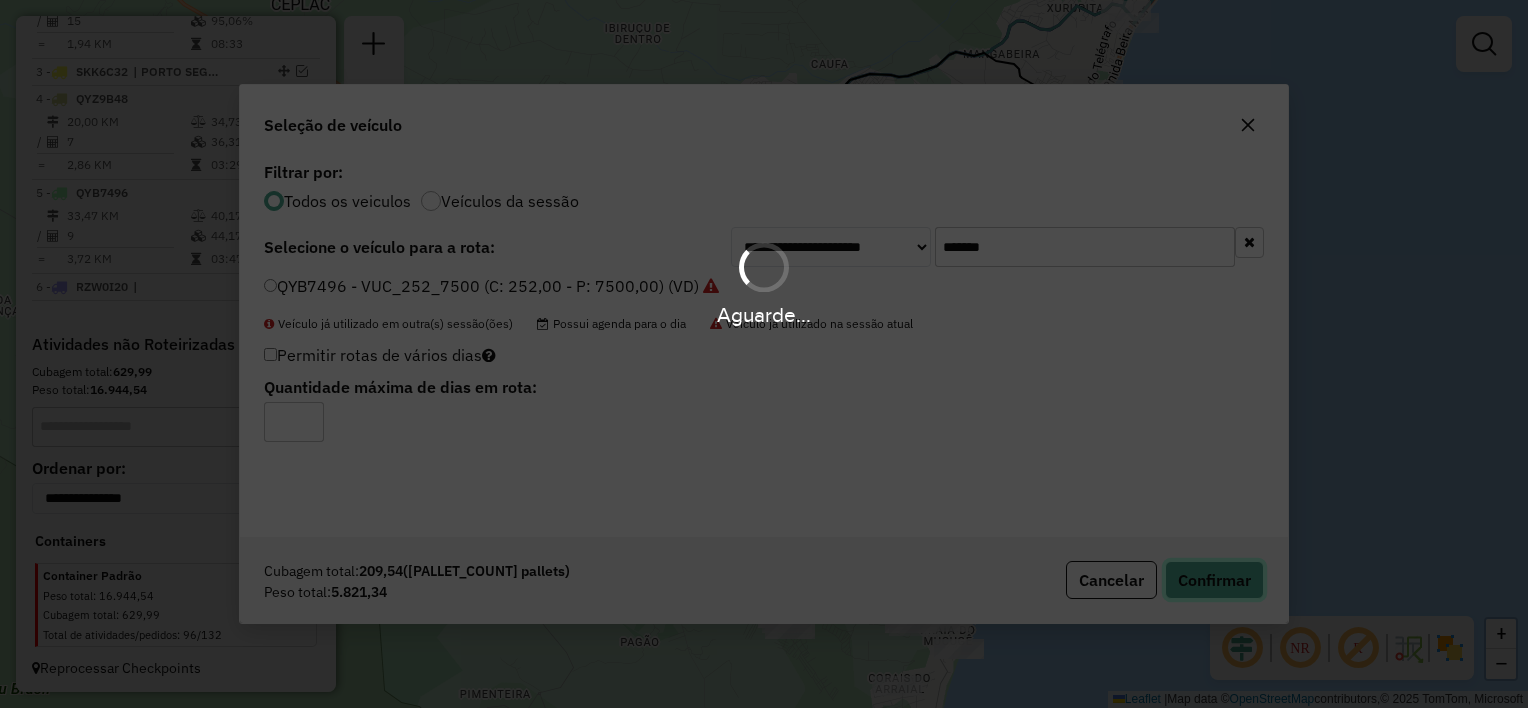 type 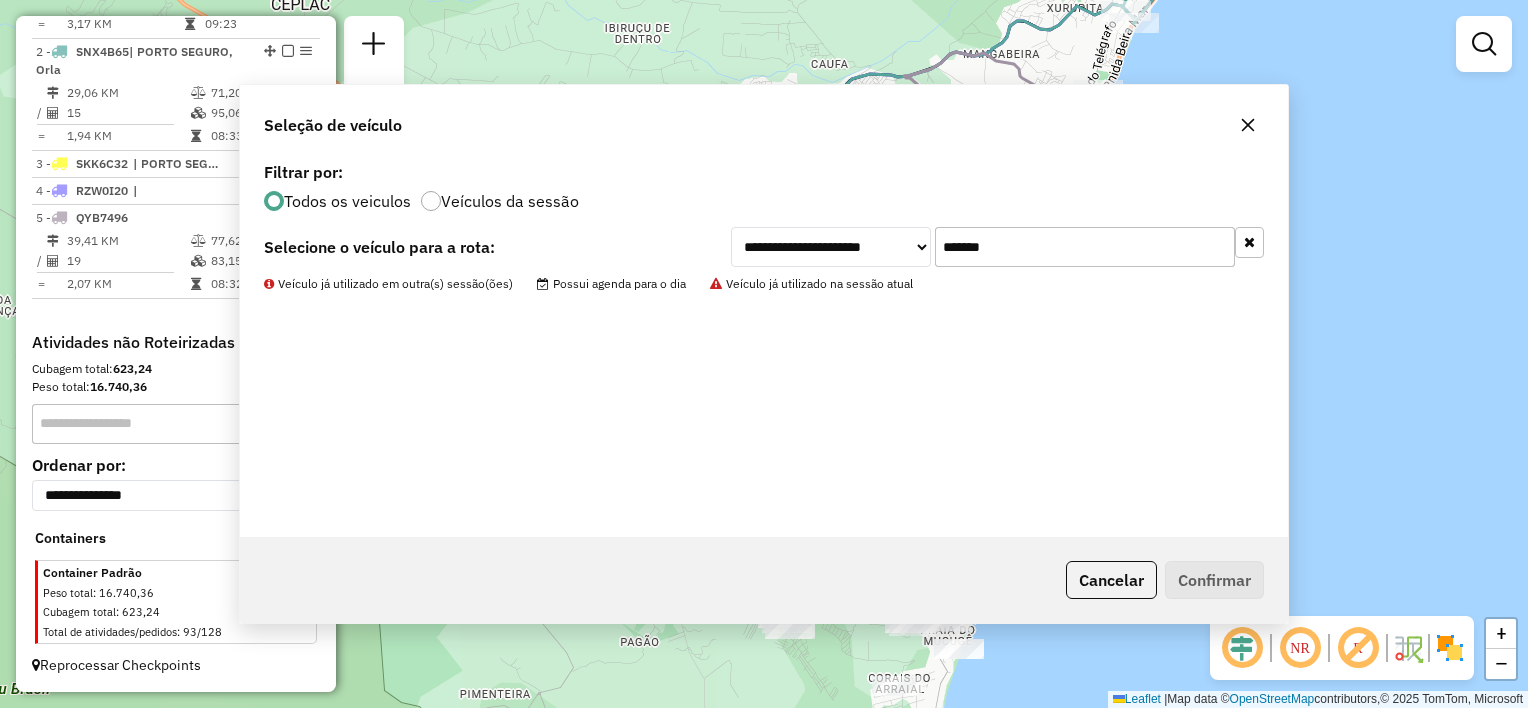 scroll, scrollTop: 819, scrollLeft: 0, axis: vertical 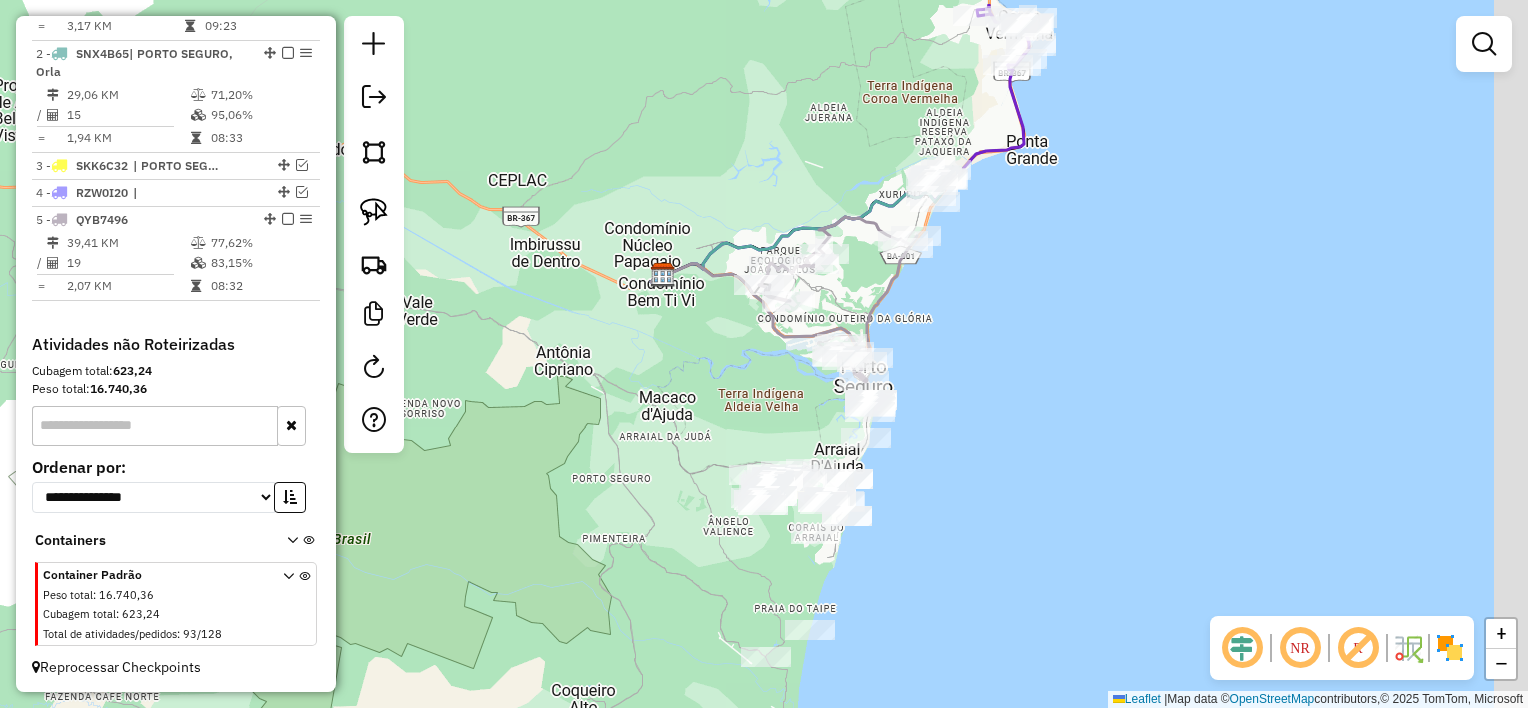 drag, startPoint x: 928, startPoint y: 323, endPoint x: 884, endPoint y: 336, distance: 45.88028 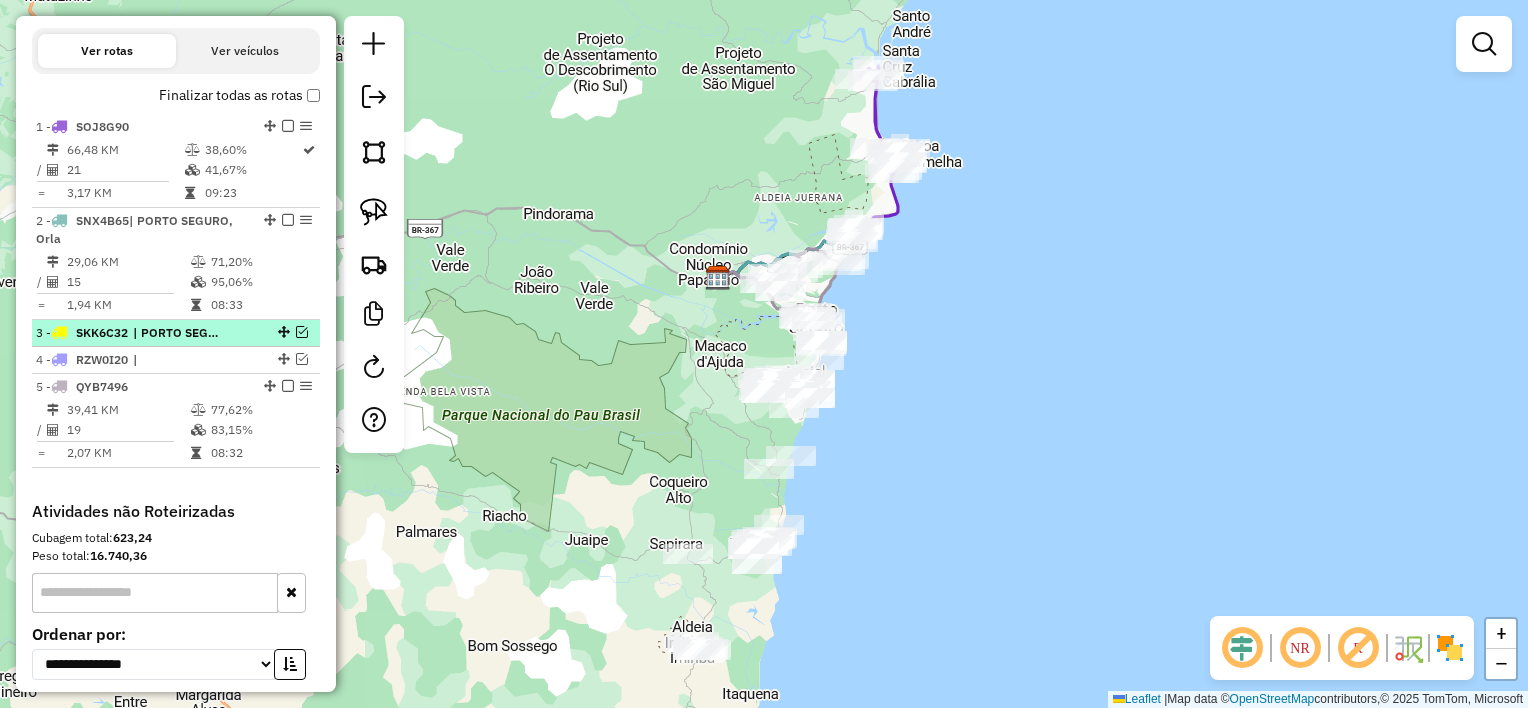 scroll, scrollTop: 619, scrollLeft: 0, axis: vertical 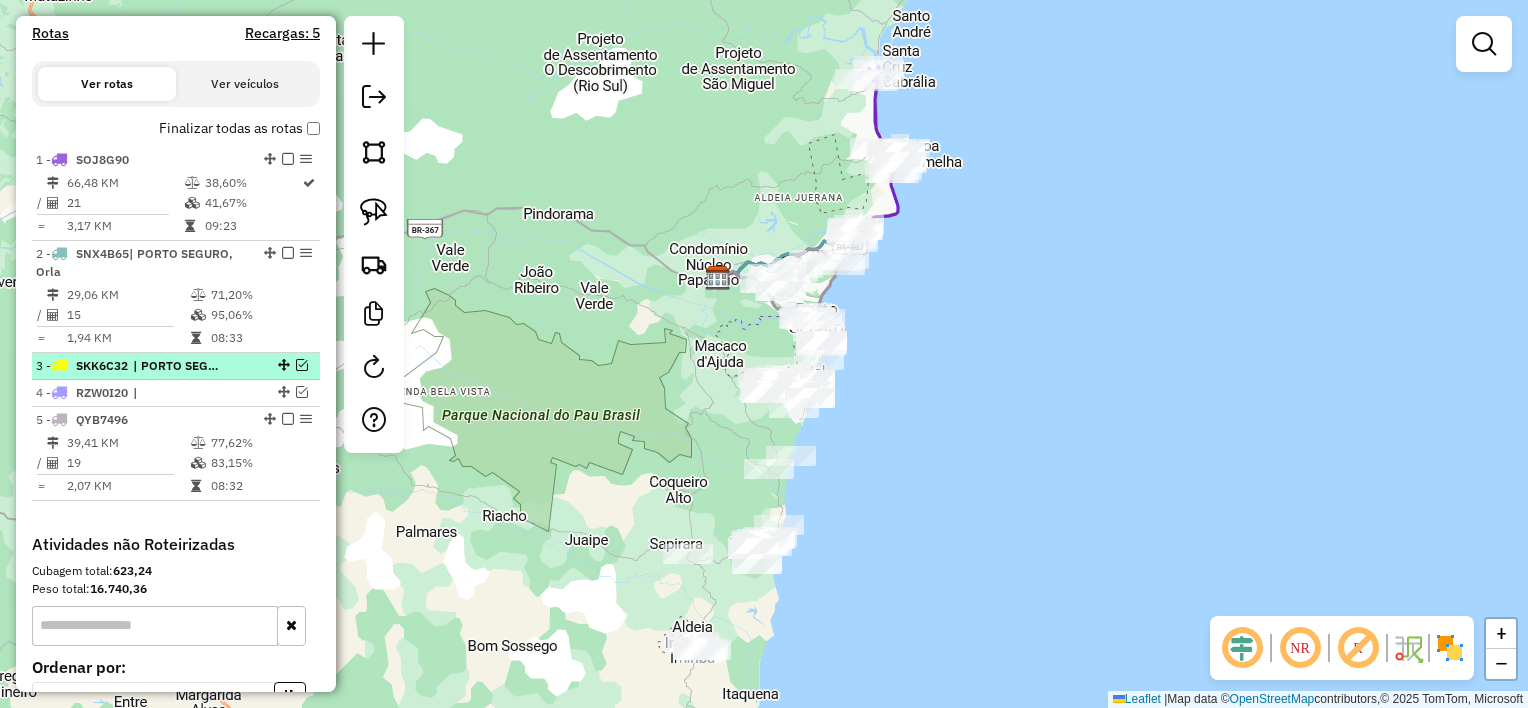 click at bounding box center (302, 365) 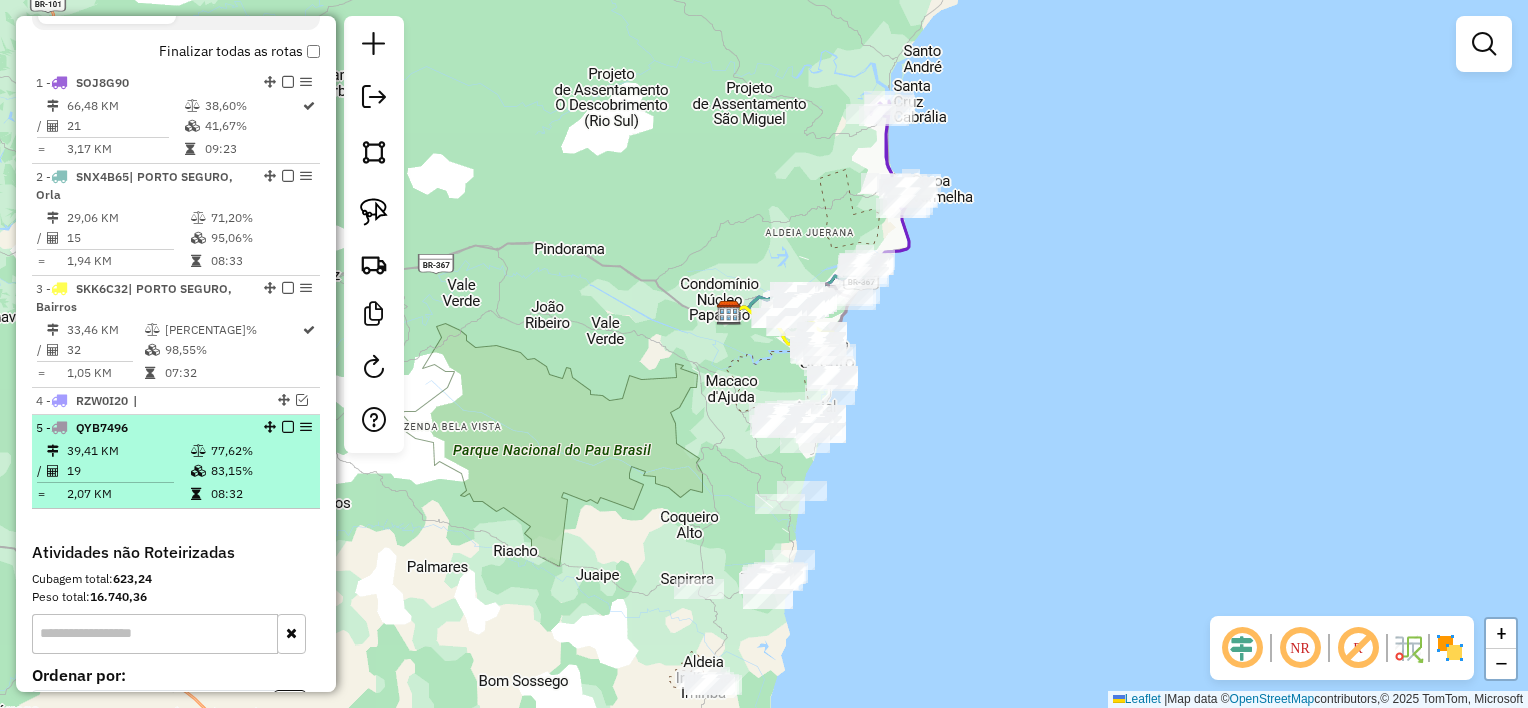 scroll, scrollTop: 719, scrollLeft: 0, axis: vertical 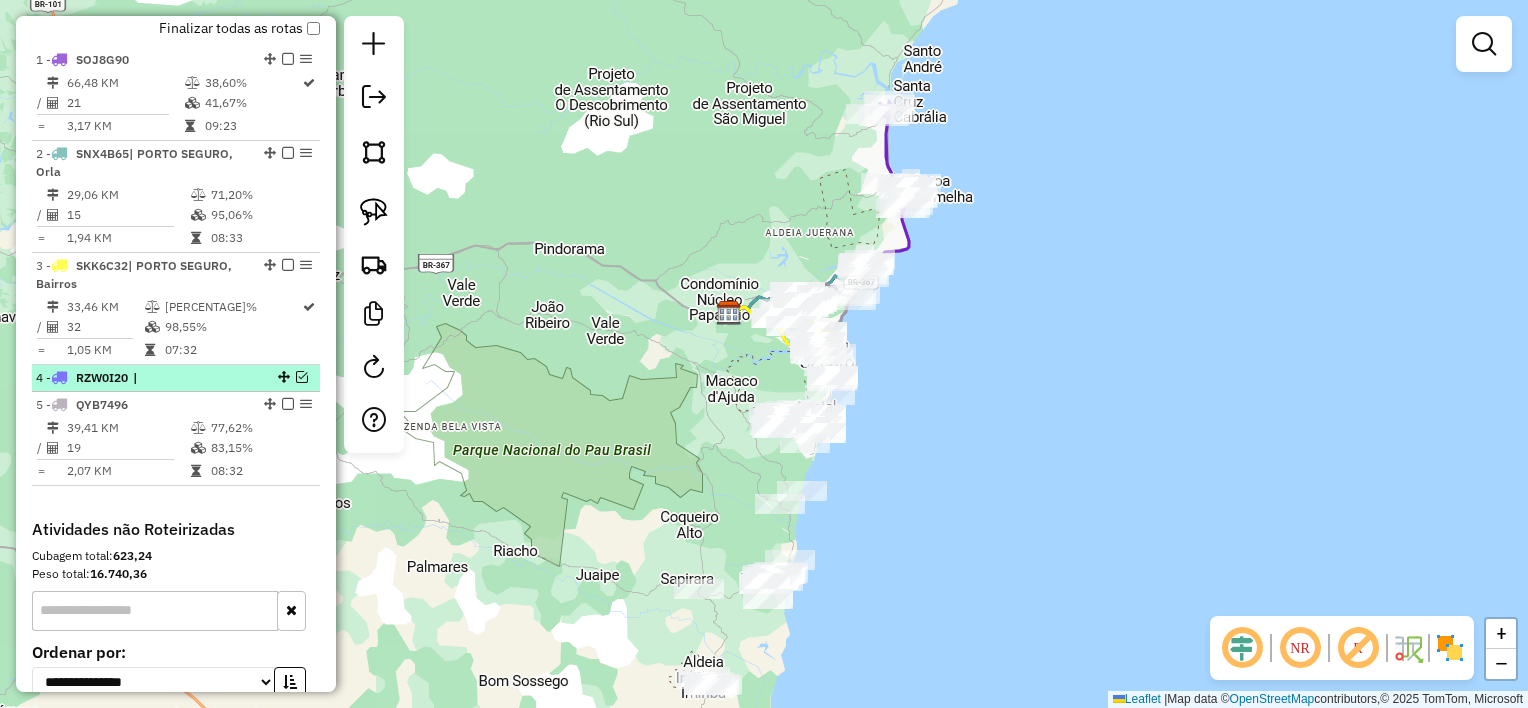 click at bounding box center [302, 377] 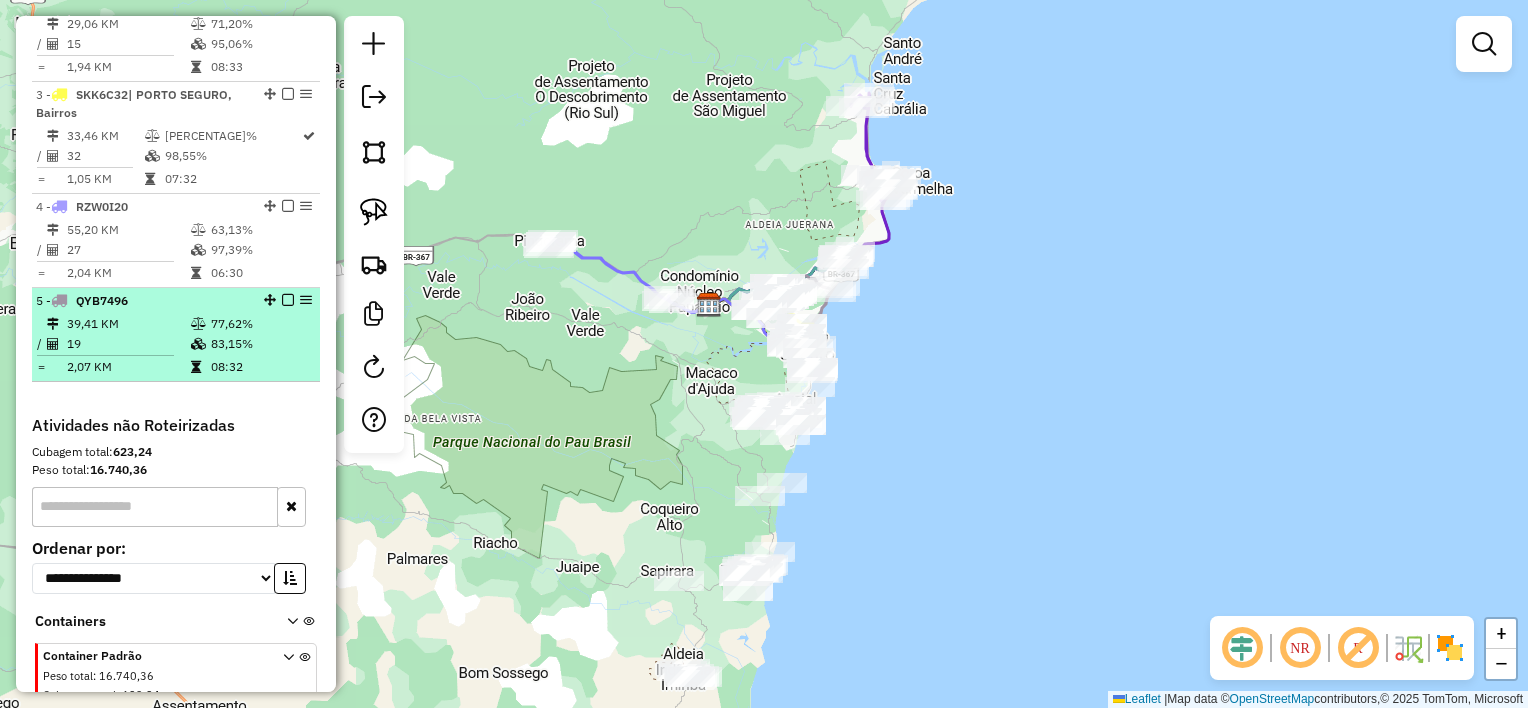 scroll, scrollTop: 919, scrollLeft: 0, axis: vertical 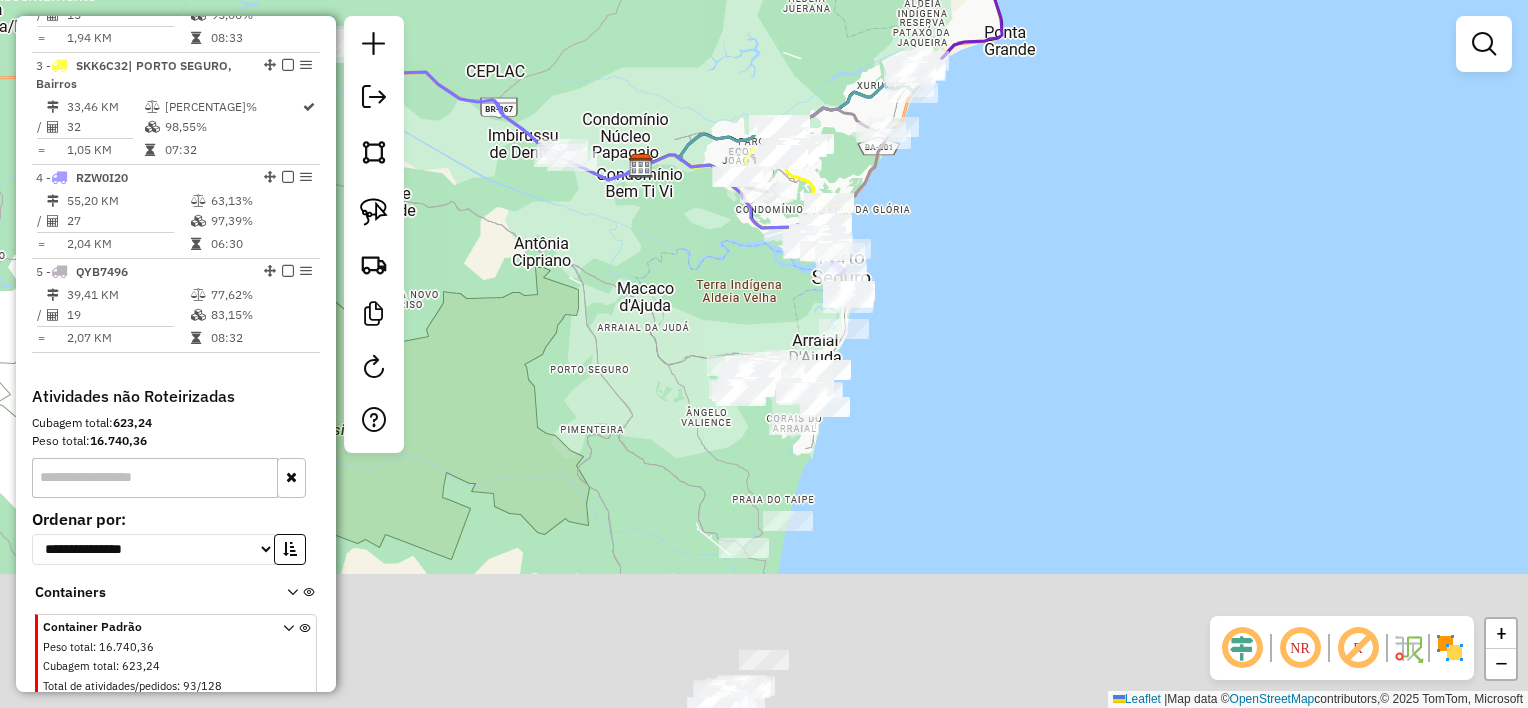 drag, startPoint x: 884, startPoint y: 263, endPoint x: 908, endPoint y: 190, distance: 76.843994 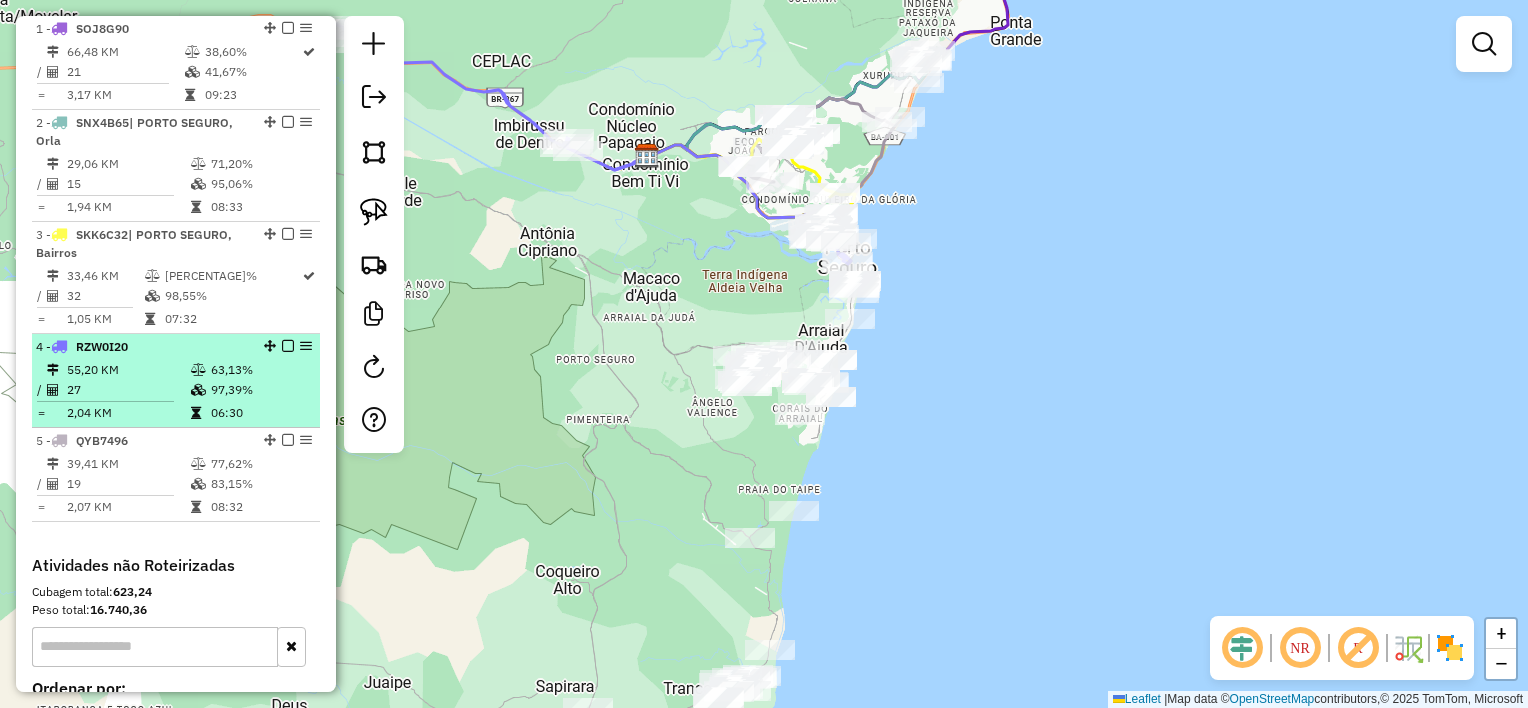 scroll, scrollTop: 719, scrollLeft: 0, axis: vertical 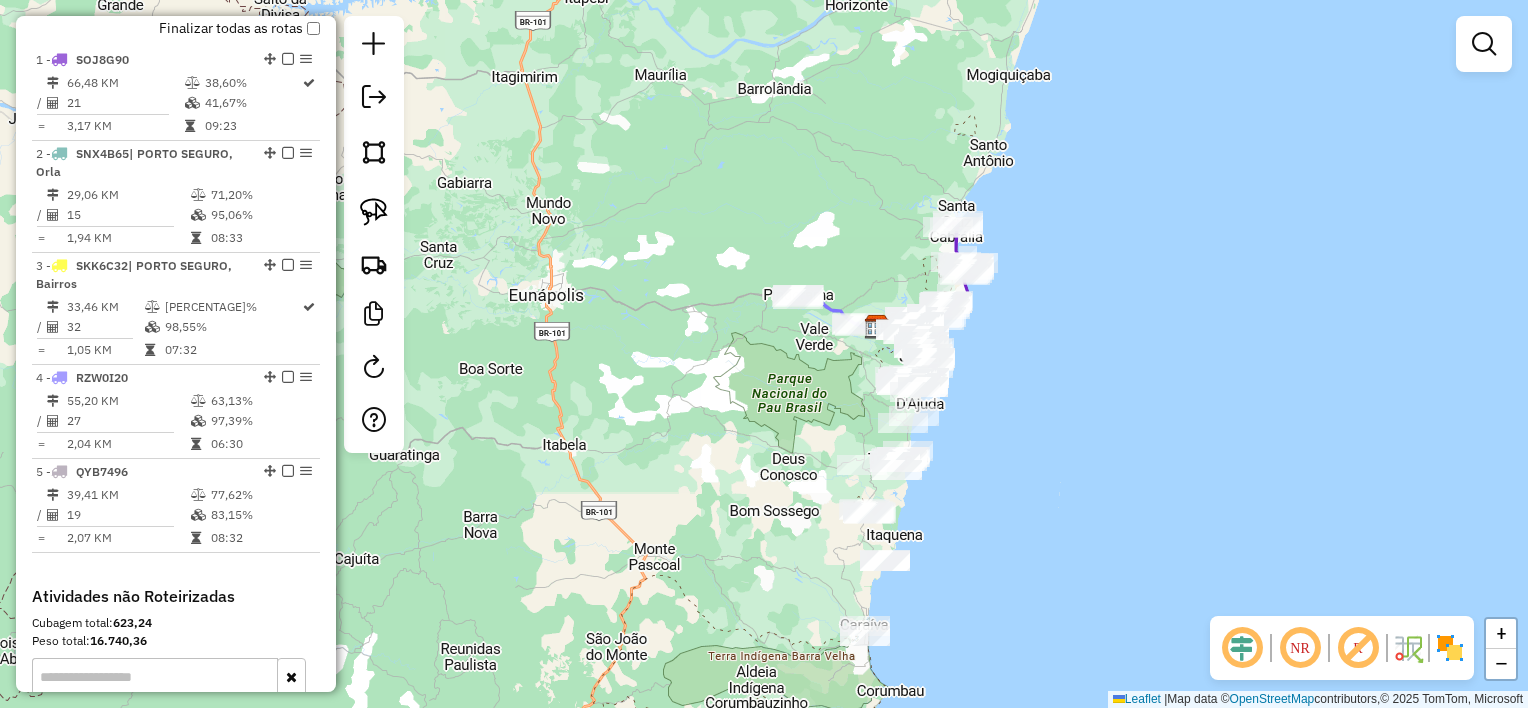 click on "Janela de atendimento Grade de atendimento Capacidade Transportadoras Veículos Cliente Pedidos  Rotas Selecione os dias de semana para filtrar as janelas de atendimento  Seg   Ter   Qua   Qui   Sex   Sáb   Dom  Informe o período da janela de atendimento: De: Até:  Filtrar exatamente a janela do cliente  Considerar janela de atendimento padrão  Selecione os dias de semana para filtrar as grades de atendimento  Seg   Ter   Qua   Qui   Sex   Sáb   Dom   Considerar clientes sem dia de atendimento cadastrado  Clientes fora do dia de atendimento selecionado Filtrar as atividades entre os valores definidos abaixo:  Peso mínimo:   Peso máximo:   Cubagem mínima:   Cubagem máxima:   De:   Até:  Filtrar as atividades entre o tempo de atendimento definido abaixo:  De:   Até:   Considerar capacidade total dos clientes não roteirizados Transportadora: Selecione um ou mais itens Tipo de veículo: Selecione um ou mais itens Veículo: Selecione um ou mais itens Motorista: Selecione um ou mais itens Nome: Rótulo:" 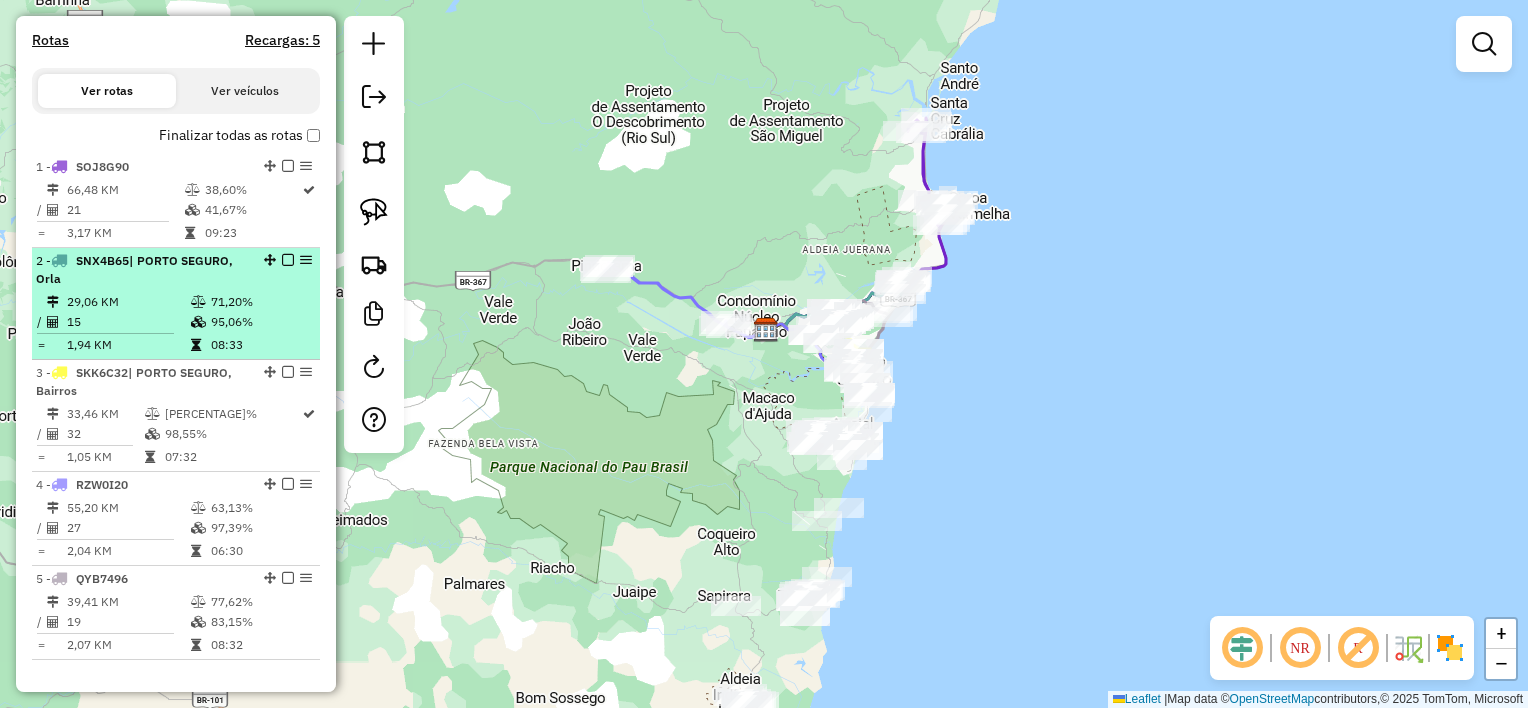 scroll, scrollTop: 619, scrollLeft: 0, axis: vertical 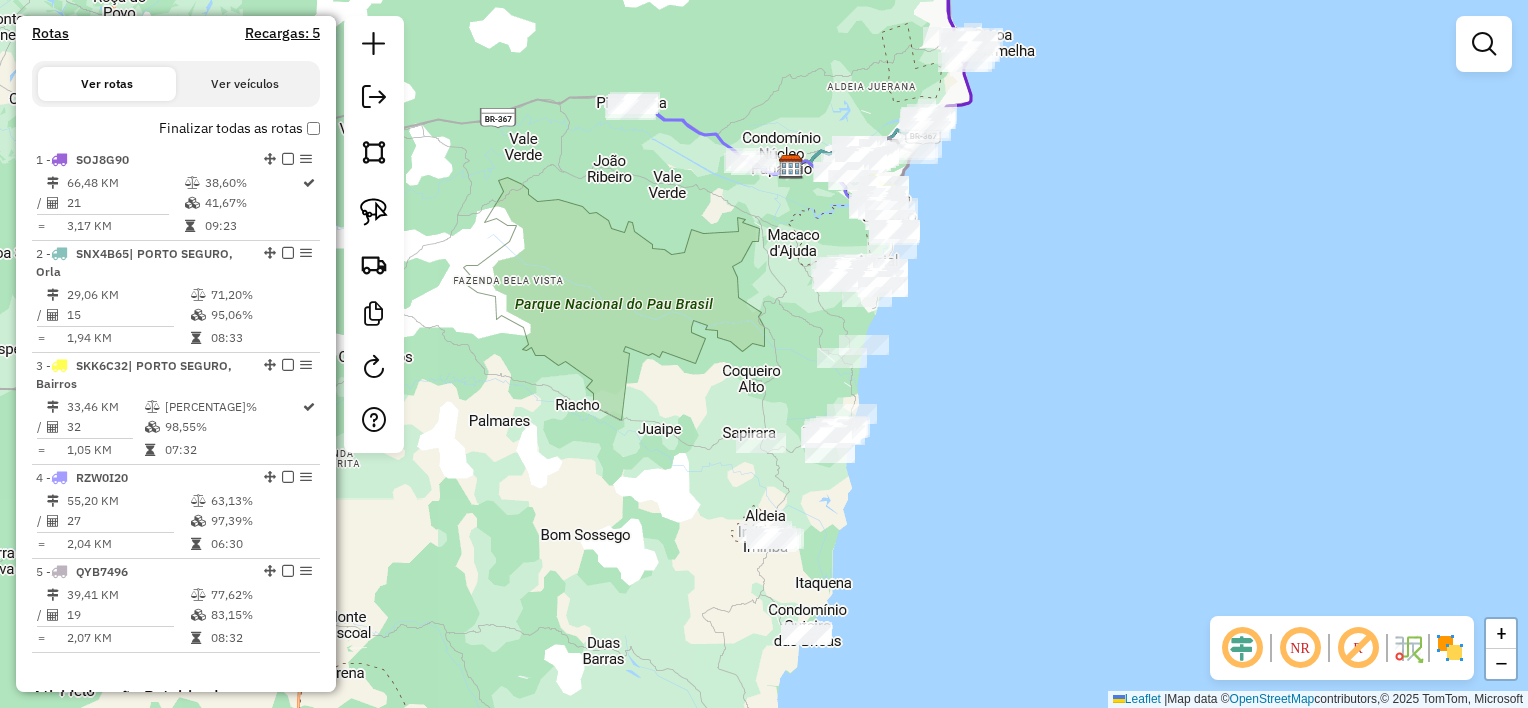 drag, startPoint x: 887, startPoint y: 487, endPoint x: 912, endPoint y: 284, distance: 204.53362 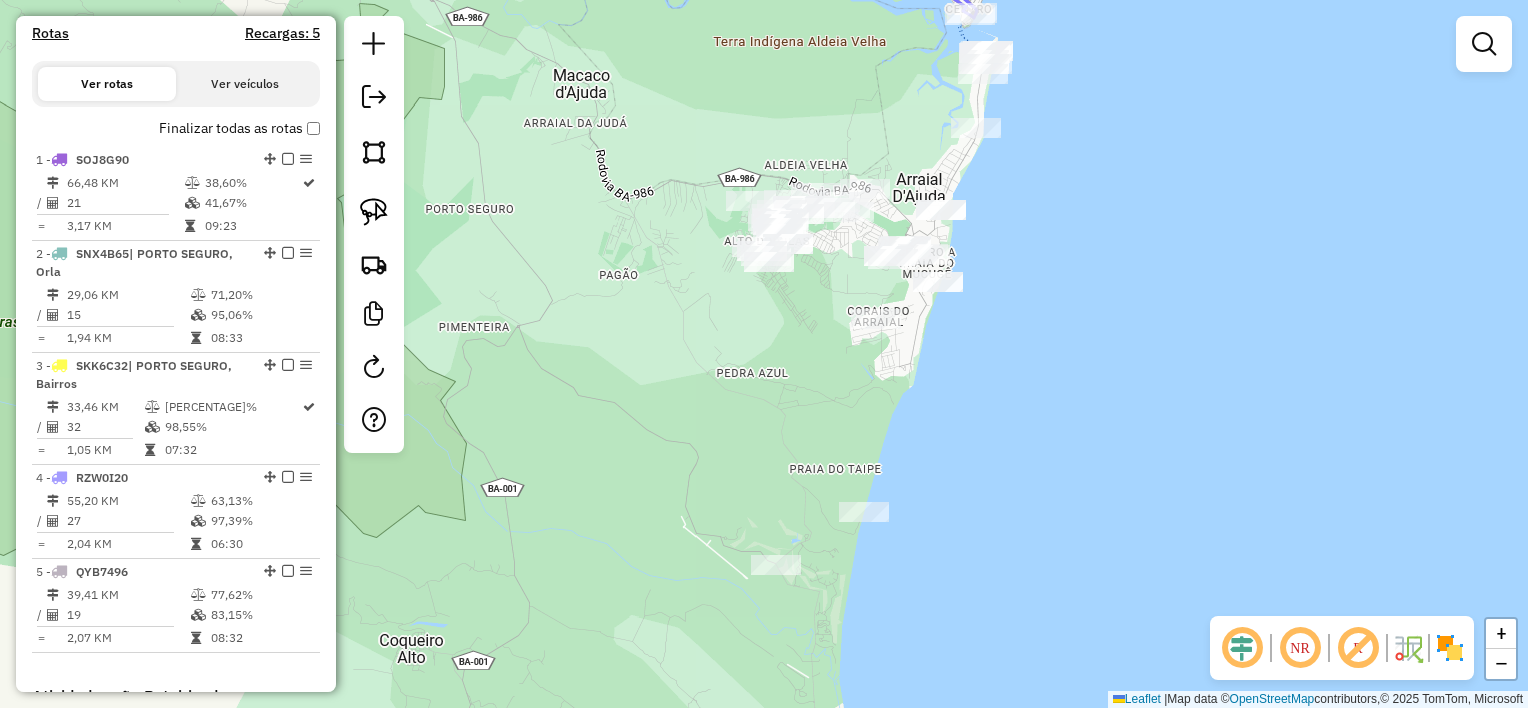 drag, startPoint x: 1056, startPoint y: 155, endPoint x: 1024, endPoint y: 257, distance: 106.901825 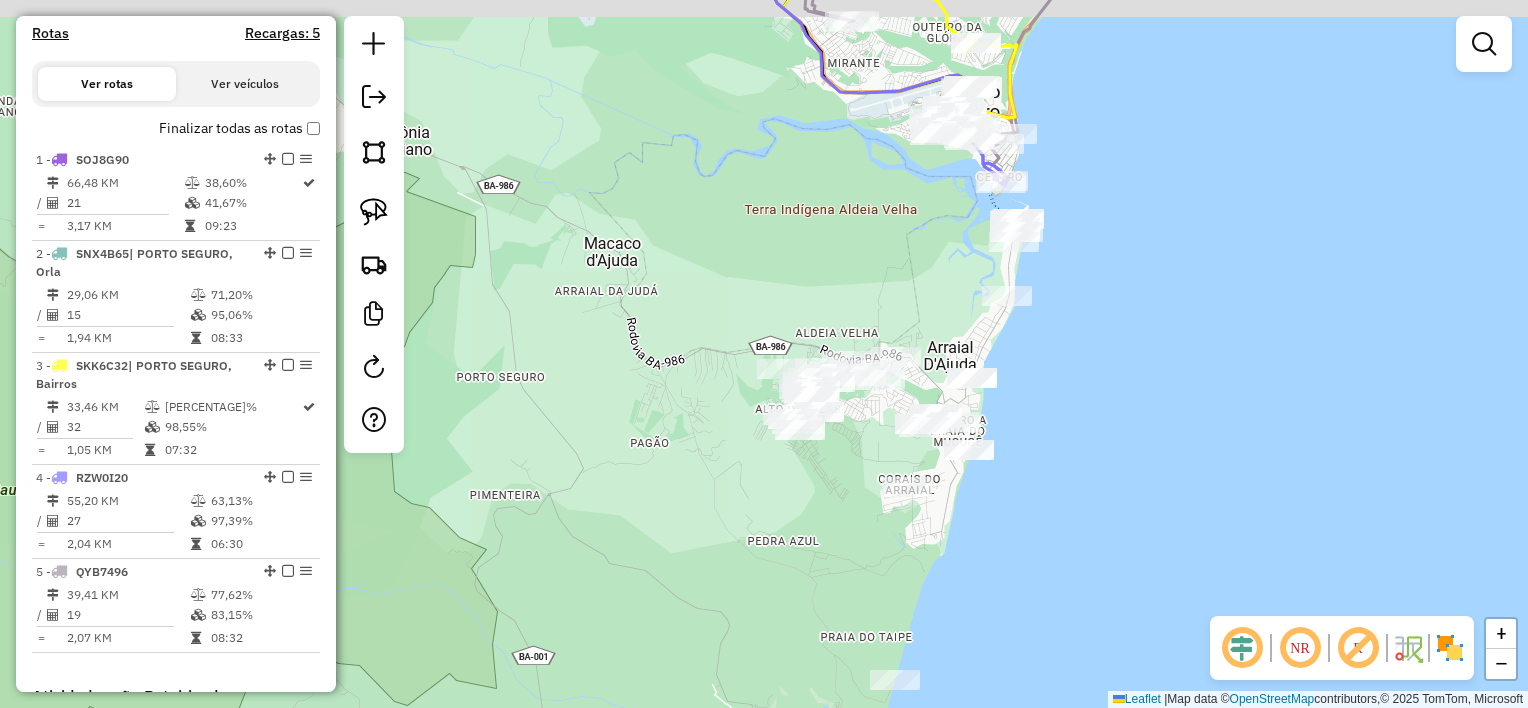 drag, startPoint x: 1048, startPoint y: 376, endPoint x: 1052, endPoint y: 365, distance: 11.7046995 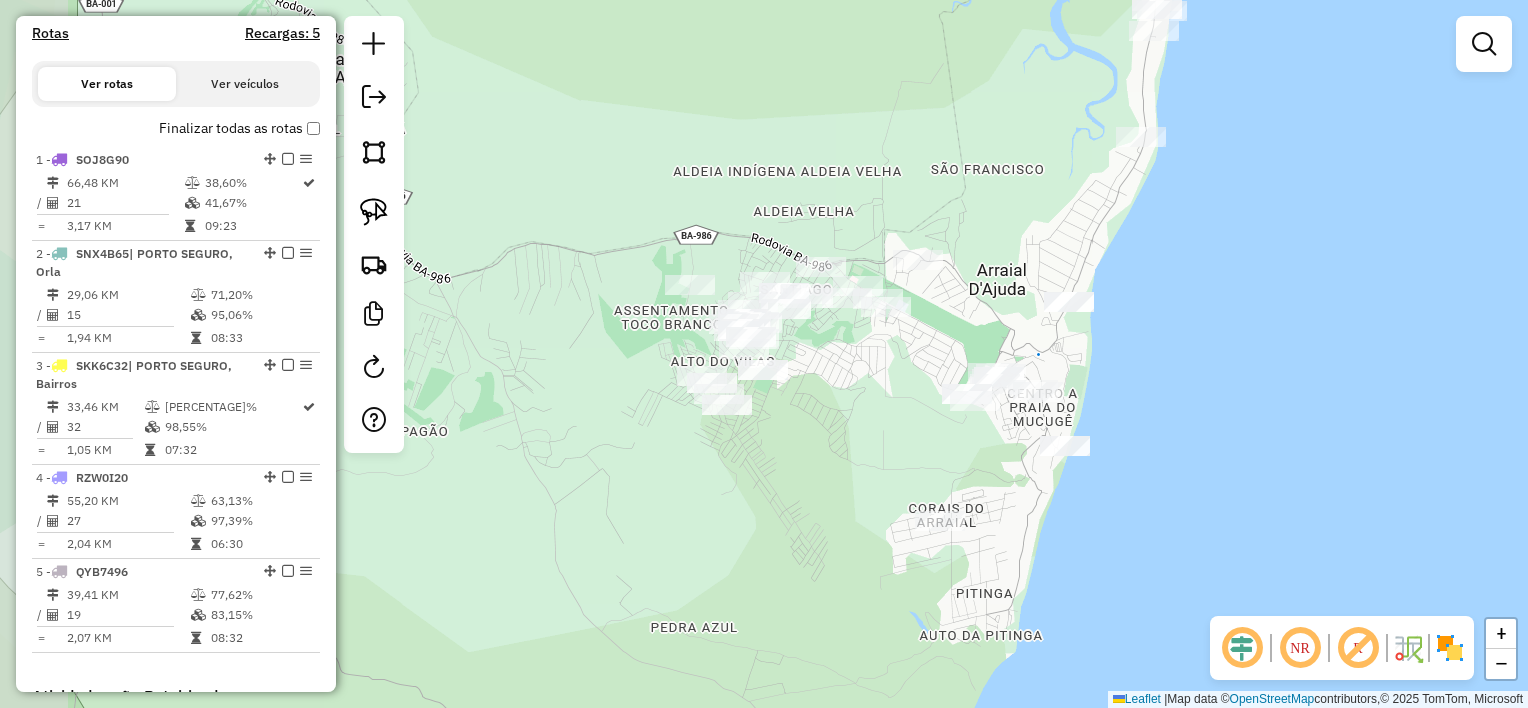 drag, startPoint x: 1076, startPoint y: 383, endPoint x: 1136, endPoint y: 375, distance: 60.530983 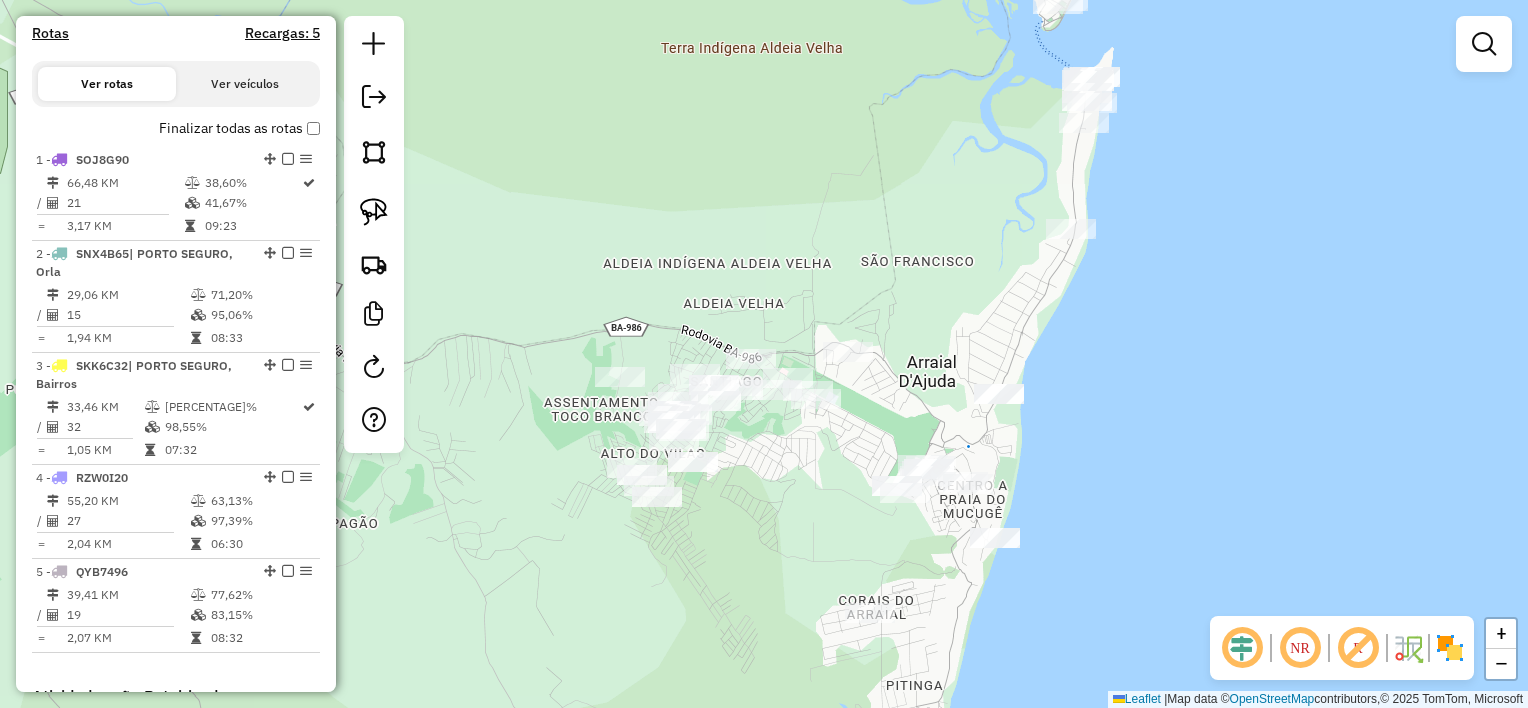 drag, startPoint x: 988, startPoint y: 306, endPoint x: 985, endPoint y: 344, distance: 38.118237 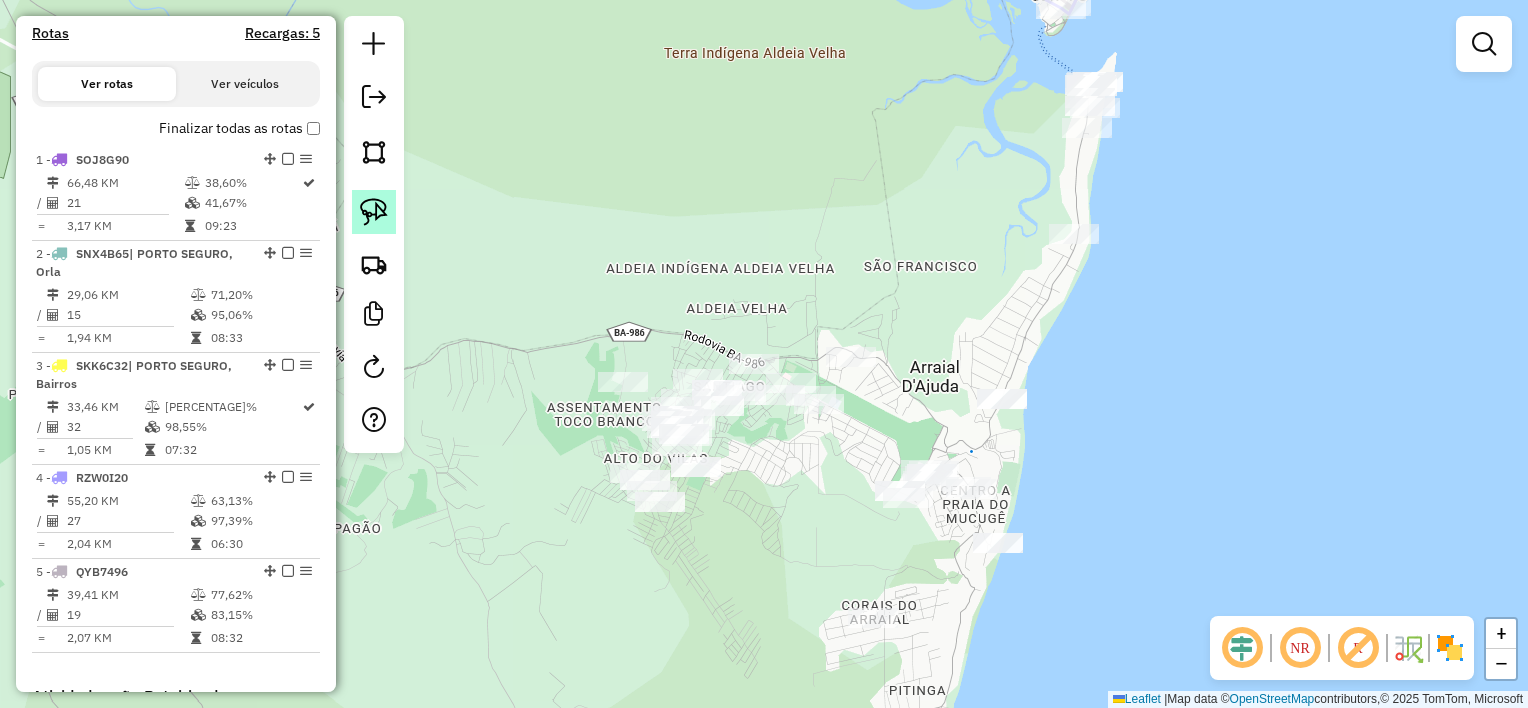 click 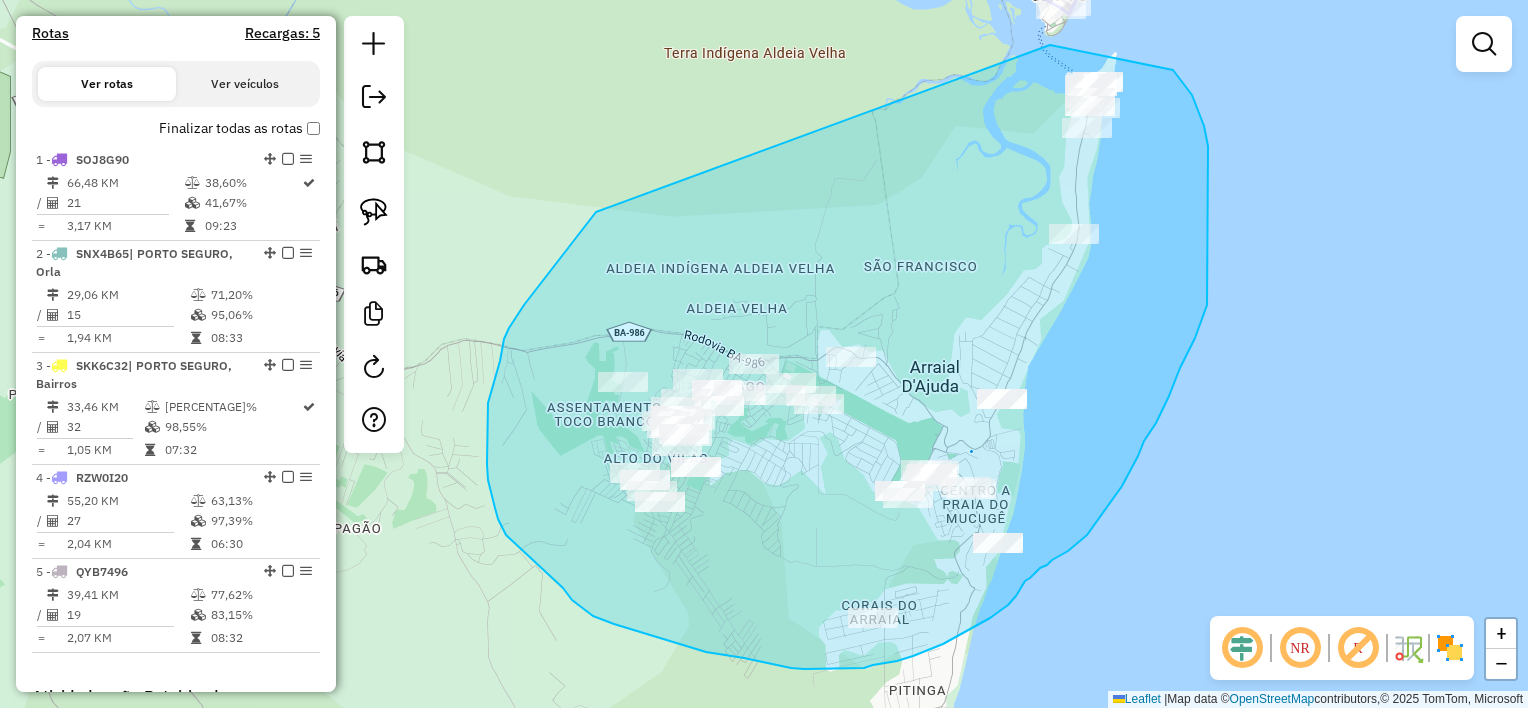 drag, startPoint x: 1050, startPoint y: 45, endPoint x: 605, endPoint y: 191, distance: 468.33856 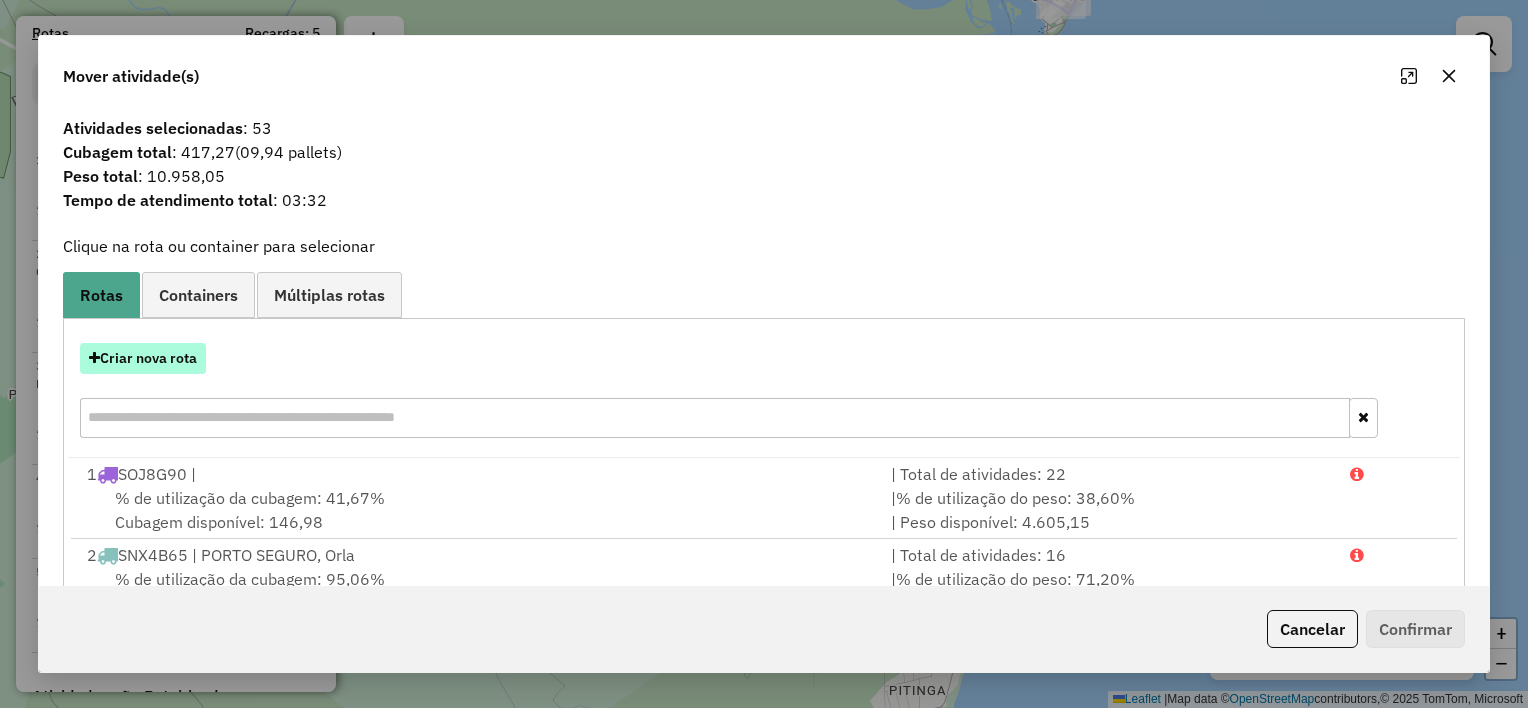 click on "Criar nova rota" at bounding box center [143, 358] 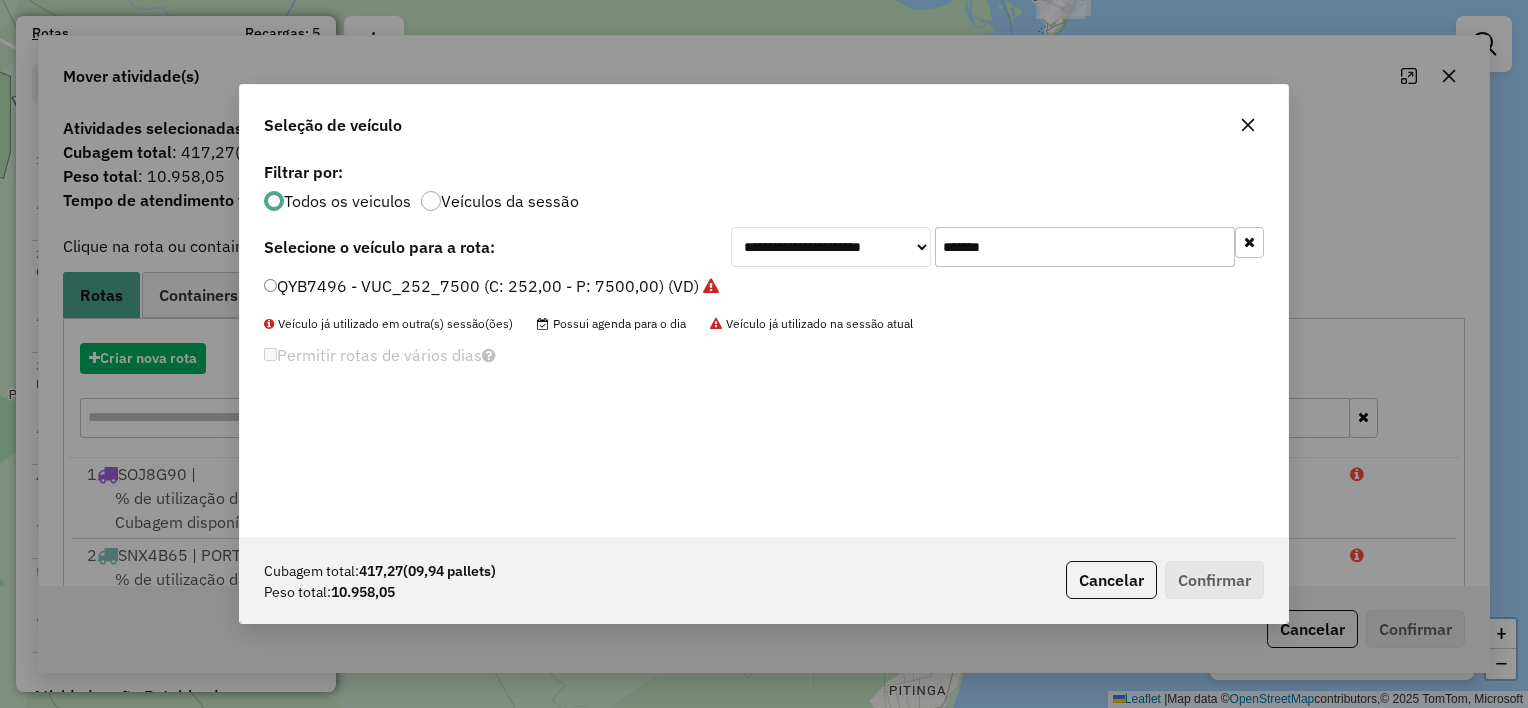 scroll, scrollTop: 10, scrollLeft: 6, axis: both 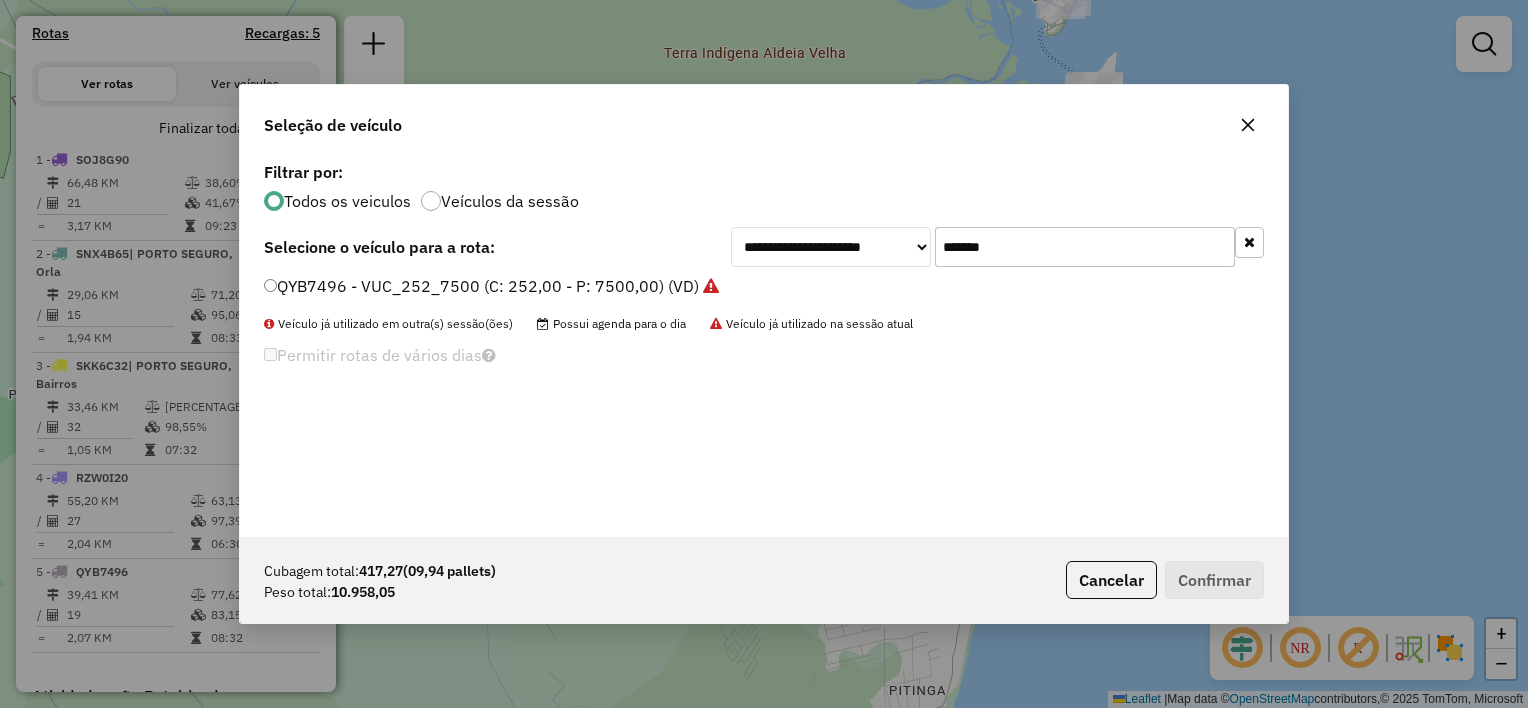 click on "*******" 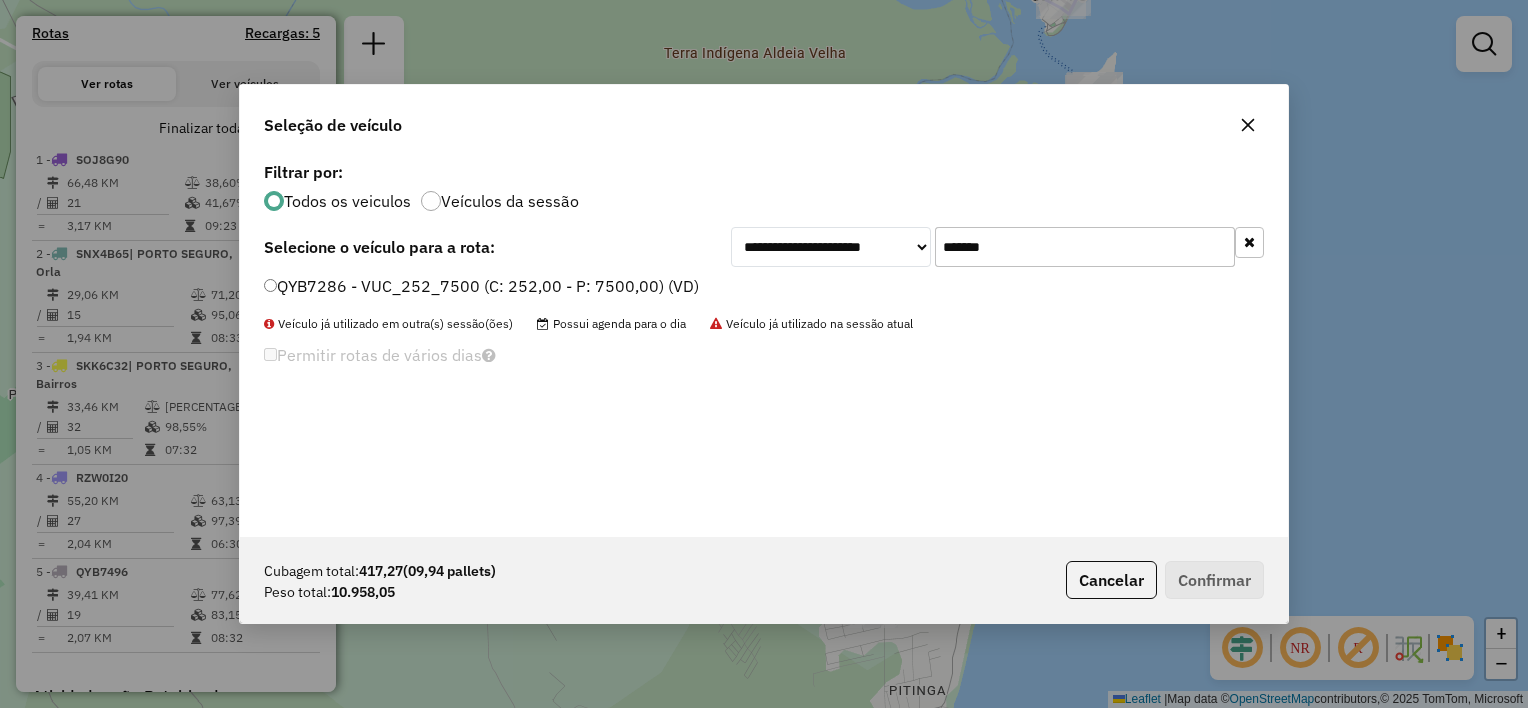 type on "*******" 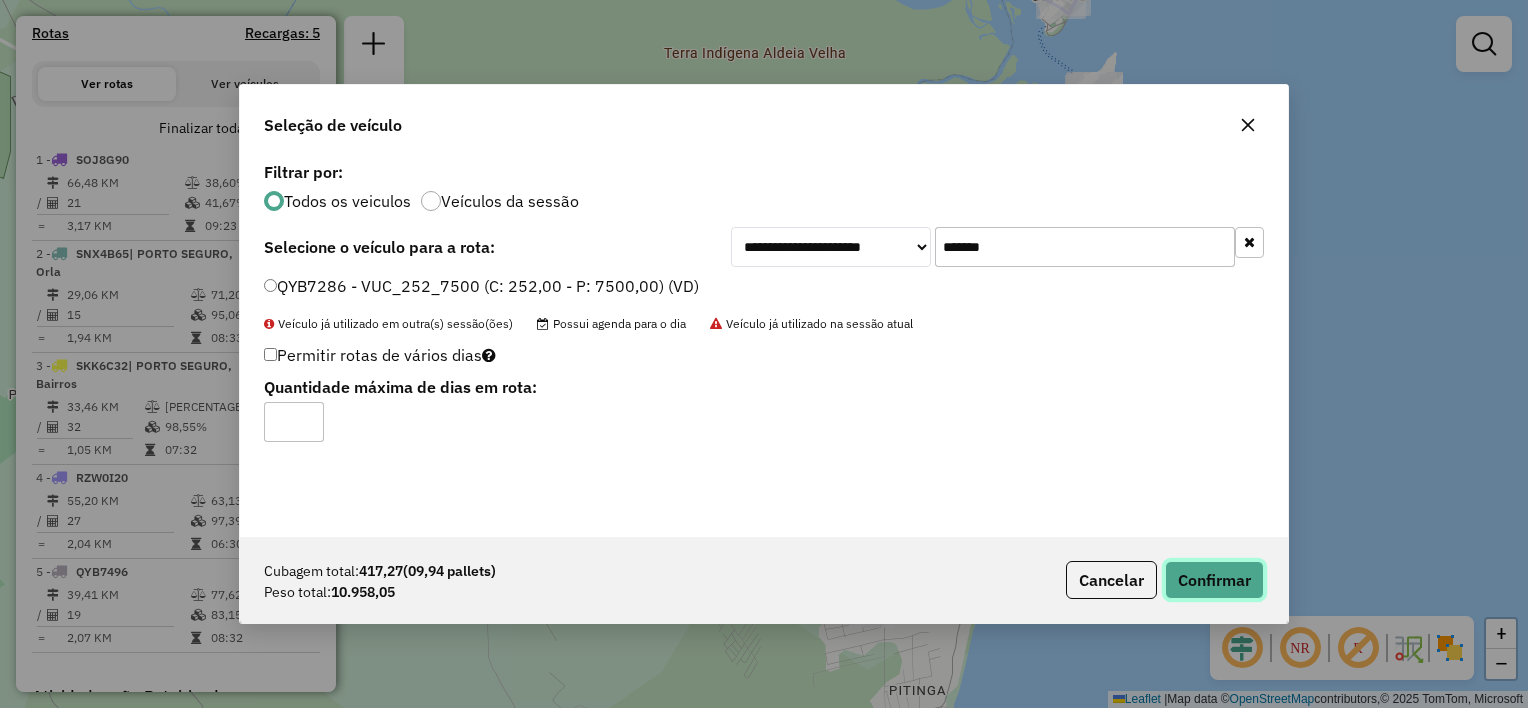 click on "Confirmar" 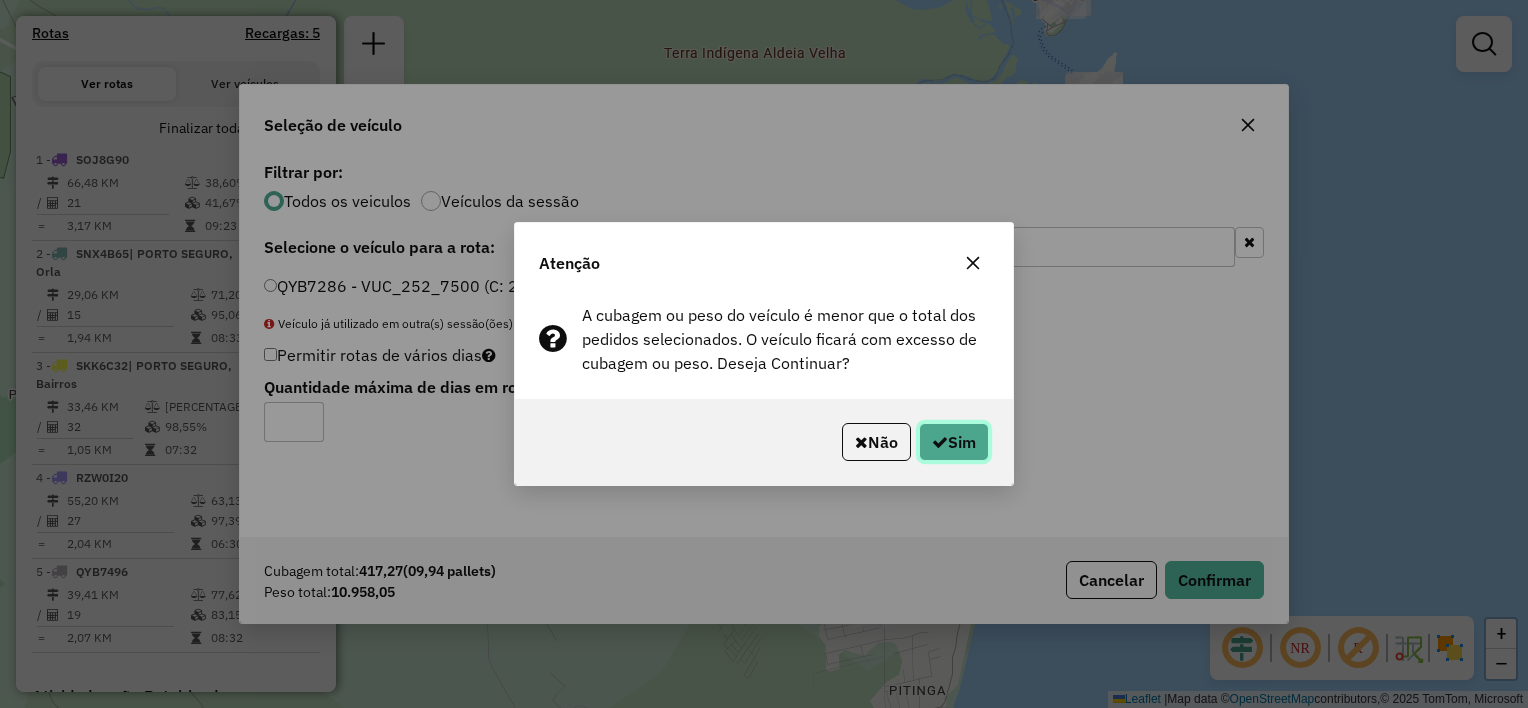 click on "Sim" 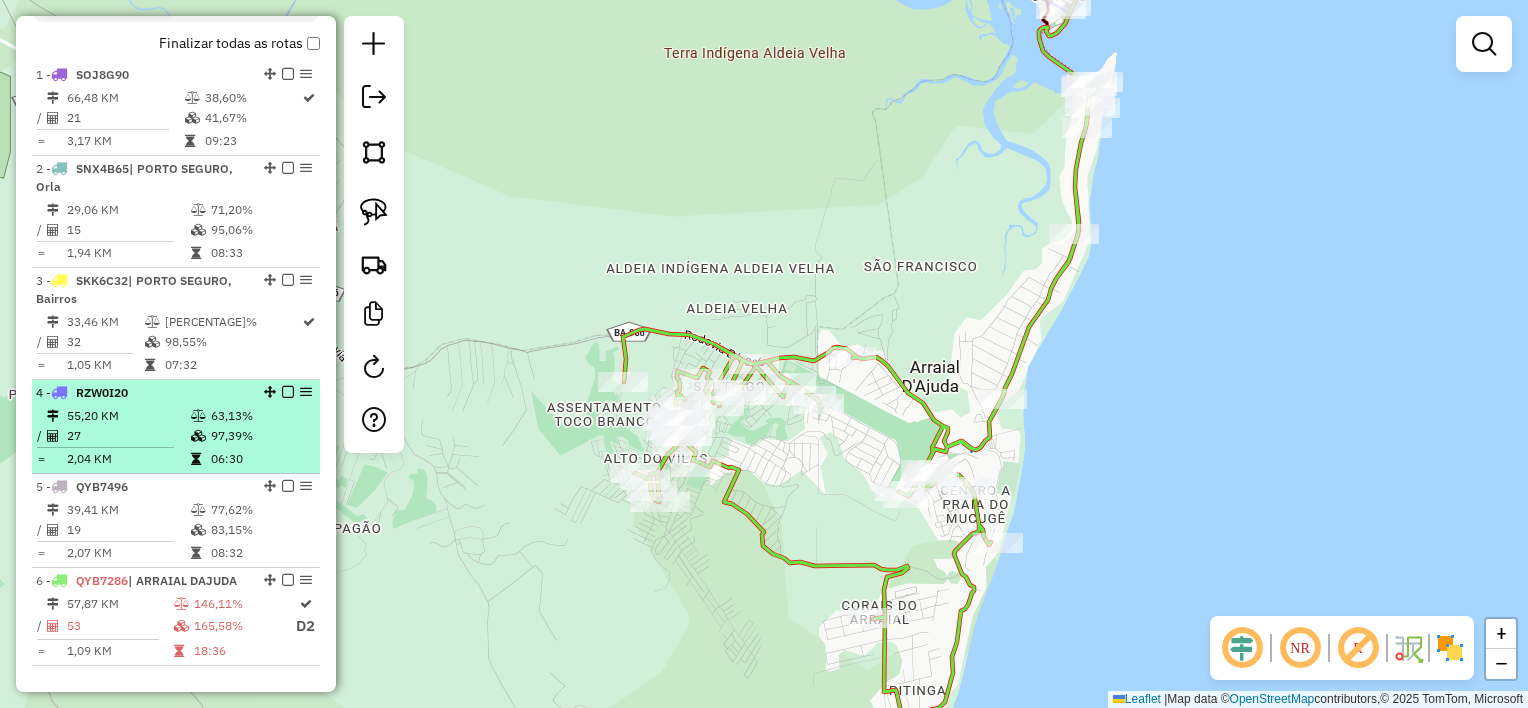 scroll, scrollTop: 819, scrollLeft: 0, axis: vertical 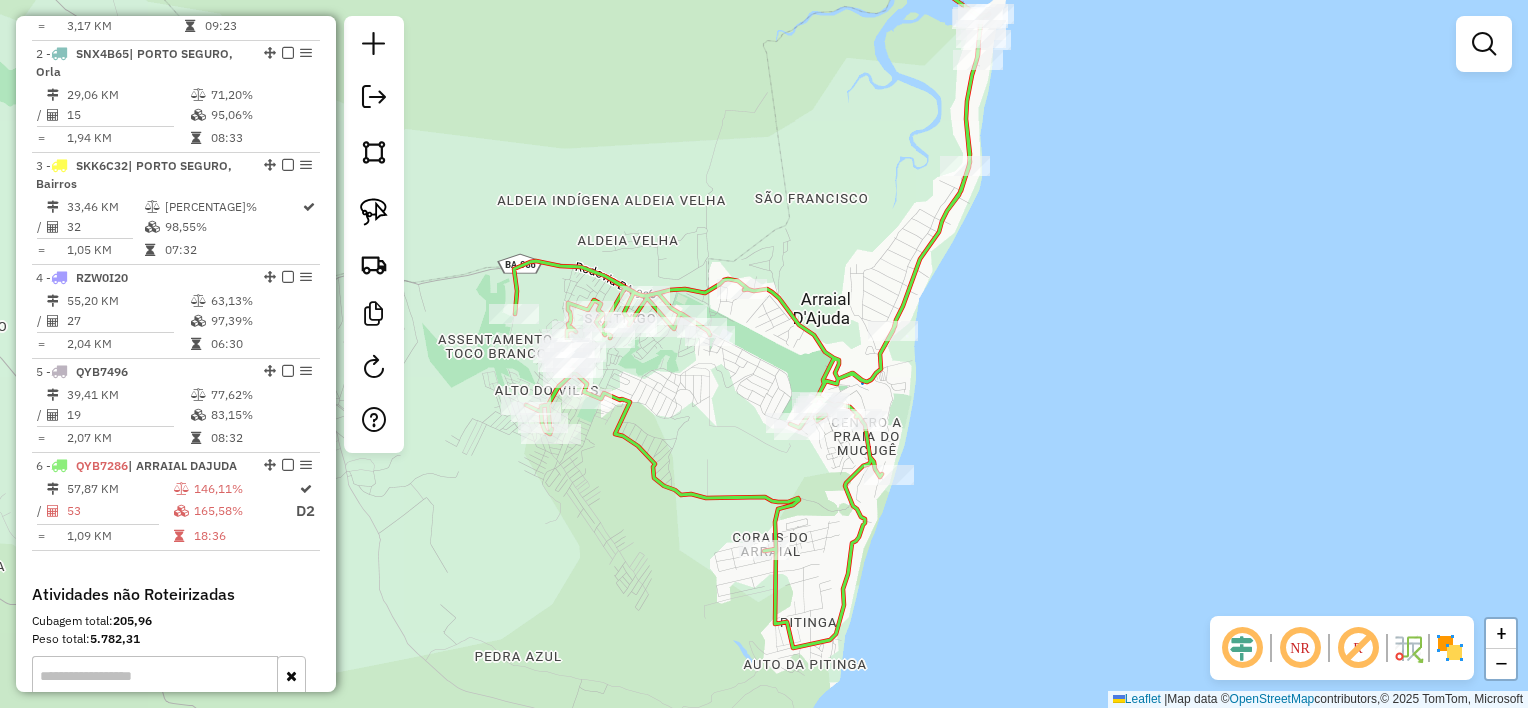 drag, startPoint x: 1027, startPoint y: 317, endPoint x: 946, endPoint y: 300, distance: 82.764725 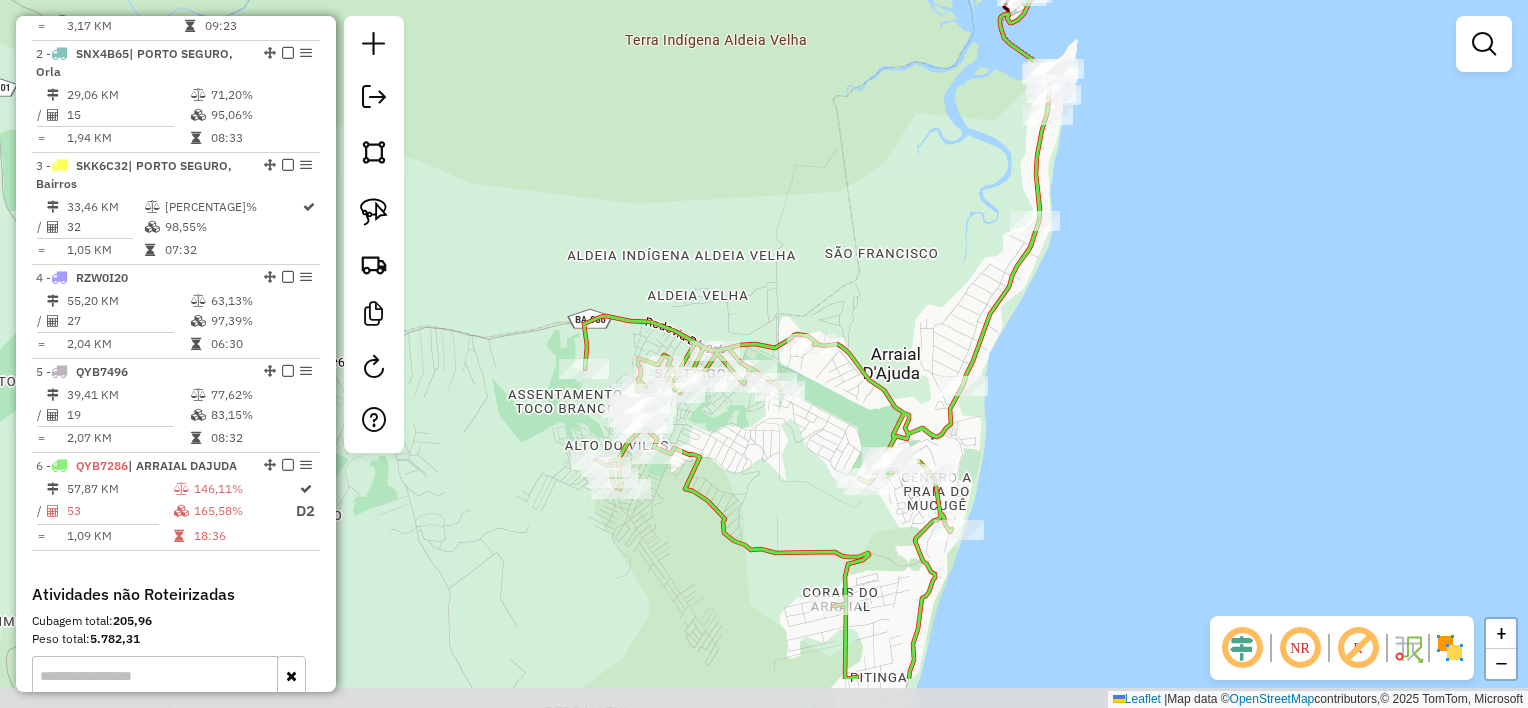 drag, startPoint x: 904, startPoint y: 326, endPoint x: 884, endPoint y: 272, distance: 57.58472 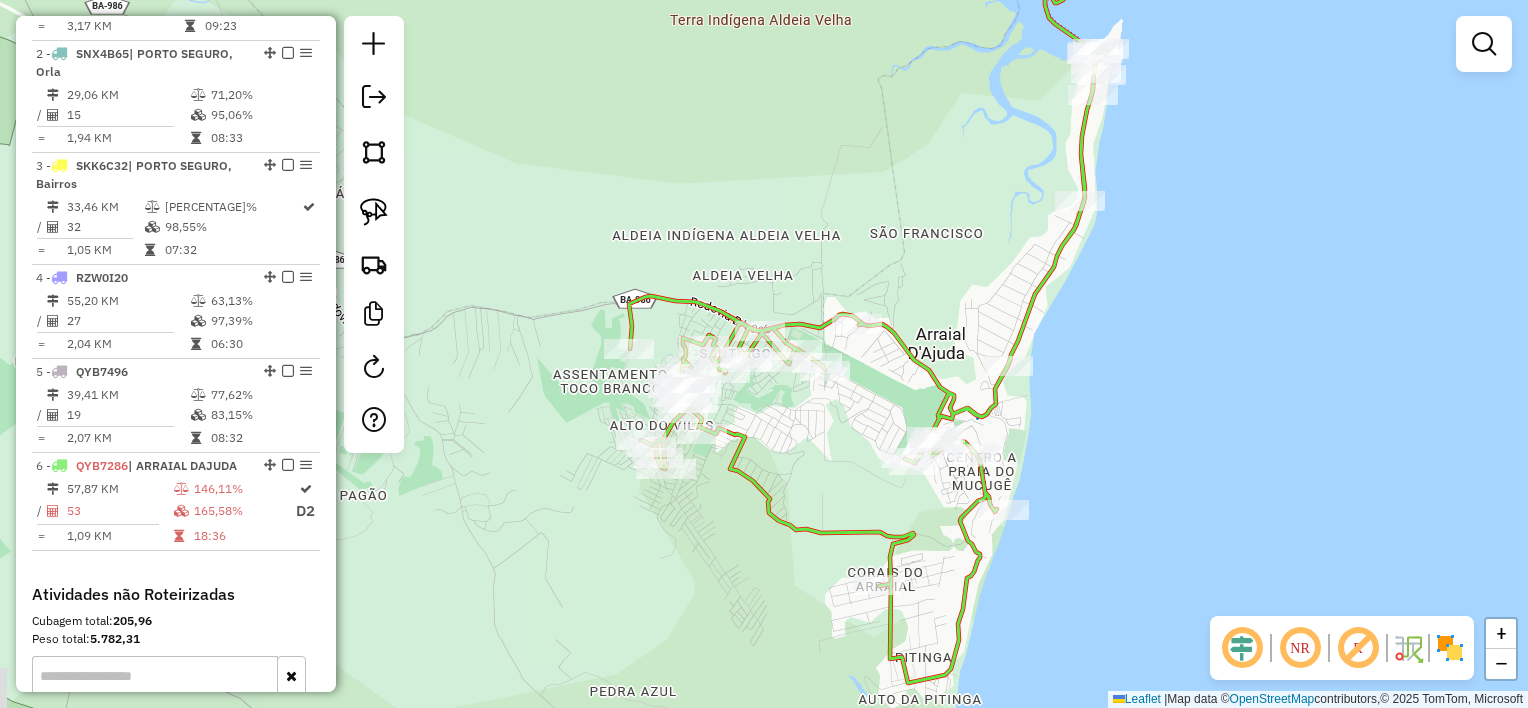 drag, startPoint x: 906, startPoint y: 312, endPoint x: 984, endPoint y: 285, distance: 82.5409 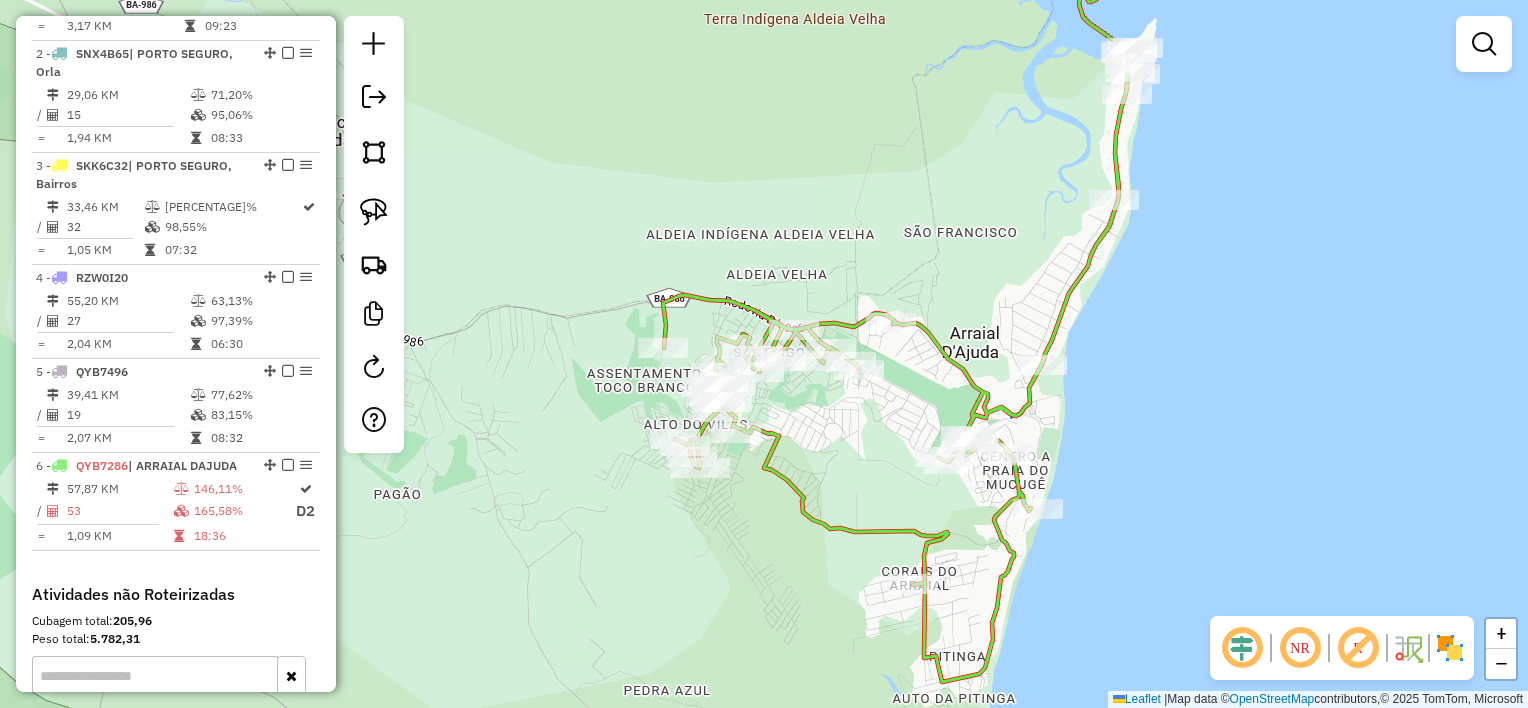 click on "Janela de atendimento Grade de atendimento Capacidade Transportadoras Veículos Cliente Pedidos  Rotas Selecione os dias de semana para filtrar as janelas de atendimento  Seg   Ter   Qua   Qui   Sex   Sáb   Dom  Informe o período da janela de atendimento: De: Até:  Filtrar exatamente a janela do cliente  Considerar janela de atendimento padrão  Selecione os dias de semana para filtrar as grades de atendimento  Seg   Ter   Qua   Qui   Sex   Sáb   Dom   Considerar clientes sem dia de atendimento cadastrado  Clientes fora do dia de atendimento selecionado Filtrar as atividades entre os valores definidos abaixo:  Peso mínimo:   Peso máximo:   Cubagem mínima:   Cubagem máxima:   De:   Até:  Filtrar as atividades entre o tempo de atendimento definido abaixo:  De:   Até:   Considerar capacidade total dos clientes não roteirizados Transportadora: Selecione um ou mais itens Tipo de veículo: Selecione um ou mais itens Veículo: Selecione um ou mais itens Motorista: Selecione um ou mais itens Nome: Rótulo:" 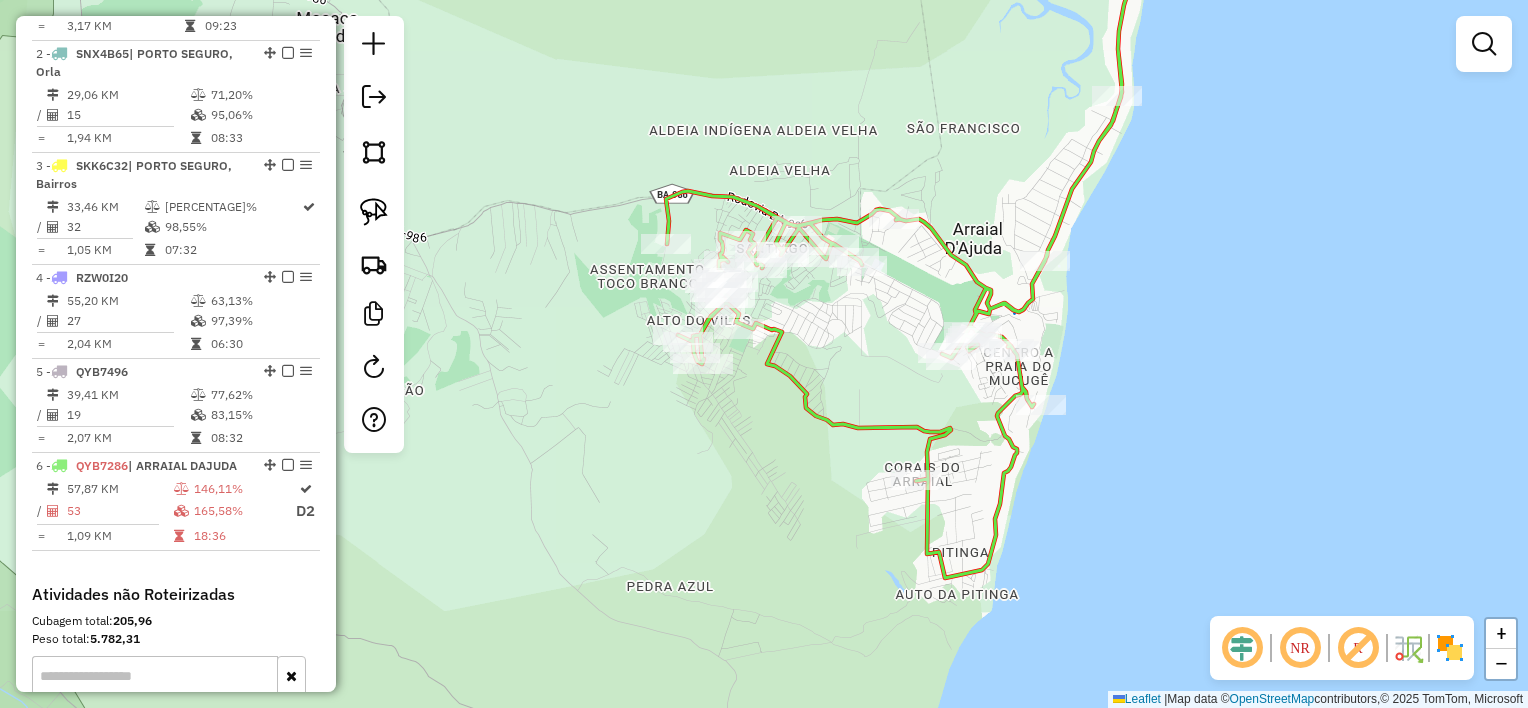 drag, startPoint x: 900, startPoint y: 356, endPoint x: 892, endPoint y: 271, distance: 85.37564 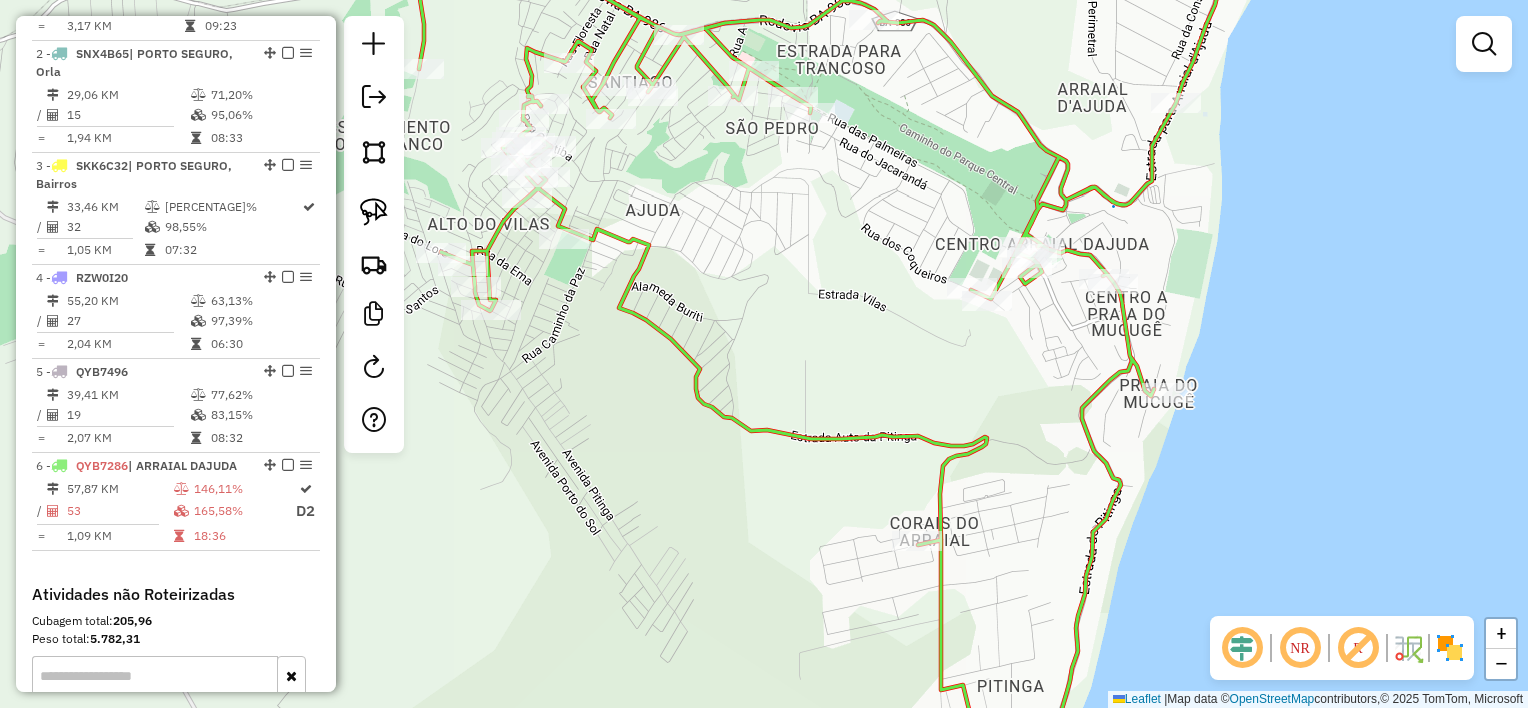 drag, startPoint x: 846, startPoint y: 280, endPoint x: 804, endPoint y: 268, distance: 43.68066 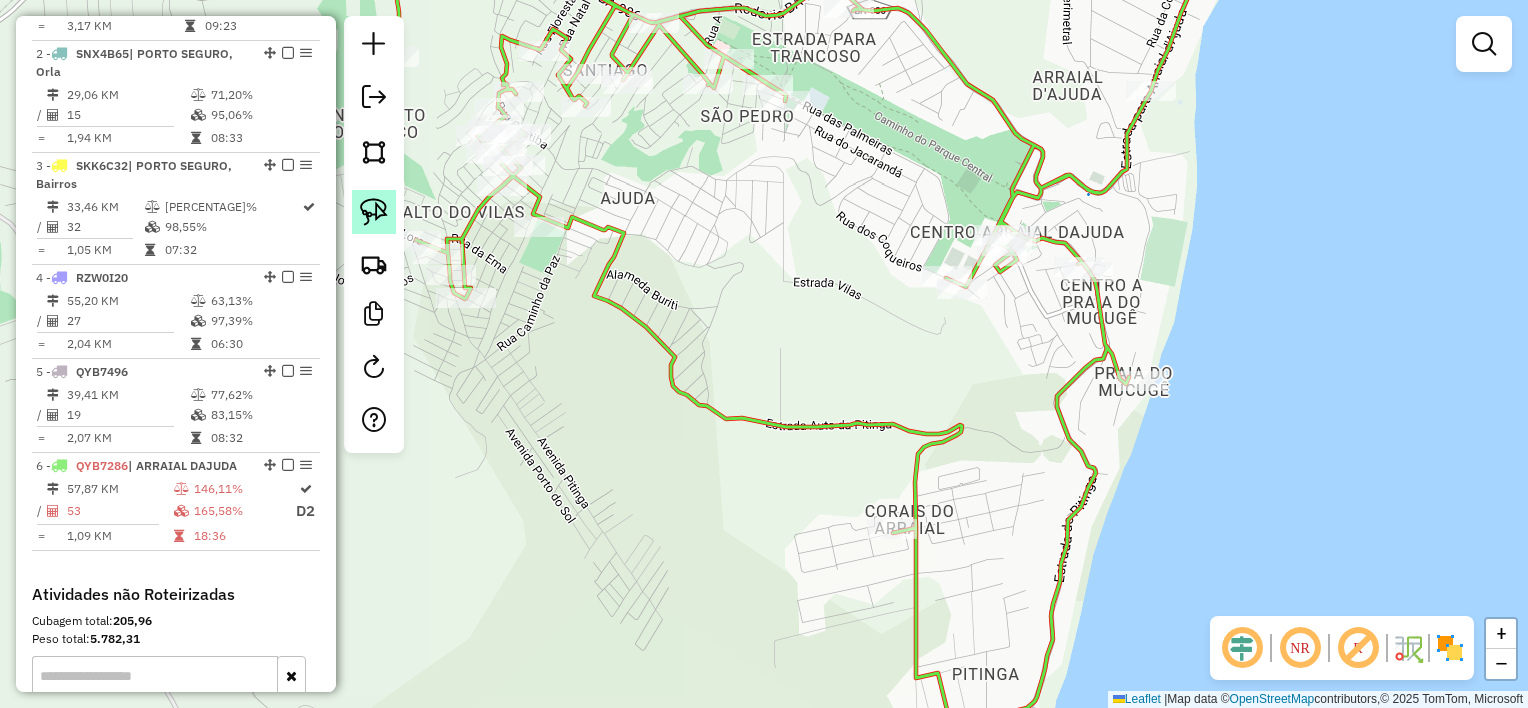 click 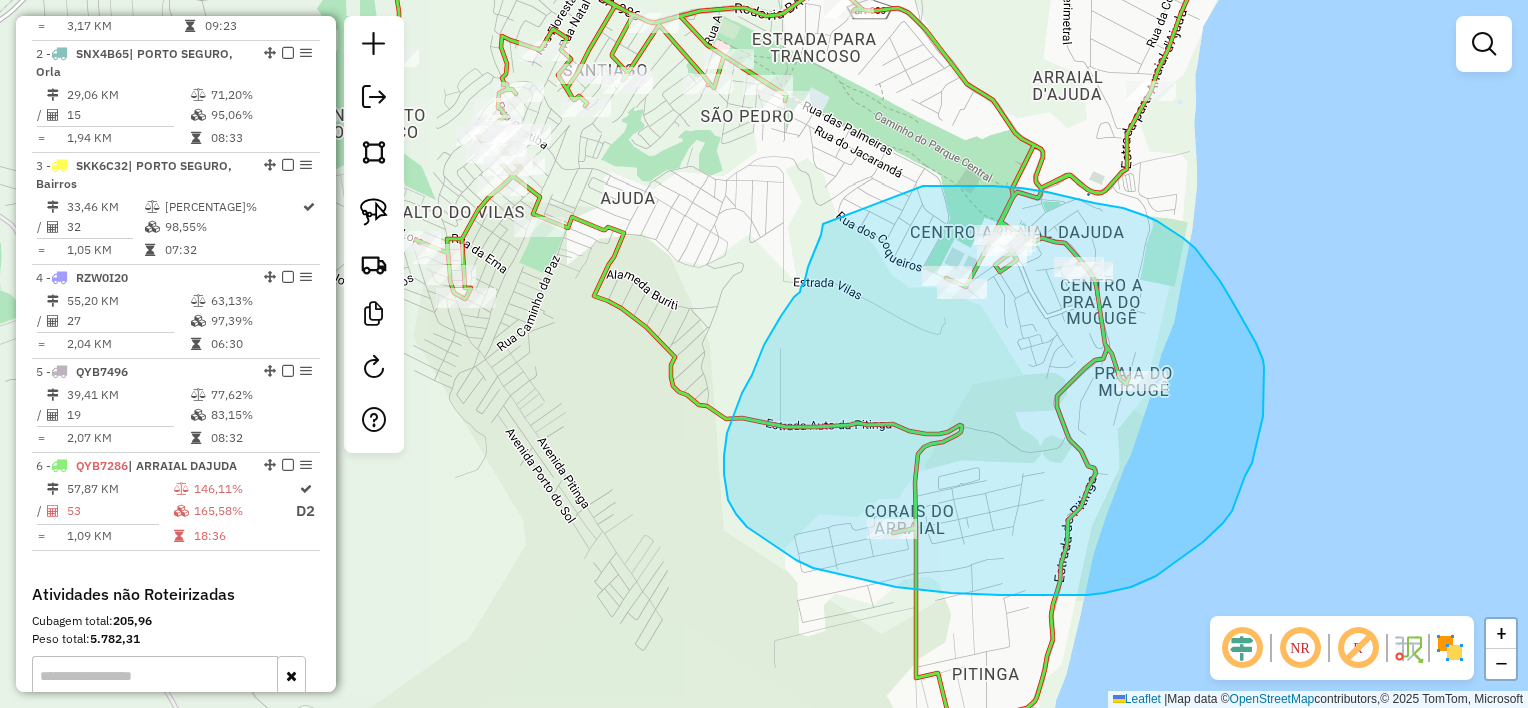 drag, startPoint x: 949, startPoint y: 186, endPoint x: 823, endPoint y: 224, distance: 131.60547 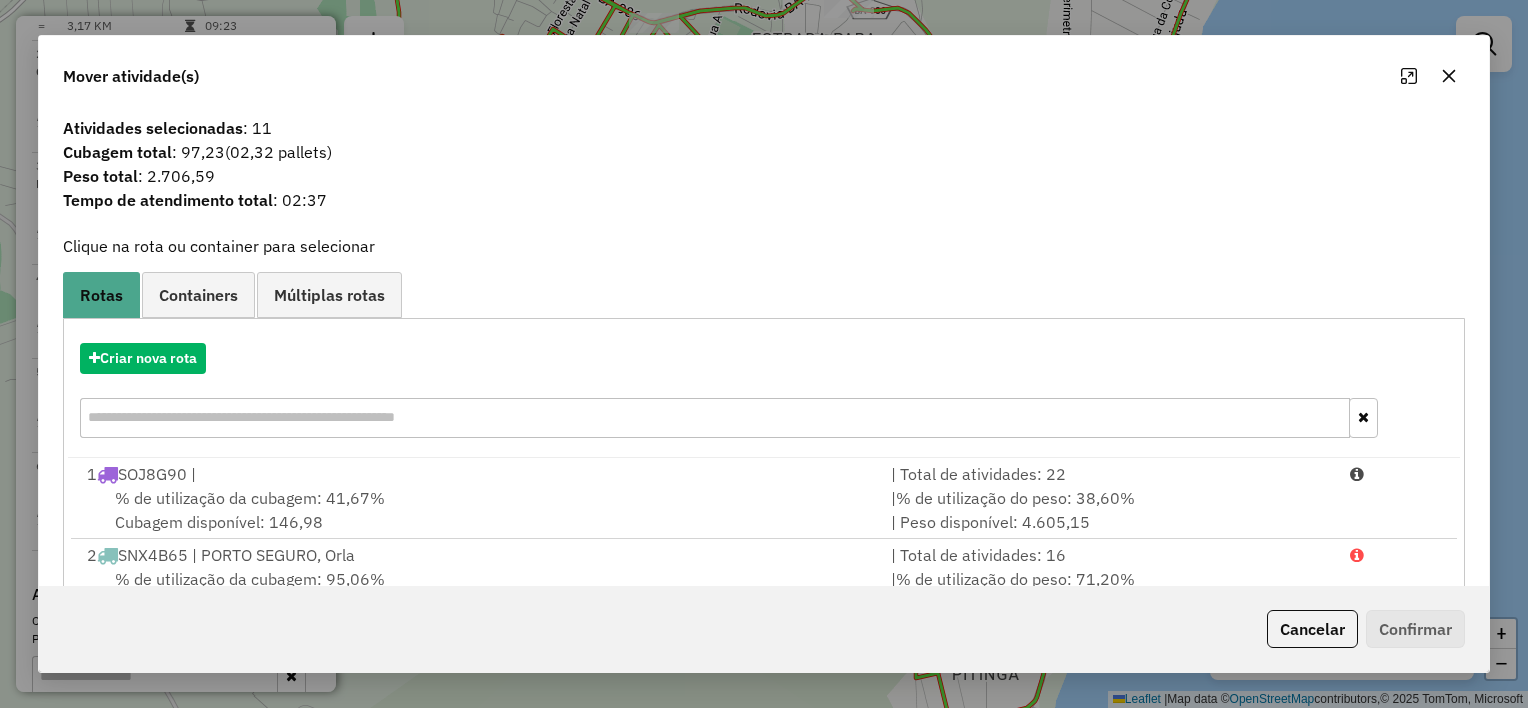 click 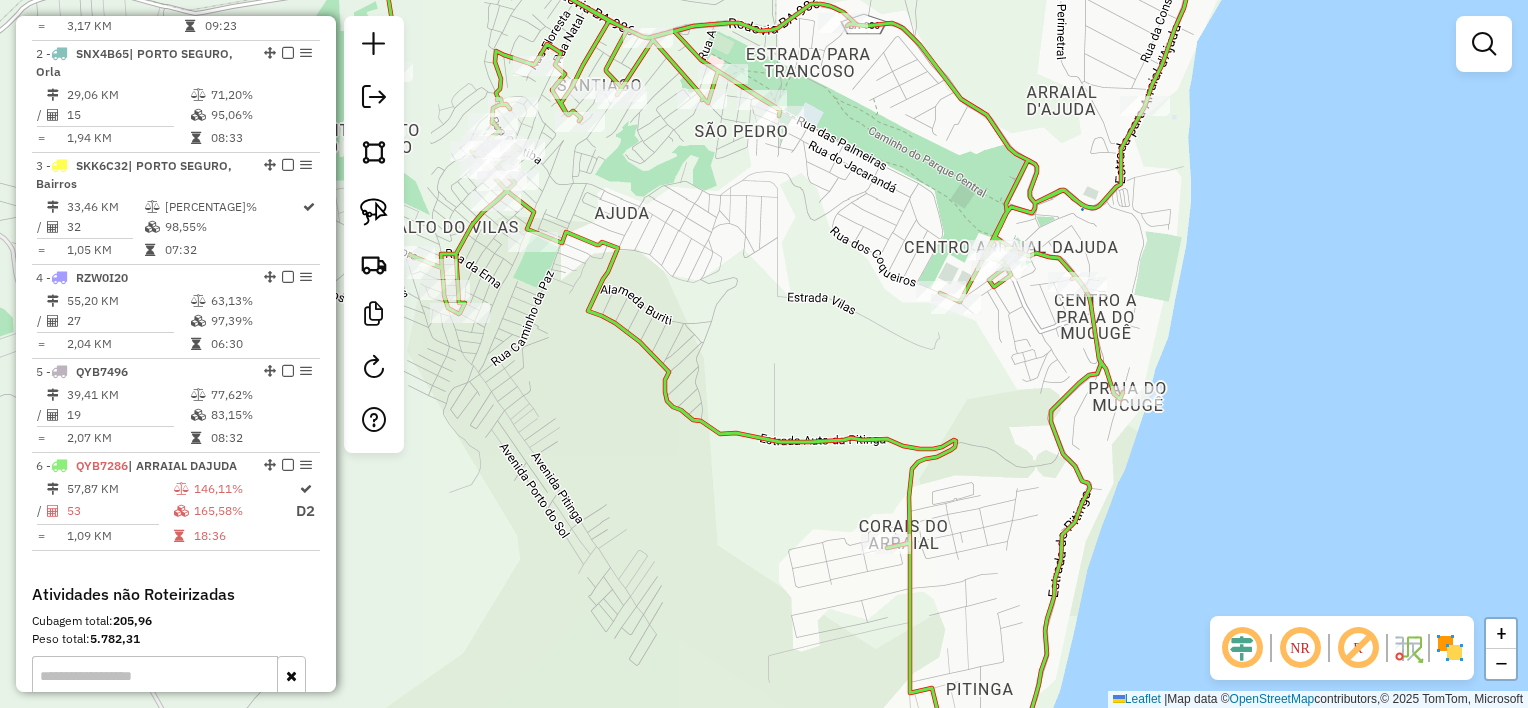 drag, startPoint x: 845, startPoint y: 332, endPoint x: 785, endPoint y: 431, distance: 115.76269 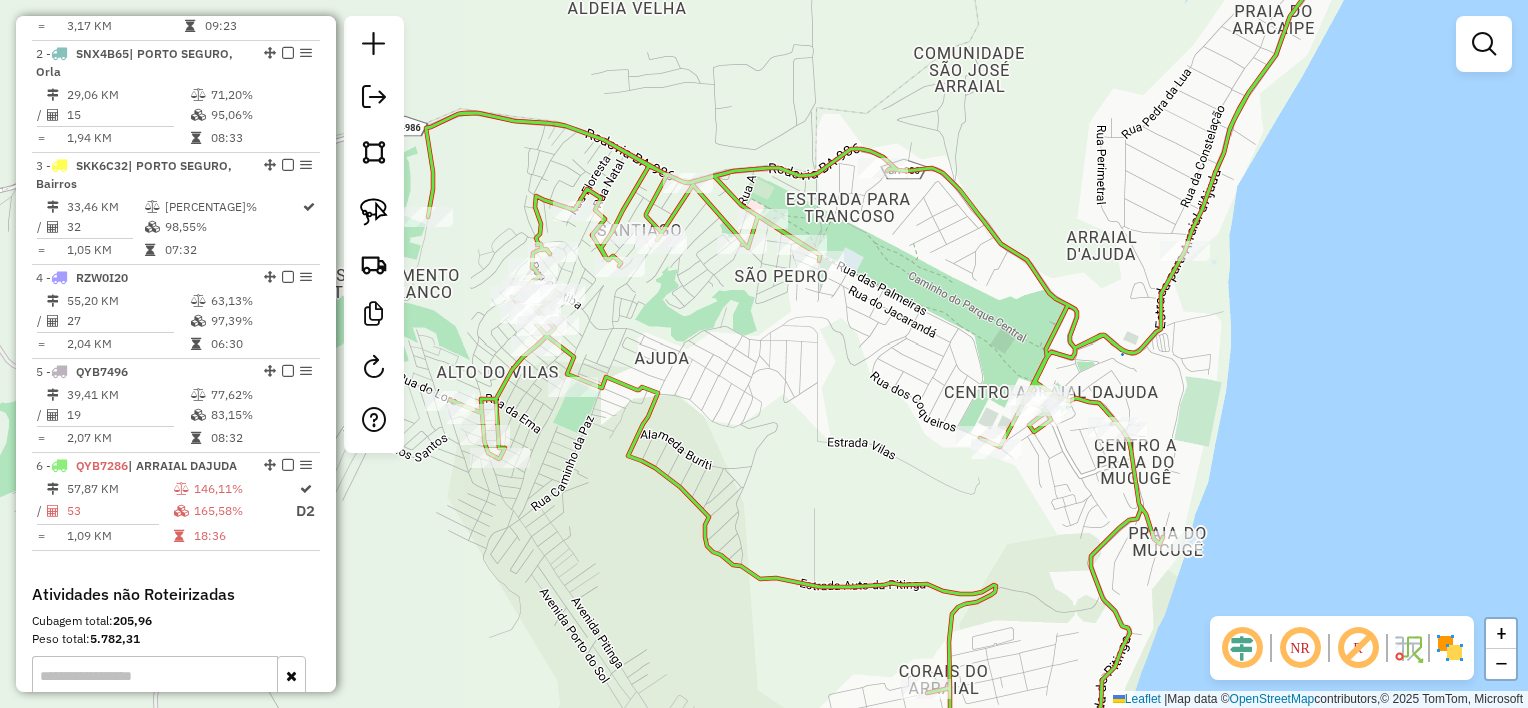 drag, startPoint x: 789, startPoint y: 379, endPoint x: 898, endPoint y: 433, distance: 121.64292 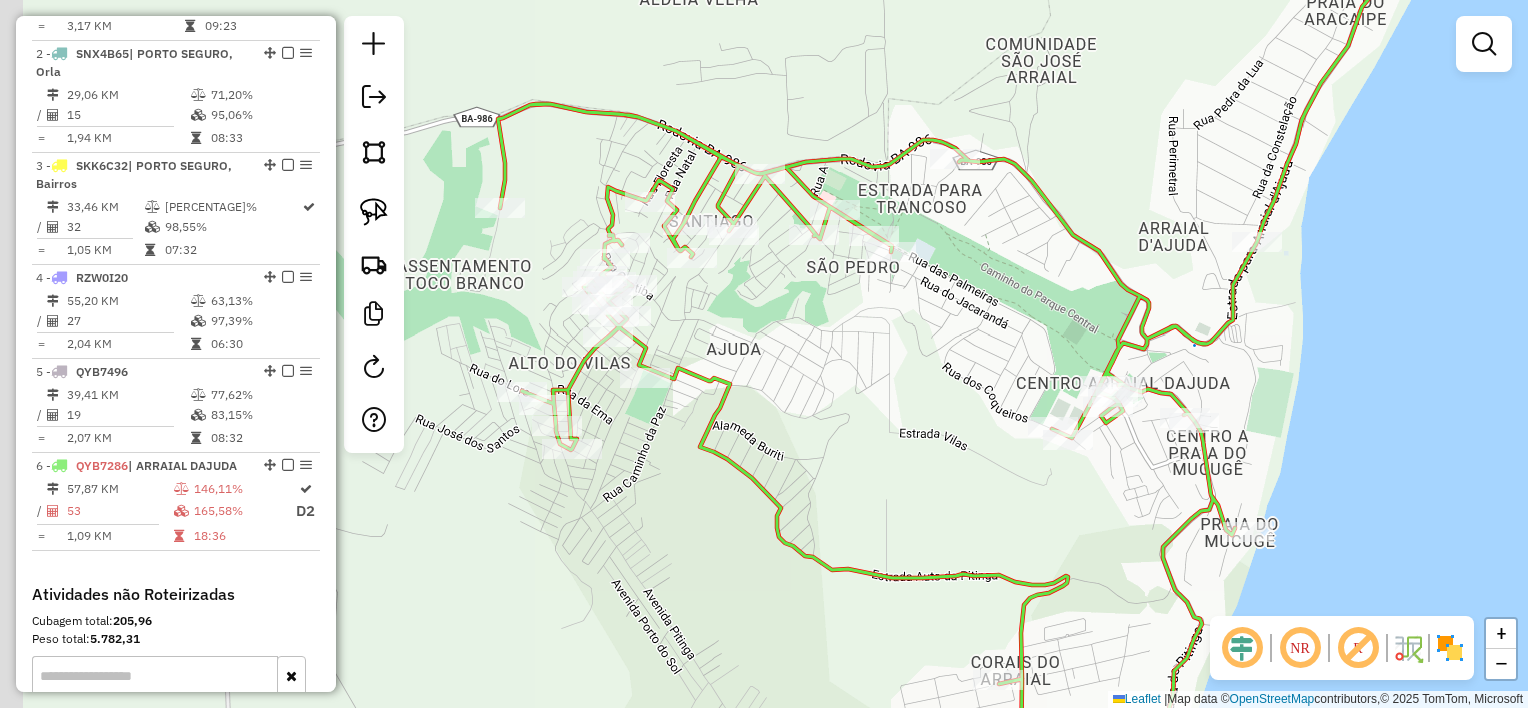 drag, startPoint x: 826, startPoint y: 424, endPoint x: 924, endPoint y: 405, distance: 99.824844 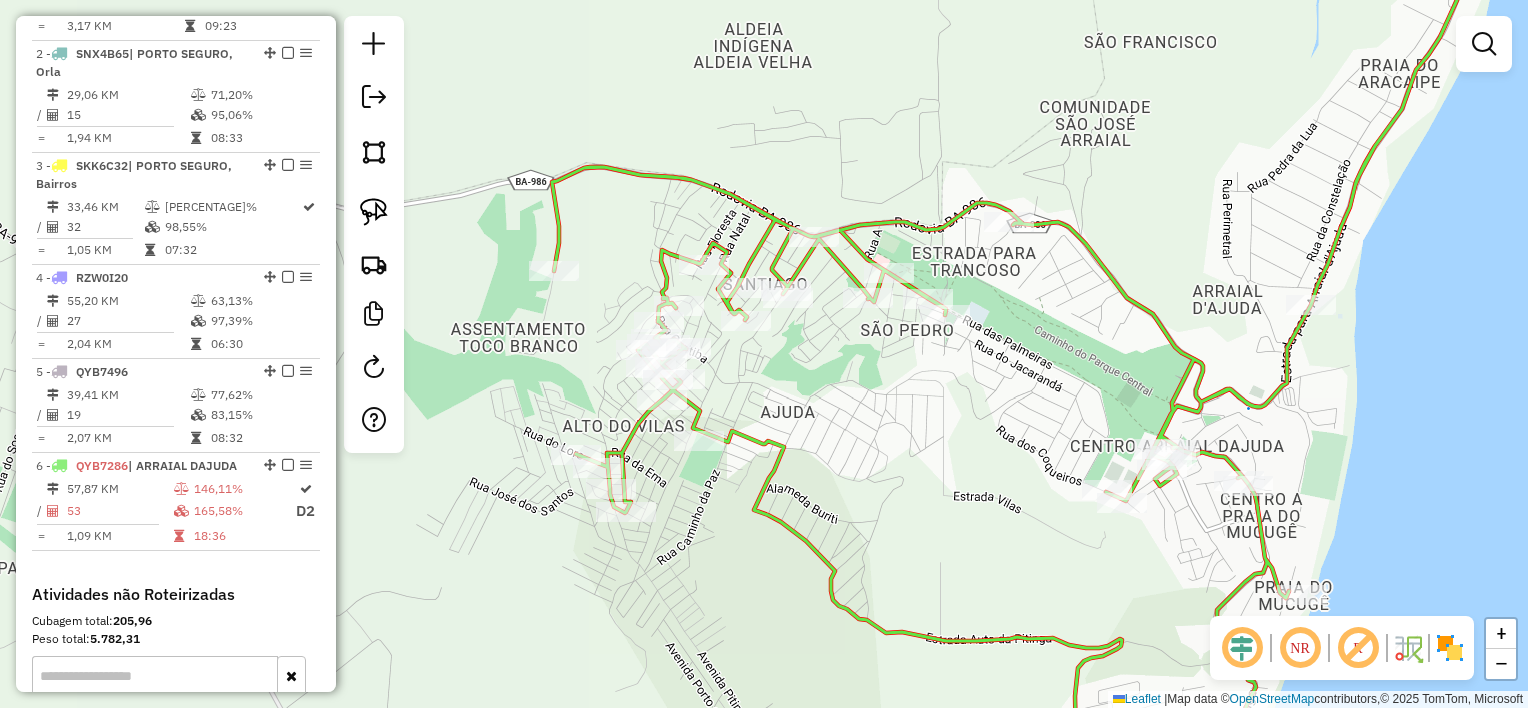 drag, startPoint x: 806, startPoint y: 380, endPoint x: 843, endPoint y: 455, distance: 83.630135 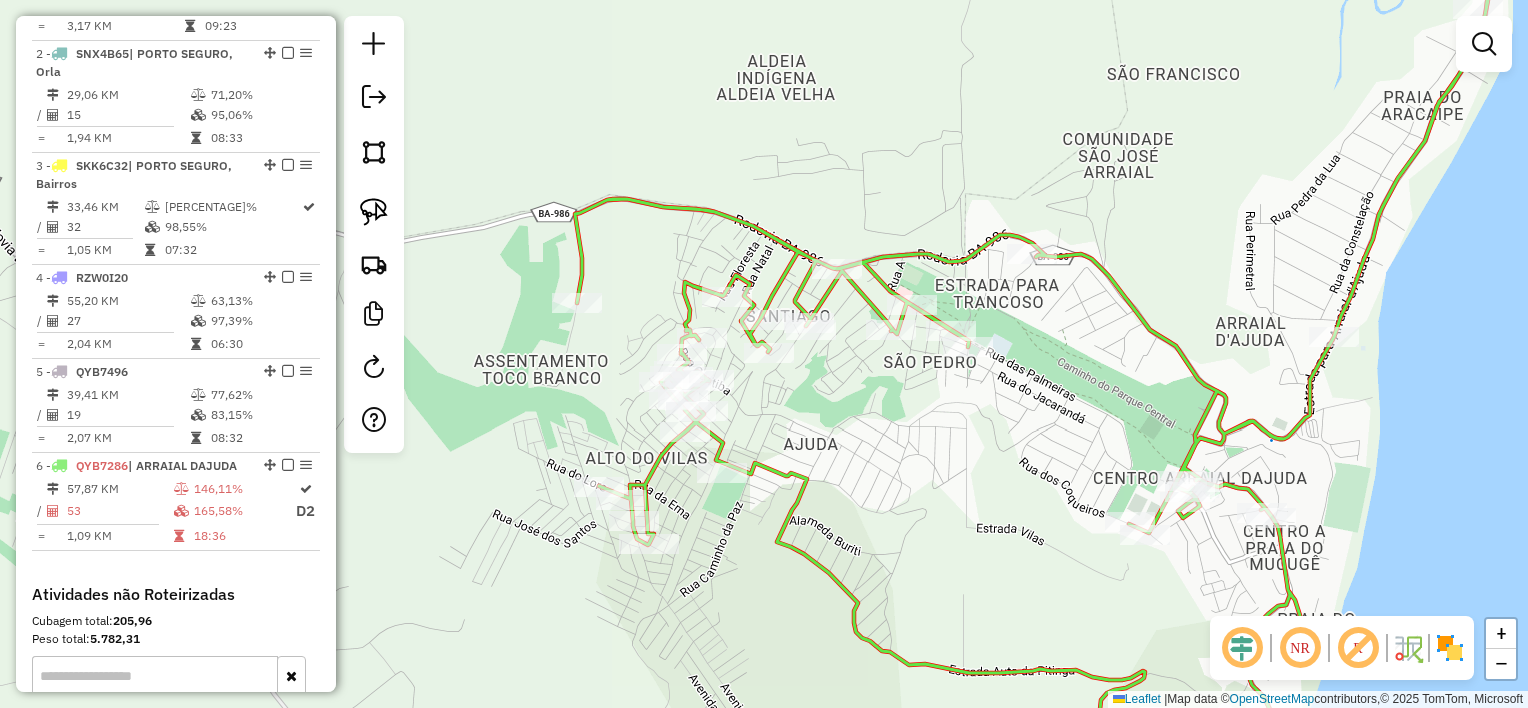drag, startPoint x: 835, startPoint y: 436, endPoint x: 841, endPoint y: 449, distance: 14.3178215 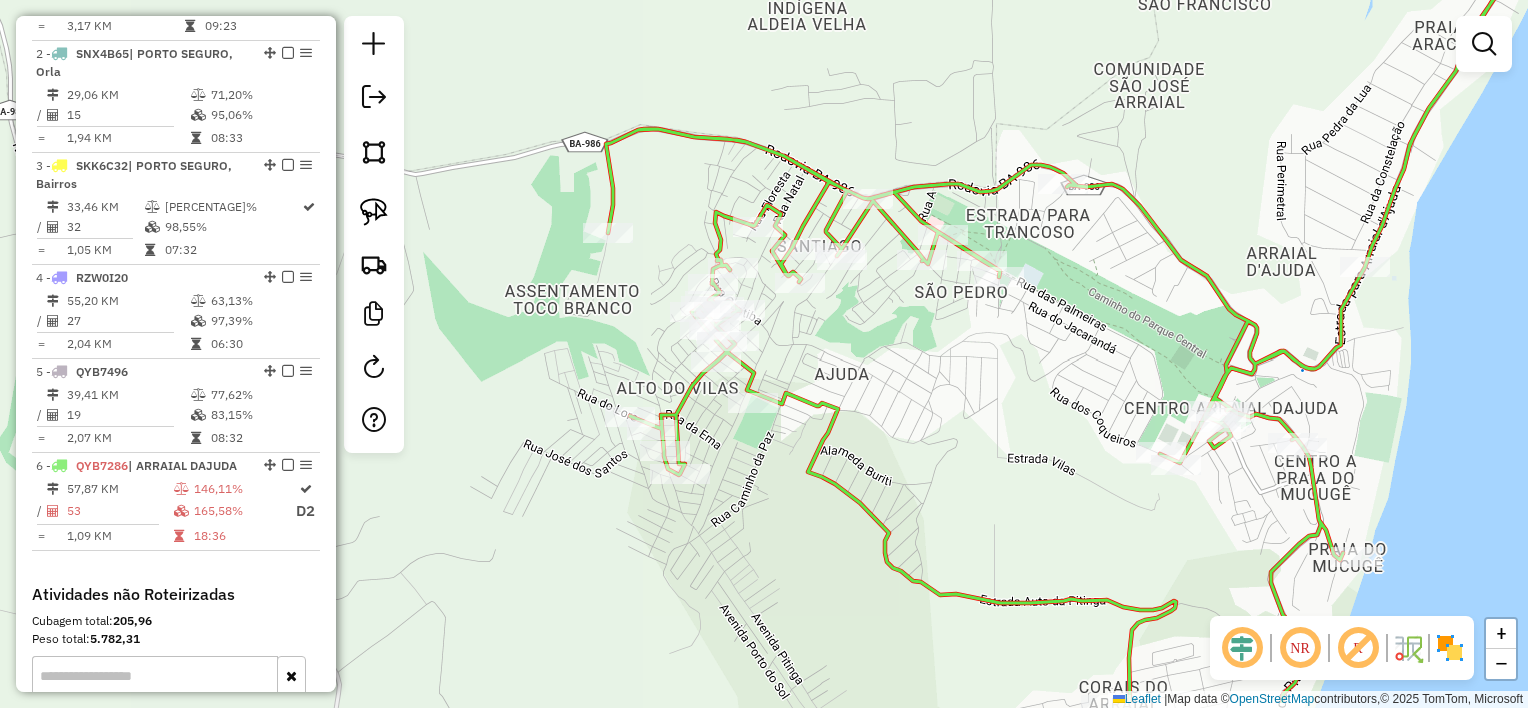 drag, startPoint x: 831, startPoint y: 428, endPoint x: 852, endPoint y: 361, distance: 70.21396 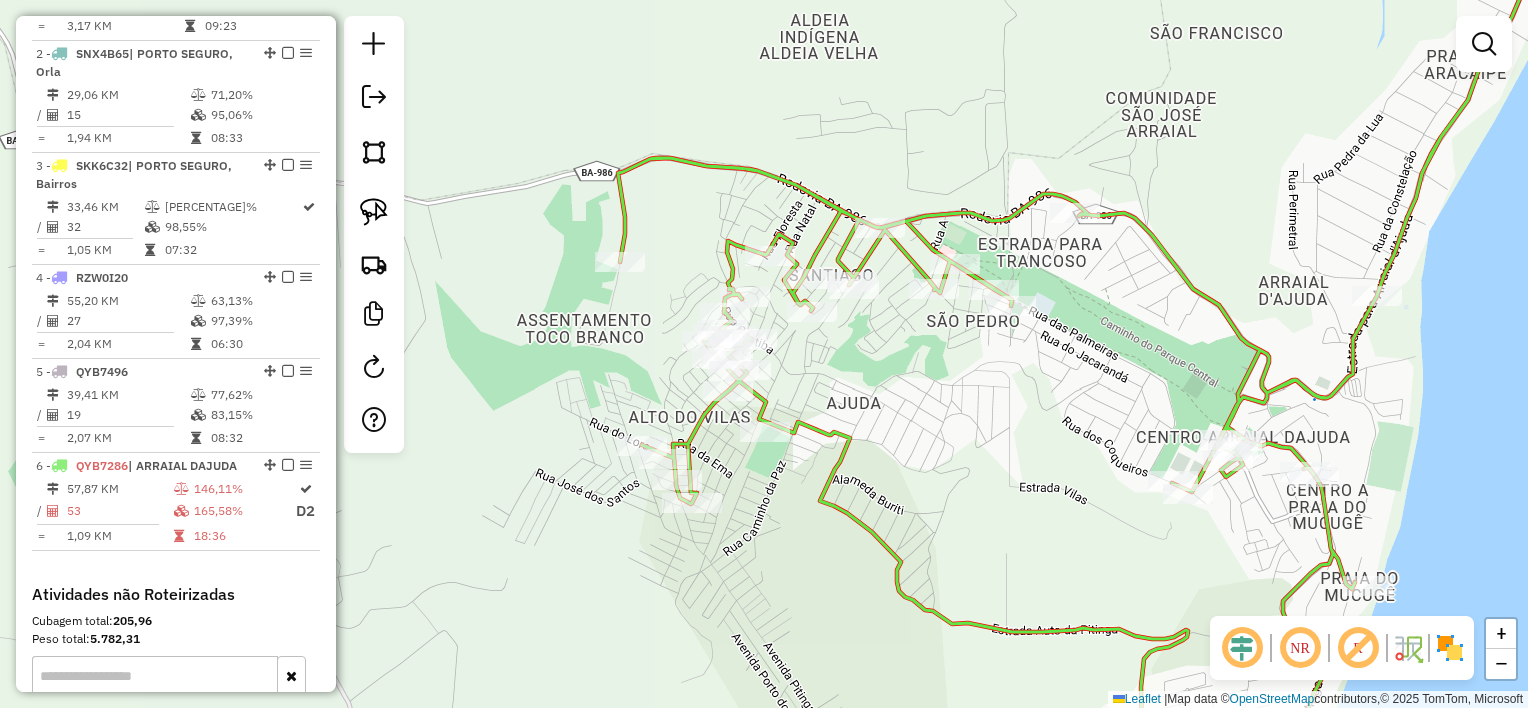 drag, startPoint x: 1388, startPoint y: 431, endPoint x: 1259, endPoint y: 461, distance: 132.44244 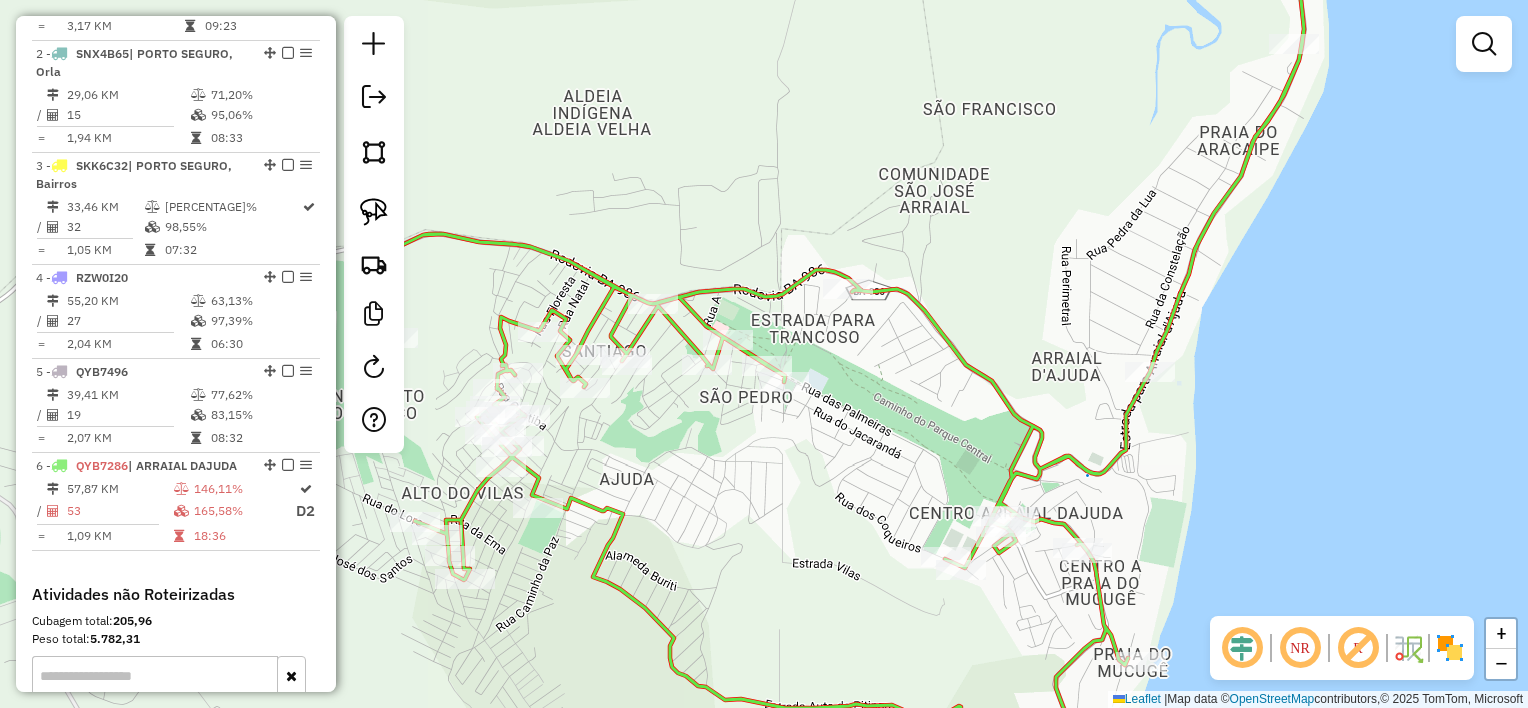 drag, startPoint x: 1240, startPoint y: 469, endPoint x: 1178, endPoint y: 488, distance: 64.84597 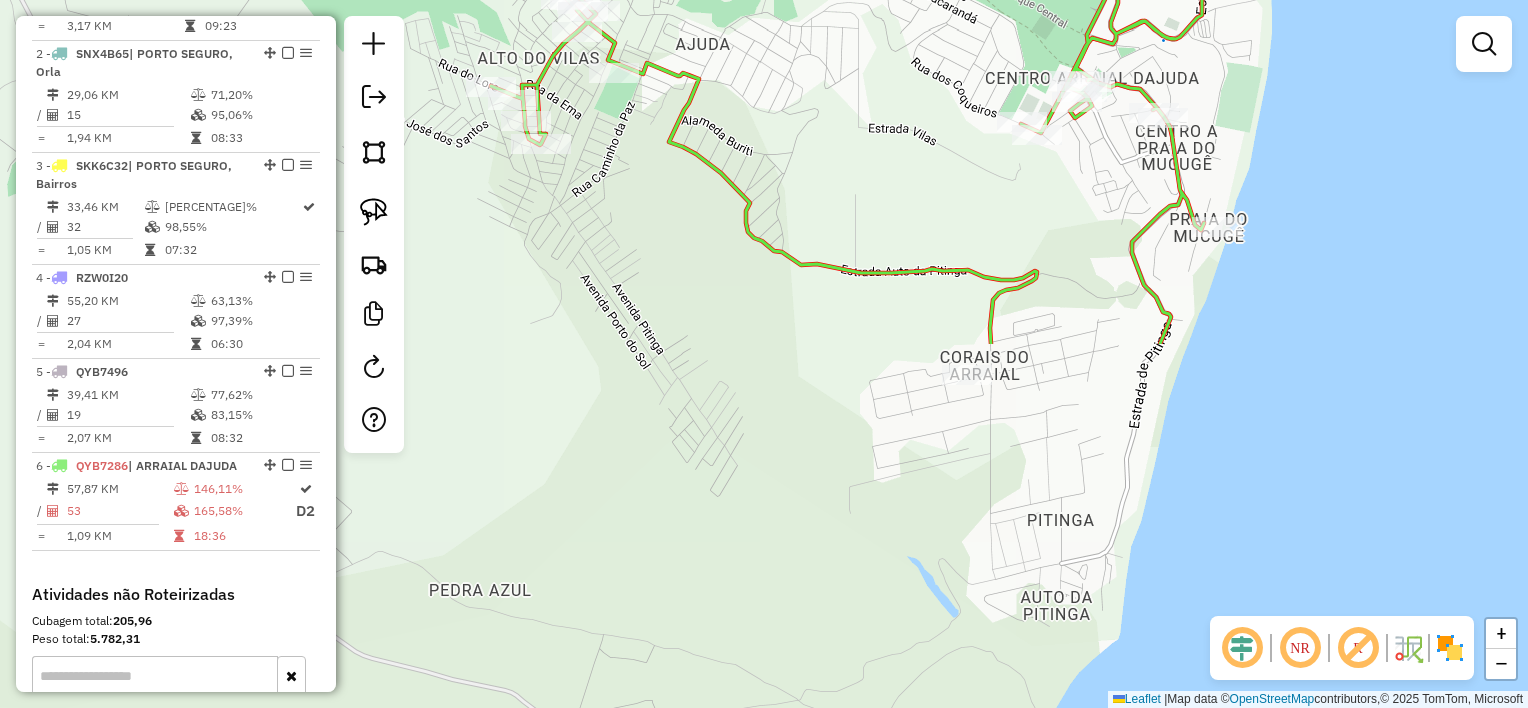 drag, startPoint x: 1228, startPoint y: 428, endPoint x: 1305, endPoint y: 24, distance: 411.27243 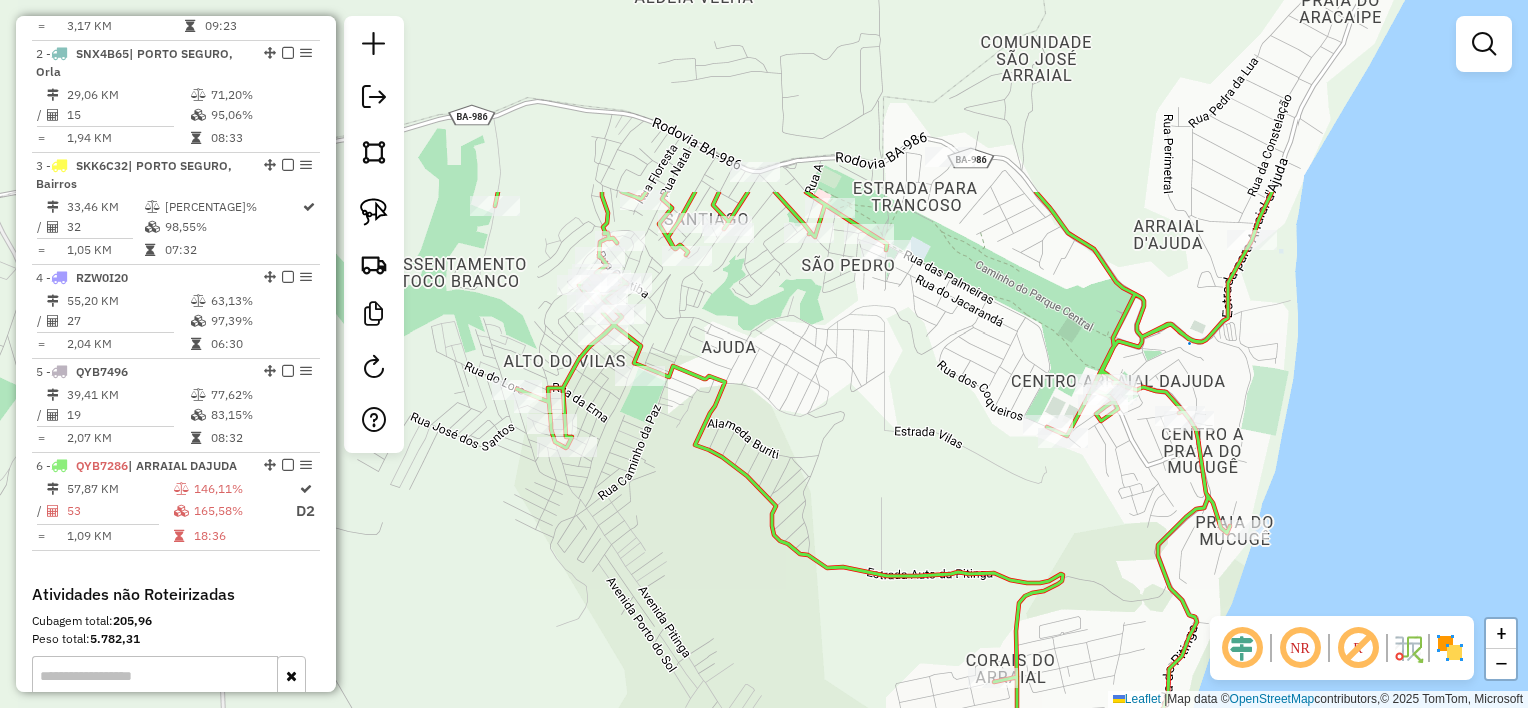 drag, startPoint x: 1317, startPoint y: 340, endPoint x: 1333, endPoint y: 422, distance: 83.546394 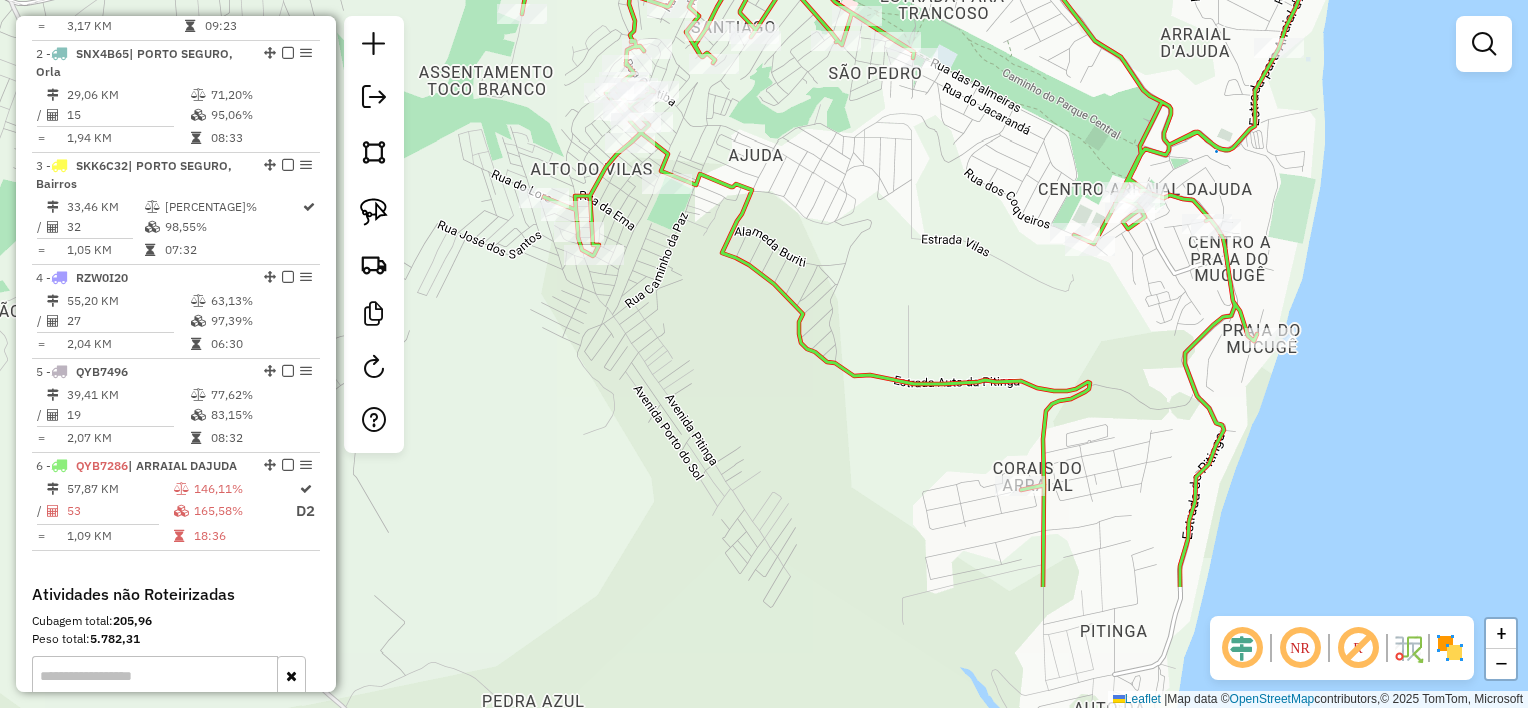 drag, startPoint x: 1334, startPoint y: 340, endPoint x: 1351, endPoint y: 204, distance: 137.05838 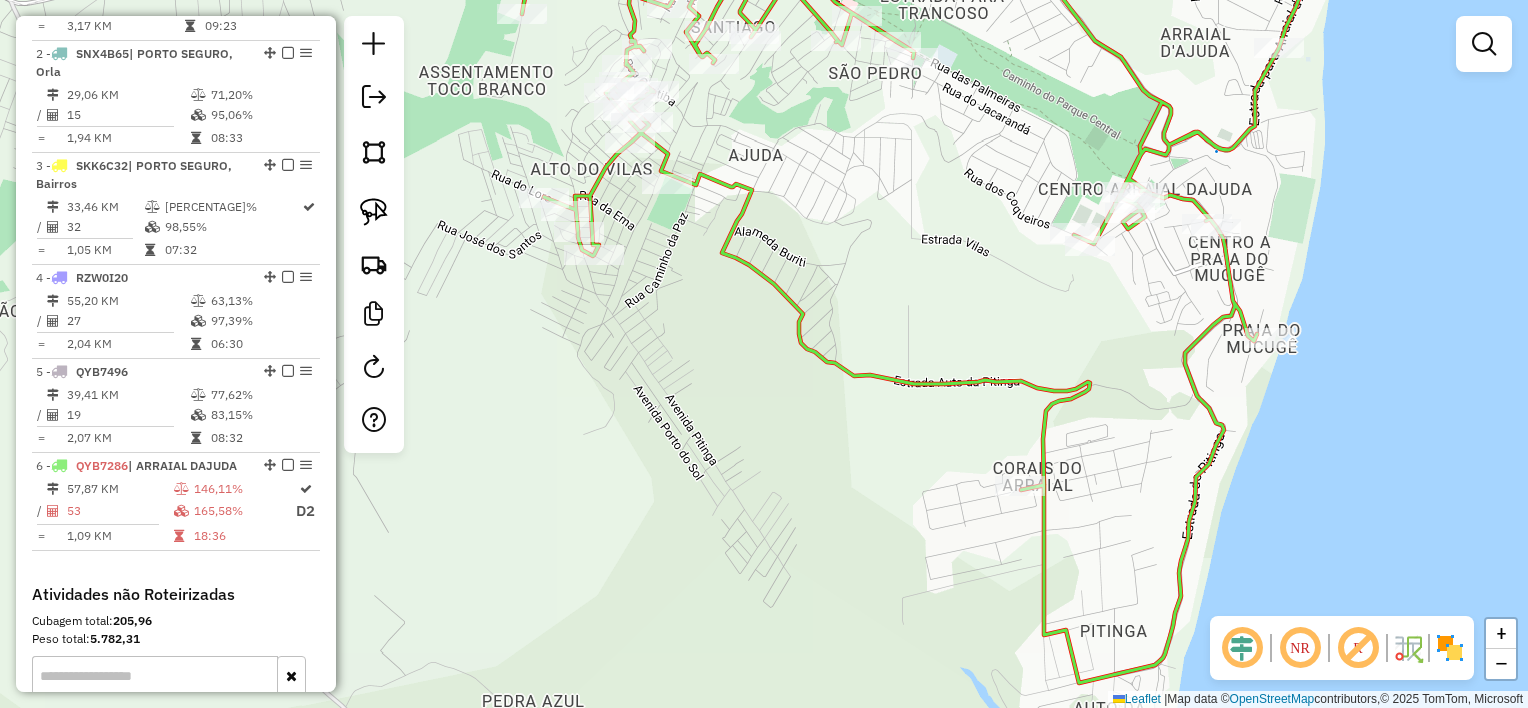 drag, startPoint x: 796, startPoint y: 240, endPoint x: 804, endPoint y: 257, distance: 18.788294 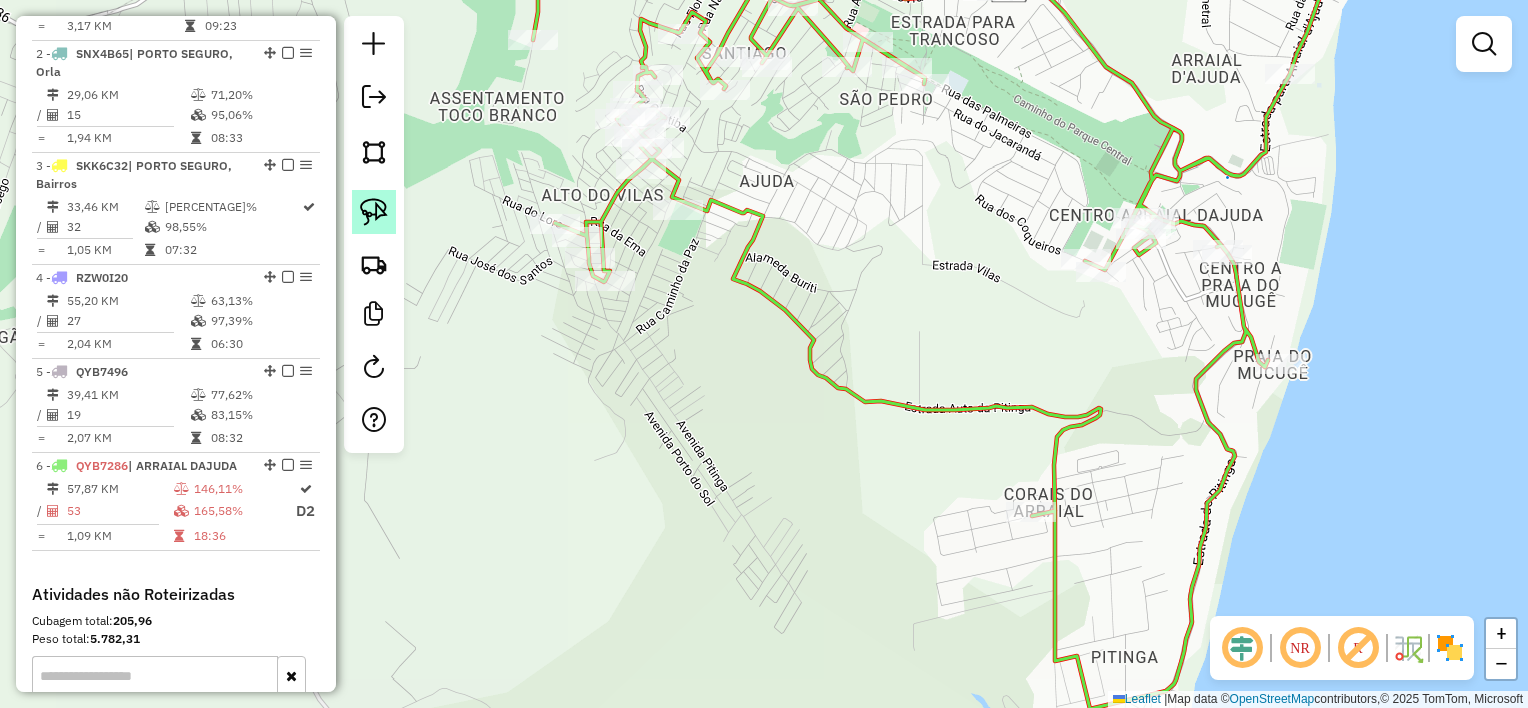 click 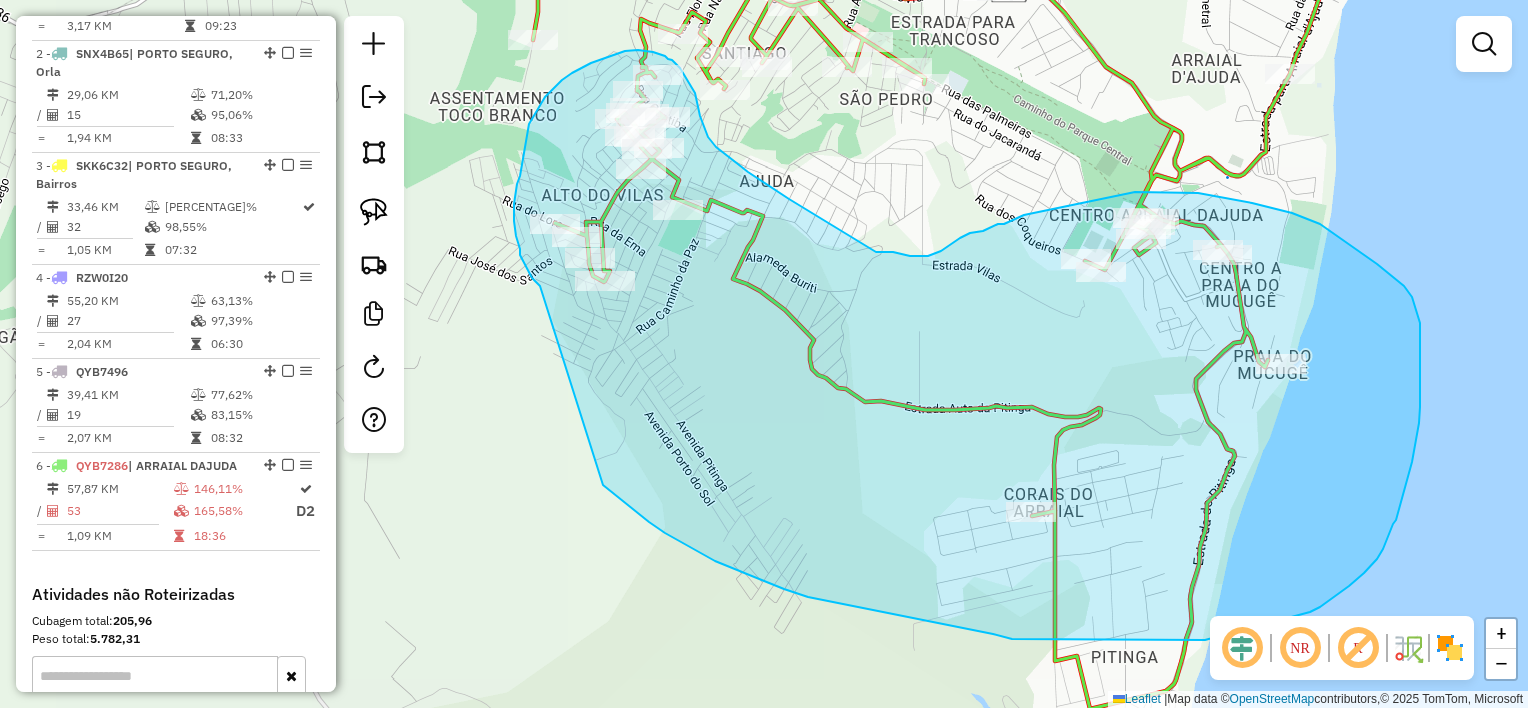 drag, startPoint x: 532, startPoint y: 278, endPoint x: 506, endPoint y: 359, distance: 85.07056 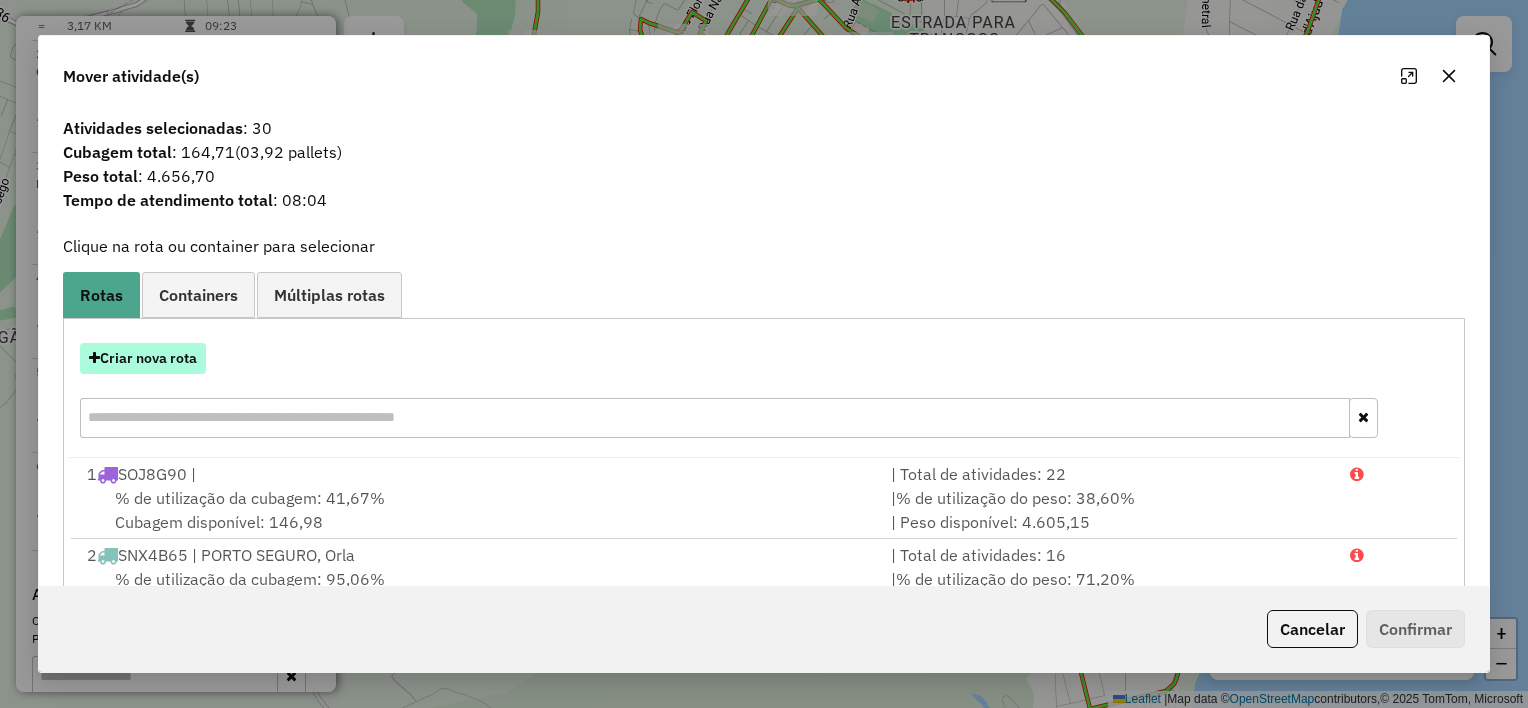 click on "Criar nova rota" at bounding box center [143, 358] 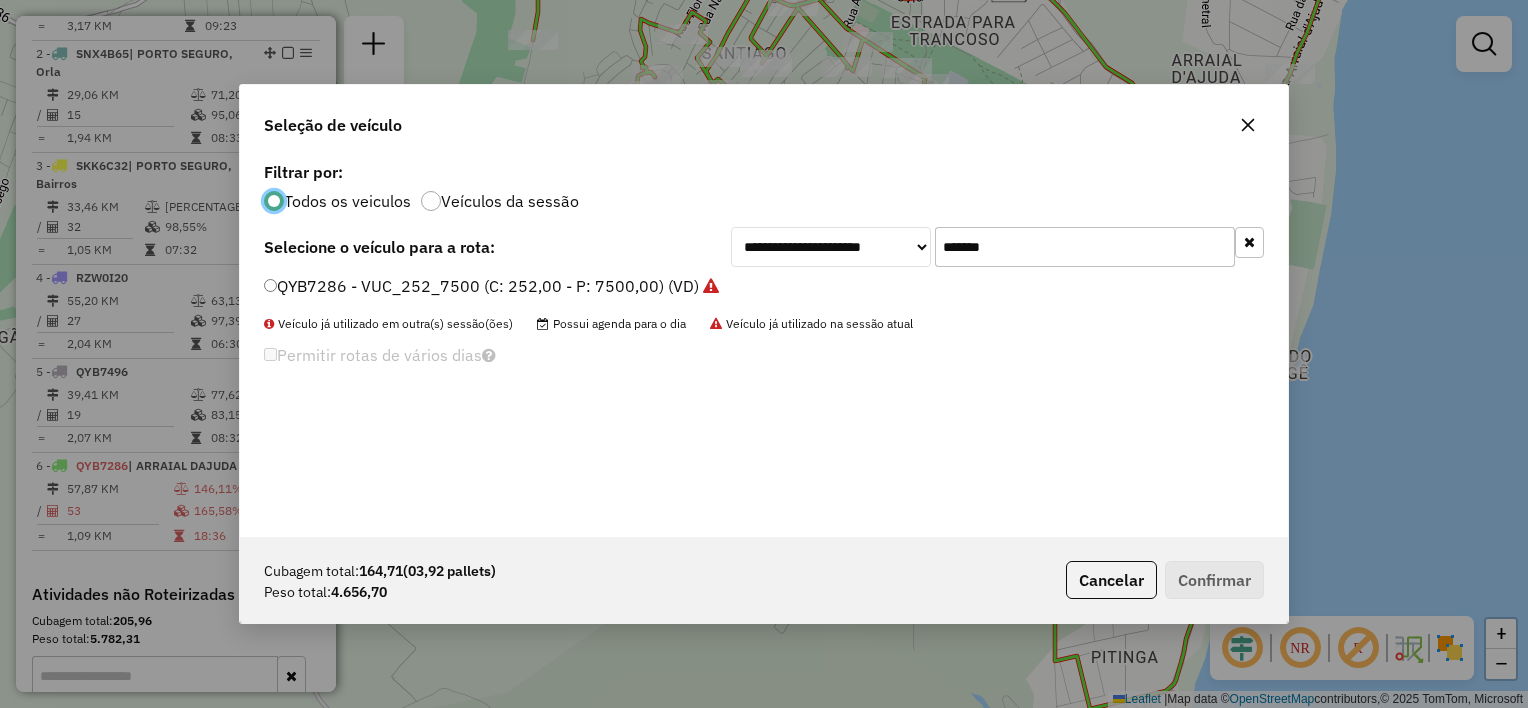 scroll, scrollTop: 10, scrollLeft: 6, axis: both 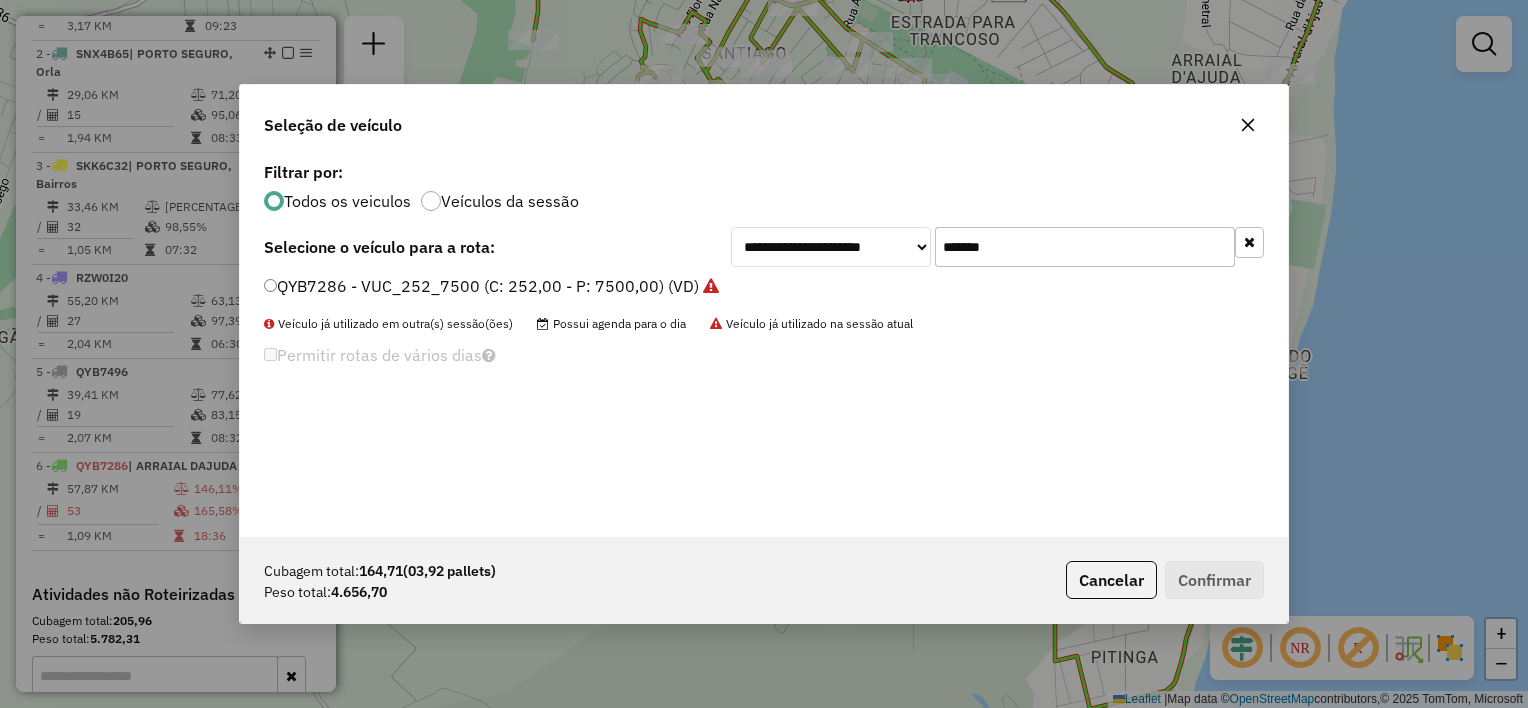 click on "*******" 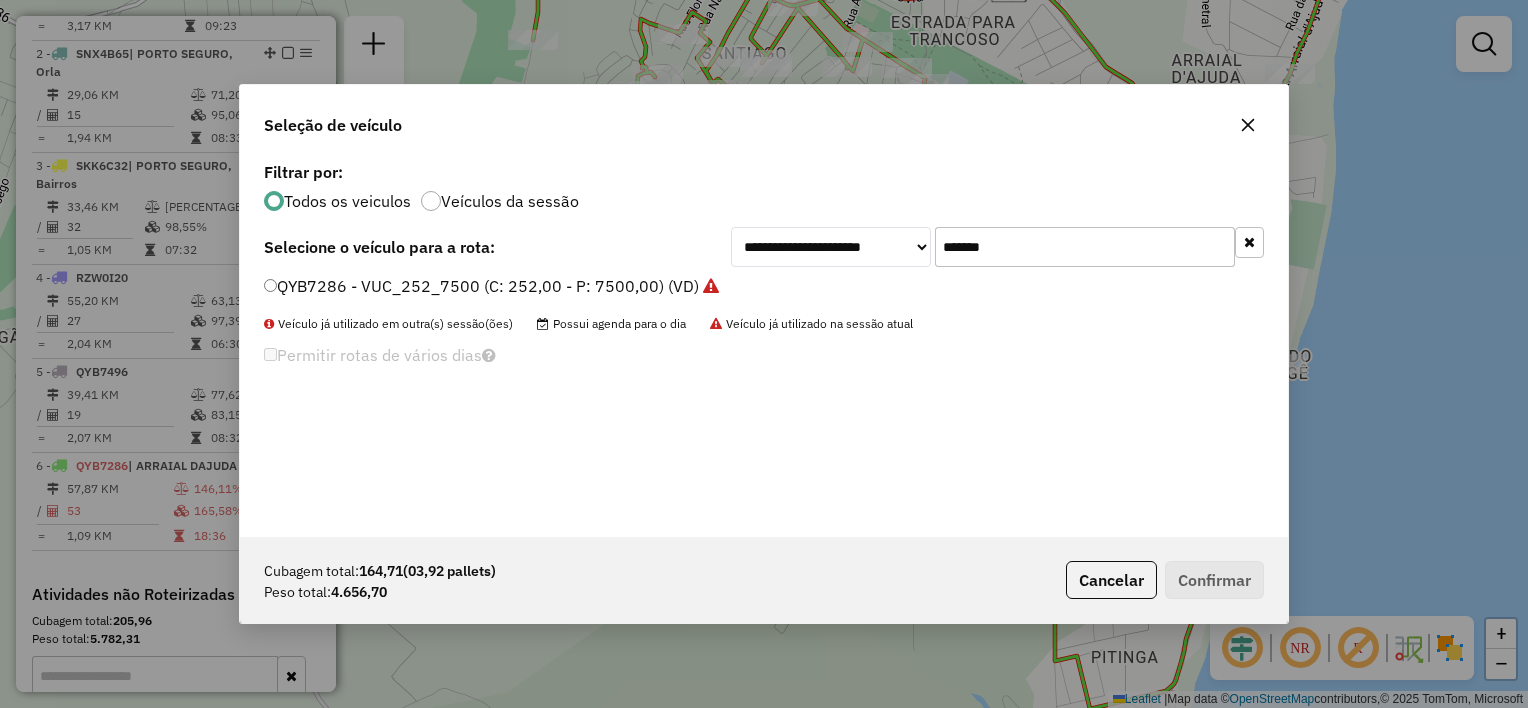 paste 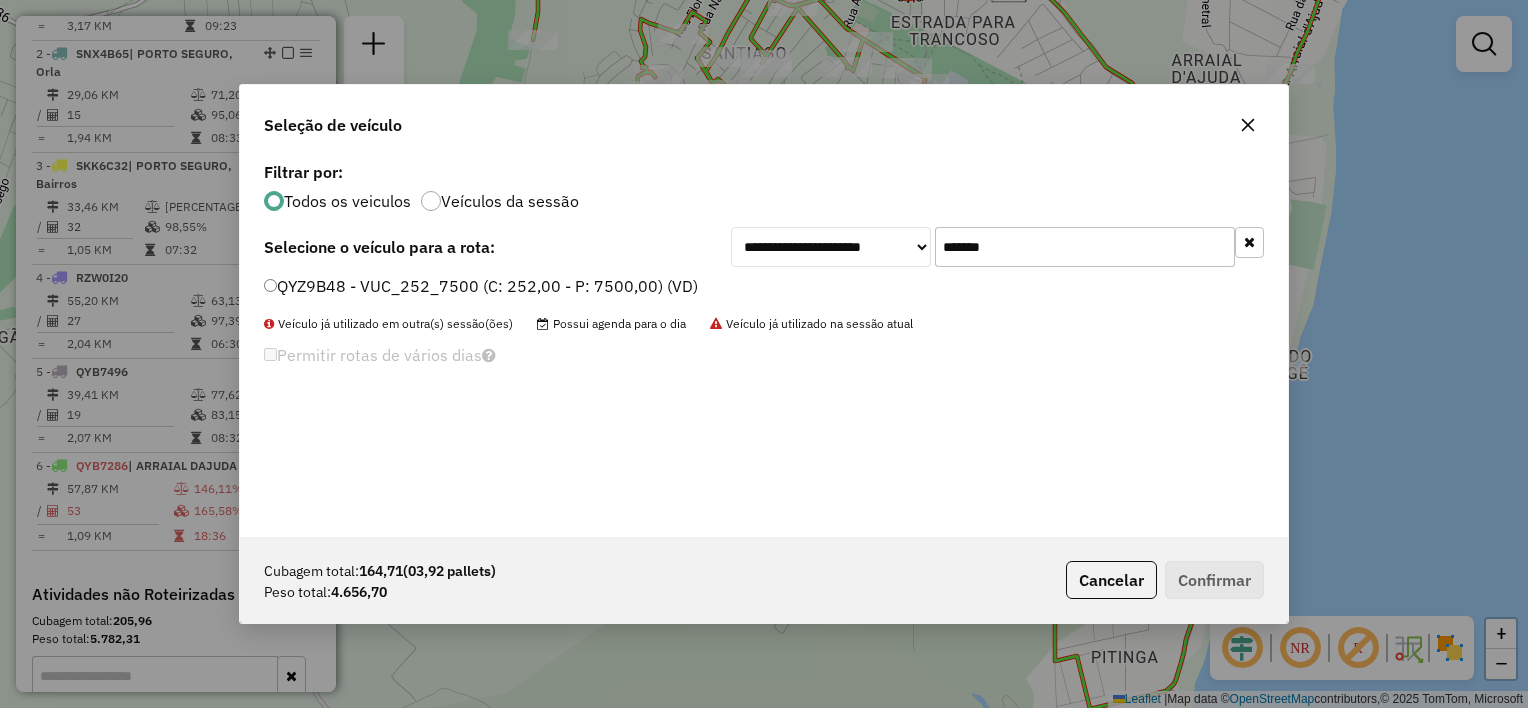type on "*******" 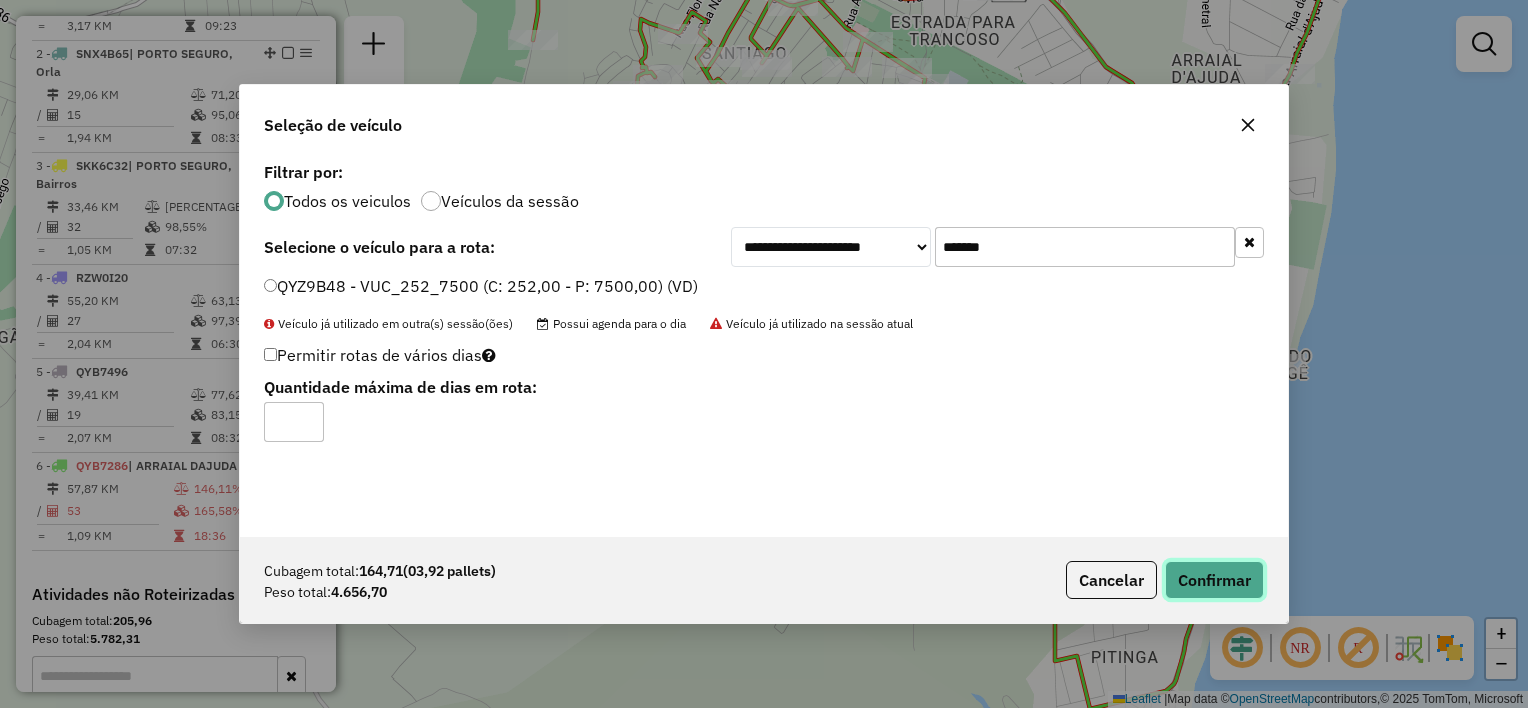 click on "Confirmar" 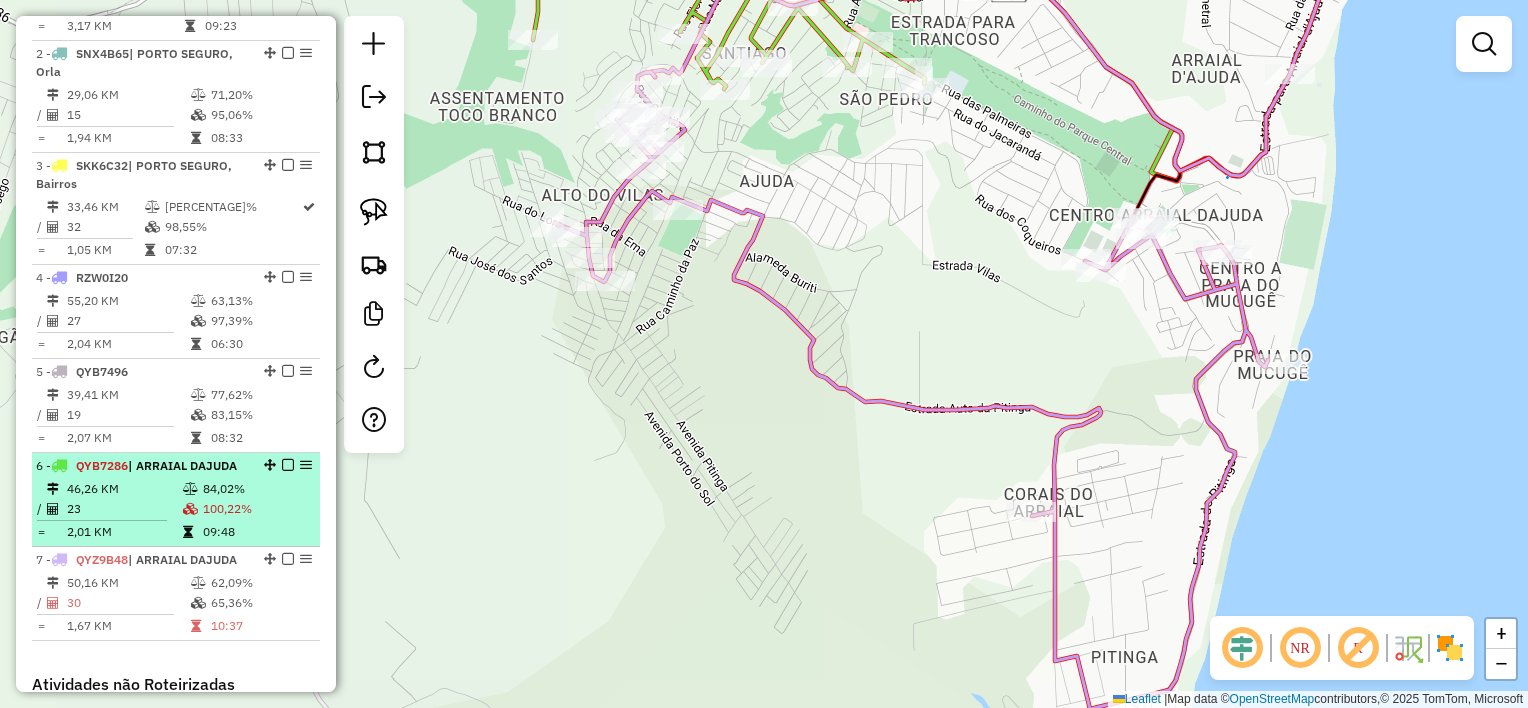 scroll, scrollTop: 919, scrollLeft: 0, axis: vertical 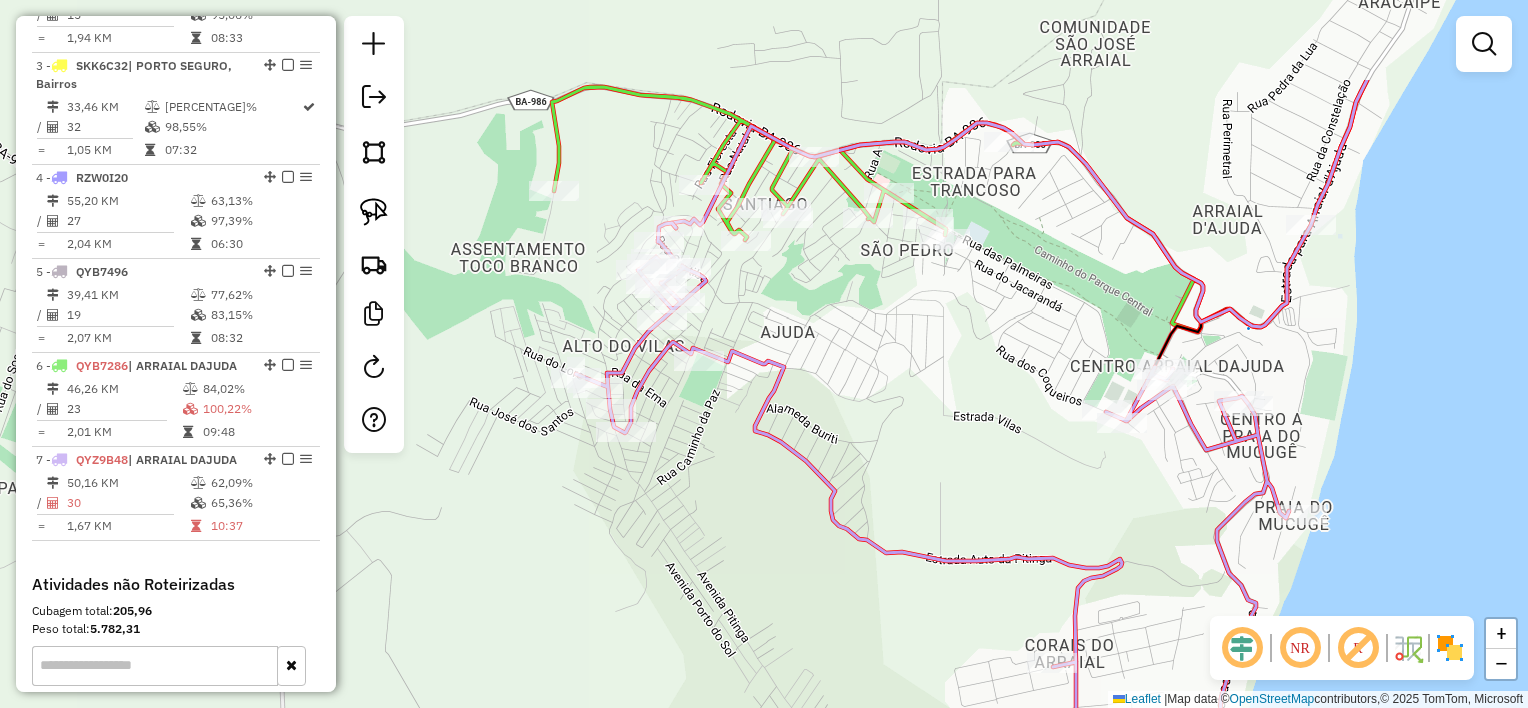 drag, startPoint x: 904, startPoint y: 360, endPoint x: 936, endPoint y: 376, distance: 35.77709 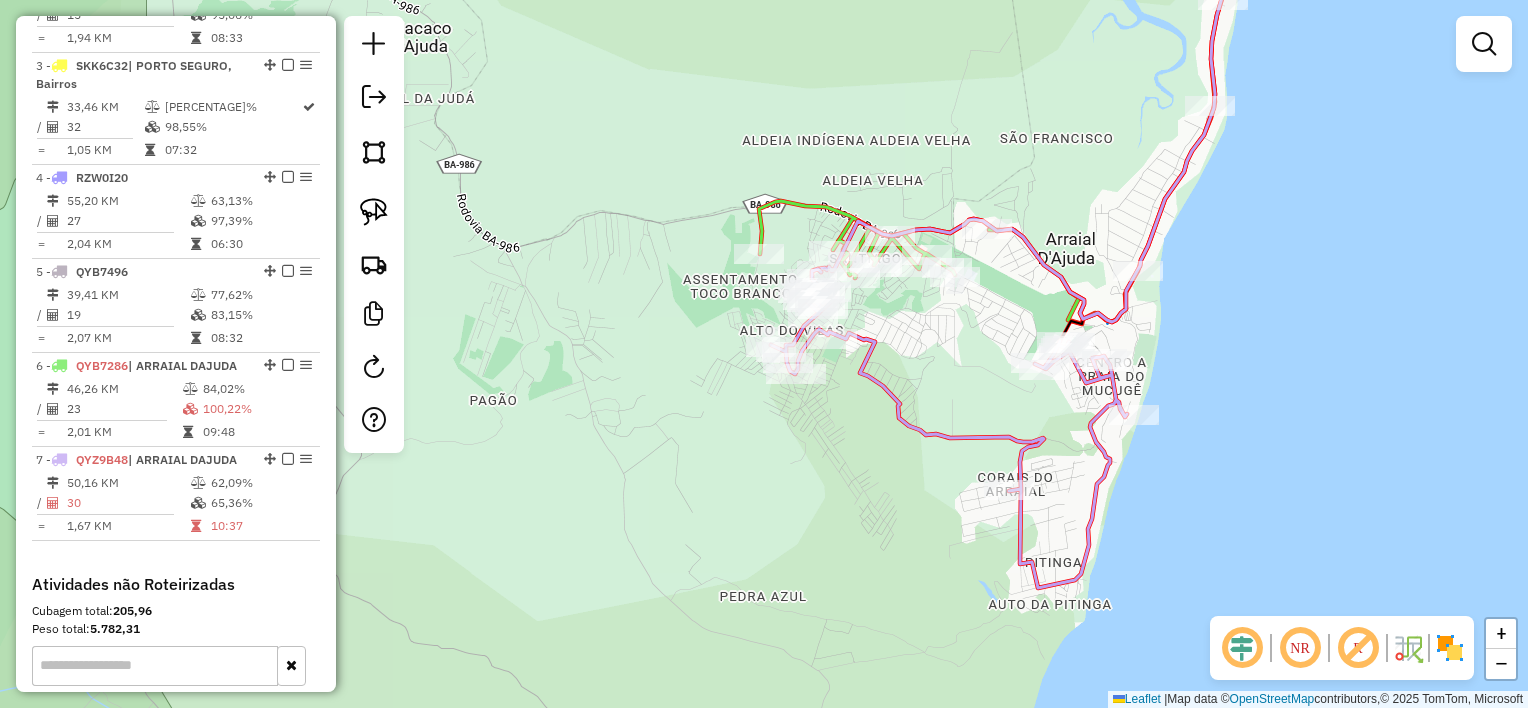 drag, startPoint x: 1076, startPoint y: 323, endPoint x: 1100, endPoint y: 180, distance: 145 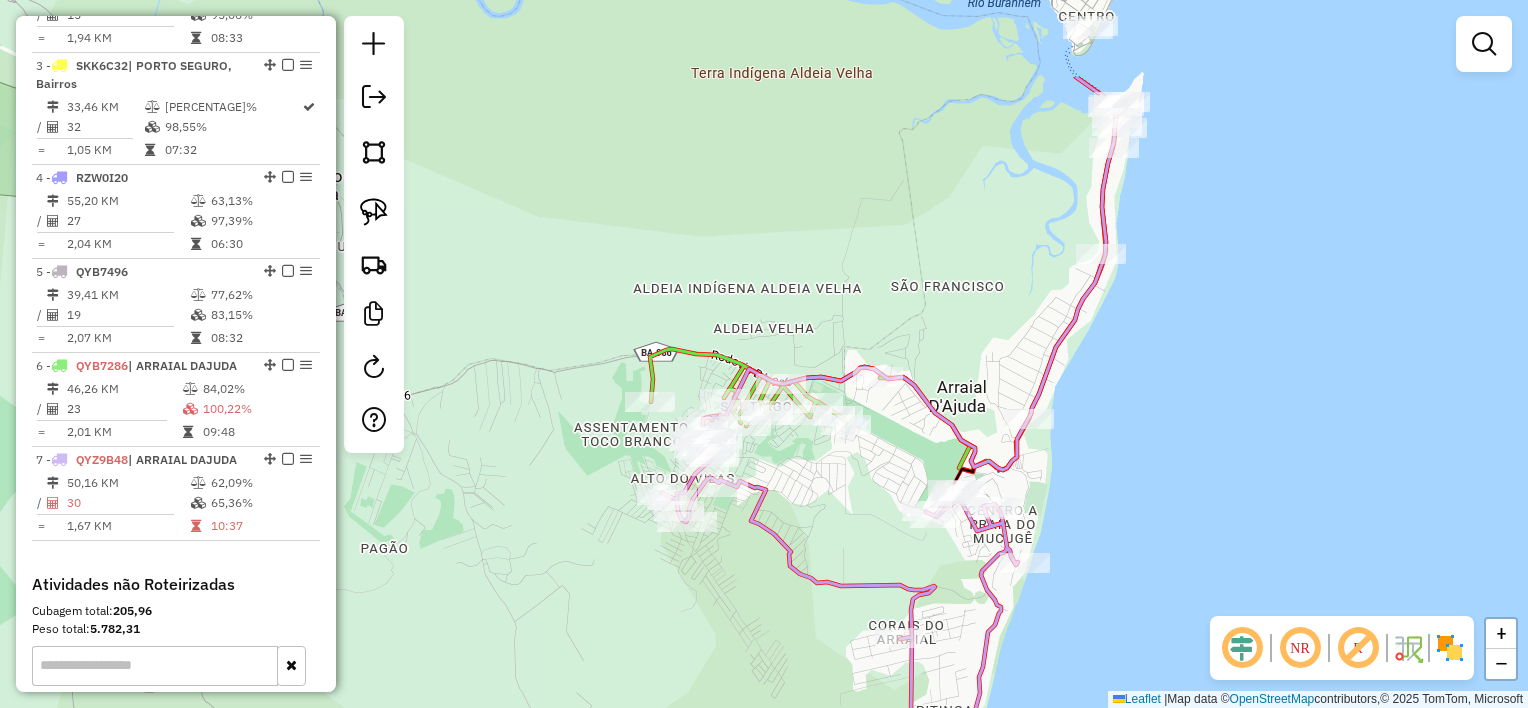 drag, startPoint x: 1022, startPoint y: 305, endPoint x: 1001, endPoint y: 344, distance: 44.294468 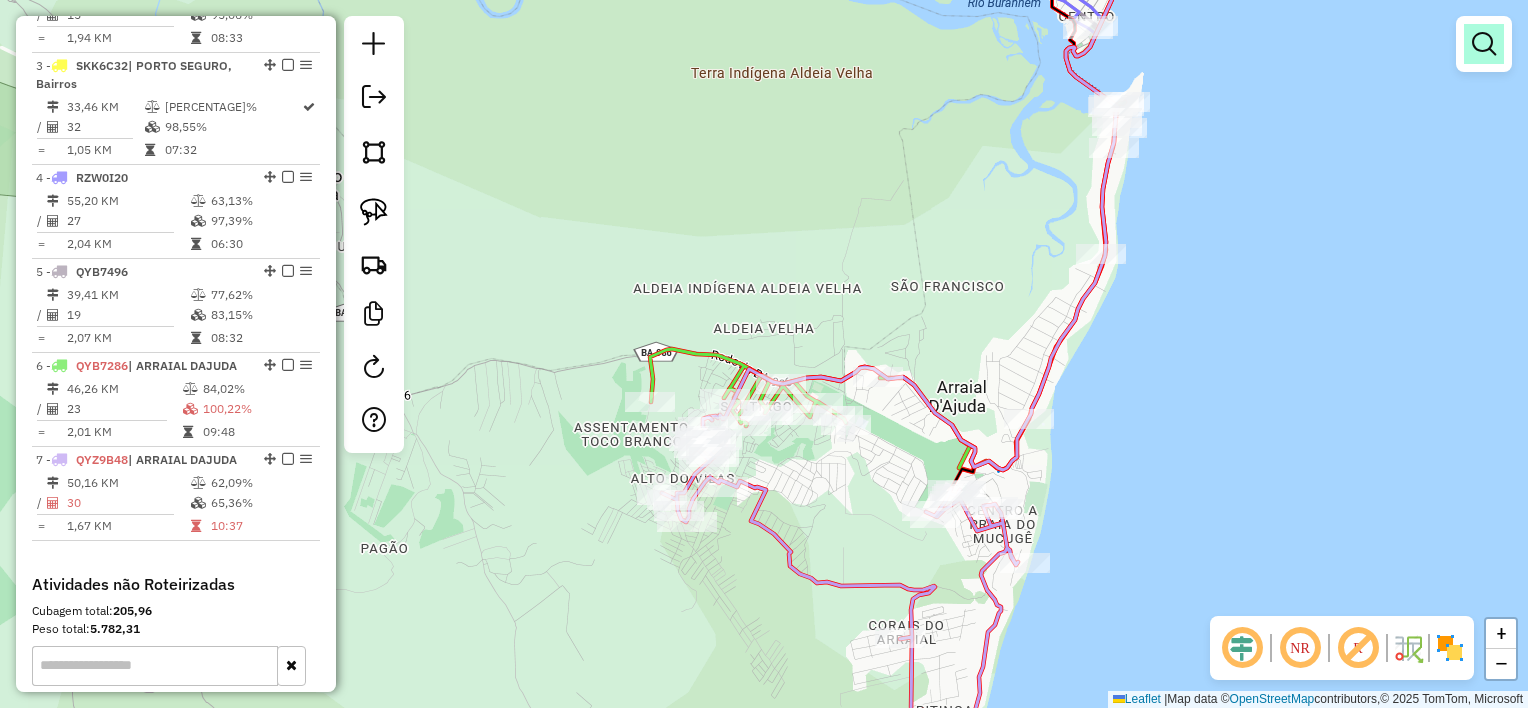 click at bounding box center [1484, 44] 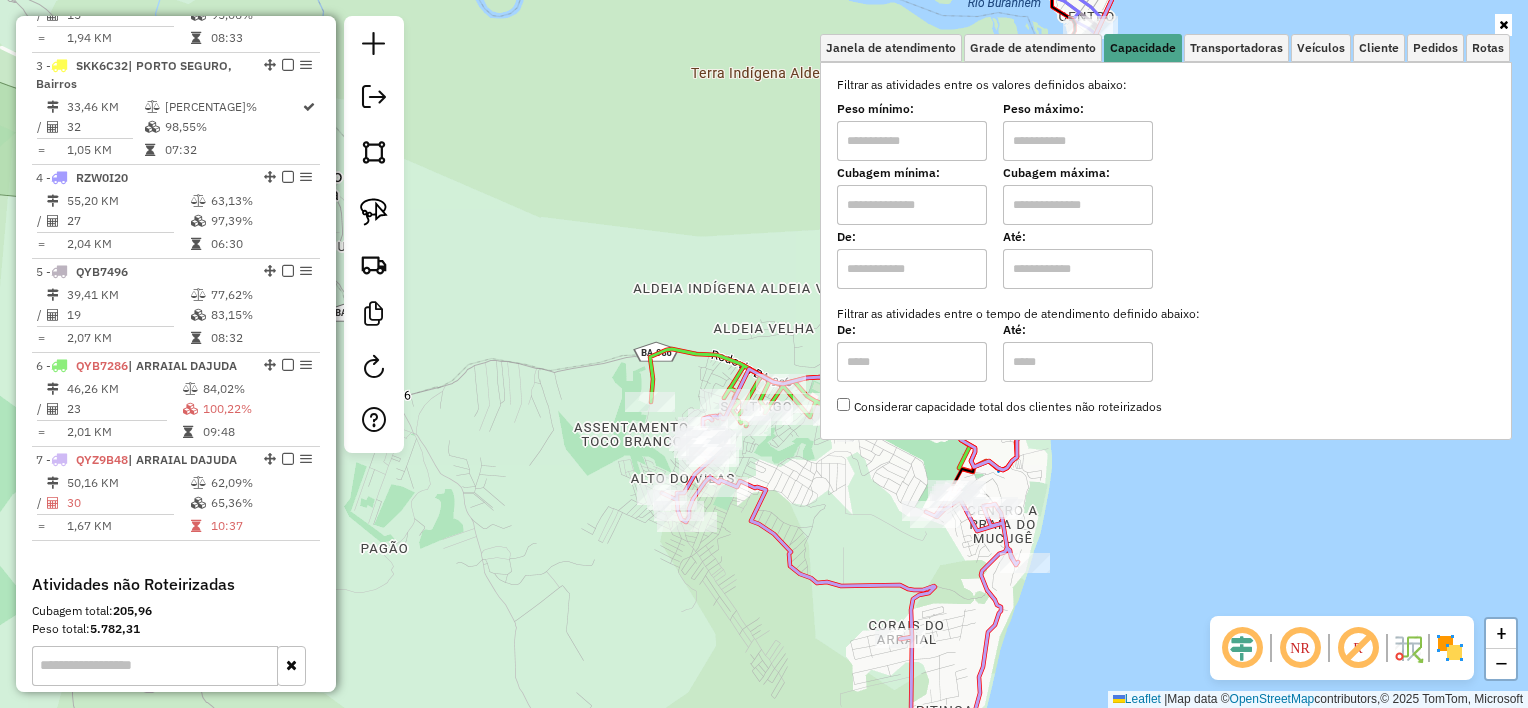 click at bounding box center (912, 205) 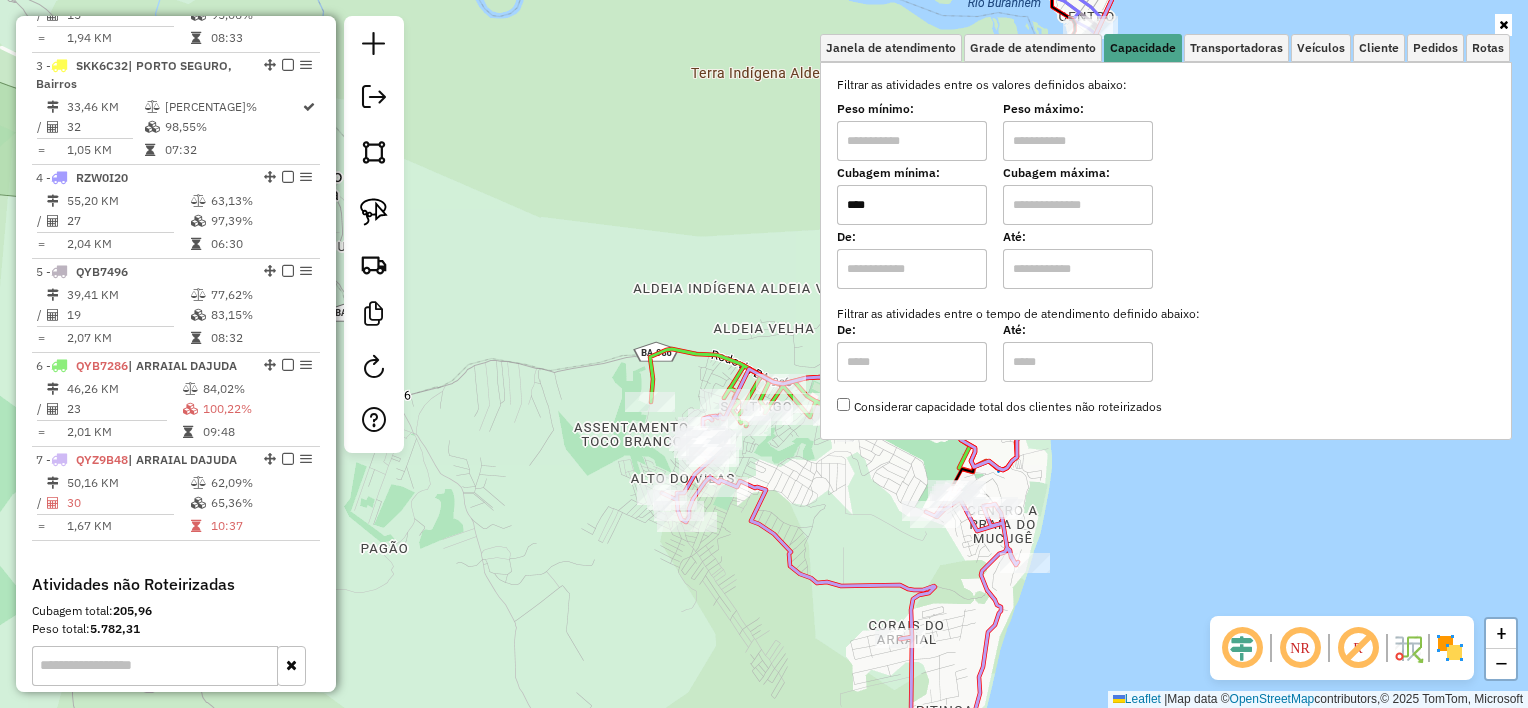 type on "****" 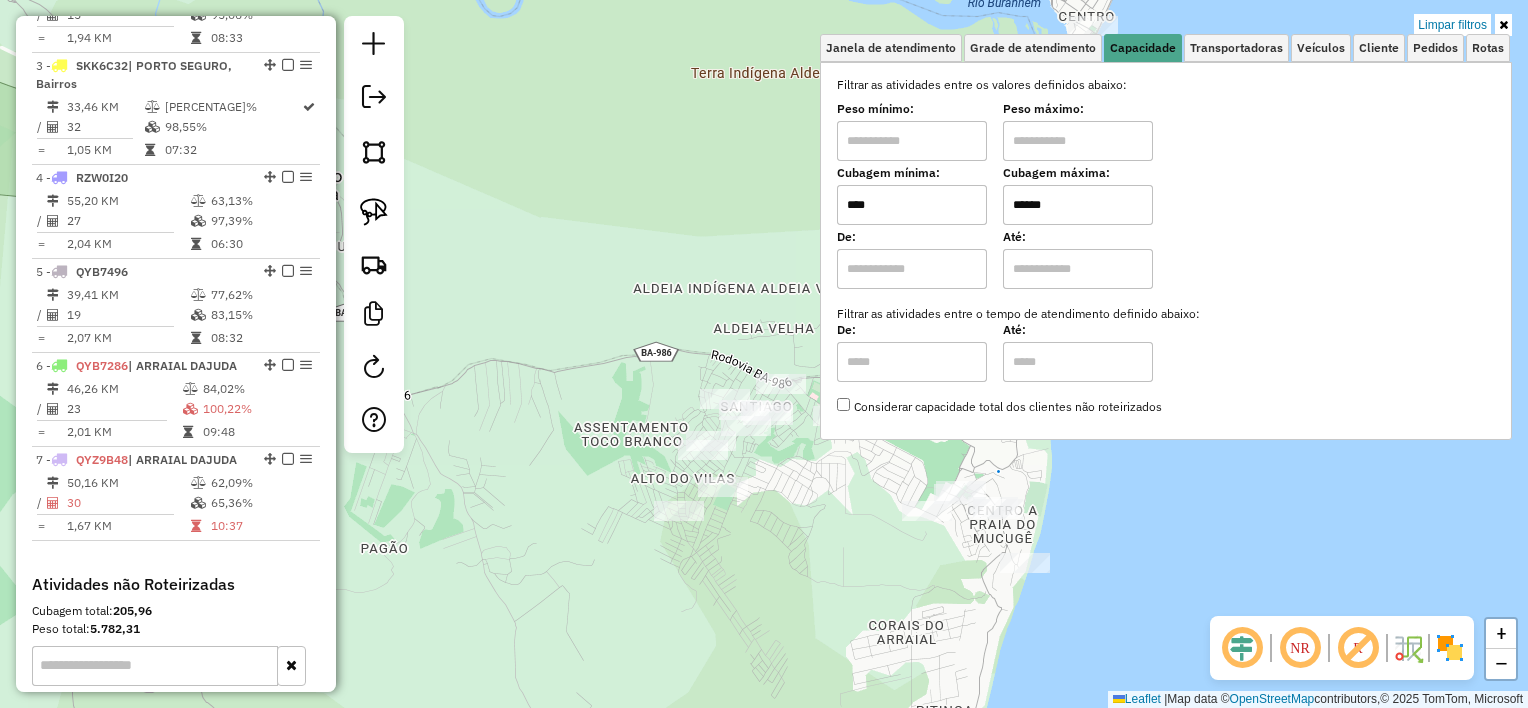 type on "******" 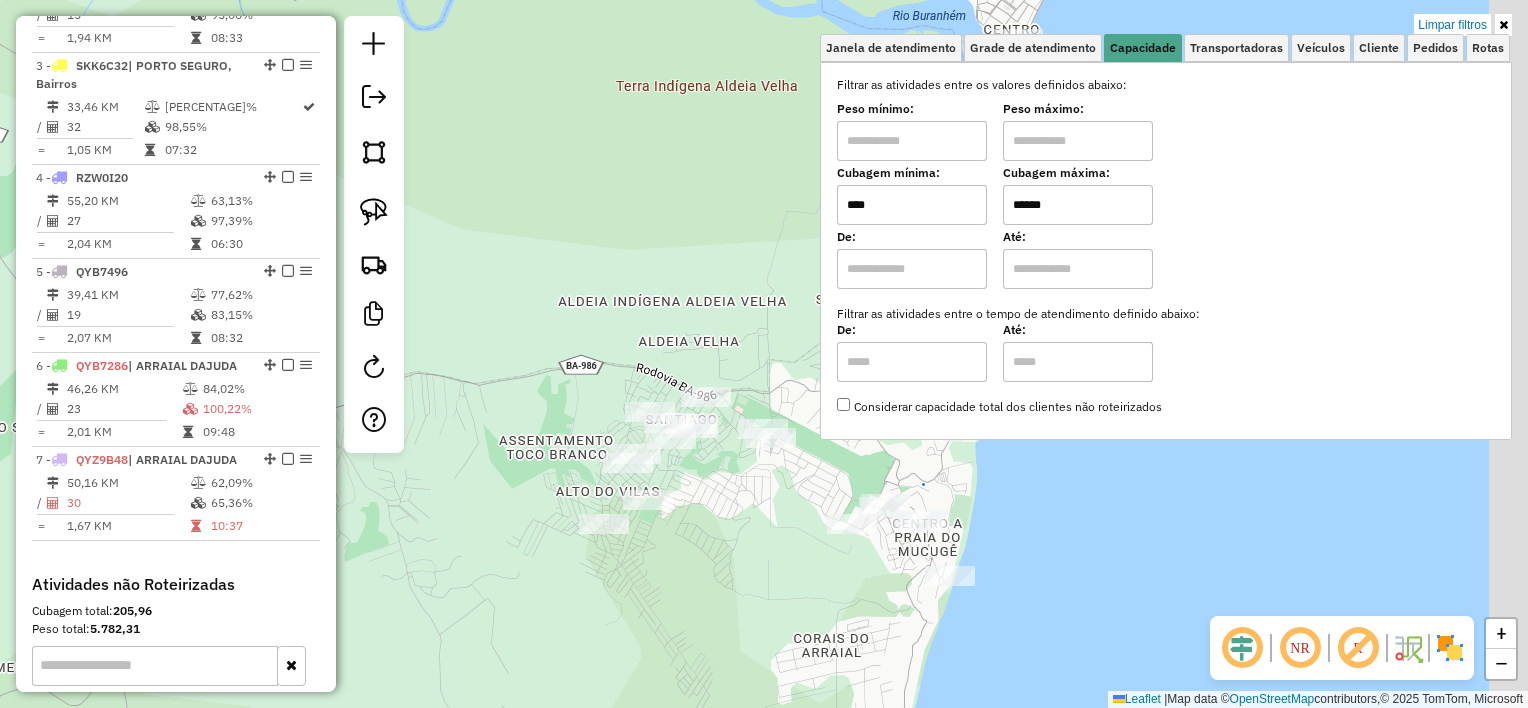 drag, startPoint x: 796, startPoint y: 488, endPoint x: 727, endPoint y: 484, distance: 69.115845 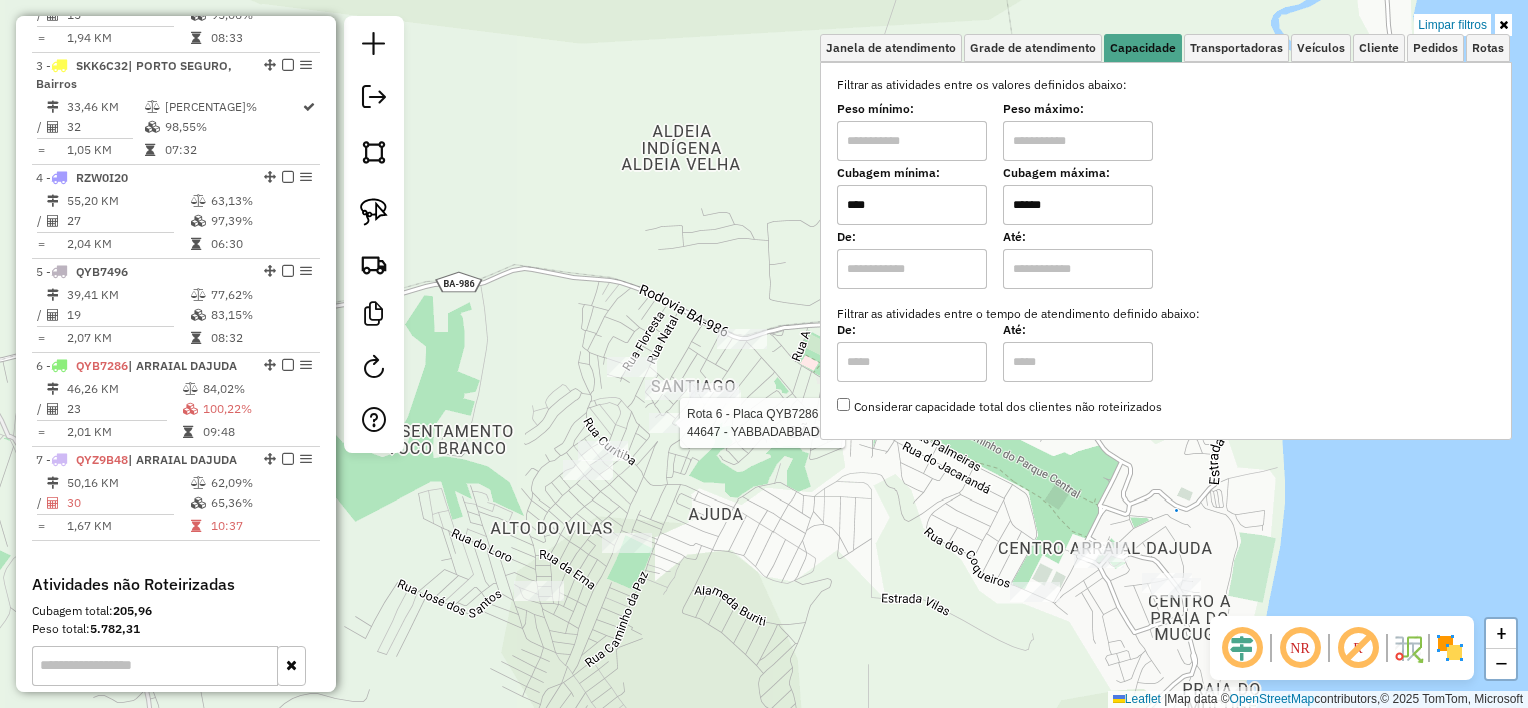 select on "**********" 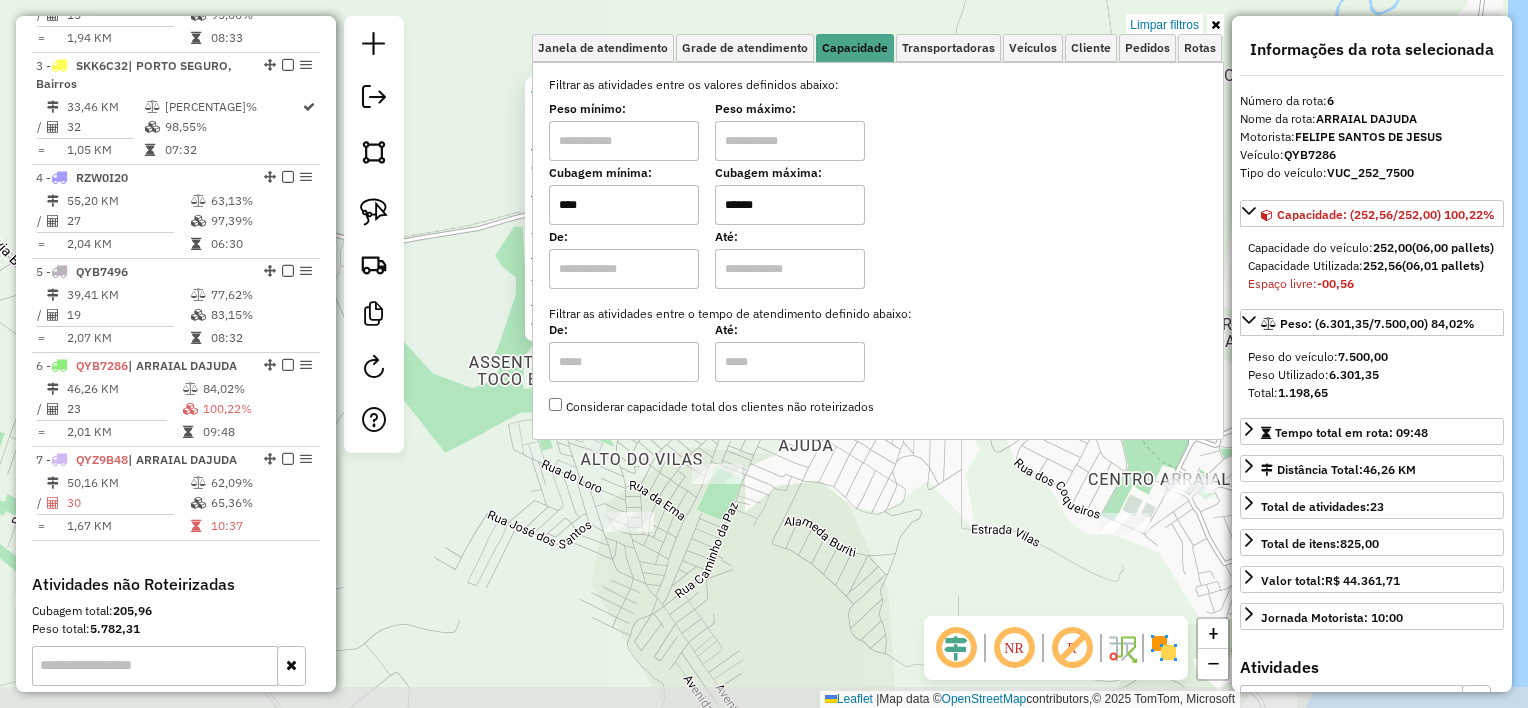 scroll, scrollTop: 1158, scrollLeft: 0, axis: vertical 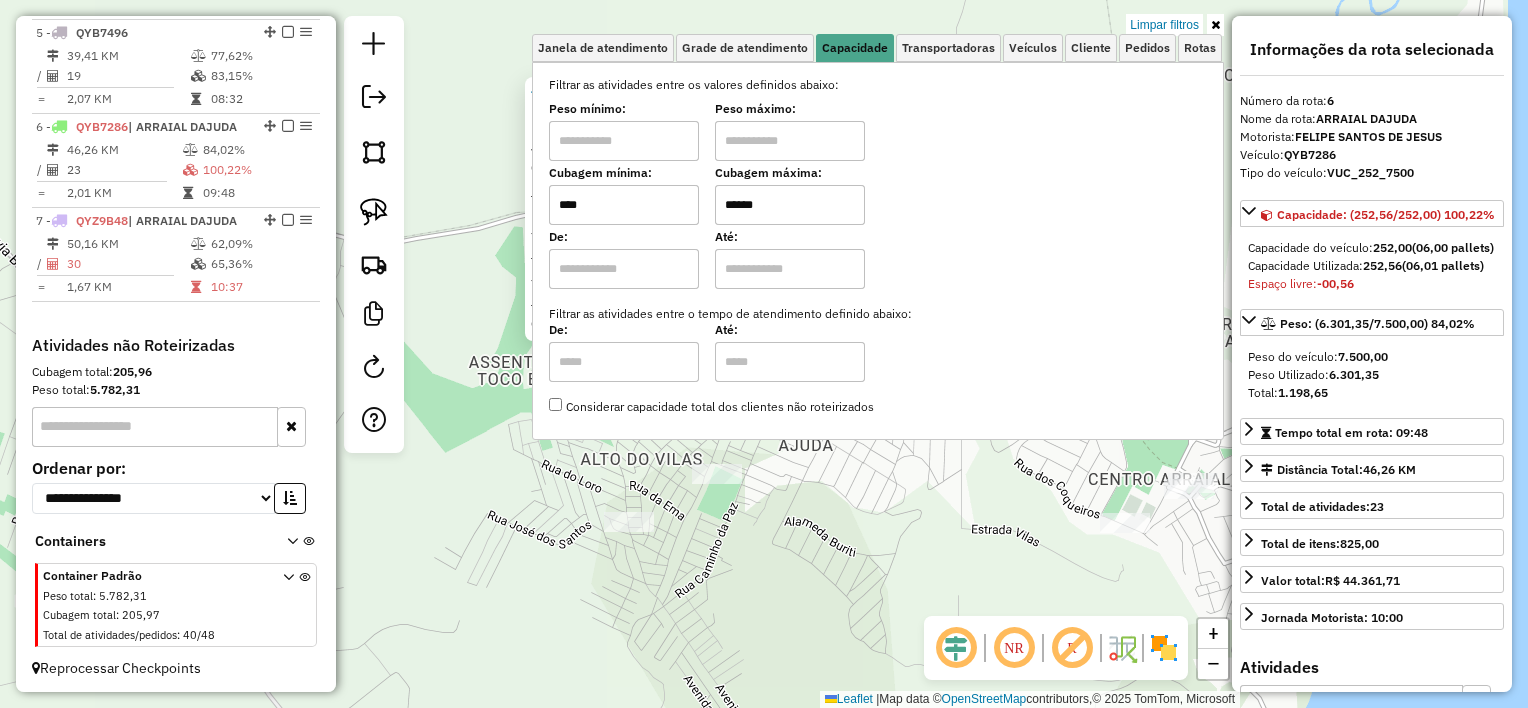 click at bounding box center [1215, 25] 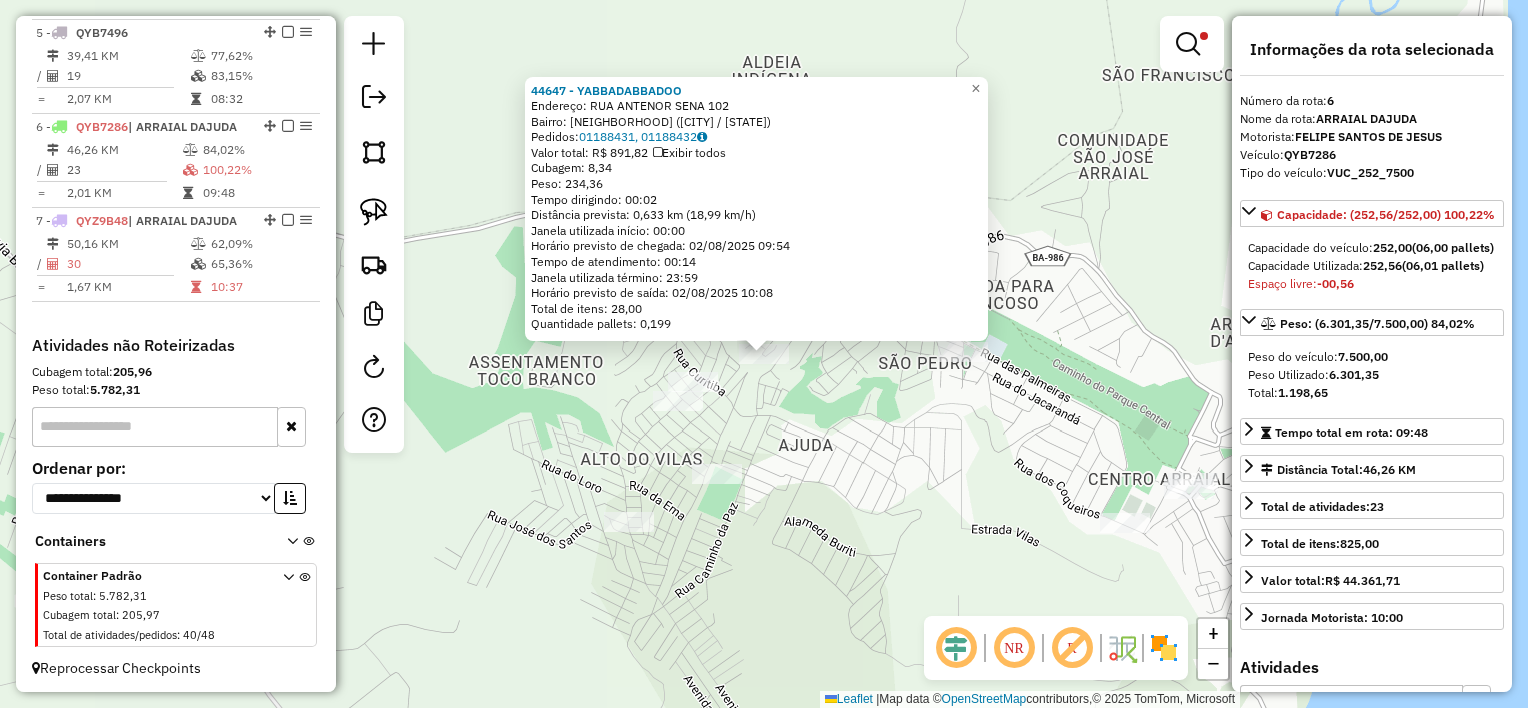 click on "44647 - YABBADABBADOO  Endereço:  RUA ANTENOR SENA 102   Bairro: SANTIAGO (ARRAIAL D'AJUDA / BA)   Pedidos:  01188431, 01188432   Valor total: R$ 891,82   Exibir todos   Cubagem: 8,34  Peso: 234,36  Tempo dirigindo: 00:02   Distância prevista: 0,633 km (18,99 km/h)   Janela utilizada início: 00:00   Horário previsto de chegada: 02/08/2025 09:54   Tempo de atendimento: 00:14   Janela utilizada término: 23:59   Horário previsto de saída: 02/08/2025 10:08   Total de itens: 28,00   Quantidade pallets: 0,199  × Limpar filtros Janela de atendimento Grade de atendimento Capacidade Transportadoras Veículos Cliente Pedidos  Rotas Selecione os dias de semana para filtrar as janelas de atendimento  Seg   Ter   Qua   Qui   Sex   Sáb   Dom  Informe o período da janela de atendimento: De: Até:  Filtrar exatamente a janela do cliente  Considerar janela de atendimento padrão  Selecione os dias de semana para filtrar as grades de atendimento  Seg   Ter   Qua   Qui   Sex   Sáb   Dom   Peso mínimo:  **** ****** +" 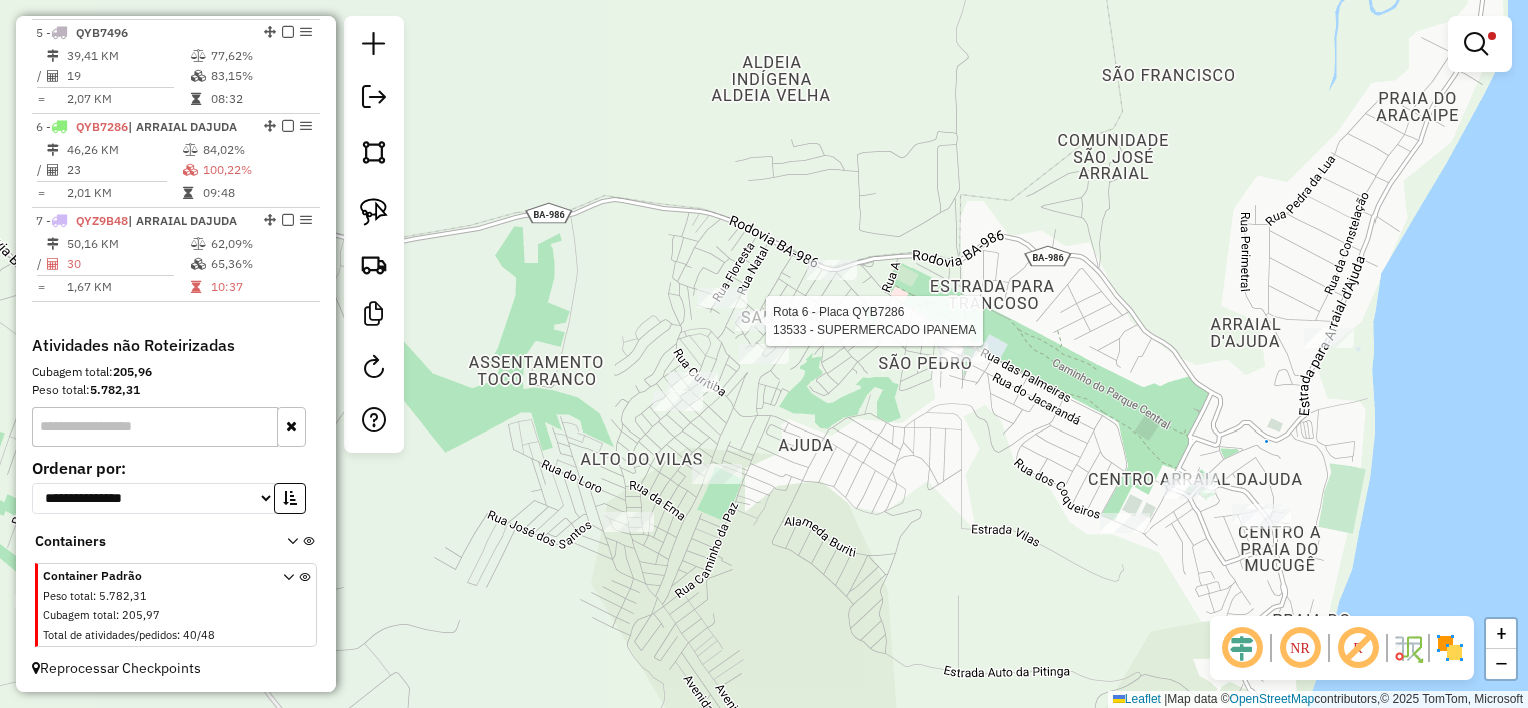 select on "**********" 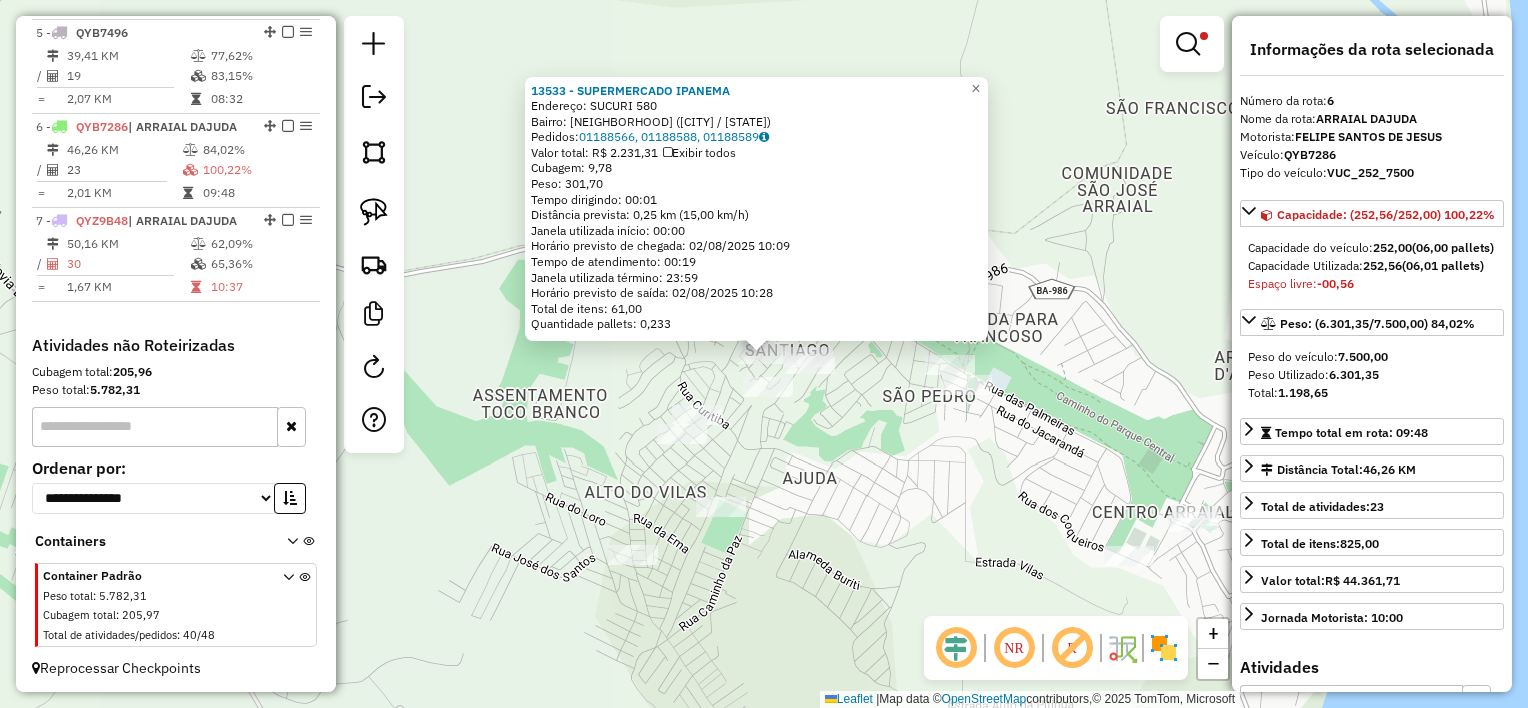 drag, startPoint x: 824, startPoint y: 477, endPoint x: 800, endPoint y: 404, distance: 76.843994 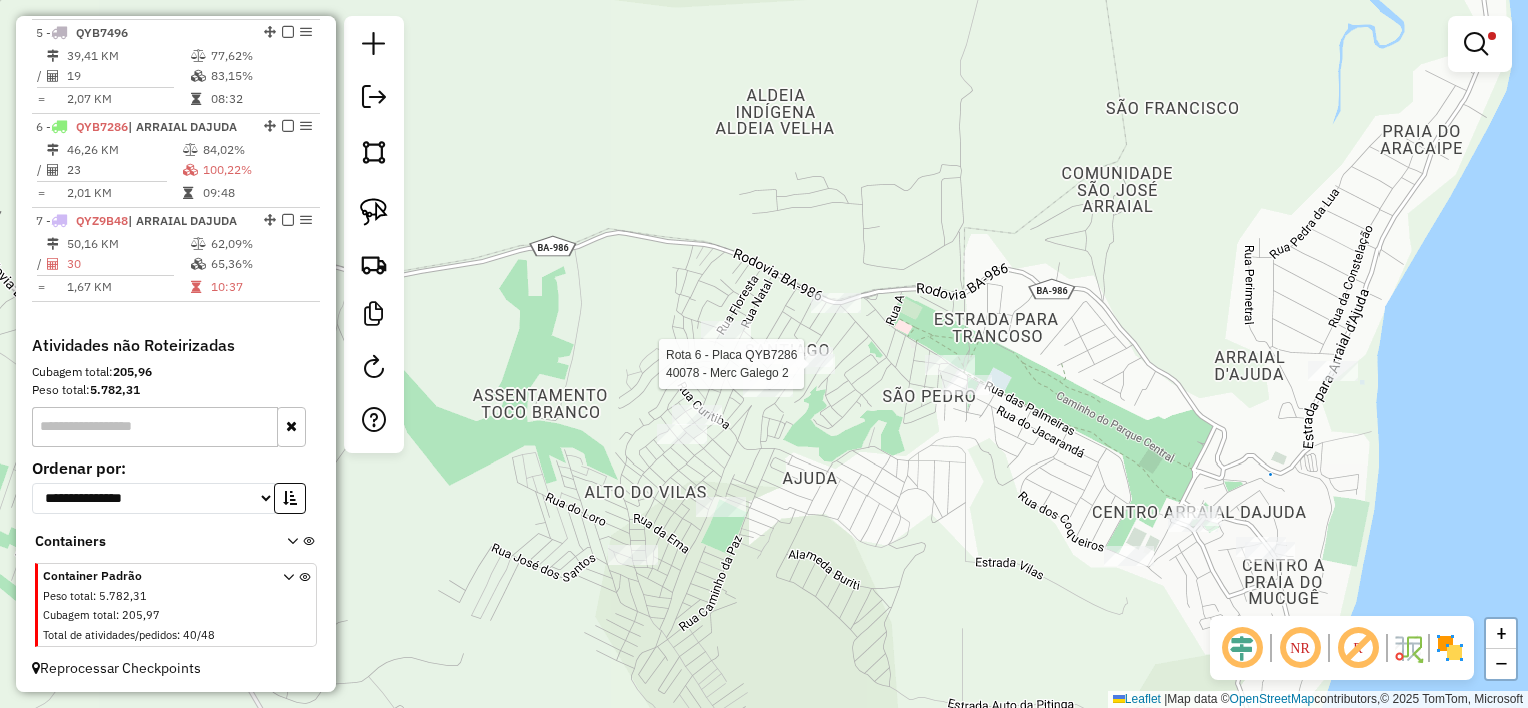 select on "**********" 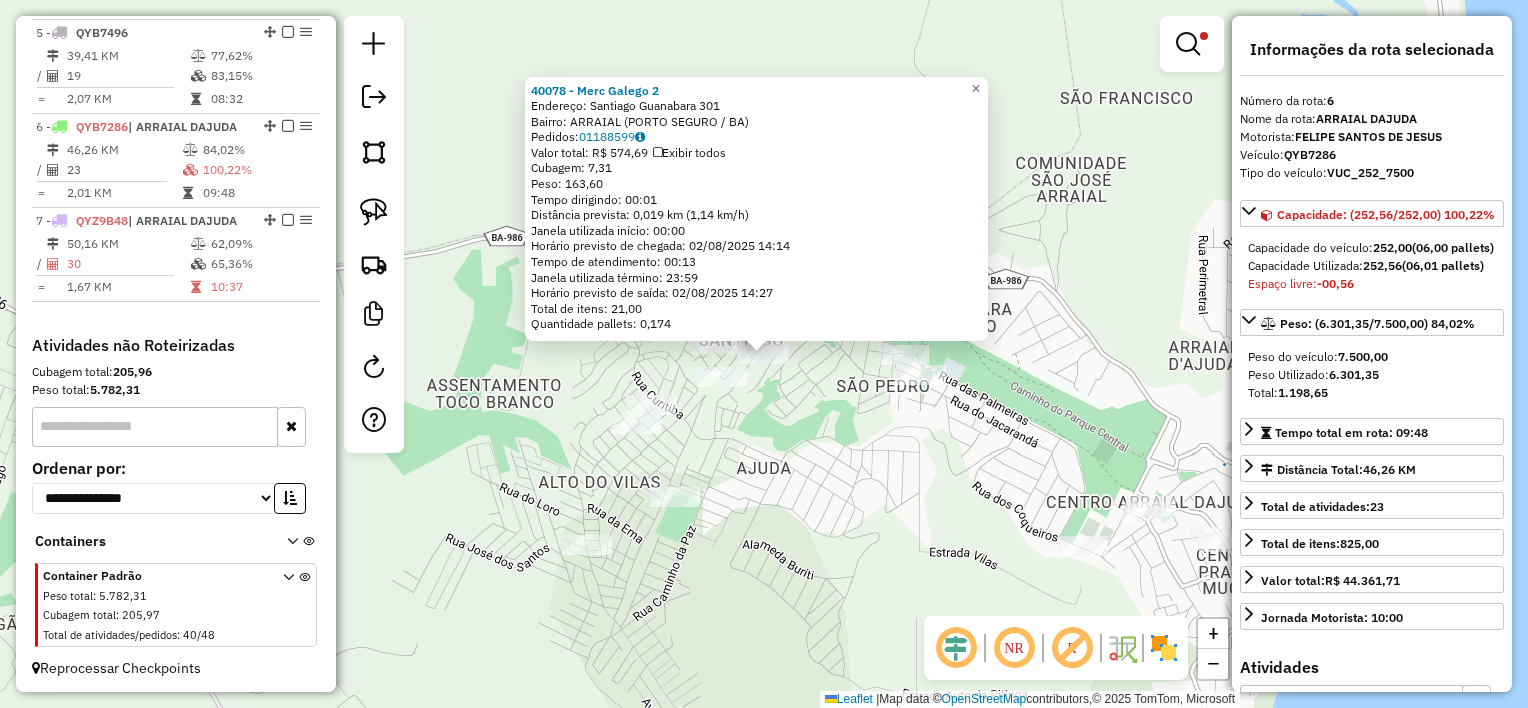 drag, startPoint x: 812, startPoint y: 436, endPoint x: 742, endPoint y: 396, distance: 80.622574 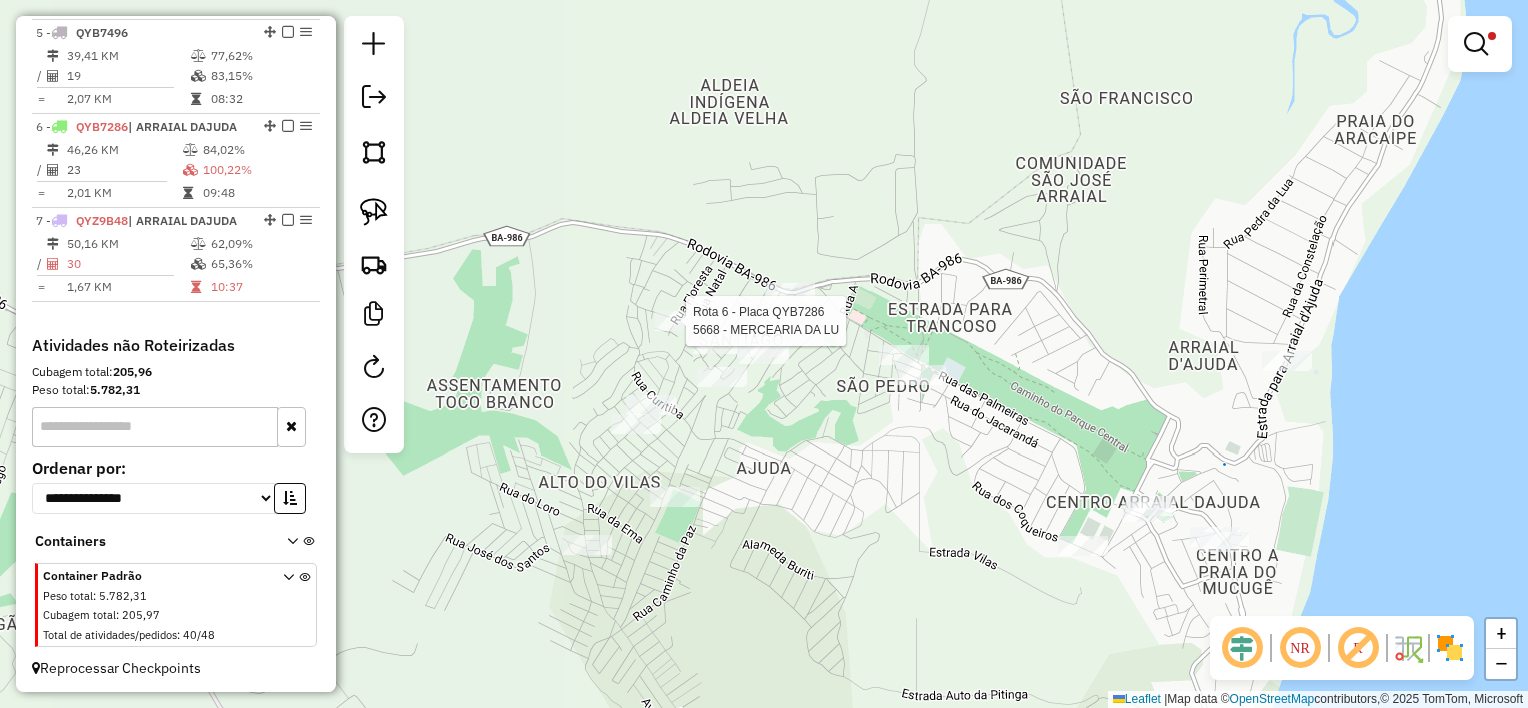 select on "**********" 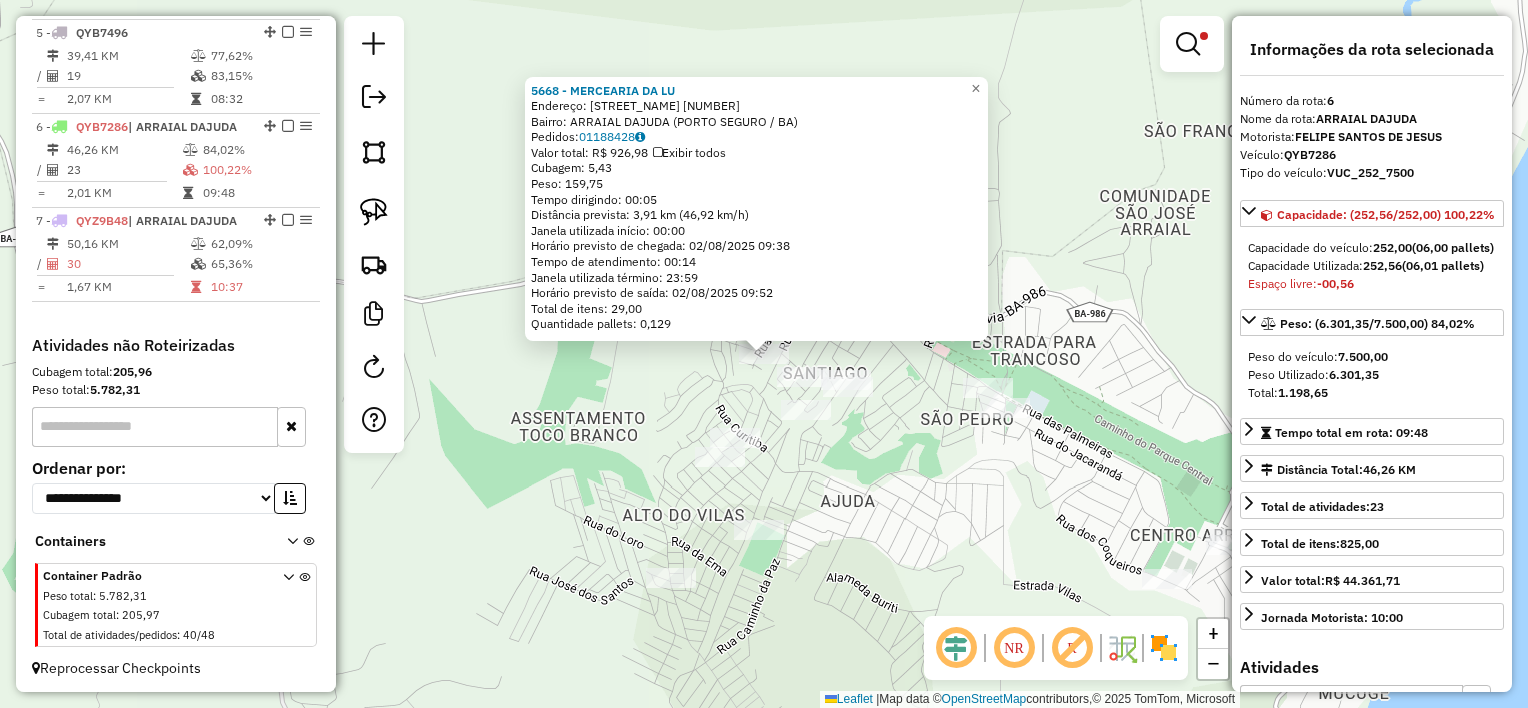 click on "5668 - MERCEARIA DA LU  Endereço:  RUA EVALDO CL MACO NASCIMENTO 335   Bairro: ARRAIAL DAJUDA (PORTO SEGURO / BA)   Pedidos:  01188428   Valor total: R$ 926,98   Exibir todos   Cubagem: 5,43  Peso: 159,75  Tempo dirigindo: 00:05   Distância prevista: 3,91 km (46,92 km/h)   Janela utilizada início: 00:00   Horário previsto de chegada: 02/08/2025 09:38   Tempo de atendimento: 00:14   Janela utilizada término: 23:59   Horário previsto de saída: 02/08/2025 09:52   Total de itens: 29,00   Quantidade pallets: 0,129  × Limpar filtros Janela de atendimento Grade de atendimento Capacidade Transportadoras Veículos Cliente Pedidos  Rotas Selecione os dias de semana para filtrar as janelas de atendimento  Seg   Ter   Qua   Qui   Sex   Sáb   Dom  Informe o período da janela de atendimento: De: Até:  Filtrar exatamente a janela do cliente  Considerar janela de atendimento padrão  Selecione os dias de semana para filtrar as grades de atendimento  Seg   Ter   Qua   Qui   Sex   Sáb   Dom   Peso mínimo:  **** +" 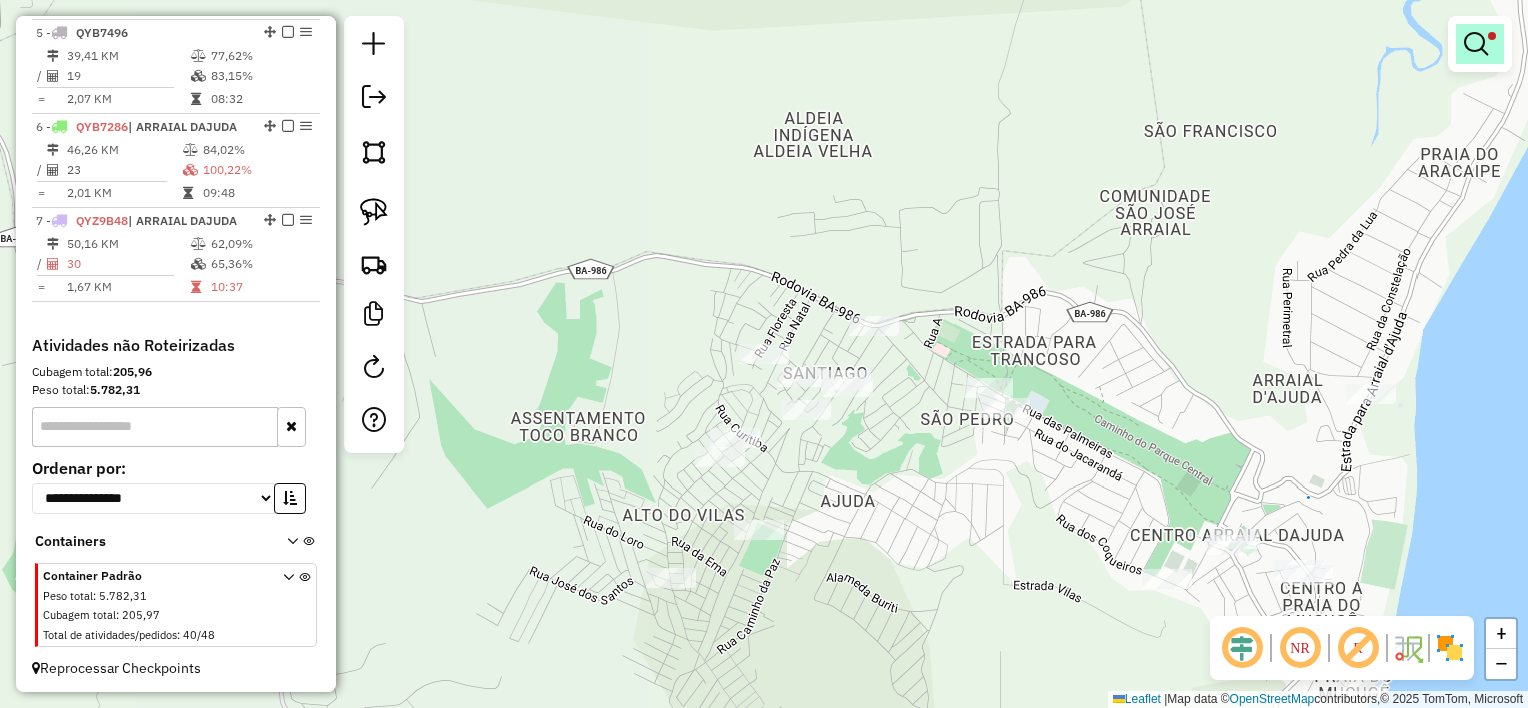 click at bounding box center [1476, 44] 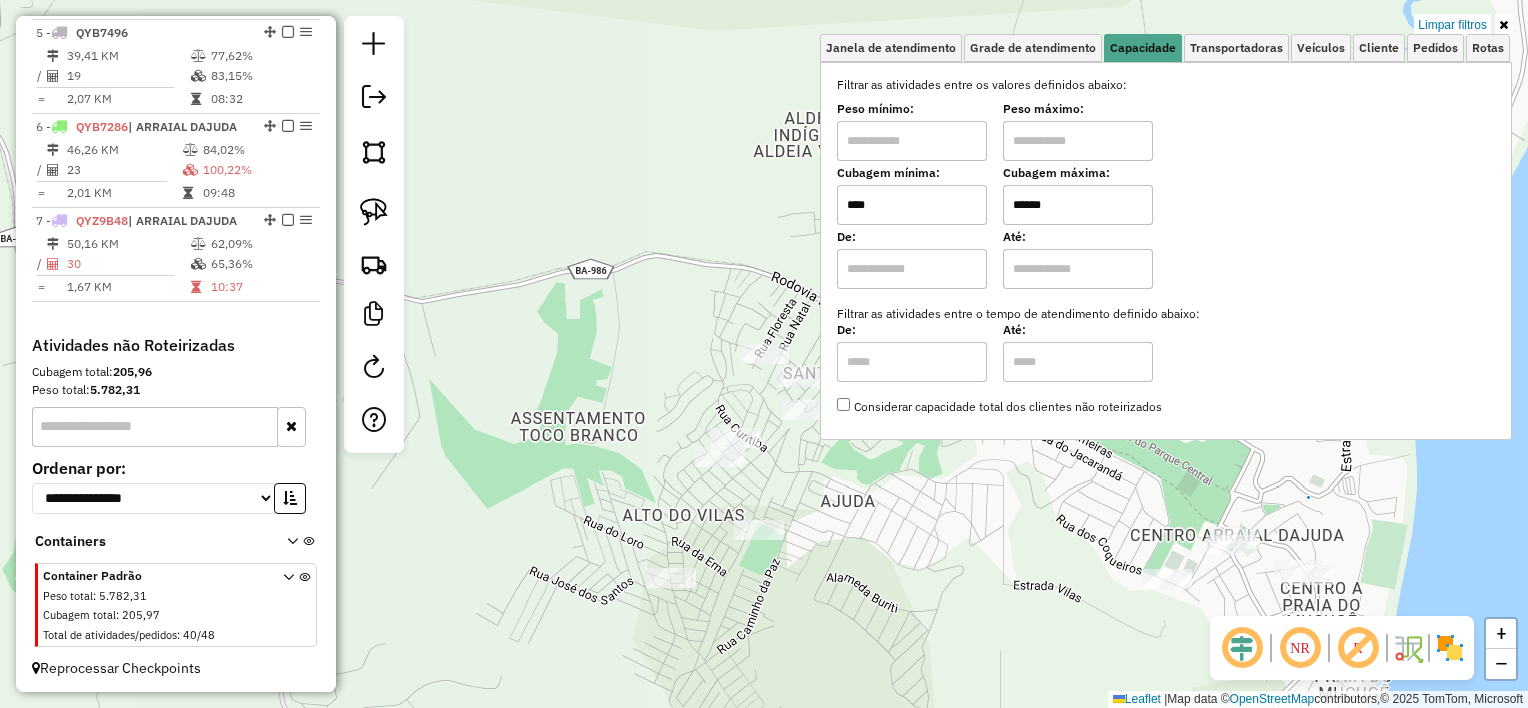click on "****" at bounding box center [912, 205] 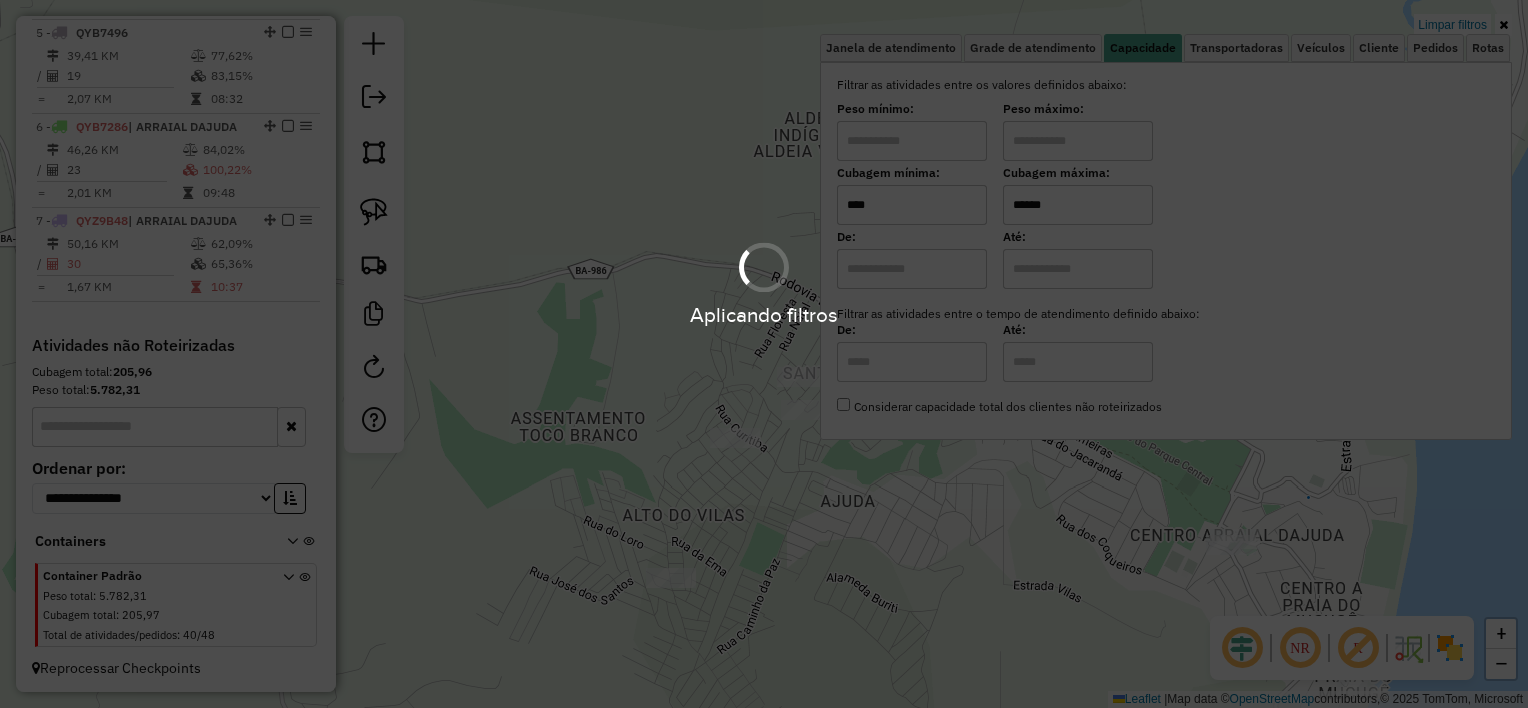 type on "****" 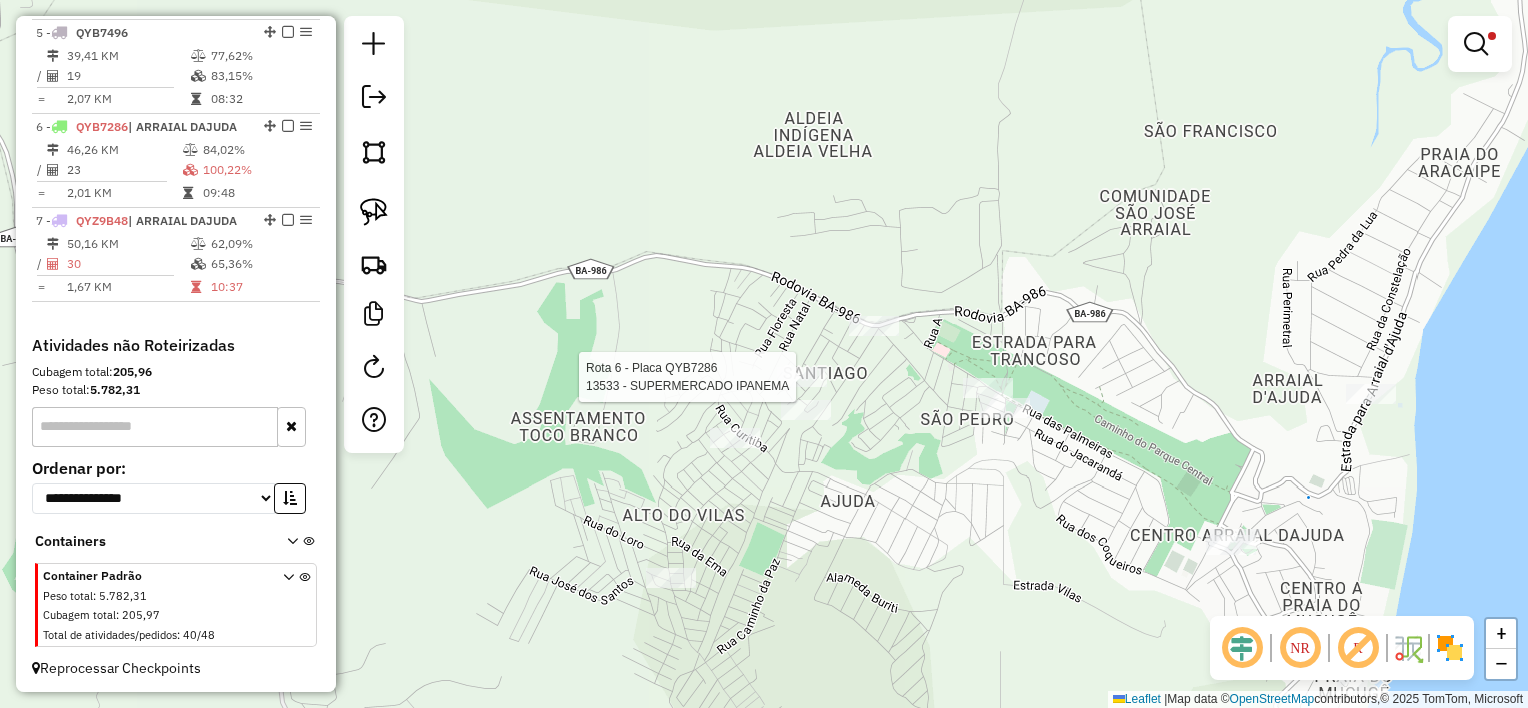 select on "**********" 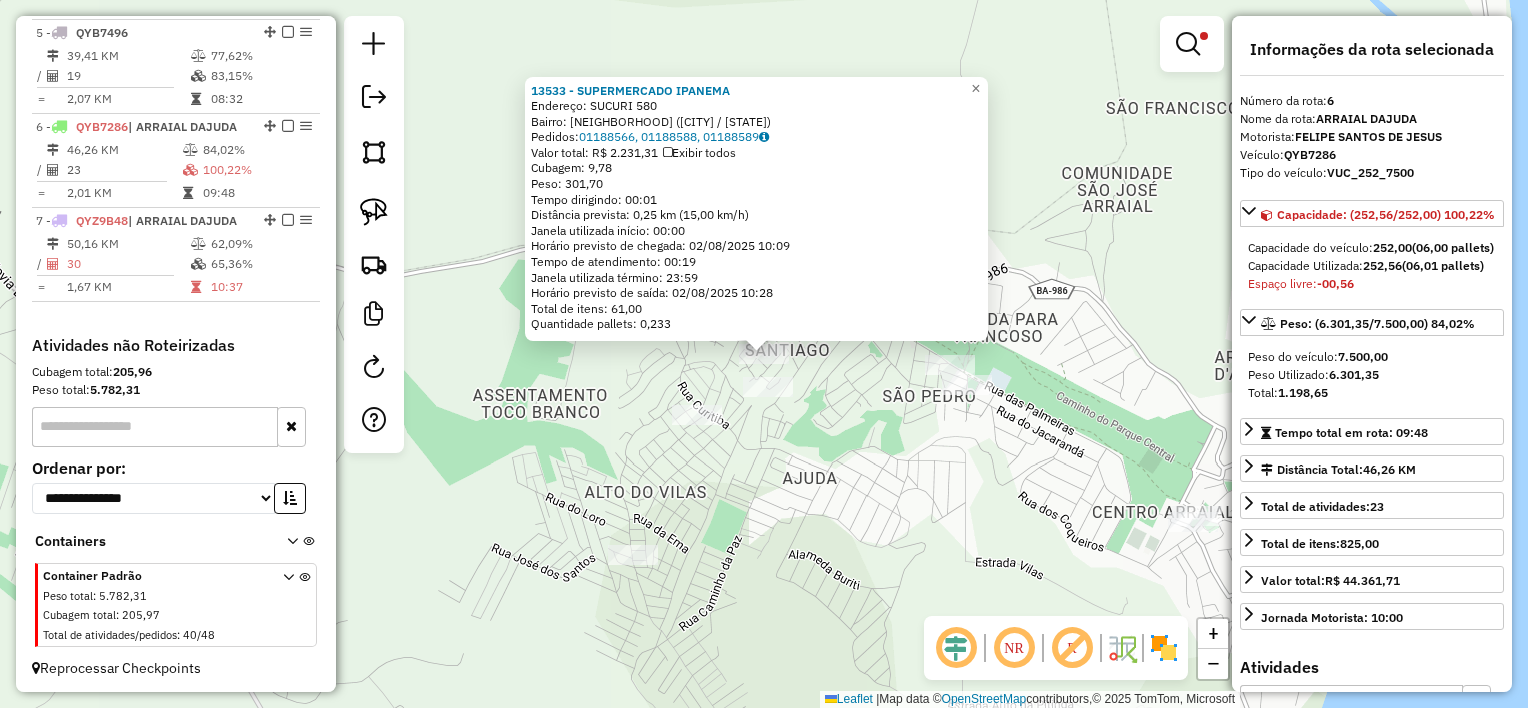 click on "13533 - SUPERMERCADO IPANEMA  Endereço:  SUCURI 580   Bairro: SANTIAGO (ARRAIAL D'AJUDA / BA)   Pedidos:  01188566, 01188588, 01188589   Valor total: R$ 2.231,31   Exibir todos   Cubagem: 9,78  Peso: 301,70  Tempo dirigindo: 00:01   Distância prevista: 0,25 km (15,00 km/h)   Janela utilizada início: 00:00   Horário previsto de chegada: 02/08/2025 10:09   Tempo de atendimento: 00:19   Janela utilizada término: 23:59   Horário previsto de saída: 02/08/2025 10:28   Total de itens: 61,00   Quantidade pallets: 0,233  × Limpar filtros Janela de atendimento Grade de atendimento Capacidade Transportadoras Veículos Cliente Pedidos  Rotas Selecione os dias de semana para filtrar as janelas de atendimento  Seg   Ter   Qua   Qui   Sex   Sáb   Dom  Informe o período da janela de atendimento: De: Até:  Filtrar exatamente a janela do cliente  Considerar janela de atendimento padrão  Selecione os dias de semana para filtrar as grades de atendimento  Seg   Ter   Qua   Qui   Sex   Sáb   Dom   Peso mínimo:  ****" 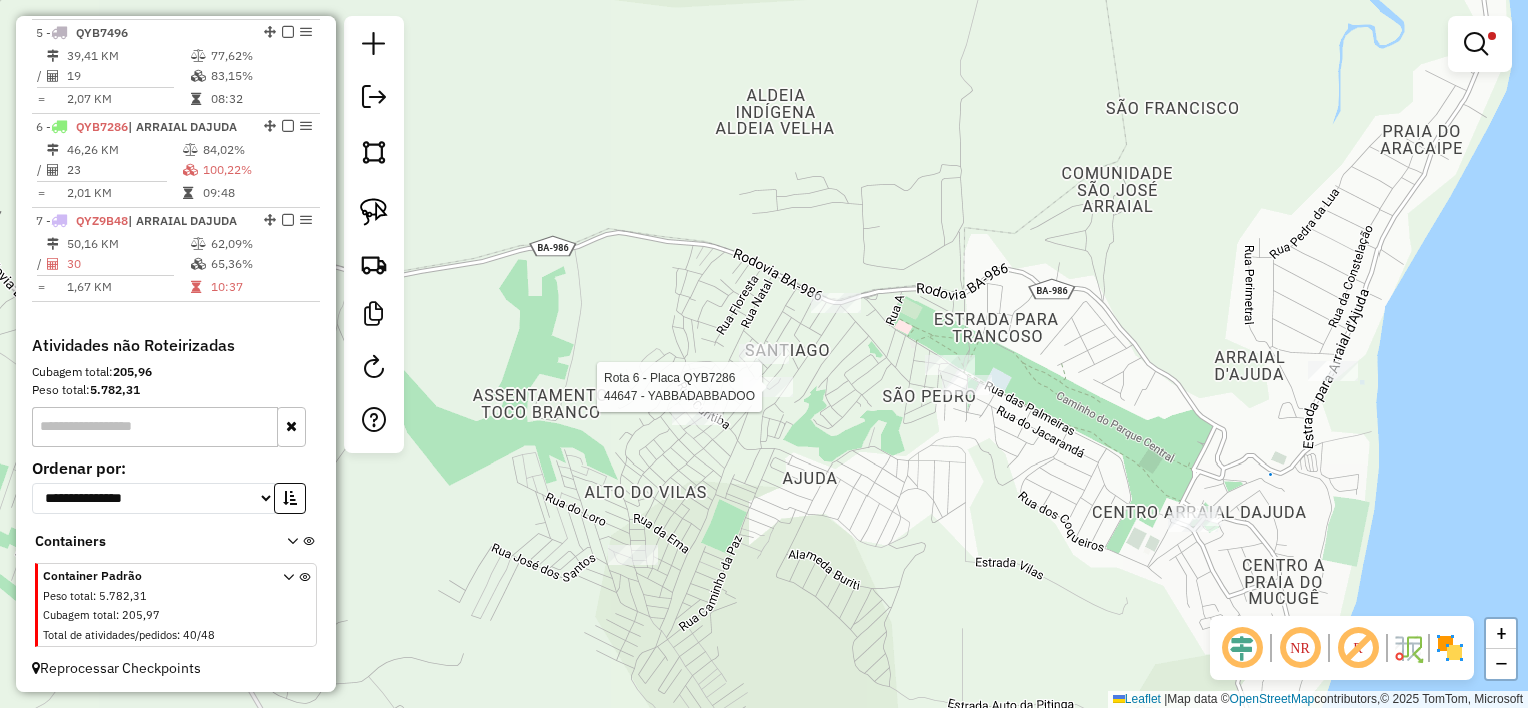 select on "**********" 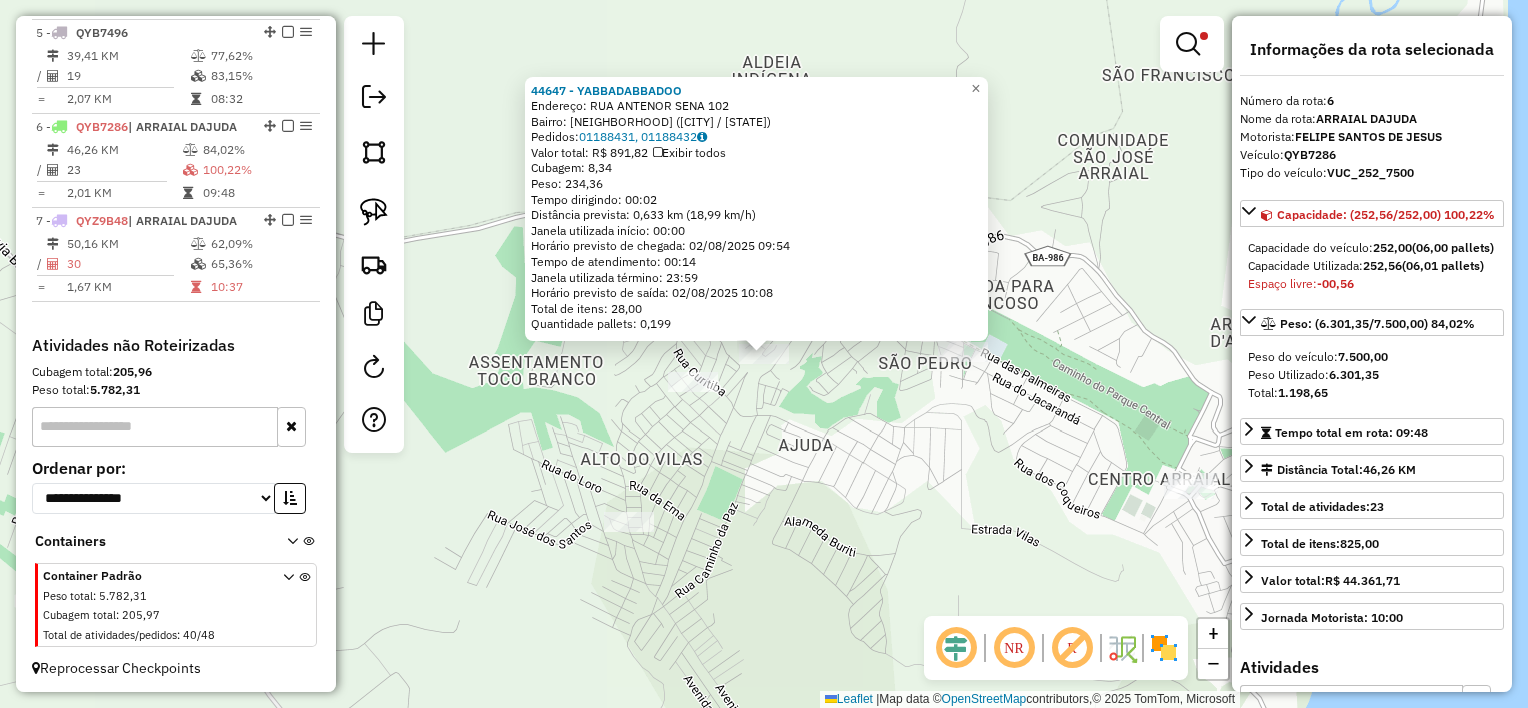 drag, startPoint x: 792, startPoint y: 436, endPoint x: 807, endPoint y: 393, distance: 45.54119 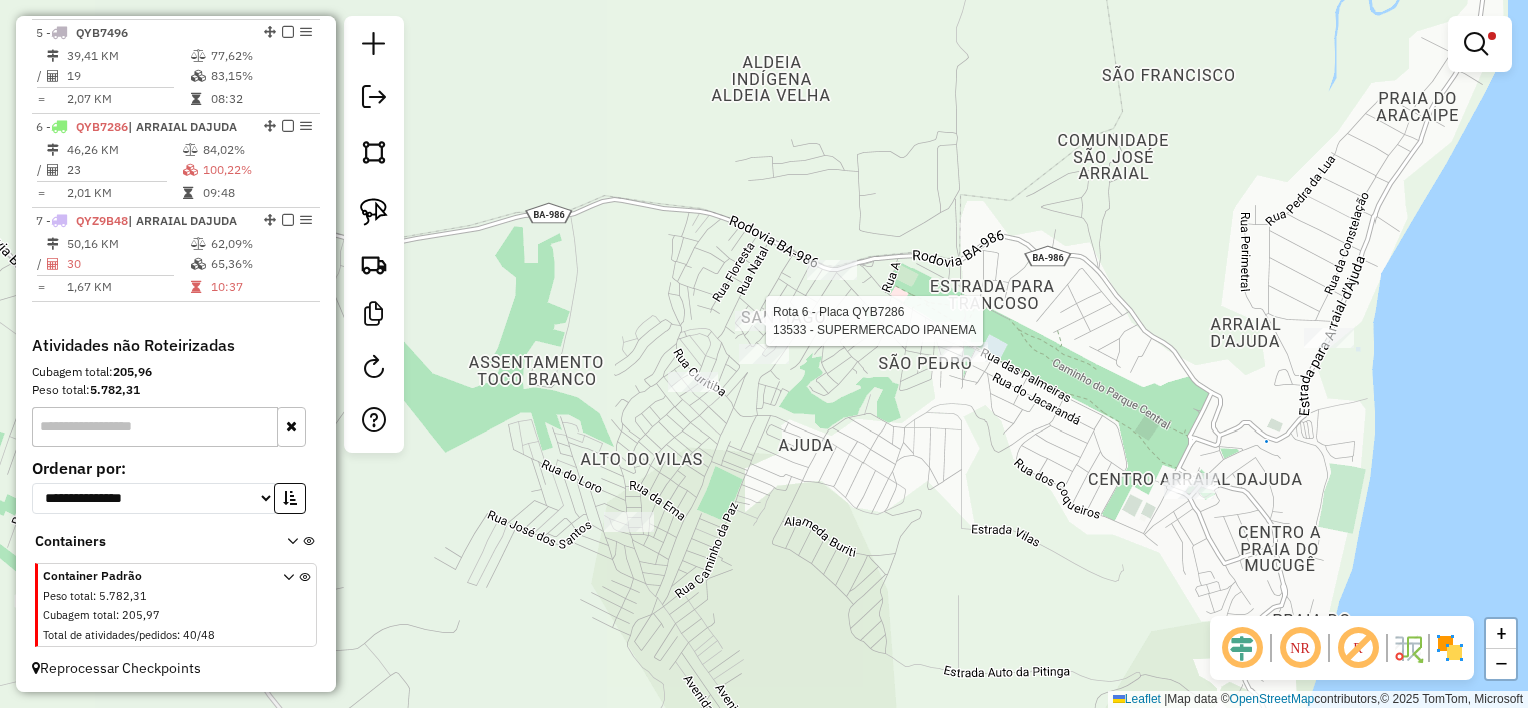 select on "**********" 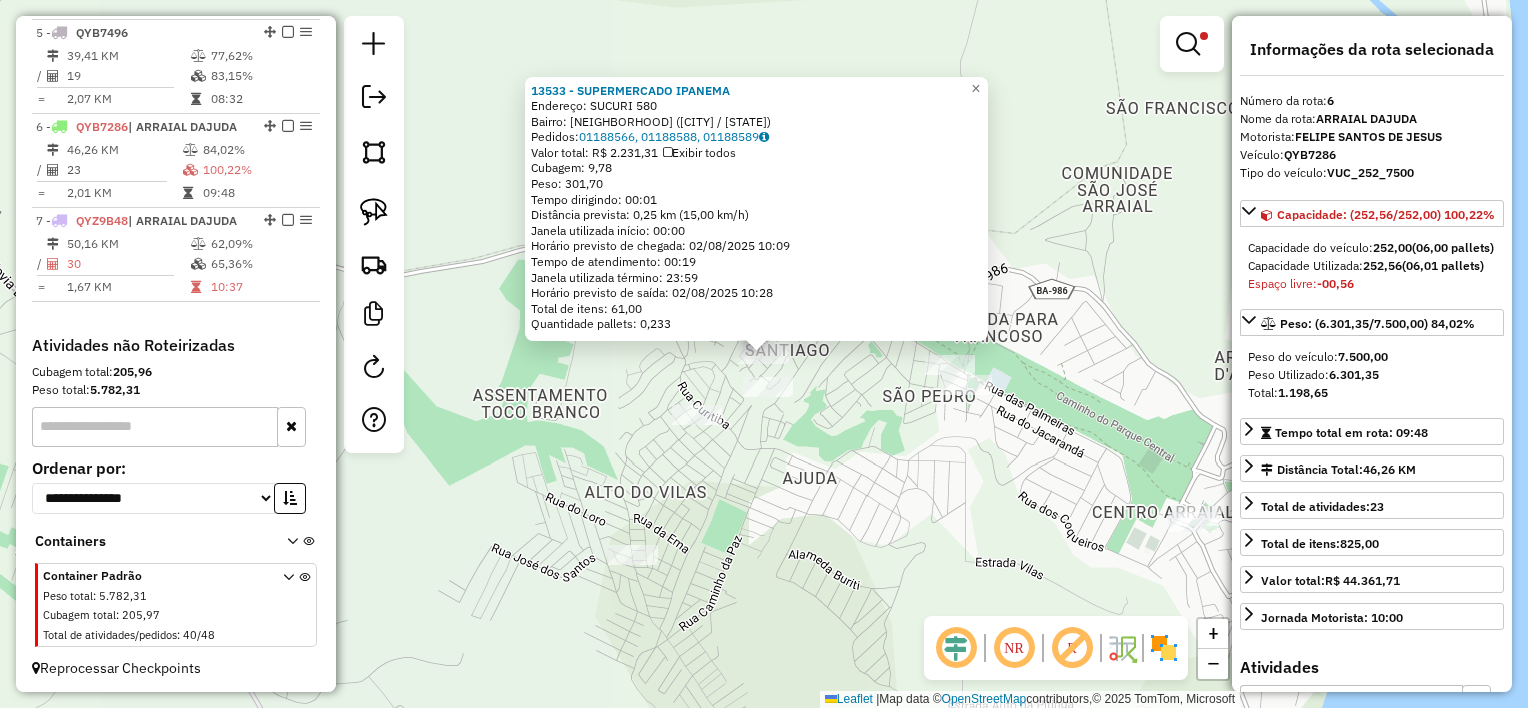 click on "13533 - SUPERMERCADO IPANEMA  Endereço:  SUCURI 580   Bairro: SANTIAGO (ARRAIAL D'AJUDA / BA)   Pedidos:  01188566, 01188588, 01188589   Valor total: R$ 2.231,31   Exibir todos   Cubagem: 9,78  Peso: 301,70  Tempo dirigindo: 00:01   Distância prevista: 0,25 km (15,00 km/h)   Janela utilizada início: 00:00   Horário previsto de chegada: 02/08/2025 10:09   Tempo de atendimento: 00:19   Janela utilizada término: 23:59   Horário previsto de saída: 02/08/2025 10:28   Total de itens: 61,00   Quantidade pallets: 0,233  × Limpar filtros Janela de atendimento Grade de atendimento Capacidade Transportadoras Veículos Cliente Pedidos  Rotas Selecione os dias de semana para filtrar as janelas de atendimento  Seg   Ter   Qua   Qui   Sex   Sáb   Dom  Informe o período da janela de atendimento: De: Até:  Filtrar exatamente a janela do cliente  Considerar janela de atendimento padrão  Selecione os dias de semana para filtrar as grades de atendimento  Seg   Ter   Qua   Qui   Sex   Sáb   Dom   Peso mínimo:  ****" 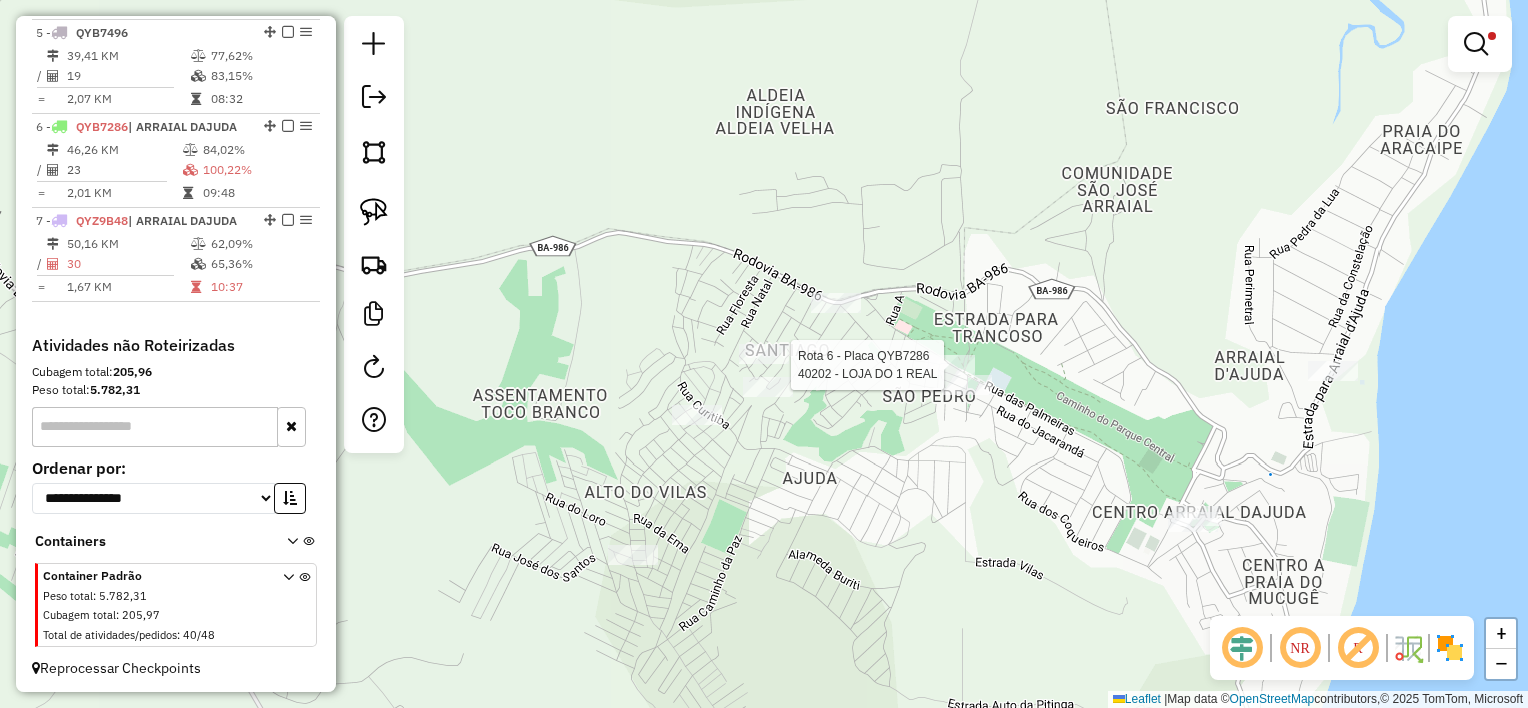 select on "**********" 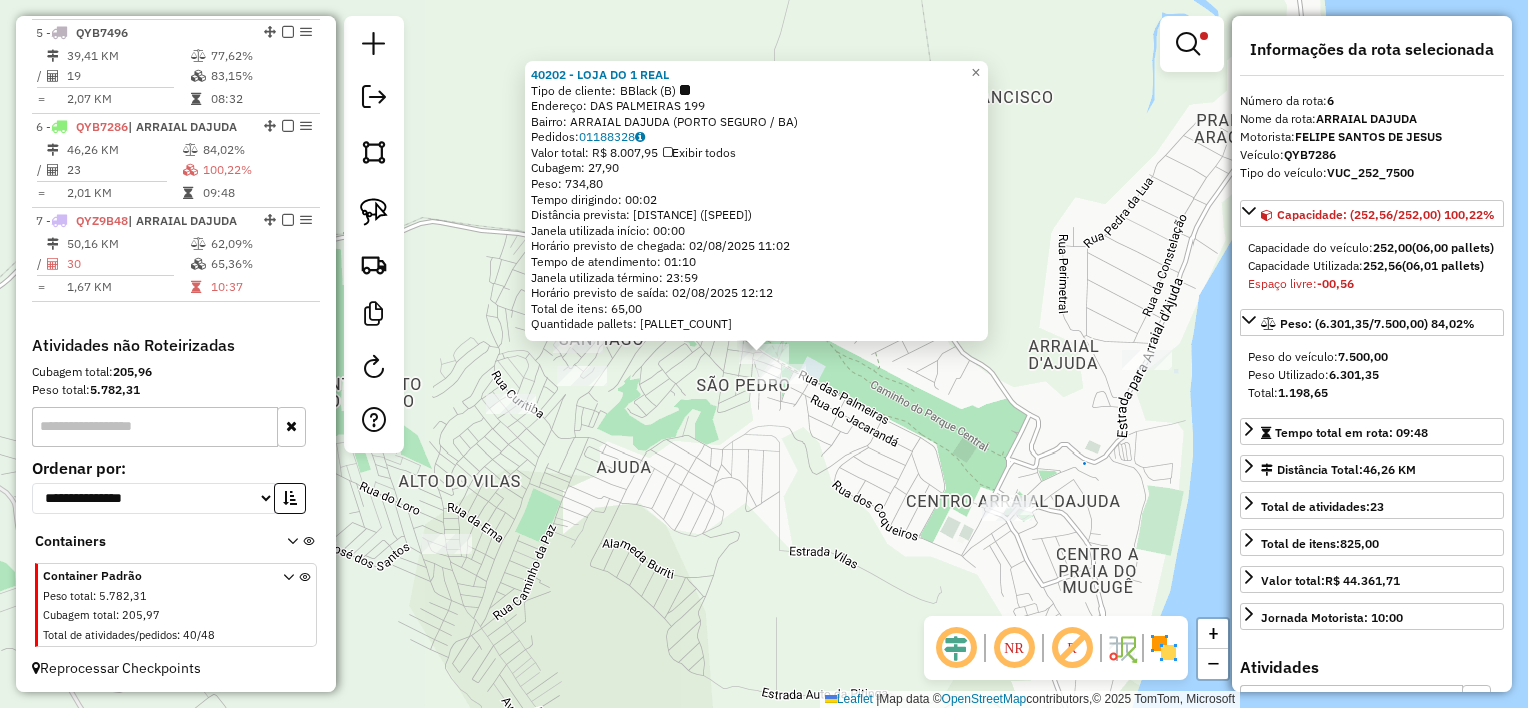 click on "40202 - LOJA DO 1 REAL  Tipo de cliente:   BBlack (B)   Endereço:  DAS PALMEIRAS 199   Bairro: ARRAIAL DAJUDA (PORTO SEGURO / BA)   Pedidos:  01188328   Valor total: R$ 8.007,95   Exibir todos   Cubagem: 27,90  Peso: 734,80  Tempo dirigindo: 00:02   Distância prevista: 0,642 km (19,26 km/h)   Janela utilizada início: 00:00   Horário previsto de chegada: 02/08/2025 11:02   Tempo de atendimento: 01:10   Janela utilizada término: 23:59   Horário previsto de saída: 02/08/2025 12:12   Total de itens: 65,00   Quantidade pallets: 0,664  × Limpar filtros Janela de atendimento Grade de atendimento Capacidade Transportadoras Veículos Cliente Pedidos  Rotas Selecione os dias de semana para filtrar as janelas de atendimento  Seg   Ter   Qua   Qui   Sex   Sáb   Dom  Informe o período da janela de atendimento: De: Até:  Filtrar exatamente a janela do cliente  Considerar janela de atendimento padrão  Selecione os dias de semana para filtrar as grades de atendimento  Seg   Ter   Qua   Qui   Sex   Sáb   Dom  De:" 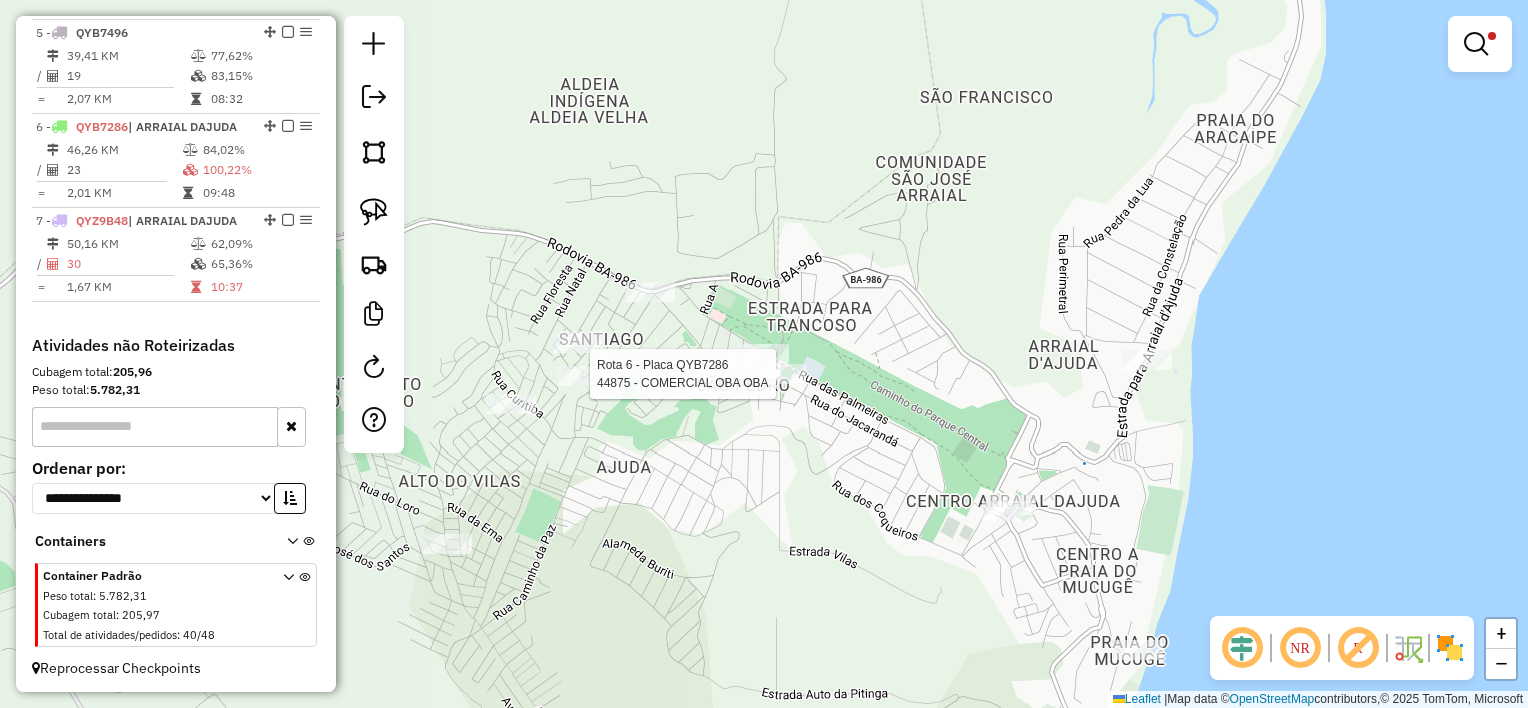 select on "**********" 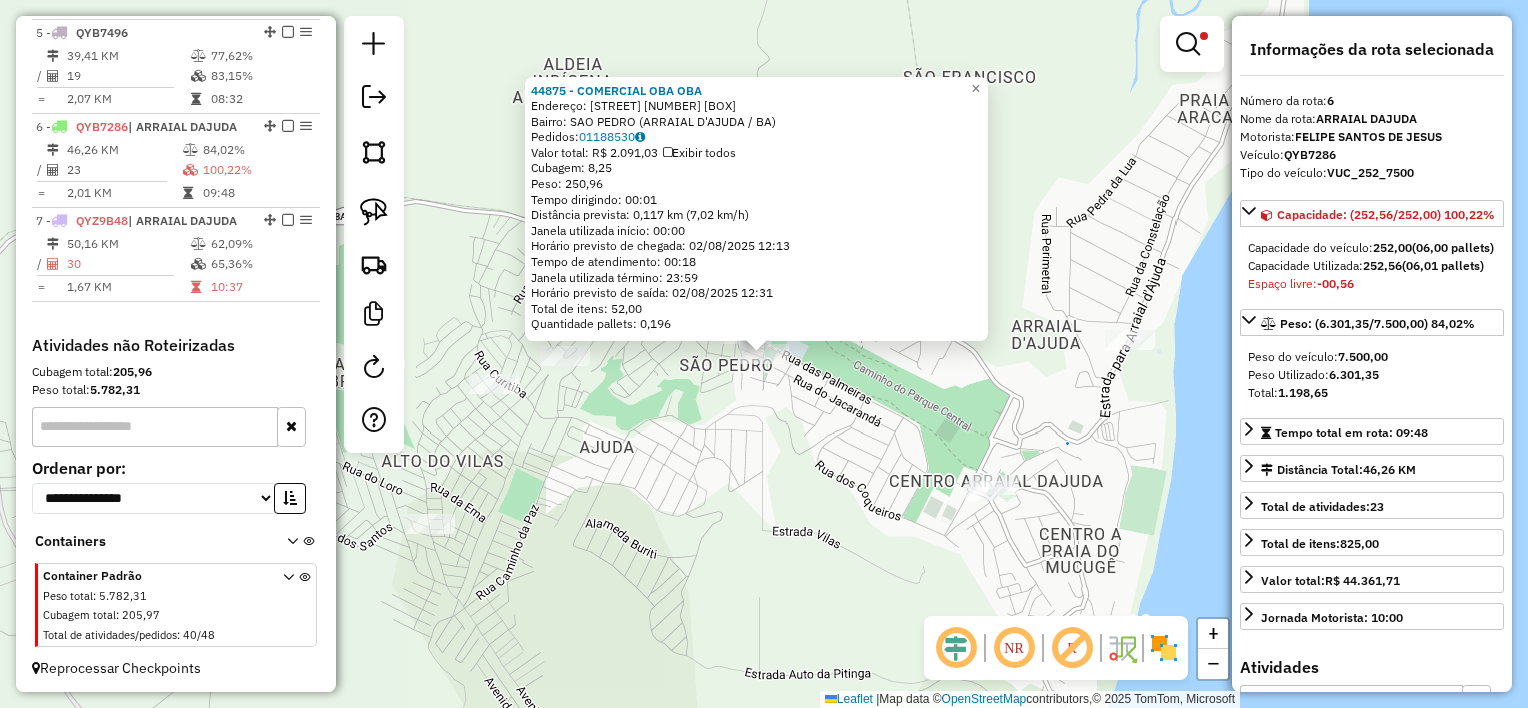 click on "44875 - COMERCIAL OBA OBA  Endereço:  PC SAO PEDRO BOX 03 3 Y   Bairro: SAO PEDRO (ARRAIAL D'AJUDA / BA)   Pedidos:  01188530   Valor total: R$ 2.091,03   Exibir todos   Cubagem: 8,25  Peso: 250,96  Tempo dirigindo: 00:01   Distância prevista: 0,117 km (7,02 km/h)   Janela utilizada início: 00:00   Horário previsto de chegada: 02/08/2025 12:13   Tempo de atendimento: 00:18   Janela utilizada término: 23:59   Horário previsto de saída: 02/08/2025 12:31   Total de itens: 52,00   Quantidade pallets: 0,196  × Limpar filtros Janela de atendimento Grade de atendimento Capacidade Transportadoras Veículos Cliente Pedidos  Rotas Selecione os dias de semana para filtrar as janelas de atendimento  Seg   Ter   Qua   Qui   Sex   Sáb   Dom  Informe o período da janela de atendimento: De: Até:  Filtrar exatamente a janela do cliente  Considerar janela de atendimento padrão  Selecione os dias de semana para filtrar as grades de atendimento  Seg   Ter   Qua   Qui   Sex   Sáb   Dom   Peso mínimo:  **** ****** +" 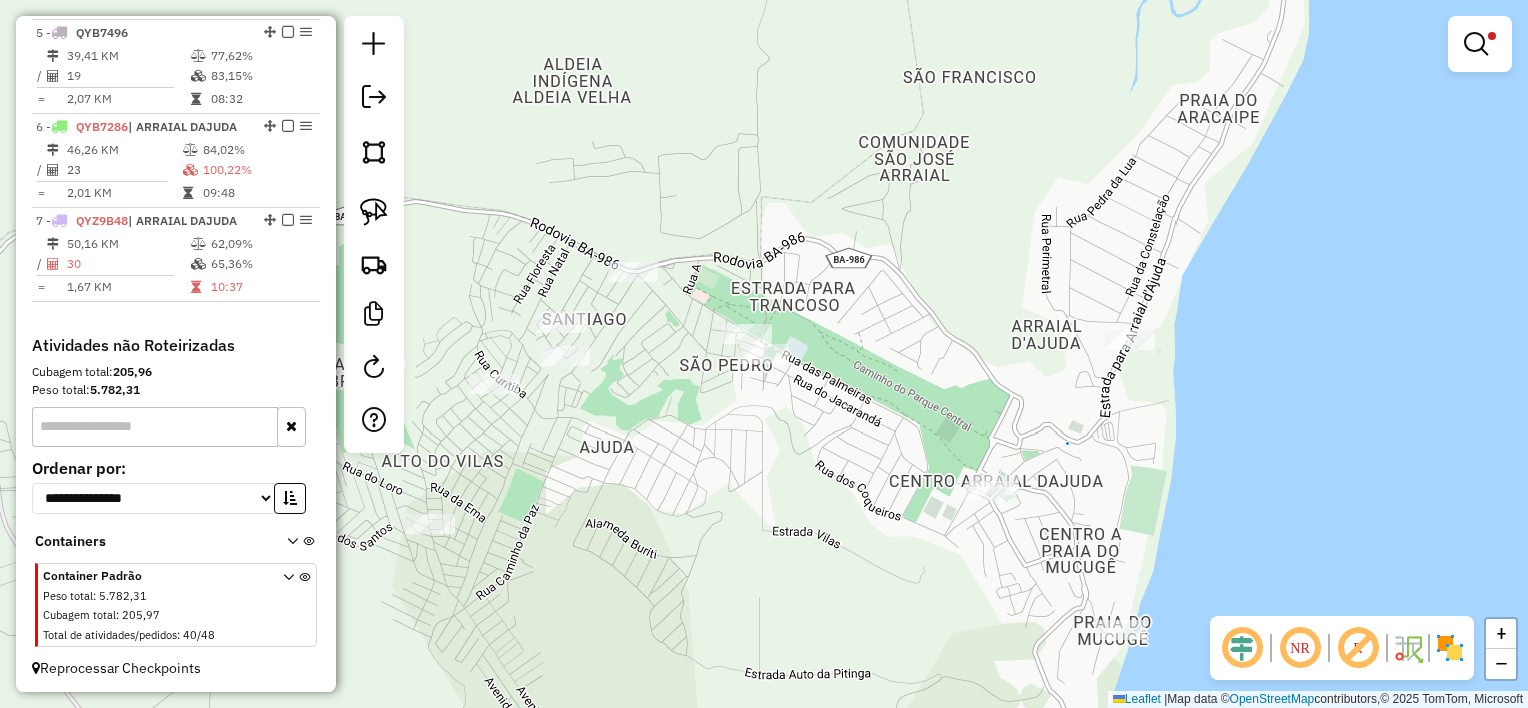 click on "Limpar filtros Janela de atendimento Grade de atendimento Capacidade Transportadoras Veículos Cliente Pedidos  Rotas Selecione os dias de semana para filtrar as janelas de atendimento  Seg   Ter   Qua   Qui   Sex   Sáb   Dom  Informe o período da janela de atendimento: De: Até:  Filtrar exatamente a janela do cliente  Considerar janela de atendimento padrão  Selecione os dias de semana para filtrar as grades de atendimento  Seg   Ter   Qua   Qui   Sex   Sáb   Dom   Considerar clientes sem dia de atendimento cadastrado  Clientes fora do dia de atendimento selecionado Filtrar as atividades entre os valores definidos abaixo:  Peso mínimo:   Peso máximo:   Cubagem mínima:  ****  Cubagem máxima:  ******  De:   Até:  Filtrar as atividades entre o tempo de atendimento definido abaixo:  De:   Até:   Considerar capacidade total dos clientes não roteirizados Transportadora: Selecione um ou mais itens Tipo de veículo: Selecione um ou mais itens Veículo: Selecione um ou mais itens Motorista: Nome: Rótulo:" 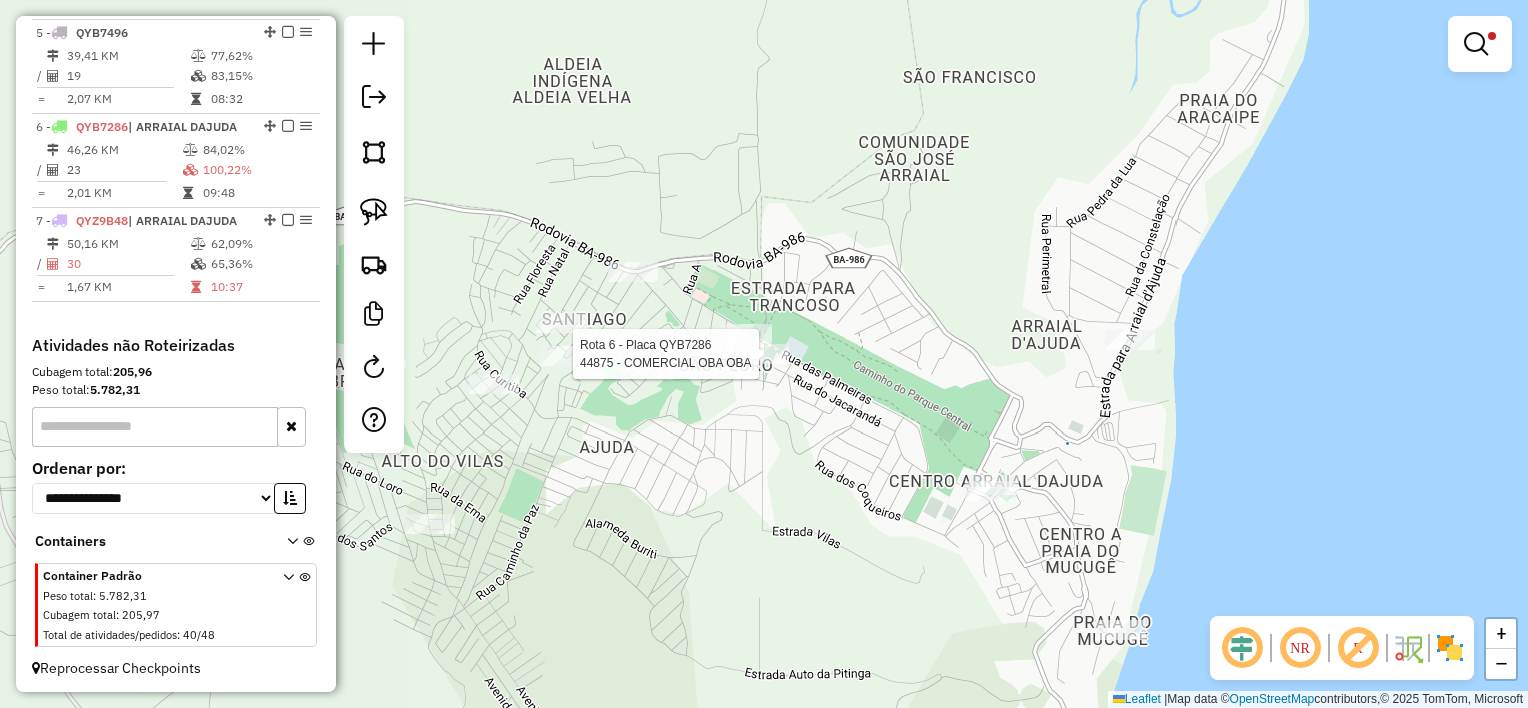 click 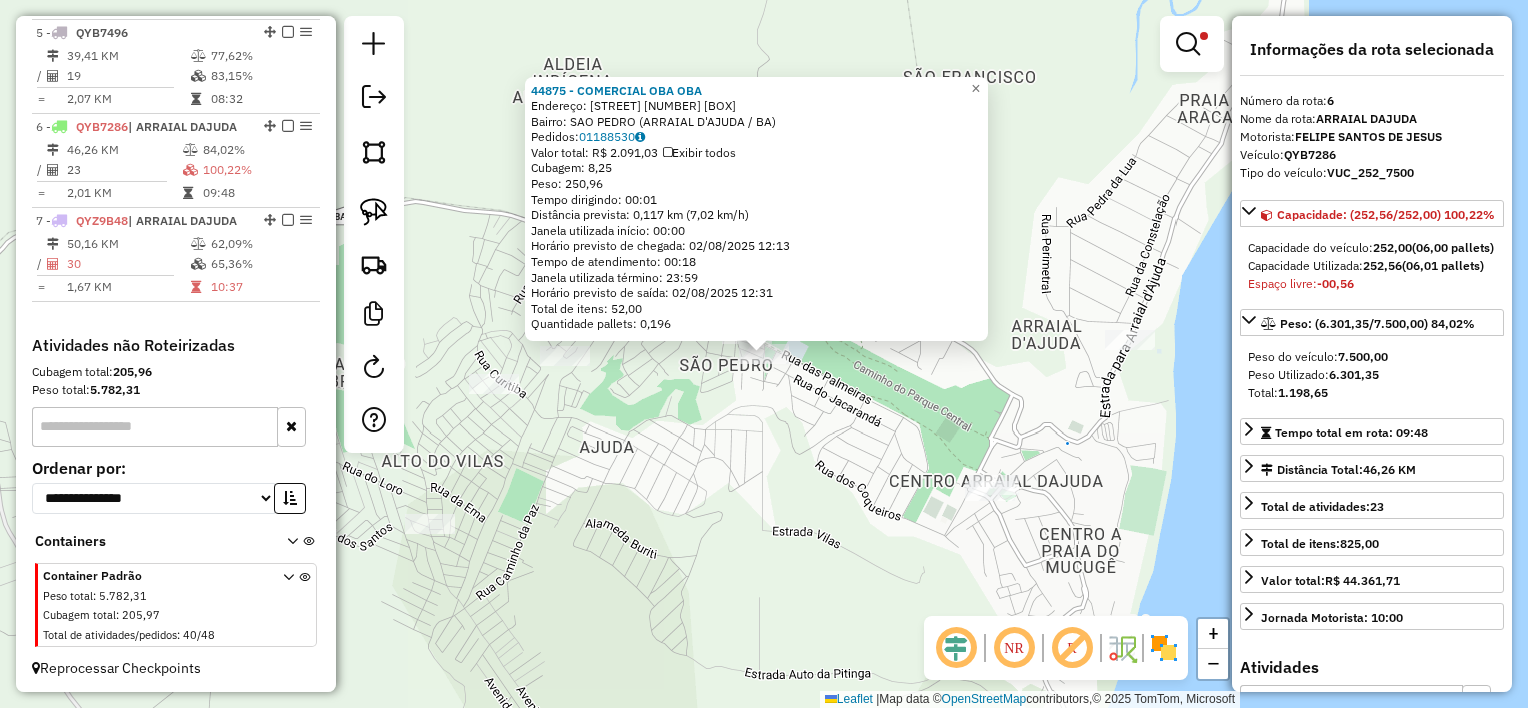 click on "44875 - COMERCIAL OBA OBA  Endereço:  PC SAO PEDRO BOX 03 3 Y   Bairro: SAO PEDRO (ARRAIAL D'AJUDA / BA)   Pedidos:  01188530   Valor total: R$ 2.091,03   Exibir todos   Cubagem: 8,25  Peso: 250,96  Tempo dirigindo: 00:01   Distância prevista: 0,117 km (7,02 km/h)   Janela utilizada início: 00:00   Horário previsto de chegada: 02/08/2025 12:13   Tempo de atendimento: 00:18   Janela utilizada término: 23:59   Horário previsto de saída: 02/08/2025 12:31   Total de itens: 52,00   Quantidade pallets: 0,196  × Limpar filtros Janela de atendimento Grade de atendimento Capacidade Transportadoras Veículos Cliente Pedidos  Rotas Selecione os dias de semana para filtrar as janelas de atendimento  Seg   Ter   Qua   Qui   Sex   Sáb   Dom  Informe o período da janela de atendimento: De: Até:  Filtrar exatamente a janela do cliente  Considerar janela de atendimento padrão  Selecione os dias de semana para filtrar as grades de atendimento  Seg   Ter   Qua   Qui   Sex   Sáb   Dom   Peso mínimo:  **** ****** +" 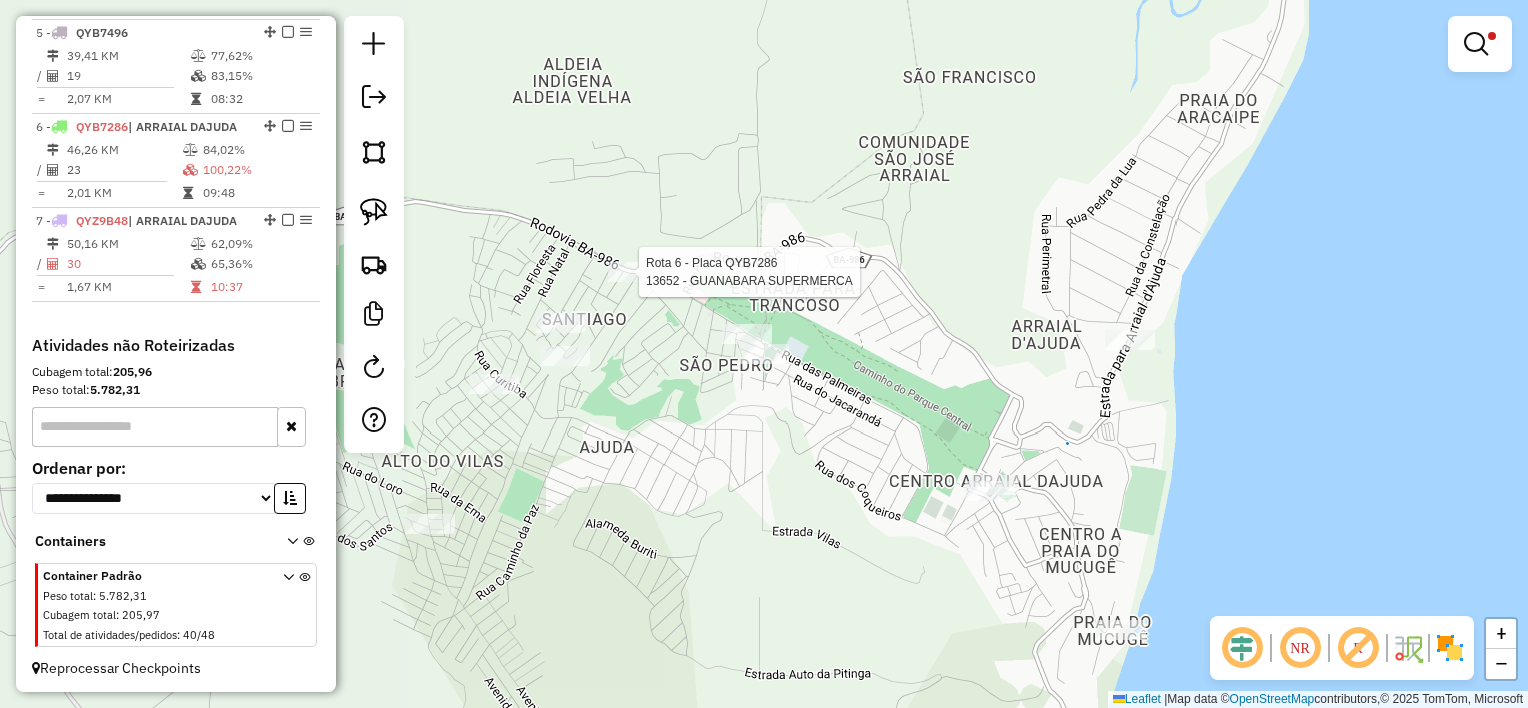 click 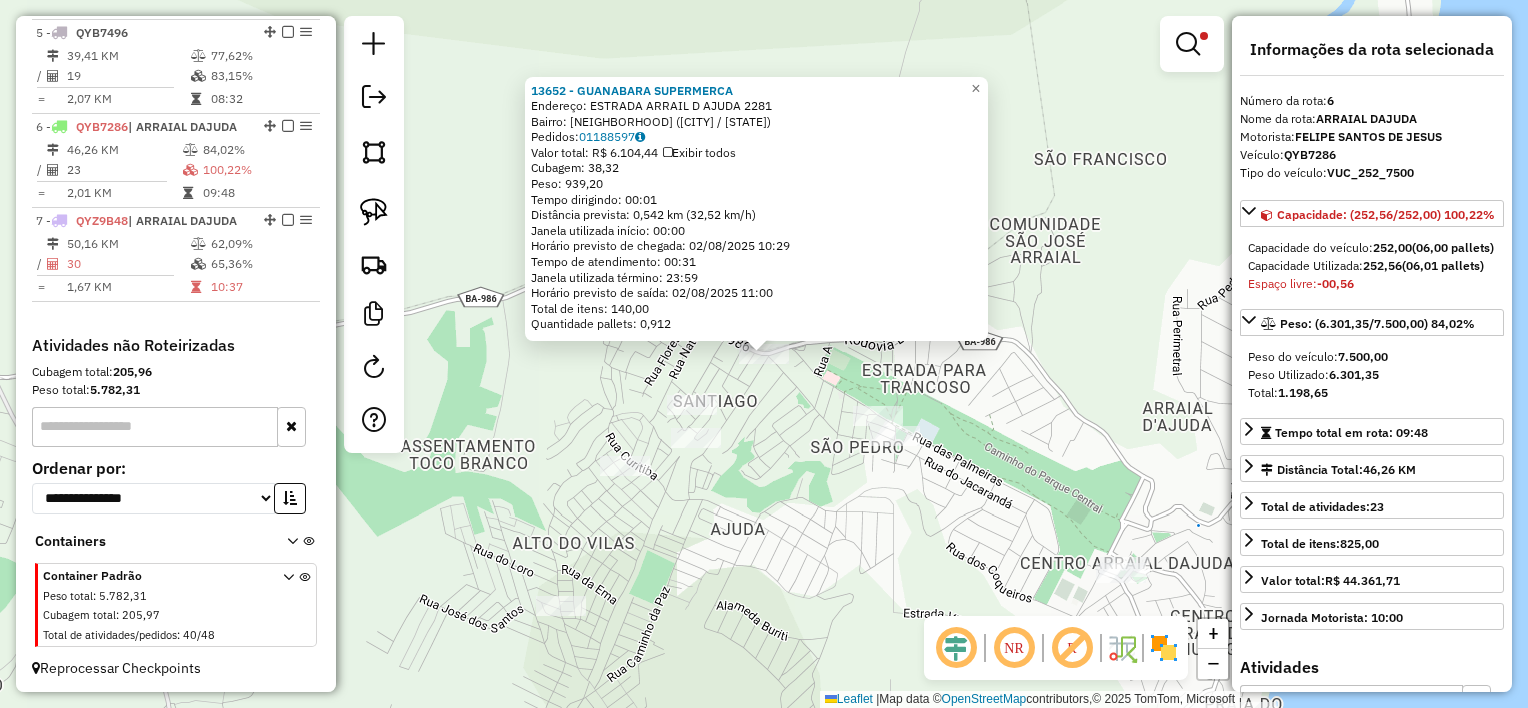 click on "13652 - GUANABARA SUPERMERCA  Endereço:  ESTRADA ARRAIL D AJUDA 2281   Bairro: SANTIAGO (ARRAIAL D'AJUDA / BA)   Pedidos:  01188597   Valor total: R$ 6.104,44   Exibir todos   Cubagem: 38,32  Peso: 939,20  Tempo dirigindo: 00:01   Distância prevista: 0,542 km (32,52 km/h)   Janela utilizada início: 00:00   Horário previsto de chegada: 02/08/2025 10:29   Tempo de atendimento: 00:31   Janela utilizada término: 23:59   Horário previsto de saída: 02/08/2025 11:00   Total de itens: 140,00   Quantidade pallets: 0,912  × Limpar filtros Janela de atendimento Grade de atendimento Capacidade Transportadoras Veículos Cliente Pedidos  Rotas Selecione os dias de semana para filtrar as janelas de atendimento  Seg   Ter   Qua   Qui   Sex   Sáb   Dom  Informe o período da janela de atendimento: De: Até:  Filtrar exatamente a janela do cliente  Considerar janela de atendimento padrão  Selecione os dias de semana para filtrar as grades de atendimento  Seg   Ter   Qua   Qui   Sex   Sáb   Dom   Peso mínimo:  ****" 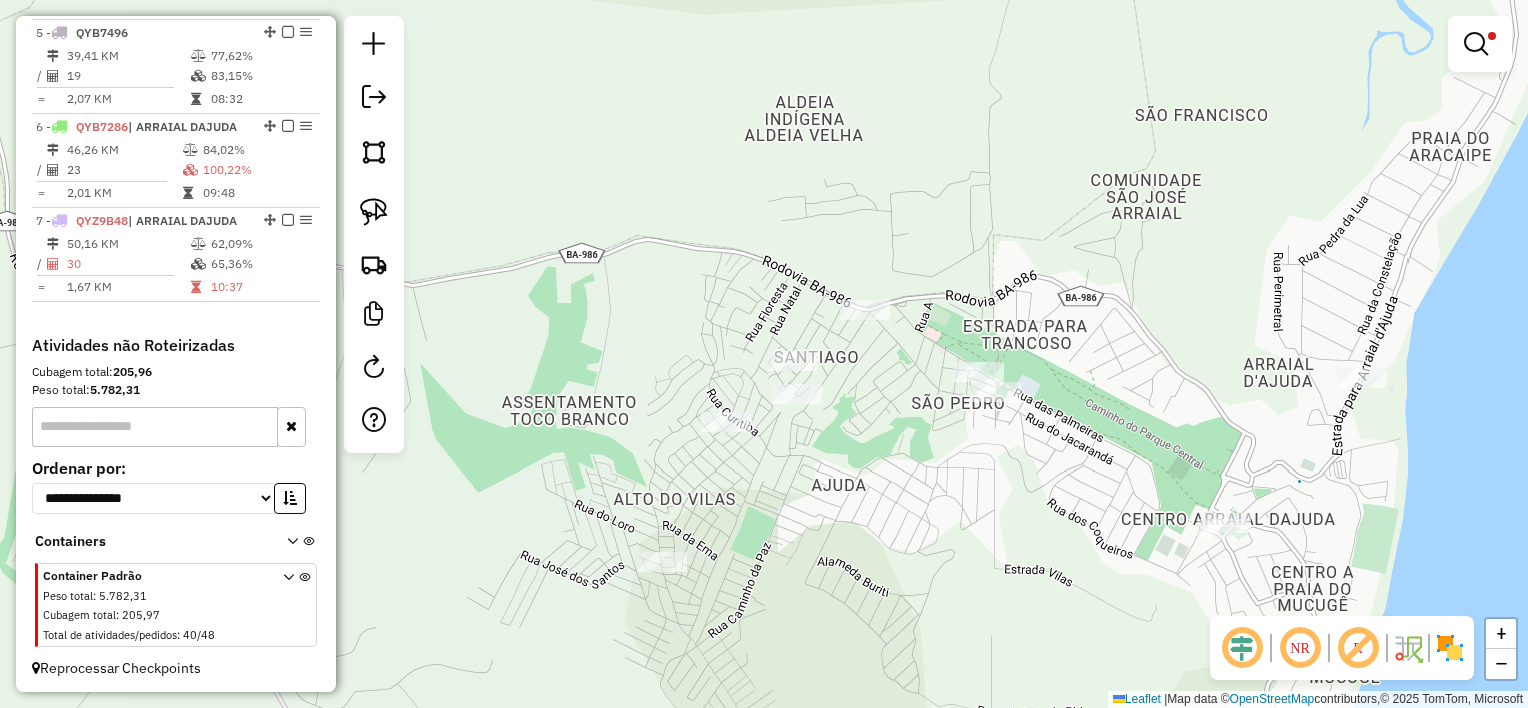 drag, startPoint x: 940, startPoint y: 376, endPoint x: 1041, endPoint y: 332, distance: 110.16805 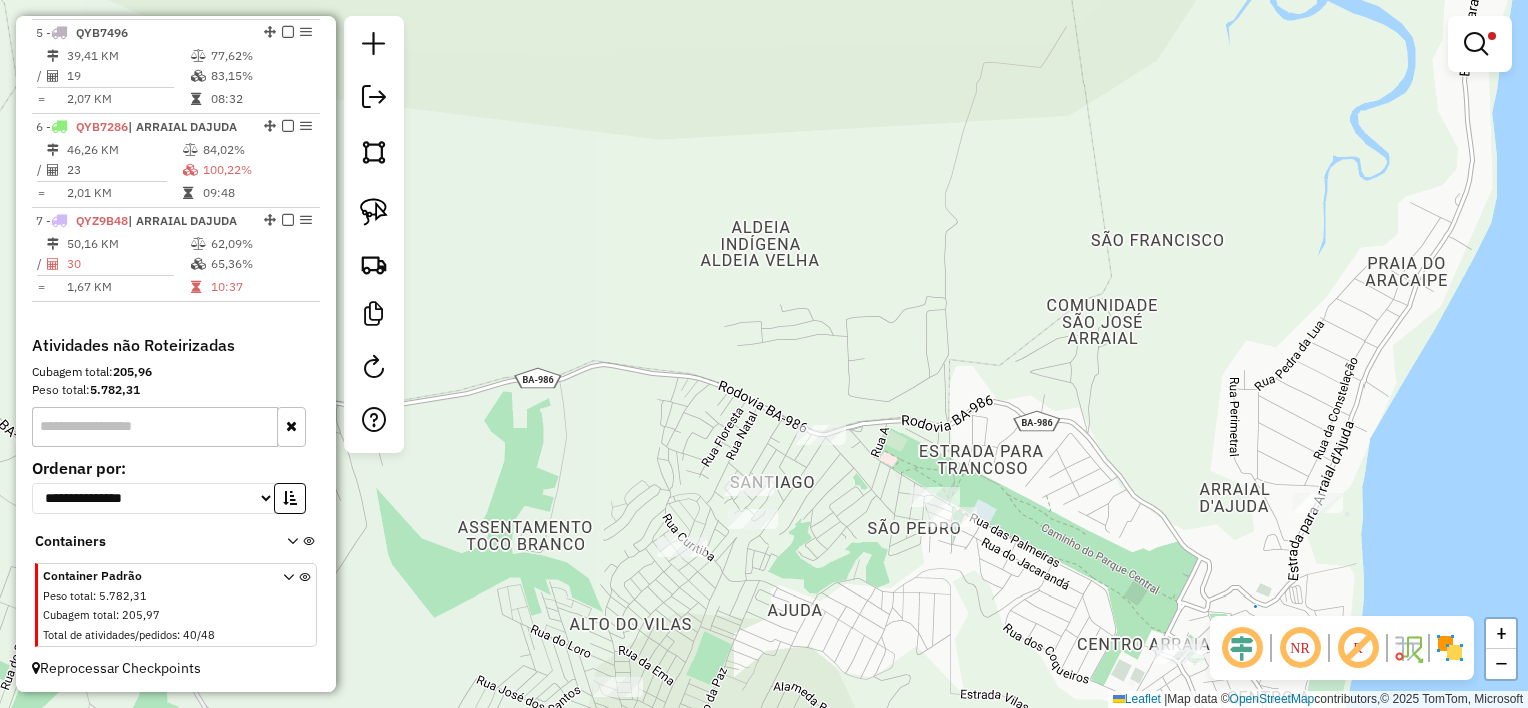 drag, startPoint x: 1007, startPoint y: 485, endPoint x: 1002, endPoint y: 500, distance: 15.811388 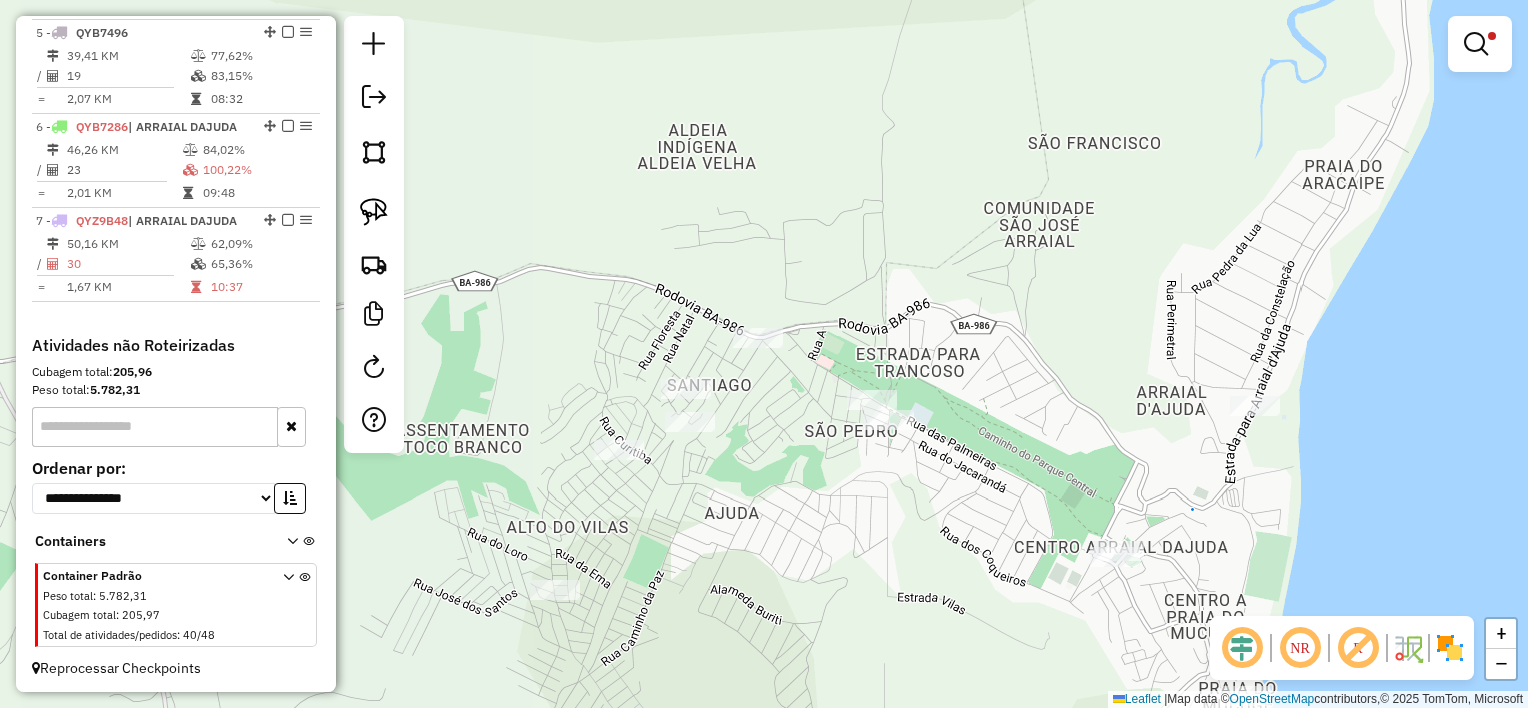 drag, startPoint x: 964, startPoint y: 462, endPoint x: 846, endPoint y: 295, distance: 204.48227 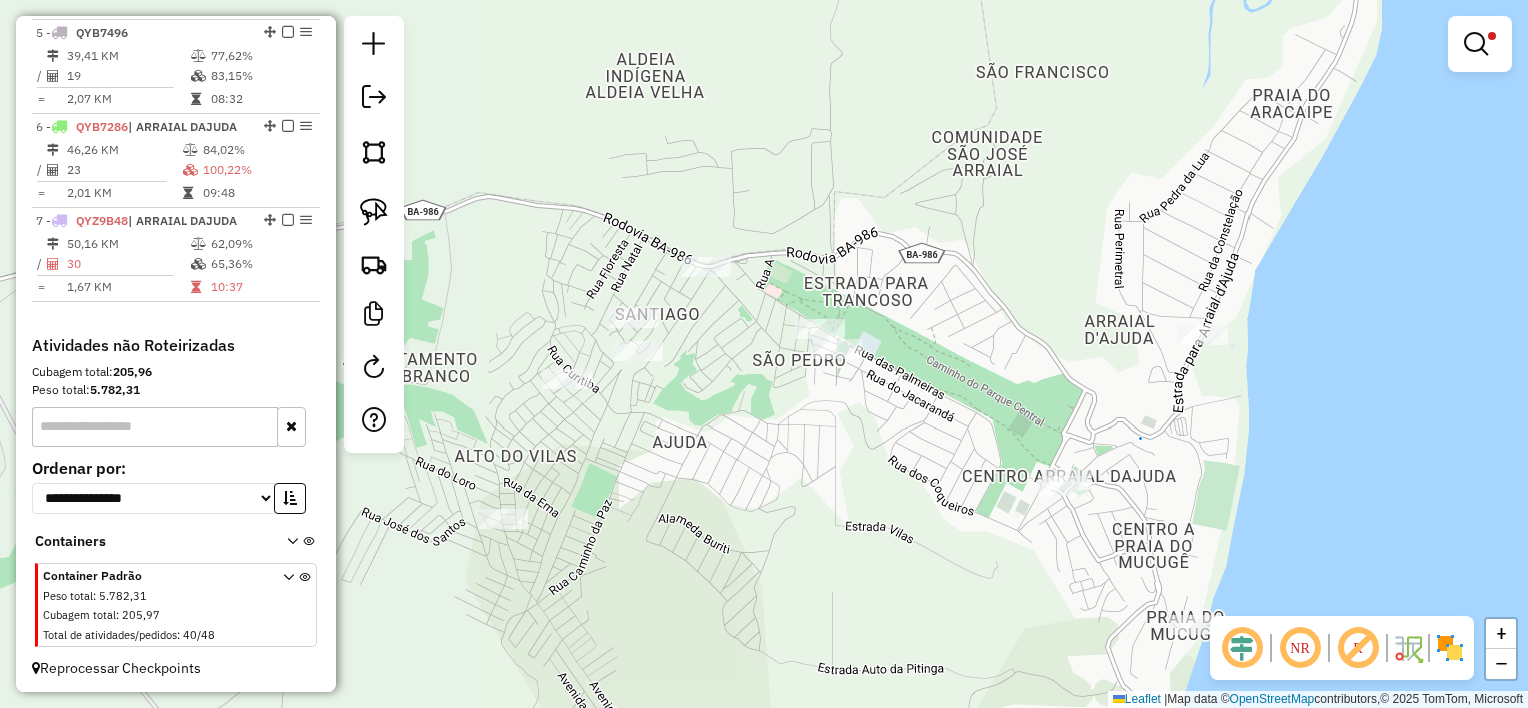 drag, startPoint x: 780, startPoint y: 429, endPoint x: 744, endPoint y: 533, distance: 110.054535 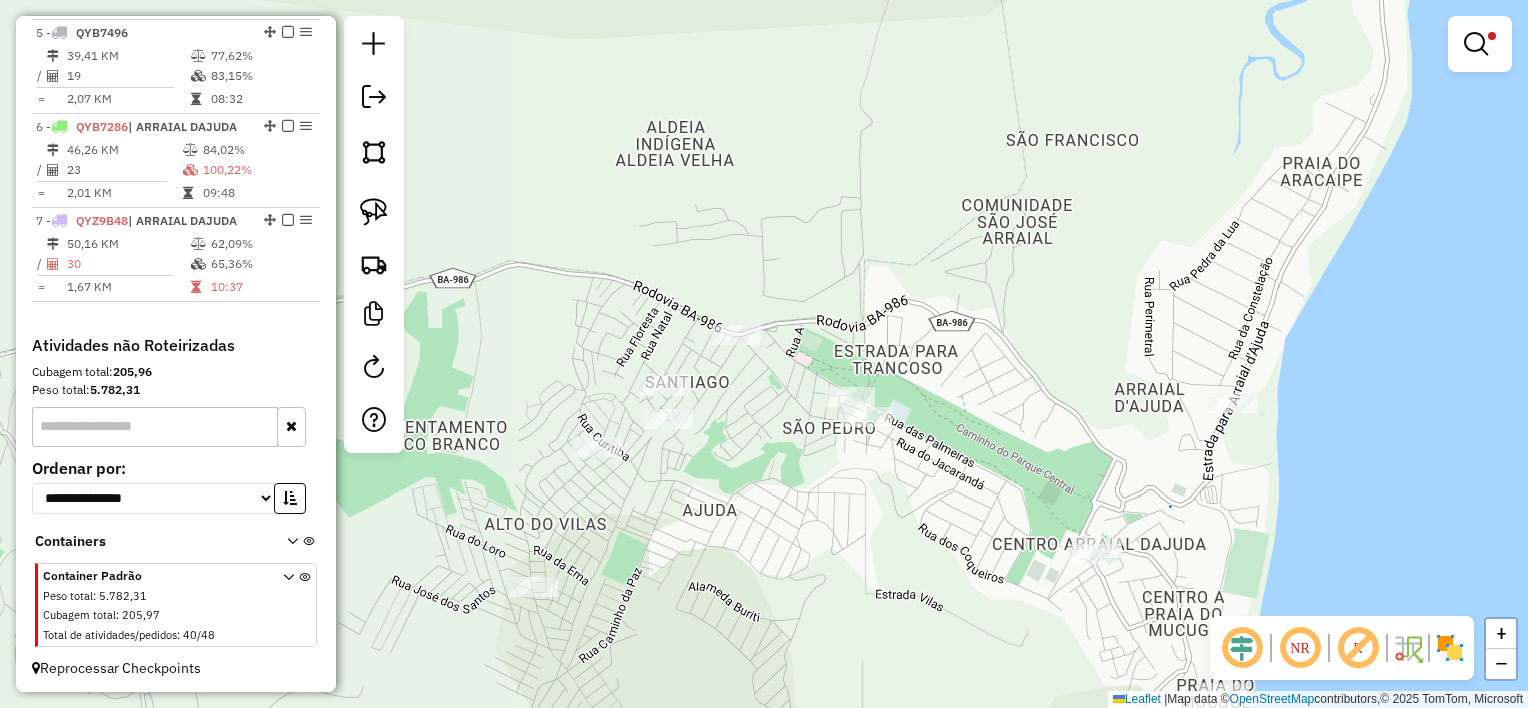 drag, startPoint x: 837, startPoint y: 518, endPoint x: 908, endPoint y: 469, distance: 86.26703 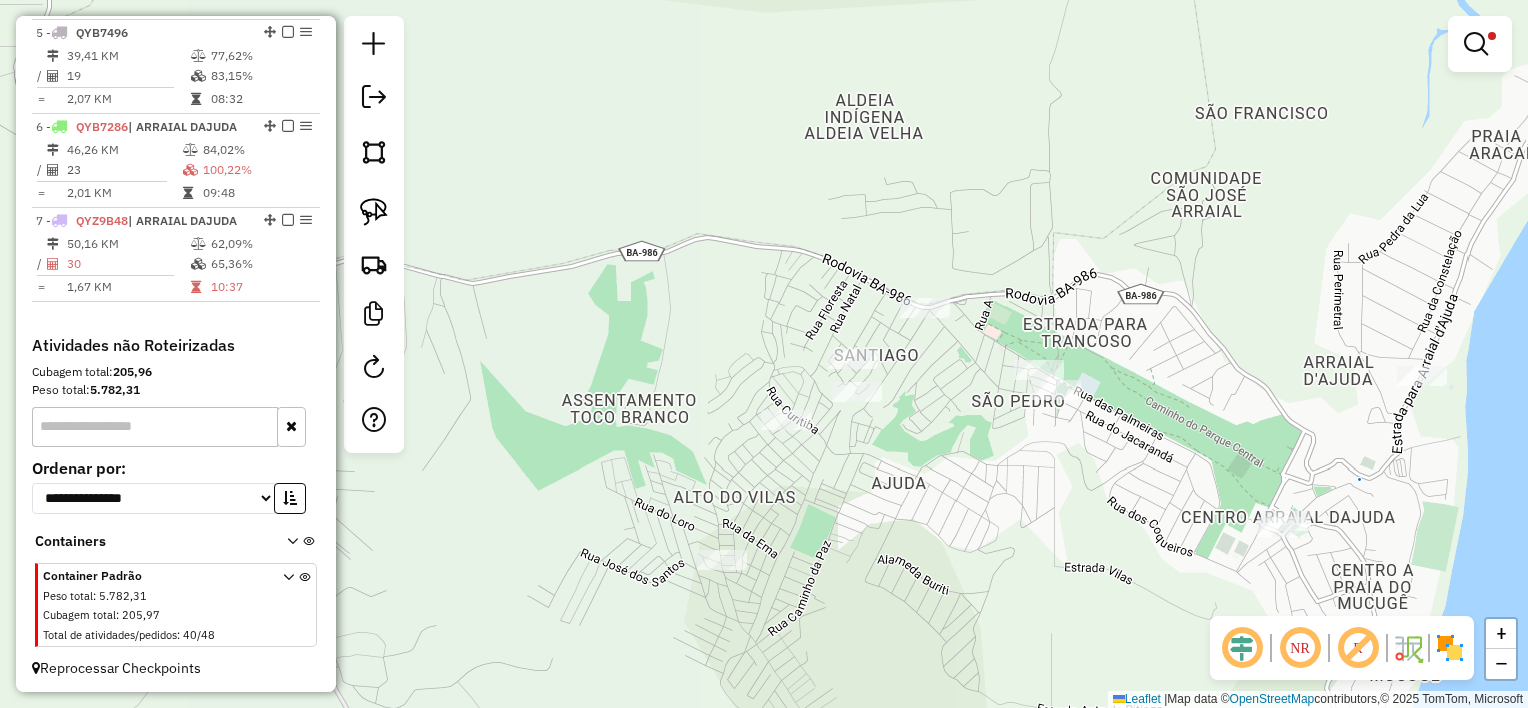 drag, startPoint x: 1118, startPoint y: 392, endPoint x: 1091, endPoint y: 319, distance: 77.83315 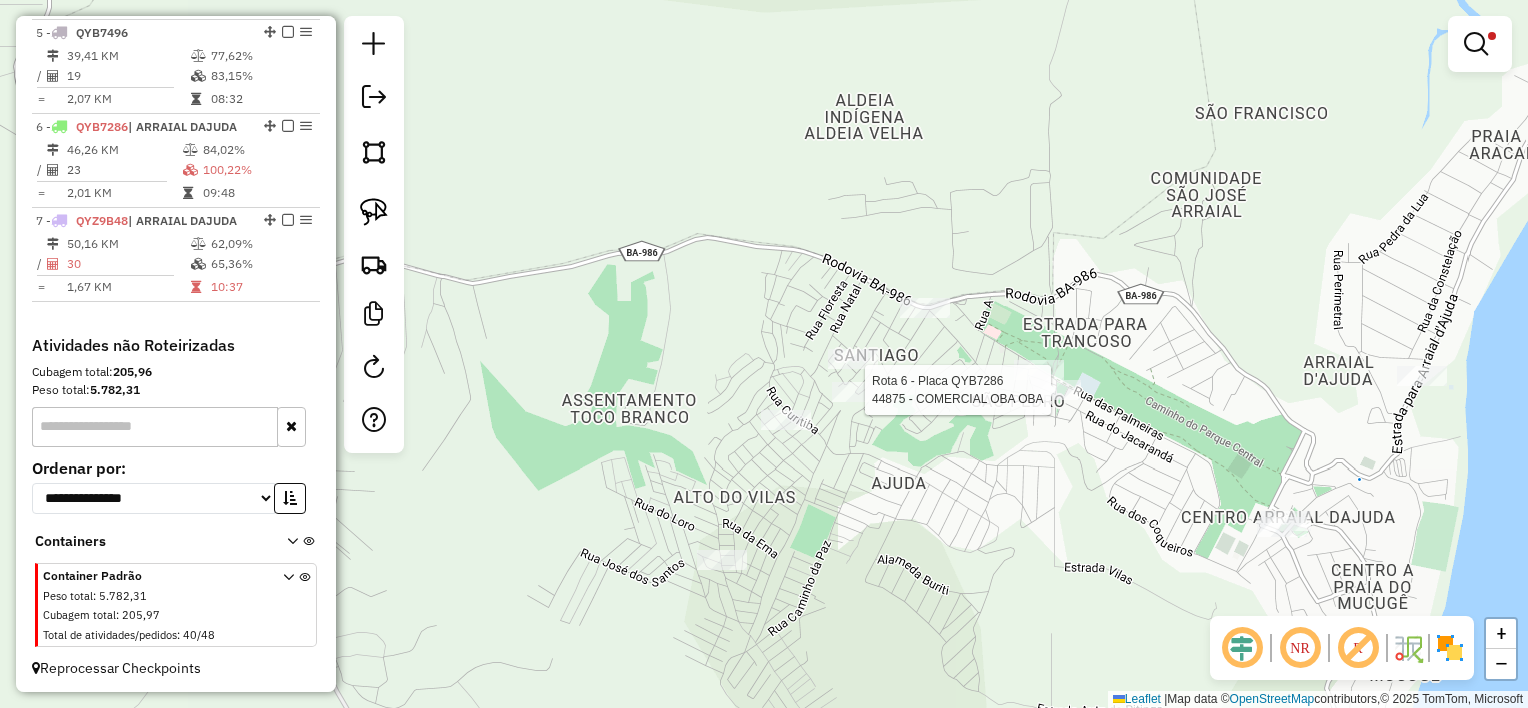 select on "**********" 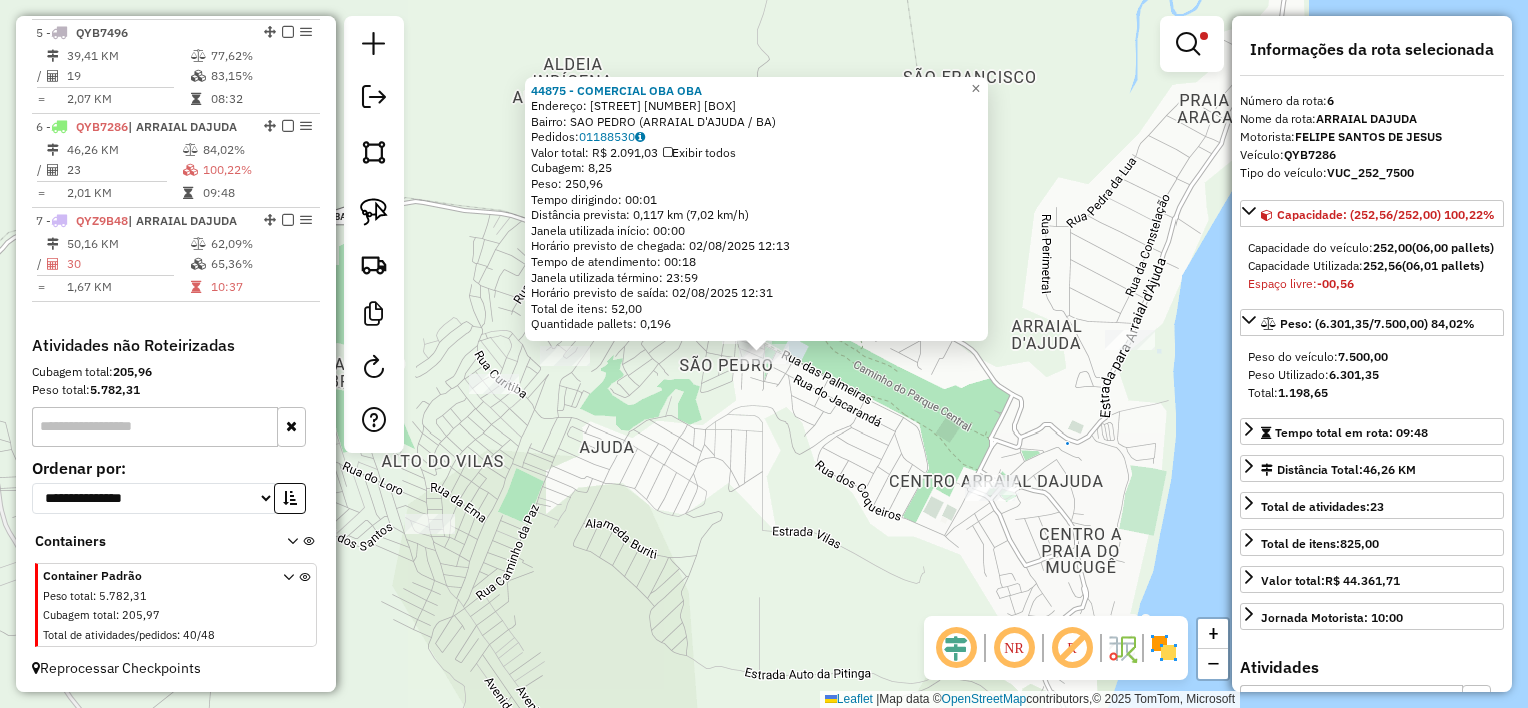 drag, startPoint x: 764, startPoint y: 419, endPoint x: 784, endPoint y: 401, distance: 26.907248 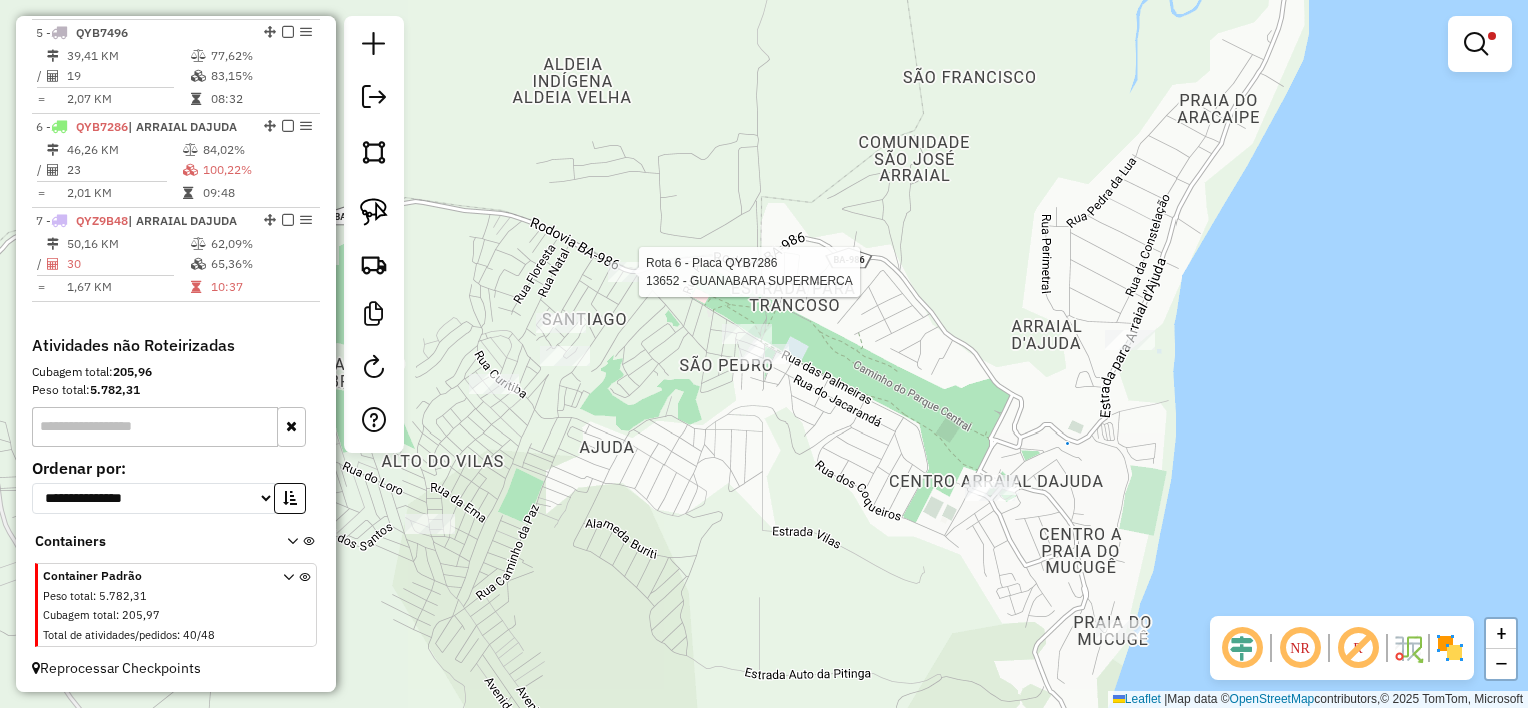select on "**********" 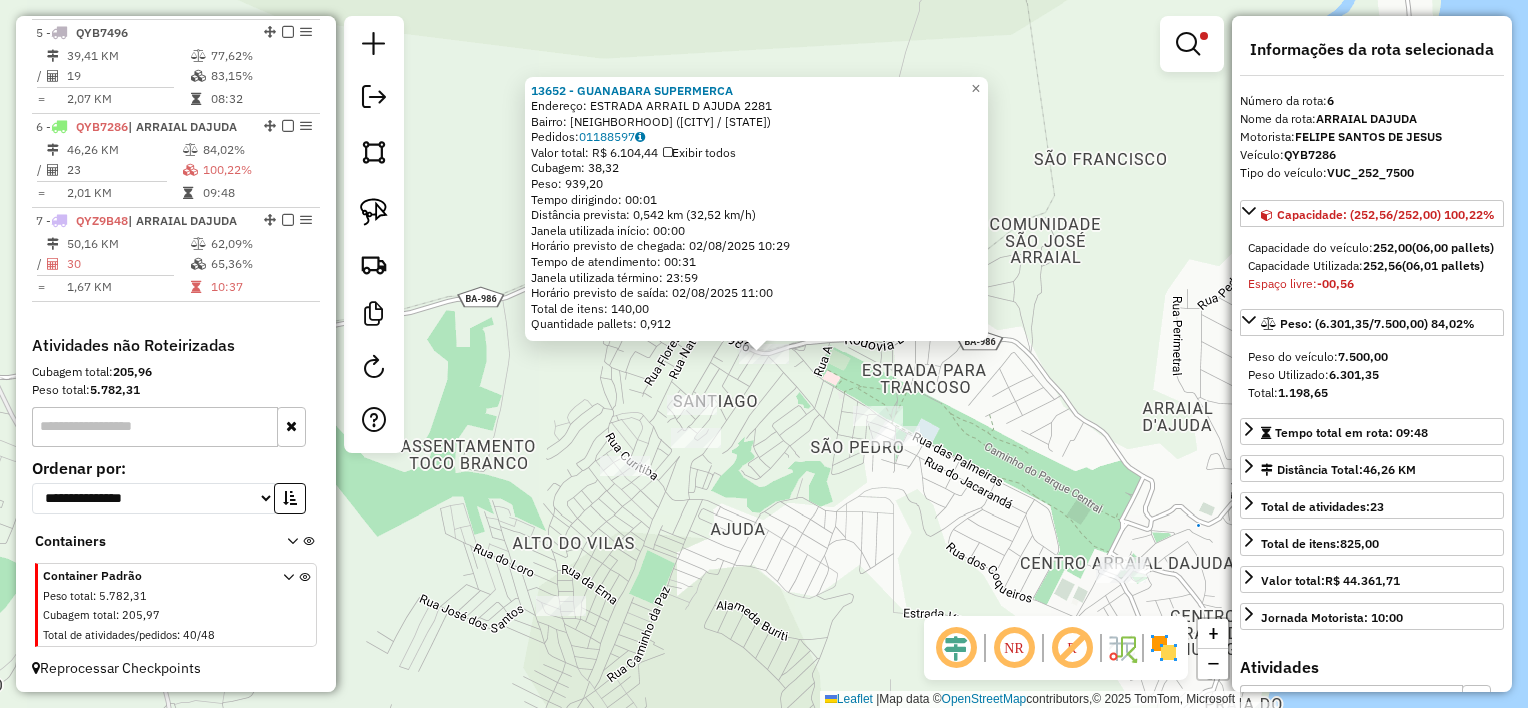 click on "13652 - GUANABARA SUPERMERCA  Endereço:  ESTRADA ARRAIL D AJUDA 2281   Bairro: SANTIAGO (ARRAIAL D'AJUDA / BA)   Pedidos:  01188597   Valor total: R$ 6.104,44   Exibir todos   Cubagem: 38,32  Peso: 939,20  Tempo dirigindo: 00:01   Distância prevista: 0,542 km (32,52 km/h)   Janela utilizada início: 00:00   Horário previsto de chegada: 02/08/2025 10:29   Tempo de atendimento: 00:31   Janela utilizada término: 23:59   Horário previsto de saída: 02/08/2025 11:00   Total de itens: 140,00   Quantidade pallets: 0,912  × Limpar filtros Janela de atendimento Grade de atendimento Capacidade Transportadoras Veículos Cliente Pedidos  Rotas Selecione os dias de semana para filtrar as janelas de atendimento  Seg   Ter   Qua   Qui   Sex   Sáb   Dom  Informe o período da janela de atendimento: De: Até:  Filtrar exatamente a janela do cliente  Considerar janela de atendimento padrão  Selecione os dias de semana para filtrar as grades de atendimento  Seg   Ter   Qua   Qui   Sex   Sáb   Dom   Peso mínimo:  ****" 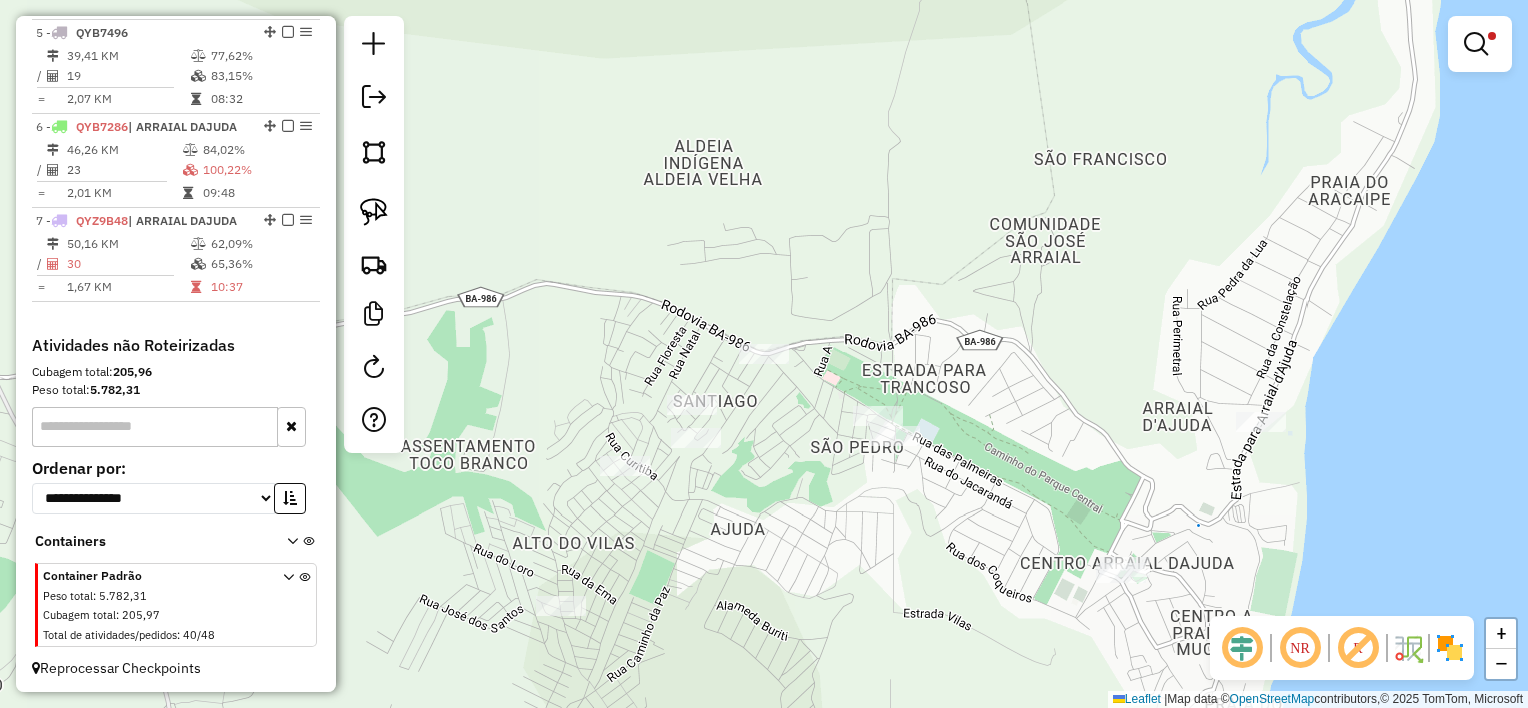 drag, startPoint x: 366, startPoint y: 207, endPoint x: 456, endPoint y: 232, distance: 93.40771 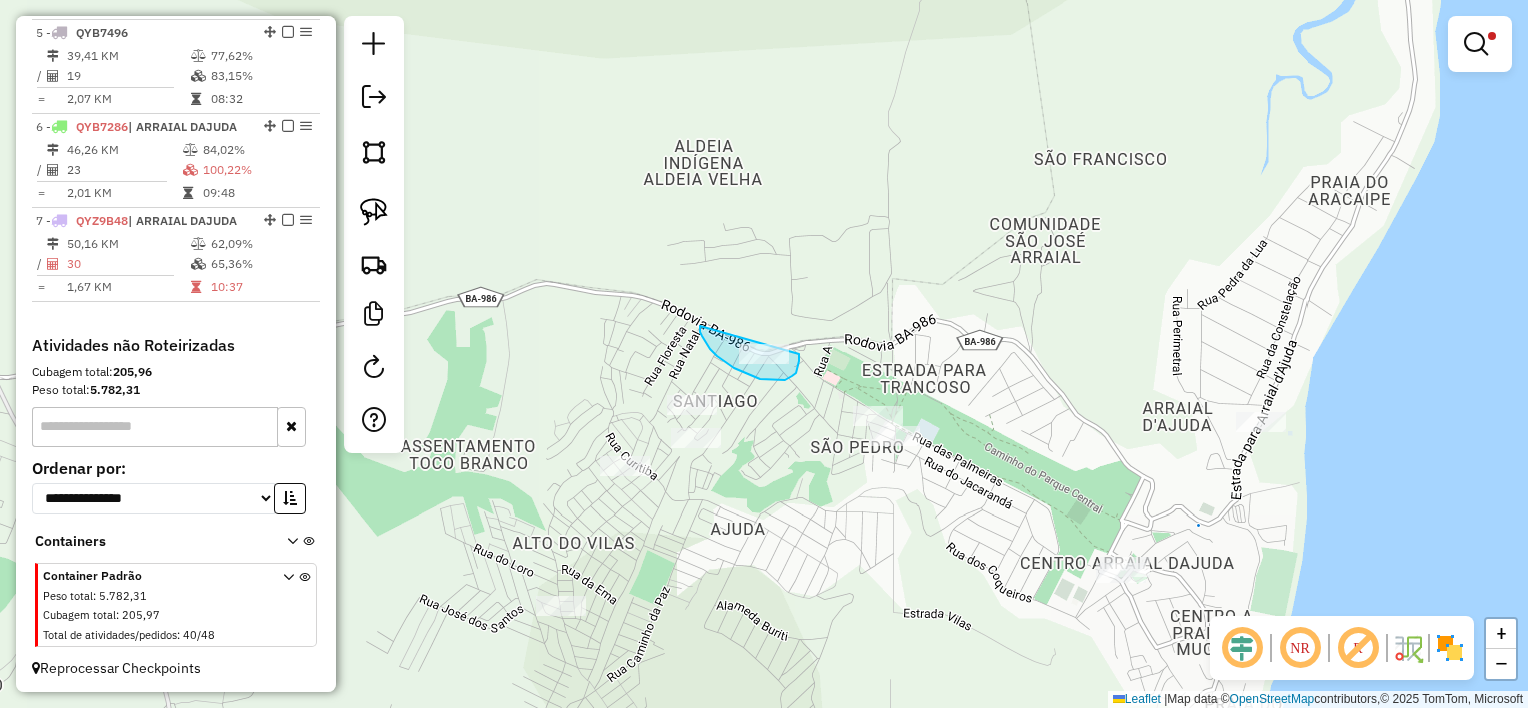 drag, startPoint x: 792, startPoint y: 376, endPoint x: 793, endPoint y: 329, distance: 47.010635 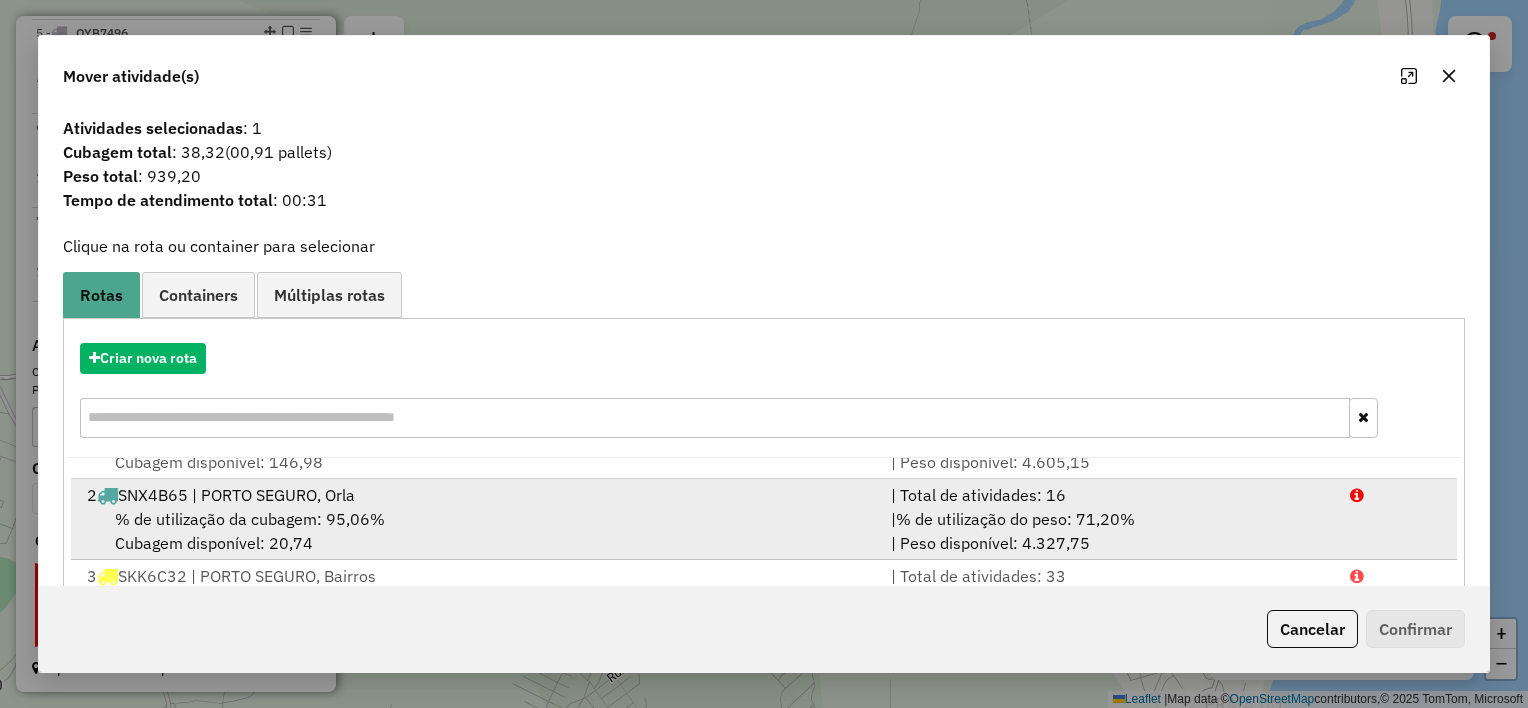 scroll, scrollTop: 84, scrollLeft: 0, axis: vertical 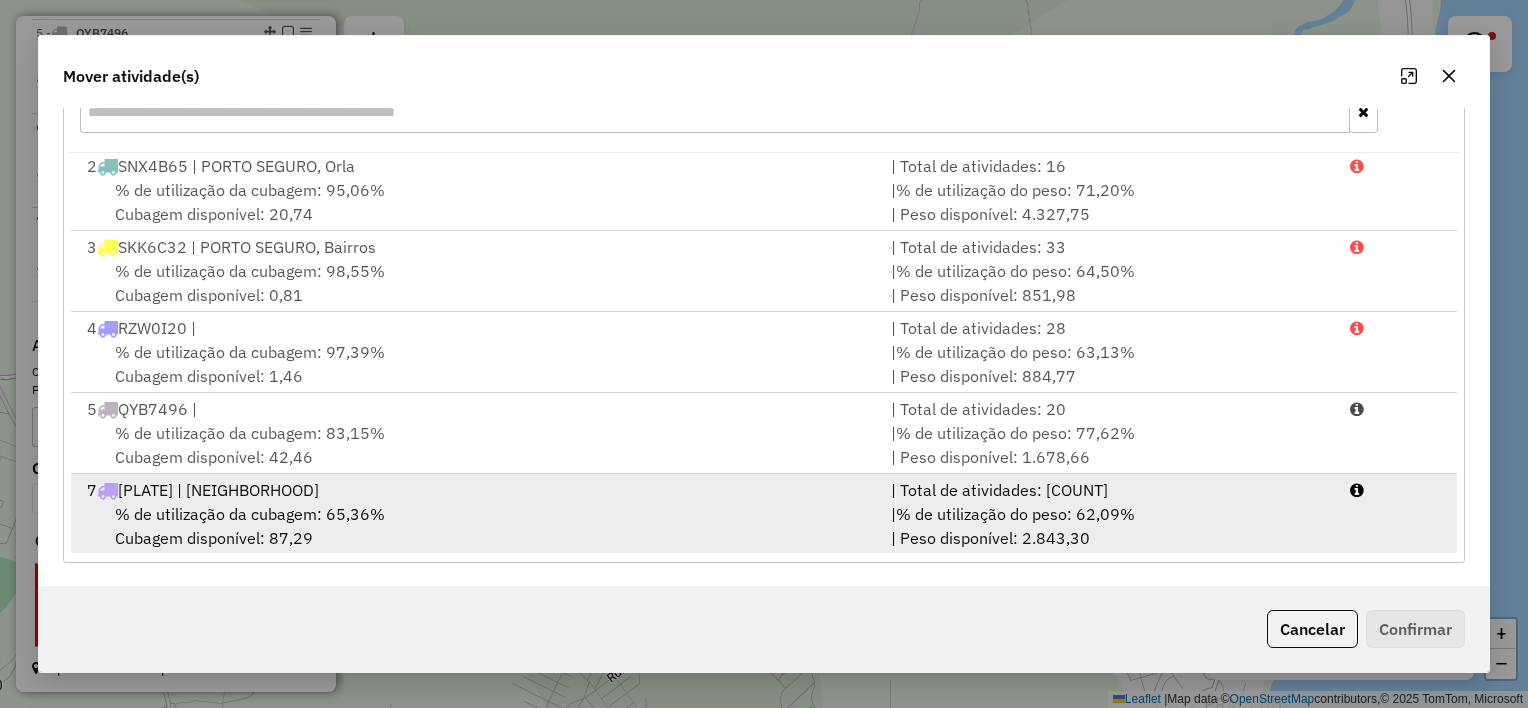 click on "% de utilização da cubagem: 65,36%" at bounding box center (250, 514) 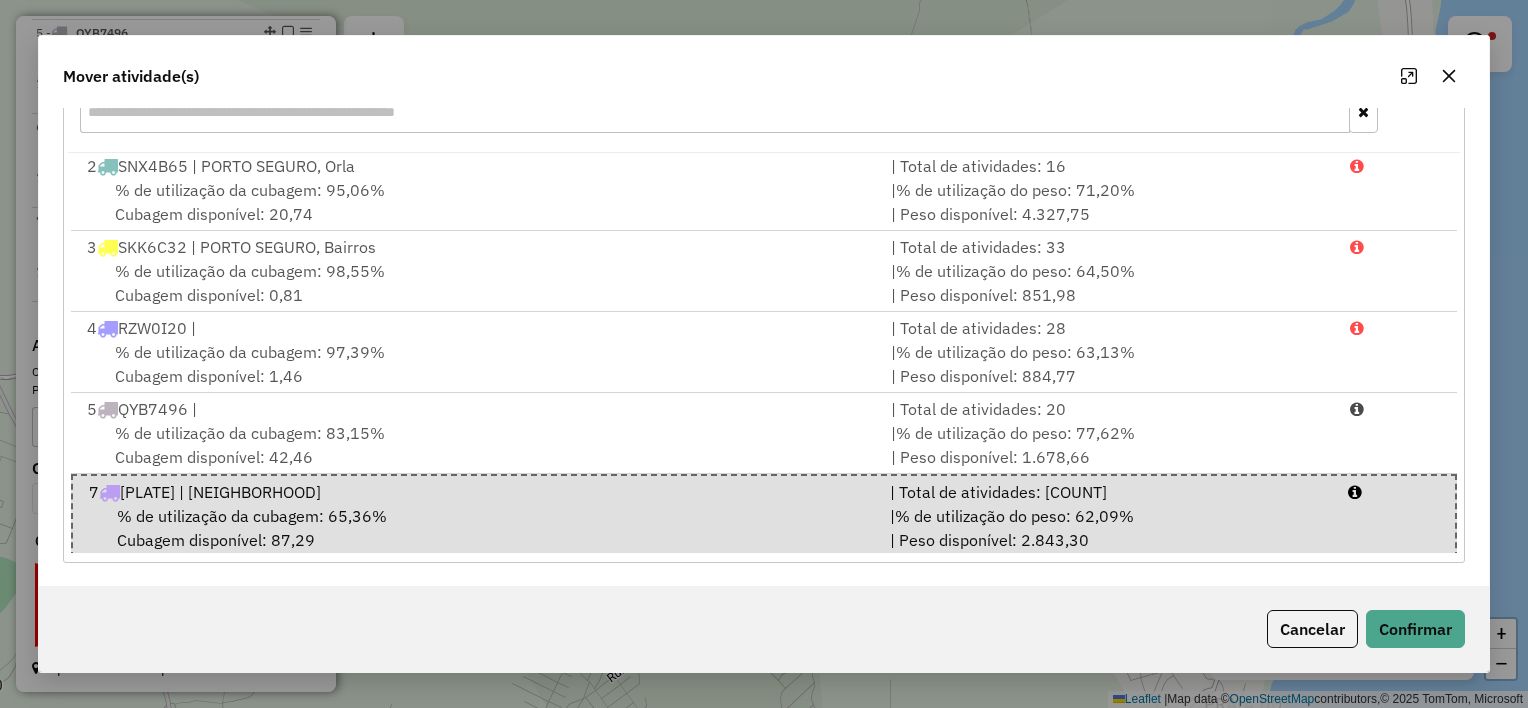 click 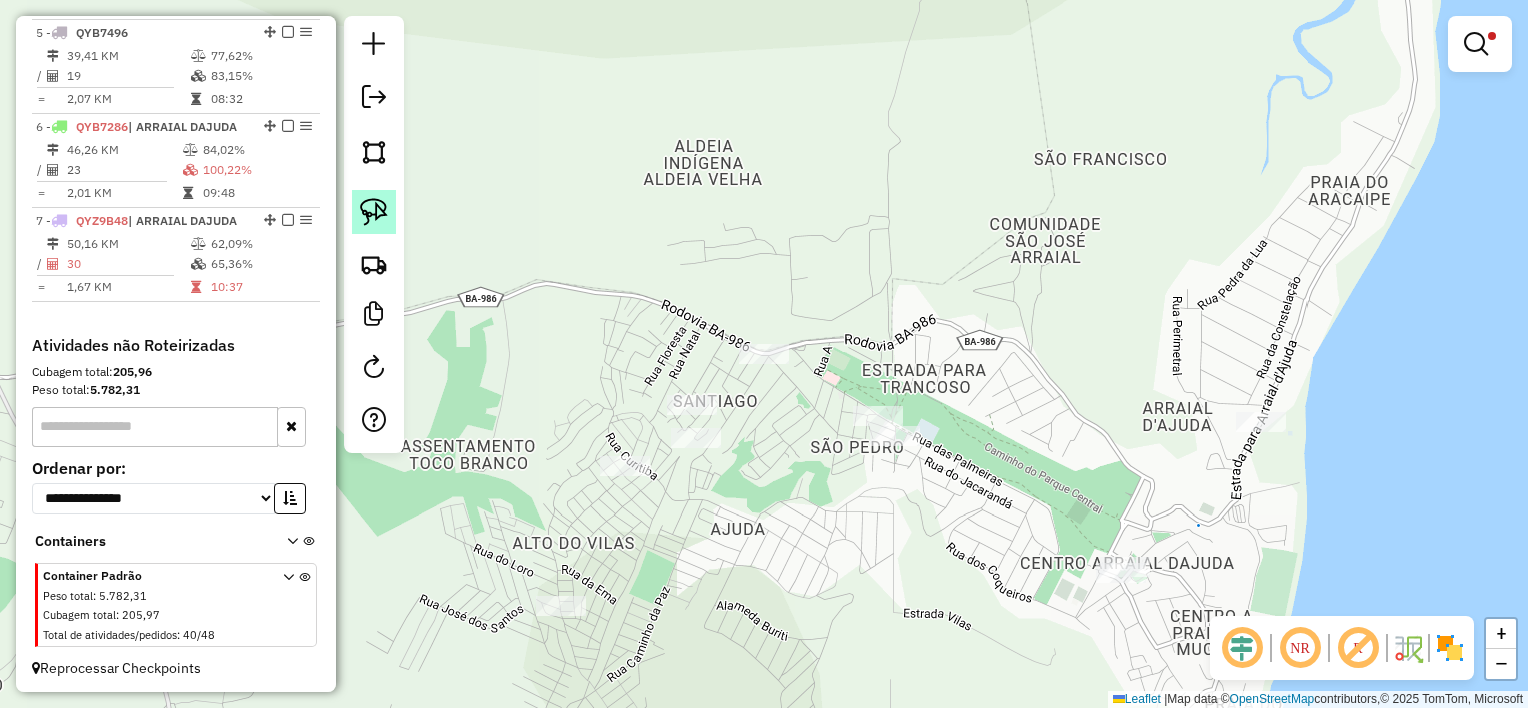 drag, startPoint x: 372, startPoint y: 204, endPoint x: 382, endPoint y: 209, distance: 11.18034 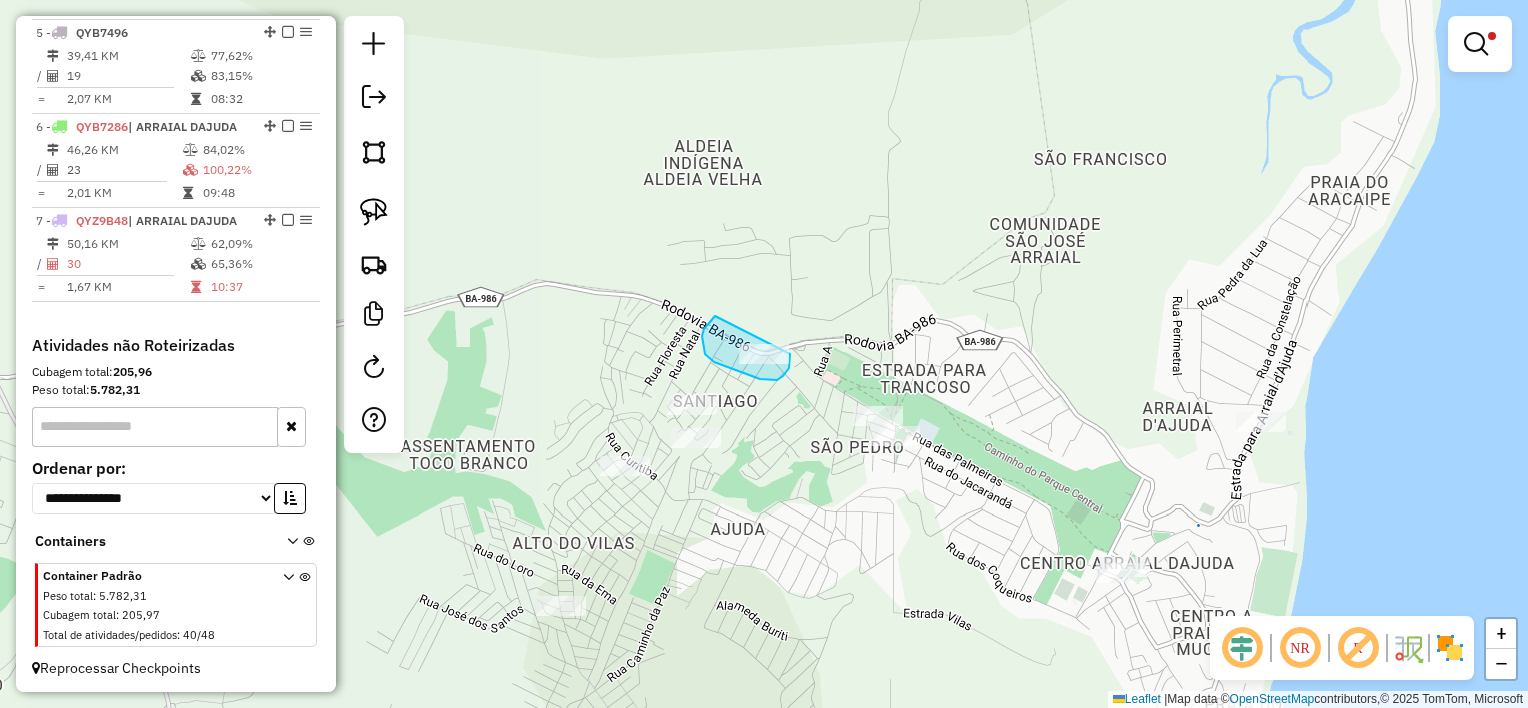 drag, startPoint x: 790, startPoint y: 356, endPoint x: 798, endPoint y: 304, distance: 52.611786 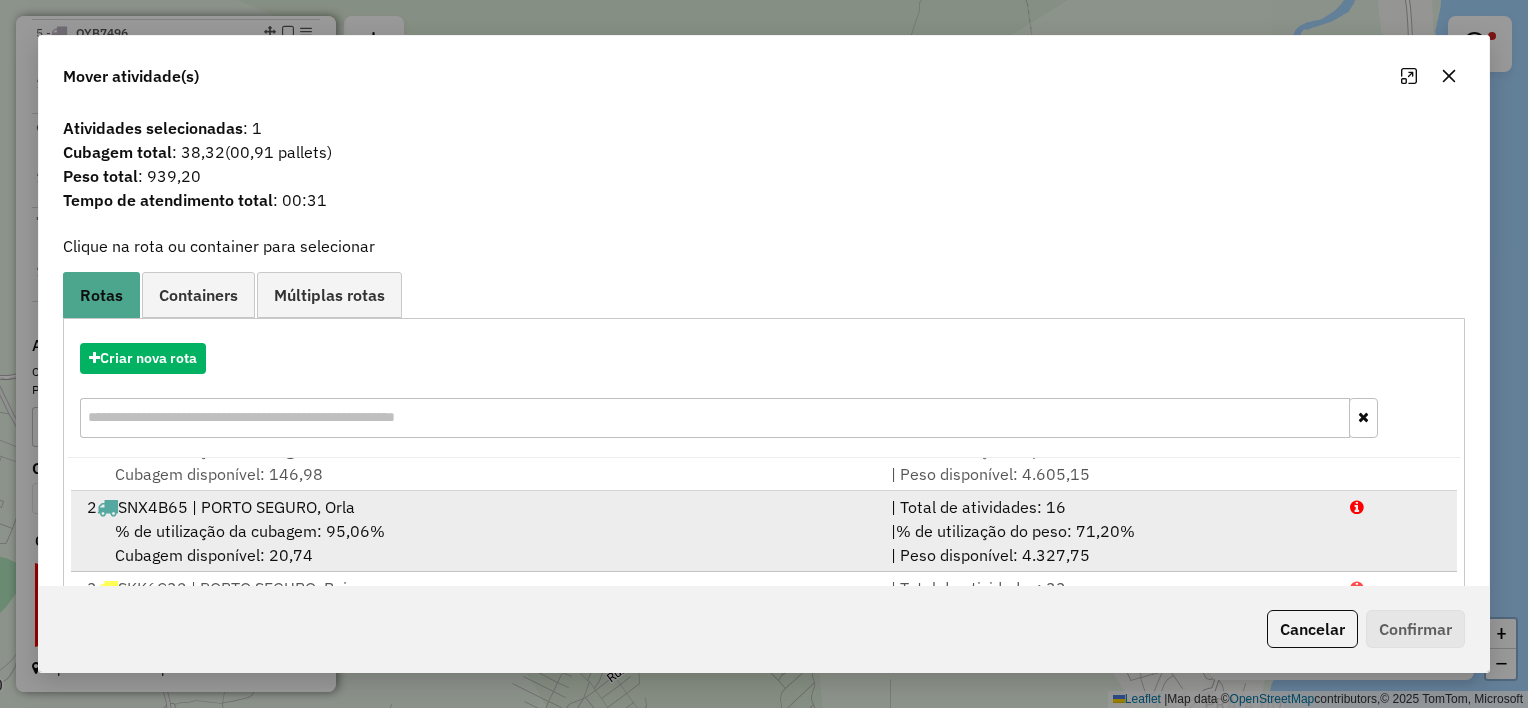 scroll, scrollTop: 84, scrollLeft: 0, axis: vertical 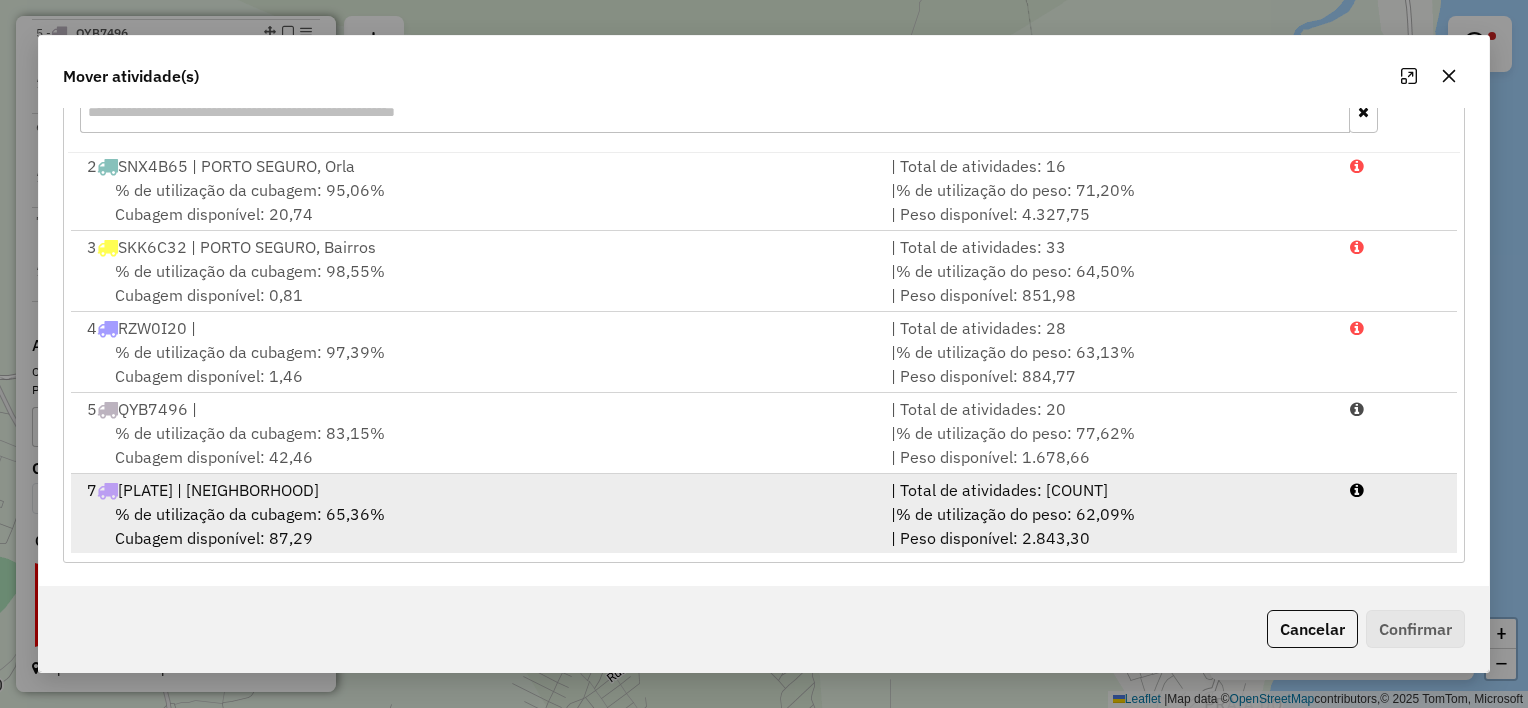 click on "% de utilização da cubagem: 65,36%  Cubagem disponível: 87,29" at bounding box center (477, 526) 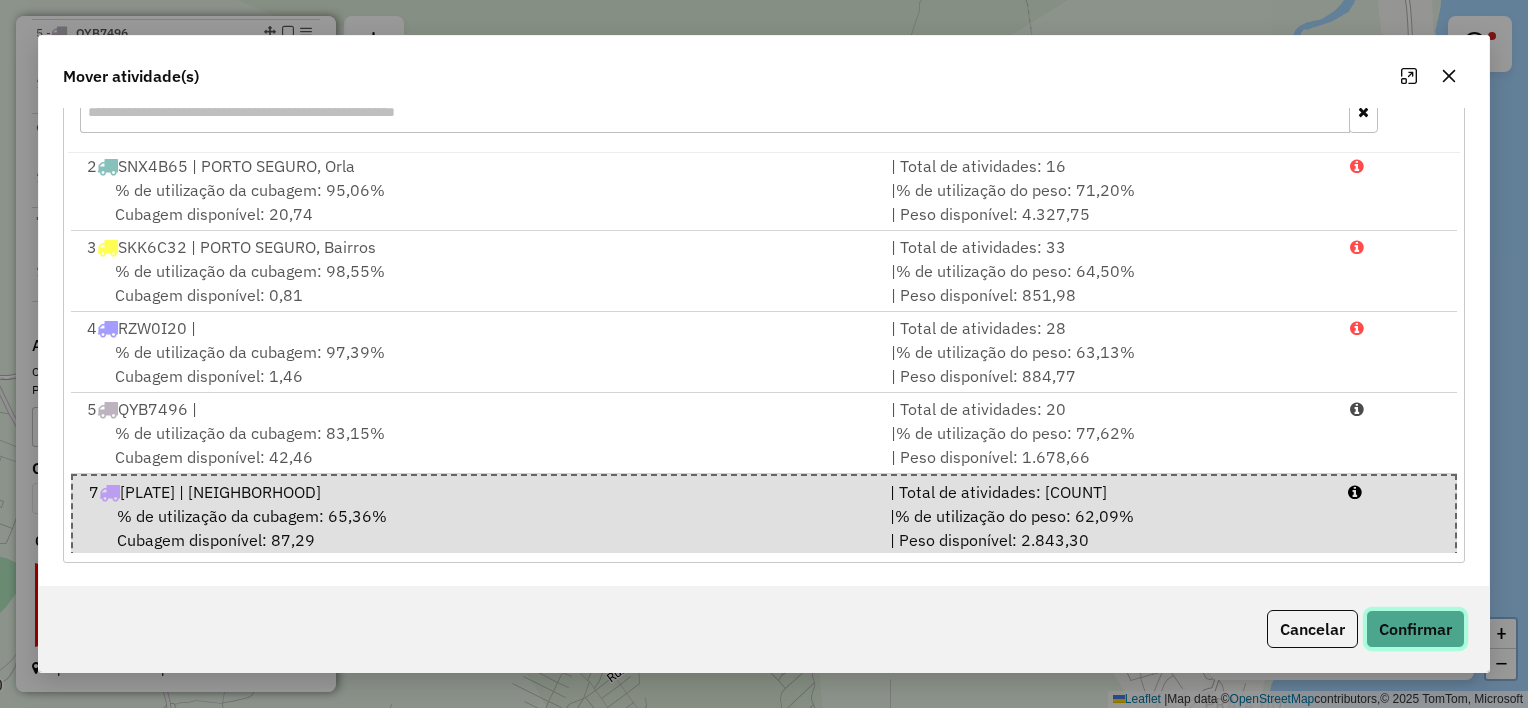 click on "Confirmar" 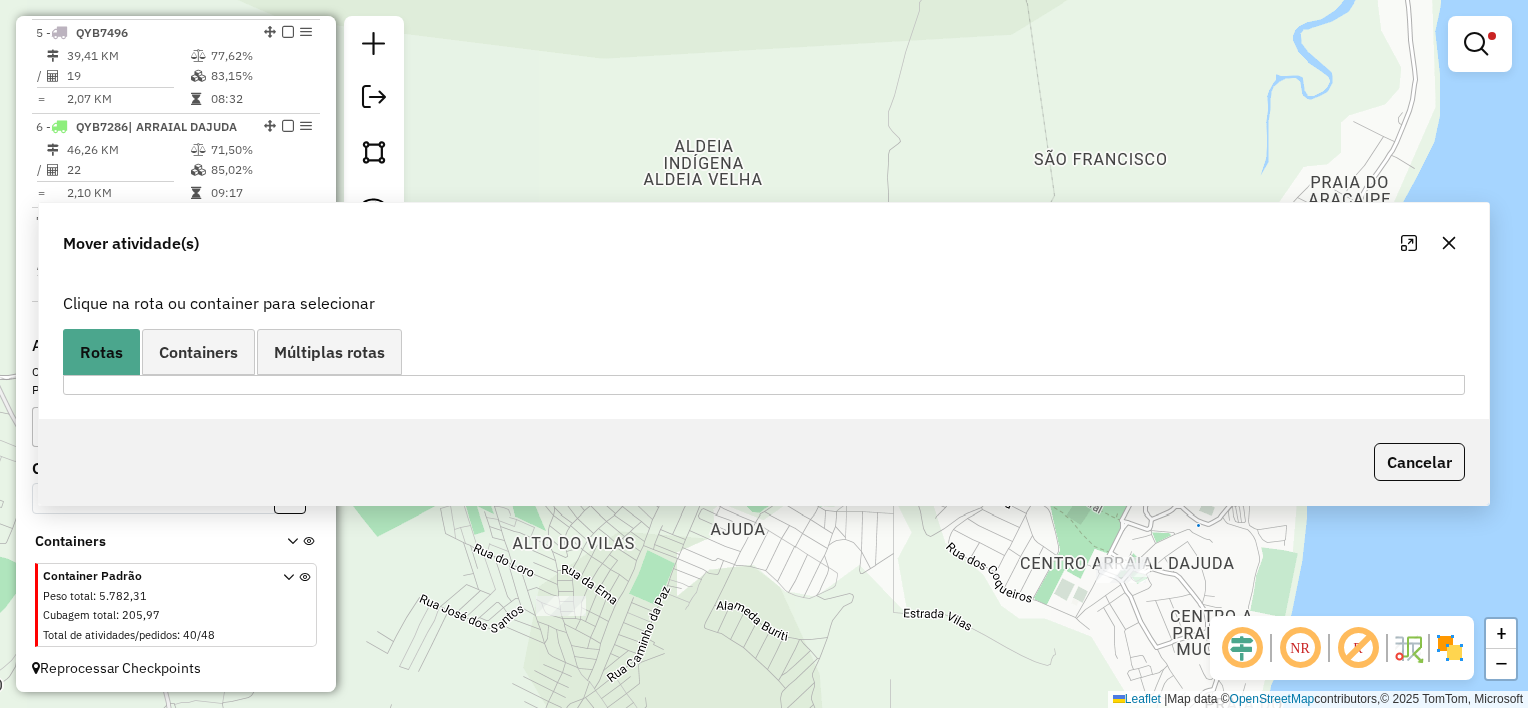 scroll, scrollTop: 0, scrollLeft: 0, axis: both 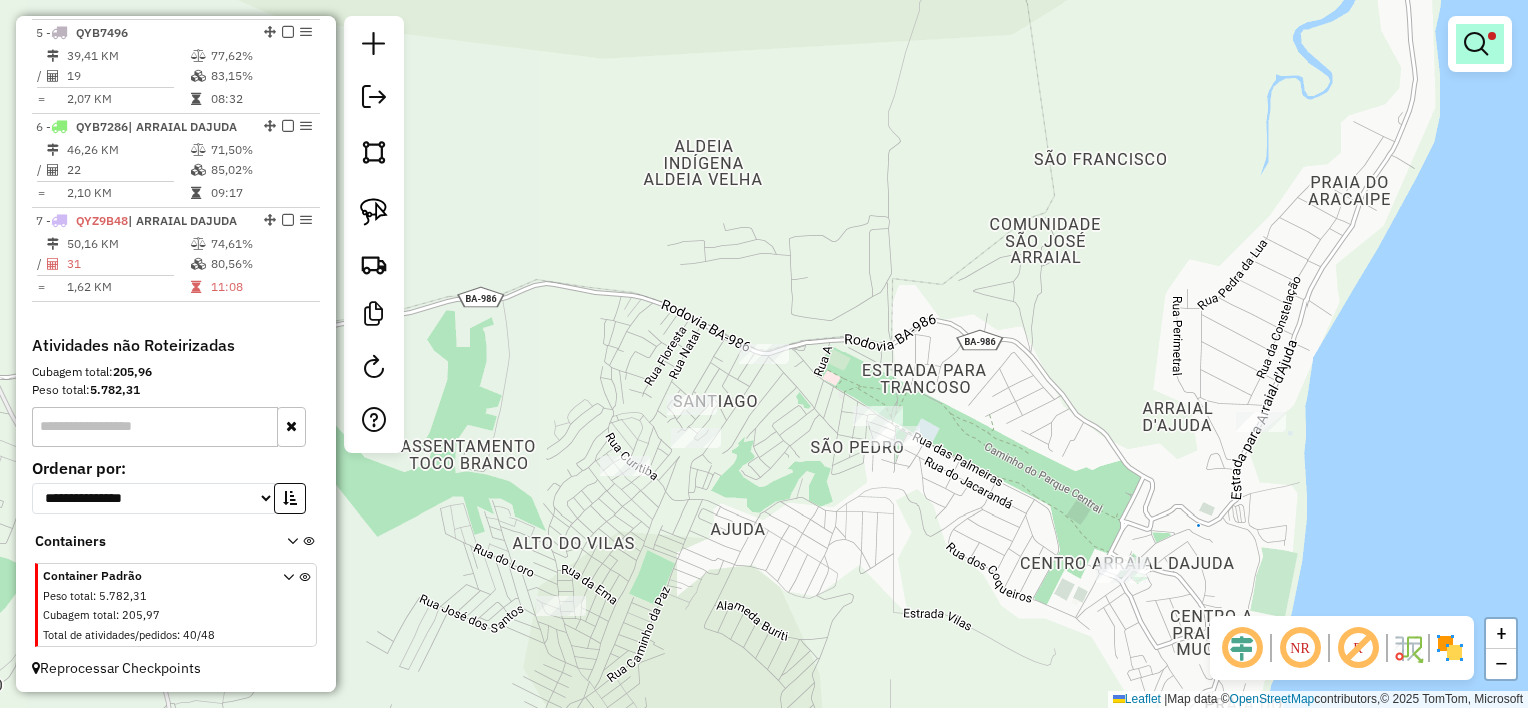 click at bounding box center (1476, 44) 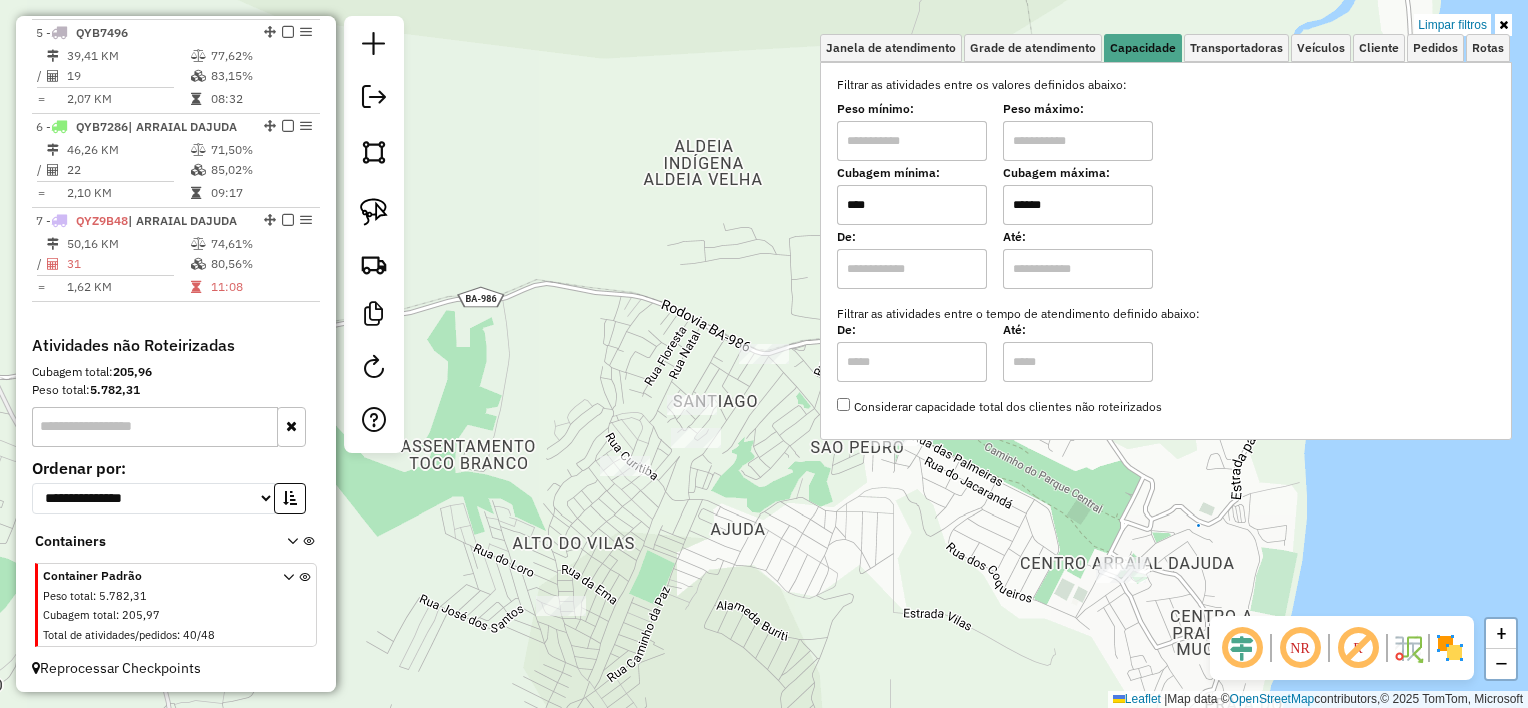 click on "****" at bounding box center (912, 205) 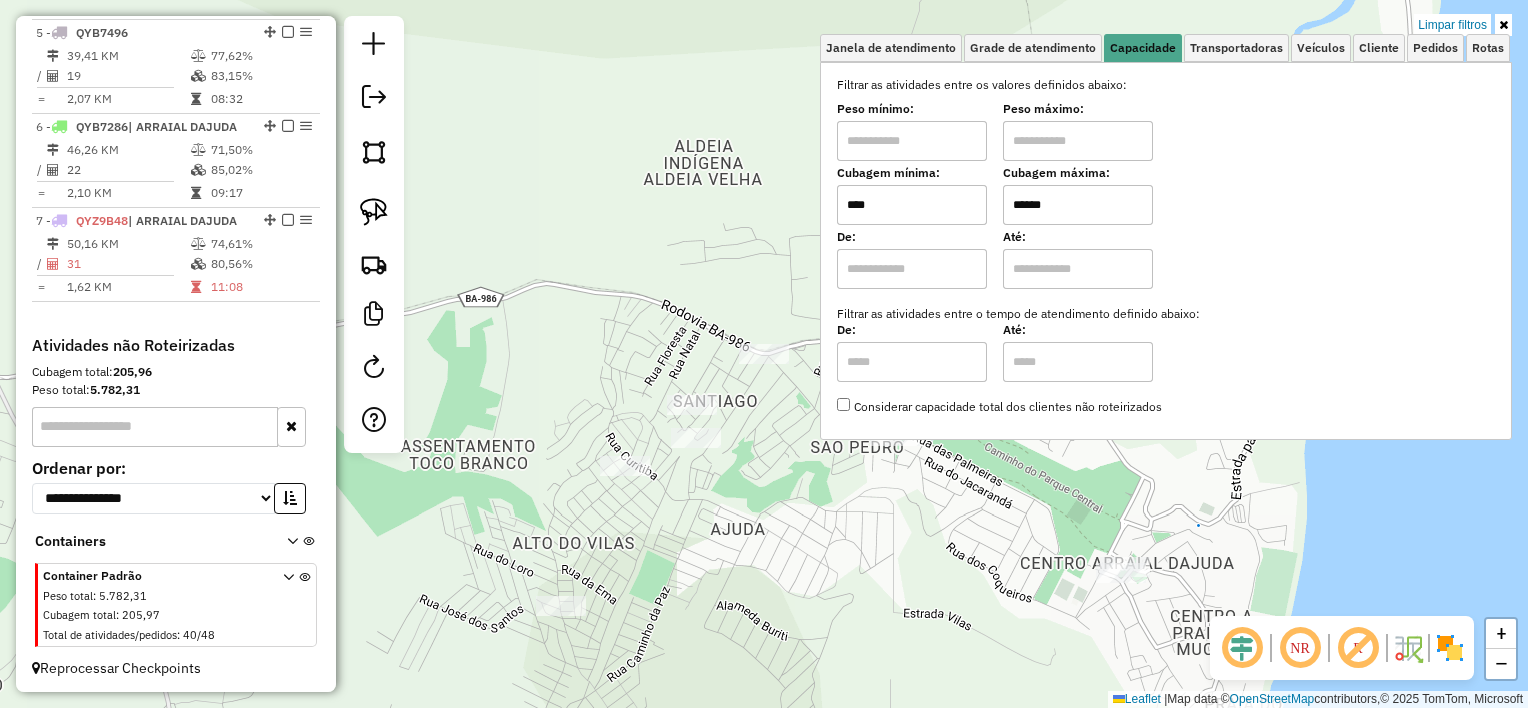 type on "****" 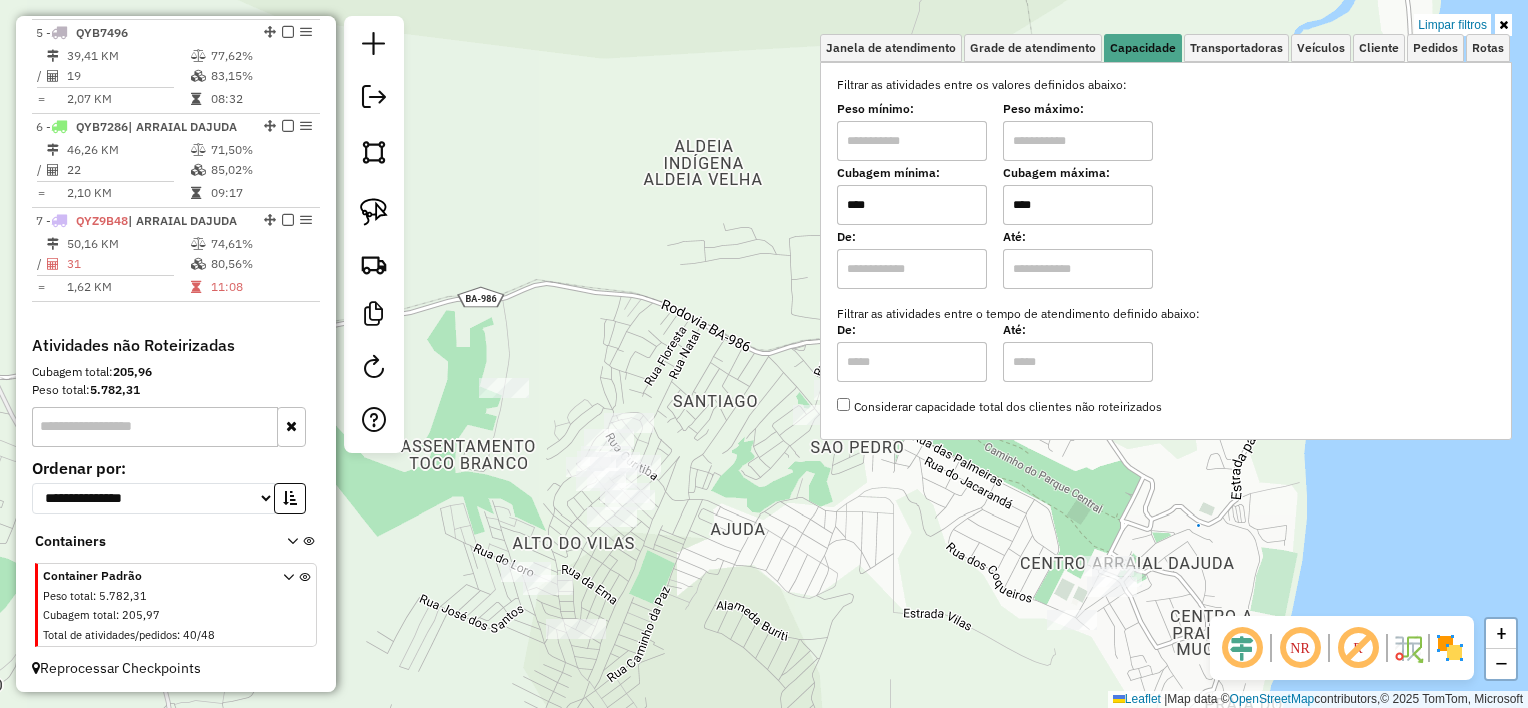 type on "****" 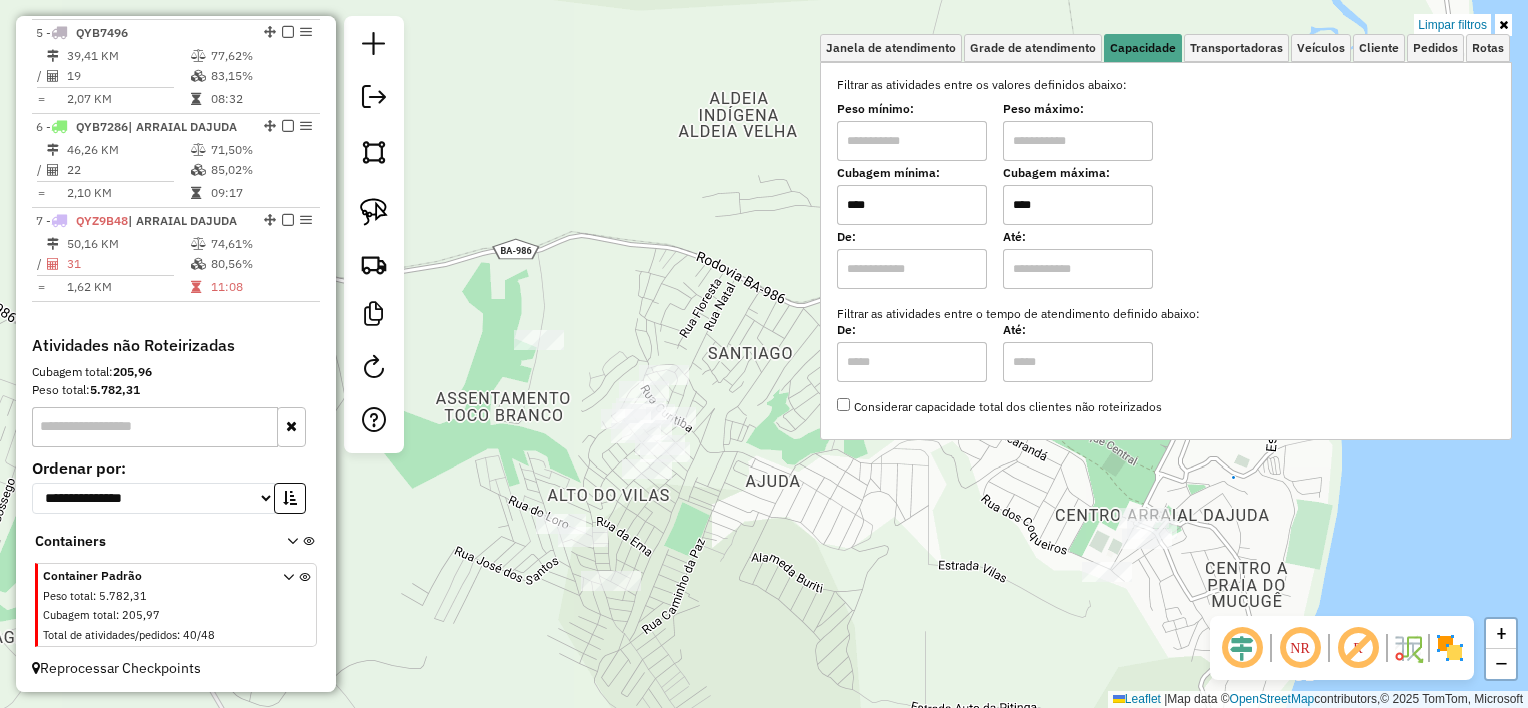 drag, startPoint x: 776, startPoint y: 468, endPoint x: 807, endPoint y: 395, distance: 79.30952 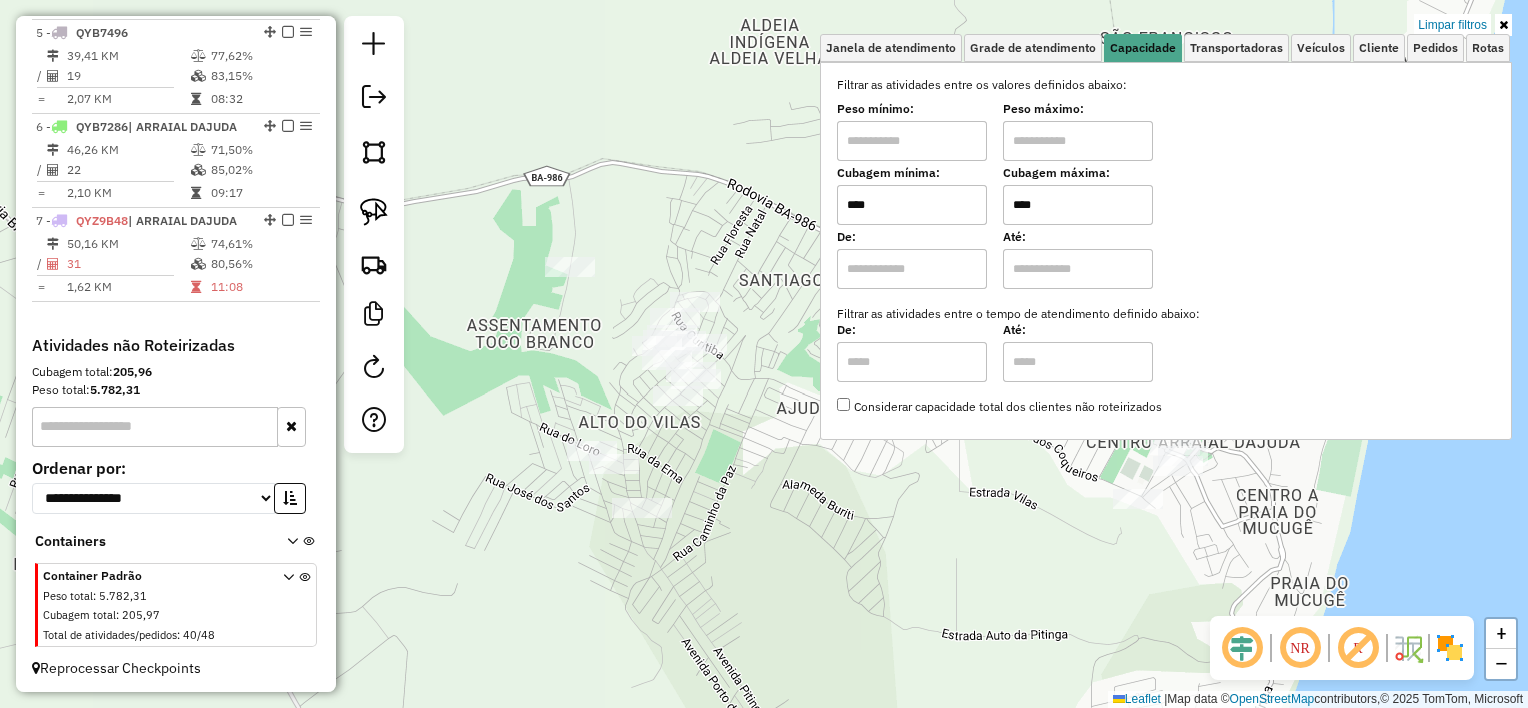 click on "Limpar filtros Janela de atendimento Grade de atendimento Capacidade Transportadoras Veículos Cliente Pedidos  Rotas Selecione os dias de semana para filtrar as janelas de atendimento  Seg   Ter   Qua   Qui   Sex   Sáb   Dom  Informe o período da janela de atendimento: De: Até:  Filtrar exatamente a janela do cliente  Considerar janela de atendimento padrão  Selecione os dias de semana para filtrar as grades de atendimento  Seg   Ter   Qua   Qui   Sex   Sáb   Dom   Considerar clientes sem dia de atendimento cadastrado  Clientes fora do dia de atendimento selecionado Filtrar as atividades entre os valores definidos abaixo:  Peso mínimo:   Peso máximo:   Cubagem mínima:  ****  Cubagem máxima:  ****  De:   Até:  Filtrar as atividades entre o tempo de atendimento definido abaixo:  De:   Até:   Considerar capacidade total dos clientes não roteirizados Transportadora: Selecione um ou mais itens Tipo de veículo: Selecione um ou mais itens Veículo: Selecione um ou mais itens Motorista: Nome: Rótulo: +" 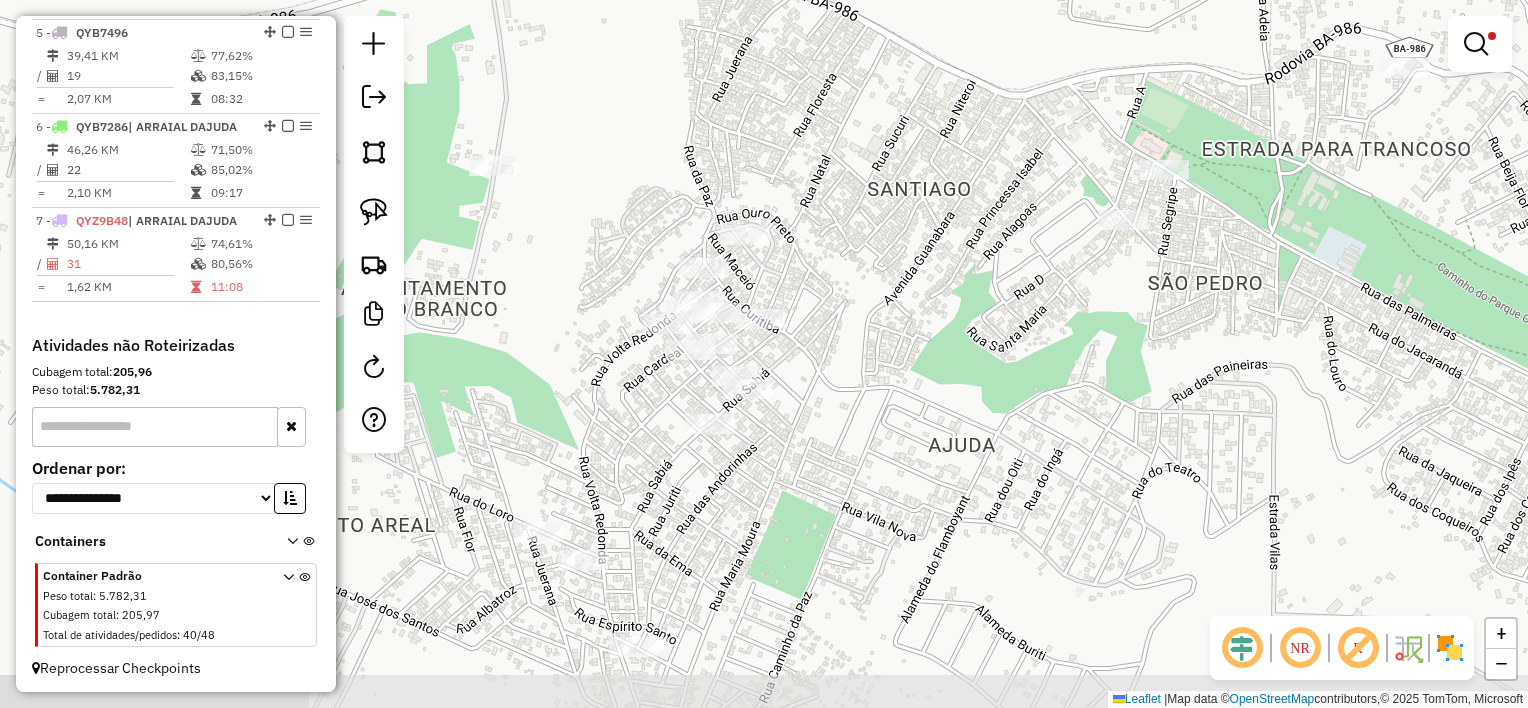 drag, startPoint x: 770, startPoint y: 337, endPoint x: 808, endPoint y: 309, distance: 47.201694 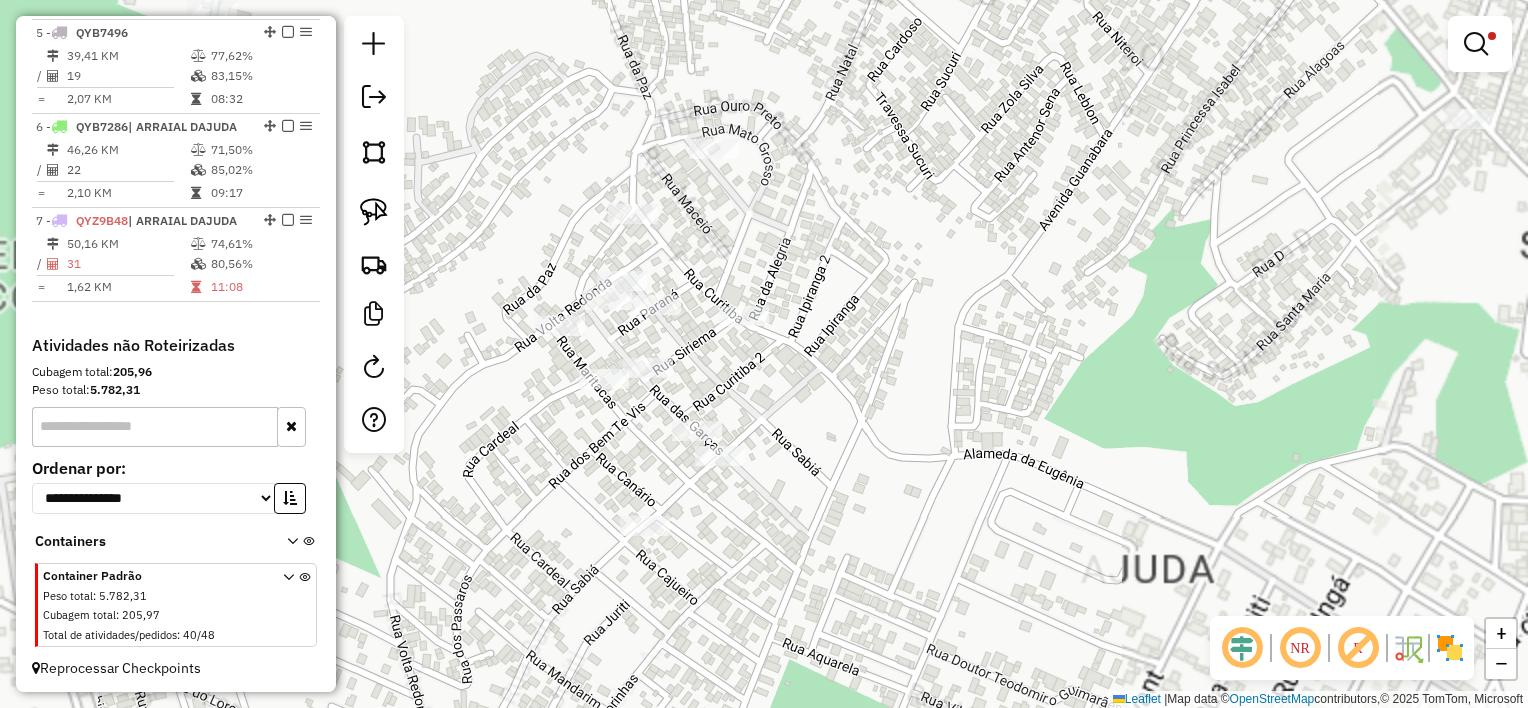 drag, startPoint x: 791, startPoint y: 274, endPoint x: 820, endPoint y: 271, distance: 29.15476 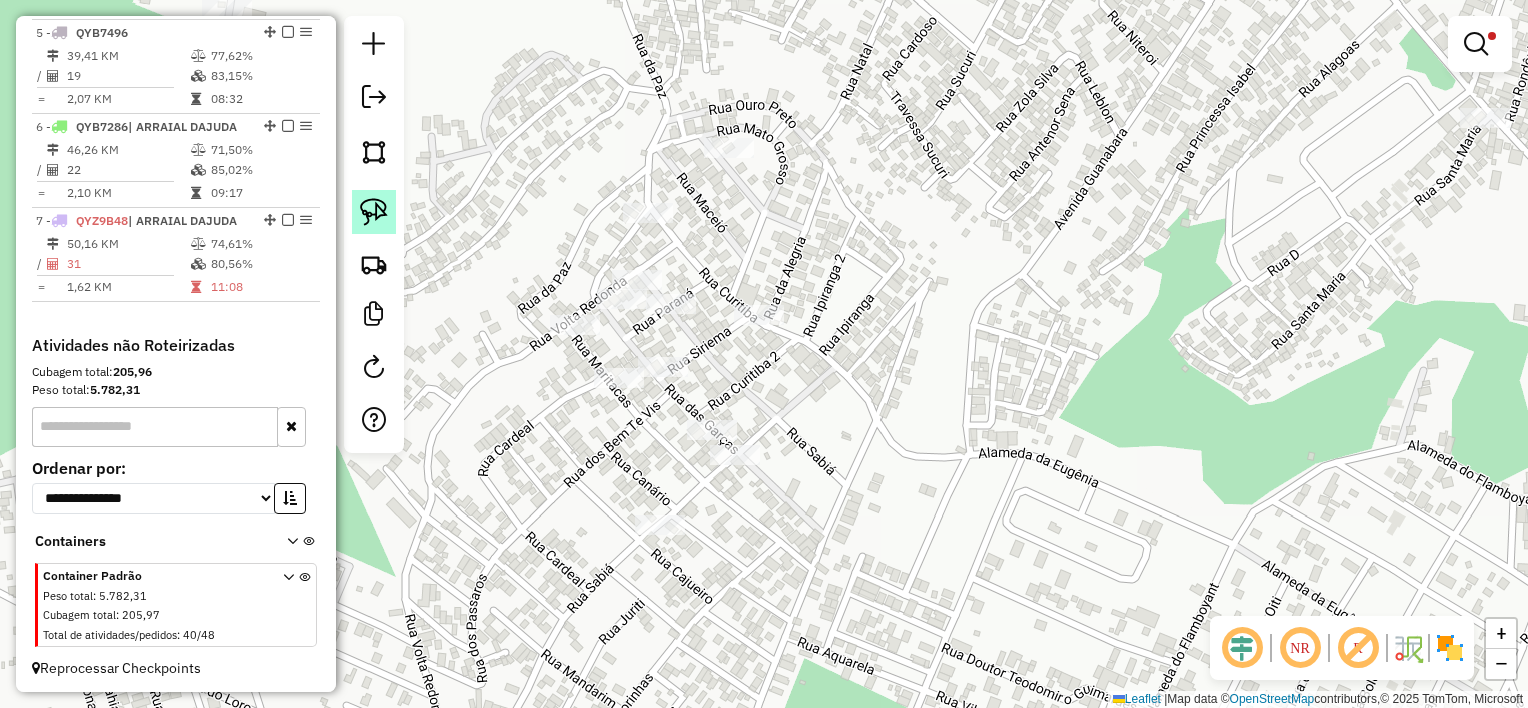 drag, startPoint x: 375, startPoint y: 215, endPoint x: 385, endPoint y: 206, distance: 13.453624 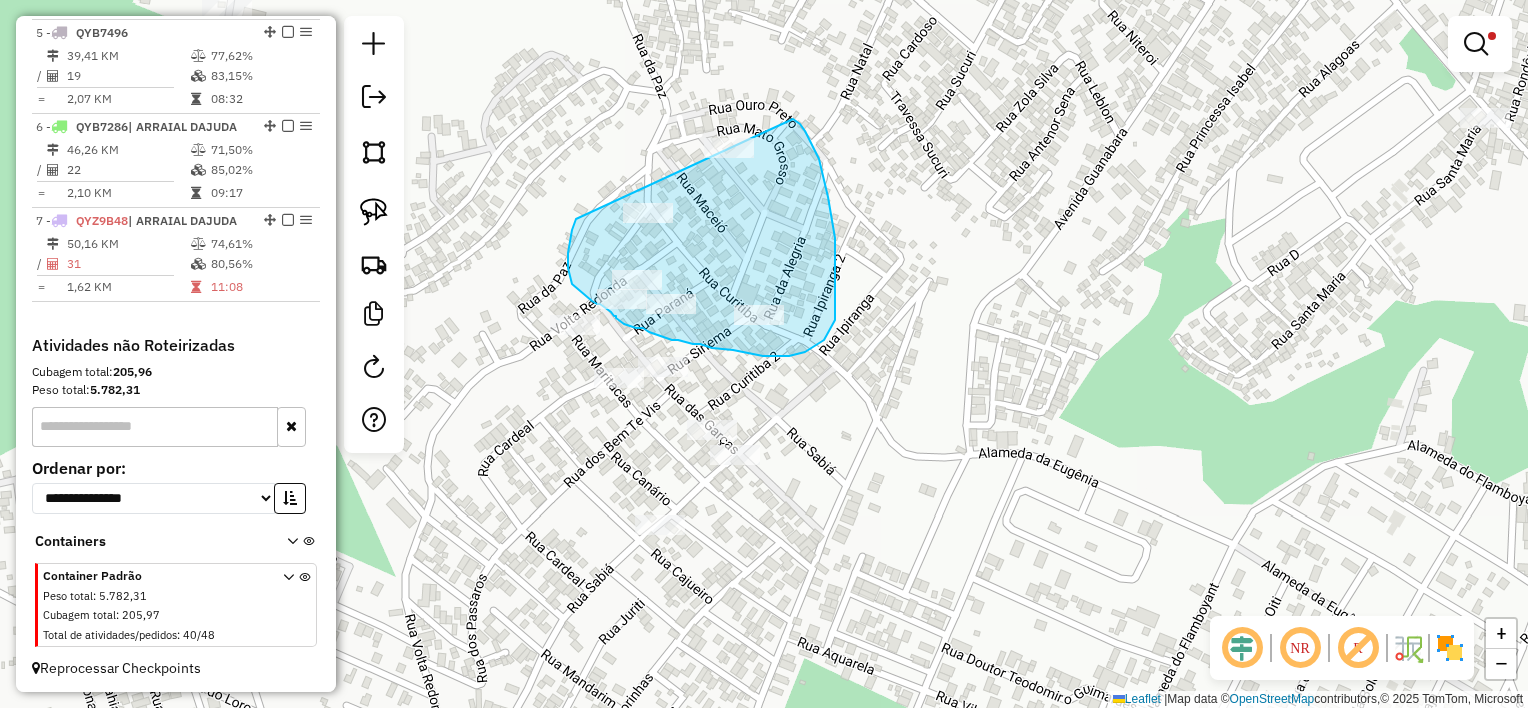 drag, startPoint x: 819, startPoint y: 159, endPoint x: 684, endPoint y: 104, distance: 145.7738 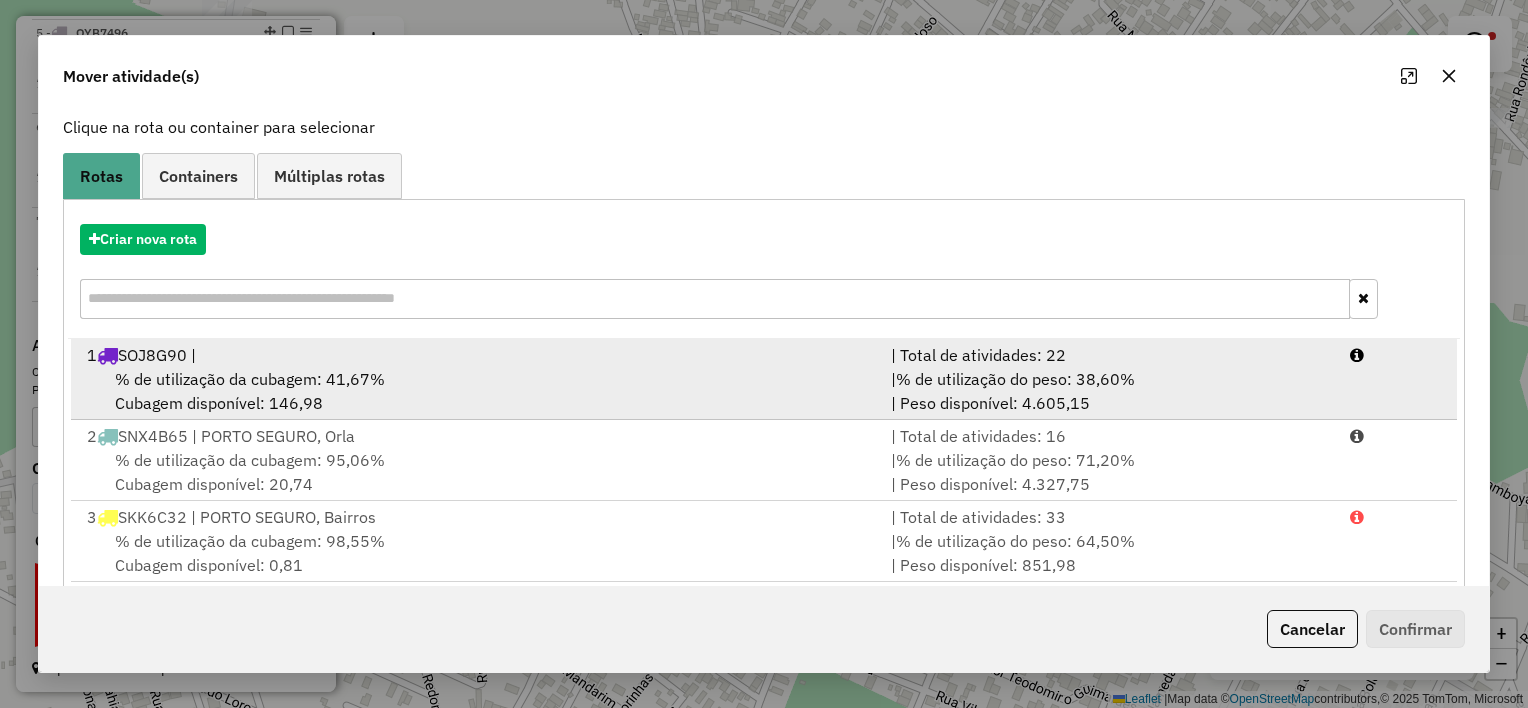 scroll, scrollTop: 200, scrollLeft: 0, axis: vertical 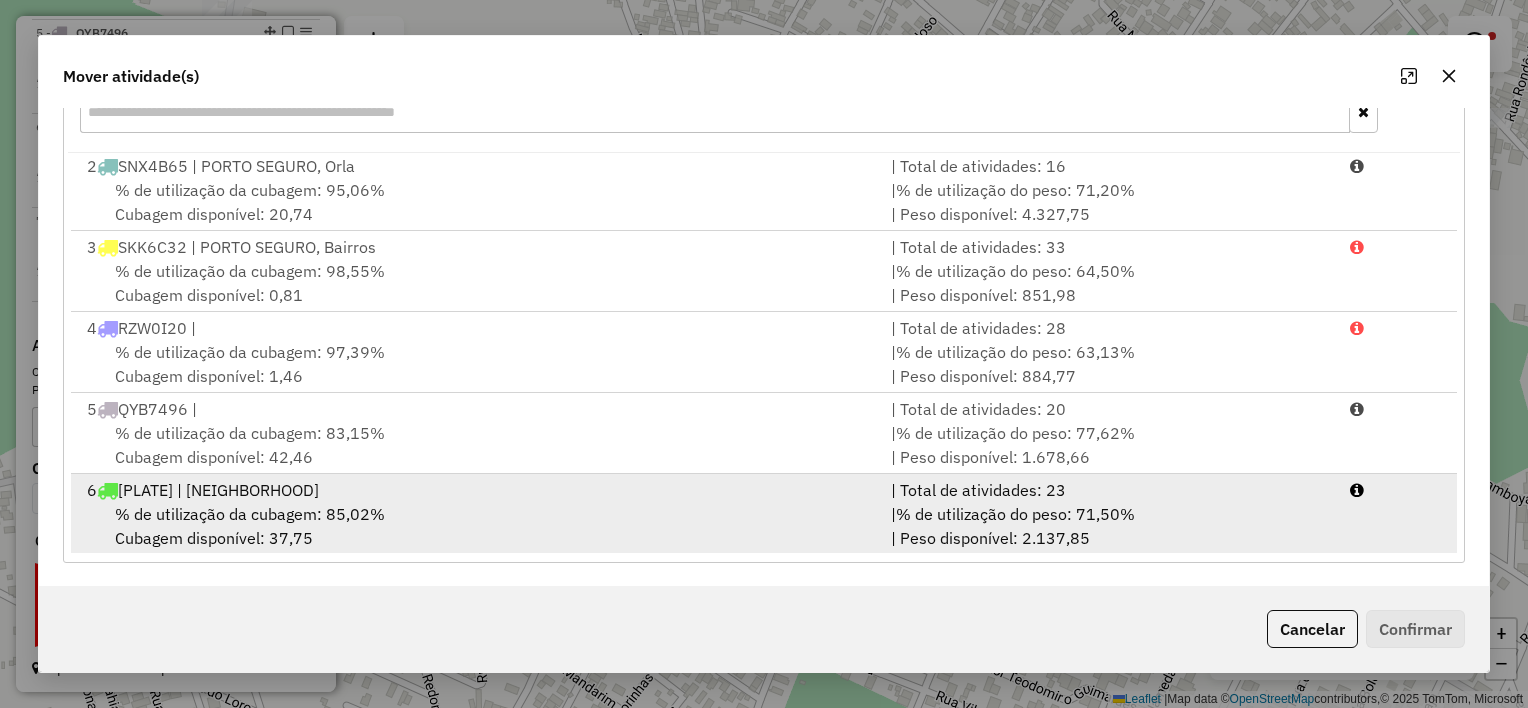 click on "6  QYB7286 | ARRAIAL DAJUDA" at bounding box center (477, 490) 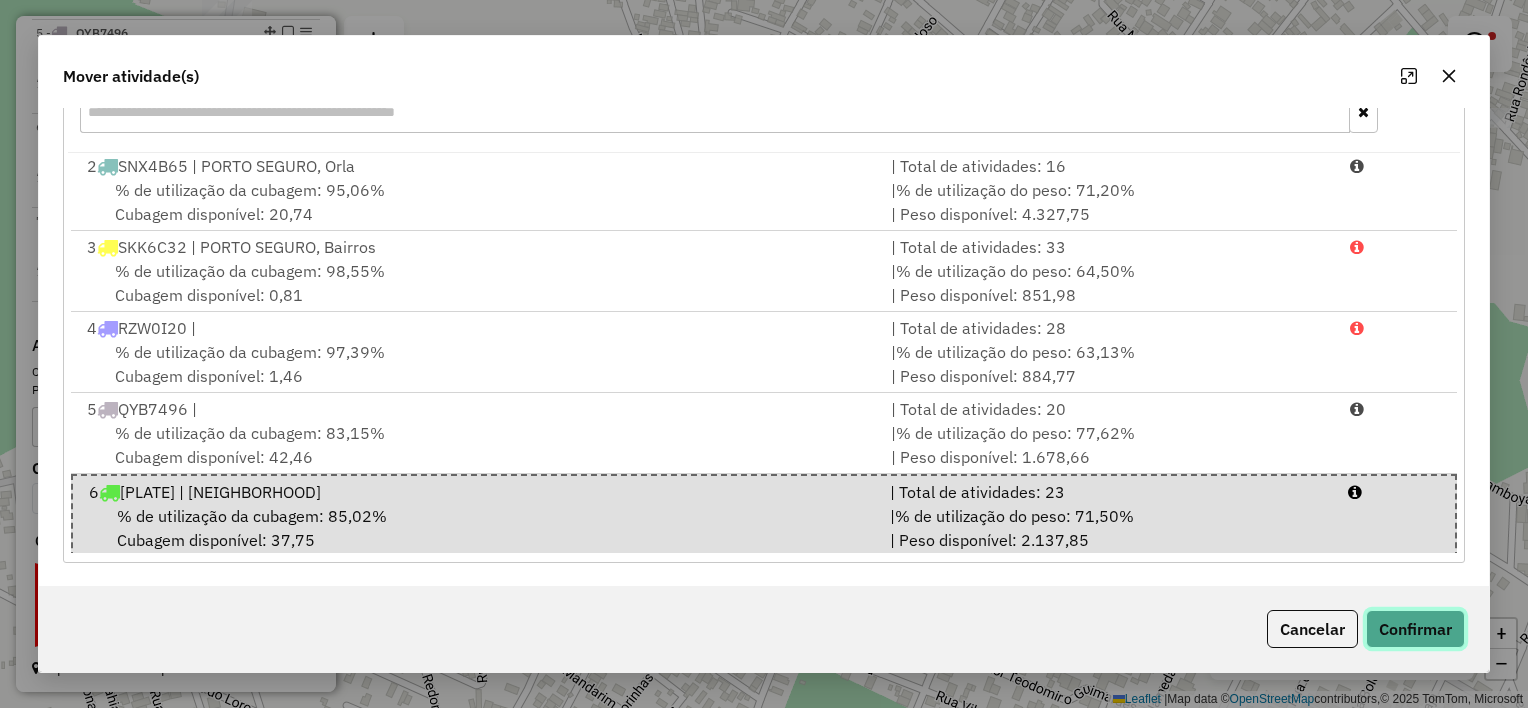 click on "Confirmar" 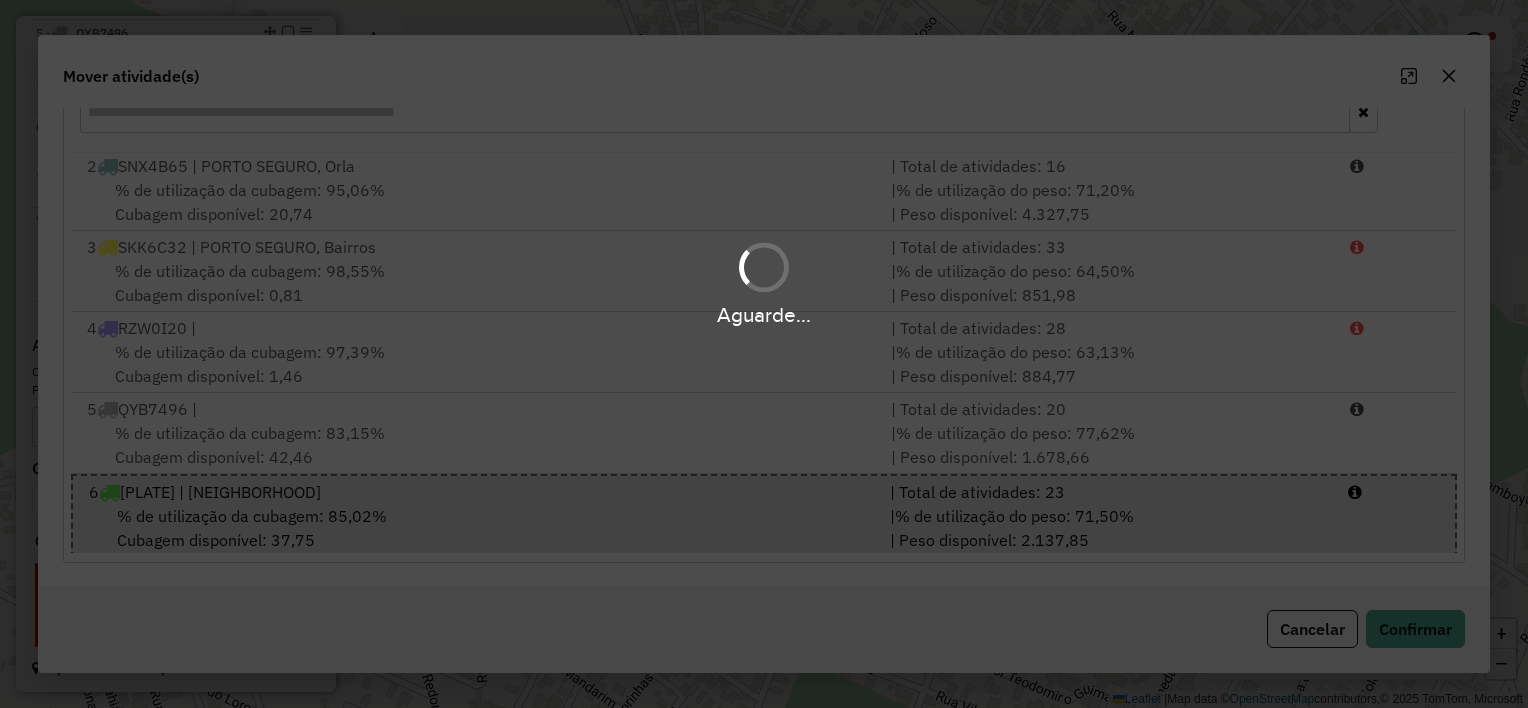 scroll, scrollTop: 0, scrollLeft: 0, axis: both 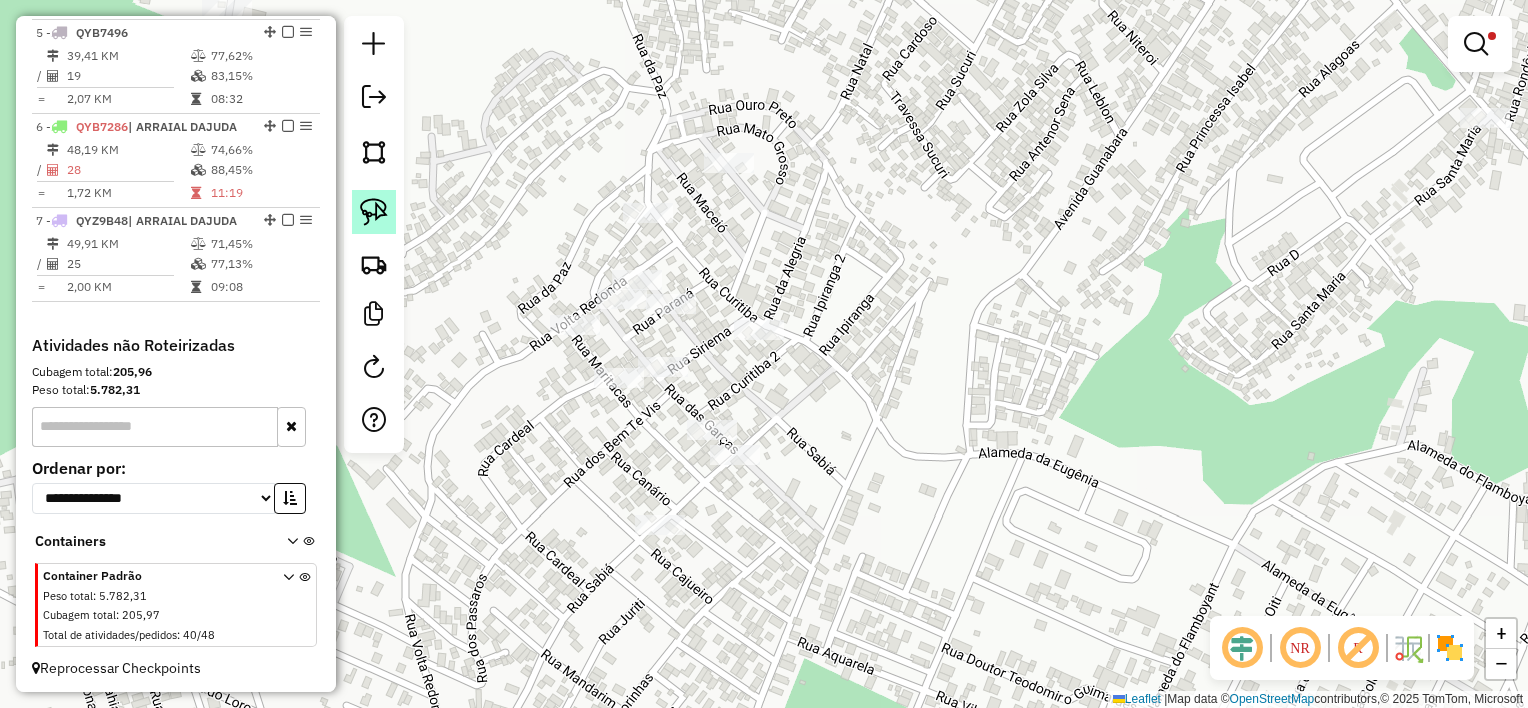 click 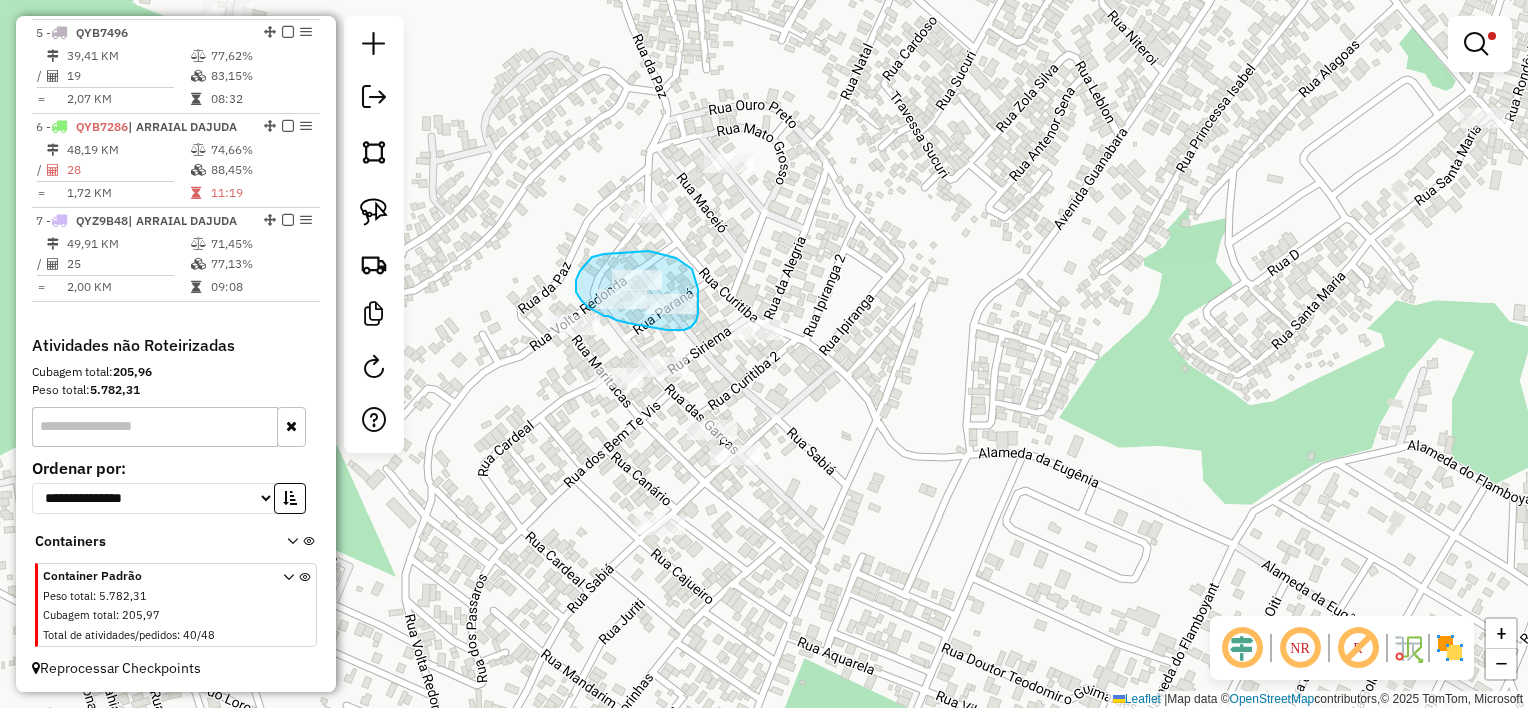 drag, startPoint x: 679, startPoint y: 260, endPoint x: 612, endPoint y: 254, distance: 67.26812 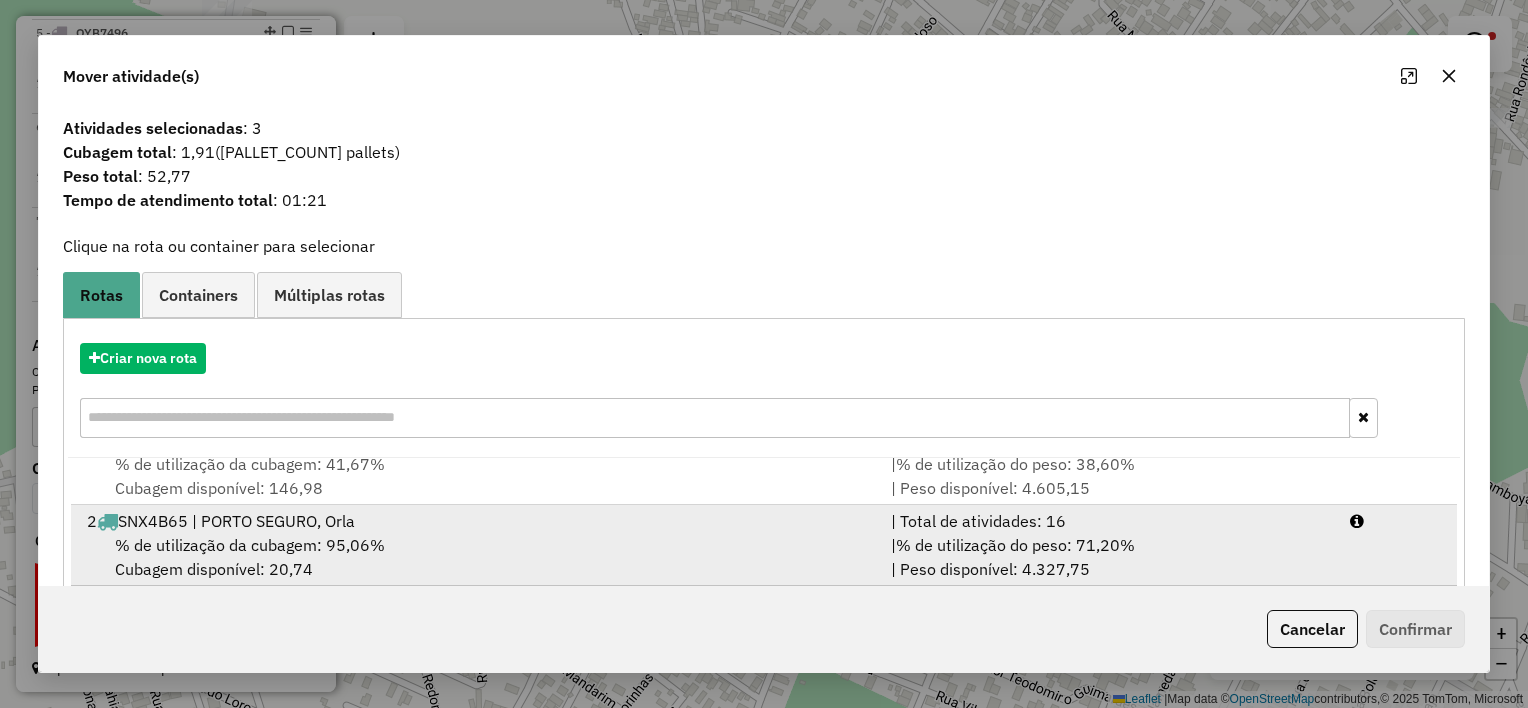 scroll, scrollTop: 84, scrollLeft: 0, axis: vertical 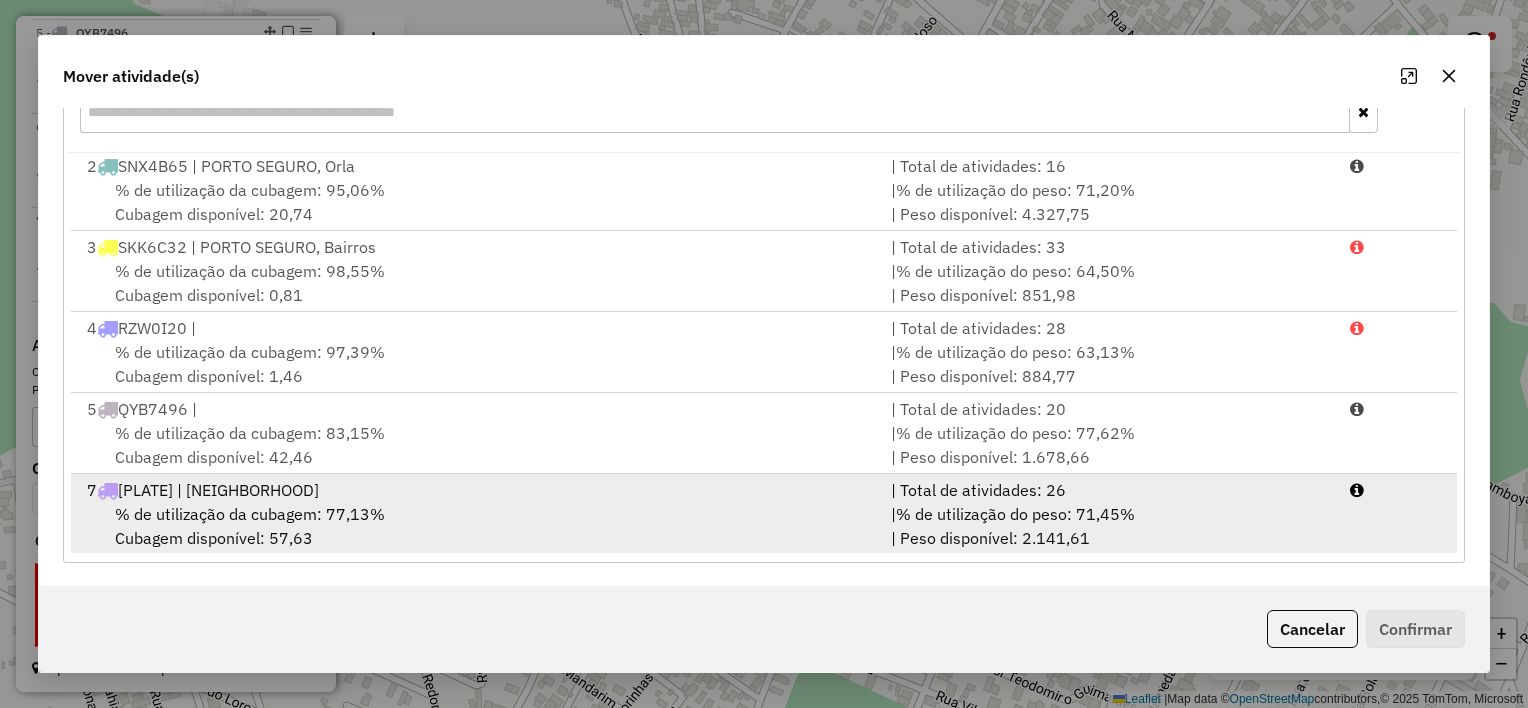 click on "% de utilização da cubagem: 77,13%" at bounding box center (250, 514) 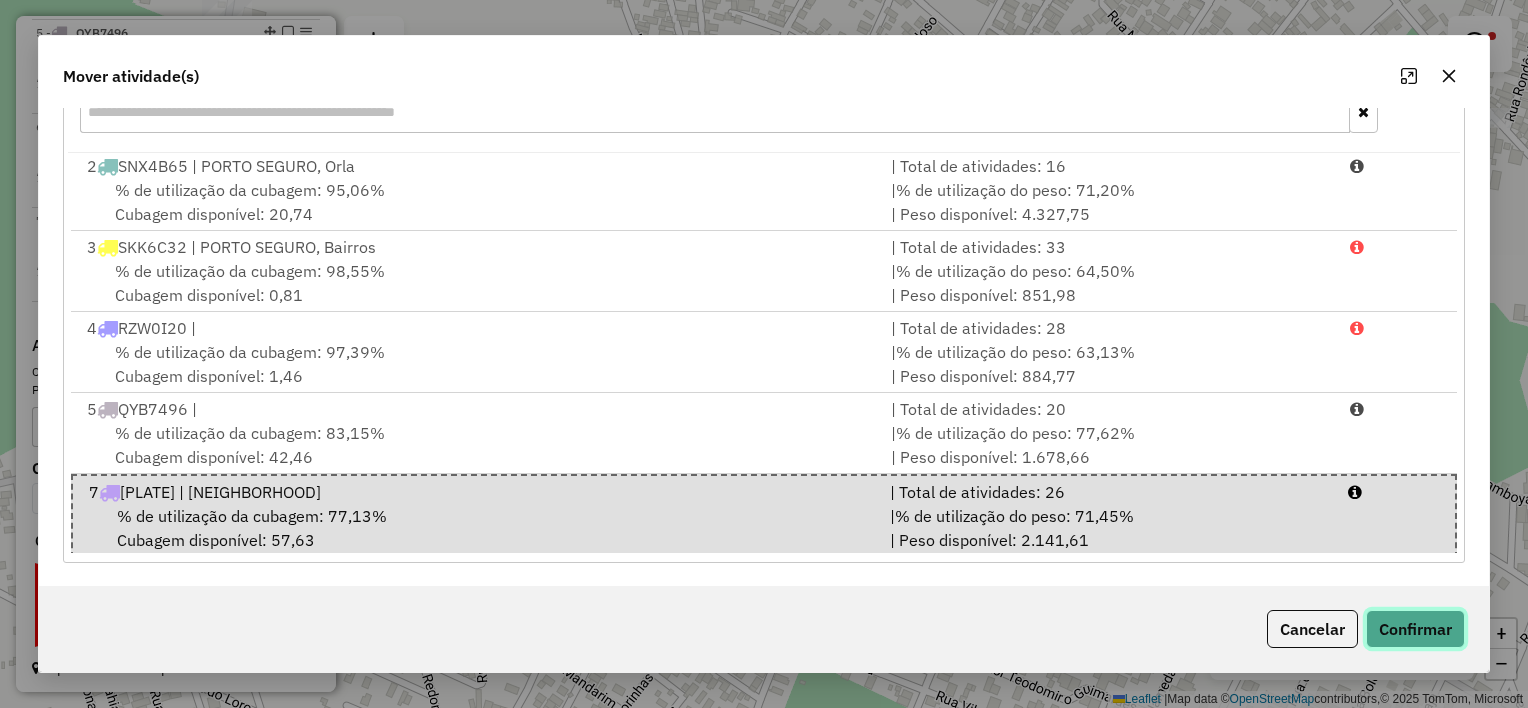 click on "Confirmar" 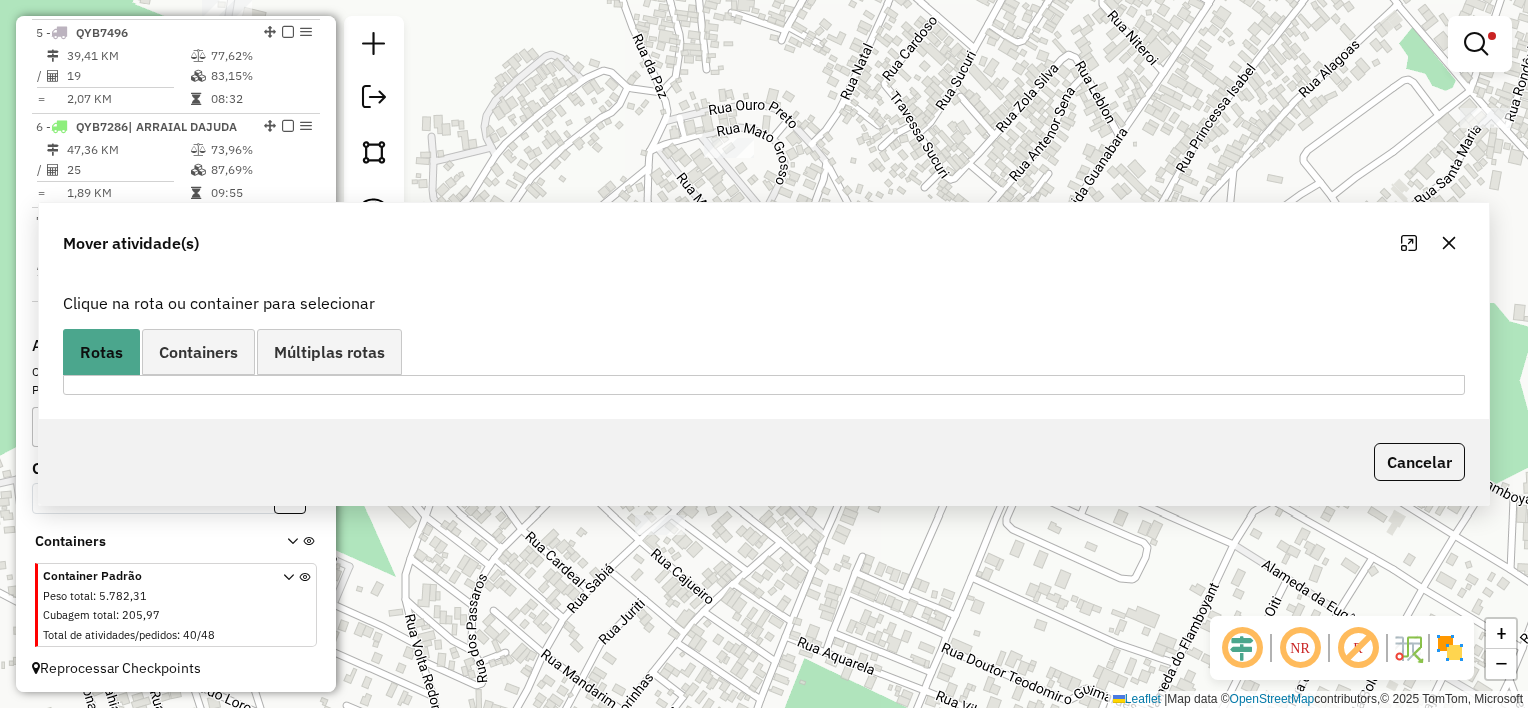 scroll, scrollTop: 0, scrollLeft: 0, axis: both 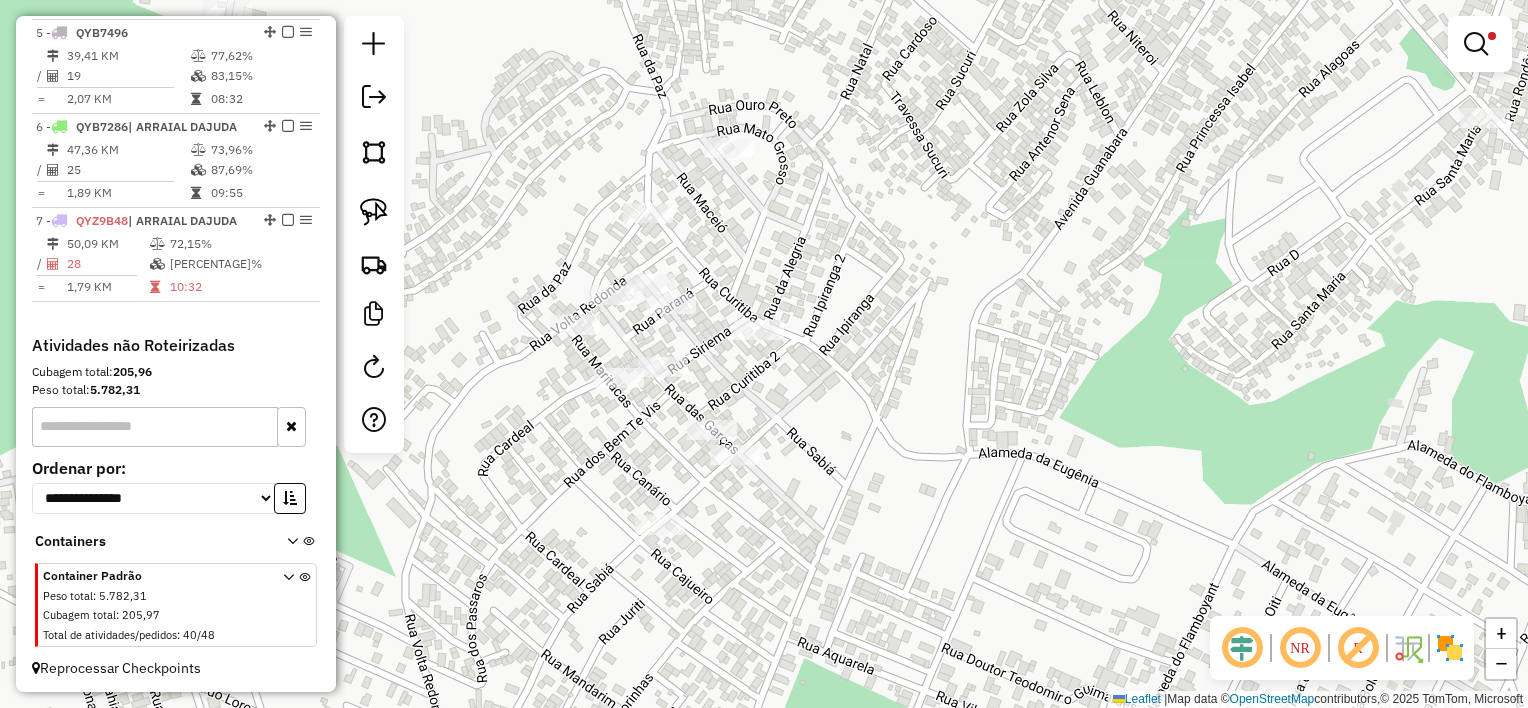 click on "Limpar filtros Janela de atendimento Grade de atendimento Capacidade Transportadoras Veículos Cliente Pedidos  Rotas Selecione os dias de semana para filtrar as janelas de atendimento  Seg   Ter   Qua   Qui   Sex   Sáb   Dom  Informe o período da janela de atendimento: De: Até:  Filtrar exatamente a janela do cliente  Considerar janela de atendimento padrão  Selecione os dias de semana para filtrar as grades de atendimento  Seg   Ter   Qua   Qui   Sex   Sáb   Dom   Considerar clientes sem dia de atendimento cadastrado  Clientes fora do dia de atendimento selecionado Filtrar as atividades entre os valores definidos abaixo:  Peso mínimo:   Peso máximo:   Cubagem mínima:  ****  Cubagem máxima:  ****  De:   Até:  Filtrar as atividades entre o tempo de atendimento definido abaixo:  De:   Até:   Considerar capacidade total dos clientes não roteirizados Transportadora: Selecione um ou mais itens Tipo de veículo: Selecione um ou mais itens Veículo: Selecione um ou mais itens Motorista: Nome: Rótulo: +" 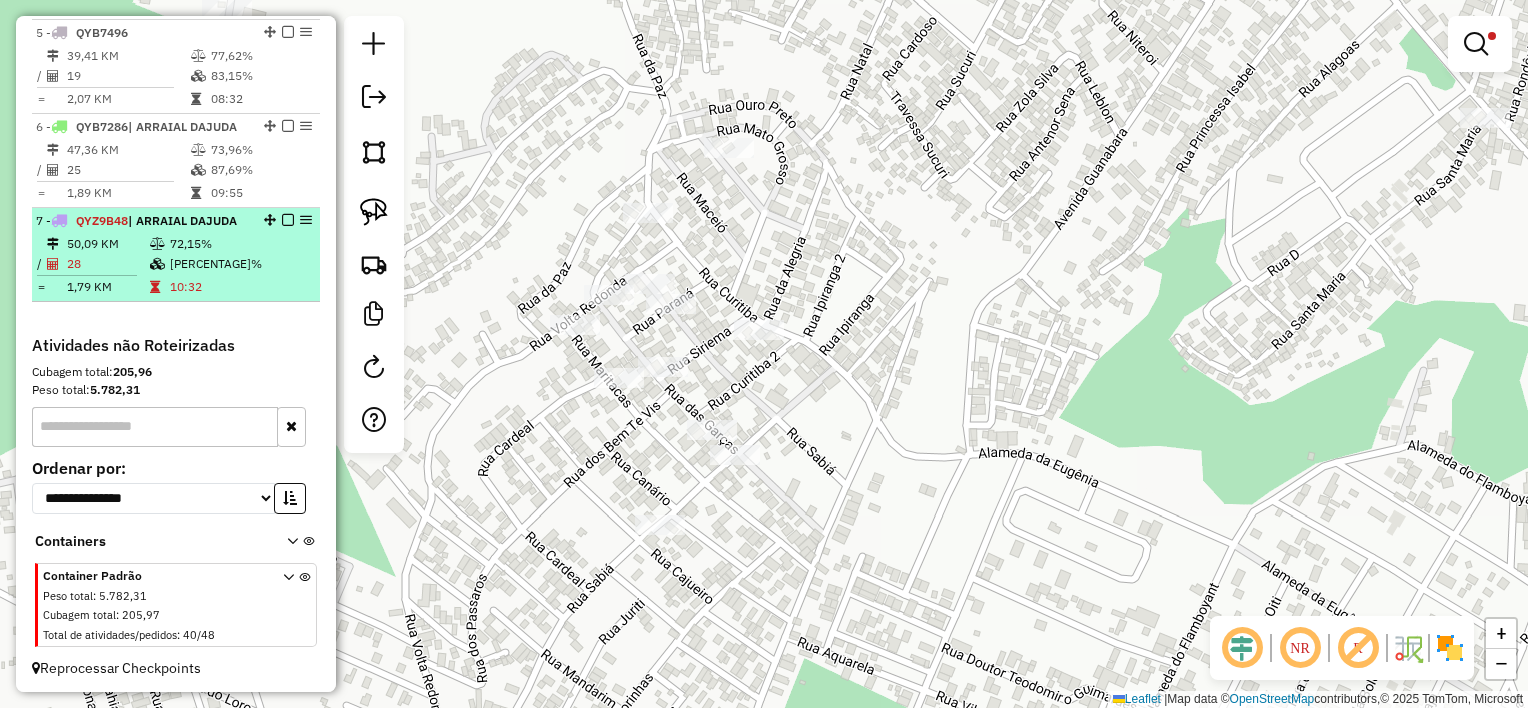 select on "**********" 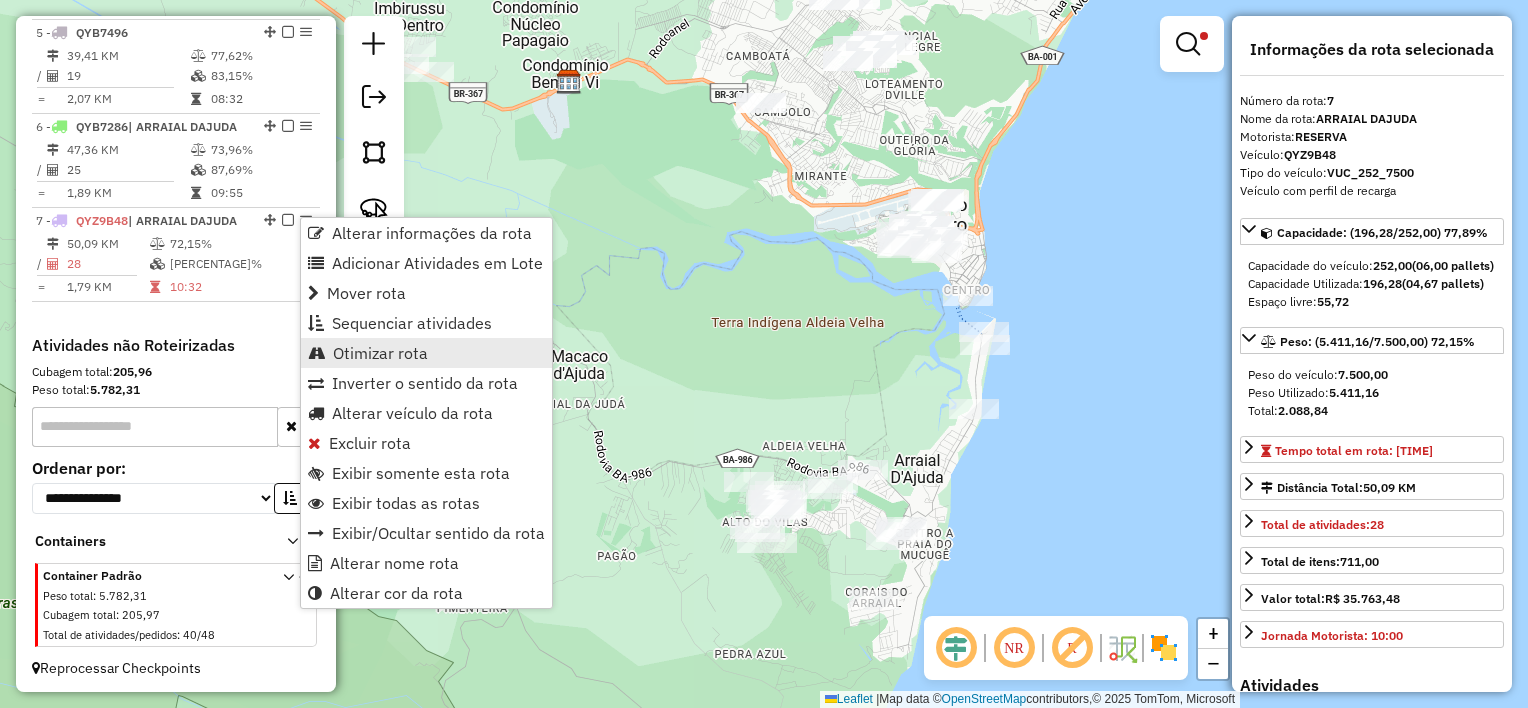click on "Otimizar rota" at bounding box center (380, 353) 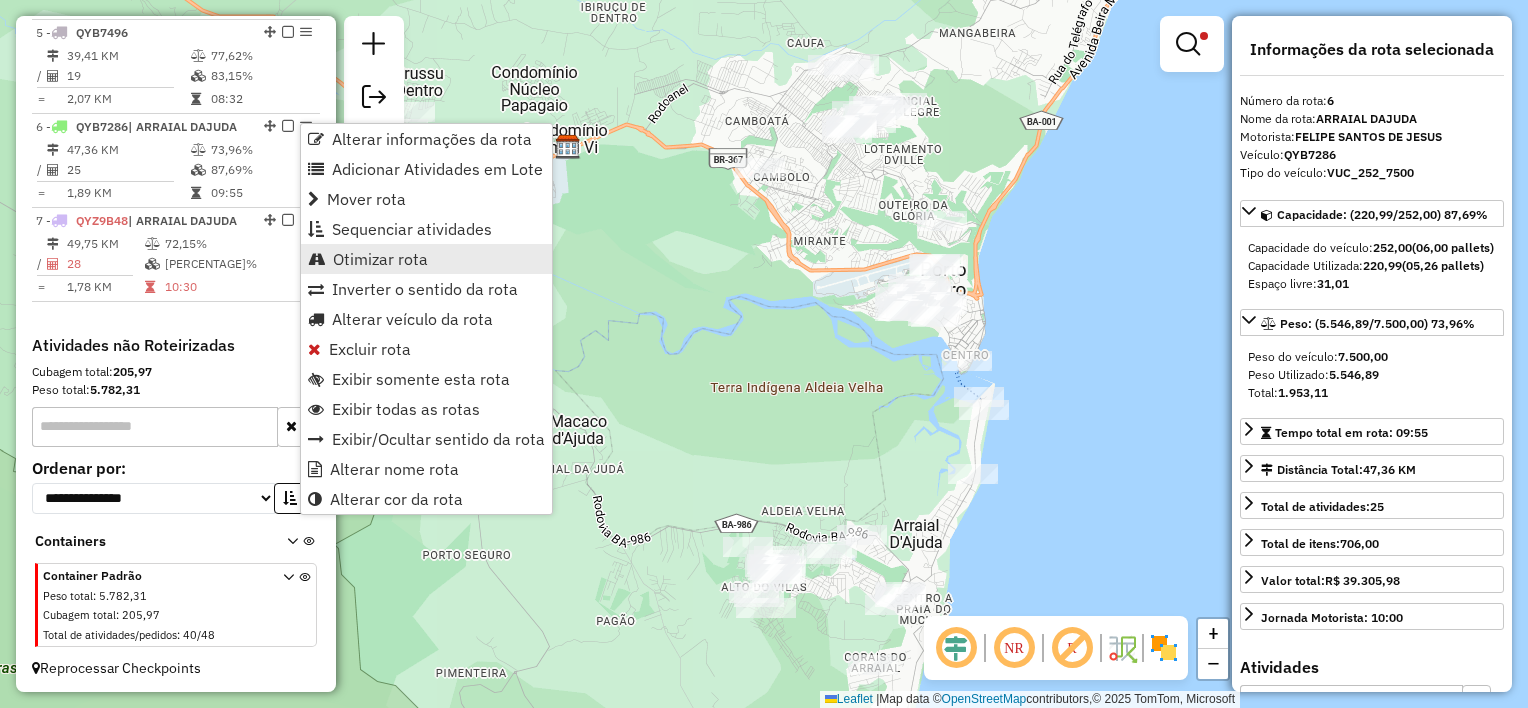 click on "Otimizar rota" at bounding box center [380, 259] 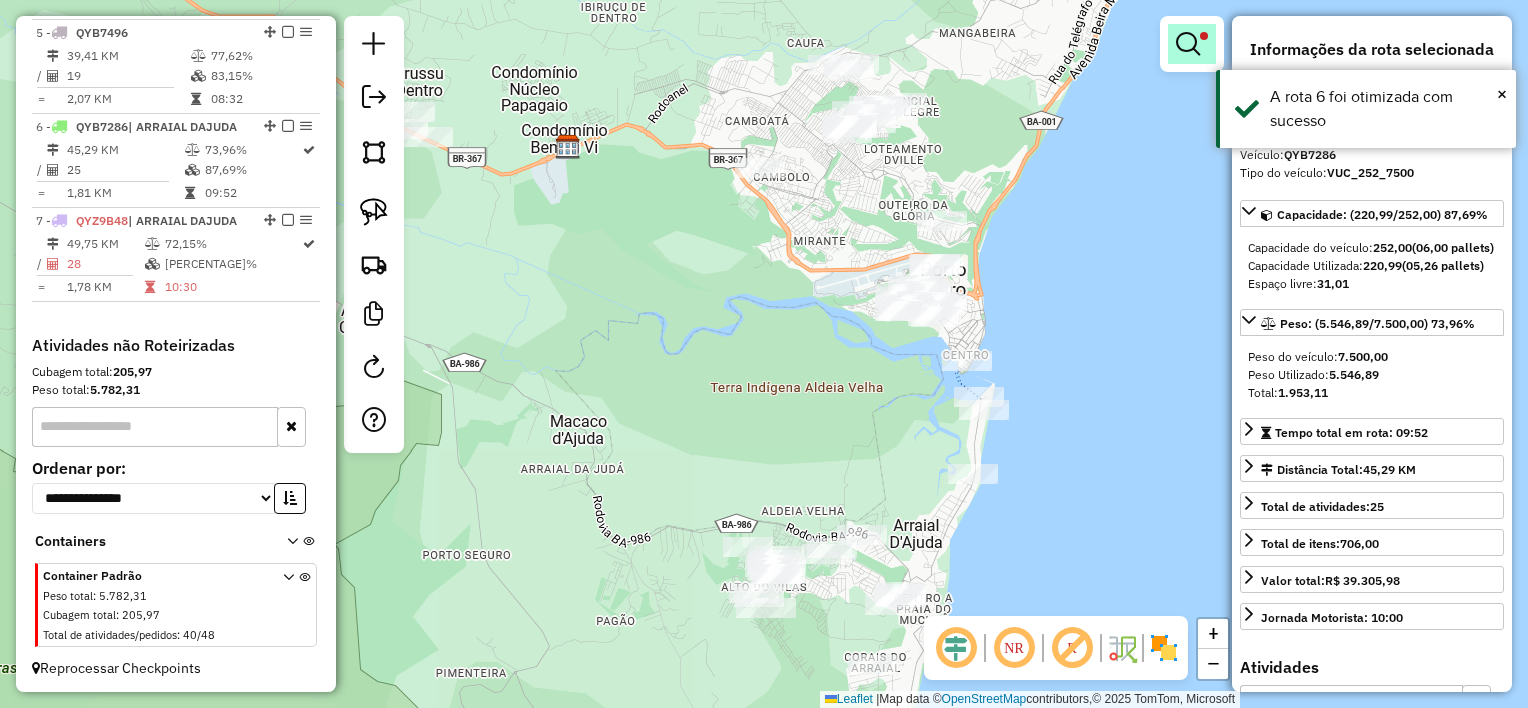 click at bounding box center (1188, 44) 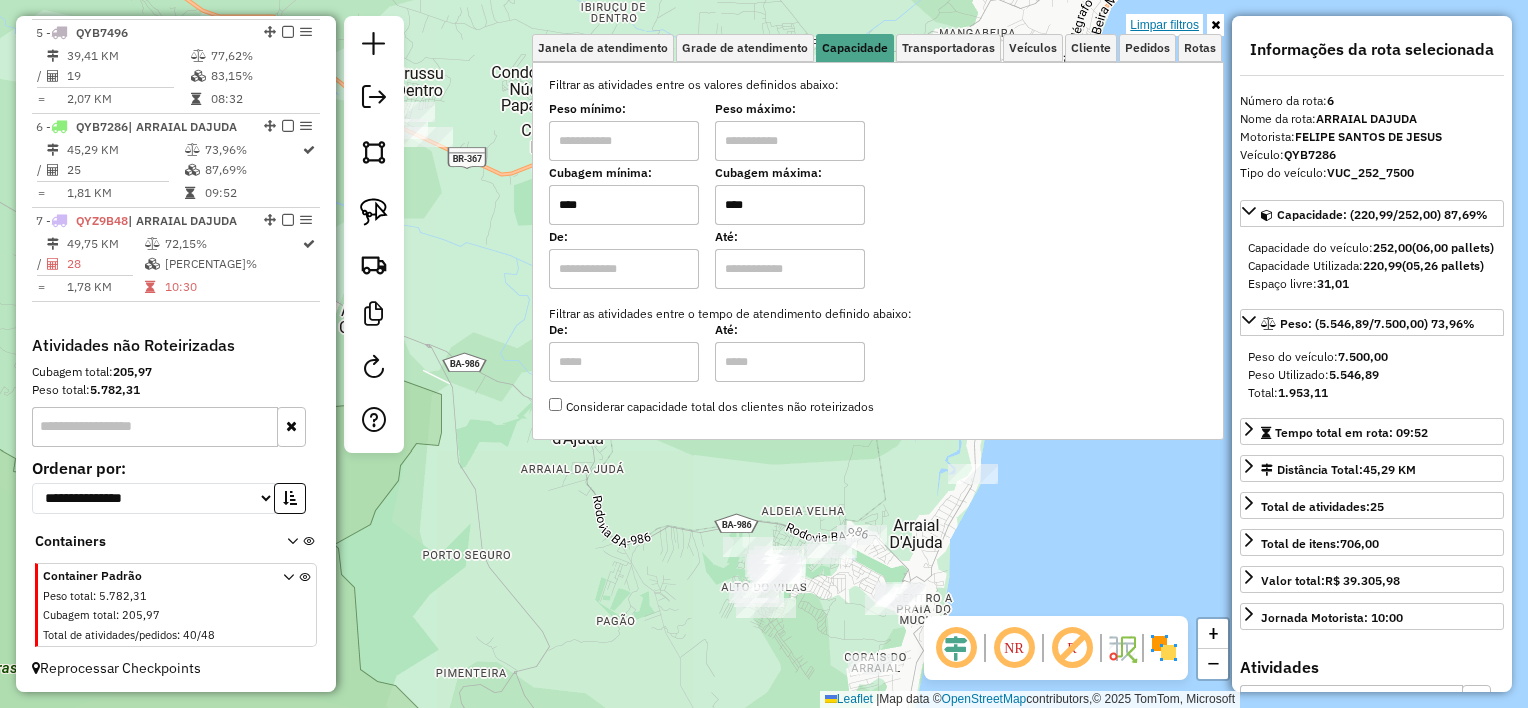 click on "Limpar filtros" at bounding box center [1164, 25] 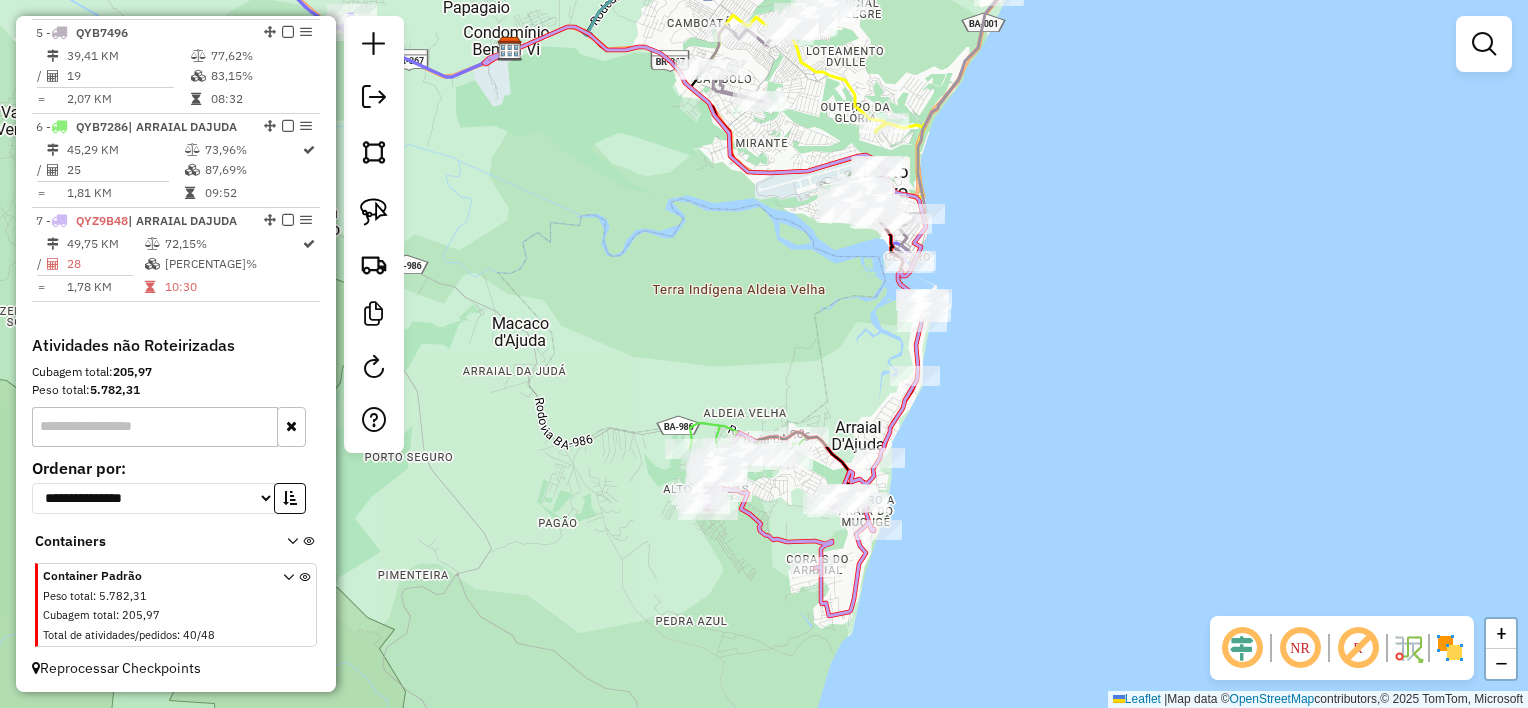 drag, startPoint x: 806, startPoint y: 430, endPoint x: 686, endPoint y: 259, distance: 208.90428 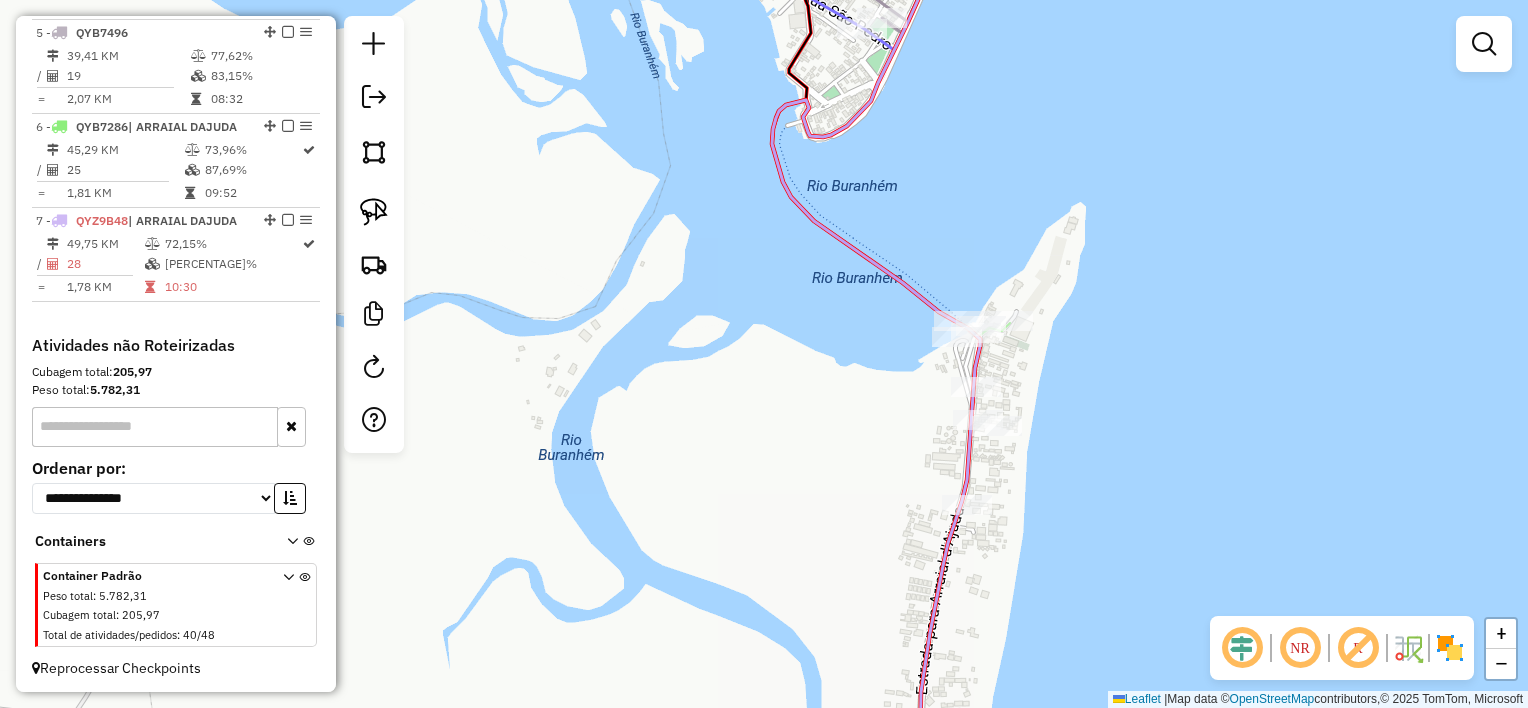 click on "Janela de atendimento Grade de atendimento Capacidade Transportadoras Veículos Cliente Pedidos  Rotas Selecione os dias de semana para filtrar as janelas de atendimento  Seg   Ter   Qua   Qui   Sex   Sáb   Dom  Informe o período da janela de atendimento: De: Até:  Filtrar exatamente a janela do cliente  Considerar janela de atendimento padrão  Selecione os dias de semana para filtrar as grades de atendimento  Seg   Ter   Qua   Qui   Sex   Sáb   Dom   Considerar clientes sem dia de atendimento cadastrado  Clientes fora do dia de atendimento selecionado Filtrar as atividades entre os valores definidos abaixo:  Peso mínimo:   Peso máximo:   Cubagem mínima:   Cubagem máxima:   De:   Até:  Filtrar as atividades entre o tempo de atendimento definido abaixo:  De:   Até:   Considerar capacidade total dos clientes não roteirizados Transportadora: Selecione um ou mais itens Tipo de veículo: Selecione um ou mais itens Veículo: Selecione um ou mais itens Motorista: Selecione um ou mais itens Nome: Rótulo:" 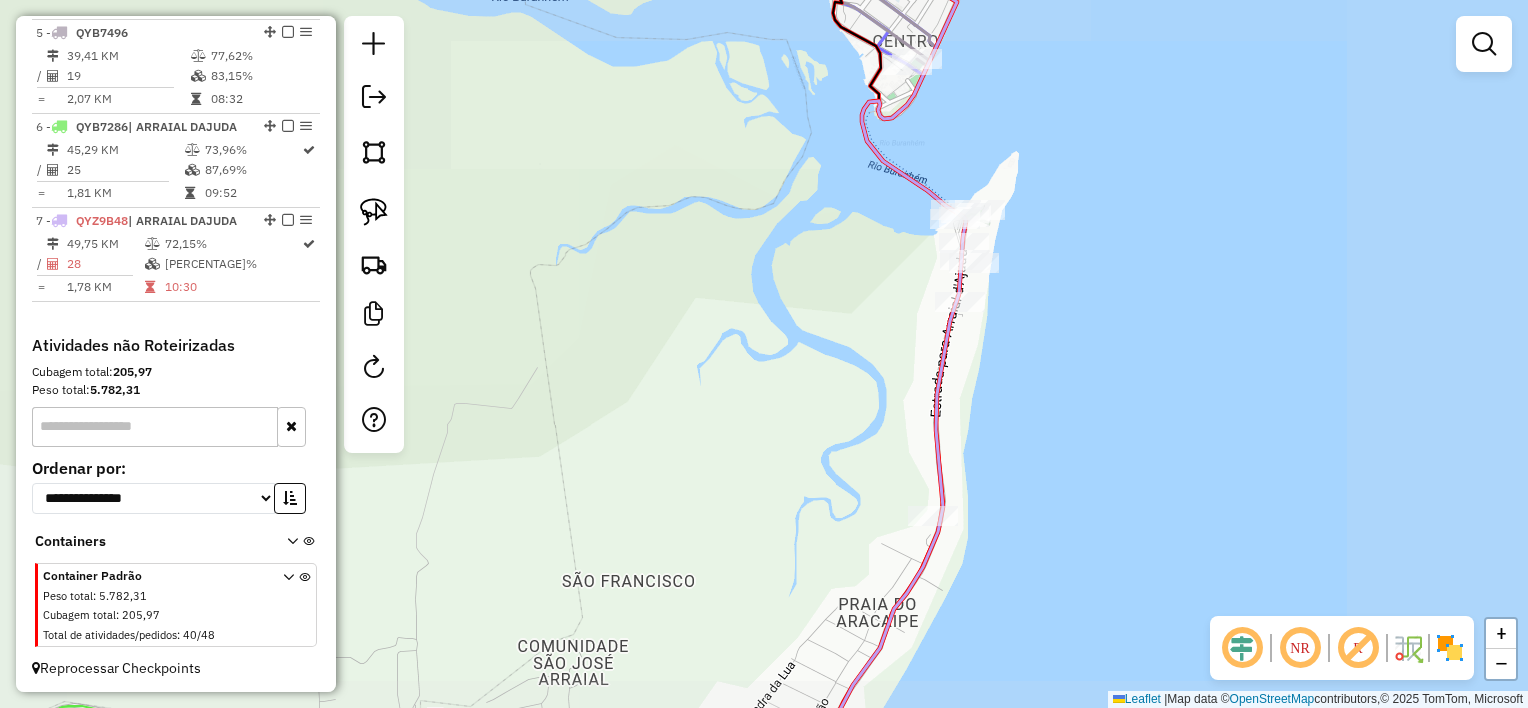 drag, startPoint x: 988, startPoint y: 136, endPoint x: 981, endPoint y: 450, distance: 314.078 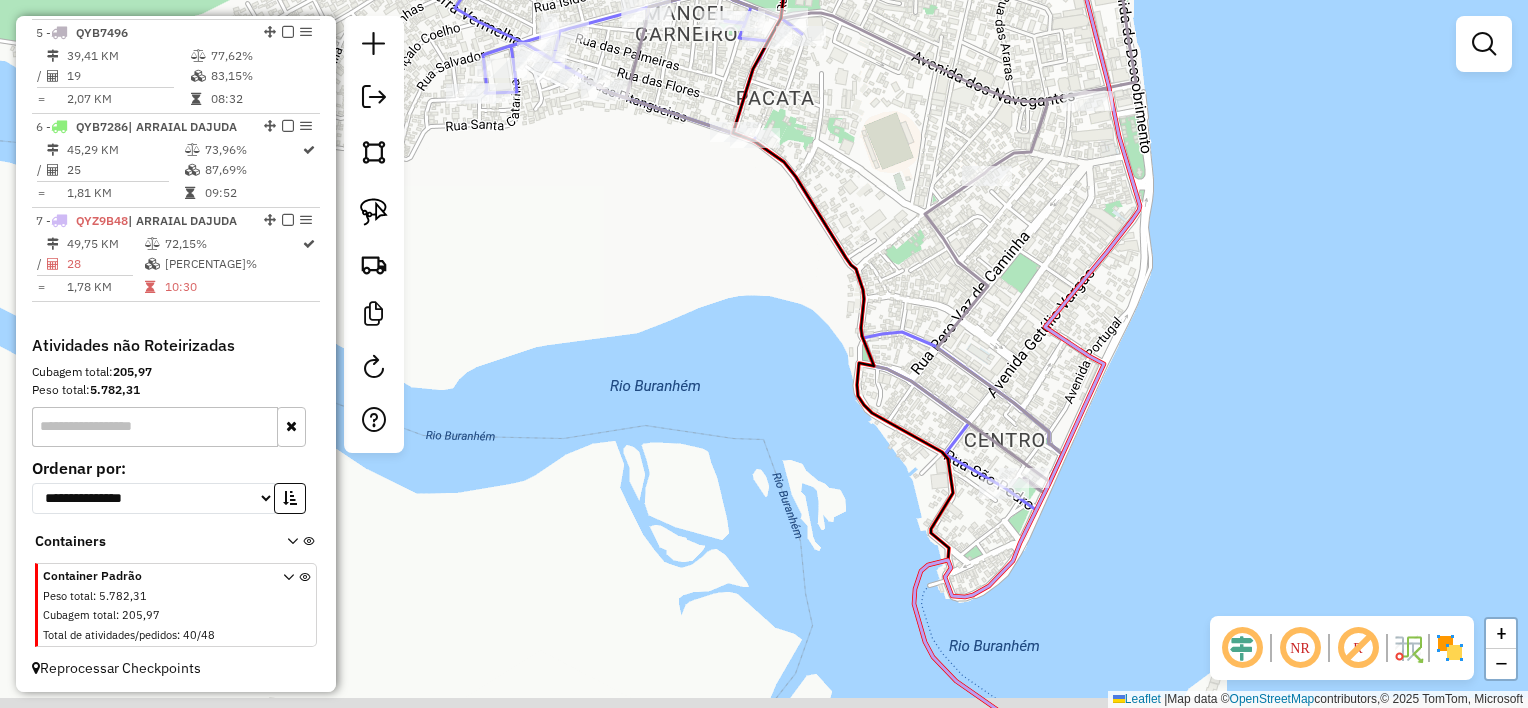 drag, startPoint x: 728, startPoint y: 253, endPoint x: 708, endPoint y: 205, distance: 52 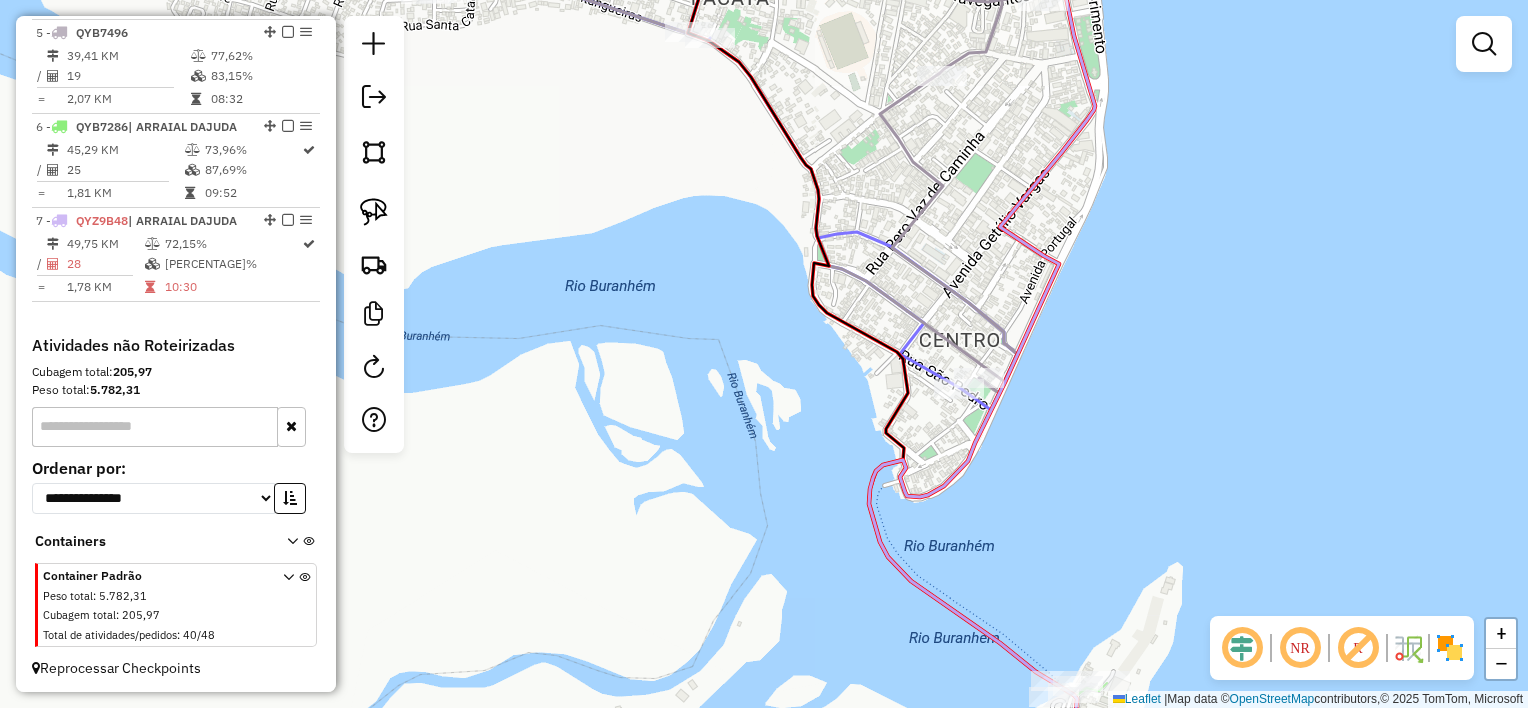 drag, startPoint x: 578, startPoint y: 465, endPoint x: 485, endPoint y: 271, distance: 215.1395 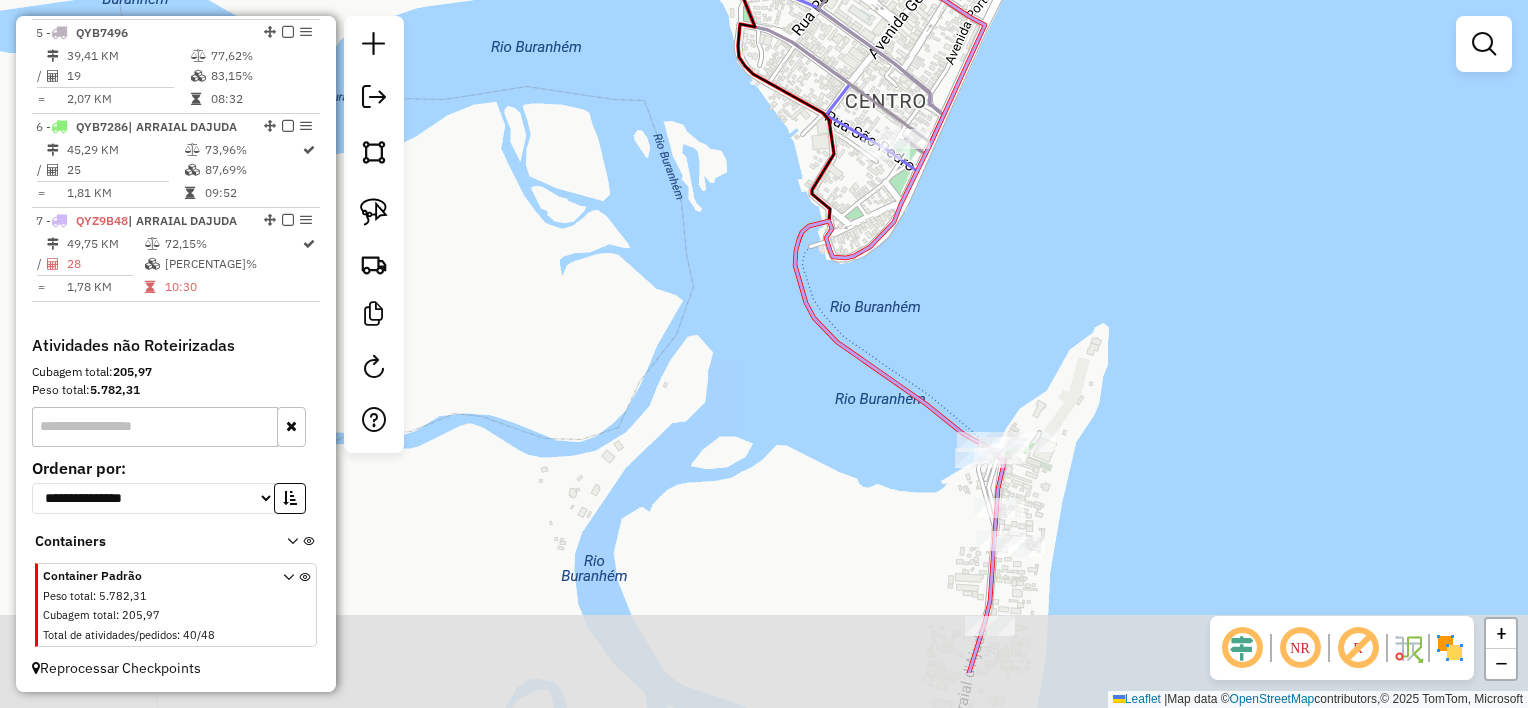 drag, startPoint x: 616, startPoint y: 402, endPoint x: 684, endPoint y: 323, distance: 104.23531 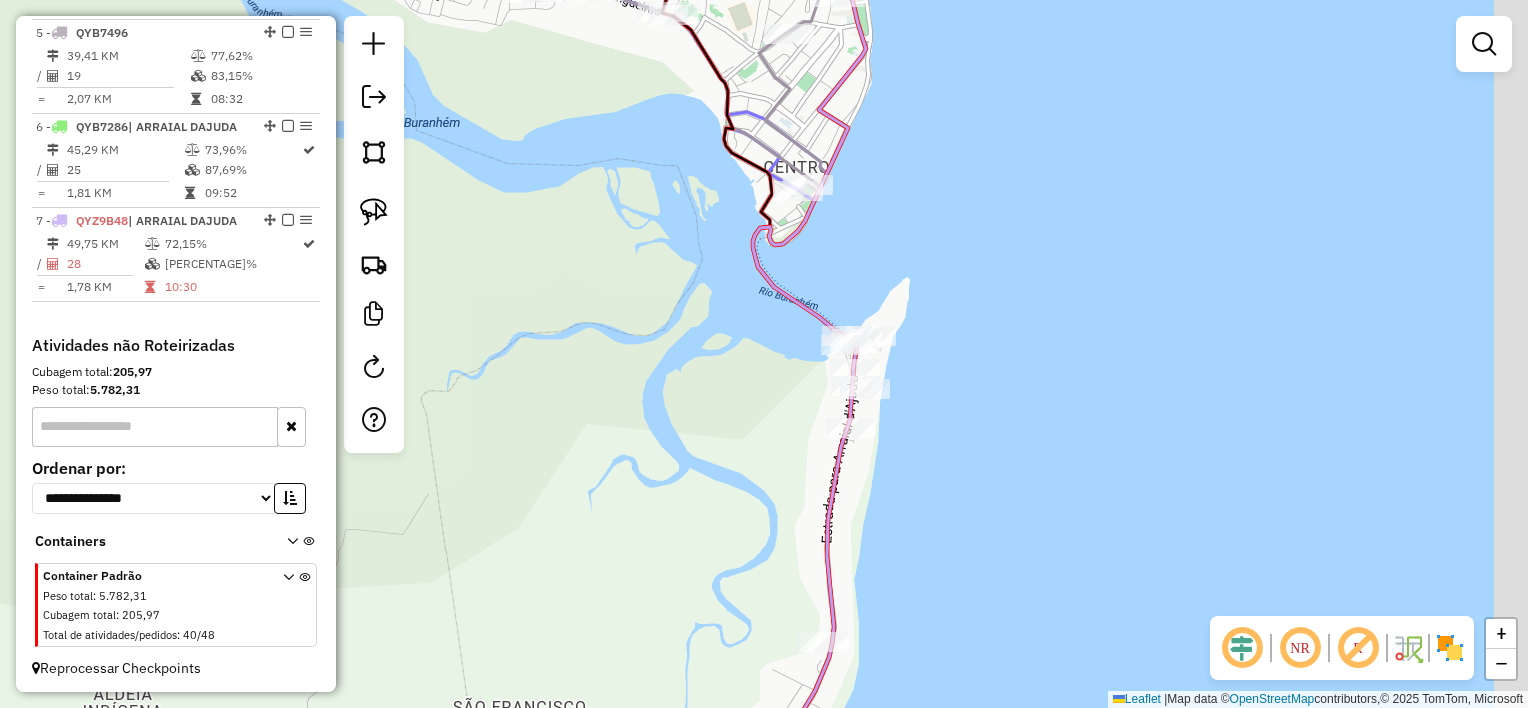 drag, startPoint x: 718, startPoint y: 429, endPoint x: 796, endPoint y: 104, distance: 334.22897 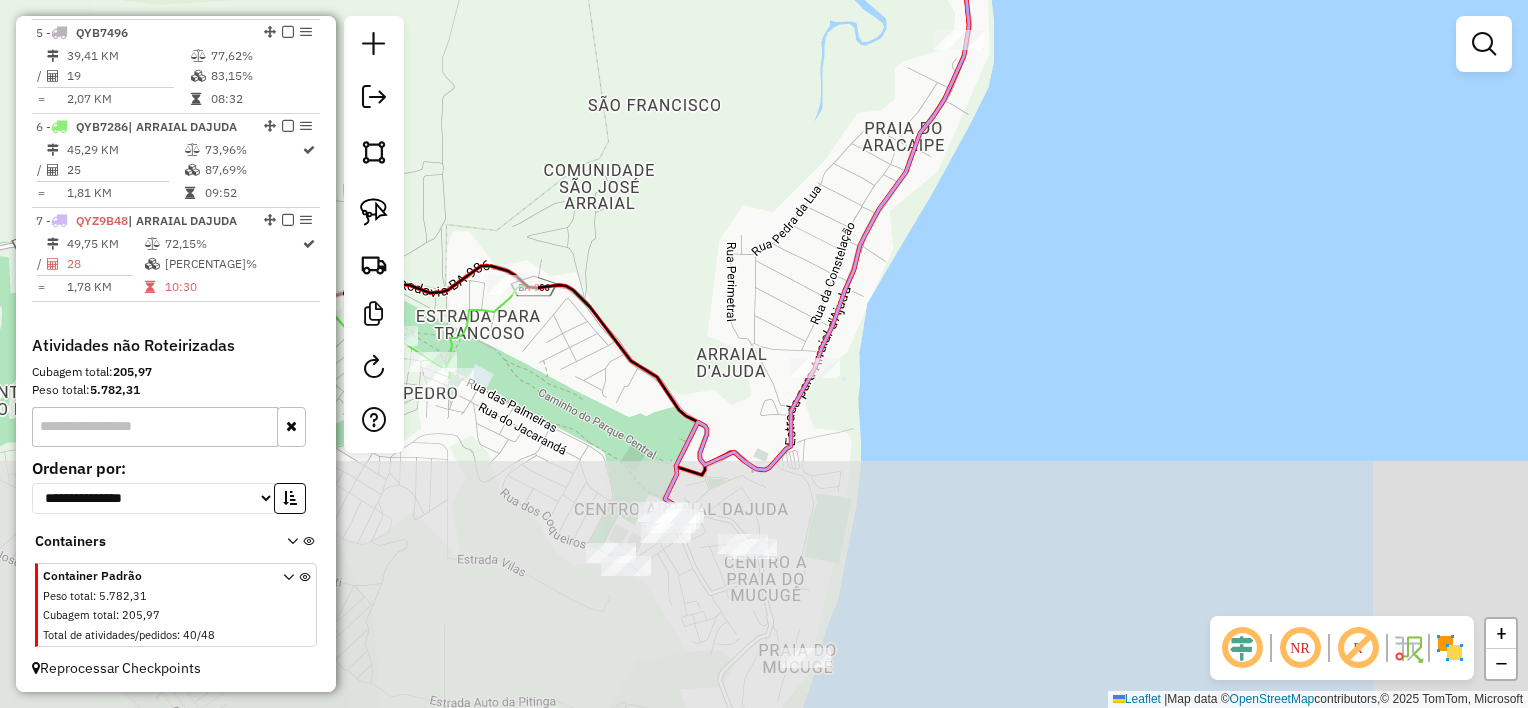 drag, startPoint x: 715, startPoint y: 369, endPoint x: 768, endPoint y: 95, distance: 279.07883 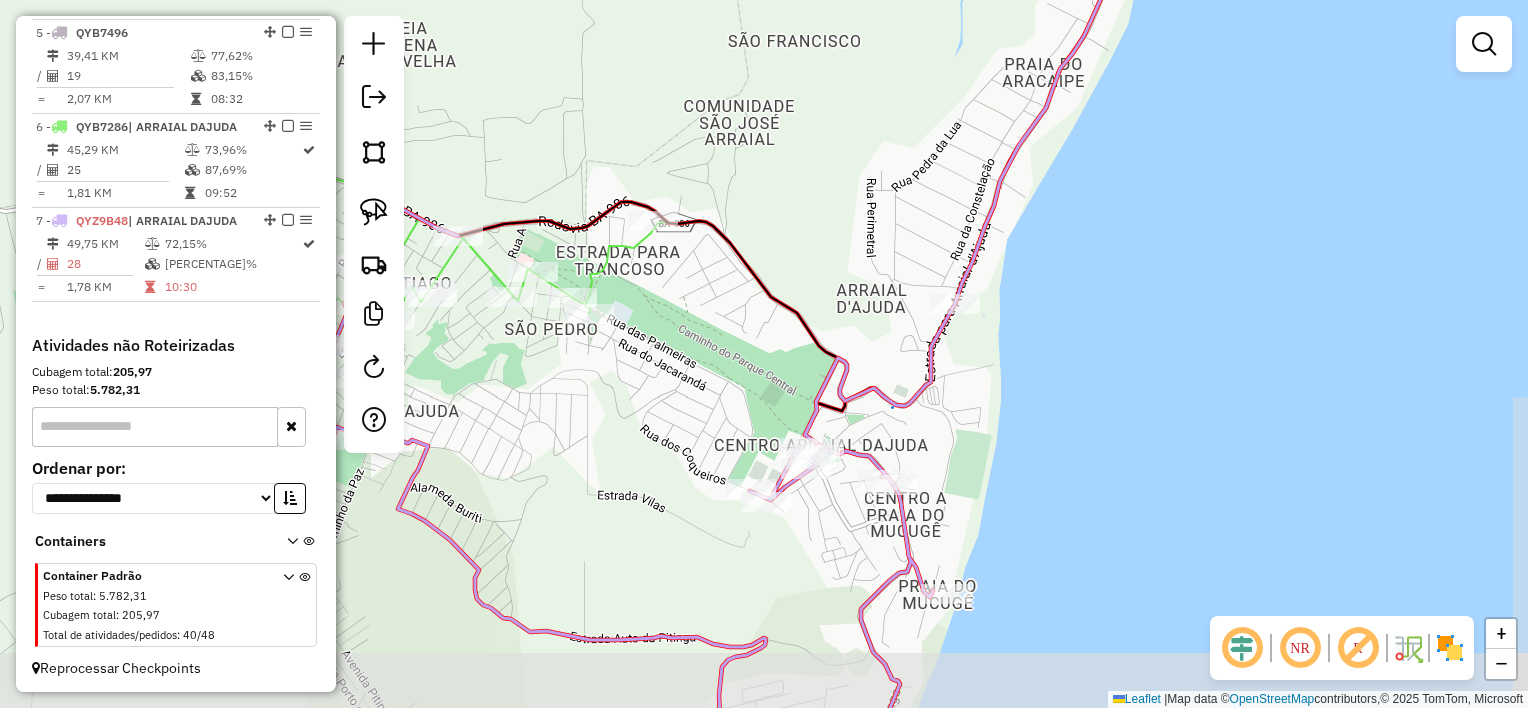 drag, startPoint x: 908, startPoint y: 217, endPoint x: 1031, endPoint y: 143, distance: 143.54442 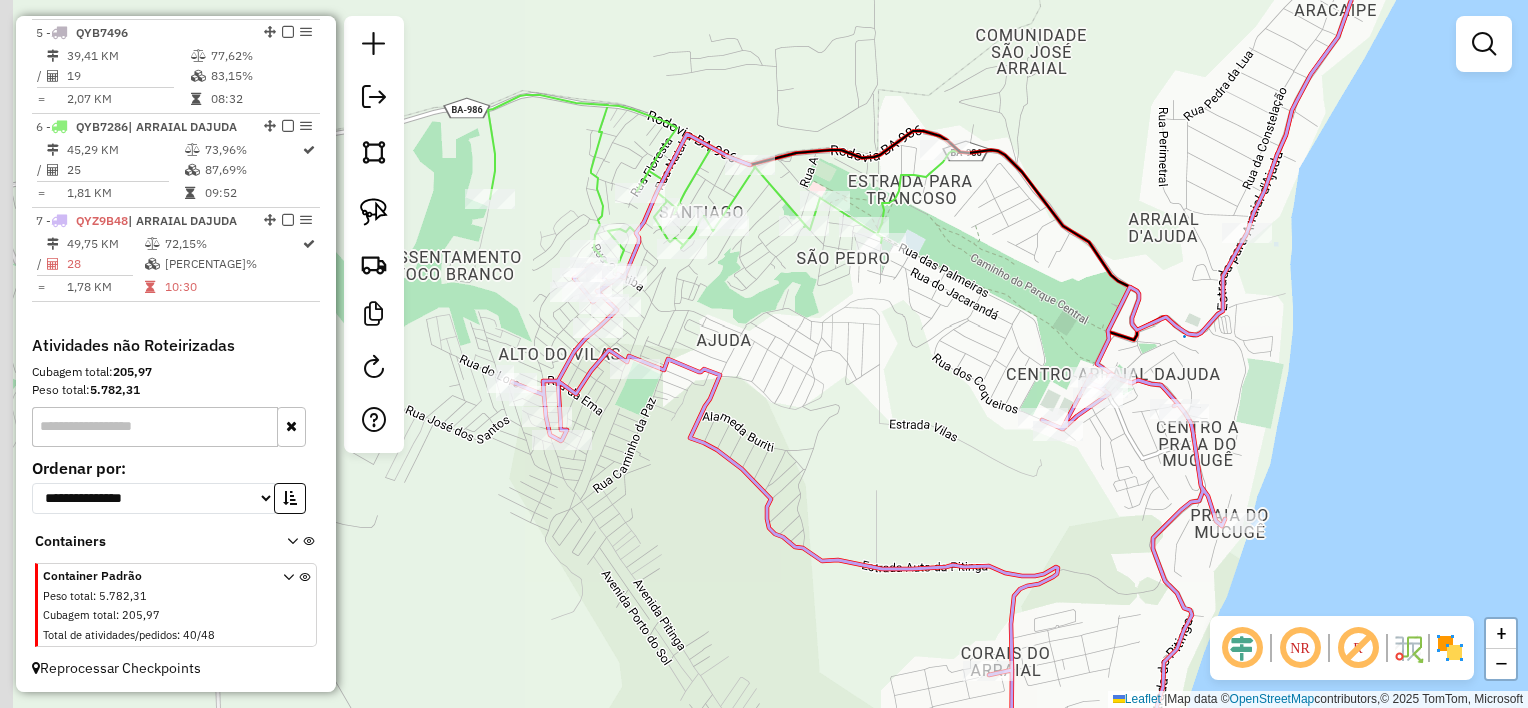 drag, startPoint x: 719, startPoint y: 404, endPoint x: 941, endPoint y: 409, distance: 222.0563 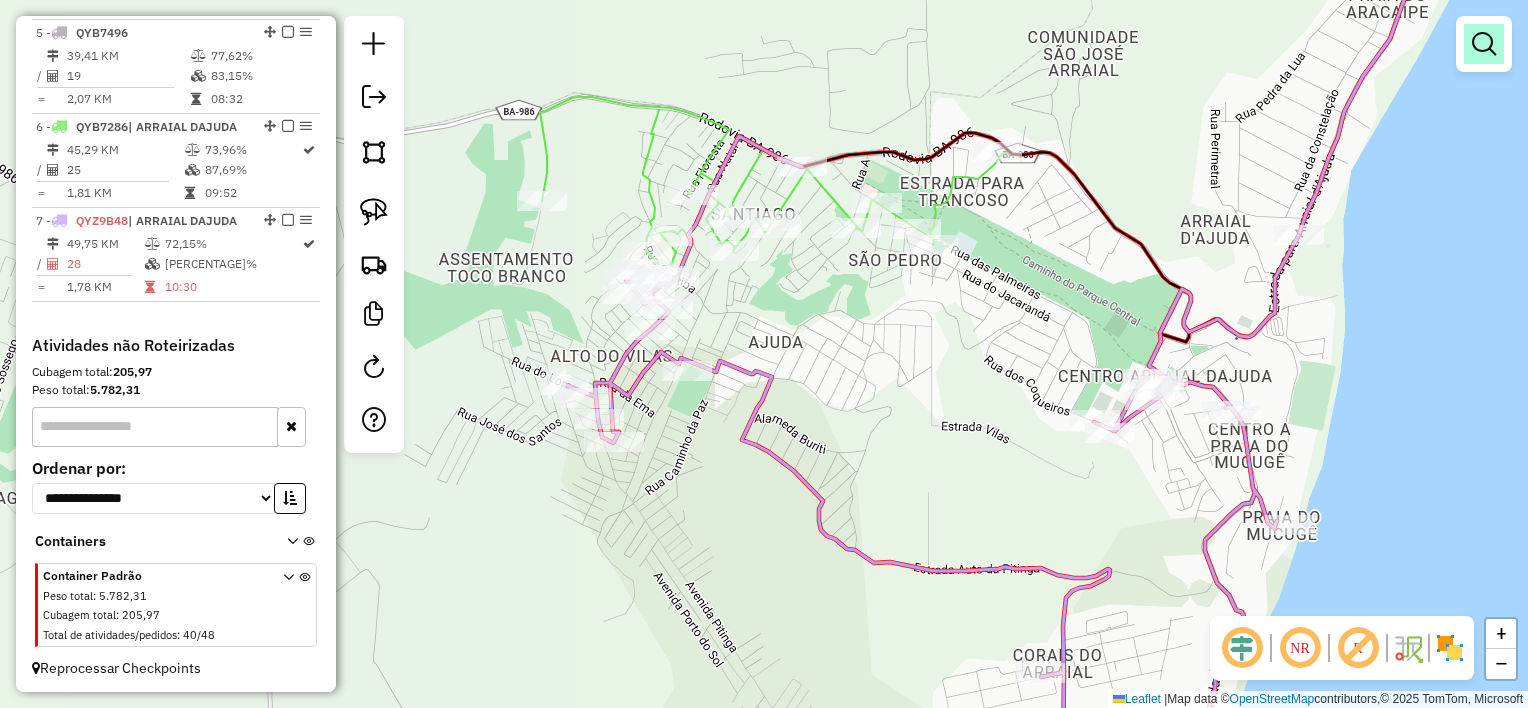 click at bounding box center [1484, 44] 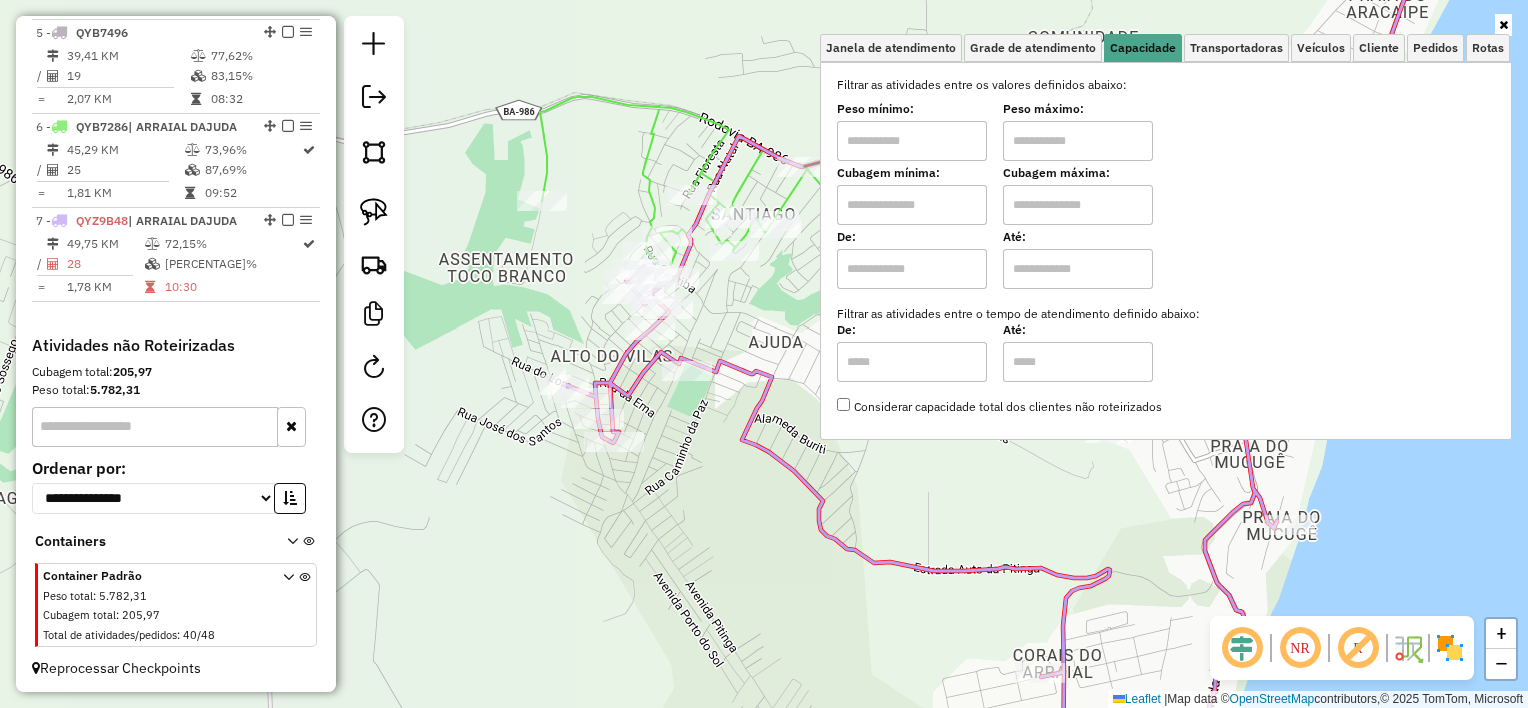 click at bounding box center (912, 205) 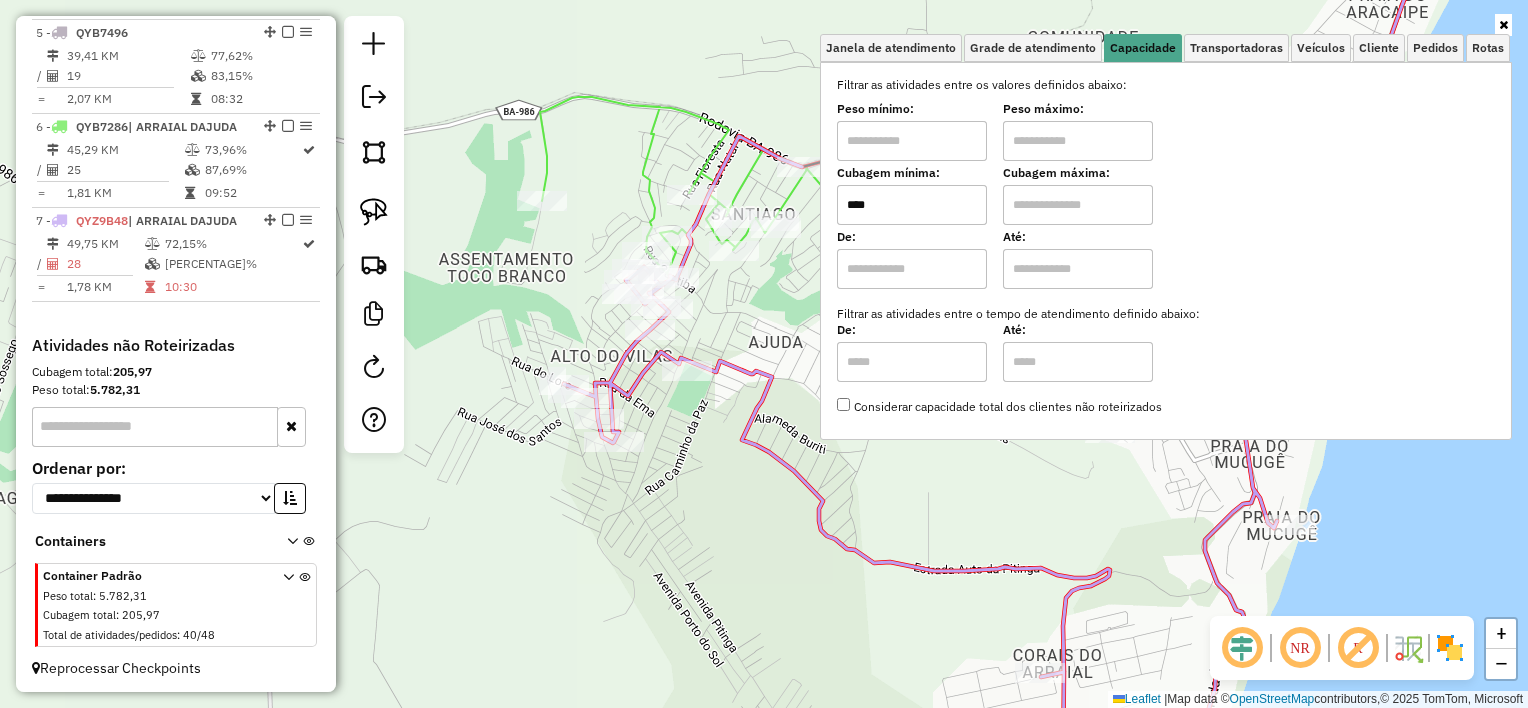 type on "****" 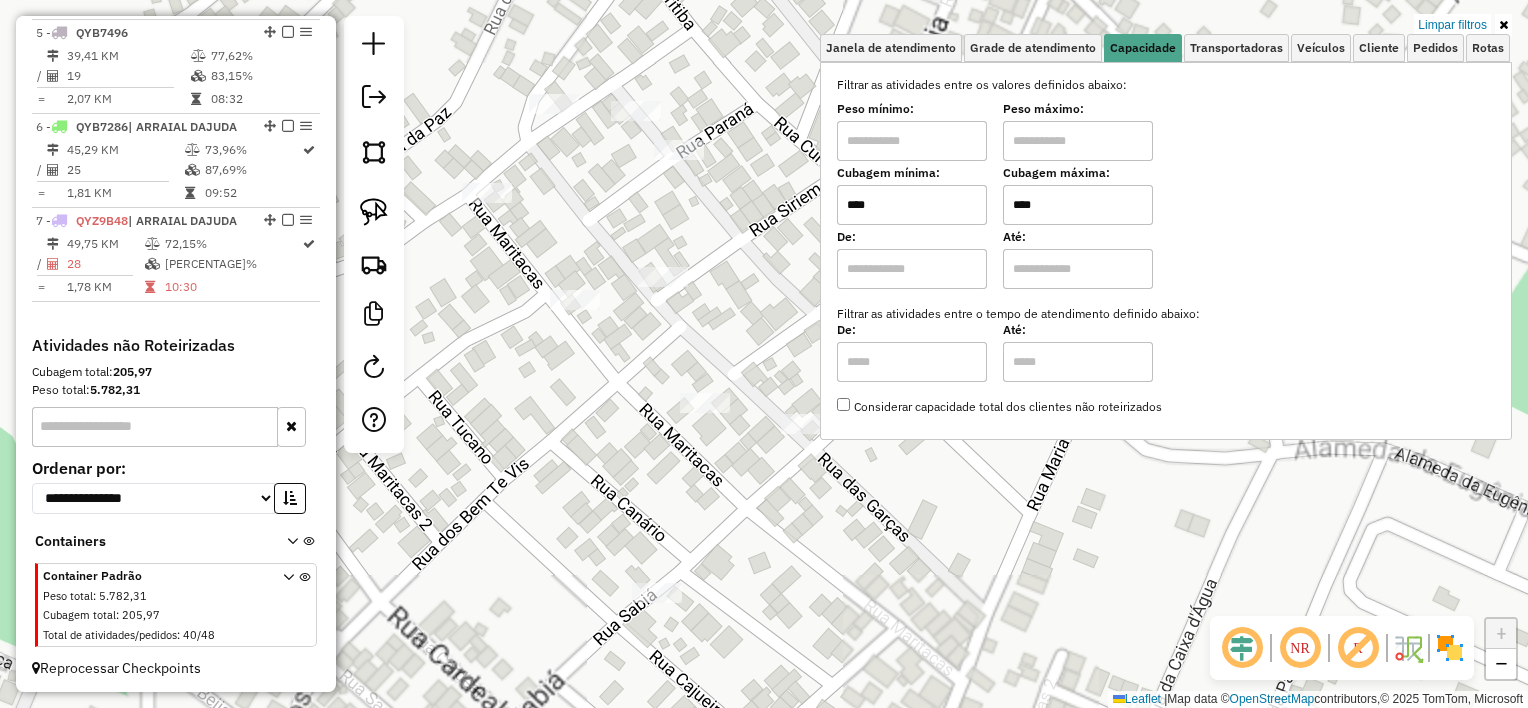 type on "****" 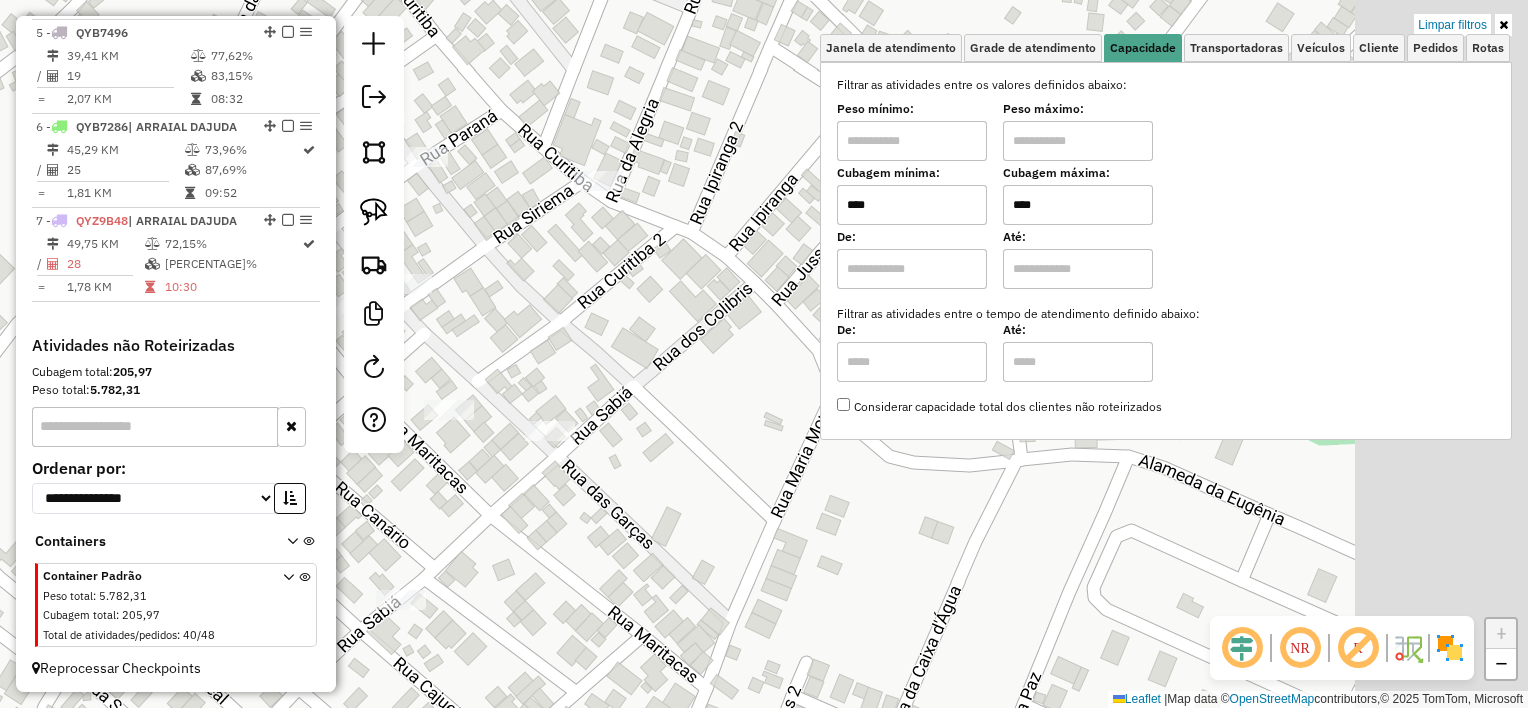 drag, startPoint x: 712, startPoint y: 249, endPoint x: 421, endPoint y: 244, distance: 291.04294 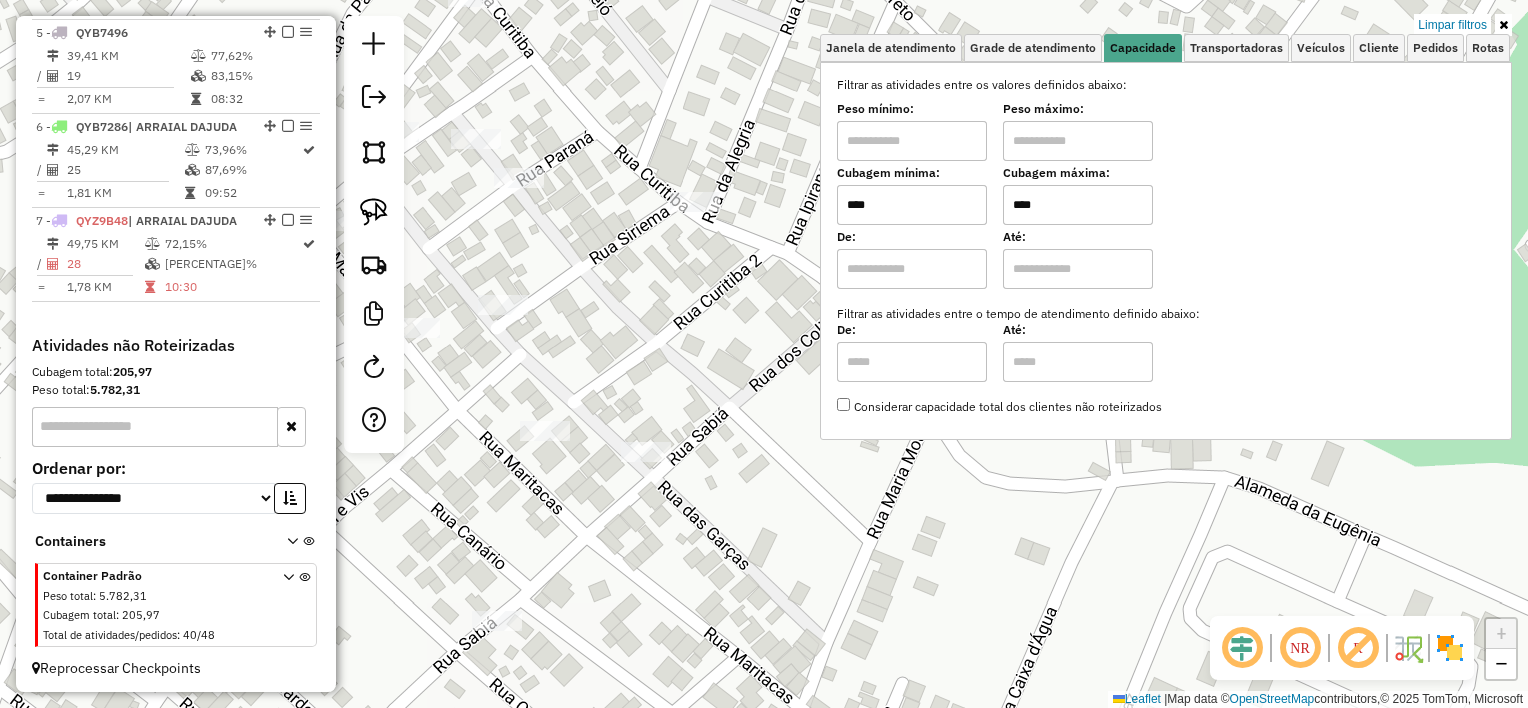 drag, startPoint x: 529, startPoint y: 232, endPoint x: 694, endPoint y: 252, distance: 166.2077 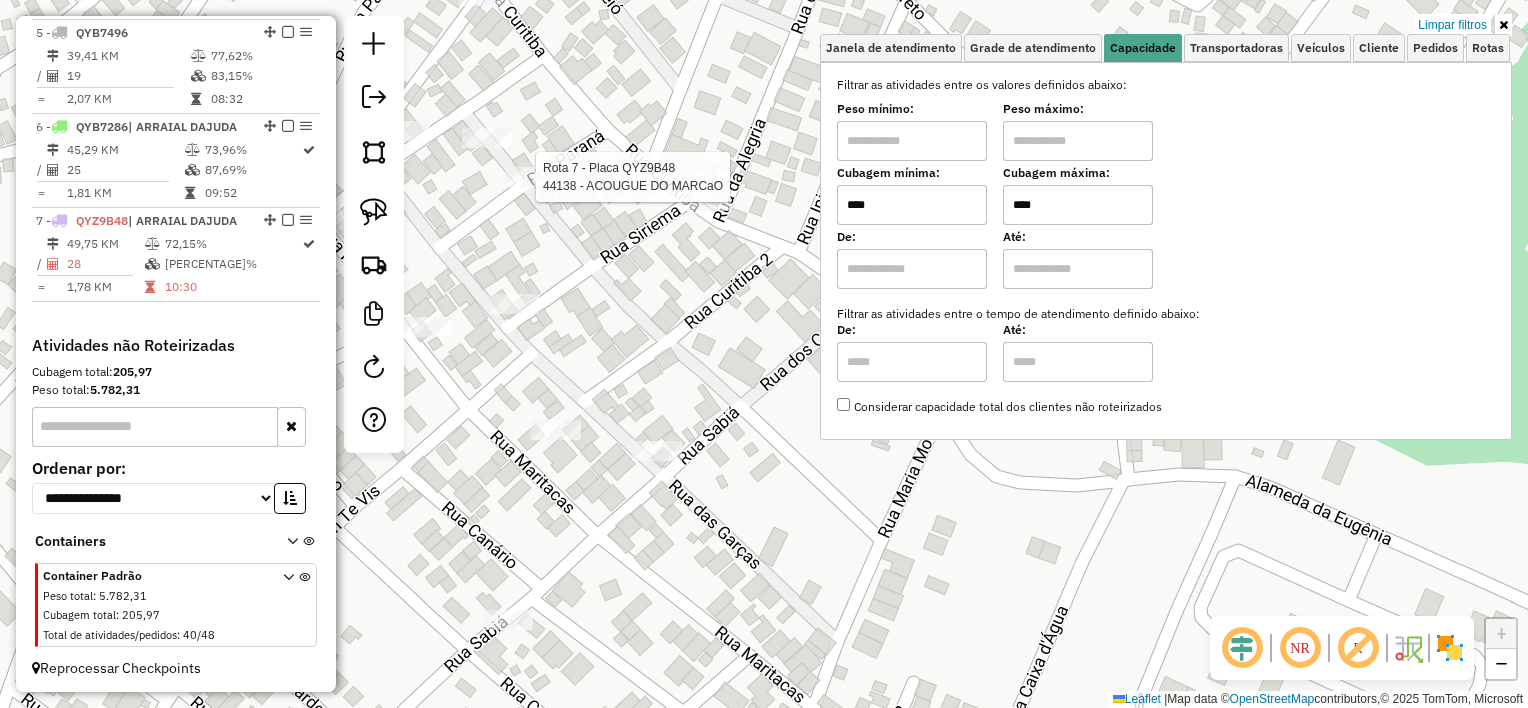 select on "**********" 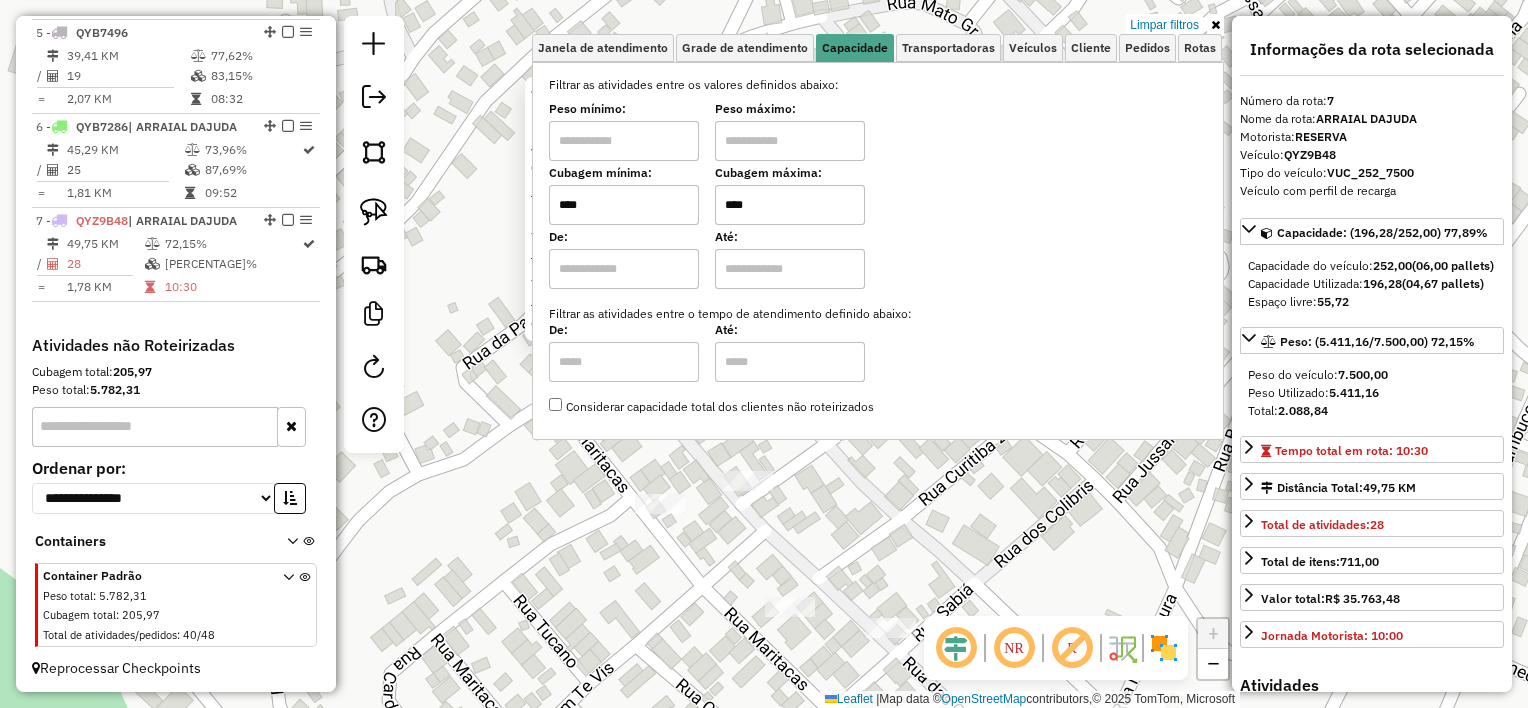 click on "44138 - ACOUGUE DO MARCaO  Endereço:  RUA GUANABARA  PROXIMO RESTAUR 10   Bairro: NOVO ARRAIAL (ARRAIAL D'AJUDA / BA)   Pedidos:  01188430   Valor total: R$ 33,73   Exibir todos   Cubagem: 0,08  Peso: 2,23  Tempo dirigindo: 00:01   Distância prevista: 0,116 km (6,96 km/h)   Janela utilizada início: 00:00   Horário previsto de chegada: 02/08/2025 14:36   Tempo de atendimento: 00:10   Janela utilizada término: 23:59   Horário previsto de saída: 02/08/2025 14:46   Total de itens: 1,00   Quantidade pallets: 0,002  × Limpar filtros Janela de atendimento Grade de atendimento Capacidade Transportadoras Veículos Cliente Pedidos  Rotas Selecione os dias de semana para filtrar as janelas de atendimento  Seg   Ter   Qua   Qui   Sex   Sáb   Dom  Informe o período da janela de atendimento: De: Até:  Filtrar exatamente a janela do cliente  Considerar janela de atendimento padrão  Selecione os dias de semana para filtrar as grades de atendimento  Seg   Ter   Qua   Qui   Sex   Sáb   Dom   Peso mínimo:  **** +" 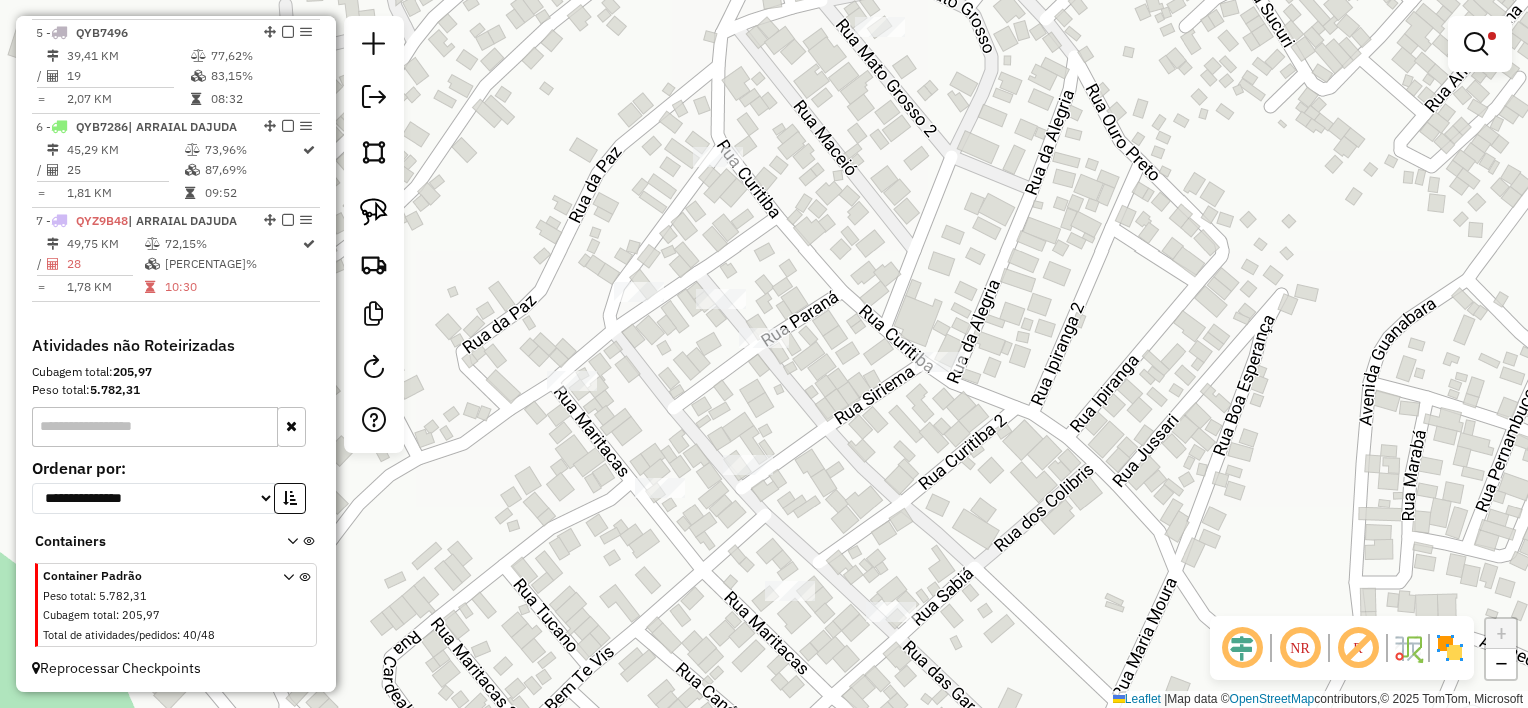 drag, startPoint x: 780, startPoint y: 249, endPoint x: 712, endPoint y: 165, distance: 108.07405 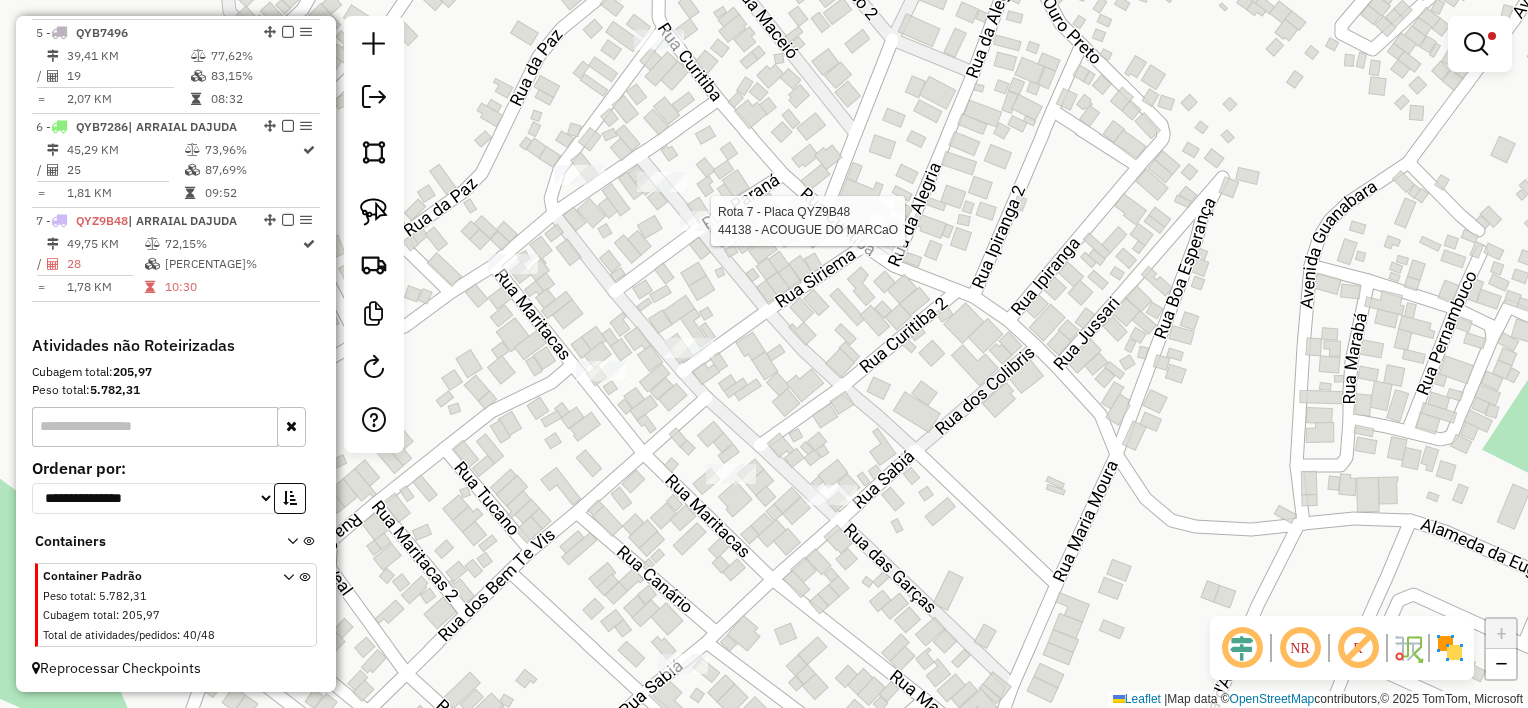 select on "**********" 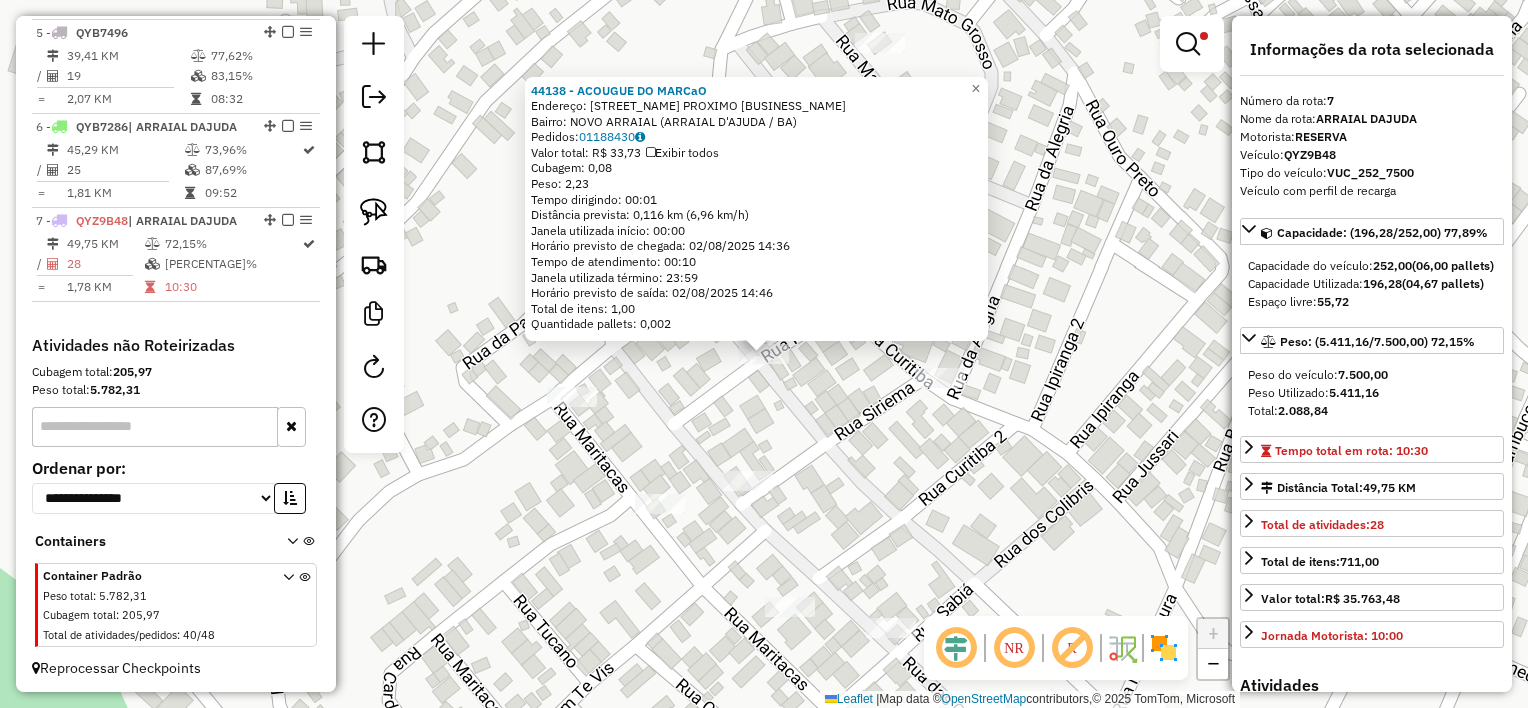 click on "44138 - ACOUGUE DO MARCaO  Endereço:  RUA GUANABARA  PROXIMO RESTAUR 10   Bairro: NOVO ARRAIAL (ARRAIAL D'AJUDA / BA)   Pedidos:  01188430   Valor total: R$ 33,73   Exibir todos   Cubagem: 0,08  Peso: 2,23  Tempo dirigindo: 00:01   Distância prevista: 0,116 km (6,96 km/h)   Janela utilizada início: 00:00   Horário previsto de chegada: 02/08/2025 14:36   Tempo de atendimento: 00:10   Janela utilizada término: 23:59   Horário previsto de saída: 02/08/2025 14:46   Total de itens: 1,00   Quantidade pallets: 0,002  × Limpar filtros Janela de atendimento Grade de atendimento Capacidade Transportadoras Veículos Cliente Pedidos  Rotas Selecione os dias de semana para filtrar as janelas de atendimento  Seg   Ter   Qua   Qui   Sex   Sáb   Dom  Informe o período da janela de atendimento: De: Até:  Filtrar exatamente a janela do cliente  Considerar janela de atendimento padrão  Selecione os dias de semana para filtrar as grades de atendimento  Seg   Ter   Qua   Qui   Sex   Sáb   Dom   Peso mínimo:  **** +" 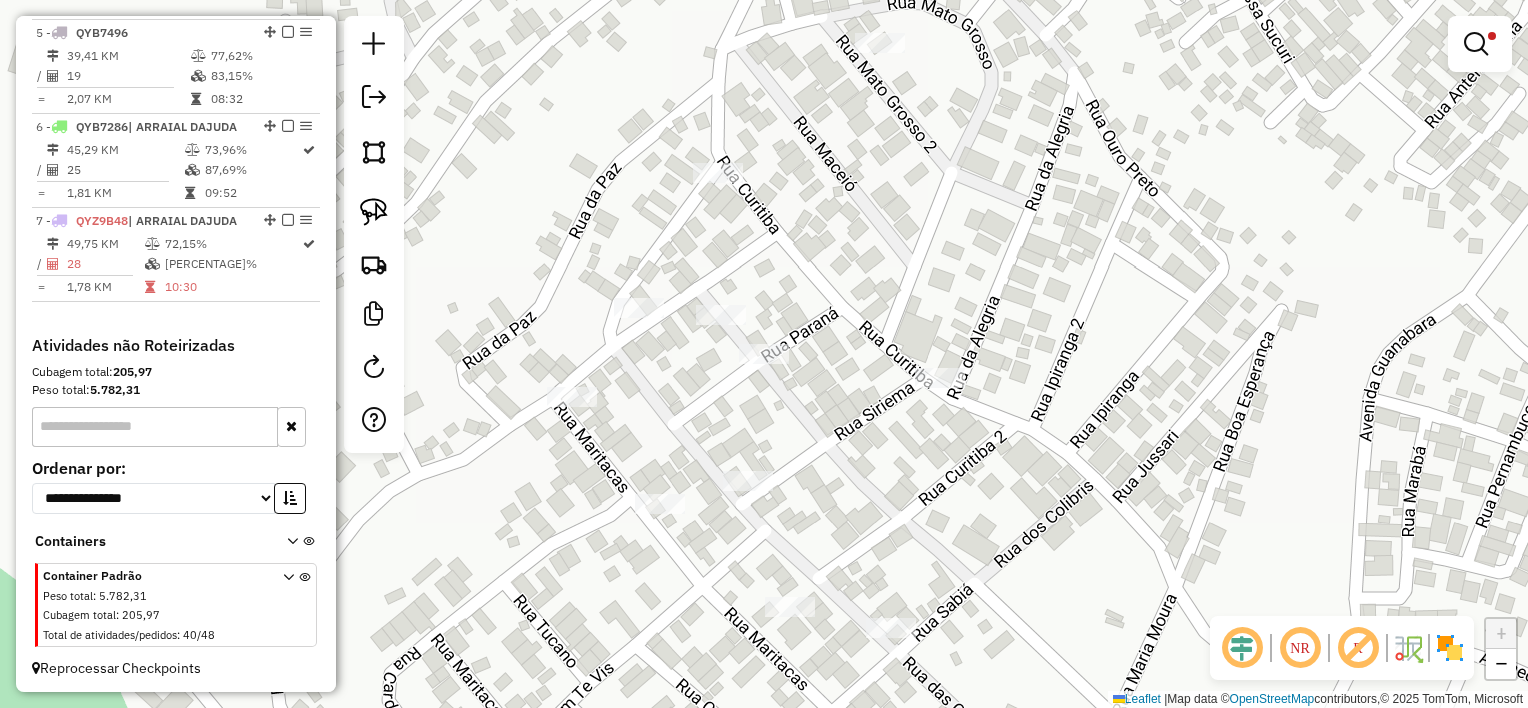 drag, startPoint x: 392, startPoint y: 221, endPoint x: 444, endPoint y: 219, distance: 52.03845 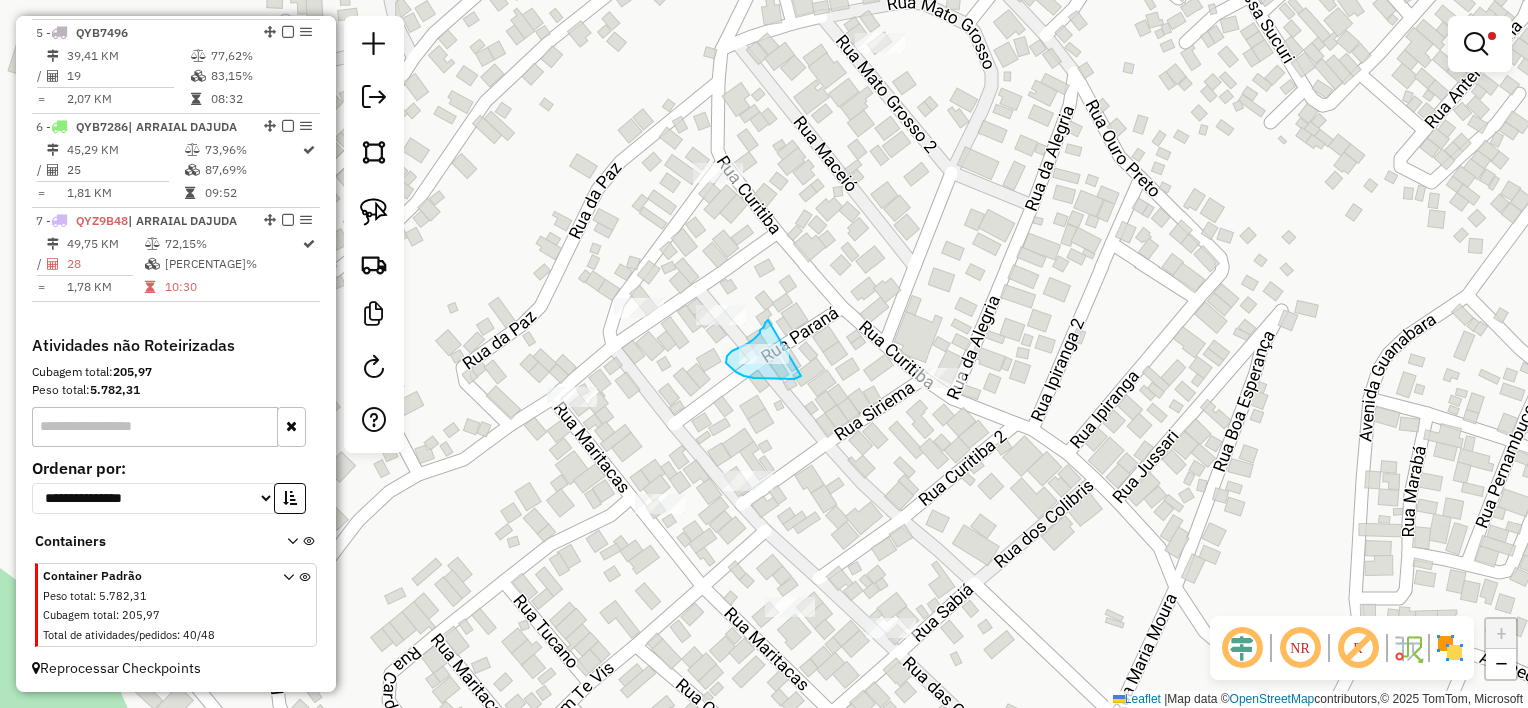 drag, startPoint x: 801, startPoint y: 376, endPoint x: 788, endPoint y: 336, distance: 42.059483 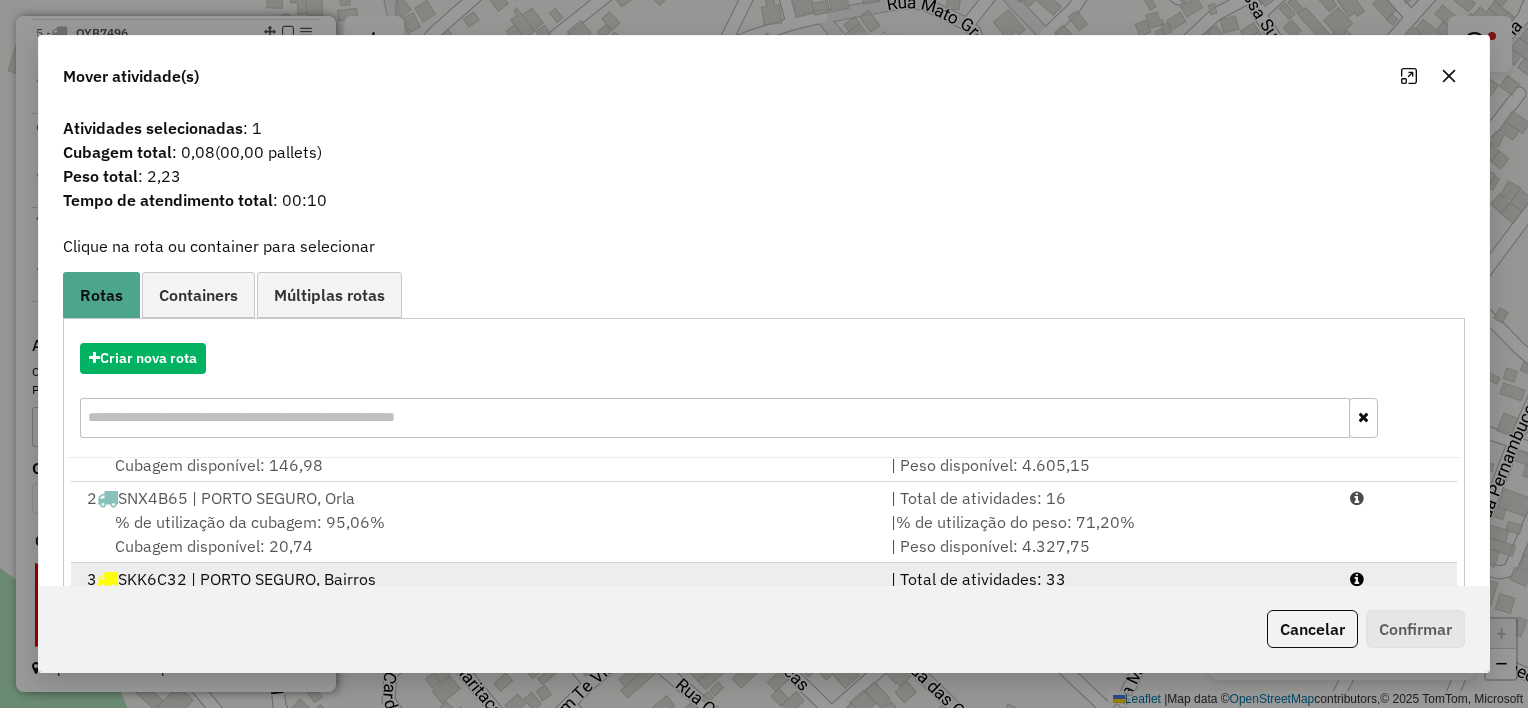 scroll, scrollTop: 84, scrollLeft: 0, axis: vertical 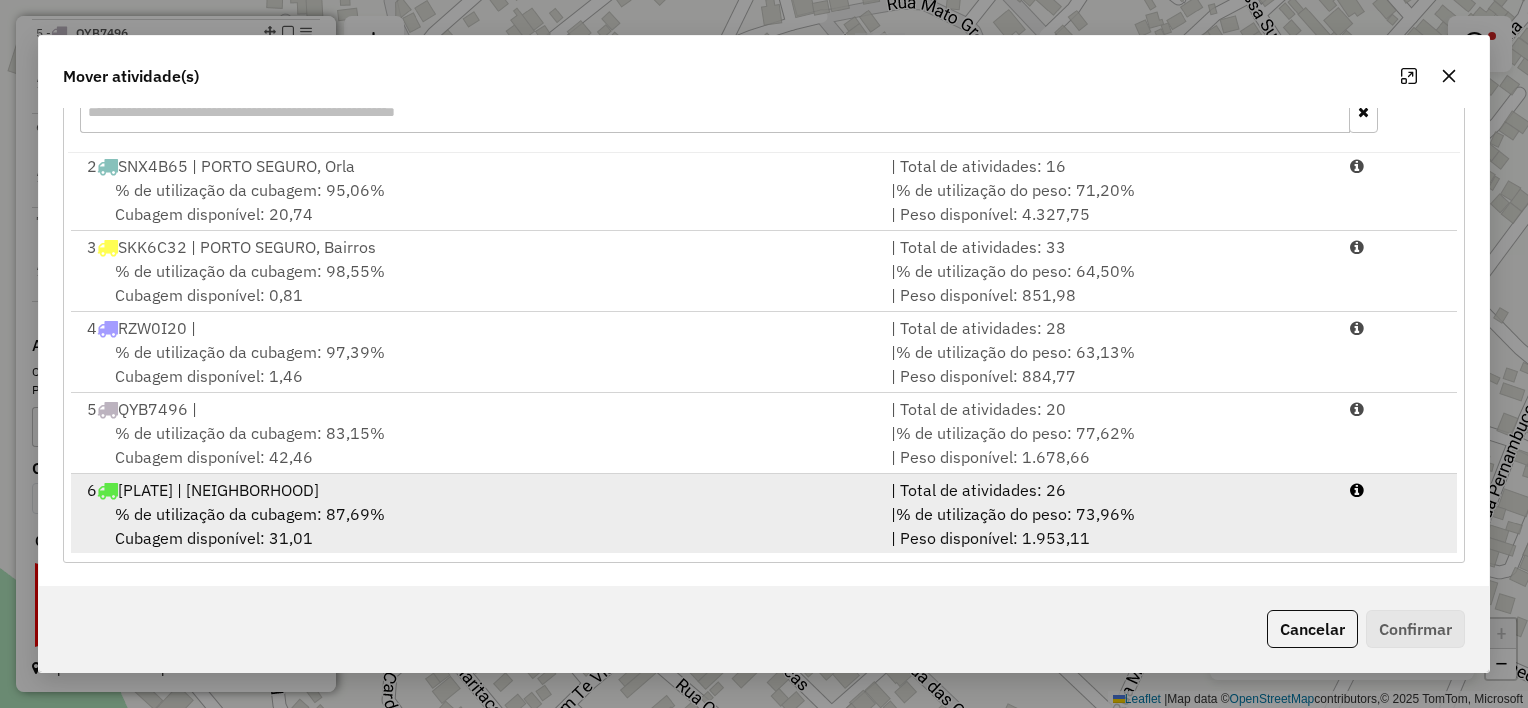click on "% de utilização da cubagem: 87,69%" at bounding box center [250, 514] 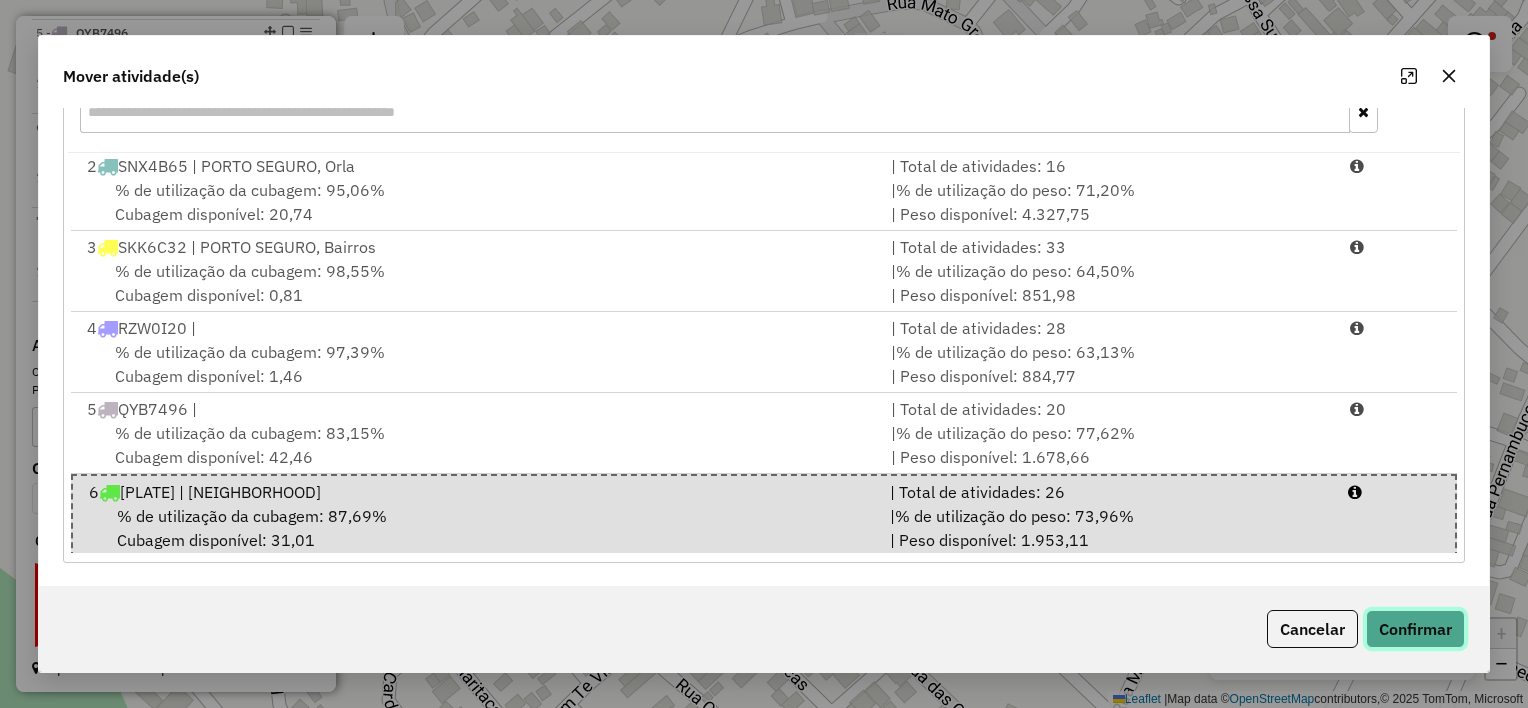 click on "Confirmar" 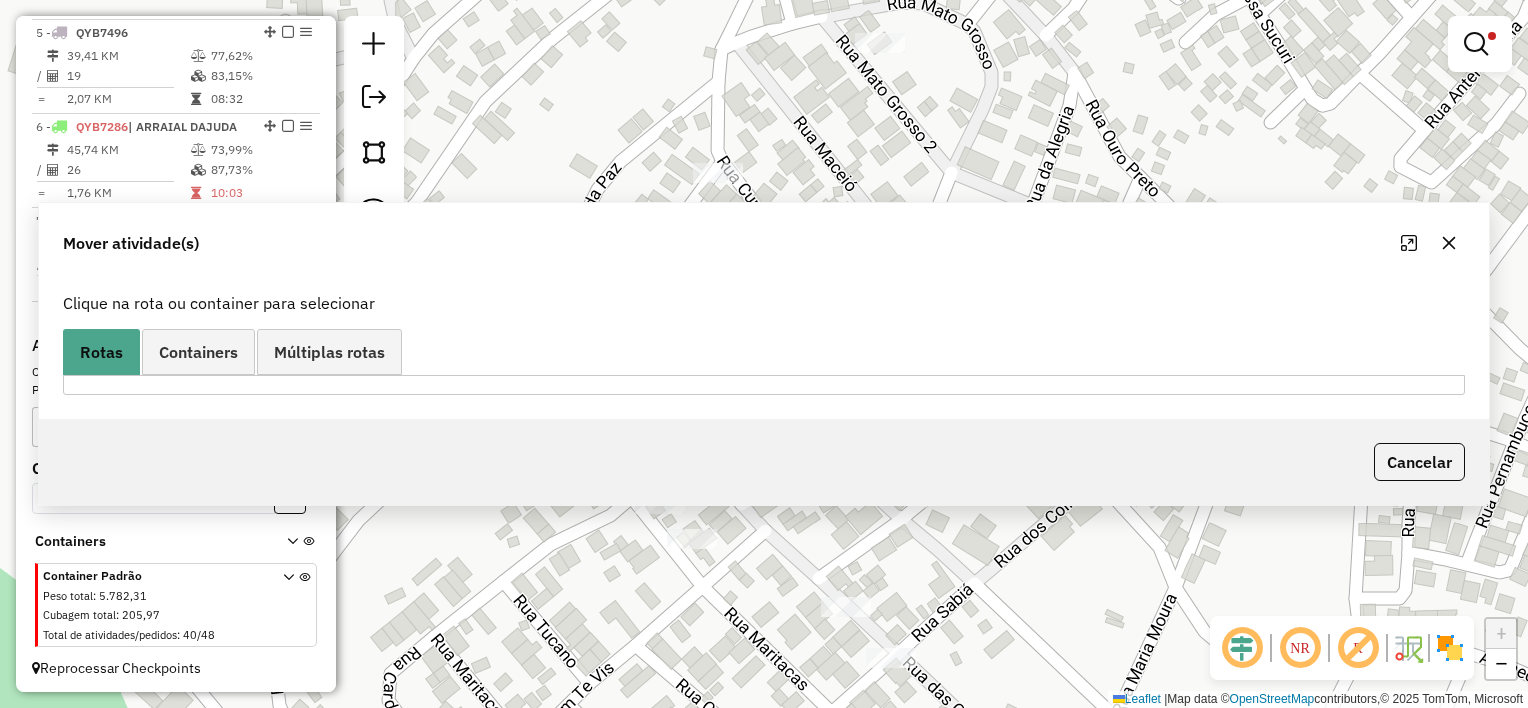 scroll, scrollTop: 0, scrollLeft: 0, axis: both 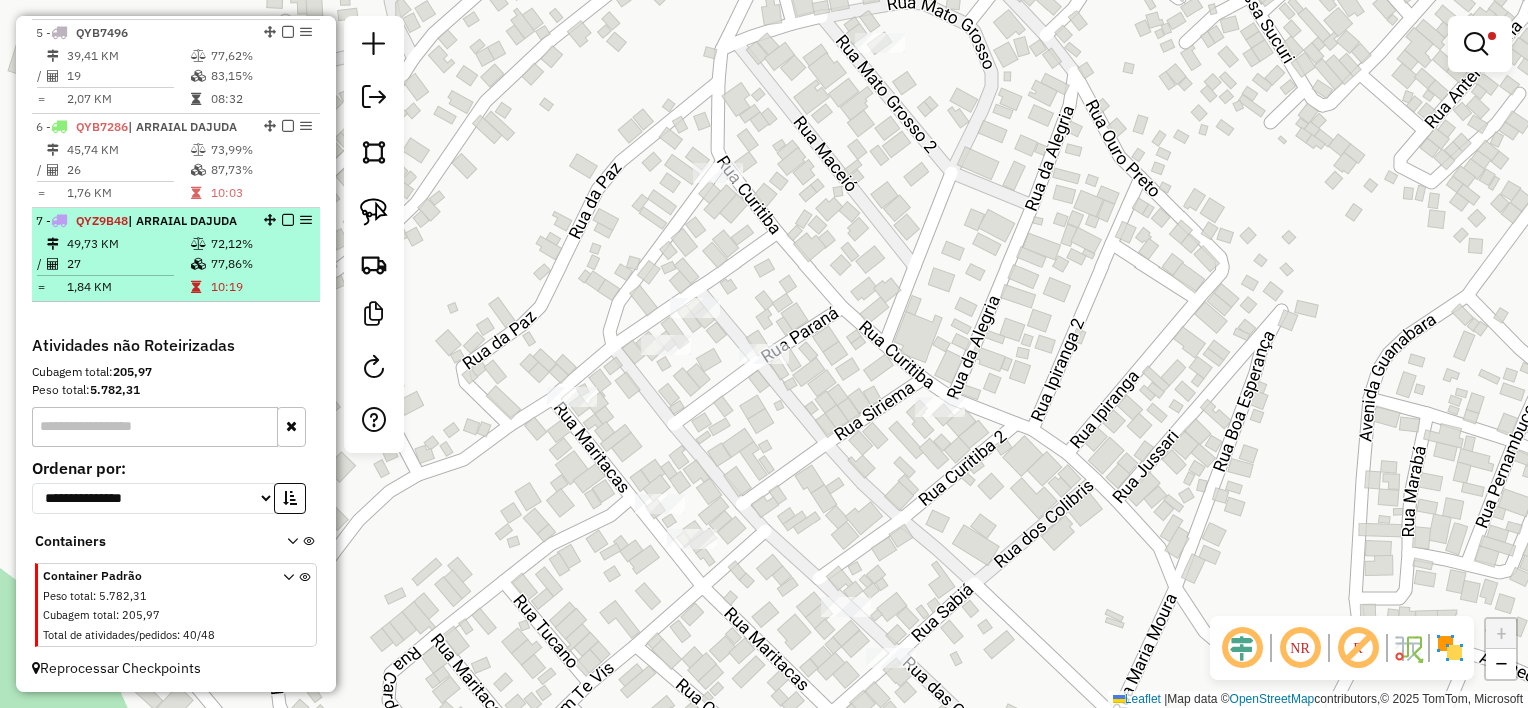 select on "**********" 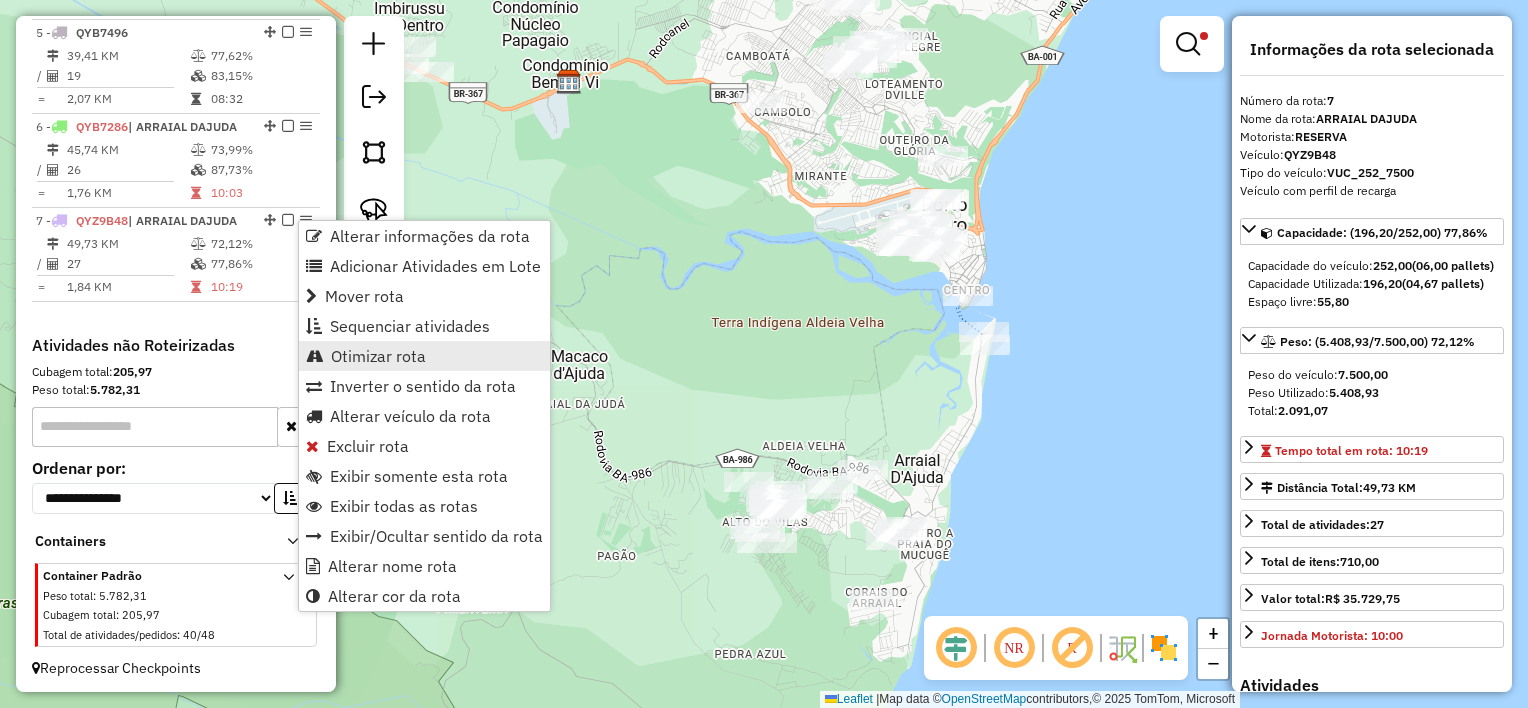 click on "Otimizar rota" at bounding box center [378, 356] 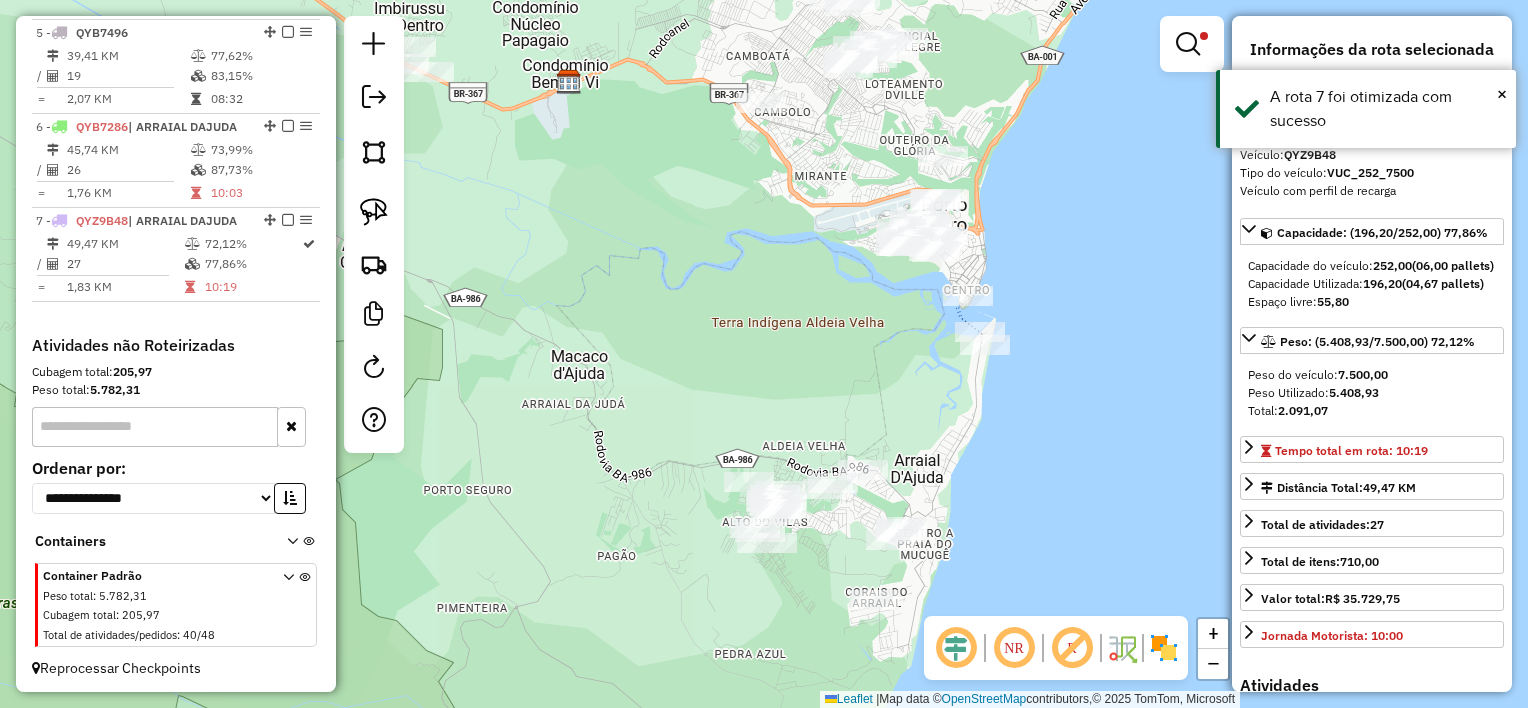 click on "Limpar filtros Janela de atendimento Grade de atendimento Capacidade Transportadoras Veículos Cliente Pedidos  Rotas Selecione os dias de semana para filtrar as janelas de atendimento  Seg   Ter   Qua   Qui   Sex   Sáb   Dom  Informe o período da janela de atendimento: De: Até:  Filtrar exatamente a janela do cliente  Considerar janela de atendimento padrão  Selecione os dias de semana para filtrar as grades de atendimento  Seg   Ter   Qua   Qui   Sex   Sáb   Dom   Considerar clientes sem dia de atendimento cadastrado  Clientes fora do dia de atendimento selecionado Filtrar as atividades entre os valores definidos abaixo:  Peso mínimo:   Peso máximo:   Cubagem mínima:  ****  Cubagem máxima:  ****  De:   Até:  Filtrar as atividades entre o tempo de atendimento definido abaixo:  De:   Até:   Considerar capacidade total dos clientes não roteirizados Transportadora: Selecione um ou mais itens Tipo de veículo: Selecione um ou mais itens Veículo: Selecione um ou mais itens Motorista: Nome: Rótulo: +" 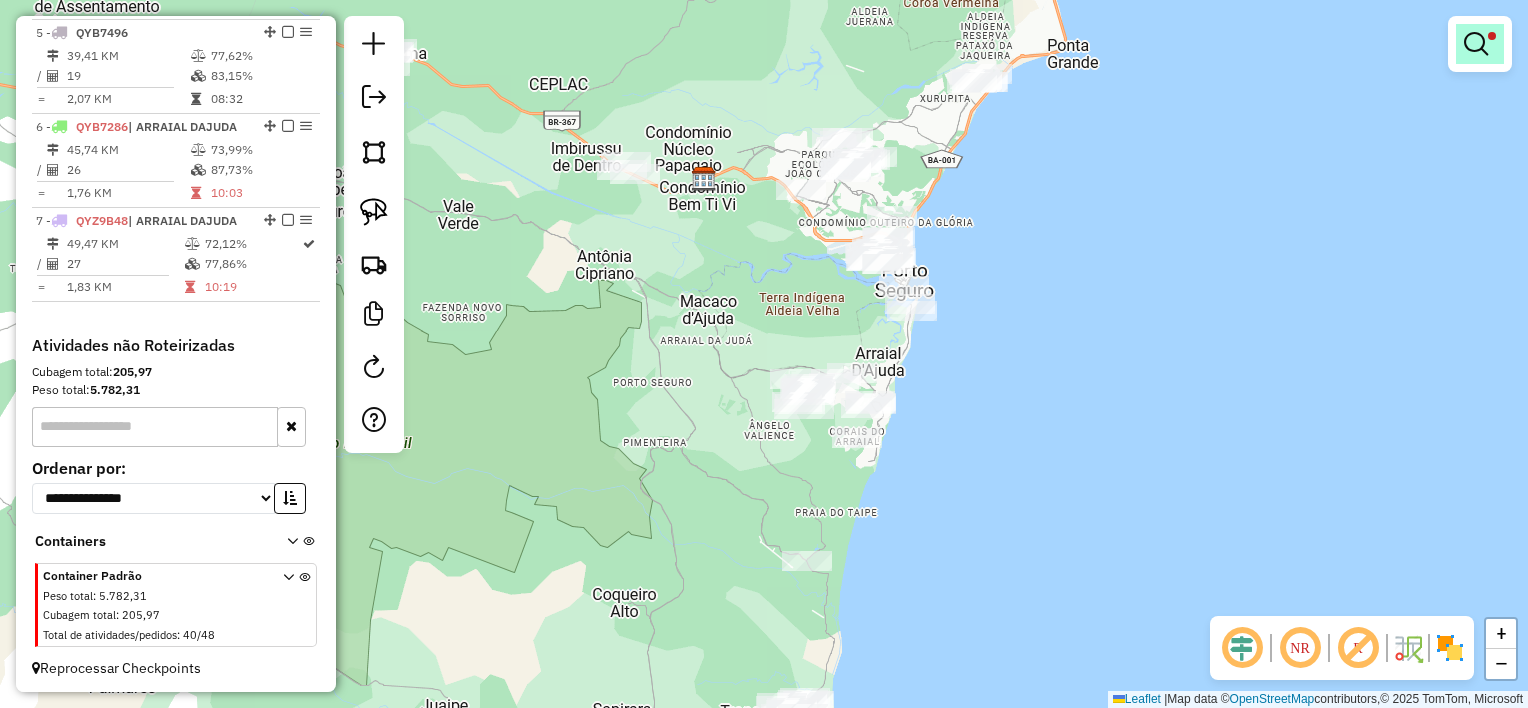 click at bounding box center (1480, 44) 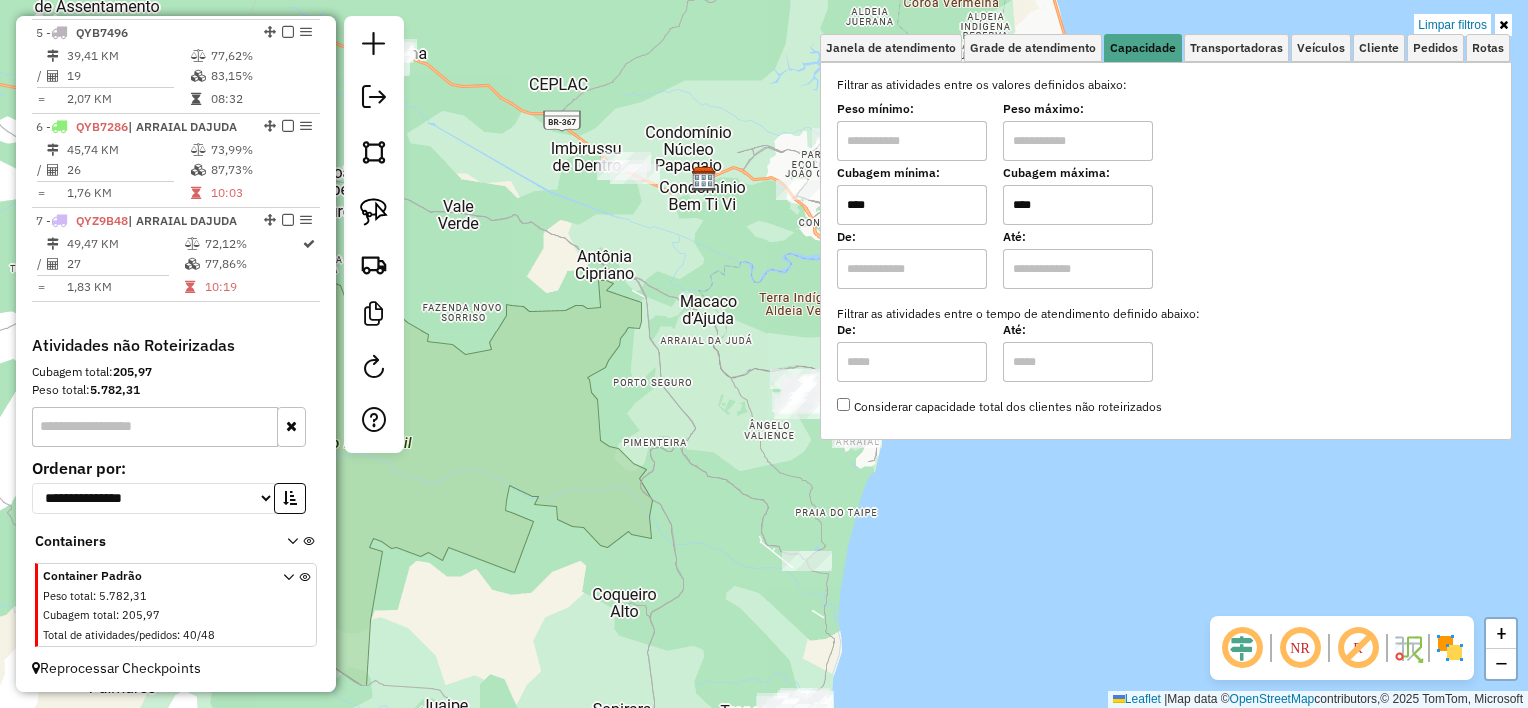 click on "Limpar filtros" at bounding box center (1452, 25) 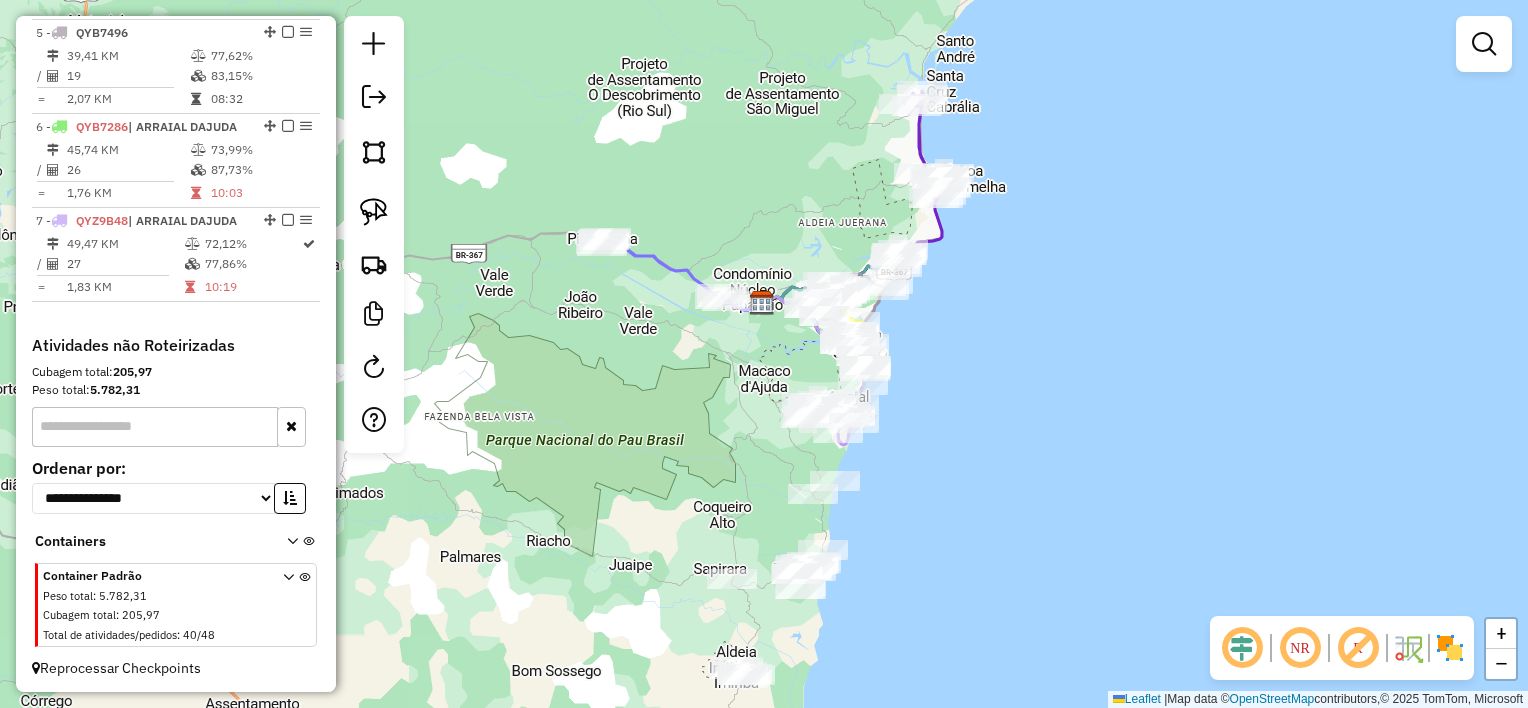 drag, startPoint x: 1072, startPoint y: 471, endPoint x: 1039, endPoint y: 220, distance: 253.16003 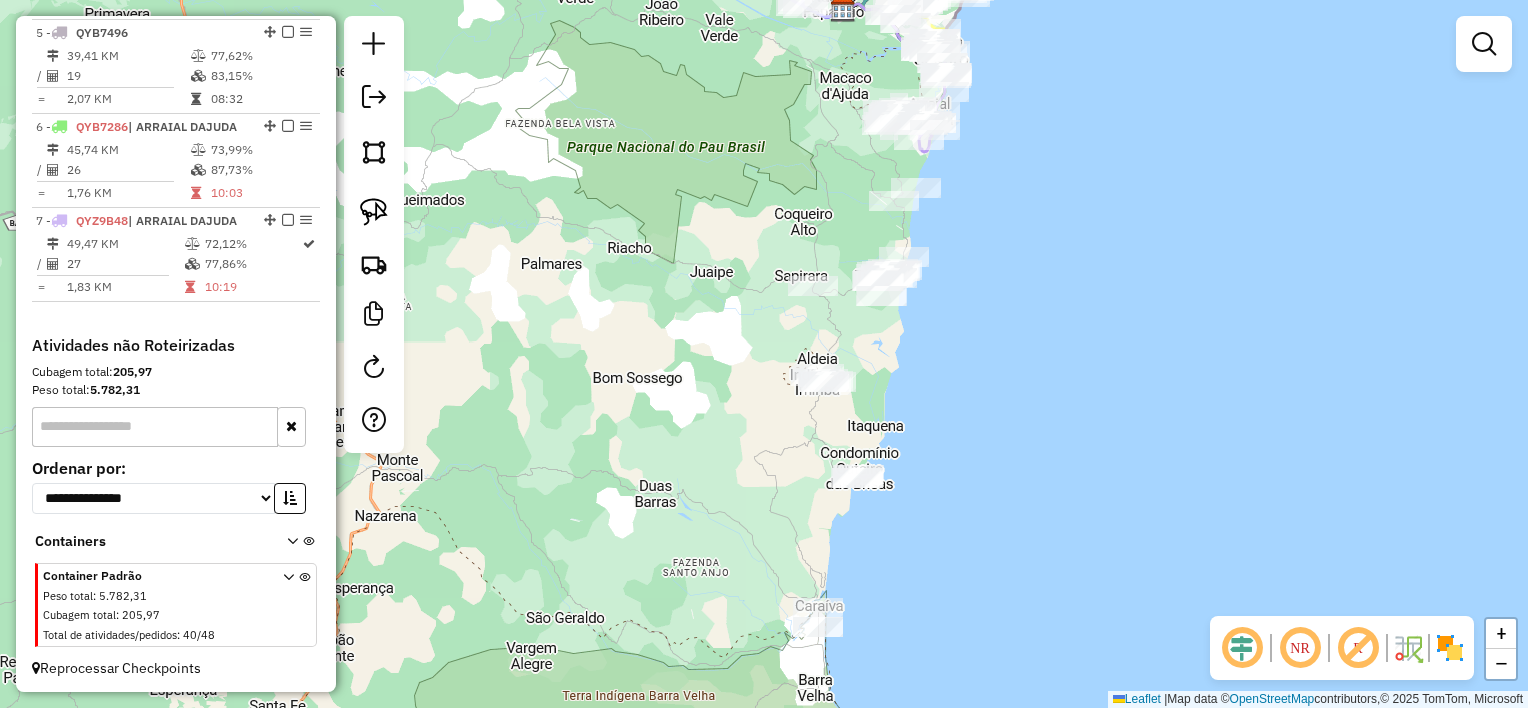 drag, startPoint x: 944, startPoint y: 352, endPoint x: 1041, endPoint y: 380, distance: 100.96039 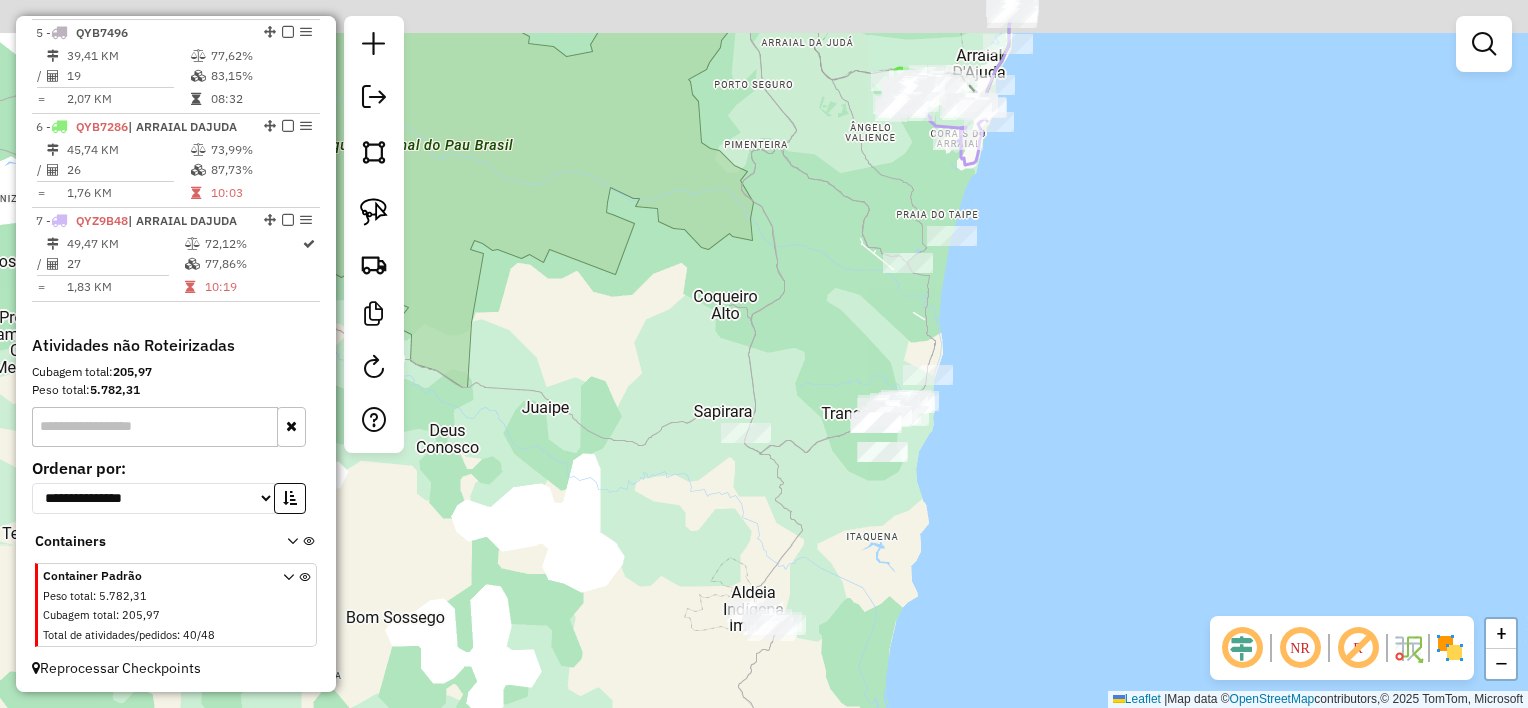 click on "Janela de atendimento Grade de atendimento Capacidade Transportadoras Veículos Cliente Pedidos  Rotas Selecione os dias de semana para filtrar as janelas de atendimento  Seg   Ter   Qua   Qui   Sex   Sáb   Dom  Informe o período da janela de atendimento: De: Até:  Filtrar exatamente a janela do cliente  Considerar janela de atendimento padrão  Selecione os dias de semana para filtrar as grades de atendimento  Seg   Ter   Qua   Qui   Sex   Sáb   Dom   Considerar clientes sem dia de atendimento cadastrado  Clientes fora do dia de atendimento selecionado Filtrar as atividades entre os valores definidos abaixo:  Peso mínimo:   Peso máximo:   Cubagem mínima:   Cubagem máxima:   De:   Até:  Filtrar as atividades entre o tempo de atendimento definido abaixo:  De:   Até:   Considerar capacidade total dos clientes não roteirizados Transportadora: Selecione um ou mais itens Tipo de veículo: Selecione um ou mais itens Veículo: Selecione um ou mais itens Motorista: Selecione um ou mais itens Nome: Rótulo:" 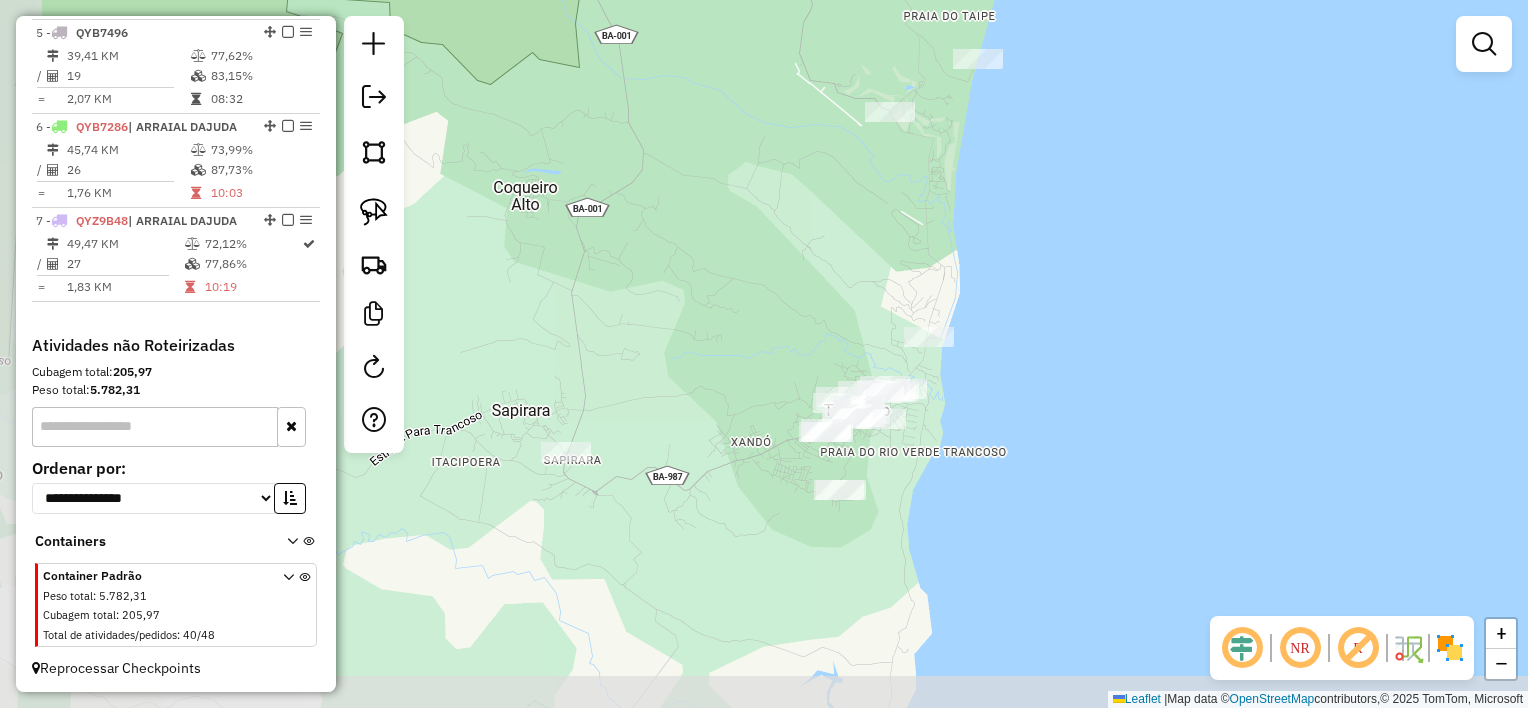drag, startPoint x: 954, startPoint y: 233, endPoint x: 973, endPoint y: 196, distance: 41.59327 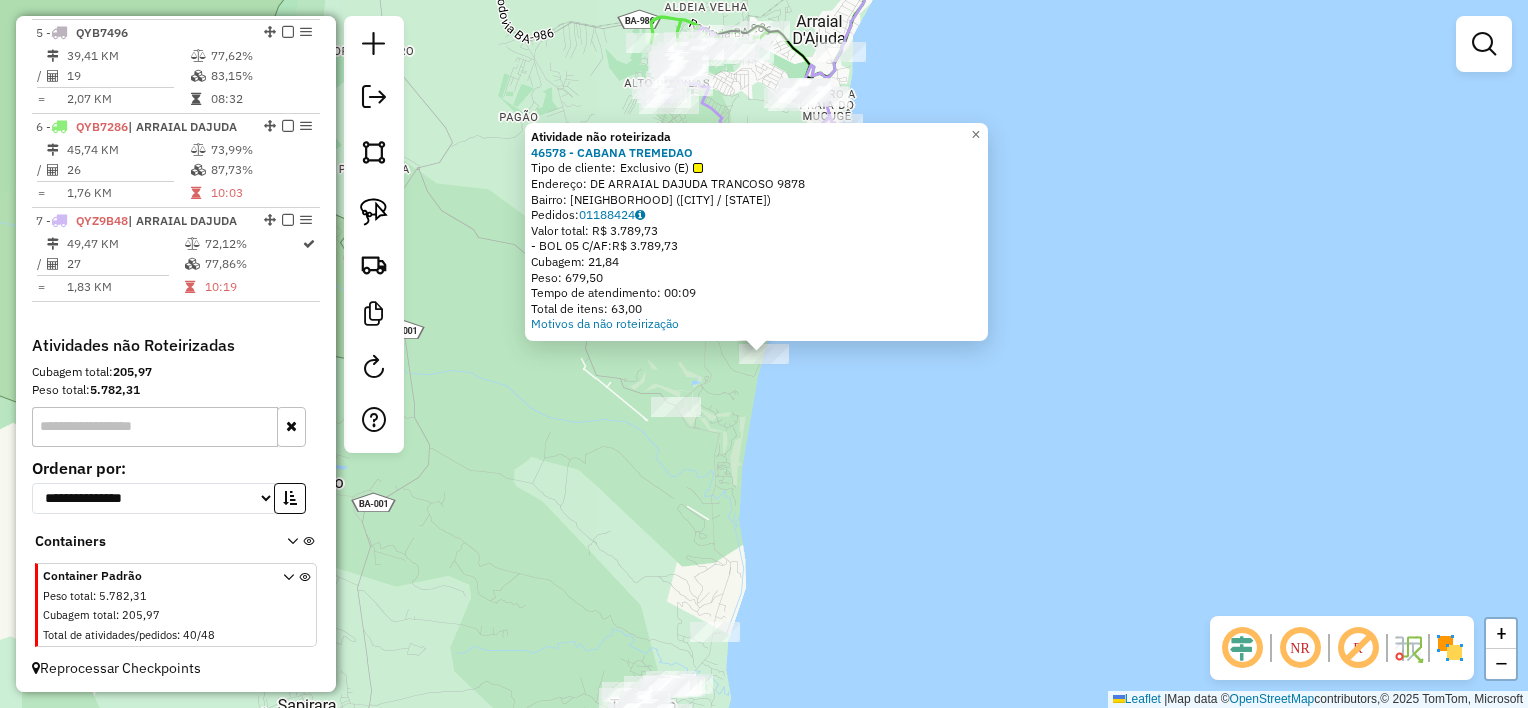click on "Atividade não roteirizada 46578 - CABANA TREMEDAO  Tipo de cliente:   Exclusivo (E)   Endereço:  DE ARRAIAL DAJUDA TRANCOSO 9878   Bairro: PRAIA (TRANCOSO / BA)   Pedidos:  01188424   Valor total: R$ 3.789,73   - BOL 05 C/AF:  R$ 3.789,73   Cubagem: 21,84   Peso: 679,50   Tempo de atendimento: 00:09   Total de itens: 63,00  Motivos da não roteirização × Janela de atendimento Grade de atendimento Capacidade Transportadoras Veículos Cliente Pedidos  Rotas Selecione os dias de semana para filtrar as janelas de atendimento  Seg   Ter   Qua   Qui   Sex   Sáb   Dom  Informe o período da janela de atendimento: De: Até:  Filtrar exatamente a janela do cliente  Considerar janela de atendimento padrão  Selecione os dias de semana para filtrar as grades de atendimento  Seg   Ter   Qua   Qui   Sex   Sáb   Dom   Considerar clientes sem dia de atendimento cadastrado  Clientes fora do dia de atendimento selecionado Filtrar as atividades entre os valores definidos abaixo:  Peso mínimo:   Peso máximo:   De:  De:" 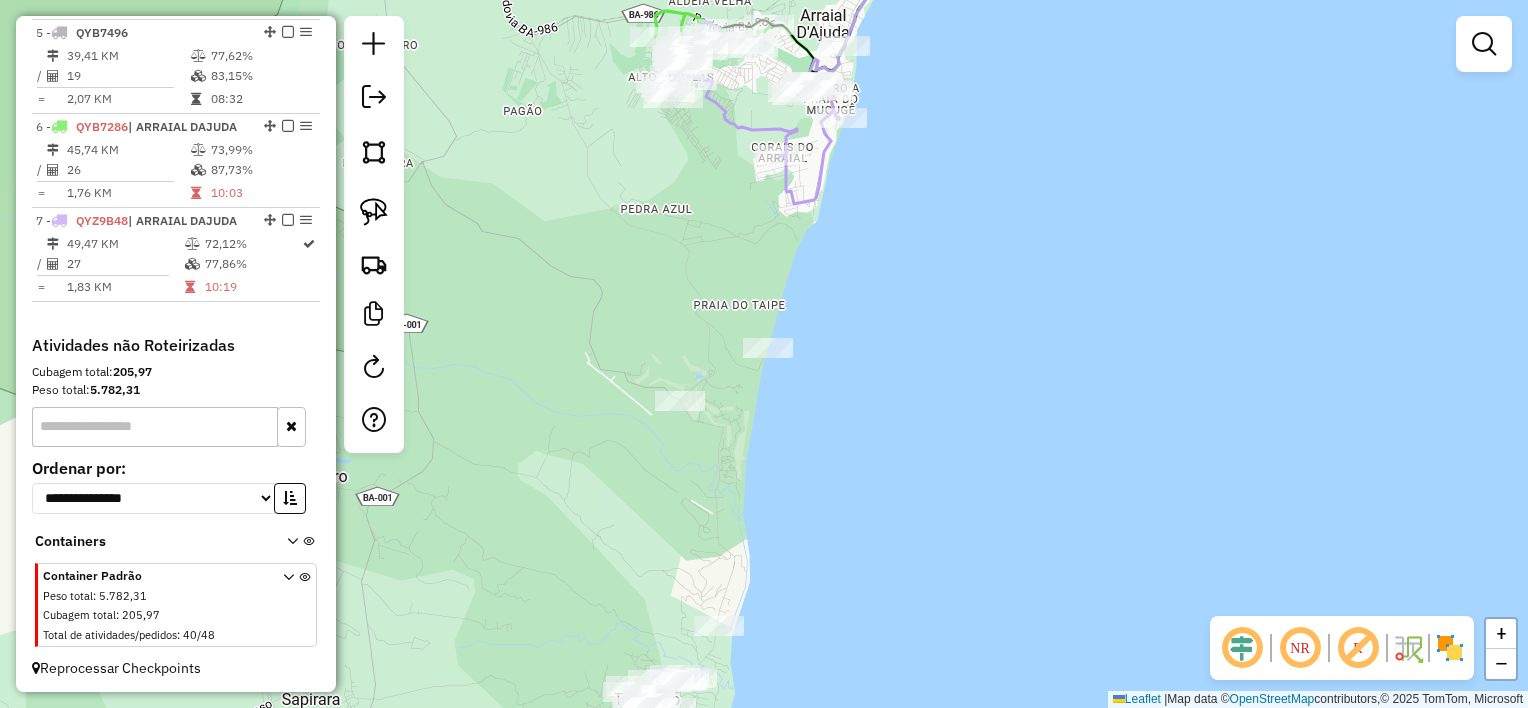 drag, startPoint x: 750, startPoint y: 474, endPoint x: 873, endPoint y: 160, distance: 337.23138 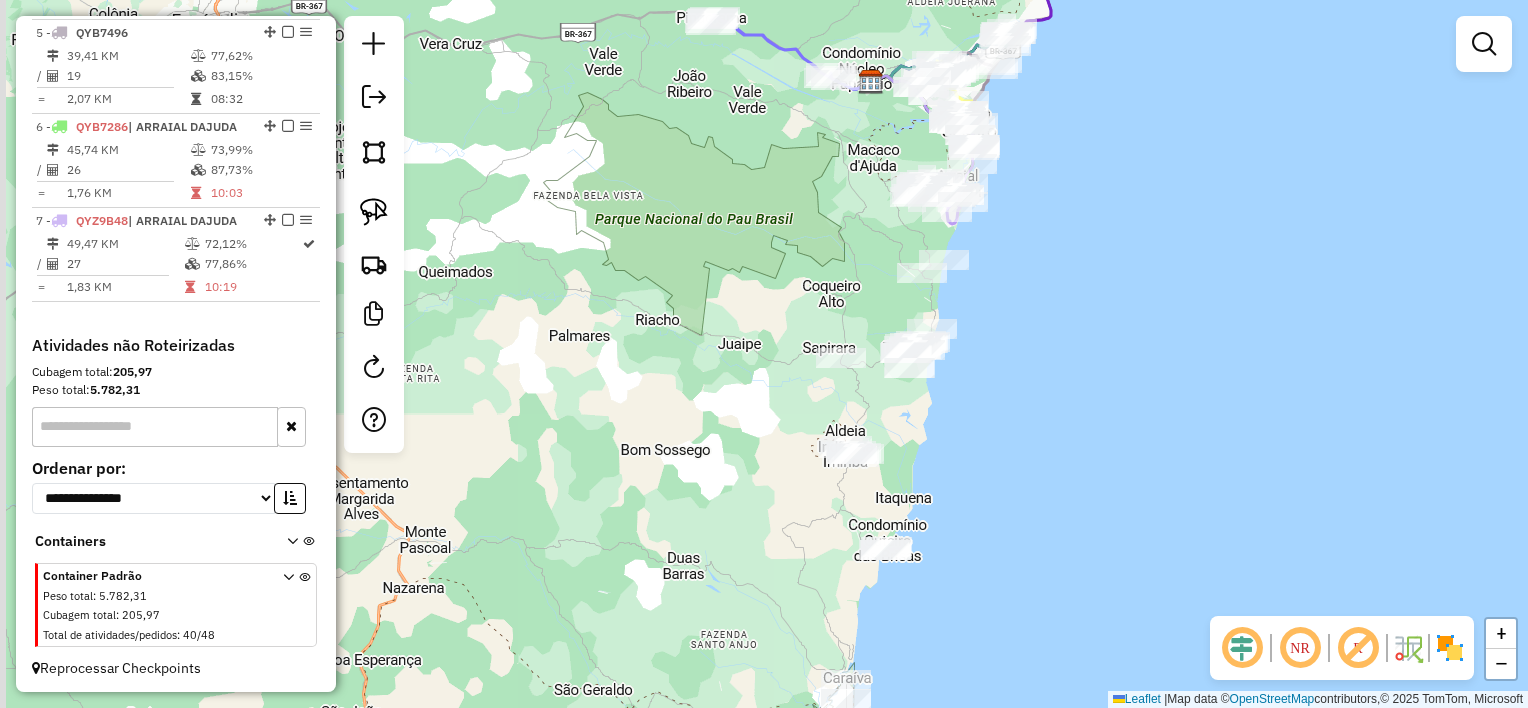 drag, startPoint x: 1018, startPoint y: 363, endPoint x: 1025, endPoint y: 352, distance: 13.038404 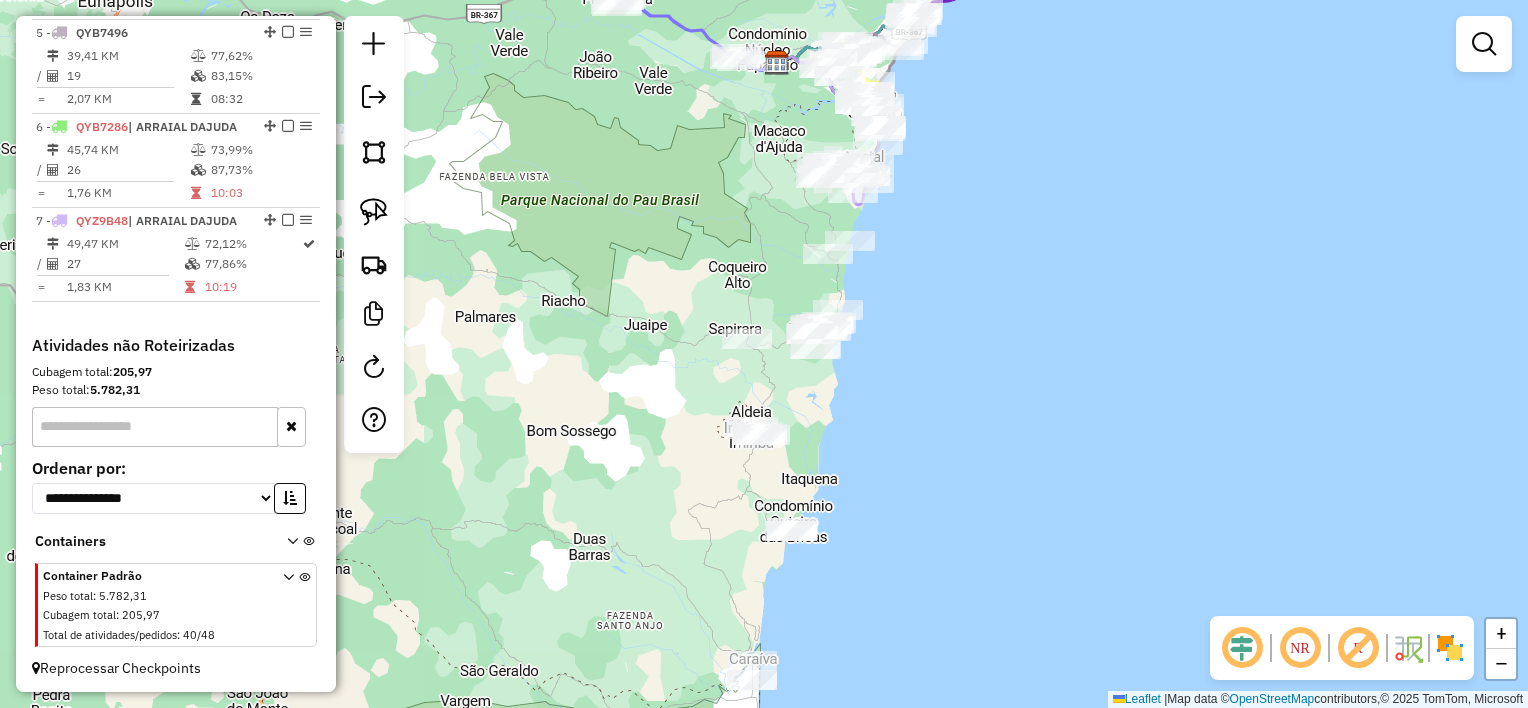 drag, startPoint x: 973, startPoint y: 468, endPoint x: 880, endPoint y: 506, distance: 100.46392 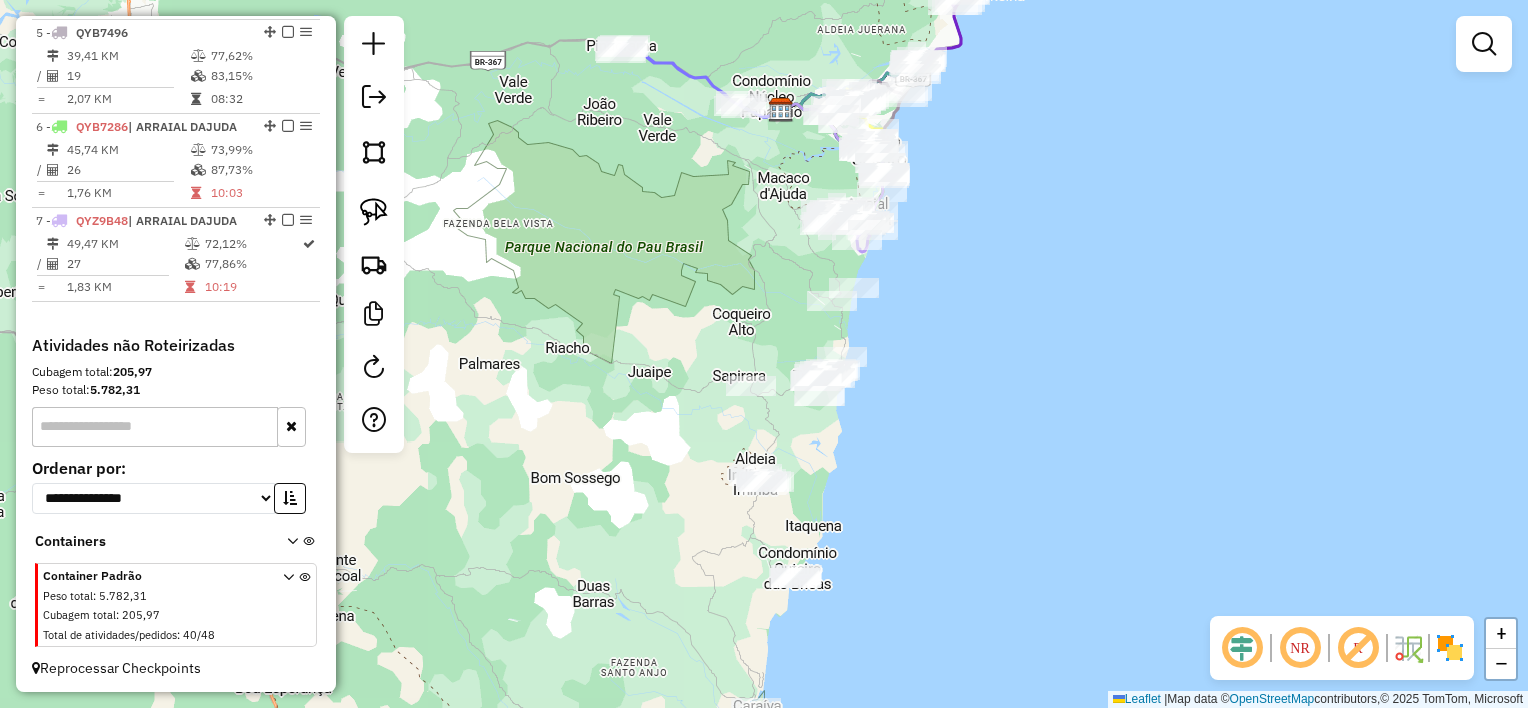 click on "Janela de atendimento Grade de atendimento Capacidade Transportadoras Veículos Cliente Pedidos  Rotas Selecione os dias de semana para filtrar as janelas de atendimento  Seg   Ter   Qua   Qui   Sex   Sáb   Dom  Informe o período da janela de atendimento: De: Até:  Filtrar exatamente a janela do cliente  Considerar janela de atendimento padrão  Selecione os dias de semana para filtrar as grades de atendimento  Seg   Ter   Qua   Qui   Sex   Sáb   Dom   Considerar clientes sem dia de atendimento cadastrado  Clientes fora do dia de atendimento selecionado Filtrar as atividades entre os valores definidos abaixo:  Peso mínimo:   Peso máximo:   Cubagem mínima:   Cubagem máxima:   De:   Até:  Filtrar as atividades entre o tempo de atendimento definido abaixo:  De:   Até:   Considerar capacidade total dos clientes não roteirizados Transportadora: Selecione um ou mais itens Tipo de veículo: Selecione um ou mais itens Veículo: Selecione um ou mais itens Motorista: Selecione um ou mais itens Nome: Rótulo:" 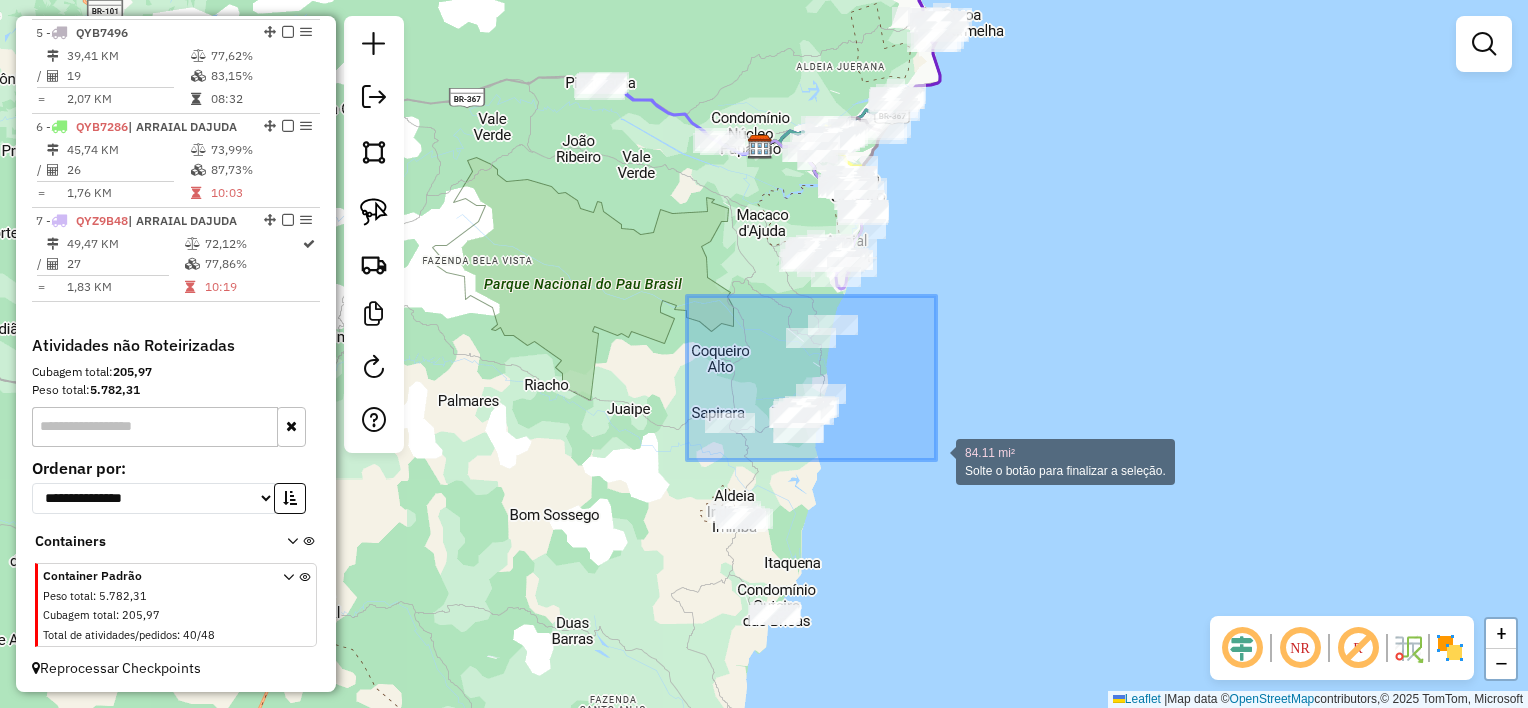 drag, startPoint x: 687, startPoint y: 296, endPoint x: 936, endPoint y: 460, distance: 298.156 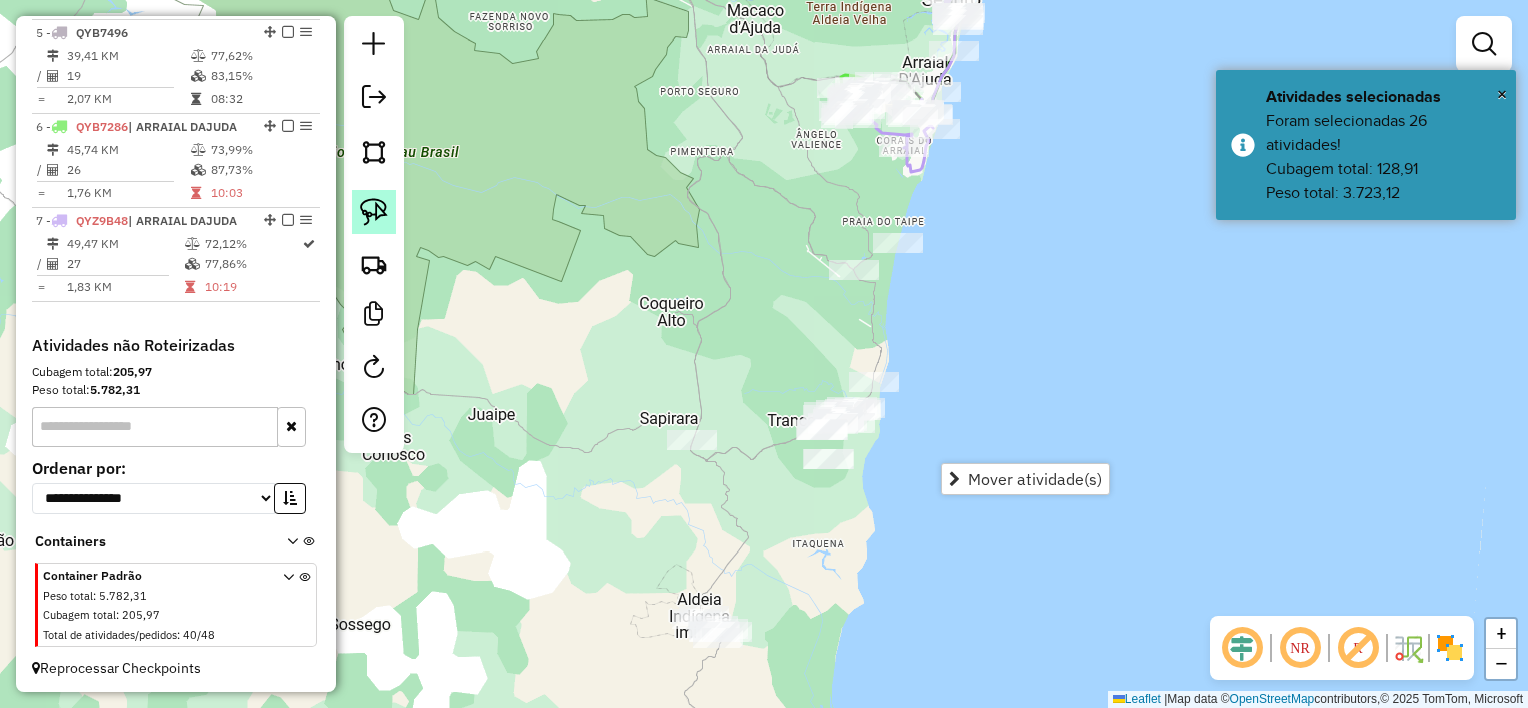 click 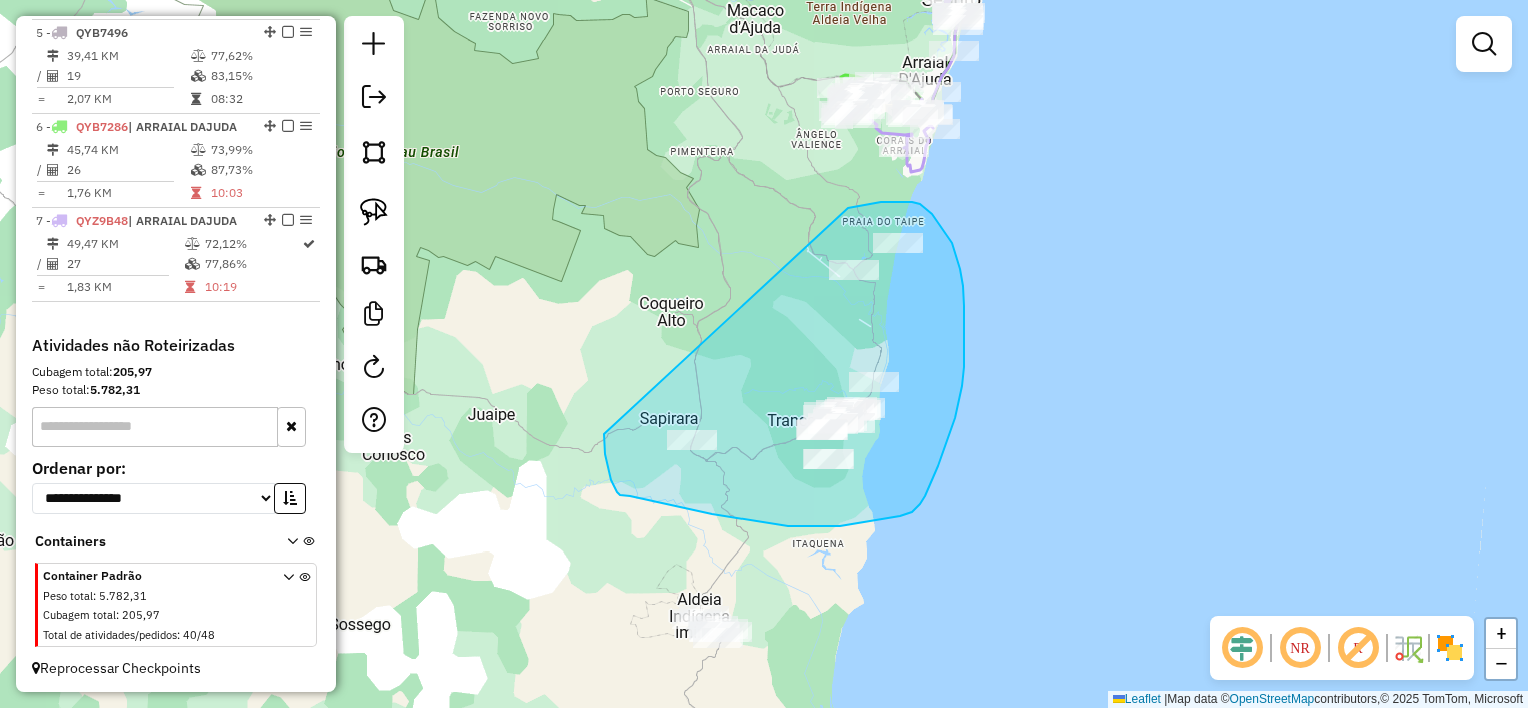 drag, startPoint x: 920, startPoint y: 204, endPoint x: 685, endPoint y: 343, distance: 273.03113 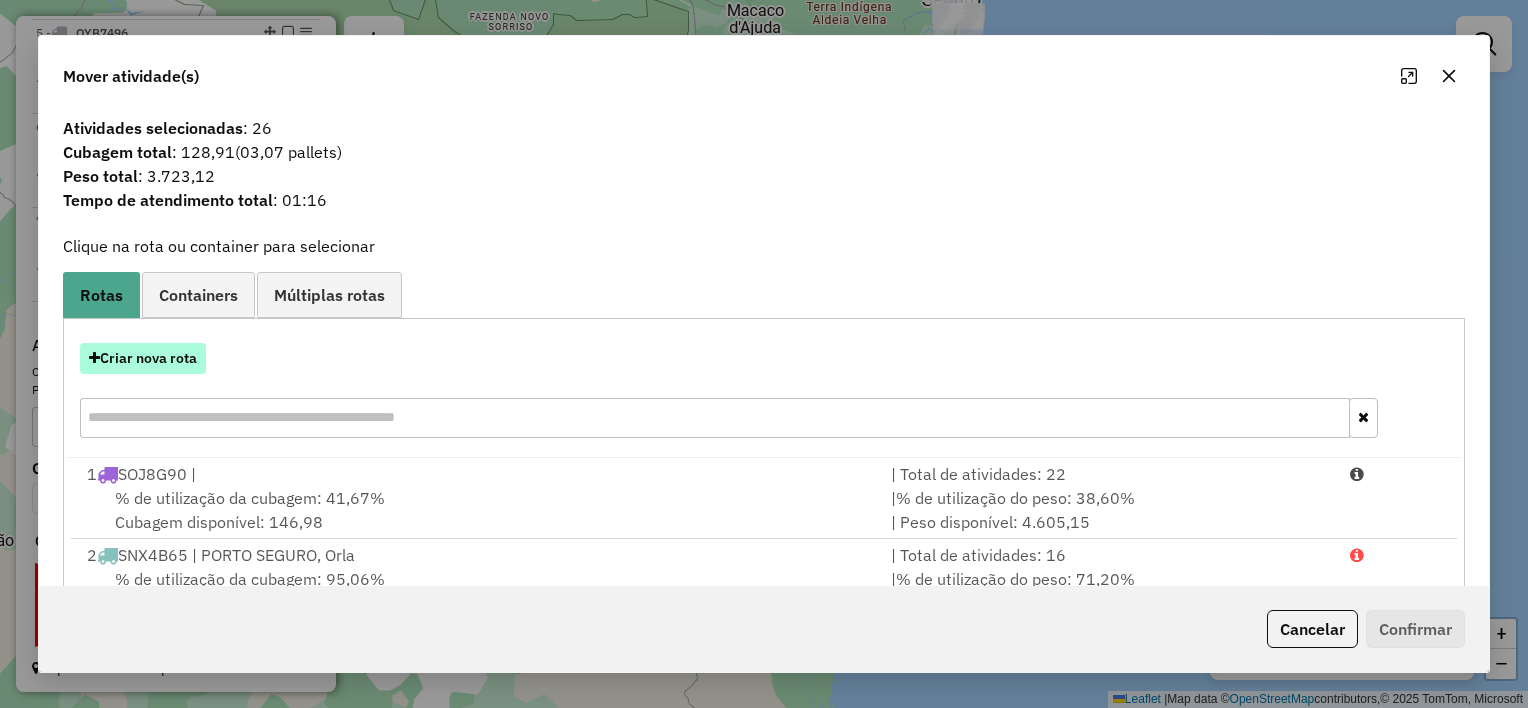 click on "Criar nova rota" at bounding box center [143, 358] 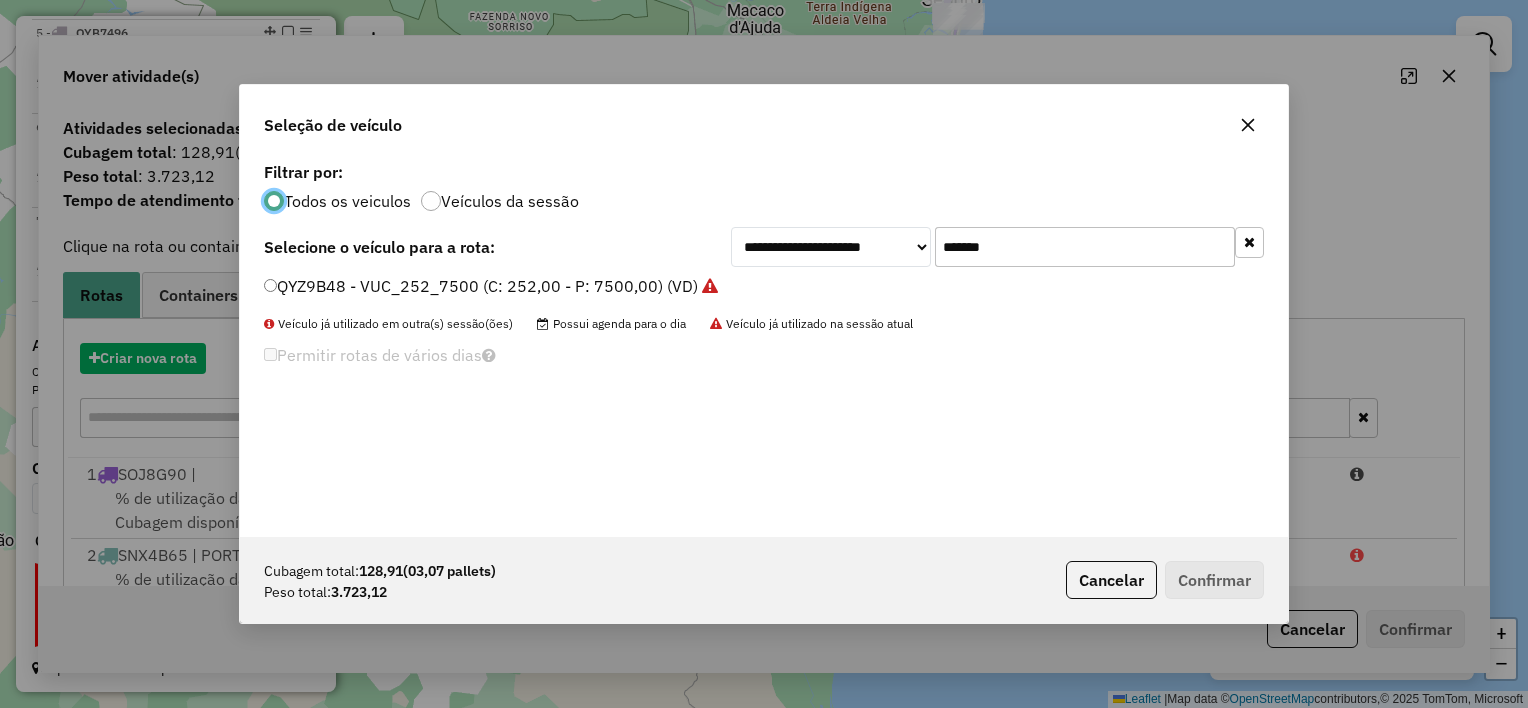 scroll, scrollTop: 10, scrollLeft: 6, axis: both 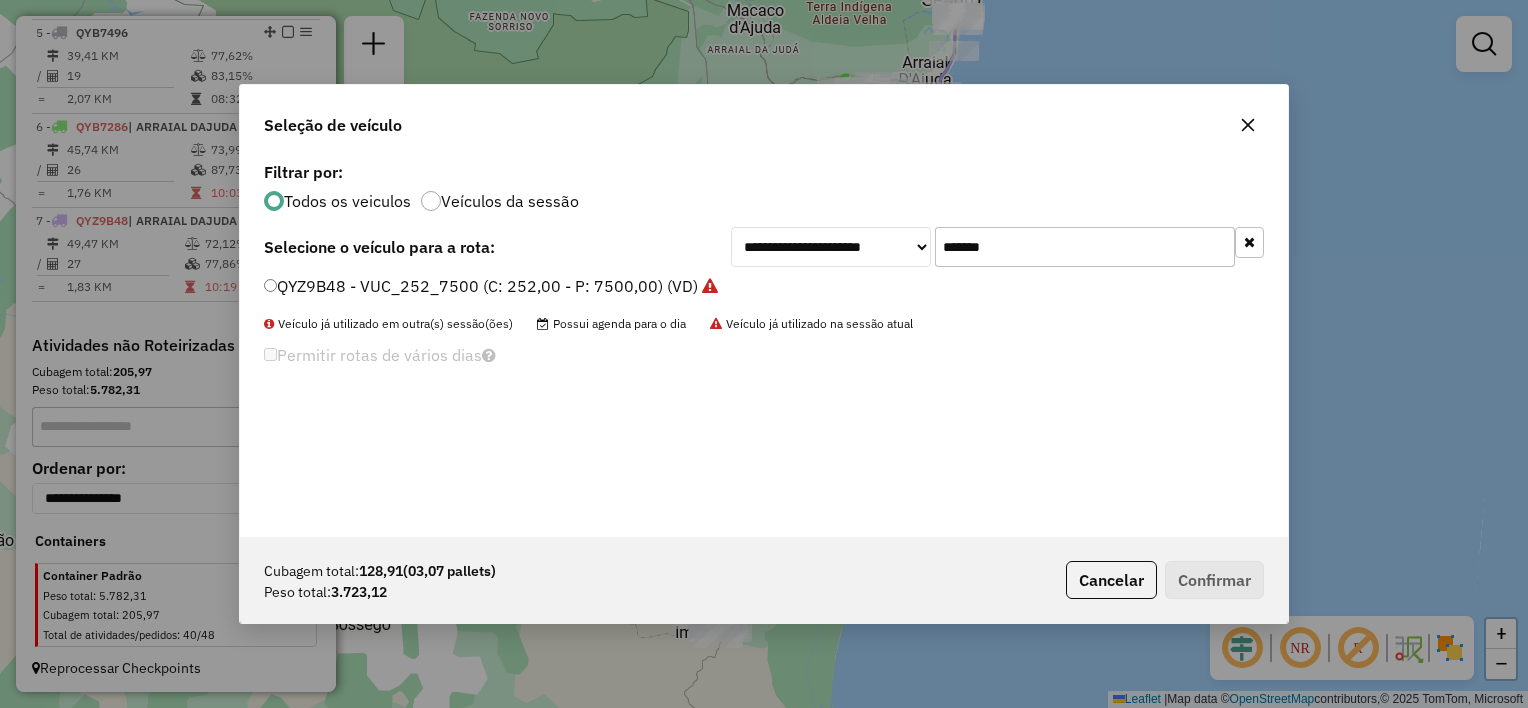 click on "*******" 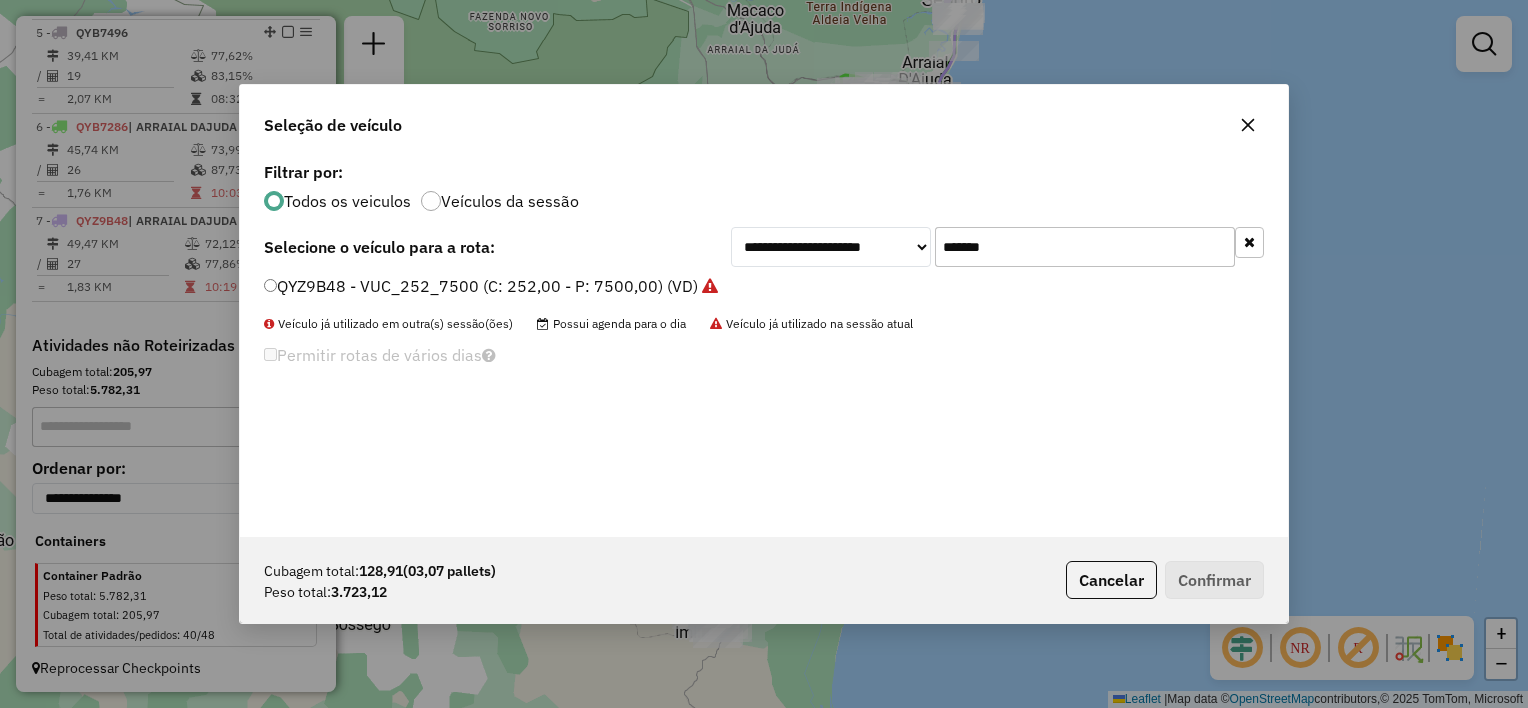 paste 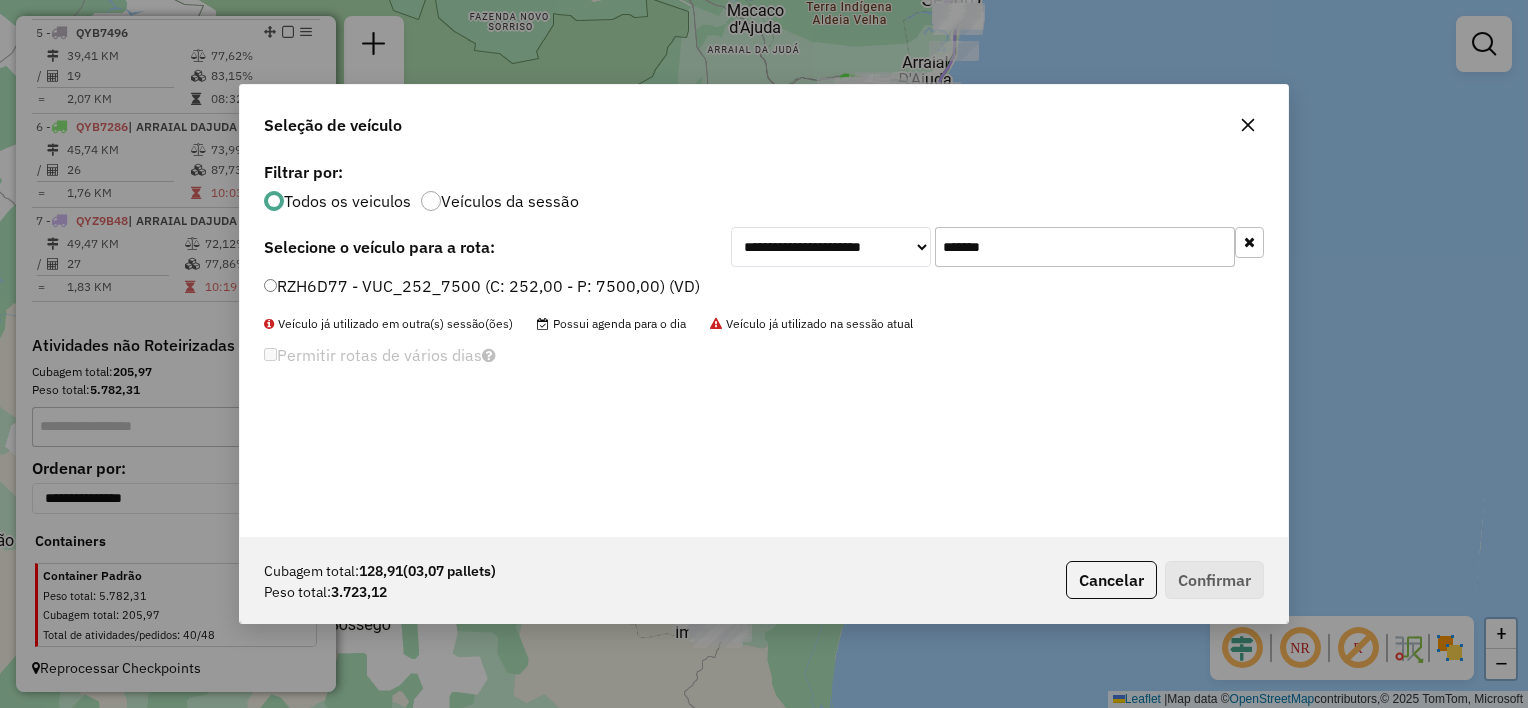 type on "*******" 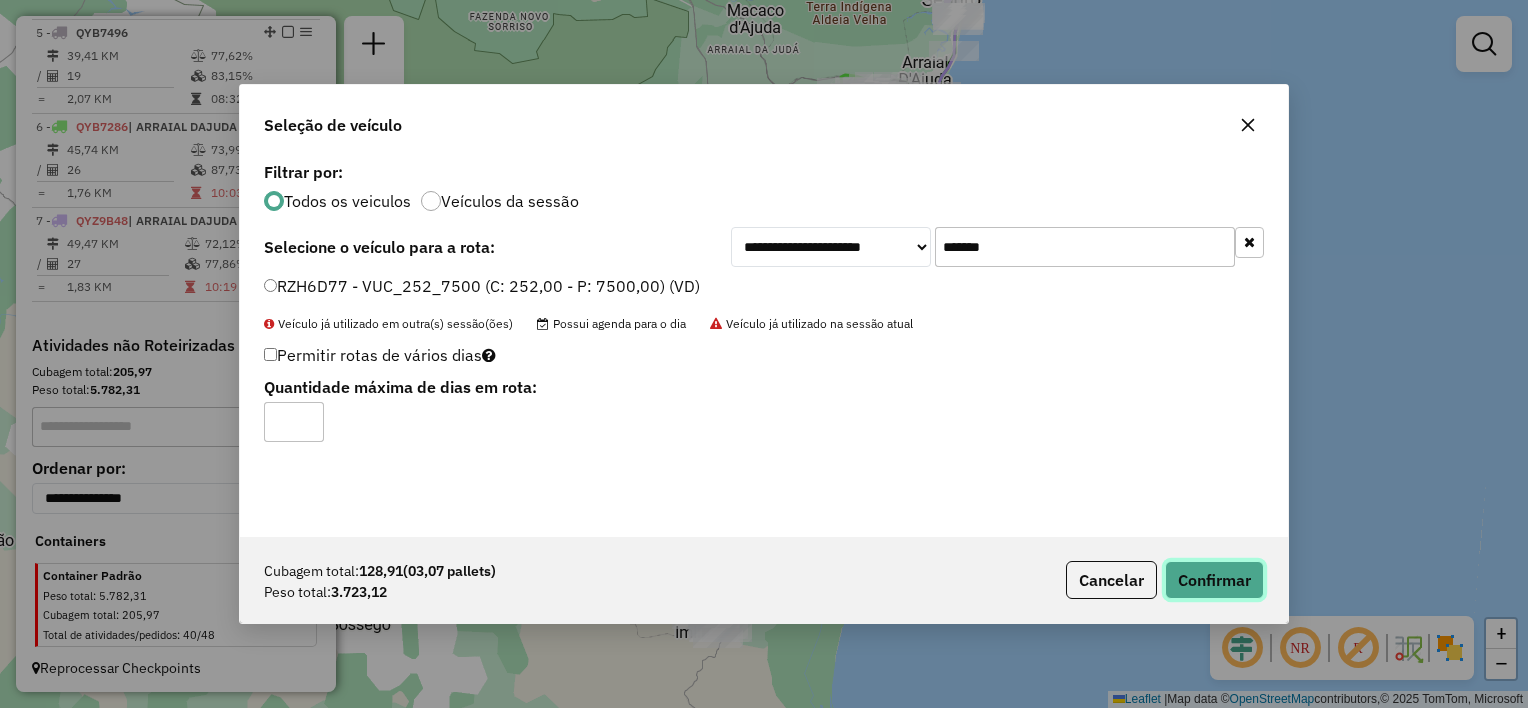 click on "Confirmar" 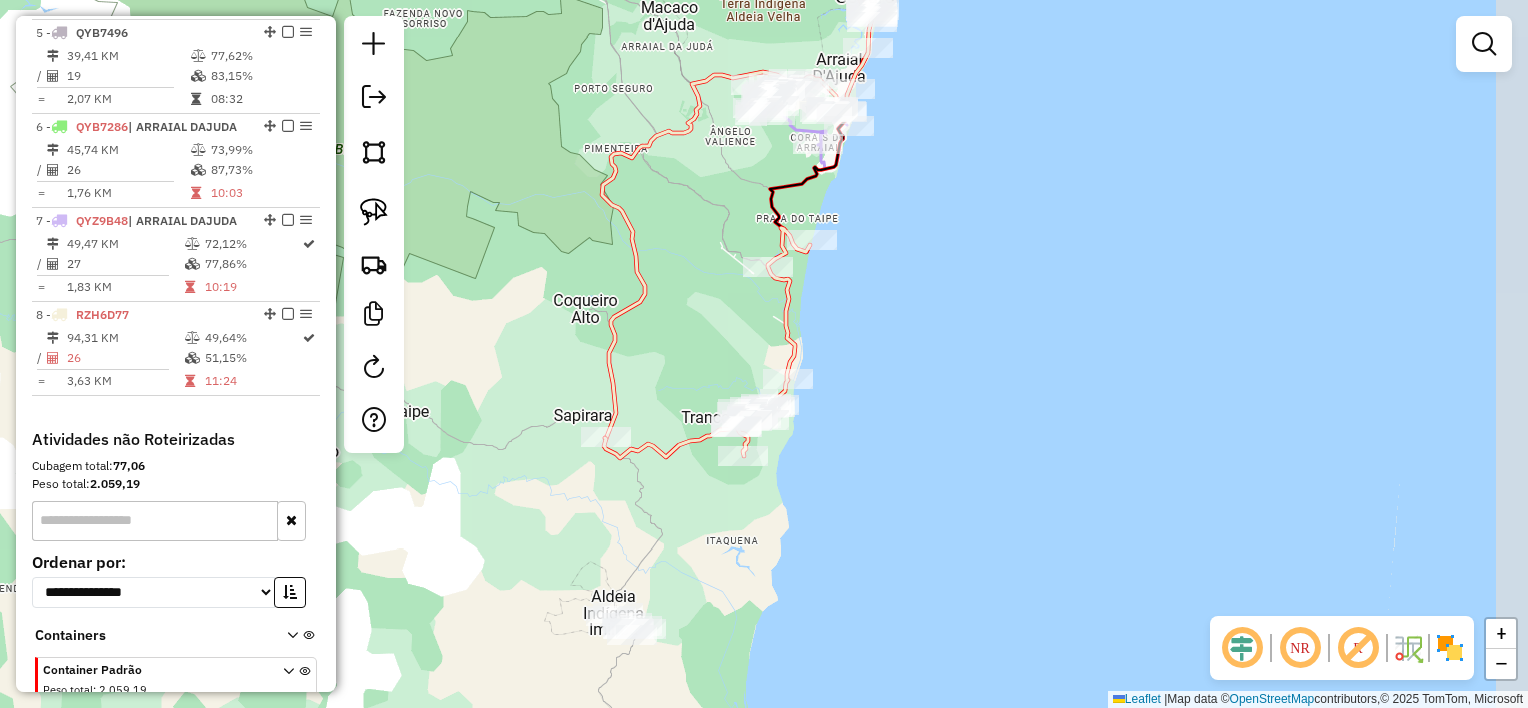 drag, startPoint x: 767, startPoint y: 362, endPoint x: 685, endPoint y: 299, distance: 103.40696 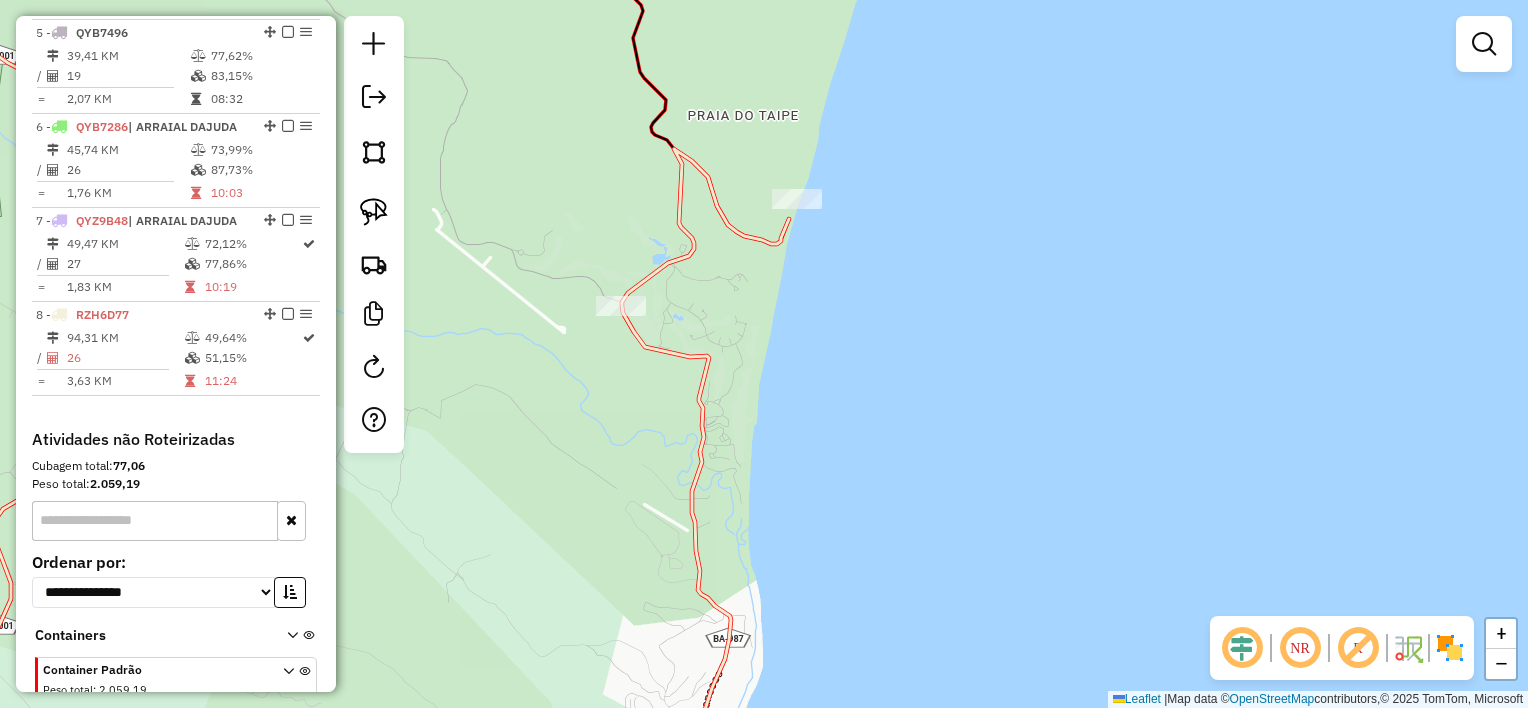click on "Janela de atendimento Grade de atendimento Capacidade Transportadoras Veículos Cliente Pedidos  Rotas Selecione os dias de semana para filtrar as janelas de atendimento  Seg   Ter   Qua   Qui   Sex   Sáb   Dom  Informe o período da janela de atendimento: De: Até:  Filtrar exatamente a janela do cliente  Considerar janela de atendimento padrão  Selecione os dias de semana para filtrar as grades de atendimento  Seg   Ter   Qua   Qui   Sex   Sáb   Dom   Considerar clientes sem dia de atendimento cadastrado  Clientes fora do dia de atendimento selecionado Filtrar as atividades entre os valores definidos abaixo:  Peso mínimo:   Peso máximo:   Cubagem mínima:   Cubagem máxima:   De:   Até:  Filtrar as atividades entre o tempo de atendimento definido abaixo:  De:   Até:   Considerar capacidade total dos clientes não roteirizados Transportadora: Selecione um ou mais itens Tipo de veículo: Selecione um ou mais itens Veículo: Selecione um ou mais itens Motorista: Selecione um ou mais itens Nome: Rótulo:" 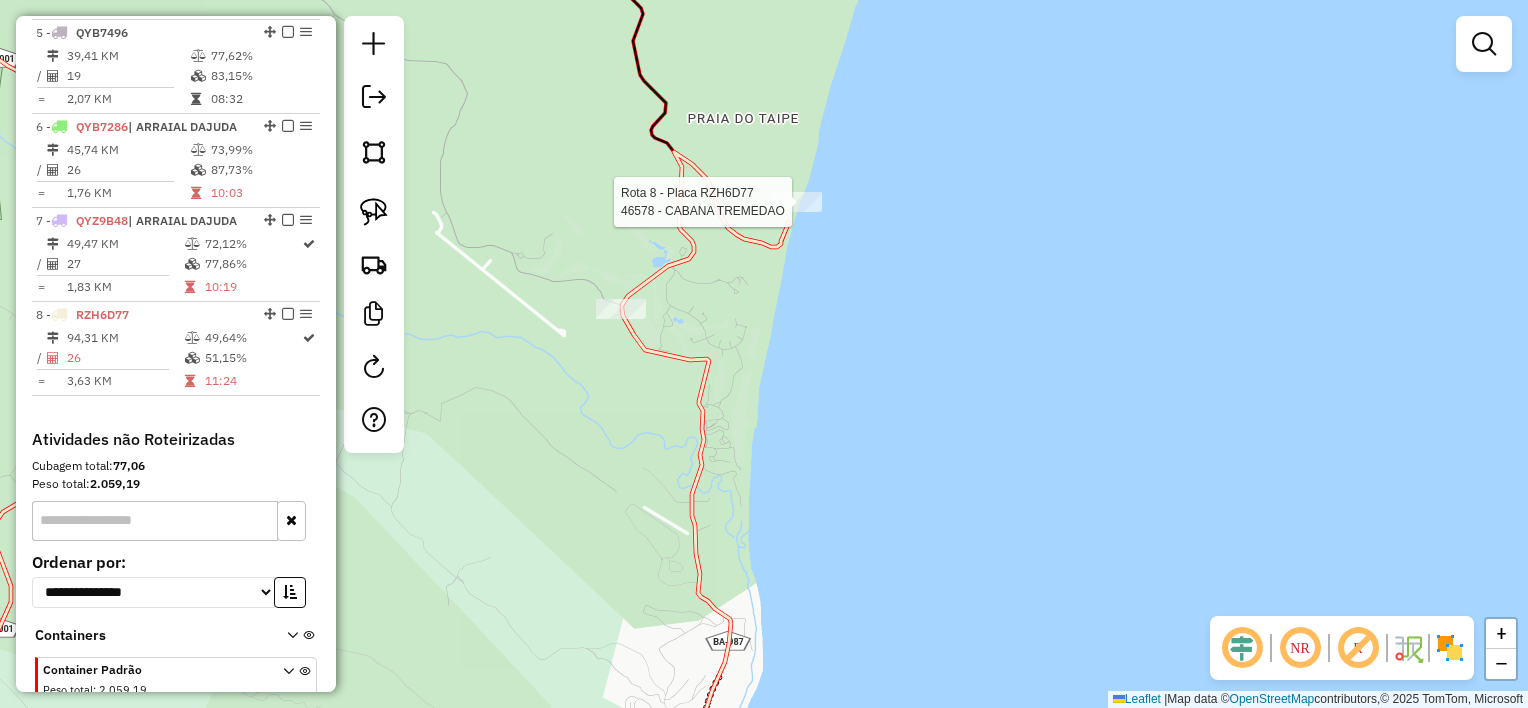 scroll, scrollTop: 1252, scrollLeft: 0, axis: vertical 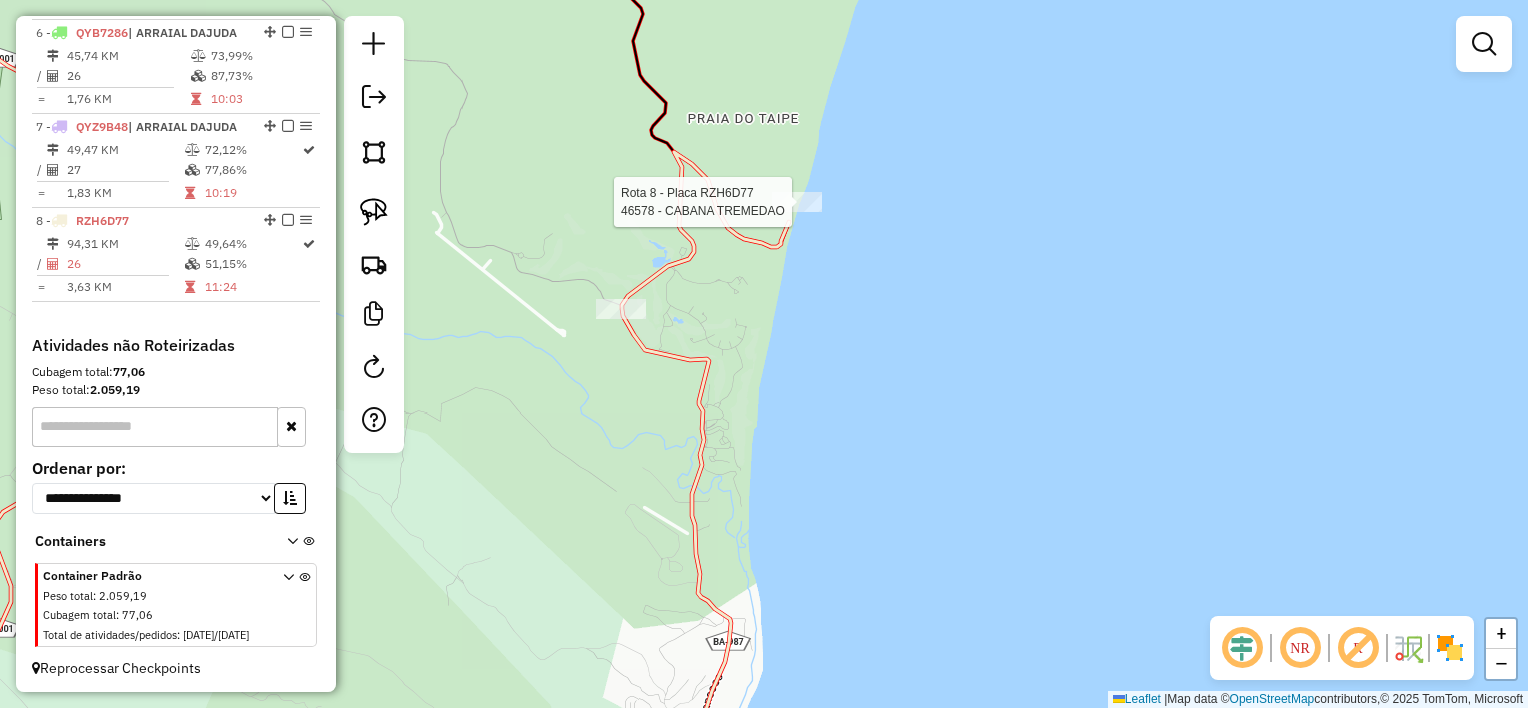 select on "**********" 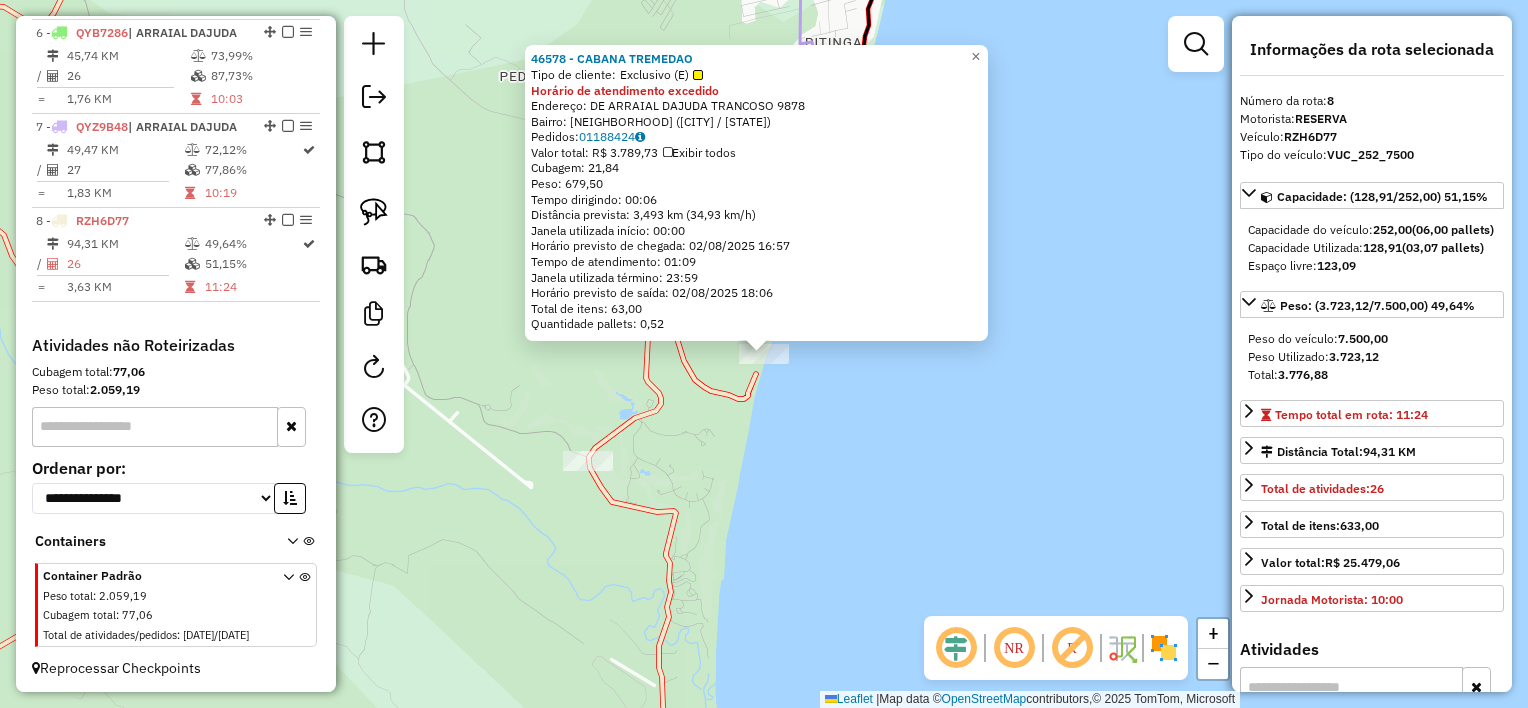 click on "46578 - CABANA TREMEDAO  Tipo de cliente:   Exclusivo (E)  Horário de atendimento excedido  Endereço:  DE ARRAIAL DAJUDA TRANCOSO 9878   Bairro: PRAIA (TRANCOSO / BA)   Pedidos:  01188424   Valor total: R$ 3.789,73   Exibir todos   Cubagem: 21,84  Peso: 679,50  Tempo dirigindo: 00:06   Distância prevista: 3,493 km (34,93 km/h)   Janela utilizada início: 00:00   Horário previsto de chegada: 02/08/2025 16:57   Tempo de atendimento: 01:09   Janela utilizada término: 23:59   Horário previsto de saída: 02/08/2025 18:06   Total de itens: 63,00   Quantidade pallets: 0,52  × Janela de atendimento Grade de atendimento Capacidade Transportadoras Veículos Cliente Pedidos  Rotas Selecione os dias de semana para filtrar as janelas de atendimento  Seg   Ter   Qua   Qui   Sex   Sáb   Dom  Informe o período da janela de atendimento: De: Até:  Filtrar exatamente a janela do cliente  Considerar janela de atendimento padrão  Selecione os dias de semana para filtrar as grades de atendimento  Seg   Ter   Qua   Qui" 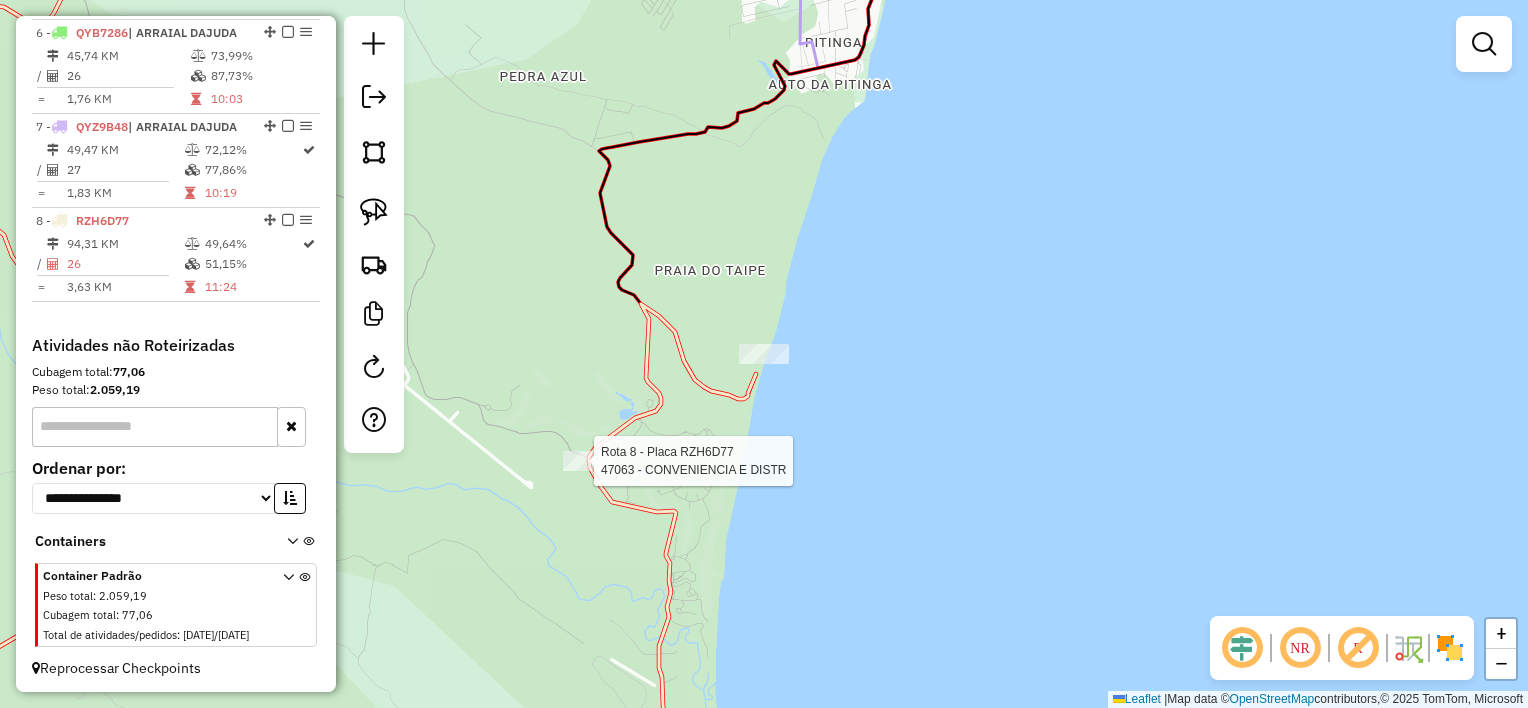select on "**********" 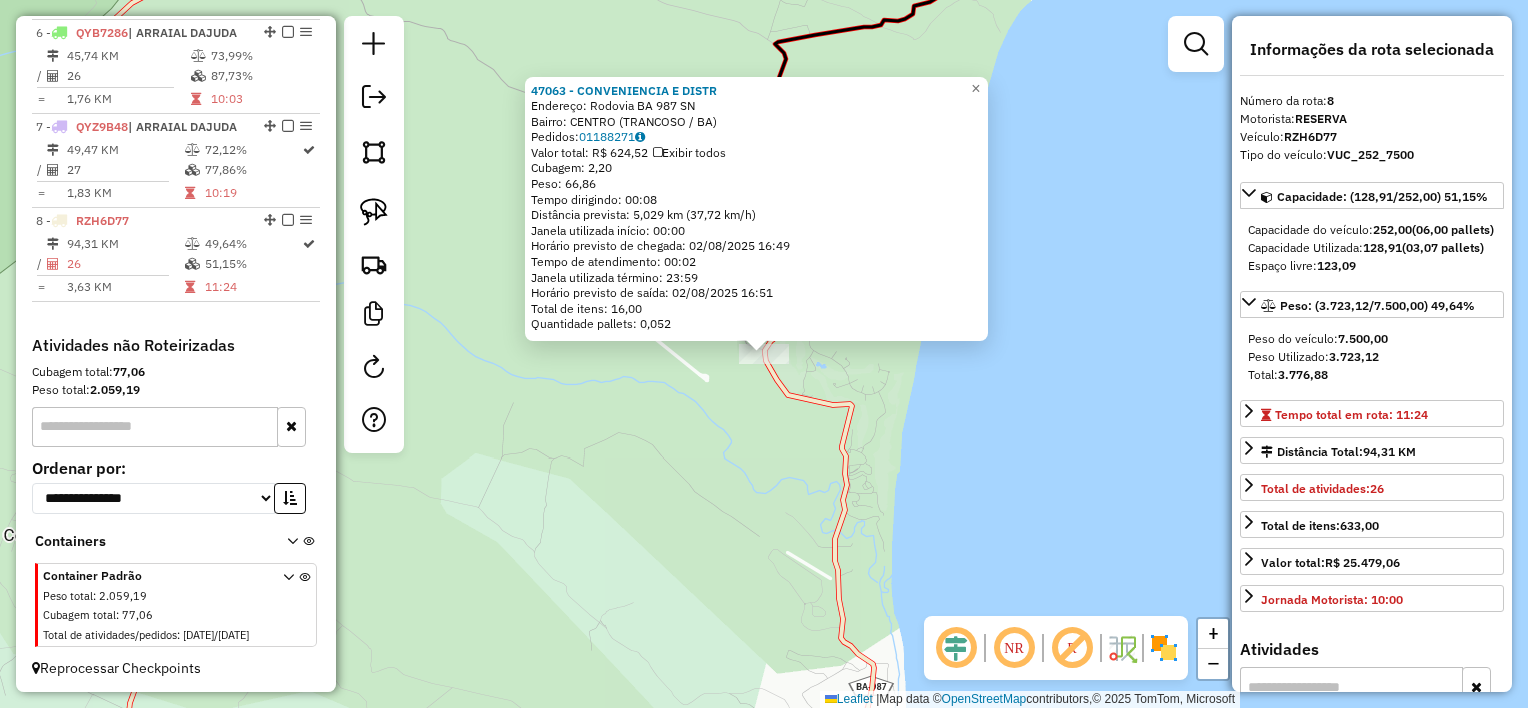 click on "47063 - CONVENIENCIA E DISTR  Endereço:  Rodovia BA 987 SN   Bairro: CENTRO (TRANCOSO / BA)   Pedidos:  01188271   Valor total: R$ 624,52   Exibir todos   Cubagem: 2,20  Peso: 66,86  Tempo dirigindo: 00:08   Distância prevista: 5,029 km (37,72 km/h)   Janela utilizada início: 00:00   Horário previsto de chegada: 02/08/2025 16:49   Tempo de atendimento: 00:02   Janela utilizada término: 23:59   Horário previsto de saída: 02/08/2025 16:51   Total de itens: 16,00   Quantidade pallets: 0,052  × Janela de atendimento Grade de atendimento Capacidade Transportadoras Veículos Cliente Pedidos  Rotas Selecione os dias de semana para filtrar as janelas de atendimento  Seg   Ter   Qua   Qui   Sex   Sáb   Dom  Informe o período da janela de atendimento: De: Até:  Filtrar exatamente a janela do cliente  Considerar janela de atendimento padrão  Selecione os dias de semana para filtrar as grades de atendimento  Seg   Ter   Qua   Qui   Sex   Sáb   Dom   Considerar clientes sem dia de atendimento cadastrado  De:" 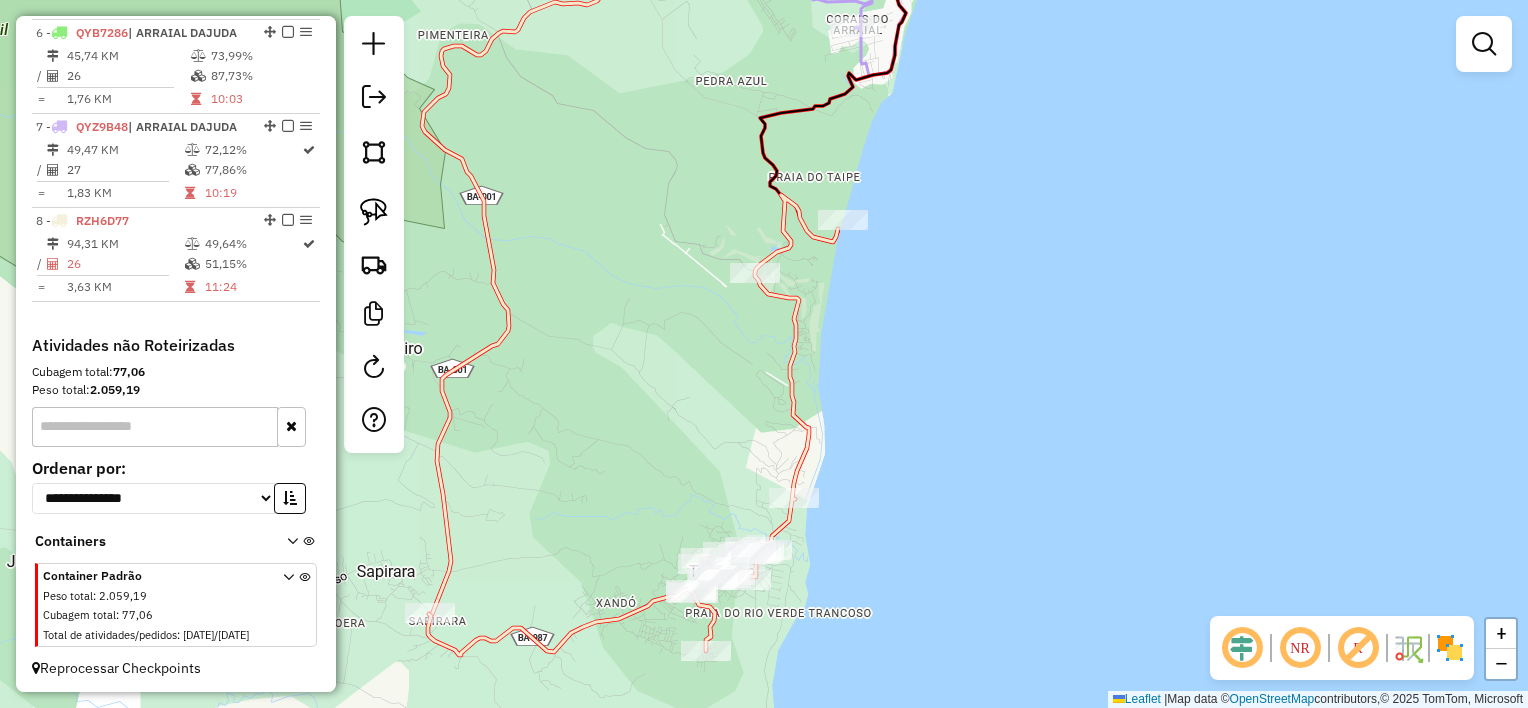 drag, startPoint x: 882, startPoint y: 469, endPoint x: 857, endPoint y: 368, distance: 104.048065 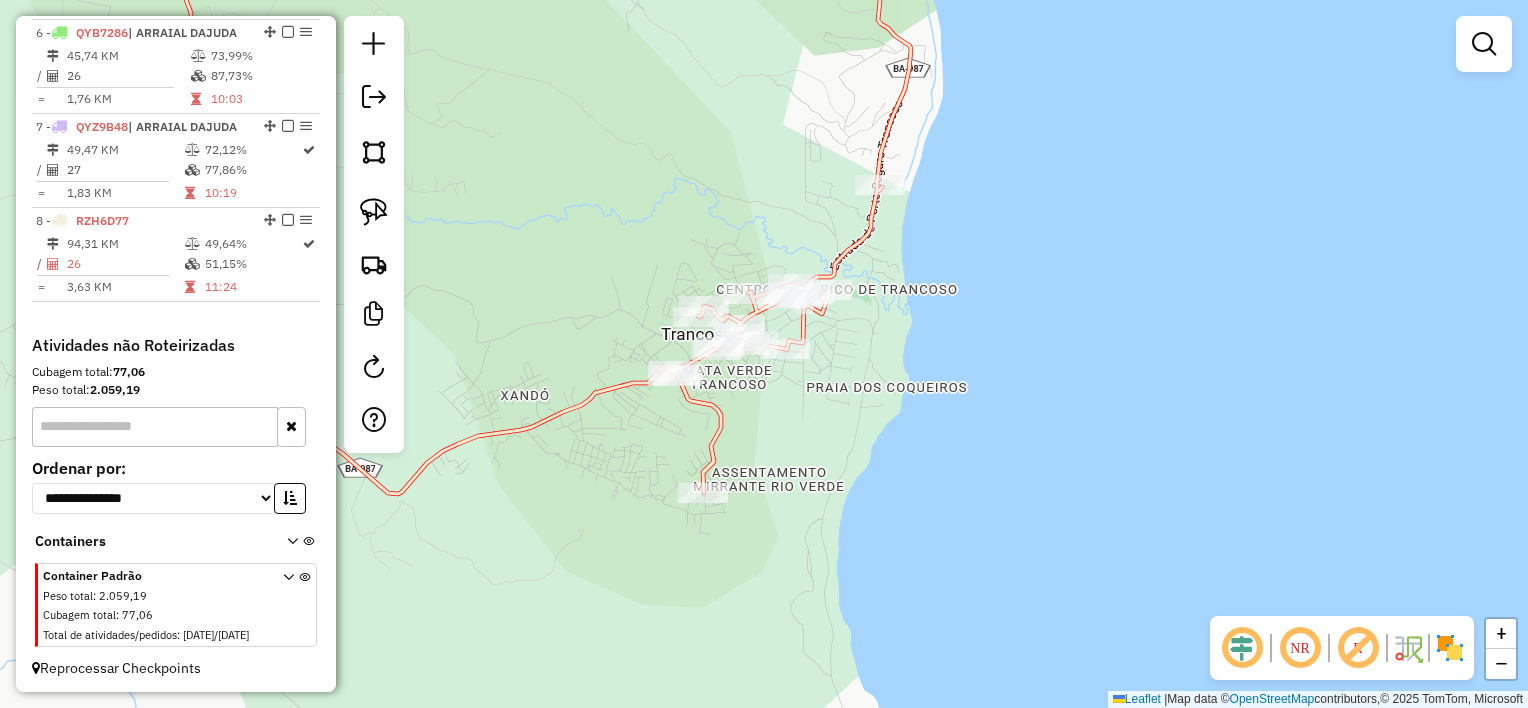 drag, startPoint x: 783, startPoint y: 524, endPoint x: 772, endPoint y: 409, distance: 115.52489 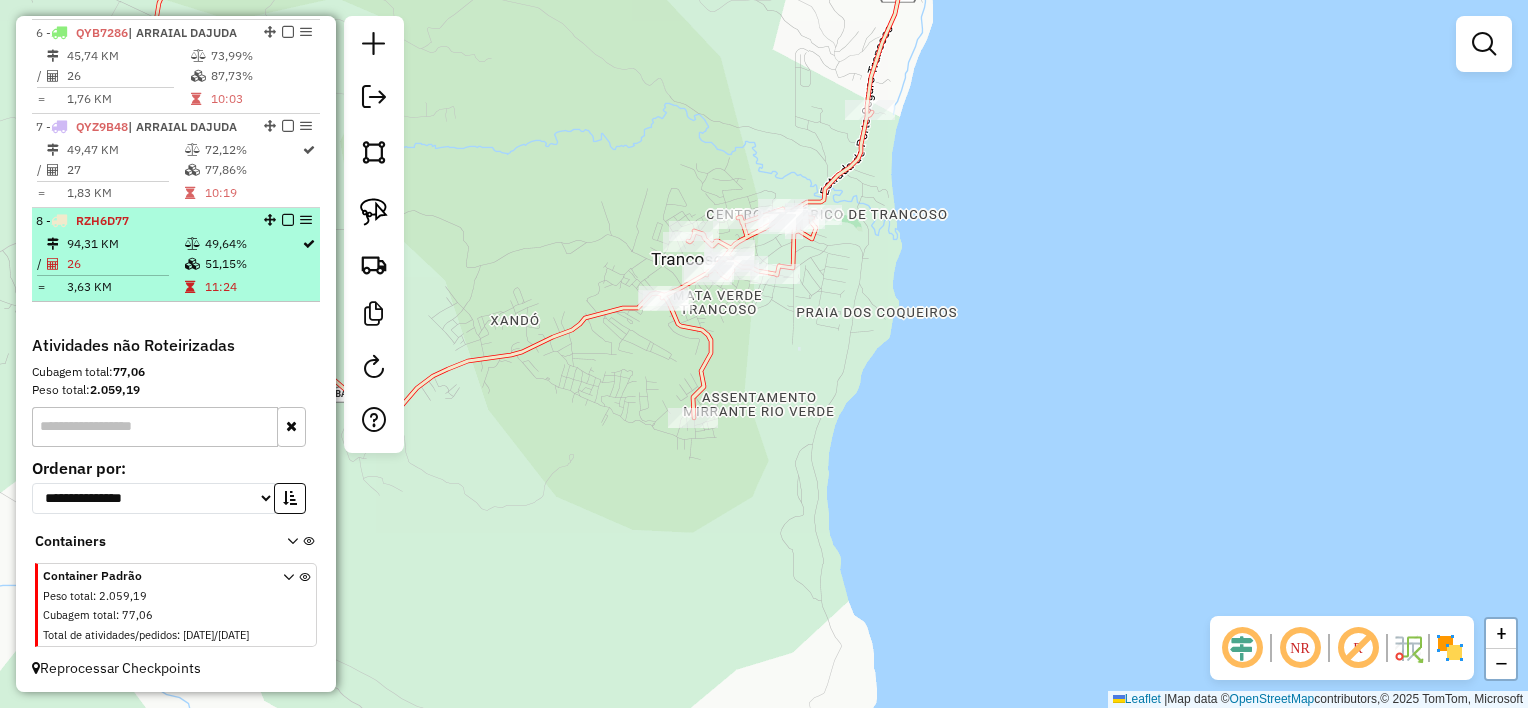 select on "**********" 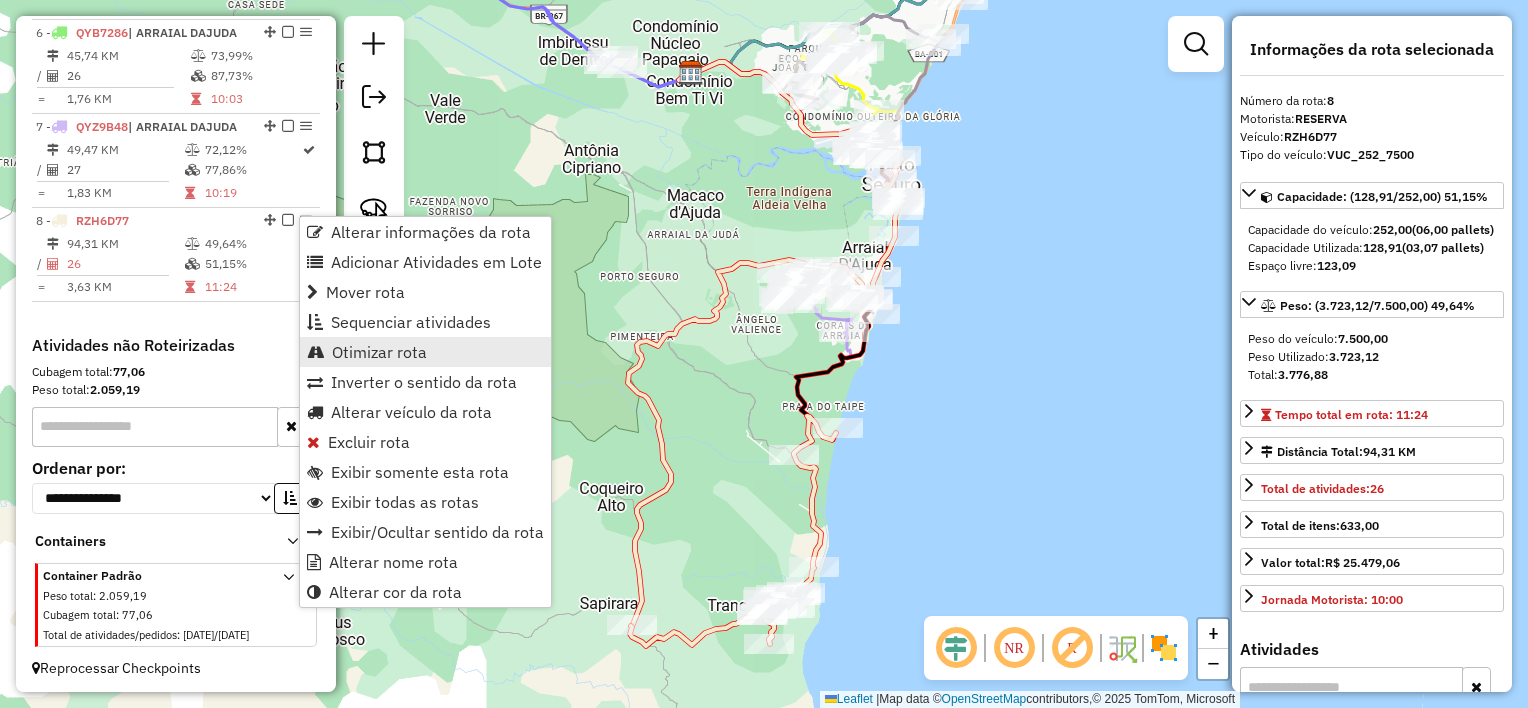 click on "Otimizar rota" at bounding box center (379, 352) 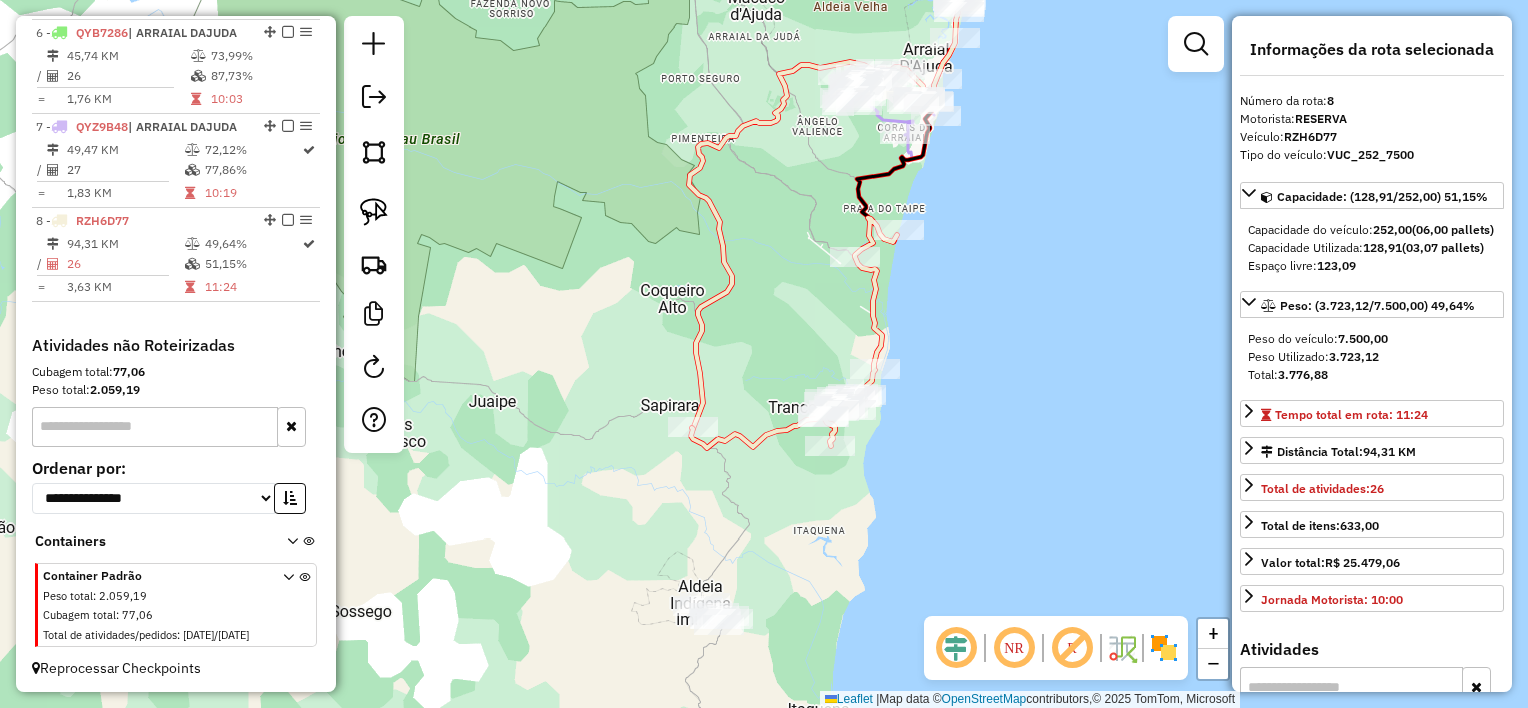 drag, startPoint x: 939, startPoint y: 331, endPoint x: 963, endPoint y: 267, distance: 68.35203 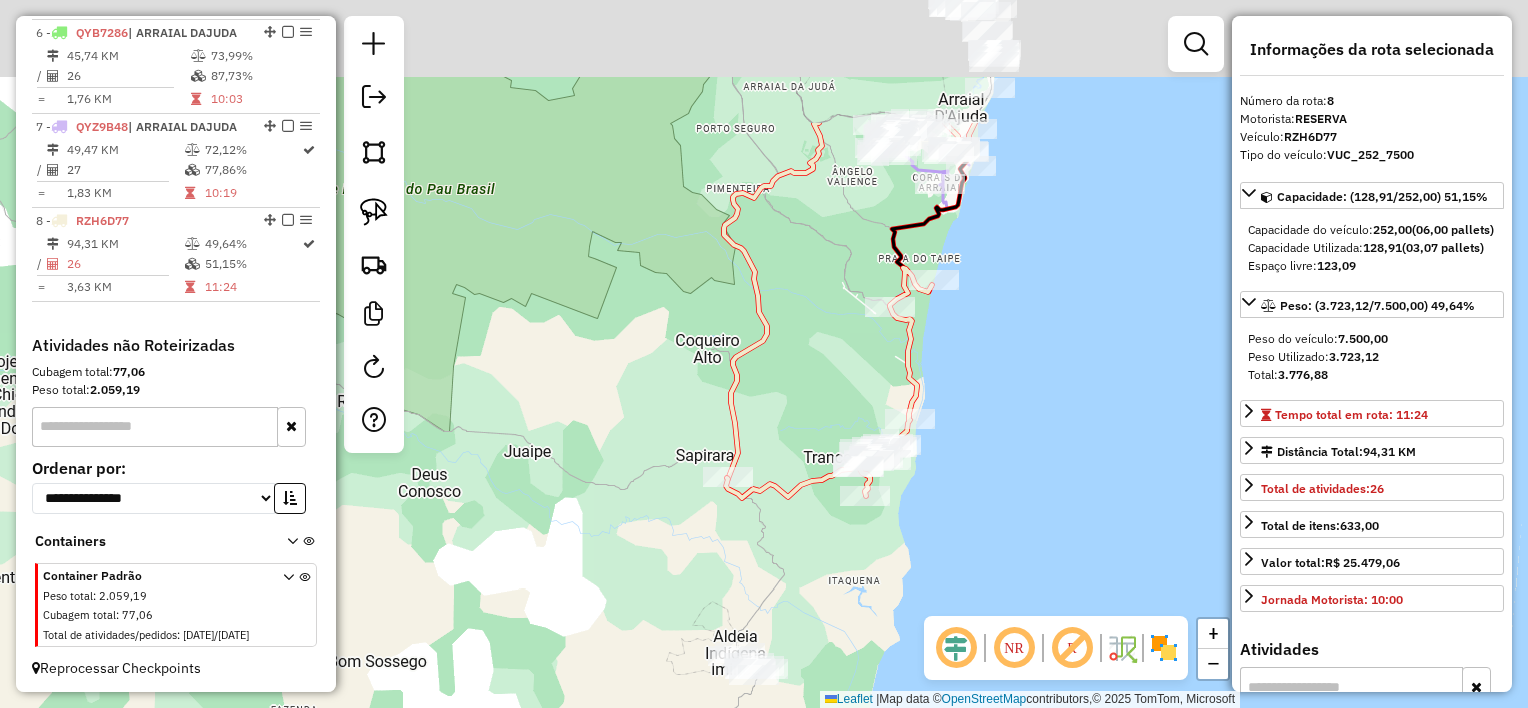 drag, startPoint x: 1040, startPoint y: 272, endPoint x: 960, endPoint y: 468, distance: 211.69789 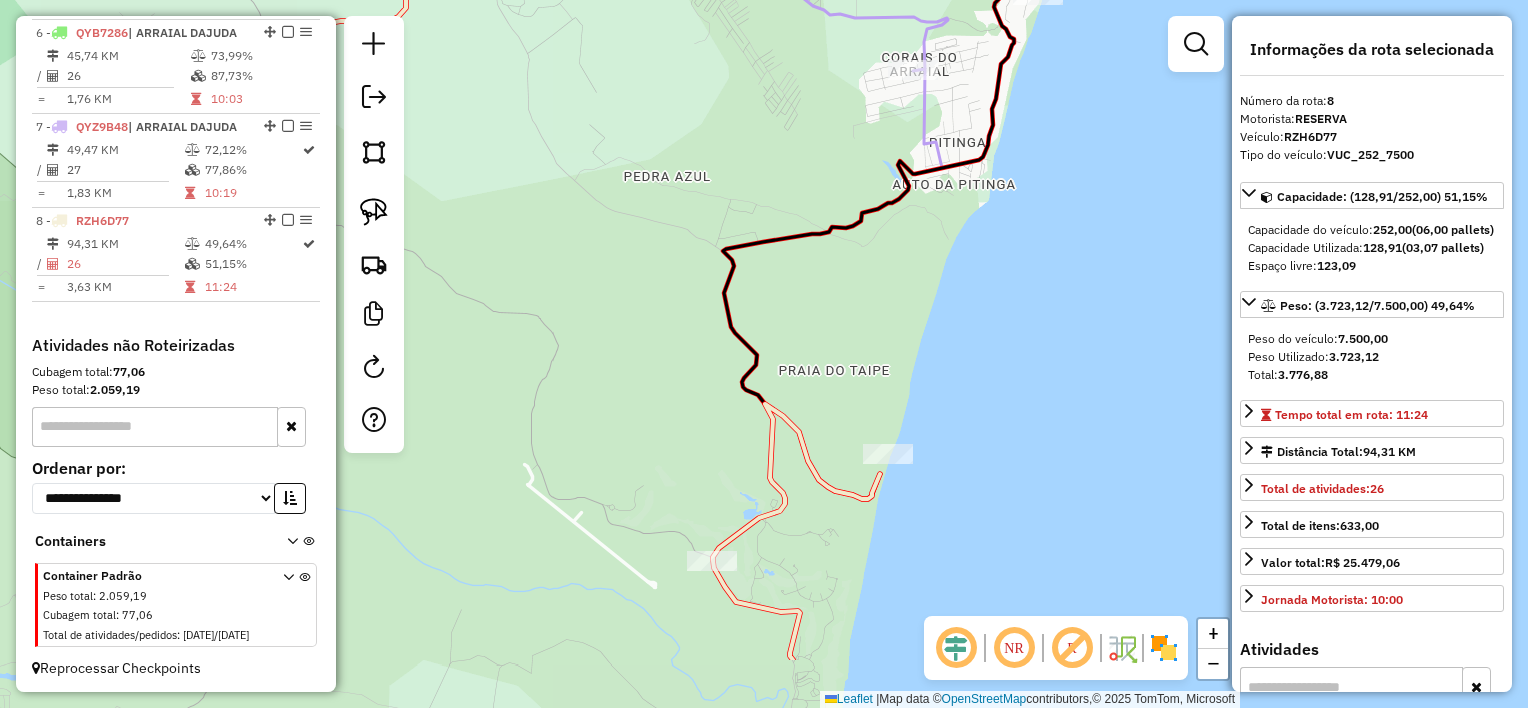 drag, startPoint x: 928, startPoint y: 348, endPoint x: 965, endPoint y: 229, distance: 124.61942 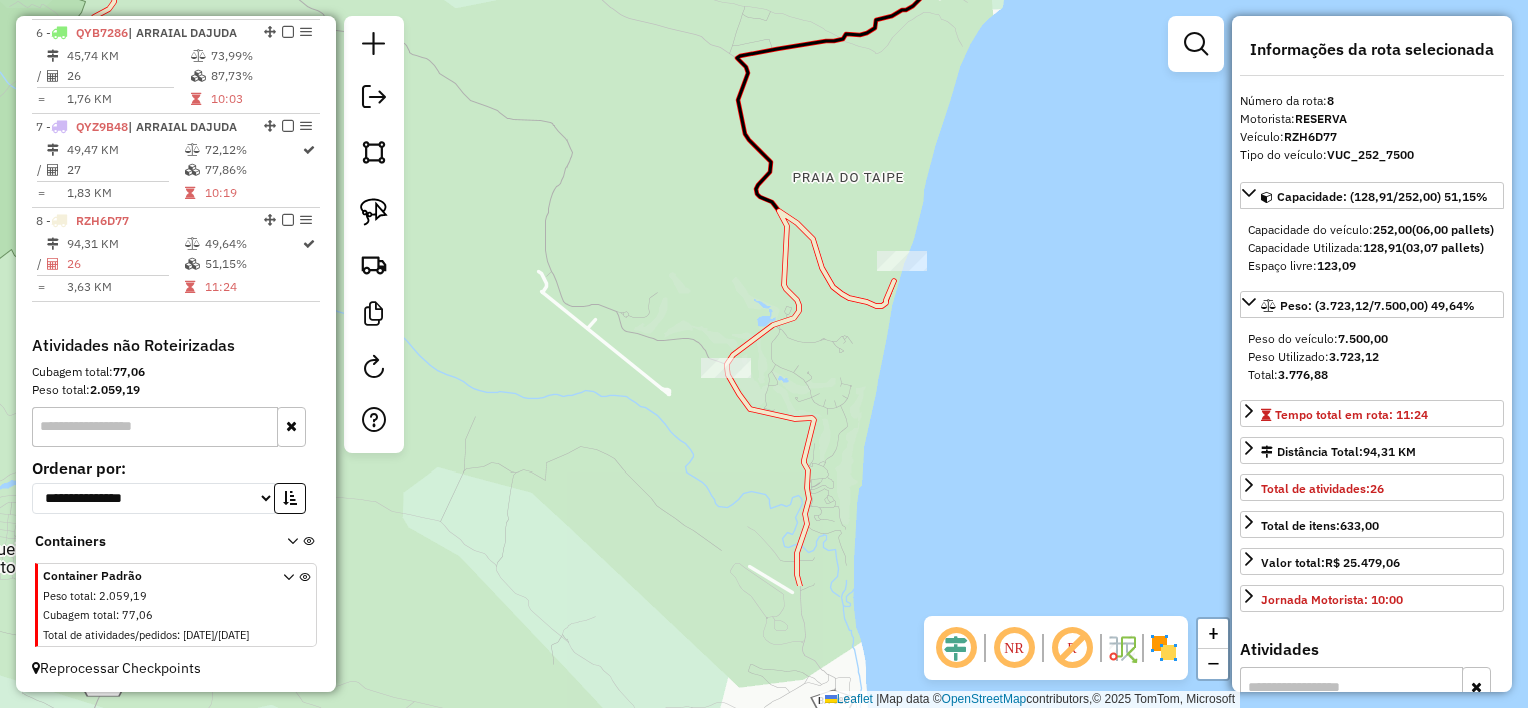 drag, startPoint x: 904, startPoint y: 404, endPoint x: 955, endPoint y: 120, distance: 288.54288 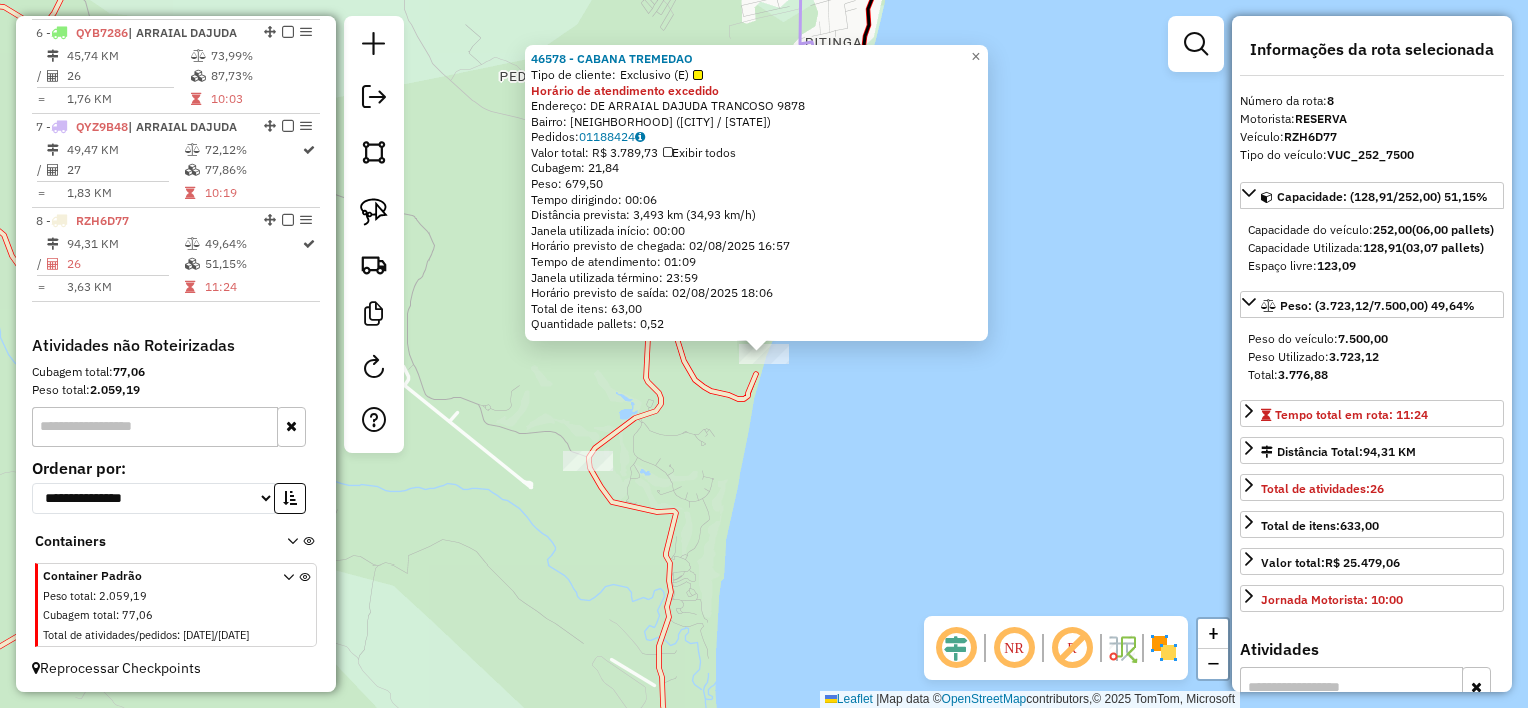 click on "46578 - CABANA TREMEDAO  Tipo de cliente:   Exclusivo (E)  Horário de atendimento excedido  Endereço:  DE ARRAIAL DAJUDA TRANCOSO 9878   Bairro: PRAIA (TRANCOSO / BA)   Pedidos:  01188424   Valor total: R$ 3.789,73   Exibir todos   Cubagem: 21,84  Peso: 679,50  Tempo dirigindo: 00:06   Distância prevista: 3,493 km (34,93 km/h)   Janela utilizada início: 00:00   Horário previsto de chegada: 02/08/2025 16:57   Tempo de atendimento: 01:09   Janela utilizada término: 23:59   Horário previsto de saída: 02/08/2025 18:06   Total de itens: 63,00   Quantidade pallets: 0,52  × Janela de atendimento Grade de atendimento Capacidade Transportadoras Veículos Cliente Pedidos  Rotas Selecione os dias de semana para filtrar as janelas de atendimento  Seg   Ter   Qua   Qui   Sex   Sáb   Dom  Informe o período da janela de atendimento: De: Até:  Filtrar exatamente a janela do cliente  Considerar janela de atendimento padrão  Selecione os dias de semana para filtrar as grades de atendimento  Seg   Ter   Qua   Qui" 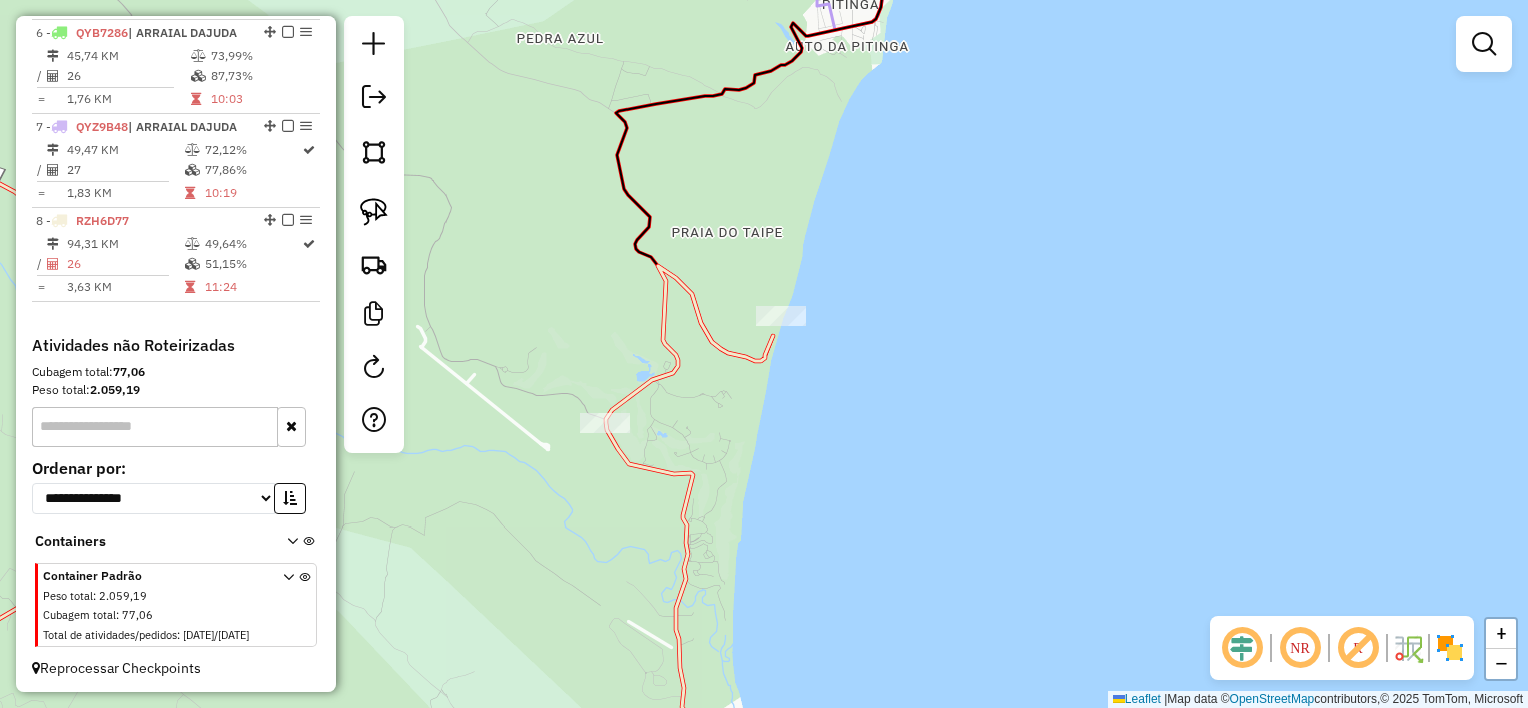 drag, startPoint x: 848, startPoint y: 428, endPoint x: 908, endPoint y: 258, distance: 180.27756 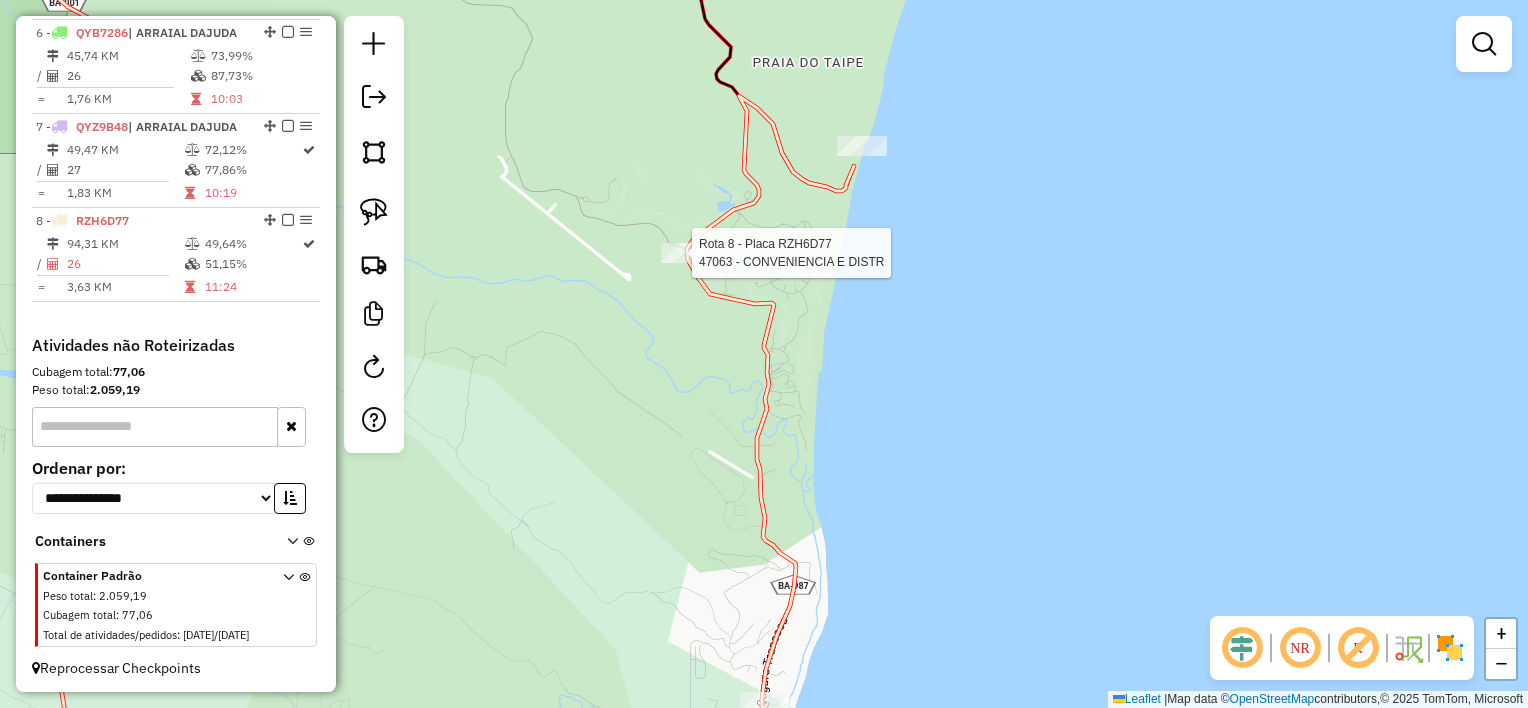 select on "**********" 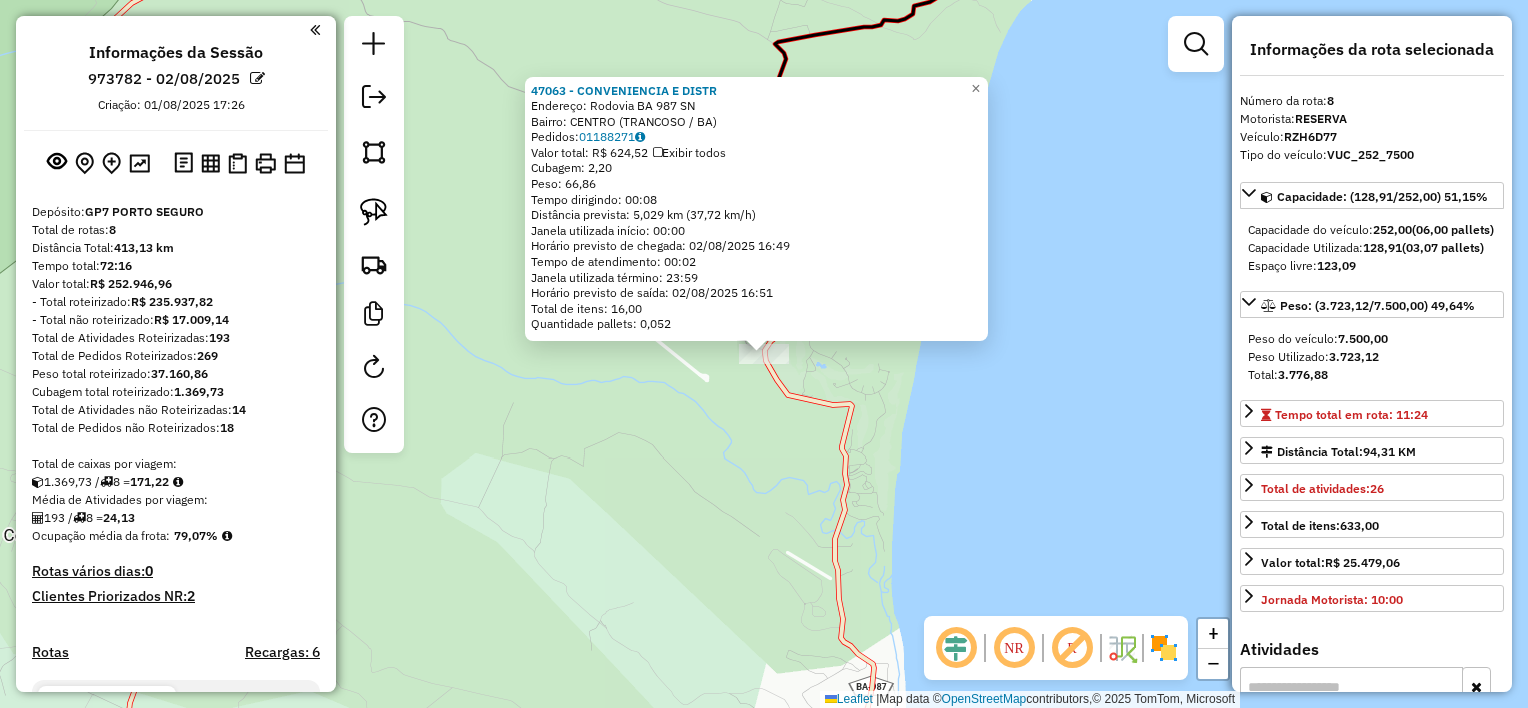 select on "**********" 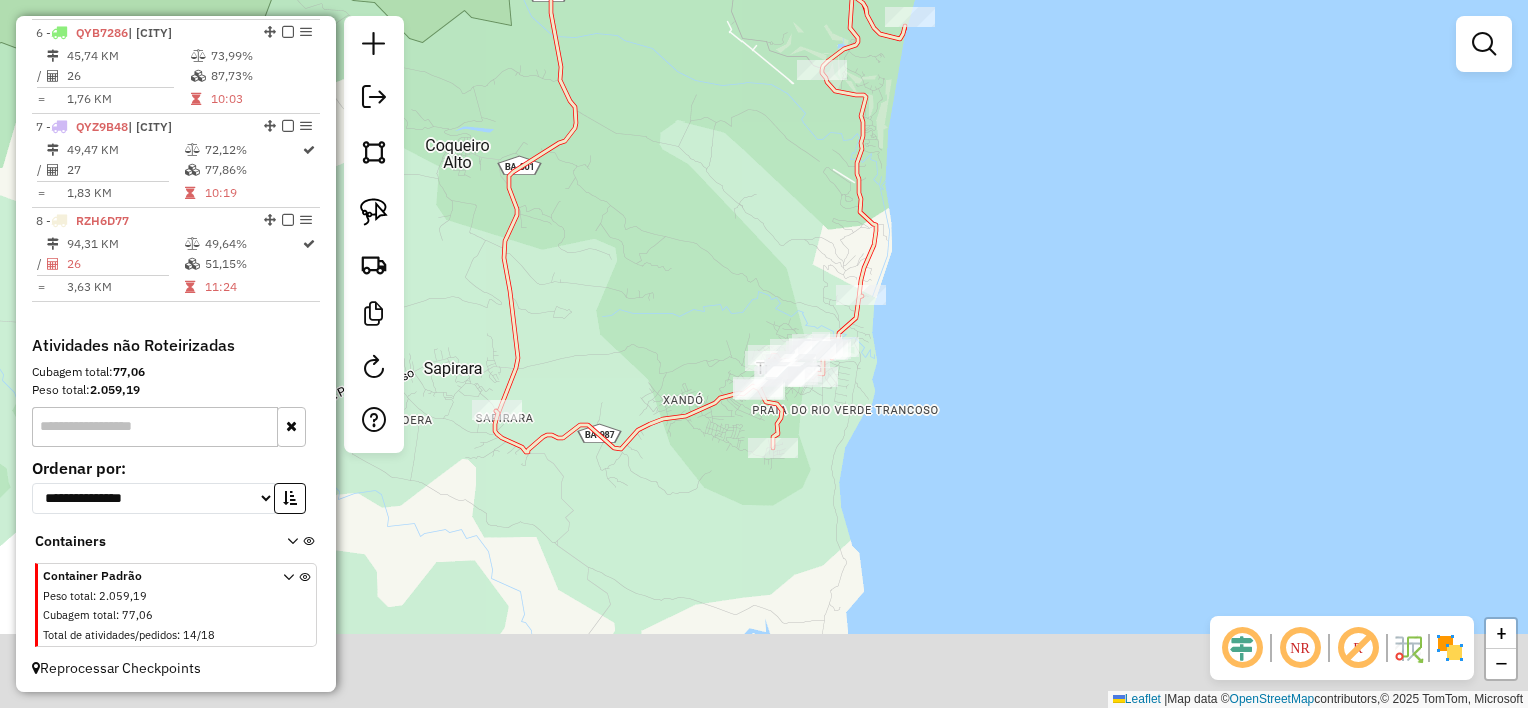 drag, startPoint x: 932, startPoint y: 472, endPoint x: 939, endPoint y: 190, distance: 282.08685 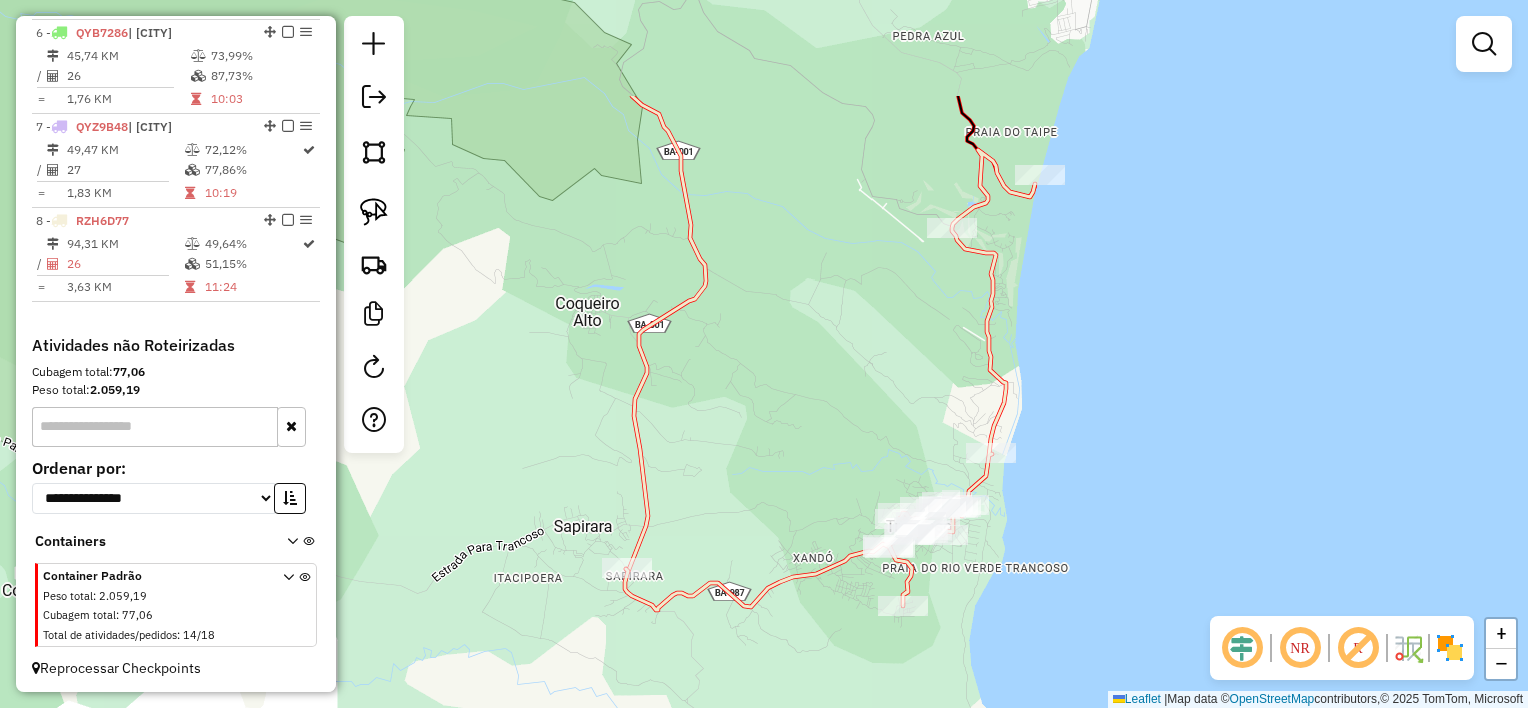 drag, startPoint x: 1021, startPoint y: 334, endPoint x: 1023, endPoint y: 572, distance: 238.0084 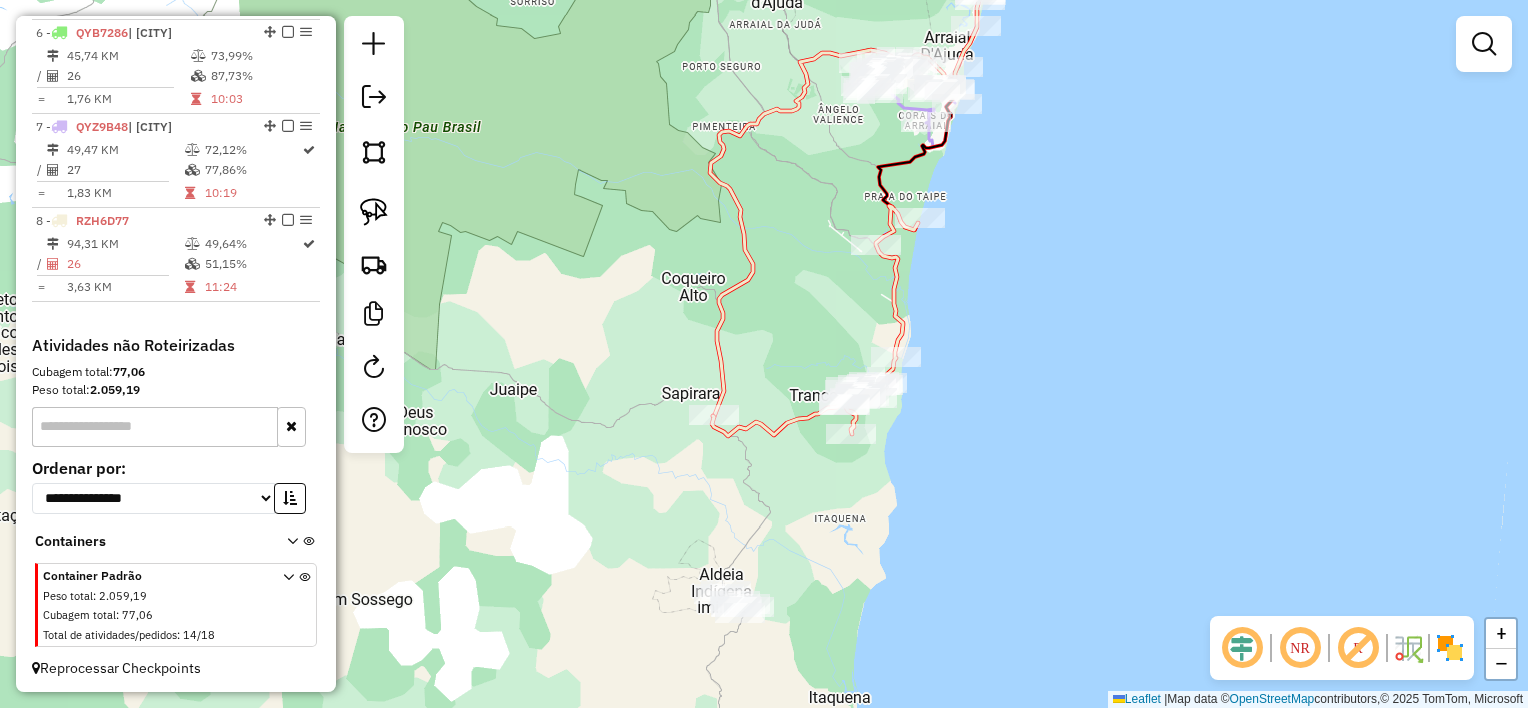 drag, startPoint x: 792, startPoint y: 368, endPoint x: 748, endPoint y: 268, distance: 109.252 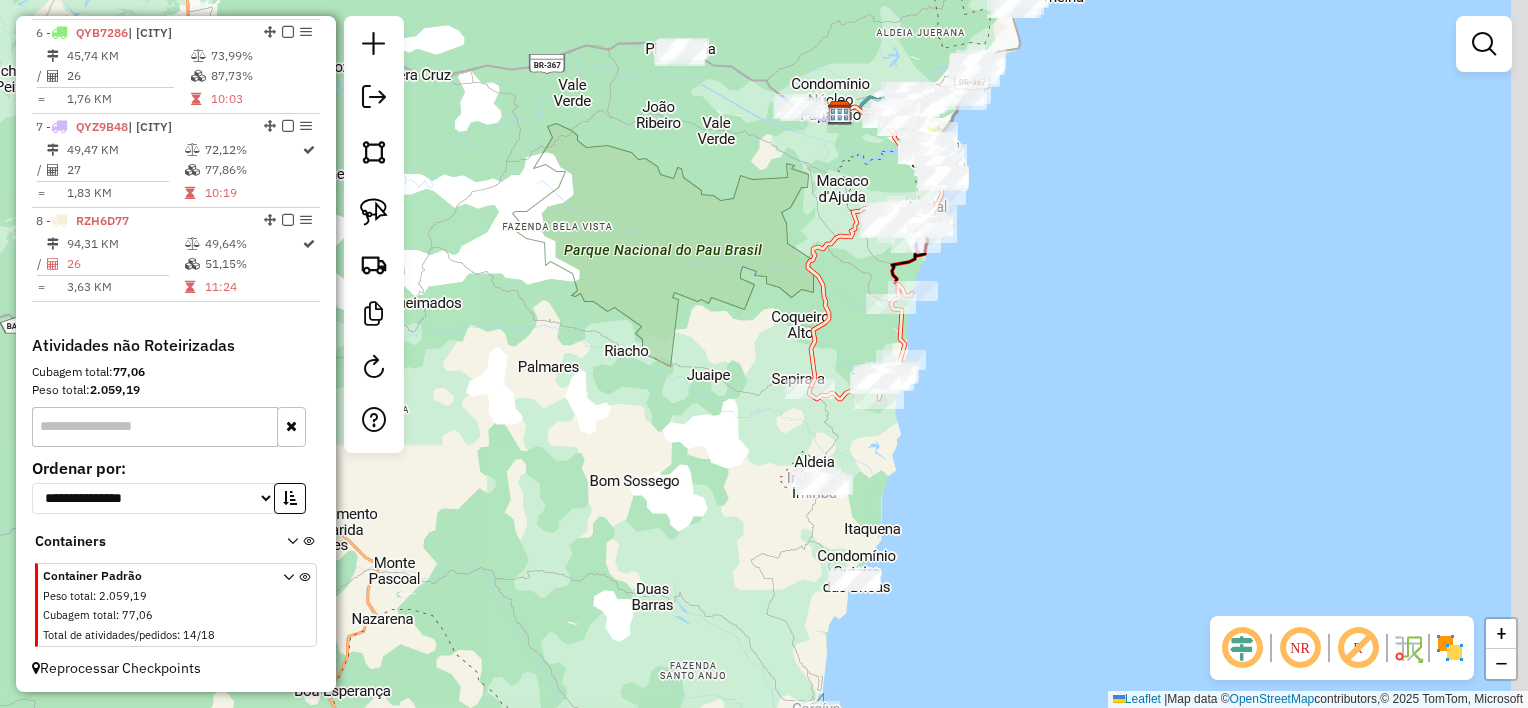 drag, startPoint x: 970, startPoint y: 386, endPoint x: 954, endPoint y: 418, distance: 35.77709 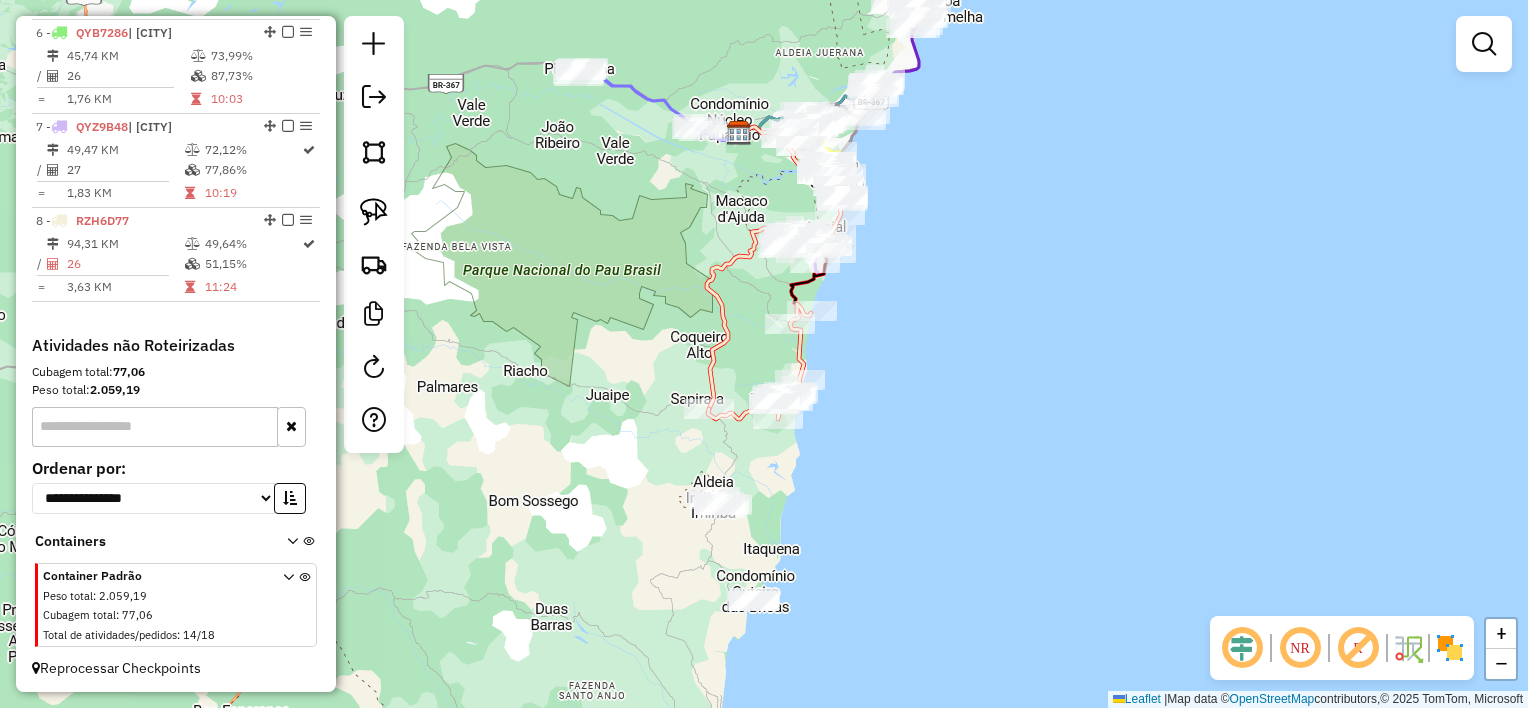 drag, startPoint x: 959, startPoint y: 428, endPoint x: 914, endPoint y: 169, distance: 262.8802 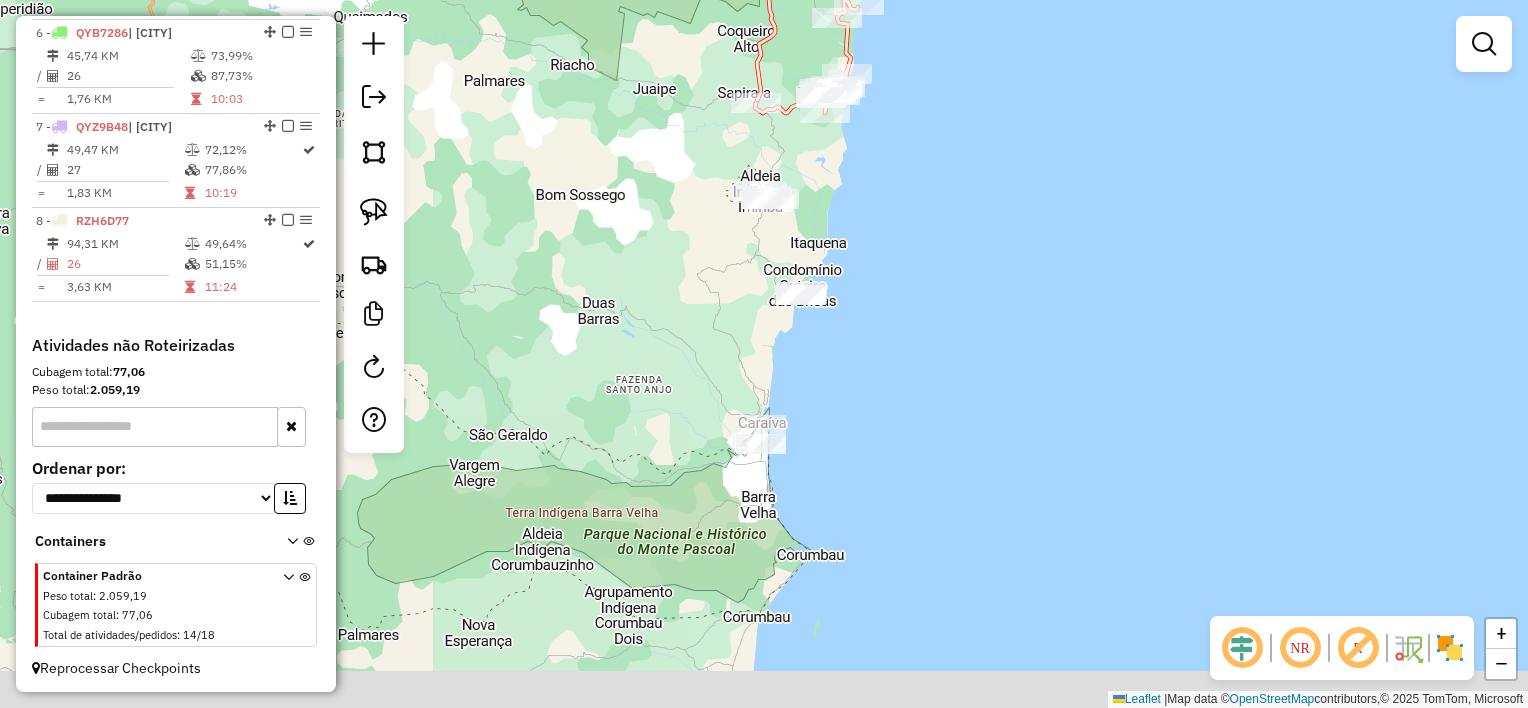 drag, startPoint x: 927, startPoint y: 289, endPoint x: 942, endPoint y: 235, distance: 56.044624 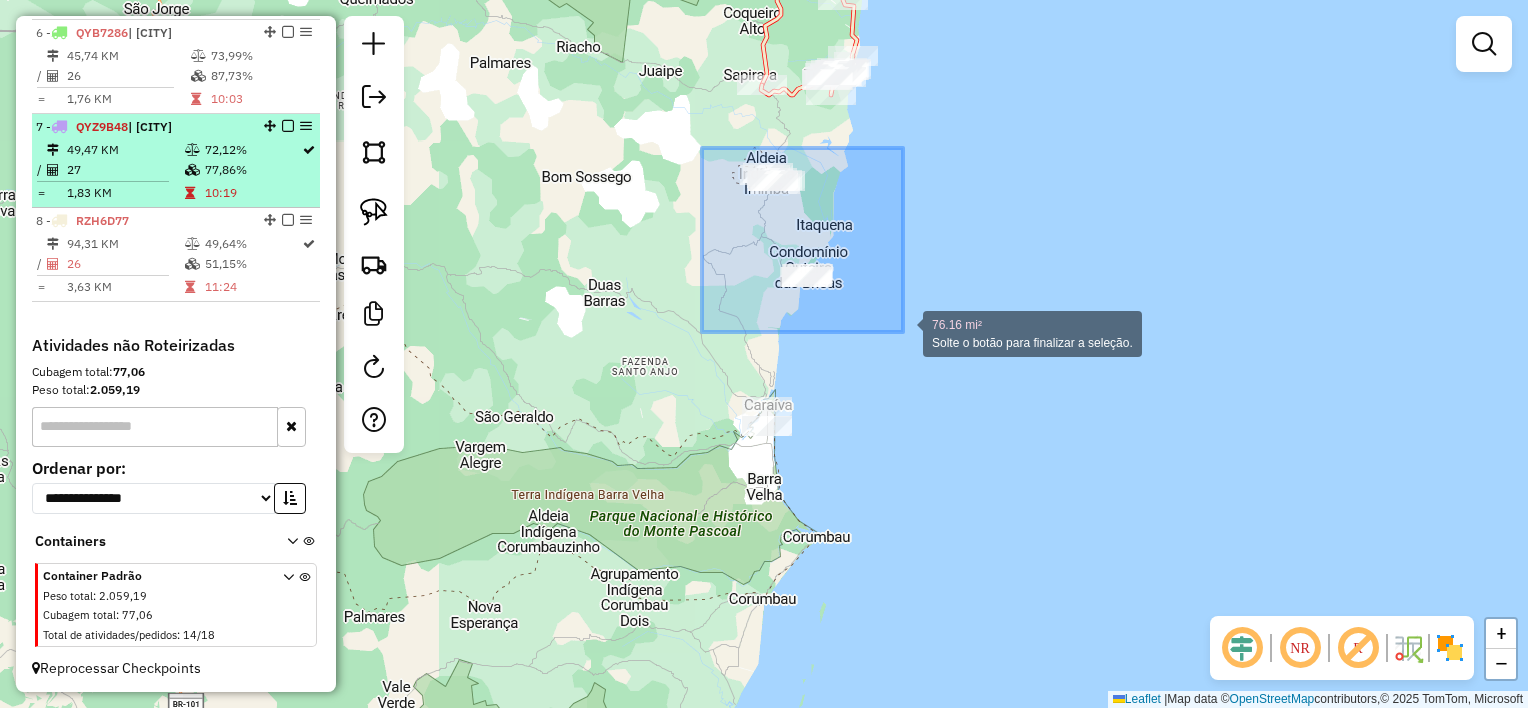drag, startPoint x: 702, startPoint y: 148, endPoint x: 240, endPoint y: 200, distance: 464.9172 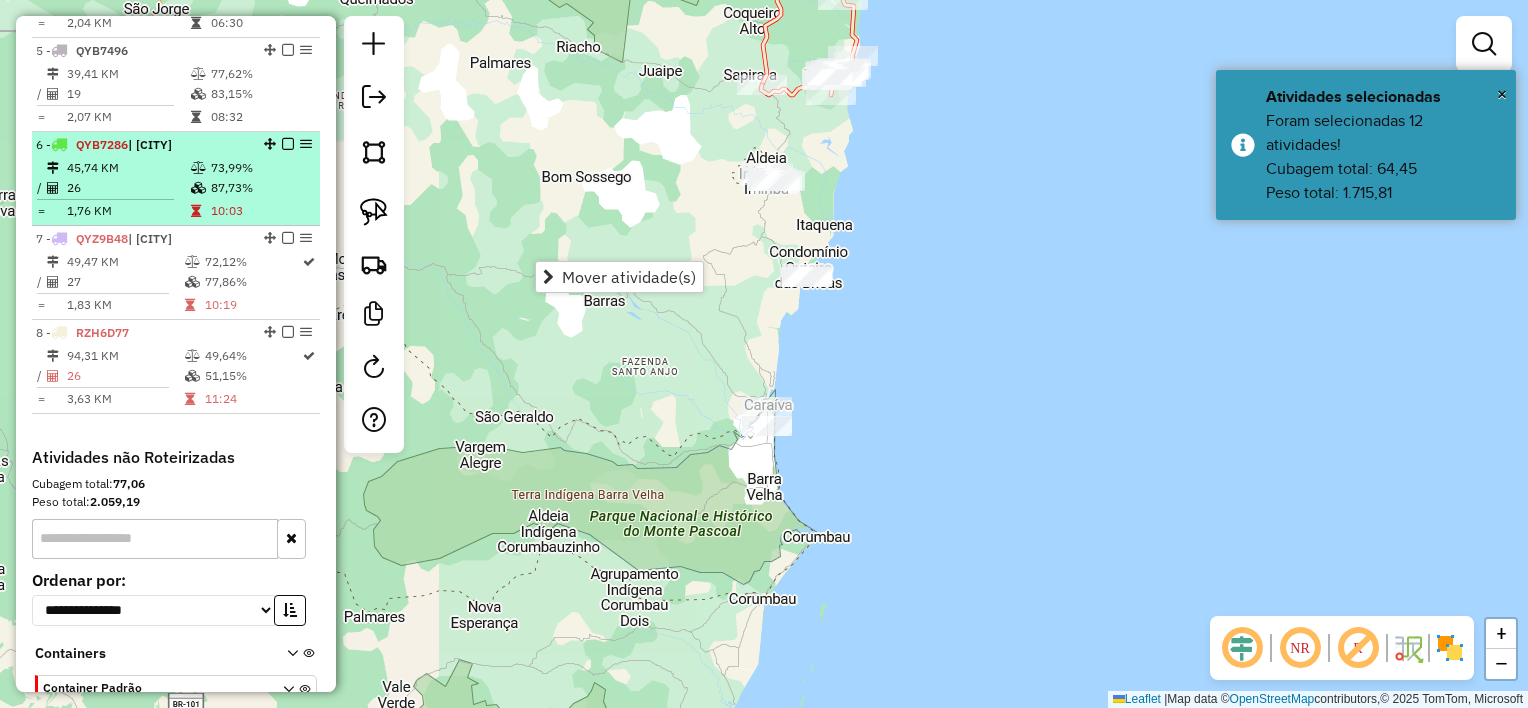 scroll, scrollTop: 1152, scrollLeft: 0, axis: vertical 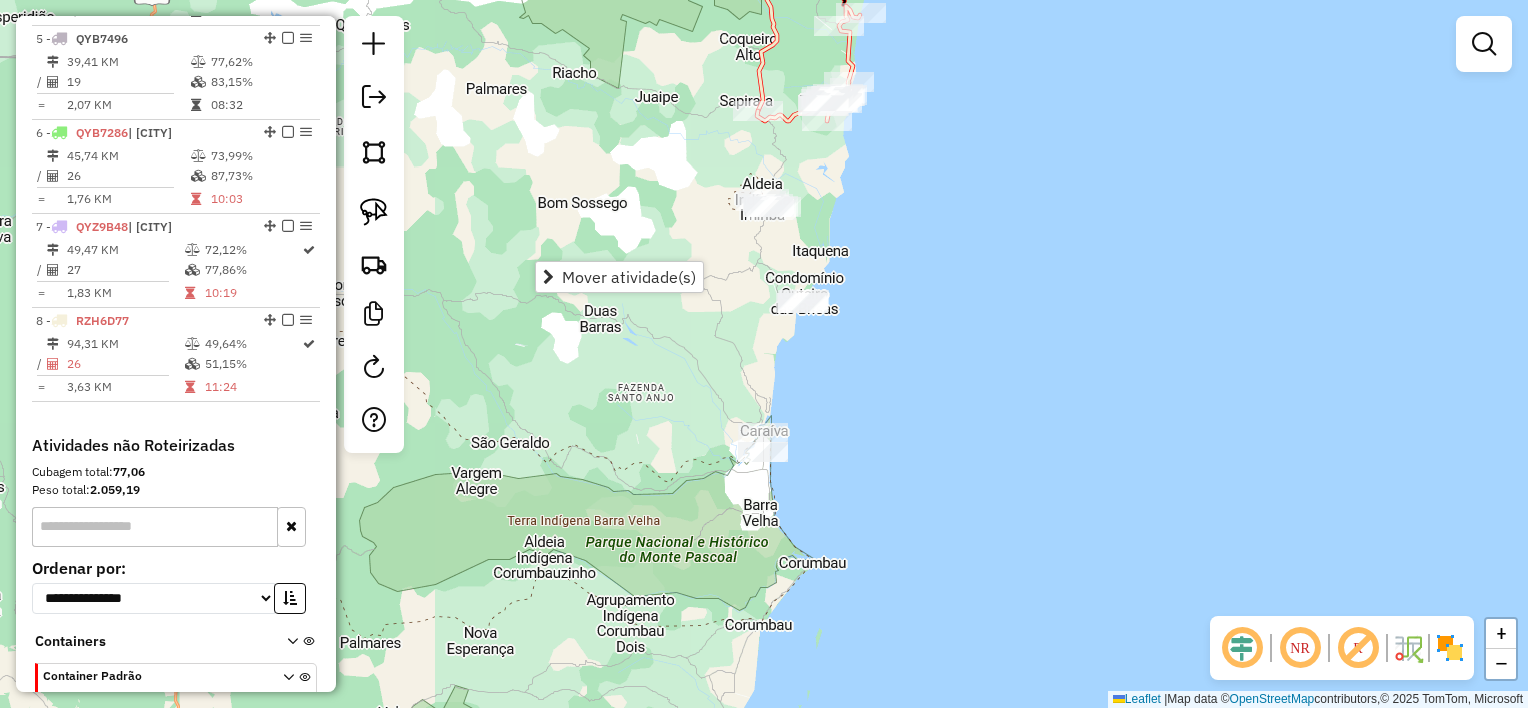 drag, startPoint x: 655, startPoint y: 340, endPoint x: 636, endPoint y: 409, distance: 71.568146 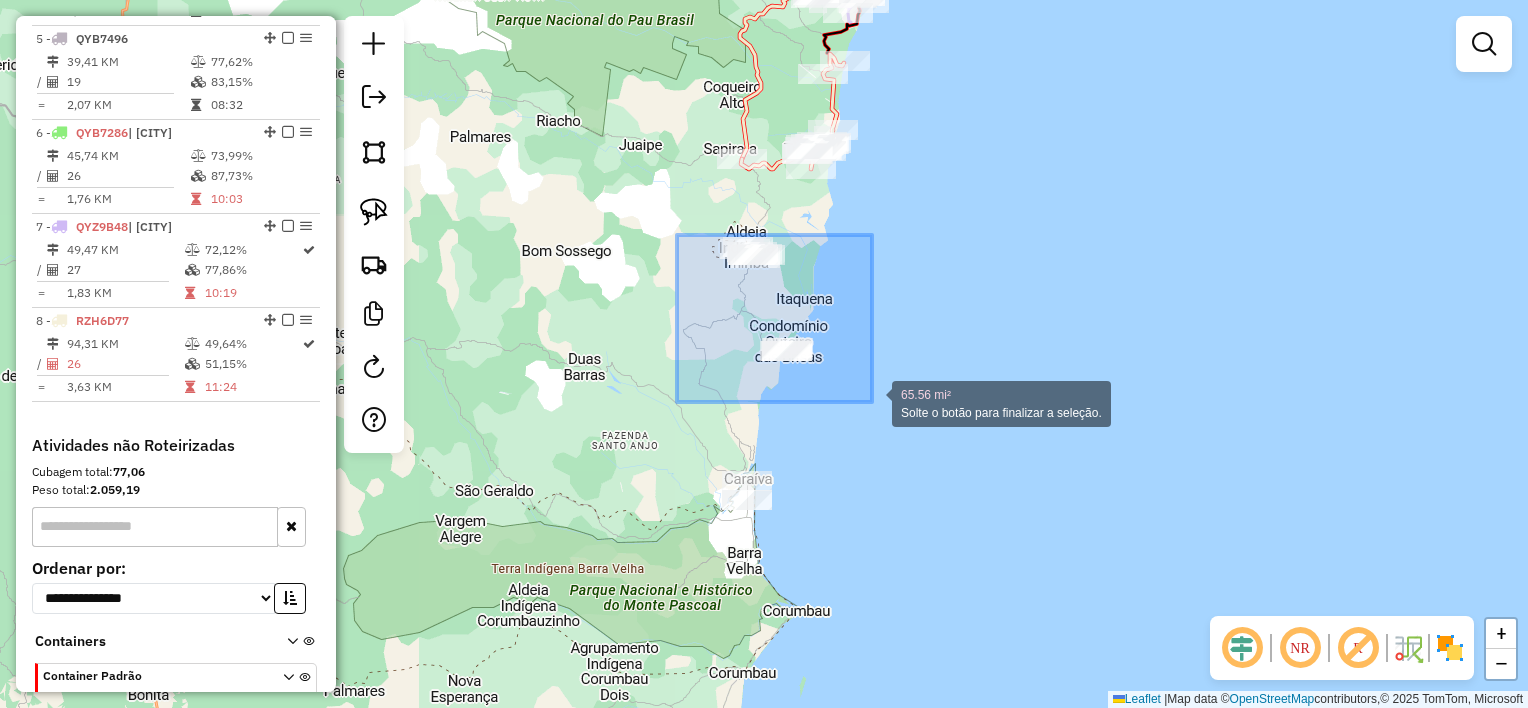 drag, startPoint x: 695, startPoint y: 243, endPoint x: 872, endPoint y: 402, distance: 237.92856 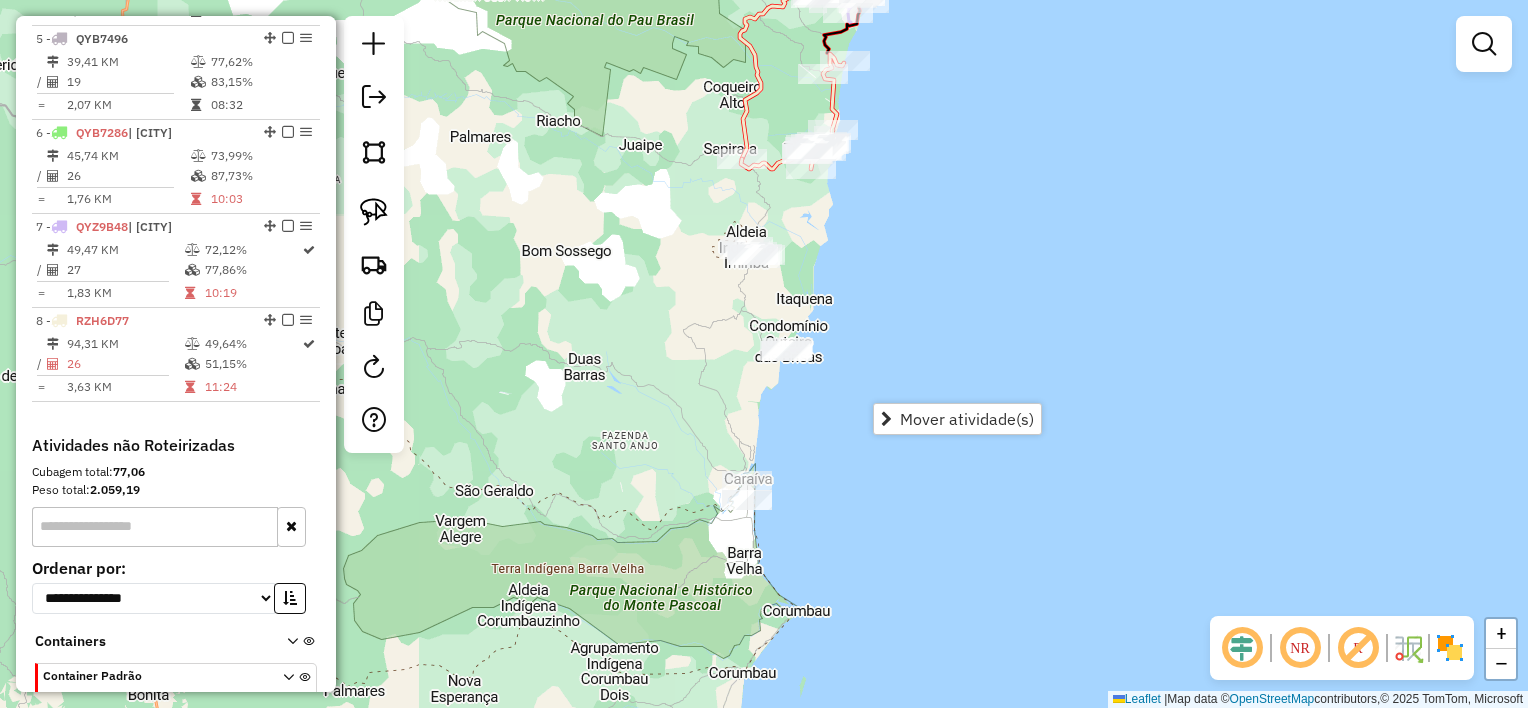 drag, startPoint x: 816, startPoint y: 425, endPoint x: 810, endPoint y: 437, distance: 13.416408 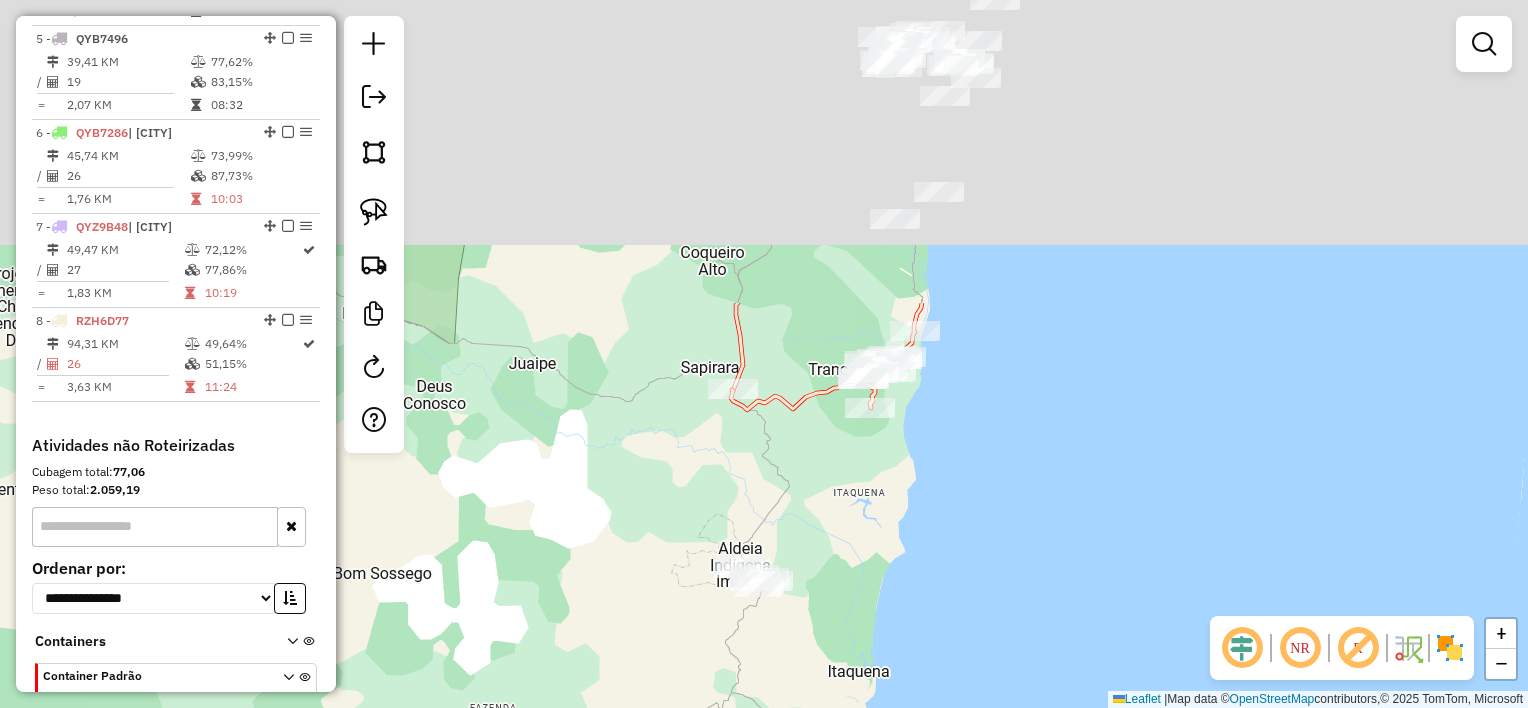 drag, startPoint x: 930, startPoint y: 285, endPoint x: 892, endPoint y: 516, distance: 234.10468 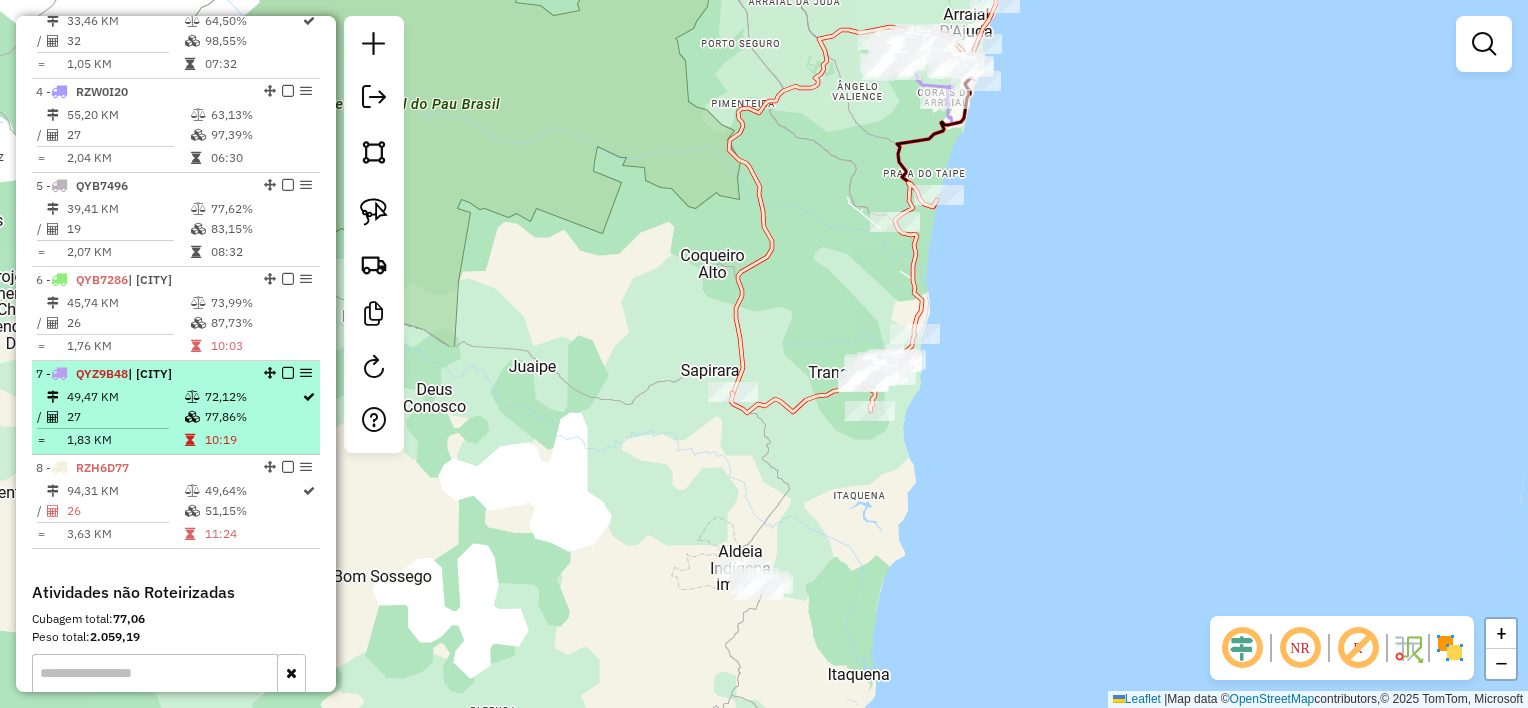 scroll, scrollTop: 1052, scrollLeft: 0, axis: vertical 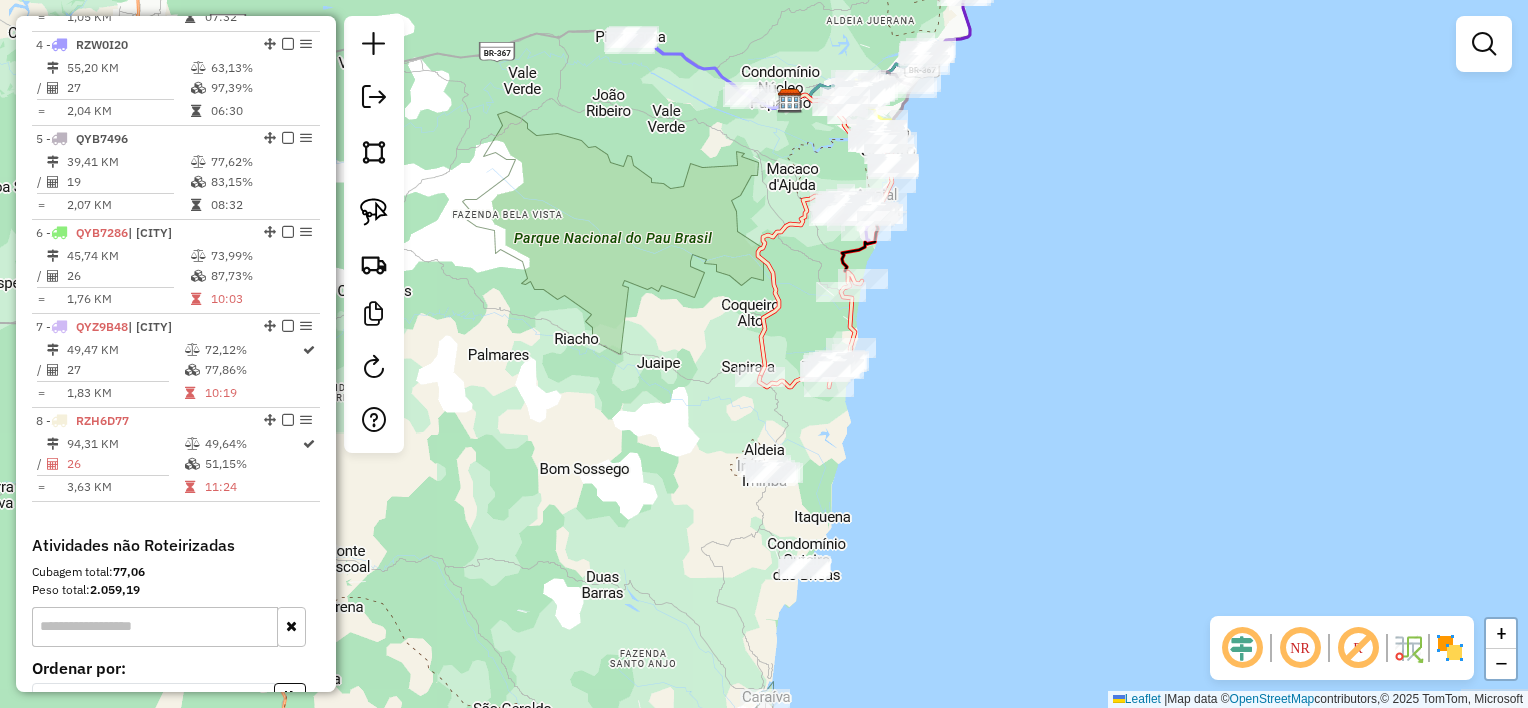 drag, startPoint x: 1020, startPoint y: 320, endPoint x: 948, endPoint y: 347, distance: 76.896034 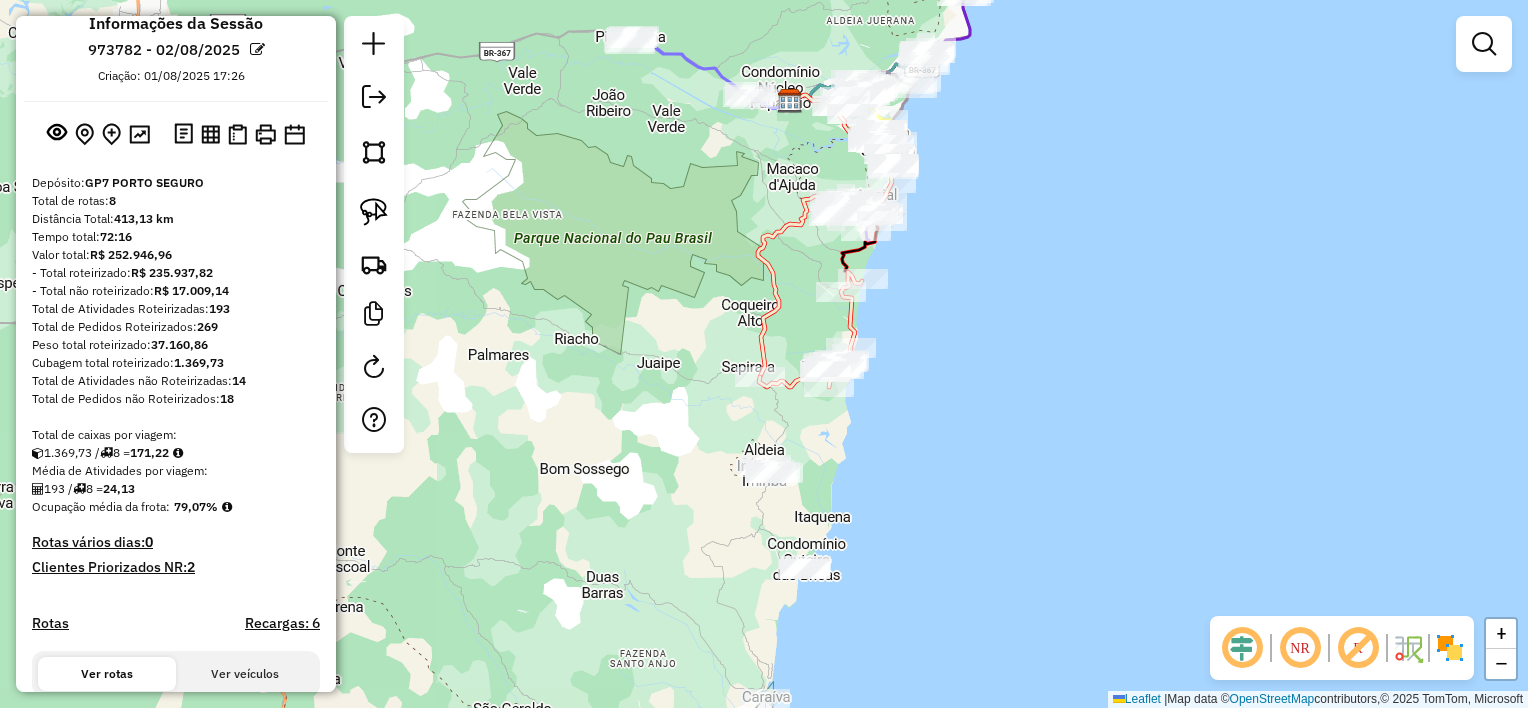 scroll, scrollTop: 0, scrollLeft: 0, axis: both 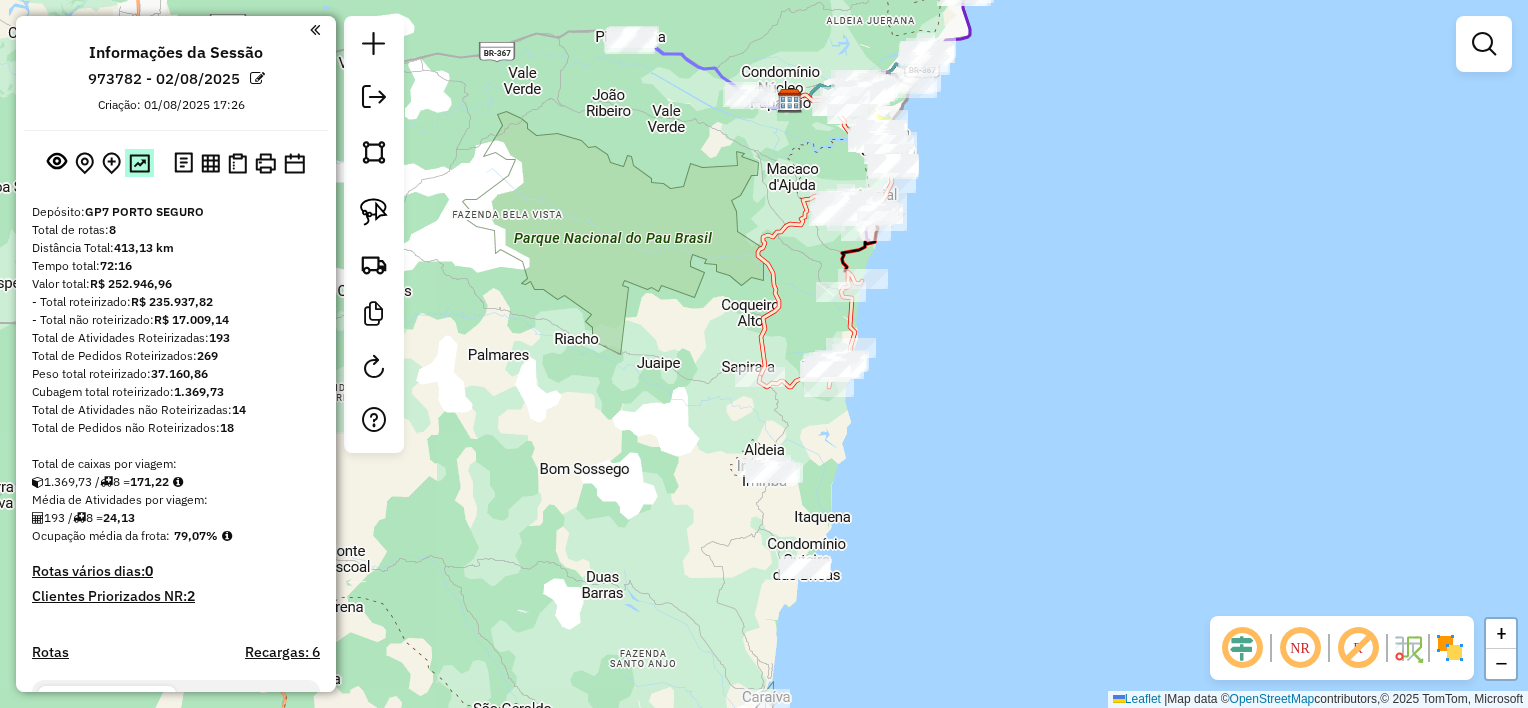 click at bounding box center [139, 163] 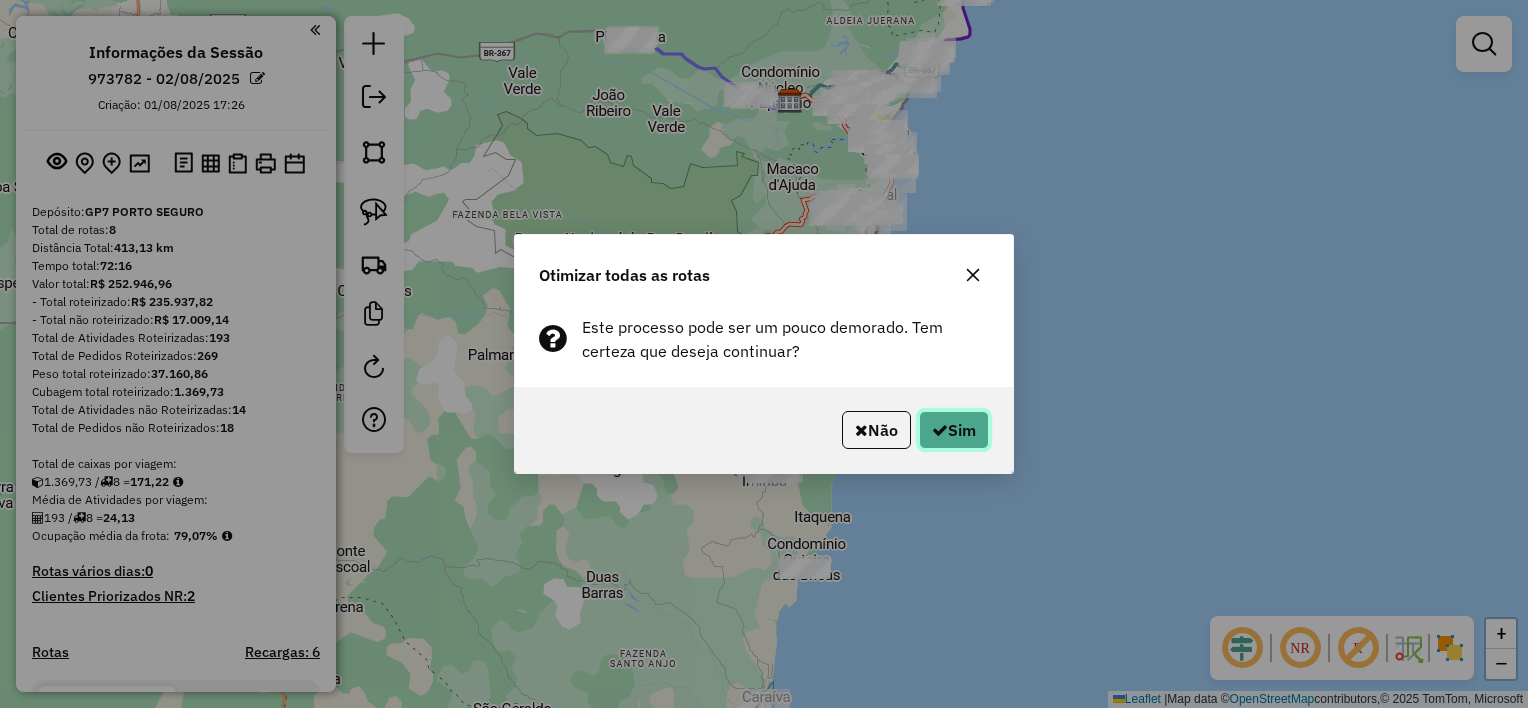 click on "Sim" 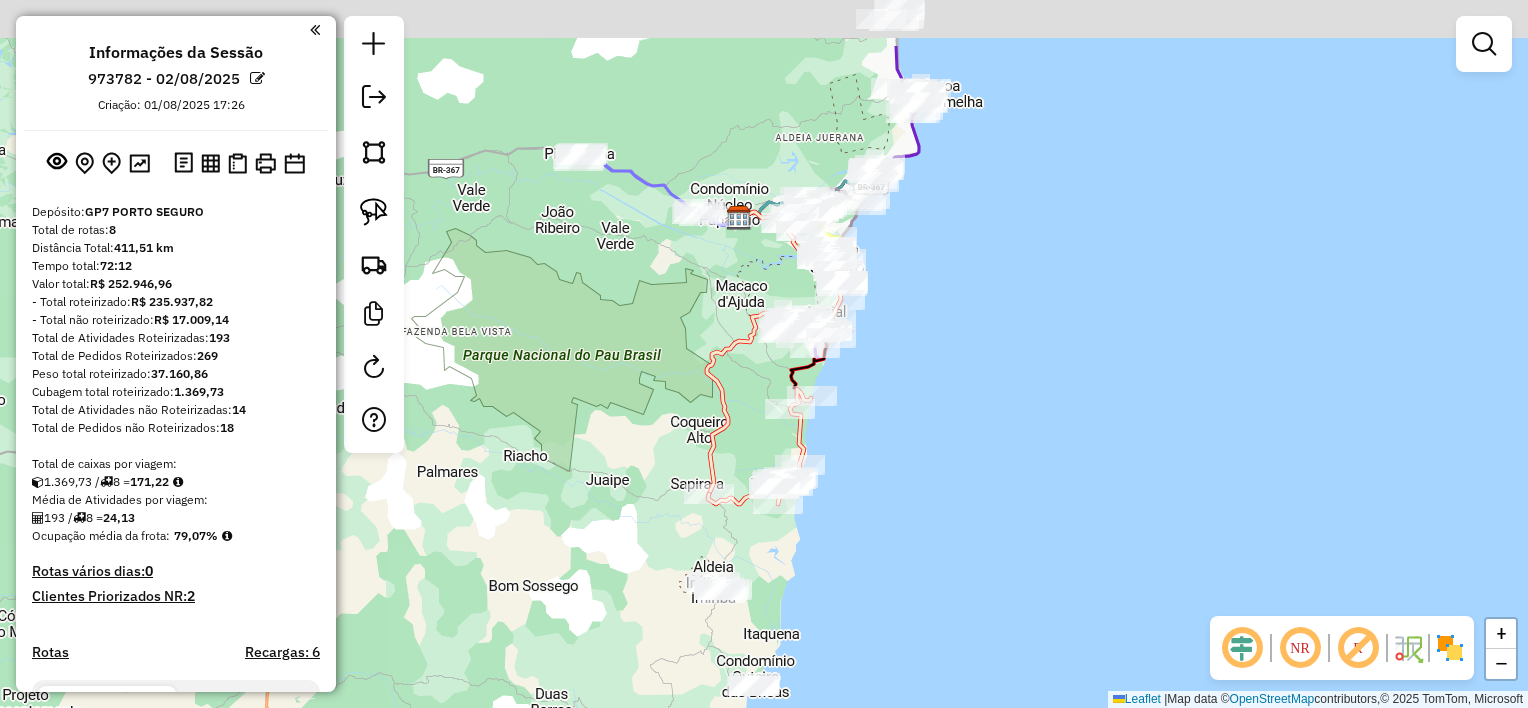 drag, startPoint x: 1000, startPoint y: 304, endPoint x: 984, endPoint y: 364, distance: 62.0967 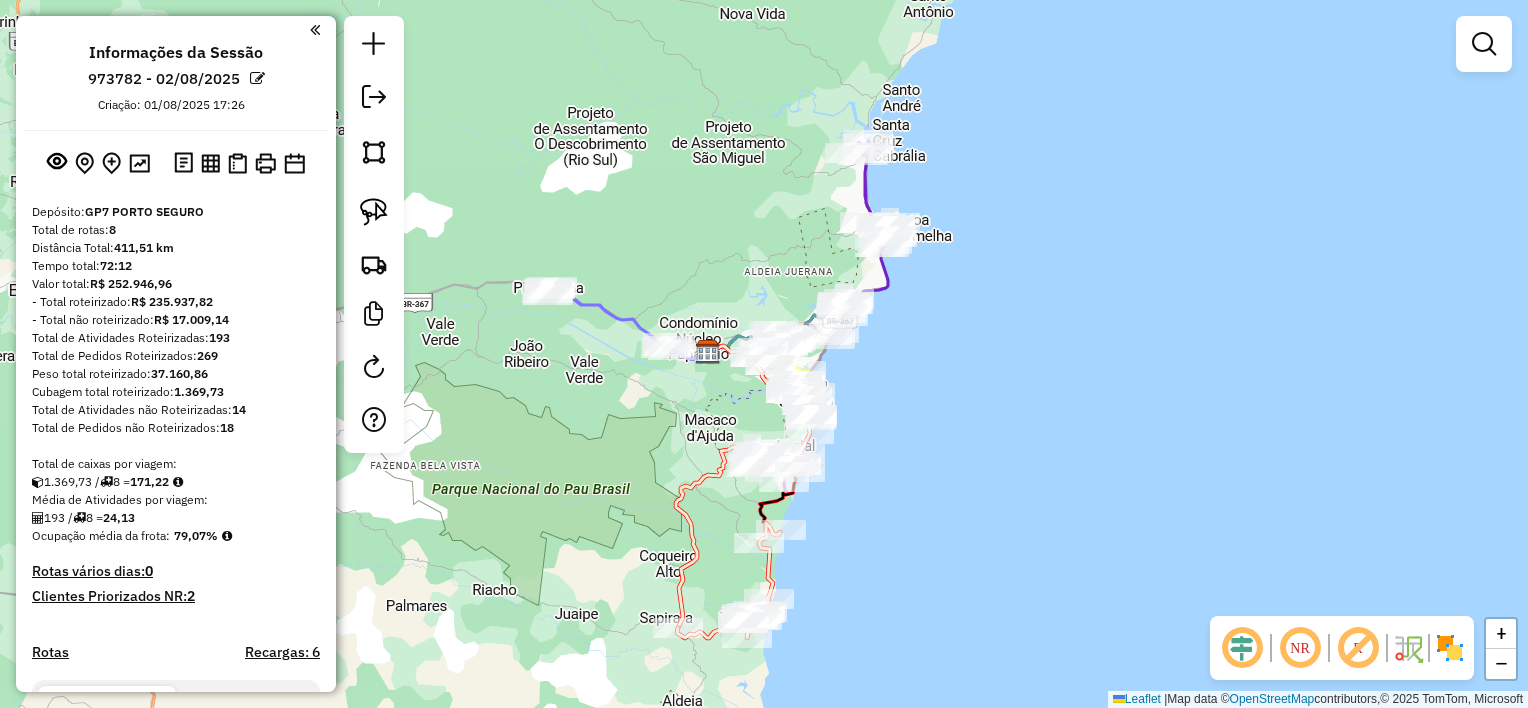 drag, startPoint x: 896, startPoint y: 376, endPoint x: 880, endPoint y: 448, distance: 73.756355 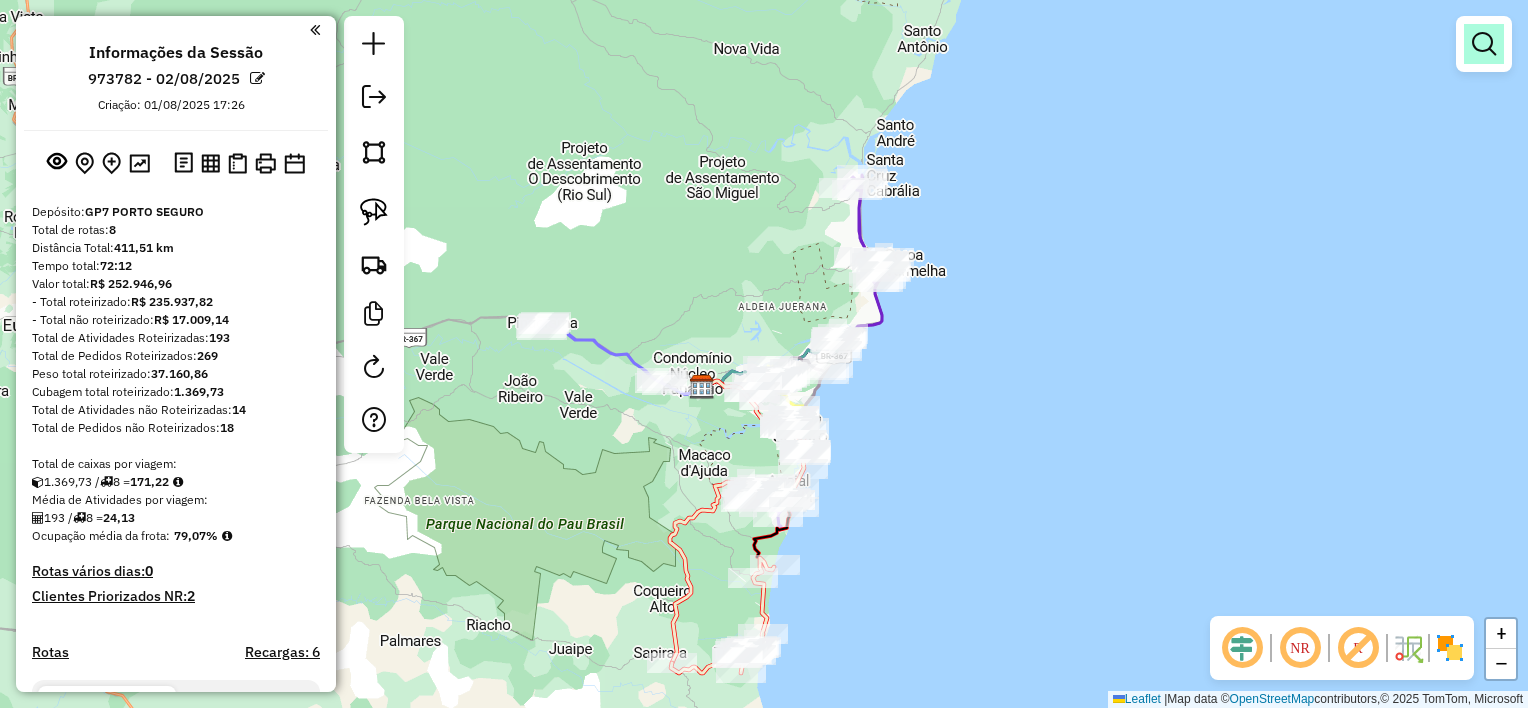 click at bounding box center [1484, 44] 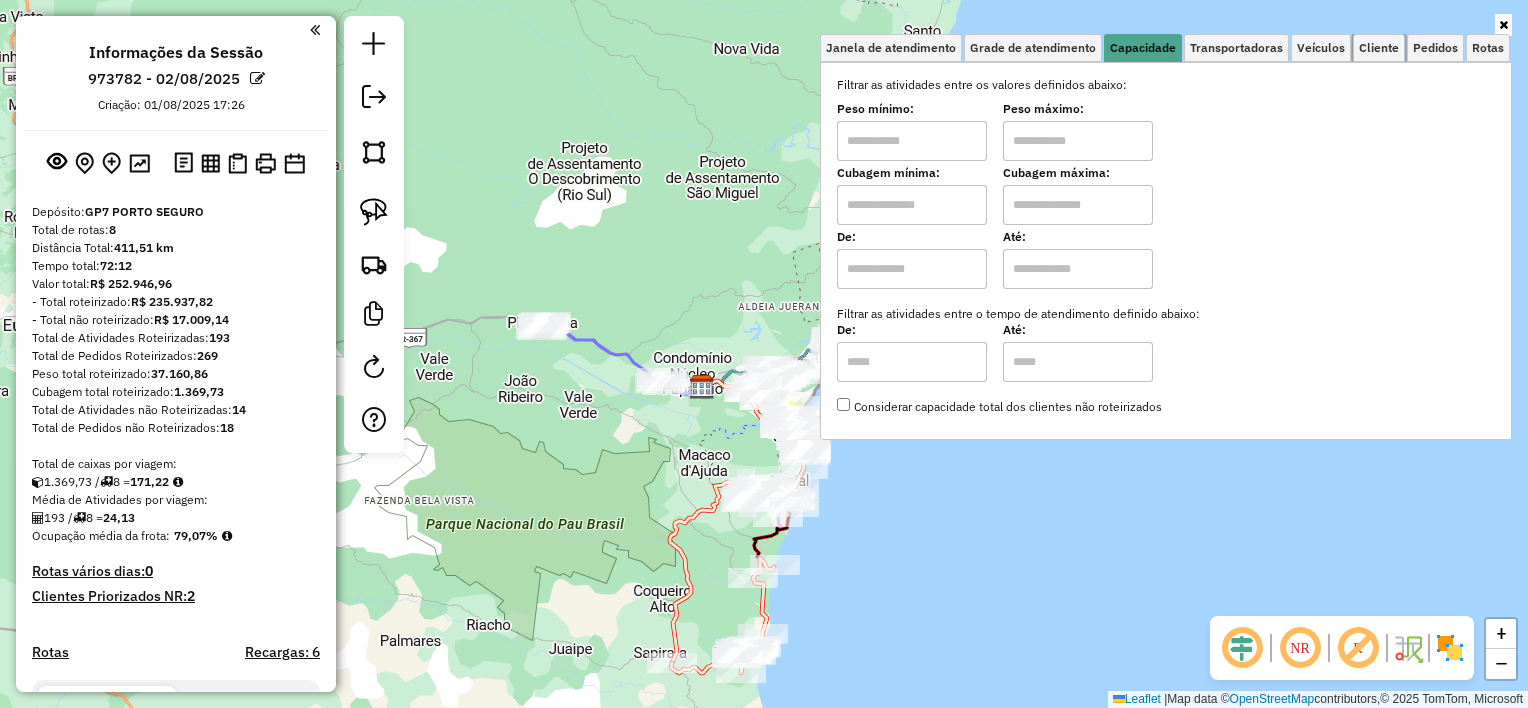 drag, startPoint x: 1393, startPoint y: 50, endPoint x: 1289, endPoint y: 64, distance: 104.93808 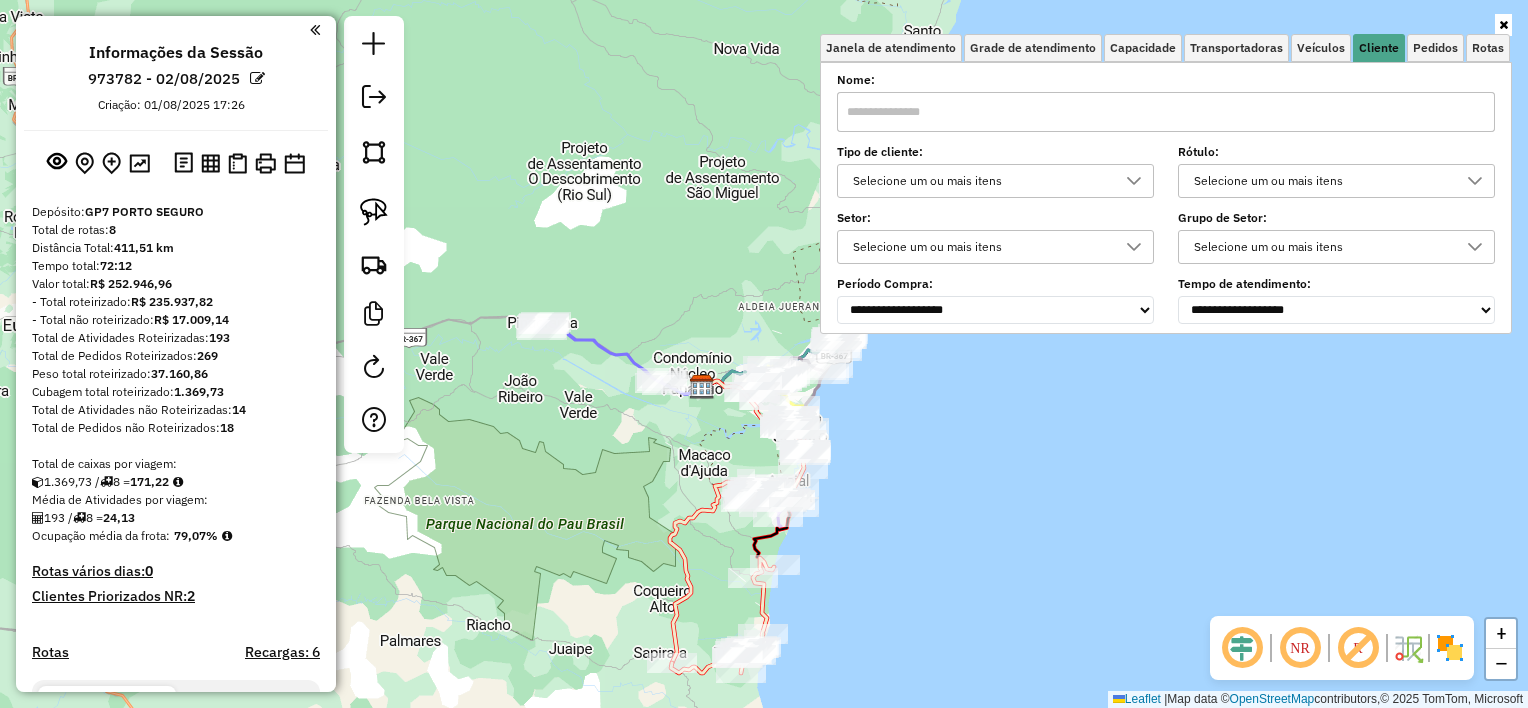 drag, startPoint x: 957, startPoint y: 115, endPoint x: 960, endPoint y: 68, distance: 47.095646 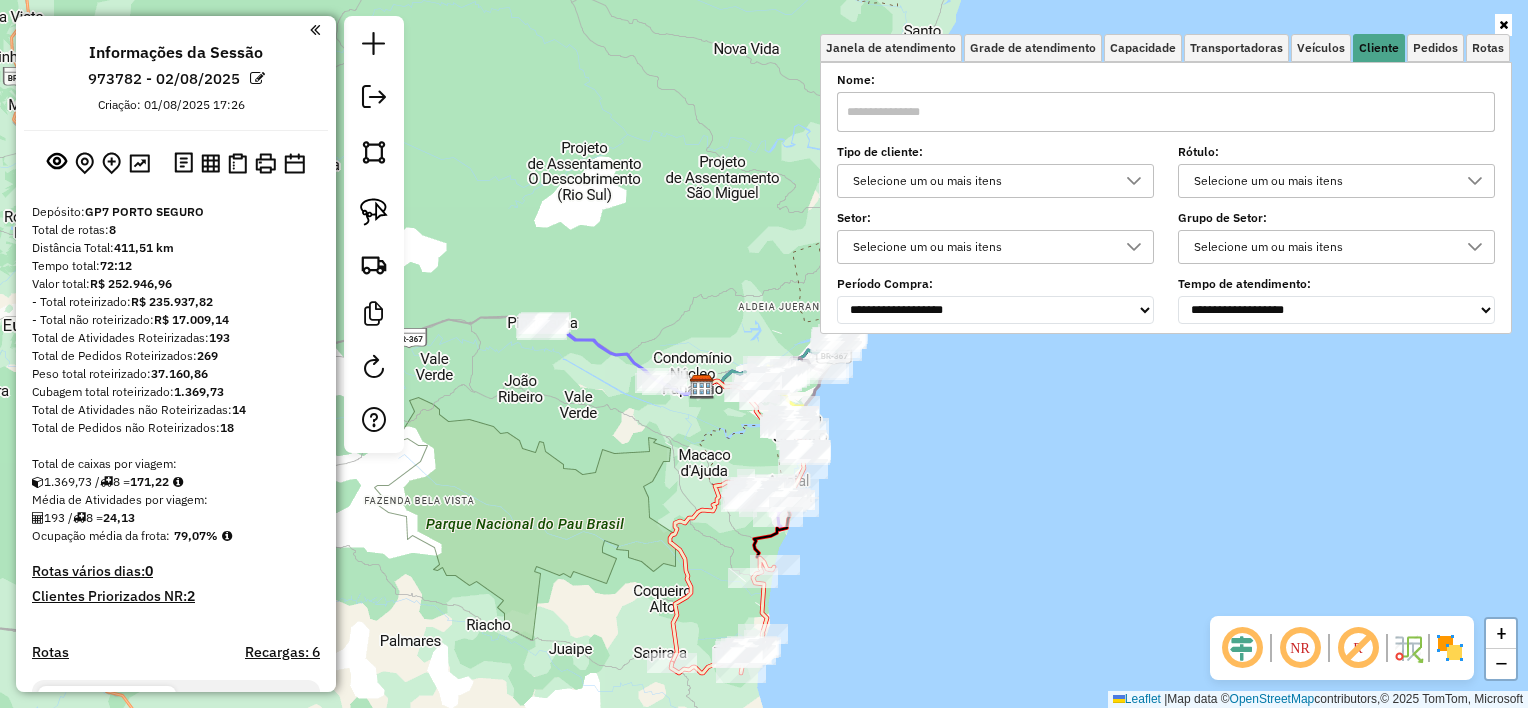 click at bounding box center (1166, 112) 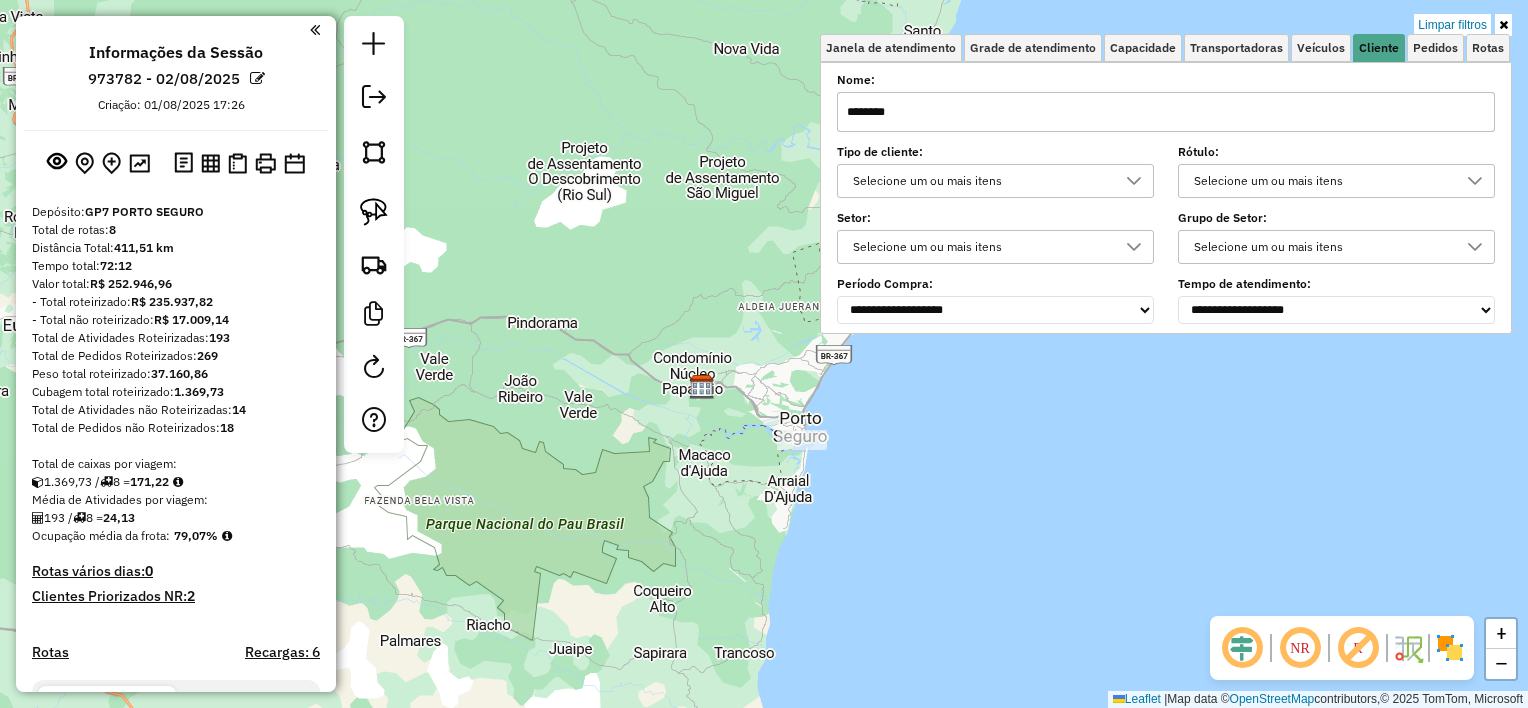 type on "********" 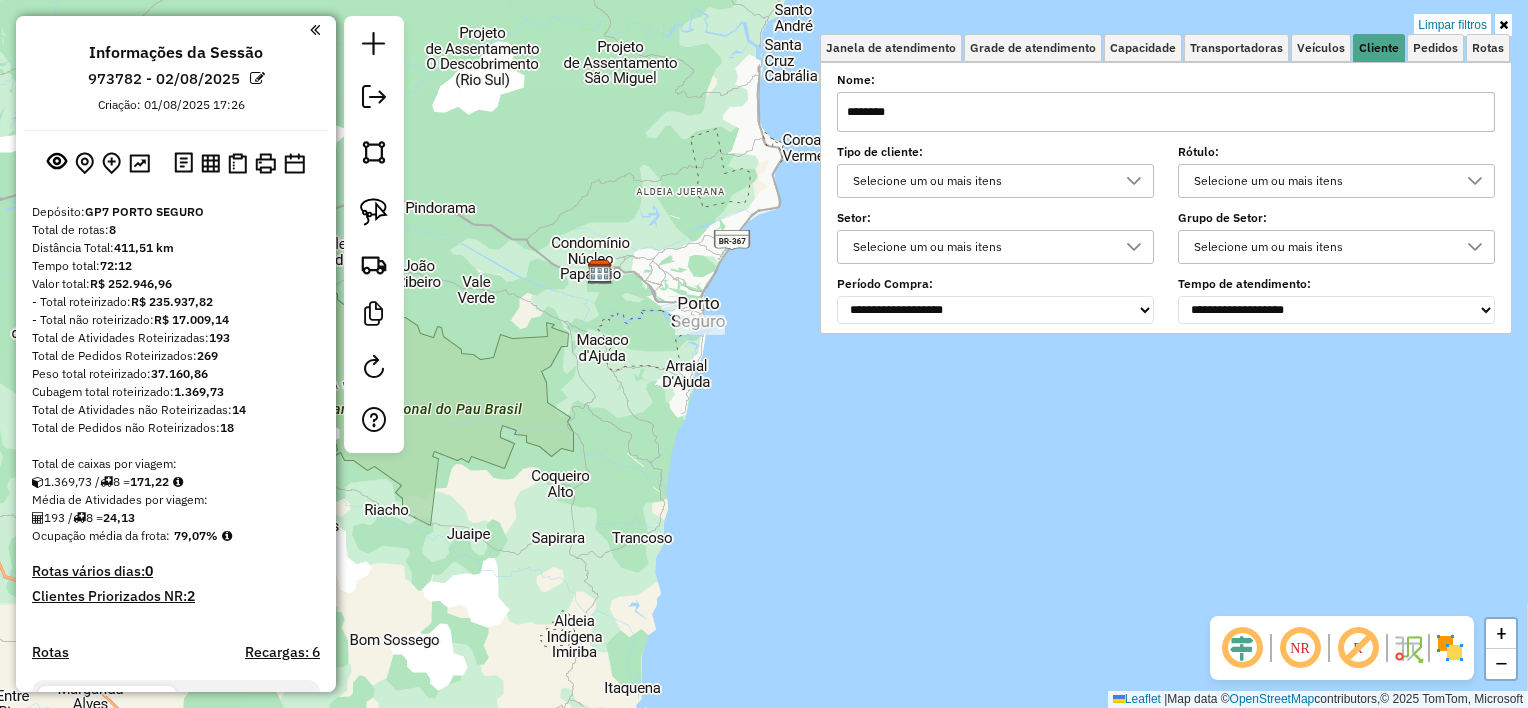 drag, startPoint x: 864, startPoint y: 464, endPoint x: 780, endPoint y: 312, distance: 173.66635 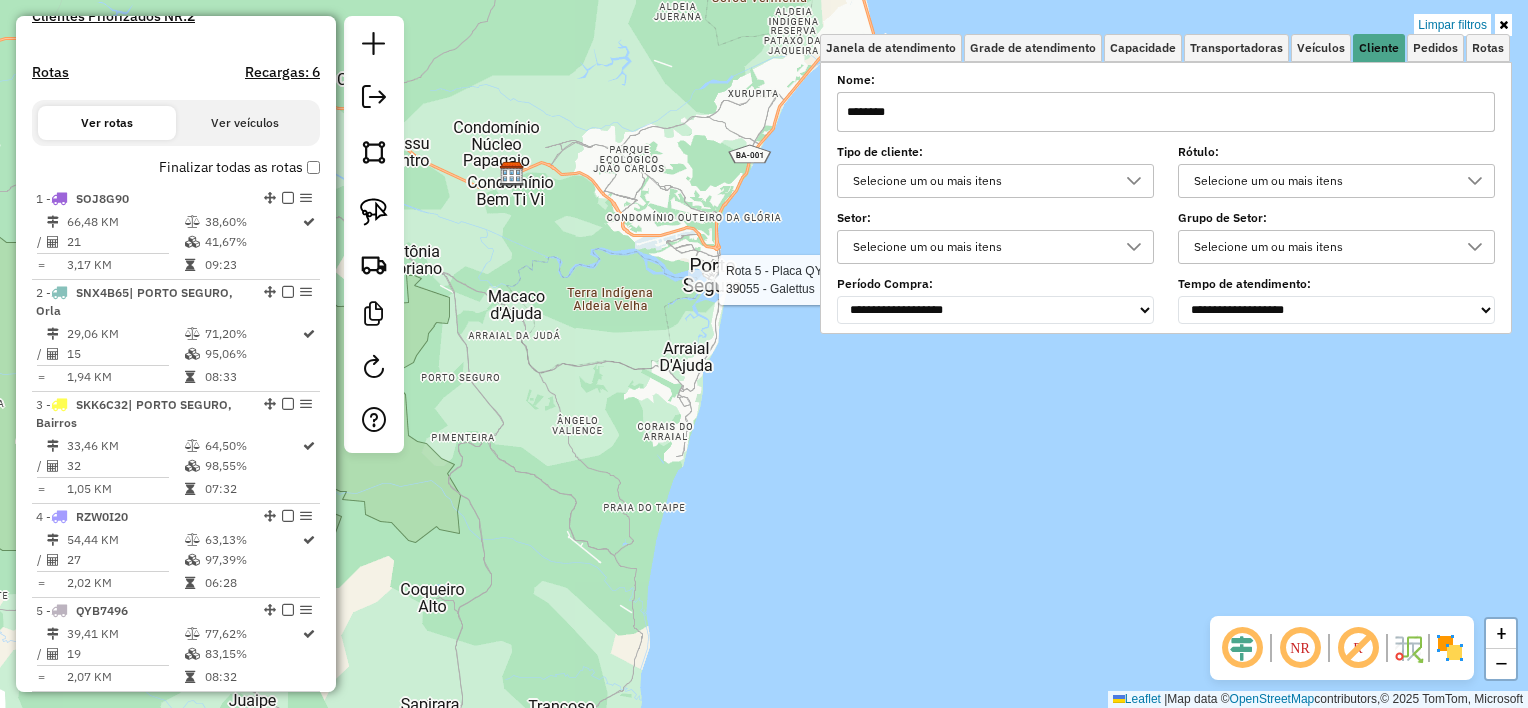 select on "**********" 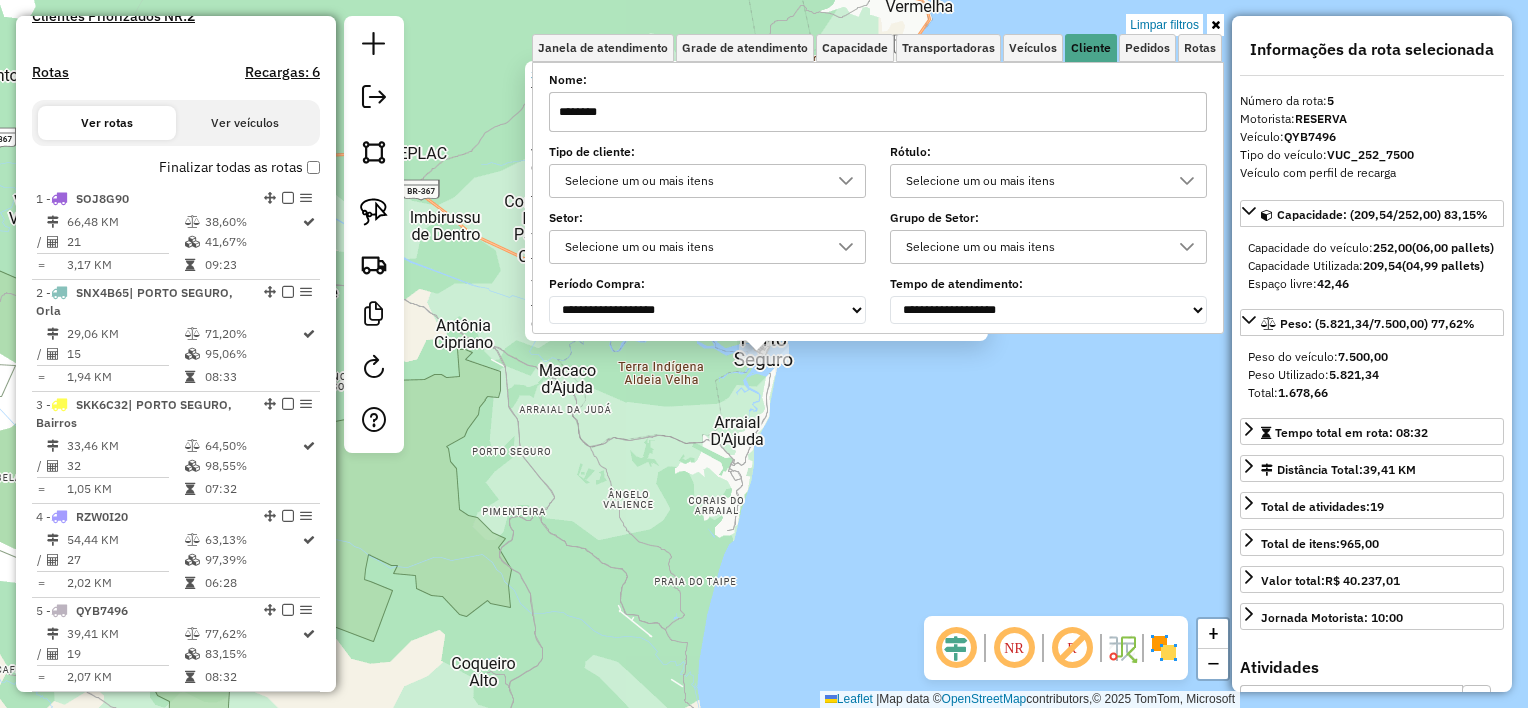 scroll, scrollTop: 1160, scrollLeft: 0, axis: vertical 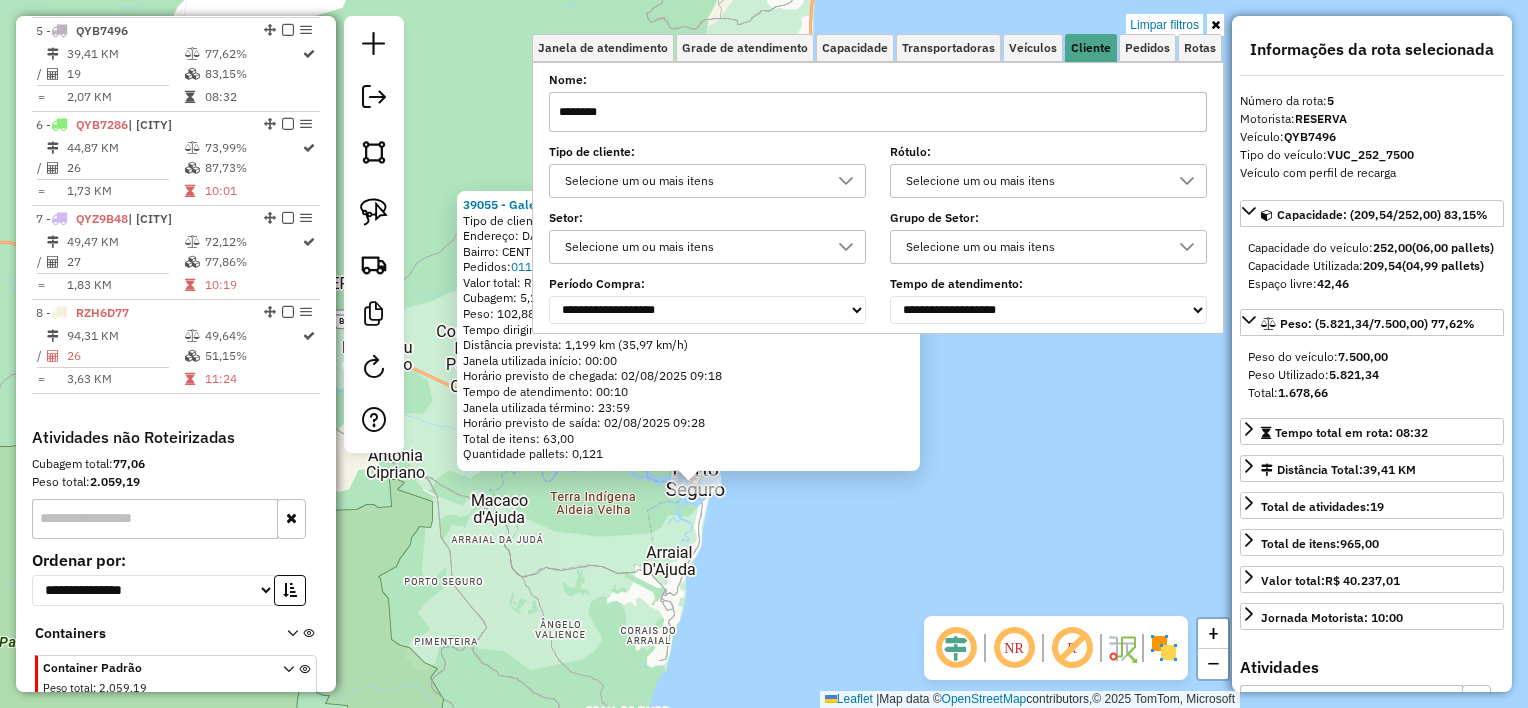 drag, startPoint x: 736, startPoint y: 496, endPoint x: 814, endPoint y: 462, distance: 85.08819 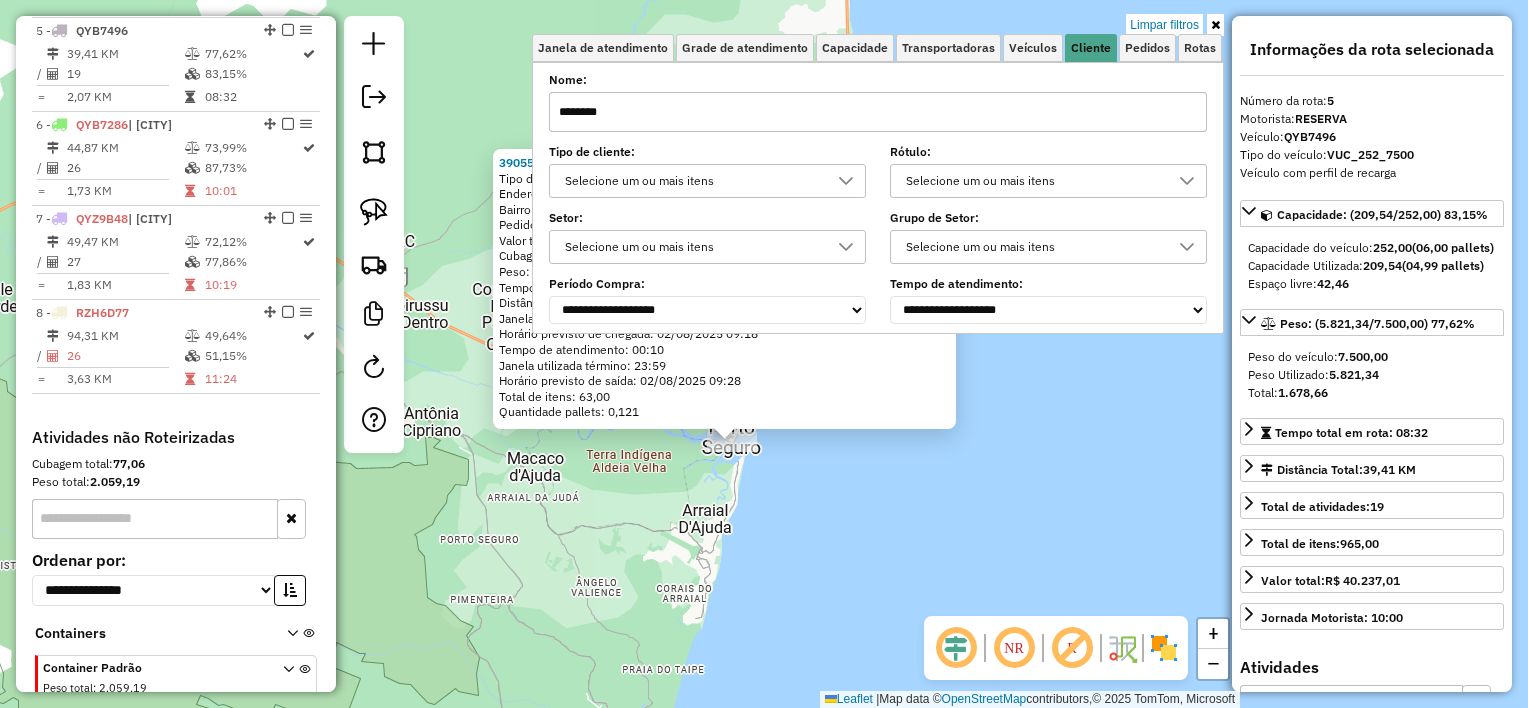 click on "39055 - Galettus  Tipo de cliente:   Rota Vespertina (V)   Endereço:  DA BANDEIRA 15   Bairro: CENTRO (PORTO SEGURO / BA)   Pedidos:  01188564   Valor total: R$ 1.147,45   Exibir todos   Cubagem: 5,10  Peso: 102,88  Tempo dirigindo: 00:02   Distância prevista: 1,199 km (35,97 km/h)   Janela utilizada início: 00:00   Horário previsto de chegada: 02/08/2025 09:18   Tempo de atendimento: 00:10   Janela utilizada término: 23:59   Horário previsto de saída: 02/08/2025 09:28   Total de itens: 63,00   Quantidade pallets: 0,121  × Limpar filtros Janela de atendimento Grade de atendimento Capacidade Transportadoras Veículos Cliente Pedidos  Rotas Selecione os dias de semana para filtrar as janelas de atendimento  Seg   Ter   Qua   Qui   Sex   Sáb   Dom  Informe o período da janela de atendimento: De: Até:  Filtrar exatamente a janela do cliente  Considerar janela de atendimento padrão  Selecione os dias de semana para filtrar as grades de atendimento  Seg   Ter   Qua   Qui   Sex   Sáb   Dom   De:   De:" 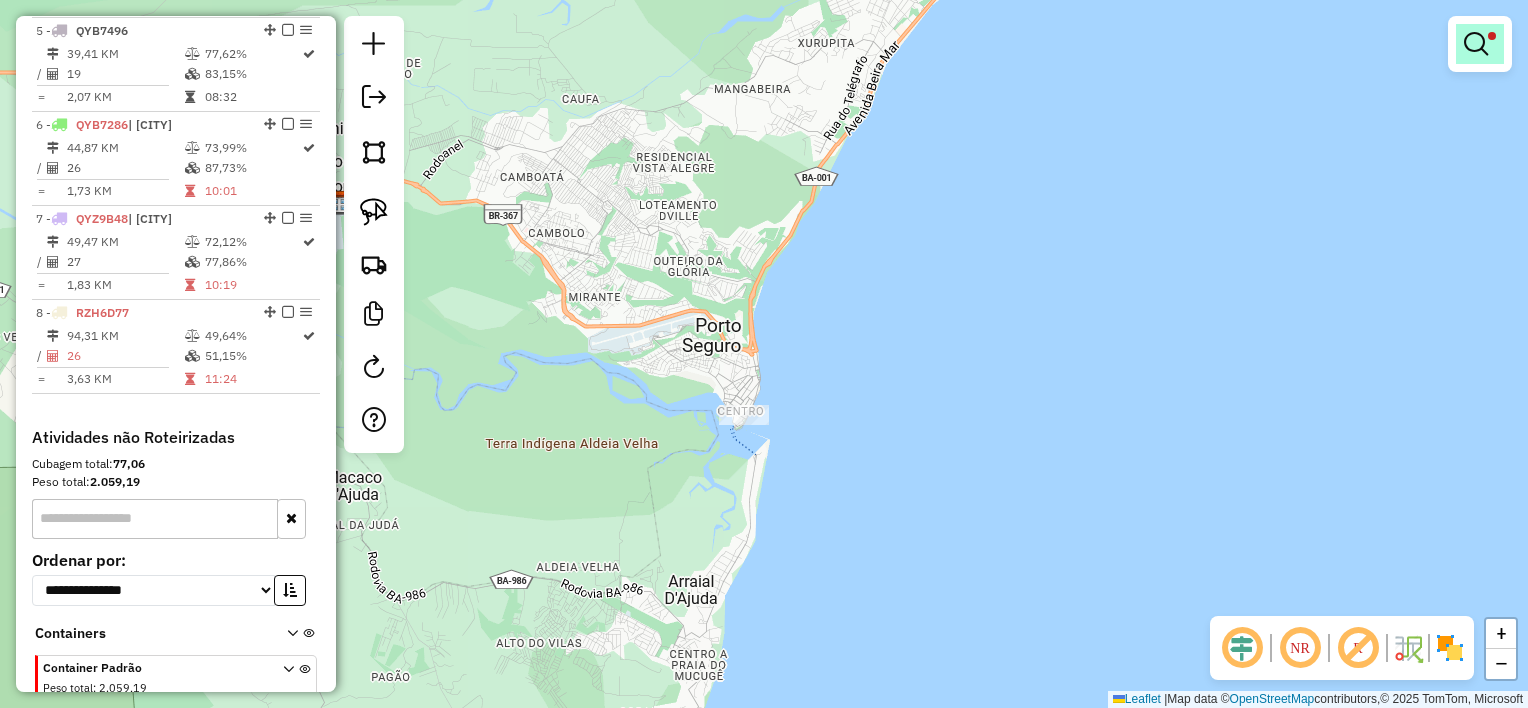 click at bounding box center [1476, 44] 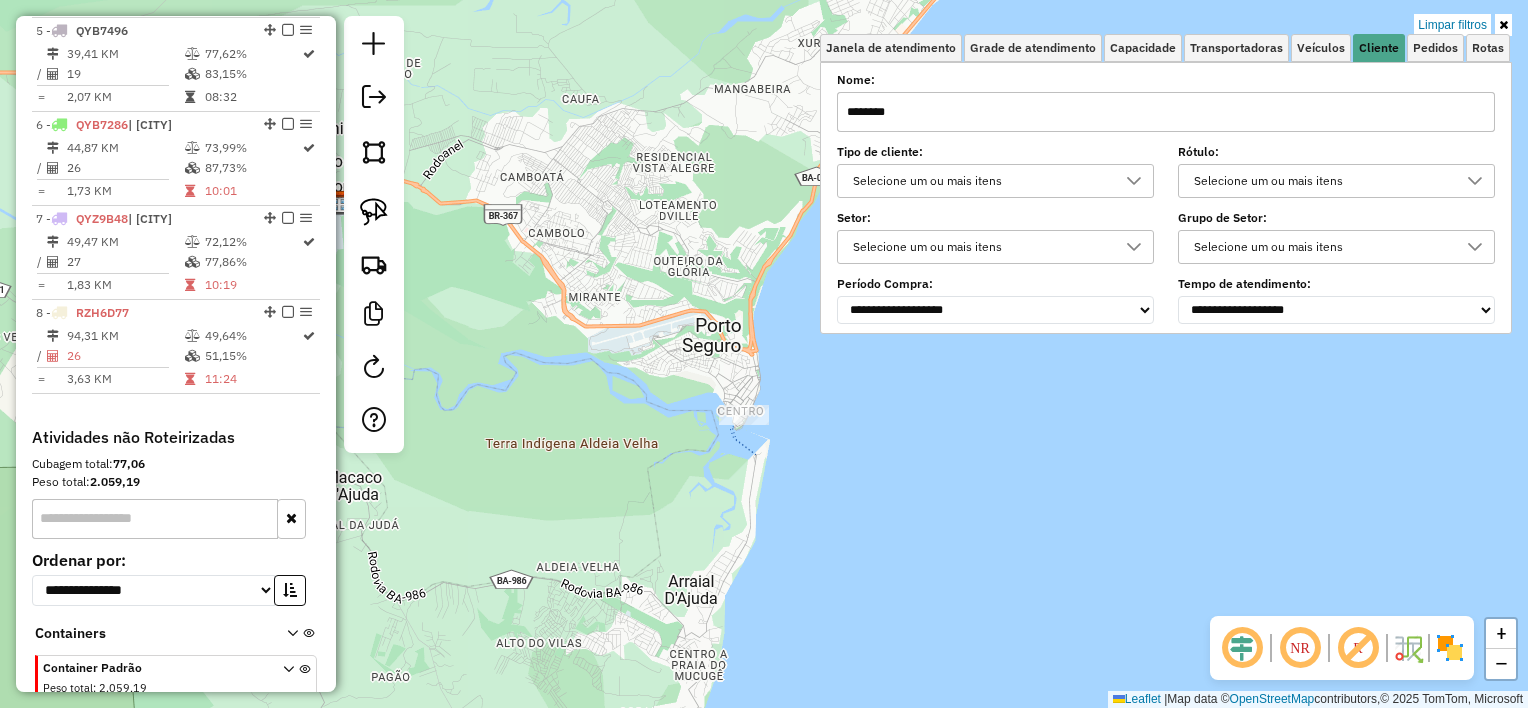 click on "********" at bounding box center [1166, 112] 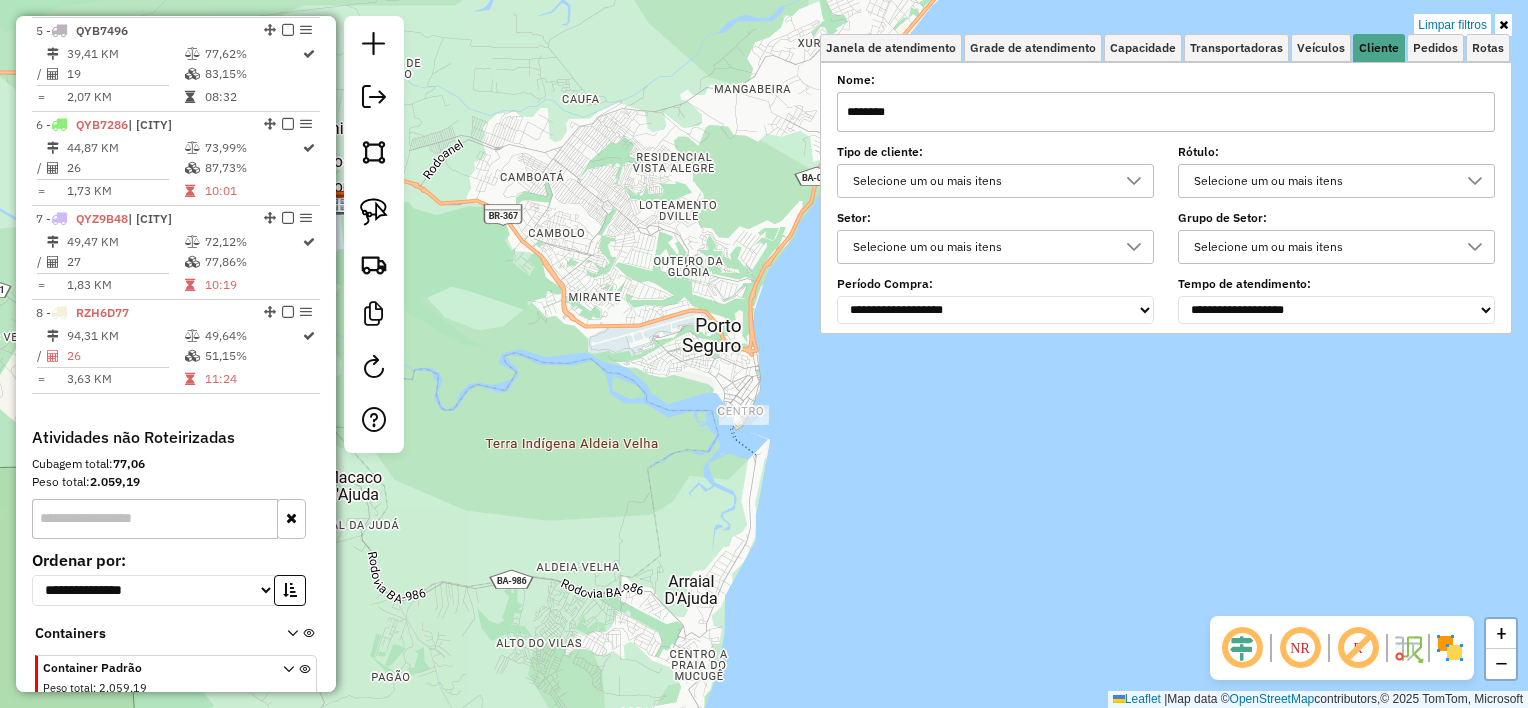 paste on "**********" 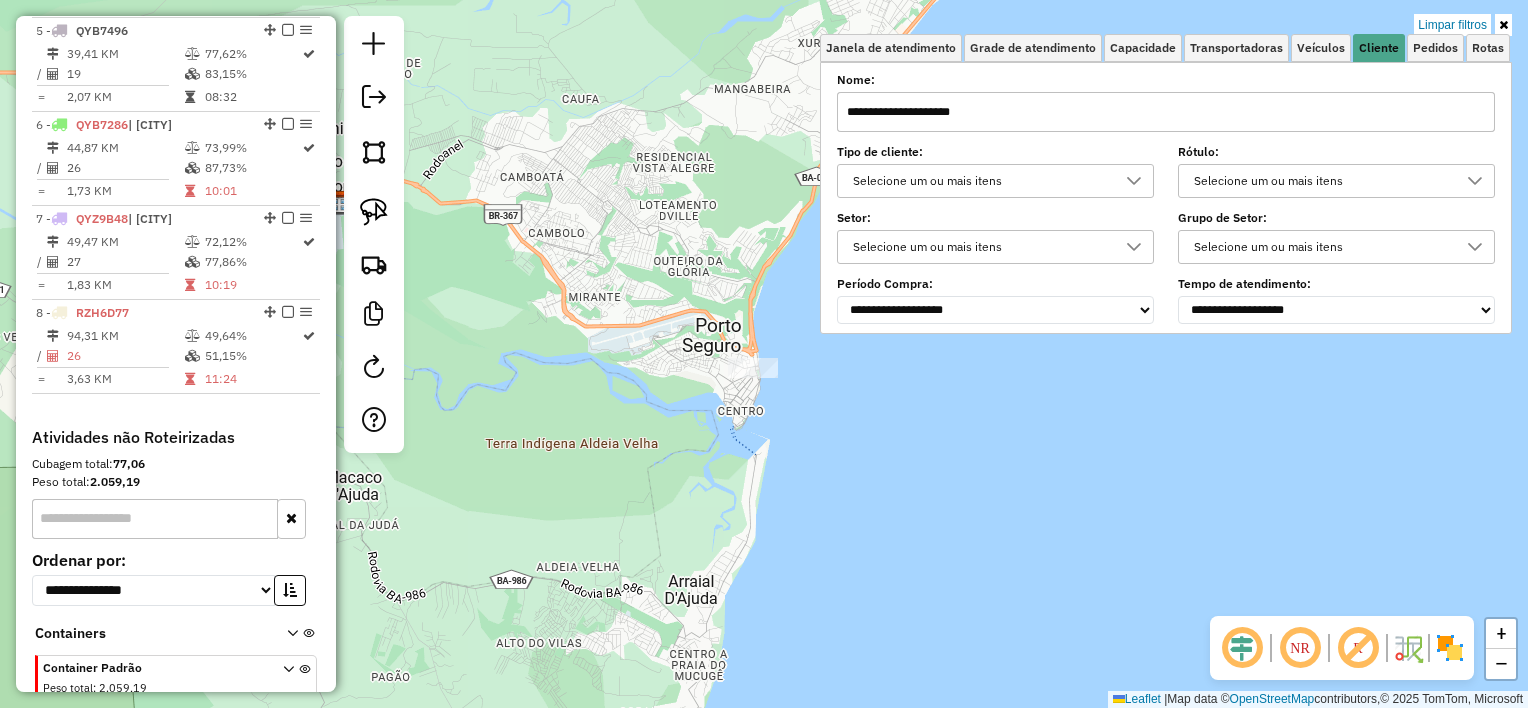 click on "**********" at bounding box center [1166, 112] 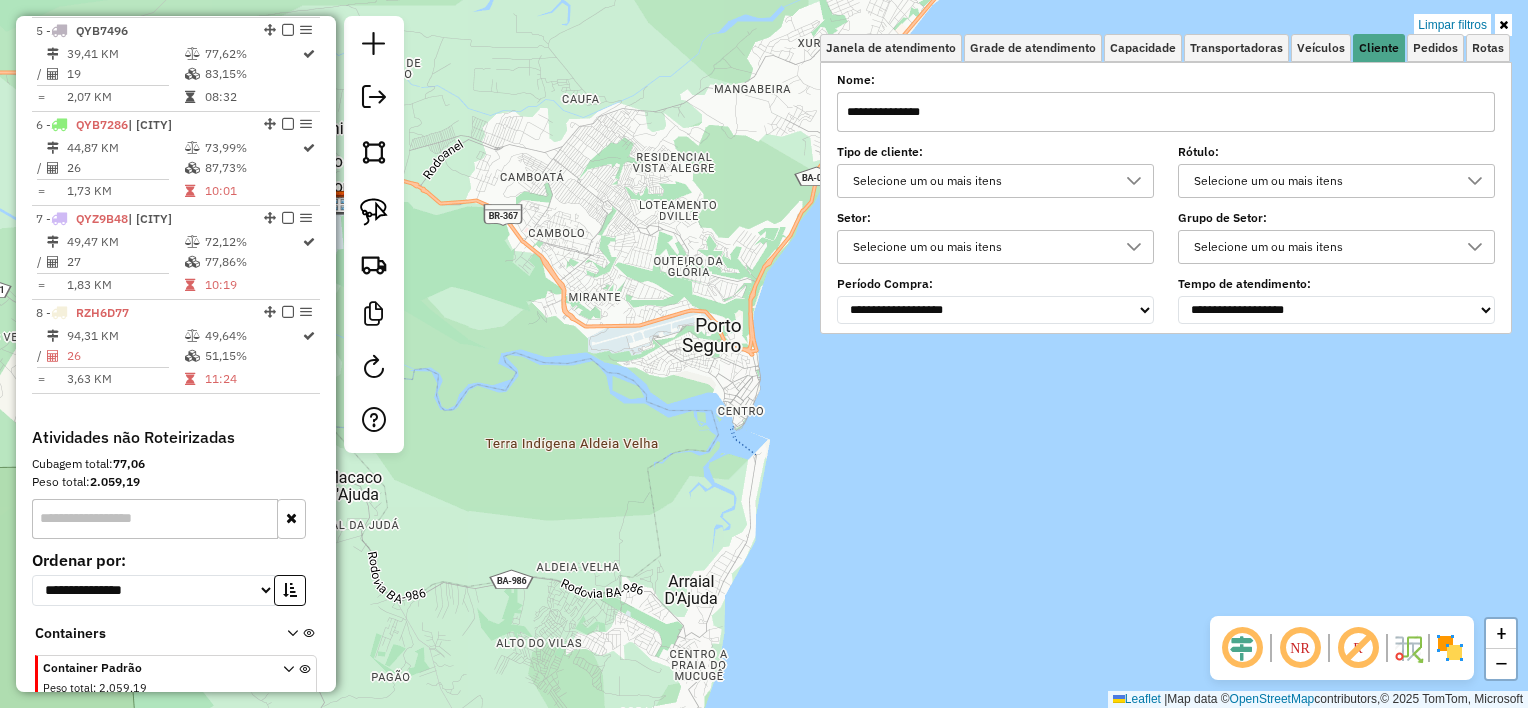 type on "**********" 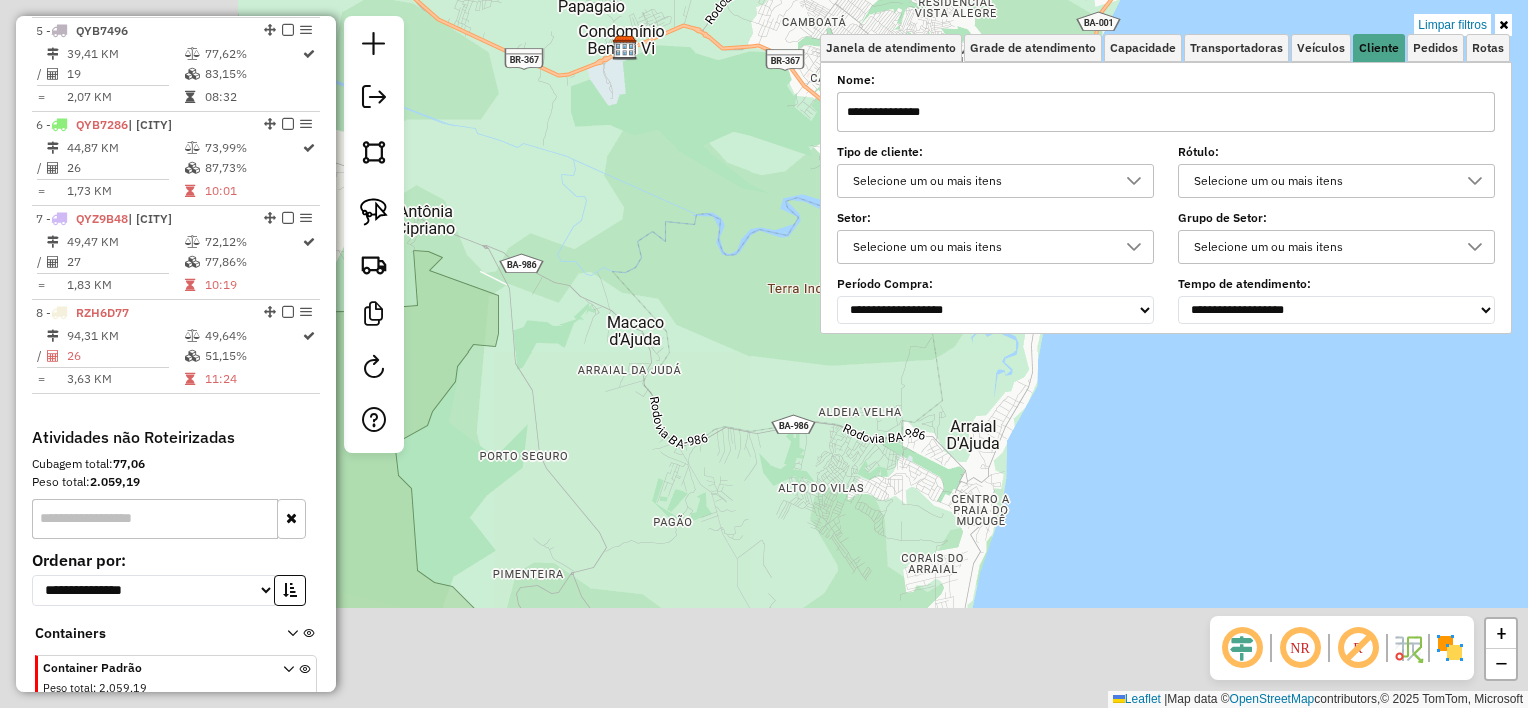 drag, startPoint x: 712, startPoint y: 216, endPoint x: 998, endPoint y: -24, distance: 373.35773 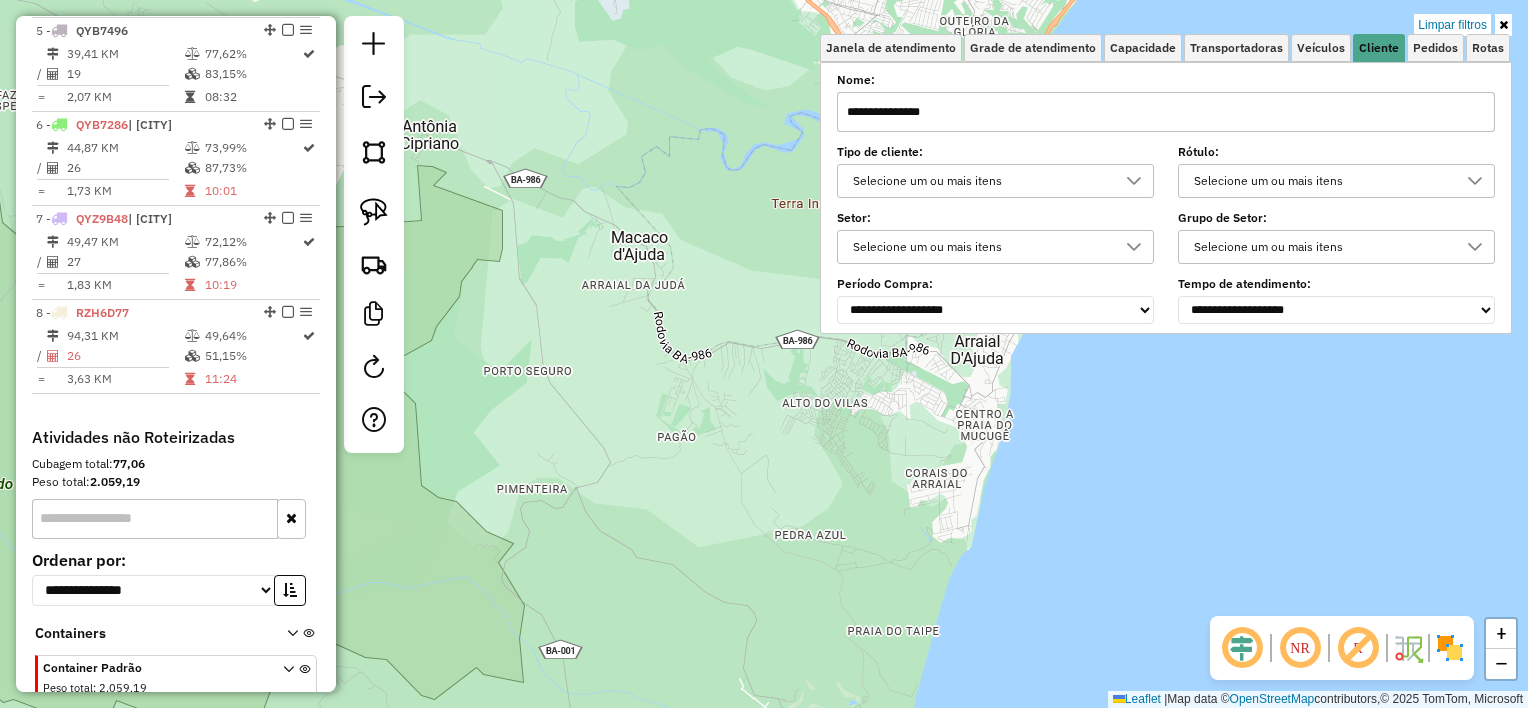 drag, startPoint x: 822, startPoint y: 245, endPoint x: 811, endPoint y: 252, distance: 13.038404 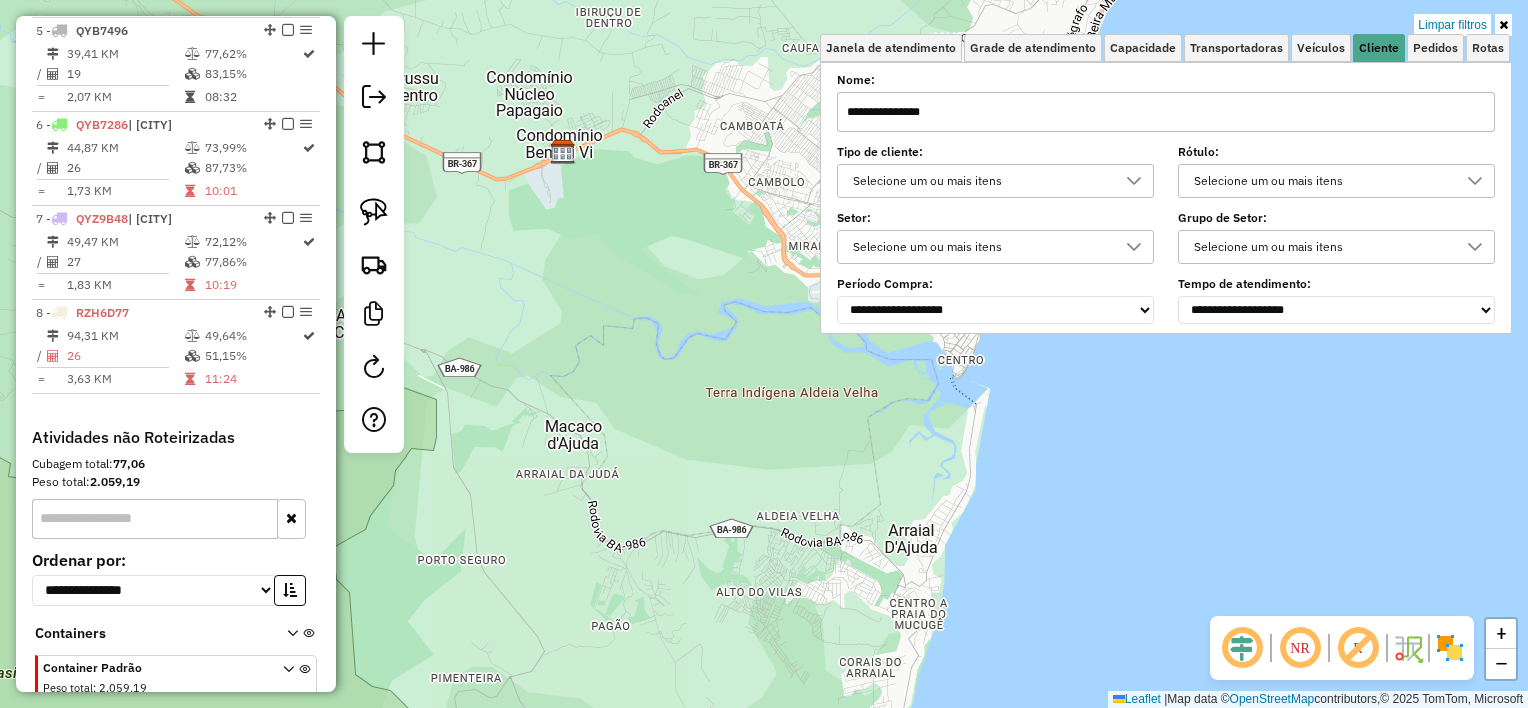 drag, startPoint x: 811, startPoint y: 252, endPoint x: 669, endPoint y: 340, distance: 167.05687 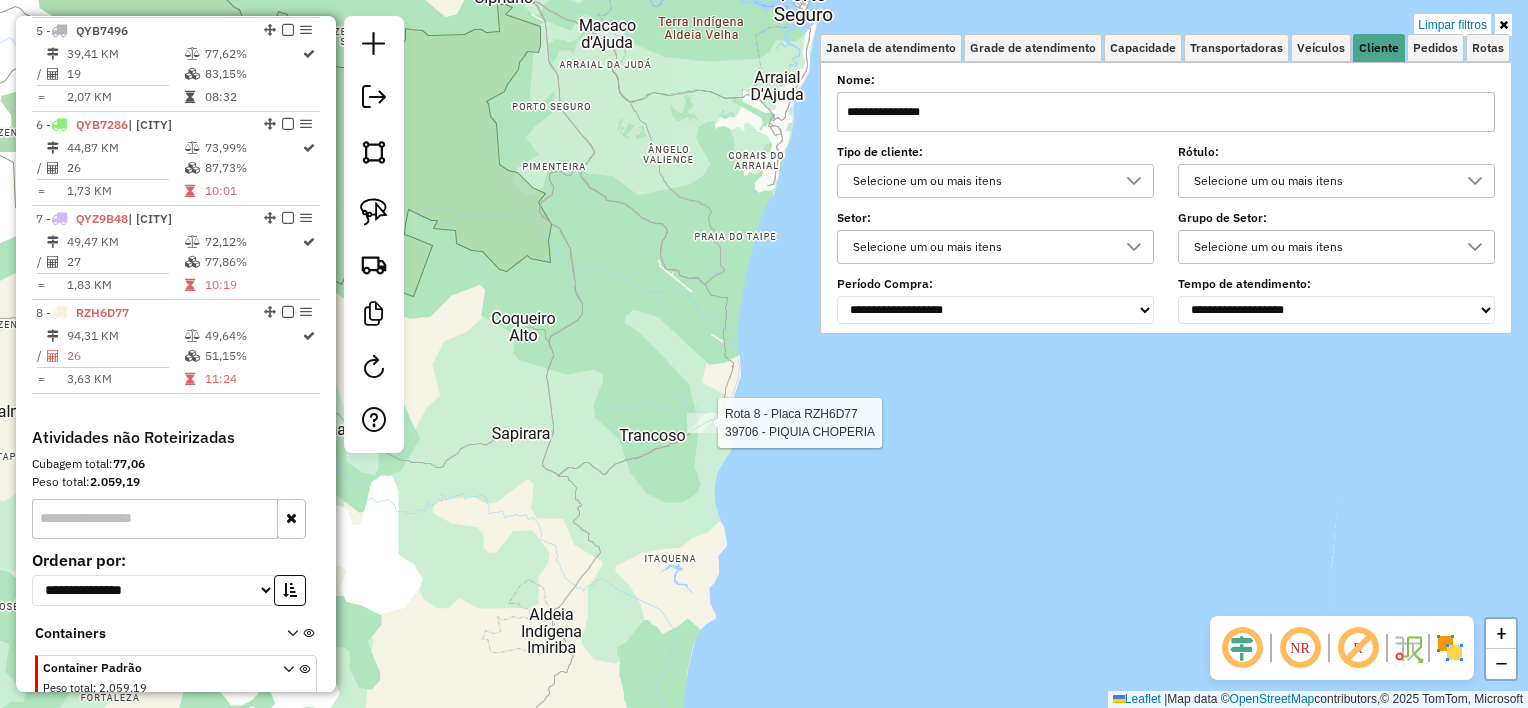 select on "**********" 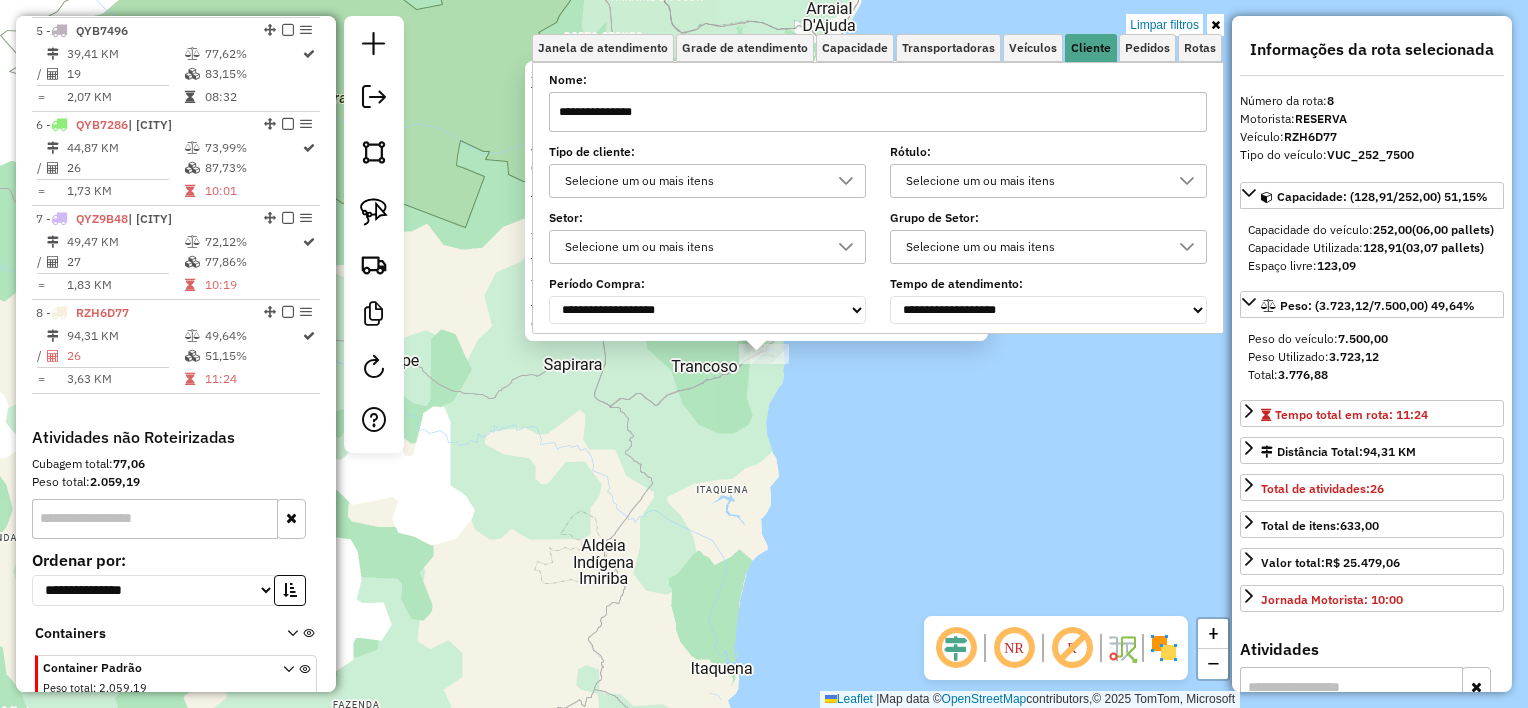 scroll, scrollTop: 1252, scrollLeft: 0, axis: vertical 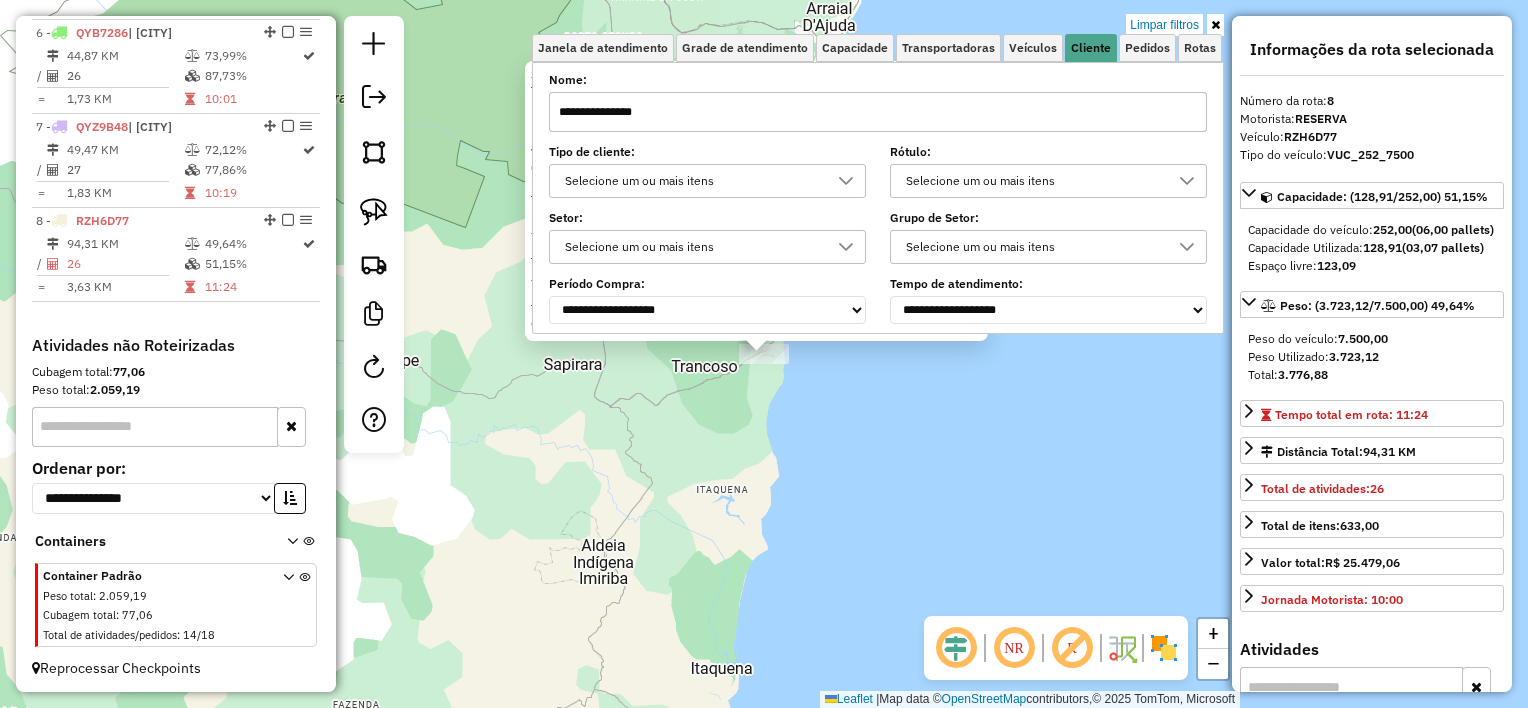 click on "39706 - PIQUIA CHOPERIA  Tipo de cliente:   Exclusivo (E)   Endereço:  SaO JOaO S N 1   Bairro: QUADRADO (TRANCOSO / BA)   Pedidos:  01188551   Valor total: R$ 2.050,80   Exibir todos   Cubagem: 8,25  Peso: 207,00  Tempo dirigindo: 00:01   Distância prevista: 0,341 km (20,46 km/h)   Janela utilizada início: 00:00   Horário previsto de chegada: 02/08/2025 10:55   Tempo de atendimento: 01:04   Janela utilizada término: 23:59   Horário previsto de saída: 02/08/2025 11:59   Total de itens: 150,00   Quantidade pallets: 0,196  × Limpar filtros Janela de atendimento Grade de atendimento Capacidade Transportadoras Veículos Cliente Pedidos  Rotas Selecione os dias de semana para filtrar as janelas de atendimento  Seg   Ter   Qua   Qui   Sex   Sáb   Dom  Informe o período da janela de atendimento: De: Até:  Filtrar exatamente a janela do cliente  Considerar janela de atendimento padrão  Selecione os dias de semana para filtrar as grades de atendimento  Seg   Ter   Qua   Qui   Sex   Sáb   Dom   De:   De:" 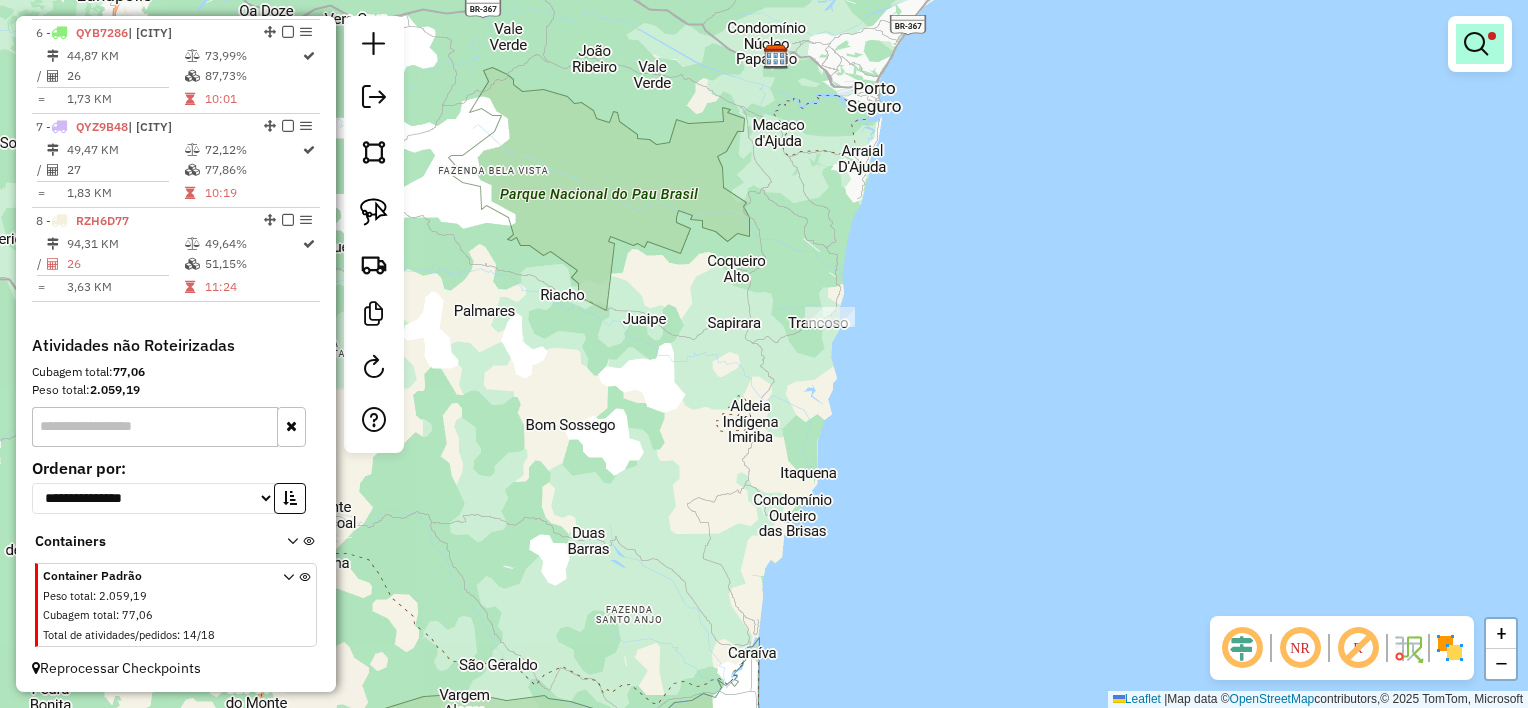 click at bounding box center (1480, 44) 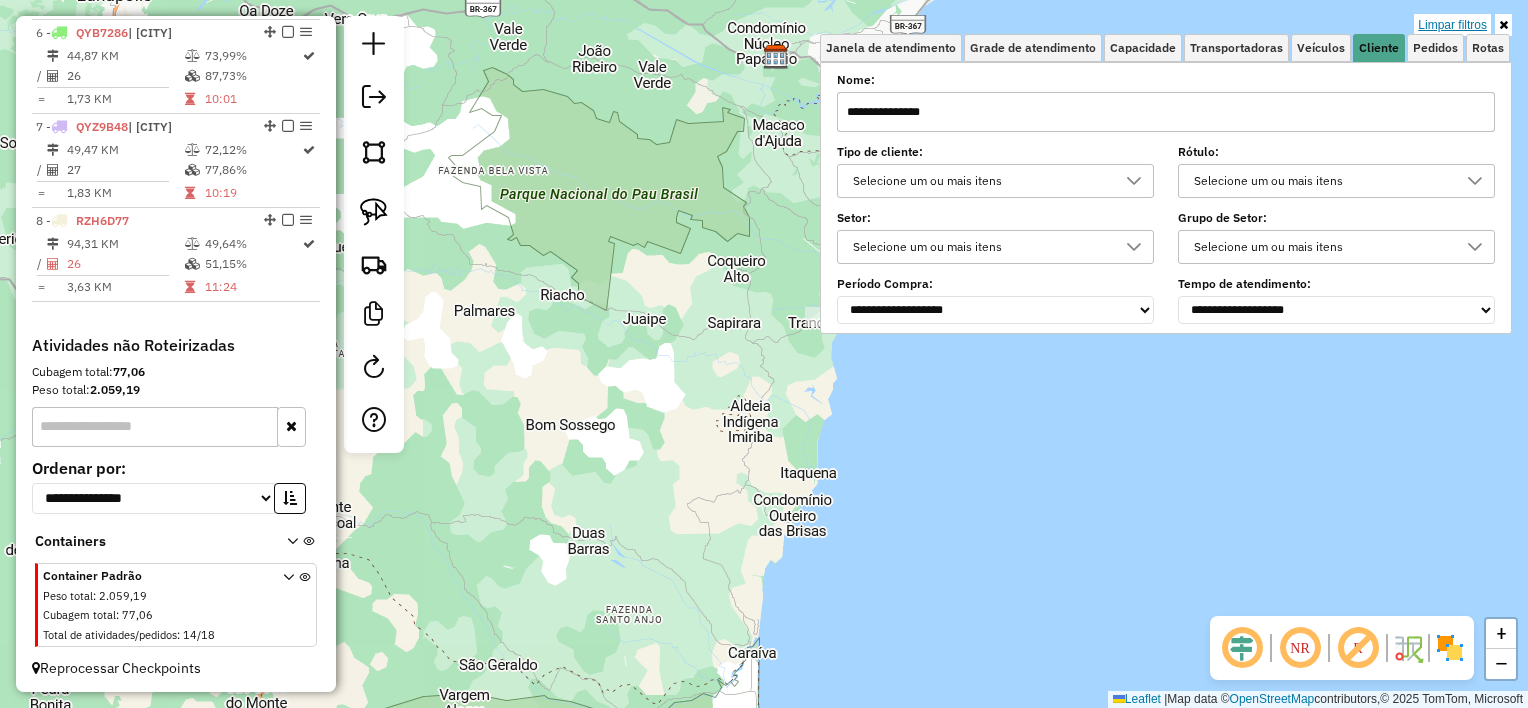 click on "Limpar filtros" at bounding box center (1452, 25) 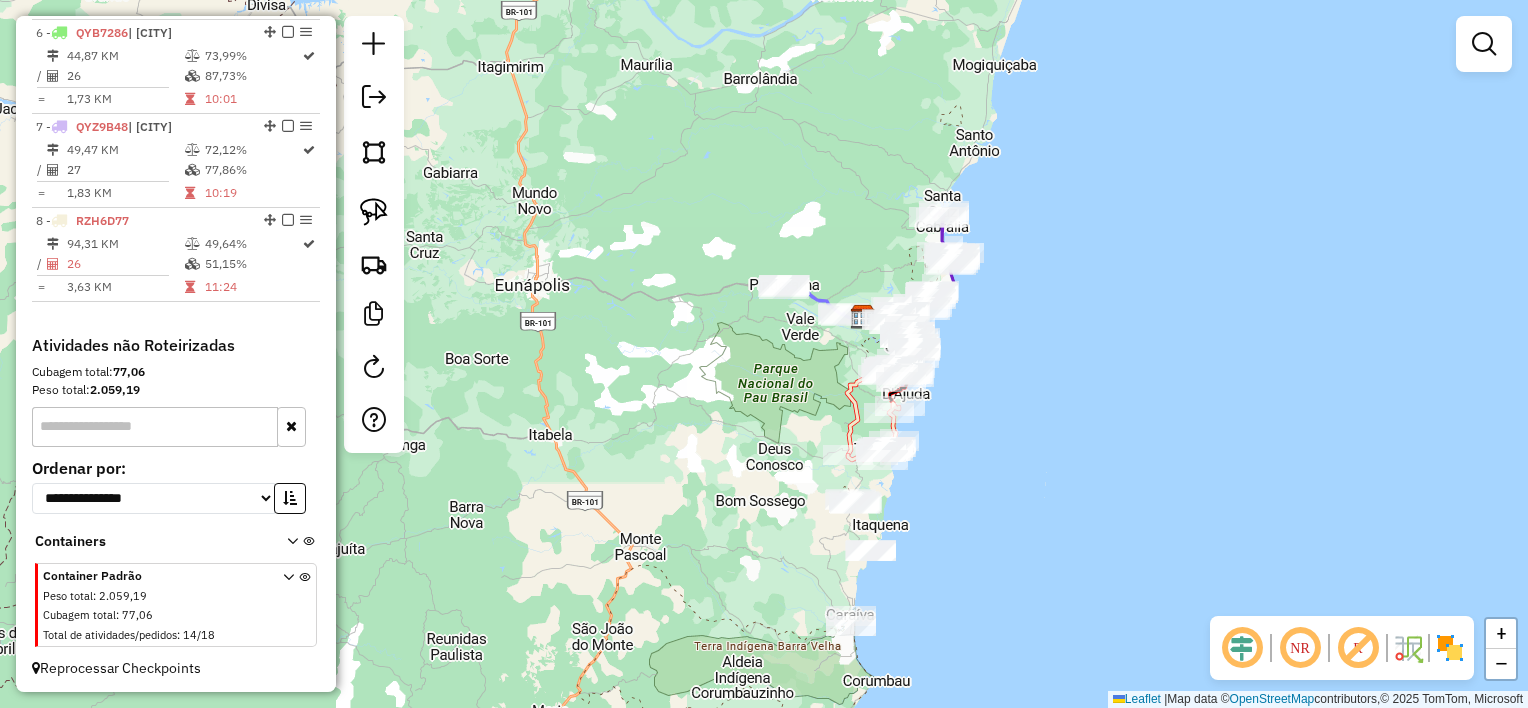 drag, startPoint x: 1019, startPoint y: 391, endPoint x: 992, endPoint y: 463, distance: 76.896034 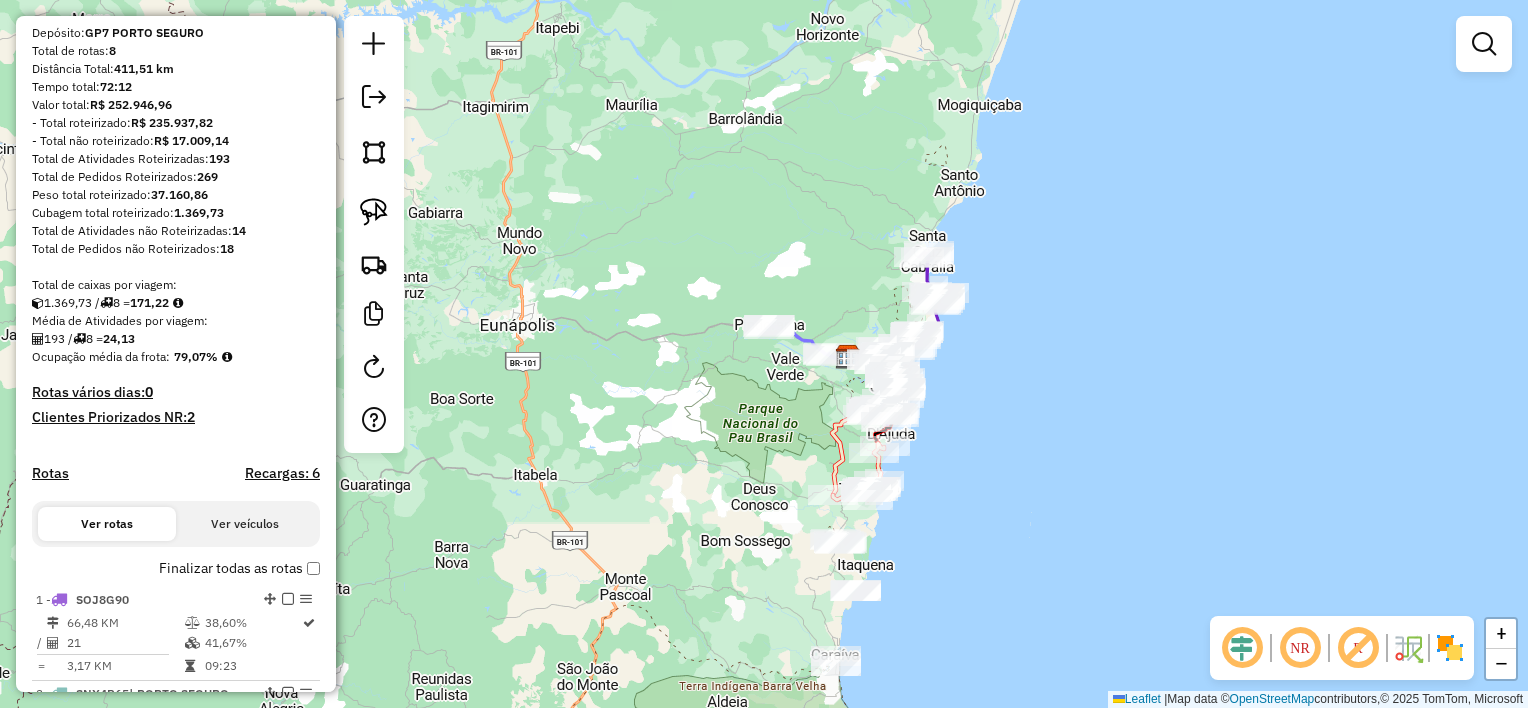 scroll, scrollTop: 400, scrollLeft: 0, axis: vertical 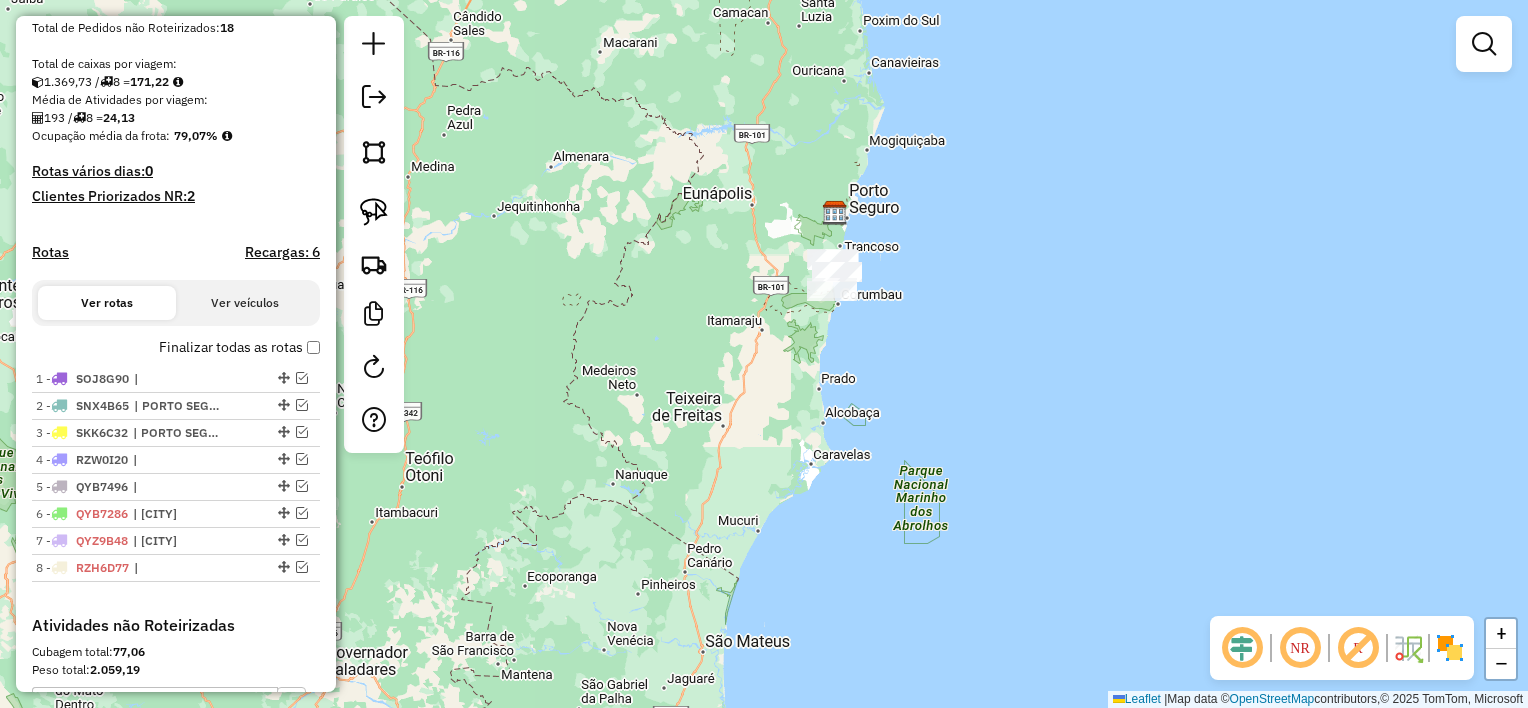 drag, startPoint x: 1016, startPoint y: 562, endPoint x: 882, endPoint y: 307, distance: 288.06424 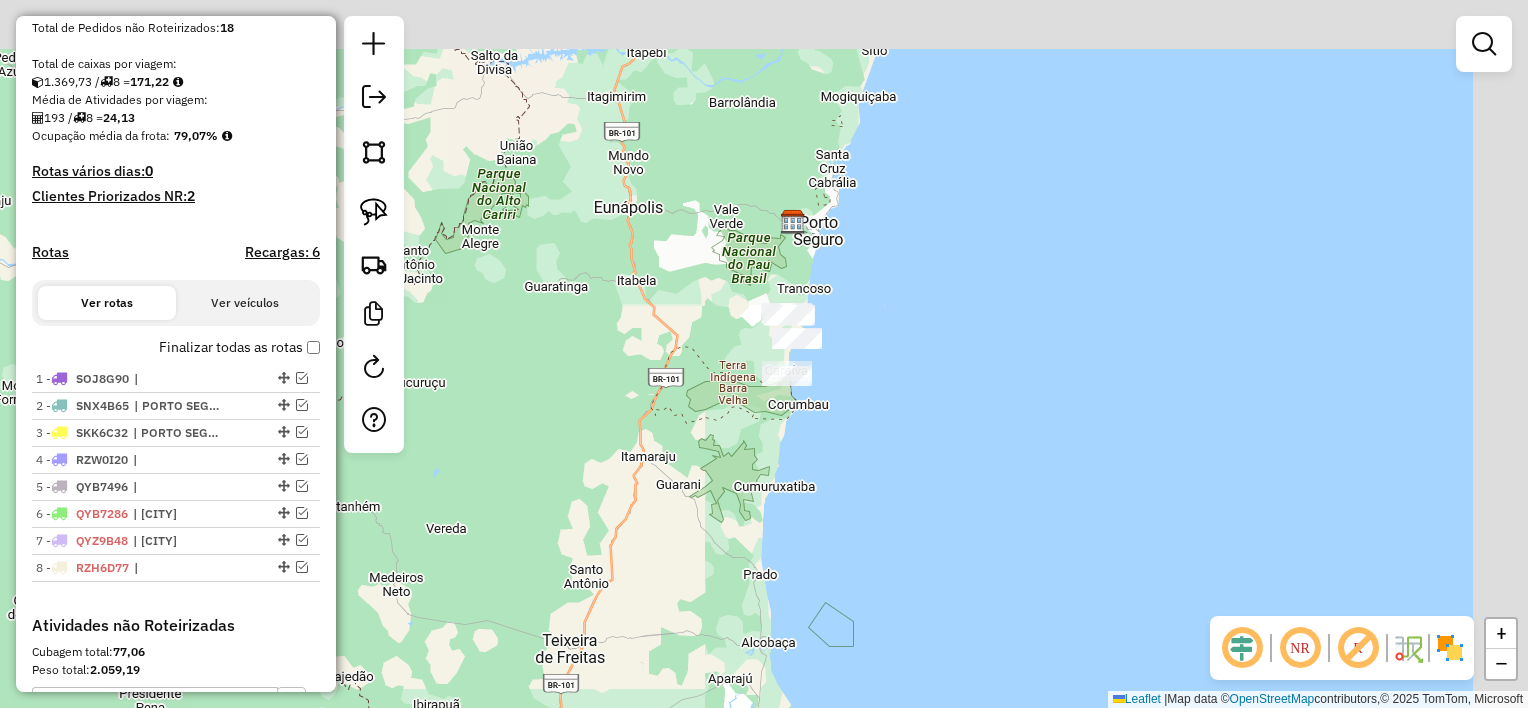 drag, startPoint x: 899, startPoint y: 262, endPoint x: 829, endPoint y: 379, distance: 136.34148 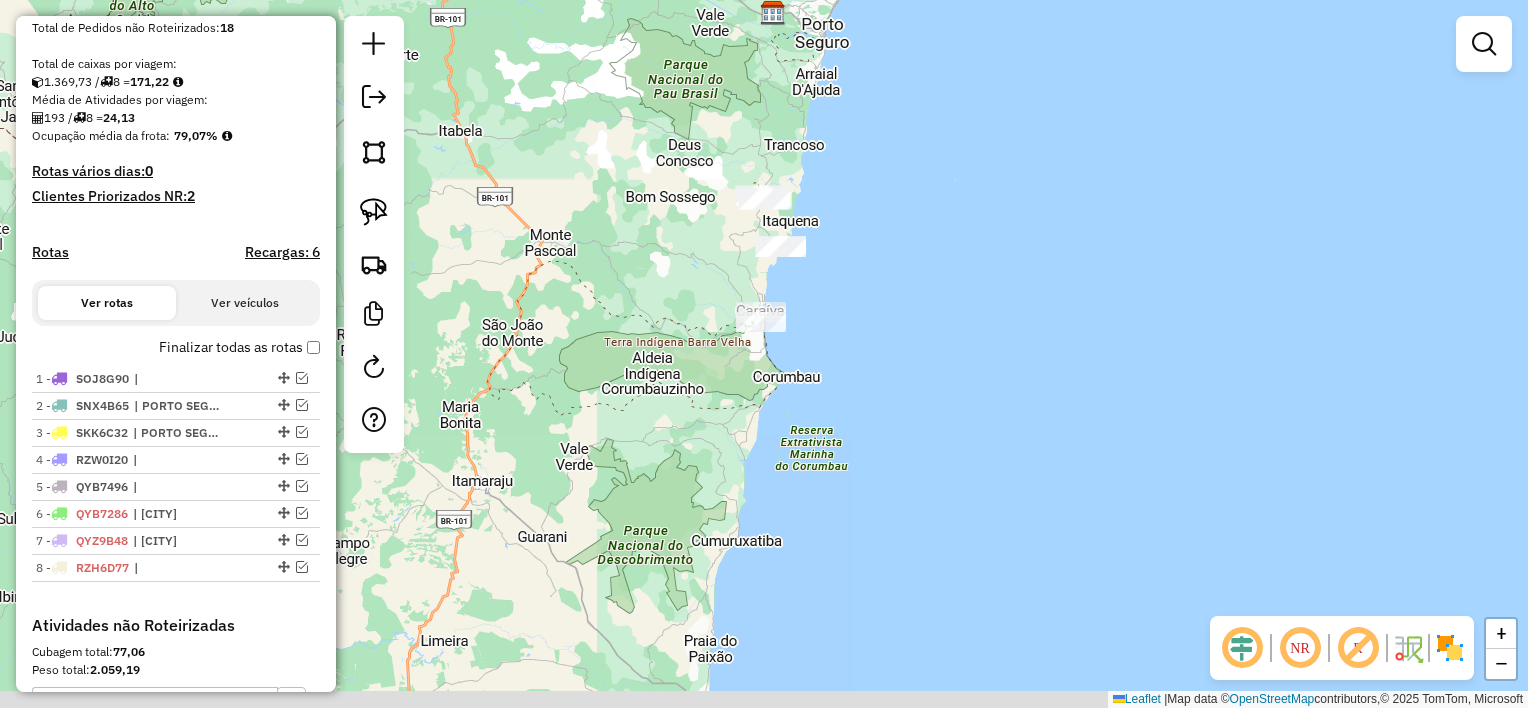 drag, startPoint x: 884, startPoint y: 305, endPoint x: 920, endPoint y: 268, distance: 51.62364 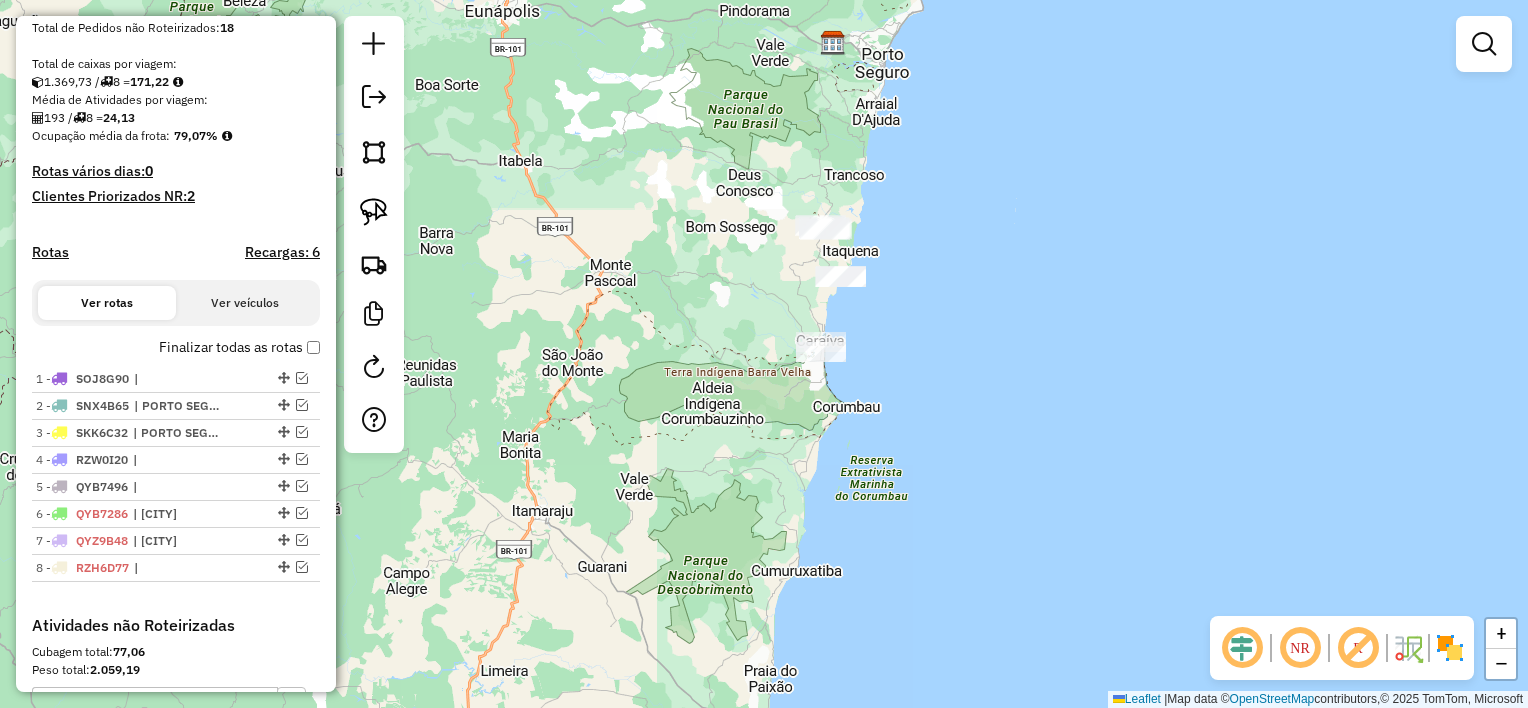 drag, startPoint x: 943, startPoint y: 296, endPoint x: 955, endPoint y: 288, distance: 14.422205 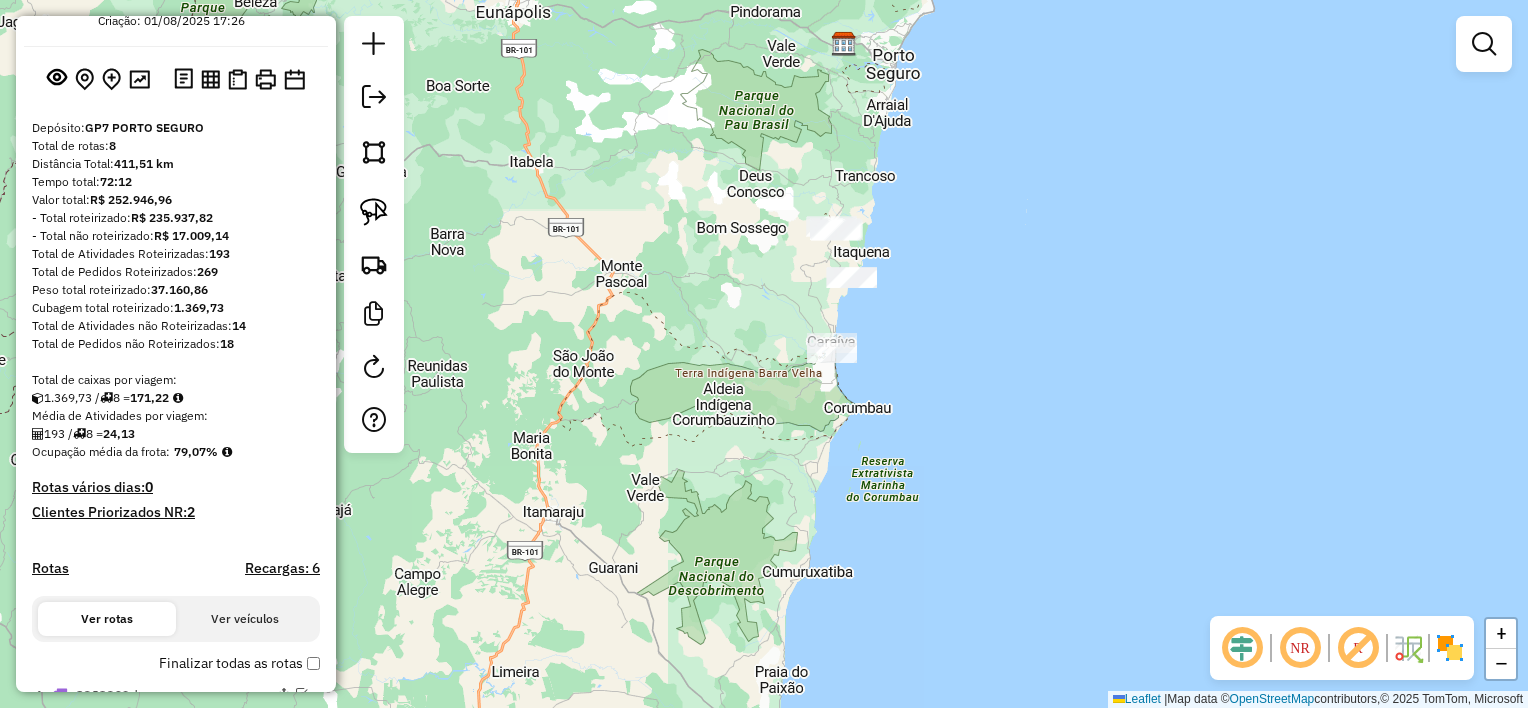 scroll, scrollTop: 0, scrollLeft: 0, axis: both 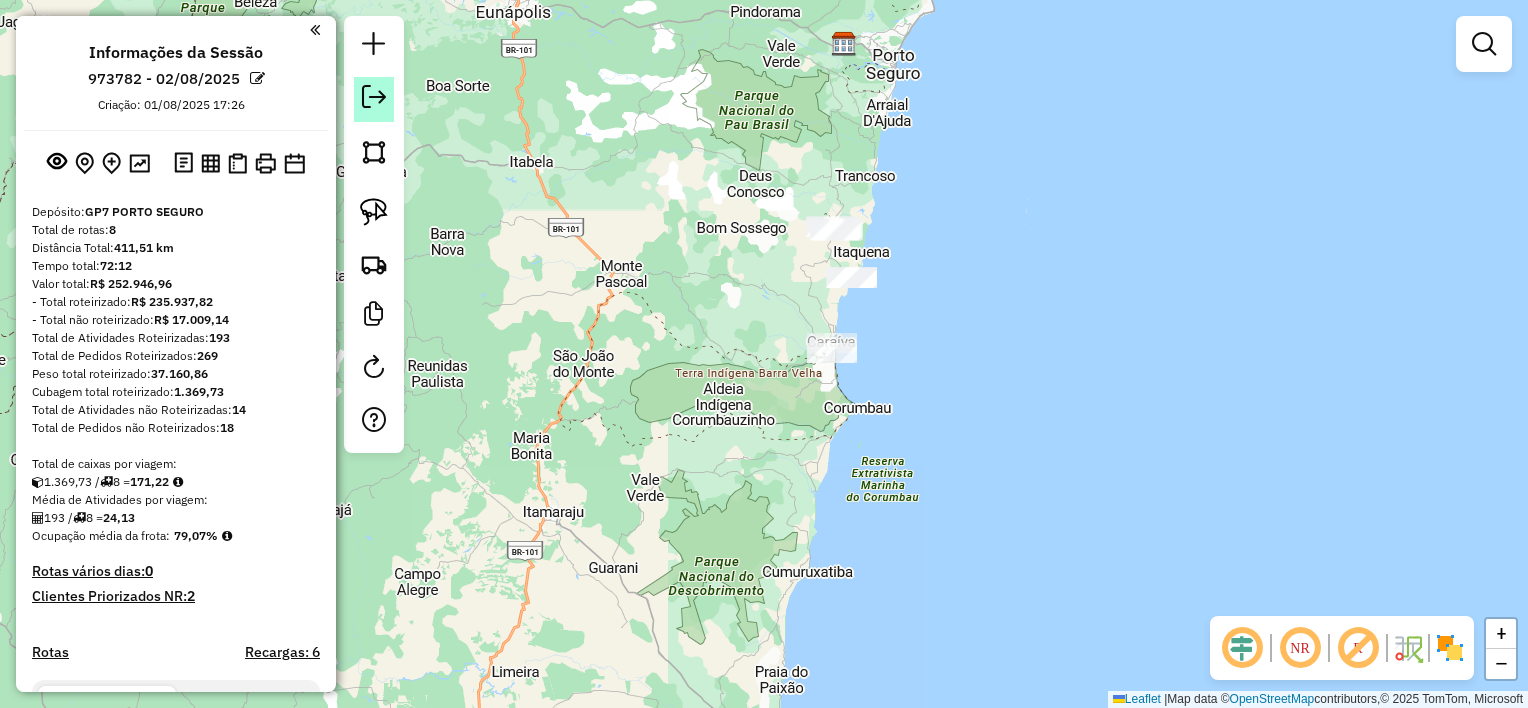 click 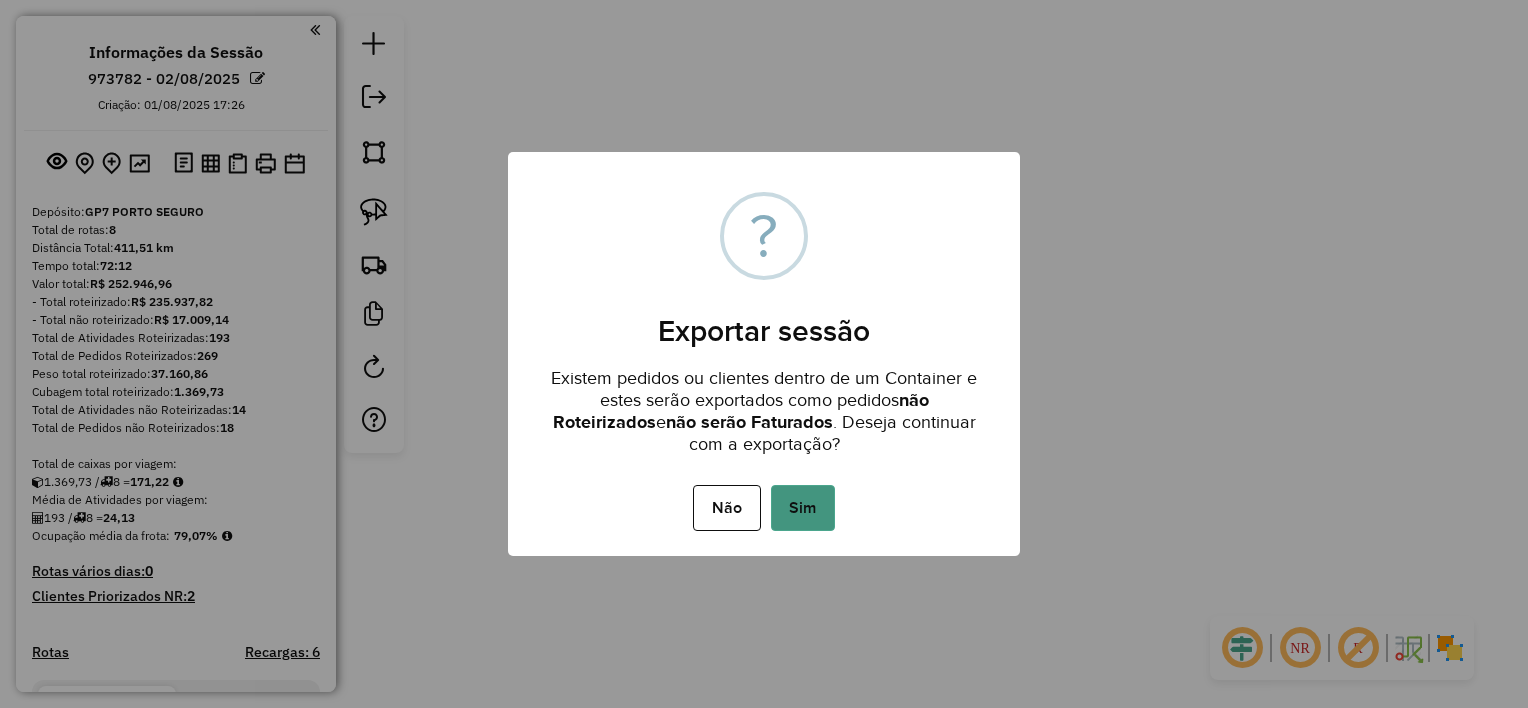 click on "Sim" at bounding box center (803, 508) 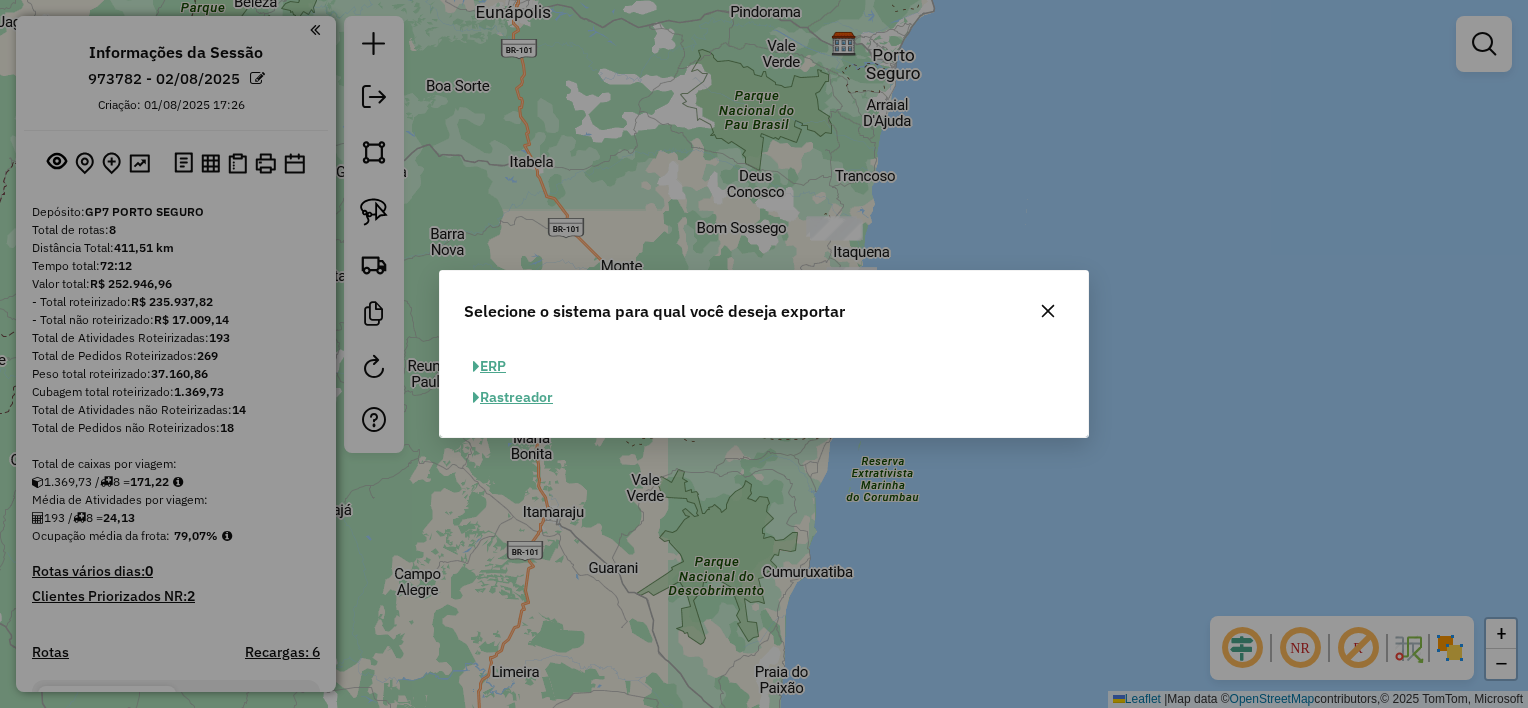 click on "ERP" 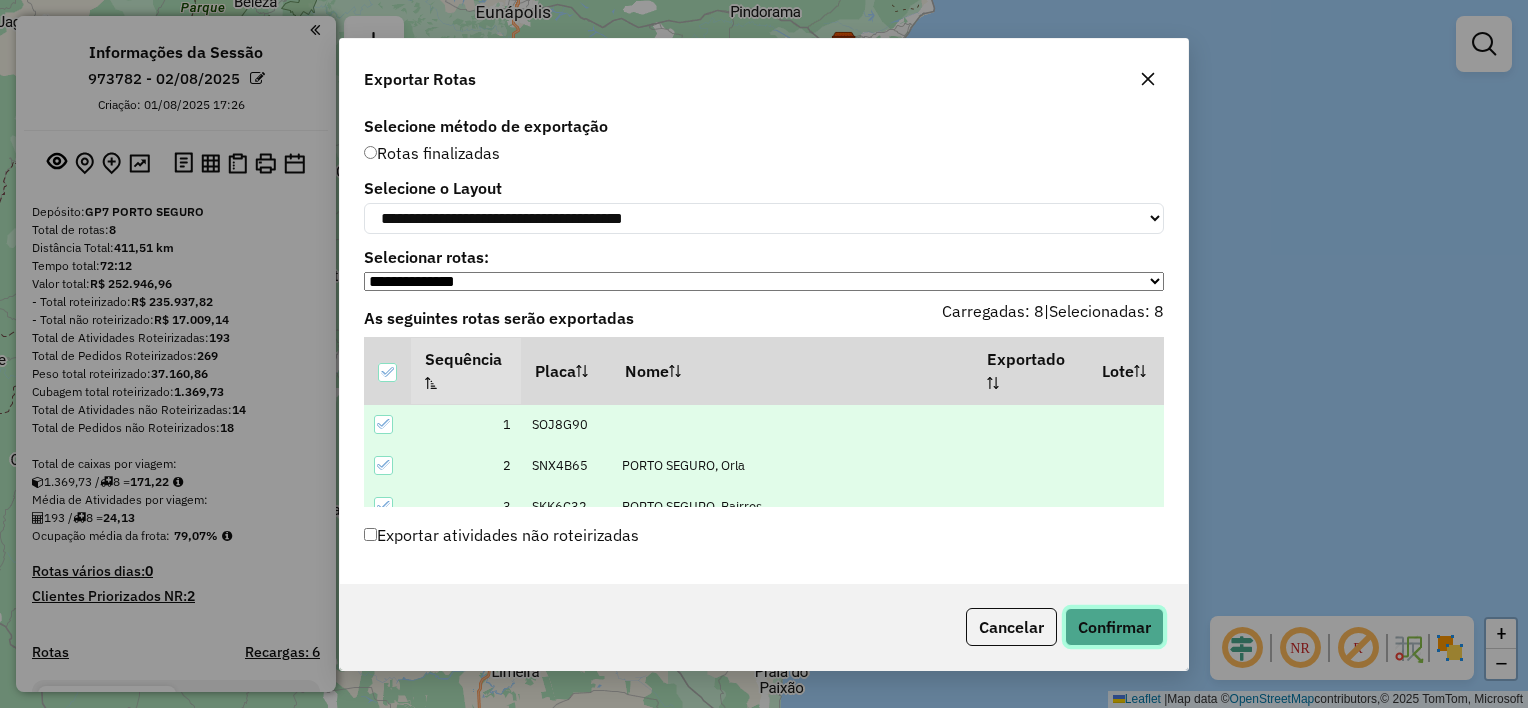 click on "Confirmar" 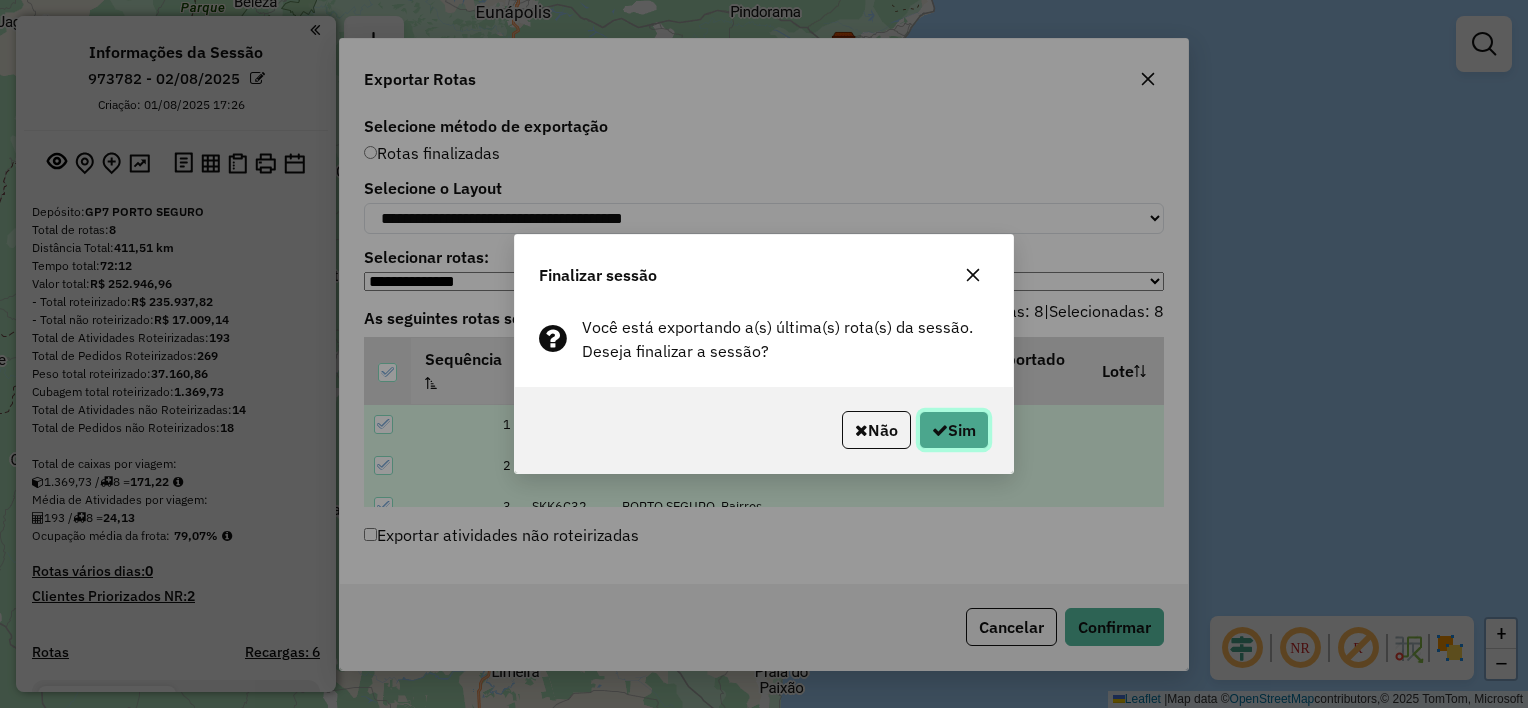 click on "Sim" 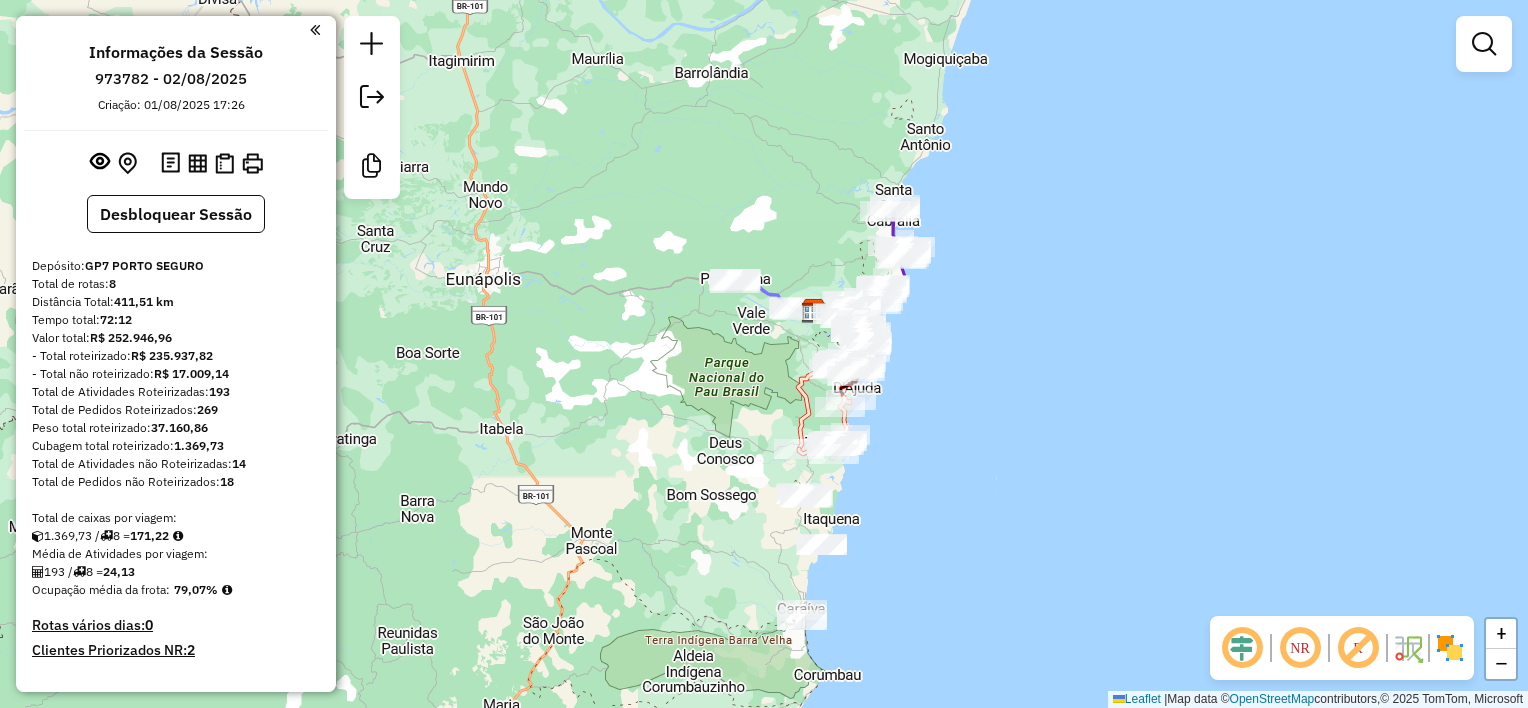 drag, startPoint x: 573, startPoint y: 453, endPoint x: 562, endPoint y: 427, distance: 28.231188 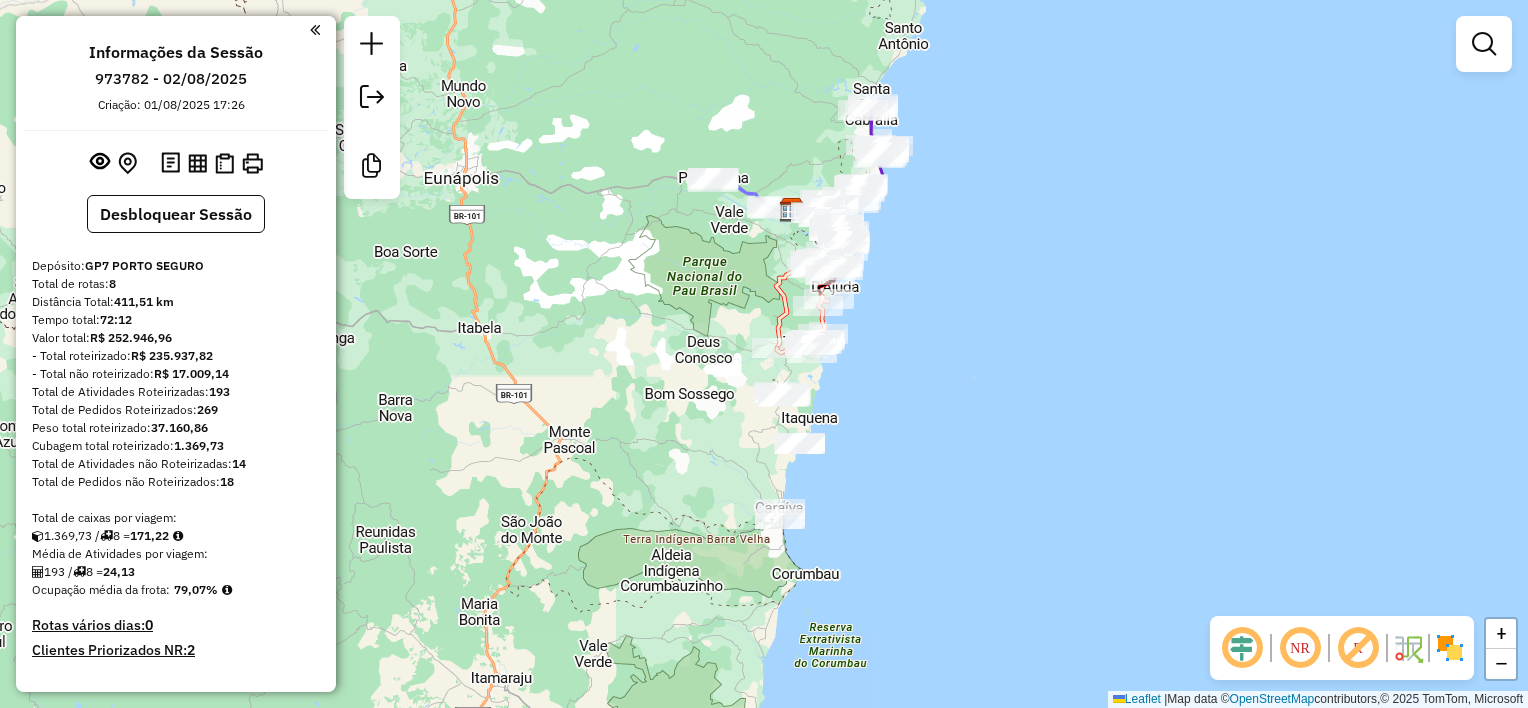 drag, startPoint x: 544, startPoint y: 287, endPoint x: 542, endPoint y: 299, distance: 12.165525 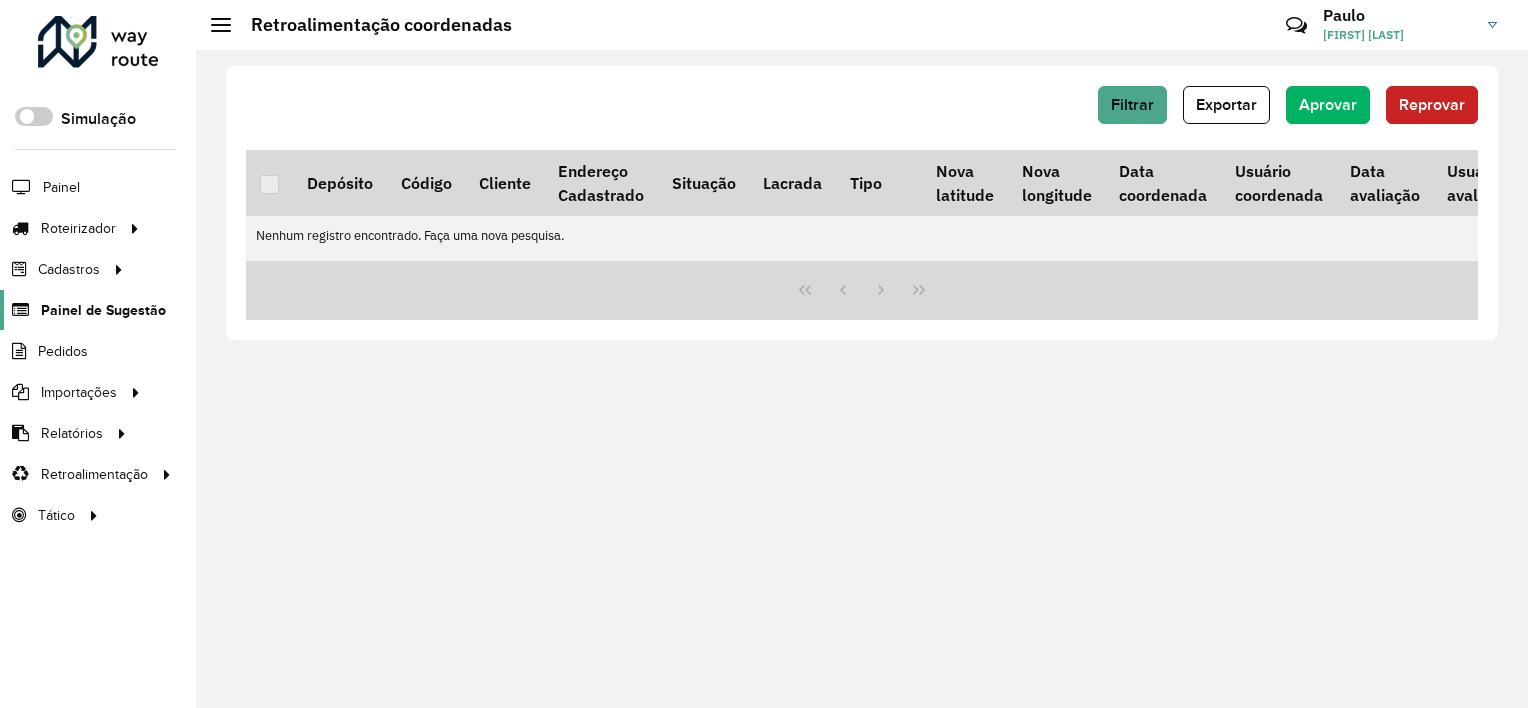 scroll, scrollTop: 0, scrollLeft: 0, axis: both 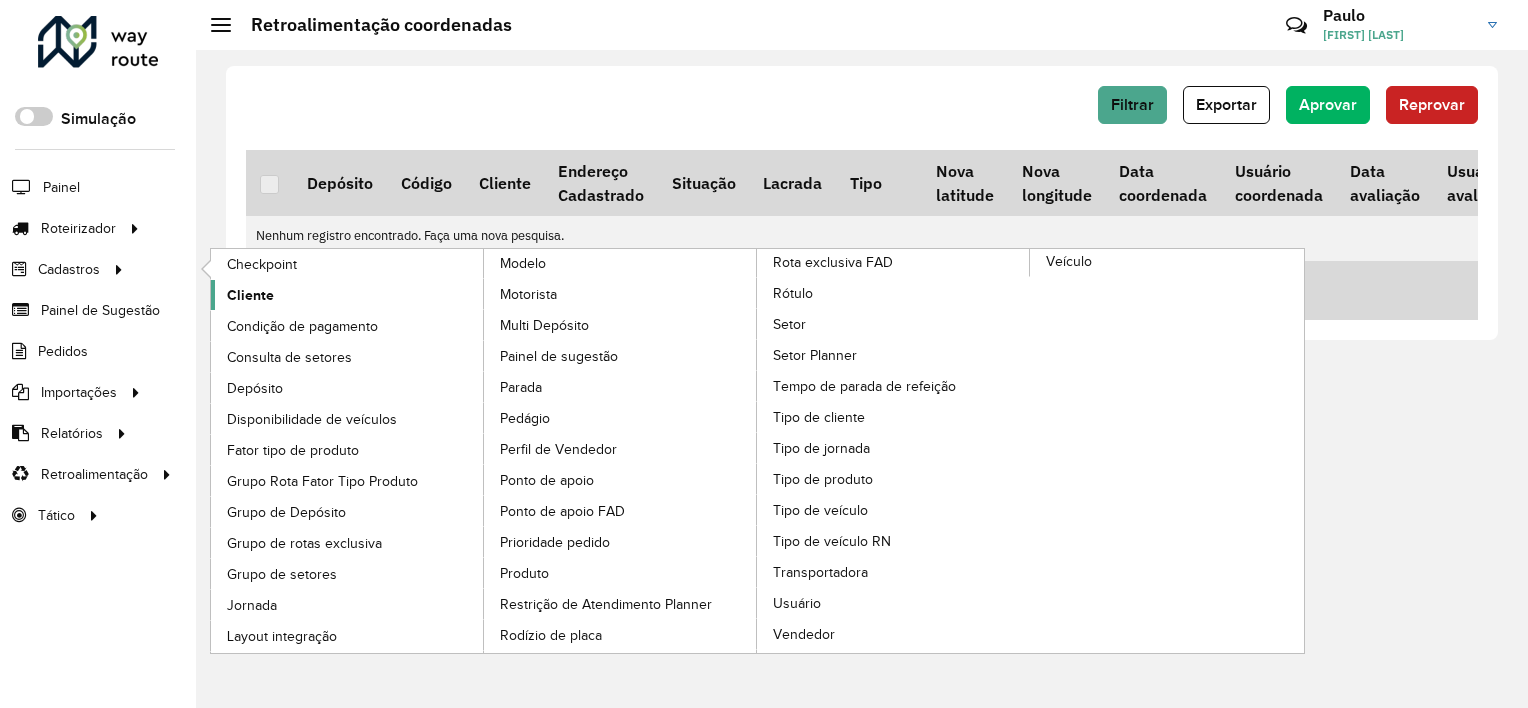 click on "Cliente" 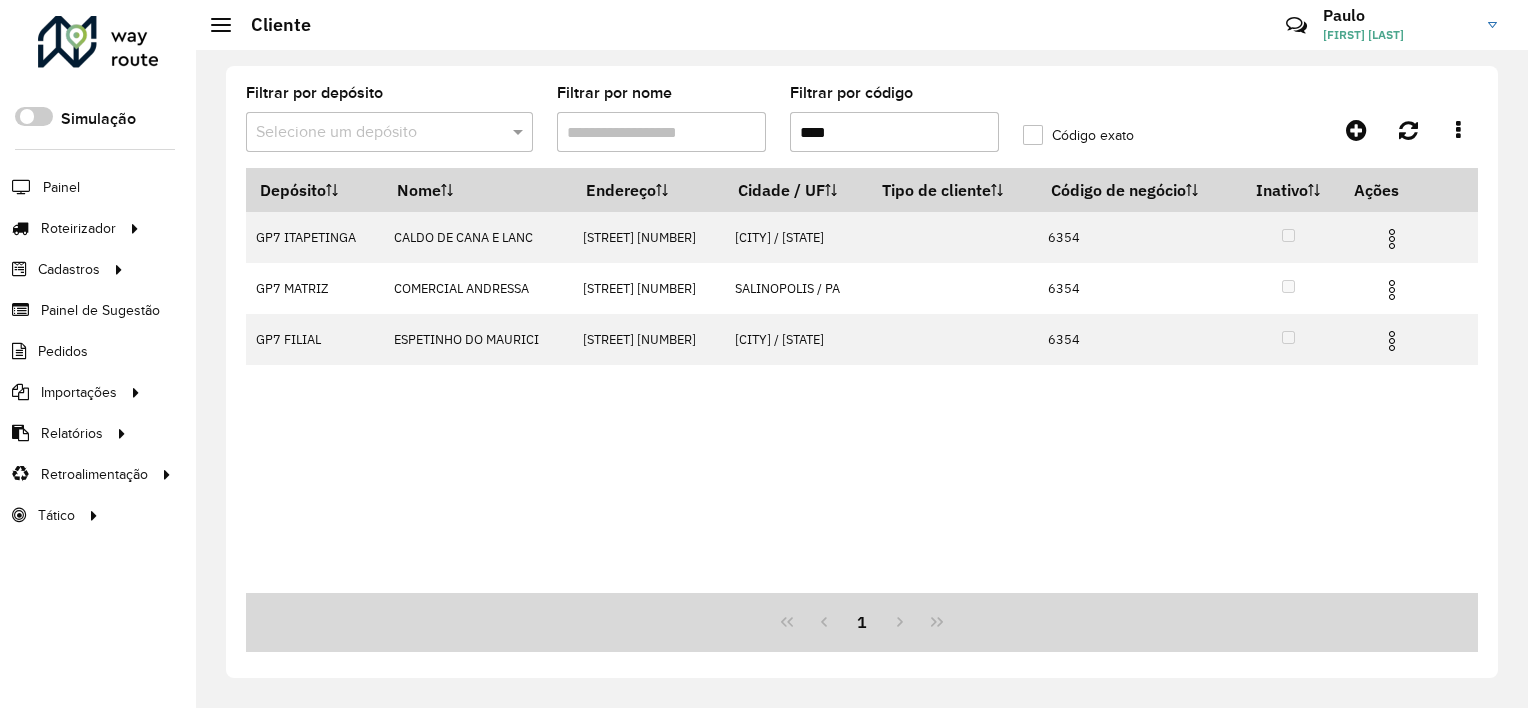 click at bounding box center [369, 133] 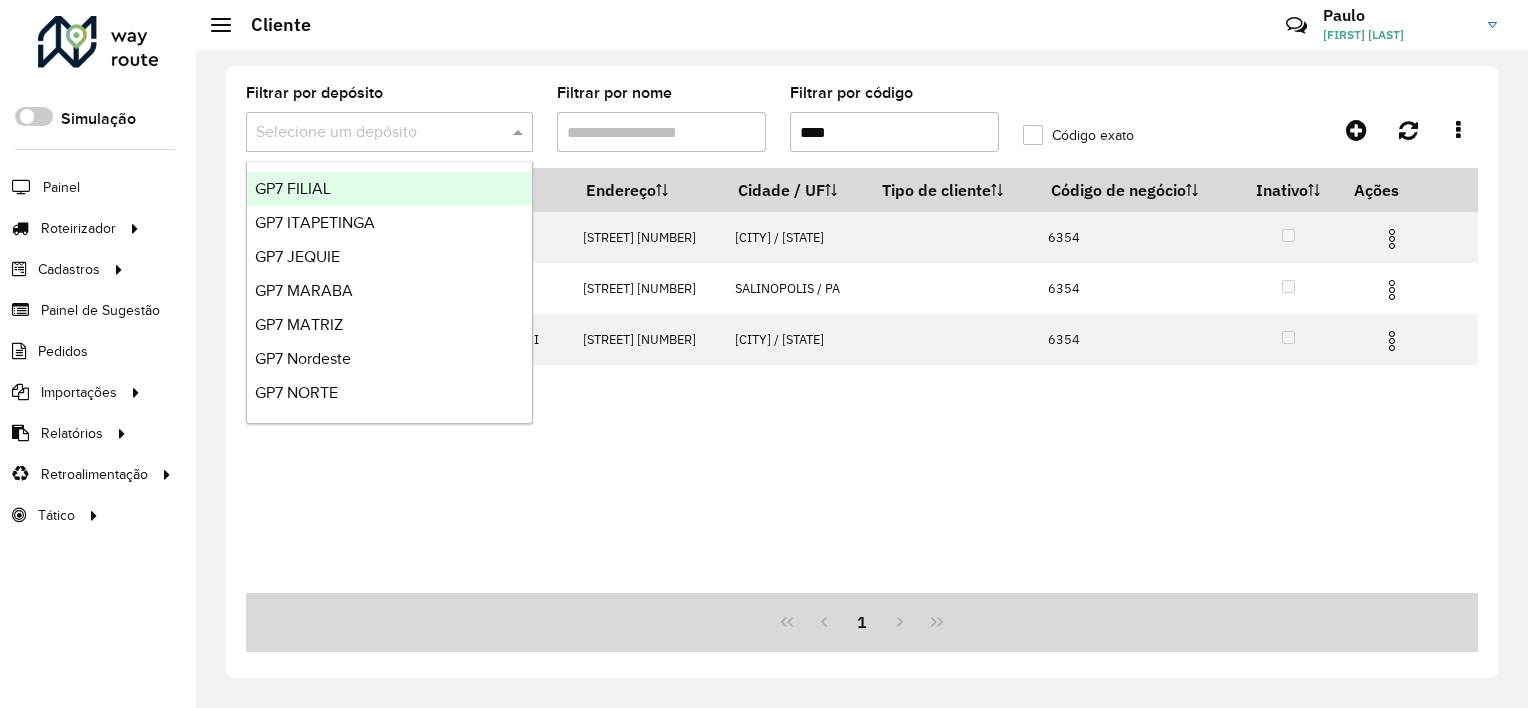 click on "****" at bounding box center [894, 132] 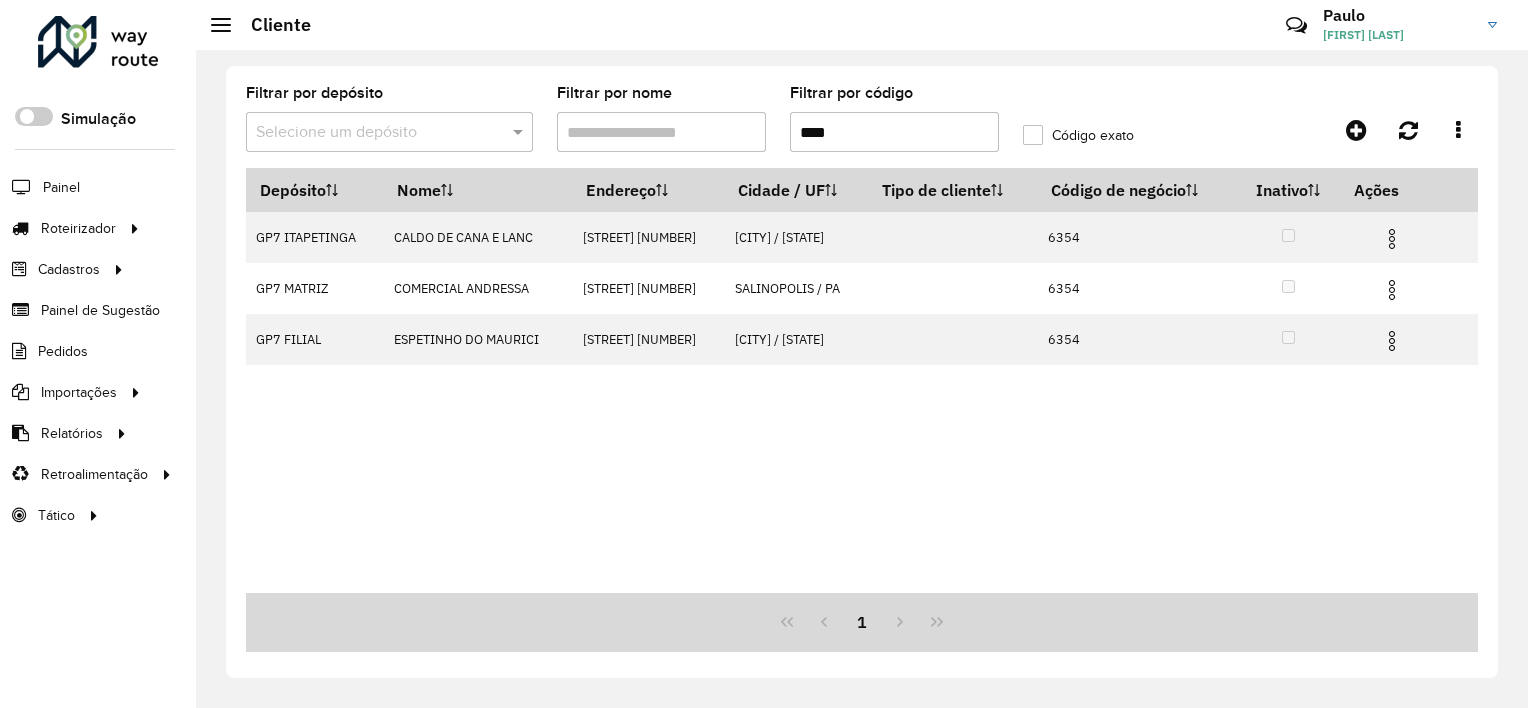 click on "****" at bounding box center (894, 132) 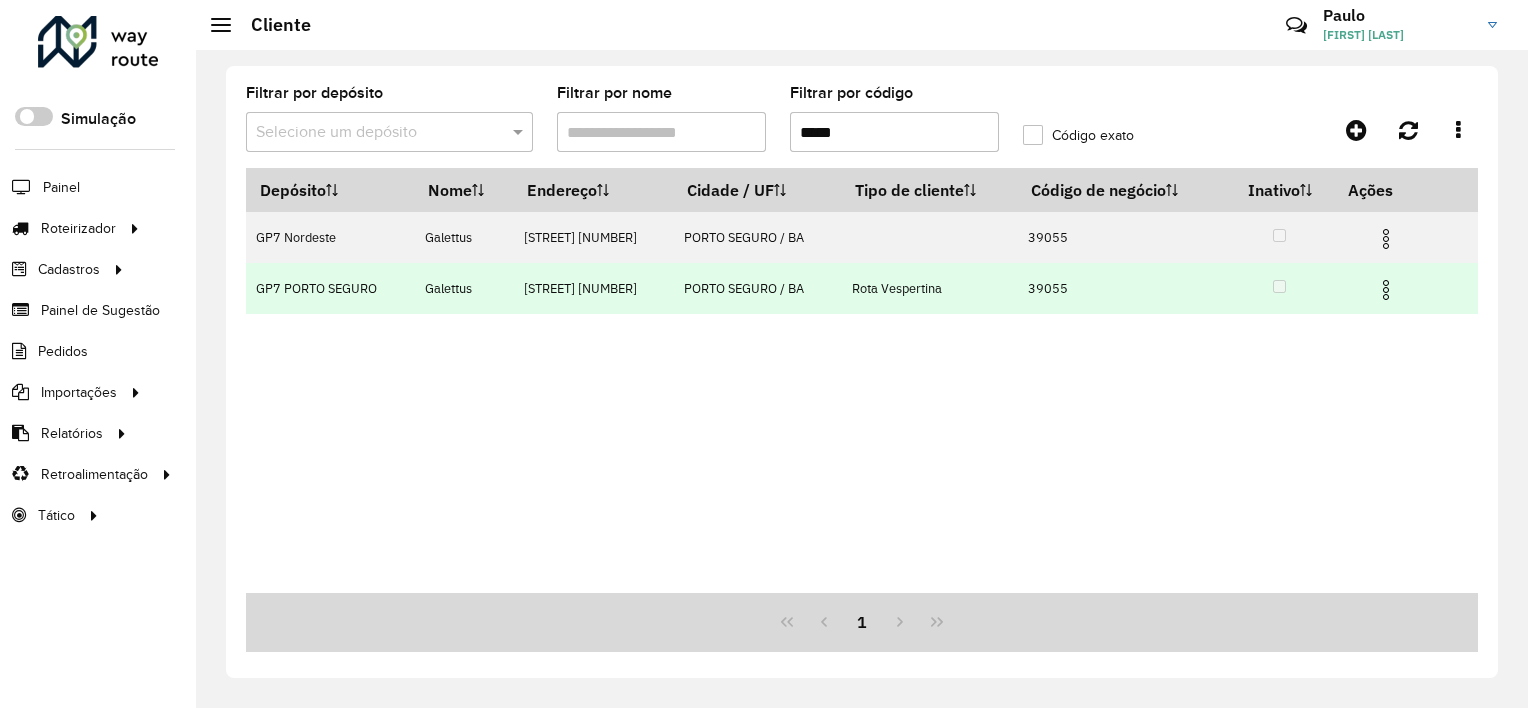 click at bounding box center (1386, 290) 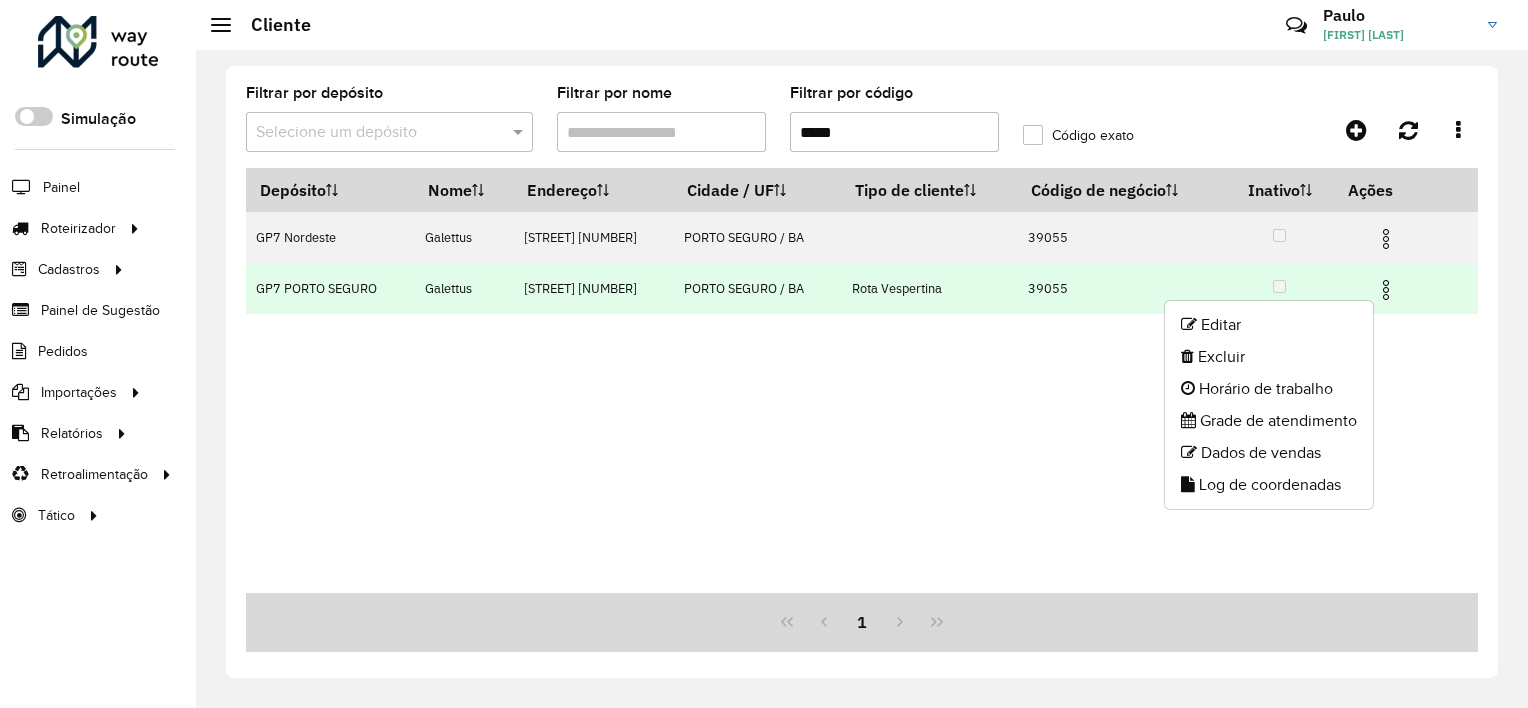 click on "[STREET] [NUMBER]" at bounding box center (593, 288) 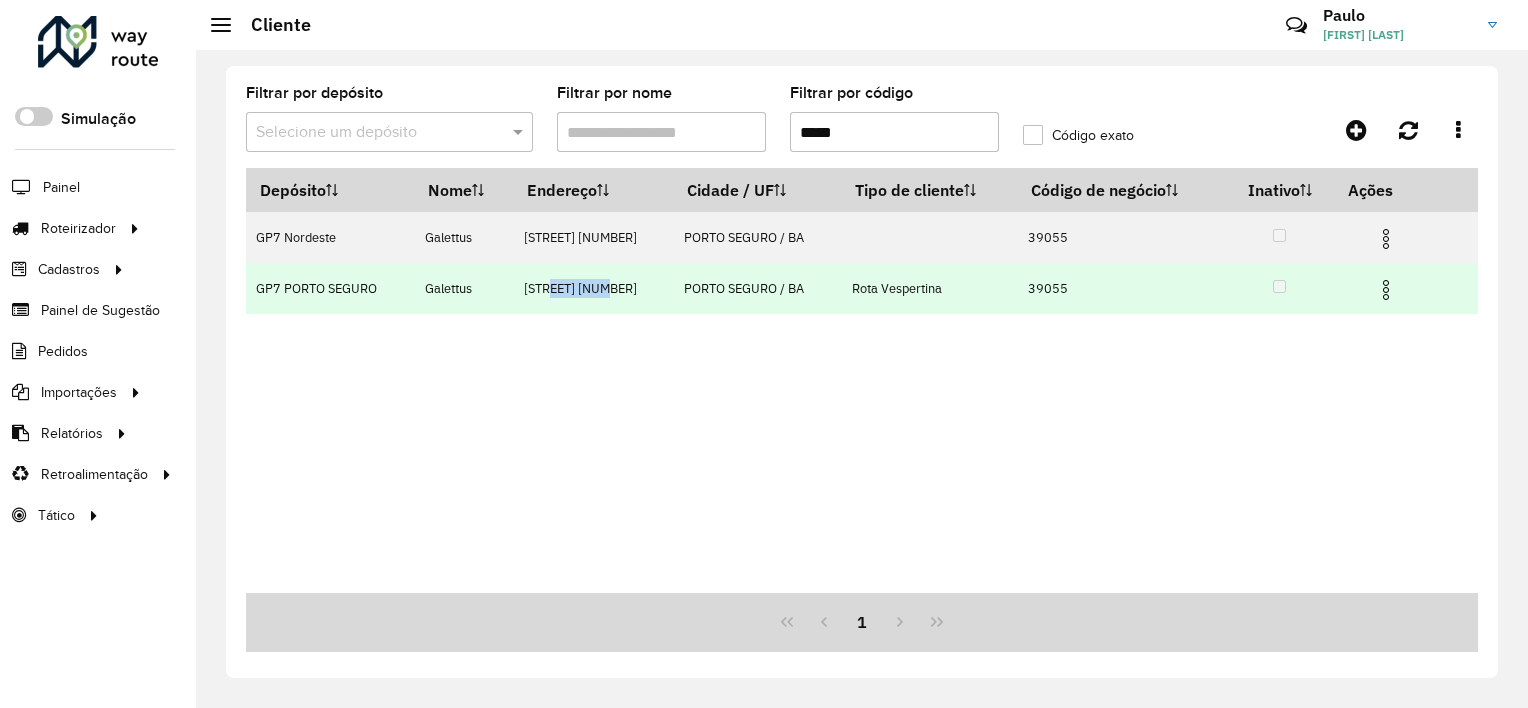 click on "[STREET] [NUMBER]" at bounding box center [593, 288] 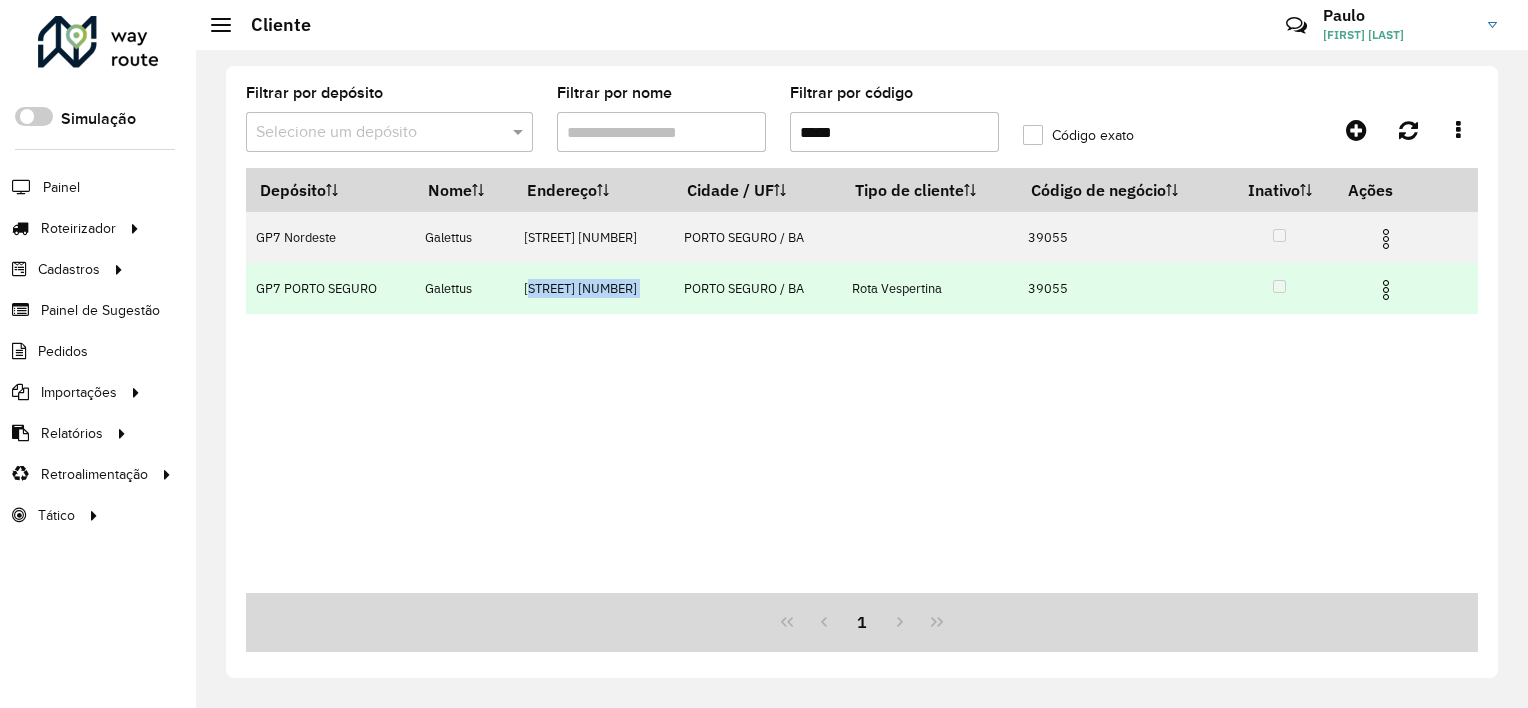 click on "[STREET] [NUMBER]" at bounding box center [593, 288] 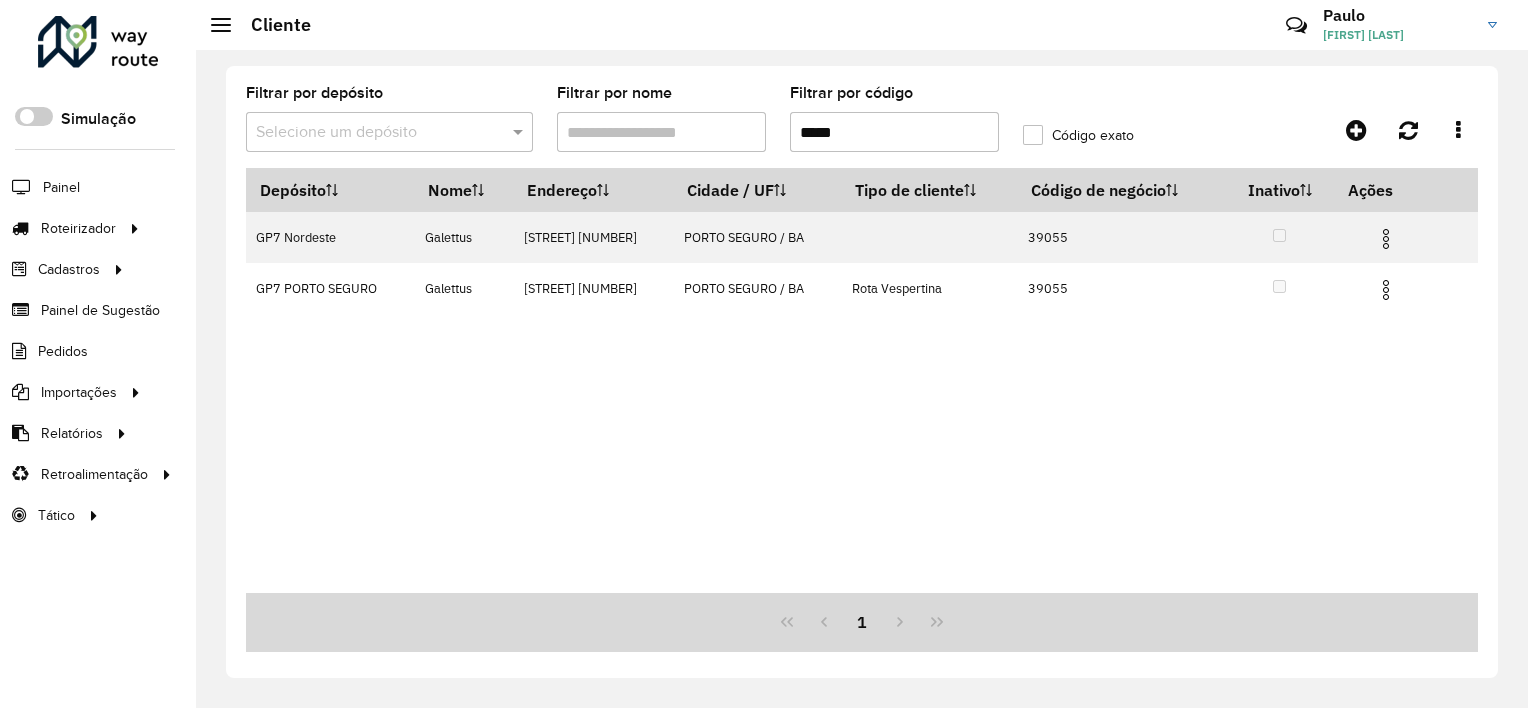 drag, startPoint x: 562, startPoint y: 285, endPoint x: 576, endPoint y: 359, distance: 75.31268 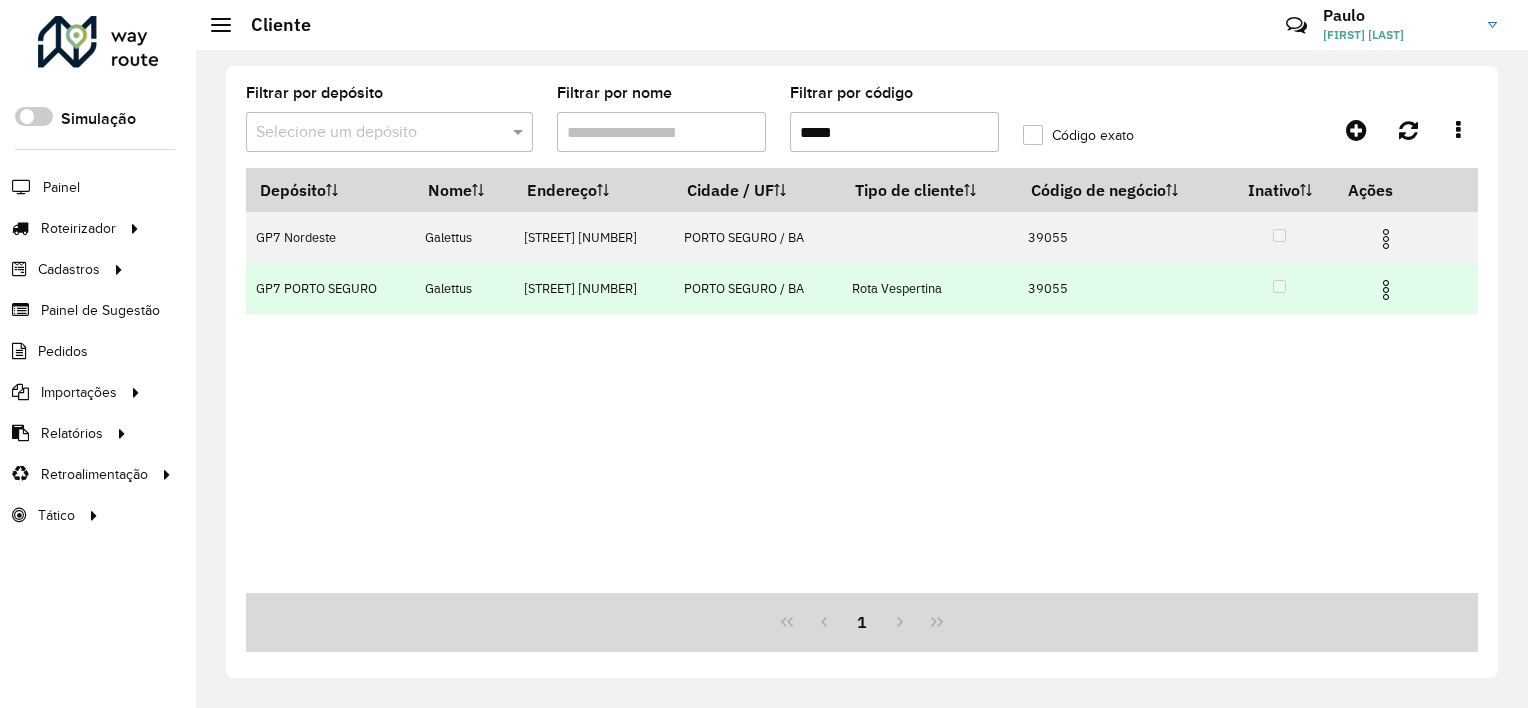 click on "Galettus" at bounding box center [463, 288] 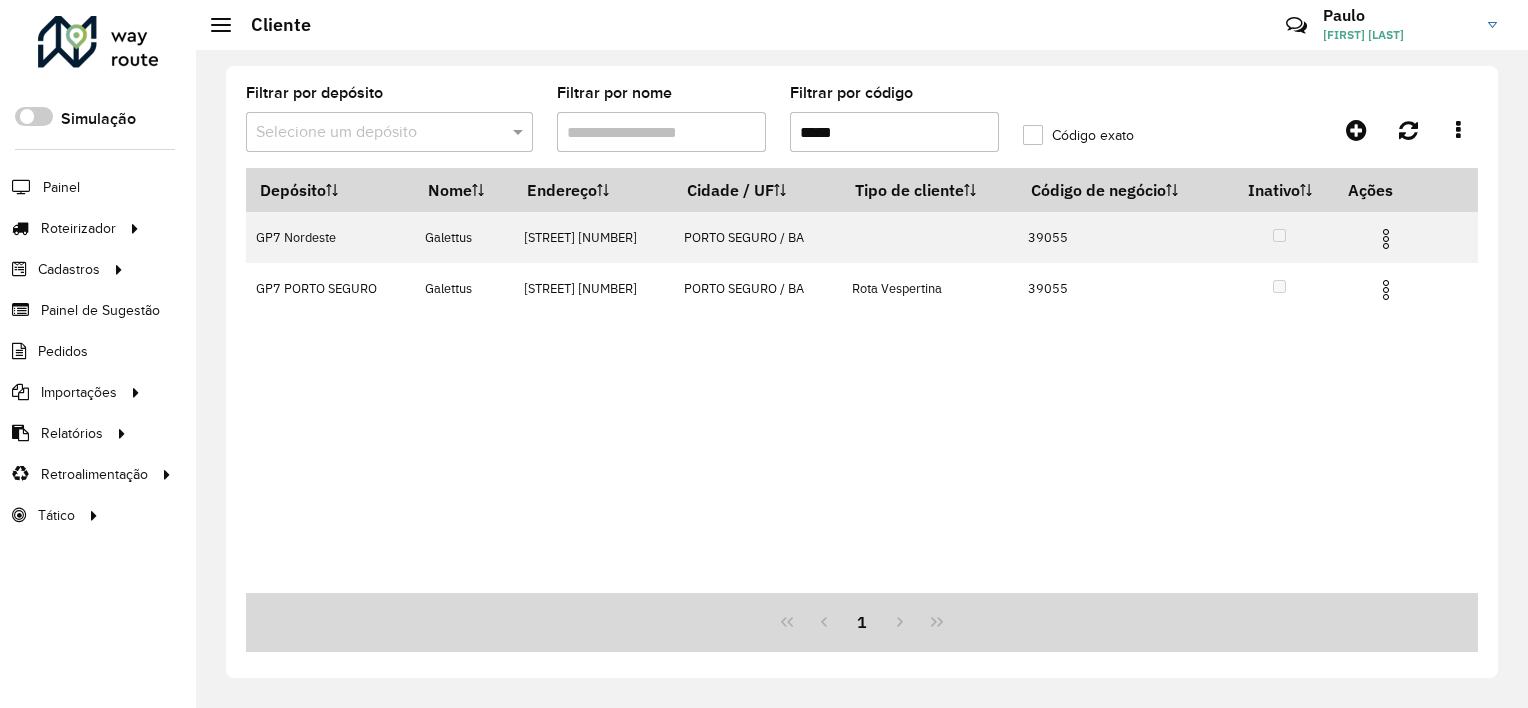 copy on "Galettus" 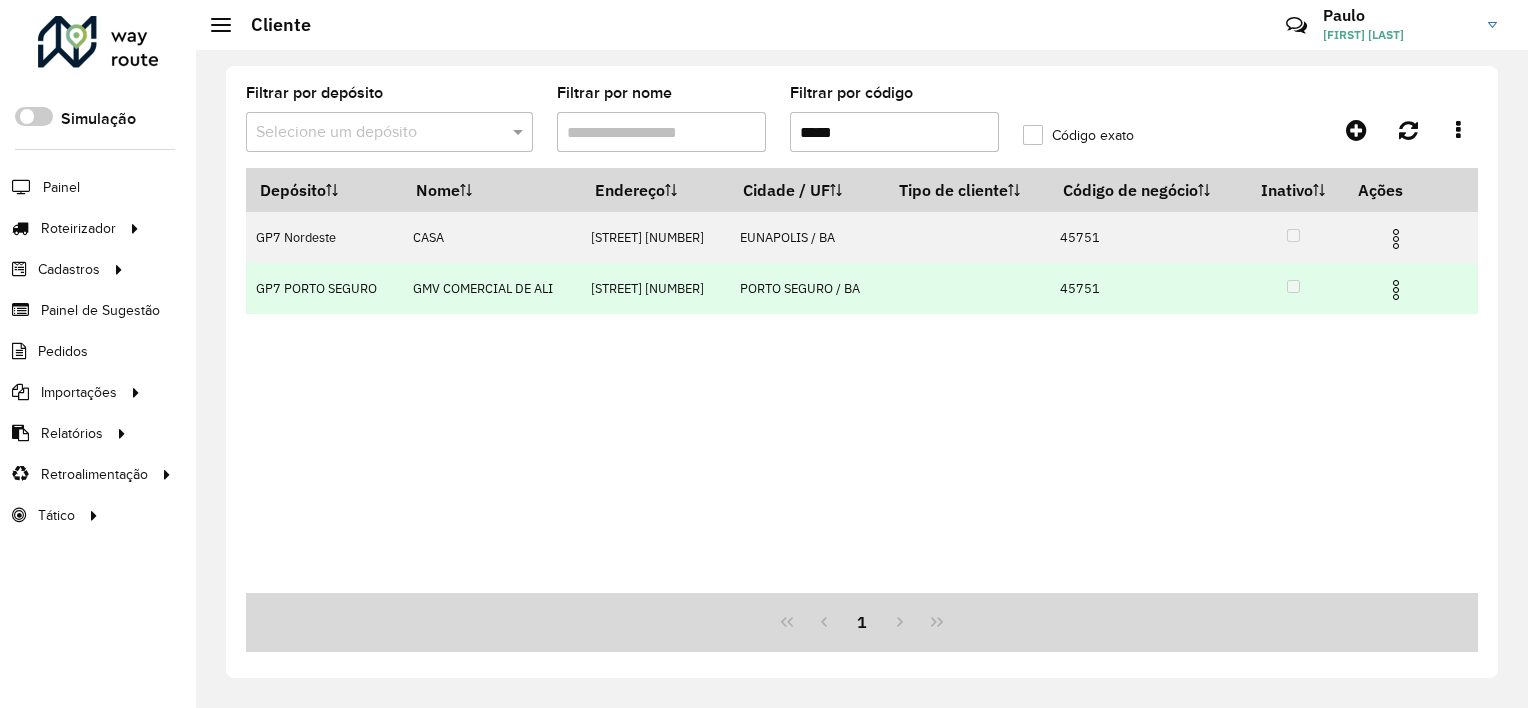 click on "GMV COMERCIAL DE ALI" at bounding box center (492, 288) 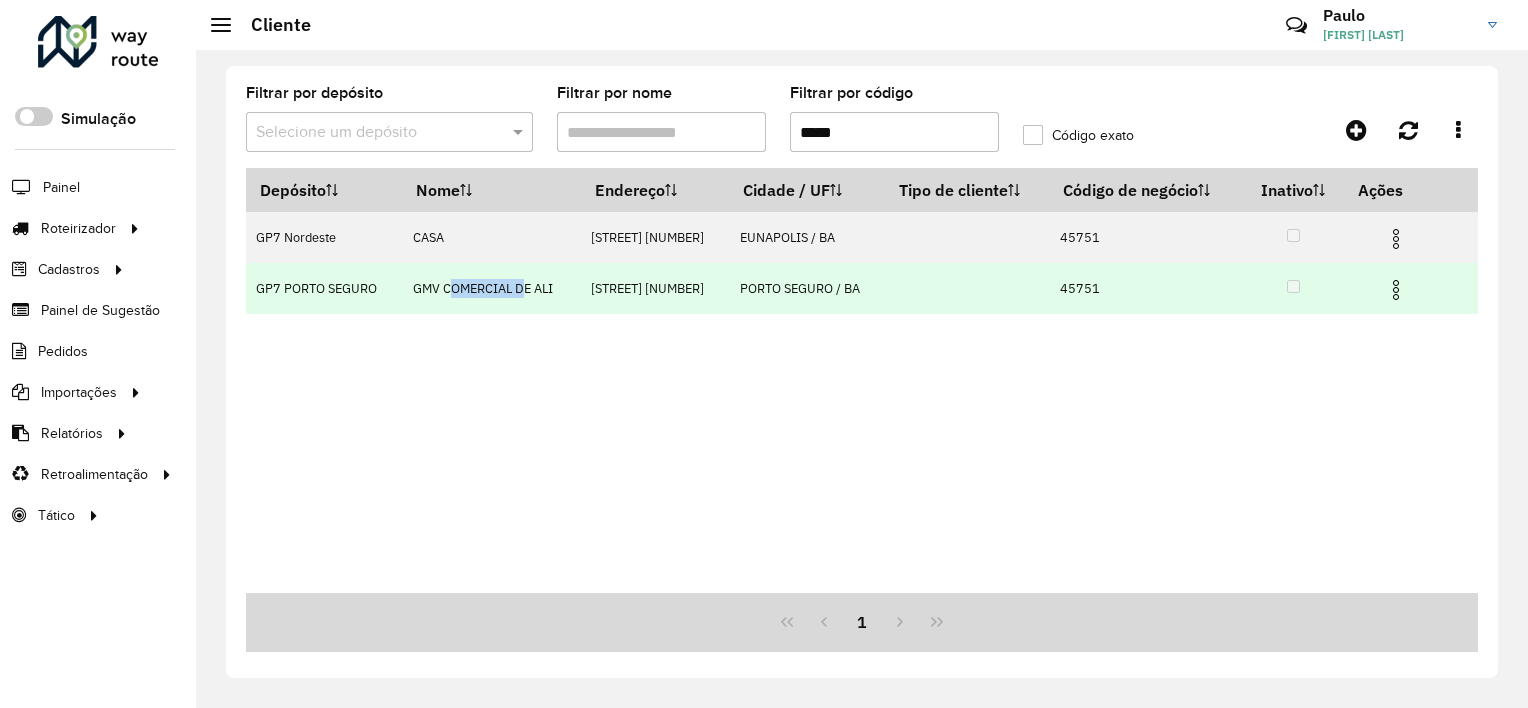 click on "GMV COMERCIAL DE ALI" at bounding box center (492, 288) 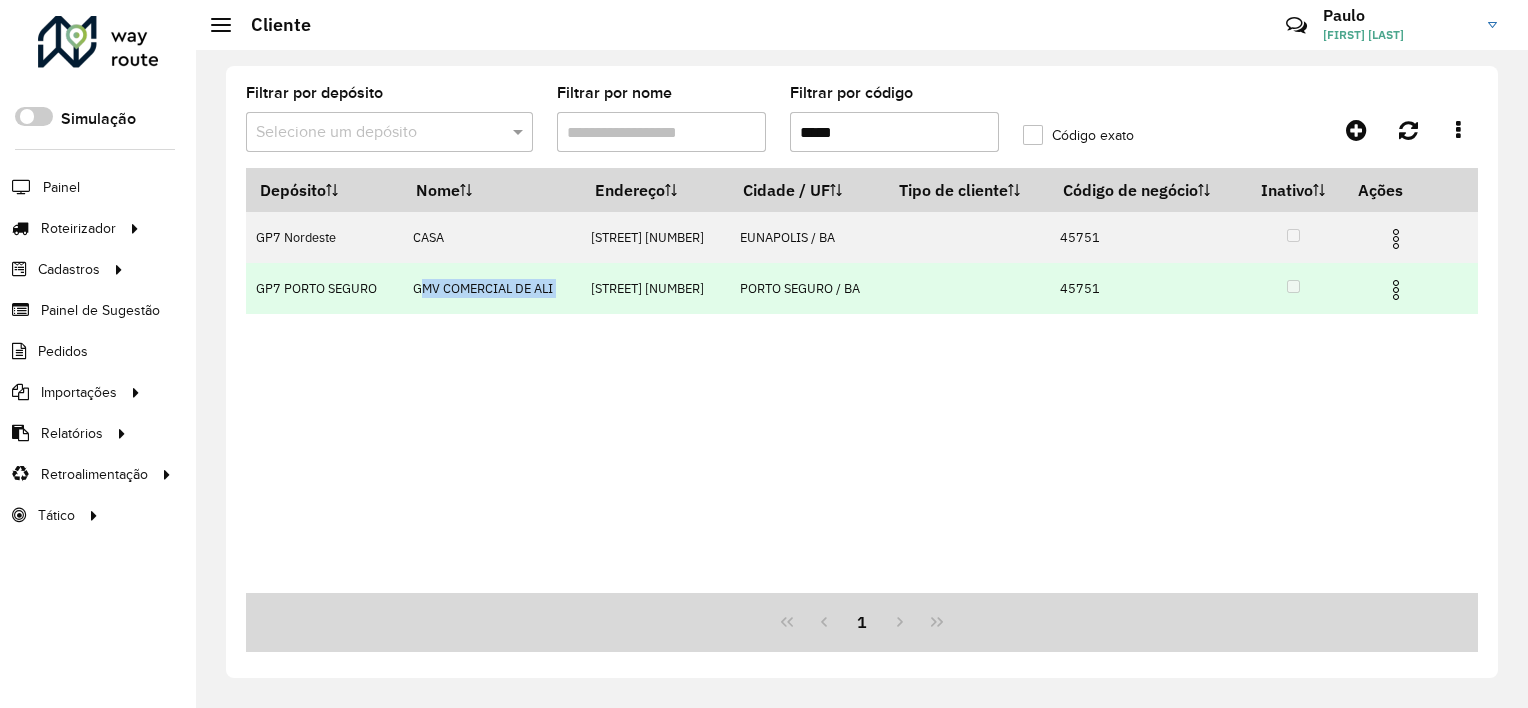 click on "GMV COMERCIAL DE ALI" at bounding box center (492, 288) 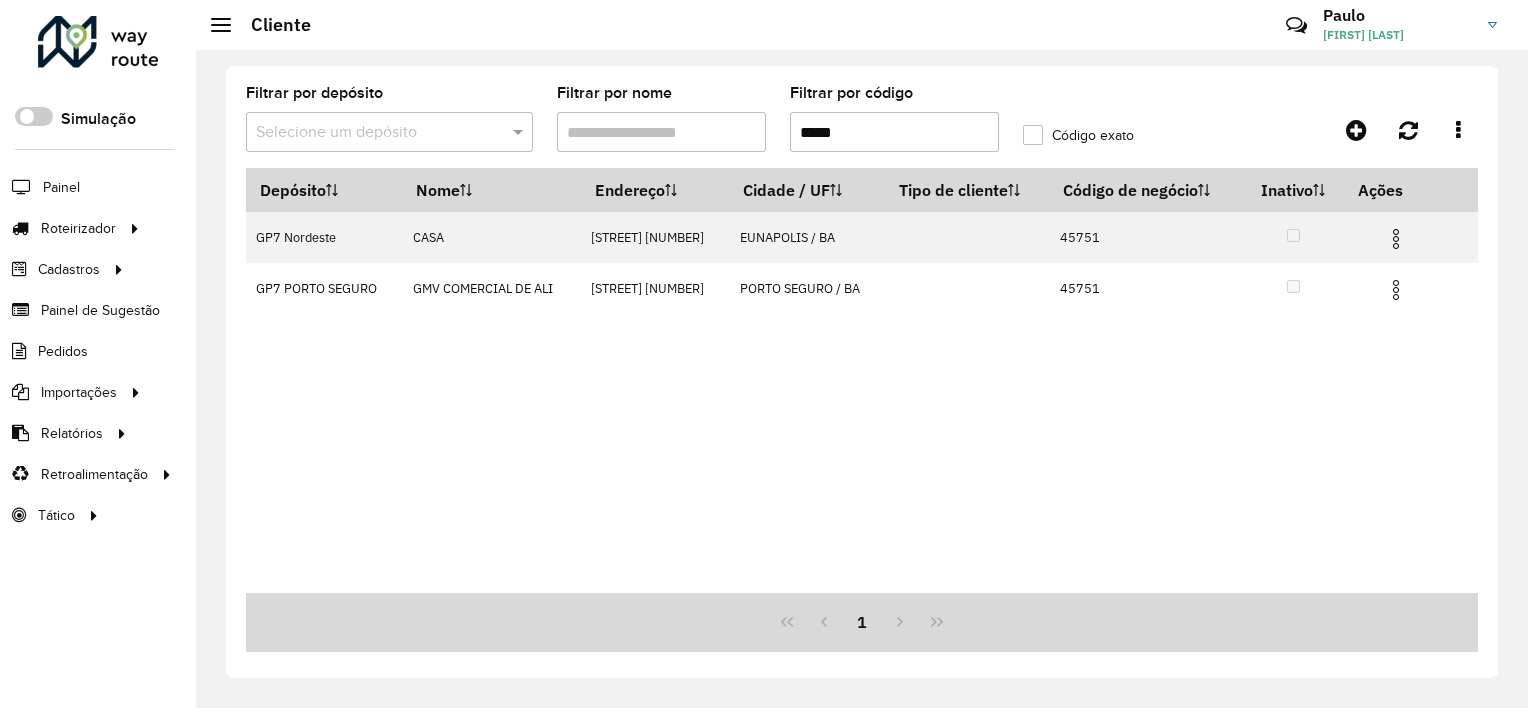click on "*****" at bounding box center [894, 132] 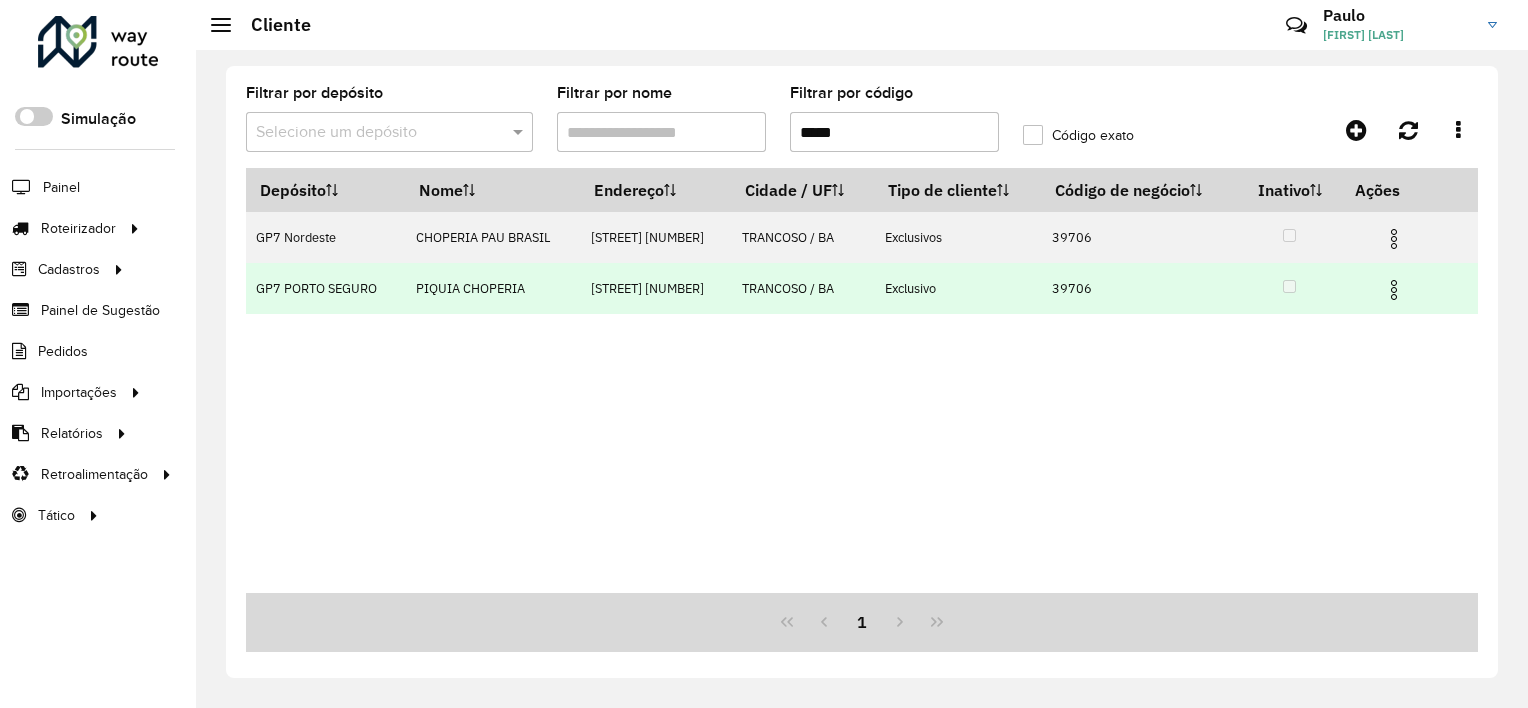 type on "*****" 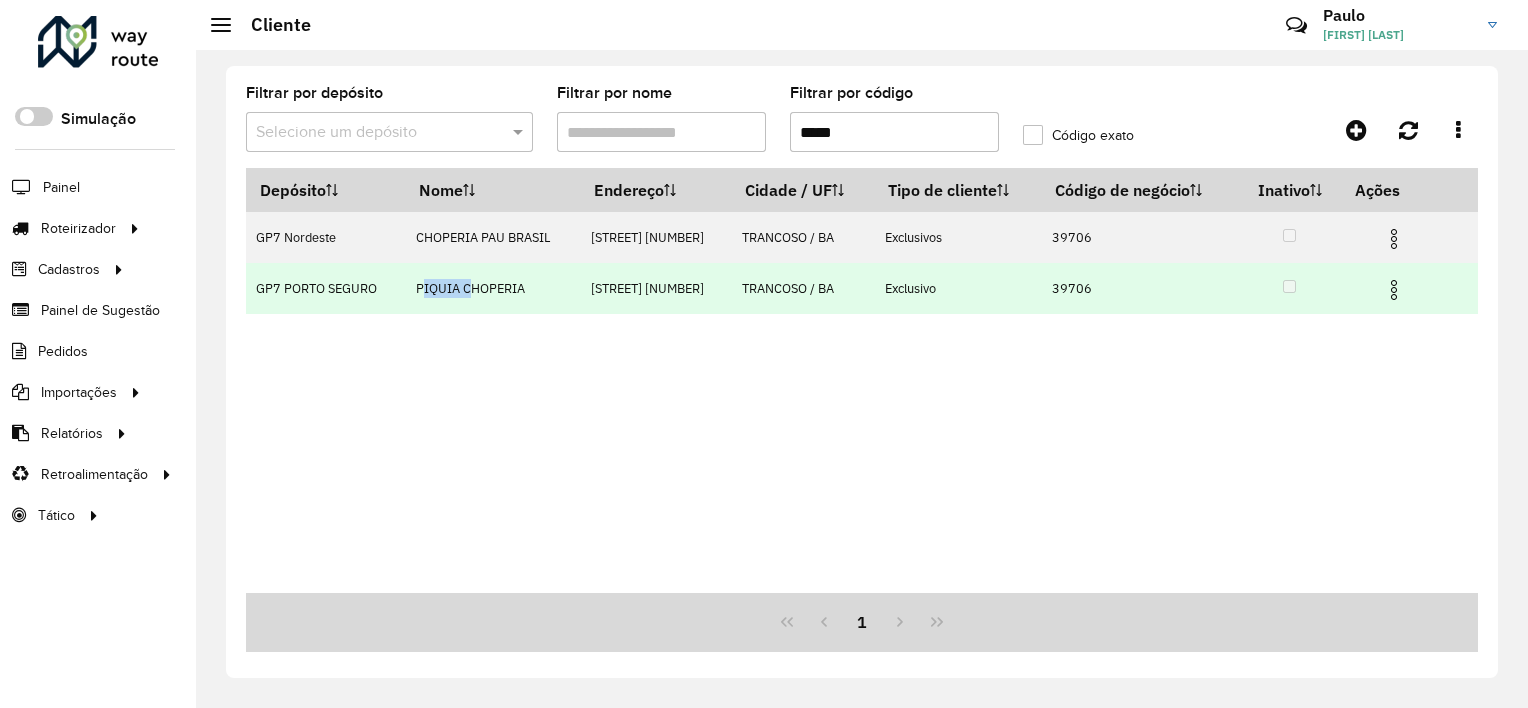 click on "PIQUIA CHOPERIA" at bounding box center (493, 288) 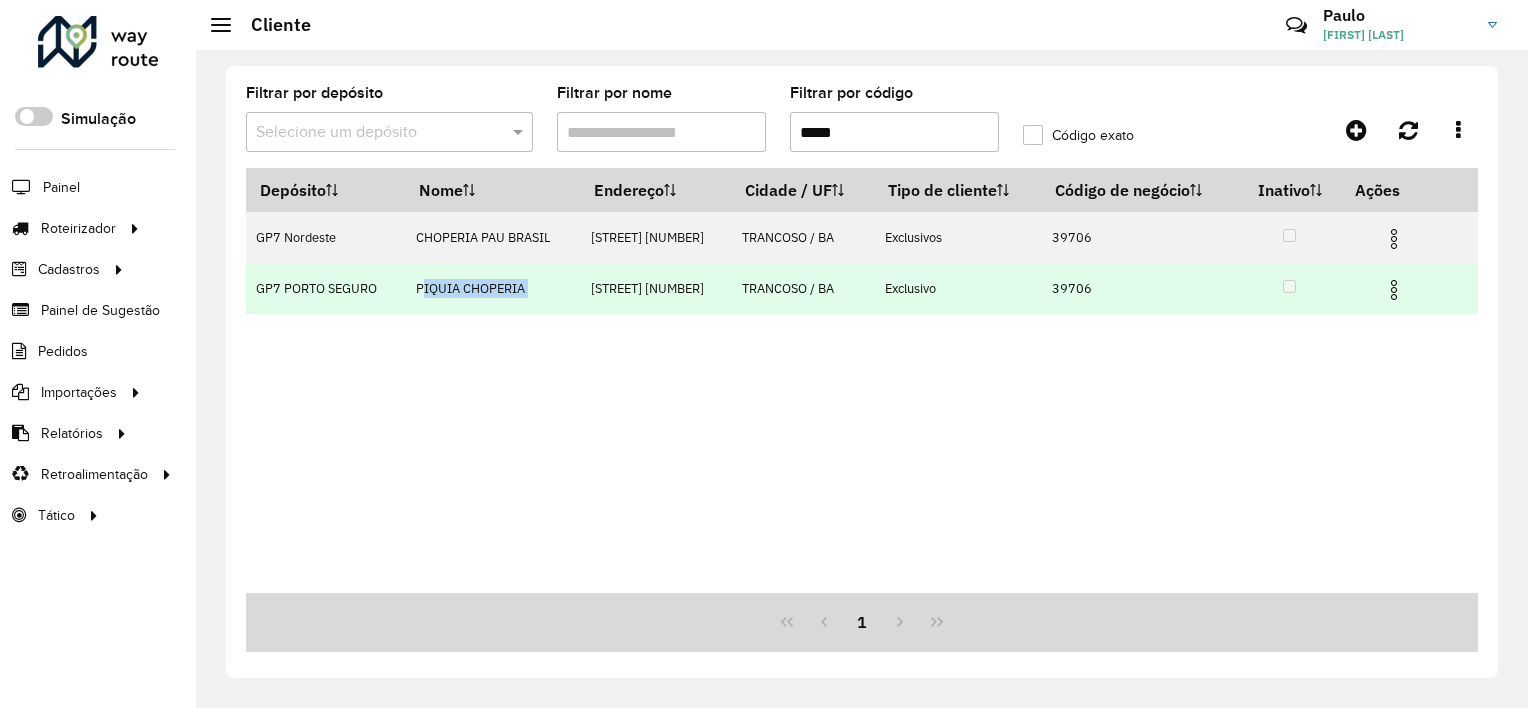 click on "PIQUIA CHOPERIA" at bounding box center (493, 288) 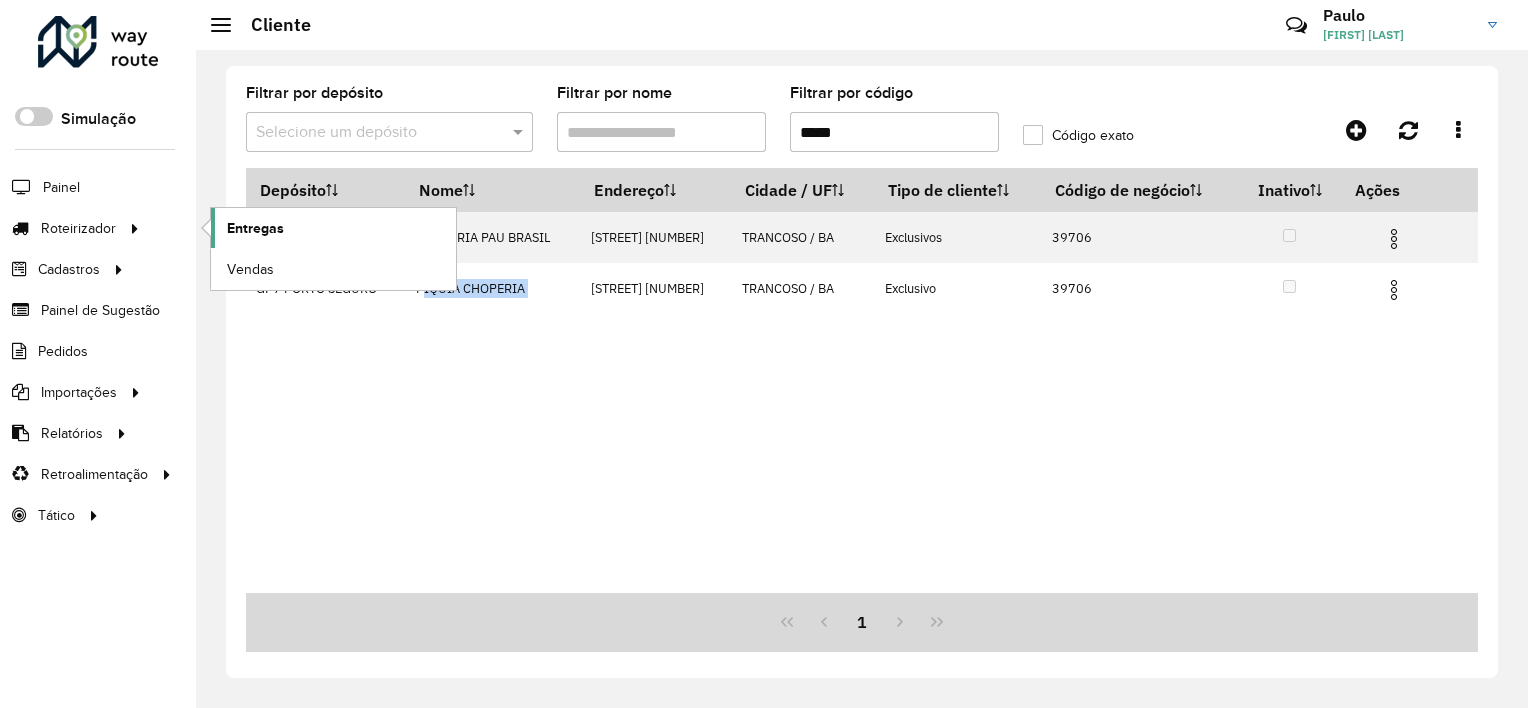 click on "Entregas" 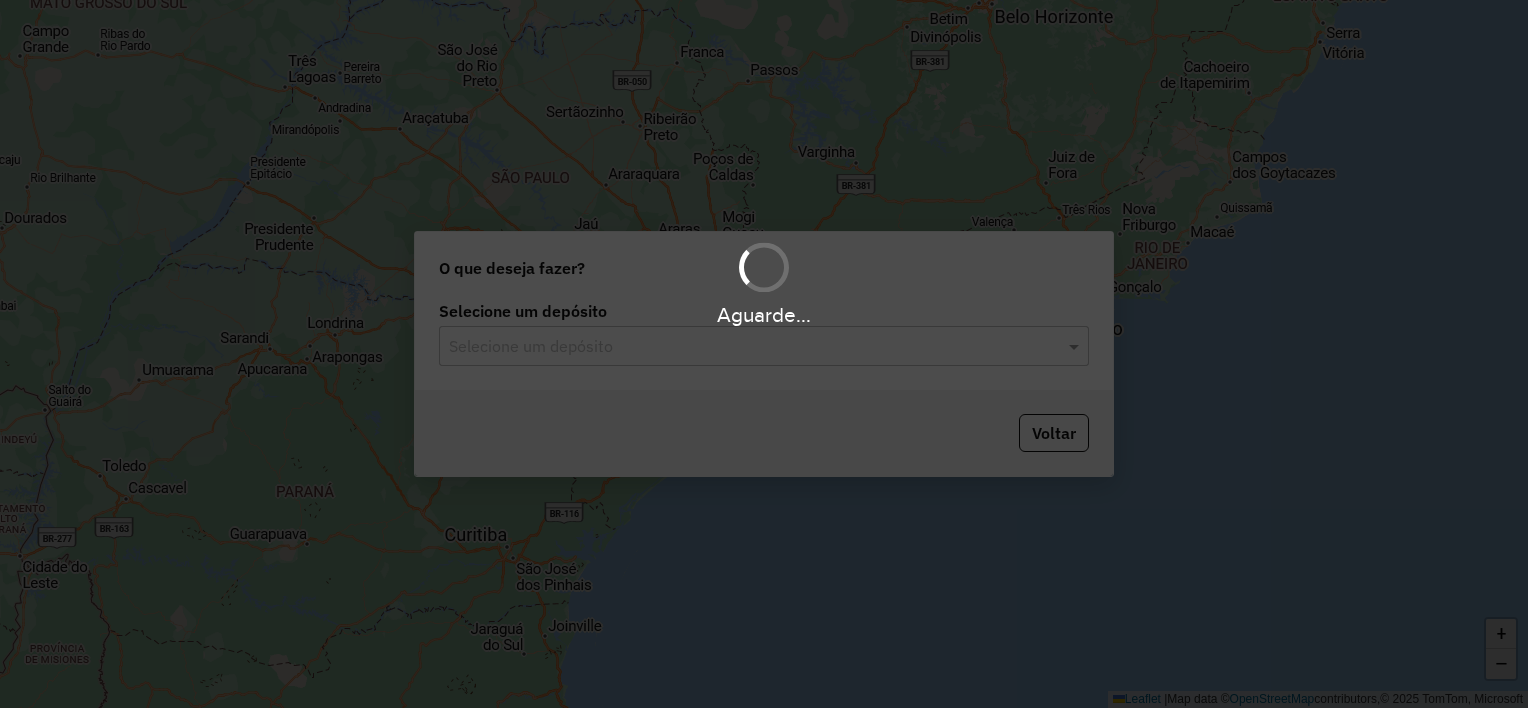 scroll, scrollTop: 0, scrollLeft: 0, axis: both 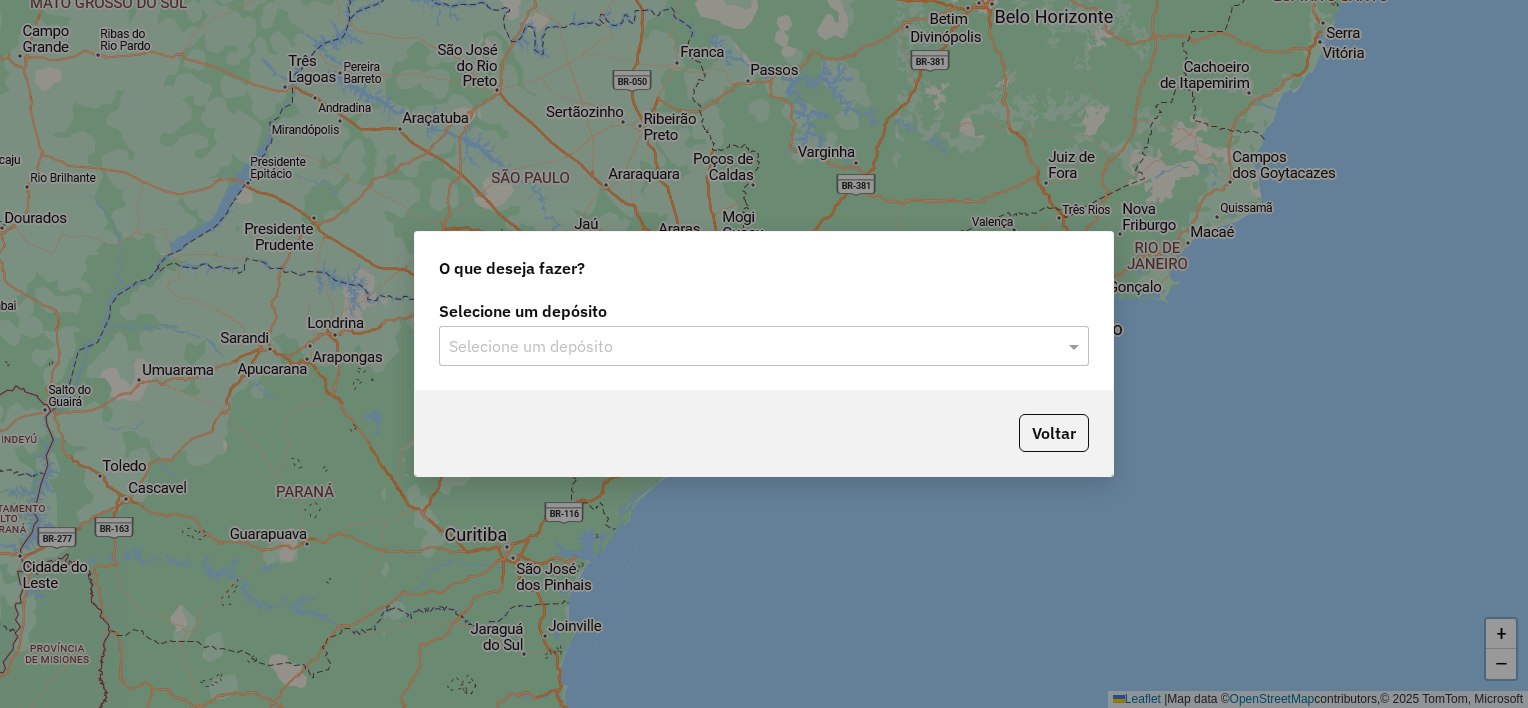 click 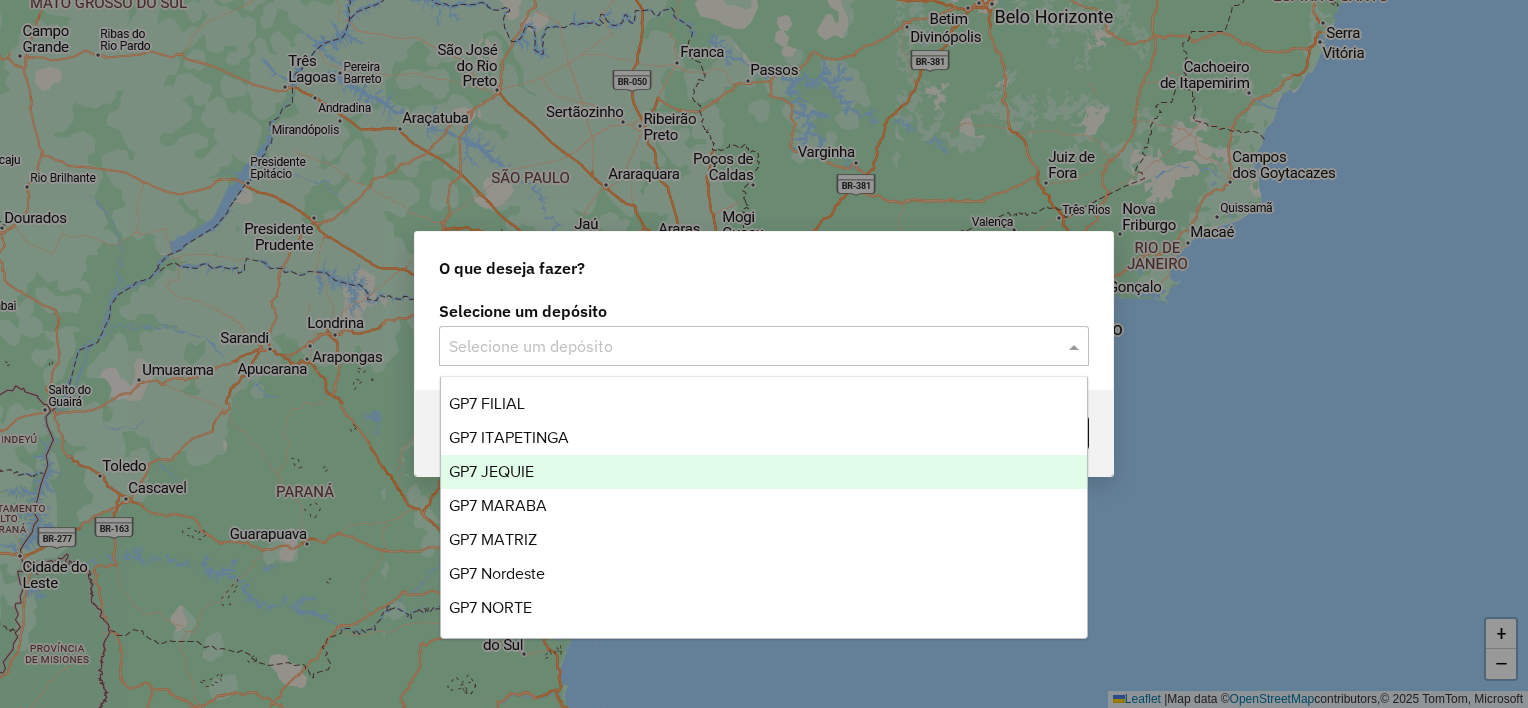click on "GP7 JEQUIE" at bounding box center [491, 471] 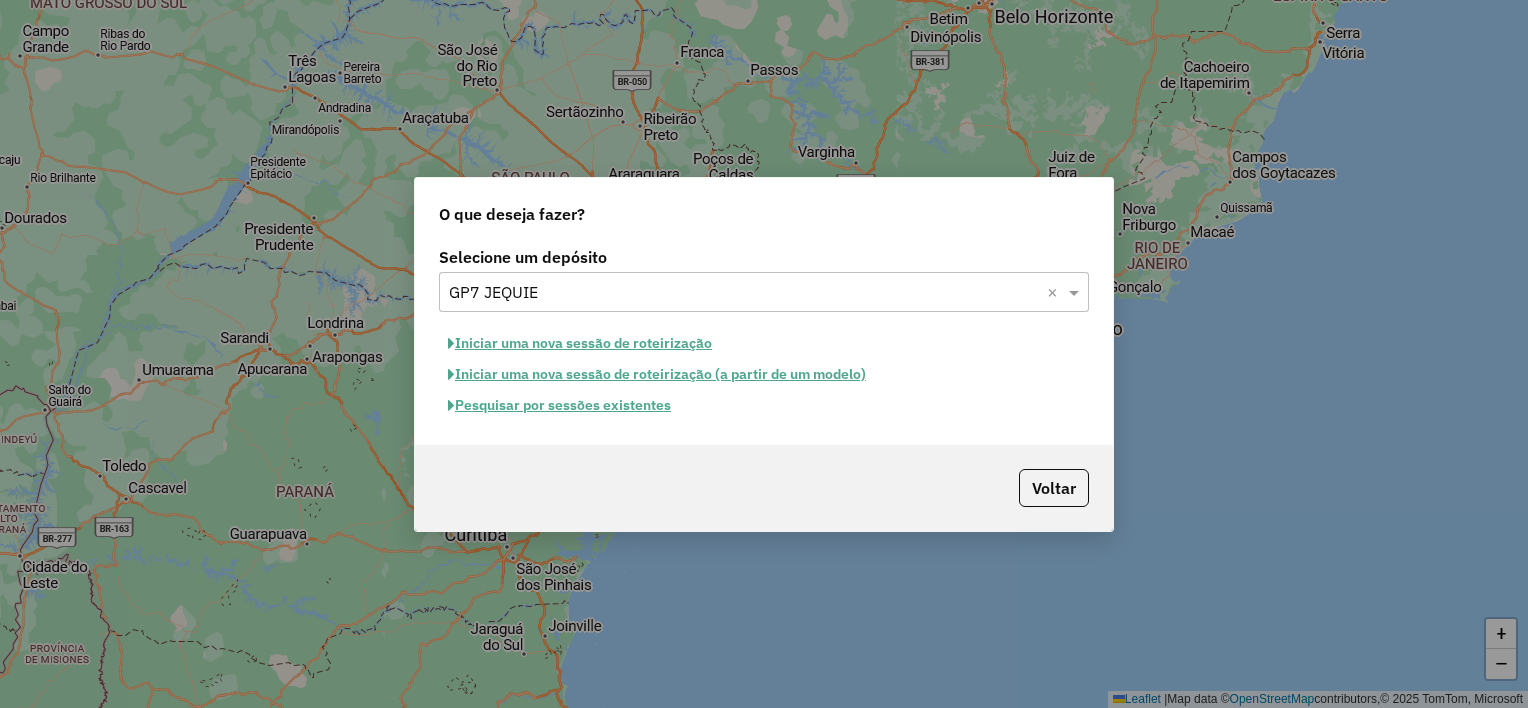 click on "Iniciar uma nova sessão de roteirização" 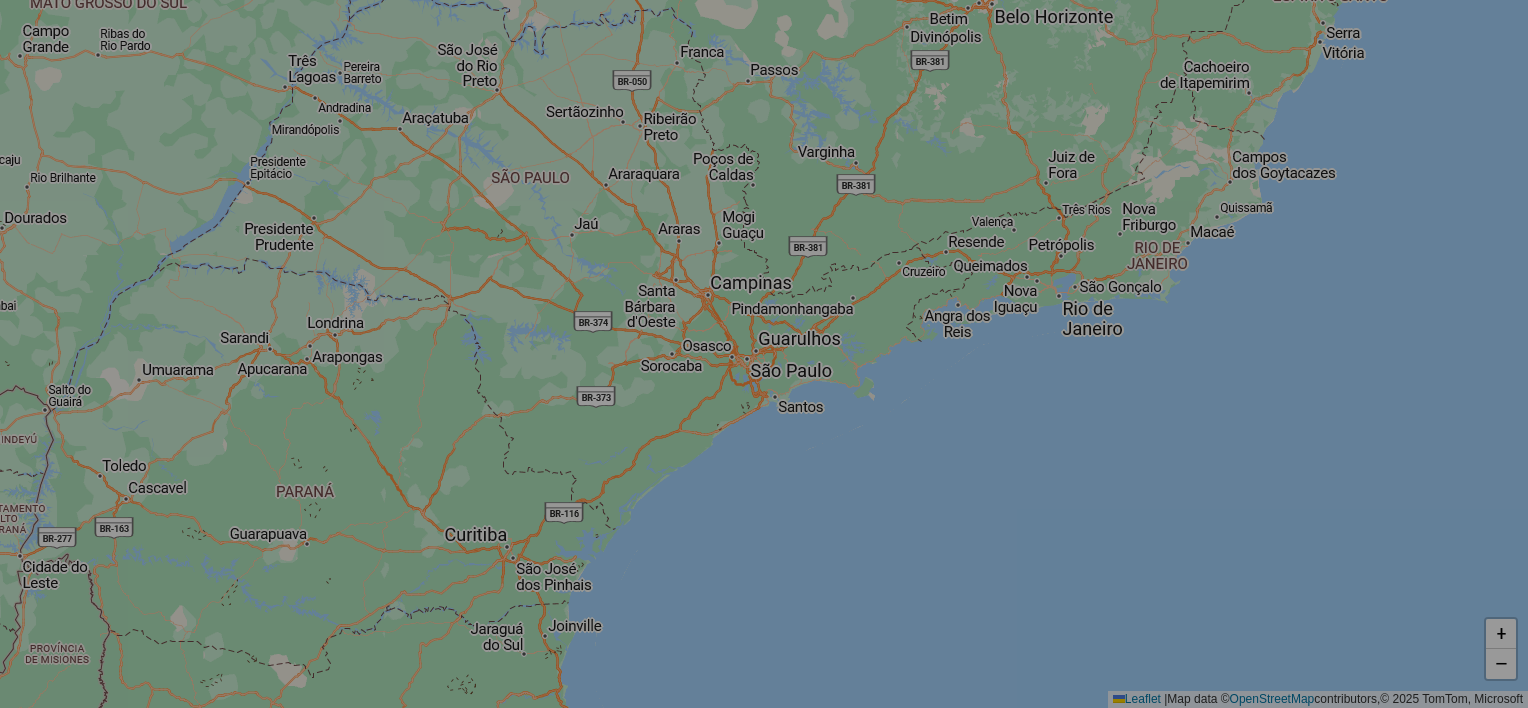 select on "*" 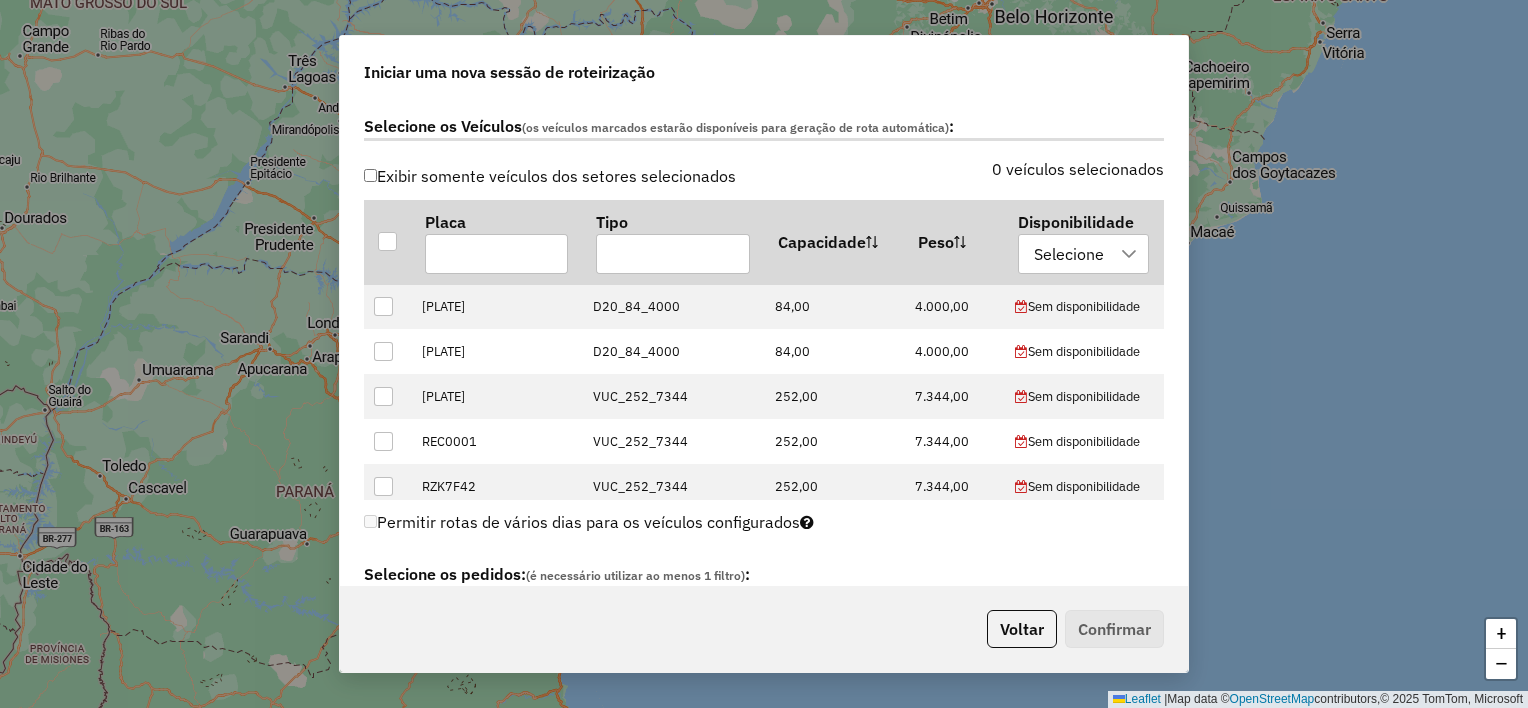 scroll, scrollTop: 600, scrollLeft: 0, axis: vertical 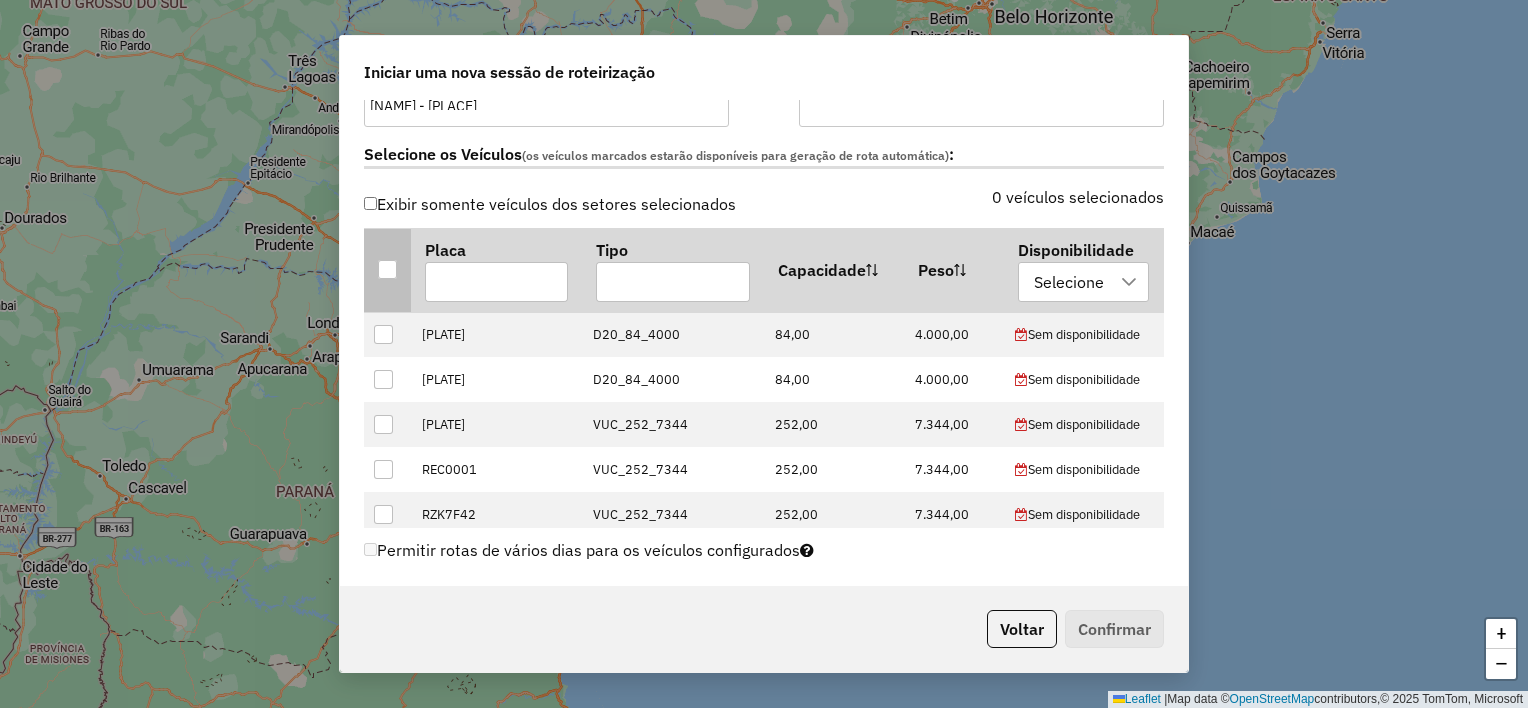 click at bounding box center [387, 269] 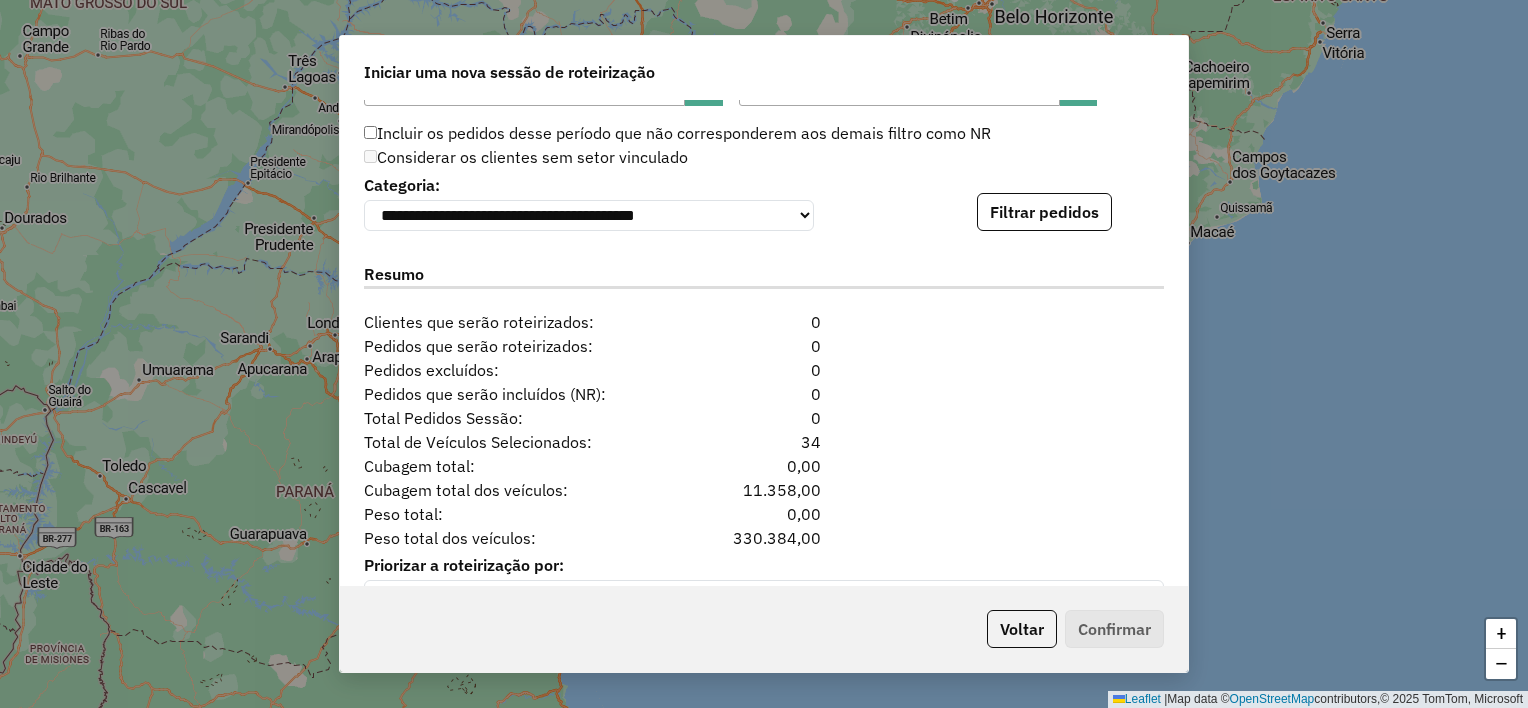 scroll, scrollTop: 2048, scrollLeft: 0, axis: vertical 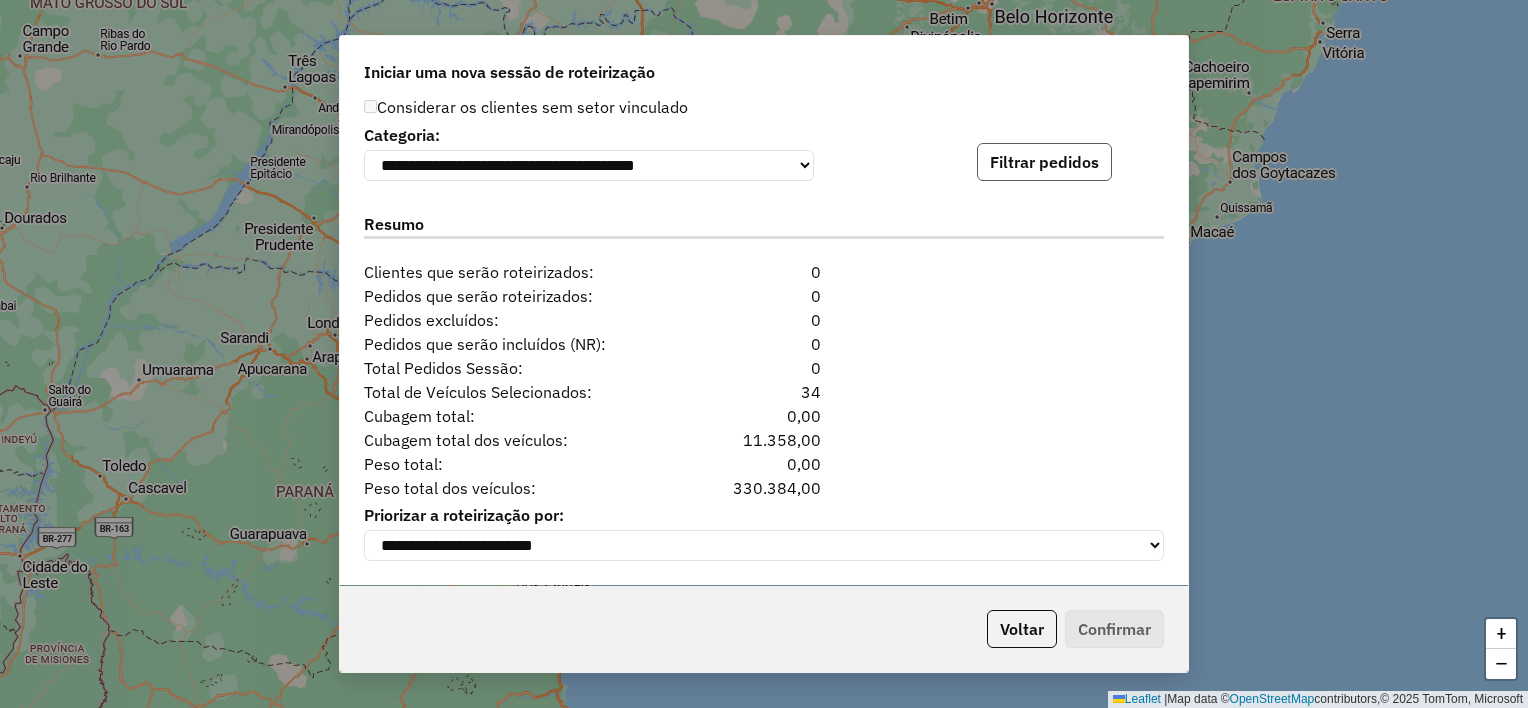 click on "Filtrar pedidos" 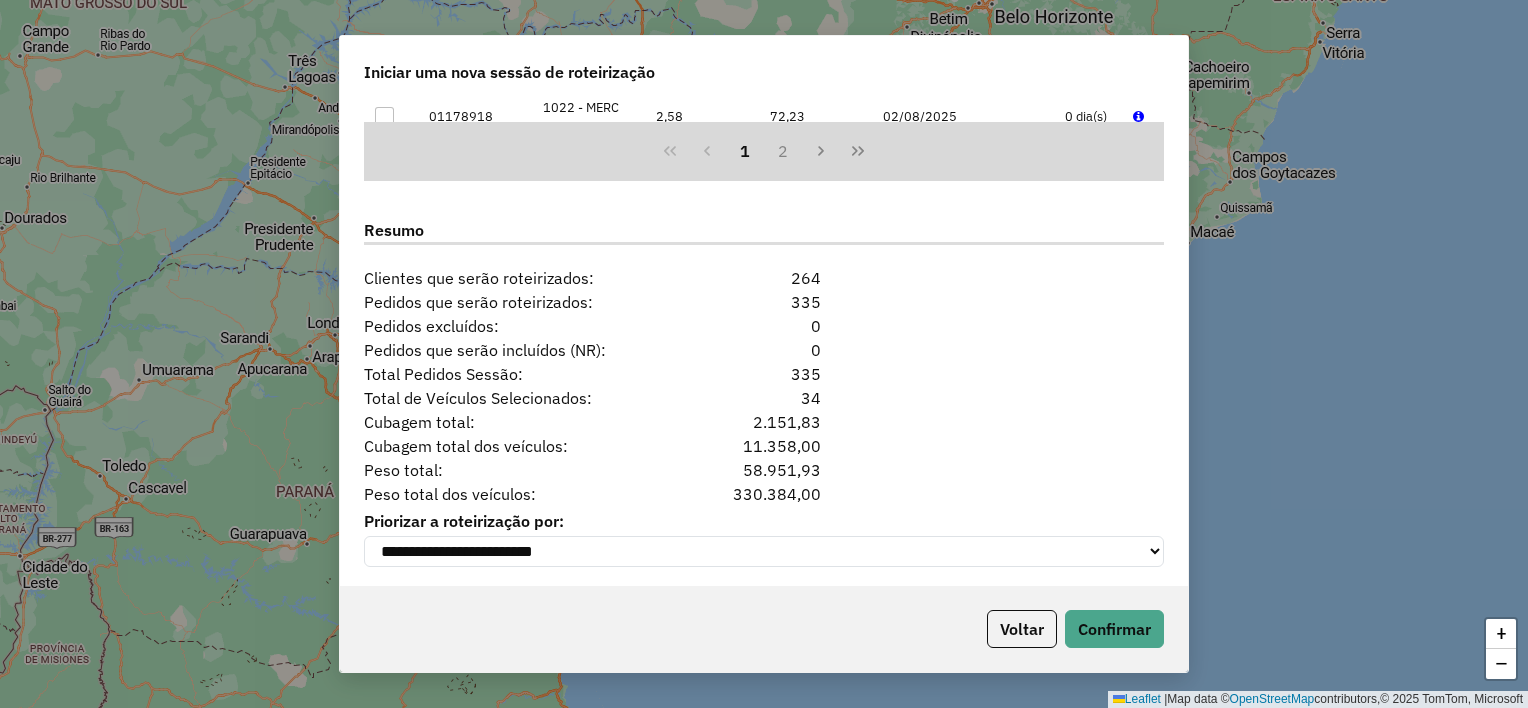 scroll, scrollTop: 2460, scrollLeft: 0, axis: vertical 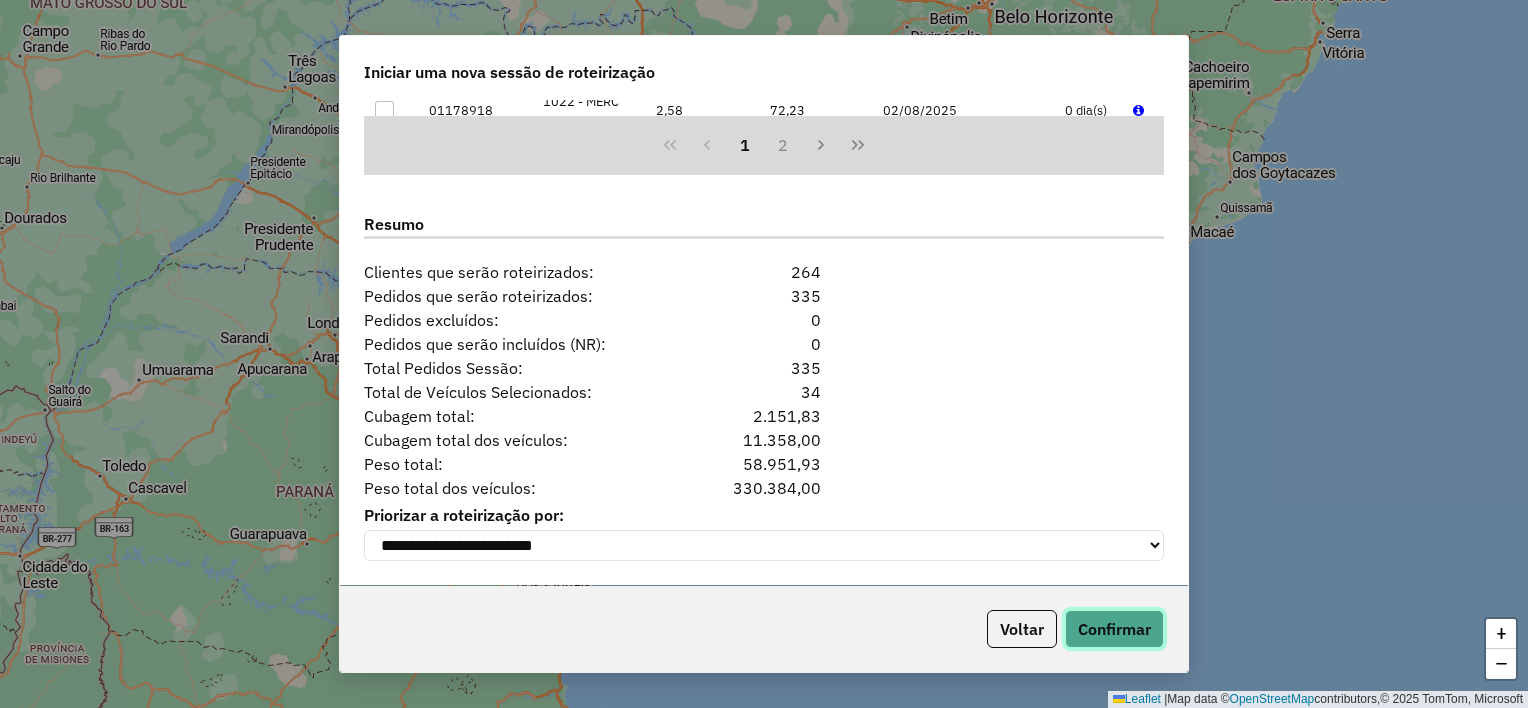 click on "Confirmar" 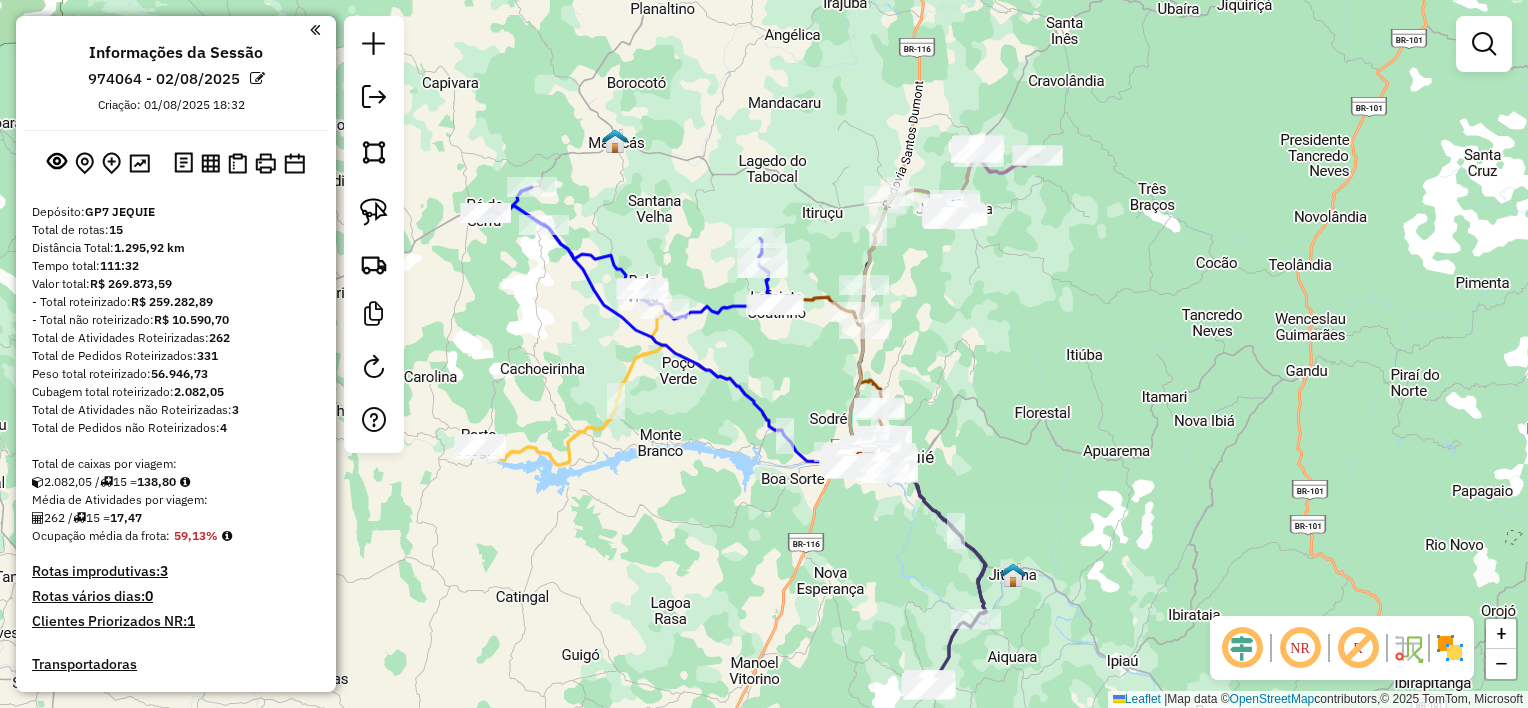 drag, startPoint x: 918, startPoint y: 299, endPoint x: 1048, endPoint y: 369, distance: 147.64822 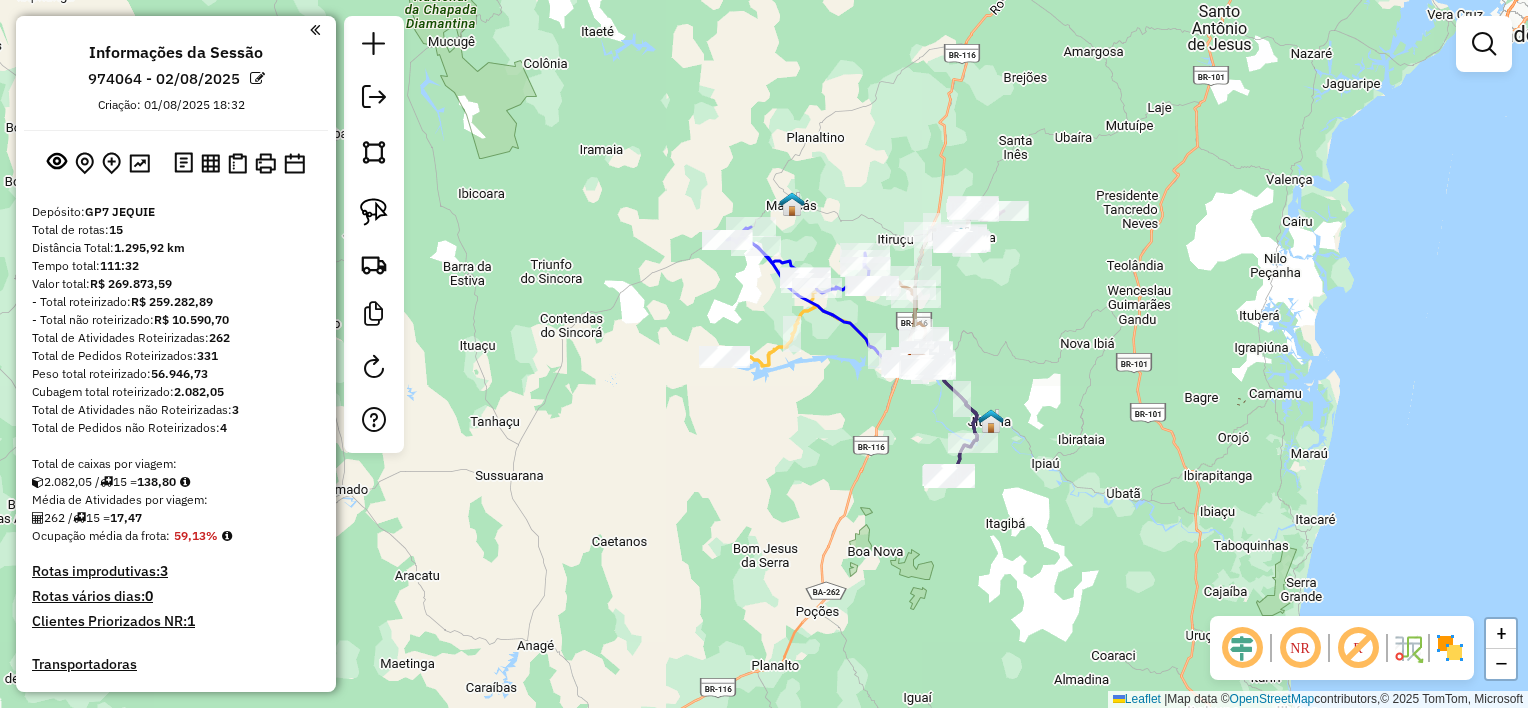 drag, startPoint x: 1058, startPoint y: 339, endPoint x: 877, endPoint y: 255, distance: 199.54198 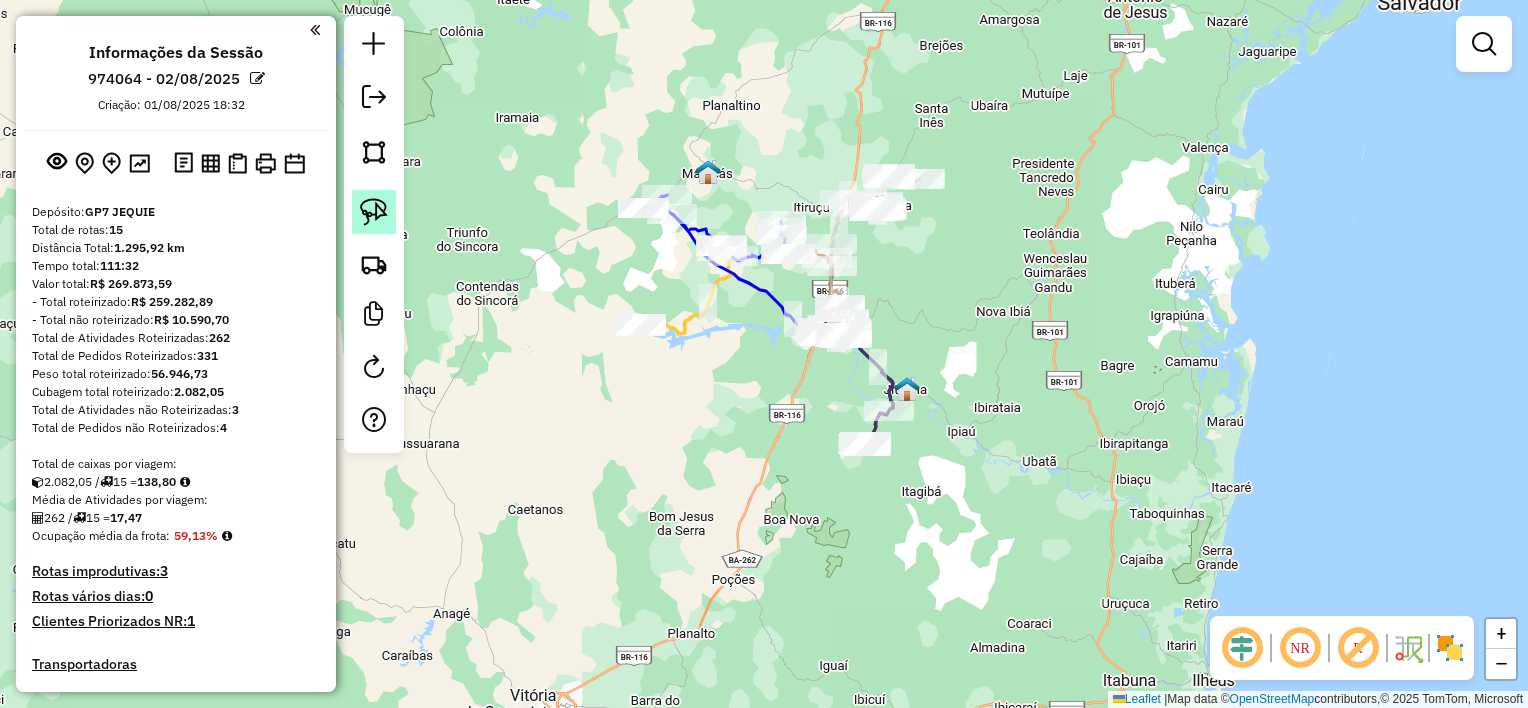 click 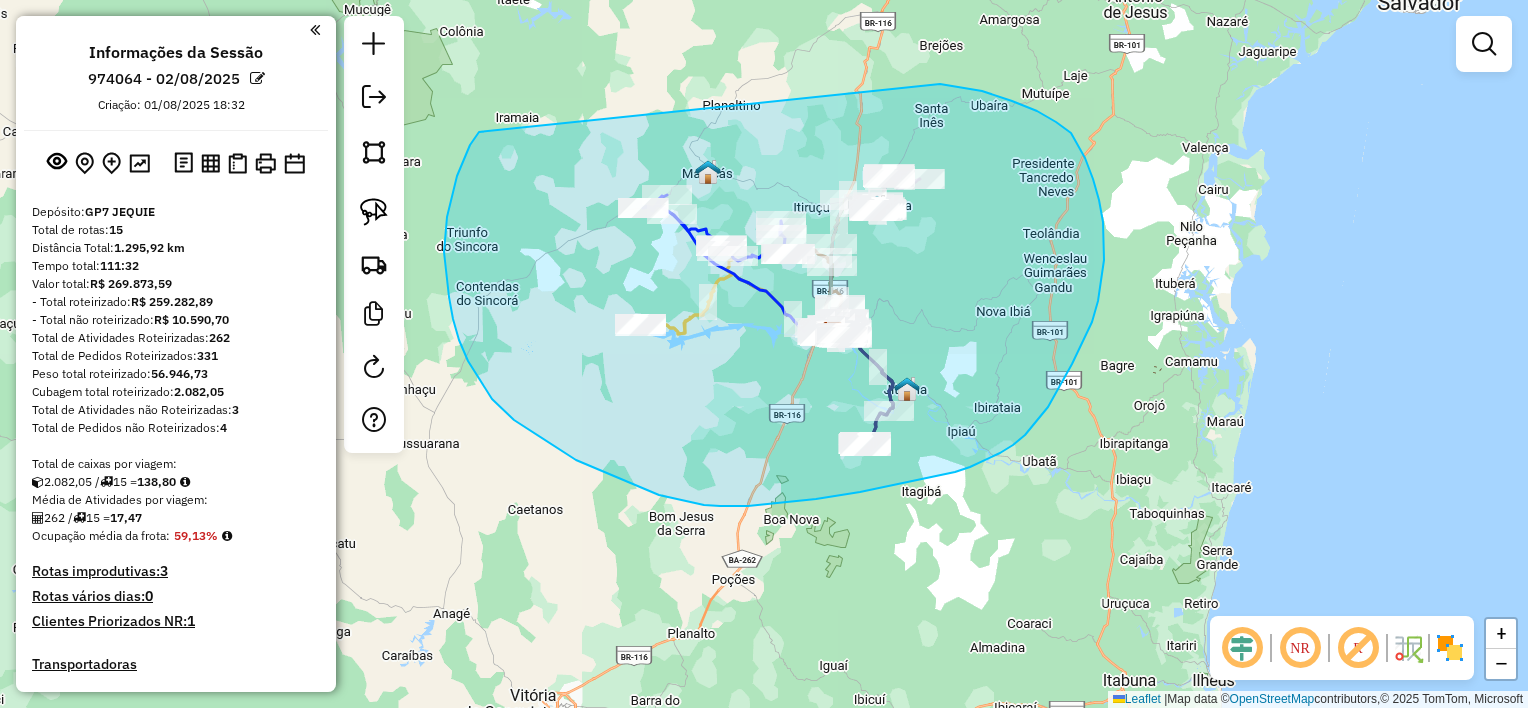 drag, startPoint x: 982, startPoint y: 91, endPoint x: 550, endPoint y: 65, distance: 432.7817 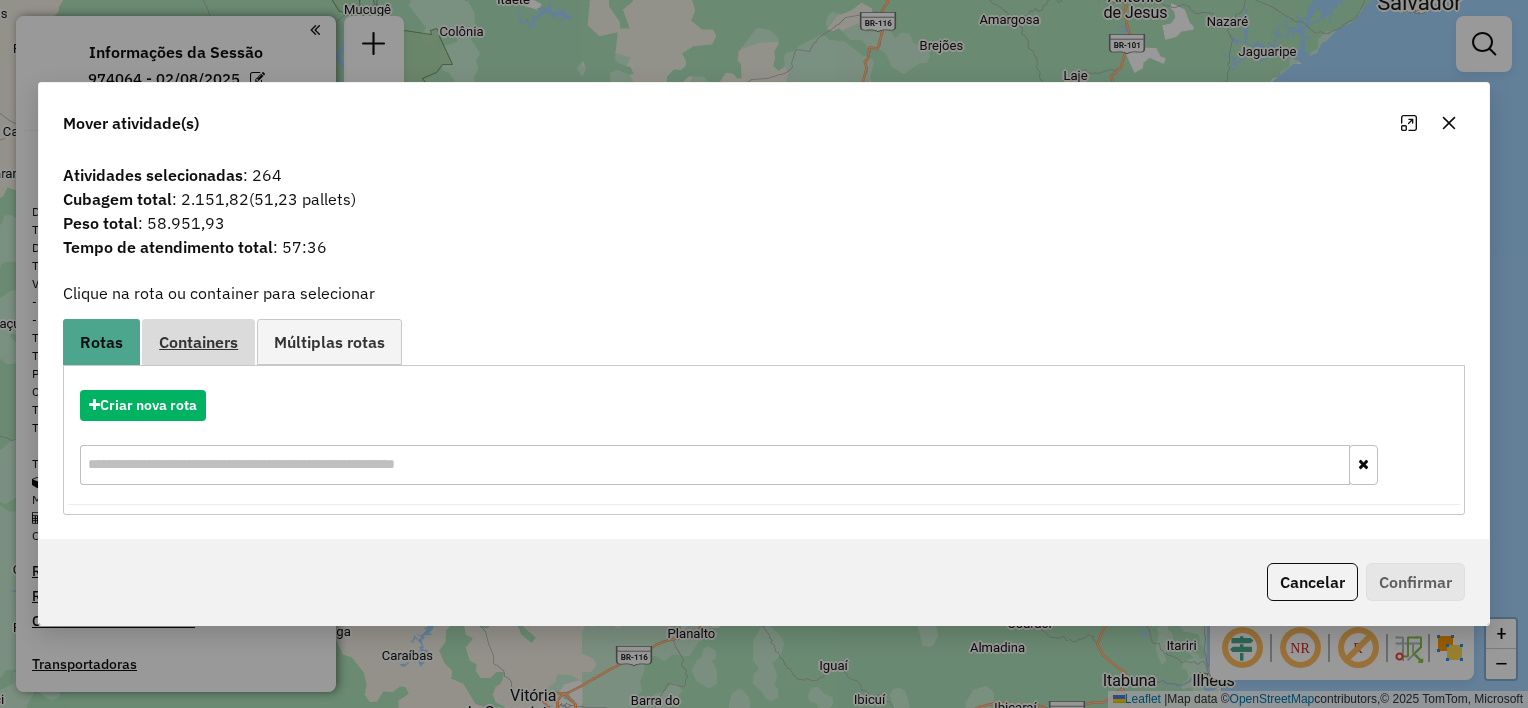 click on "Containers" at bounding box center (198, 342) 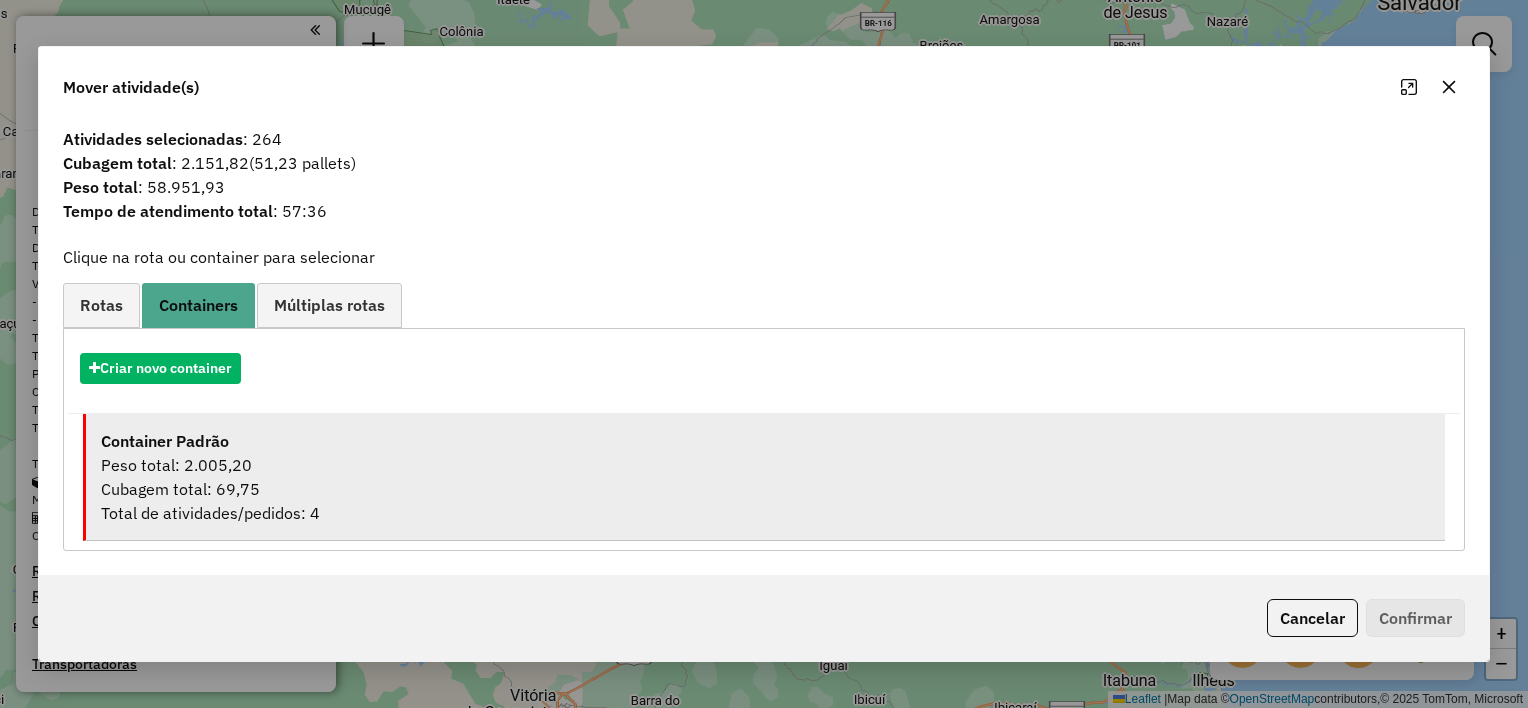 click on "Container Padrão" at bounding box center (765, 441) 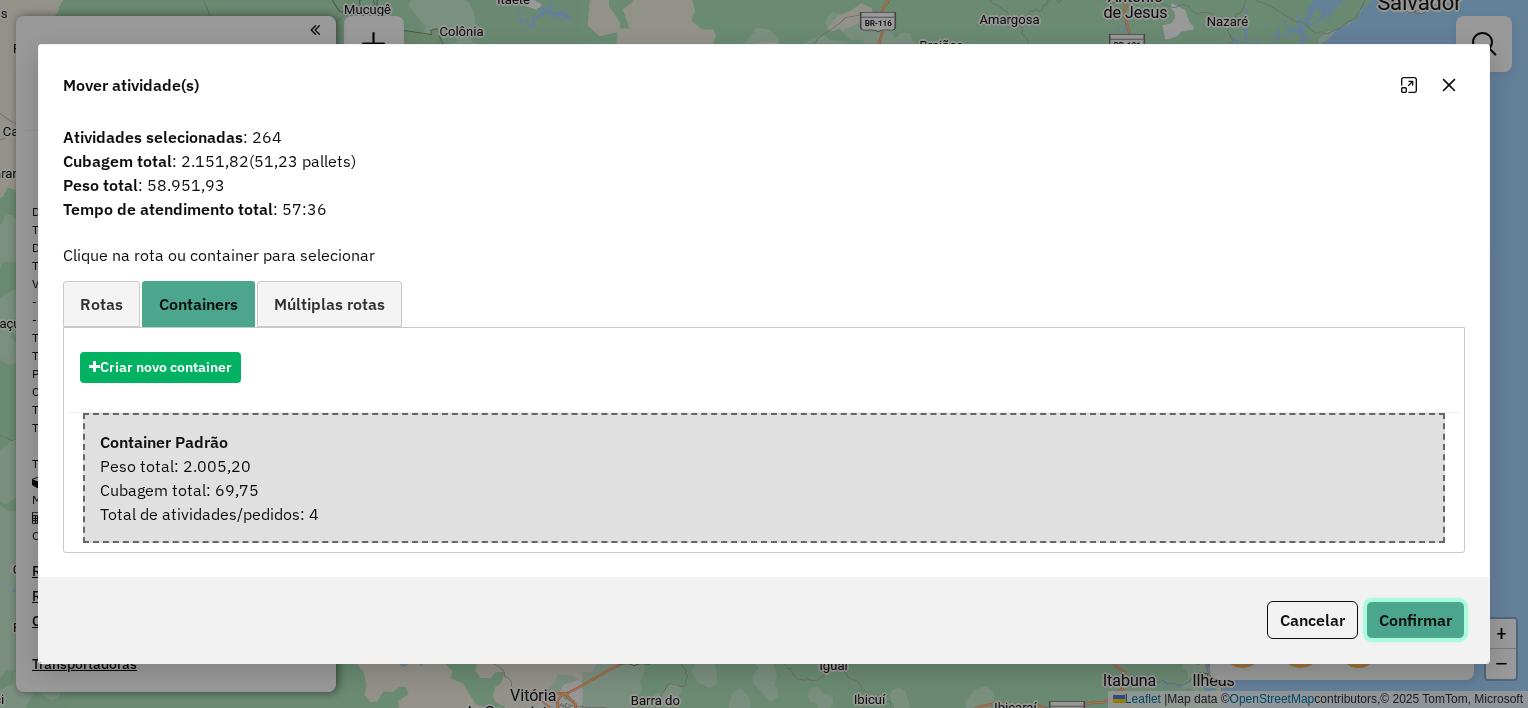 click on "Confirmar" 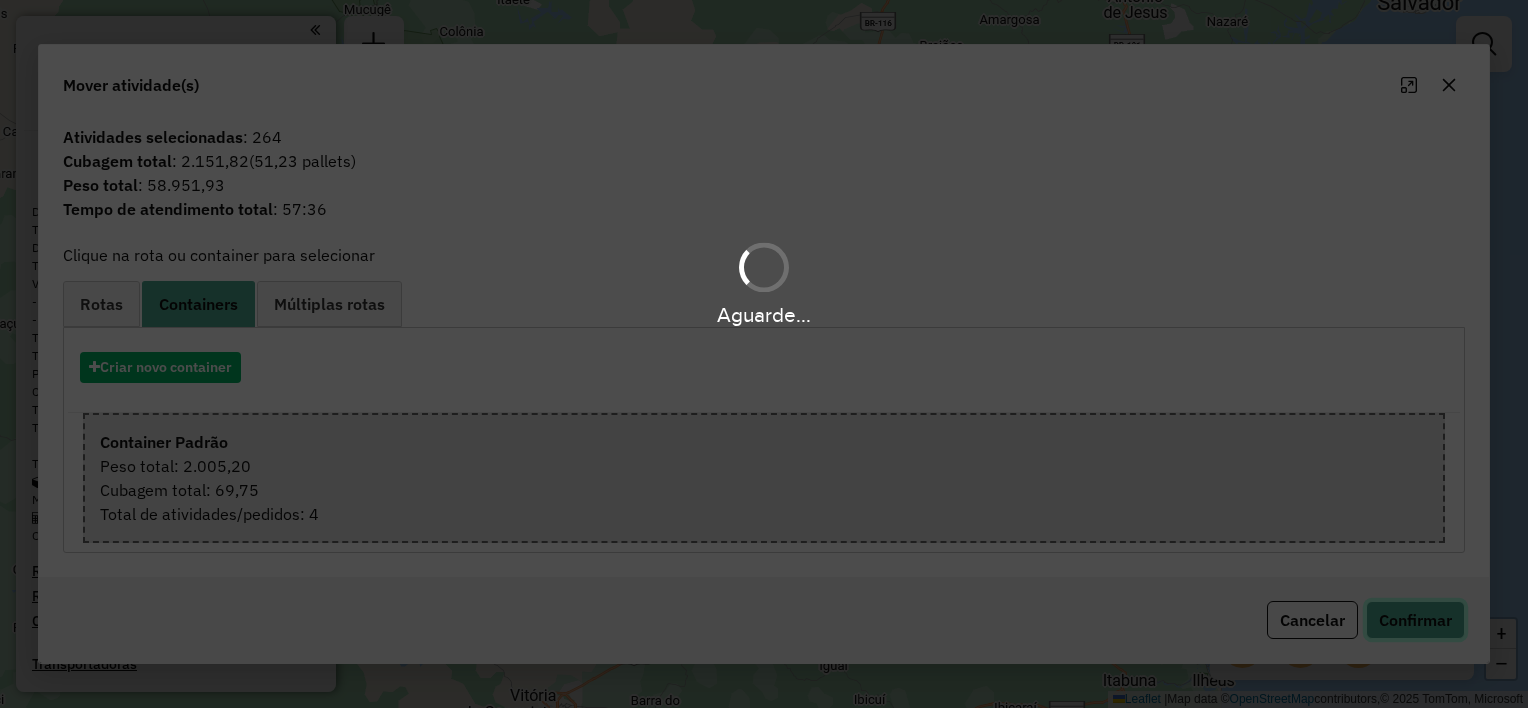 type 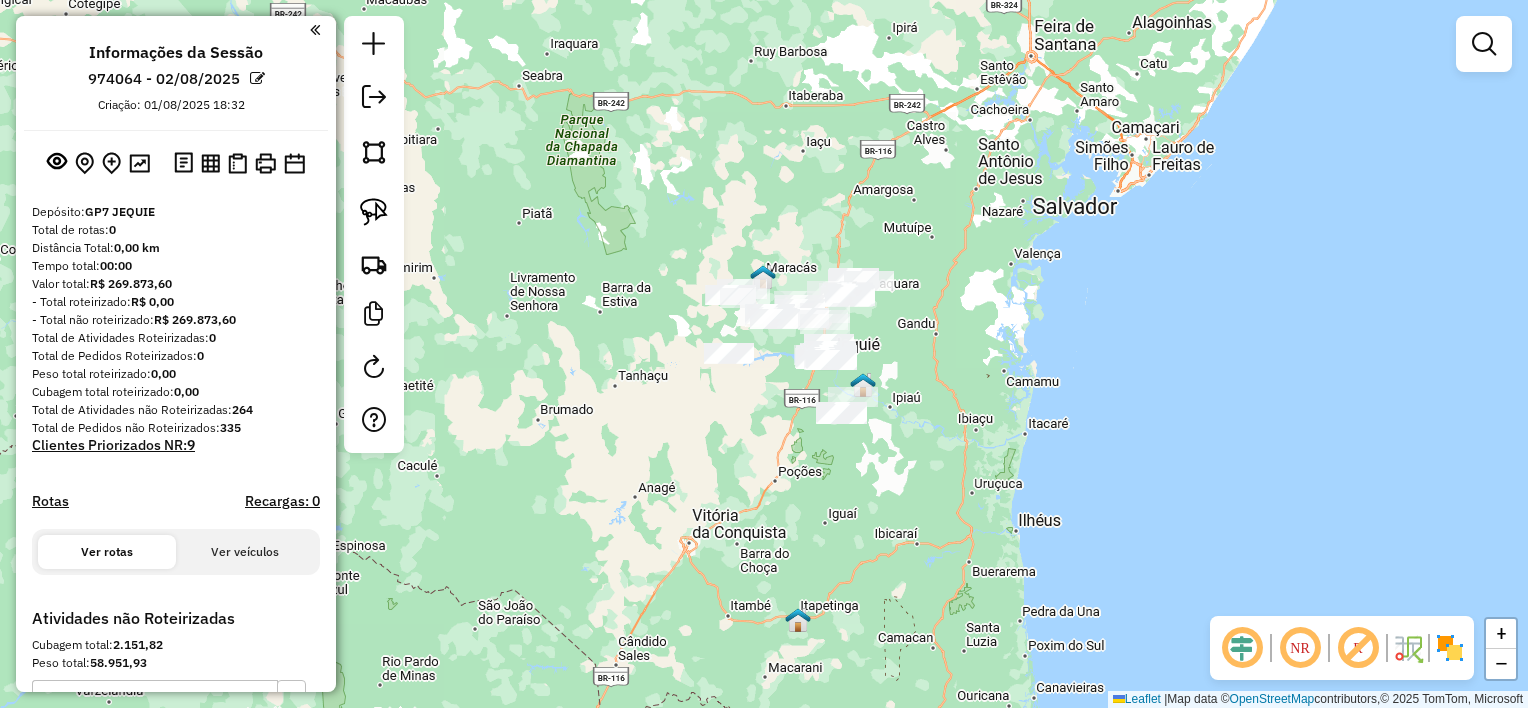 drag, startPoint x: 783, startPoint y: 342, endPoint x: 947, endPoint y: 372, distance: 166.72133 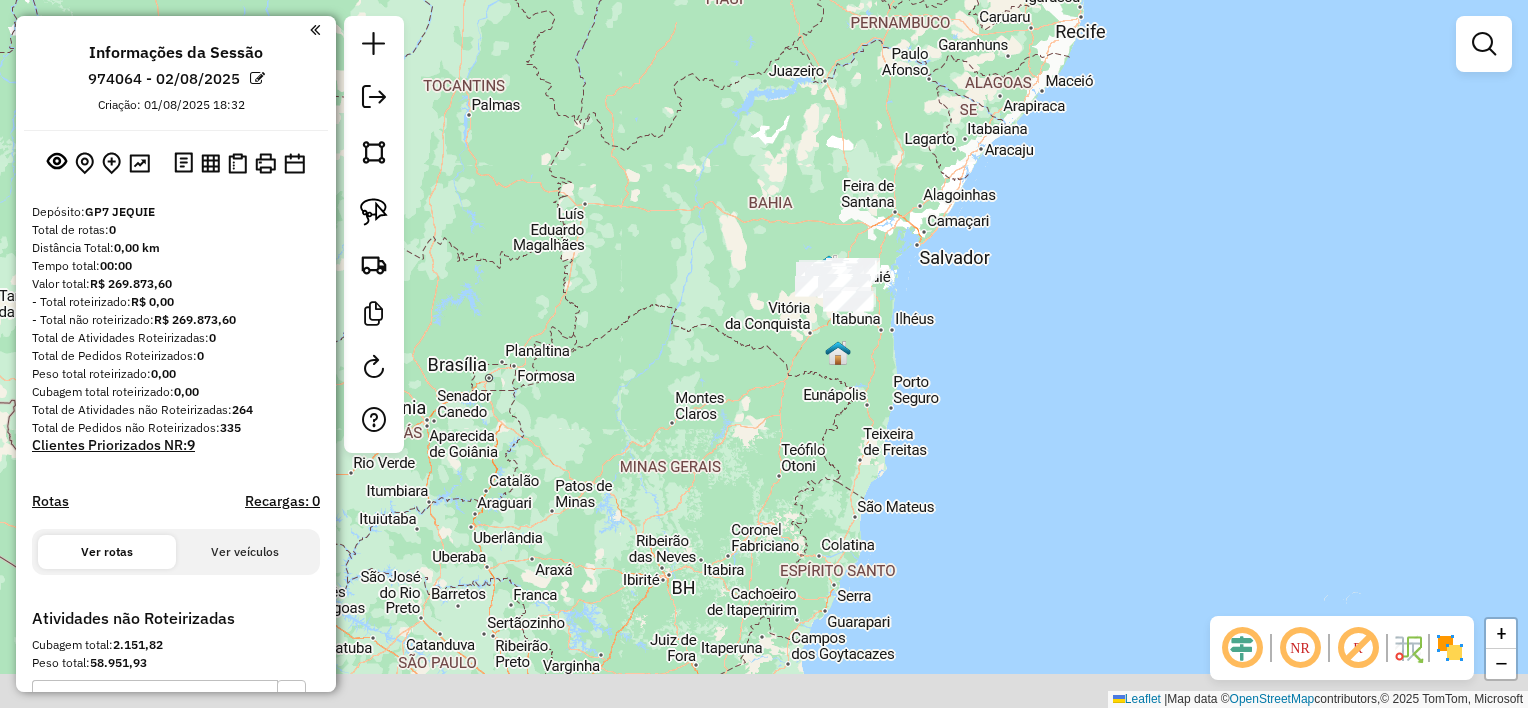 drag, startPoint x: 982, startPoint y: 402, endPoint x: 910, endPoint y: 321, distance: 108.37435 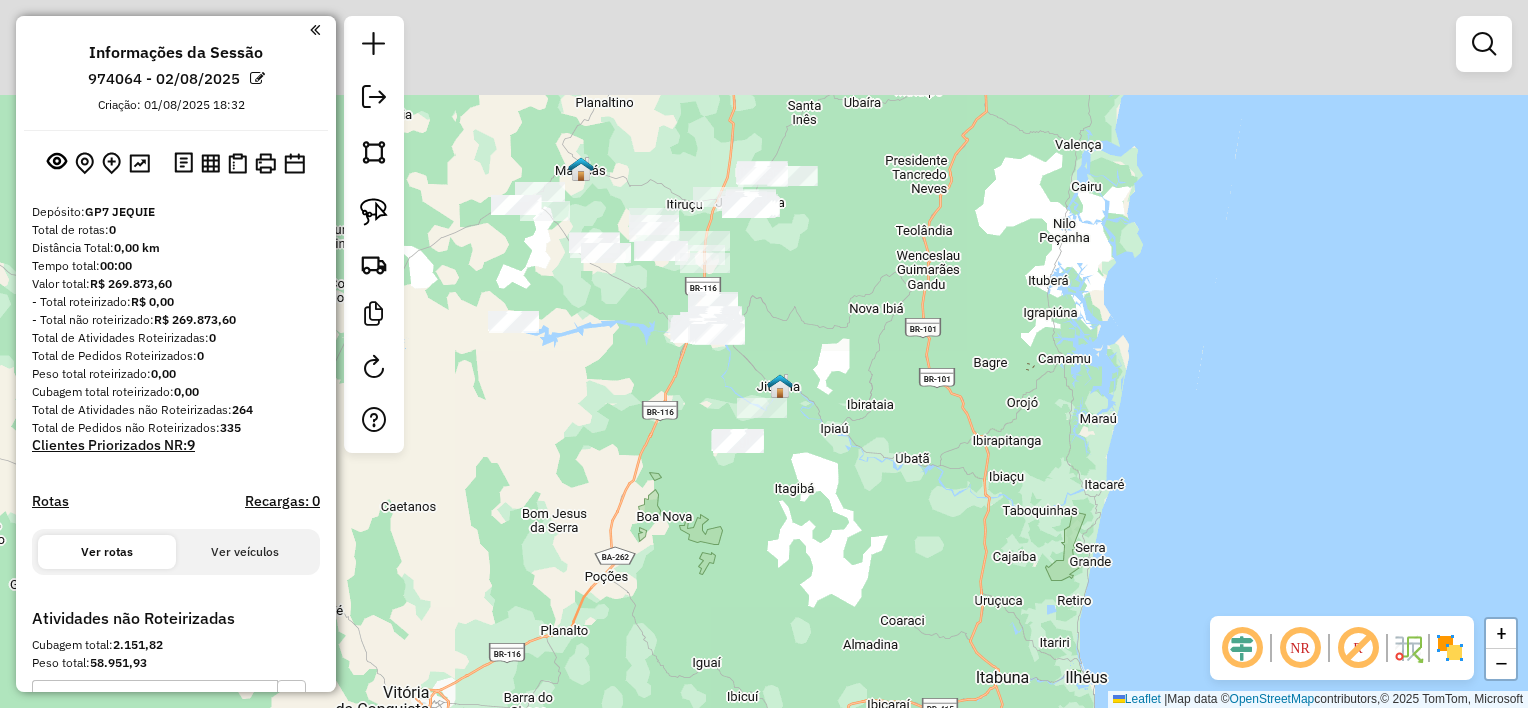 drag, startPoint x: 927, startPoint y: 395, endPoint x: 963, endPoint y: 460, distance: 74.30343 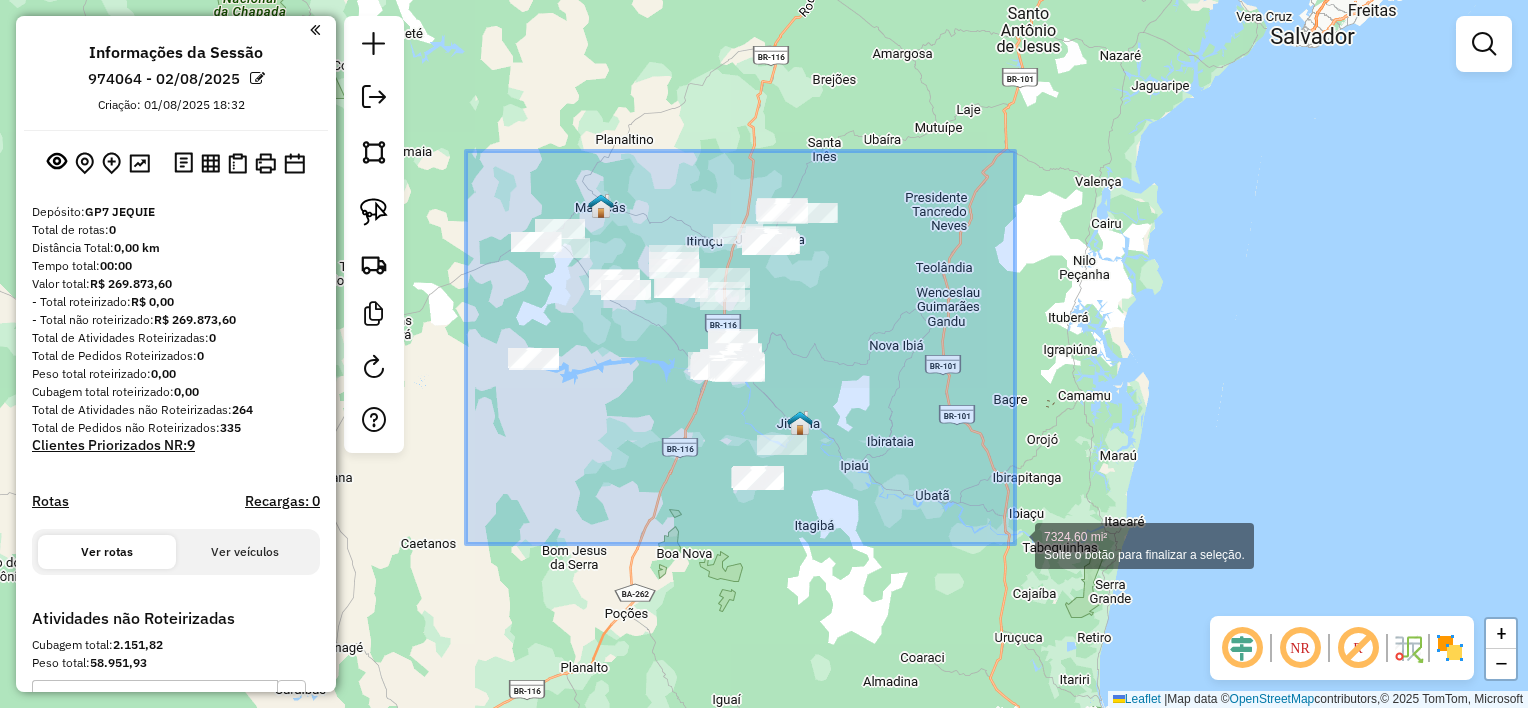 drag, startPoint x: 466, startPoint y: 151, endPoint x: 1015, endPoint y: 544, distance: 675.1666 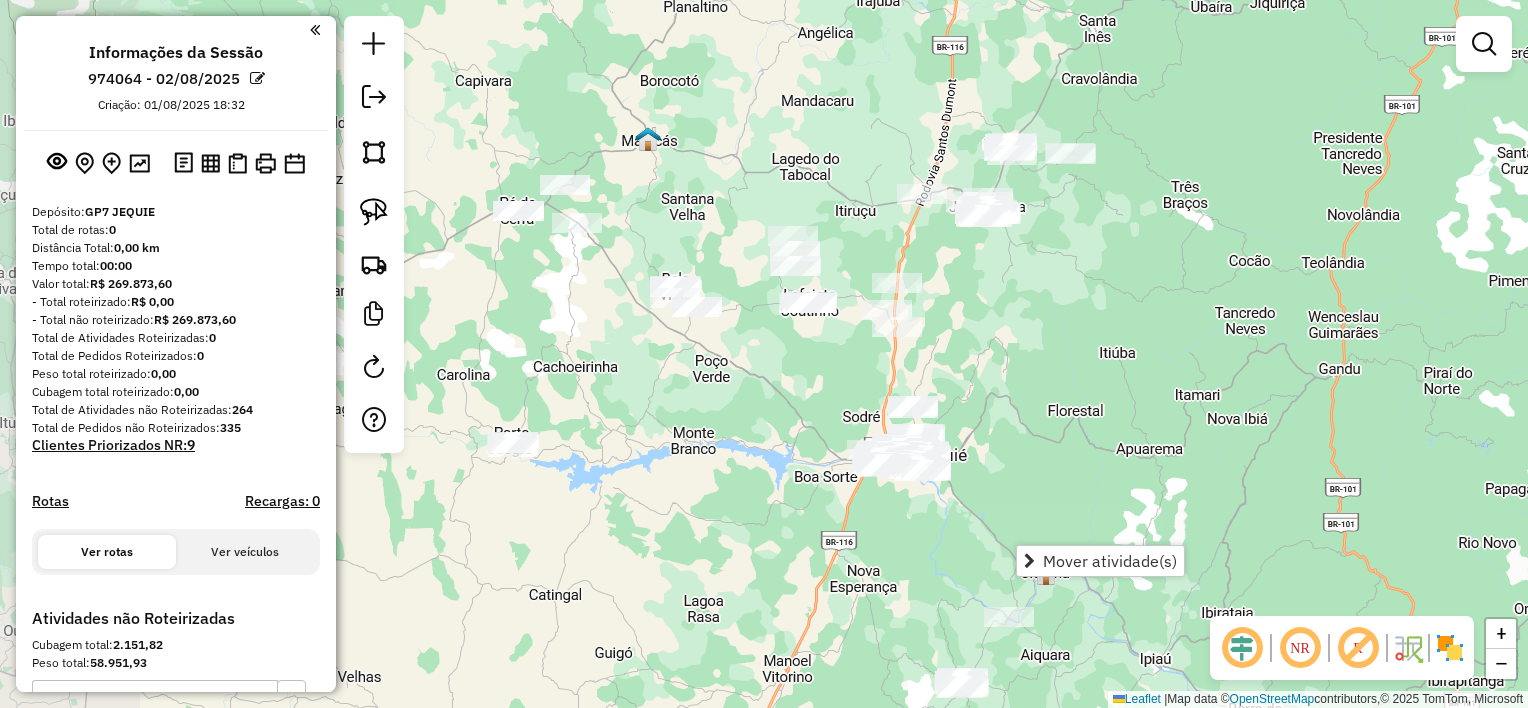 drag, startPoint x: 951, startPoint y: 340, endPoint x: 1076, endPoint y: 357, distance: 126.1507 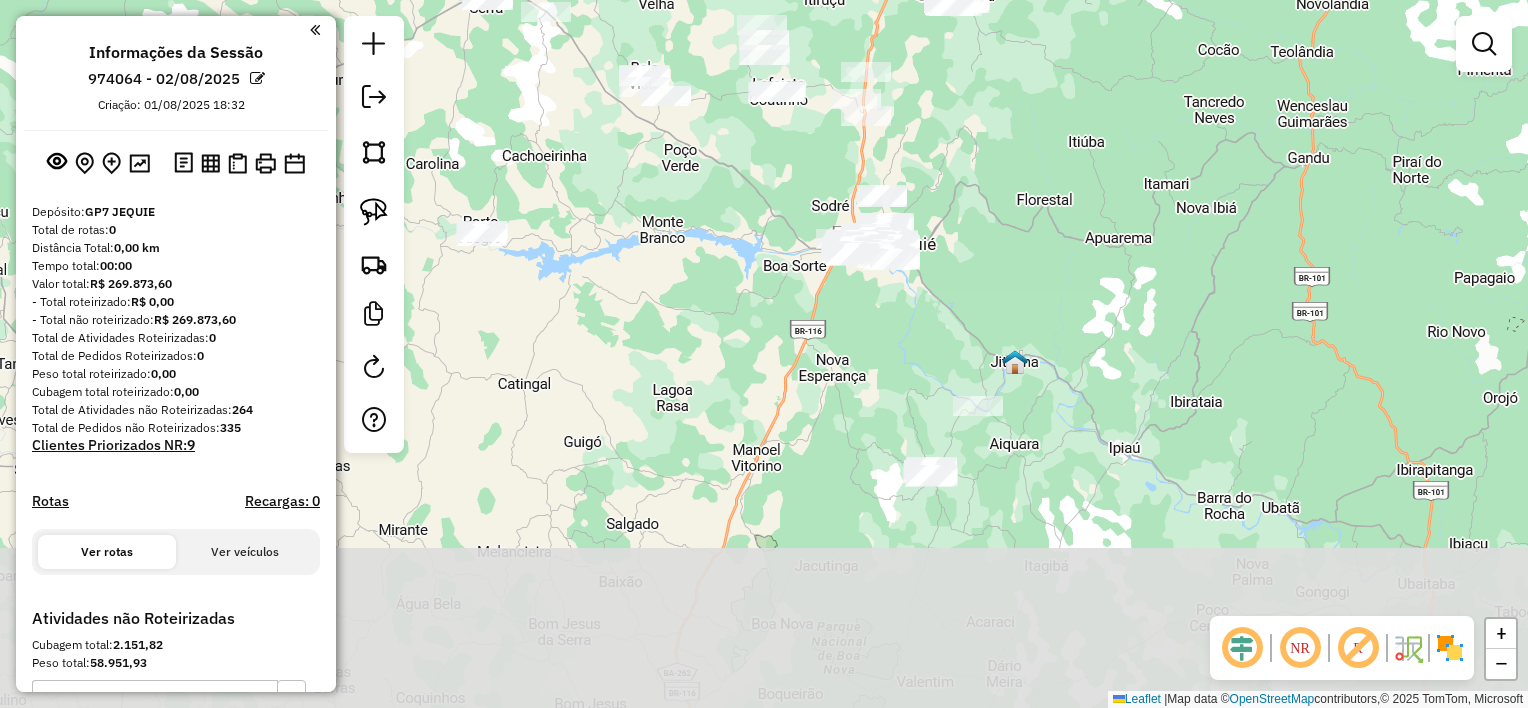 drag, startPoint x: 1017, startPoint y: 424, endPoint x: 966, endPoint y: 215, distance: 215.13252 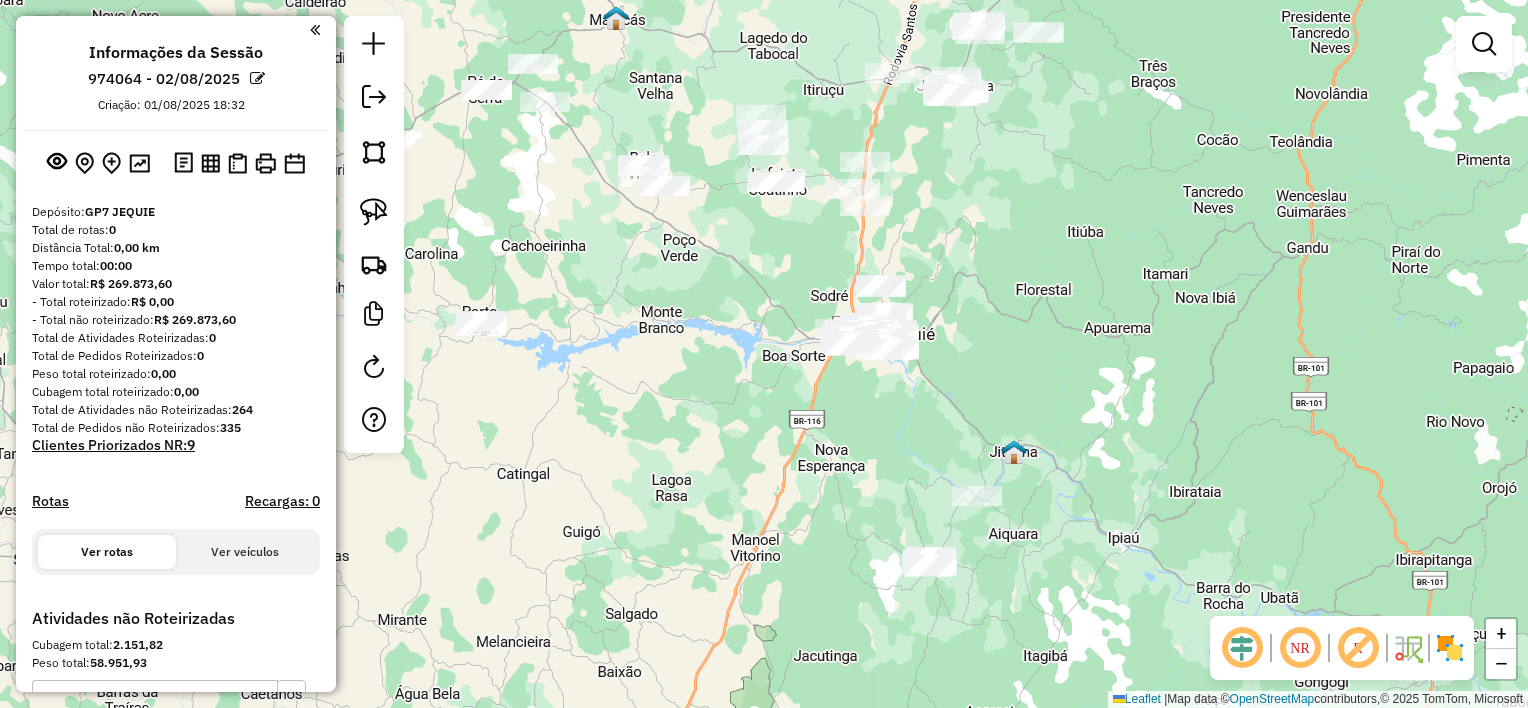 drag, startPoint x: 966, startPoint y: 268, endPoint x: 965, endPoint y: 352, distance: 84.00595 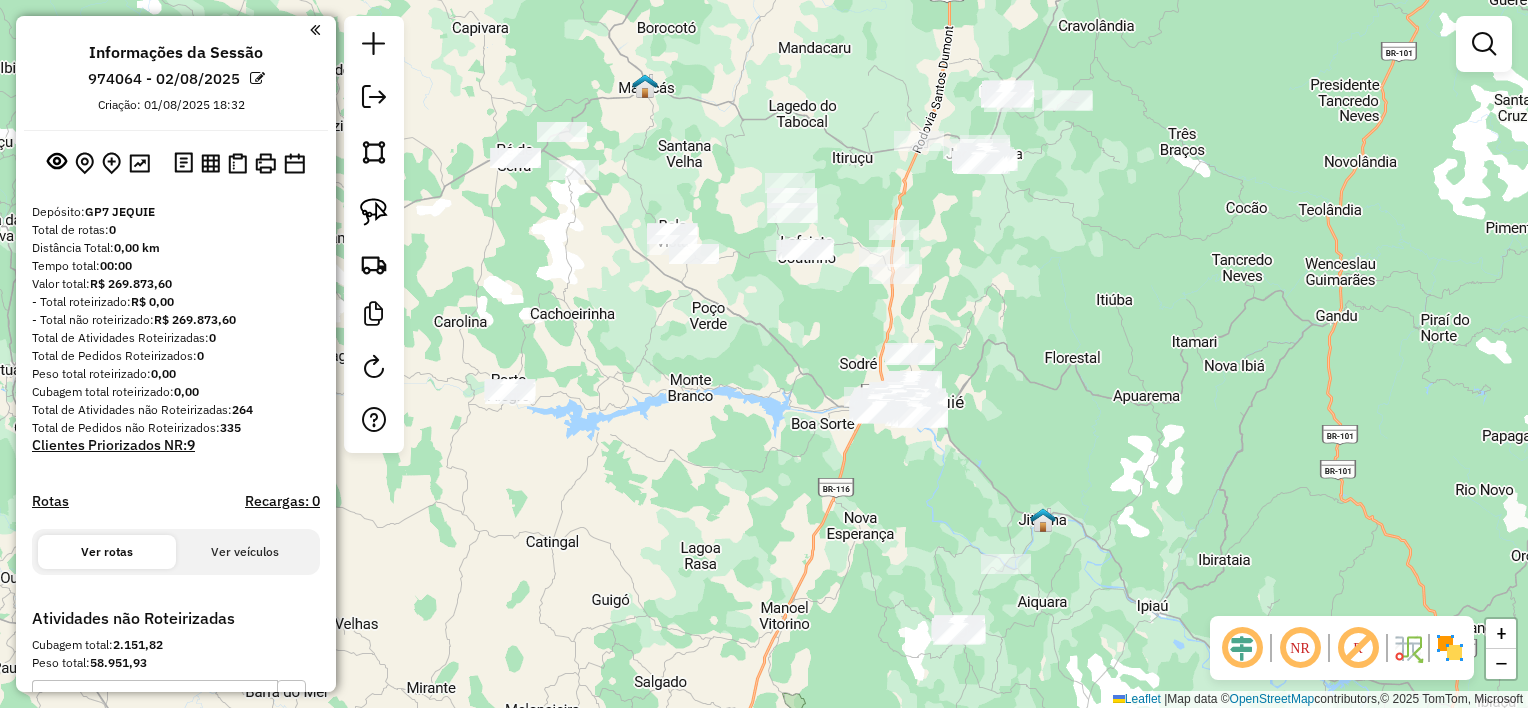 drag, startPoint x: 965, startPoint y: 352, endPoint x: 1004, endPoint y: 418, distance: 76.66159 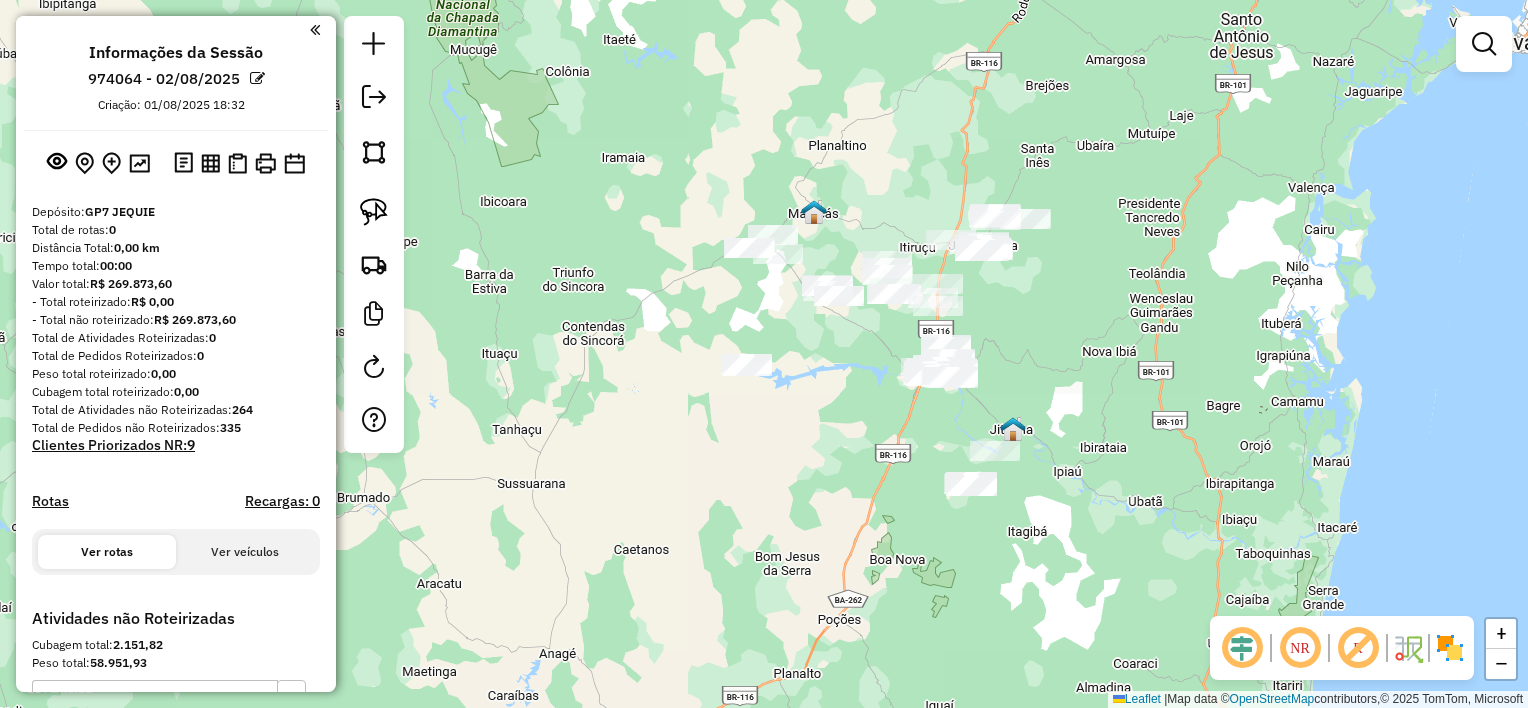 drag, startPoint x: 841, startPoint y: 461, endPoint x: 794, endPoint y: 440, distance: 51.47815 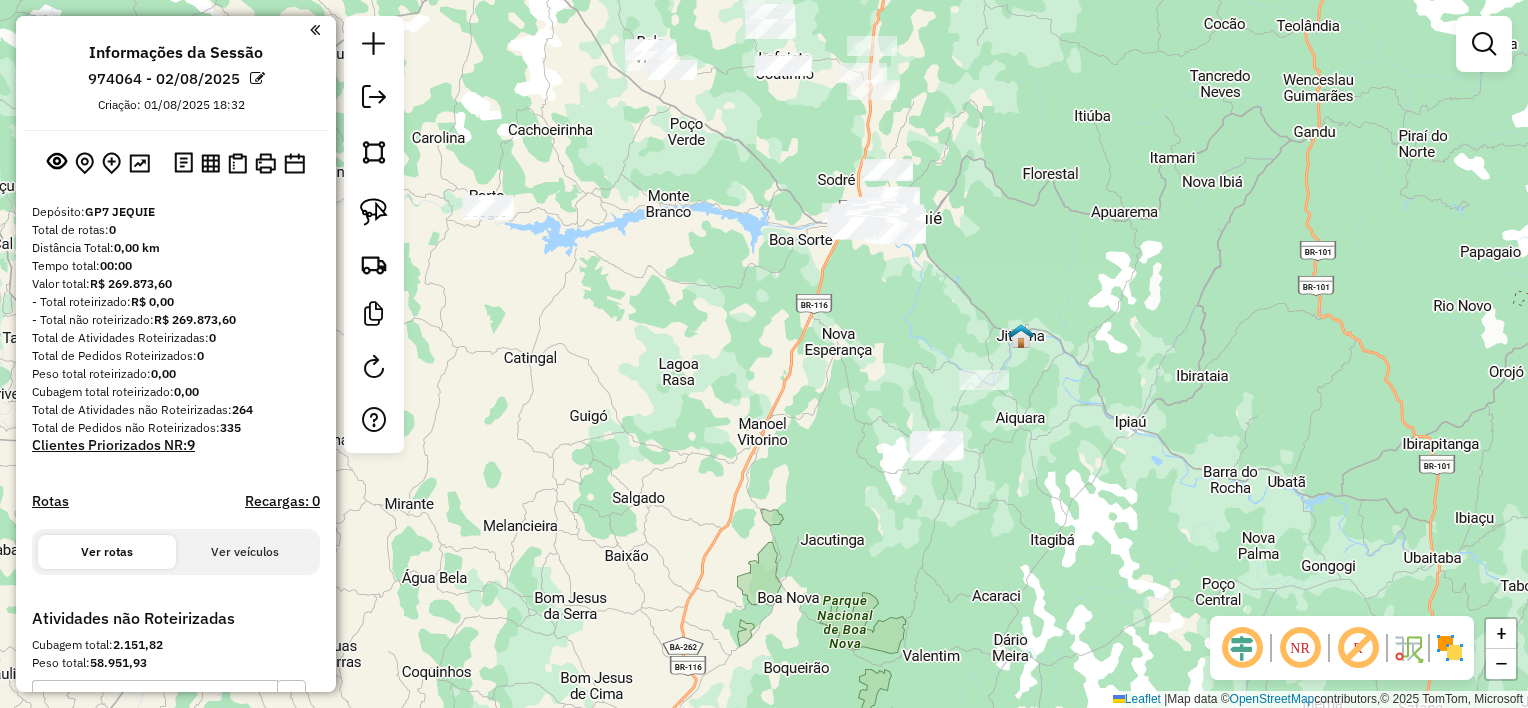 drag, startPoint x: 980, startPoint y: 446, endPoint x: 953, endPoint y: 409, distance: 45.80393 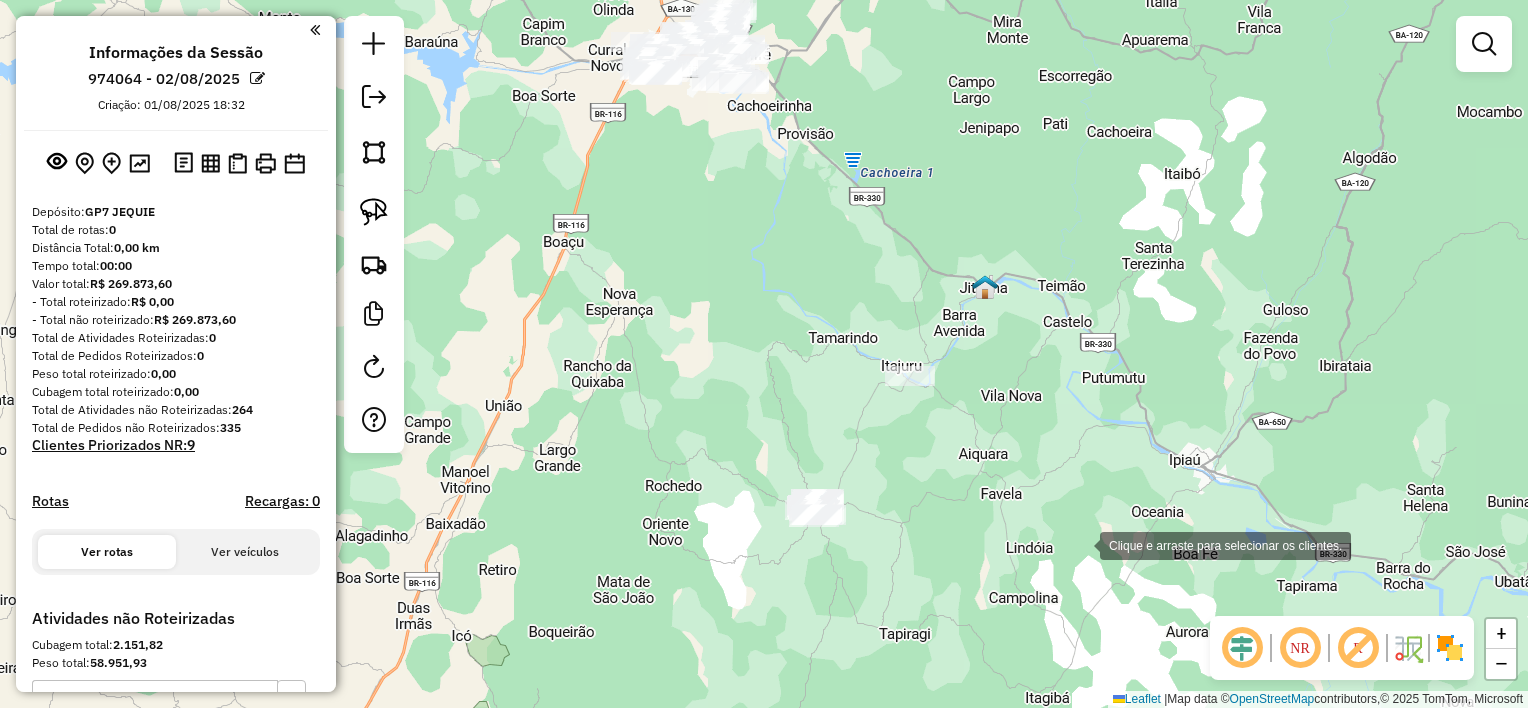 drag, startPoint x: 731, startPoint y: 327, endPoint x: 1080, endPoint y: 544, distance: 410.96228 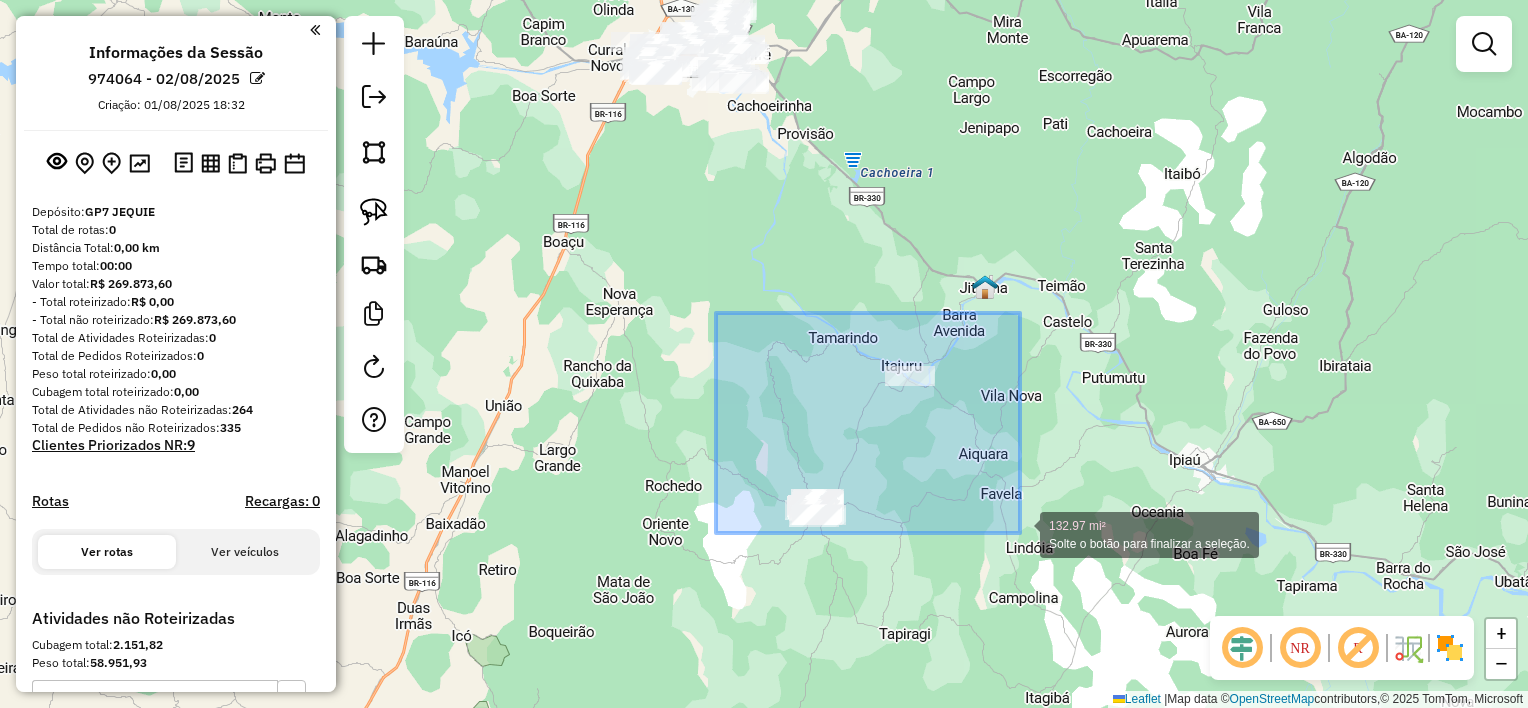 drag, startPoint x: 716, startPoint y: 313, endPoint x: 1079, endPoint y: 583, distance: 452.4036 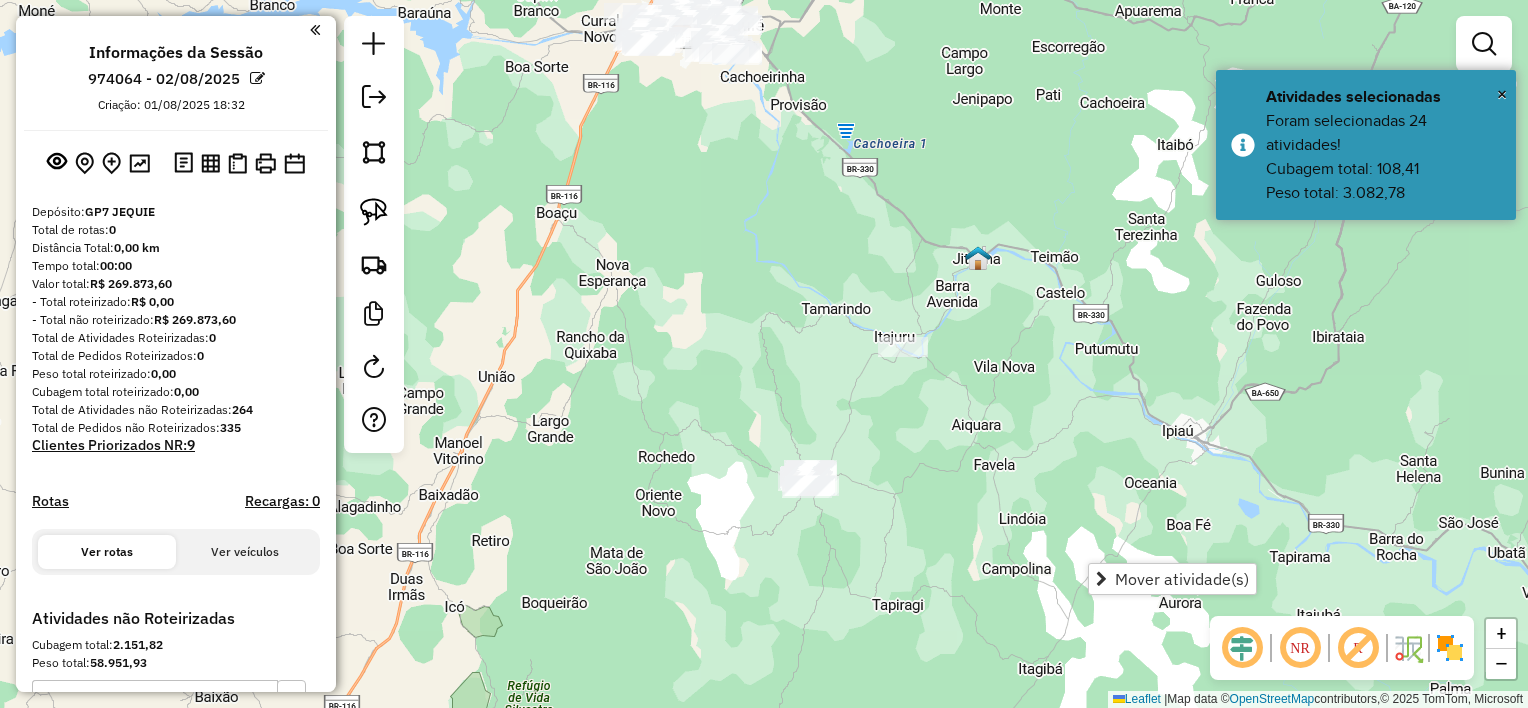 drag, startPoint x: 980, startPoint y: 522, endPoint x: 929, endPoint y: 422, distance: 112.25417 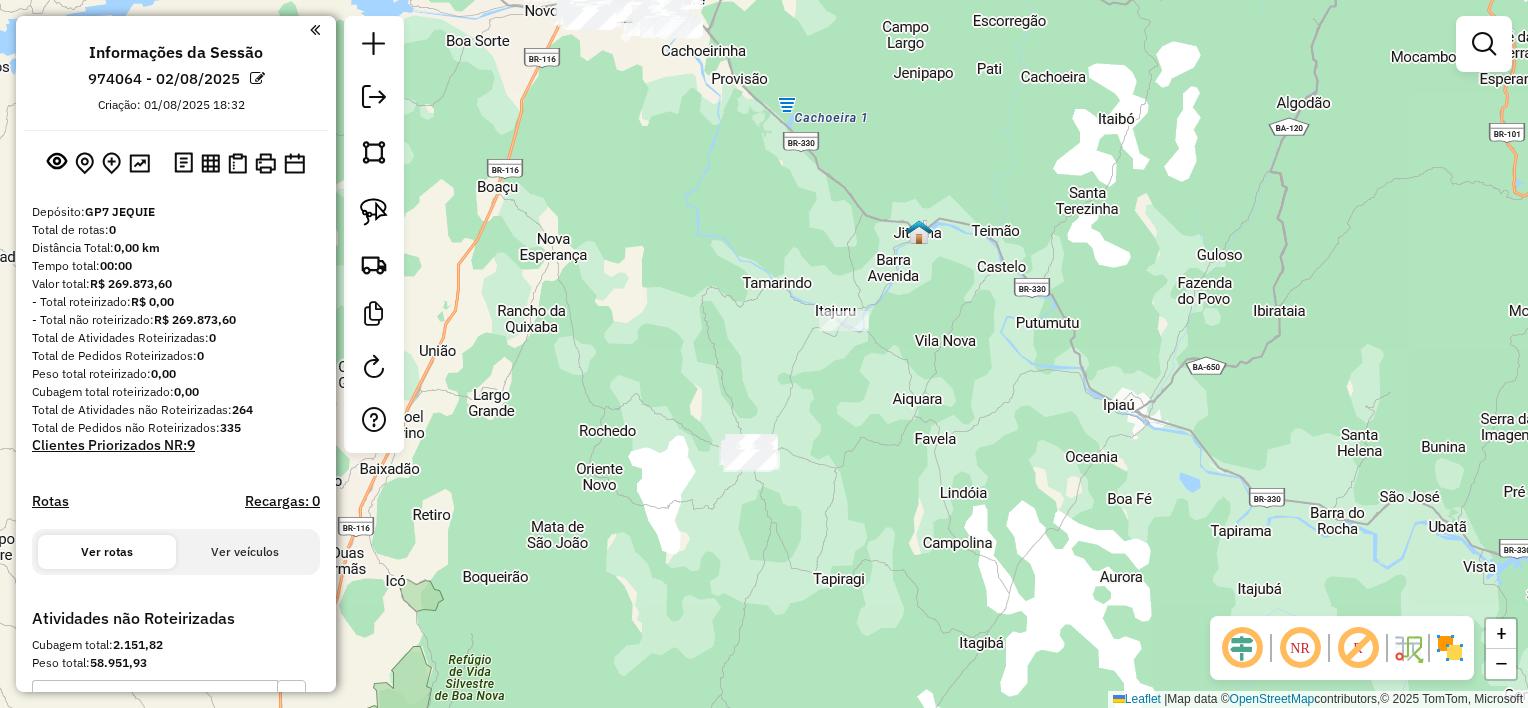 drag, startPoint x: 697, startPoint y: 371, endPoint x: 733, endPoint y: 372, distance: 36.013885 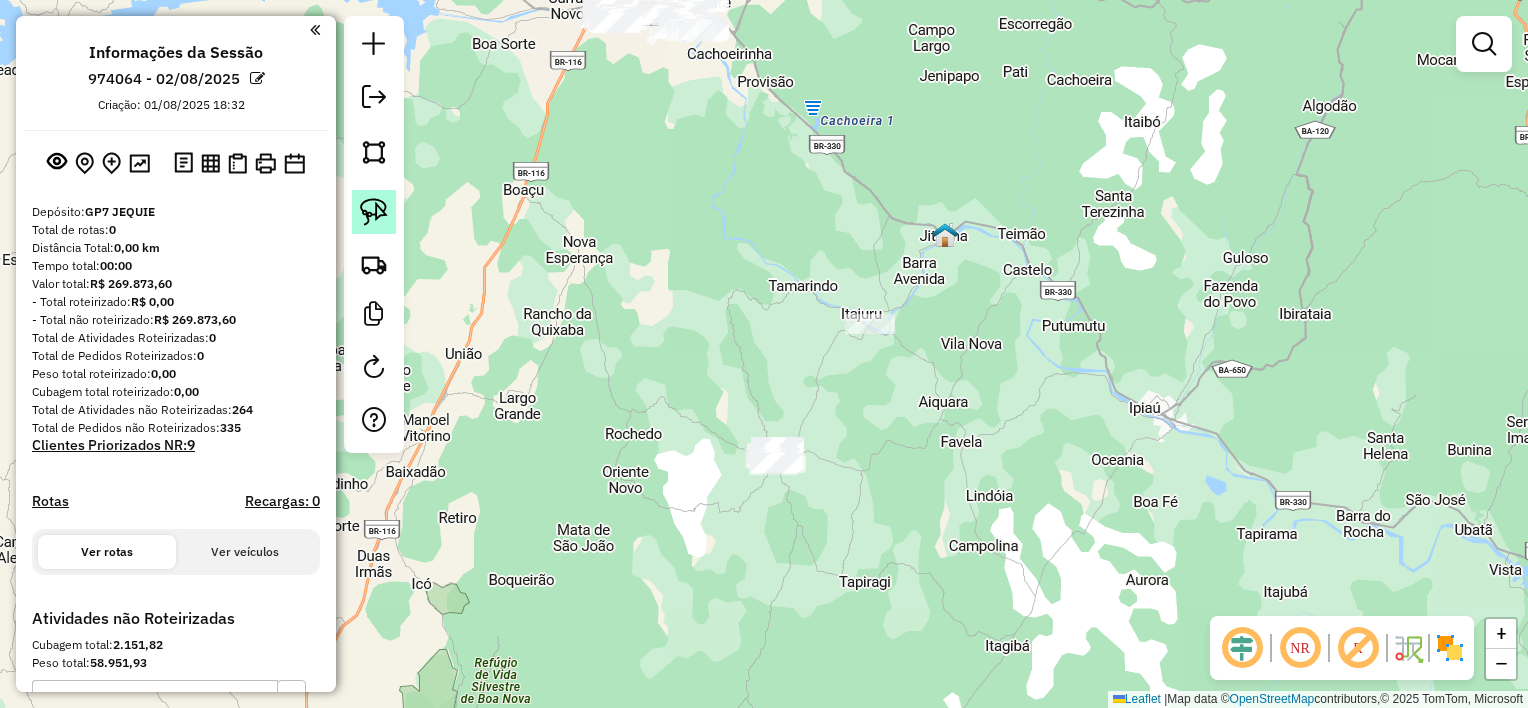 click 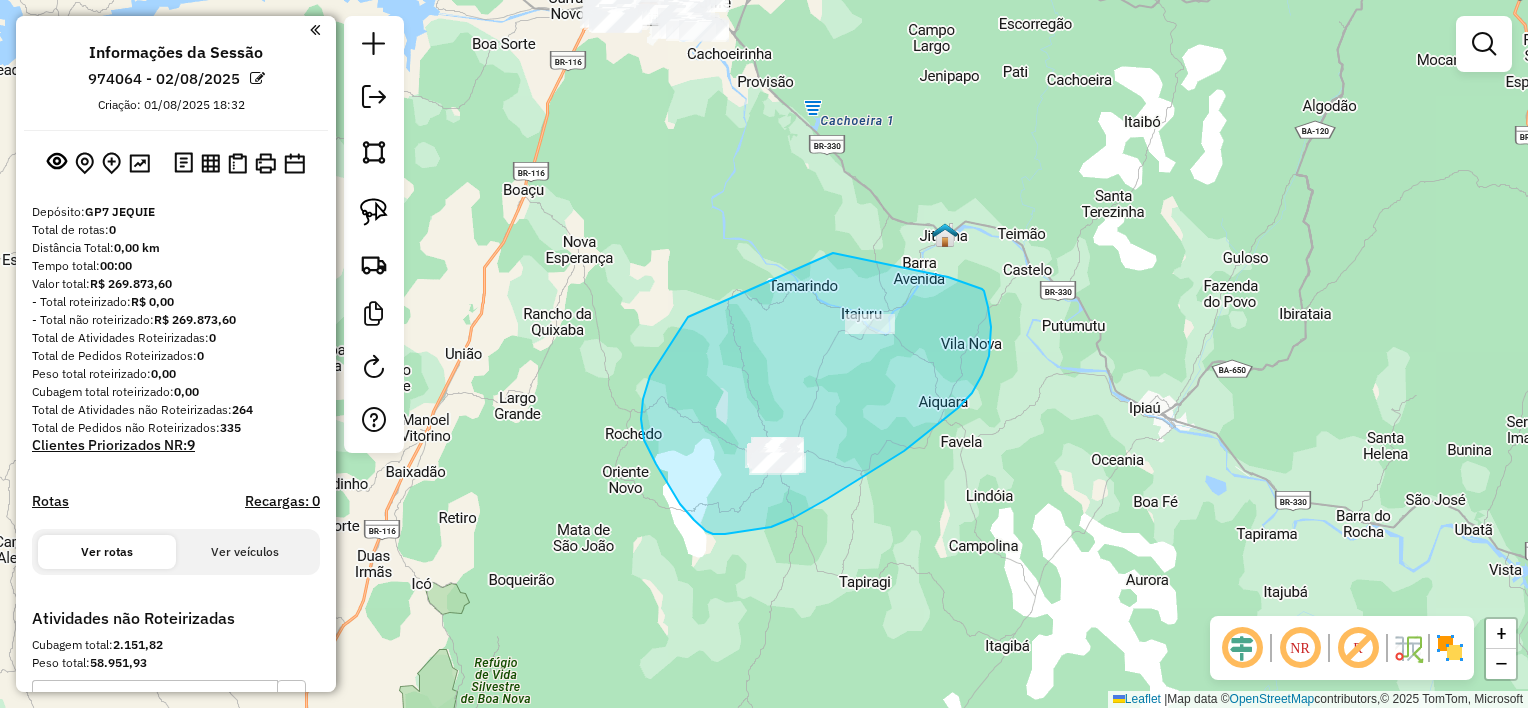 drag, startPoint x: 982, startPoint y: 289, endPoint x: 693, endPoint y: 300, distance: 289.20926 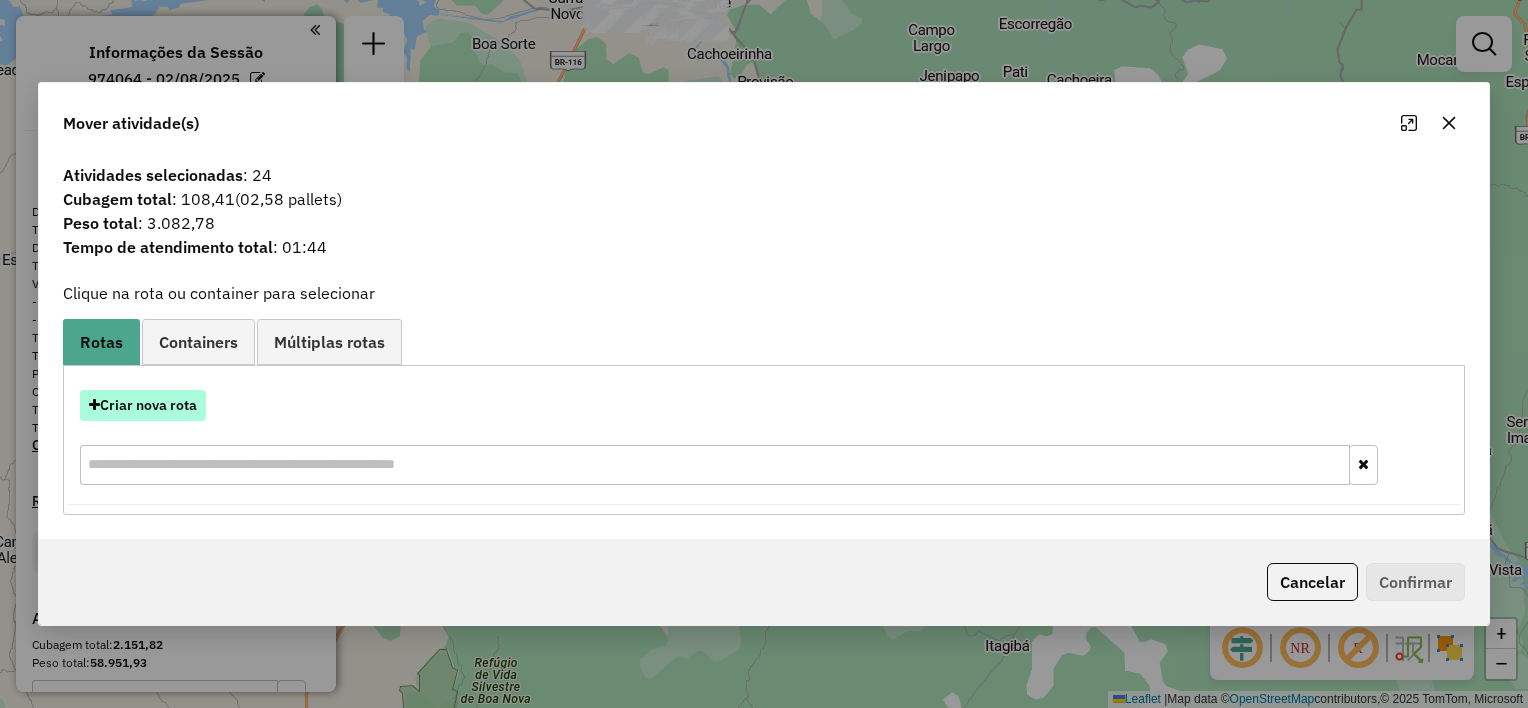 click on "Criar nova rota" at bounding box center (143, 405) 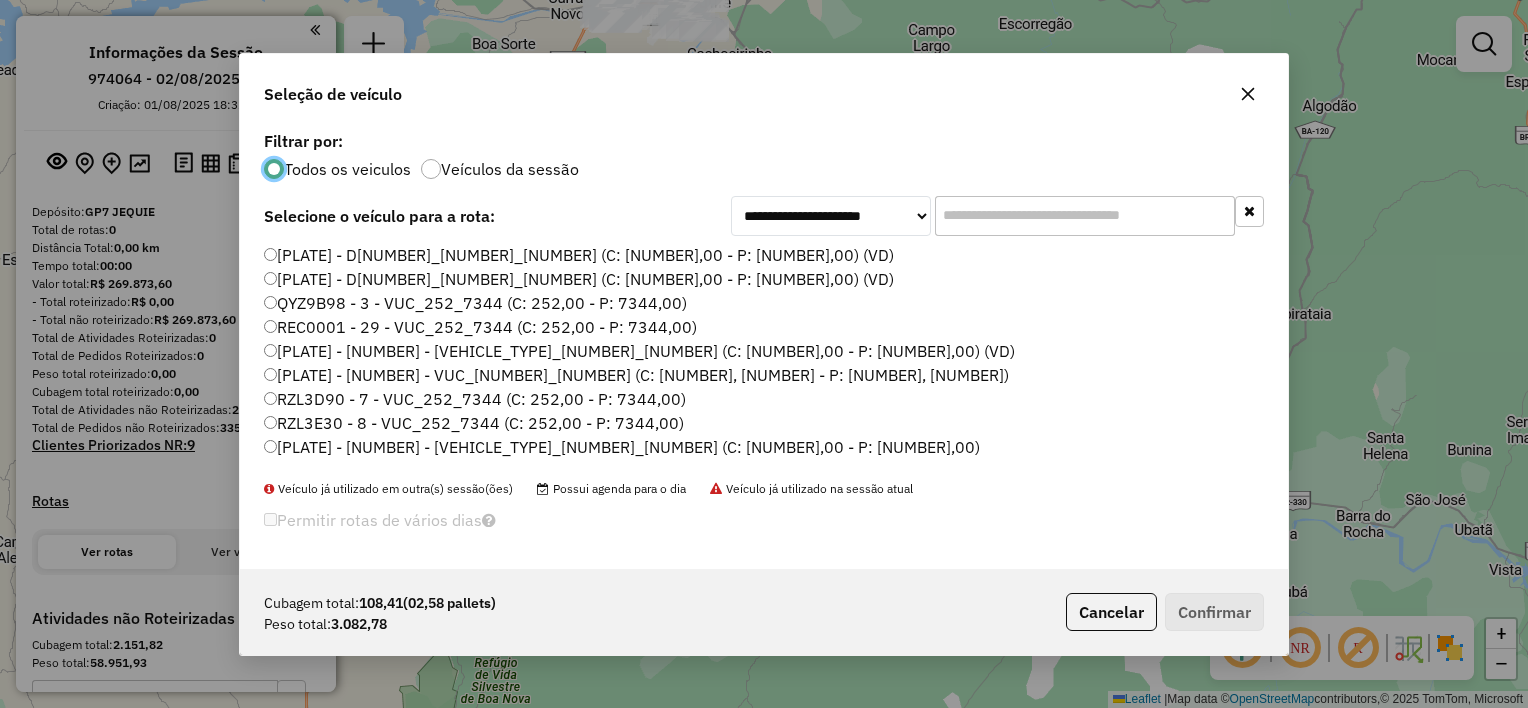 scroll, scrollTop: 10, scrollLeft: 6, axis: both 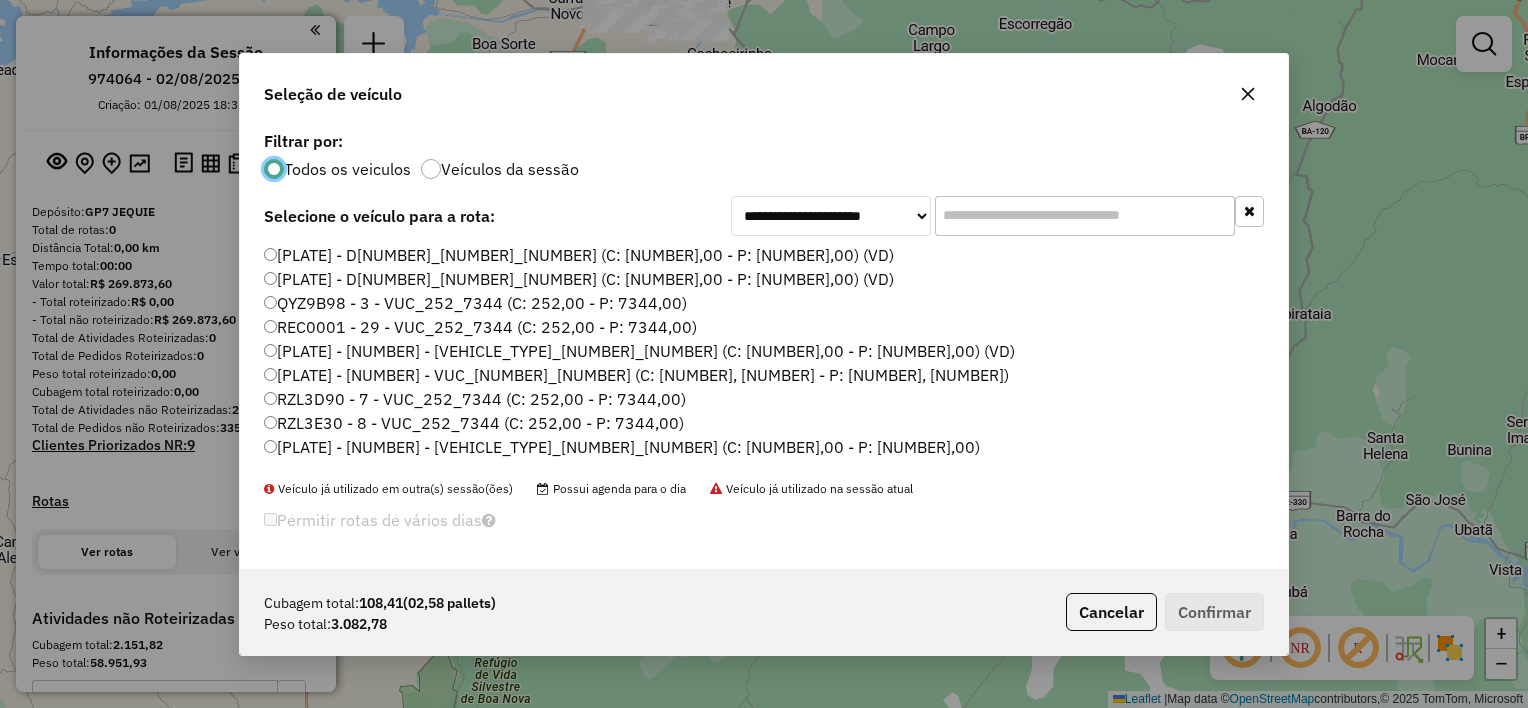 click 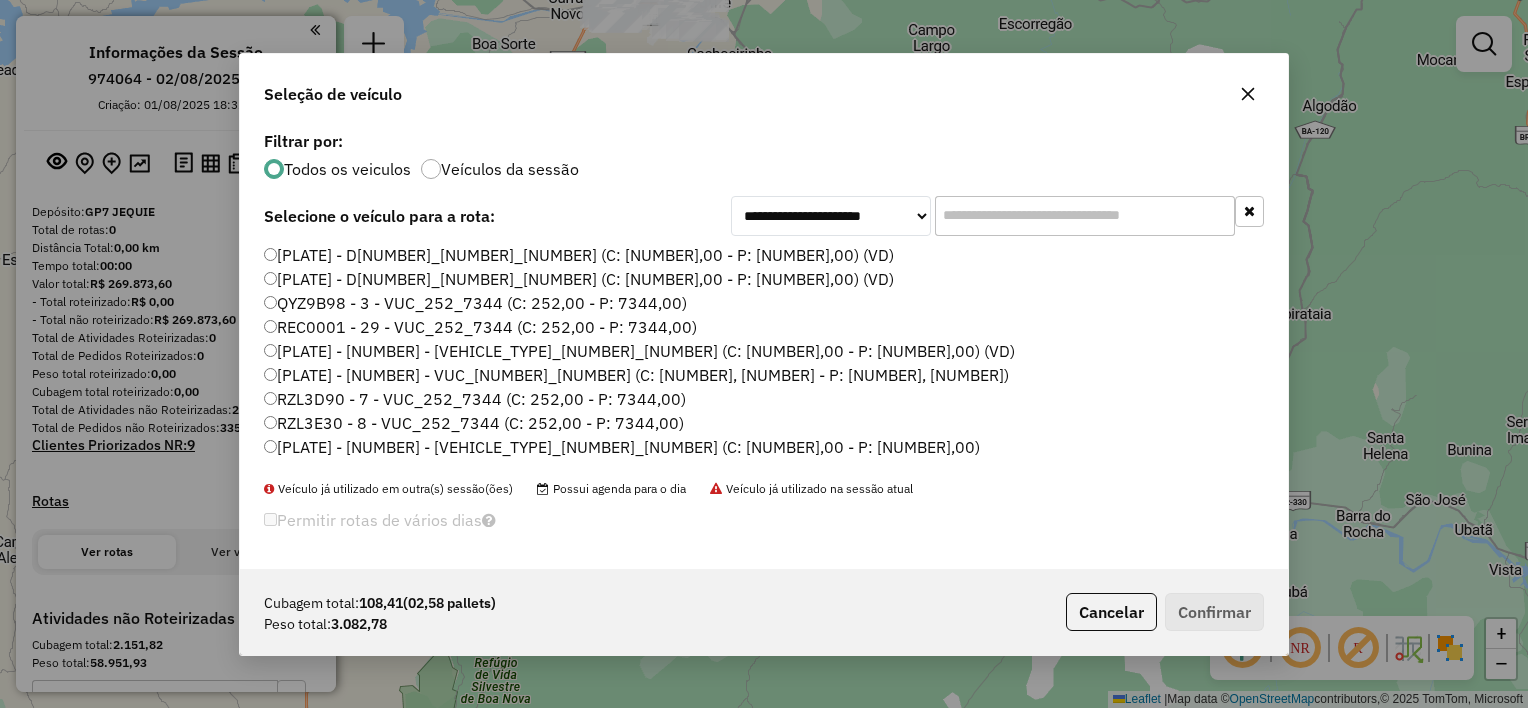 paste on "*******" 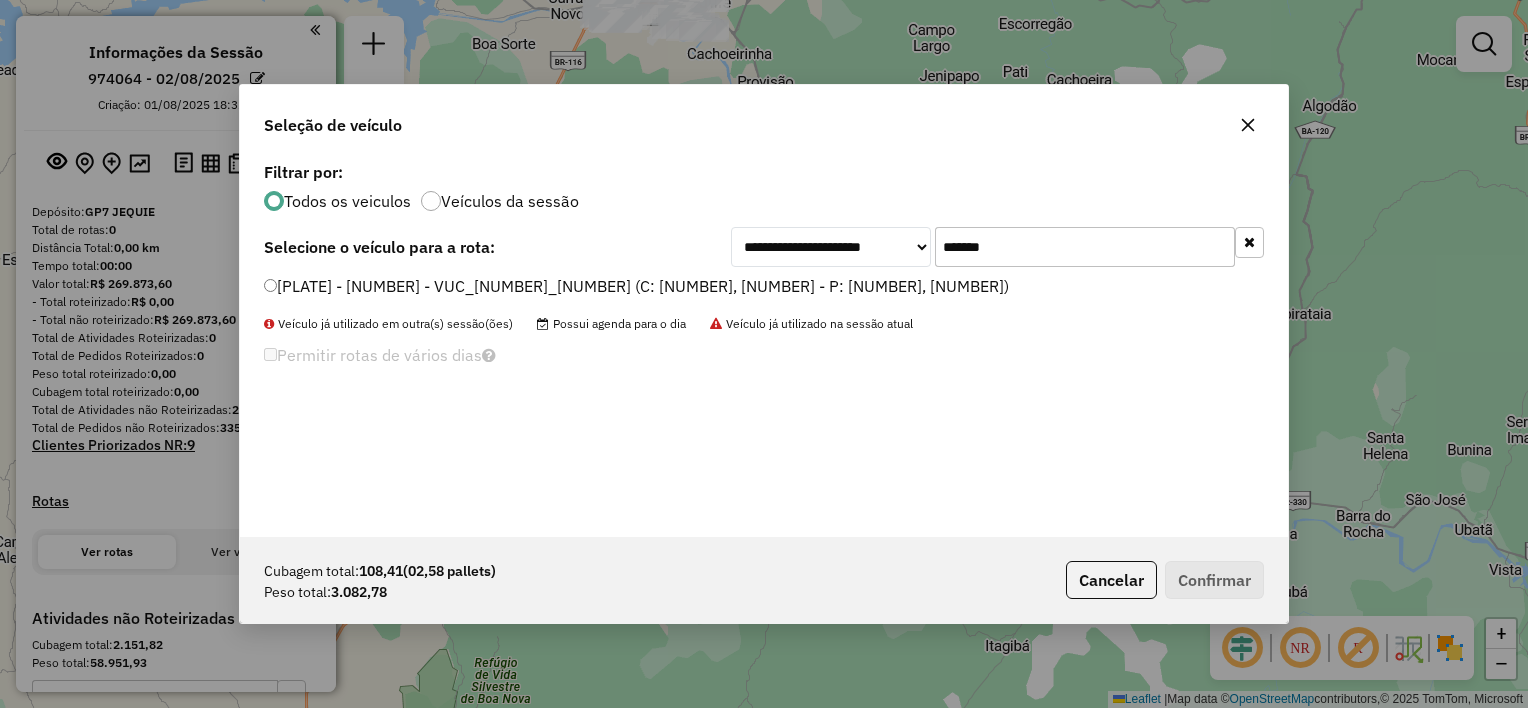 type on "*******" 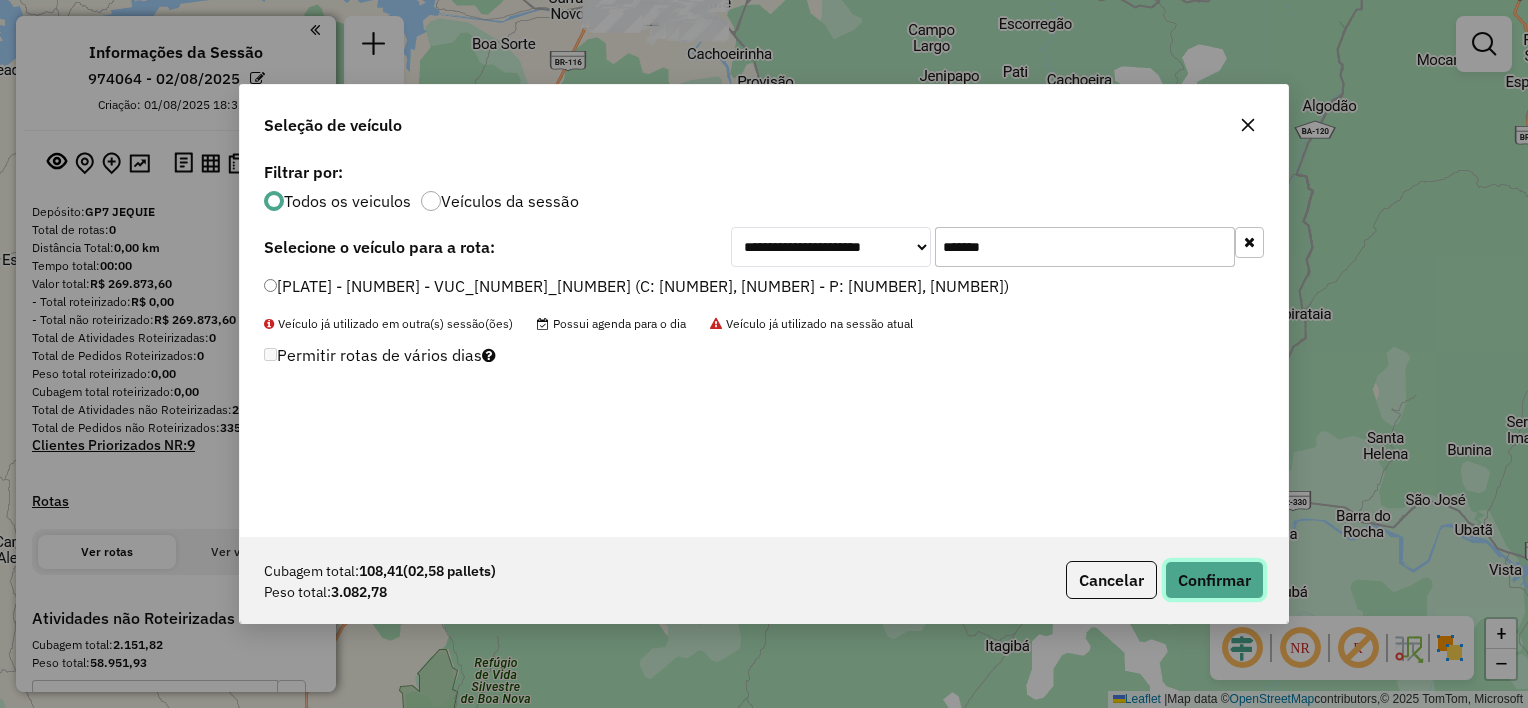 click on "Confirmar" 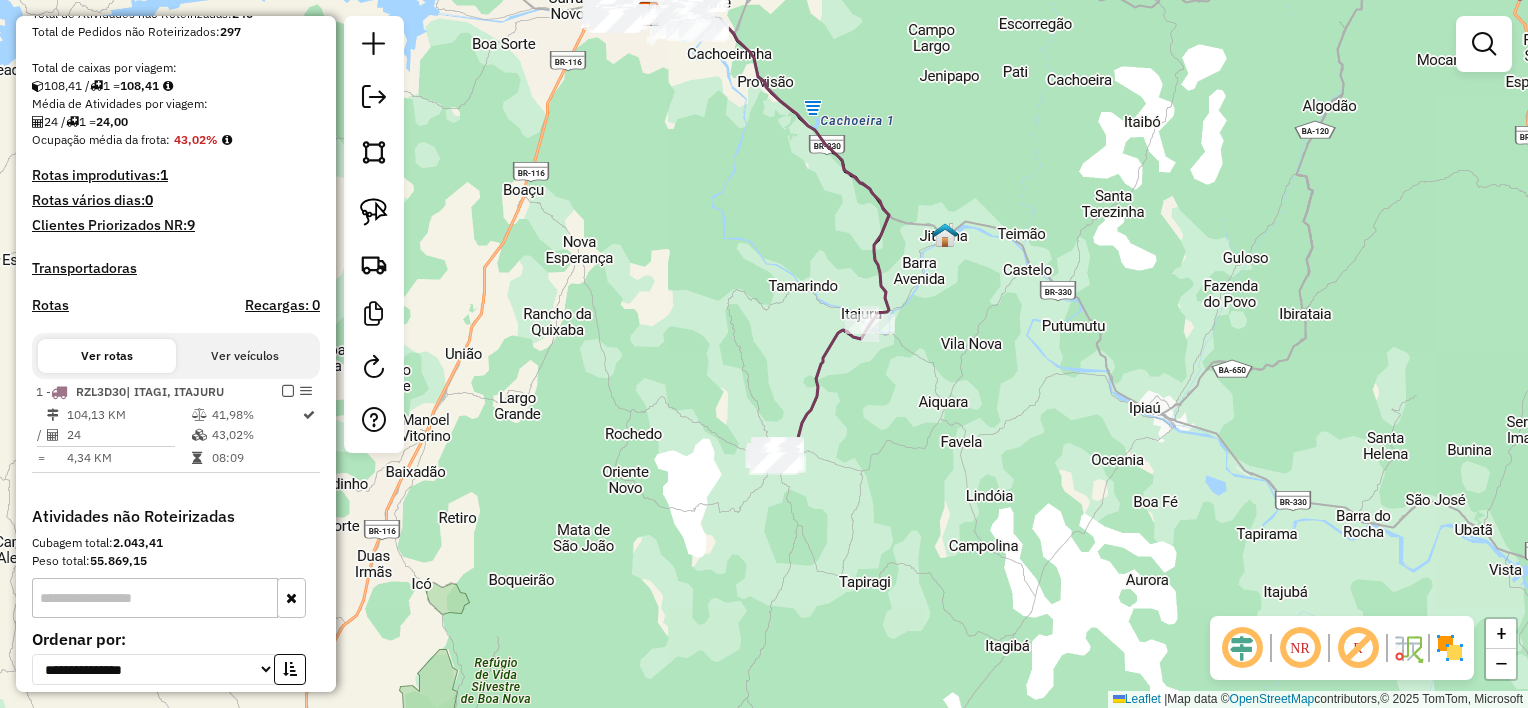 scroll, scrollTop: 400, scrollLeft: 0, axis: vertical 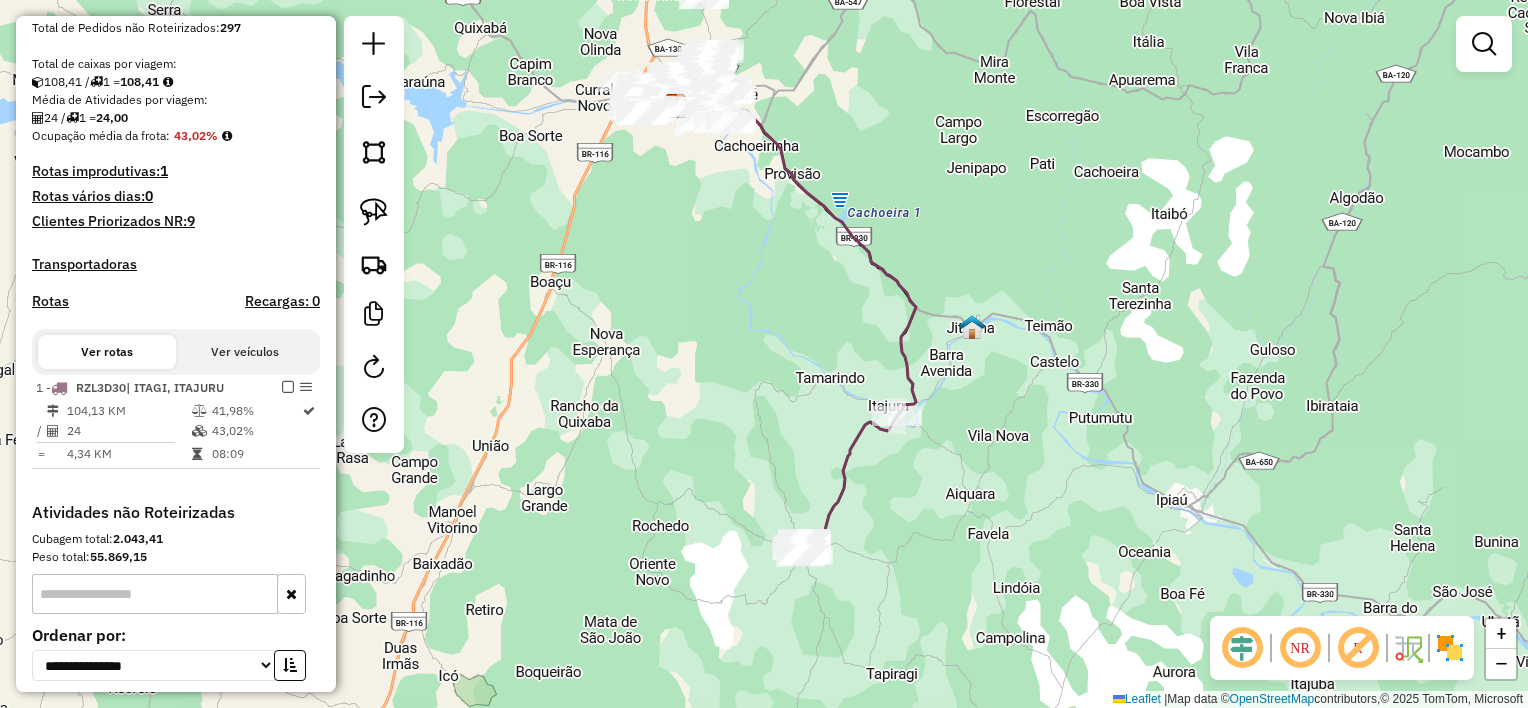 drag, startPoint x: 763, startPoint y: 296, endPoint x: 805, endPoint y: 427, distance: 137.56816 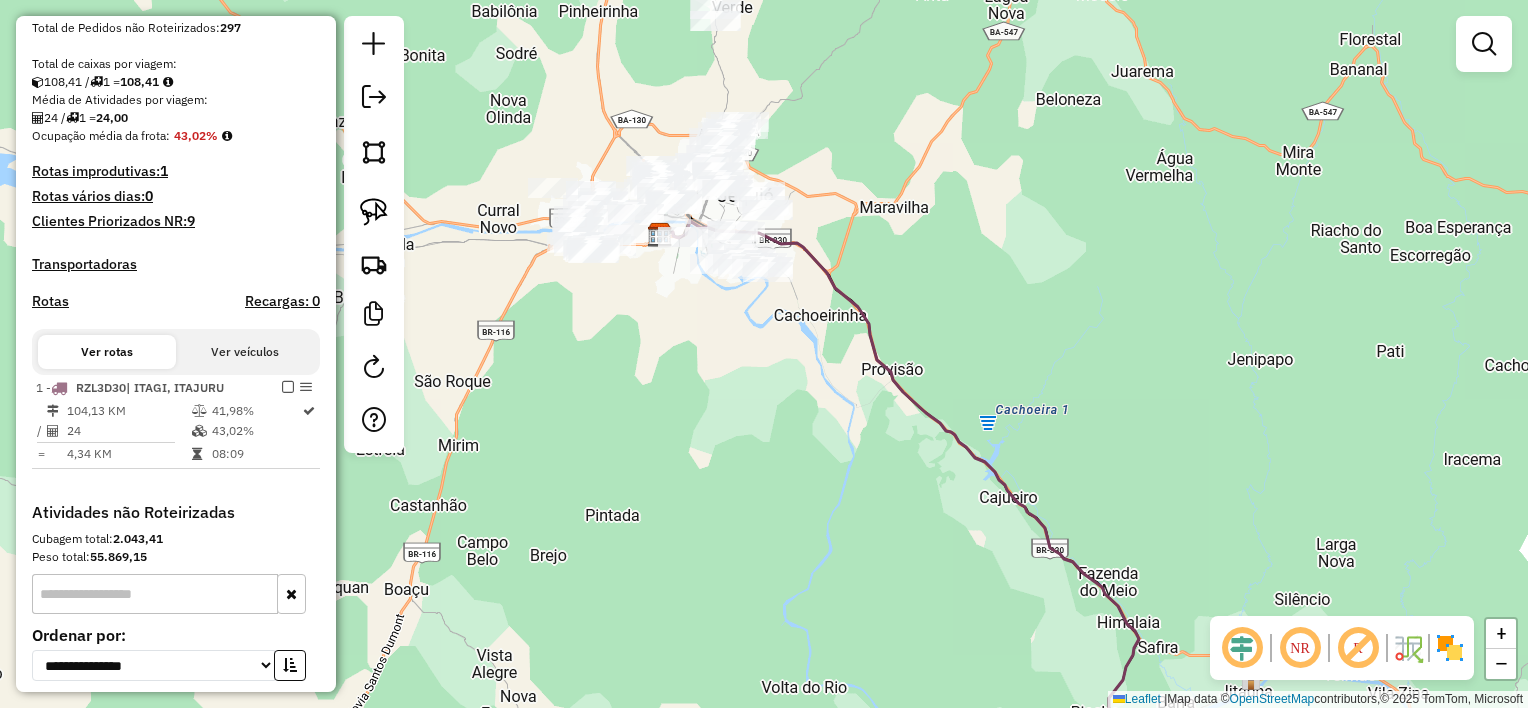 drag, startPoint x: 793, startPoint y: 422, endPoint x: 819, endPoint y: 428, distance: 26.683329 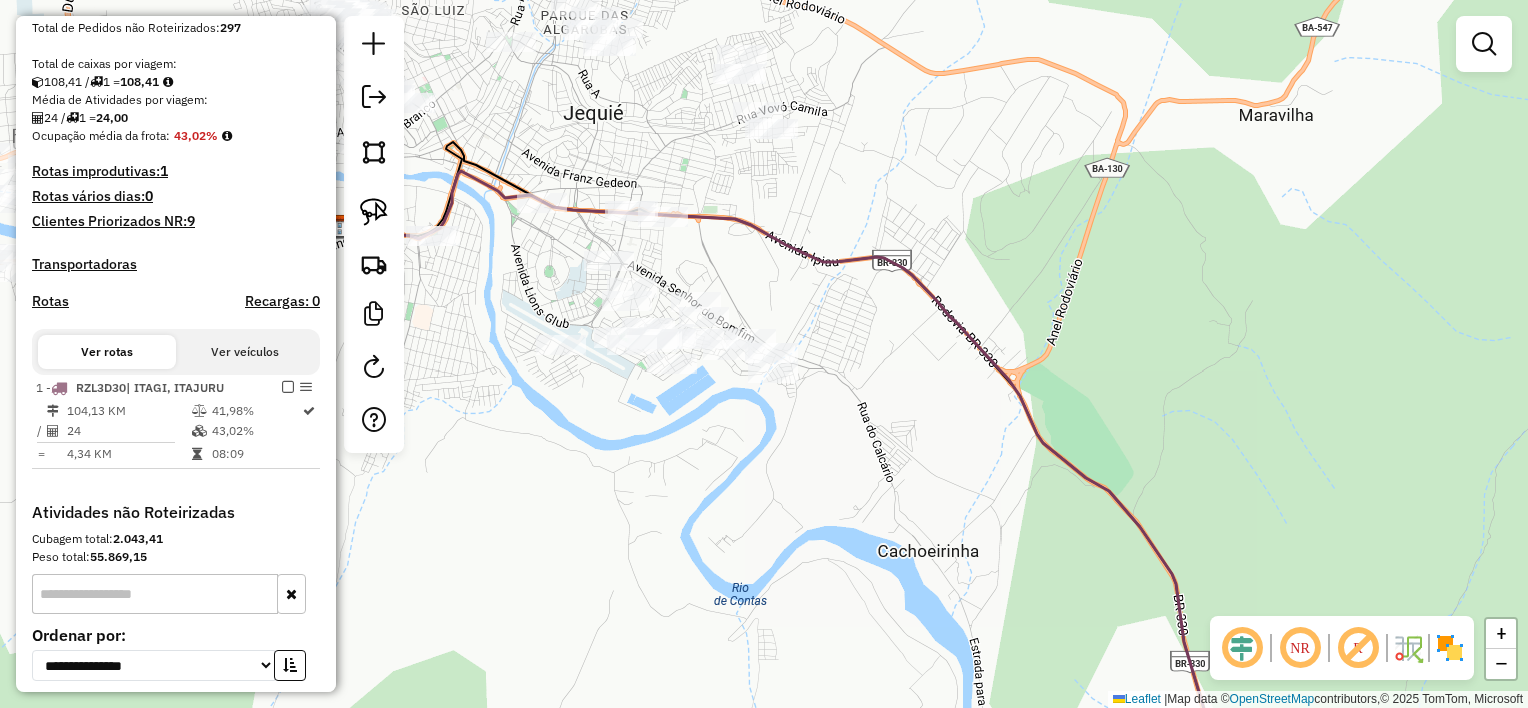 drag, startPoint x: 658, startPoint y: 245, endPoint x: 776, endPoint y: 282, distance: 123.66487 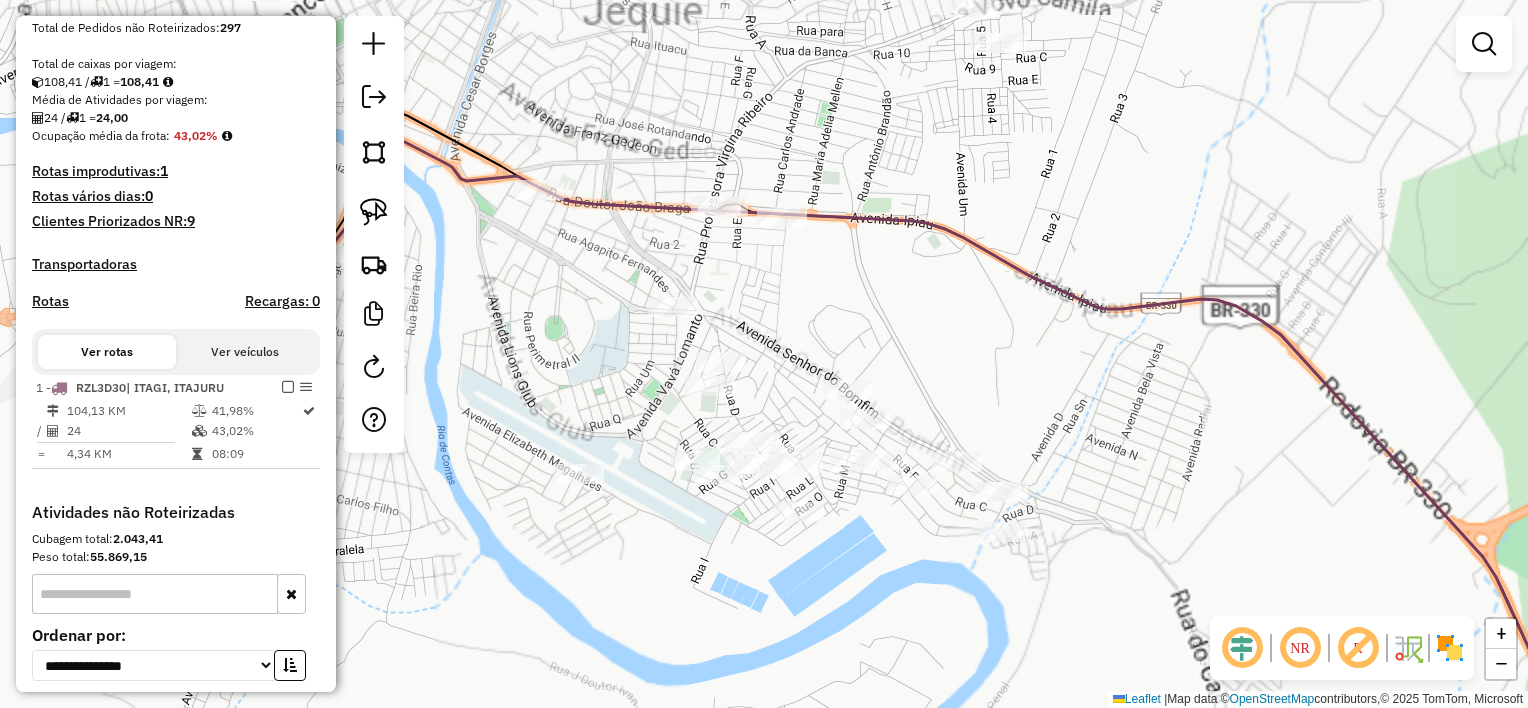 drag, startPoint x: 748, startPoint y: 314, endPoint x: 706, endPoint y: 303, distance: 43.416588 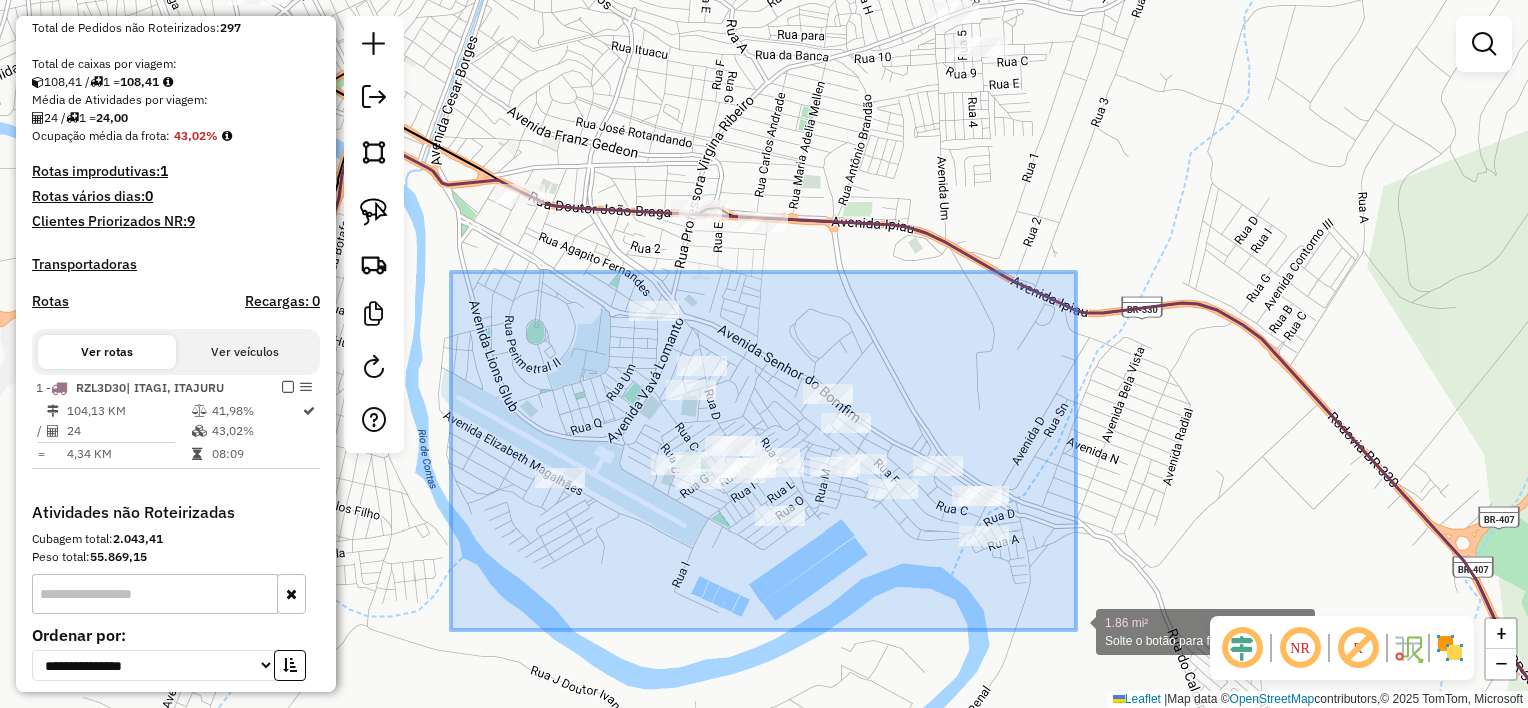 drag, startPoint x: 451, startPoint y: 272, endPoint x: 1076, endPoint y: 630, distance: 720.2701 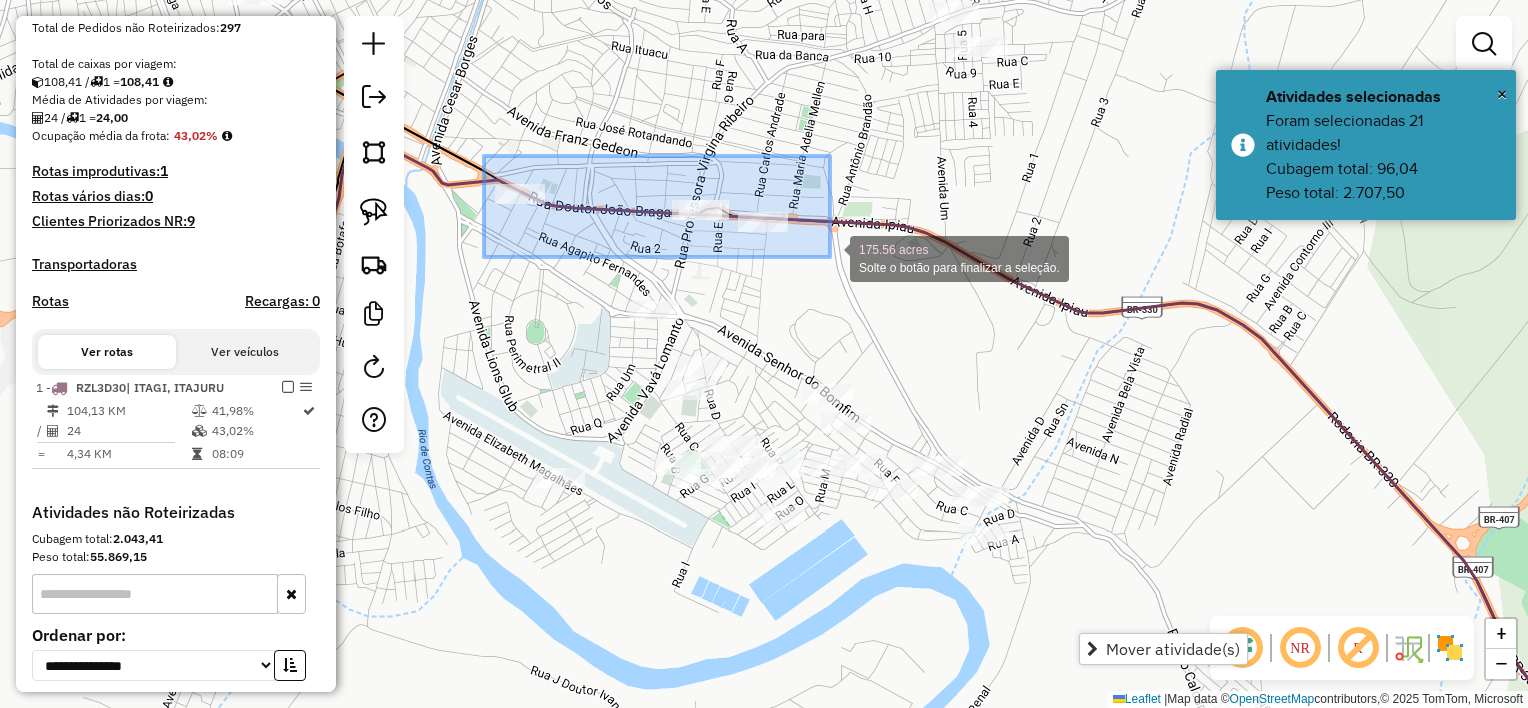 drag, startPoint x: 490, startPoint y: 160, endPoint x: 860, endPoint y: 276, distance: 387.75766 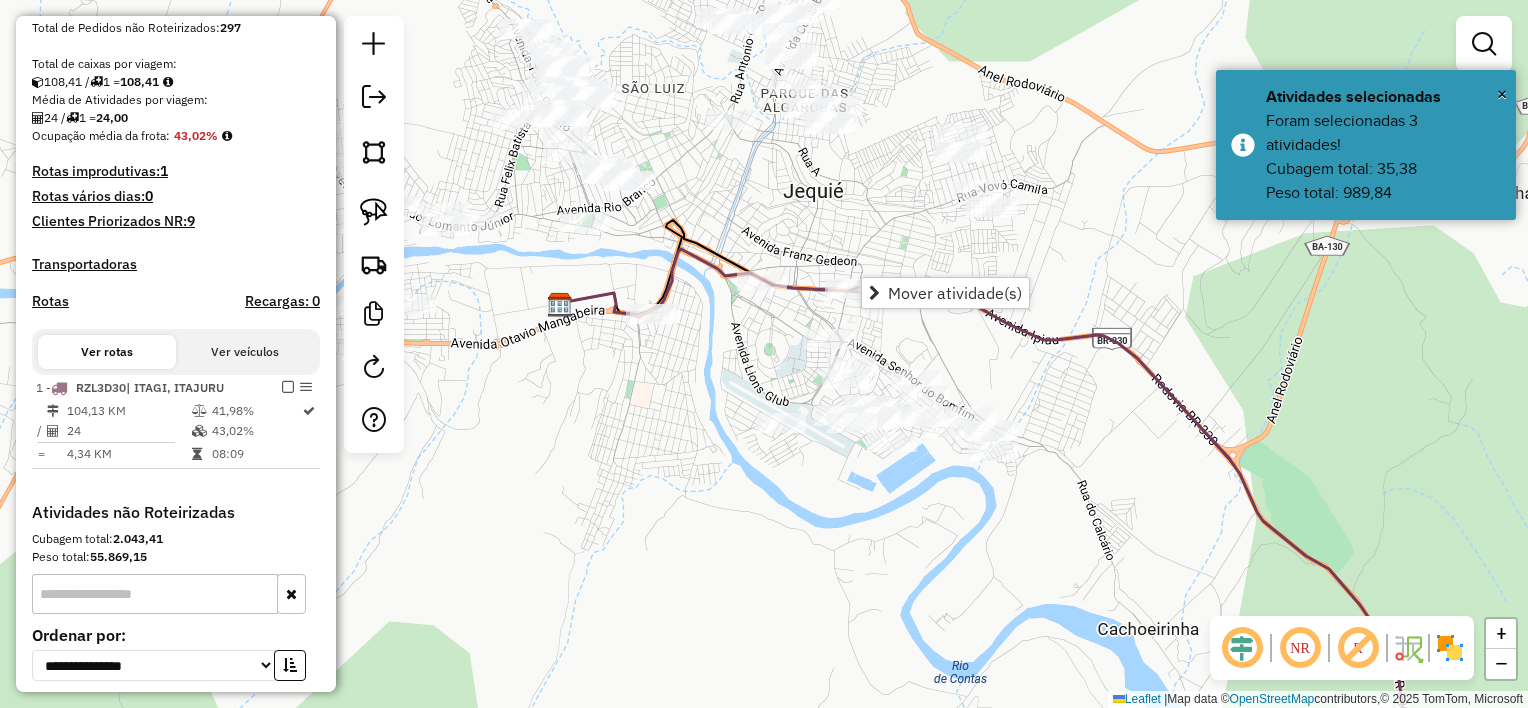 drag, startPoint x: 967, startPoint y: 347, endPoint x: 1001, endPoint y: 348, distance: 34.0147 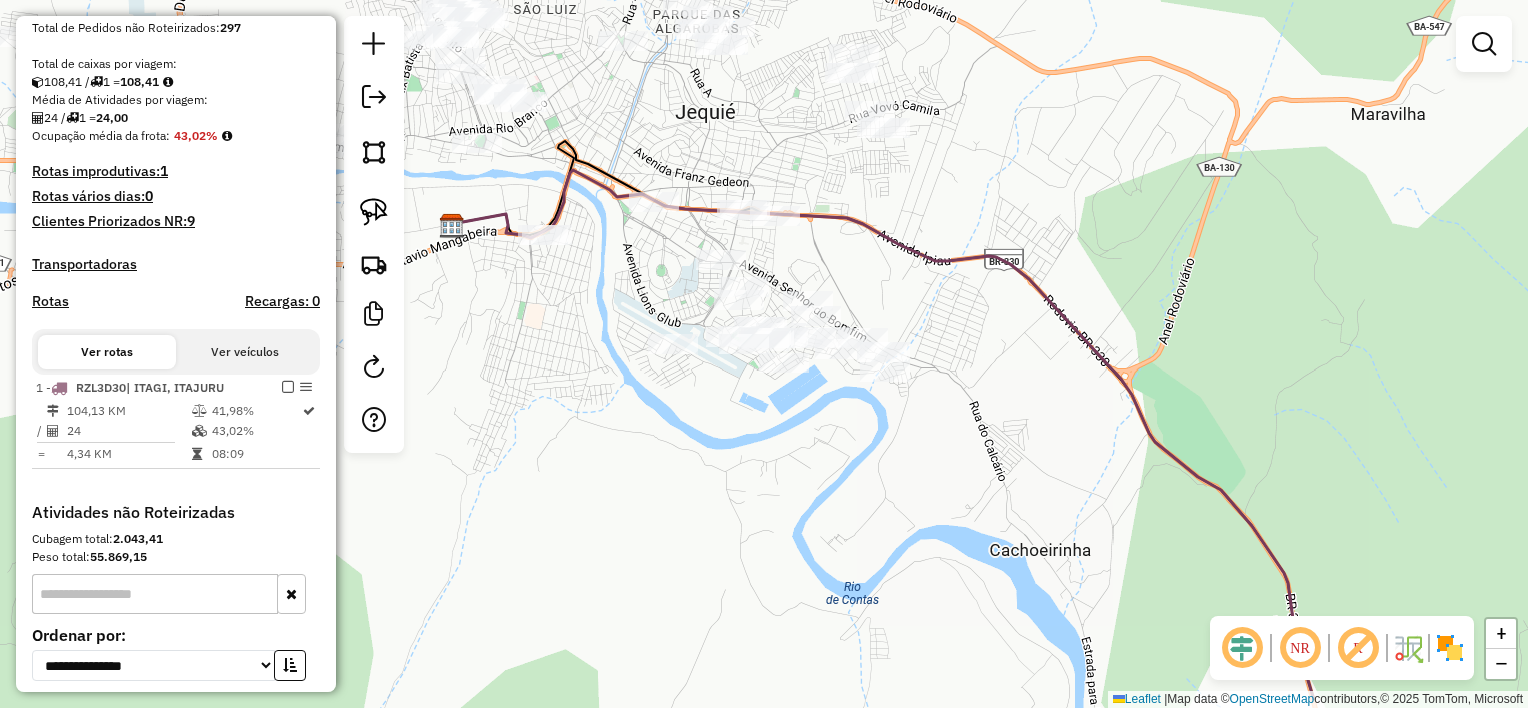 drag, startPoint x: 917, startPoint y: 328, endPoint x: 815, endPoint y: 252, distance: 127.20063 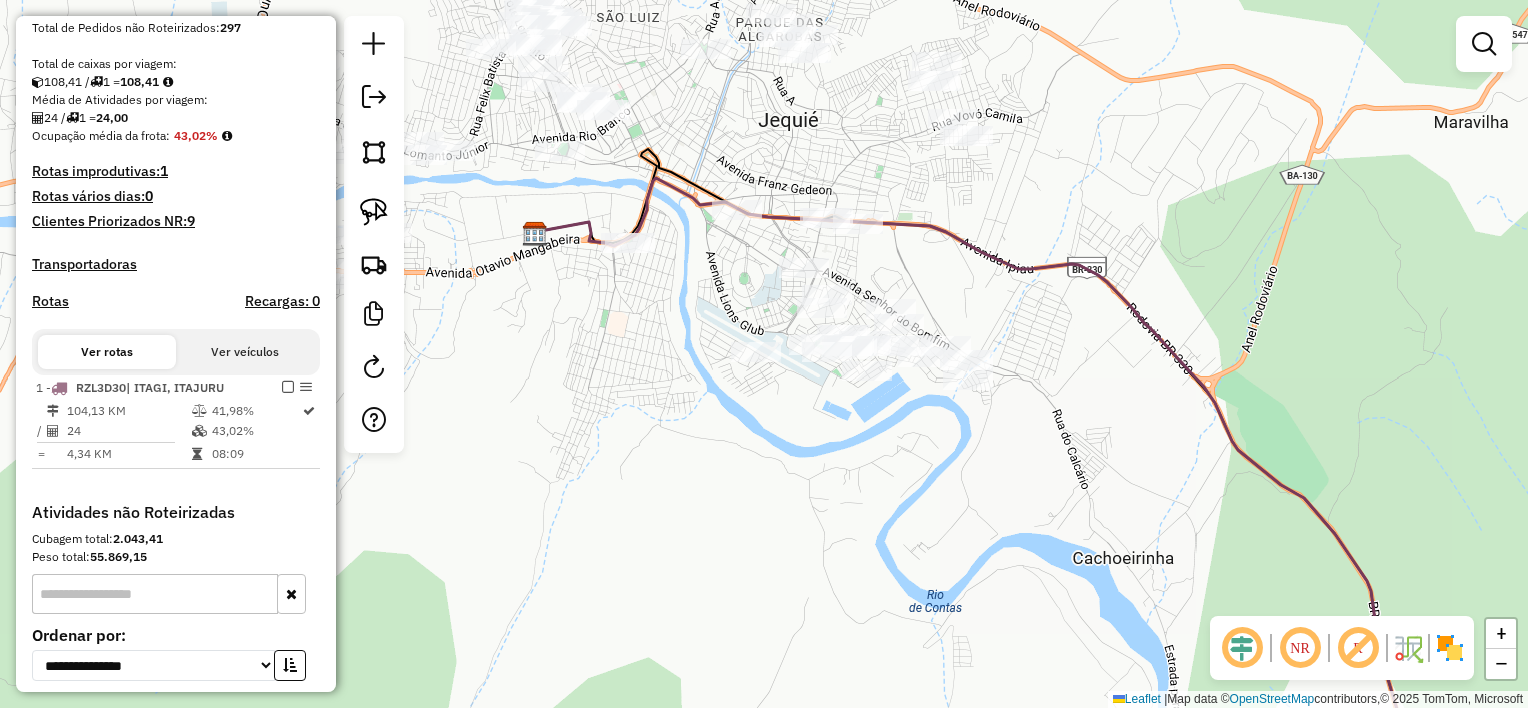 drag, startPoint x: 858, startPoint y: 260, endPoint x: 944, endPoint y: 273, distance: 86.977005 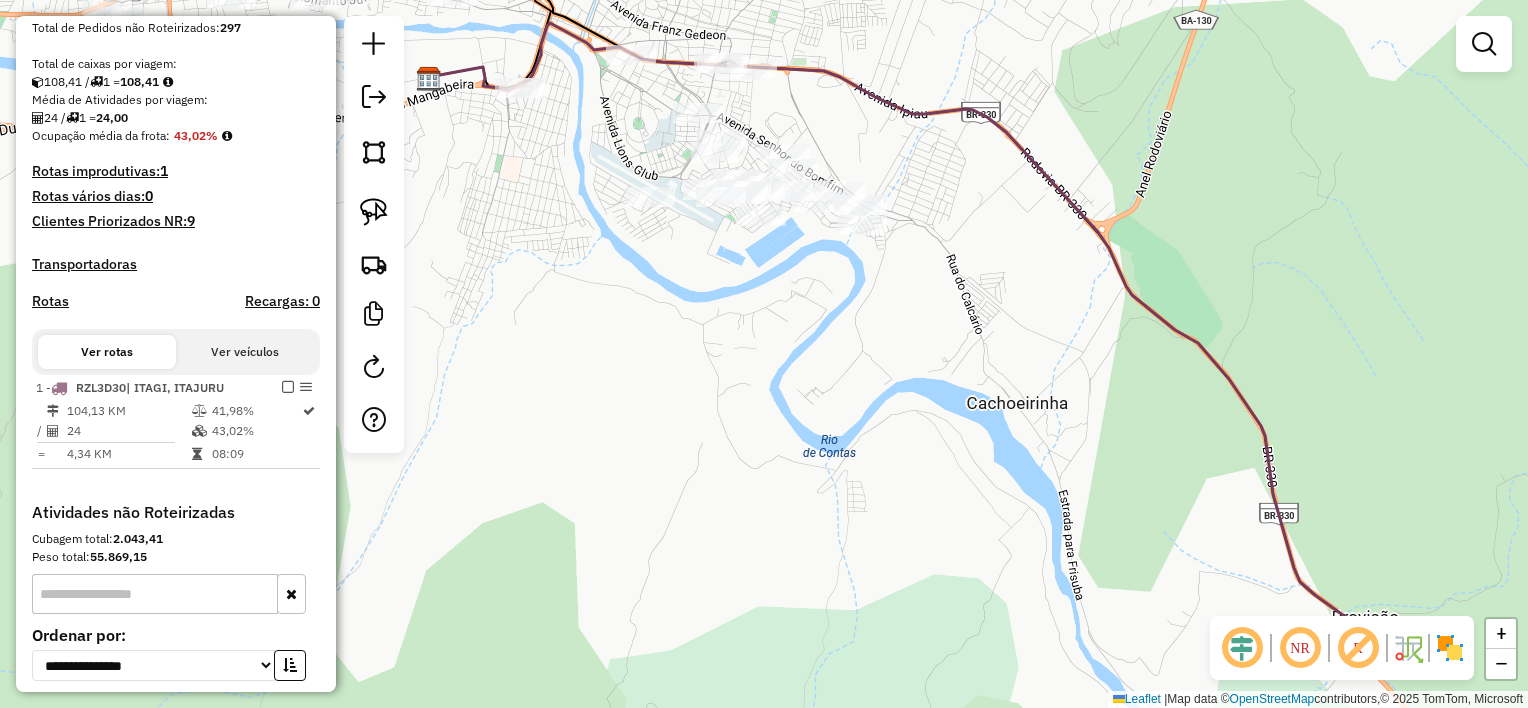 drag, startPoint x: 968, startPoint y: 324, endPoint x: 868, endPoint y: 182, distance: 173.67786 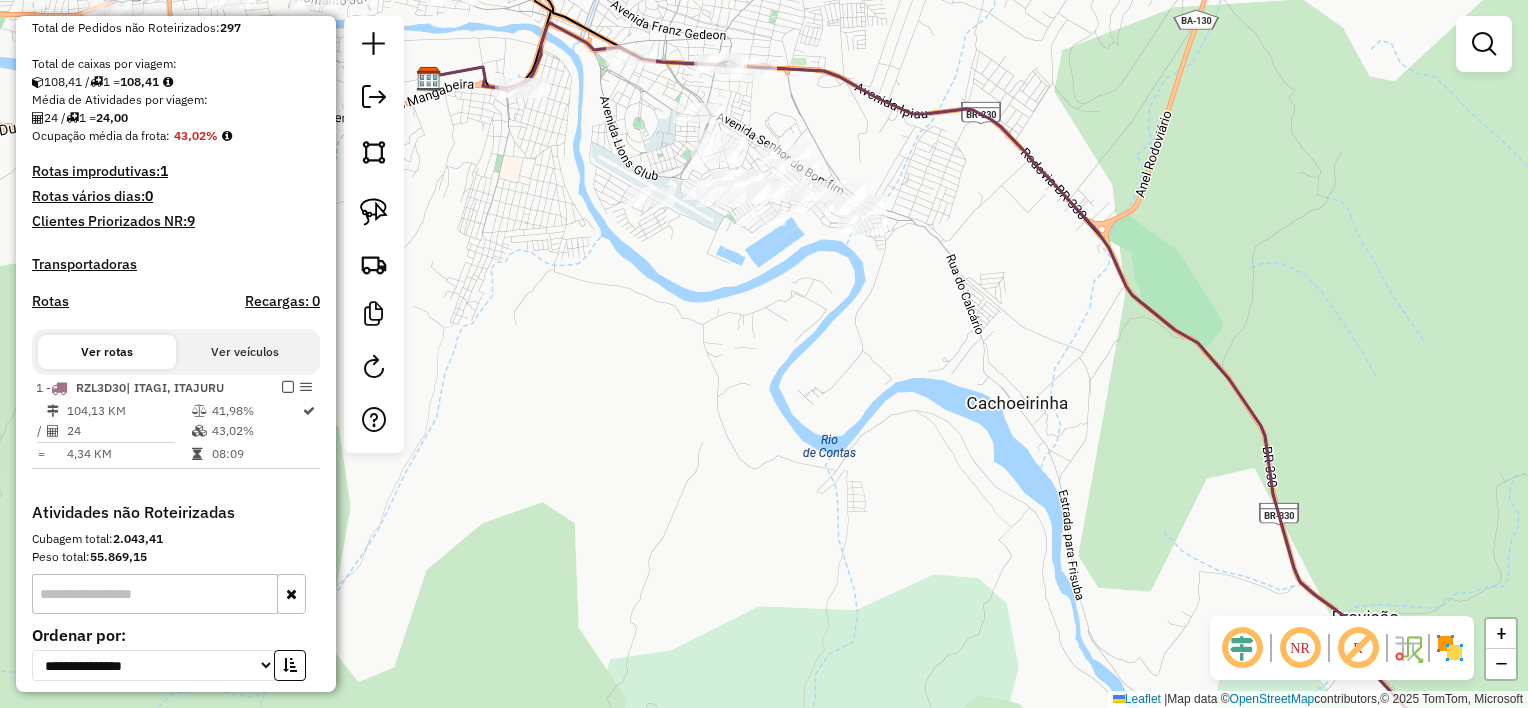 drag, startPoint x: 880, startPoint y: 159, endPoint x: 879, endPoint y: 179, distance: 20.024984 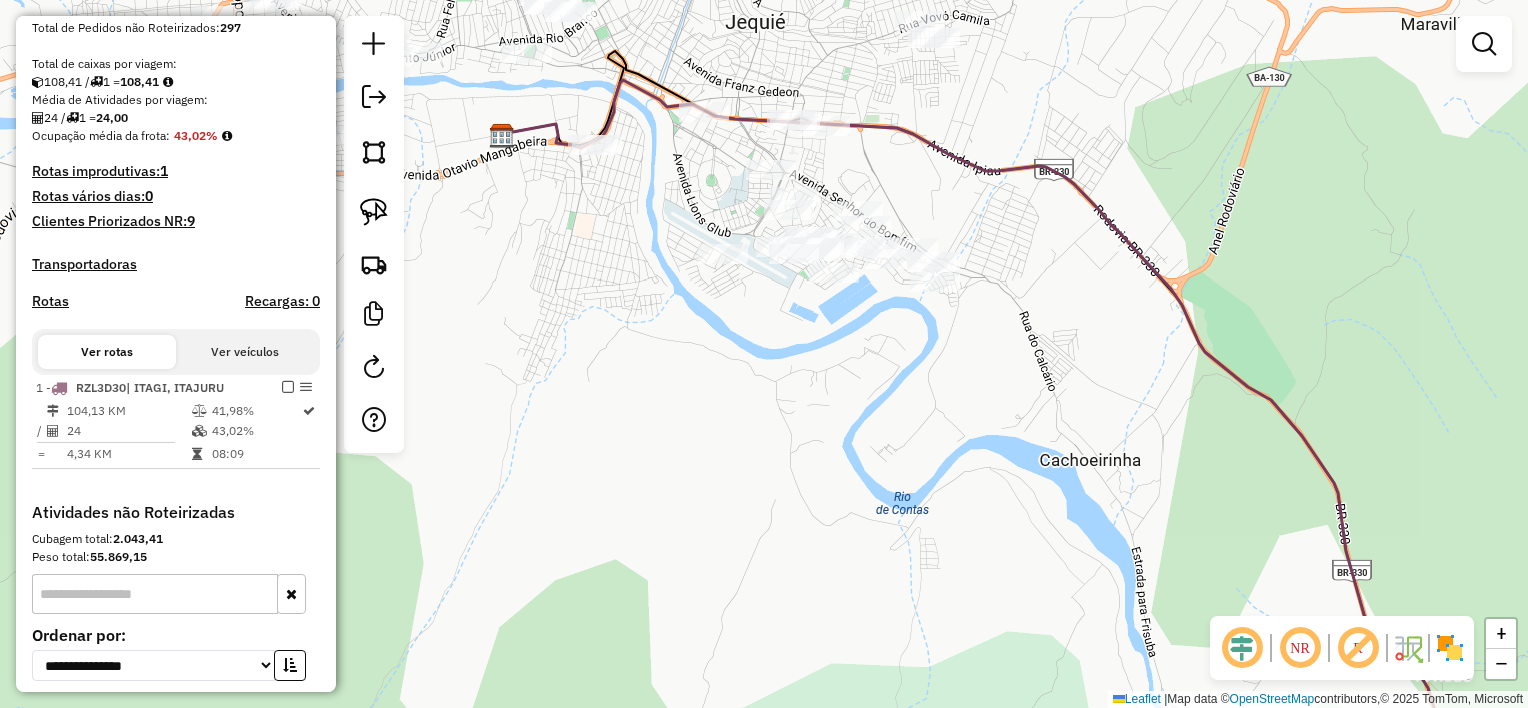 drag, startPoint x: 873, startPoint y: 179, endPoint x: 892, endPoint y: 188, distance: 21.023796 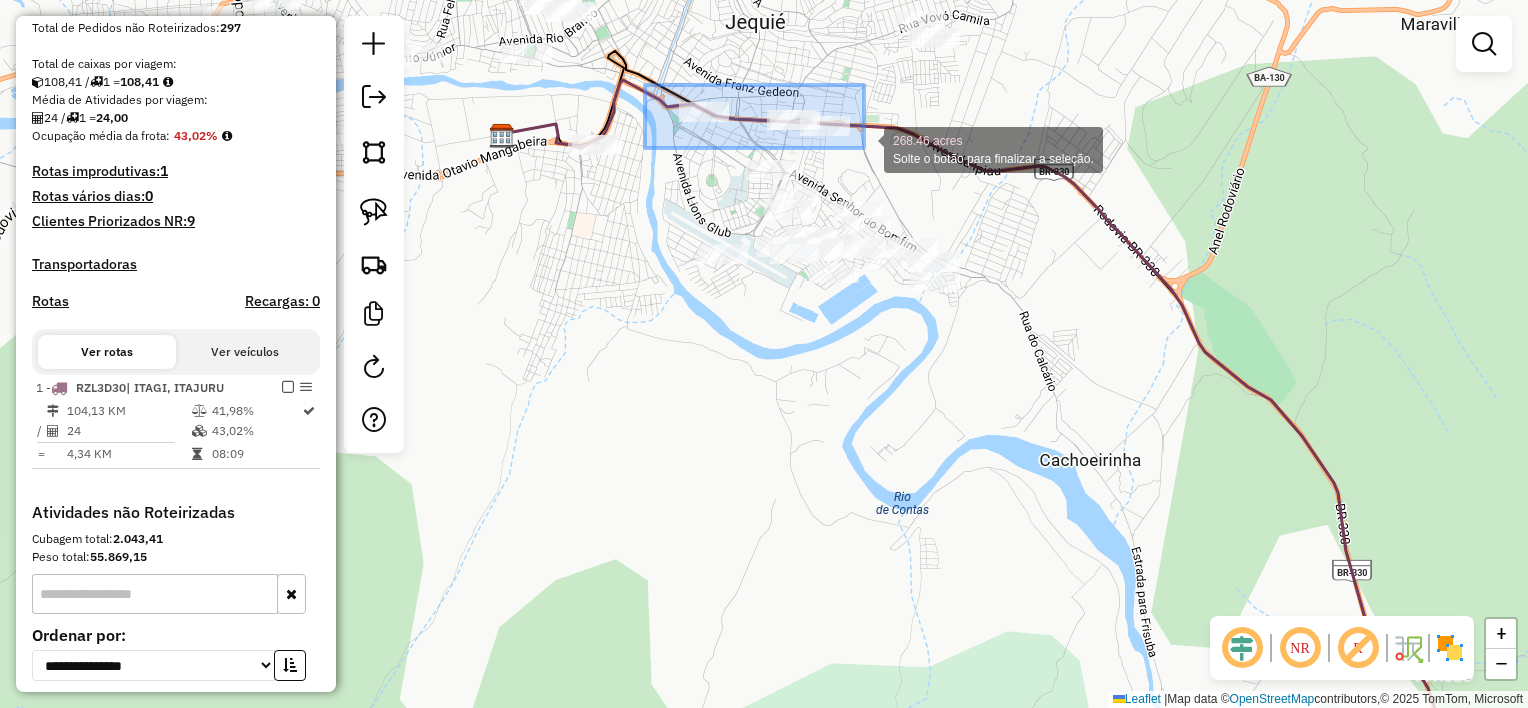 drag, startPoint x: 645, startPoint y: 85, endPoint x: 924, endPoint y: 180, distance: 294.73038 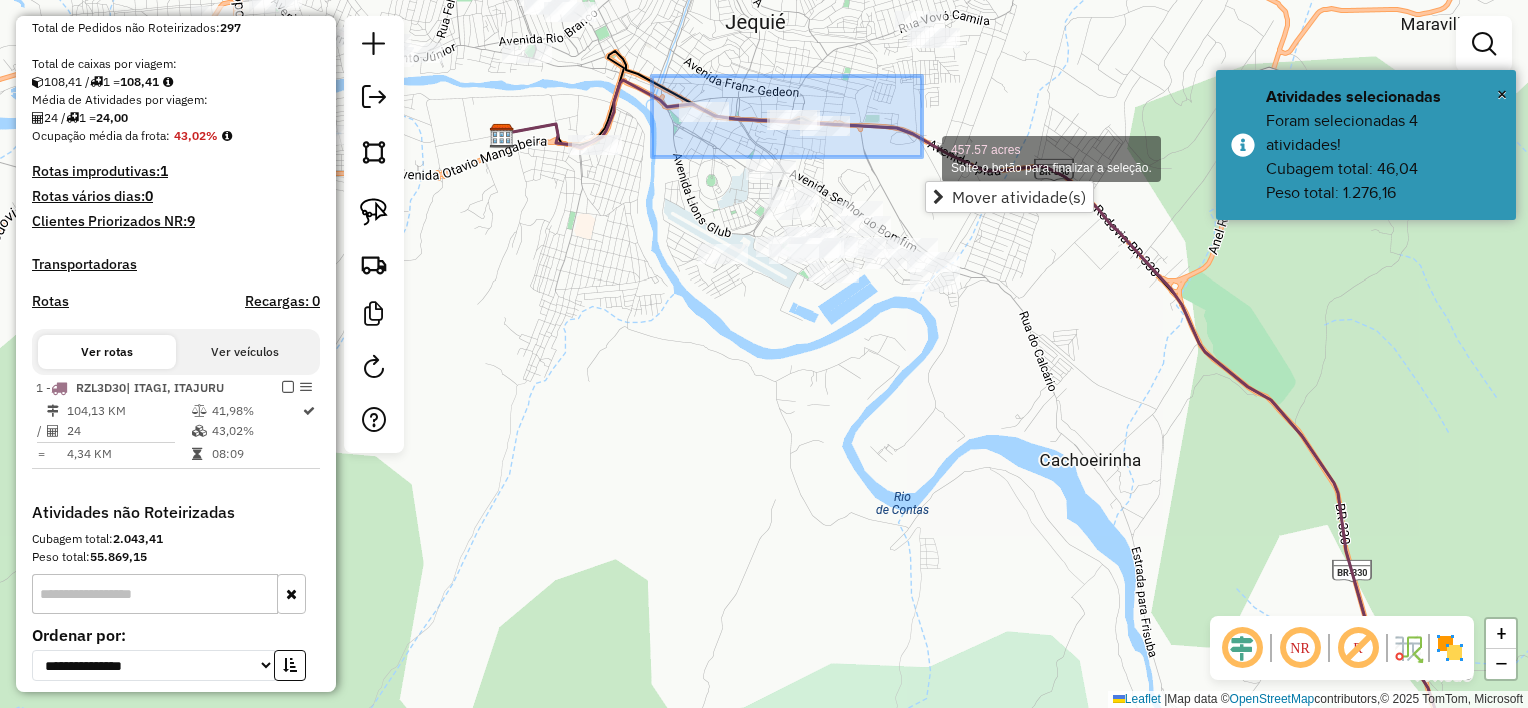 drag, startPoint x: 652, startPoint y: 76, endPoint x: 922, endPoint y: 157, distance: 281.88828 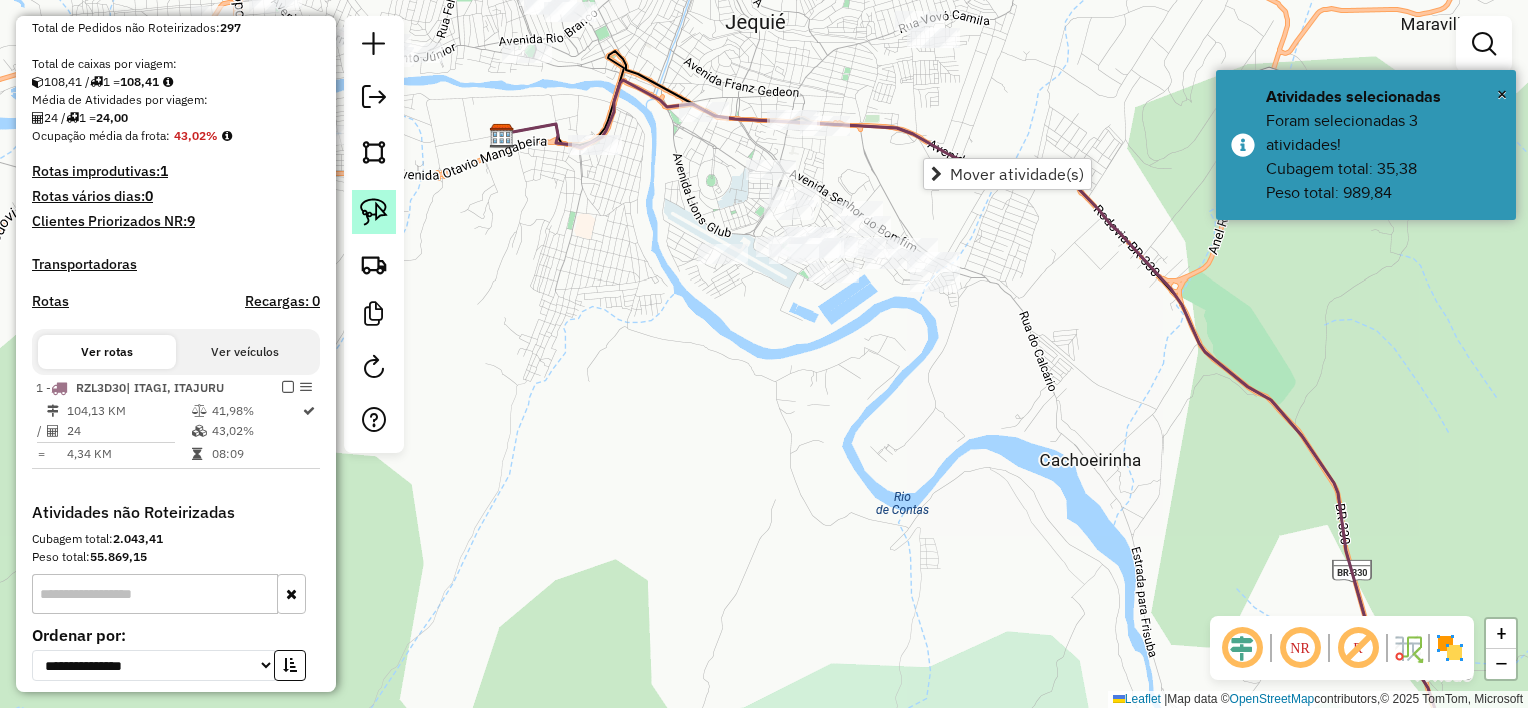 click 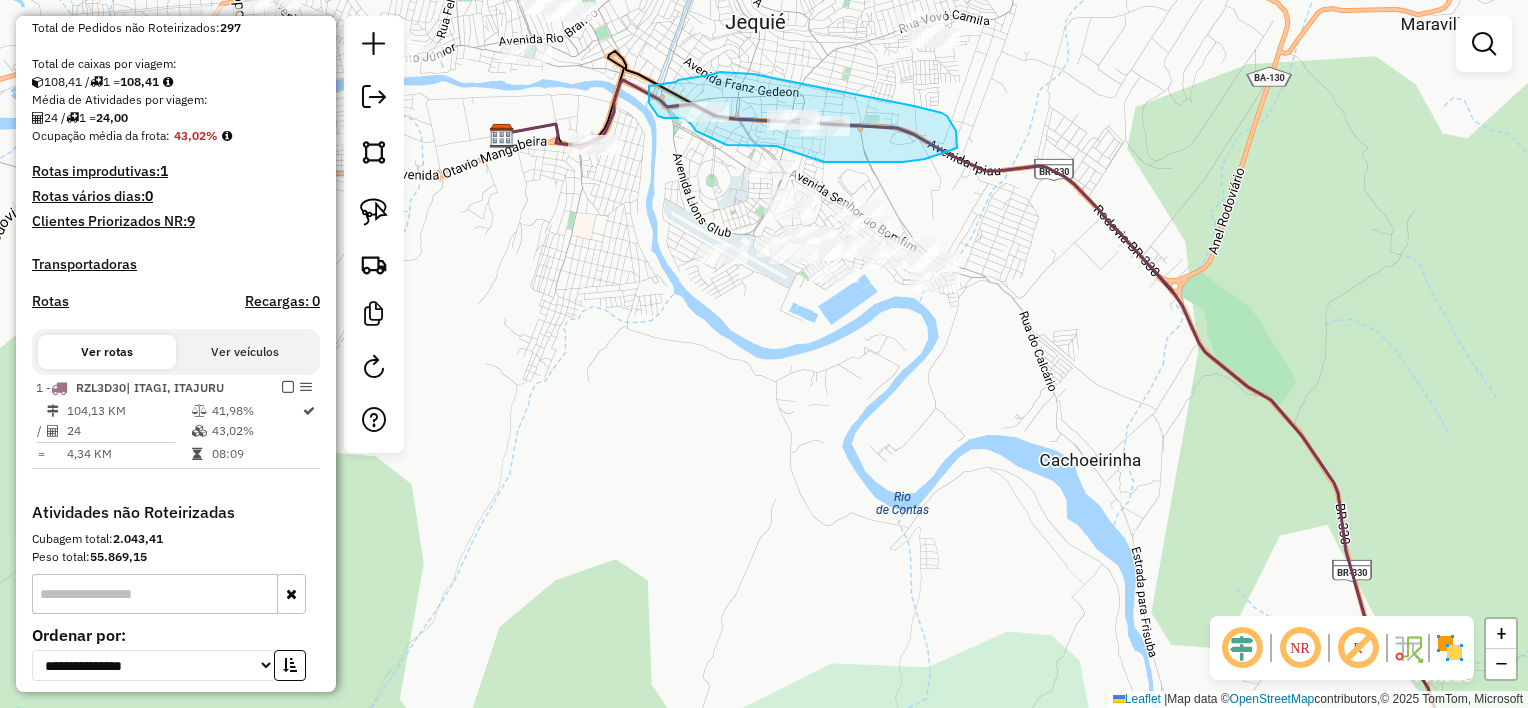drag, startPoint x: 676, startPoint y: 82, endPoint x: 649, endPoint y: 84, distance: 27.073973 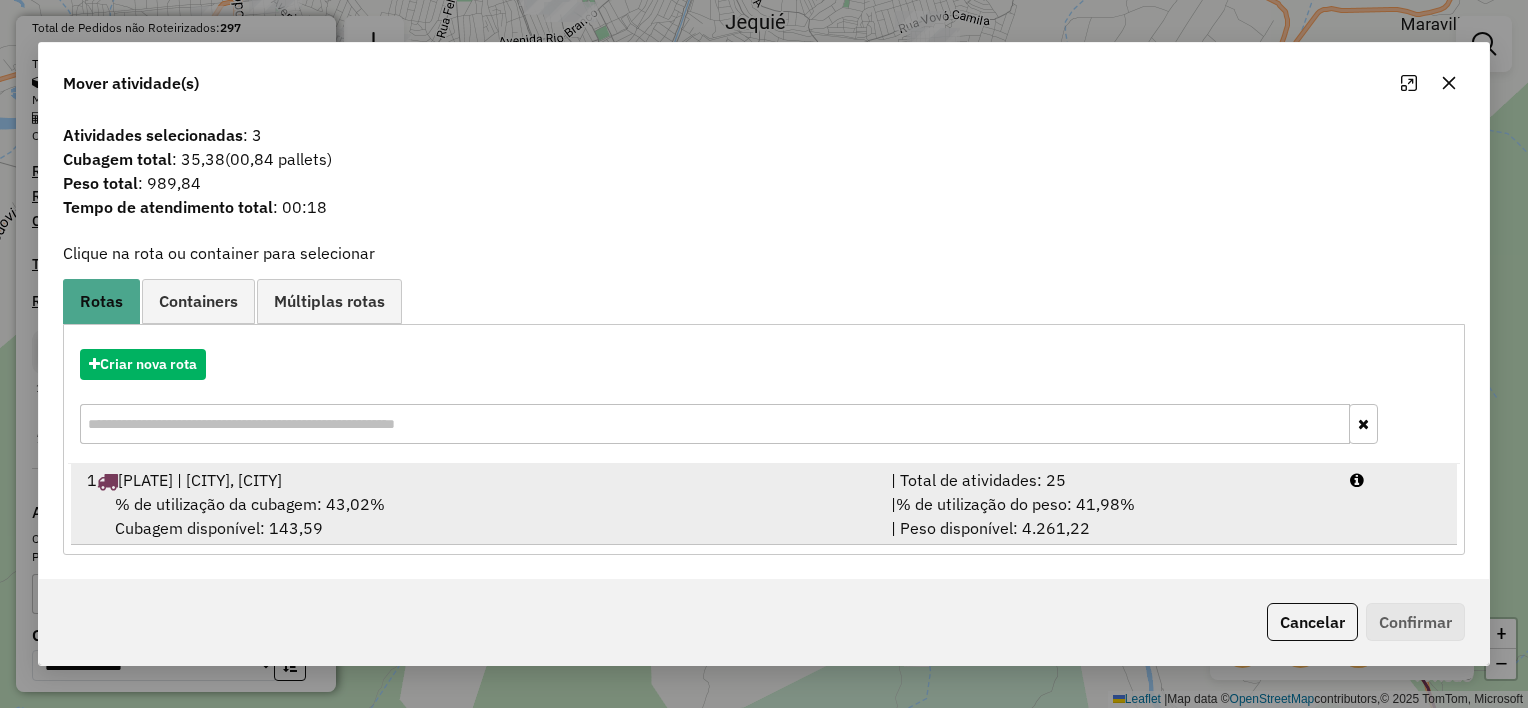 drag, startPoint x: 273, startPoint y: 483, endPoint x: 472, endPoint y: 484, distance: 199.00252 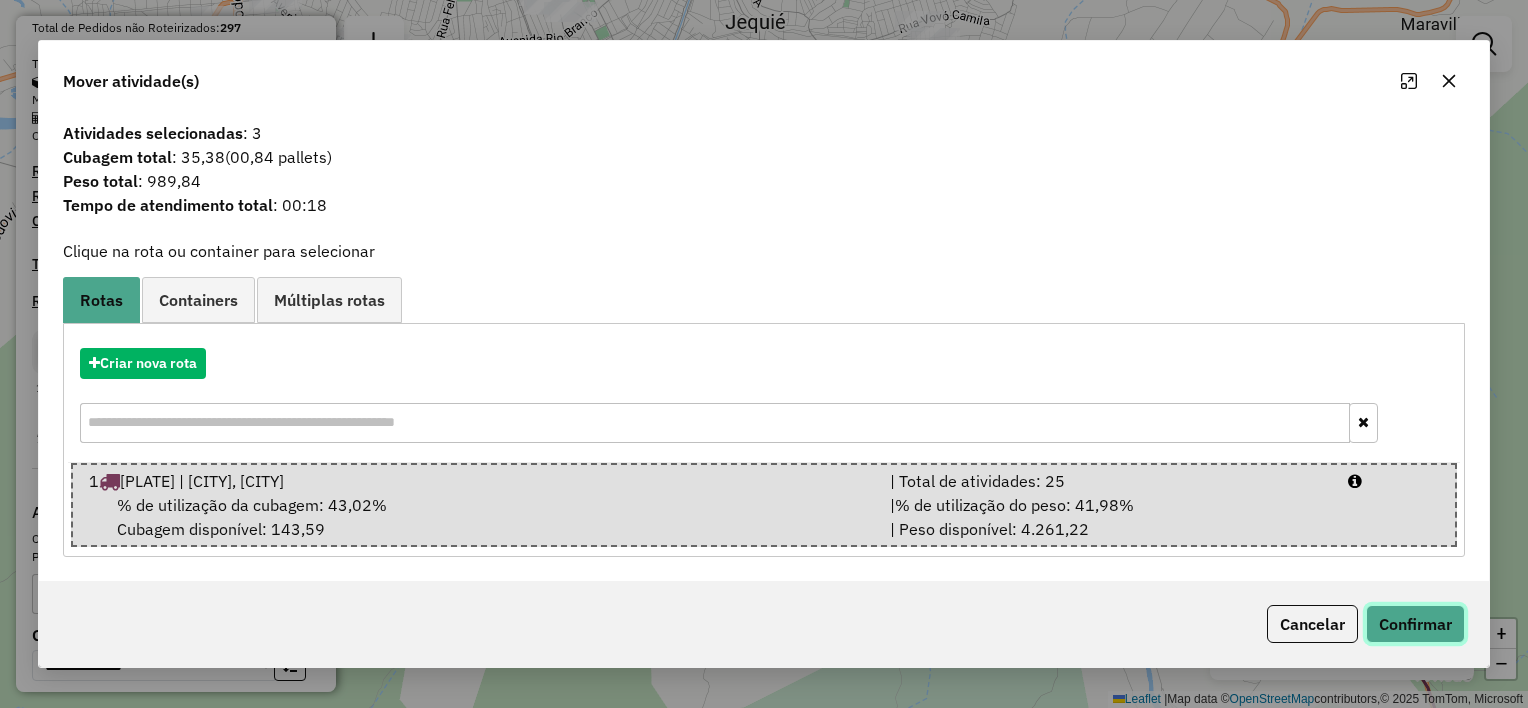 click on "Confirmar" 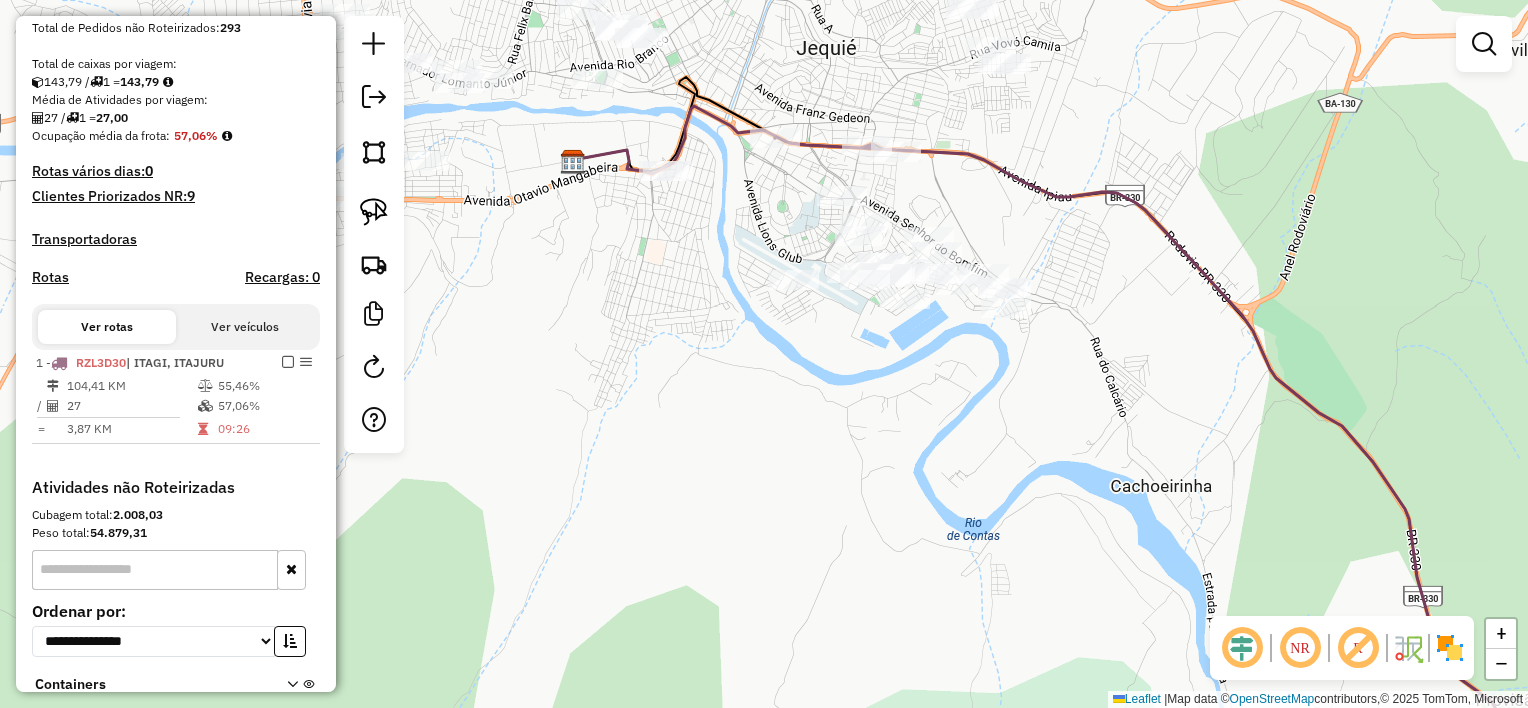 drag, startPoint x: 920, startPoint y: 187, endPoint x: 991, endPoint y: 213, distance: 75.61085 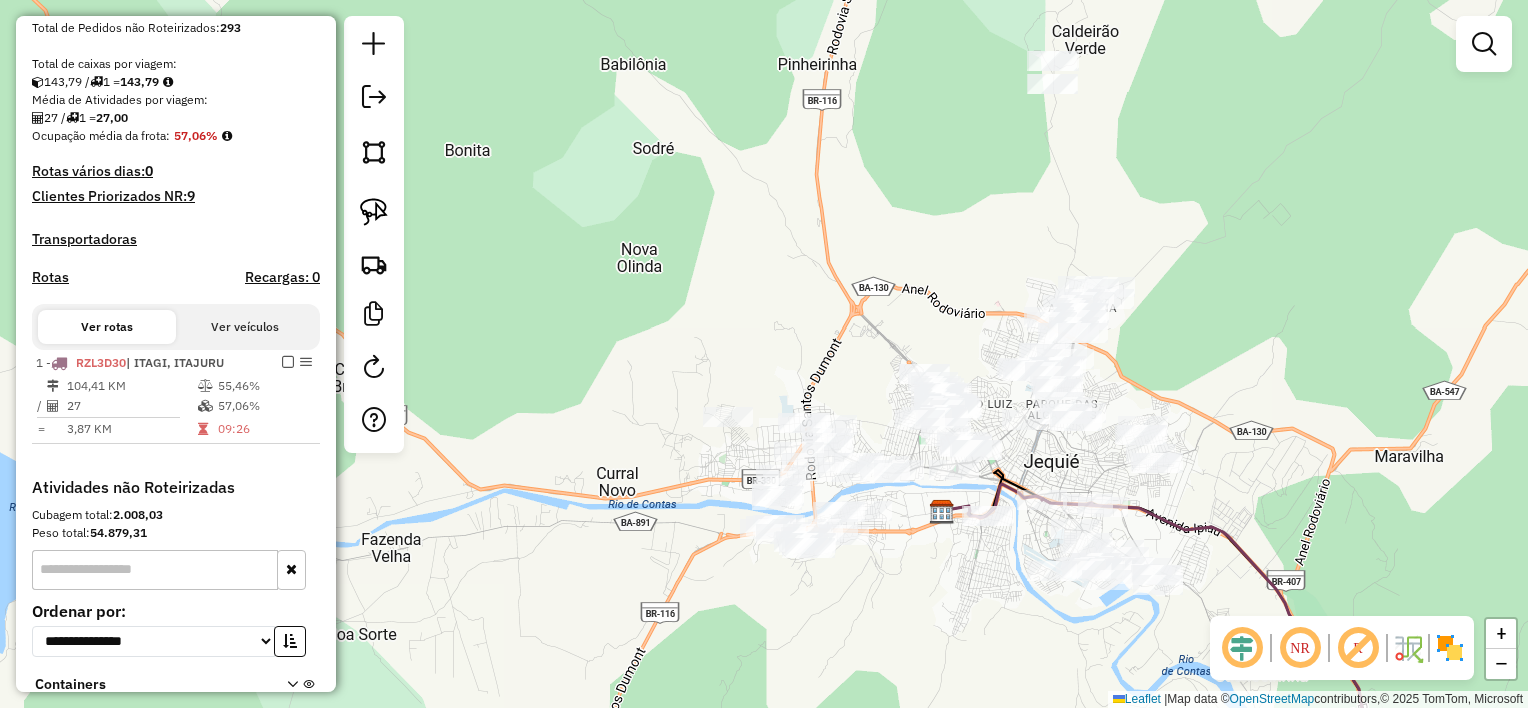 drag, startPoint x: 974, startPoint y: 285, endPoint x: 1182, endPoint y: 333, distance: 213.46663 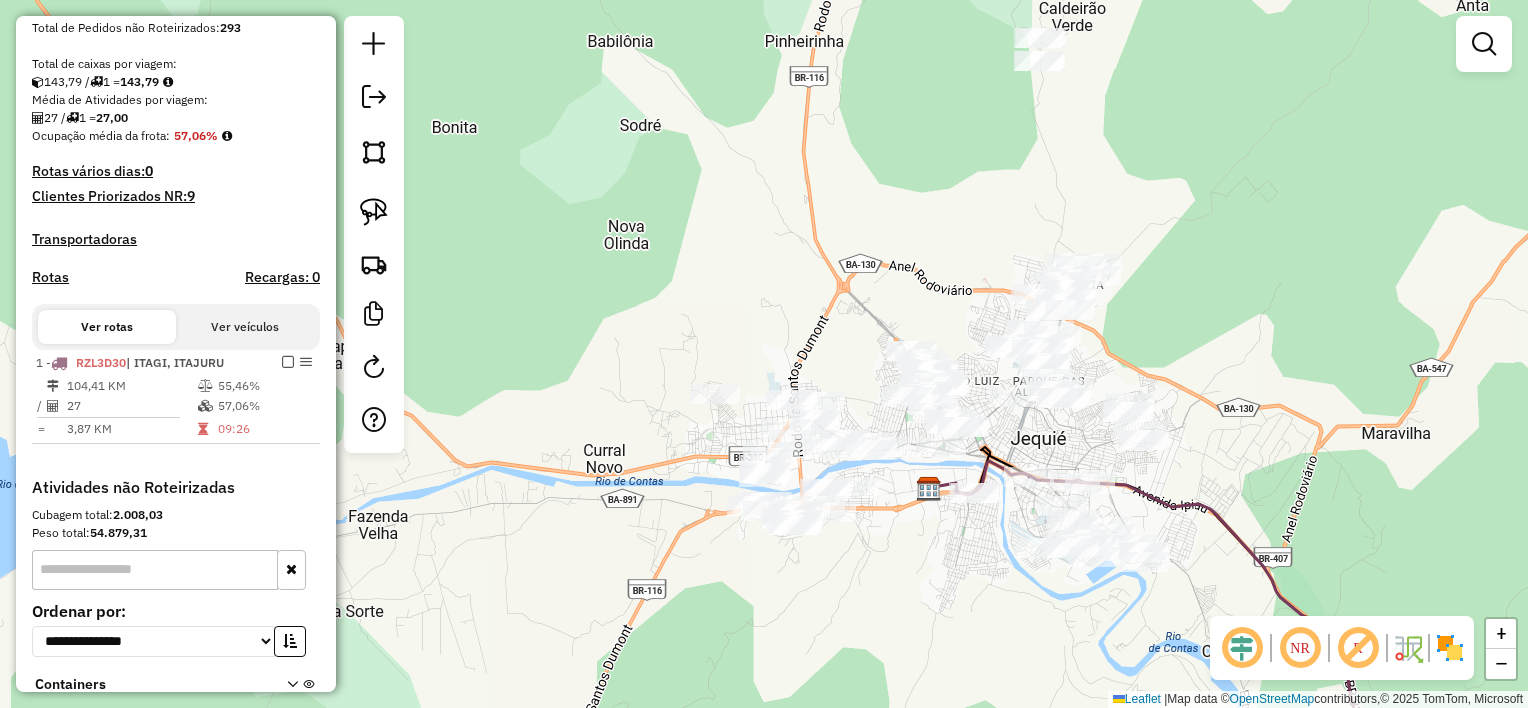 drag, startPoint x: 1207, startPoint y: 372, endPoint x: 1188, endPoint y: 330, distance: 46.09772 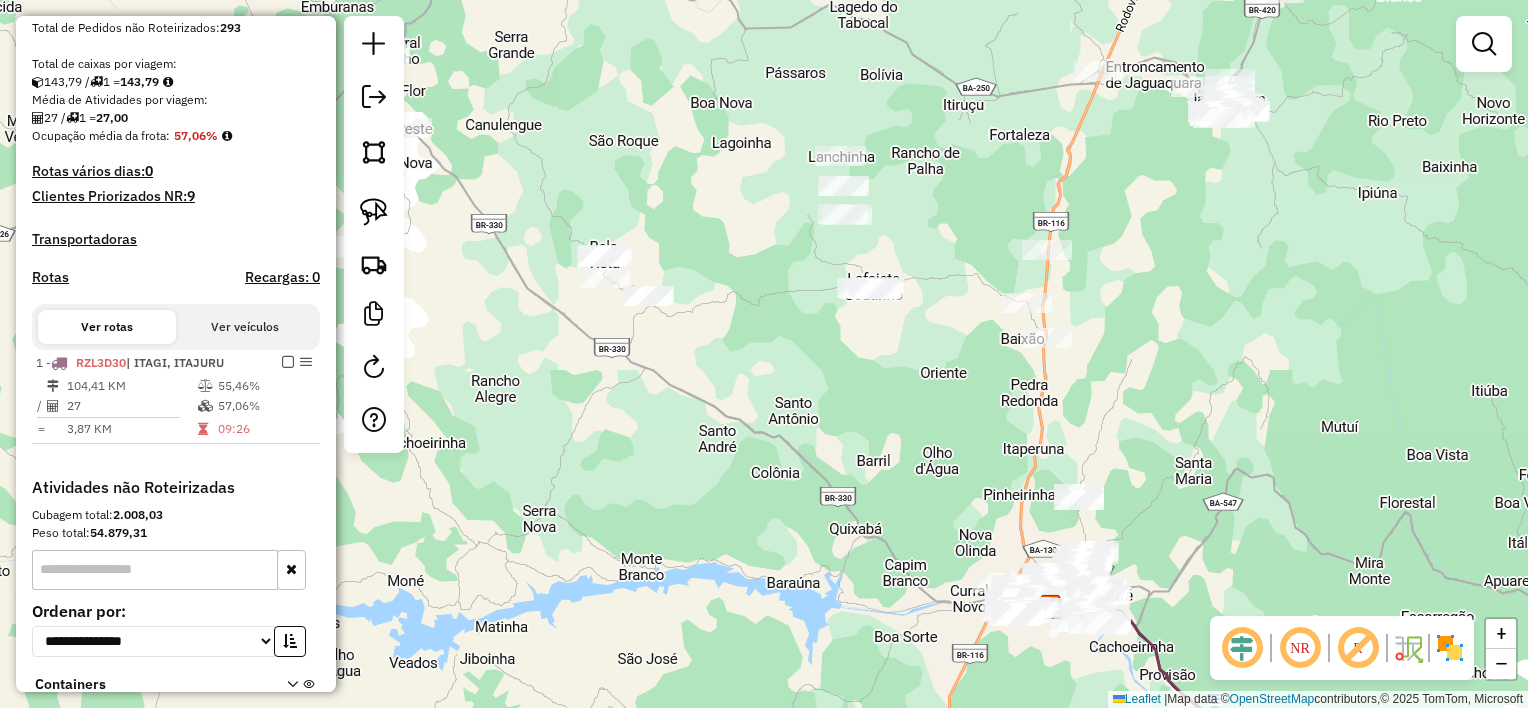 drag, startPoint x: 1252, startPoint y: 244, endPoint x: 1184, endPoint y: 516, distance: 280.3712 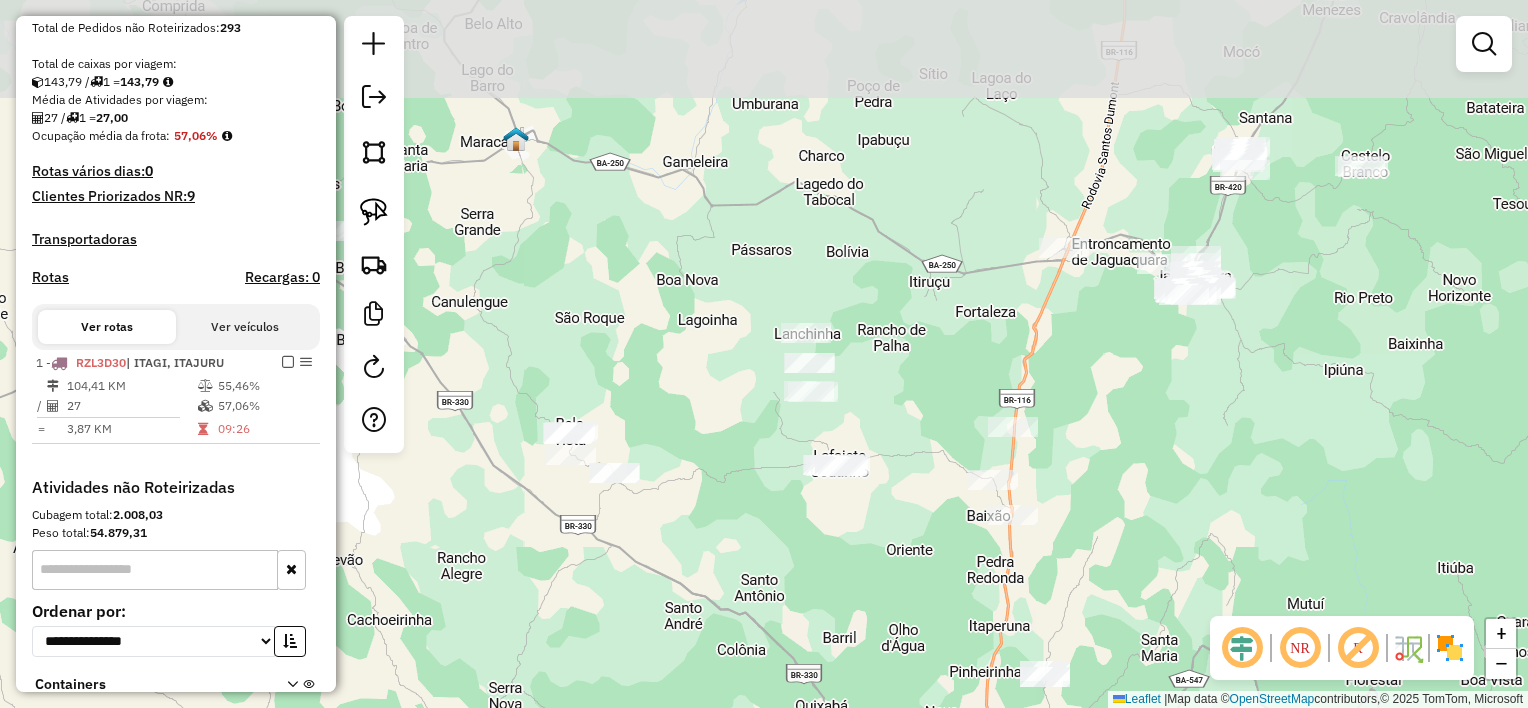 drag, startPoint x: 1237, startPoint y: 363, endPoint x: 1230, endPoint y: 456, distance: 93.26307 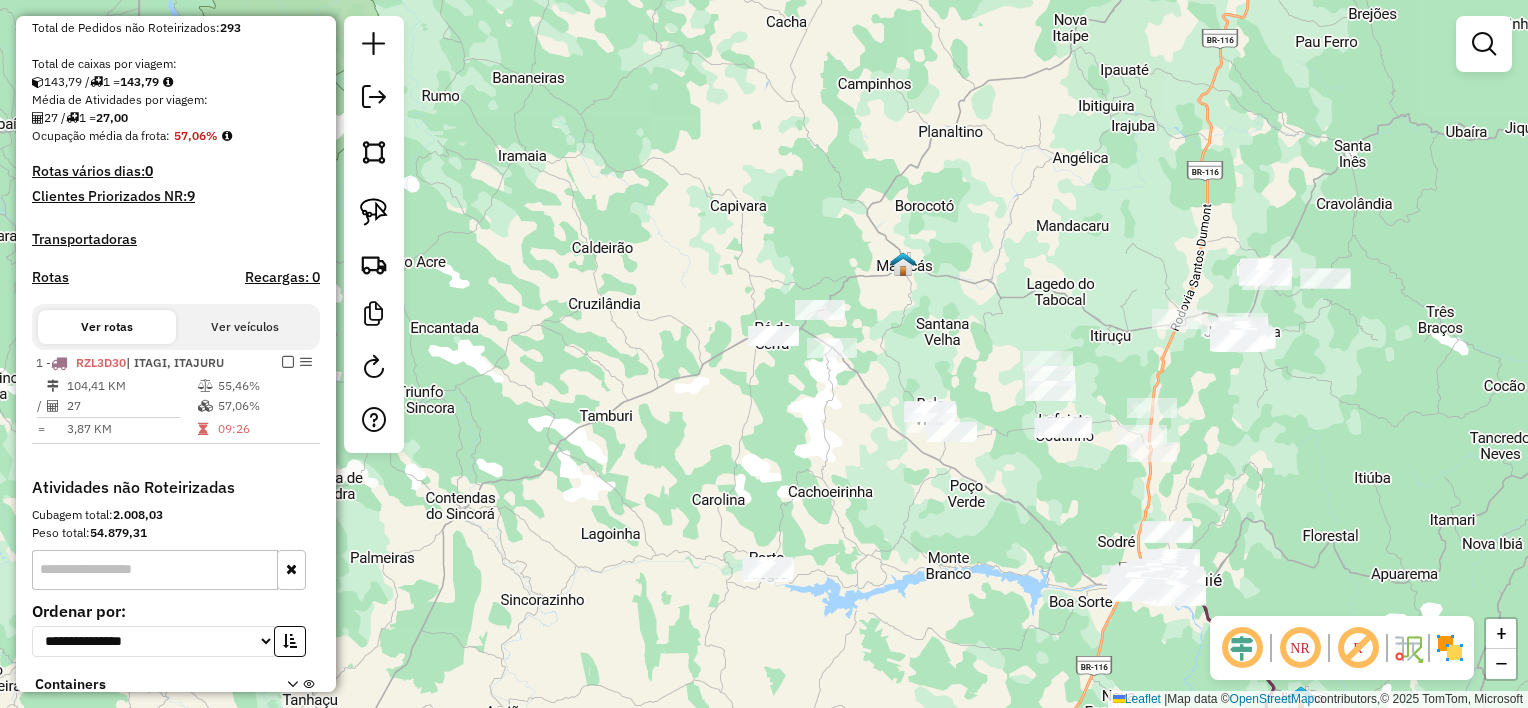 drag, startPoint x: 1256, startPoint y: 424, endPoint x: 1266, endPoint y: 403, distance: 23.259407 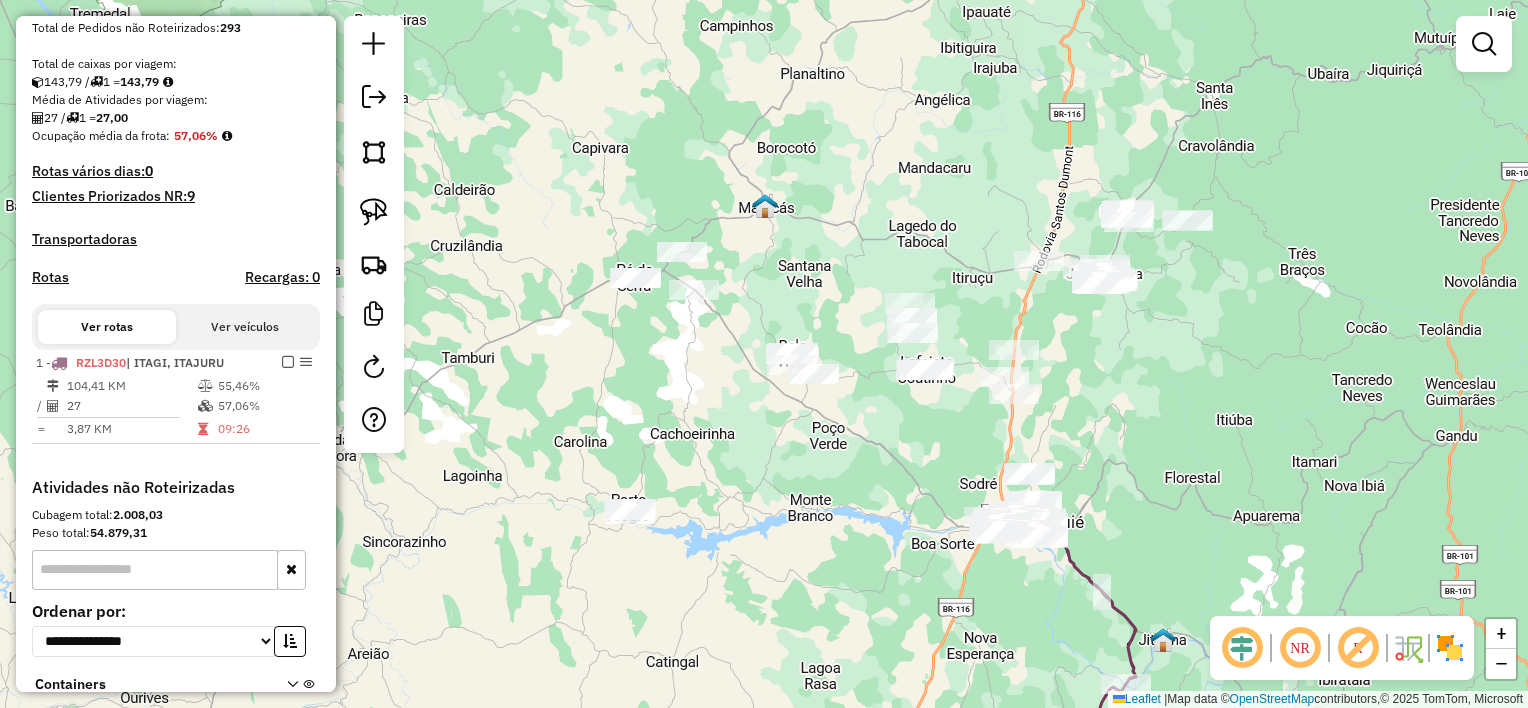 drag, startPoint x: 774, startPoint y: 451, endPoint x: 721, endPoint y: 416, distance: 63.51378 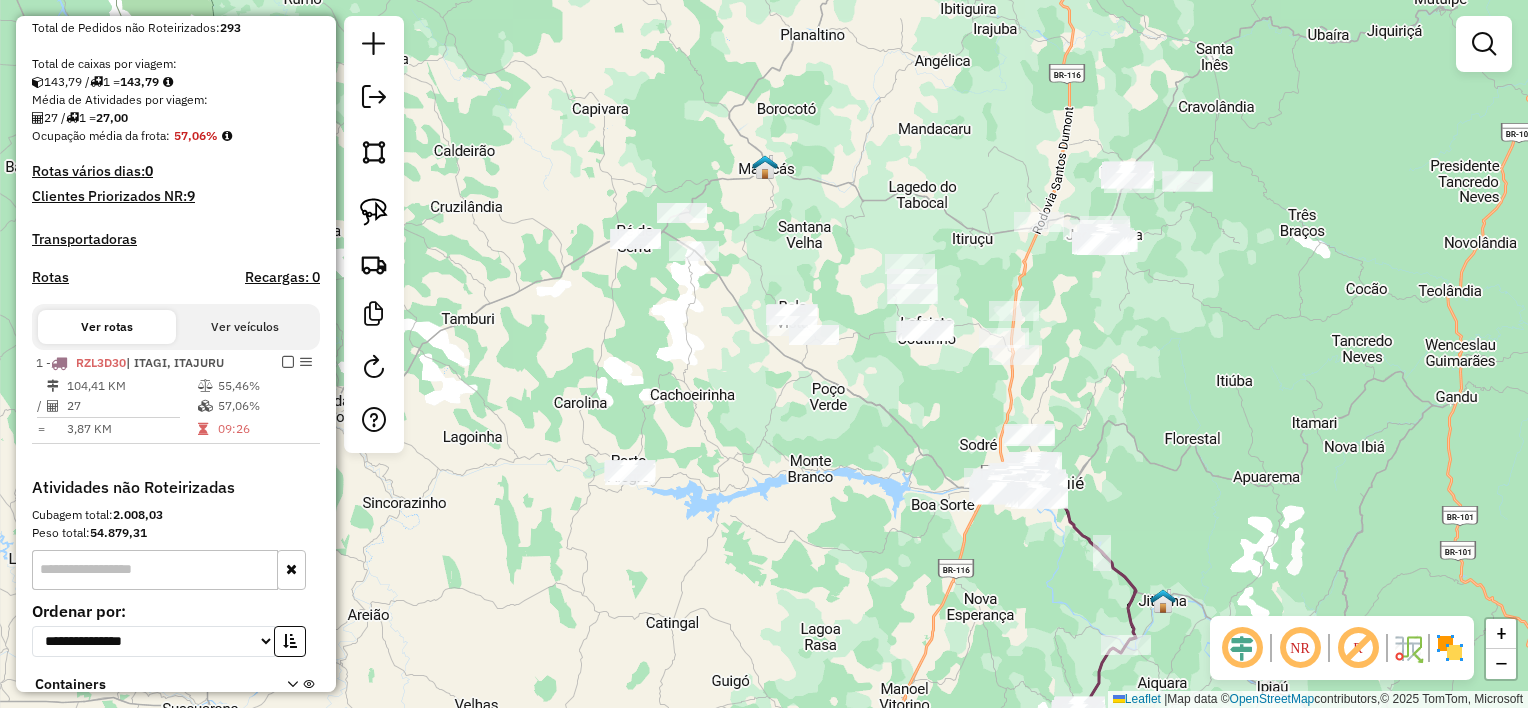 click on "Janela de atendimento Grade de atendimento Capacidade Transportadoras Veículos Cliente Pedidos  Rotas Selecione os dias de semana para filtrar as janelas de atendimento  Seg   Ter   Qua   Qui   Sex   Sáb   Dom  Informe o período da janela de atendimento: De: Até:  Filtrar exatamente a janela do cliente  Considerar janela de atendimento padrão  Selecione os dias de semana para filtrar as grades de atendimento  Seg   Ter   Qua   Qui   Sex   Sáb   Dom   Considerar clientes sem dia de atendimento cadastrado  Clientes fora do dia de atendimento selecionado Filtrar as atividades entre os valores definidos abaixo:  Peso mínimo:   Peso máximo:   Cubagem mínima:   Cubagem máxima:   De:   Até:  Filtrar as atividades entre o tempo de atendimento definido abaixo:  De:   Até:   Considerar capacidade total dos clientes não roteirizados Transportadora: Selecione um ou mais itens Tipo de veículo: Selecione um ou mais itens Veículo: Selecione um ou mais itens Motorista: Selecione um ou mais itens Nome: Rótulo:" 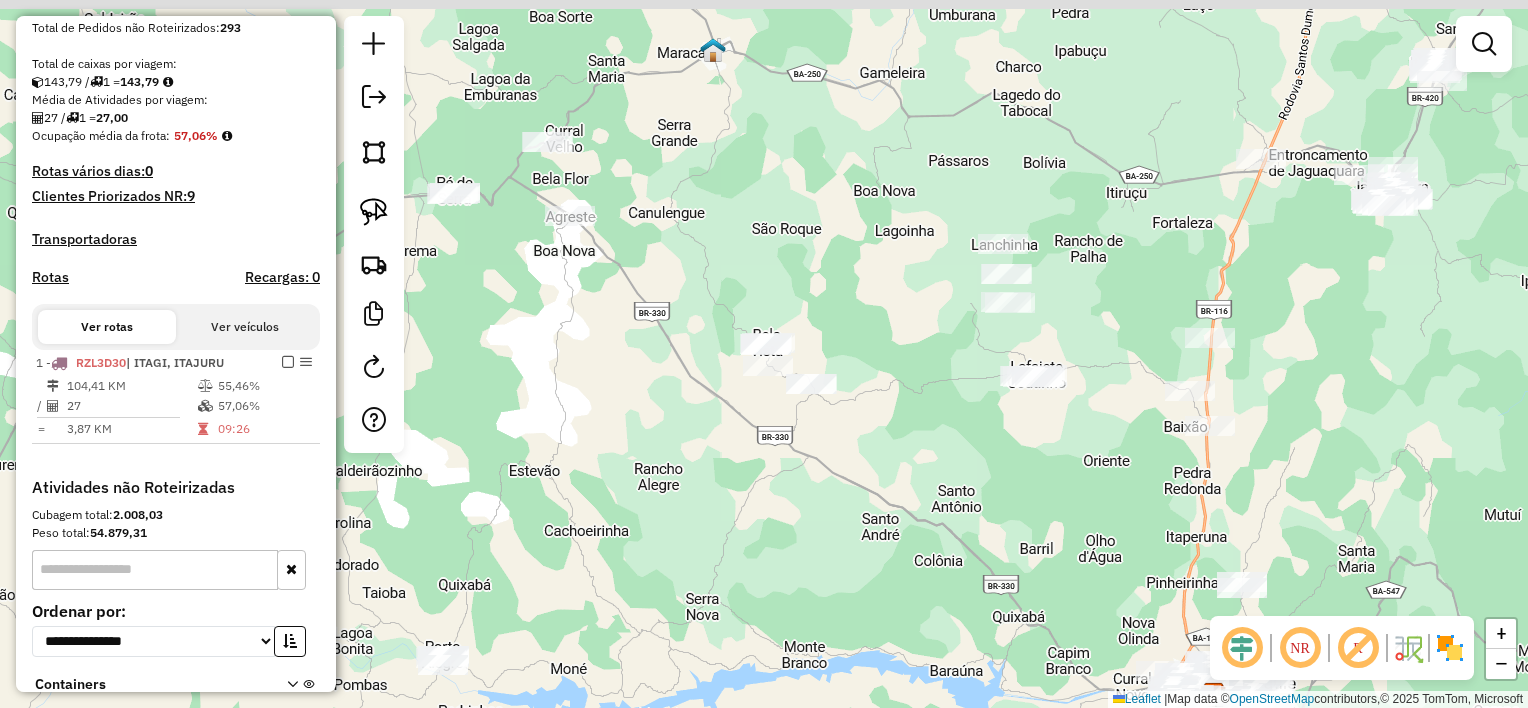drag, startPoint x: 817, startPoint y: 469, endPoint x: 776, endPoint y: 516, distance: 62.369865 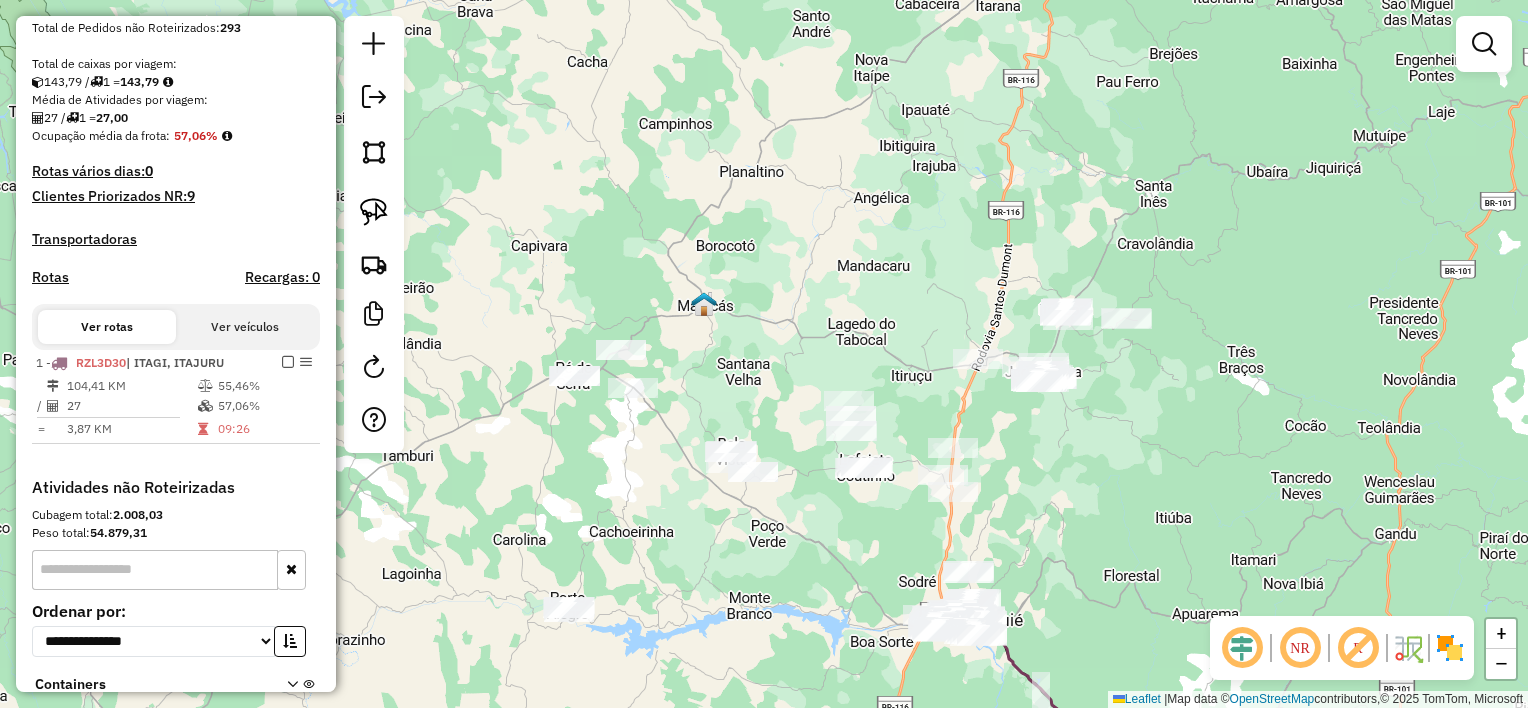 drag, startPoint x: 810, startPoint y: 529, endPoint x: 756, endPoint y: 544, distance: 56.044624 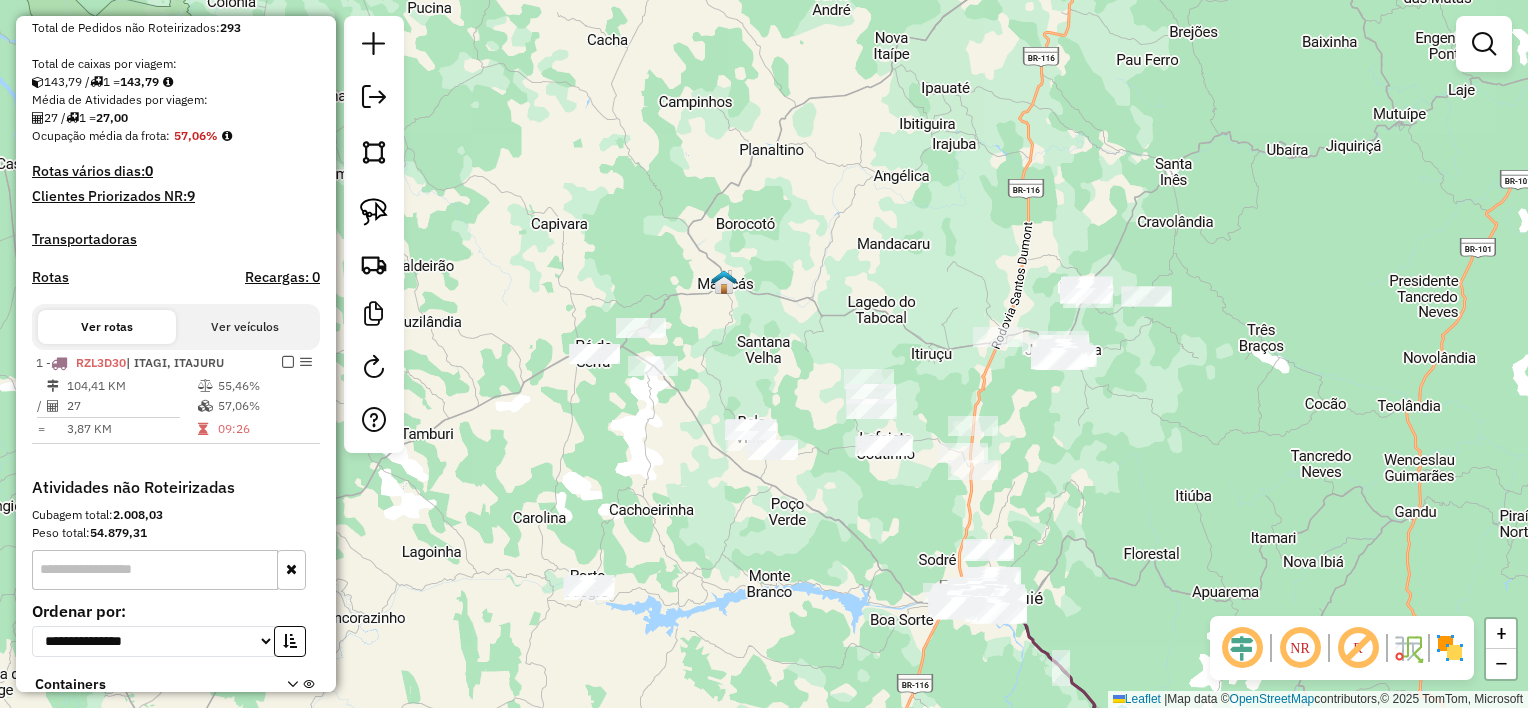 drag, startPoint x: 375, startPoint y: 209, endPoint x: 658, endPoint y: 272, distance: 289.92758 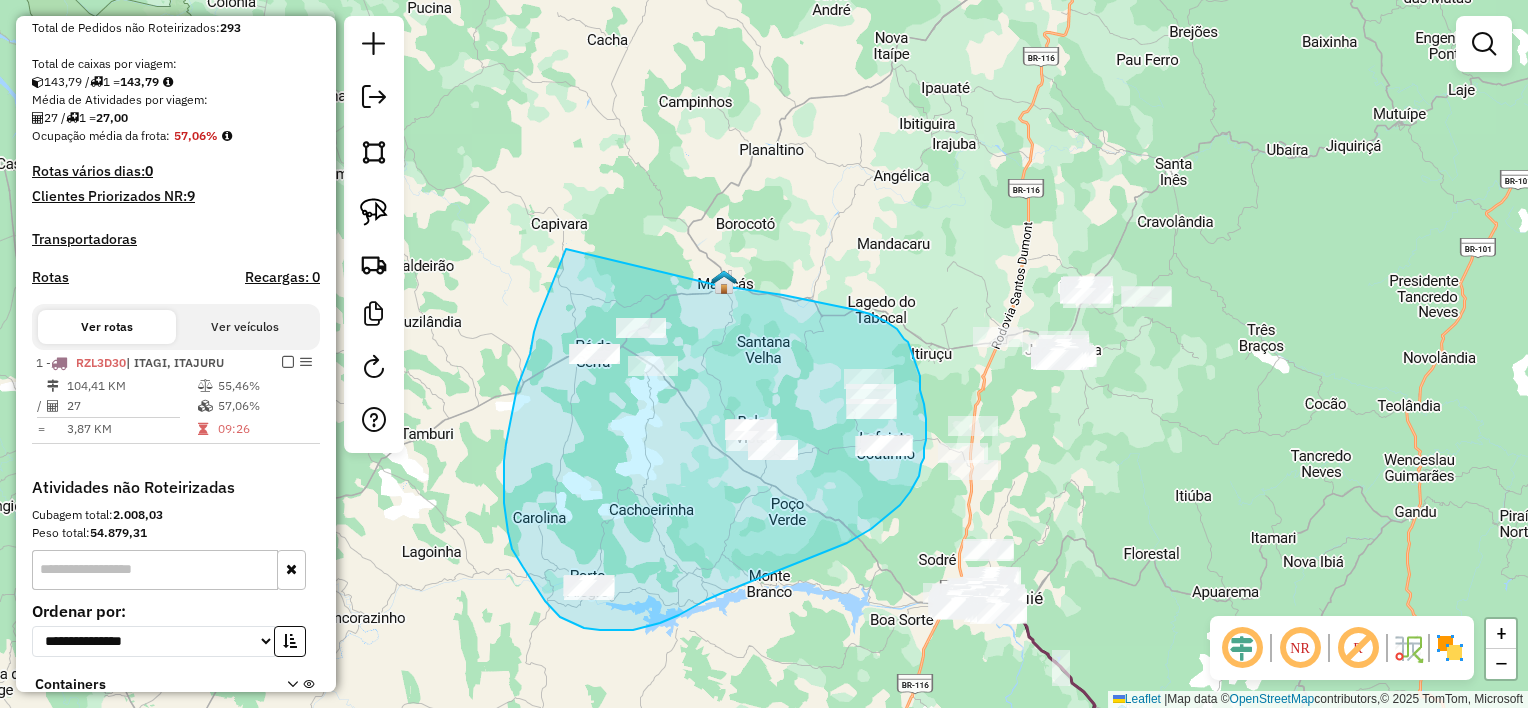 drag, startPoint x: 716, startPoint y: 285, endPoint x: 580, endPoint y: 235, distance: 144.89996 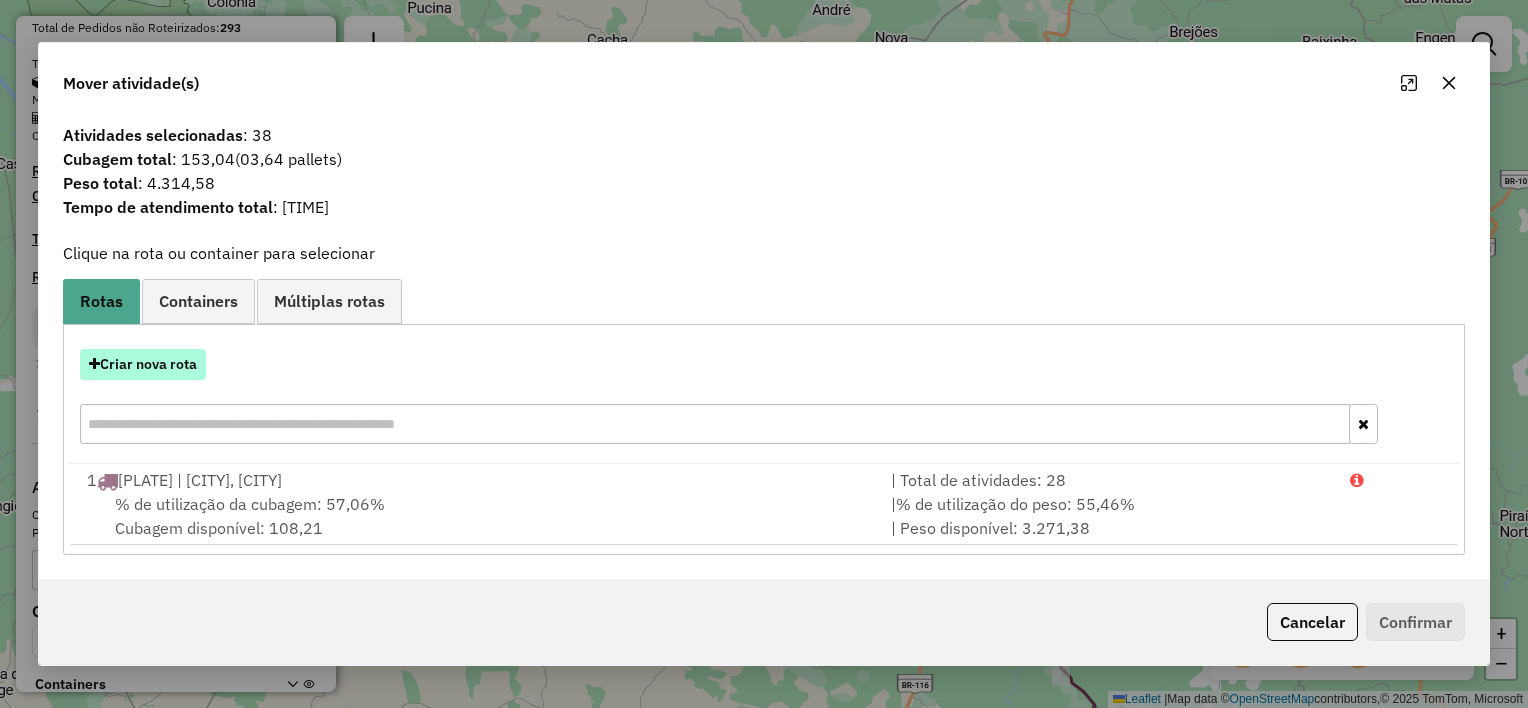 click on "Criar nova rota" at bounding box center (143, 364) 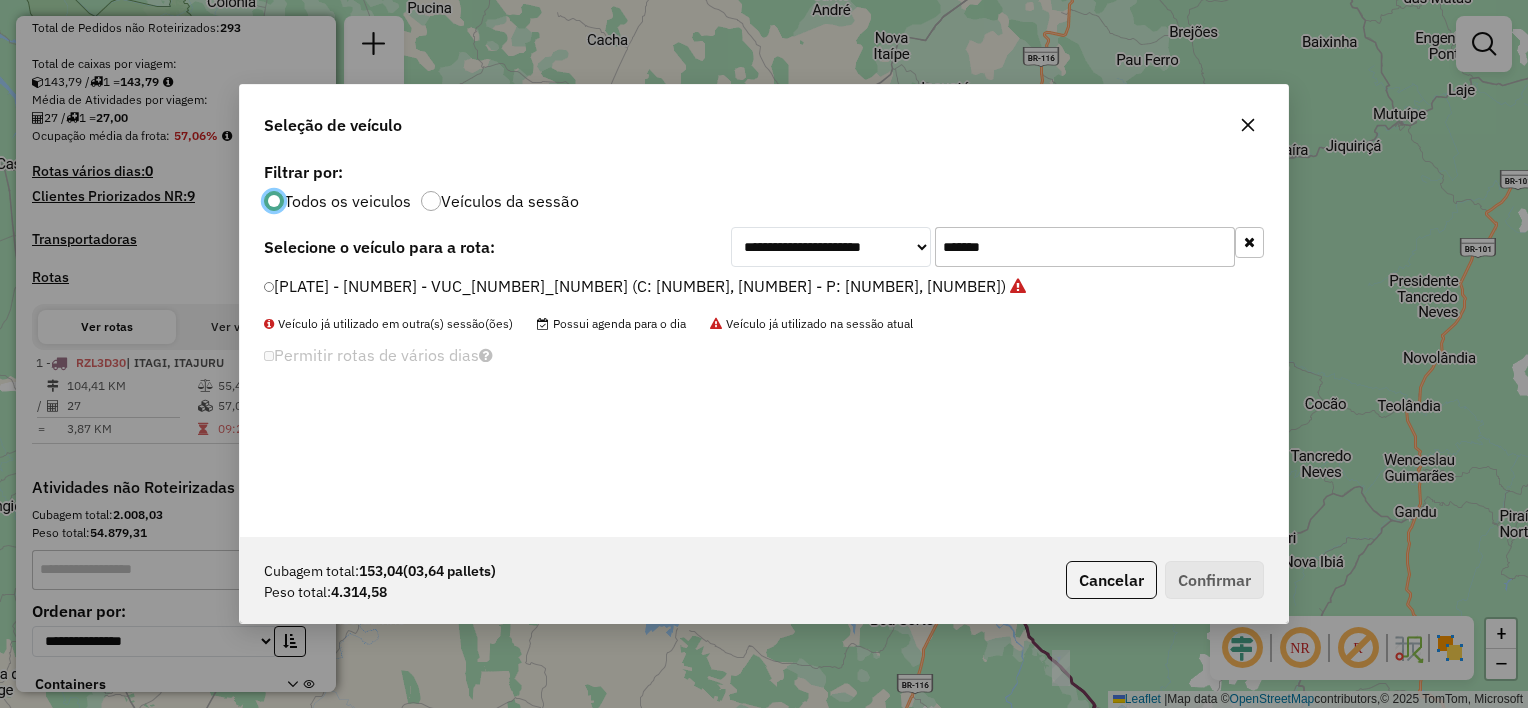 scroll, scrollTop: 10, scrollLeft: 6, axis: both 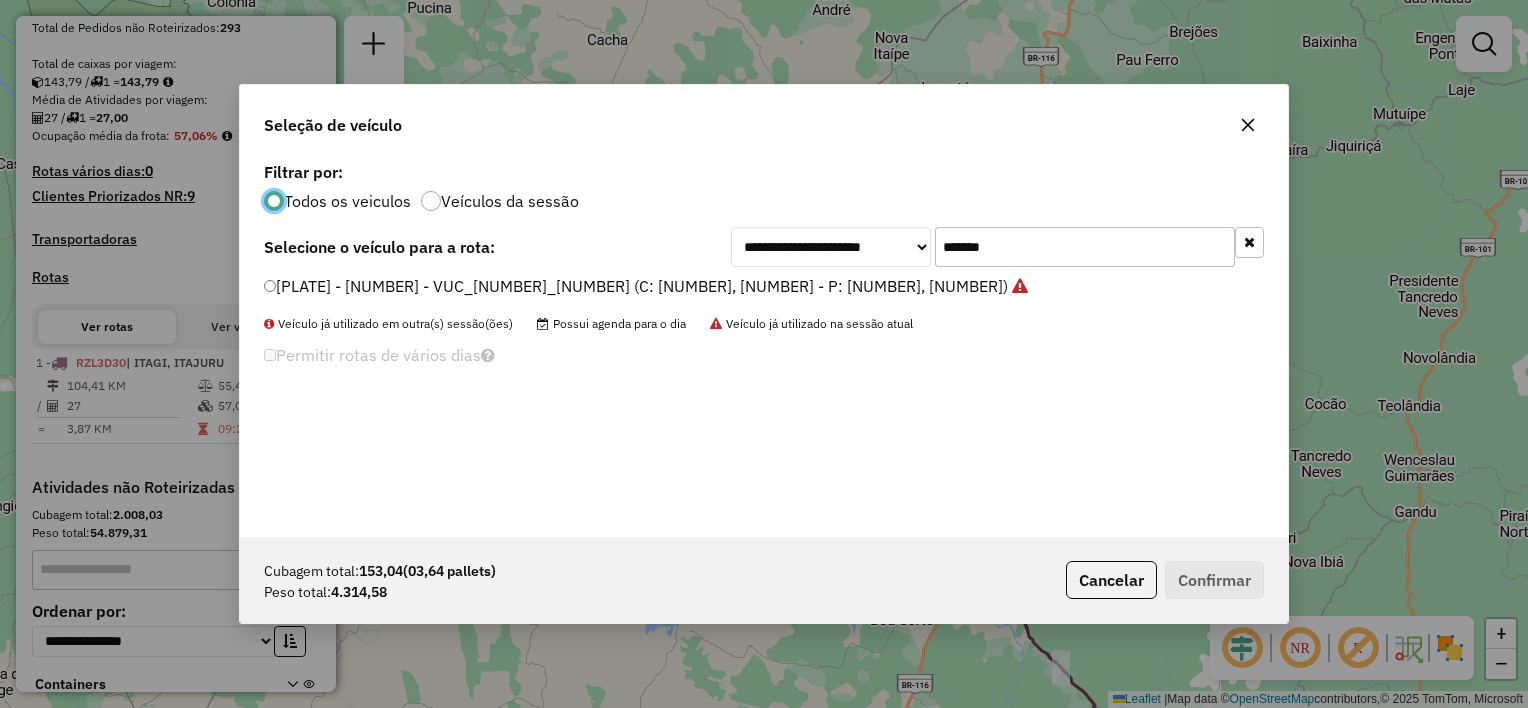 click on "*******" 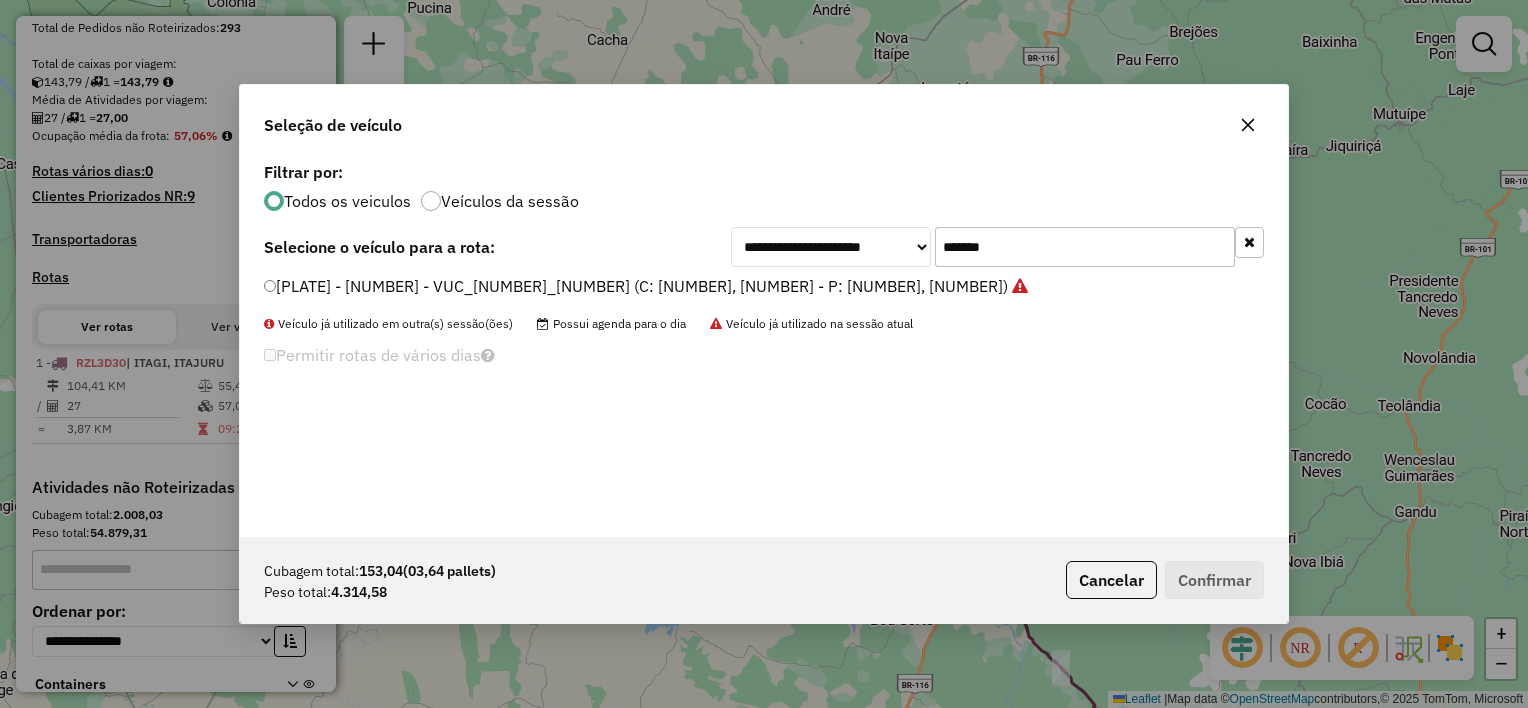 click on "*******" 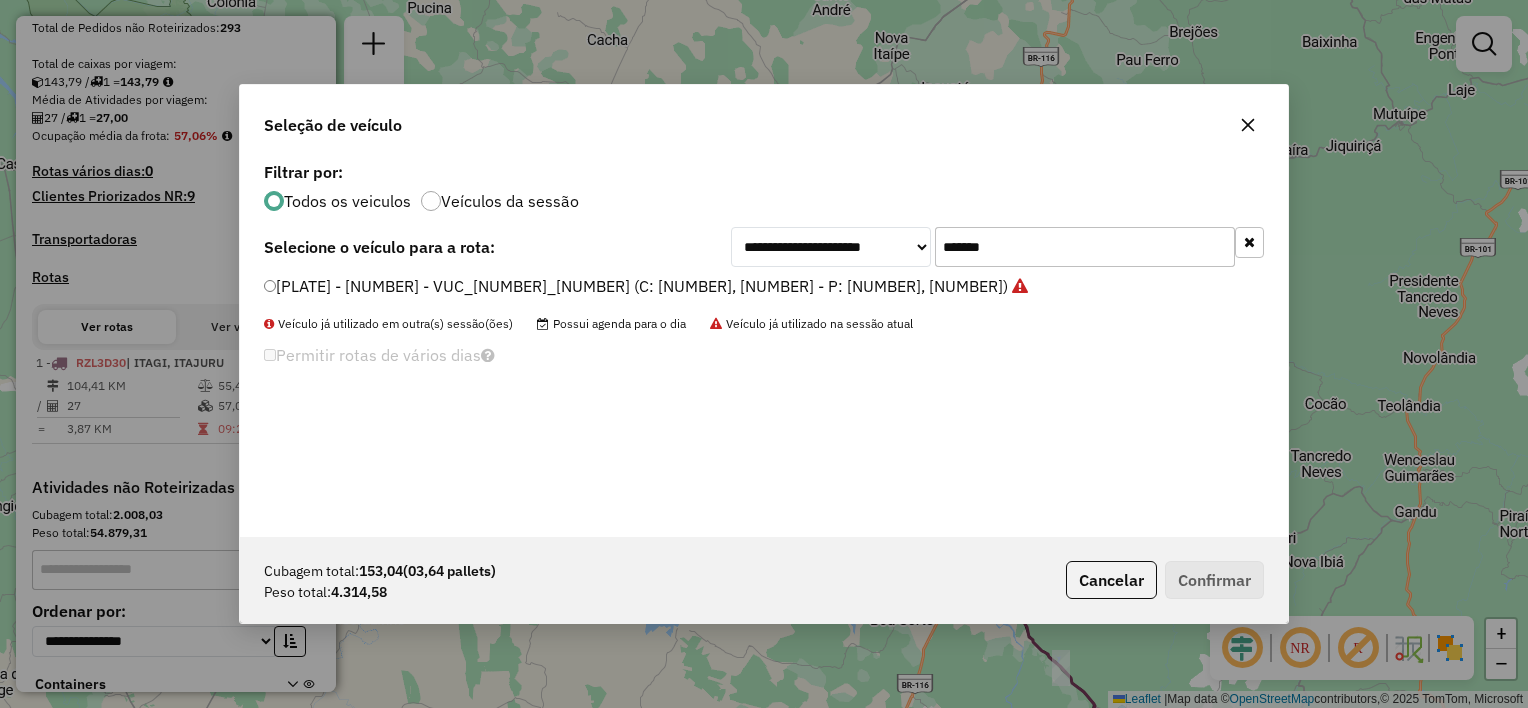 paste 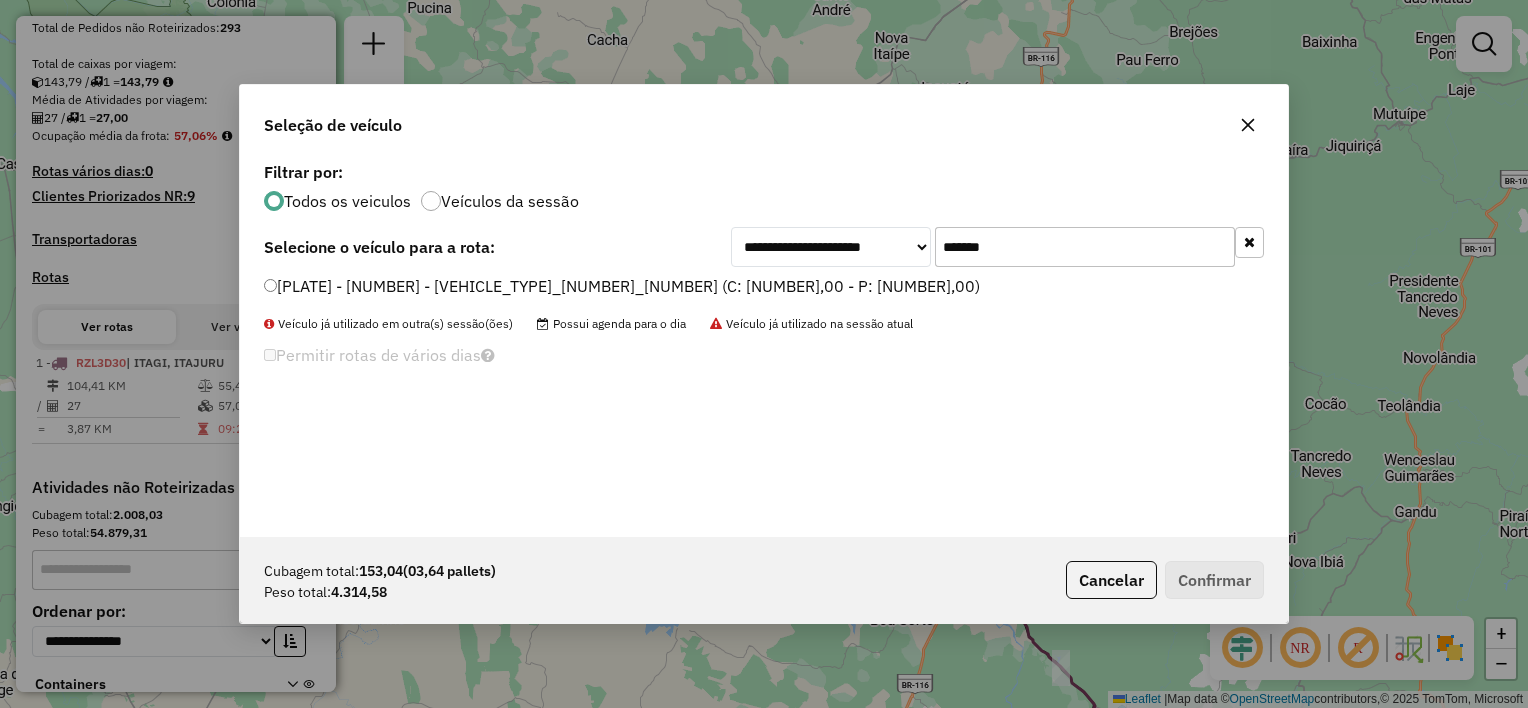 type on "*******" 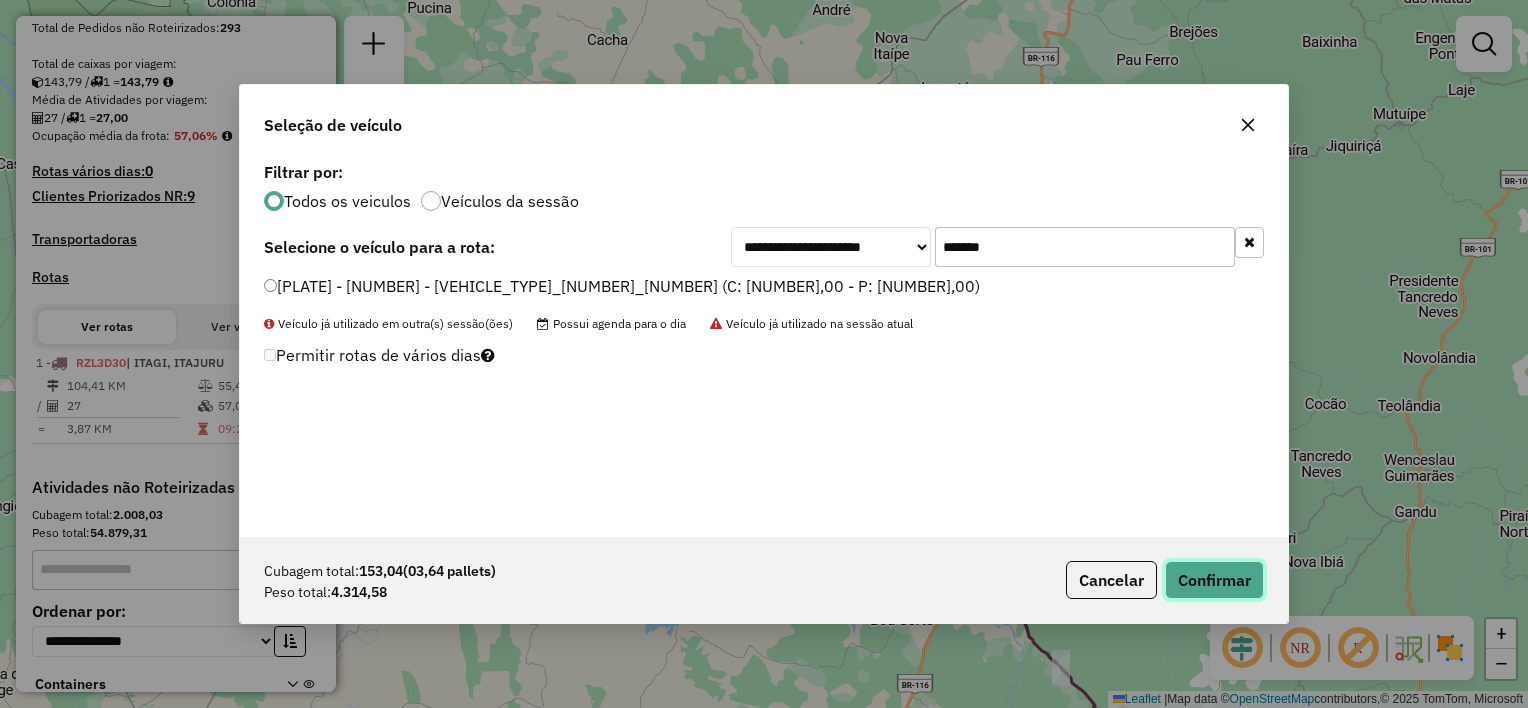 click on "Confirmar" 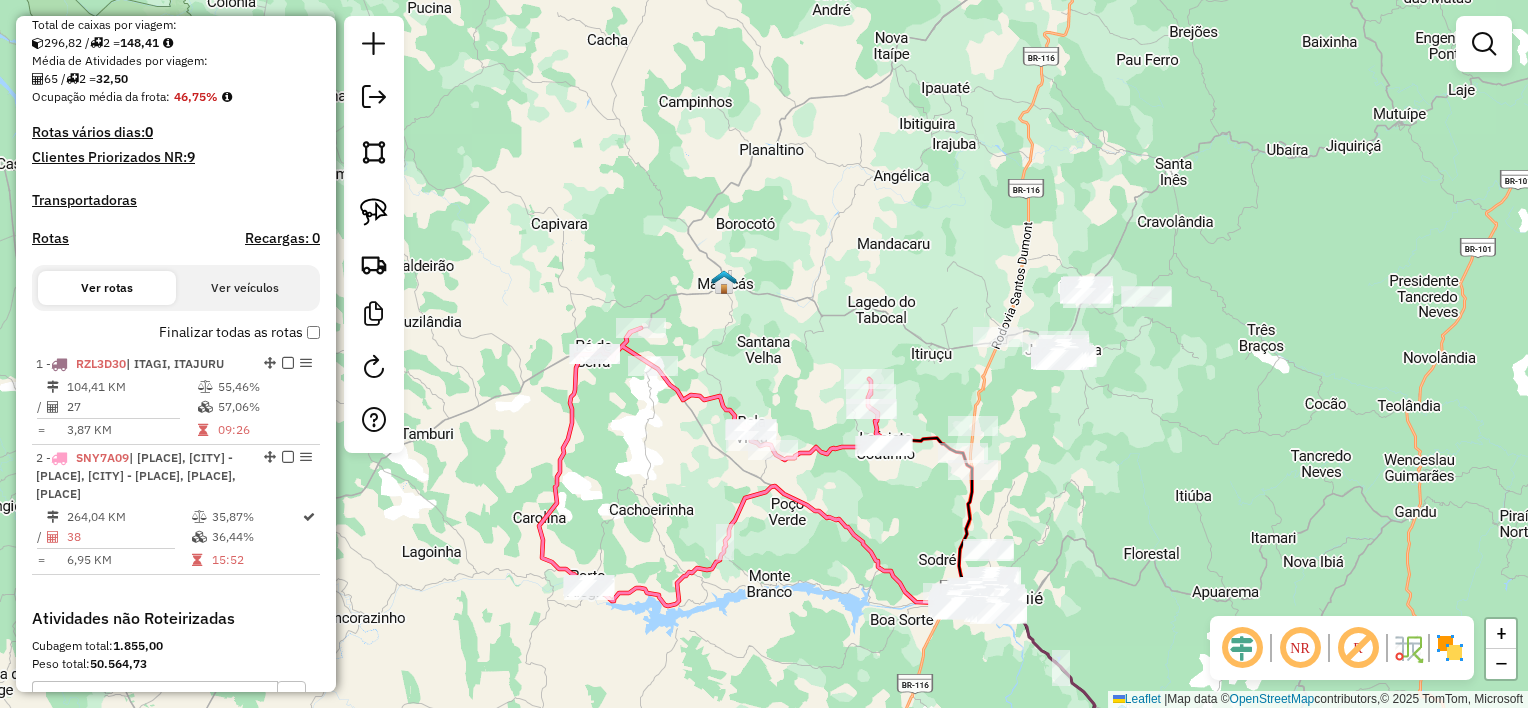 scroll, scrollTop: 500, scrollLeft: 0, axis: vertical 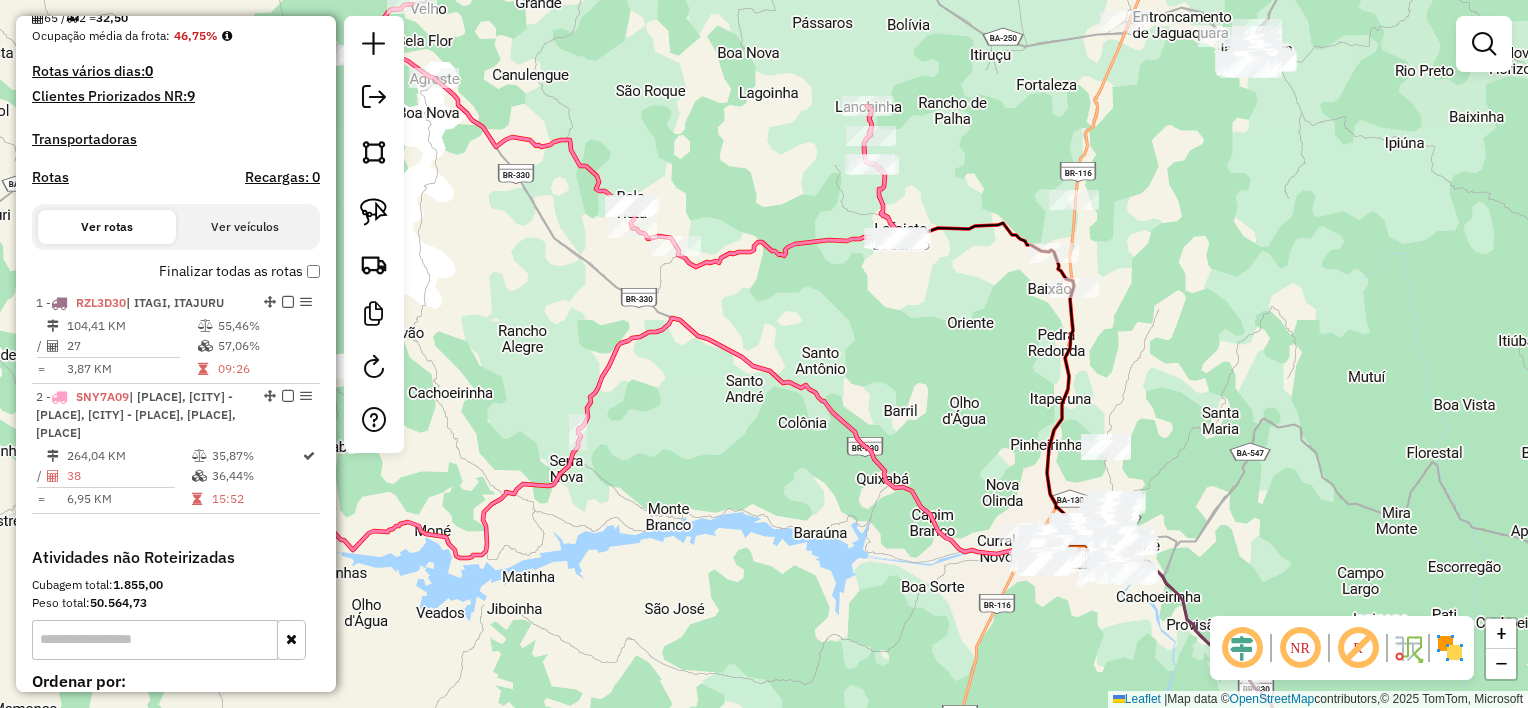 drag, startPoint x: 649, startPoint y: 262, endPoint x: 667, endPoint y: 265, distance: 18.248287 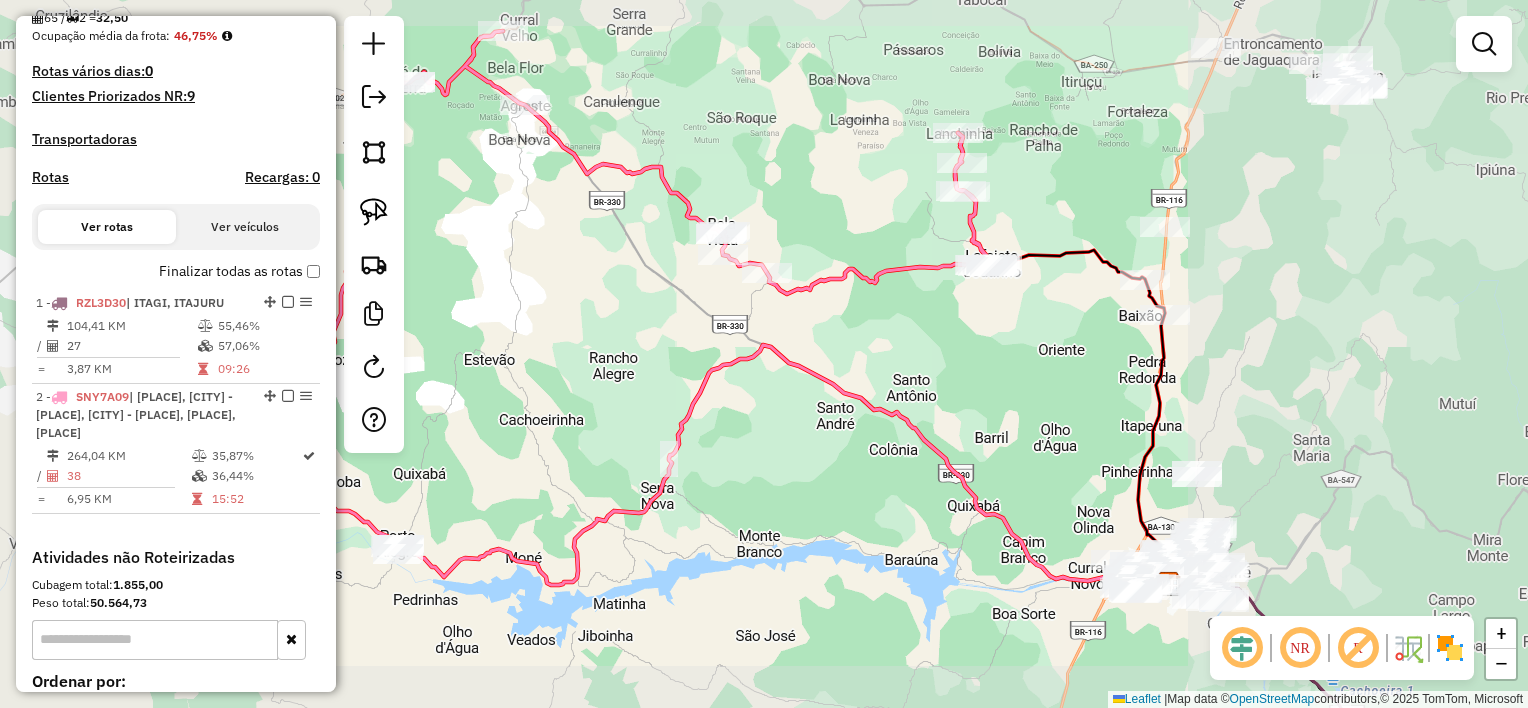 drag, startPoint x: 592, startPoint y: 237, endPoint x: 723, endPoint y: 265, distance: 133.95895 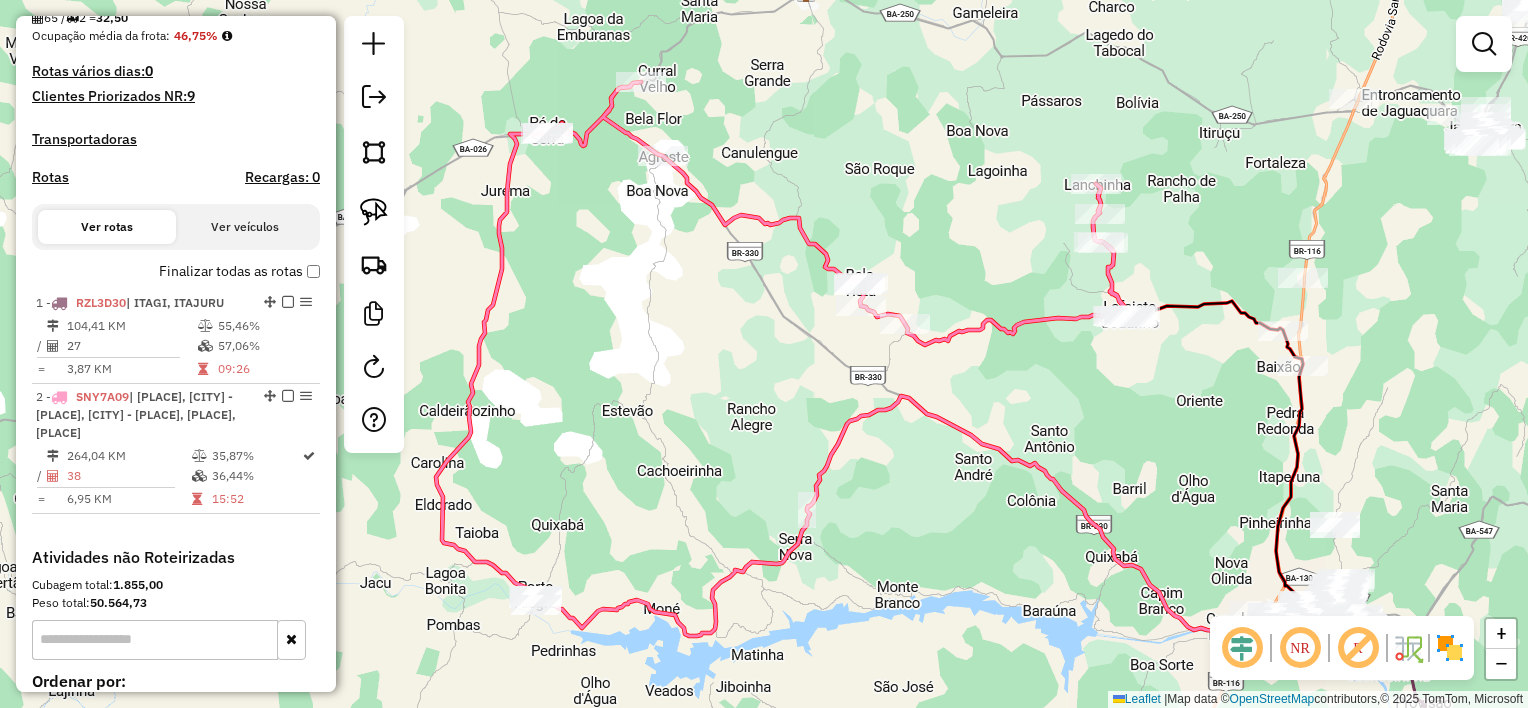 drag, startPoint x: 778, startPoint y: 367, endPoint x: 618, endPoint y: 219, distance: 217.95412 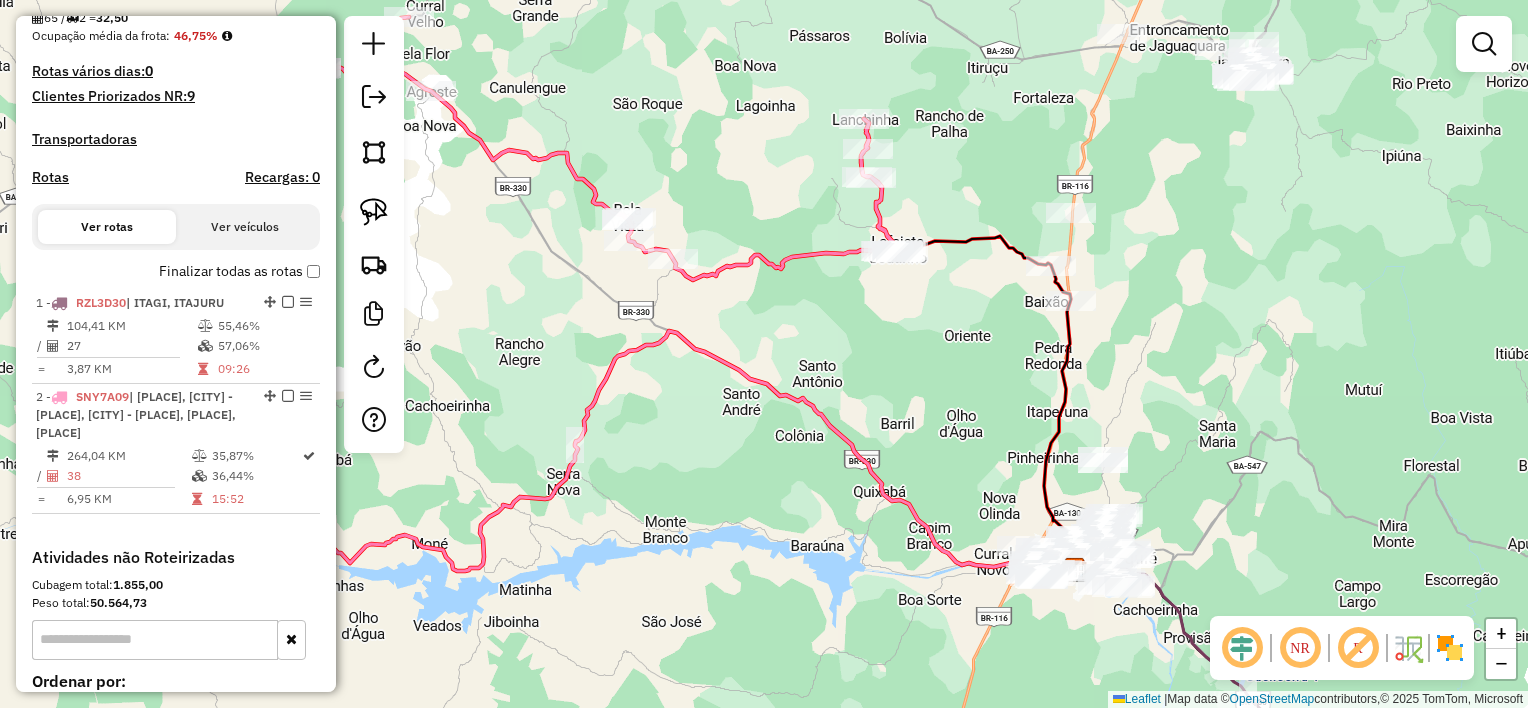 drag, startPoint x: 937, startPoint y: 286, endPoint x: 906, endPoint y: 333, distance: 56.302753 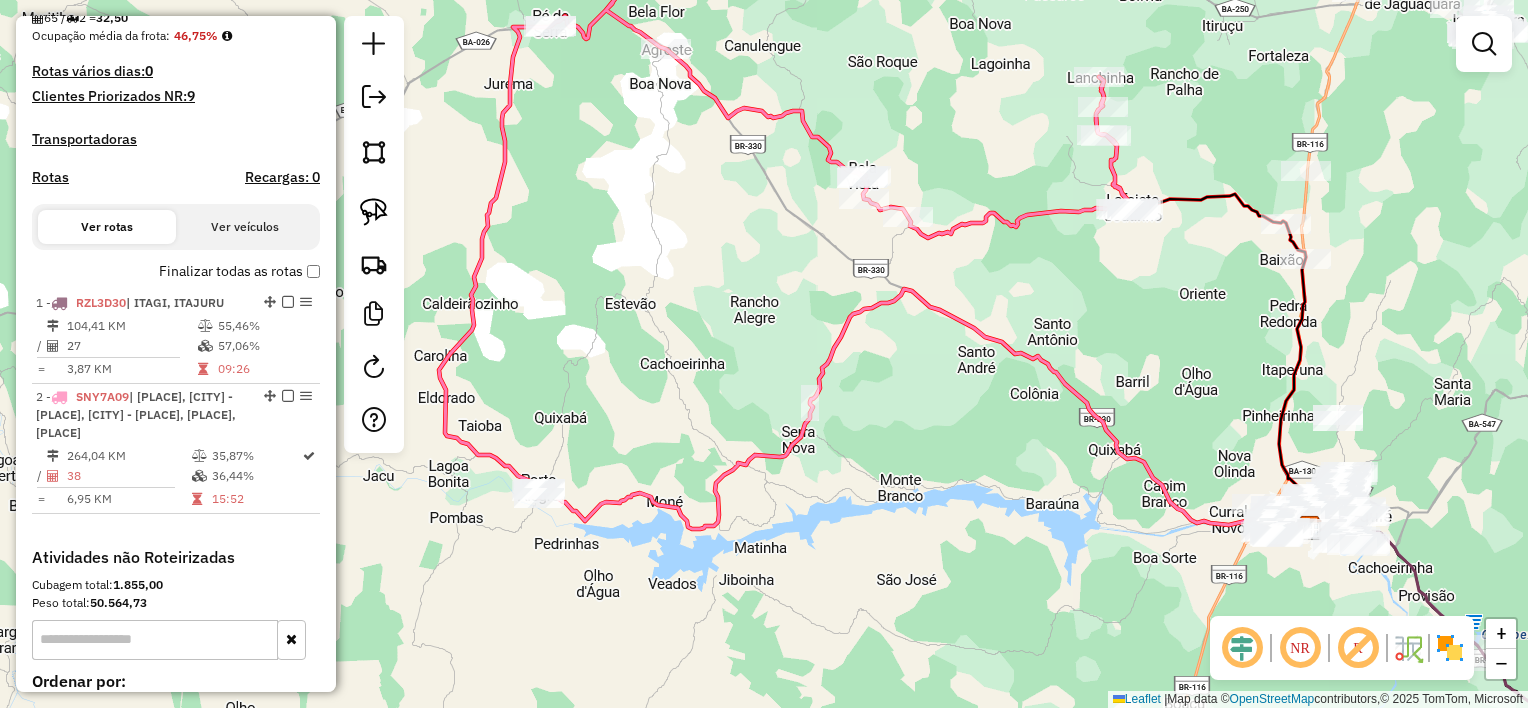 drag, startPoint x: 1176, startPoint y: 267, endPoint x: 1348, endPoint y: 229, distance: 176.14766 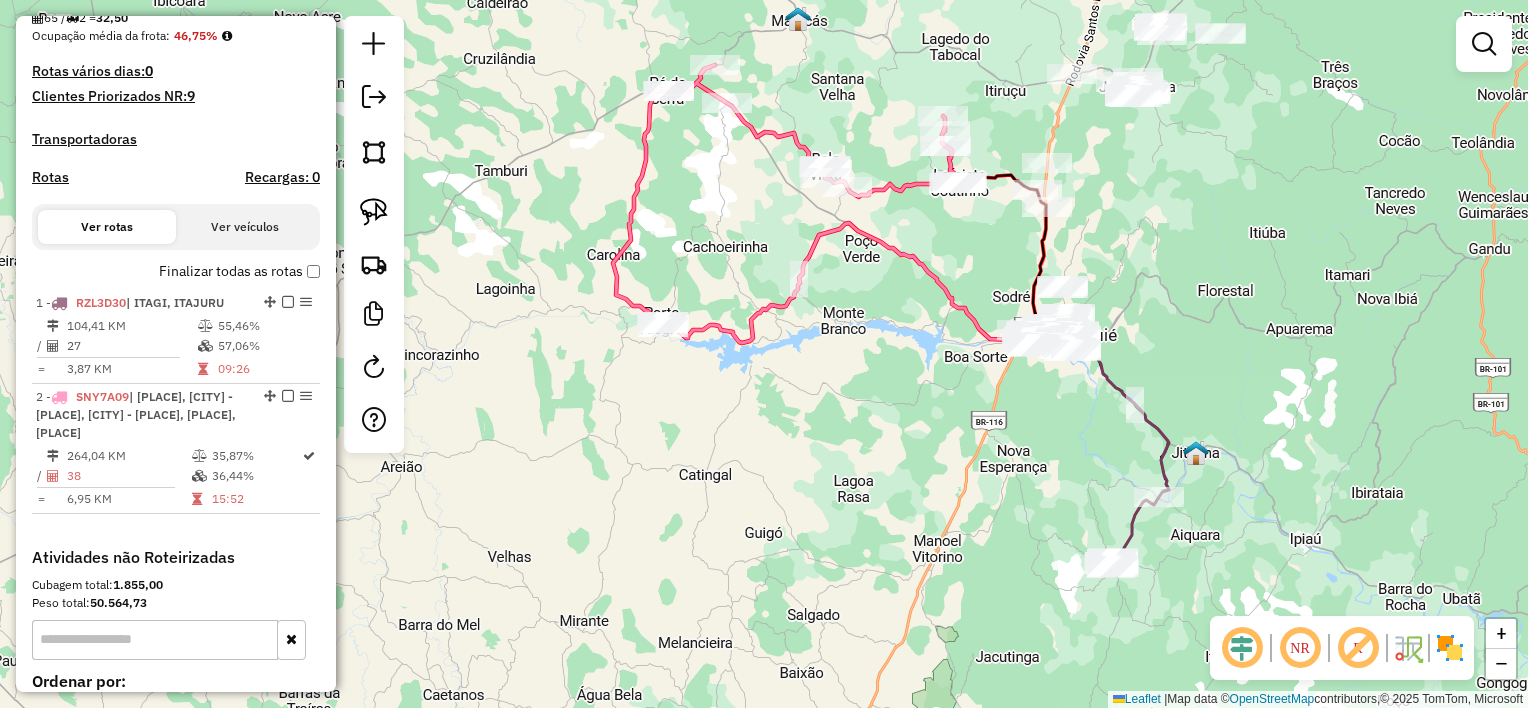 drag, startPoint x: 1348, startPoint y: 235, endPoint x: 1149, endPoint y: 176, distance: 207.56204 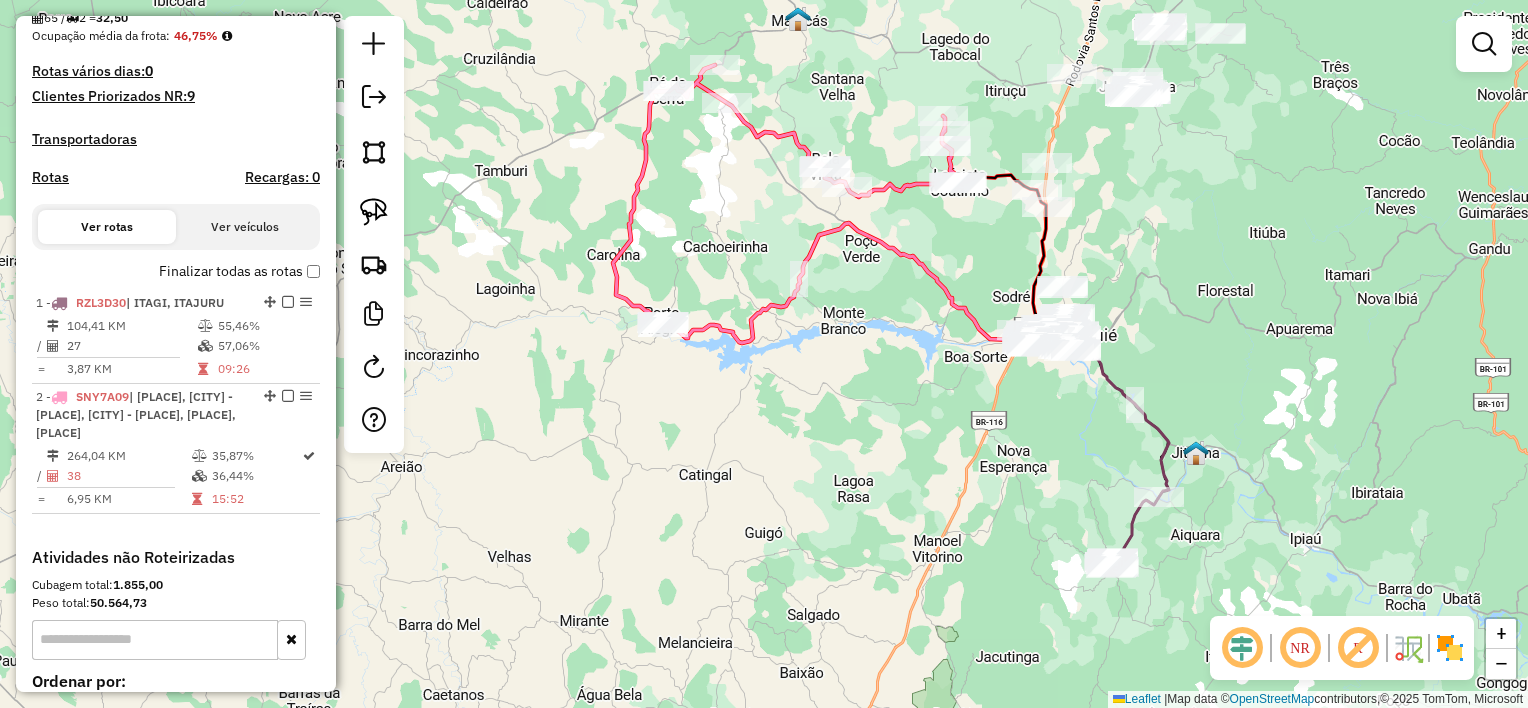 drag, startPoint x: 382, startPoint y: 212, endPoint x: 490, endPoint y: 212, distance: 108 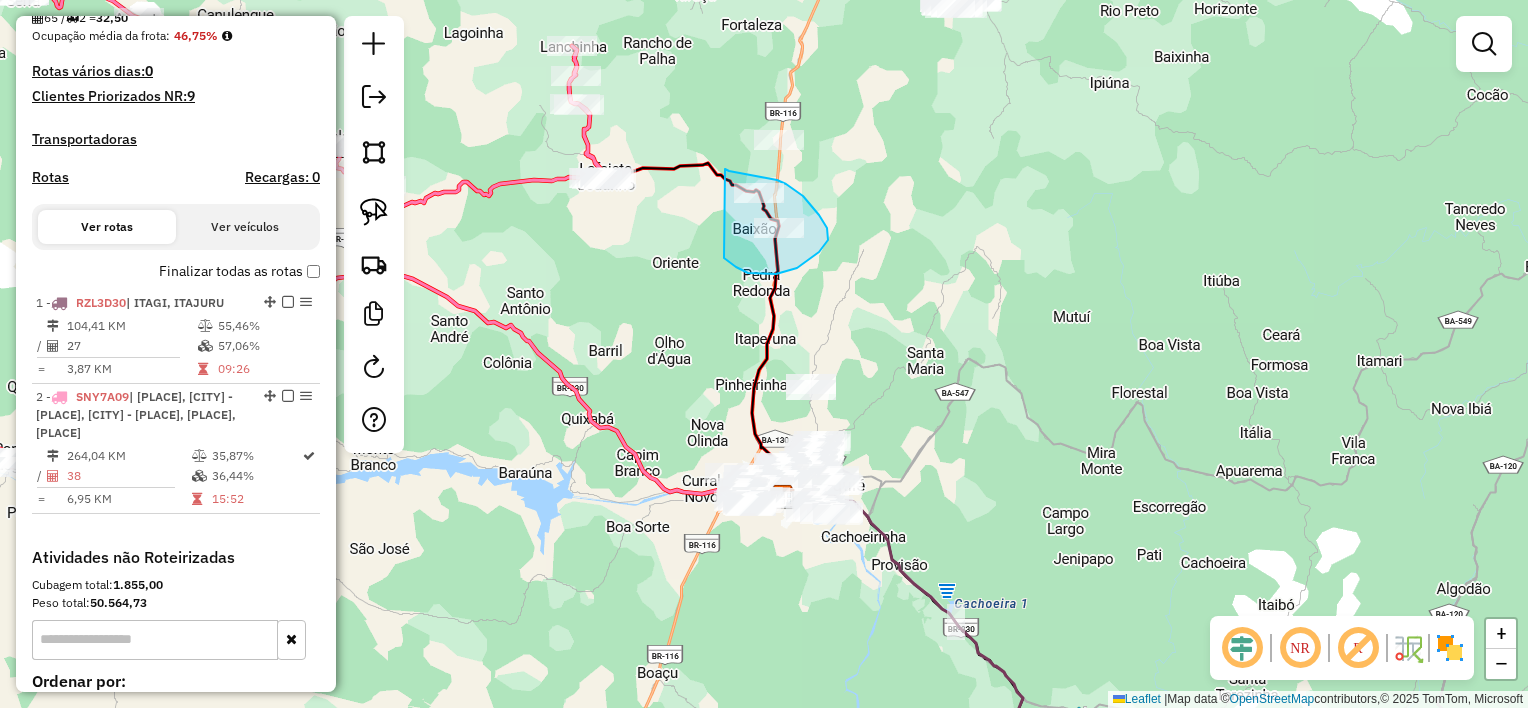 drag, startPoint x: 725, startPoint y: 169, endPoint x: 680, endPoint y: 136, distance: 55.803226 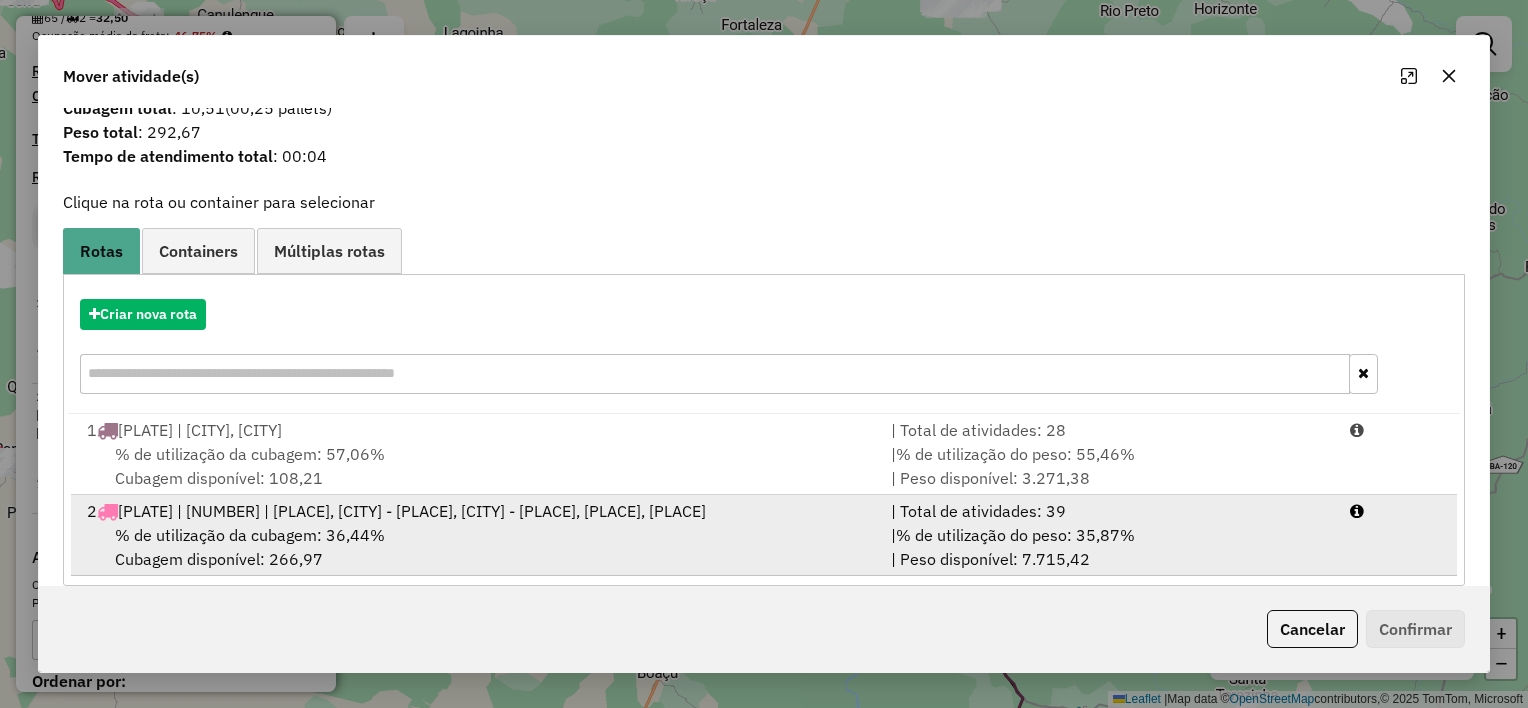 scroll, scrollTop: 67, scrollLeft: 0, axis: vertical 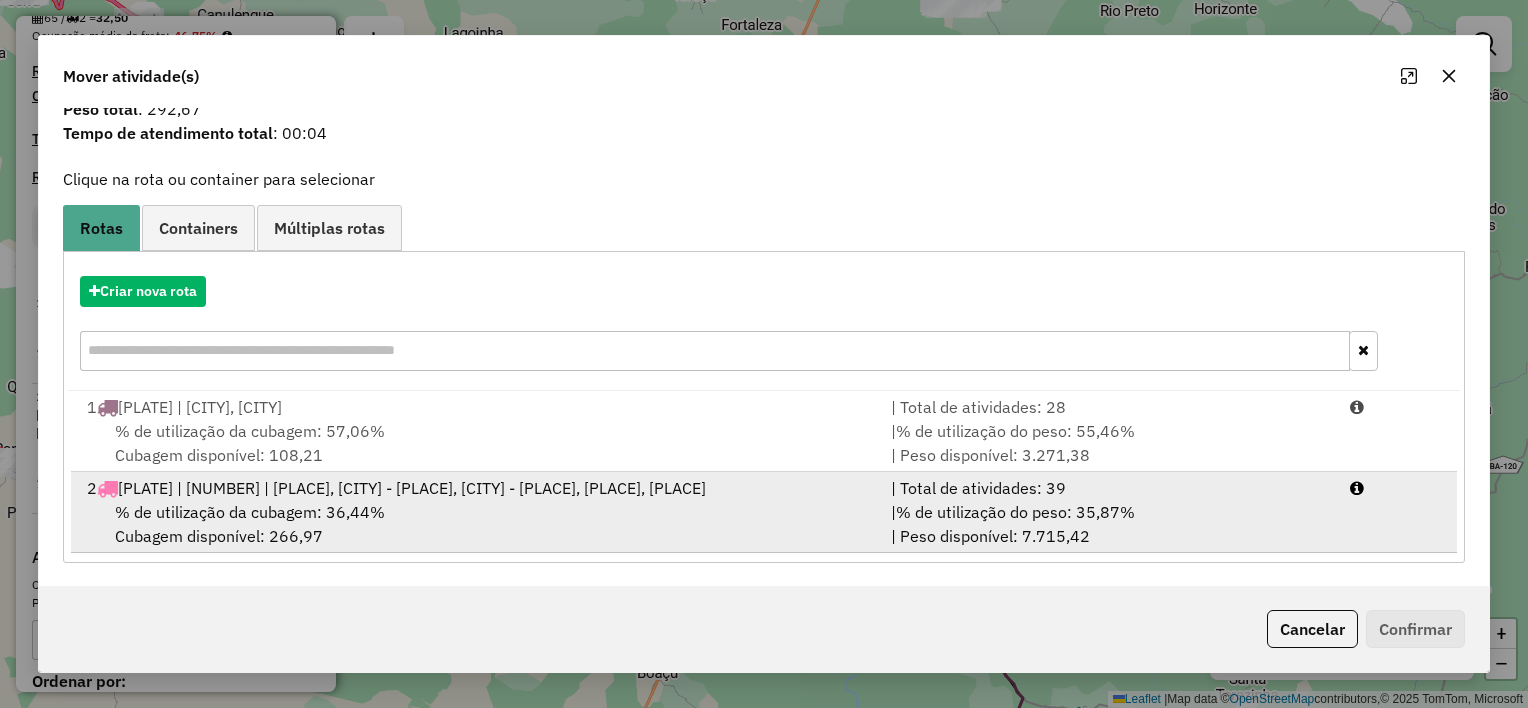 click on "% de utilização da cubagem: 36,44%" at bounding box center (250, 512) 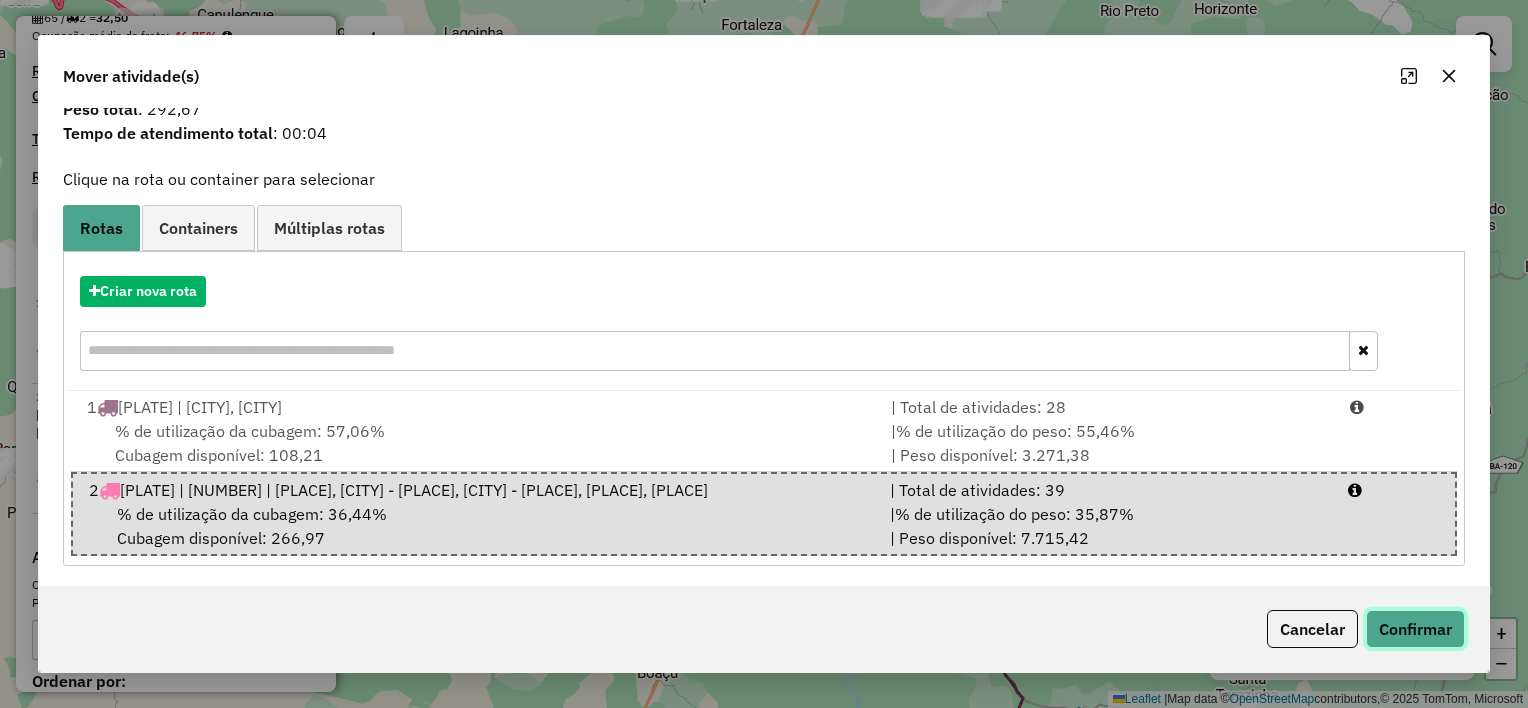 click on "Confirmar" 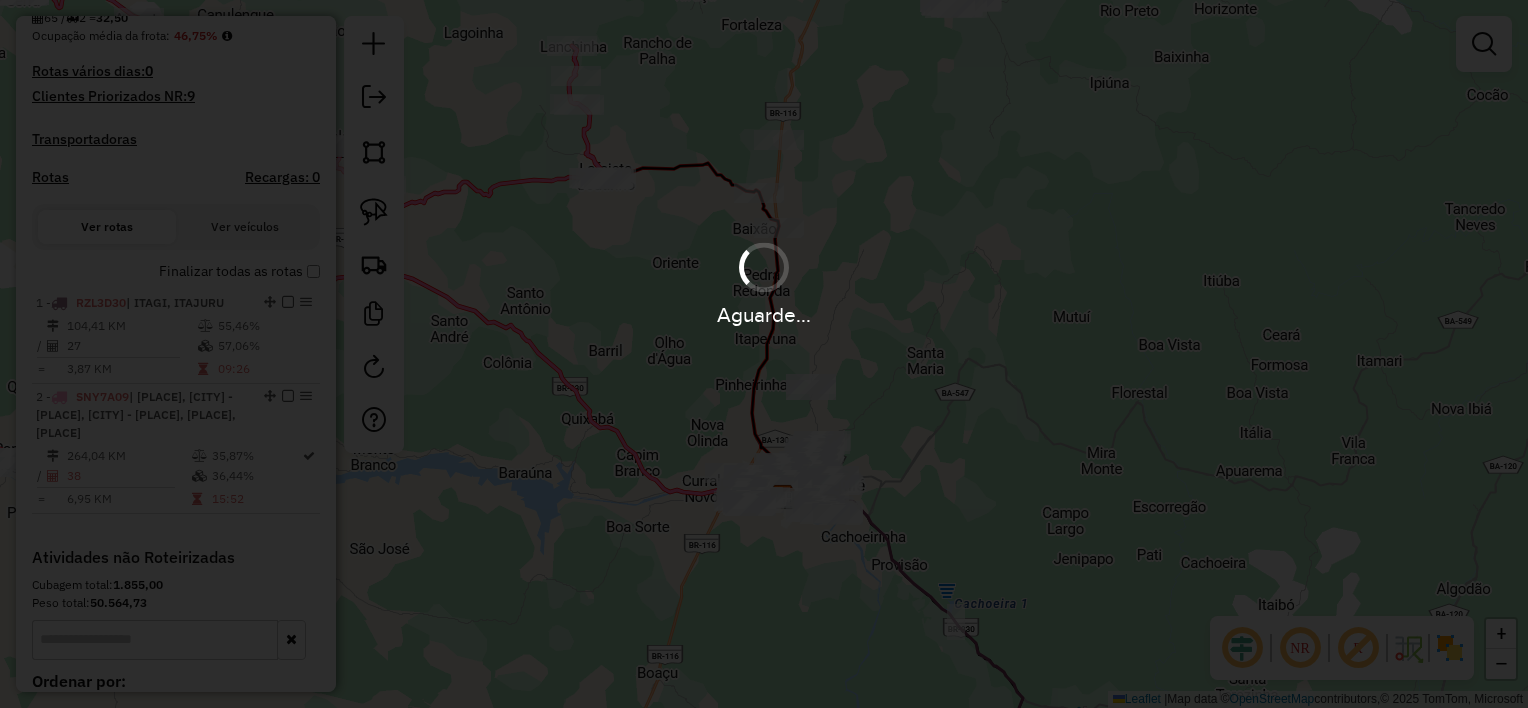 scroll, scrollTop: 0, scrollLeft: 0, axis: both 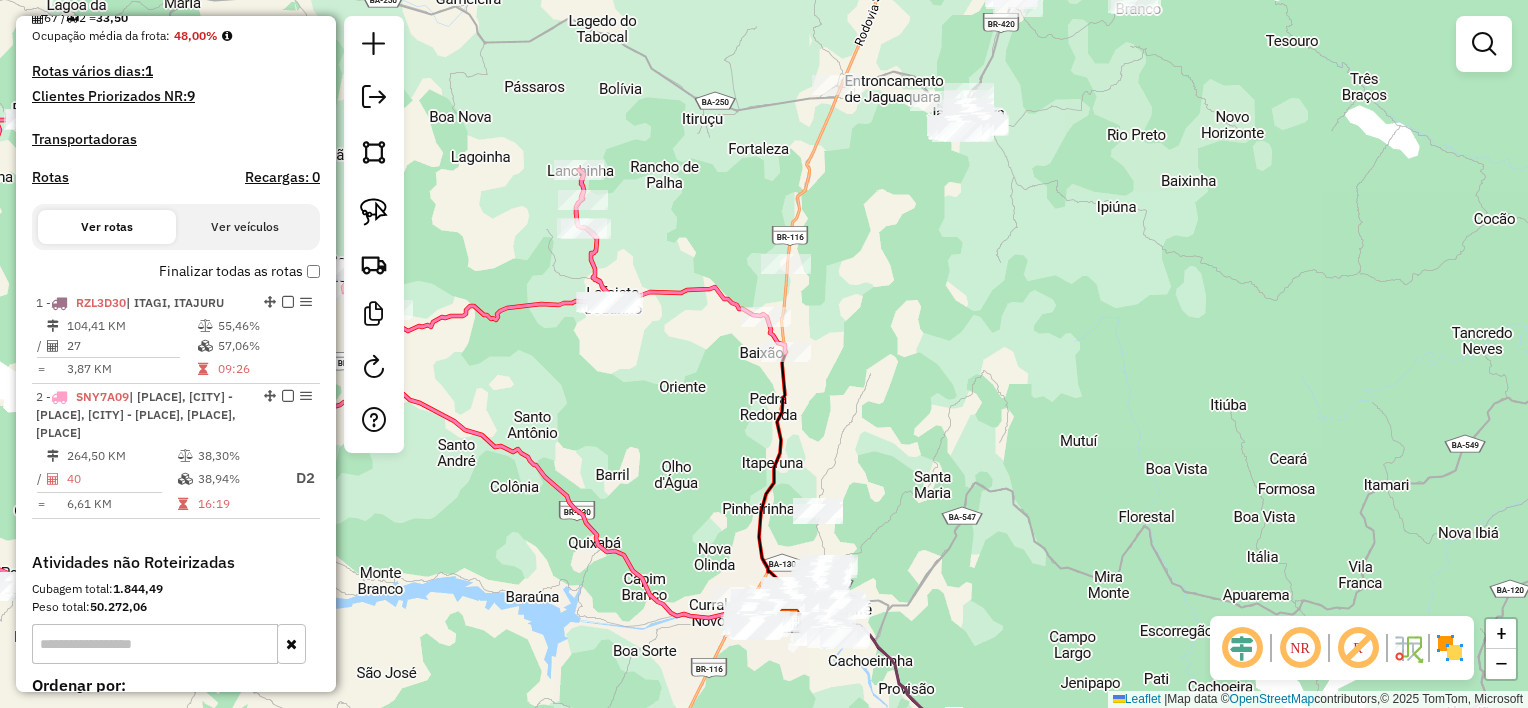 drag, startPoint x: 855, startPoint y: 246, endPoint x: 850, endPoint y: 345, distance: 99.12618 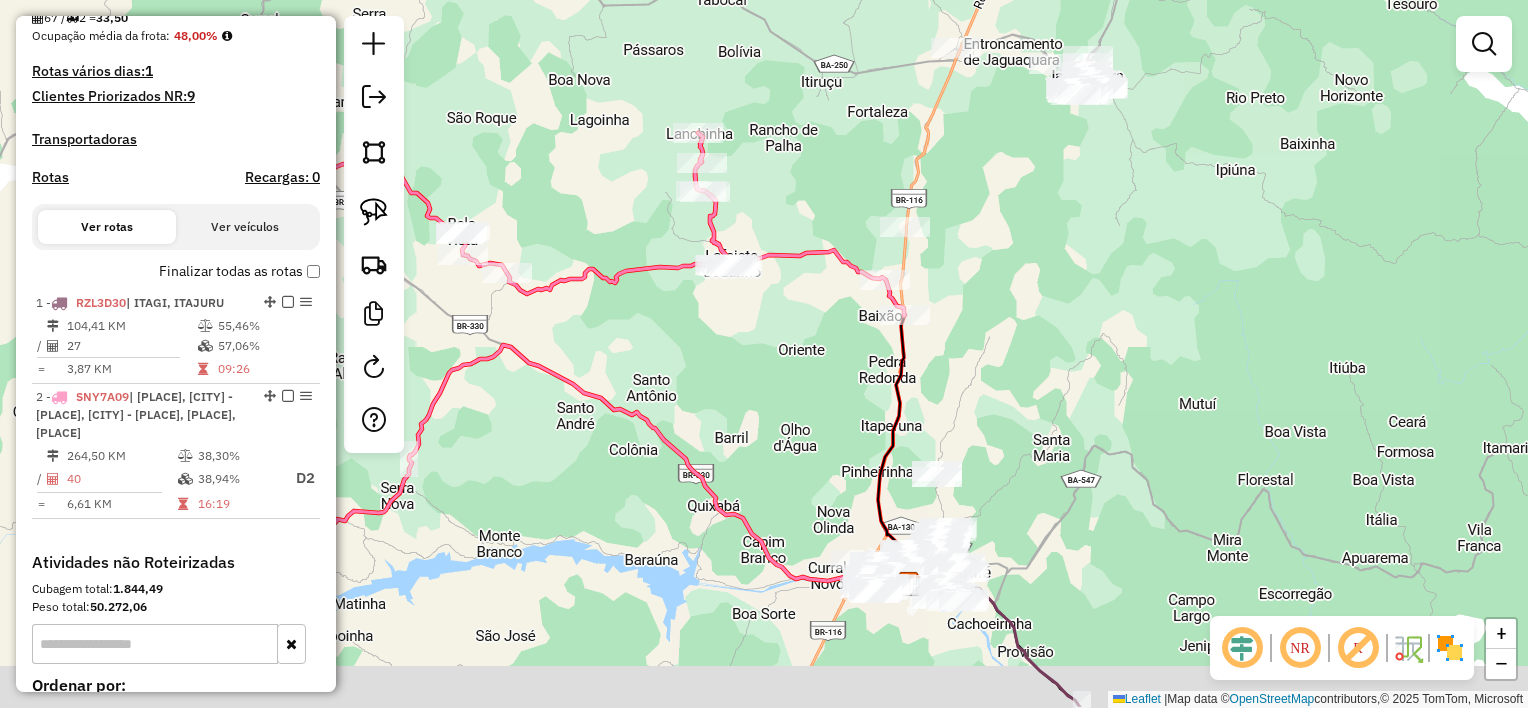 drag, startPoint x: 967, startPoint y: 323, endPoint x: 1081, endPoint y: 254, distance: 133.25539 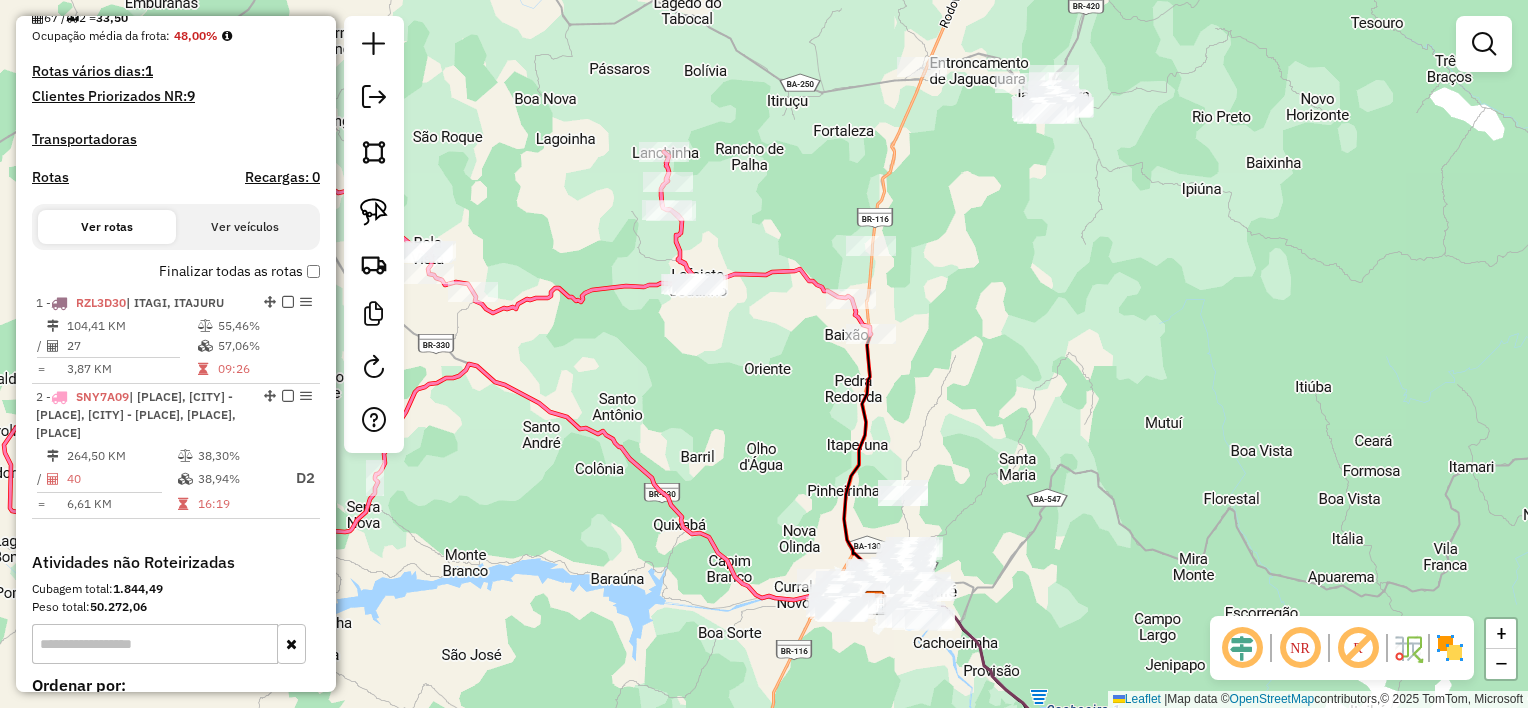 drag, startPoint x: 924, startPoint y: 300, endPoint x: 954, endPoint y: 408, distance: 112.08925 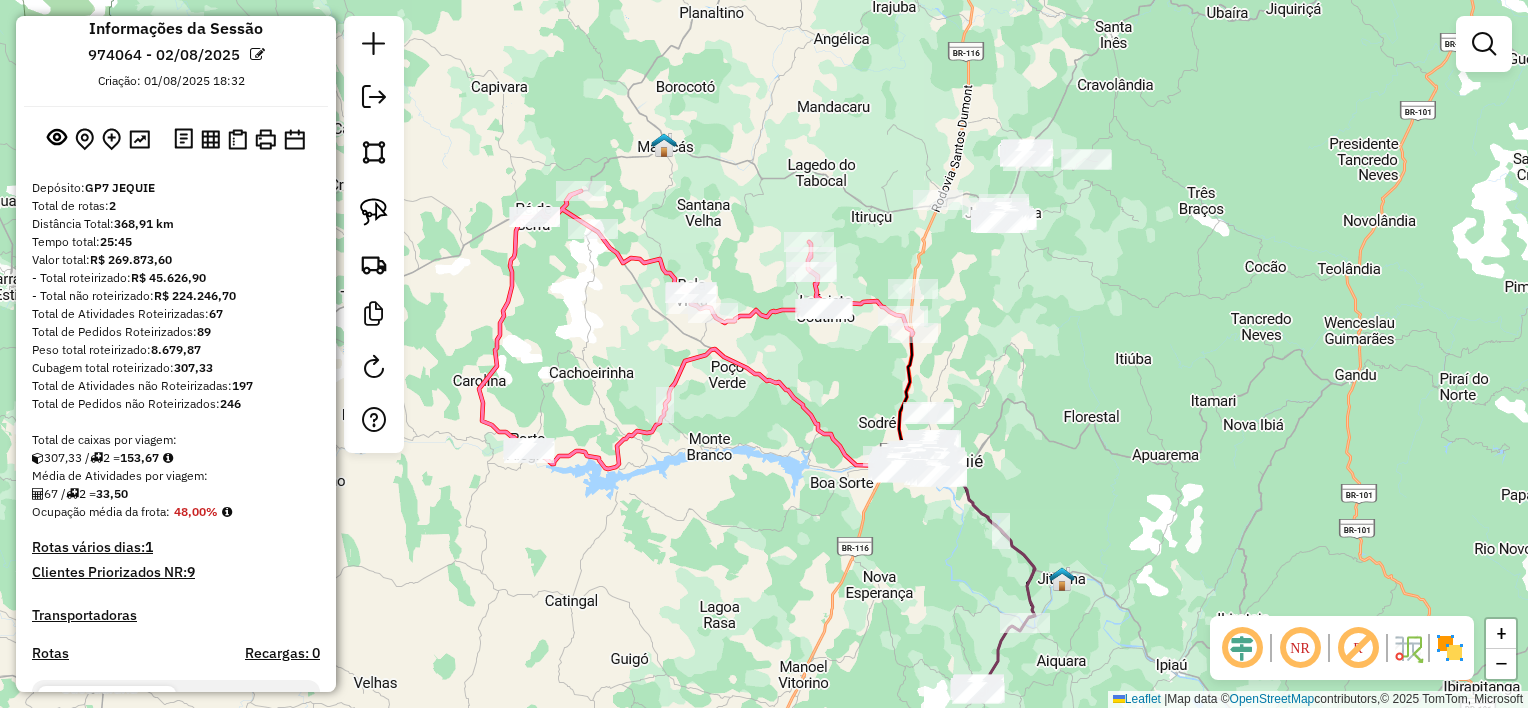 scroll, scrollTop: 0, scrollLeft: 0, axis: both 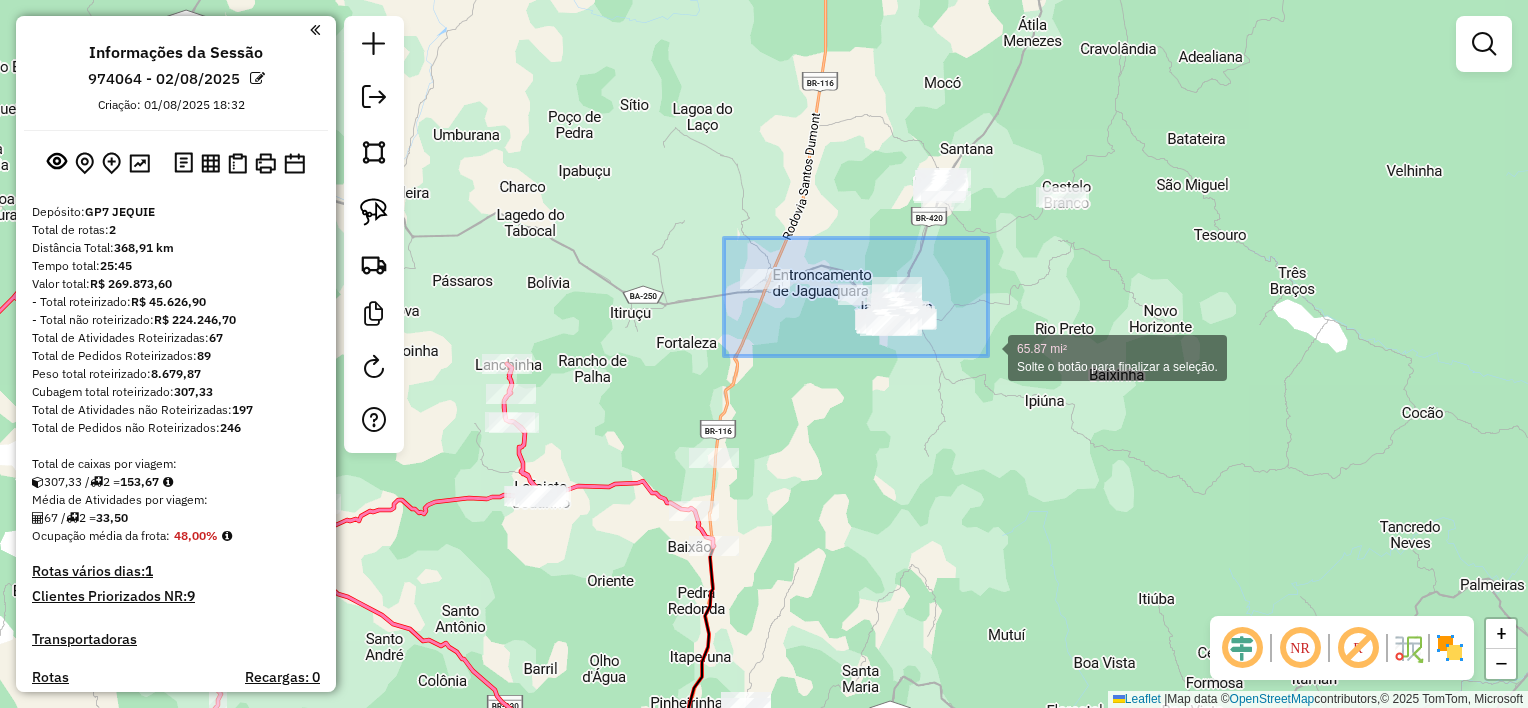 drag, startPoint x: 724, startPoint y: 238, endPoint x: 988, endPoint y: 356, distance: 289.17123 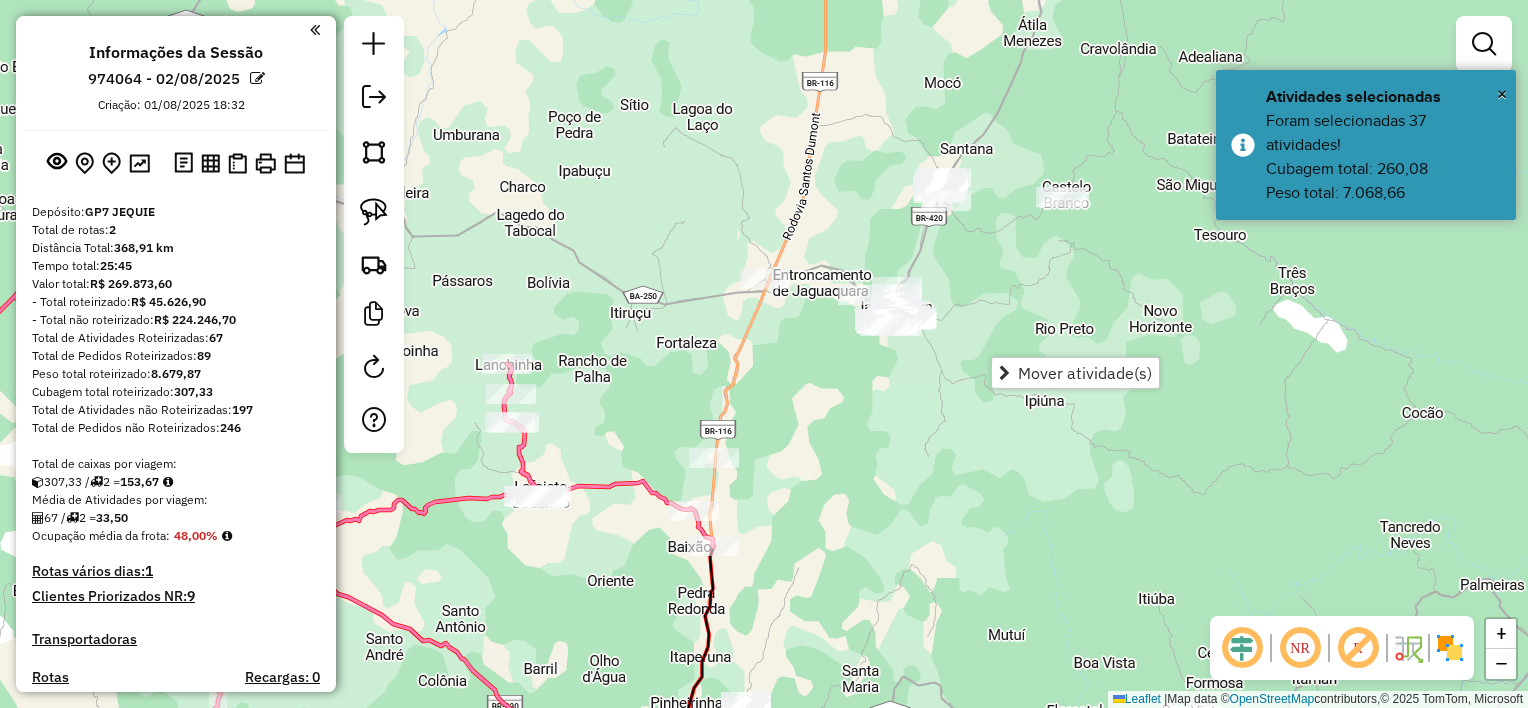 click on "Janela de atendimento Grade de atendimento Capacidade Transportadoras Veículos Cliente Pedidos  Rotas Selecione os dias de semana para filtrar as janelas de atendimento  Seg   Ter   Qua   Qui   Sex   Sáb   Dom  Informe o período da janela de atendimento: De: Até:  Filtrar exatamente a janela do cliente  Considerar janela de atendimento padrão  Selecione os dias de semana para filtrar as grades de atendimento  Seg   Ter   Qua   Qui   Sex   Sáb   Dom   Considerar clientes sem dia de atendimento cadastrado  Clientes fora do dia de atendimento selecionado Filtrar as atividades entre os valores definidos abaixo:  Peso mínimo:   Peso máximo:   Cubagem mínima:   Cubagem máxima:   De:   Até:  Filtrar as atividades entre o tempo de atendimento definido abaixo:  De:   Até:   Considerar capacidade total dos clientes não roteirizados Transportadora: Selecione um ou mais itens Tipo de veículo: Selecione um ou mais itens Veículo: Selecione um ou mais itens Motorista: Selecione um ou mais itens Nome: Rótulo:" 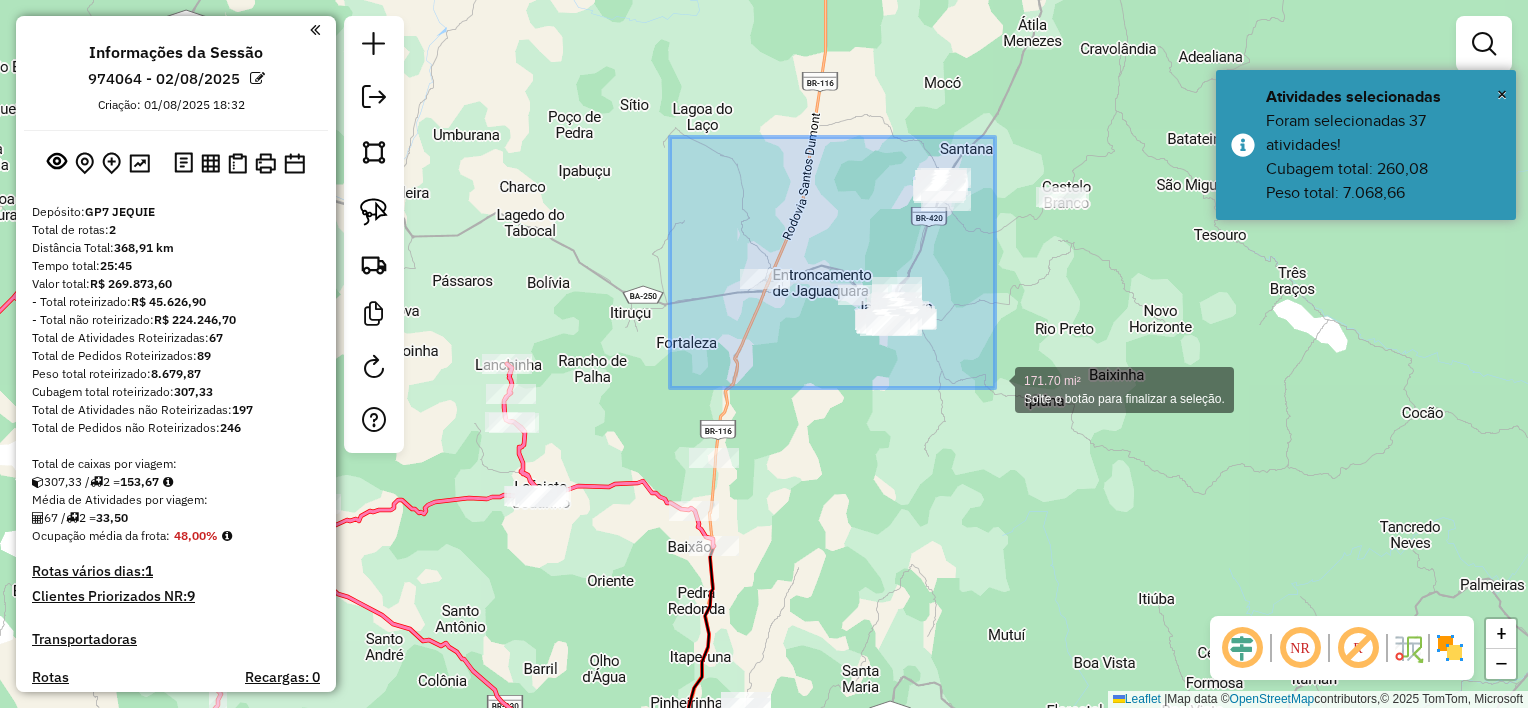 drag, startPoint x: 670, startPoint y: 137, endPoint x: 995, endPoint y: 388, distance: 410.64096 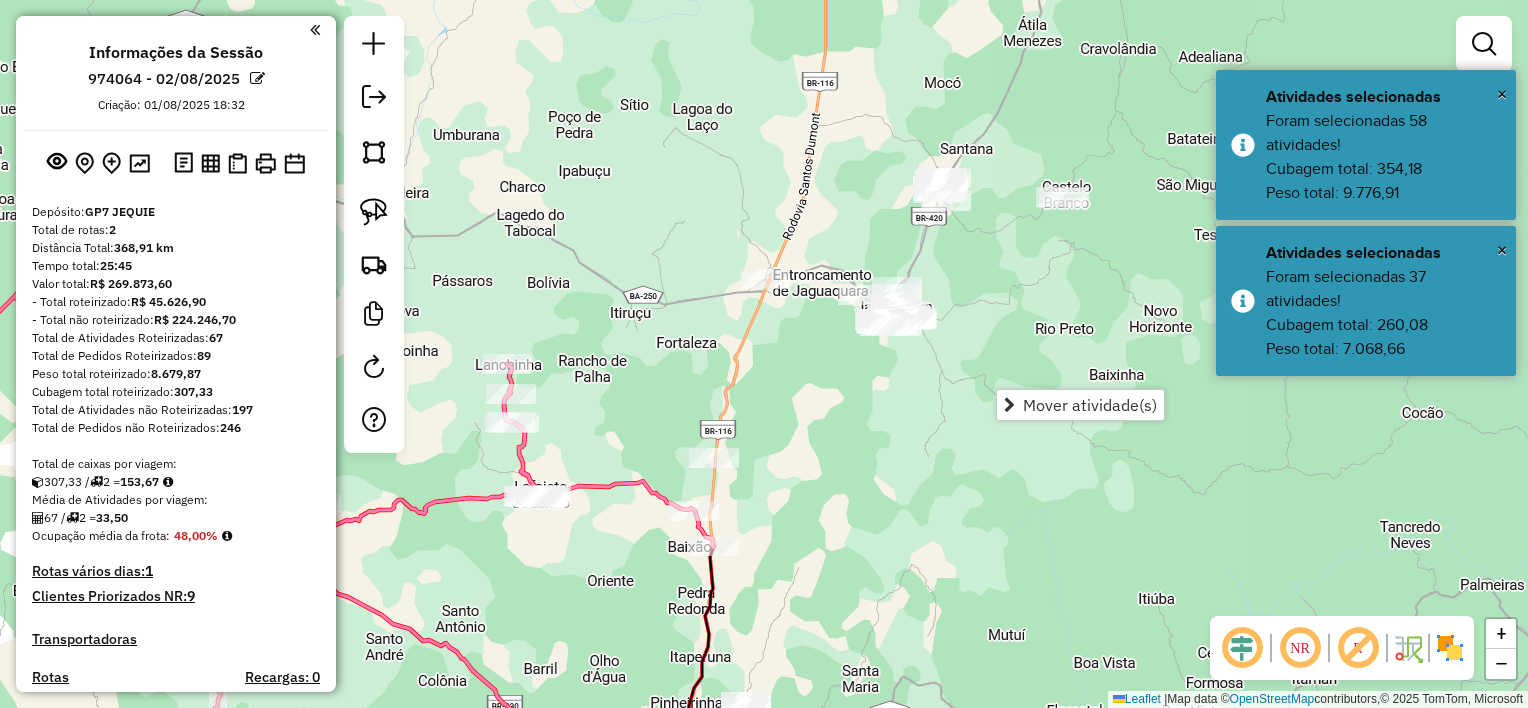 click on "Janela de atendimento Grade de atendimento Capacidade Transportadoras Veículos Cliente Pedidos  Rotas Selecione os dias de semana para filtrar as janelas de atendimento  Seg   Ter   Qua   Qui   Sex   Sáb   Dom  Informe o período da janela de atendimento: De: Até:  Filtrar exatamente a janela do cliente  Considerar janela de atendimento padrão  Selecione os dias de semana para filtrar as grades de atendimento  Seg   Ter   Qua   Qui   Sex   Sáb   Dom   Considerar clientes sem dia de atendimento cadastrado  Clientes fora do dia de atendimento selecionado Filtrar as atividades entre os valores definidos abaixo:  Peso mínimo:   Peso máximo:   Cubagem mínima:   Cubagem máxima:   De:   Até:  Filtrar as atividades entre o tempo de atendimento definido abaixo:  De:   Até:   Considerar capacidade total dos clientes não roteirizados Transportadora: Selecione um ou mais itens Tipo de veículo: Selecione um ou mais itens Veículo: Selecione um ou mais itens Motorista: Selecione um ou mais itens Nome: Rótulo:" 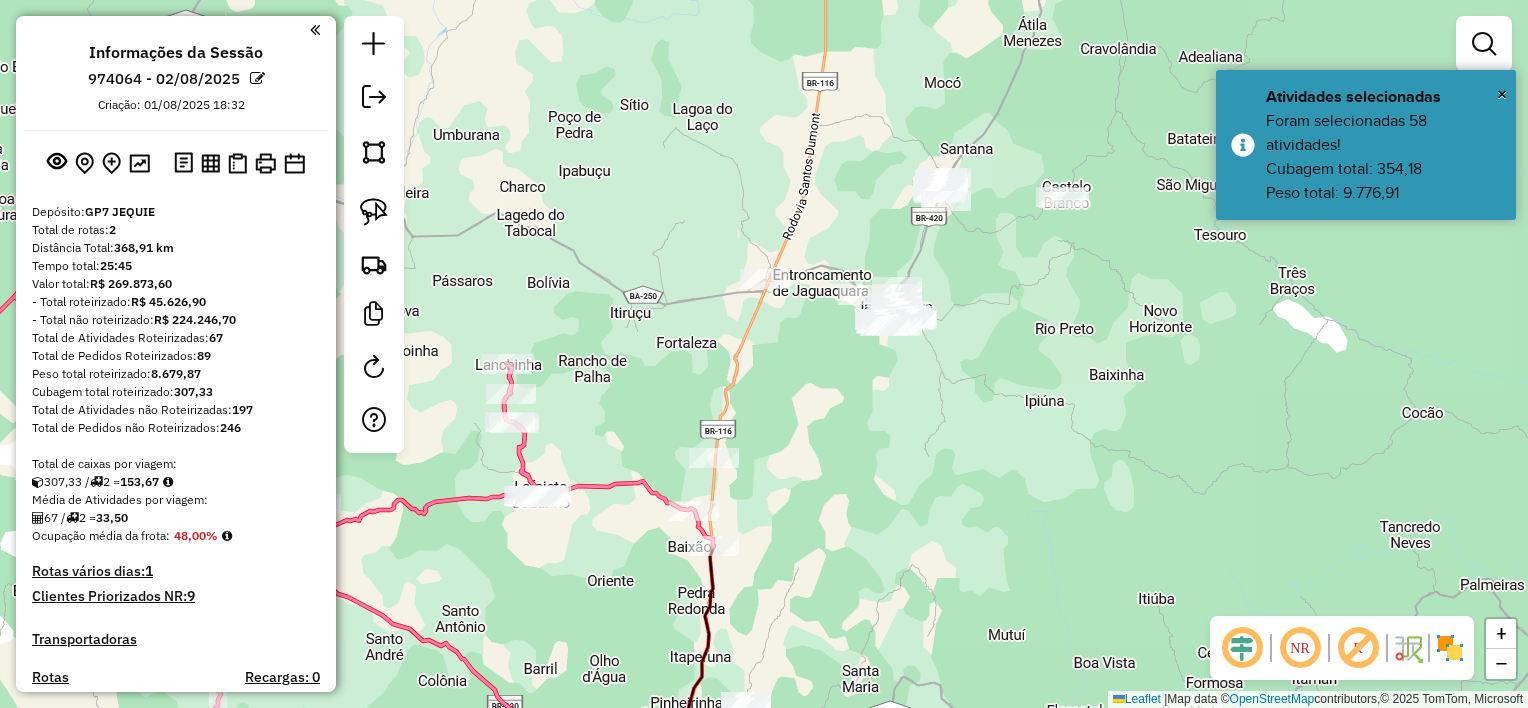 click on "Janela de atendimento Grade de atendimento Capacidade Transportadoras Veículos Cliente Pedidos  Rotas Selecione os dias de semana para filtrar as janelas de atendimento  Seg   Ter   Qua   Qui   Sex   Sáb   Dom  Informe o período da janela de atendimento: De: Até:  Filtrar exatamente a janela do cliente  Considerar janela de atendimento padrão  Selecione os dias de semana para filtrar as grades de atendimento  Seg   Ter   Qua   Qui   Sex   Sáb   Dom   Considerar clientes sem dia de atendimento cadastrado  Clientes fora do dia de atendimento selecionado Filtrar as atividades entre os valores definidos abaixo:  Peso mínimo:   Peso máximo:   Cubagem mínima:   Cubagem máxima:   De:   Até:  Filtrar as atividades entre o tempo de atendimento definido abaixo:  De:   Até:   Considerar capacidade total dos clientes não roteirizados Transportadora: Selecione um ou mais itens Tipo de veículo: Selecione um ou mais itens Veículo: Selecione um ou mais itens Motorista: Selecione um ou mais itens Nome: Rótulo:" 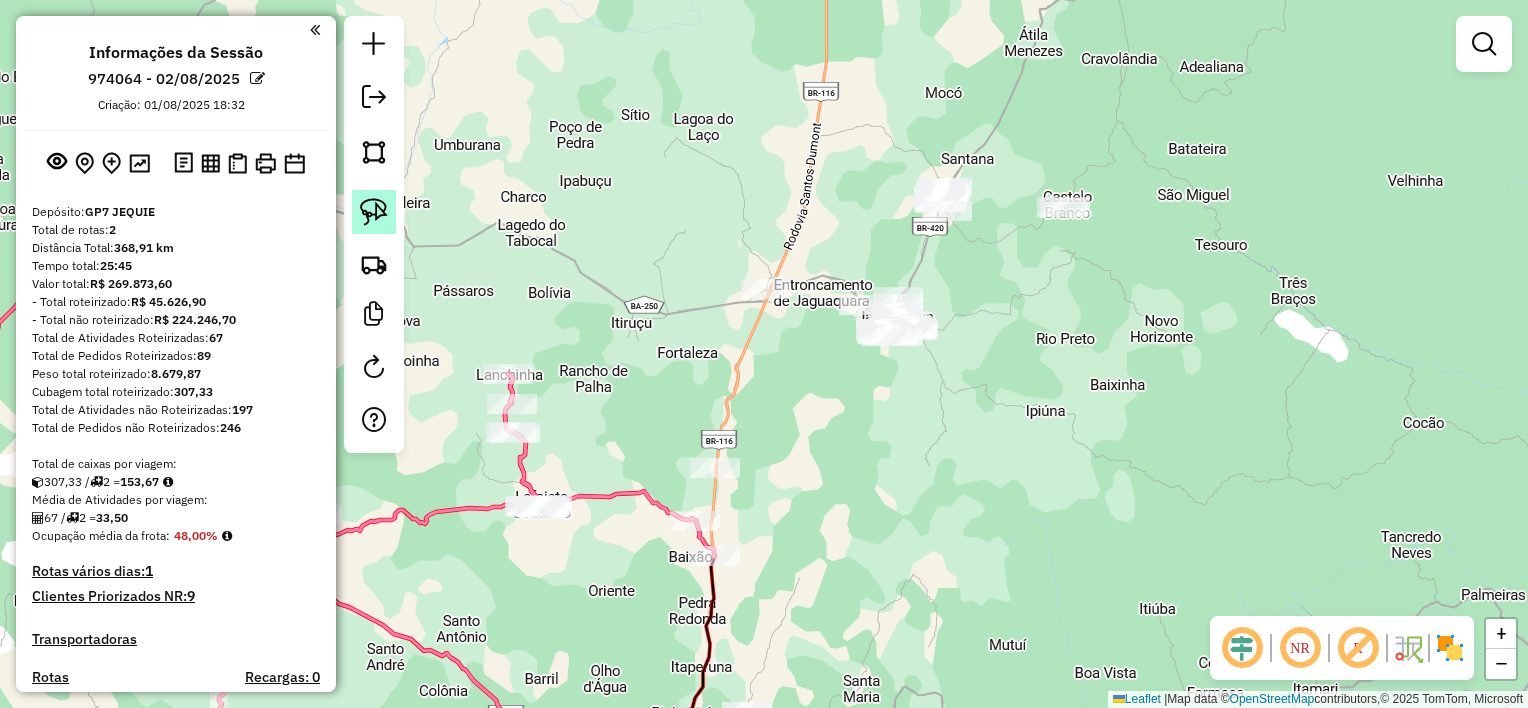 click 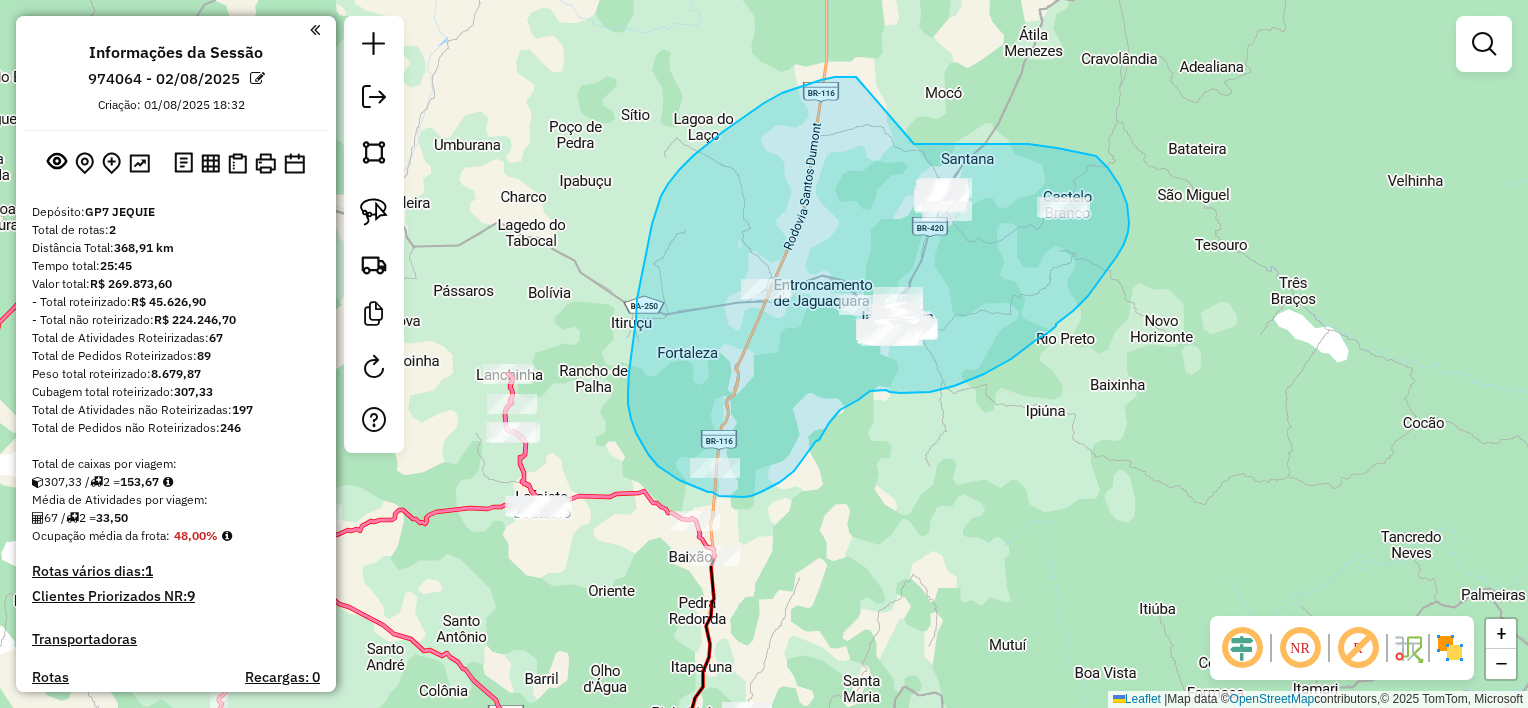 drag, startPoint x: 943, startPoint y: 144, endPoint x: 869, endPoint y: 77, distance: 99.824844 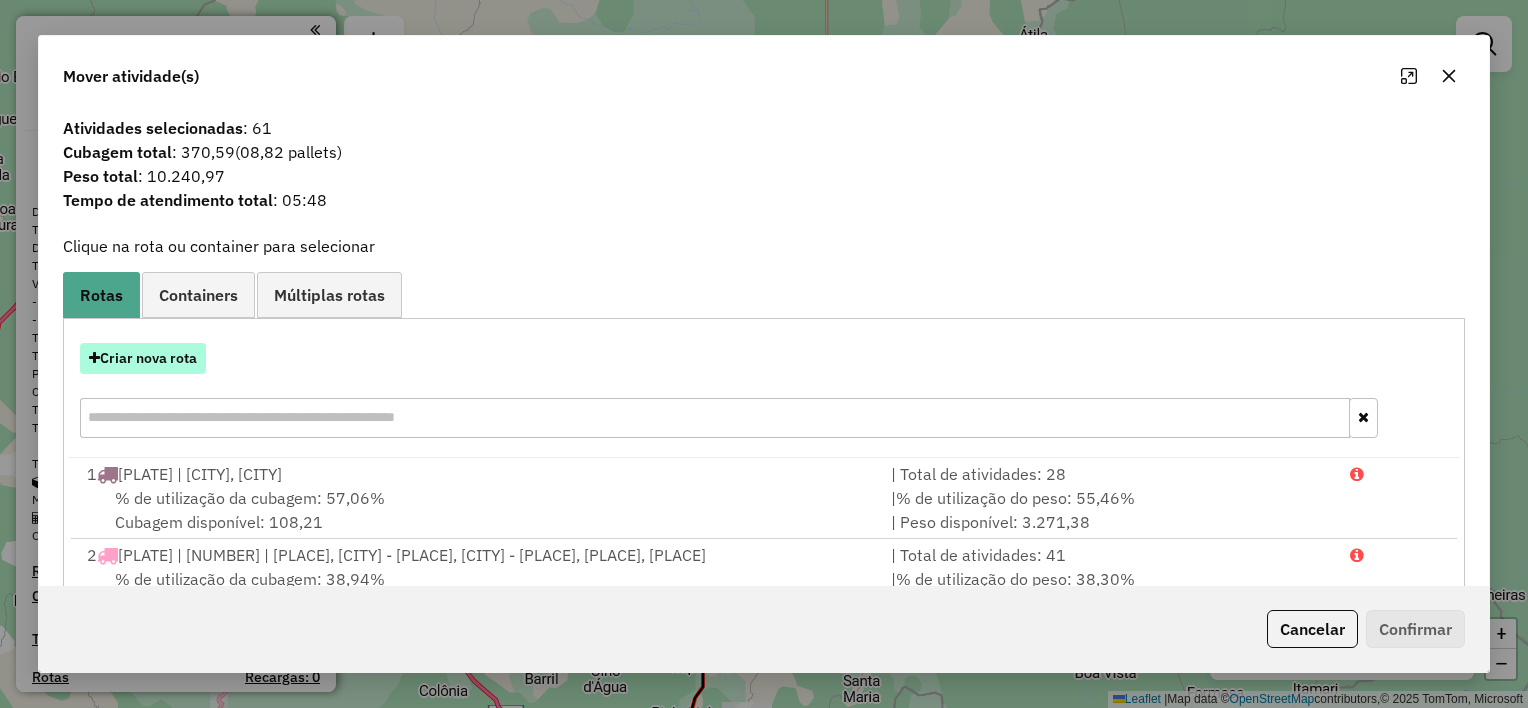 click on "Criar nova rota" at bounding box center (143, 358) 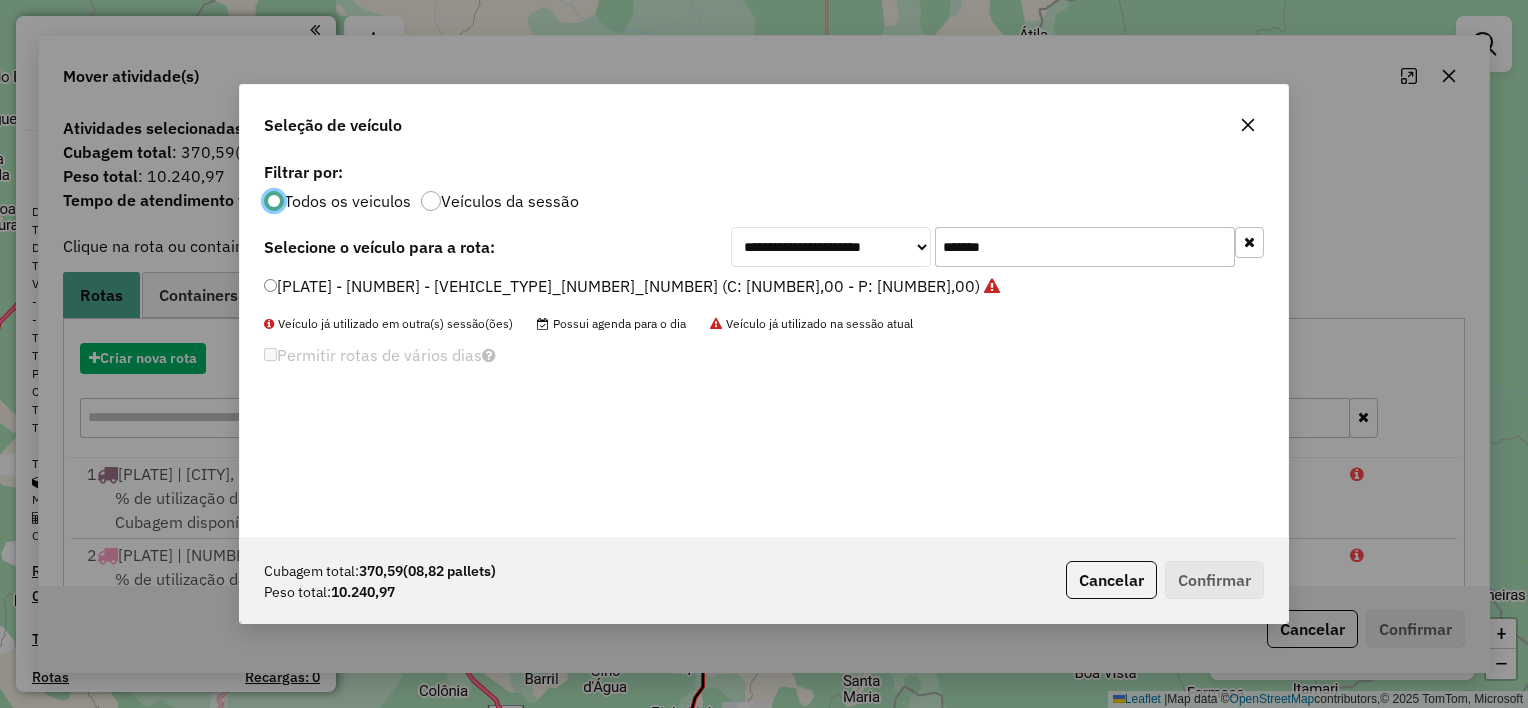 scroll, scrollTop: 10, scrollLeft: 6, axis: both 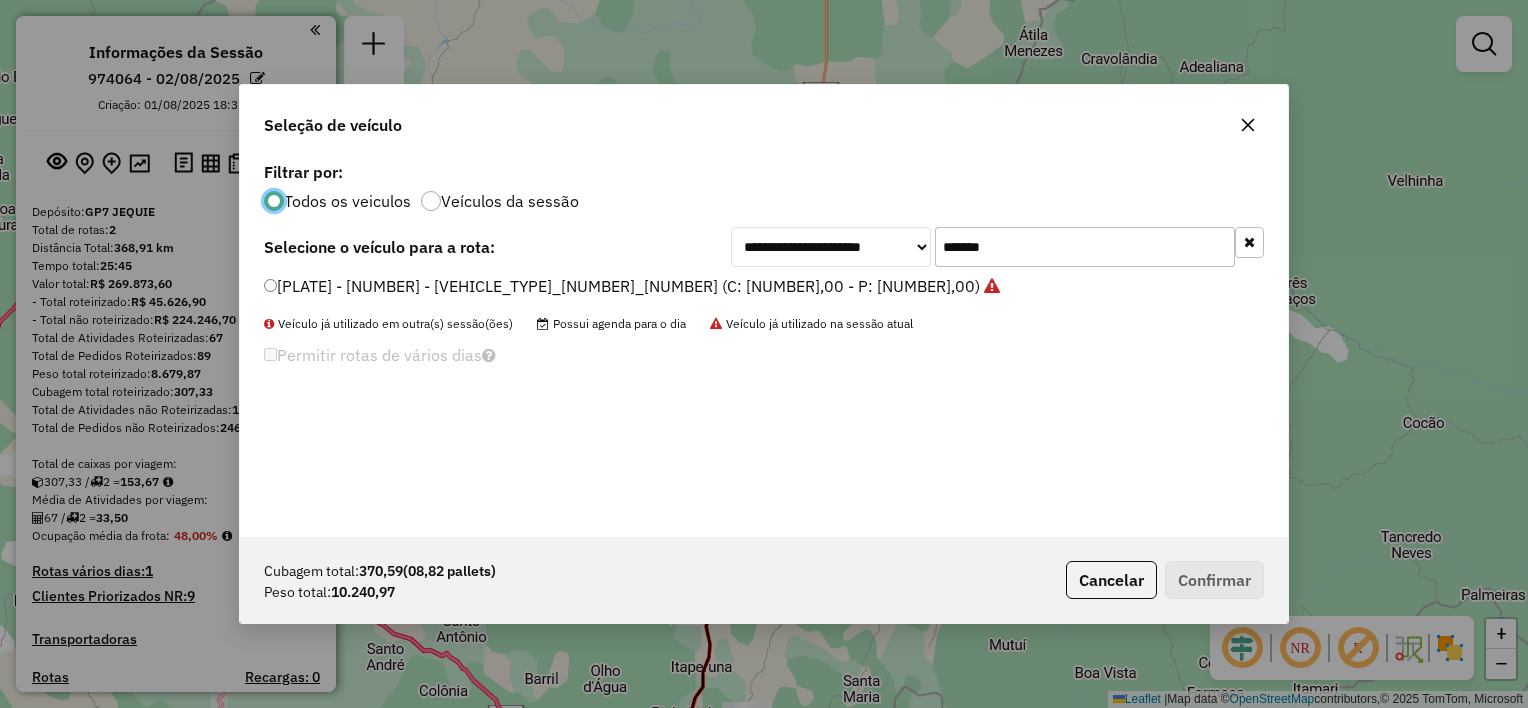 click on "*******" 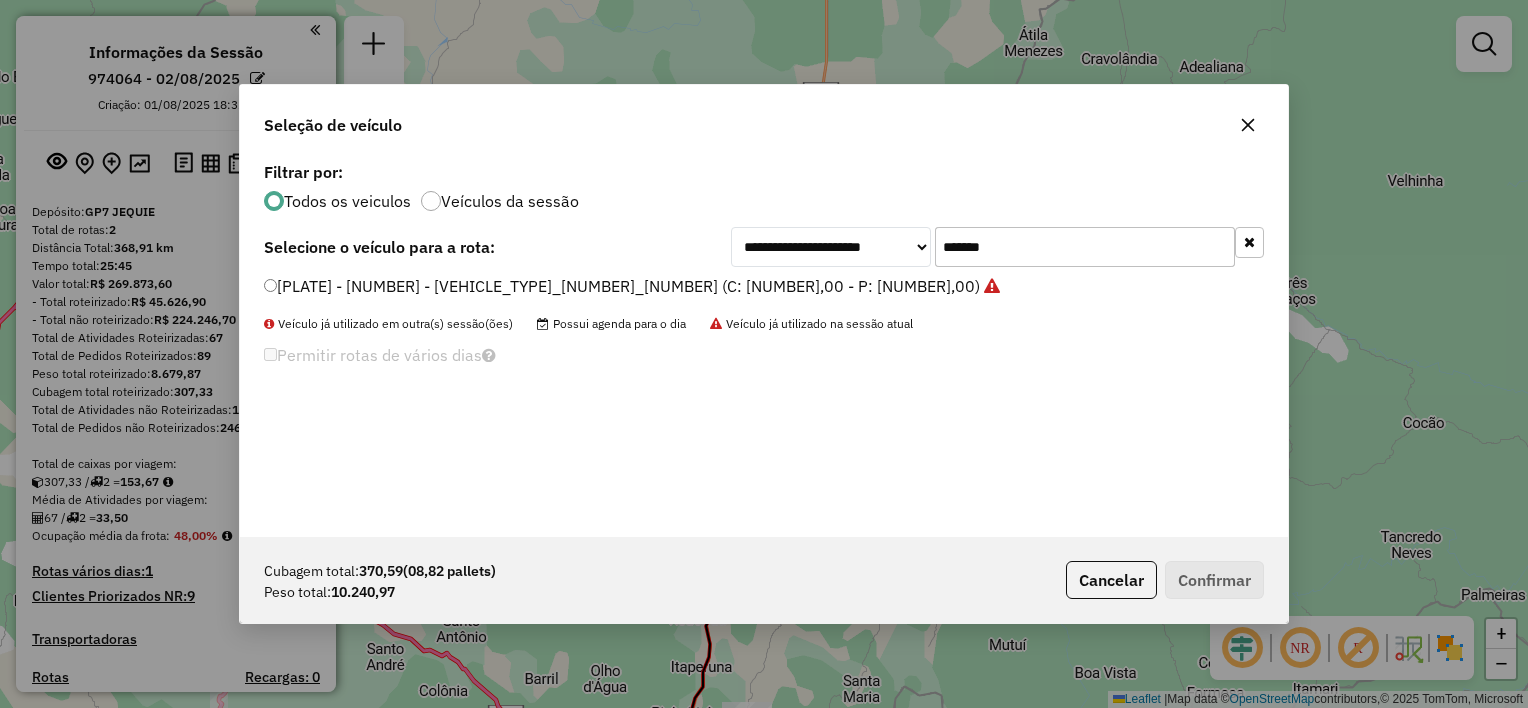 click on "*******" 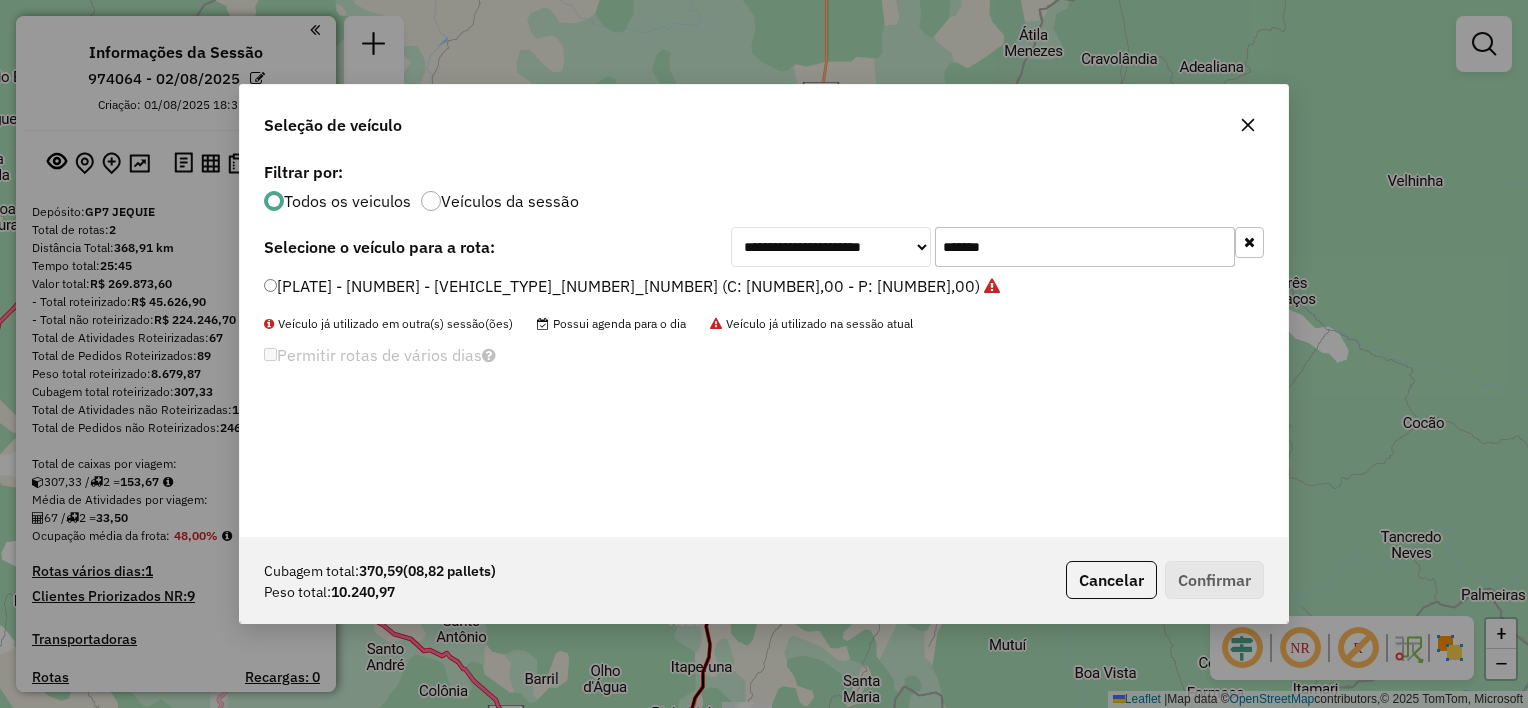 paste 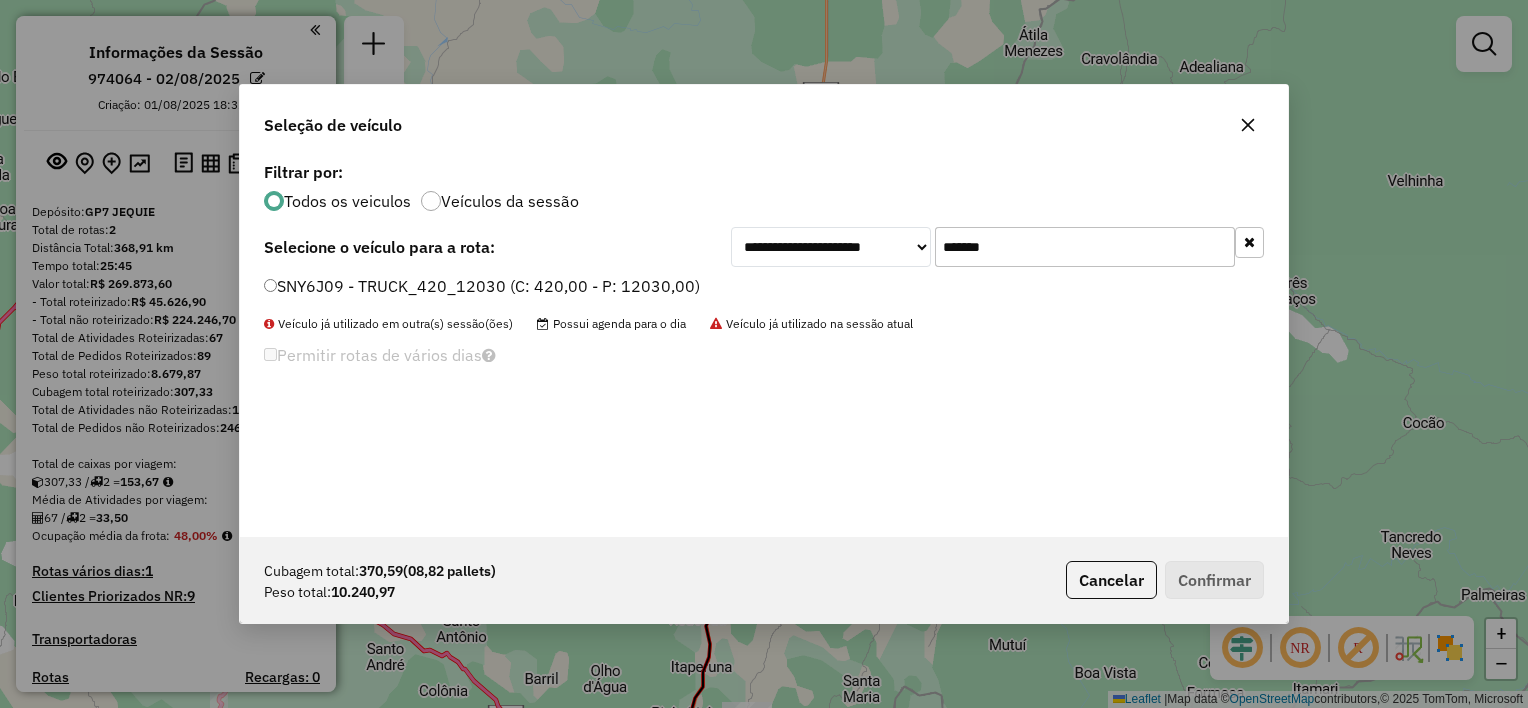 type on "*******" 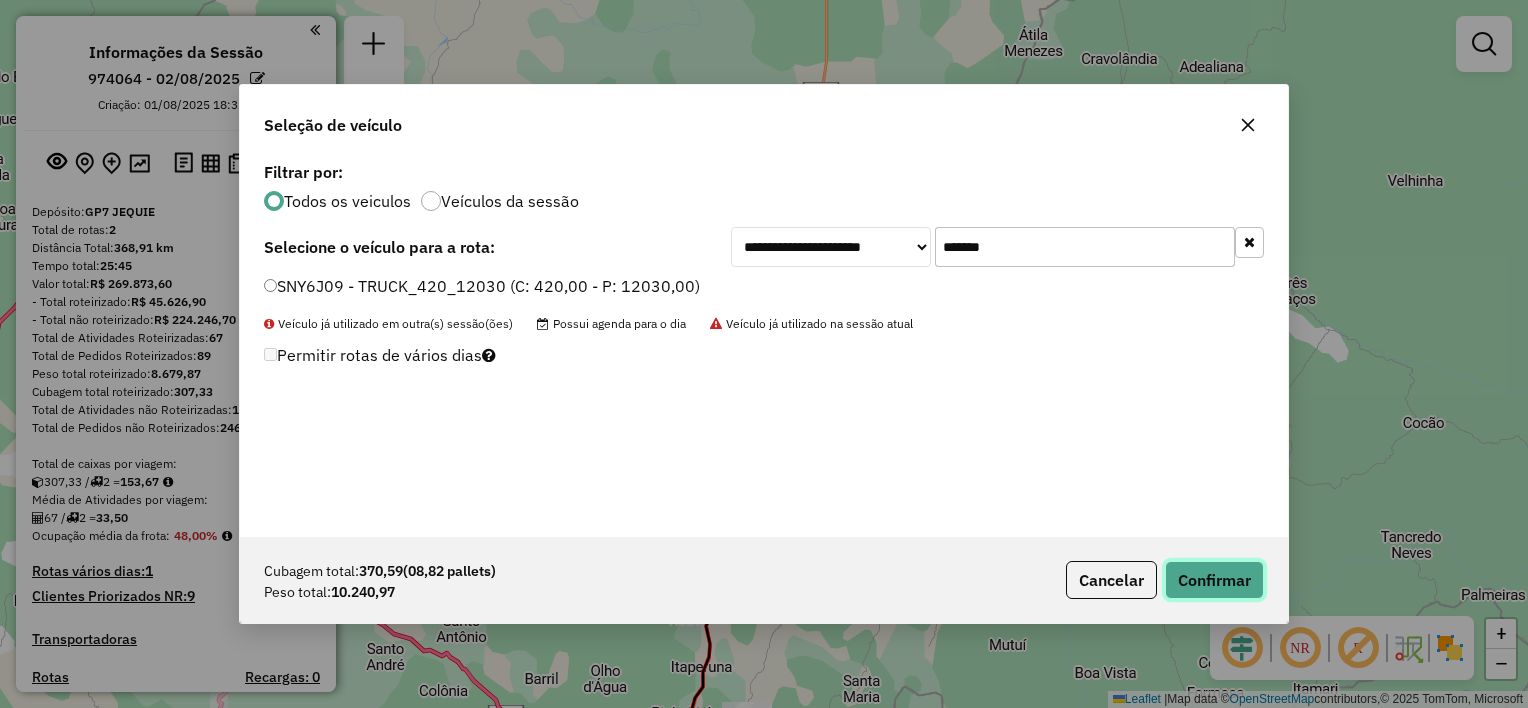 click on "Confirmar" 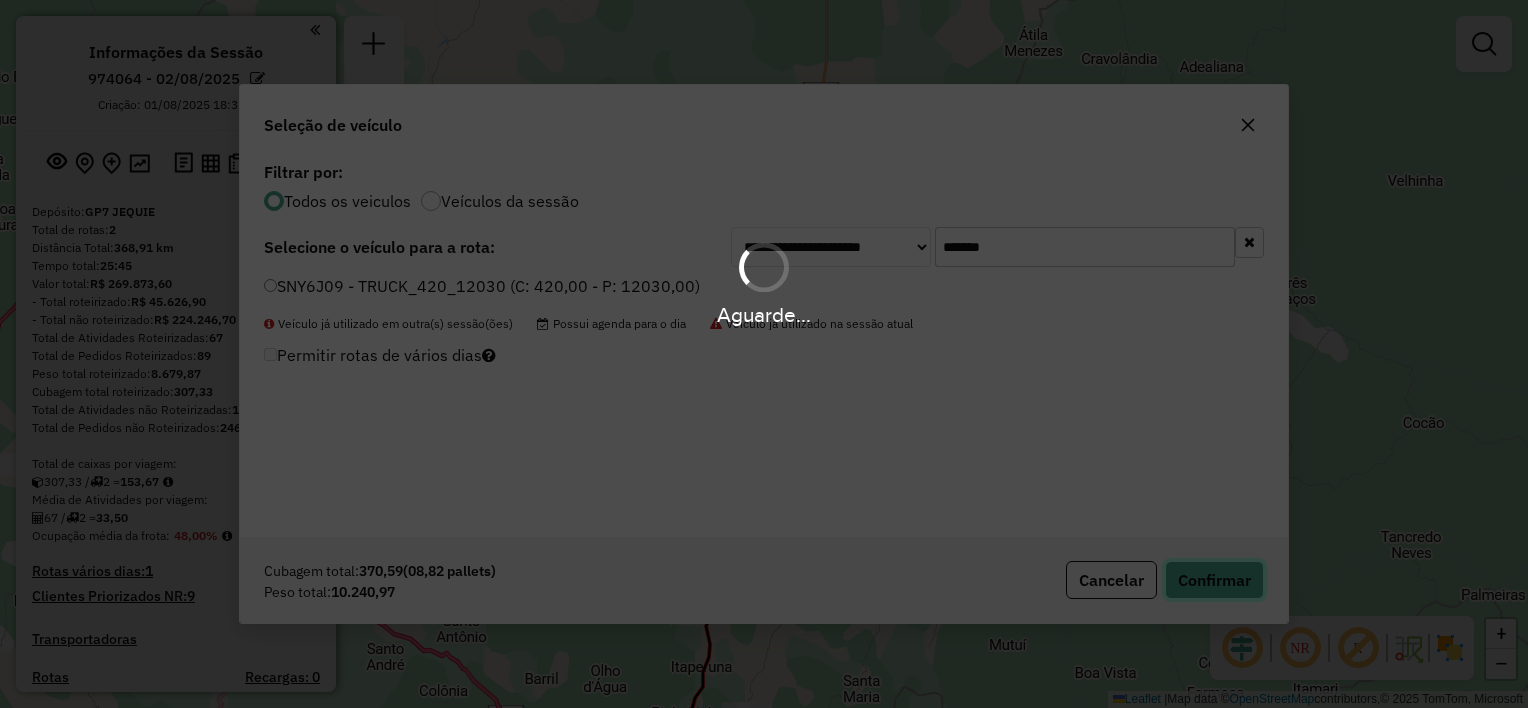 type 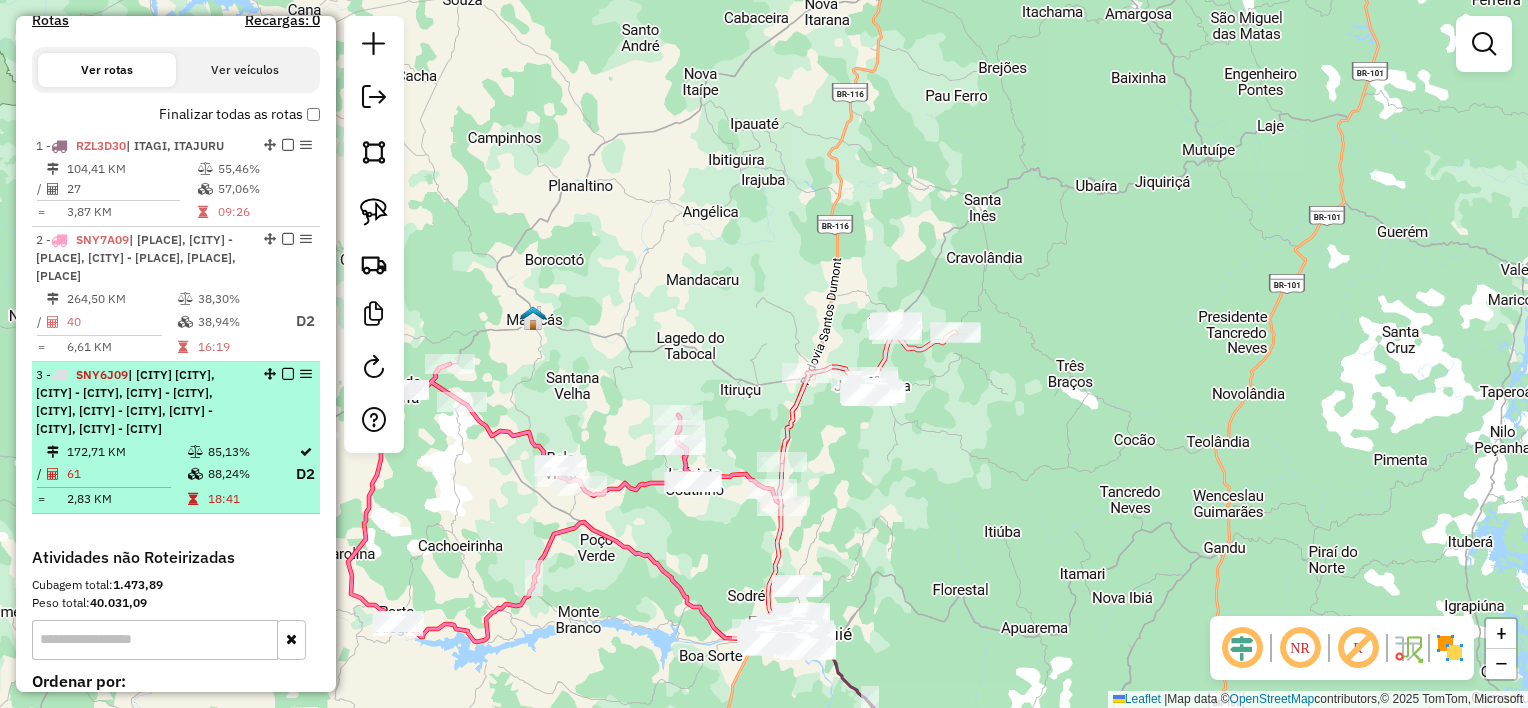 scroll, scrollTop: 700, scrollLeft: 0, axis: vertical 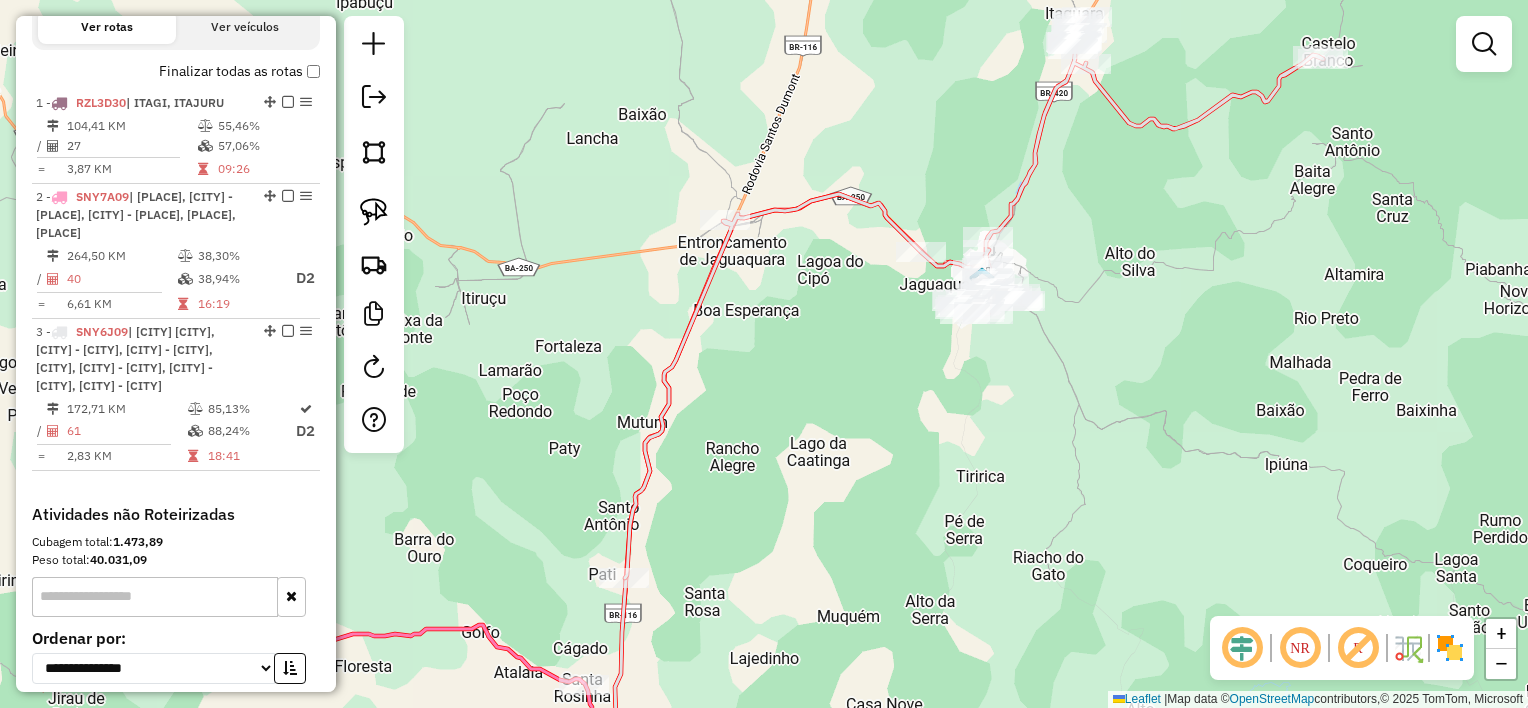 drag, startPoint x: 582, startPoint y: 526, endPoint x: 746, endPoint y: 501, distance: 165.89455 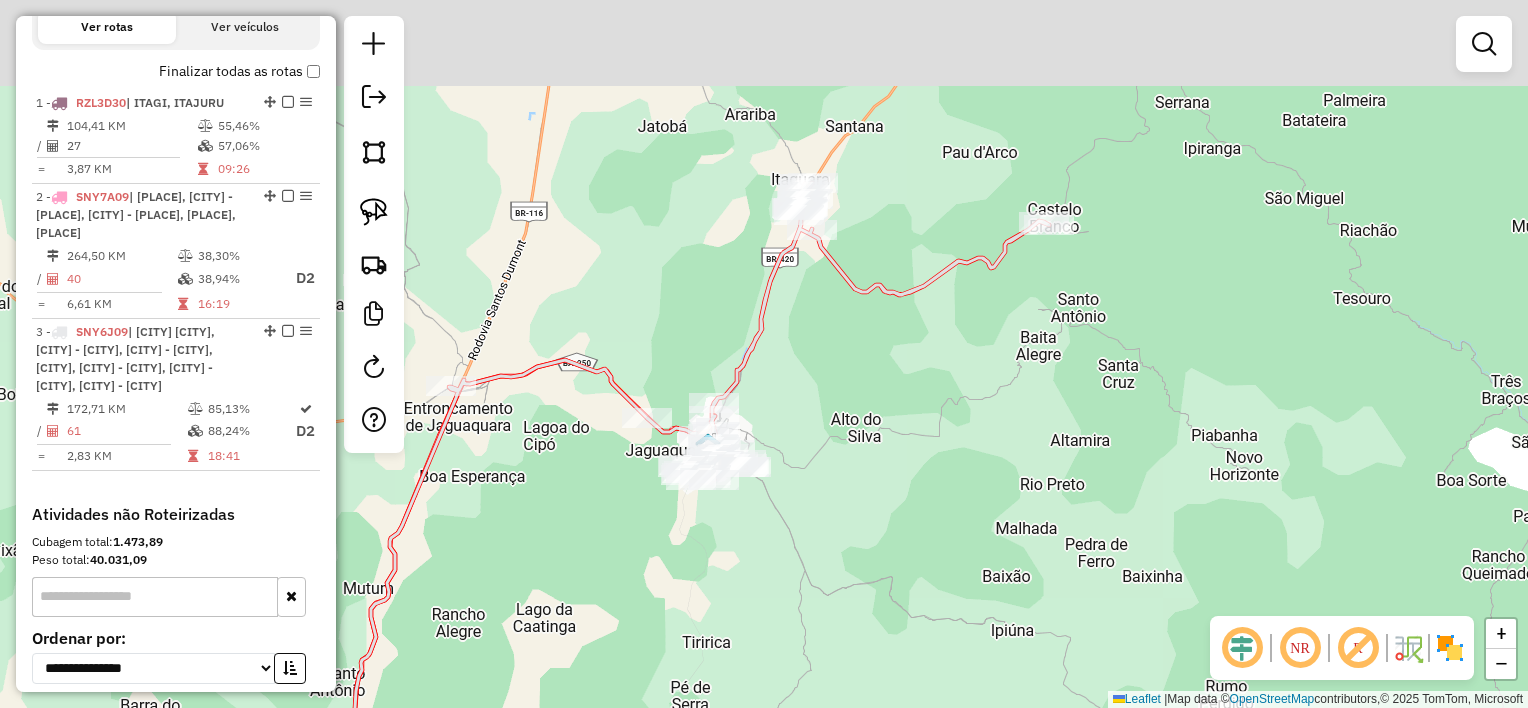 drag, startPoint x: 1046, startPoint y: 236, endPoint x: 748, endPoint y: 378, distance: 330.10303 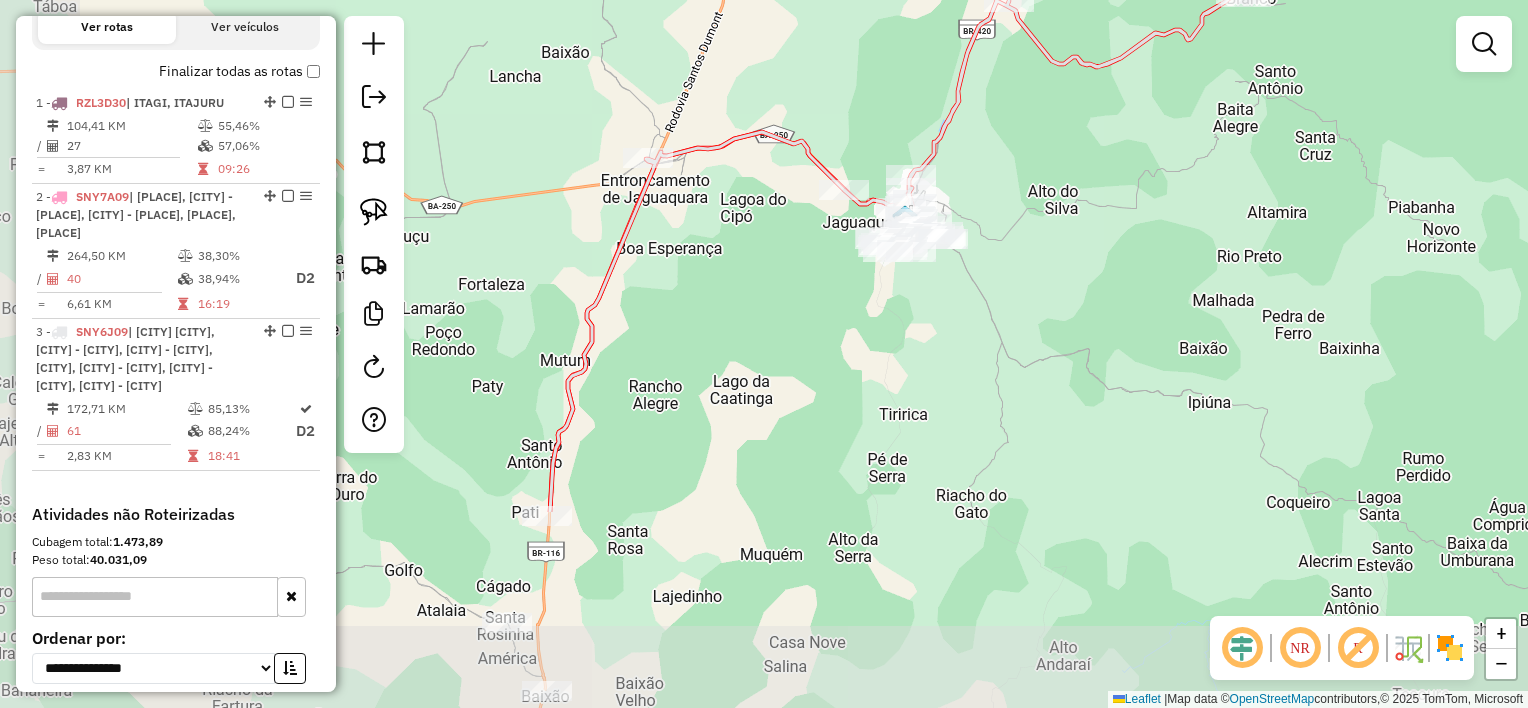drag, startPoint x: 840, startPoint y: 418, endPoint x: 1068, endPoint y: 127, distance: 369.68228 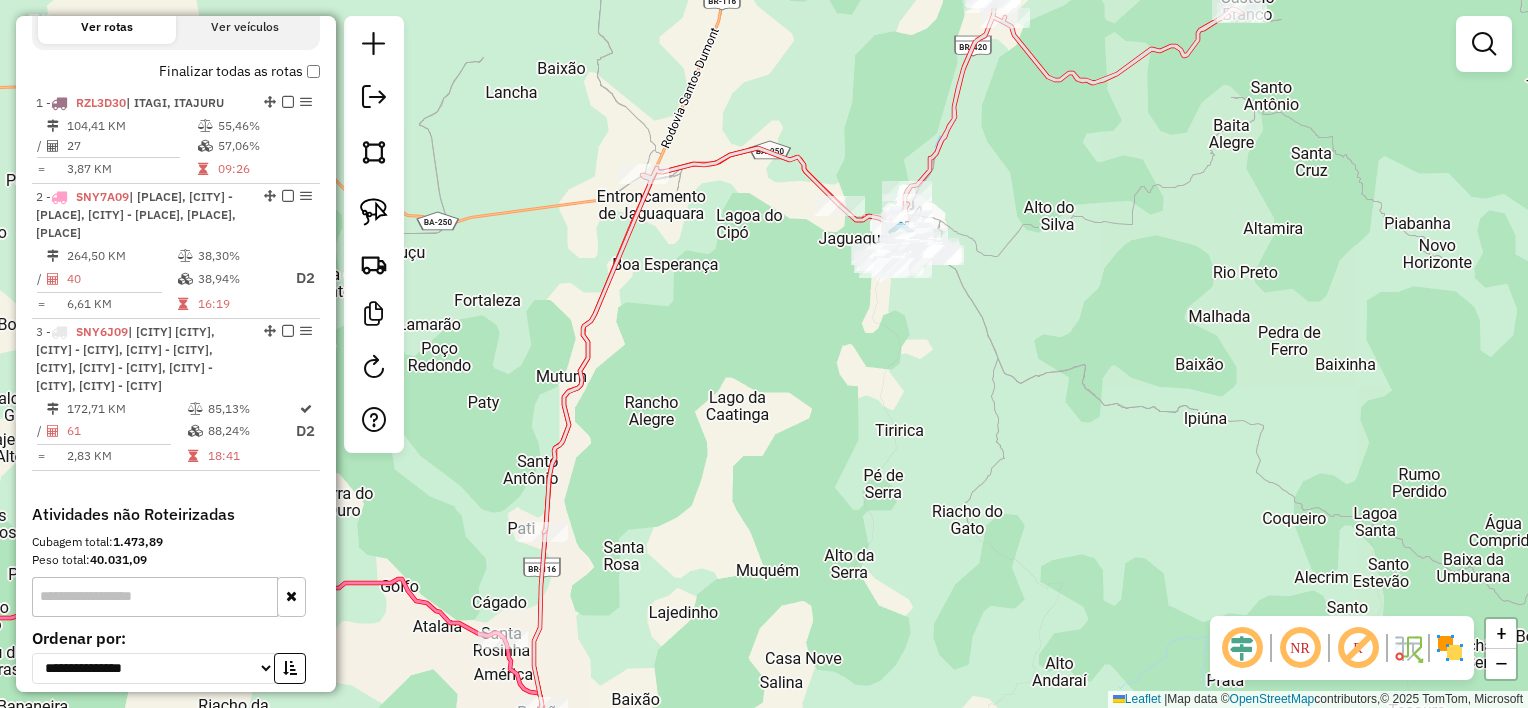 drag, startPoint x: 1056, startPoint y: 165, endPoint x: 1010, endPoint y: 245, distance: 92.28217 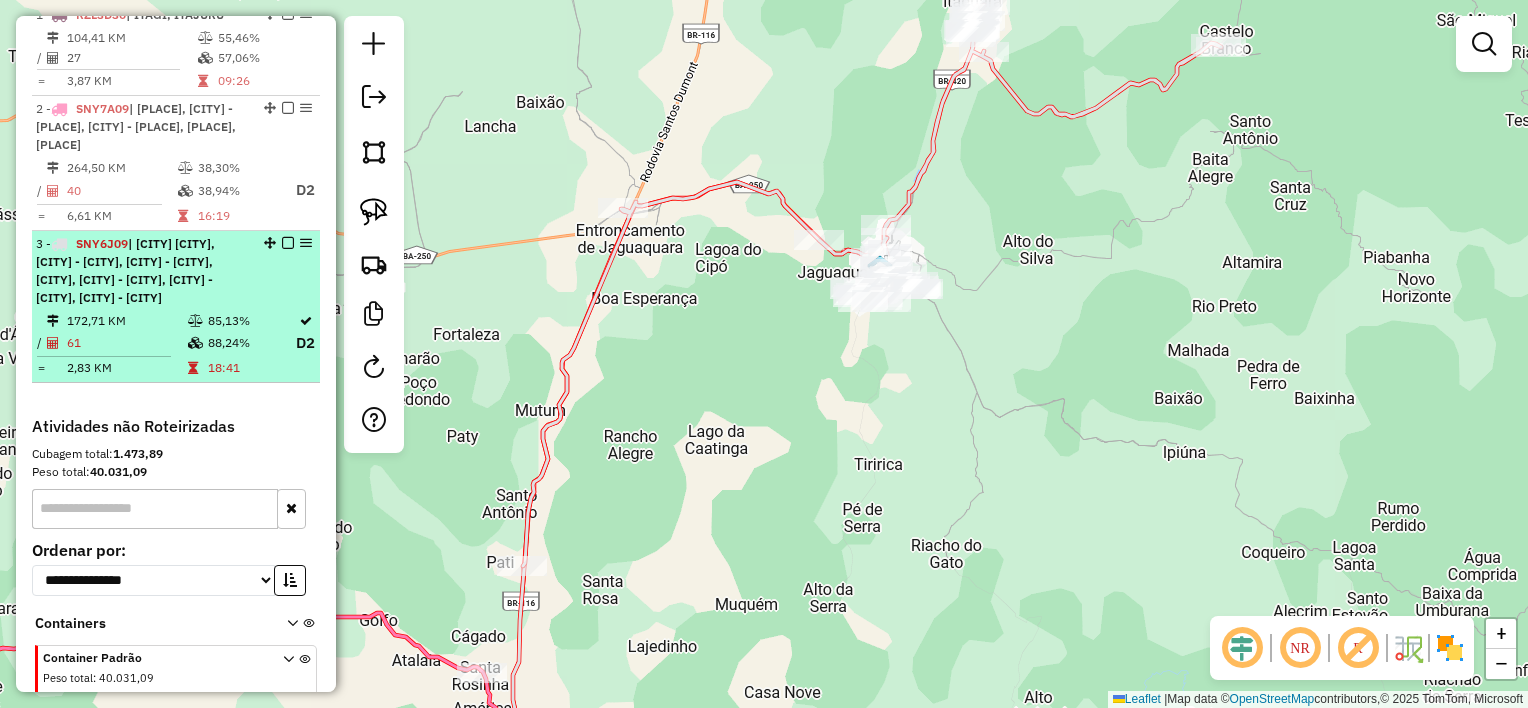 scroll, scrollTop: 943, scrollLeft: 0, axis: vertical 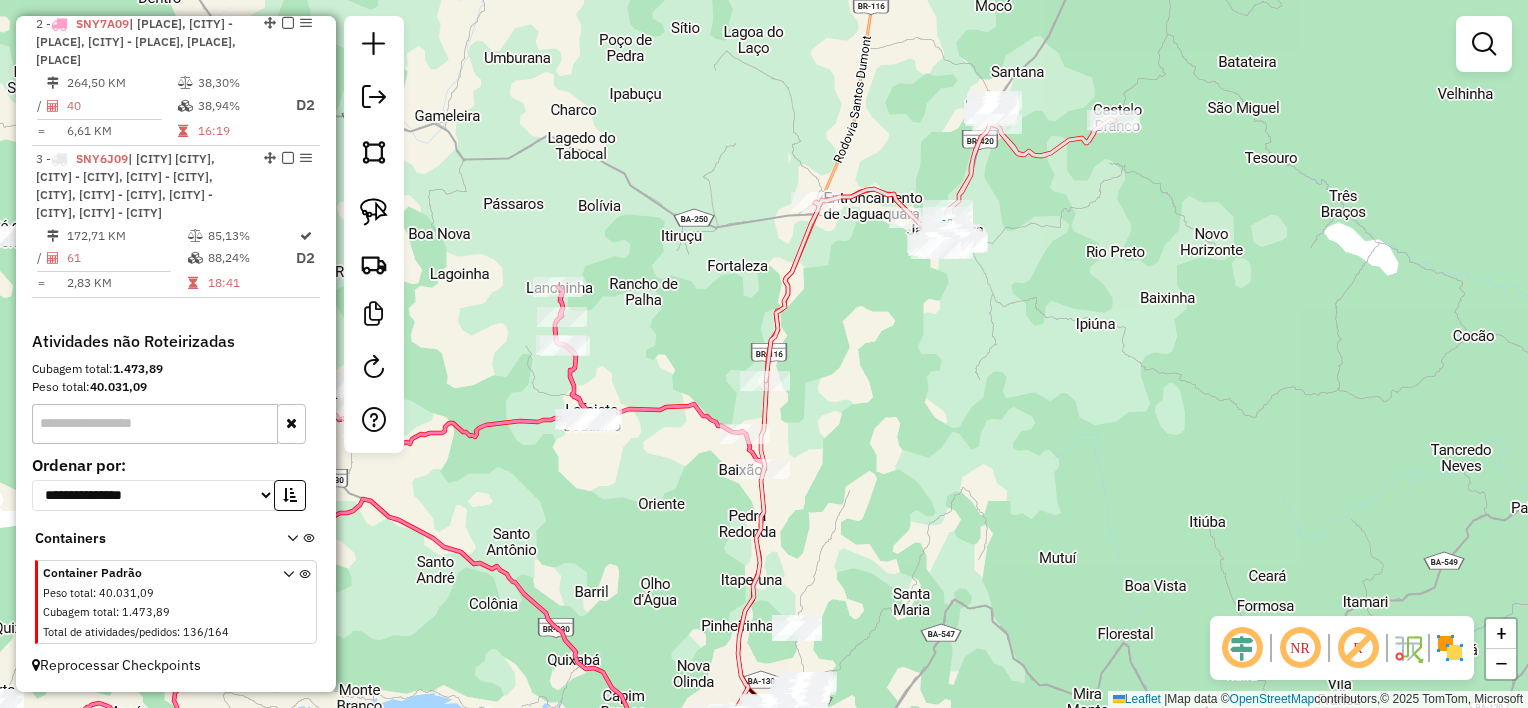 drag, startPoint x: 1019, startPoint y: 226, endPoint x: 1019, endPoint y: 237, distance: 11 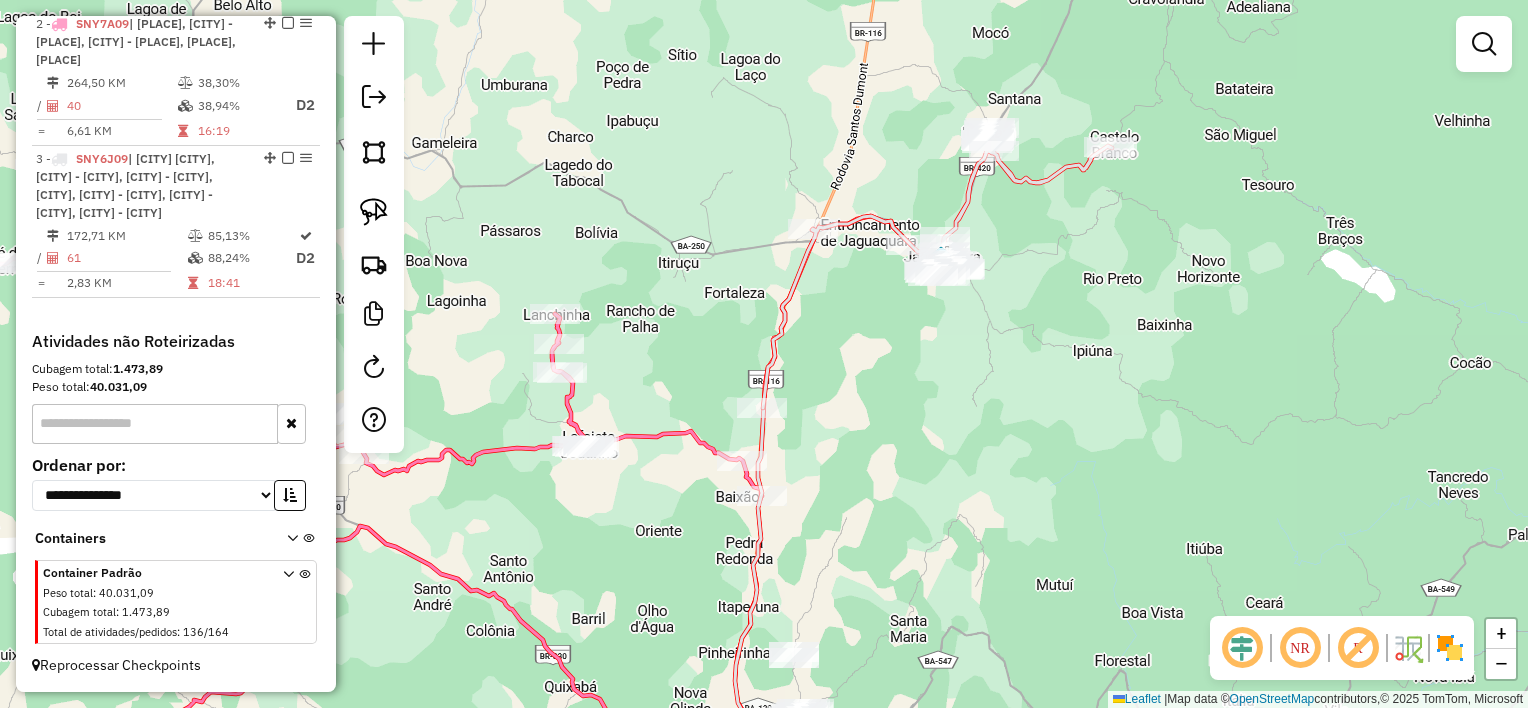 drag, startPoint x: 1048, startPoint y: 228, endPoint x: 1030, endPoint y: 317, distance: 90.80198 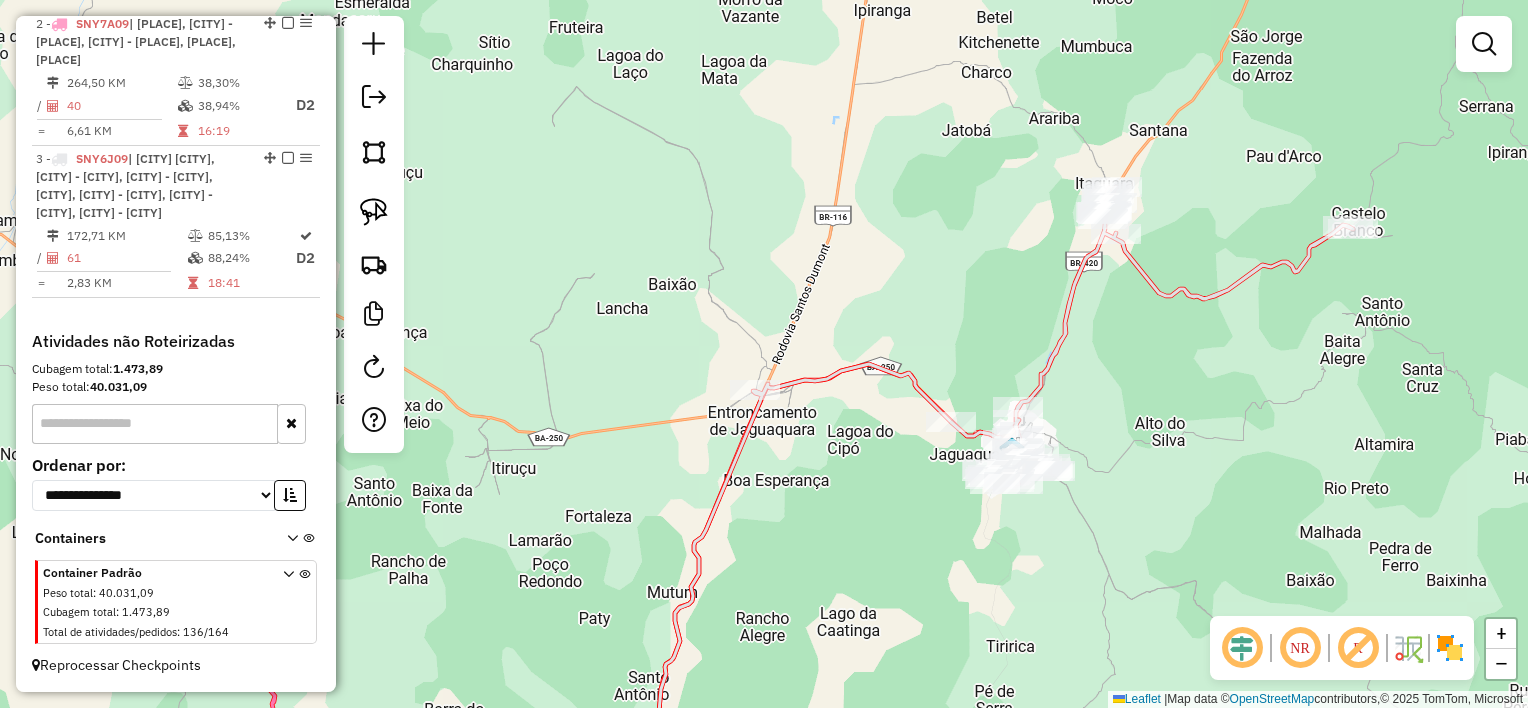 drag, startPoint x: 1036, startPoint y: 488, endPoint x: 1098, endPoint y: 386, distance: 119.36499 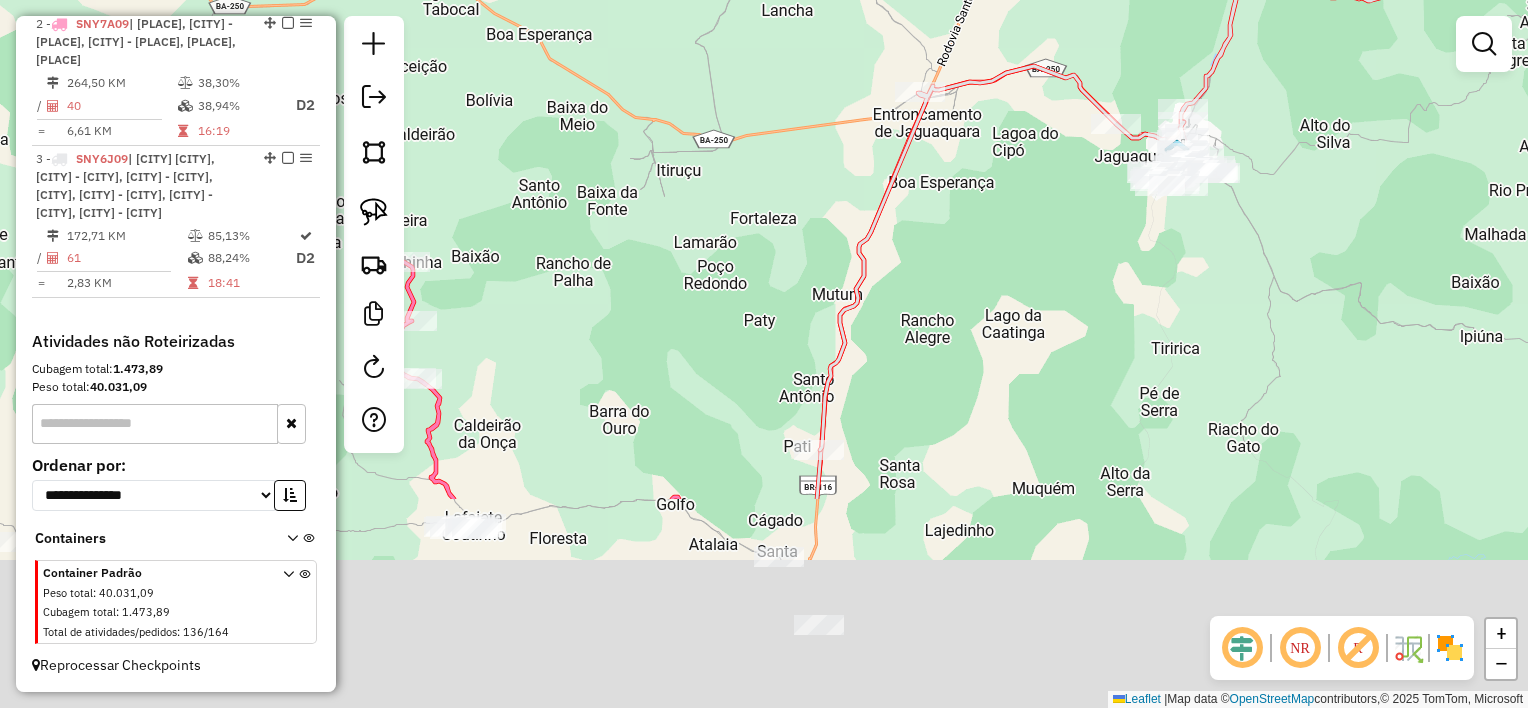 drag, startPoint x: 976, startPoint y: 510, endPoint x: 1067, endPoint y: 152, distance: 369.3846 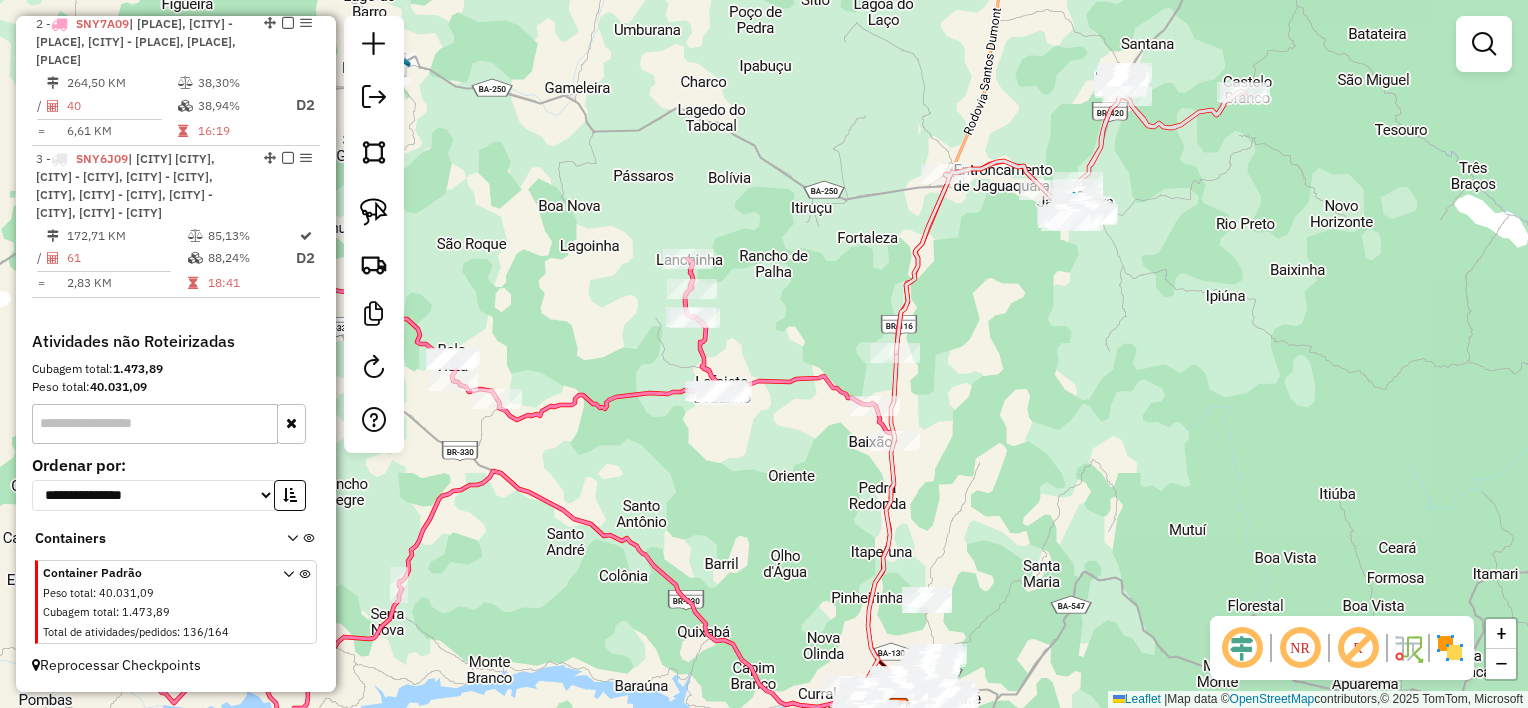 drag, startPoint x: 959, startPoint y: 379, endPoint x: 864, endPoint y: 401, distance: 97.5141 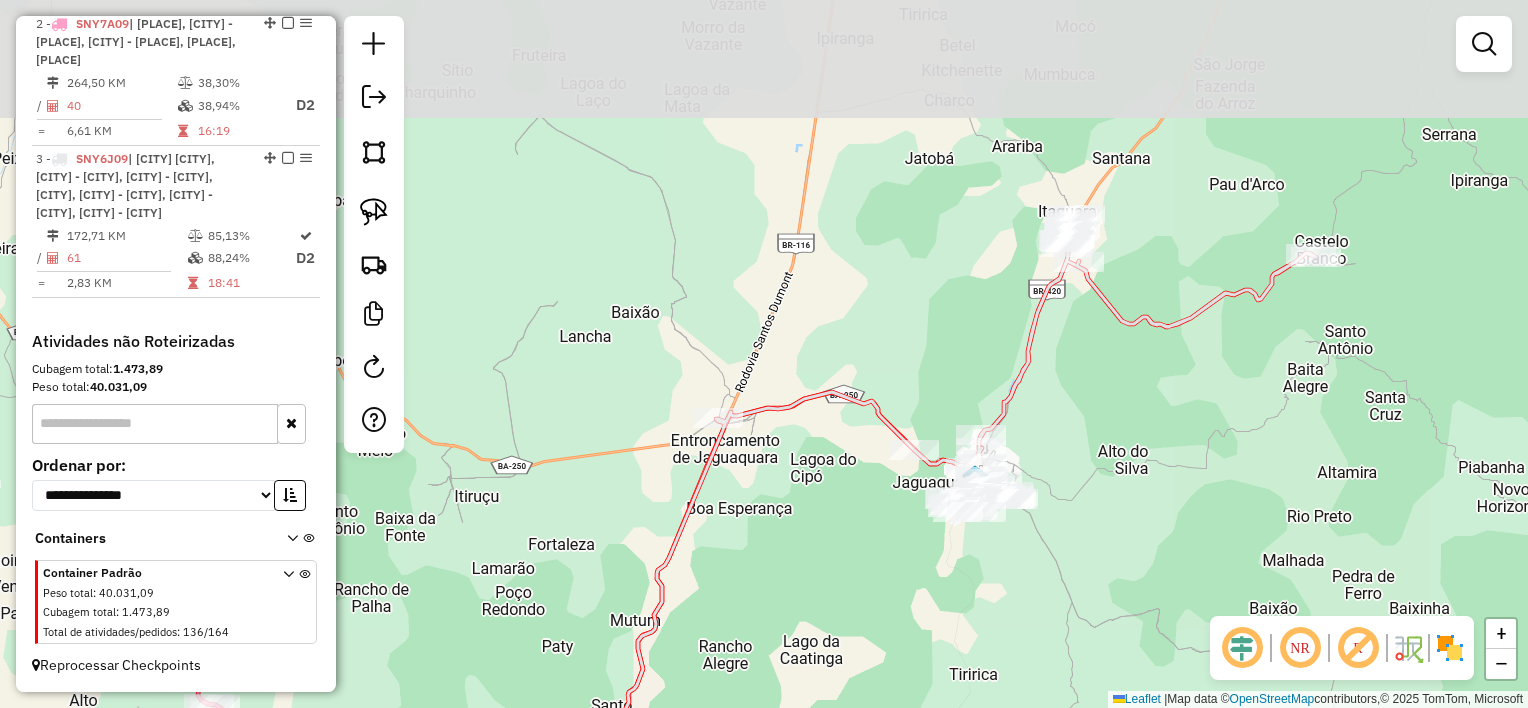 drag, startPoint x: 1087, startPoint y: 332, endPoint x: 1120, endPoint y: 372, distance: 51.855568 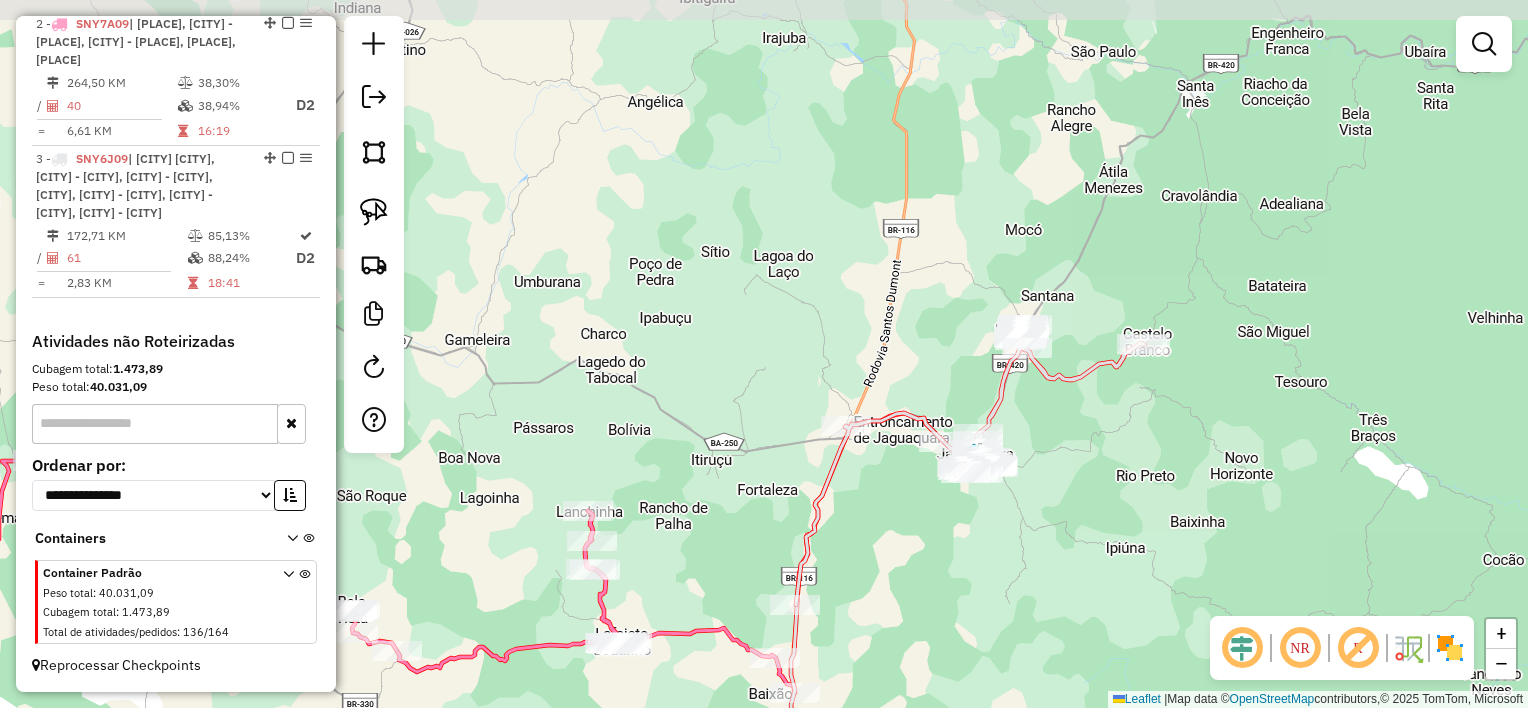 drag, startPoint x: 1175, startPoint y: 214, endPoint x: 1097, endPoint y: 289, distance: 108.20813 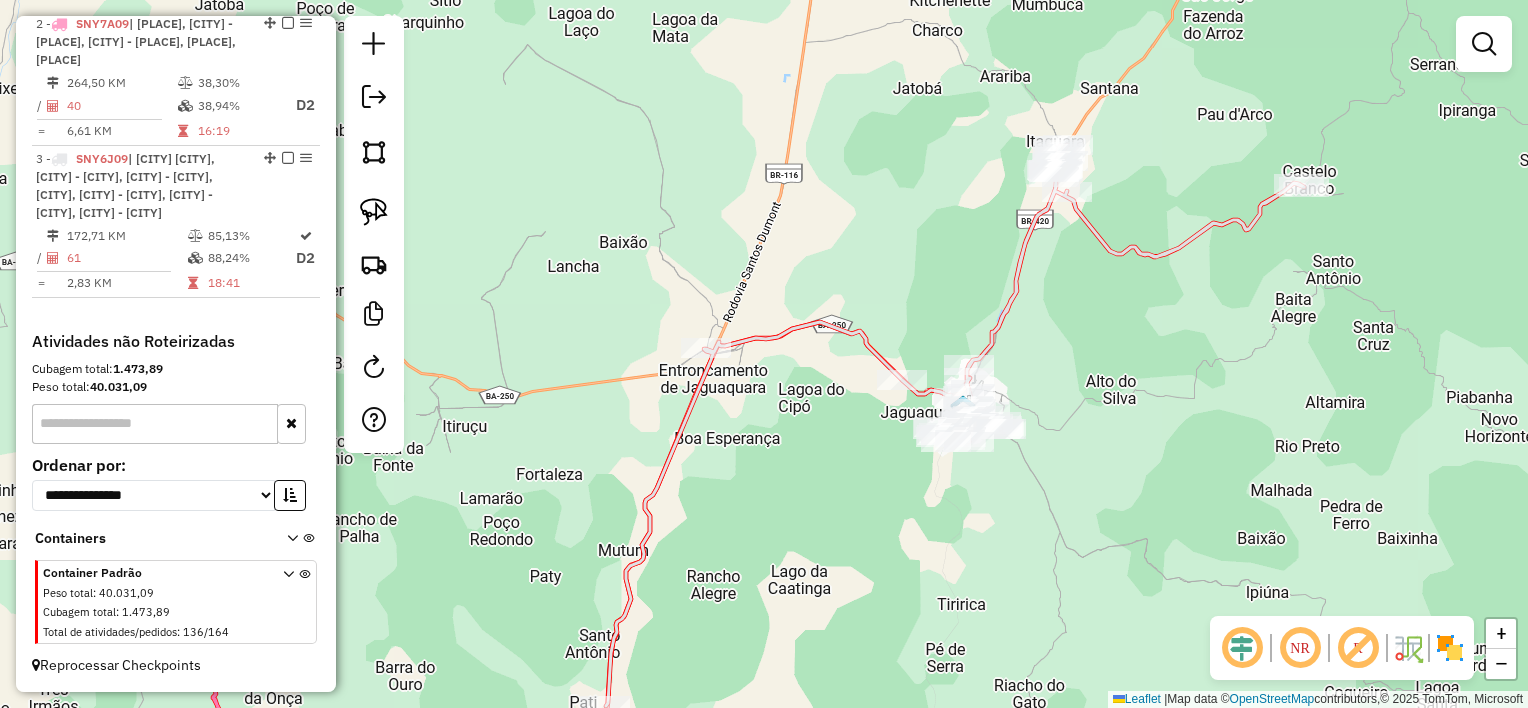 drag, startPoint x: 1005, startPoint y: 439, endPoint x: 1048, endPoint y: 290, distance: 155.08063 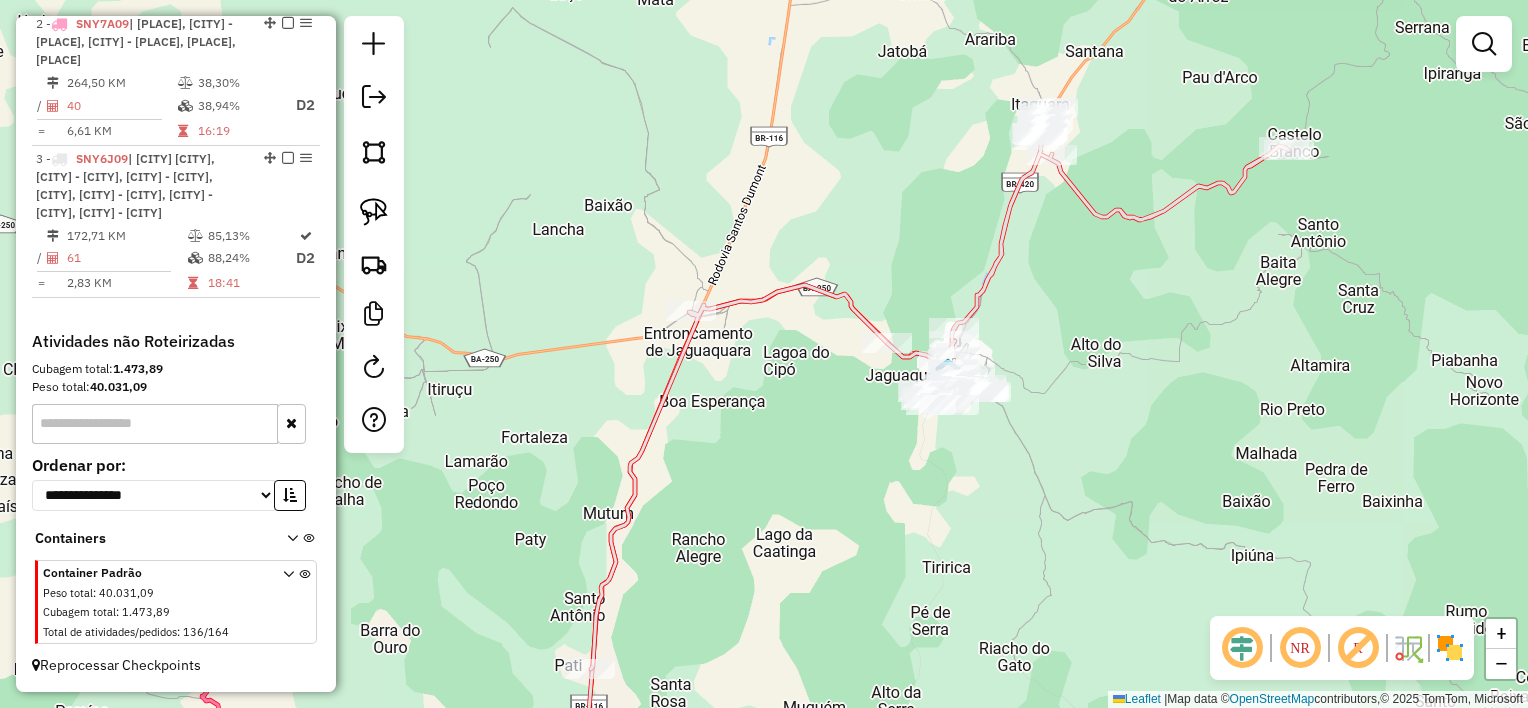 drag, startPoint x: 1092, startPoint y: 292, endPoint x: 879, endPoint y: 290, distance: 213.00938 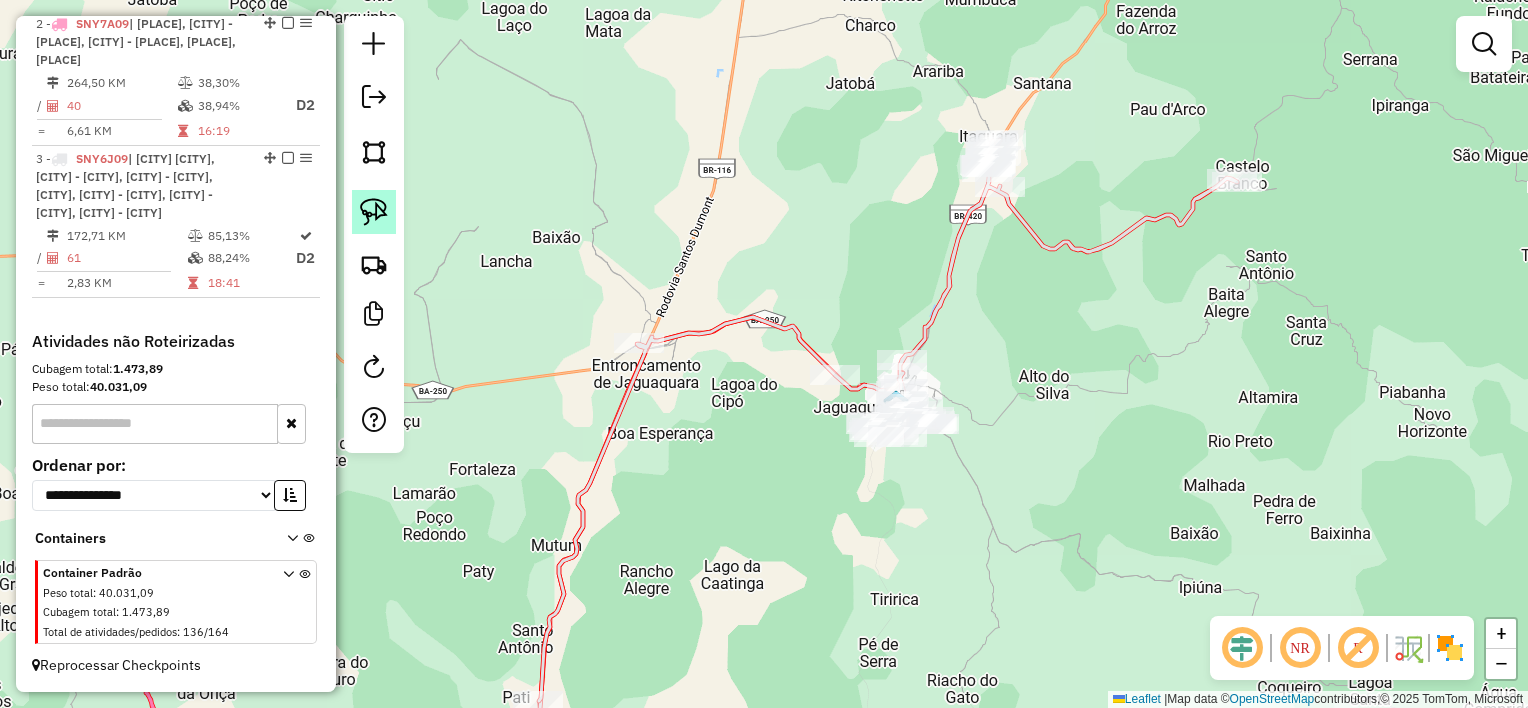 click 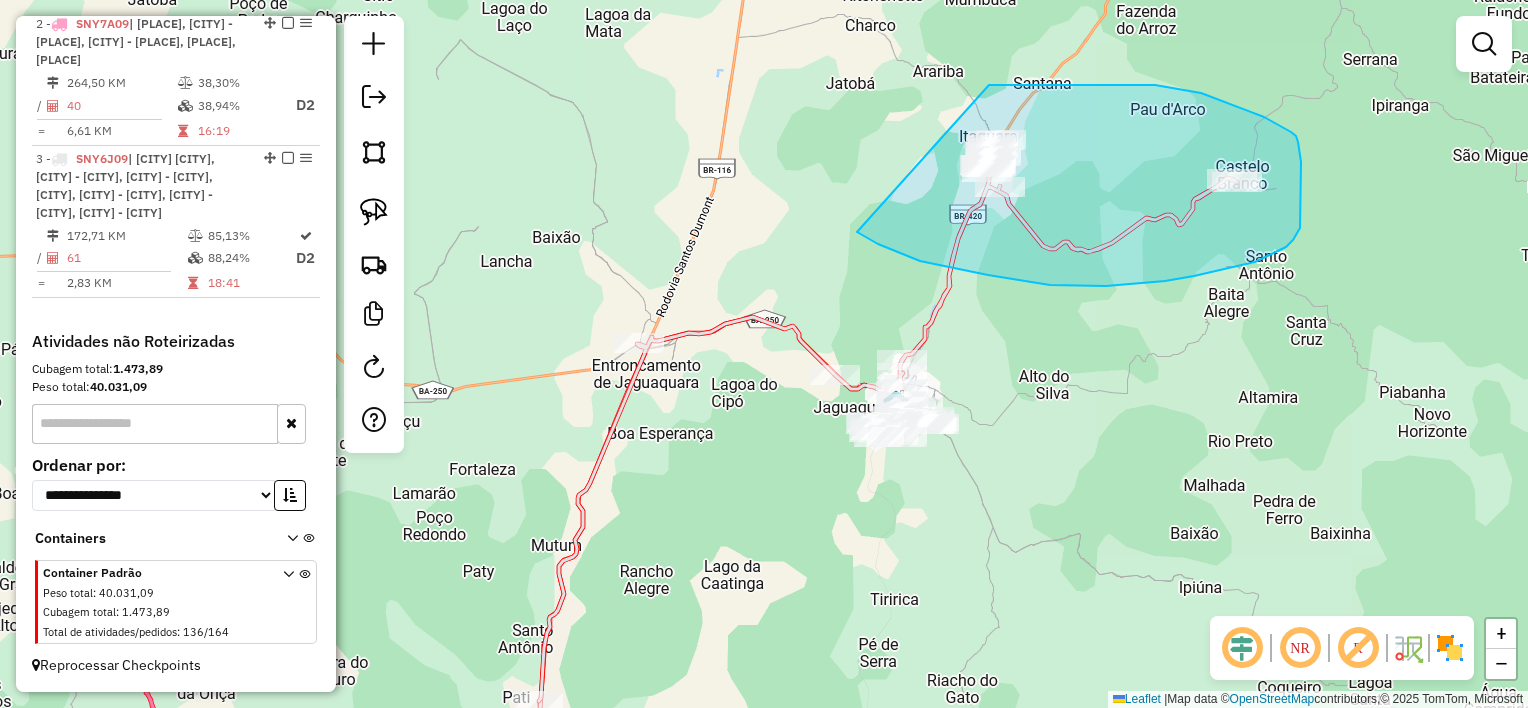 drag, startPoint x: 1088, startPoint y: 85, endPoint x: 780, endPoint y: 115, distance: 309.45758 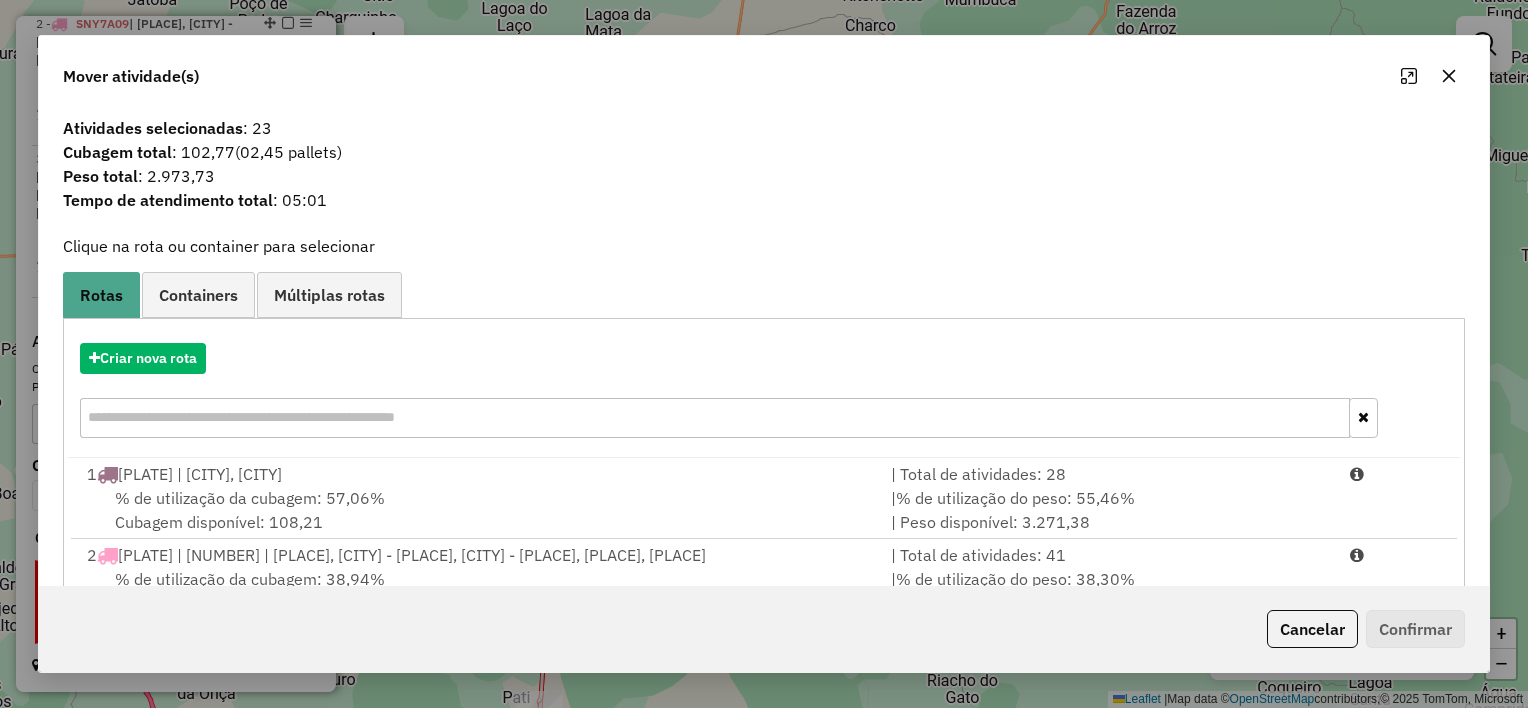 click 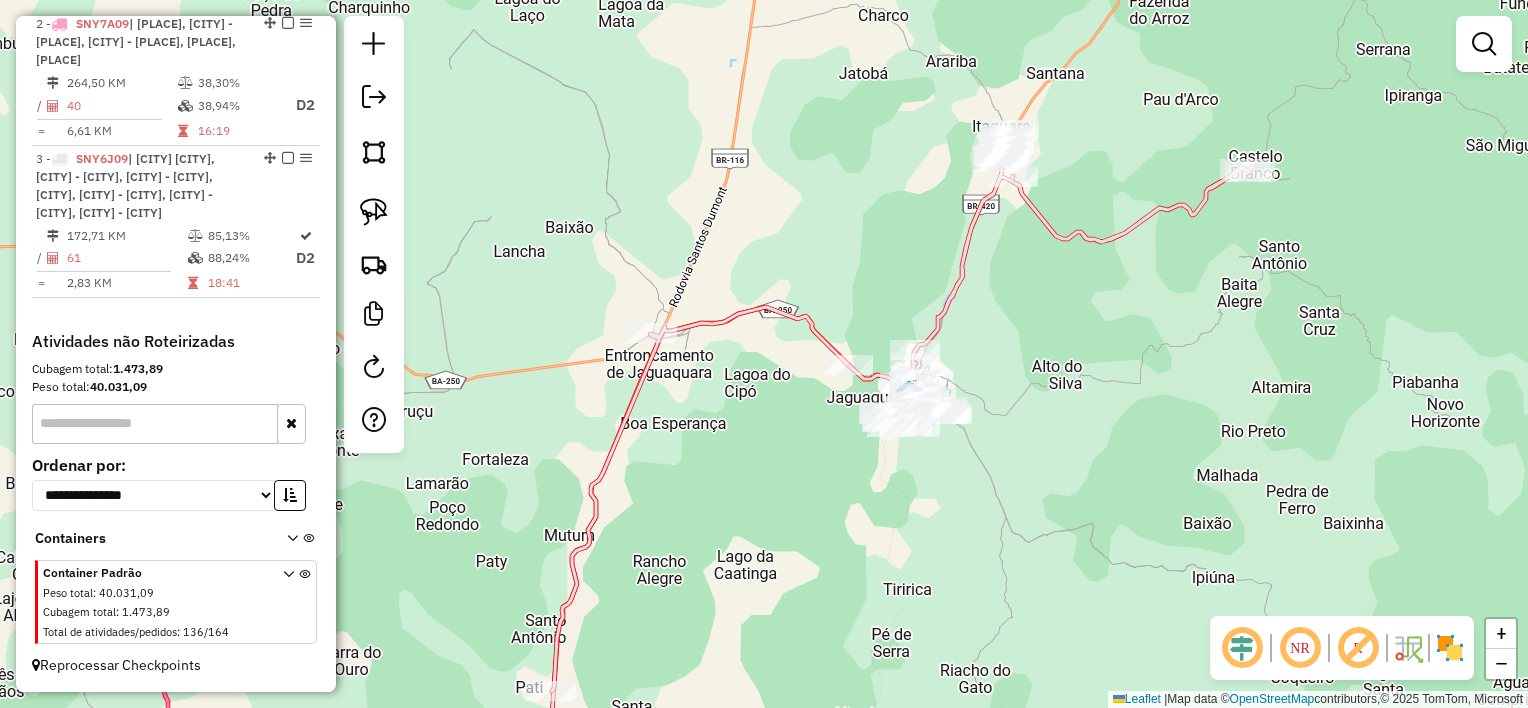 drag, startPoint x: 988, startPoint y: 348, endPoint x: 1068, endPoint y: 308, distance: 89.44272 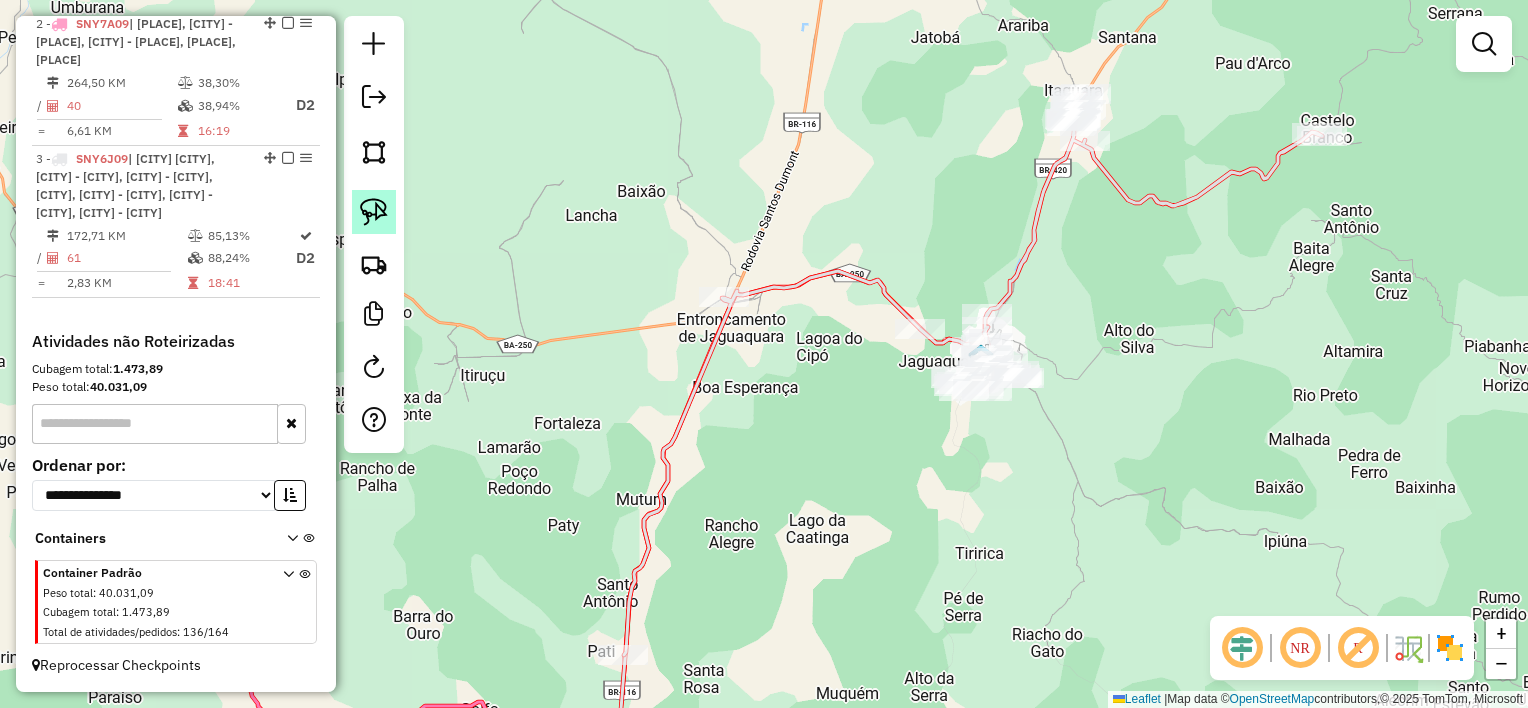 click 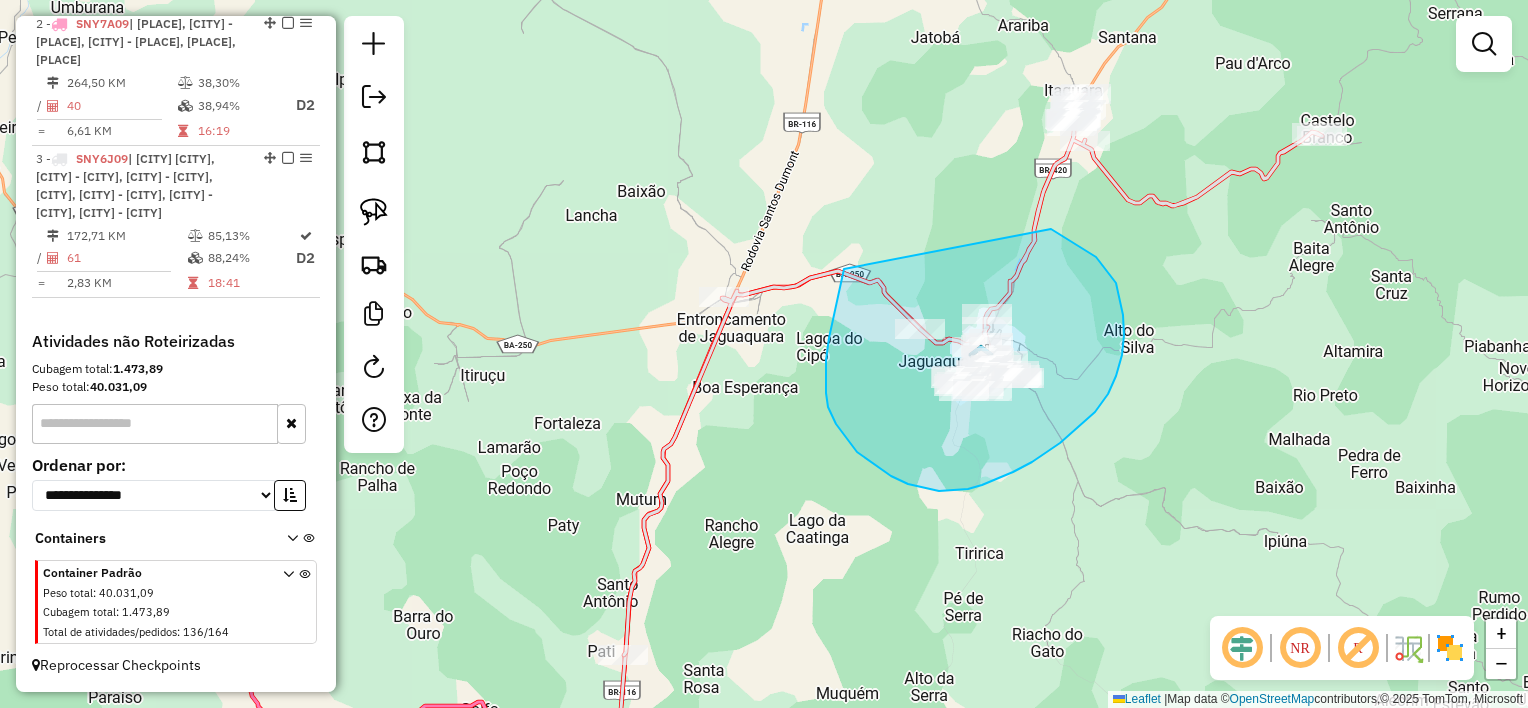 drag, startPoint x: 1108, startPoint y: 271, endPoint x: 875, endPoint y: 222, distance: 238.09662 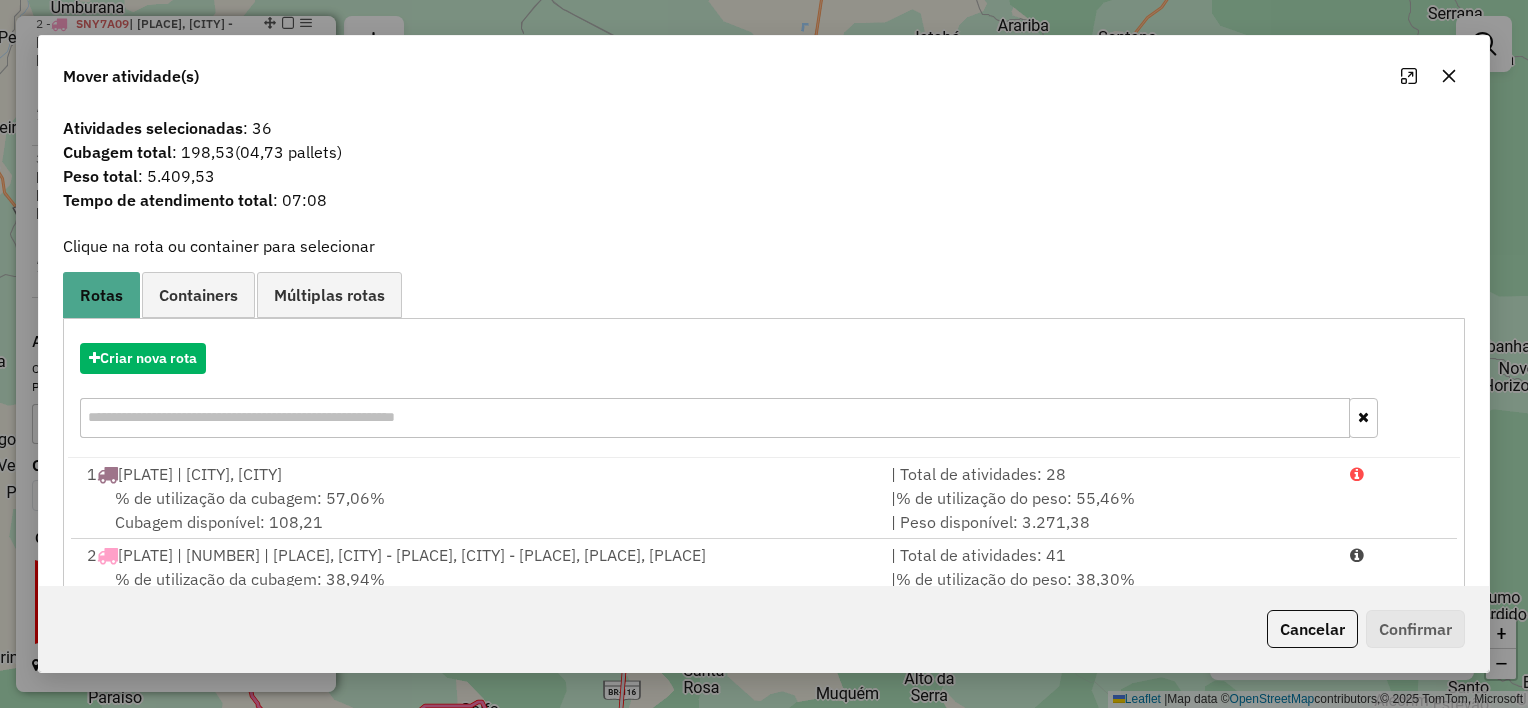 click 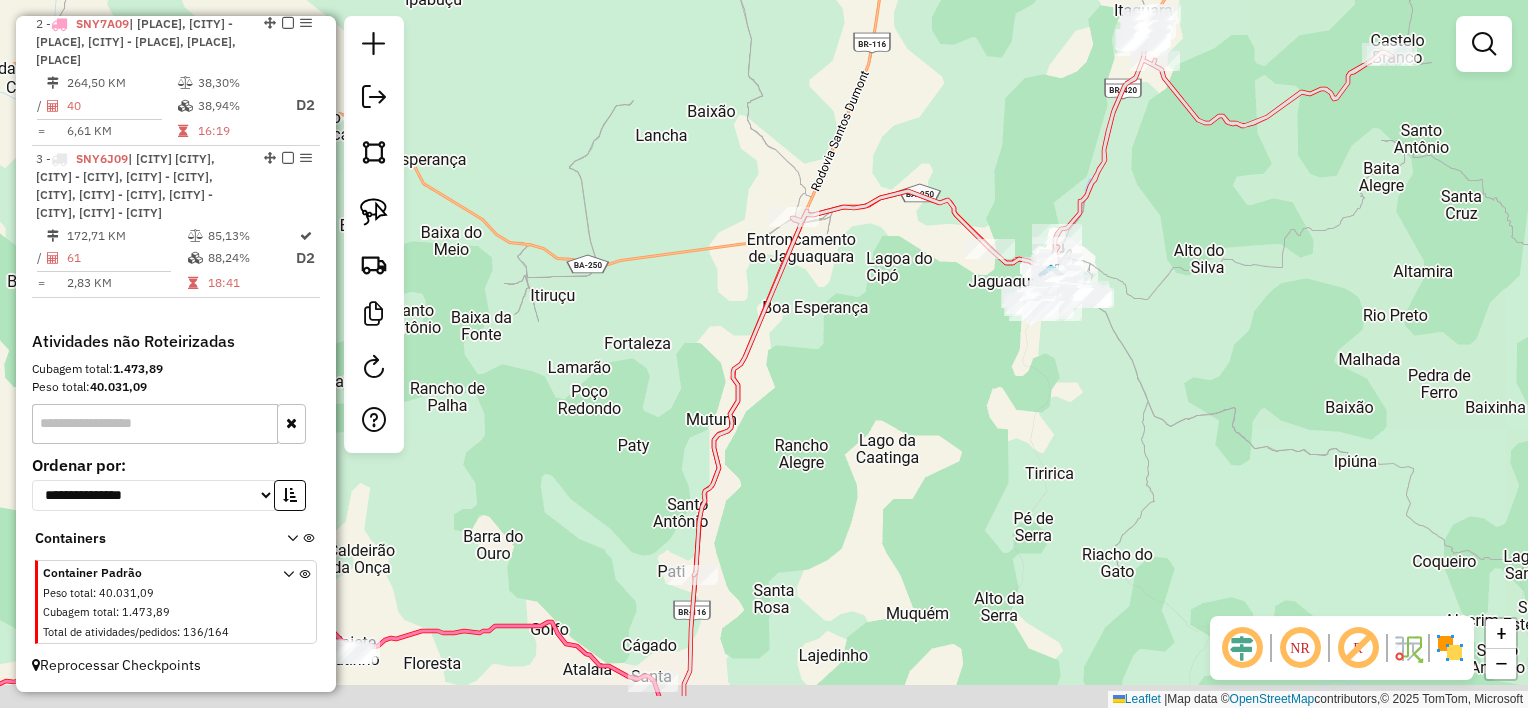 drag, startPoint x: 764, startPoint y: 411, endPoint x: 865, endPoint y: 289, distance: 158.38245 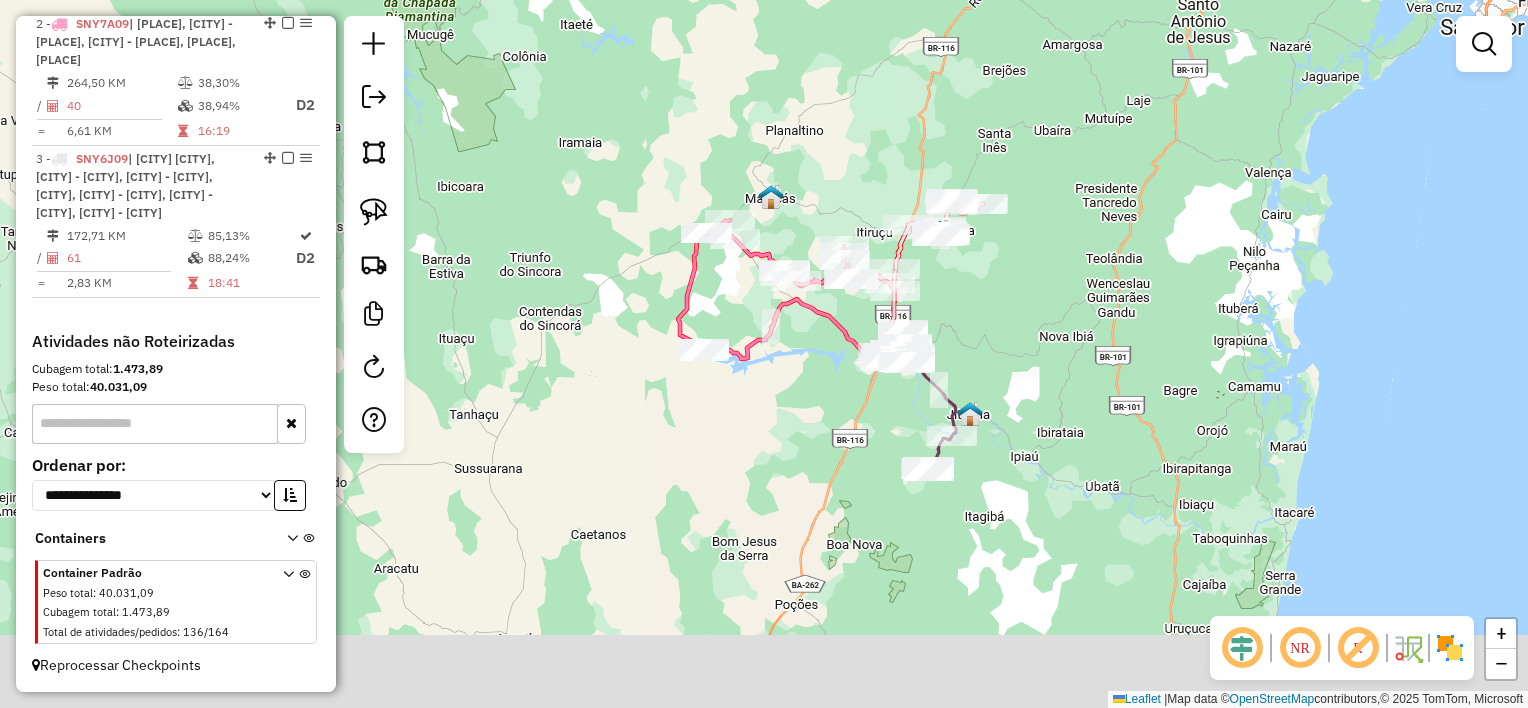 drag, startPoint x: 996, startPoint y: 460, endPoint x: 953, endPoint y: 235, distance: 229.07204 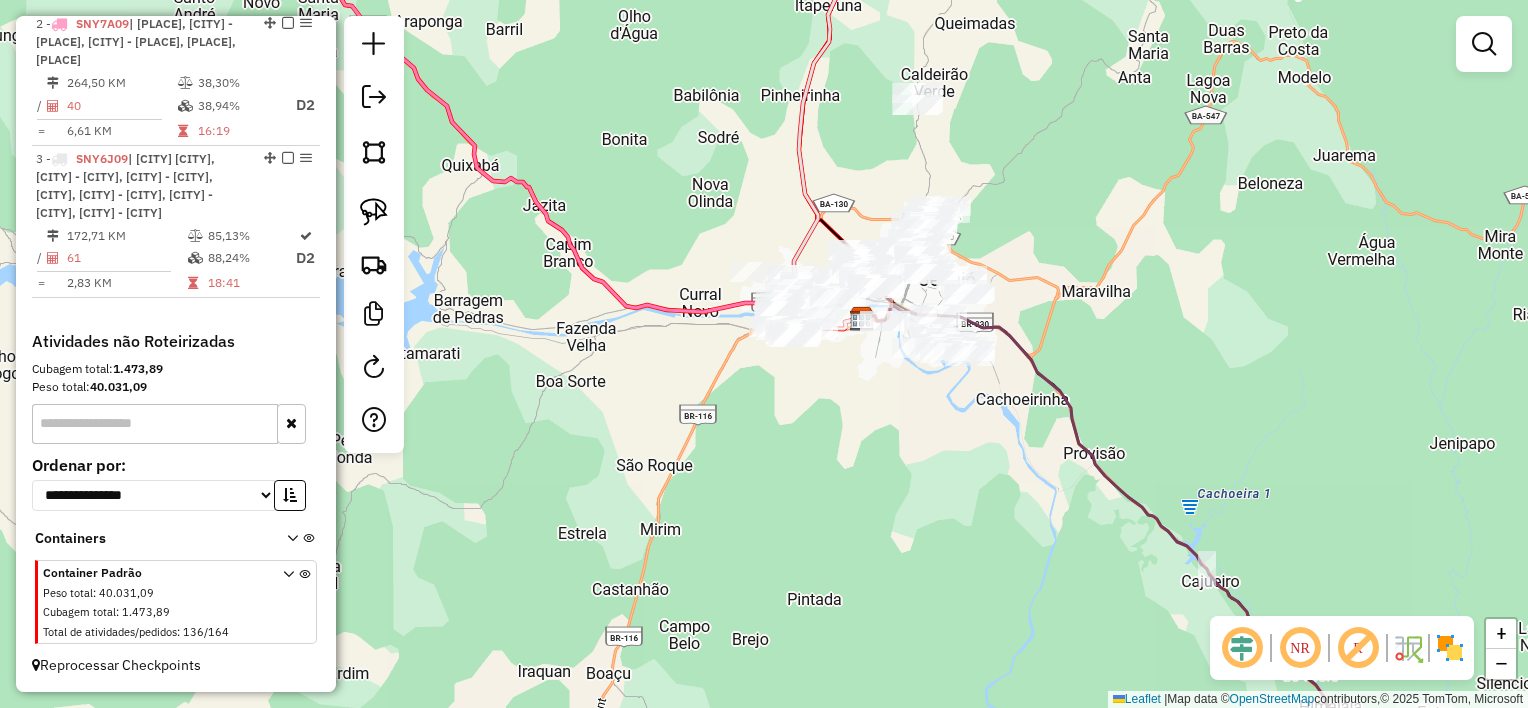 drag, startPoint x: 1012, startPoint y: 176, endPoint x: 1025, endPoint y: 155, distance: 24.698177 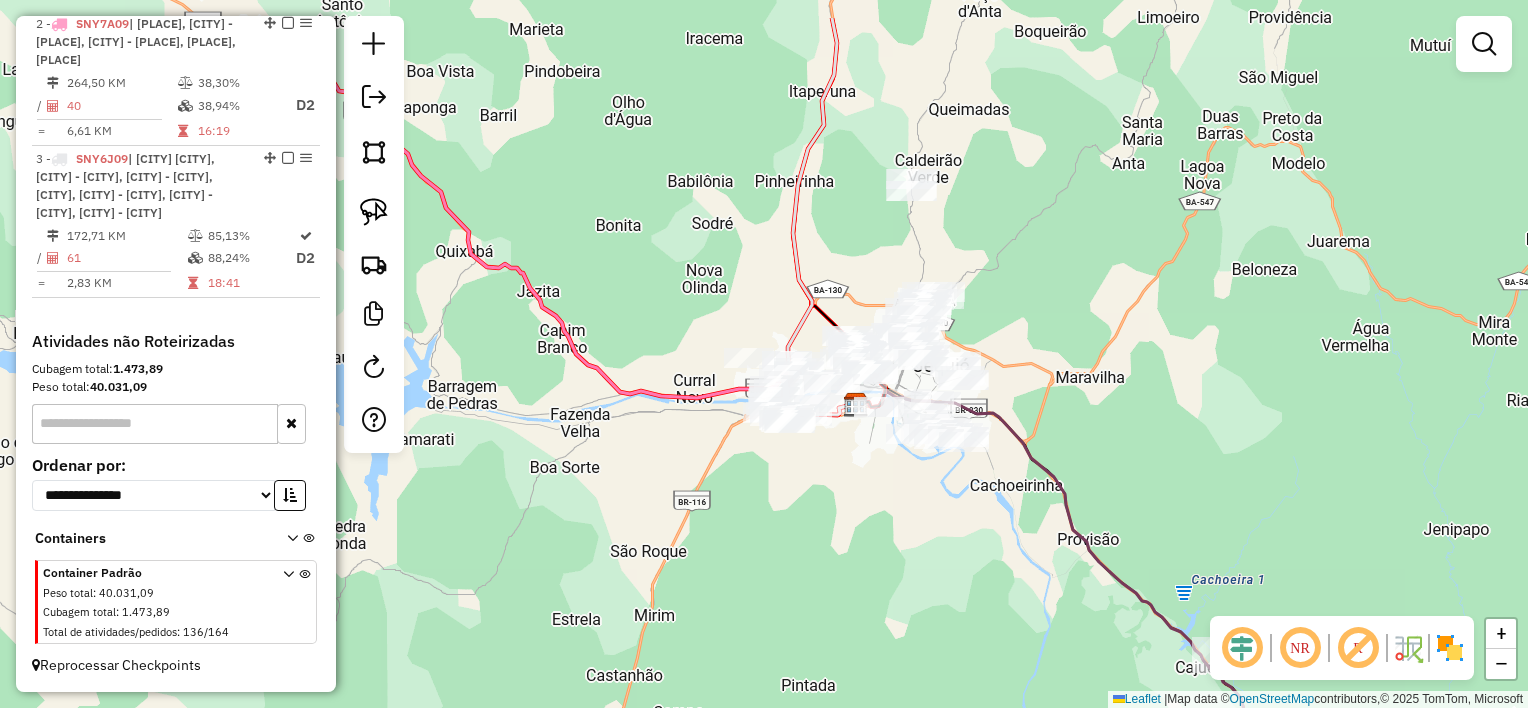 drag, startPoint x: 1036, startPoint y: 187, endPoint x: 1025, endPoint y: 289, distance: 102.59142 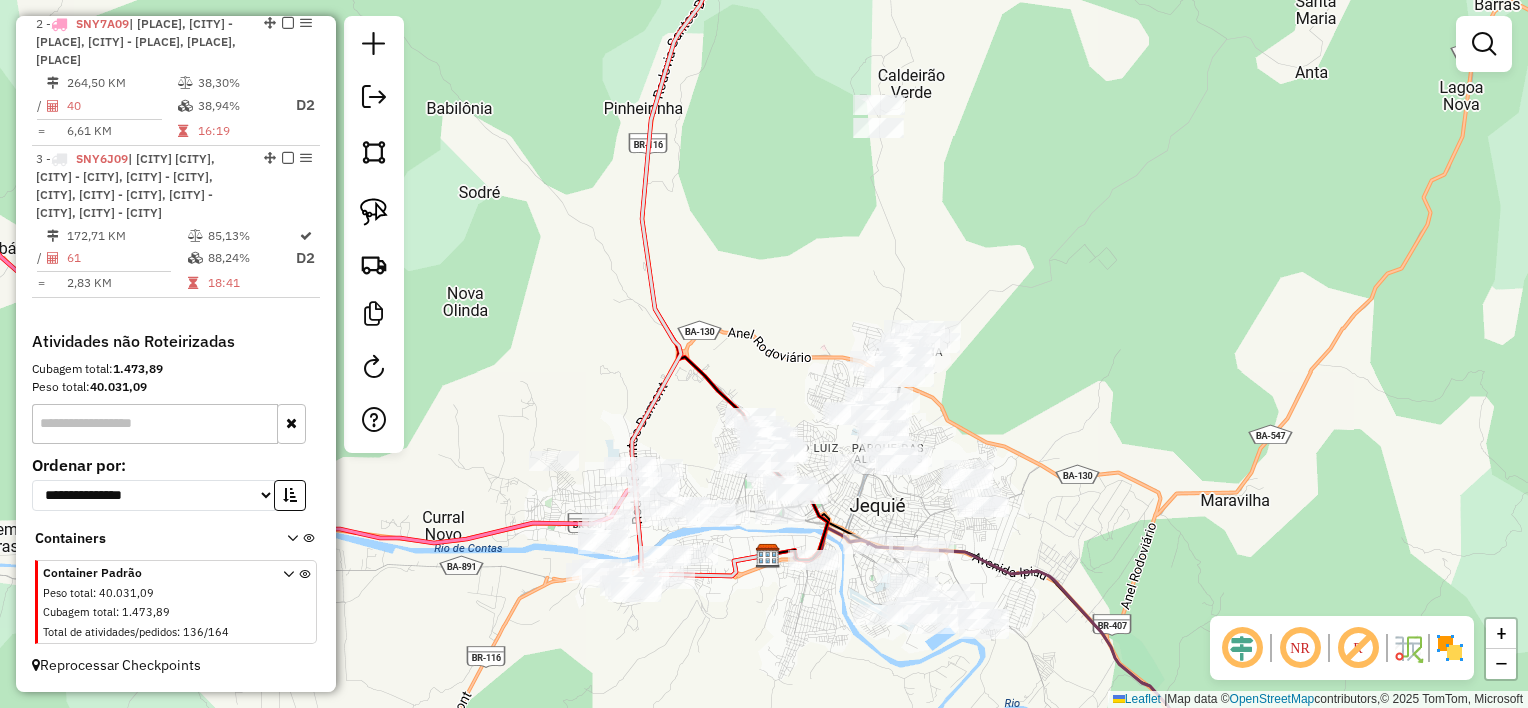 drag, startPoint x: 917, startPoint y: 163, endPoint x: 920, endPoint y: 207, distance: 44.102154 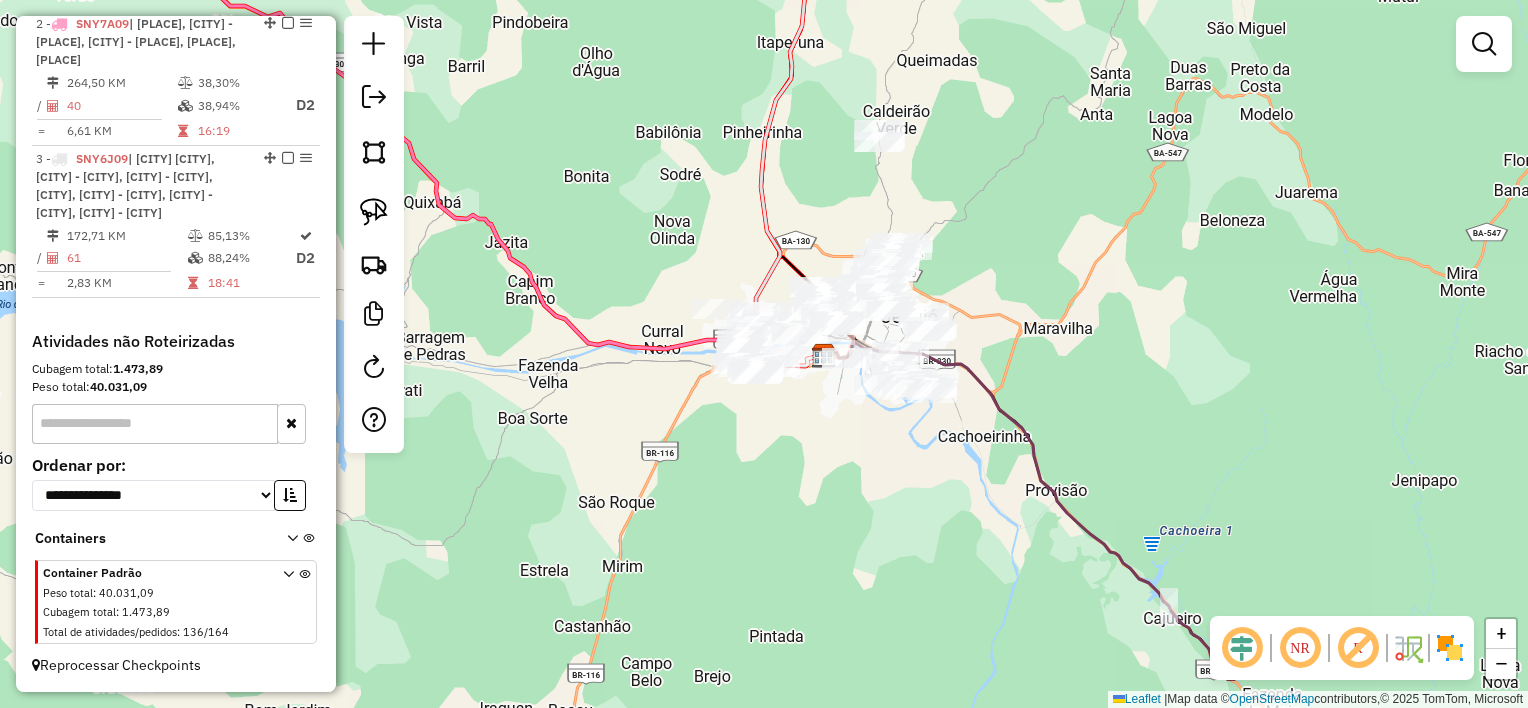 drag, startPoint x: 1040, startPoint y: 375, endPoint x: 981, endPoint y: 62, distance: 318.51218 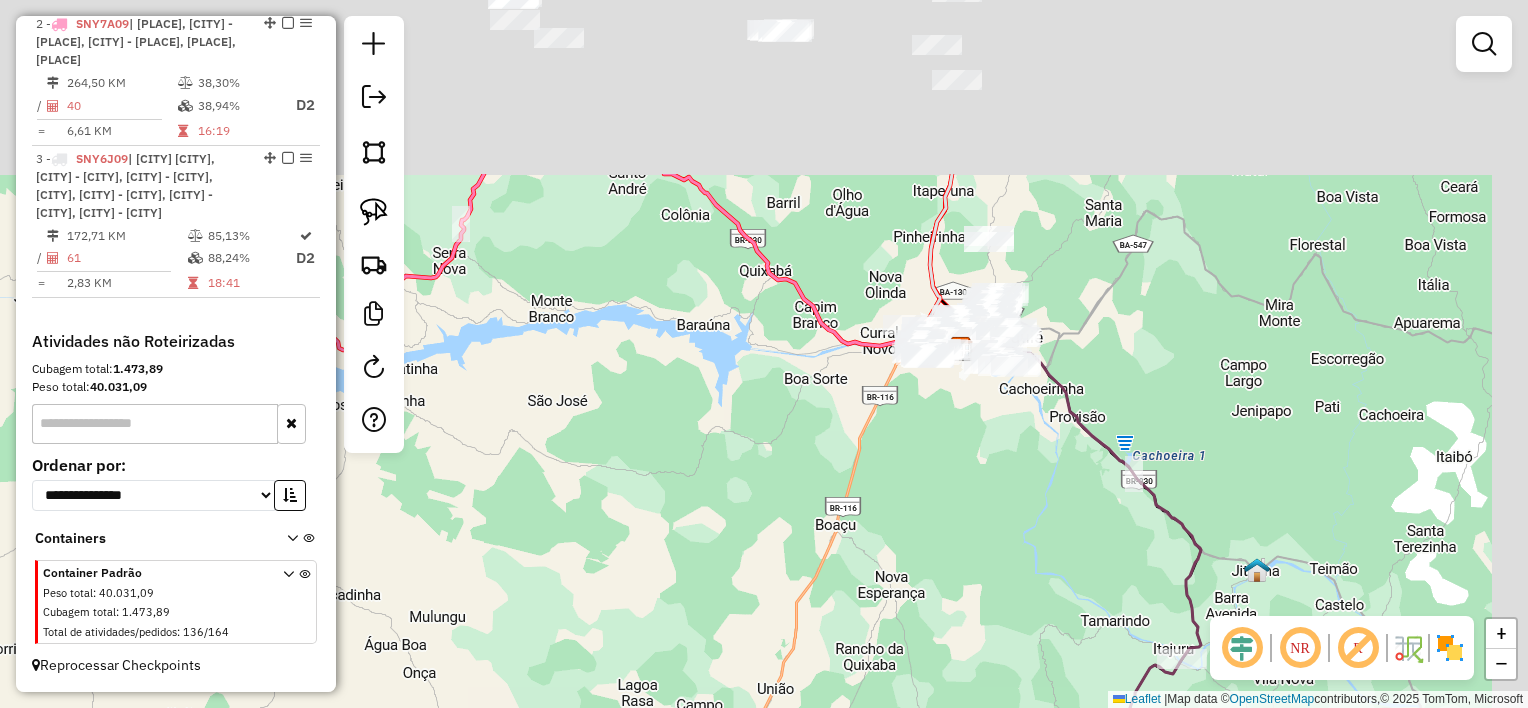 drag, startPoint x: 998, startPoint y: 319, endPoint x: 957, endPoint y: 420, distance: 109.004585 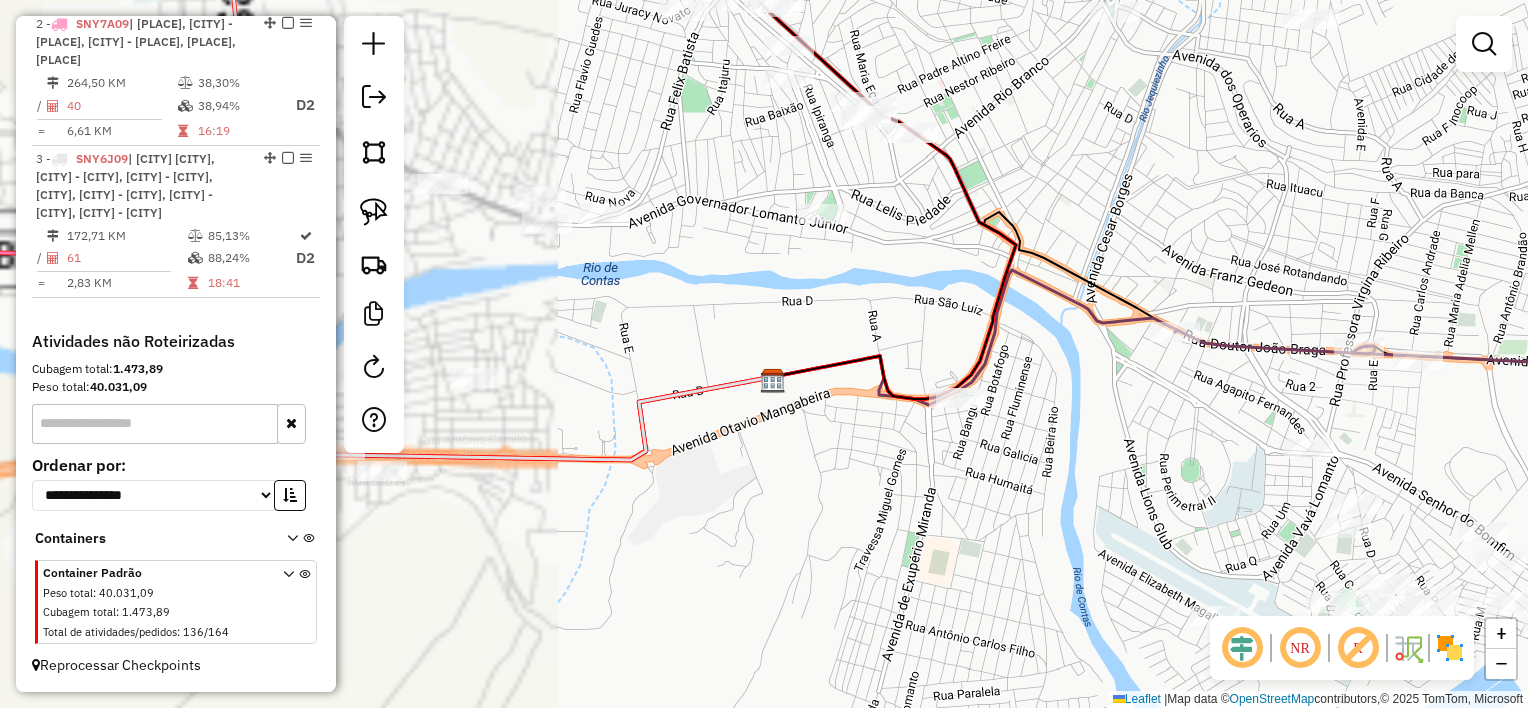 drag, startPoint x: 928, startPoint y: 472, endPoint x: 876, endPoint y: 436, distance: 63.245552 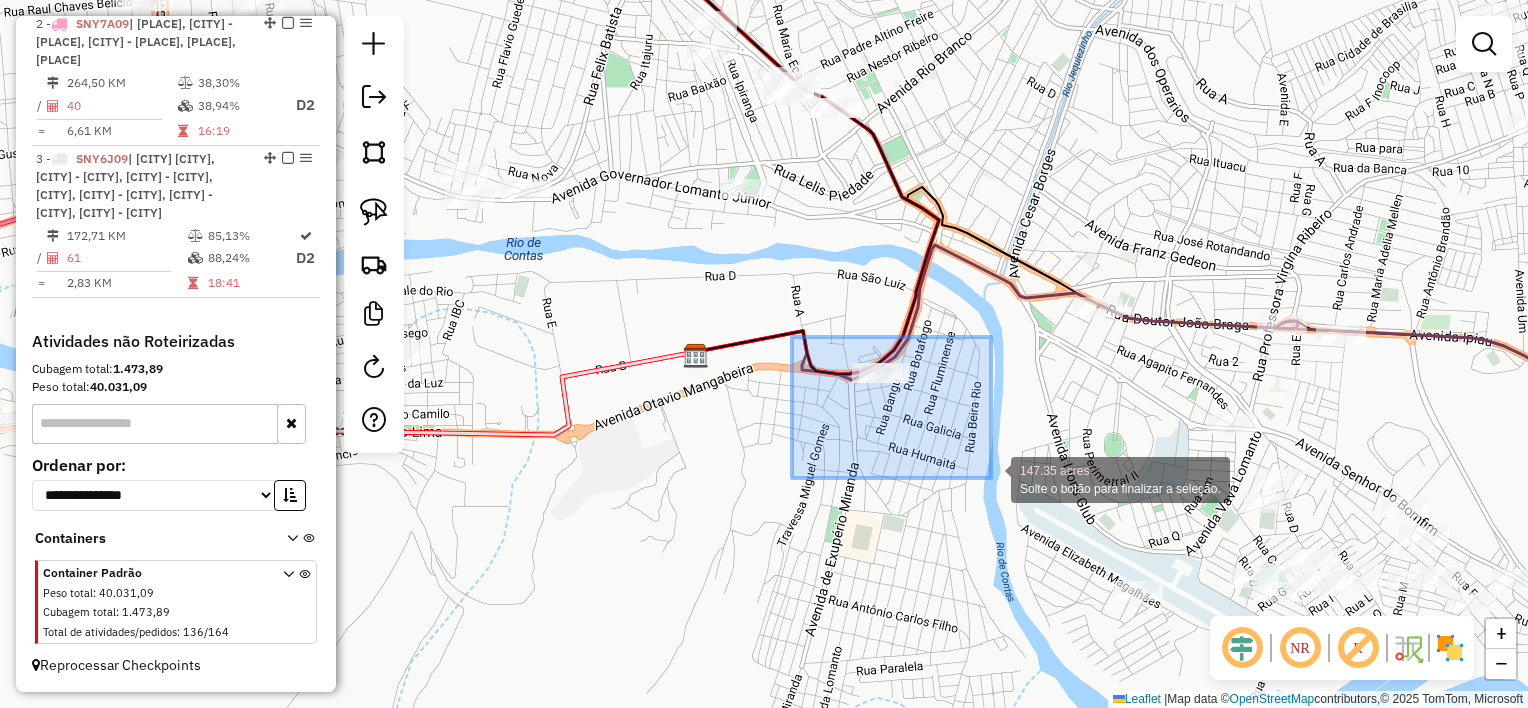 drag, startPoint x: 792, startPoint y: 337, endPoint x: 990, endPoint y: 477, distance: 242.49536 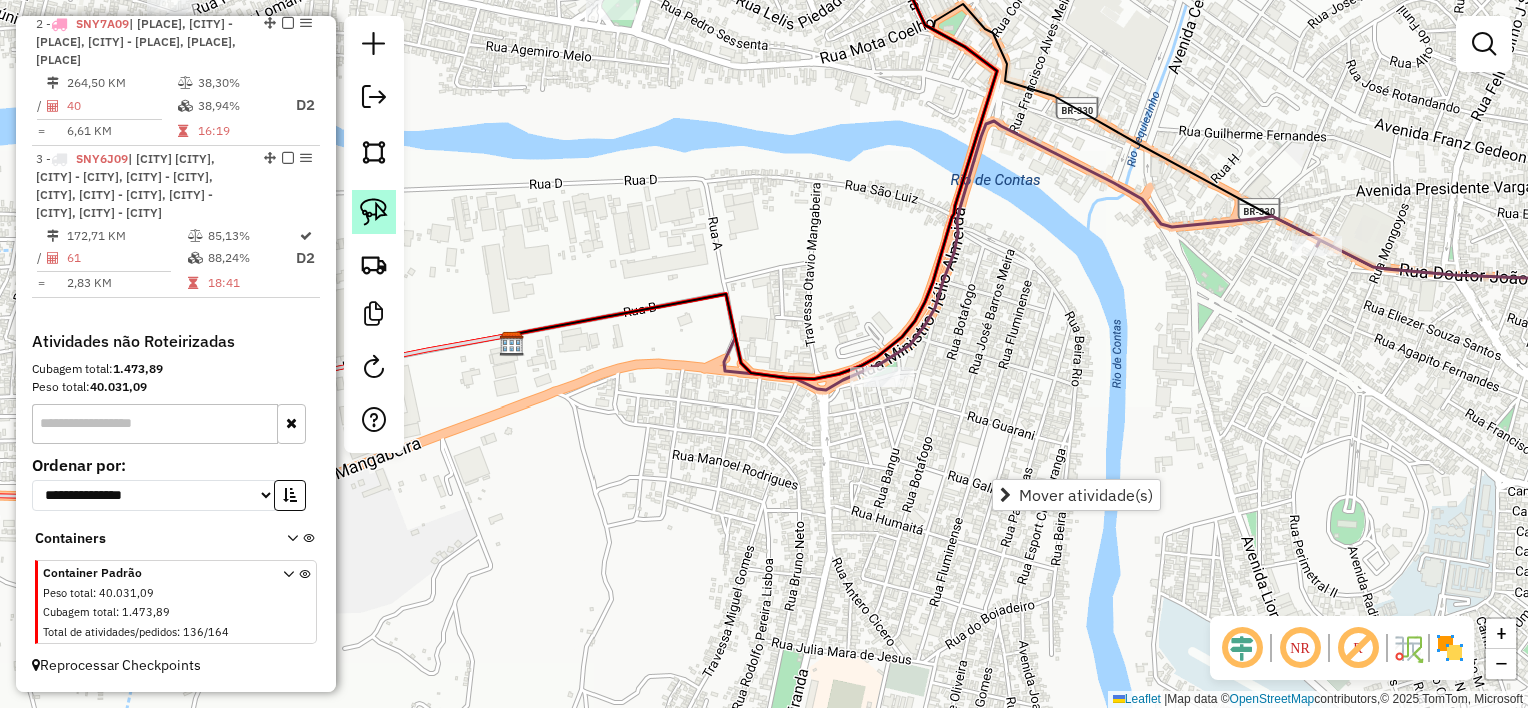 click 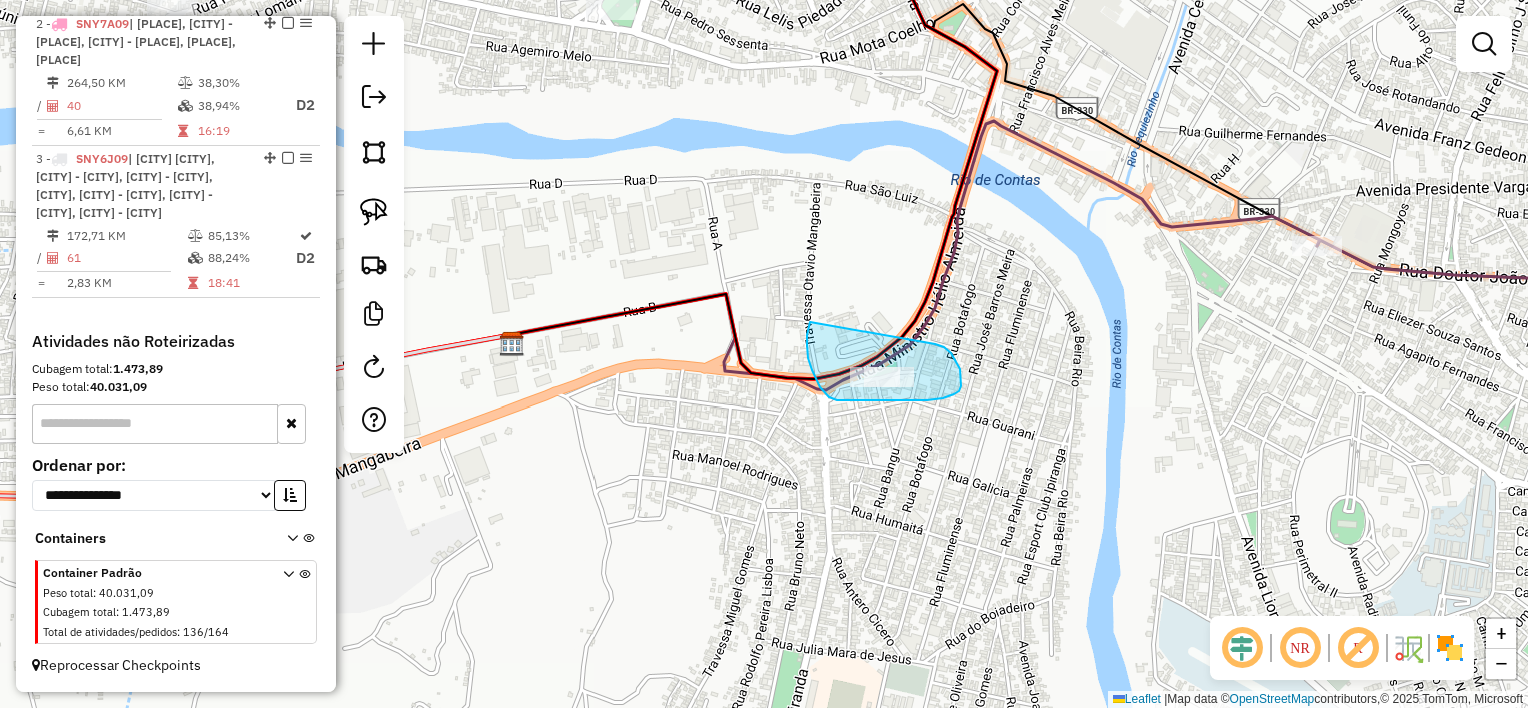 drag, startPoint x: 954, startPoint y: 394, endPoint x: 824, endPoint y: 304, distance: 158.11388 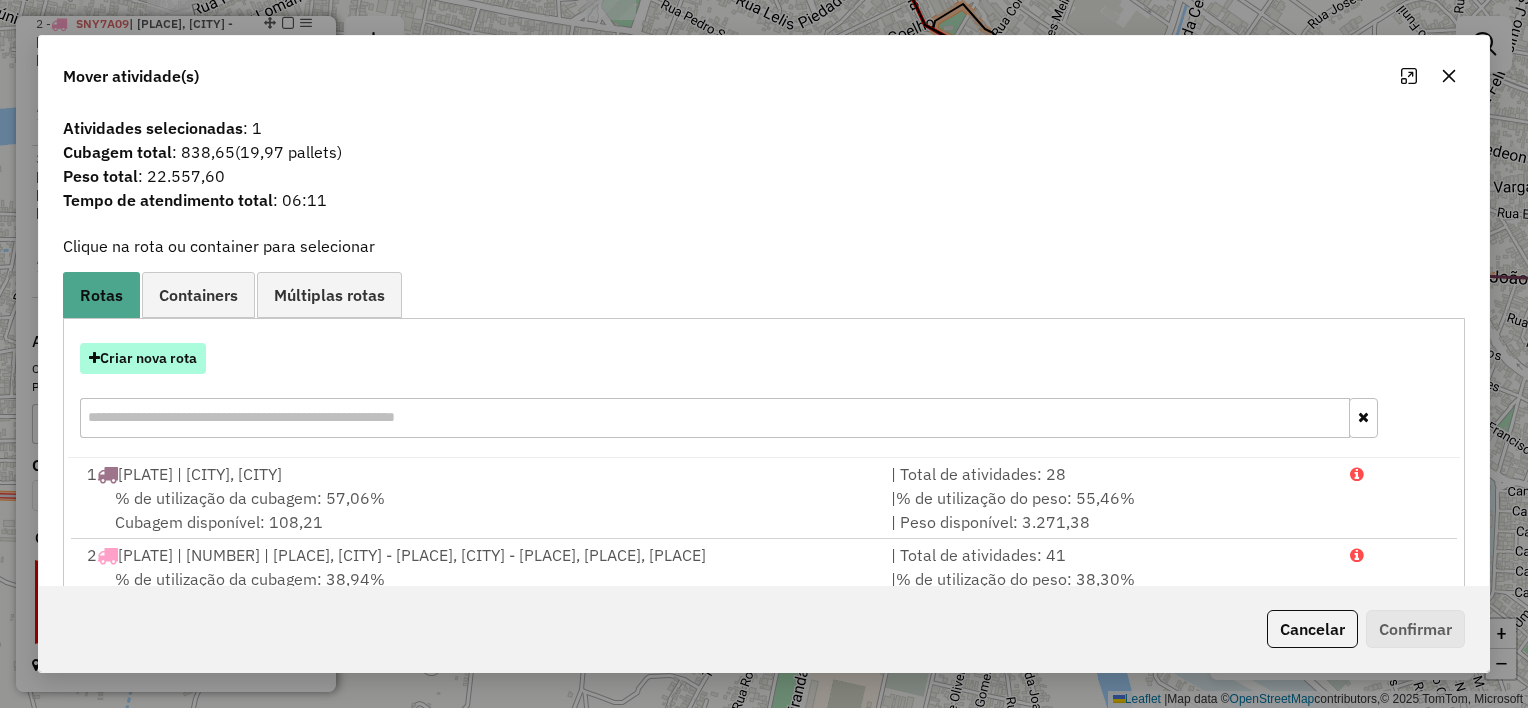 click on "Criar nova rota" at bounding box center (143, 358) 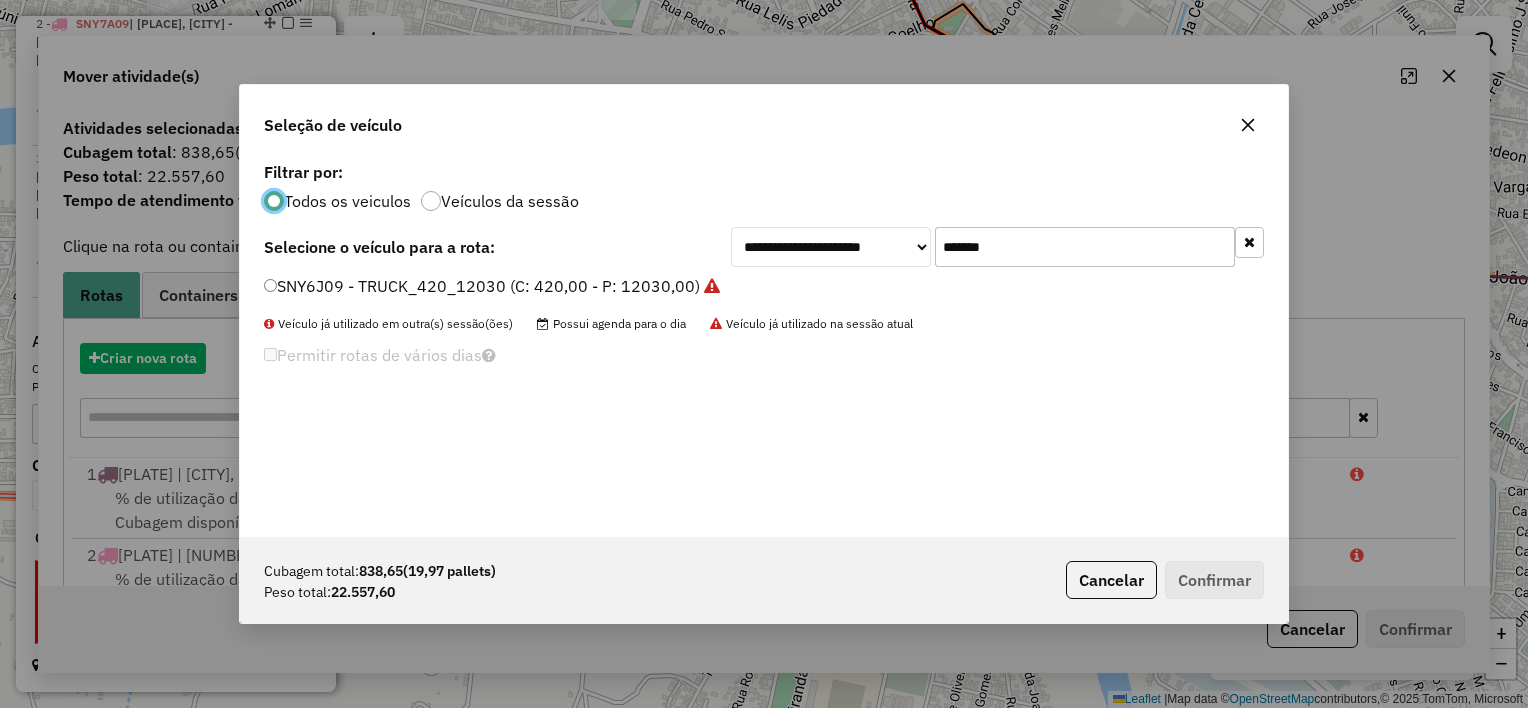 scroll, scrollTop: 10, scrollLeft: 6, axis: both 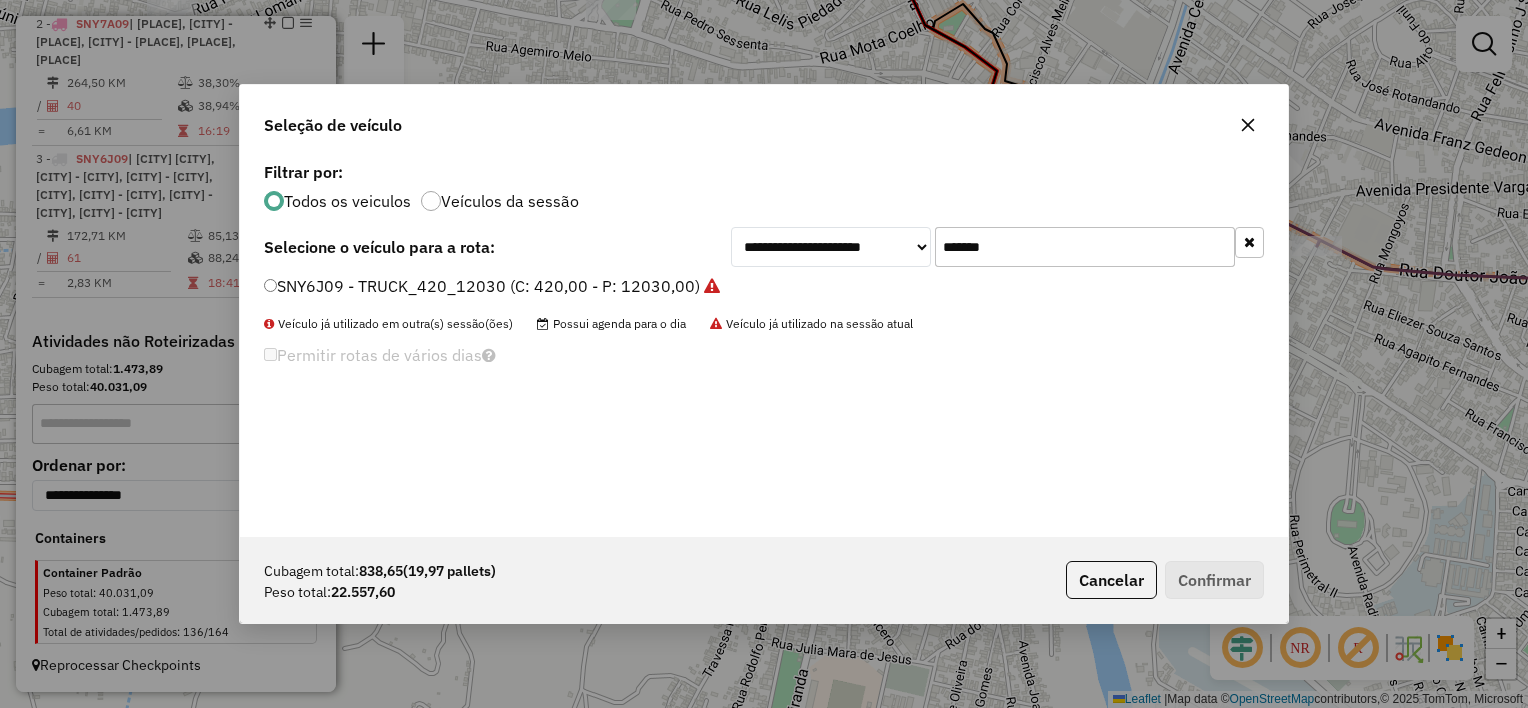 click on "*******" 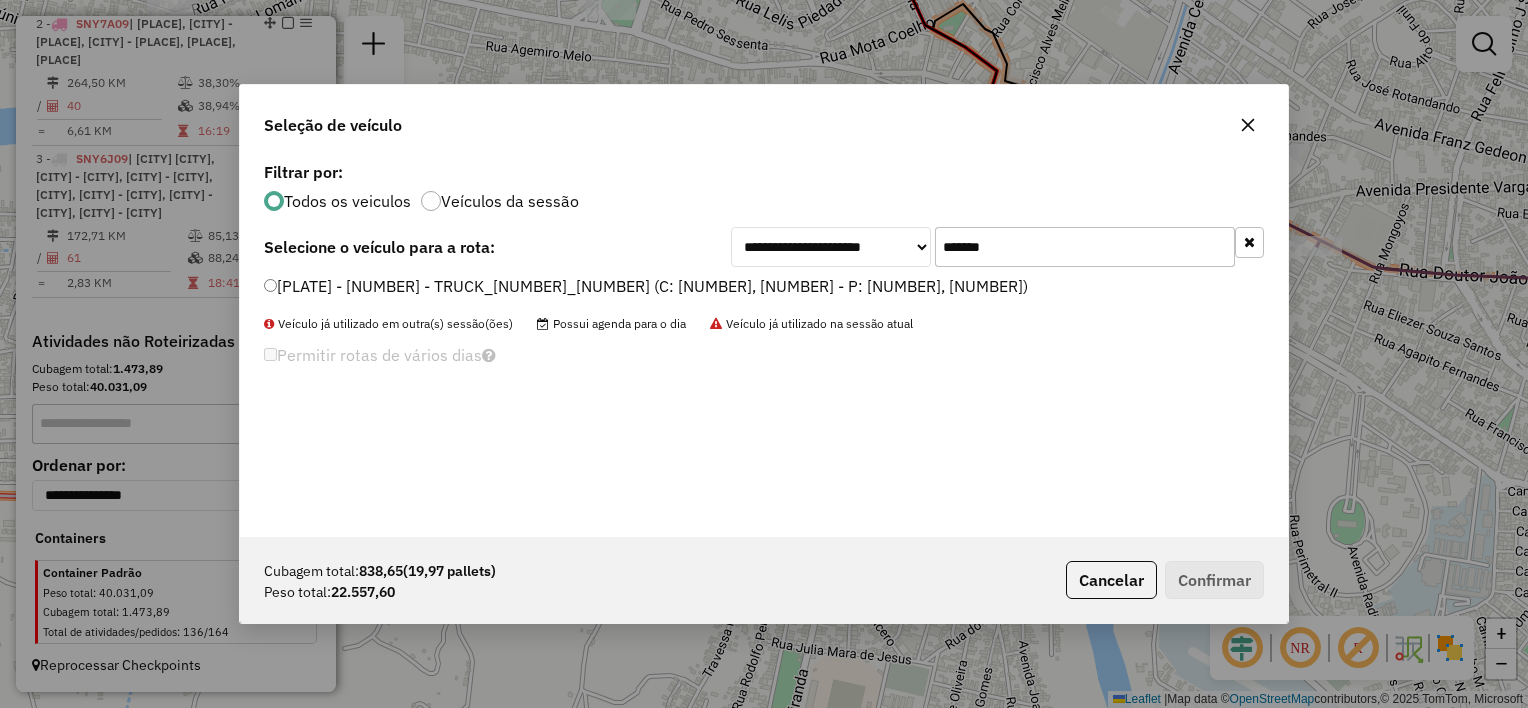 type on "*******" 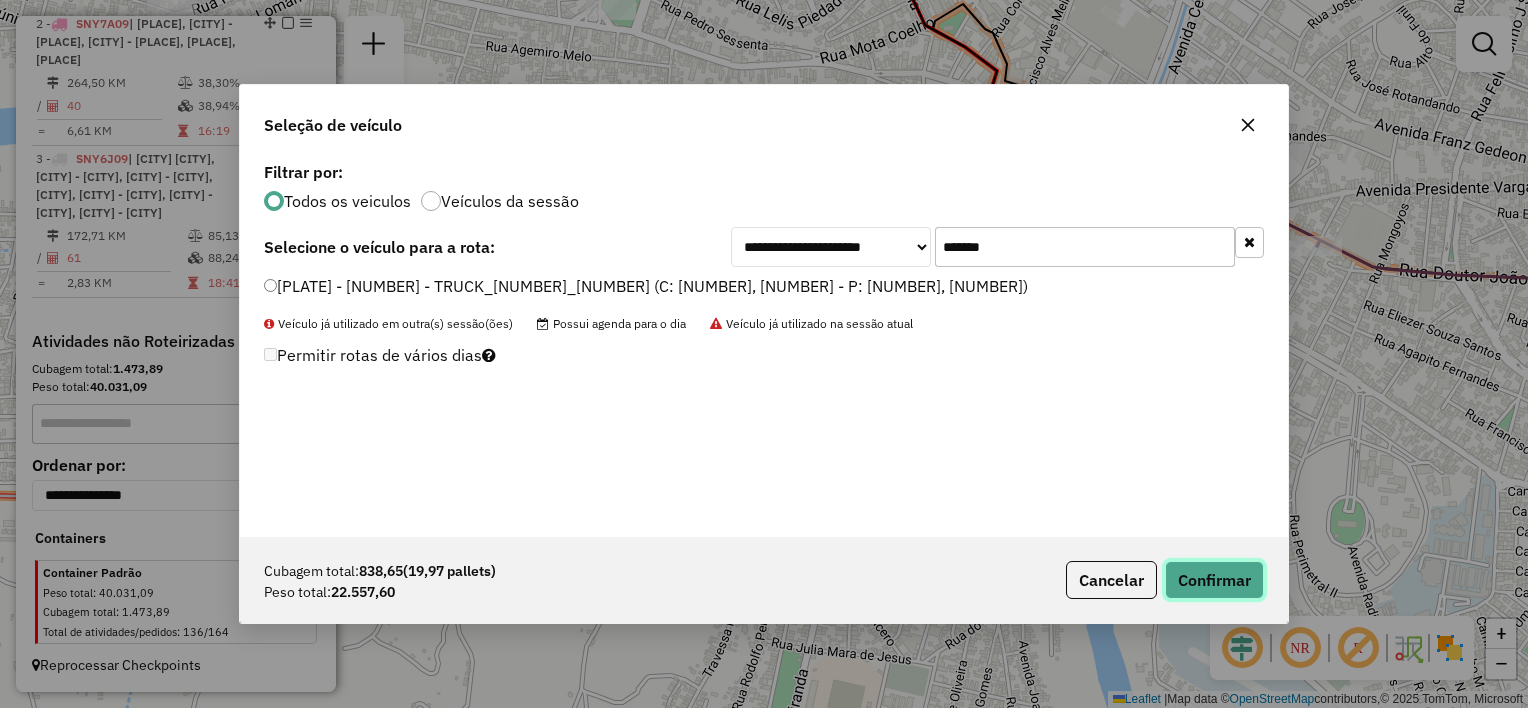click on "Confirmar" 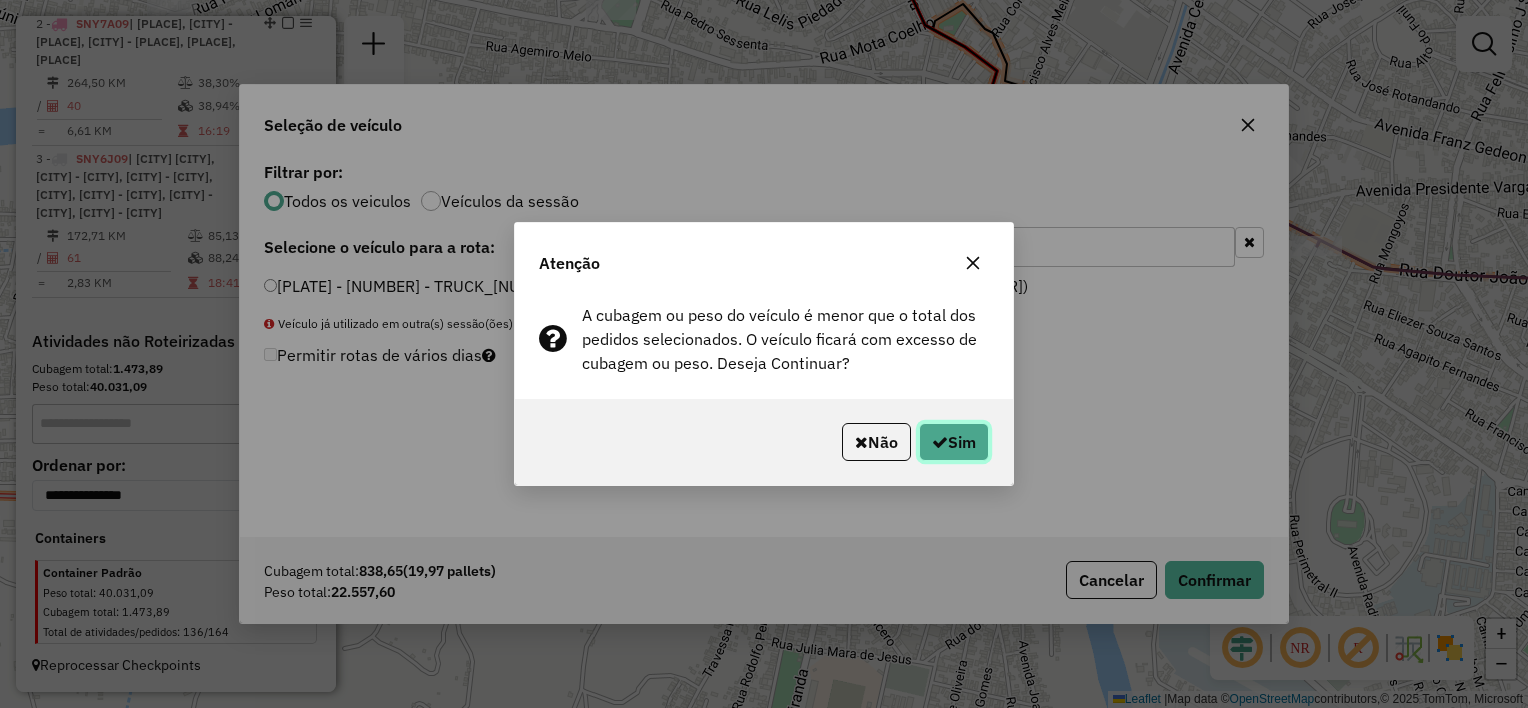 click on "Sim" 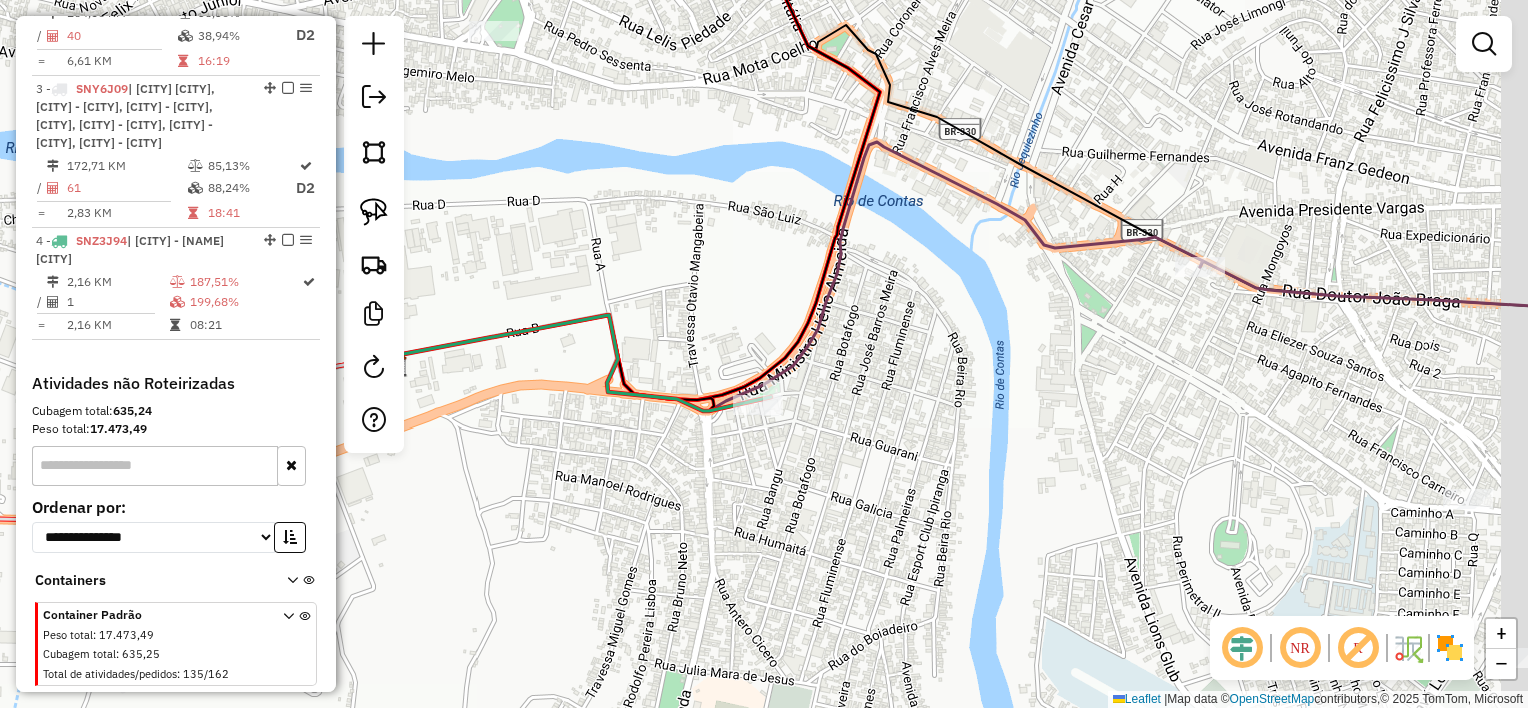 drag, startPoint x: 861, startPoint y: 408, endPoint x: 751, endPoint y: 417, distance: 110.36757 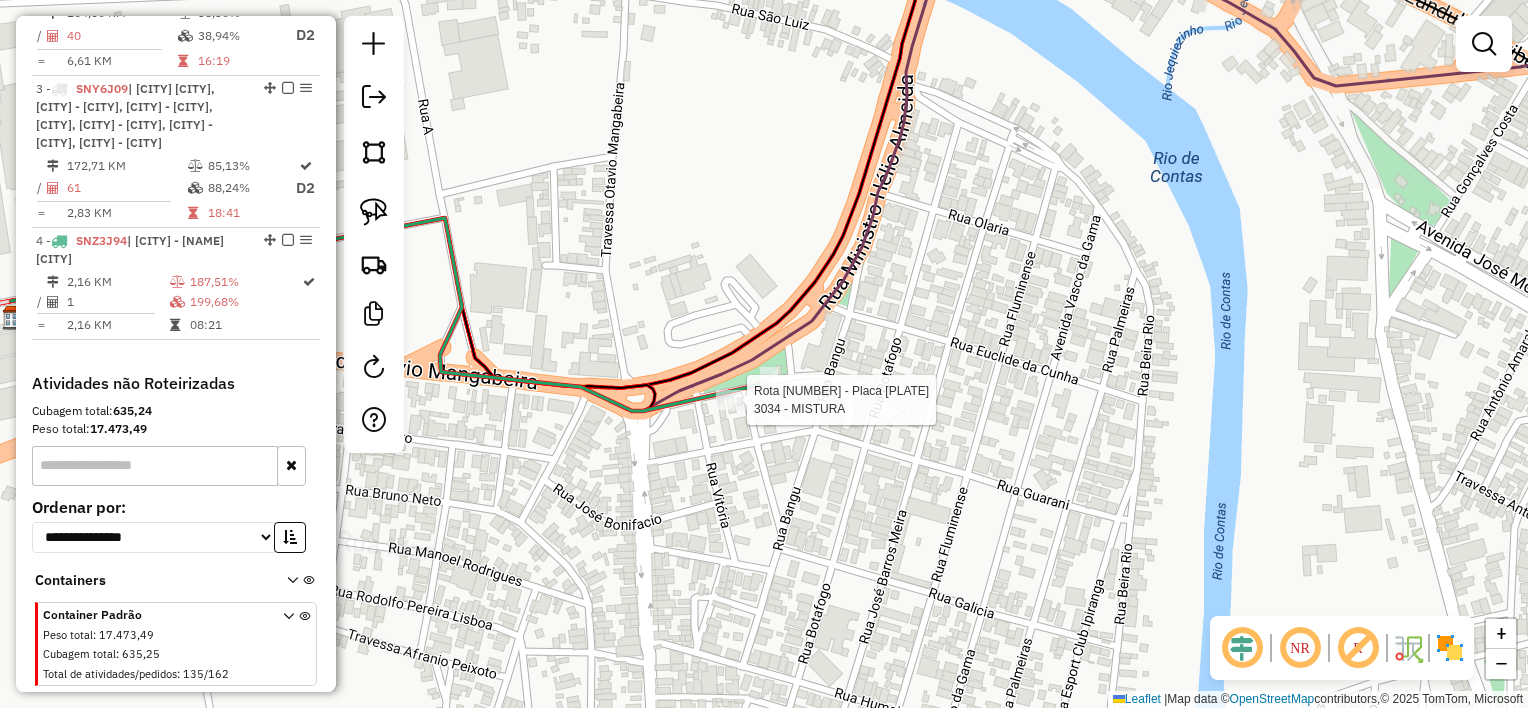 select on "**********" 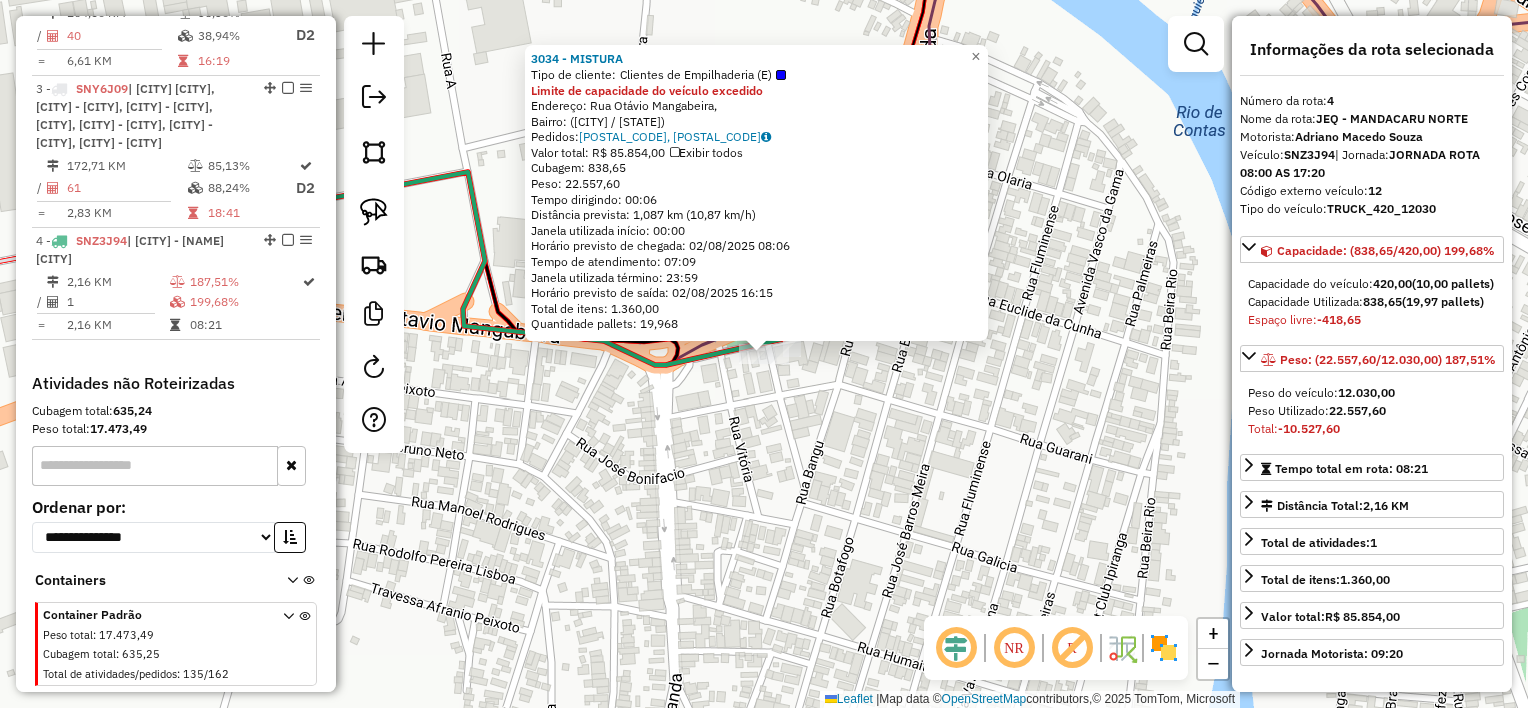 scroll, scrollTop: 1055, scrollLeft: 0, axis: vertical 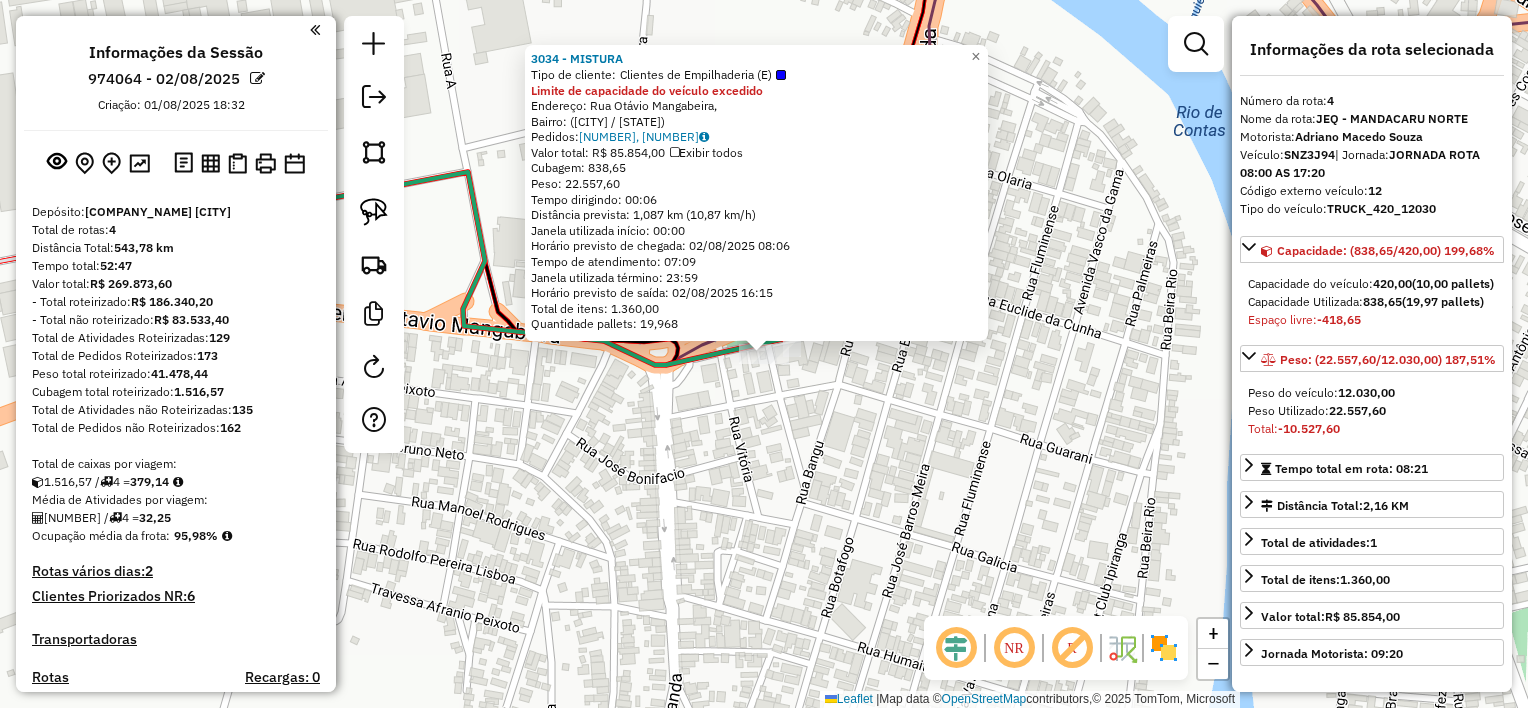 select on "**********" 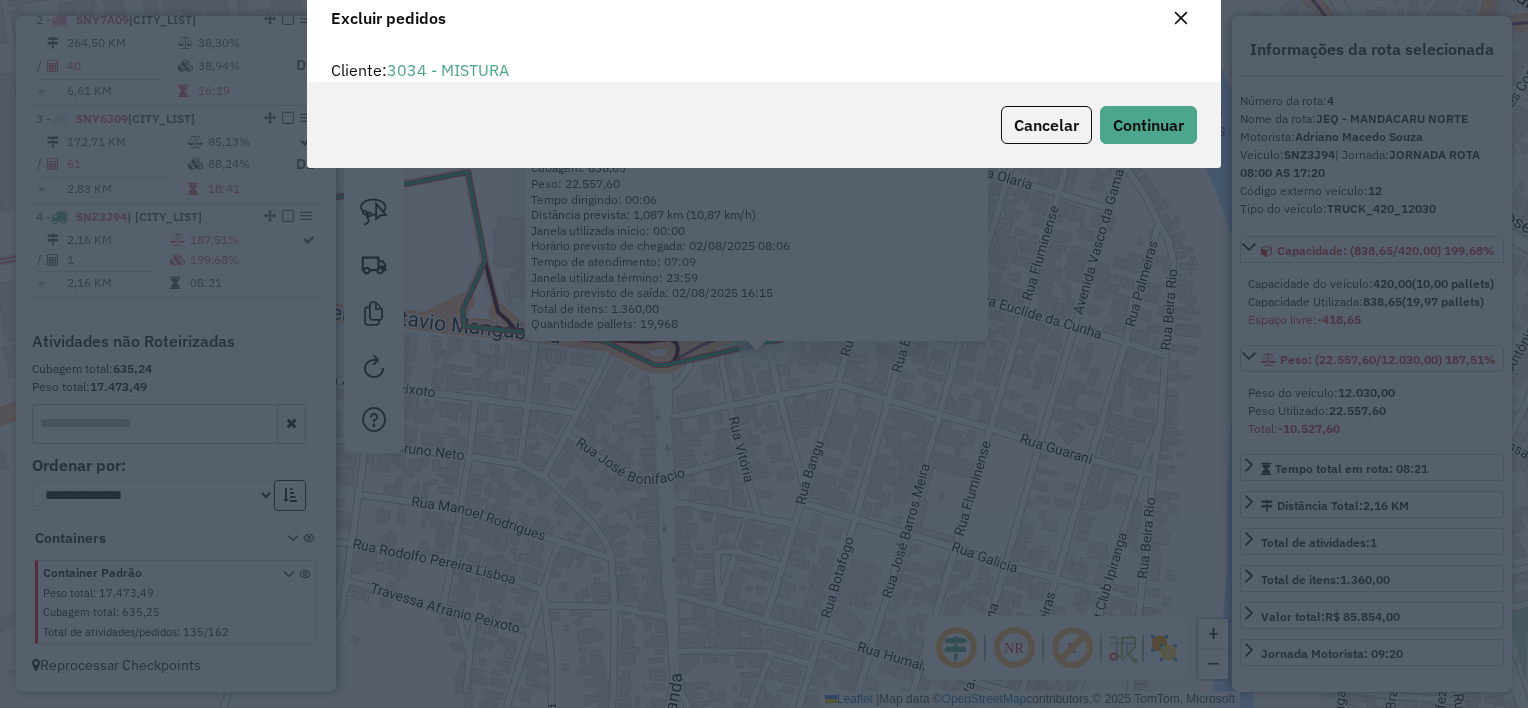 scroll, scrollTop: 69, scrollLeft: 0, axis: vertical 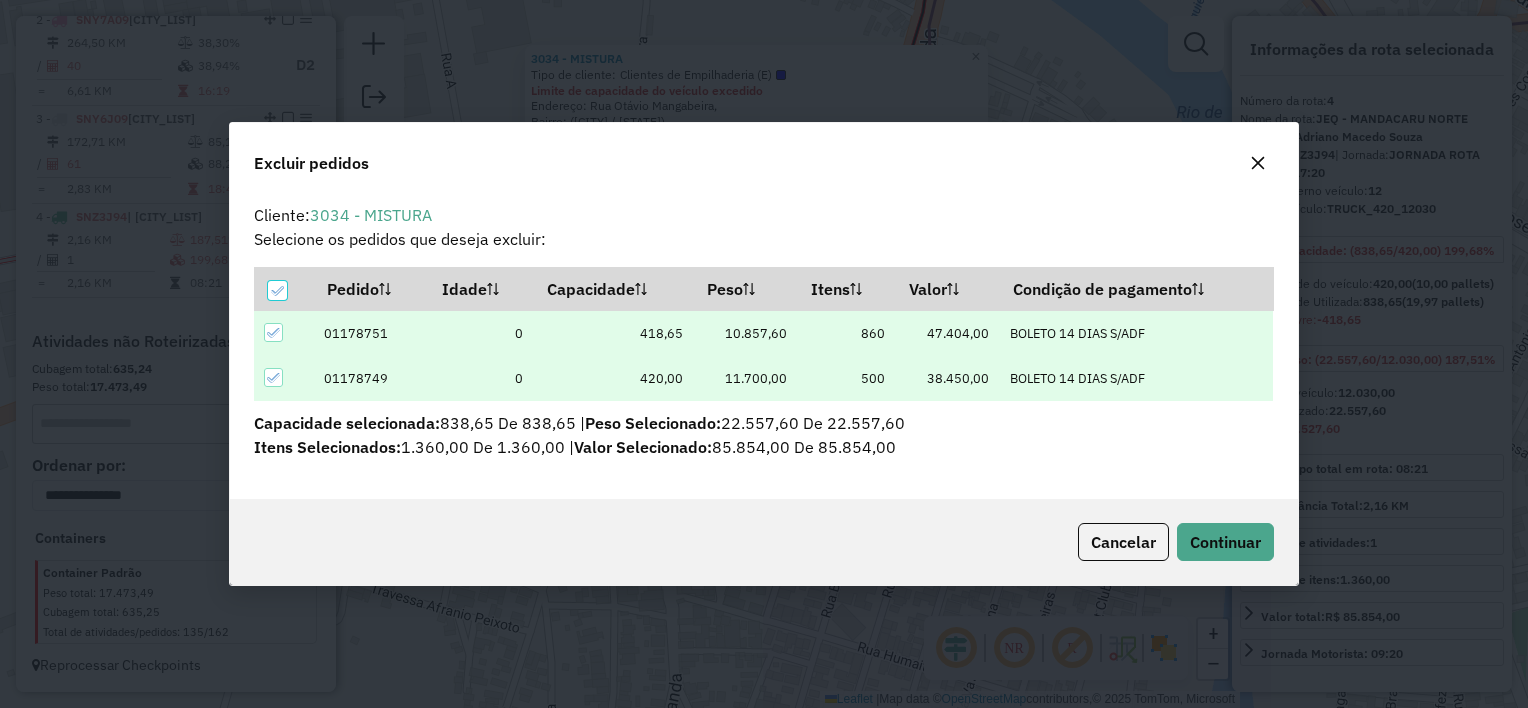 drag, startPoint x: 276, startPoint y: 372, endPoint x: 332, endPoint y: 388, distance: 58.24088 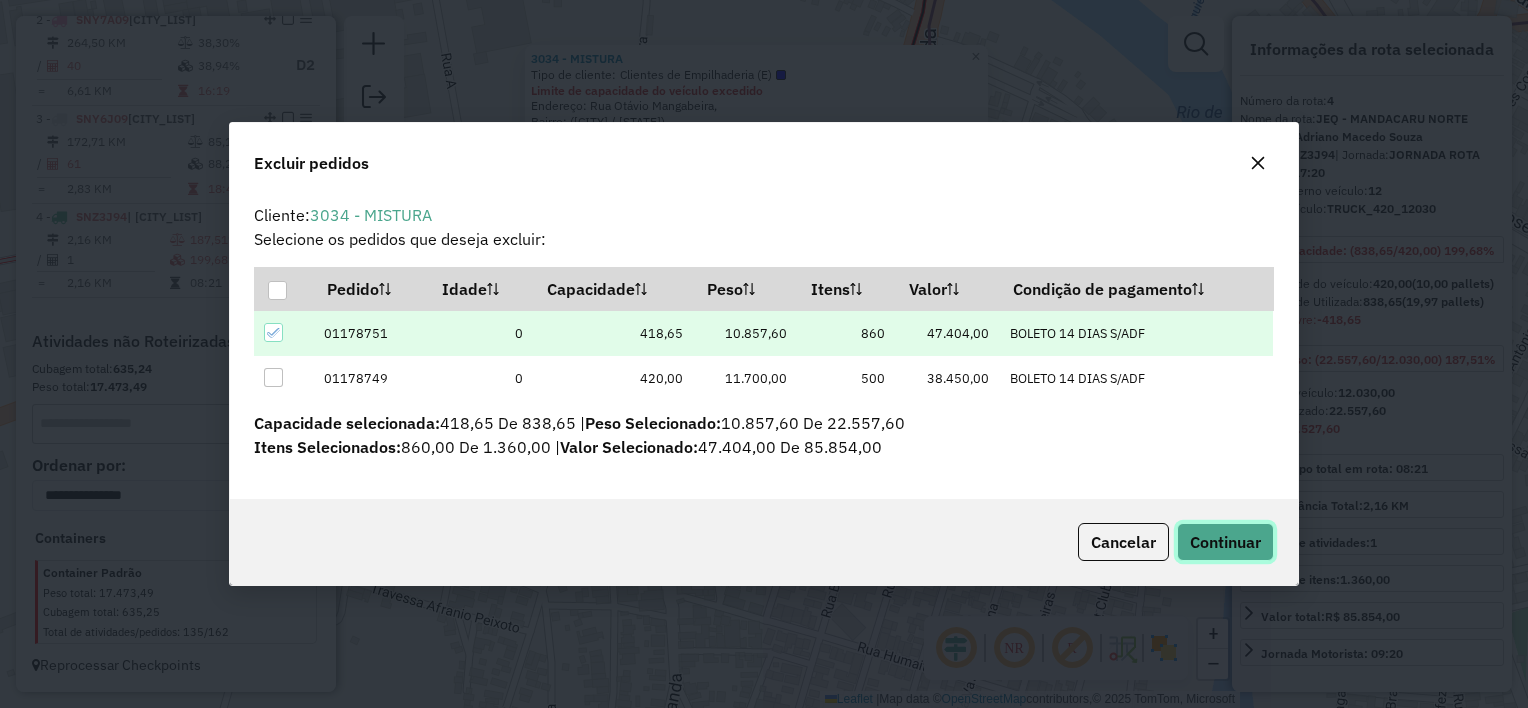 click on "Continuar" 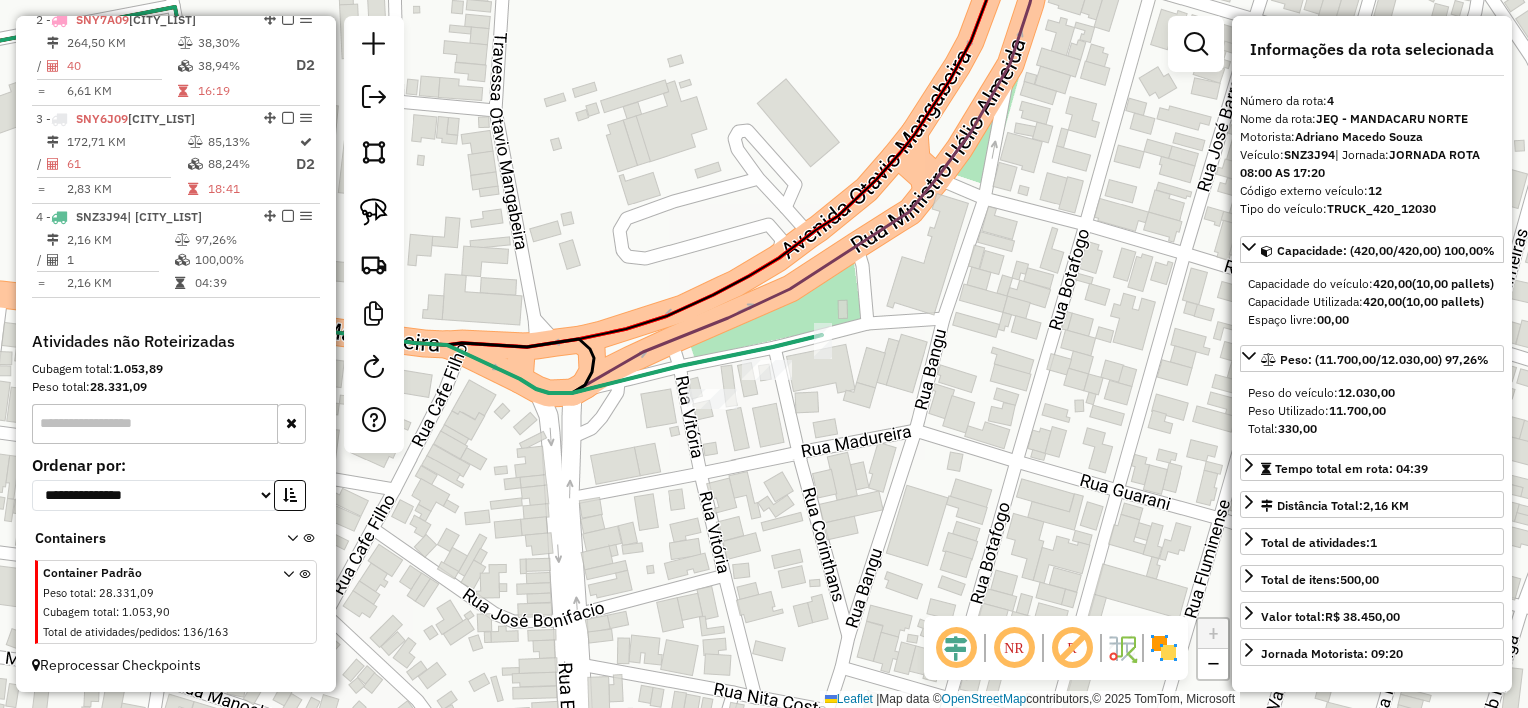 drag, startPoint x: 369, startPoint y: 212, endPoint x: 536, endPoint y: 254, distance: 172.20047 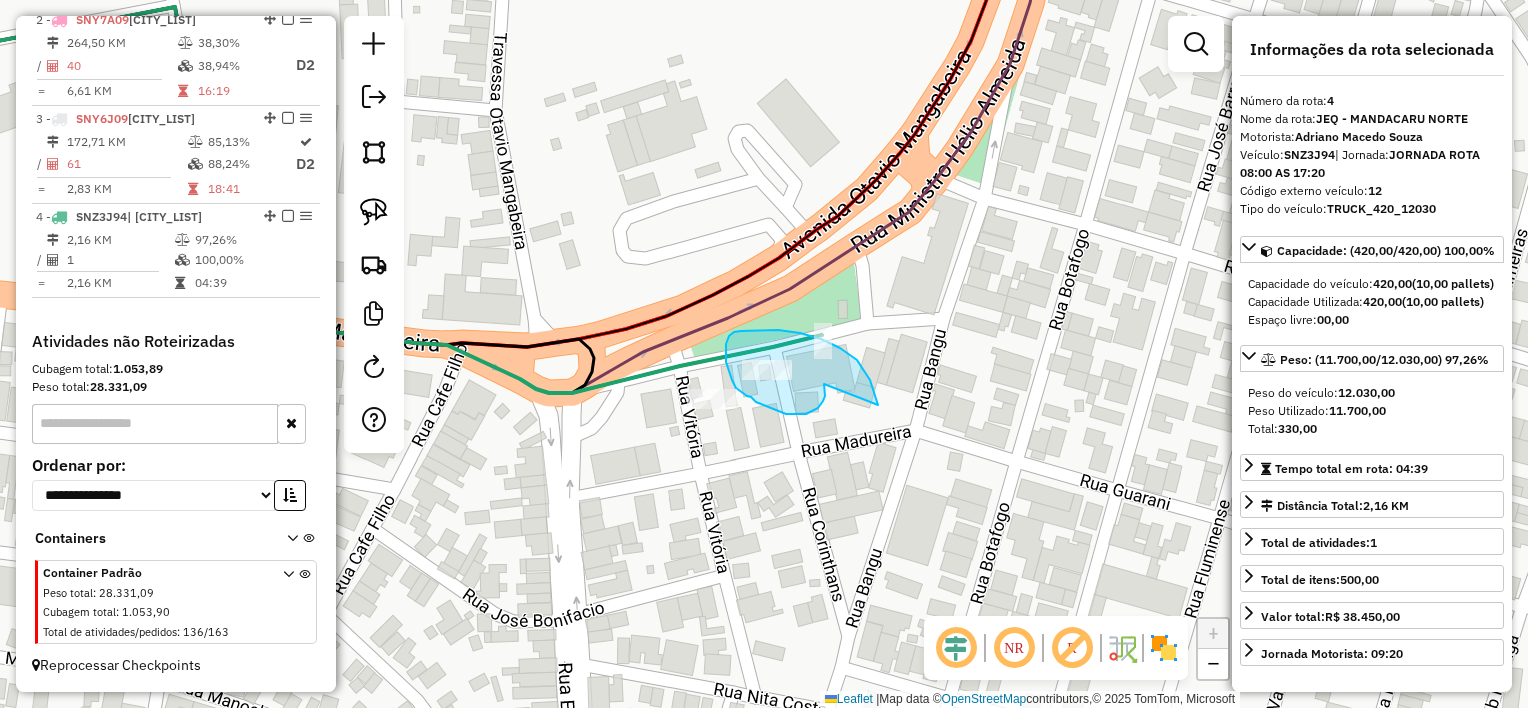 drag, startPoint x: 812, startPoint y: 411, endPoint x: 881, endPoint y: 423, distance: 70.035706 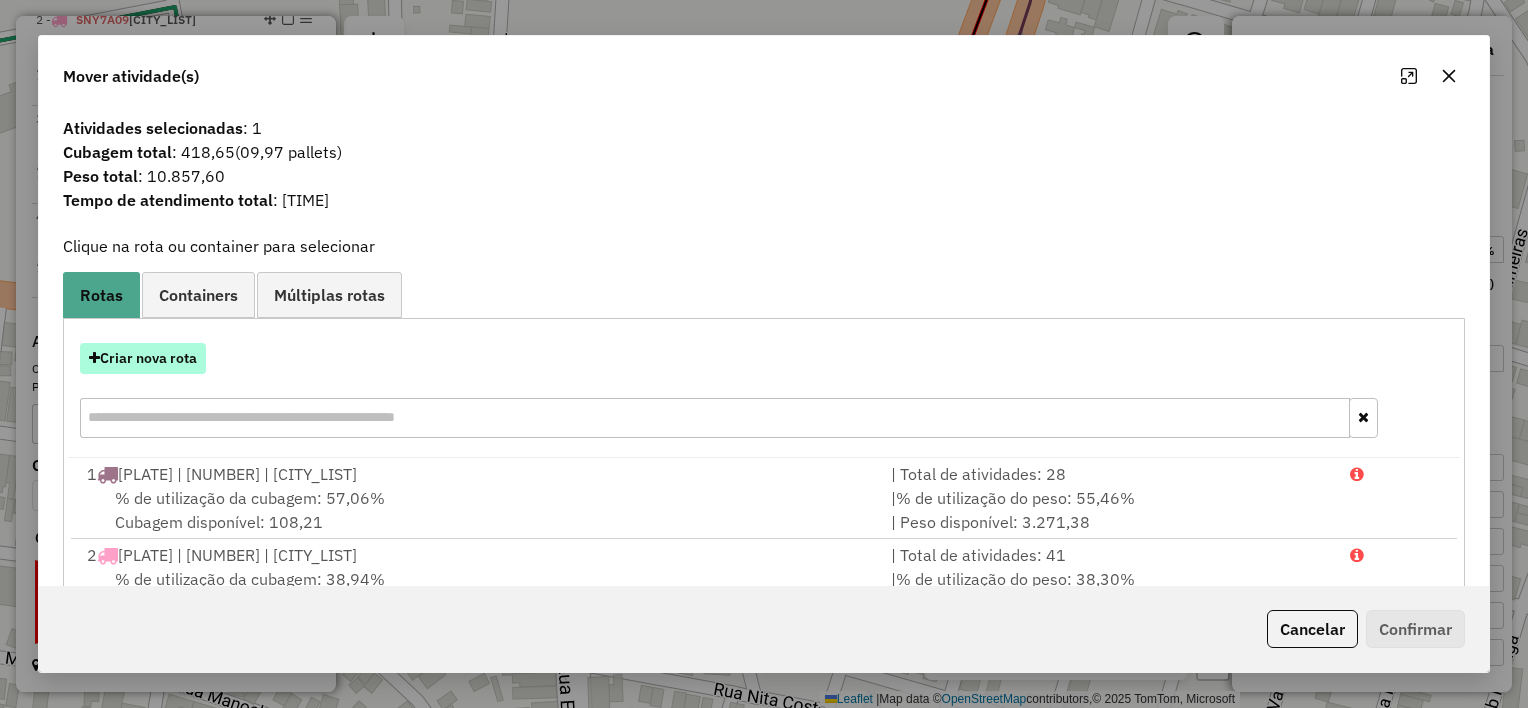click on "Criar nova rota" at bounding box center [143, 358] 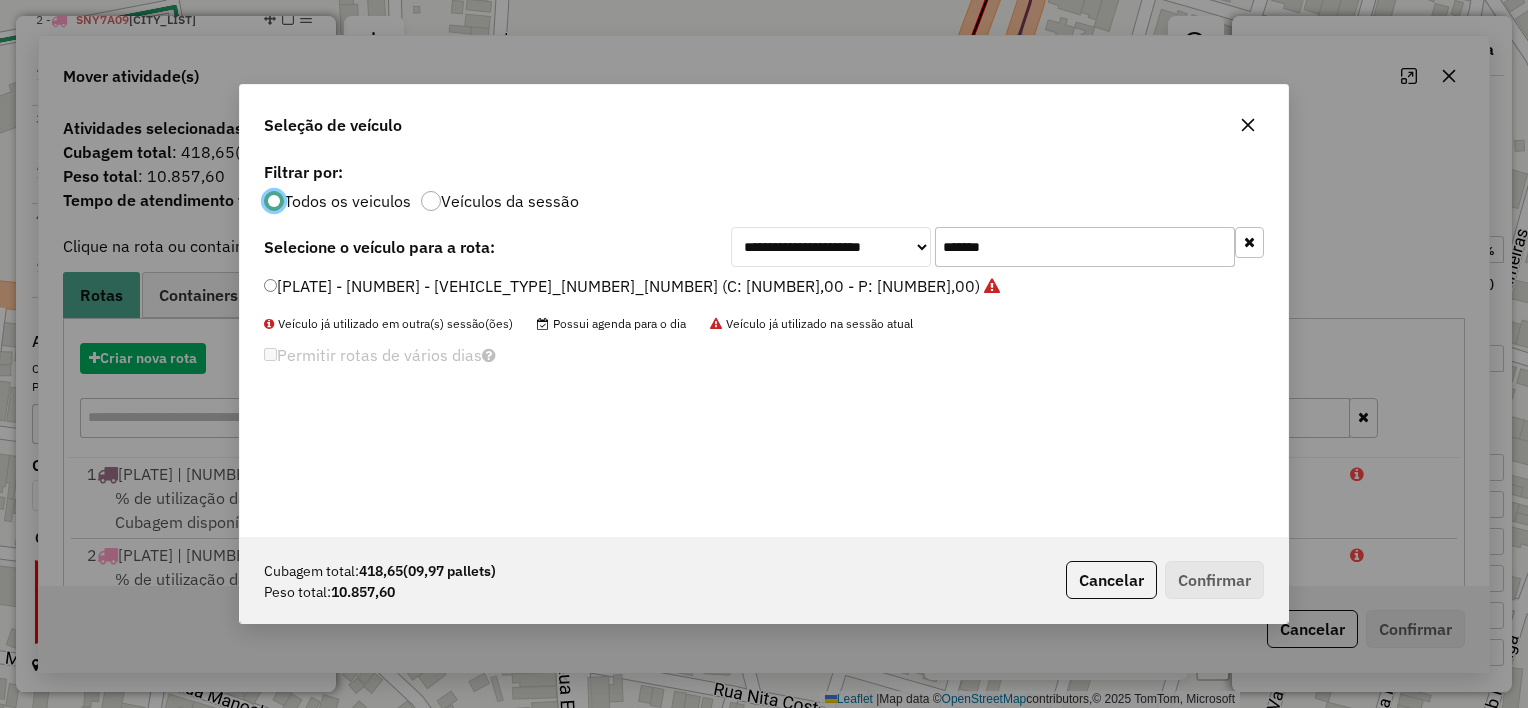 scroll, scrollTop: 10, scrollLeft: 6, axis: both 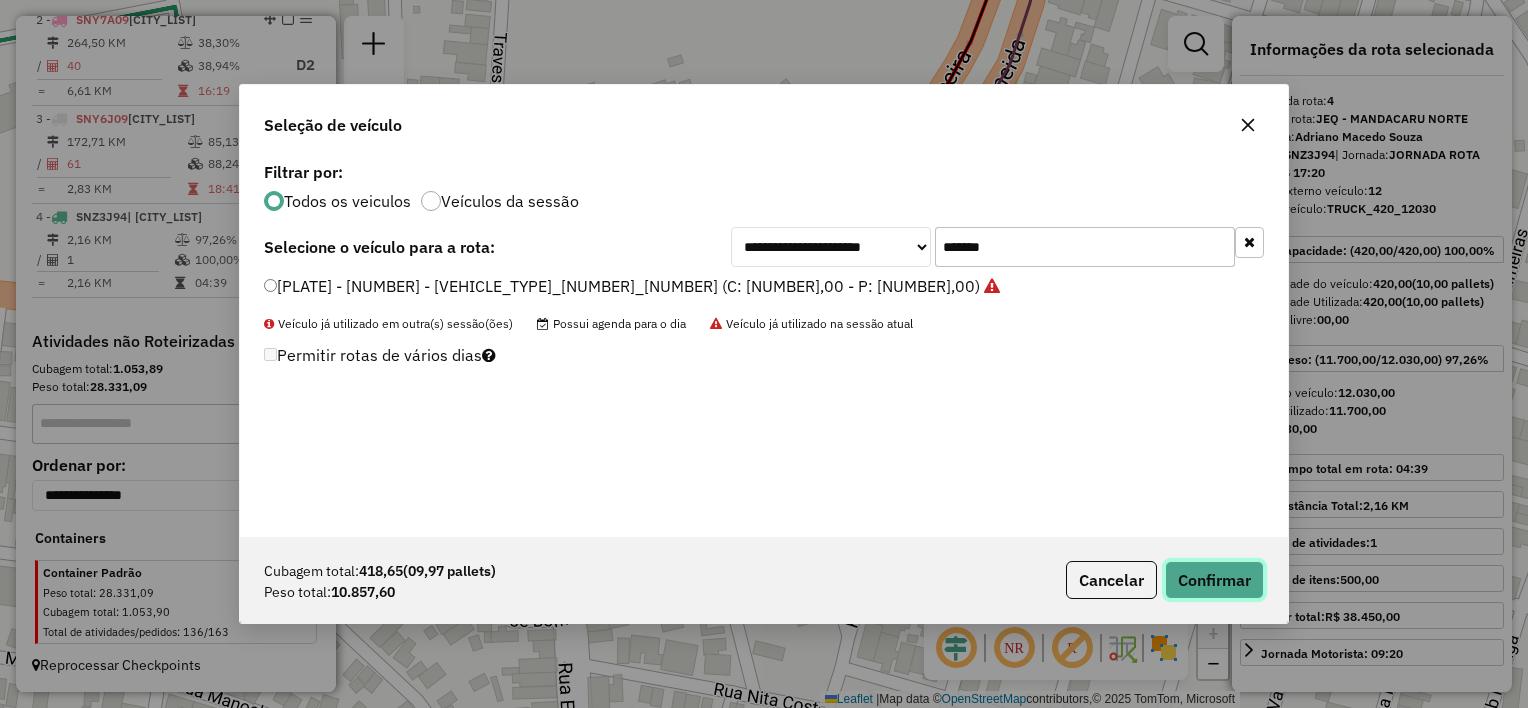 click on "Confirmar" 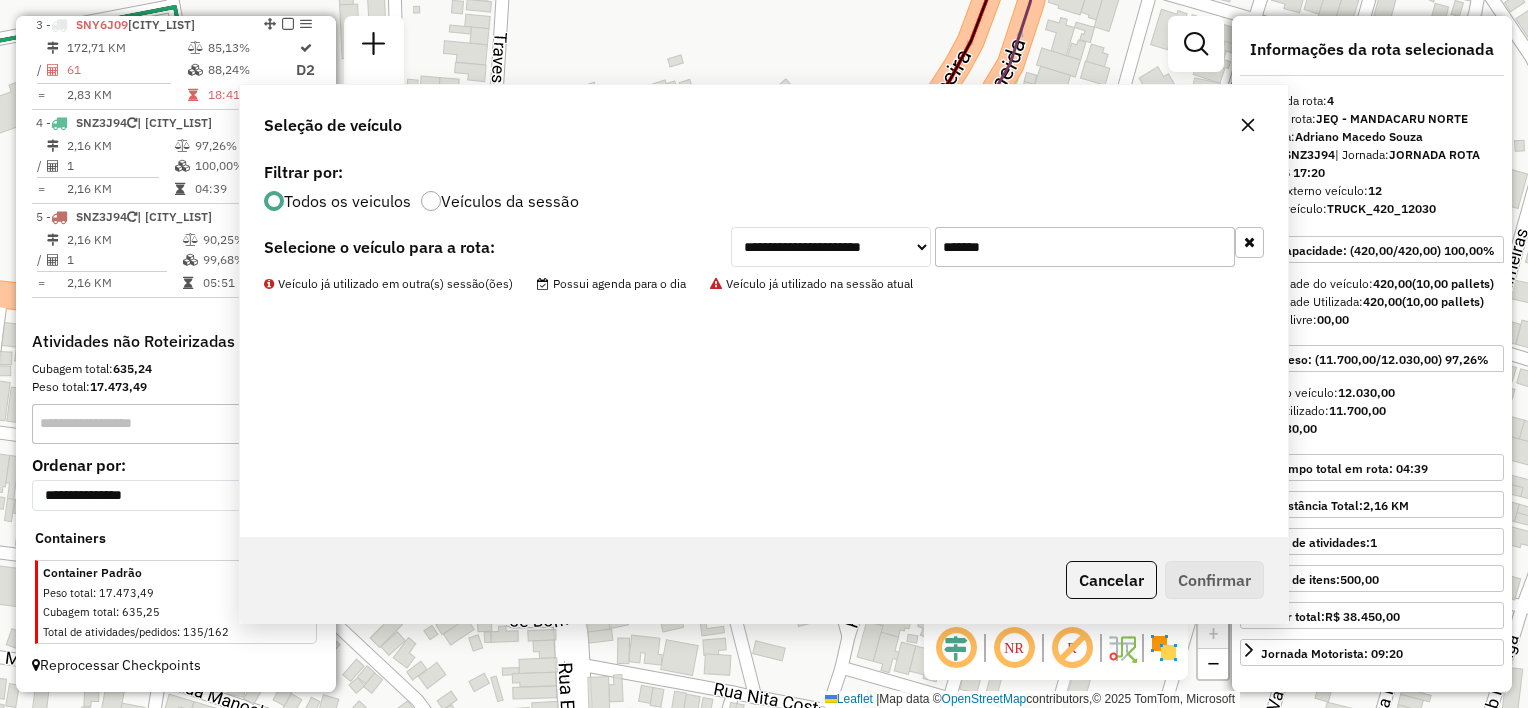 scroll, scrollTop: 1167, scrollLeft: 0, axis: vertical 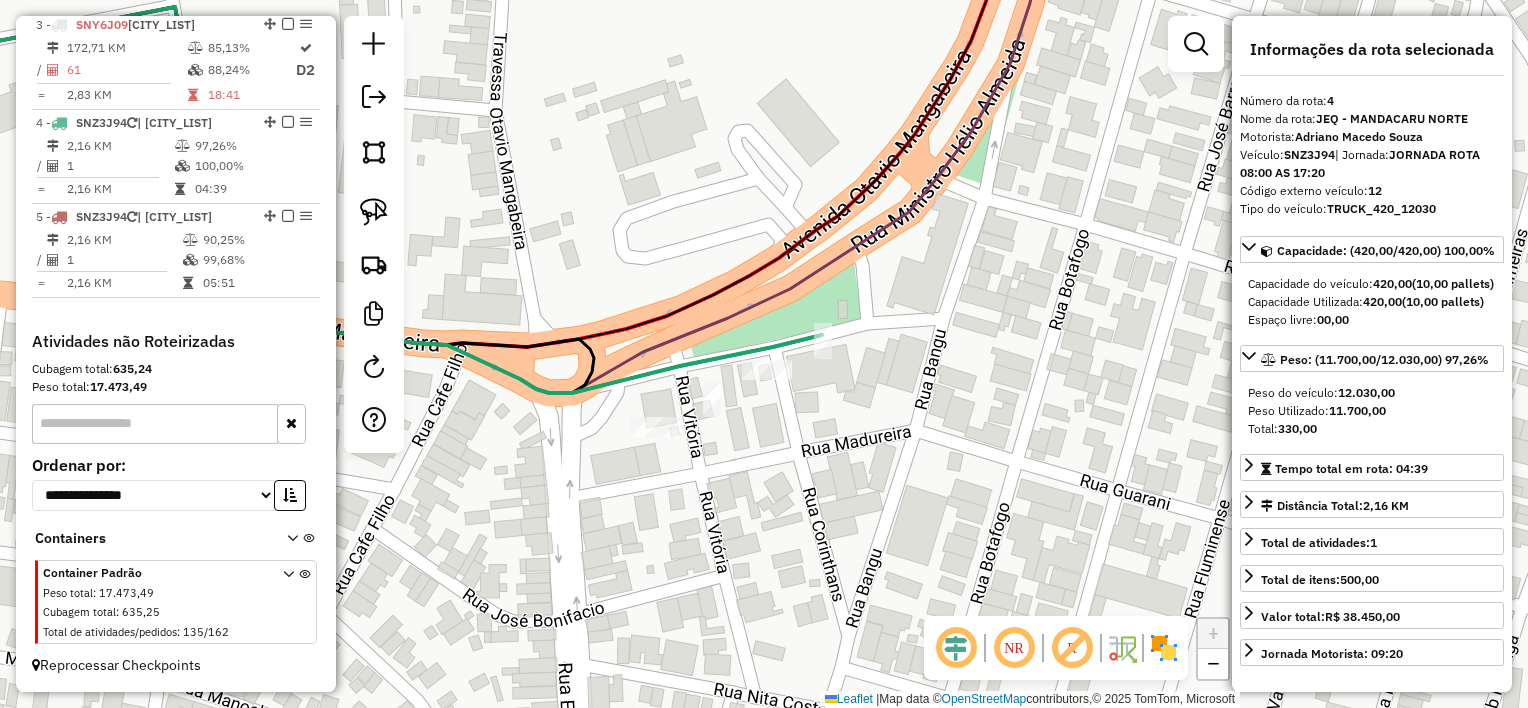drag, startPoint x: 780, startPoint y: 467, endPoint x: 751, endPoint y: 468, distance: 29.017237 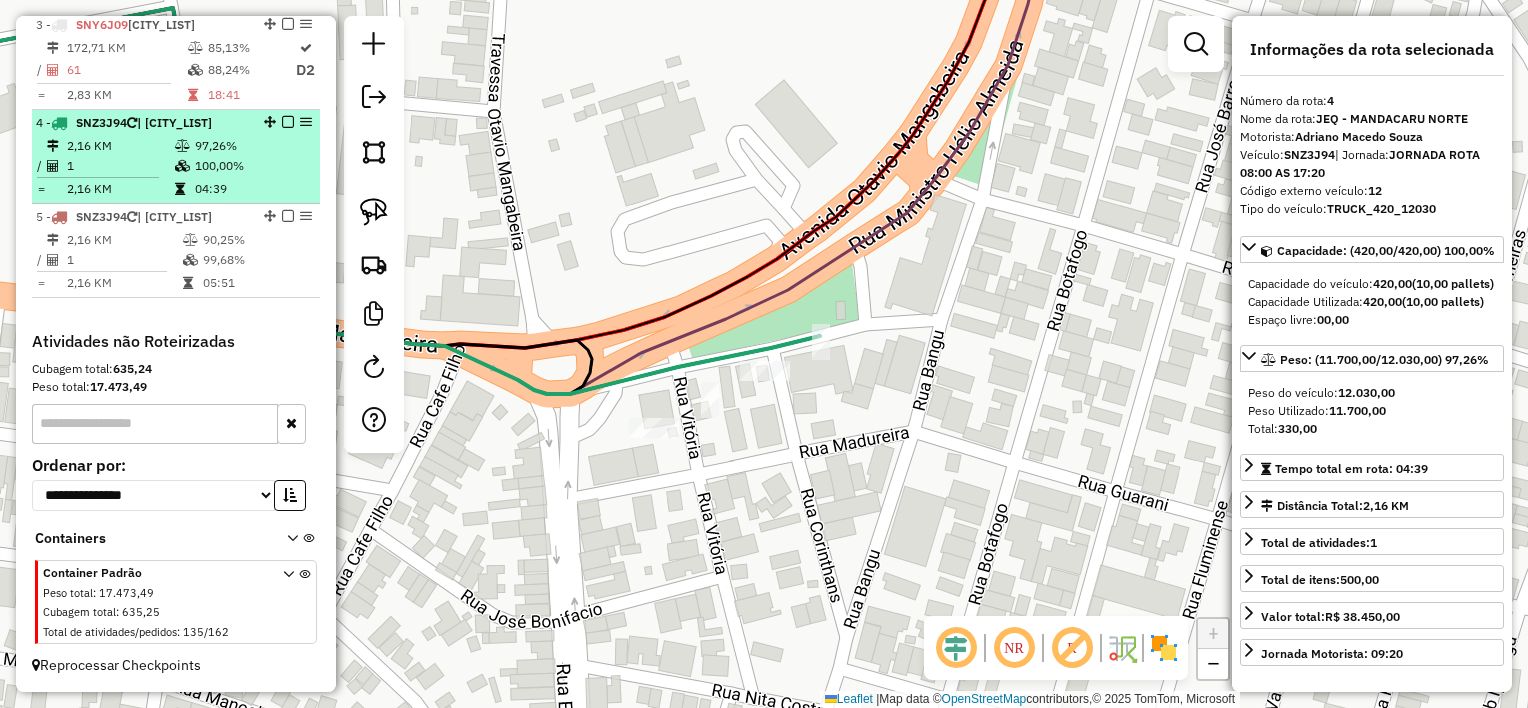 click at bounding box center (288, 122) 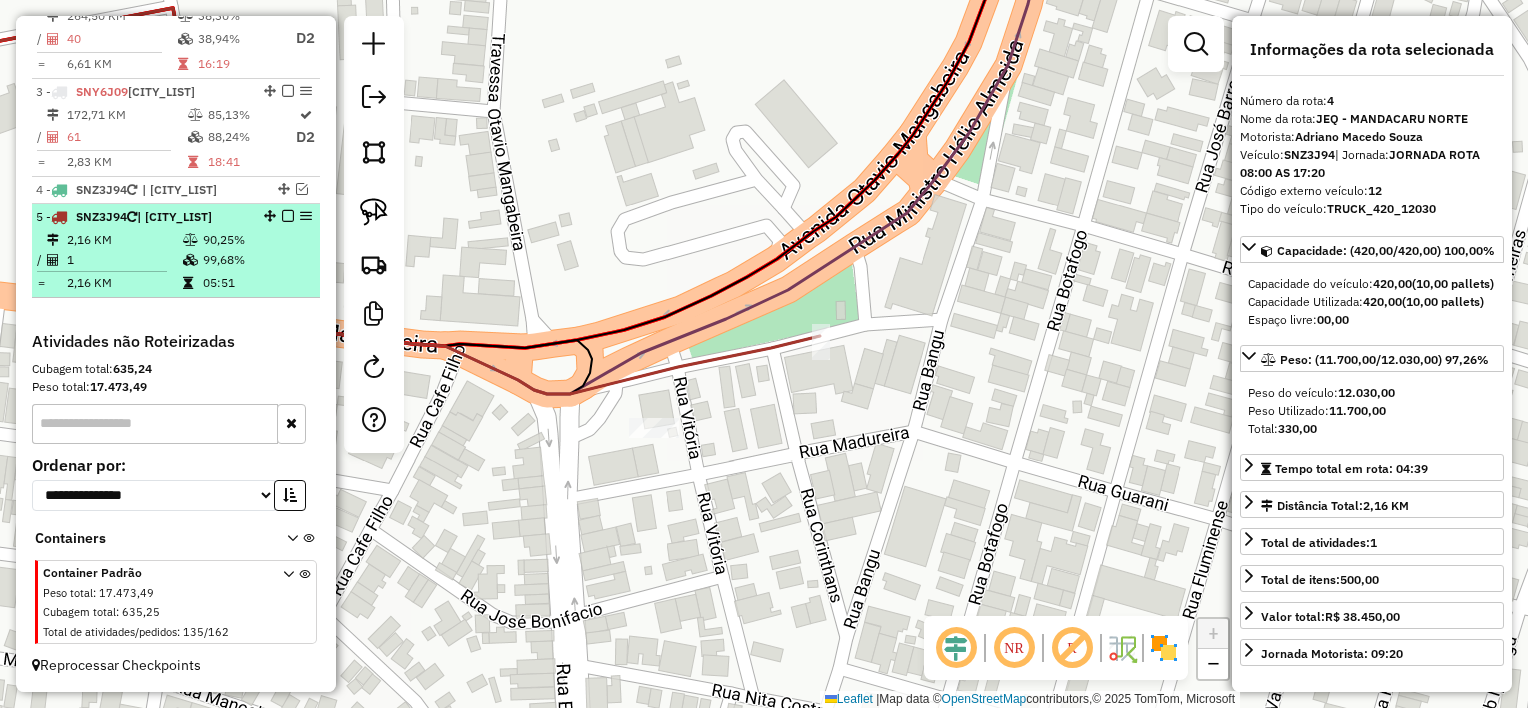 click at bounding box center [288, 216] 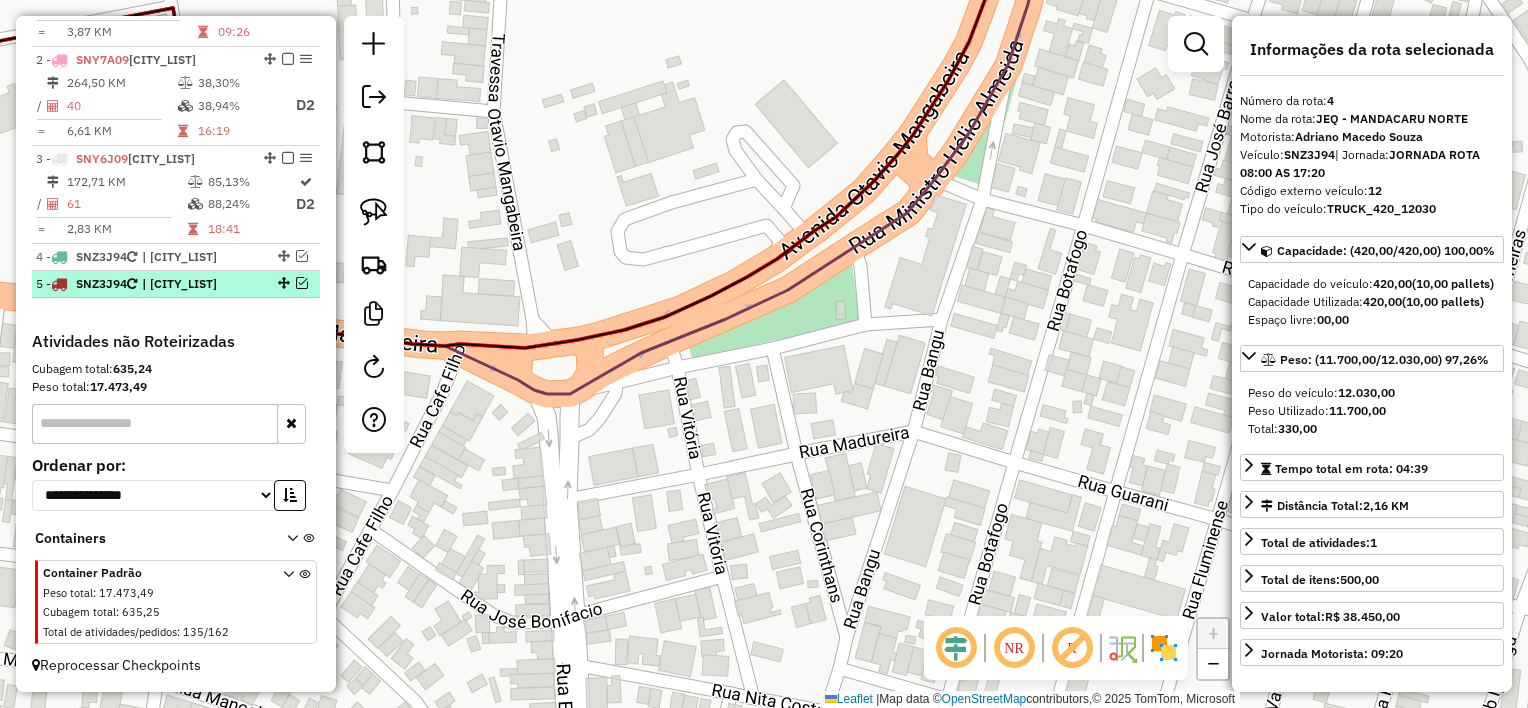 scroll, scrollTop: 996, scrollLeft: 0, axis: vertical 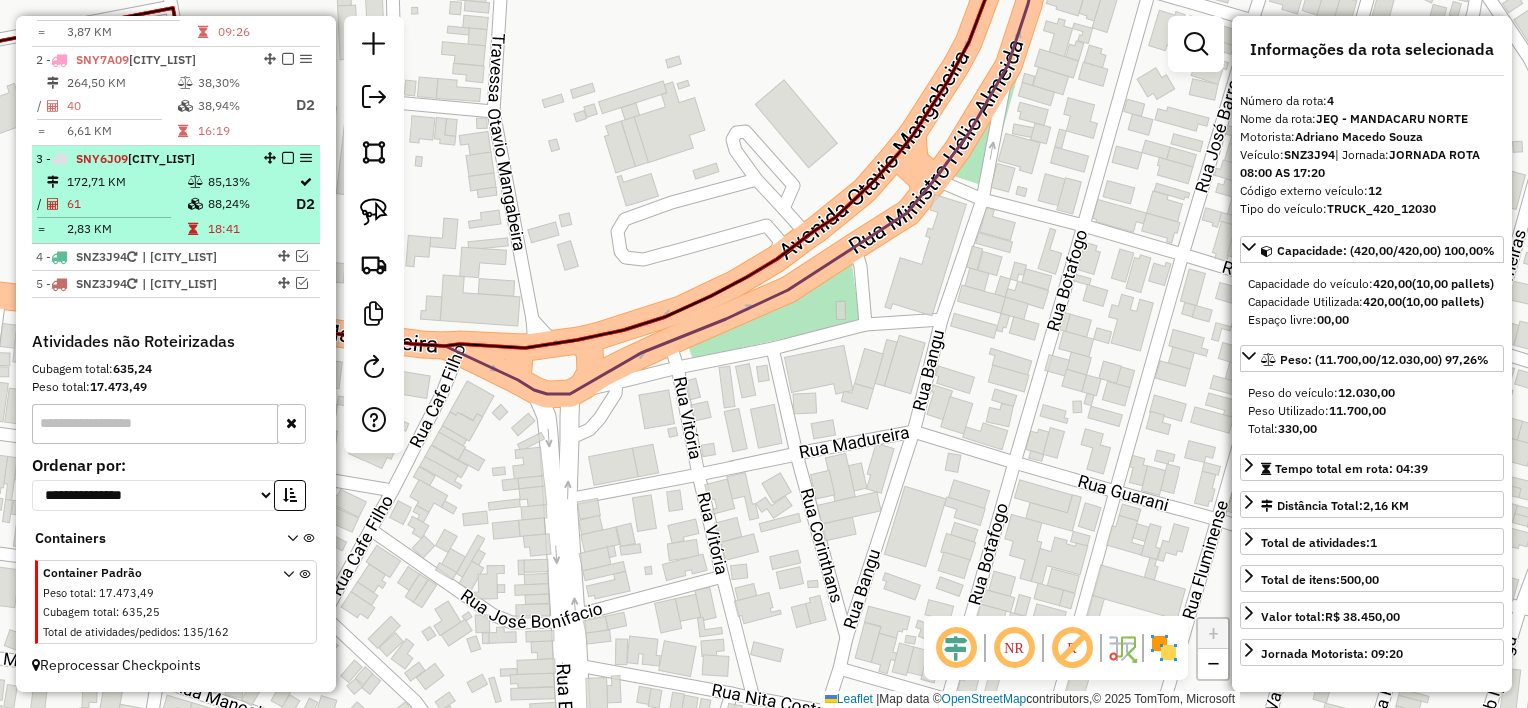 click at bounding box center (288, 158) 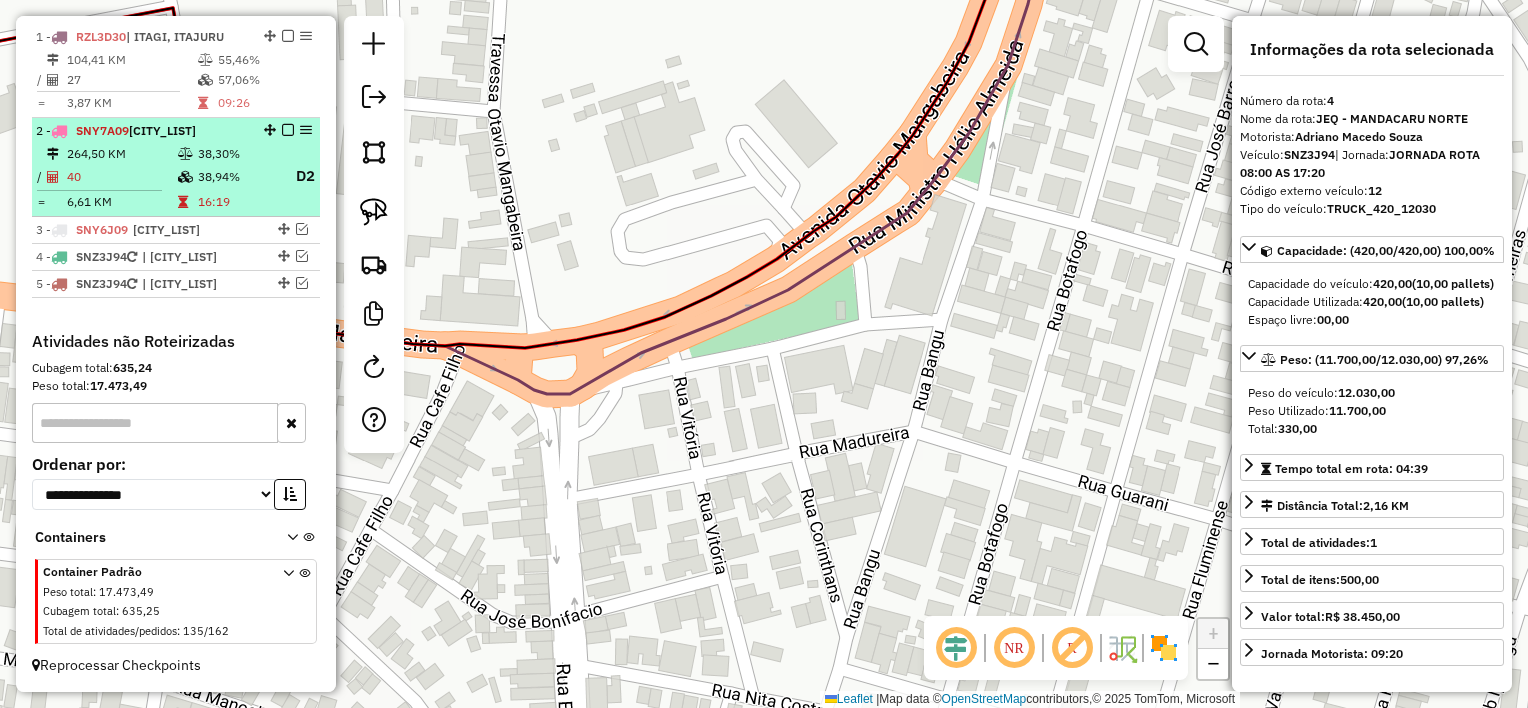 scroll, scrollTop: 617, scrollLeft: 0, axis: vertical 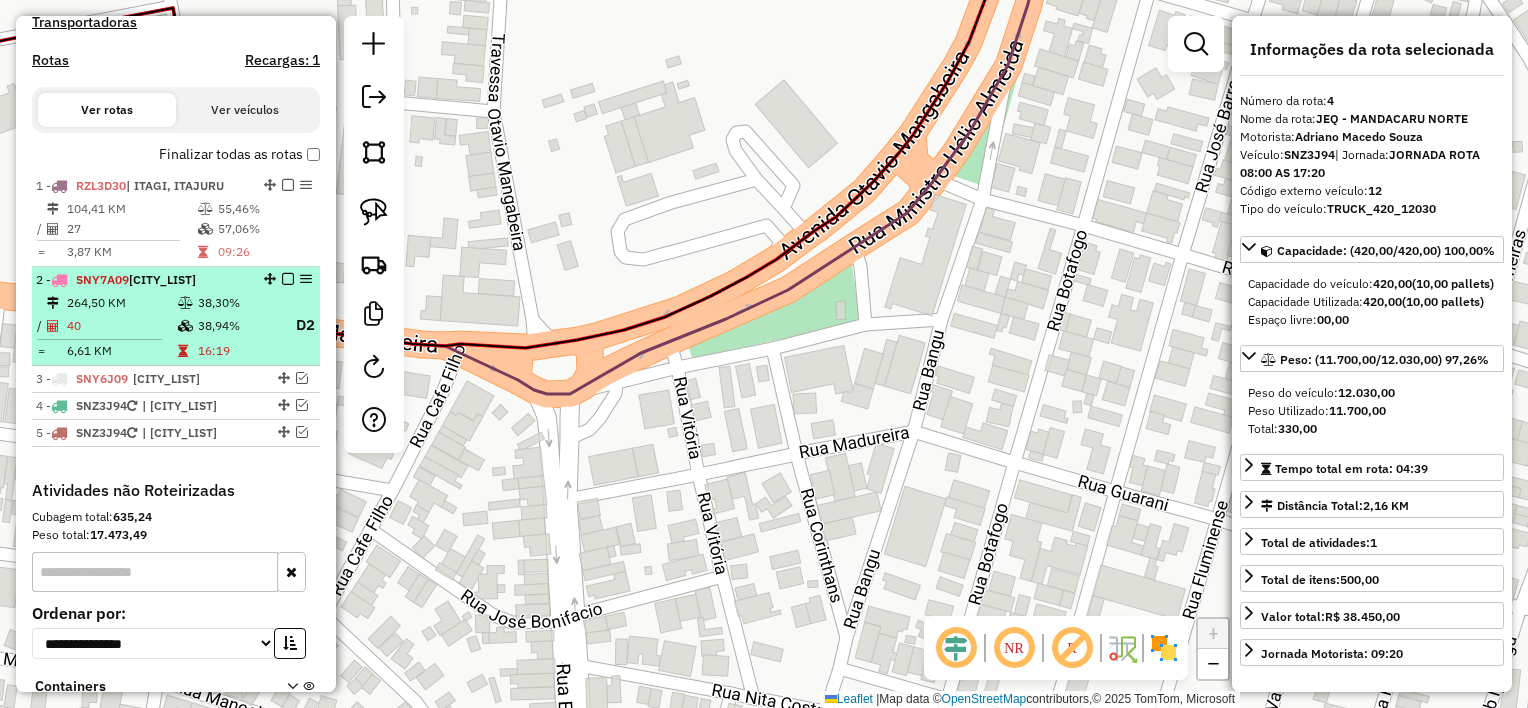 click at bounding box center [288, 279] 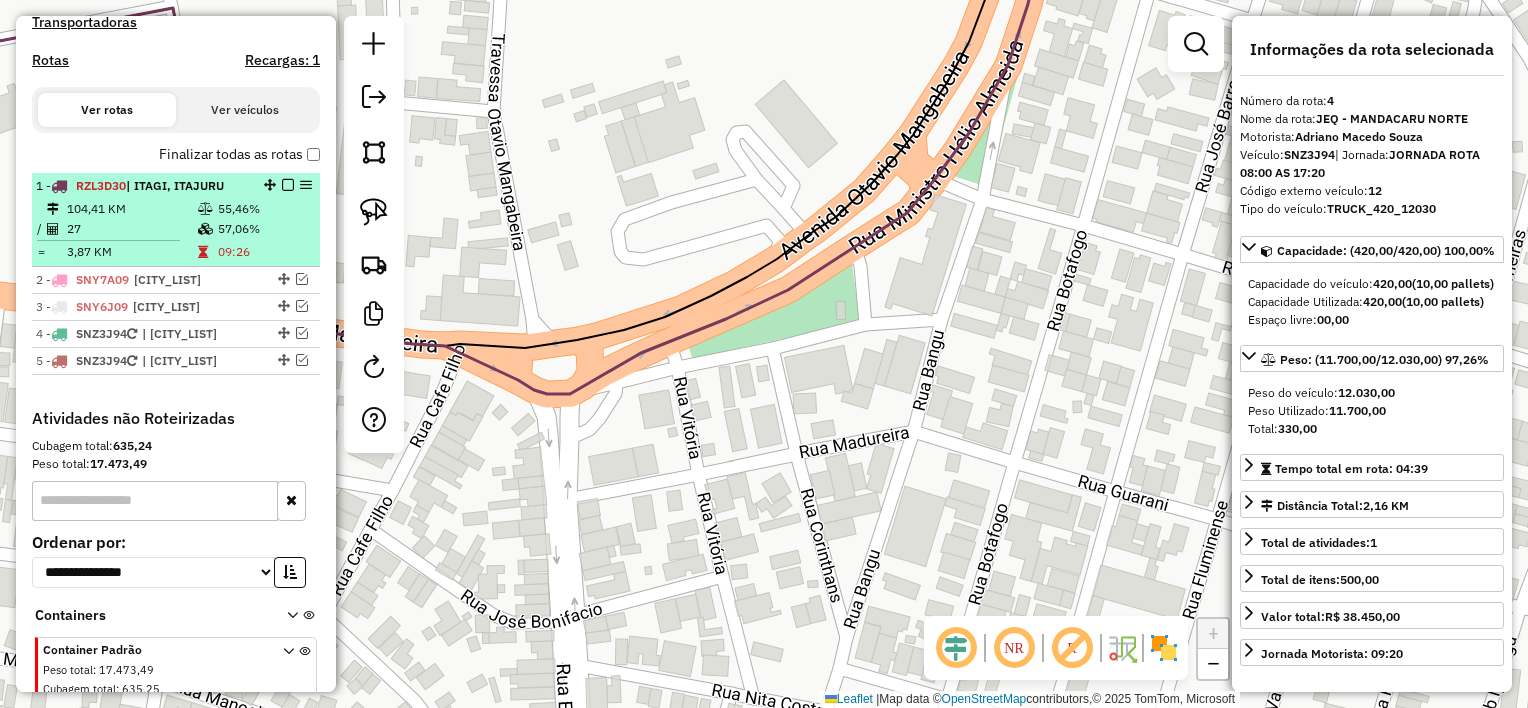 click at bounding box center (288, 185) 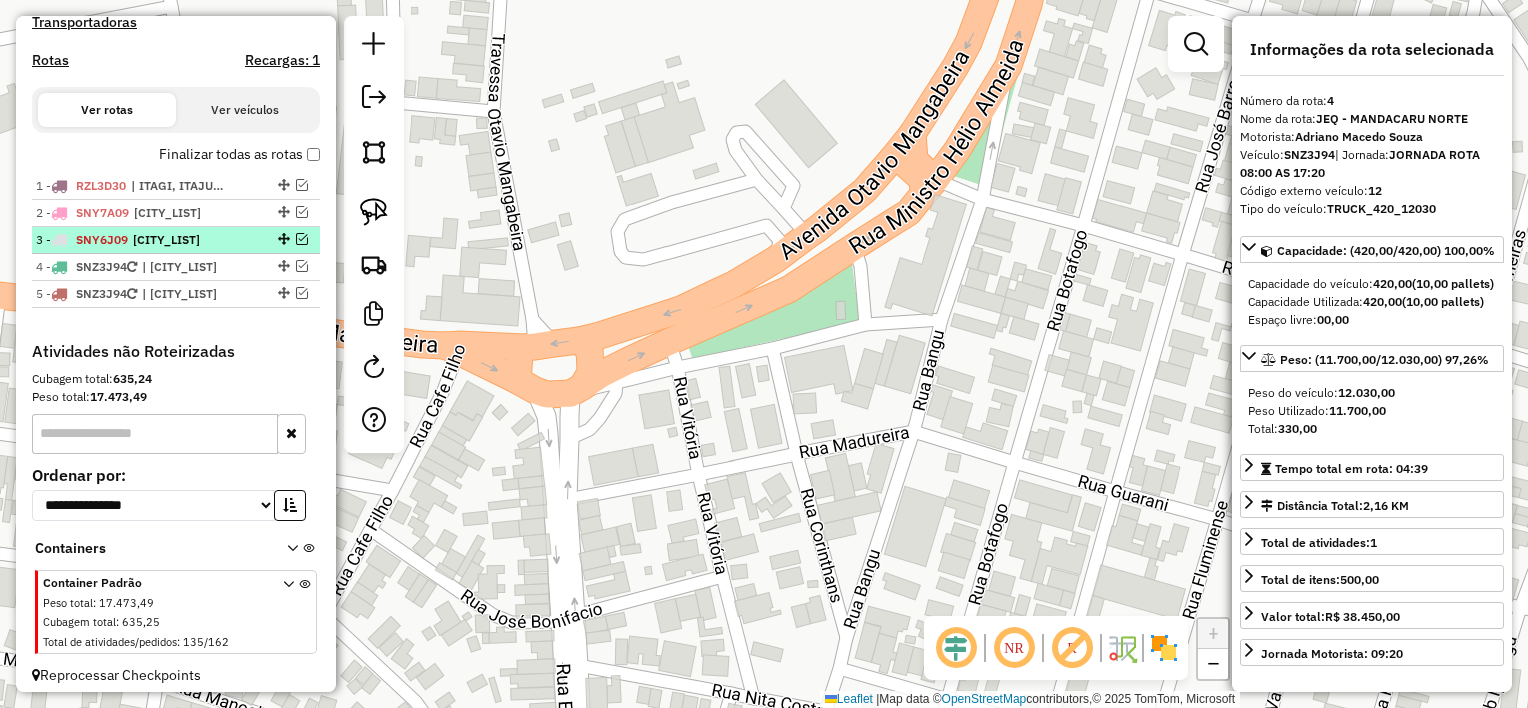 scroll, scrollTop: 417, scrollLeft: 0, axis: vertical 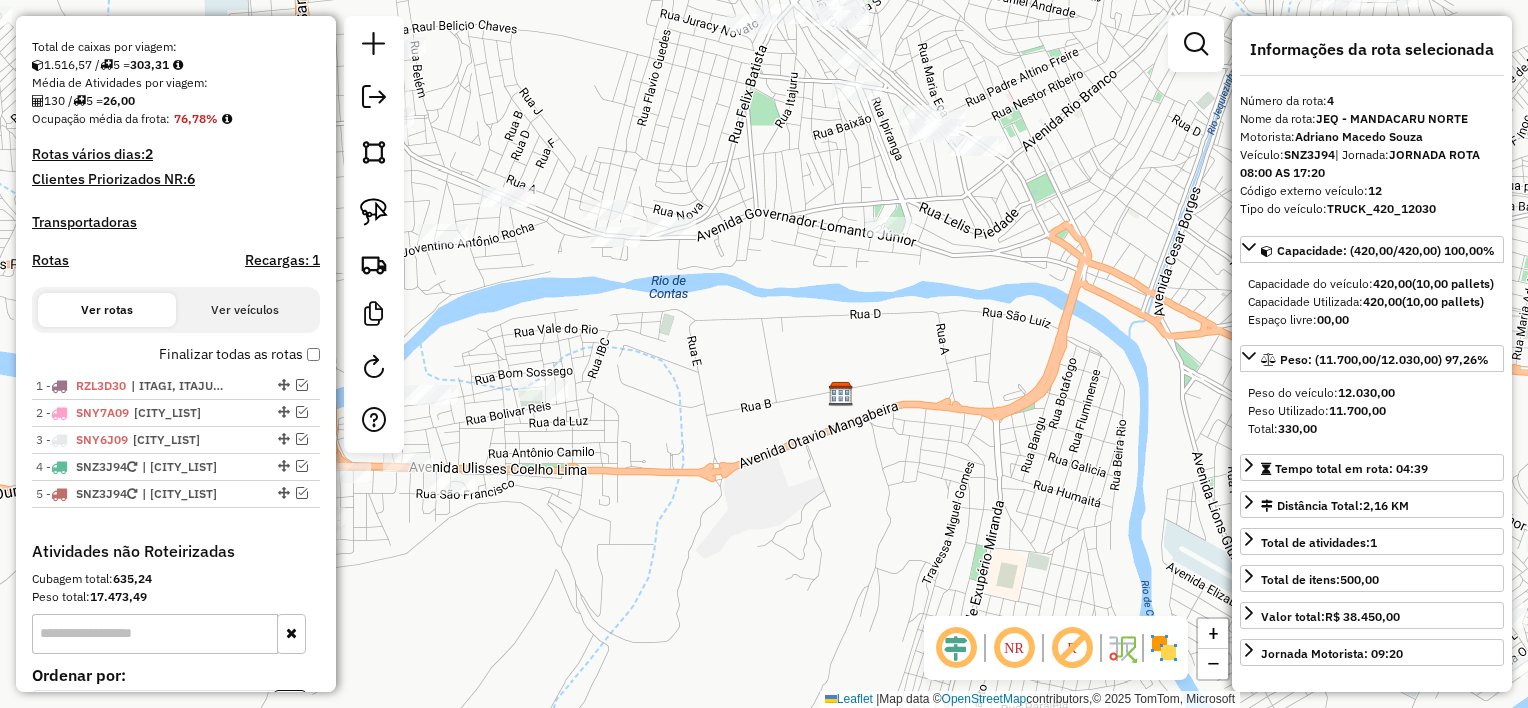 drag, startPoint x: 824, startPoint y: 355, endPoint x: 914, endPoint y: 439, distance: 123.10971 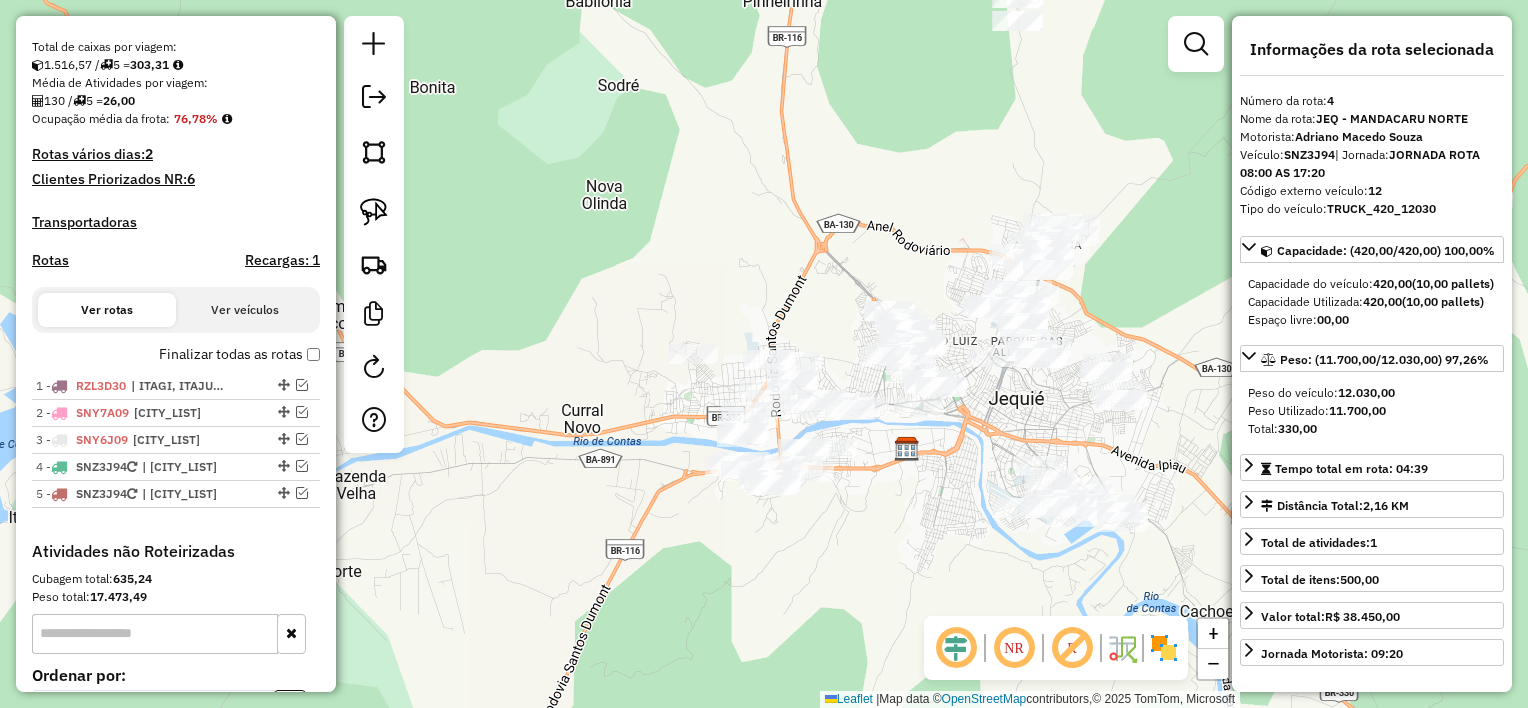 drag, startPoint x: 1139, startPoint y: 317, endPoint x: 972, endPoint y: 352, distance: 170.62825 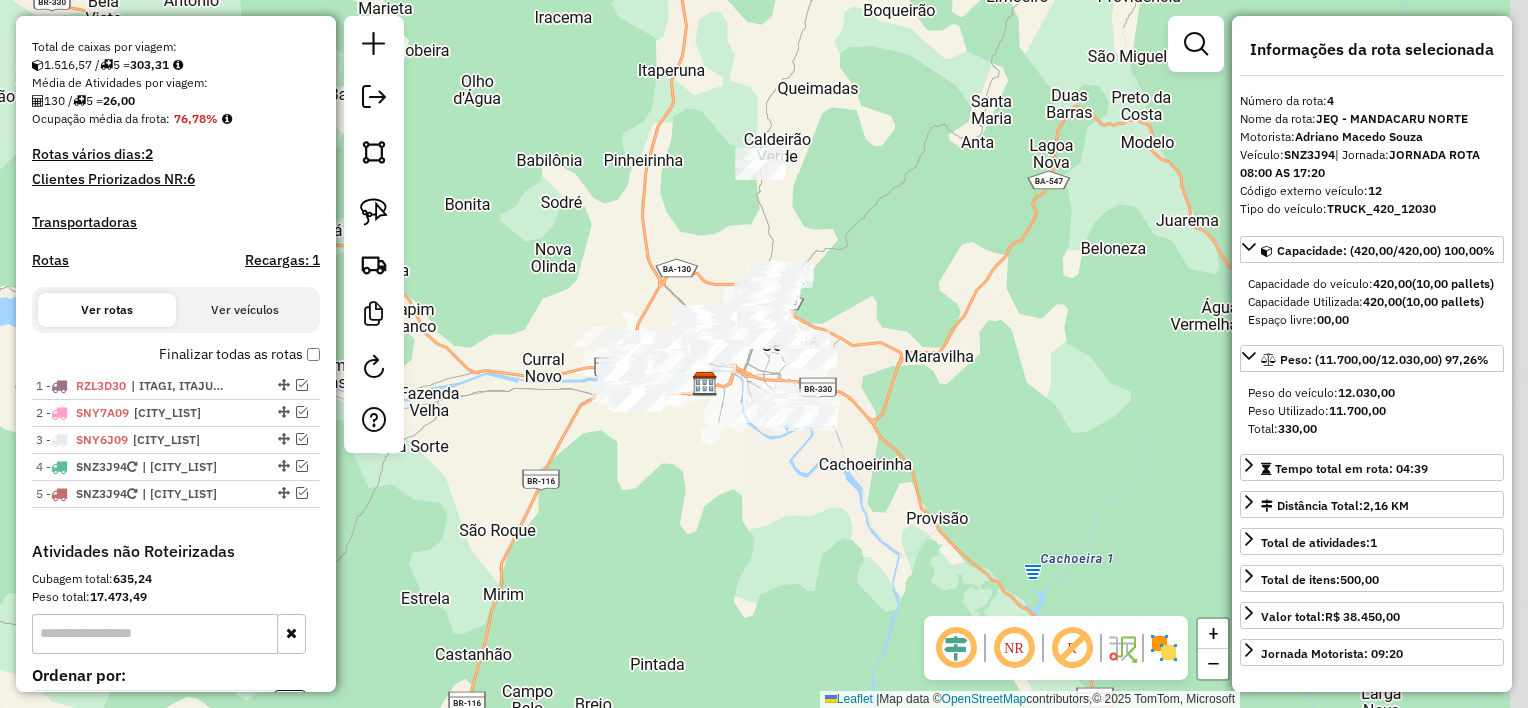drag, startPoint x: 999, startPoint y: 366, endPoint x: 812, endPoint y: 321, distance: 192.33824 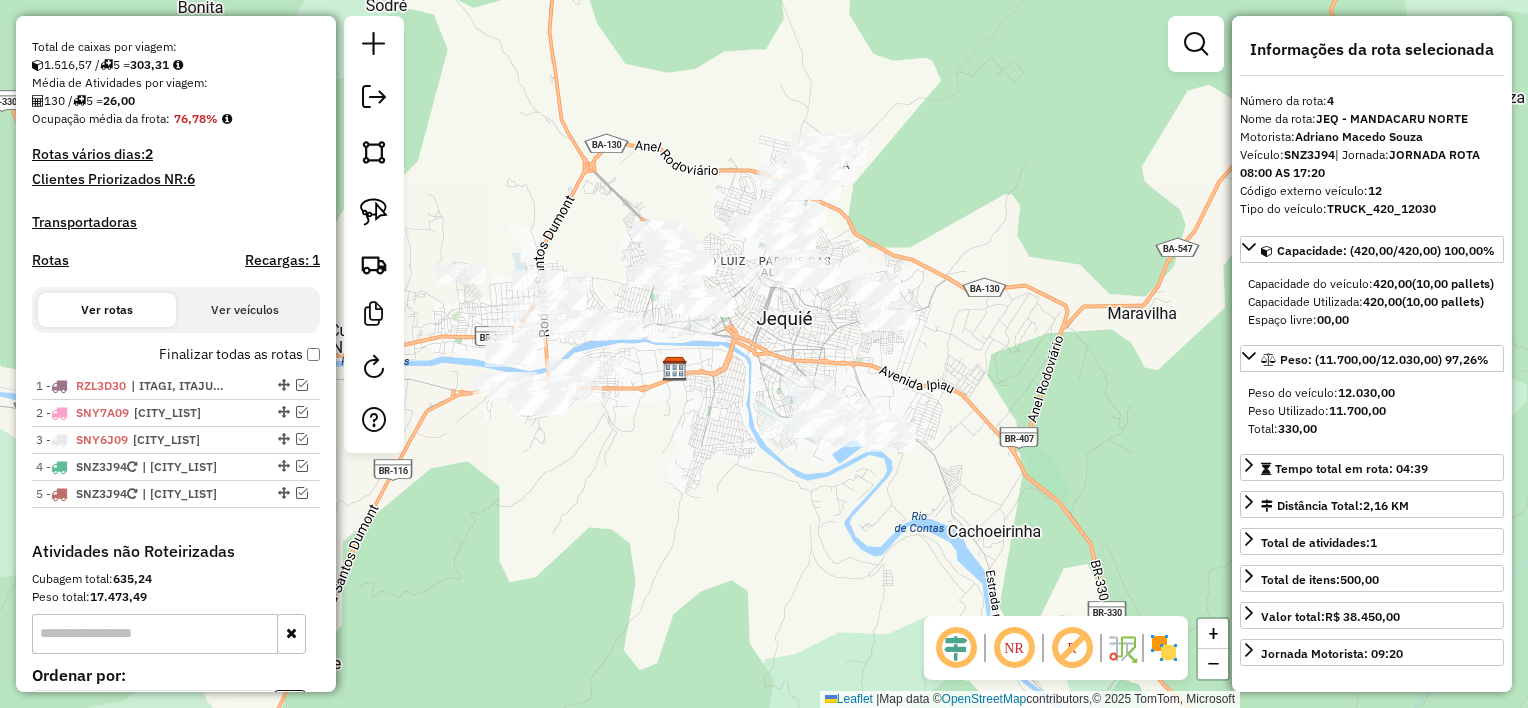 drag, startPoint x: 880, startPoint y: 328, endPoint x: 1024, endPoint y: 327, distance: 144.00348 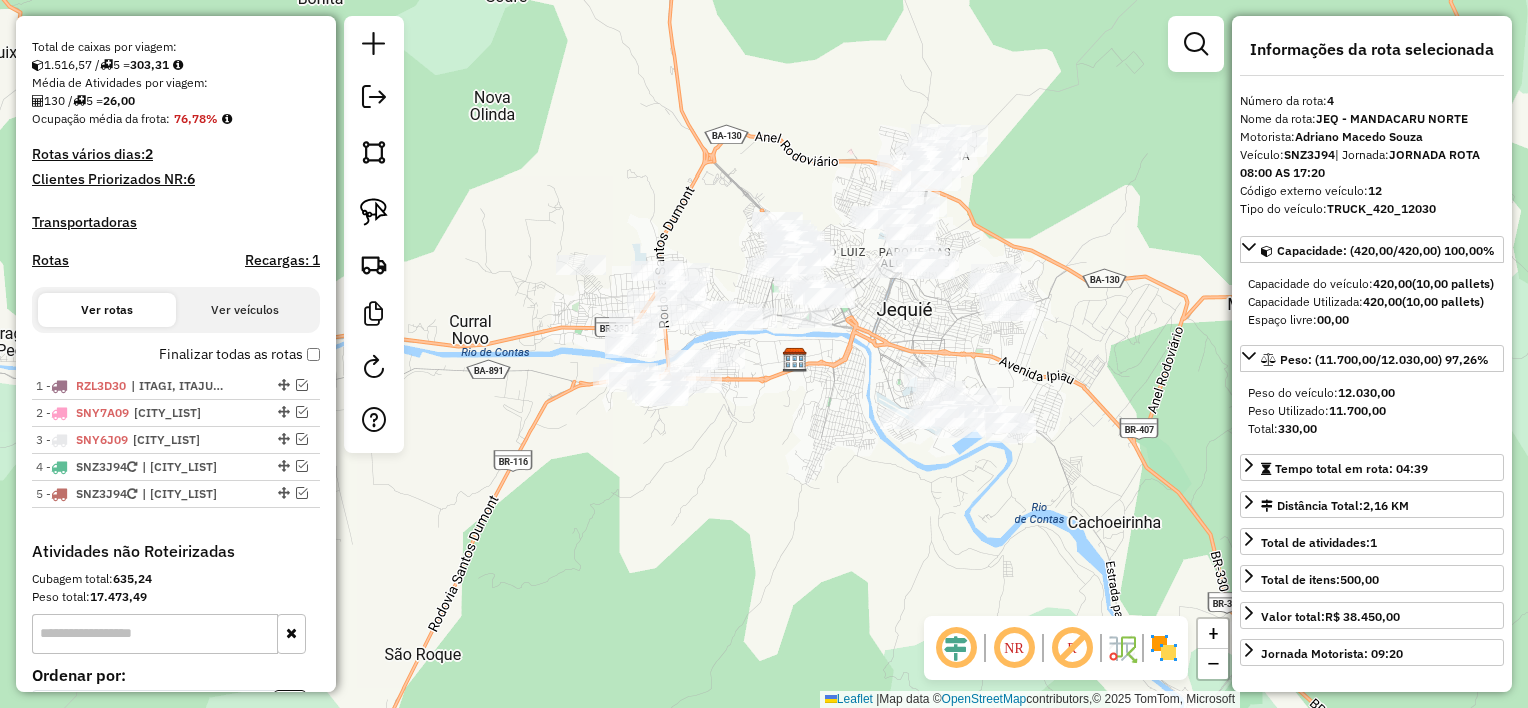 drag, startPoint x: 936, startPoint y: 232, endPoint x: 1049, endPoint y: 252, distance: 114.75626 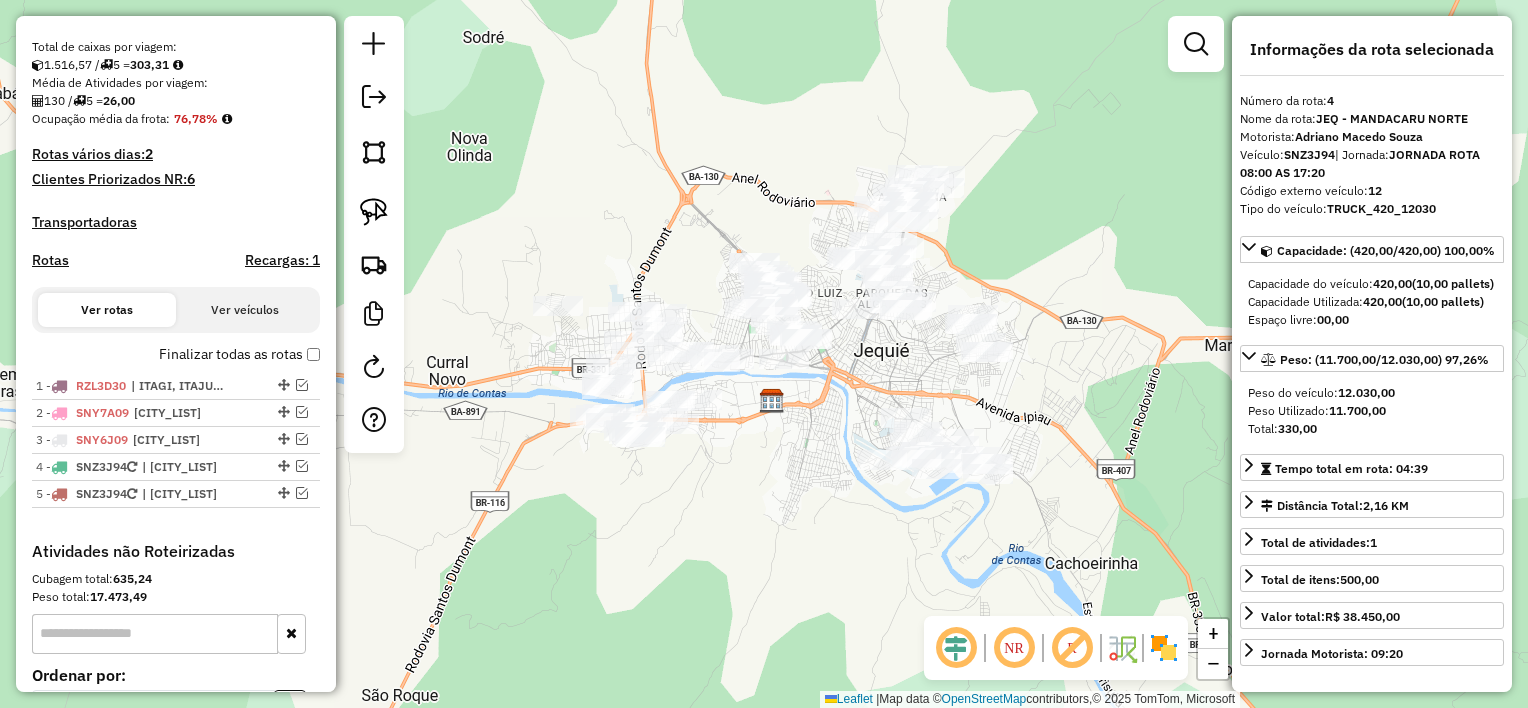 drag, startPoint x: 896, startPoint y: 508, endPoint x: 863, endPoint y: 561, distance: 62.433964 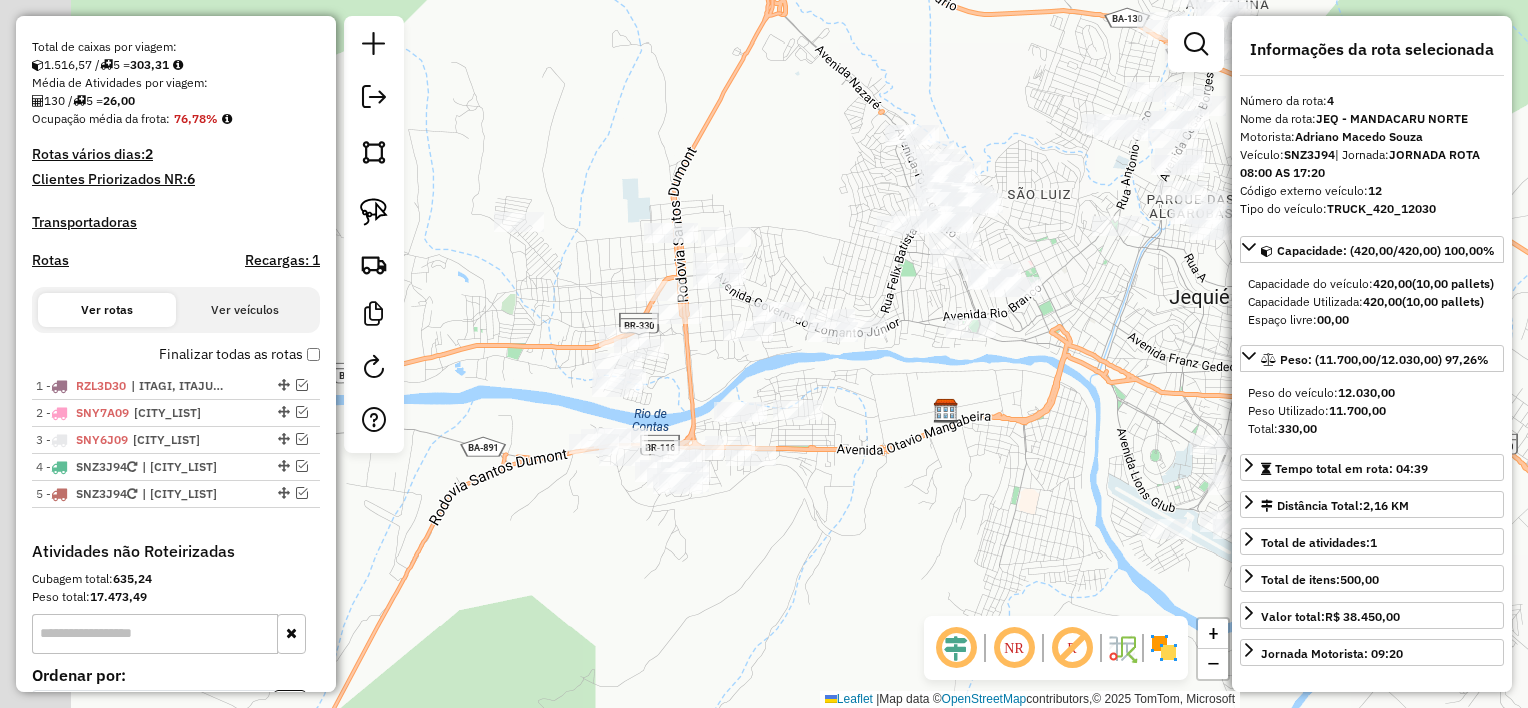 drag, startPoint x: 753, startPoint y: 475, endPoint x: 805, endPoint y: 429, distance: 69.426216 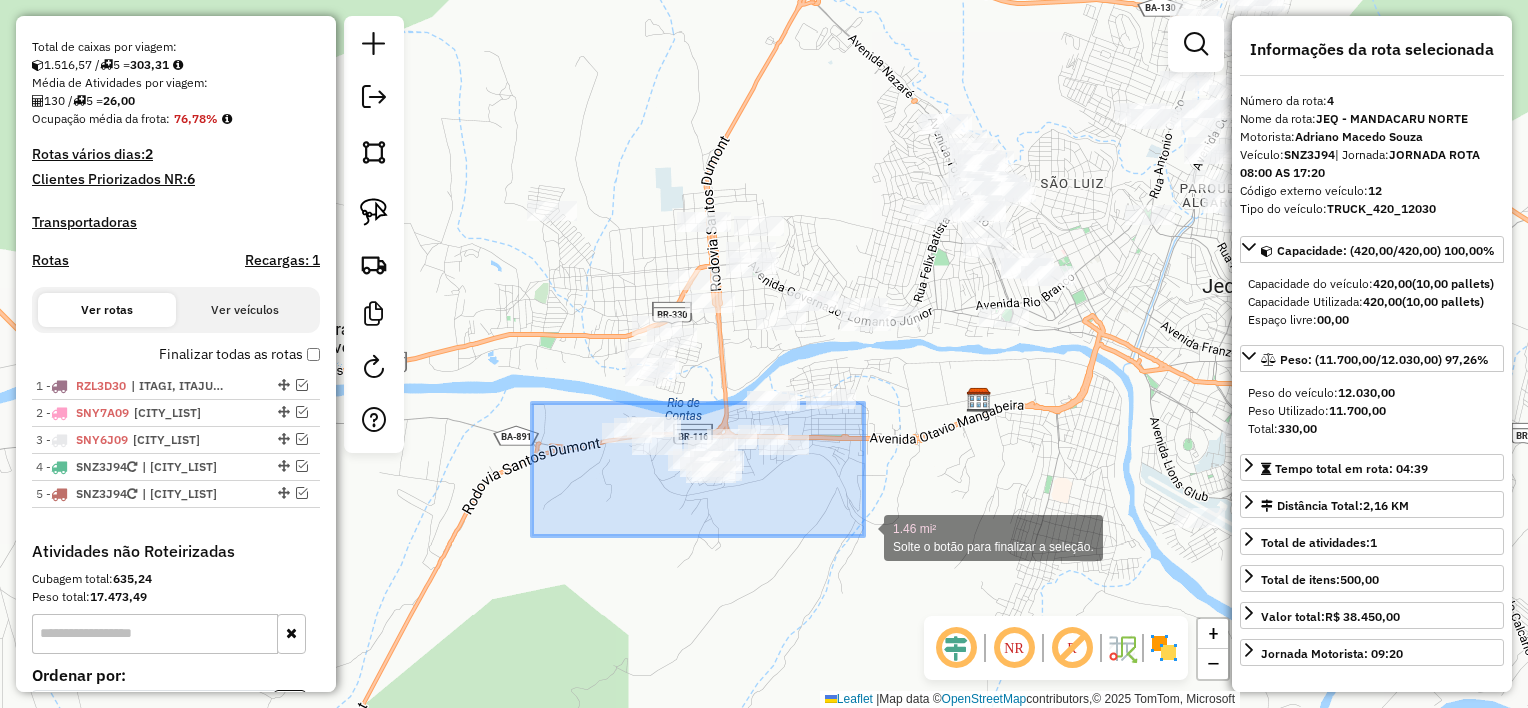 drag, startPoint x: 532, startPoint y: 403, endPoint x: 864, endPoint y: 536, distance: 357.64926 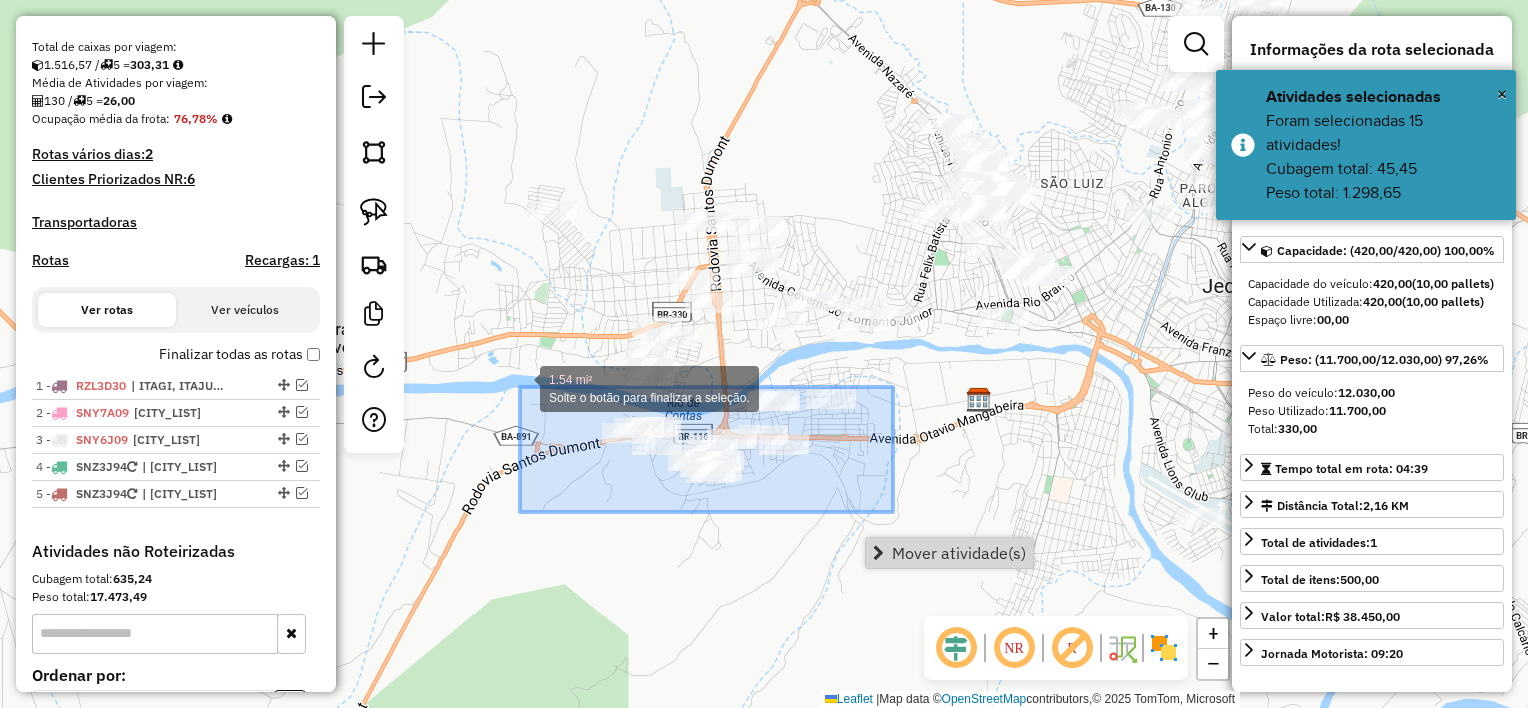 drag, startPoint x: 893, startPoint y: 512, endPoint x: 520, endPoint y: 387, distance: 393.38785 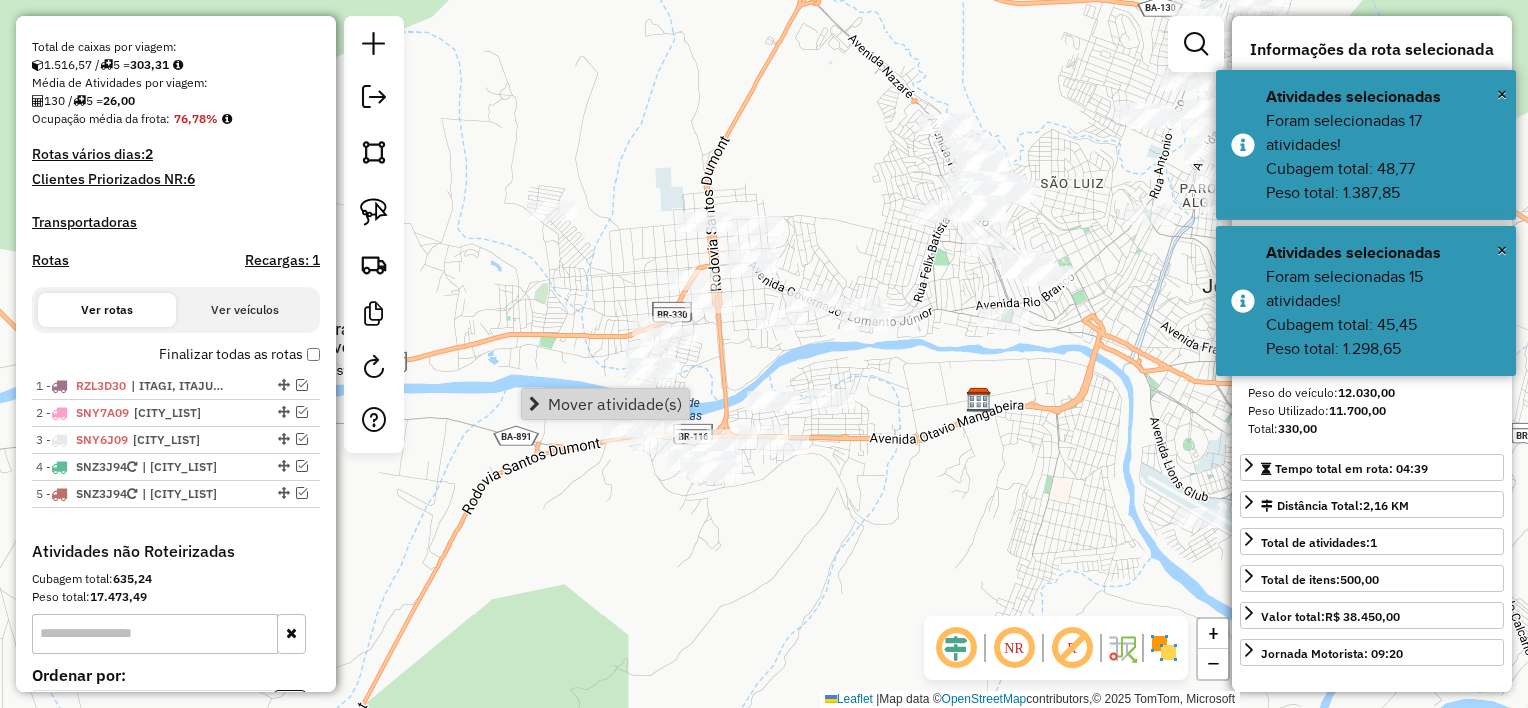 click on "Janela de atendimento Grade de atendimento Capacidade Transportadoras Veículos Cliente Pedidos  Rotas Selecione os dias de semana para filtrar as janelas de atendimento  Seg   Ter   Qua   Qui   Sex   Sáb   Dom  Informe o período da janela de atendimento: De: Até:  Filtrar exatamente a janela do cliente  Considerar janela de atendimento padrão  Selecione os dias de semana para filtrar as grades de atendimento  Seg   Ter   Qua   Qui   Sex   Sáb   Dom   Considerar clientes sem dia de atendimento cadastrado  Clientes fora do dia de atendimento selecionado Filtrar as atividades entre os valores definidos abaixo:  Peso mínimo:   Peso máximo:   Cubagem mínima:   Cubagem máxima:   De:   Até:  Filtrar as atividades entre o tempo de atendimento definido abaixo:  De:   Até:   Considerar capacidade total dos clientes não roteirizados Transportadora: Selecione um ou mais itens Tipo de veículo: Selecione um ou mais itens Veículo: Selecione um ou mais itens Motorista: Selecione um ou mais itens Nome: Rótulo:" 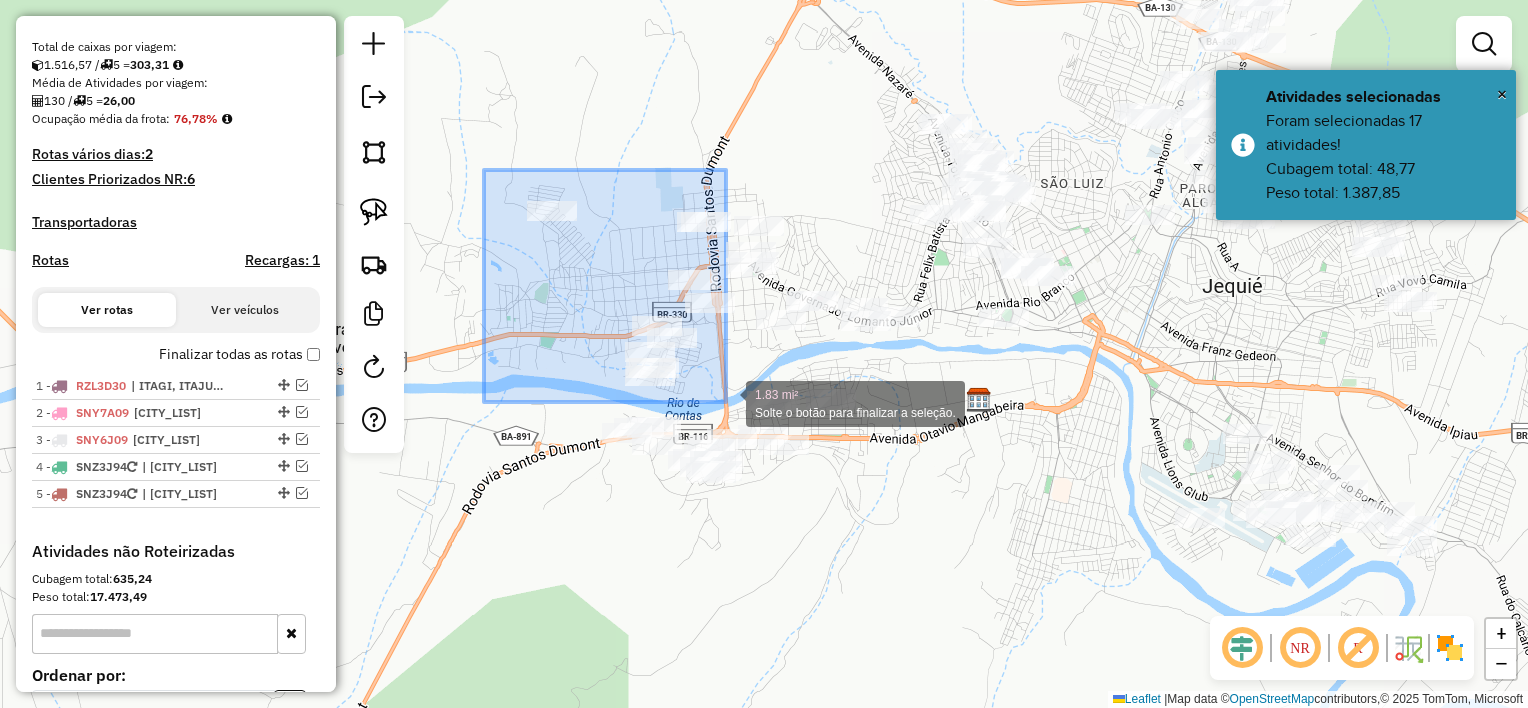 drag, startPoint x: 484, startPoint y: 170, endPoint x: 726, endPoint y: 402, distance: 335.2432 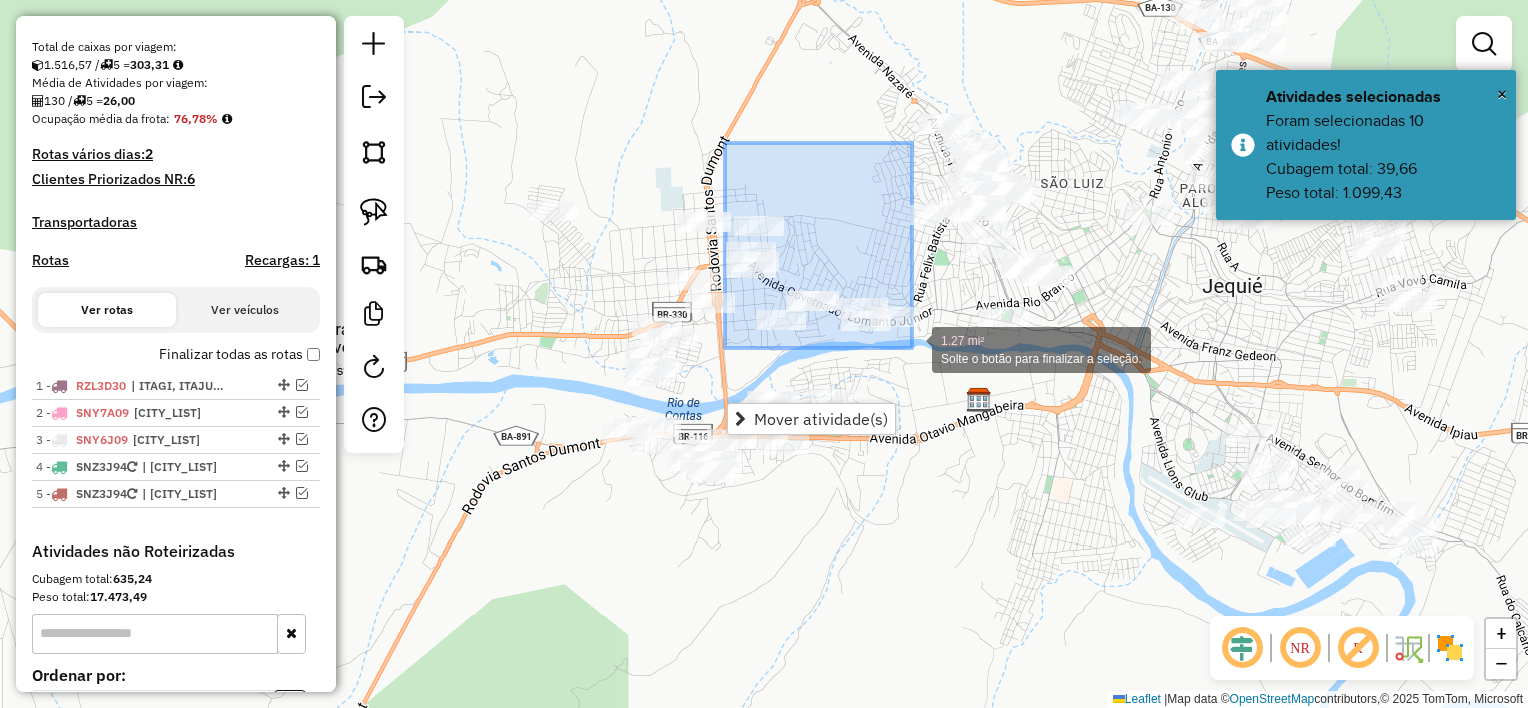 drag, startPoint x: 725, startPoint y: 143, endPoint x: 912, endPoint y: 348, distance: 277.47794 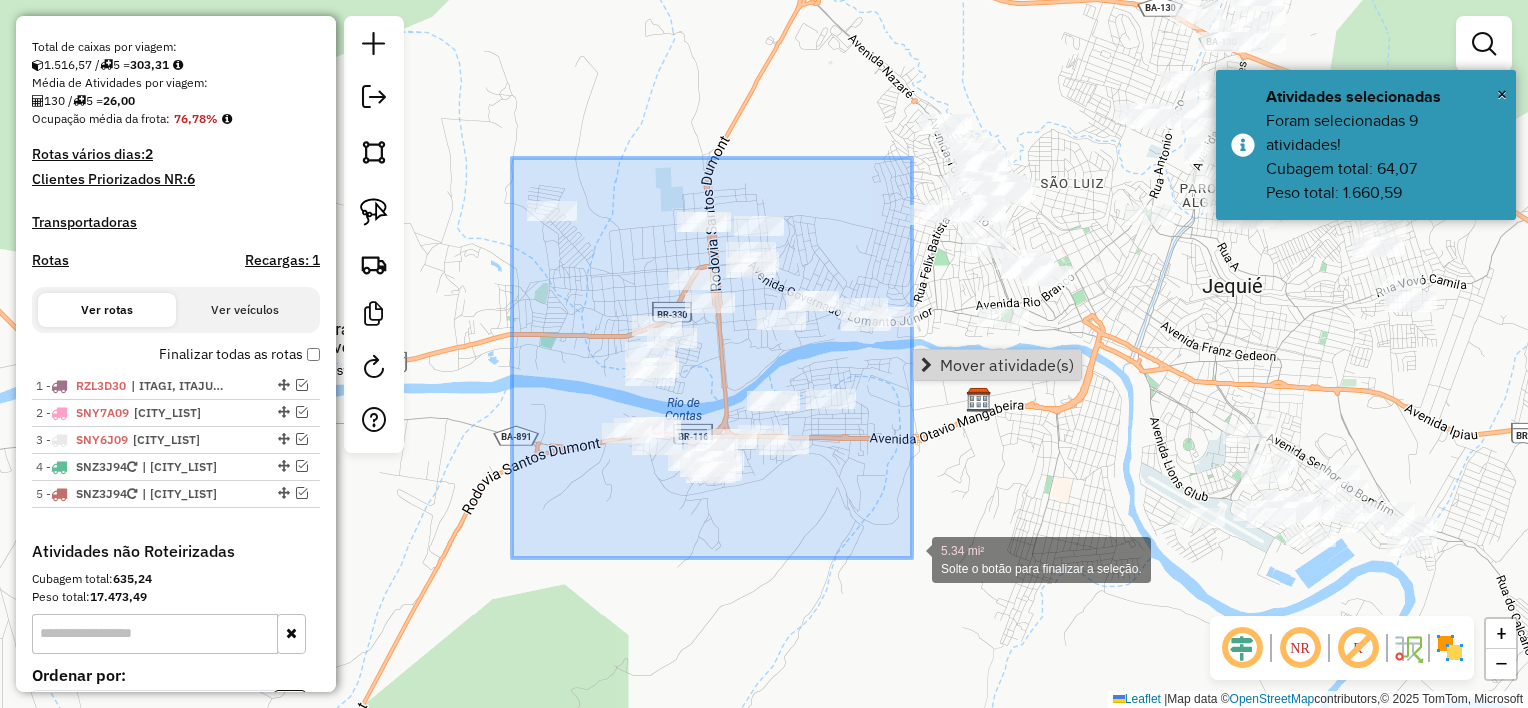drag, startPoint x: 519, startPoint y: 160, endPoint x: 912, endPoint y: 558, distance: 559.33264 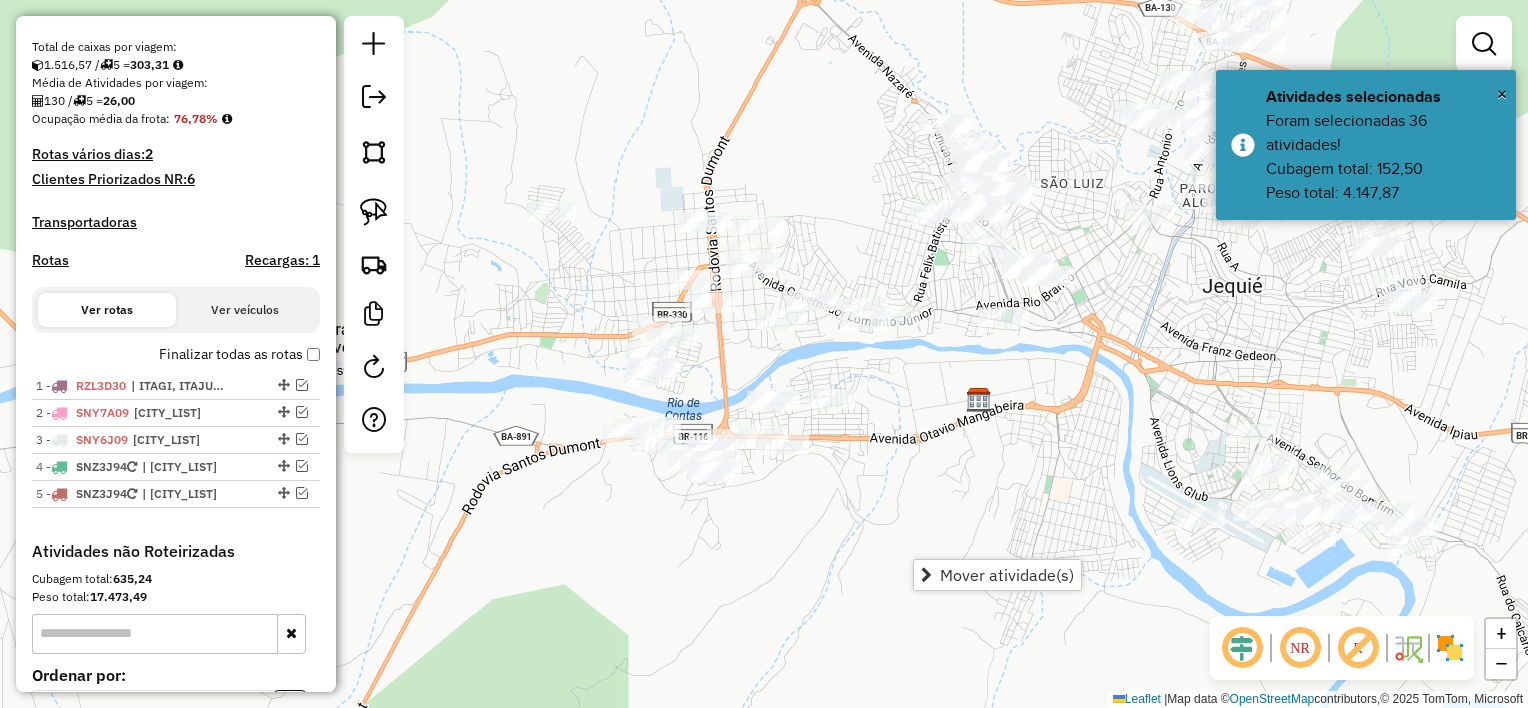 click on "Janela de atendimento Grade de atendimento Capacidade Transportadoras Veículos Cliente Pedidos  Rotas Selecione os dias de semana para filtrar as janelas de atendimento  Seg   Ter   Qua   Qui   Sex   Sáb   Dom  Informe o período da janela de atendimento: De: Até:  Filtrar exatamente a janela do cliente  Considerar janela de atendimento padrão  Selecione os dias de semana para filtrar as grades de atendimento  Seg   Ter   Qua   Qui   Sex   Sáb   Dom   Considerar clientes sem dia de atendimento cadastrado  Clientes fora do dia de atendimento selecionado Filtrar as atividades entre os valores definidos abaixo:  Peso mínimo:   Peso máximo:   Cubagem mínima:   Cubagem máxima:   De:   Até:  Filtrar as atividades entre o tempo de atendimento definido abaixo:  De:   Até:   Considerar capacidade total dos clientes não roteirizados Transportadora: Selecione um ou mais itens Tipo de veículo: Selecione um ou mais itens Veículo: Selecione um ou mais itens Motorista: Selecione um ou mais itens Nome: Rótulo:" 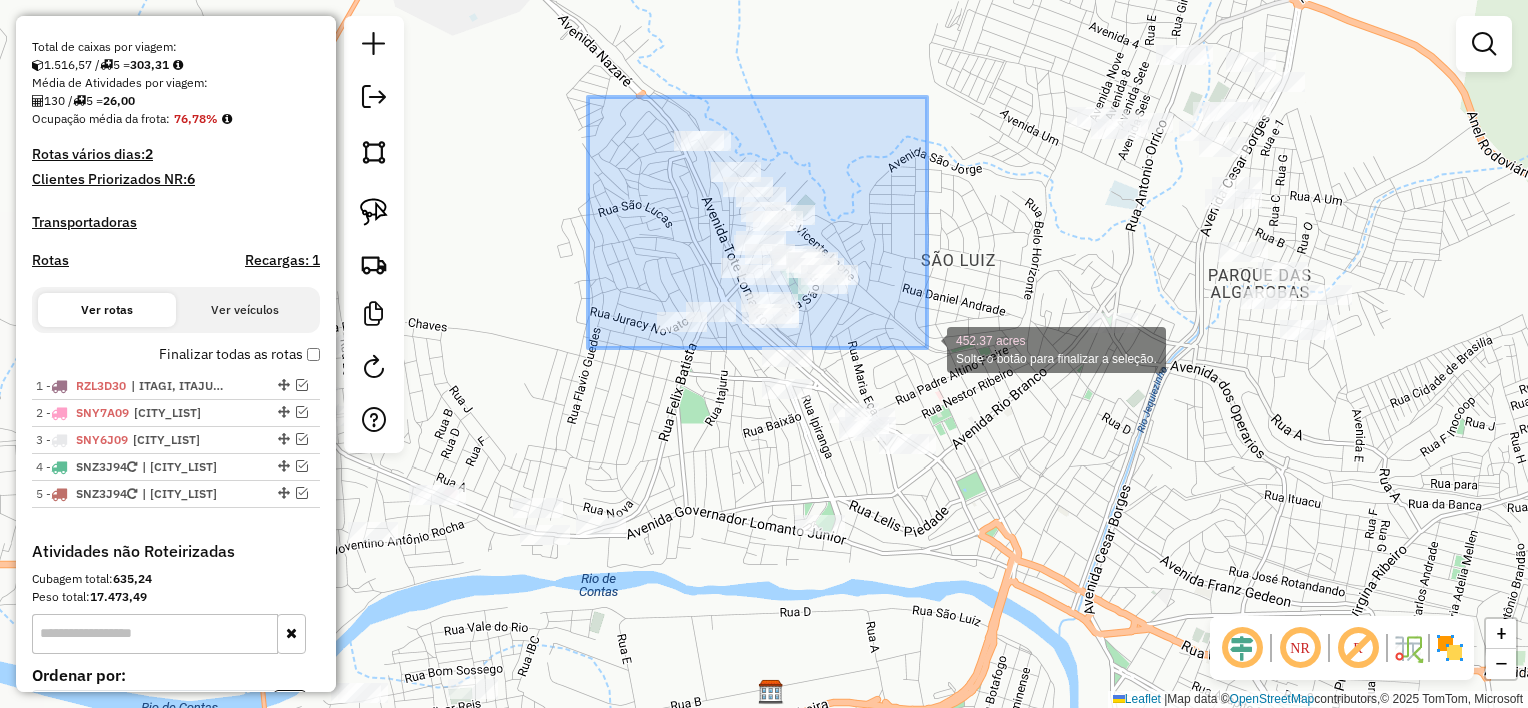drag, startPoint x: 588, startPoint y: 97, endPoint x: 927, endPoint y: 348, distance: 421.808 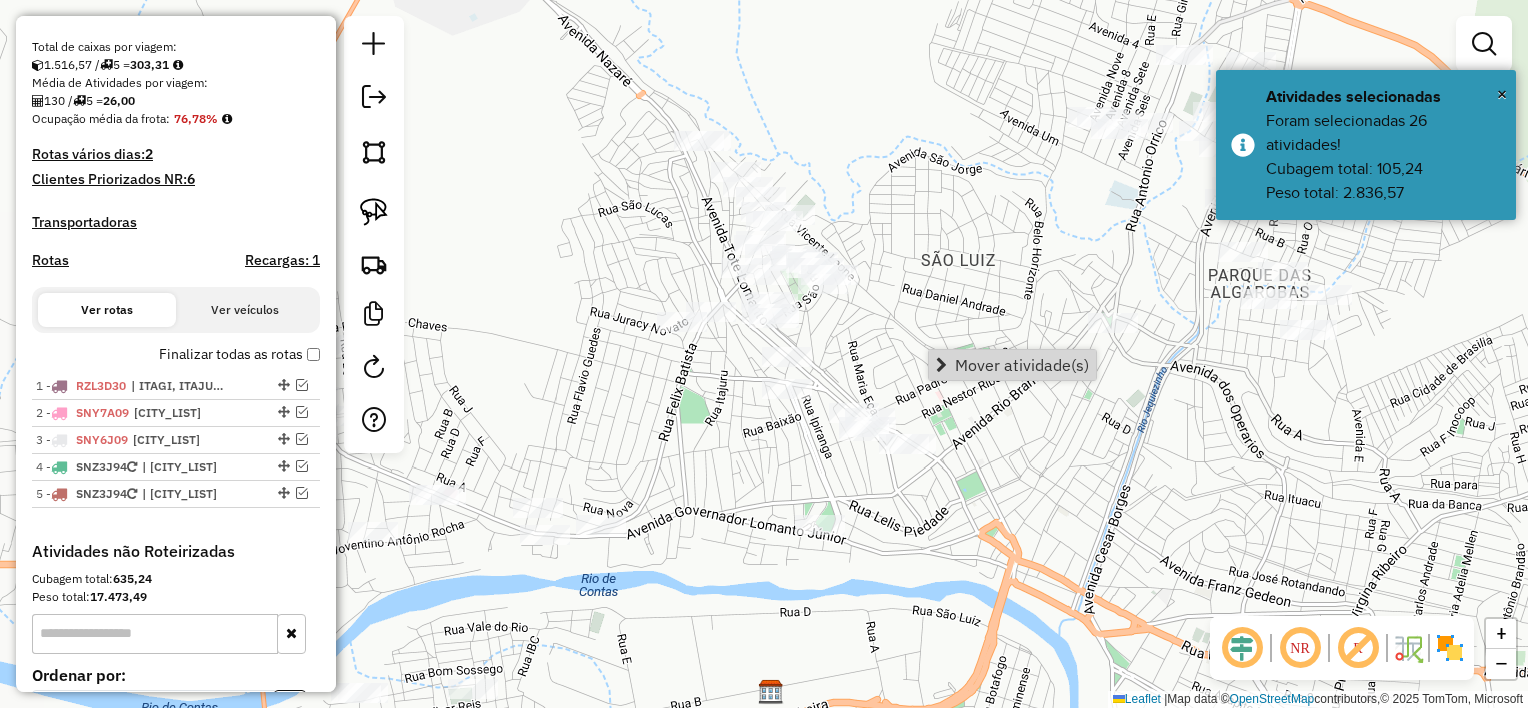 click 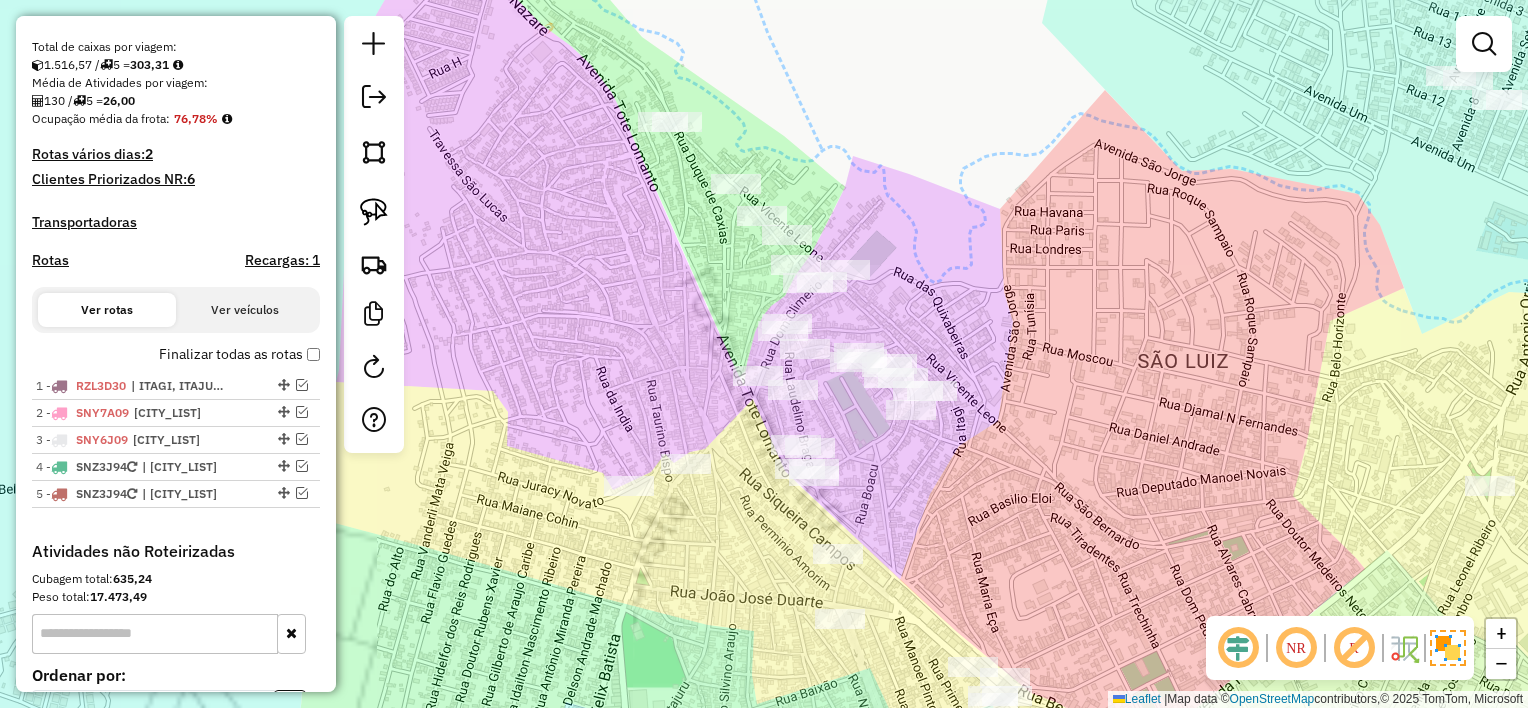 drag, startPoint x: 916, startPoint y: 301, endPoint x: 952, endPoint y: 301, distance: 36 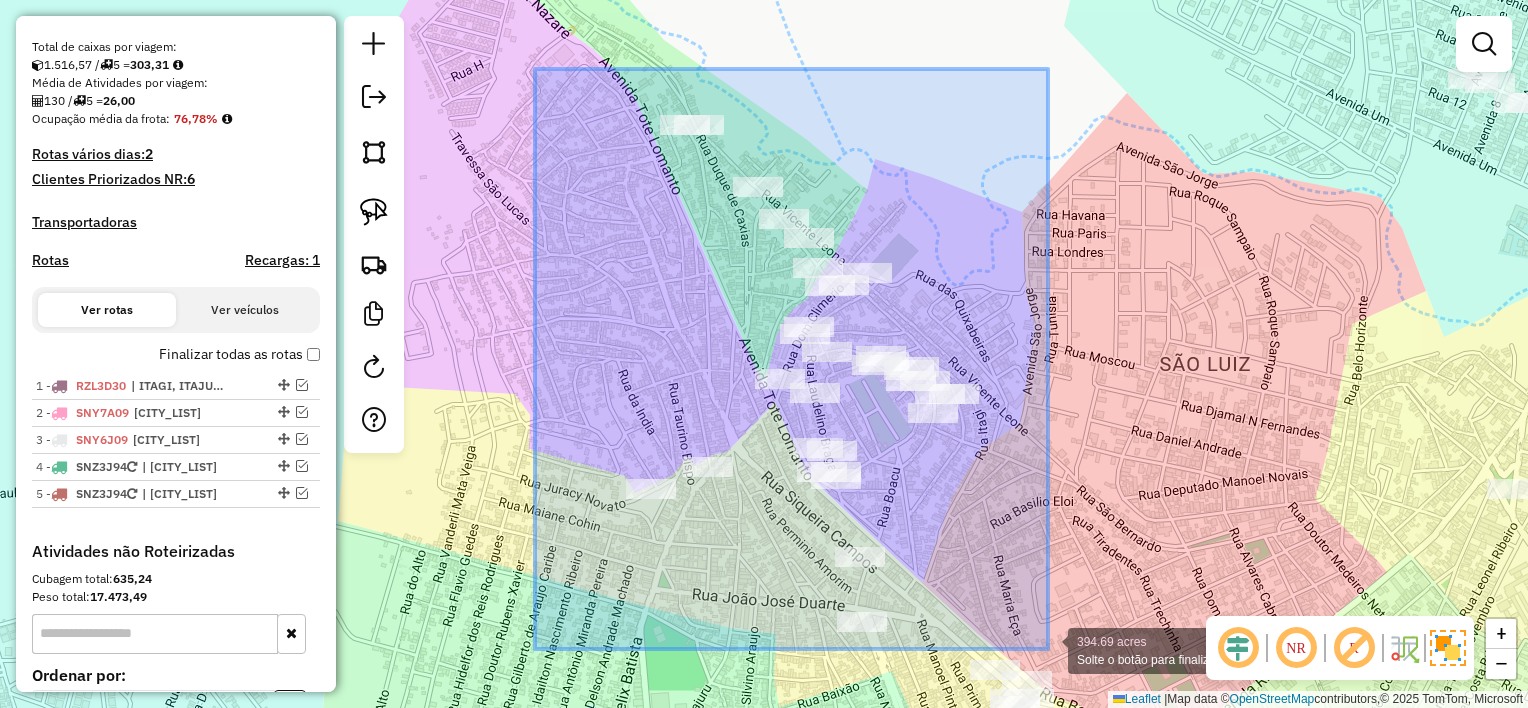 drag, startPoint x: 545, startPoint y: 71, endPoint x: 1048, endPoint y: 649, distance: 766.22 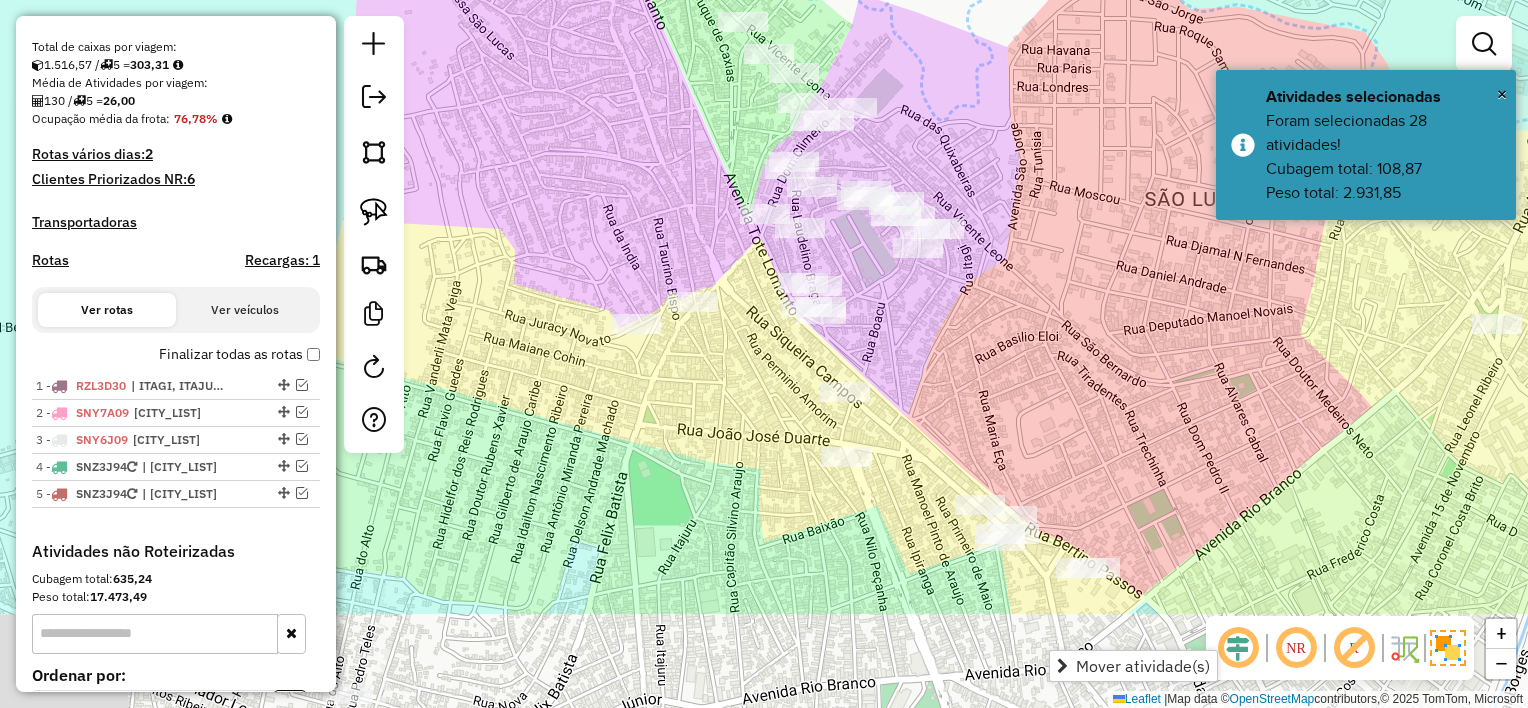 drag, startPoint x: 1065, startPoint y: 506, endPoint x: 1052, endPoint y: 350, distance: 156.54073 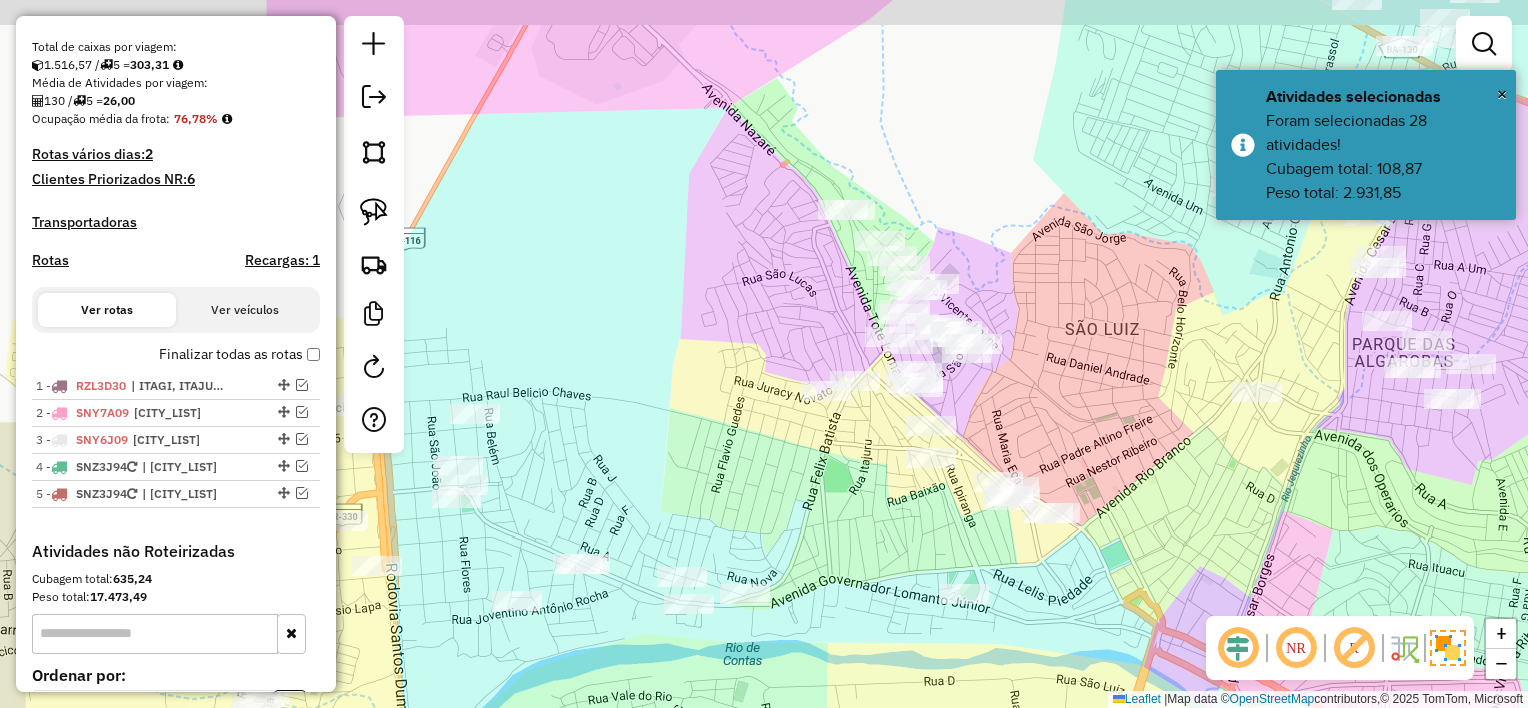 drag, startPoint x: 1052, startPoint y: 428, endPoint x: 1056, endPoint y: 439, distance: 11.7046995 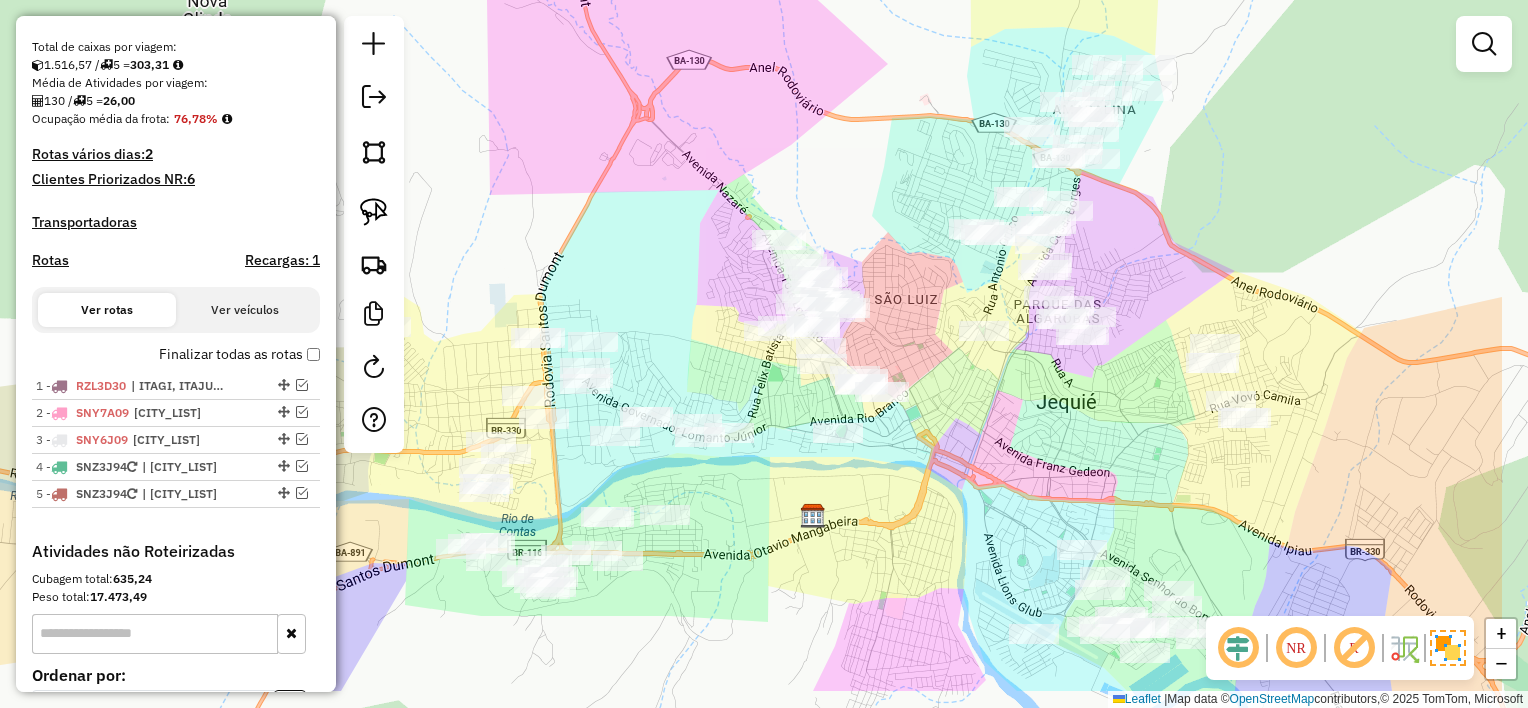 drag, startPoint x: 1104, startPoint y: 373, endPoint x: 997, endPoint y: 256, distance: 158.54968 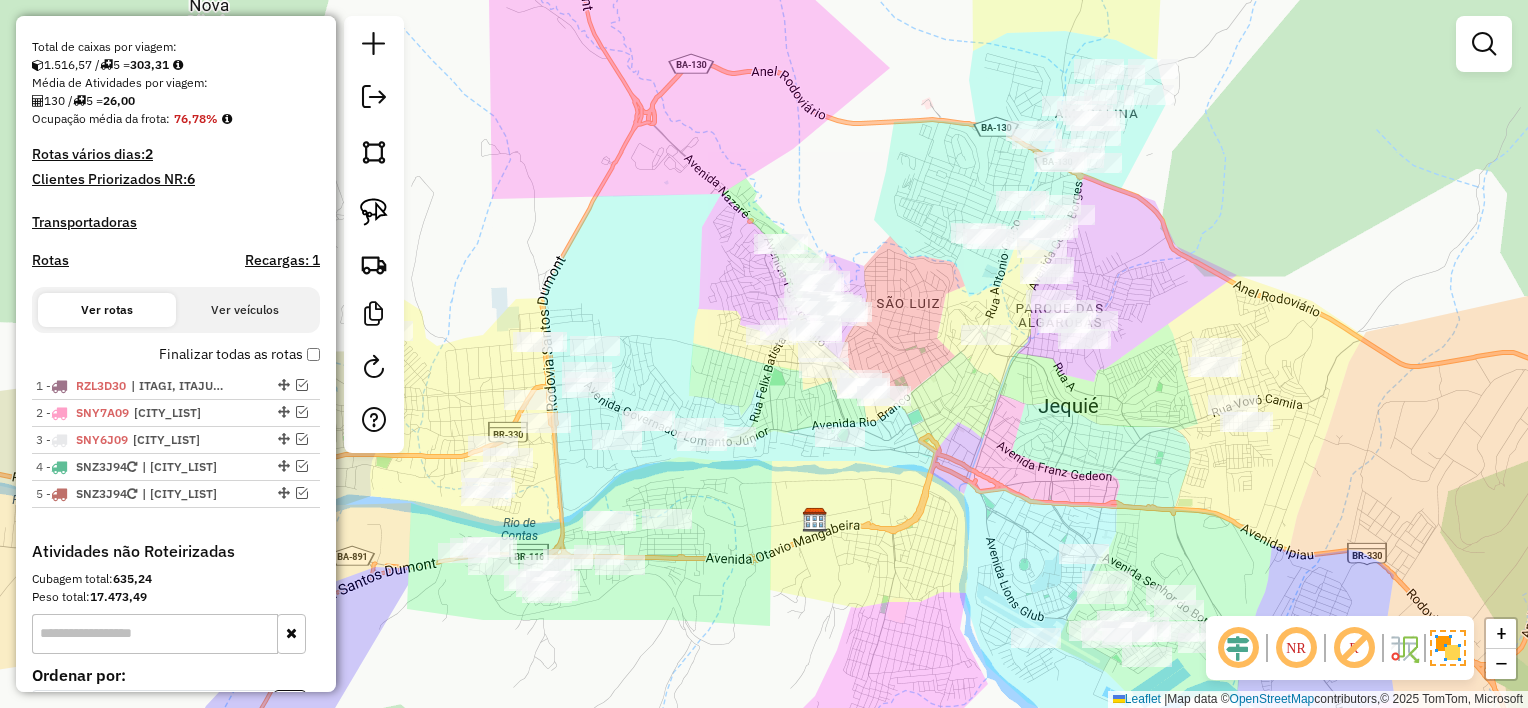 click on "Janela de atendimento Grade de atendimento Capacidade Transportadoras Veículos Cliente Pedidos  Rotas Selecione os dias de semana para filtrar as janelas de atendimento  Seg   Ter   Qua   Qui   Sex   Sáb   Dom  Informe o período da janela de atendimento: De: Até:  Filtrar exatamente a janela do cliente  Considerar janela de atendimento padrão  Selecione os dias de semana para filtrar as grades de atendimento  Seg   Ter   Qua   Qui   Sex   Sáb   Dom   Considerar clientes sem dia de atendimento cadastrado  Clientes fora do dia de atendimento selecionado Filtrar as atividades entre os valores definidos abaixo:  Peso mínimo:   Peso máximo:   Cubagem mínima:   Cubagem máxima:   De:   Até:  Filtrar as atividades entre o tempo de atendimento definido abaixo:  De:   Até:   Considerar capacidade total dos clientes não roteirizados Transportadora: Selecione um ou mais itens Tipo de veículo: Selecione um ou mais itens Veículo: Selecione um ou mais itens Motorista: Selecione um ou mais itens Nome: Rótulo:" 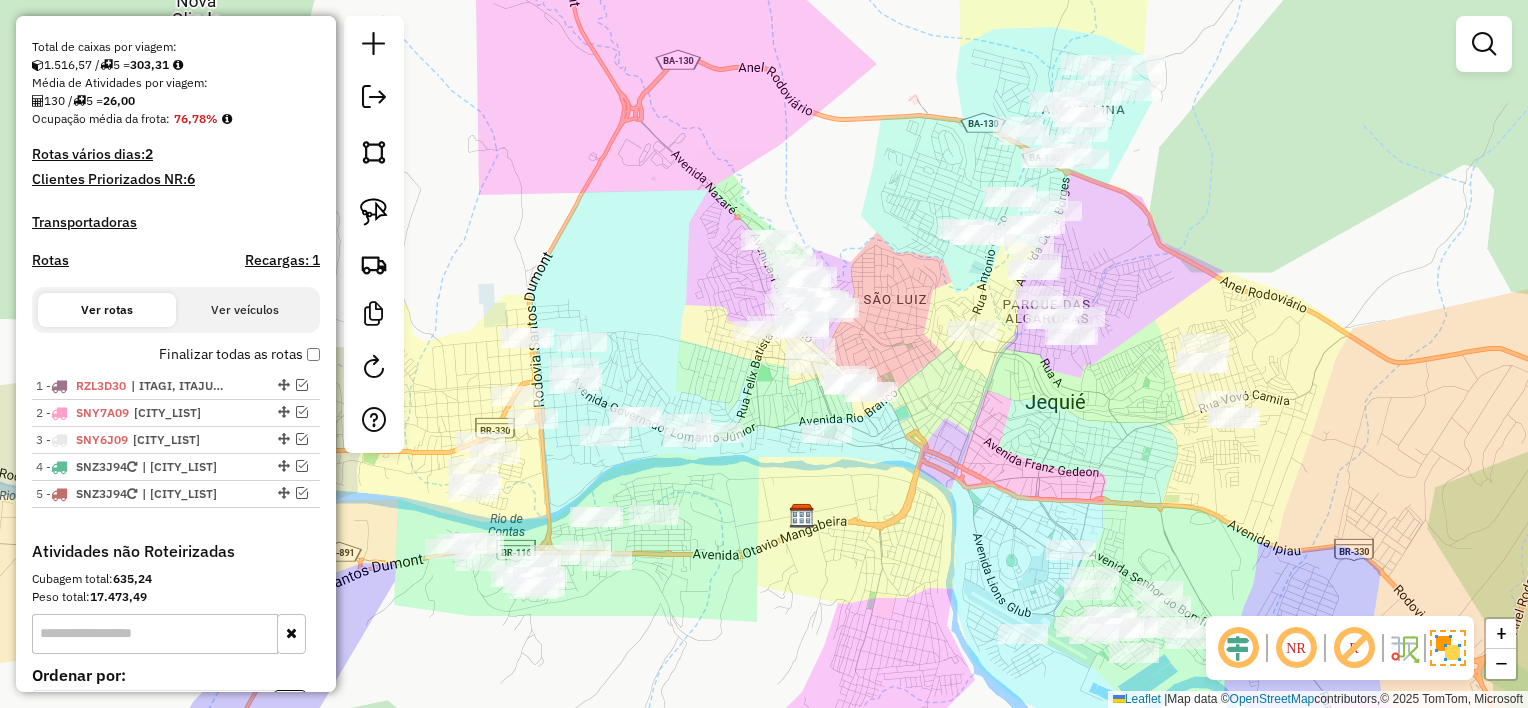 drag, startPoint x: 960, startPoint y: 444, endPoint x: 947, endPoint y: 440, distance: 13.601471 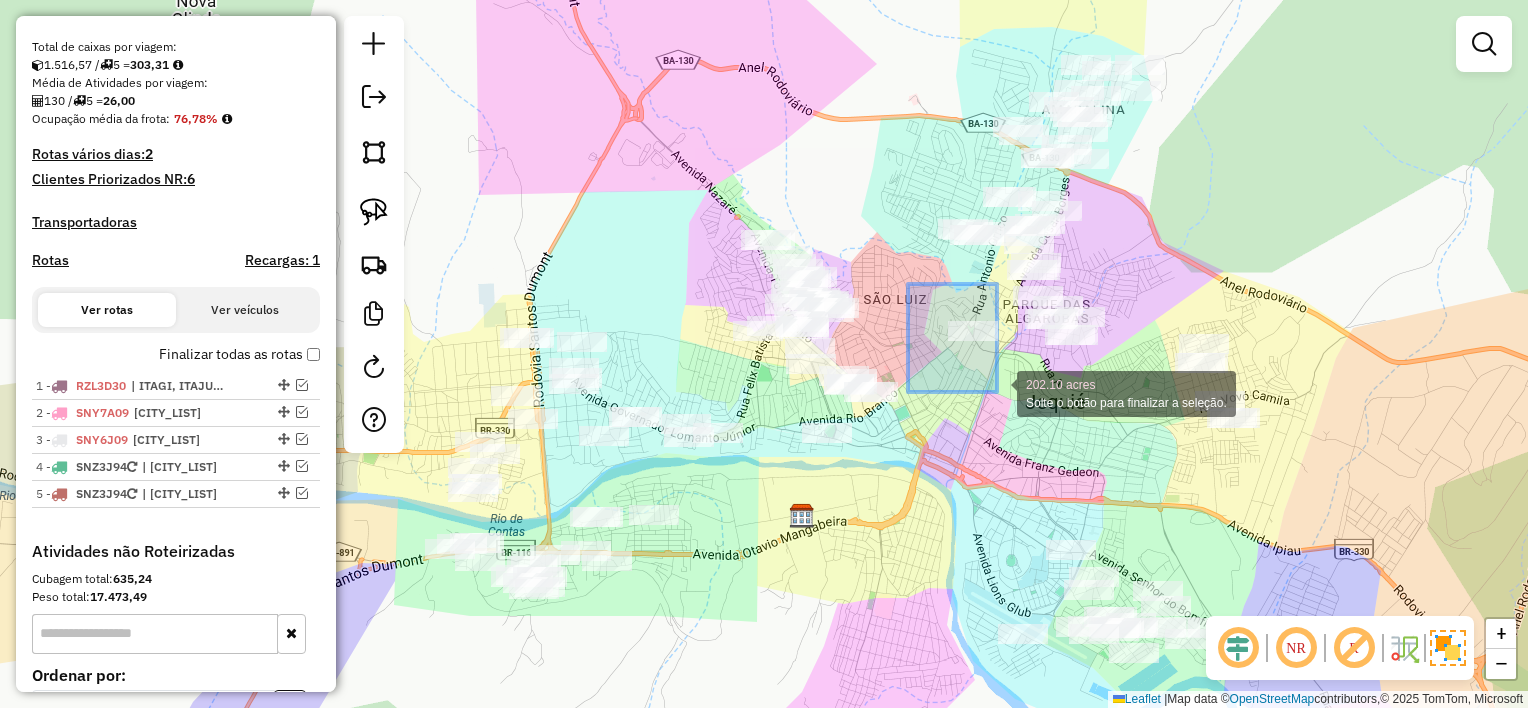 drag, startPoint x: 943, startPoint y: 318, endPoint x: 997, endPoint y: 392, distance: 91.60786 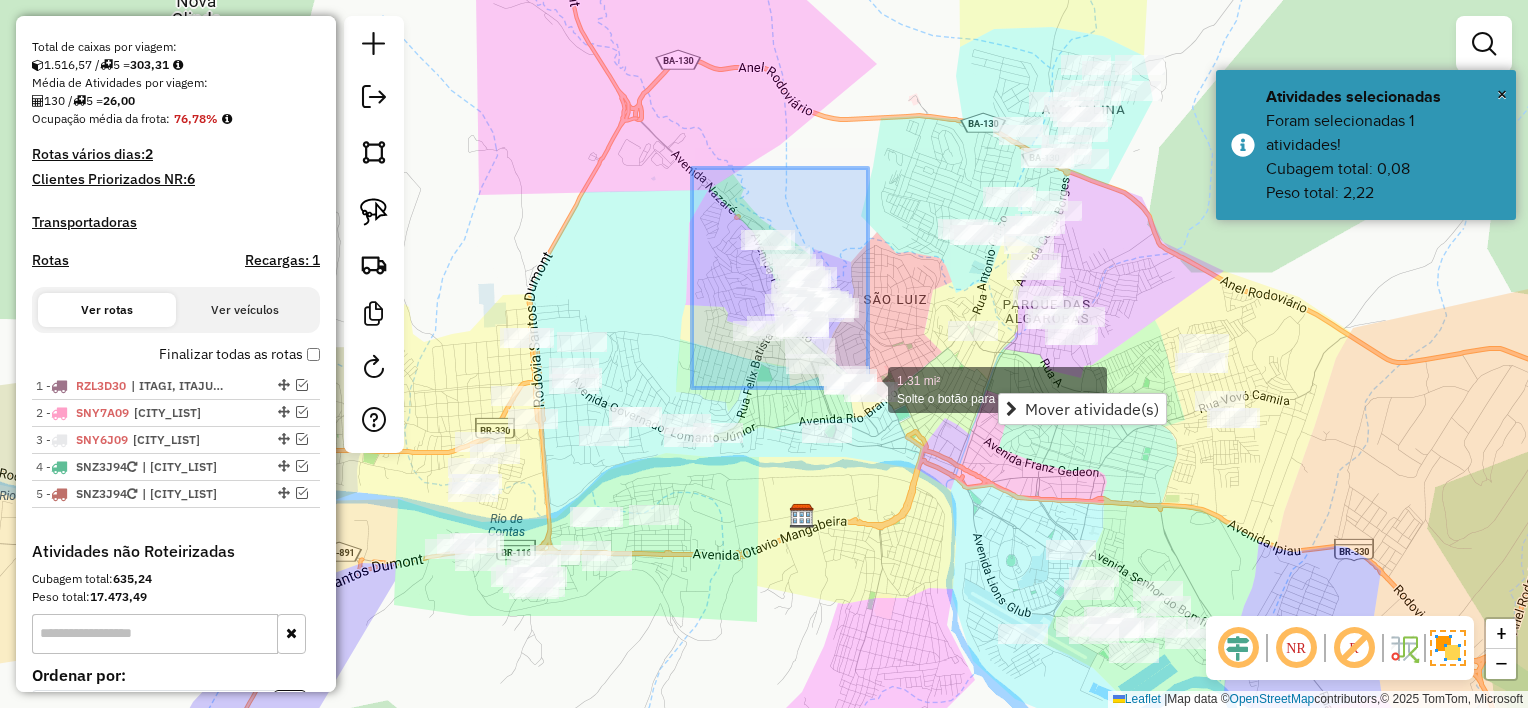 drag, startPoint x: 692, startPoint y: 168, endPoint x: 852, endPoint y: 336, distance: 232 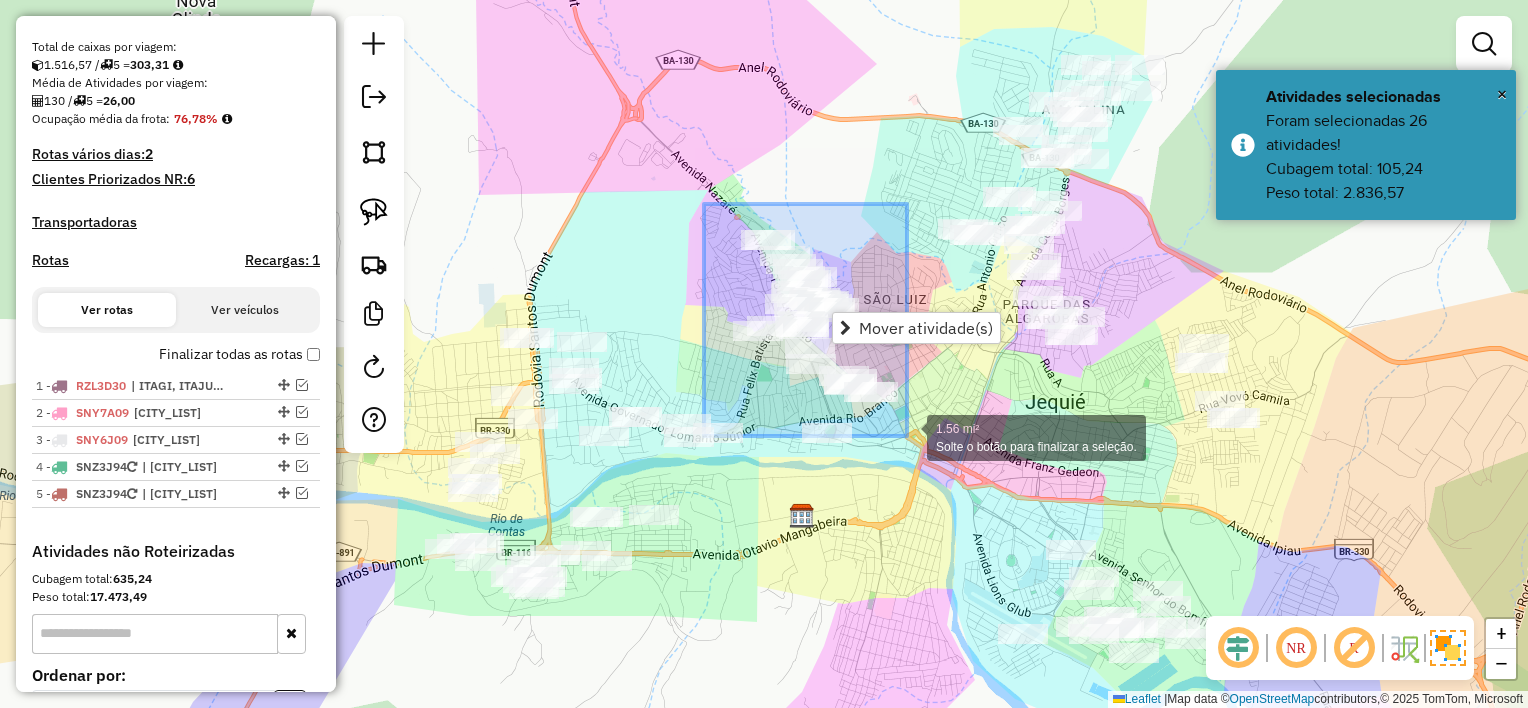 drag, startPoint x: 710, startPoint y: 210, endPoint x: 907, endPoint y: 436, distance: 299.80826 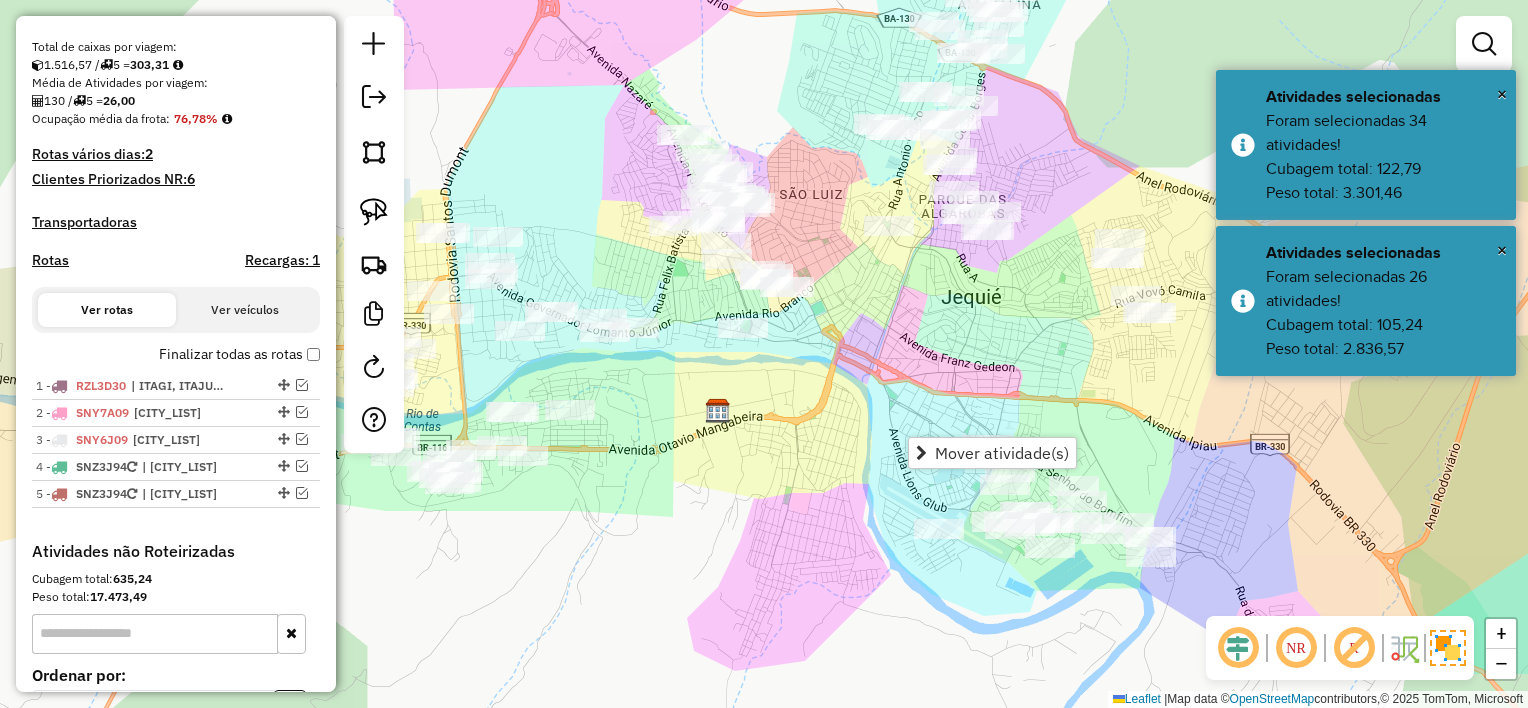 drag, startPoint x: 892, startPoint y: 524, endPoint x: 808, endPoint y: 419, distance: 134.4656 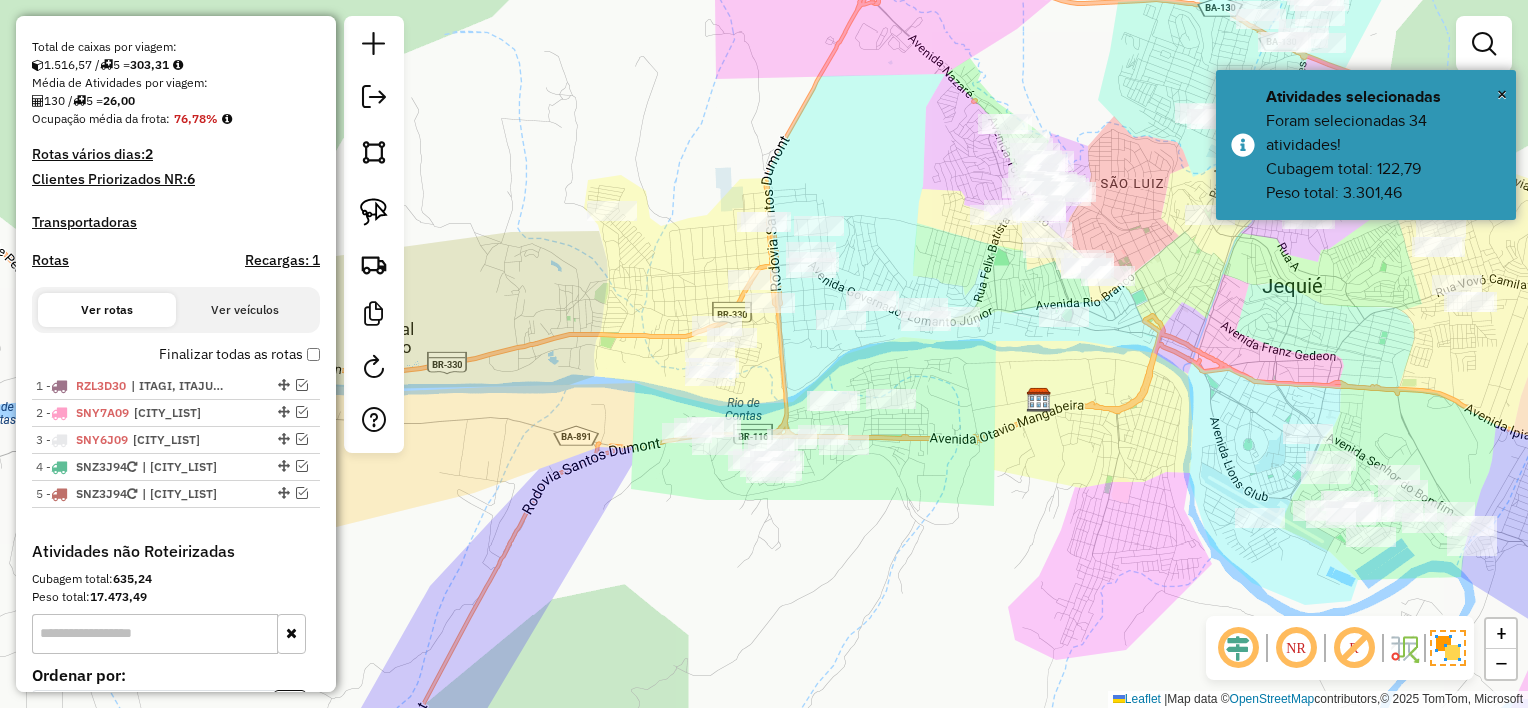 drag, startPoint x: 900, startPoint y: 385, endPoint x: 1125, endPoint y: 372, distance: 225.37524 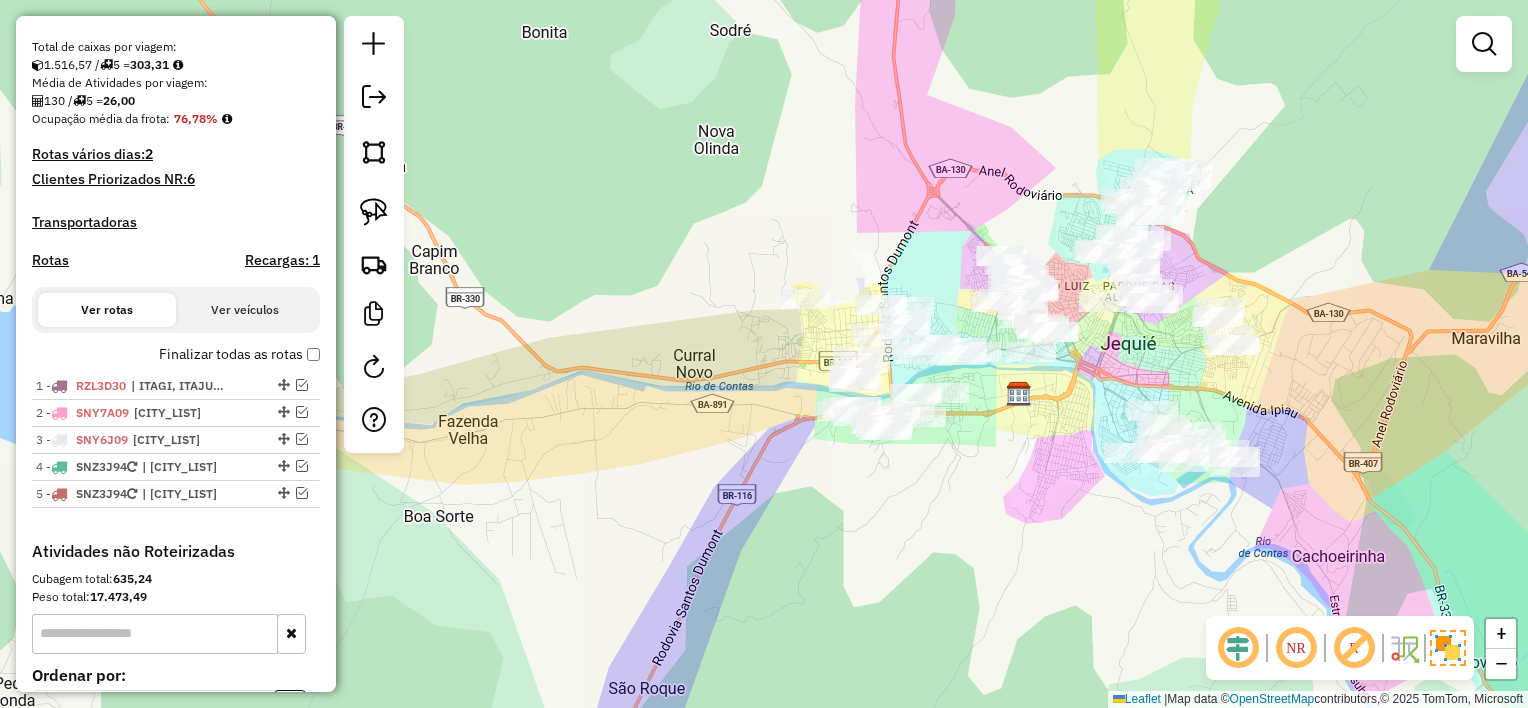 drag, startPoint x: 1058, startPoint y: 388, endPoint x: 981, endPoint y: 366, distance: 80.08121 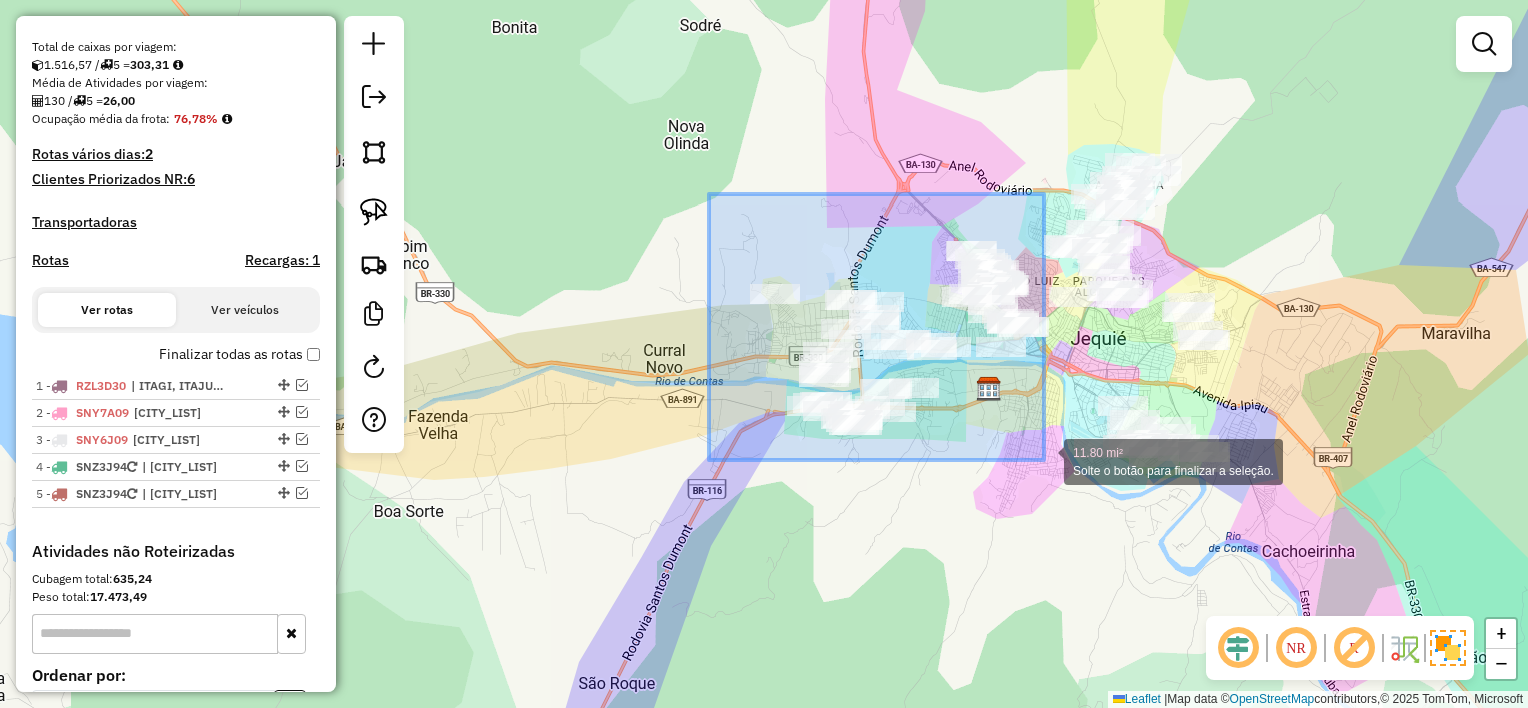 drag, startPoint x: 709, startPoint y: 194, endPoint x: 1044, endPoint y: 460, distance: 427.7628 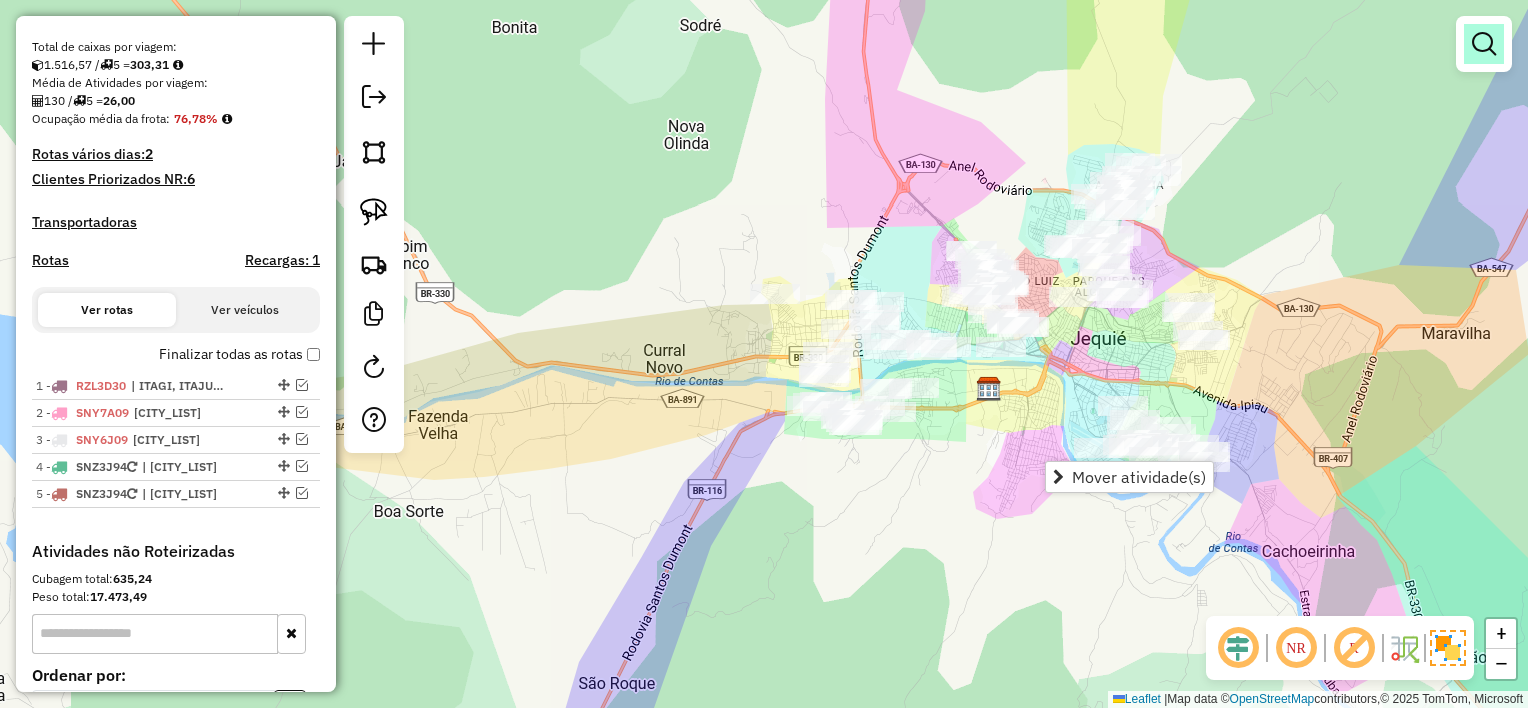 click at bounding box center [1484, 44] 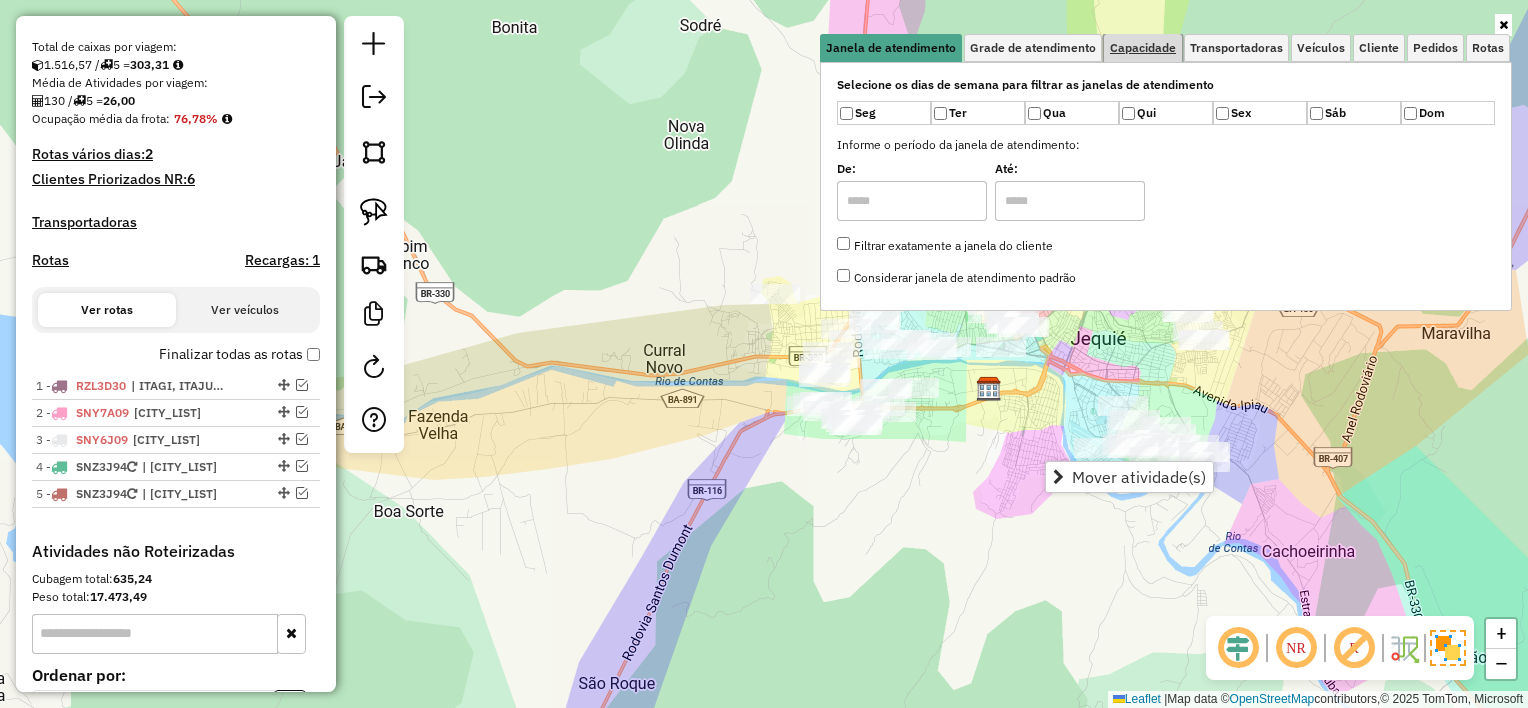 click on "Capacidade" at bounding box center [1143, 48] 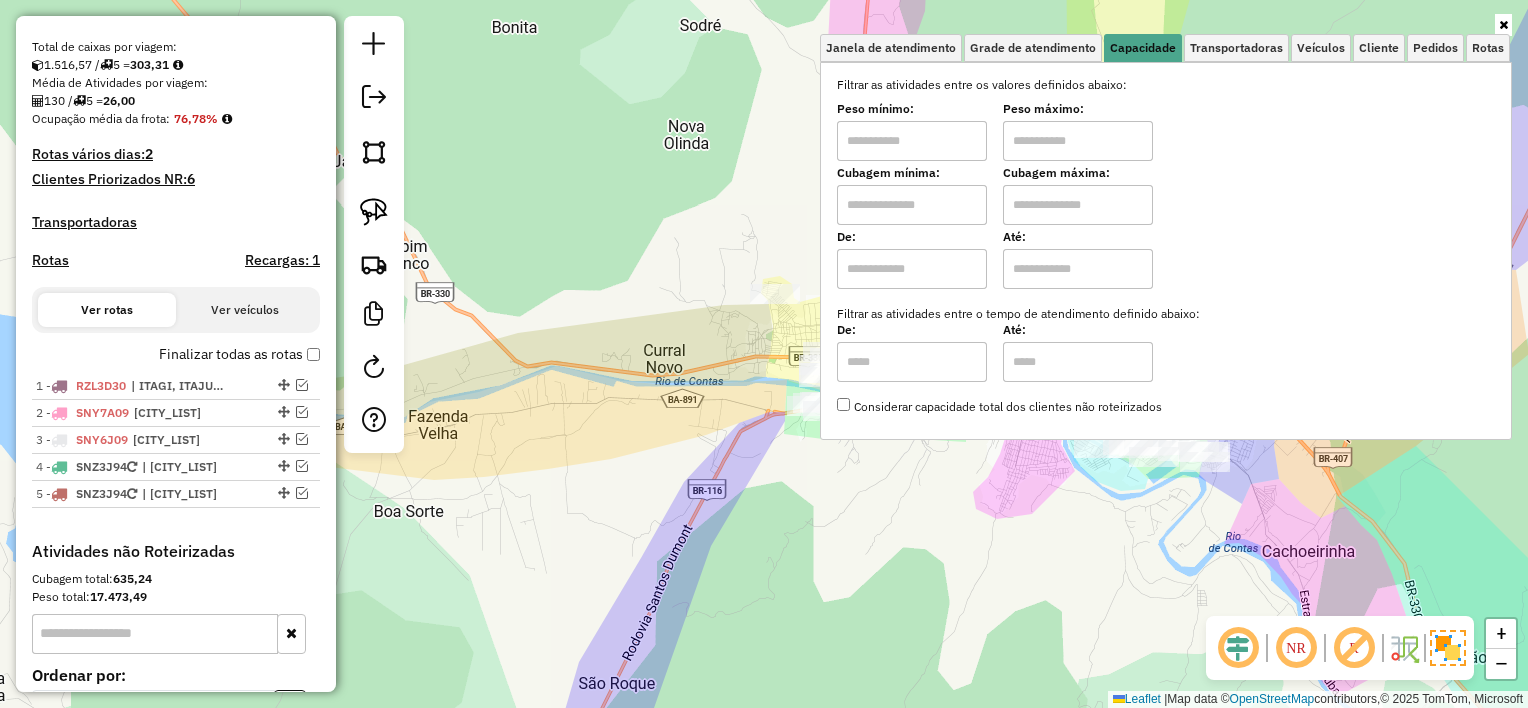 click at bounding box center (912, 205) 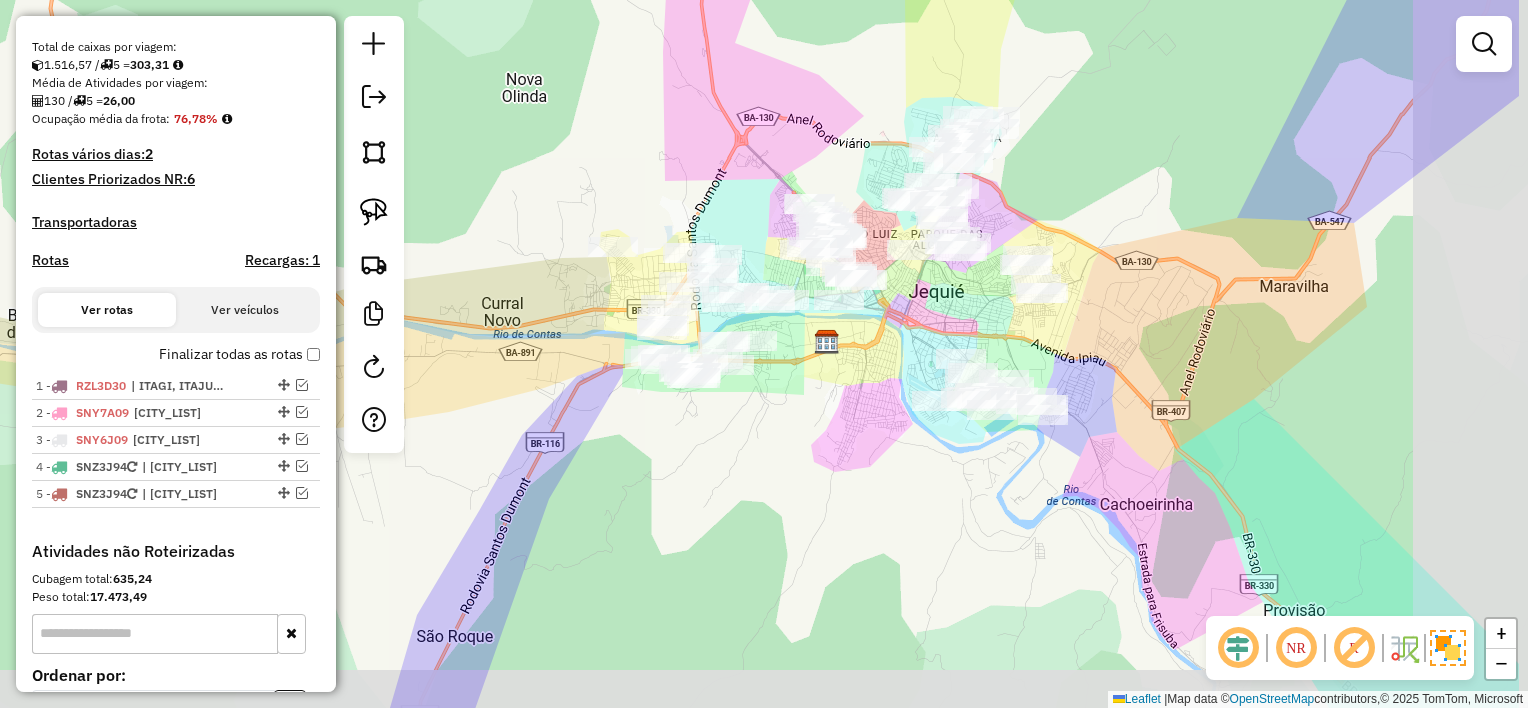 drag, startPoint x: 1245, startPoint y: 285, endPoint x: 1071, endPoint y: 186, distance: 200.19241 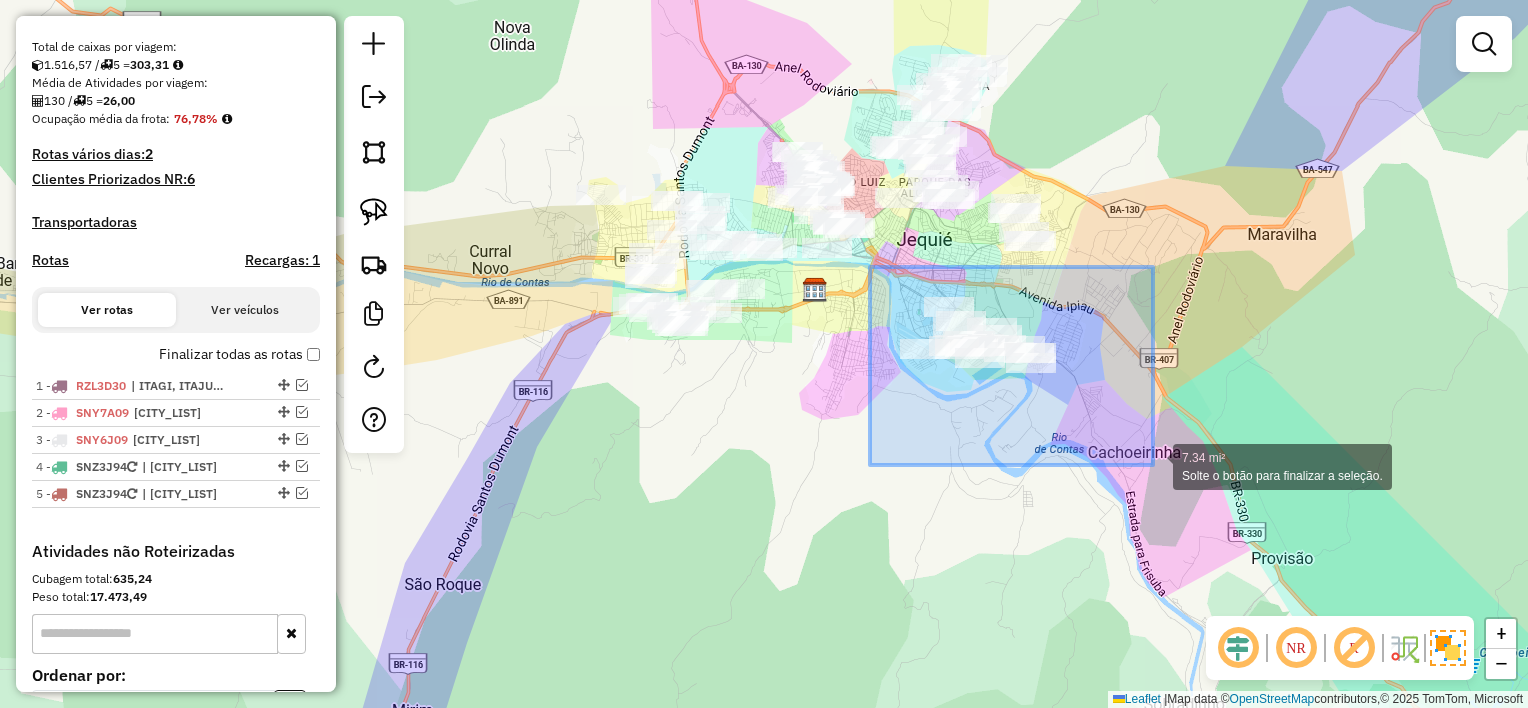 drag, startPoint x: 870, startPoint y: 267, endPoint x: 1155, endPoint y: 467, distance: 348.1738 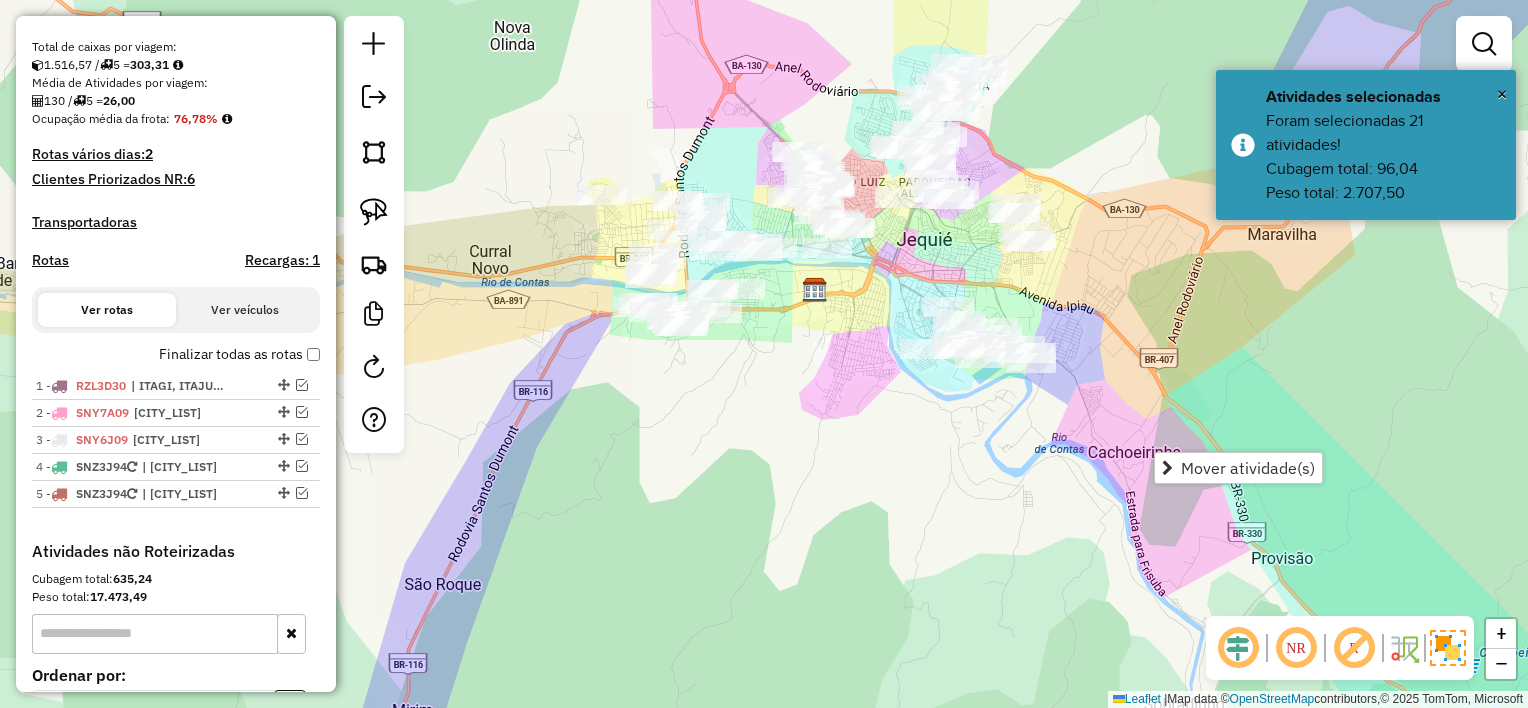 drag, startPoint x: 1170, startPoint y: 281, endPoint x: 1179, endPoint y: 292, distance: 14.21267 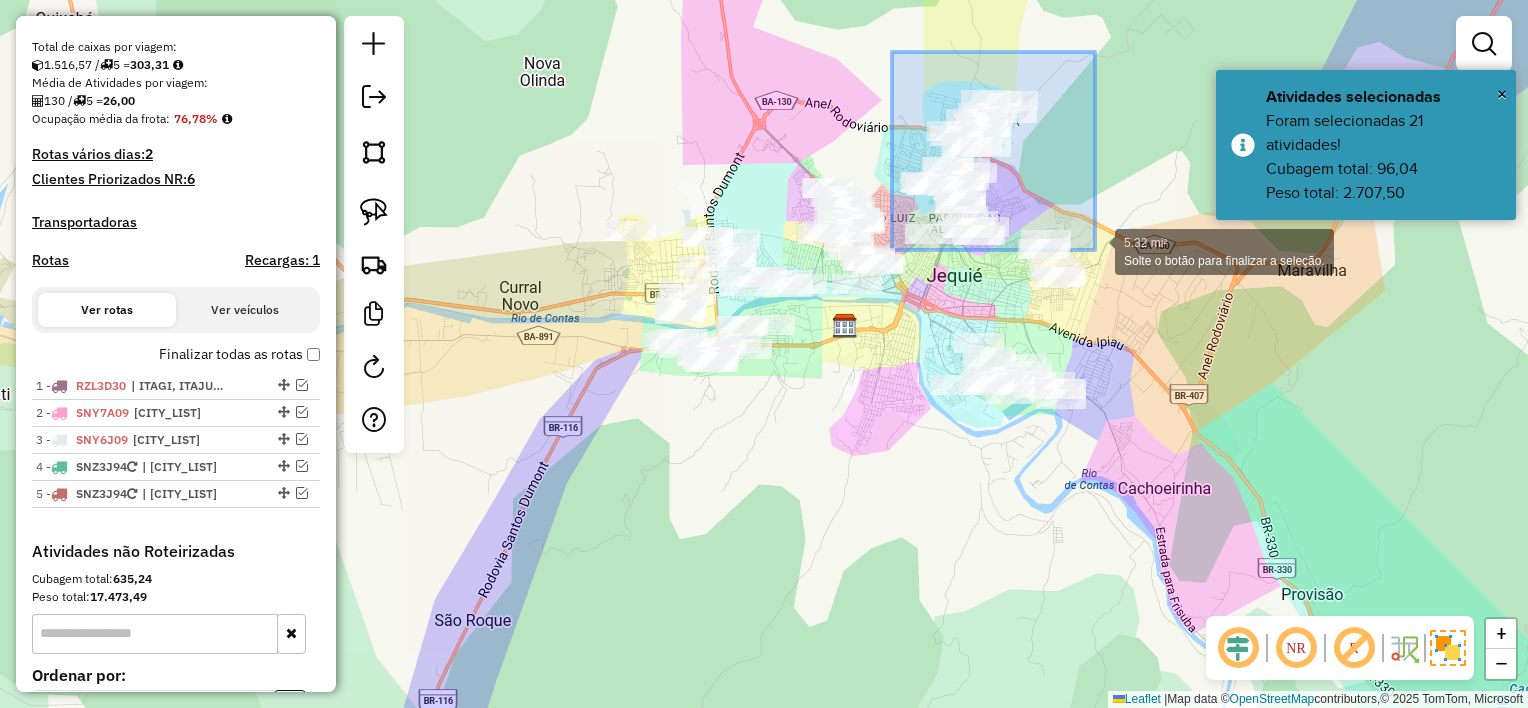 drag, startPoint x: 892, startPoint y: 52, endPoint x: 1095, endPoint y: 250, distance: 283.57187 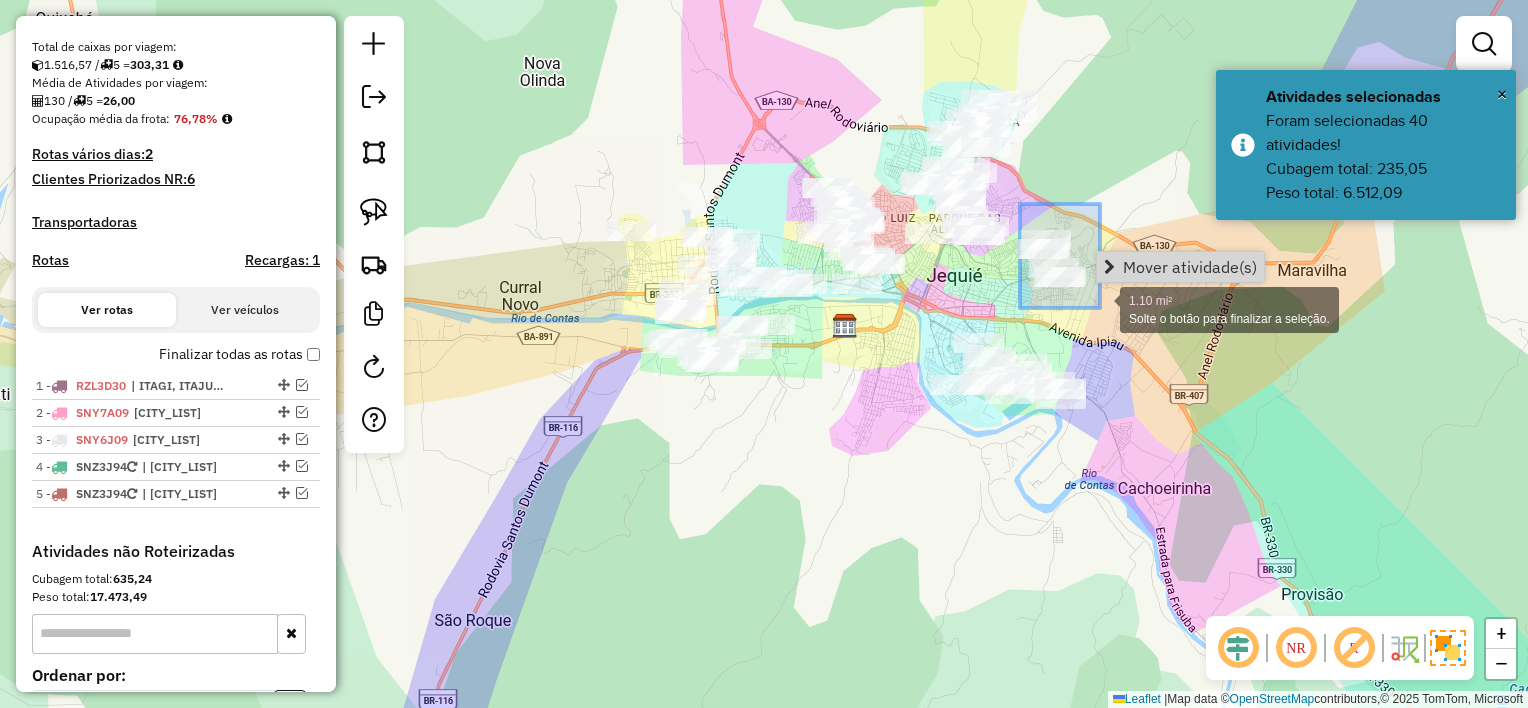 drag, startPoint x: 1020, startPoint y: 204, endPoint x: 1100, endPoint y: 310, distance: 132.8006 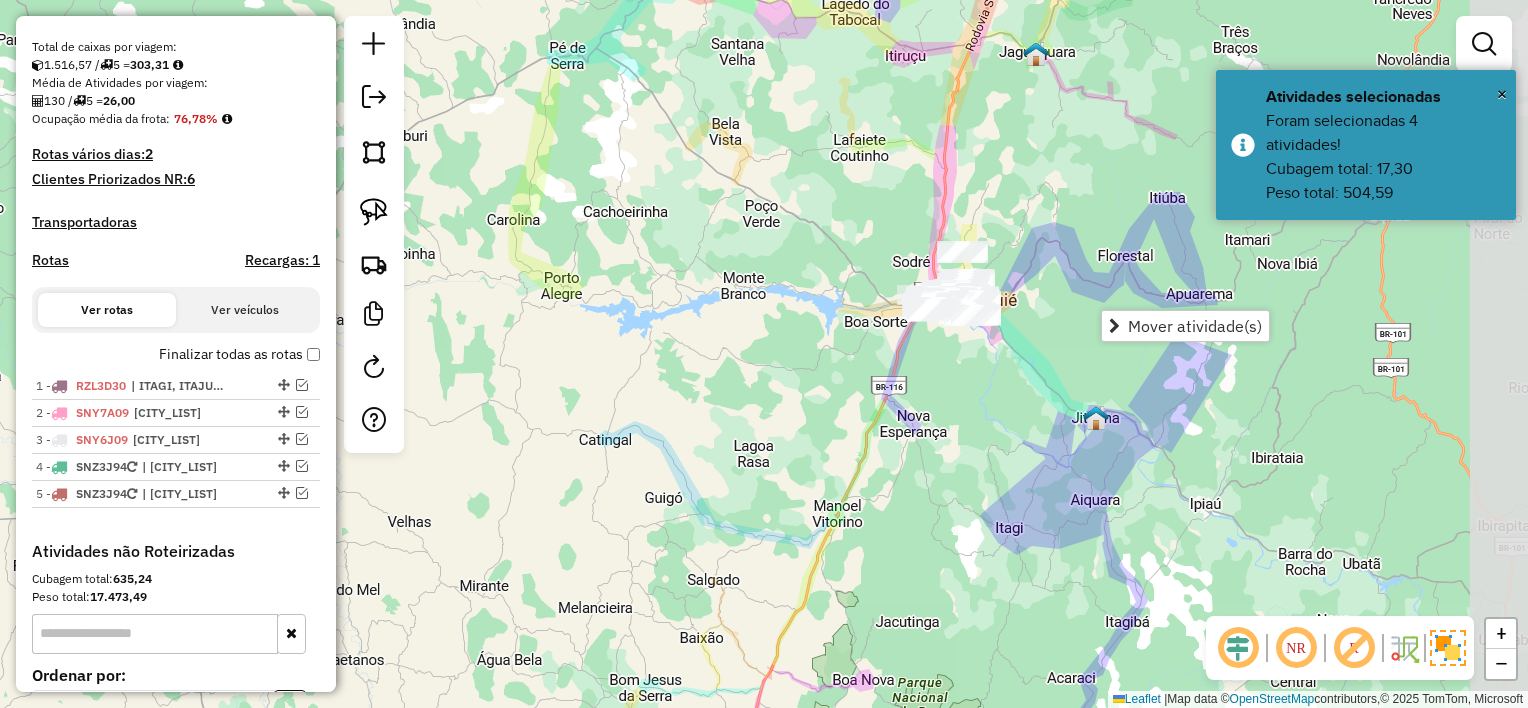drag, startPoint x: 1078, startPoint y: 239, endPoint x: 969, endPoint y: 268, distance: 112.79185 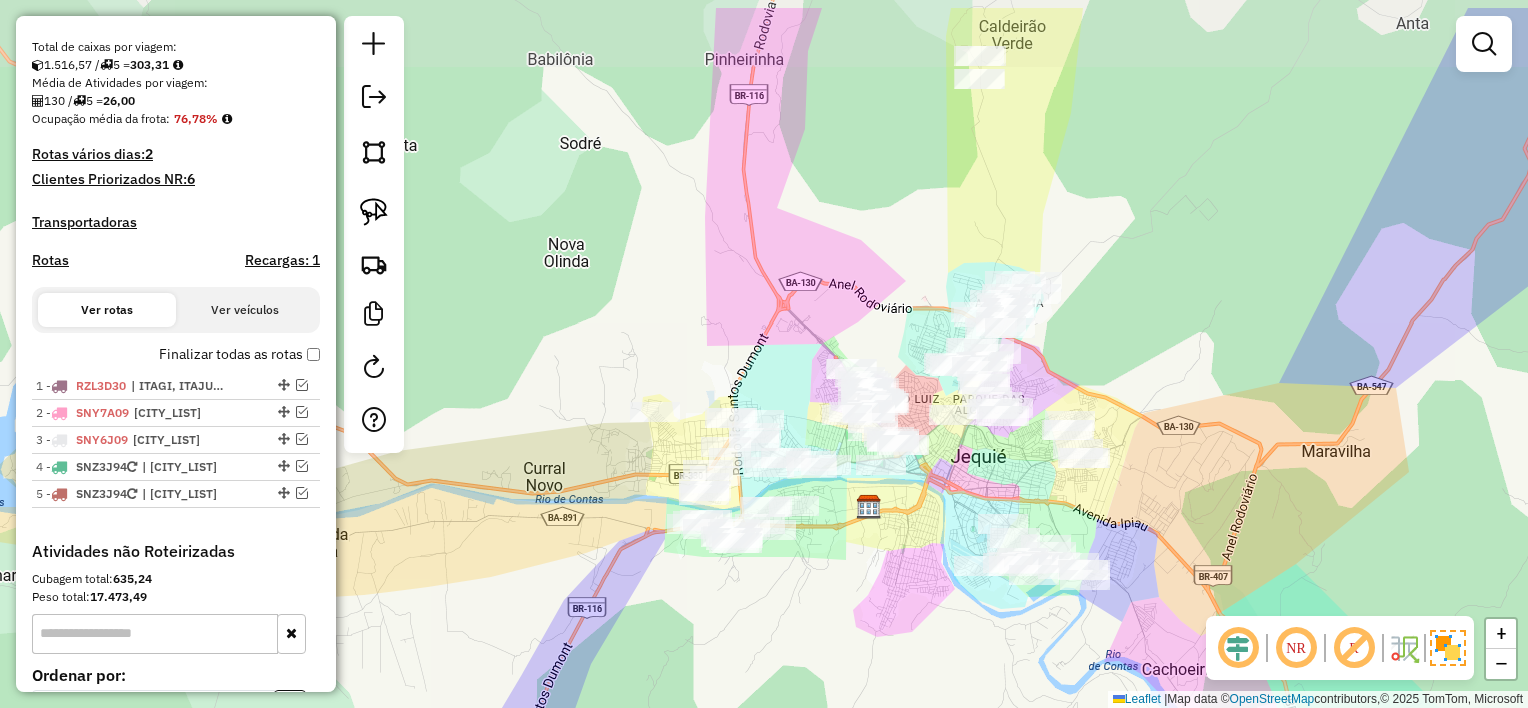 drag, startPoint x: 1119, startPoint y: 368, endPoint x: 1120, endPoint y: 356, distance: 12.0415945 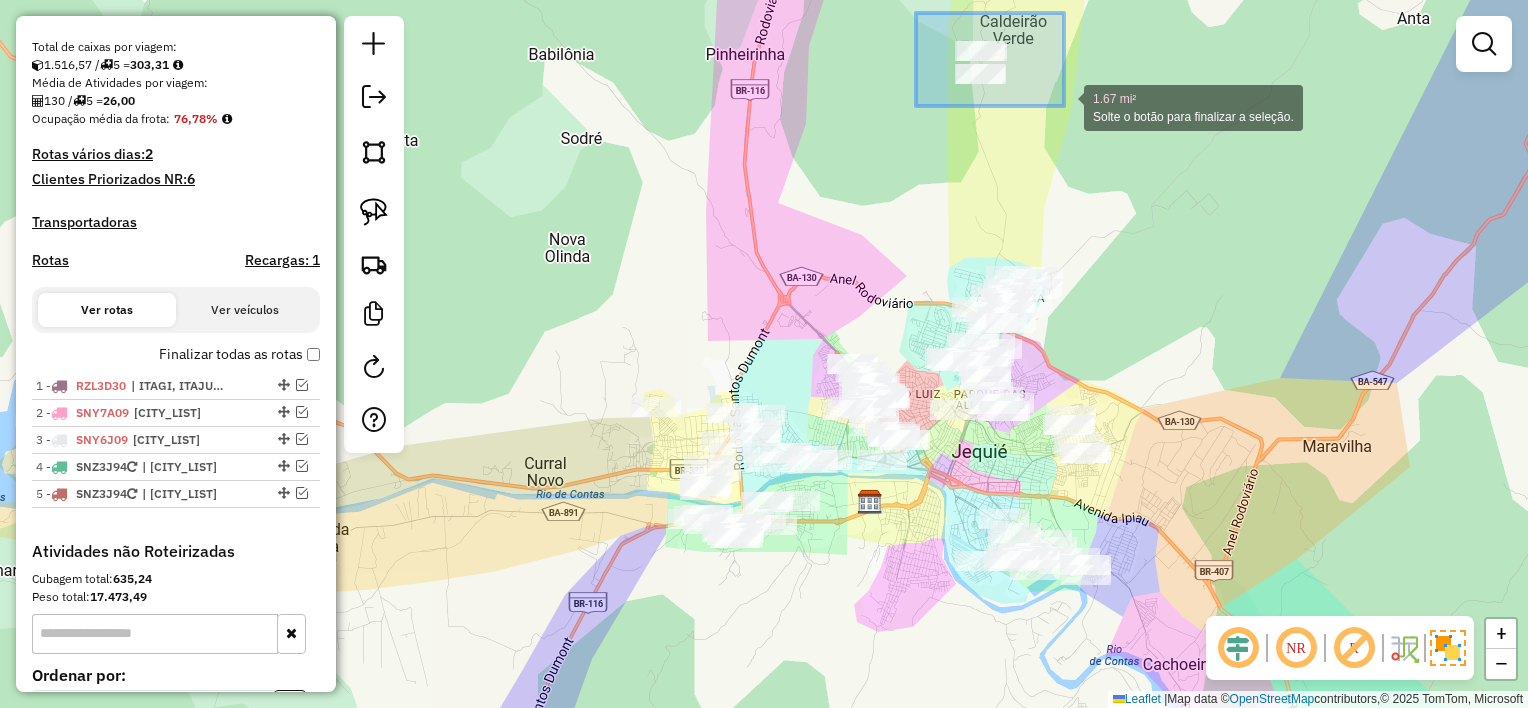 drag, startPoint x: 916, startPoint y: 13, endPoint x: 1079, endPoint y: 129, distance: 200.06248 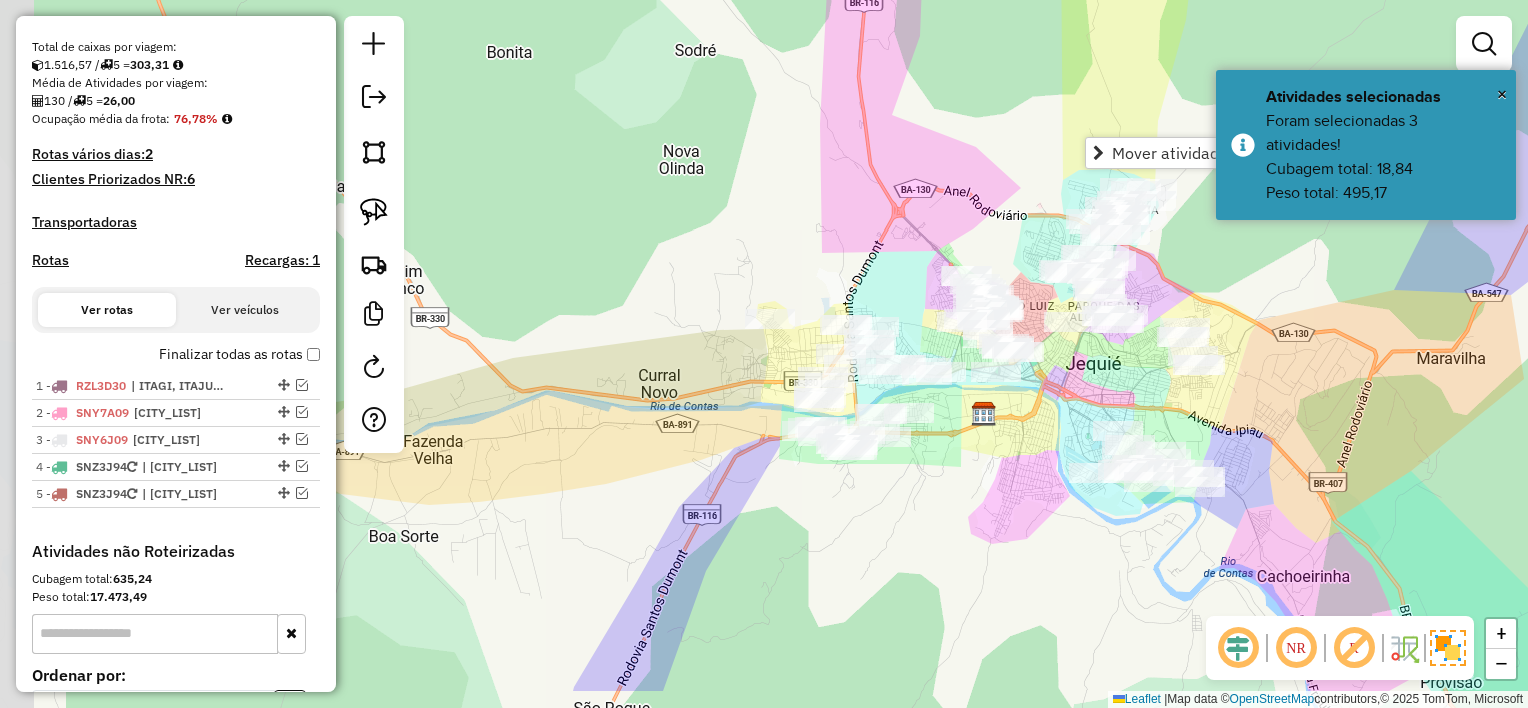 drag, startPoint x: 1225, startPoint y: 282, endPoint x: 1243, endPoint y: 267, distance: 23.43075 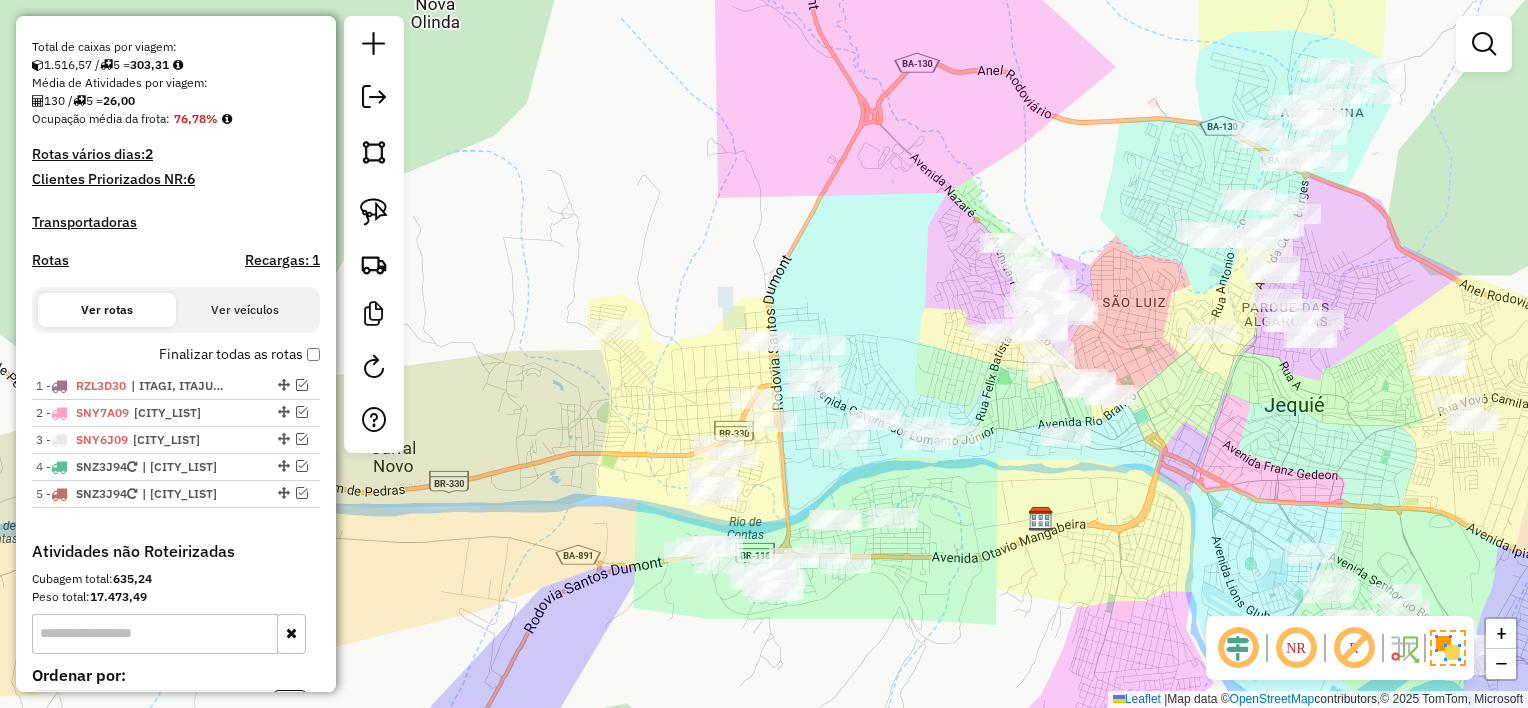drag, startPoint x: 1116, startPoint y: 382, endPoint x: 1084, endPoint y: 341, distance: 52.009613 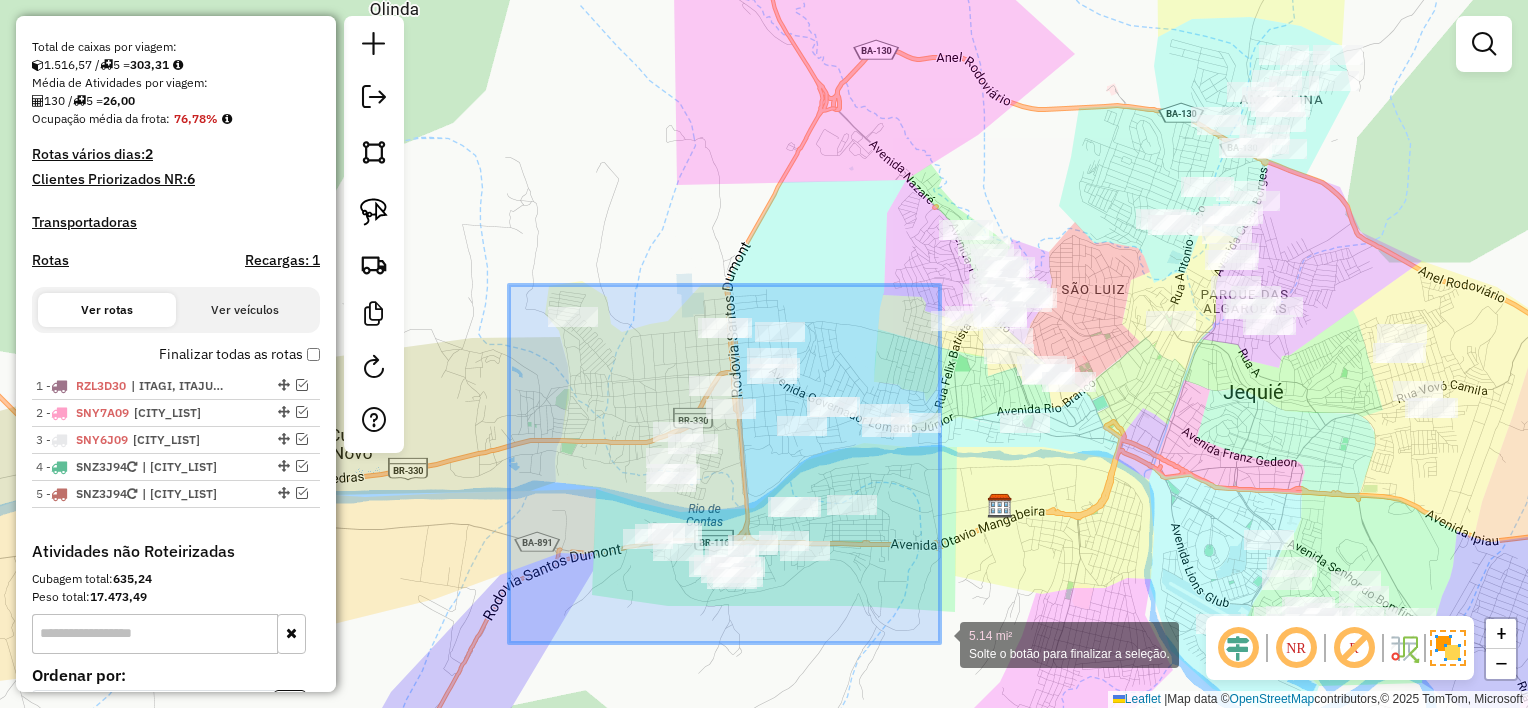 drag, startPoint x: 509, startPoint y: 285, endPoint x: 940, endPoint y: 643, distance: 560.2901 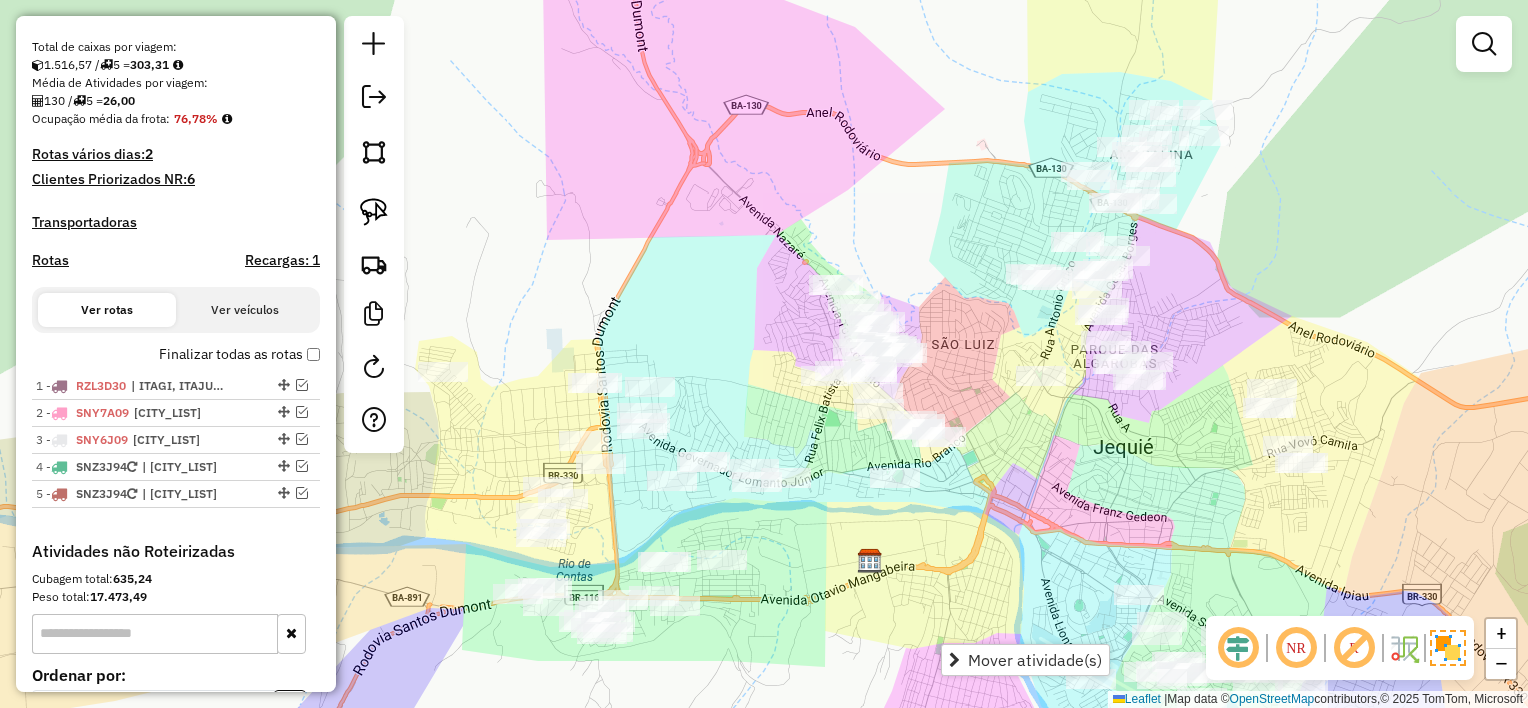 drag, startPoint x: 1098, startPoint y: 488, endPoint x: 1060, endPoint y: 500, distance: 39.849716 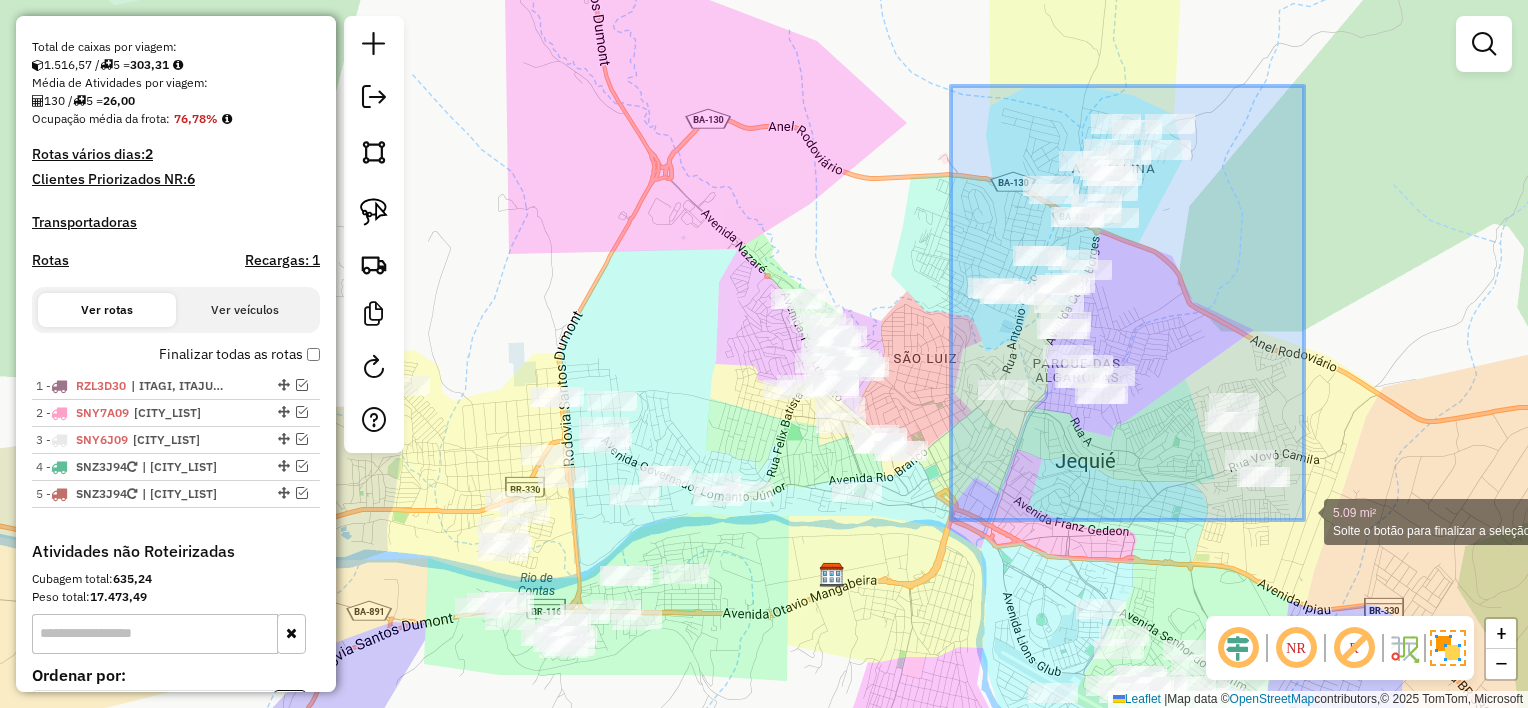 drag, startPoint x: 951, startPoint y: 86, endPoint x: 1304, endPoint y: 520, distance: 559.43274 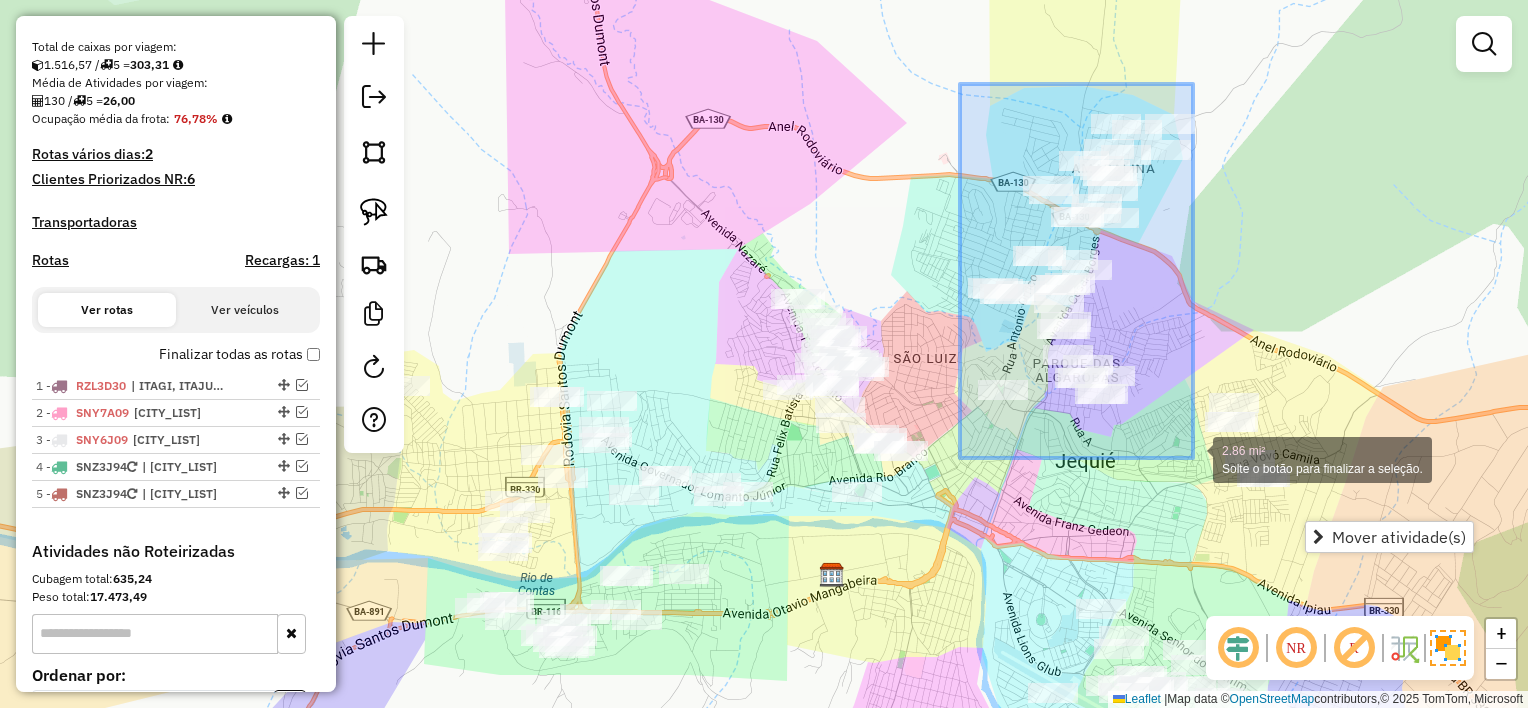 drag, startPoint x: 970, startPoint y: 86, endPoint x: 1193, endPoint y: 458, distance: 433.71997 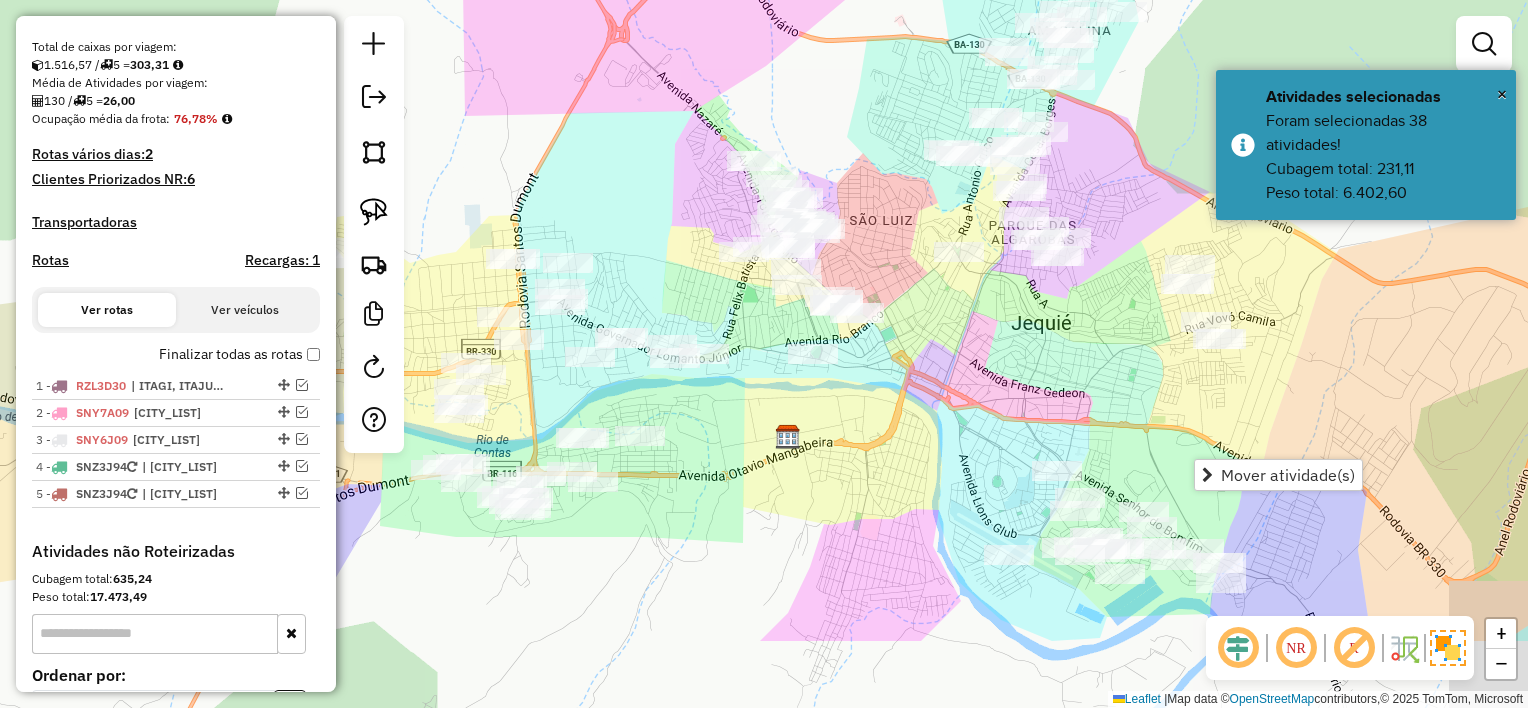 drag, startPoint x: 1240, startPoint y: 555, endPoint x: 1132, endPoint y: 306, distance: 271.41296 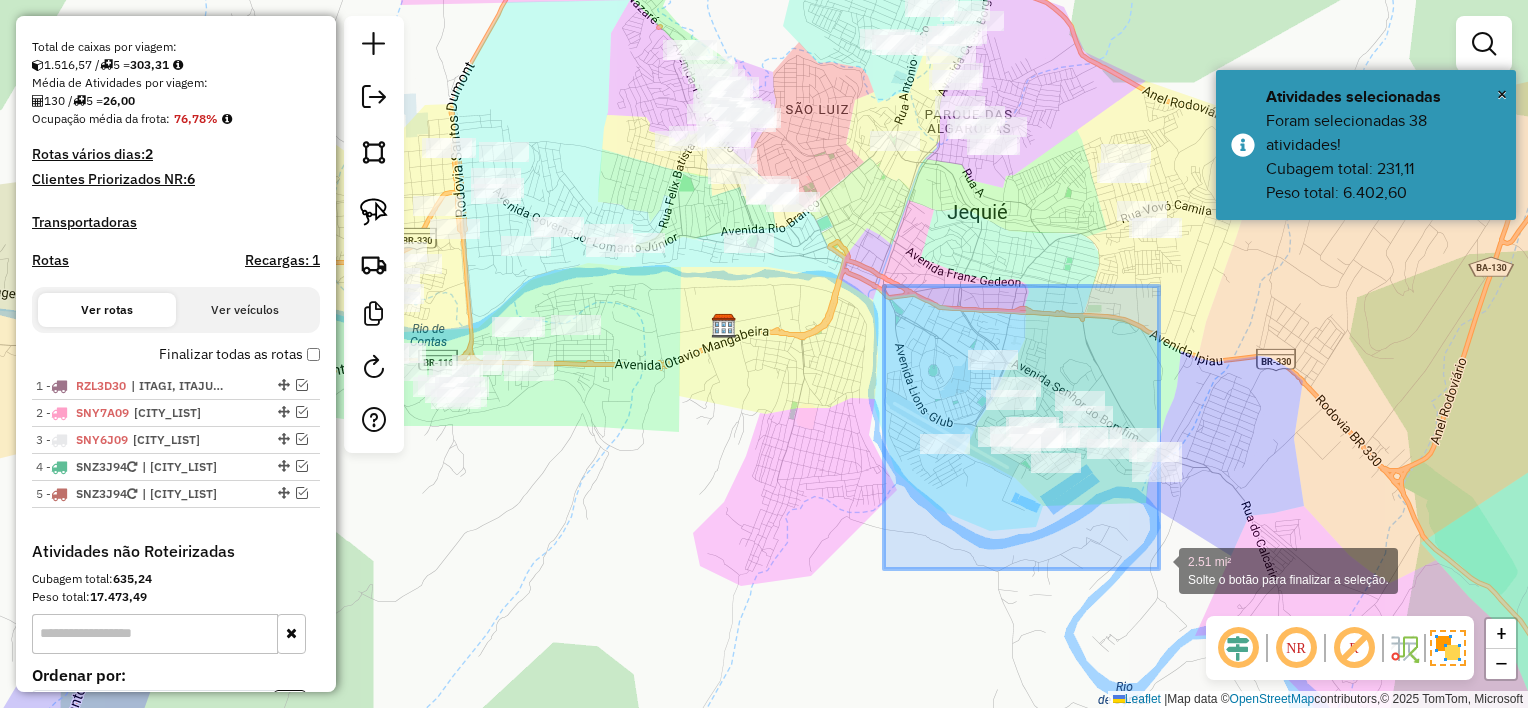 drag, startPoint x: 884, startPoint y: 286, endPoint x: 1166, endPoint y: 577, distance: 405.22217 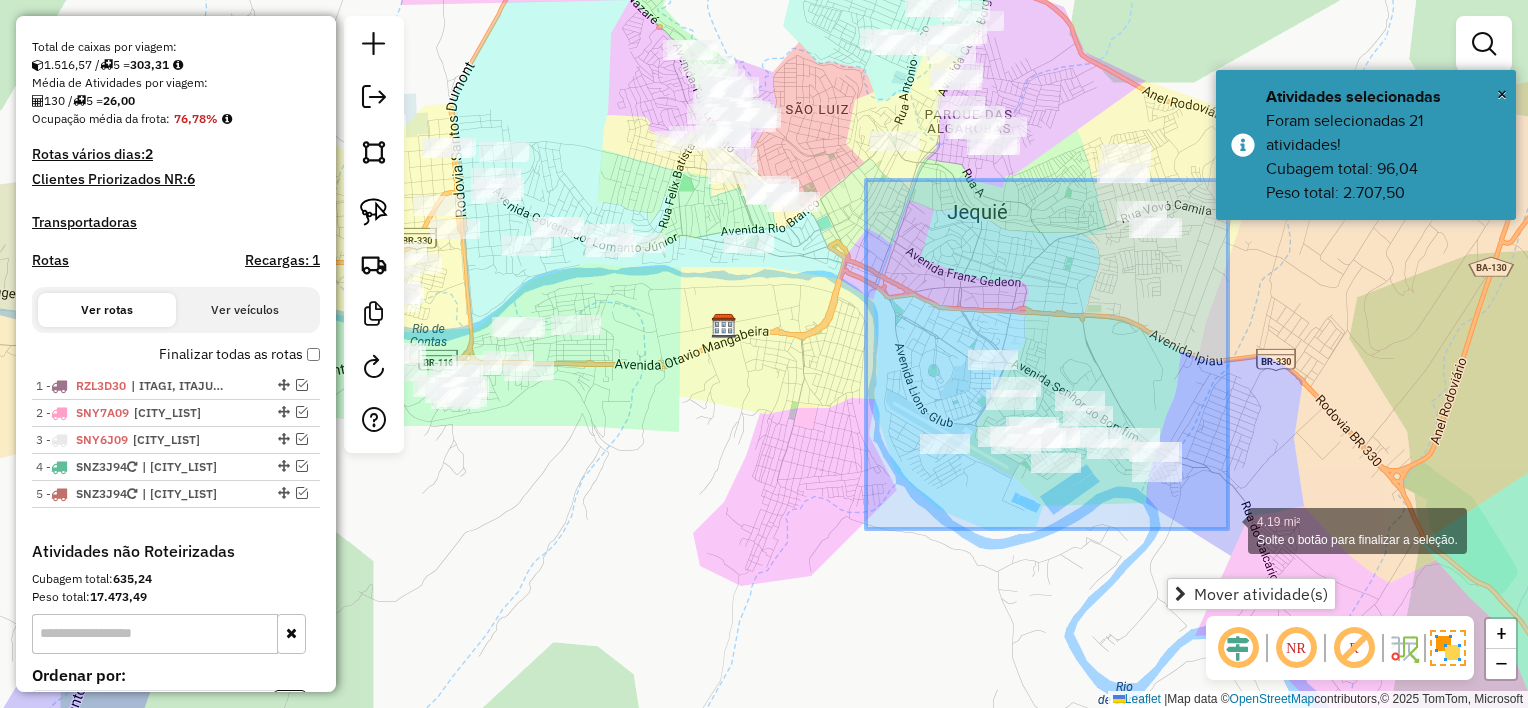 drag, startPoint x: 866, startPoint y: 180, endPoint x: 1228, endPoint y: 529, distance: 502.83694 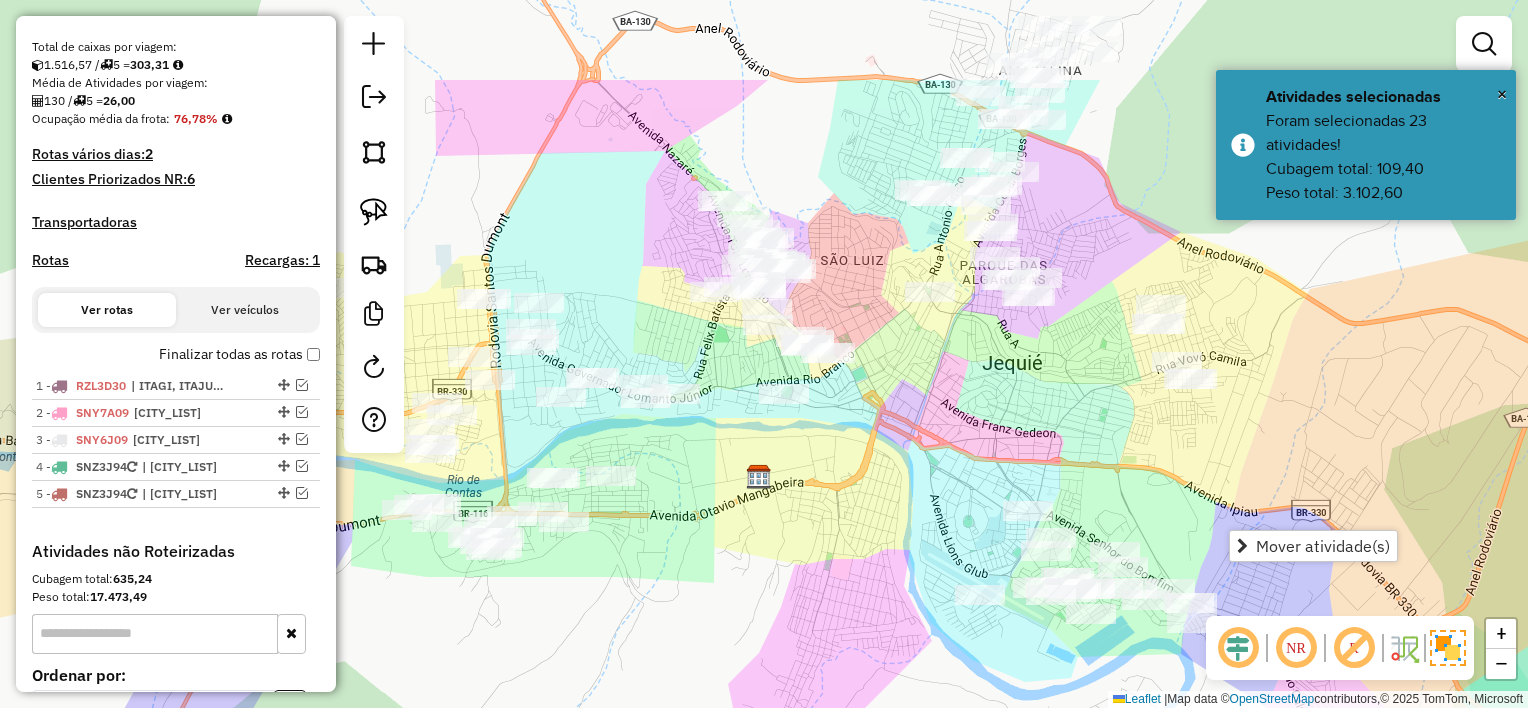 drag, startPoint x: 965, startPoint y: 219, endPoint x: 1000, endPoint y: 369, distance: 154.02922 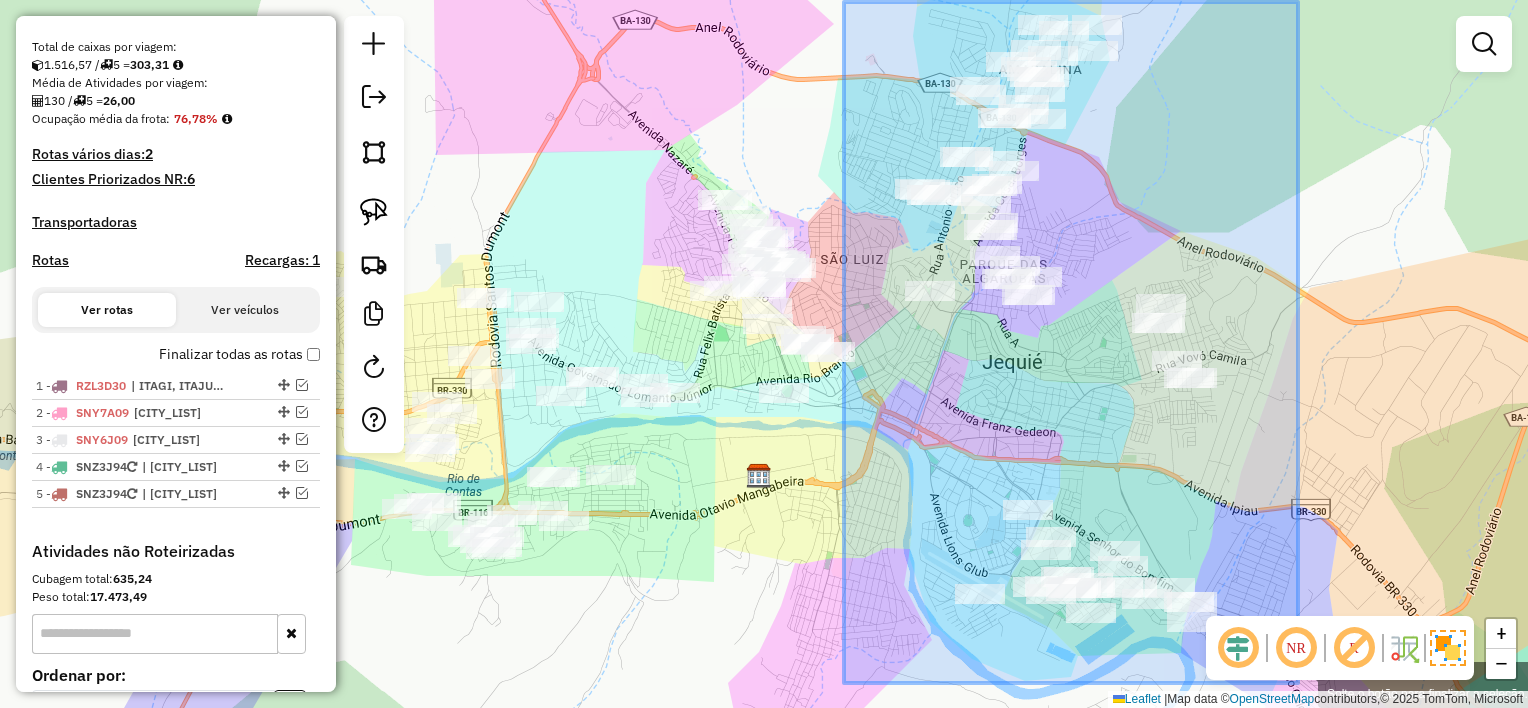 drag, startPoint x: 1325, startPoint y: 66, endPoint x: 1298, endPoint y: 683, distance: 617.59045 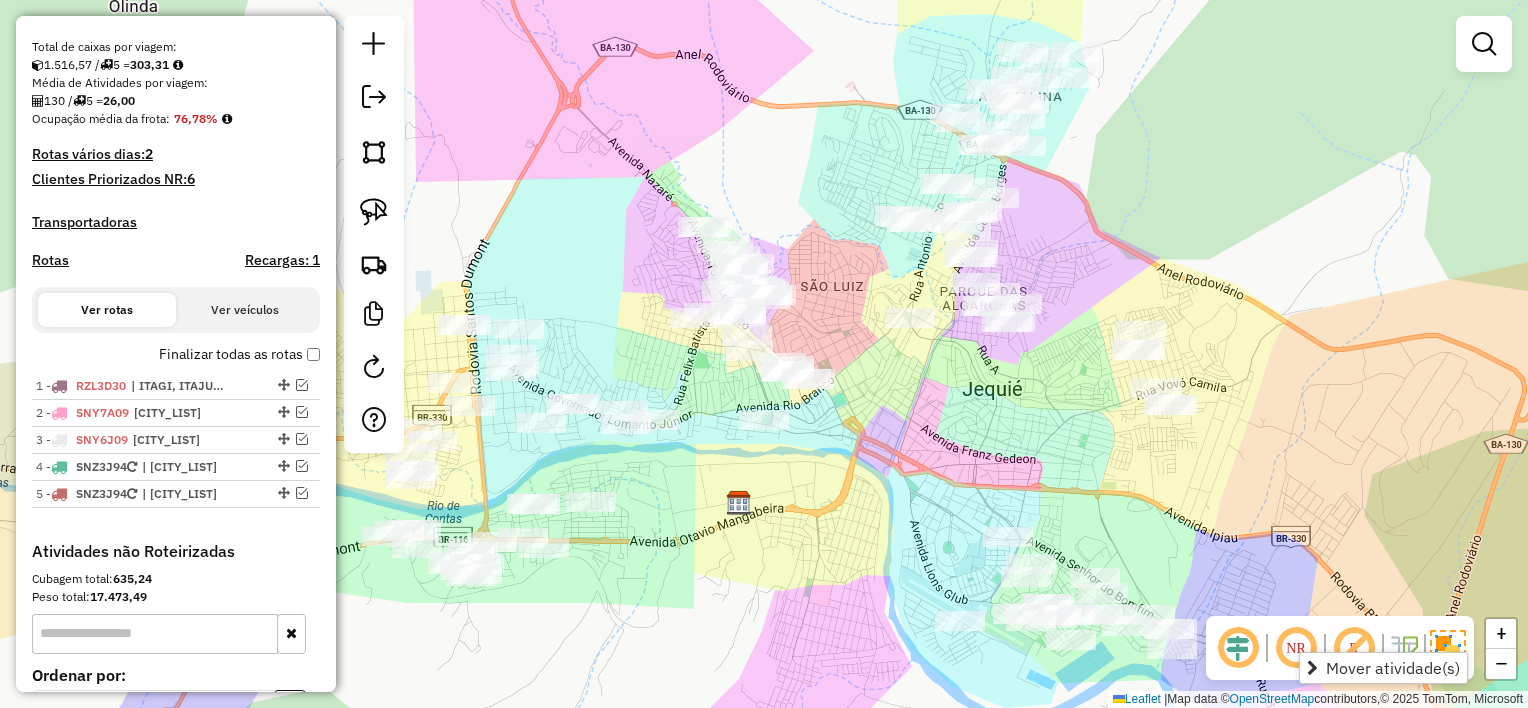 drag, startPoint x: 1044, startPoint y: 409, endPoint x: 1024, endPoint y: 436, distance: 33.600594 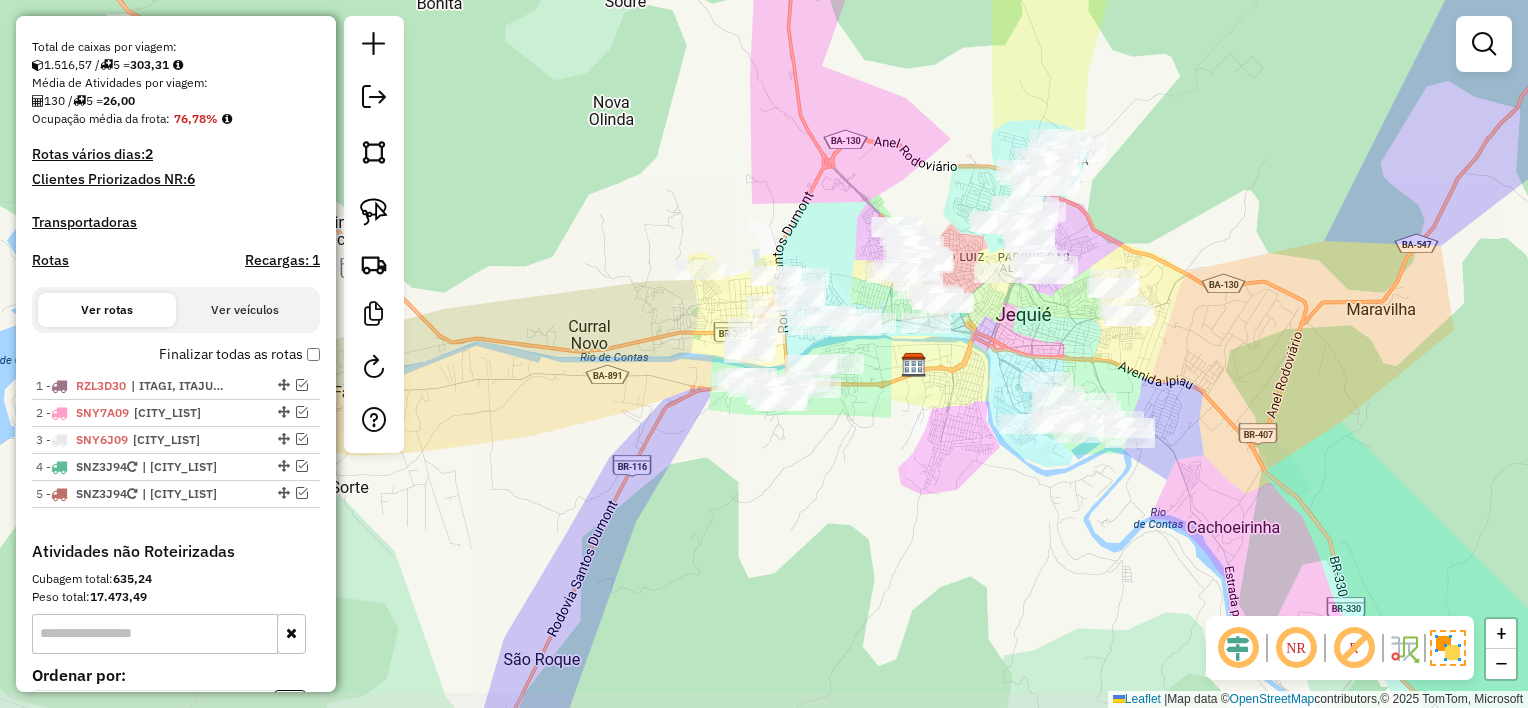 drag, startPoint x: 1204, startPoint y: 260, endPoint x: 1182, endPoint y: 240, distance: 29.732138 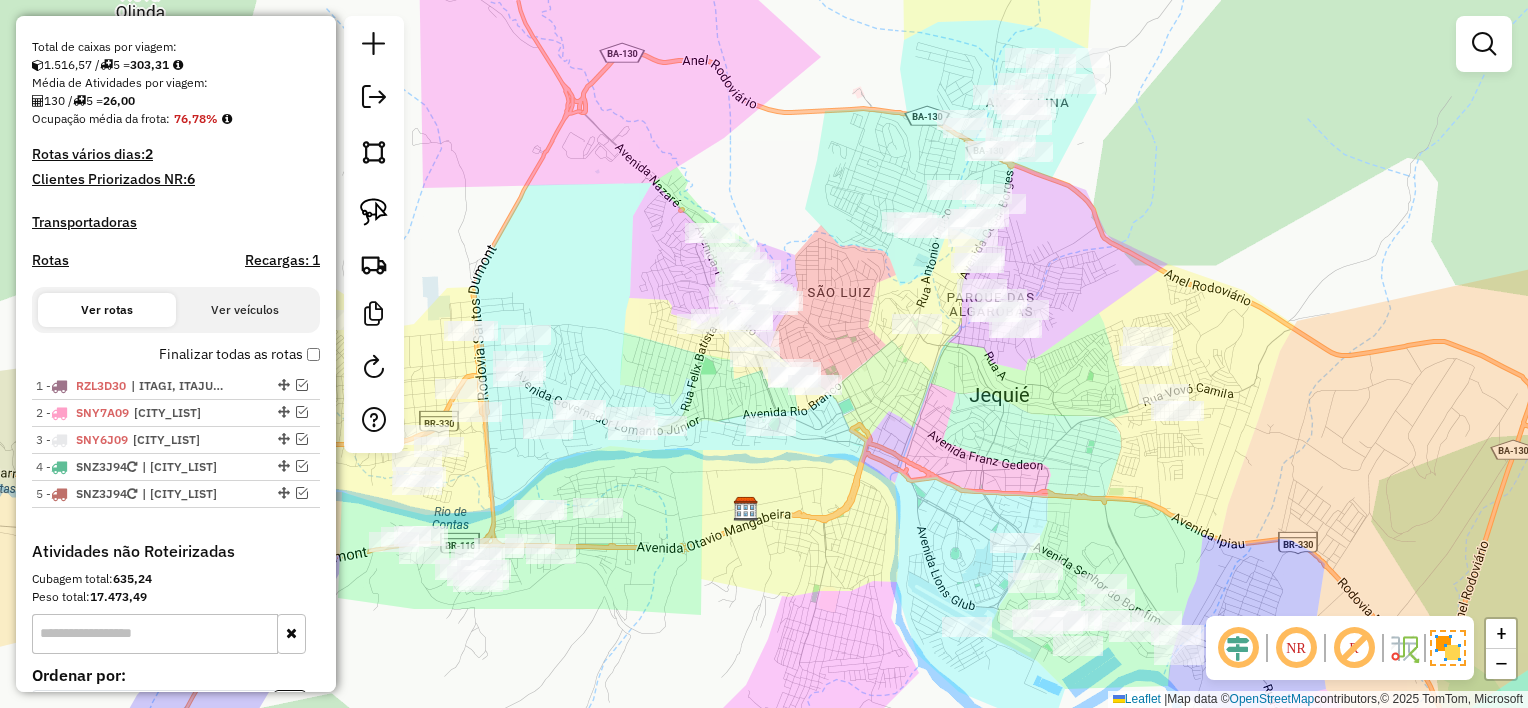 click on "Janela de atendimento Grade de atendimento Capacidade Transportadoras Veículos Cliente Pedidos  Rotas Selecione os dias de semana para filtrar as janelas de atendimento  Seg   Ter   Qua   Qui   Sex   Sáb   Dom  Informe o período da janela de atendimento: De: Até:  Filtrar exatamente a janela do cliente  Considerar janela de atendimento padrão  Selecione os dias de semana para filtrar as grades de atendimento  Seg   Ter   Qua   Qui   Sex   Sáb   Dom   Considerar clientes sem dia de atendimento cadastrado  Clientes fora do dia de atendimento selecionado Filtrar as atividades entre os valores definidos abaixo:  Peso mínimo:   Peso máximo:   Cubagem mínima:   Cubagem máxima:   De:   Até:  Filtrar as atividades entre o tempo de atendimento definido abaixo:  De:   Até:   Considerar capacidade total dos clientes não roteirizados Transportadora: Selecione um ou mais itens Tipo de veículo: Selecione um ou mais itens Veículo: Selecione um ou mais itens Motorista: Selecione um ou mais itens Nome: Rótulo:" 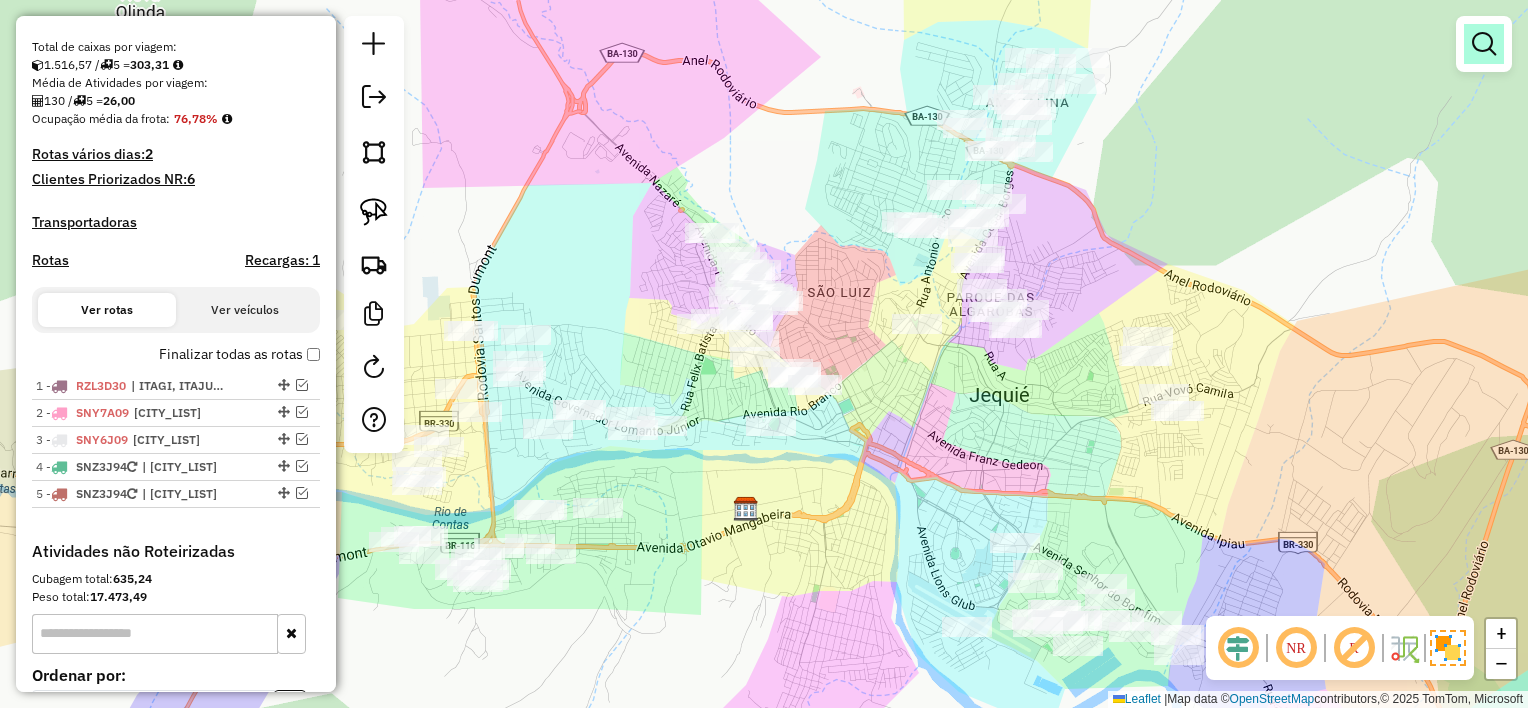 click at bounding box center (1484, 44) 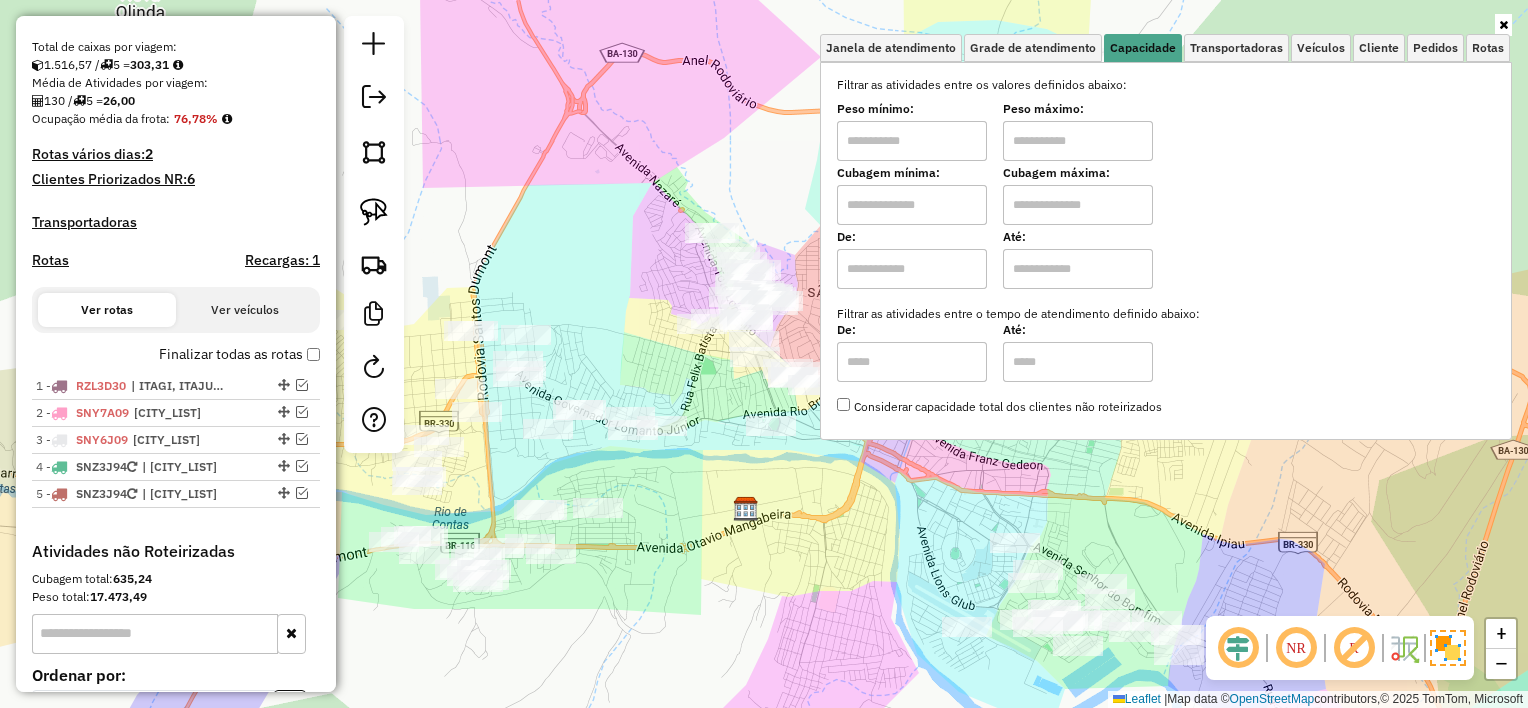 click at bounding box center (912, 205) 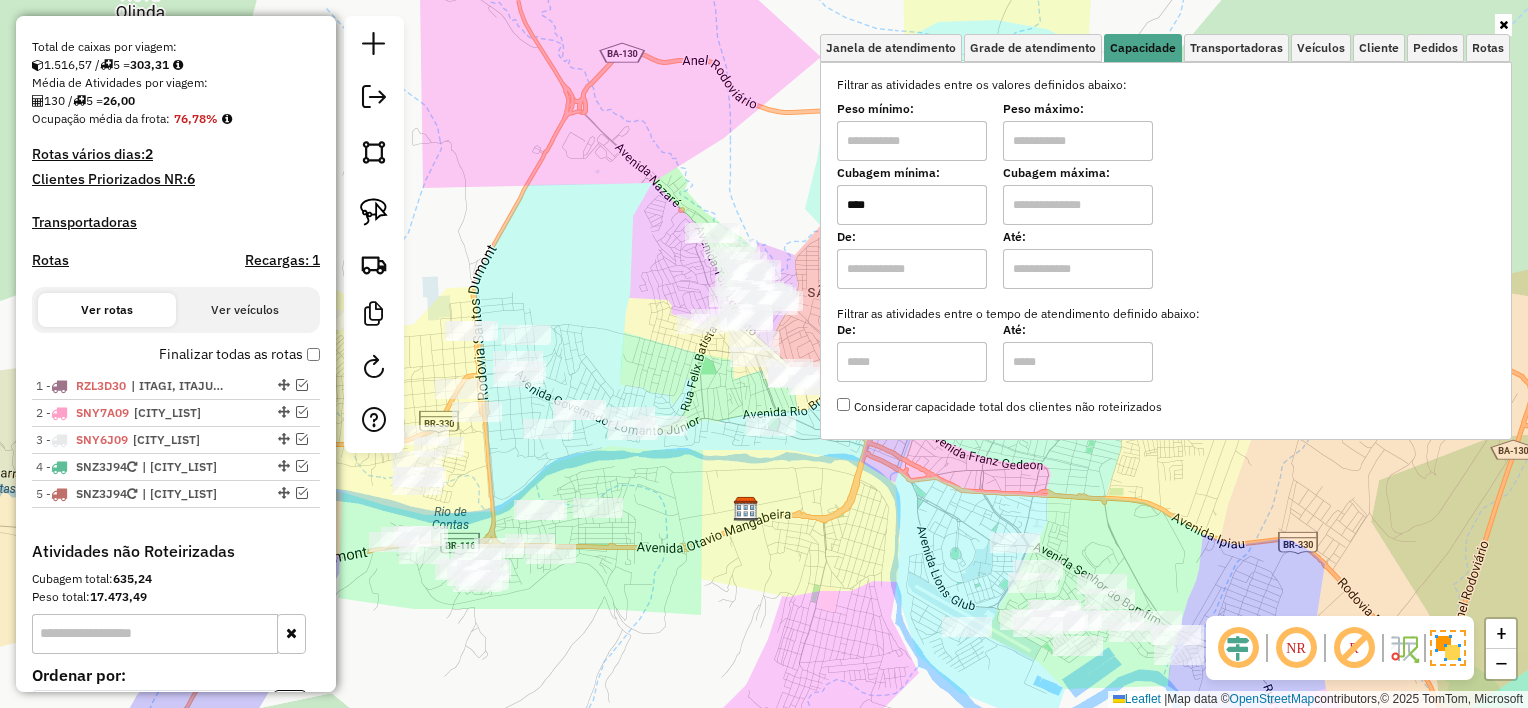 type on "****" 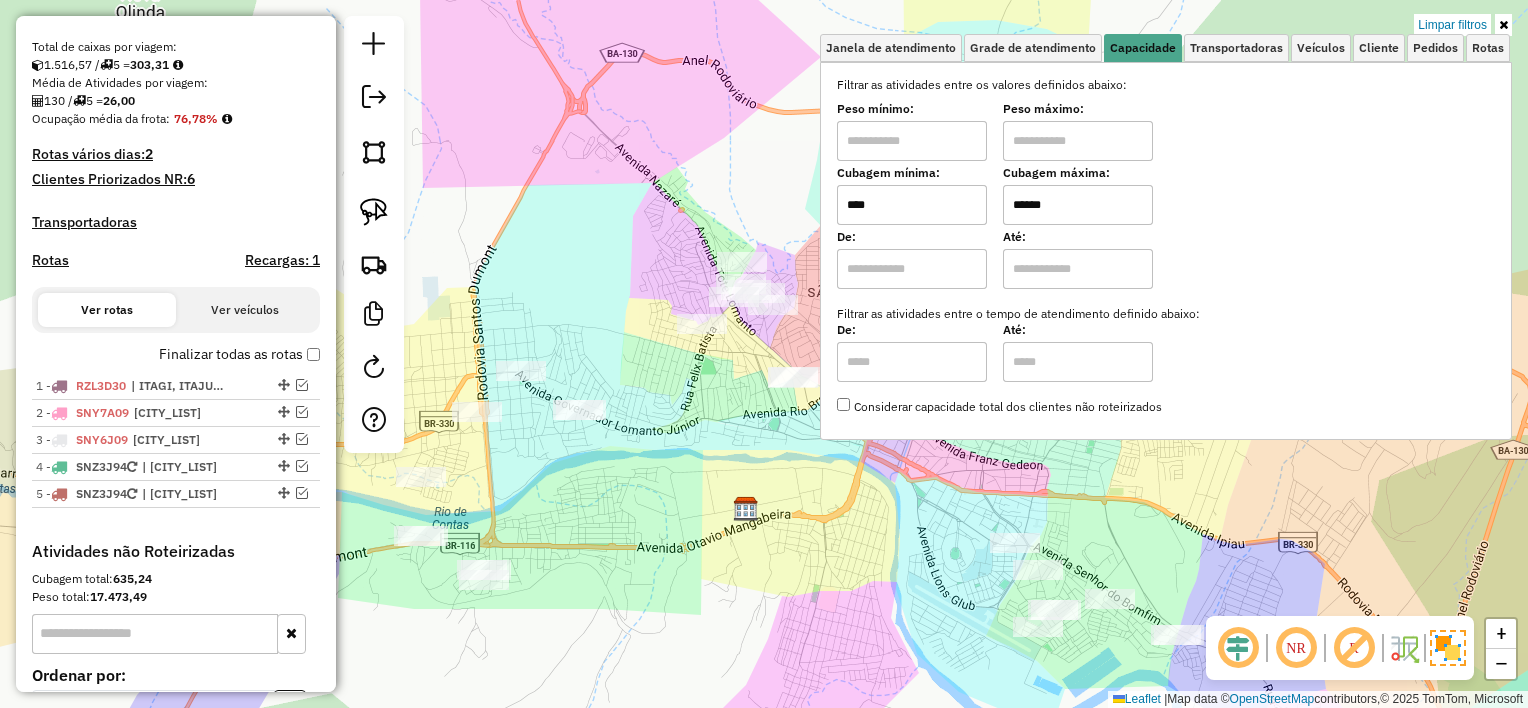 type on "******" 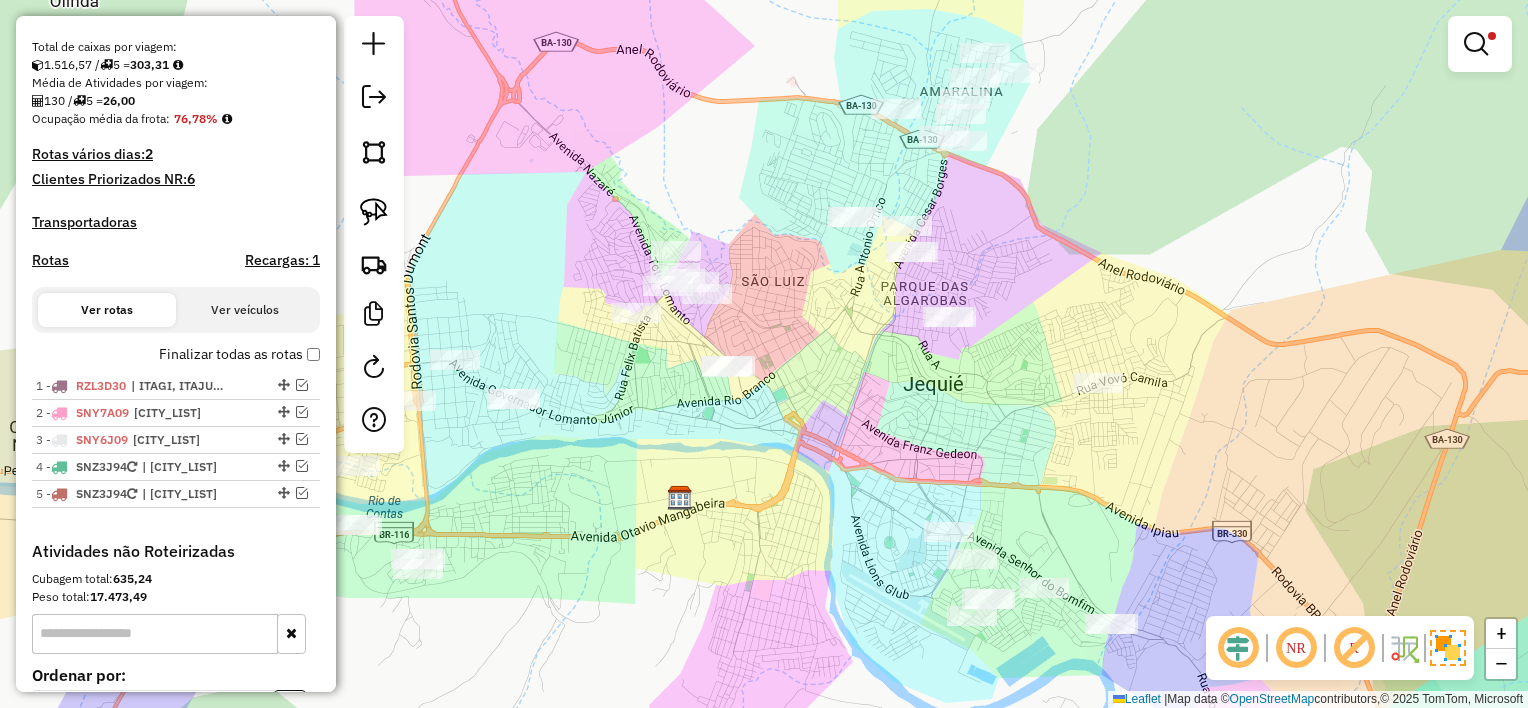 drag, startPoint x: 924, startPoint y: 513, endPoint x: 796, endPoint y: 457, distance: 139.71399 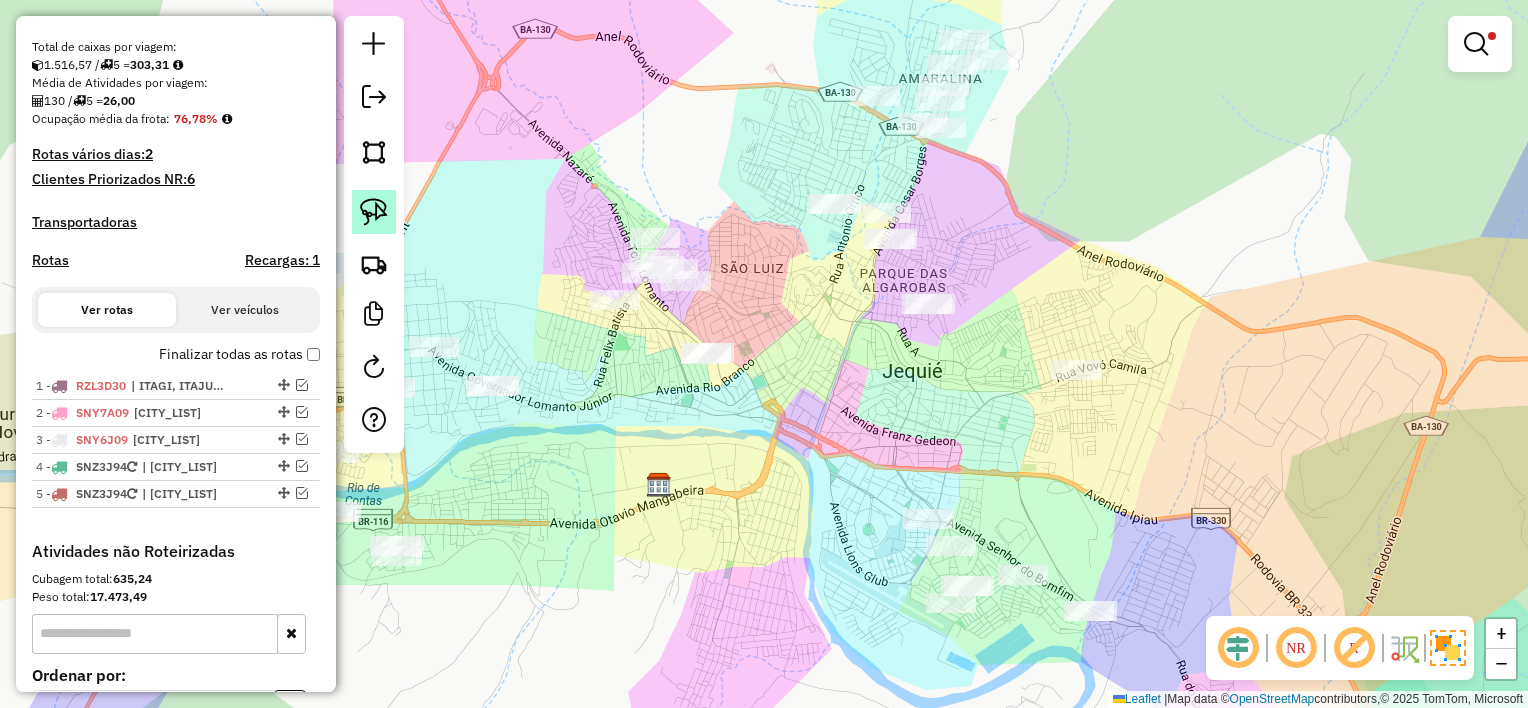 click 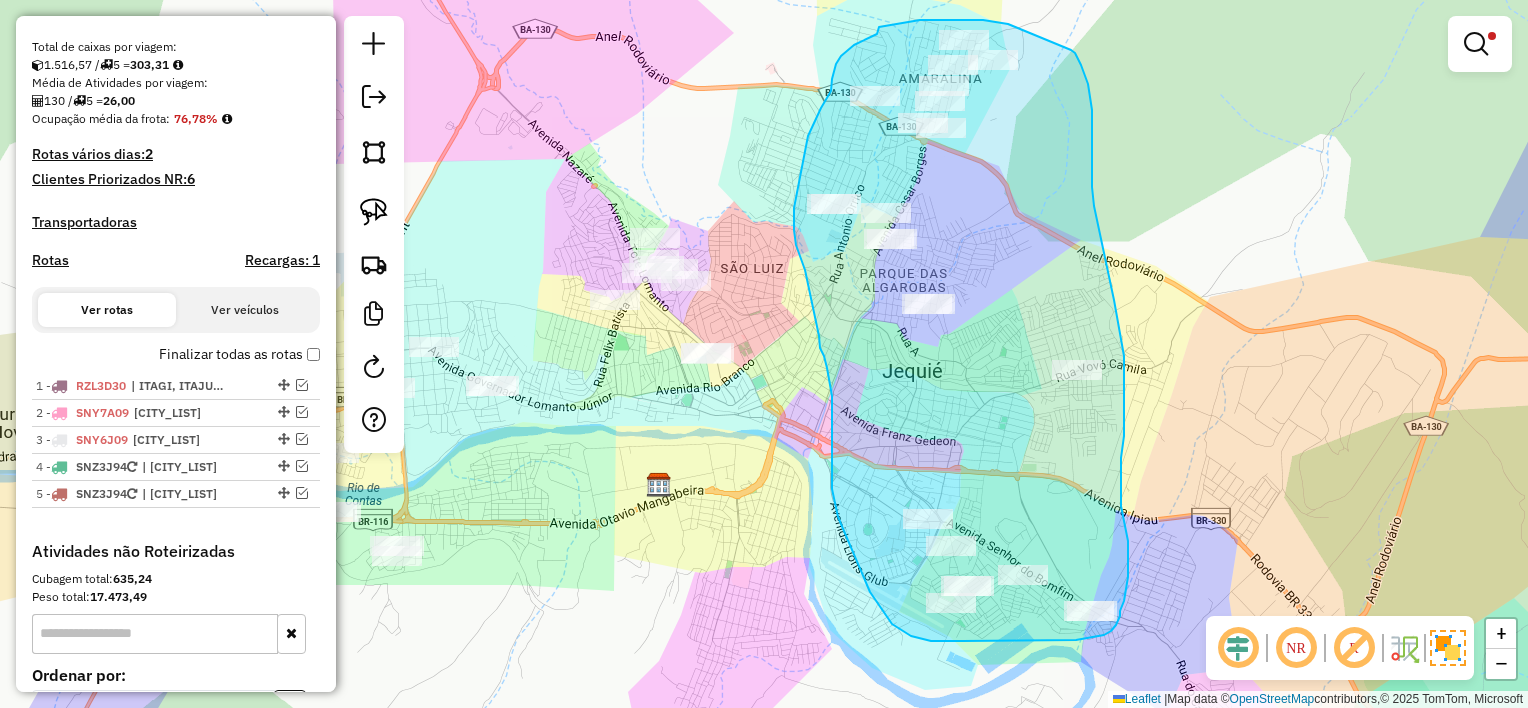 drag, startPoint x: 929, startPoint y: 20, endPoint x: 877, endPoint y: 34, distance: 53.851646 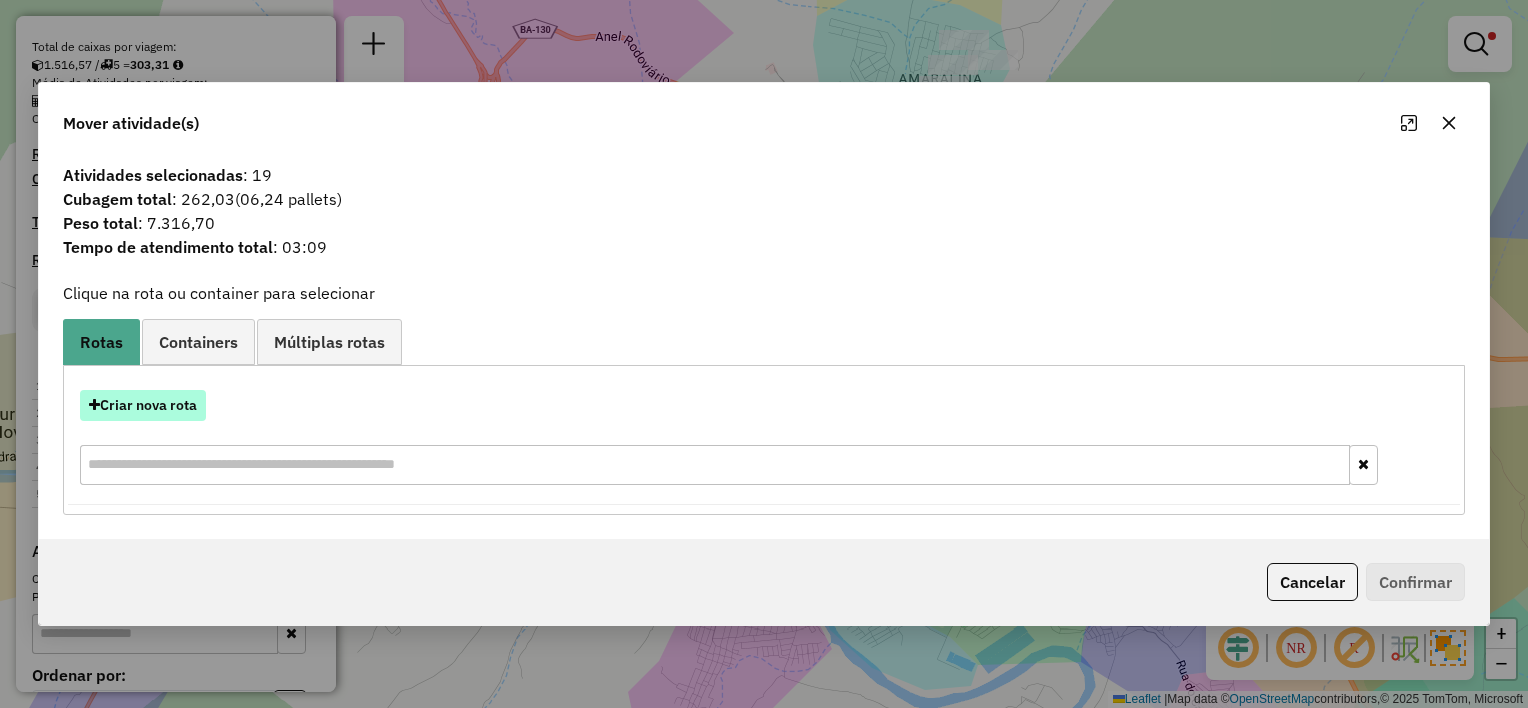 click on "Criar nova rota" at bounding box center [143, 405] 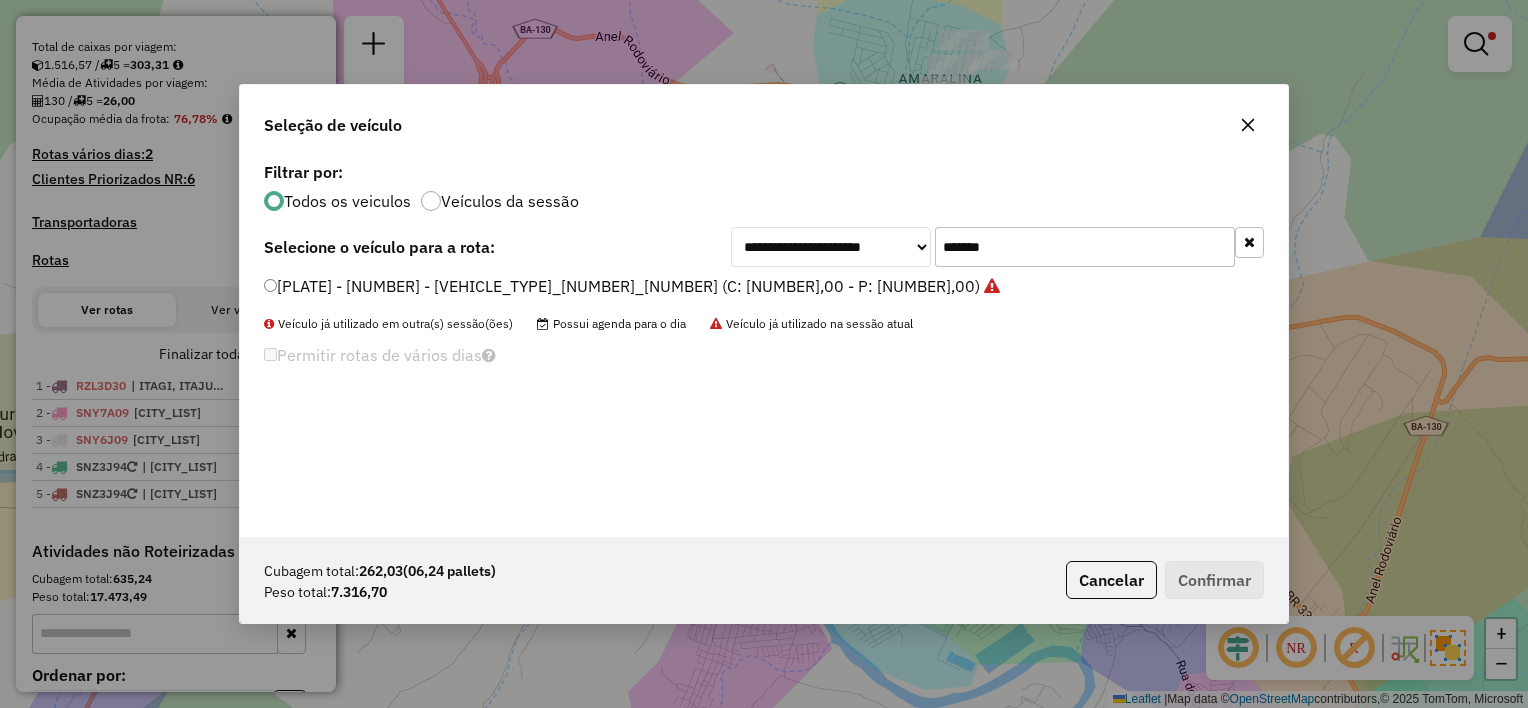 scroll, scrollTop: 10, scrollLeft: 6, axis: both 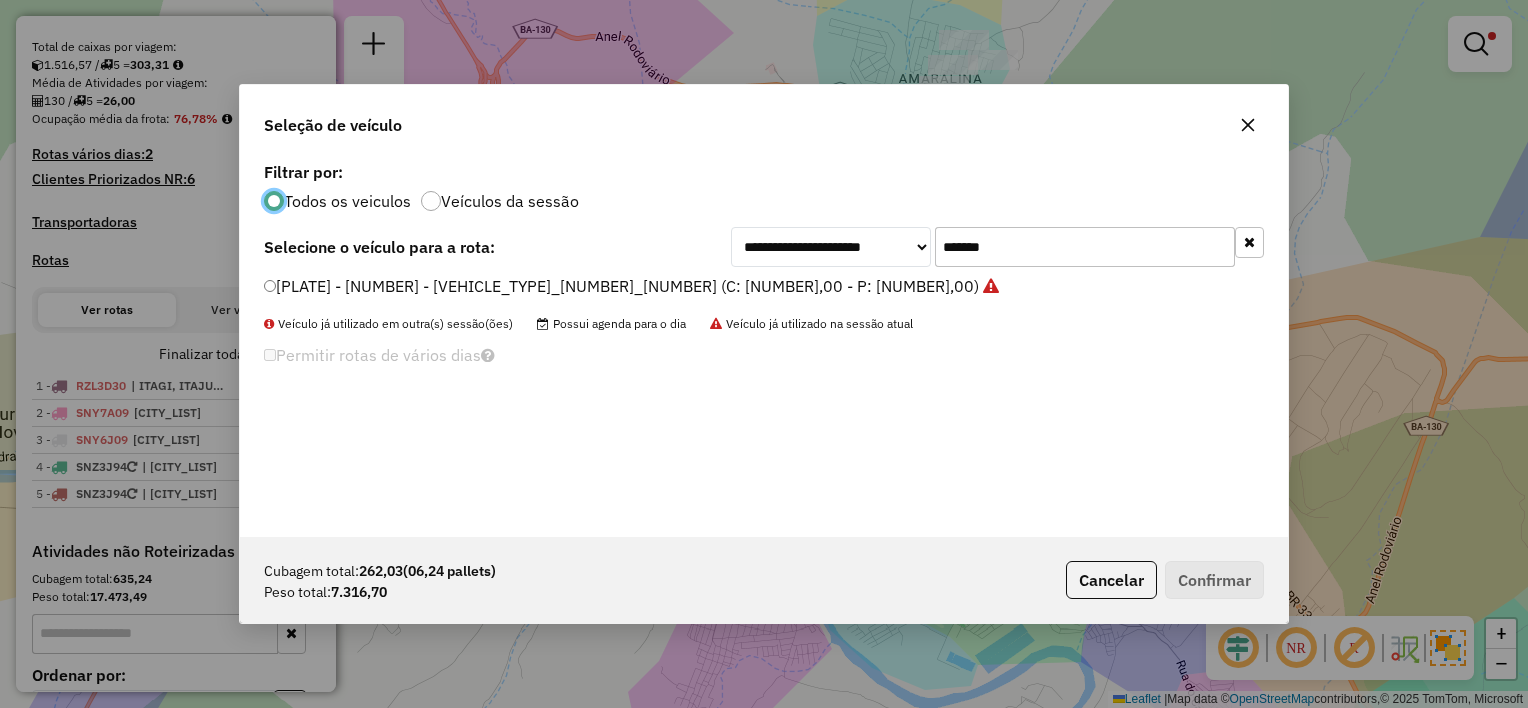 click on "*******" 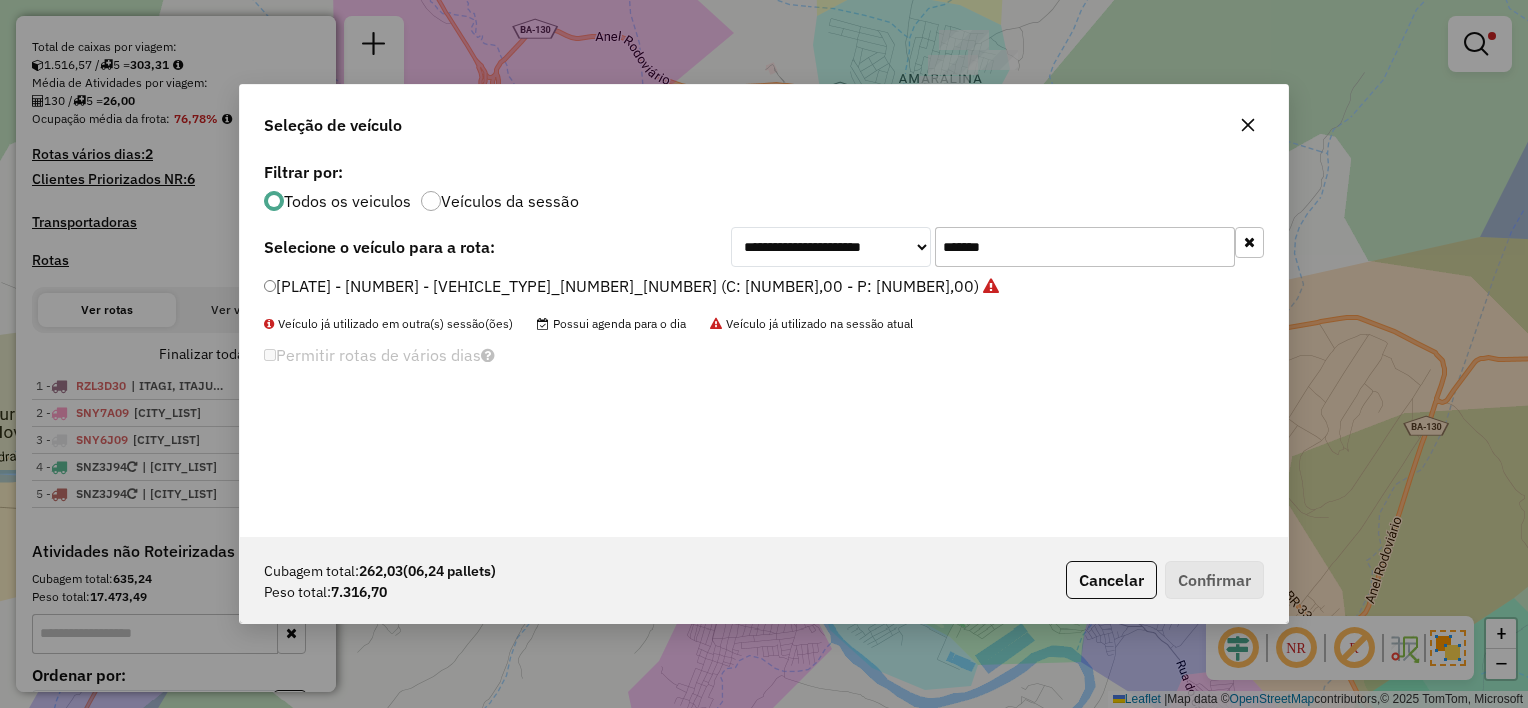 click on "*******" 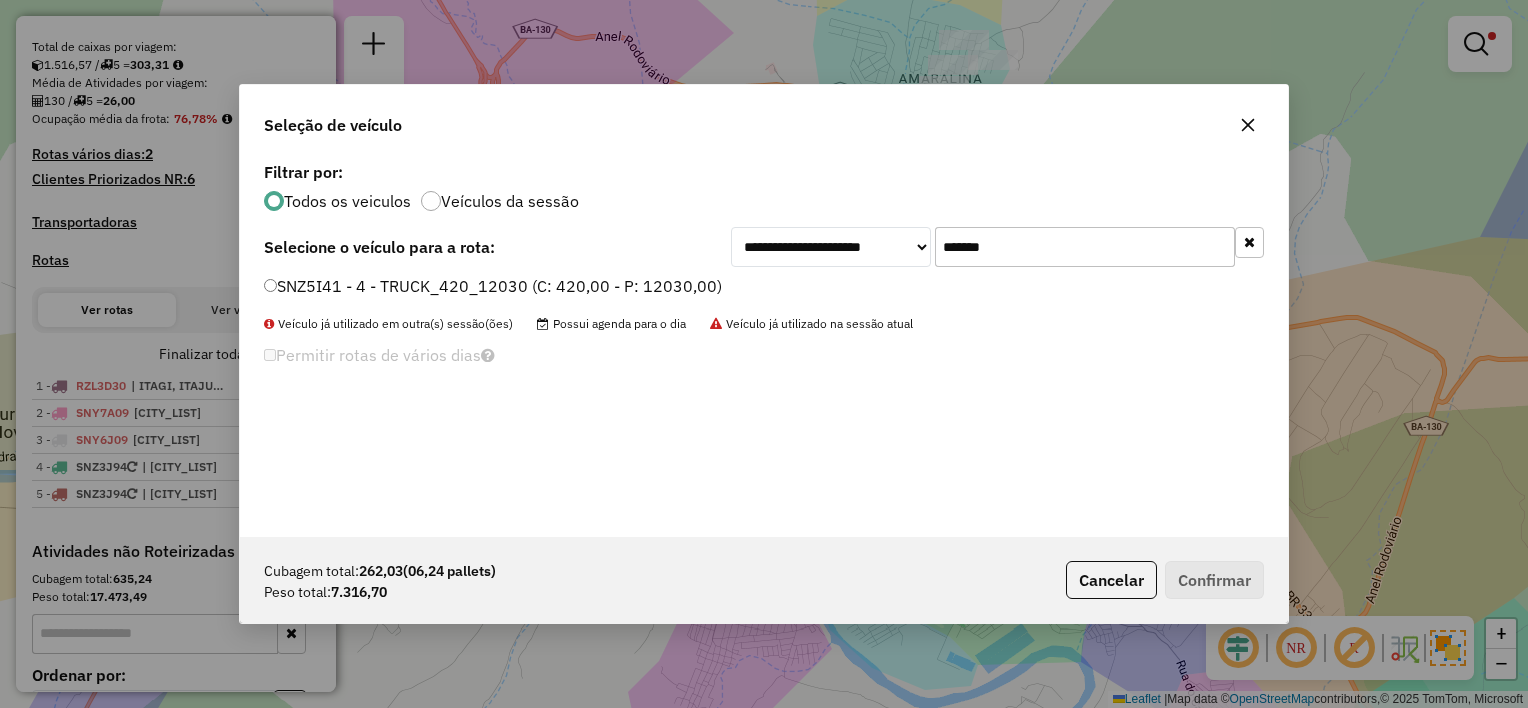 type on "*******" 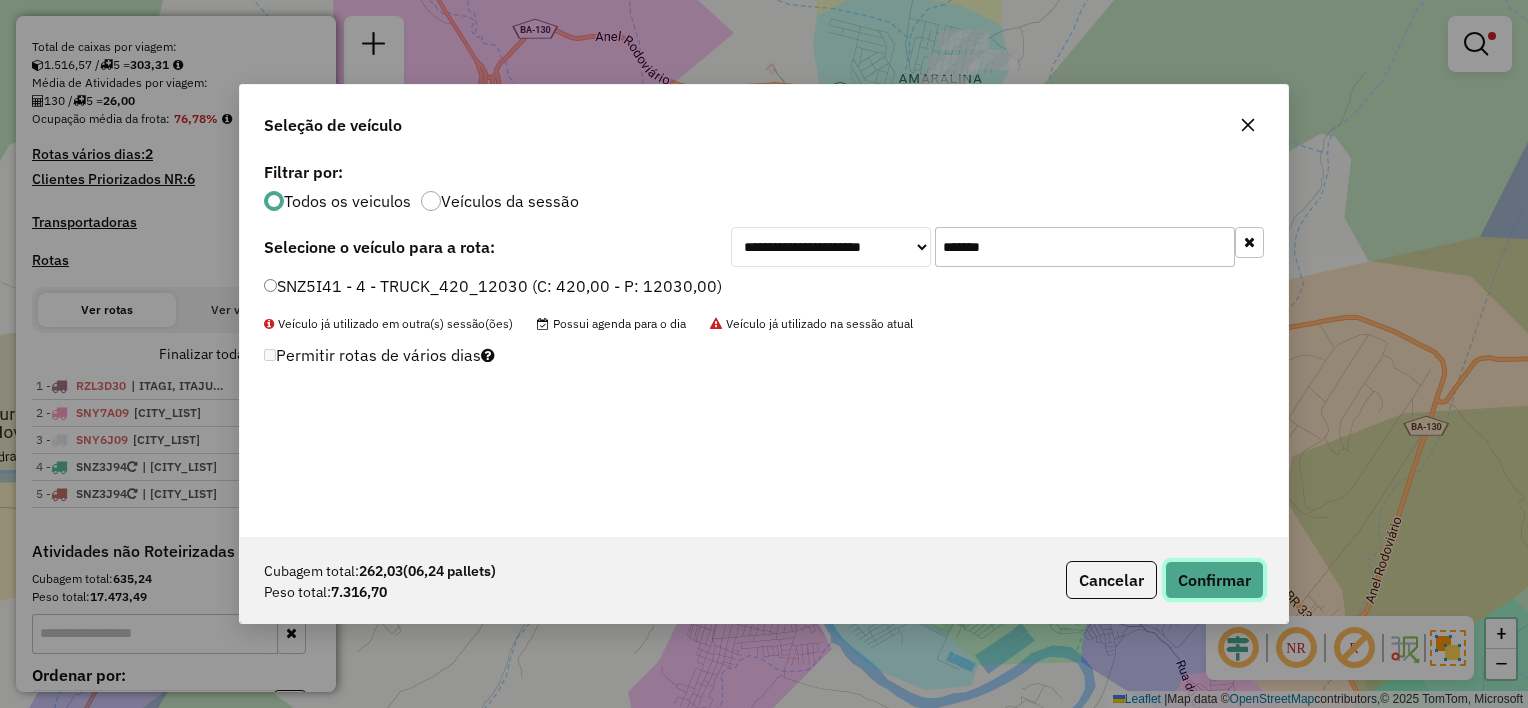 click on "Confirmar" 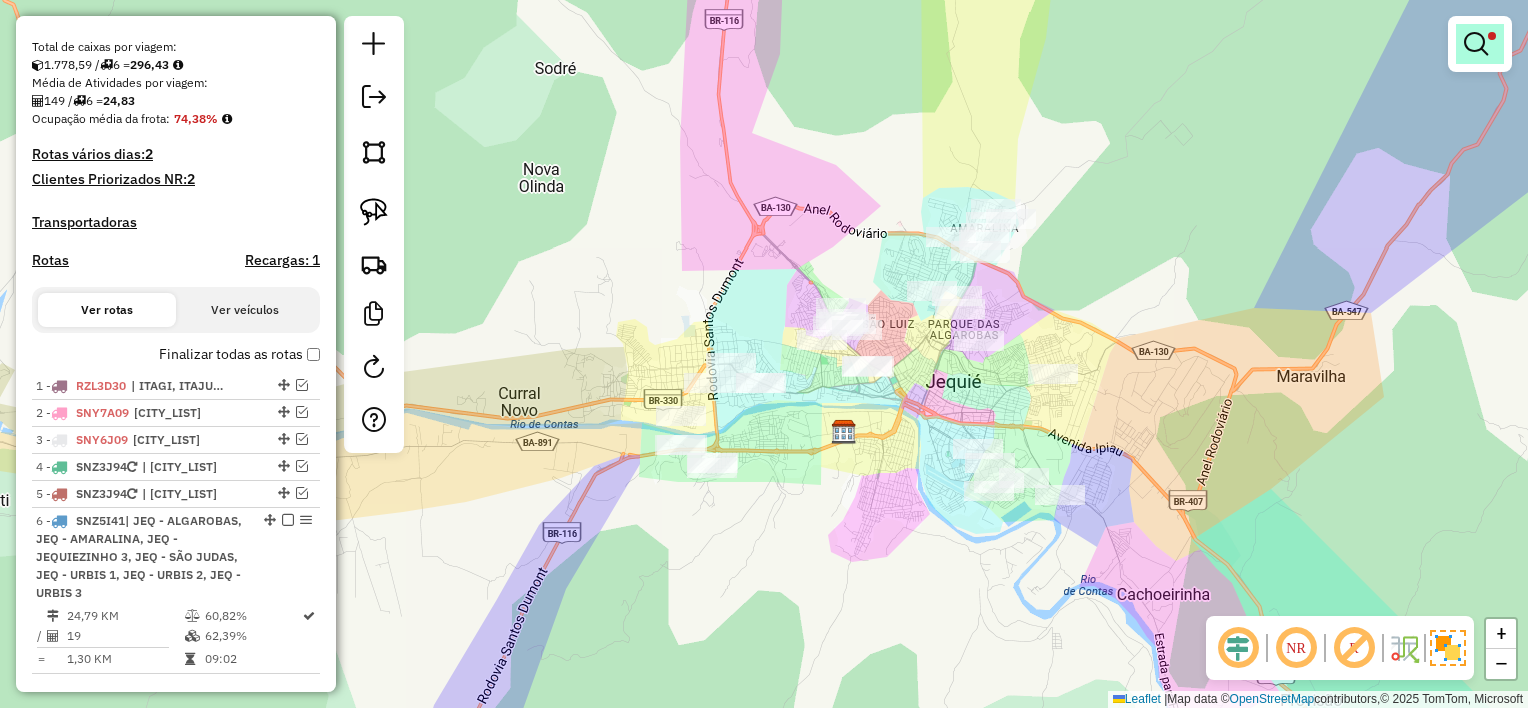 click at bounding box center (1476, 44) 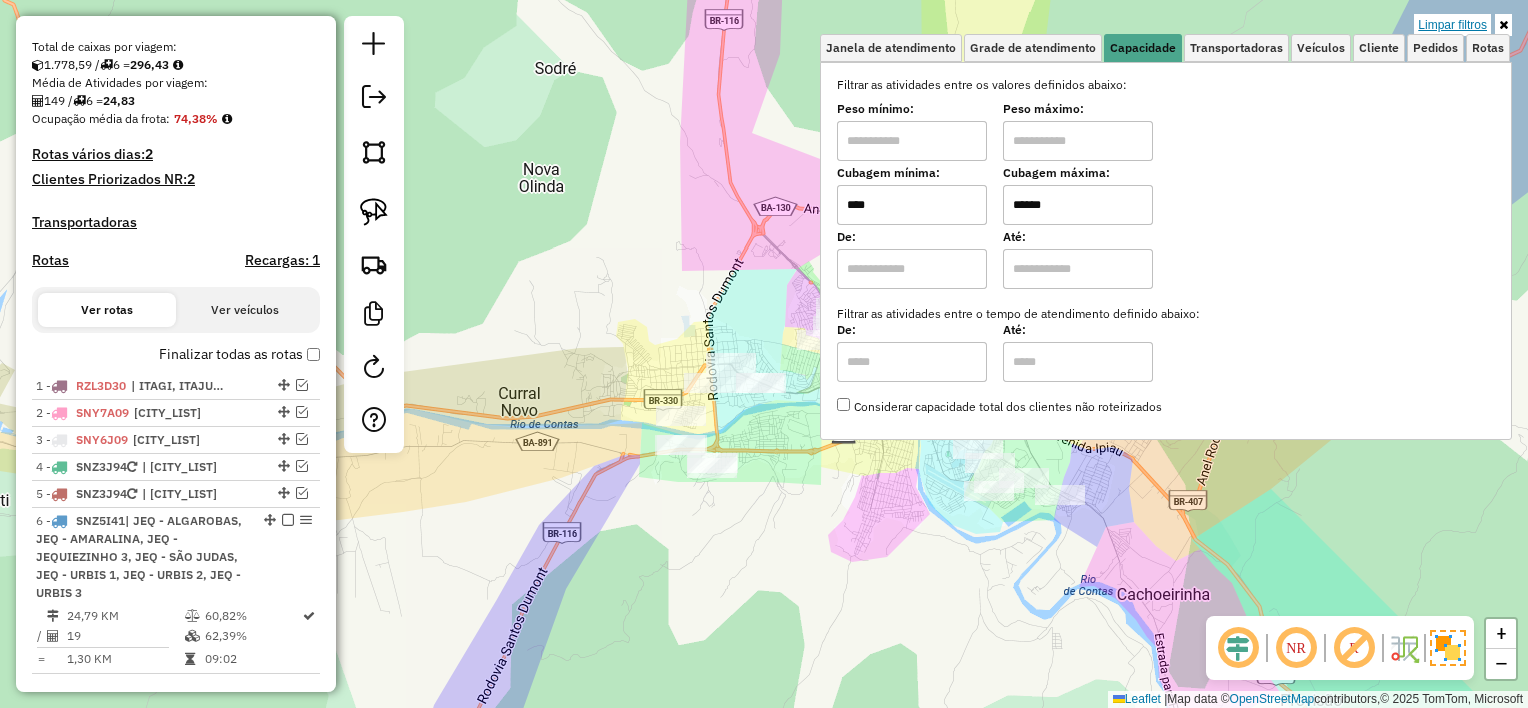 click on "Limpar filtros" at bounding box center [1452, 25] 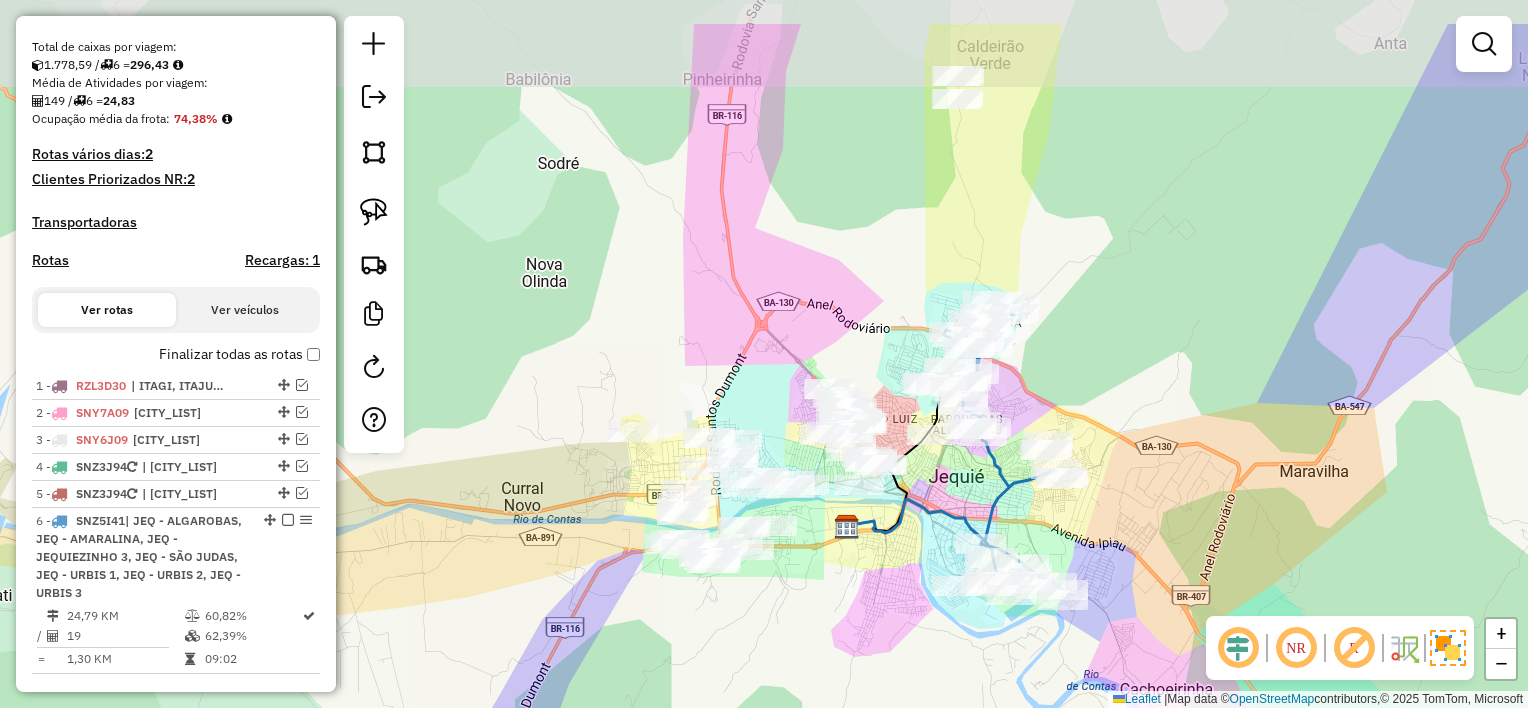click on "Janela de atendimento Grade de atendimento Capacidade Transportadoras Veículos Cliente Pedidos  Rotas Selecione os dias de semana para filtrar as janelas de atendimento  Seg   Ter   Qua   Qui   Sex   Sáb   Dom  Informe o período da janela de atendimento: De: Até:  Filtrar exatamente a janela do cliente  Considerar janela de atendimento padrão  Selecione os dias de semana para filtrar as grades de atendimento  Seg   Ter   Qua   Qui   Sex   Sáb   Dom   Considerar clientes sem dia de atendimento cadastrado  Clientes fora do dia de atendimento selecionado Filtrar as atividades entre os valores definidos abaixo:  Peso mínimo:   Peso máximo:   Cubagem mínima:   Cubagem máxima:   De:   Até:  Filtrar as atividades entre o tempo de atendimento definido abaixo:  De:   Até:   Considerar capacidade total dos clientes não roteirizados Transportadora: Selecione um ou mais itens Tipo de veículo: Selecione um ou mais itens Veículo: Selecione um ou mais itens Motorista: Selecione um ou mais itens Nome: Rótulo:" 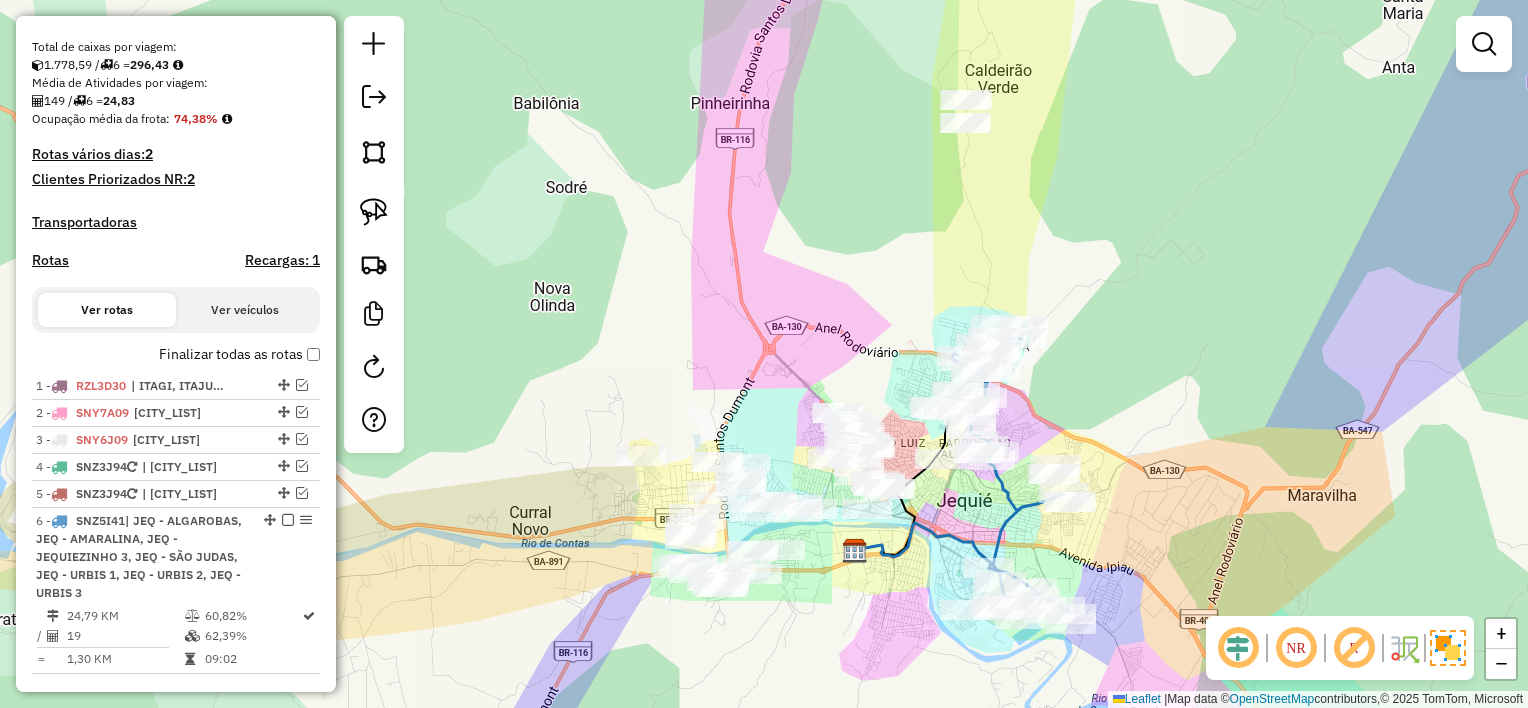 drag, startPoint x: 1007, startPoint y: 180, endPoint x: 1024, endPoint y: 210, distance: 34.48188 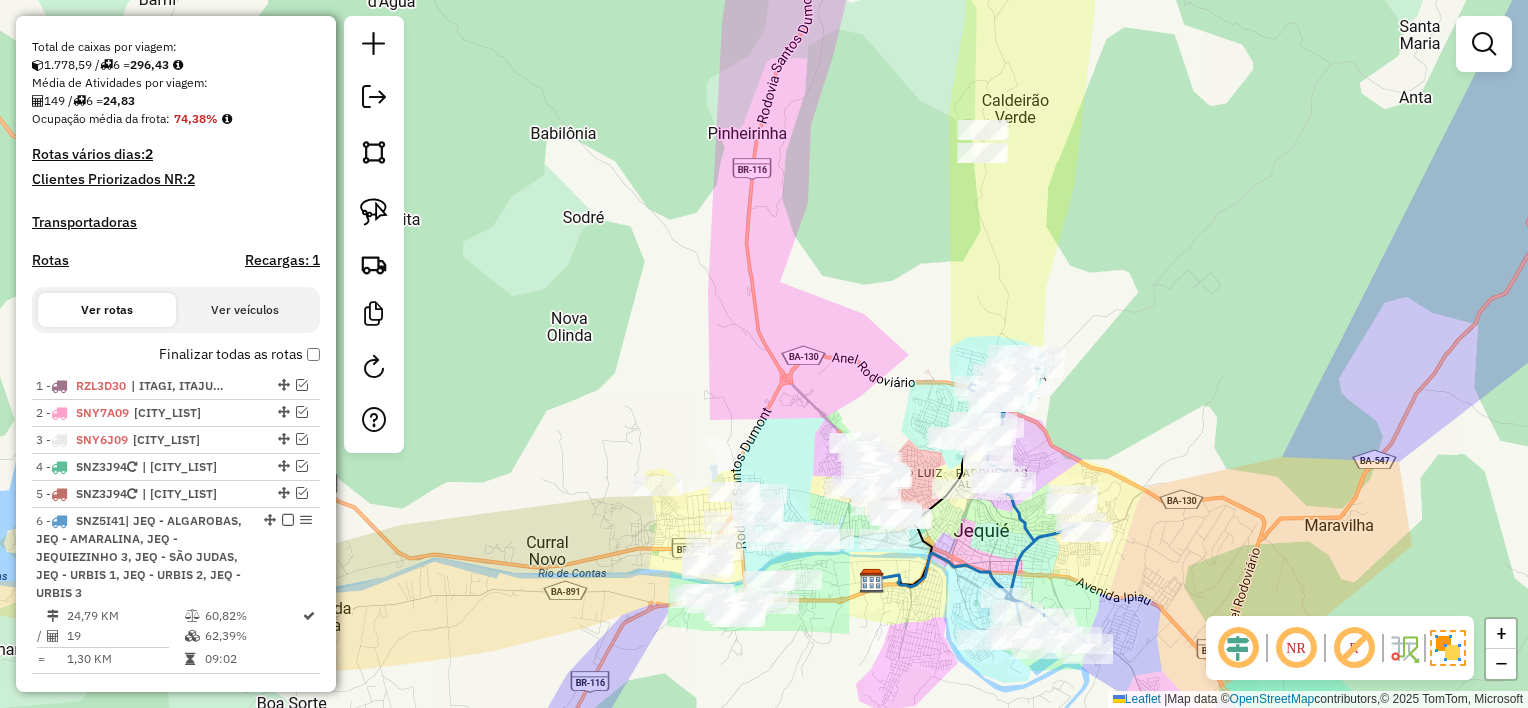 drag, startPoint x: 1095, startPoint y: 440, endPoint x: 1086, endPoint y: 332, distance: 108.37435 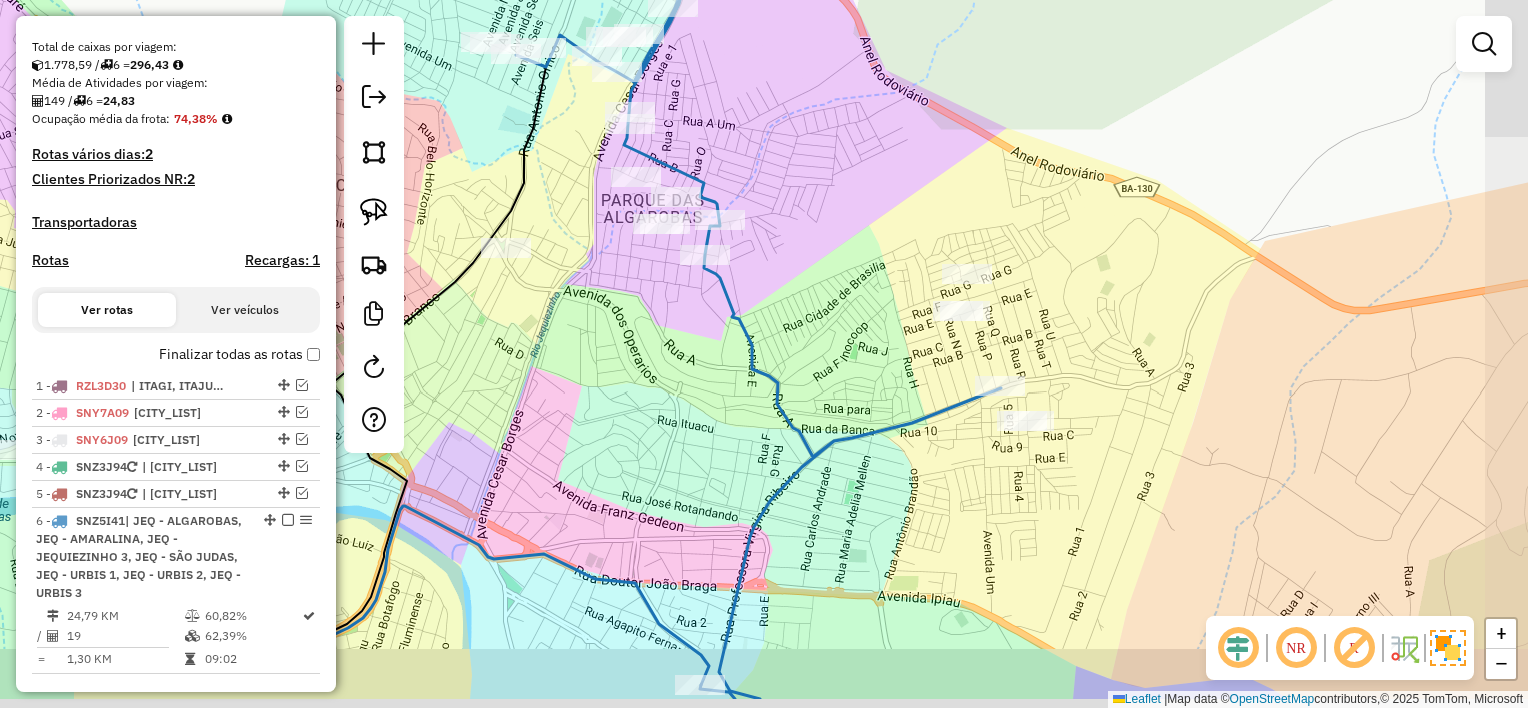 drag, startPoint x: 1031, startPoint y: 292, endPoint x: 973, endPoint y: 219, distance: 93.23626 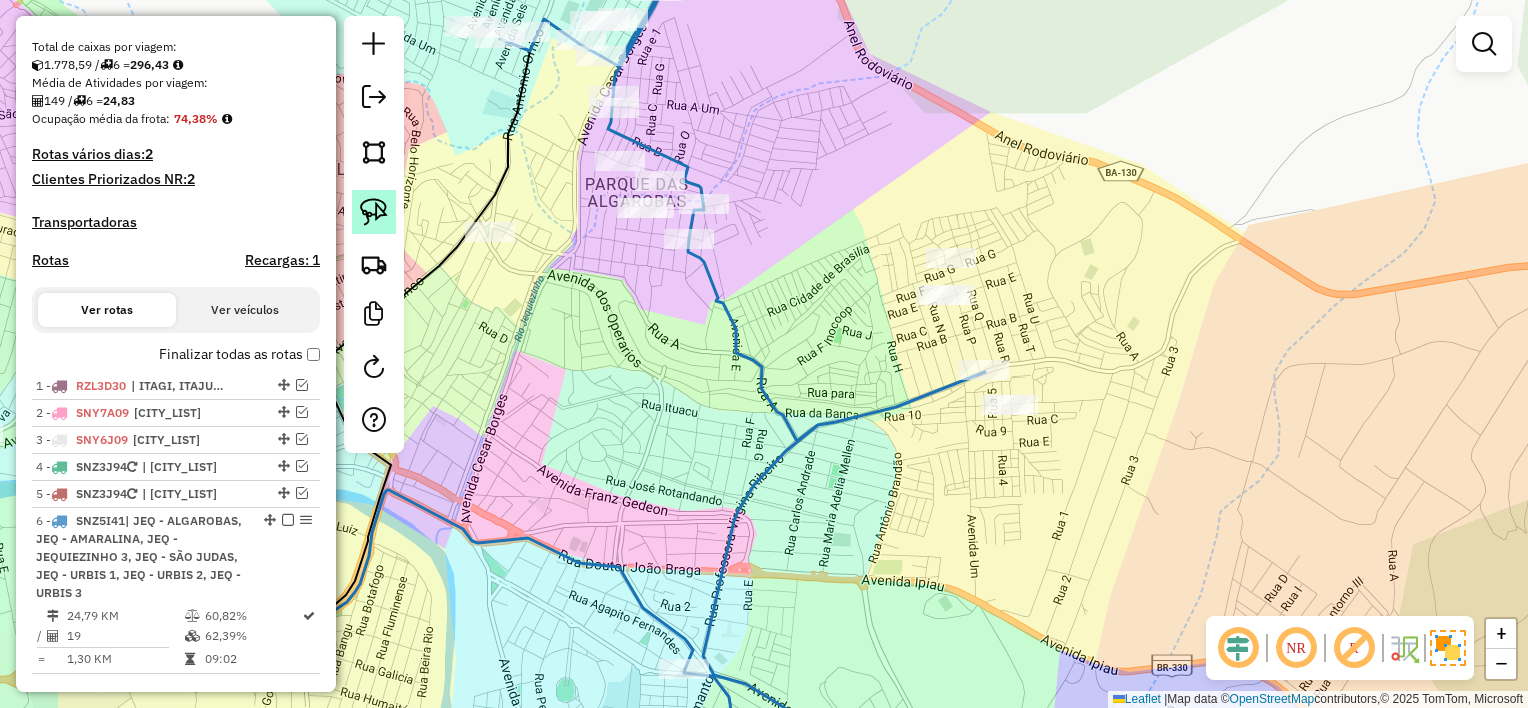 drag, startPoint x: 376, startPoint y: 212, endPoint x: 444, endPoint y: 216, distance: 68.117546 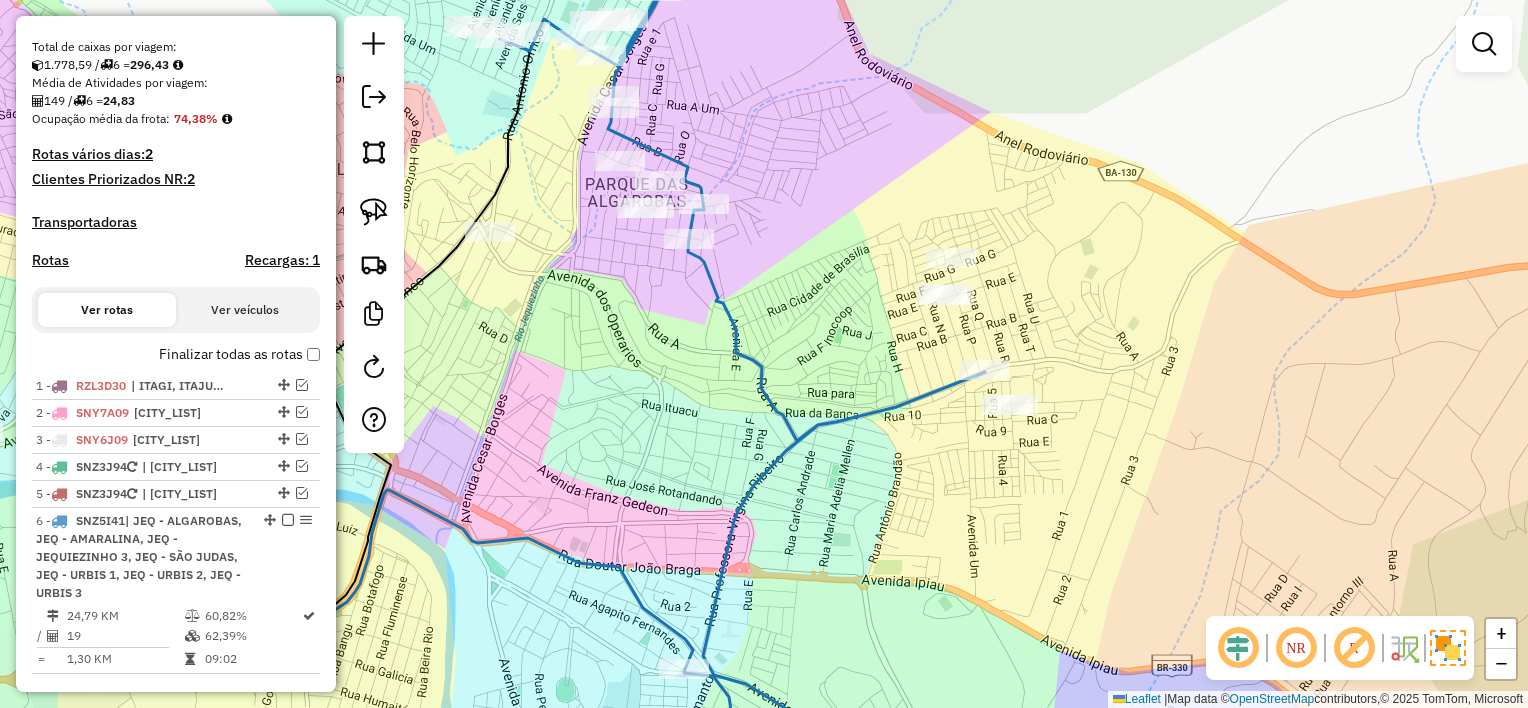 click 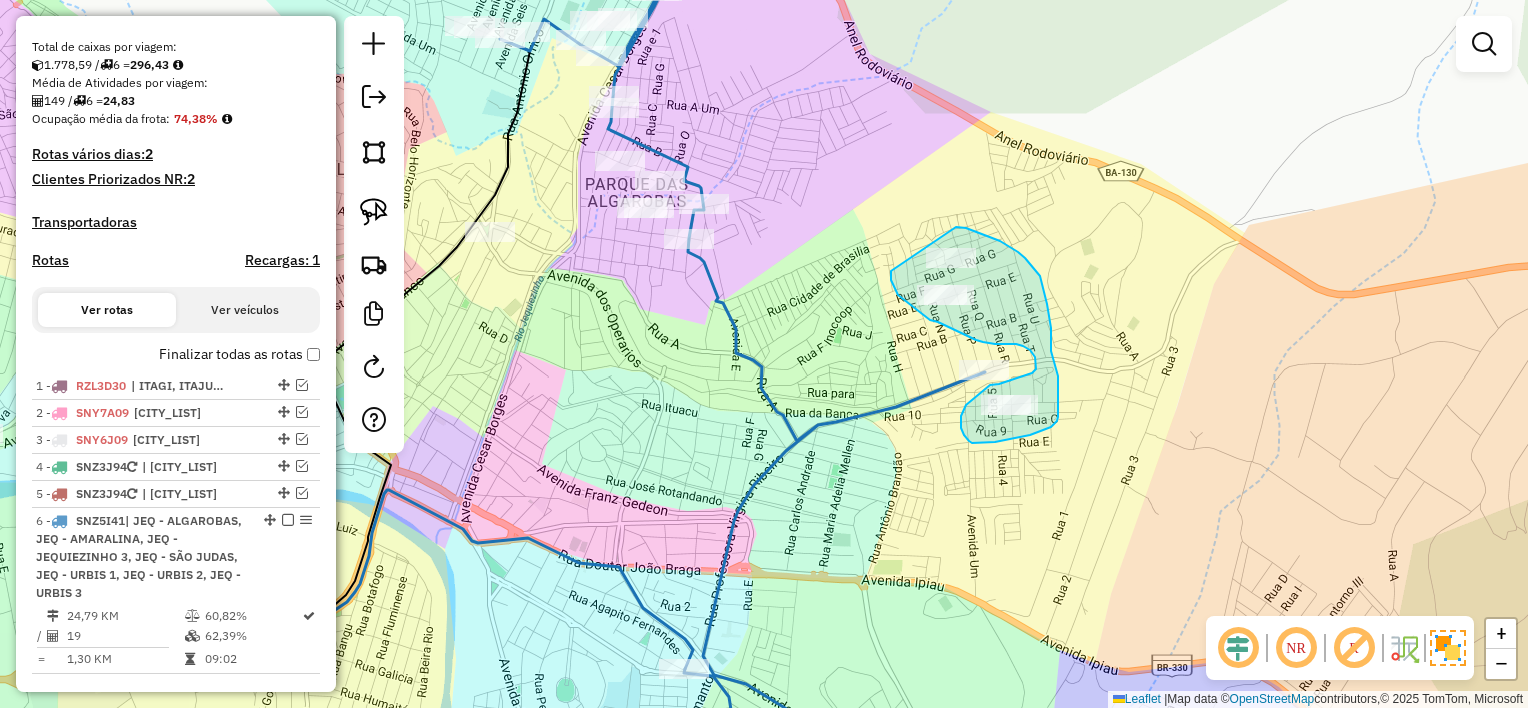 drag, startPoint x: 1034, startPoint y: 269, endPoint x: 911, endPoint y: 210, distance: 136.41847 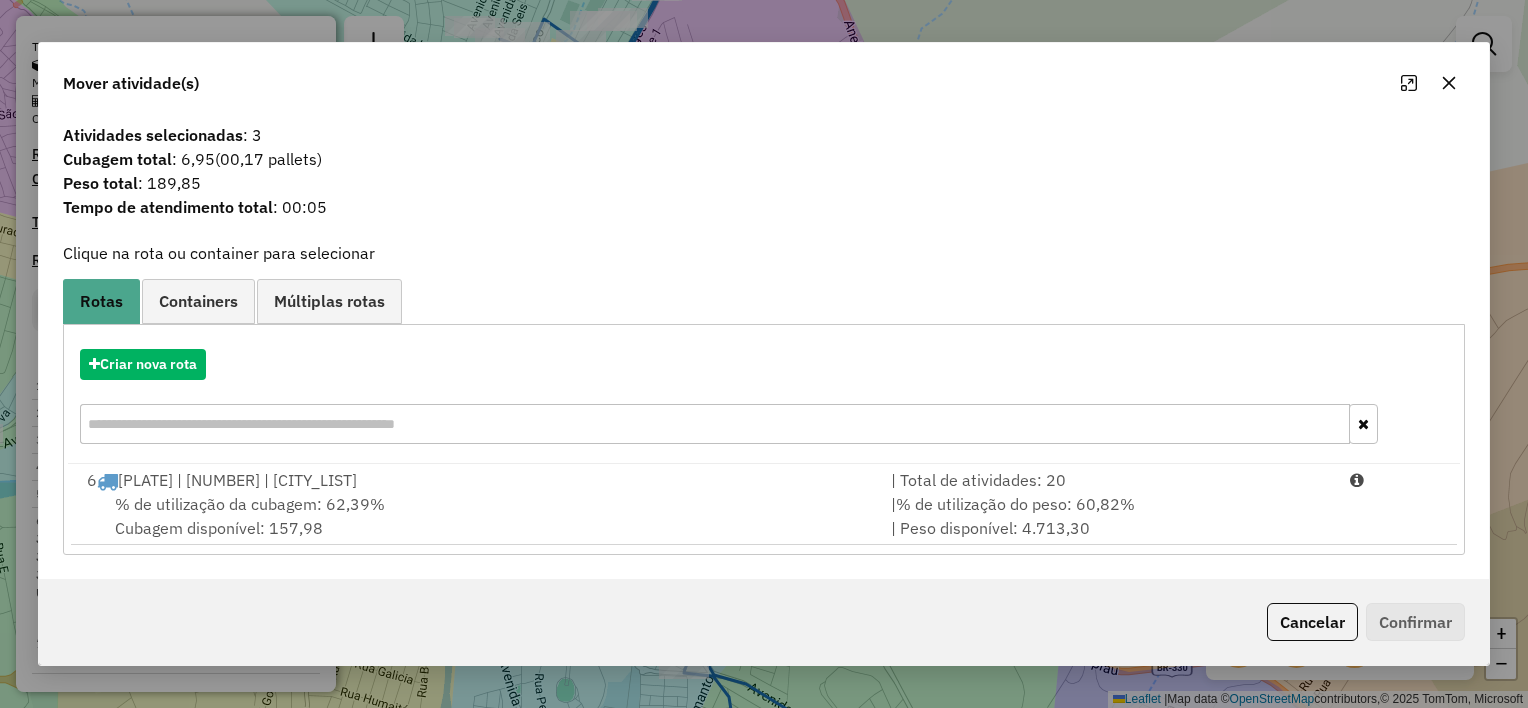 scroll, scrollTop: 10, scrollLeft: 0, axis: vertical 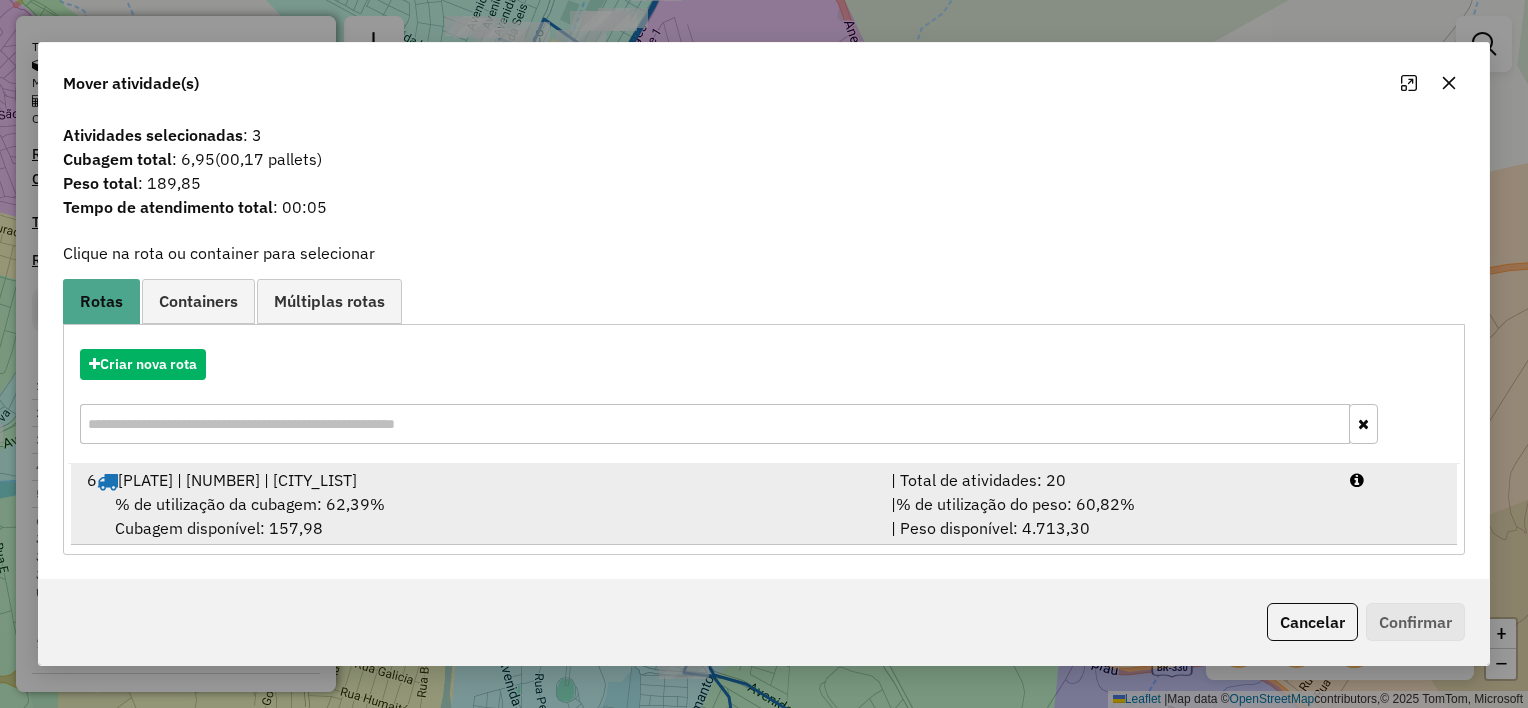 click on "6   SNZ5I41 | 4 | JEQ - ALGAROBAS, JEQ - AMARALINA, JEQ - JEQUIEZINHO 3, JEQ - SÃO JUDAS, JEQ - URBIS 1, JEQ - URBIS 2, JEQ - URBIS 3   | Total de atividades: 20  % de utilização da cubagem: 62,39%  Cubagem disponível: 157,98   |  % de utilização do peso: 60,82%  | Peso disponível: 4.713,30" at bounding box center [764, 504] 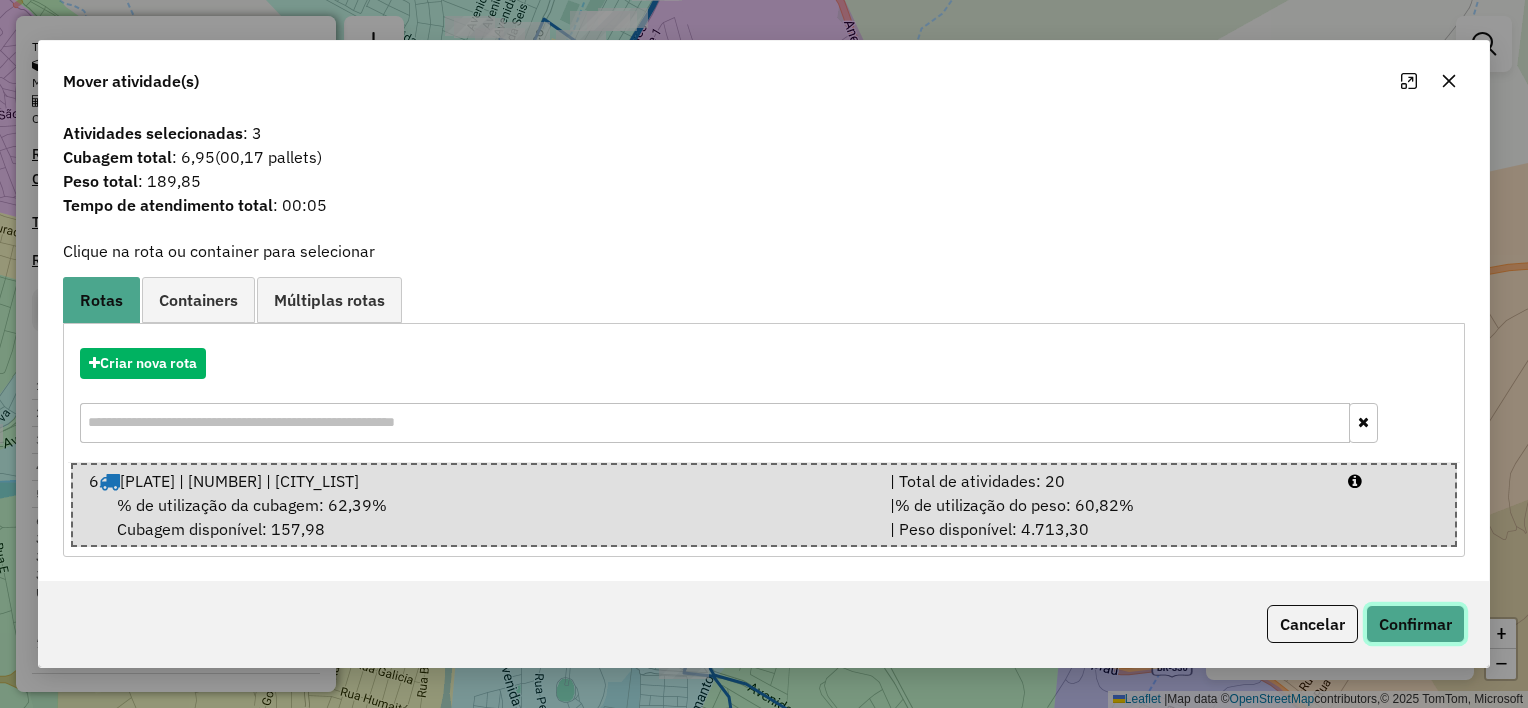 click on "Confirmar" 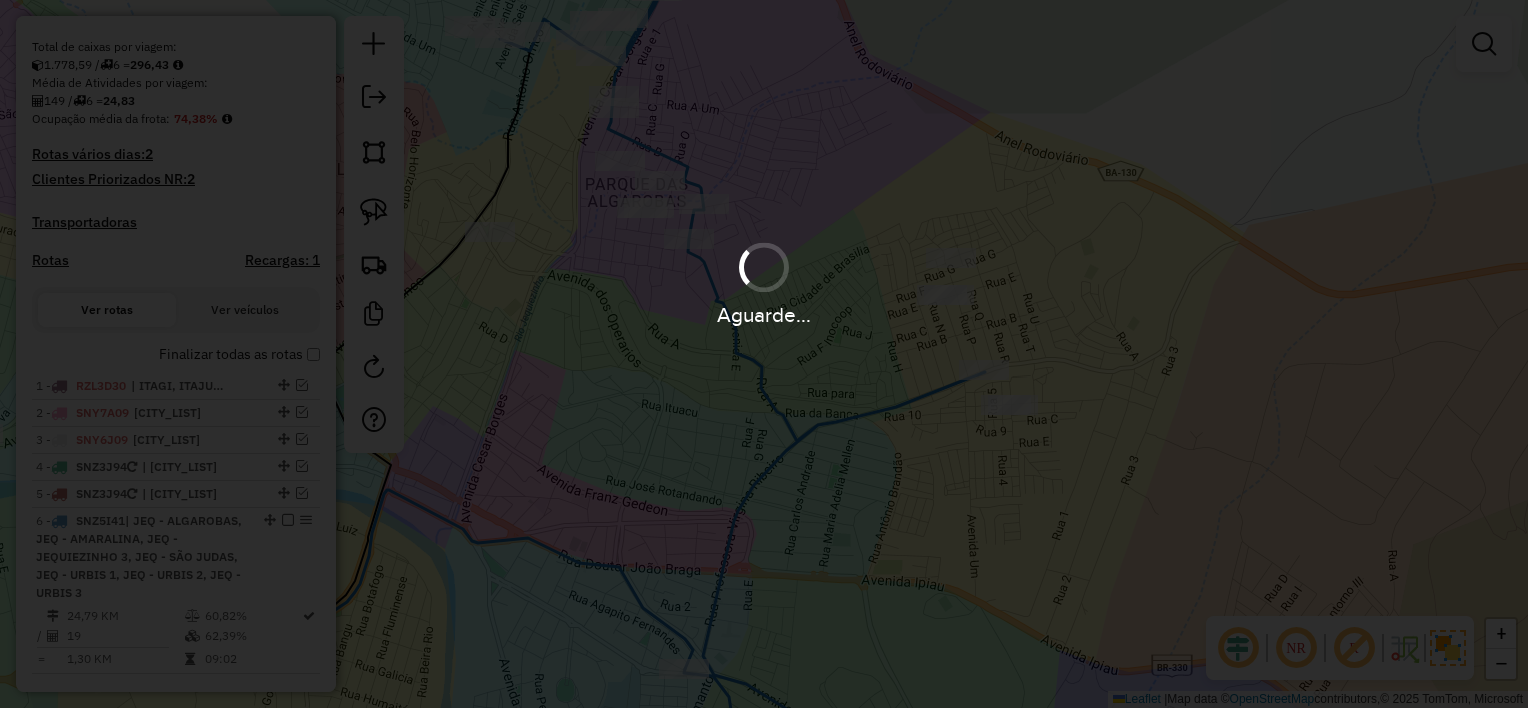 scroll, scrollTop: 0, scrollLeft: 0, axis: both 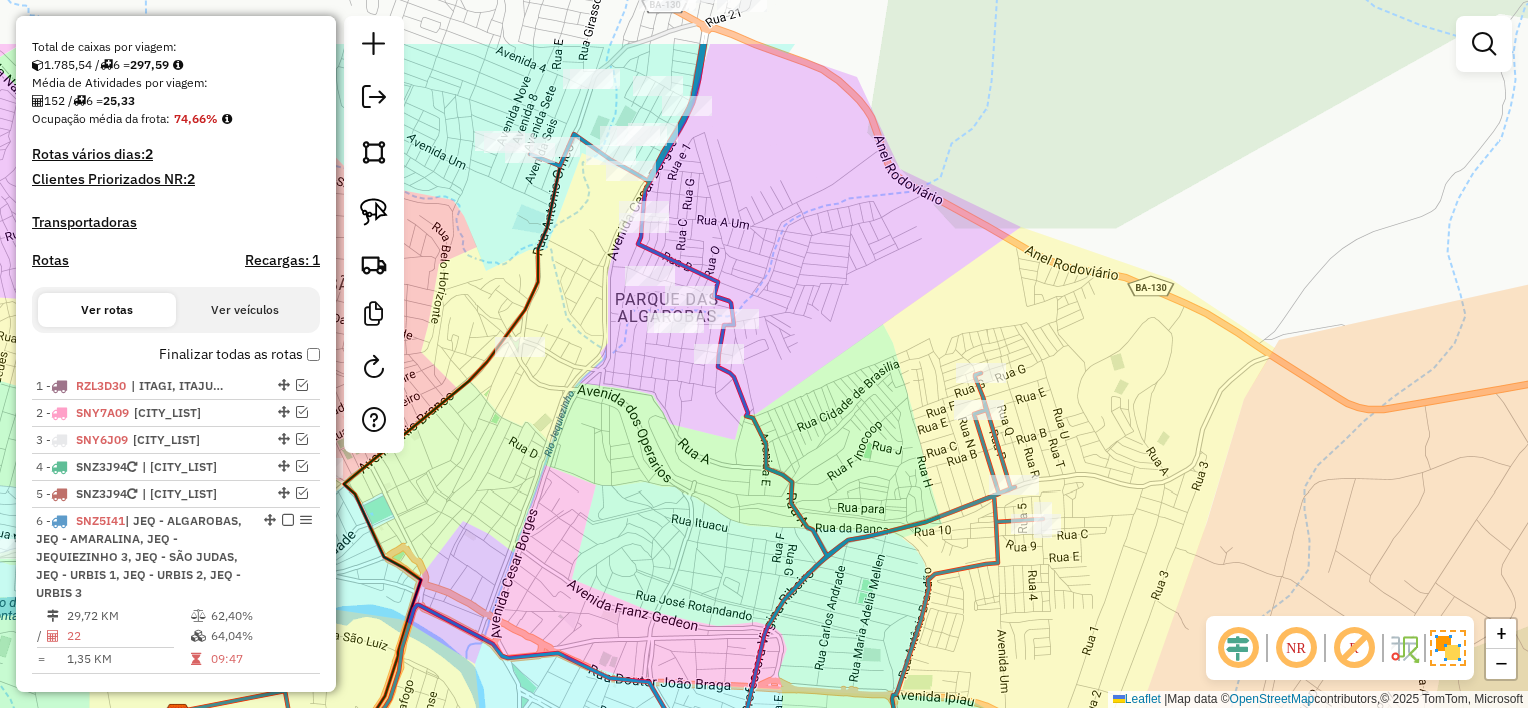 drag, startPoint x: 668, startPoint y: 323, endPoint x: 705, endPoint y: 425, distance: 108.503456 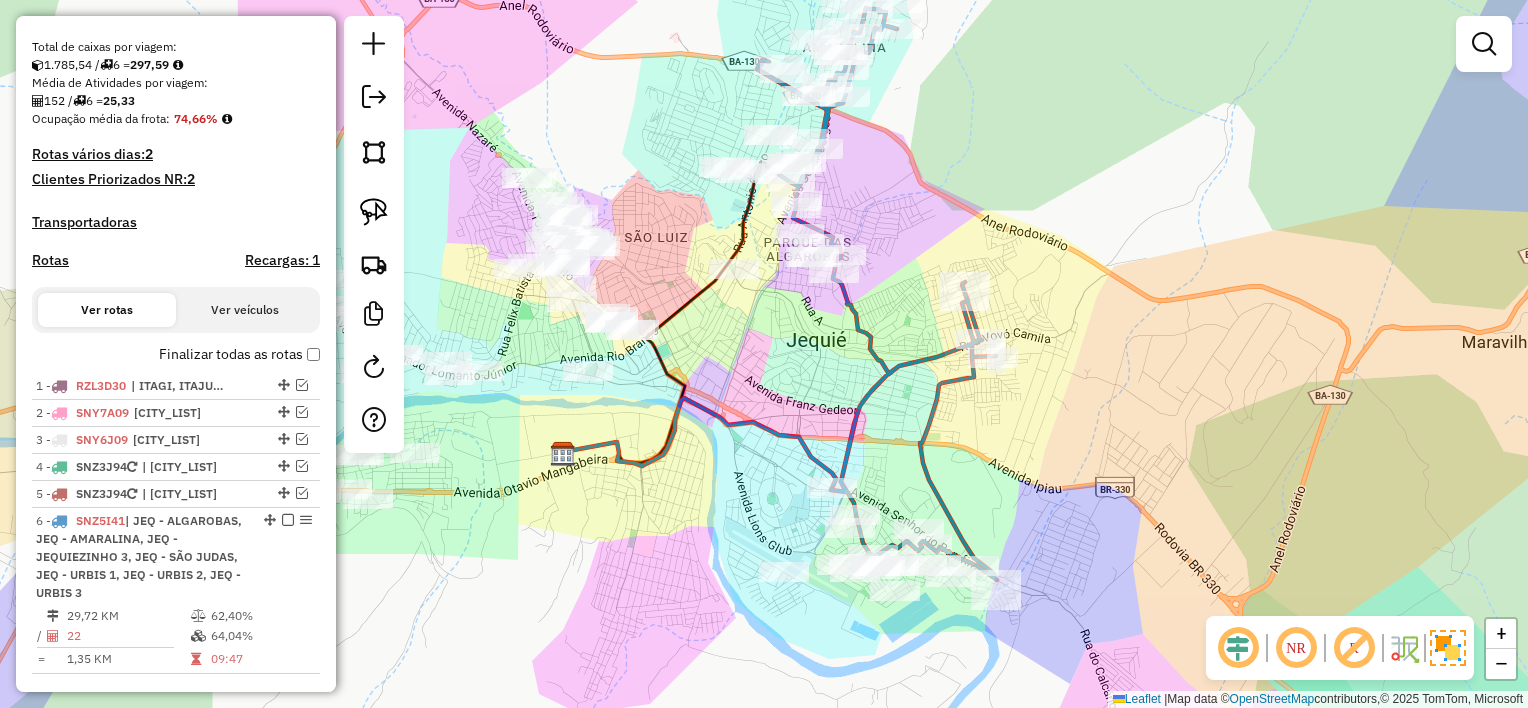 drag, startPoint x: 802, startPoint y: 332, endPoint x: 853, endPoint y: 139, distance: 199.62465 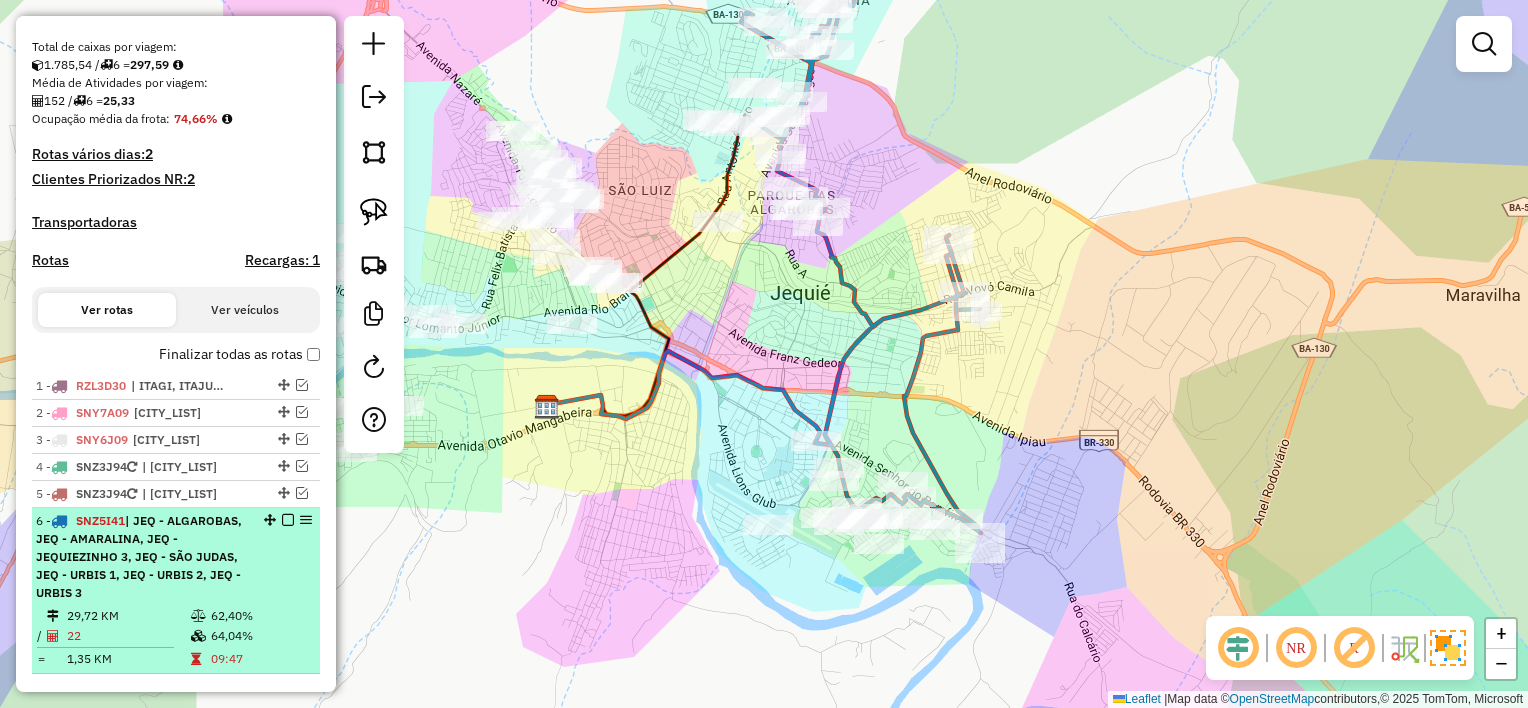 click at bounding box center [288, 520] 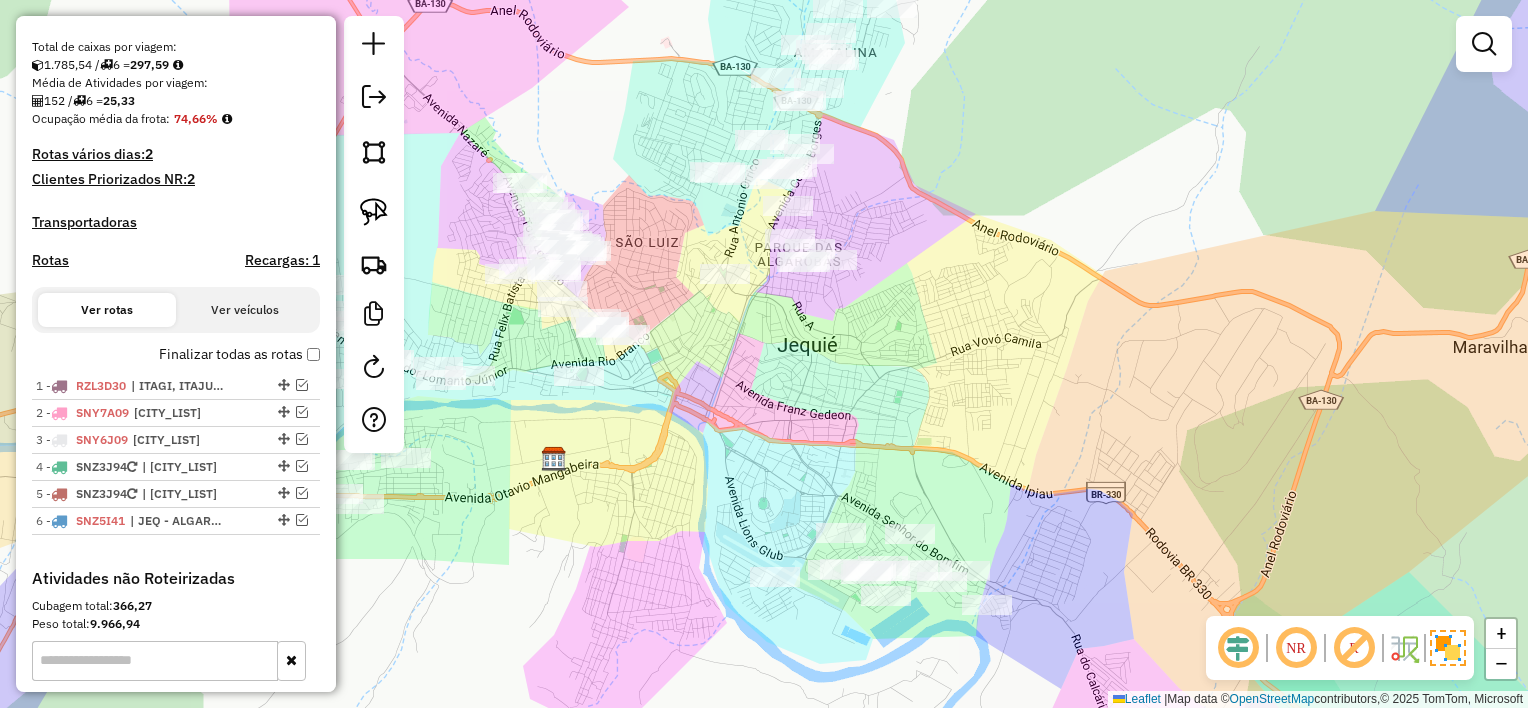 drag, startPoint x: 832, startPoint y: 417, endPoint x: 776, endPoint y: 416, distance: 56.008926 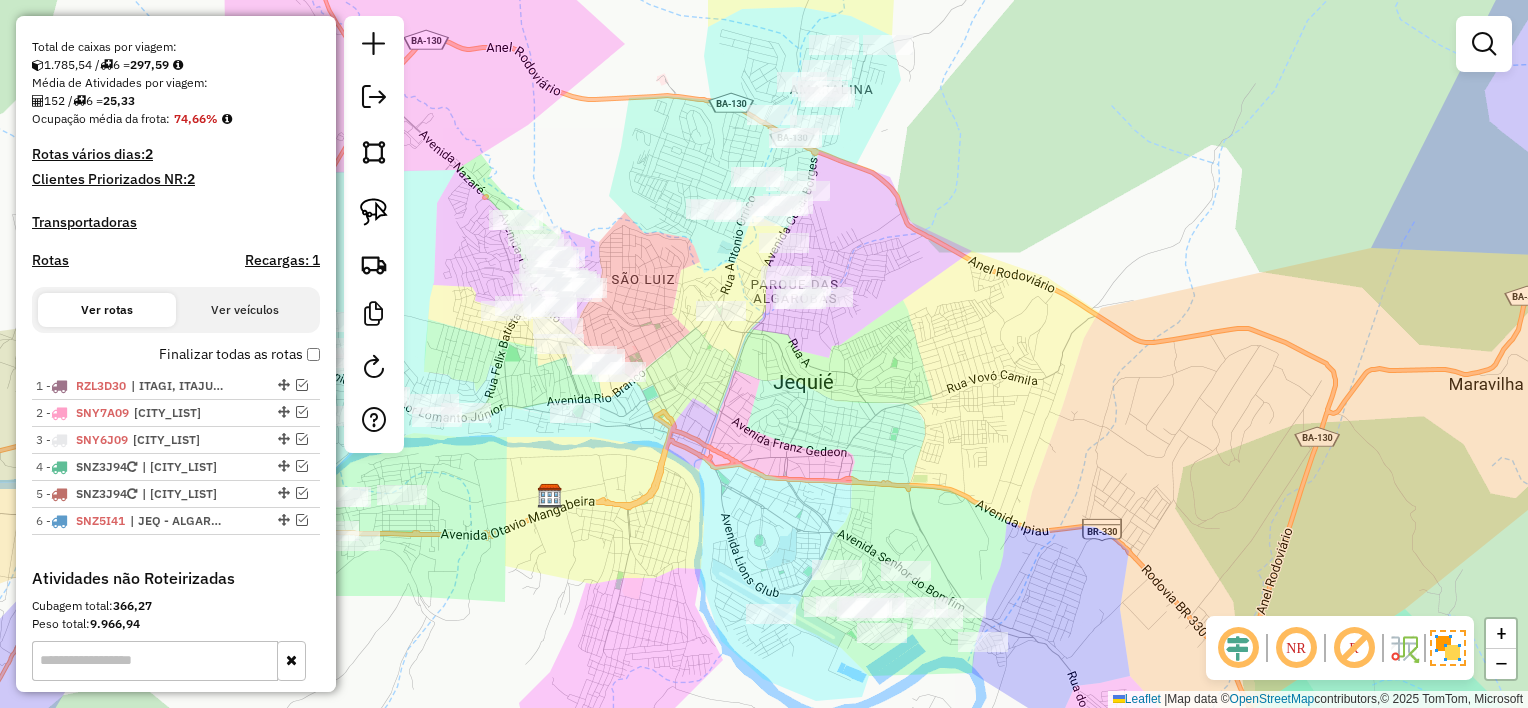 drag, startPoint x: 770, startPoint y: 393, endPoint x: 755, endPoint y: 415, distance: 26.627054 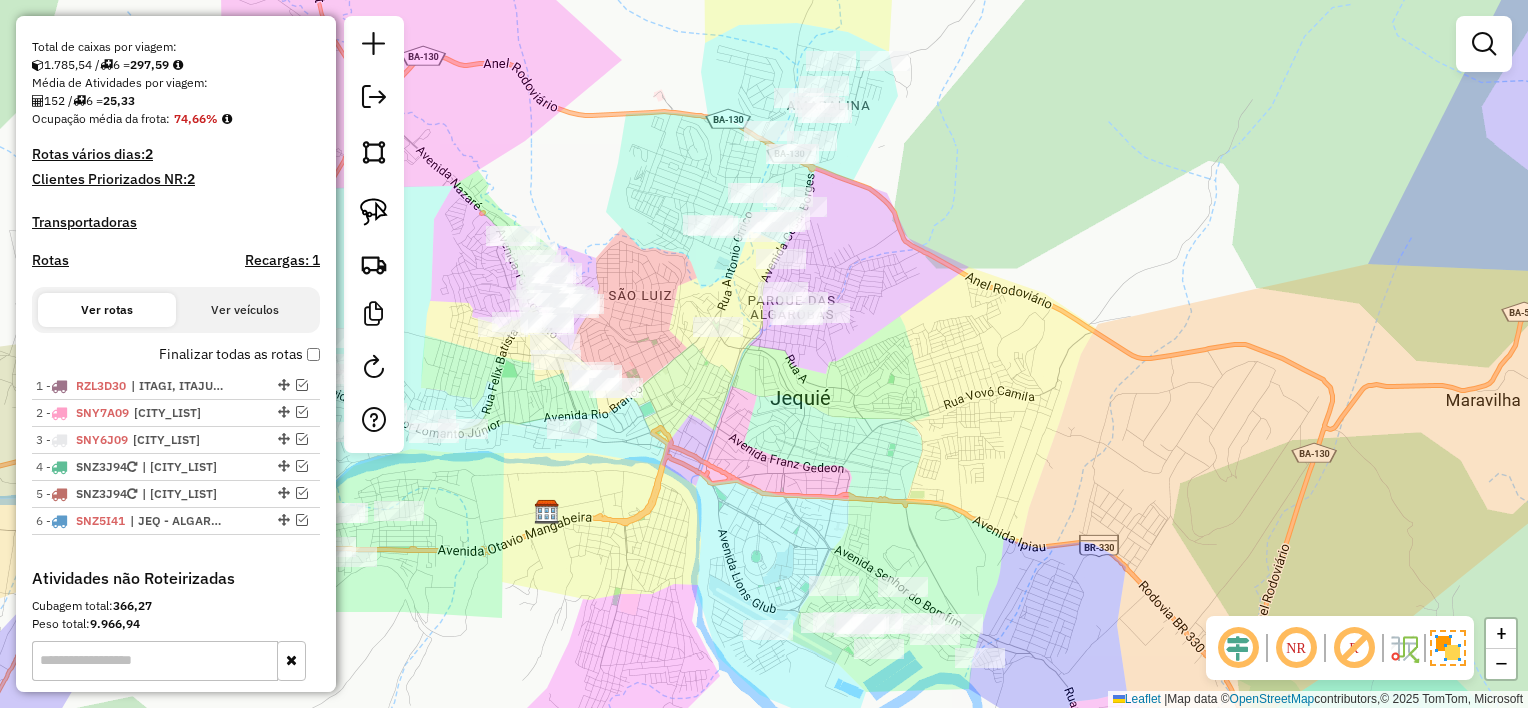 drag, startPoint x: 376, startPoint y: 220, endPoint x: 494, endPoint y: 197, distance: 120.22063 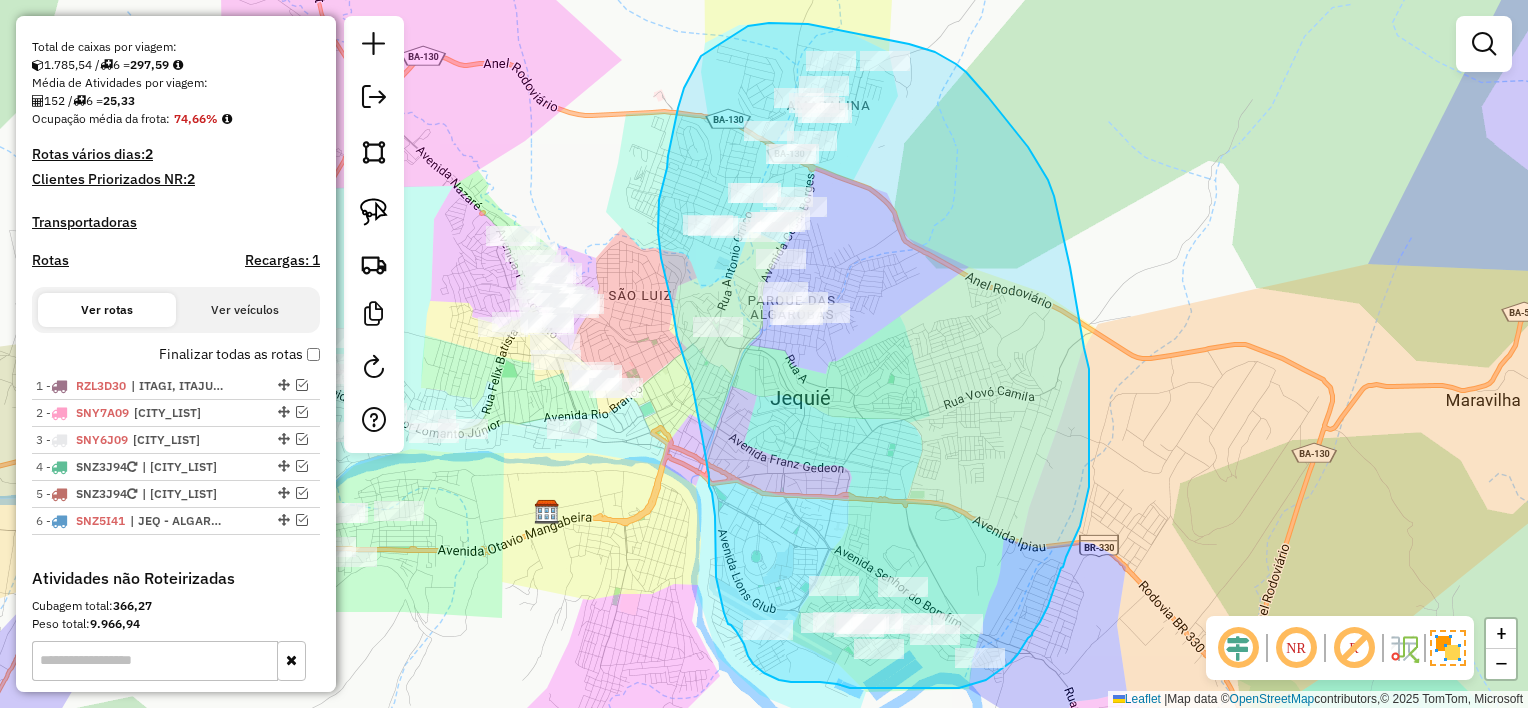 drag, startPoint x: 769, startPoint y: 23, endPoint x: 715, endPoint y: 42, distance: 57.245087 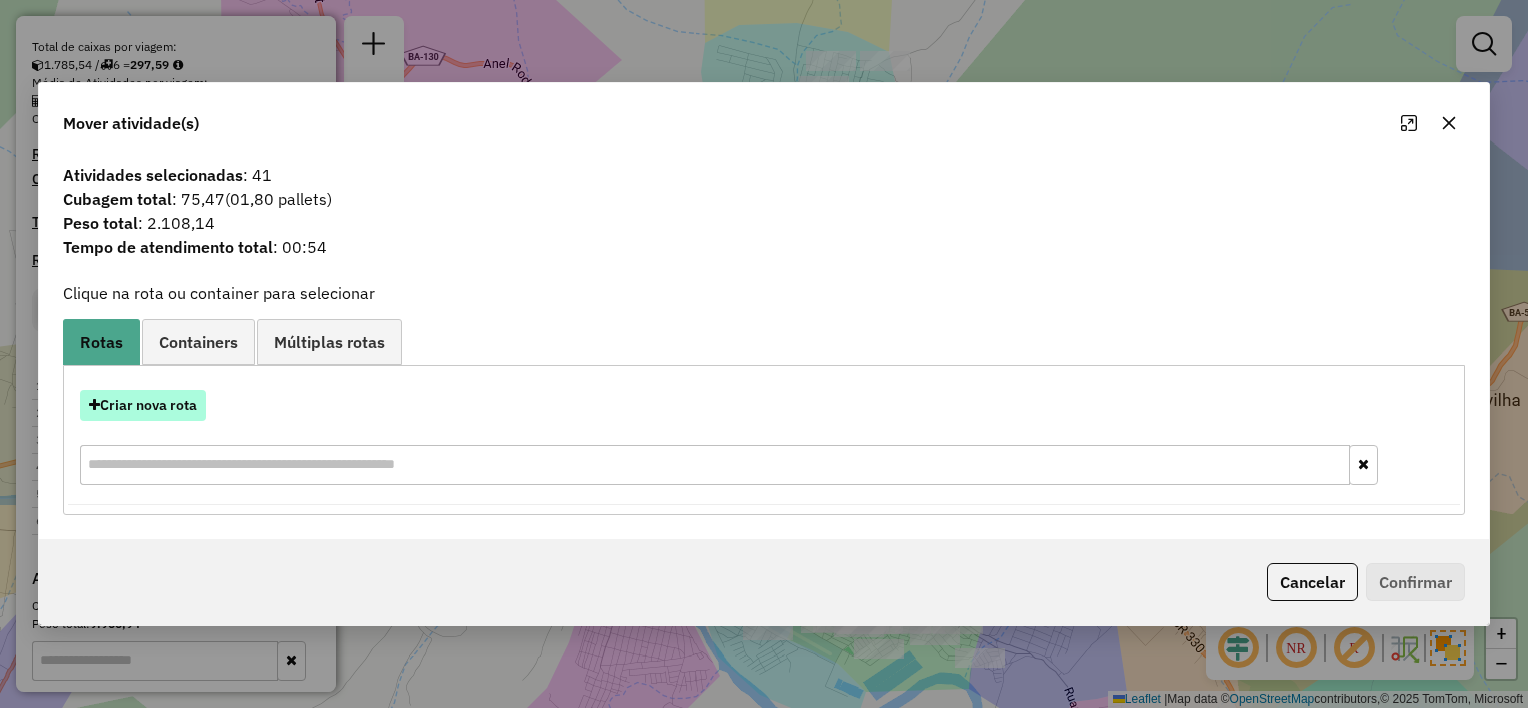 click on "Criar nova rota" at bounding box center (143, 405) 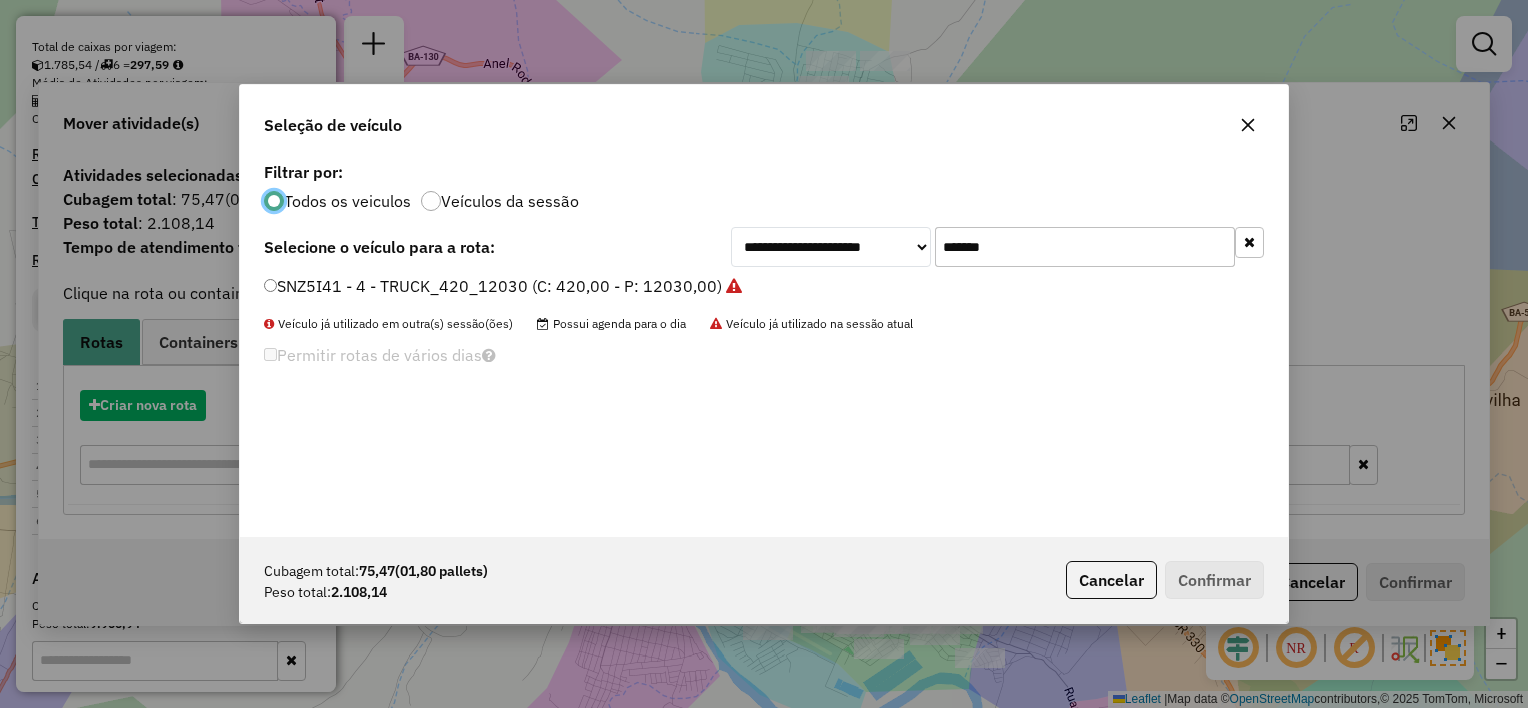 scroll, scrollTop: 10, scrollLeft: 6, axis: both 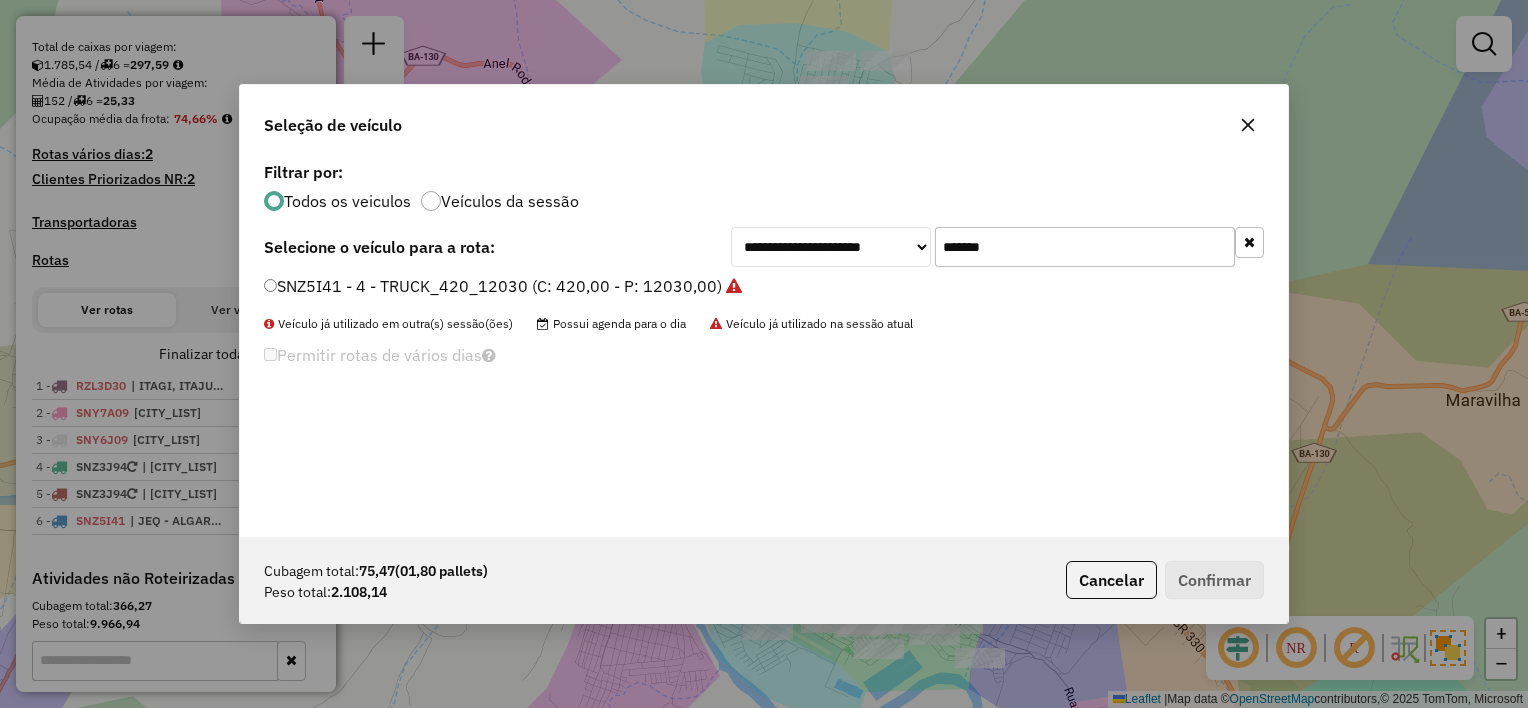 click on "*******" 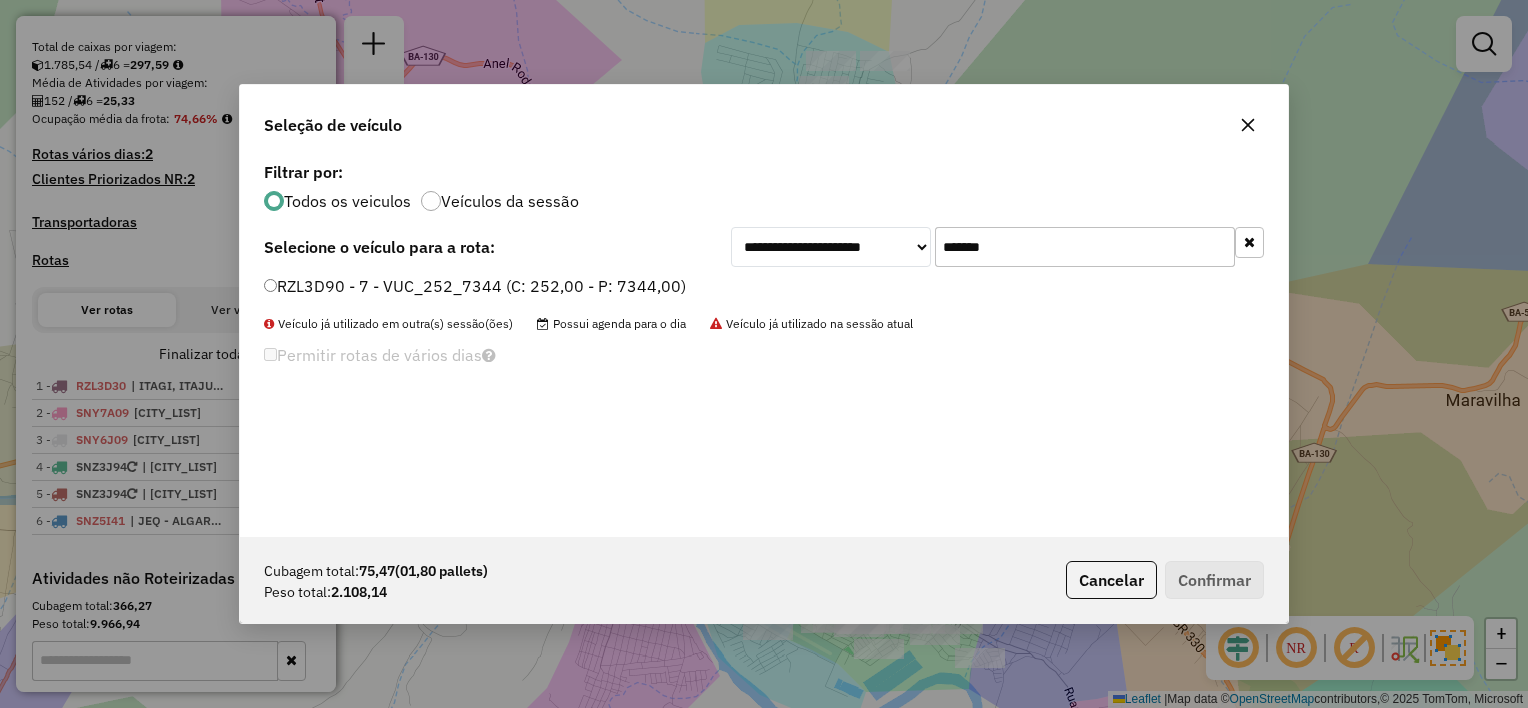 type on "*******" 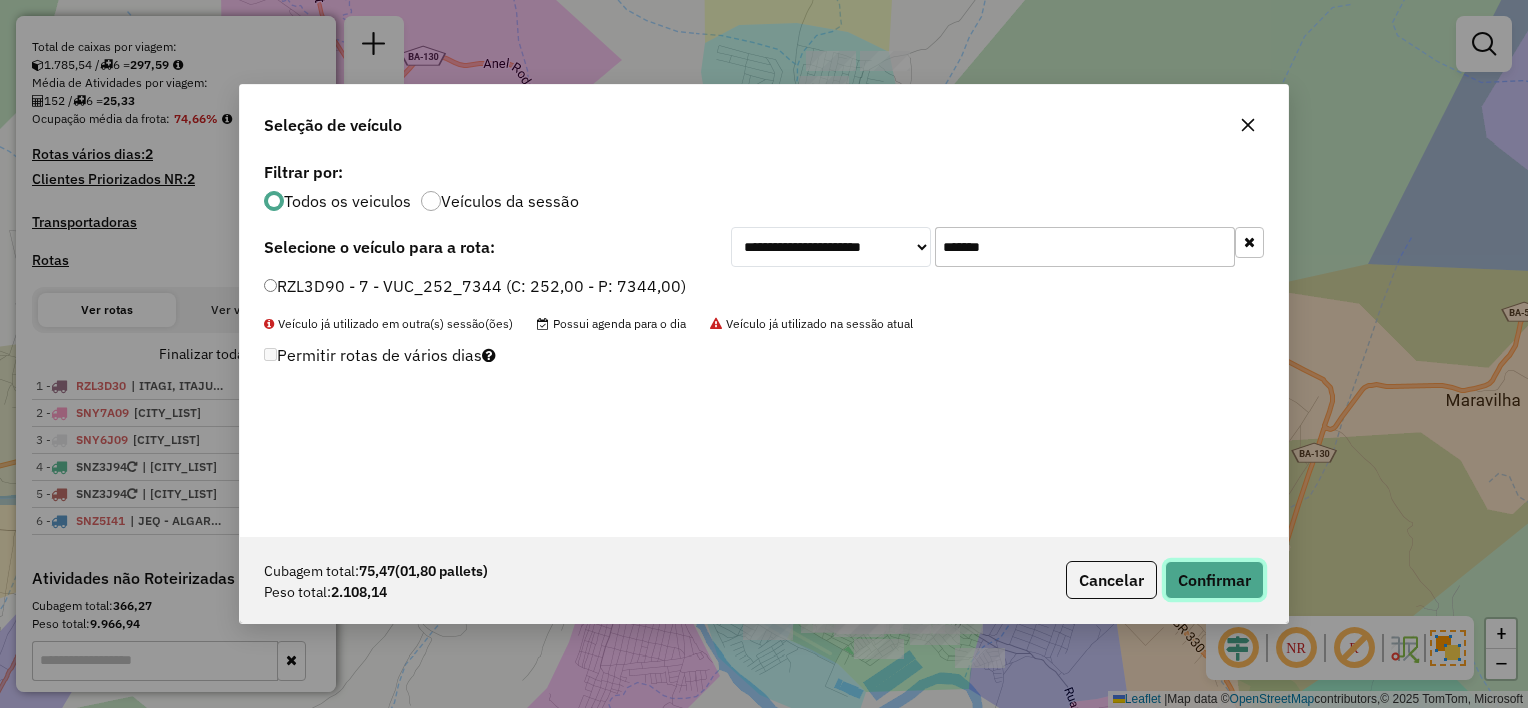 click on "Confirmar" 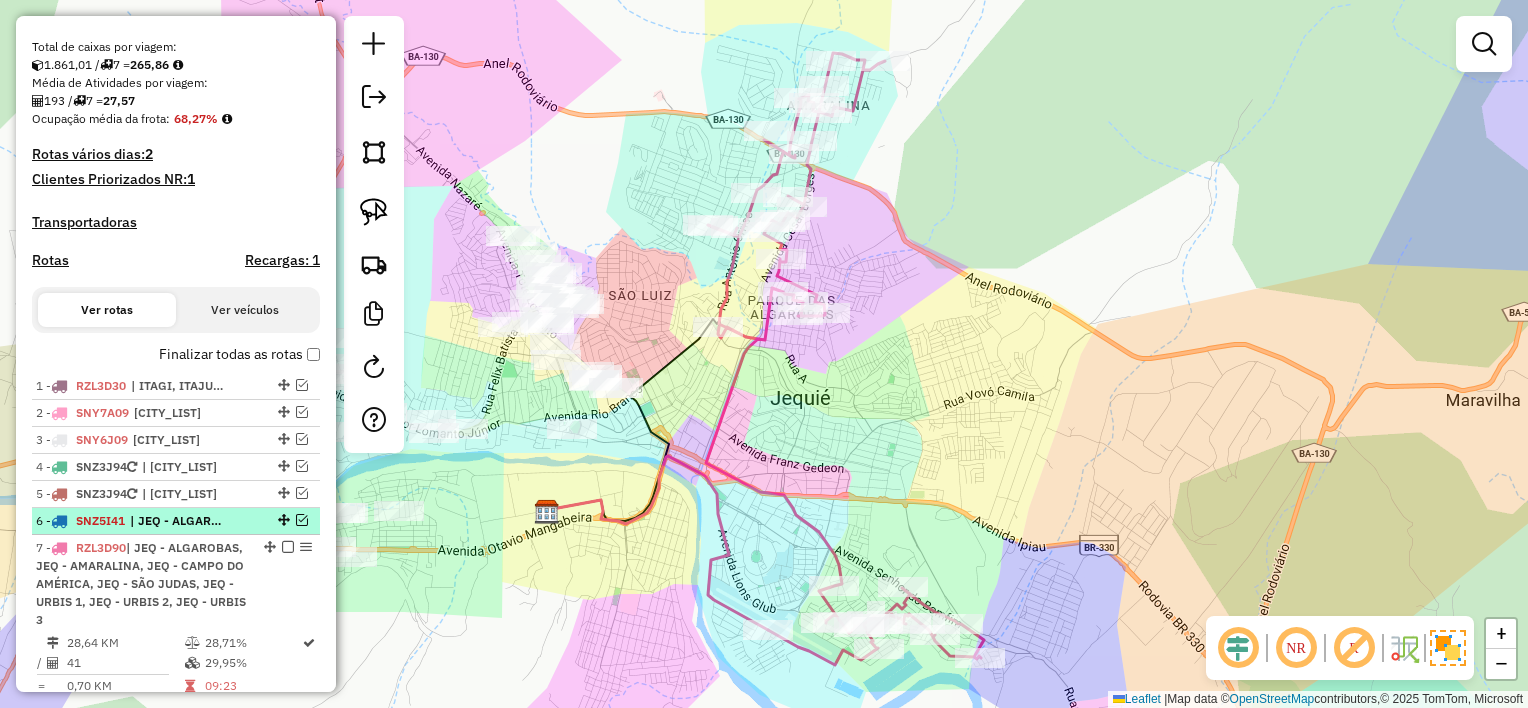scroll, scrollTop: 517, scrollLeft: 0, axis: vertical 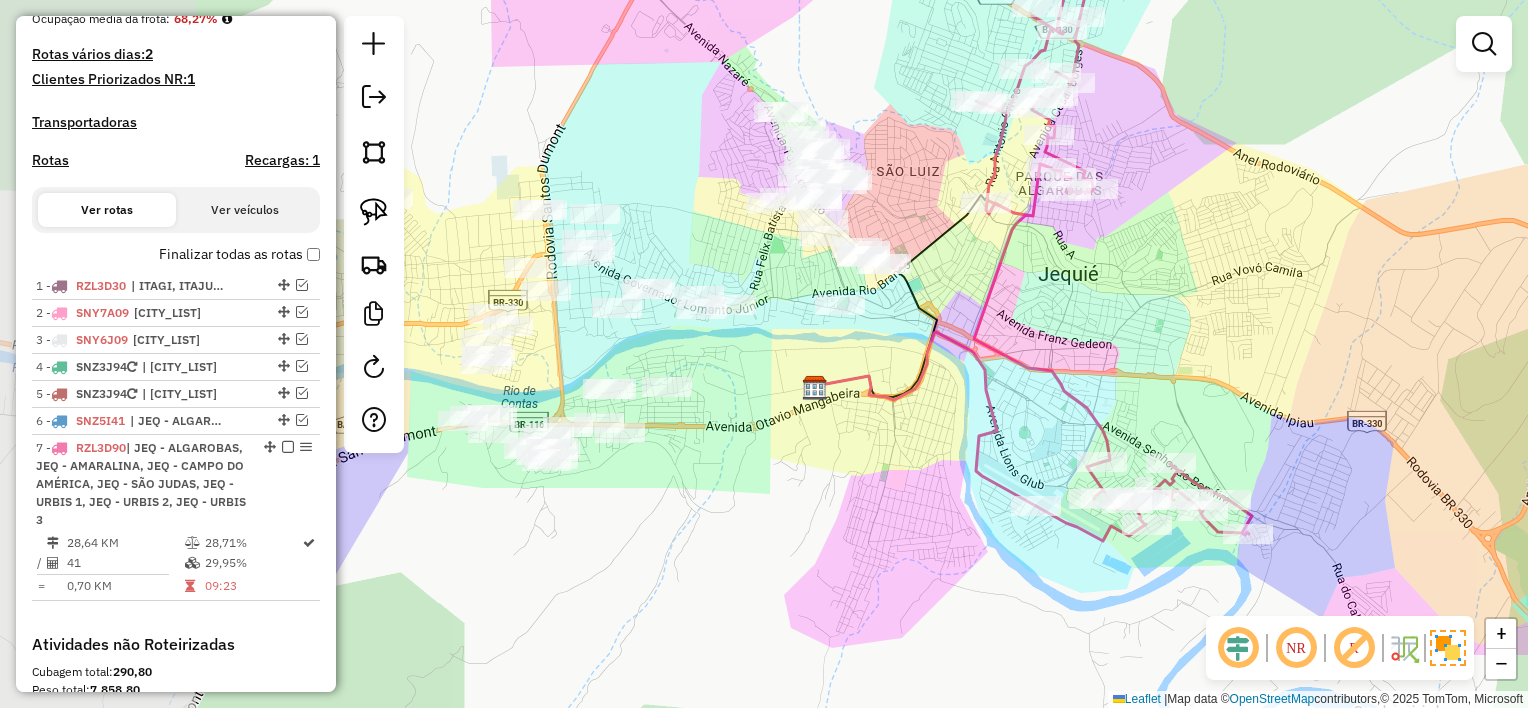 drag, startPoint x: 960, startPoint y: 404, endPoint x: 1170, endPoint y: 340, distance: 219.53587 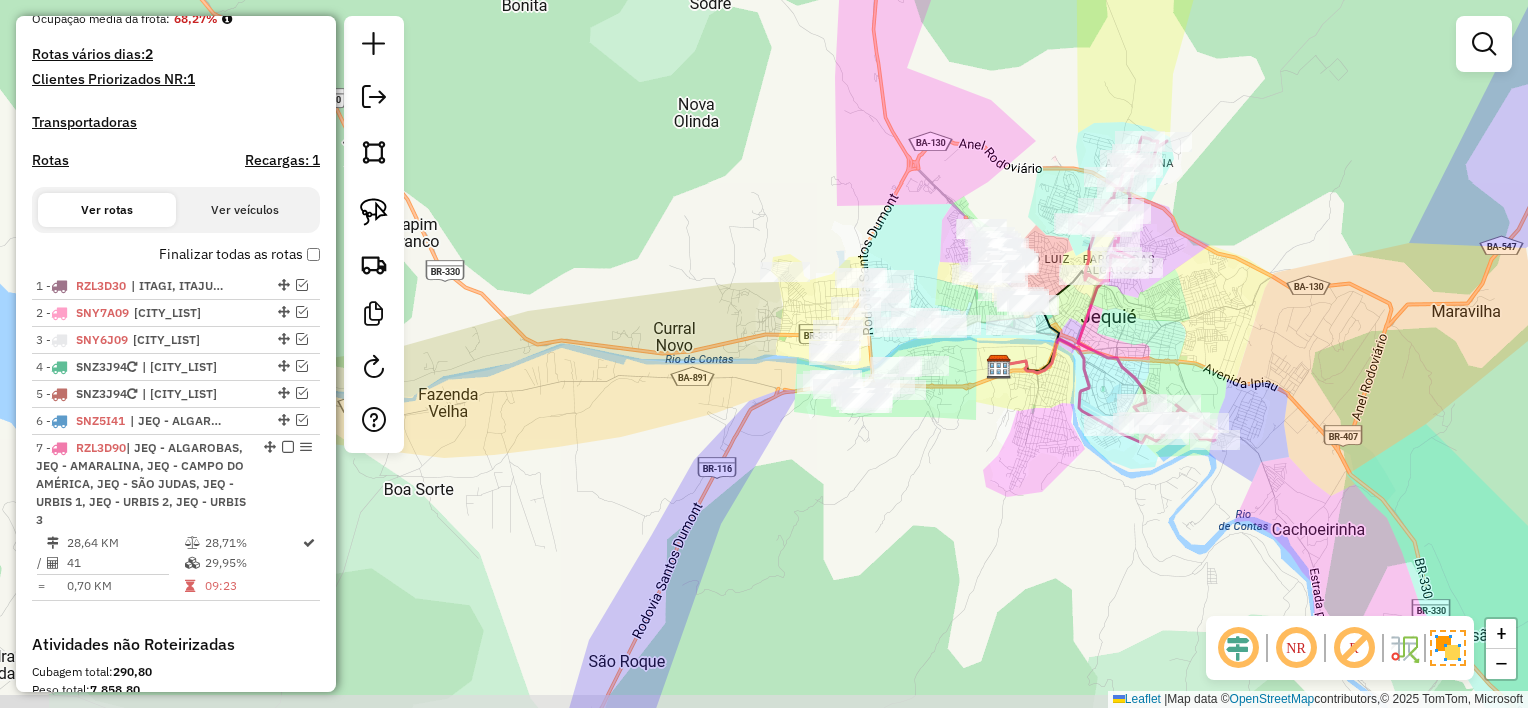 drag, startPoint x: 884, startPoint y: 472, endPoint x: 928, endPoint y: 454, distance: 47.539455 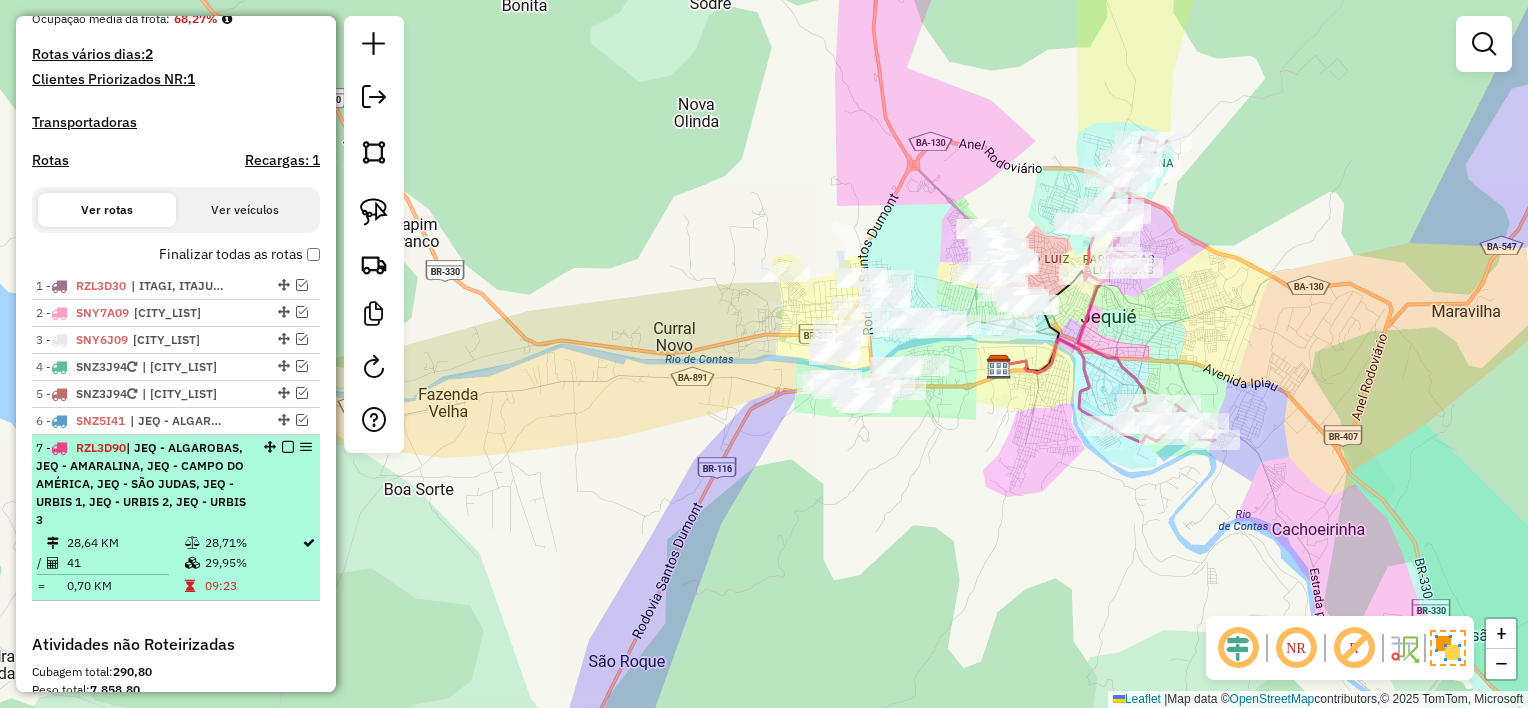 click at bounding box center [288, 447] 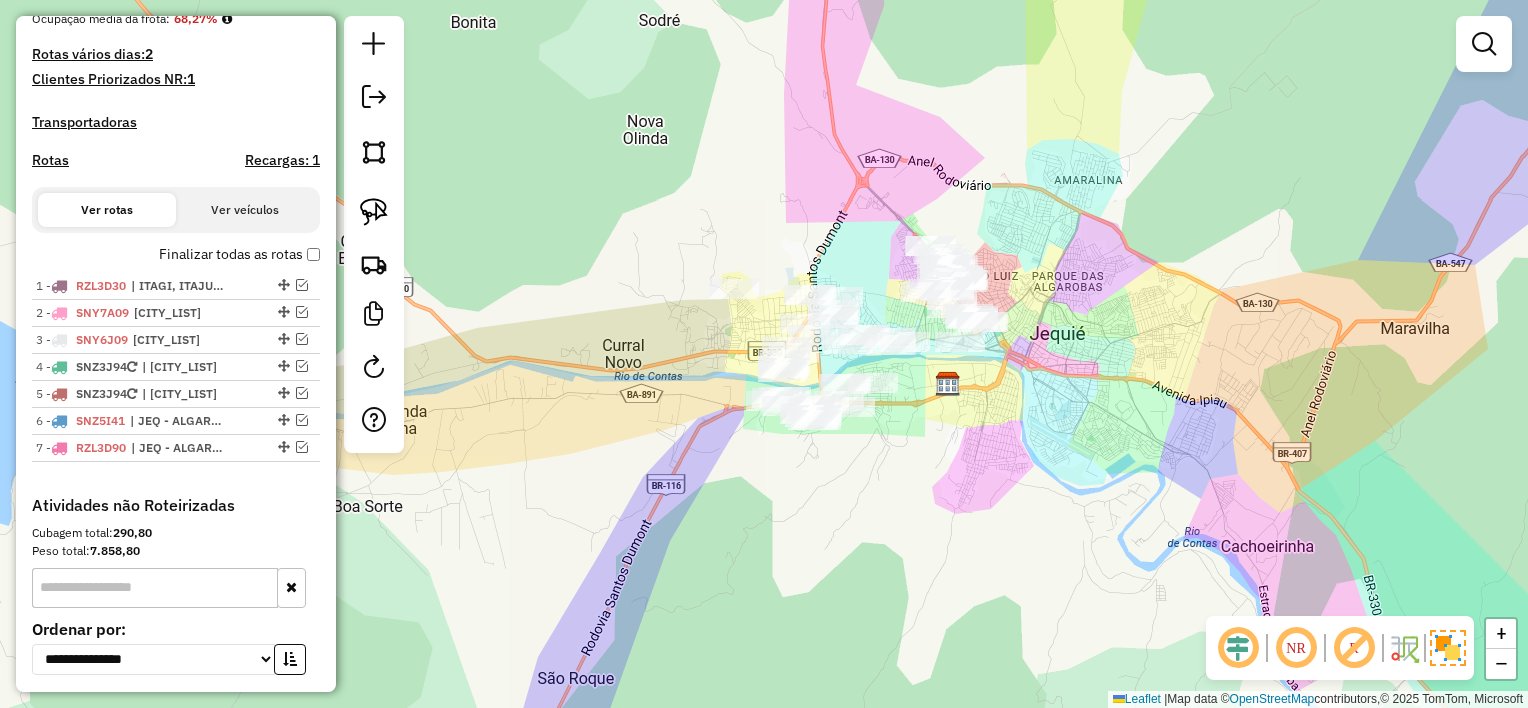 drag, startPoint x: 1016, startPoint y: 518, endPoint x: 927, endPoint y: 548, distance: 93.92018 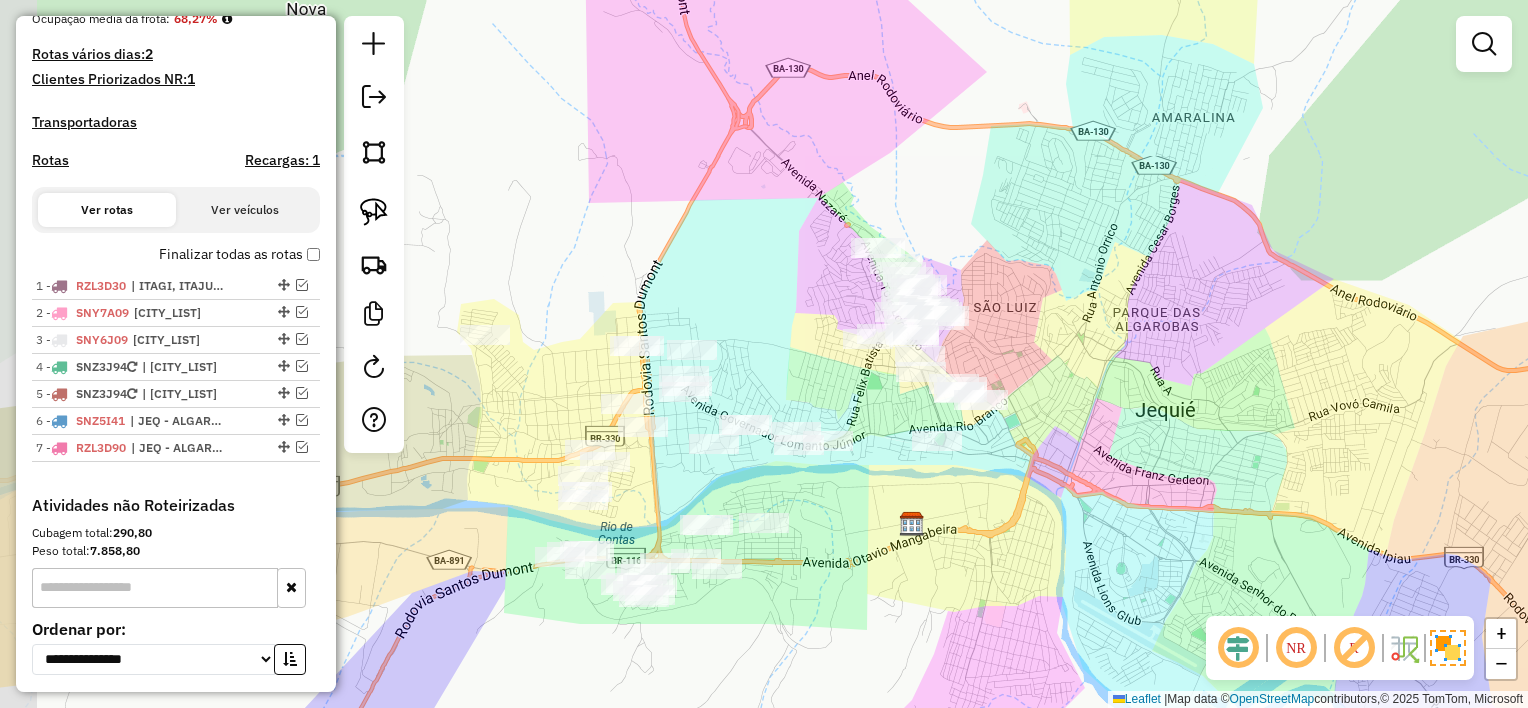 drag, startPoint x: 1047, startPoint y: 307, endPoint x: 1023, endPoint y: 280, distance: 36.124783 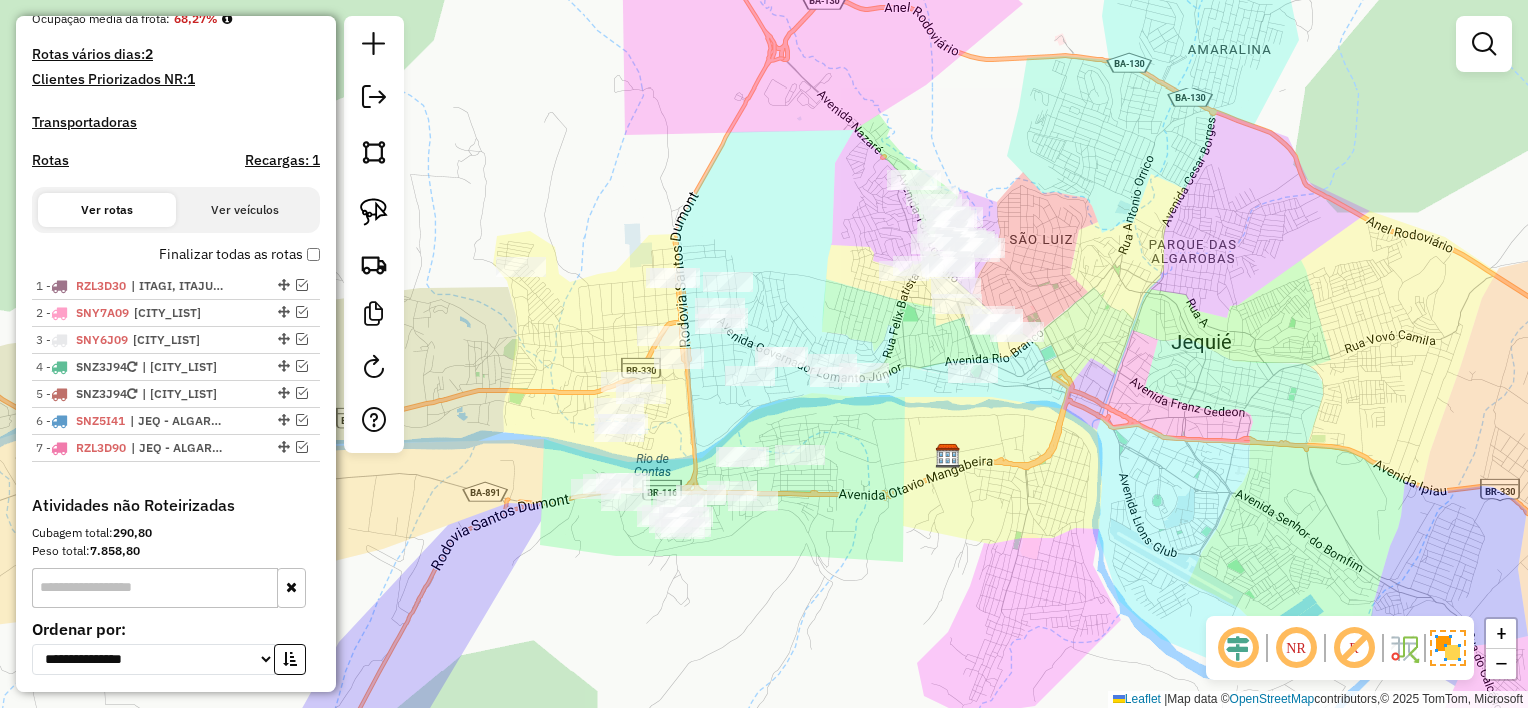 drag, startPoint x: 1012, startPoint y: 311, endPoint x: 1080, endPoint y: 271, distance: 78.892334 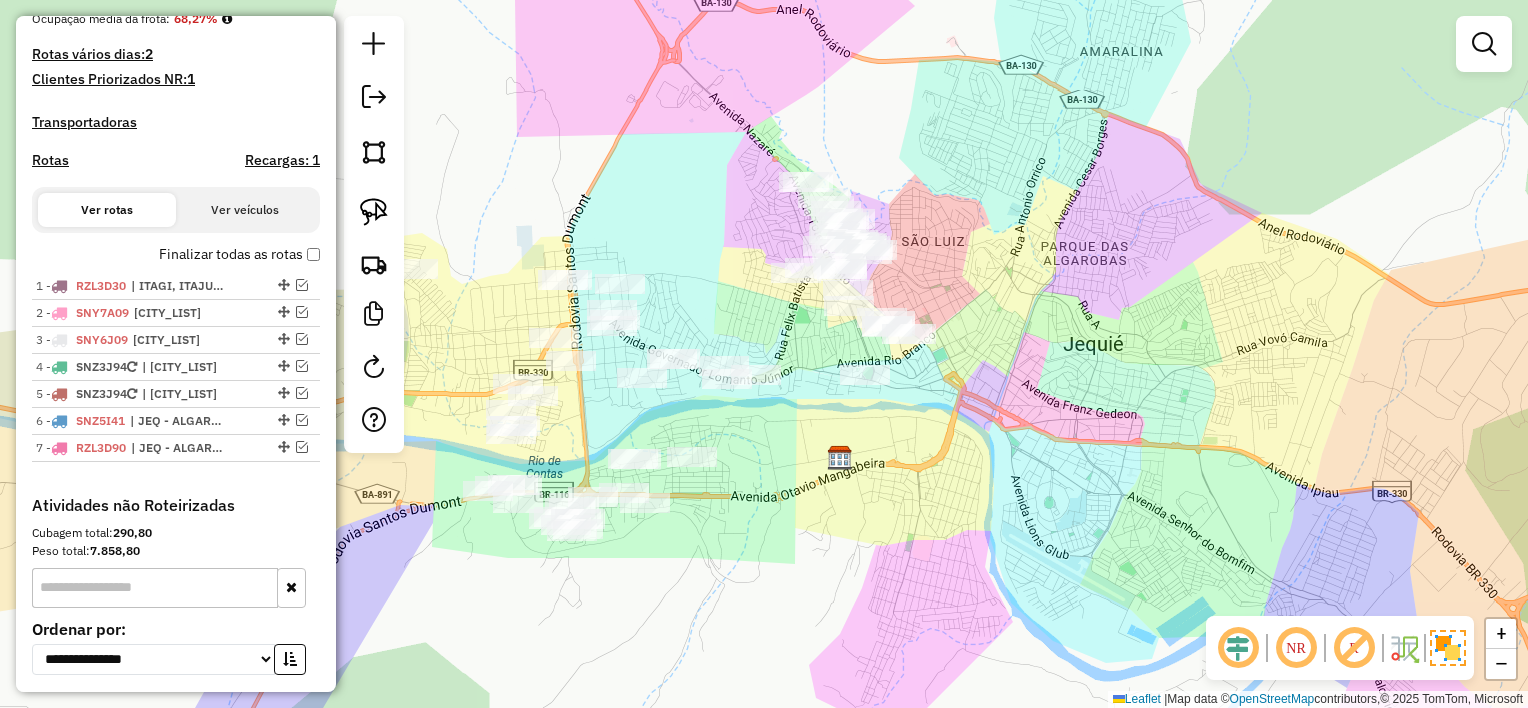 drag, startPoint x: 1052, startPoint y: 293, endPoint x: 944, endPoint y: 295, distance: 108.01852 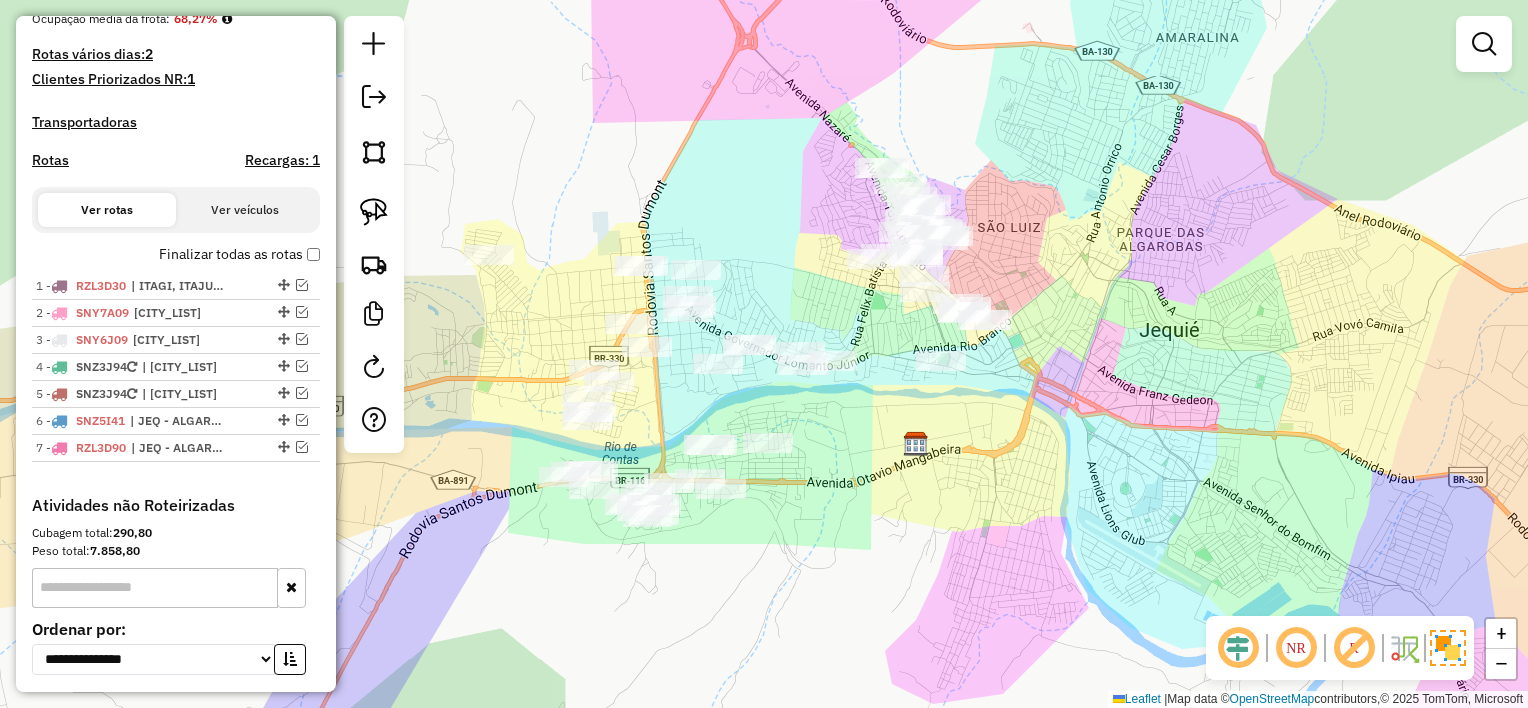 drag, startPoint x: 1004, startPoint y: 243, endPoint x: 1104, endPoint y: 224, distance: 101.788994 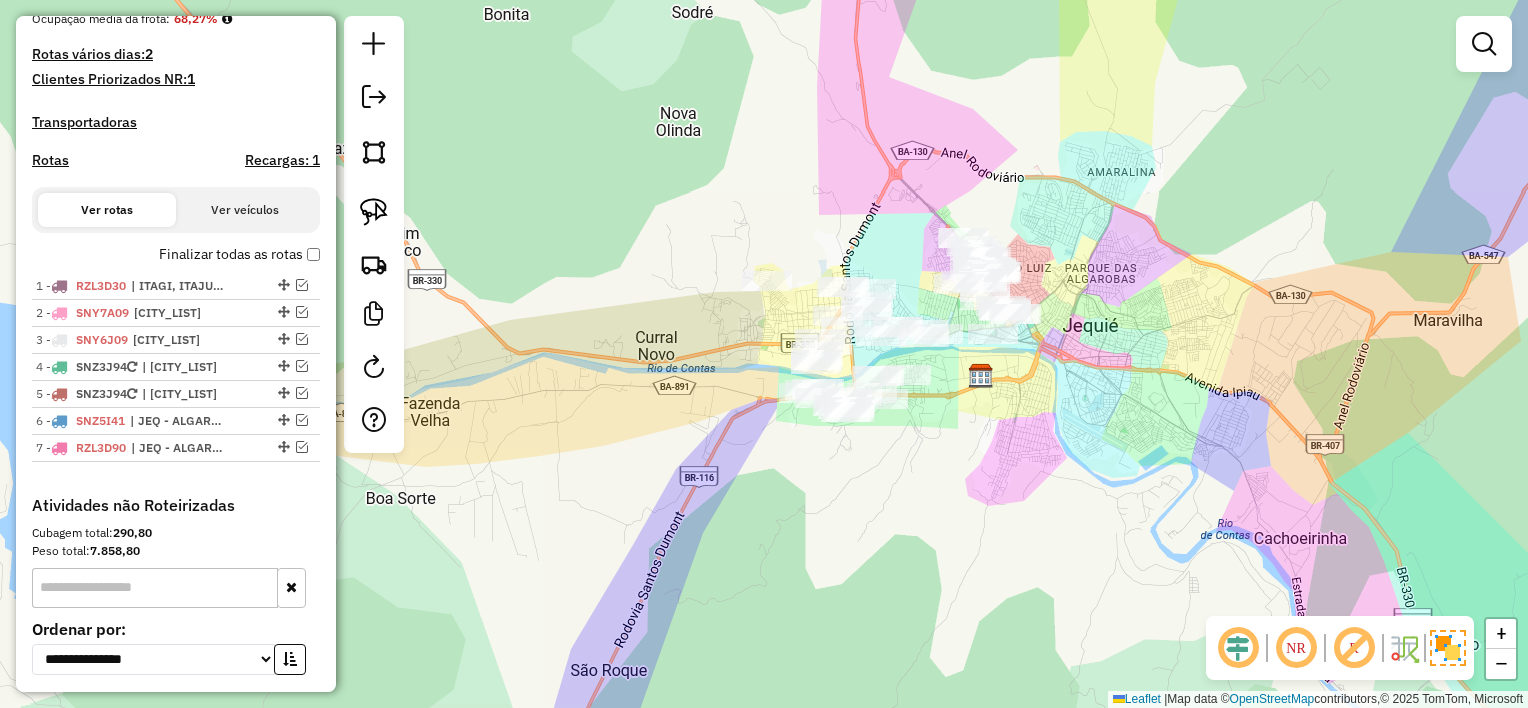 drag, startPoint x: 1094, startPoint y: 327, endPoint x: 974, endPoint y: 372, distance: 128.16005 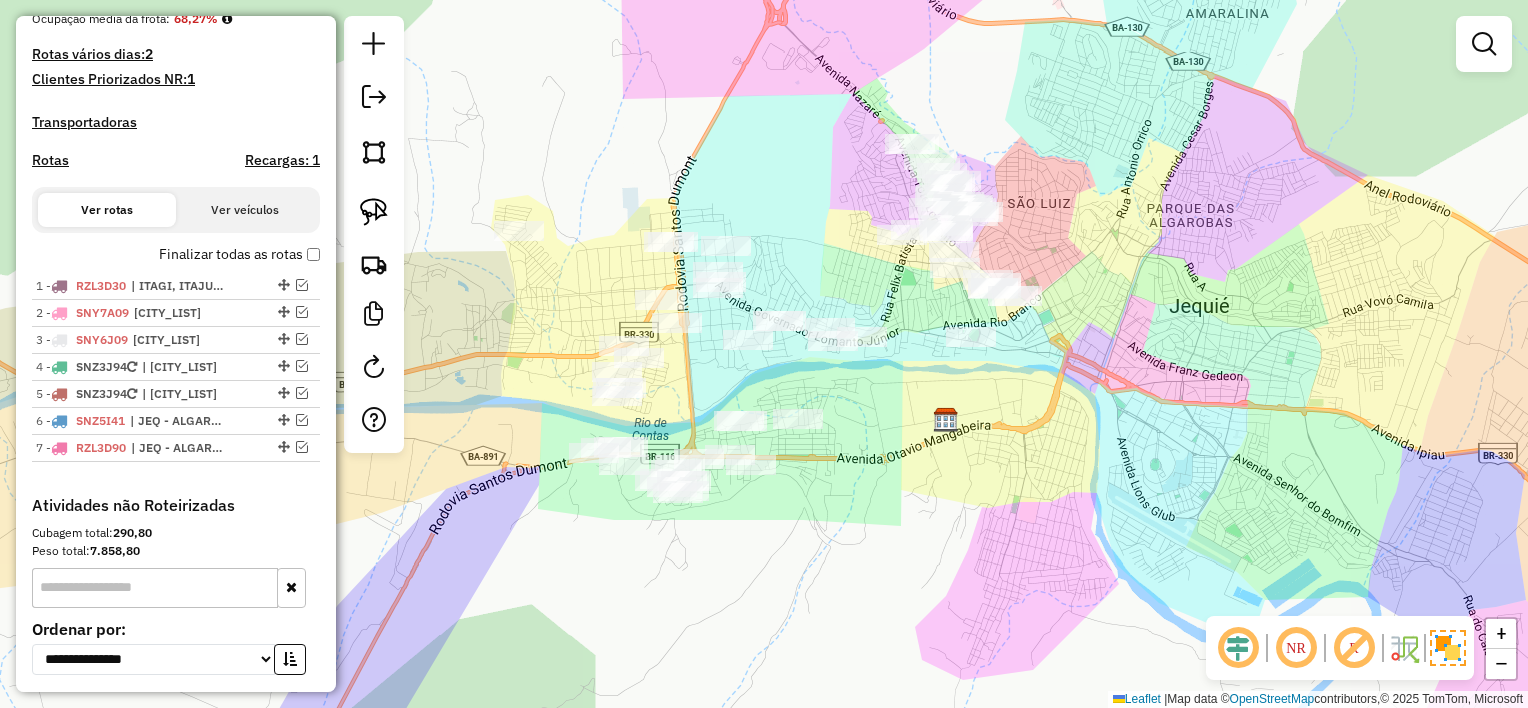 drag, startPoint x: 826, startPoint y: 243, endPoint x: 815, endPoint y: 221, distance: 24.596748 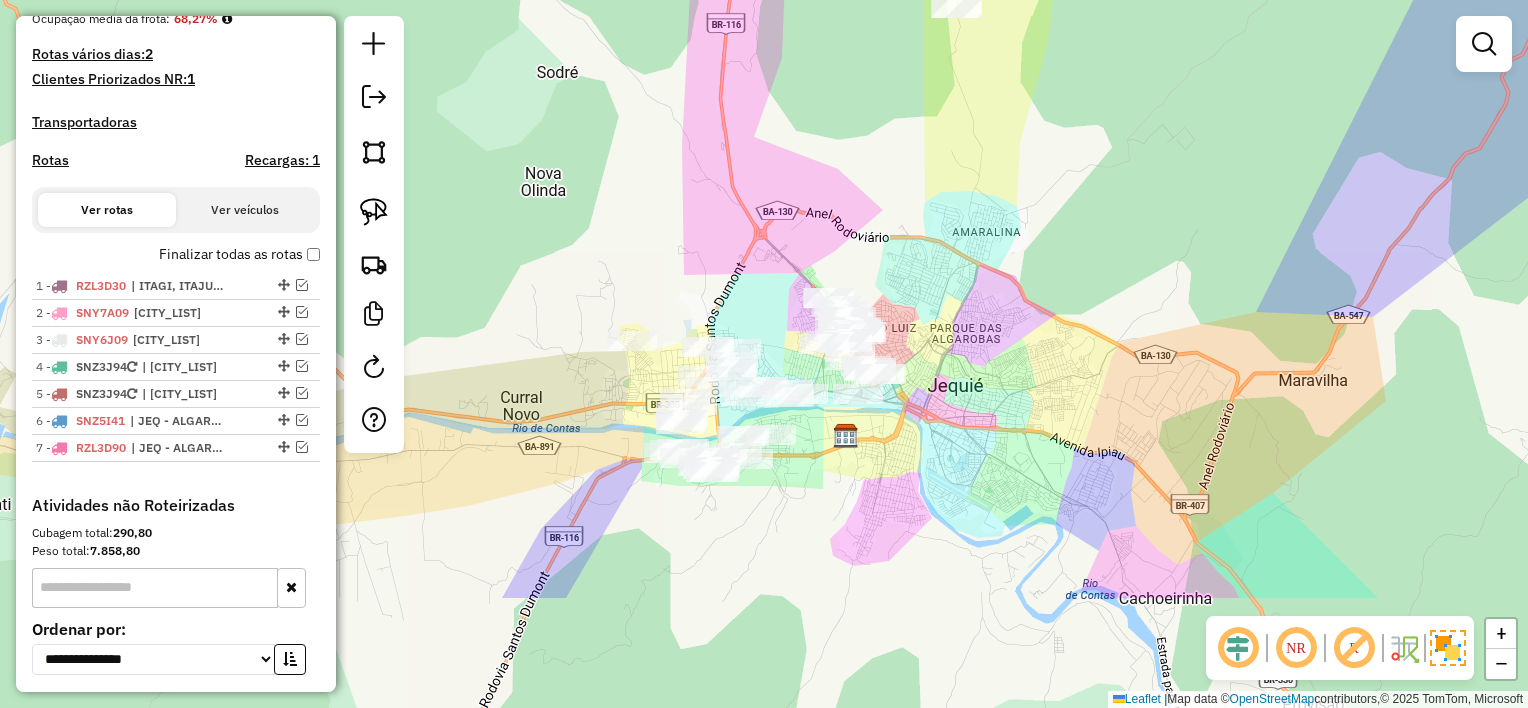 drag, startPoint x: 916, startPoint y: 228, endPoint x: 886, endPoint y: 158, distance: 76.15773 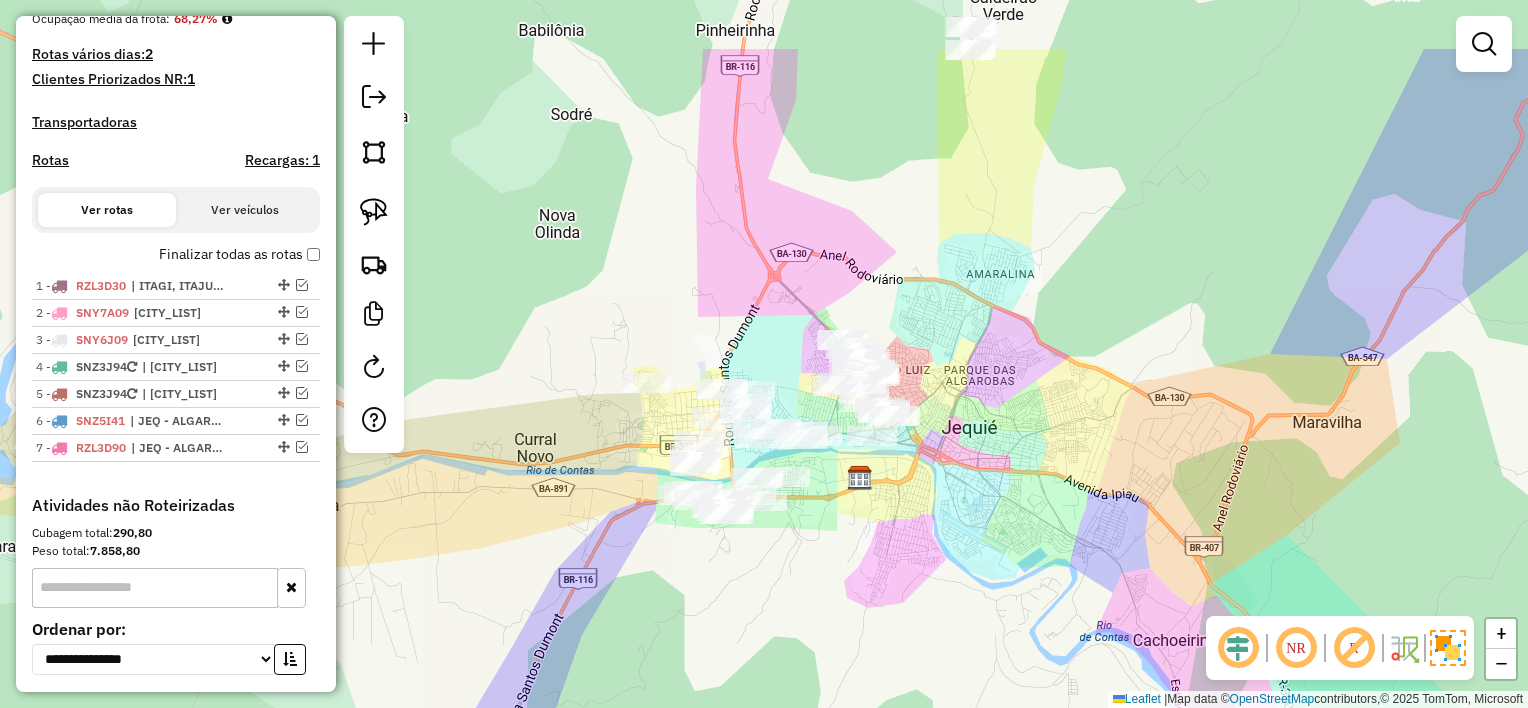 drag, startPoint x: 762, startPoint y: 204, endPoint x: 774, endPoint y: 284, distance: 80.895 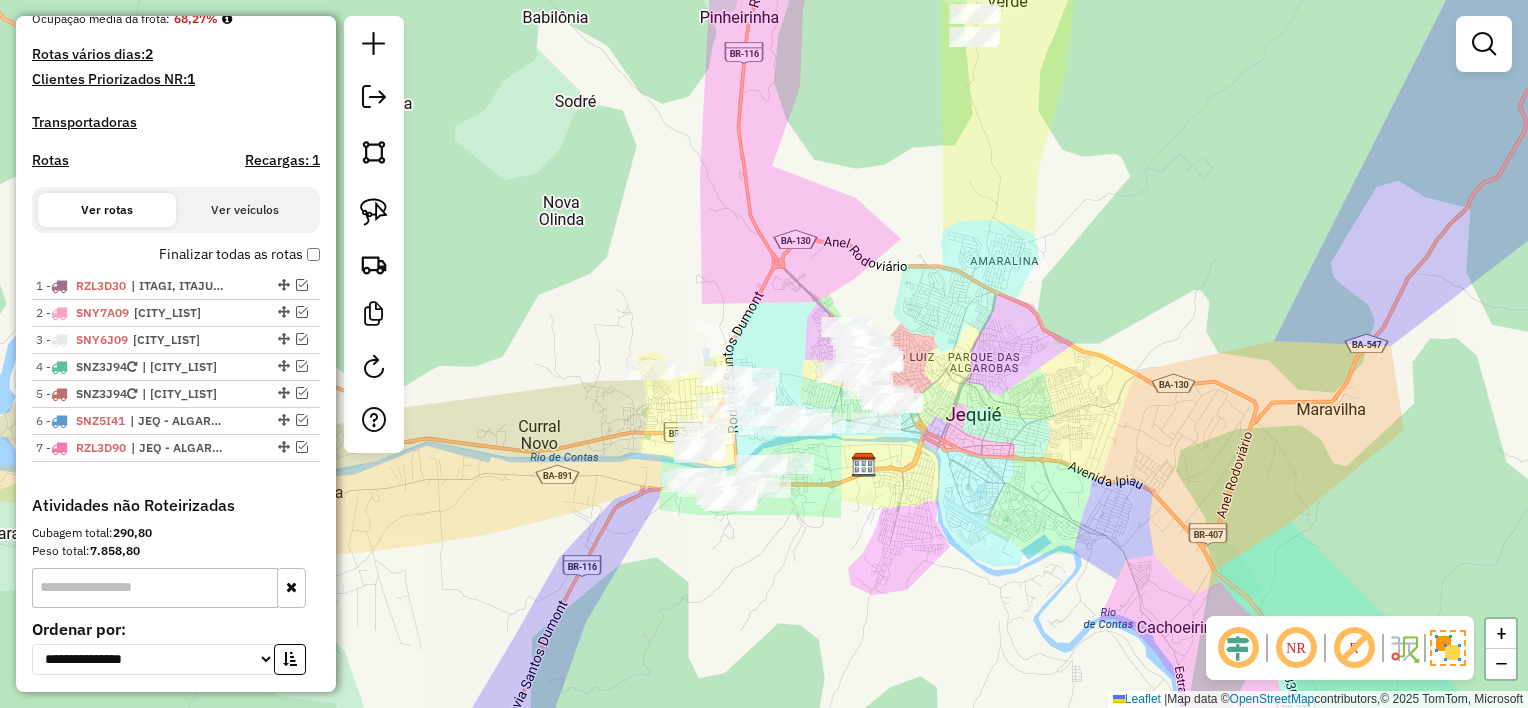 click on "Janela de atendimento Grade de atendimento Capacidade Transportadoras Veículos Cliente Pedidos  Rotas Selecione os dias de semana para filtrar as janelas de atendimento  Seg   Ter   Qua   Qui   Sex   Sáb   Dom  Informe o período da janela de atendimento: De: Até:  Filtrar exatamente a janela do cliente  Considerar janela de atendimento padrão  Selecione os dias de semana para filtrar as grades de atendimento  Seg   Ter   Qua   Qui   Sex   Sáb   Dom   Considerar clientes sem dia de atendimento cadastrado  Clientes fora do dia de atendimento selecionado Filtrar as atividades entre os valores definidos abaixo:  Peso mínimo:   Peso máximo:   Cubagem mínima:   Cubagem máxima:   De:   Até:  Filtrar as atividades entre o tempo de atendimento definido abaixo:  De:   Até:   Considerar capacidade total dos clientes não roteirizados Transportadora: Selecione um ou mais itens Tipo de veículo: Selecione um ou mais itens Veículo: Selecione um ou mais itens Motorista: Selecione um ou mais itens Nome: Rótulo:" 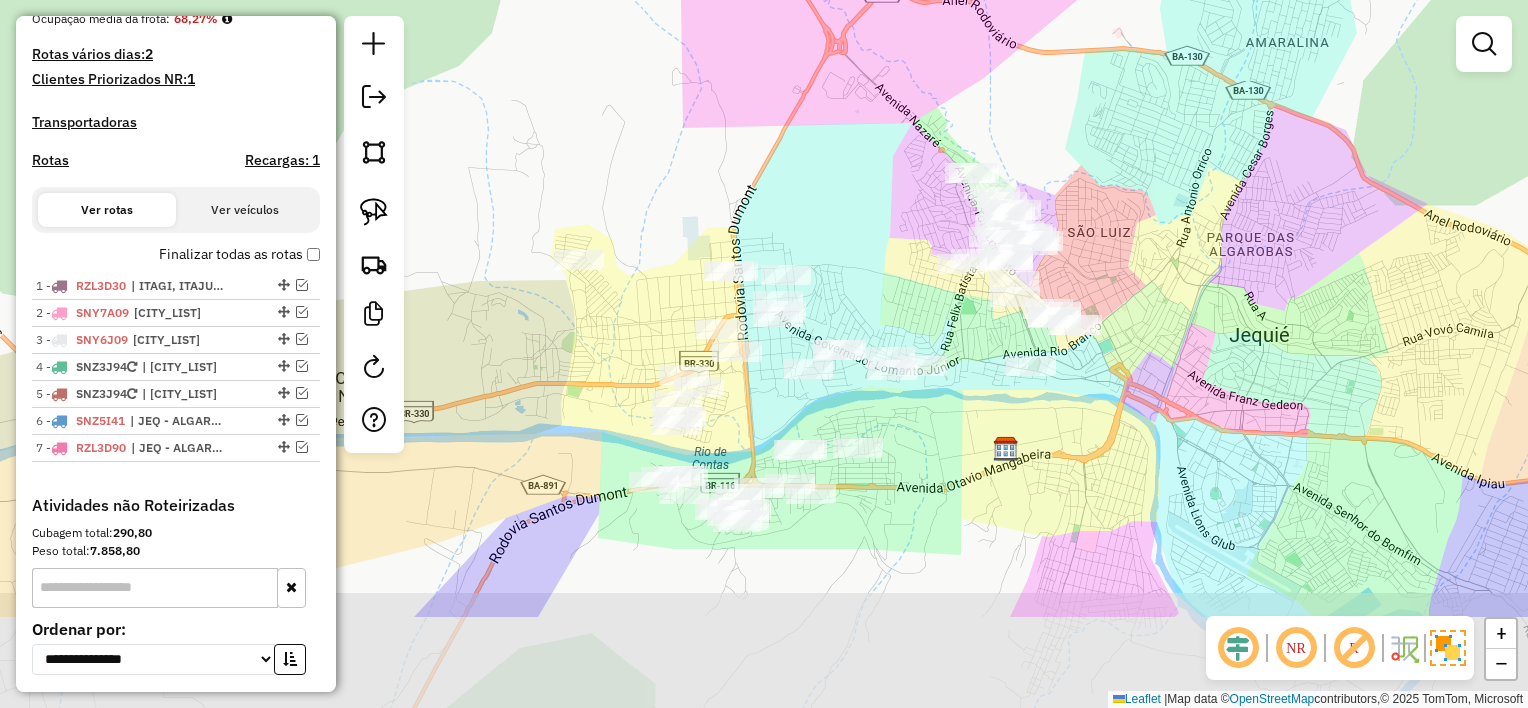 drag, startPoint x: 780, startPoint y: 228, endPoint x: 782, endPoint y: 115, distance: 113.0177 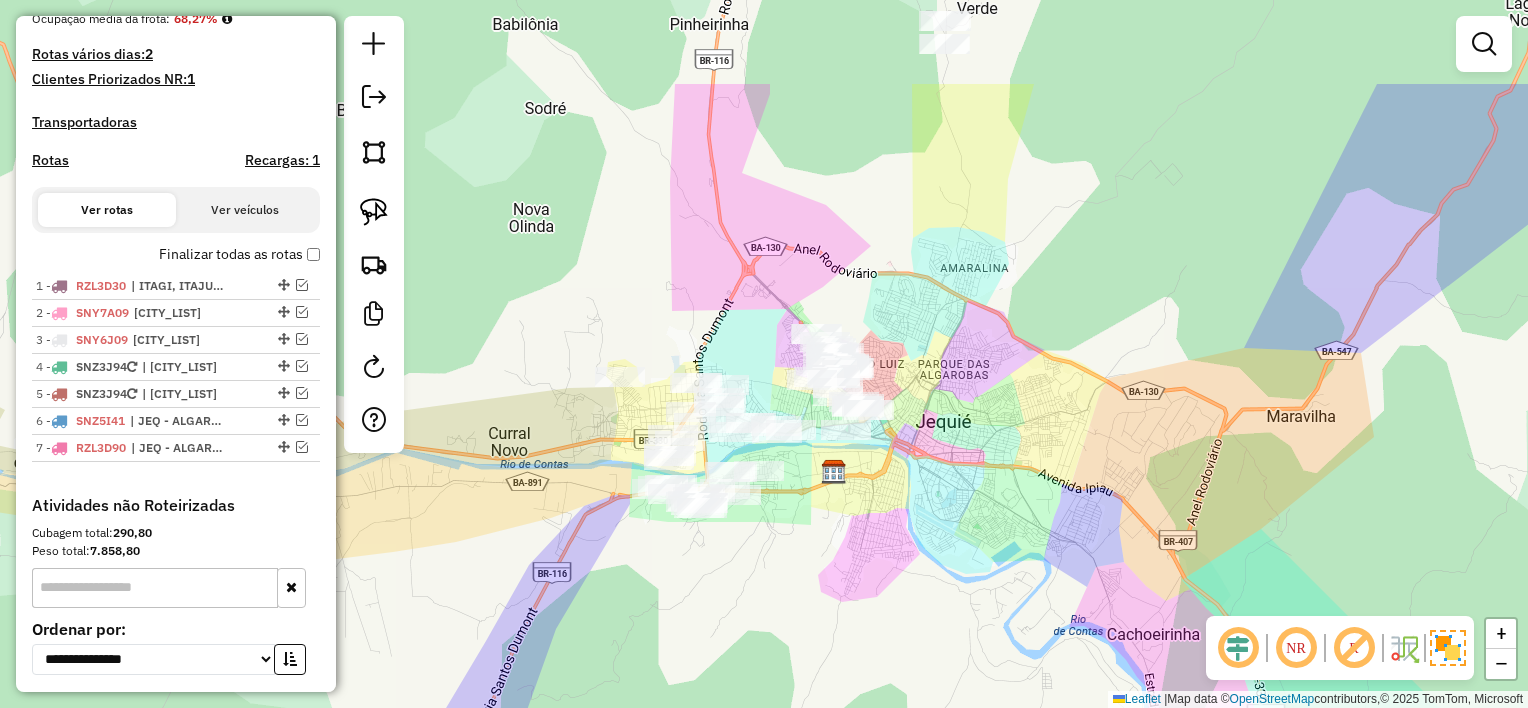 drag, startPoint x: 769, startPoint y: 284, endPoint x: 749, endPoint y: 336, distance: 55.713554 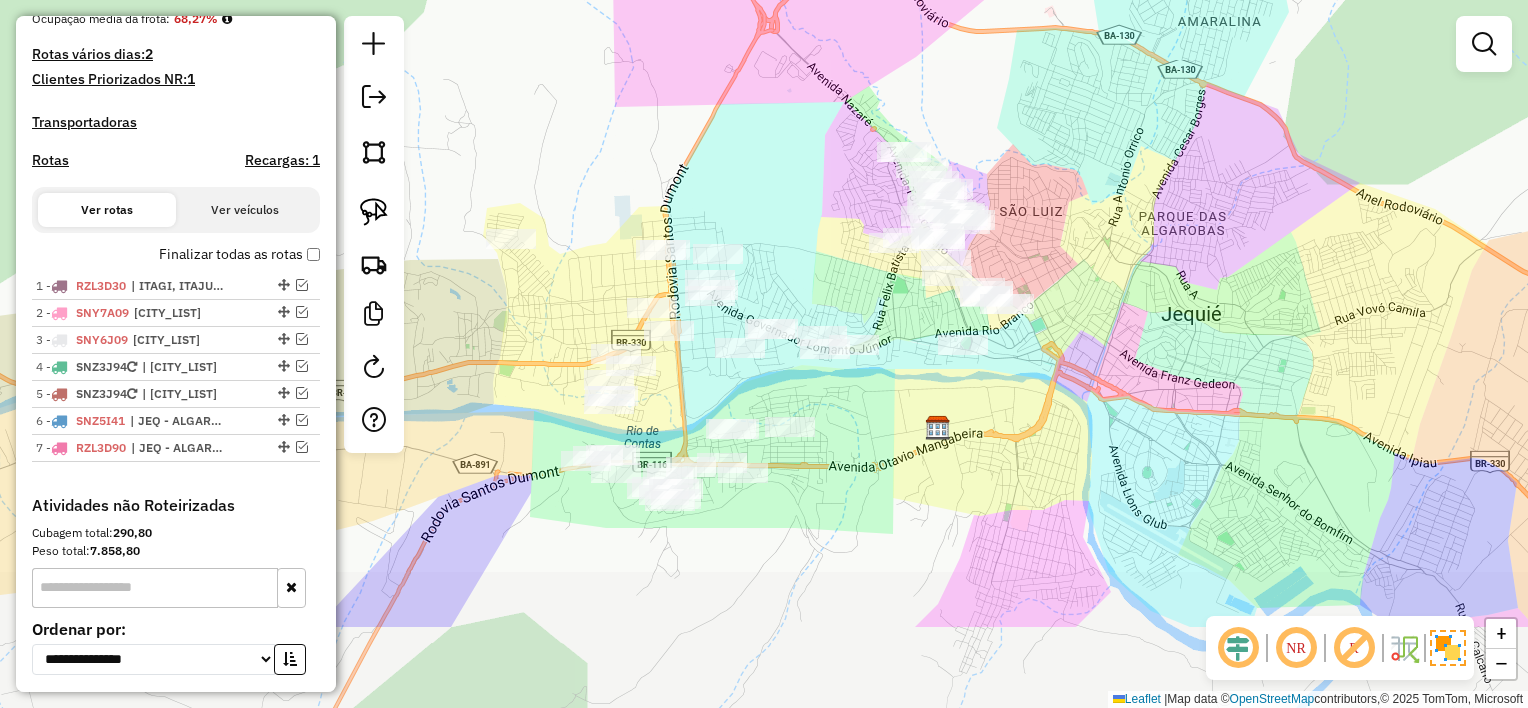 drag, startPoint x: 738, startPoint y: 304, endPoint x: 730, endPoint y: 152, distance: 152.21039 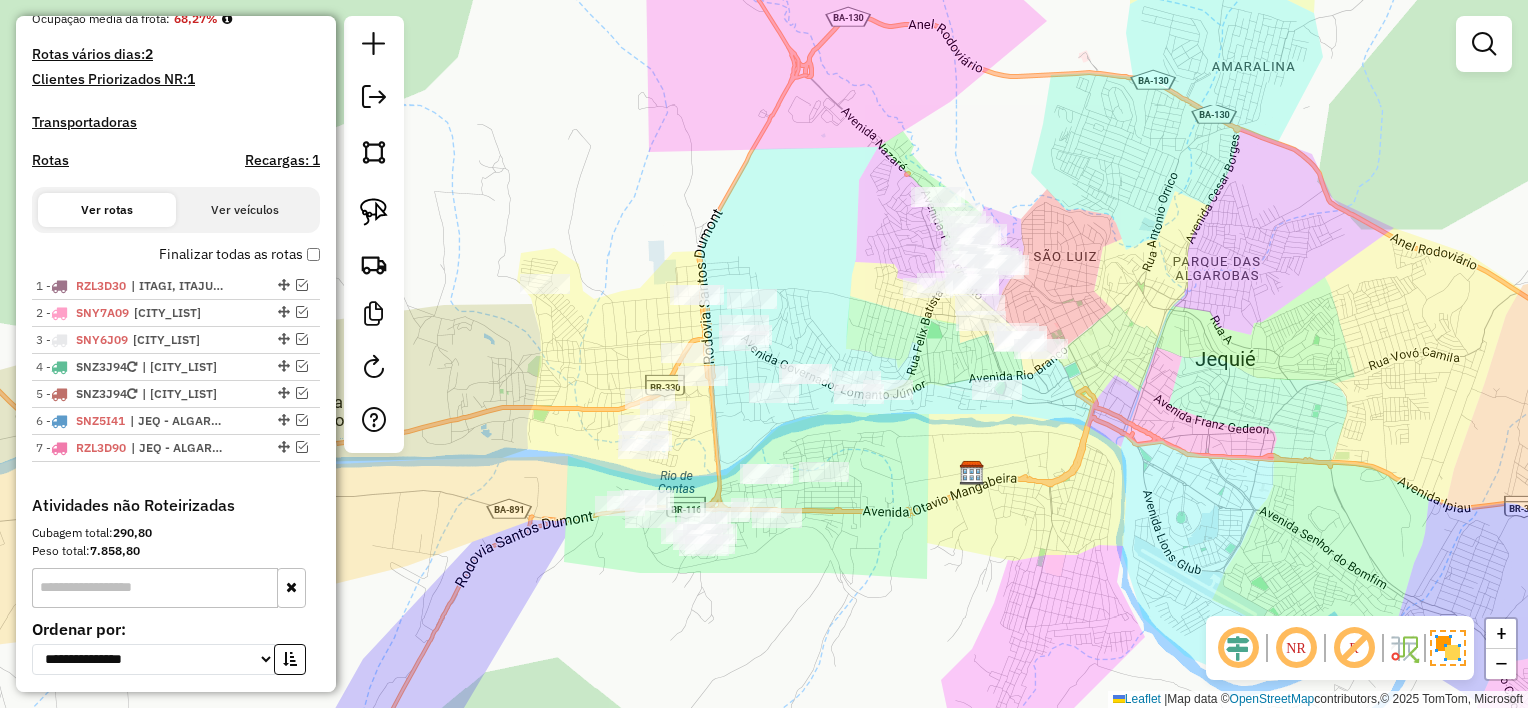 drag, startPoint x: 650, startPoint y: 178, endPoint x: 667, endPoint y: 200, distance: 27.802877 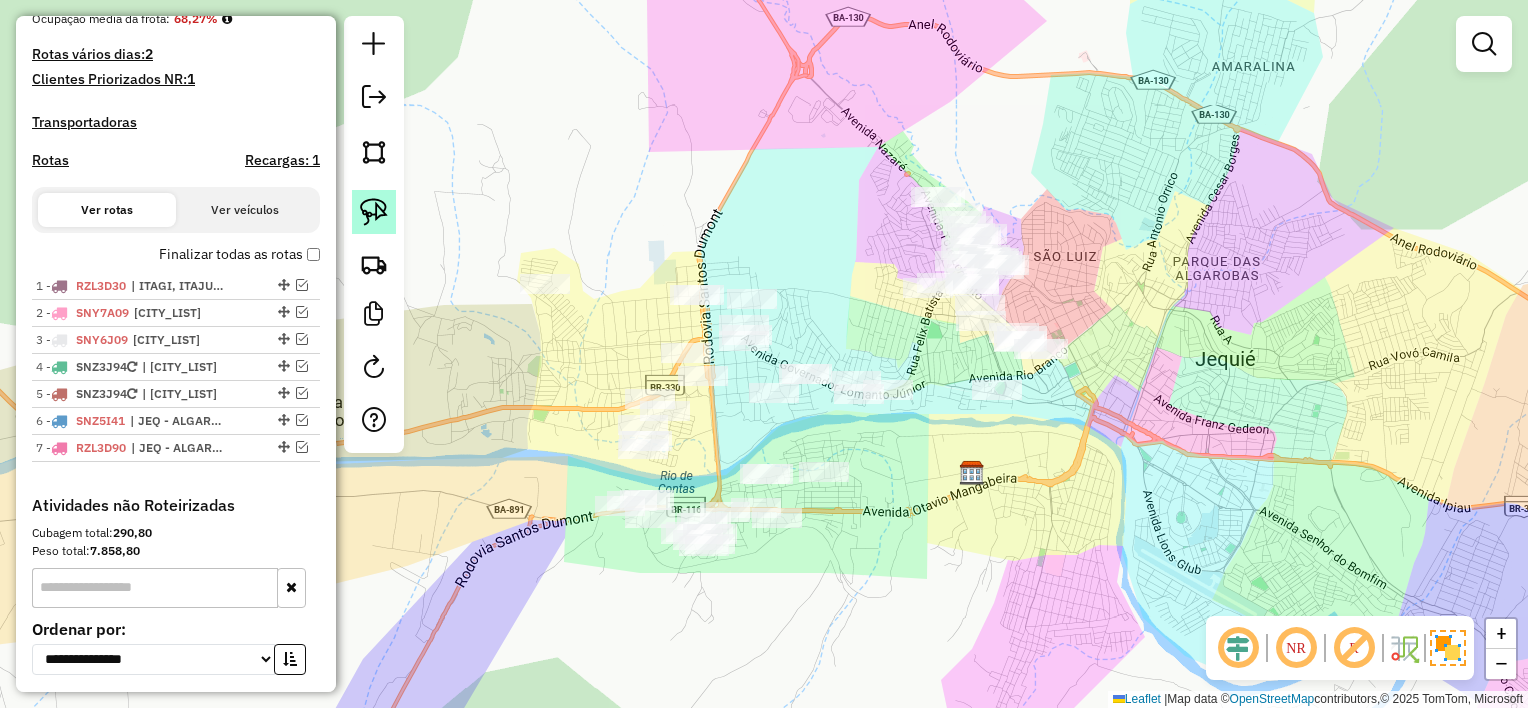 click 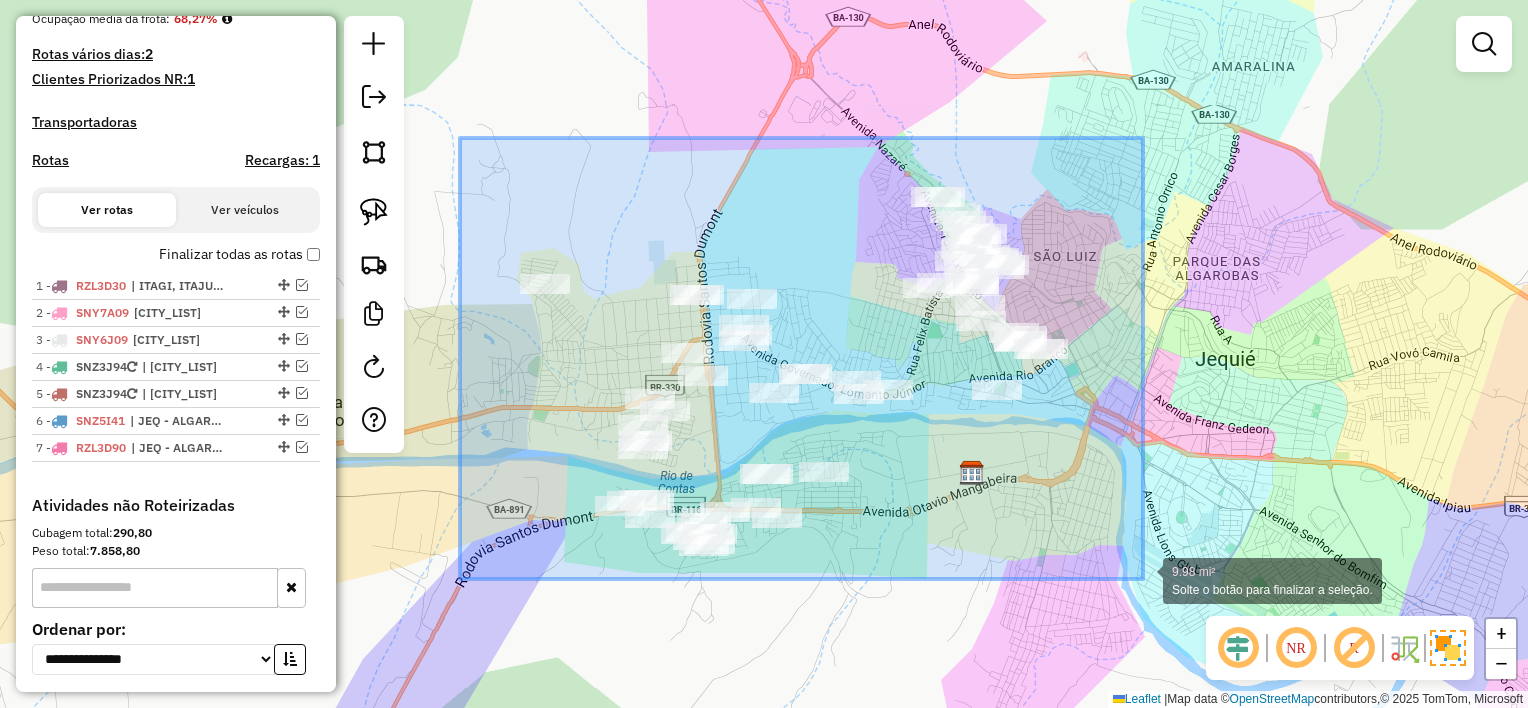 drag, startPoint x: 460, startPoint y: 138, endPoint x: 1144, endPoint y: 596, distance: 823.17676 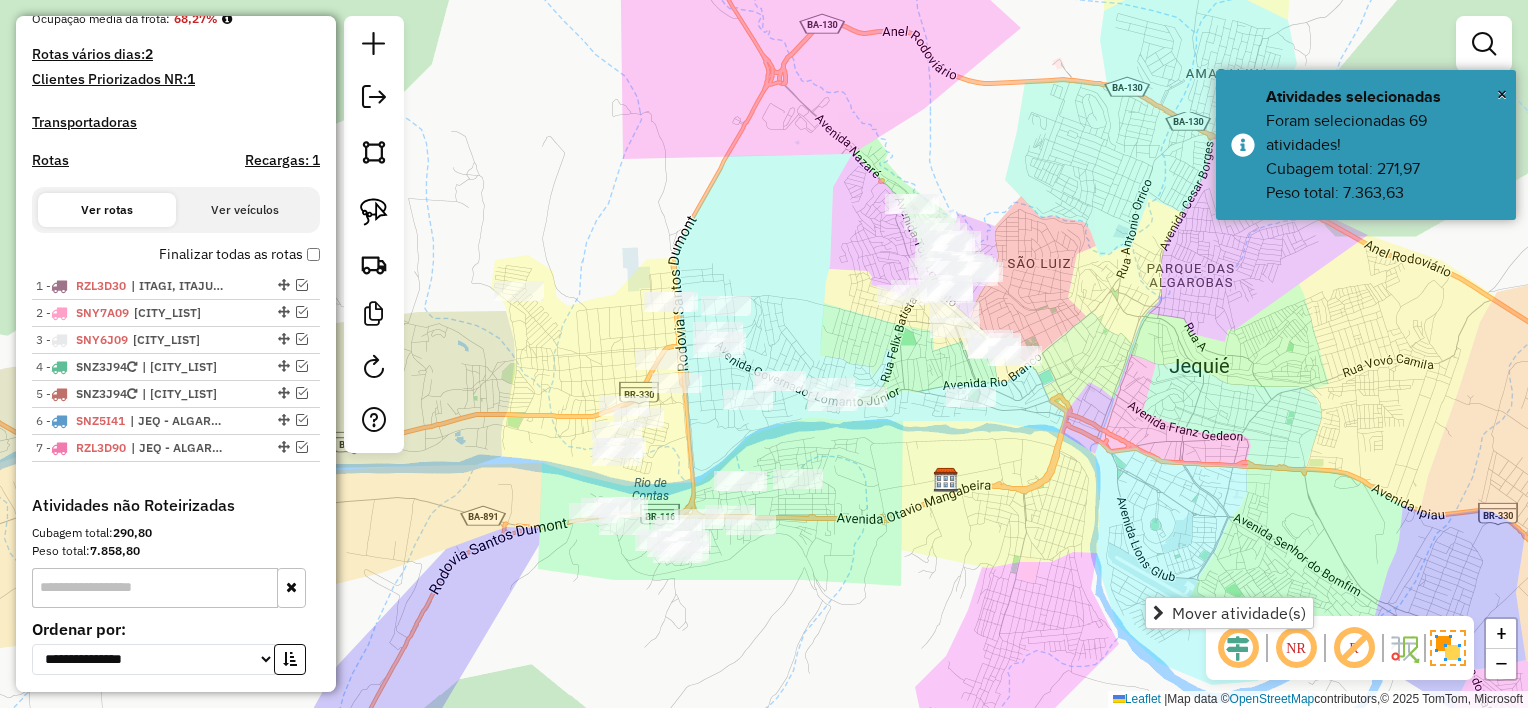 drag, startPoint x: 809, startPoint y: 239, endPoint x: 783, endPoint y: 246, distance: 26.925823 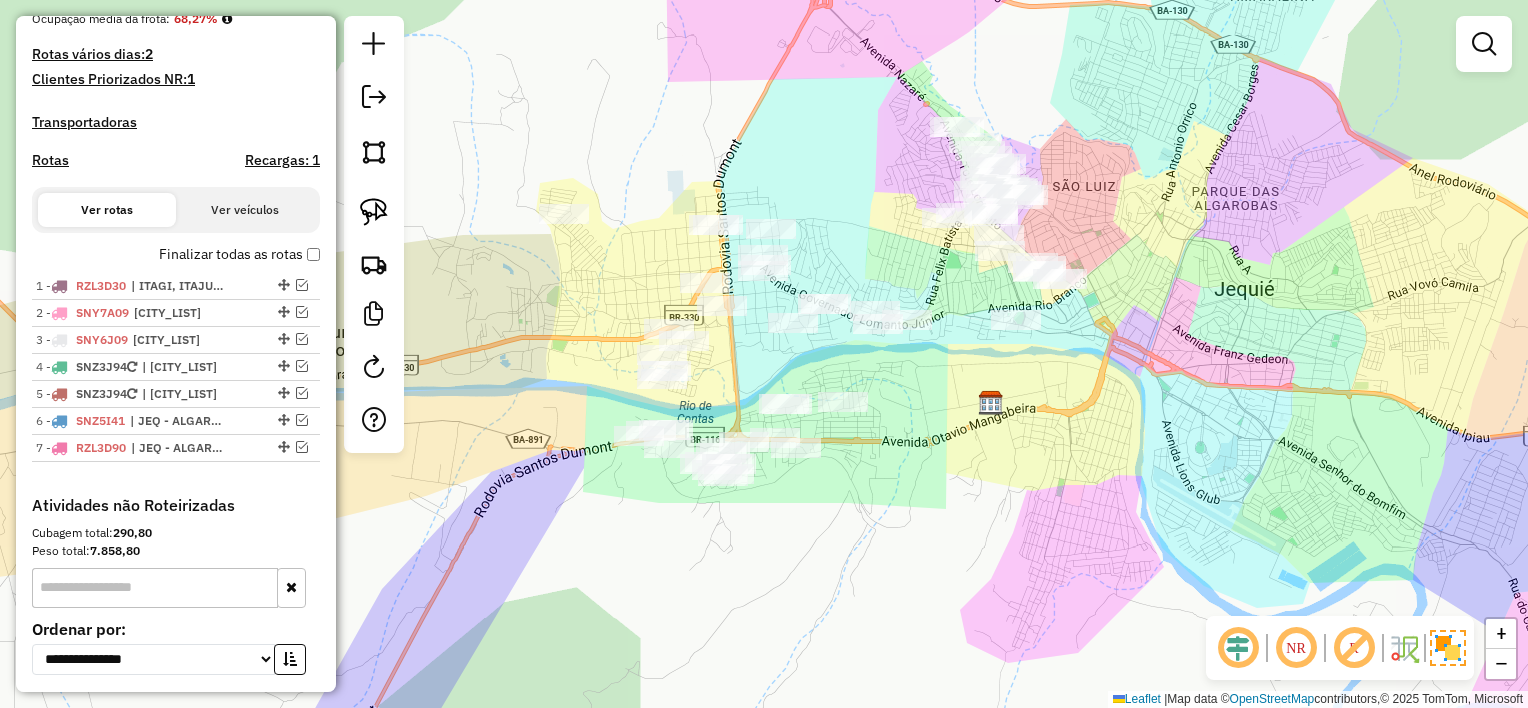 drag, startPoint x: 932, startPoint y: 474, endPoint x: 920, endPoint y: 423, distance: 52.392746 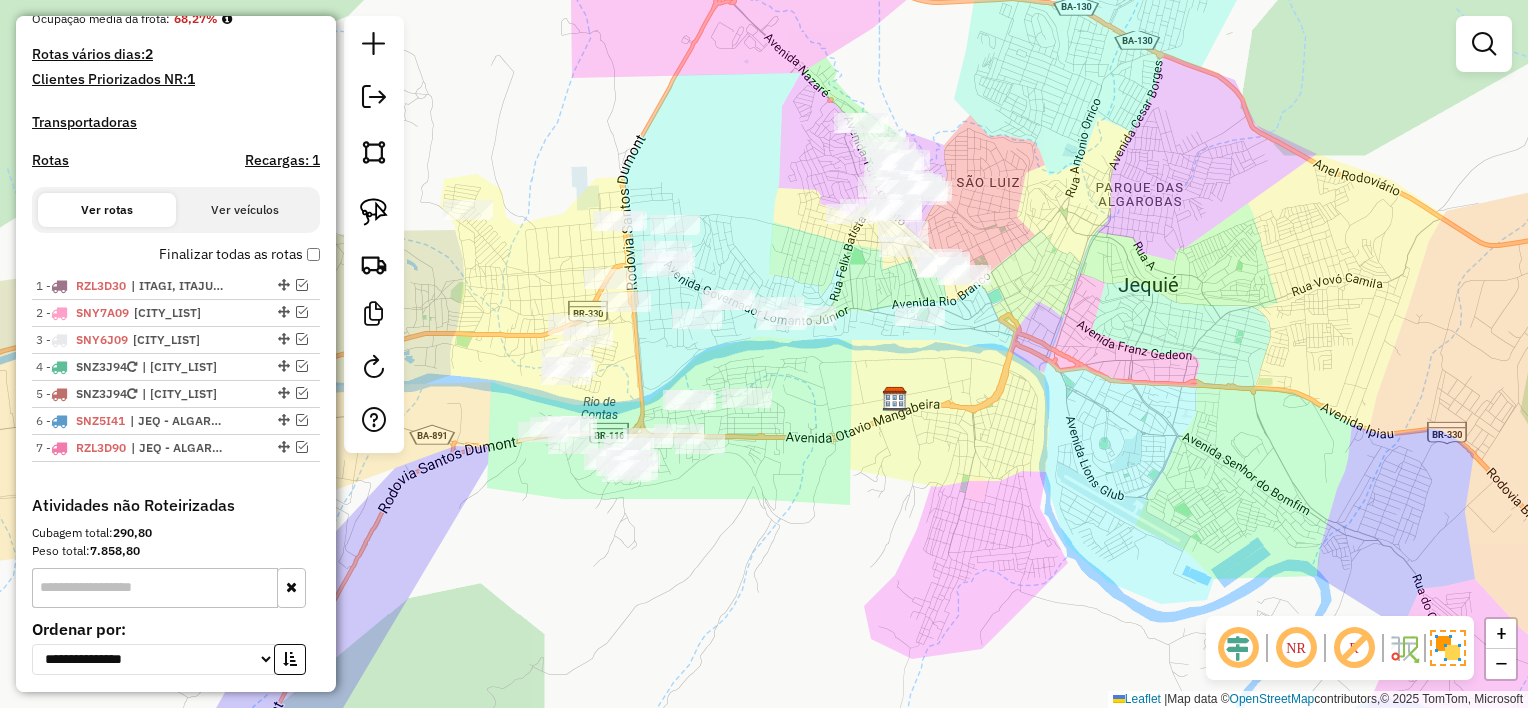 drag, startPoint x: 923, startPoint y: 280, endPoint x: 825, endPoint y: 276, distance: 98.0816 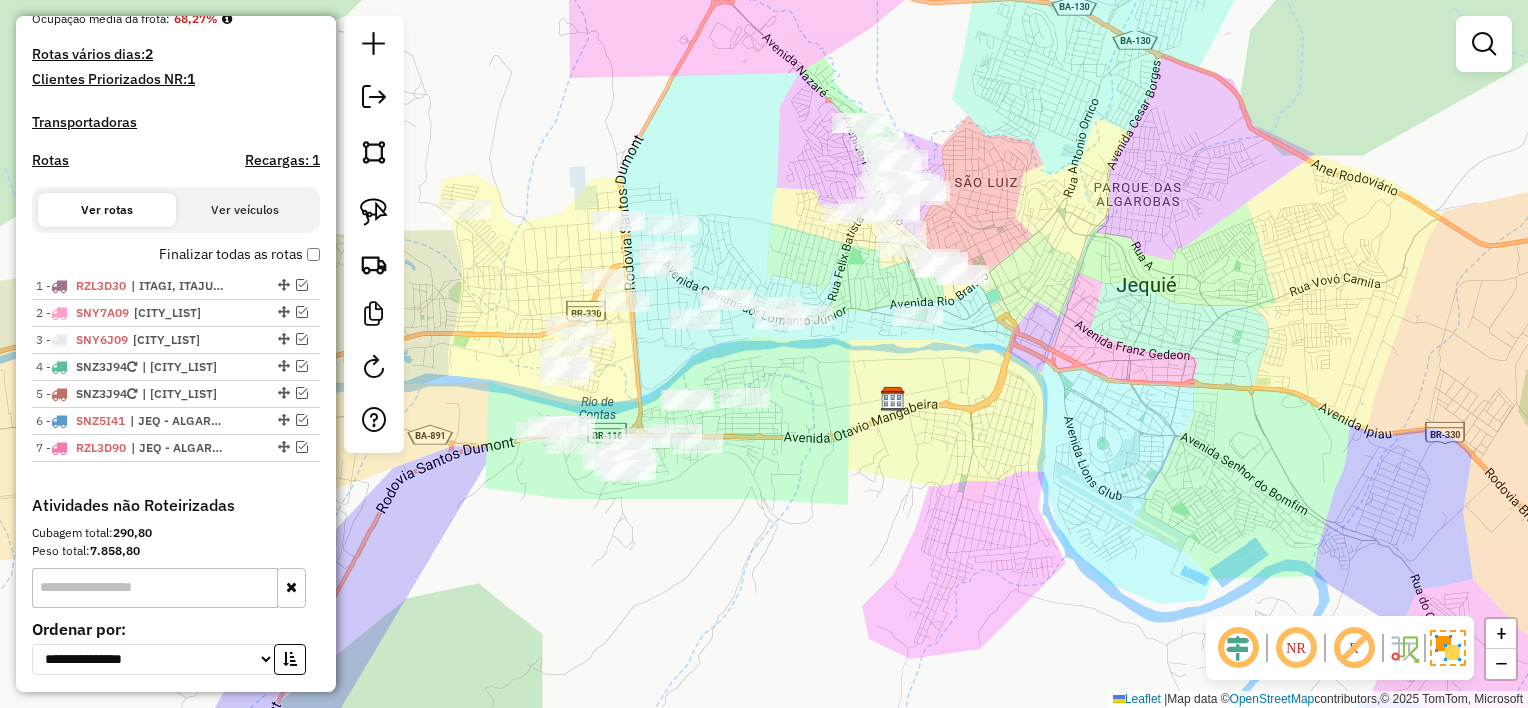 drag, startPoint x: 740, startPoint y: 184, endPoint x: 686, endPoint y: 240, distance: 77.7946 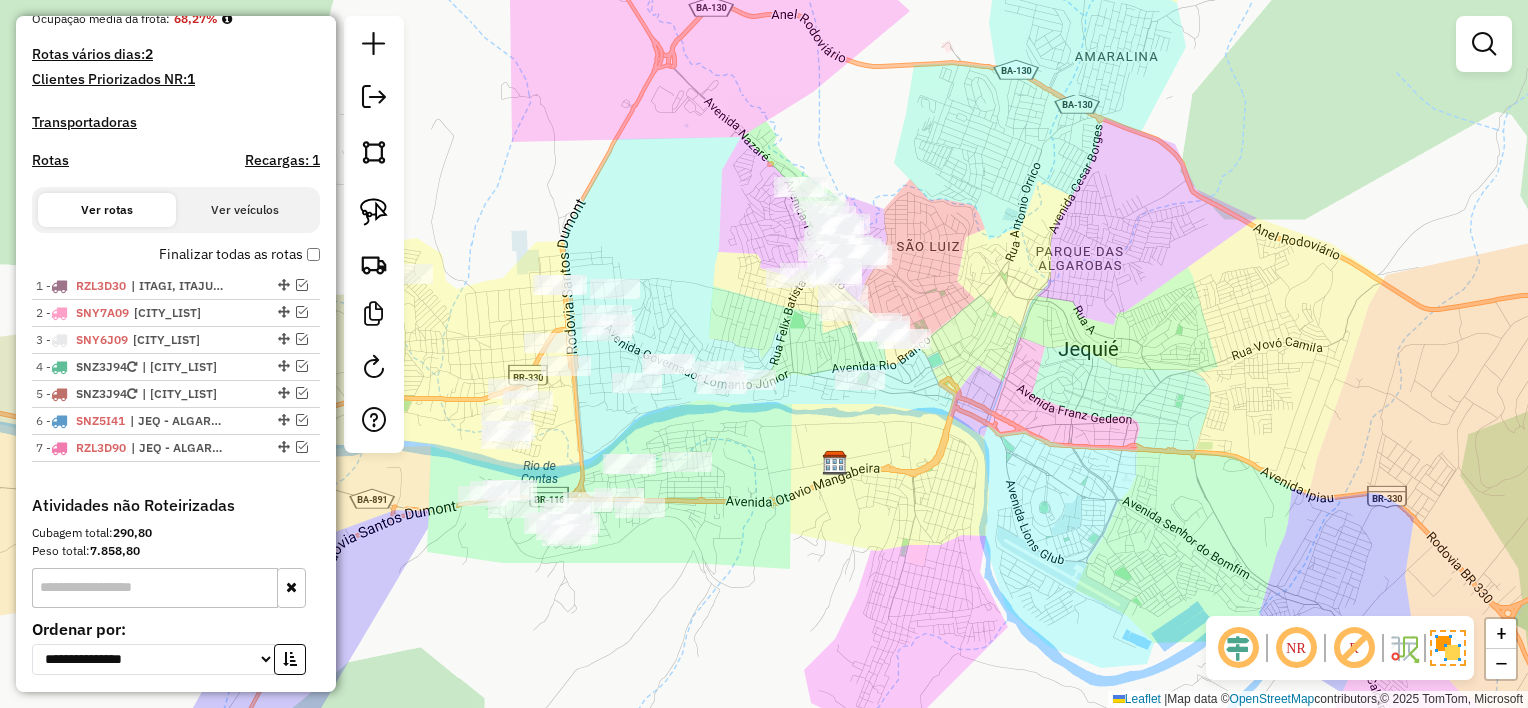 drag, startPoint x: 376, startPoint y: 212, endPoint x: 494, endPoint y: 179, distance: 122.52755 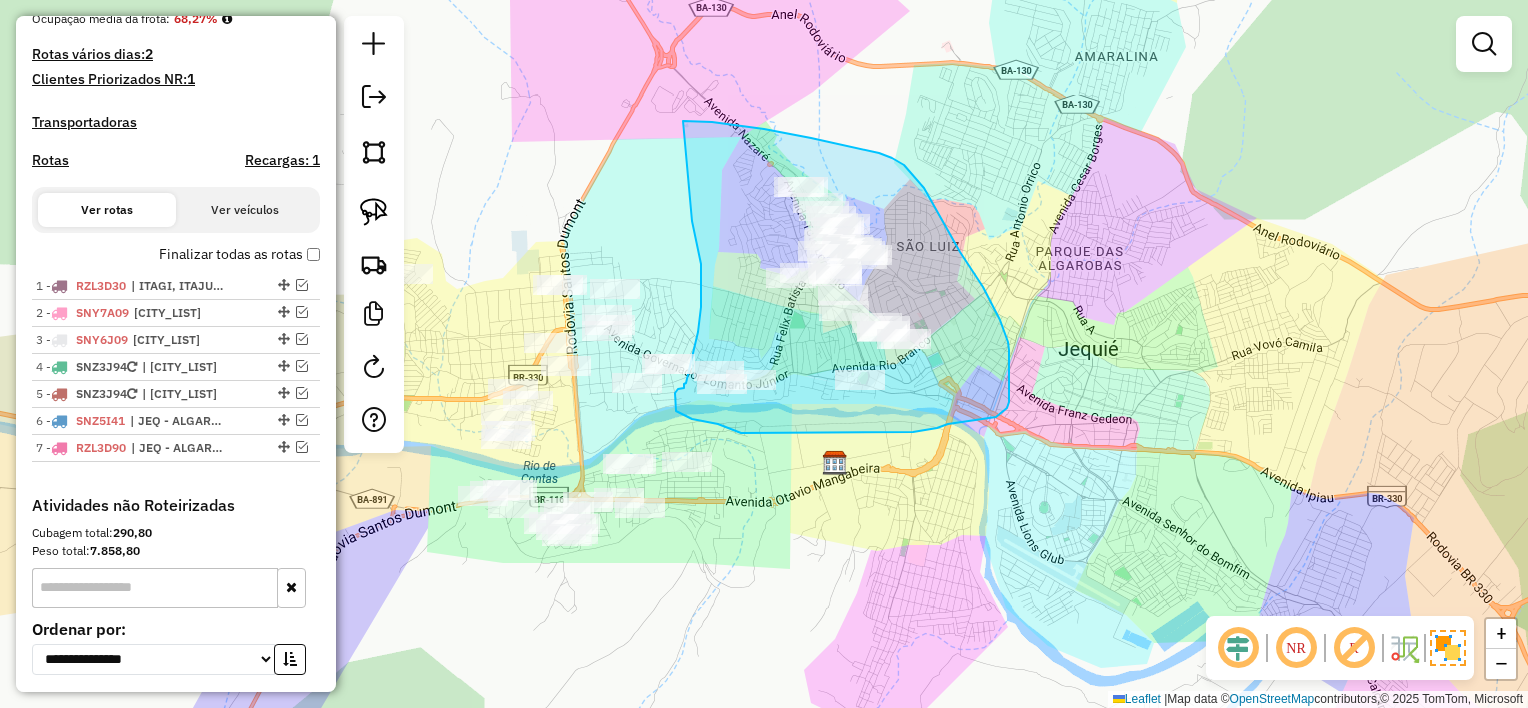 drag, startPoint x: 811, startPoint y: 138, endPoint x: 680, endPoint y: 191, distance: 141.31525 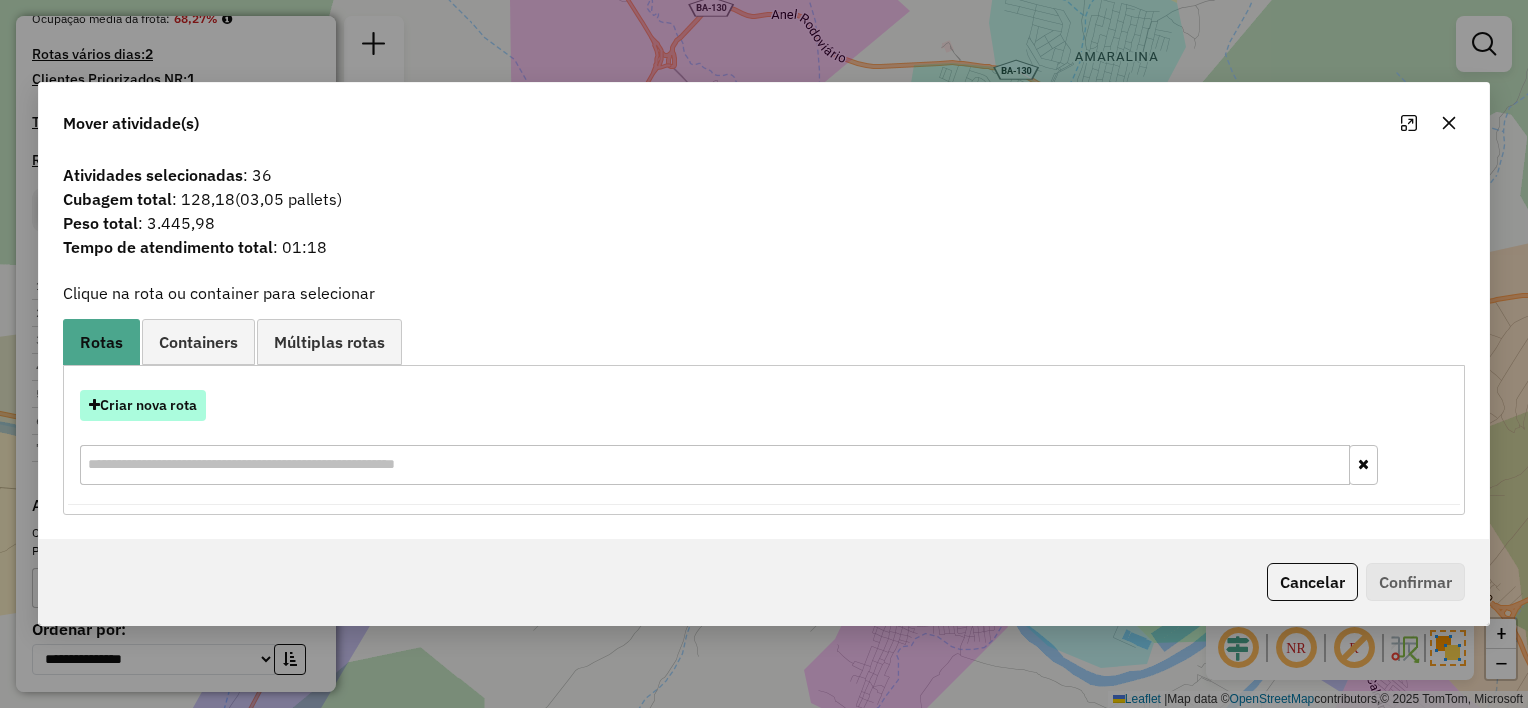 click on "Criar nova rota" at bounding box center (143, 405) 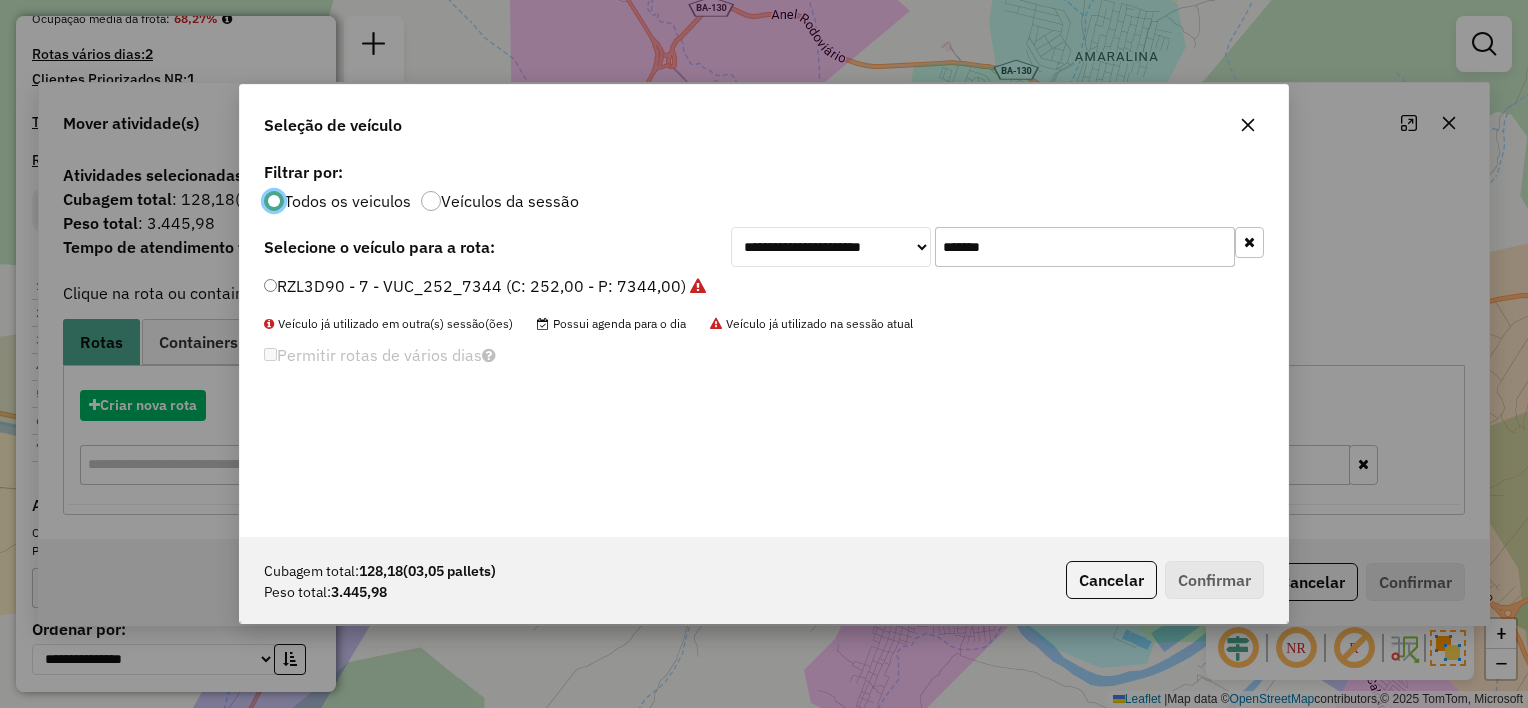 scroll, scrollTop: 10, scrollLeft: 6, axis: both 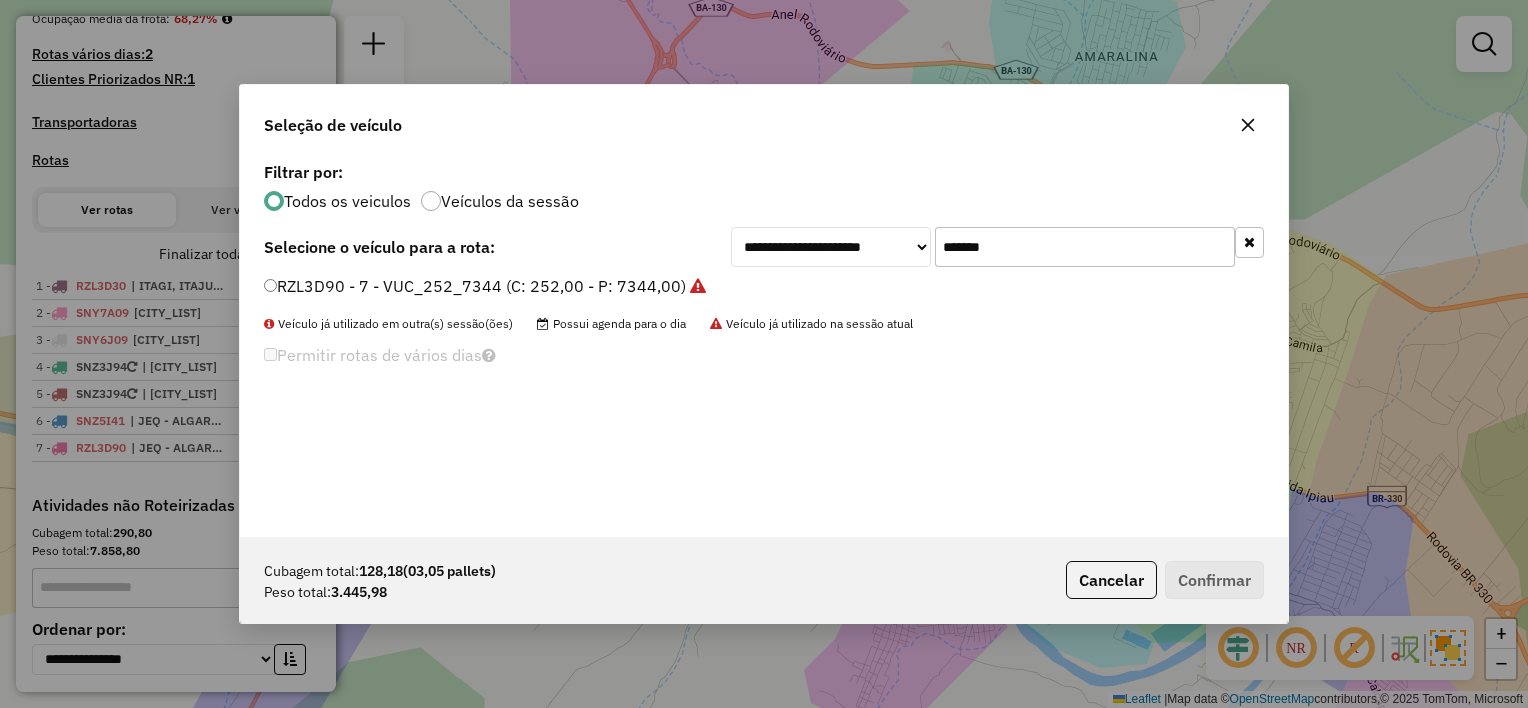 click on "*******" 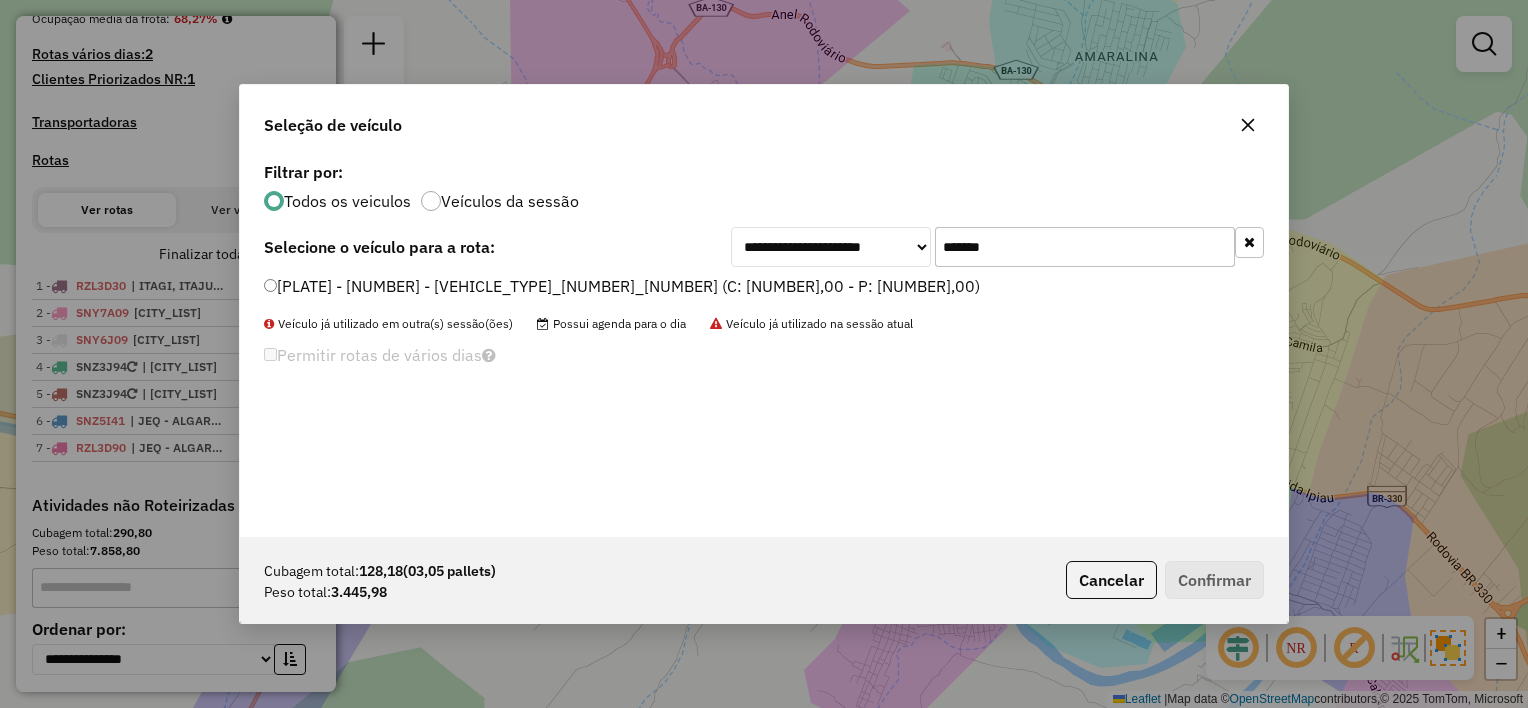 type on "*******" 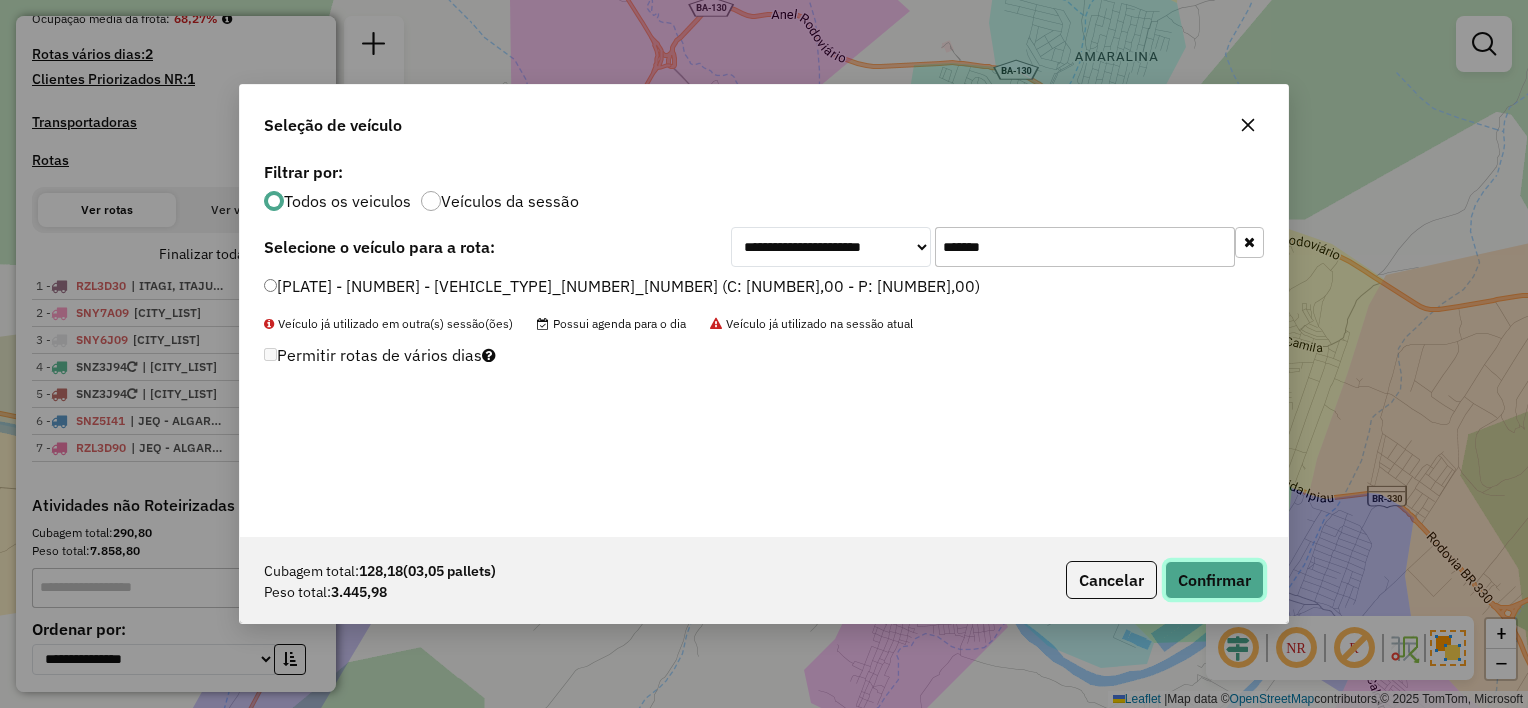 click on "Confirmar" 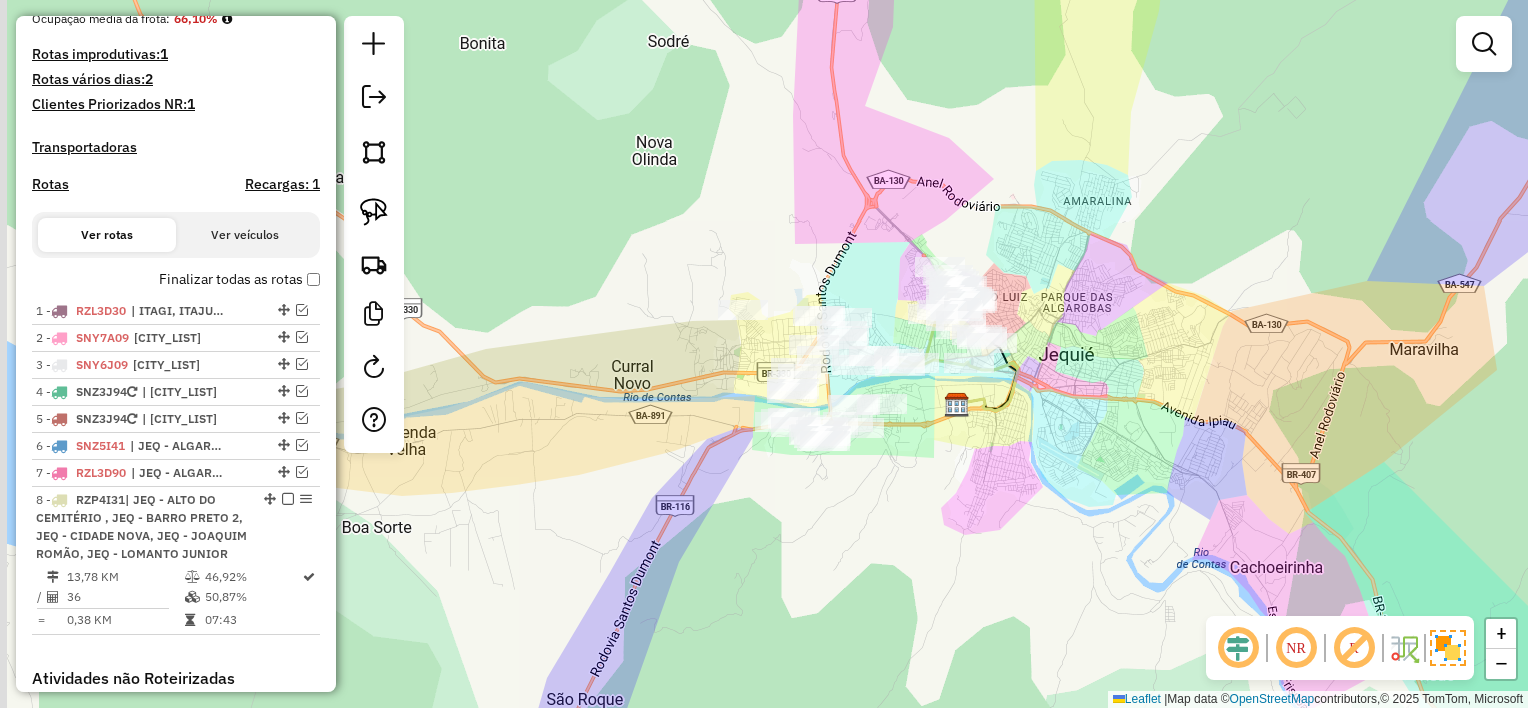 drag, startPoint x: 820, startPoint y: 482, endPoint x: 852, endPoint y: 449, distance: 45.96738 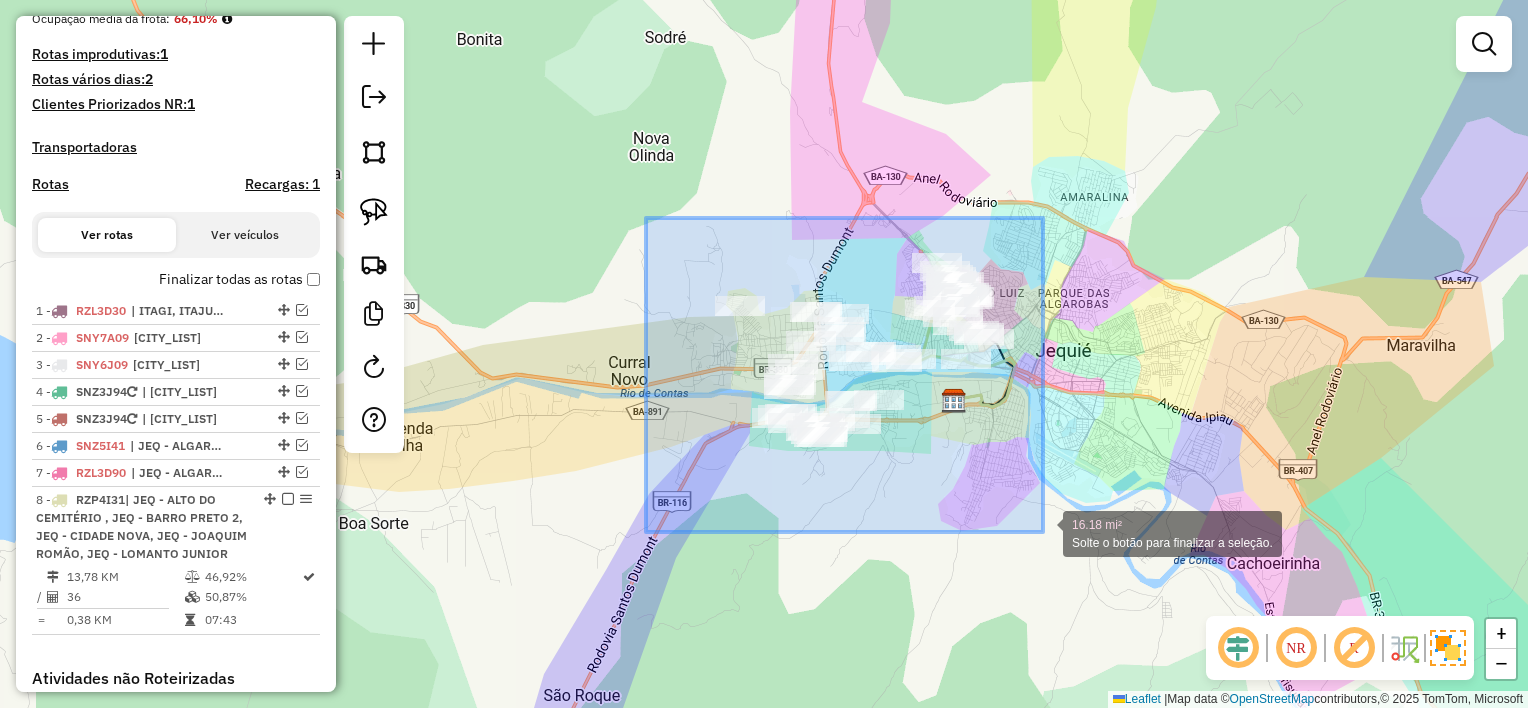 drag, startPoint x: 663, startPoint y: 224, endPoint x: 1046, endPoint y: 536, distance: 493.99698 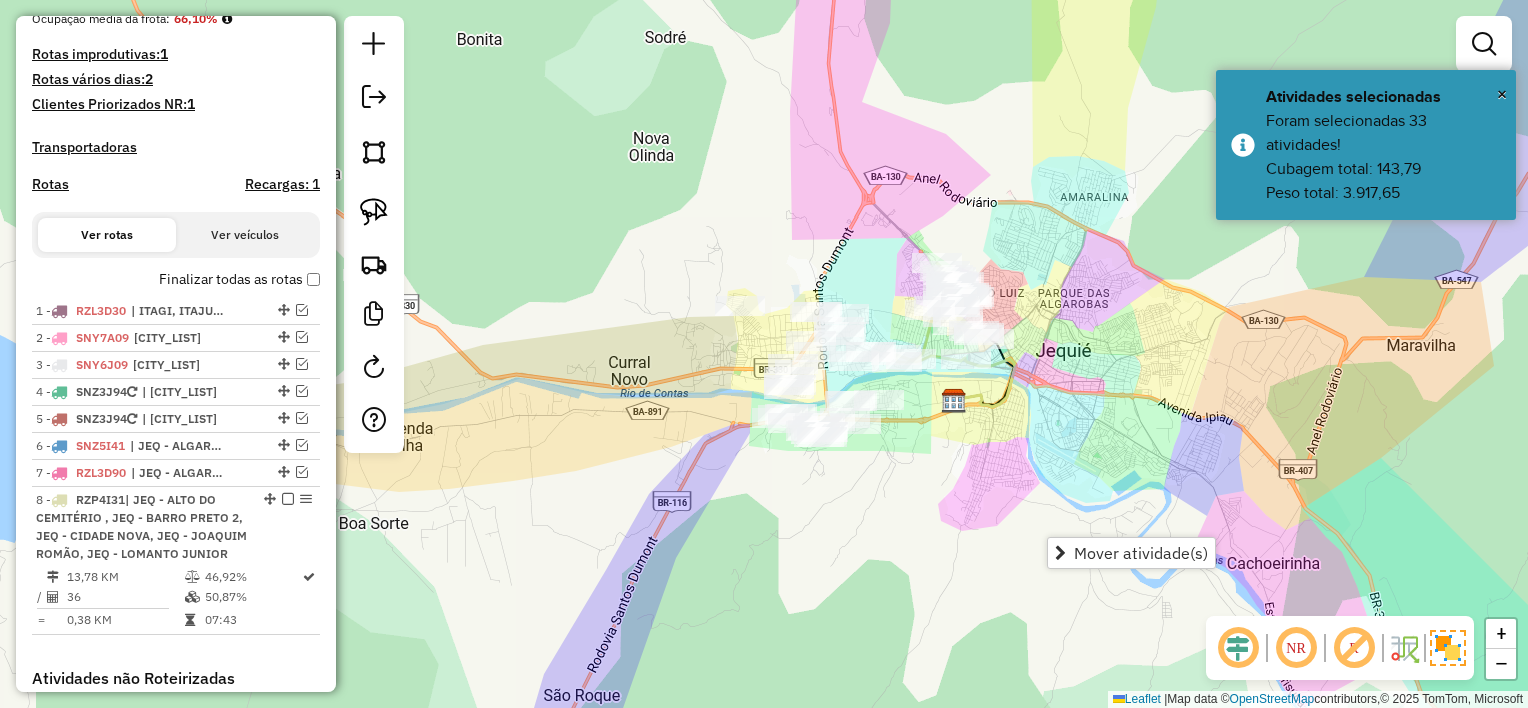 click on "Janela de atendimento Grade de atendimento Capacidade Transportadoras Veículos Cliente Pedidos  Rotas Selecione os dias de semana para filtrar as janelas de atendimento  Seg   Ter   Qua   Qui   Sex   Sáb   Dom  Informe o período da janela de atendimento: De: Até:  Filtrar exatamente a janela do cliente  Considerar janela de atendimento padrão  Selecione os dias de semana para filtrar as grades de atendimento  Seg   Ter   Qua   Qui   Sex   Sáb   Dom   Considerar clientes sem dia de atendimento cadastrado  Clientes fora do dia de atendimento selecionado Filtrar as atividades entre os valores definidos abaixo:  Peso mínimo:   Peso máximo:   Cubagem mínima:   Cubagem máxima:   De:   Até:  Filtrar as atividades entre o tempo de atendimento definido abaixo:  De:   Até:   Considerar capacidade total dos clientes não roteirizados Transportadora: Selecione um ou mais itens Tipo de veículo: Selecione um ou mais itens Veículo: Selecione um ou mais itens Motorista: Selecione um ou mais itens Nome: Rótulo:" 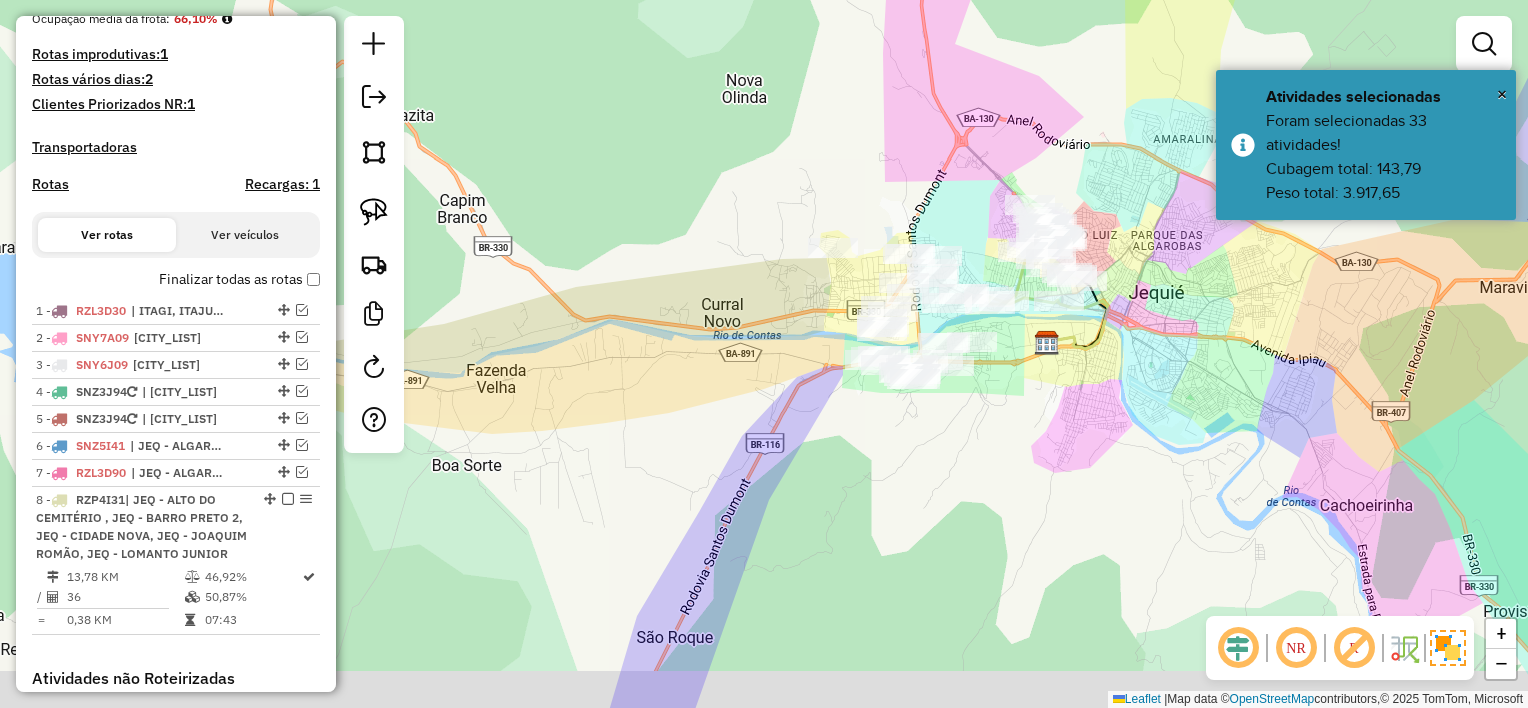 drag, startPoint x: 1045, startPoint y: 388, endPoint x: 1113, endPoint y: 343, distance: 81.5414 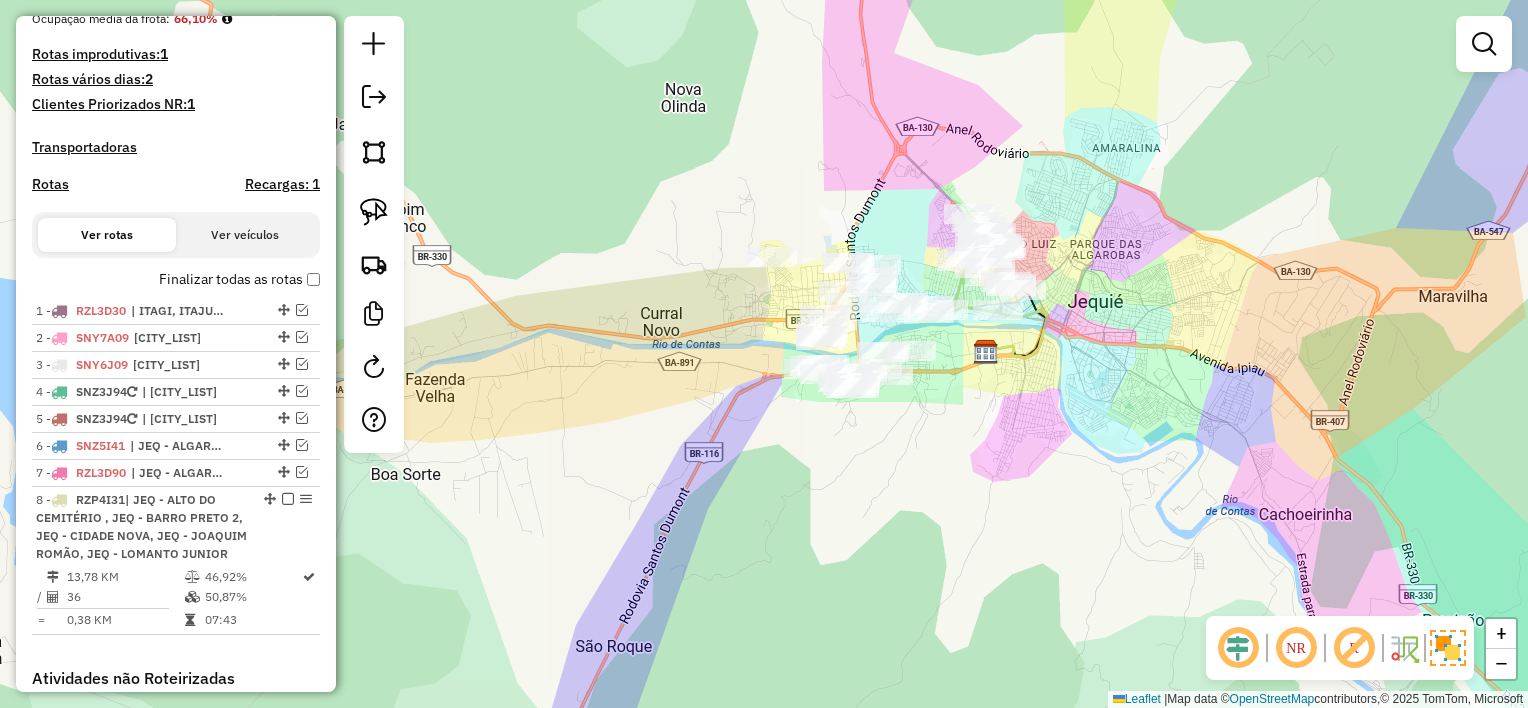 drag, startPoint x: 869, startPoint y: 481, endPoint x: 756, endPoint y: 499, distance: 114.424644 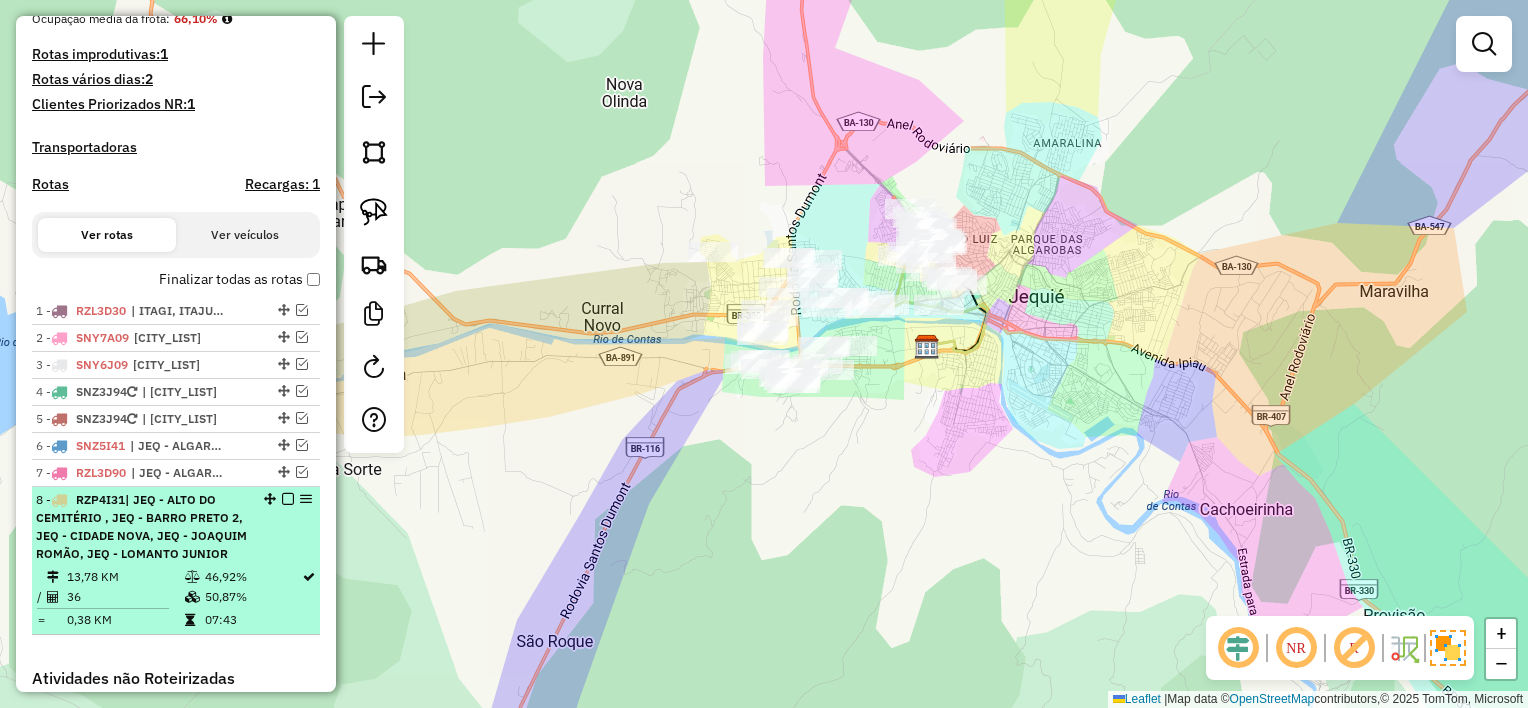 click at bounding box center [288, 499] 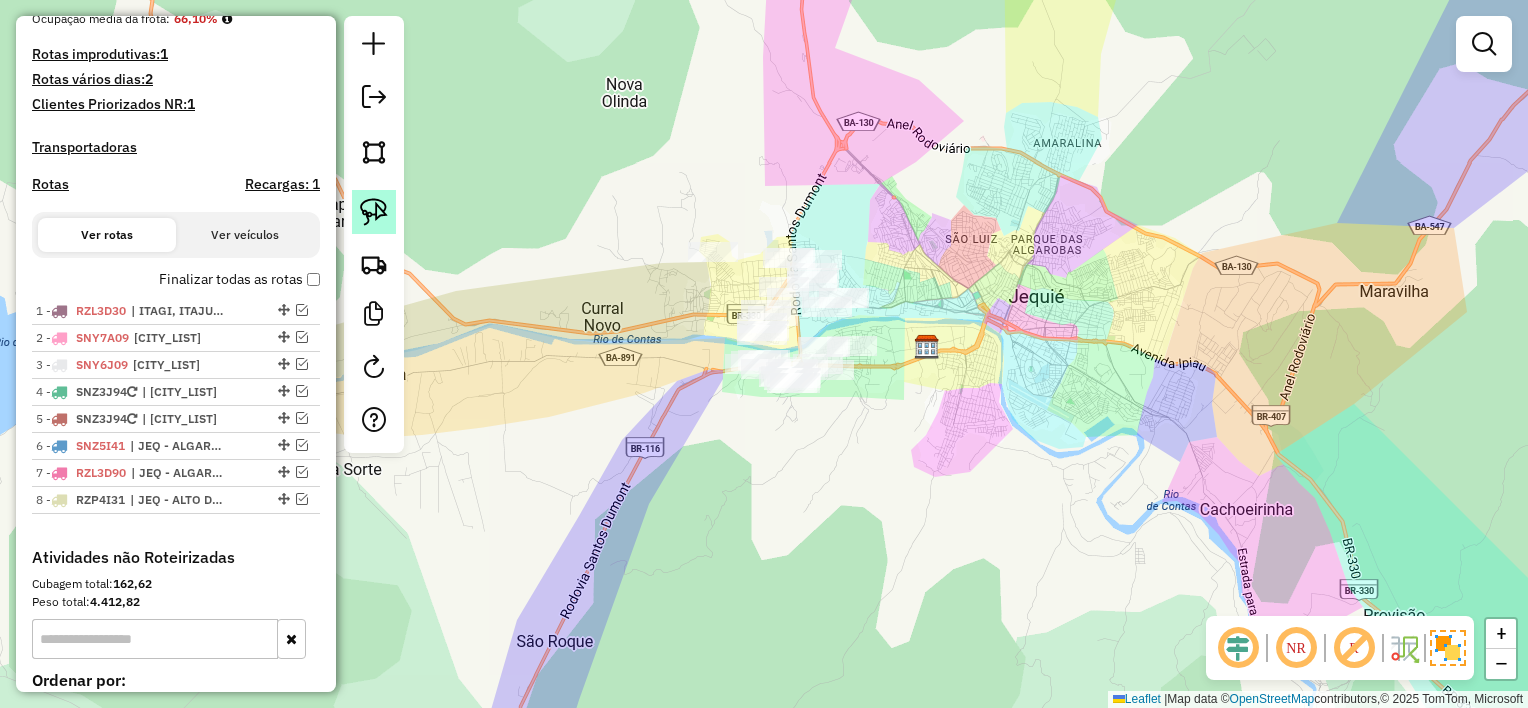 click 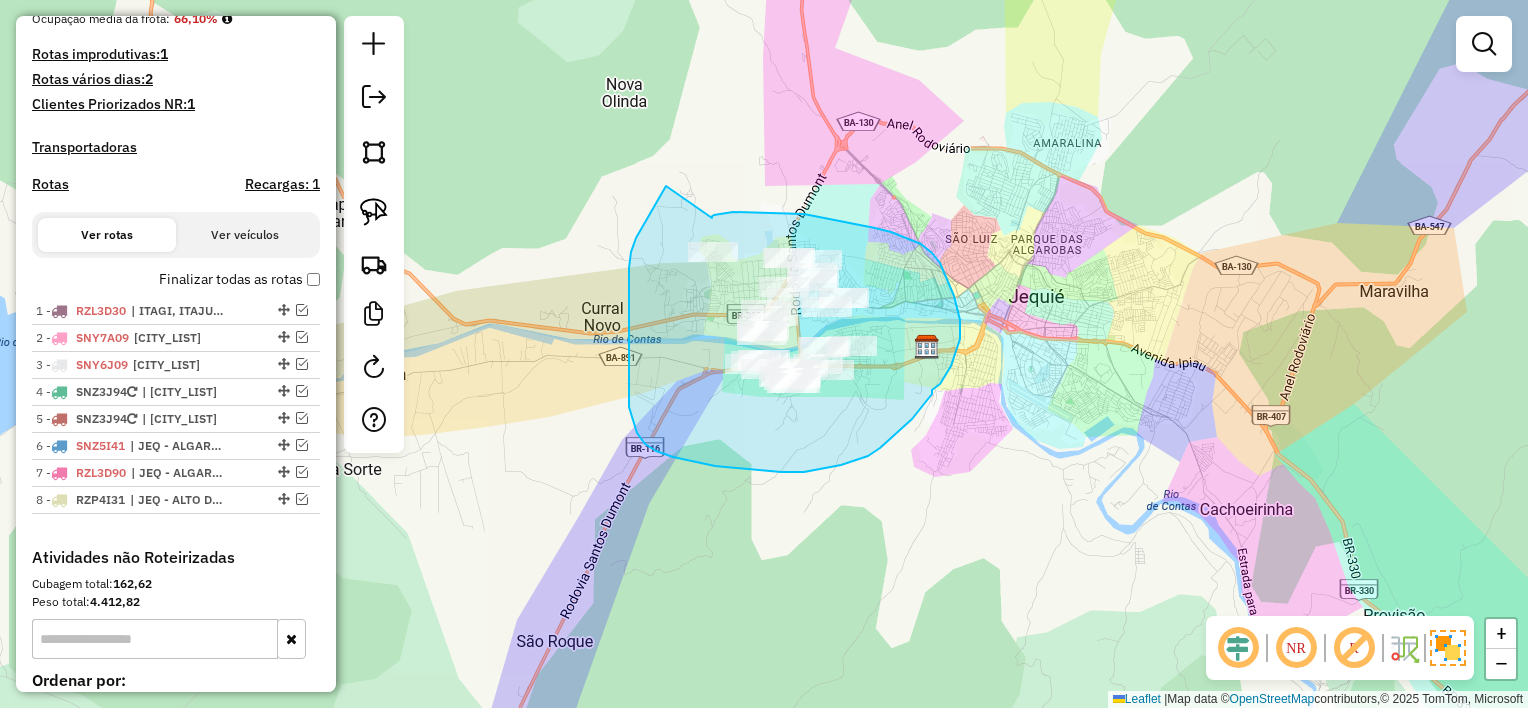 drag, startPoint x: 712, startPoint y: 218, endPoint x: 668, endPoint y: 180, distance: 58.137768 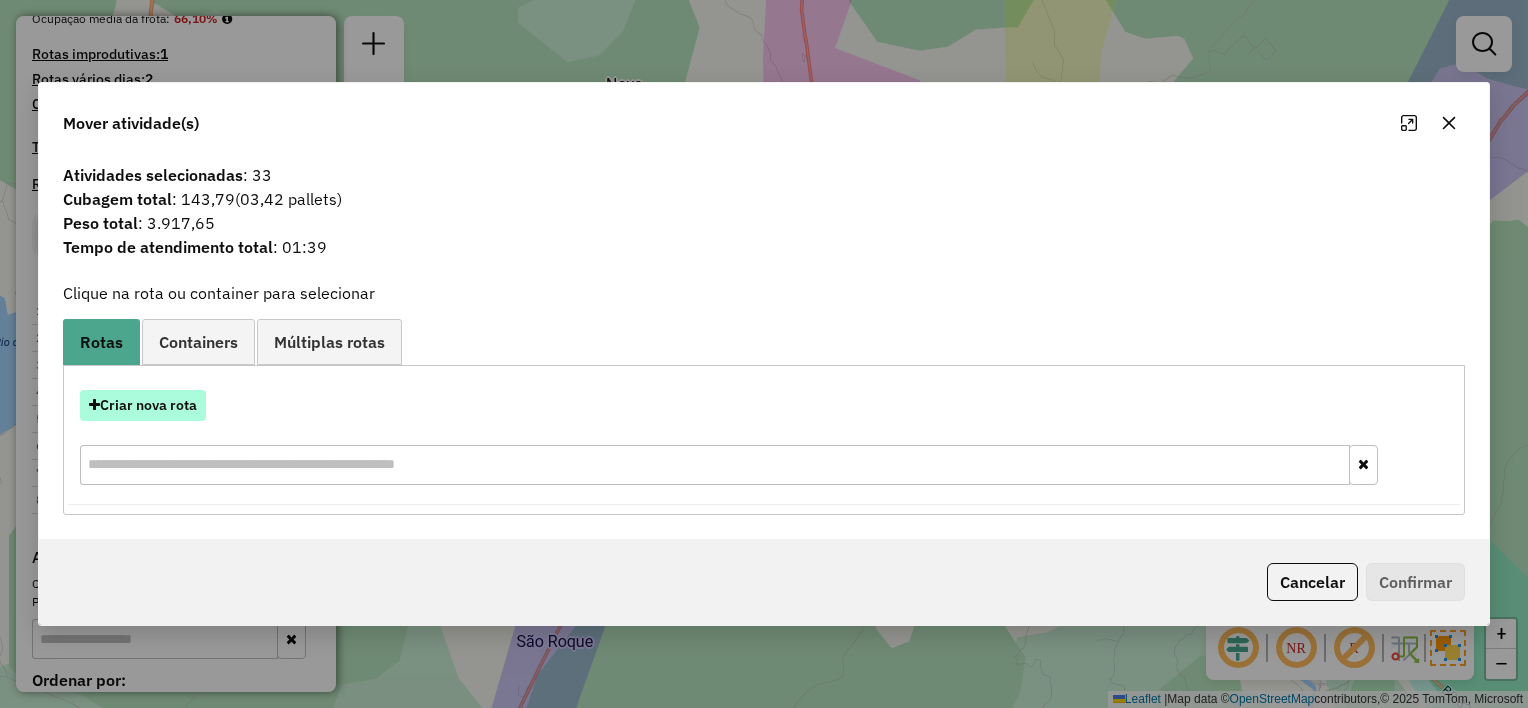 click on "Criar nova rota" at bounding box center (143, 405) 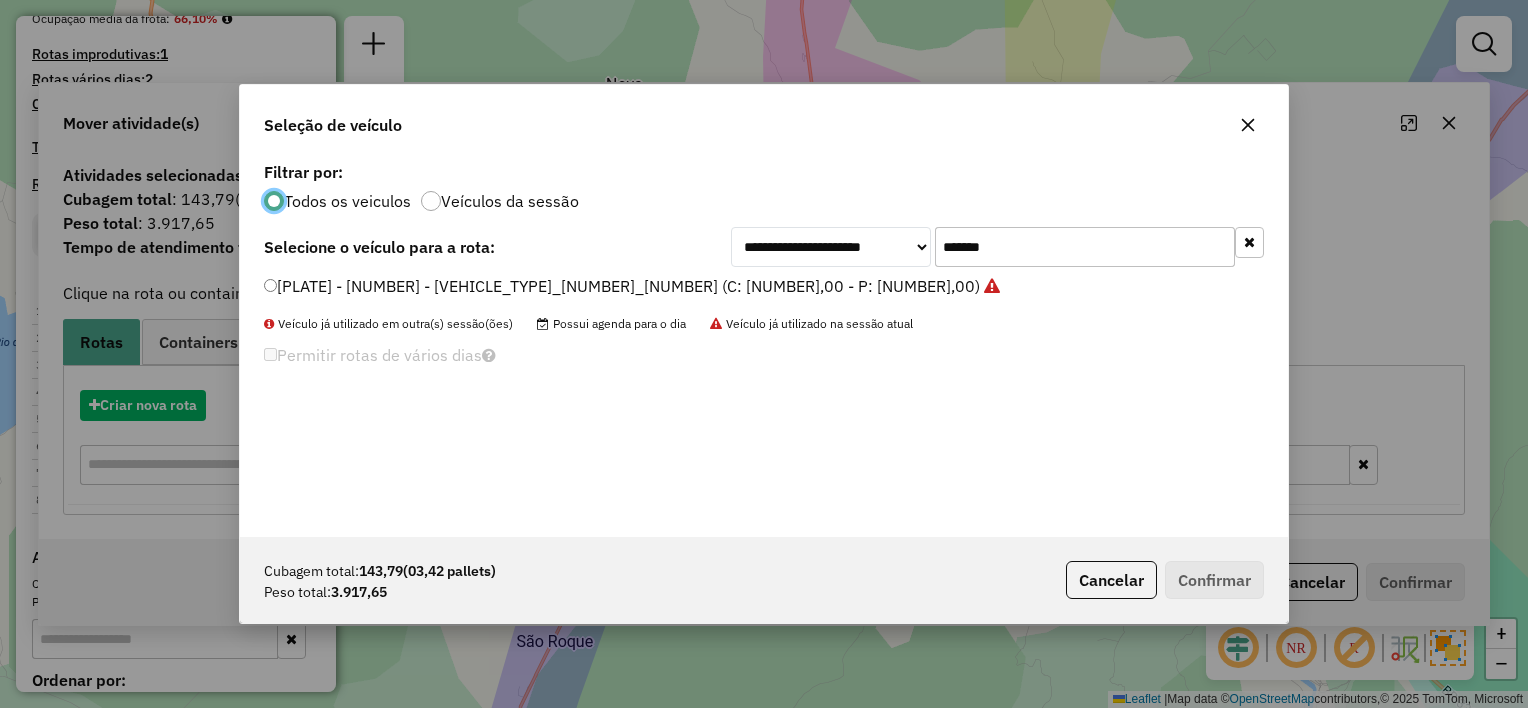 scroll, scrollTop: 10, scrollLeft: 6, axis: both 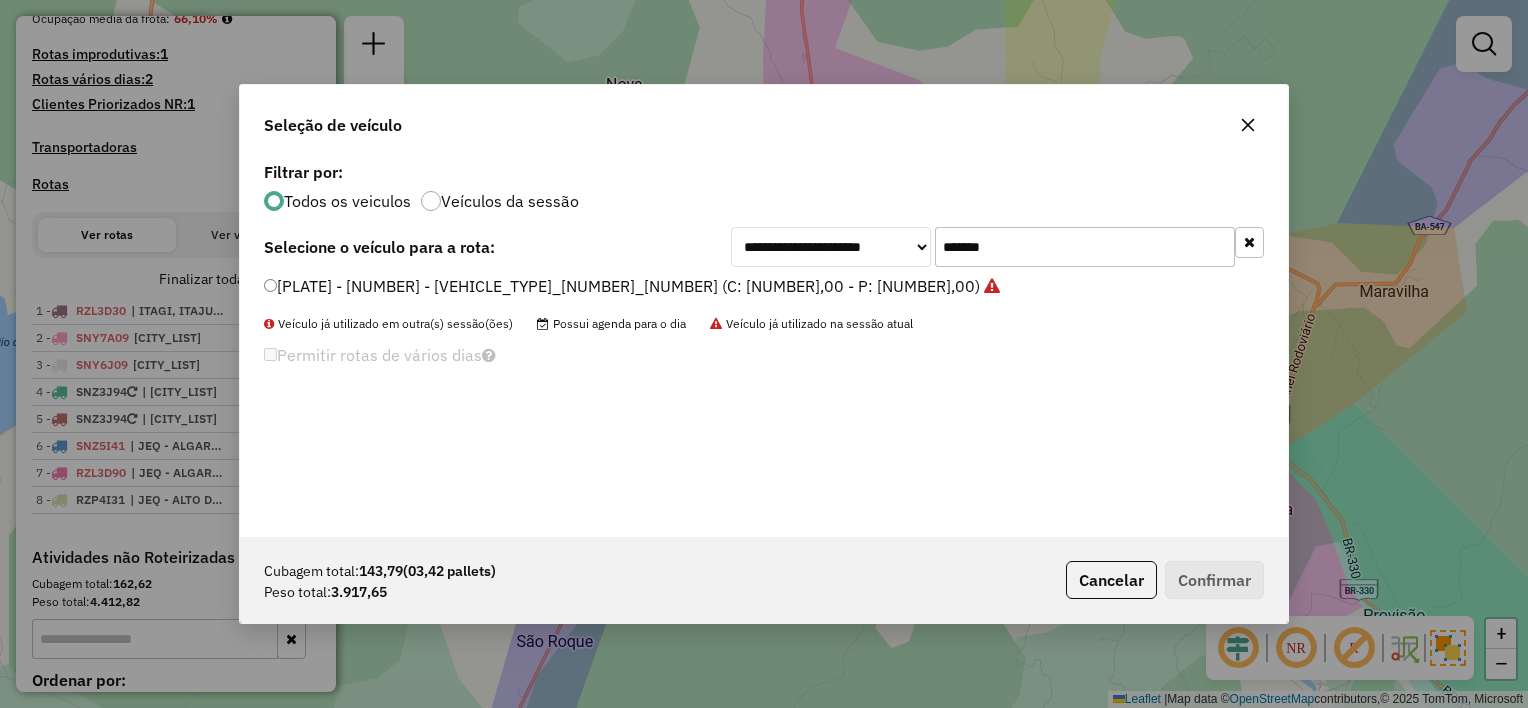 click on "*******" 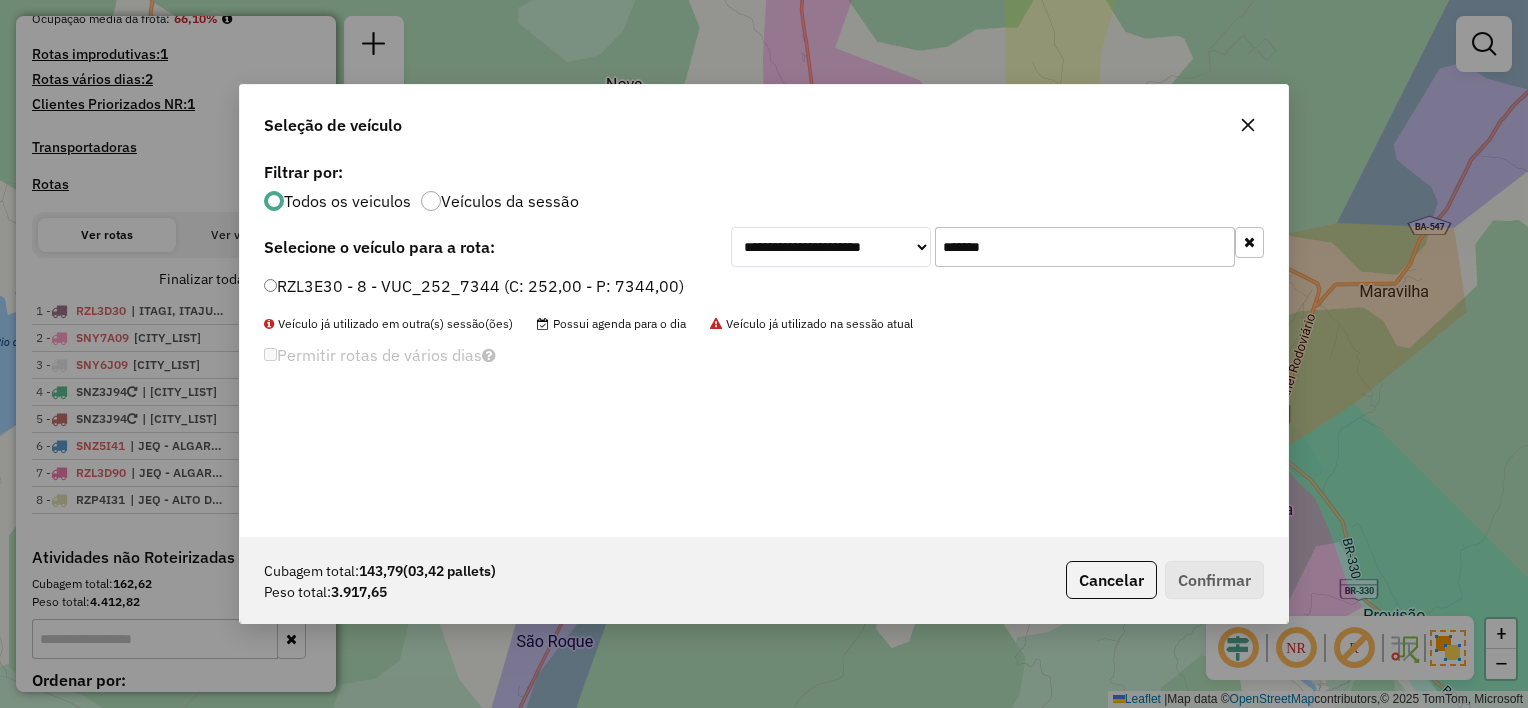 type on "*******" 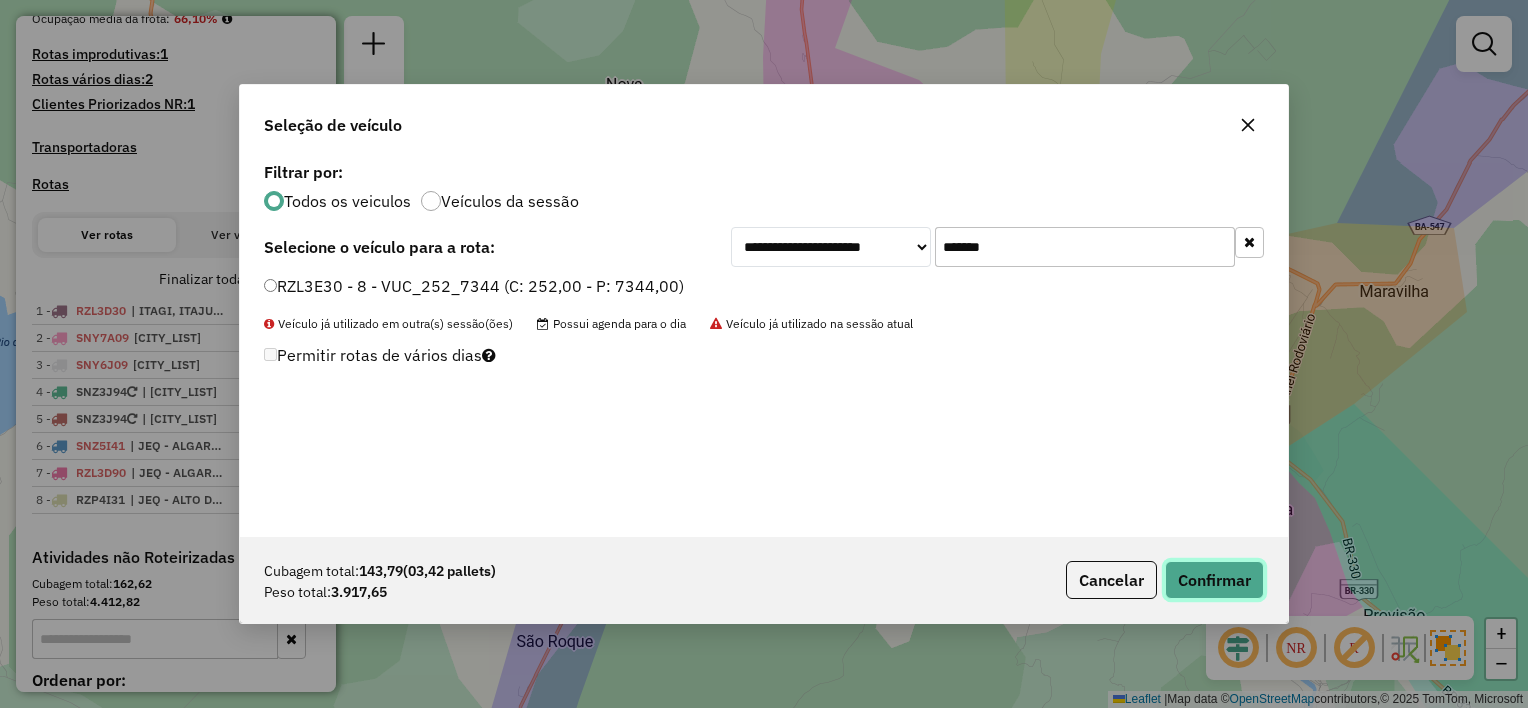 click on "Confirmar" 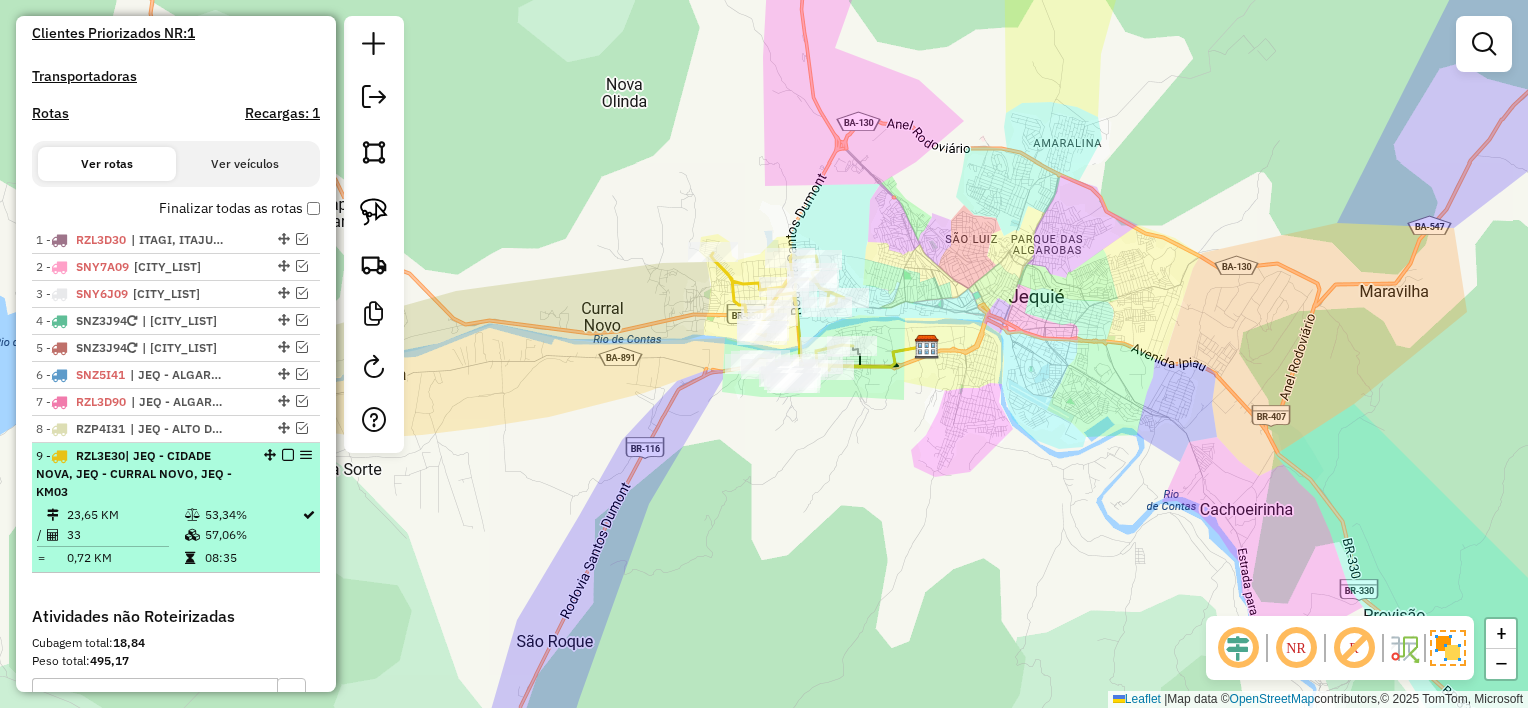 scroll, scrollTop: 617, scrollLeft: 0, axis: vertical 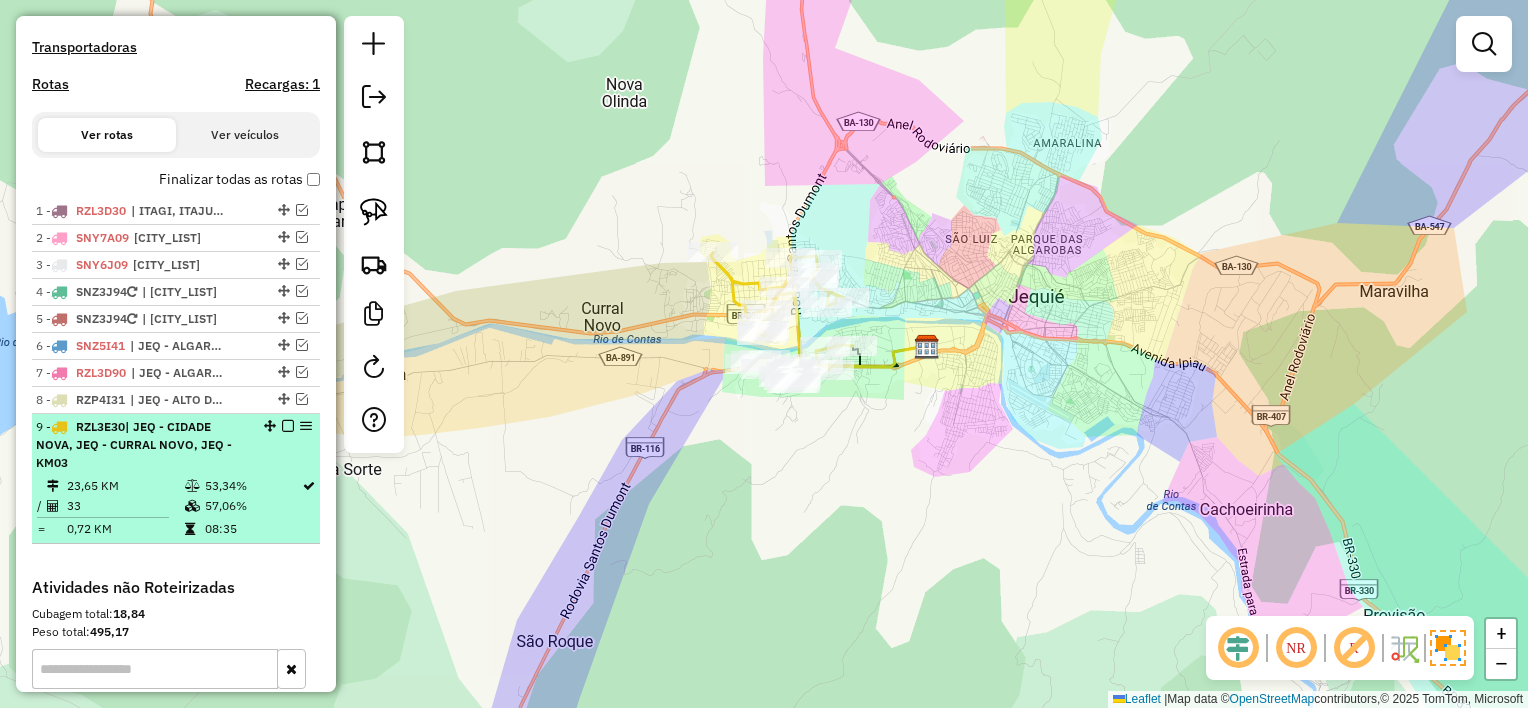 click at bounding box center (288, 426) 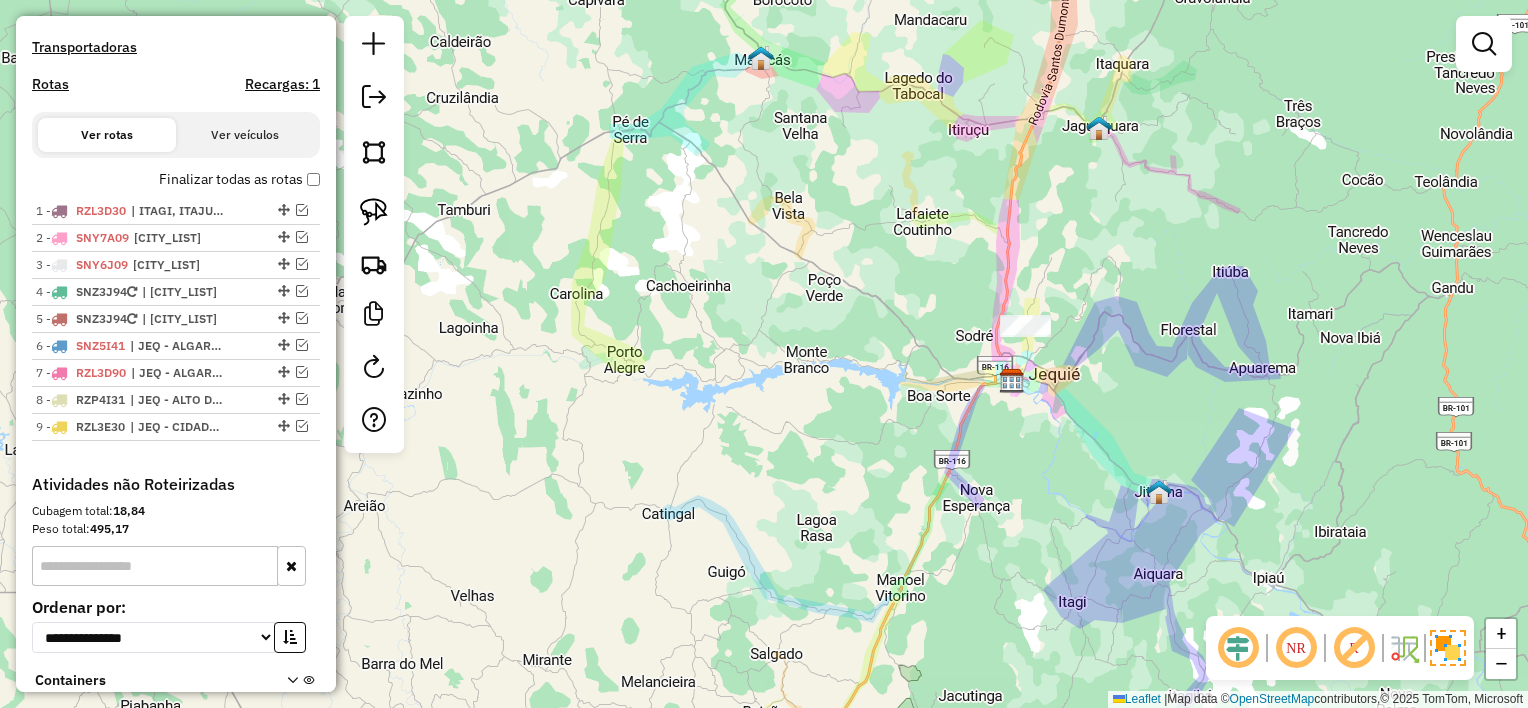drag, startPoint x: 1063, startPoint y: 394, endPoint x: 980, endPoint y: 398, distance: 83.09633 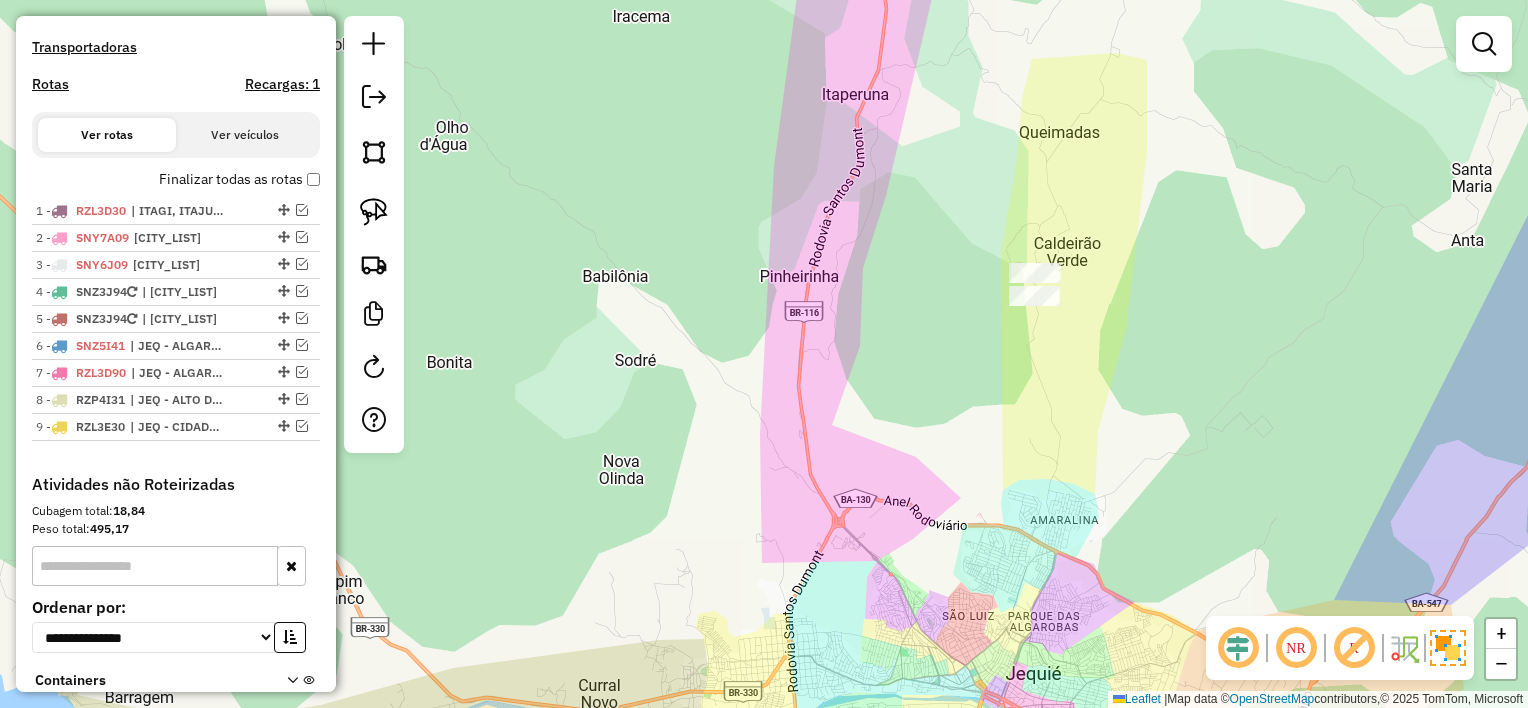 click on "Janela de atendimento Grade de atendimento Capacidade Transportadoras Veículos Cliente Pedidos  Rotas Selecione os dias de semana para filtrar as janelas de atendimento  Seg   Ter   Qua   Qui   Sex   Sáb   Dom  Informe o período da janela de atendimento: De: Até:  Filtrar exatamente a janela do cliente  Considerar janela de atendimento padrão  Selecione os dias de semana para filtrar as grades de atendimento  Seg   Ter   Qua   Qui   Sex   Sáb   Dom   Considerar clientes sem dia de atendimento cadastrado  Clientes fora do dia de atendimento selecionado Filtrar as atividades entre os valores definidos abaixo:  Peso mínimo:   Peso máximo:   Cubagem mínima:   Cubagem máxima:   De:   Até:  Filtrar as atividades entre o tempo de atendimento definido abaixo:  De:   Até:   Considerar capacidade total dos clientes não roteirizados Transportadora: Selecione um ou mais itens Tipo de veículo: Selecione um ou mais itens Veículo: Selecione um ou mais itens Motorista: Selecione um ou mais itens Nome: Rótulo:" 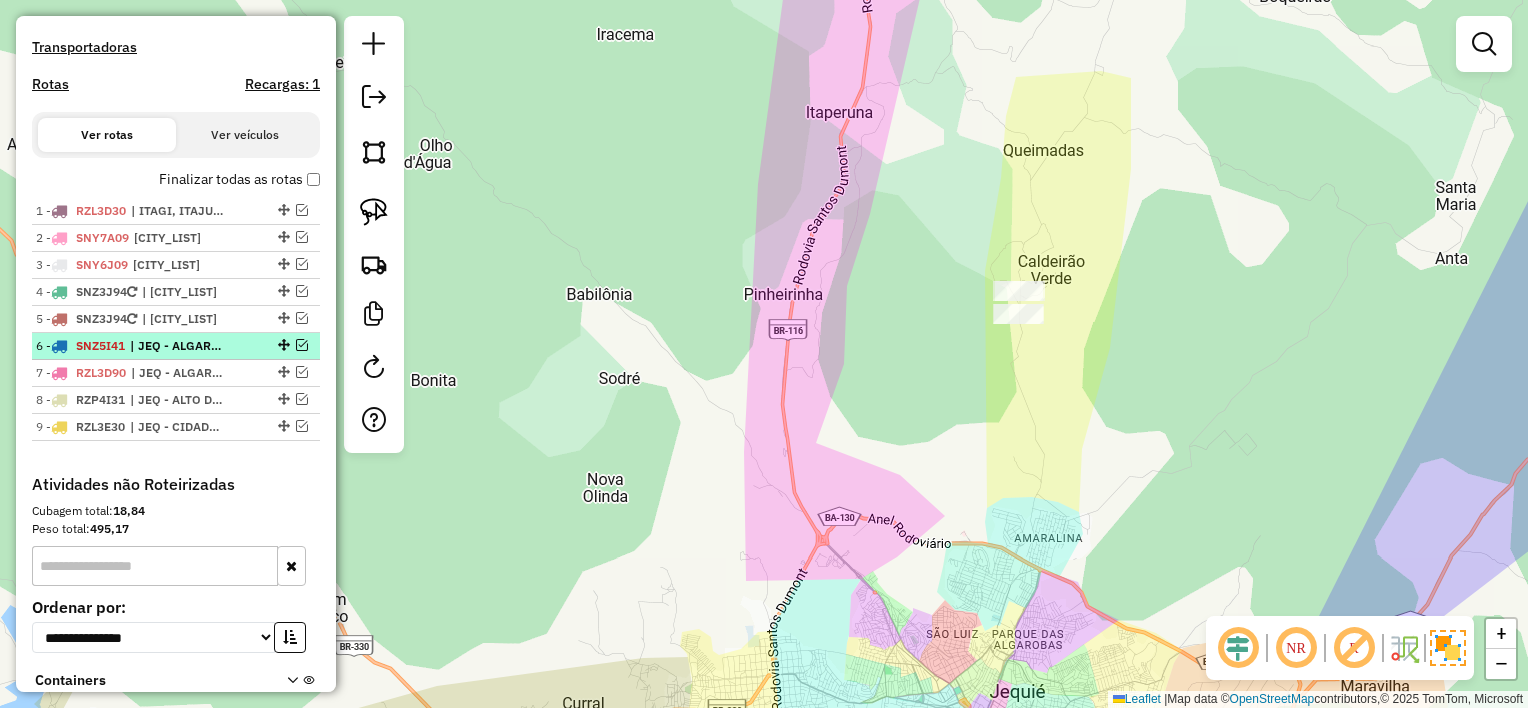 click at bounding box center [302, 345] 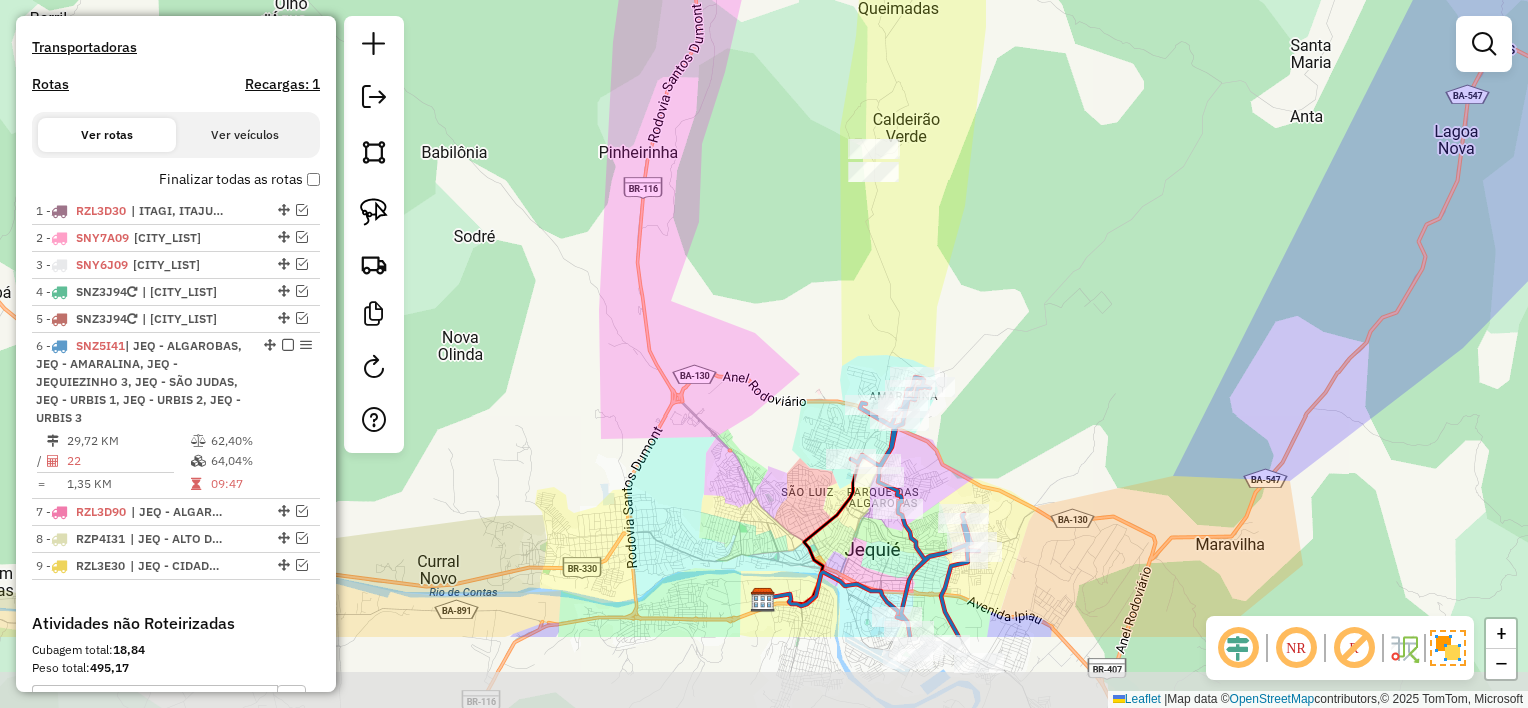 drag, startPoint x: 884, startPoint y: 455, endPoint x: 763, endPoint y: 332, distance: 172.53986 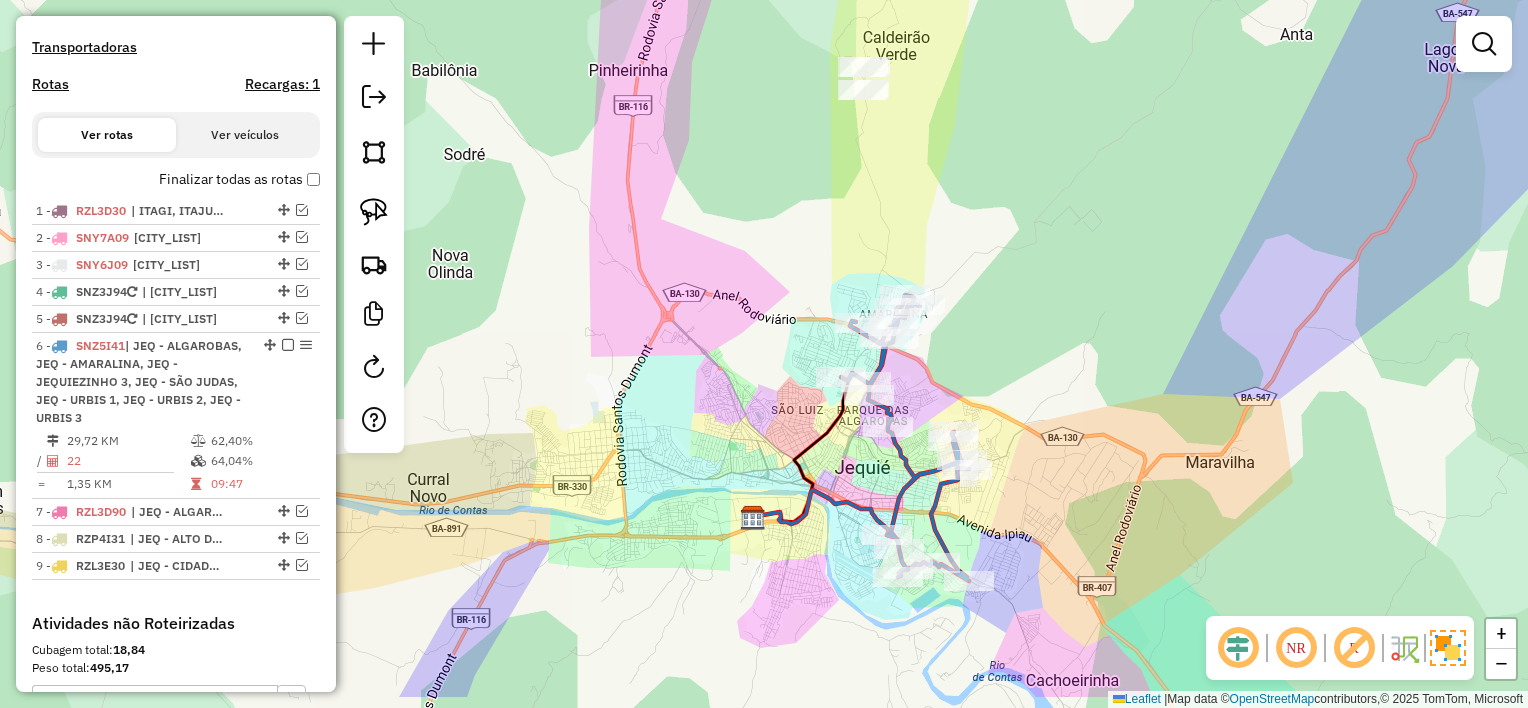 drag, startPoint x: 1058, startPoint y: 416, endPoint x: 1044, endPoint y: 331, distance: 86.145226 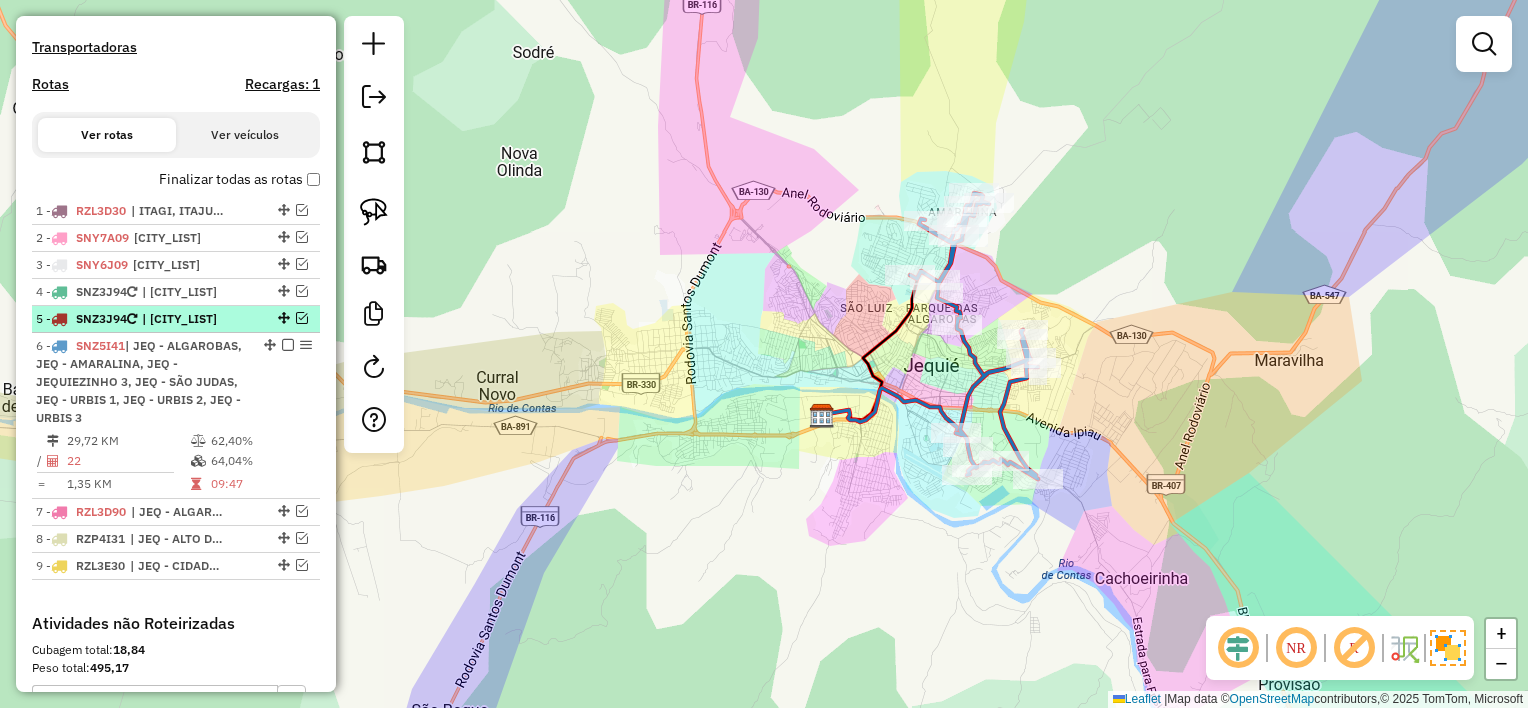 click at bounding box center [302, 318] 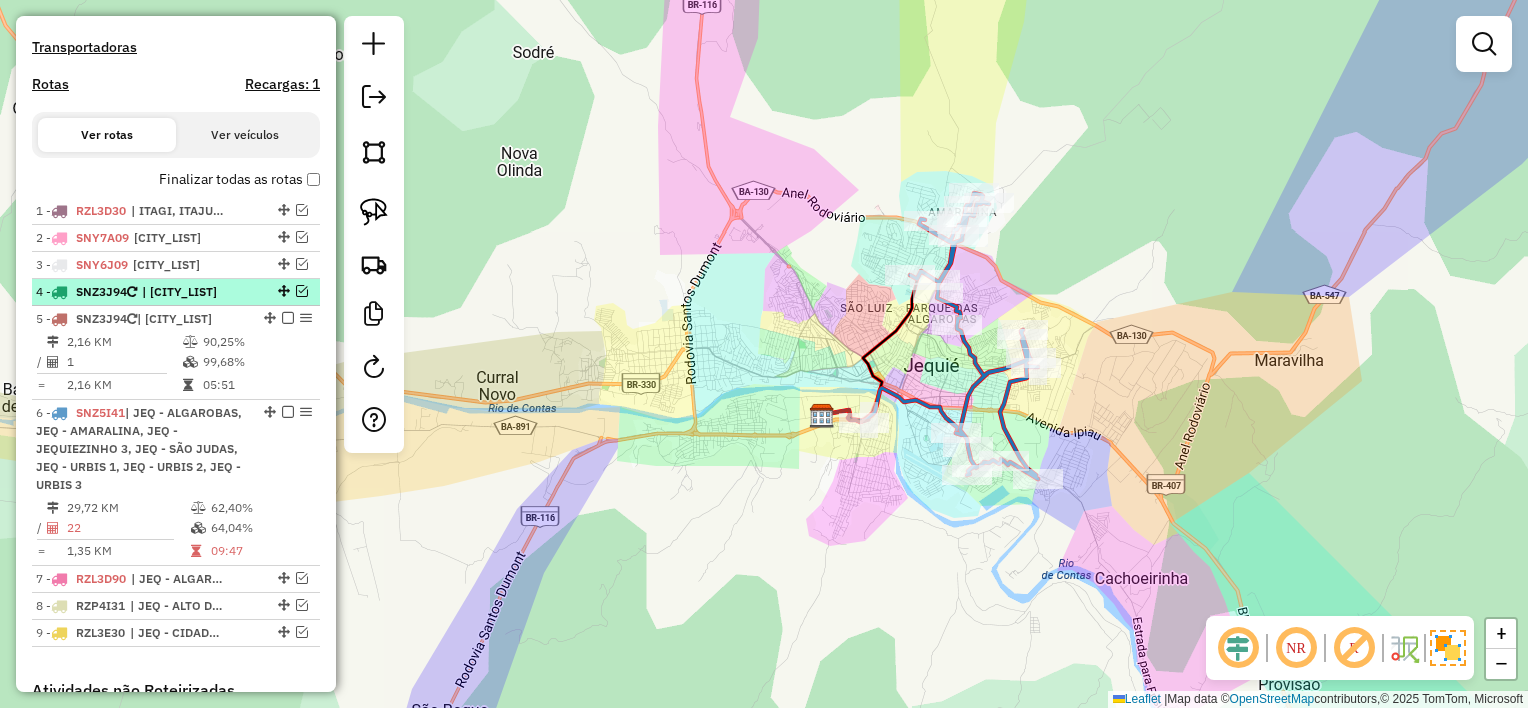 click at bounding box center [302, 291] 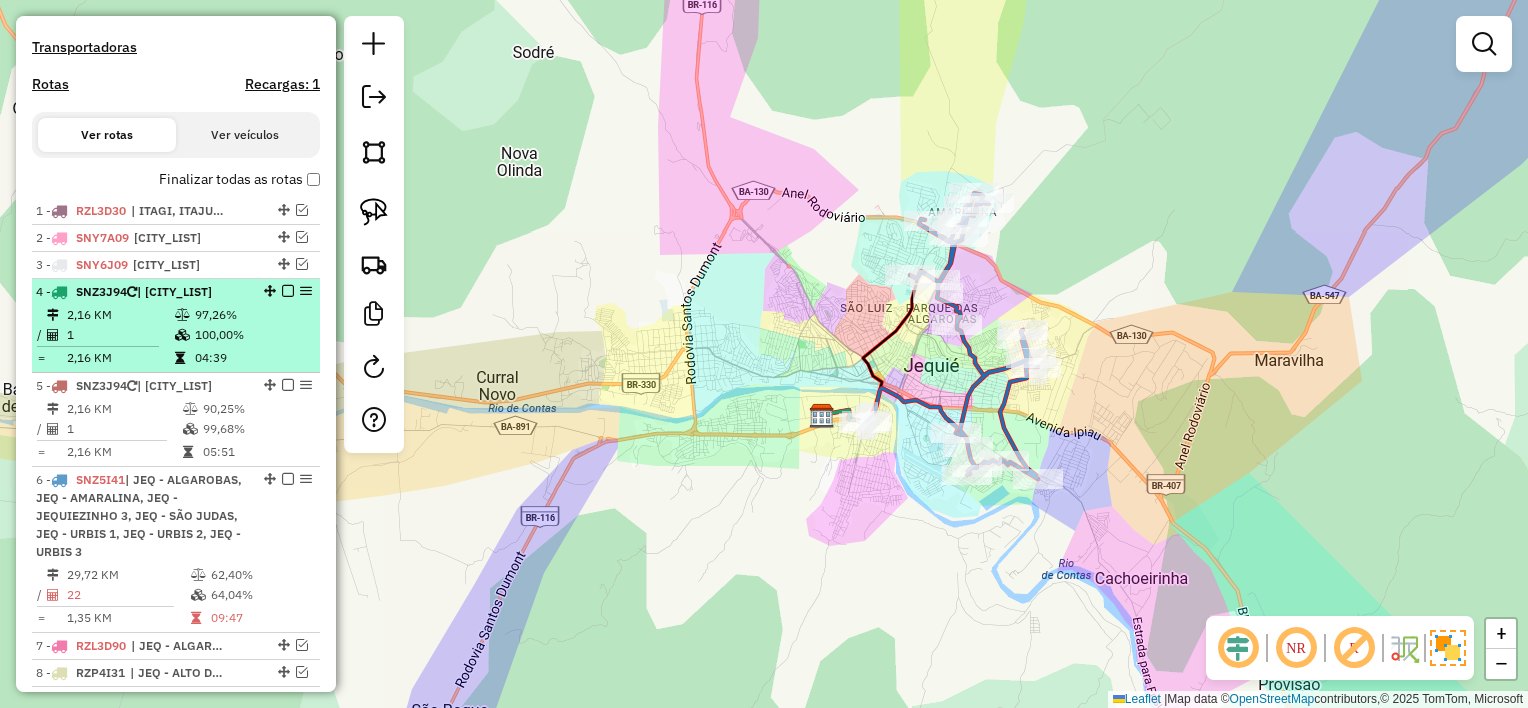 click at bounding box center [288, 291] 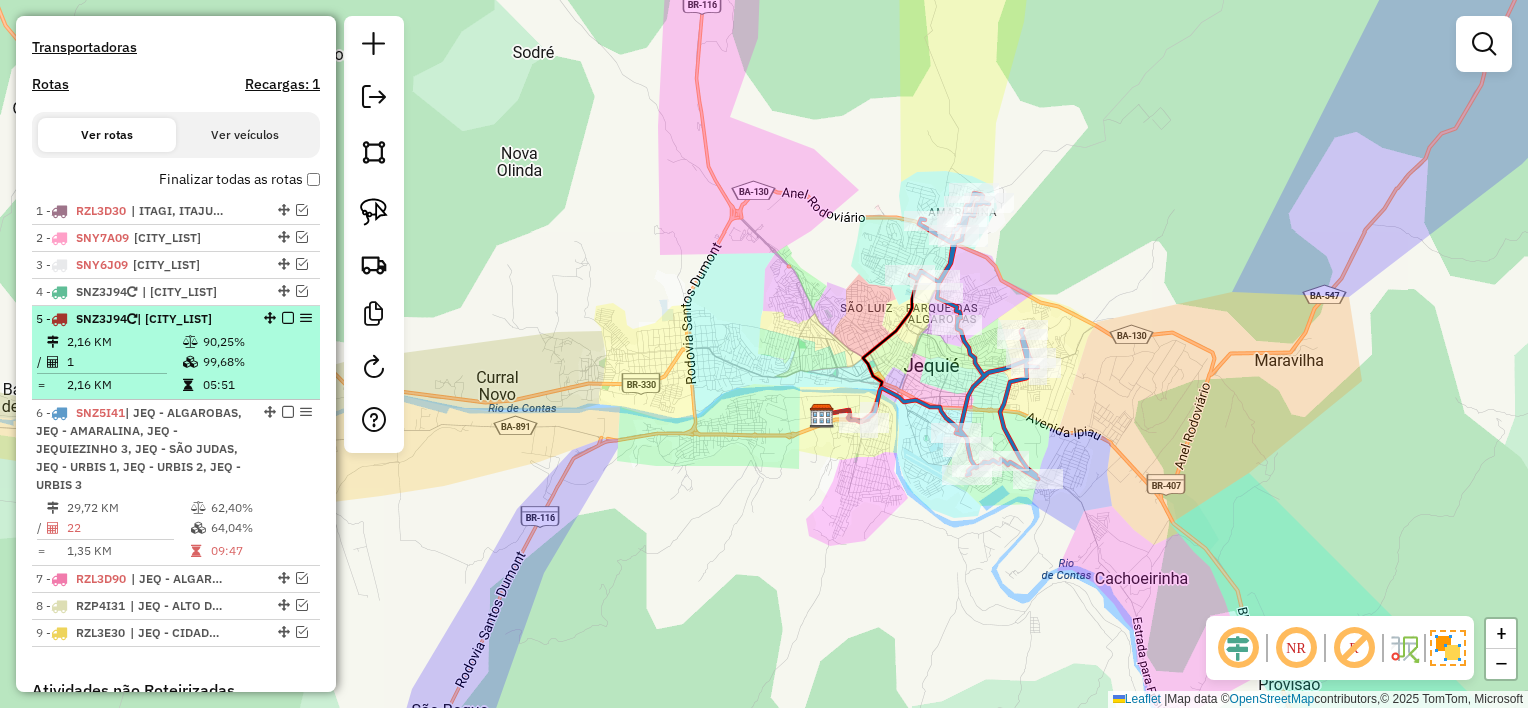 click at bounding box center [288, 318] 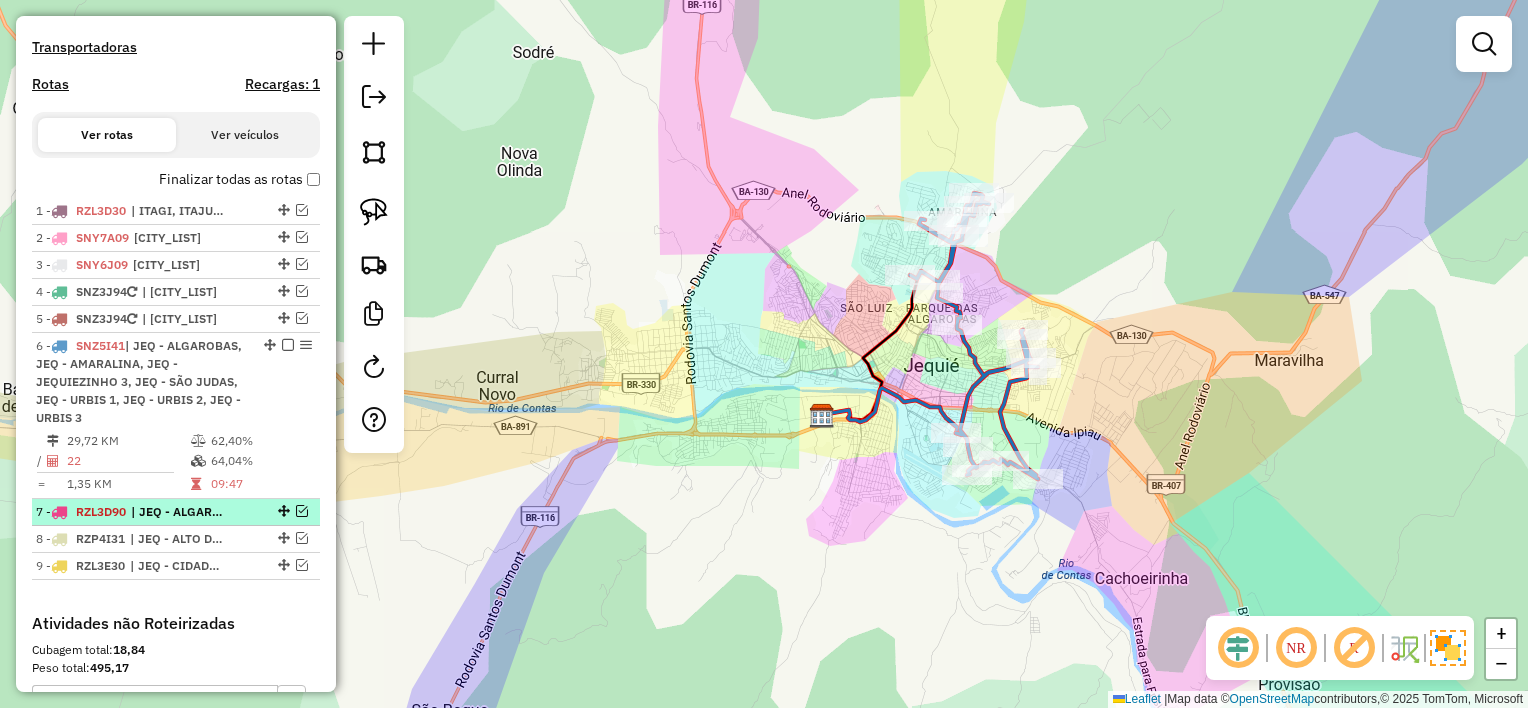 click at bounding box center [302, 511] 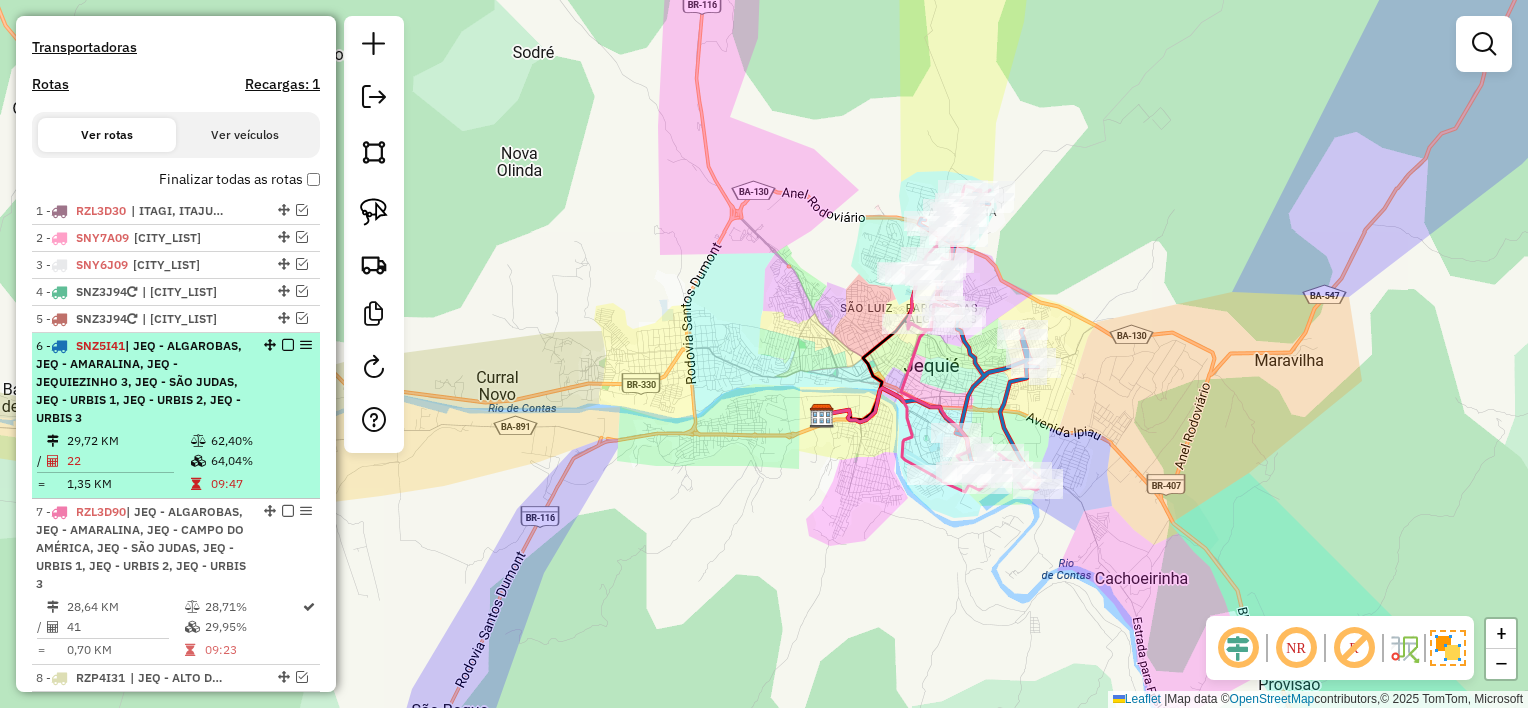 scroll, scrollTop: 717, scrollLeft: 0, axis: vertical 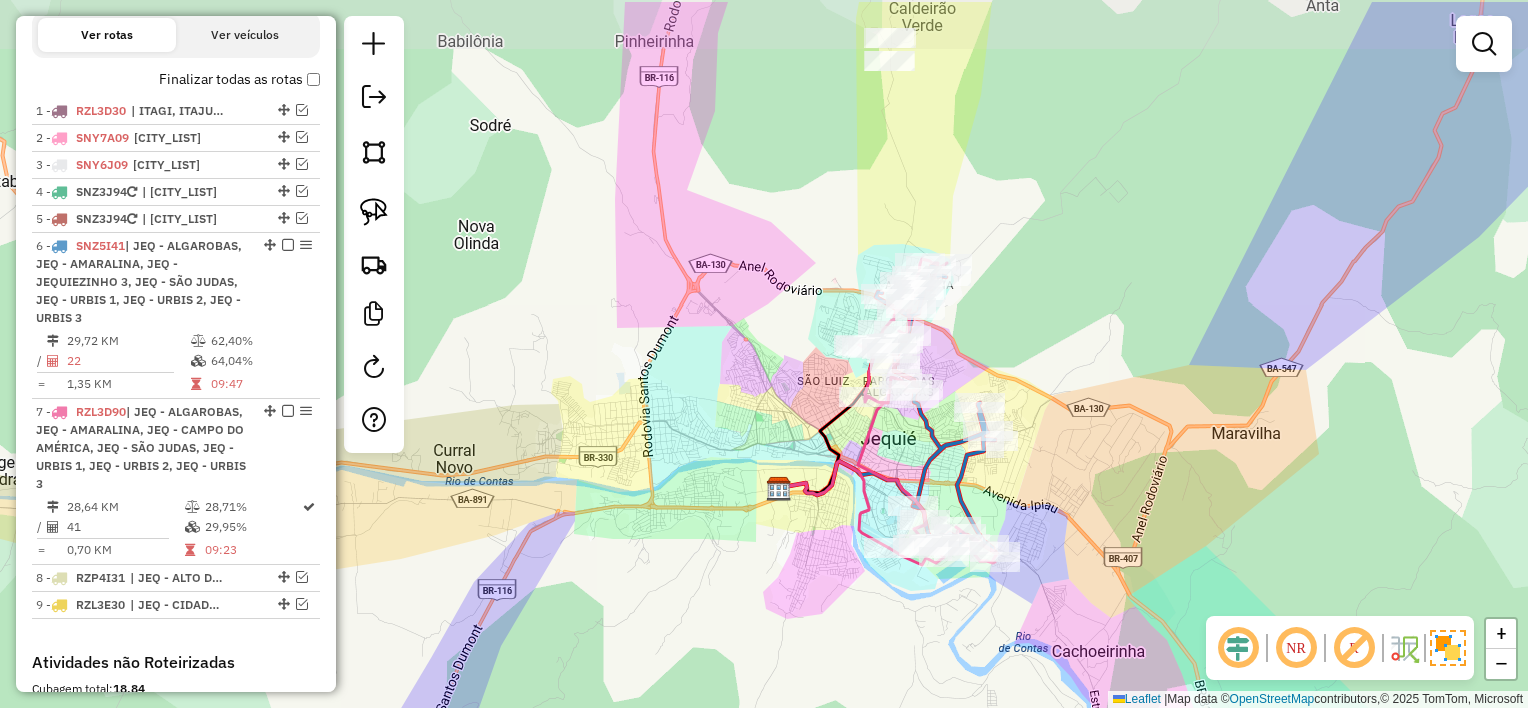 drag, startPoint x: 800, startPoint y: 248, endPoint x: 785, endPoint y: 271, distance: 27.45906 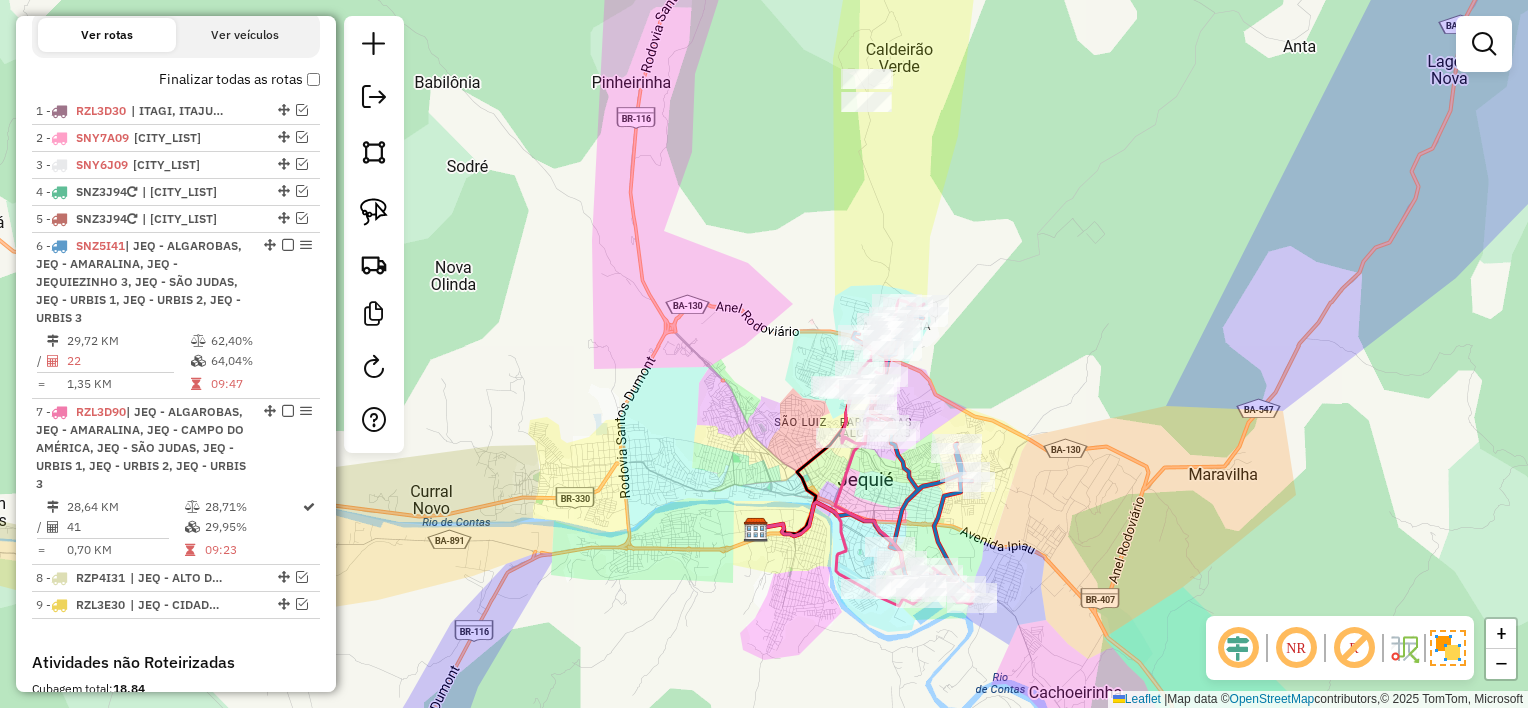 drag, startPoint x: 845, startPoint y: 246, endPoint x: 805, endPoint y: 263, distance: 43.462627 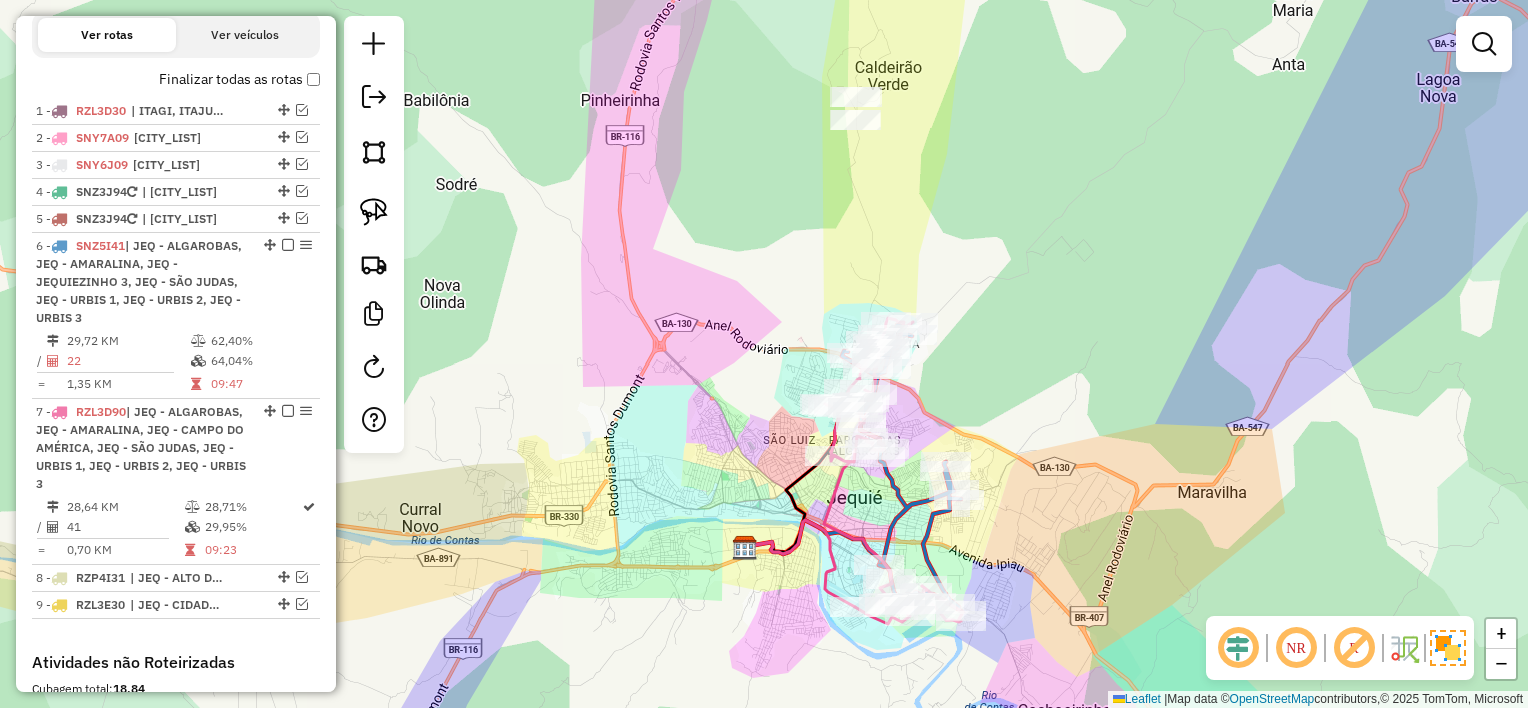 click on "Janela de atendimento Grade de atendimento Capacidade Transportadoras Veículos Cliente Pedidos  Rotas Selecione os dias de semana para filtrar as janelas de atendimento  Seg   Ter   Qua   Qui   Sex   Sáb   Dom  Informe o período da janela de atendimento: De: Até:  Filtrar exatamente a janela do cliente  Considerar janela de atendimento padrão  Selecione os dias de semana para filtrar as grades de atendimento  Seg   Ter   Qua   Qui   Sex   Sáb   Dom   Considerar clientes sem dia de atendimento cadastrado  Clientes fora do dia de atendimento selecionado Filtrar as atividades entre os valores definidos abaixo:  Peso mínimo:   Peso máximo:   Cubagem mínima:   Cubagem máxima:   De:   Até:  Filtrar as atividades entre o tempo de atendimento definido abaixo:  De:   Até:   Considerar capacidade total dos clientes não roteirizados Transportadora: Selecione um ou mais itens Tipo de veículo: Selecione um ou mais itens Veículo: Selecione um ou mais itens Motorista: Selecione um ou mais itens Nome: Rótulo:" 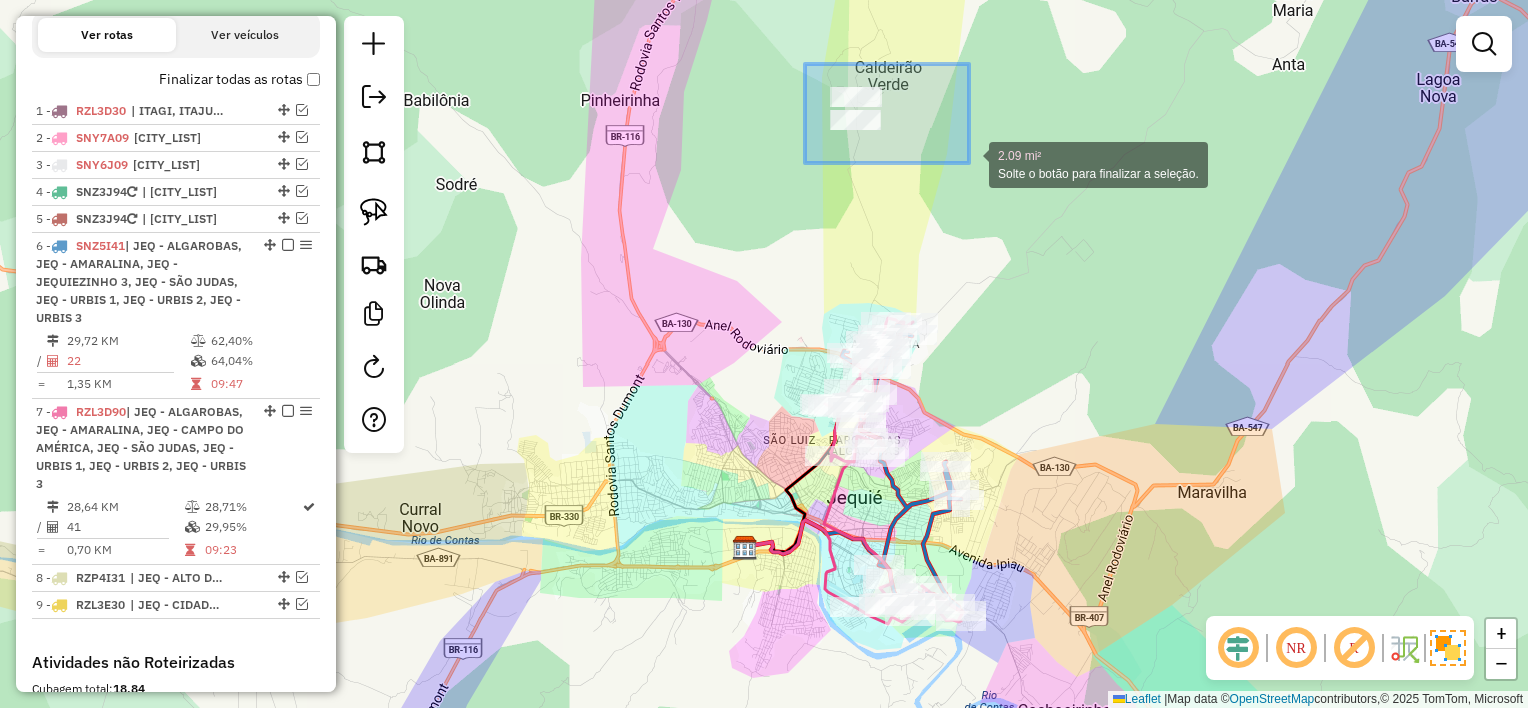 drag, startPoint x: 805, startPoint y: 64, endPoint x: 969, endPoint y: 163, distance: 191.5646 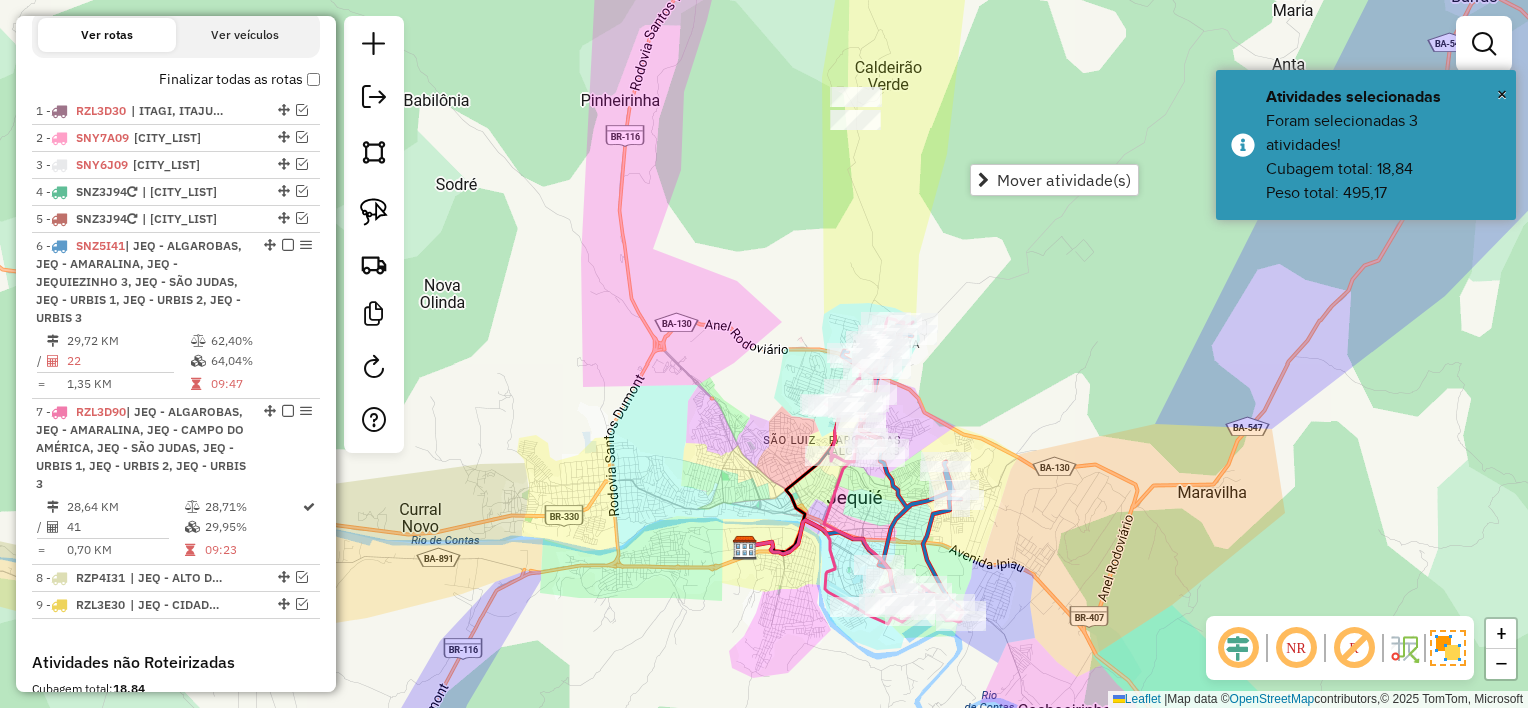 drag, startPoint x: 378, startPoint y: 214, endPoint x: 657, endPoint y: 152, distance: 285.80588 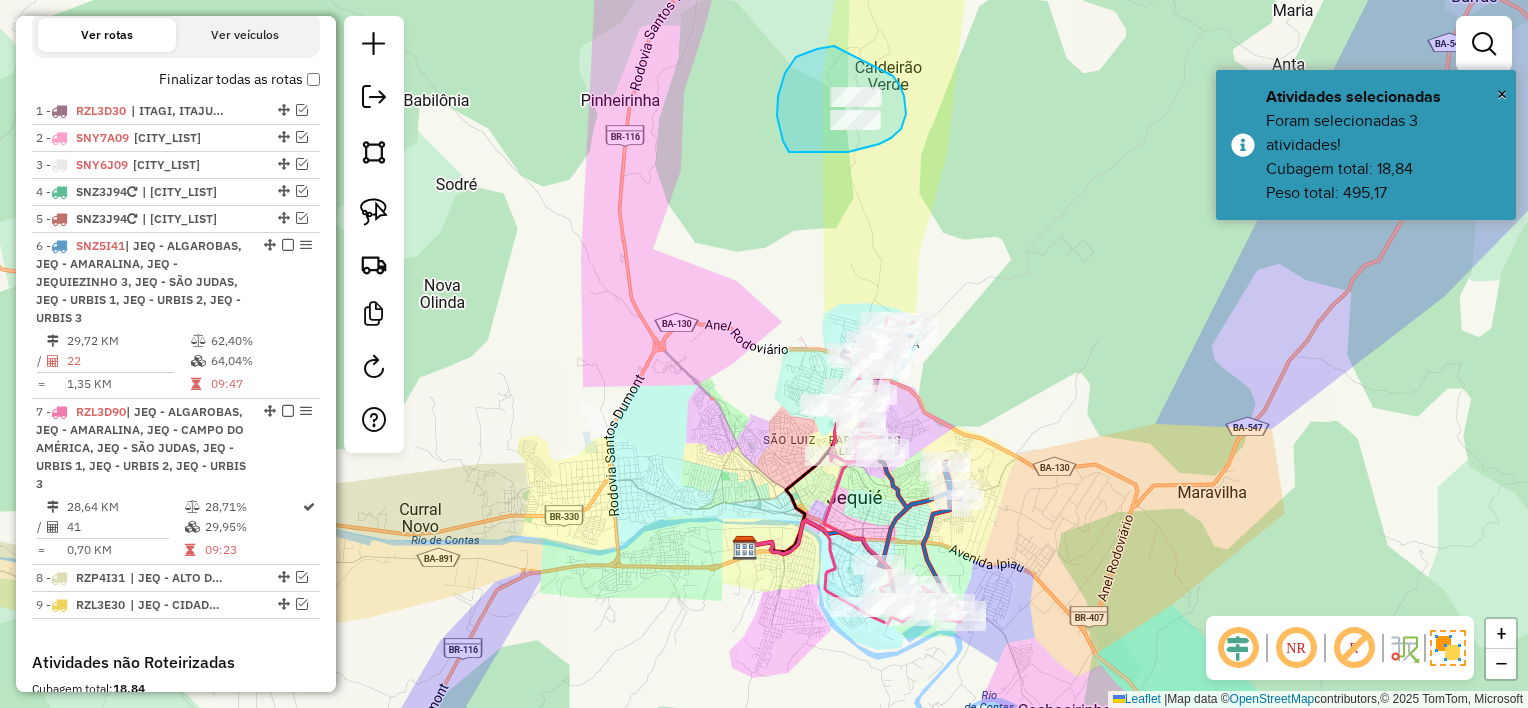drag, startPoint x: 896, startPoint y: 80, endPoint x: 868, endPoint y: 45, distance: 44.82187 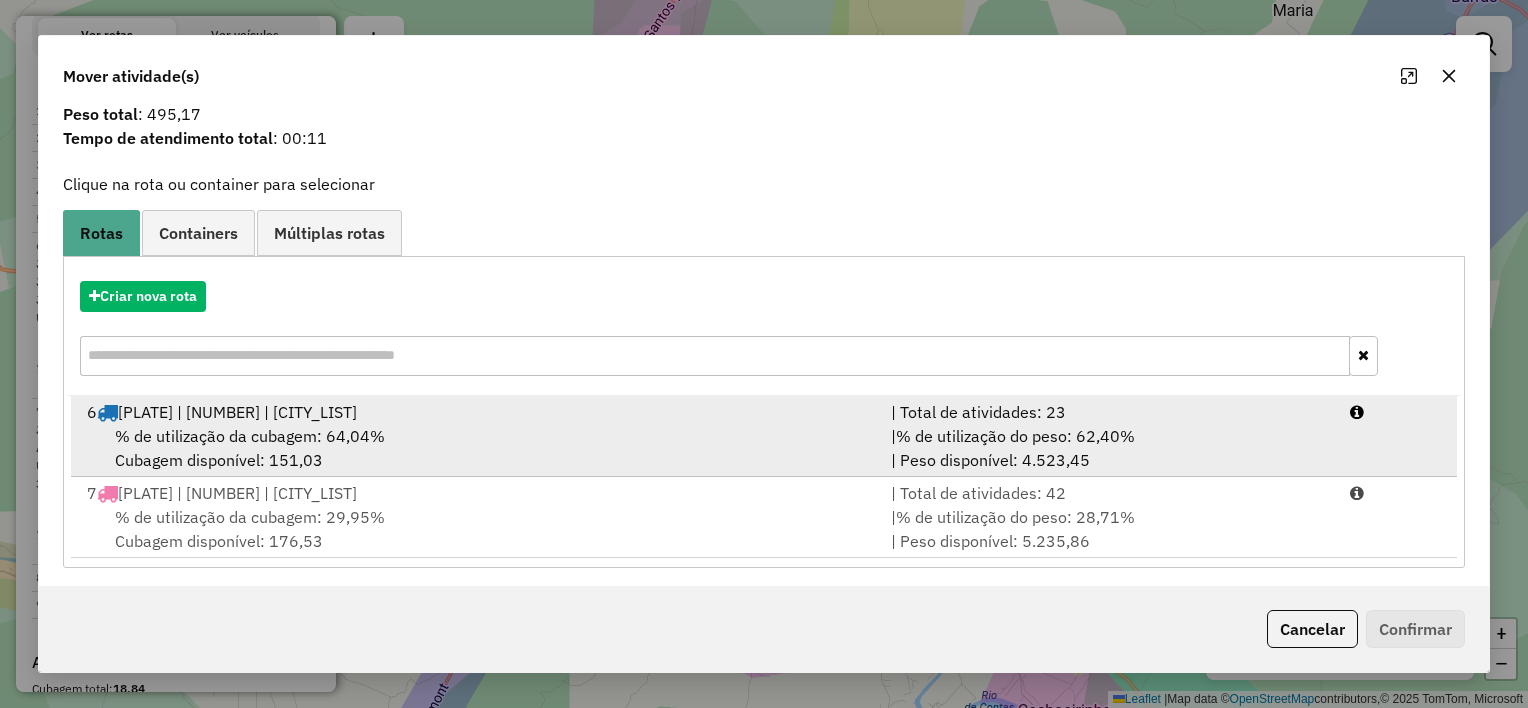 scroll, scrollTop: 115, scrollLeft: 0, axis: vertical 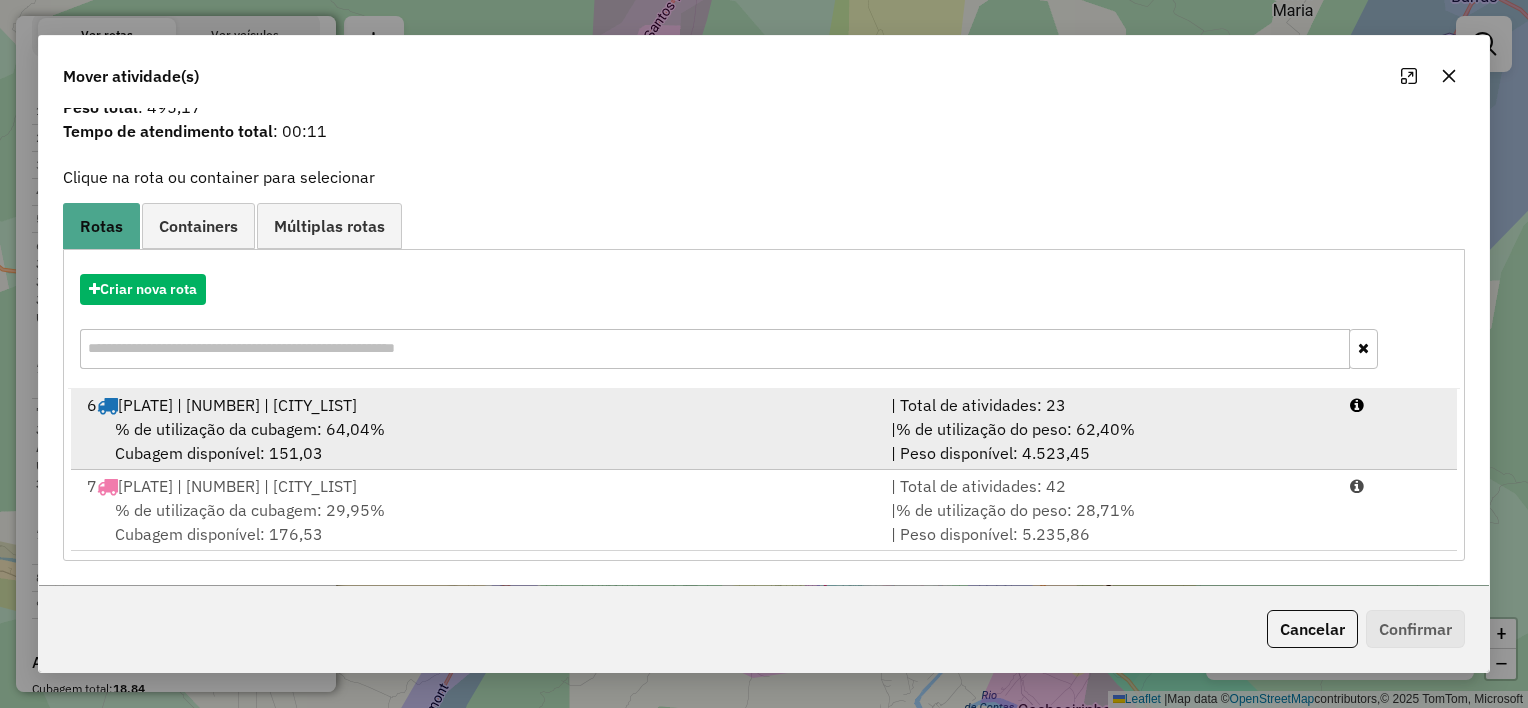 click on "SNZ5I41 | 4 | JEQ - ALGAROBAS, JEQ - AMARALINA, JEQ - JEQUIEZINHO 3, JEQ - SÃO JUDAS, JEQ - URBIS 1, JEQ - URBIS 2, JEQ - URBIS 3" at bounding box center [237, 405] 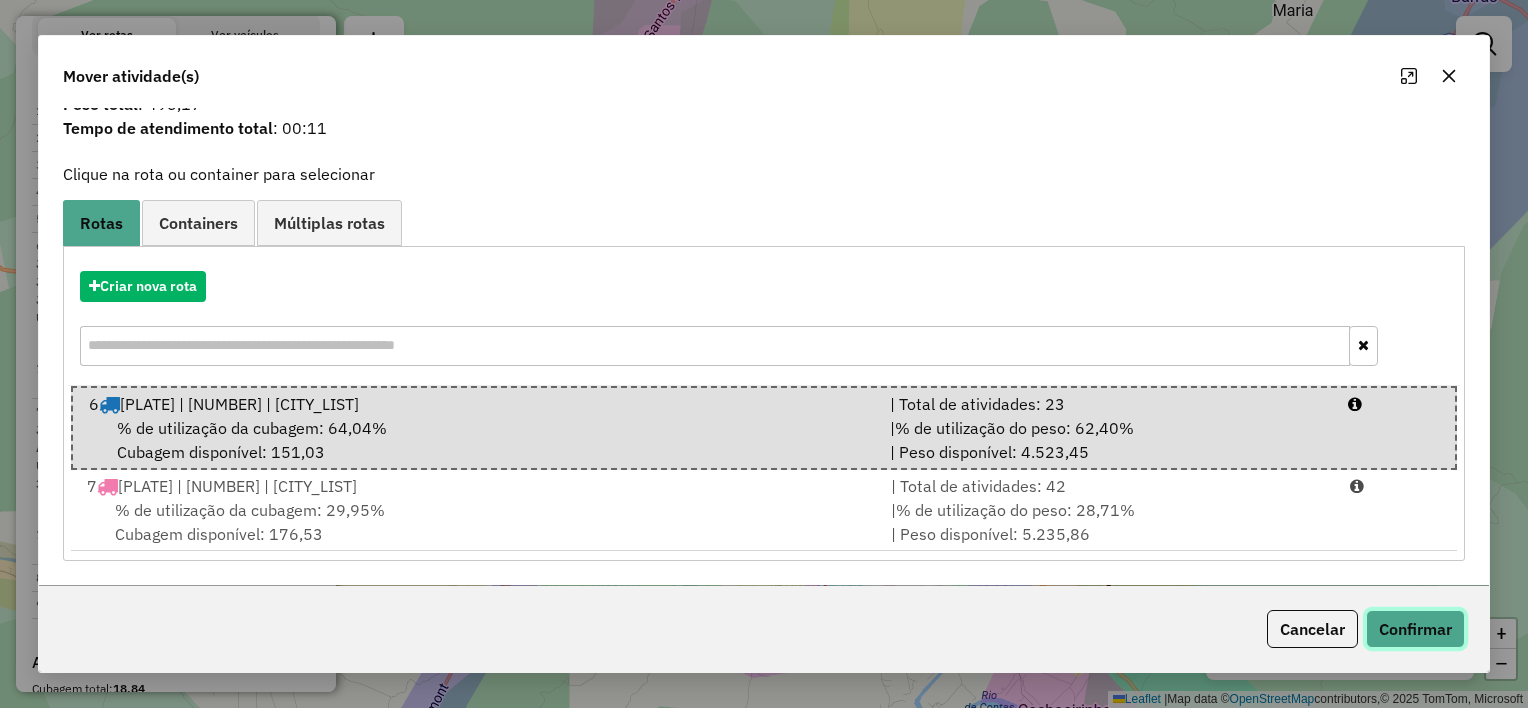 click on "Confirmar" 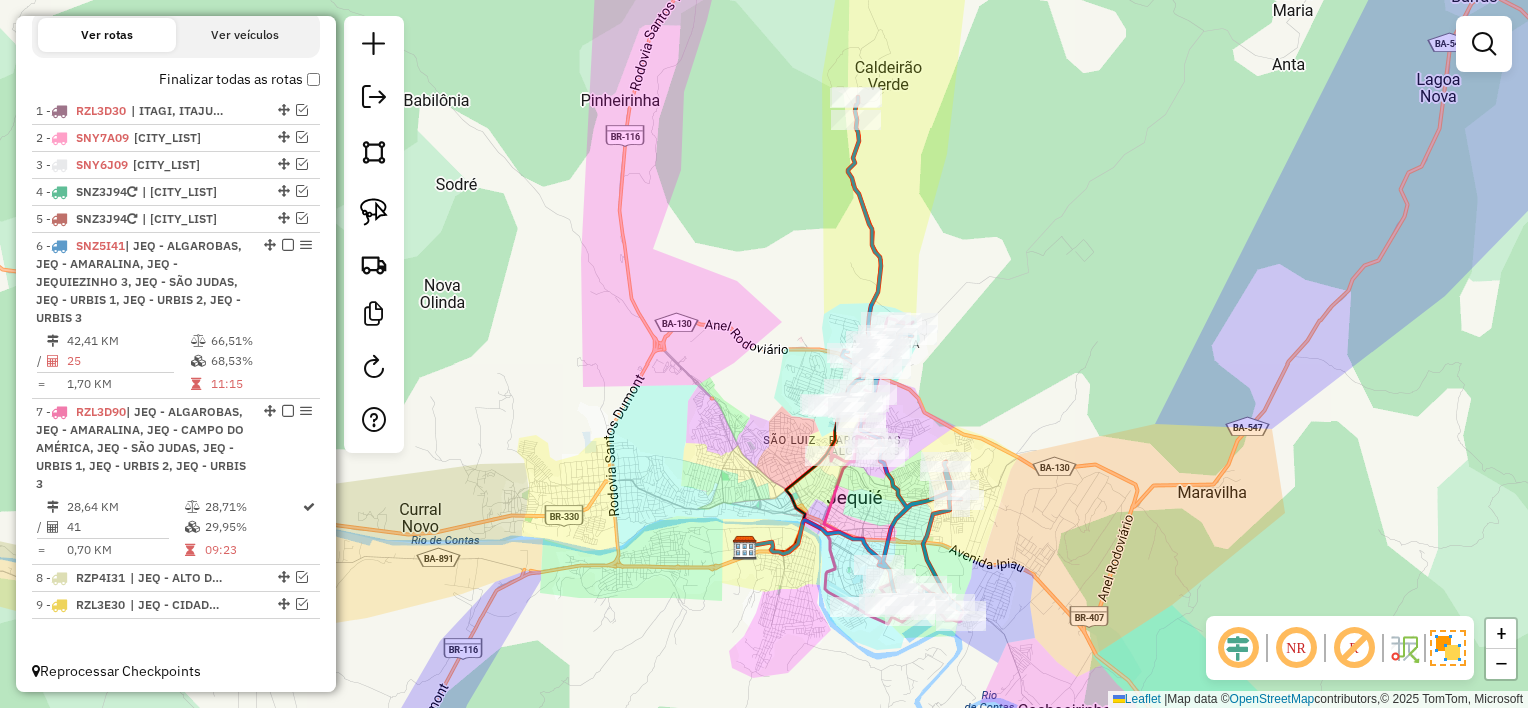 scroll, scrollTop: 0, scrollLeft: 0, axis: both 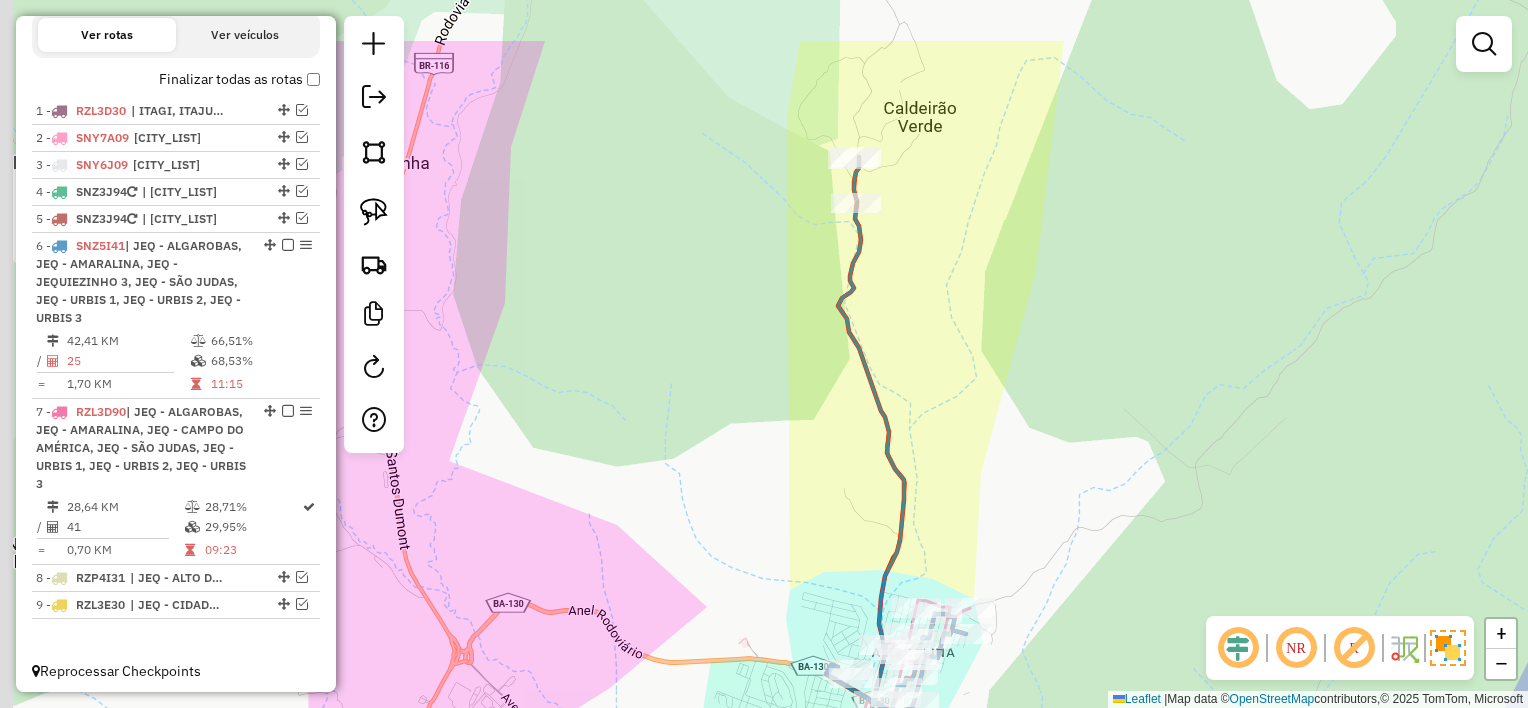 drag, startPoint x: 903, startPoint y: 146, endPoint x: 936, endPoint y: 283, distance: 140.91841 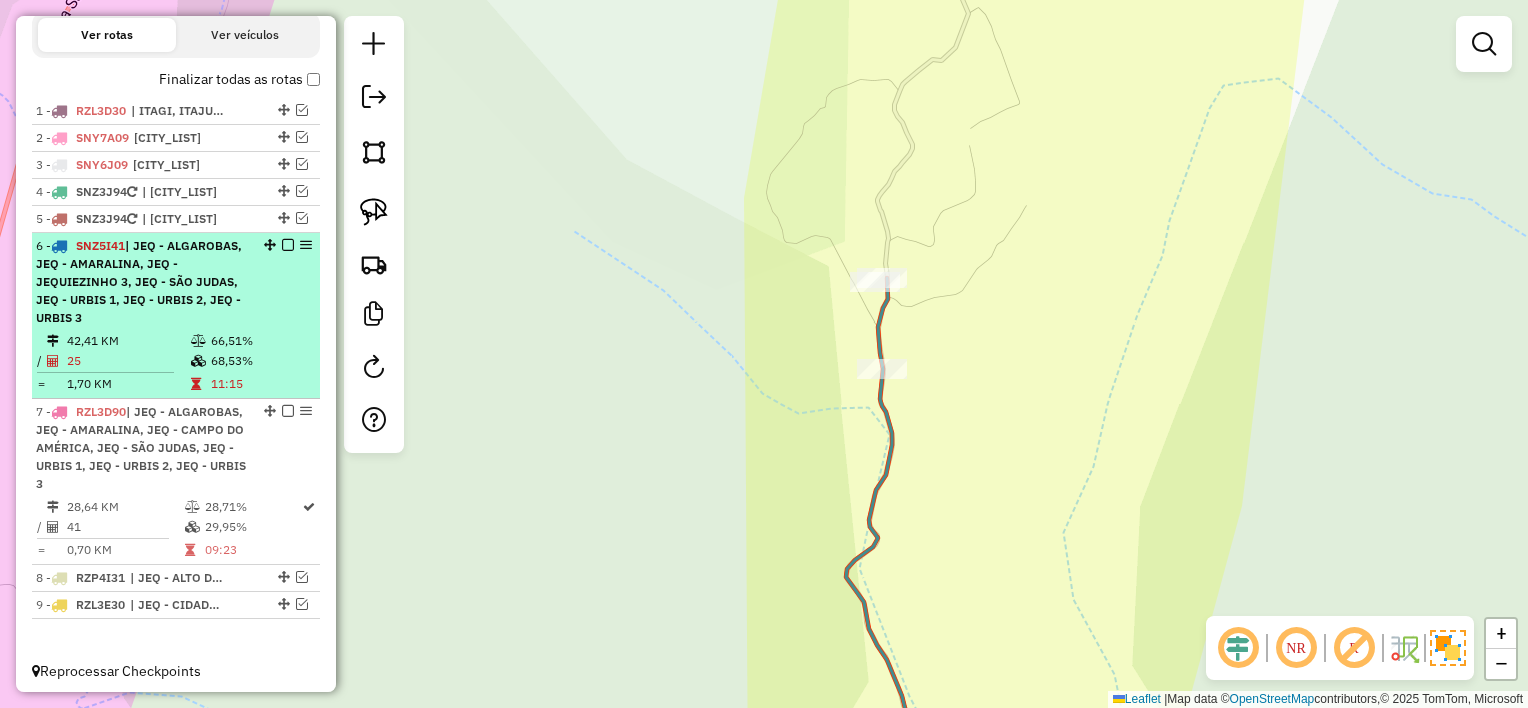 select on "**********" 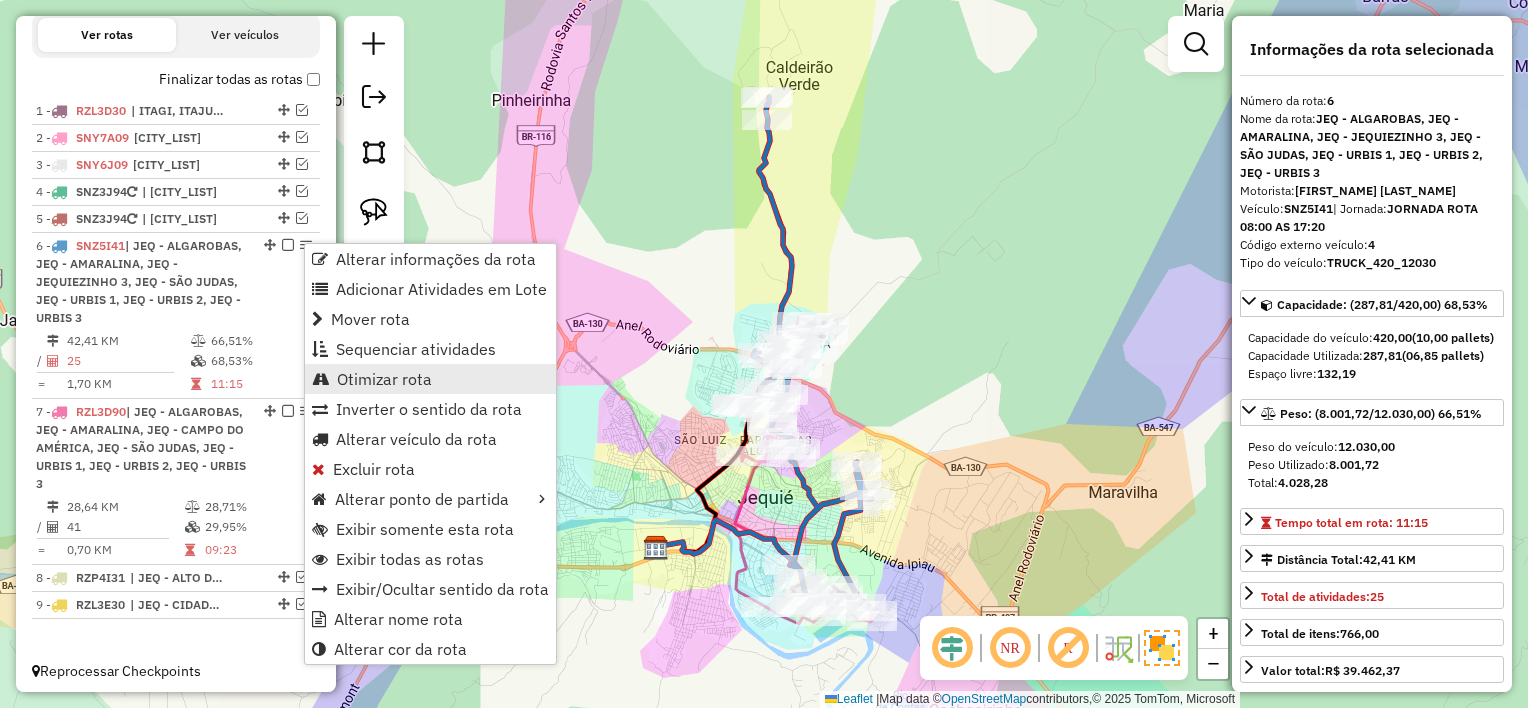 click on "Otimizar rota" at bounding box center [384, 379] 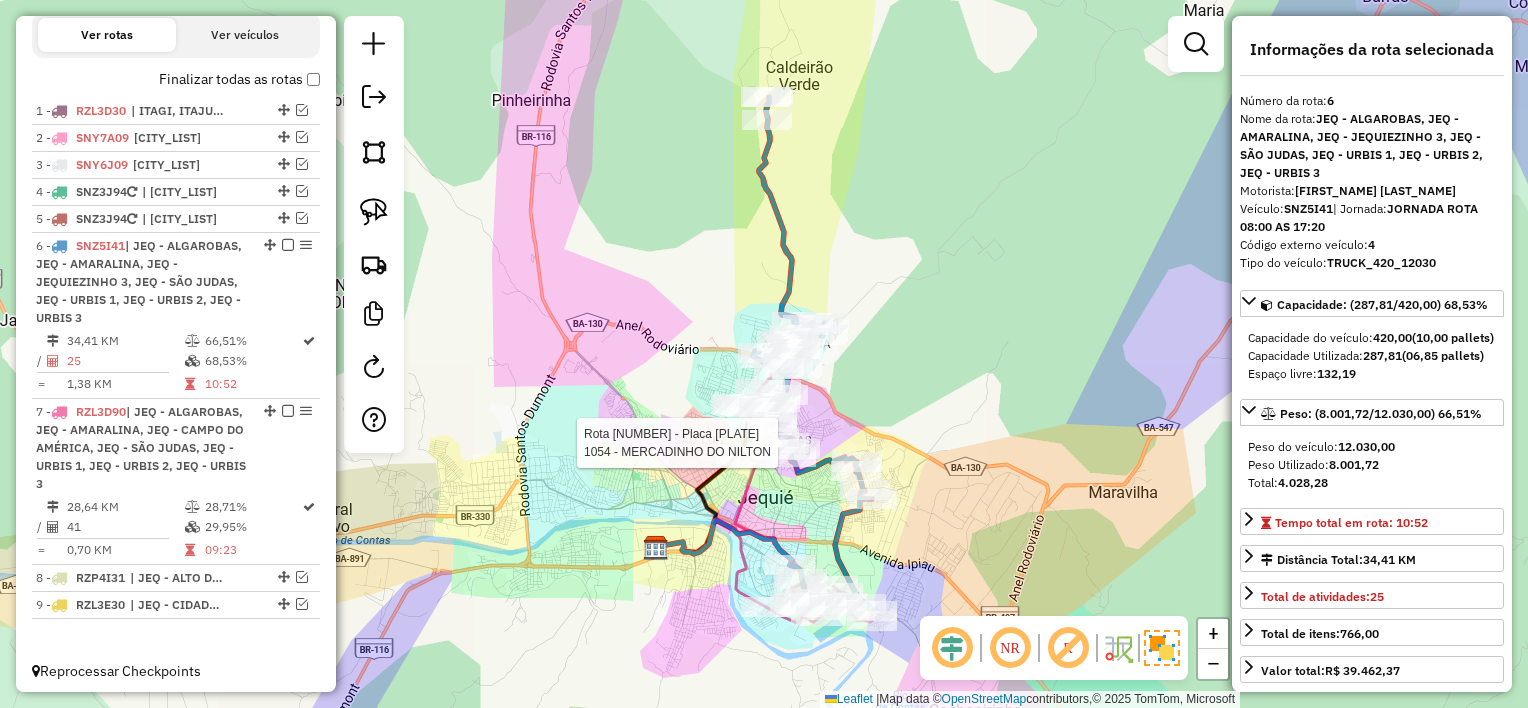 scroll, scrollTop: 720, scrollLeft: 0, axis: vertical 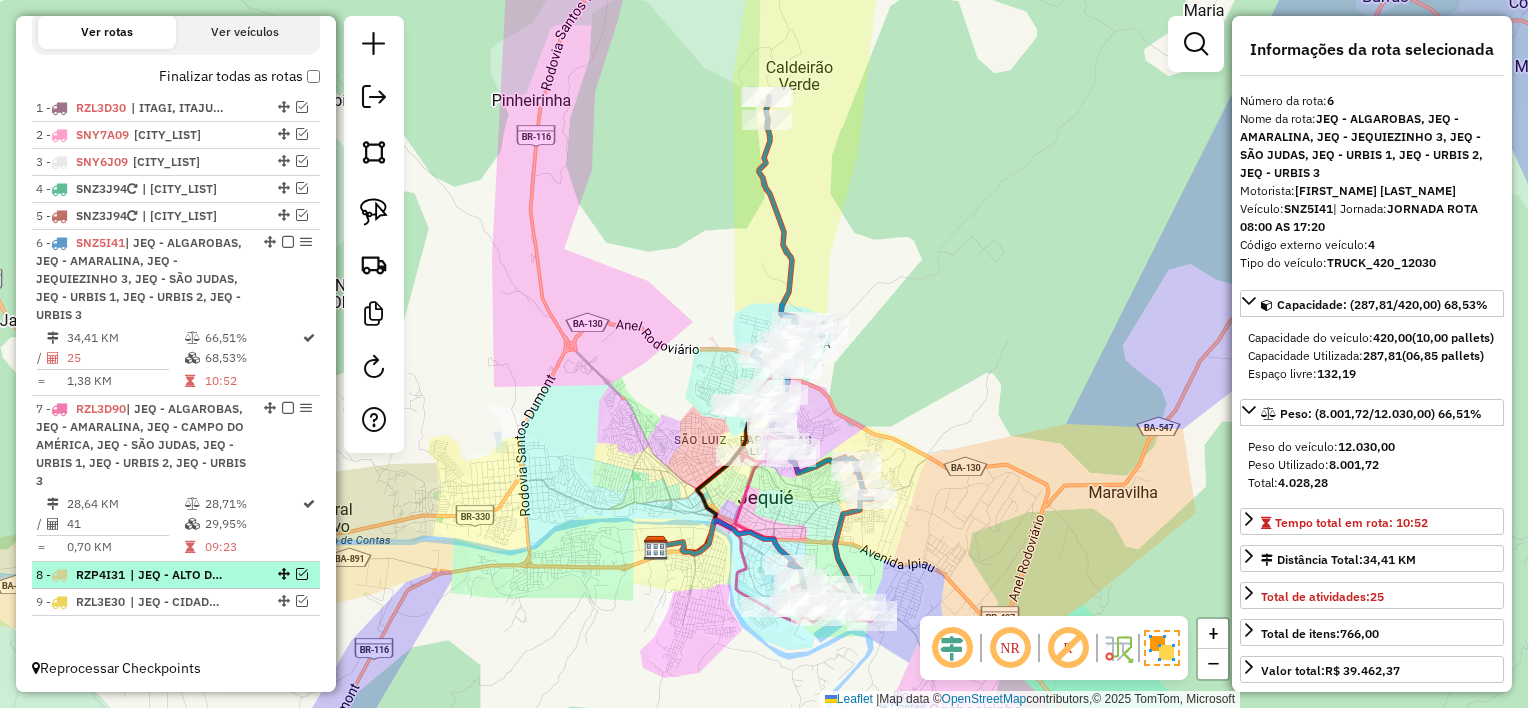 click at bounding box center (302, 574) 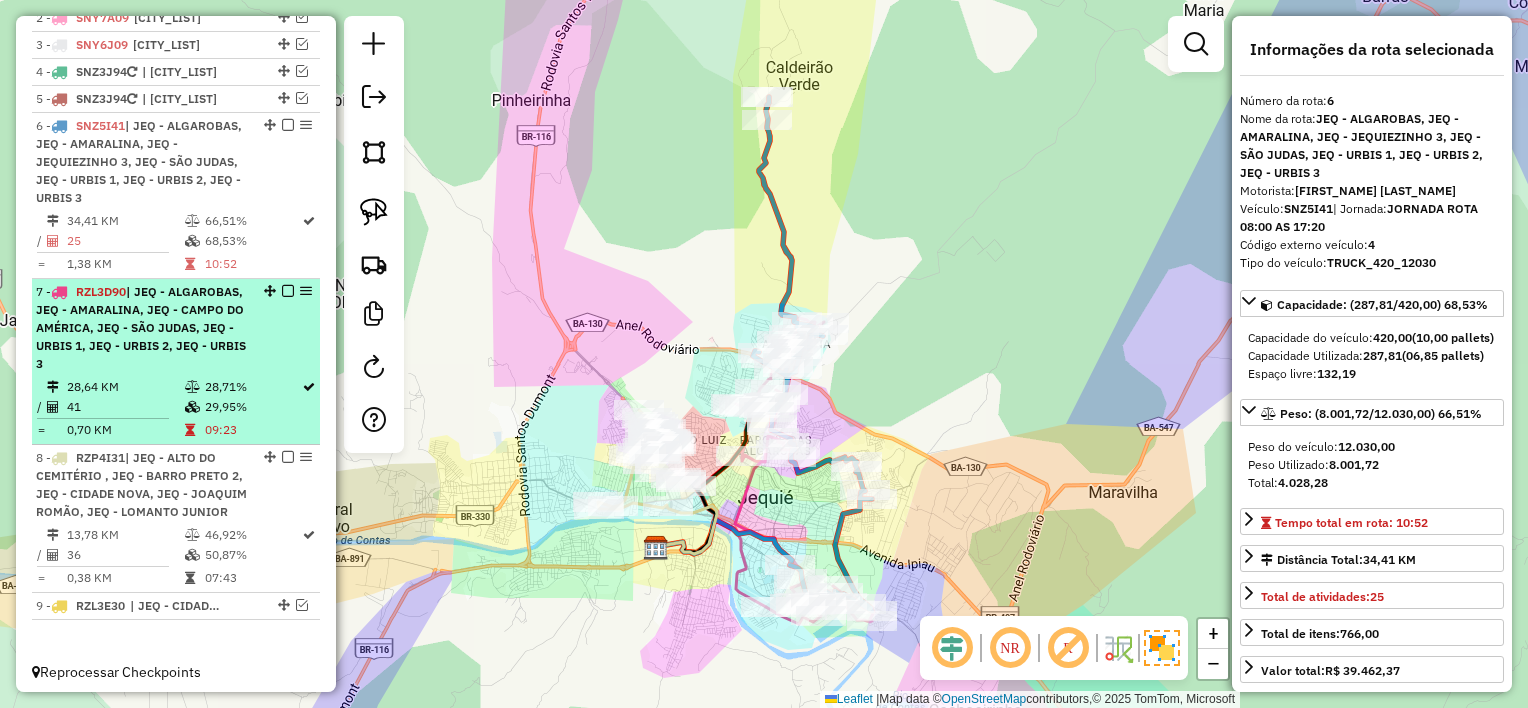 scroll, scrollTop: 842, scrollLeft: 0, axis: vertical 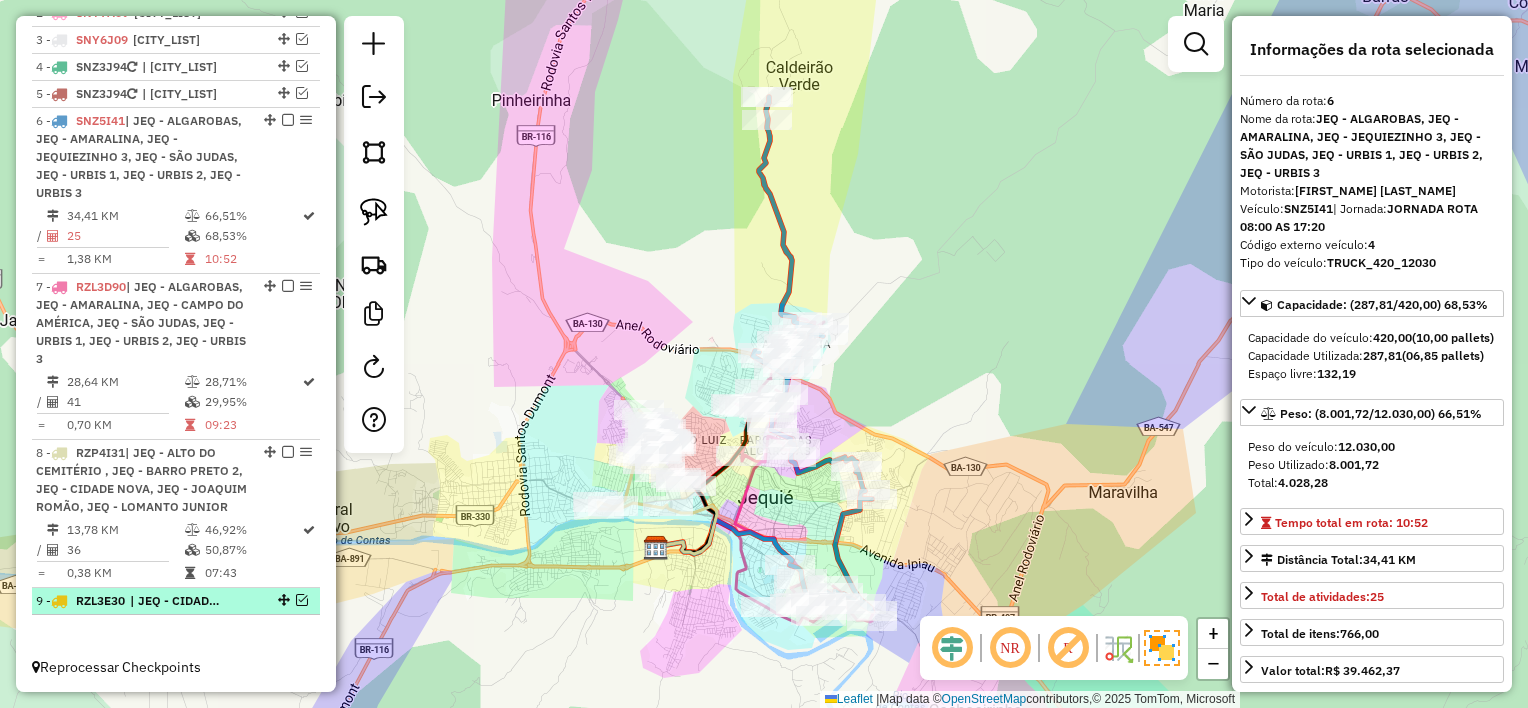 click at bounding box center (302, 600) 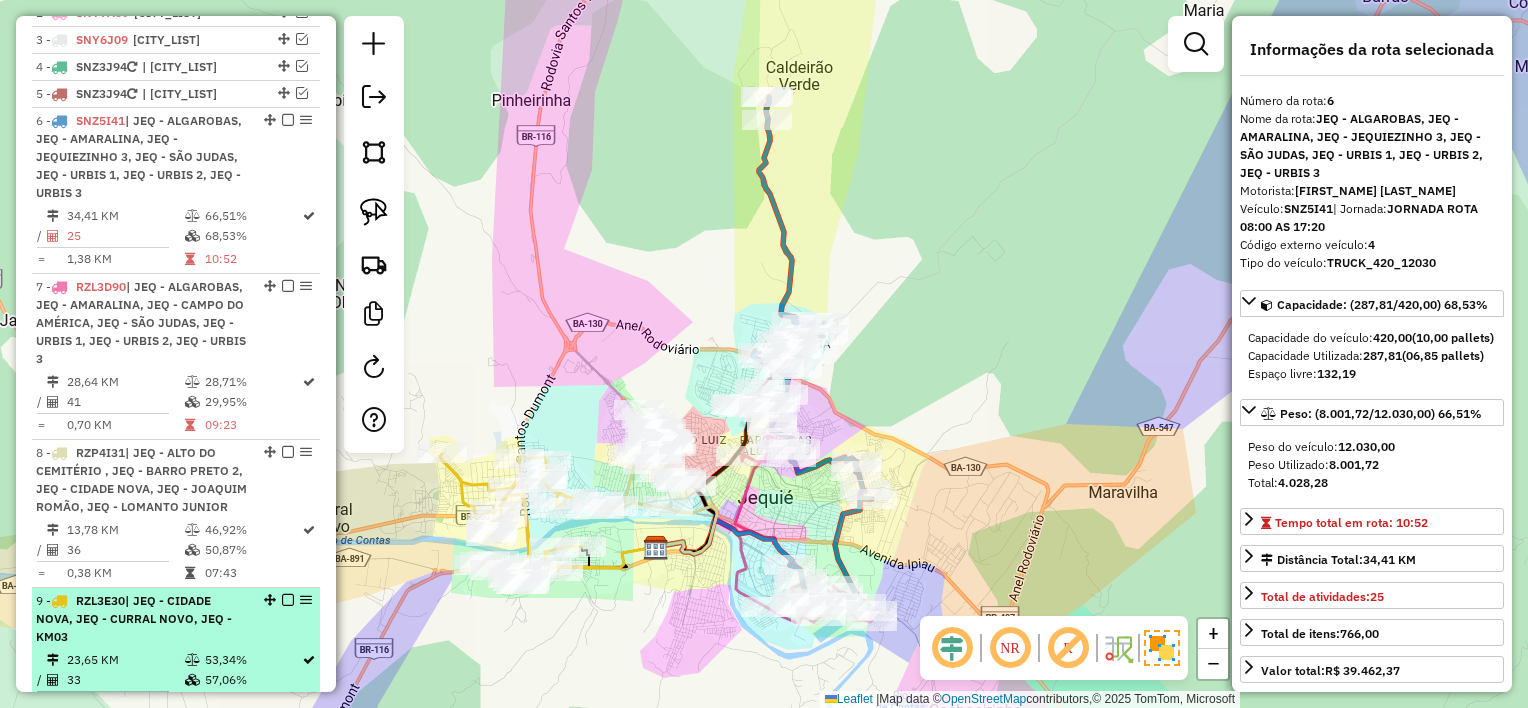 scroll, scrollTop: 944, scrollLeft: 0, axis: vertical 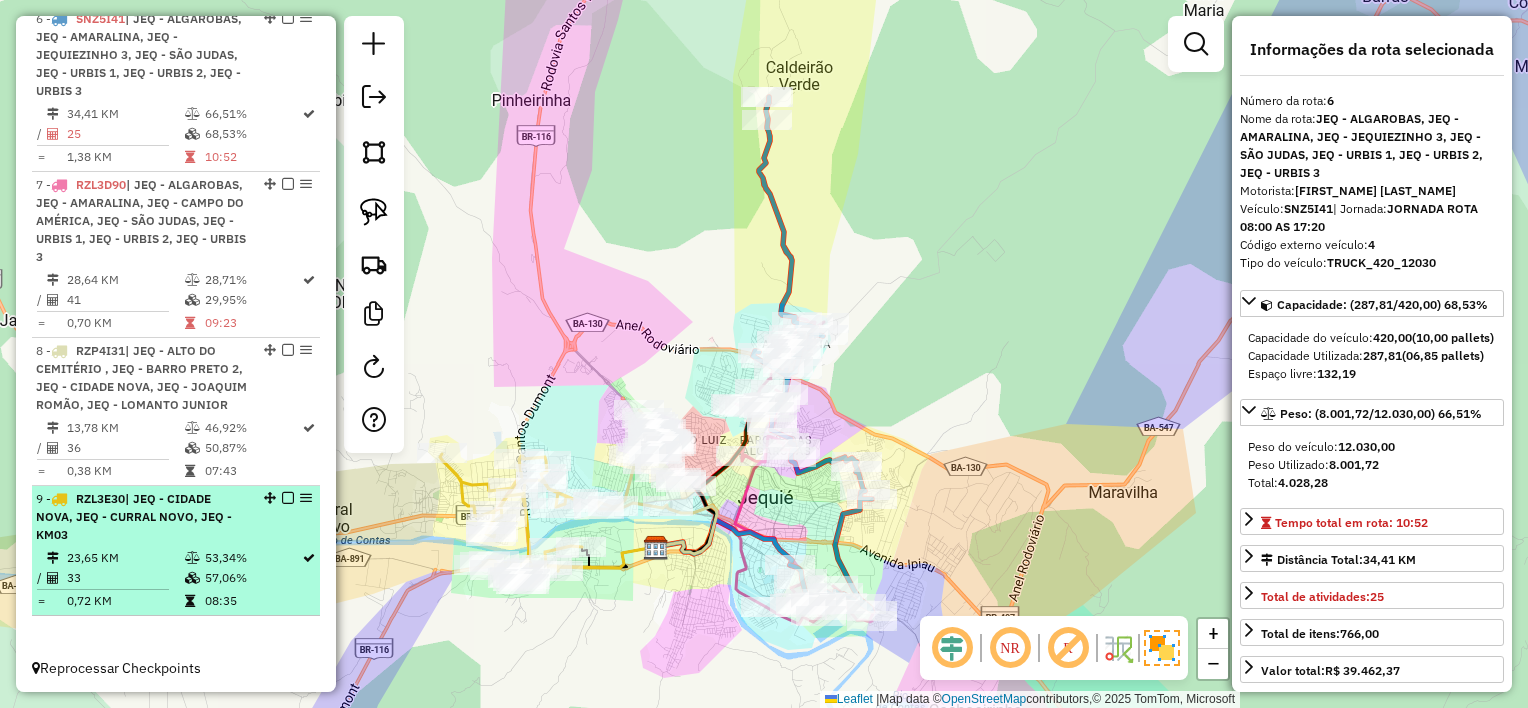 click at bounding box center [288, 498] 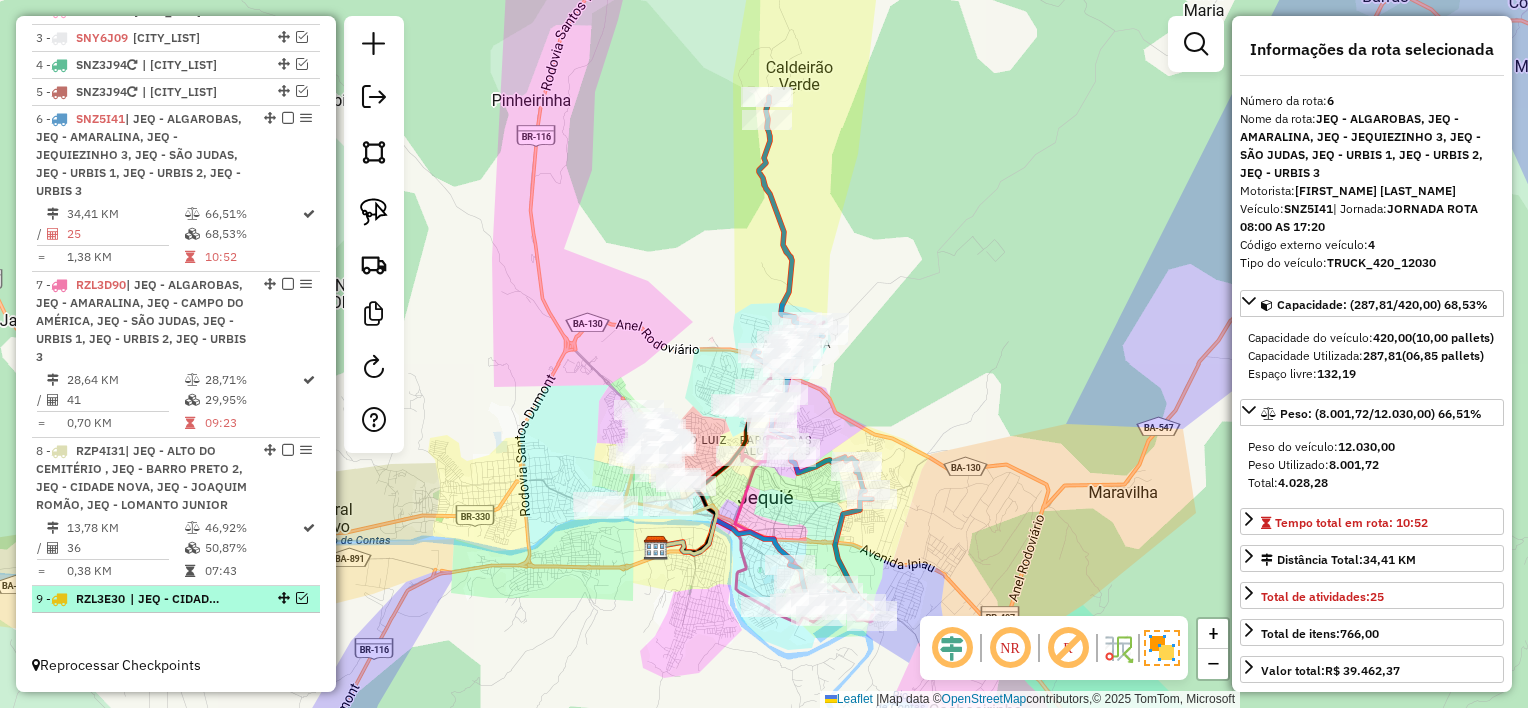 scroll, scrollTop: 842, scrollLeft: 0, axis: vertical 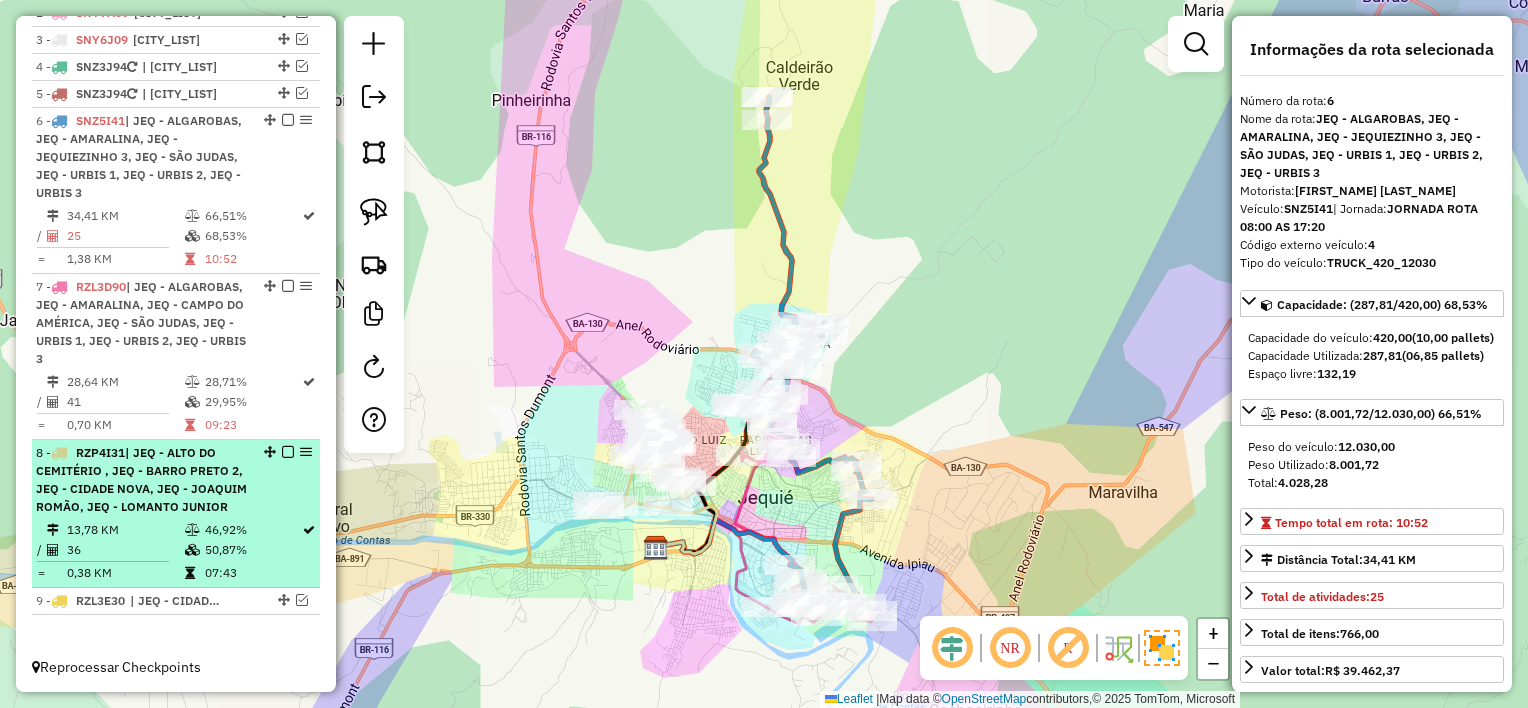 click at bounding box center (288, 452) 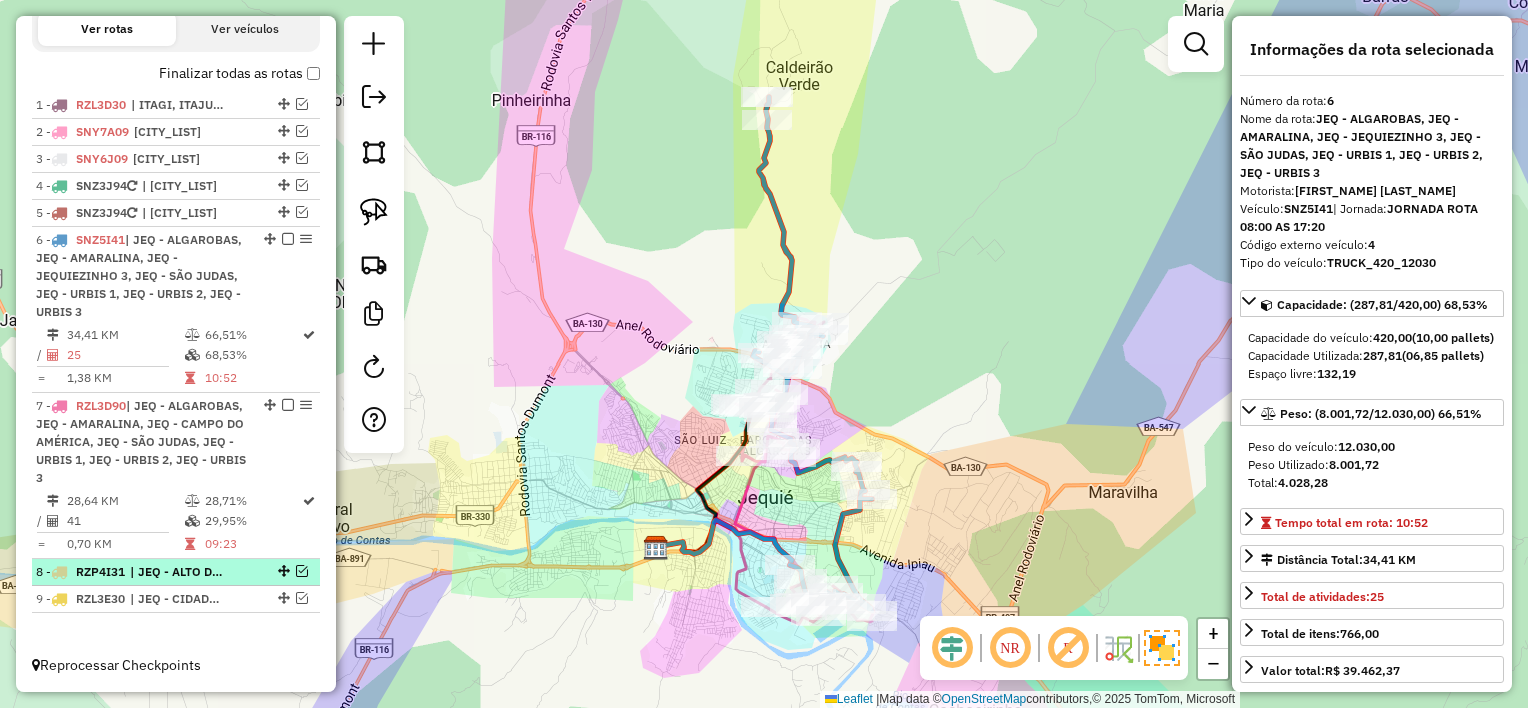 scroll, scrollTop: 720, scrollLeft: 0, axis: vertical 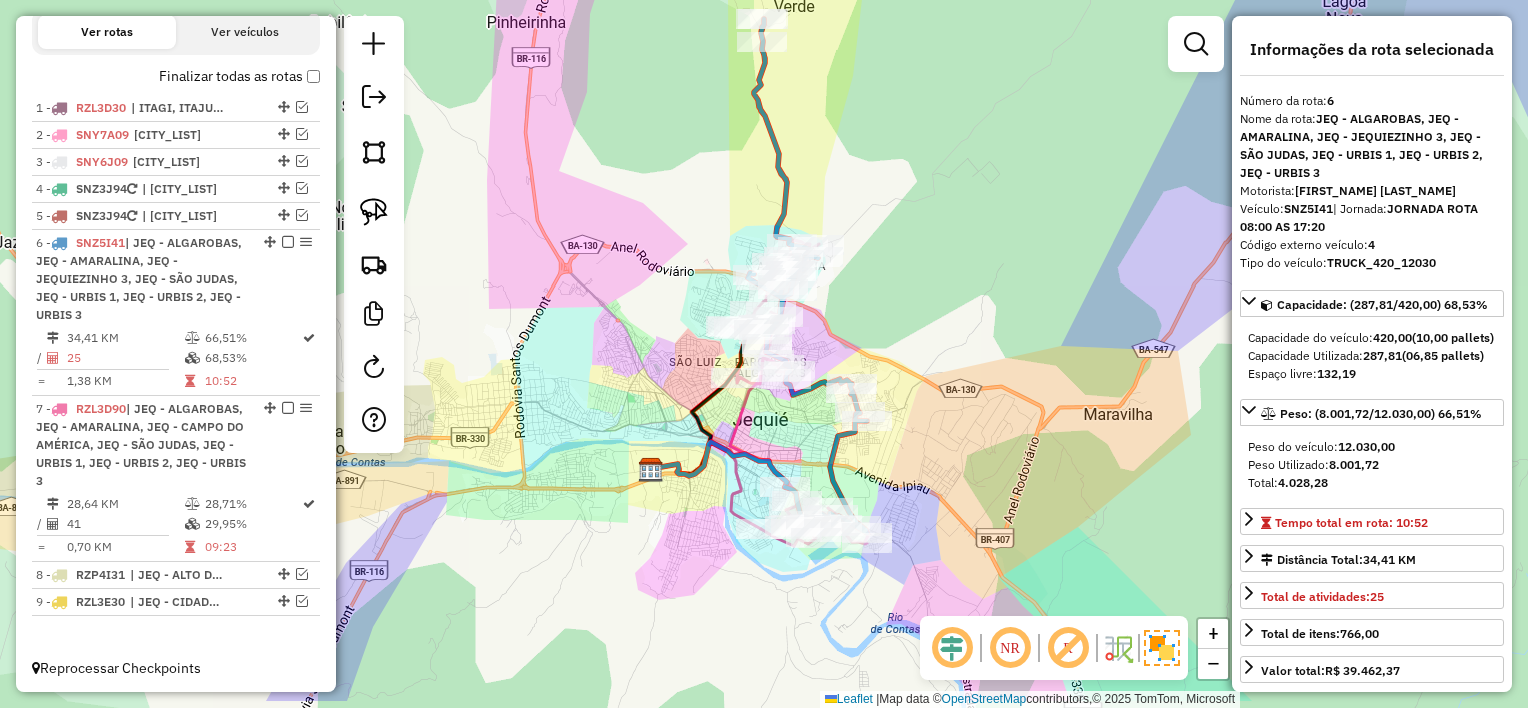drag, startPoint x: 909, startPoint y: 441, endPoint x: 904, endPoint y: 370, distance: 71.17584 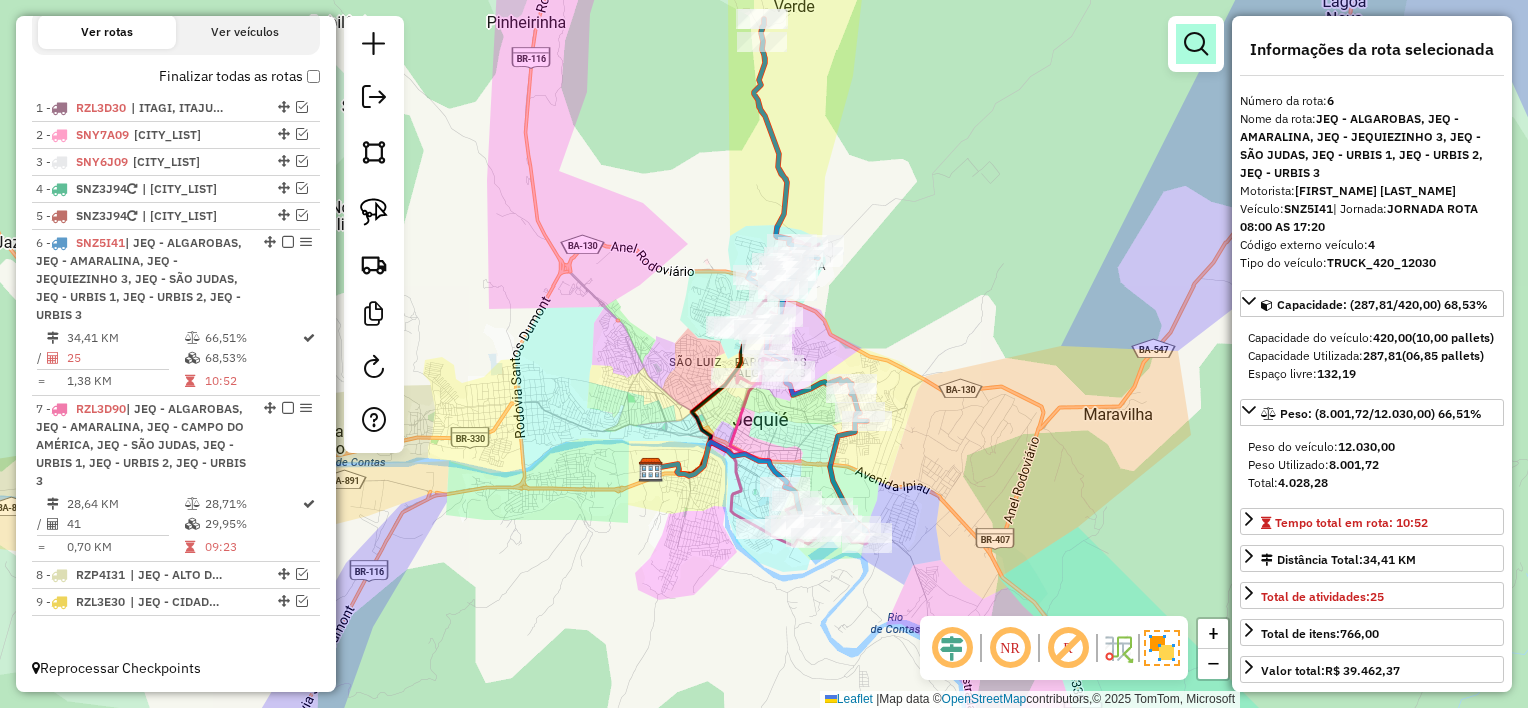 click at bounding box center (1196, 44) 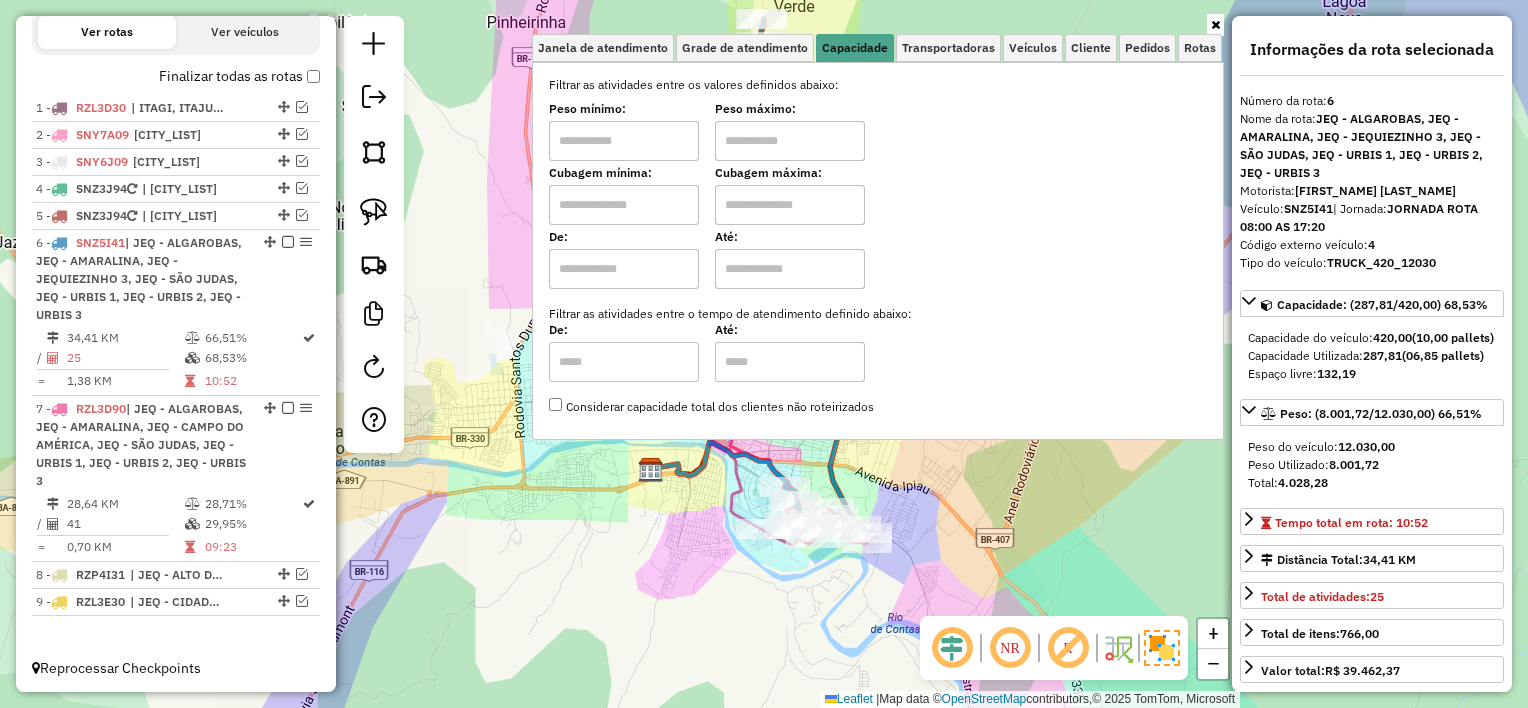 click at bounding box center (624, 205) 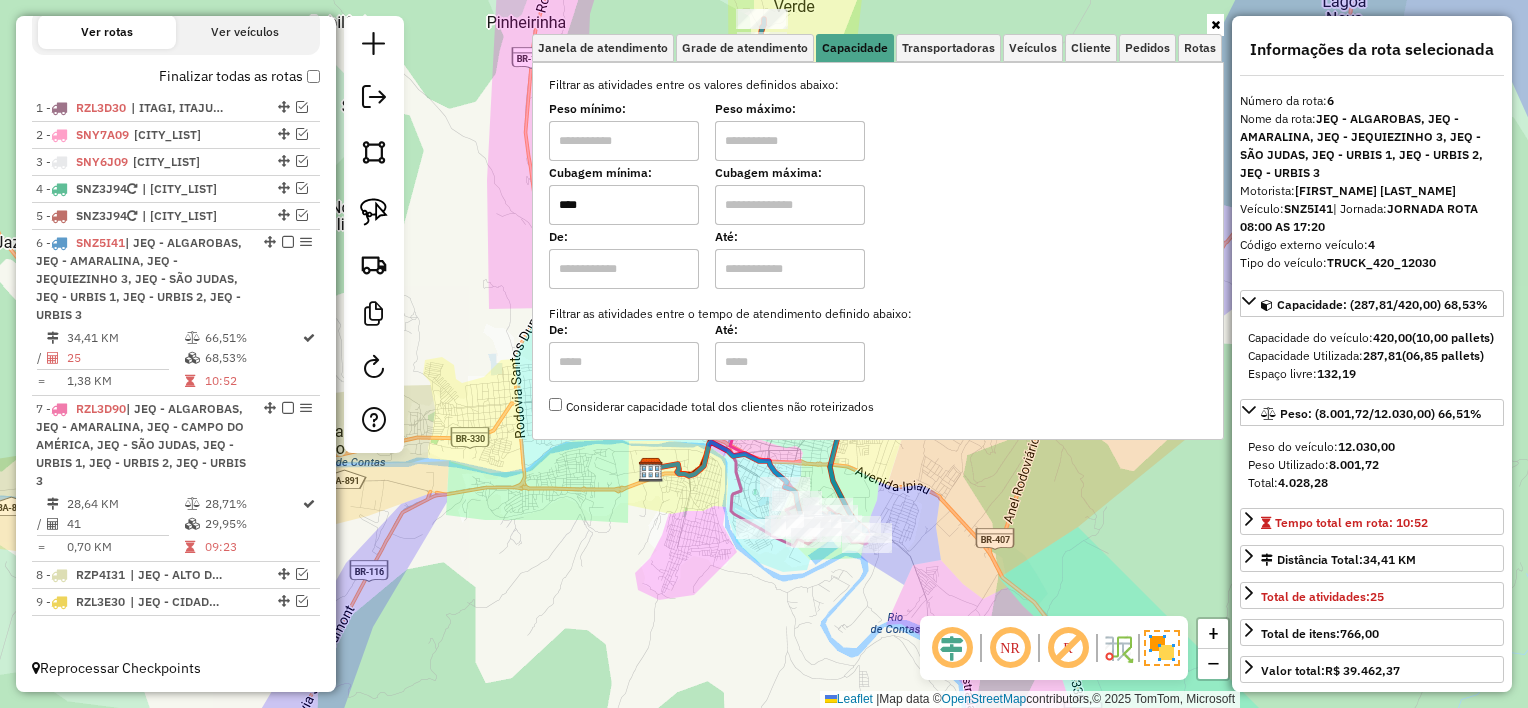 type on "****" 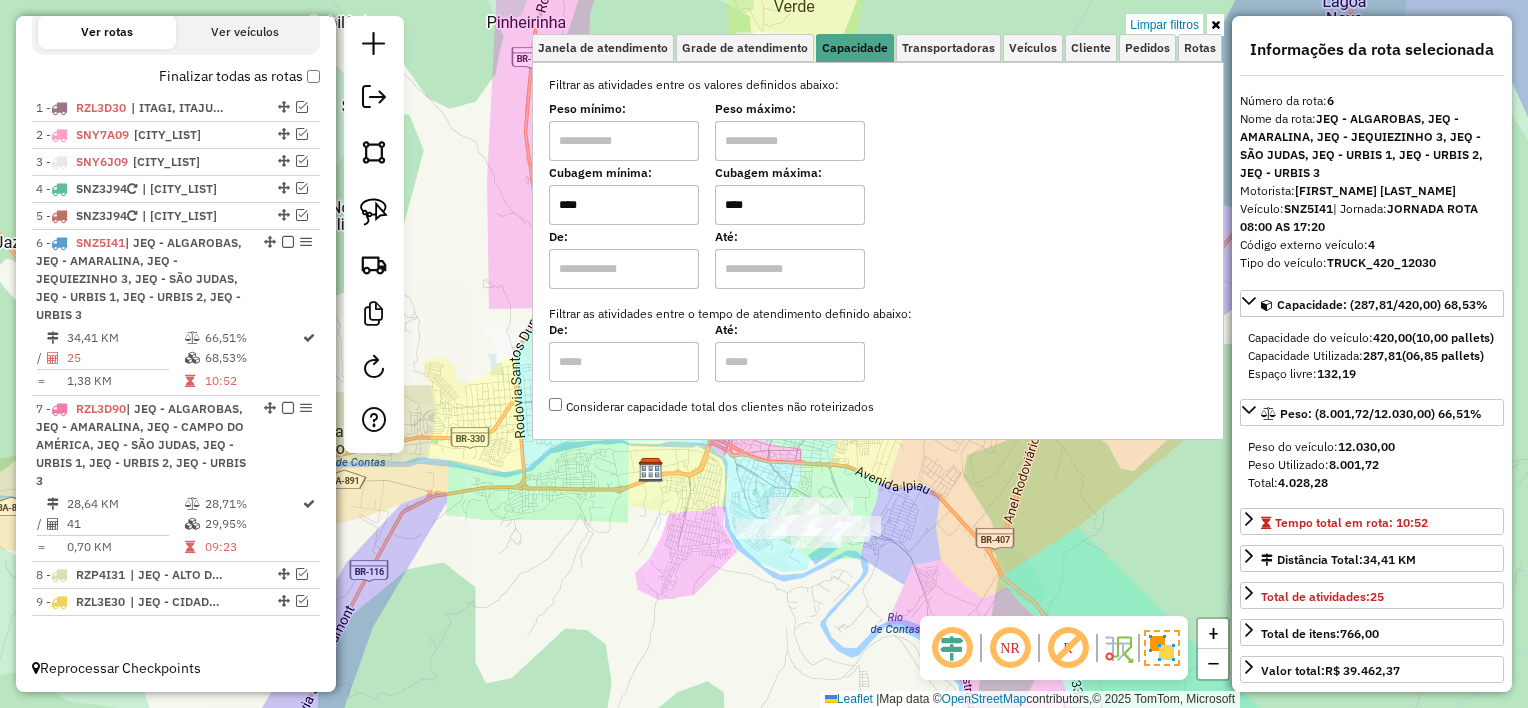 type on "****" 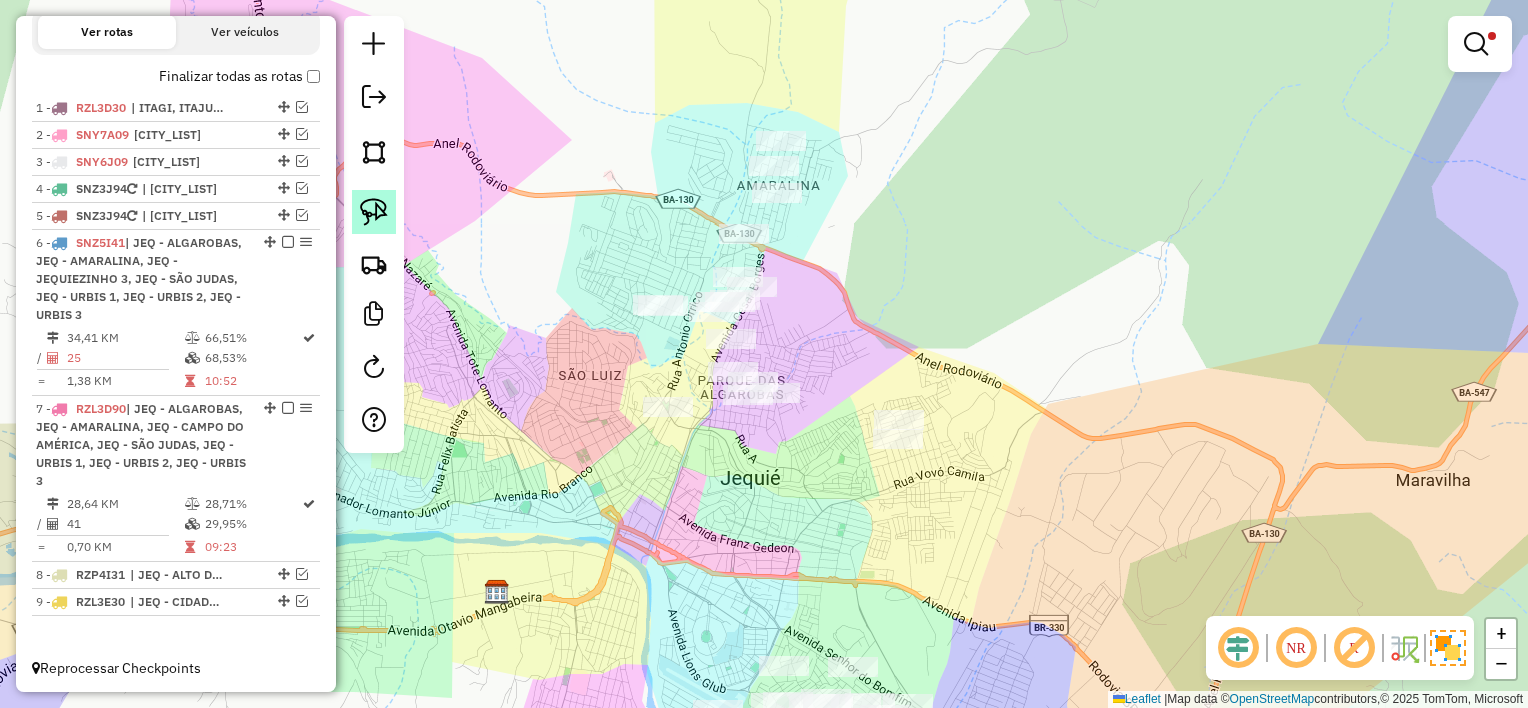 click 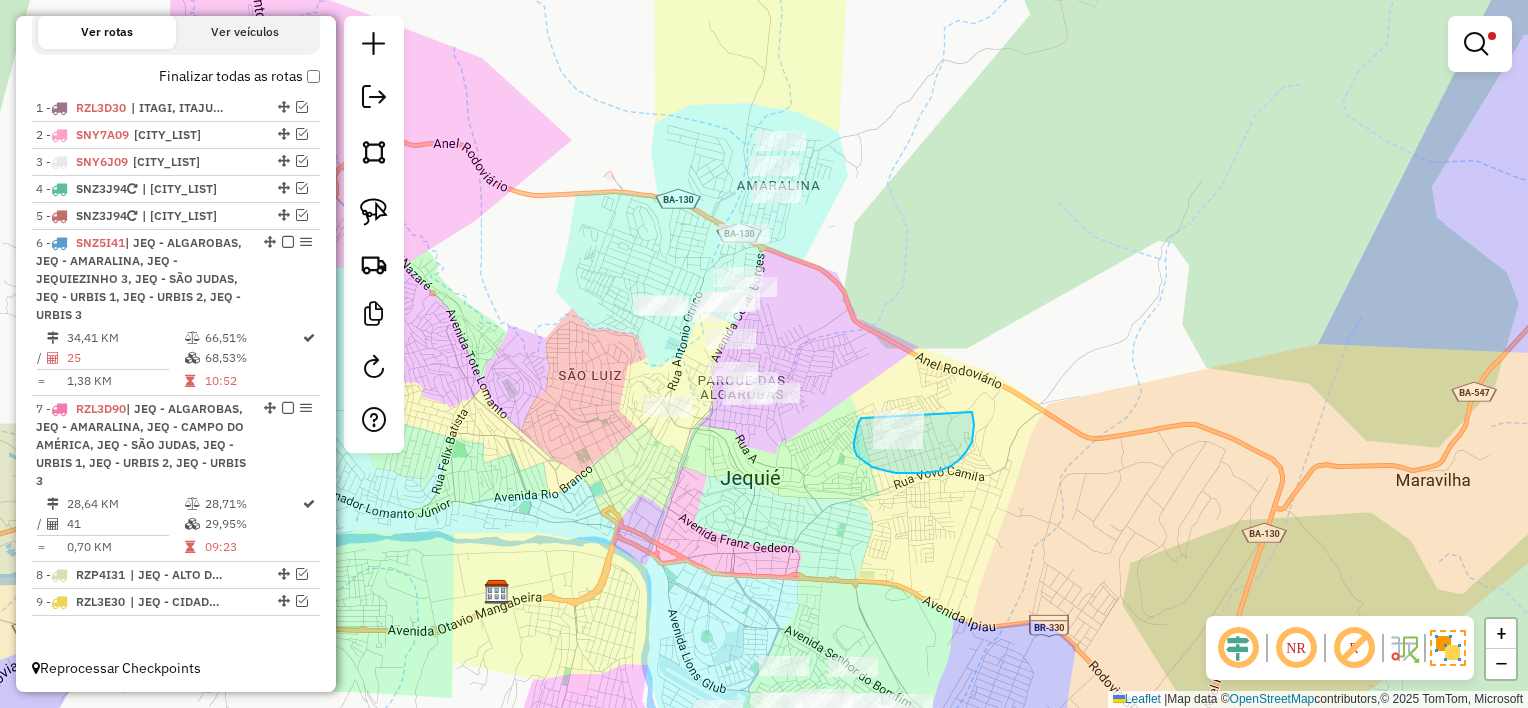 drag, startPoint x: 854, startPoint y: 442, endPoint x: 715, endPoint y: 406, distance: 143.58621 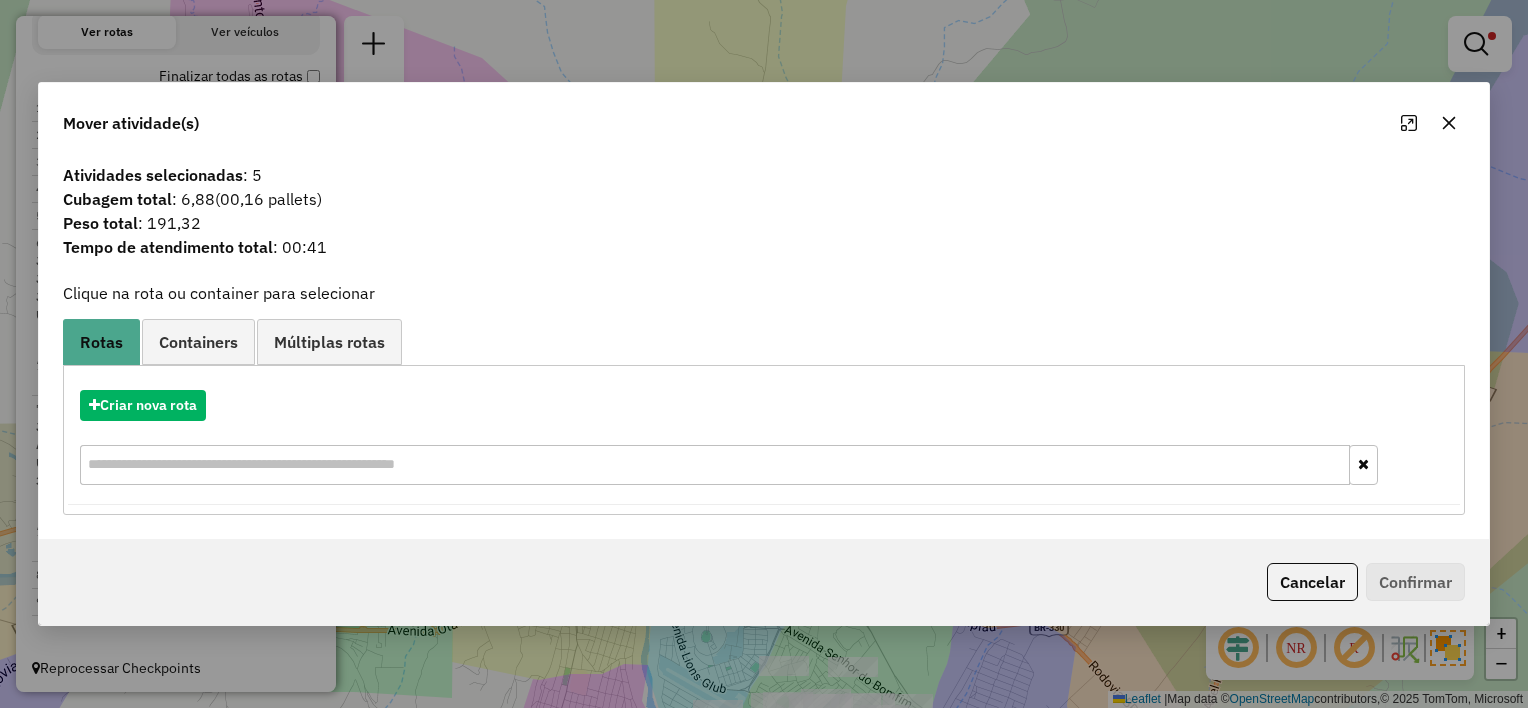 drag, startPoint x: 1456, startPoint y: 116, endPoint x: 1405, endPoint y: 163, distance: 69.354164 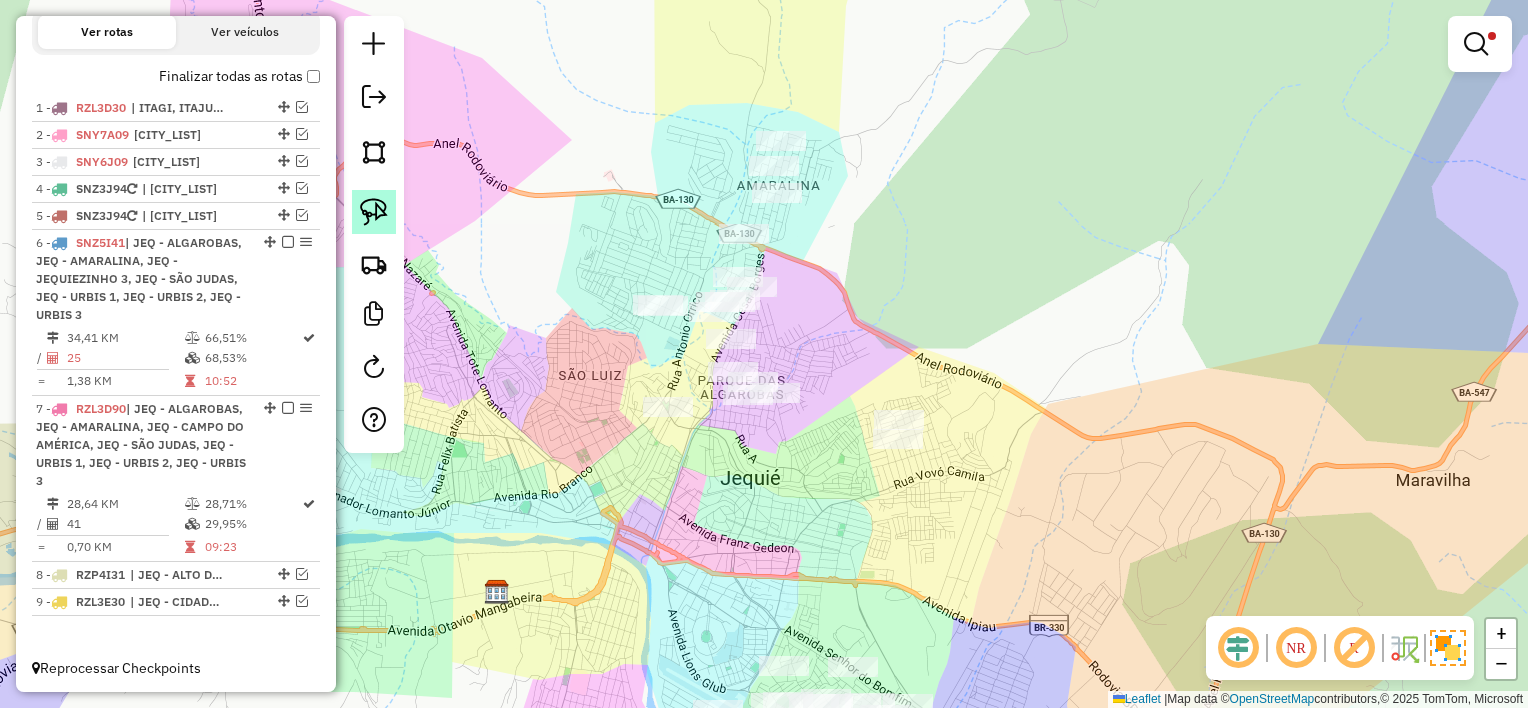 click 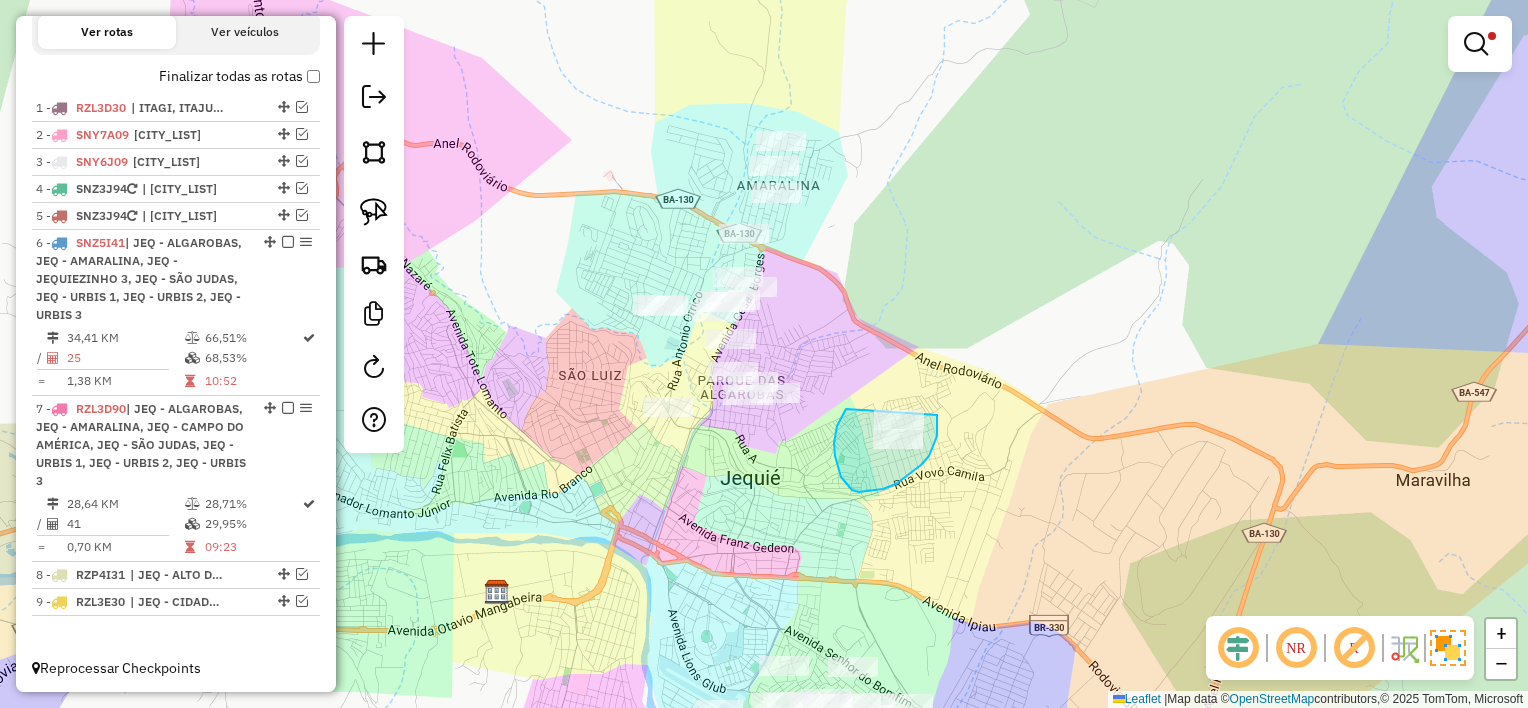 drag, startPoint x: 934, startPoint y: 445, endPoint x: 892, endPoint y: 364, distance: 91.24144 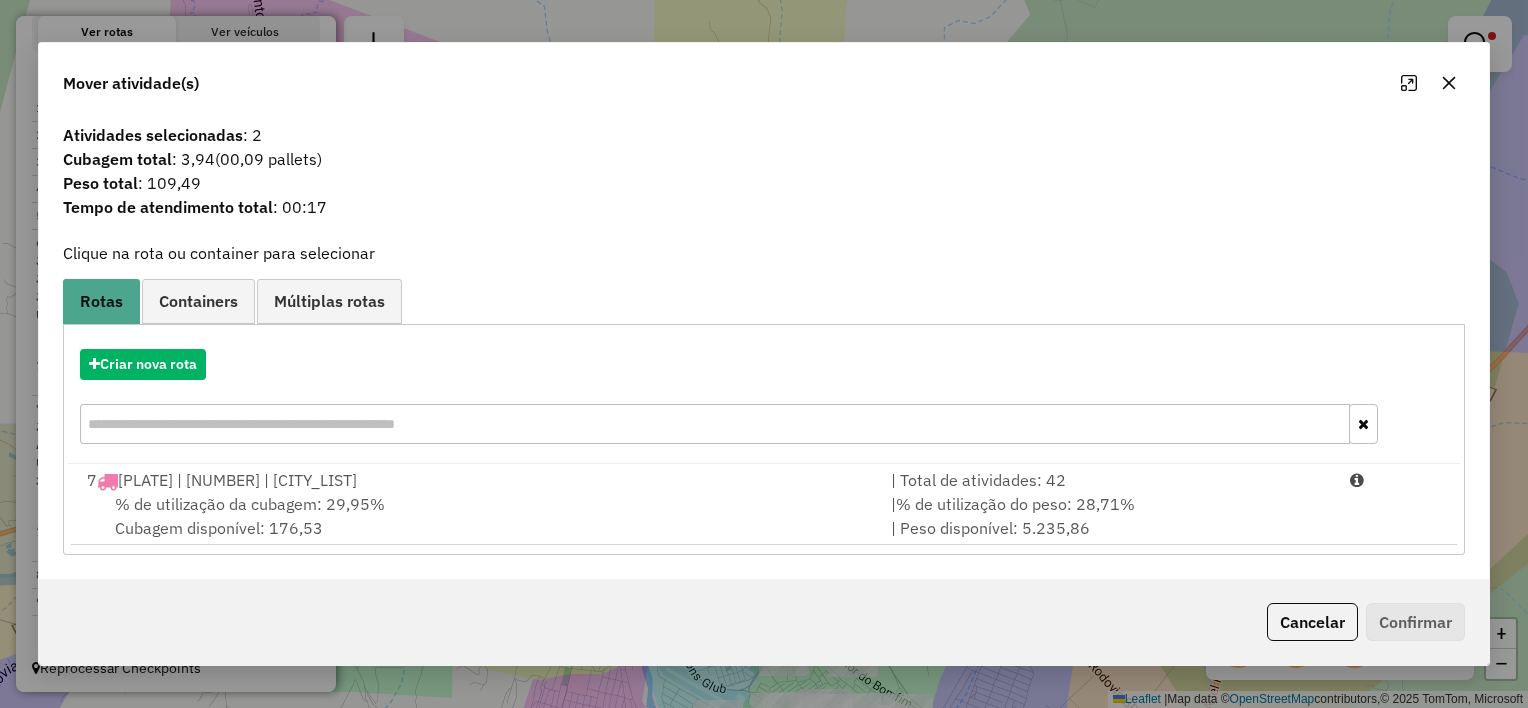 scroll, scrollTop: 10, scrollLeft: 0, axis: vertical 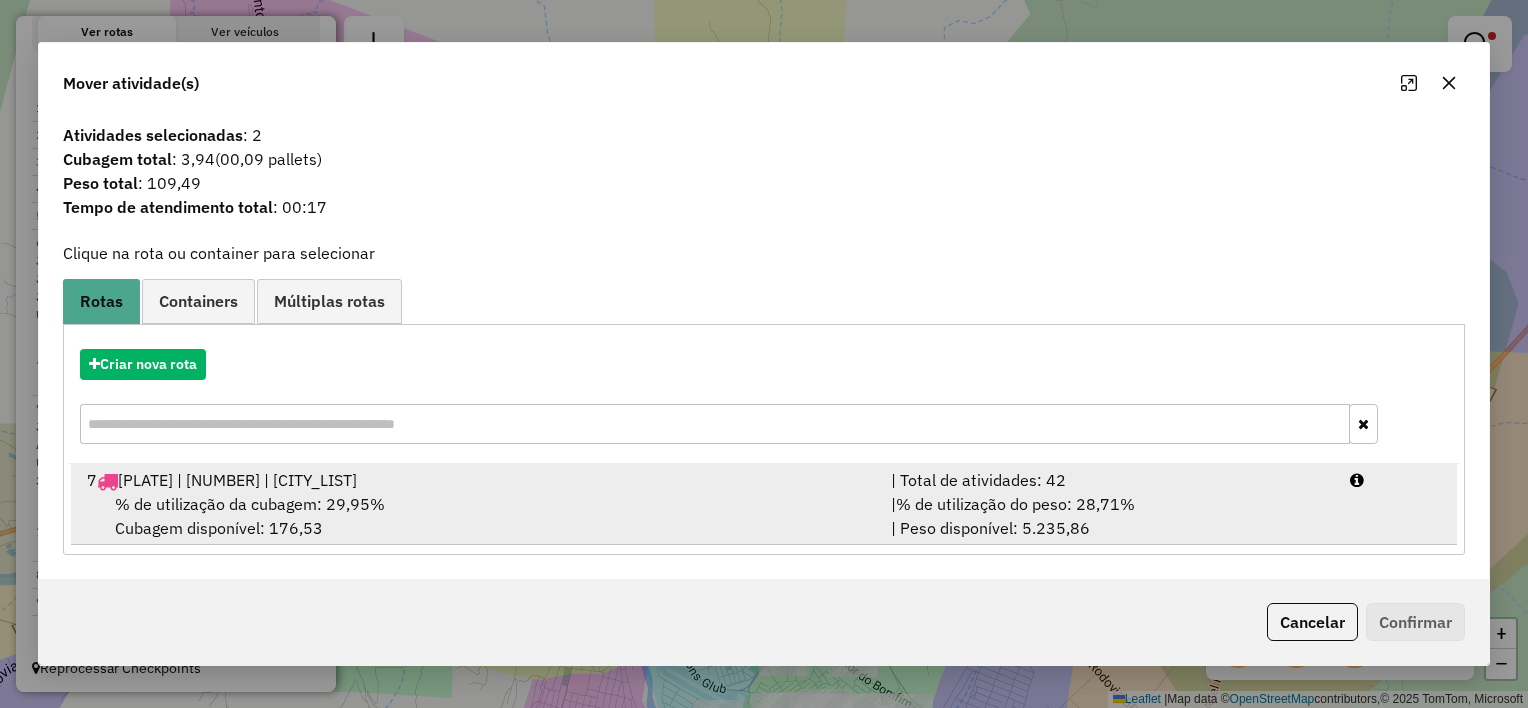 click on "RZL3D90 | 7 | JEQ - ALGAROBAS, JEQ - AMARALINA, JEQ - CAMPO DO AMÉRICA, JEQ - SÃO JUDAS, JEQ - URBIS 1, JEQ - URBIS 2, JEQ - URBIS 3" at bounding box center (237, 480) 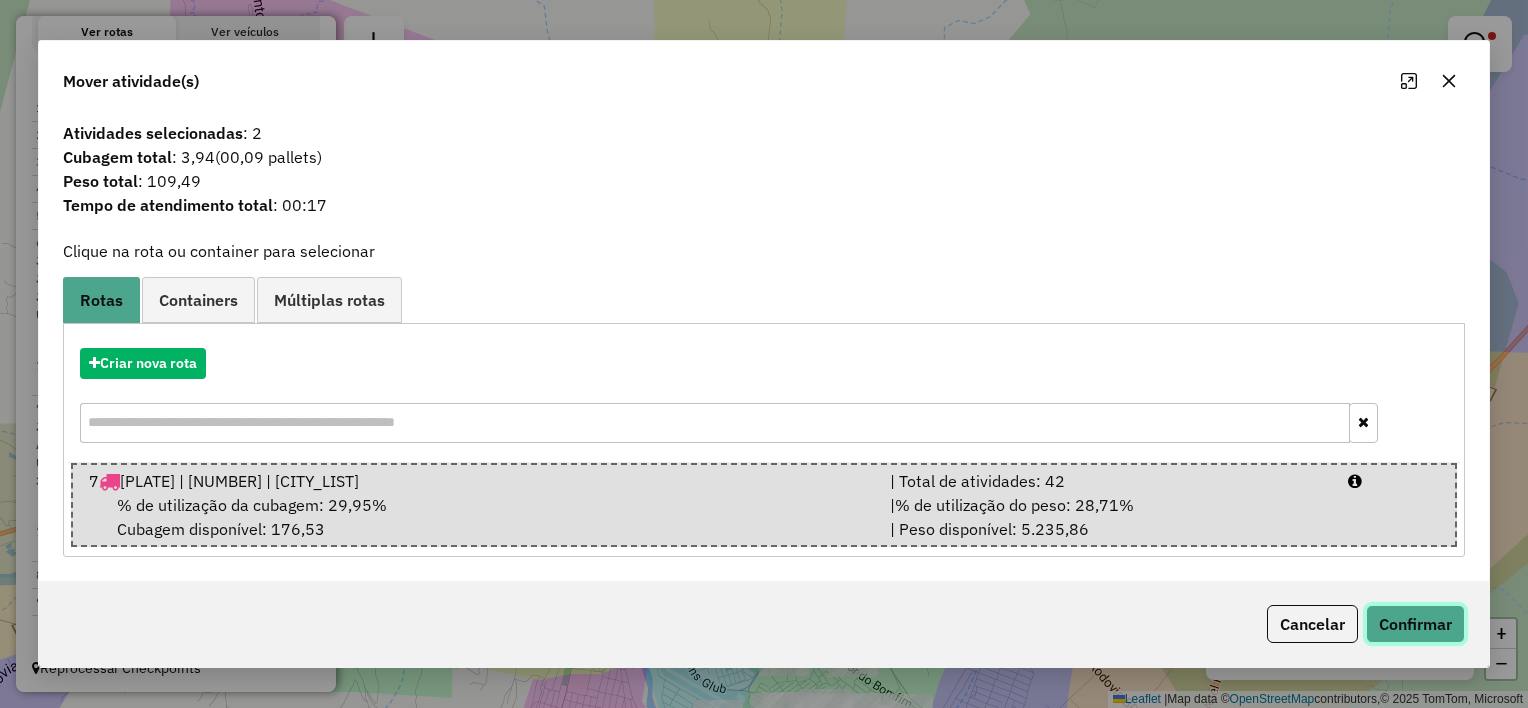 click on "Confirmar" 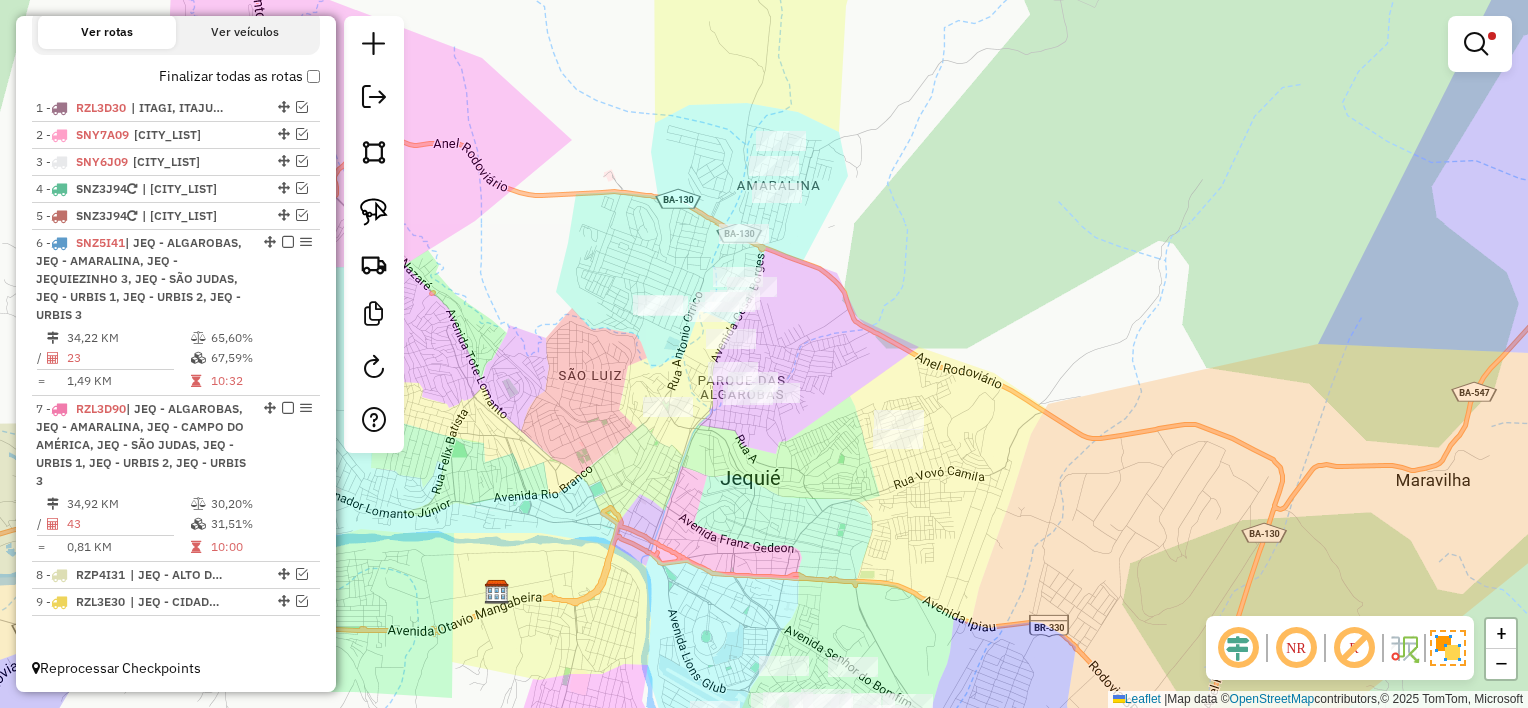 scroll, scrollTop: 612, scrollLeft: 0, axis: vertical 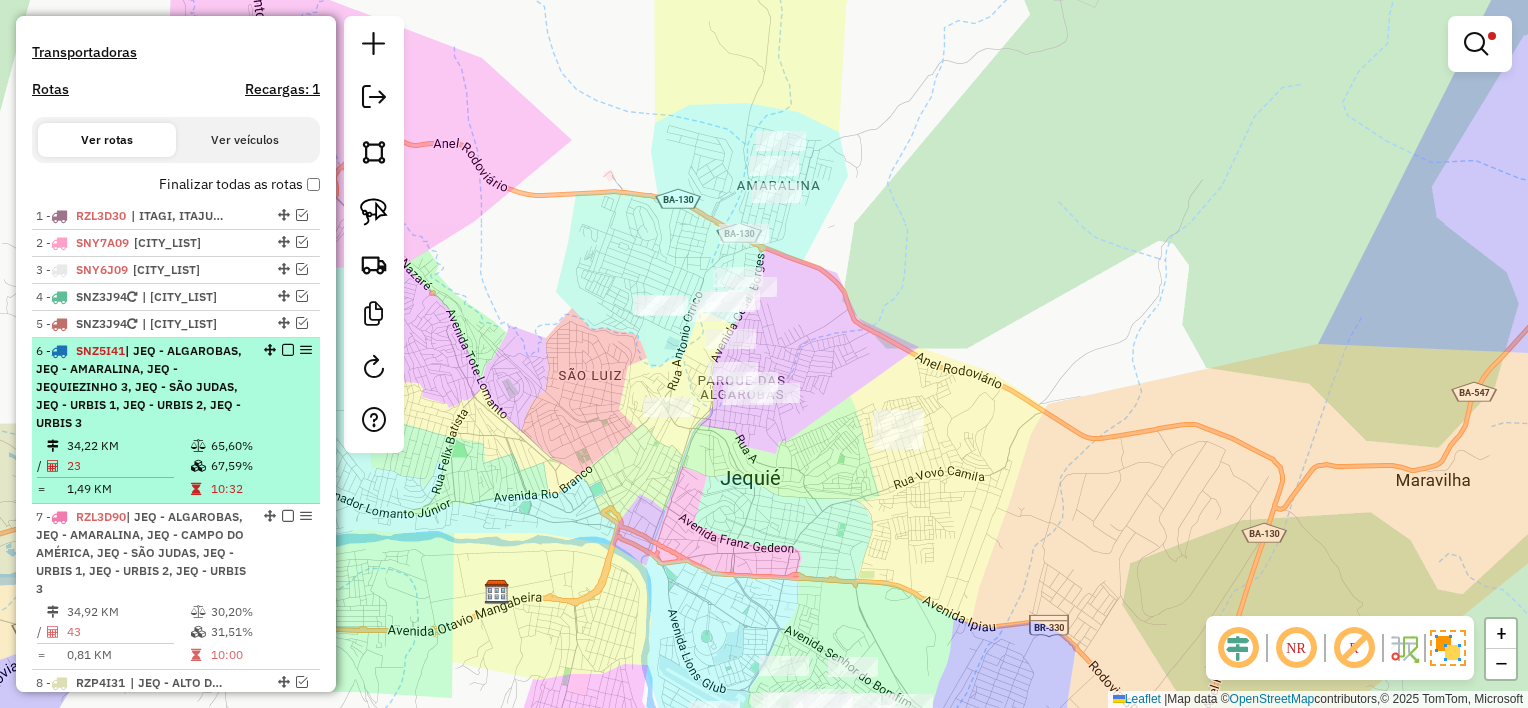 select on "**********" 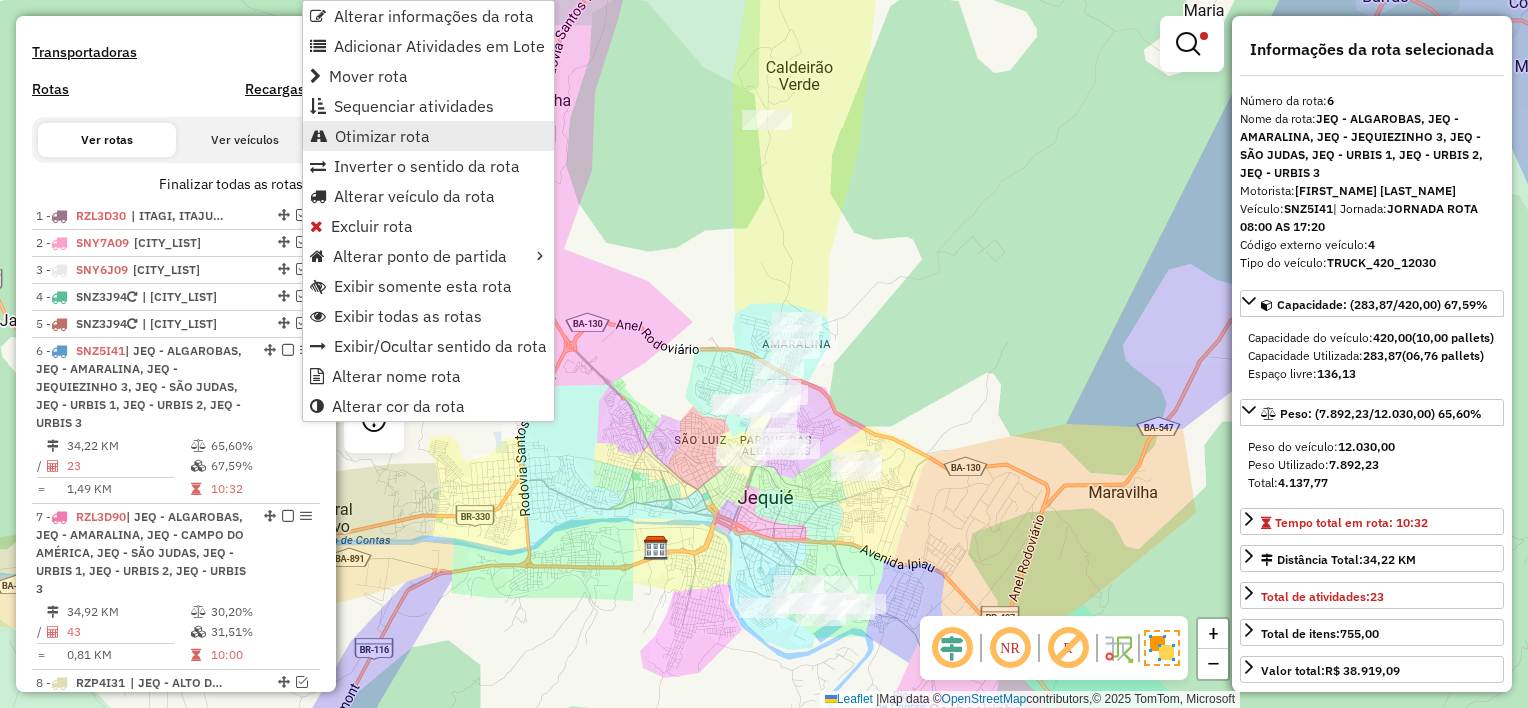 click on "Otimizar rota" at bounding box center [382, 136] 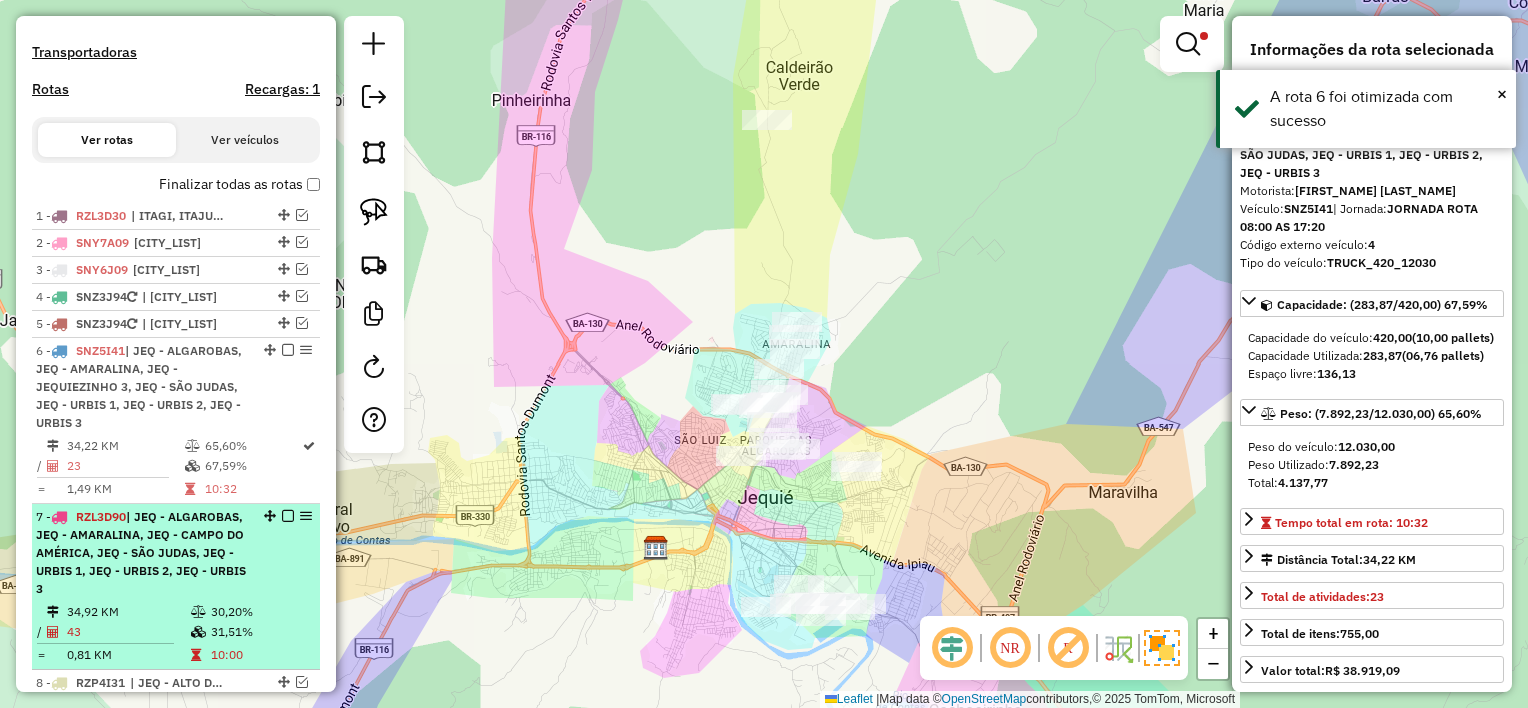 scroll, scrollTop: 720, scrollLeft: 0, axis: vertical 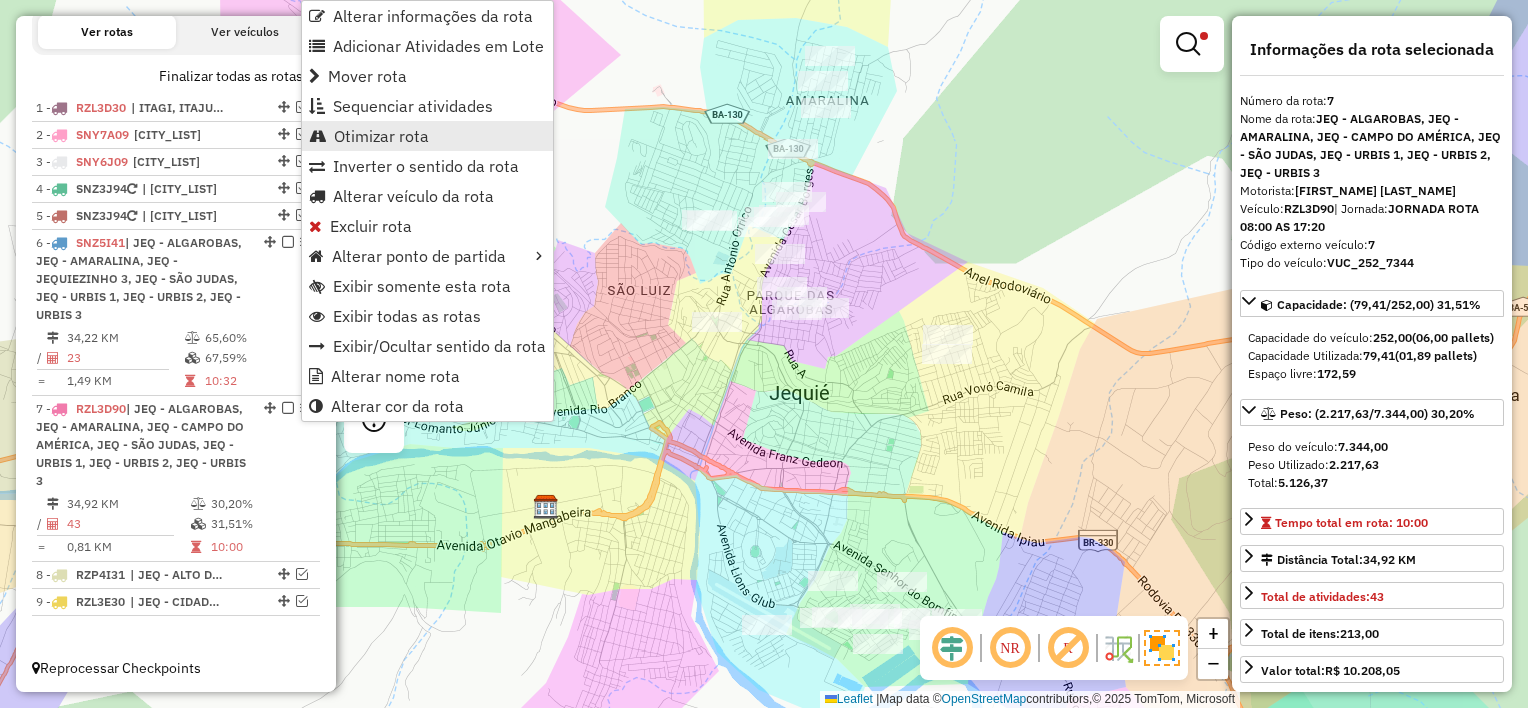 click on "Otimizar rota" at bounding box center (381, 136) 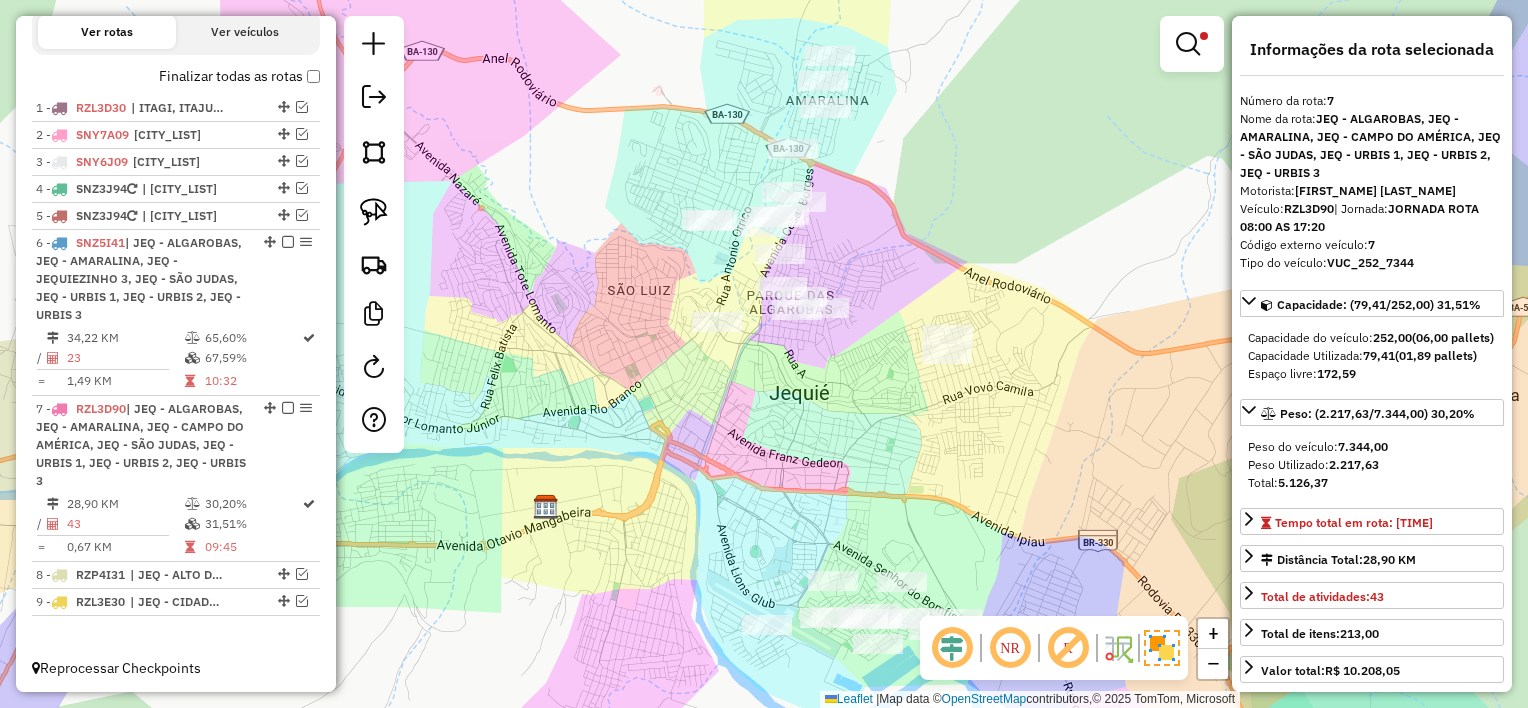 click on "Depósito:  GP7 JEQUIE  Total de rotas:  9  Distância Total:  646,48 km  Tempo total:  91:31  Valor total:  R$ 269.873,59  - Total roteirizado:  R$ 269.873,59  - Total não roteirizado:  R$ 0,00  Total de Atividades Roteirizadas:  265  Total de Pedidos Roteirizados:  335  Peso total roteirizado:  58.951,93  Cubagem total roteirizado:  2.151,81  Total de Atividades não Roteirizadas:  0  Total de Pedidos não Roteirizados:  0 Total de caixas por viagem:  2.151,81 /   9 =  239,09 Média de Atividades por viagem:  265 /   9 =  29,44 Ocupação média da frota:  65,66%   Rotas improdutivas:  1  Rotas vários dias:  2  Clientes Priorizados NR:  0  Transportadoras  Rotas  Recargas: 1   Ver rotas   Ver veículos  Finalizar todas as rotas   1 -       RZL3D30   | ITAGI, ITAJURU   2 -       SNY7A09   | BELA VISTA, LAFAIATE - CIDADE, LAFAIATE - RURAL, PÉ DE SERRA, PORTO ALEGRE   3 -       SNY6J09   4 -       SNZ3J94   | JEQ - MANDACARU NORTE   5 -       SNZ3J94   | JEQ - MANDACARU NORTE   6 -       SNZ5I41  / =" at bounding box center [176, 66] 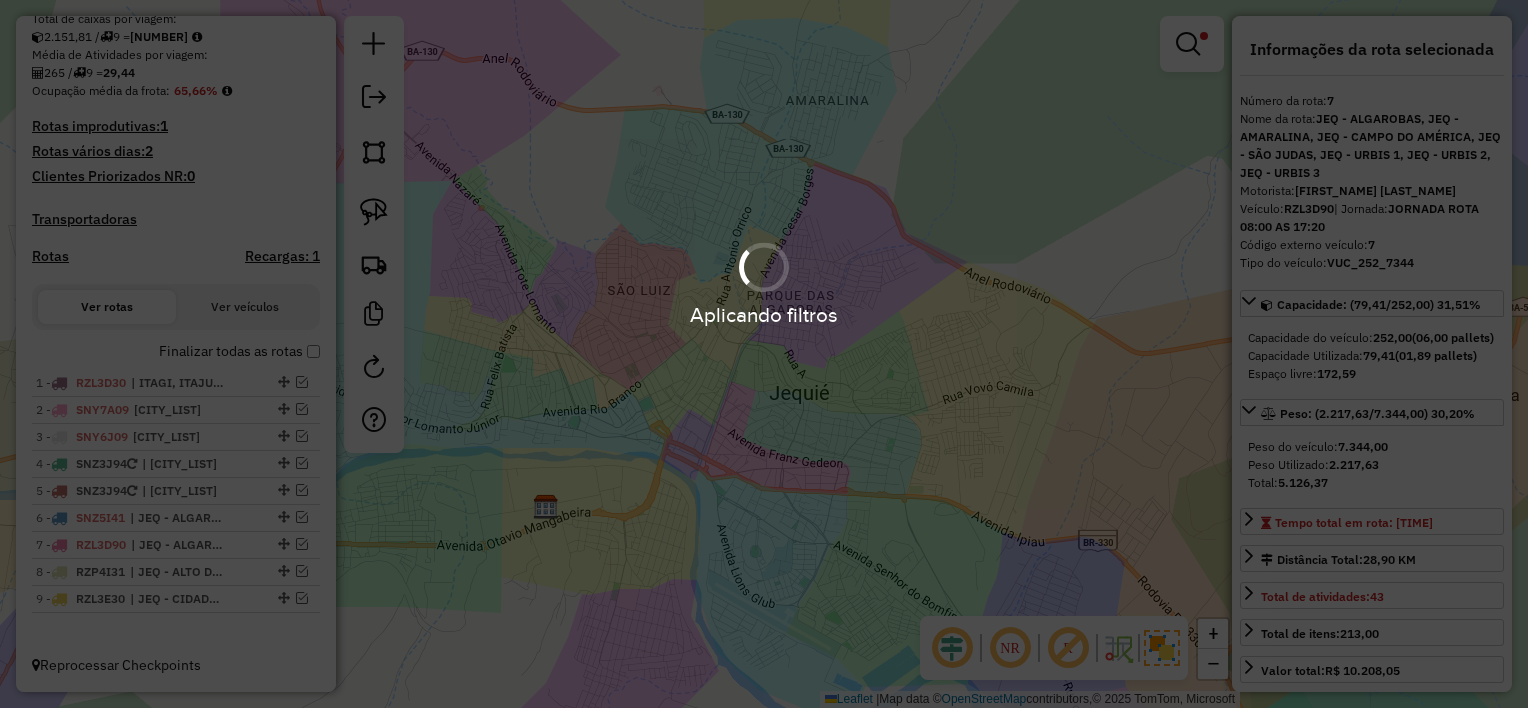 scroll, scrollTop: 443, scrollLeft: 0, axis: vertical 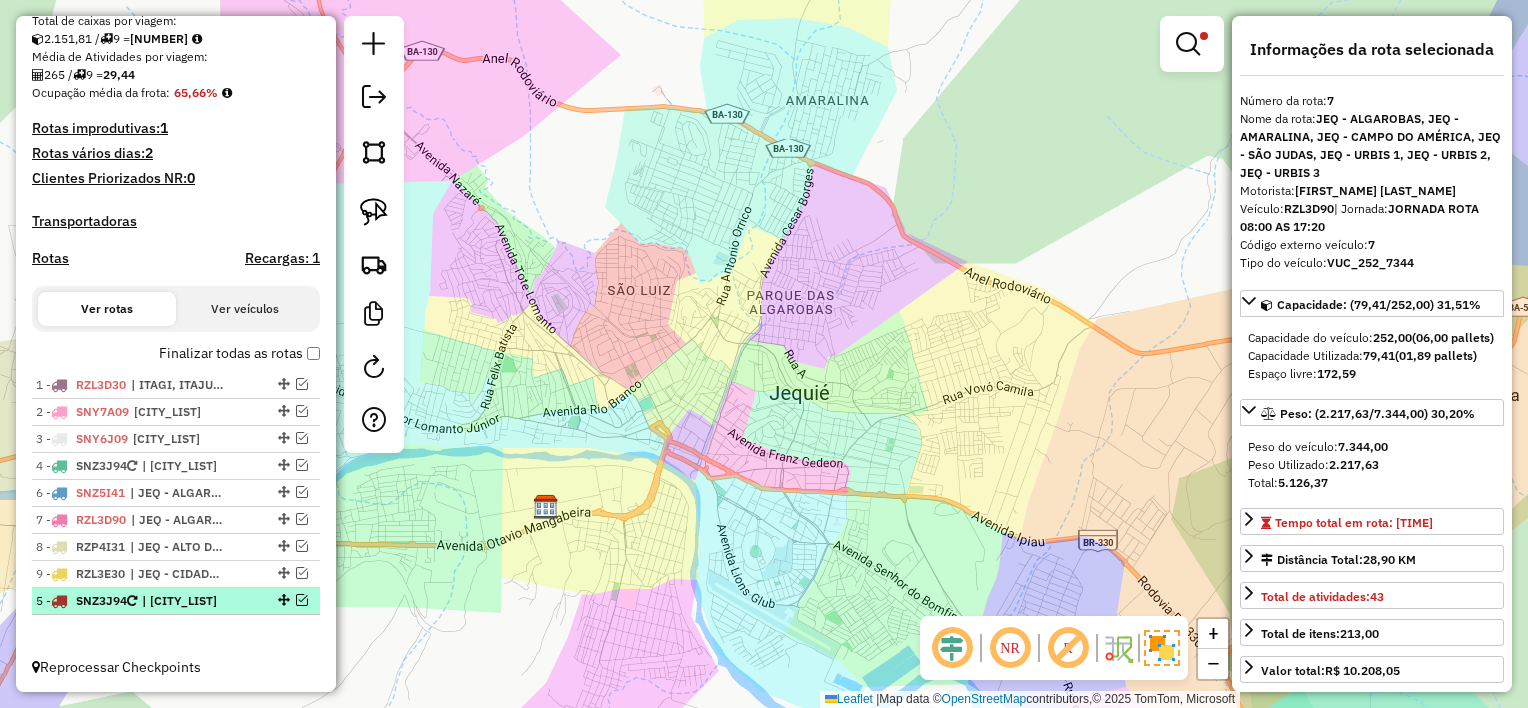 drag, startPoint x: 275, startPoint y: 491, endPoint x: 259, endPoint y: 605, distance: 115.11733 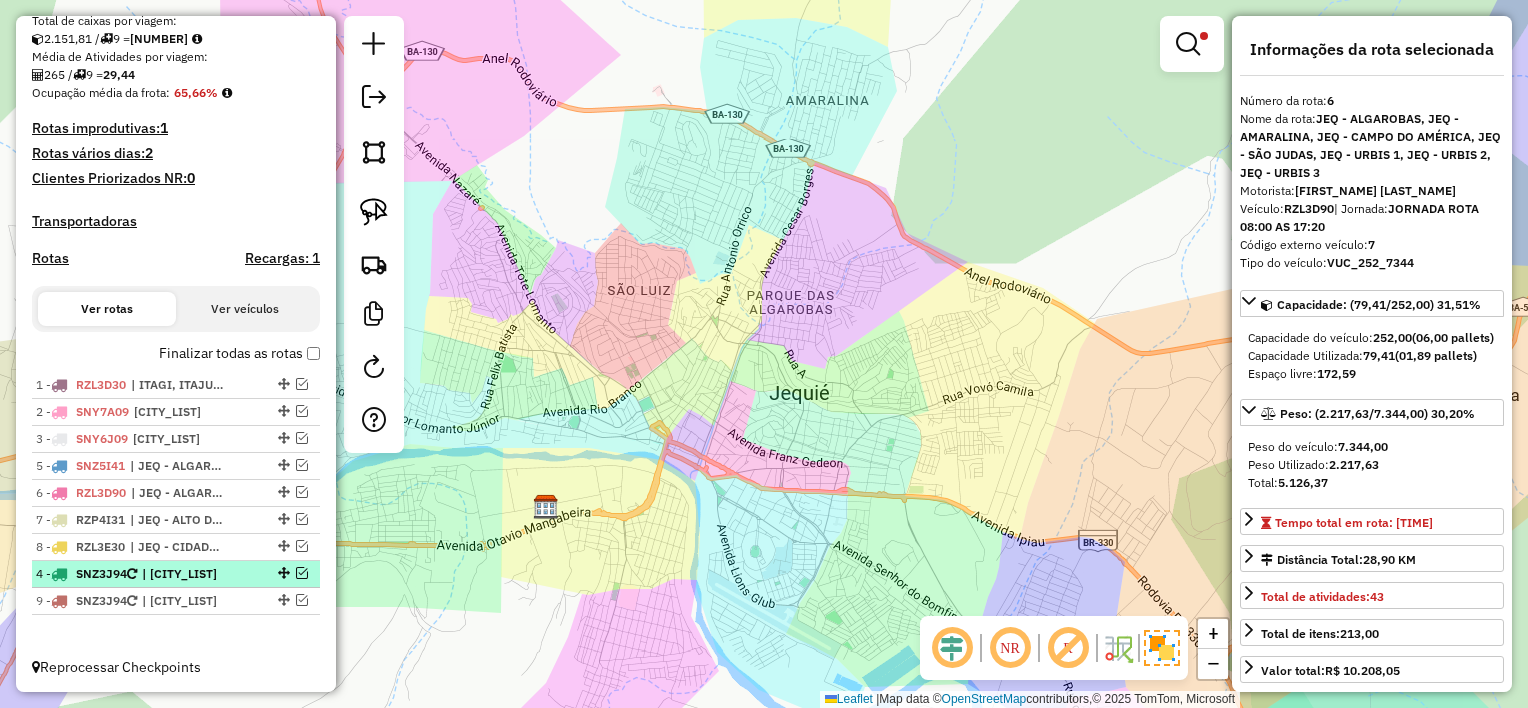 drag, startPoint x: 277, startPoint y: 464, endPoint x: 278, endPoint y: 581, distance: 117.00427 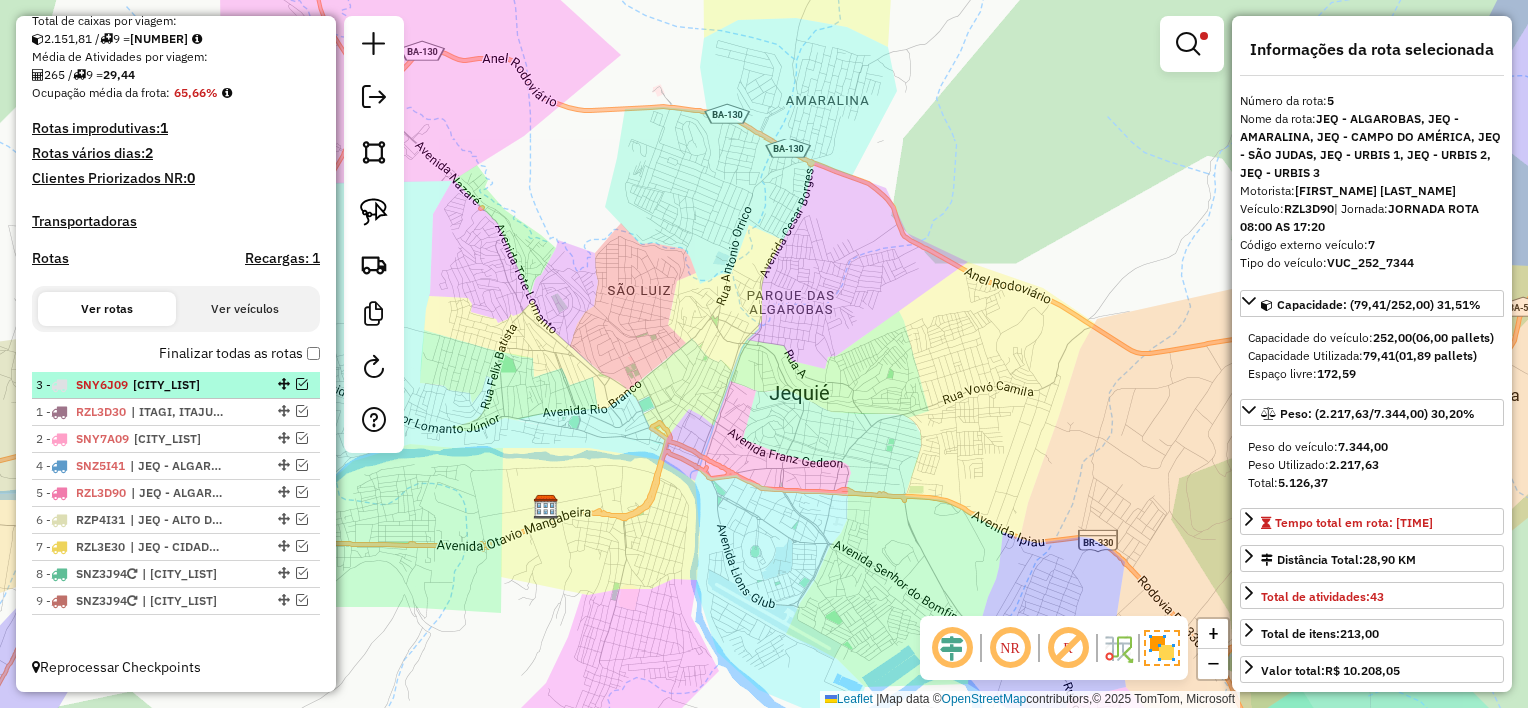 drag, startPoint x: 278, startPoint y: 436, endPoint x: 272, endPoint y: 373, distance: 63.28507 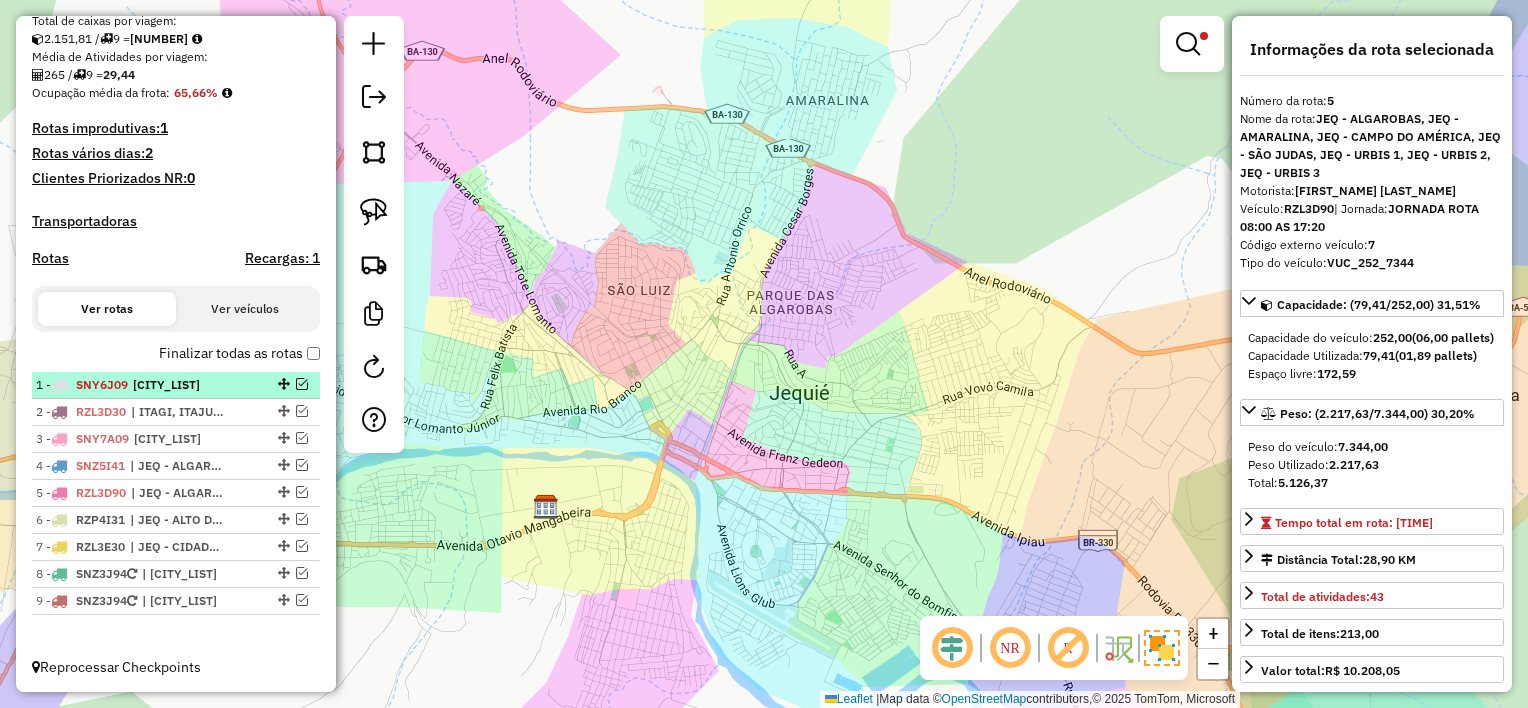 click at bounding box center [302, 384] 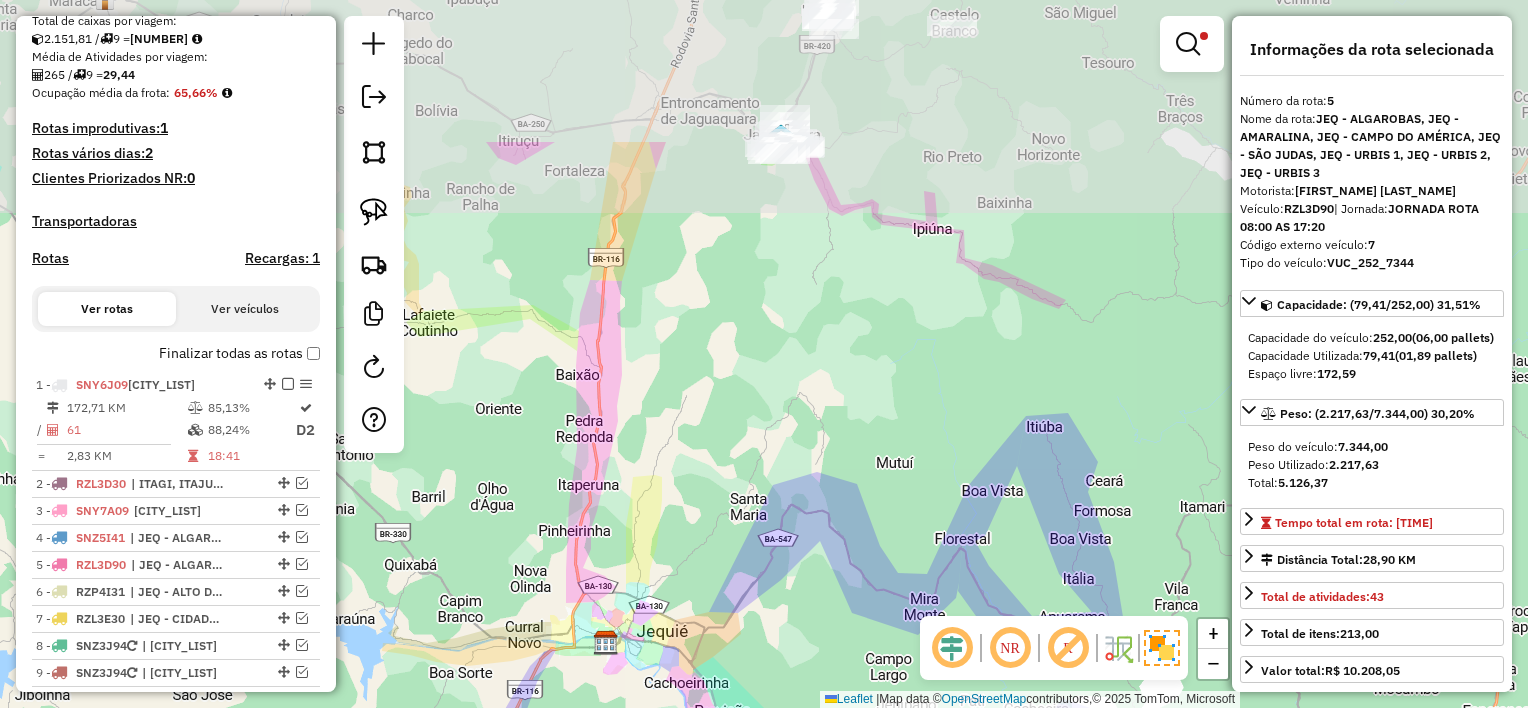 drag, startPoint x: 635, startPoint y: 464, endPoint x: 646, endPoint y: 519, distance: 56.089214 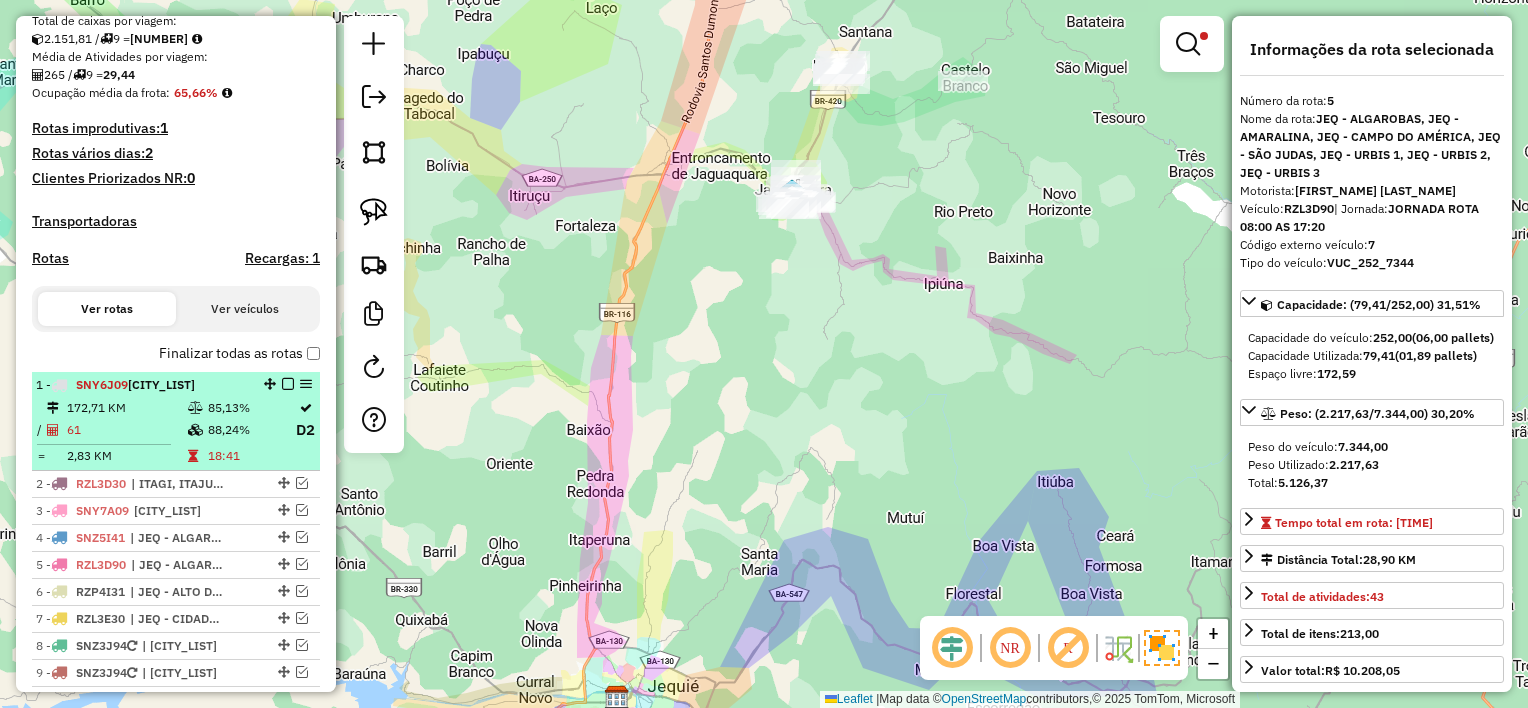 click at bounding box center (288, 384) 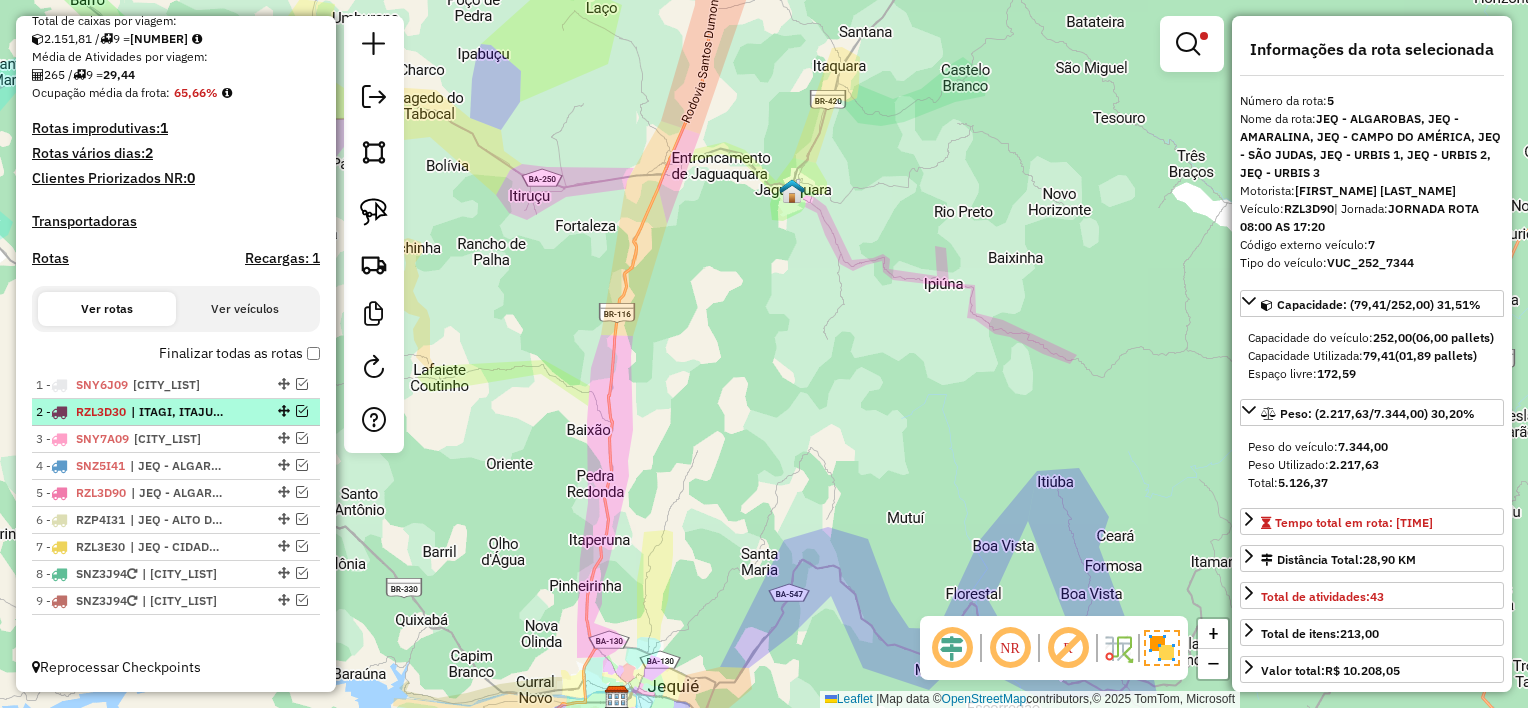 click at bounding box center [302, 411] 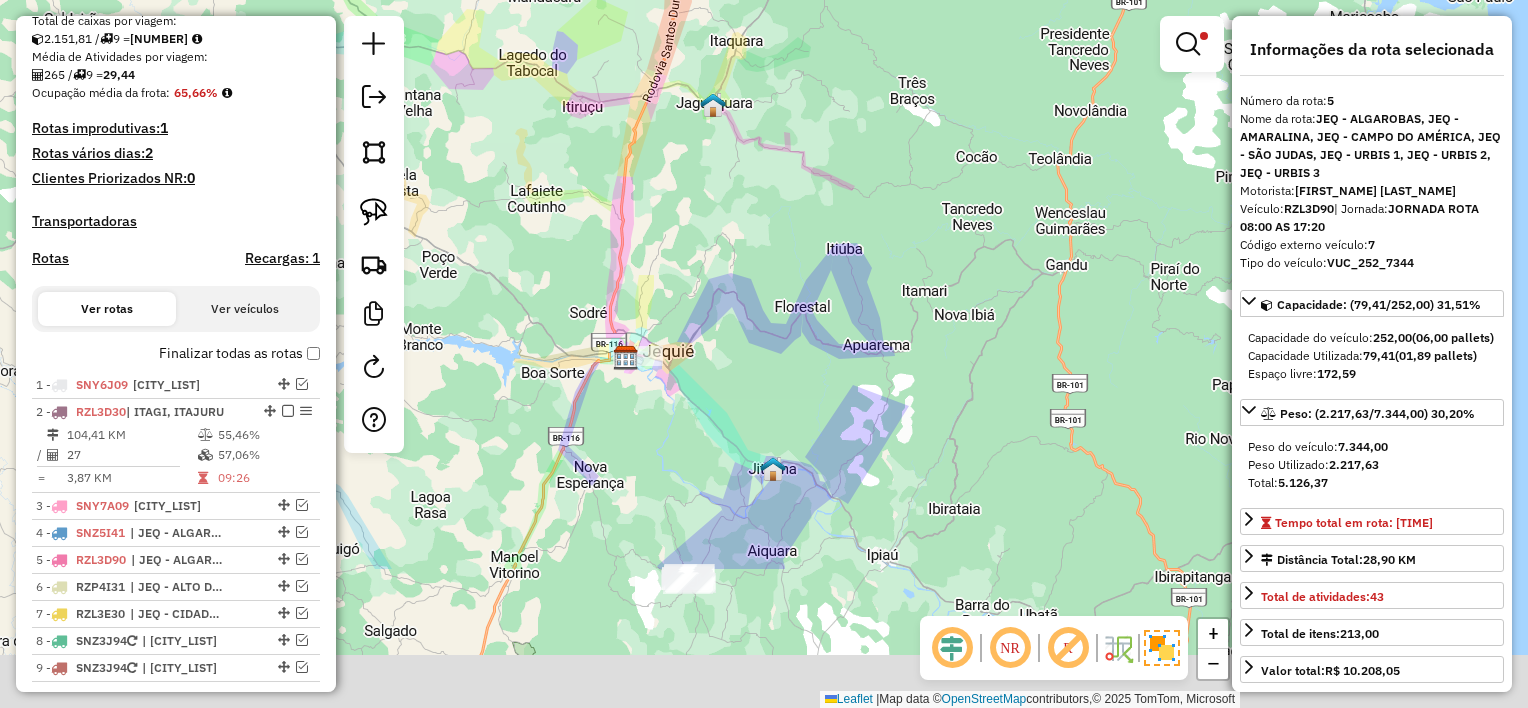 drag, startPoint x: 732, startPoint y: 579, endPoint x: 692, endPoint y: 369, distance: 213.77559 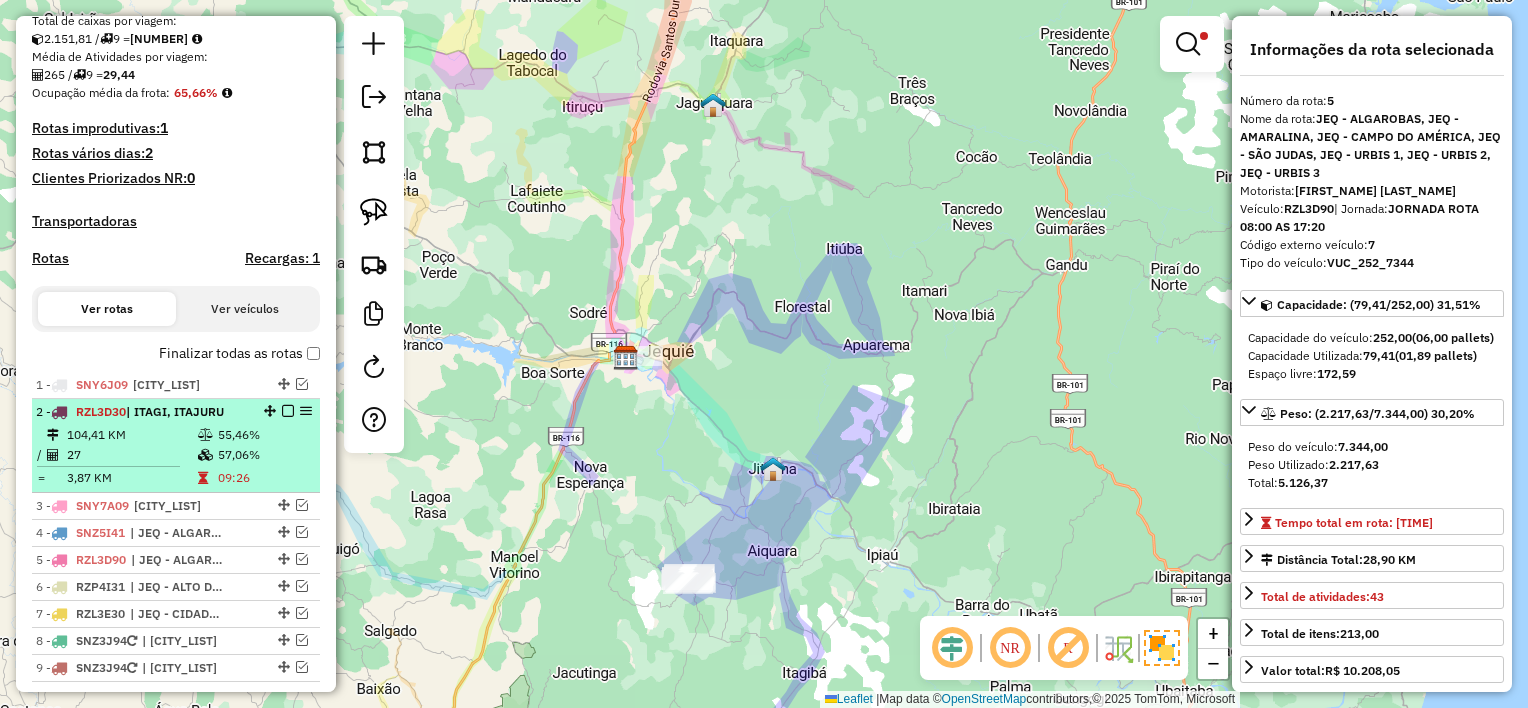 click at bounding box center (288, 411) 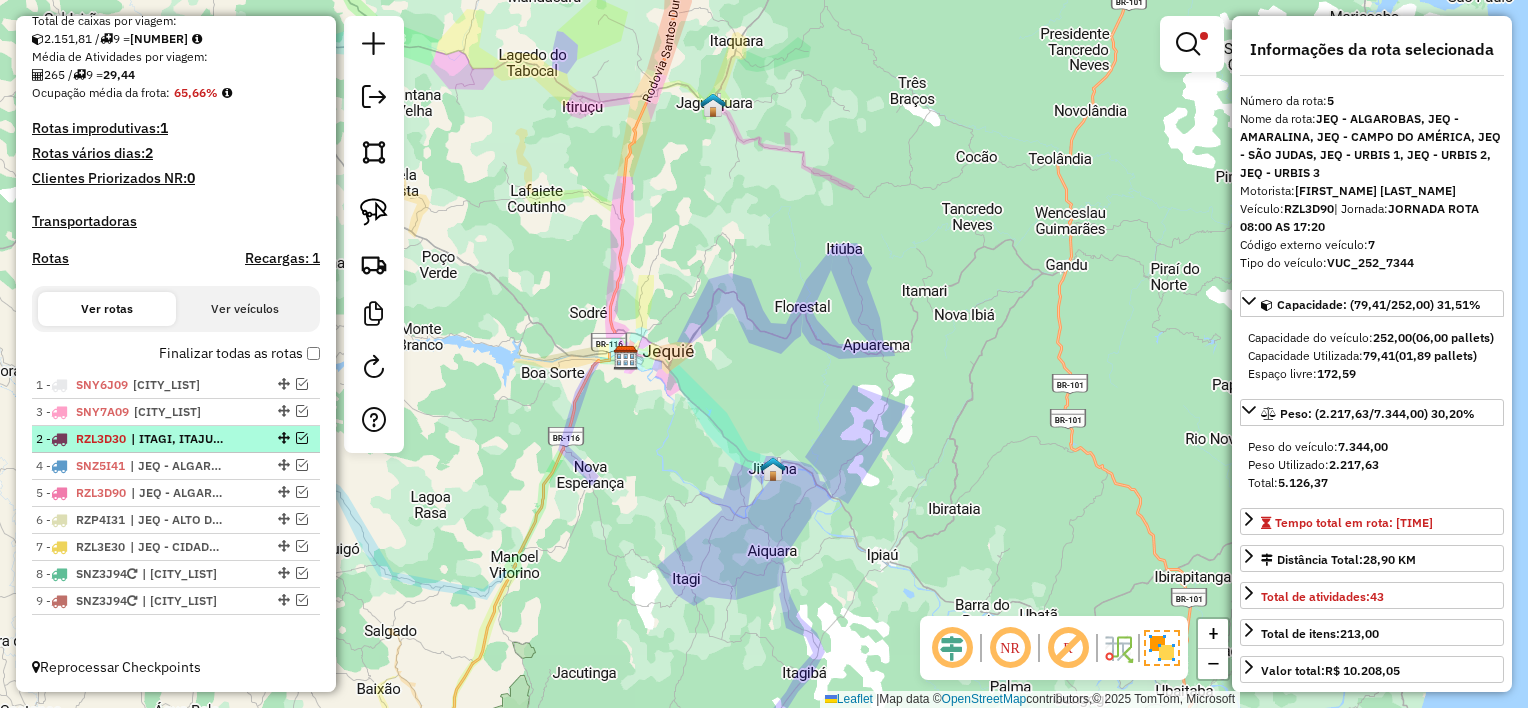 drag, startPoint x: 276, startPoint y: 404, endPoint x: 280, endPoint y: 442, distance: 38.209946 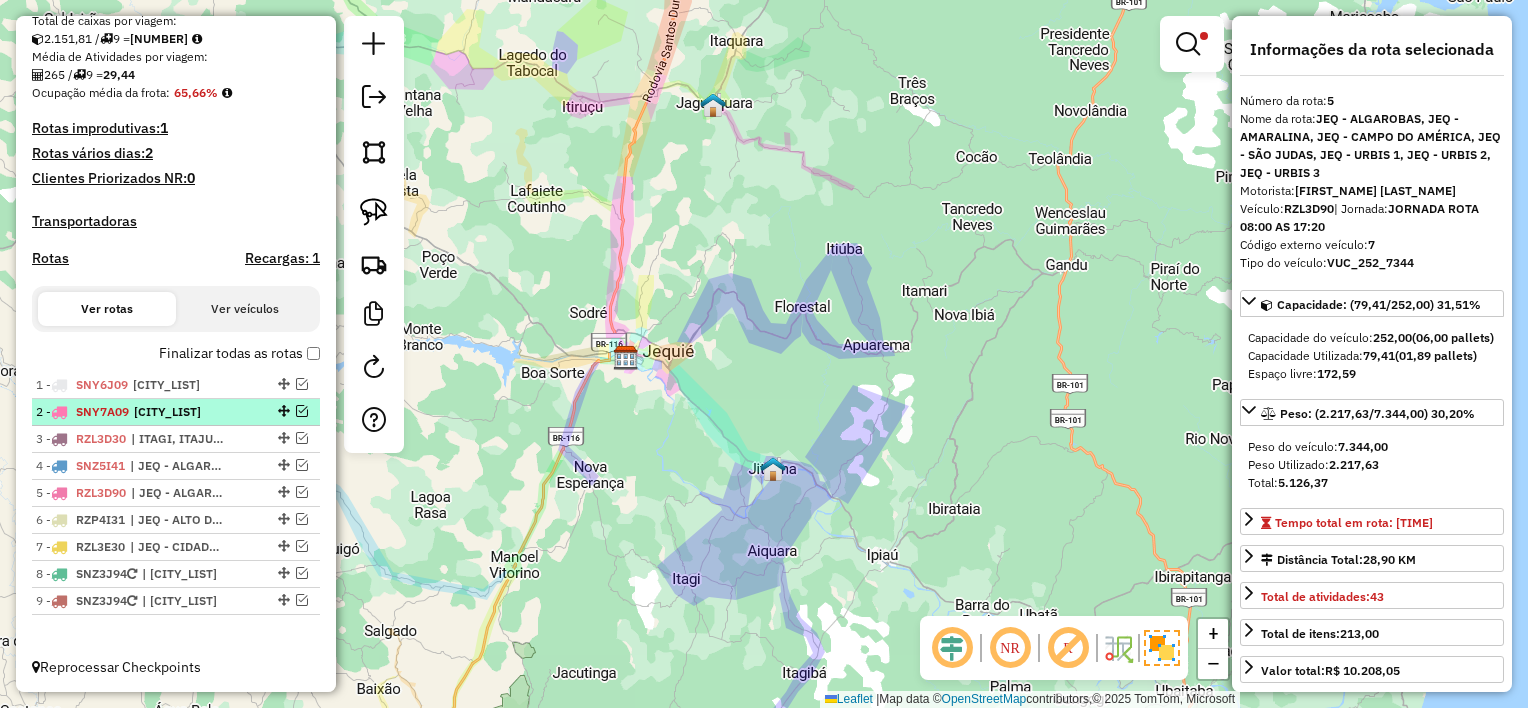 click at bounding box center [302, 411] 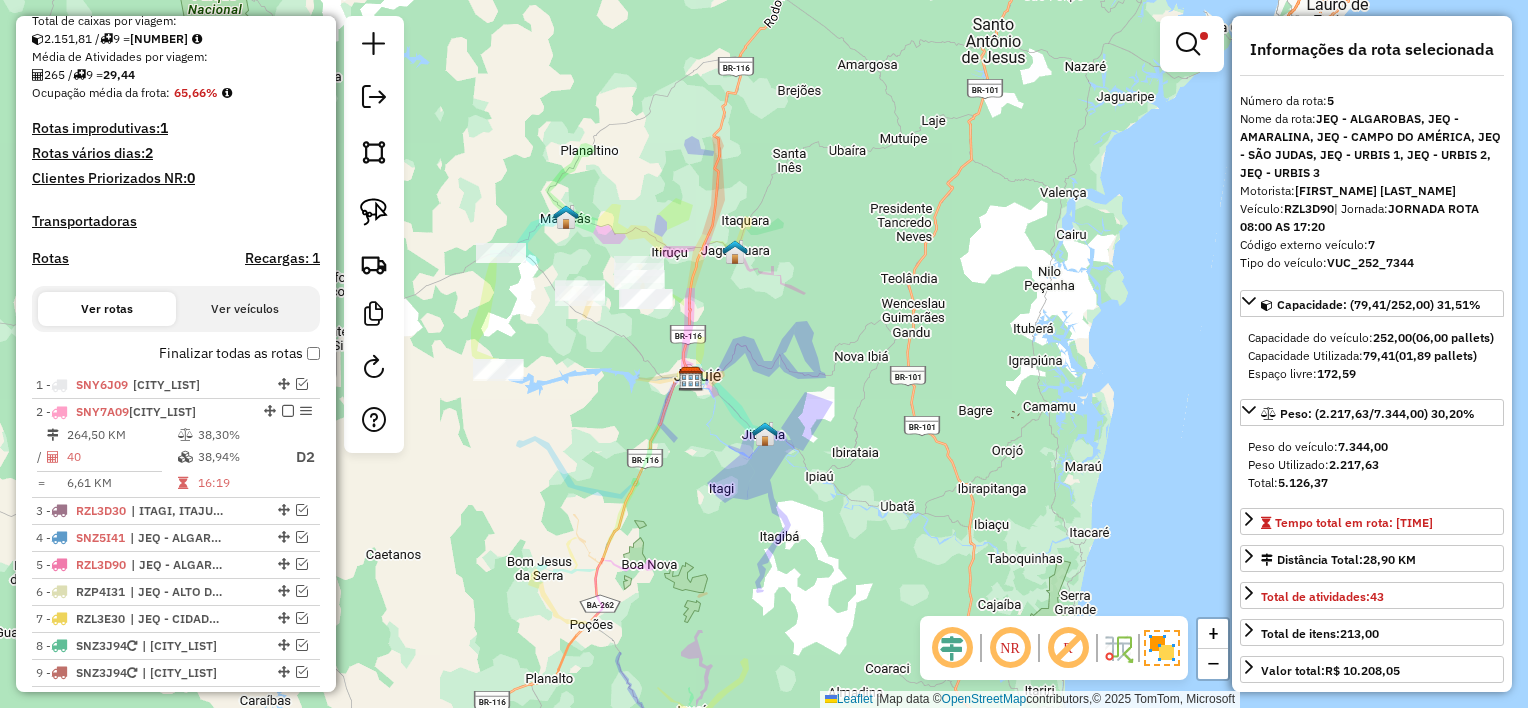 drag, startPoint x: 678, startPoint y: 321, endPoint x: 760, endPoint y: 432, distance: 138.00362 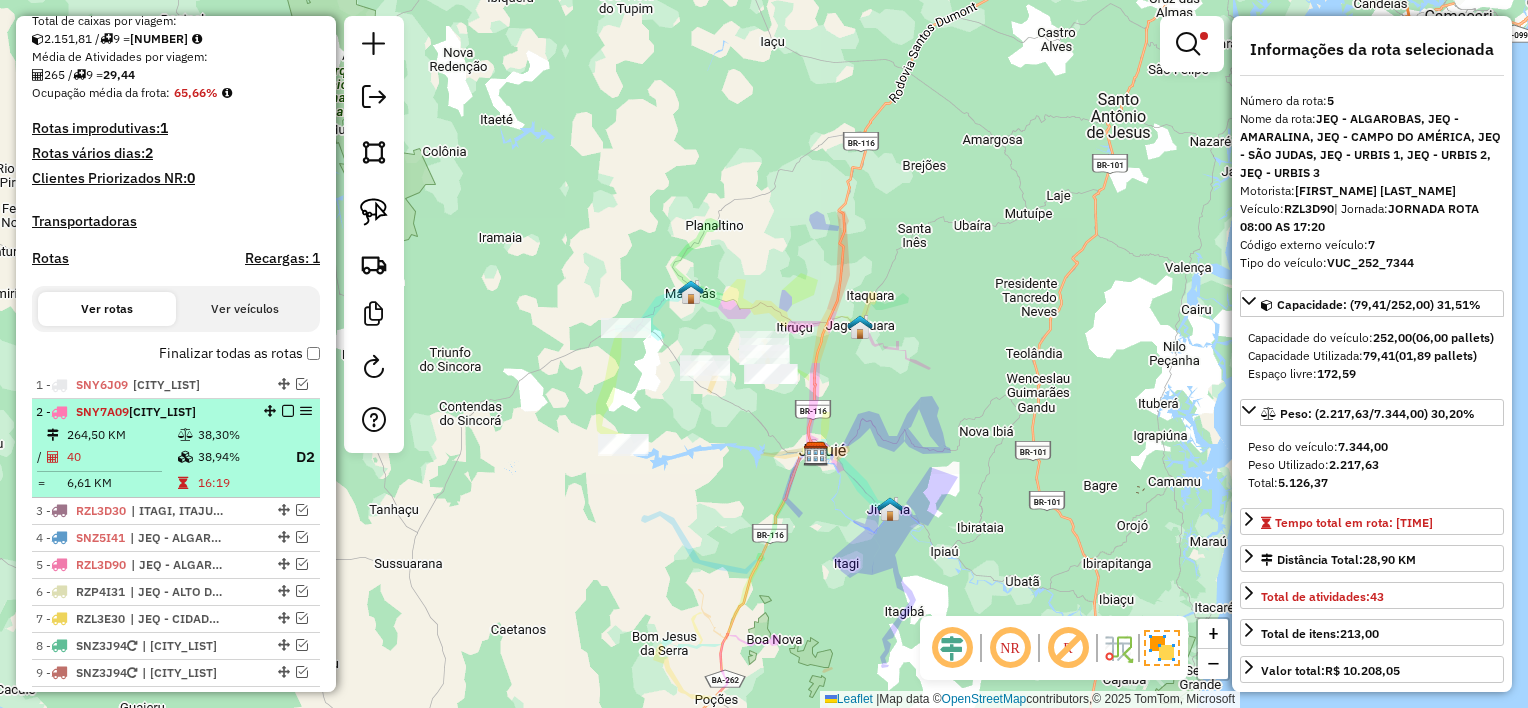 click at bounding box center [288, 411] 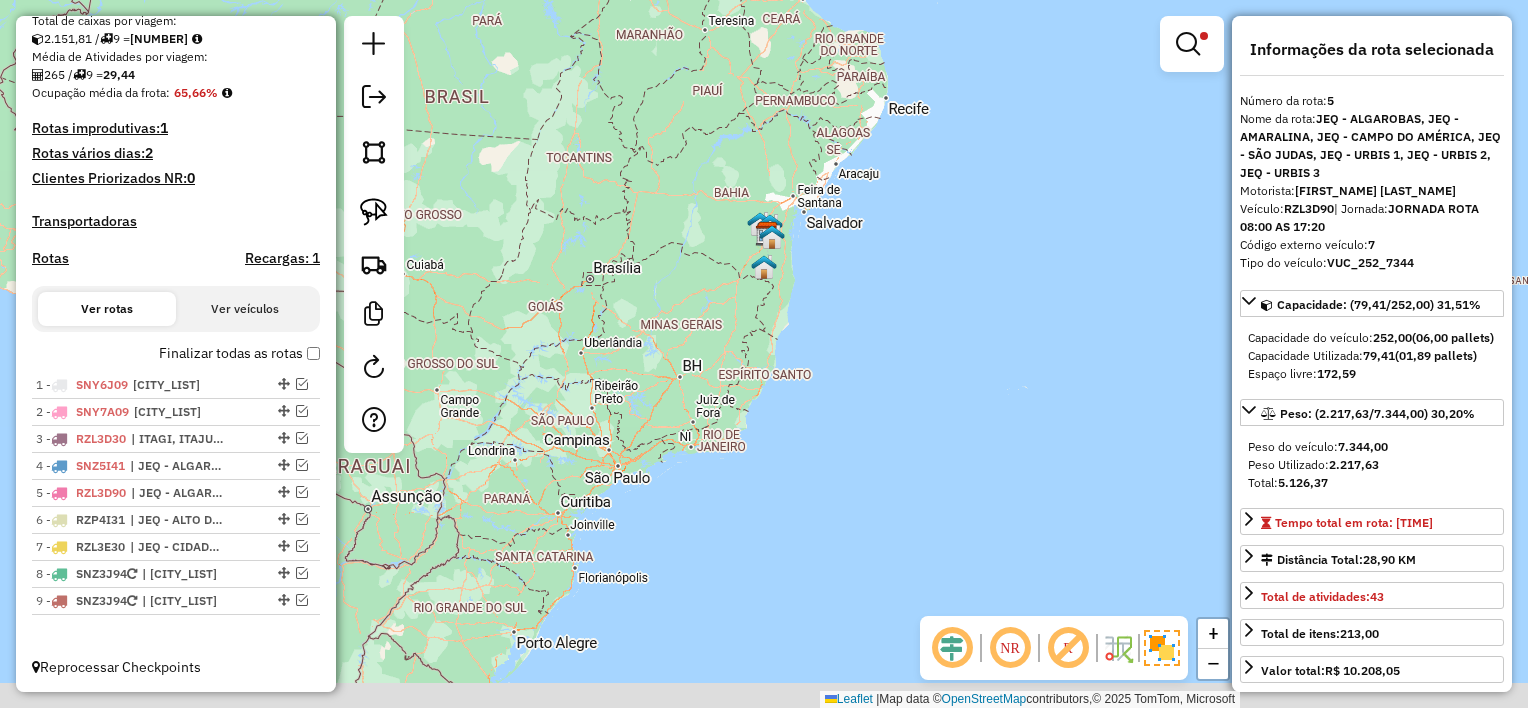 drag, startPoint x: 869, startPoint y: 356, endPoint x: 878, endPoint y: 160, distance: 196.20653 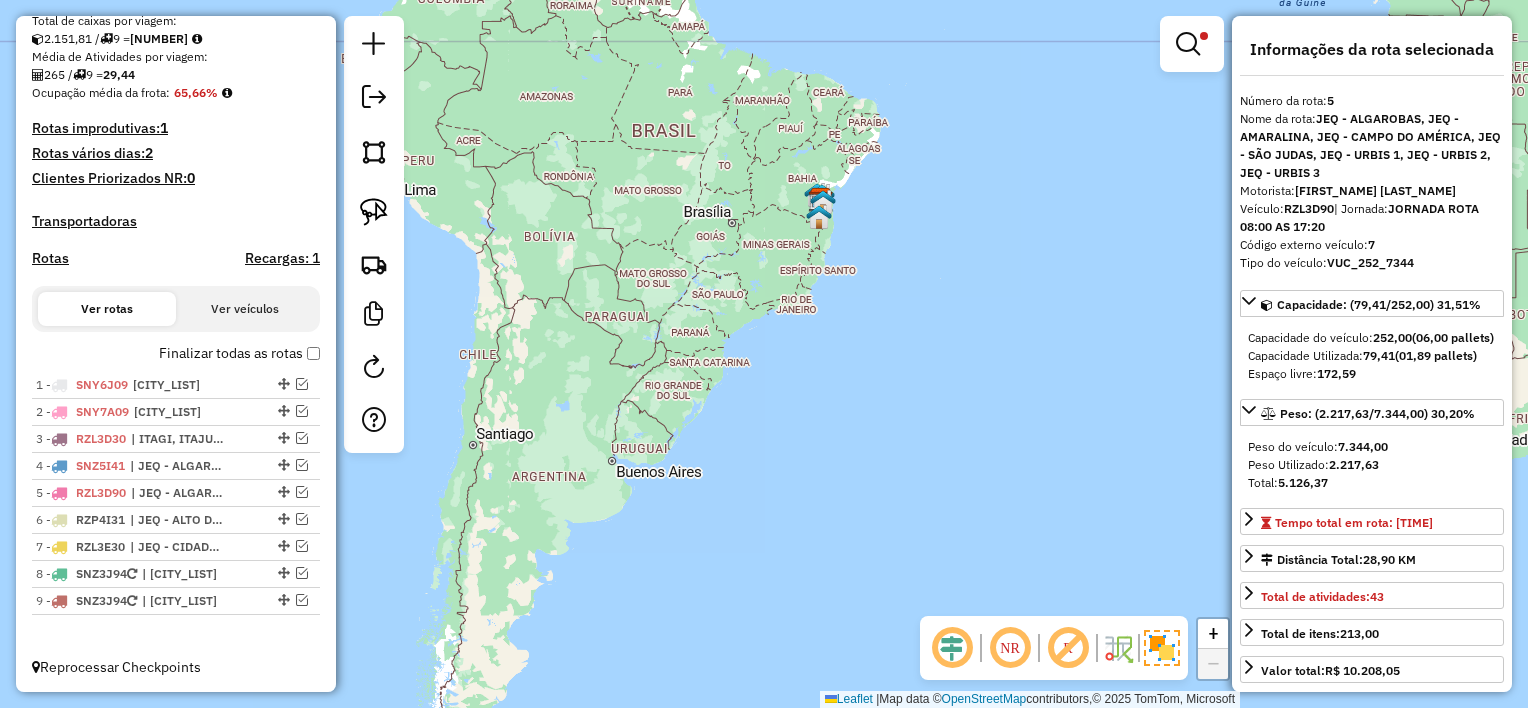 drag, startPoint x: 904, startPoint y: 359, endPoint x: 876, endPoint y: 504, distance: 147.67871 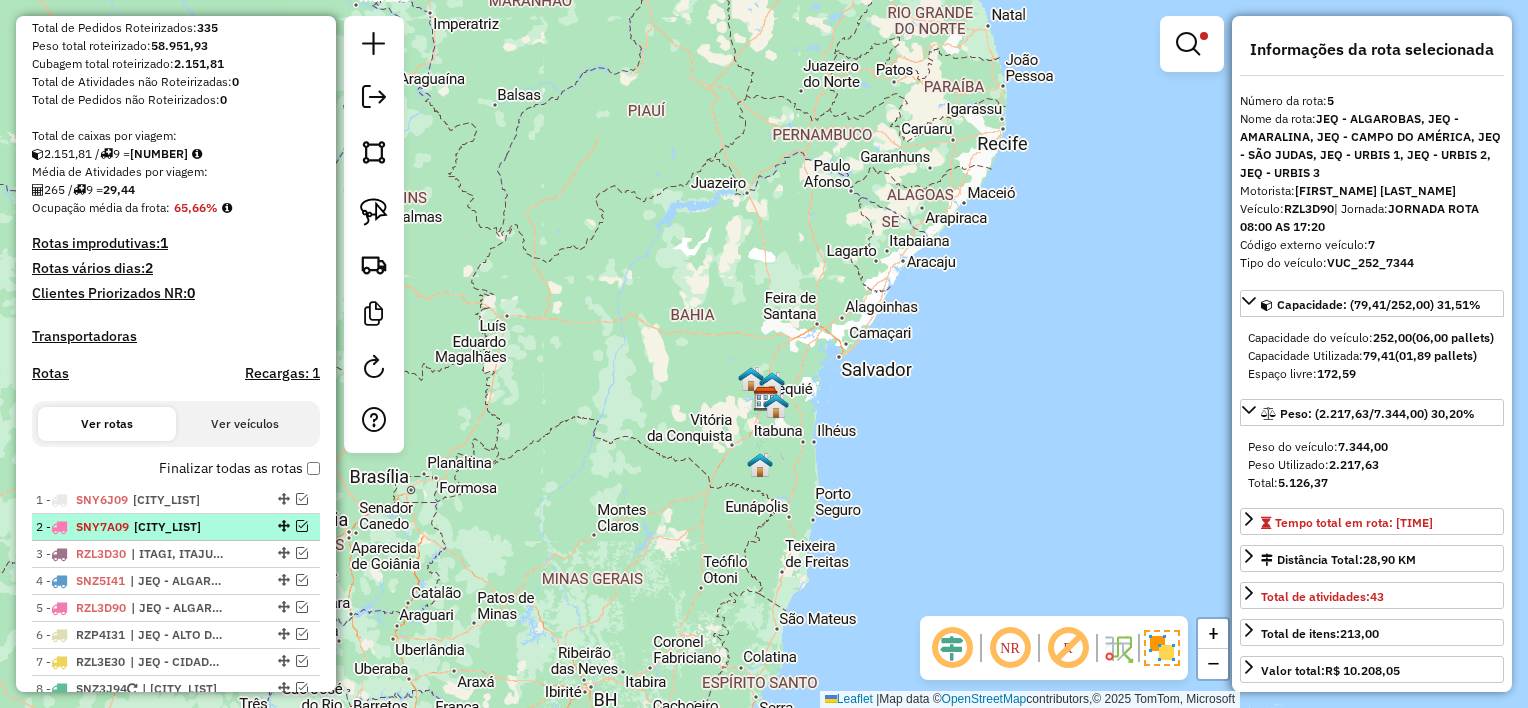 scroll, scrollTop: 443, scrollLeft: 0, axis: vertical 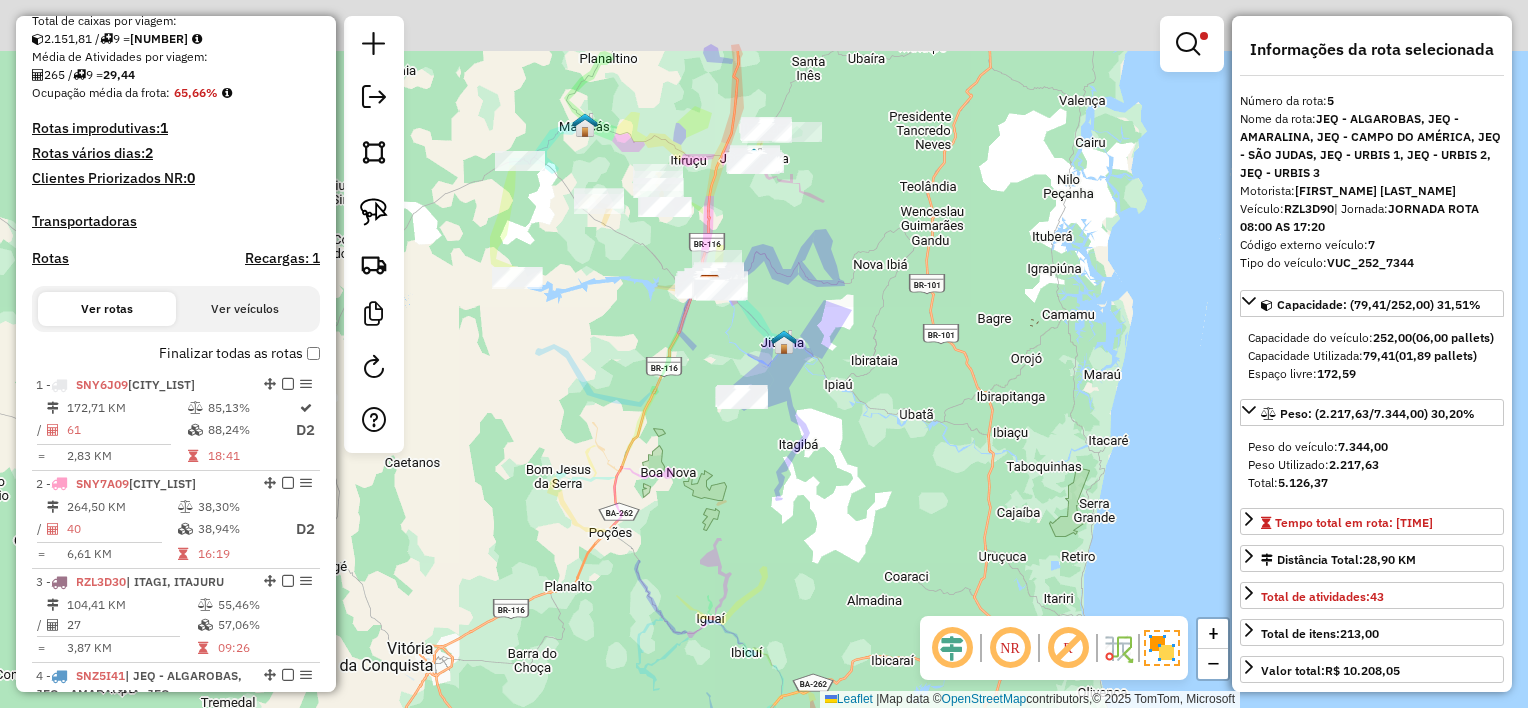drag, startPoint x: 876, startPoint y: 408, endPoint x: 874, endPoint y: 466, distance: 58.034473 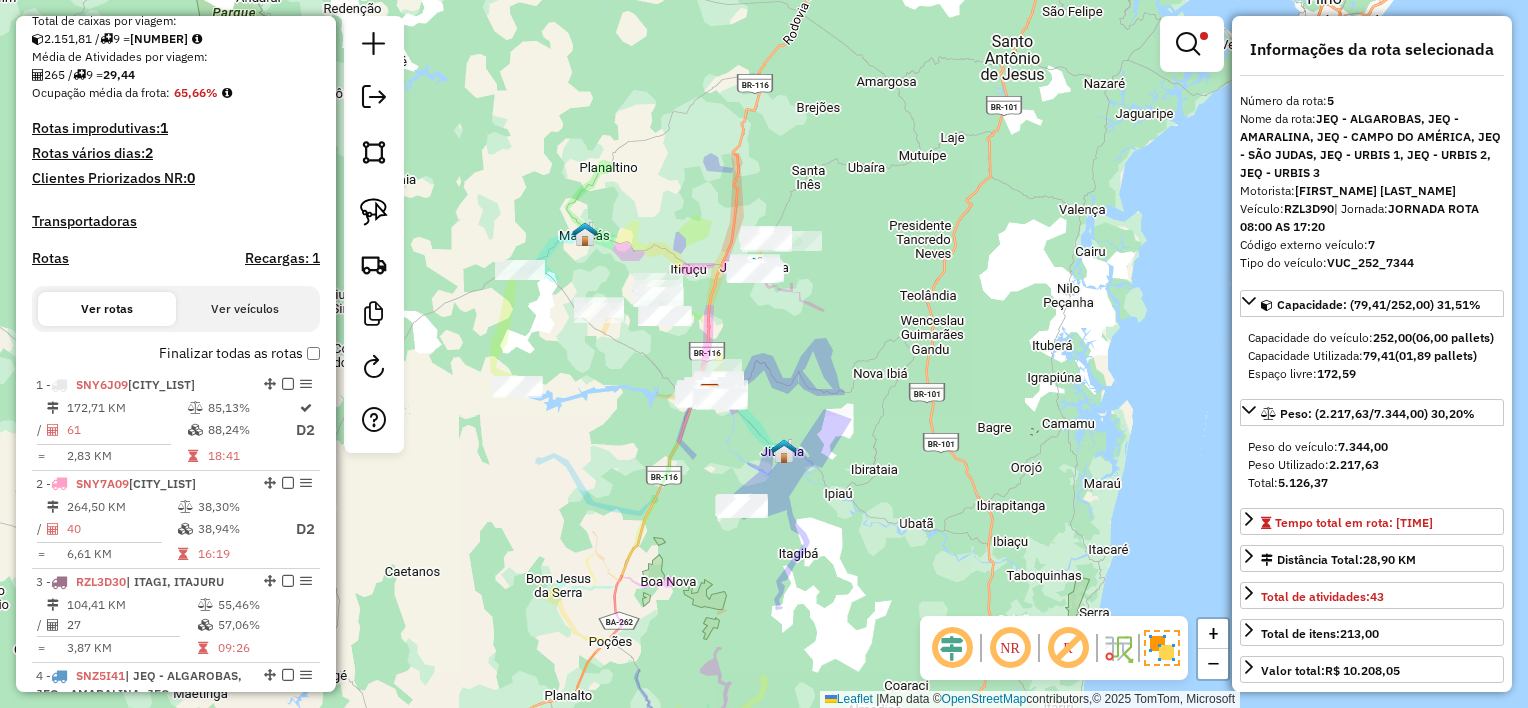 click on "Limpar filtros Janela de atendimento Grade de atendimento Capacidade Transportadoras Veículos Cliente Pedidos  Rotas Selecione os dias de semana para filtrar as janelas de atendimento  Seg   Ter   Qua   Qui   Sex   Sáb   Dom  Informe o período da janela de atendimento: De: Até:  Filtrar exatamente a janela do cliente  Considerar janela de atendimento padrão  Selecione os dias de semana para filtrar as grades de atendimento  Seg   Ter   Qua   Qui   Sex   Sáb   Dom   Considerar clientes sem dia de atendimento cadastrado  Clientes fora do dia de atendimento selecionado Filtrar as atividades entre os valores definidos abaixo:  Peso mínimo:   Peso máximo:   Cubagem mínima:  ****  Cubagem máxima:  ****  De:   Até:  Filtrar as atividades entre o tempo de atendimento definido abaixo:  De:   Até:   Considerar capacidade total dos clientes não roteirizados Transportadora: Selecione um ou mais itens Tipo de veículo: Selecione um ou mais itens Veículo: Selecione um ou mais itens Motorista: Nome: Rótulo: +" 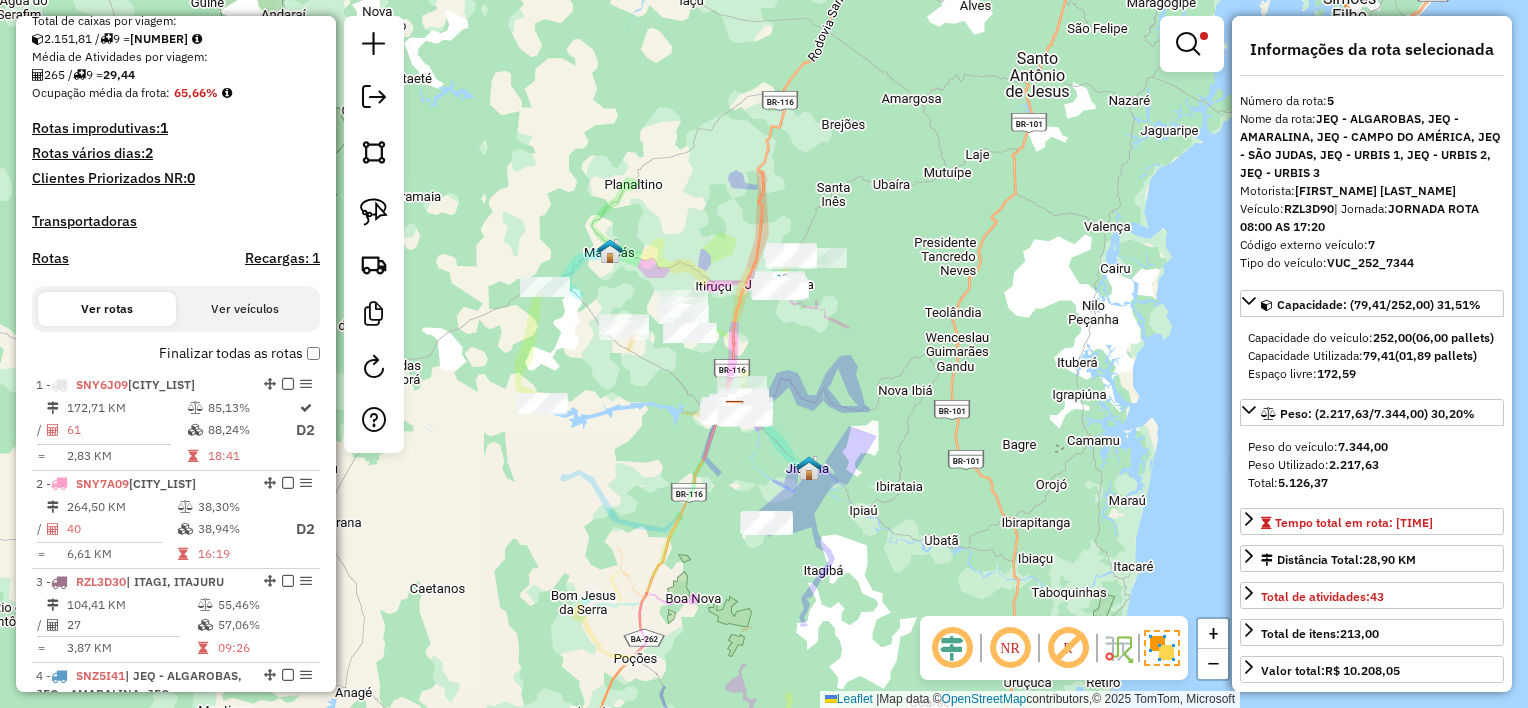 drag, startPoint x: 654, startPoint y: 426, endPoint x: 668, endPoint y: 447, distance: 25.23886 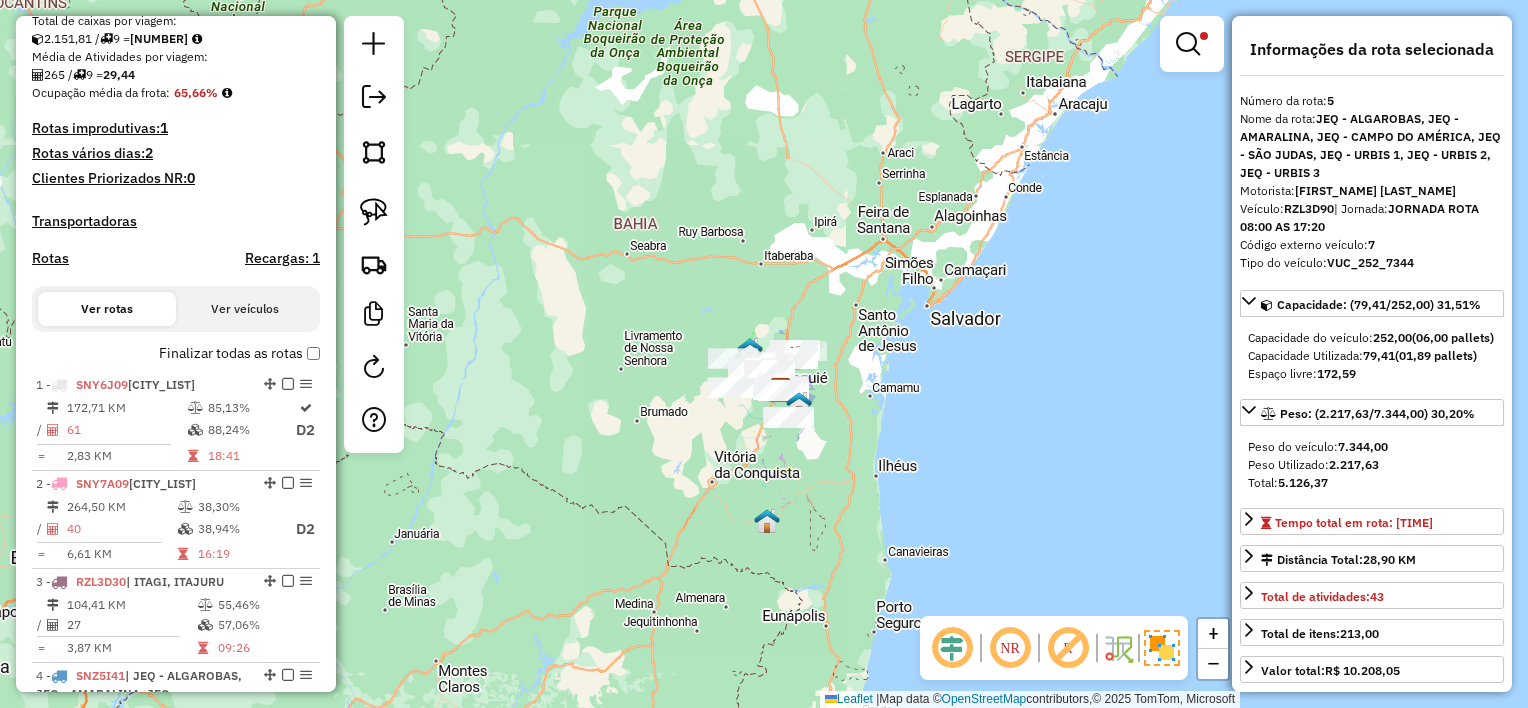 drag, startPoint x: 836, startPoint y: 418, endPoint x: 772, endPoint y: 352, distance: 91.93476 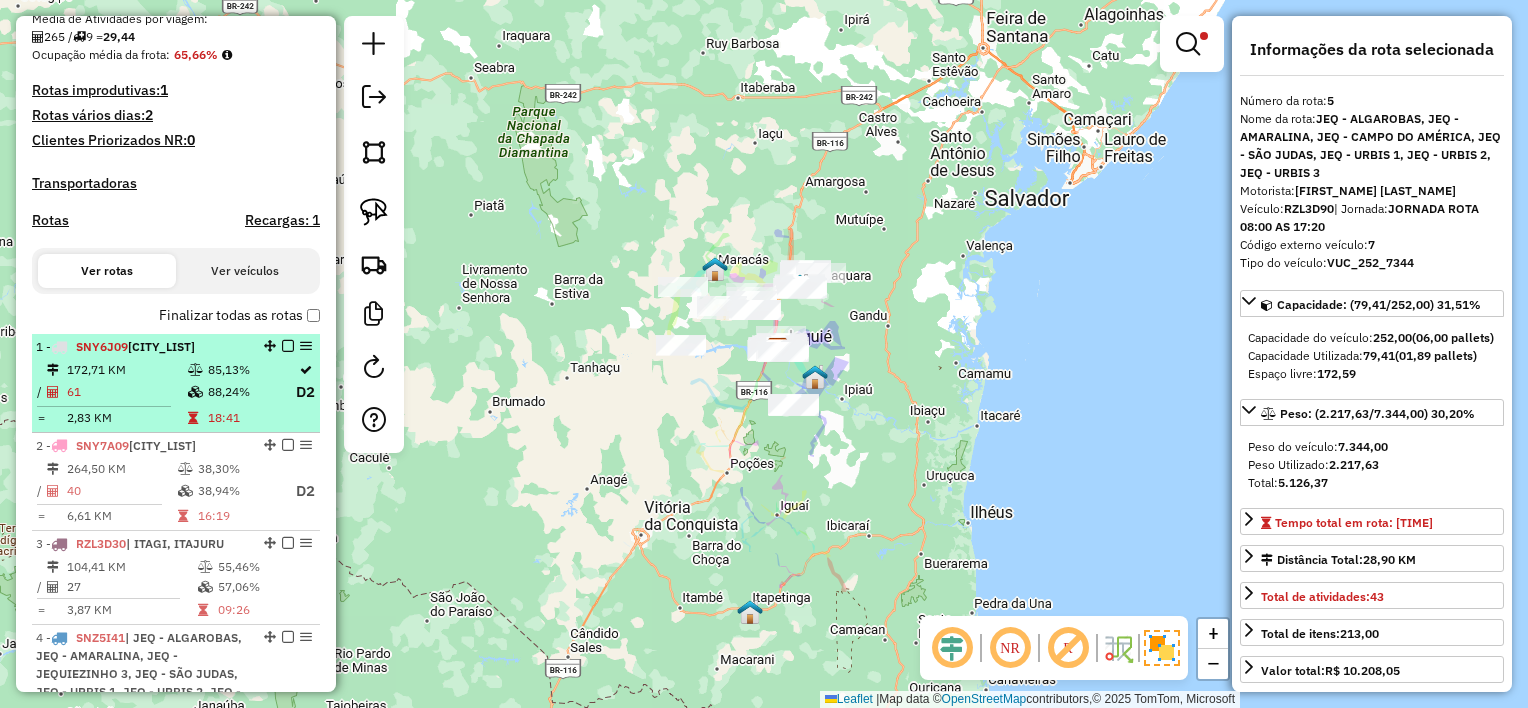 scroll, scrollTop: 543, scrollLeft: 0, axis: vertical 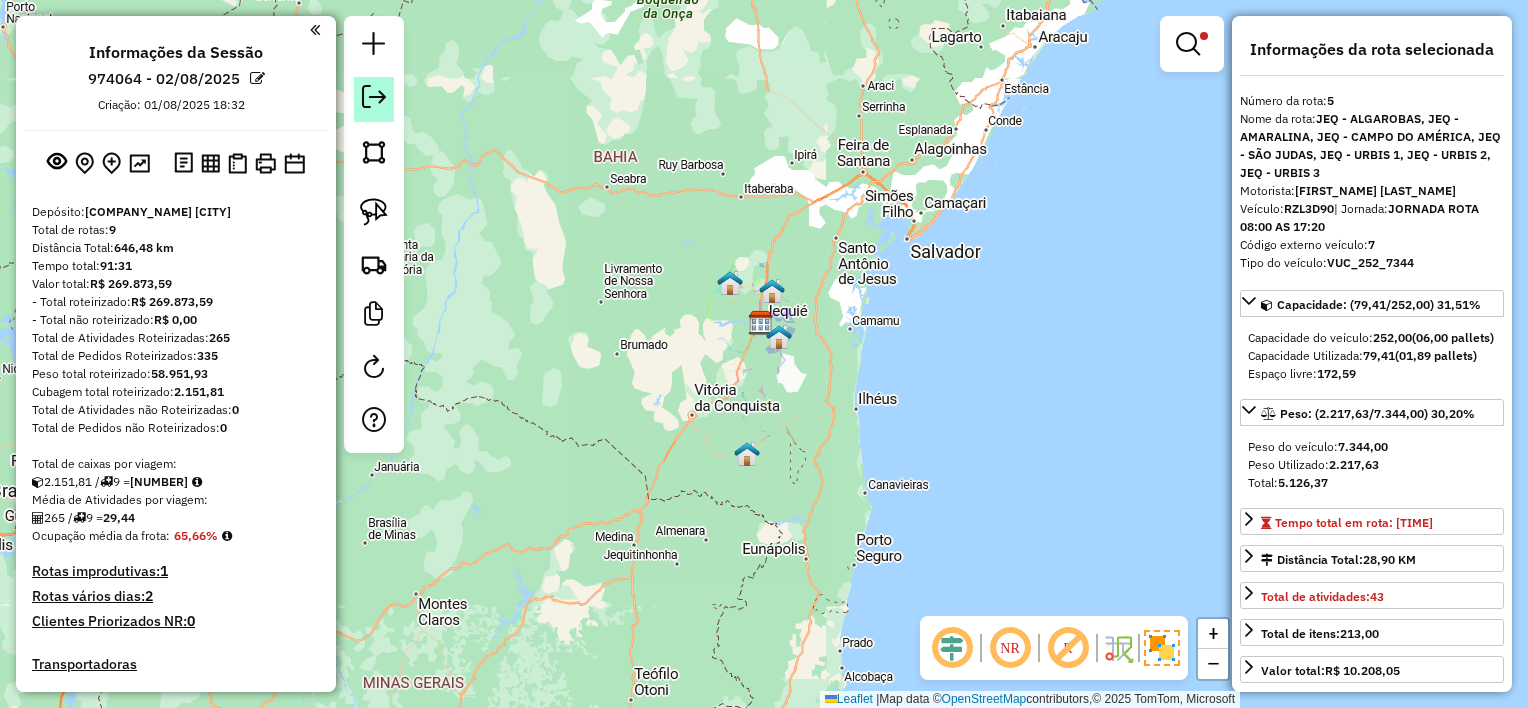 click 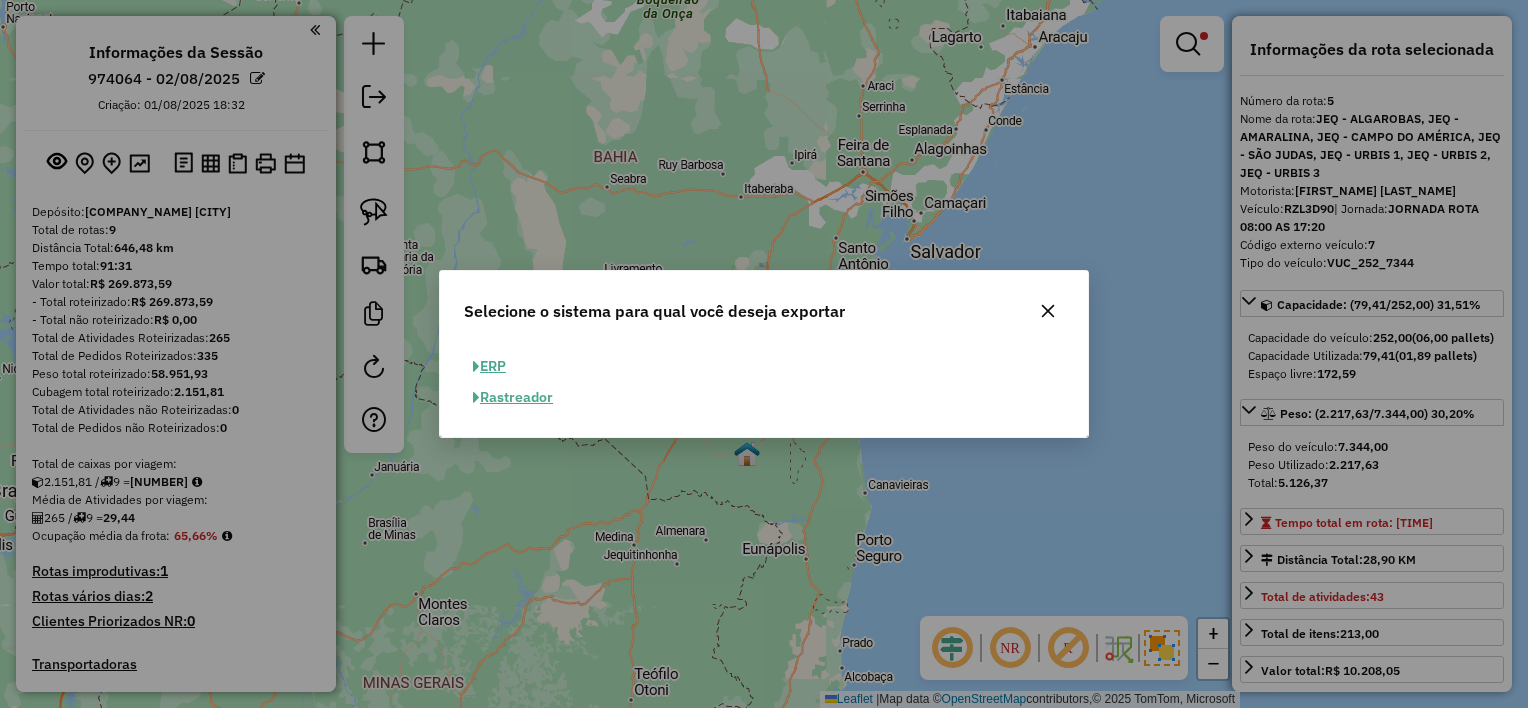 click on "ERP" 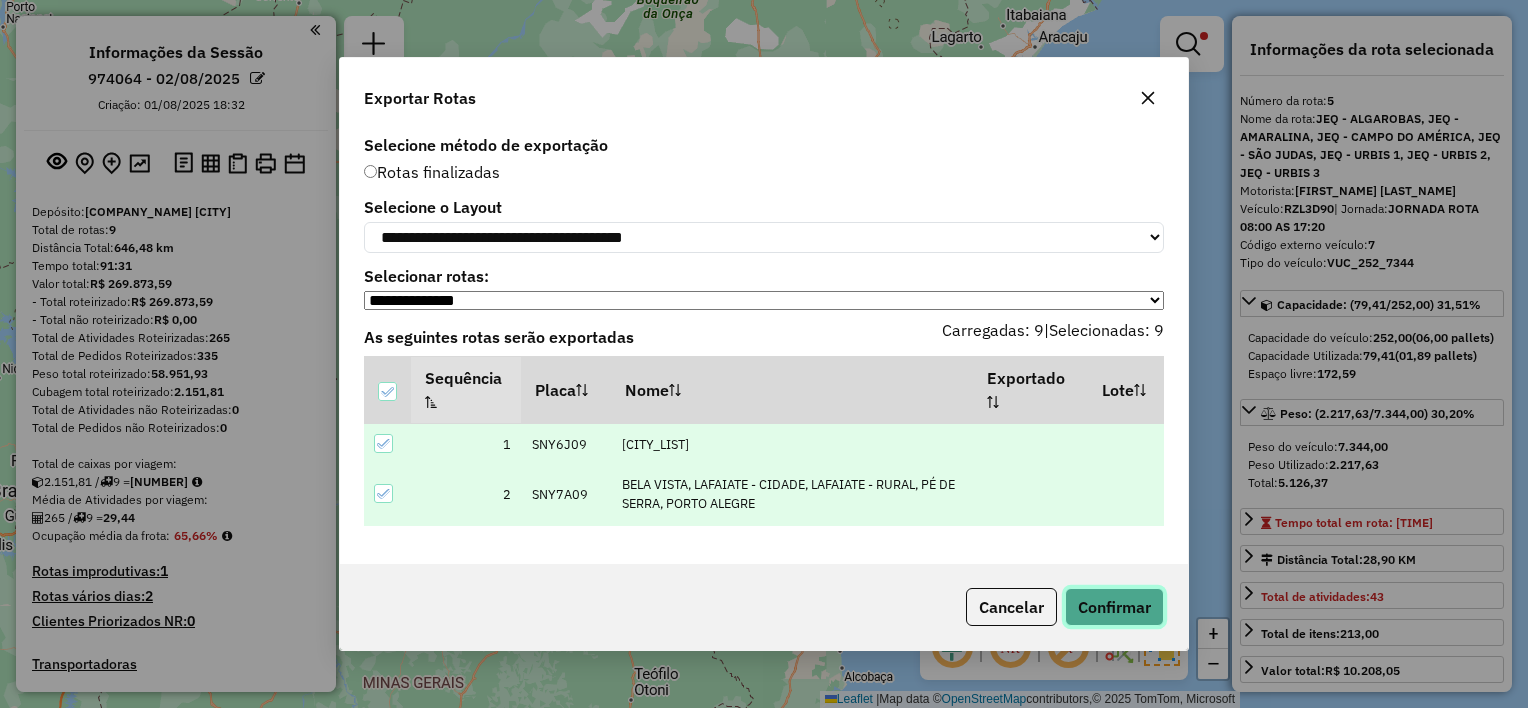 click on "Confirmar" 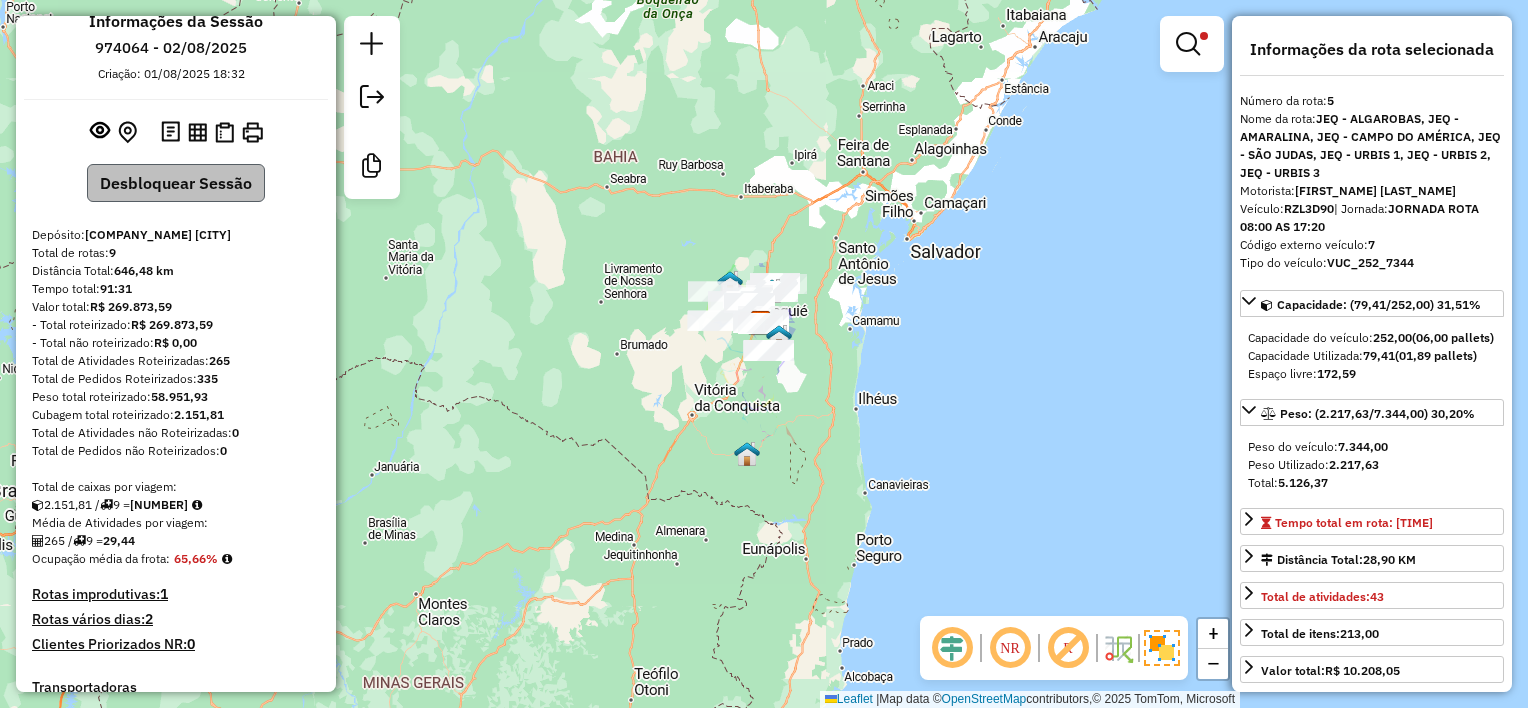 scroll, scrollTop: 0, scrollLeft: 0, axis: both 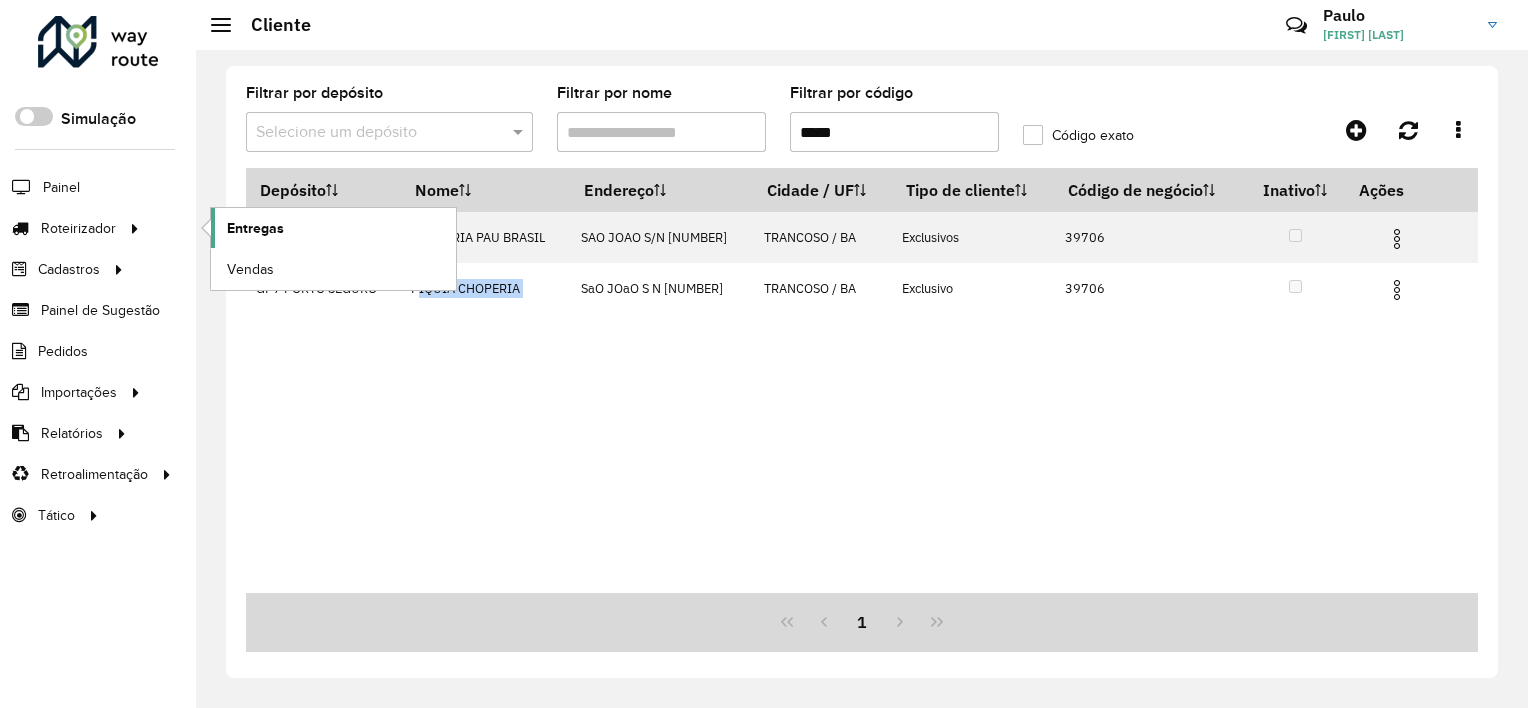 click on "Entregas" 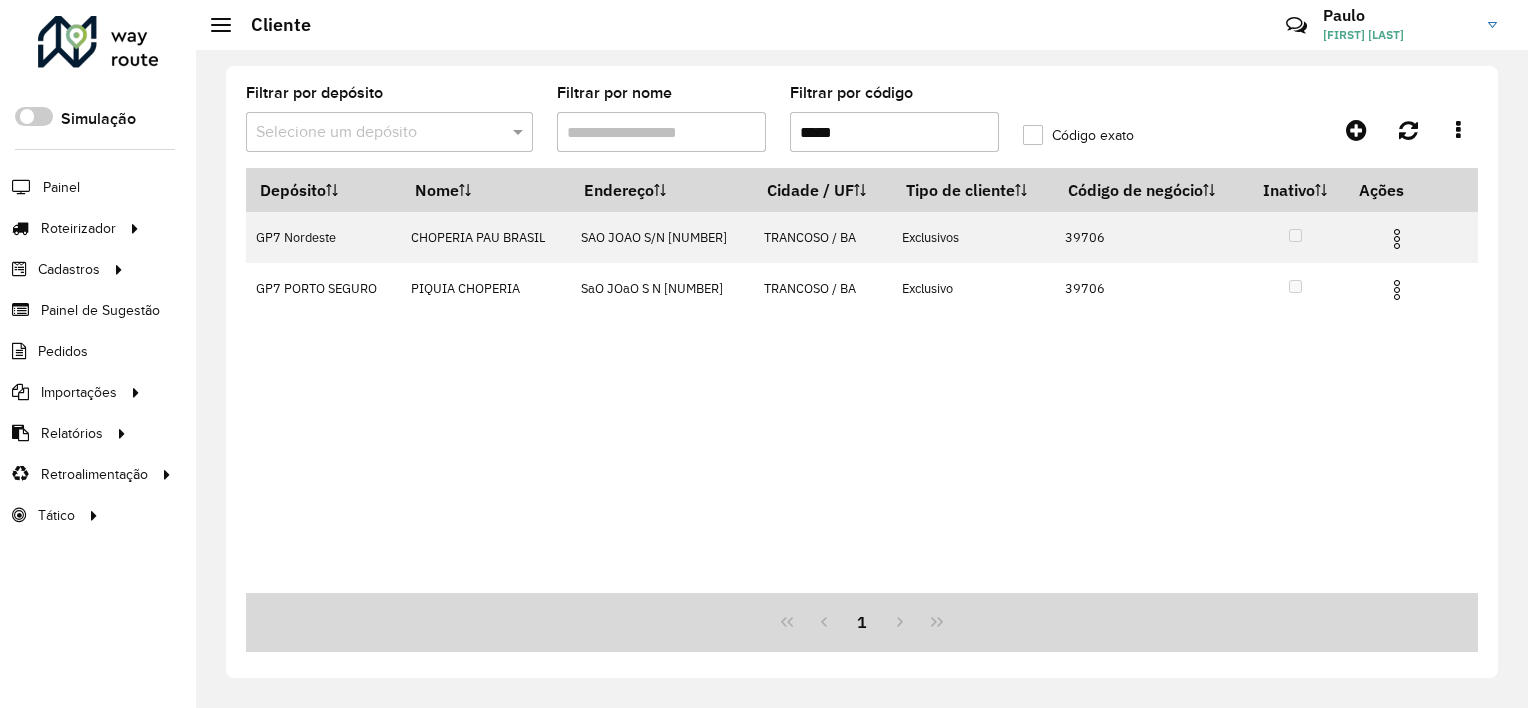 click on "*****" at bounding box center (894, 132) 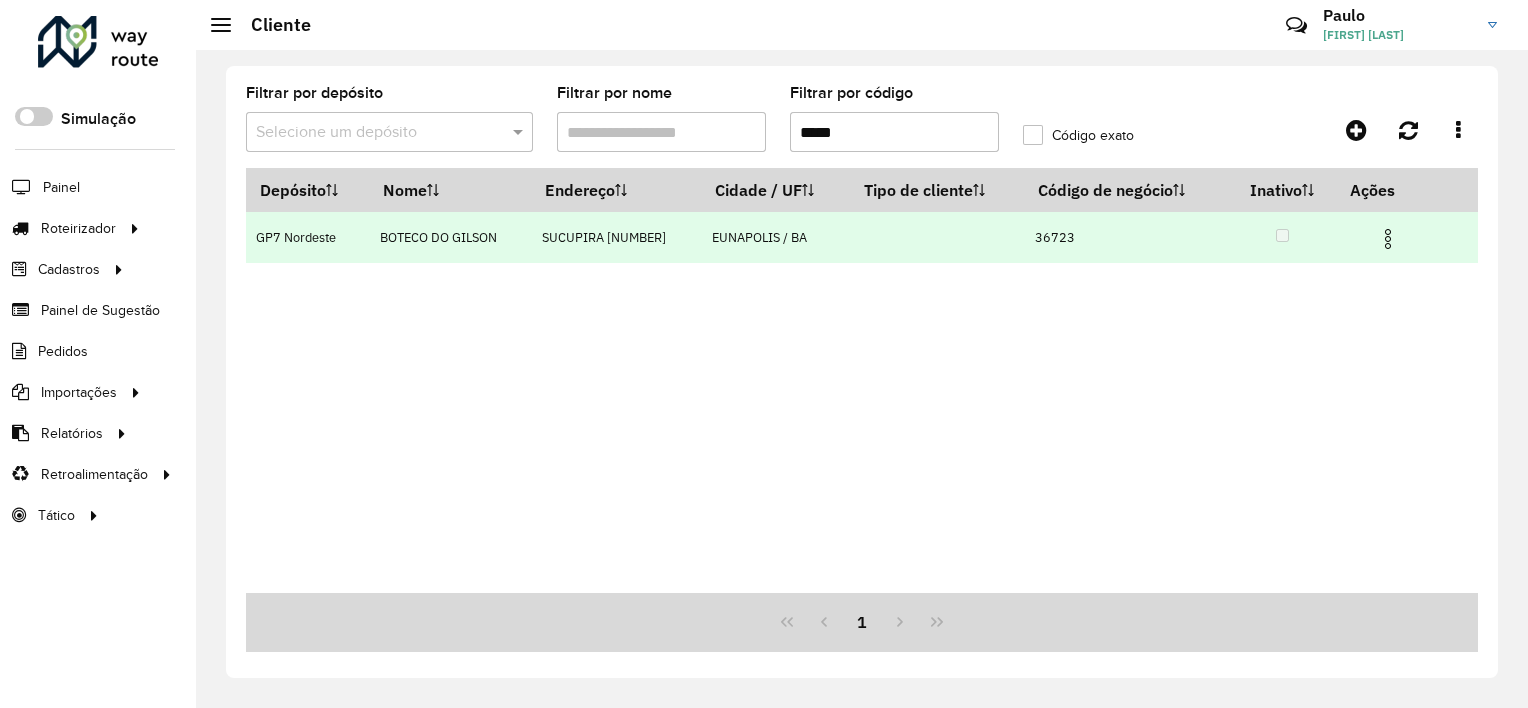 click on "BOTECO DO GILSON" at bounding box center (451, 237) 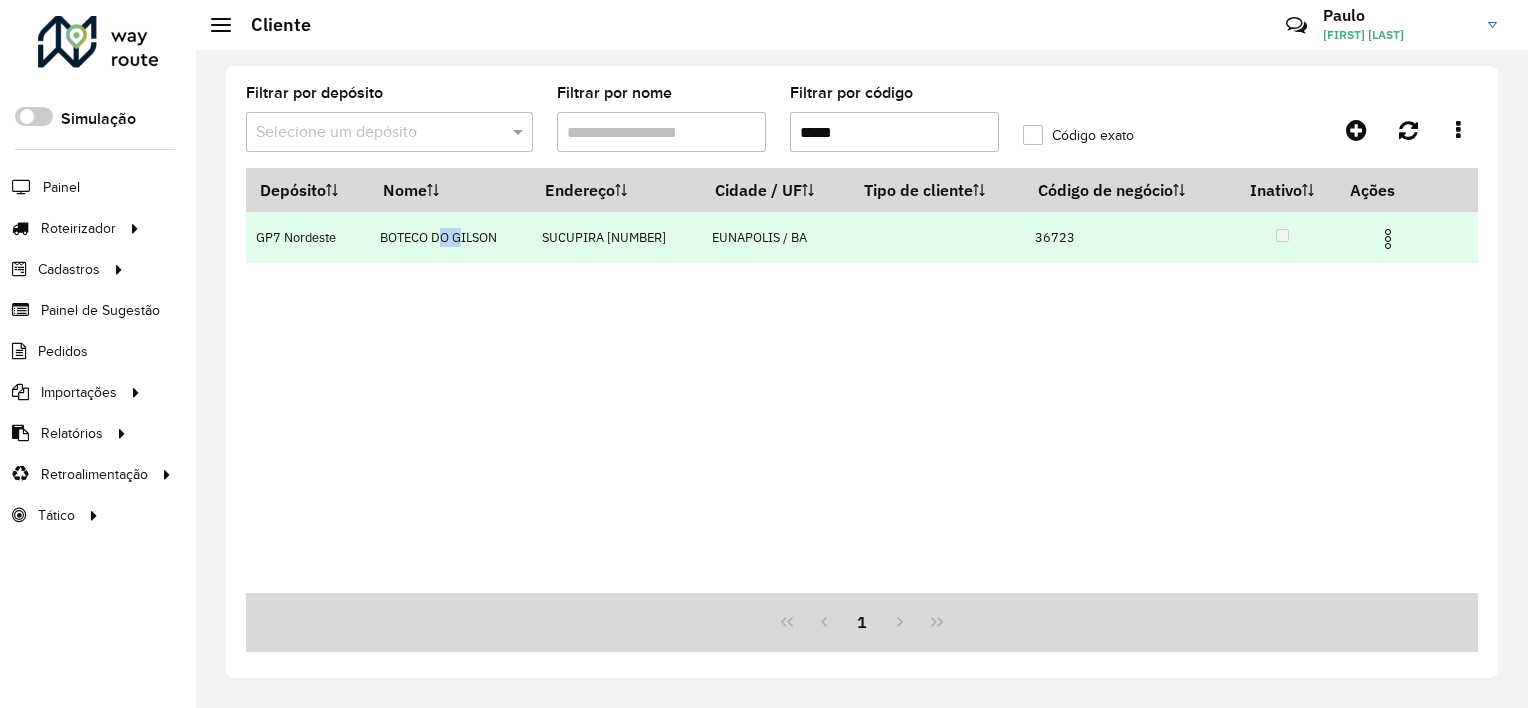 click on "BOTECO DO GILSON" at bounding box center [451, 237] 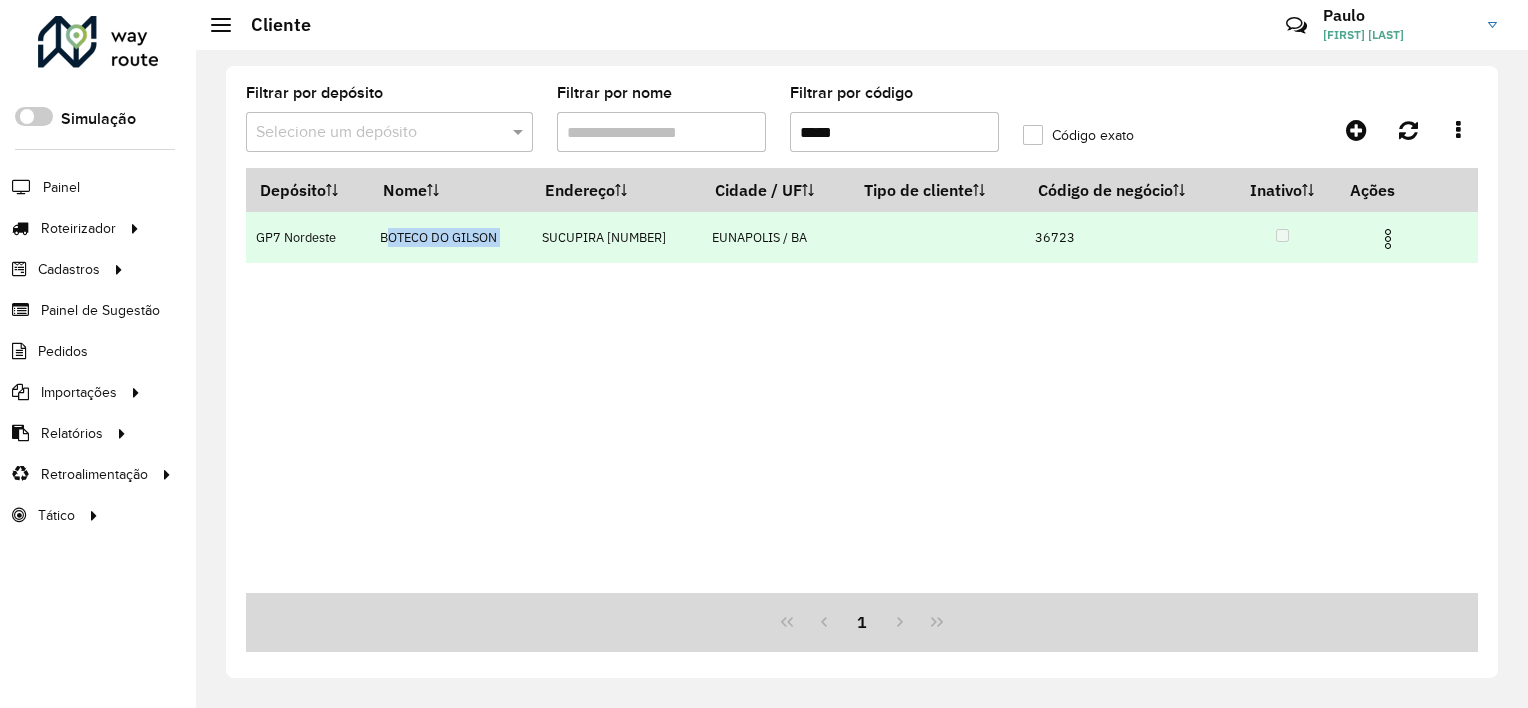 click on "BOTECO DO GILSON" at bounding box center (451, 237) 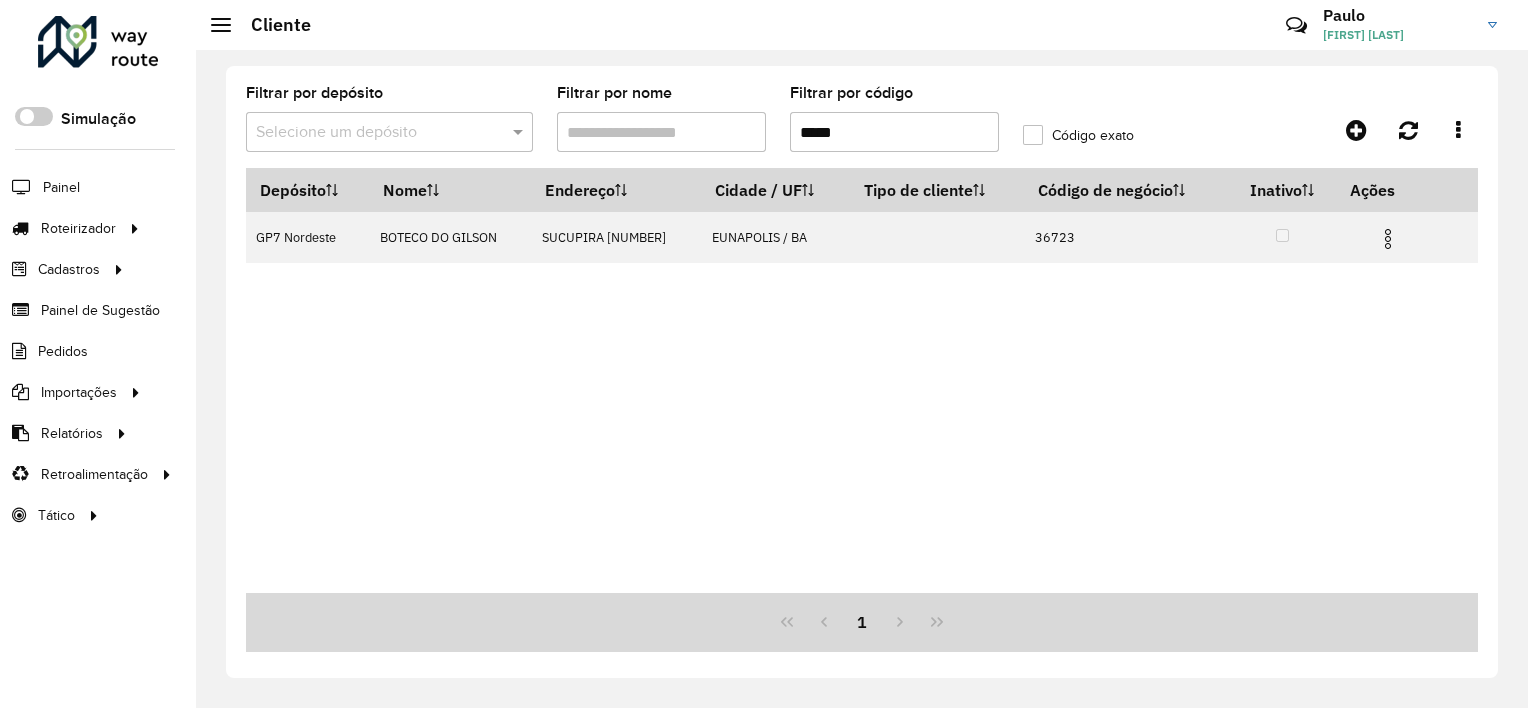 click on "*****" at bounding box center (894, 132) 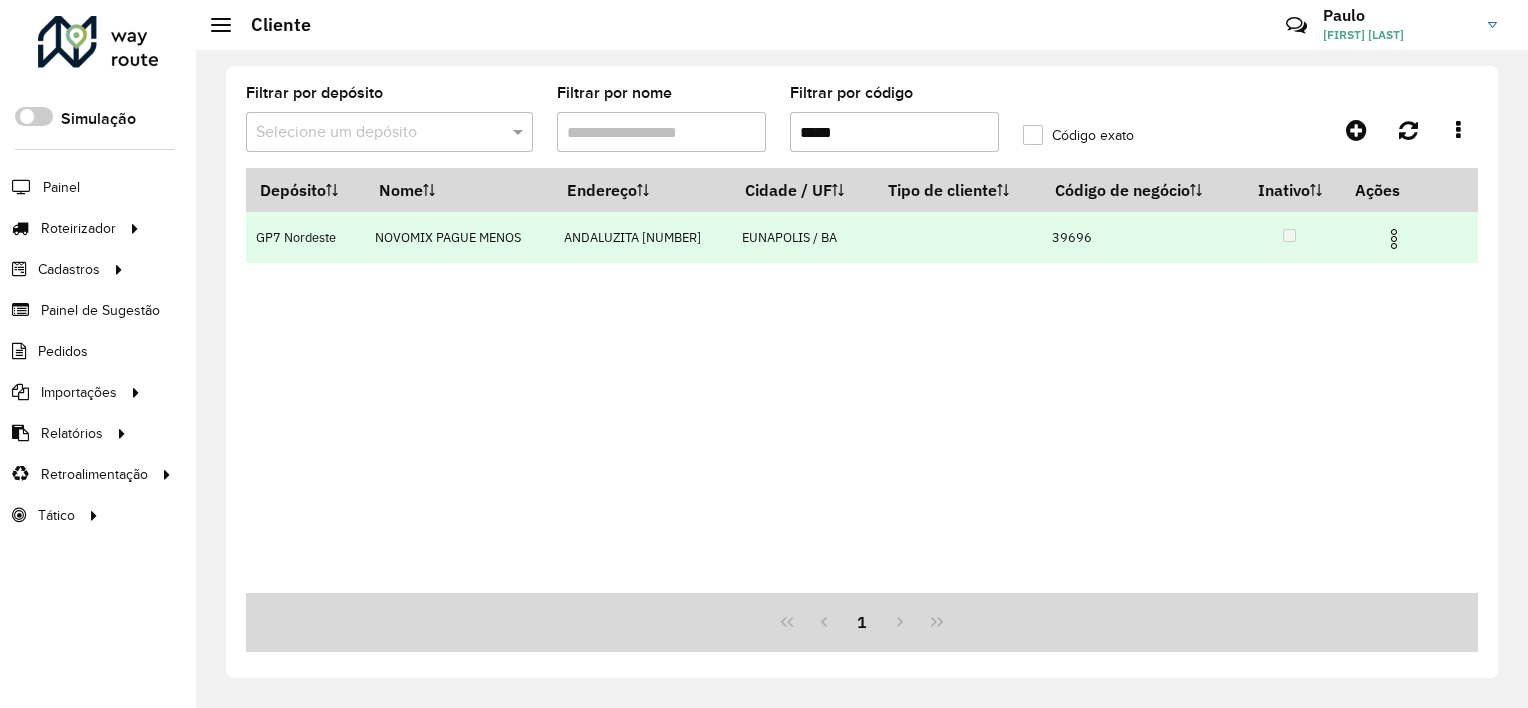 type on "*****" 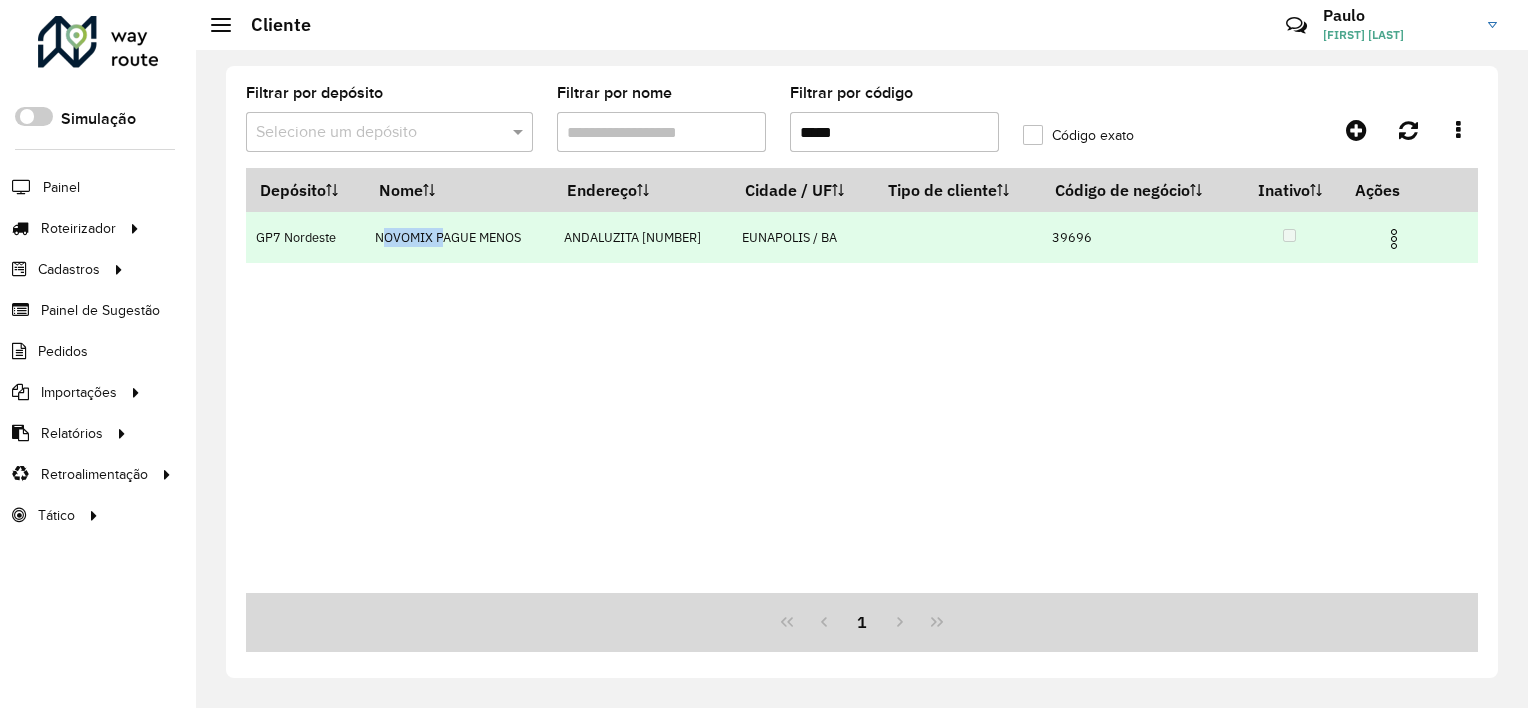 click on "NOVOMIX PAGUE MENOS" at bounding box center (459, 237) 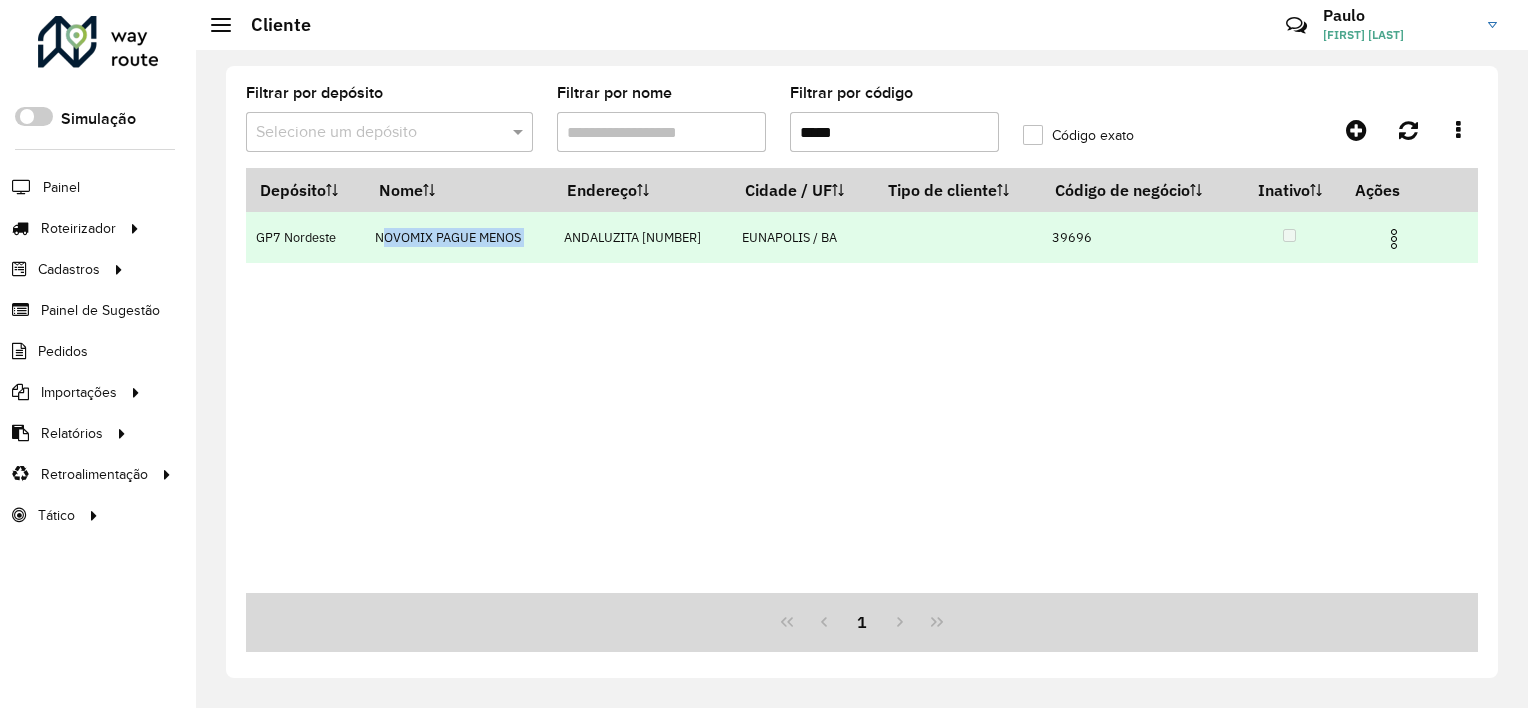 click on "NOVOMIX PAGUE MENOS" at bounding box center [459, 237] 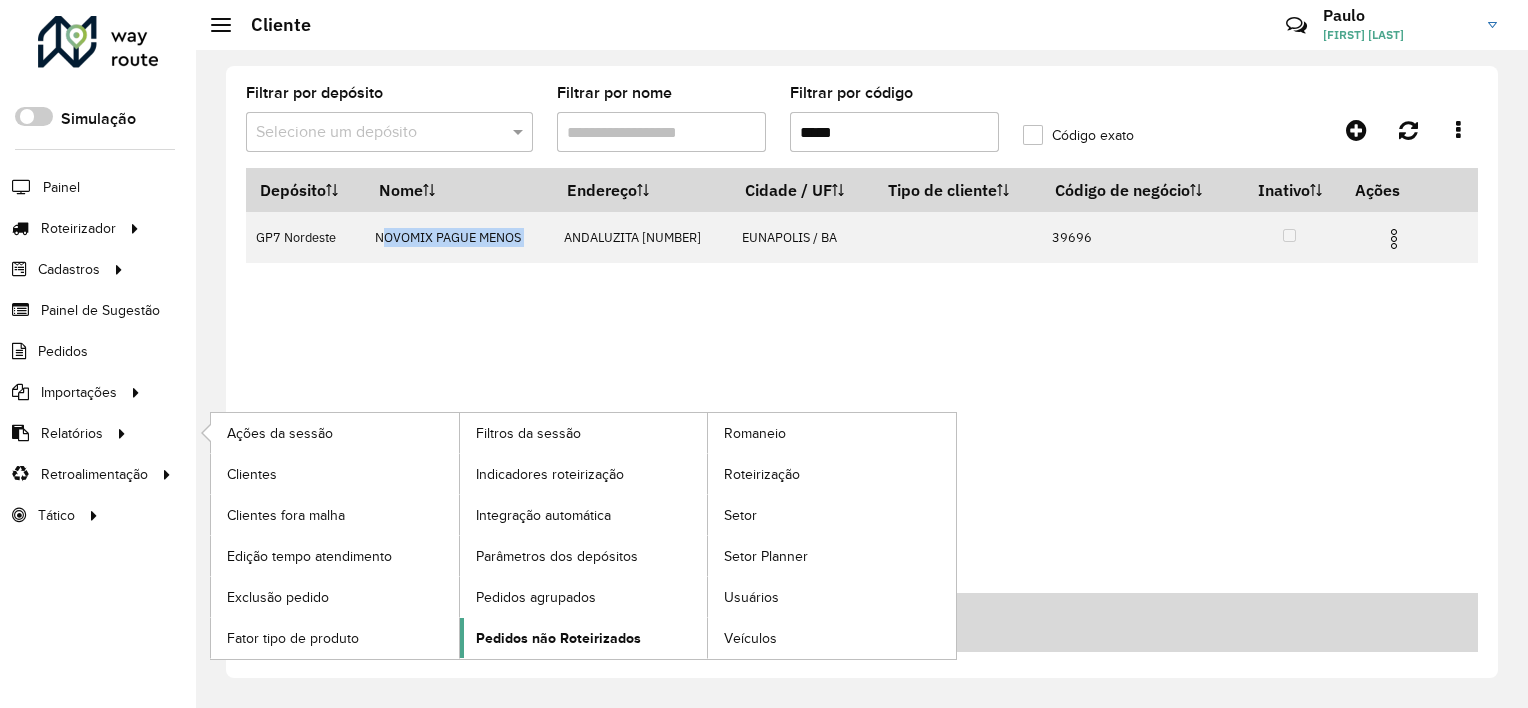 click on "Pedidos não Roteirizados" 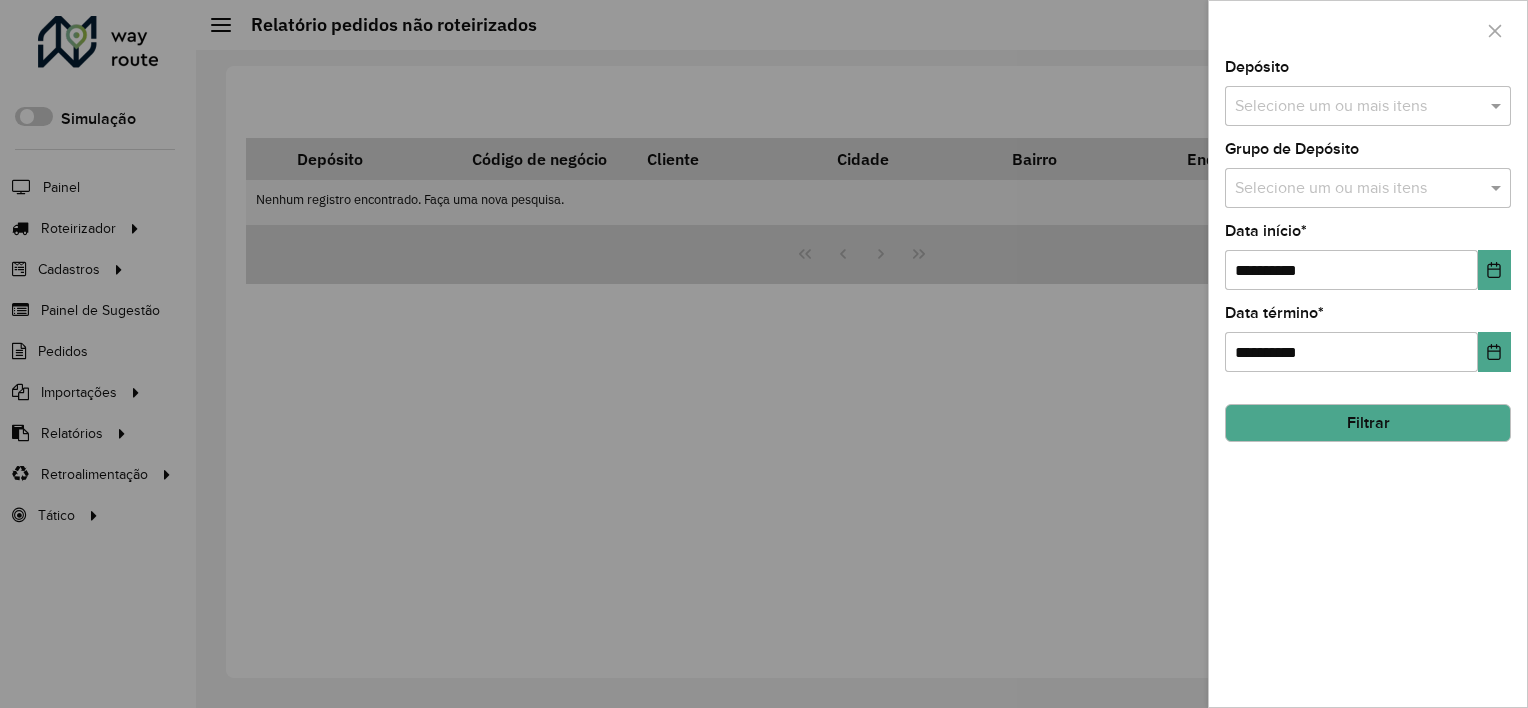 click at bounding box center (1358, 107) 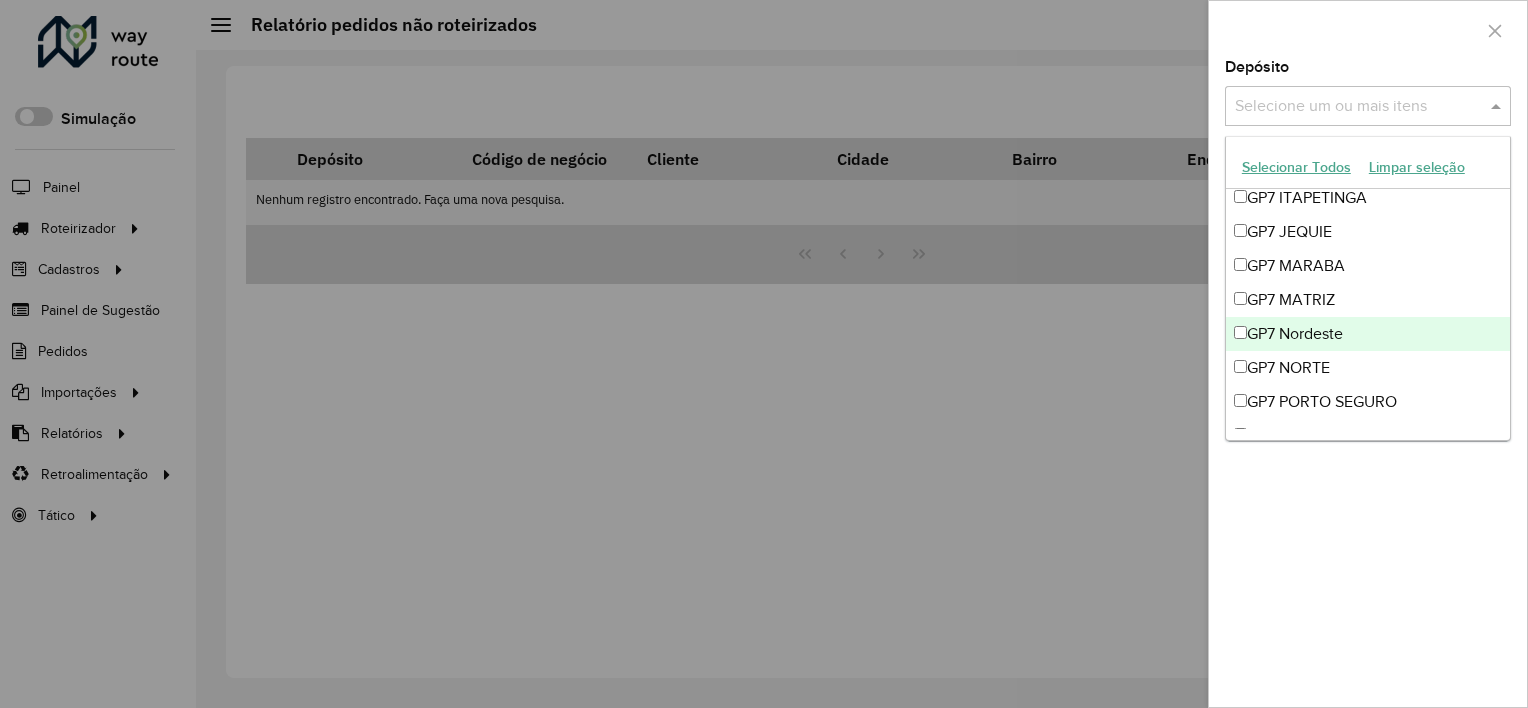 scroll, scrollTop: 65, scrollLeft: 0, axis: vertical 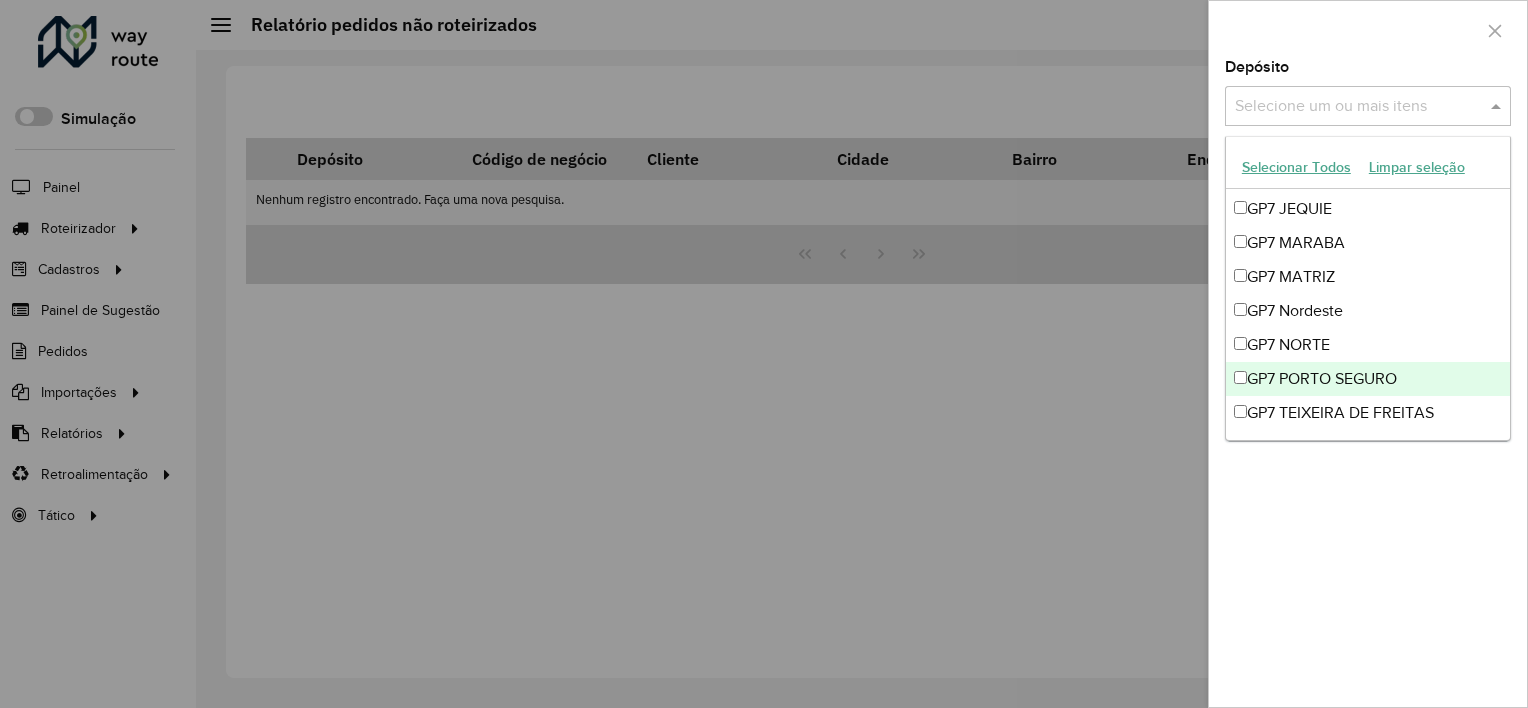 click on "GP7 PORTO SEGURO" at bounding box center (1368, 379) 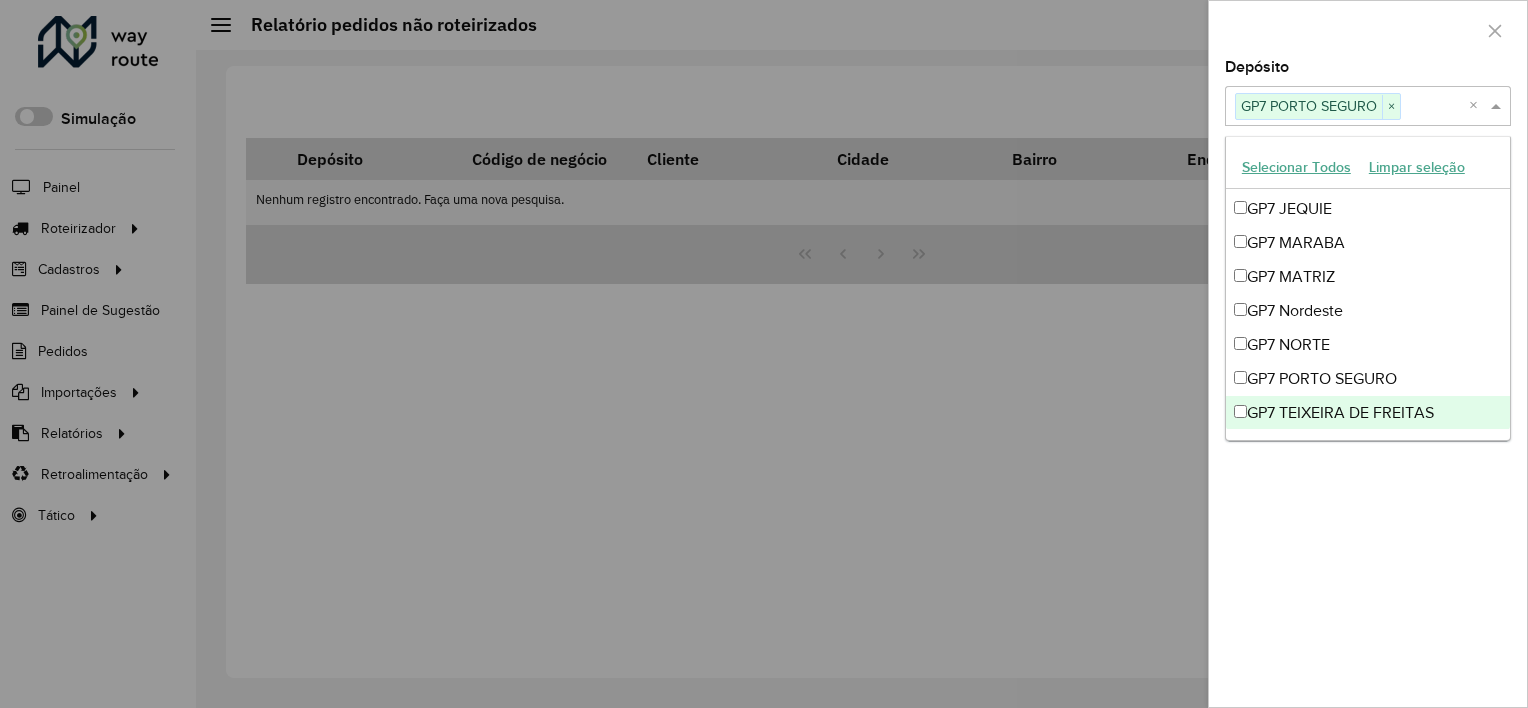 click on "**********" 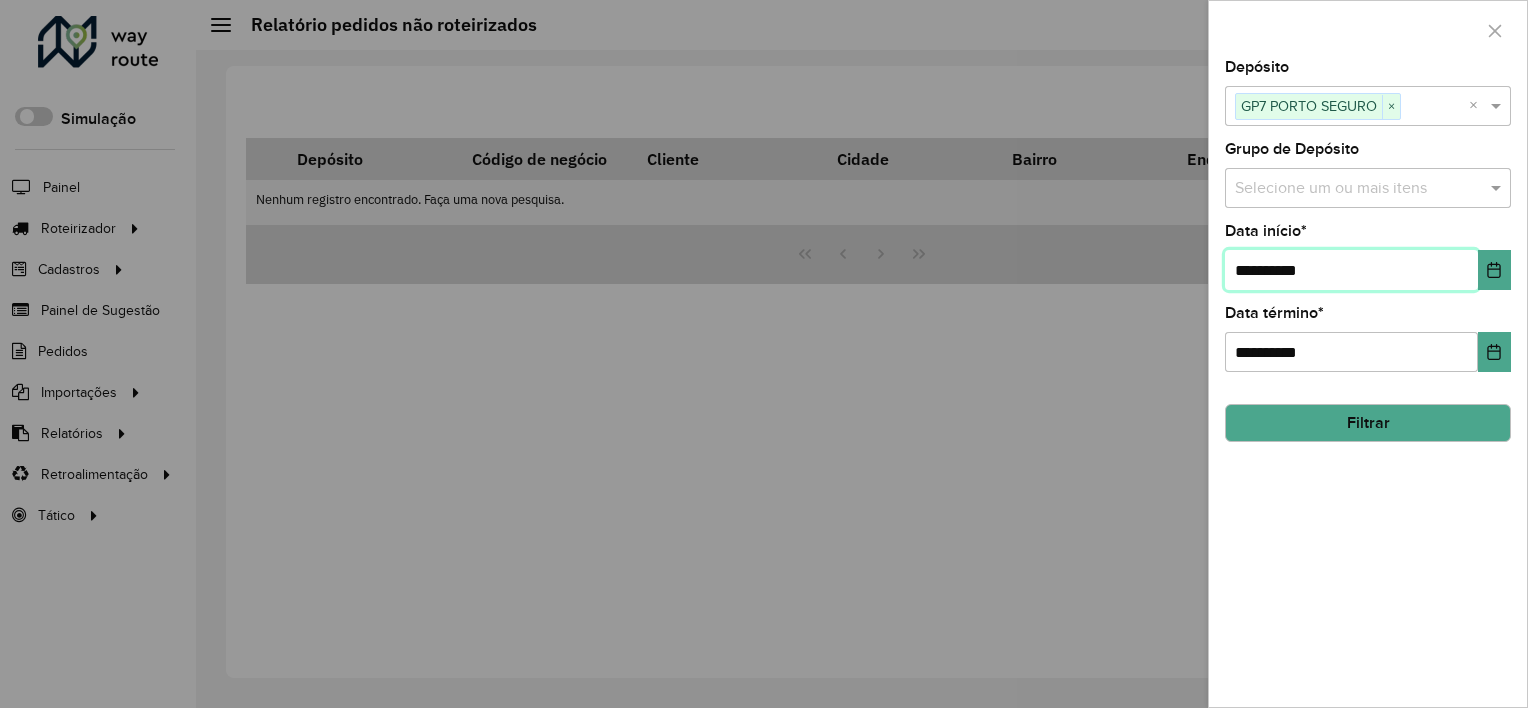 click on "**********" at bounding box center (1351, 270) 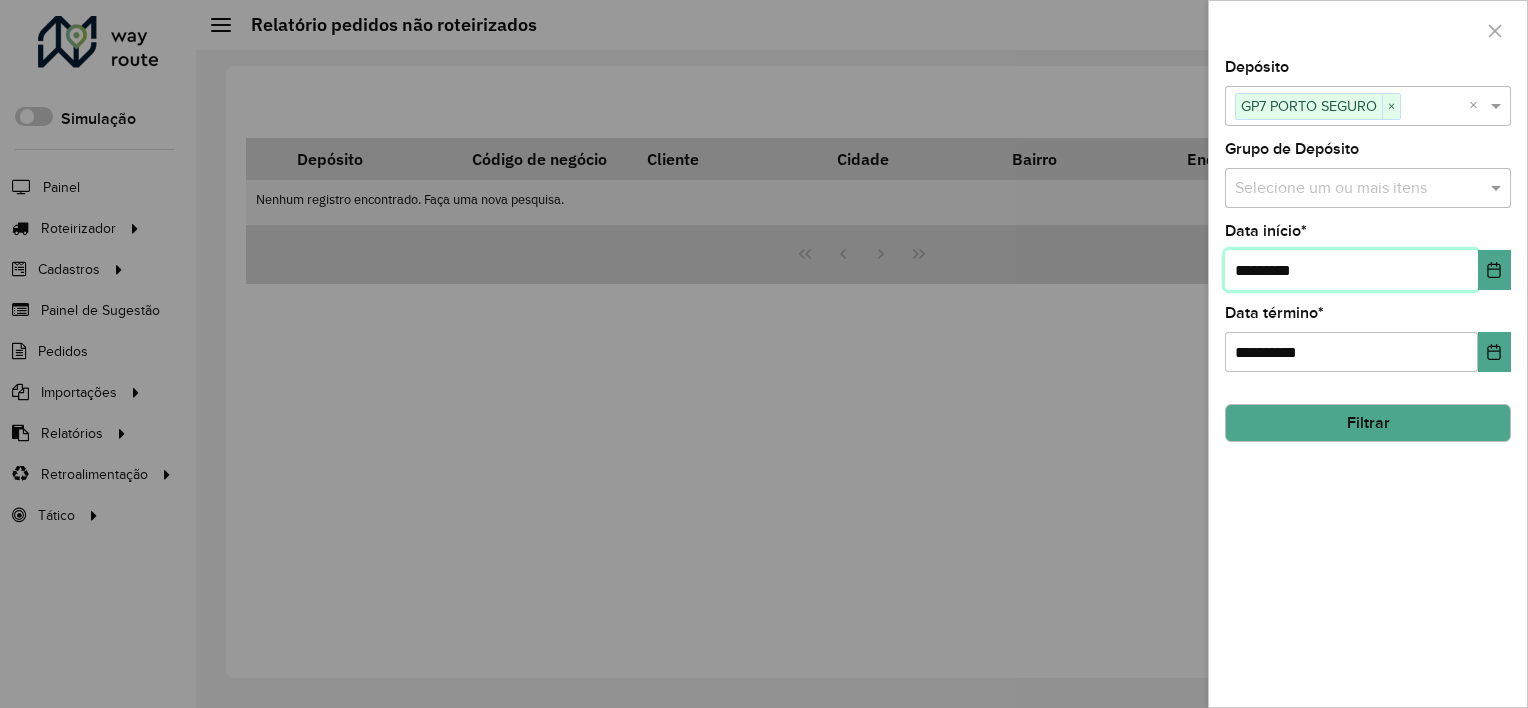 type on "**********" 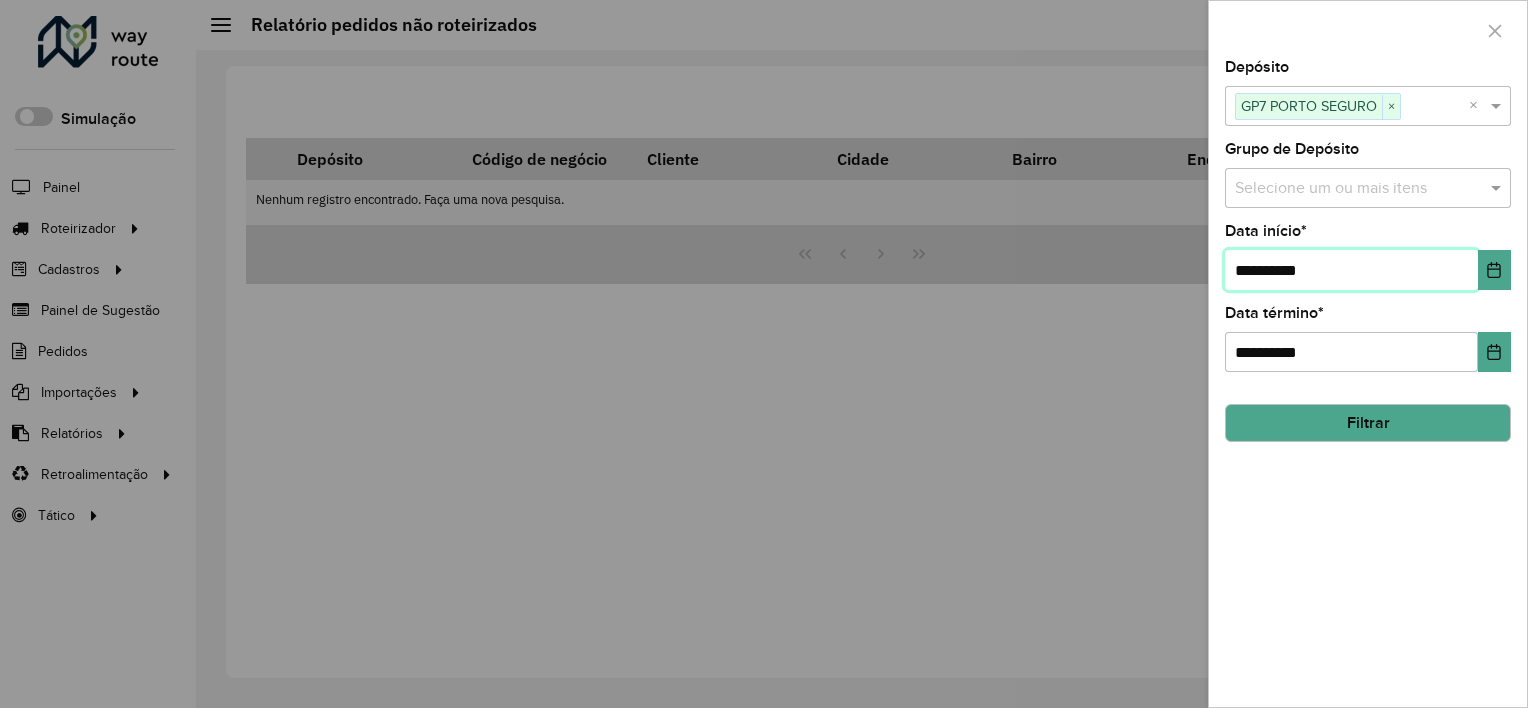 type on "**********" 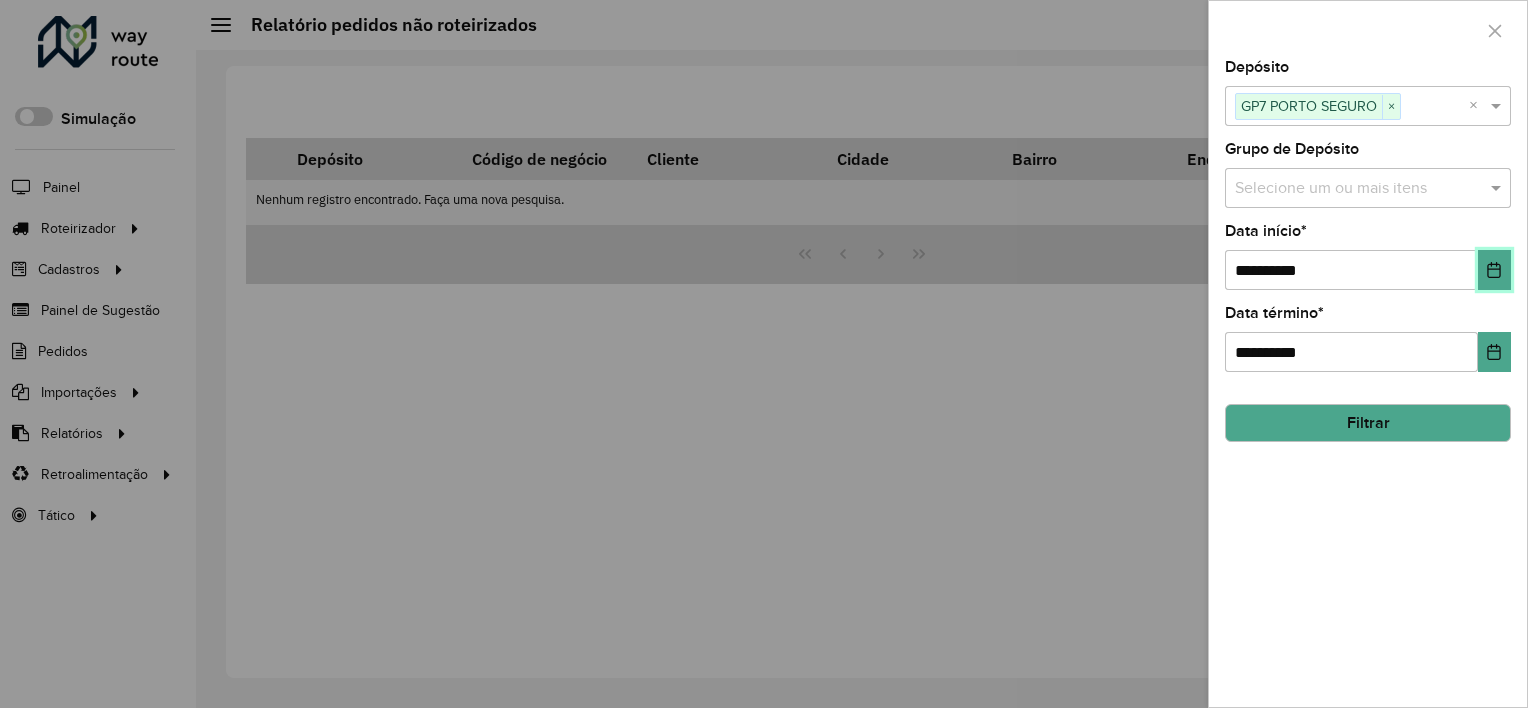 type 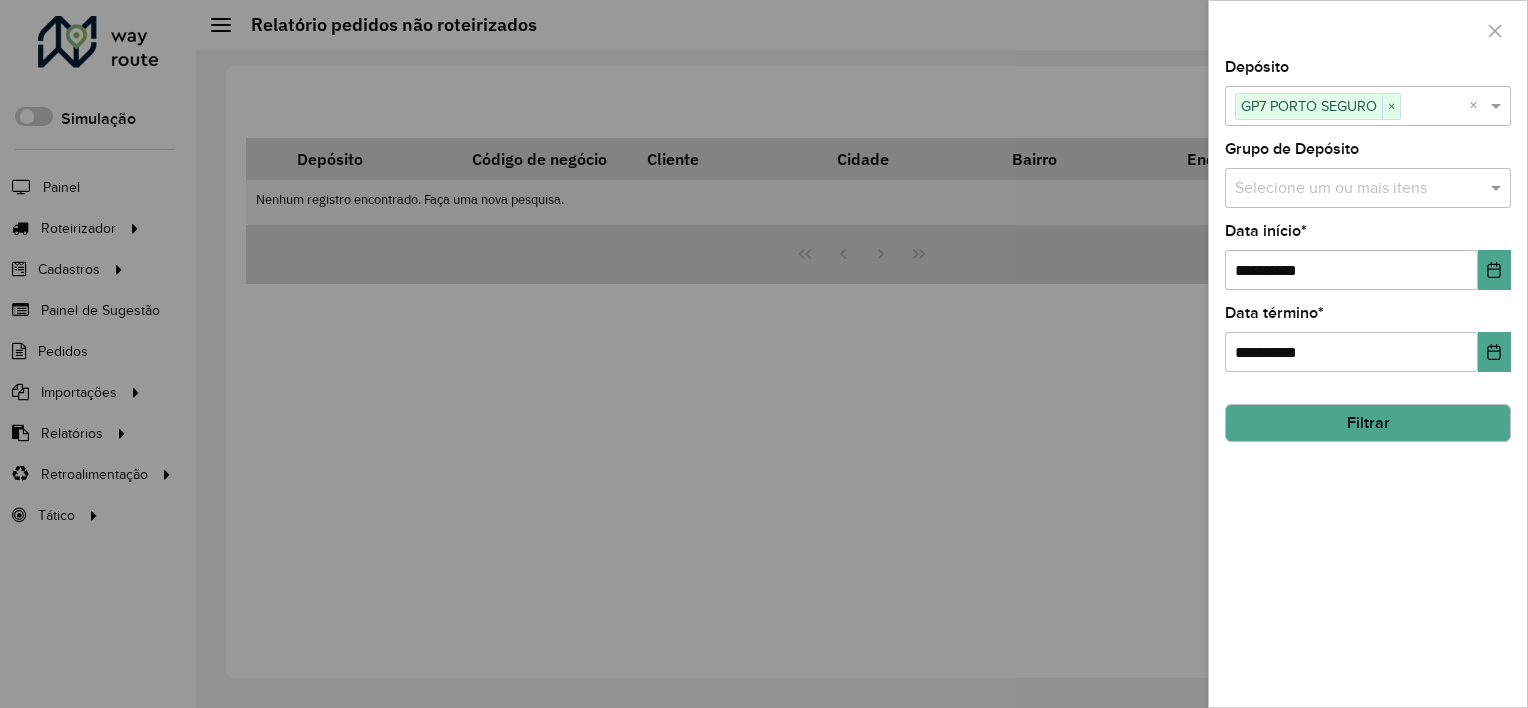 click on "Filtrar" 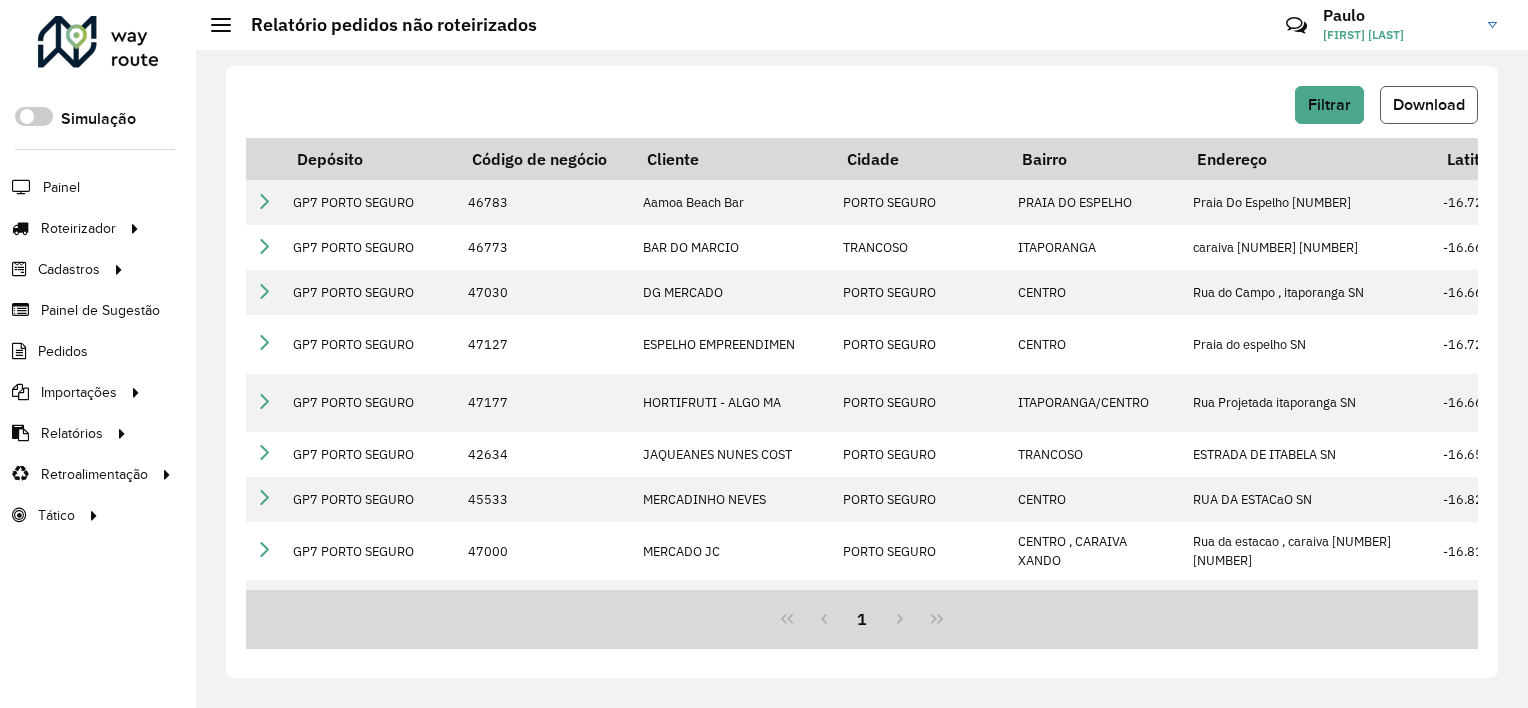 click on "Download" 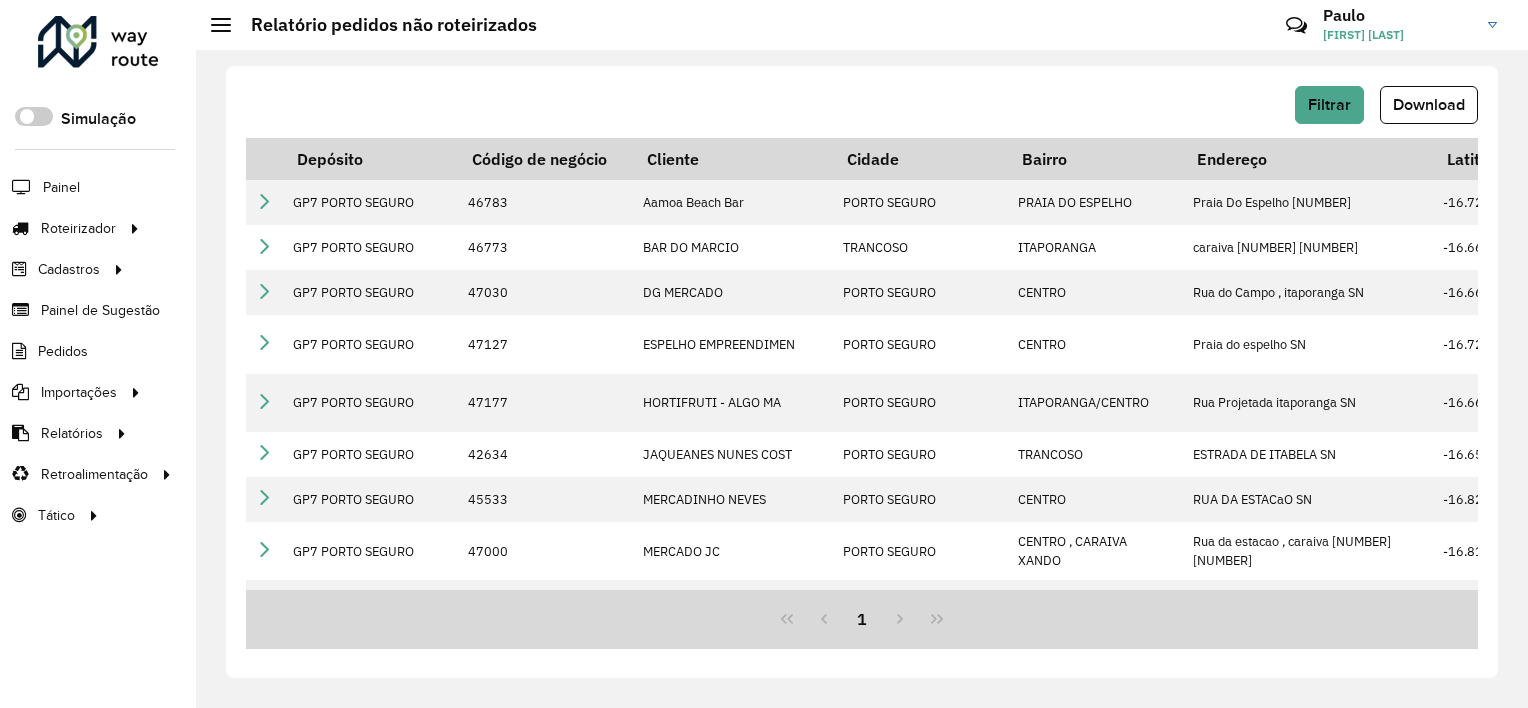 click on "Filtrar   Download   Depósito   Código de negócio   Cliente  Cidade Bairro Endereço Latitude Longitude Tipo Rótulo Setor  Tempo de espera  GP7 PORTO SEGURO  46783   Aamoa Beach Bar  PORTO SEGURO PRAIA DO ESPELHO  Praia Do Espelho [NUMBER] -16.723946 -39.121849 Exclusivo GP7 PORTO SEGURO  46773   BAR DO MARCIO  TRANCOSO ITAPORANGA  CARAIVA [NUMBER] [NUMBER] -16.662374 -39.145481 GP7 PORTO SEGURO  47030   DG MERCADO  PORTO SEGURO CENTRO  Rua do Campo , itaporanga SN -16.662214 -39.145505 GP7 PORTO SEGURO  47127   ESPELHO EMPREENDIMEN  PORTO SEGURO CENTRO  Praia do espelho SN -16.725503 -39.122512 Novos cadastros ITAPORANGA, PRAIA DO ESPELHO GP7 PORTO SEGURO  47177   HORTIFRUTI - ALGO MA  PORTO SEGURO ITAPORANGA/CENTRO  Rua Projetada  itaporanga SN -16.661525 -39.14259 ITAPORANGA, PRAIA DO ESPELHO GP7 PORTO SEGURO  42634   JAQUEANES NUNES COST  PORTO SEGURO TRANCOSO  ESTRADA DE ITABELA SN -16.658339 -39.151341 GP7 PORTO SEGURO  45533   MERCADINHO NEVES  PORTO SEGURO CENTRO  RUA DA ESTACaO SN -16.823614 -39.149566  47000" 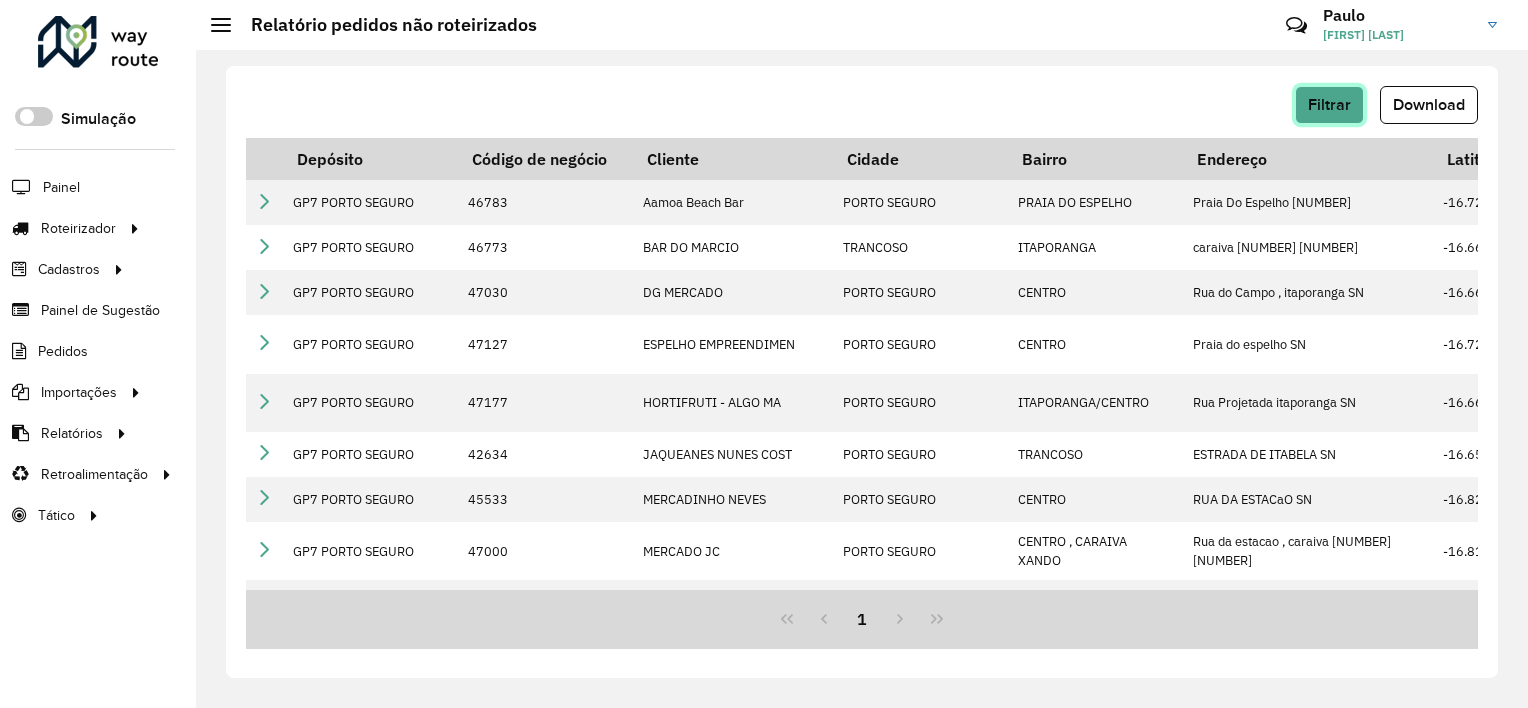 click on "Filtrar" 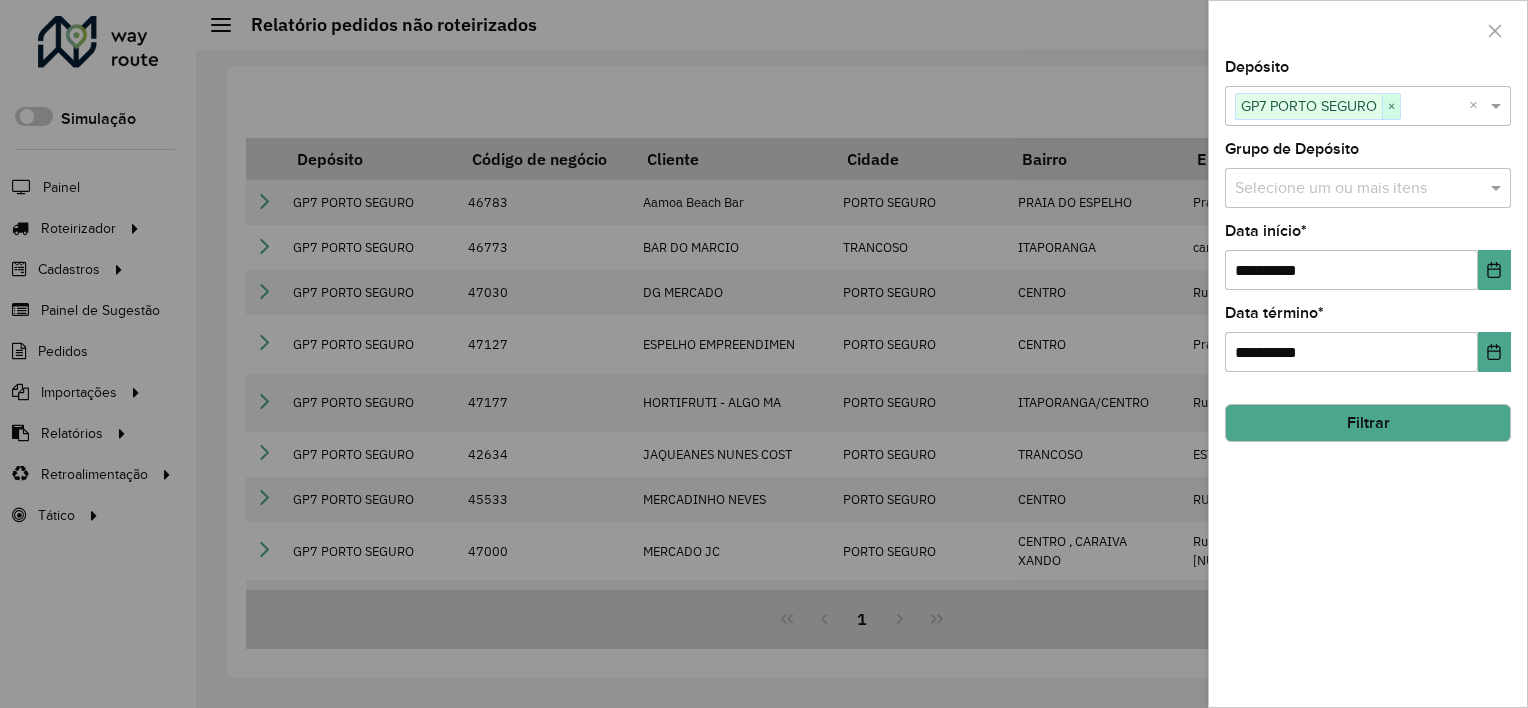 click on "×" at bounding box center (1391, 107) 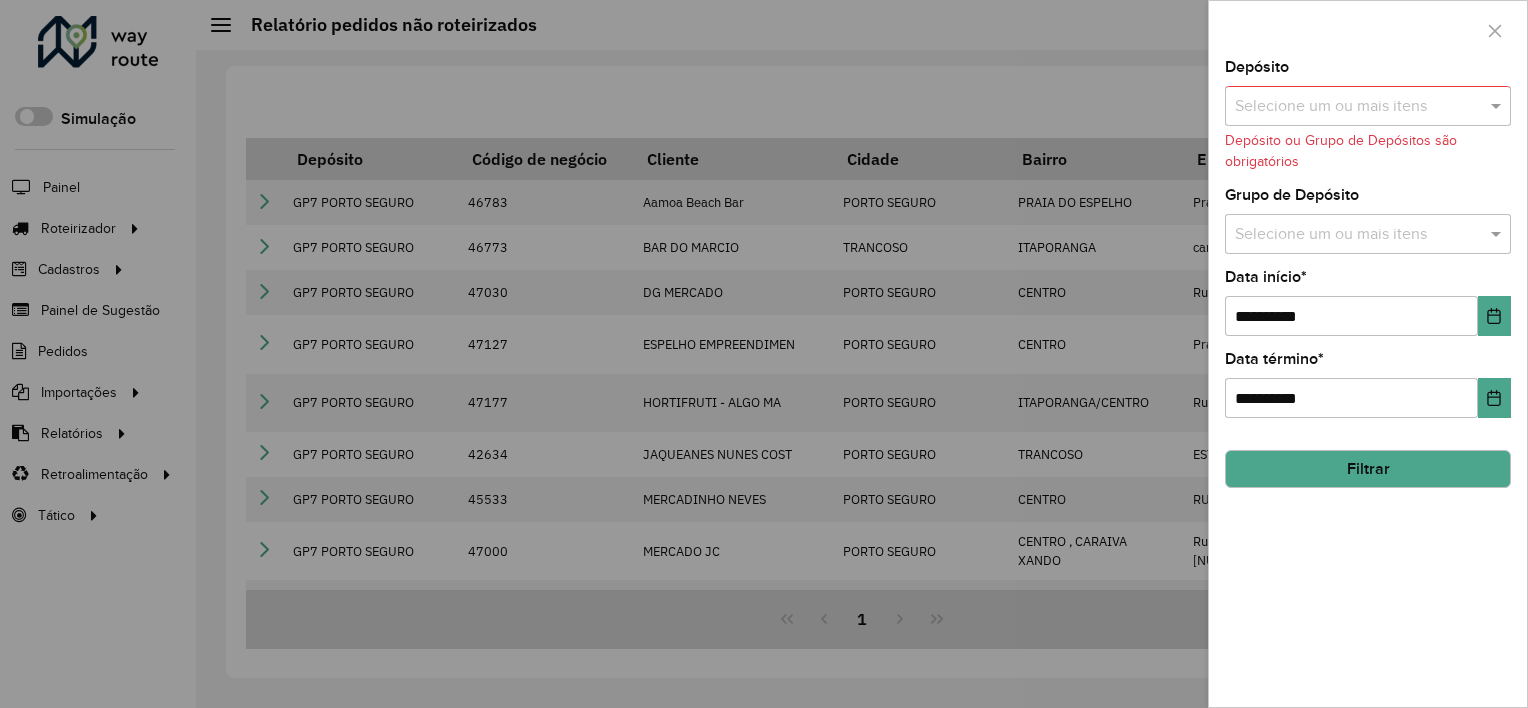 click at bounding box center [1358, 107] 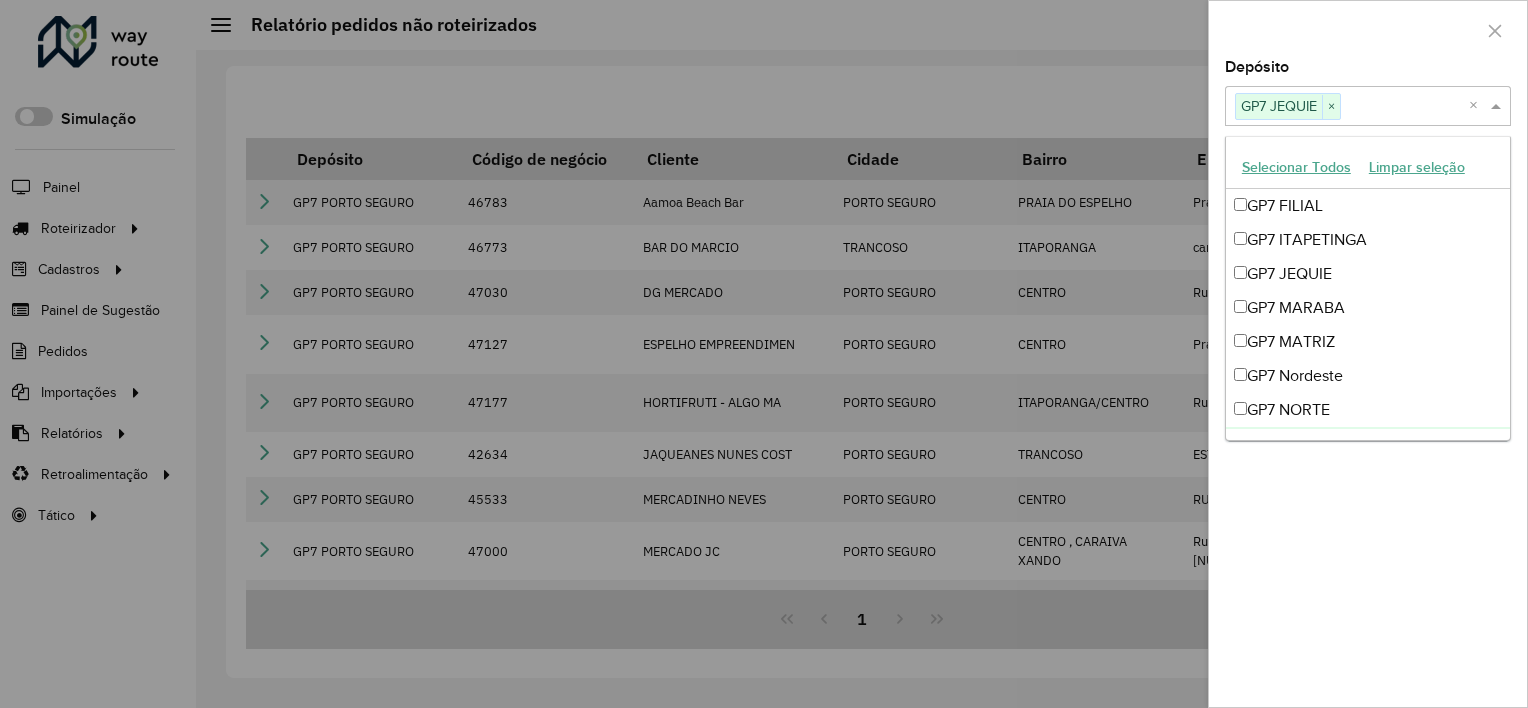 drag, startPoint x: 1312, startPoint y: 548, endPoint x: 1313, endPoint y: 528, distance: 20.024984 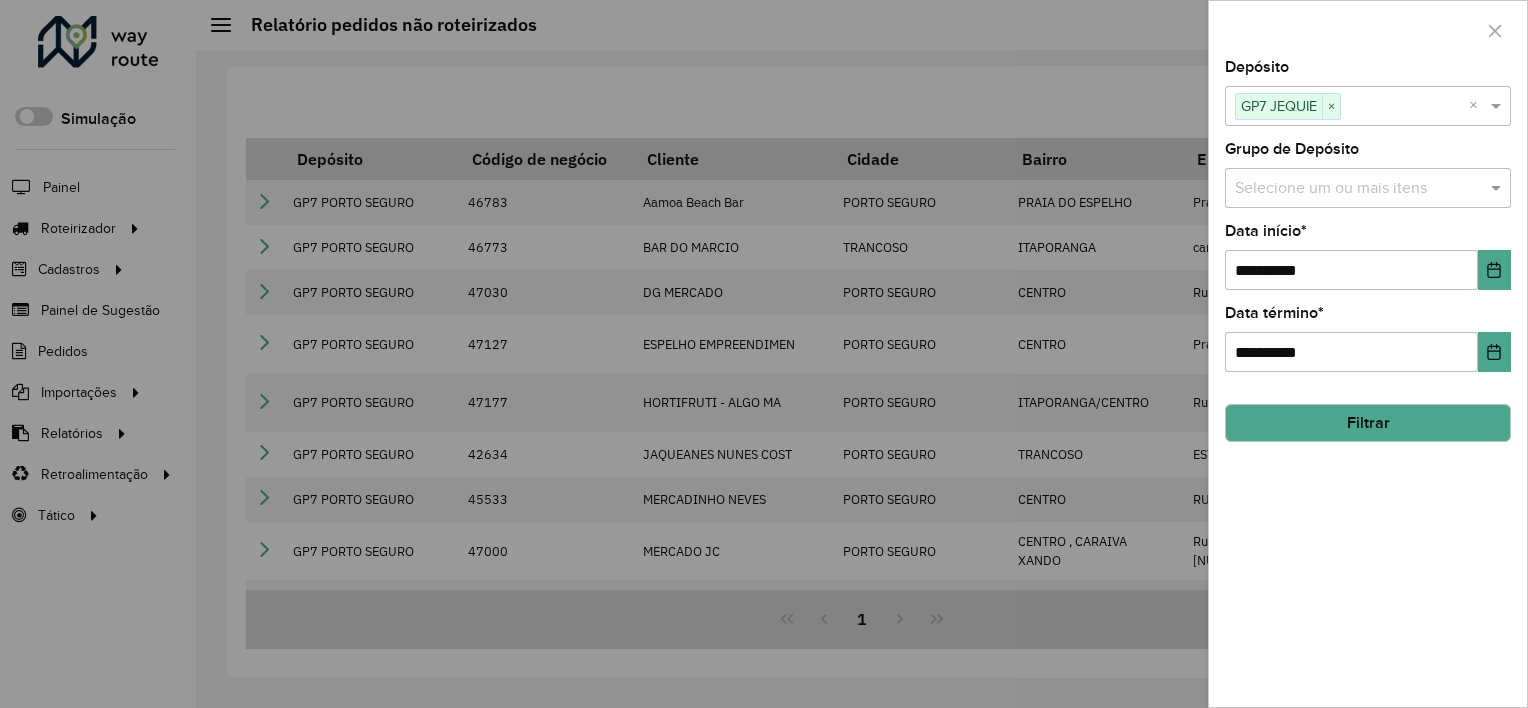 click on "Filtrar" 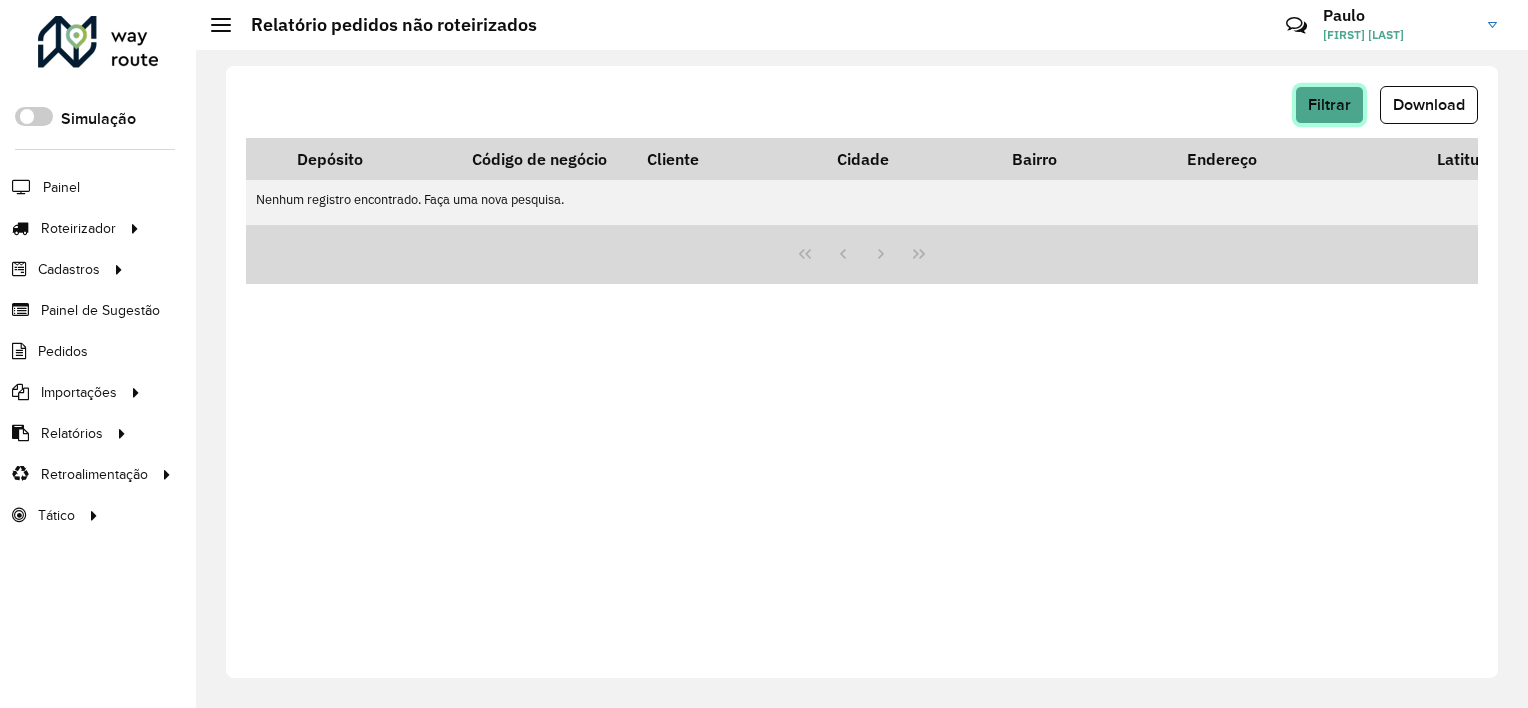 click on "Filtrar" 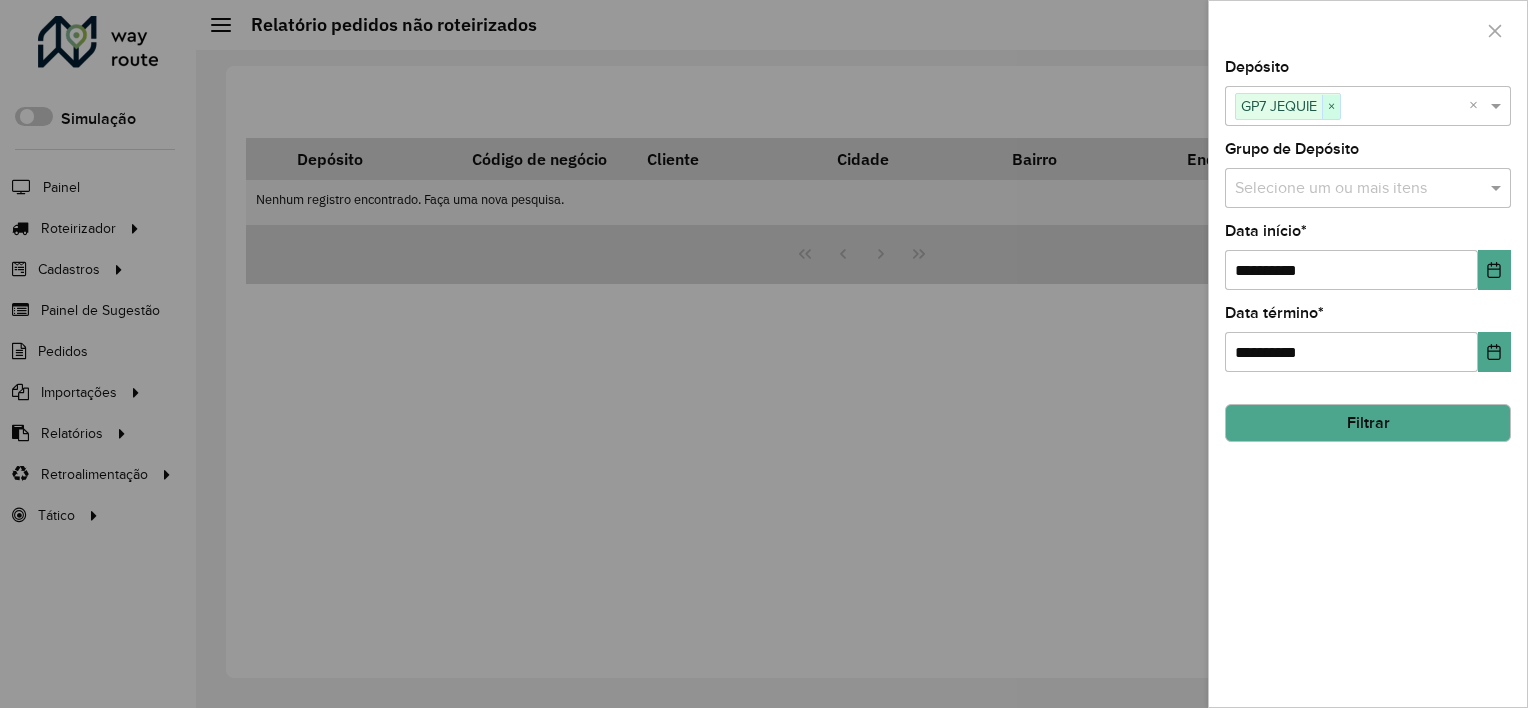 click on "×" at bounding box center [1331, 107] 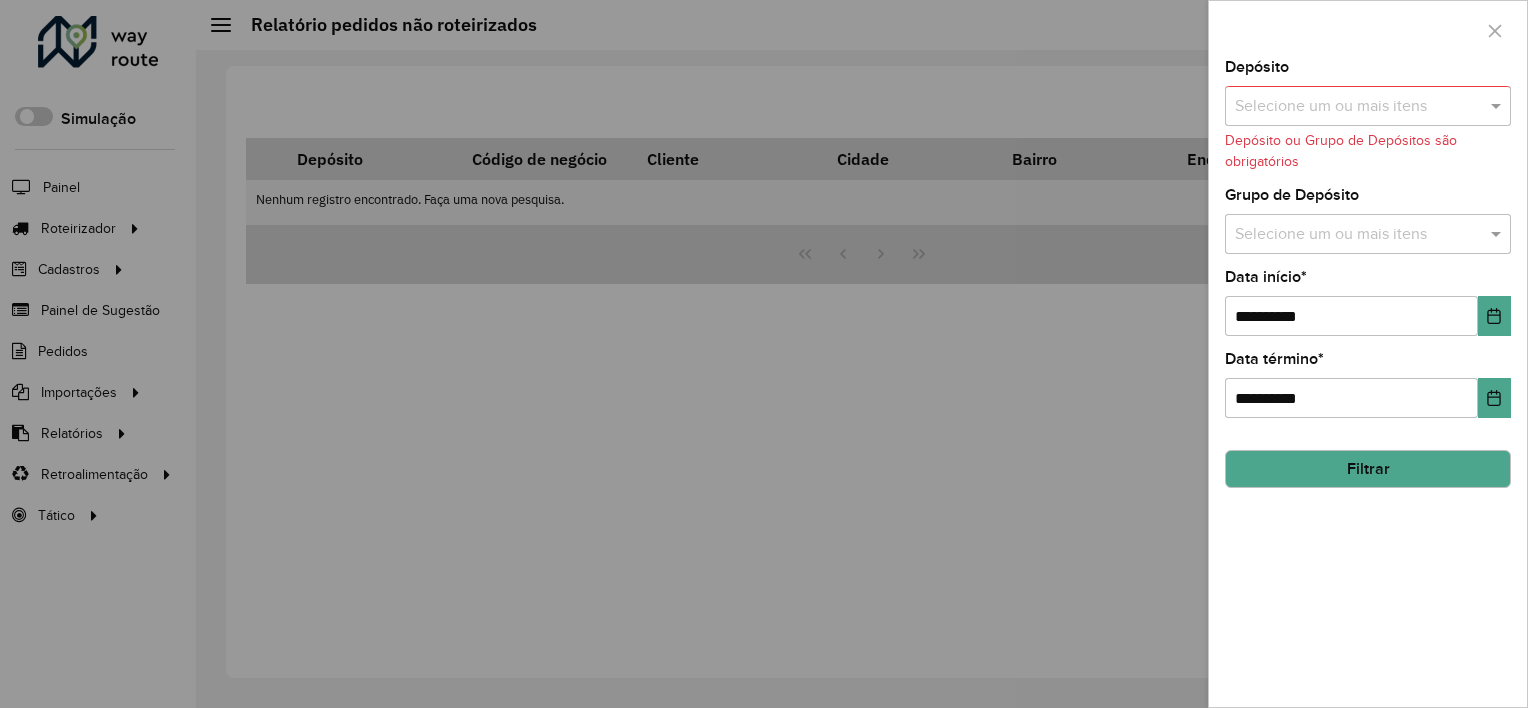click at bounding box center (1358, 107) 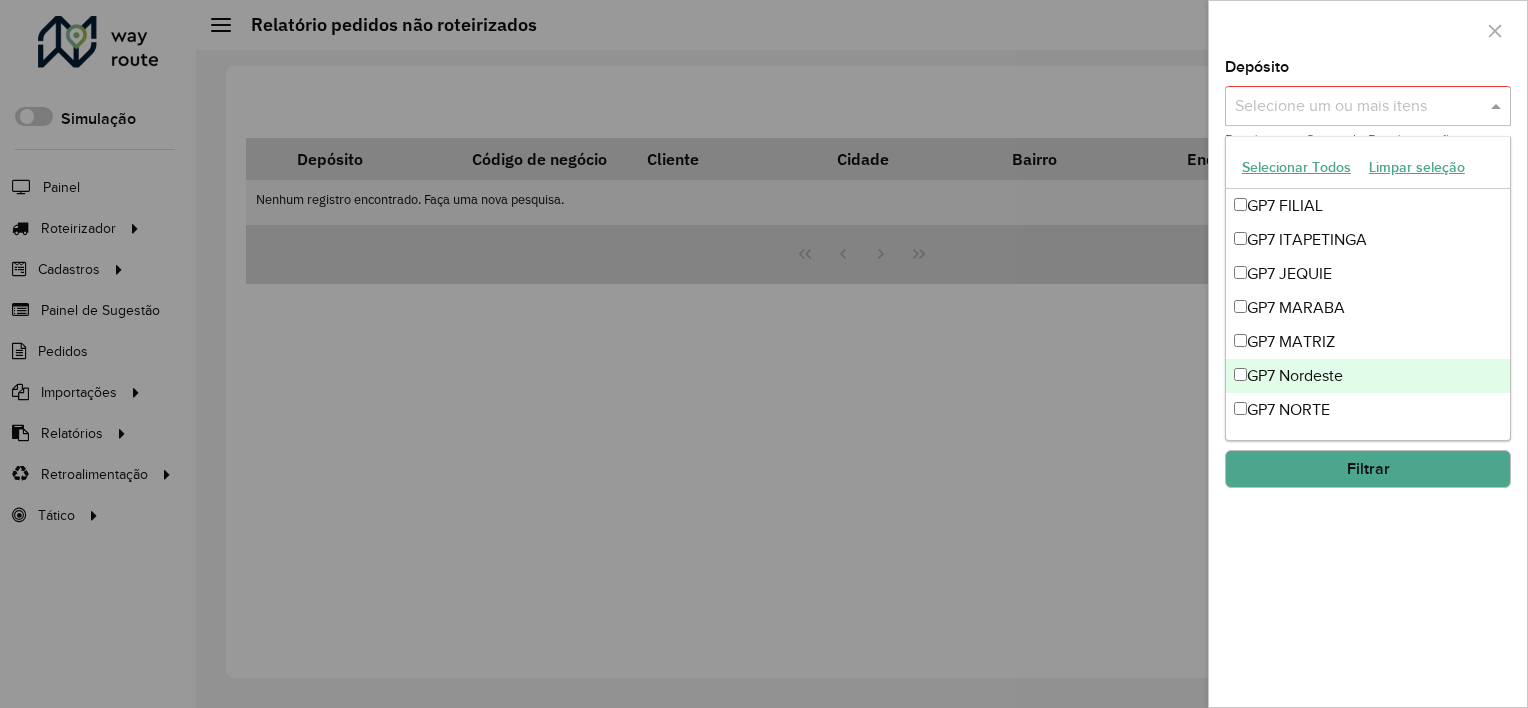 click on "GP7 Nordeste" at bounding box center [1368, 376] 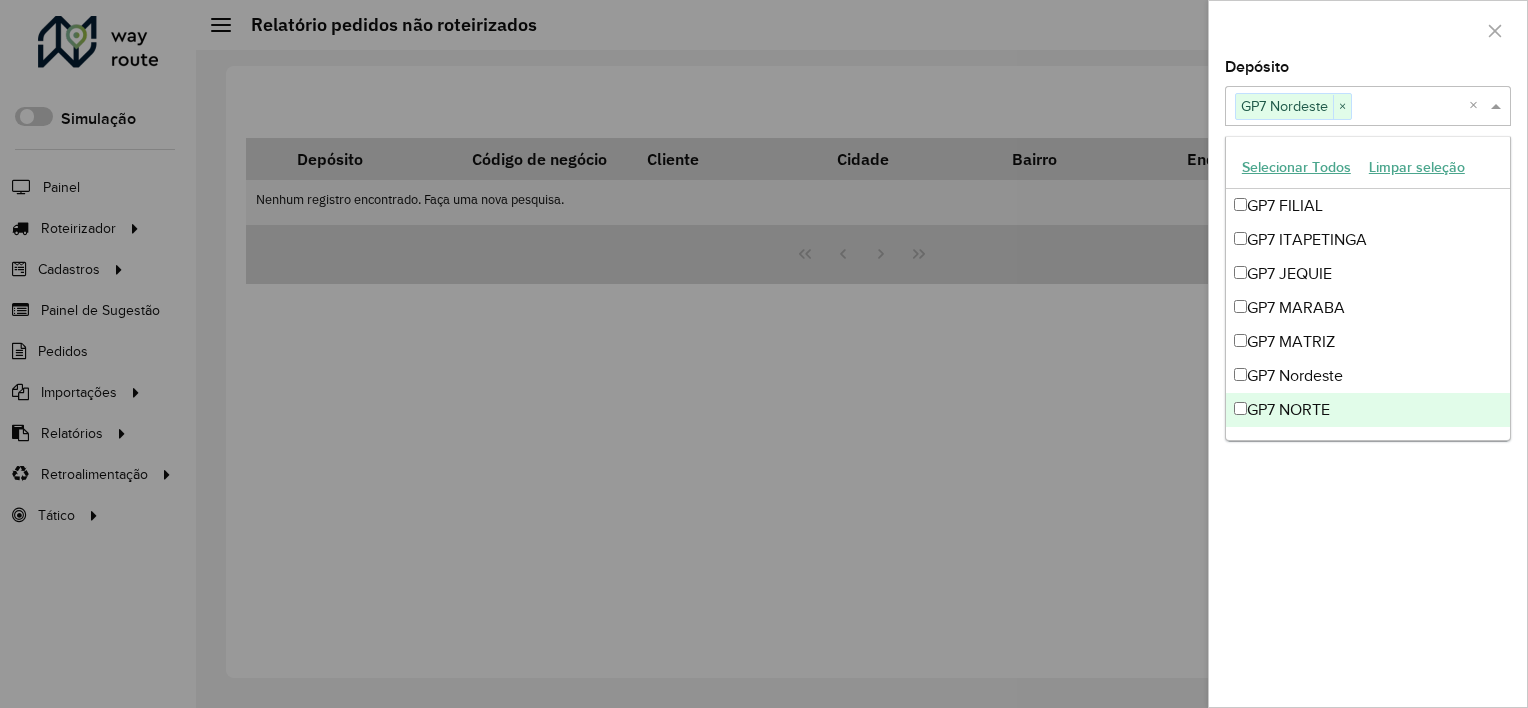 click on "**********" 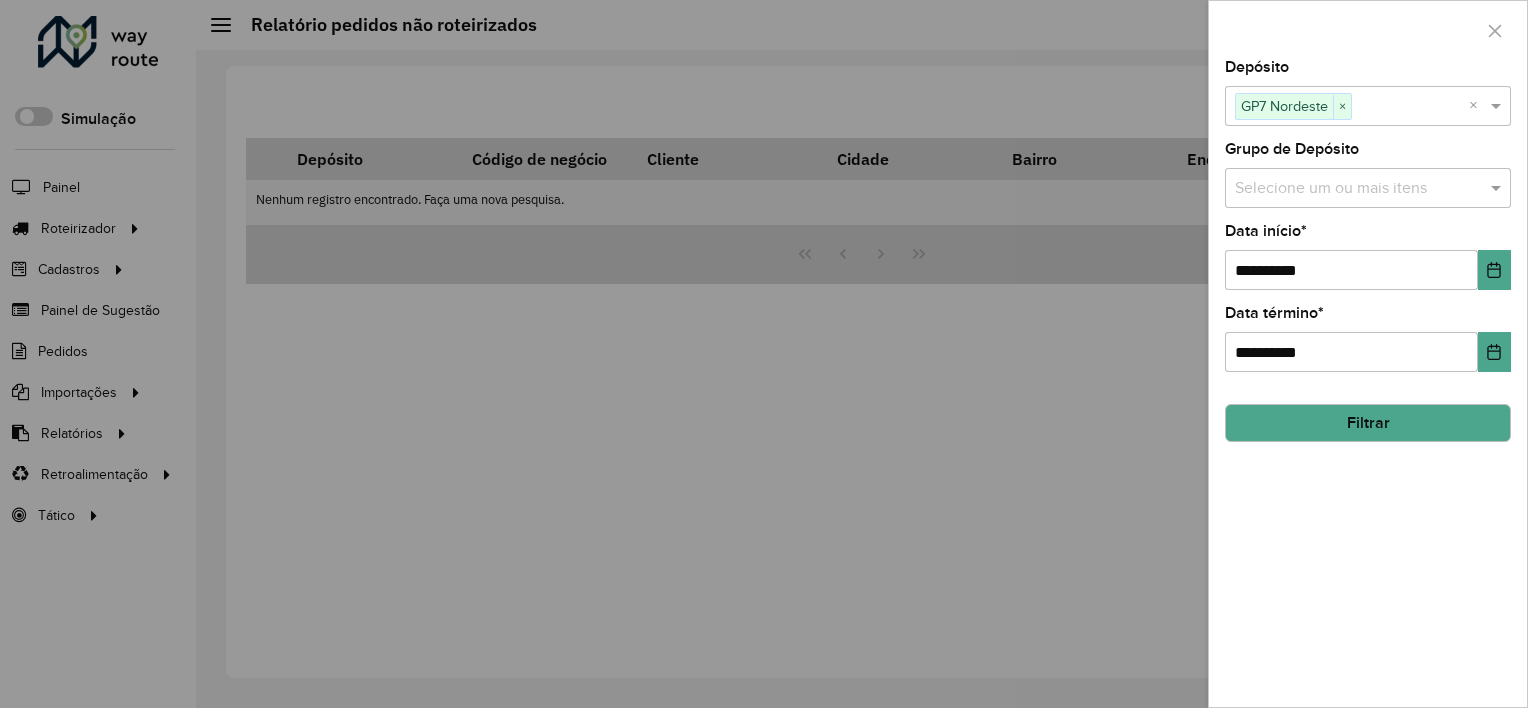 click on "Filtrar" 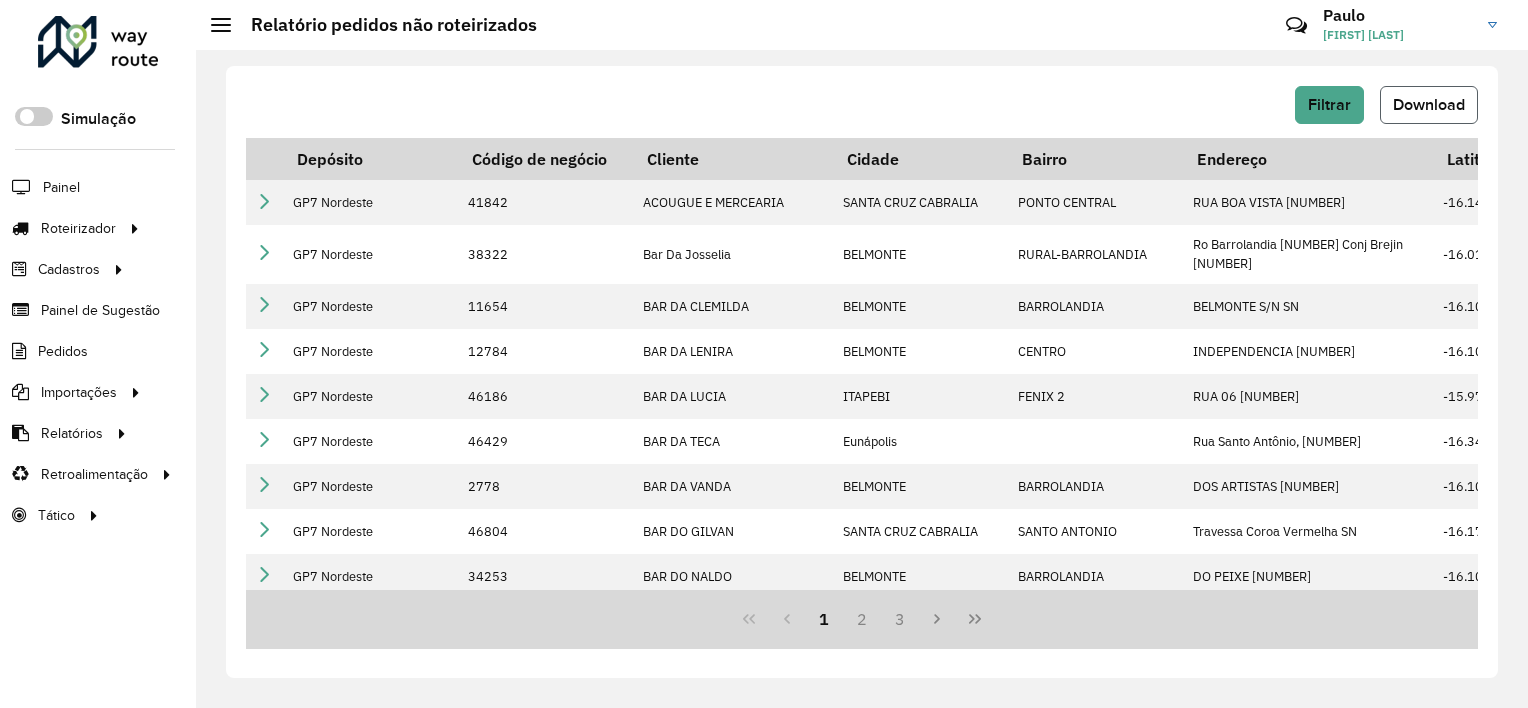 click on "Download" 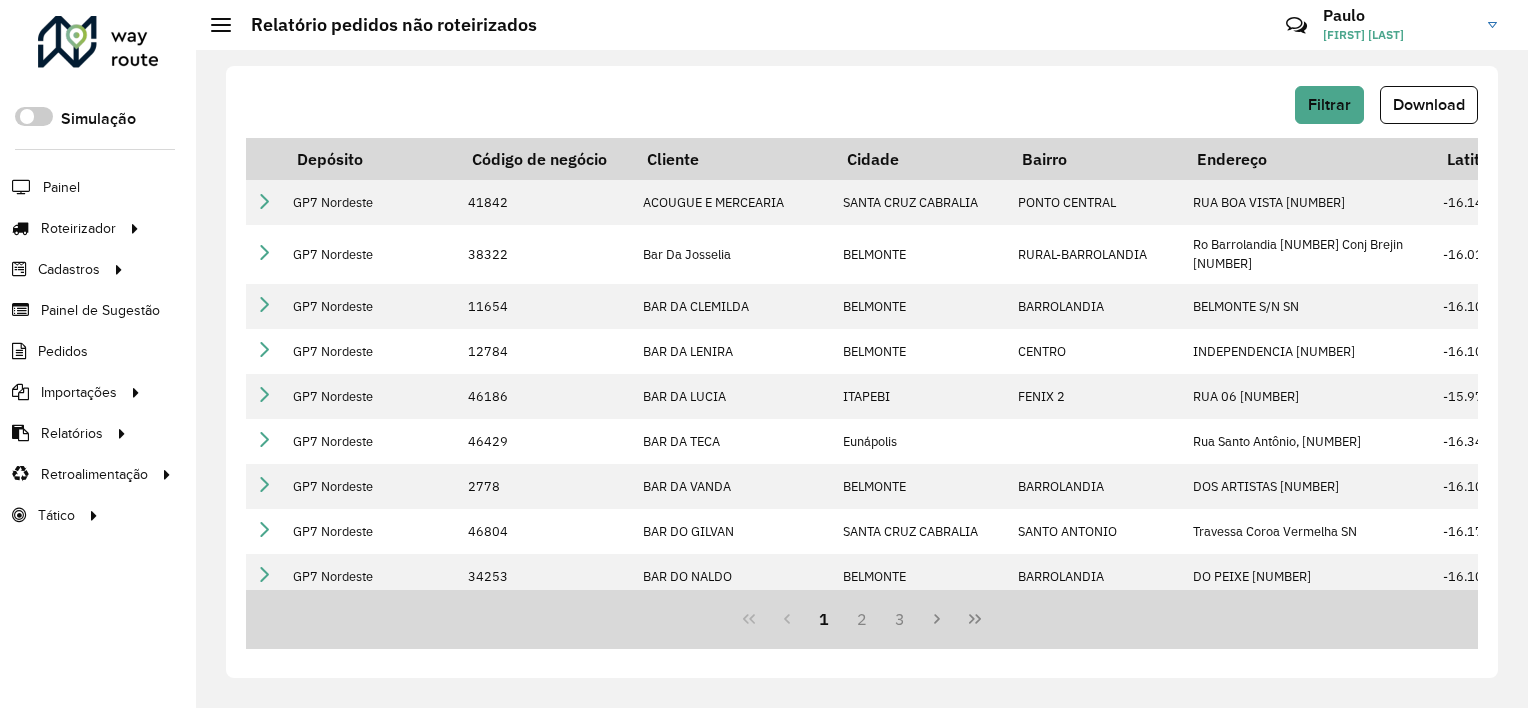 drag, startPoint x: 1443, startPoint y: 68, endPoint x: 1430, endPoint y: 76, distance: 15.264338 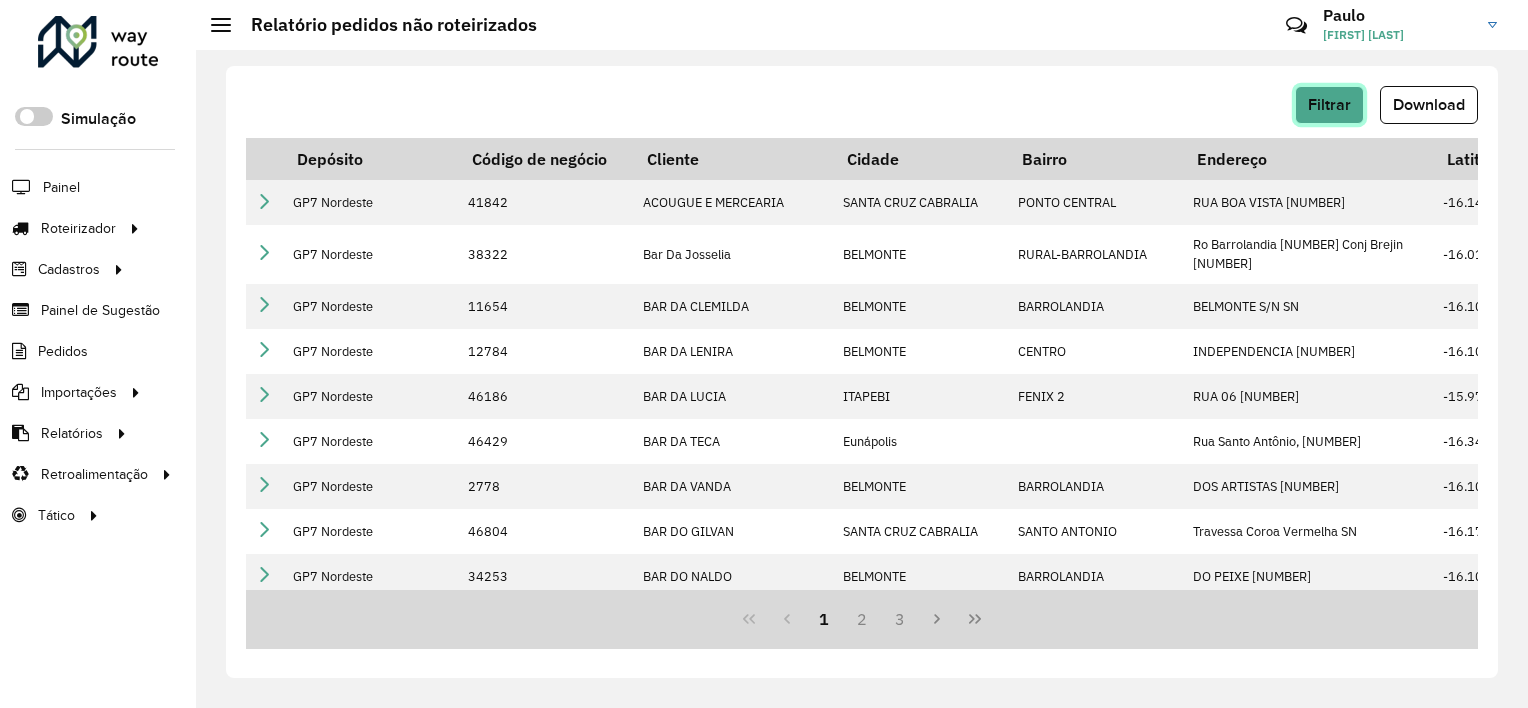 click on "Filtrar" 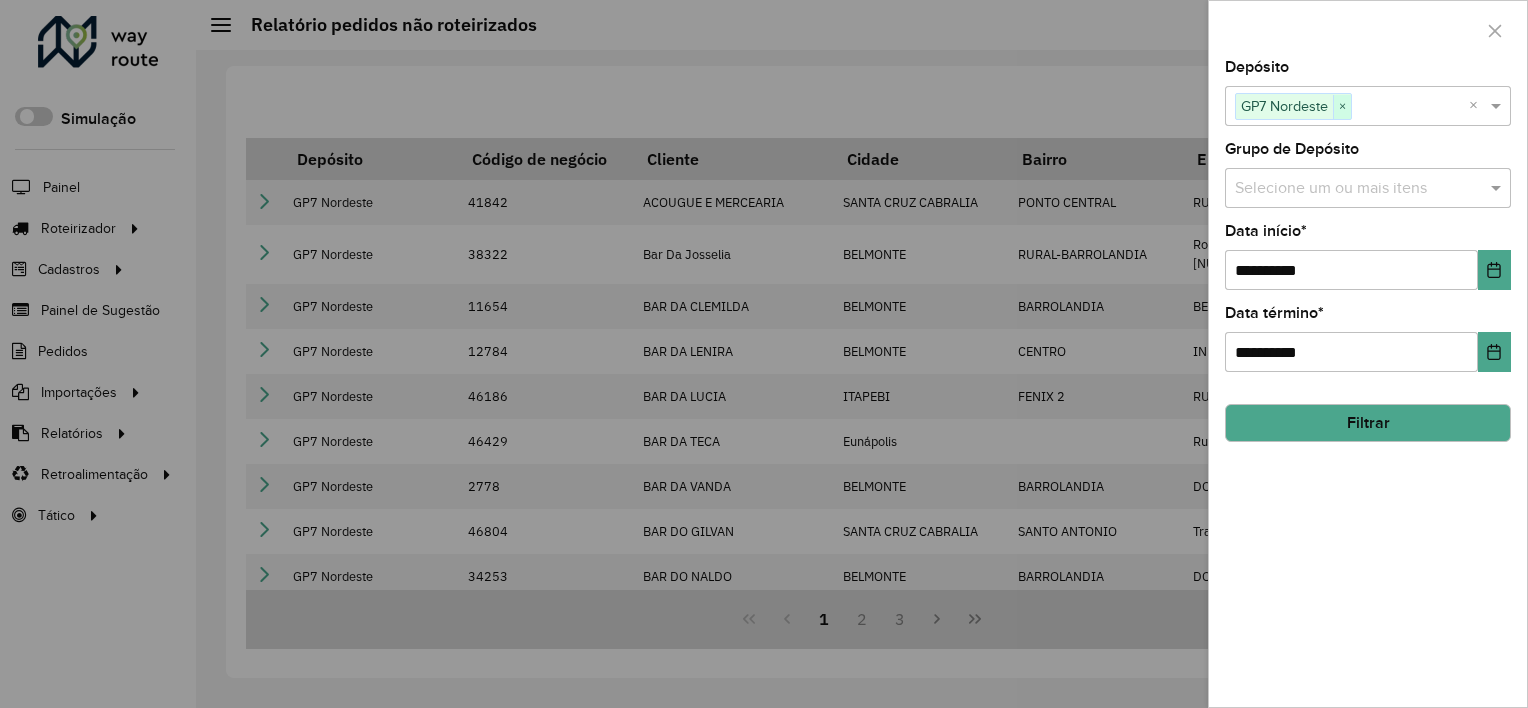 click on "×" at bounding box center (1342, 107) 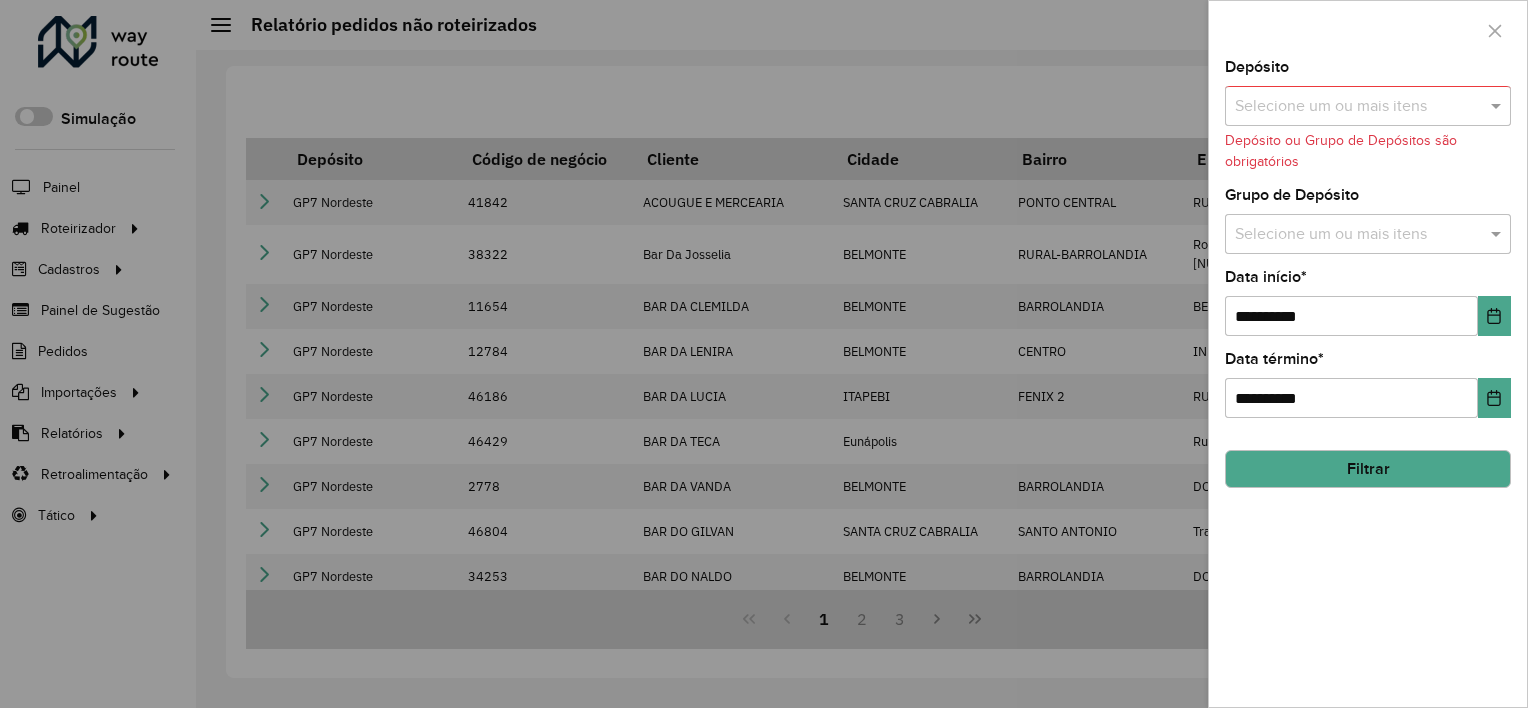click at bounding box center [1358, 107] 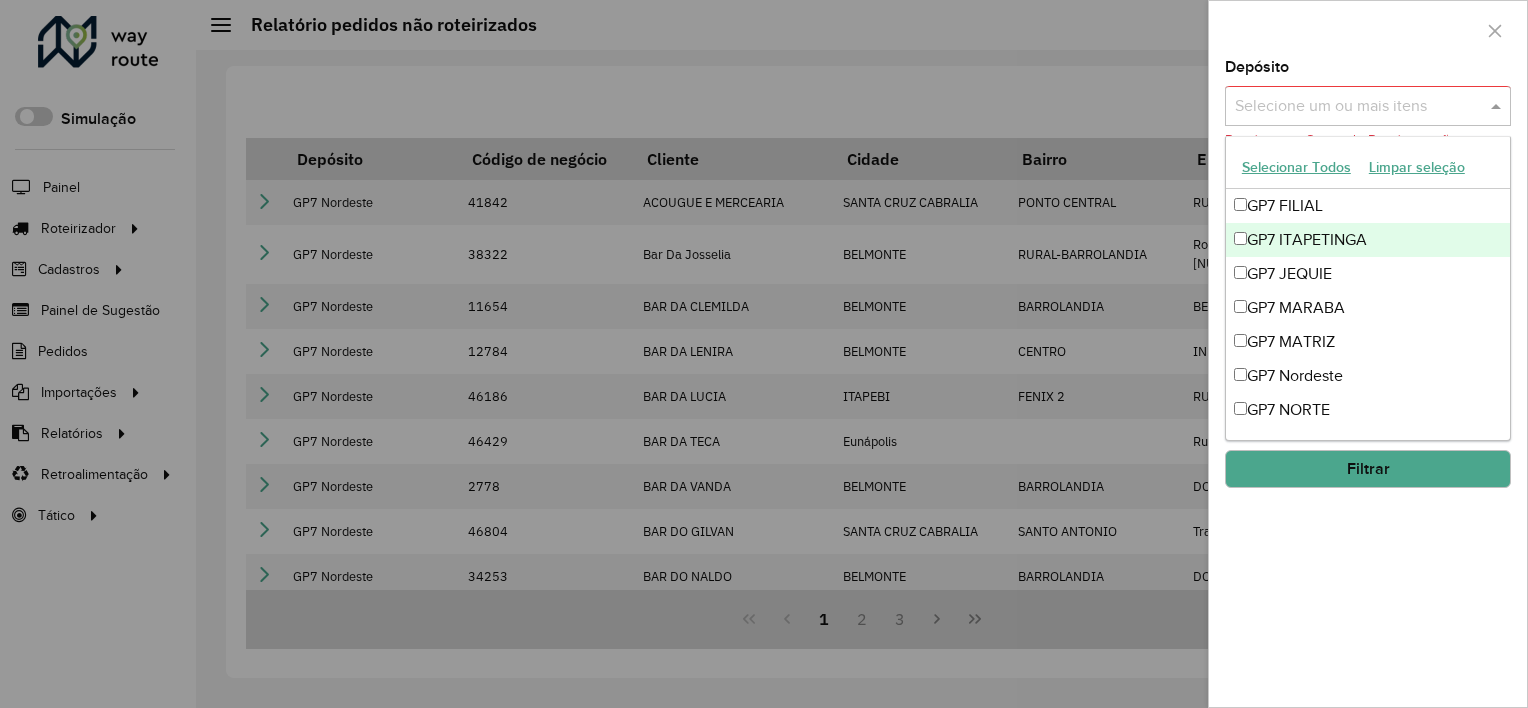 click on "GP7 ITAPETINGA" at bounding box center (1368, 240) 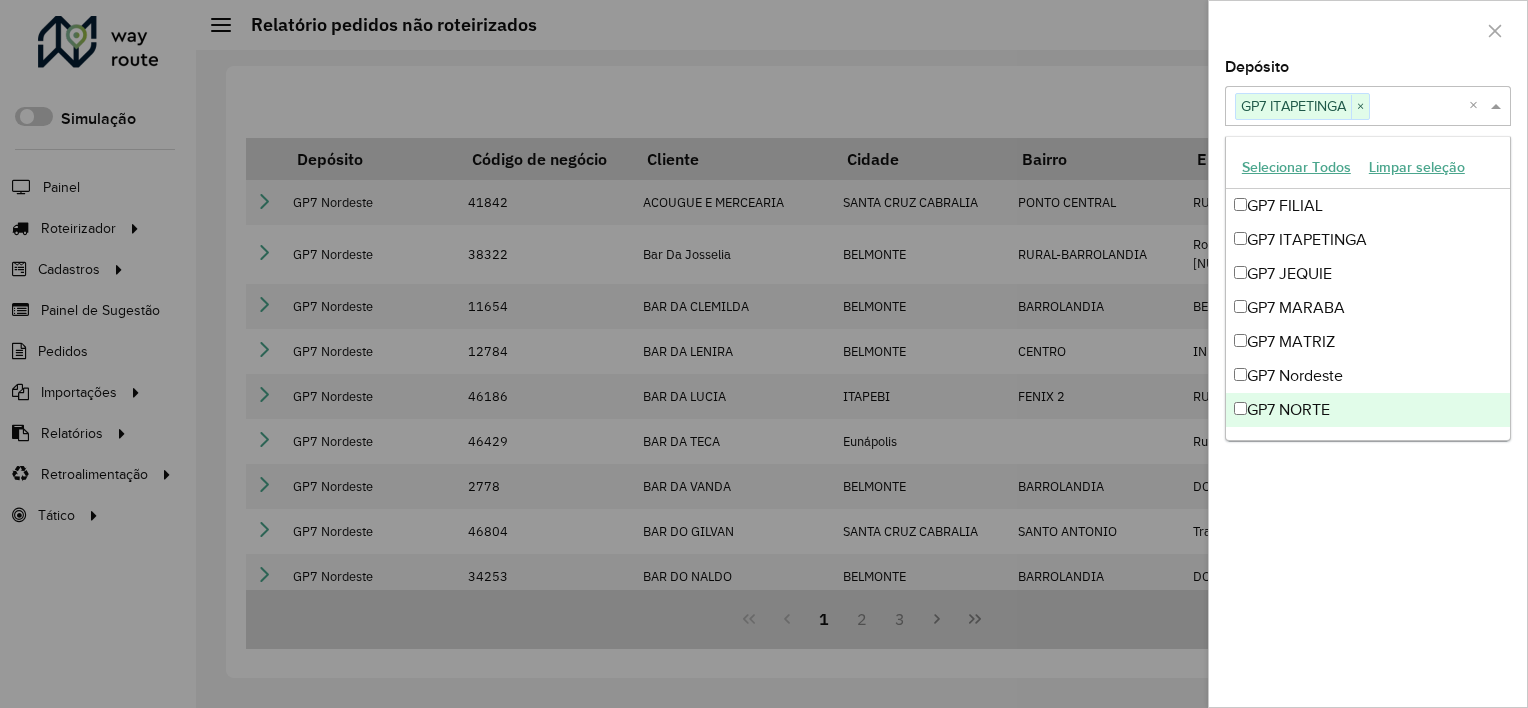 drag, startPoint x: 1268, startPoint y: 621, endPoint x: 1273, endPoint y: 612, distance: 10.29563 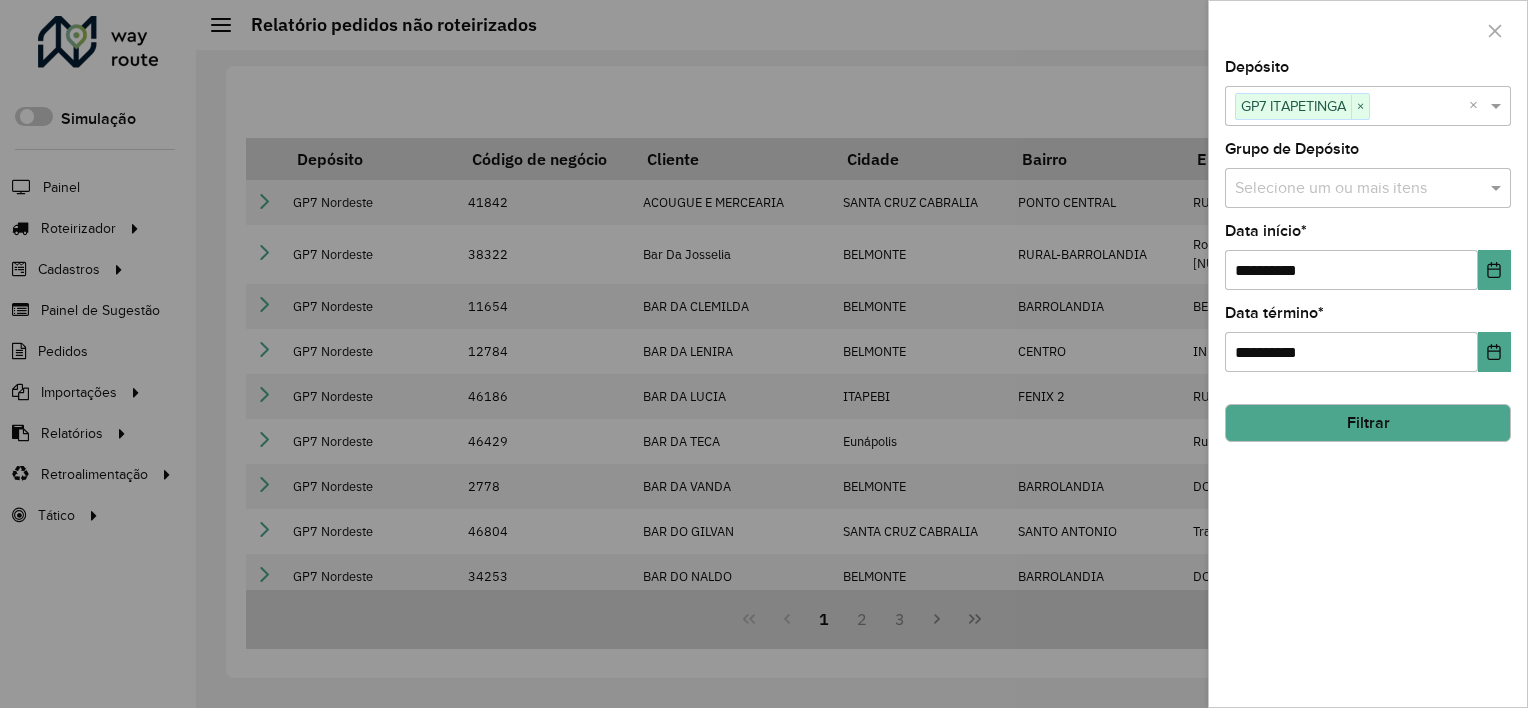 click on "Filtrar" 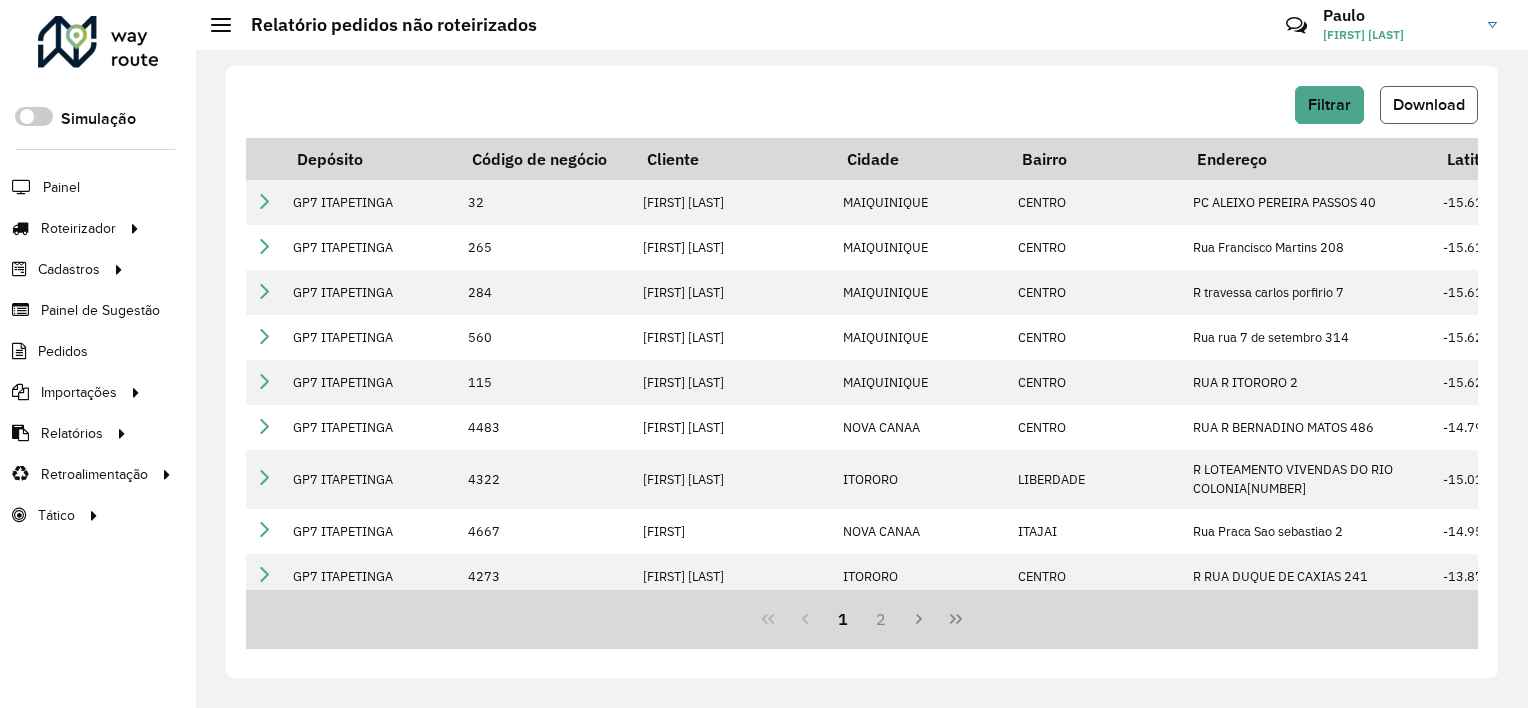 click on "Download" 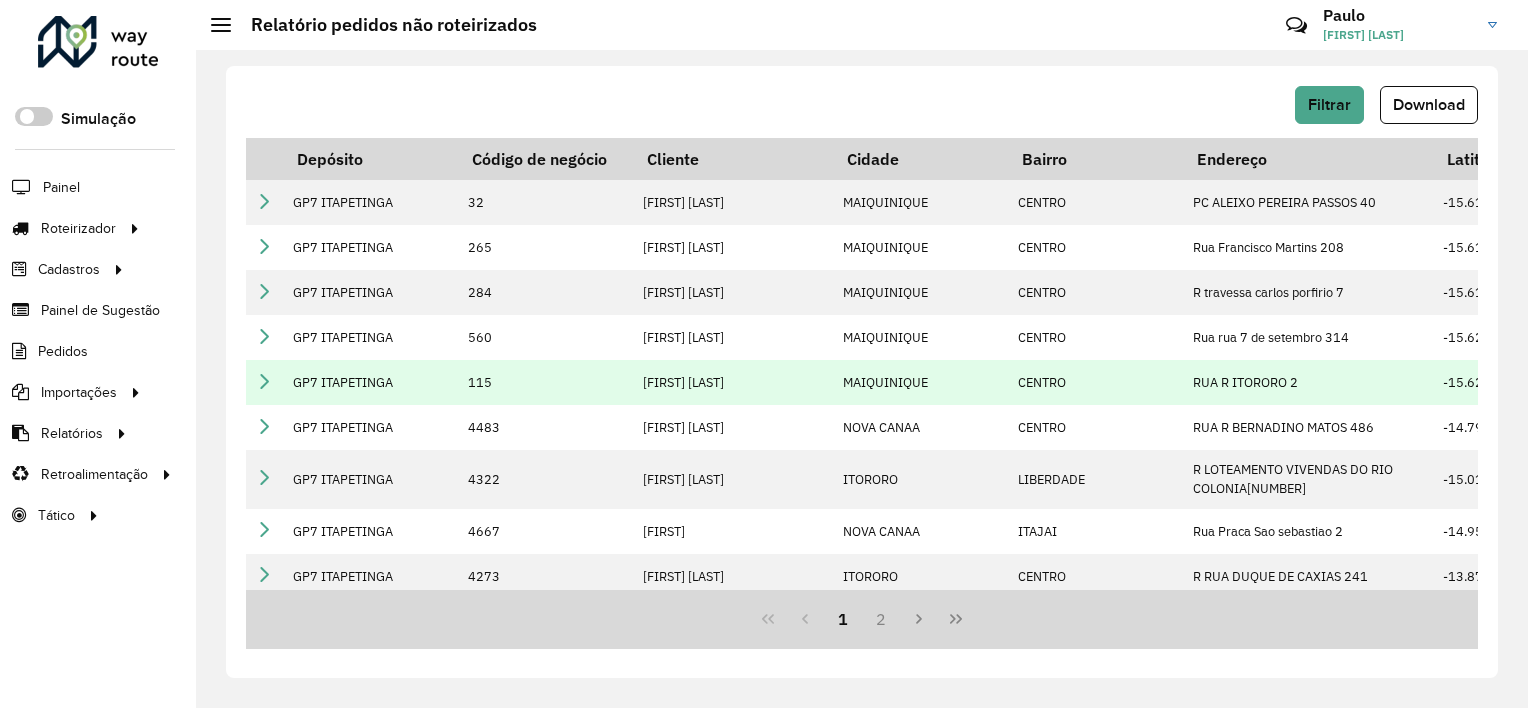type 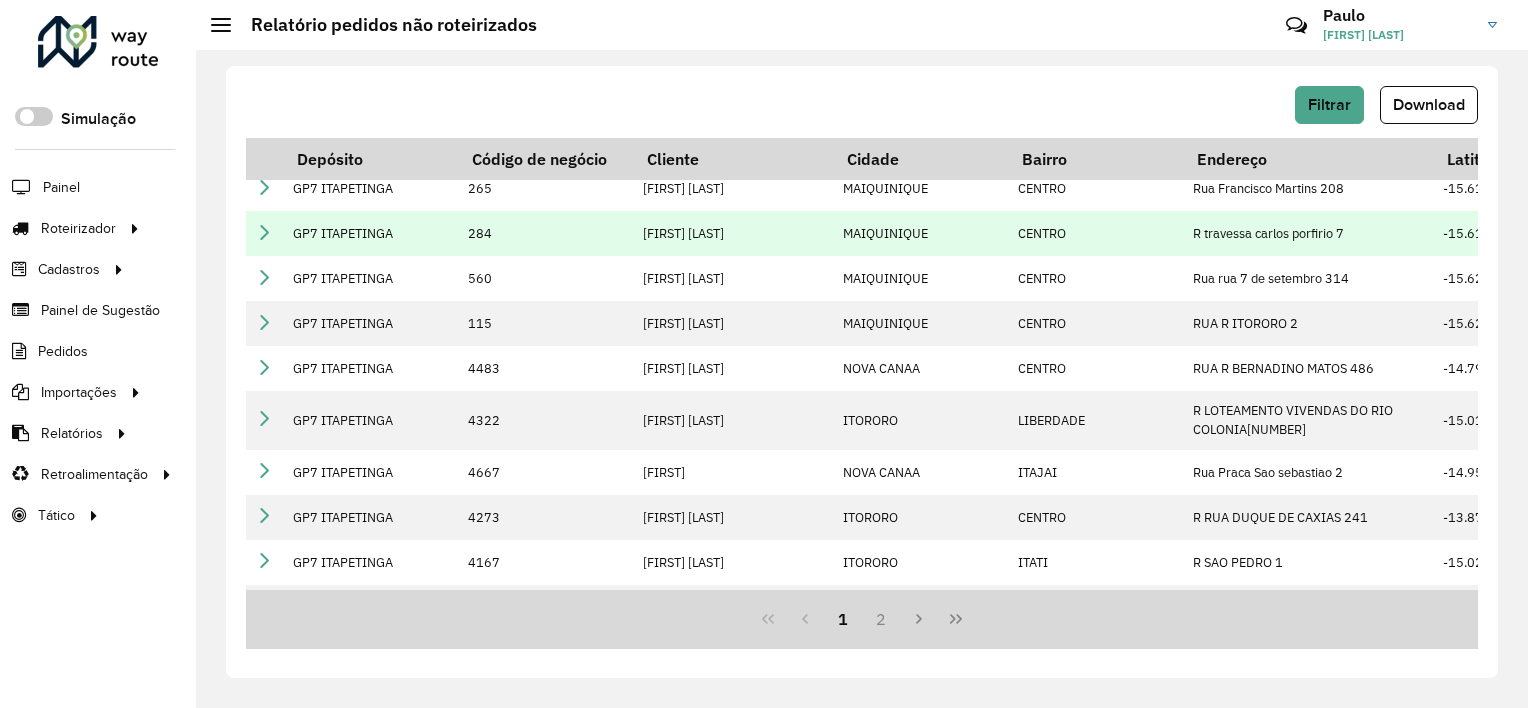 scroll, scrollTop: 0, scrollLeft: 0, axis: both 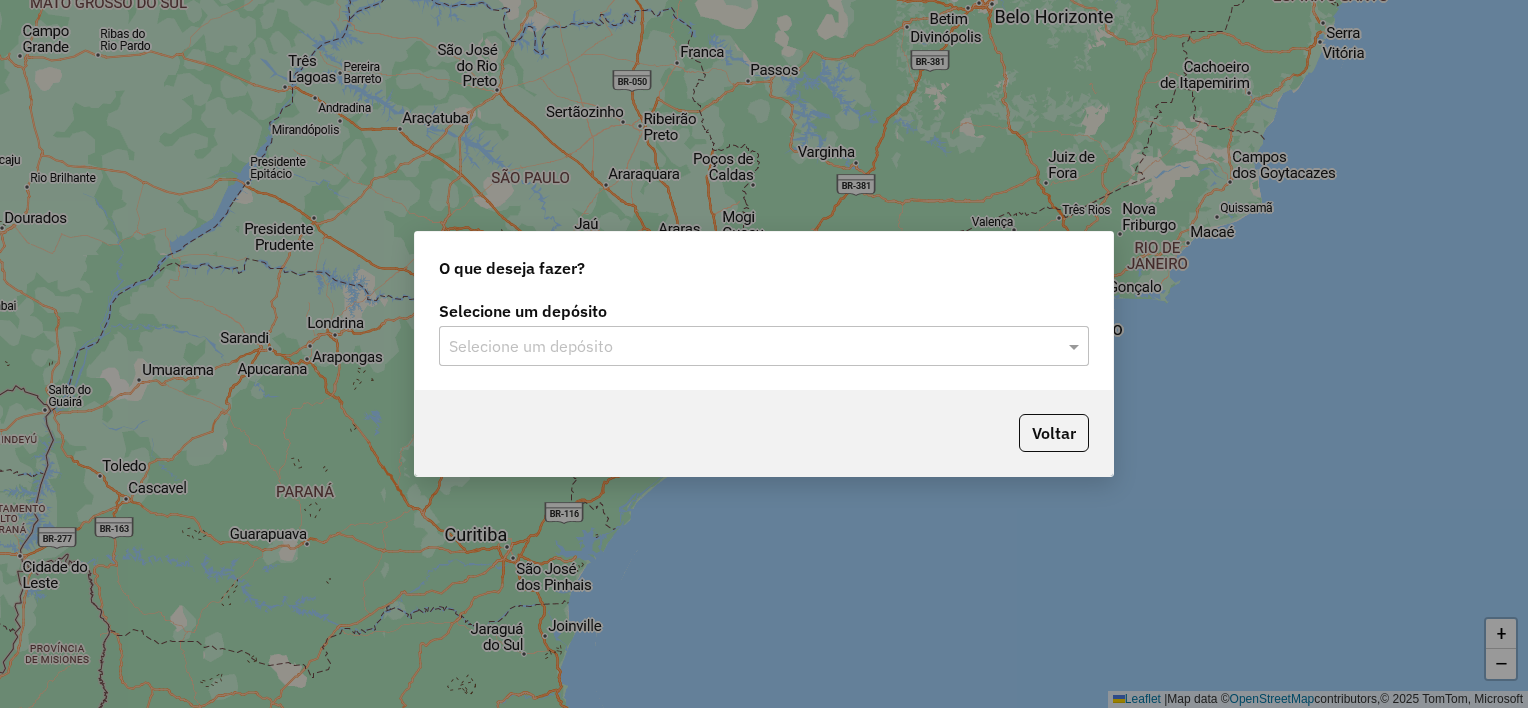 click 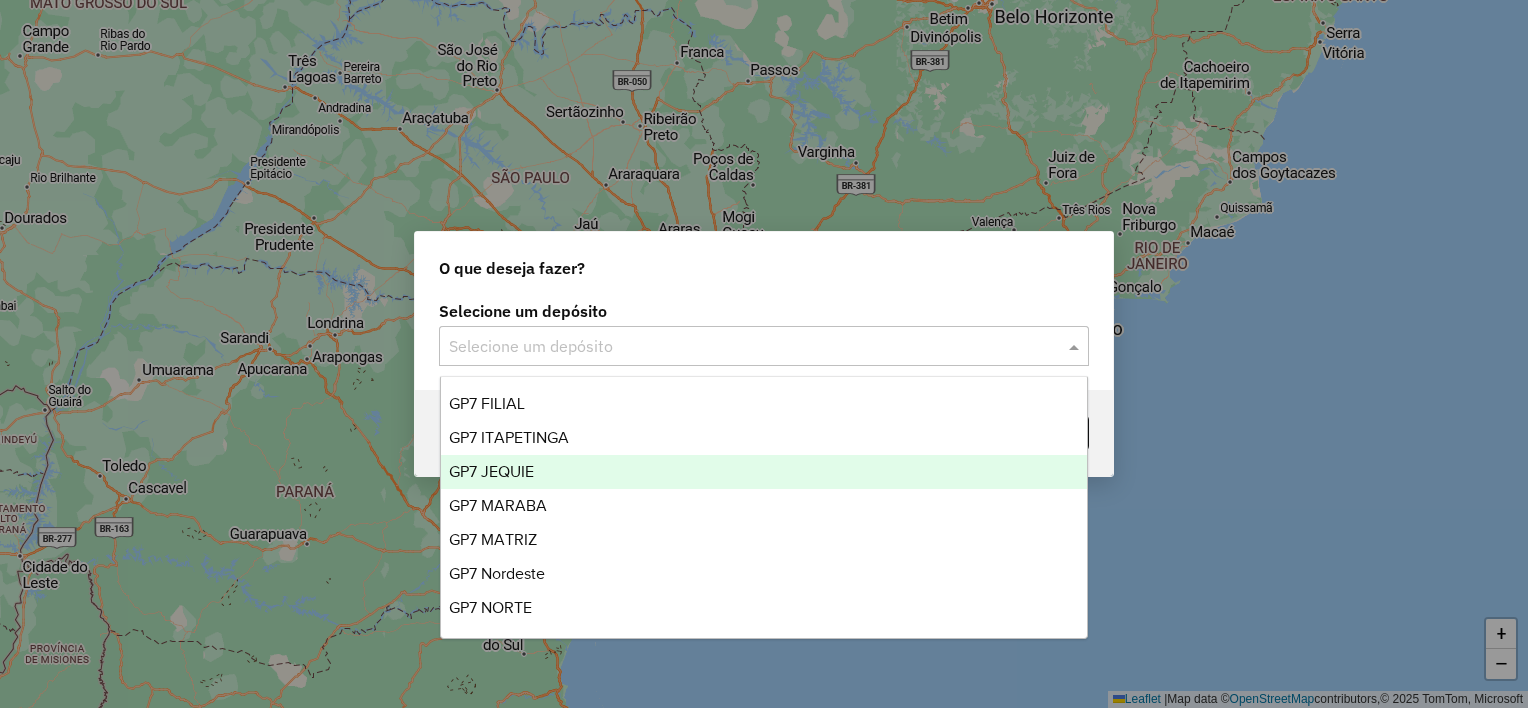 click on "GP7 JEQUIE" at bounding box center (491, 471) 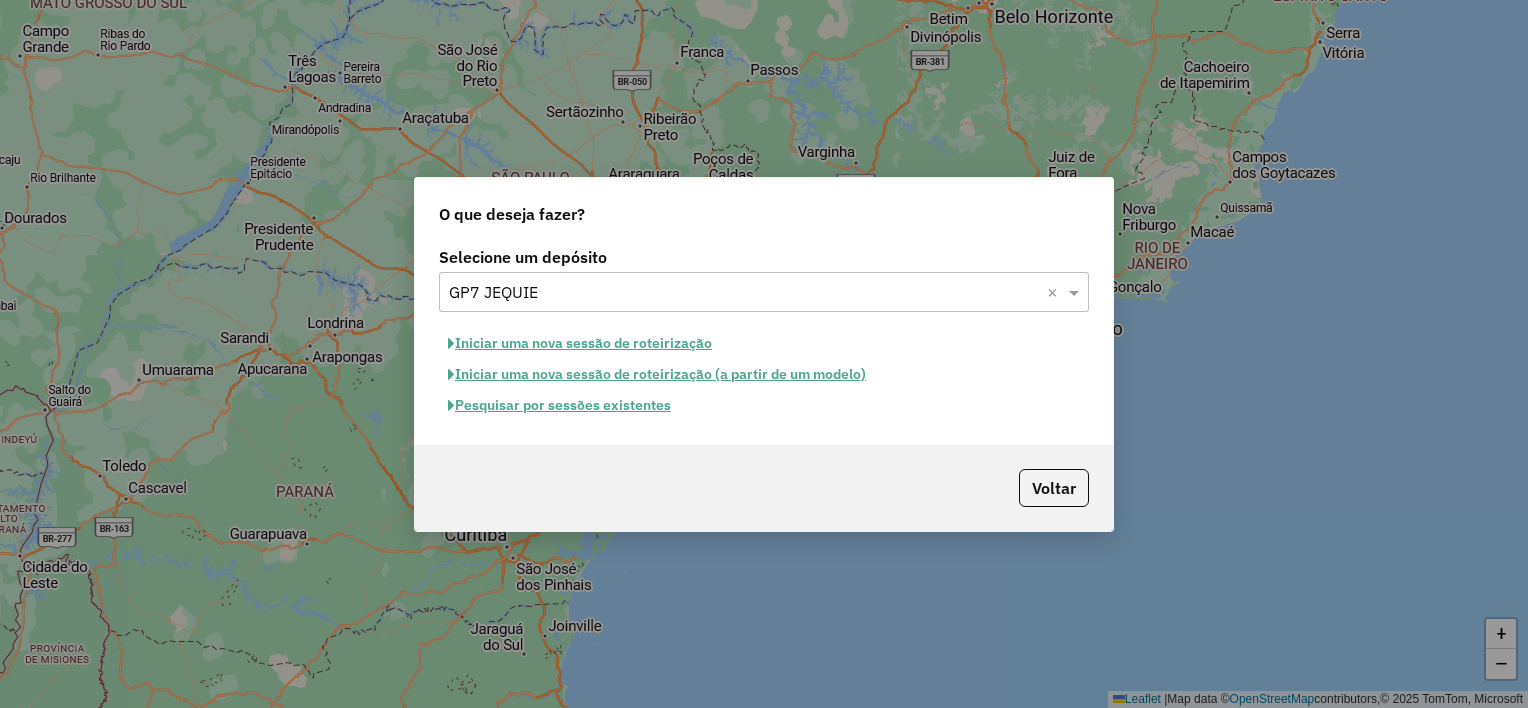 click 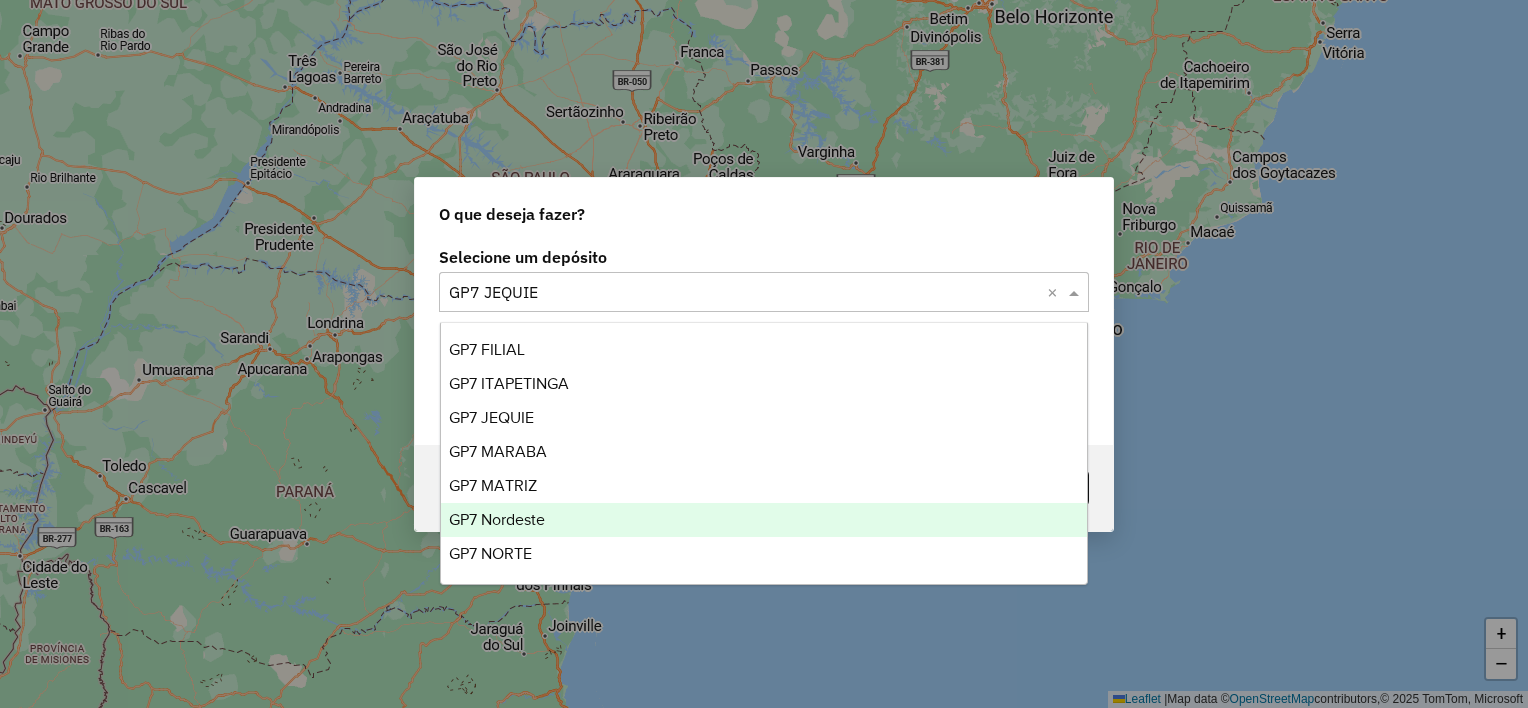 click on "GP7 Nordeste" at bounding box center (497, 519) 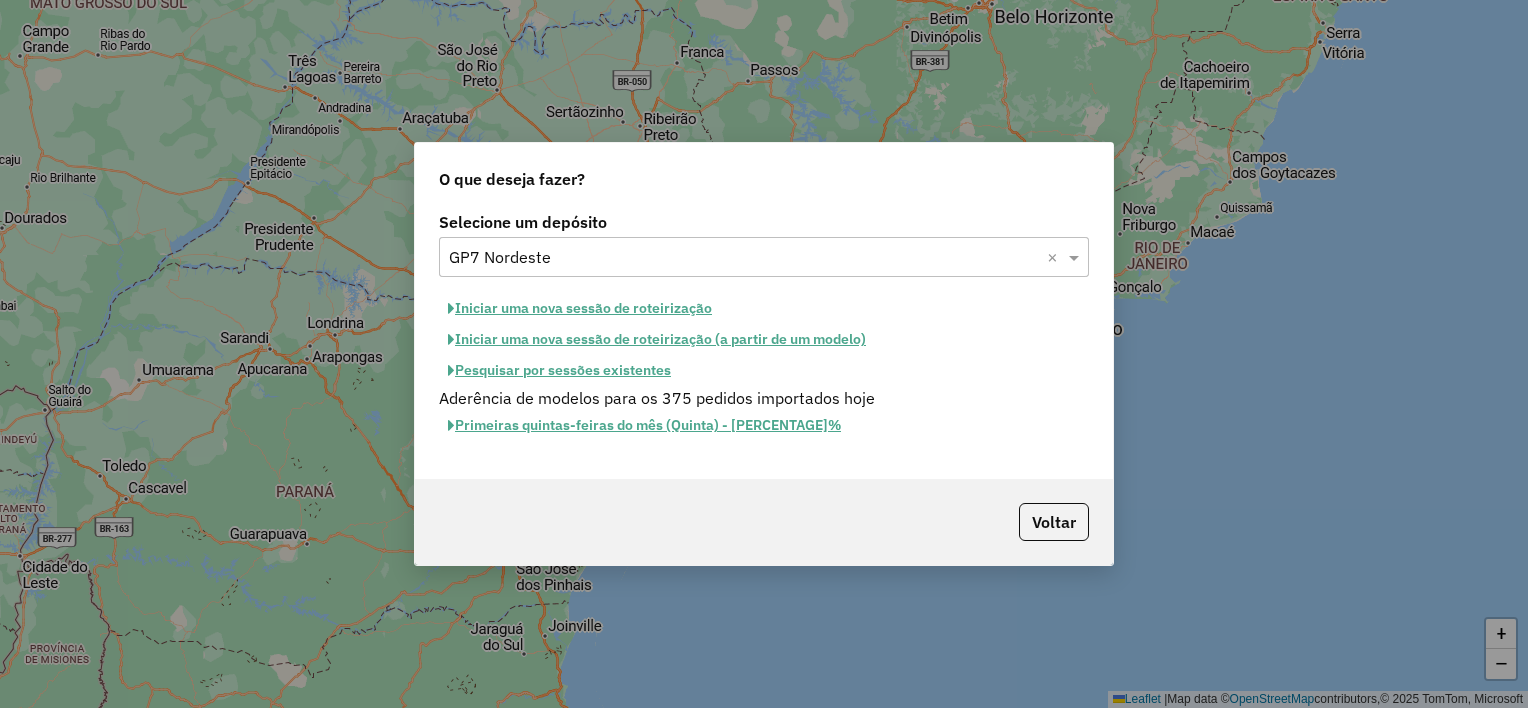click on "Iniciar uma nova sessão de roteirização" 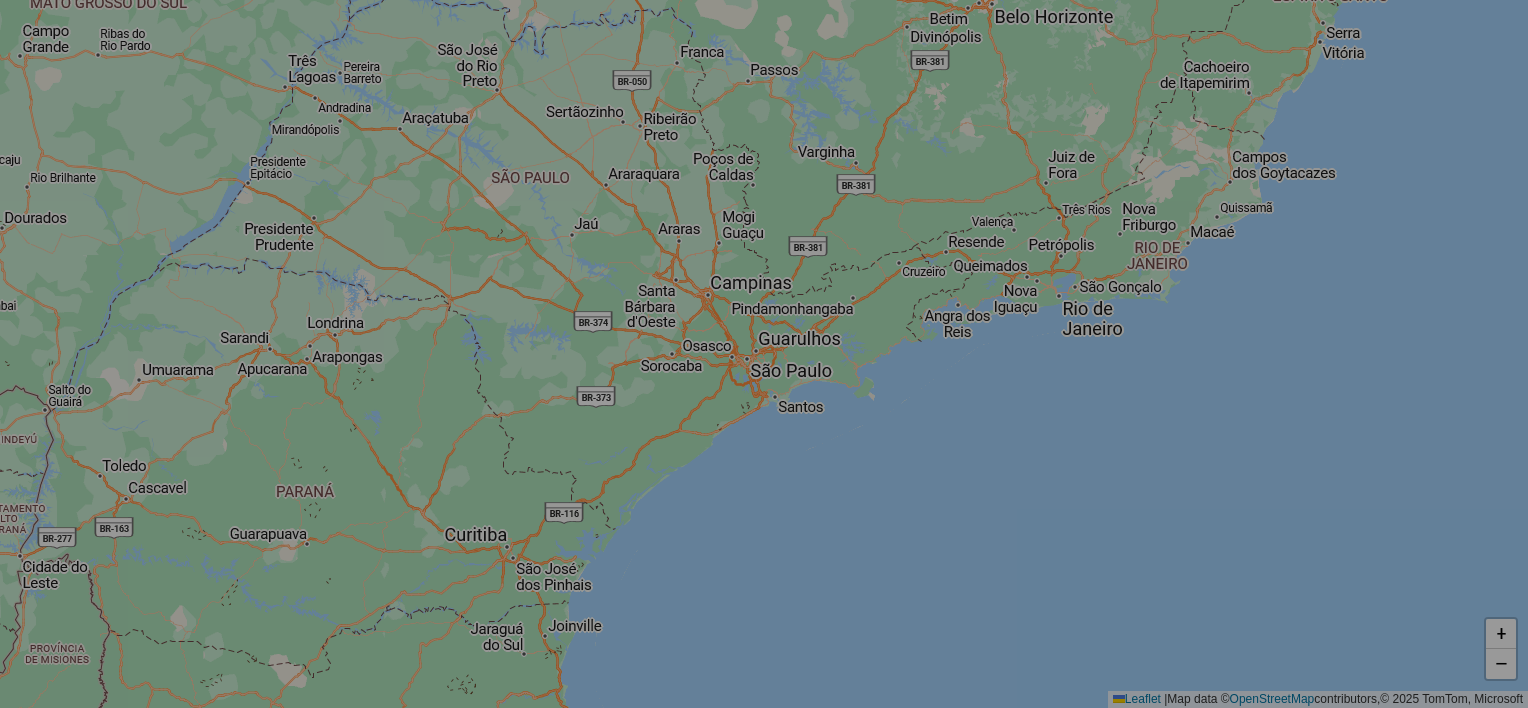select on "*" 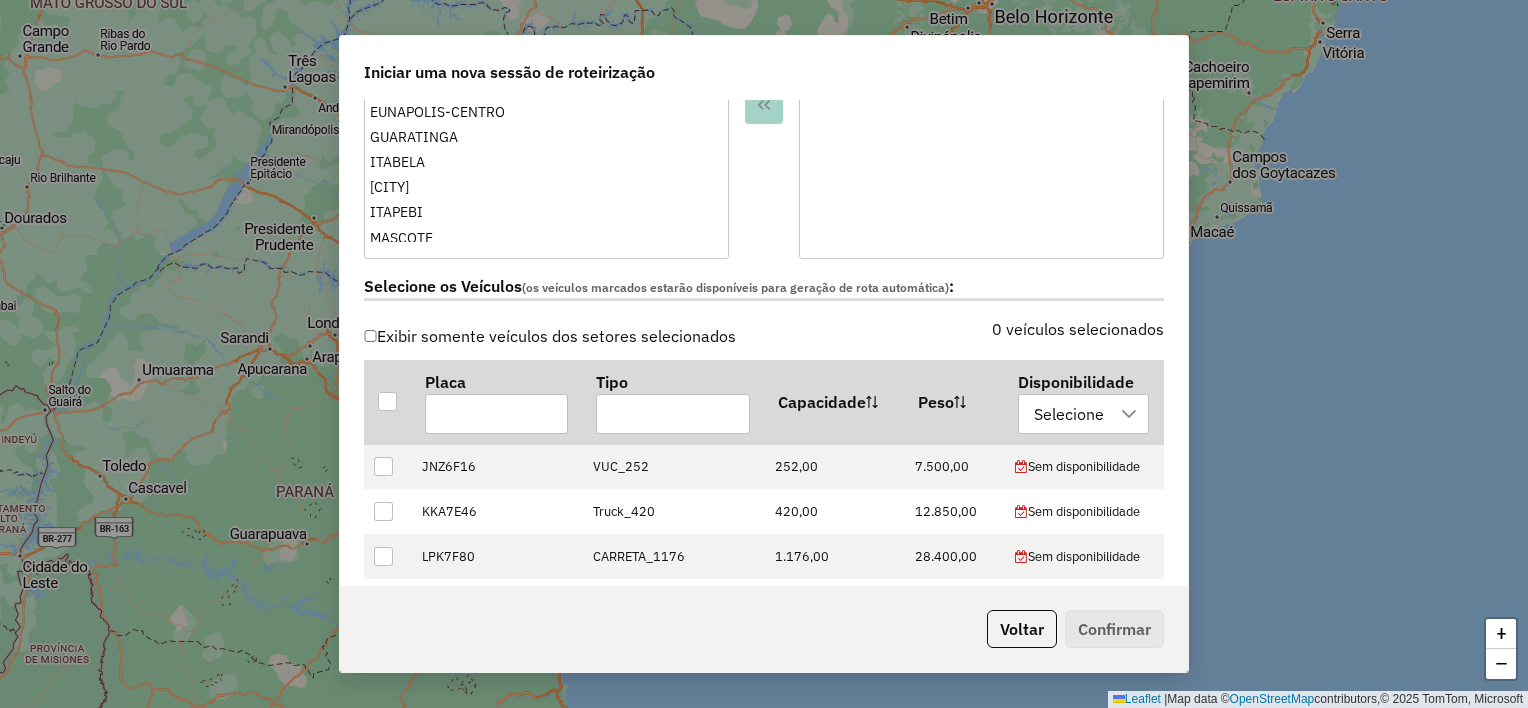 scroll, scrollTop: 500, scrollLeft: 0, axis: vertical 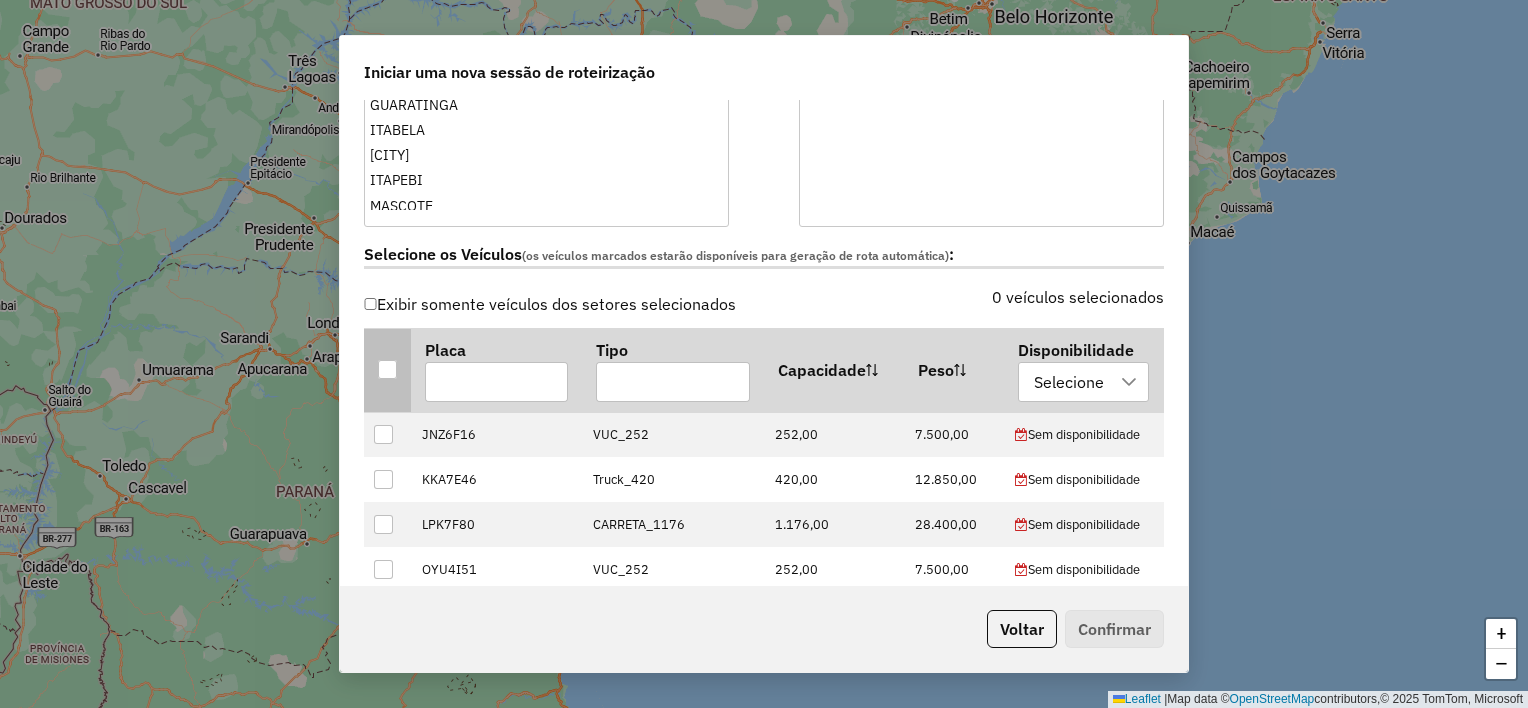 click at bounding box center [387, 369] 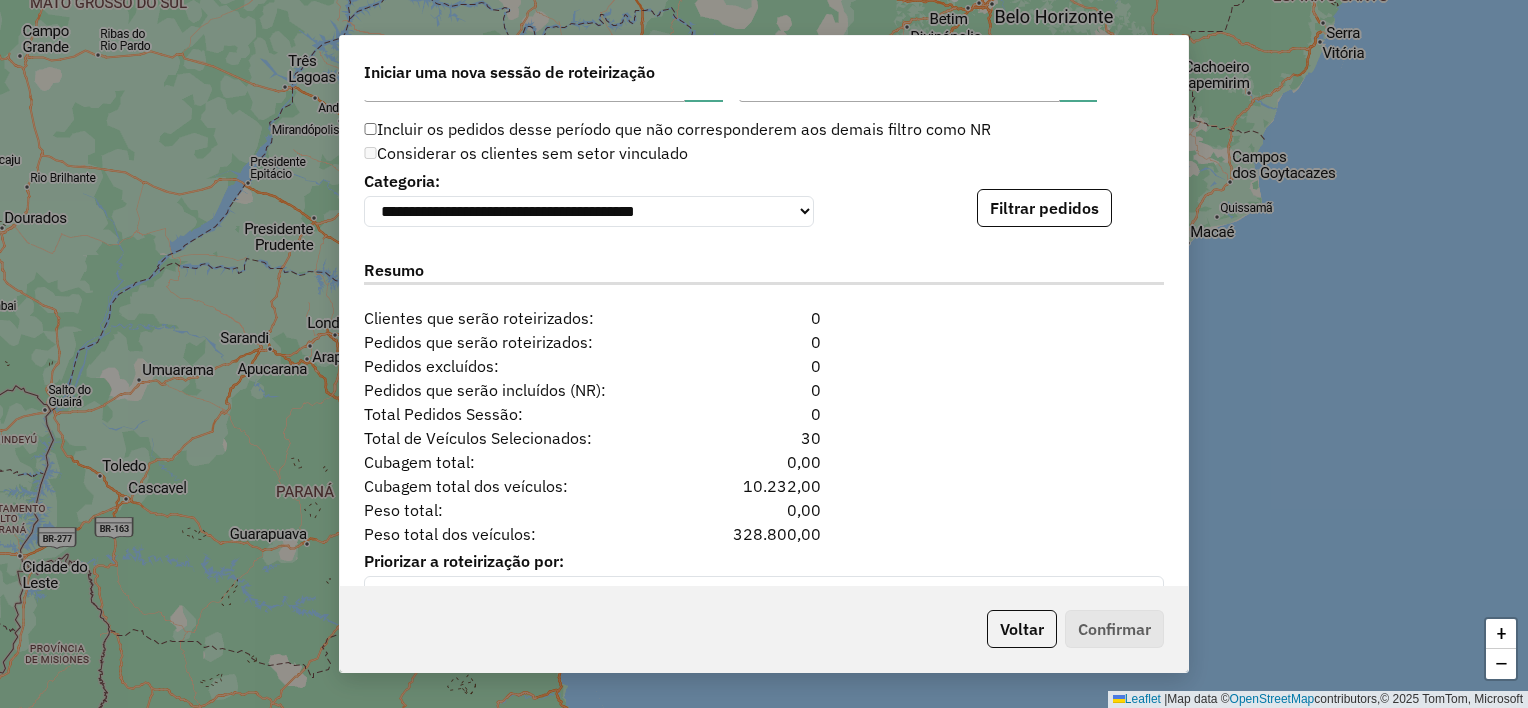 scroll, scrollTop: 2048, scrollLeft: 0, axis: vertical 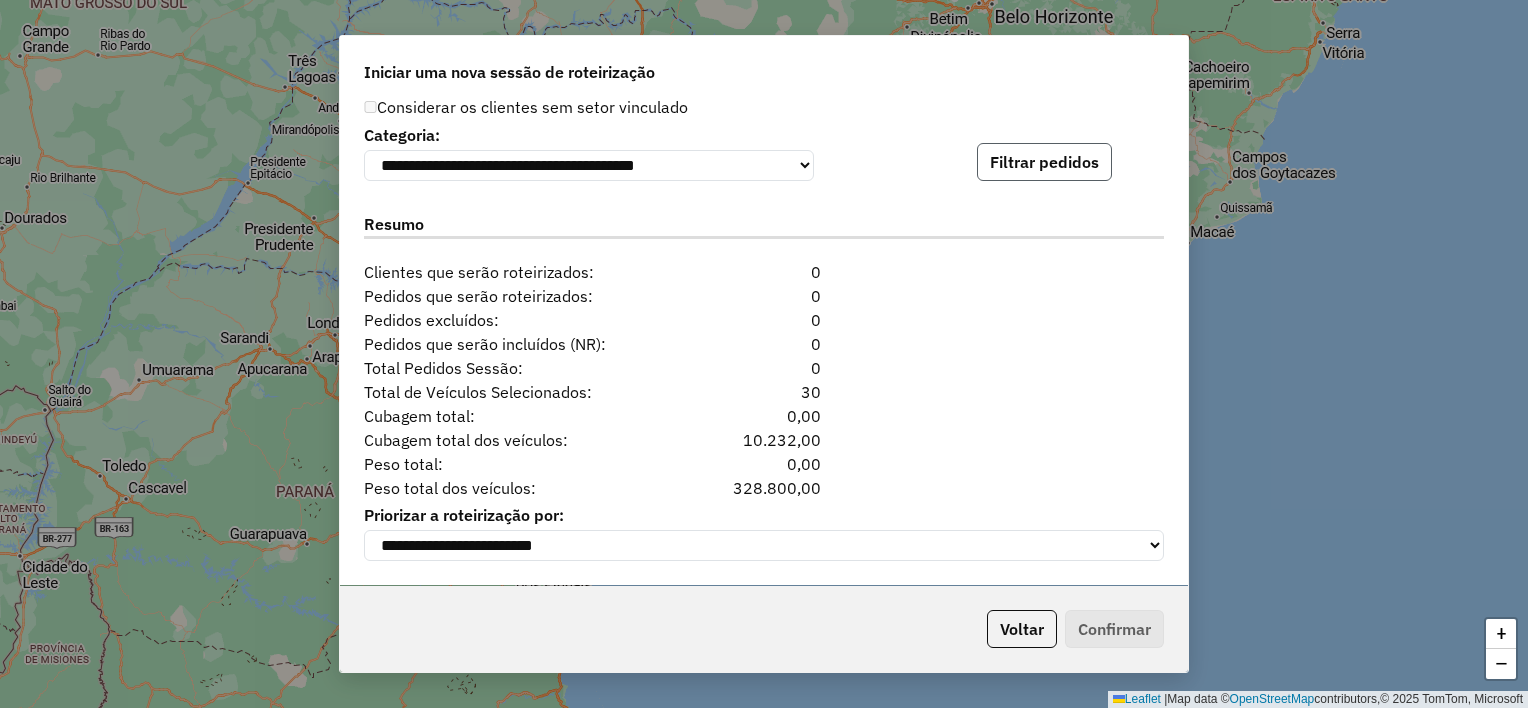 click on "Filtrar pedidos" 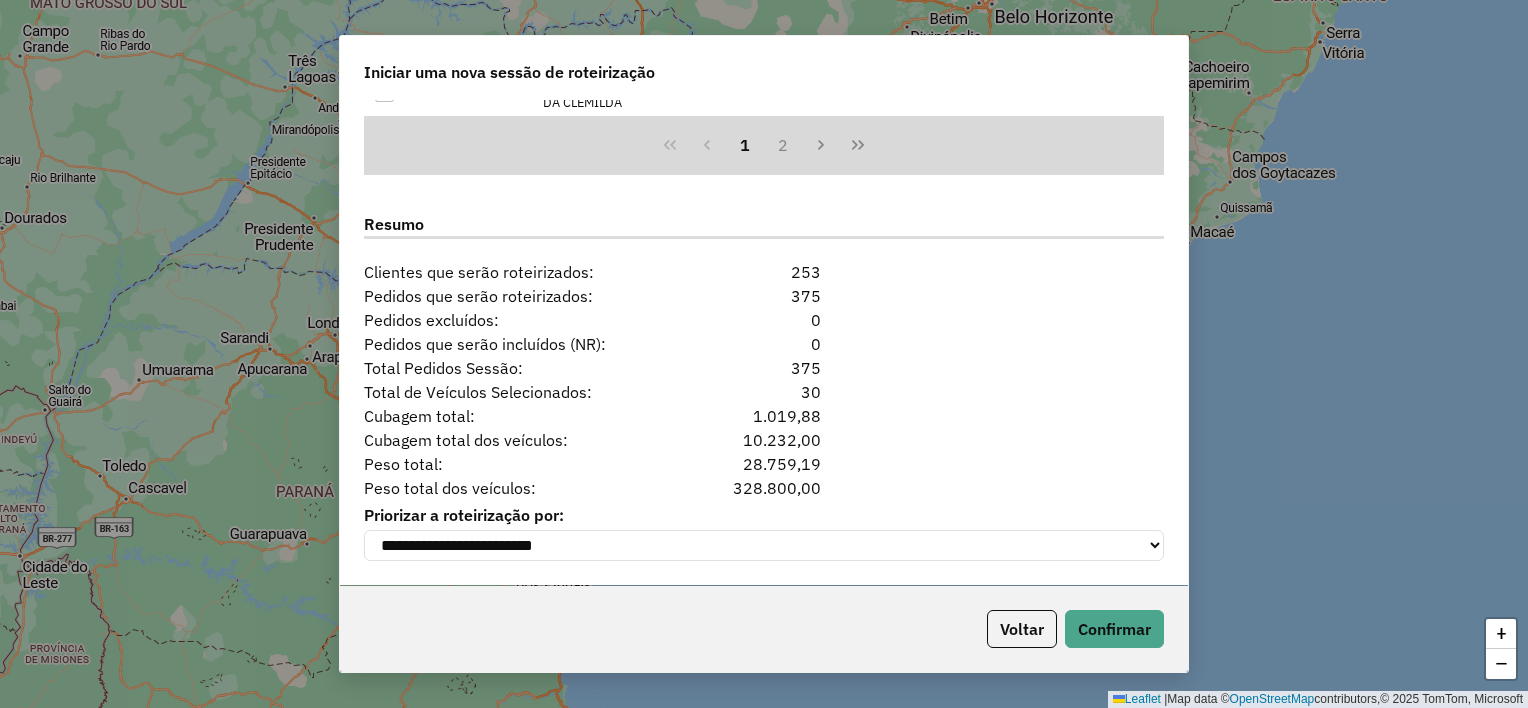 scroll, scrollTop: 2460, scrollLeft: 0, axis: vertical 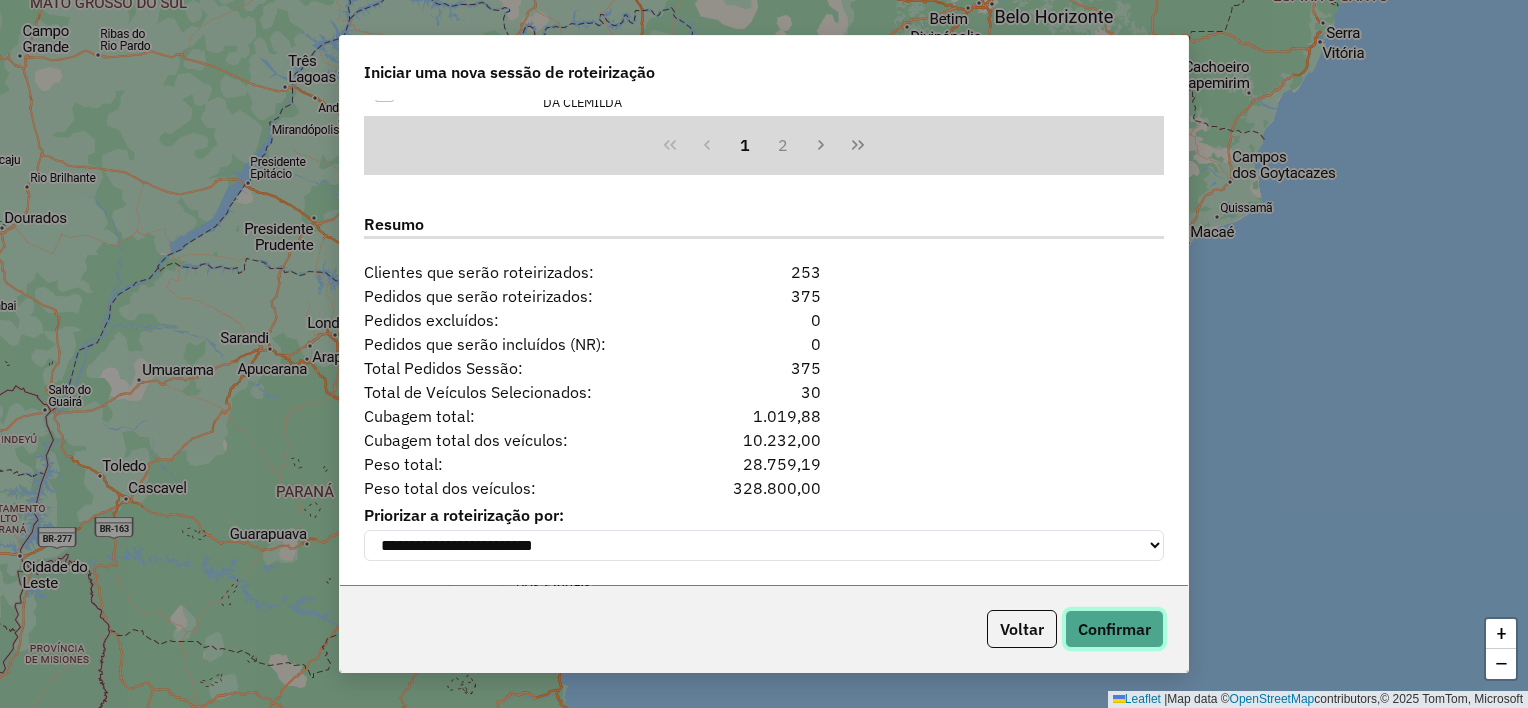 click on "Confirmar" 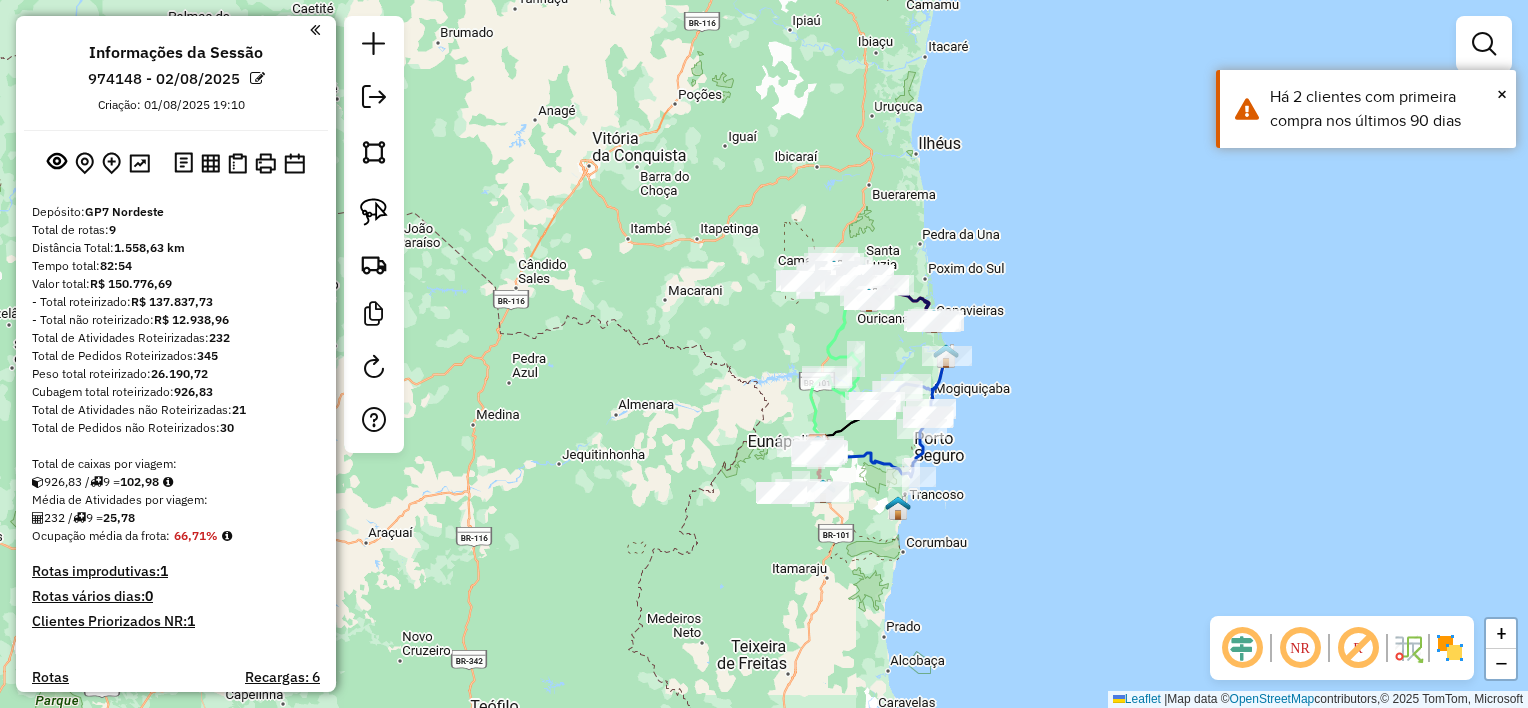drag, startPoint x: 840, startPoint y: 247, endPoint x: 783, endPoint y: 362, distance: 128.35107 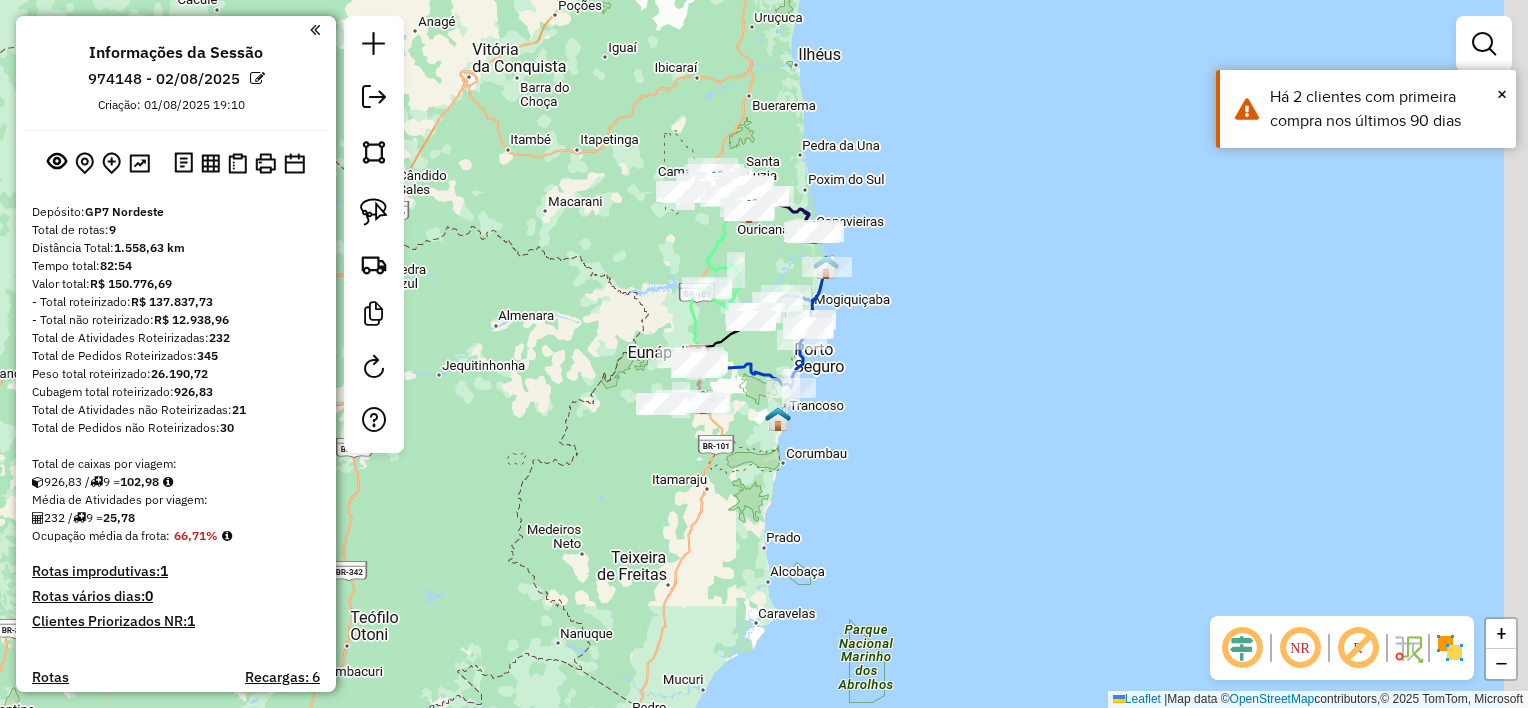 drag, startPoint x: 680, startPoint y: 296, endPoint x: 405, endPoint y: 163, distance: 305.4734 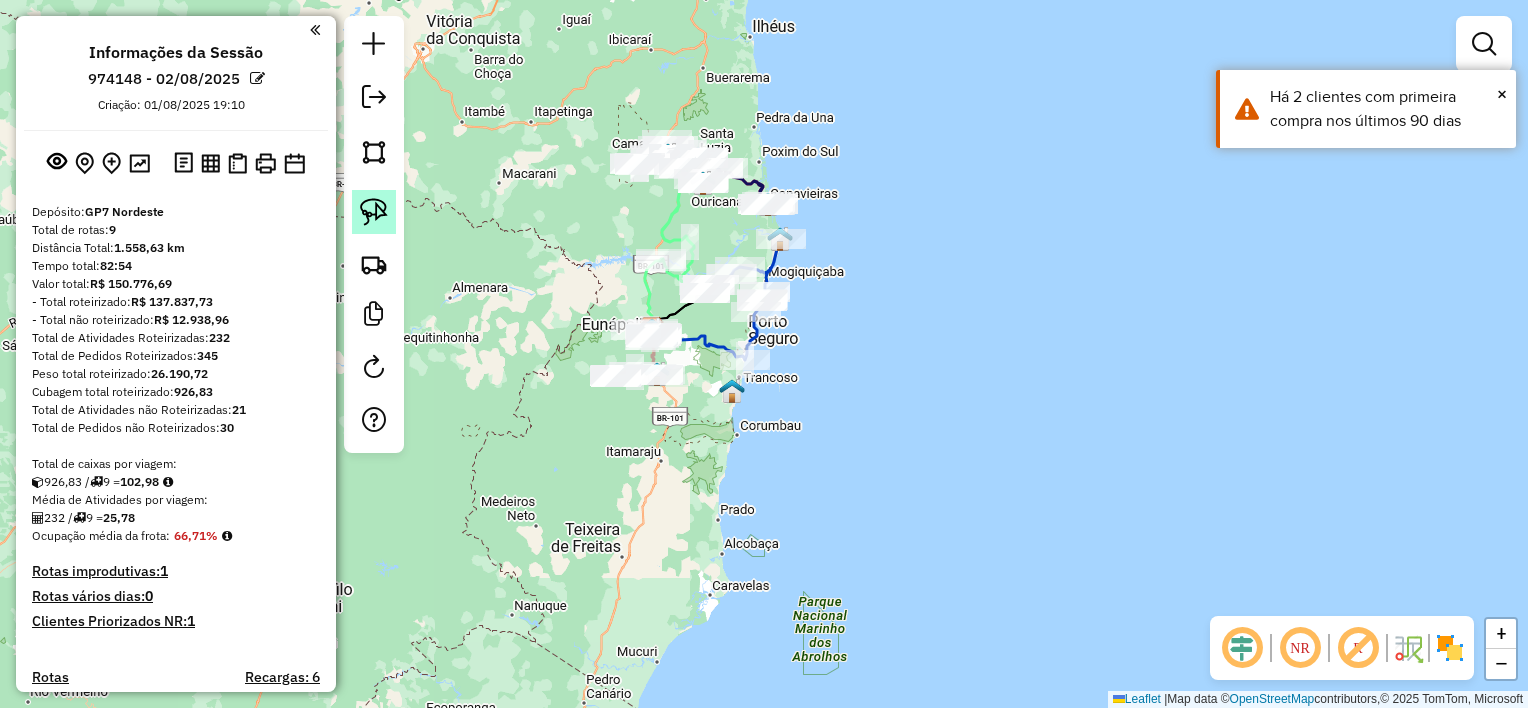 click 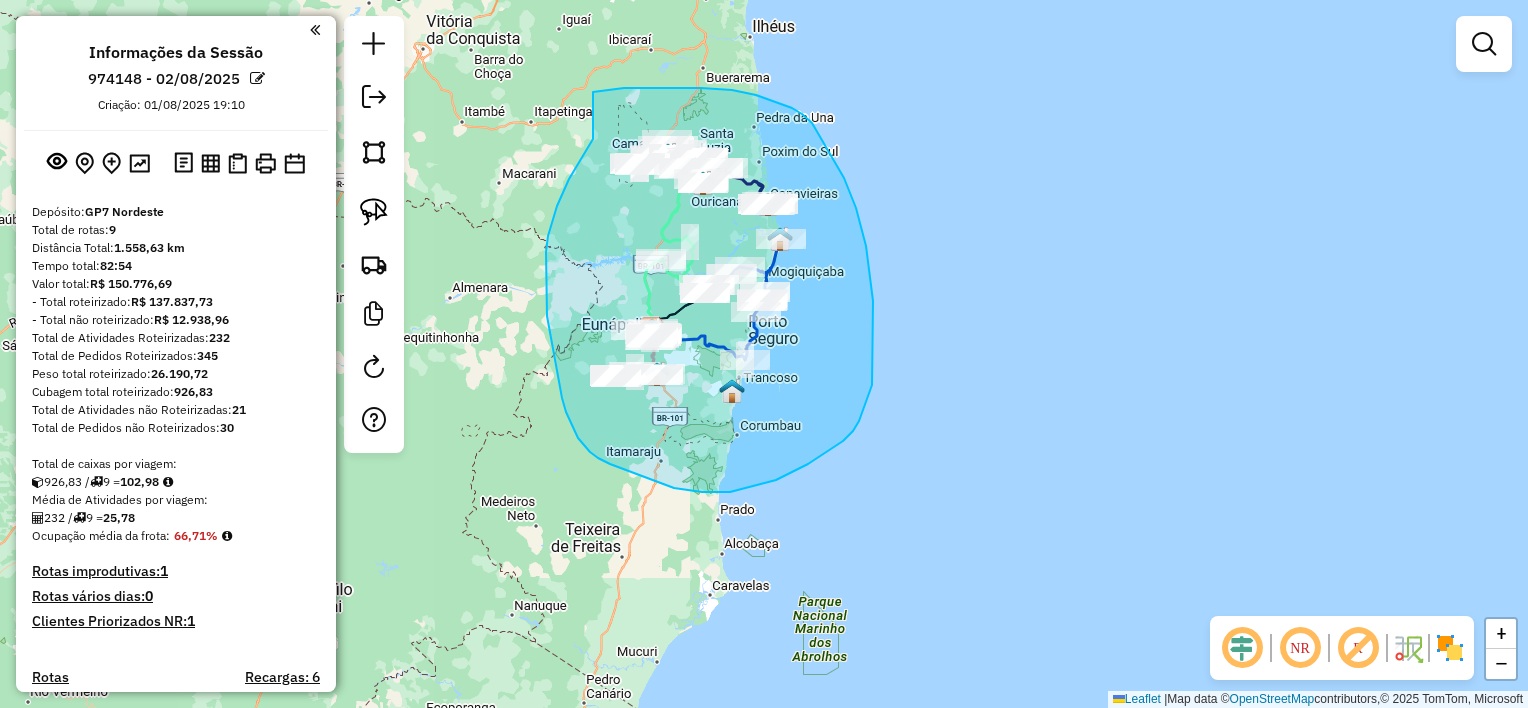 drag, startPoint x: 593, startPoint y: 92, endPoint x: 614, endPoint y: 106, distance: 25.23886 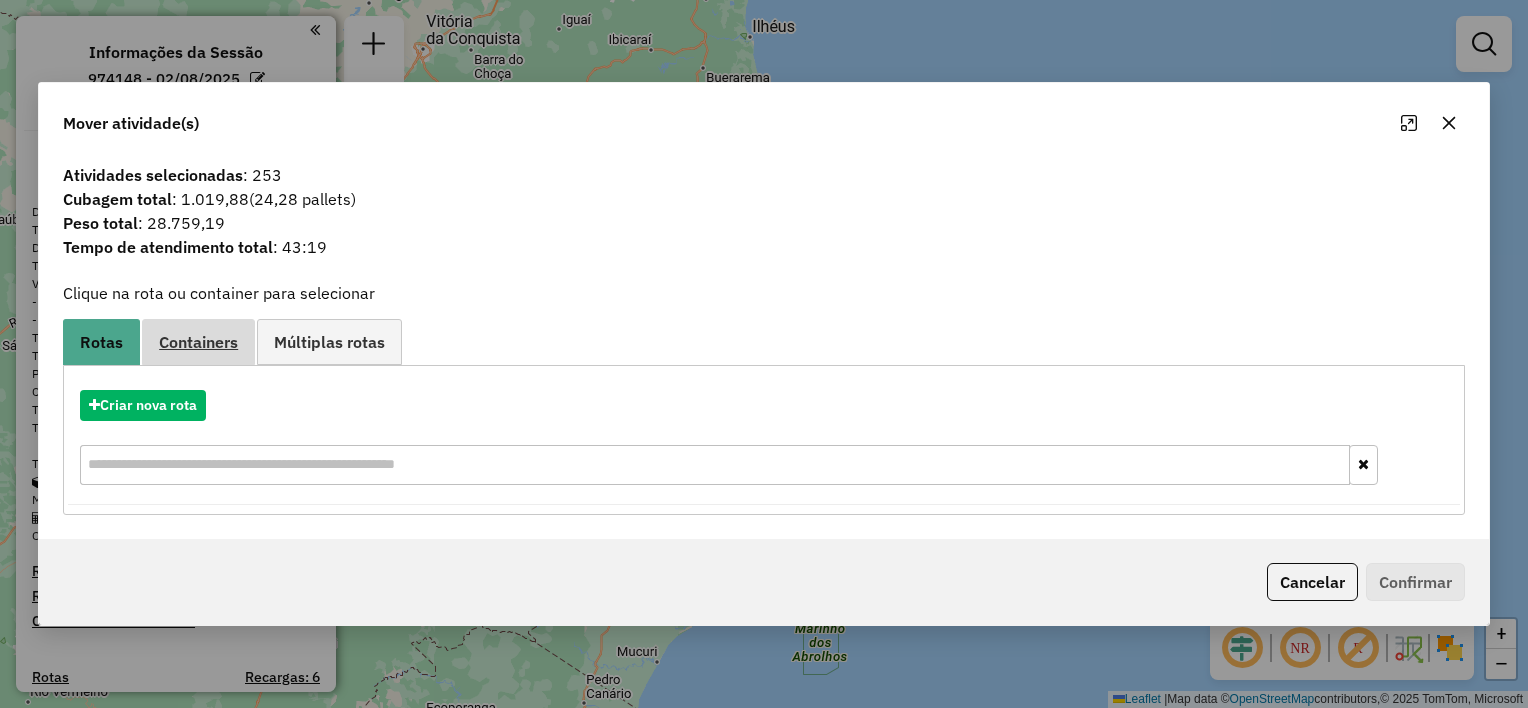 click on "Containers" at bounding box center [198, 342] 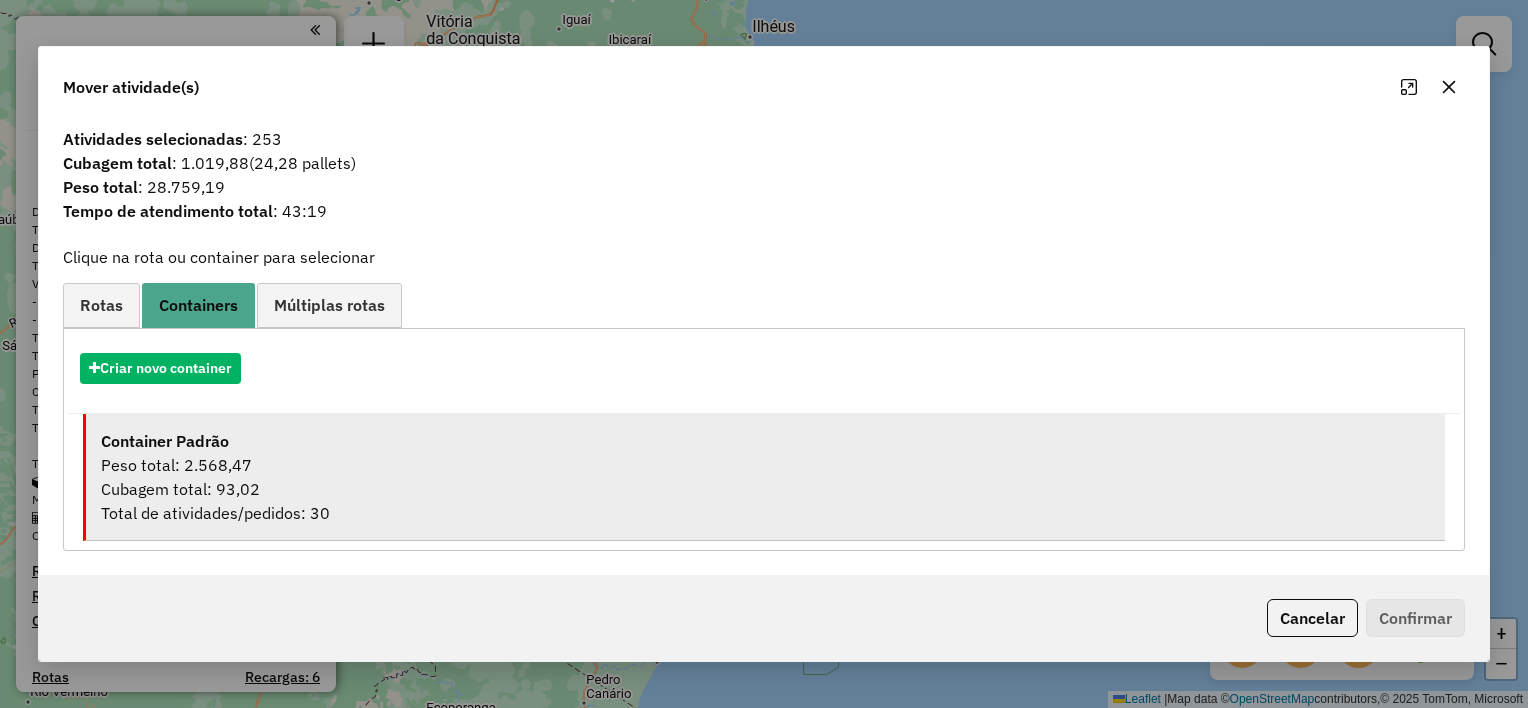 drag, startPoint x: 587, startPoint y: 394, endPoint x: 611, endPoint y: 448, distance: 59.093147 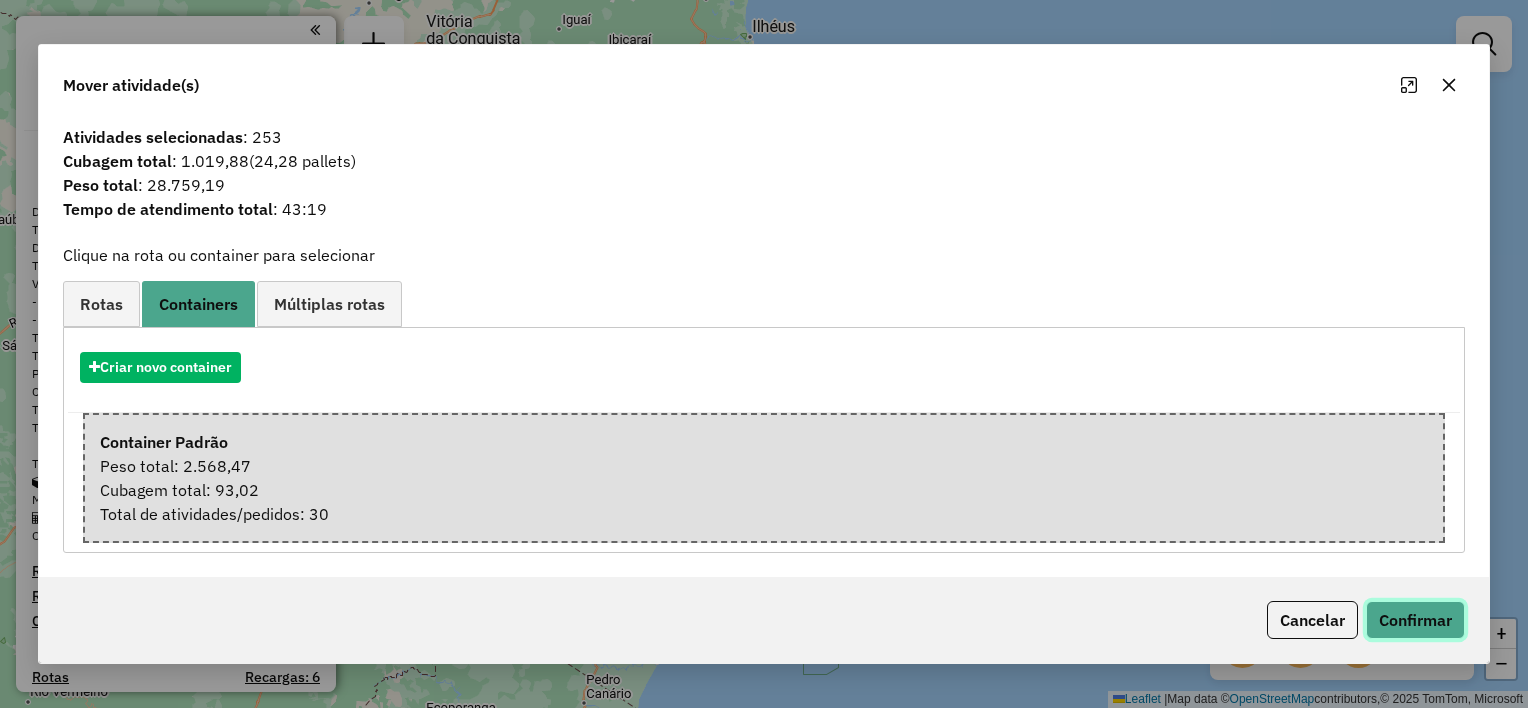 click on "Confirmar" 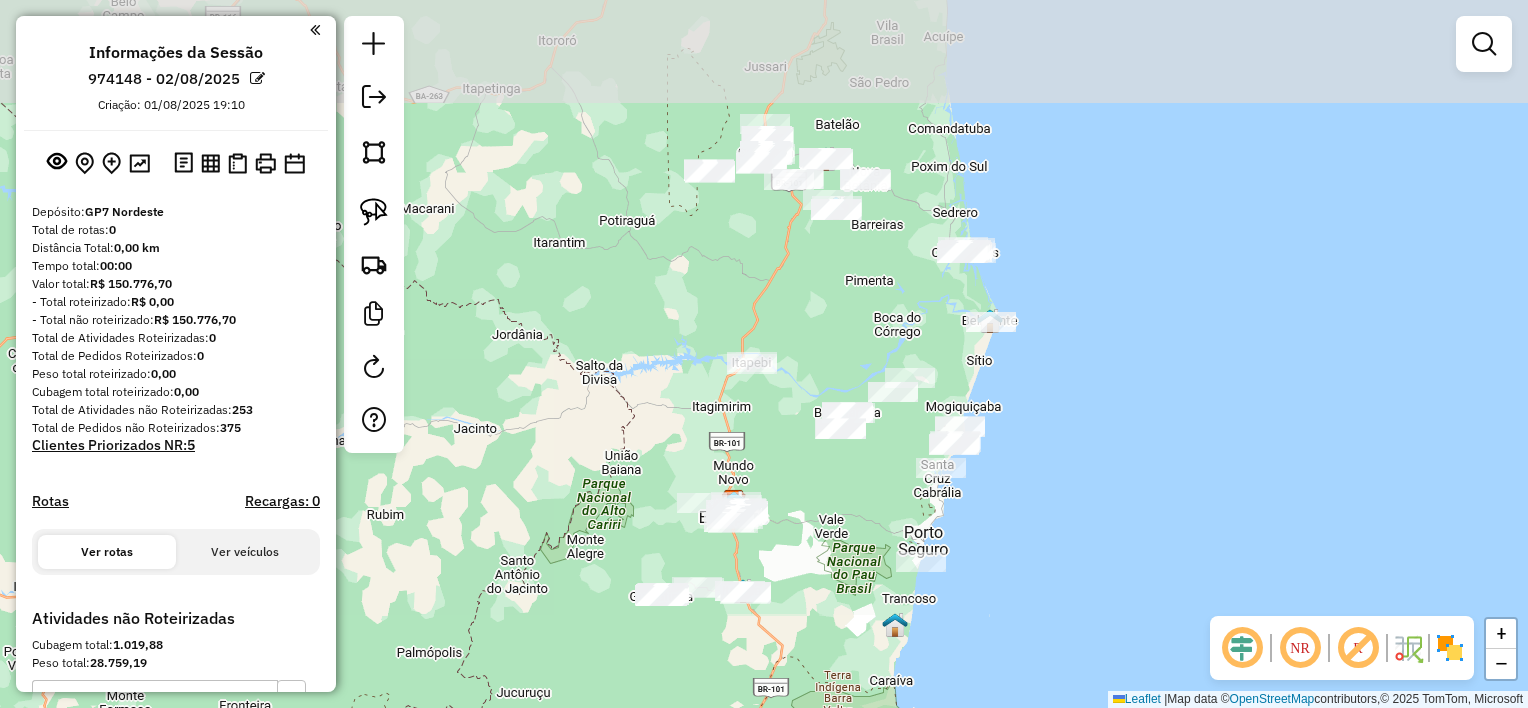 drag, startPoint x: 687, startPoint y: 204, endPoint x: 602, endPoint y: 353, distance: 171.54008 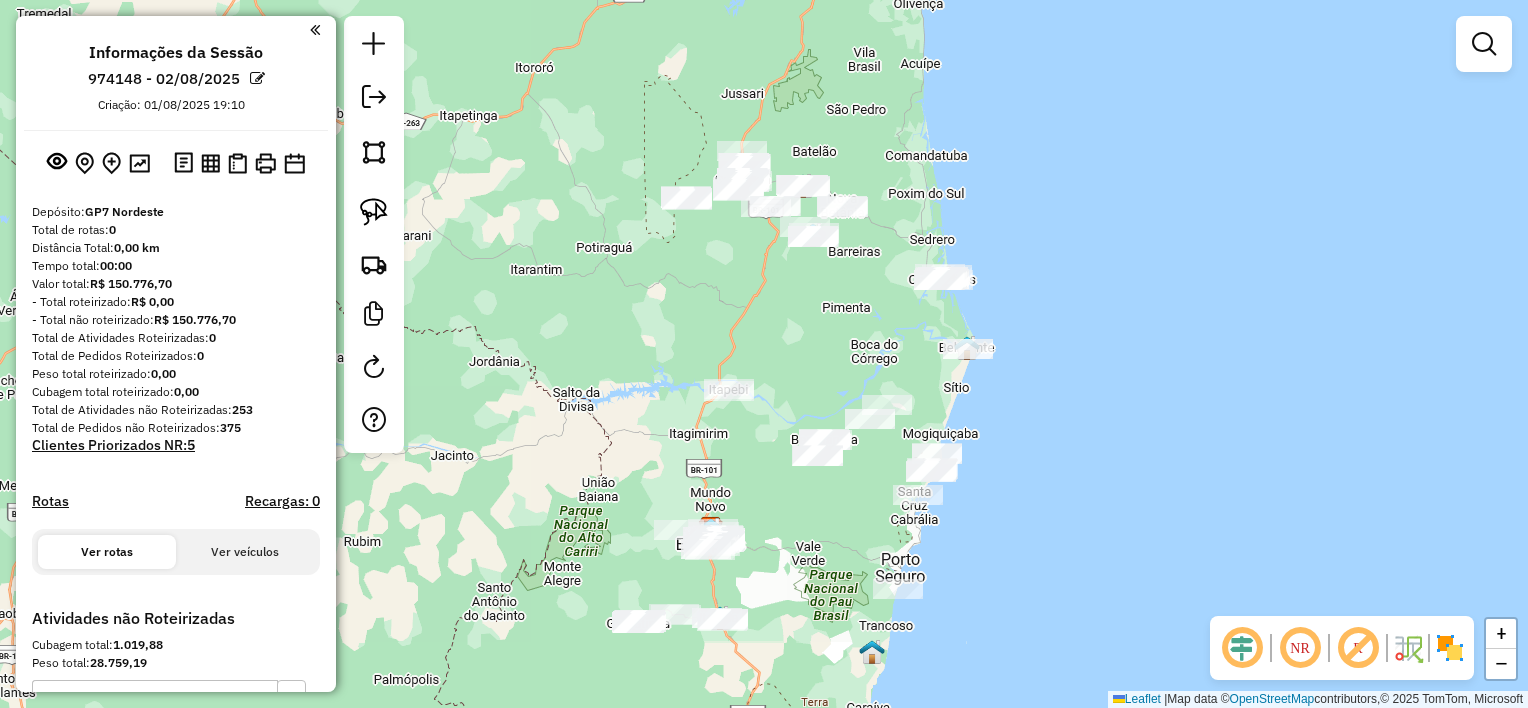 drag, startPoint x: 790, startPoint y: 339, endPoint x: 775, endPoint y: 359, distance: 25 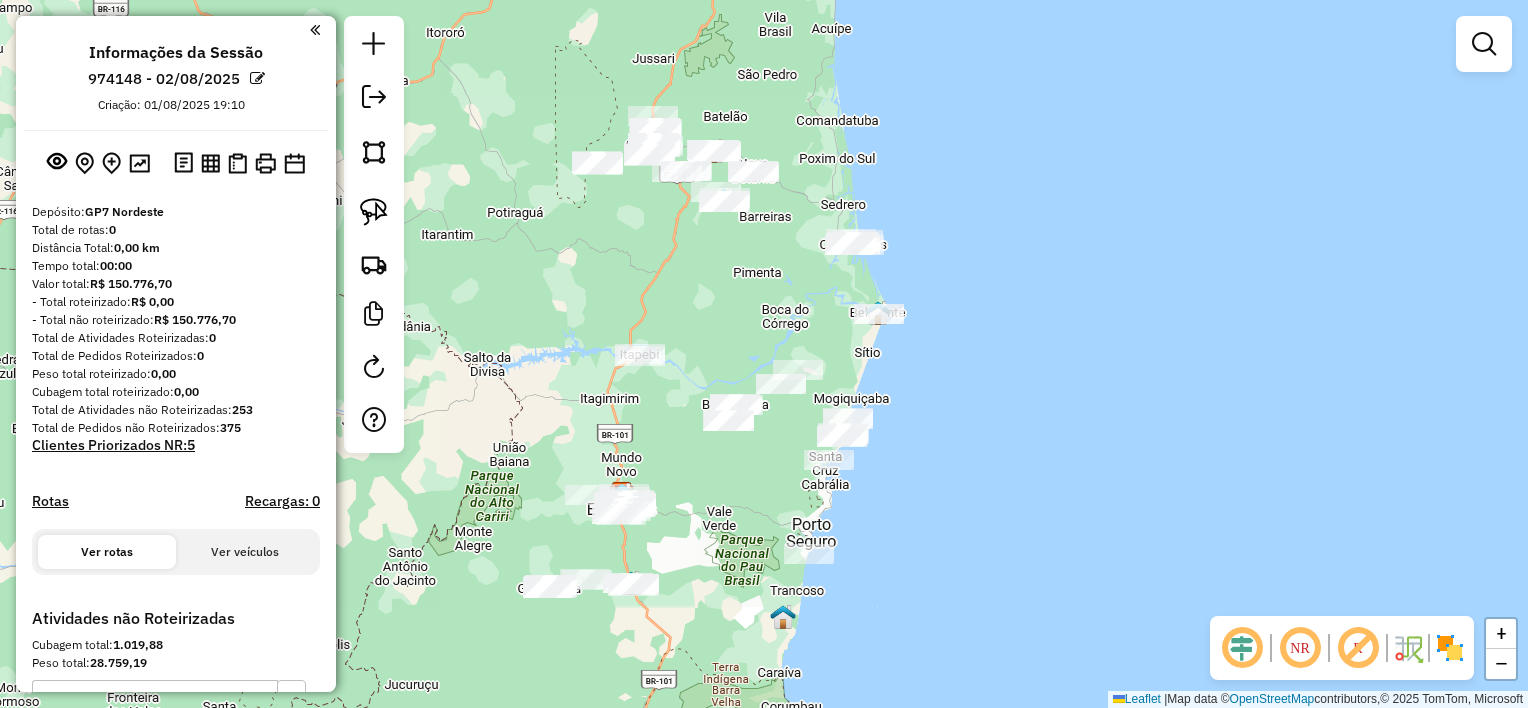 drag, startPoint x: 757, startPoint y: 352, endPoint x: 668, endPoint y: 316, distance: 96.00521 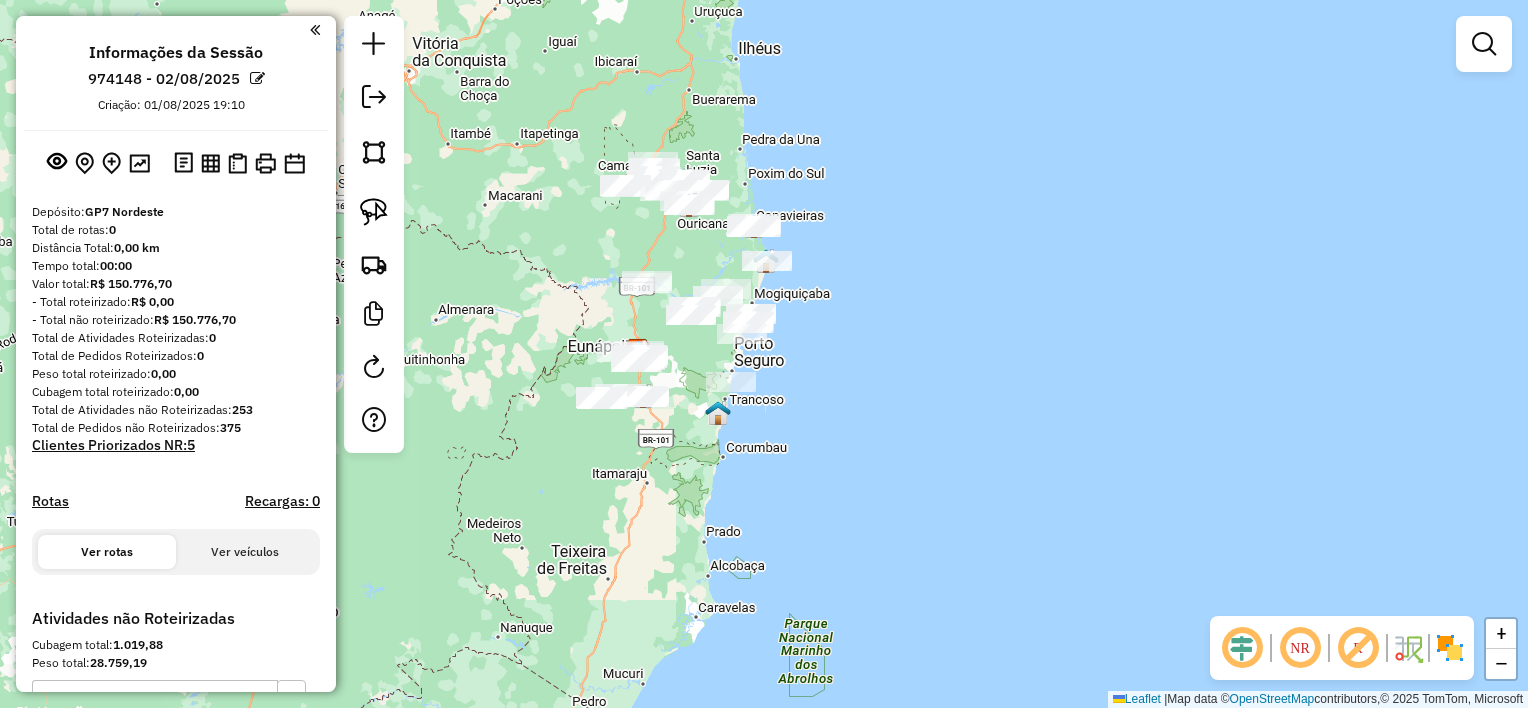 drag, startPoint x: 581, startPoint y: 299, endPoint x: 561, endPoint y: 243, distance: 59.464275 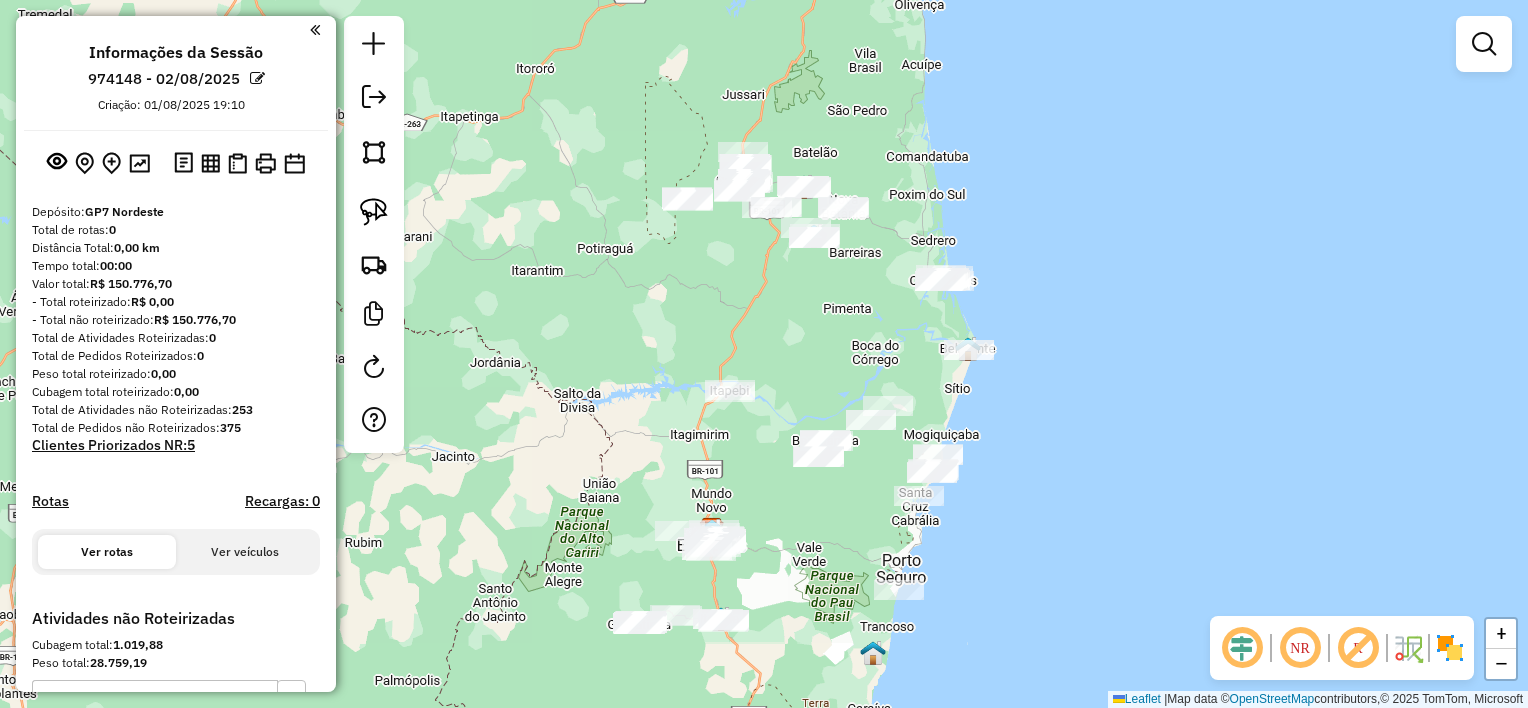 drag, startPoint x: 584, startPoint y: 267, endPoint x: 577, endPoint y: 336, distance: 69.354164 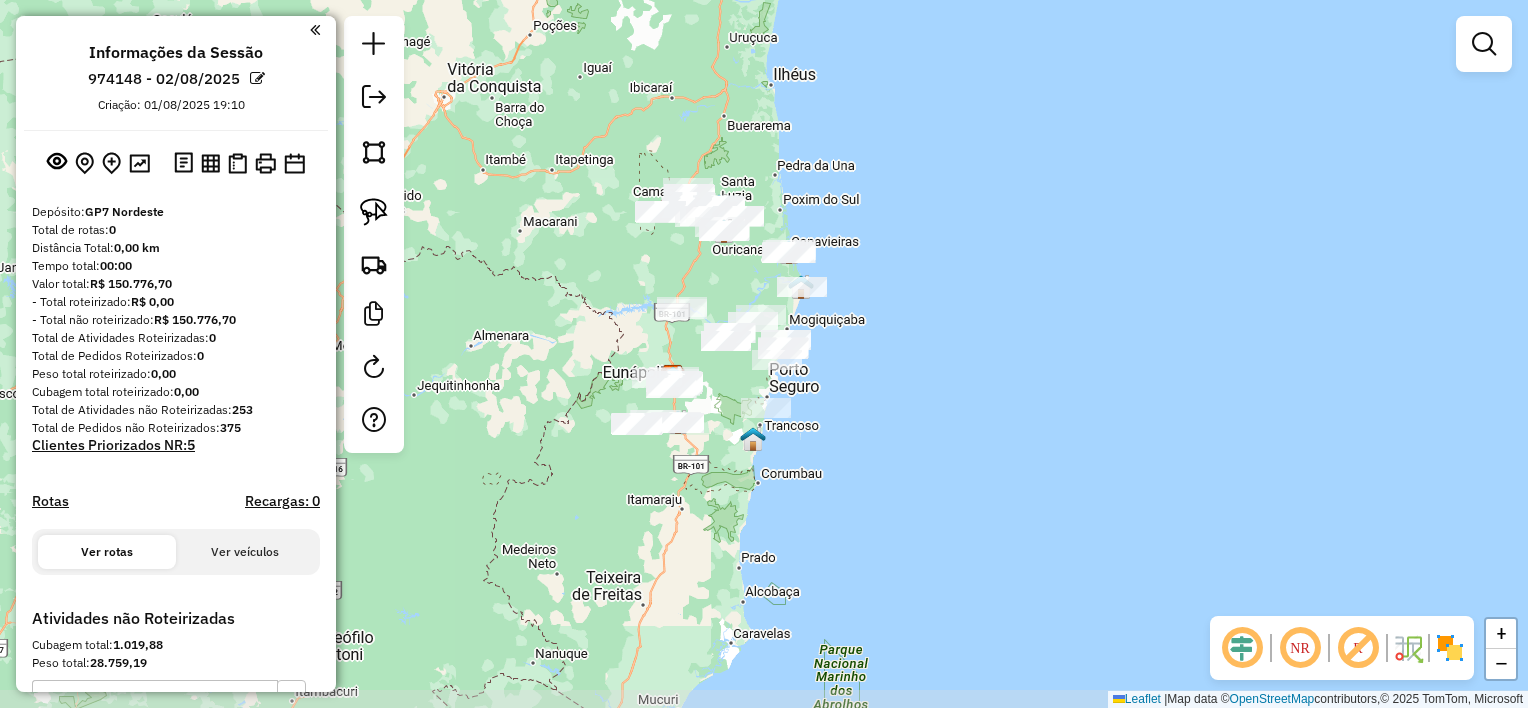 drag, startPoint x: 500, startPoint y: 324, endPoint x: 616, endPoint y: 280, distance: 124.0645 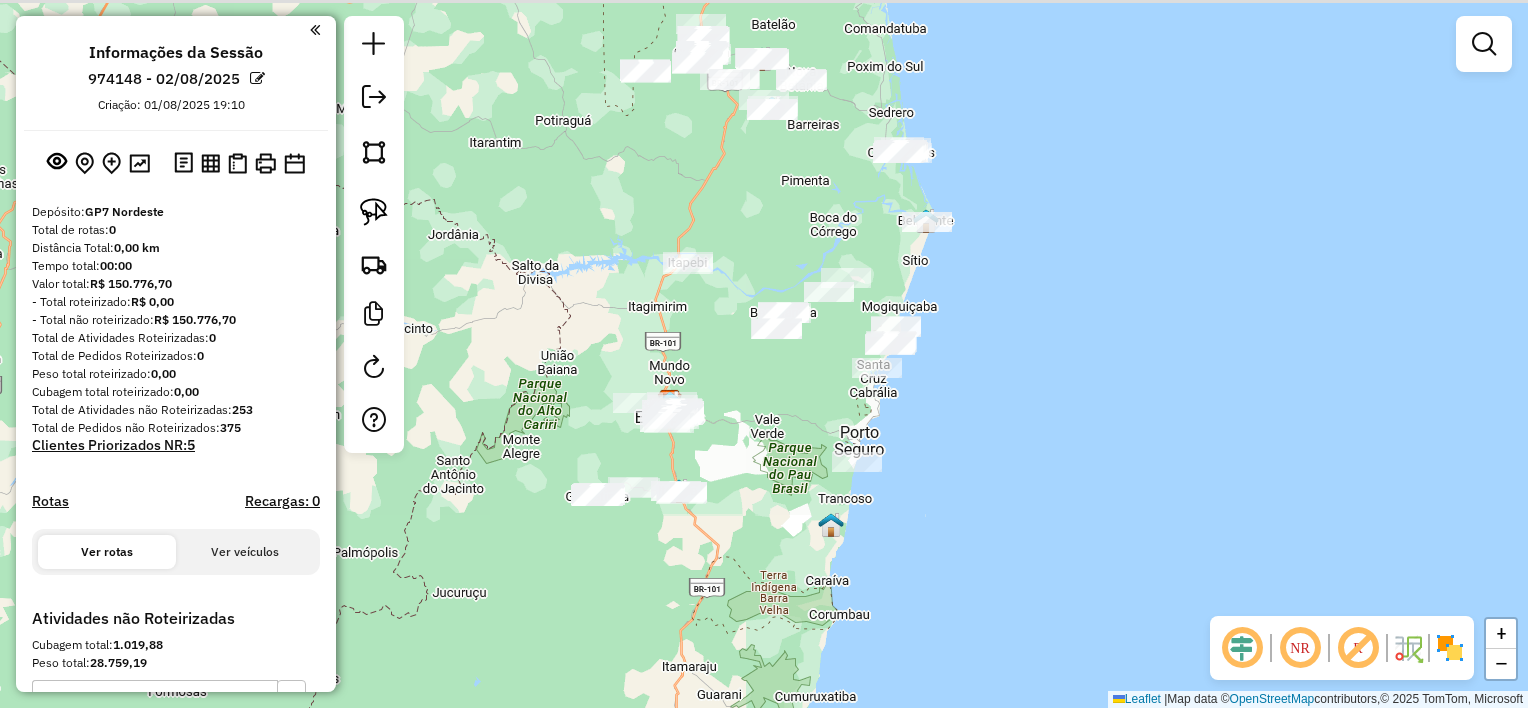 drag, startPoint x: 645, startPoint y: 220, endPoint x: 658, endPoint y: 336, distance: 116.72617 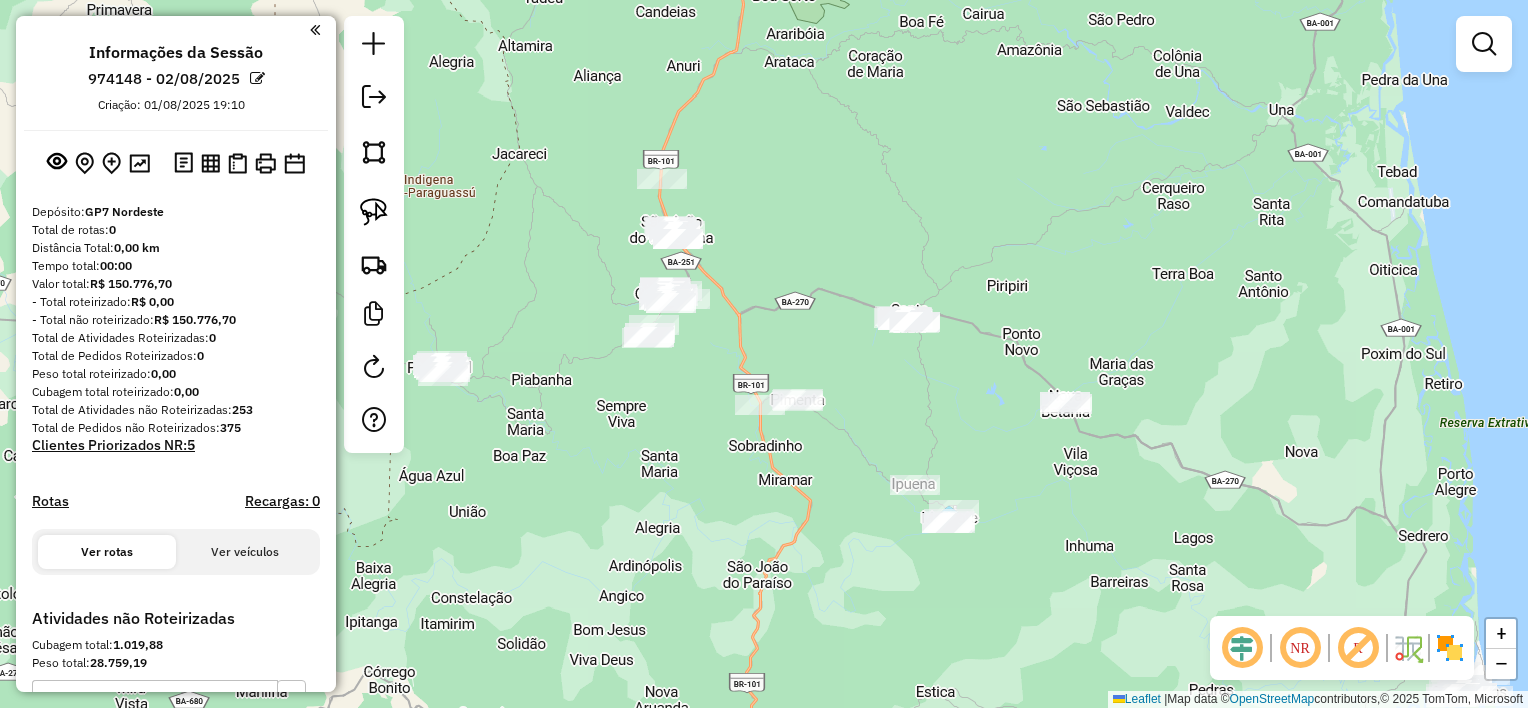 drag, startPoint x: 717, startPoint y: 383, endPoint x: 657, endPoint y: 442, distance: 84.14868 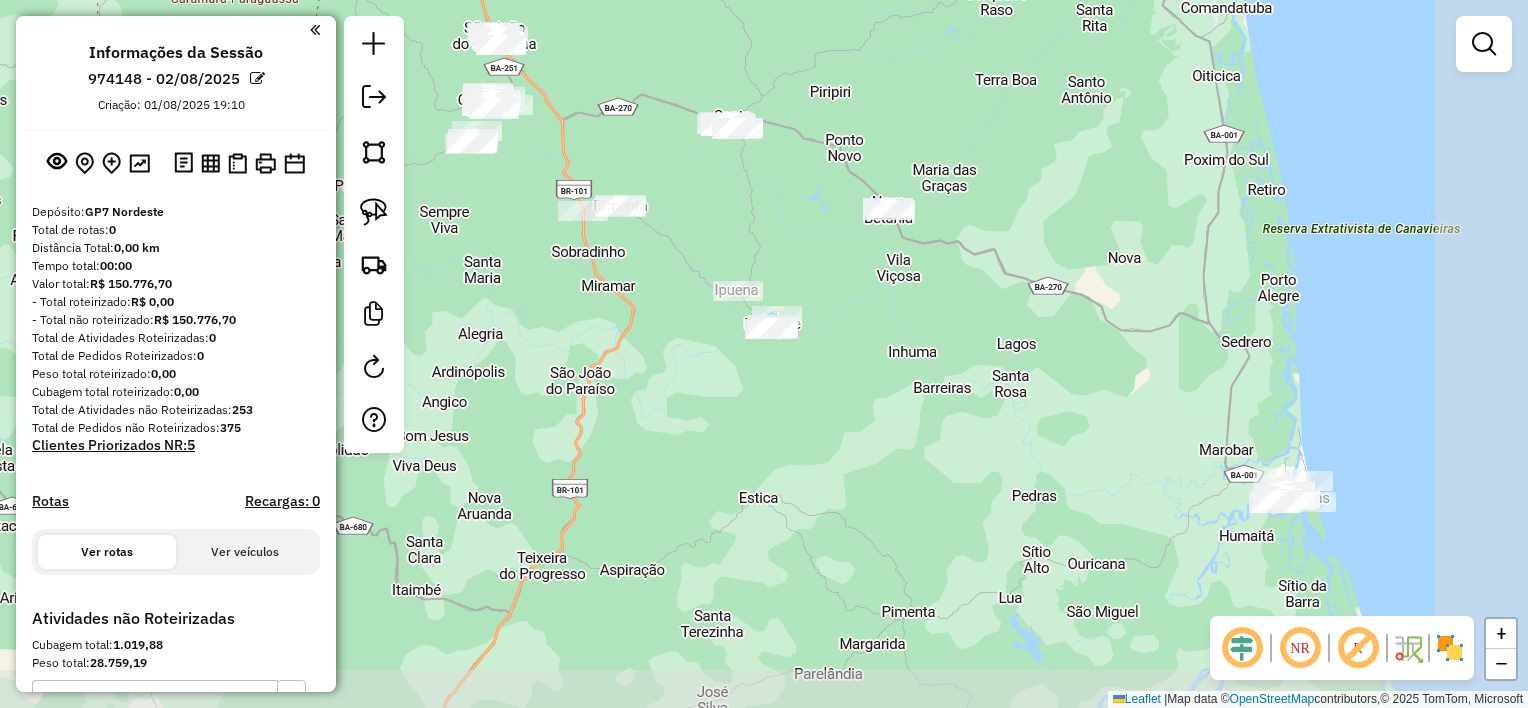 drag, startPoint x: 970, startPoint y: 447, endPoint x: 913, endPoint y: 382, distance: 86.4523 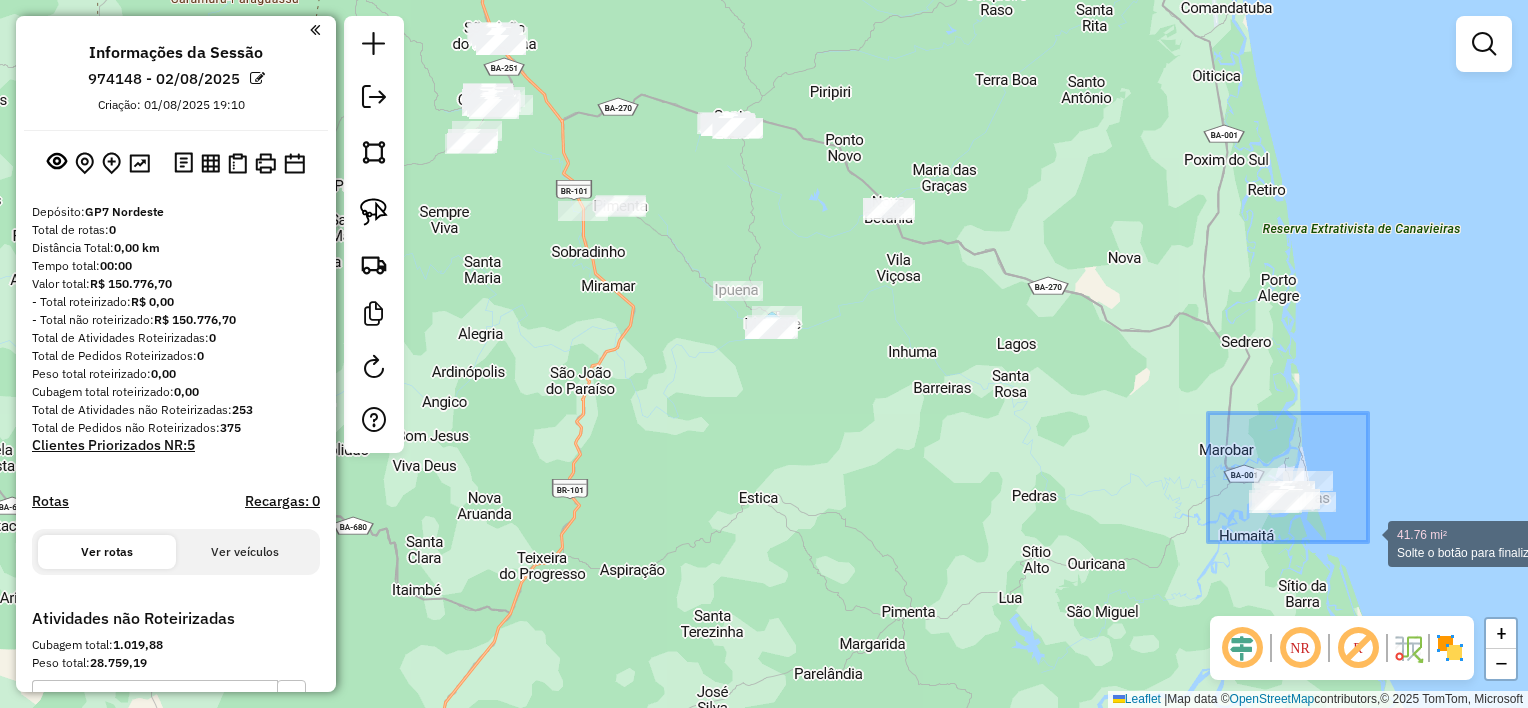 drag, startPoint x: 1268, startPoint y: 447, endPoint x: 1368, endPoint y: 542, distance: 137.93114 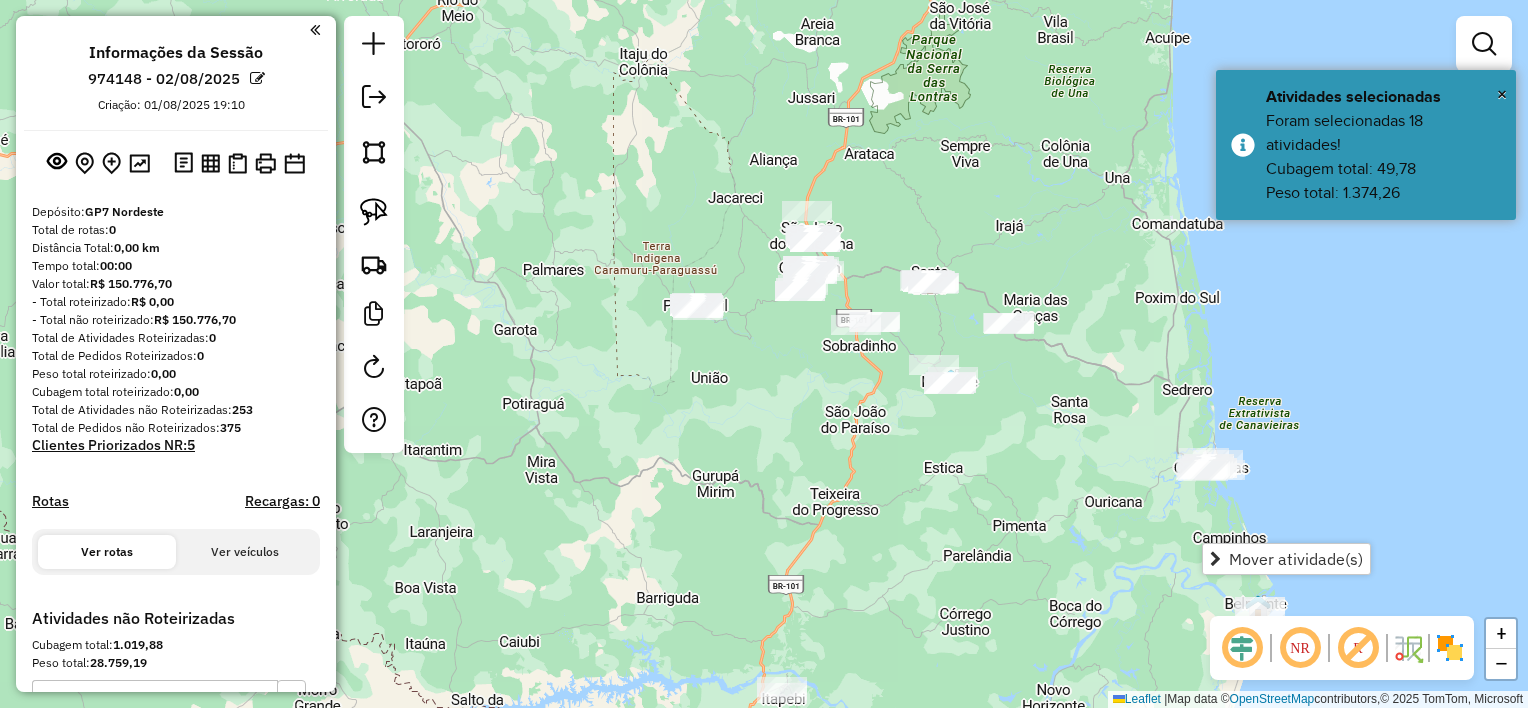 drag, startPoint x: 911, startPoint y: 331, endPoint x: 996, endPoint y: 374, distance: 95.257545 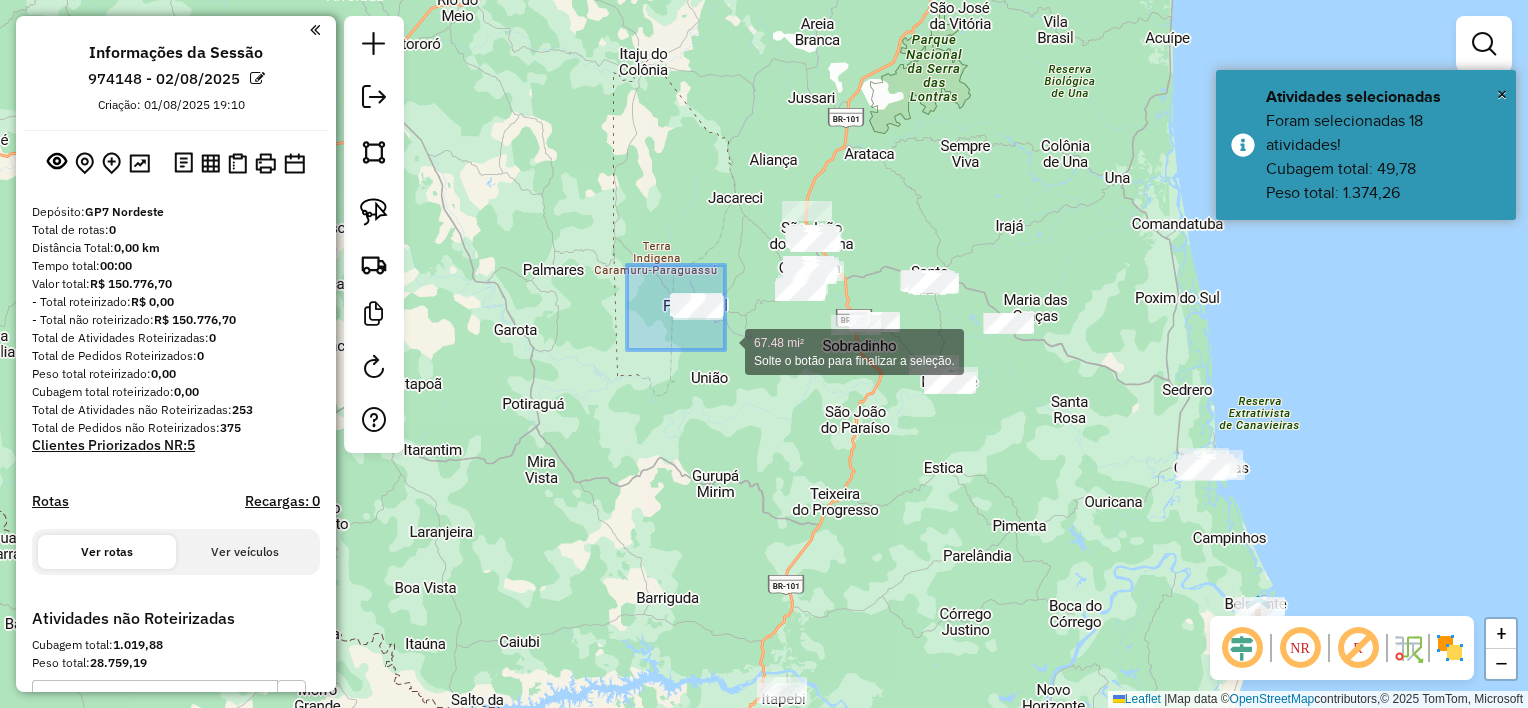 drag, startPoint x: 631, startPoint y: 268, endPoint x: 726, endPoint y: 350, distance: 125.49502 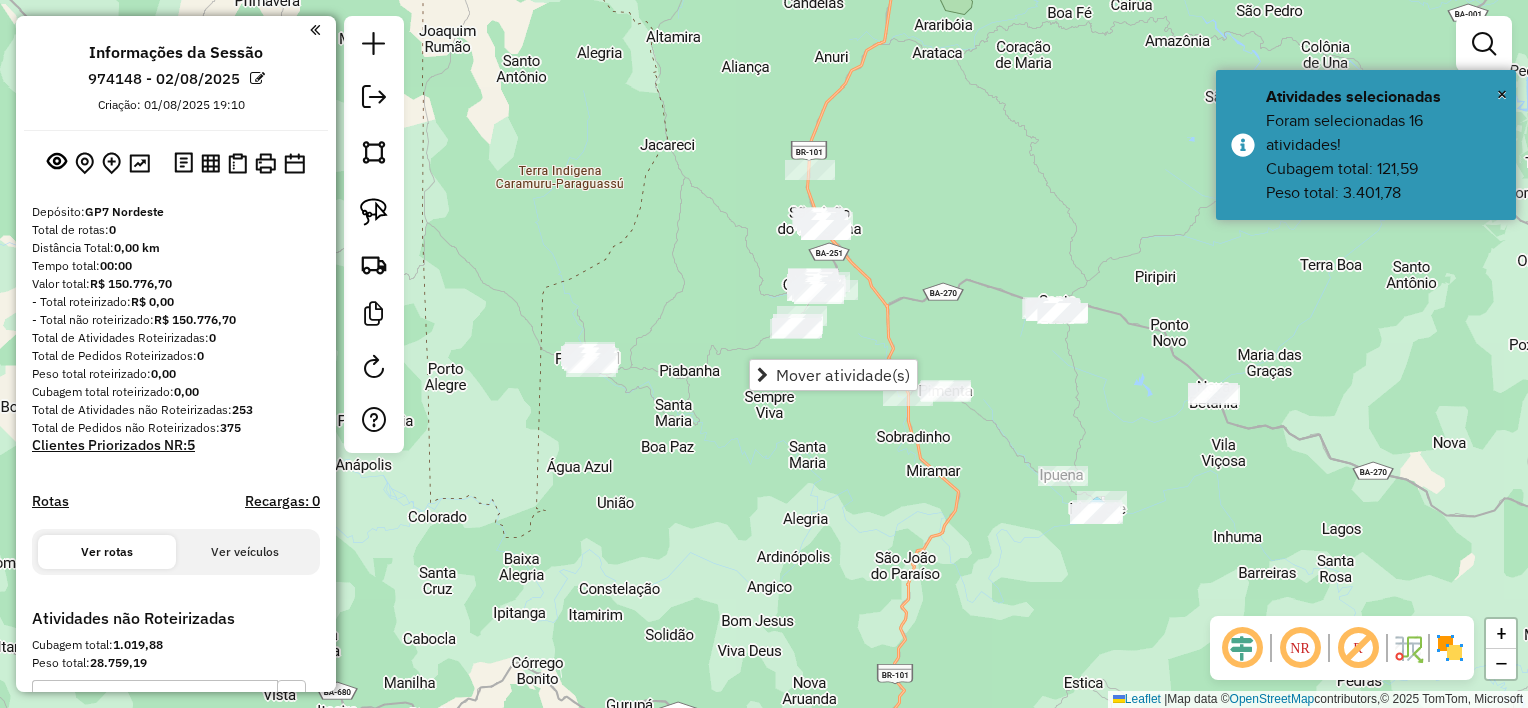 drag, startPoint x: 908, startPoint y: 295, endPoint x: 952, endPoint y: 285, distance: 45.122055 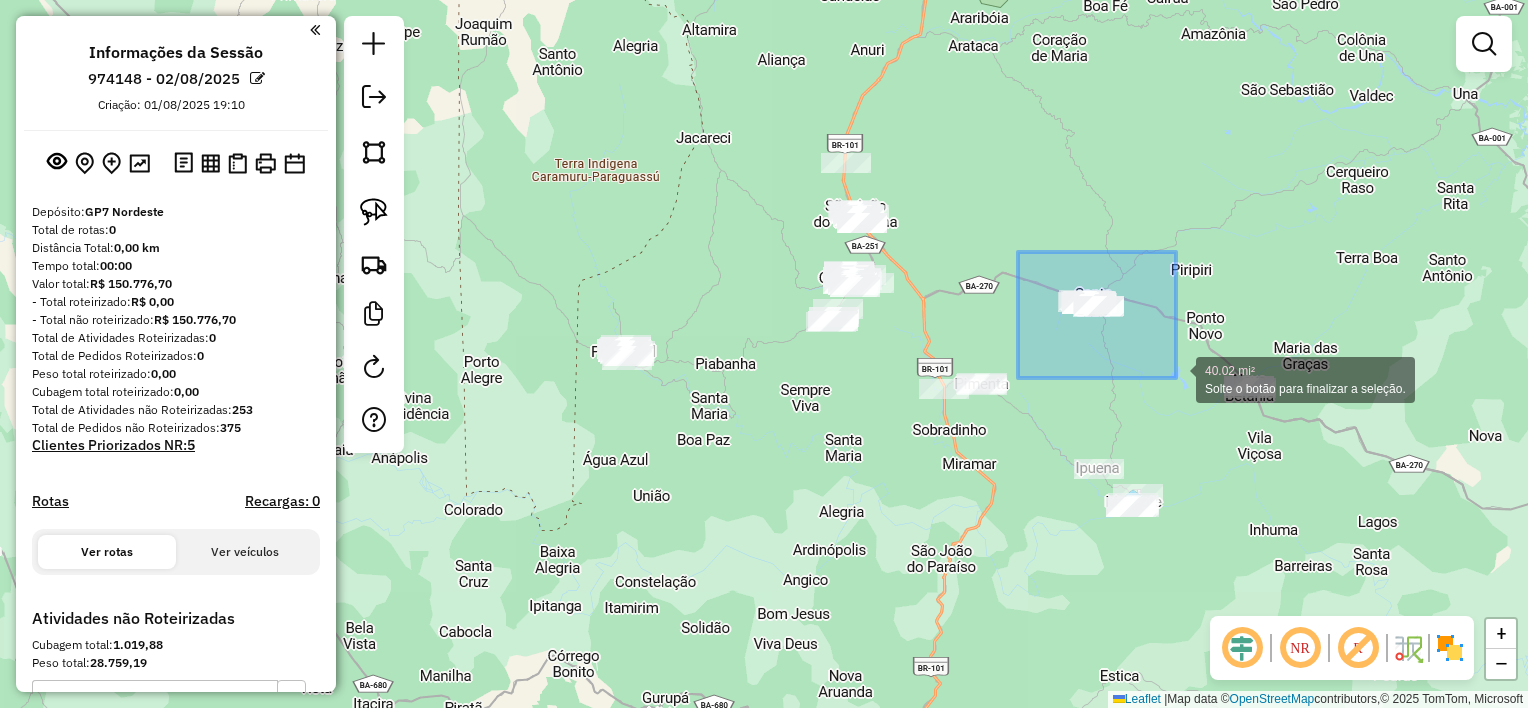drag, startPoint x: 1048, startPoint y: 267, endPoint x: 1171, endPoint y: 370, distance: 160.43066 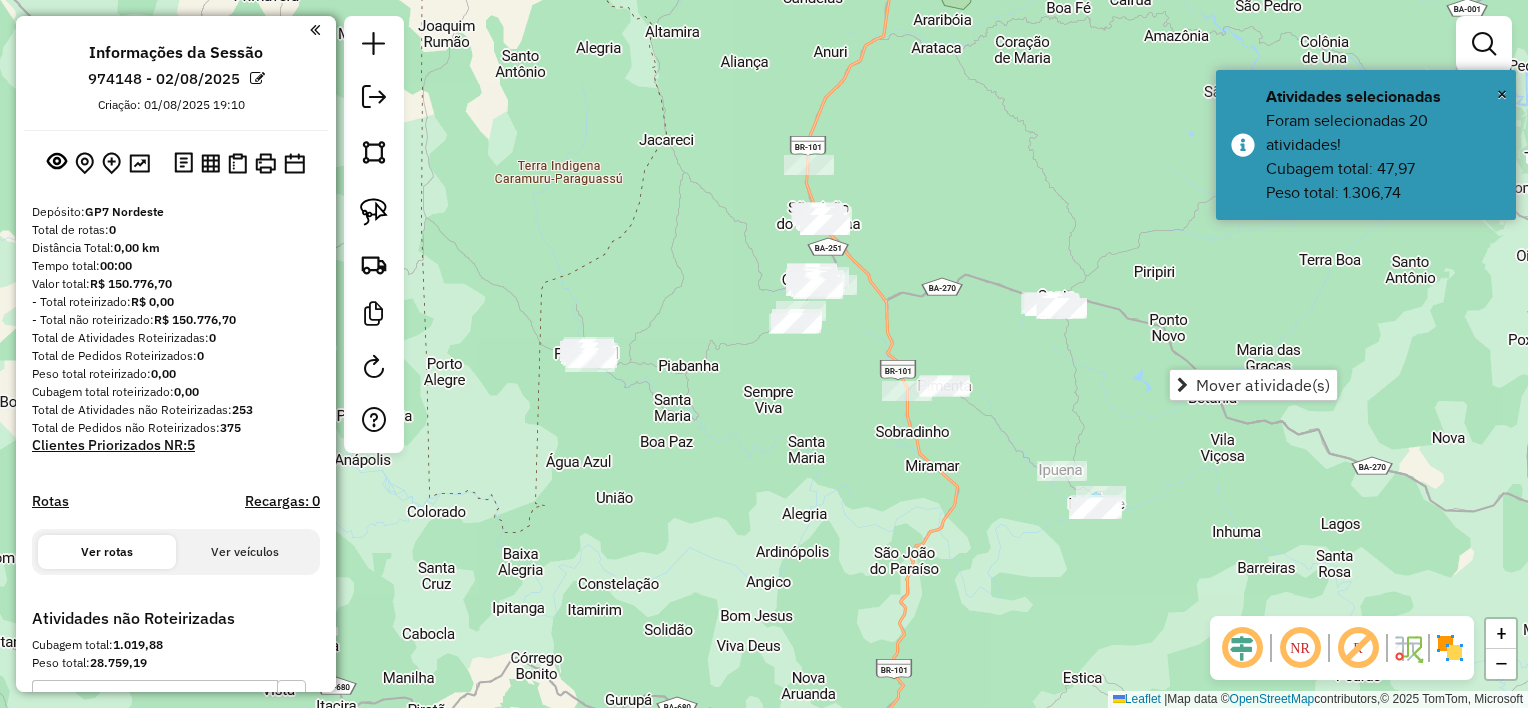 drag, startPoint x: 970, startPoint y: 262, endPoint x: 920, endPoint y: 265, distance: 50.08992 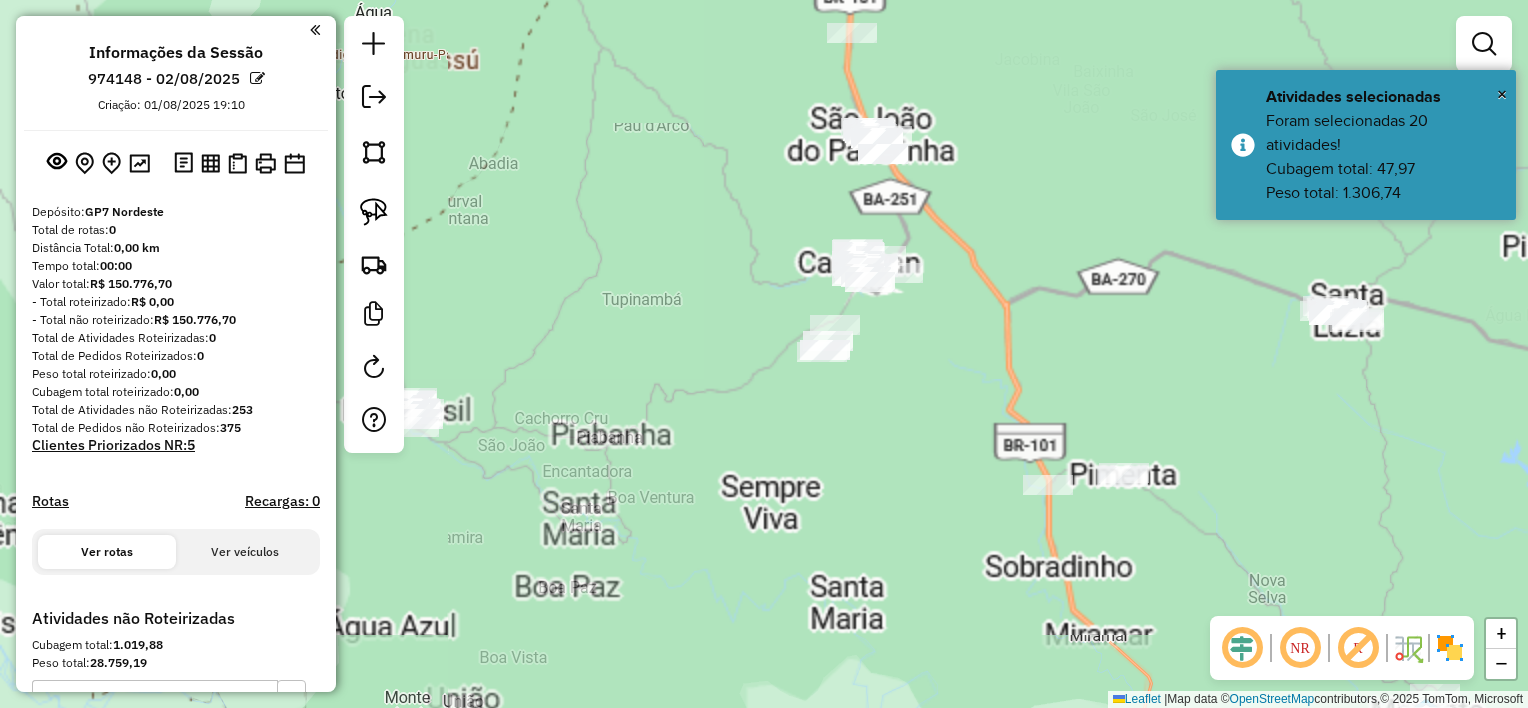 drag, startPoint x: 962, startPoint y: 272, endPoint x: 984, endPoint y: 257, distance: 26.627054 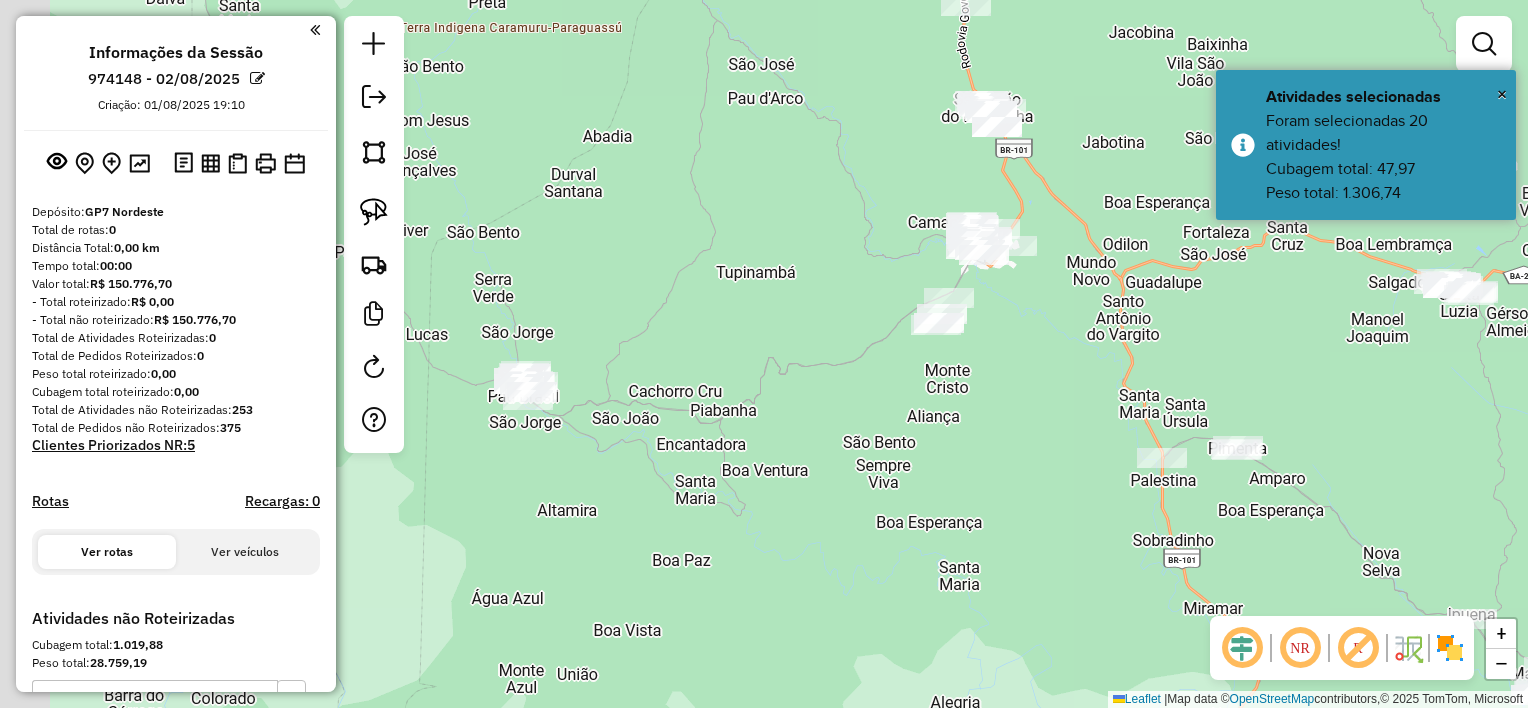 drag, startPoint x: 1014, startPoint y: 268, endPoint x: 1116, endPoint y: 242, distance: 105.26158 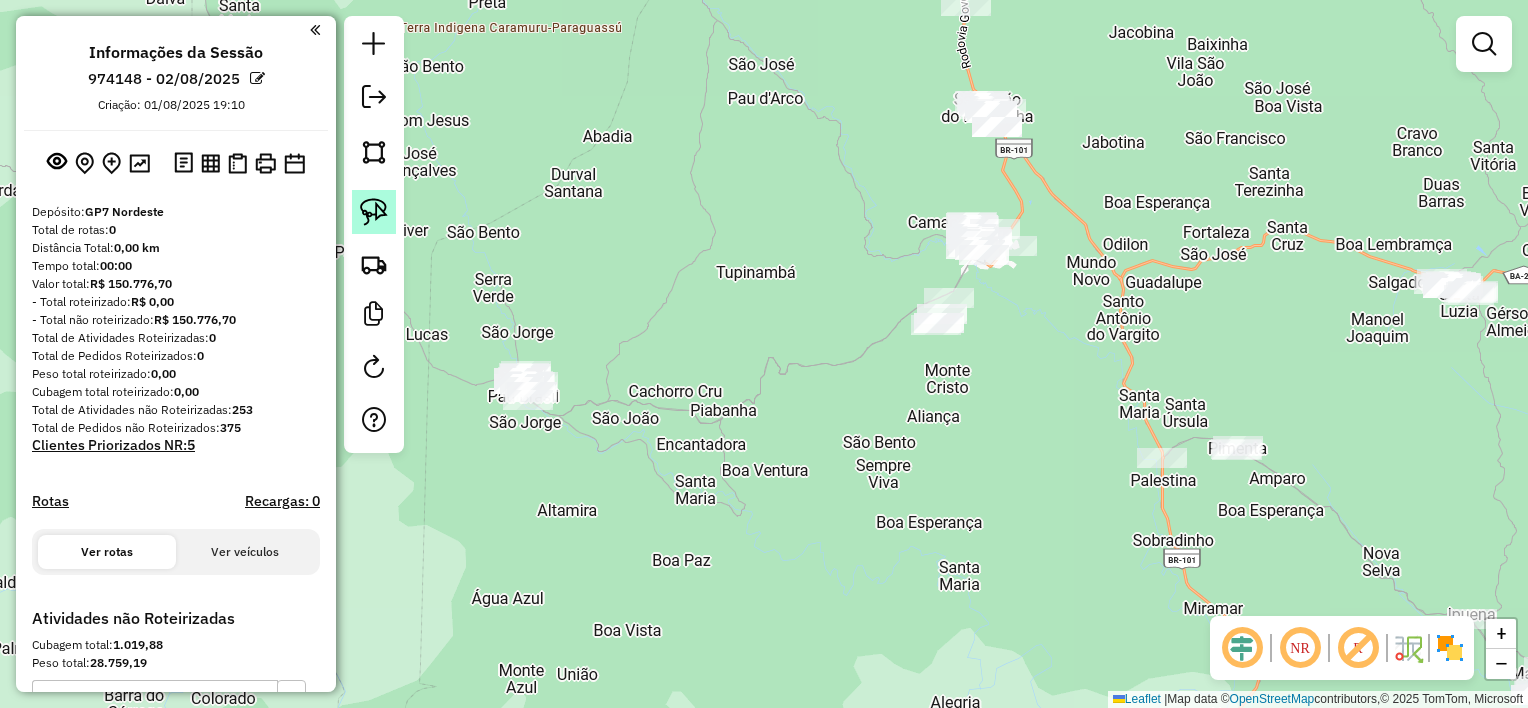 click 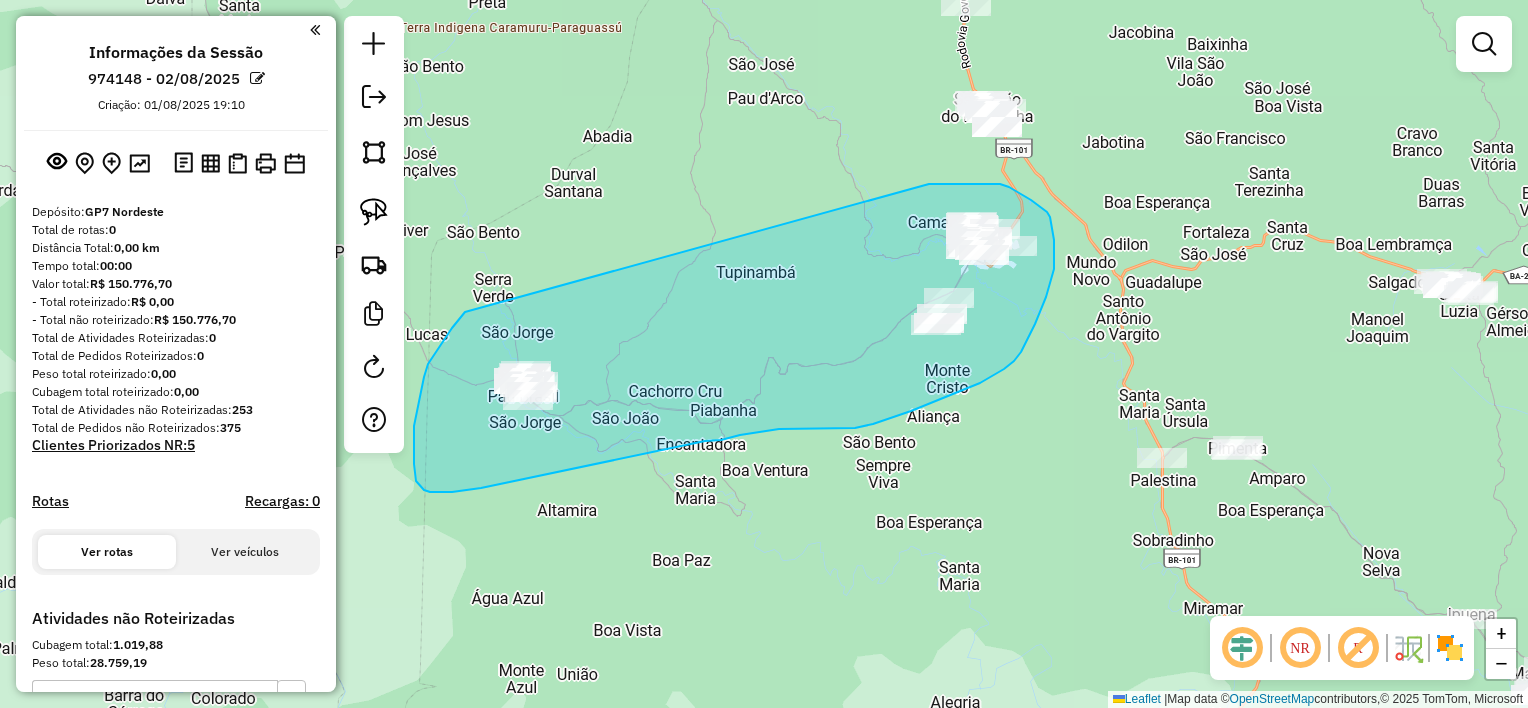 drag, startPoint x: 933, startPoint y: 184, endPoint x: 524, endPoint y: 265, distance: 416.94363 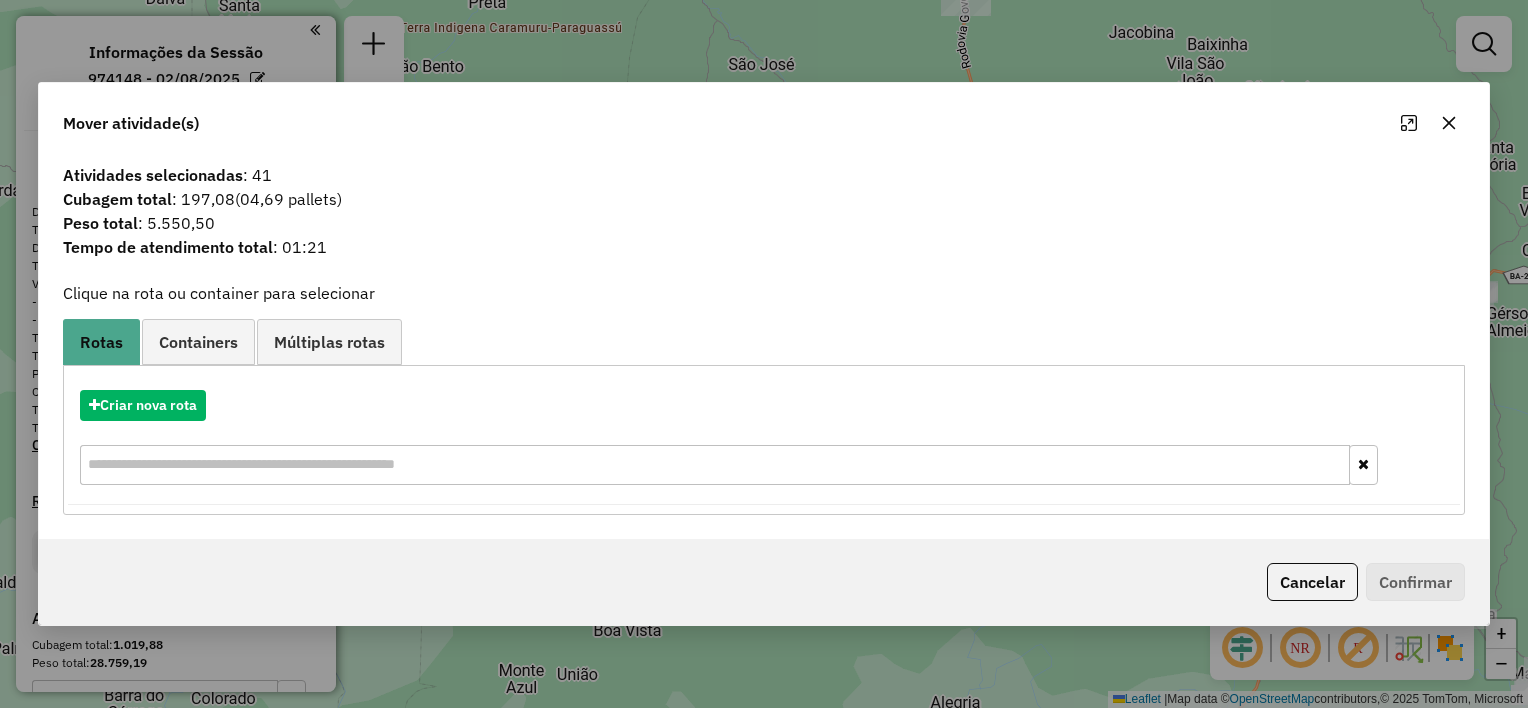 click 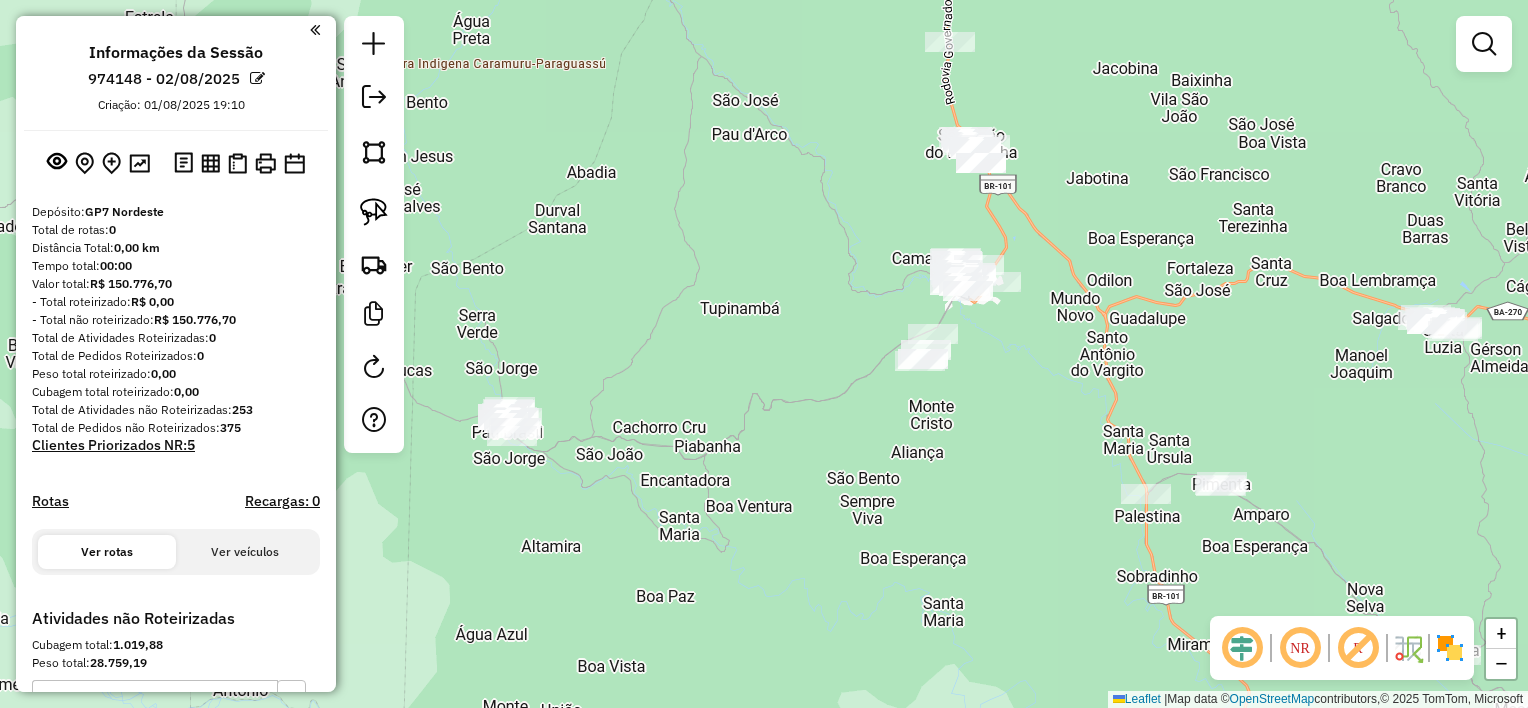 drag, startPoint x: 1126, startPoint y: 285, endPoint x: 1111, endPoint y: 312, distance: 30.88689 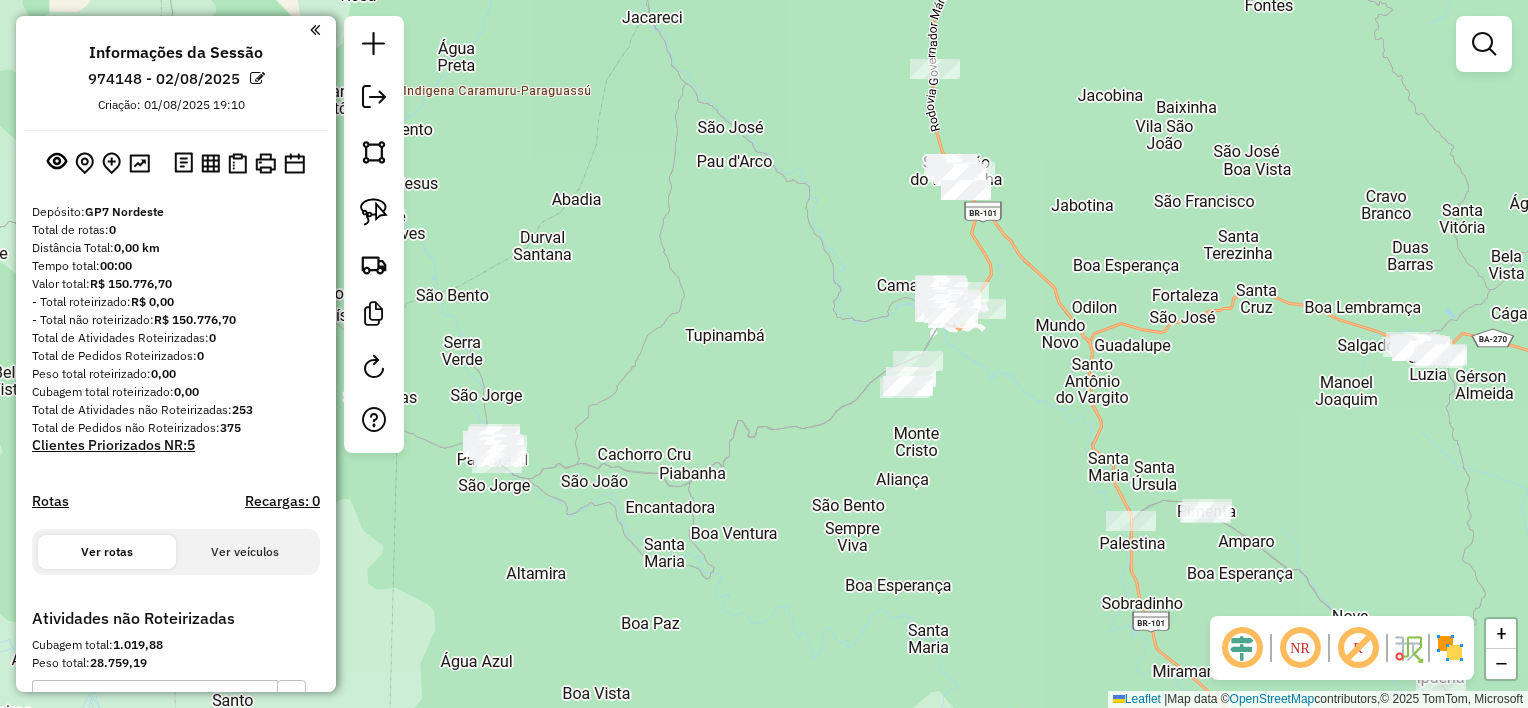 drag, startPoint x: 889, startPoint y: 50, endPoint x: 873, endPoint y: 52, distance: 16.124516 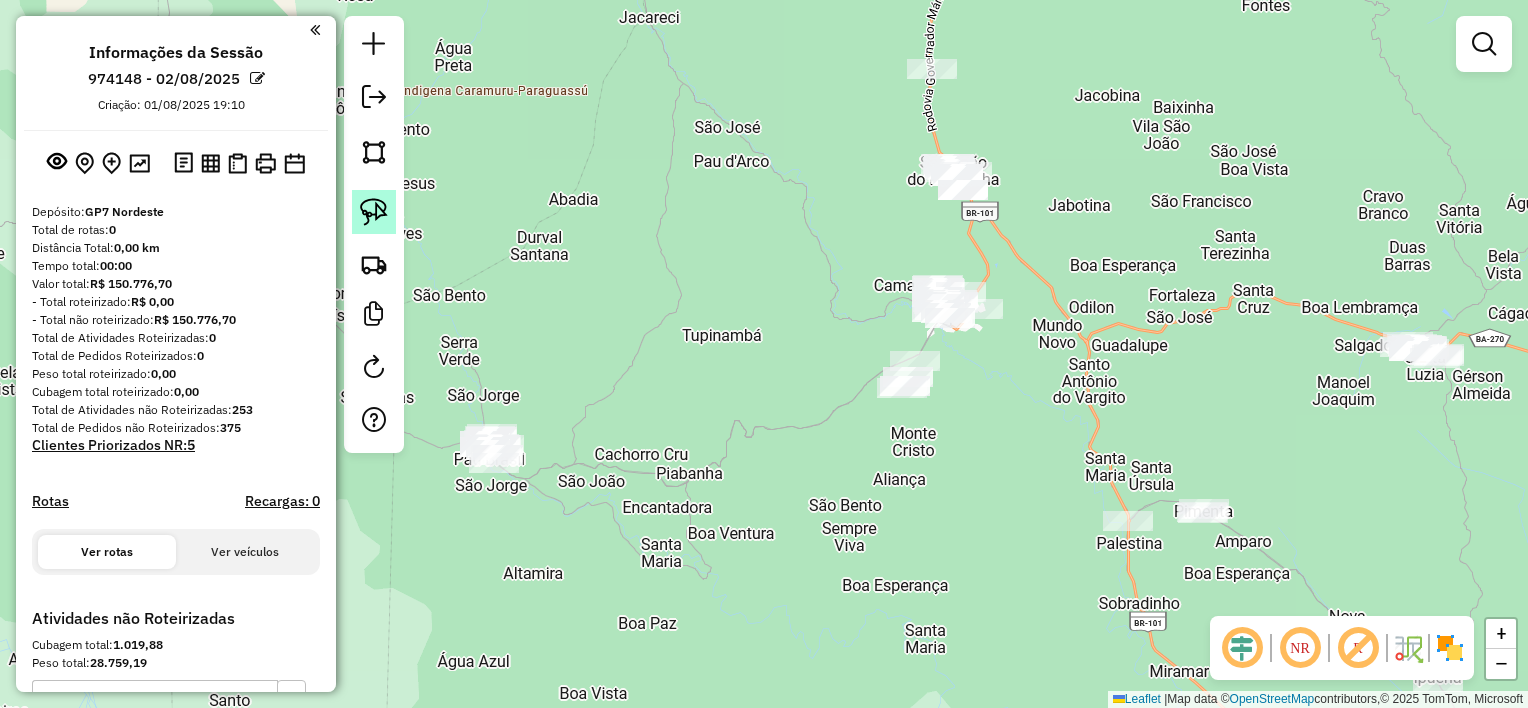 click 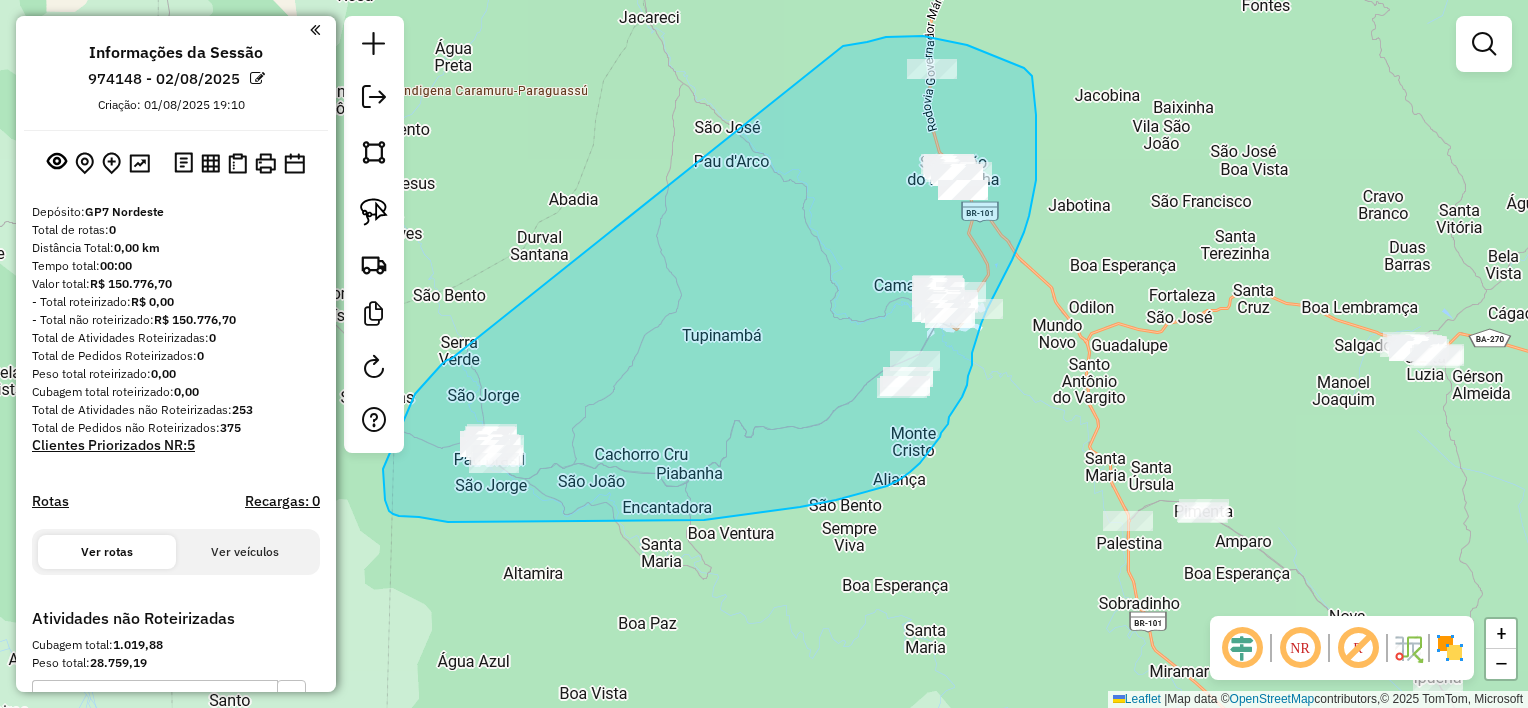 drag, startPoint x: 900, startPoint y: 36, endPoint x: 466, endPoint y: 337, distance: 528.1638 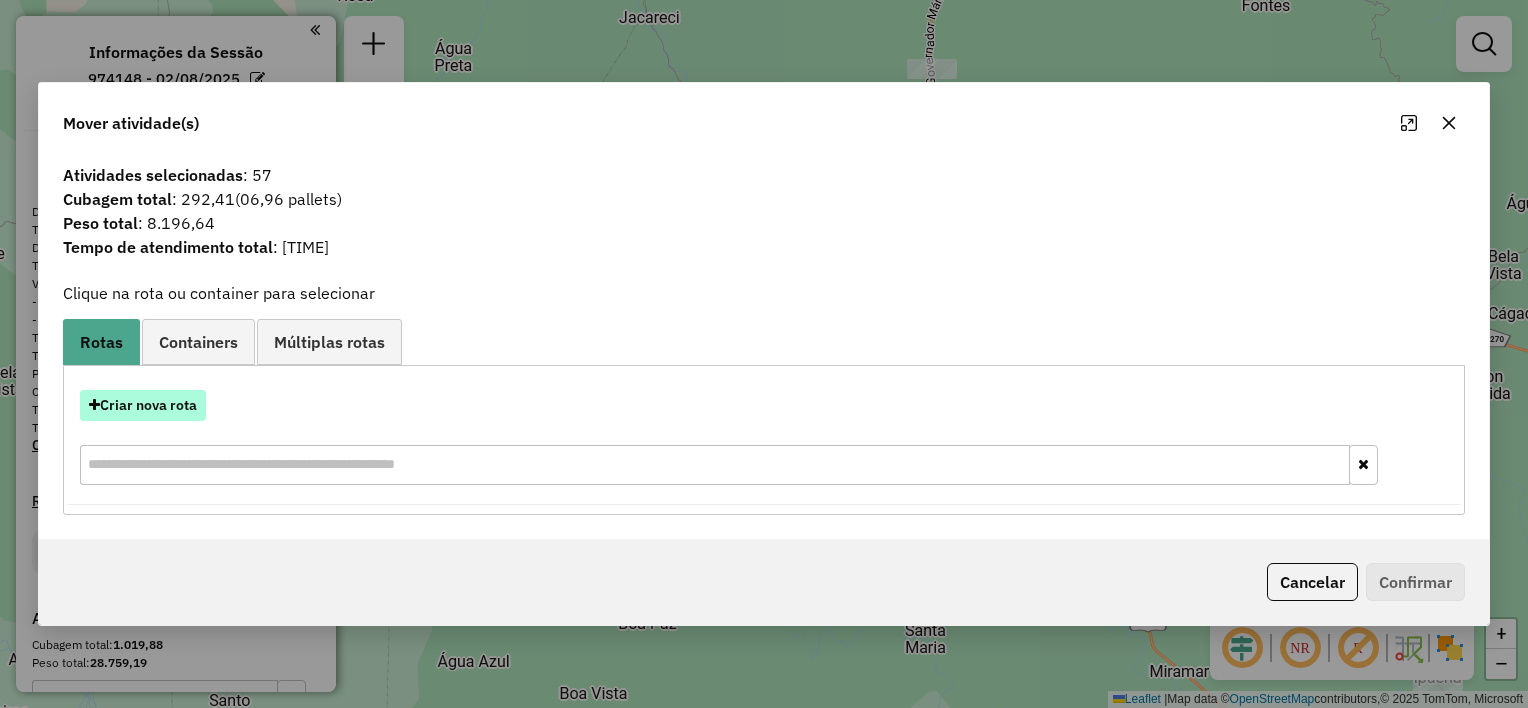 click on "Criar nova rota" at bounding box center [143, 405] 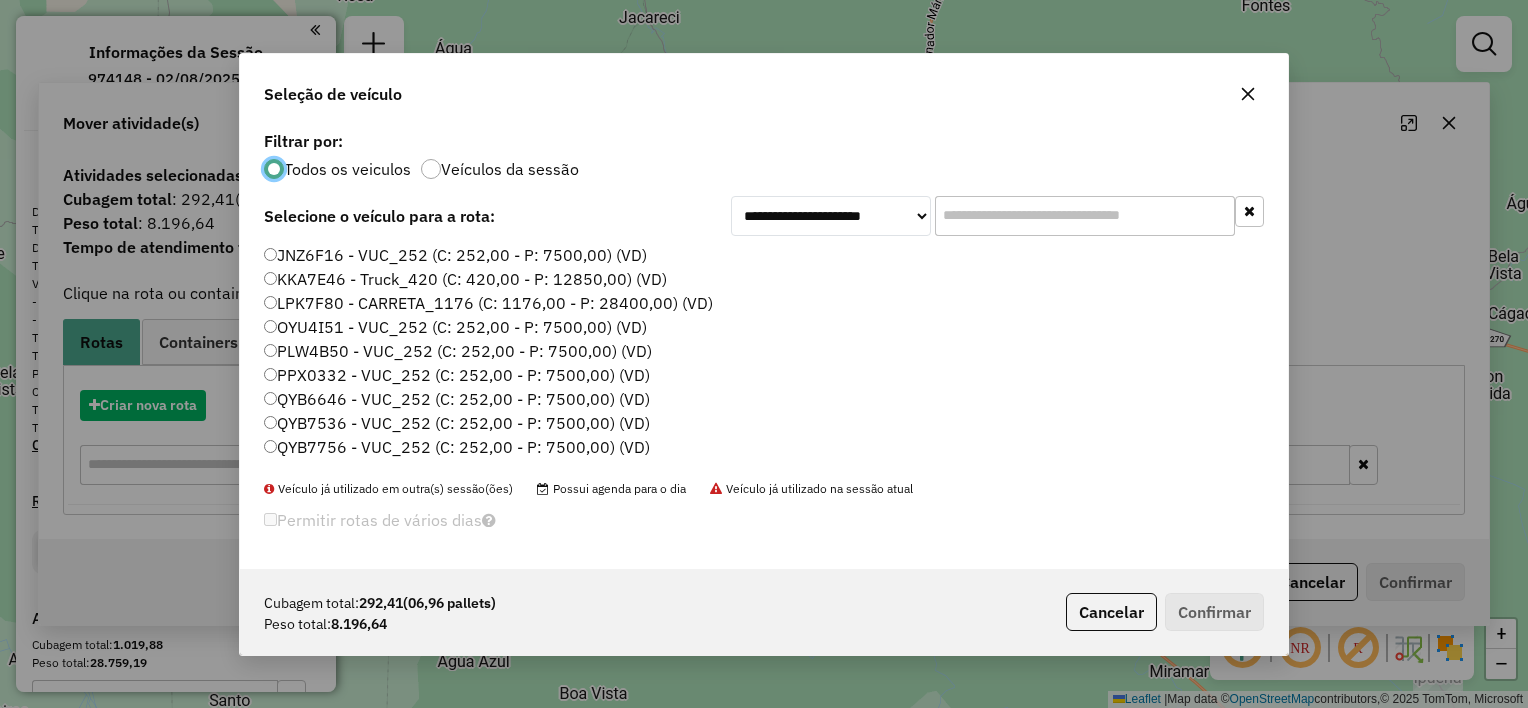 scroll, scrollTop: 10, scrollLeft: 6, axis: both 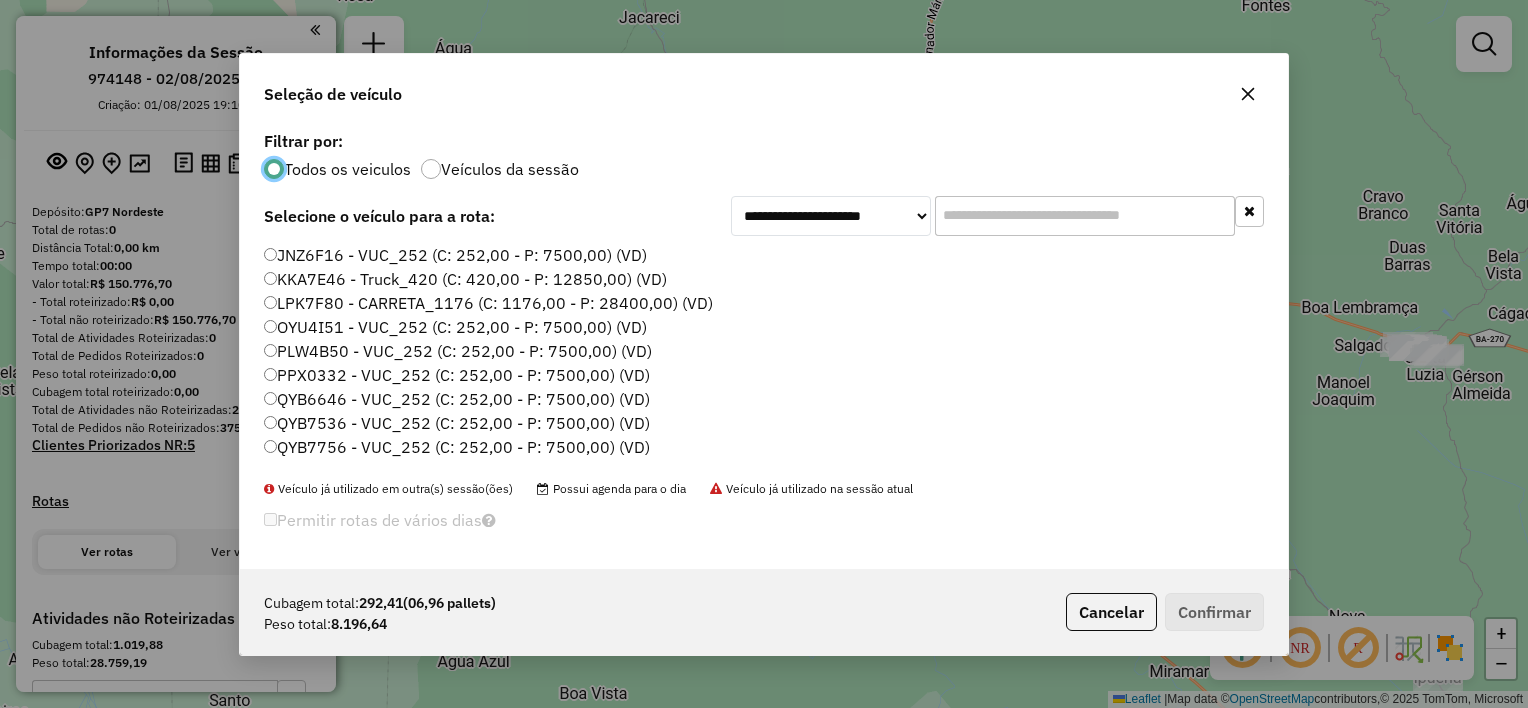 click 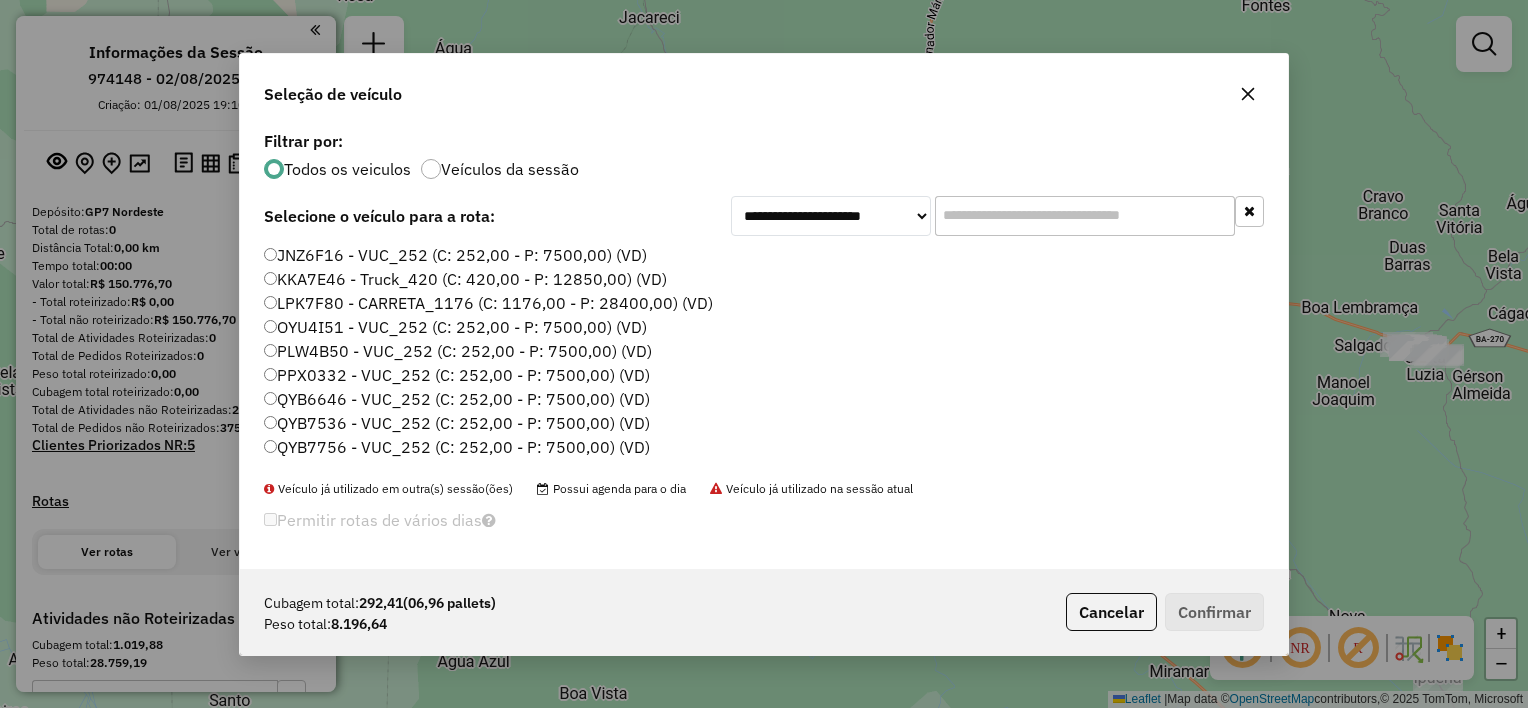 click 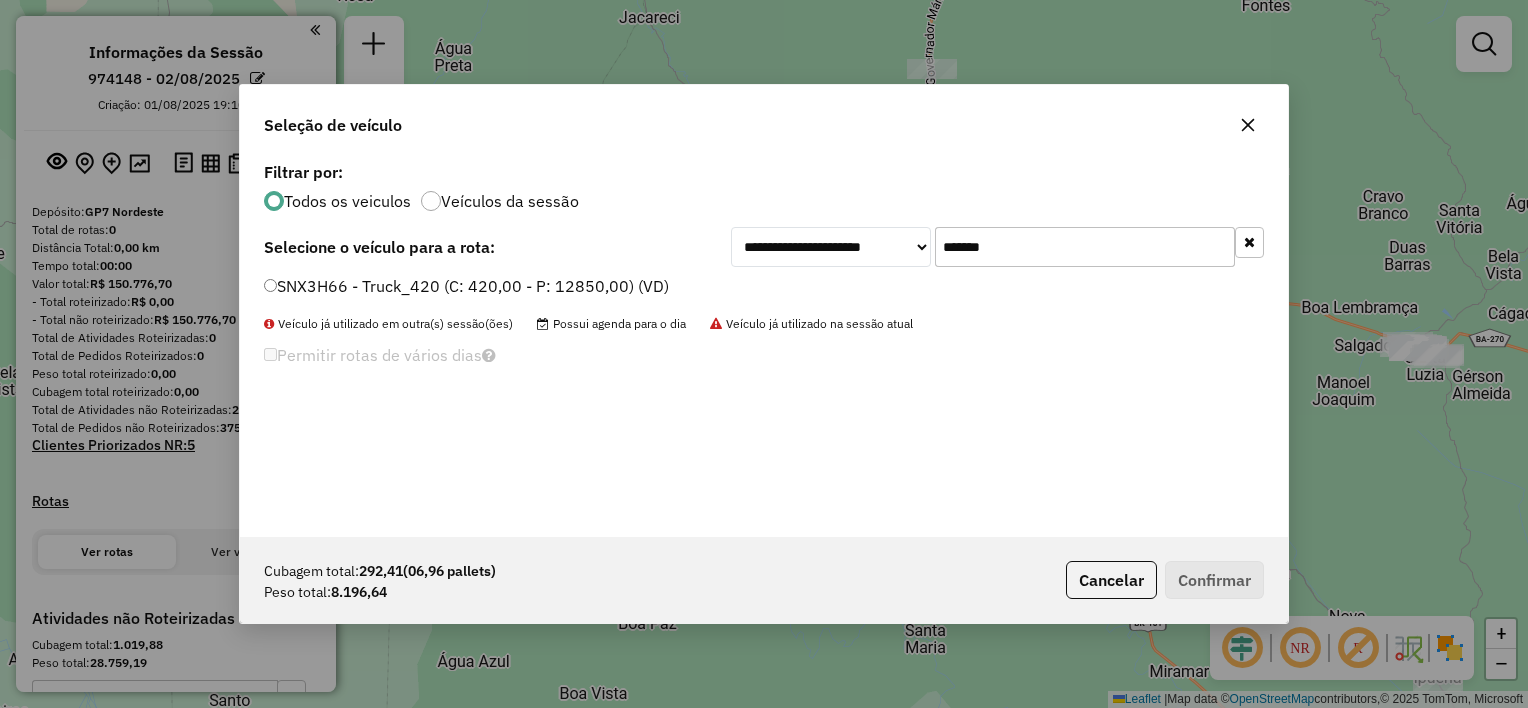 type on "*******" 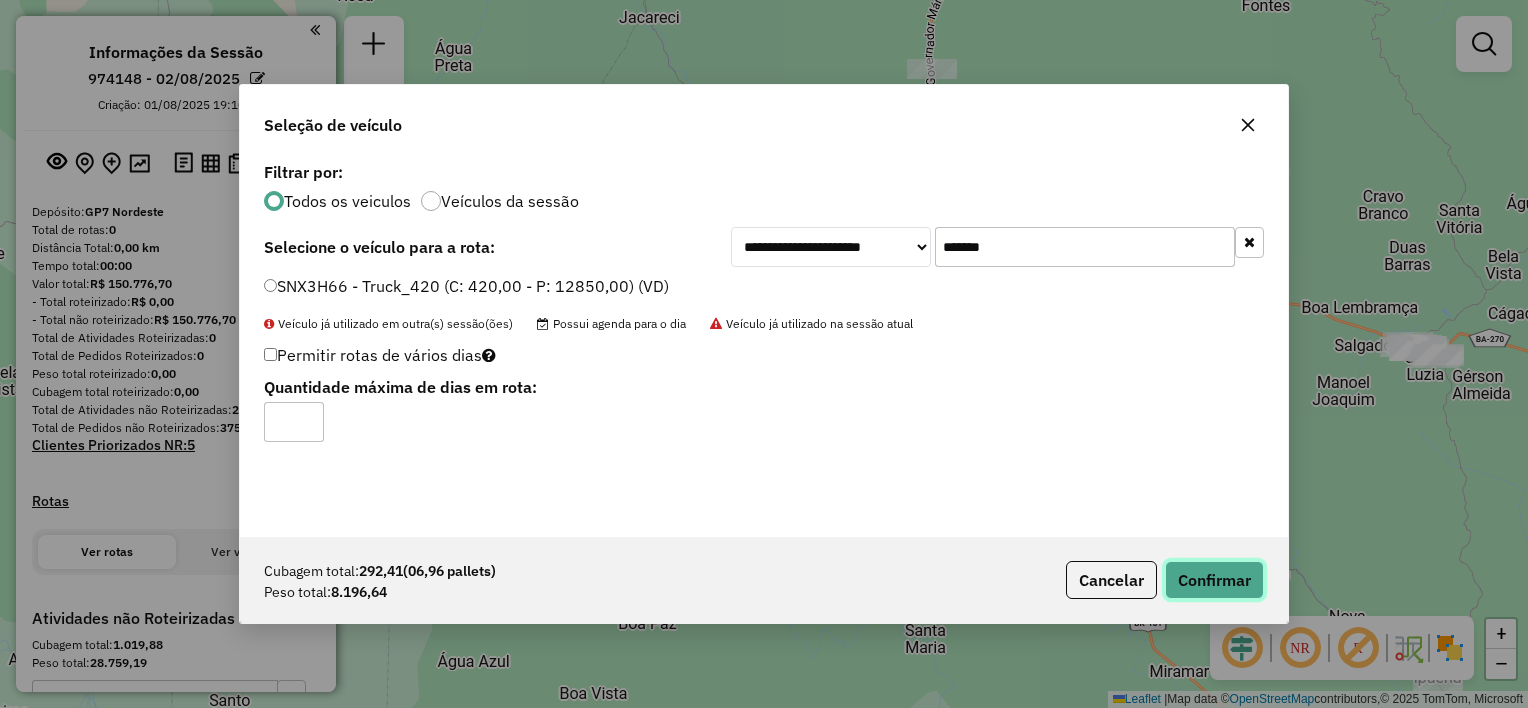 click on "Confirmar" 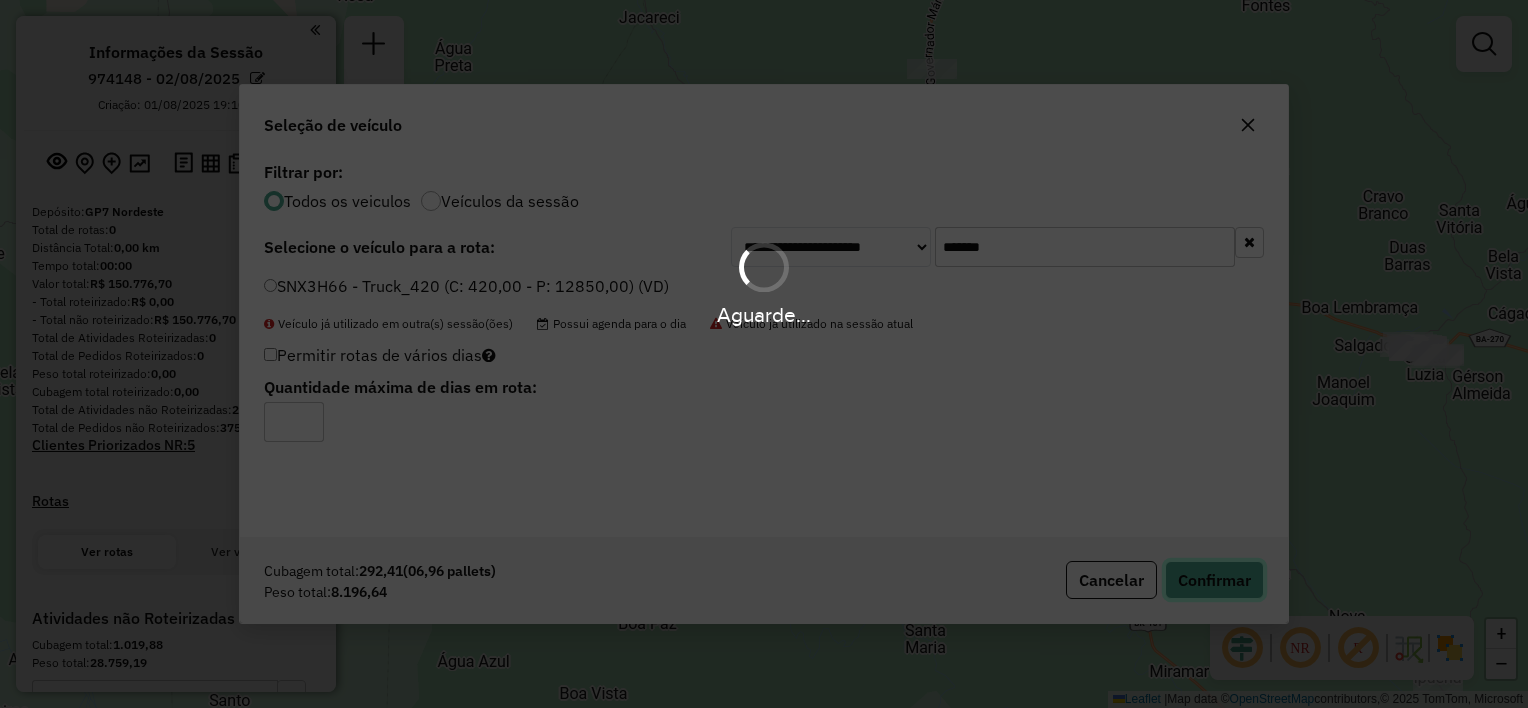 type 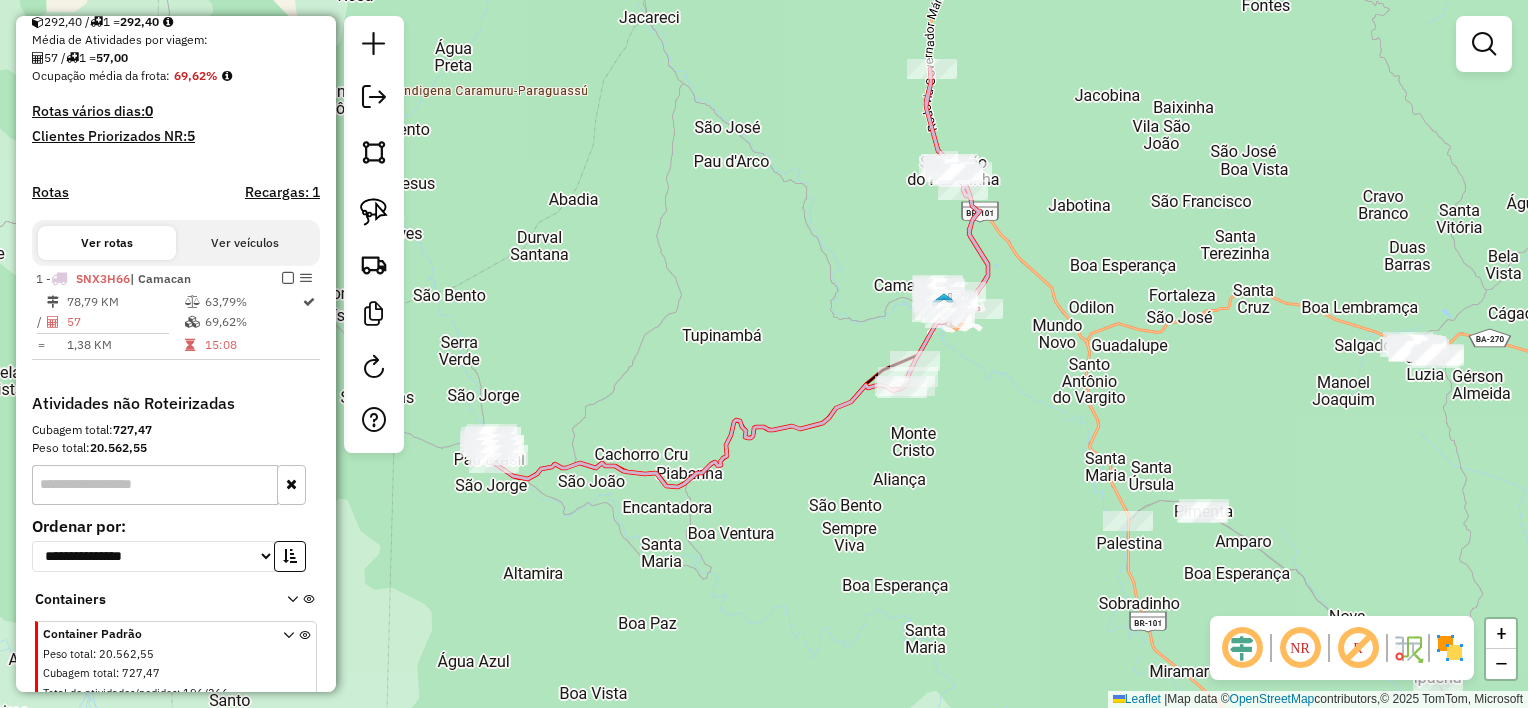 scroll, scrollTop: 520, scrollLeft: 0, axis: vertical 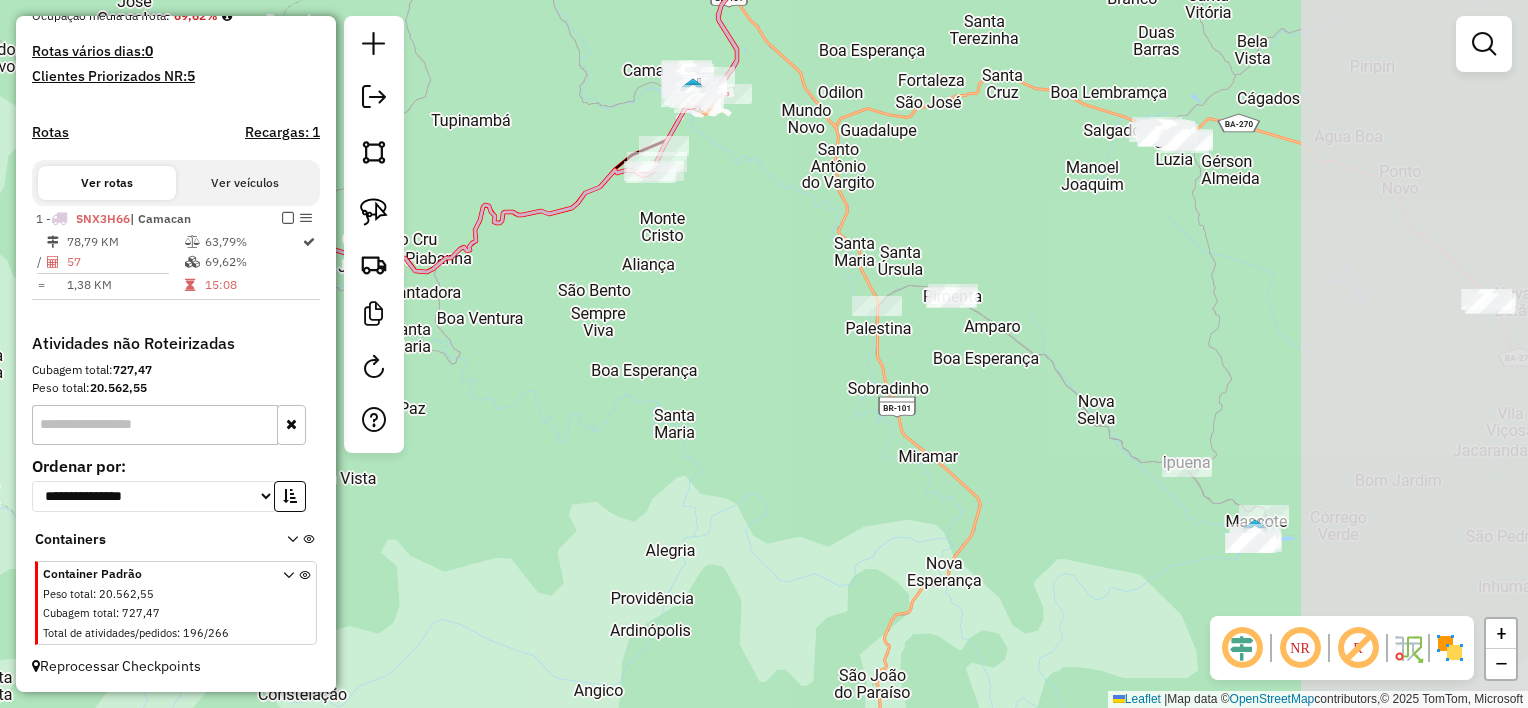 drag, startPoint x: 1110, startPoint y: 295, endPoint x: 849, endPoint y: 106, distance: 322.24524 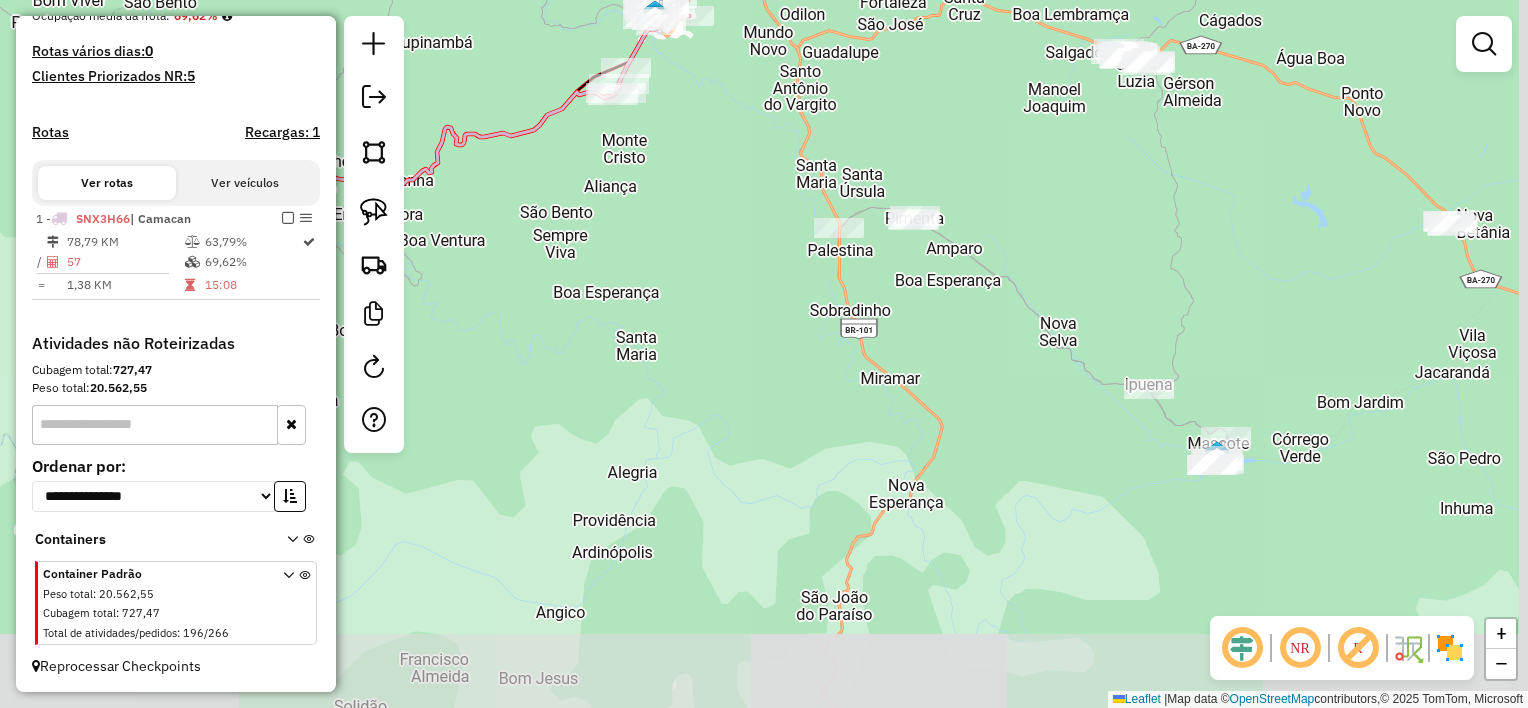 drag, startPoint x: 1144, startPoint y: 340, endPoint x: 1012, endPoint y: 200, distance: 192.41621 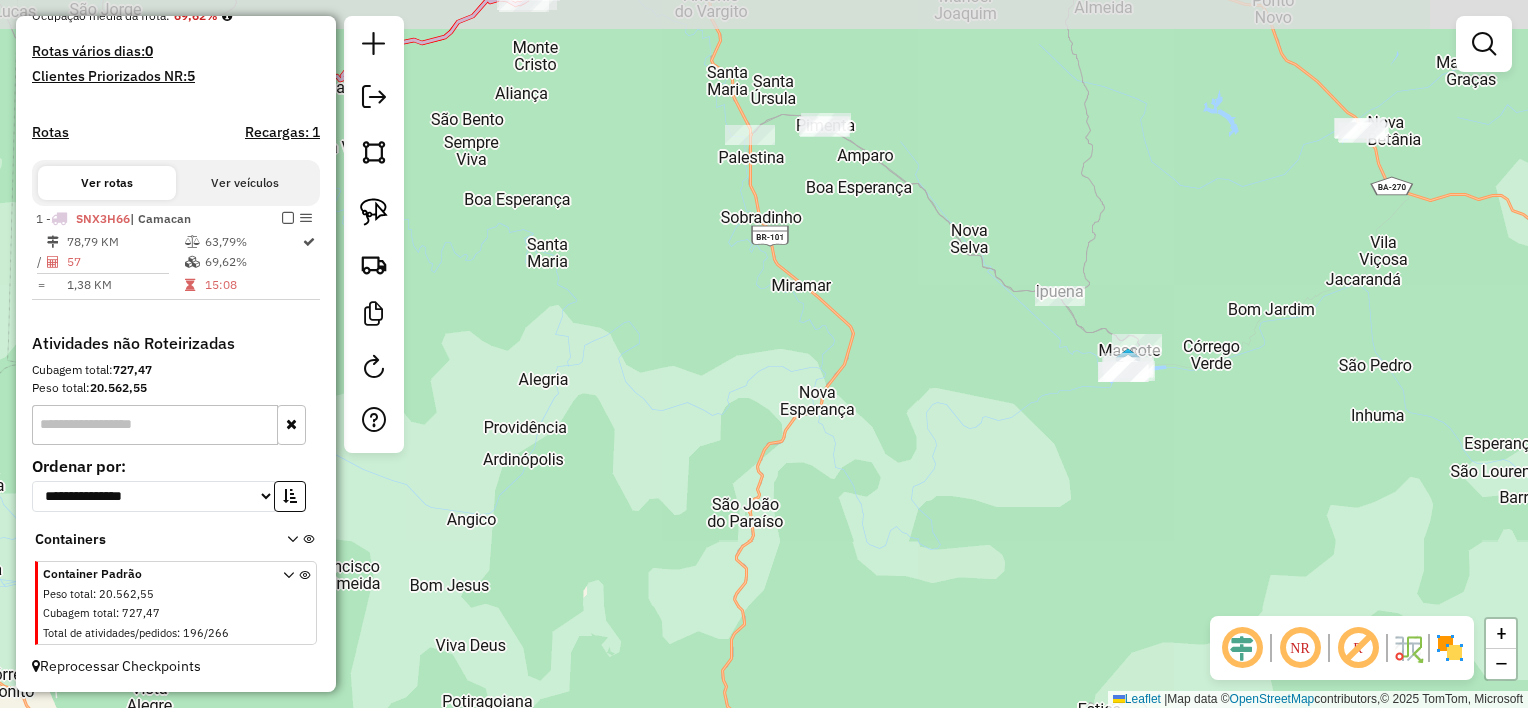 drag, startPoint x: 1066, startPoint y: 178, endPoint x: 1161, endPoint y: 229, distance: 107.82393 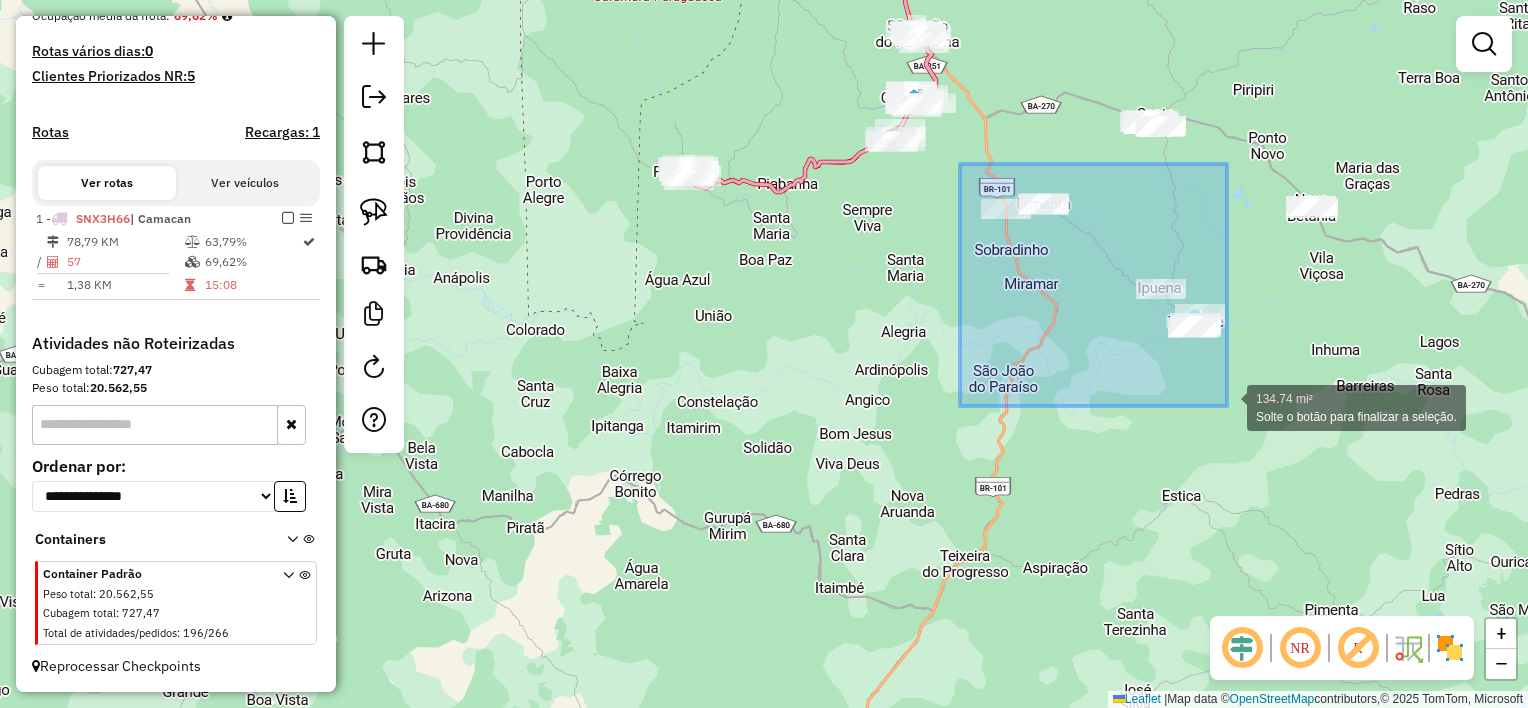 drag, startPoint x: 966, startPoint y: 172, endPoint x: 1227, endPoint y: 406, distance: 350.53815 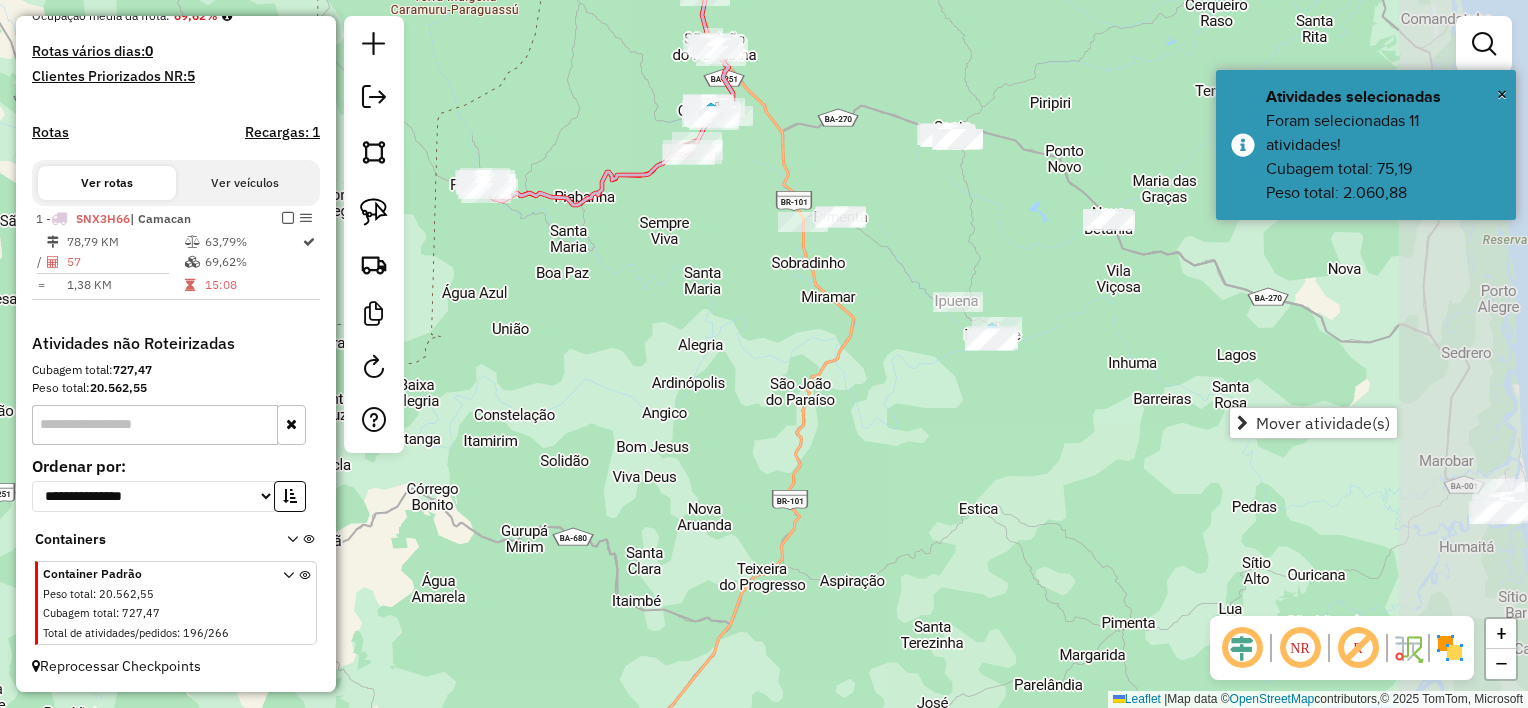 drag, startPoint x: 1092, startPoint y: 256, endPoint x: 957, endPoint y: 260, distance: 135.05925 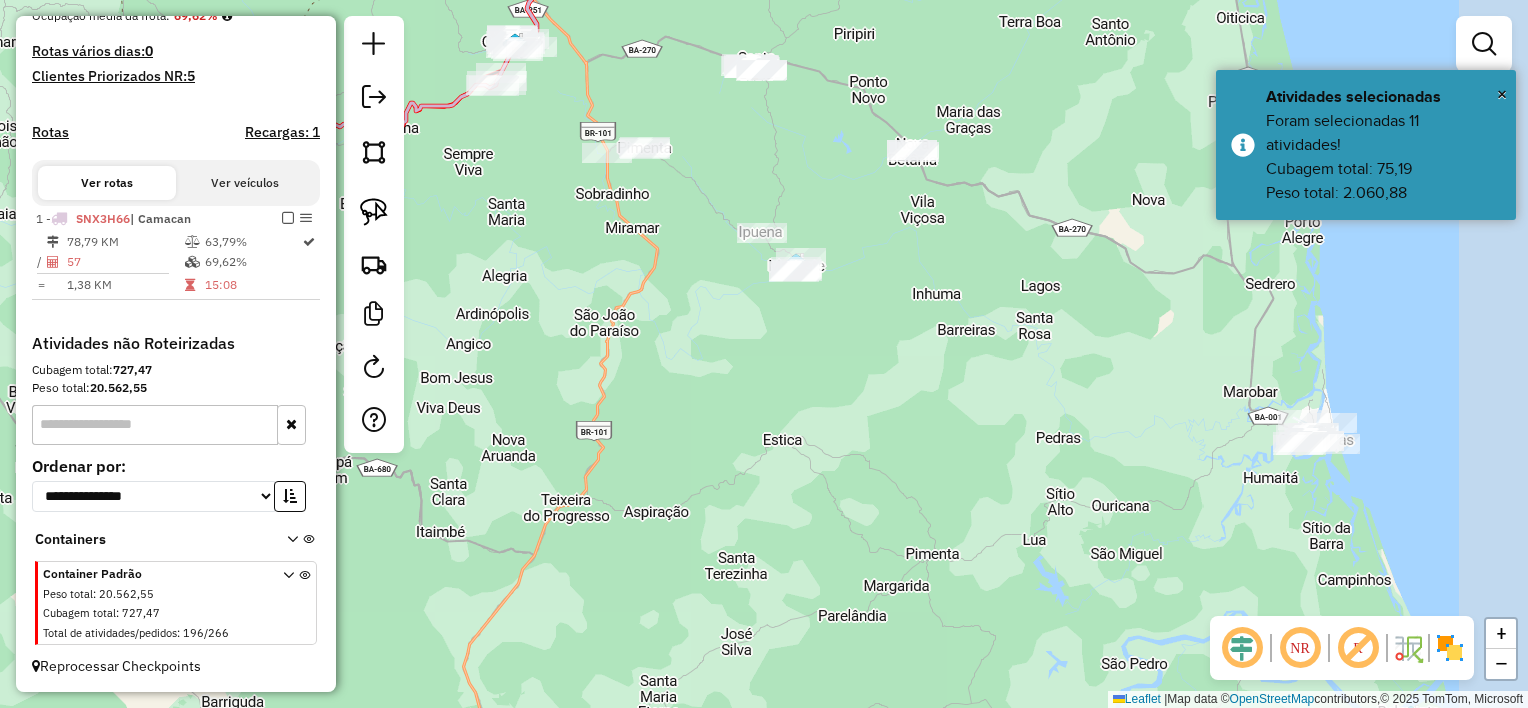 drag, startPoint x: 978, startPoint y: 276, endPoint x: 832, endPoint y: 216, distance: 157.84802 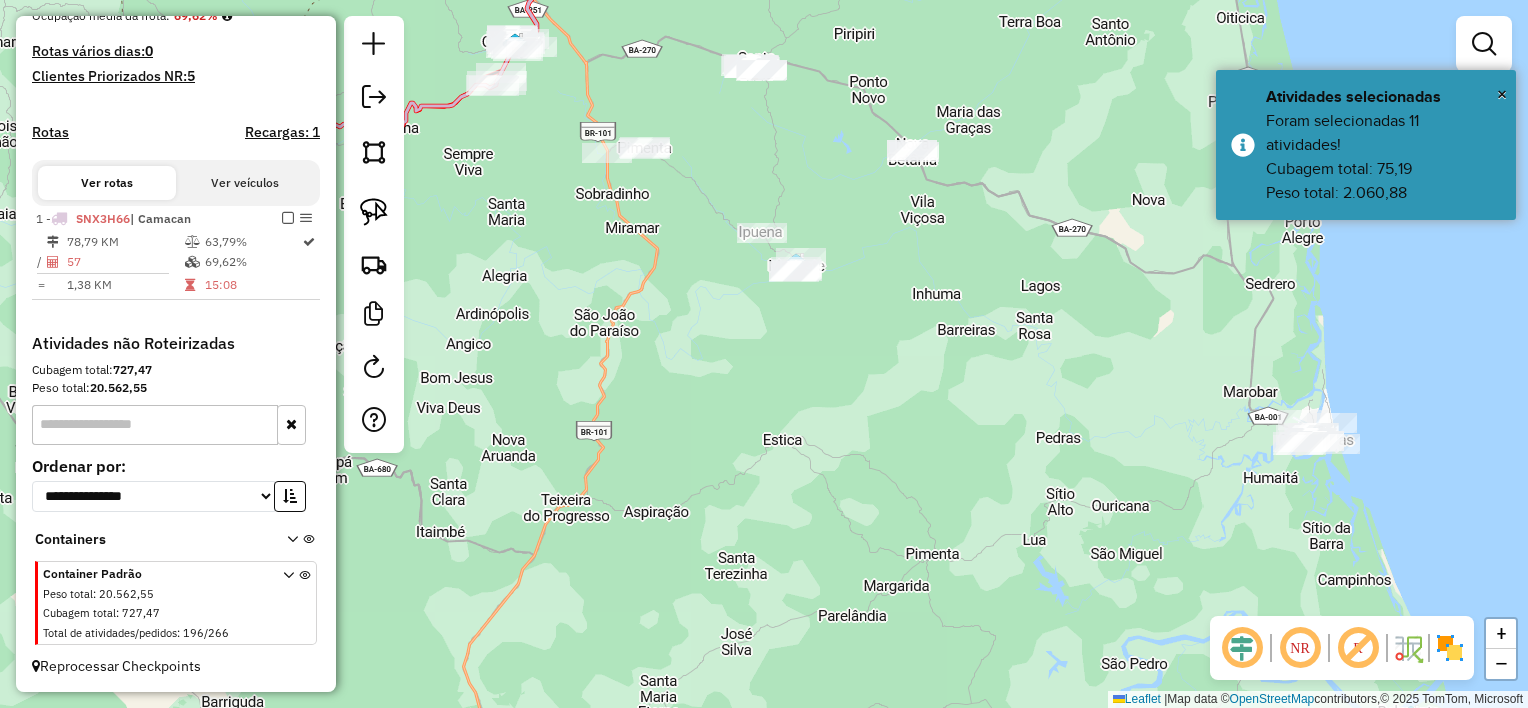 drag, startPoint x: 383, startPoint y: 204, endPoint x: 396, endPoint y: 195, distance: 15.811388 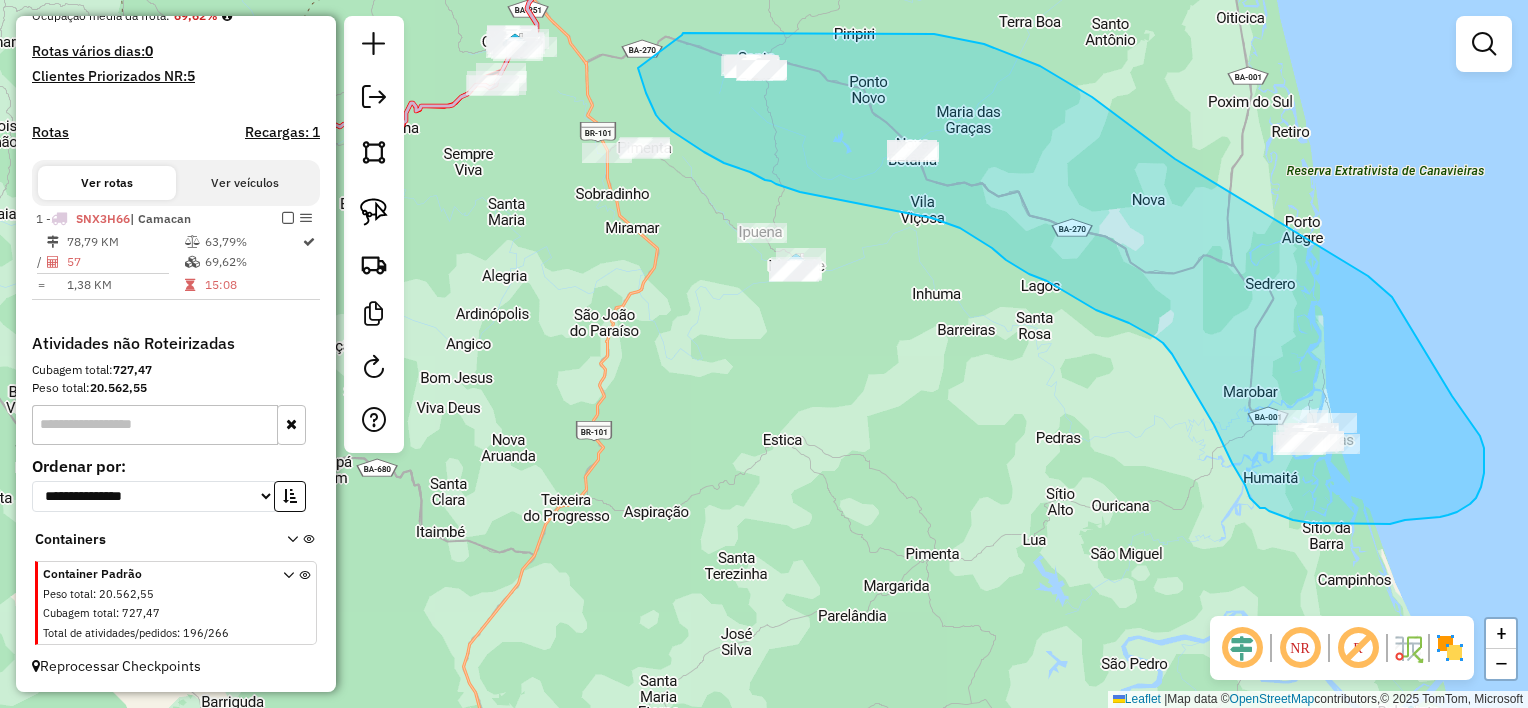 drag, startPoint x: 682, startPoint y: 35, endPoint x: 636, endPoint y: 53, distance: 49.396355 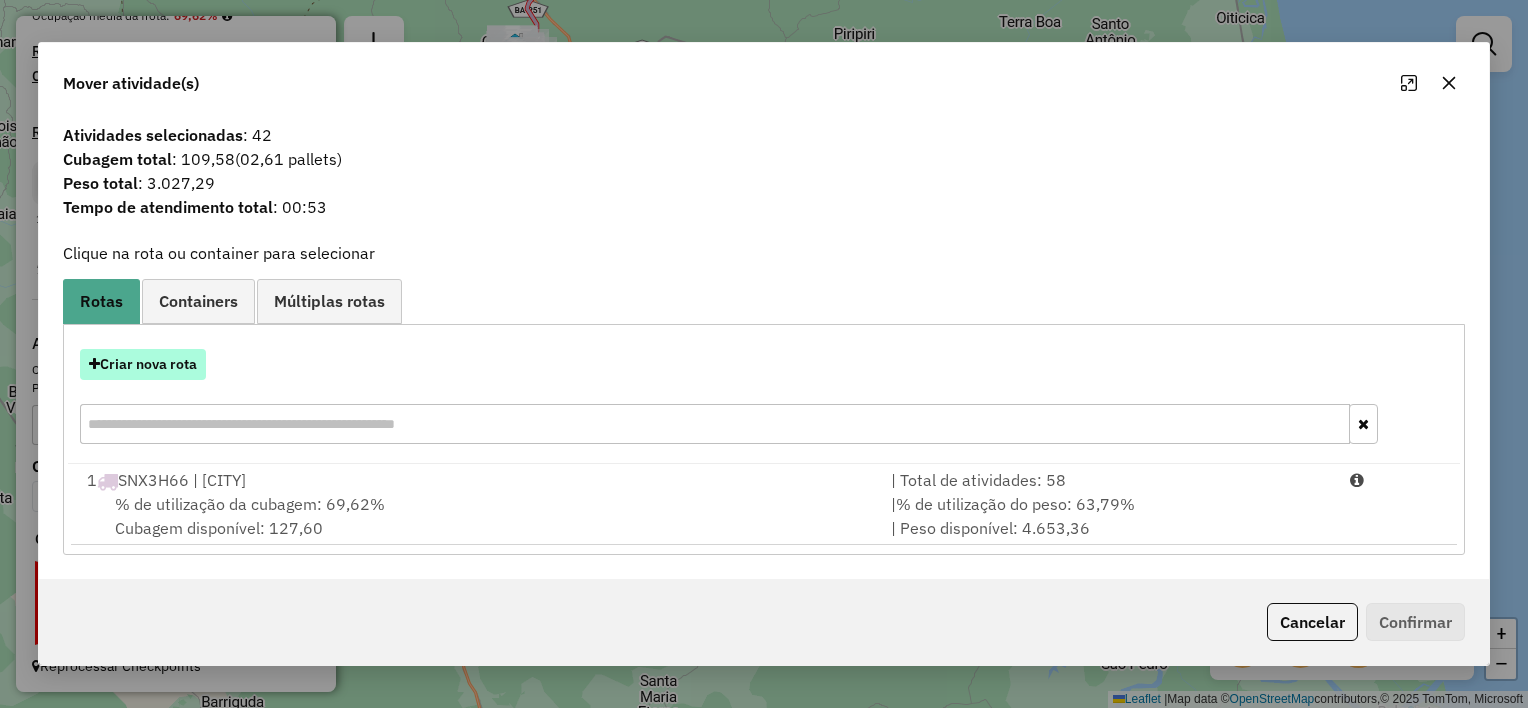 click on "Criar nova rota" at bounding box center (143, 364) 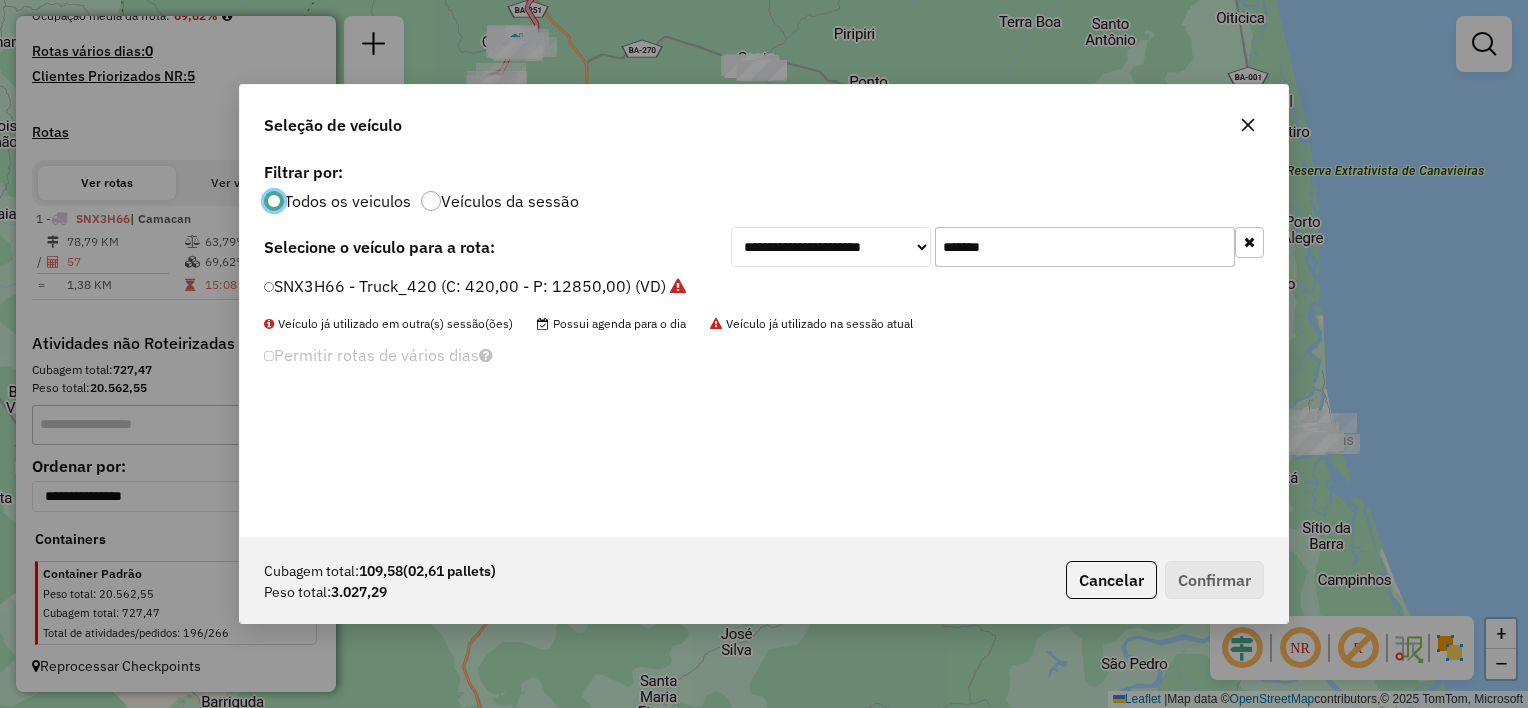scroll, scrollTop: 10, scrollLeft: 6, axis: both 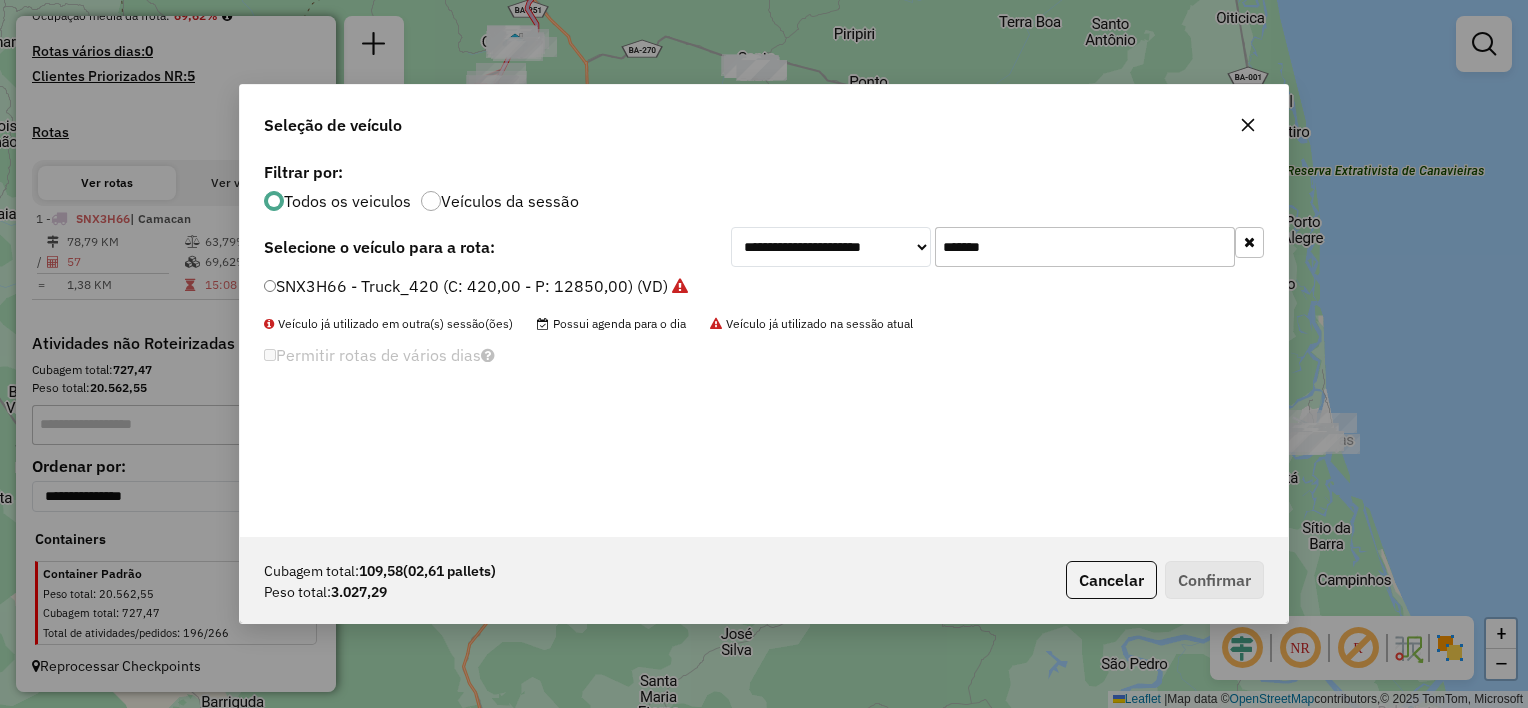 click on "*******" 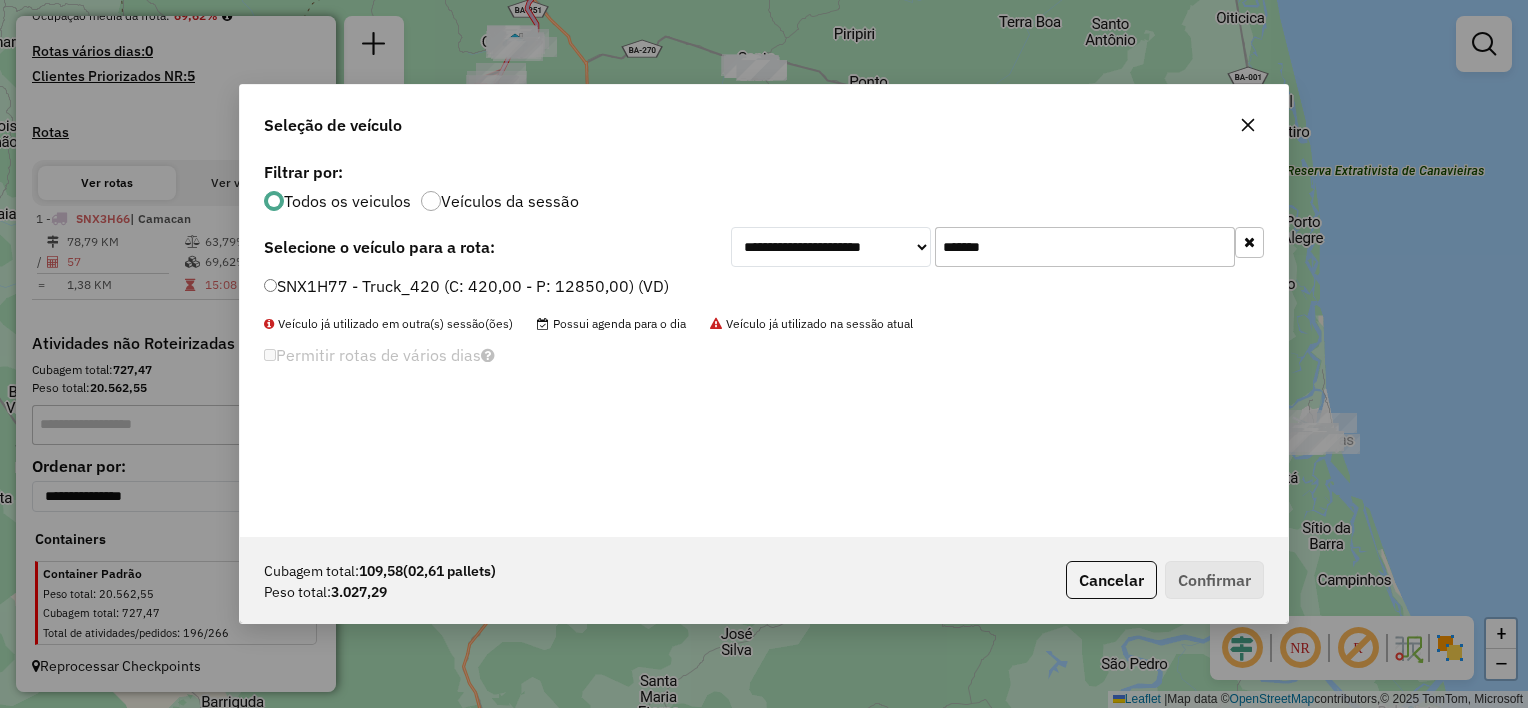 type on "*******" 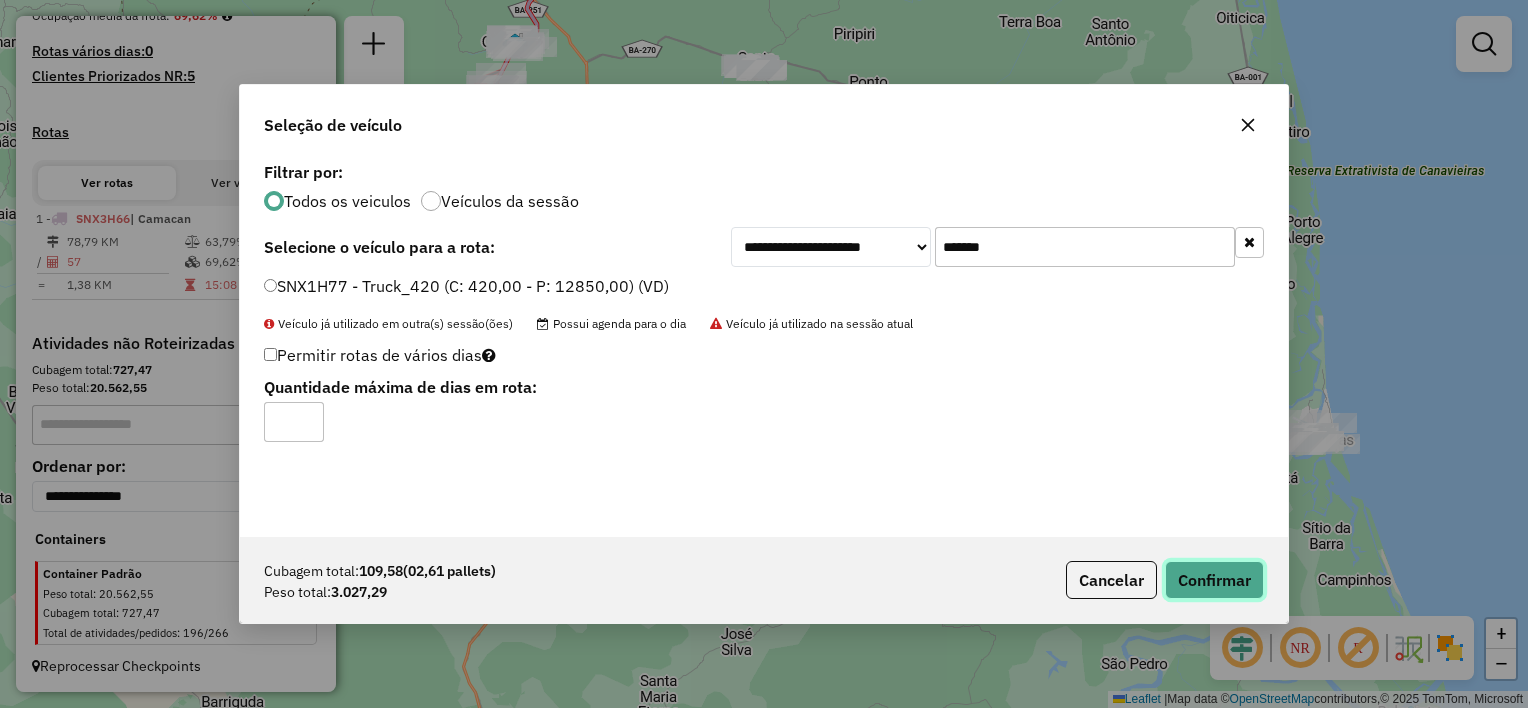 click on "Confirmar" 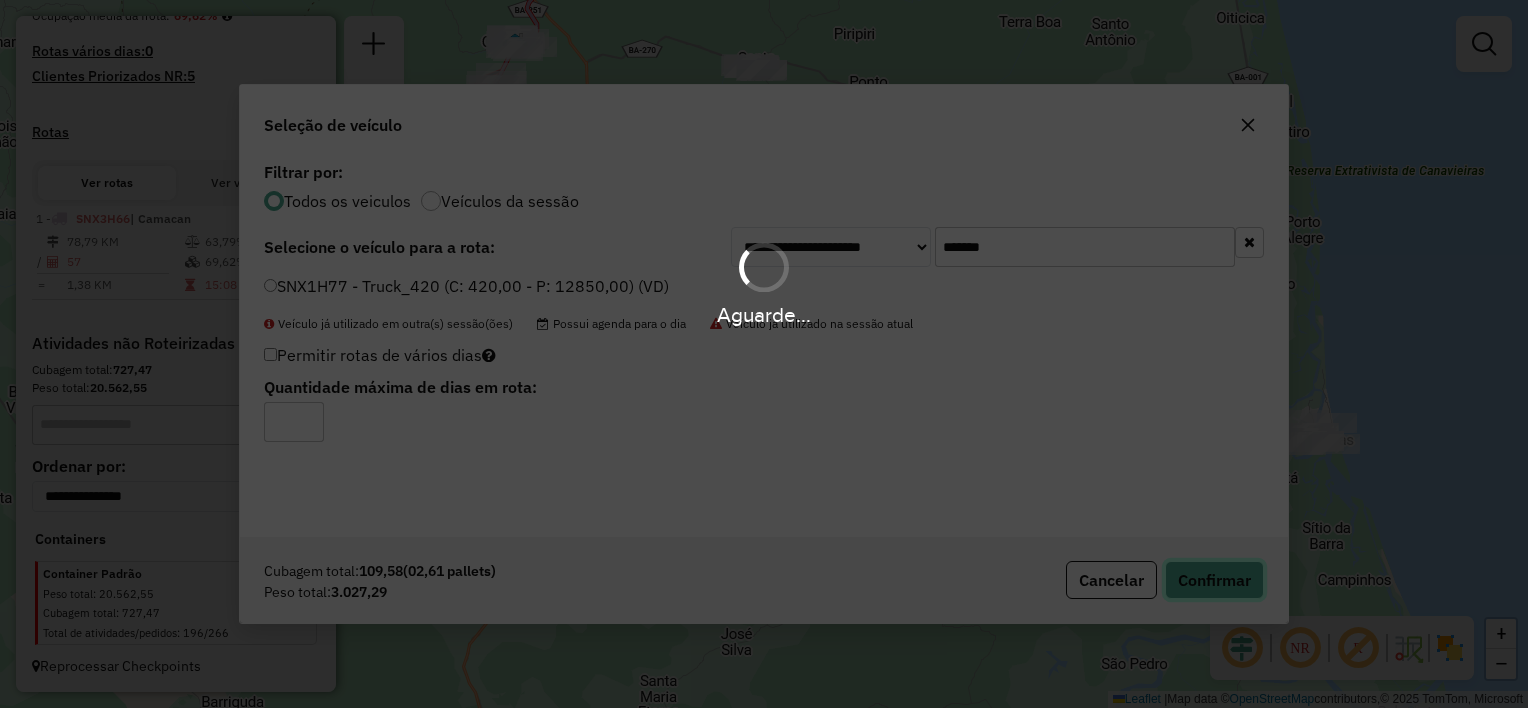 type 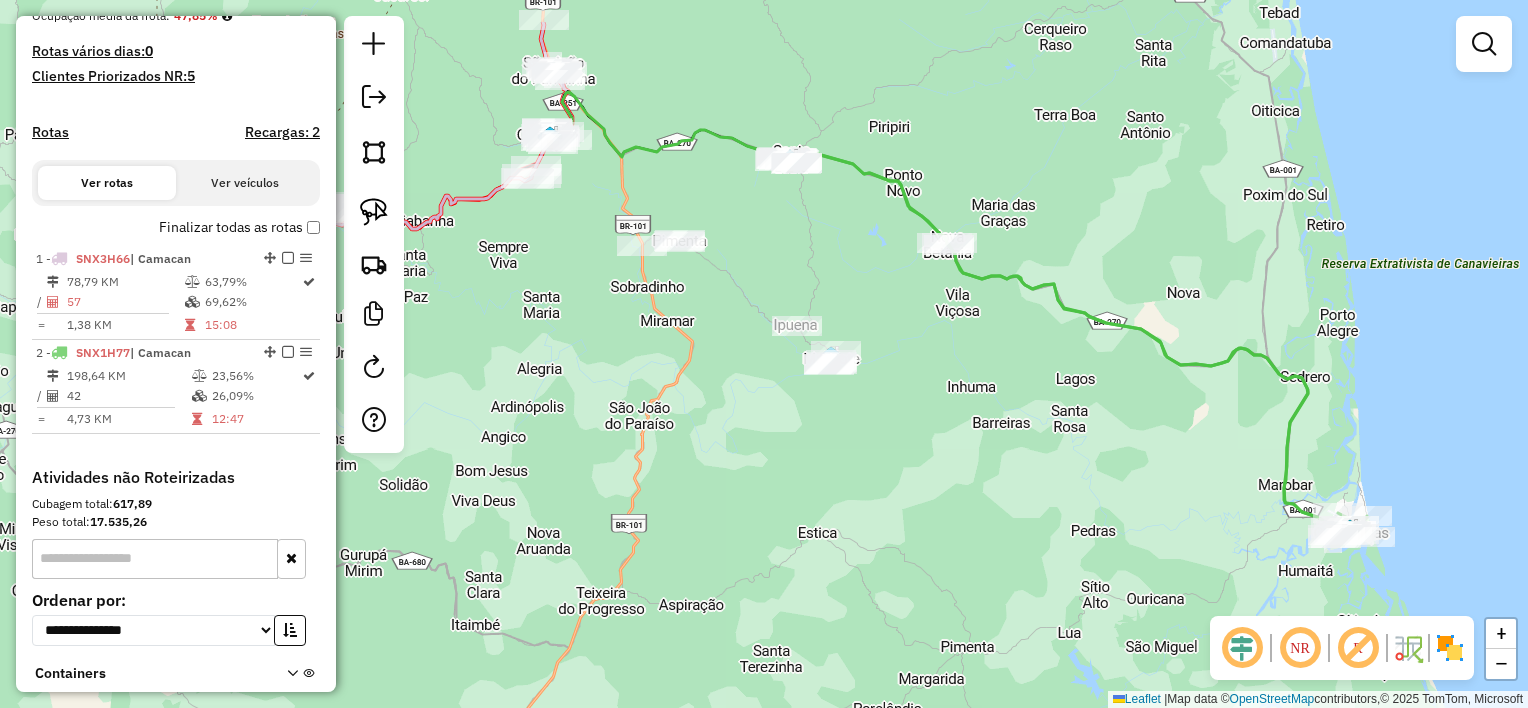 drag, startPoint x: 996, startPoint y: 400, endPoint x: 1001, endPoint y: 417, distance: 17.720045 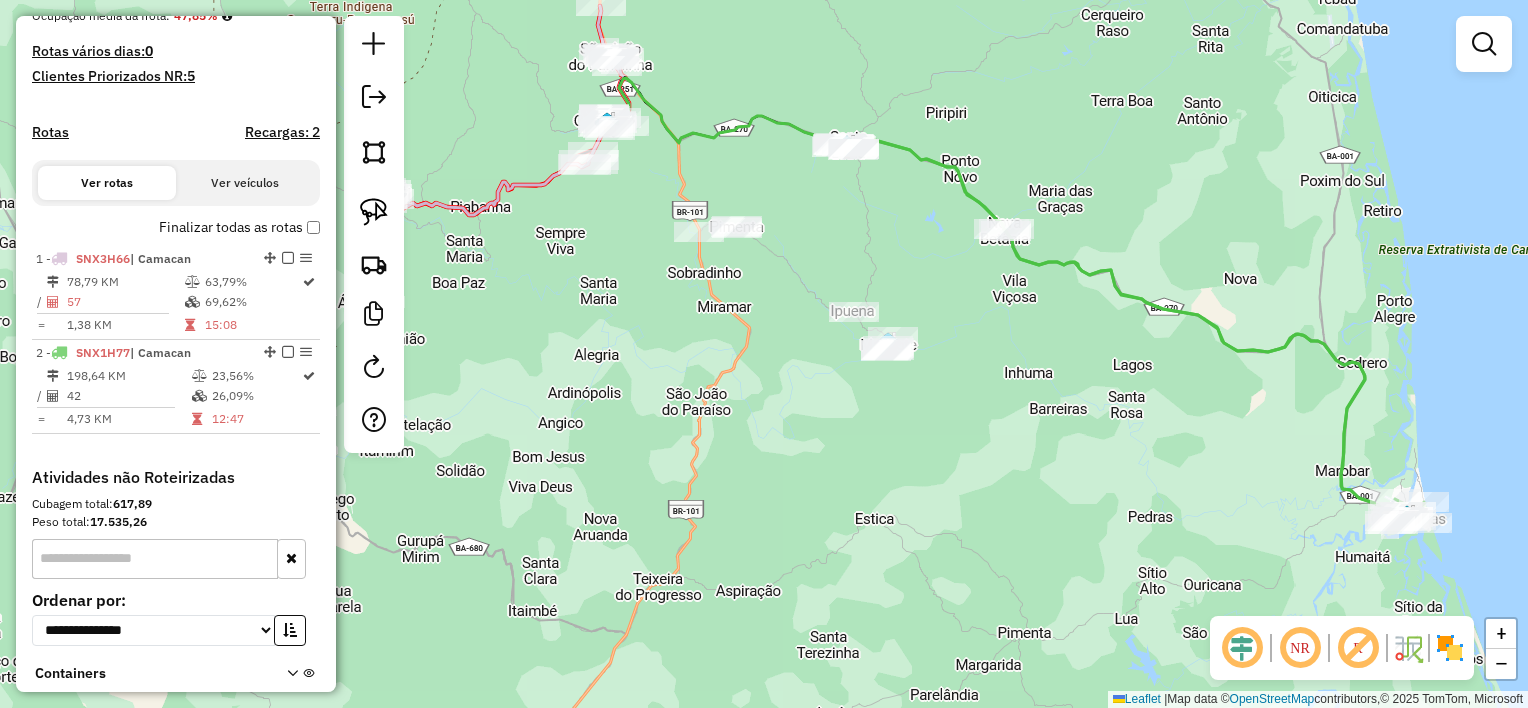 drag, startPoint x: 840, startPoint y: 267, endPoint x: 897, endPoint y: 254, distance: 58.463665 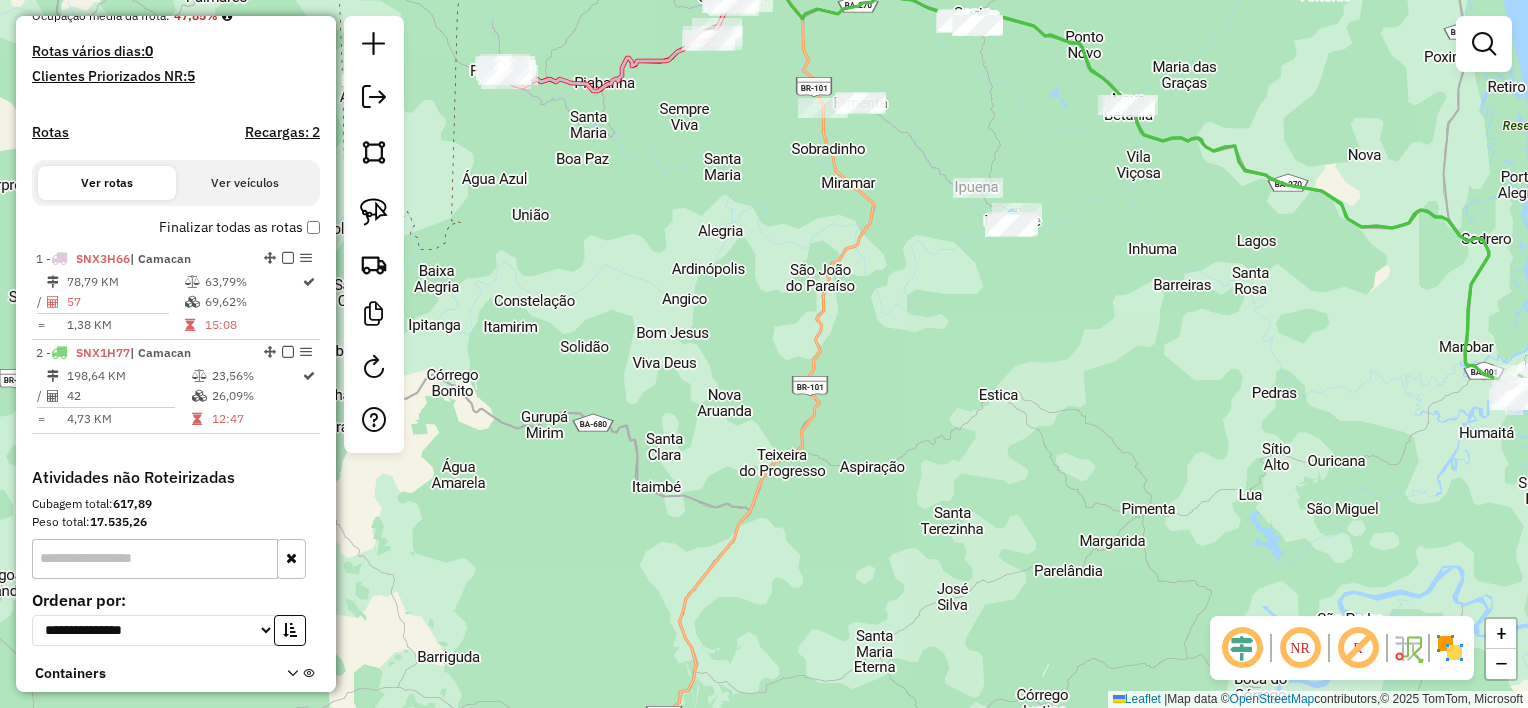 drag, startPoint x: 785, startPoint y: 216, endPoint x: 906, endPoint y: 89, distance: 175.4138 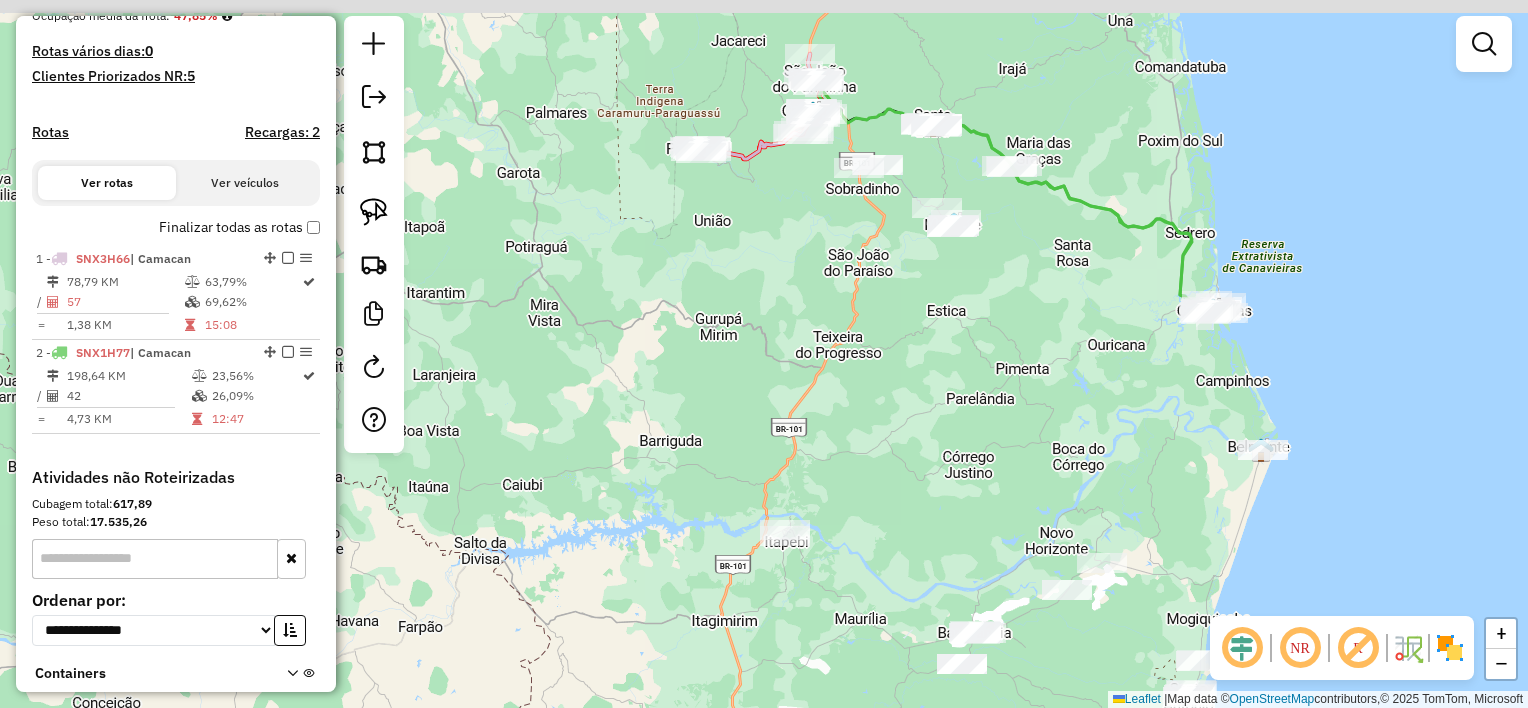 drag, startPoint x: 972, startPoint y: 365, endPoint x: 945, endPoint y: 369, distance: 27.294687 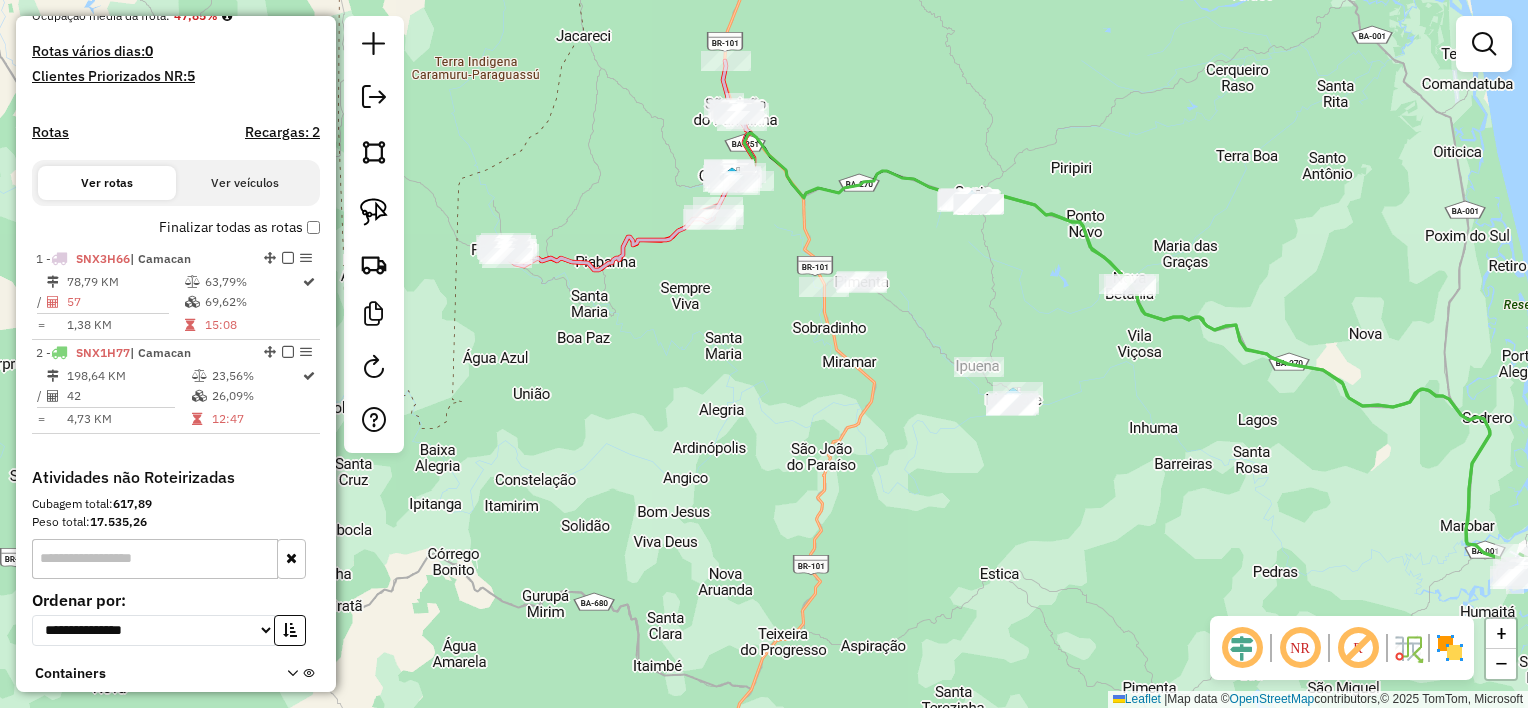 drag, startPoint x: 904, startPoint y: 250, endPoint x: 866, endPoint y: 224, distance: 46.043457 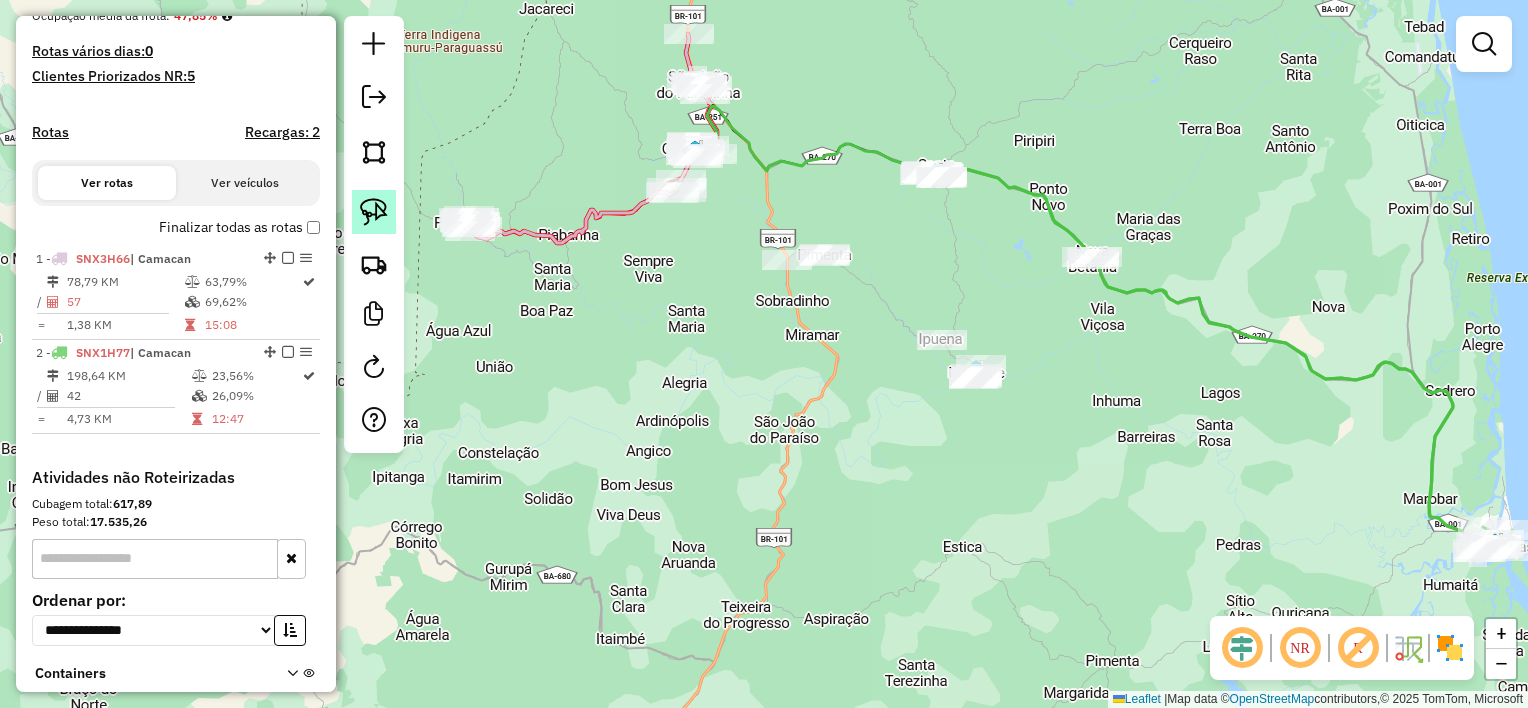 click 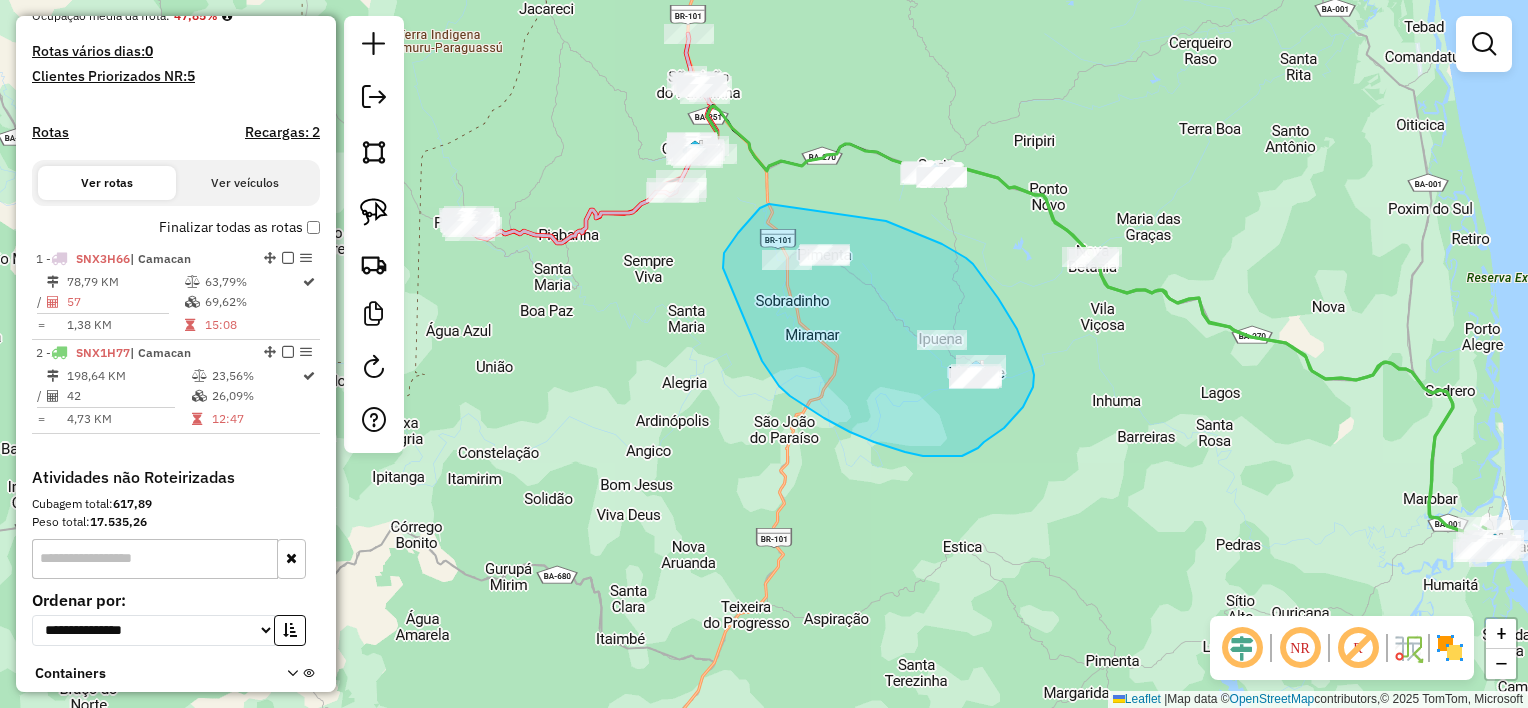 drag, startPoint x: 973, startPoint y: 264, endPoint x: 786, endPoint y: 198, distance: 198.30531 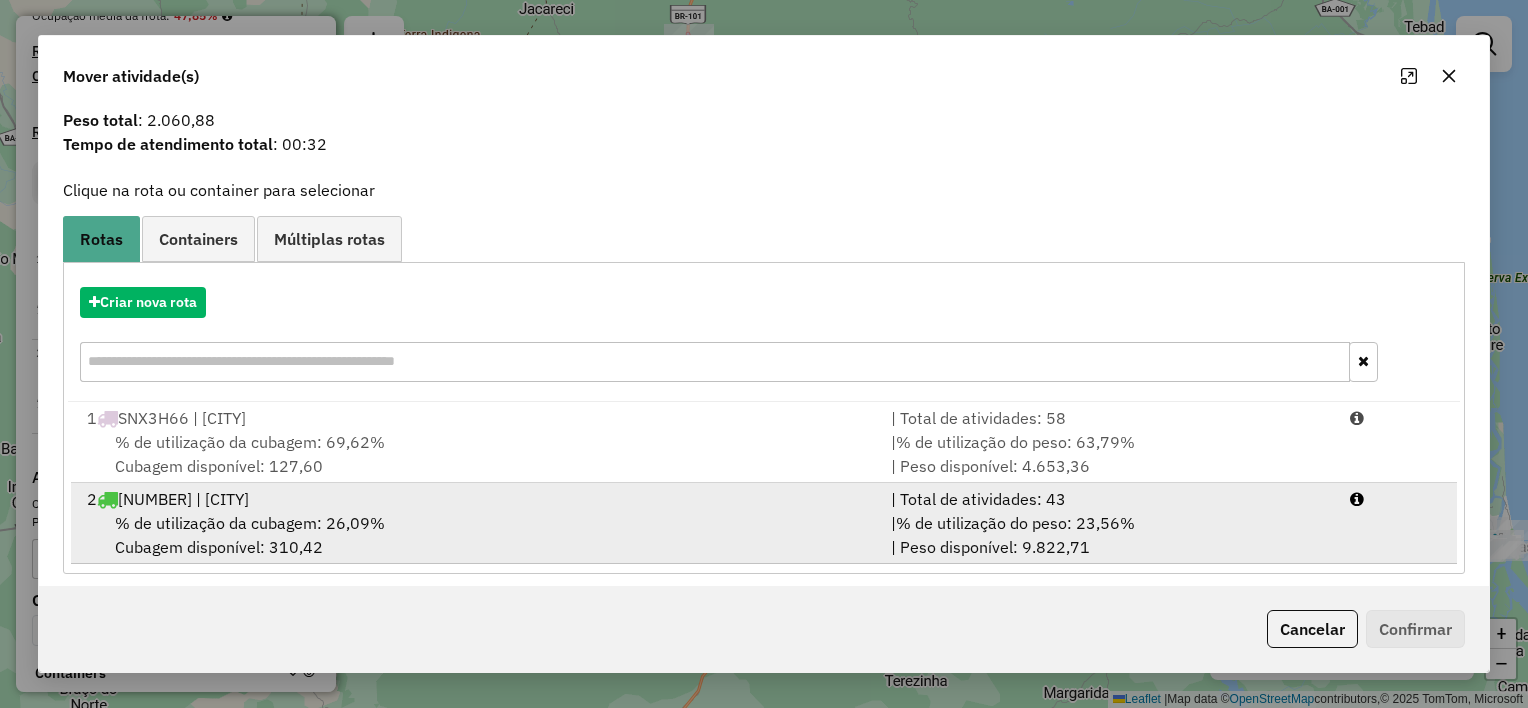 scroll, scrollTop: 67, scrollLeft: 0, axis: vertical 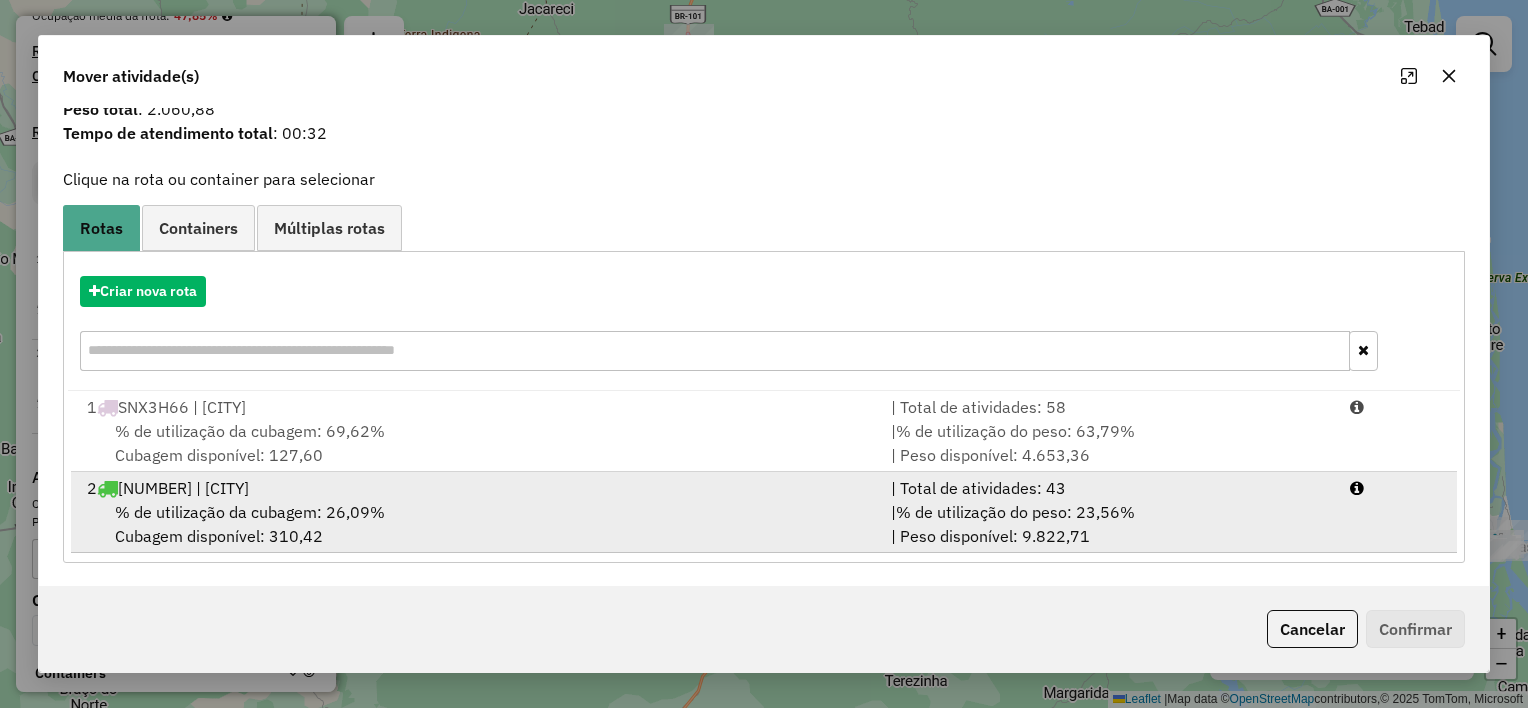 click on "2  SNX1H77 | Camacan" at bounding box center [477, 488] 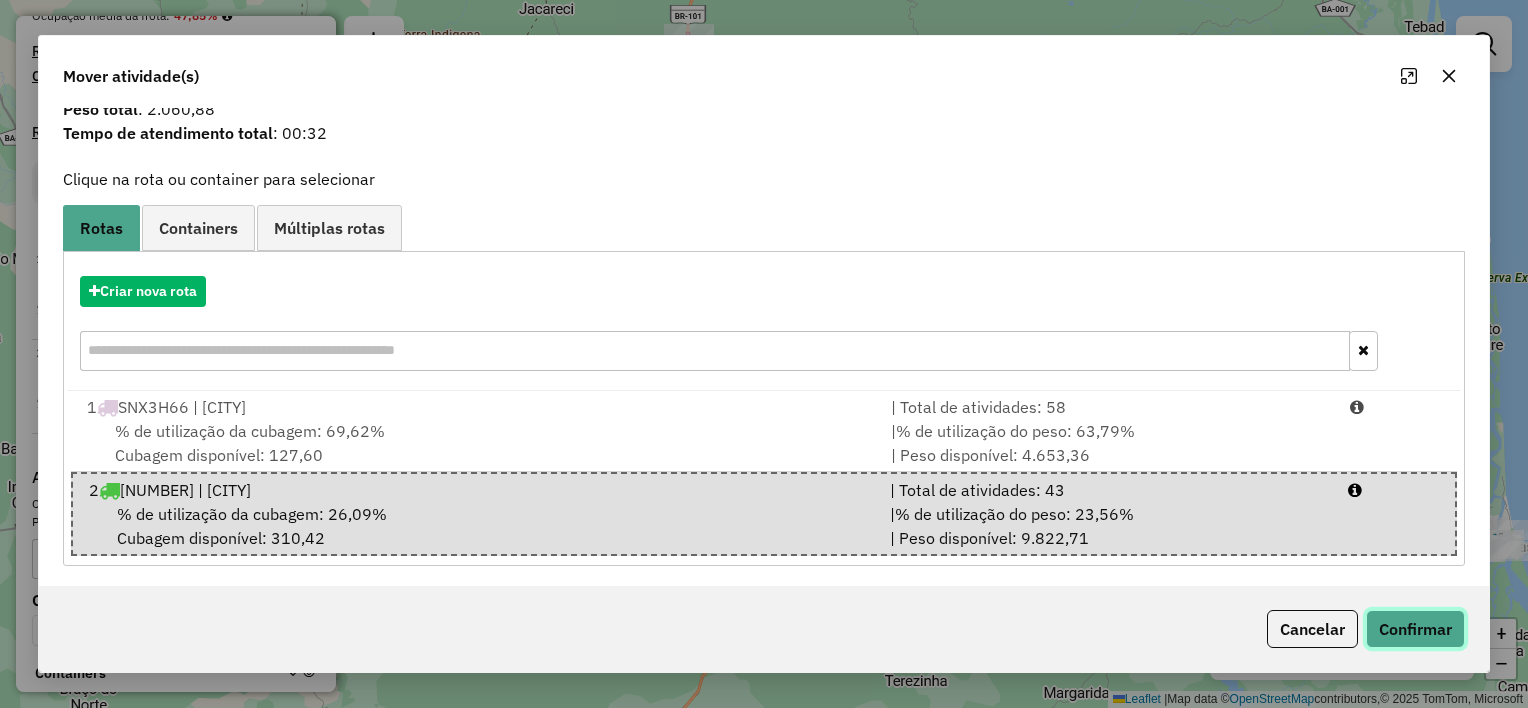 click on "Confirmar" 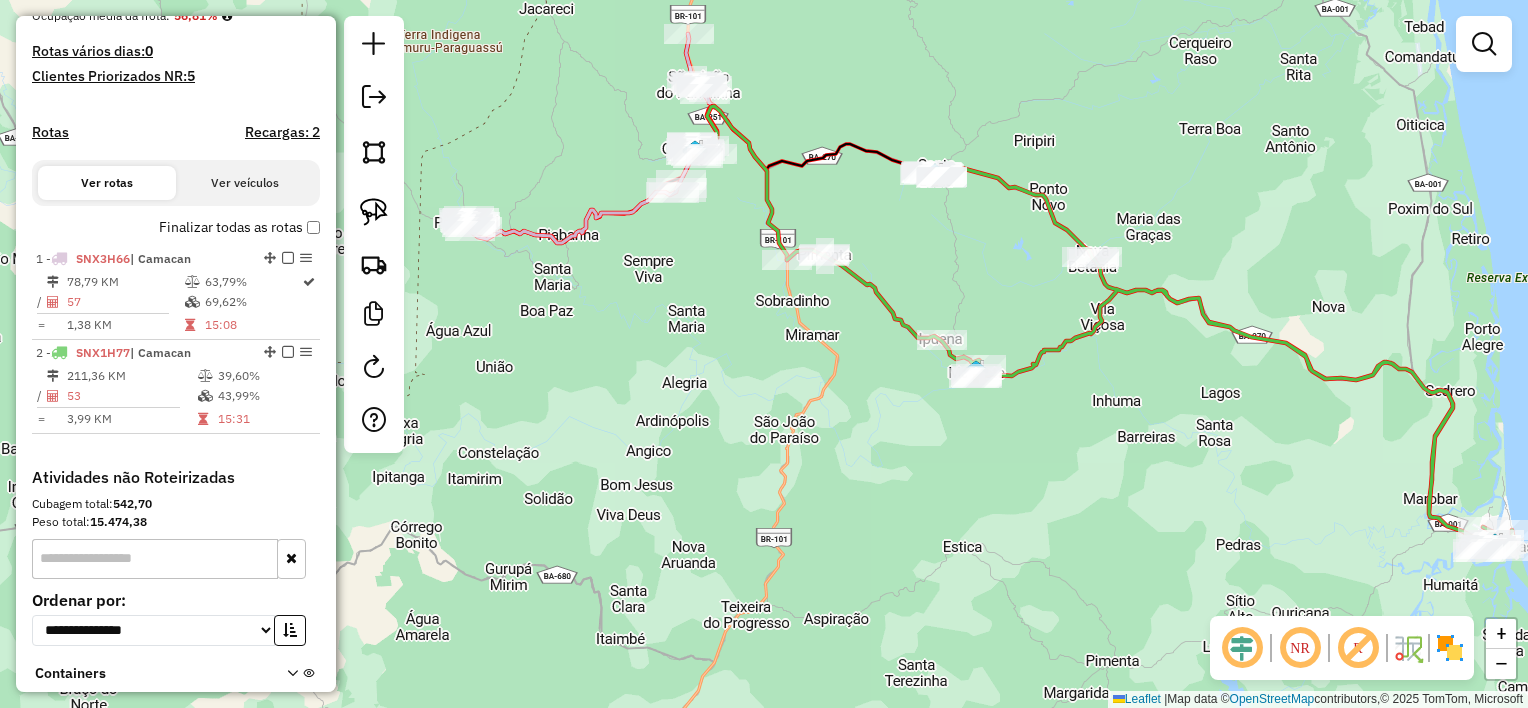 scroll, scrollTop: 0, scrollLeft: 0, axis: both 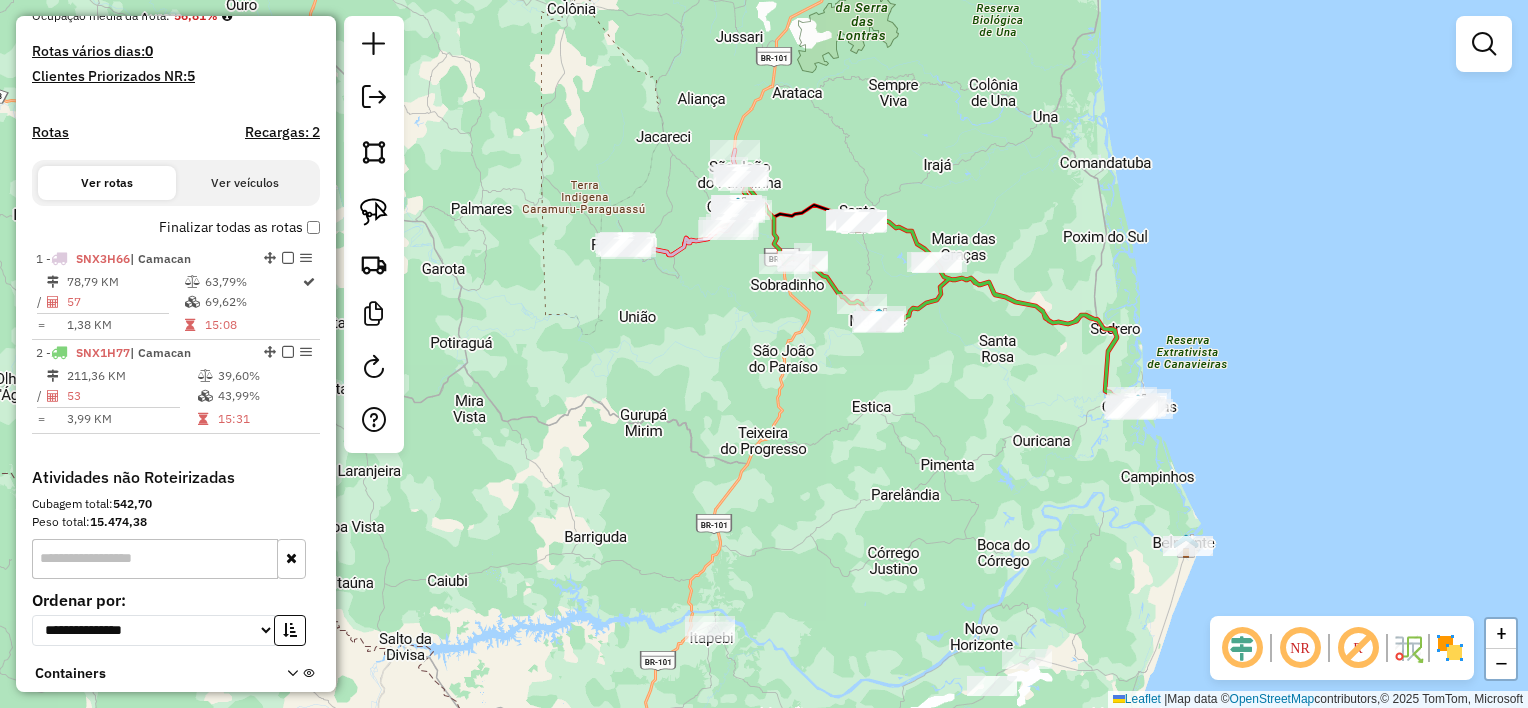 drag, startPoint x: 1111, startPoint y: 356, endPoint x: 1020, endPoint y: 347, distance: 91.44397 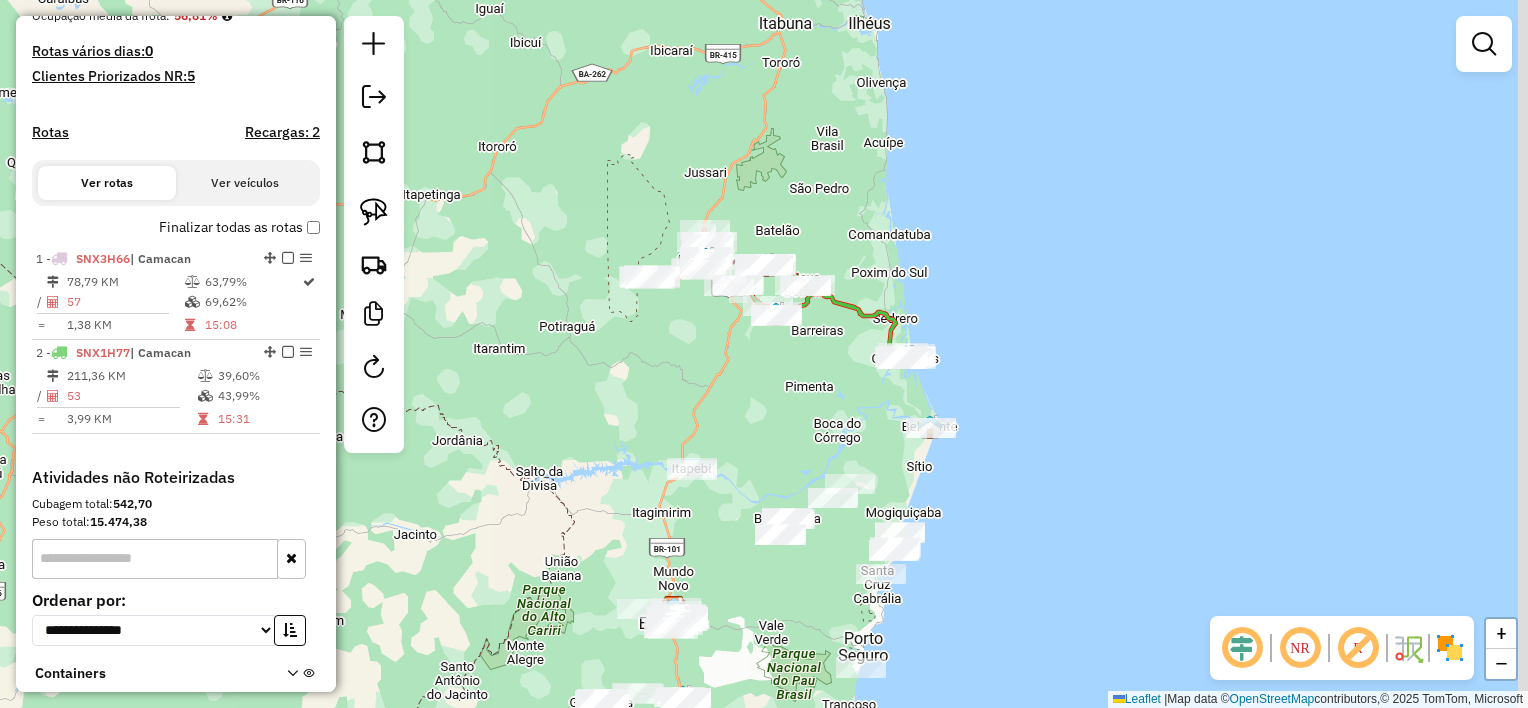 drag, startPoint x: 836, startPoint y: 377, endPoint x: 764, endPoint y: 152, distance: 236.23929 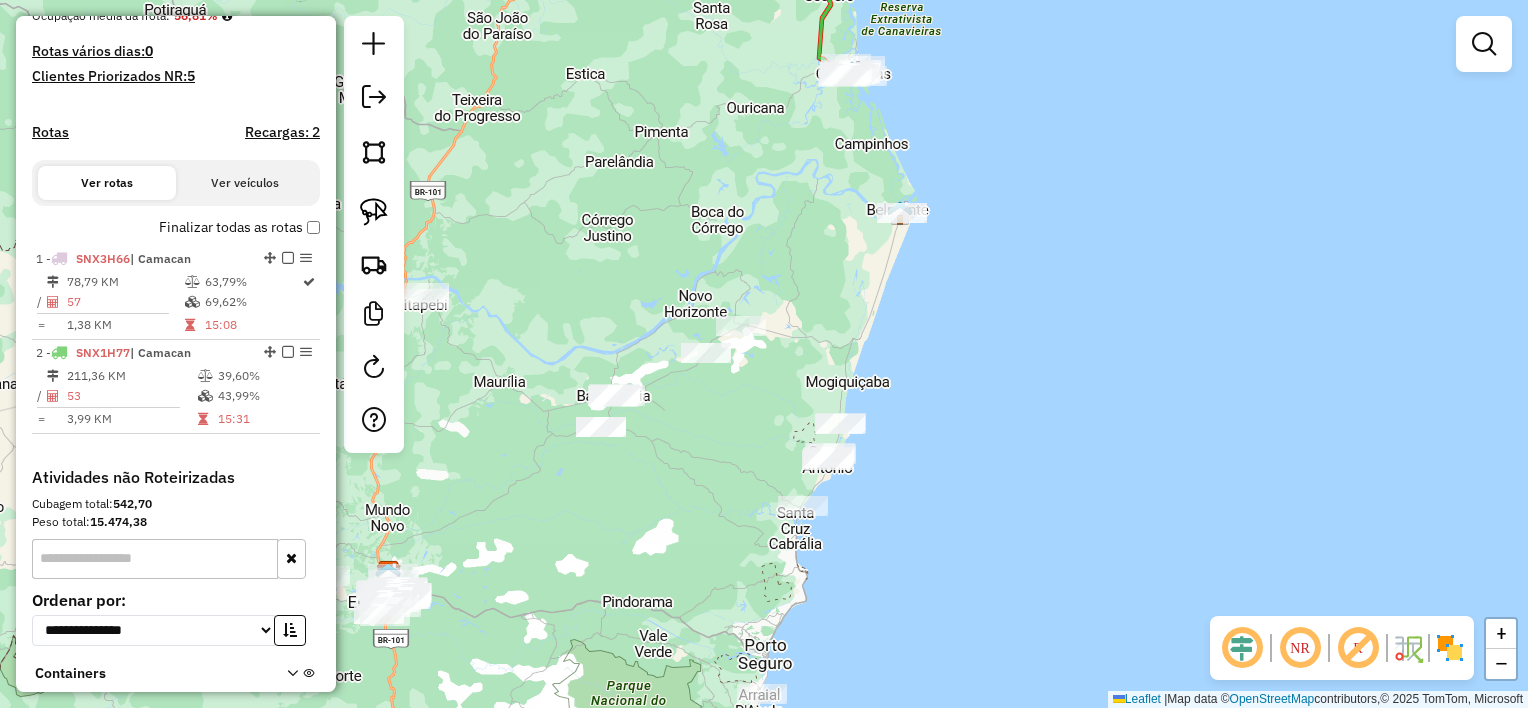 drag, startPoint x: 960, startPoint y: 301, endPoint x: 1040, endPoint y: 276, distance: 83.81527 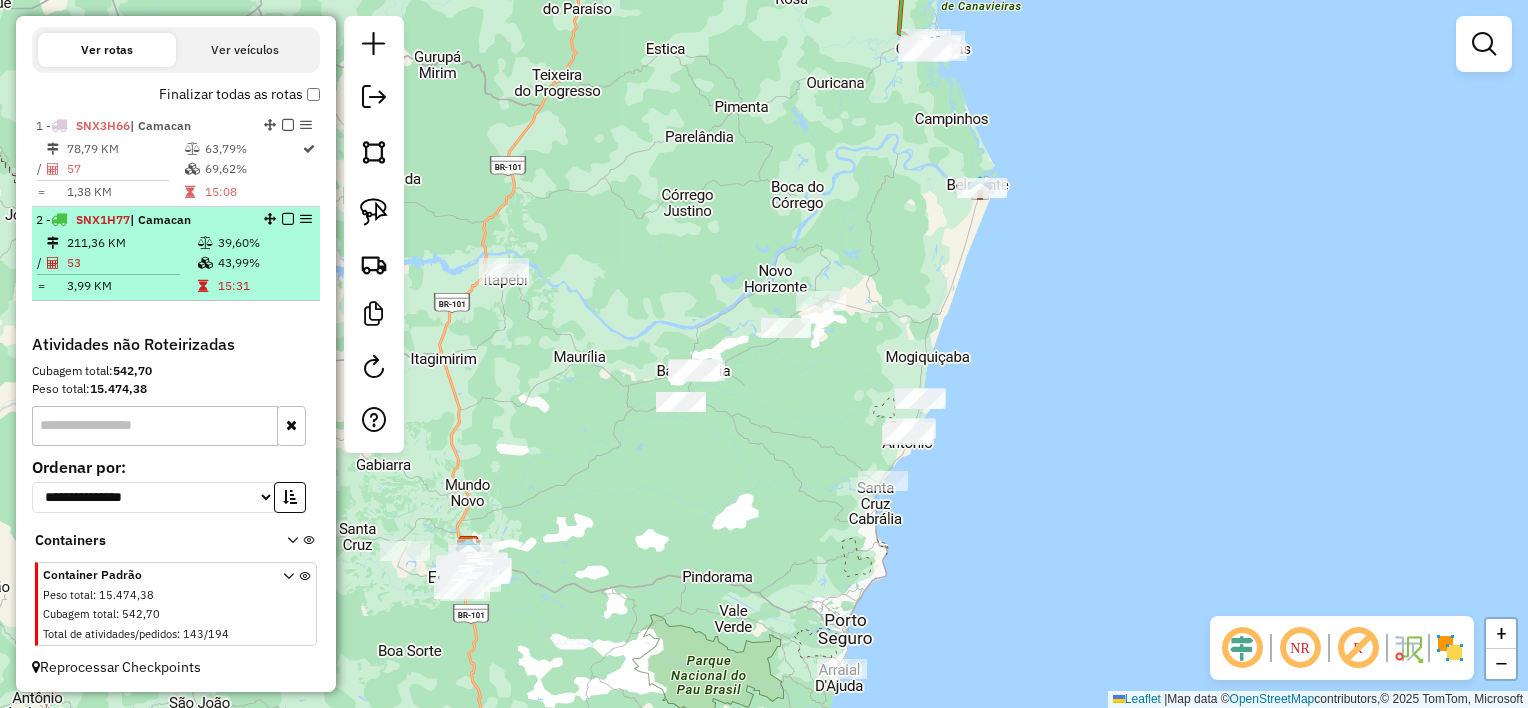 scroll, scrollTop: 553, scrollLeft: 0, axis: vertical 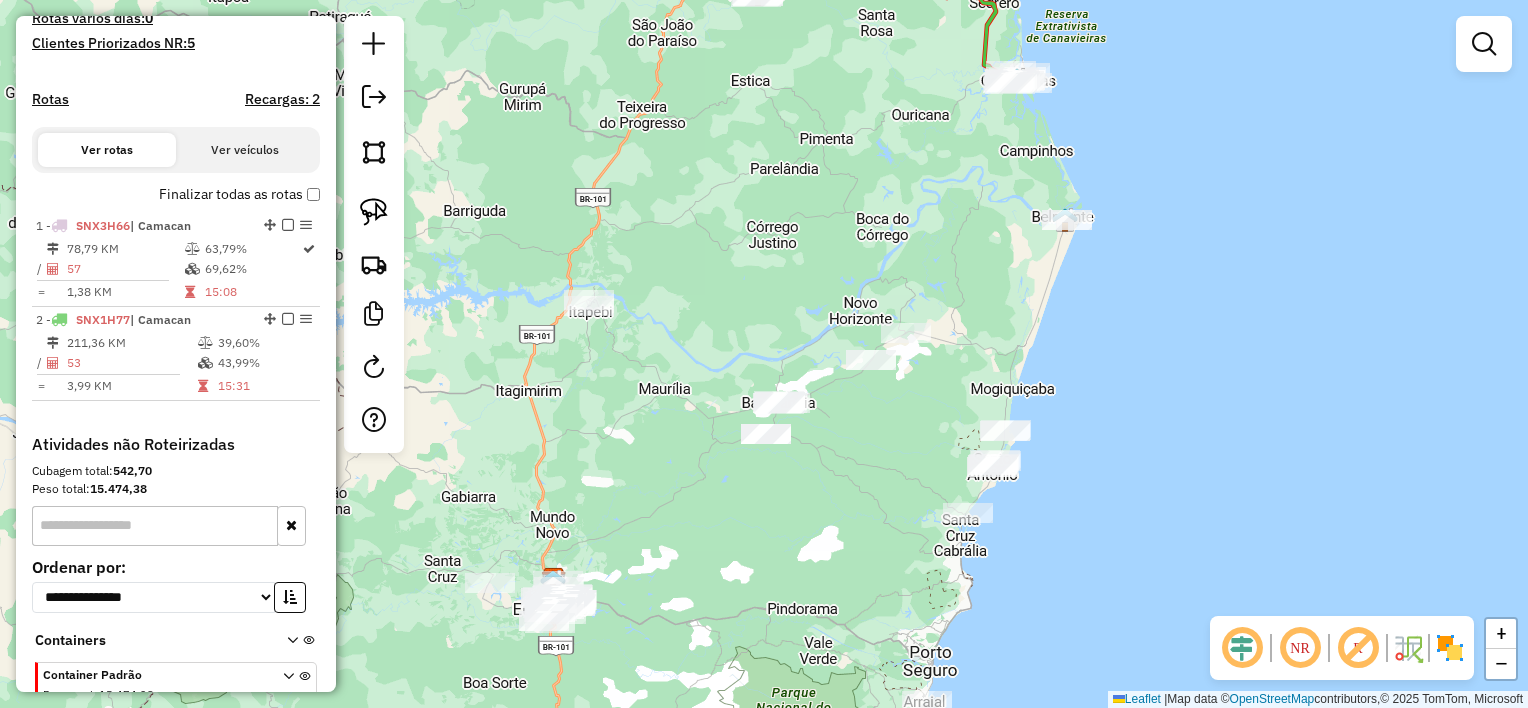 drag, startPoint x: 983, startPoint y: 316, endPoint x: 1068, endPoint y: 348, distance: 90.824005 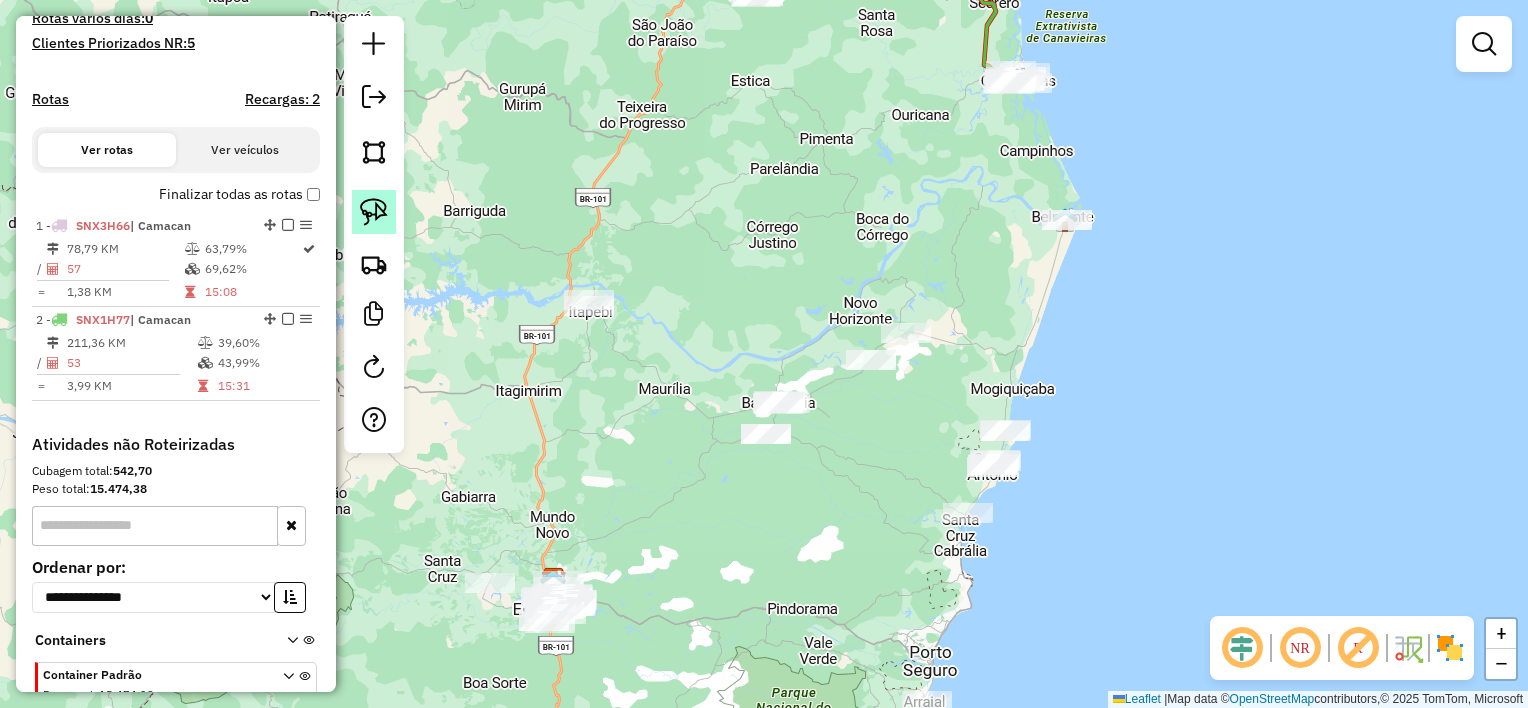 click 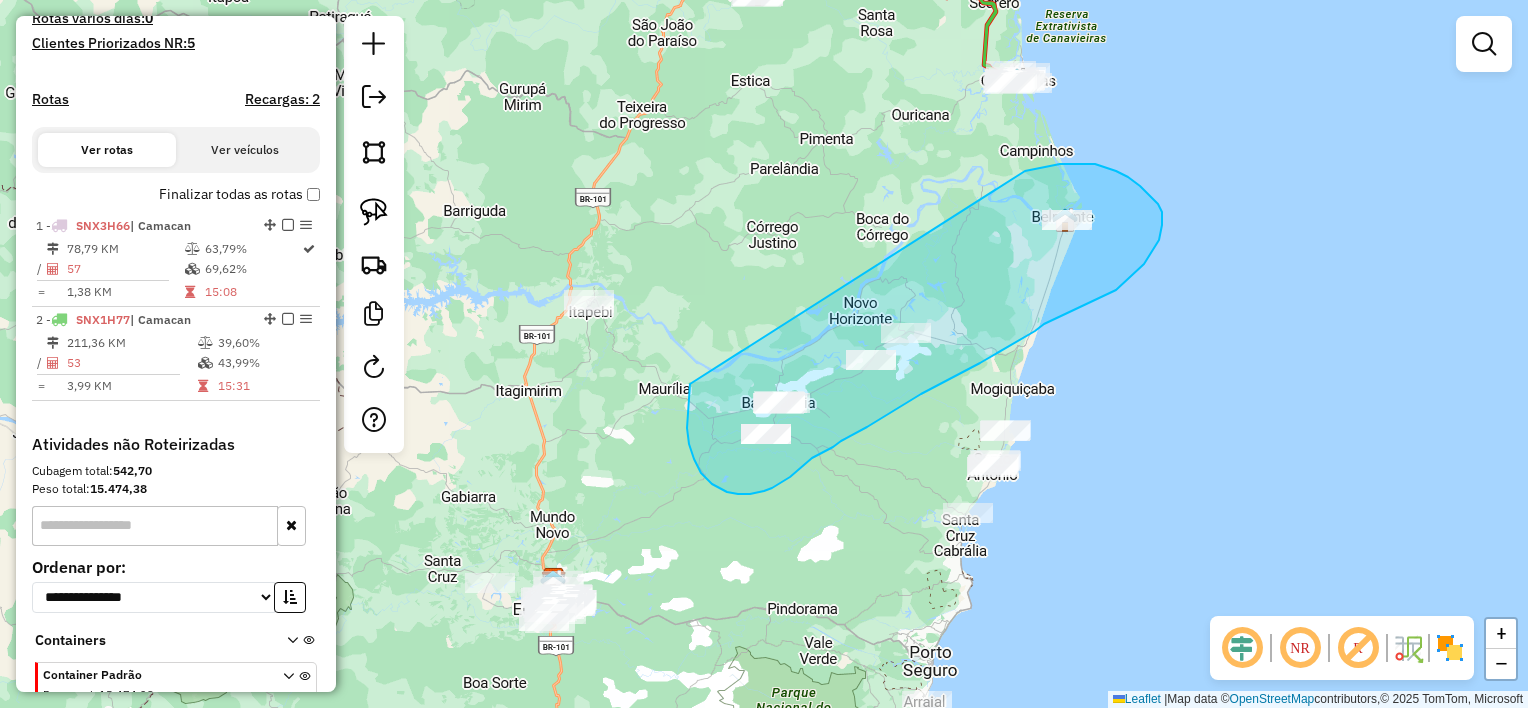 drag, startPoint x: 1095, startPoint y: 164, endPoint x: 820, endPoint y: 272, distance: 295.4471 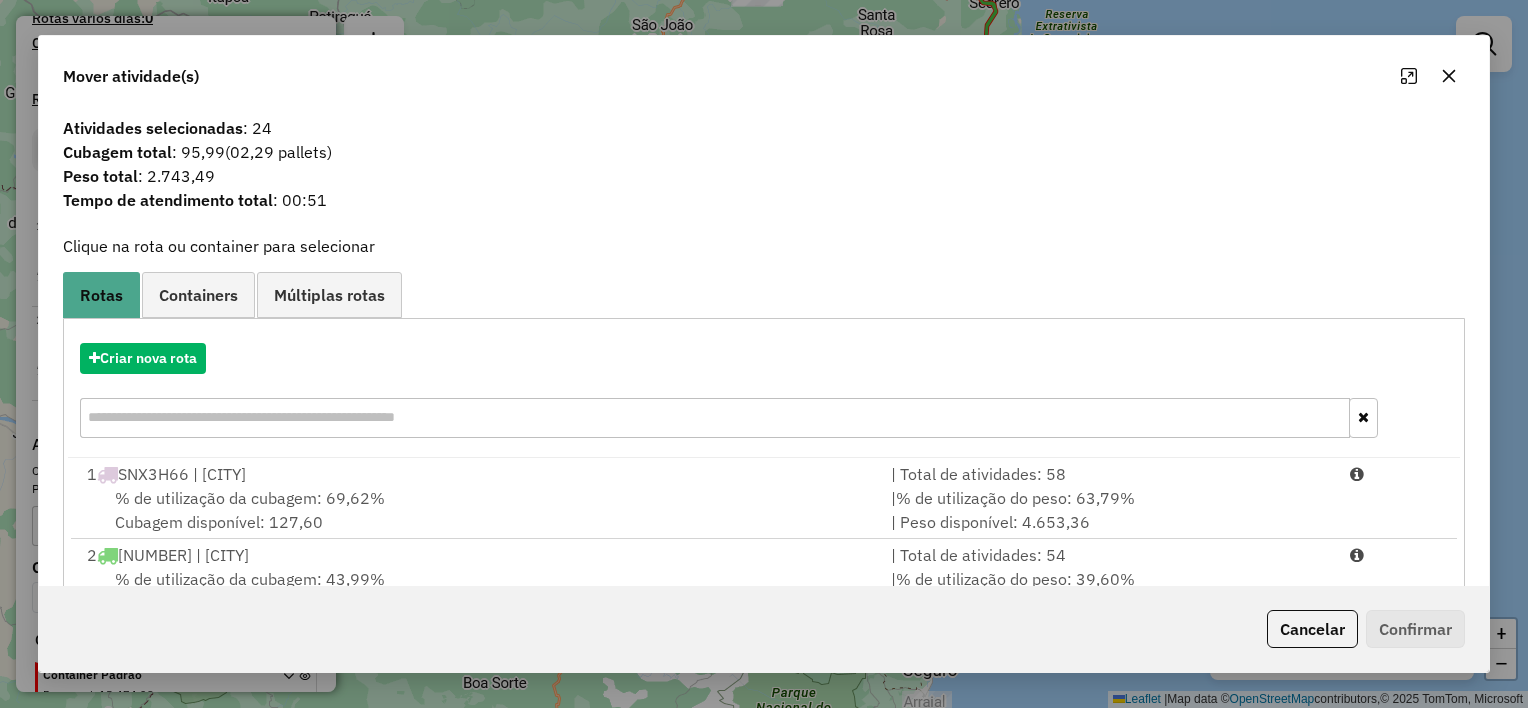 click 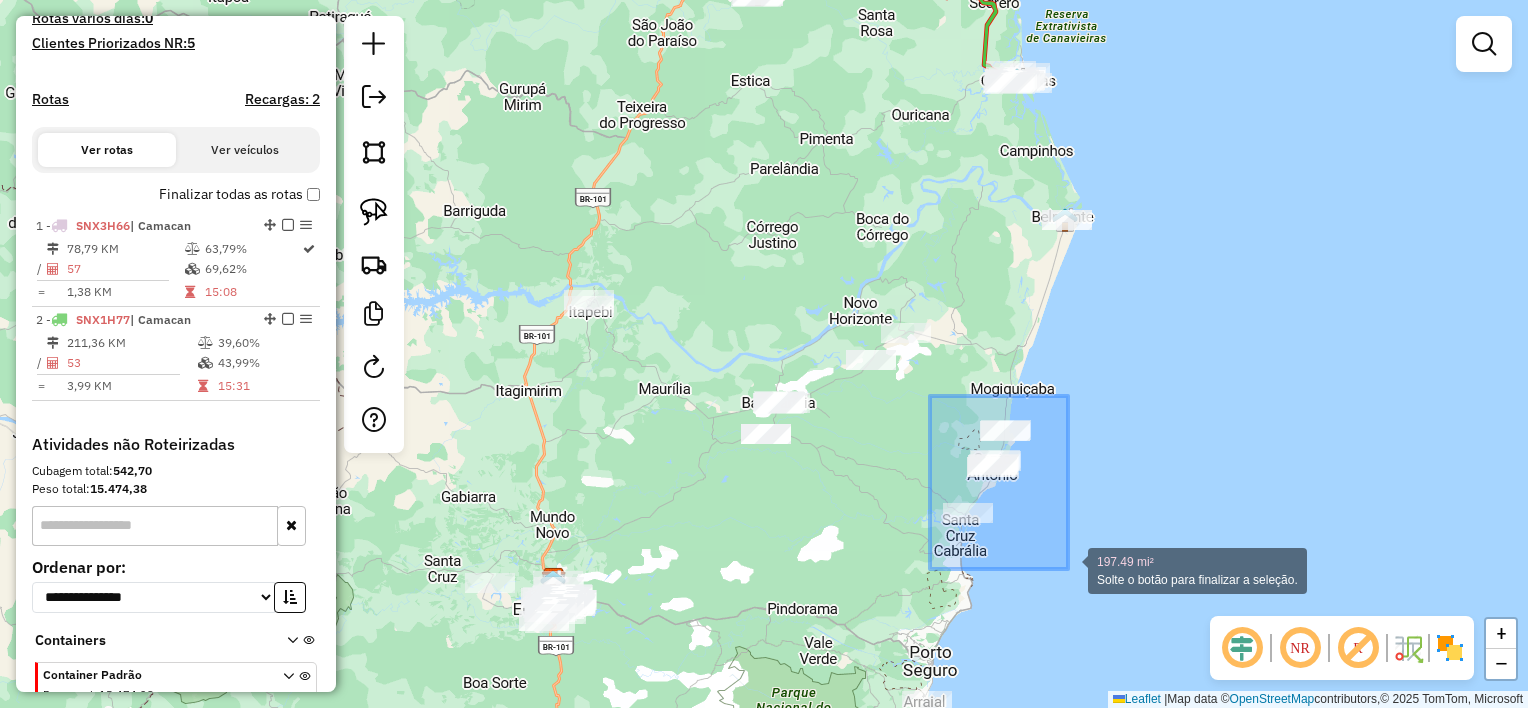 drag, startPoint x: 930, startPoint y: 396, endPoint x: 1068, endPoint y: 569, distance: 221.29845 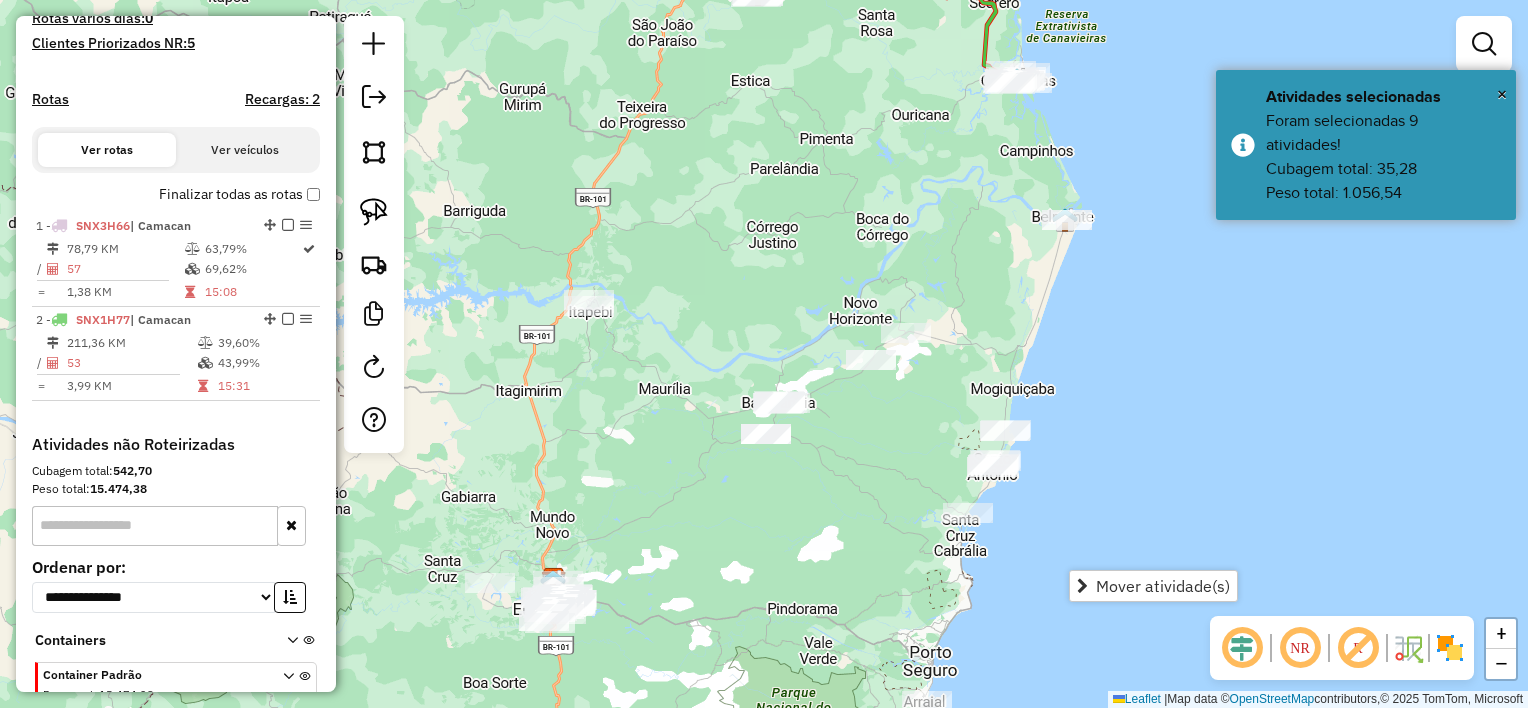 drag, startPoint x: 840, startPoint y: 529, endPoint x: 822, endPoint y: 472, distance: 59.77458 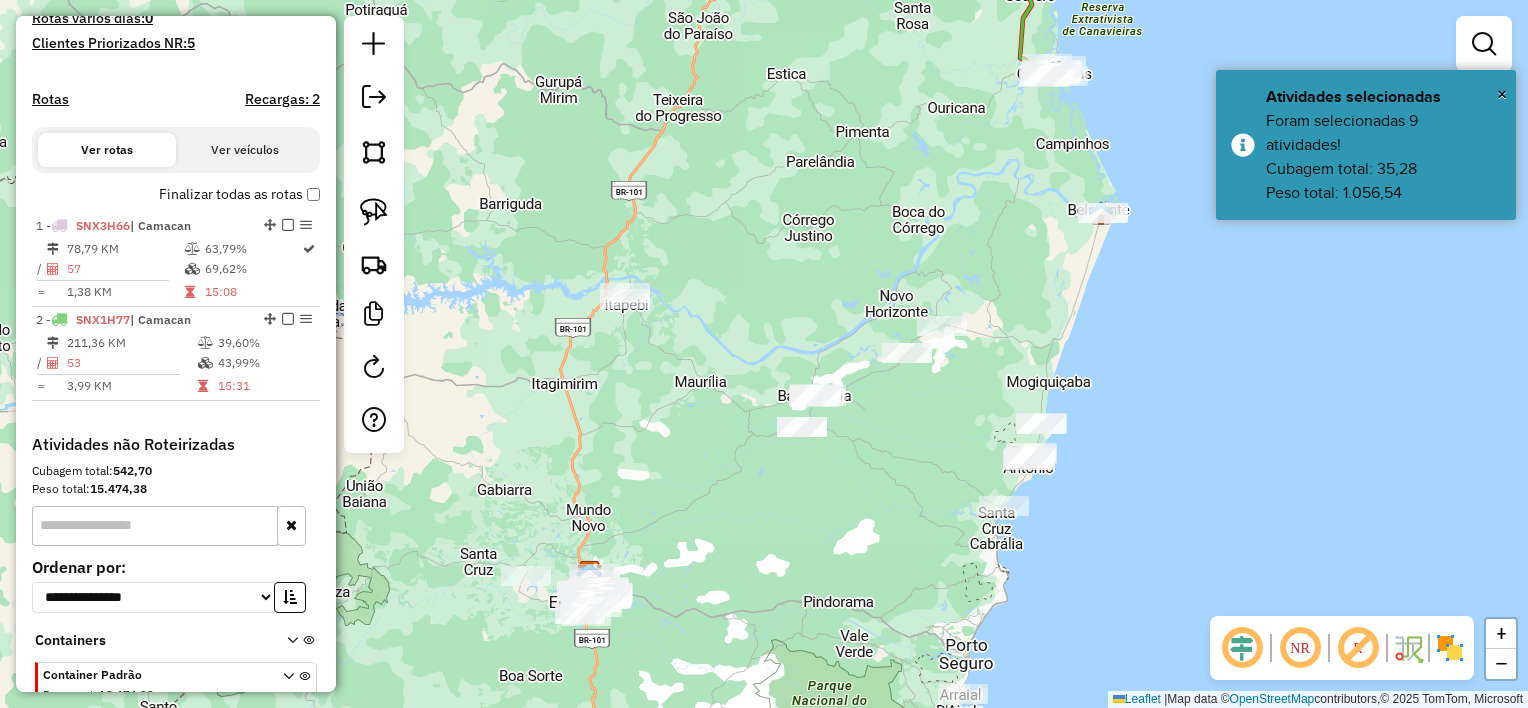 drag, startPoint x: 915, startPoint y: 405, endPoint x: 987, endPoint y: 312, distance: 117.61378 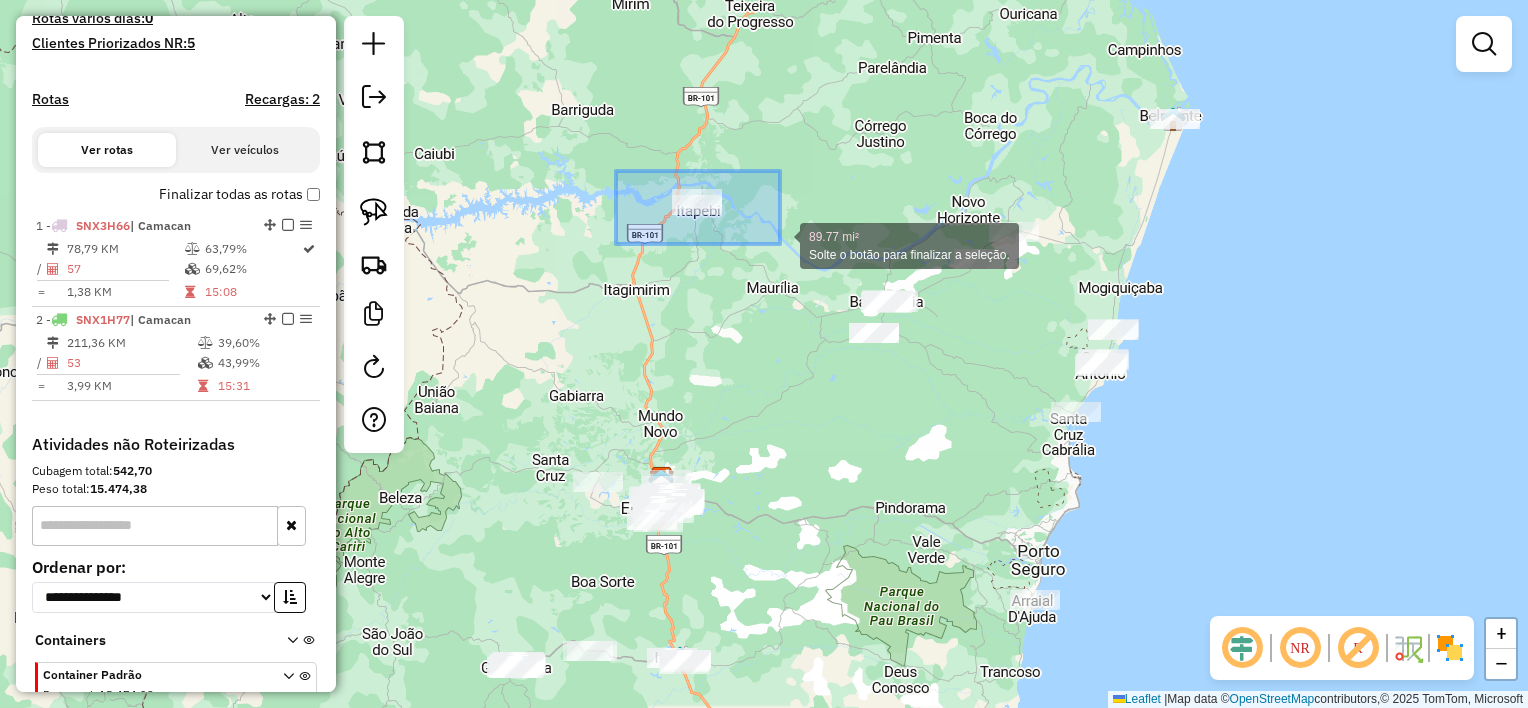 drag, startPoint x: 616, startPoint y: 171, endPoint x: 782, endPoint y: 247, distance: 182.57054 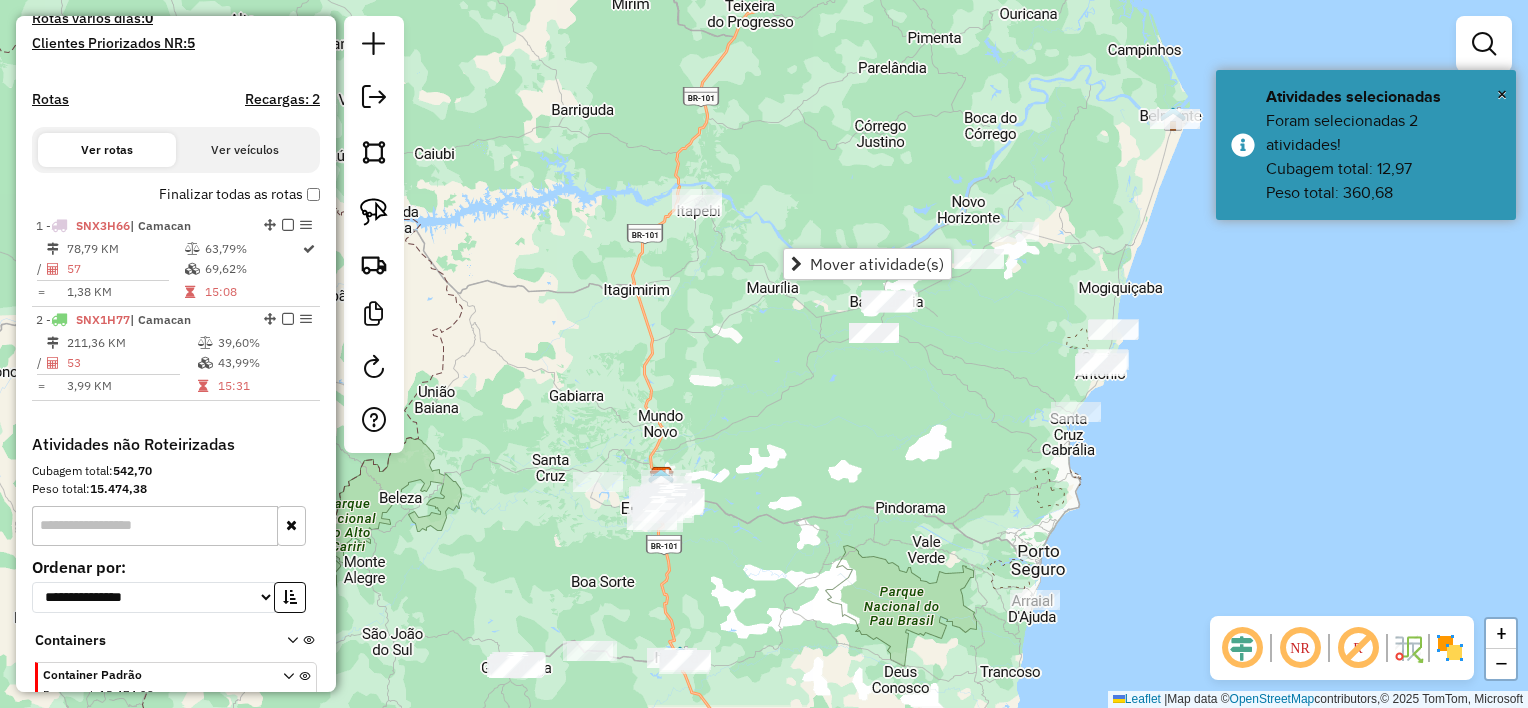 click on "Janela de atendimento Grade de atendimento Capacidade Transportadoras Veículos Cliente Pedidos  Rotas Selecione os dias de semana para filtrar as janelas de atendimento  Seg   Ter   Qua   Qui   Sex   Sáb   Dom  Informe o período da janela de atendimento: De: Até:  Filtrar exatamente a janela do cliente  Considerar janela de atendimento padrão  Selecione os dias de semana para filtrar as grades de atendimento  Seg   Ter   Qua   Qui   Sex   Sáb   Dom   Considerar clientes sem dia de atendimento cadastrado  Clientes fora do dia de atendimento selecionado Filtrar as atividades entre os valores definidos abaixo:  Peso mínimo:   Peso máximo:   Cubagem mínima:   Cubagem máxima:   De:   Até:  Filtrar as atividades entre o tempo de atendimento definido abaixo:  De:   Até:   Considerar capacidade total dos clientes não roteirizados Transportadora: Selecione um ou mais itens Tipo de veículo: Selecione um ou mais itens Veículo: Selecione um ou mais itens Motorista: Selecione um ou mais itens Nome: Rótulo:" 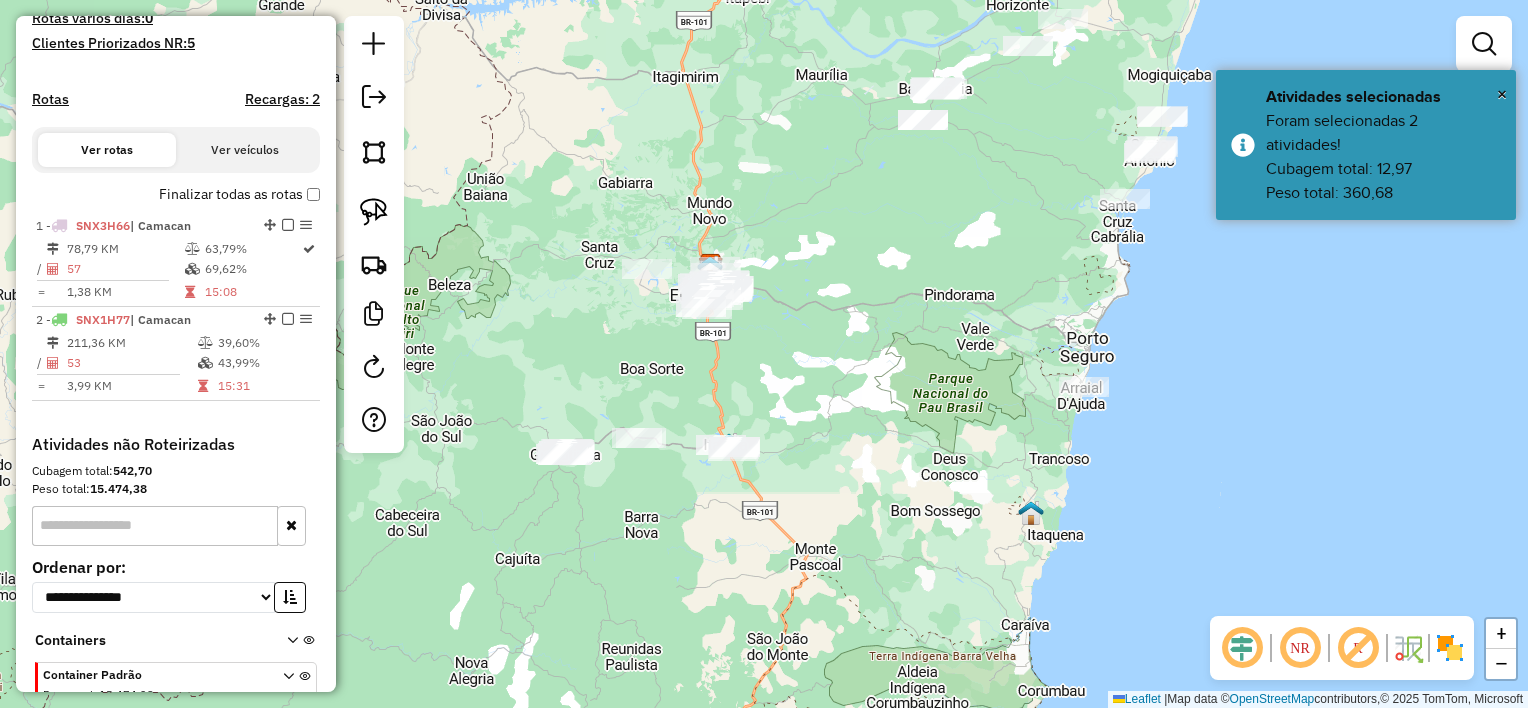 click on "Janela de atendimento Grade de atendimento Capacidade Transportadoras Veículos Cliente Pedidos  Rotas Selecione os dias de semana para filtrar as janelas de atendimento  Seg   Ter   Qua   Qui   Sex   Sáb   Dom  Informe o período da janela de atendimento: De: Até:  Filtrar exatamente a janela do cliente  Considerar janela de atendimento padrão  Selecione os dias de semana para filtrar as grades de atendimento  Seg   Ter   Qua   Qui   Sex   Sáb   Dom   Considerar clientes sem dia de atendimento cadastrado  Clientes fora do dia de atendimento selecionado Filtrar as atividades entre os valores definidos abaixo:  Peso mínimo:   Peso máximo:   Cubagem mínima:   Cubagem máxima:   De:   Até:  Filtrar as atividades entre o tempo de atendimento definido abaixo:  De:   Até:   Considerar capacidade total dos clientes não roteirizados Transportadora: Selecione um ou mais itens Tipo de veículo: Selecione um ou mais itens Veículo: Selecione um ou mais itens Motorista: Selecione um ou mais itens Nome: Rótulo:" 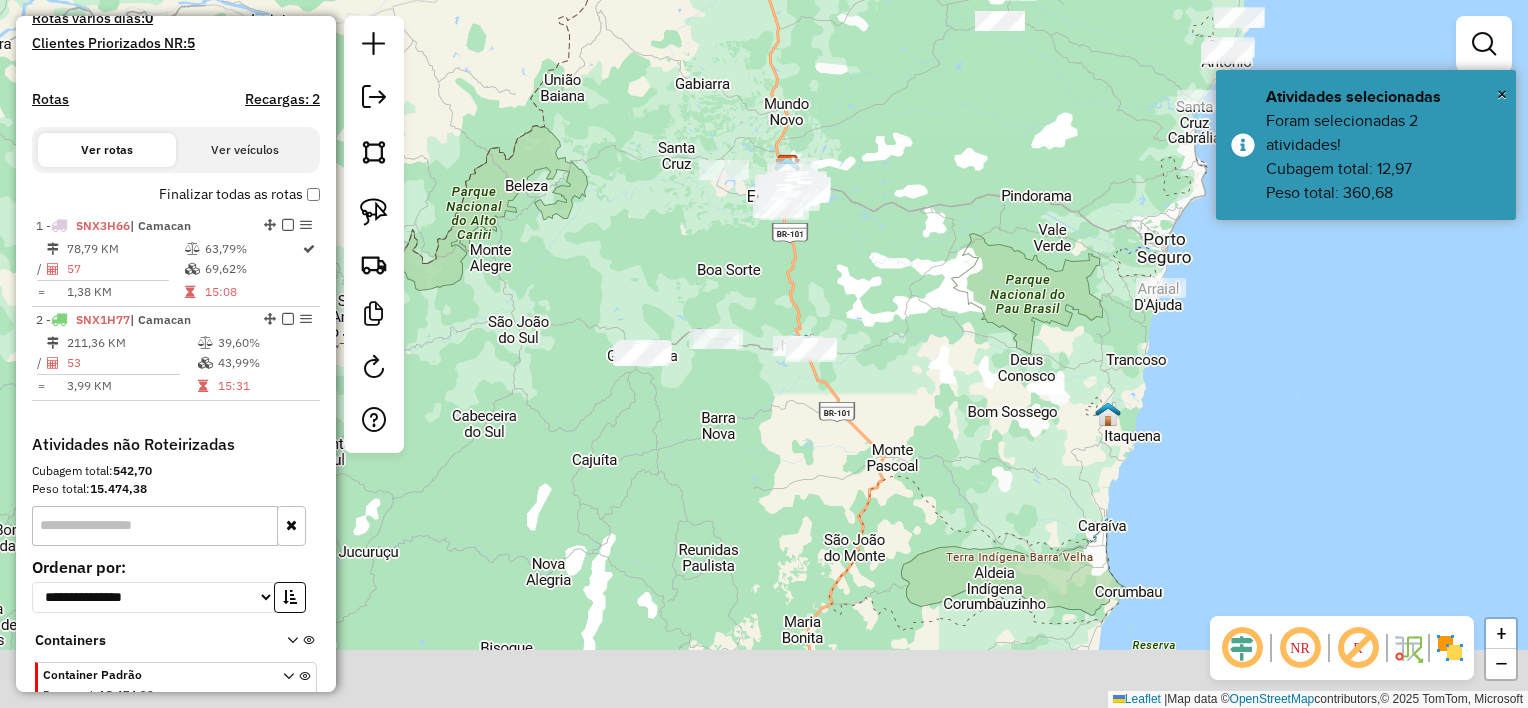 drag, startPoint x: 864, startPoint y: 306, endPoint x: 876, endPoint y: 284, distance: 25.059929 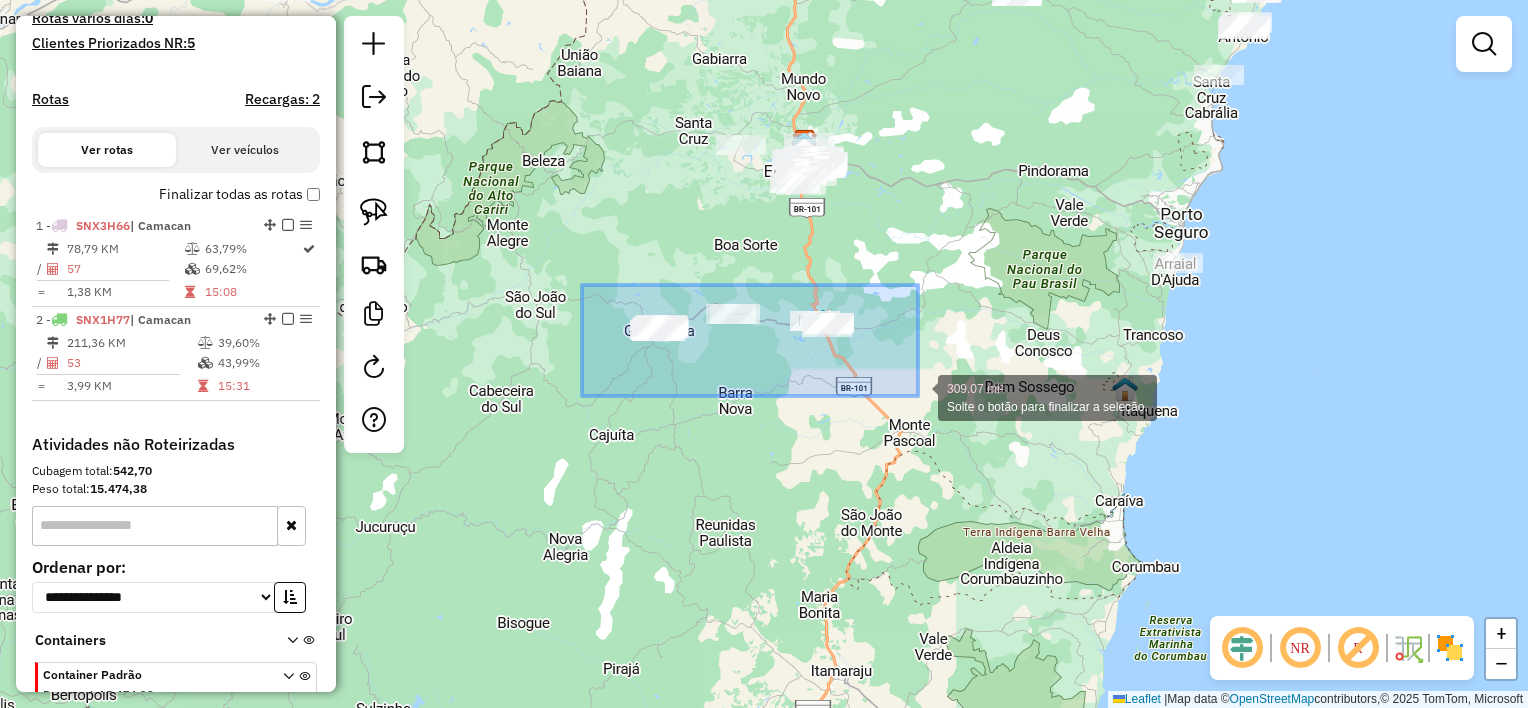 drag, startPoint x: 593, startPoint y: 288, endPoint x: 918, endPoint y: 396, distance: 342.47482 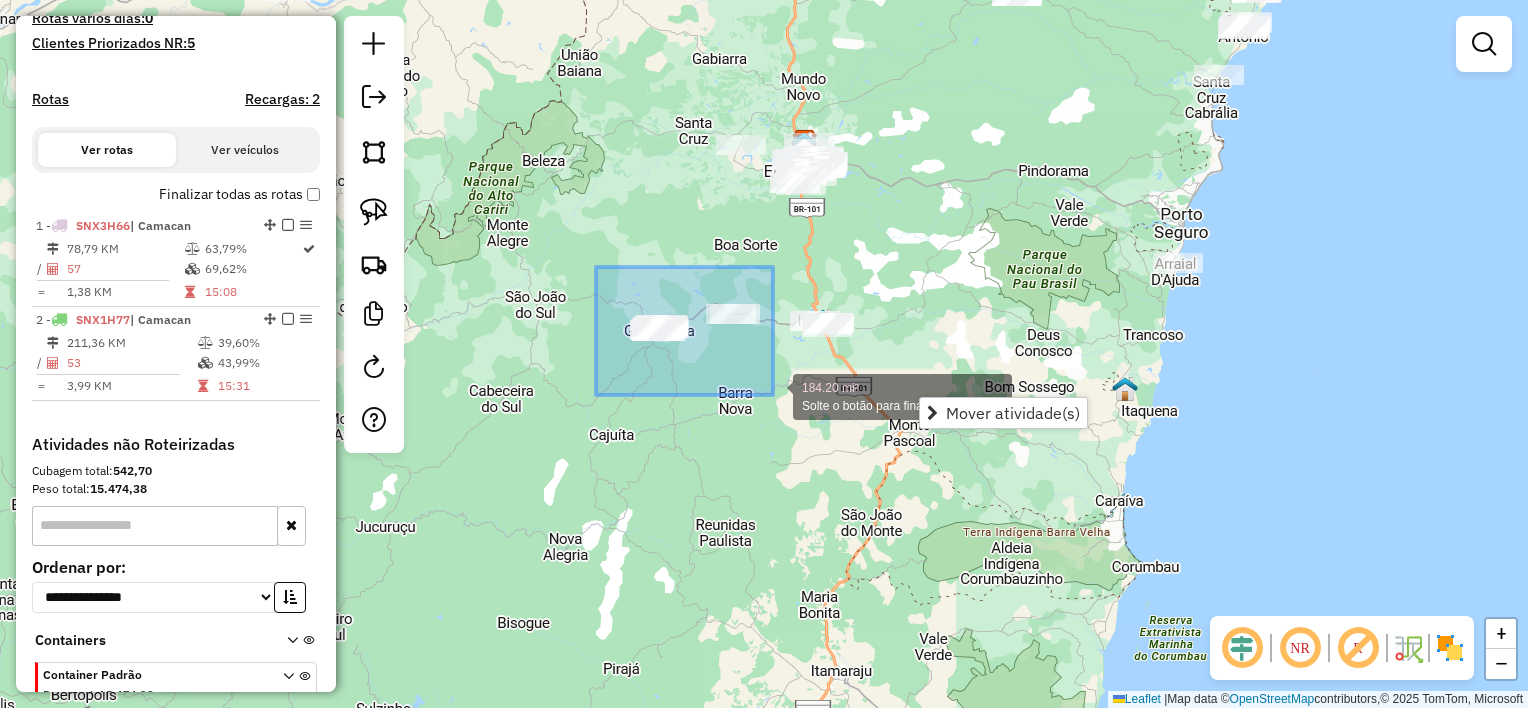 drag, startPoint x: 596, startPoint y: 267, endPoint x: 778, endPoint y: 397, distance: 223.66046 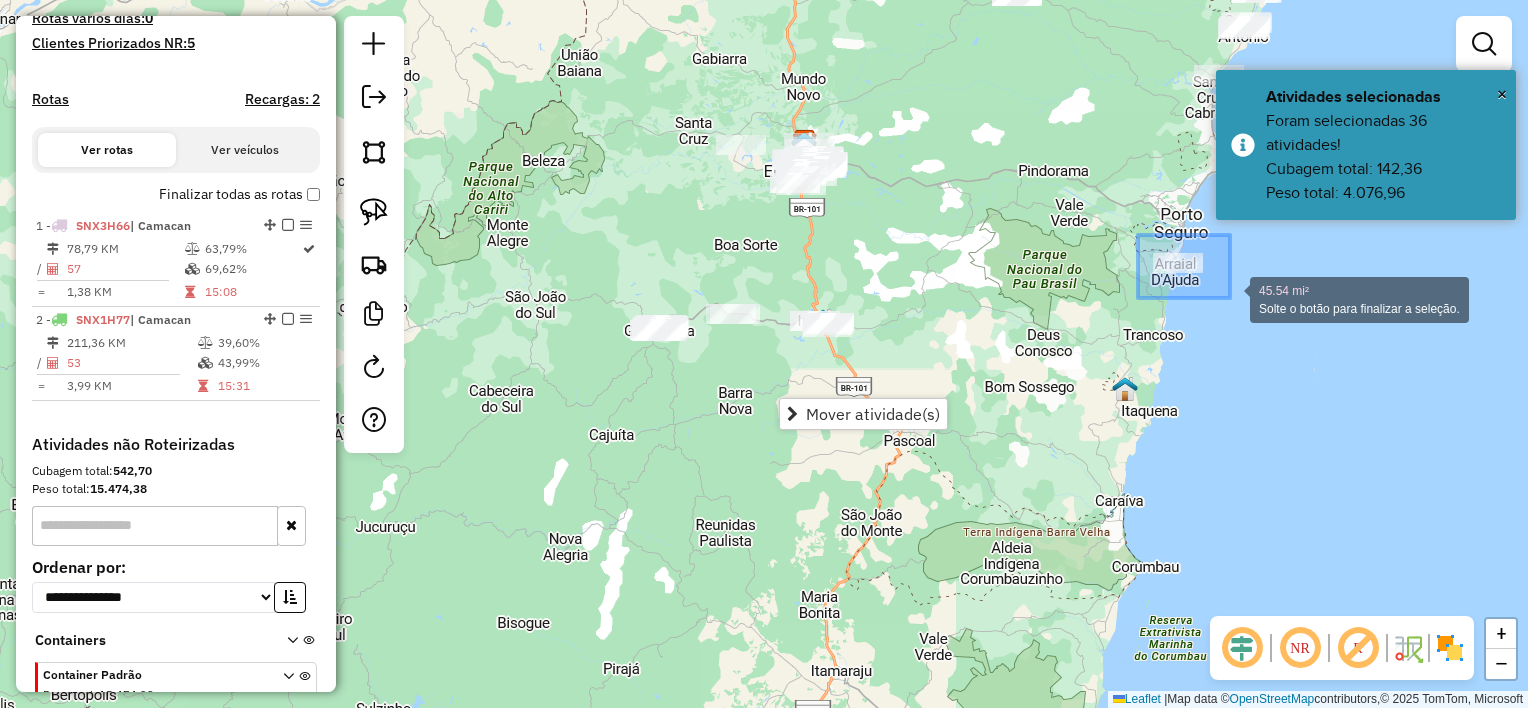 drag, startPoint x: 1204, startPoint y: 271, endPoint x: 1230, endPoint y: 298, distance: 37.48333 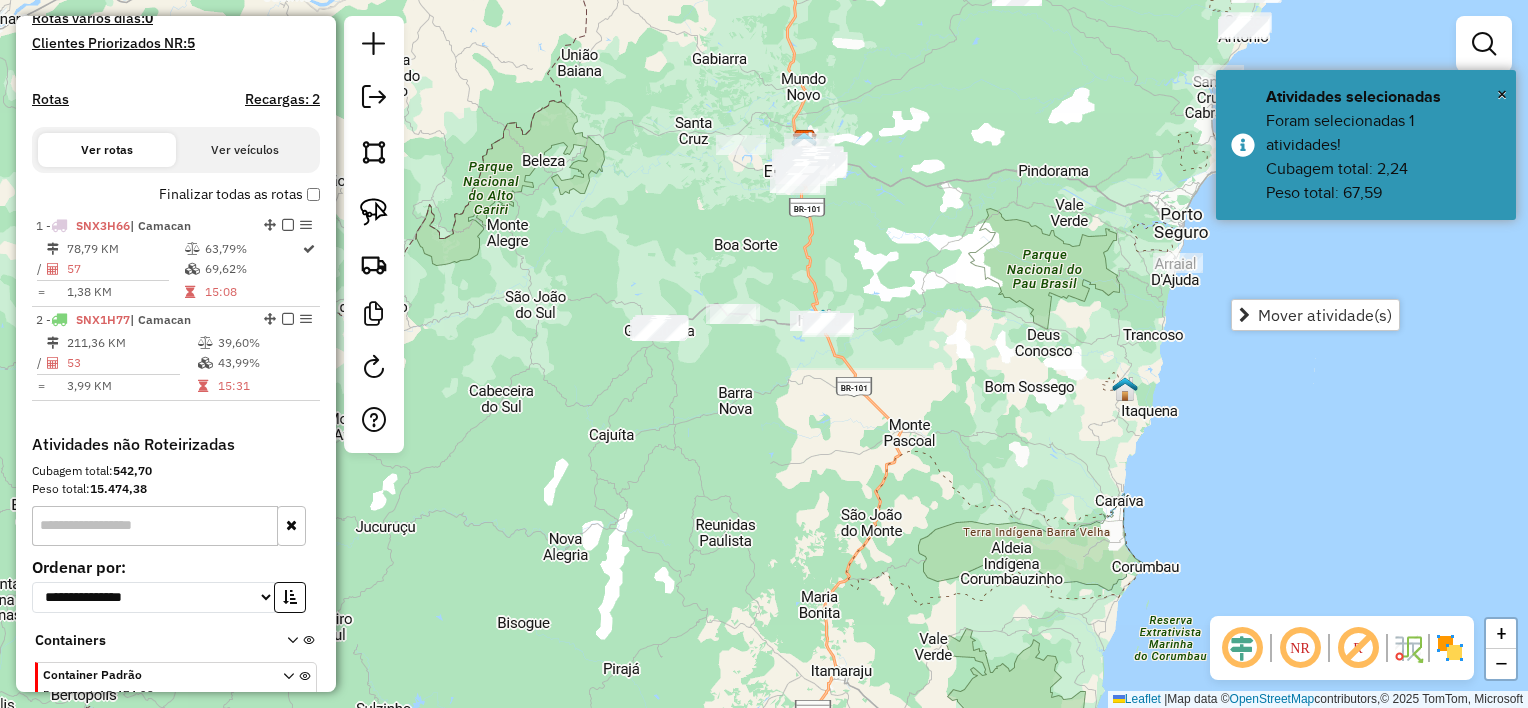 click on "Janela de atendimento Grade de atendimento Capacidade Transportadoras Veículos Cliente Pedidos  Rotas Selecione os dias de semana para filtrar as janelas de atendimento  Seg   Ter   Qua   Qui   Sex   Sáb   Dom  Informe o período da janela de atendimento: De: Até:  Filtrar exatamente a janela do cliente  Considerar janela de atendimento padrão  Selecione os dias de semana para filtrar as grades de atendimento  Seg   Ter   Qua   Qui   Sex   Sáb   Dom   Considerar clientes sem dia de atendimento cadastrado  Clientes fora do dia de atendimento selecionado Filtrar as atividades entre os valores definidos abaixo:  Peso mínimo:   Peso máximo:   Cubagem mínima:   Cubagem máxima:   De:   Até:  Filtrar as atividades entre o tempo de atendimento definido abaixo:  De:   Até:   Considerar capacidade total dos clientes não roteirizados Transportadora: Selecione um ou mais itens Tipo de veículo: Selecione um ou mais itens Veículo: Selecione um ou mais itens Motorista: Selecione um ou mais itens Nome: Rótulo:" 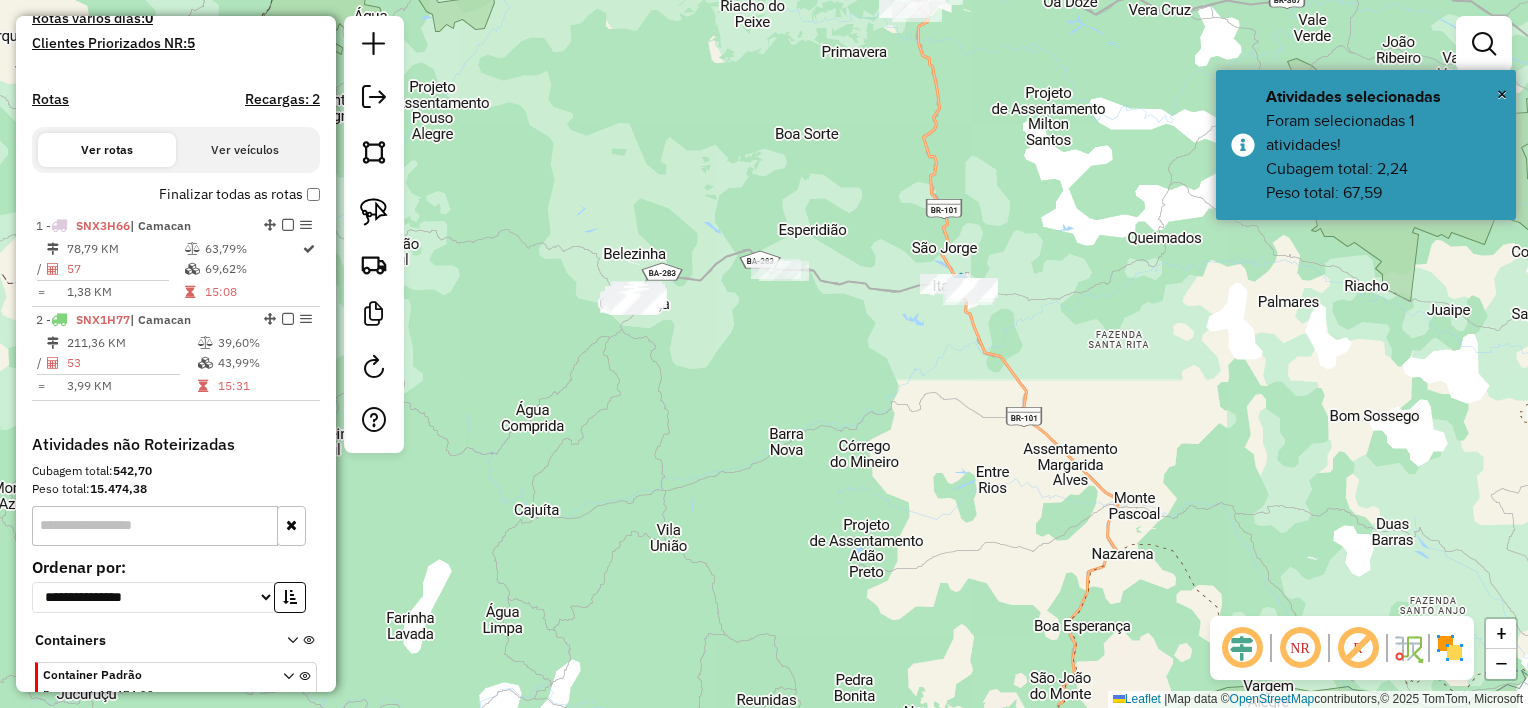 drag, startPoint x: 824, startPoint y: 228, endPoint x: 832, endPoint y: 244, distance: 17.888544 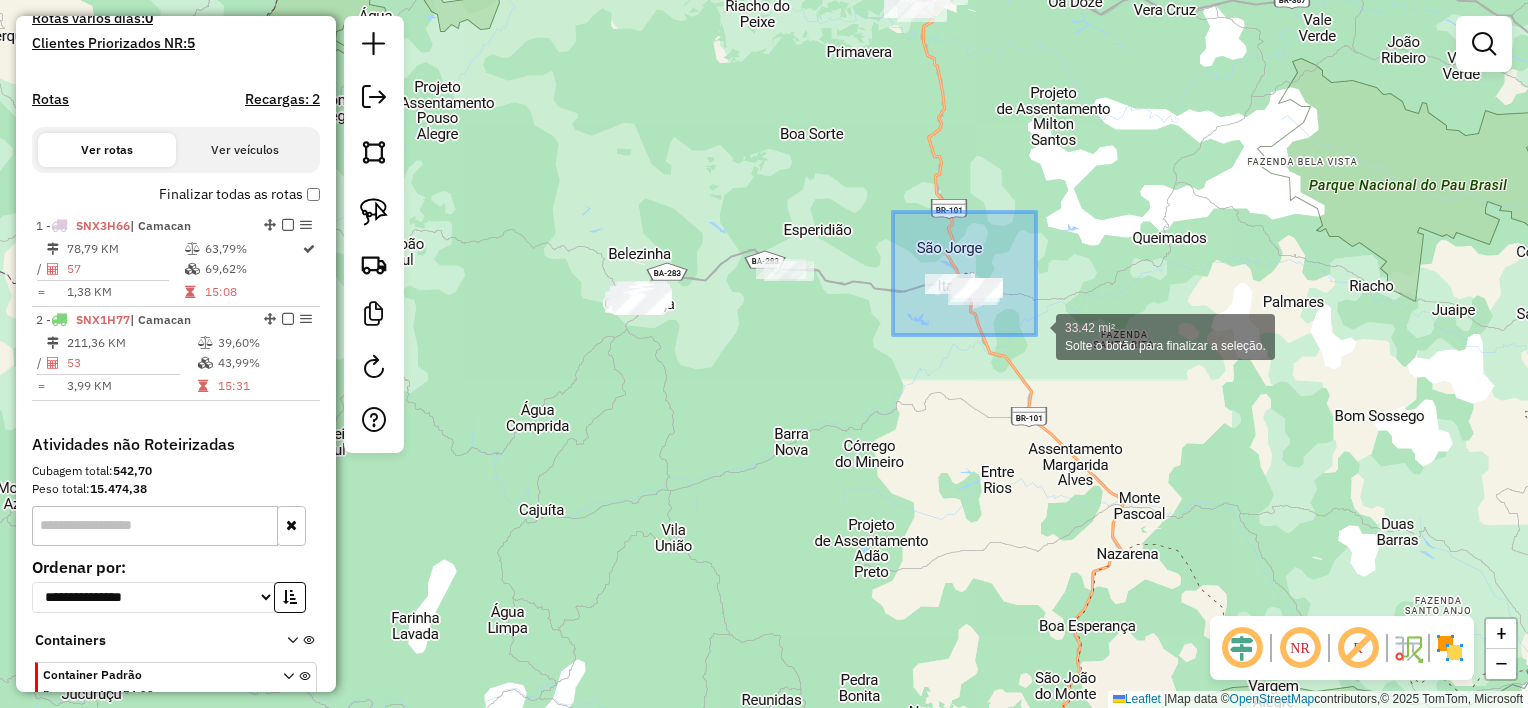 drag, startPoint x: 893, startPoint y: 212, endPoint x: 1047, endPoint y: 352, distance: 208.12497 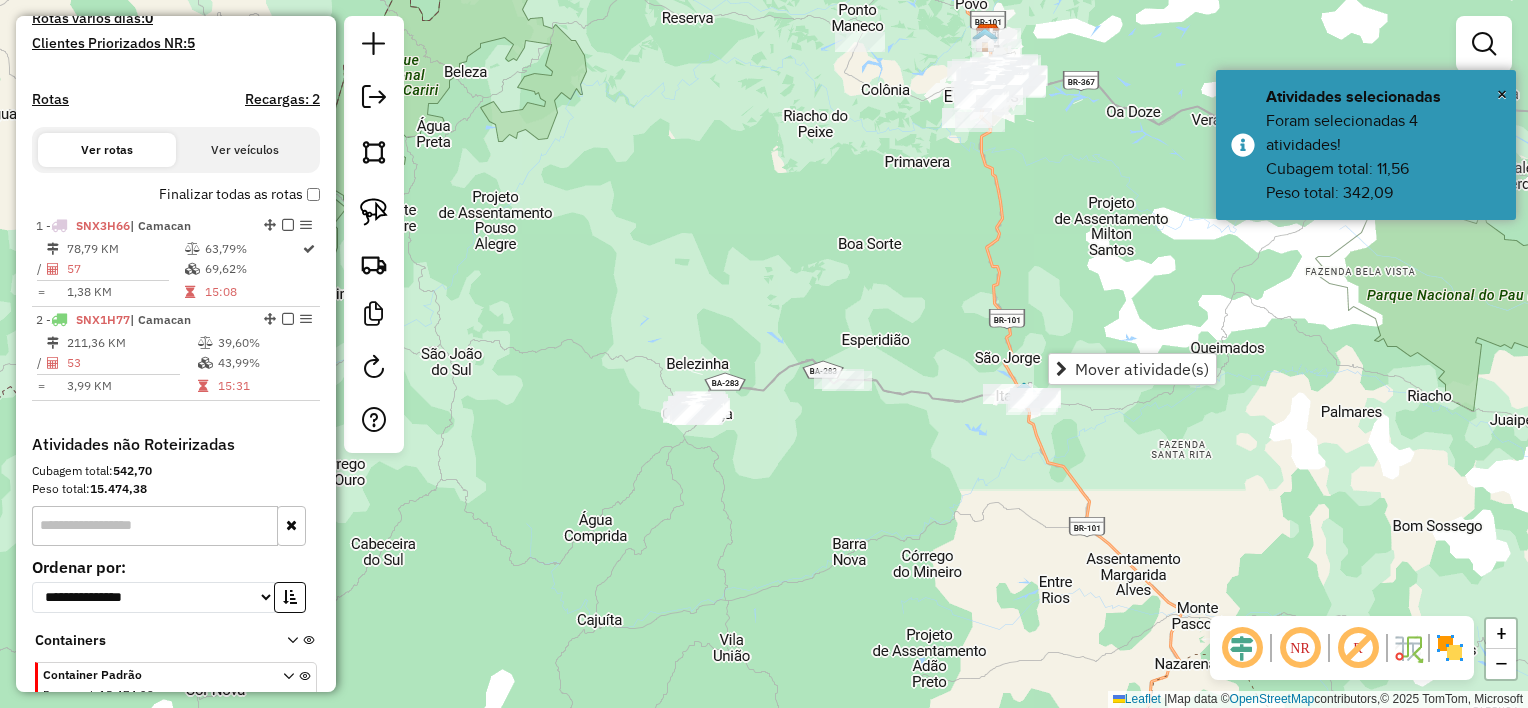 click on "Janela de atendimento Grade de atendimento Capacidade Transportadoras Veículos Cliente Pedidos  Rotas Selecione os dias de semana para filtrar as janelas de atendimento  Seg   Ter   Qua   Qui   Sex   Sáb   Dom  Informe o período da janela de atendimento: De: Até:  Filtrar exatamente a janela do cliente  Considerar janela de atendimento padrão  Selecione os dias de semana para filtrar as grades de atendimento  Seg   Ter   Qua   Qui   Sex   Sáb   Dom   Considerar clientes sem dia de atendimento cadastrado  Clientes fora do dia de atendimento selecionado Filtrar as atividades entre os valores definidos abaixo:  Peso mínimo:   Peso máximo:   Cubagem mínima:   Cubagem máxima:   De:   Até:  Filtrar as atividades entre o tempo de atendimento definido abaixo:  De:   Até:   Considerar capacidade total dos clientes não roteirizados Transportadora: Selecione um ou mais itens Tipo de veículo: Selecione um ou mais itens Veículo: Selecione um ou mais itens Motorista: Selecione um ou mais itens Nome: Rótulo:" 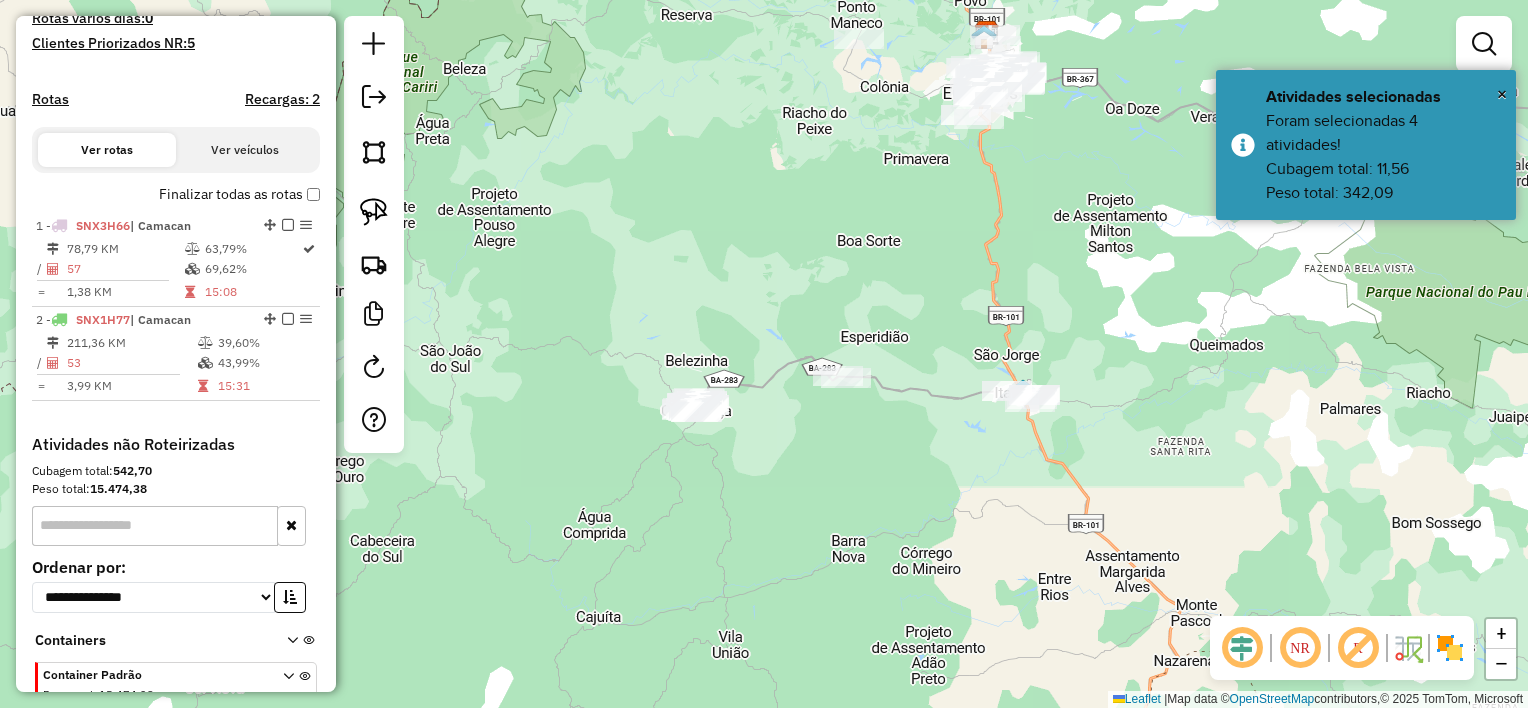 drag, startPoint x: 873, startPoint y: 347, endPoint x: 877, endPoint y: 360, distance: 13.601471 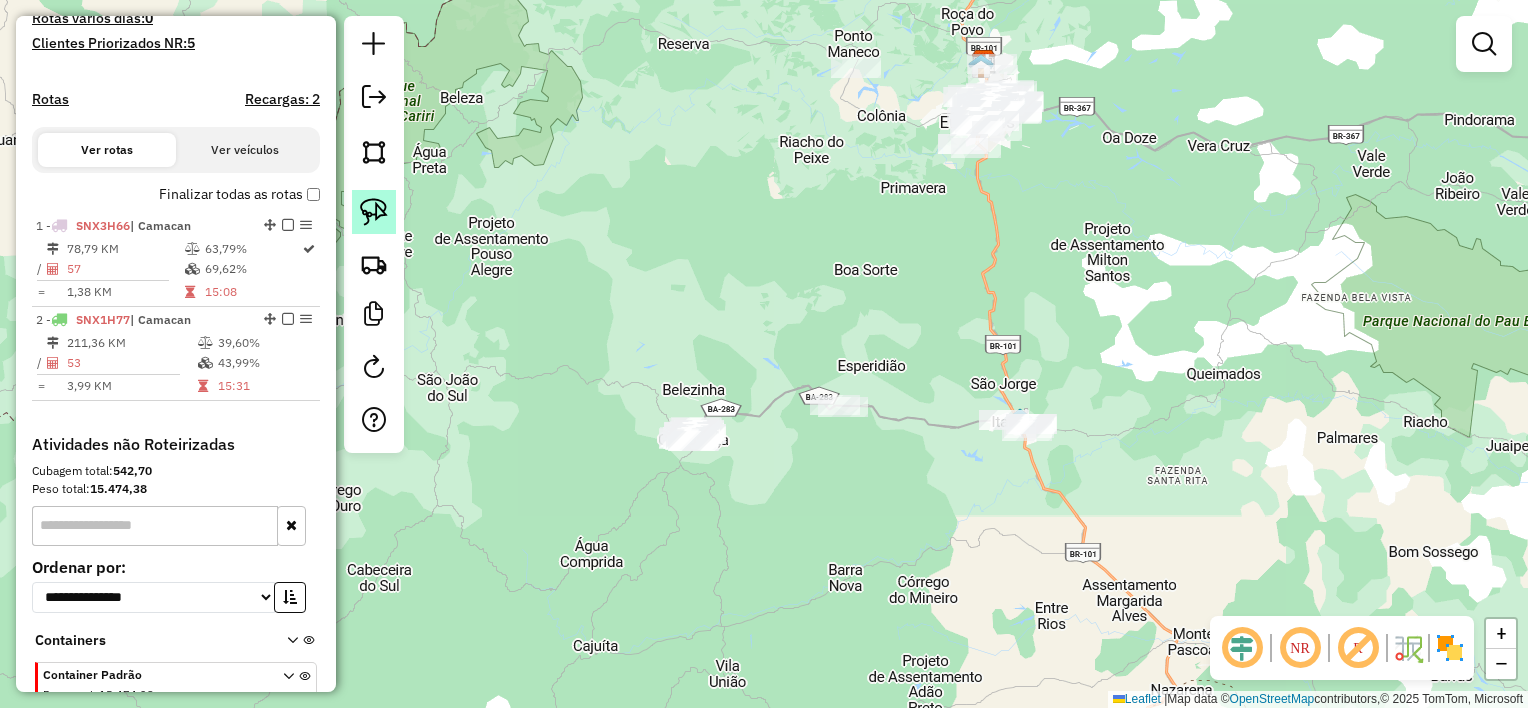 drag, startPoint x: 376, startPoint y: 205, endPoint x: 500, endPoint y: 296, distance: 153.80832 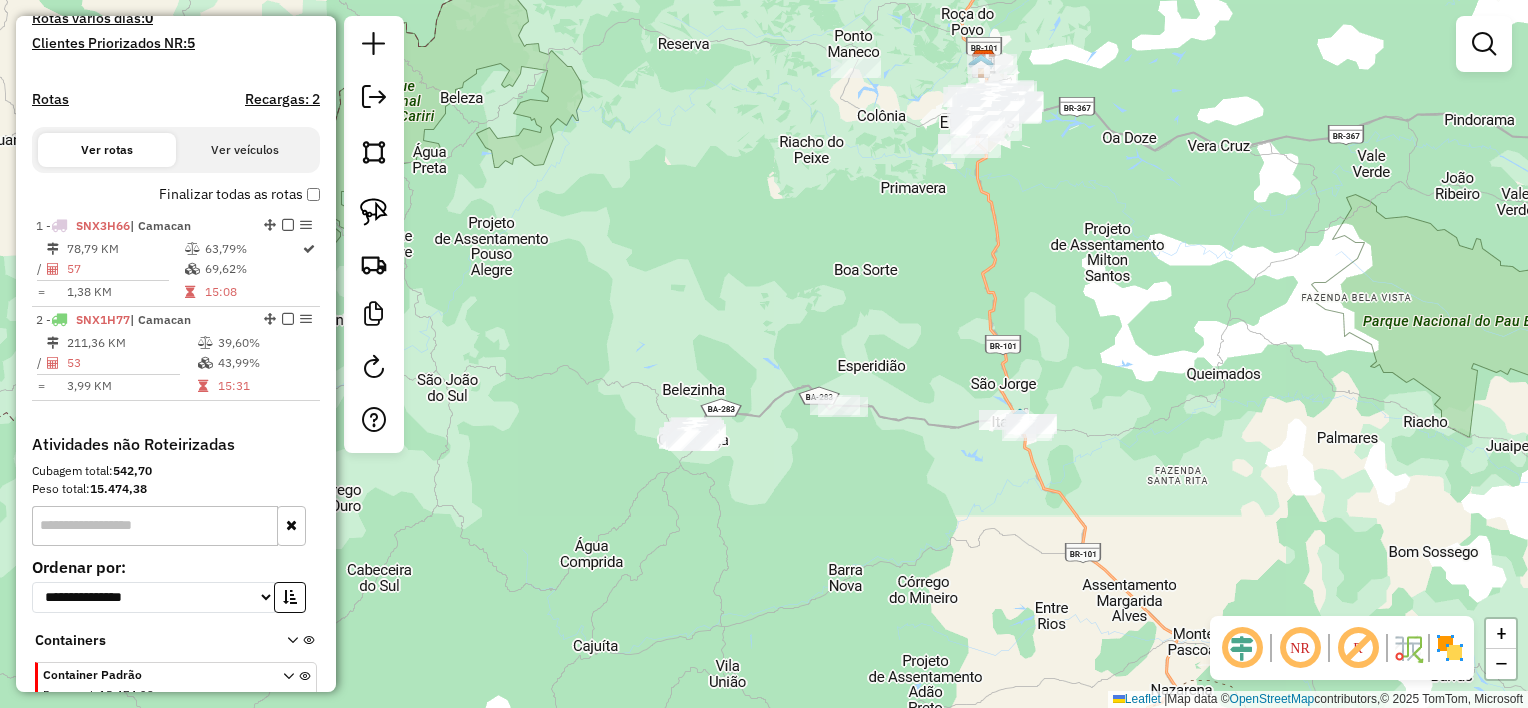 click 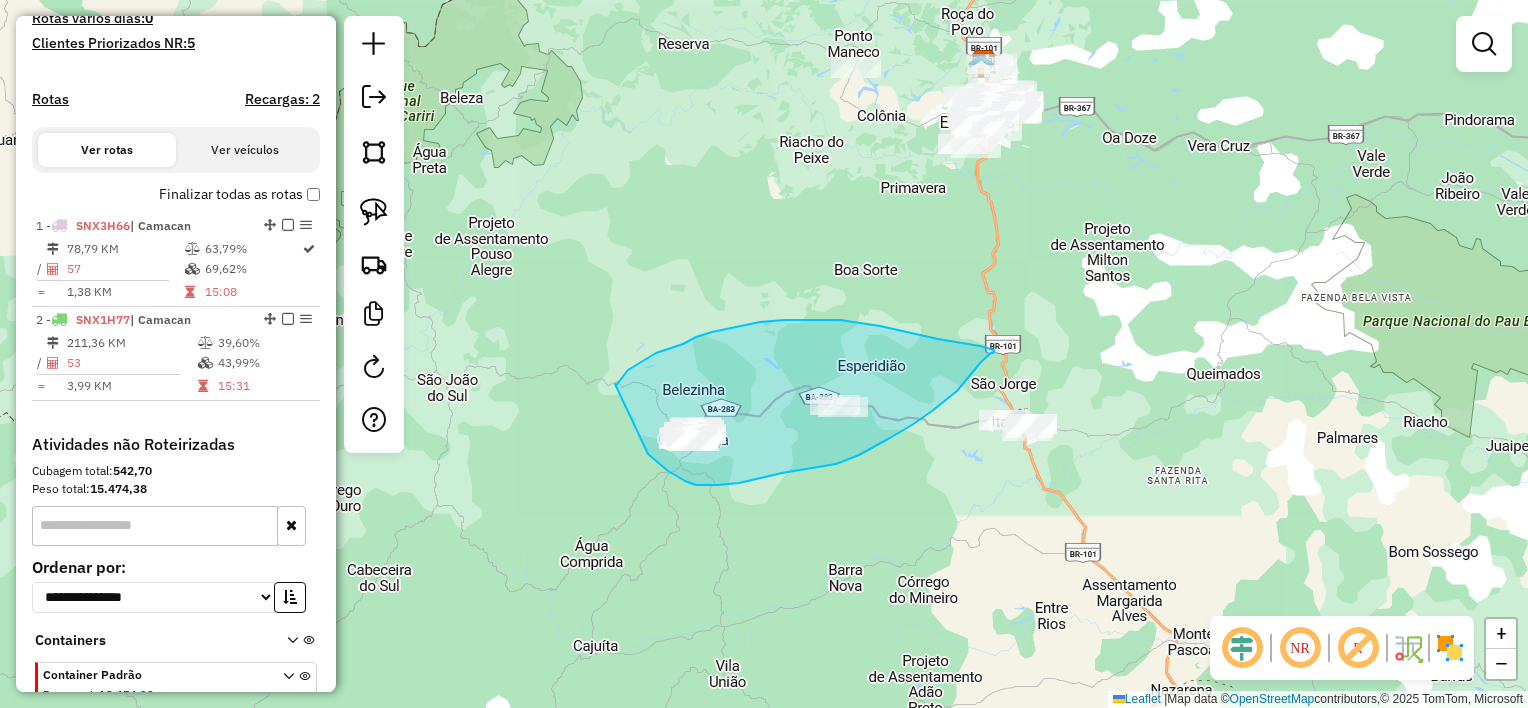 drag, startPoint x: 615, startPoint y: 384, endPoint x: 632, endPoint y: 418, distance: 38.013157 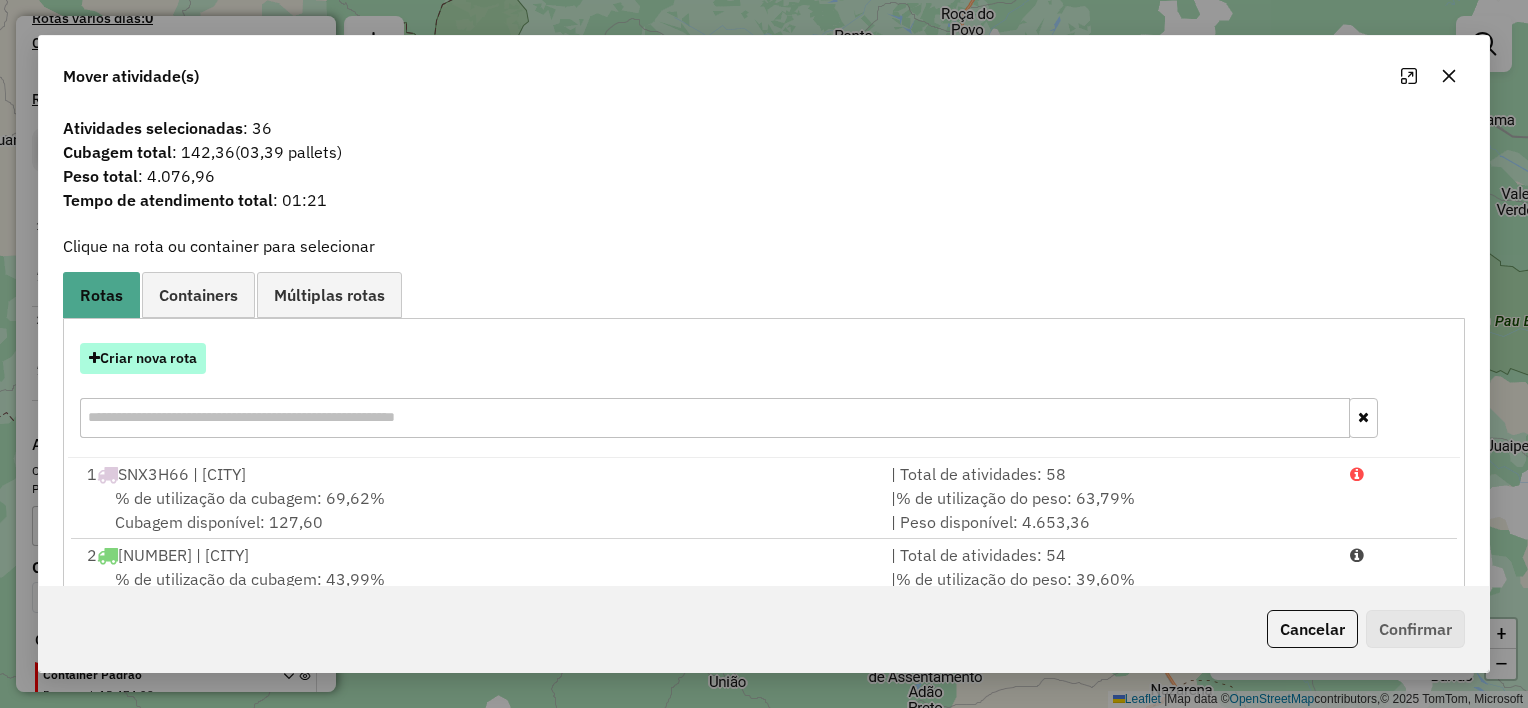 click on "Criar nova rota" at bounding box center (143, 358) 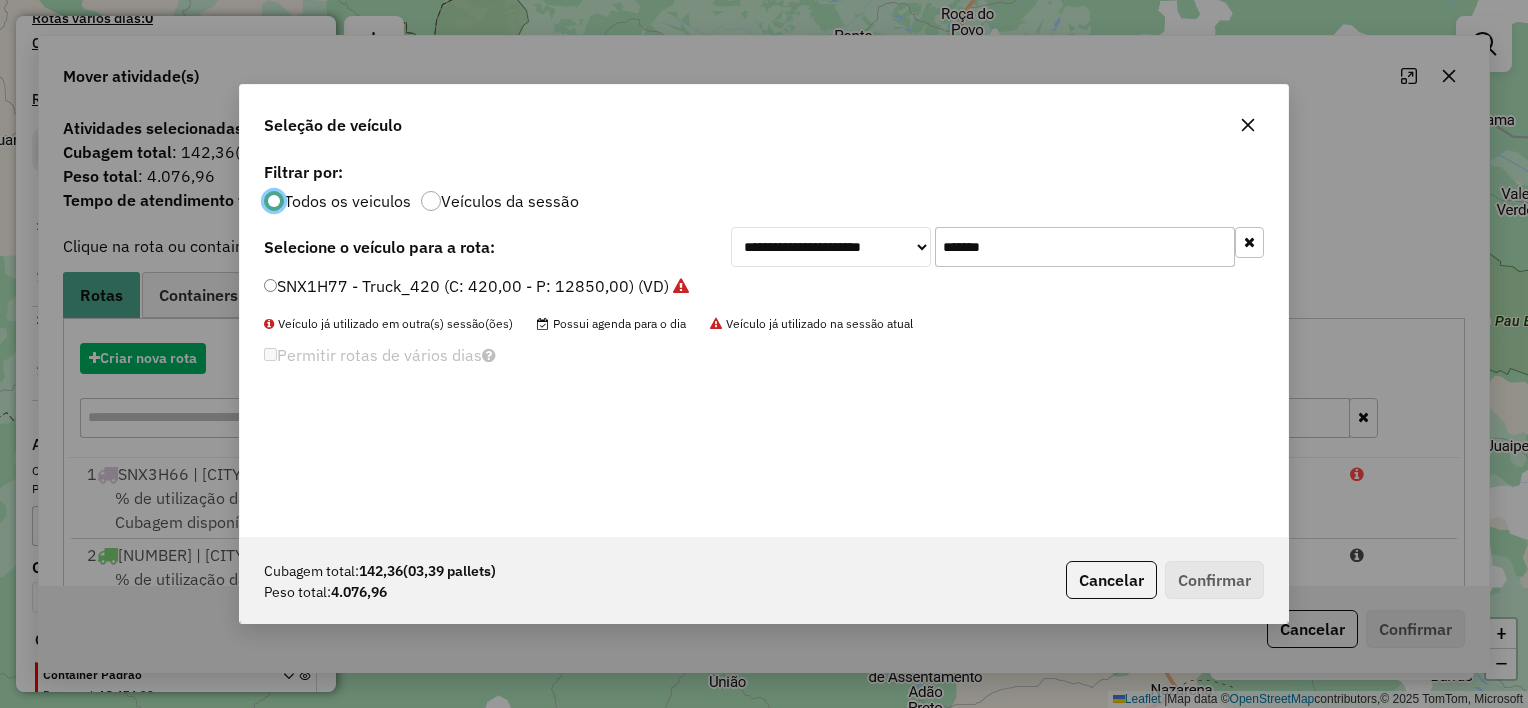 scroll, scrollTop: 10, scrollLeft: 6, axis: both 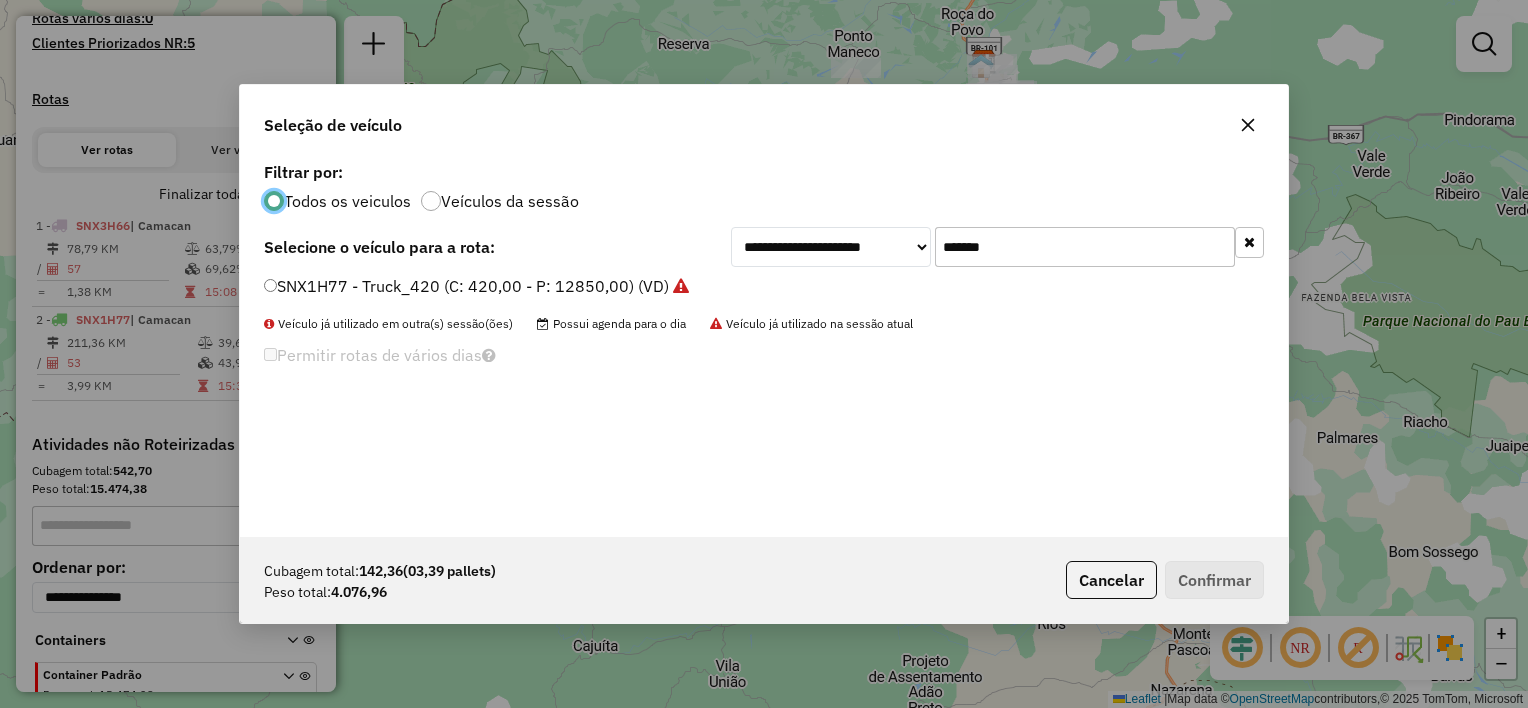 click on "*******" 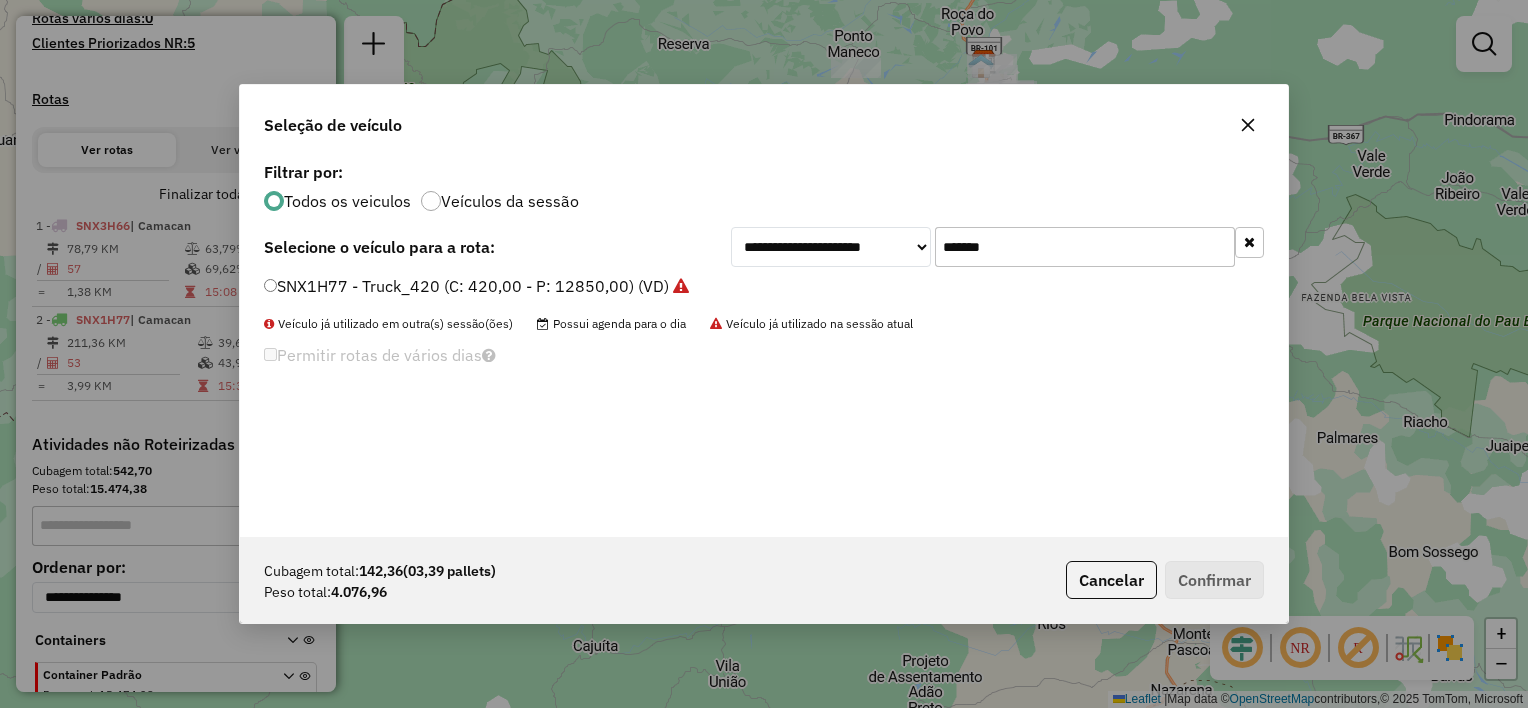 click on "*******" 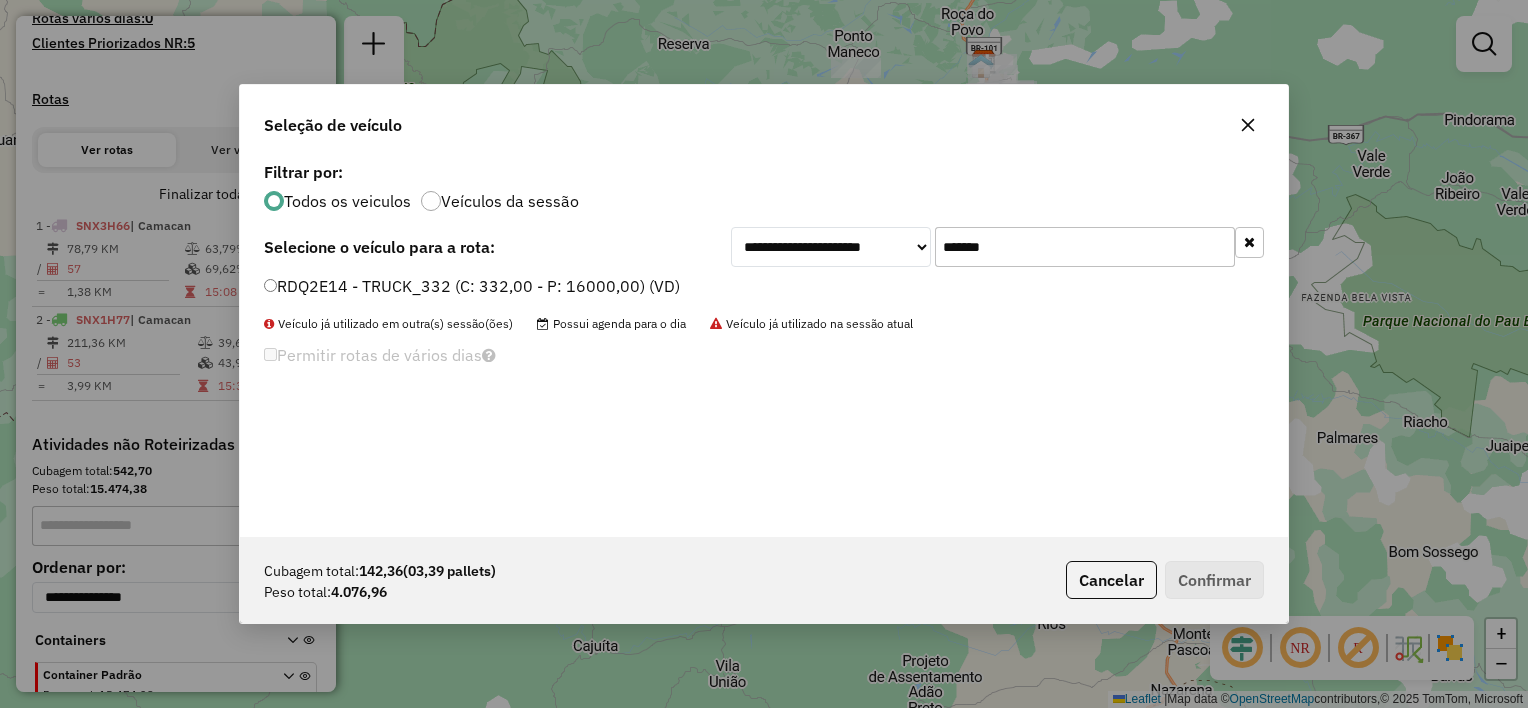 type on "*******" 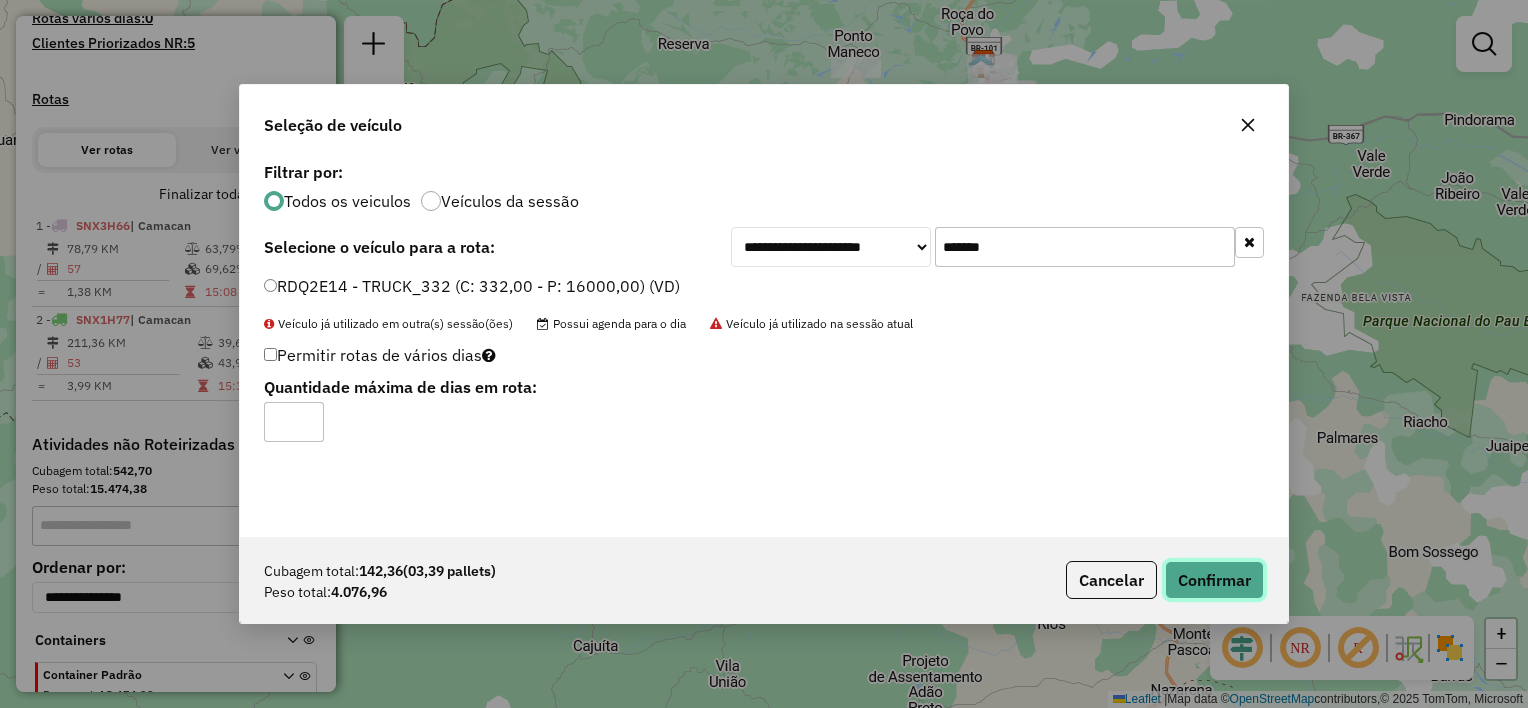 click on "Confirmar" 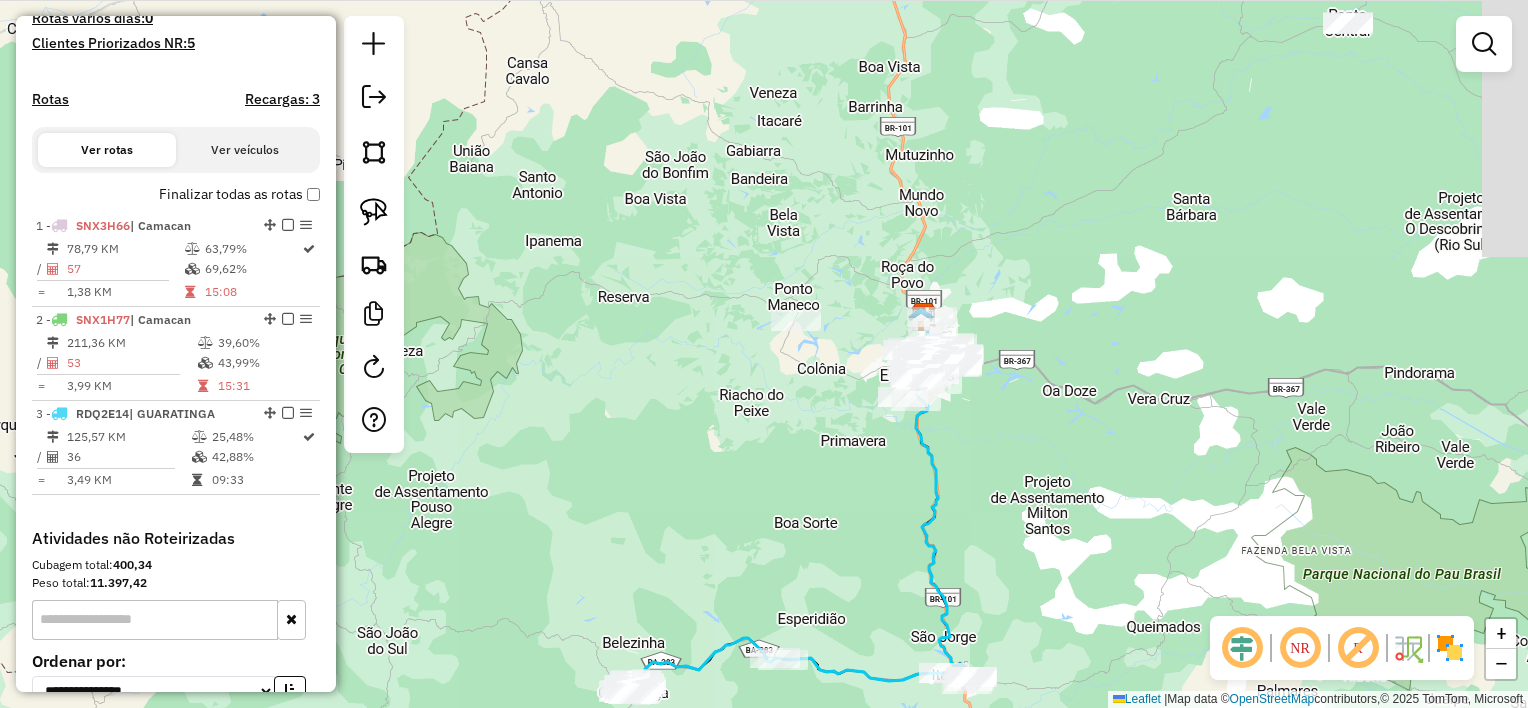 drag, startPoint x: 812, startPoint y: 478, endPoint x: 781, endPoint y: 561, distance: 88.60023 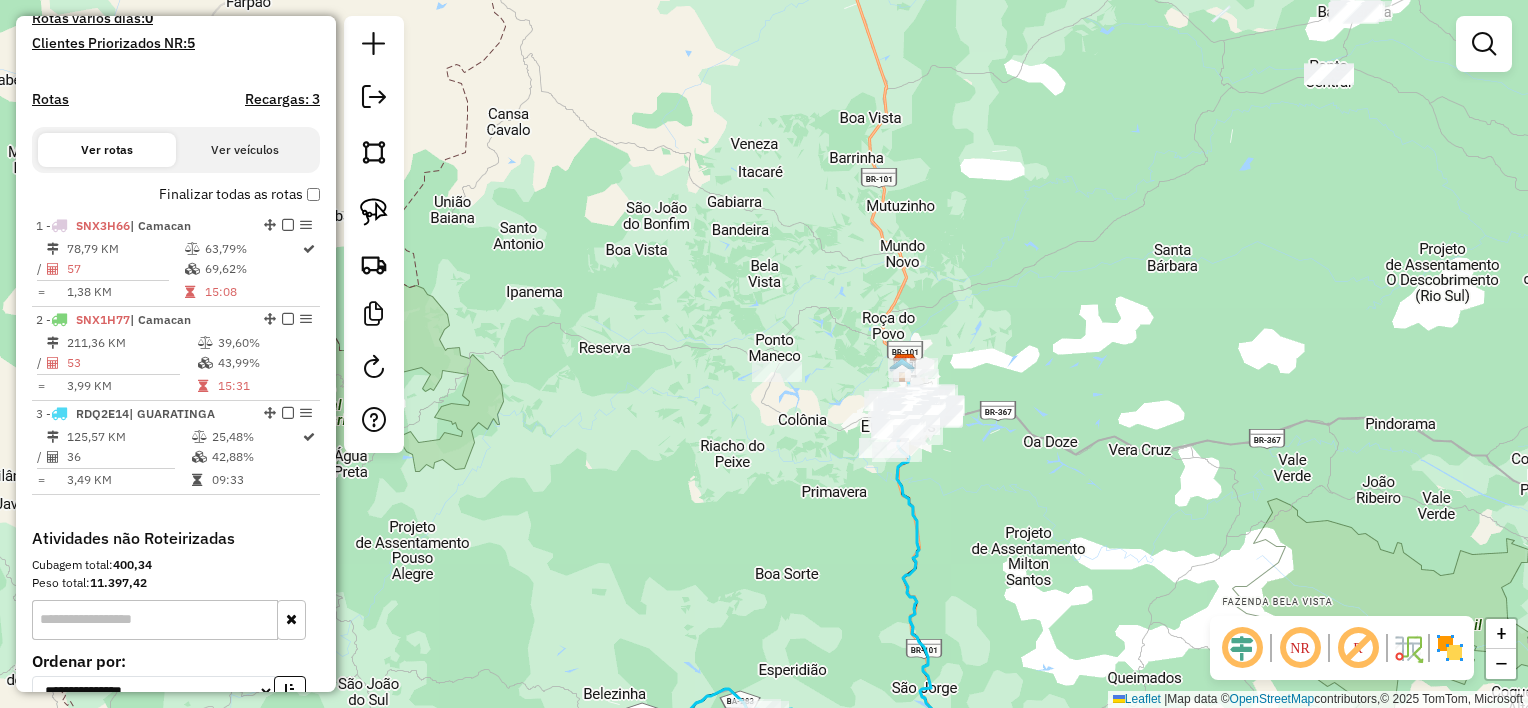 drag, startPoint x: 852, startPoint y: 456, endPoint x: 843, endPoint y: 506, distance: 50.803543 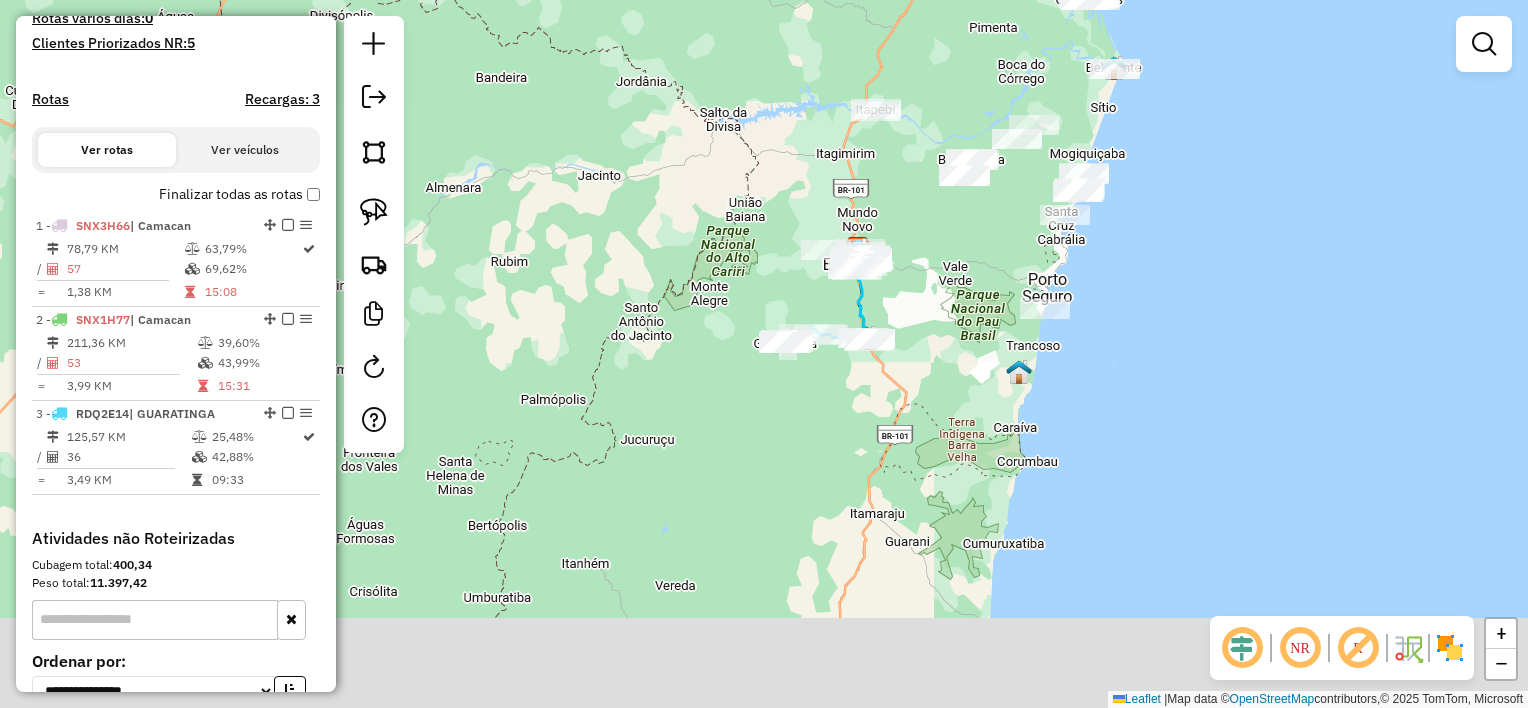 drag, startPoint x: 917, startPoint y: 341, endPoint x: 915, endPoint y: 277, distance: 64.03124 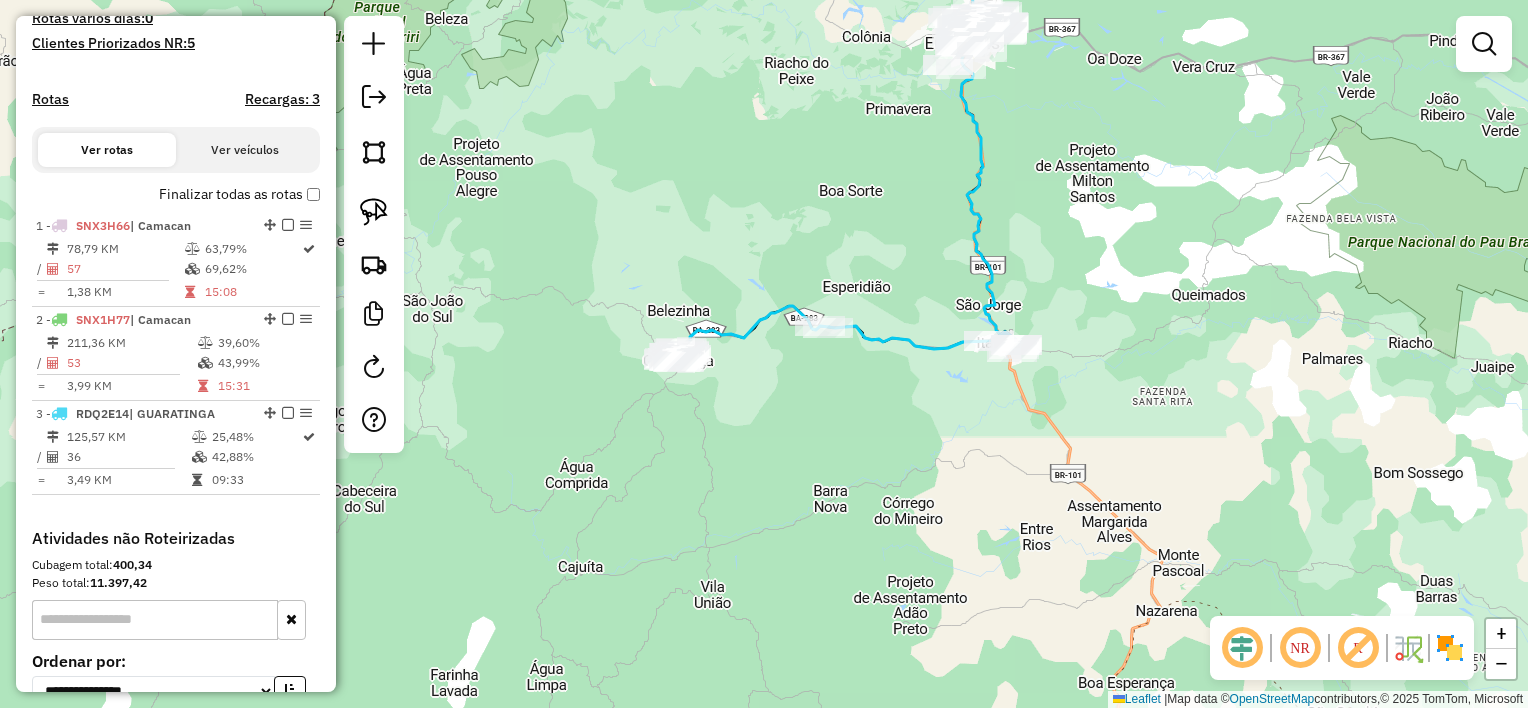 drag, startPoint x: 668, startPoint y: 436, endPoint x: 920, endPoint y: 449, distance: 252.3351 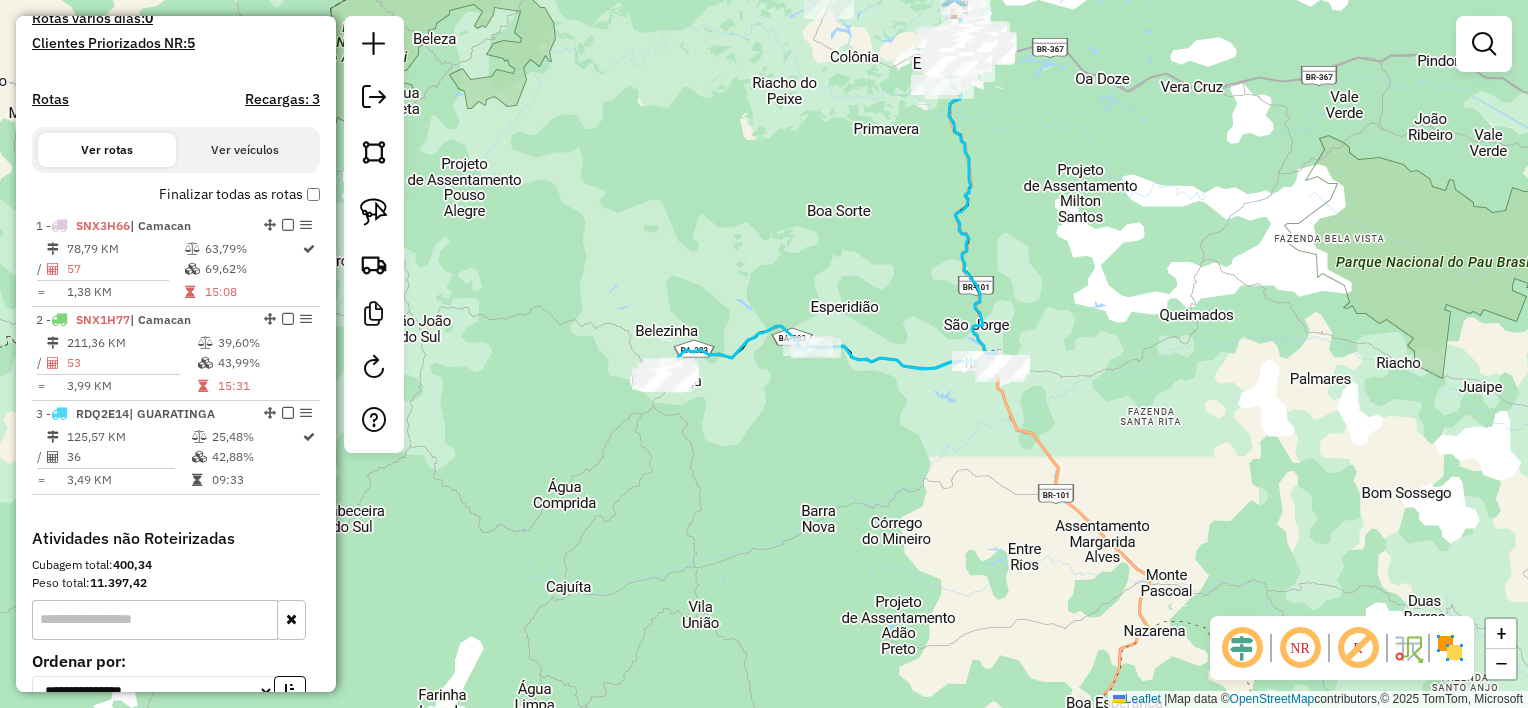 drag, startPoint x: 891, startPoint y: 457, endPoint x: 835, endPoint y: 457, distance: 56 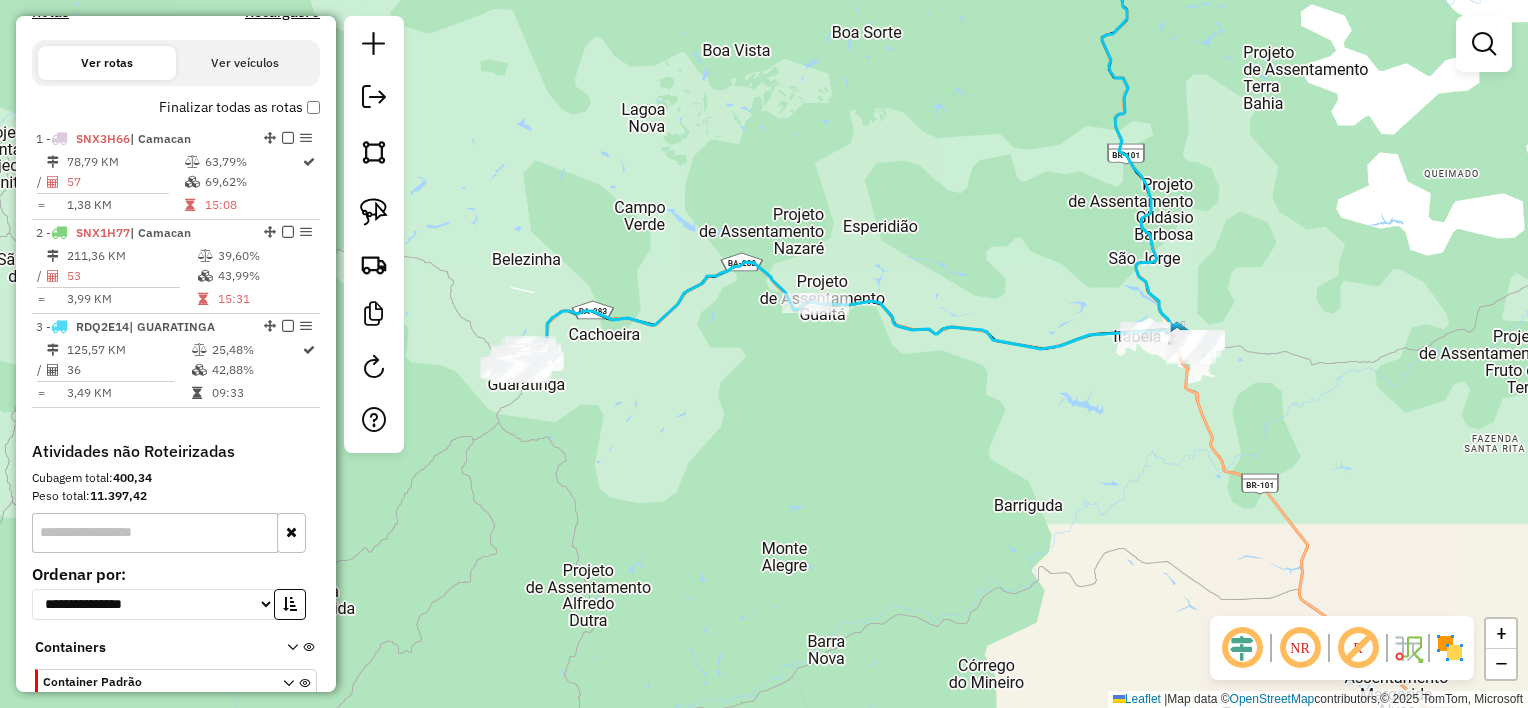 scroll, scrollTop: 653, scrollLeft: 0, axis: vertical 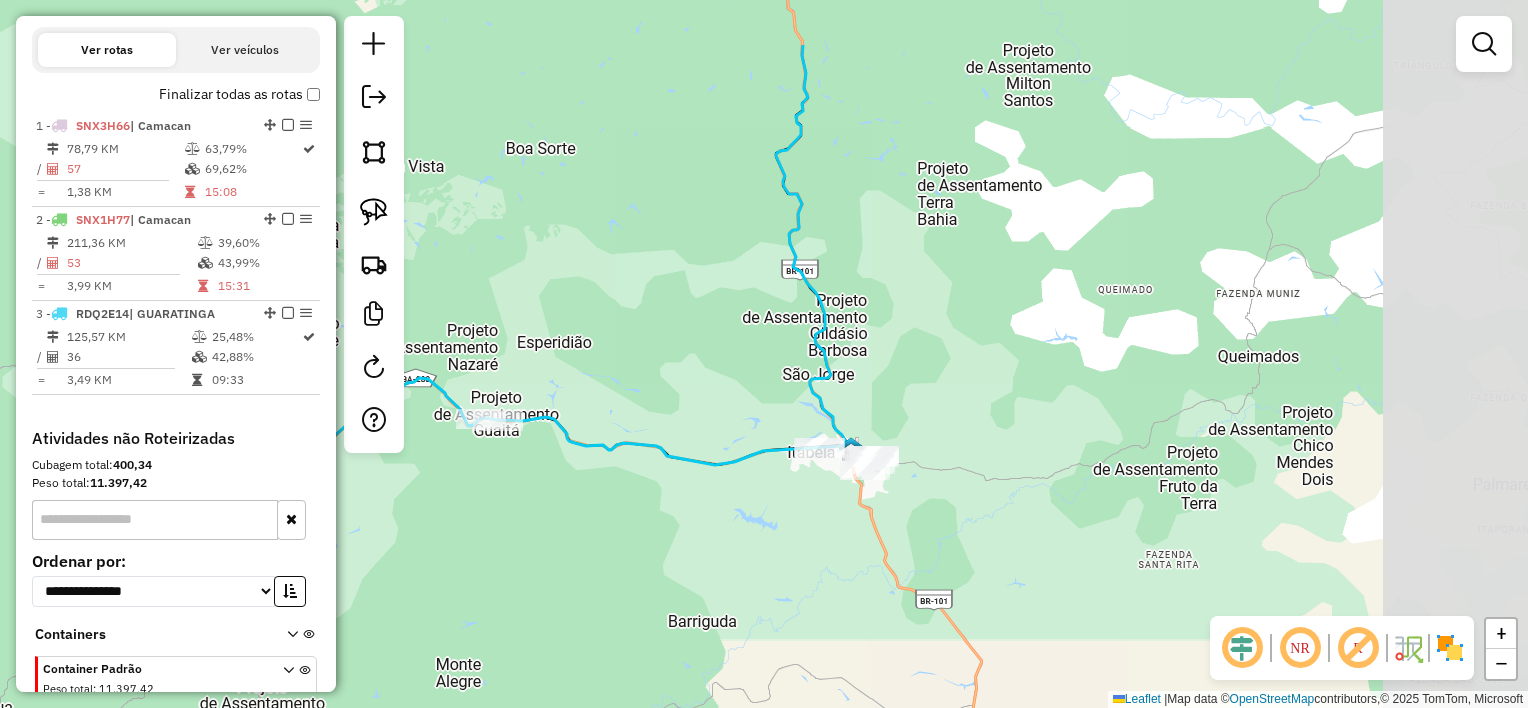 drag, startPoint x: 922, startPoint y: 348, endPoint x: 828, endPoint y: 341, distance: 94.26028 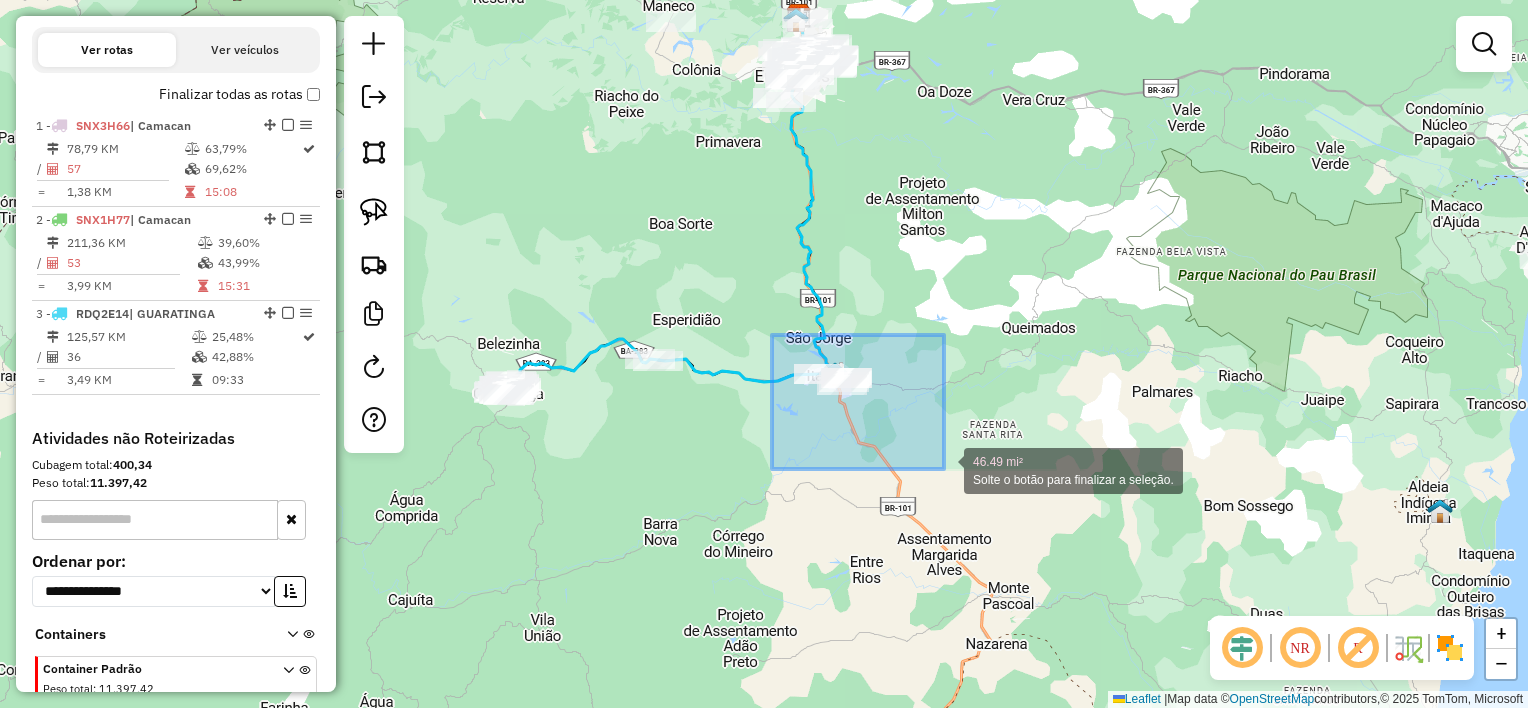 drag, startPoint x: 791, startPoint y: 348, endPoint x: 944, endPoint y: 469, distance: 195.06409 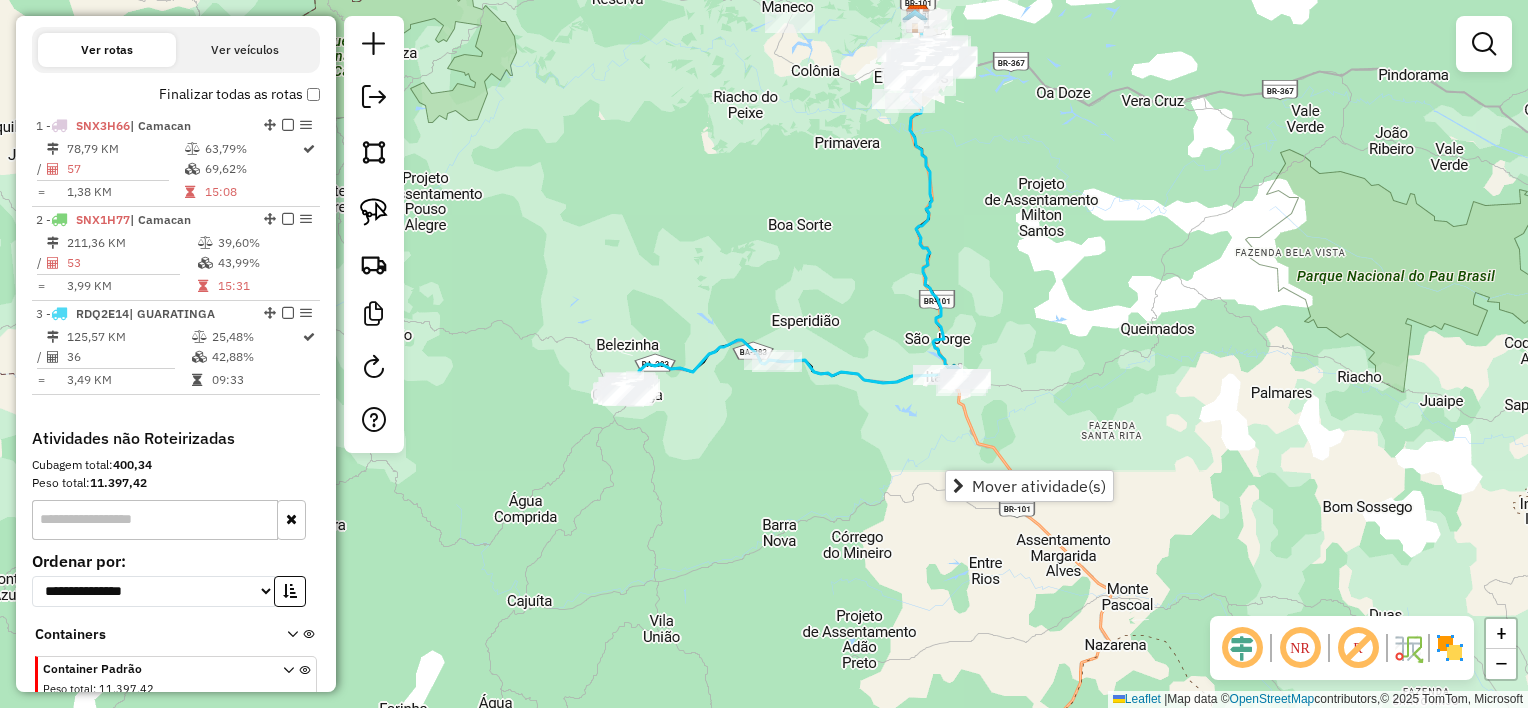 drag, startPoint x: 903, startPoint y: 287, endPoint x: 987, endPoint y: 321, distance: 90.62009 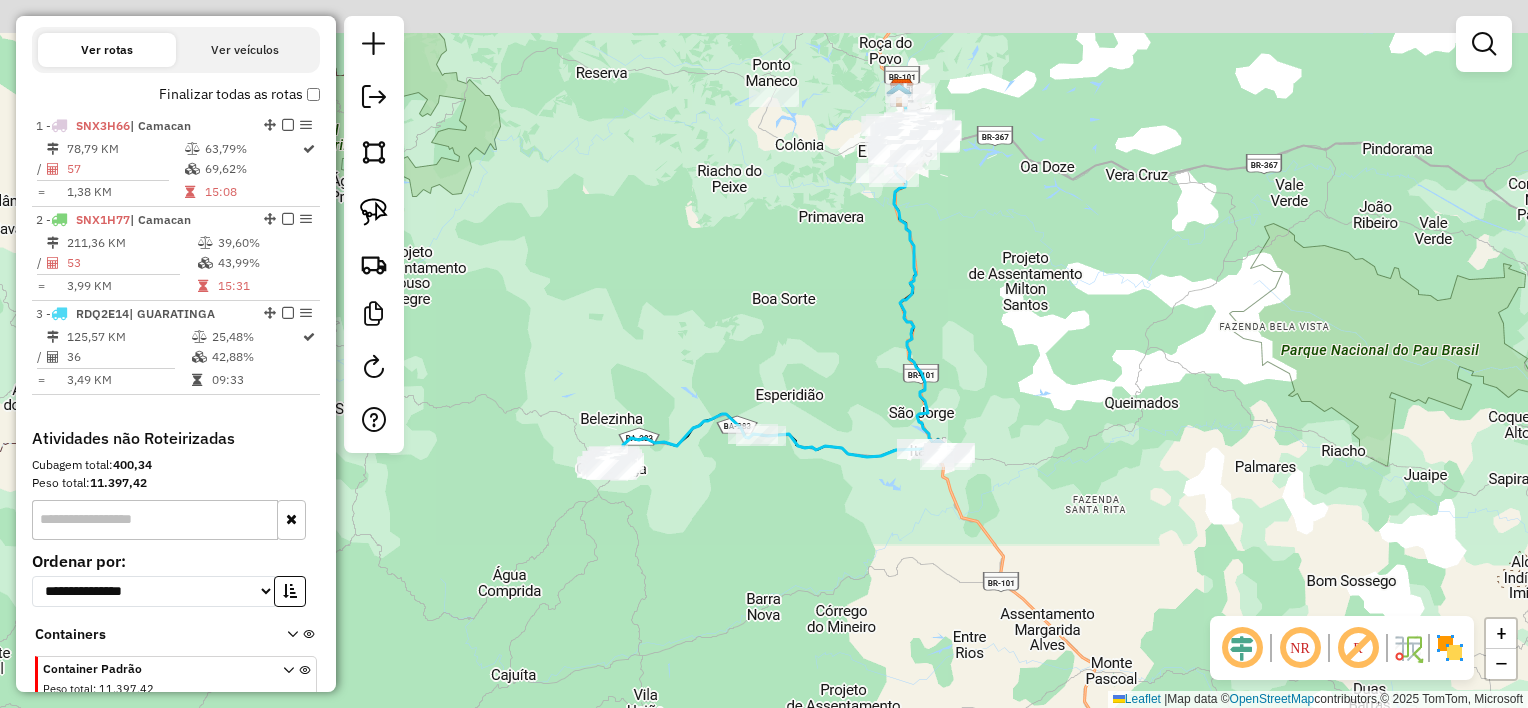 drag, startPoint x: 864, startPoint y: 232, endPoint x: 836, endPoint y: 333, distance: 104.80935 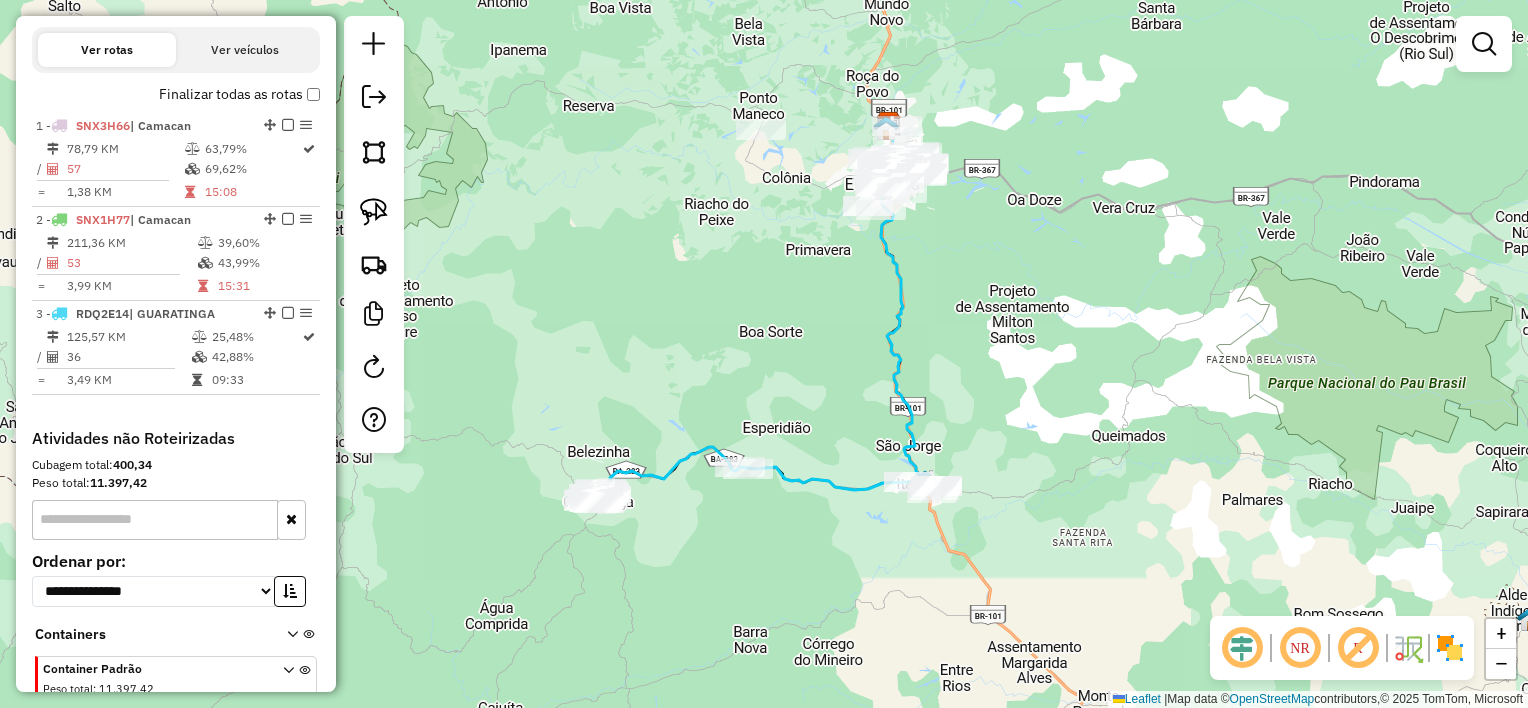 drag, startPoint x: 932, startPoint y: 393, endPoint x: 929, endPoint y: 424, distance: 31.144823 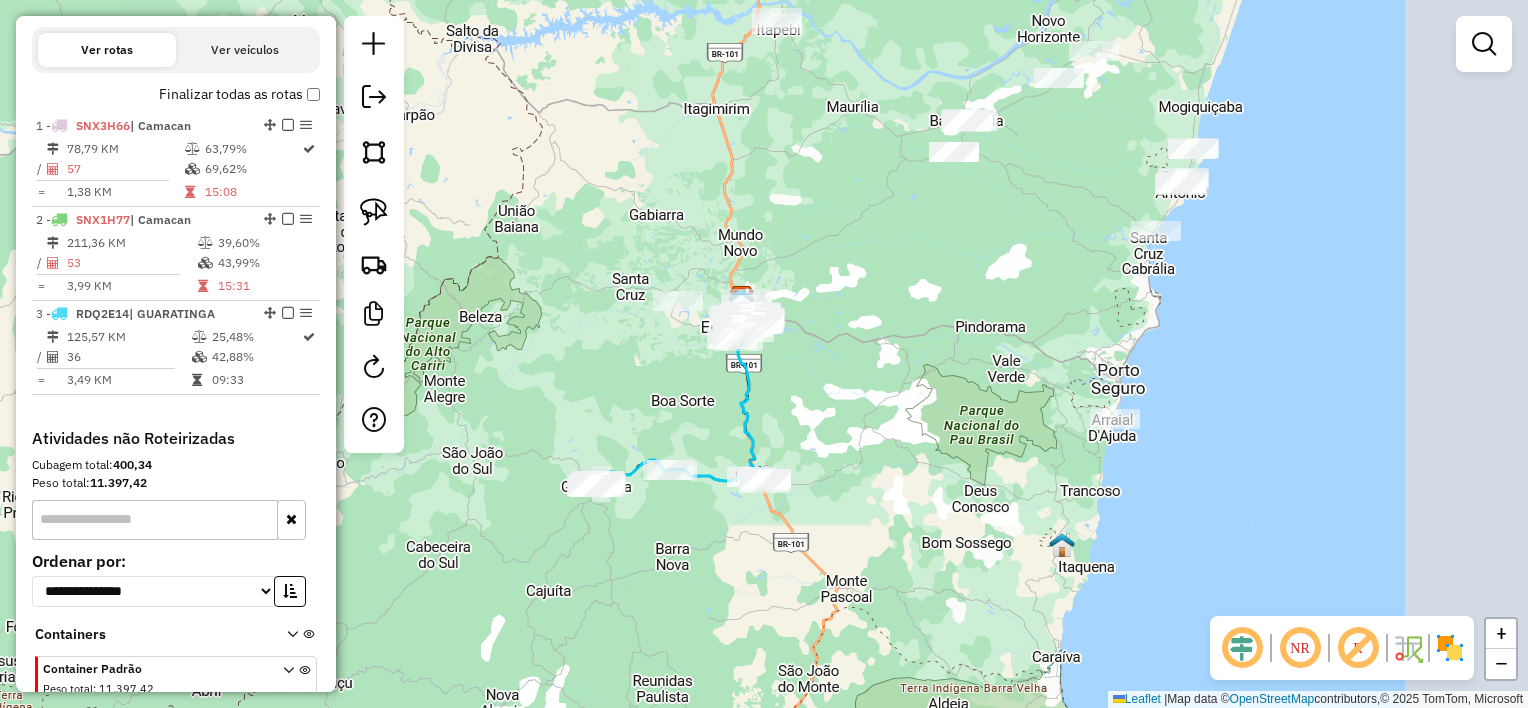 drag, startPoint x: 1008, startPoint y: 491, endPoint x: 867, endPoint y: 364, distance: 189.76302 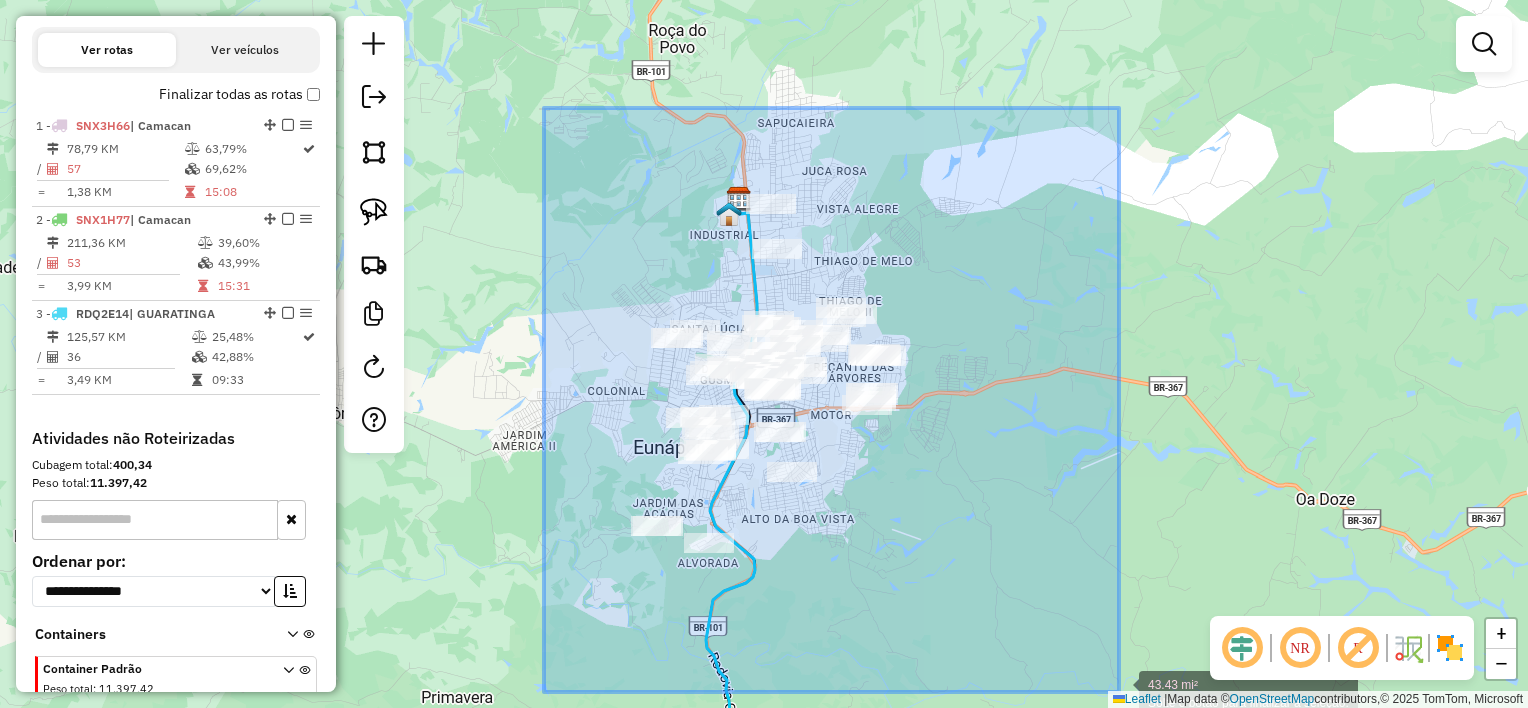 drag, startPoint x: 544, startPoint y: 108, endPoint x: 1119, endPoint y: 692, distance: 819.56146 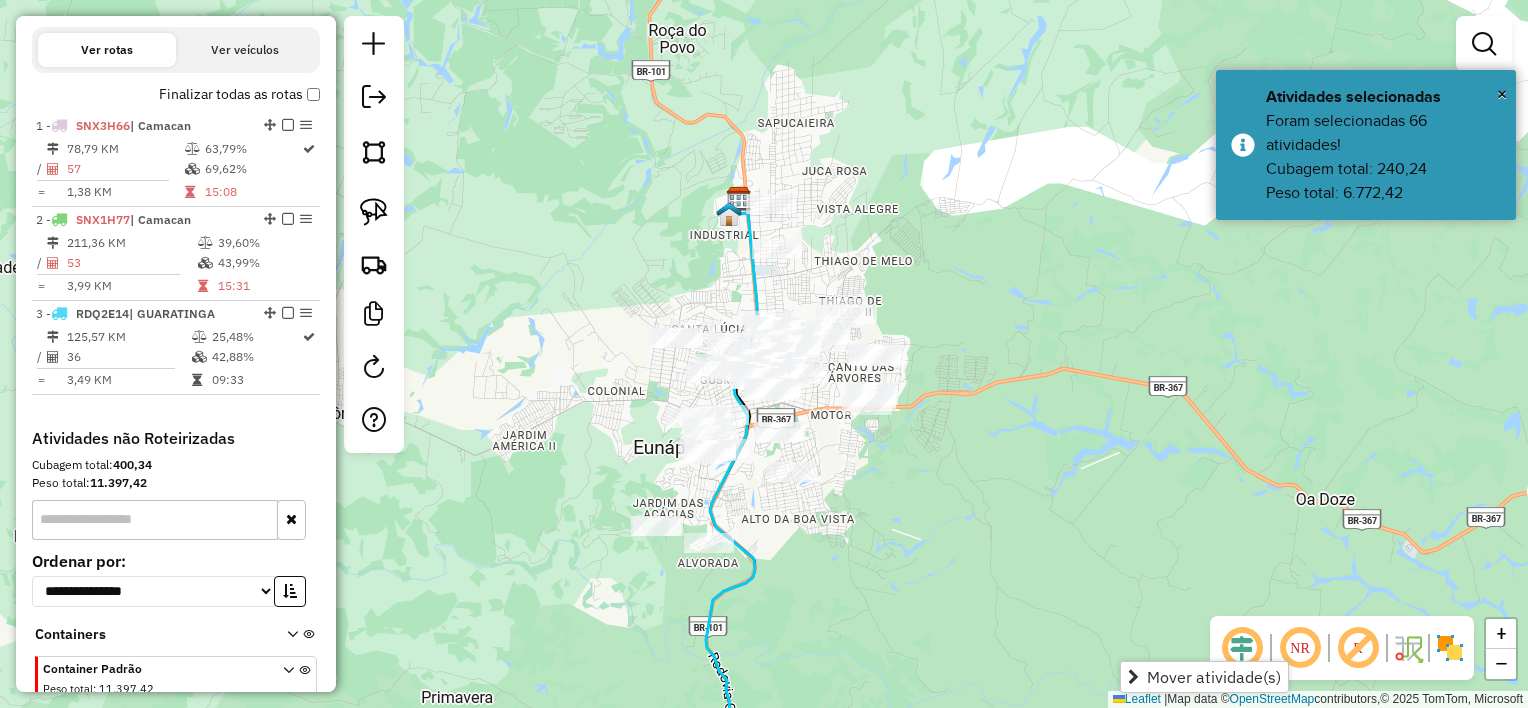 click on "Janela de atendimento Grade de atendimento Capacidade Transportadoras Veículos Cliente Pedidos  Rotas Selecione os dias de semana para filtrar as janelas de atendimento  Seg   Ter   Qua   Qui   Sex   Sáb   Dom  Informe o período da janela de atendimento: De: Até:  Filtrar exatamente a janela do cliente  Considerar janela de atendimento padrão  Selecione os dias de semana para filtrar as grades de atendimento  Seg   Ter   Qua   Qui   Sex   Sáb   Dom   Considerar clientes sem dia de atendimento cadastrado  Clientes fora do dia de atendimento selecionado Filtrar as atividades entre os valores definidos abaixo:  Peso mínimo:   Peso máximo:   Cubagem mínima:   Cubagem máxima:   De:   Até:  Filtrar as atividades entre o tempo de atendimento definido abaixo:  De:   Até:   Considerar capacidade total dos clientes não roteirizados Transportadora: Selecione um ou mais itens Tipo de veículo: Selecione um ou mais itens Veículo: Selecione um ou mais itens Motorista: Selecione um ou mais itens Nome: Rótulo:" 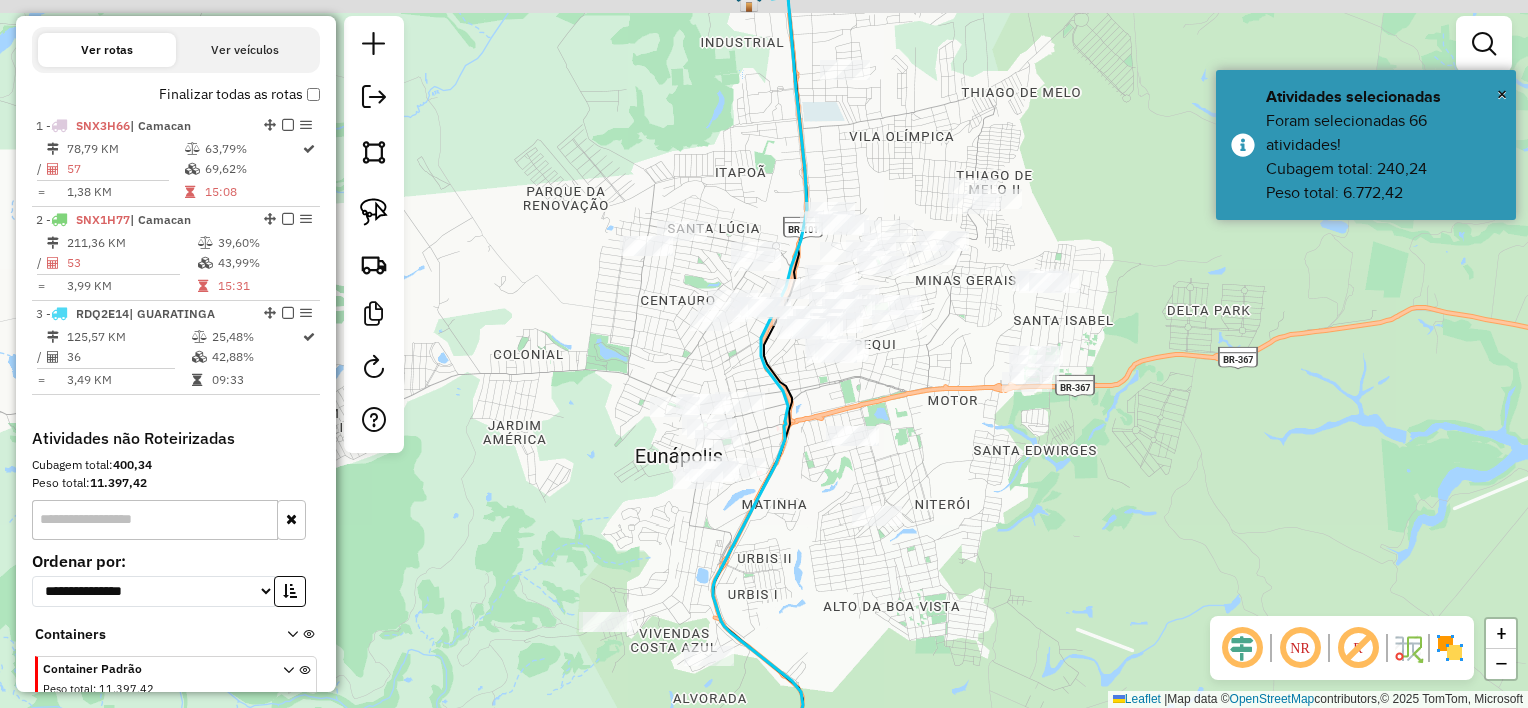 drag, startPoint x: 800, startPoint y: 448, endPoint x: 1075, endPoint y: 463, distance: 275.40878 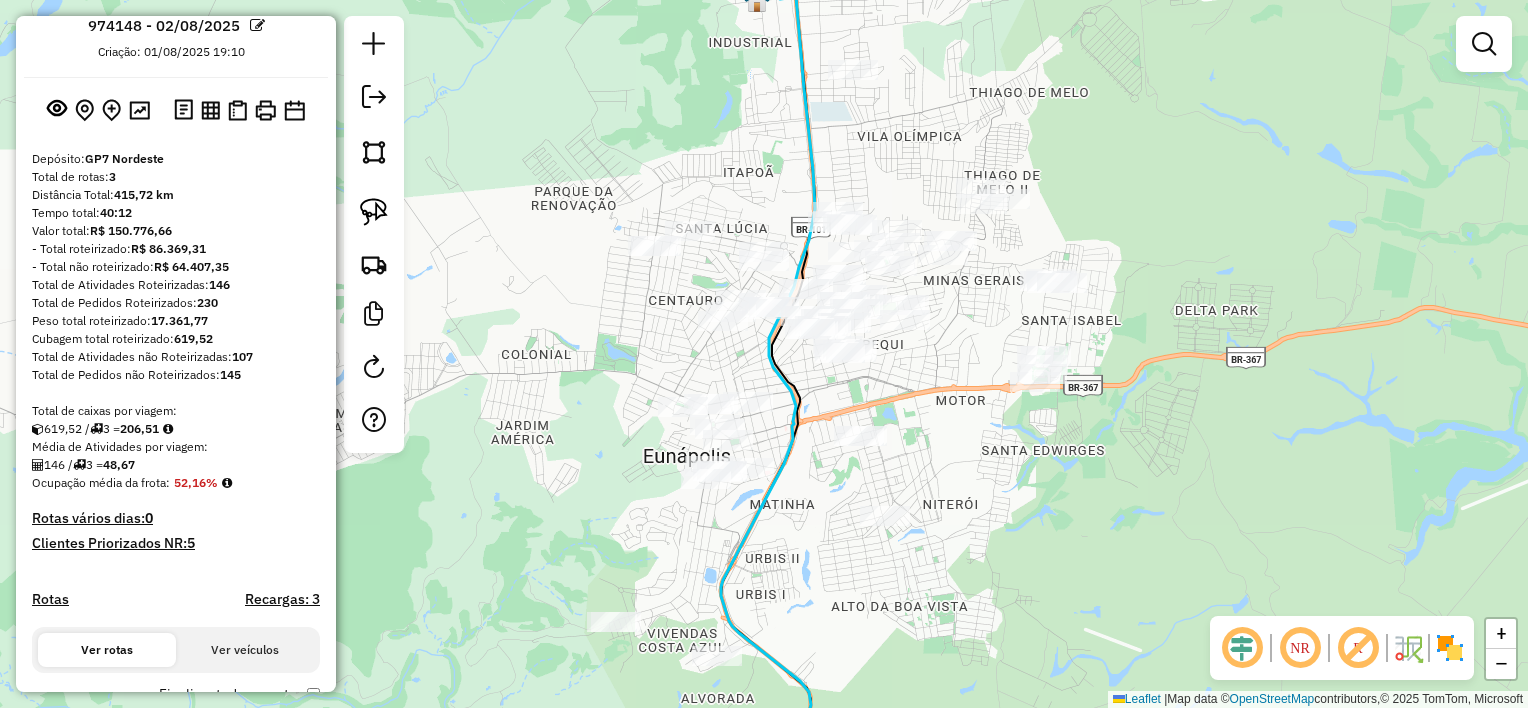 scroll, scrollTop: 253, scrollLeft: 0, axis: vertical 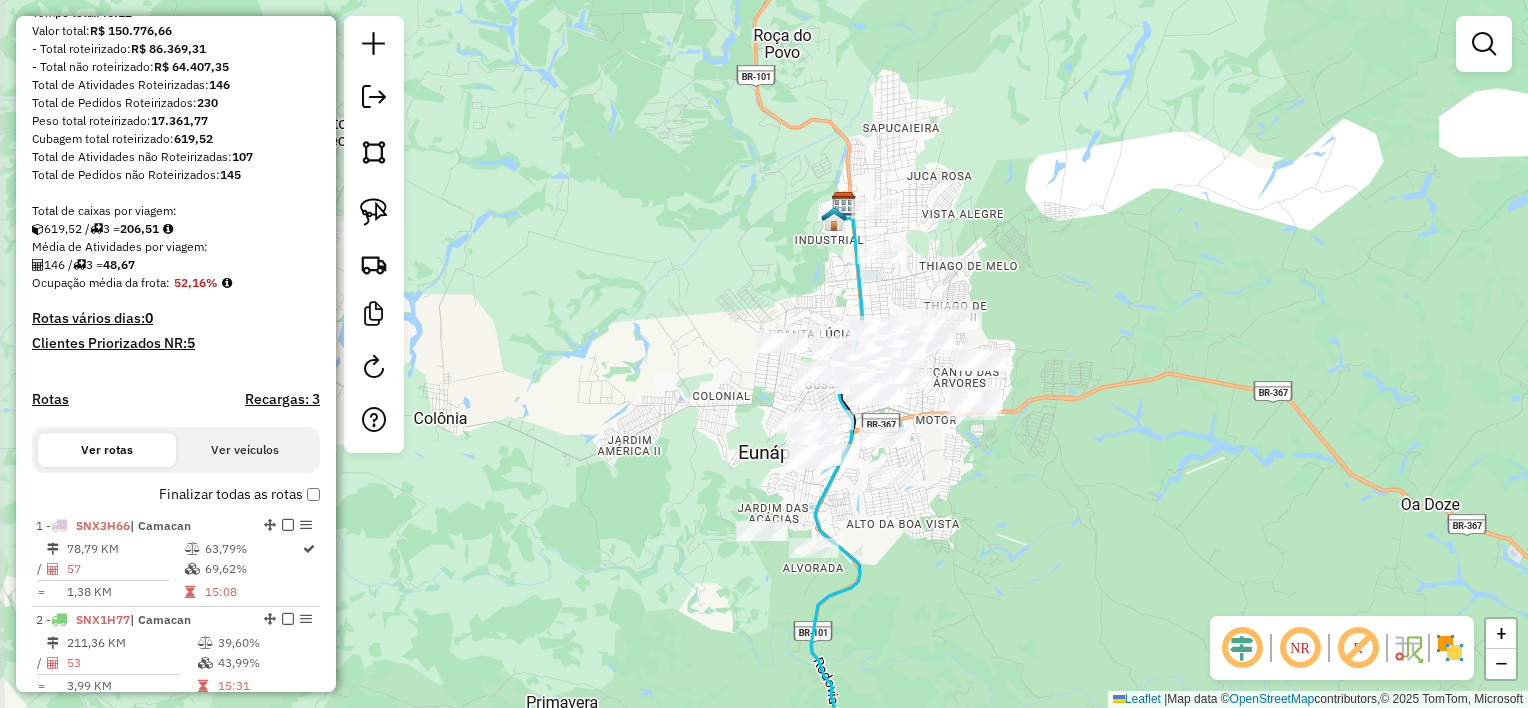 drag, startPoint x: 995, startPoint y: 481, endPoint x: 920, endPoint y: 427, distance: 92.417534 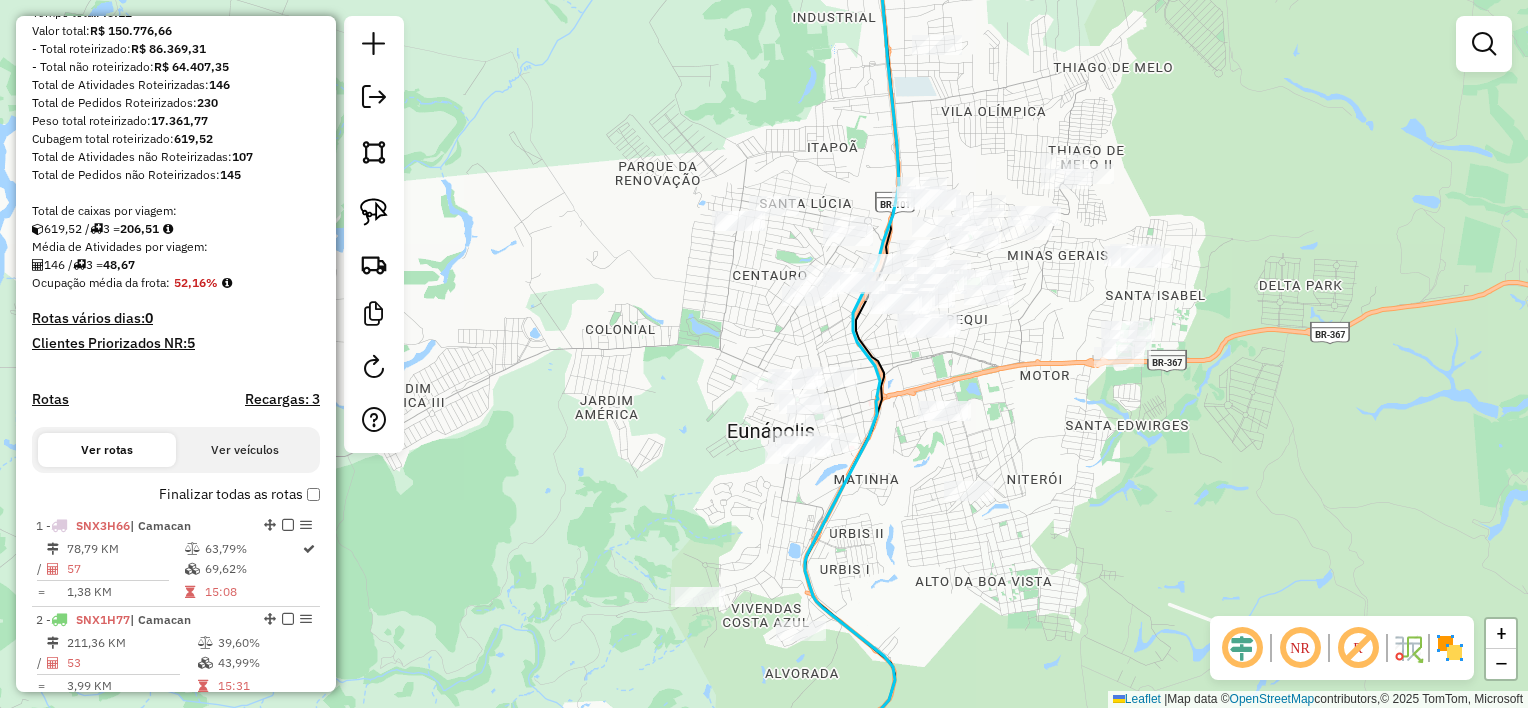 drag, startPoint x: 944, startPoint y: 424, endPoint x: 1019, endPoint y: 429, distance: 75.16648 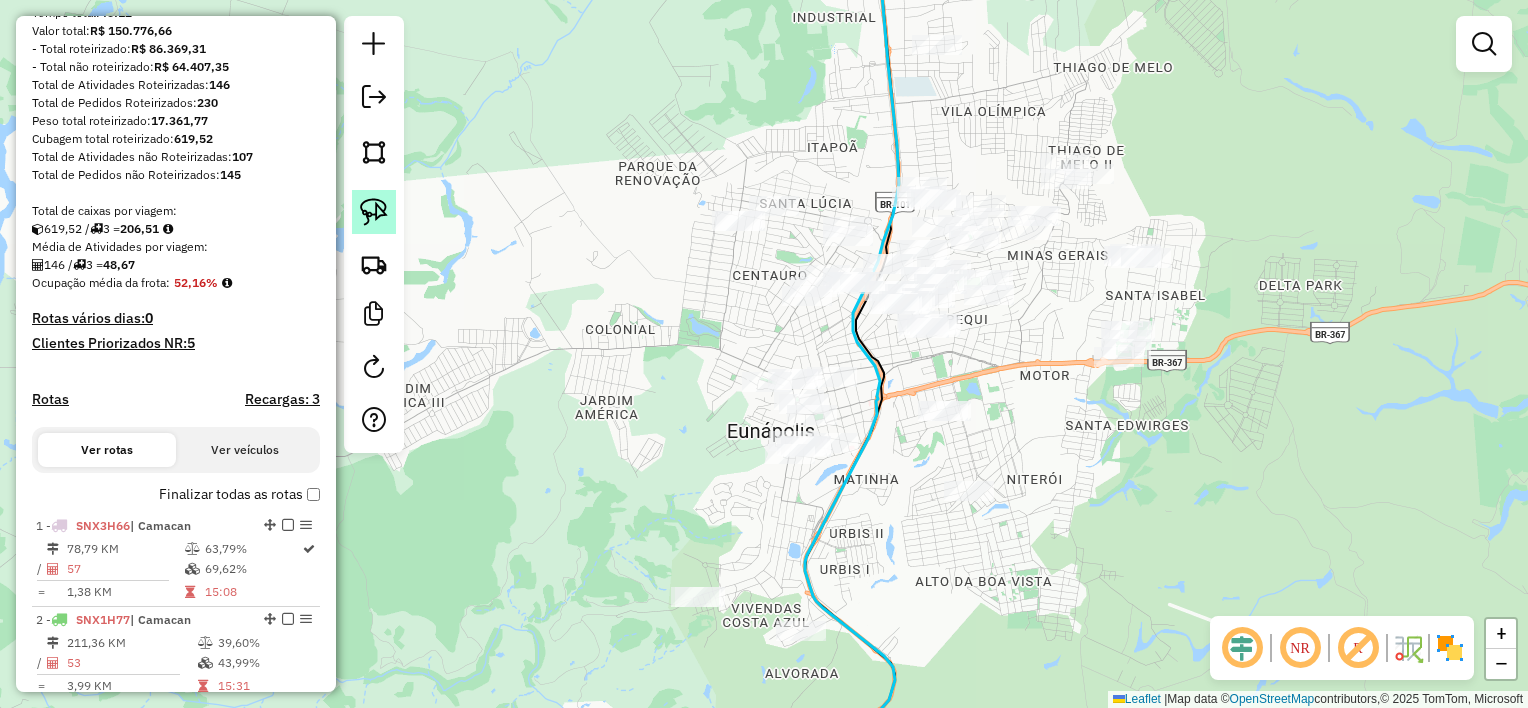 drag, startPoint x: 372, startPoint y: 212, endPoint x: 394, endPoint y: 215, distance: 22.203604 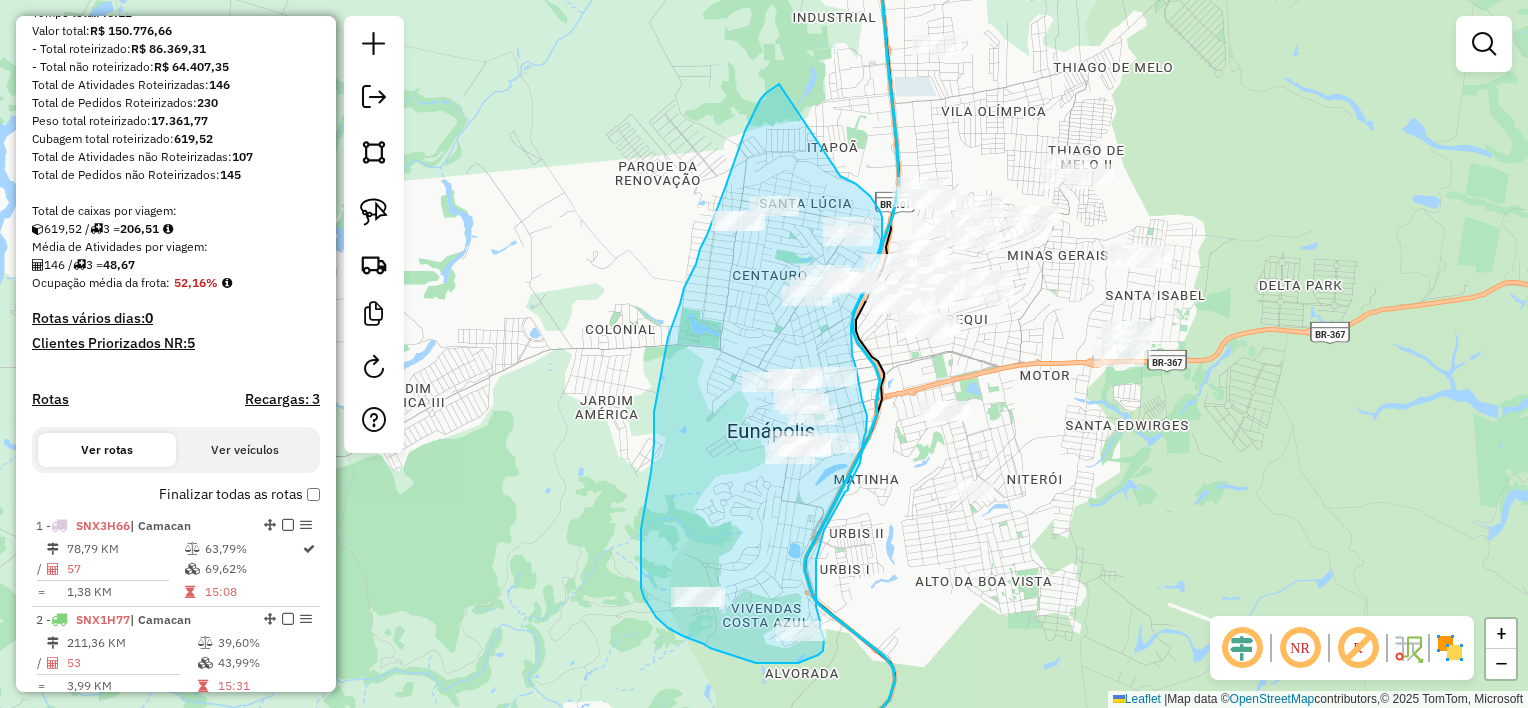 drag, startPoint x: 860, startPoint y: 187, endPoint x: 779, endPoint y: 84, distance: 131.03435 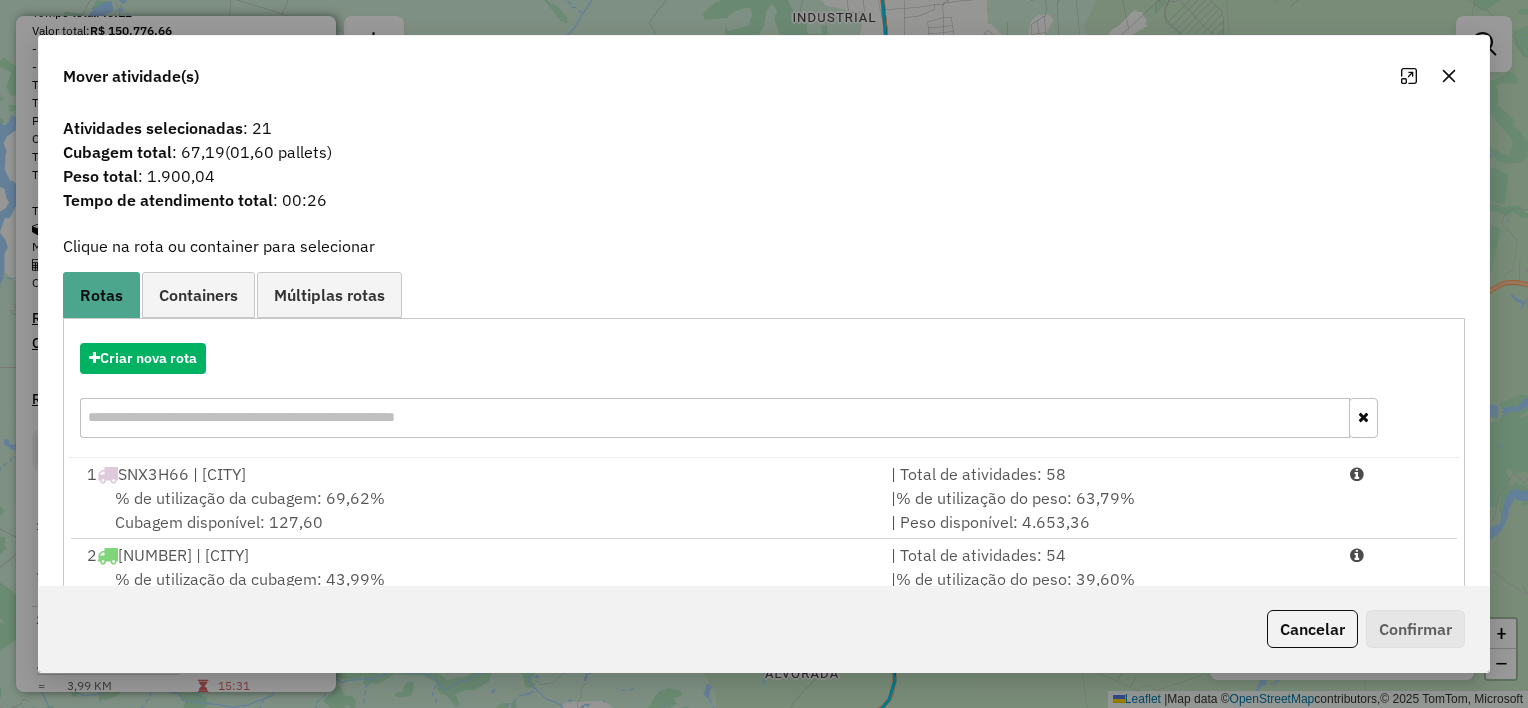 click 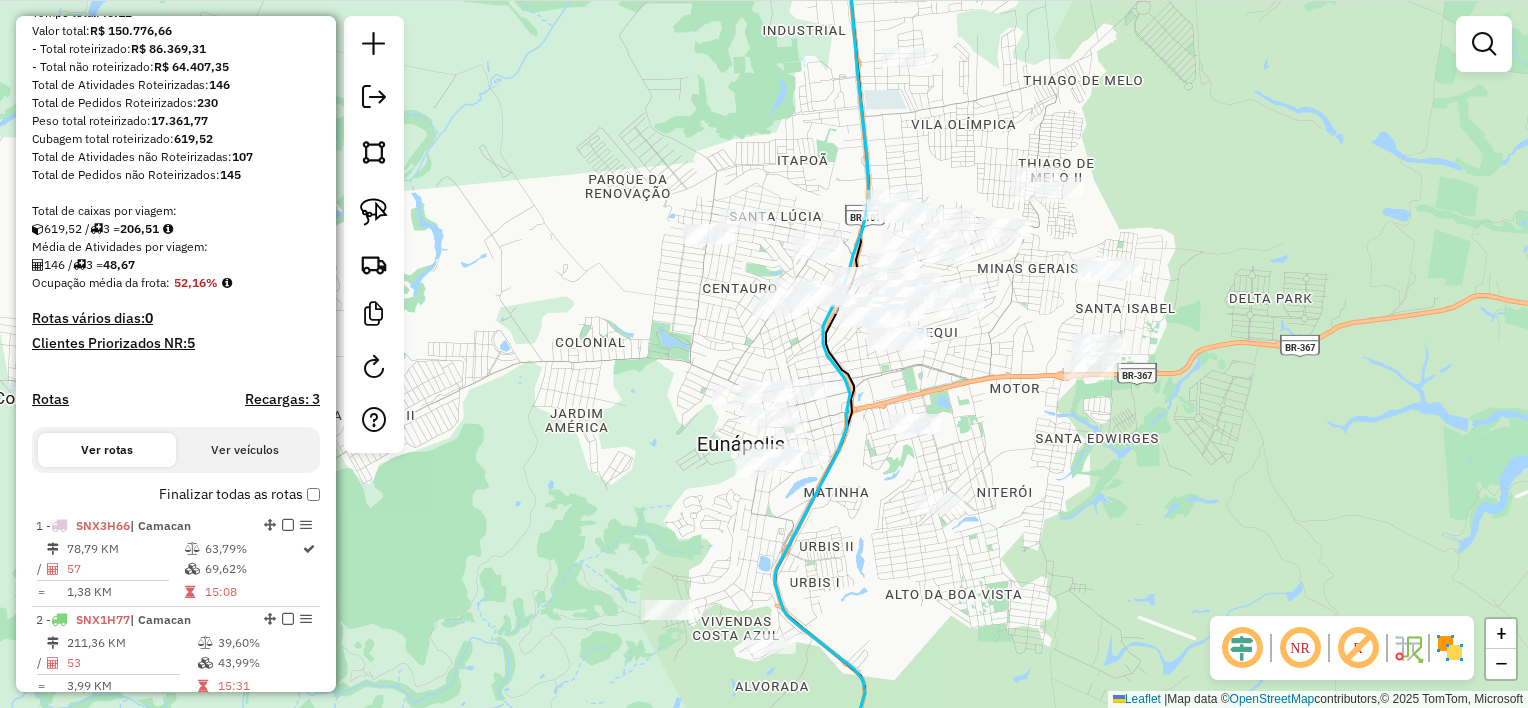 drag, startPoint x: 1040, startPoint y: 320, endPoint x: 976, endPoint y: 220, distance: 118.72658 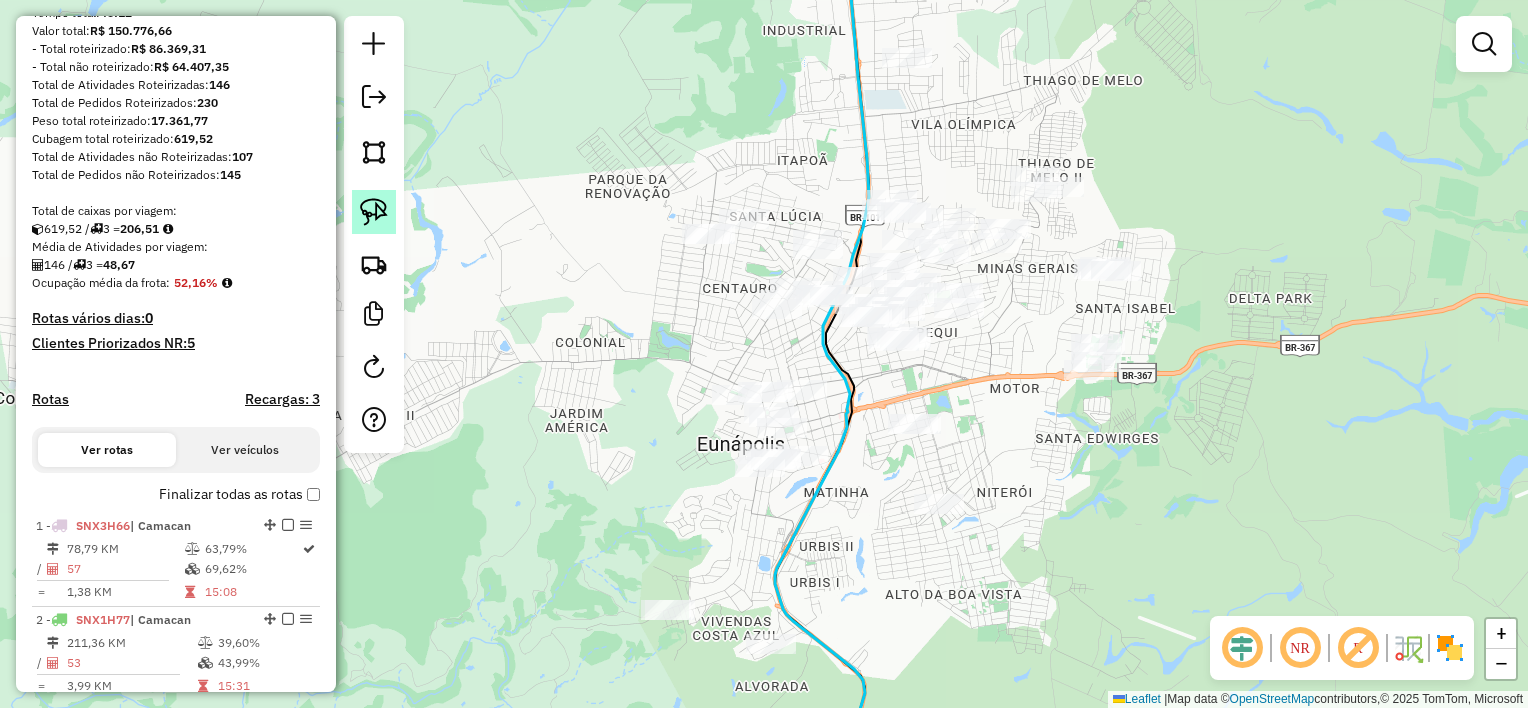 click 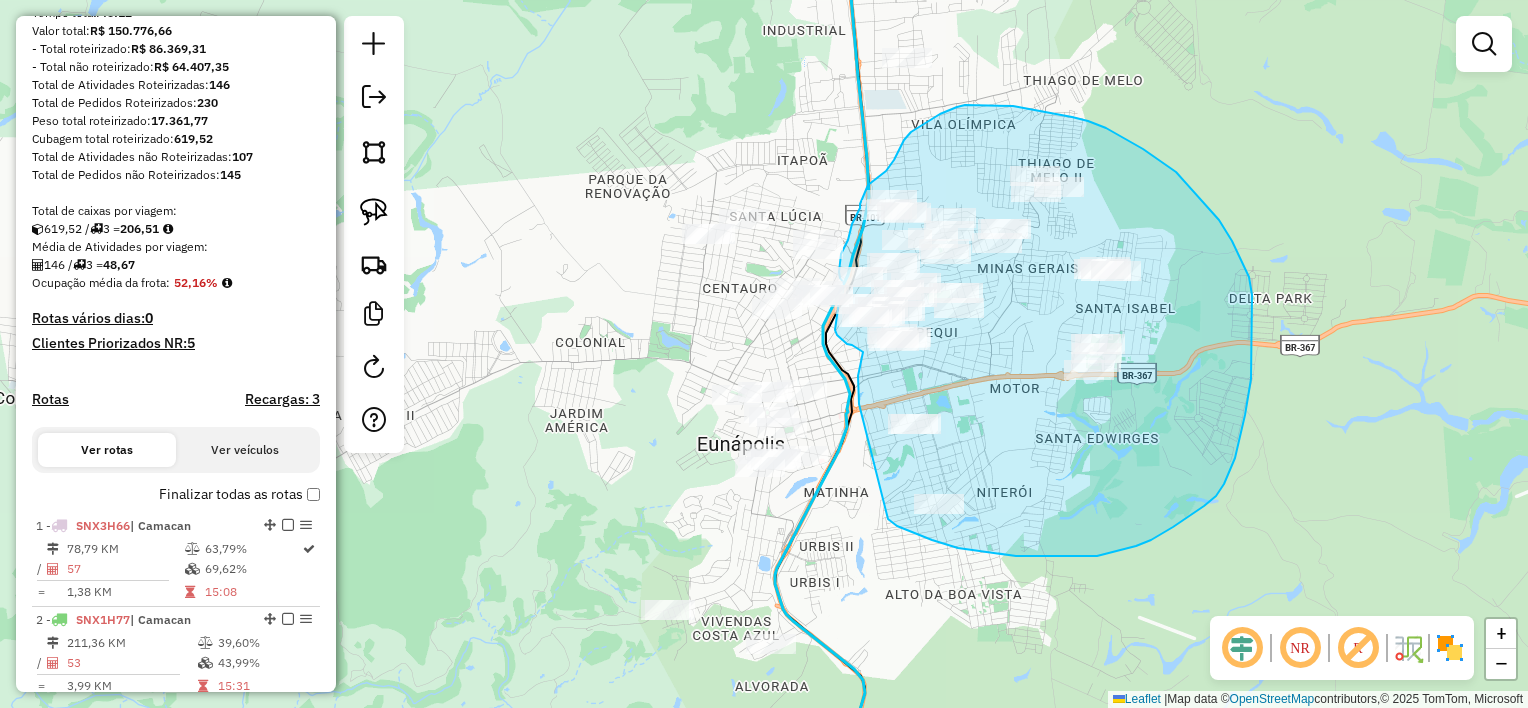 drag, startPoint x: 910, startPoint y: 531, endPoint x: 864, endPoint y: 411, distance: 128.51459 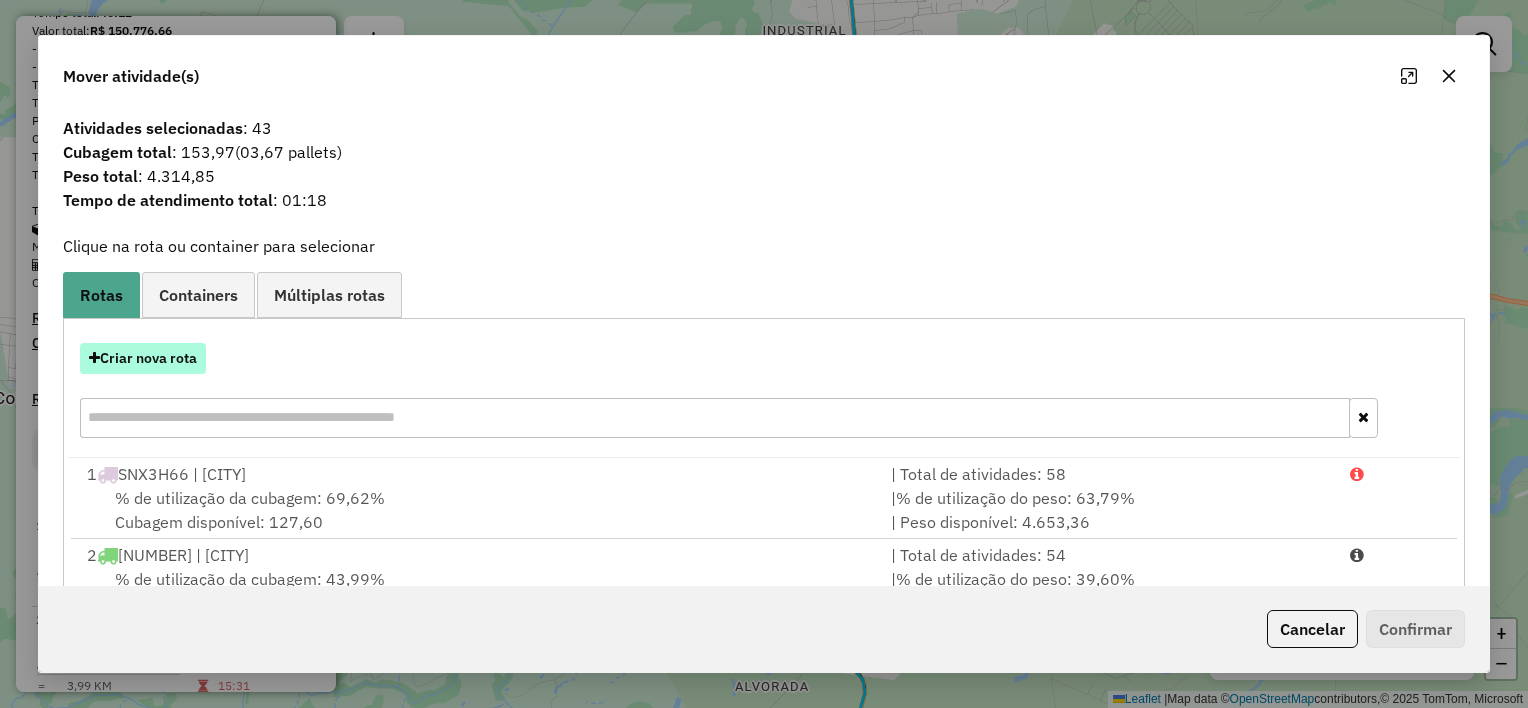 click on "Criar nova rota" at bounding box center [143, 358] 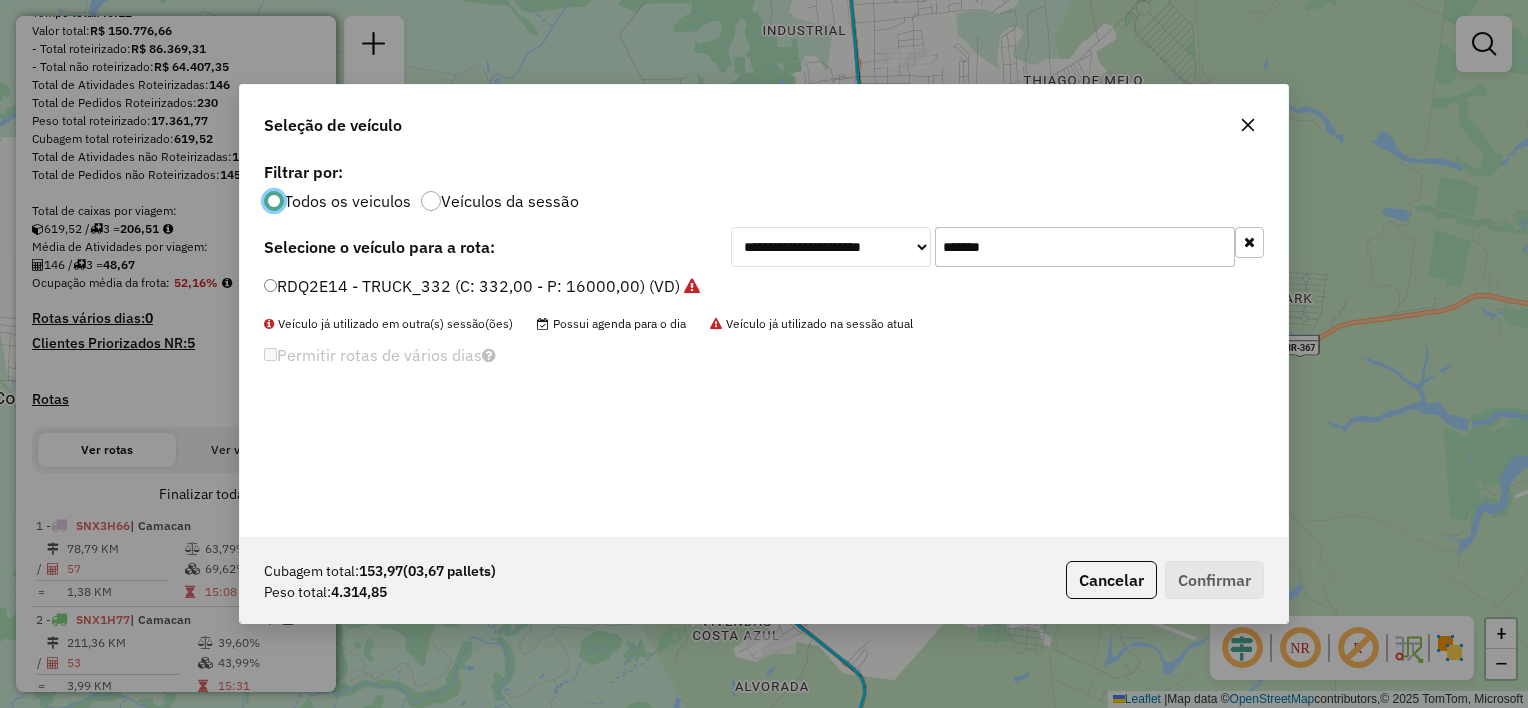 scroll, scrollTop: 10, scrollLeft: 6, axis: both 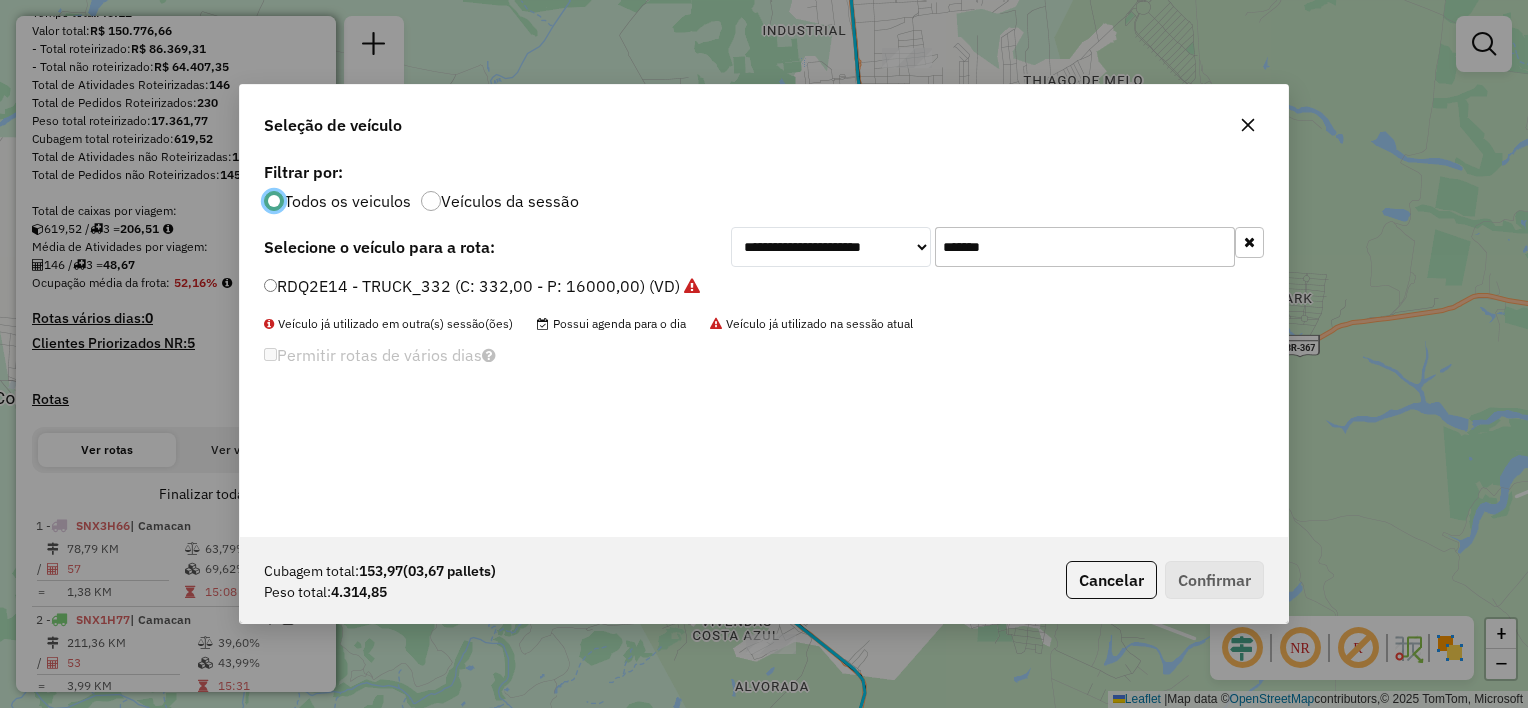 click on "*******" 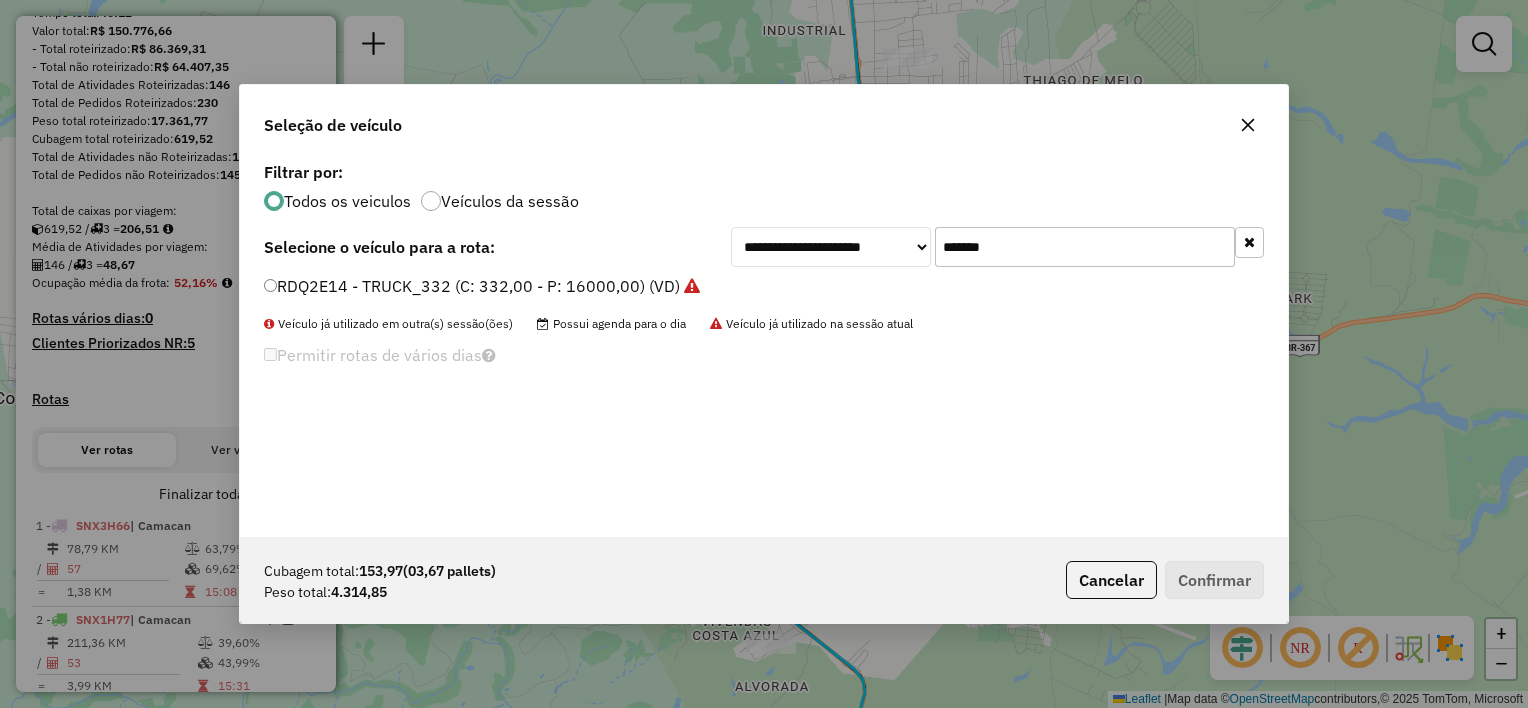 click on "*******" 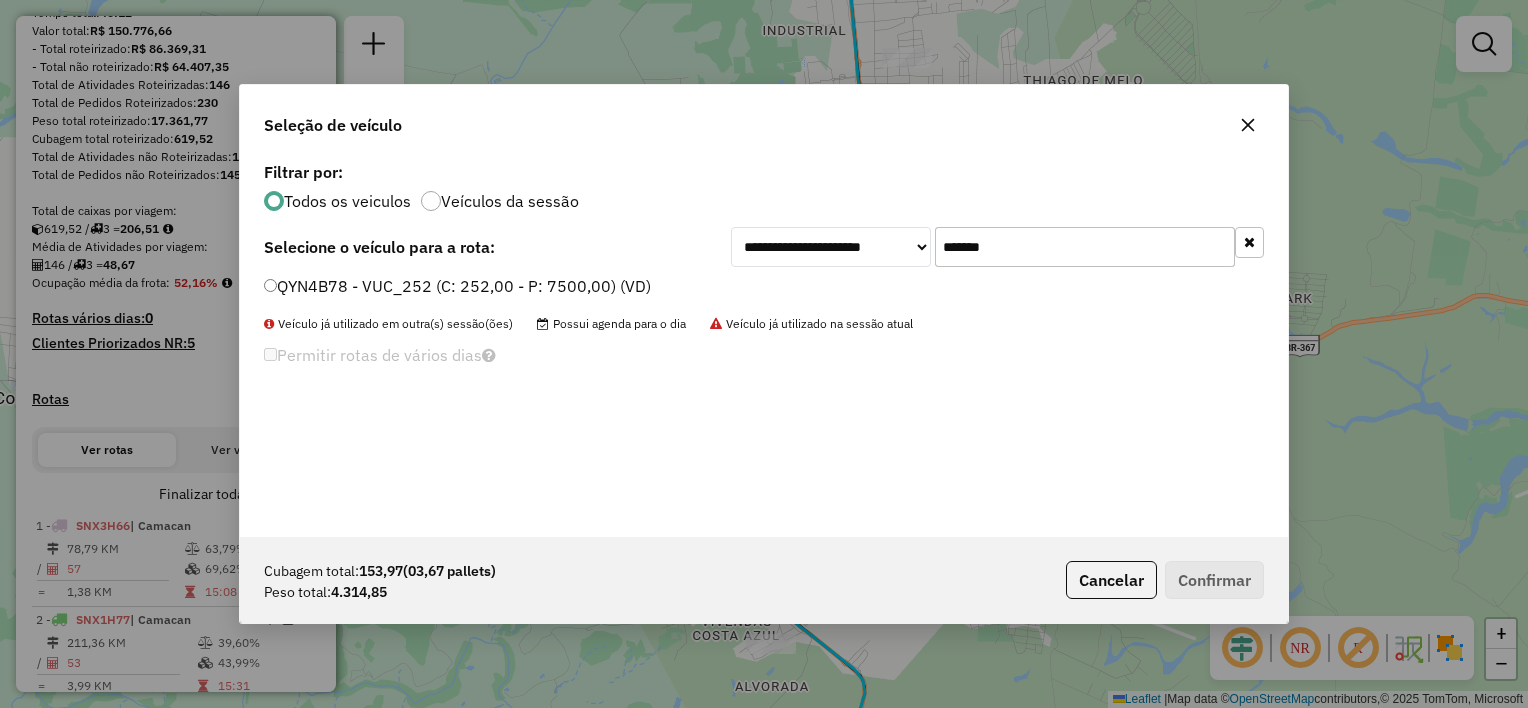 type on "*******" 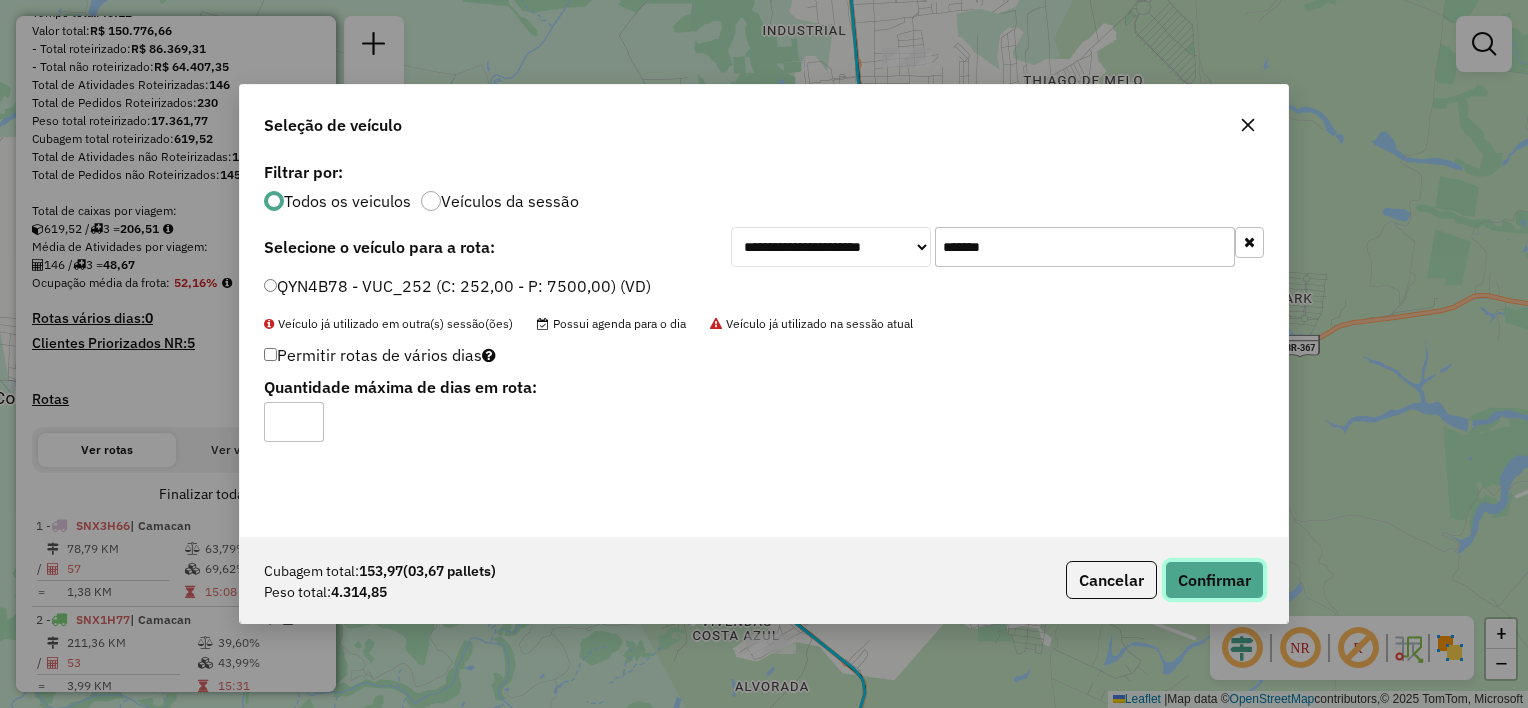 click on "Confirmar" 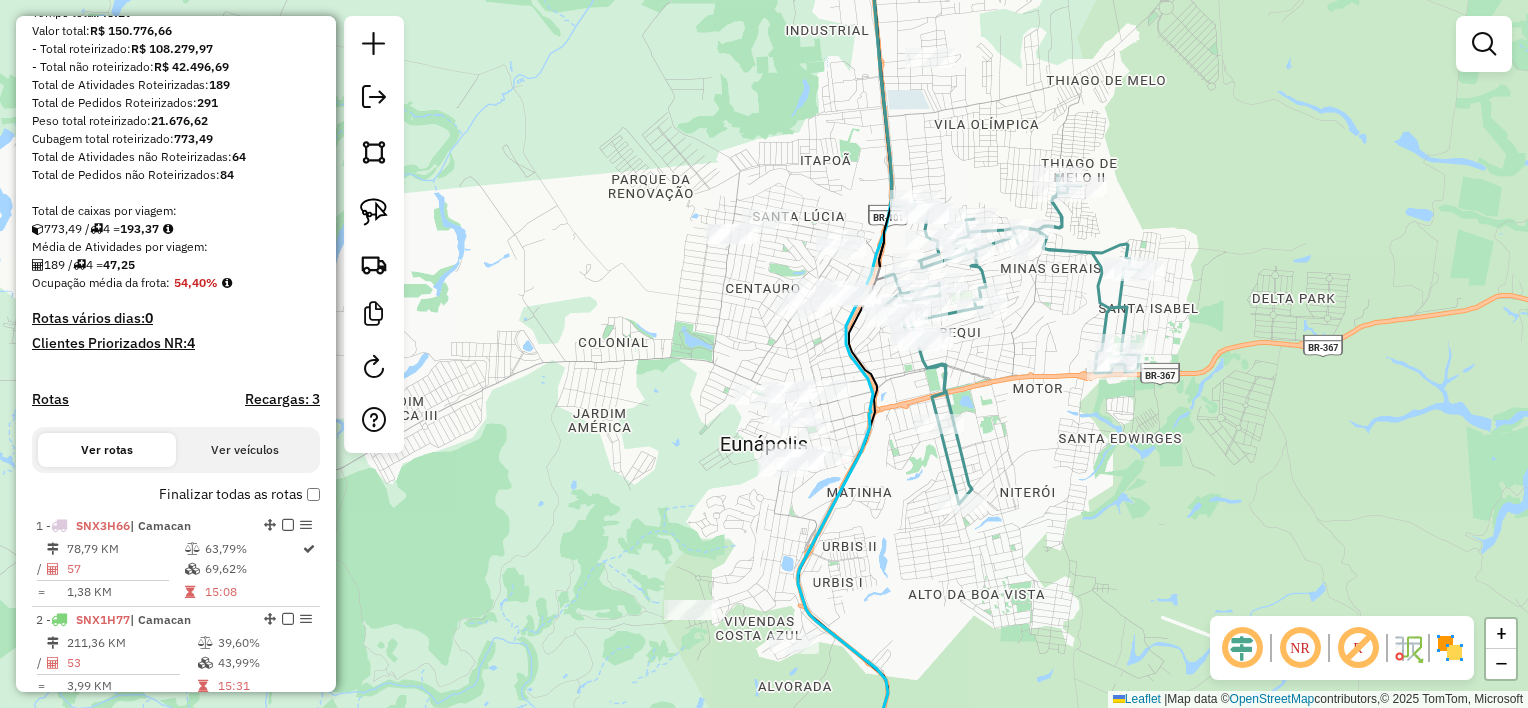 drag, startPoint x: 997, startPoint y: 356, endPoint x: 1036, endPoint y: 348, distance: 39.812057 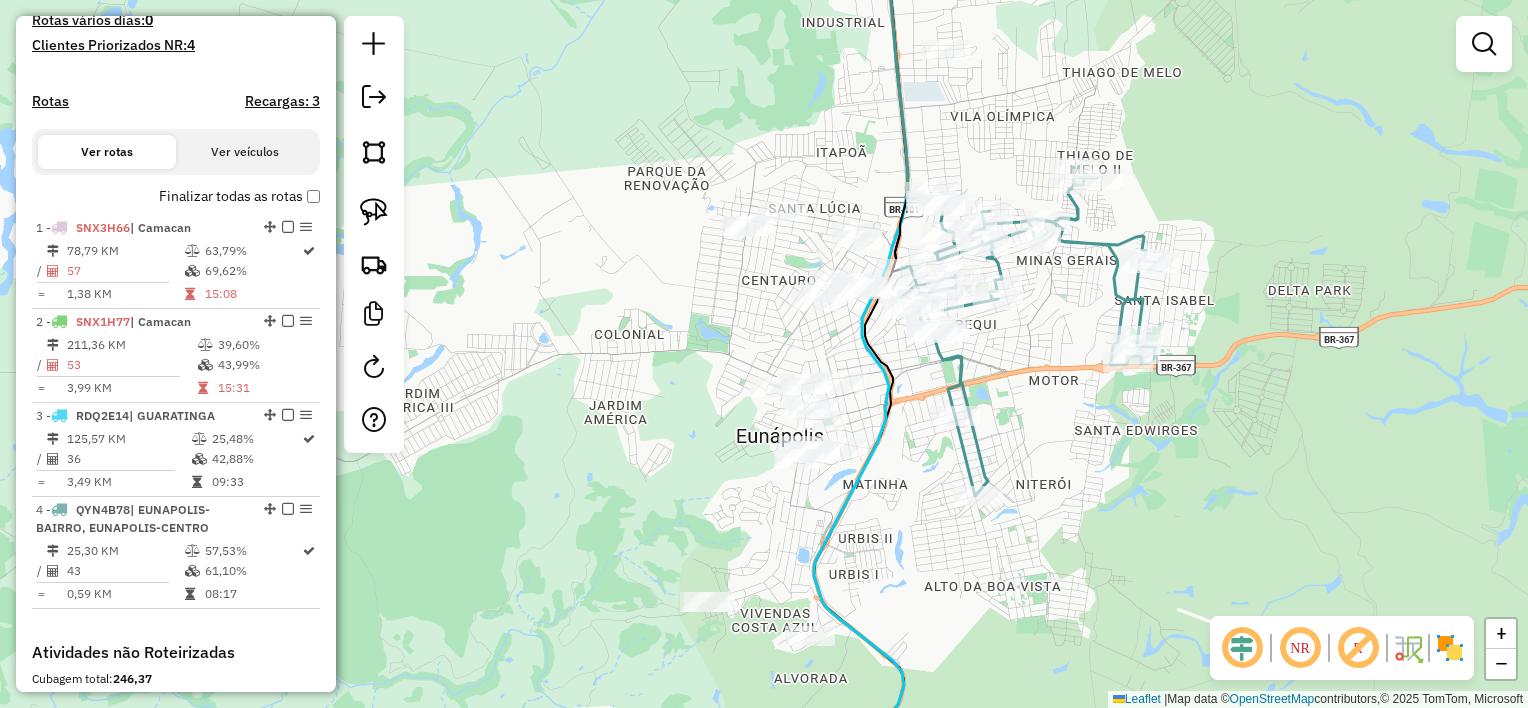 scroll, scrollTop: 553, scrollLeft: 0, axis: vertical 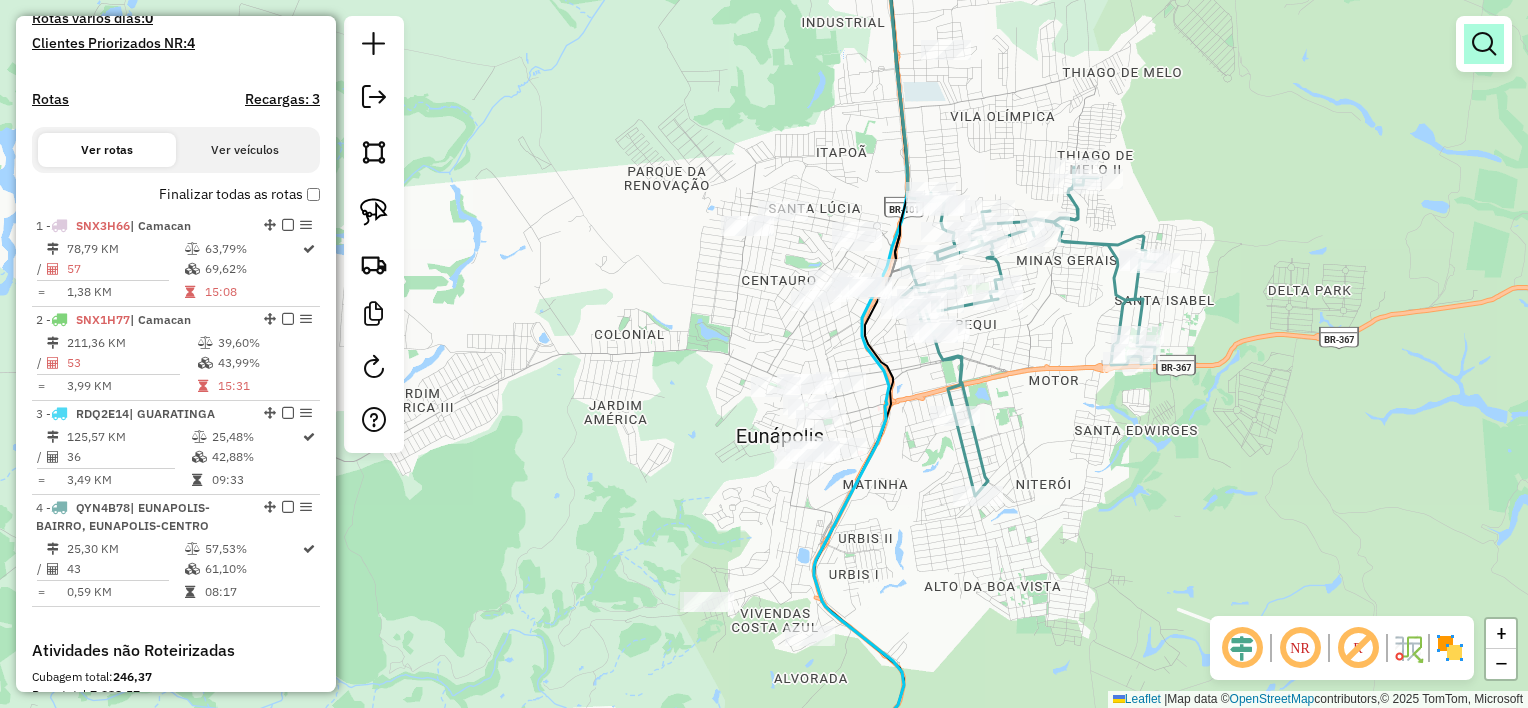 click at bounding box center (1484, 44) 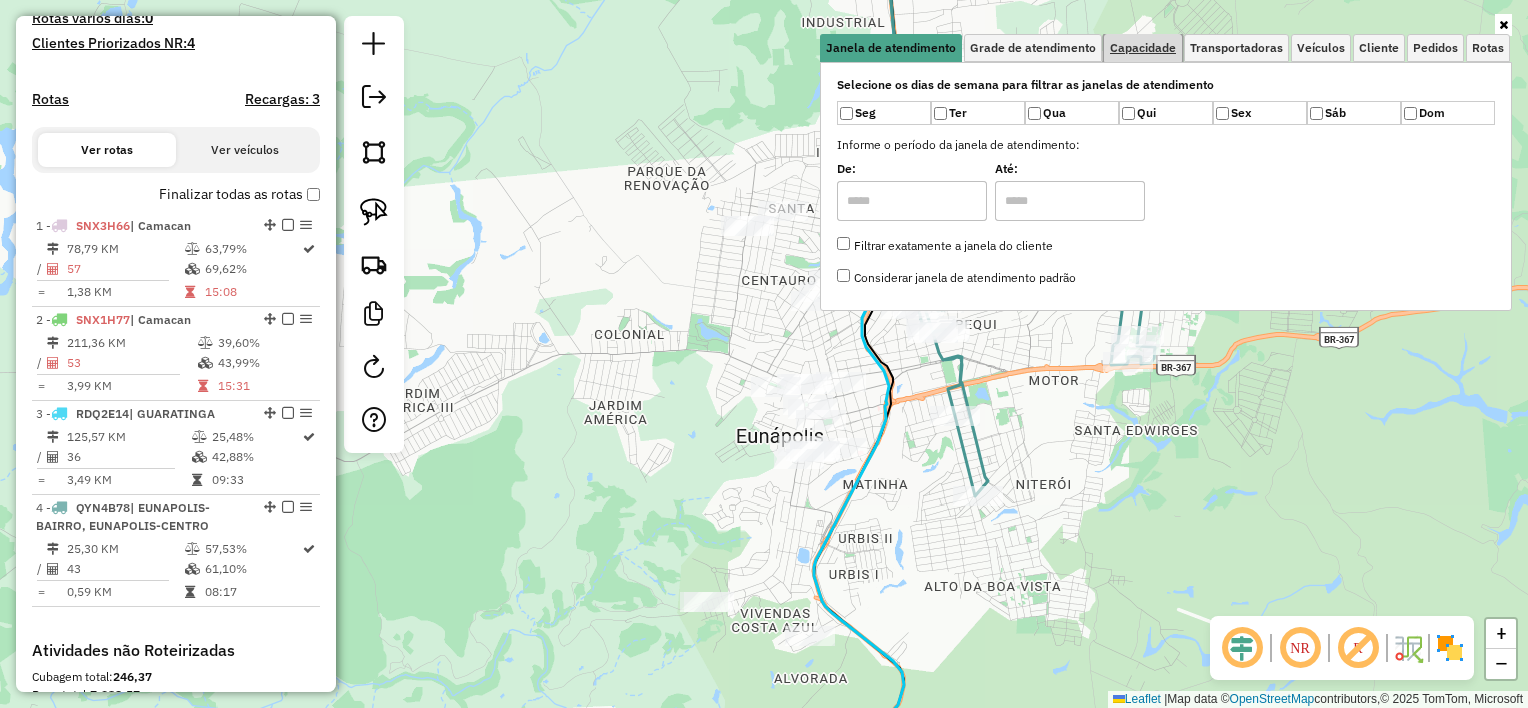 click on "Capacidade" at bounding box center [1143, 48] 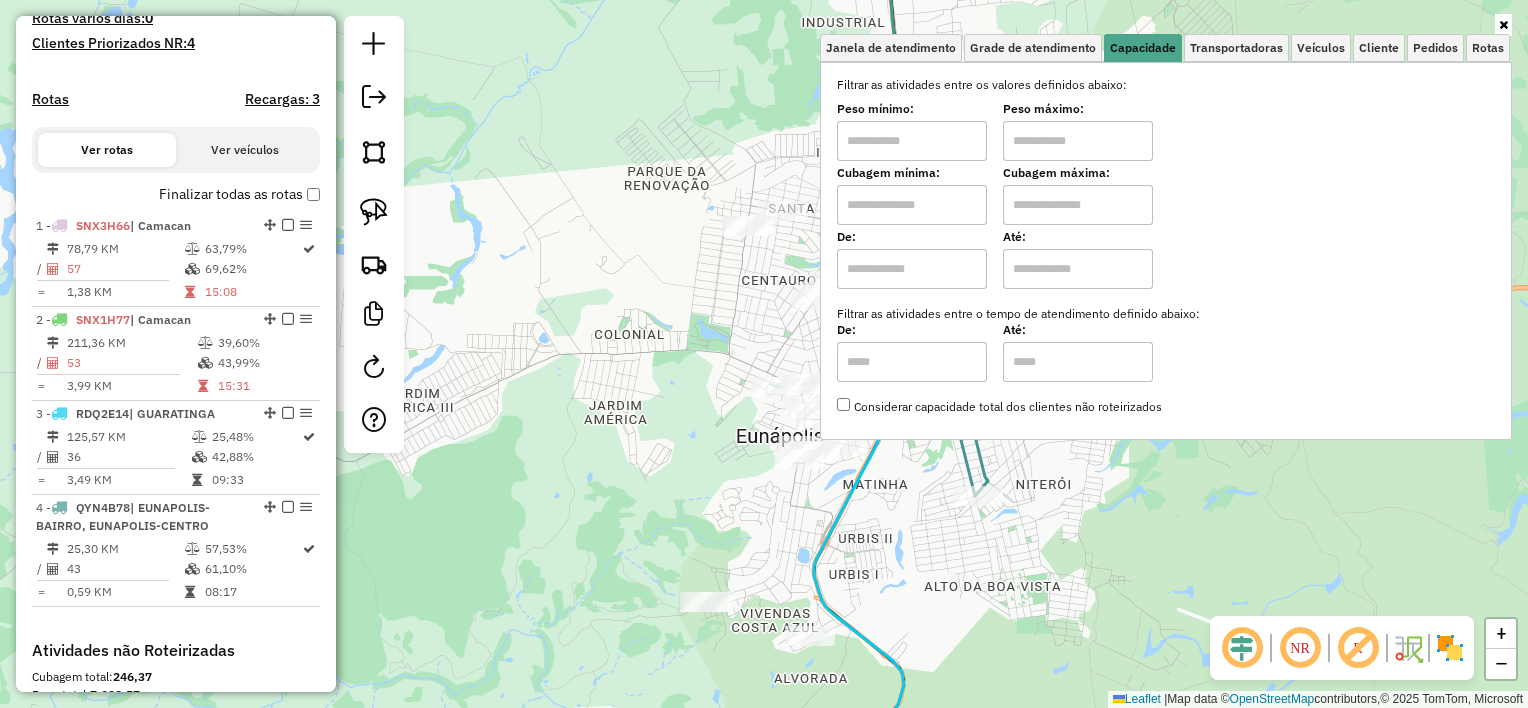 click at bounding box center (912, 205) 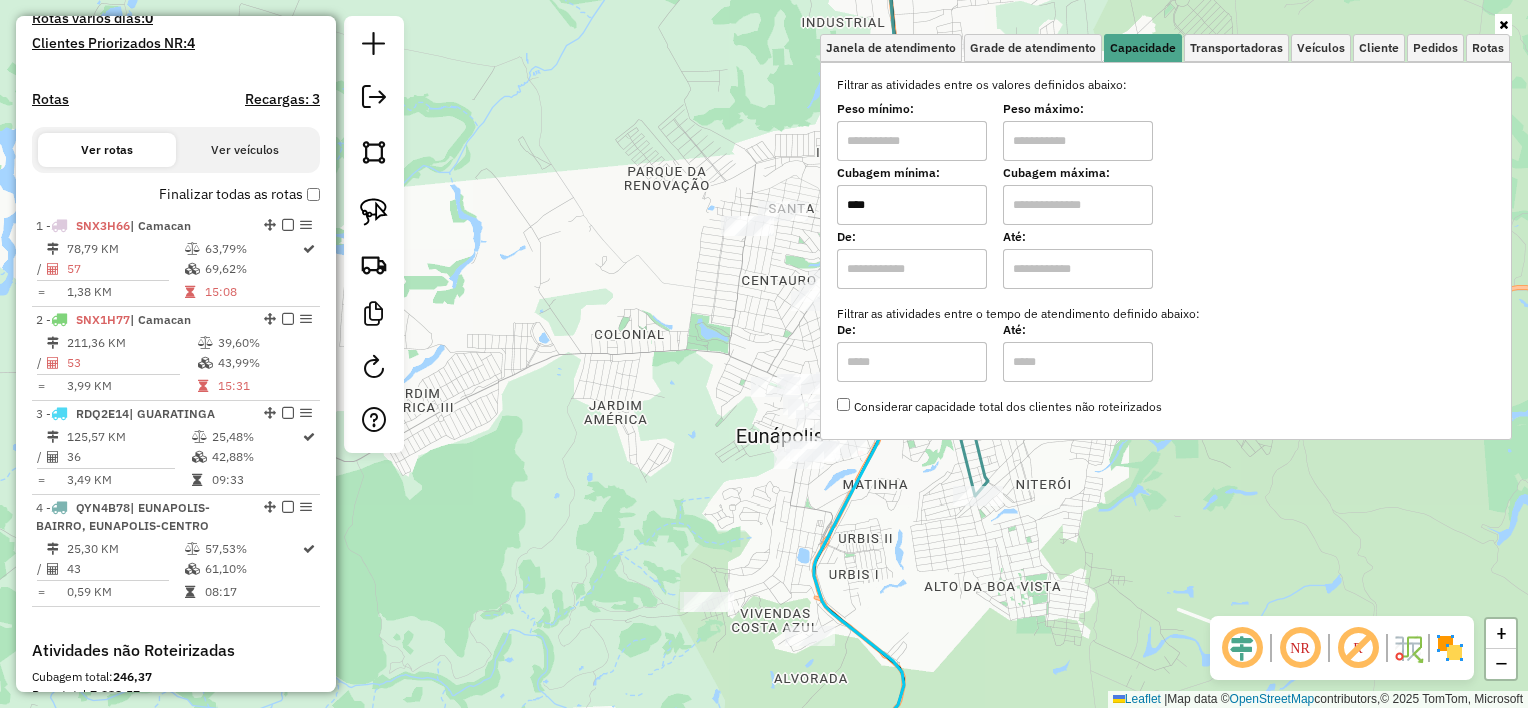 type on "****" 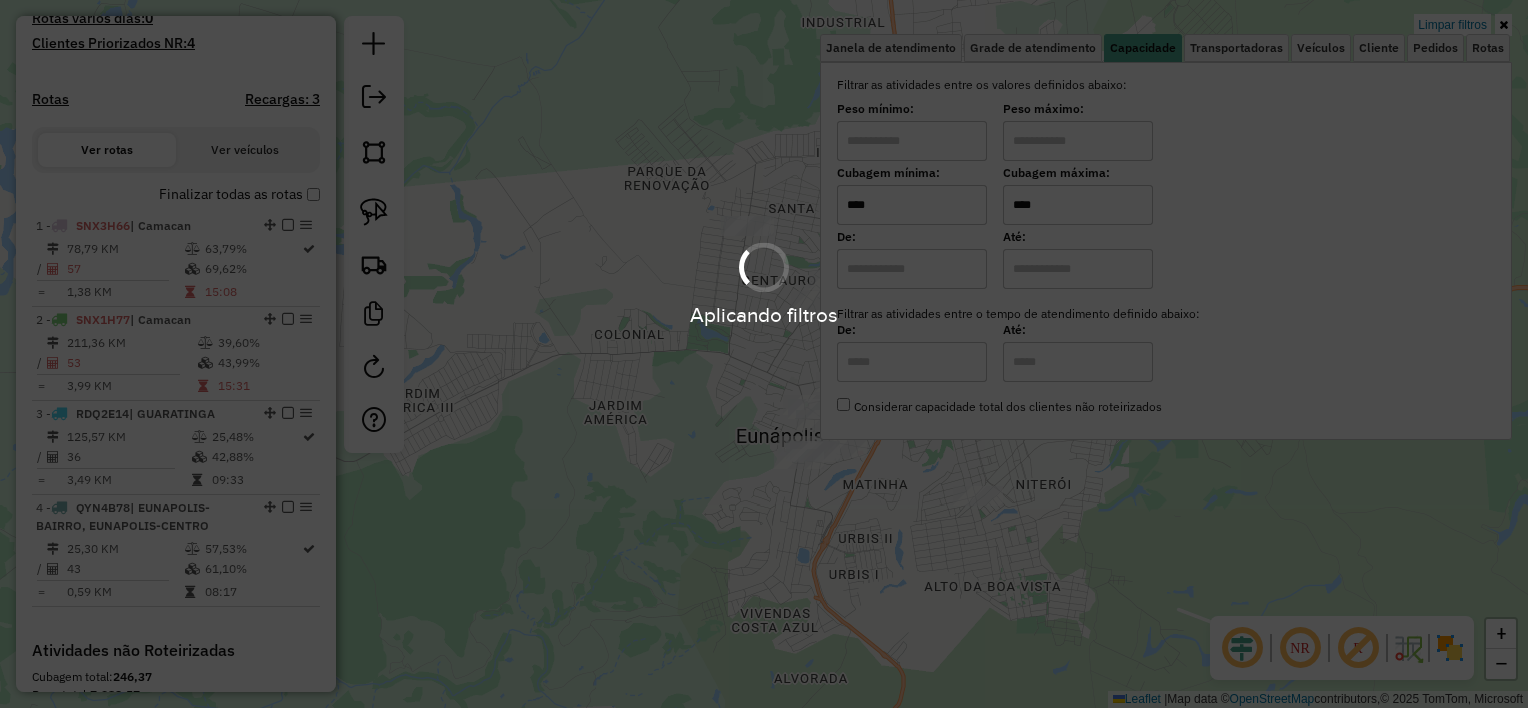 type on "****" 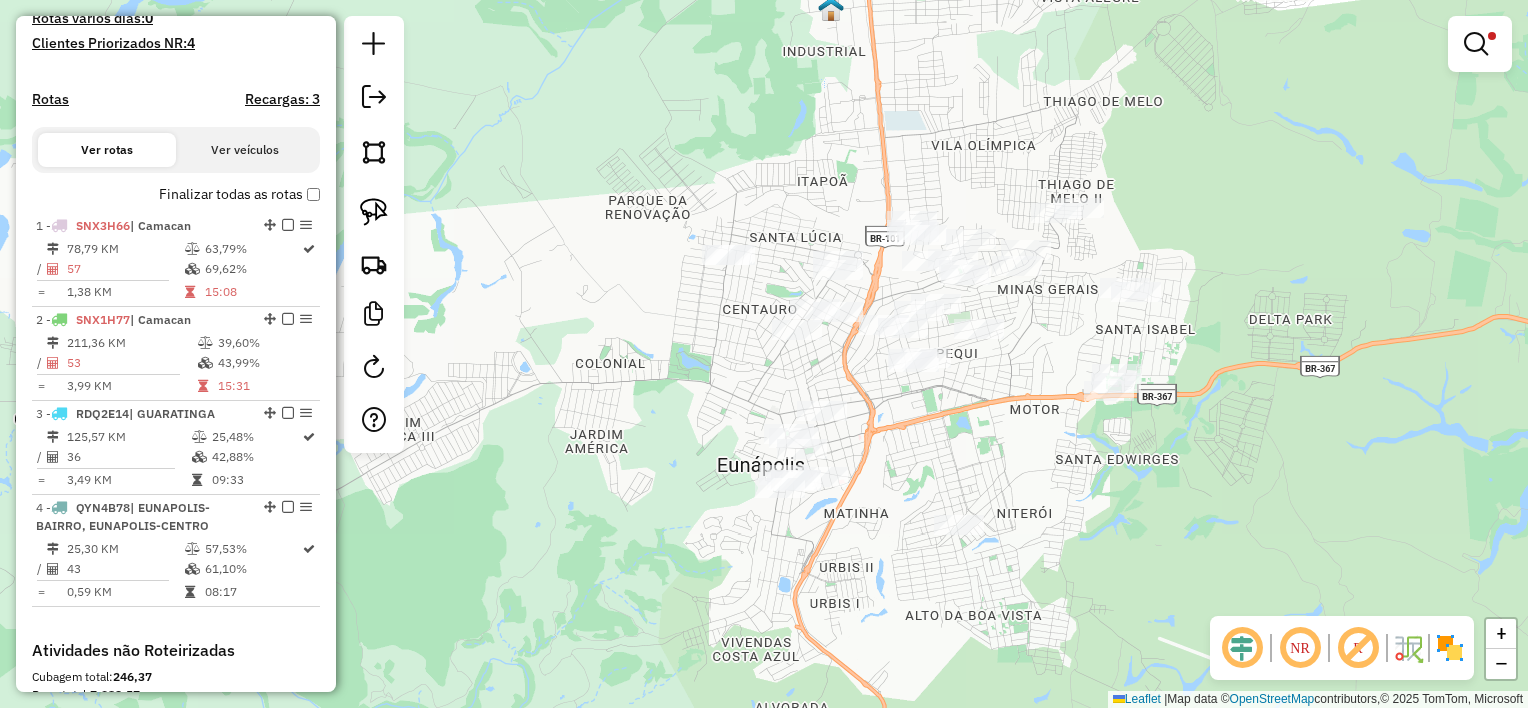 drag, startPoint x: 1064, startPoint y: 375, endPoint x: 1045, endPoint y: 404, distance: 34.669872 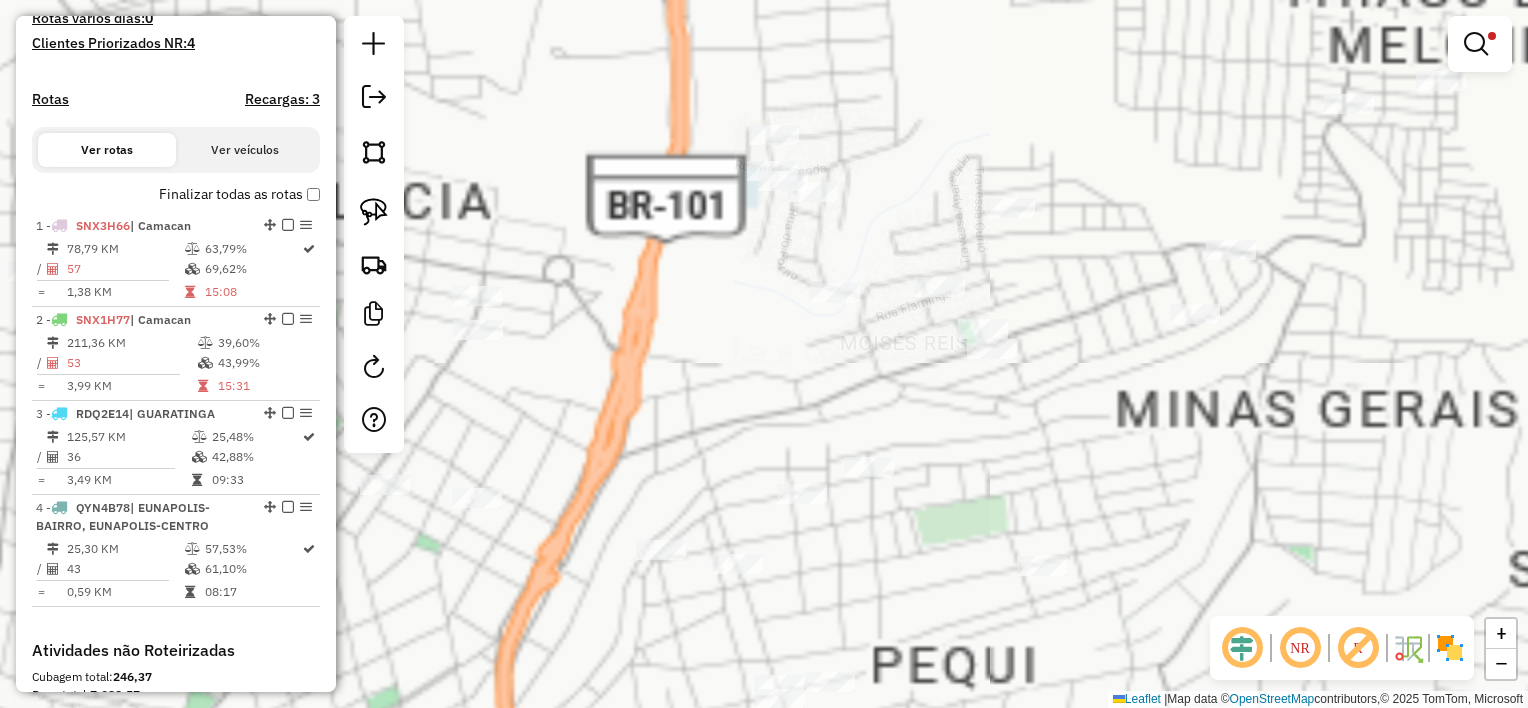 drag, startPoint x: 1016, startPoint y: 280, endPoint x: 966, endPoint y: 298, distance: 53.14132 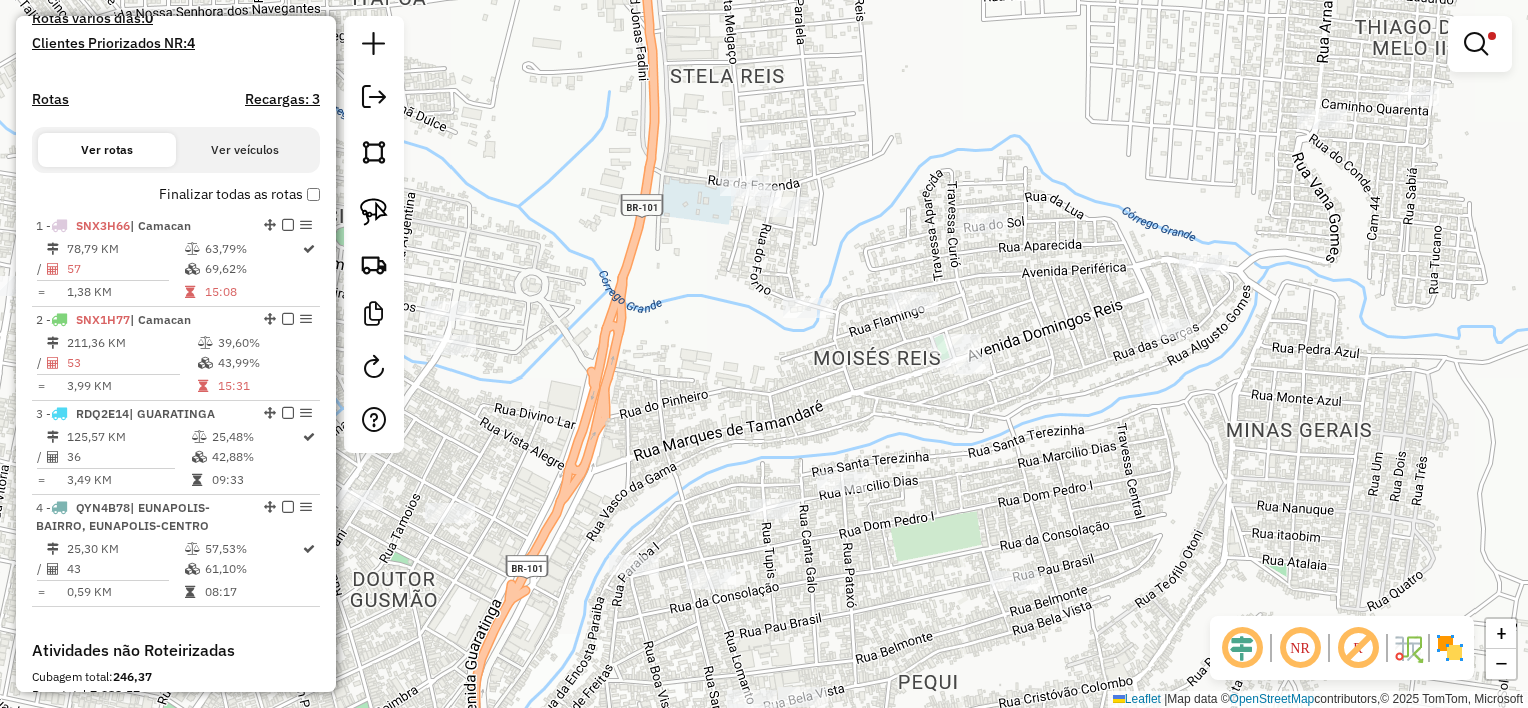 drag, startPoint x: 374, startPoint y: 212, endPoint x: 816, endPoint y: 184, distance: 442.886 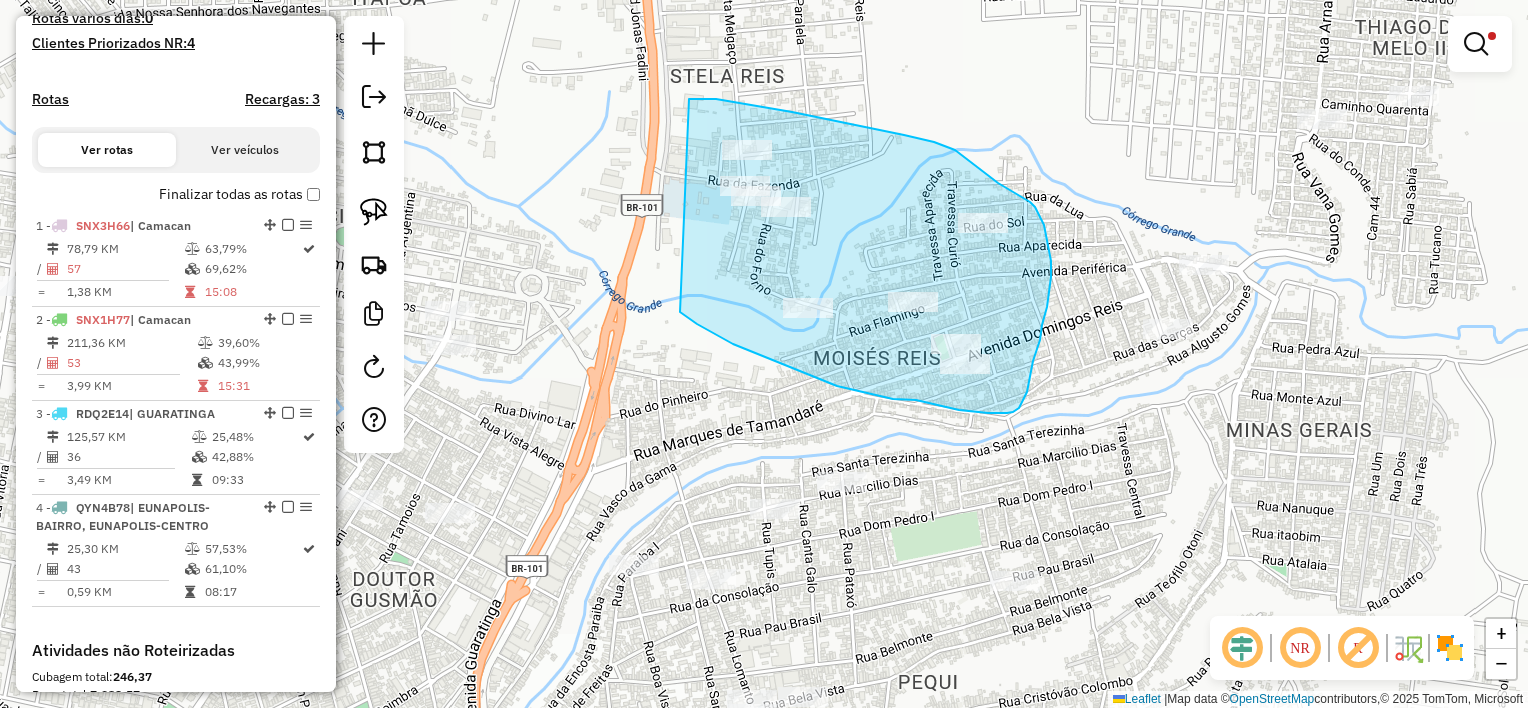 drag, startPoint x: 699, startPoint y: 99, endPoint x: 648, endPoint y: 195, distance: 108.706024 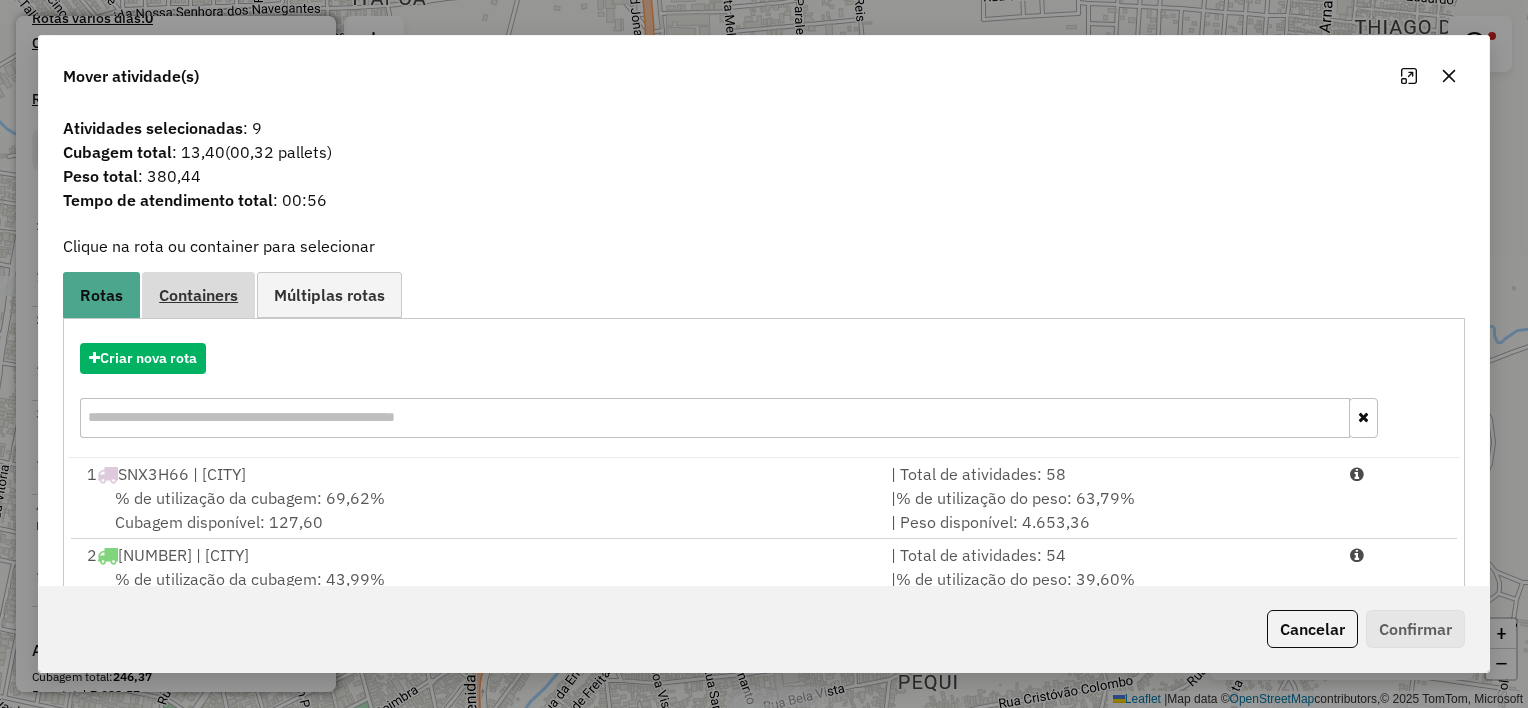 click on "Containers" at bounding box center [198, 295] 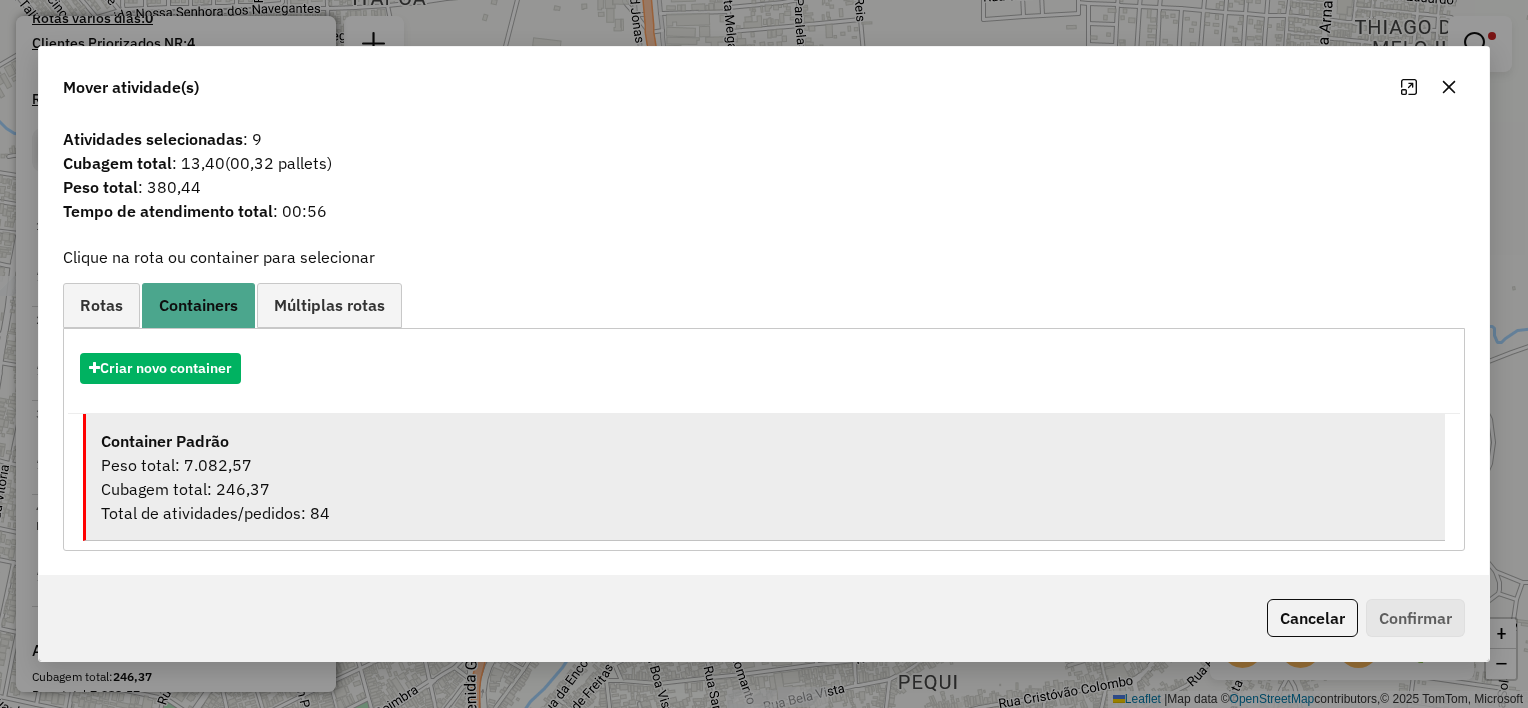 drag, startPoint x: 511, startPoint y: 456, endPoint x: 688, endPoint y: 463, distance: 177.13837 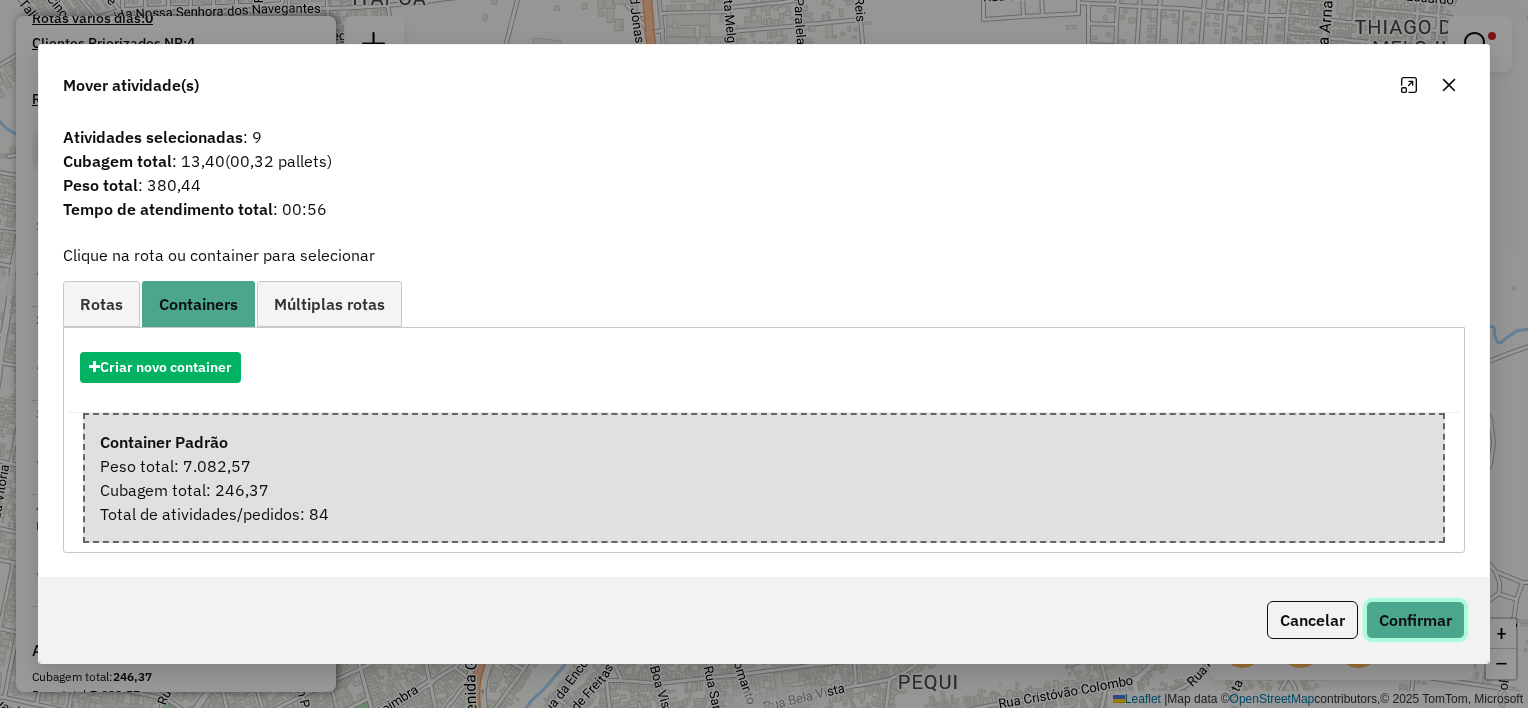 click on "Confirmar" 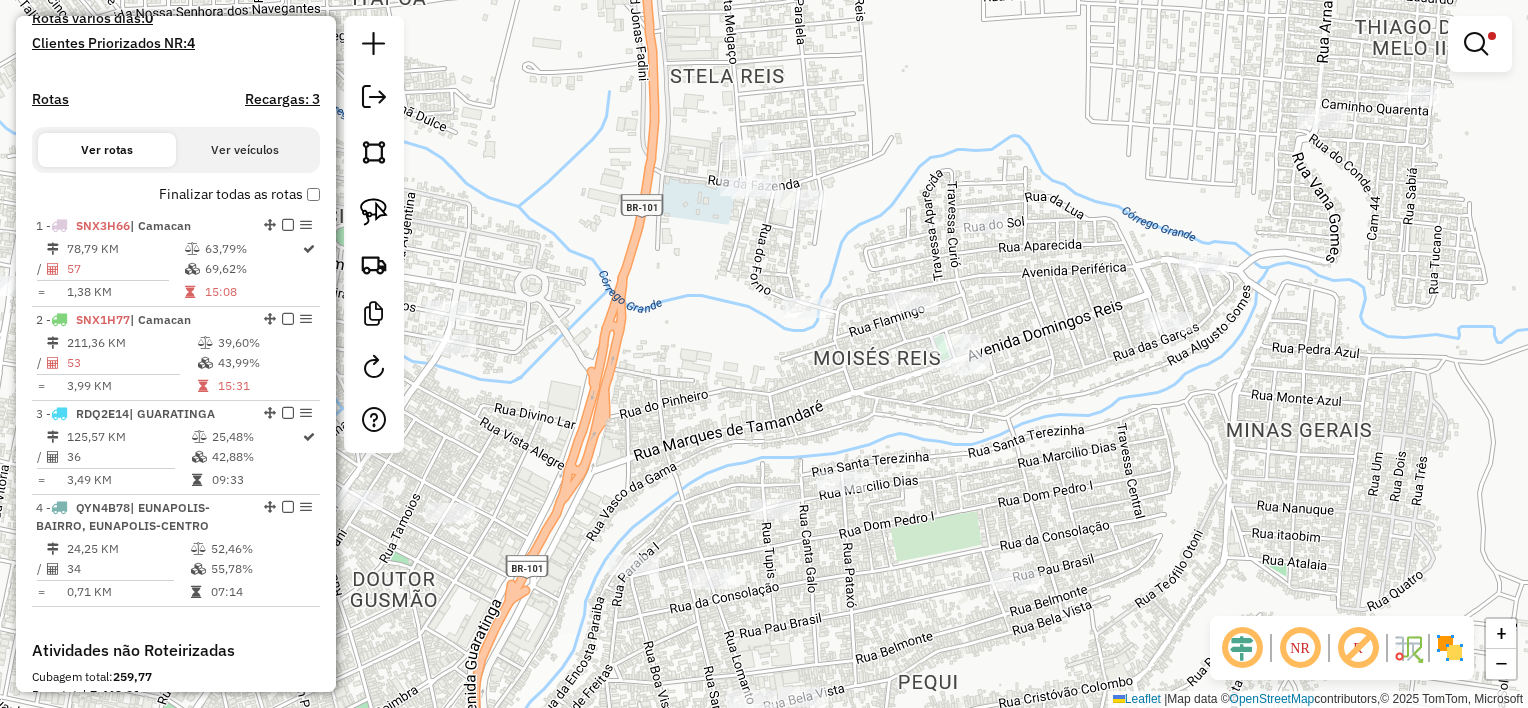 click on "Limpar filtros Janela de atendimento Grade de atendimento Capacidade Transportadoras Veículos Cliente Pedidos  Rotas Selecione os dias de semana para filtrar as janelas de atendimento  Seg   Ter   Qua   Qui   Sex   Sáb   Dom  Informe o período da janela de atendimento: De: Até:  Filtrar exatamente a janela do cliente  Considerar janela de atendimento padrão  Selecione os dias de semana para filtrar as grades de atendimento  Seg   Ter   Qua   Qui   Sex   Sáb   Dom   Considerar clientes sem dia de atendimento cadastrado  Clientes fora do dia de atendimento selecionado Filtrar as atividades entre os valores definidos abaixo:  Peso mínimo:   Peso máximo:   Cubagem mínima:  ****  Cubagem máxima:  ****  De:   Até:  Filtrar as atividades entre o tempo de atendimento definido abaixo:  De:   Até:   Considerar capacidade total dos clientes não roteirizados Transportadora: Selecione um ou mais itens Tipo de veículo: Selecione um ou mais itens Veículo: Selecione um ou mais itens Motorista: Nome: Rótulo: +" 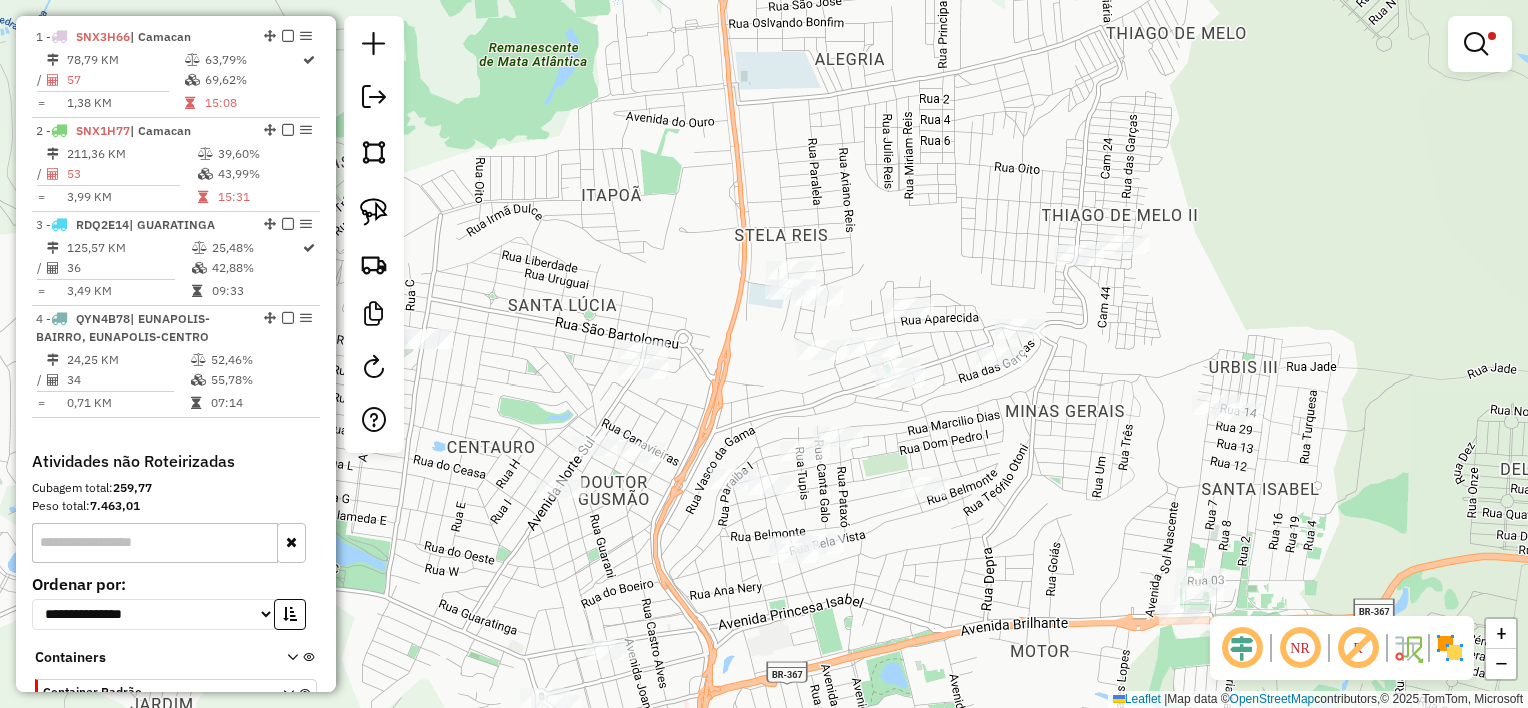 scroll, scrollTop: 753, scrollLeft: 0, axis: vertical 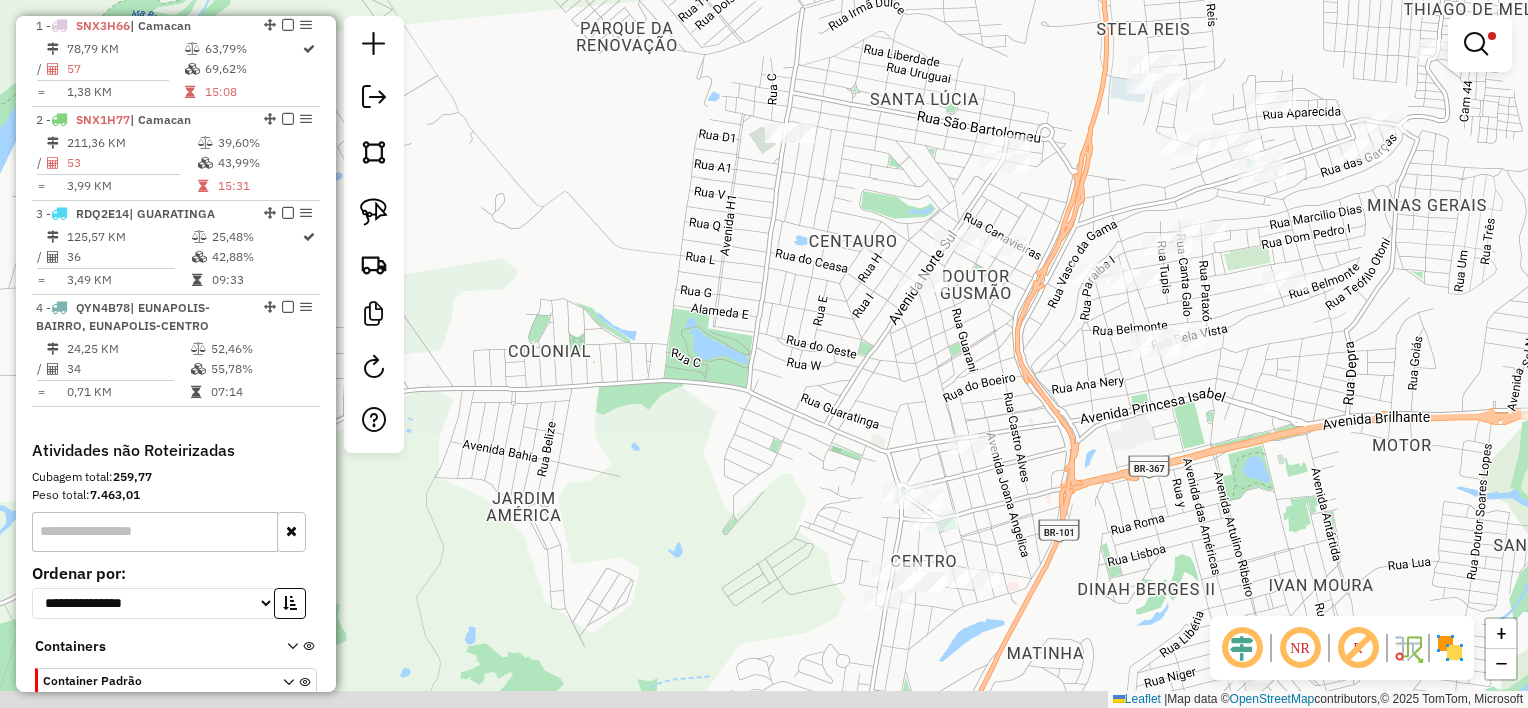 drag, startPoint x: 890, startPoint y: 372, endPoint x: 1092, endPoint y: 179, distance: 279.37967 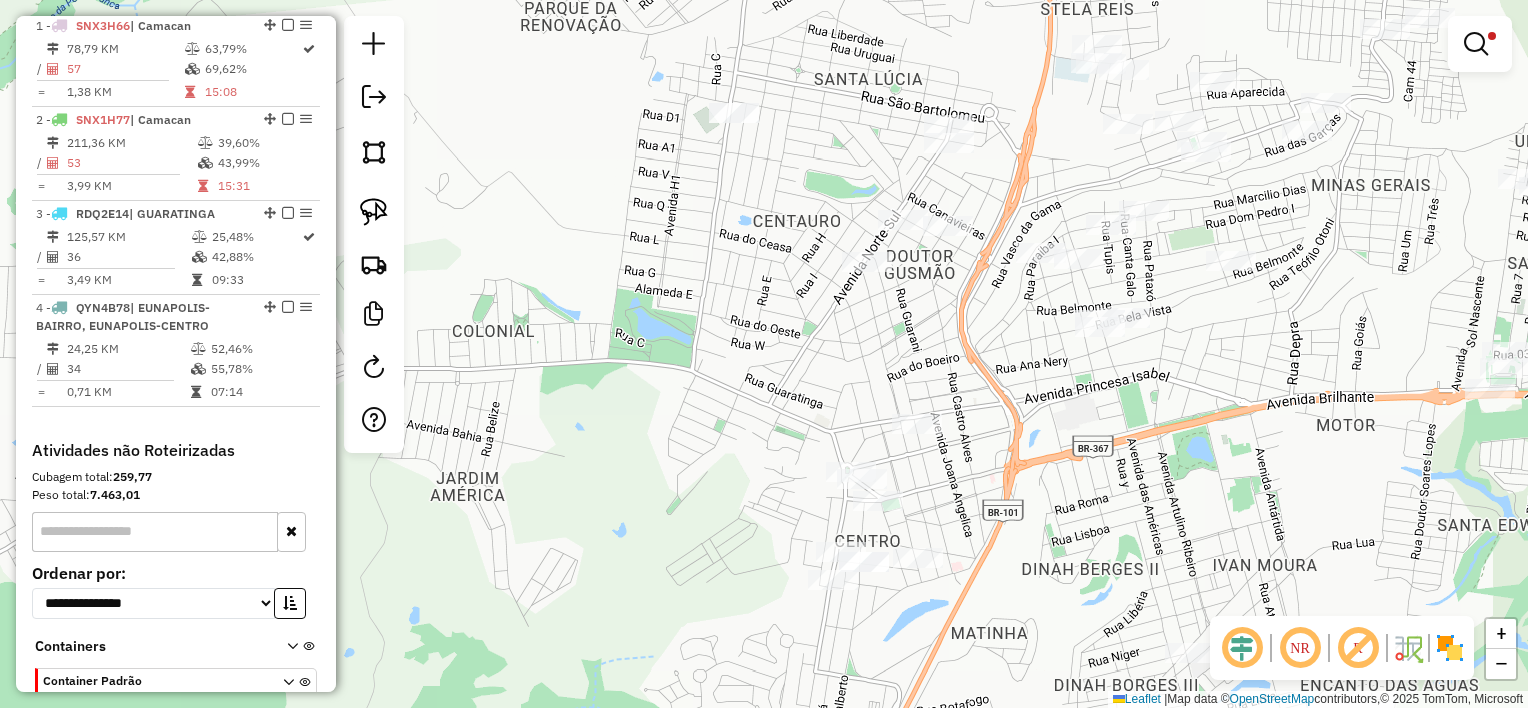 drag, startPoint x: 1038, startPoint y: 188, endPoint x: 874, endPoint y: 201, distance: 164.51443 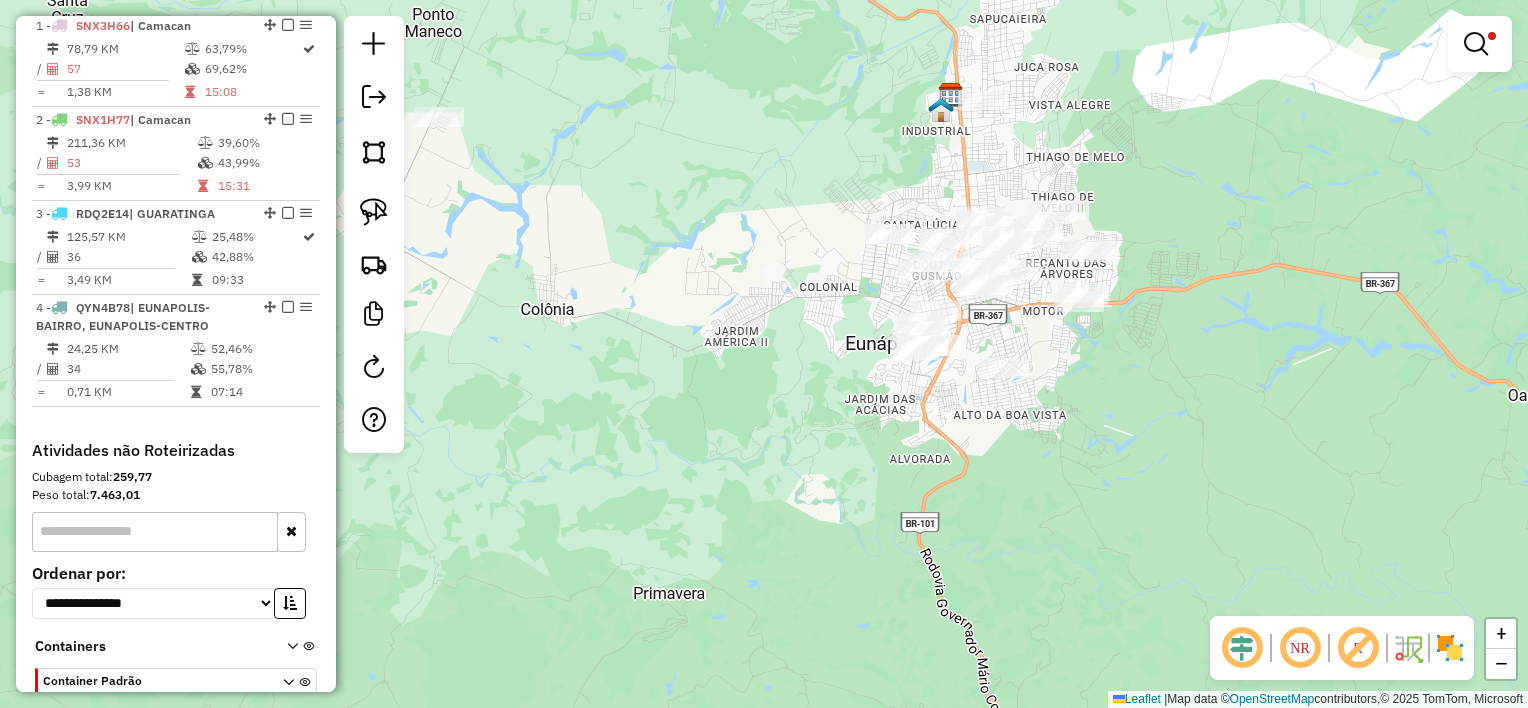 drag, startPoint x: 1025, startPoint y: 143, endPoint x: 1040, endPoint y: 168, distance: 29.15476 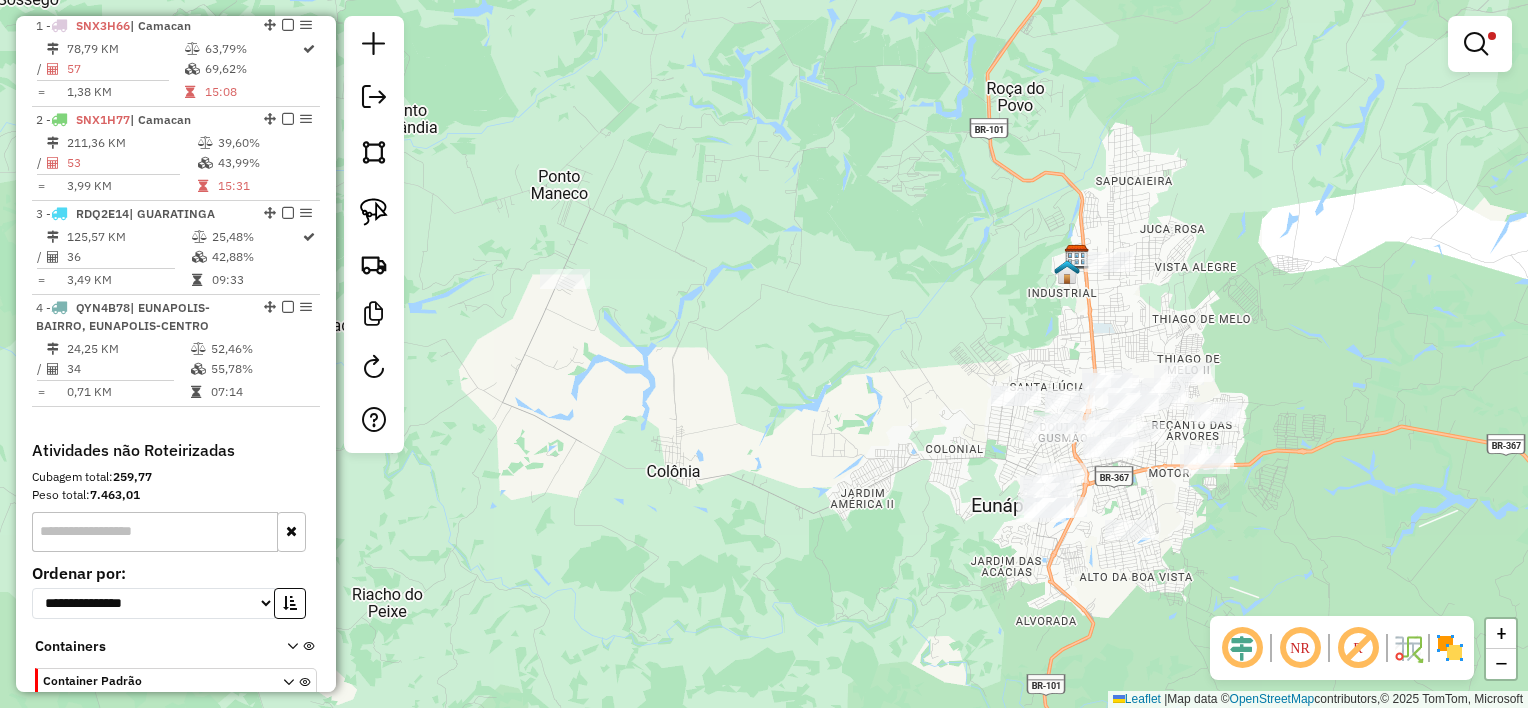 drag, startPoint x: 608, startPoint y: 347, endPoint x: 754, endPoint y: 356, distance: 146.27713 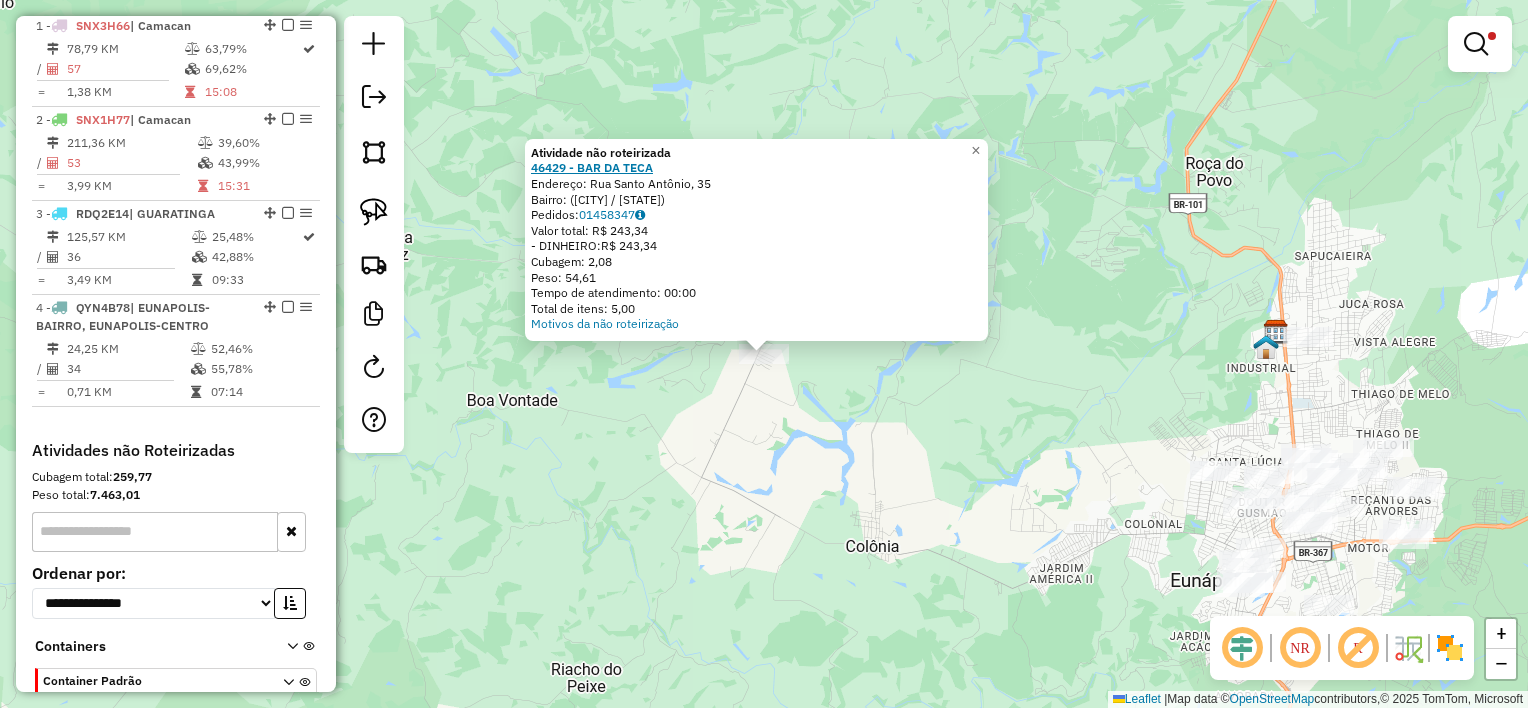 click on "46429 - BAR DA TECA" 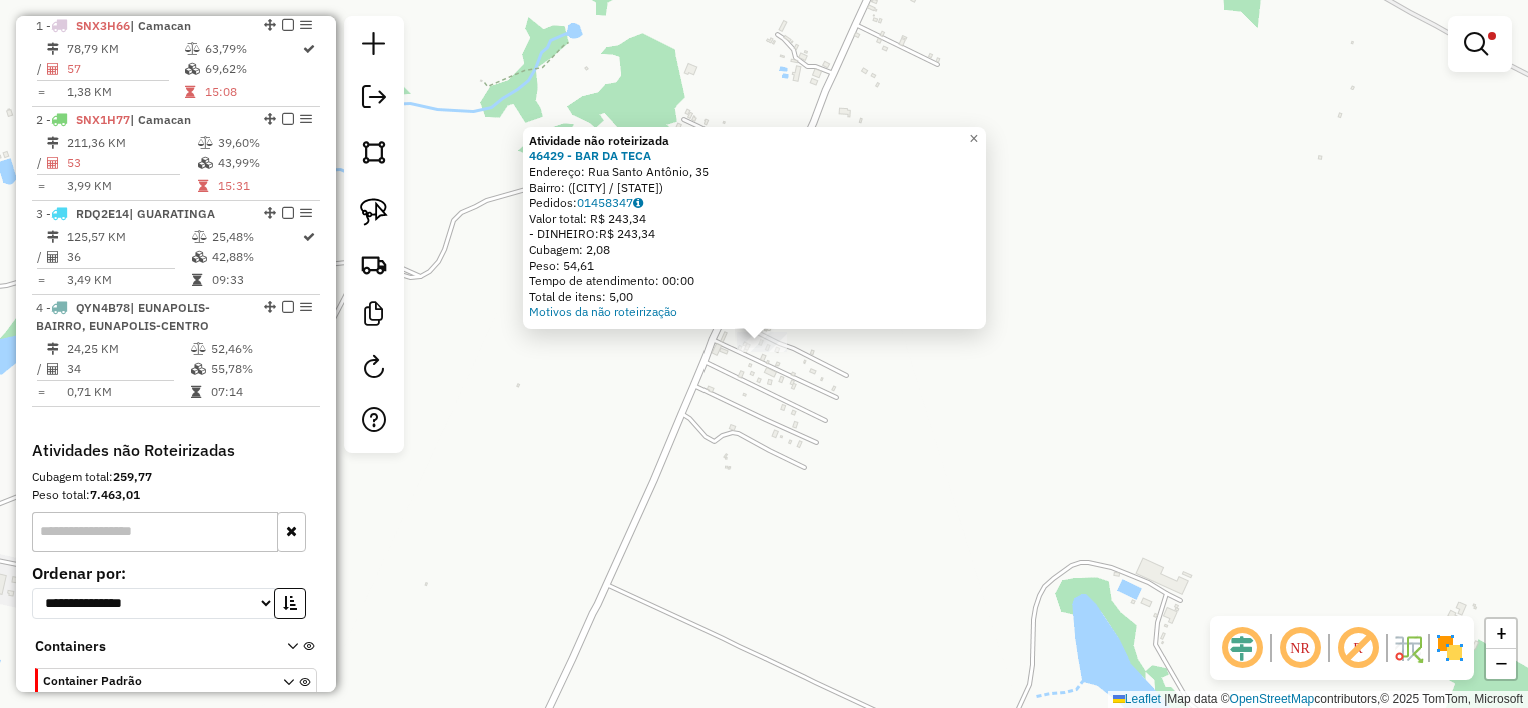 click on "Atividade não roteirizada 46429 - BAR DA TECA  Endereço: Rua Santo Antônio, 35   Bairro:  (Eunápolis / BA)   Pedidos:  01458347   Valor total: R$ 243,34   - DINHEIRO:  R$ 243,34   Cubagem: 2,08   Peso: 54,61   Tempo de atendimento: 00:00   Total de itens: 5,00  Motivos da não roteirização × Limpar filtros Janela de atendimento Grade de atendimento Capacidade Transportadoras Veículos Cliente Pedidos  Rotas Selecione os dias de semana para filtrar as janelas de atendimento  Seg   Ter   Qua   Qui   Sex   Sáb   Dom  Informe o período da janela de atendimento: De: Até:  Filtrar exatamente a janela do cliente  Considerar janela de atendimento padrão  Selecione os dias de semana para filtrar as grades de atendimento  Seg   Ter   Qua   Qui   Sex   Sáb   Dom   Considerar clientes sem dia de atendimento cadastrado  Clientes fora do dia de atendimento selecionado Filtrar as atividades entre os valores definidos abaixo:  Peso mínimo:   Peso máximo:   Cubagem mínima:  ****  Cubagem máxima:  ****  De:  +" 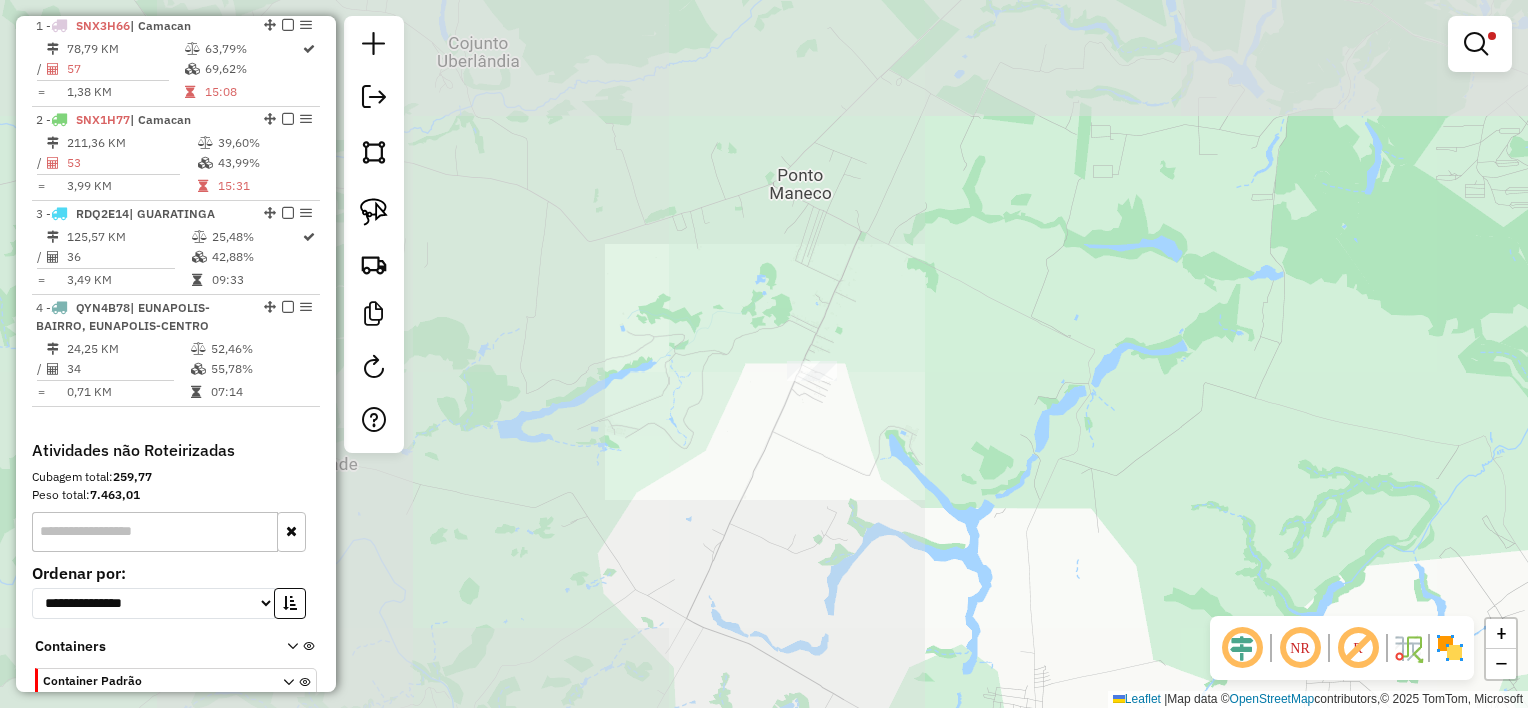 drag, startPoint x: 725, startPoint y: 272, endPoint x: 686, endPoint y: 230, distance: 57.31492 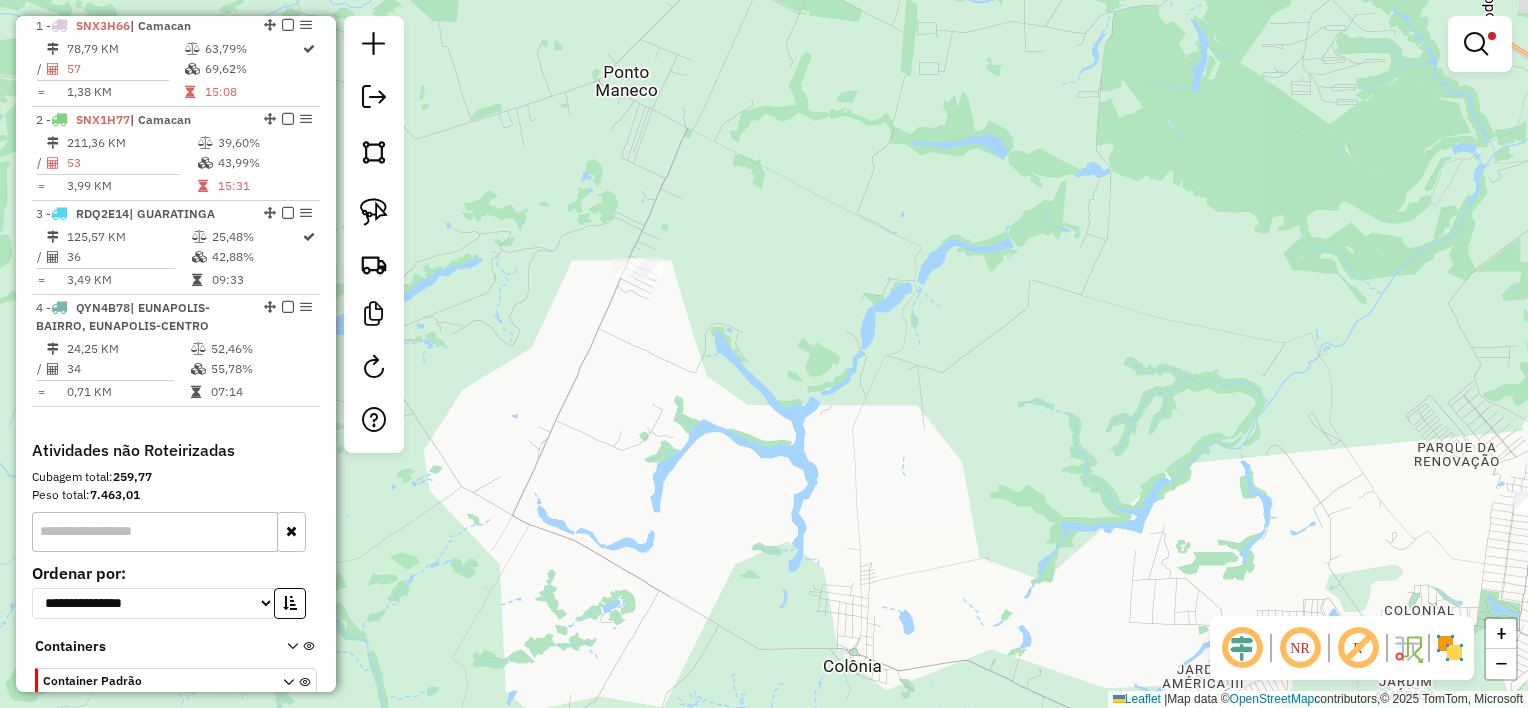 drag, startPoint x: 733, startPoint y: 308, endPoint x: 773, endPoint y: 332, distance: 46.647614 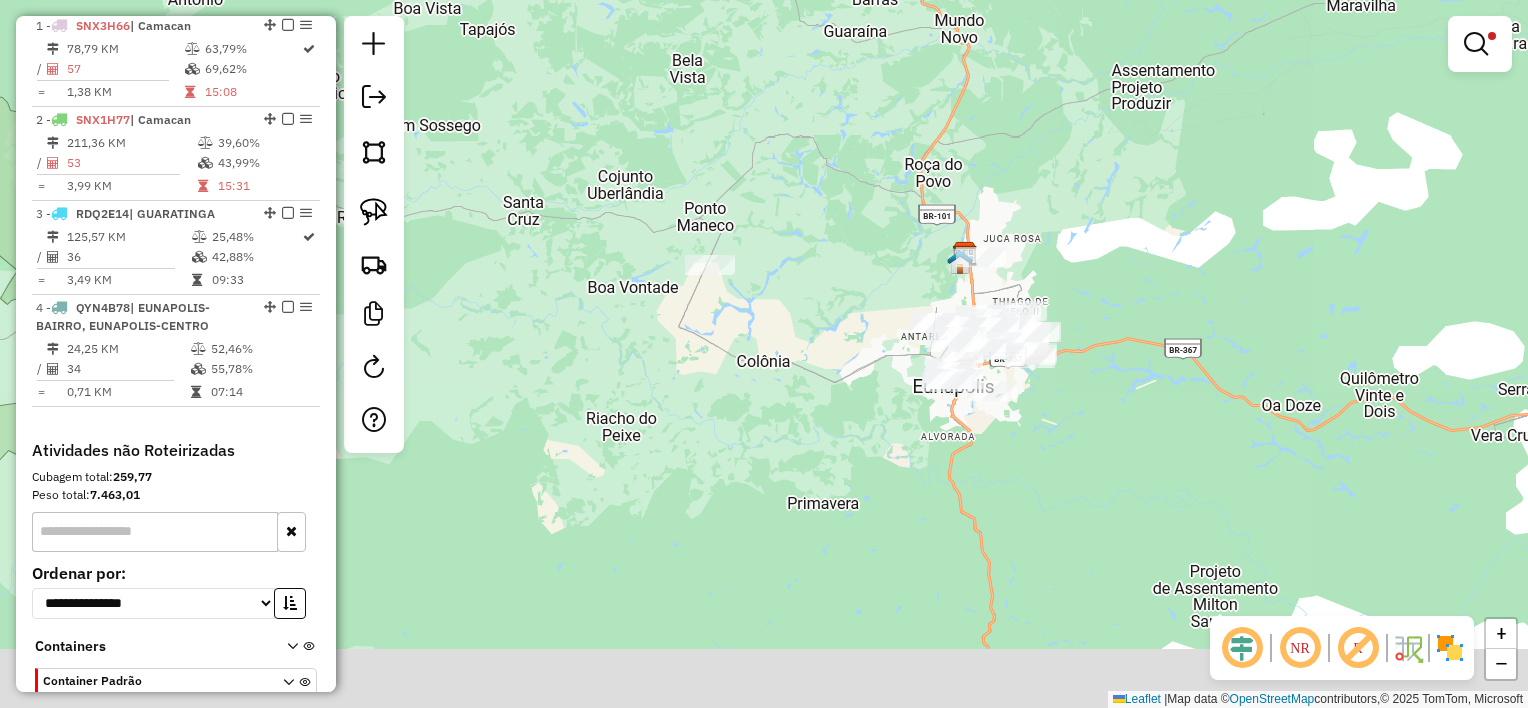 drag, startPoint x: 930, startPoint y: 371, endPoint x: 767, endPoint y: 280, distance: 186.68155 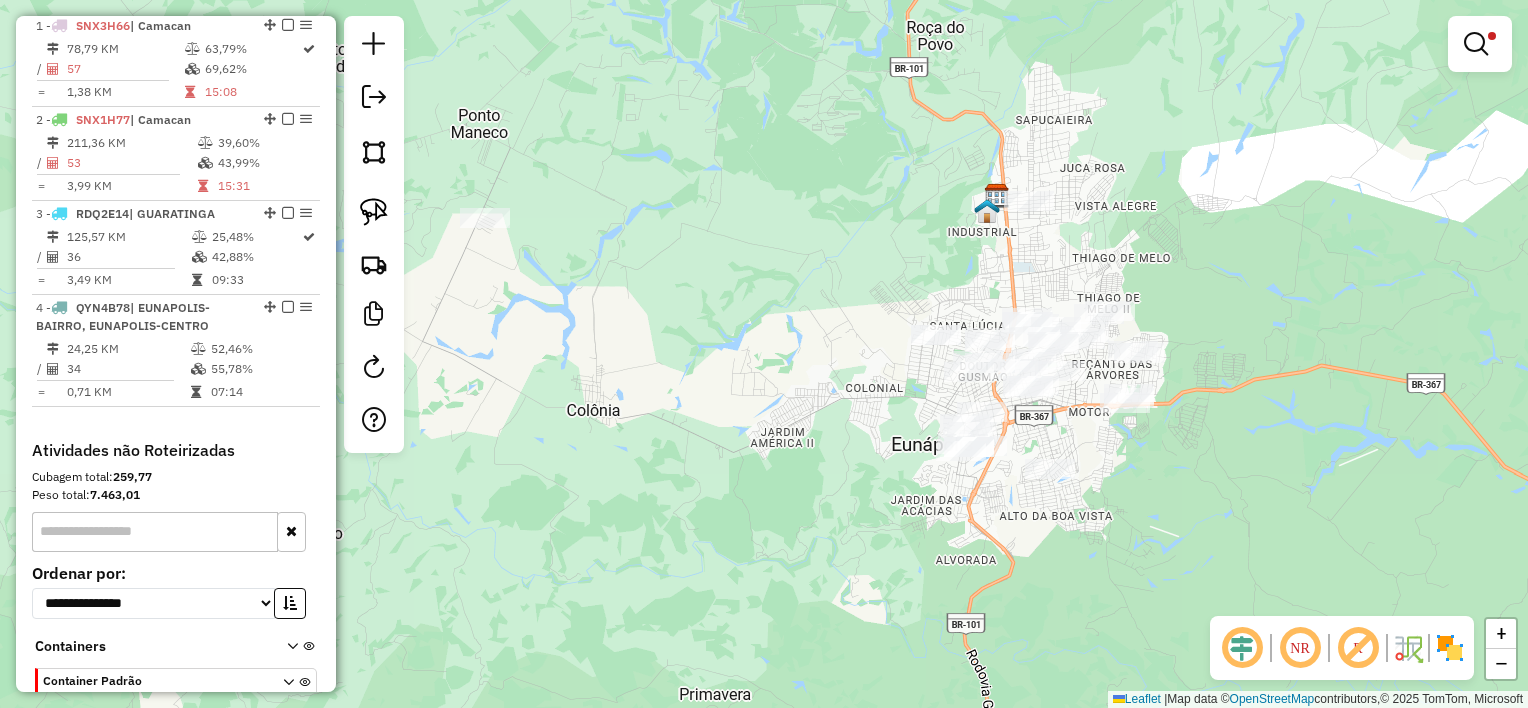 drag, startPoint x: 1024, startPoint y: 252, endPoint x: 816, endPoint y: 238, distance: 208.47063 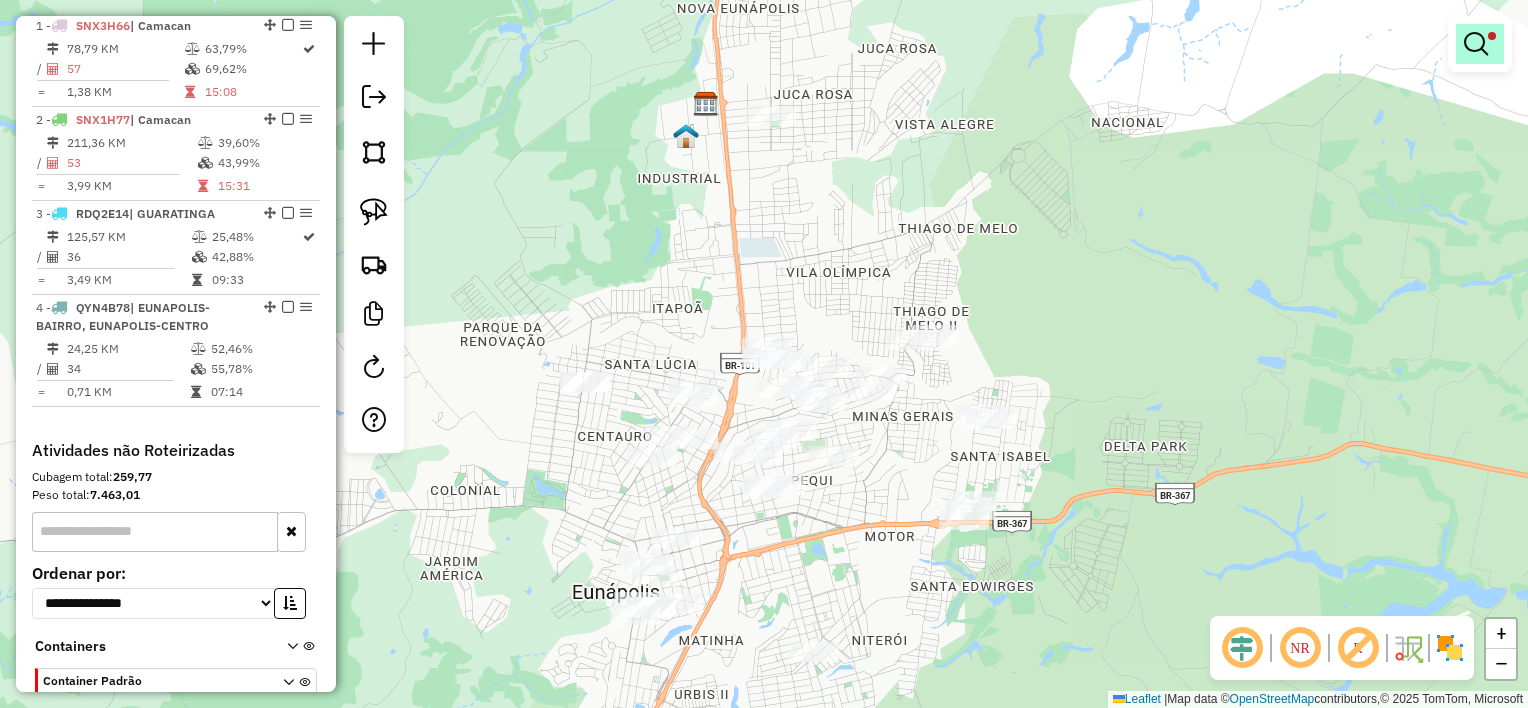 click at bounding box center (1476, 44) 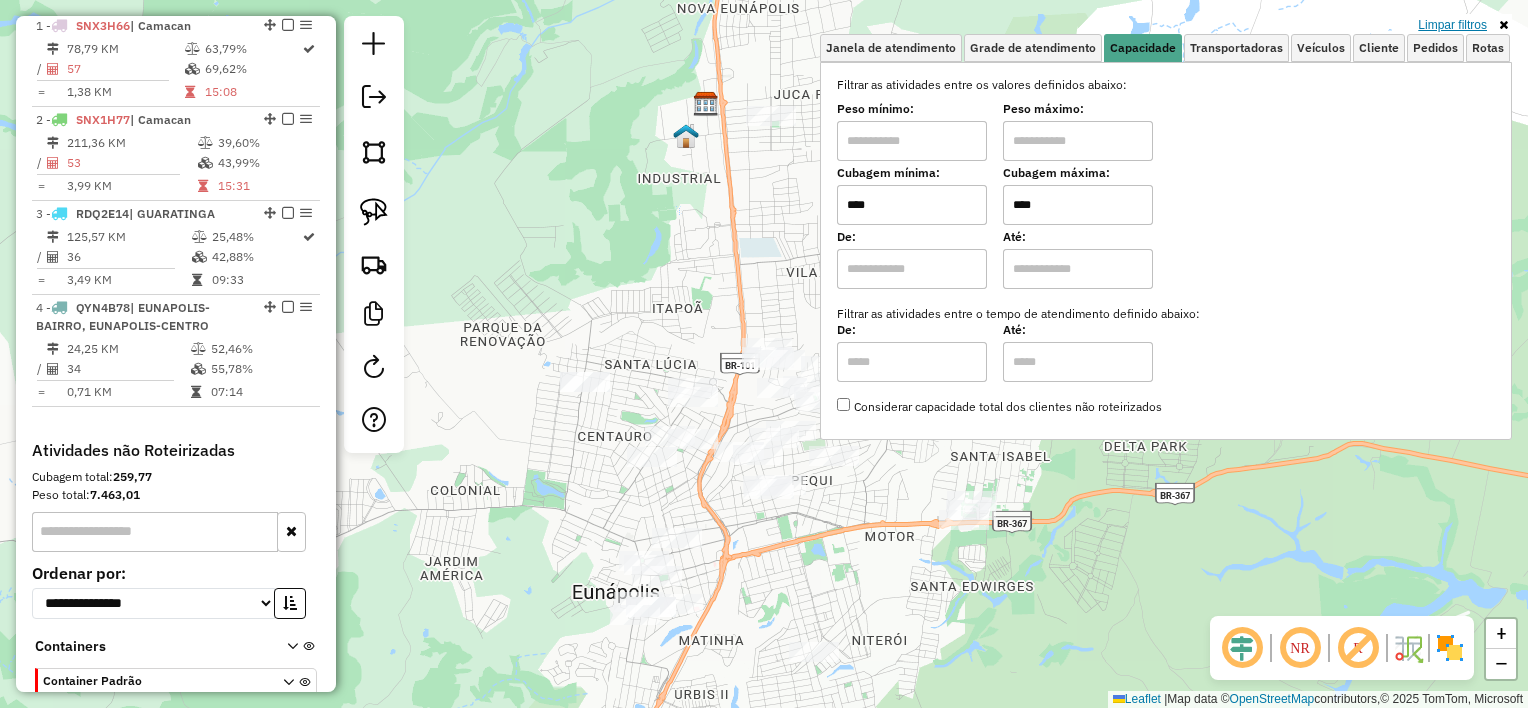 click on "Limpar filtros" at bounding box center (1452, 25) 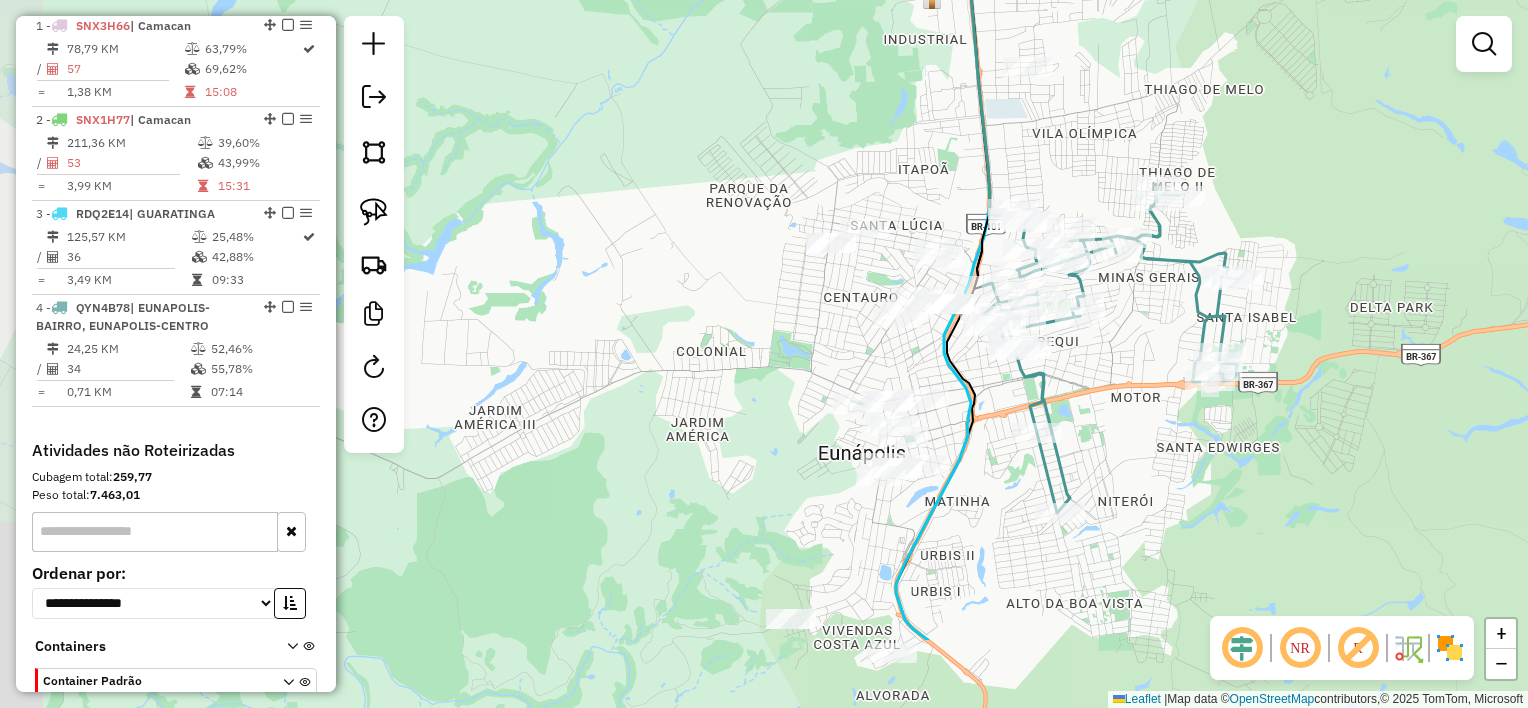 drag, startPoint x: 864, startPoint y: 217, endPoint x: 1110, endPoint y: 78, distance: 282.5544 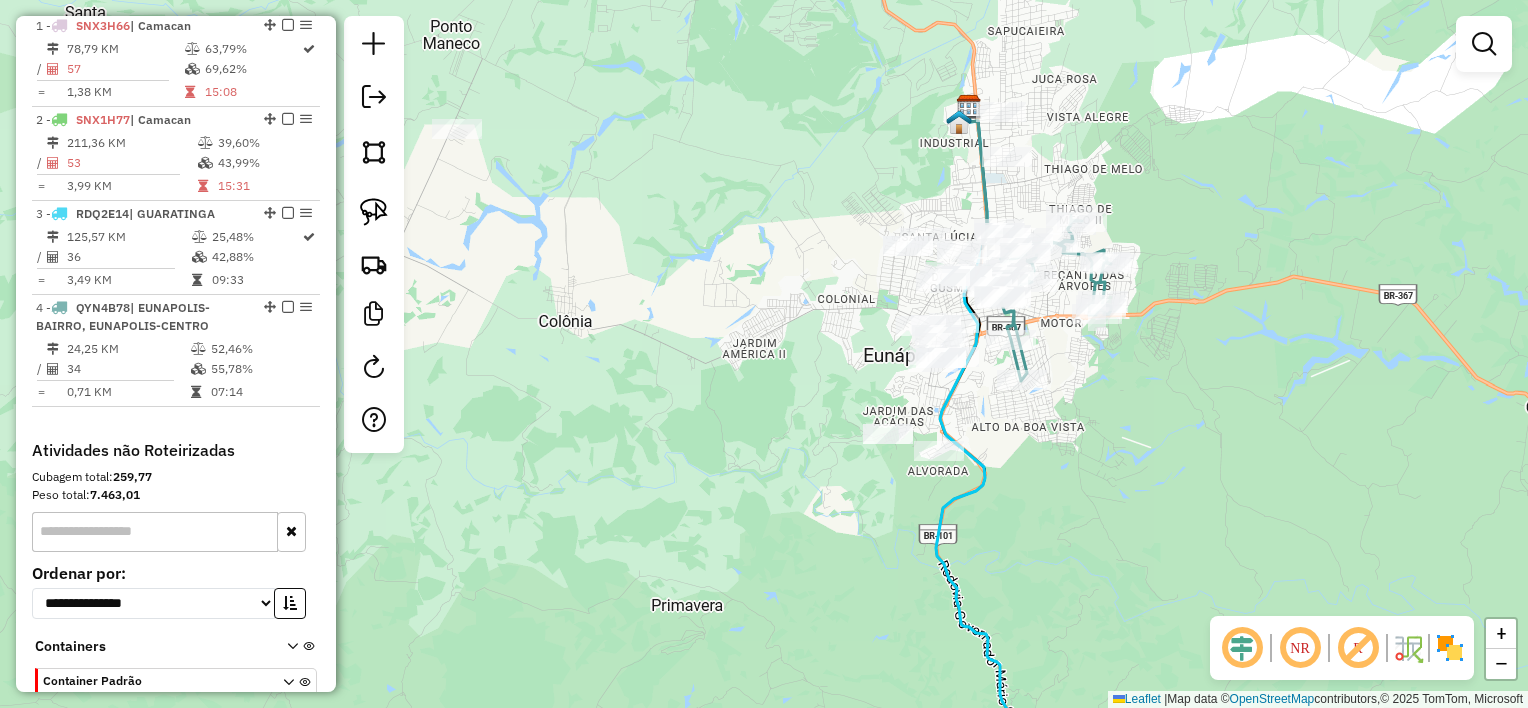 drag, startPoint x: 808, startPoint y: 134, endPoint x: 778, endPoint y: 144, distance: 31.622776 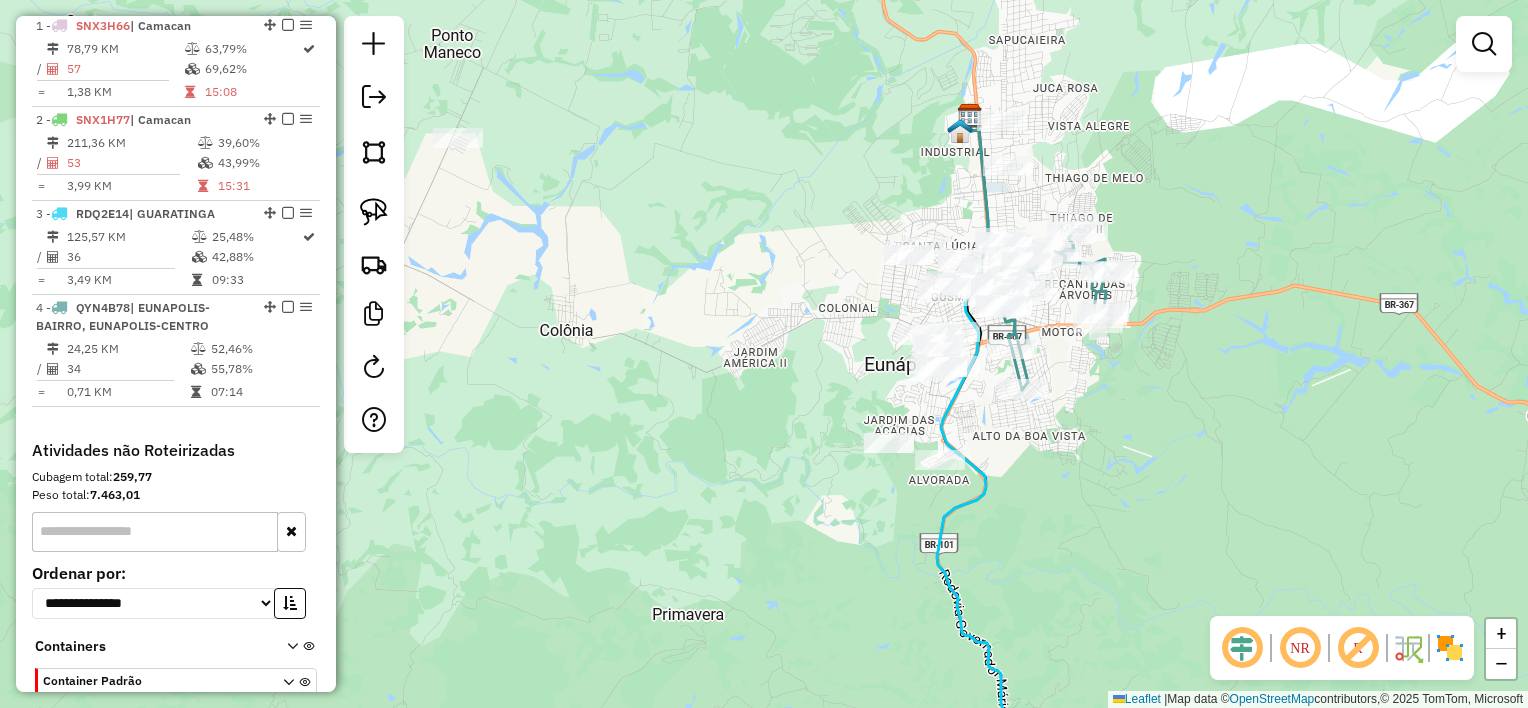 drag, startPoint x: 781, startPoint y: 120, endPoint x: 768, endPoint y: 134, distance: 19.104973 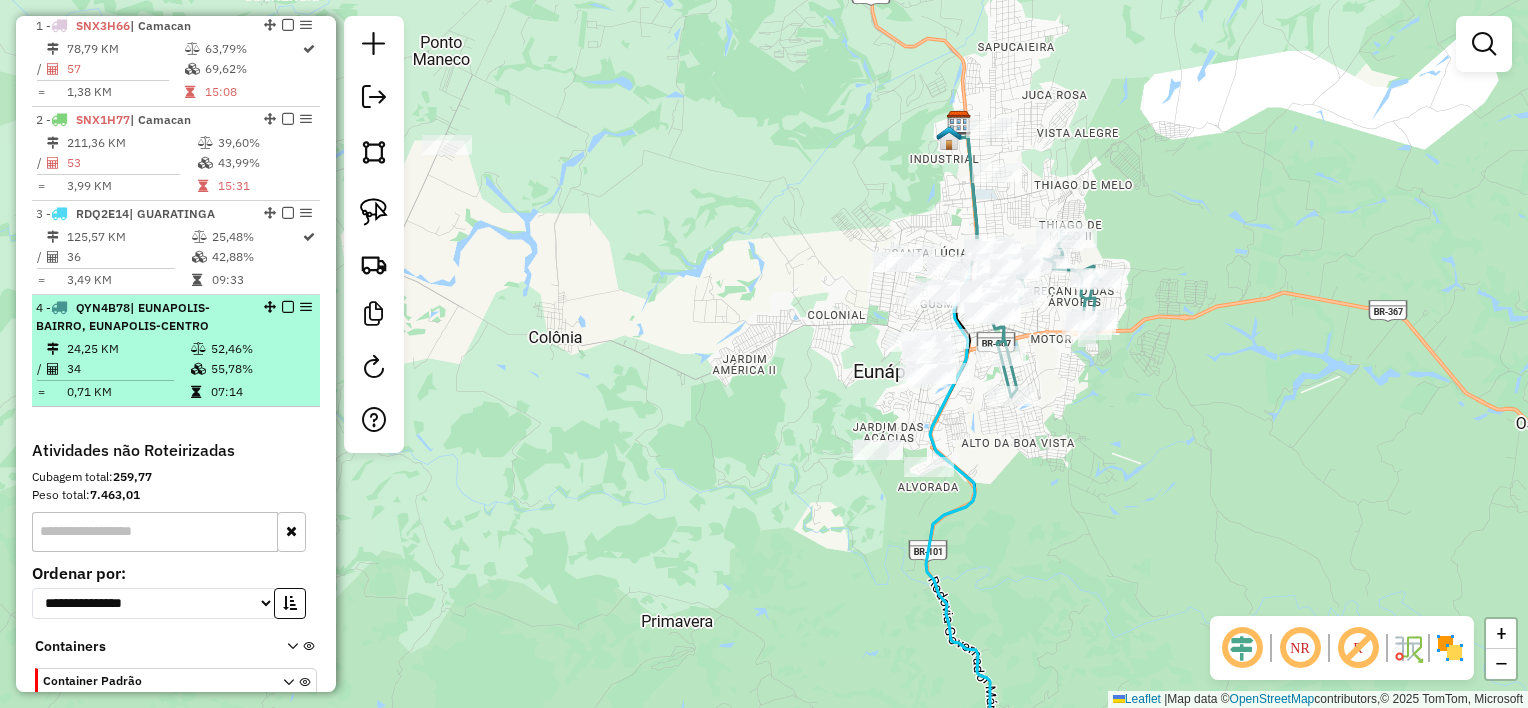click at bounding box center (288, 307) 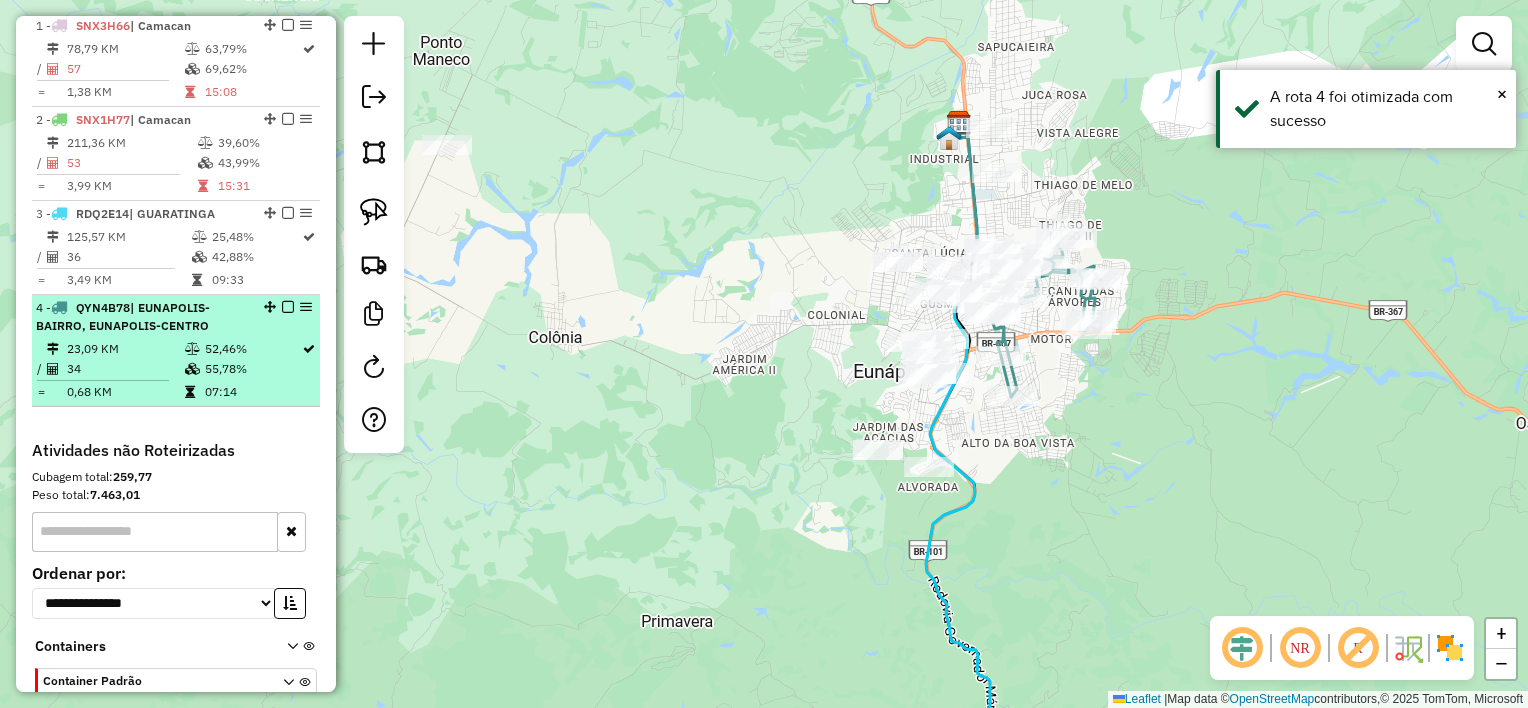 click at bounding box center [288, 307] 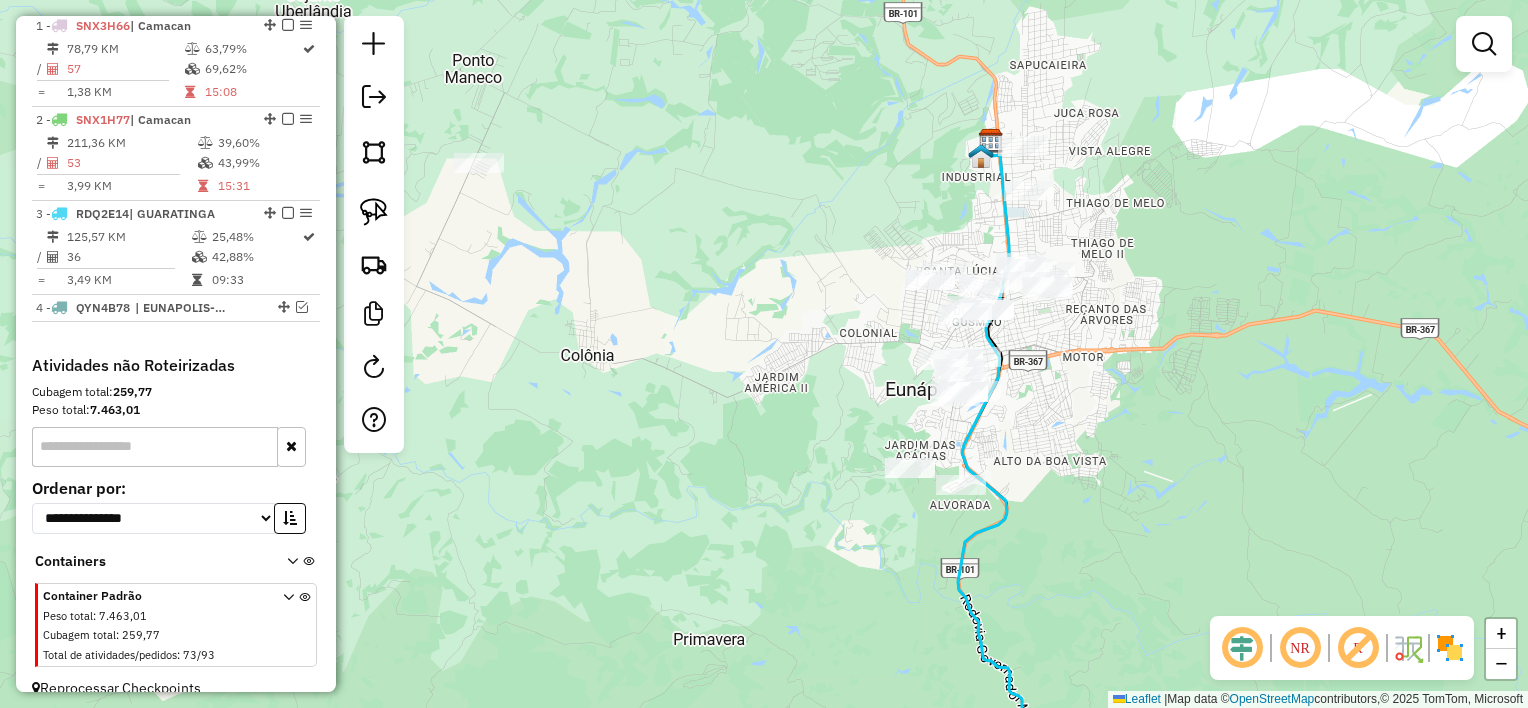 click on "Janela de atendimento Grade de atendimento Capacidade Transportadoras Veículos Cliente Pedidos  Rotas Selecione os dias de semana para filtrar as janelas de atendimento  Seg   Ter   Qua   Qui   Sex   Sáb   Dom  Informe o período da janela de atendimento: De: Até:  Filtrar exatamente a janela do cliente  Considerar janela de atendimento padrão  Selecione os dias de semana para filtrar as grades de atendimento  Seg   Ter   Qua   Qui   Sex   Sáb   Dom   Considerar clientes sem dia de atendimento cadastrado  Clientes fora do dia de atendimento selecionado Filtrar as atividades entre os valores definidos abaixo:  Peso mínimo:   Peso máximo:   Cubagem mínima:   Cubagem máxima:   De:   Até:  Filtrar as atividades entre o tempo de atendimento definido abaixo:  De:   Até:   Considerar capacidade total dos clientes não roteirizados Transportadora: Selecione um ou mais itens Tipo de veículo: Selecione um ou mais itens Veículo: Selecione um ou mais itens Motorista: Selecione um ou mais itens Nome: Rótulo:" 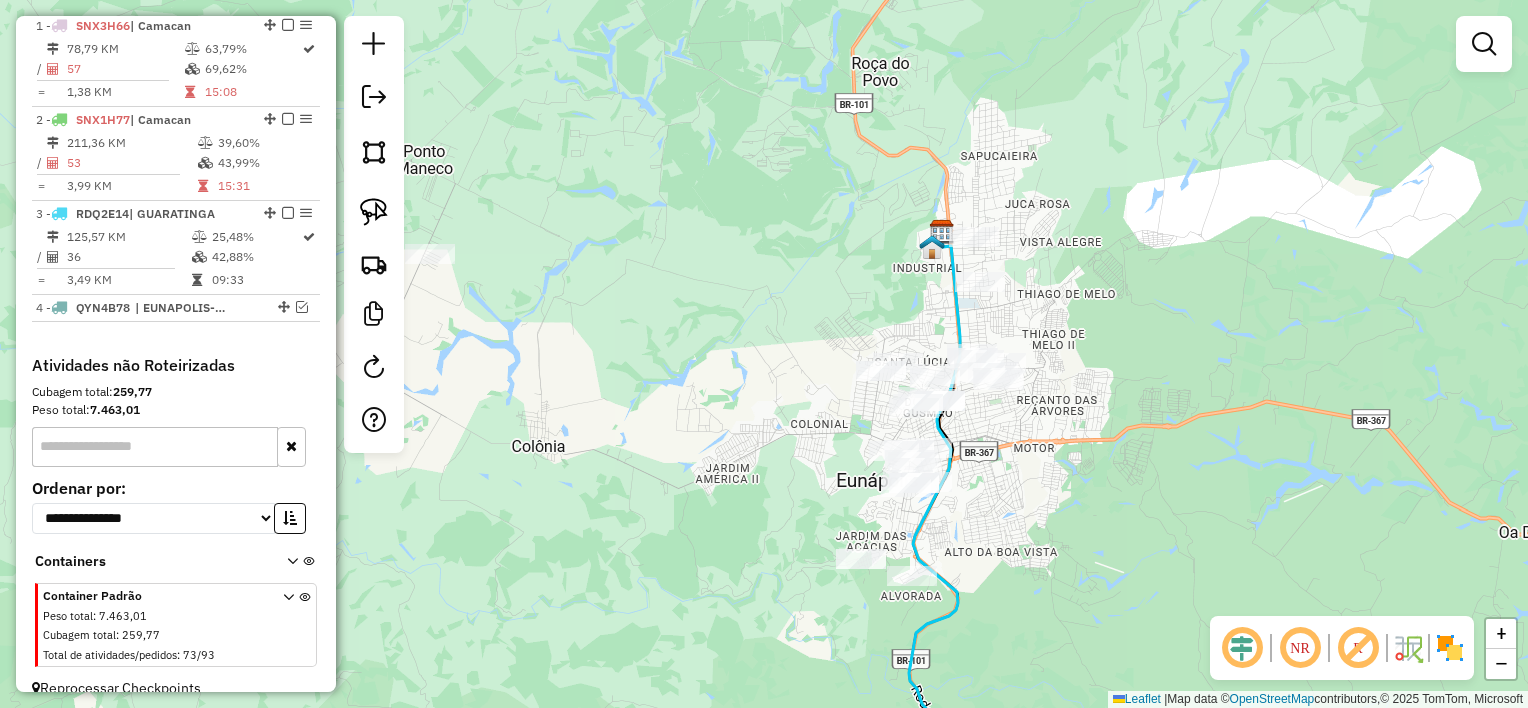 drag, startPoint x: 737, startPoint y: 404, endPoint x: 724, endPoint y: 345, distance: 60.41523 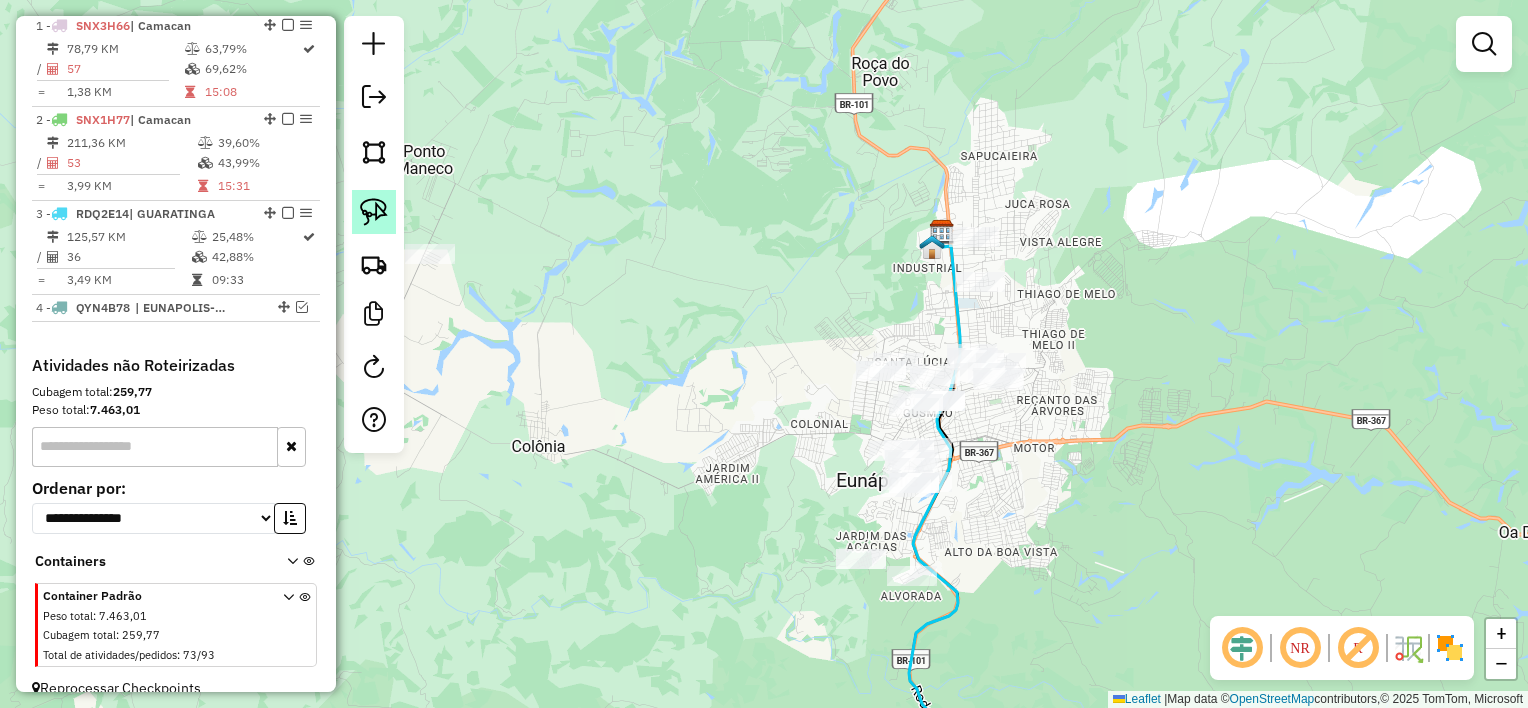 drag, startPoint x: 372, startPoint y: 207, endPoint x: 804, endPoint y: 191, distance: 432.2962 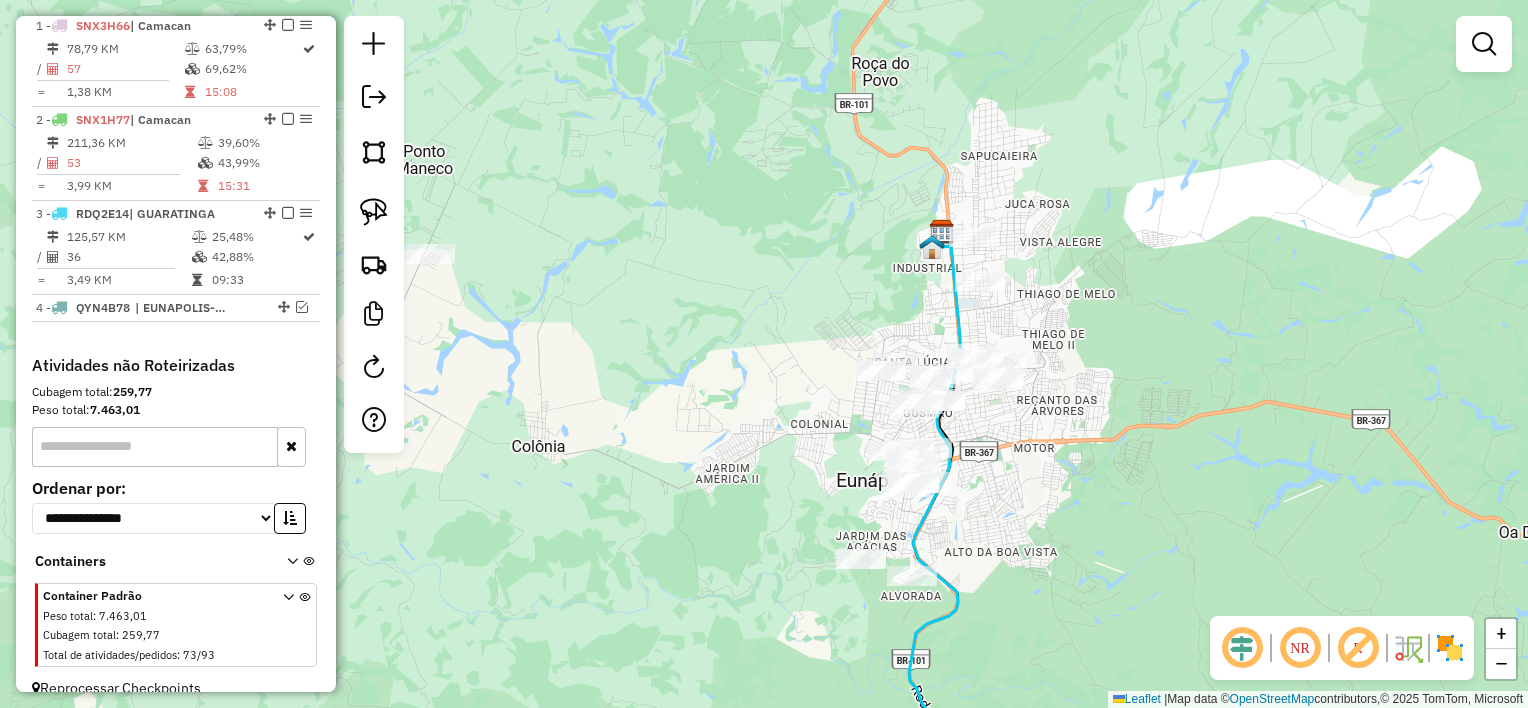 click 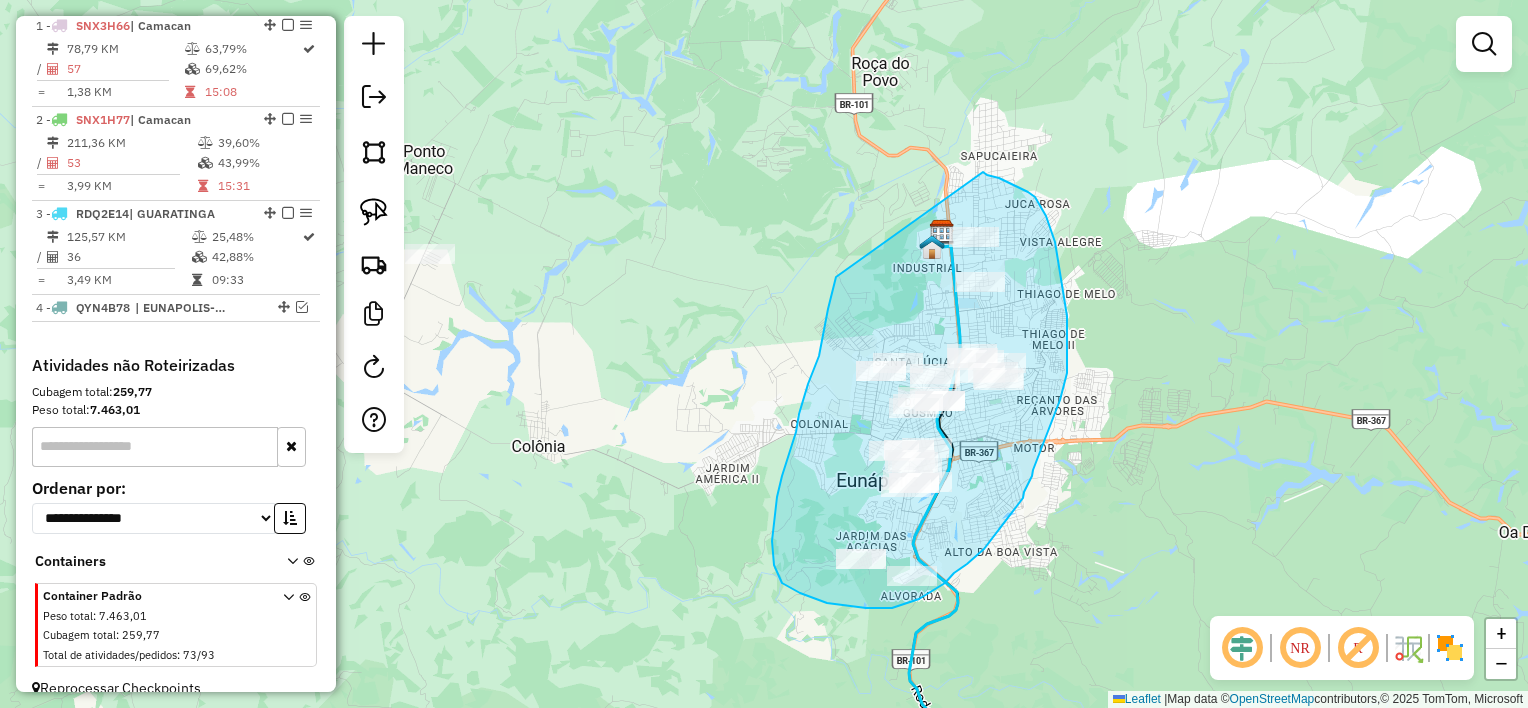 drag, startPoint x: 987, startPoint y: 175, endPoint x: 836, endPoint y: 274, distance: 180.56024 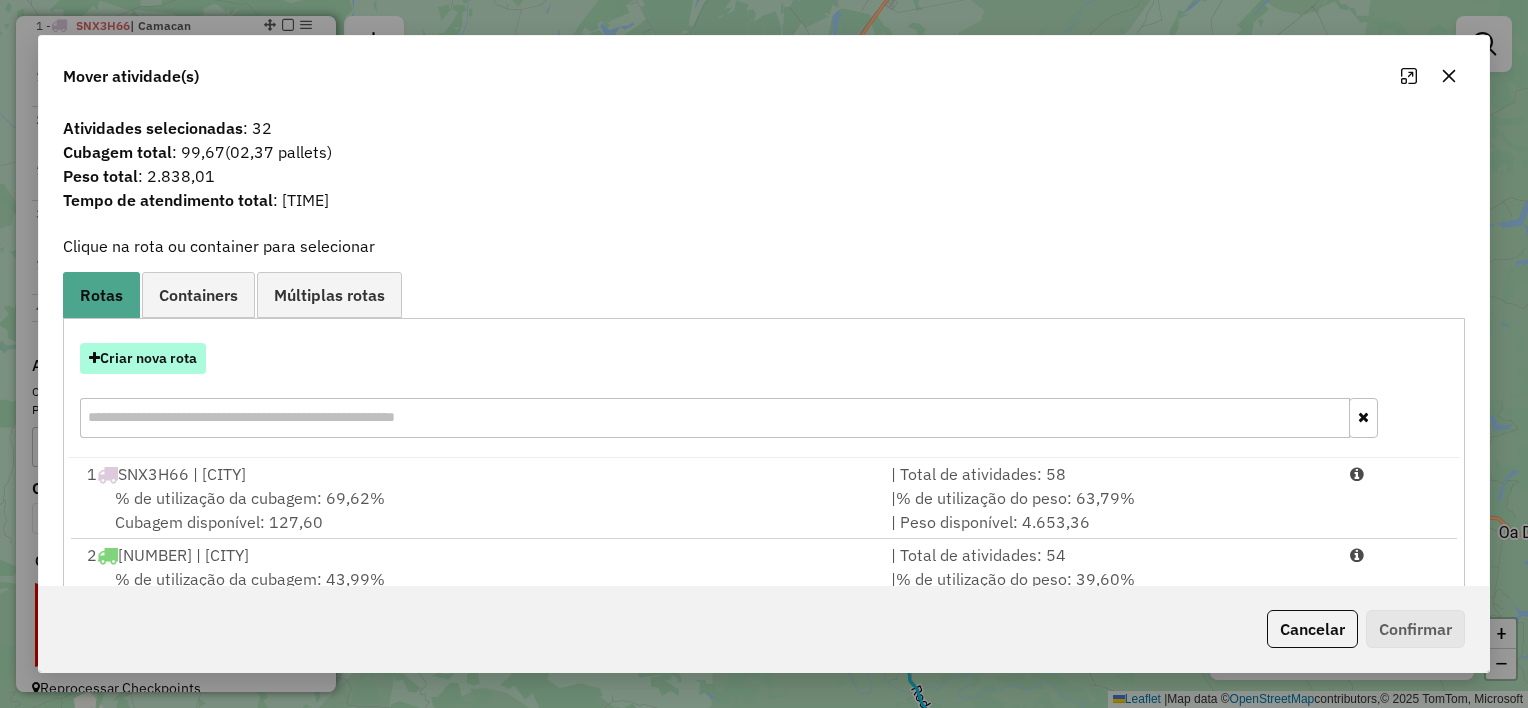 click on "Criar nova rota" at bounding box center (143, 358) 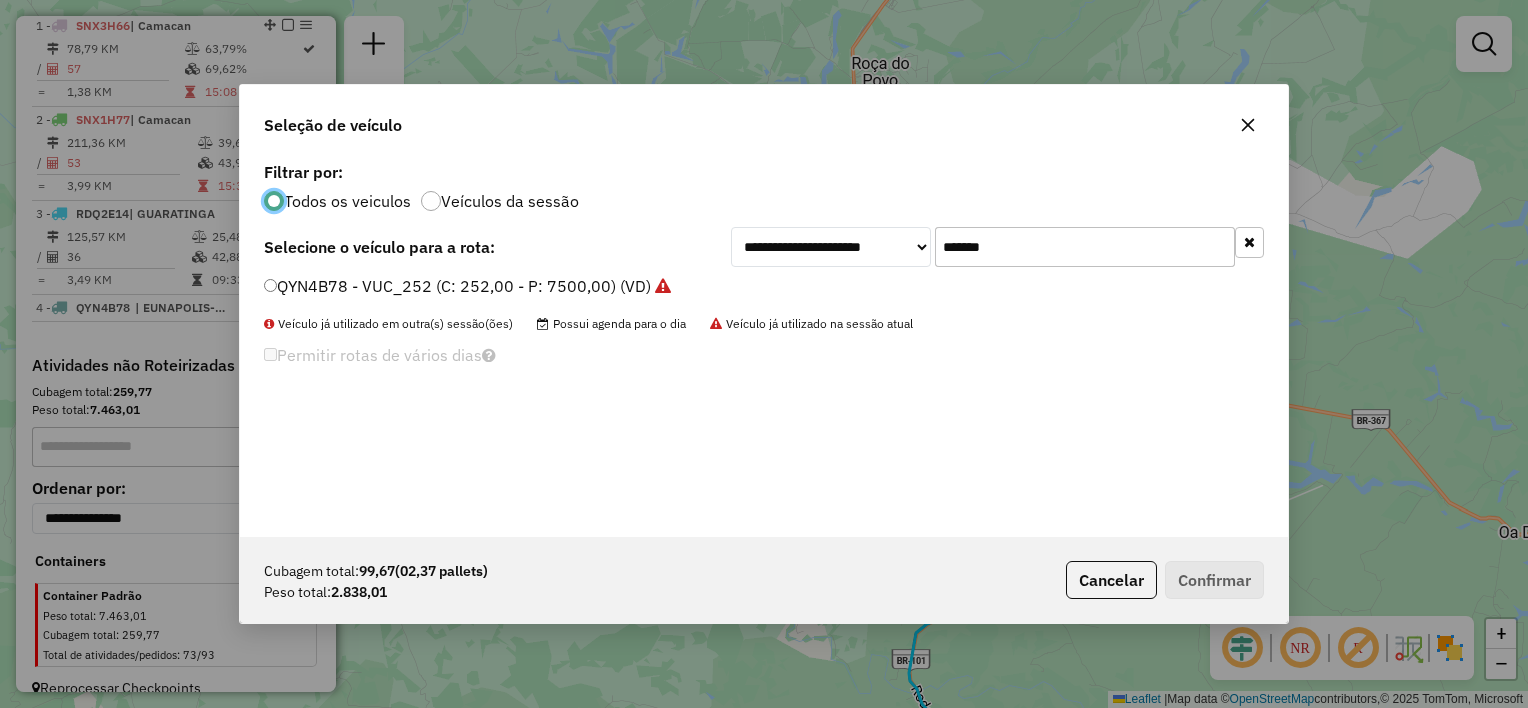 scroll, scrollTop: 10, scrollLeft: 6, axis: both 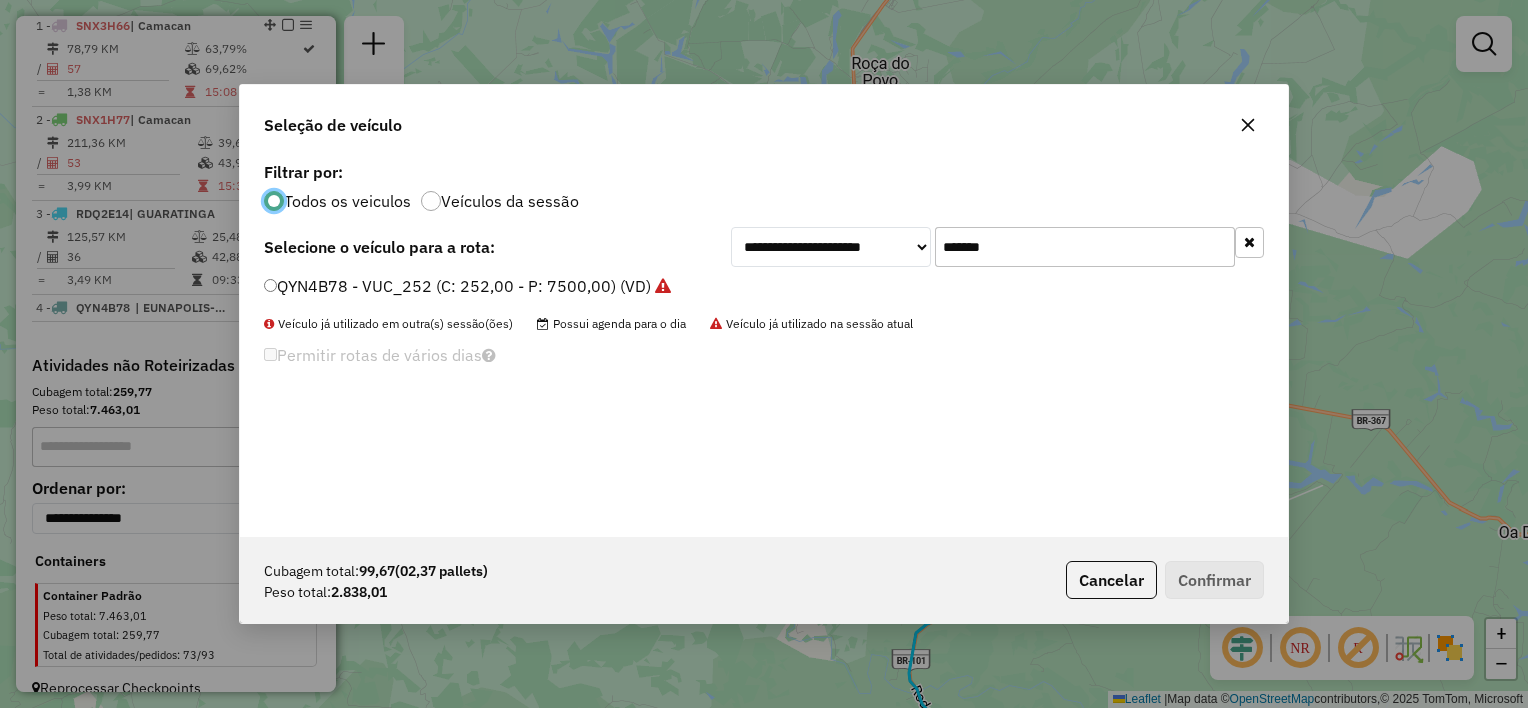 click on "*******" 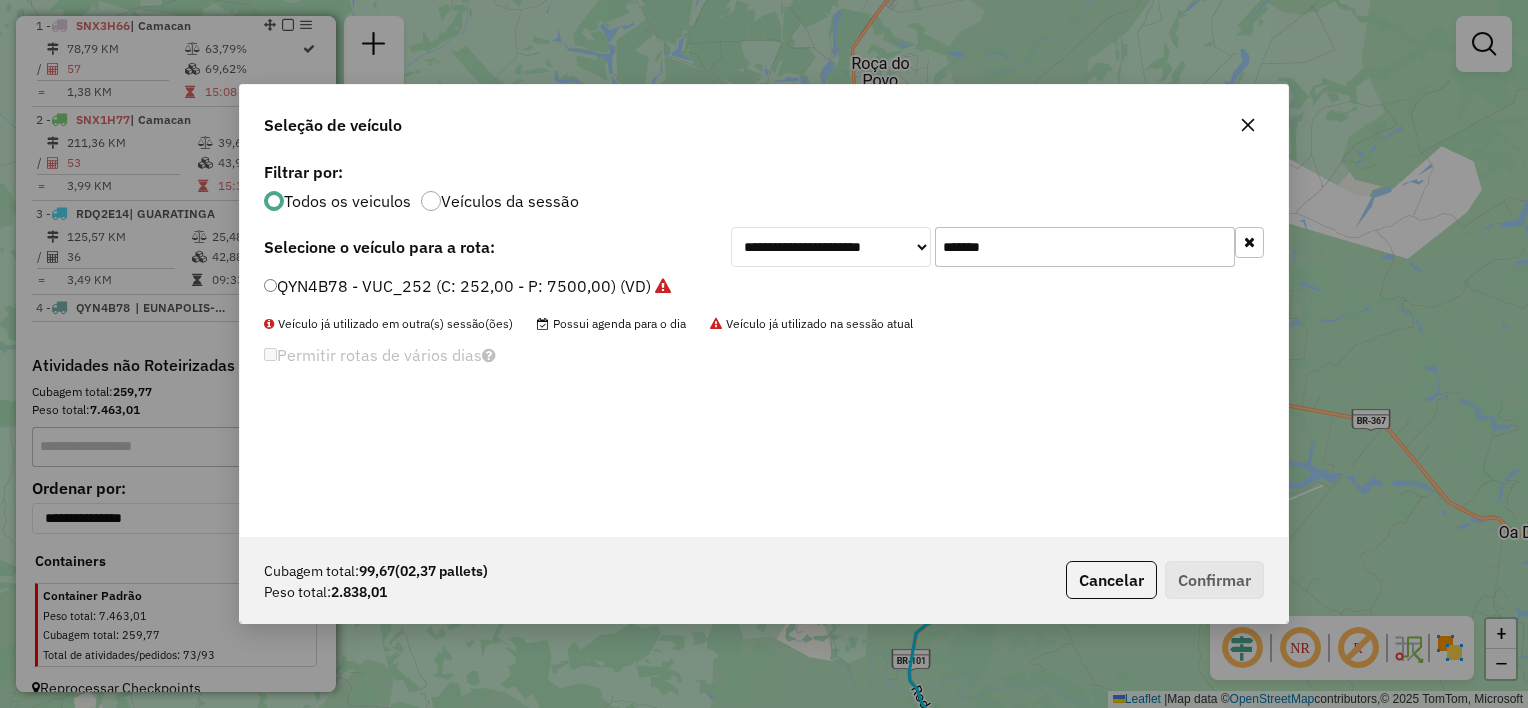 click on "*******" 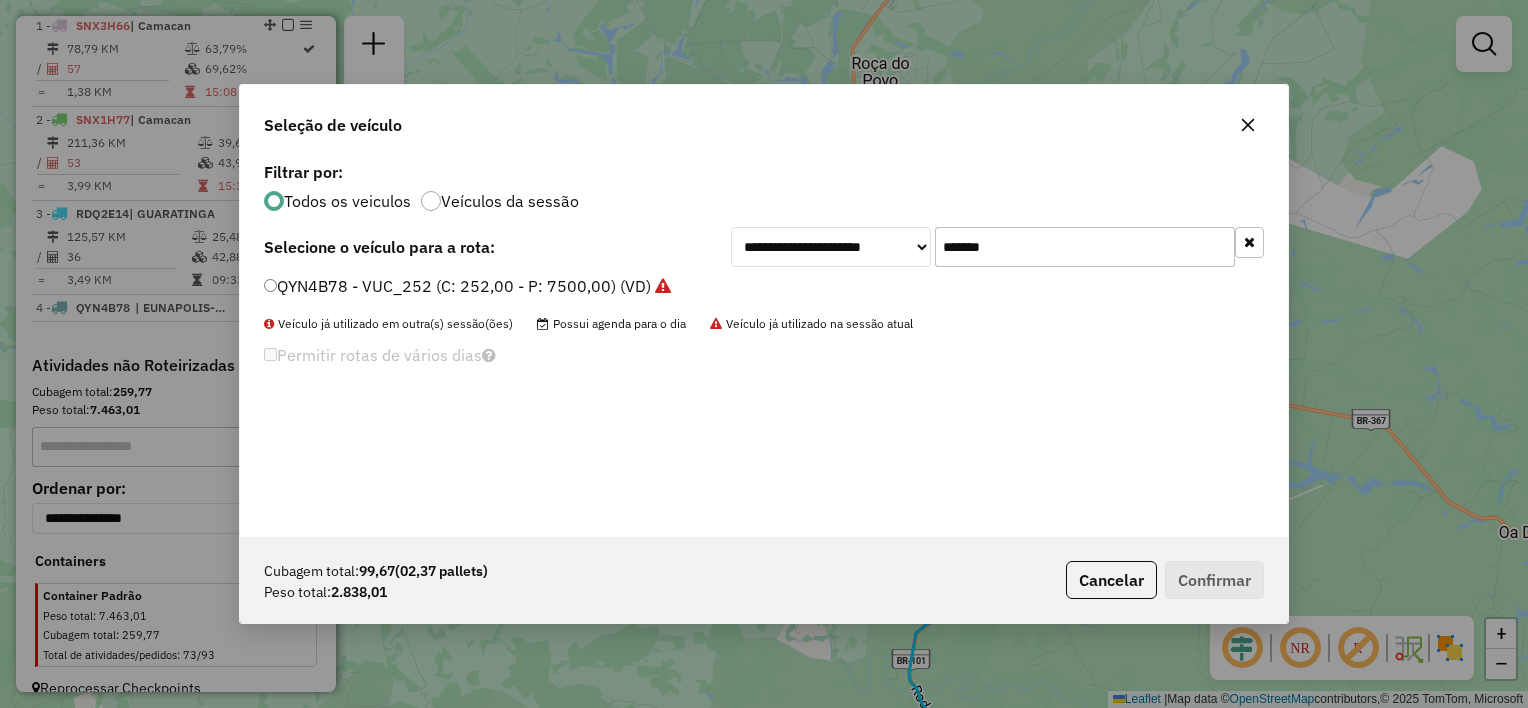 paste 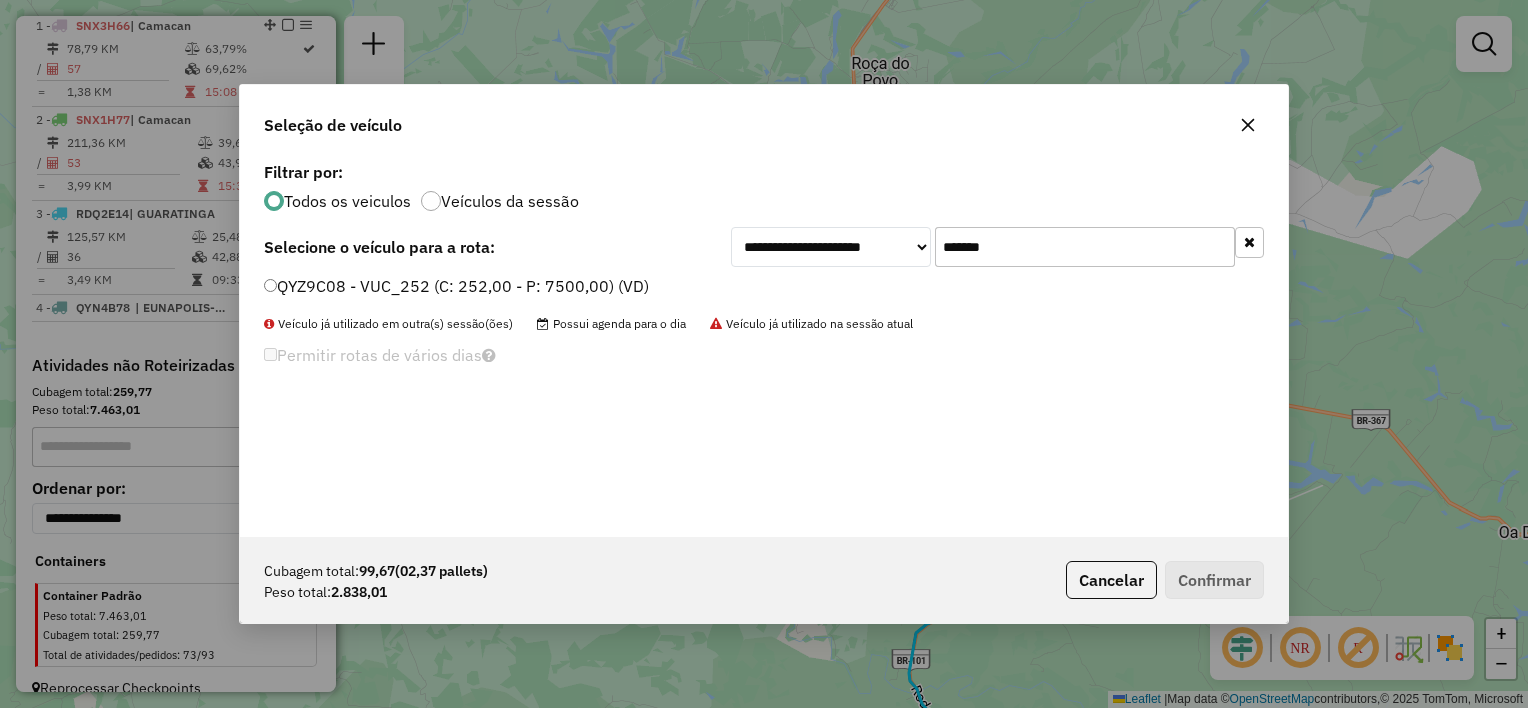 type on "*******" 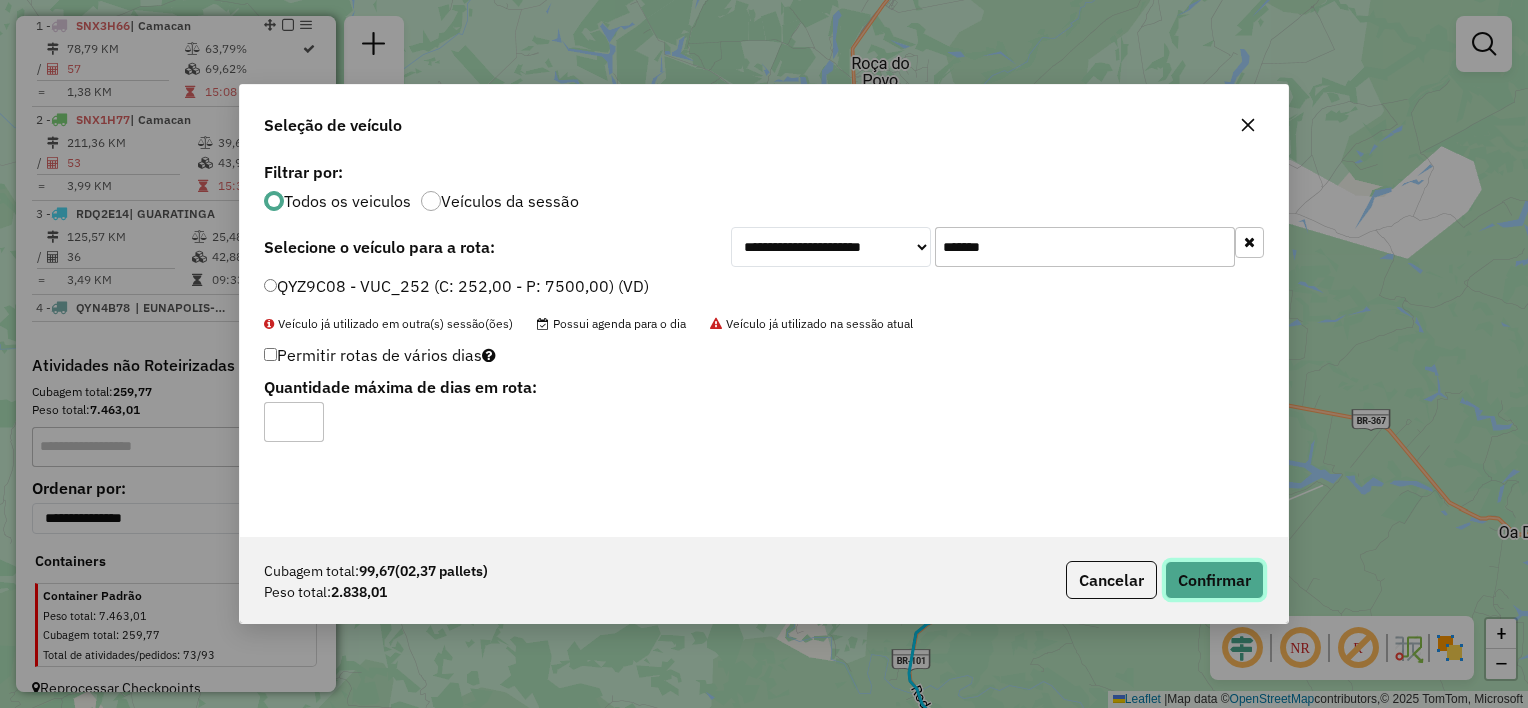 click on "Confirmar" 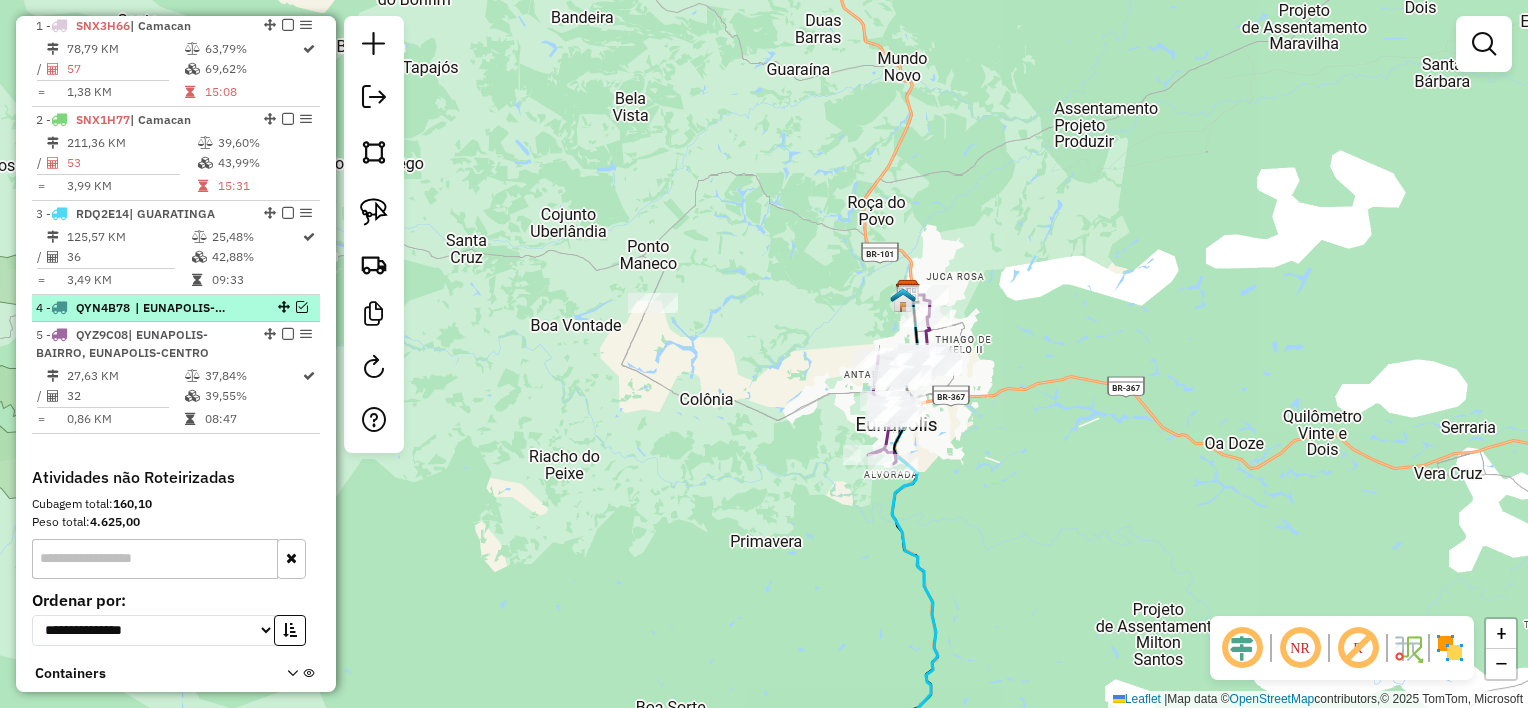 click at bounding box center [302, 307] 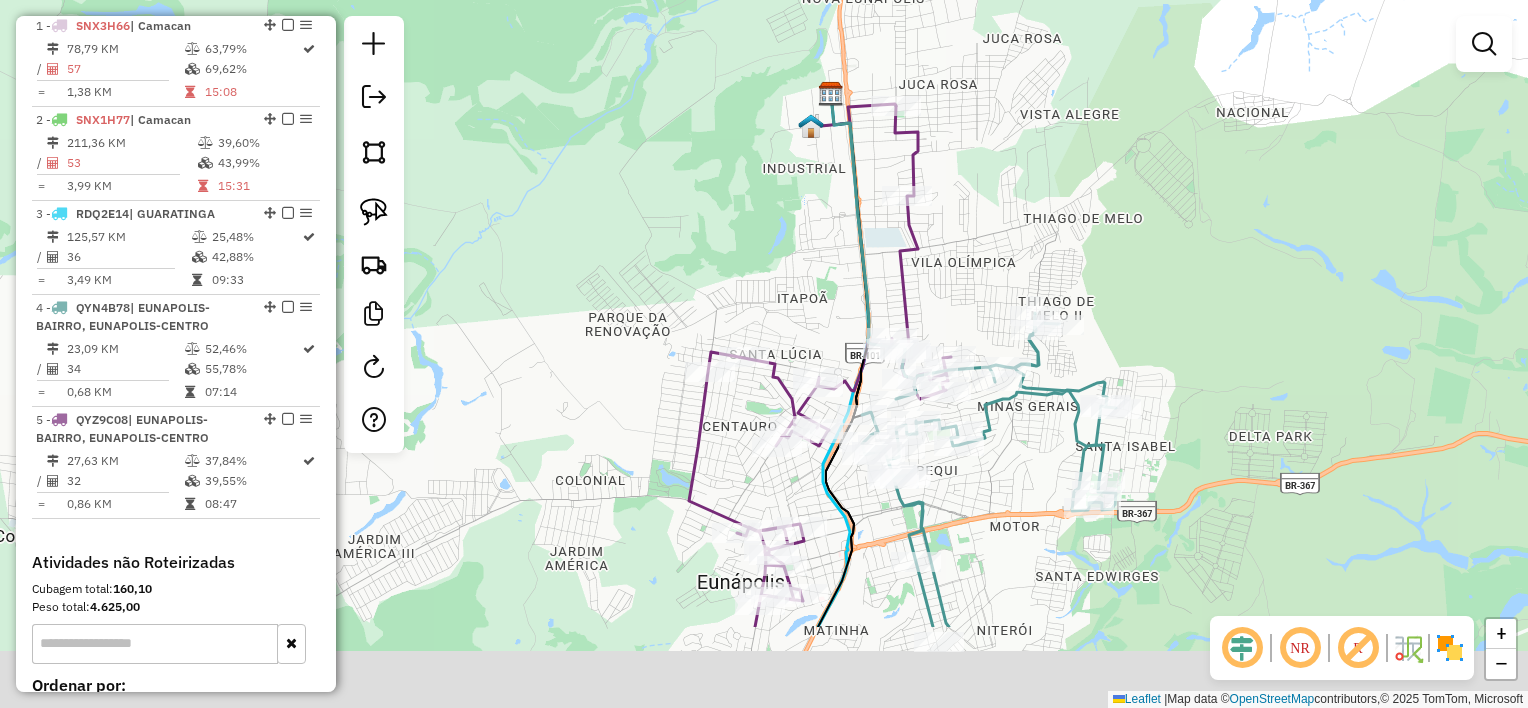 drag, startPoint x: 769, startPoint y: 234, endPoint x: 778, endPoint y: 144, distance: 90.44888 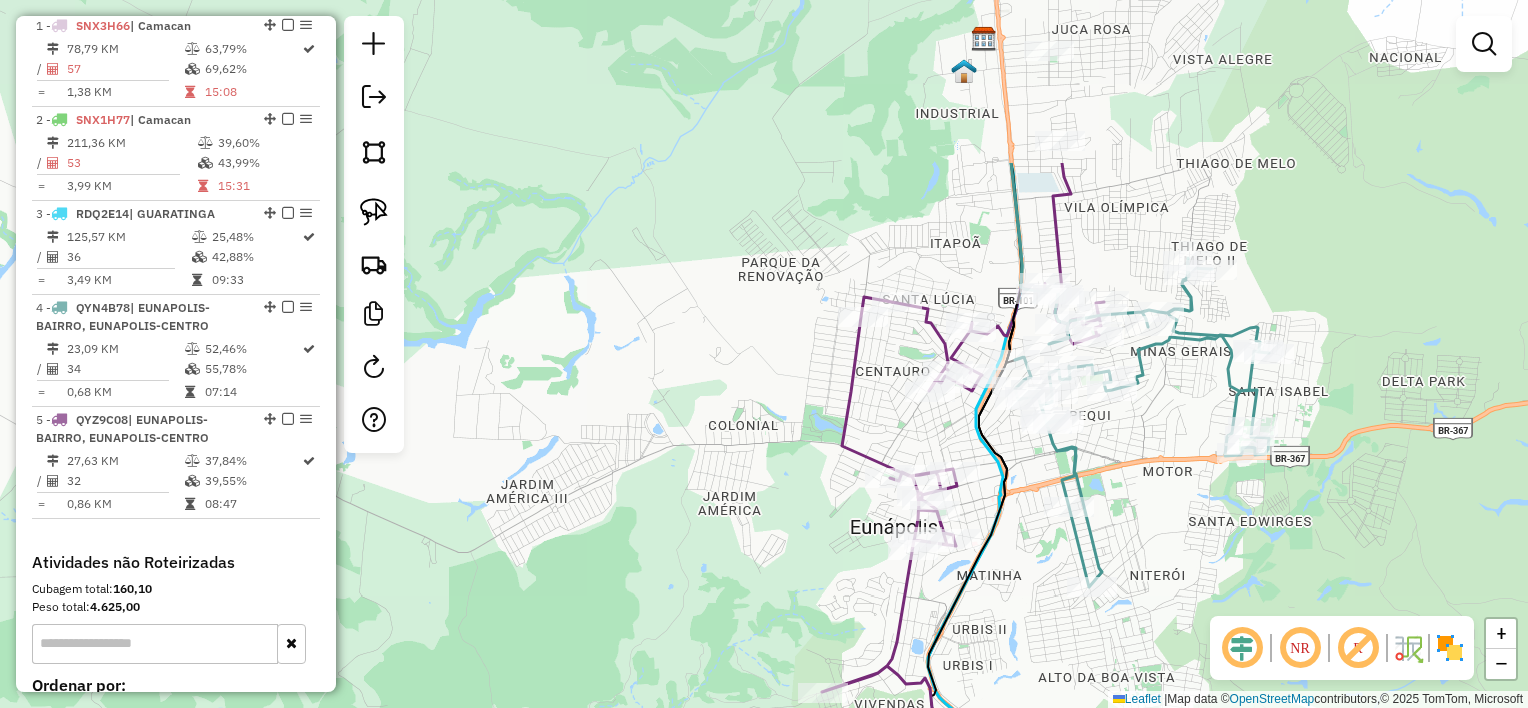 drag, startPoint x: 1011, startPoint y: 309, endPoint x: 1034, endPoint y: 466, distance: 158.67577 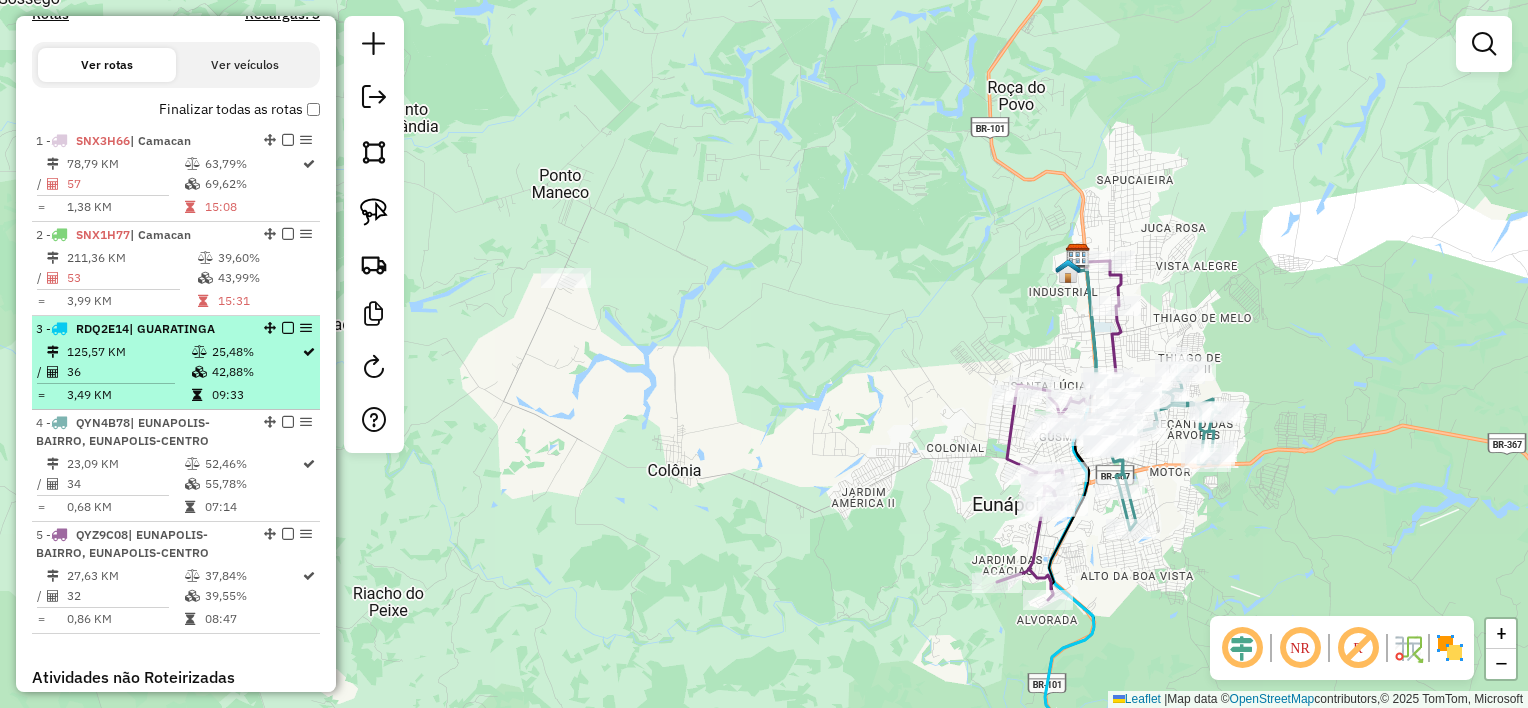 scroll, scrollTop: 653, scrollLeft: 0, axis: vertical 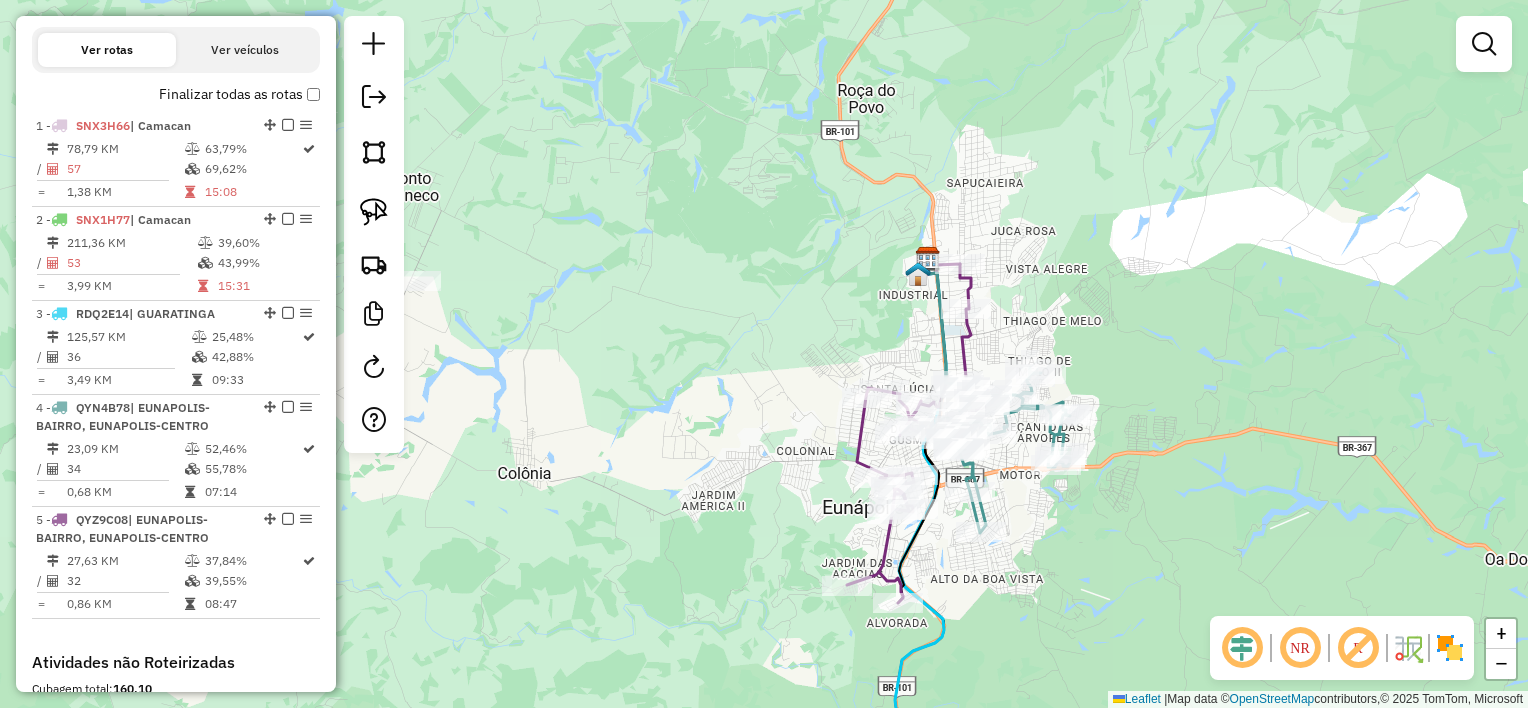 drag, startPoint x: 946, startPoint y: 323, endPoint x: 645, endPoint y: 308, distance: 301.37354 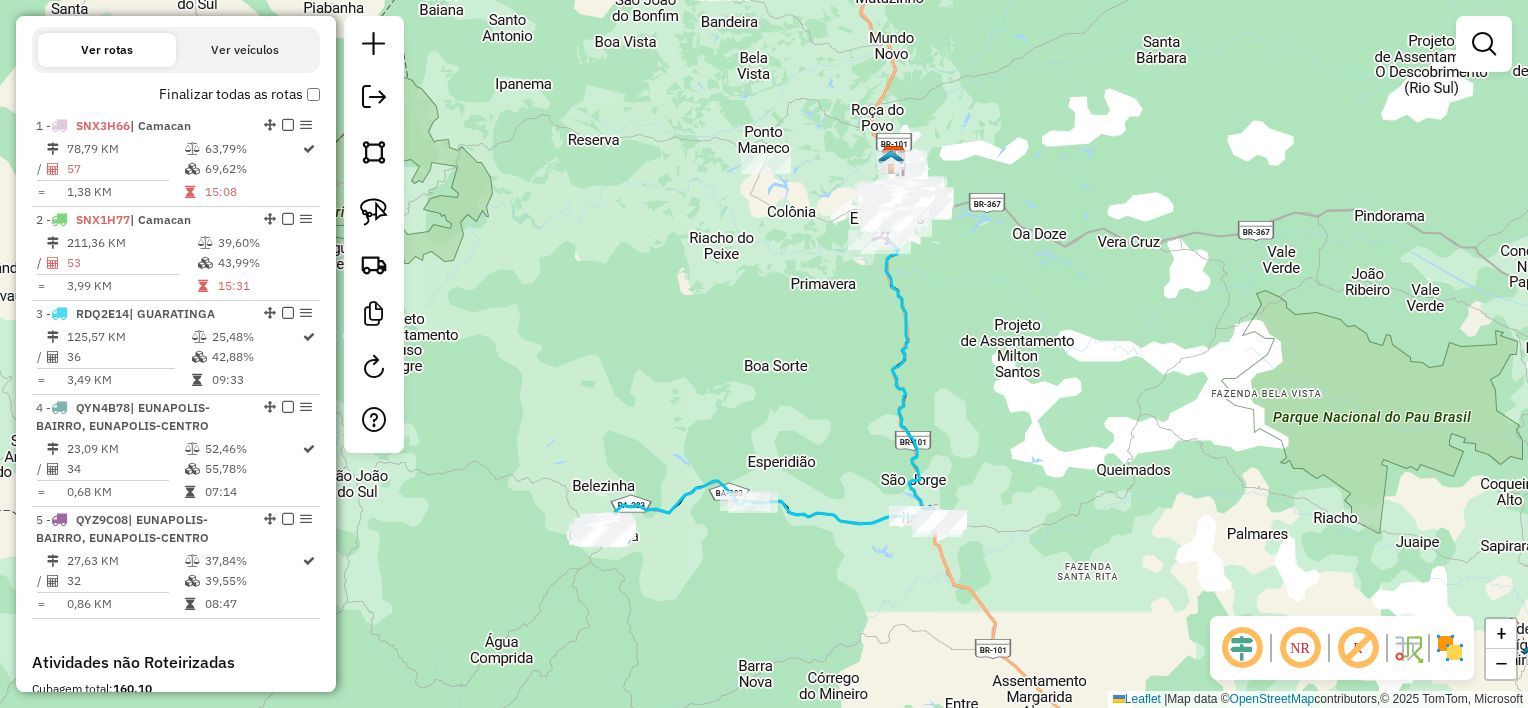 drag, startPoint x: 1030, startPoint y: 359, endPoint x: 1036, endPoint y: 228, distance: 131.13733 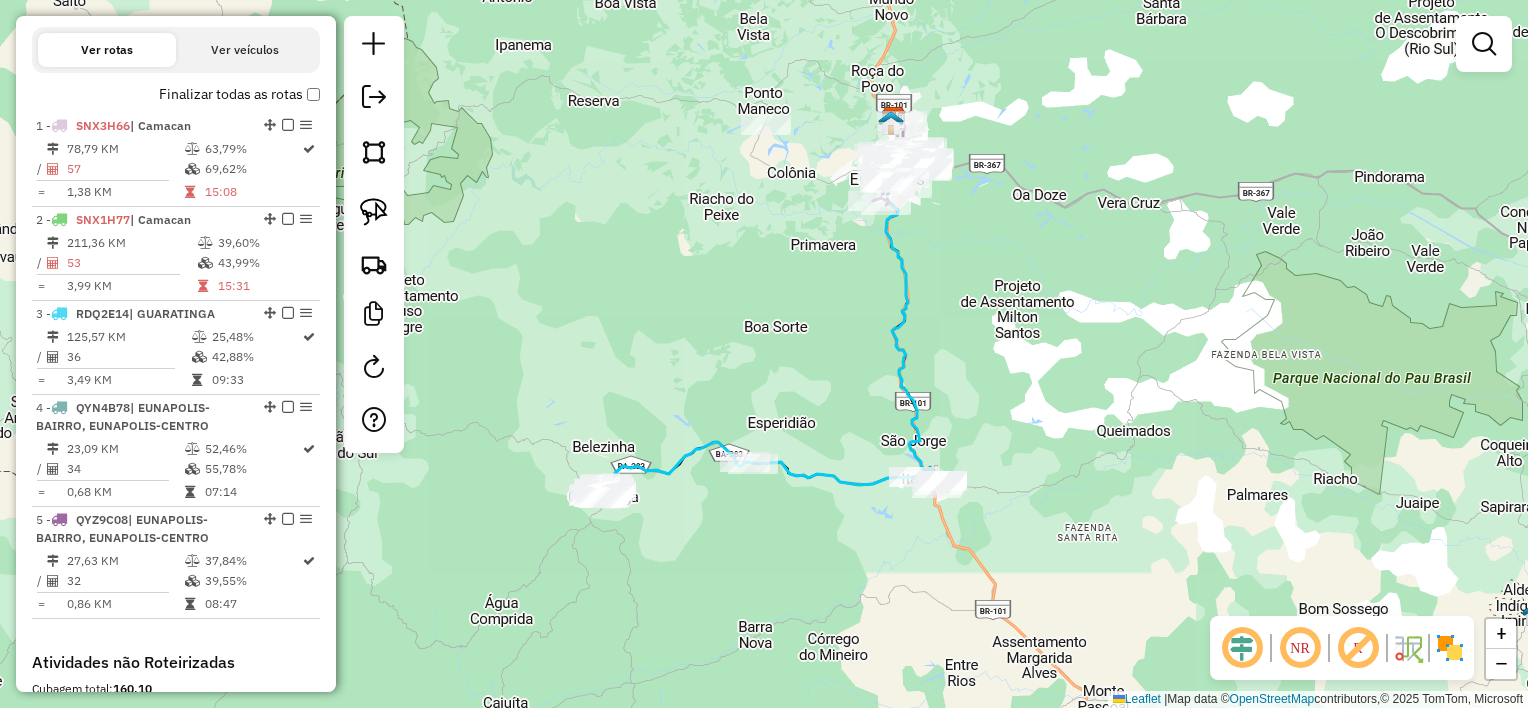 drag, startPoint x: 953, startPoint y: 342, endPoint x: 961, endPoint y: 284, distance: 58.549126 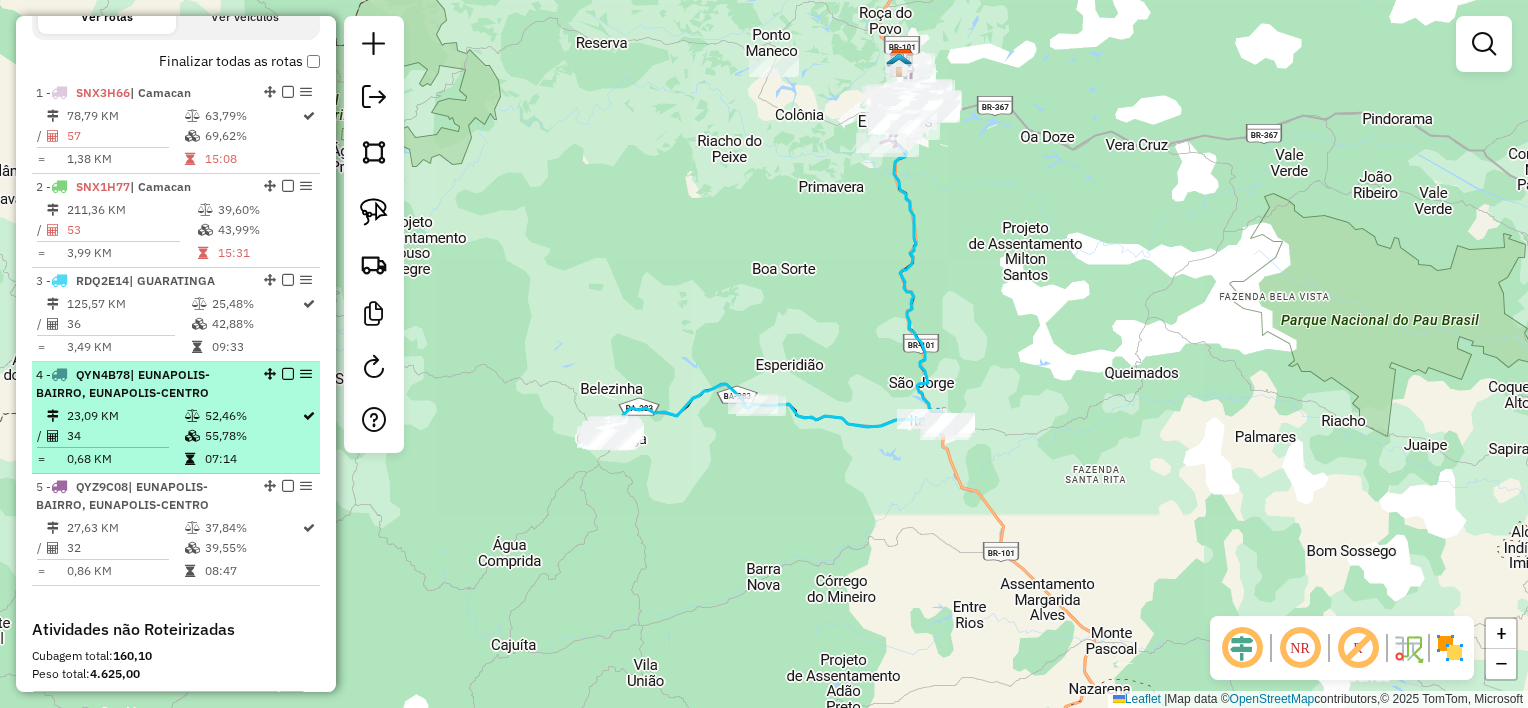 scroll, scrollTop: 653, scrollLeft: 0, axis: vertical 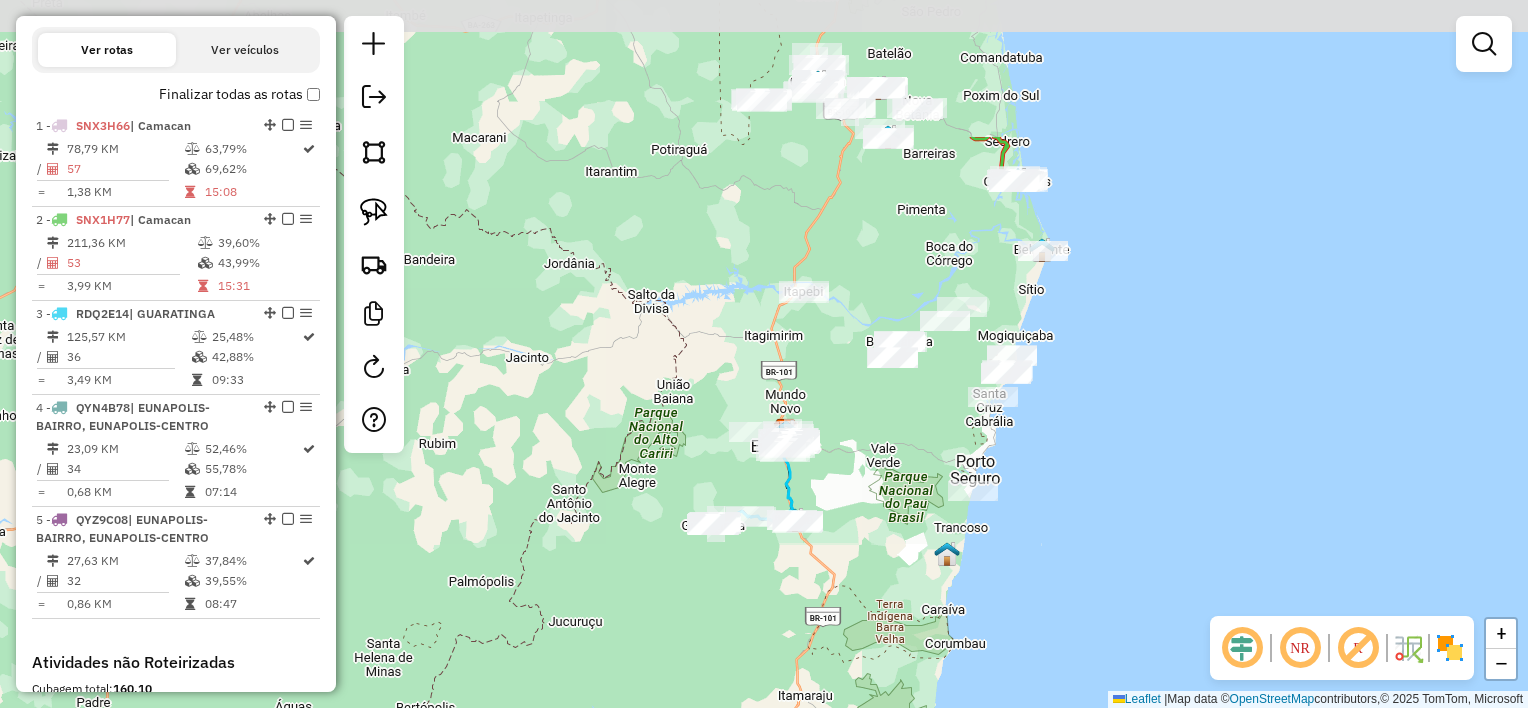 drag, startPoint x: 940, startPoint y: 440, endPoint x: 932, endPoint y: 452, distance: 14.422205 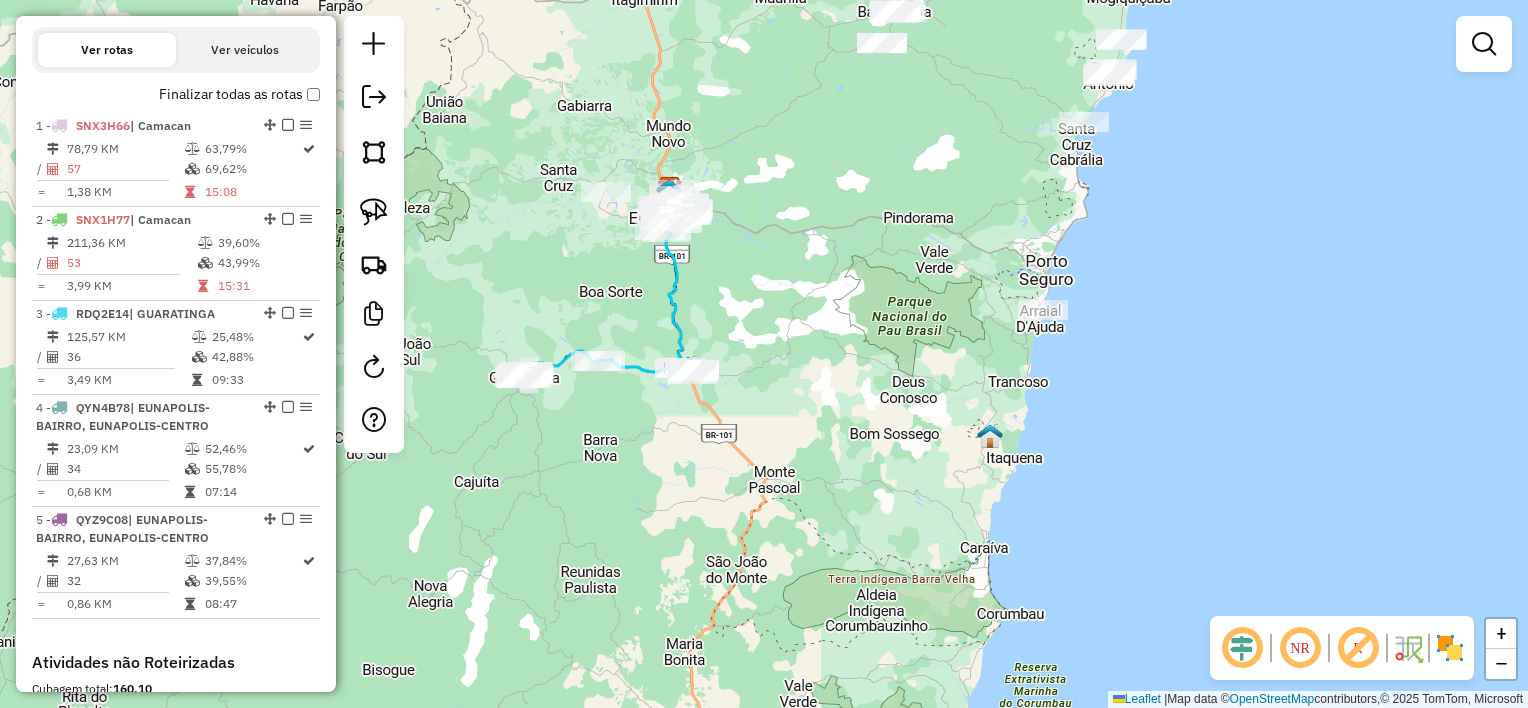drag, startPoint x: 912, startPoint y: 392, endPoint x: 936, endPoint y: 82, distance: 310.92764 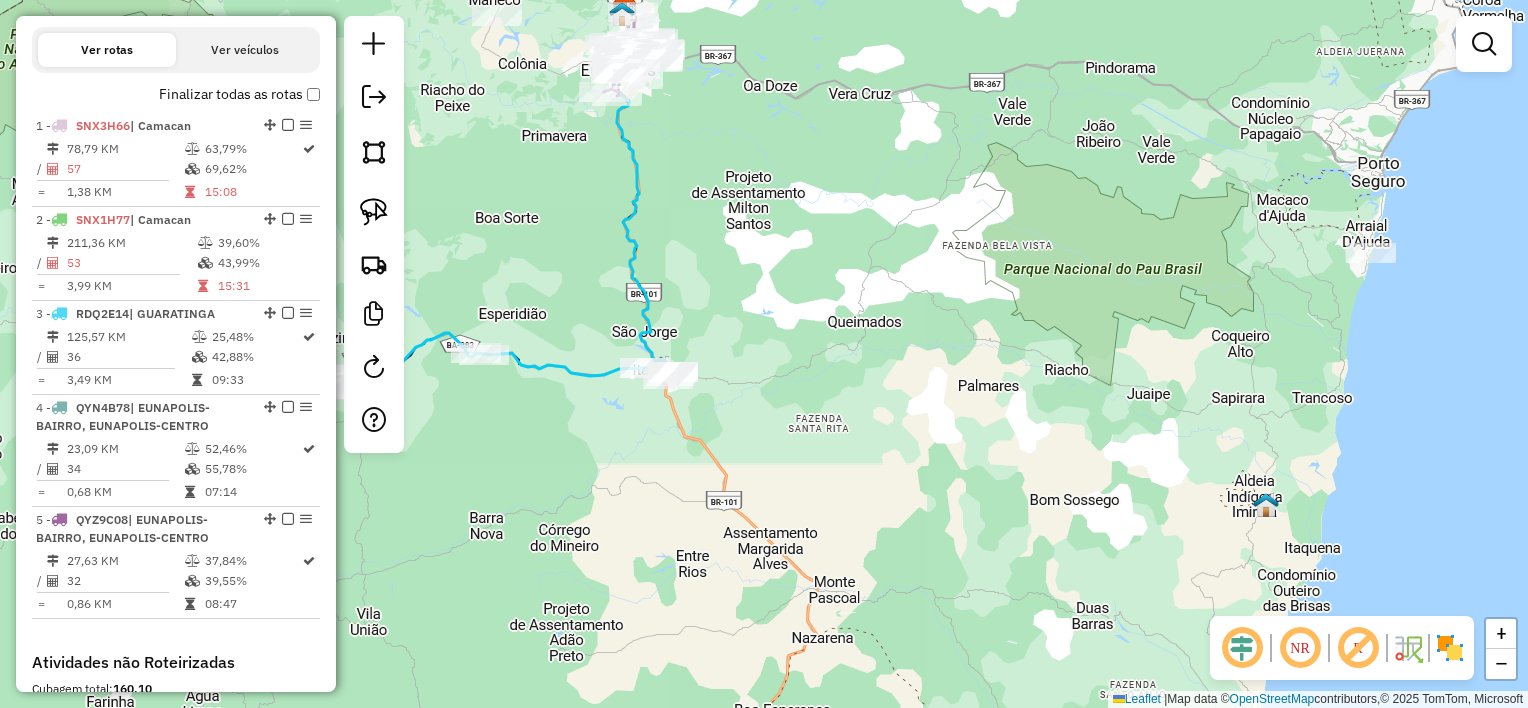 drag, startPoint x: 692, startPoint y: 300, endPoint x: 688, endPoint y: 286, distance: 14.56022 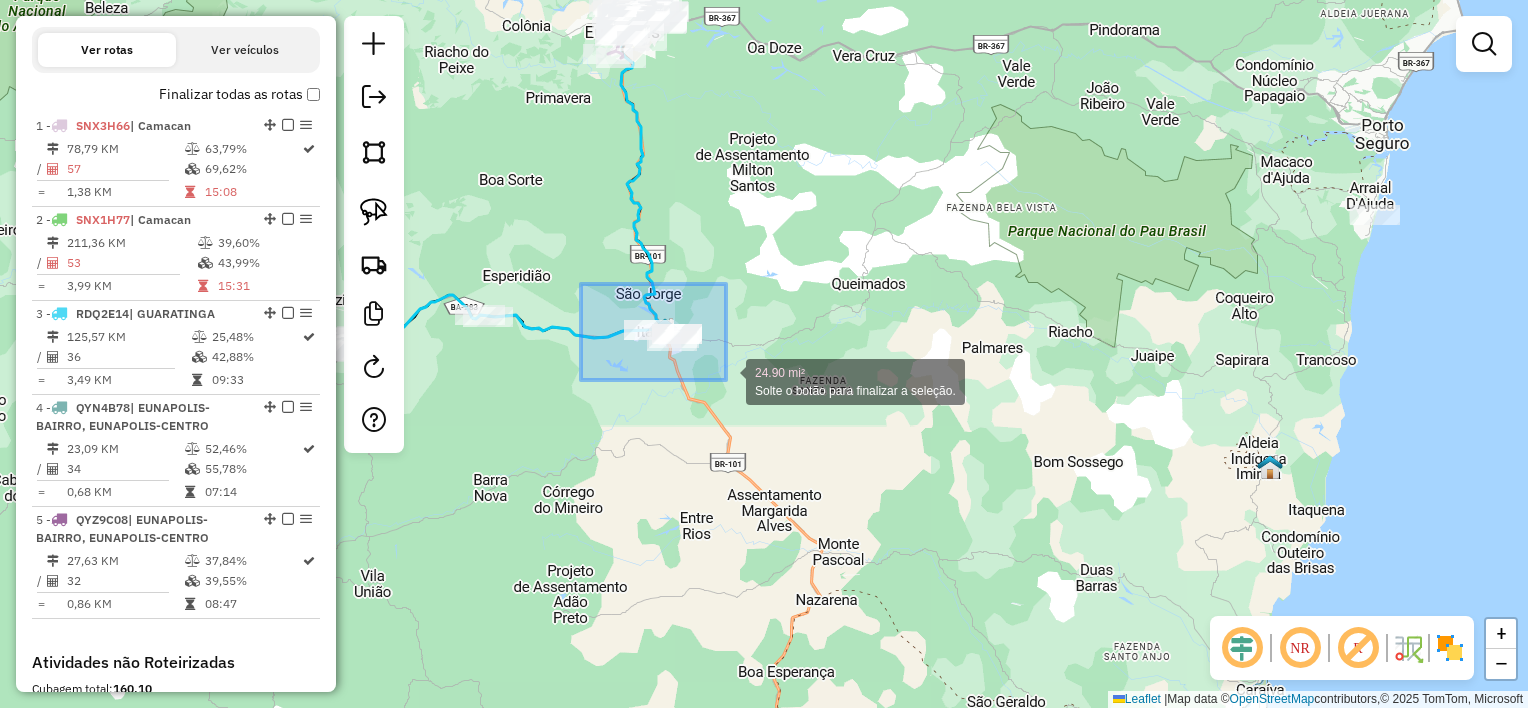 drag, startPoint x: 692, startPoint y: 356, endPoint x: 752, endPoint y: 391, distance: 69.46222 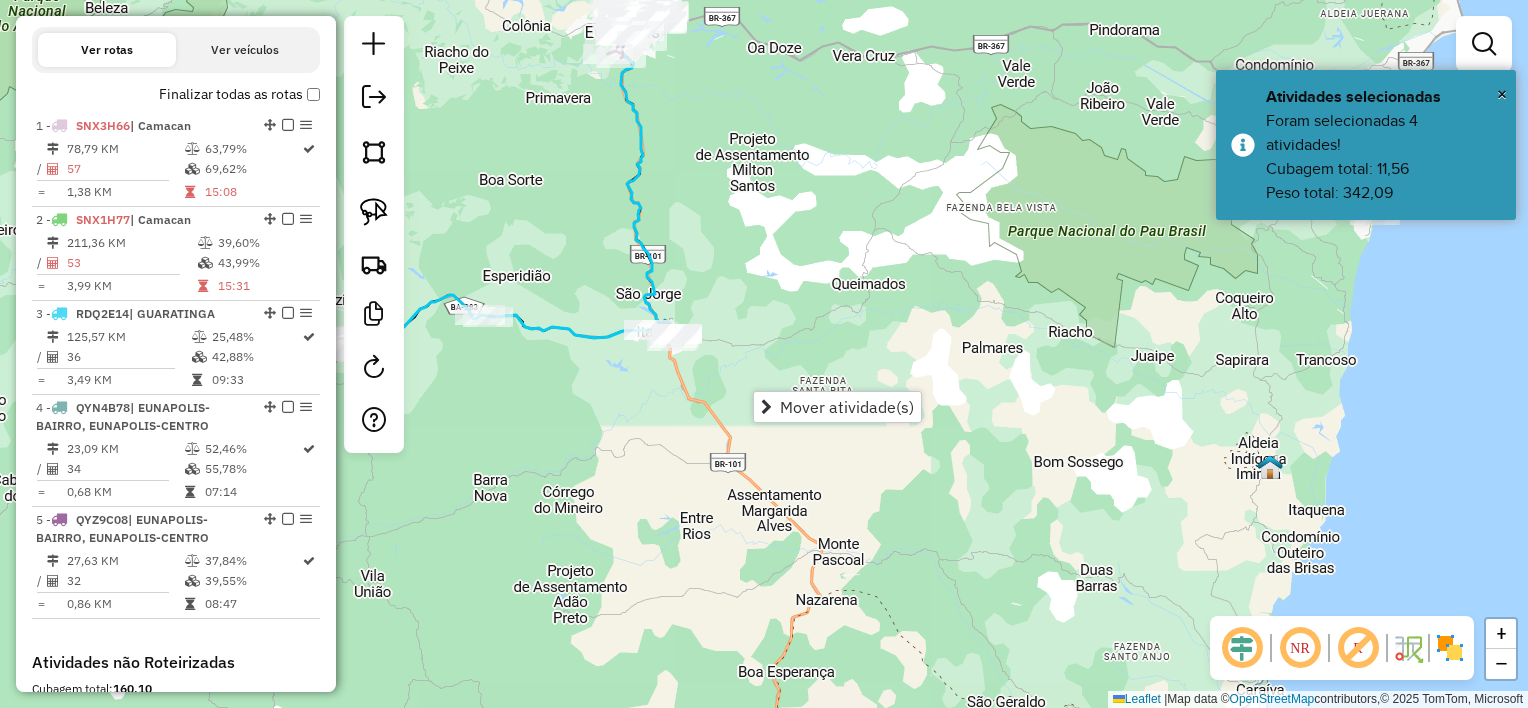 click on "Janela de atendimento Grade de atendimento Capacidade Transportadoras Veículos Cliente Pedidos  Rotas Selecione os dias de semana para filtrar as janelas de atendimento  Seg   Ter   Qua   Qui   Sex   Sáb   Dom  Informe o período da janela de atendimento: De: Até:  Filtrar exatamente a janela do cliente  Considerar janela de atendimento padrão  Selecione os dias de semana para filtrar as grades de atendimento  Seg   Ter   Qua   Qui   Sex   Sáb   Dom   Considerar clientes sem dia de atendimento cadastrado  Clientes fora do dia de atendimento selecionado Filtrar as atividades entre os valores definidos abaixo:  Peso mínimo:   Peso máximo:   Cubagem mínima:   Cubagem máxima:   De:   Até:  Filtrar as atividades entre o tempo de atendimento definido abaixo:  De:   Até:   Considerar capacidade total dos clientes não roteirizados Transportadora: Selecione um ou mais itens Tipo de veículo: Selecione um ou mais itens Veículo: Selecione um ou mais itens Motorista: Selecione um ou mais itens Nome: Rótulo:" 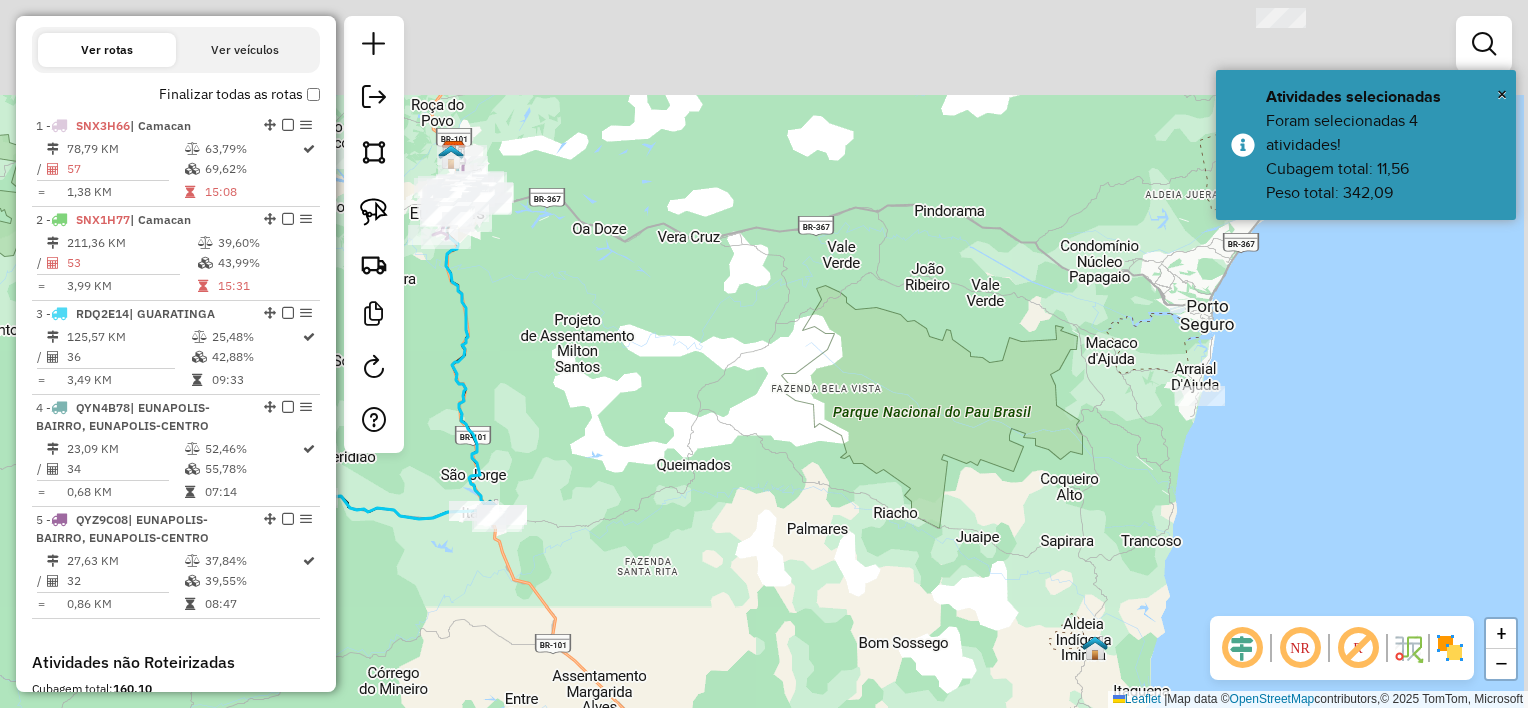 drag, startPoint x: 938, startPoint y: 308, endPoint x: 861, endPoint y: 368, distance: 97.6166 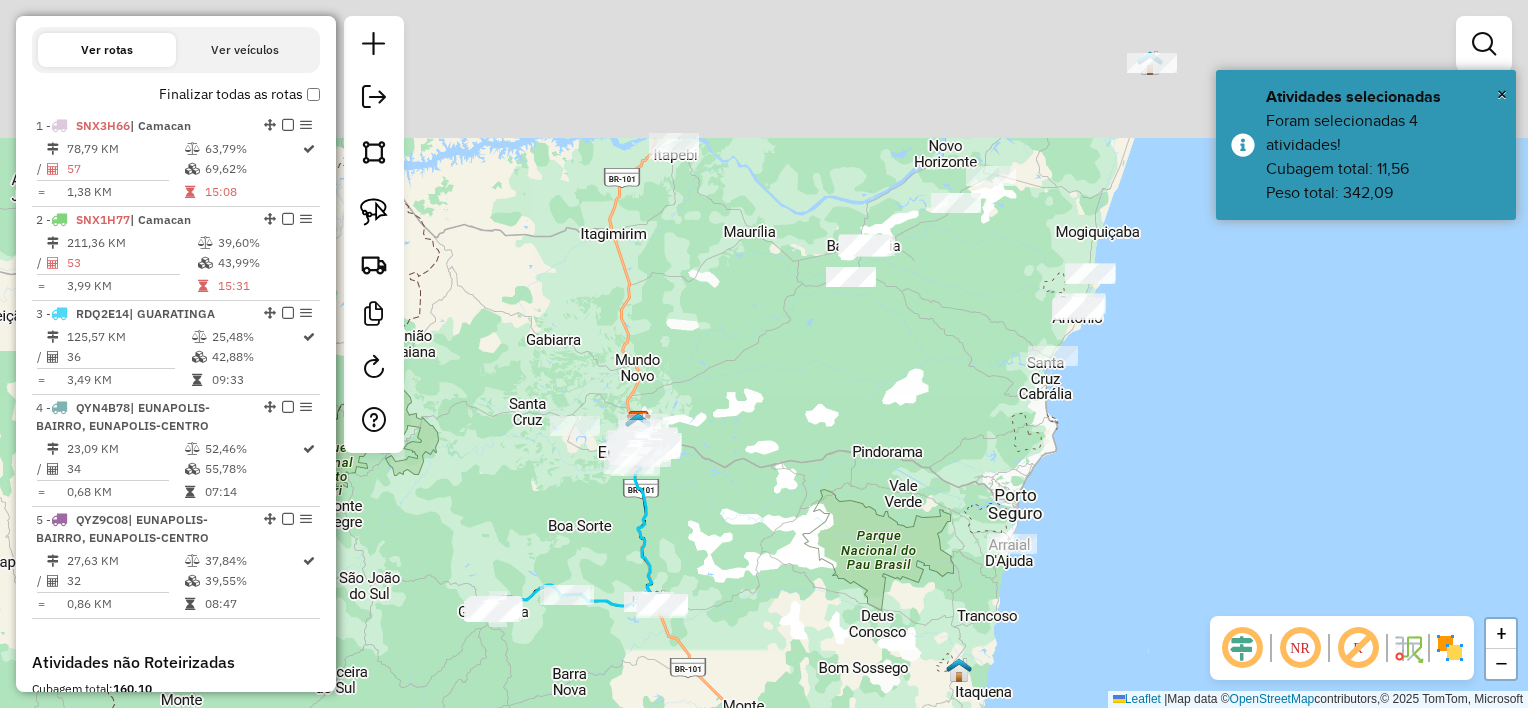 drag, startPoint x: 1009, startPoint y: 371, endPoint x: 964, endPoint y: 434, distance: 77.42093 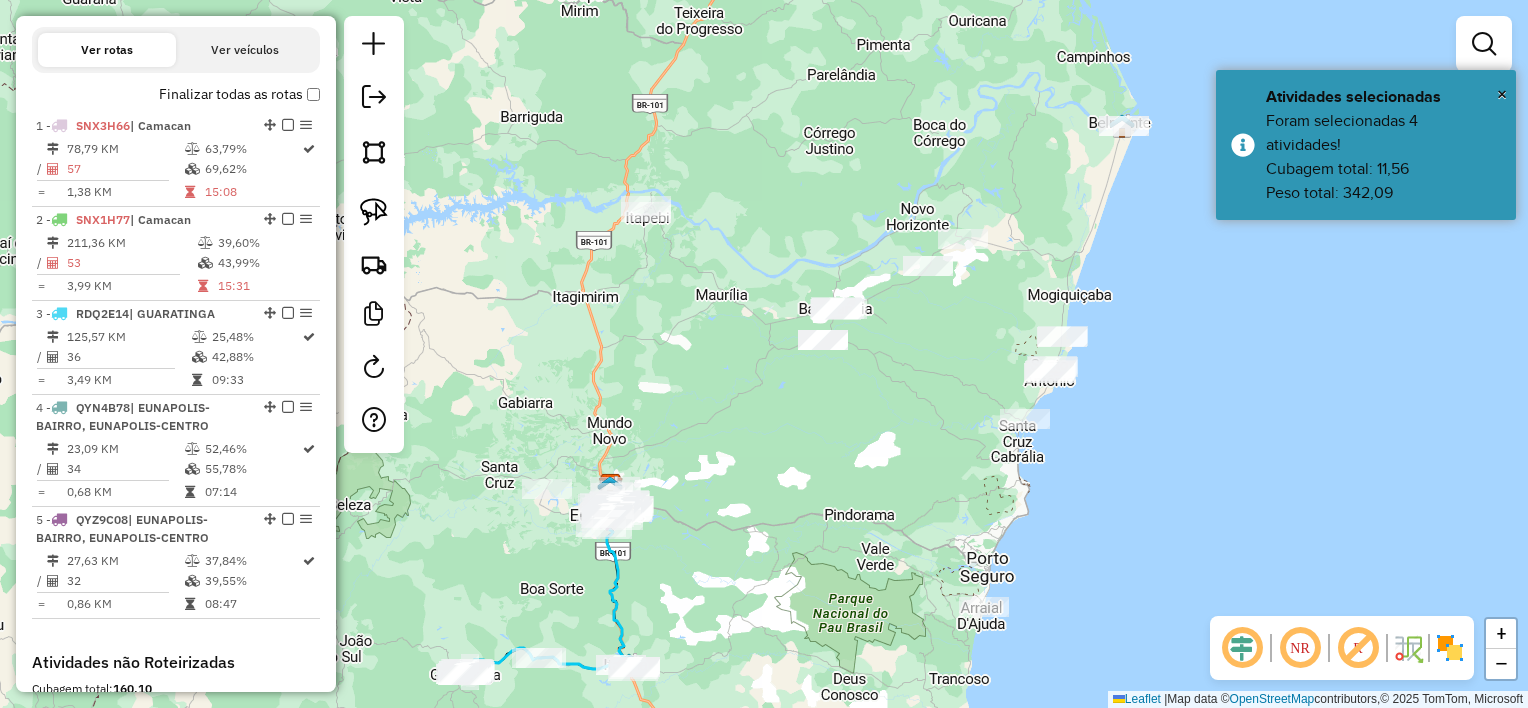 click on "Janela de atendimento Grade de atendimento Capacidade Transportadoras Veículos Cliente Pedidos  Rotas Selecione os dias de semana para filtrar as janelas de atendimento  Seg   Ter   Qua   Qui   Sex   Sáb   Dom  Informe o período da janela de atendimento: De: Até:  Filtrar exatamente a janela do cliente  Considerar janela de atendimento padrão  Selecione os dias de semana para filtrar as grades de atendimento  Seg   Ter   Qua   Qui   Sex   Sáb   Dom   Considerar clientes sem dia de atendimento cadastrado  Clientes fora do dia de atendimento selecionado Filtrar as atividades entre os valores definidos abaixo:  Peso mínimo:   Peso máximo:   Cubagem mínima:   Cubagem máxima:   De:   Até:  Filtrar as atividades entre o tempo de atendimento definido abaixo:  De:   Até:   Considerar capacidade total dos clientes não roteirizados Transportadora: Selecione um ou mais itens Tipo de veículo: Selecione um ou mais itens Veículo: Selecione um ou mais itens Motorista: Selecione um ou mais itens Nome: Rótulo:" 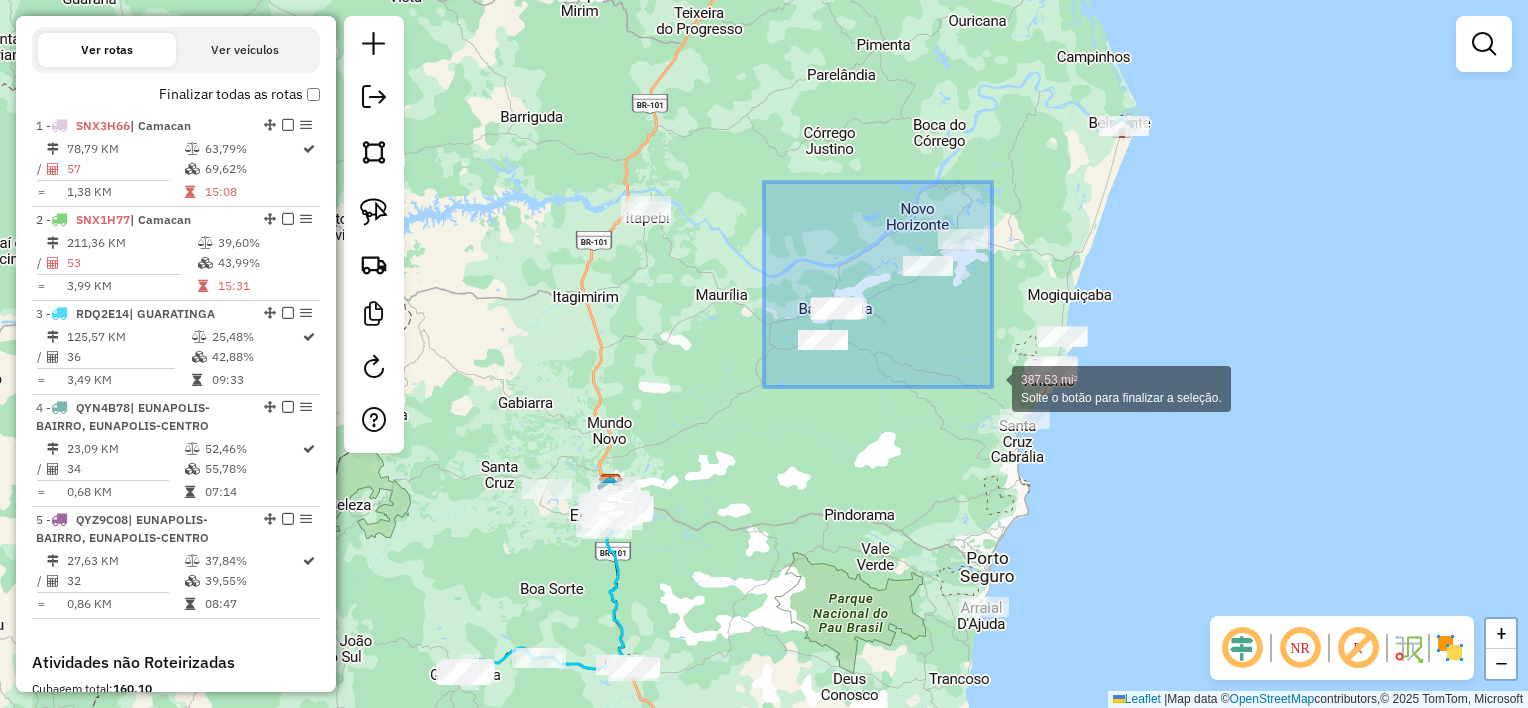 drag, startPoint x: 766, startPoint y: 182, endPoint x: 992, endPoint y: 387, distance: 305.12457 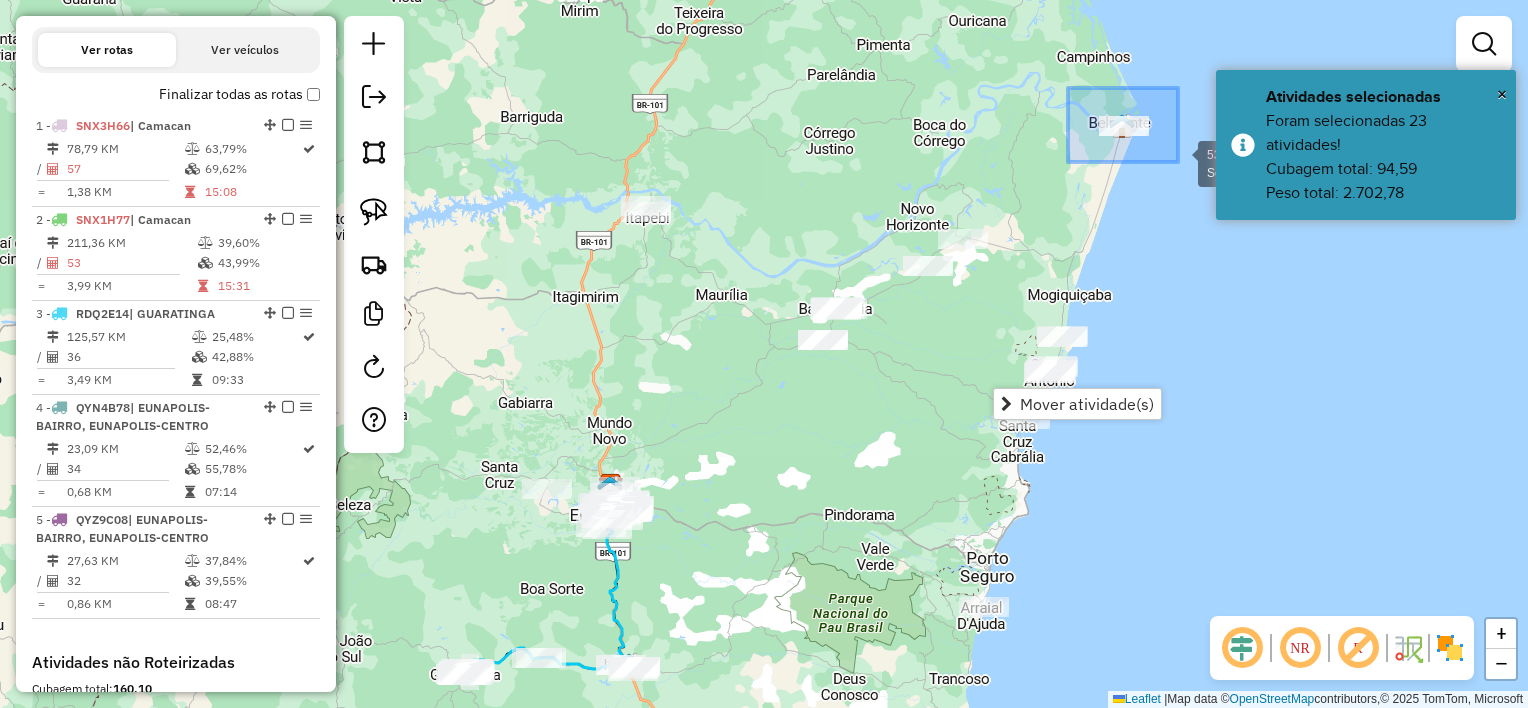 drag, startPoint x: 1098, startPoint y: 102, endPoint x: 1194, endPoint y: 181, distance: 124.32619 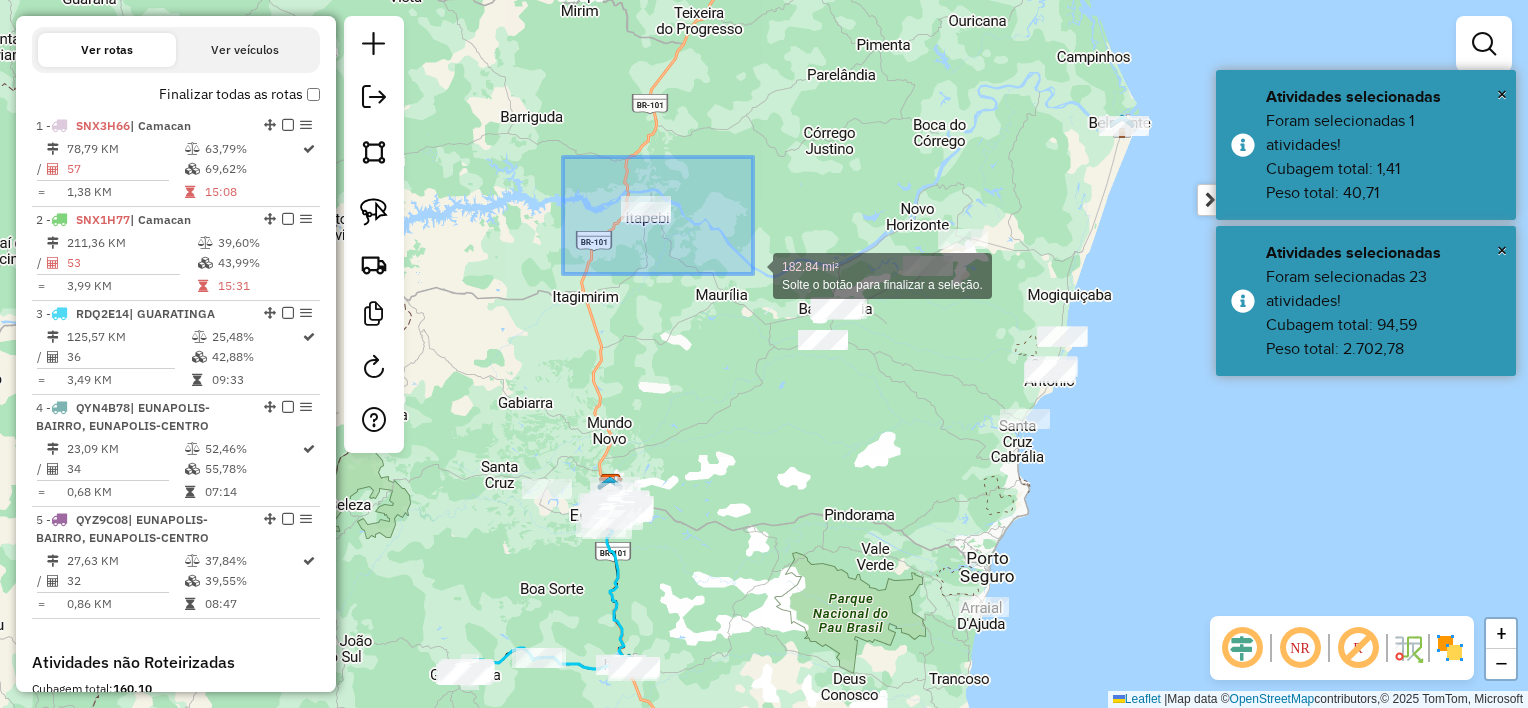 drag, startPoint x: 590, startPoint y: 171, endPoint x: 753, endPoint y: 274, distance: 192.81598 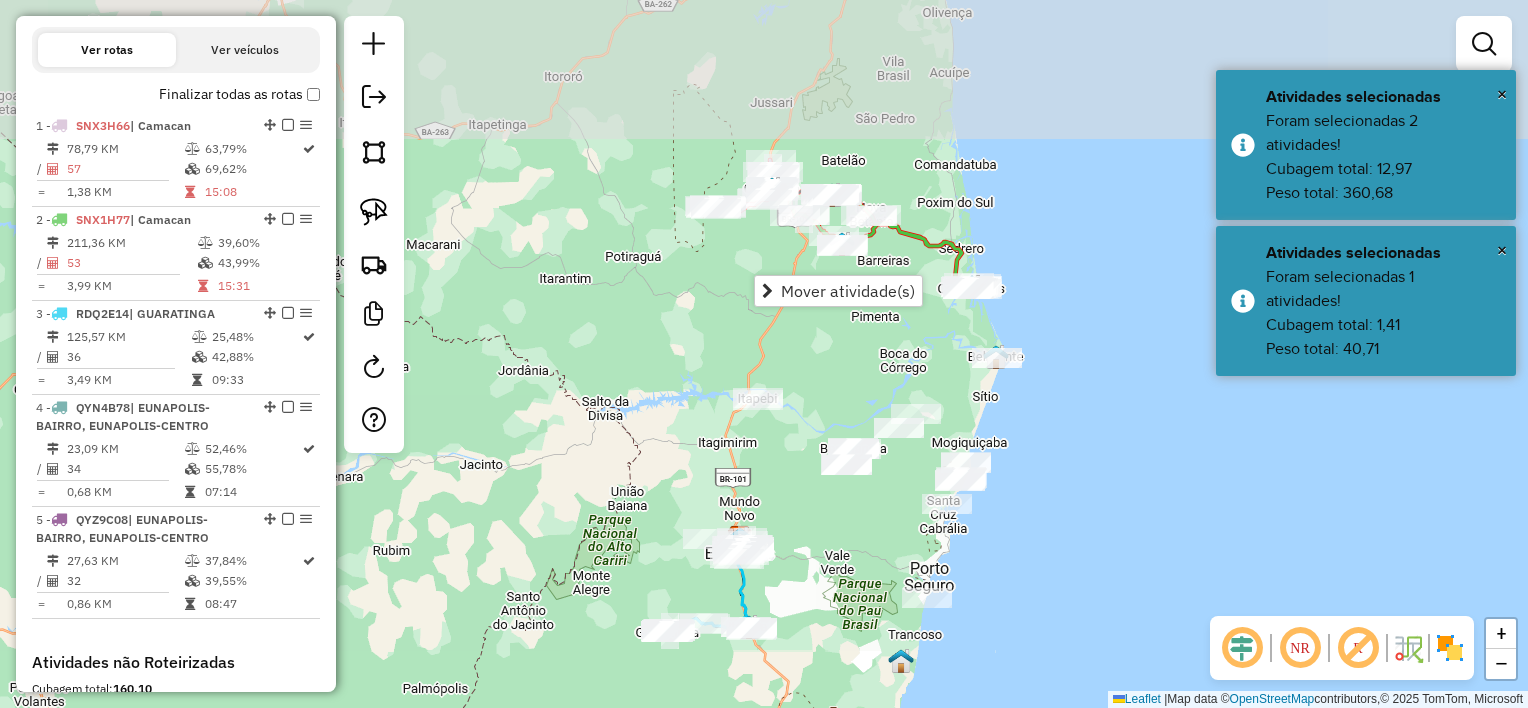 drag, startPoint x: 850, startPoint y: 269, endPoint x: 851, endPoint y: 416, distance: 147.0034 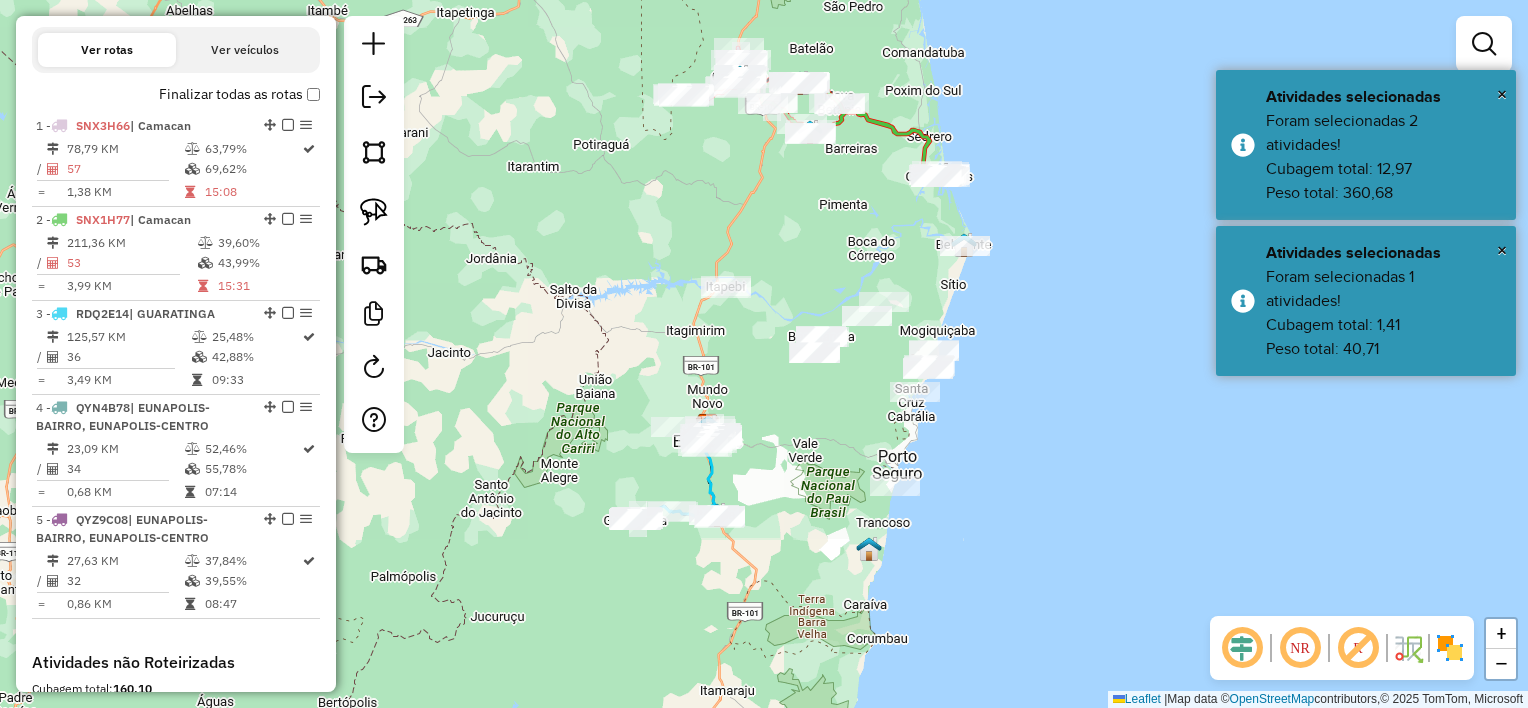drag, startPoint x: 1016, startPoint y: 348, endPoint x: 1083, endPoint y: 267, distance: 105.11898 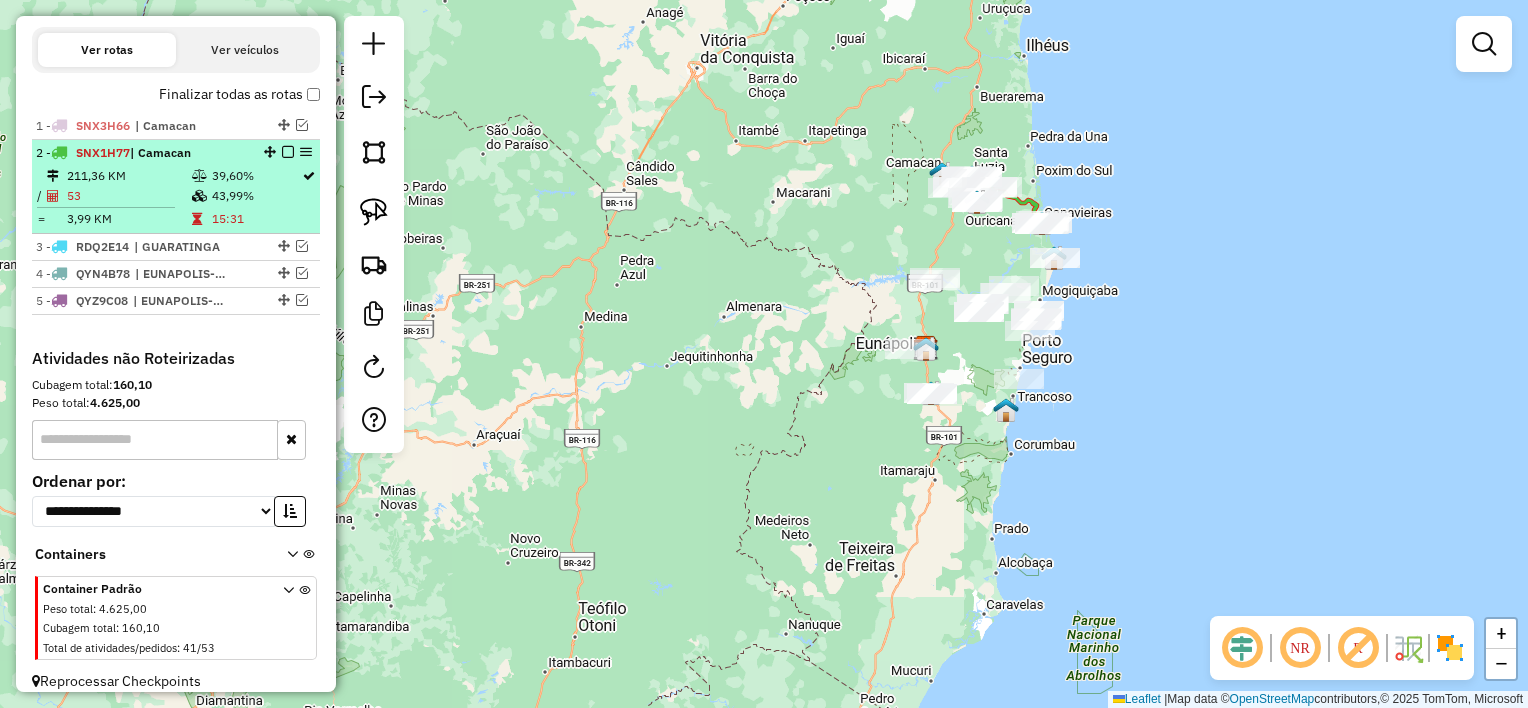 click at bounding box center (288, 152) 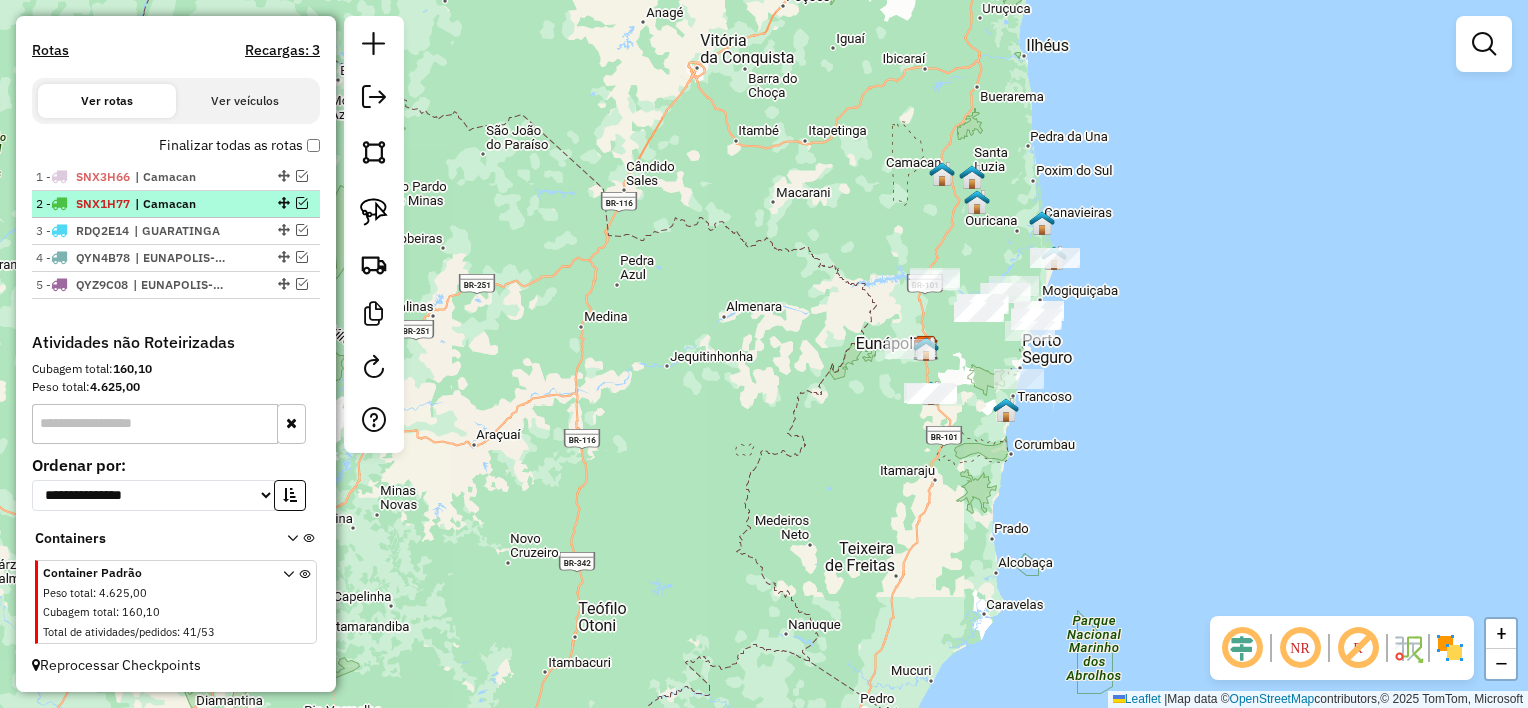 scroll, scrollTop: 600, scrollLeft: 0, axis: vertical 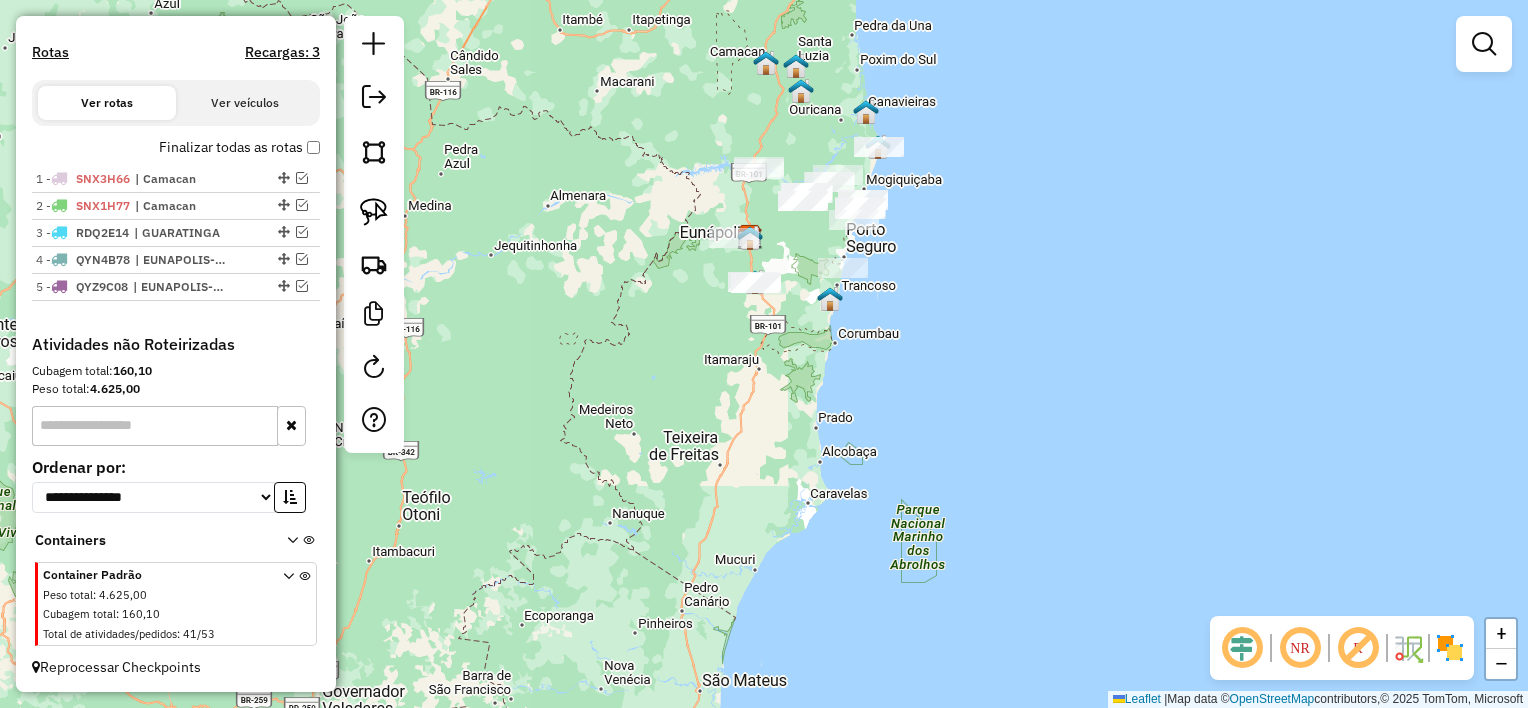 drag, startPoint x: 950, startPoint y: 220, endPoint x: 787, endPoint y: 152, distance: 176.6154 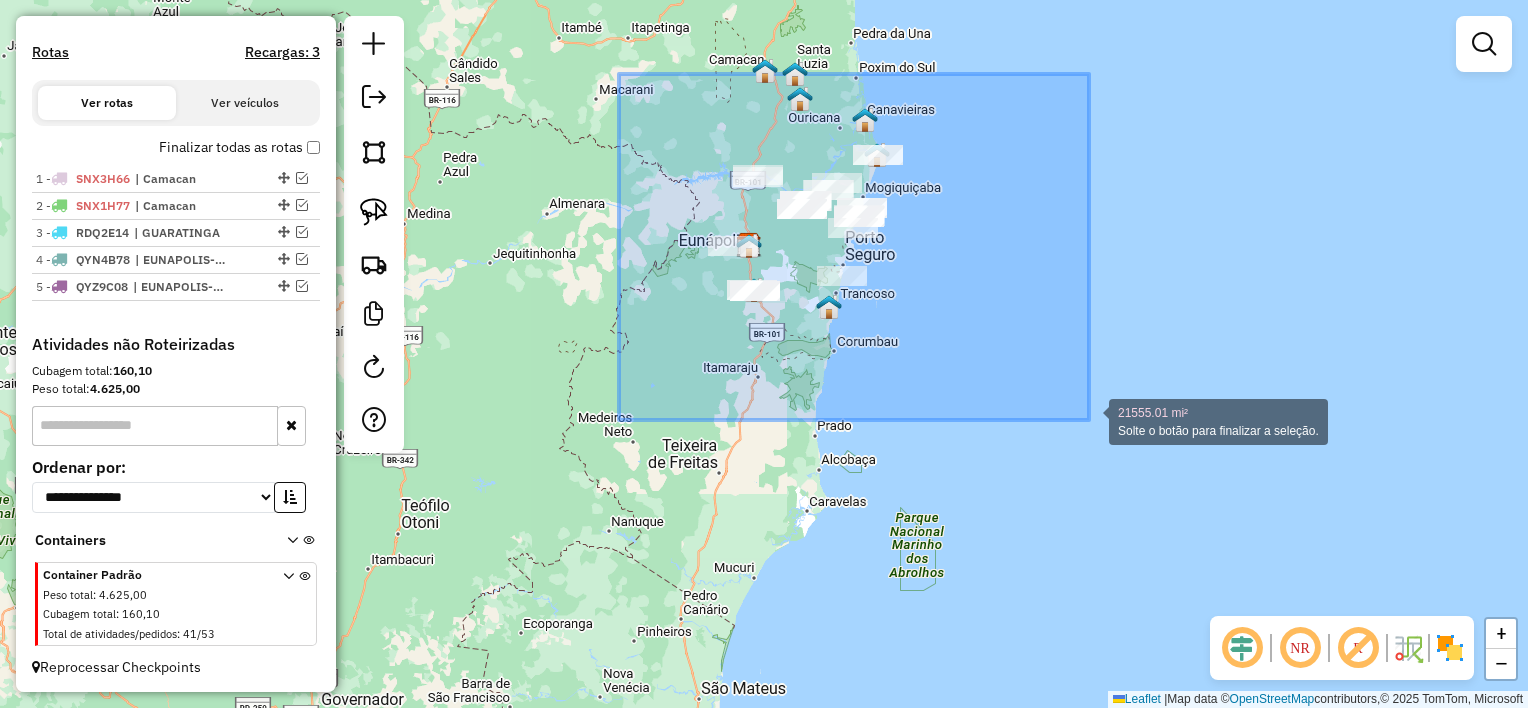 drag, startPoint x: 637, startPoint y: 80, endPoint x: 1089, endPoint y: 420, distance: 565.6006 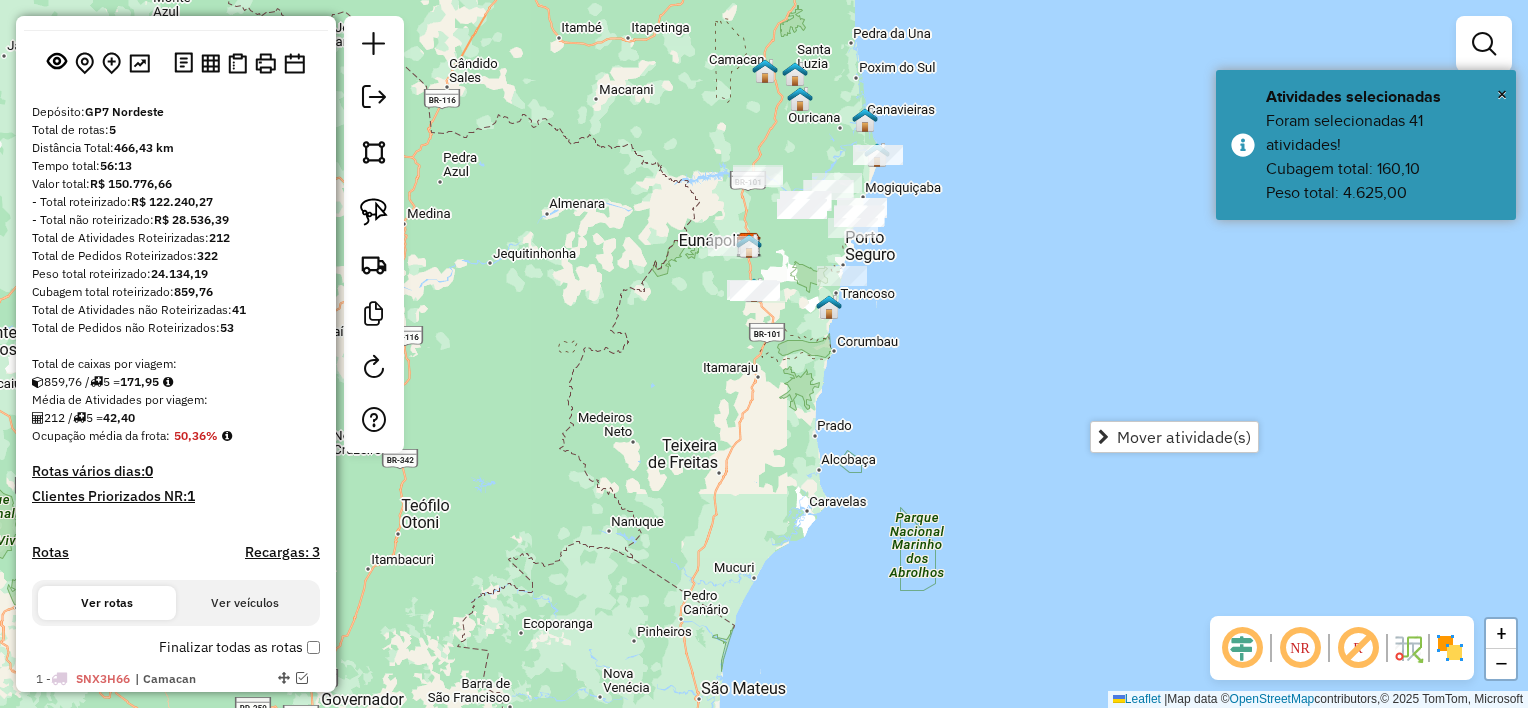 scroll, scrollTop: 100, scrollLeft: 0, axis: vertical 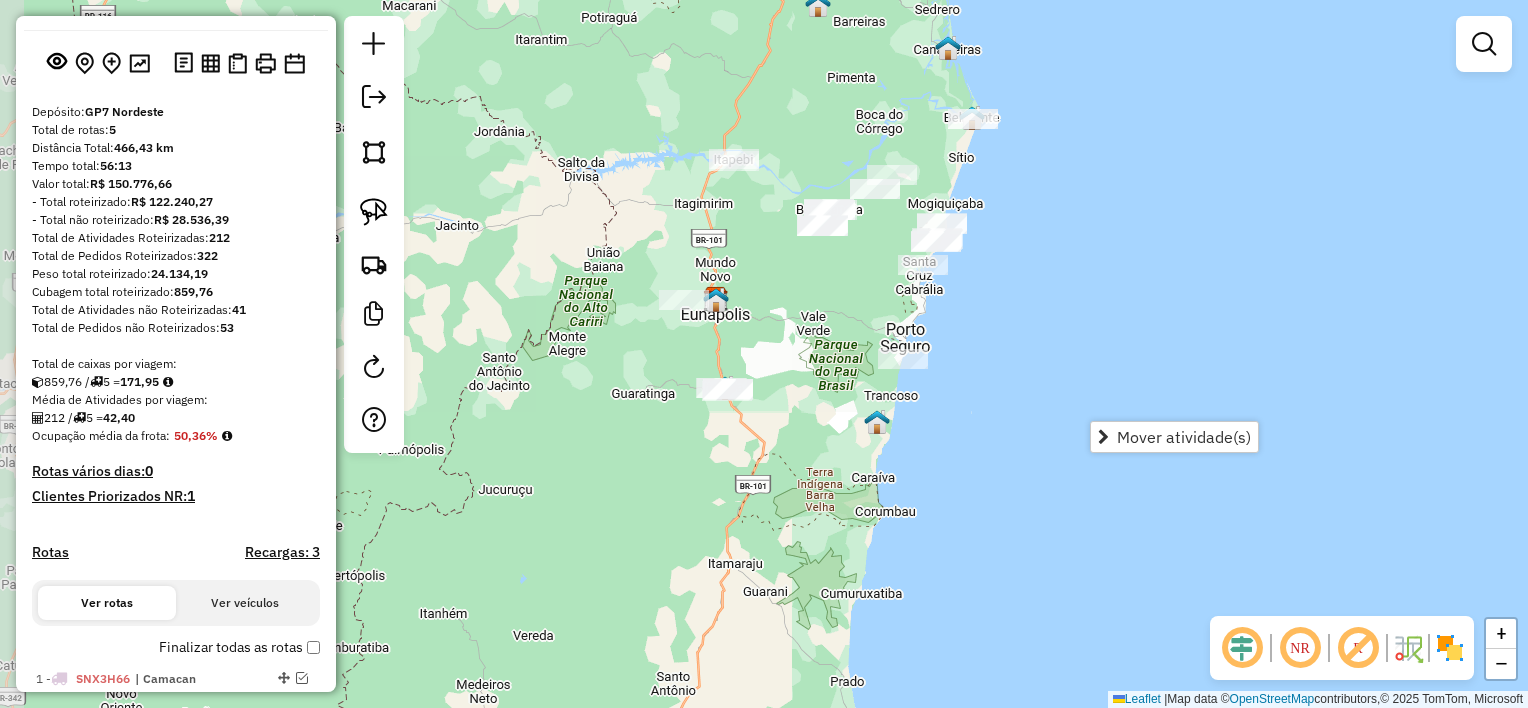 drag, startPoint x: 730, startPoint y: 240, endPoint x: 764, endPoint y: 269, distance: 44.687805 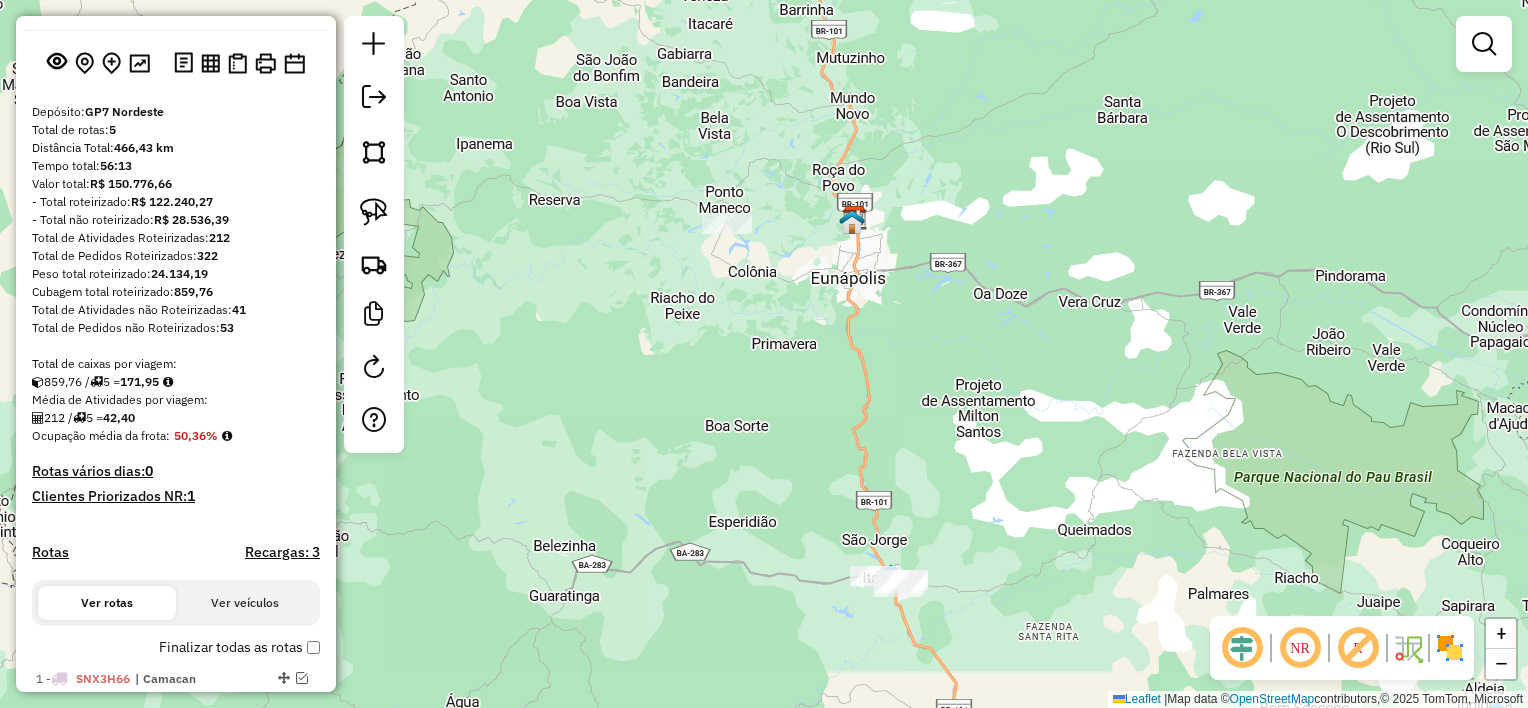 click on "Janela de atendimento Grade de atendimento Capacidade Transportadoras Veículos Cliente Pedidos  Rotas Selecione os dias de semana para filtrar as janelas de atendimento  Seg   Ter   Qua   Qui   Sex   Sáb   Dom  Informe o período da janela de atendimento: De: Até:  Filtrar exatamente a janela do cliente  Considerar janela de atendimento padrão  Selecione os dias de semana para filtrar as grades de atendimento  Seg   Ter   Qua   Qui   Sex   Sáb   Dom   Considerar clientes sem dia de atendimento cadastrado  Clientes fora do dia de atendimento selecionado Filtrar as atividades entre os valores definidos abaixo:  Peso mínimo:   Peso máximo:   Cubagem mínima:   Cubagem máxima:   De:   Até:  Filtrar as atividades entre o tempo de atendimento definido abaixo:  De:   Até:   Considerar capacidade total dos clientes não roteirizados Transportadora: Selecione um ou mais itens Tipo de veículo: Selecione um ou mais itens Veículo: Selecione um ou mais itens Motorista: Selecione um ou mais itens Nome: Rótulo:" 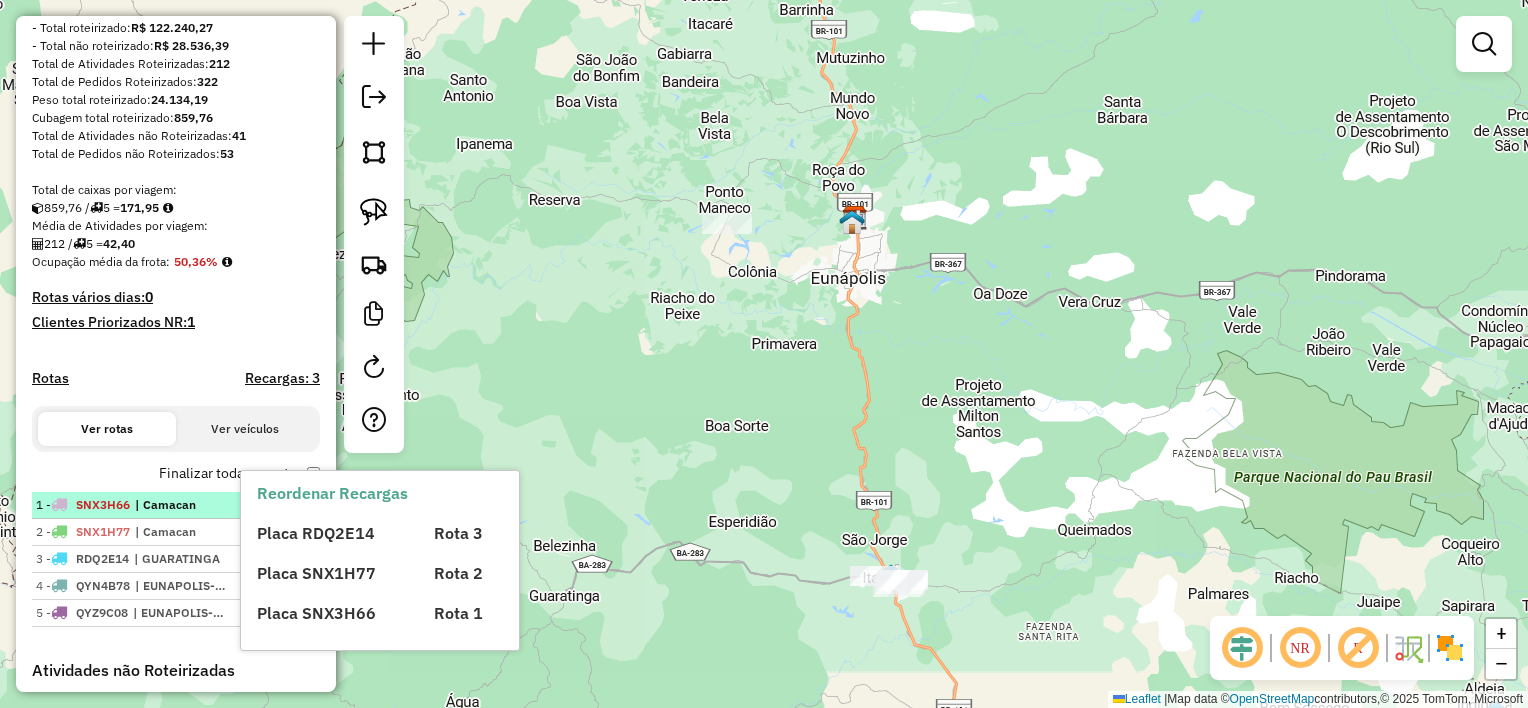 scroll, scrollTop: 300, scrollLeft: 0, axis: vertical 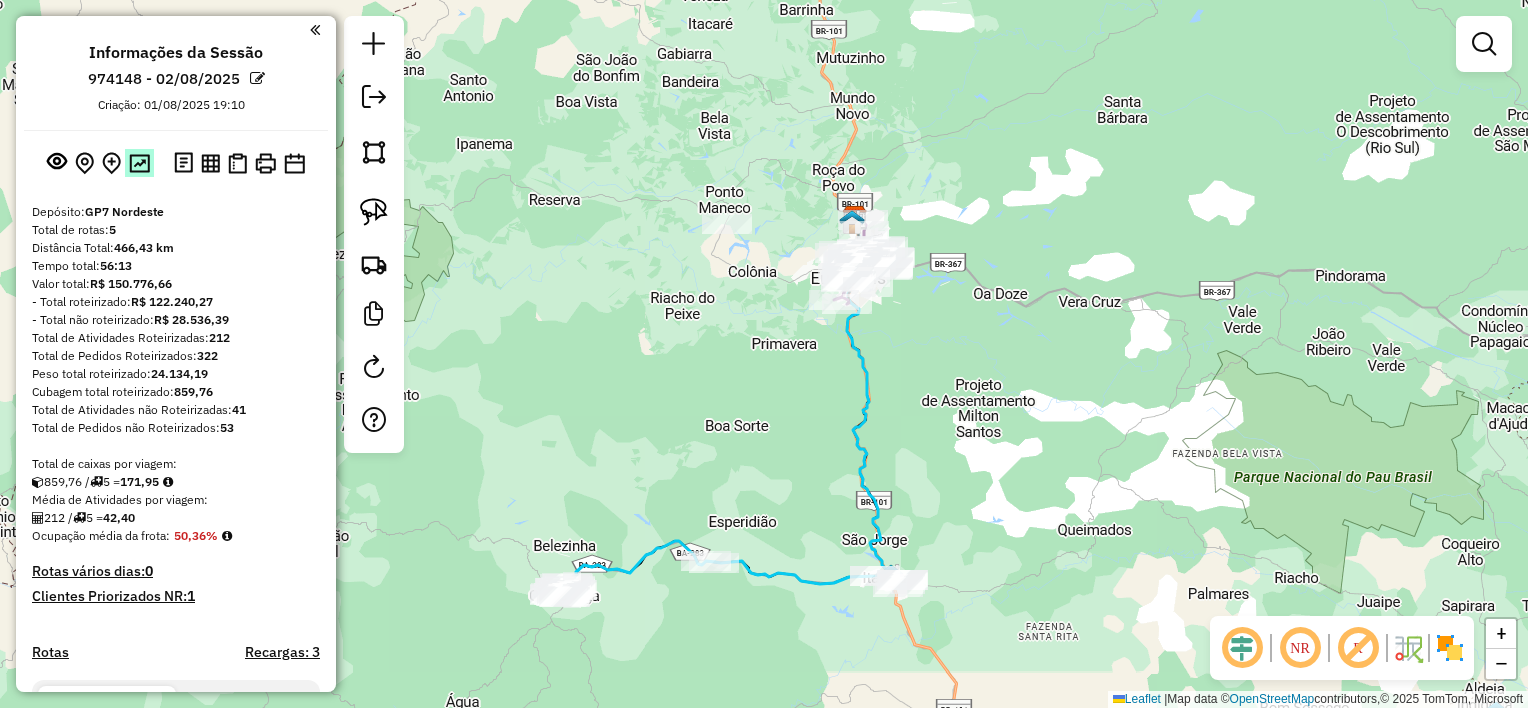 click at bounding box center (139, 163) 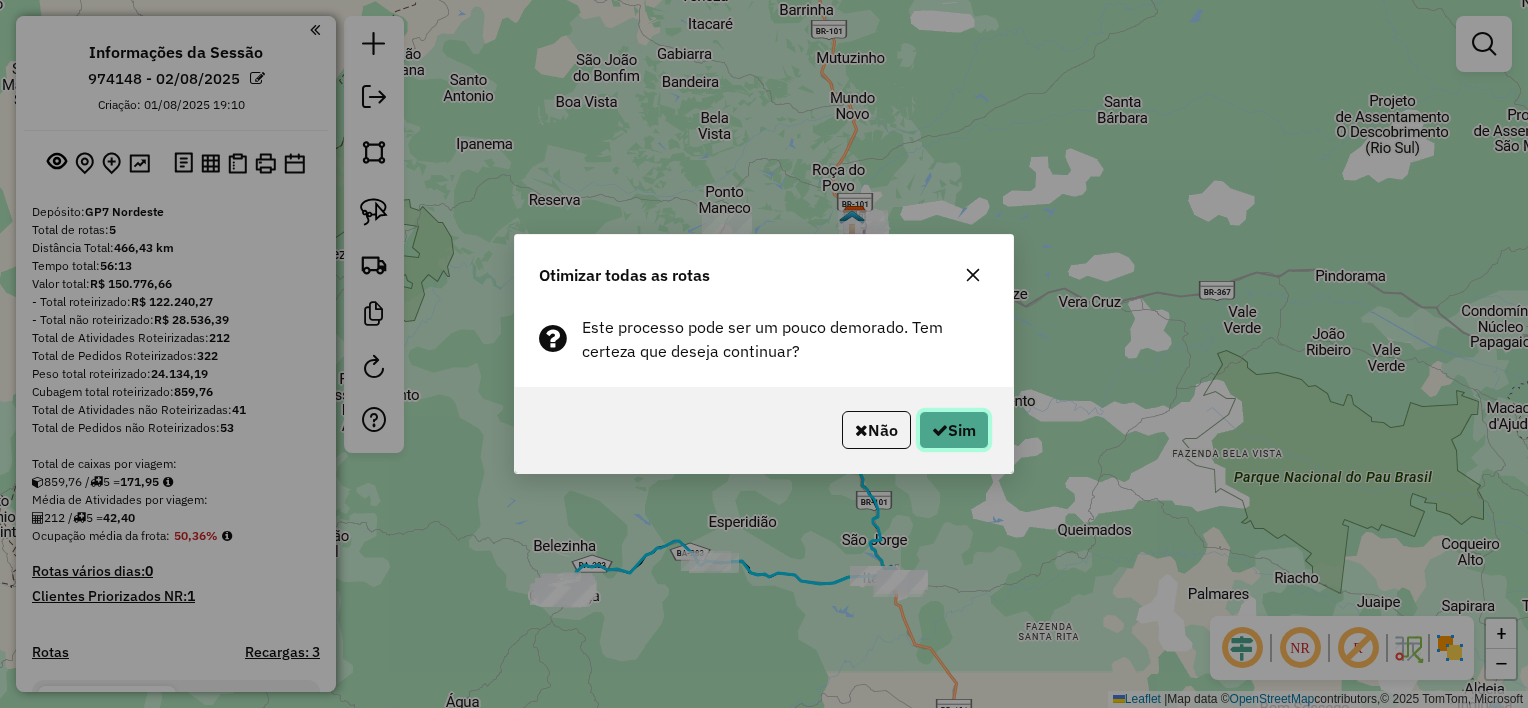 click 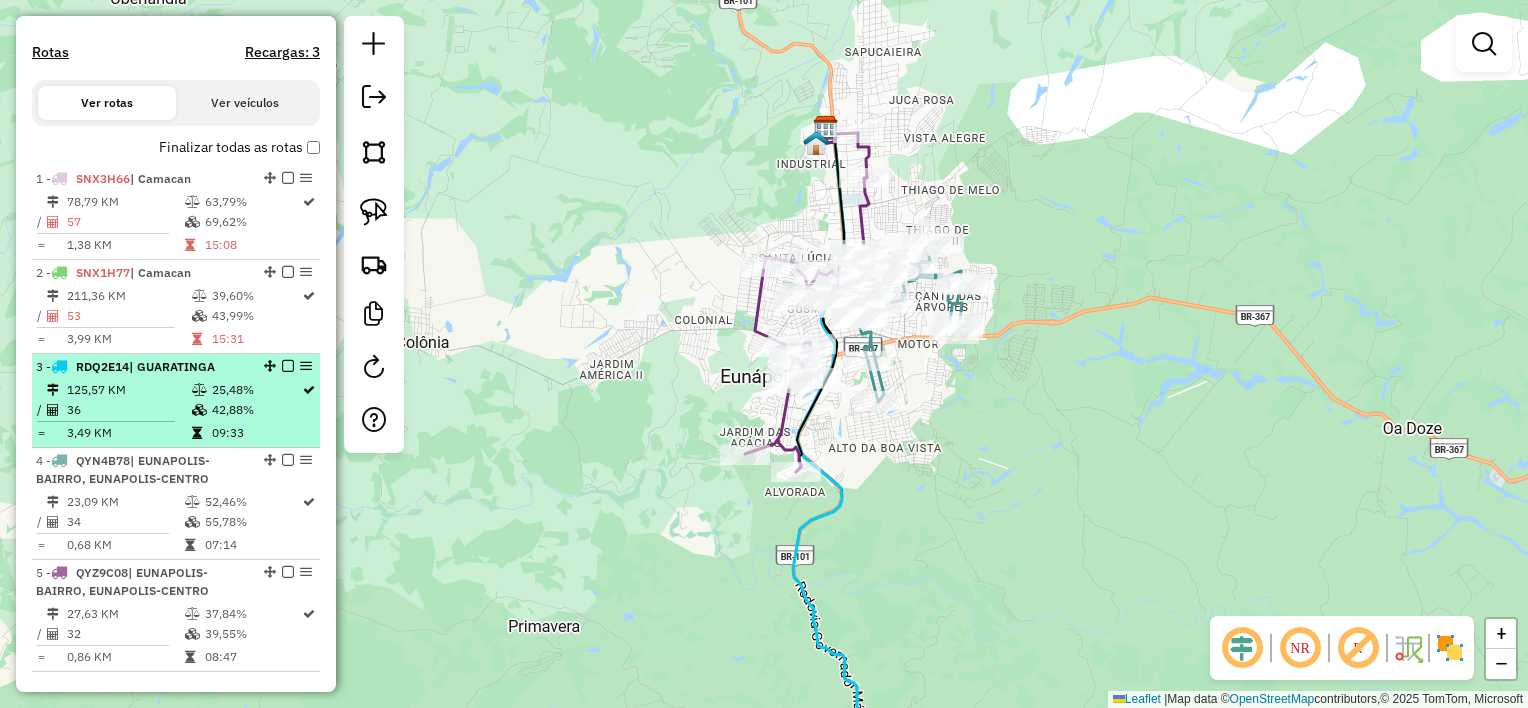 scroll, scrollTop: 700, scrollLeft: 0, axis: vertical 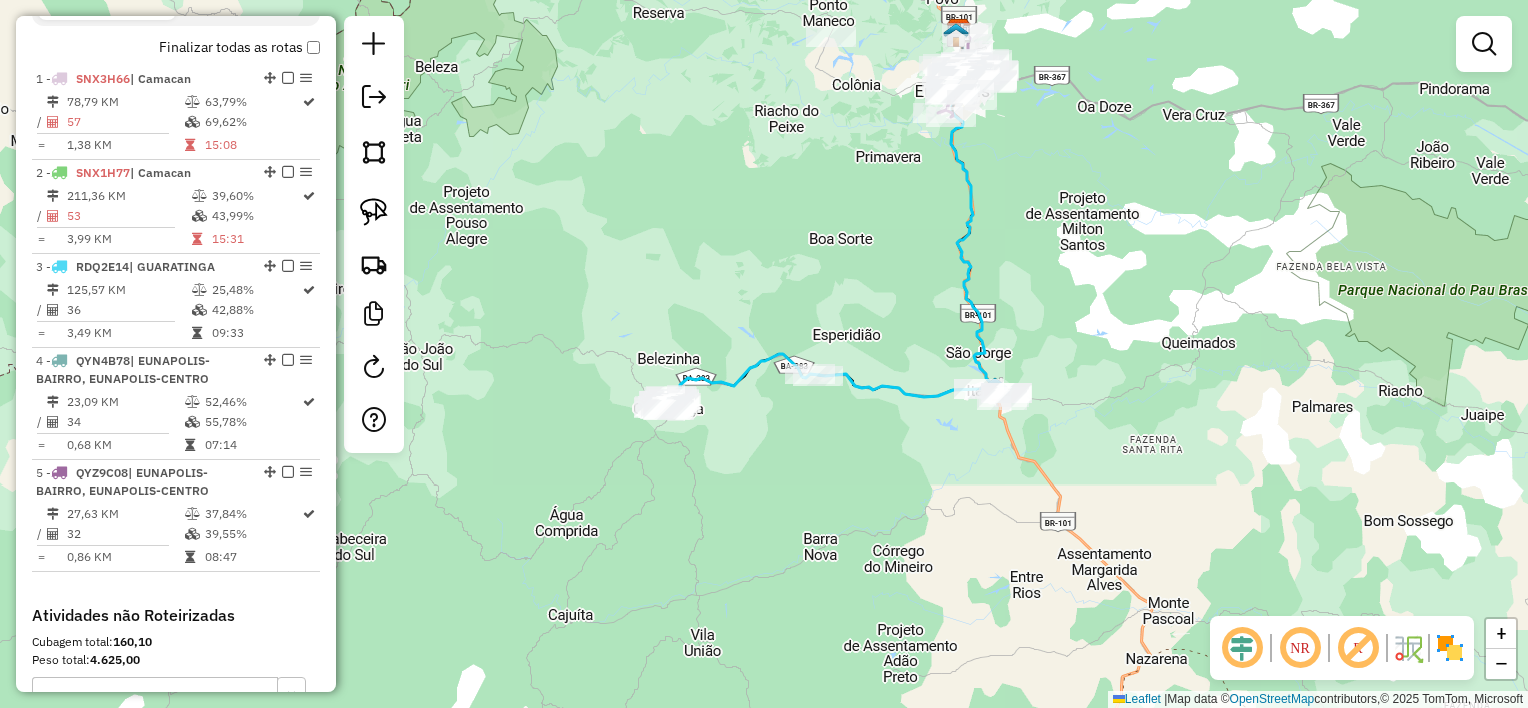 drag, startPoint x: 847, startPoint y: 531, endPoint x: 931, endPoint y: 344, distance: 205 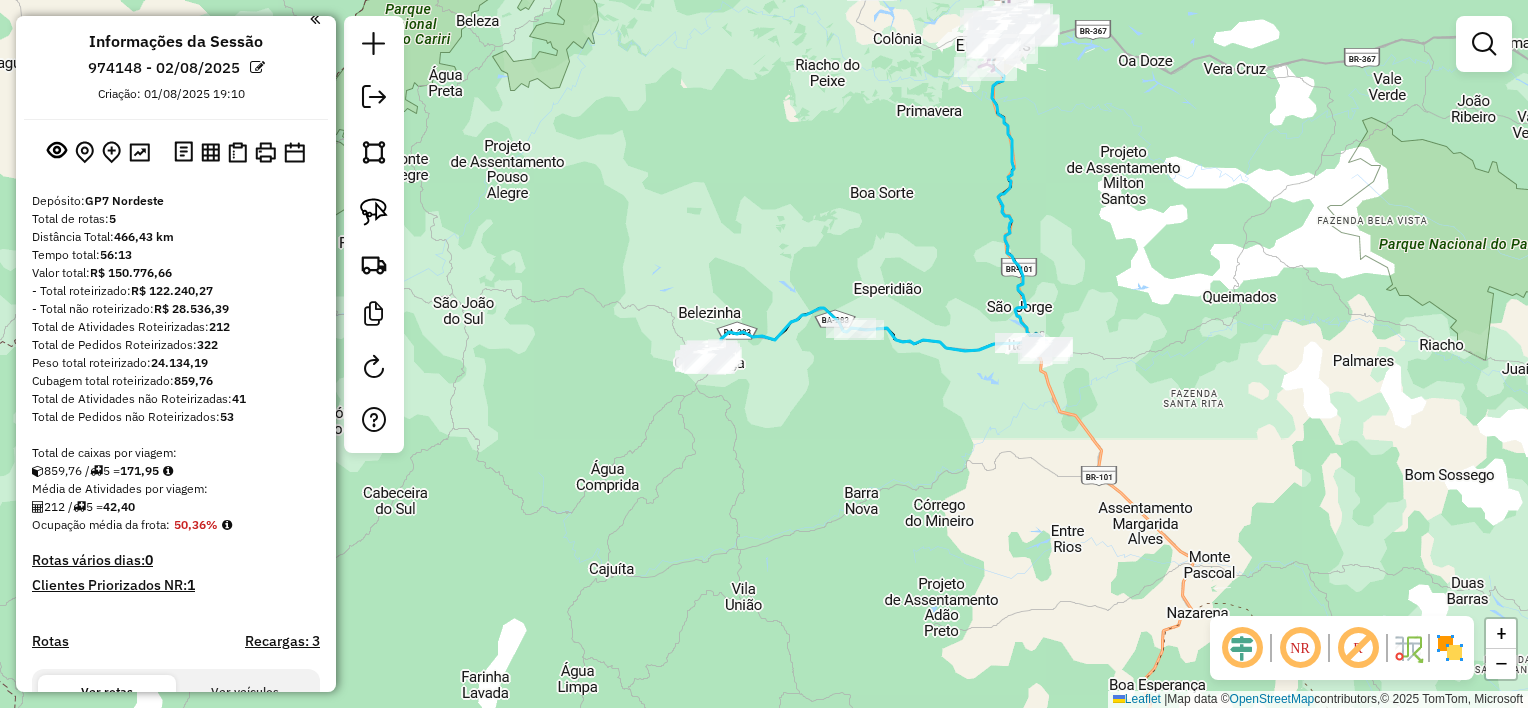 scroll, scrollTop: 0, scrollLeft: 0, axis: both 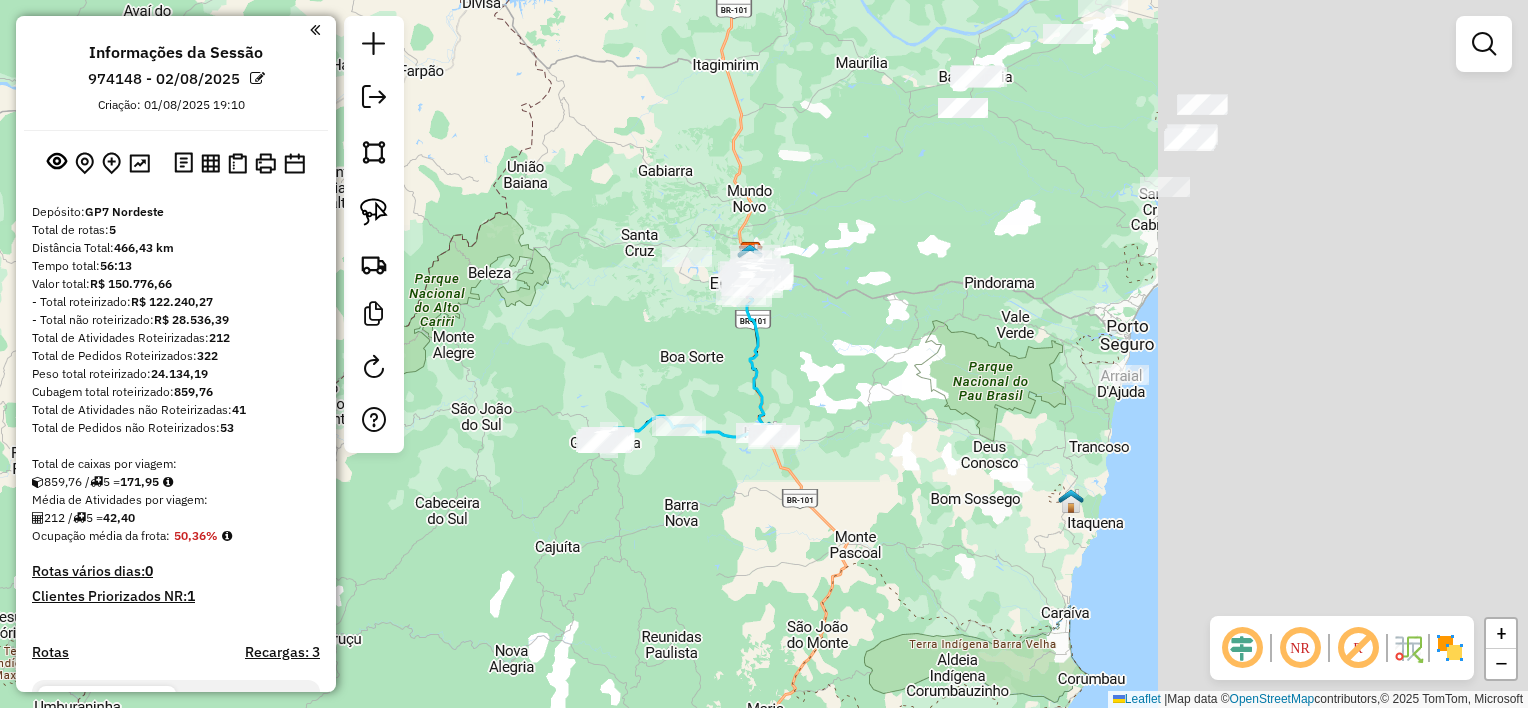drag, startPoint x: 1207, startPoint y: 305, endPoint x: 840, endPoint y: 398, distance: 378.60007 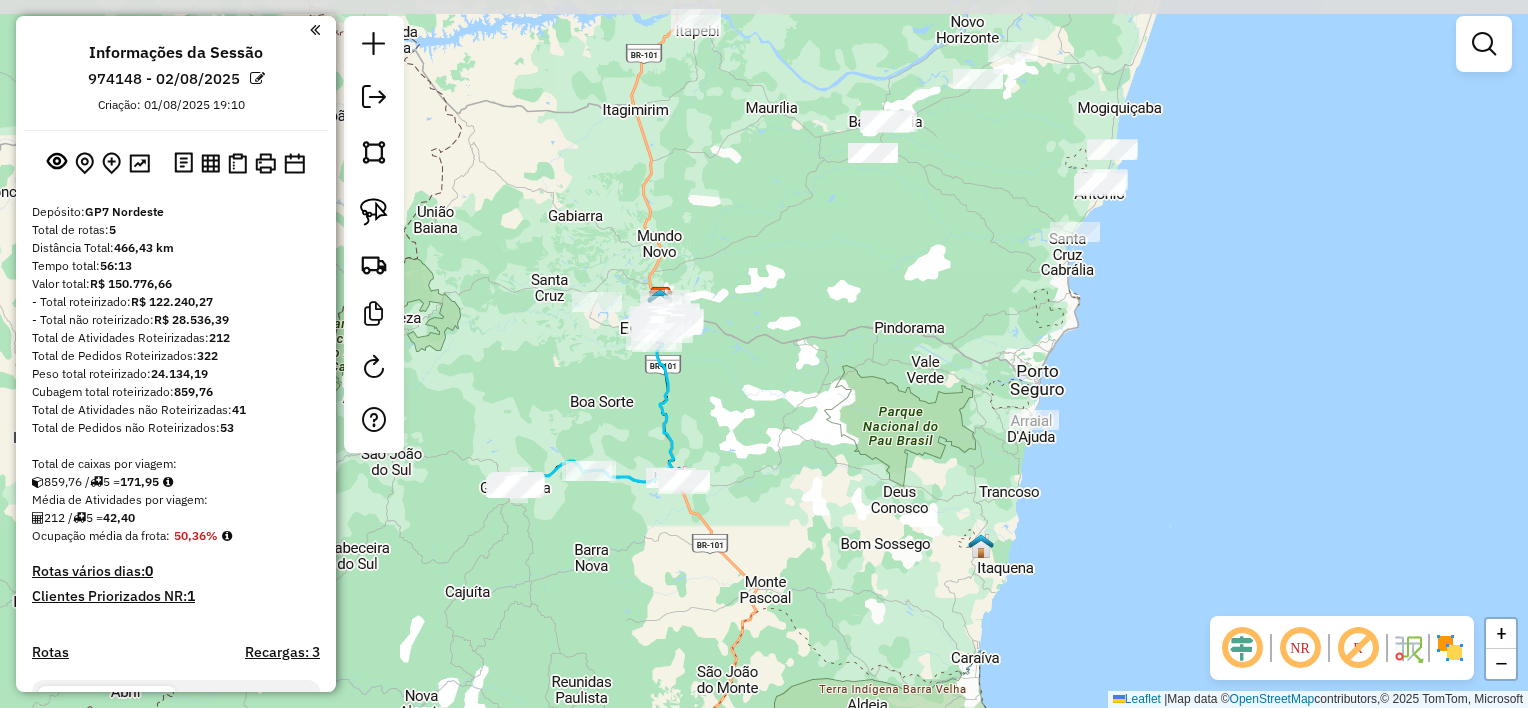 drag, startPoint x: 824, startPoint y: 385, endPoint x: 794, endPoint y: 393, distance: 31.04835 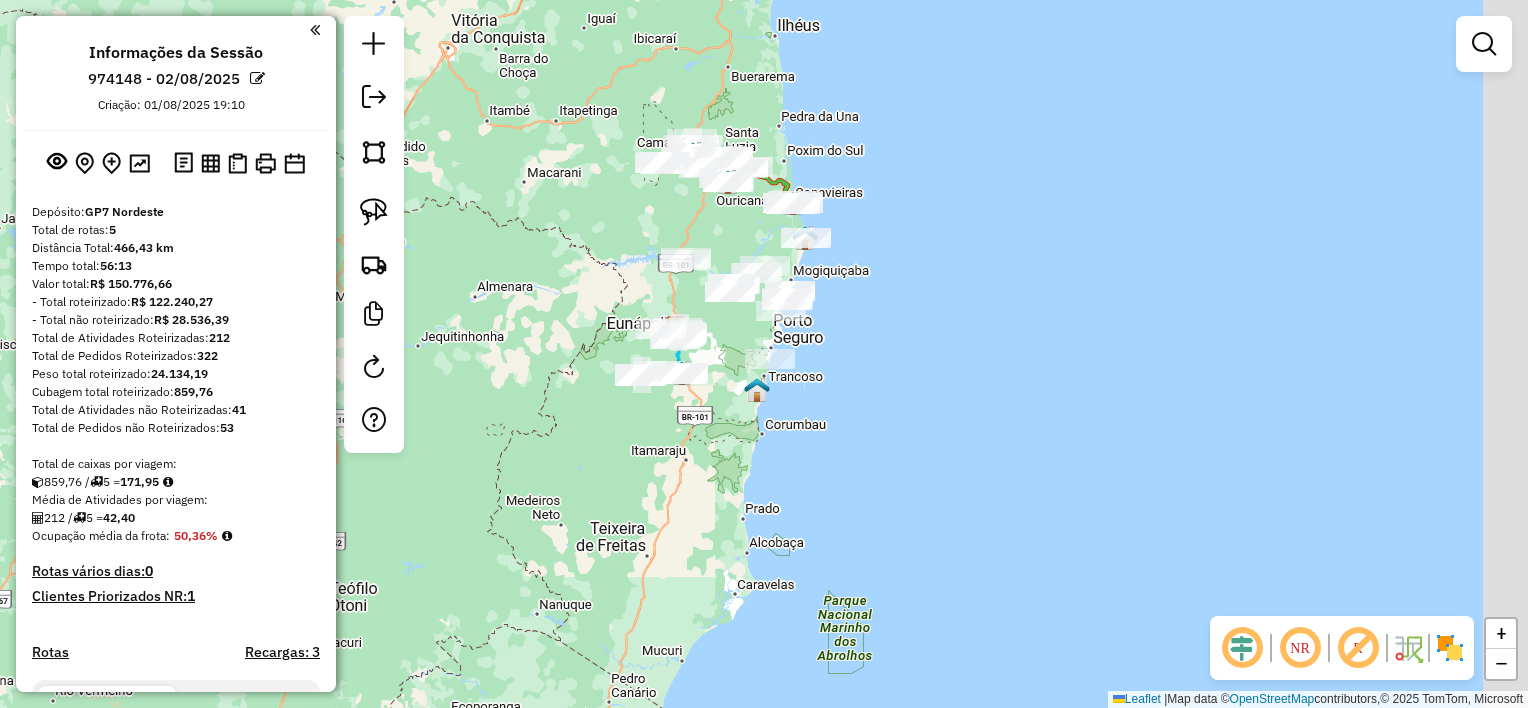 drag, startPoint x: 695, startPoint y: 220, endPoint x: 660, endPoint y: 220, distance: 35 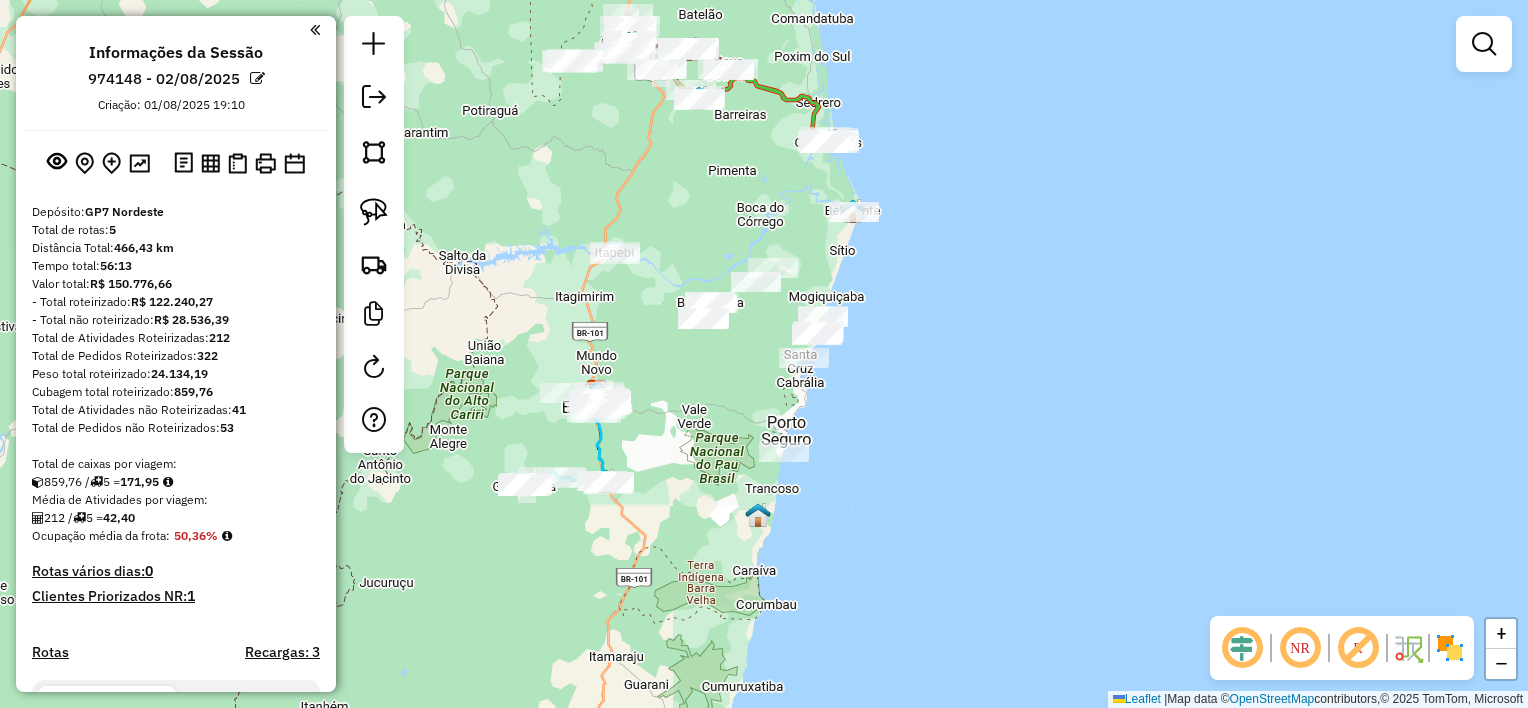 drag, startPoint x: 834, startPoint y: 260, endPoint x: 848, endPoint y: 248, distance: 18.439089 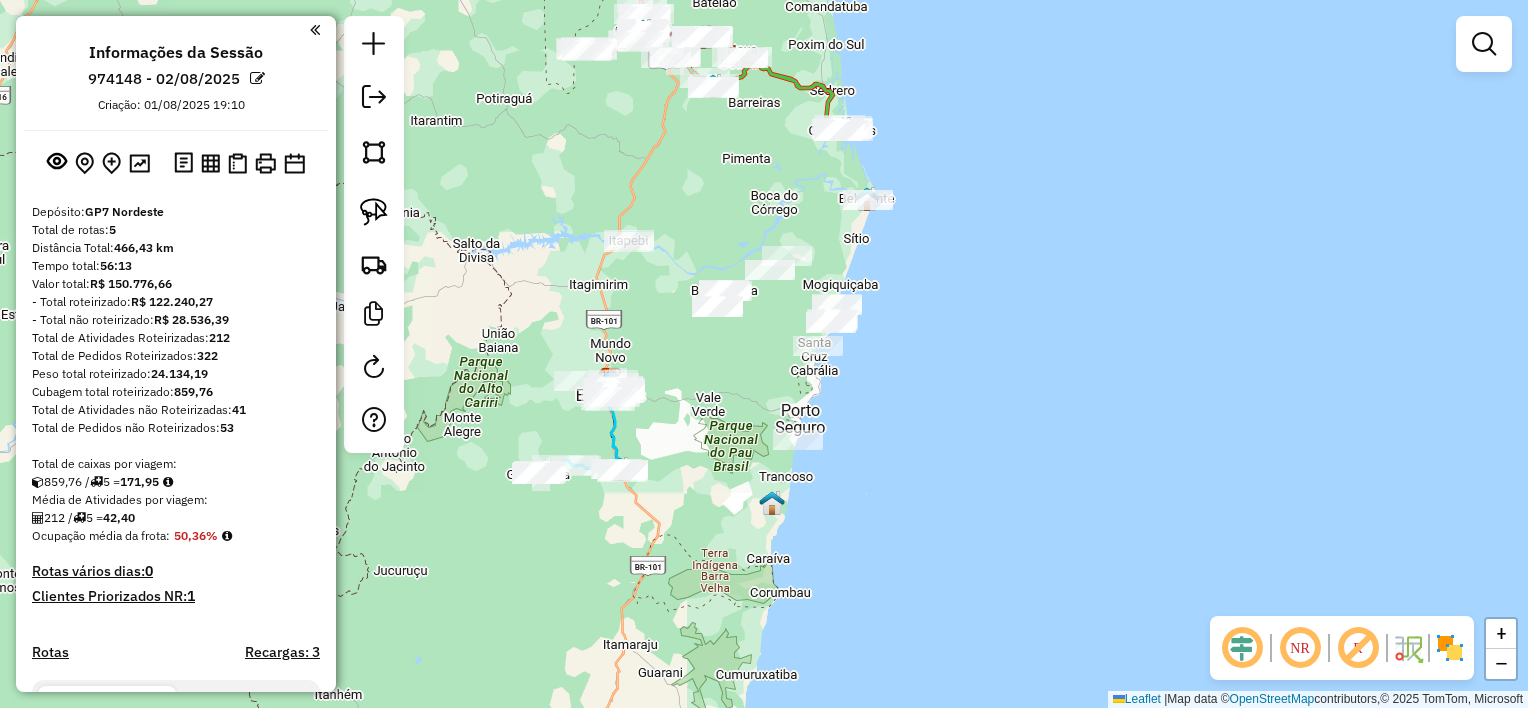 scroll, scrollTop: 500, scrollLeft: 0, axis: vertical 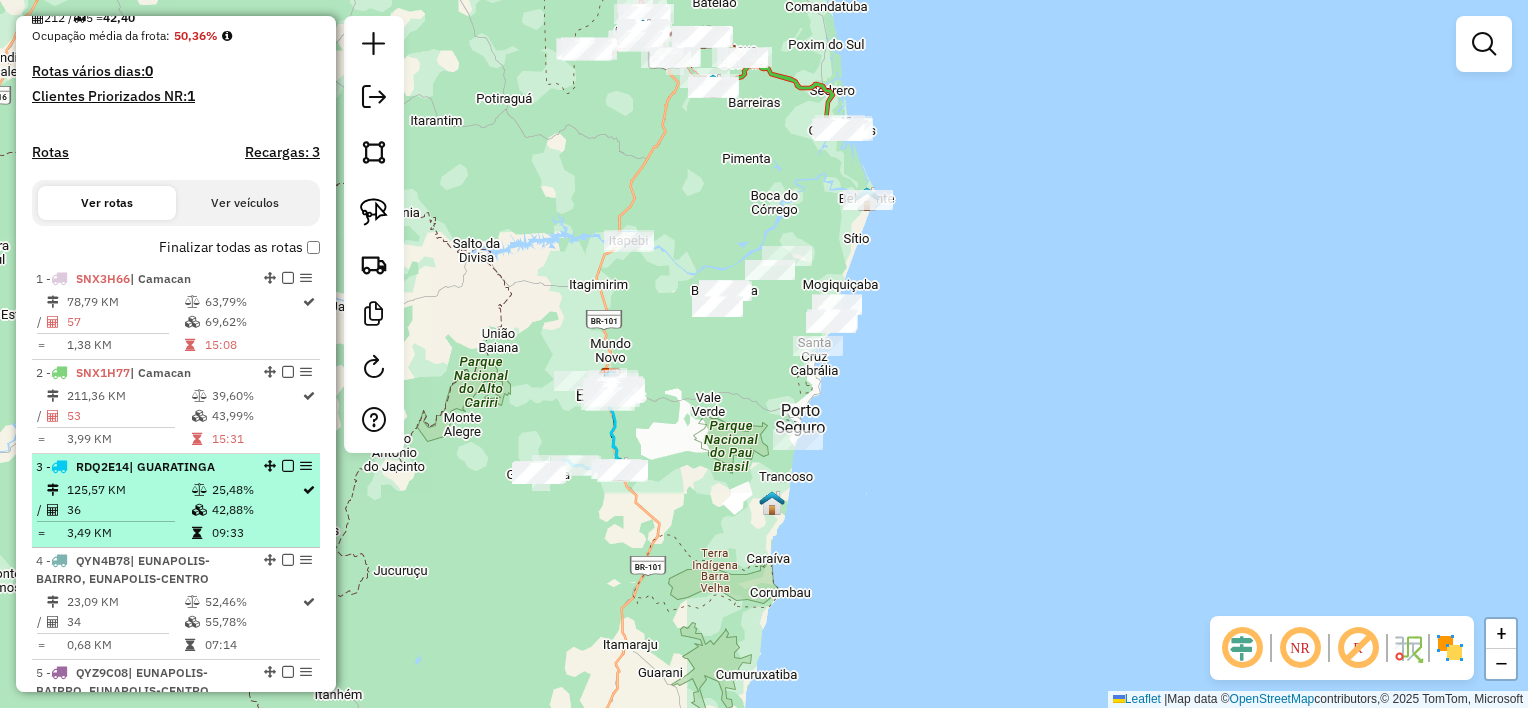 select on "**********" 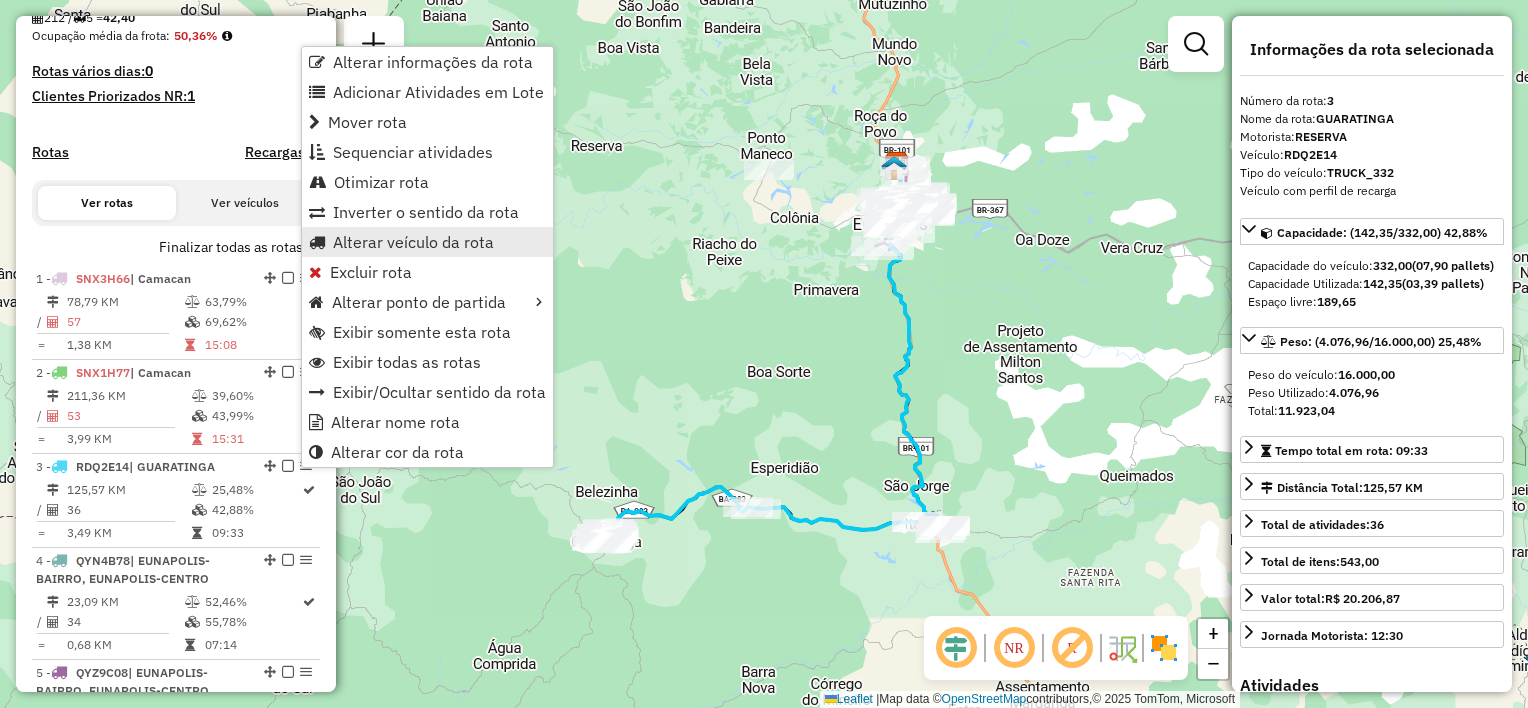 click on "Alterar veículo da rota" at bounding box center (413, 242) 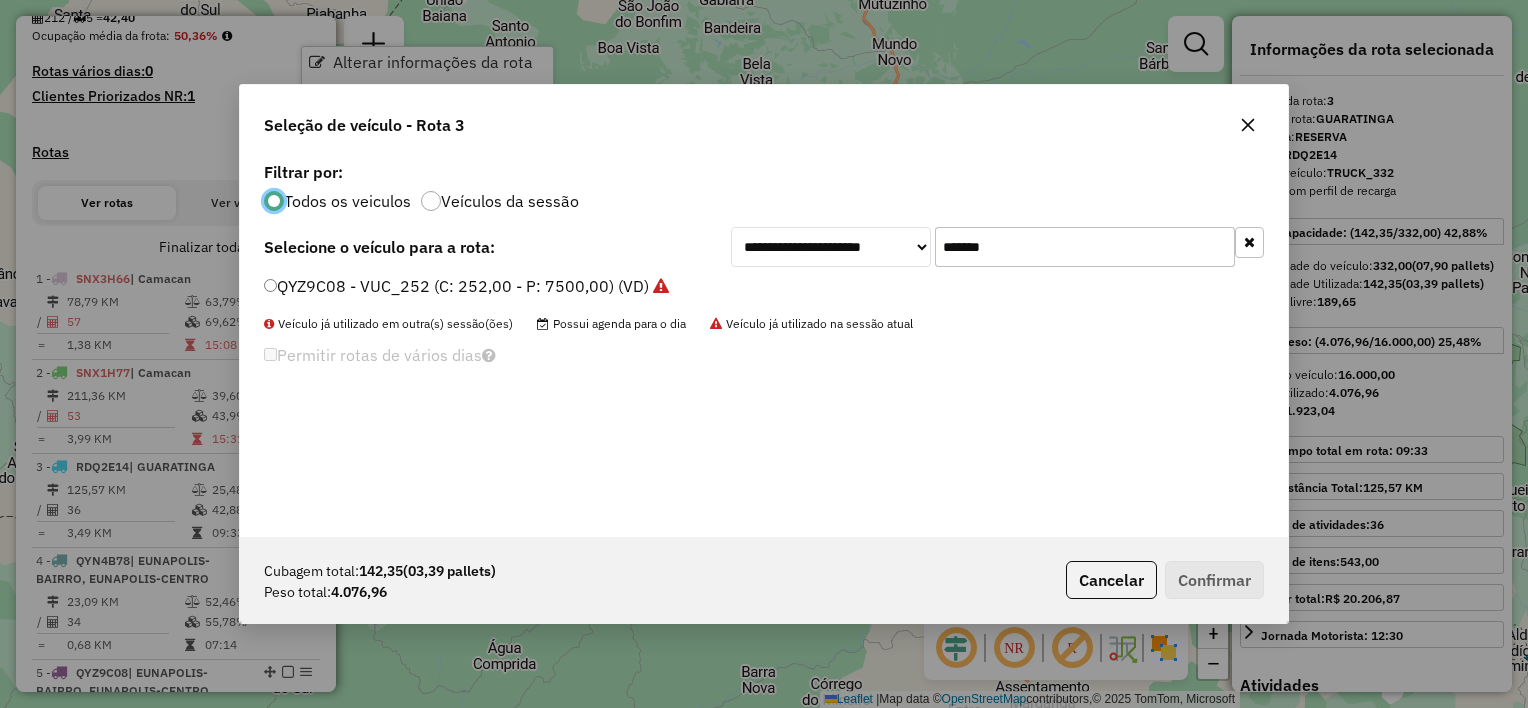 scroll, scrollTop: 10, scrollLeft: 6, axis: both 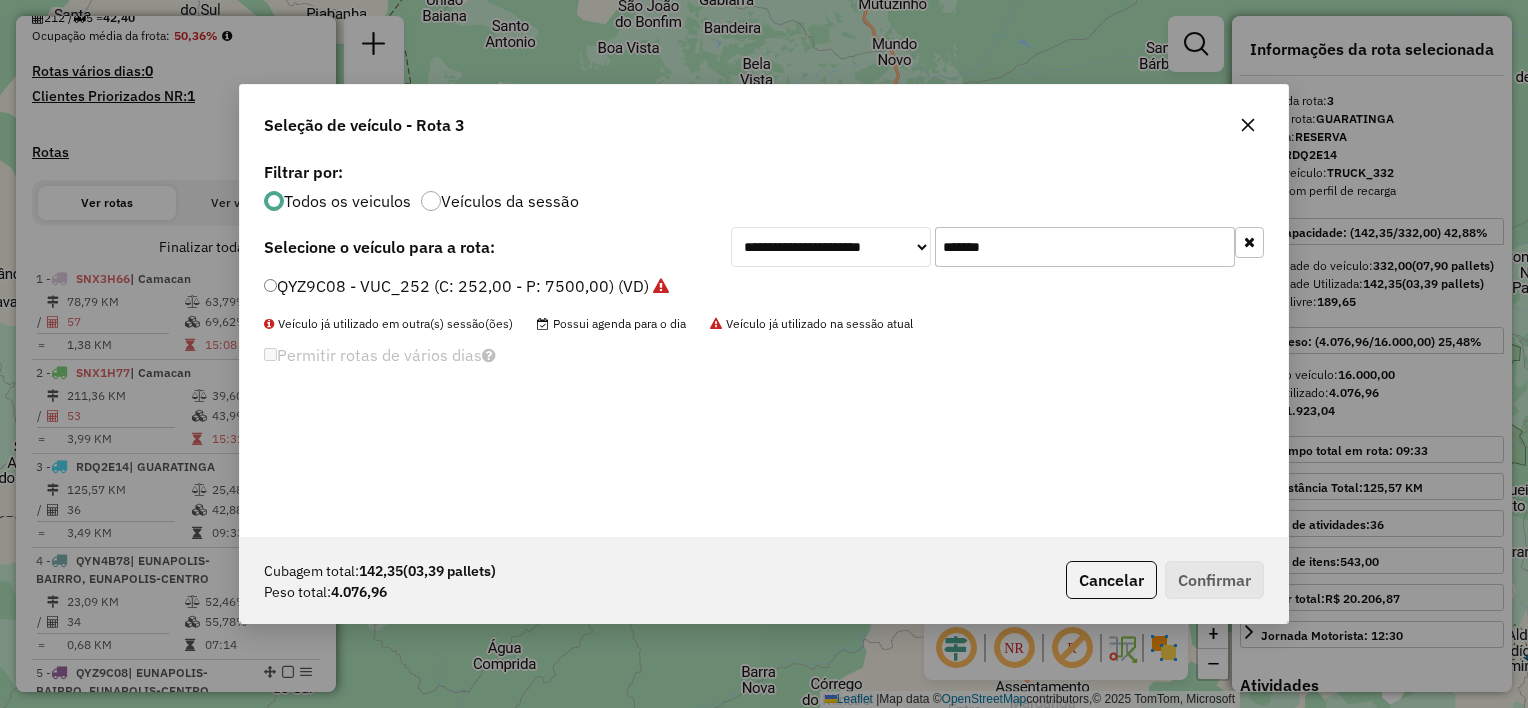 click on "*******" 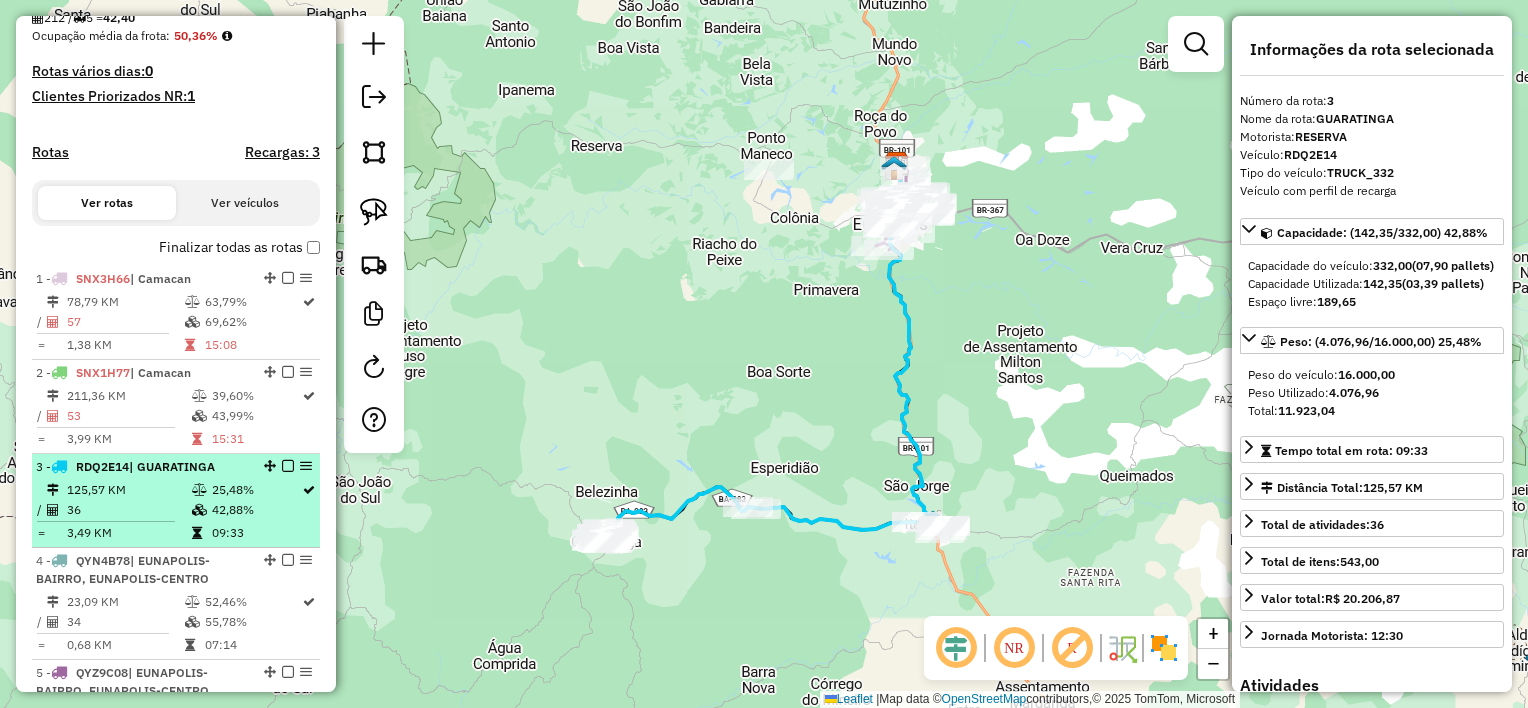 scroll, scrollTop: 600, scrollLeft: 0, axis: vertical 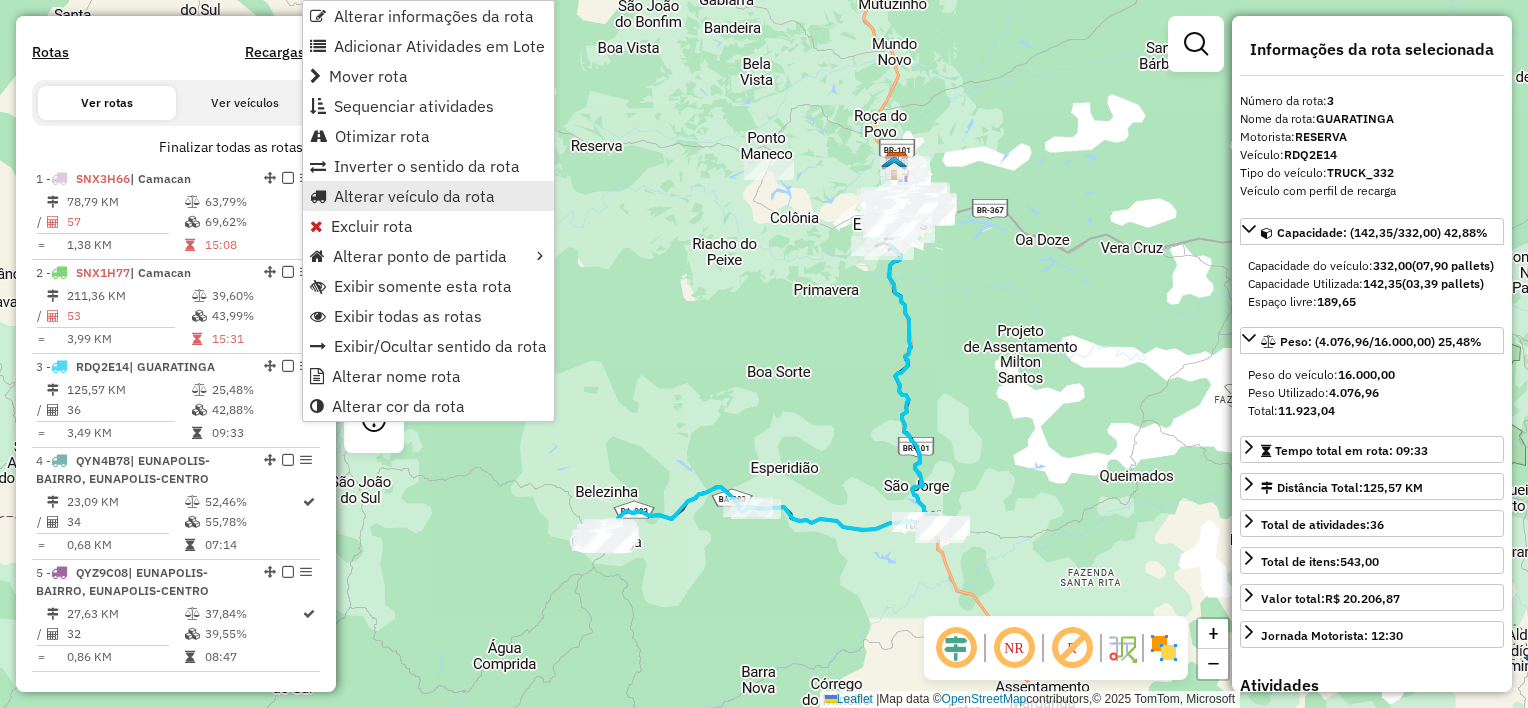 click on "Alterar veículo da rota" at bounding box center [414, 196] 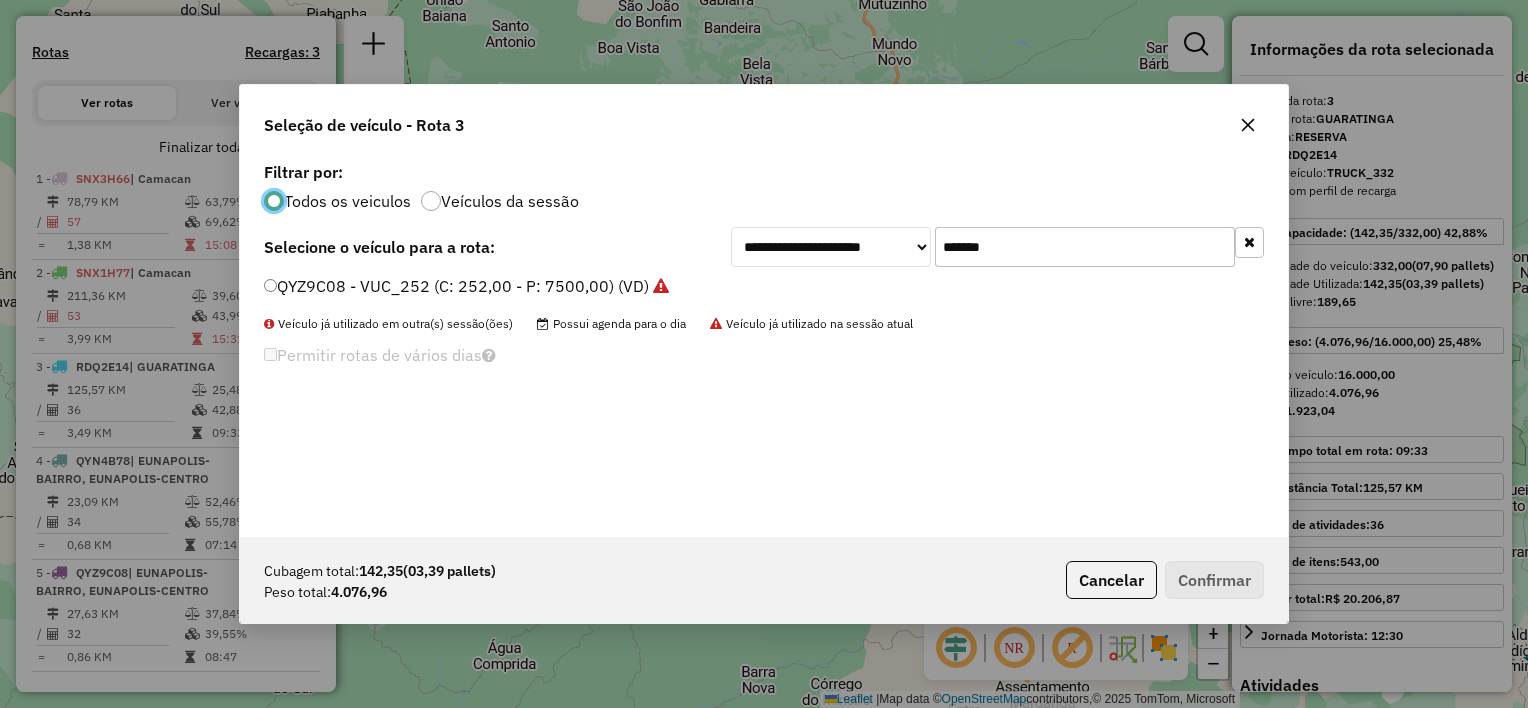 scroll, scrollTop: 10, scrollLeft: 6, axis: both 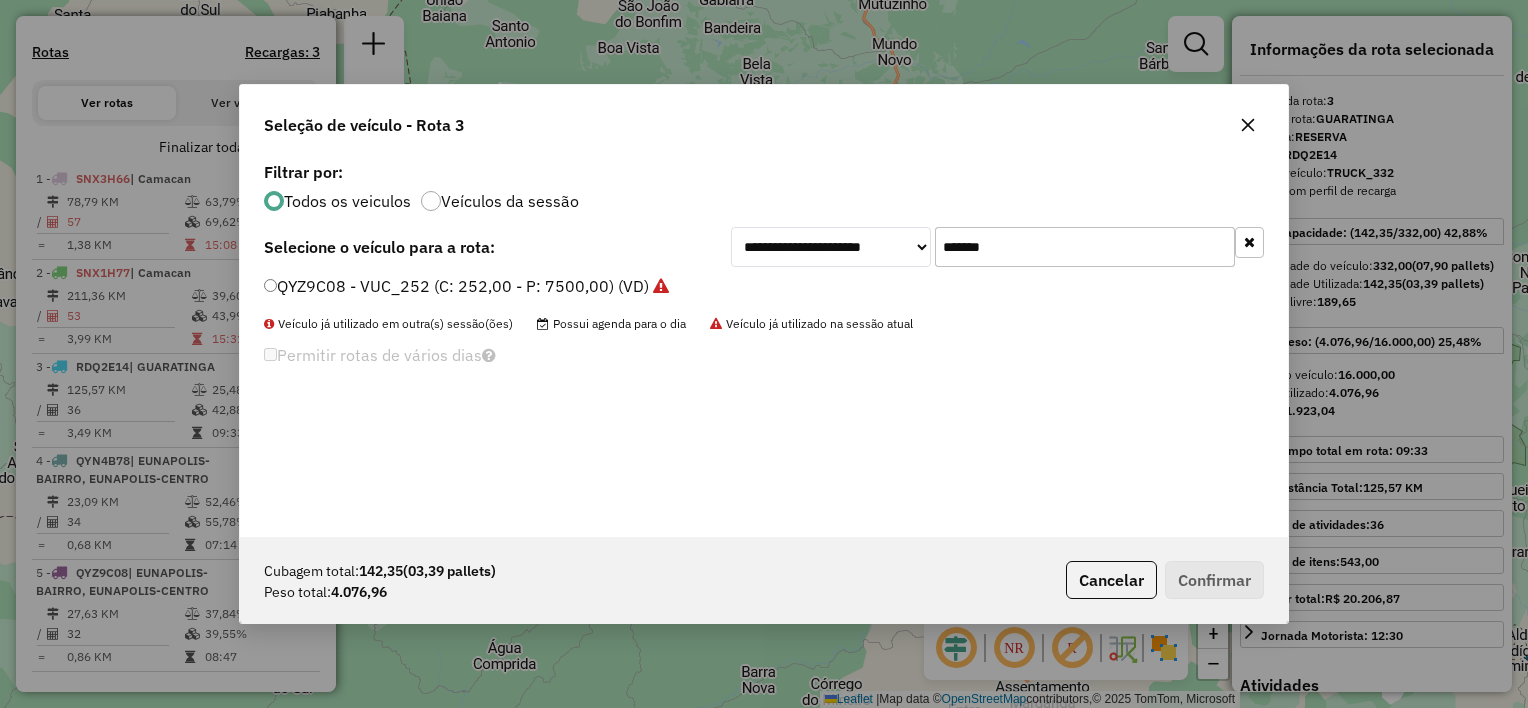 click on "*******" 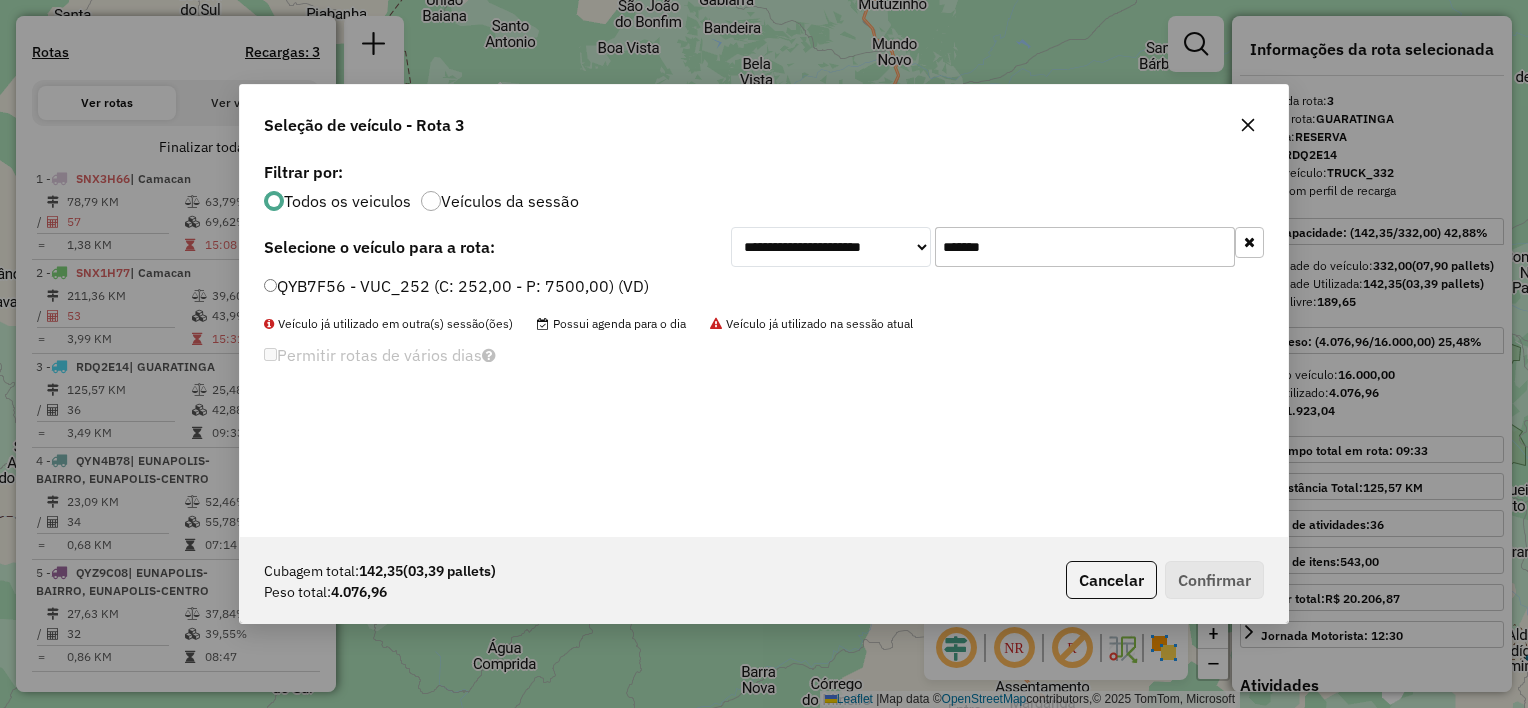 type on "*******" 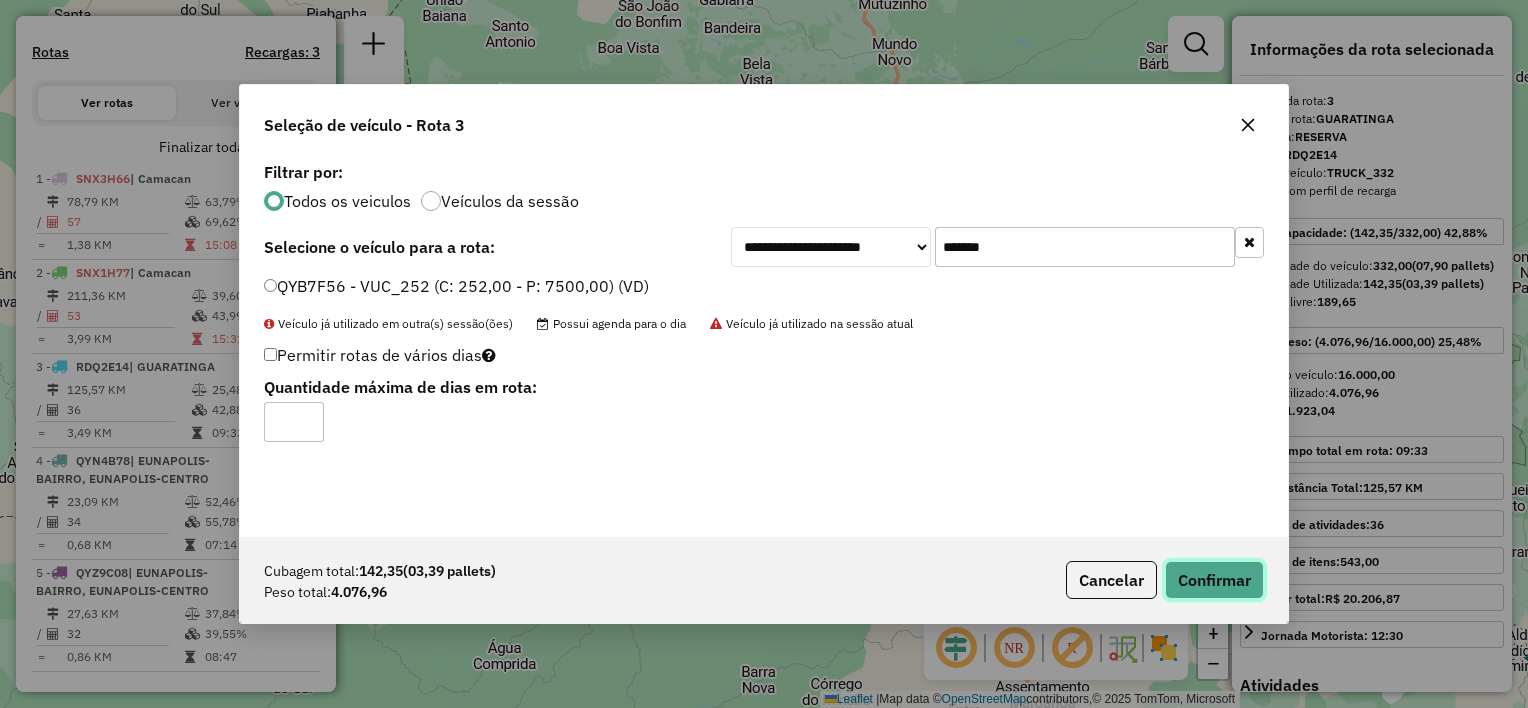 click on "Confirmar" 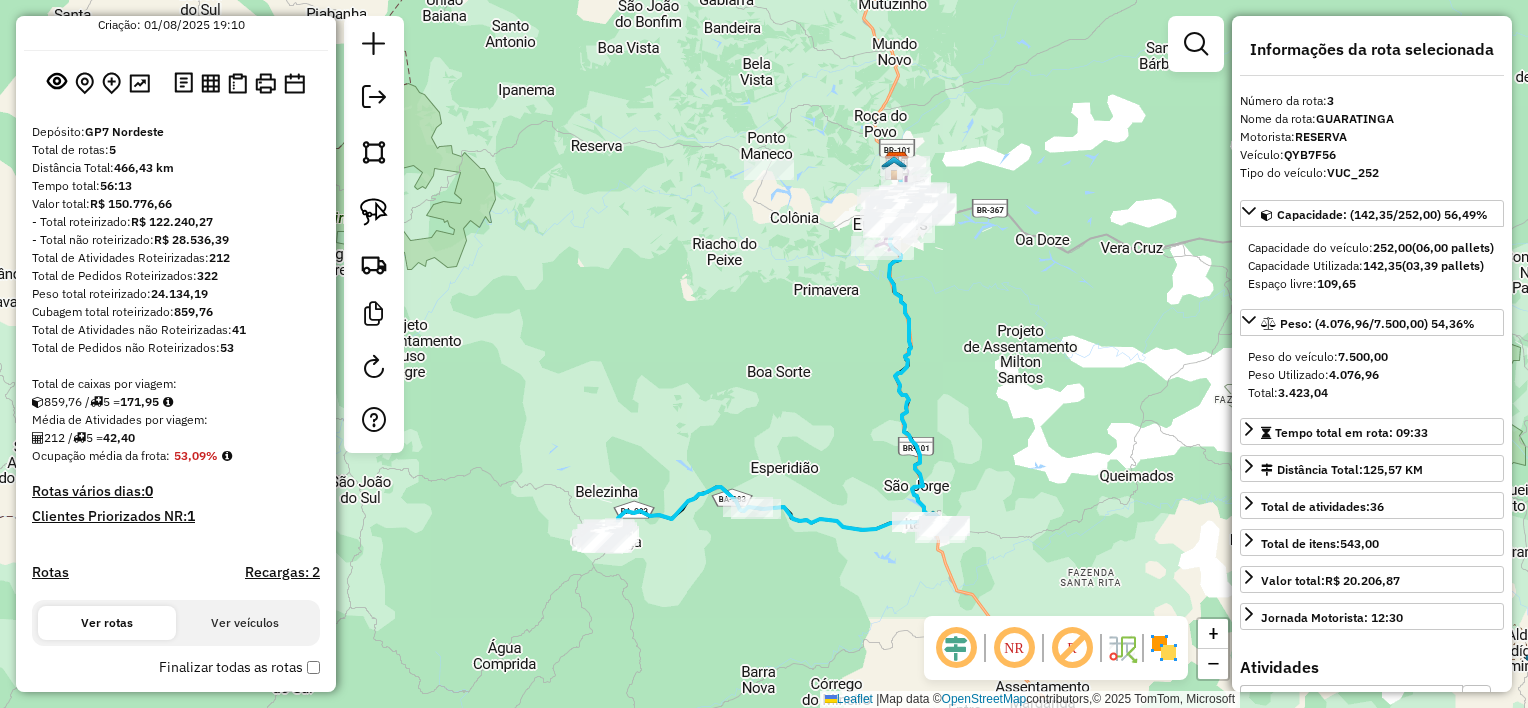scroll, scrollTop: 36, scrollLeft: 0, axis: vertical 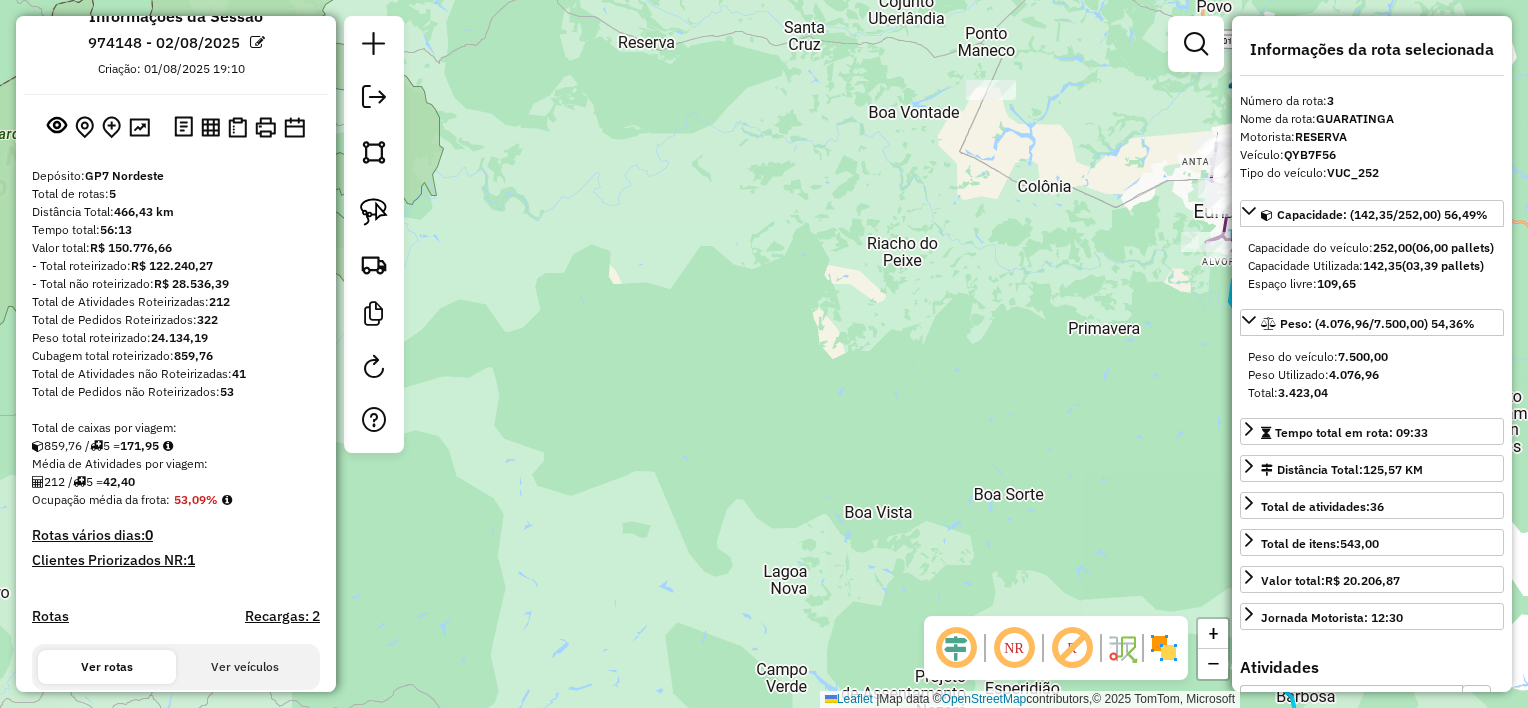 drag, startPoint x: 736, startPoint y: 315, endPoint x: 728, endPoint y: 299, distance: 17.888544 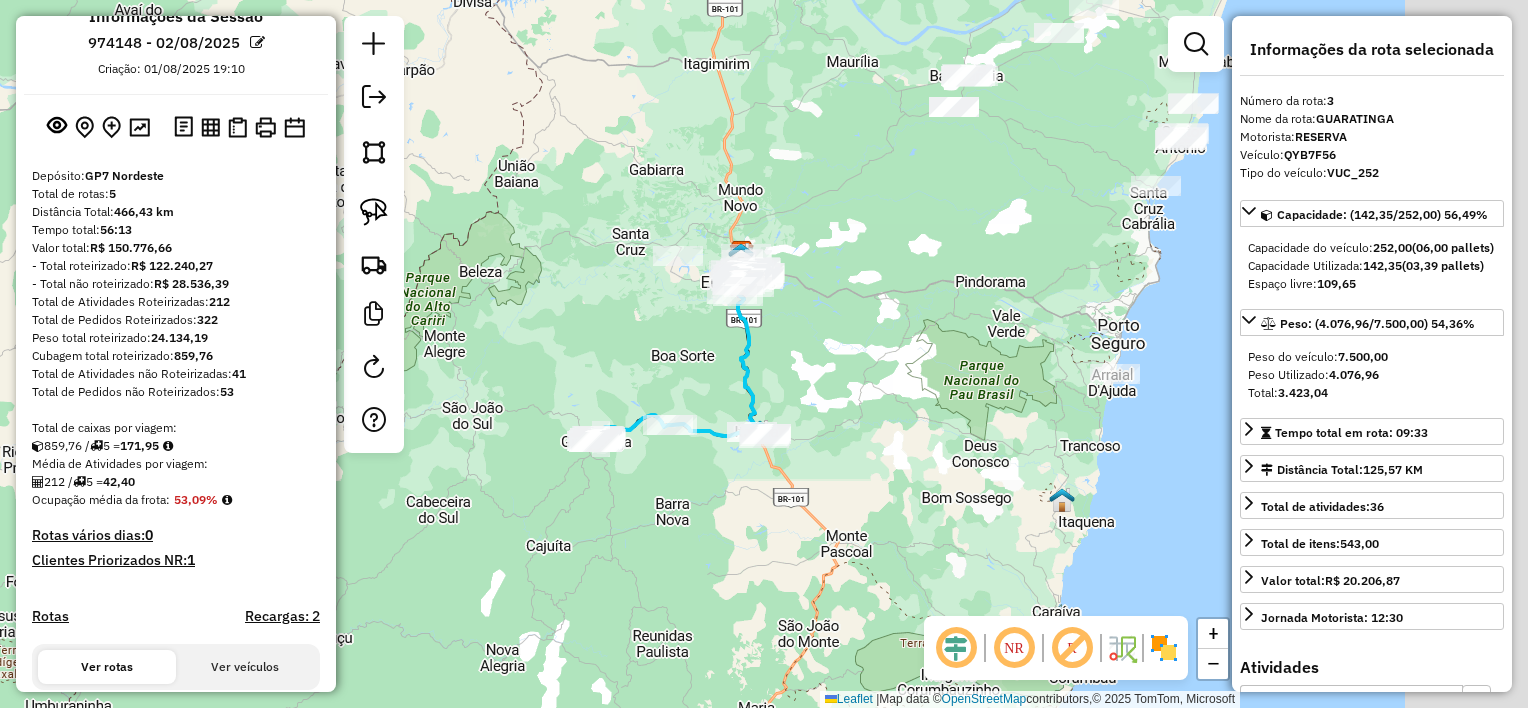 drag, startPoint x: 964, startPoint y: 351, endPoint x: 807, endPoint y: 346, distance: 157.0796 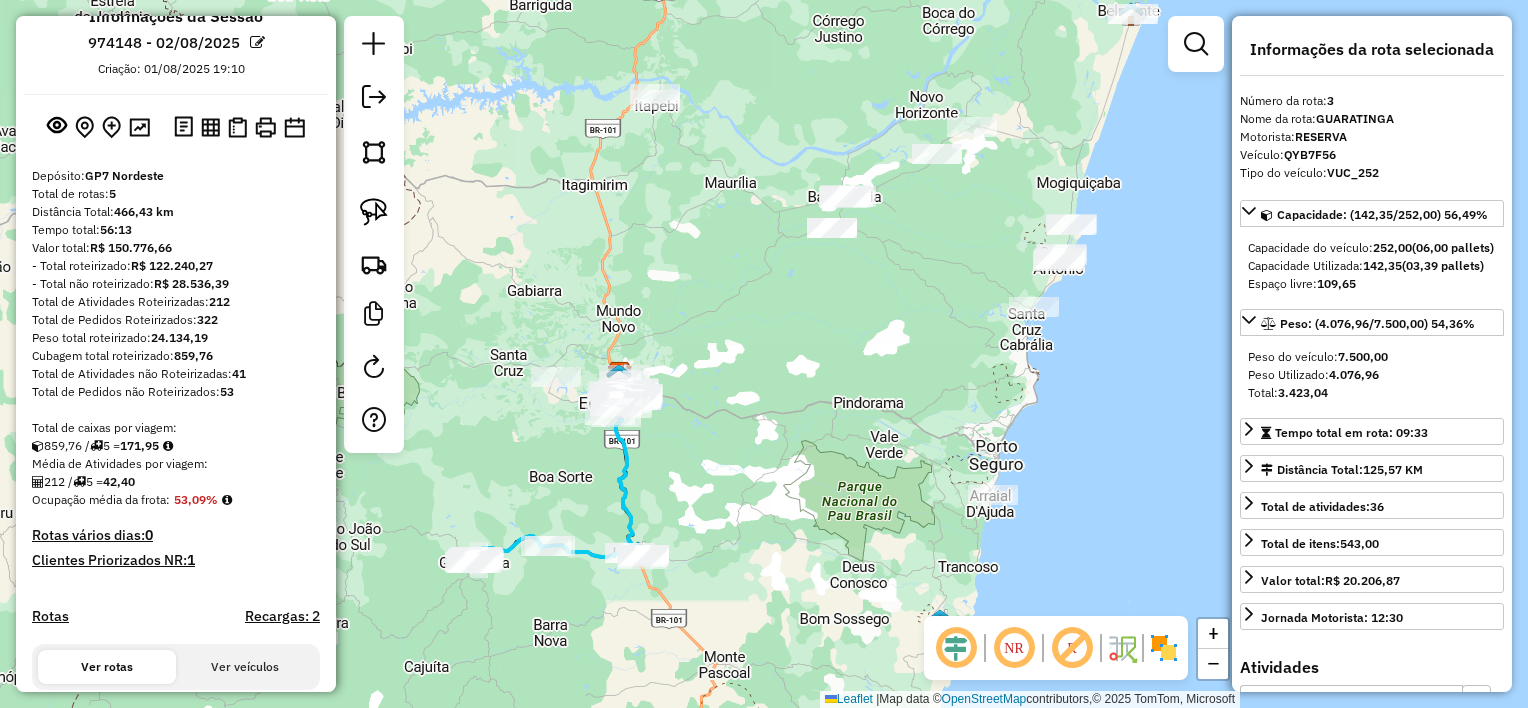 drag, startPoint x: 803, startPoint y: 340, endPoint x: 730, endPoint y: 422, distance: 109.786156 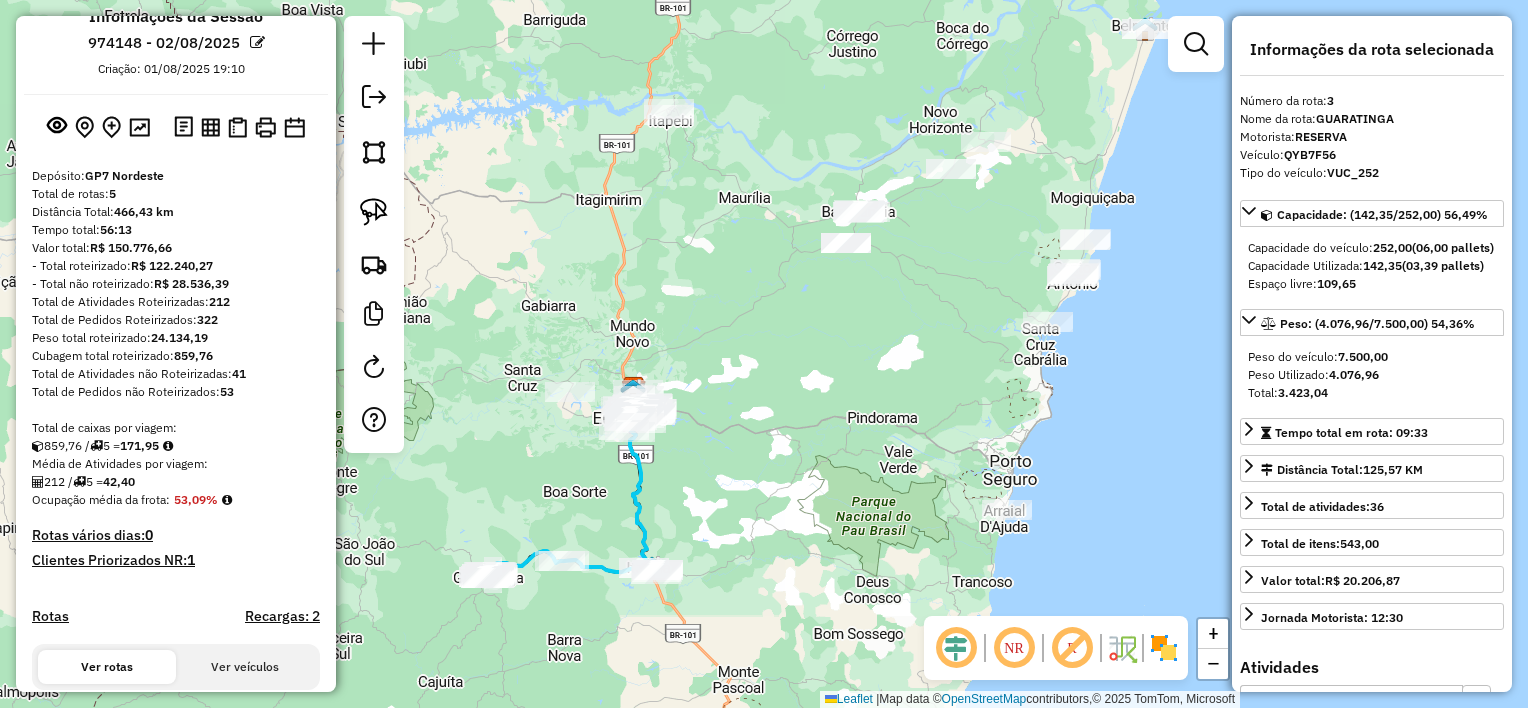 drag, startPoint x: 781, startPoint y: 423, endPoint x: 805, endPoint y: 414, distance: 25.632011 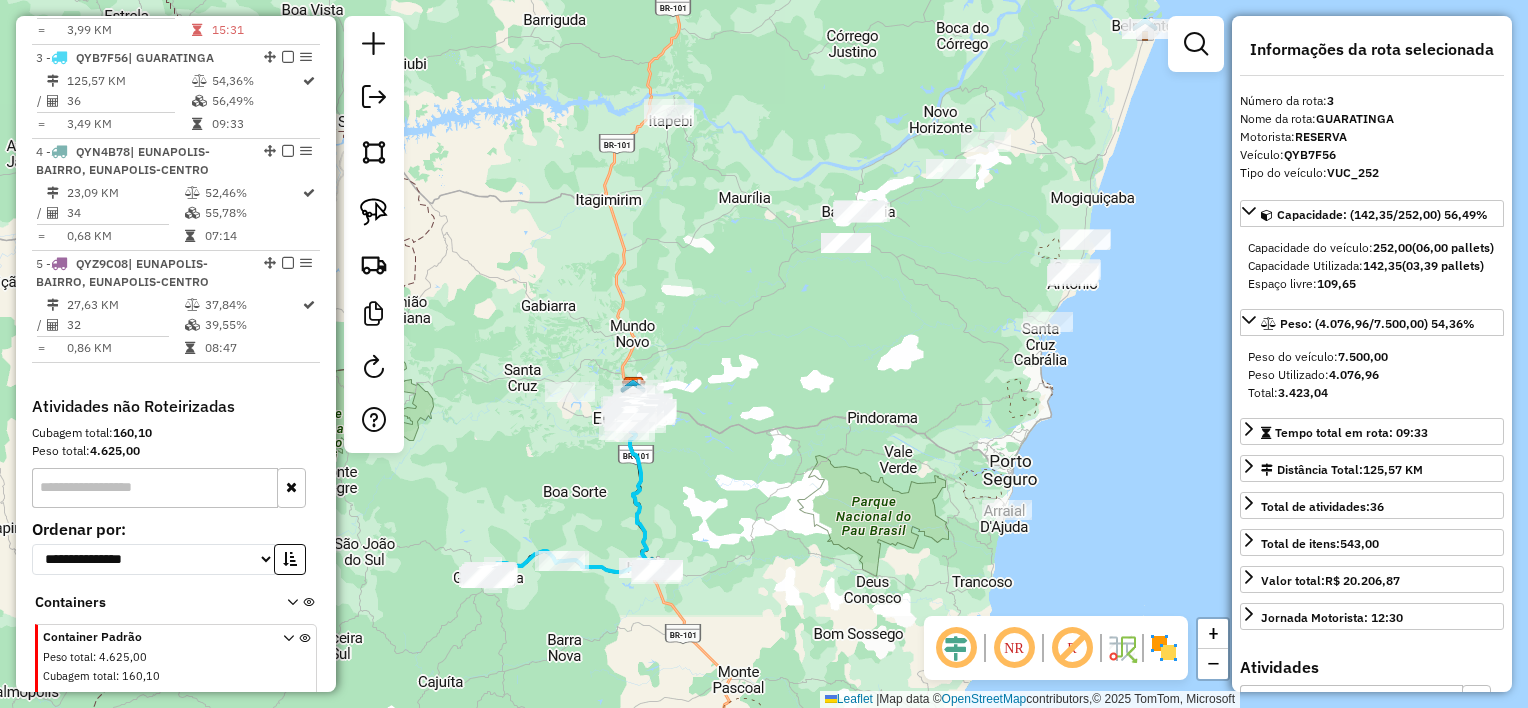 scroll, scrollTop: 971, scrollLeft: 0, axis: vertical 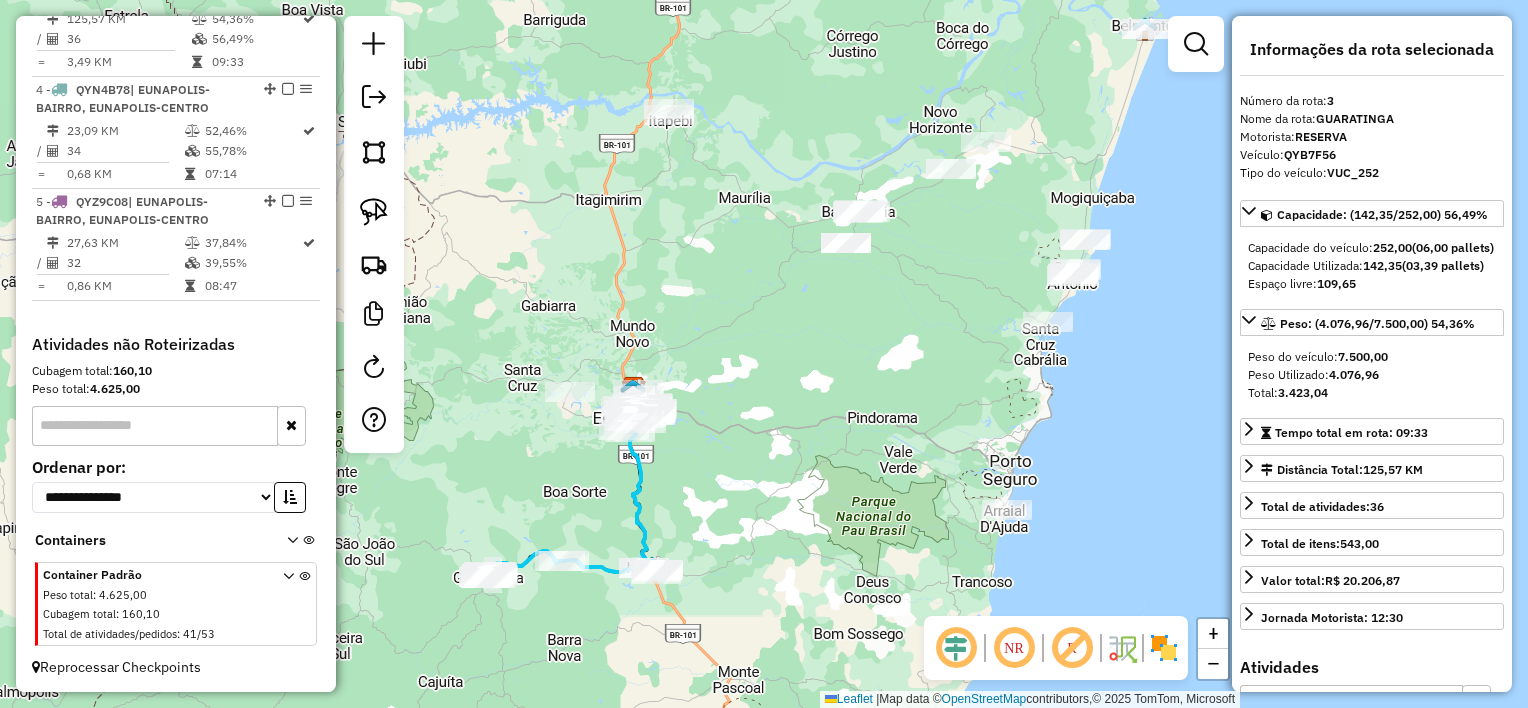 click at bounding box center (292, 544) 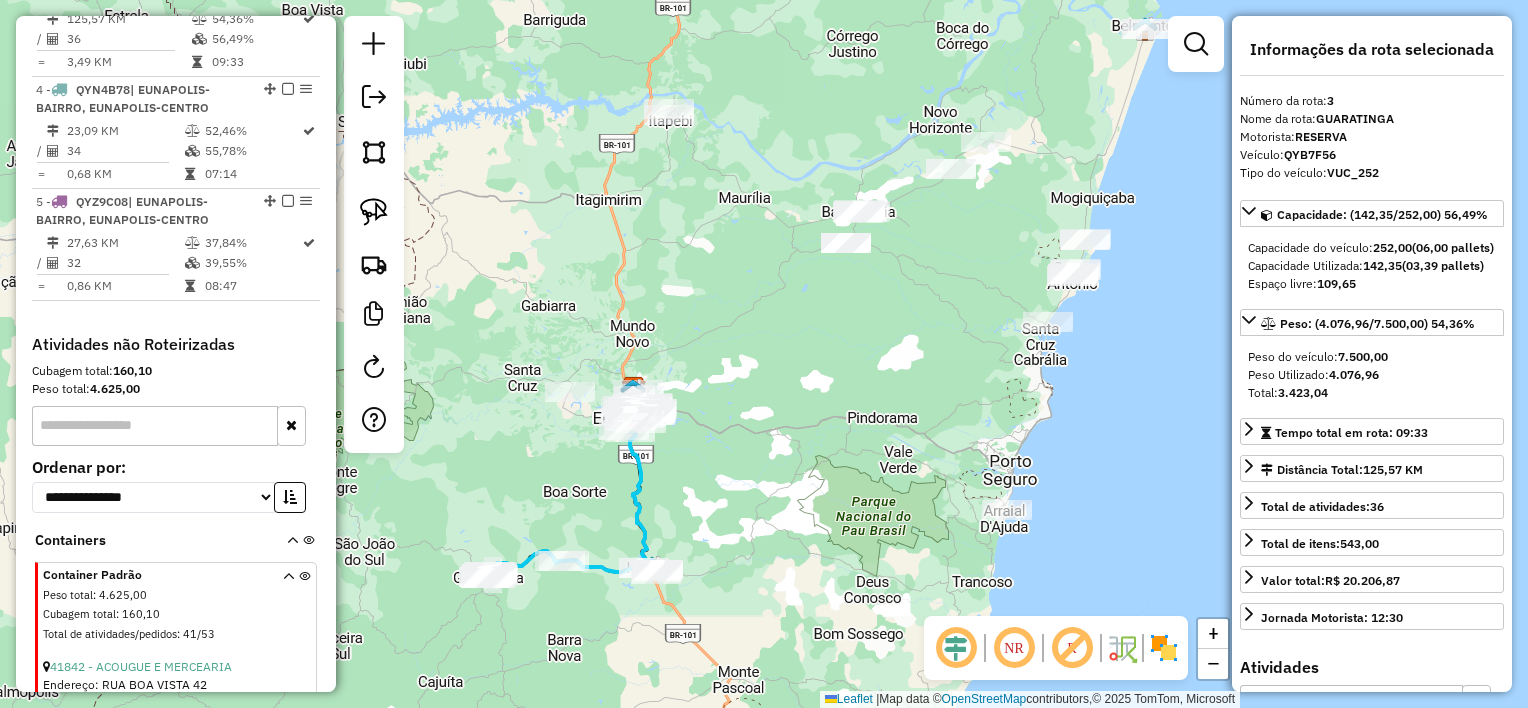 click at bounding box center [155, 426] 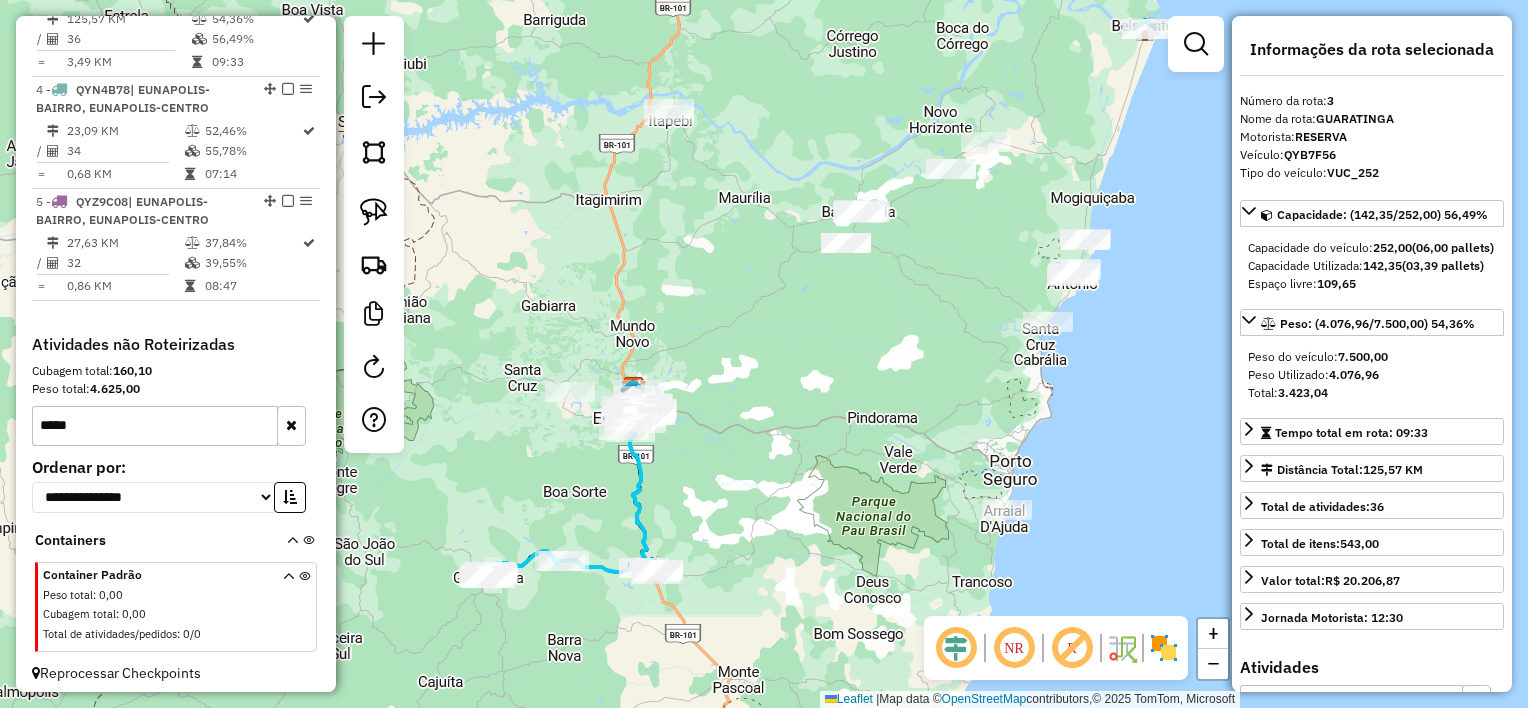 scroll, scrollTop: 976, scrollLeft: 0, axis: vertical 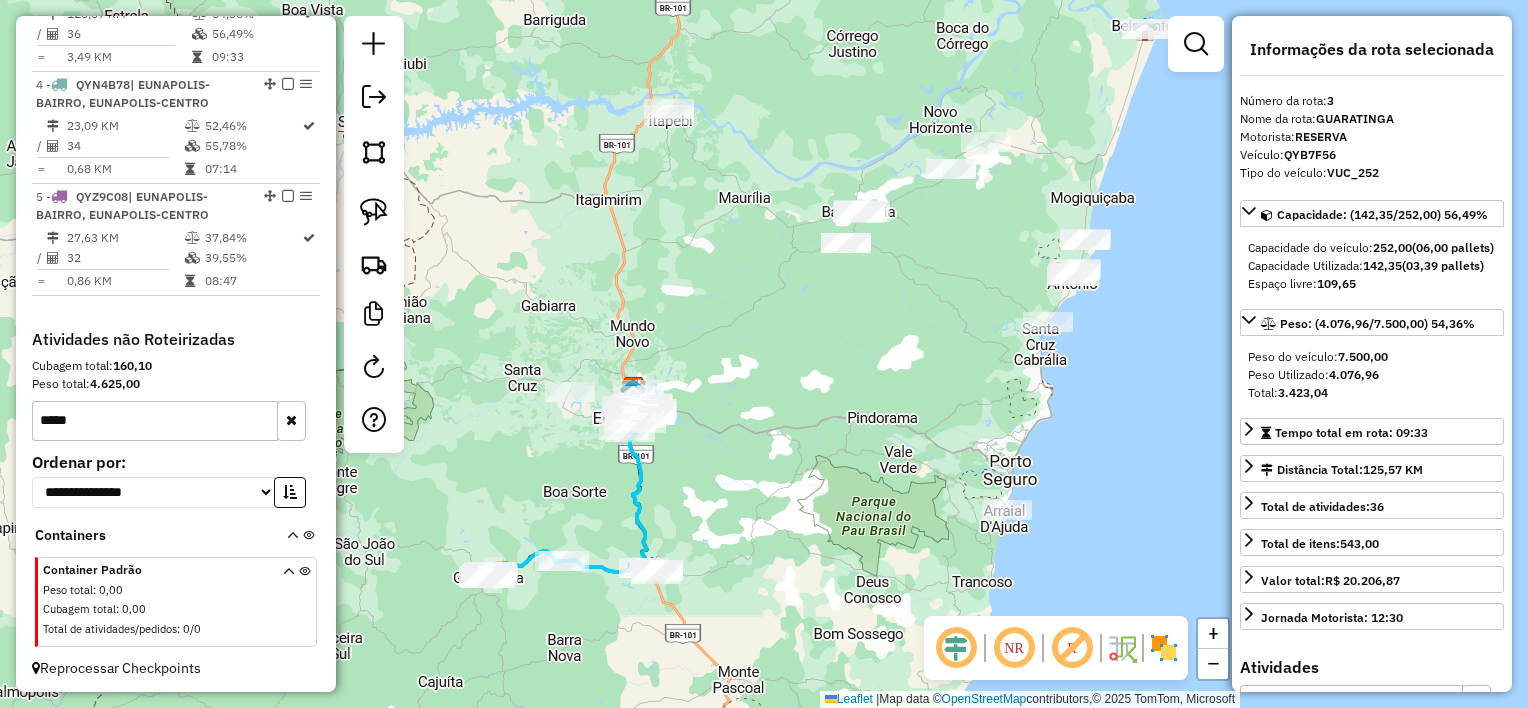 click on "*****" at bounding box center [155, 421] 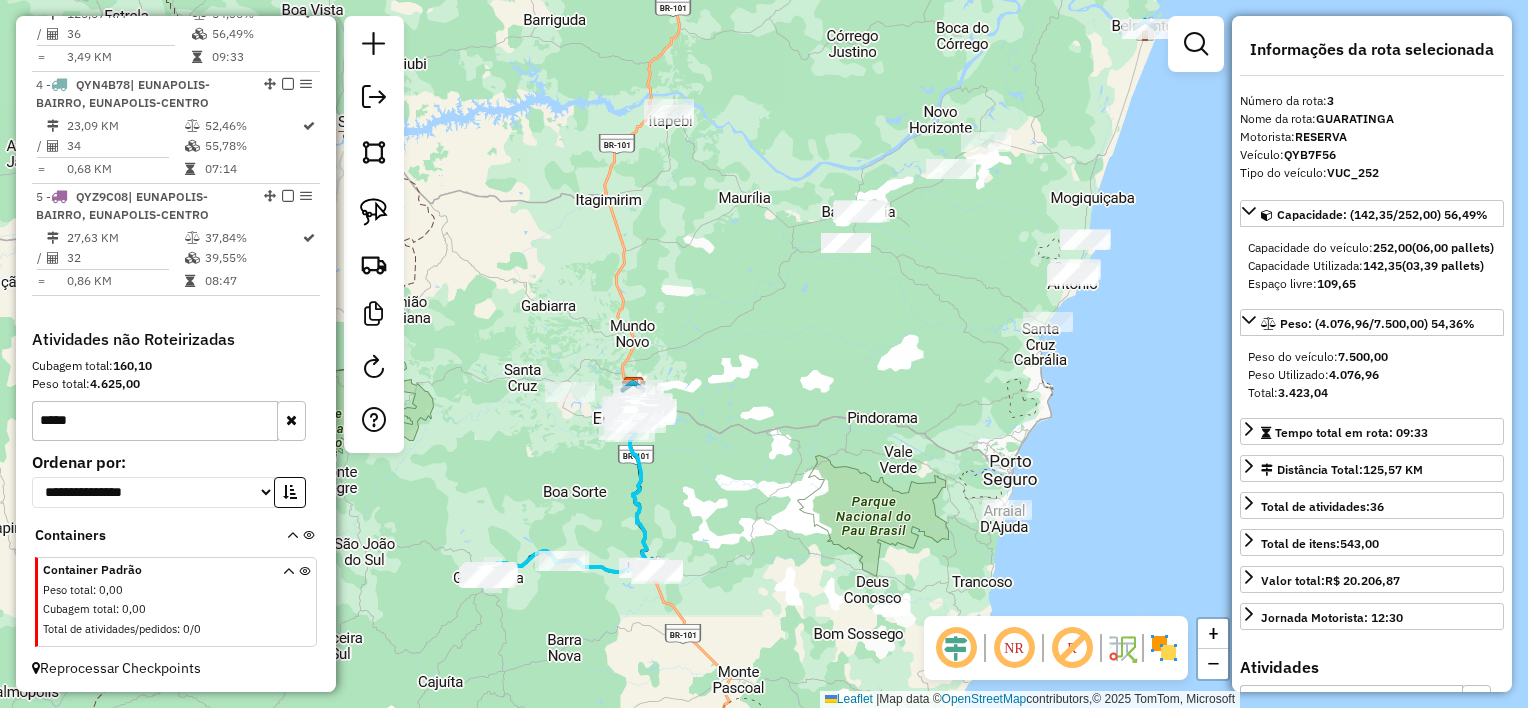 paste 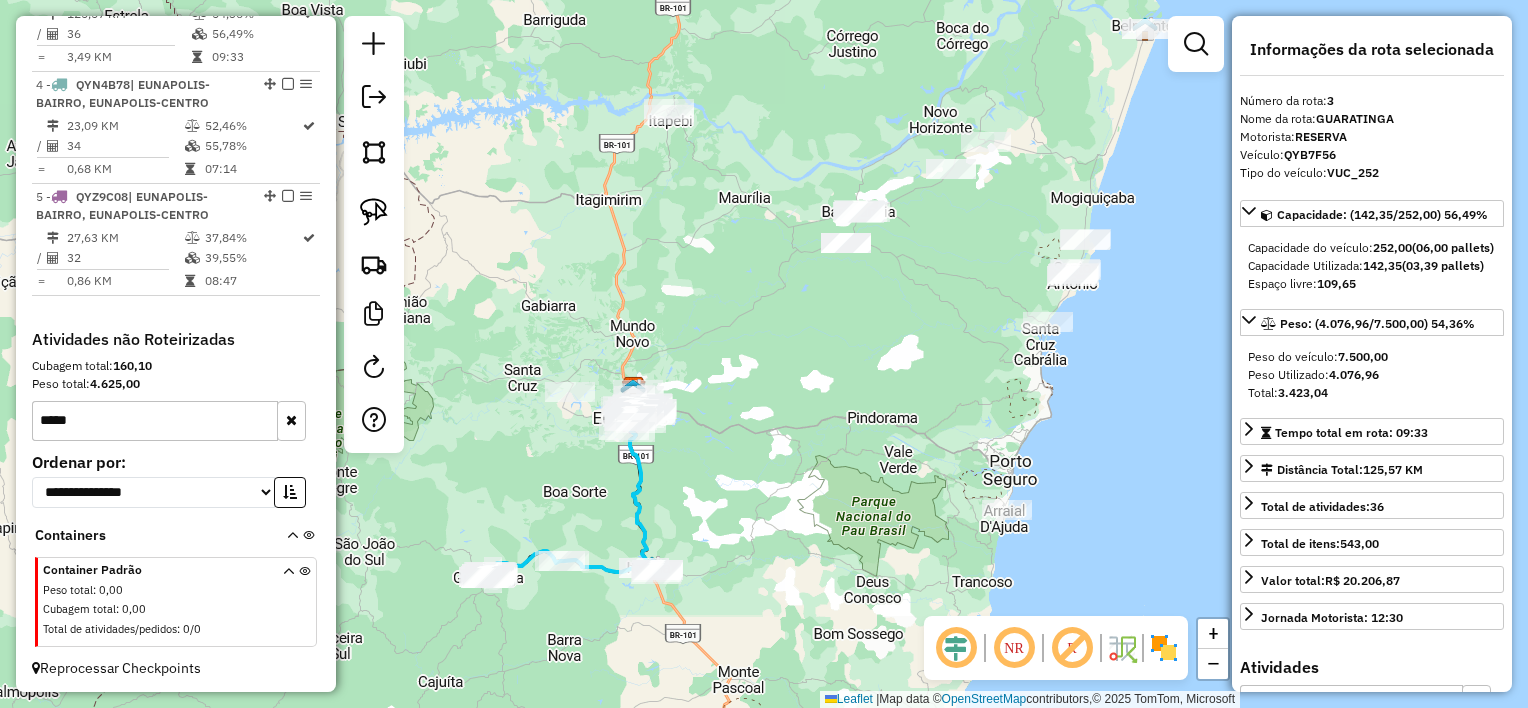 paste 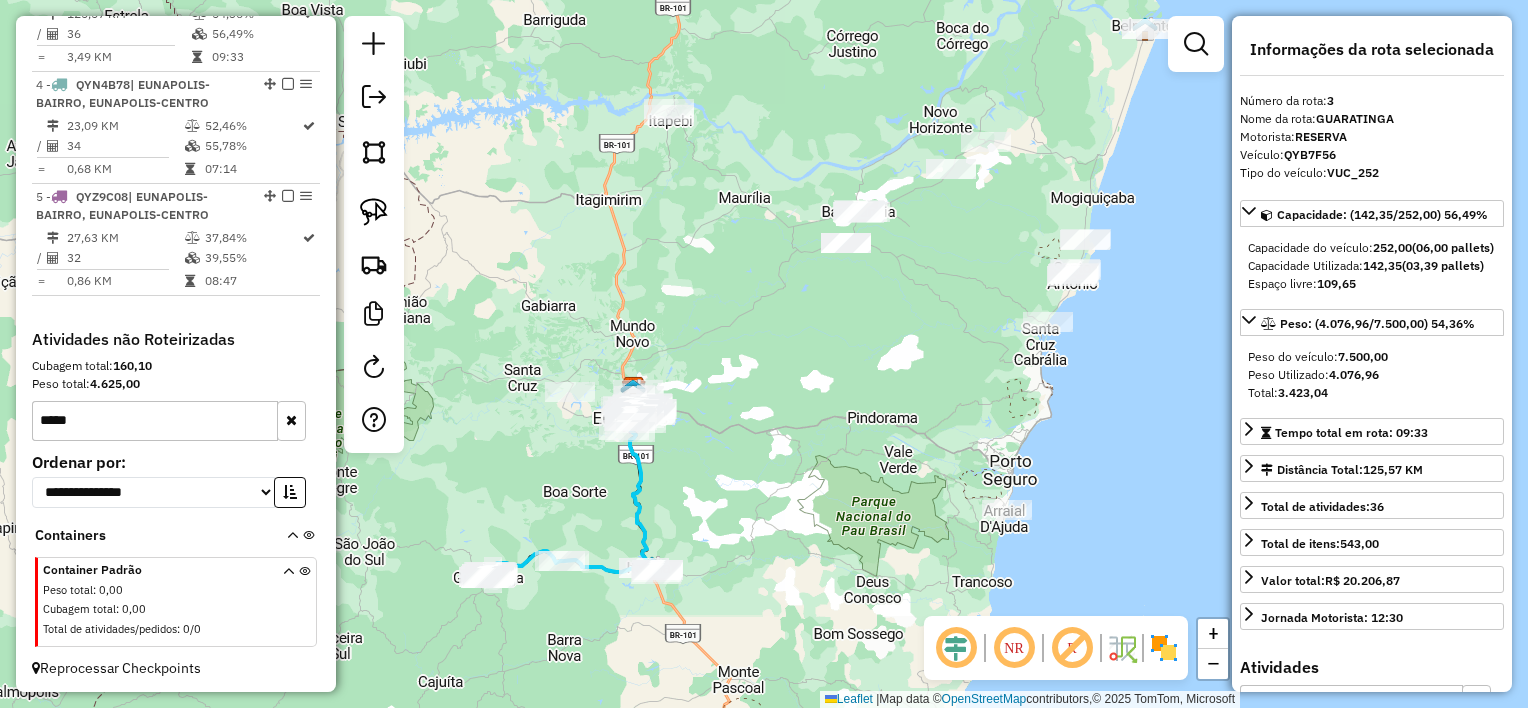click on "*****" at bounding box center [155, 421] 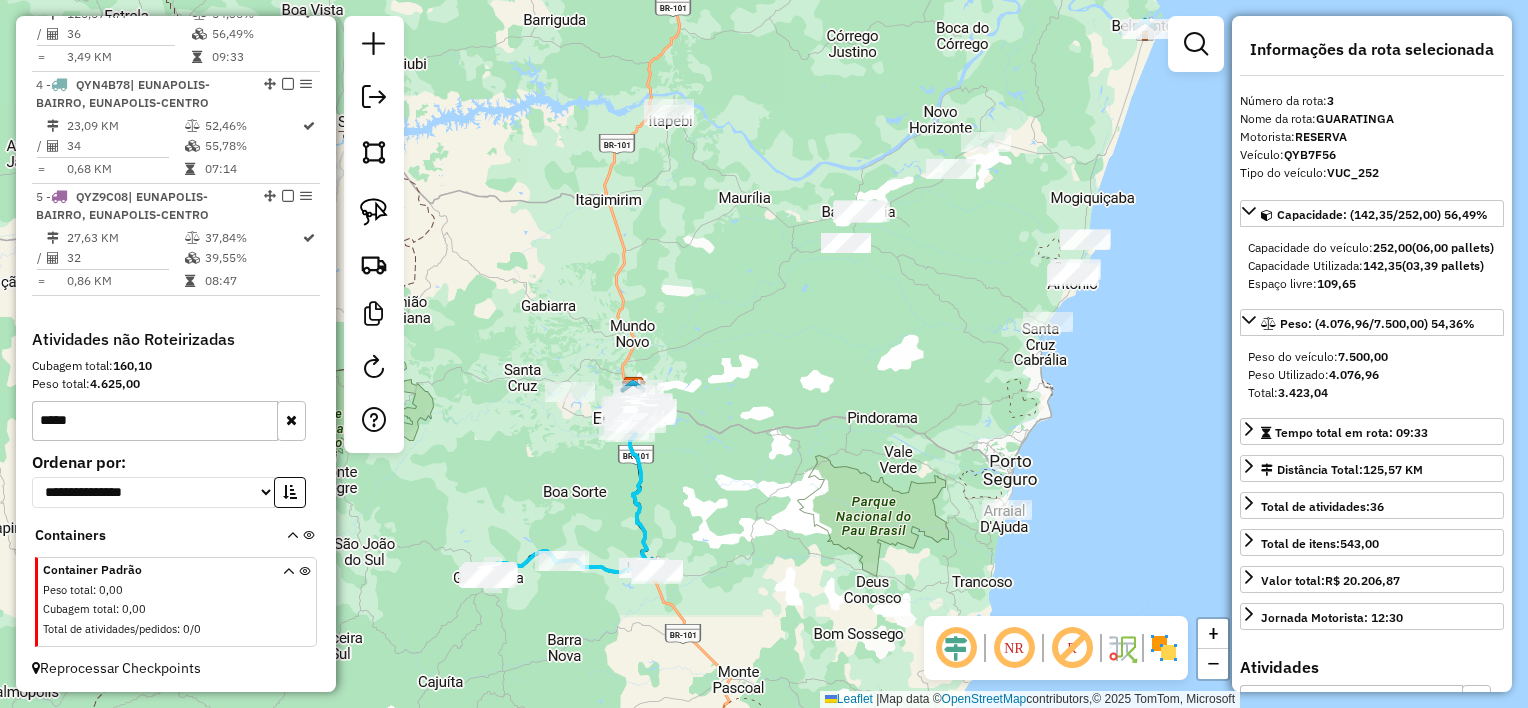 paste 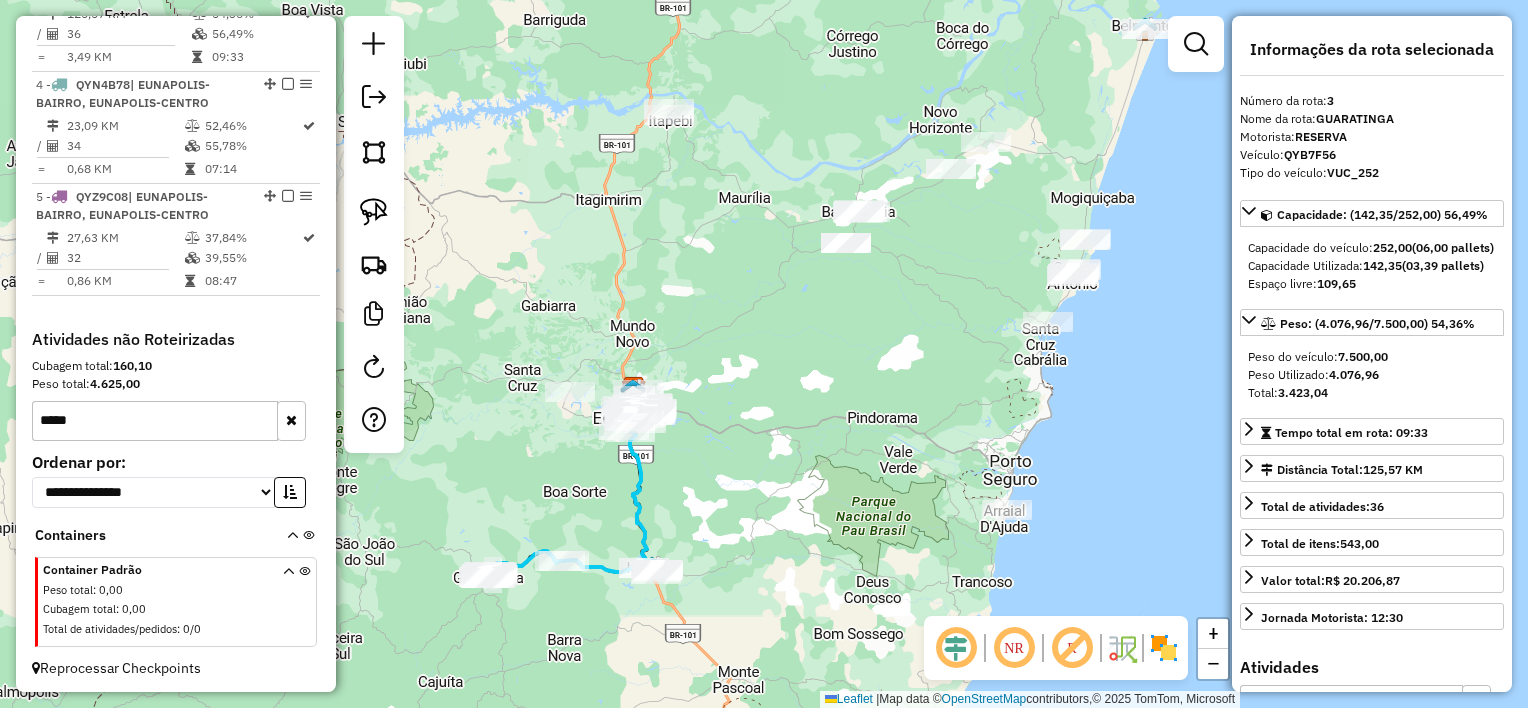 click on "*****" at bounding box center [155, 421] 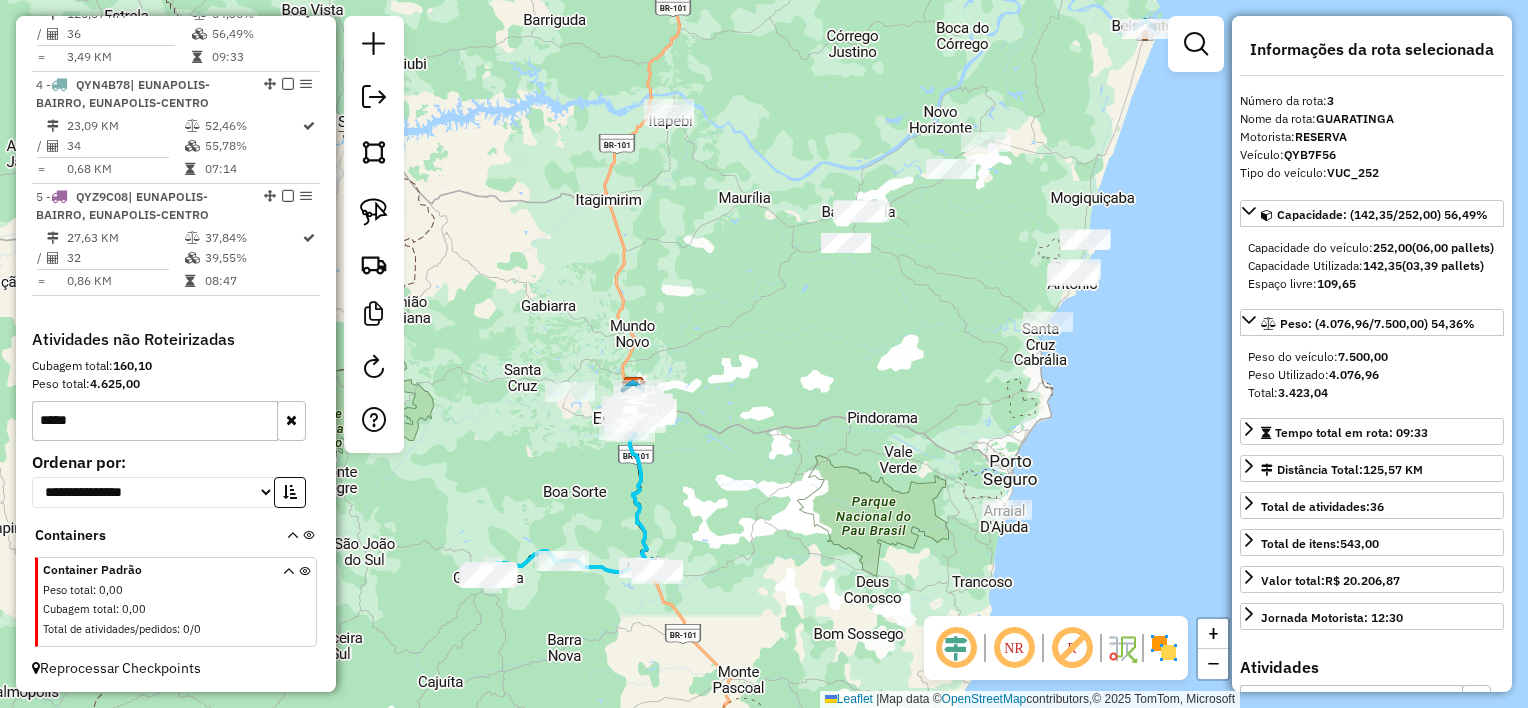 paste 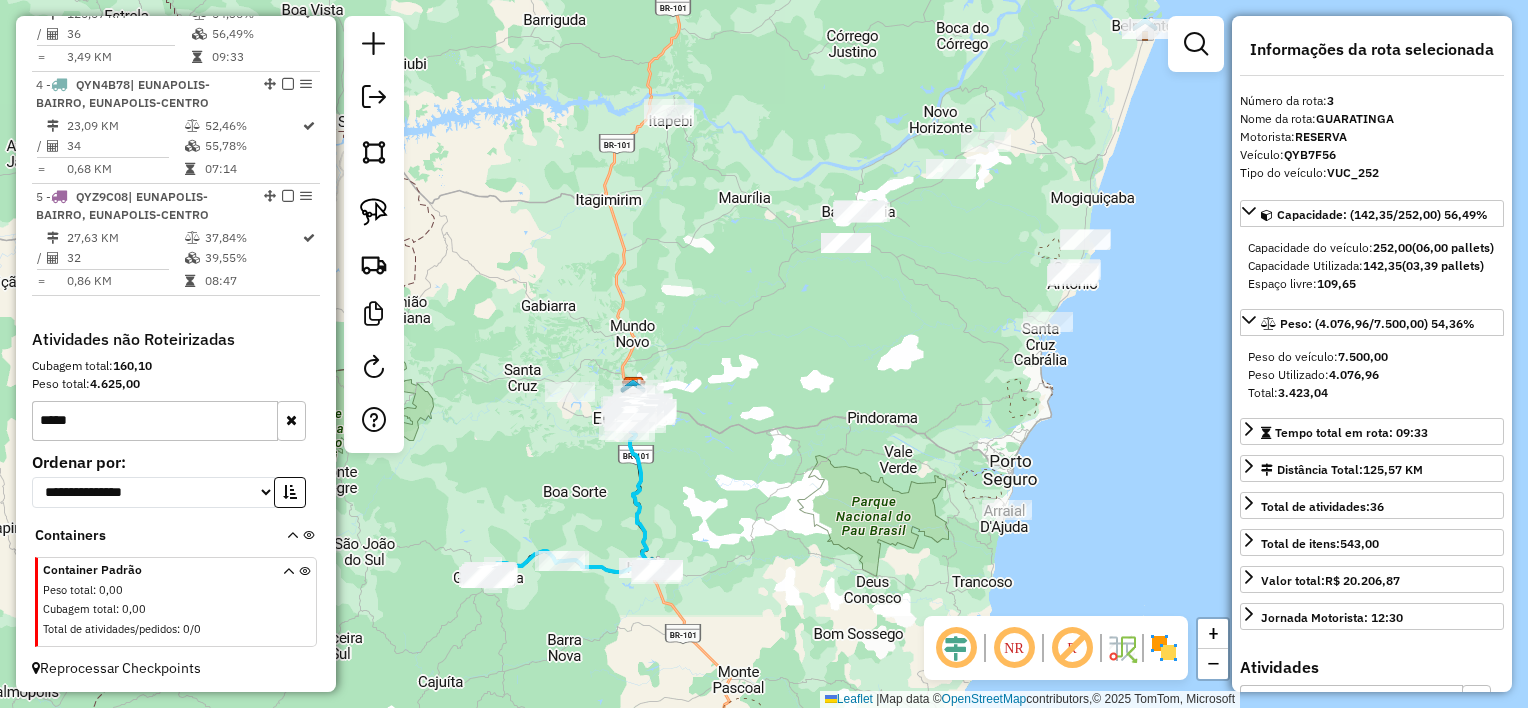 click on "*****" at bounding box center [155, 421] 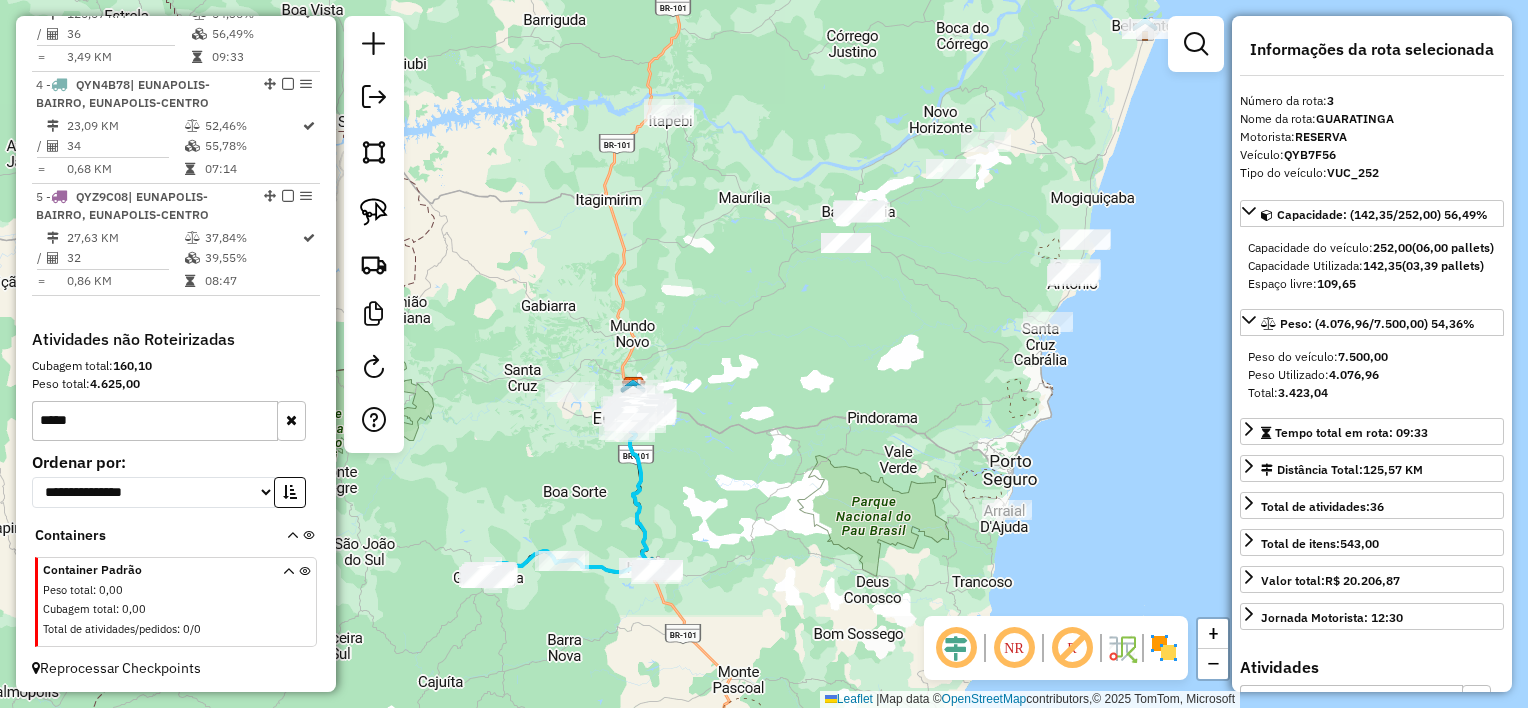 click on "*****" at bounding box center [155, 421] 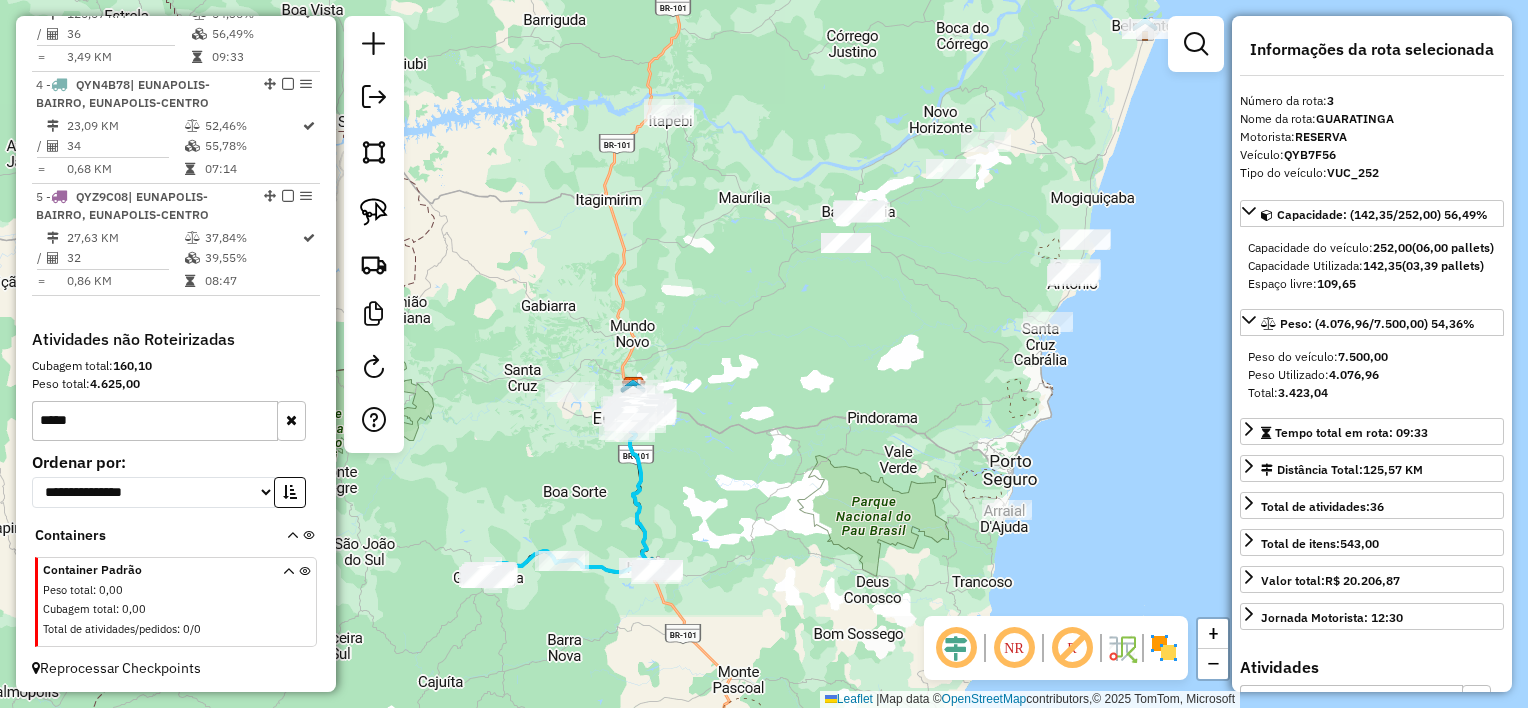 paste 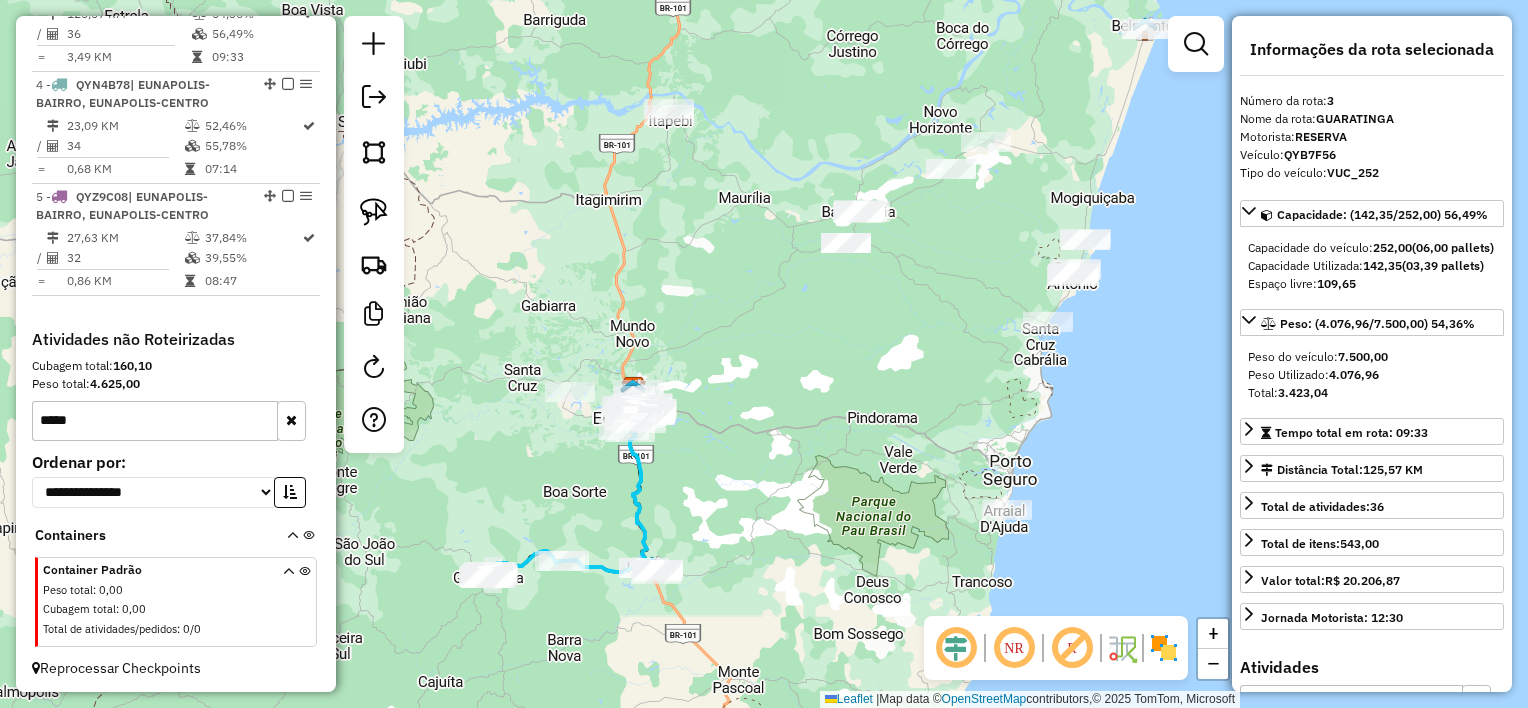 click on "*****" at bounding box center (155, 421) 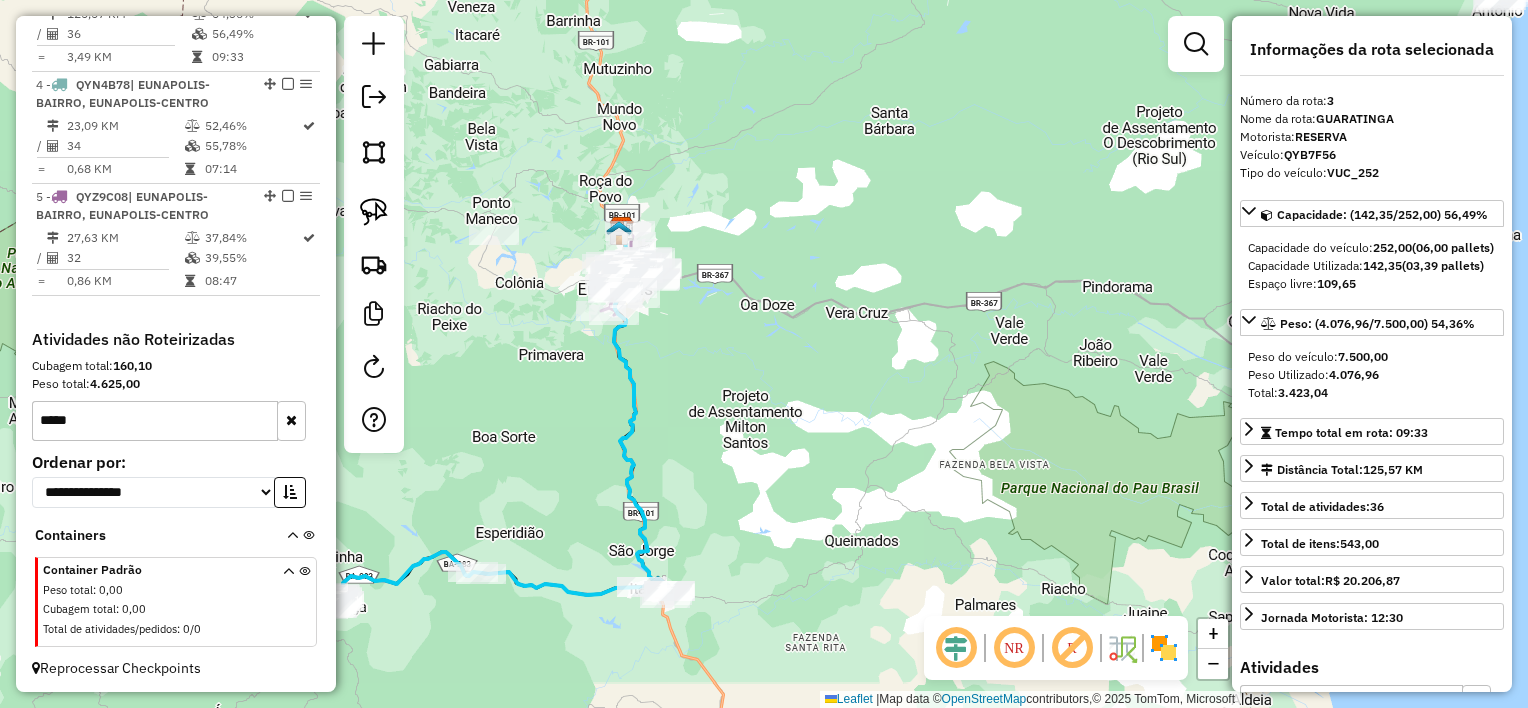 type on "*****" 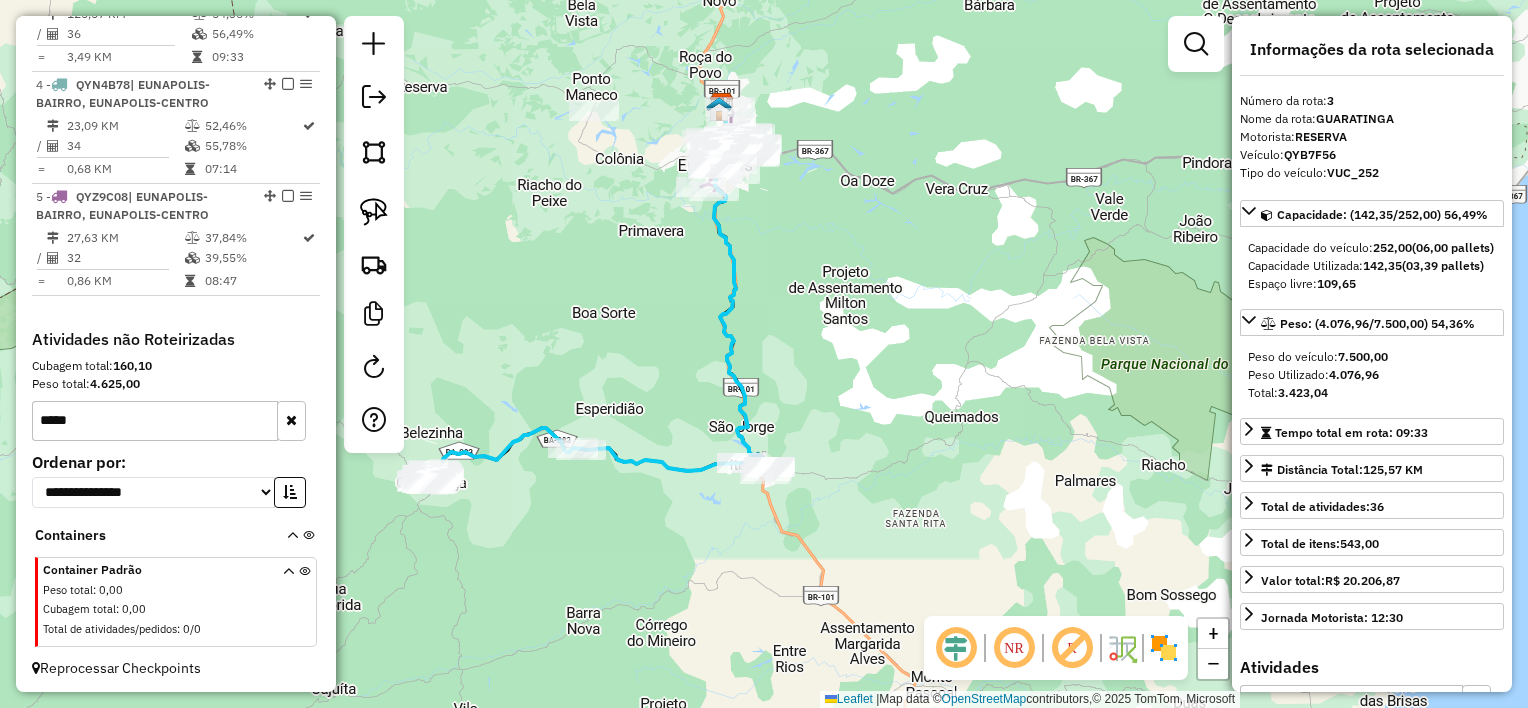 drag, startPoint x: 663, startPoint y: 448, endPoint x: 763, endPoint y: 324, distance: 159.29846 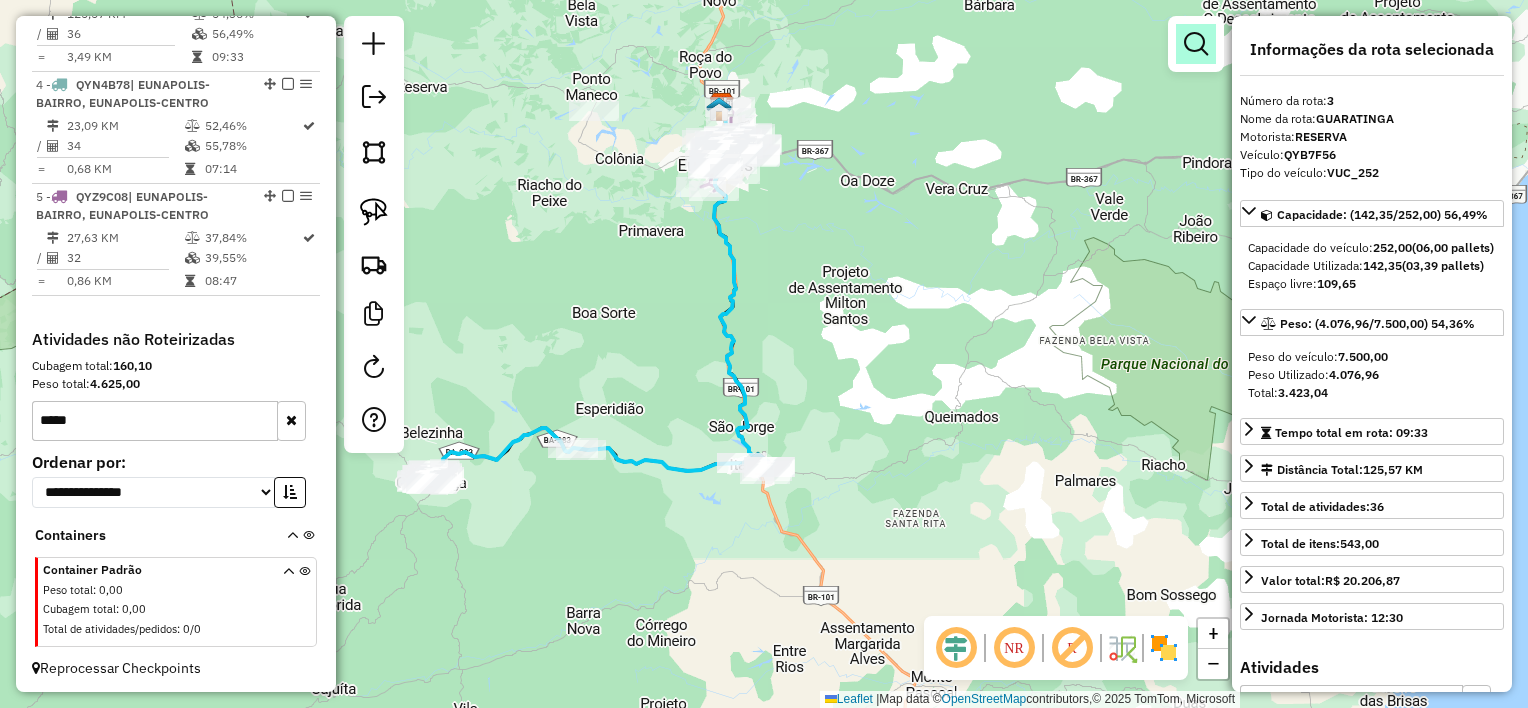 click at bounding box center (1196, 44) 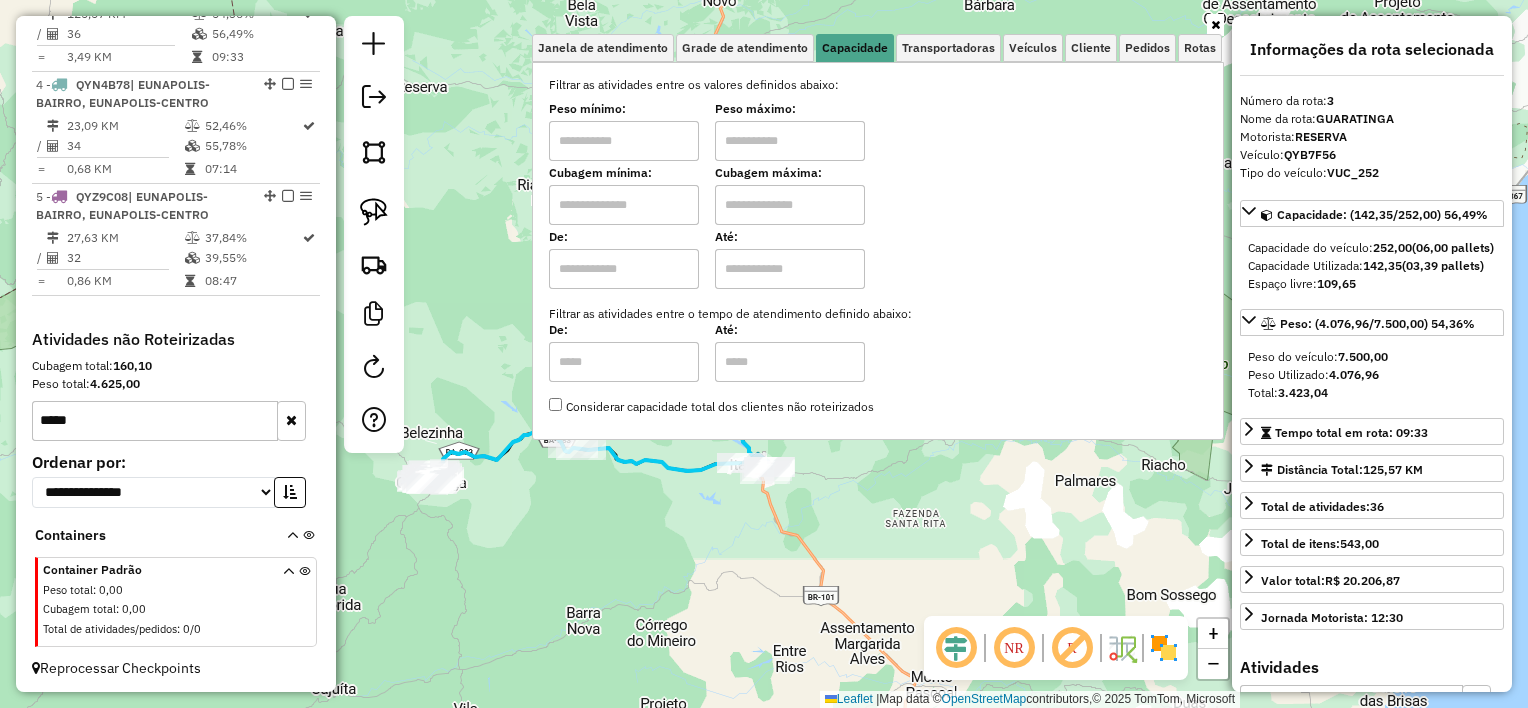 click at bounding box center [291, 420] 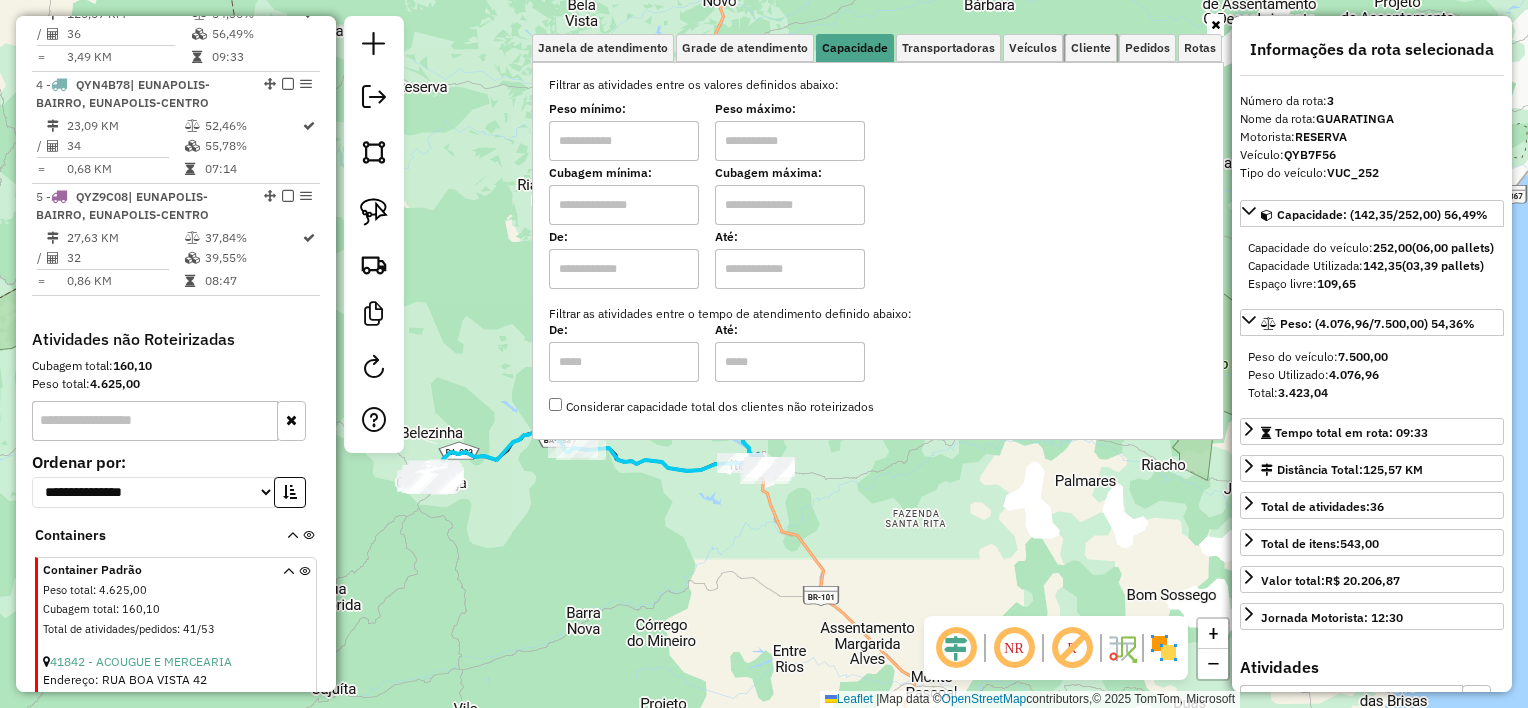drag, startPoint x: 1098, startPoint y: 44, endPoint x: 1027, endPoint y: 72, distance: 76.321686 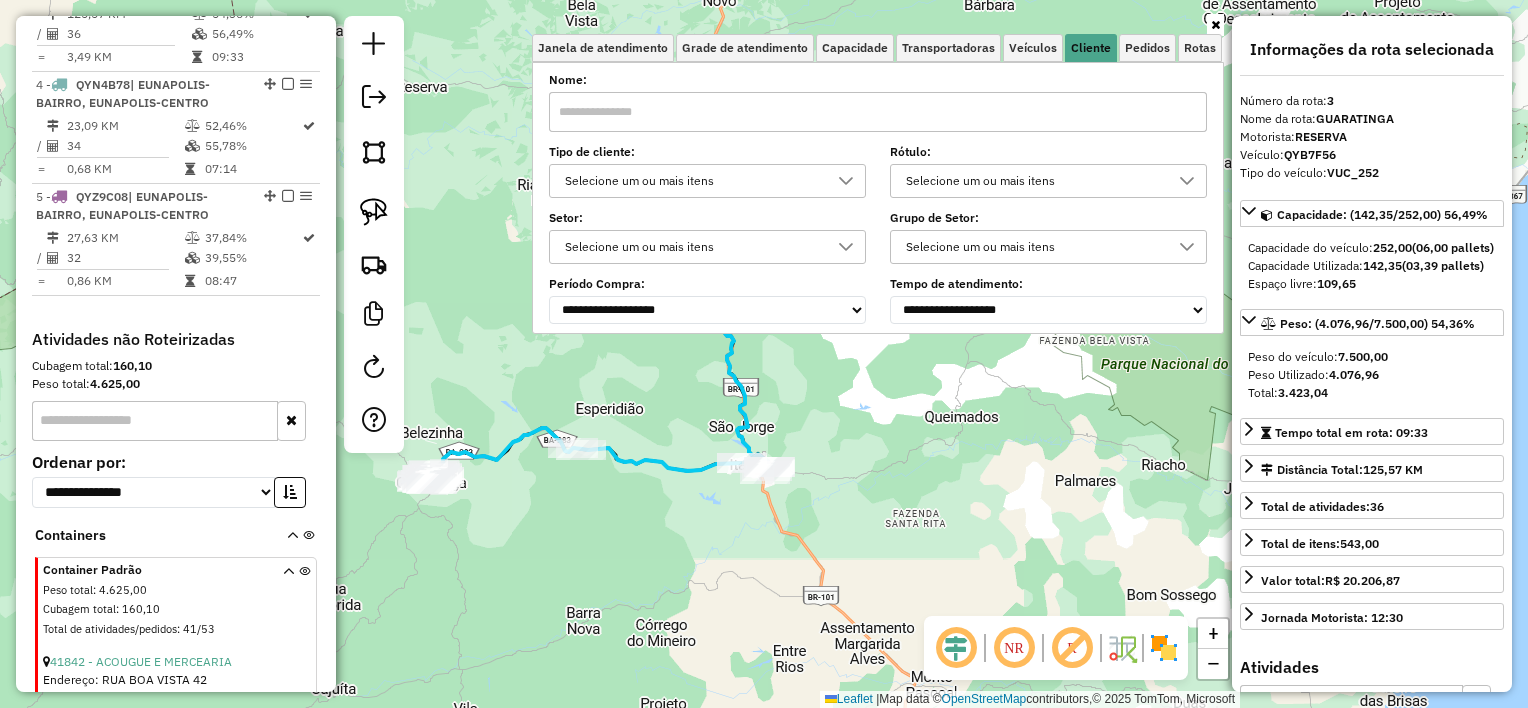 click at bounding box center [878, 112] 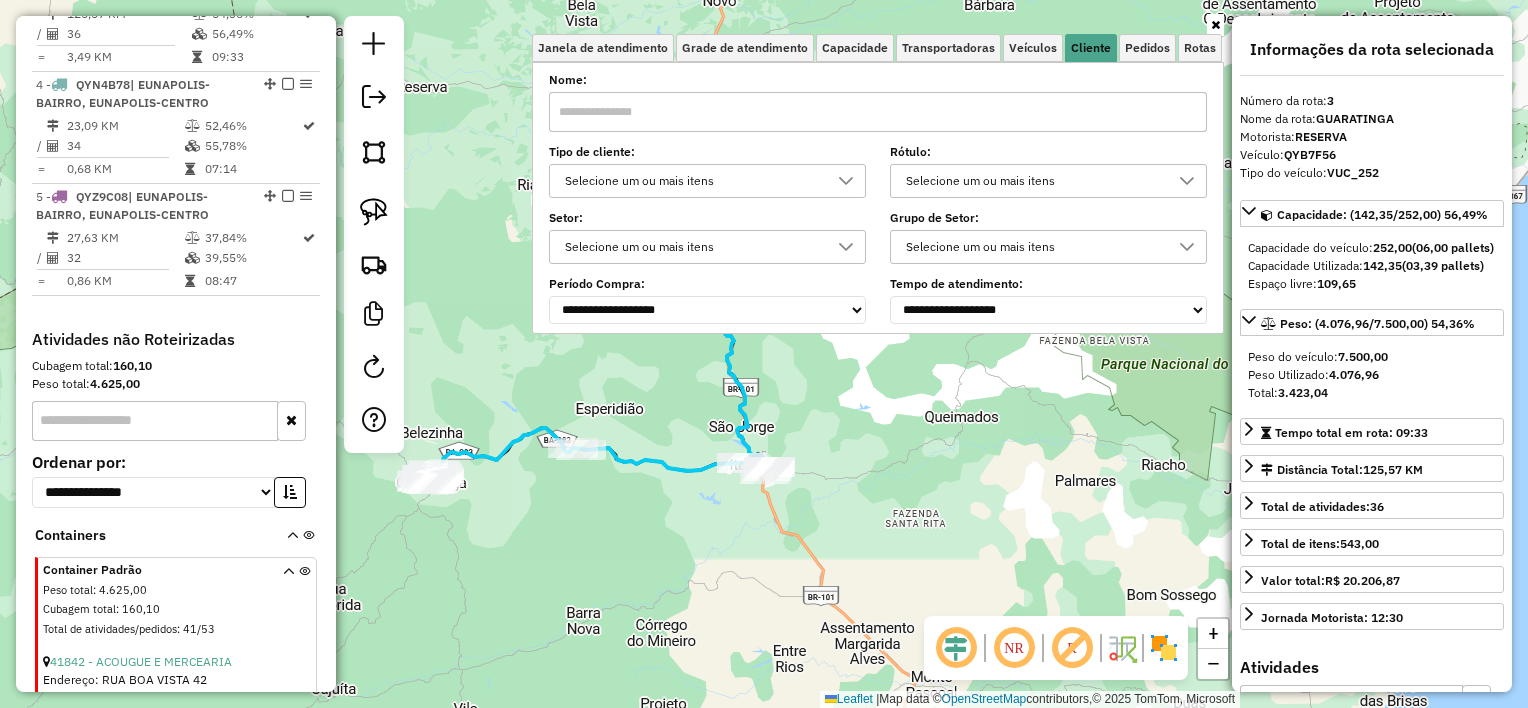 paste on "**********" 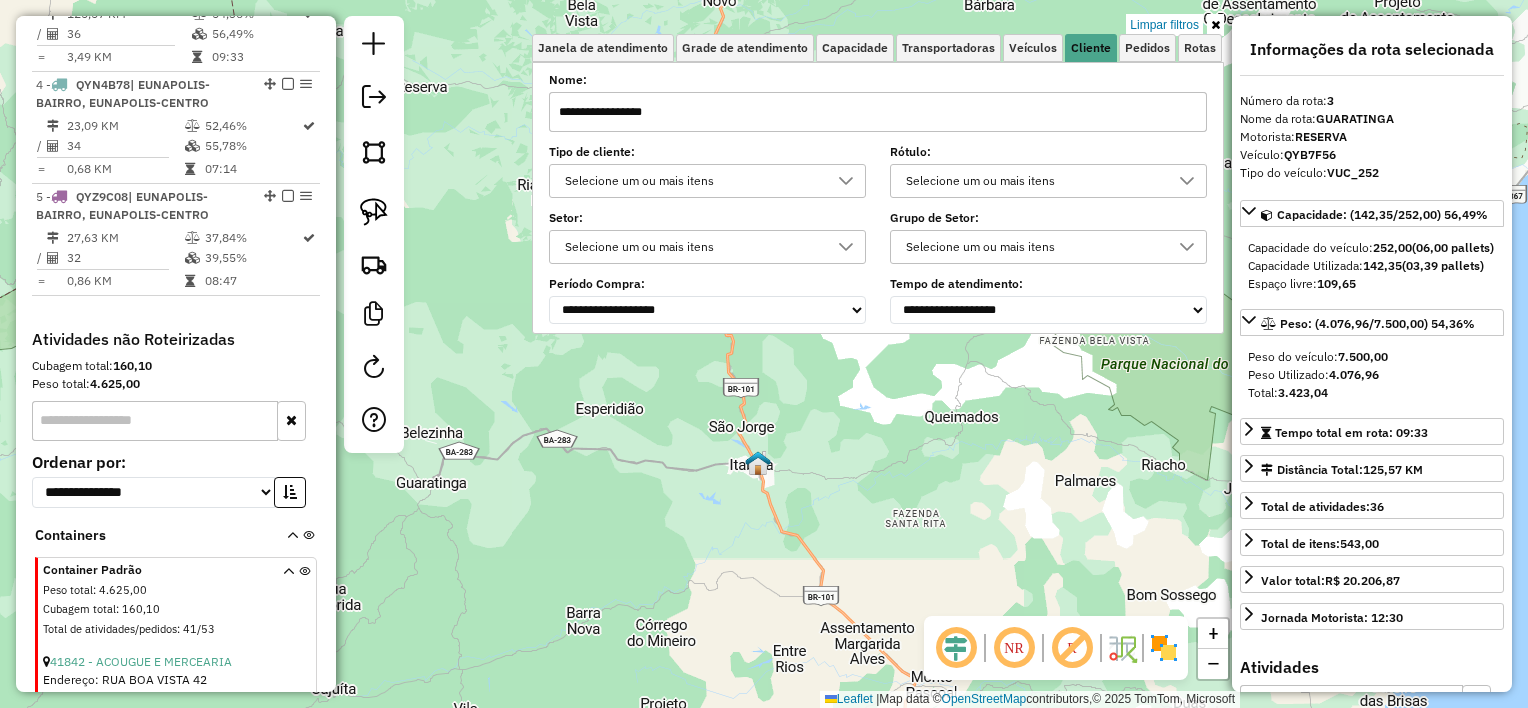 type on "**********" 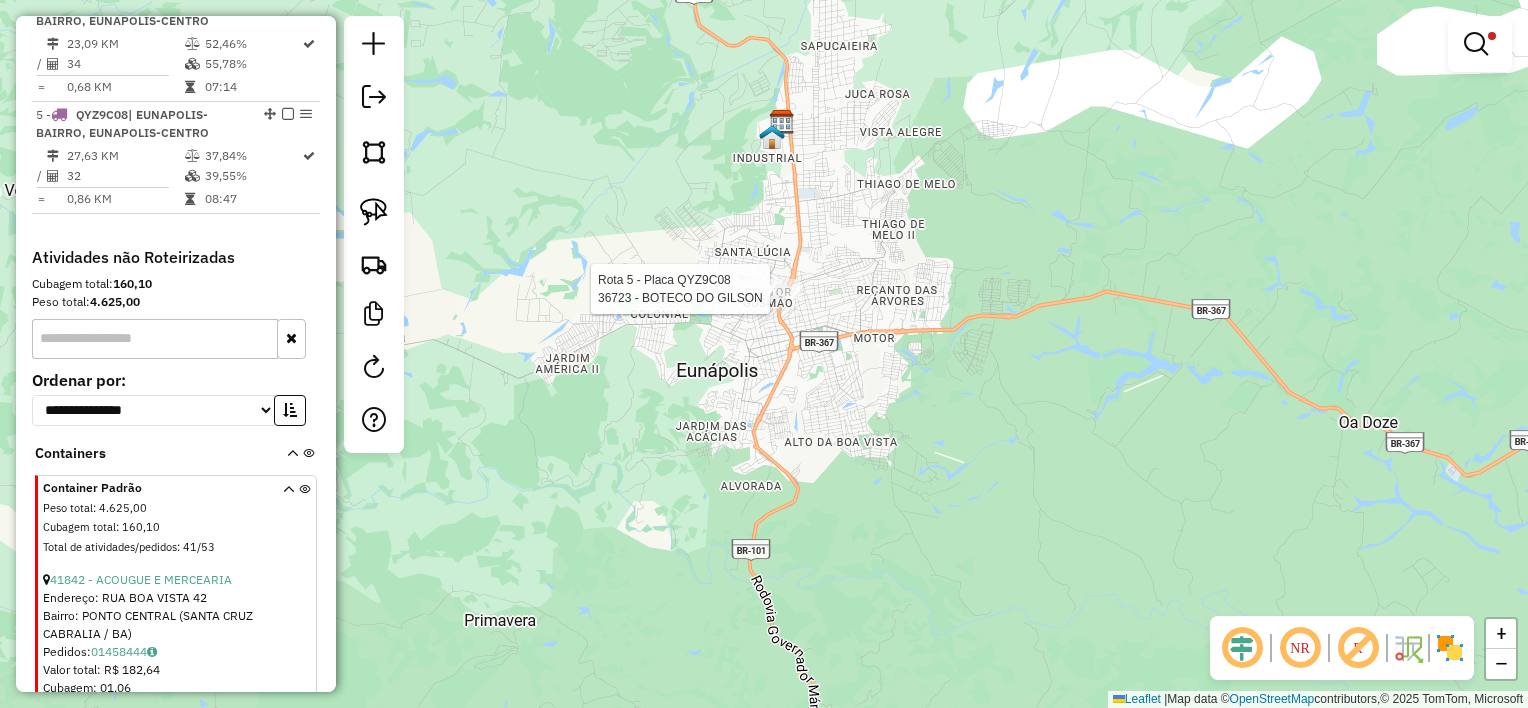 select on "**********" 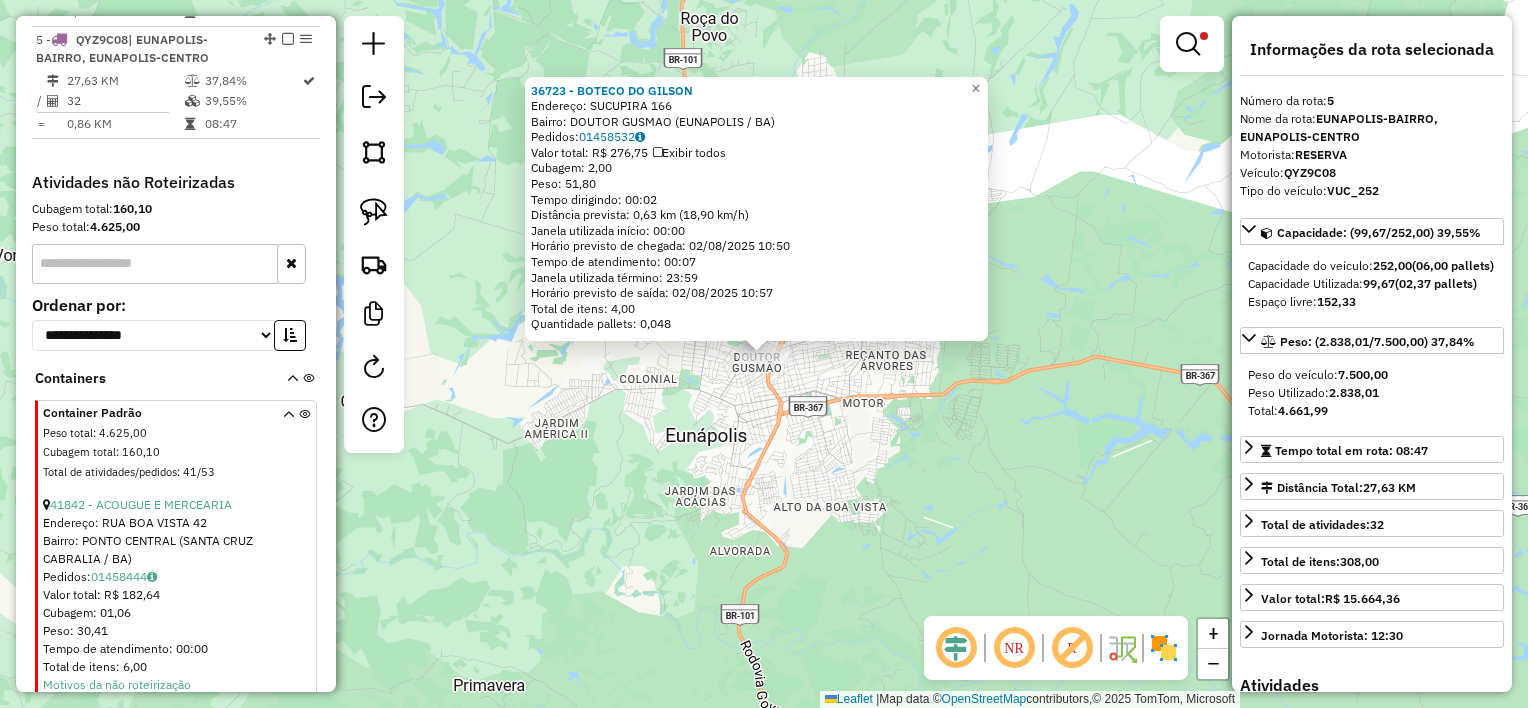 scroll, scrollTop: 1142, scrollLeft: 0, axis: vertical 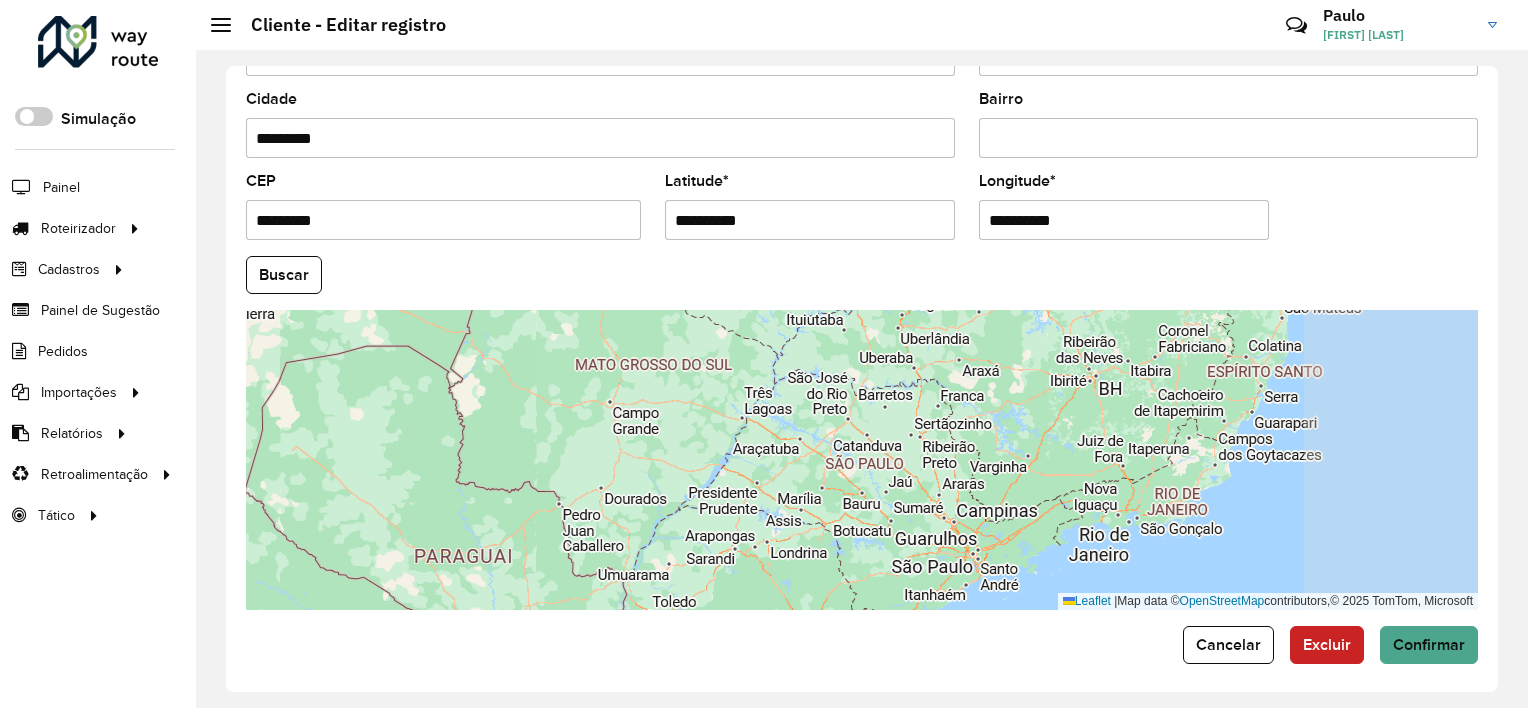 drag, startPoint x: 1338, startPoint y: 410, endPoint x: 1142, endPoint y: 576, distance: 256.85016 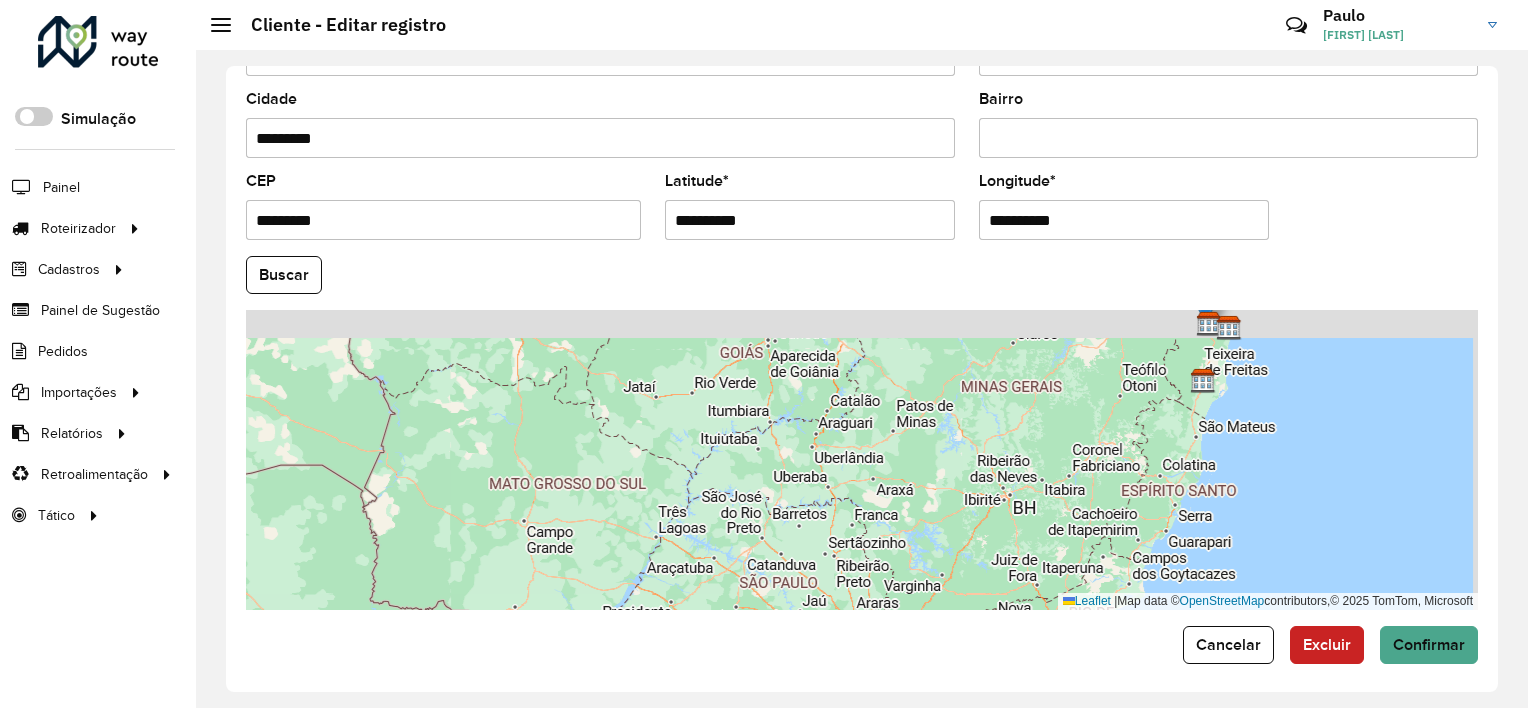 drag, startPoint x: 1019, startPoint y: 486, endPoint x: 937, endPoint y: 540, distance: 98.1835 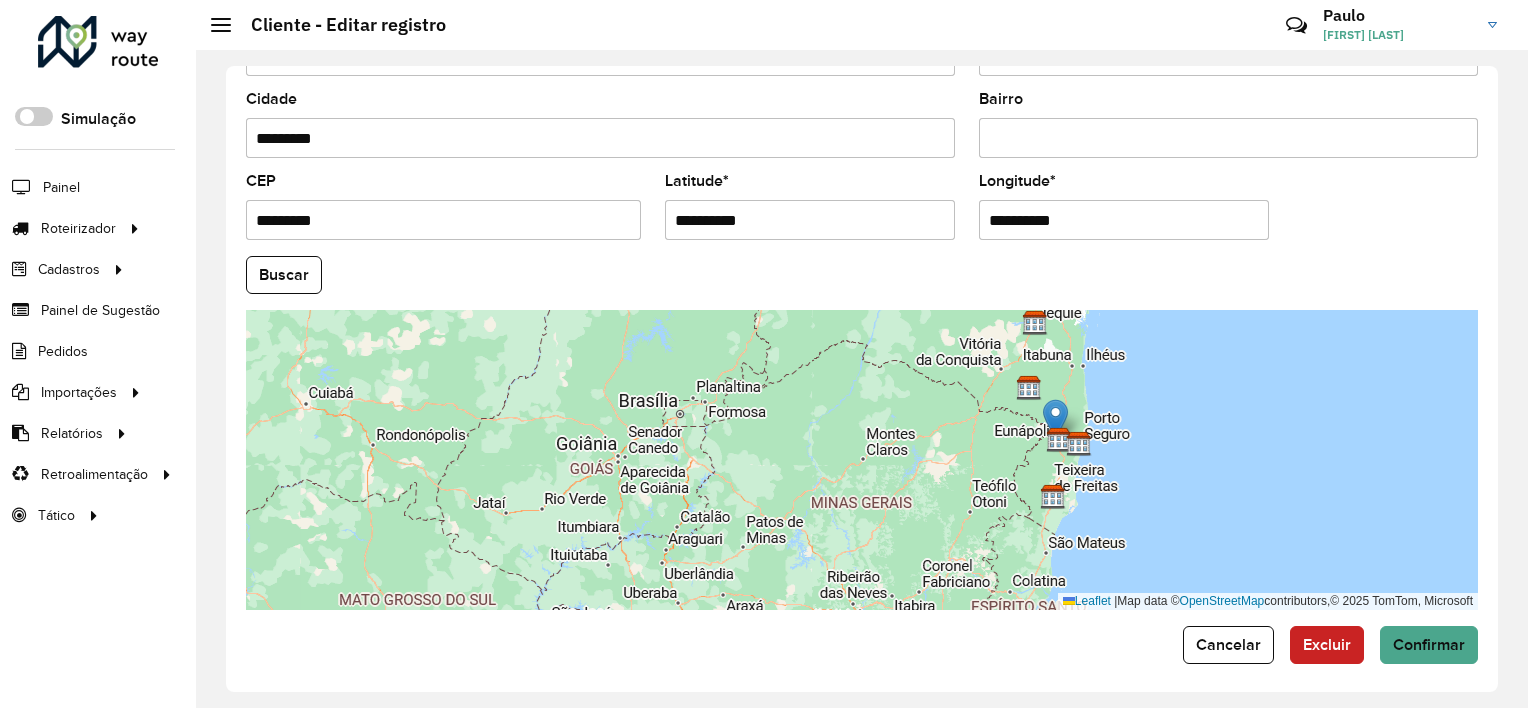 drag, startPoint x: 1073, startPoint y: 450, endPoint x: 936, endPoint y: 548, distance: 168.44287 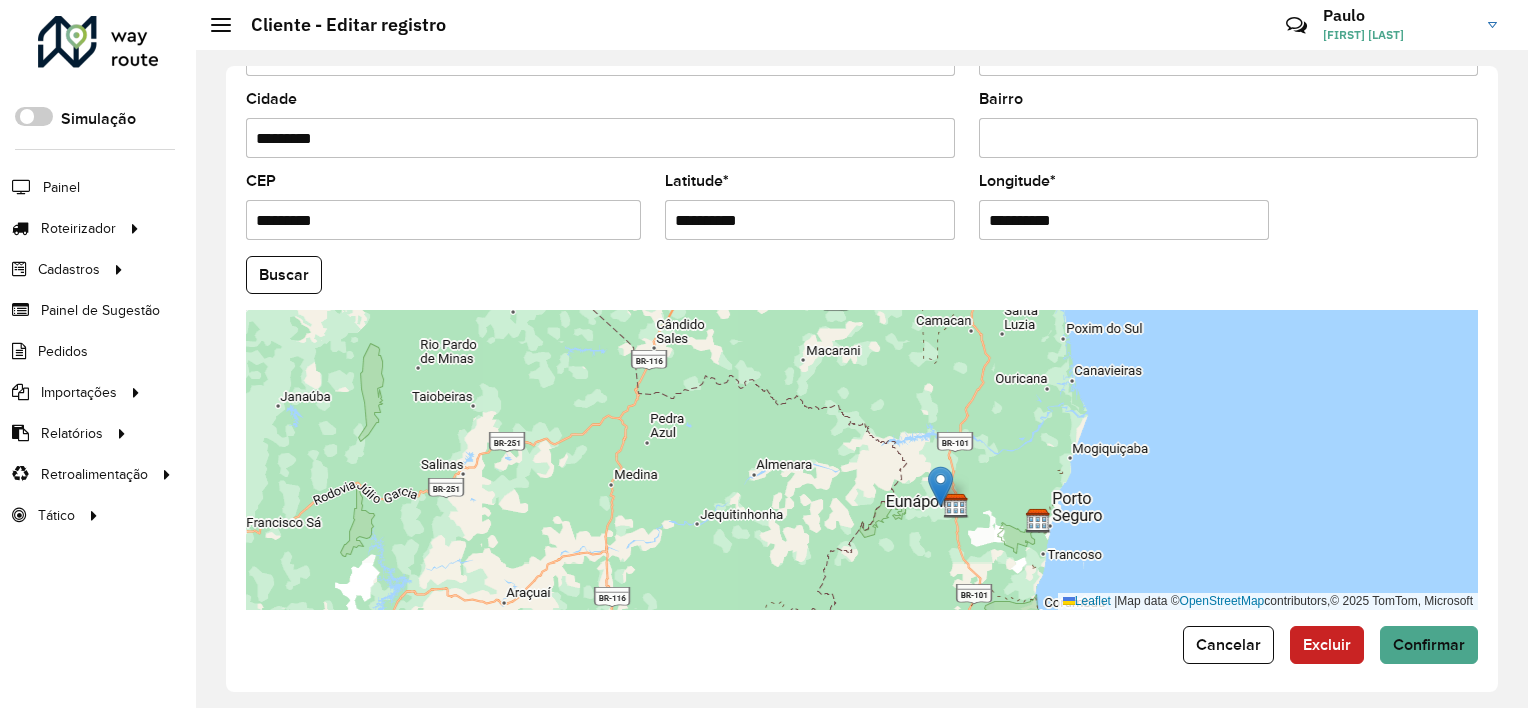drag, startPoint x: 1021, startPoint y: 444, endPoint x: 984, endPoint y: 426, distance: 41.14608 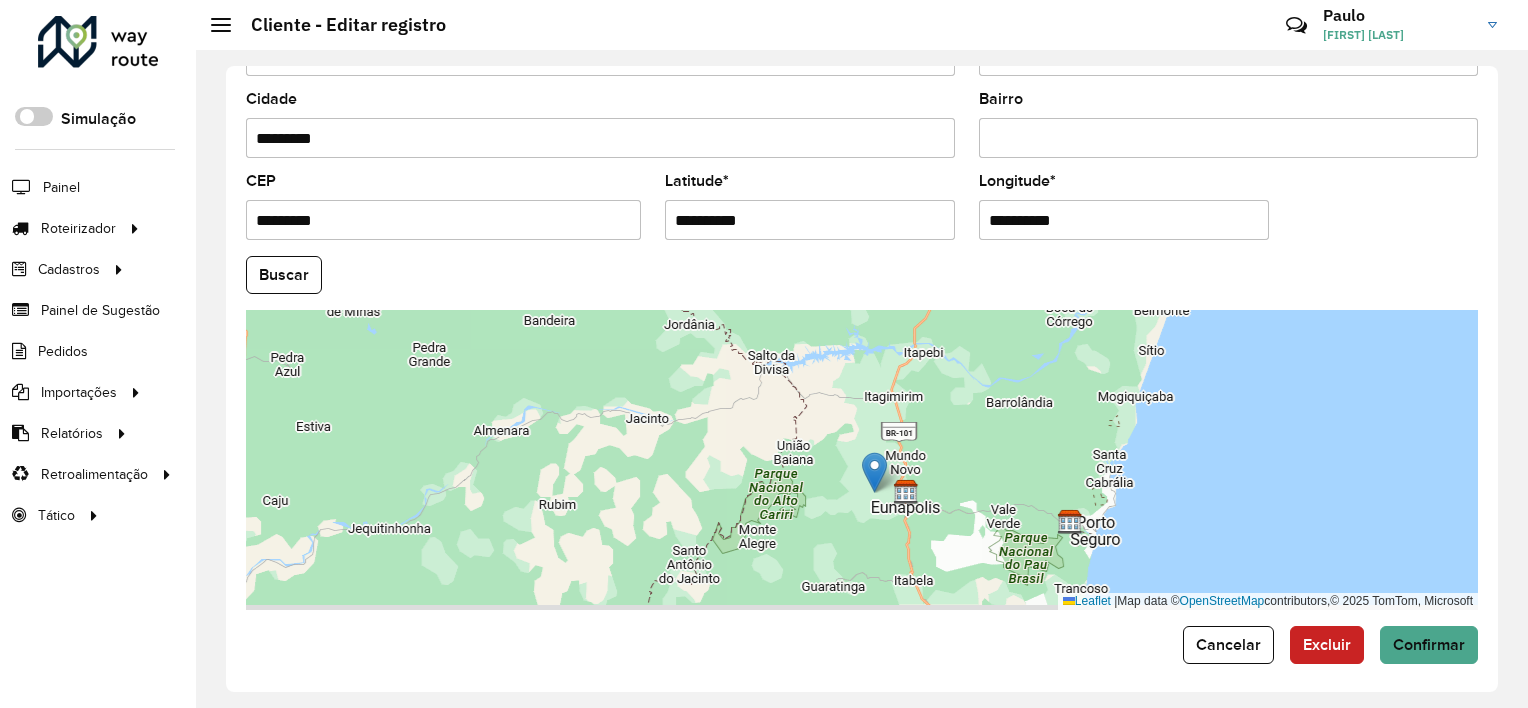 drag, startPoint x: 996, startPoint y: 449, endPoint x: 985, endPoint y: 402, distance: 48.270073 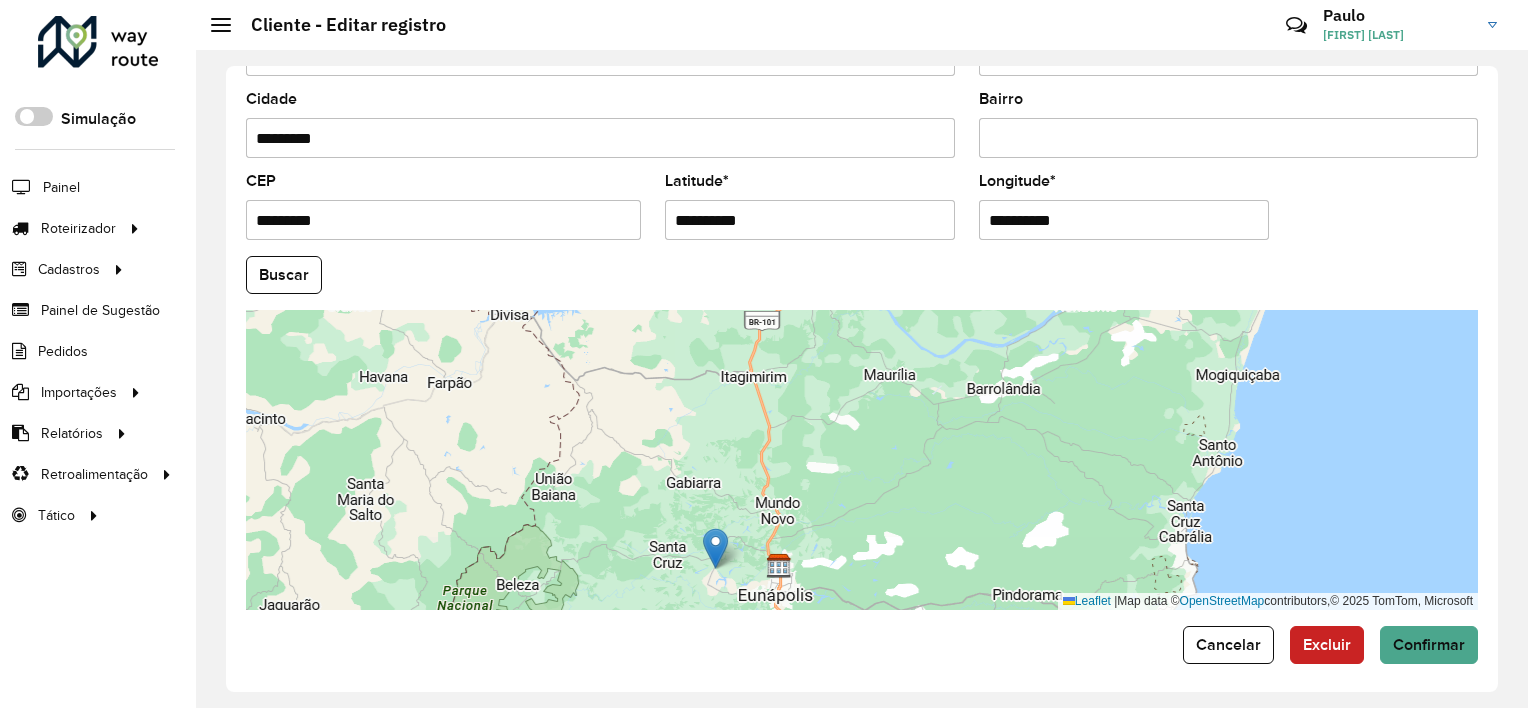 drag, startPoint x: 998, startPoint y: 440, endPoint x: 981, endPoint y: 532, distance: 93.55747 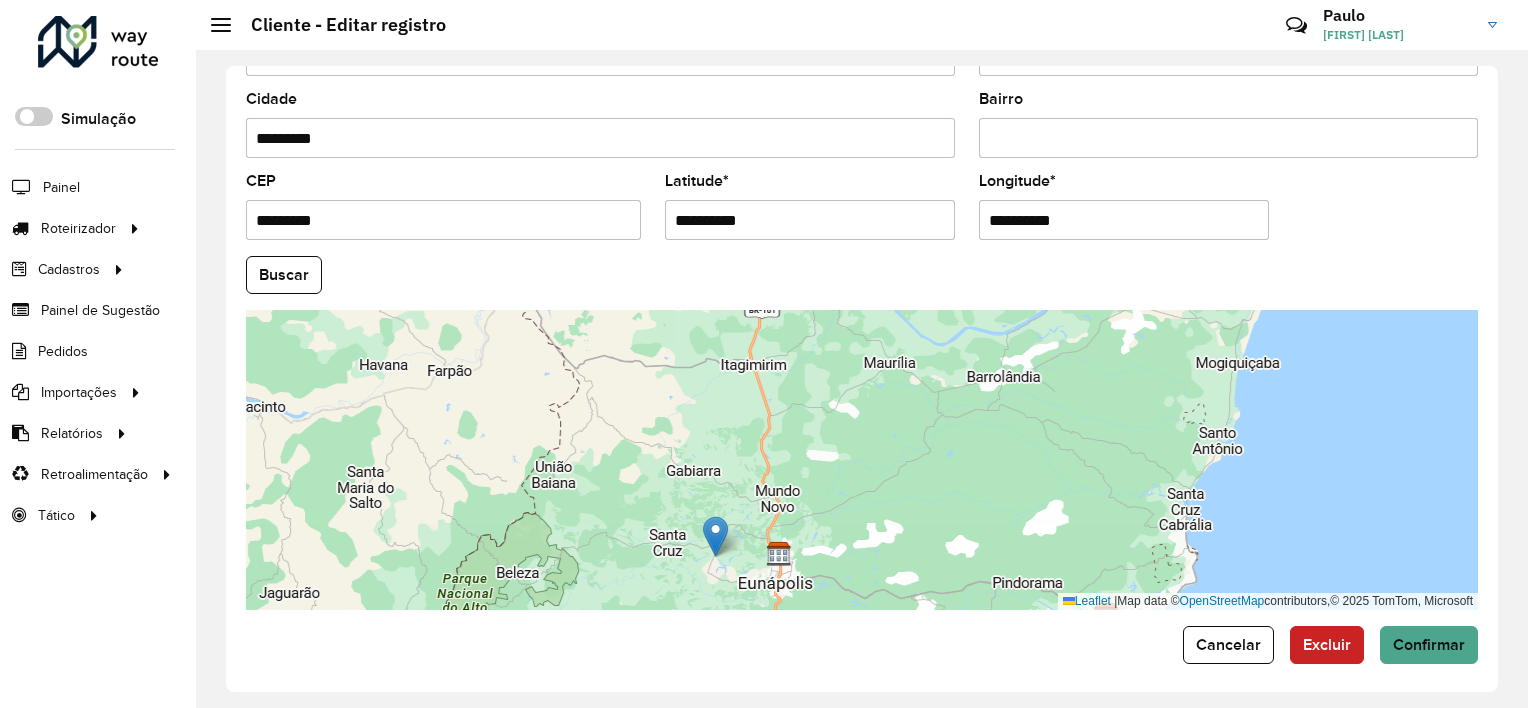drag, startPoint x: 992, startPoint y: 419, endPoint x: 825, endPoint y: 487, distance: 180.31361 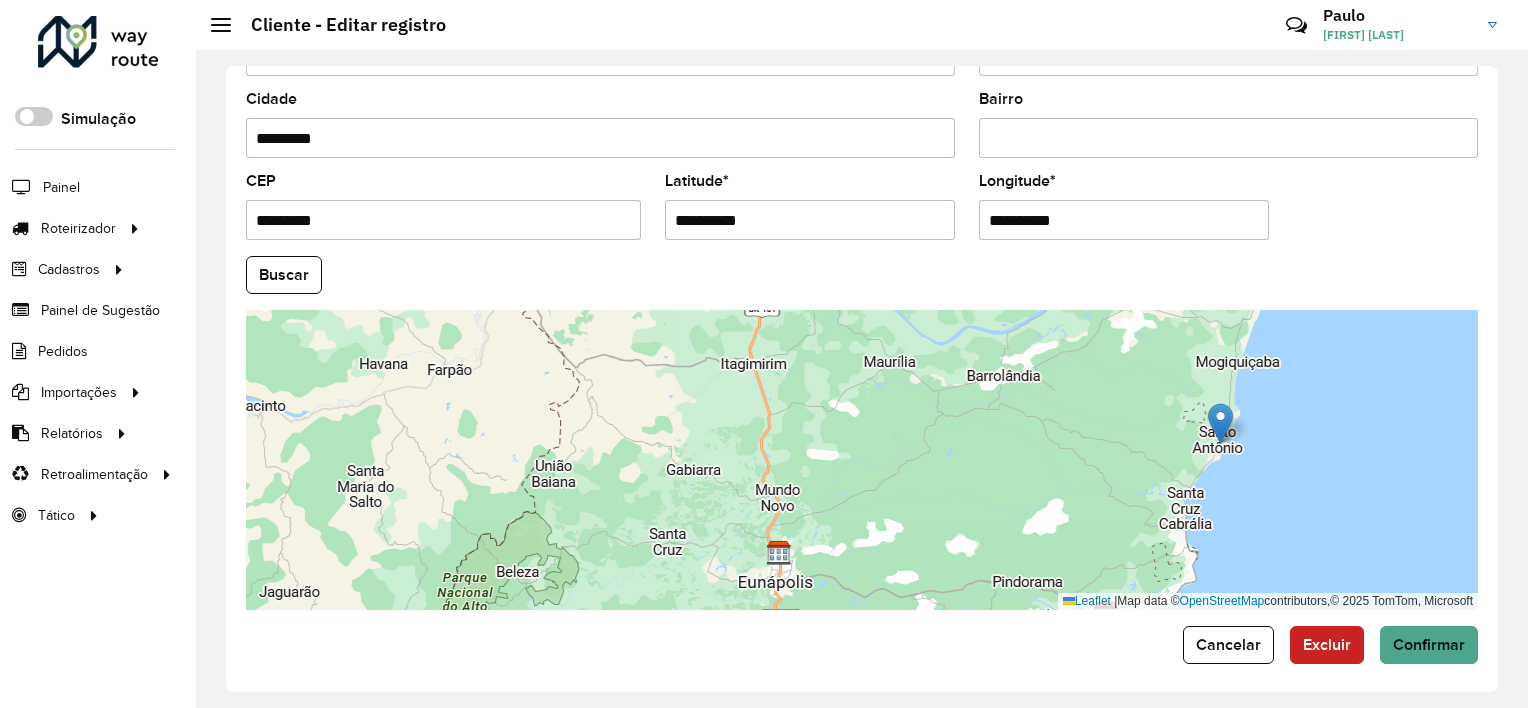 drag, startPoint x: 716, startPoint y: 520, endPoint x: 1221, endPoint y: 408, distance: 517.27075 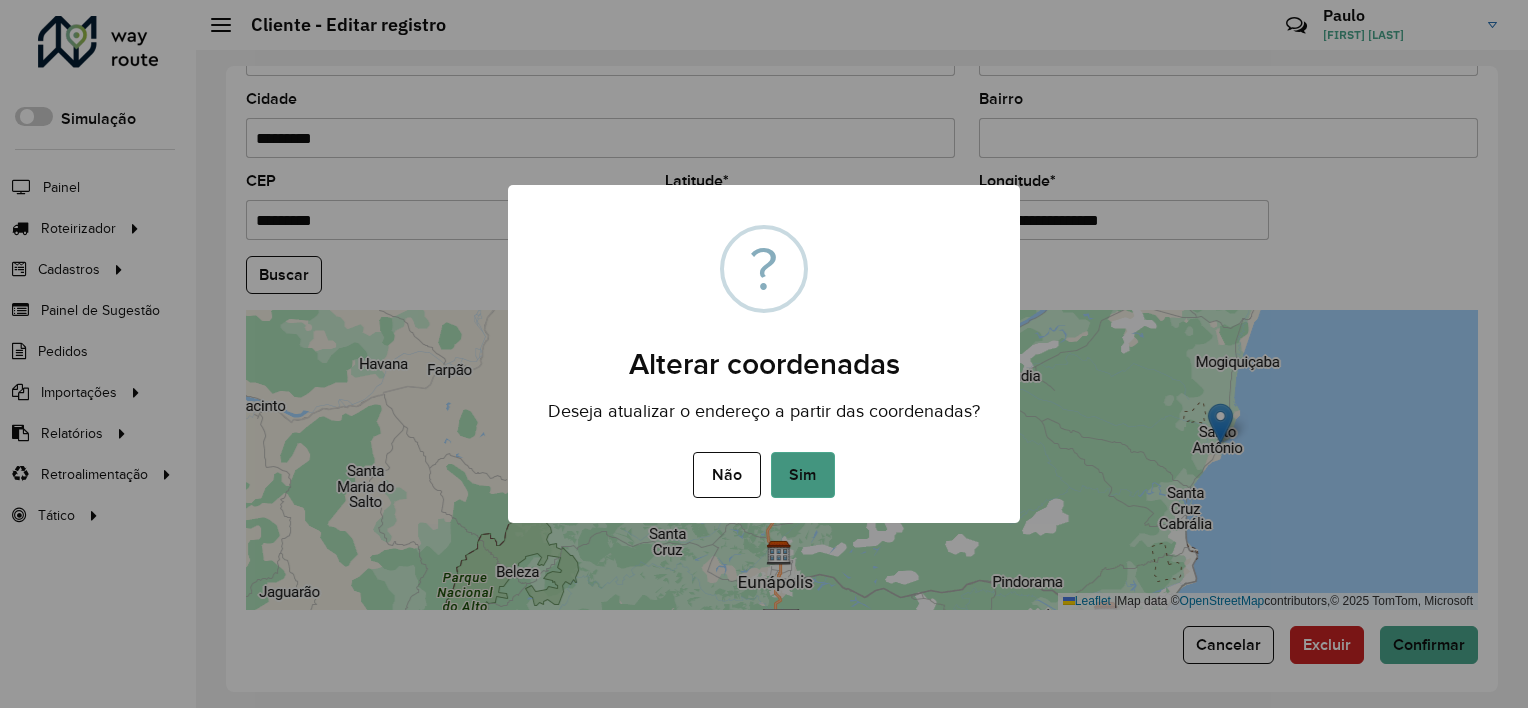 click on "Sim" at bounding box center [803, 475] 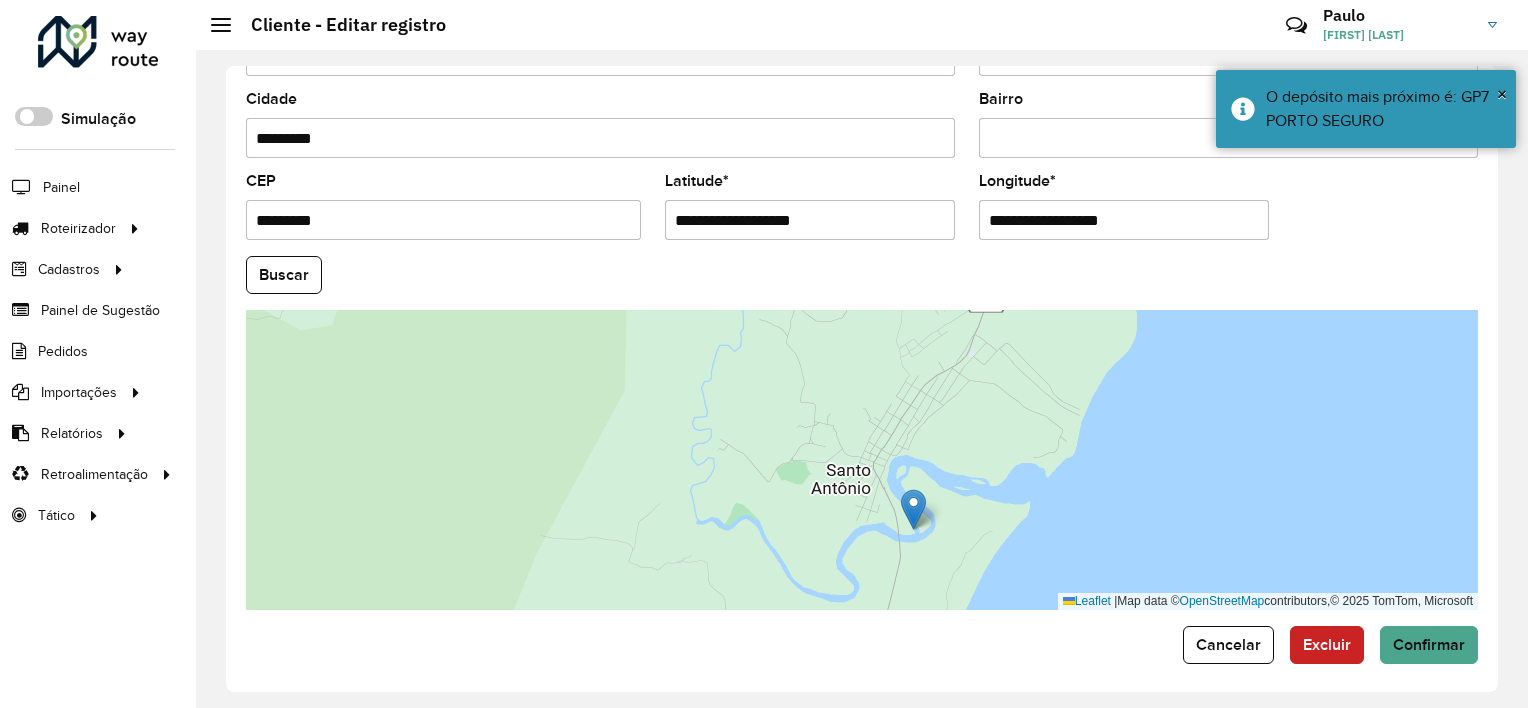 drag, startPoint x: 1027, startPoint y: 464, endPoint x: 1020, endPoint y: 512, distance: 48.507732 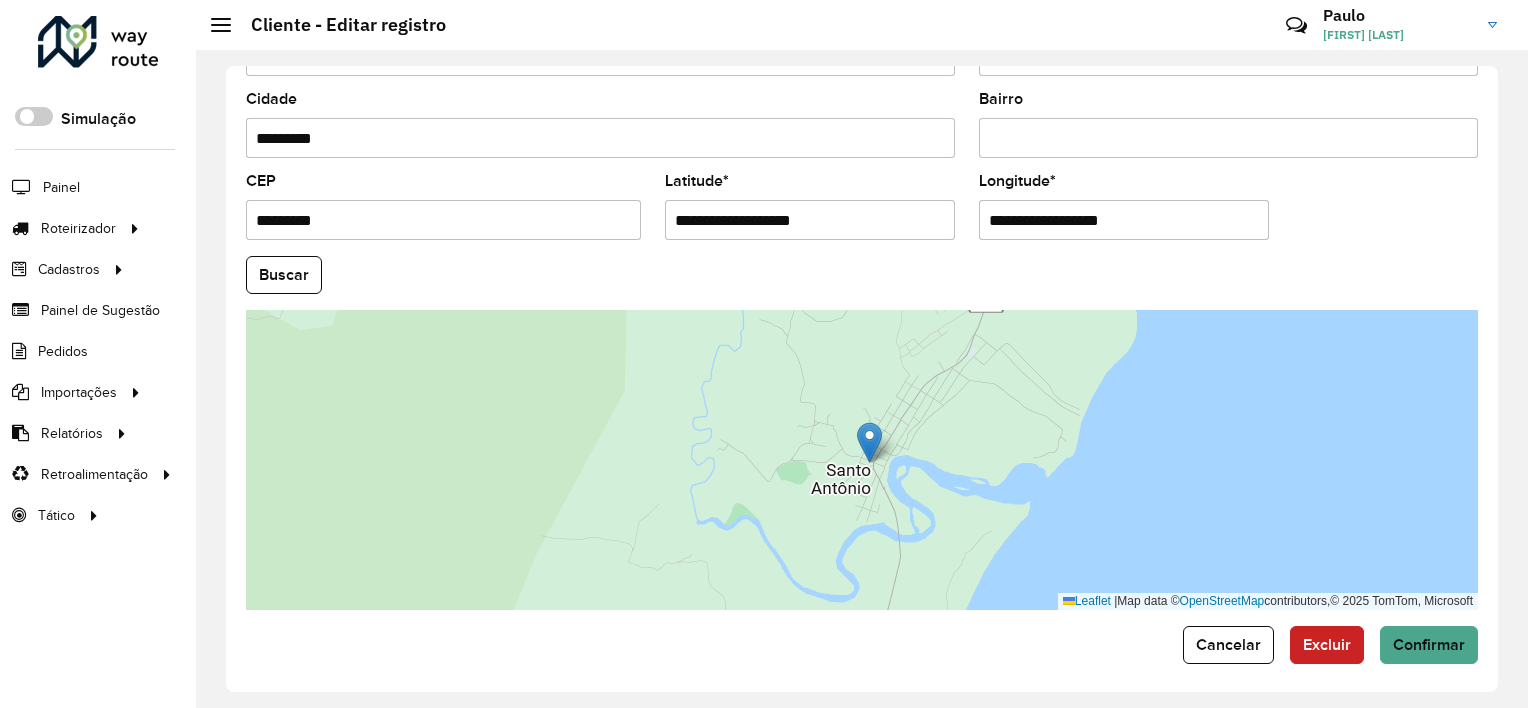 drag, startPoint x: 912, startPoint y: 494, endPoint x: 868, endPoint y: 427, distance: 80.1561 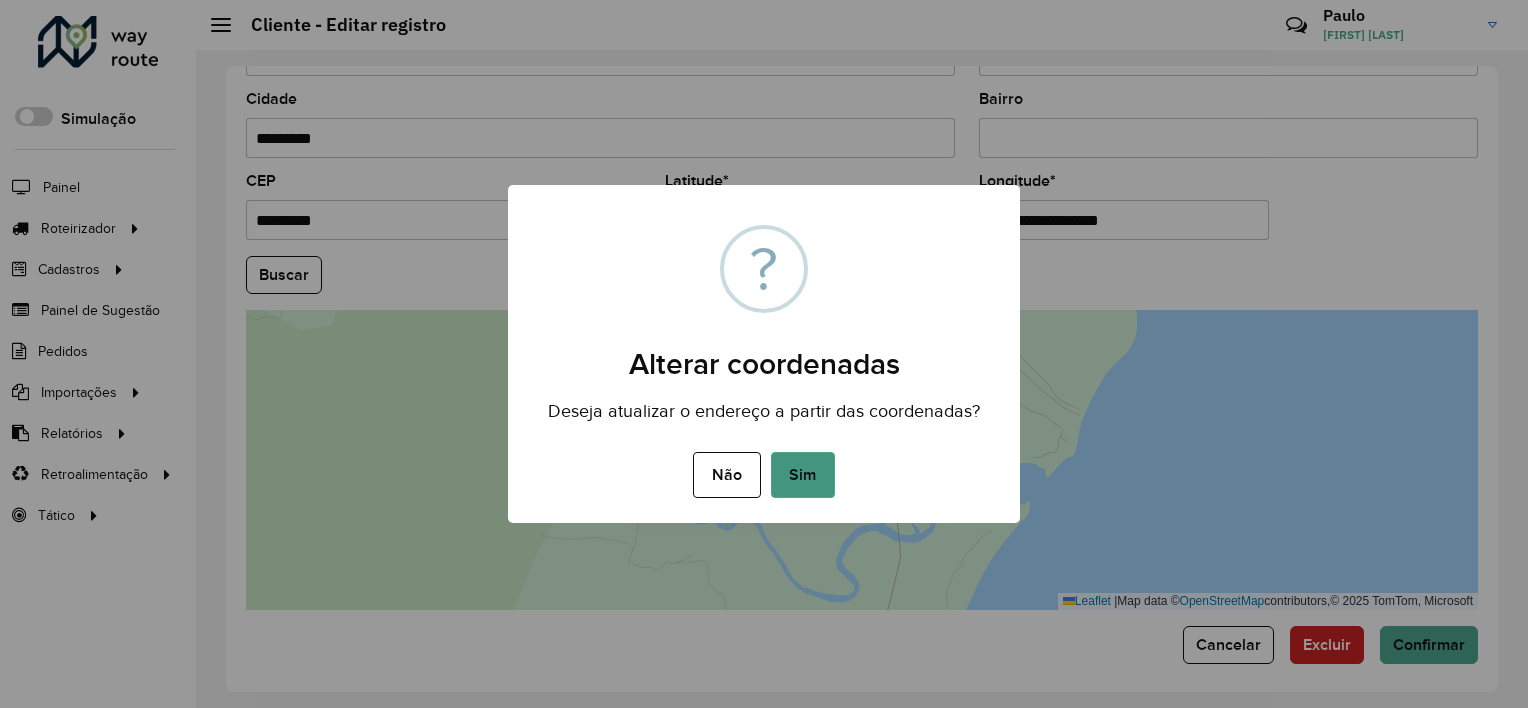 click on "Sim" at bounding box center (803, 475) 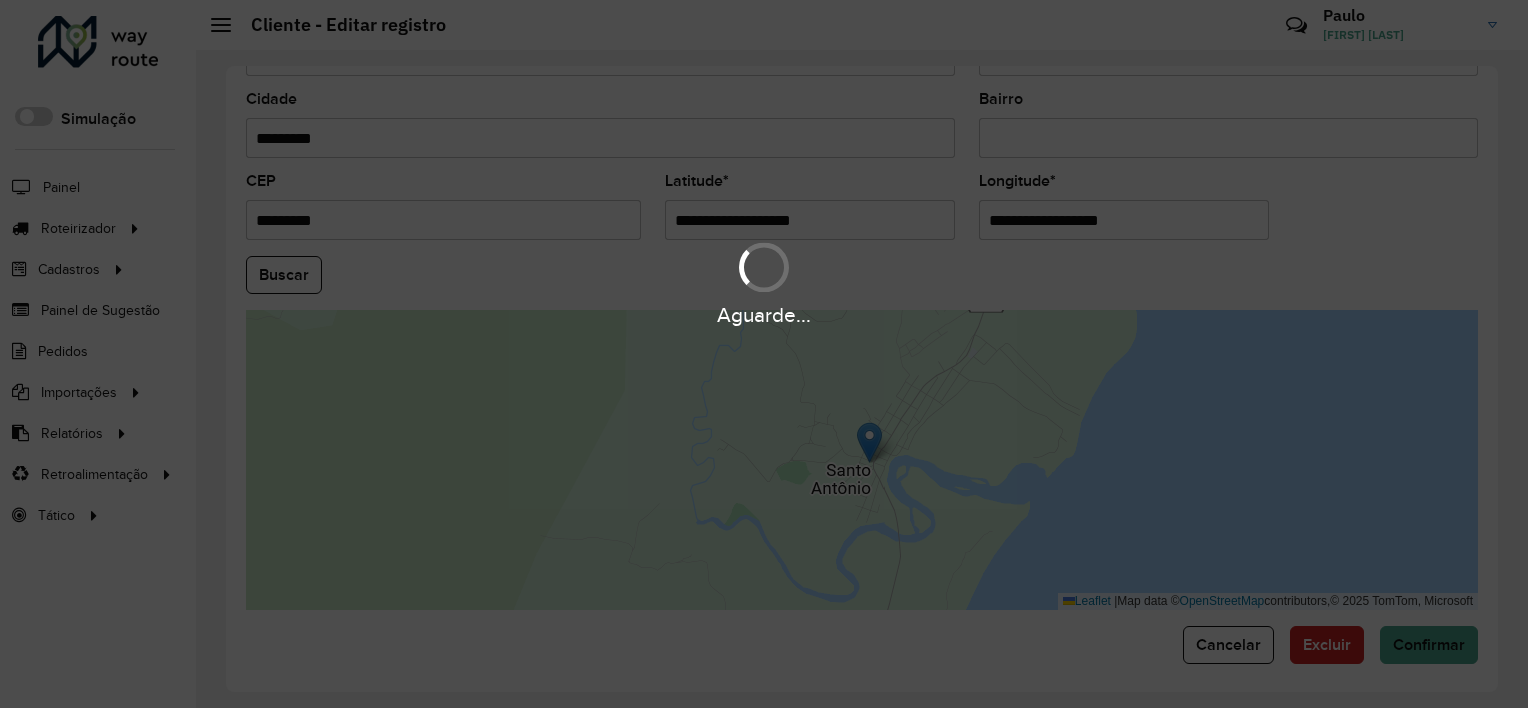 type on "**********" 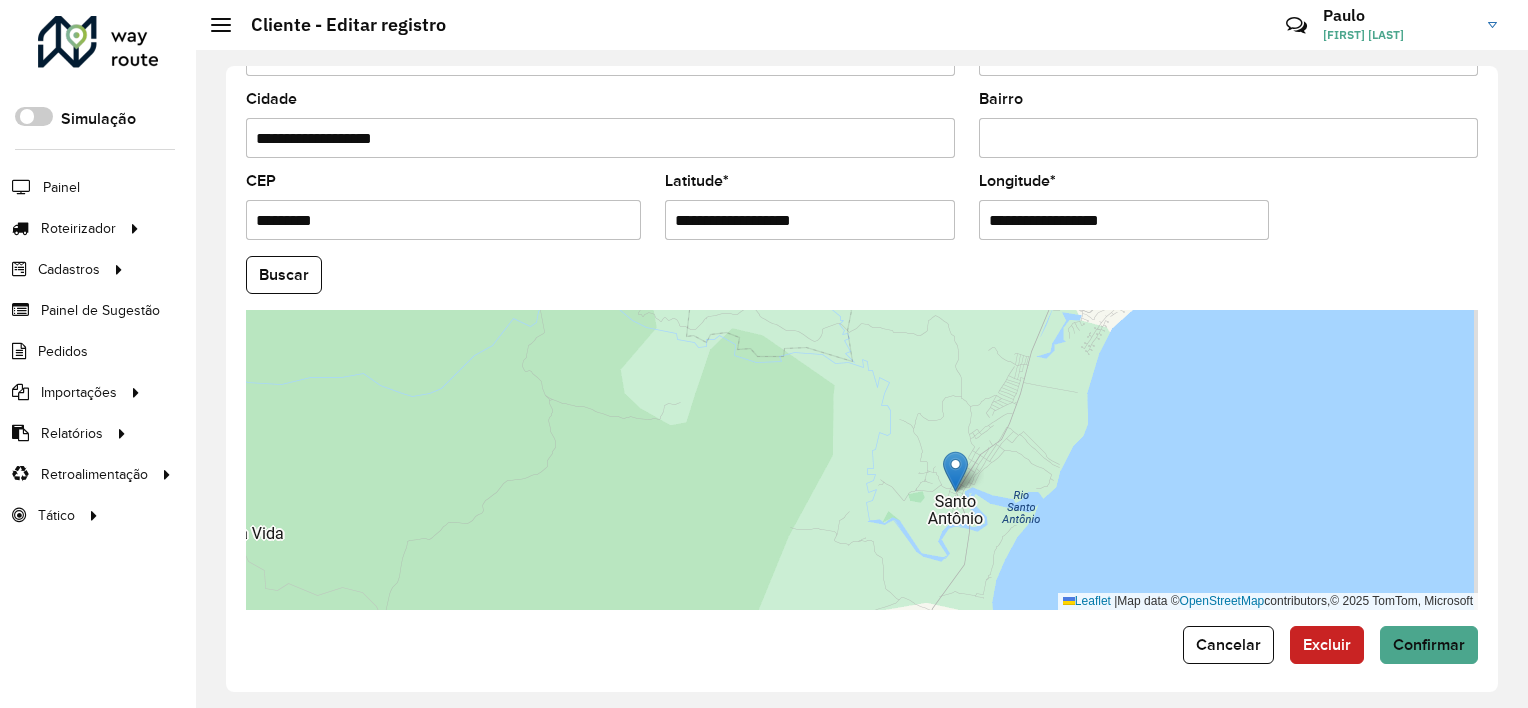 click on "Leaflet   |  Map data ©  OpenStreetMap  contributors,© 2025 TomTom, Microsoft" at bounding box center [862, 460] 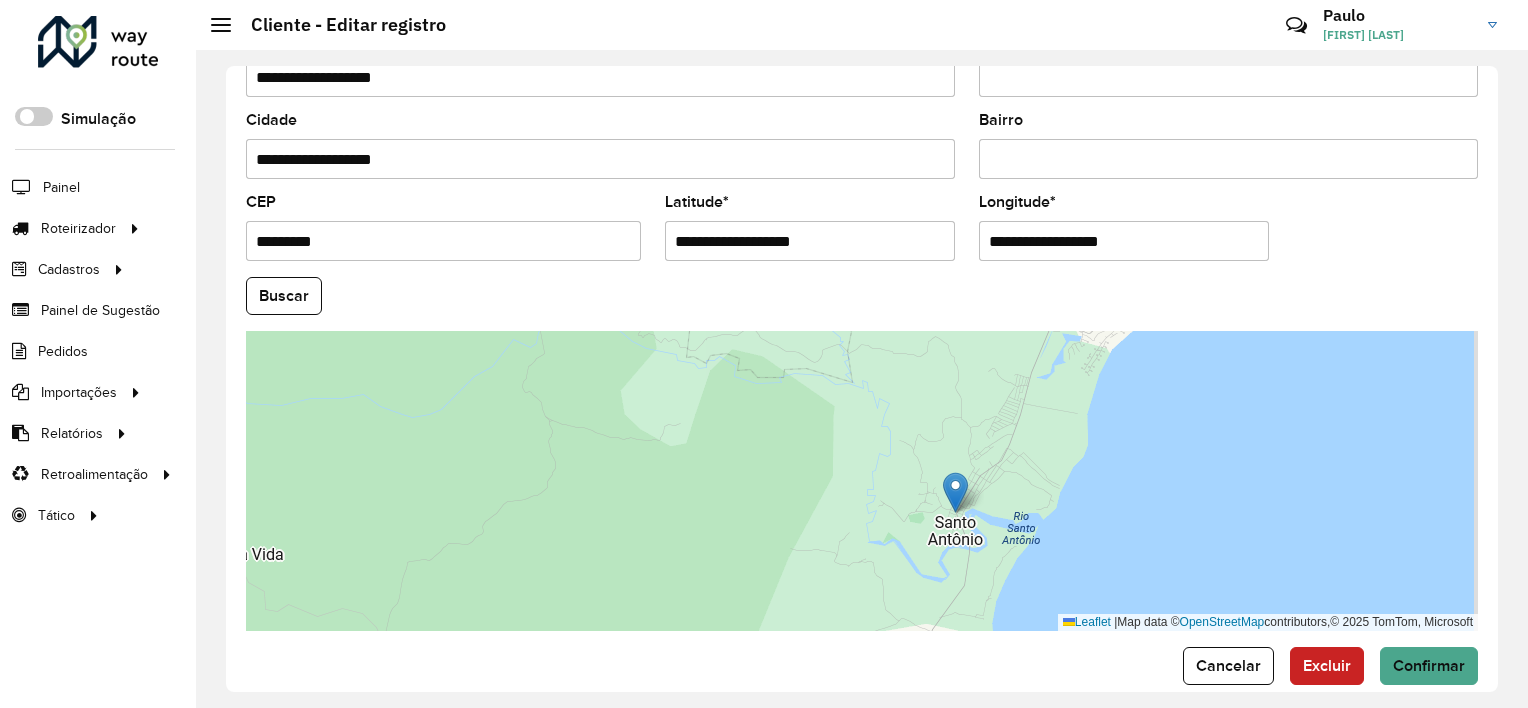 scroll, scrollTop: 772, scrollLeft: 0, axis: vertical 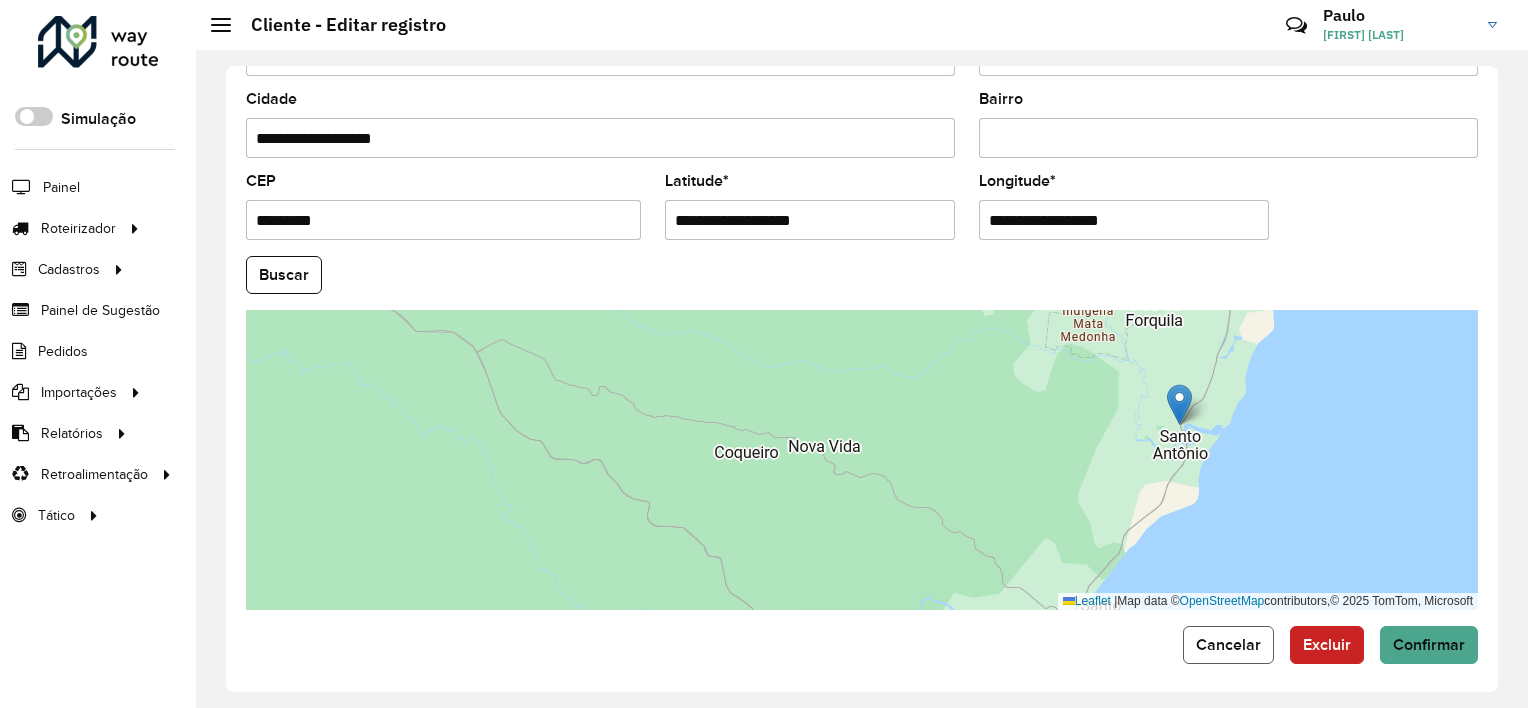 click on "Cancelar" 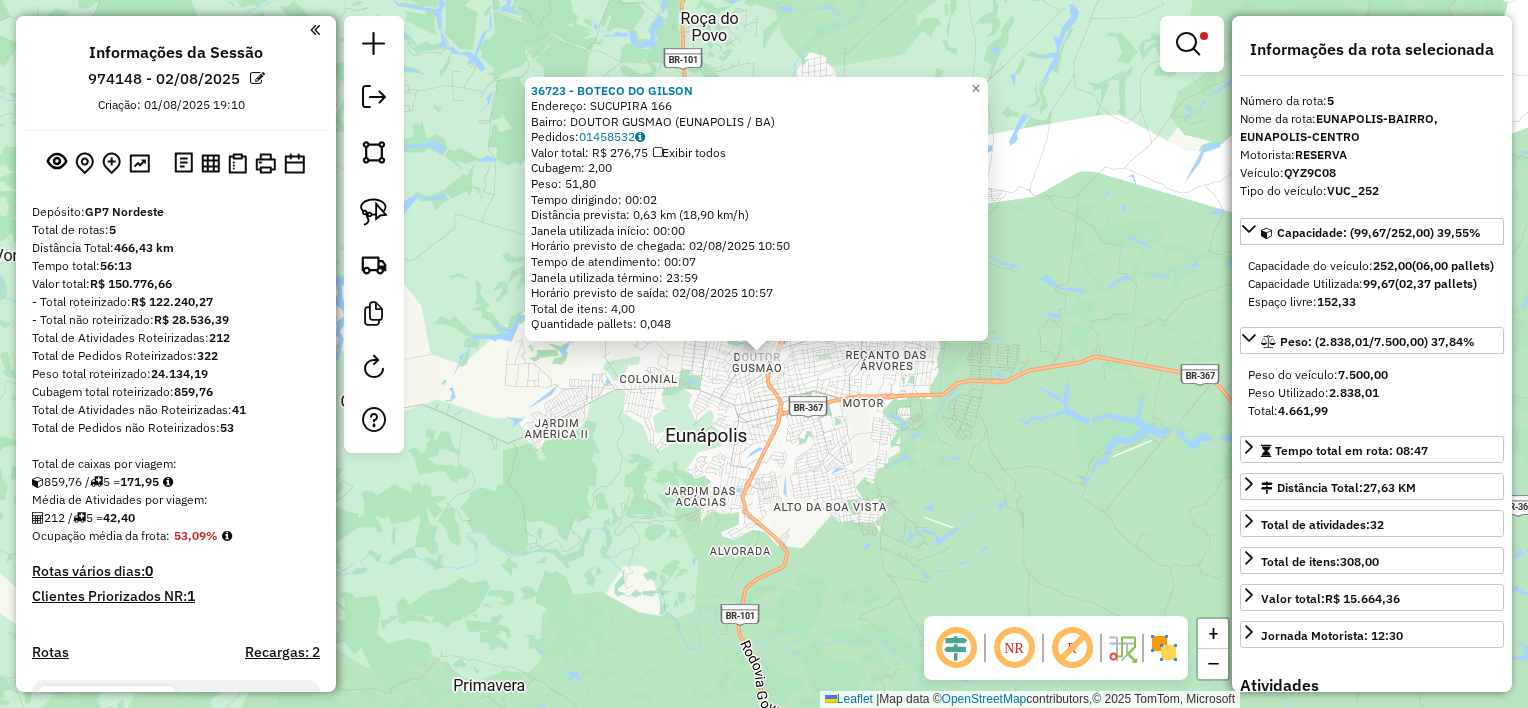 select on "**********" 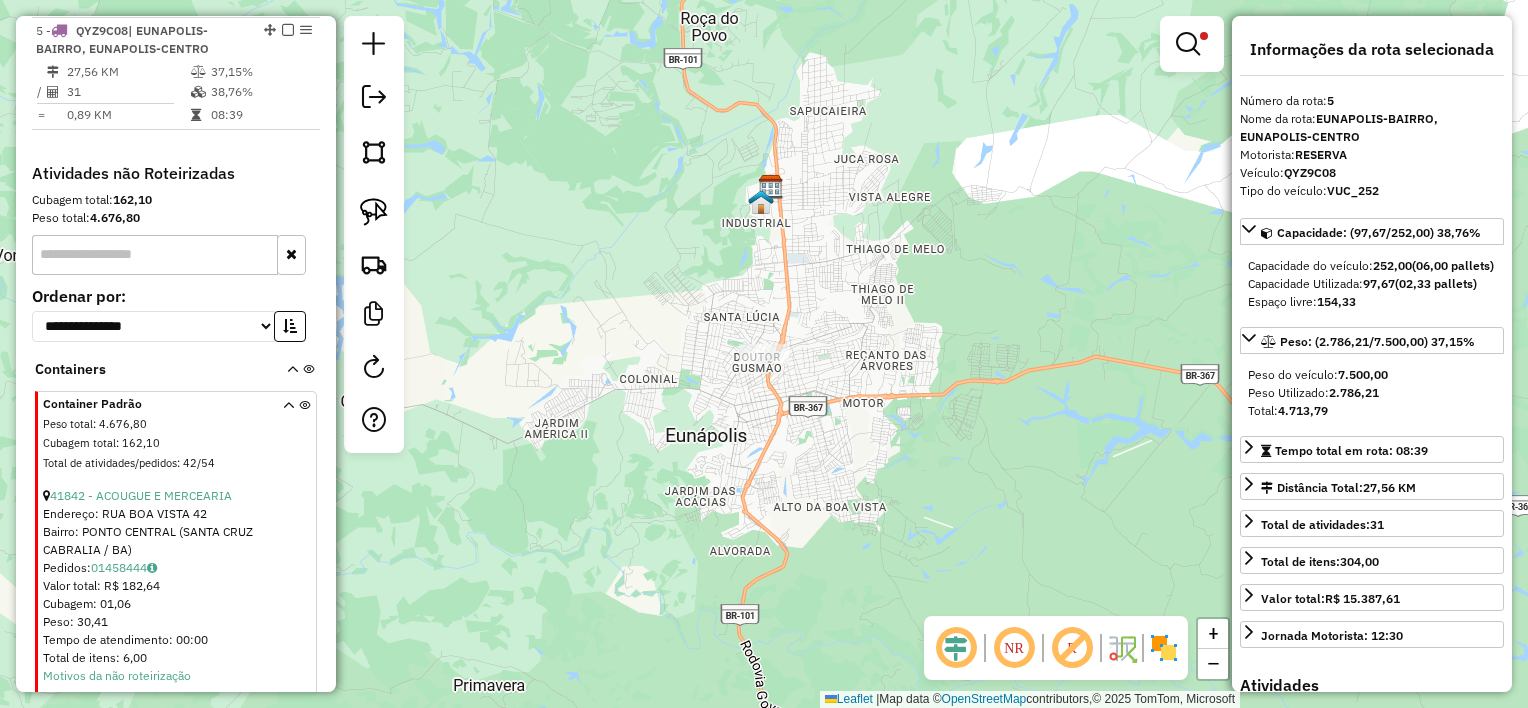 click at bounding box center (1192, 44) 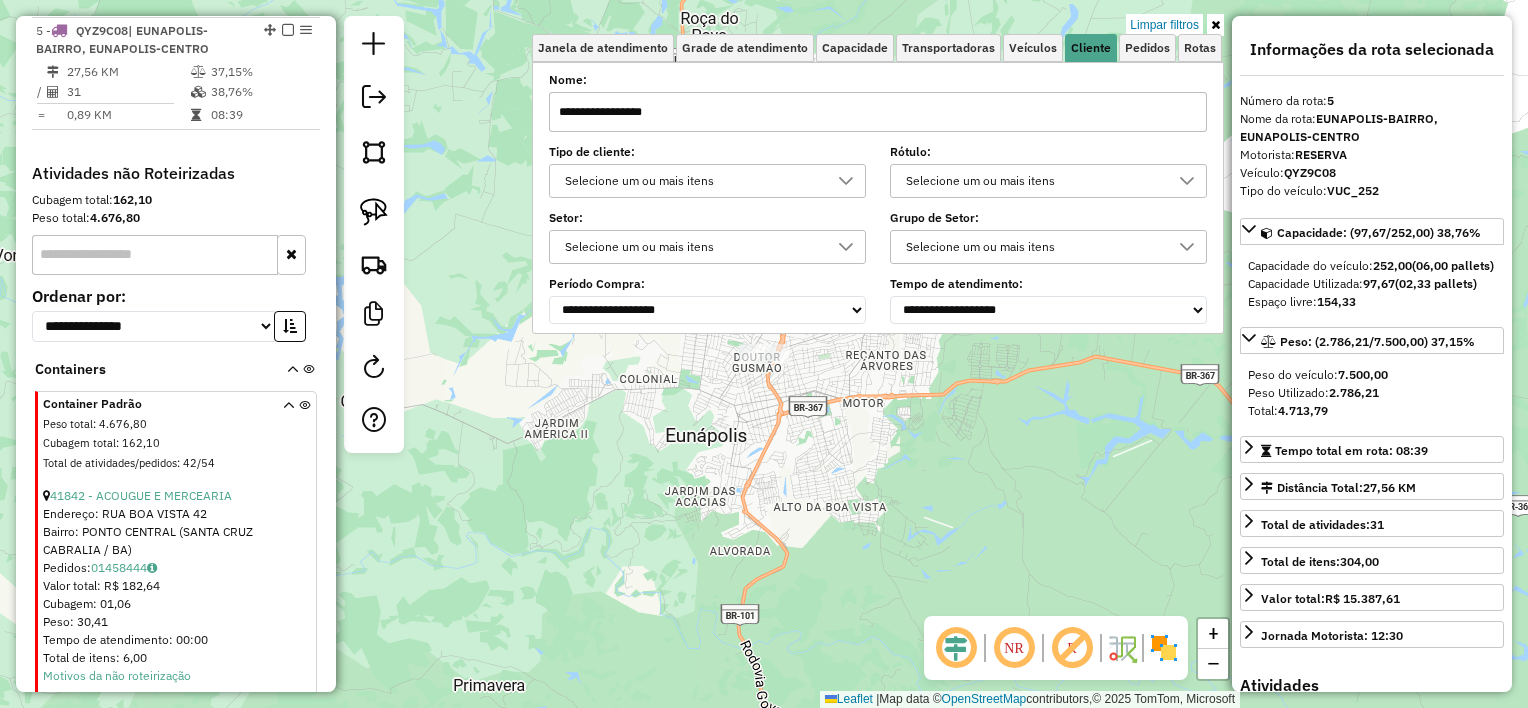 click on "**********" at bounding box center [878, 112] 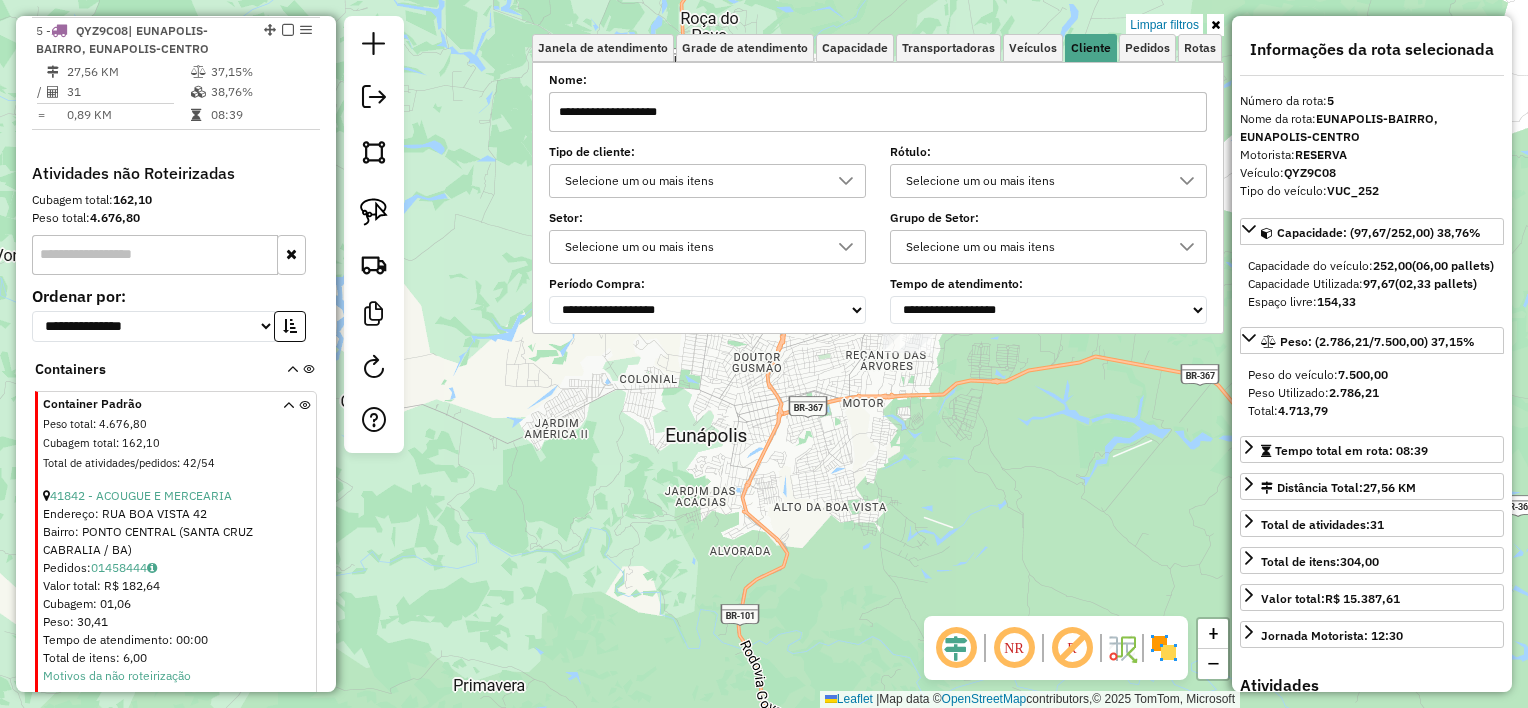 type on "**********" 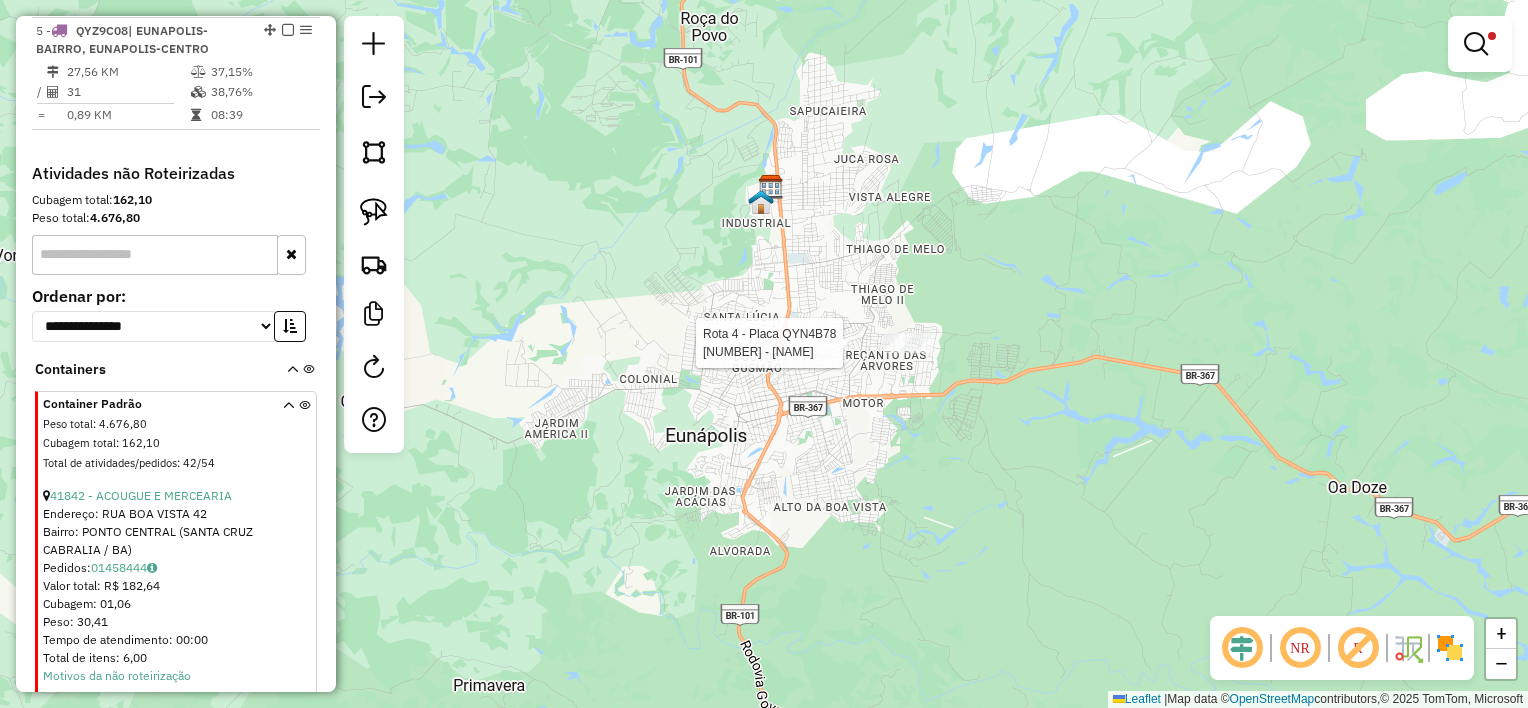 select on "**********" 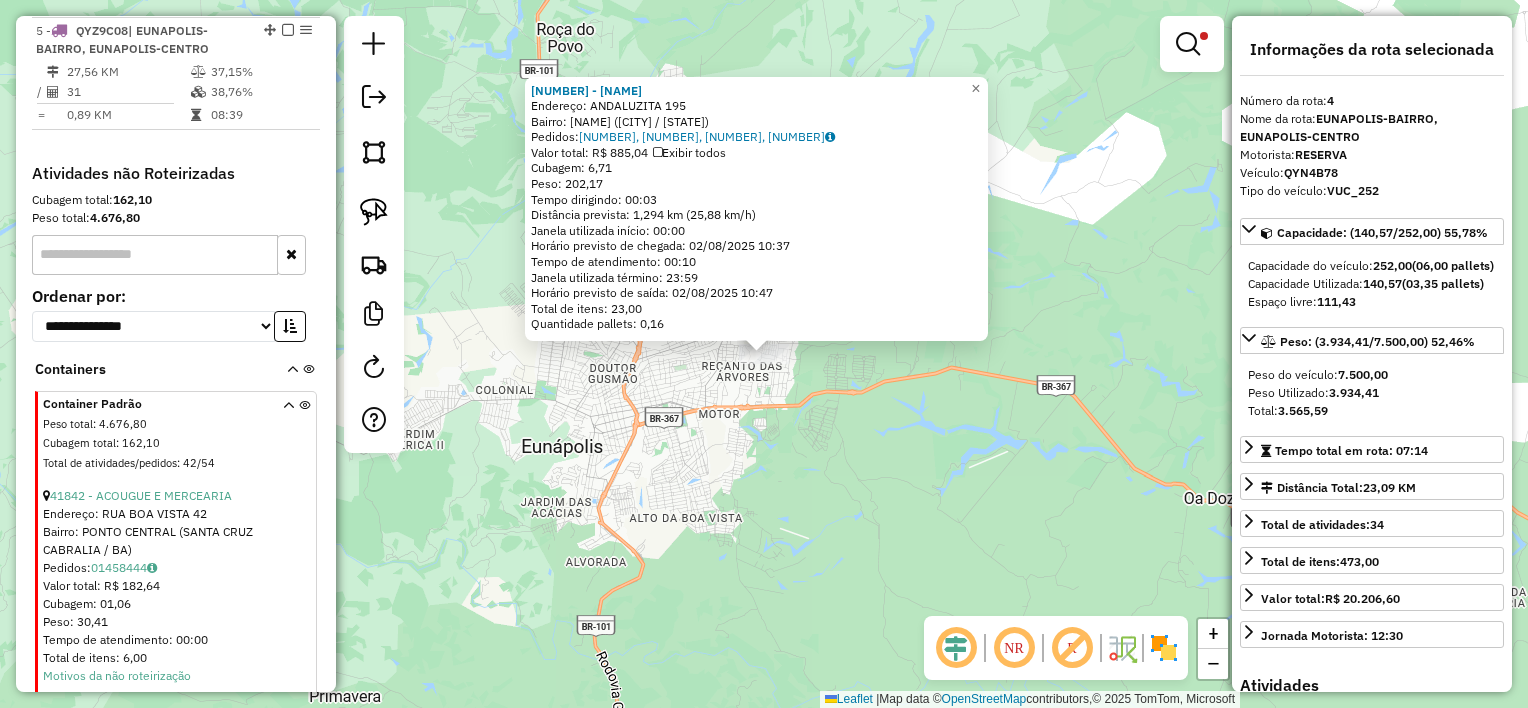 scroll, scrollTop: 1031, scrollLeft: 0, axis: vertical 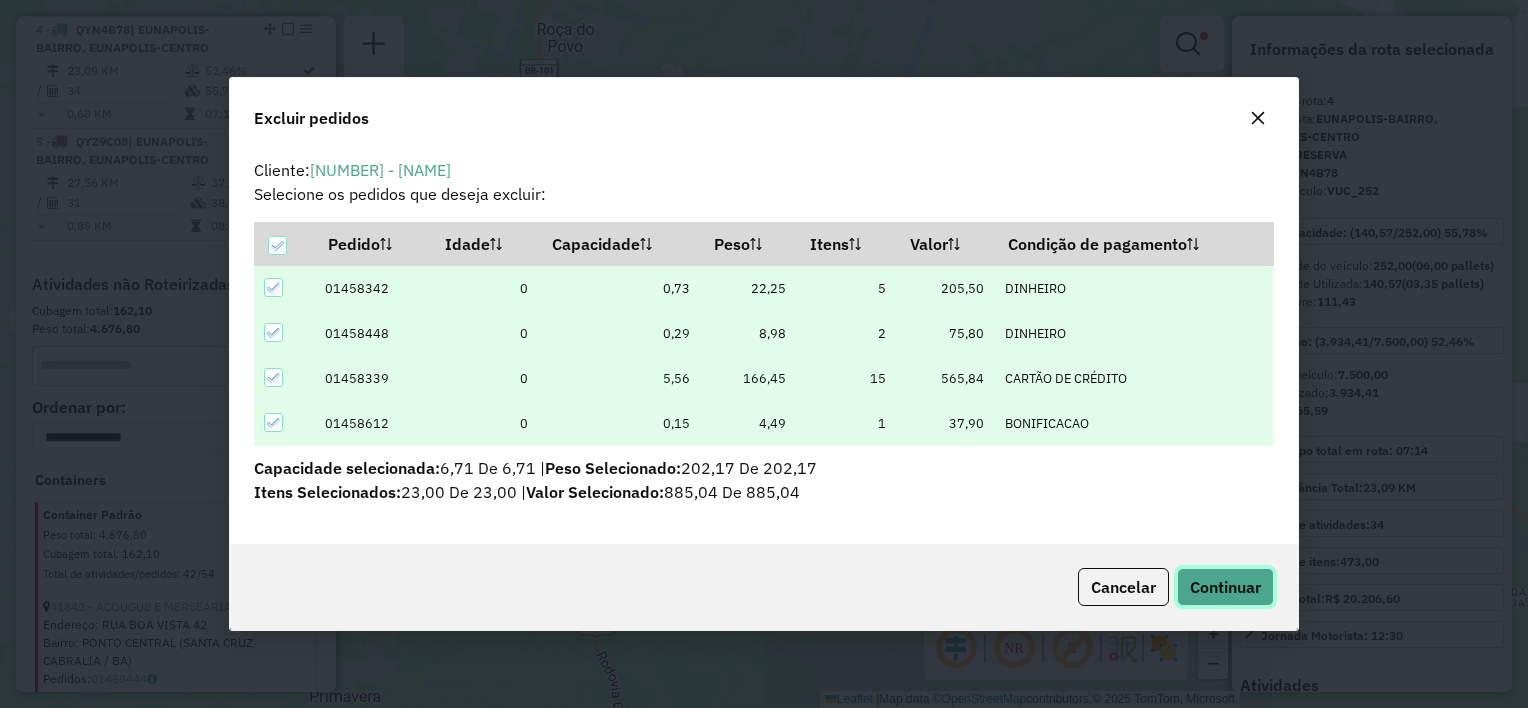 click on "Continuar" 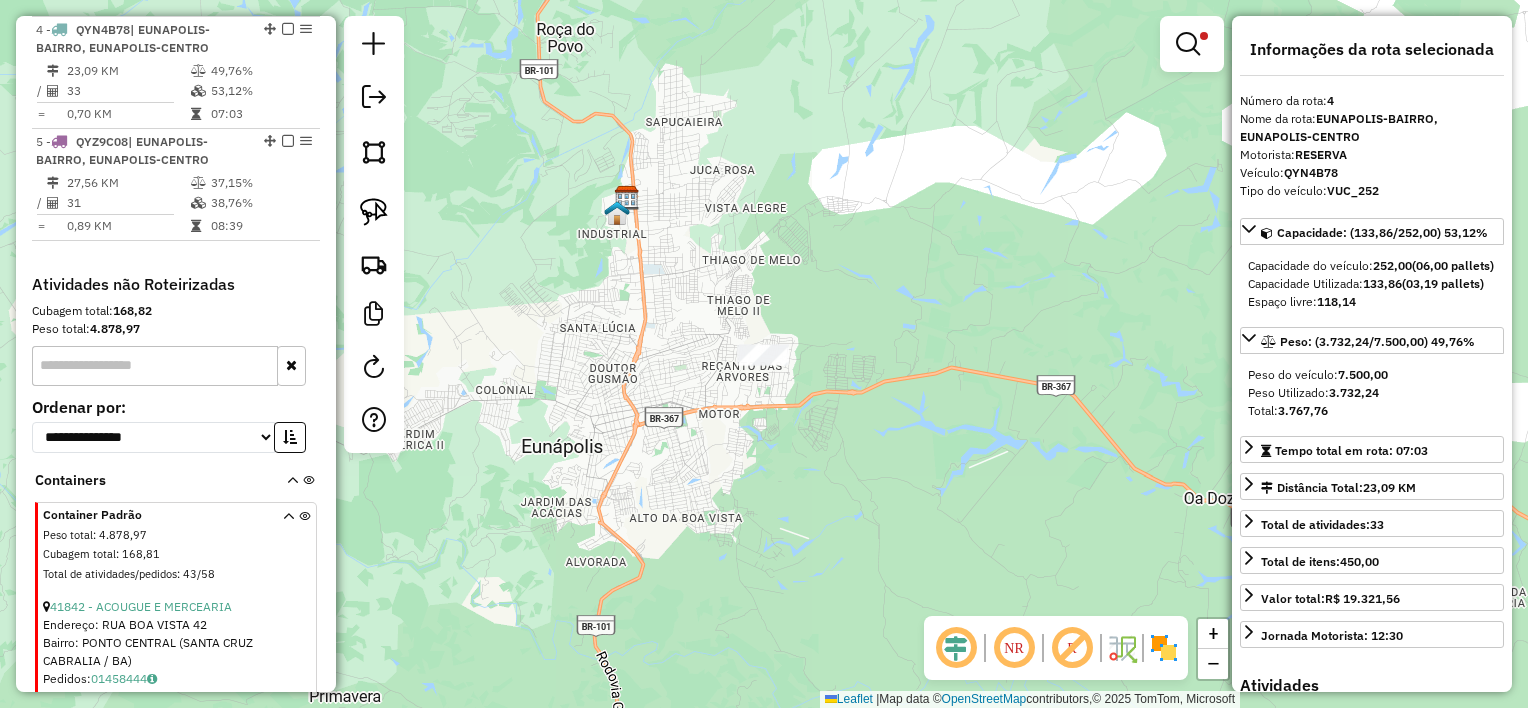 click on "Limpar filtros Janela de atendimento Grade de atendimento Capacidade Transportadoras Veículos Cliente Pedidos  Rotas Selecione os dias de semana para filtrar as janelas de atendimento  Seg   Ter   Qua   Qui   Sex   Sáb   Dom  Informe o período da janela de atendimento: De: Até:  Filtrar exatamente a janela do cliente  Considerar janela de atendimento padrão  Selecione os dias de semana para filtrar as grades de atendimento  Seg   Ter   Qua   Qui   Sex   Sáb   Dom   Considerar clientes sem dia de atendimento cadastrado  Clientes fora do dia de atendimento selecionado Filtrar as atividades entre os valores definidos abaixo:  Peso mínimo:   Peso máximo:   Cubagem mínima:   Cubagem máxima:   De:   Até:  Filtrar as atividades entre o tempo de atendimento definido abaixo:  De:   Até:   Considerar capacidade total dos clientes não roteirizados Transportadora: Selecione um ou mais itens Tipo de veículo: Selecione um ou mais itens Veículo: Selecione um ou mais itens Motorista: Selecione um ou mais itens" 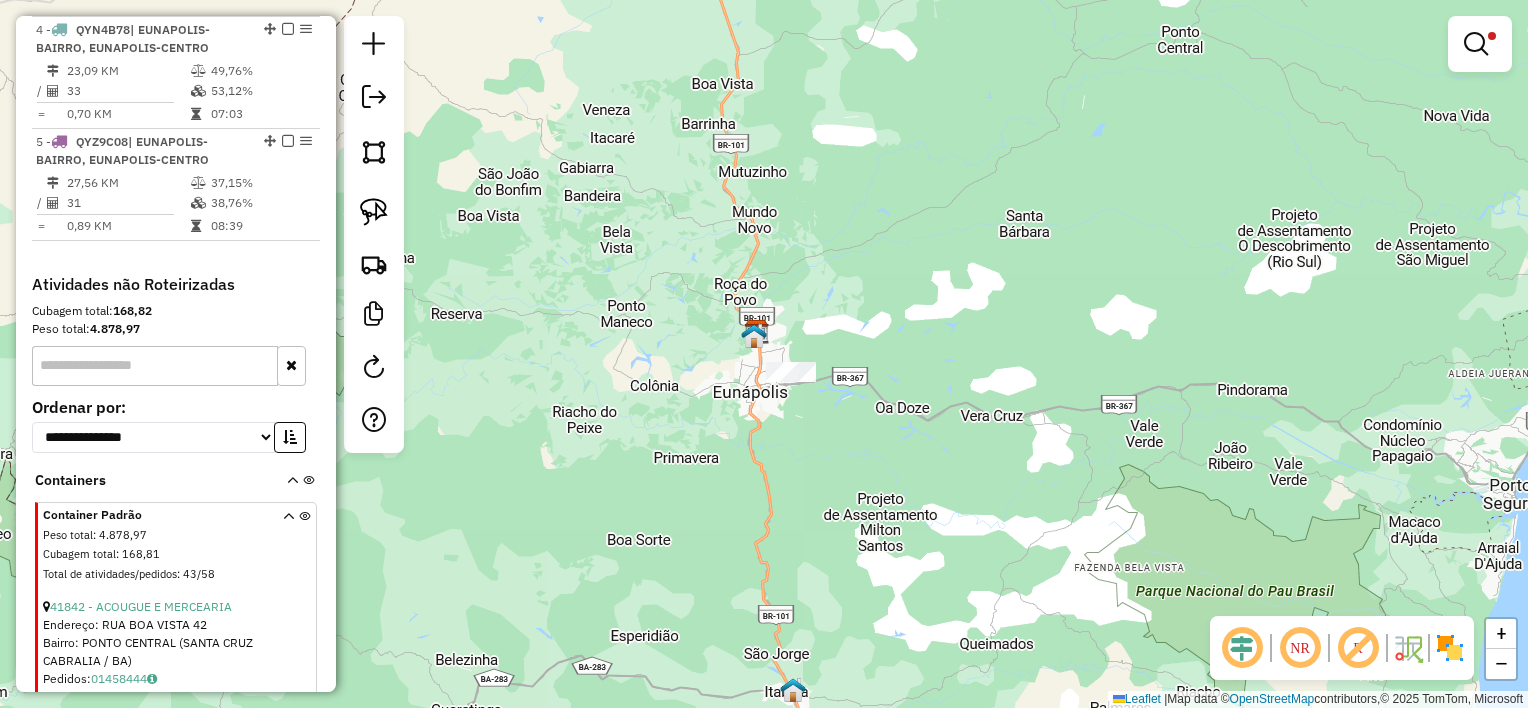 click at bounding box center [1492, 36] 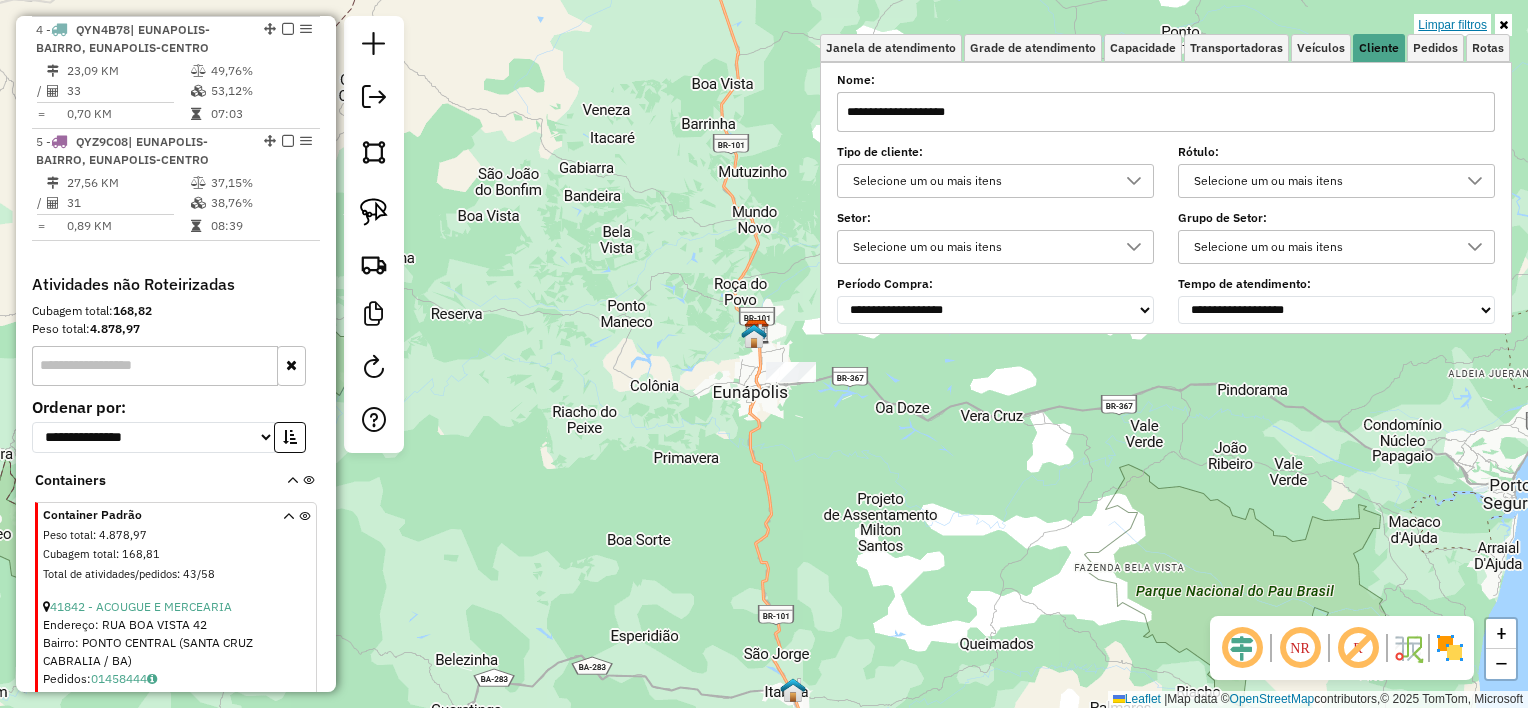 click on "Limpar filtros" at bounding box center (1452, 25) 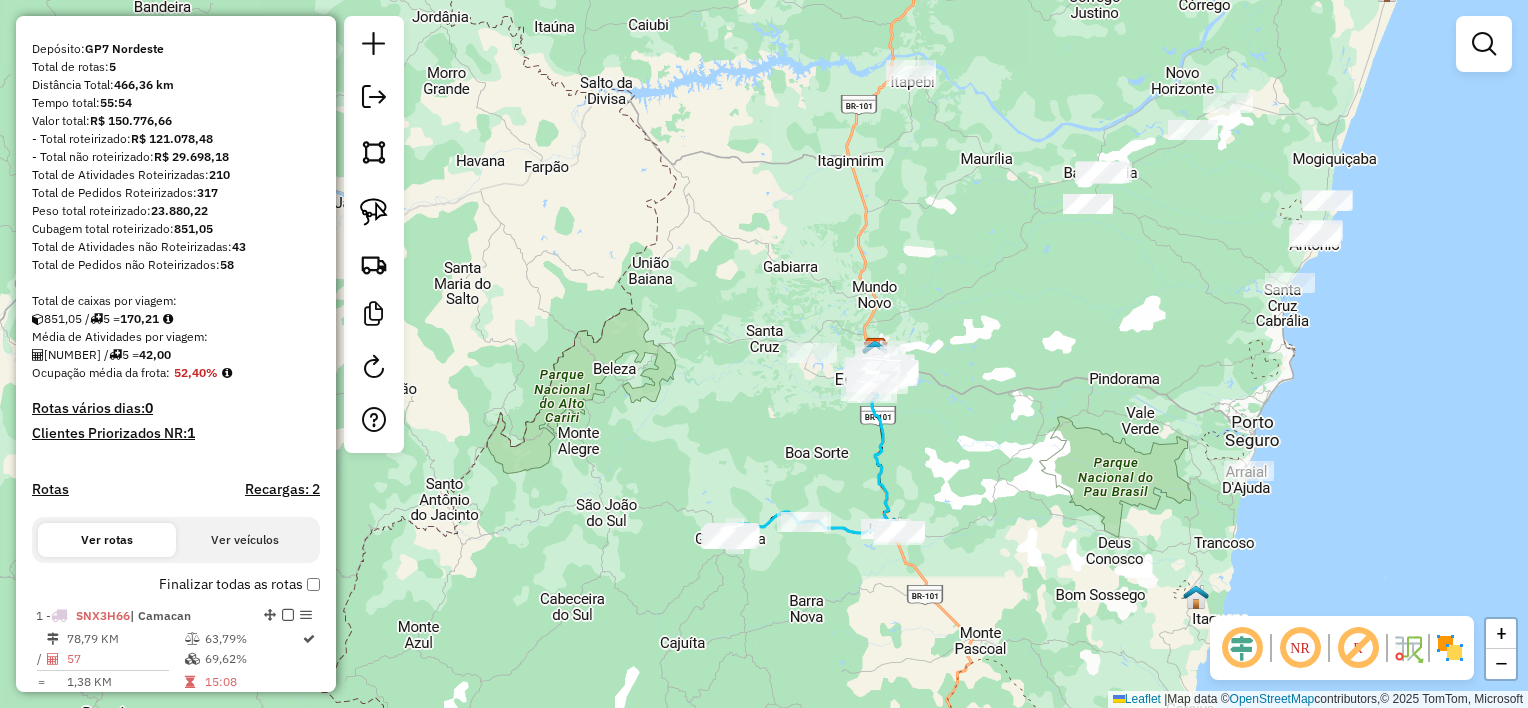 scroll, scrollTop: 0, scrollLeft: 0, axis: both 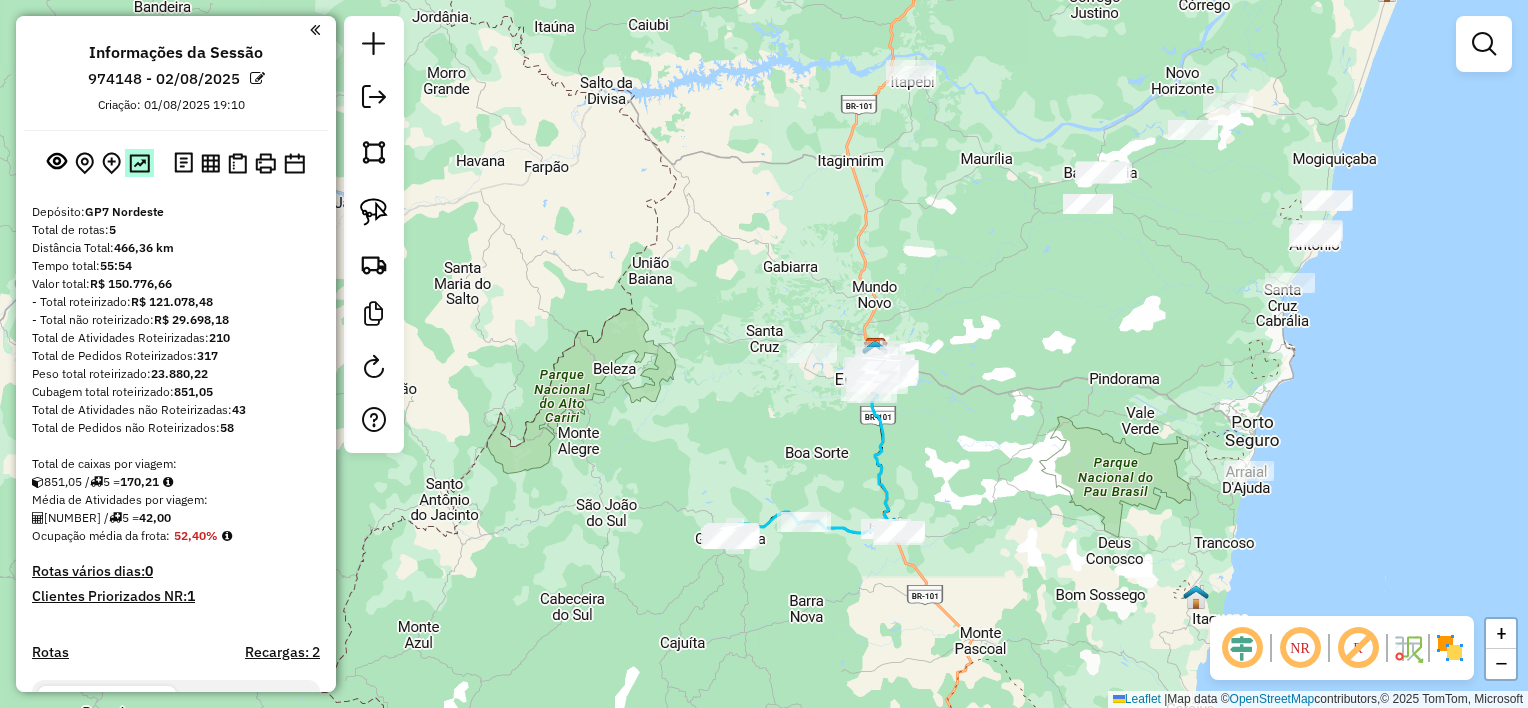 click at bounding box center (139, 163) 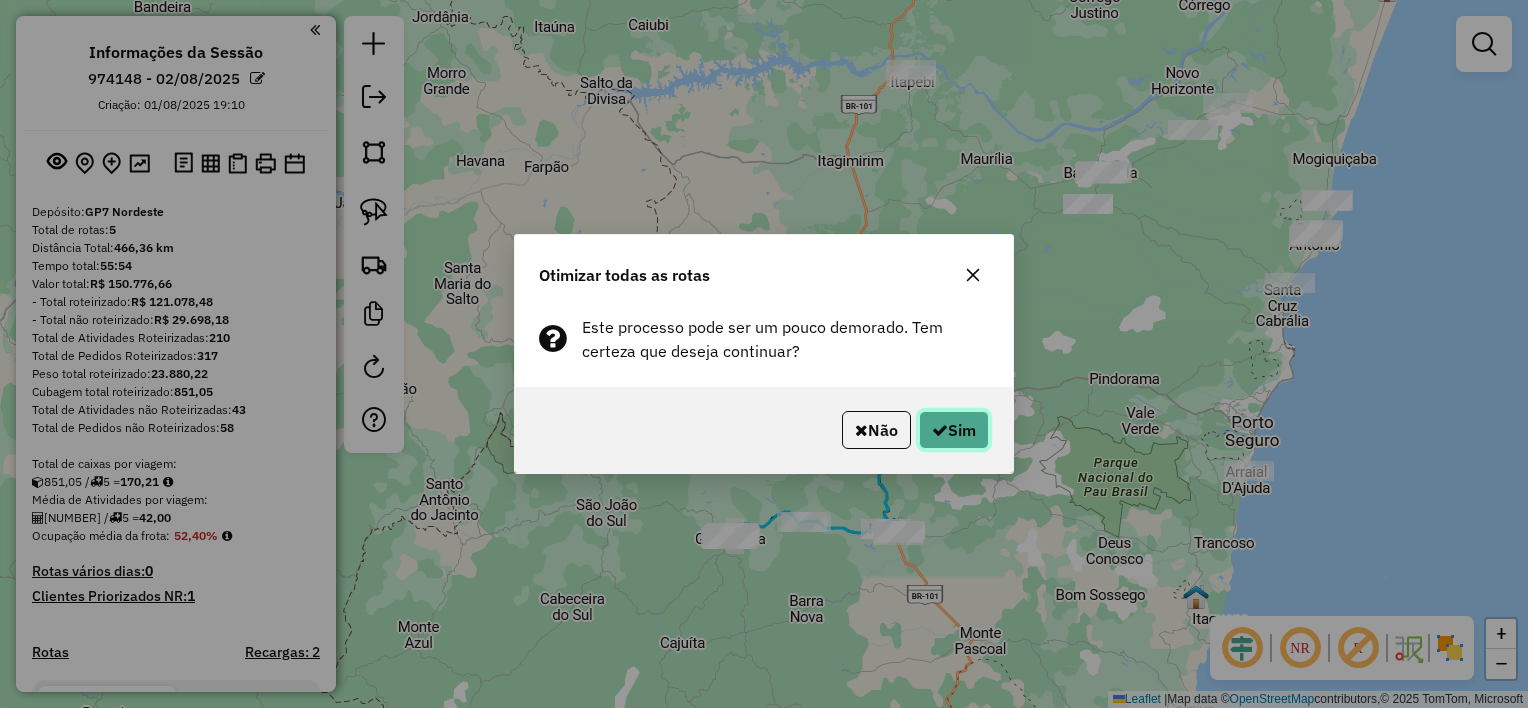 click on "Sim" 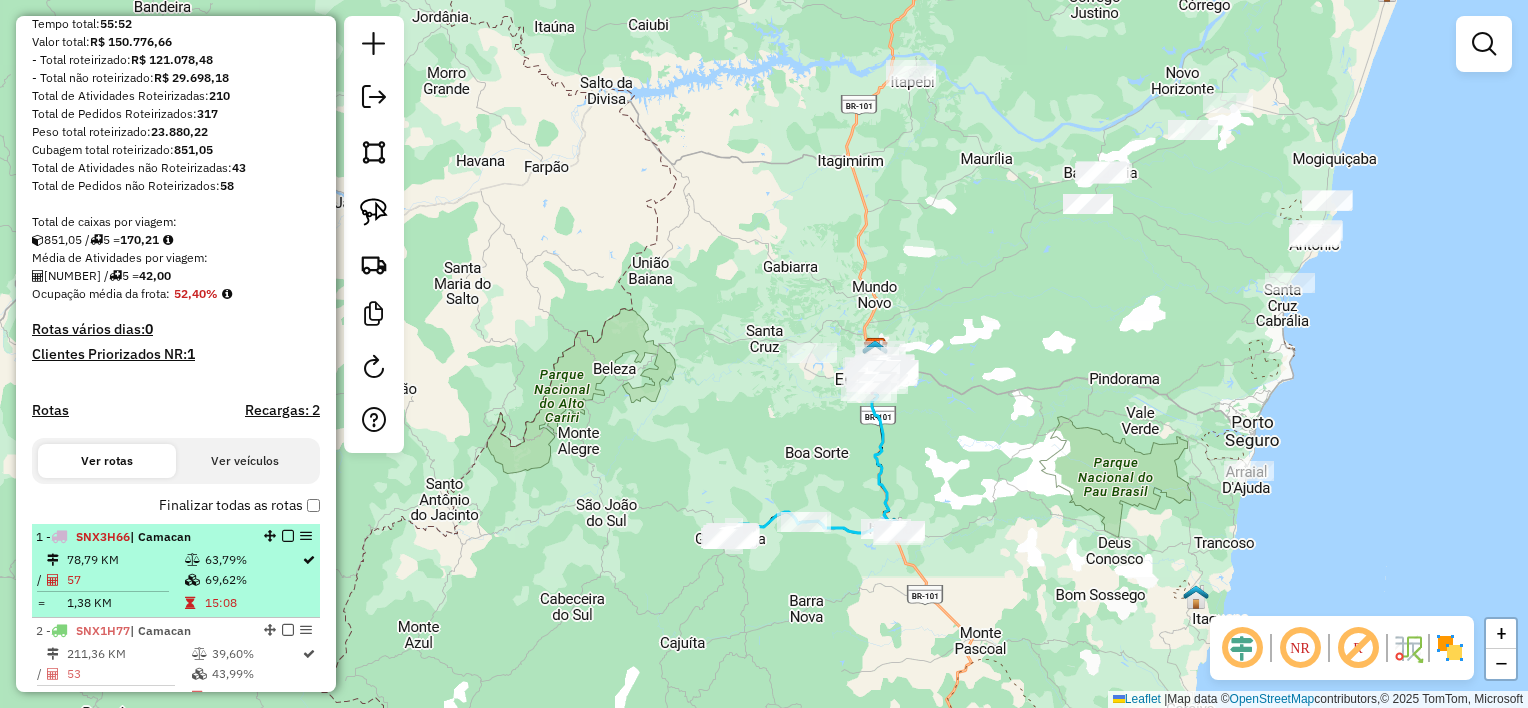 scroll, scrollTop: 400, scrollLeft: 0, axis: vertical 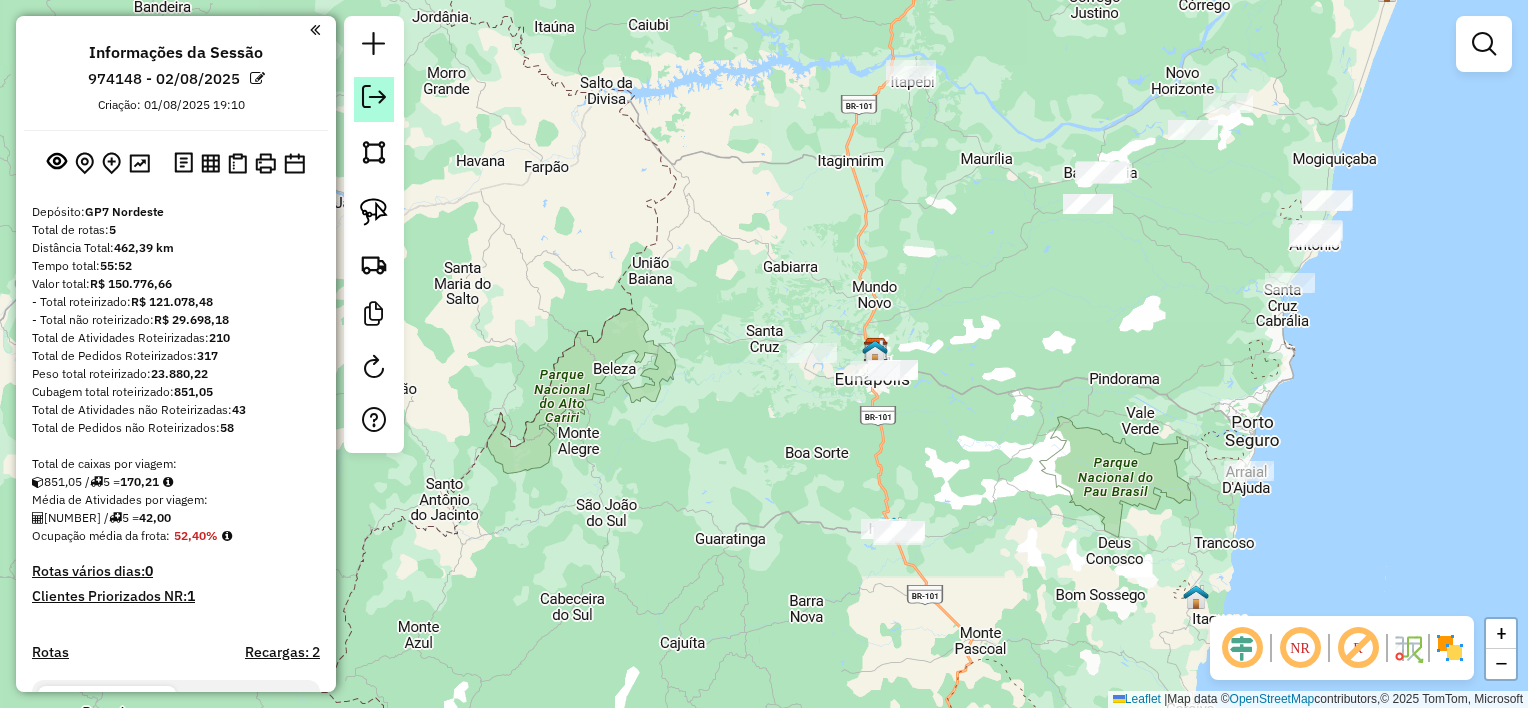 click 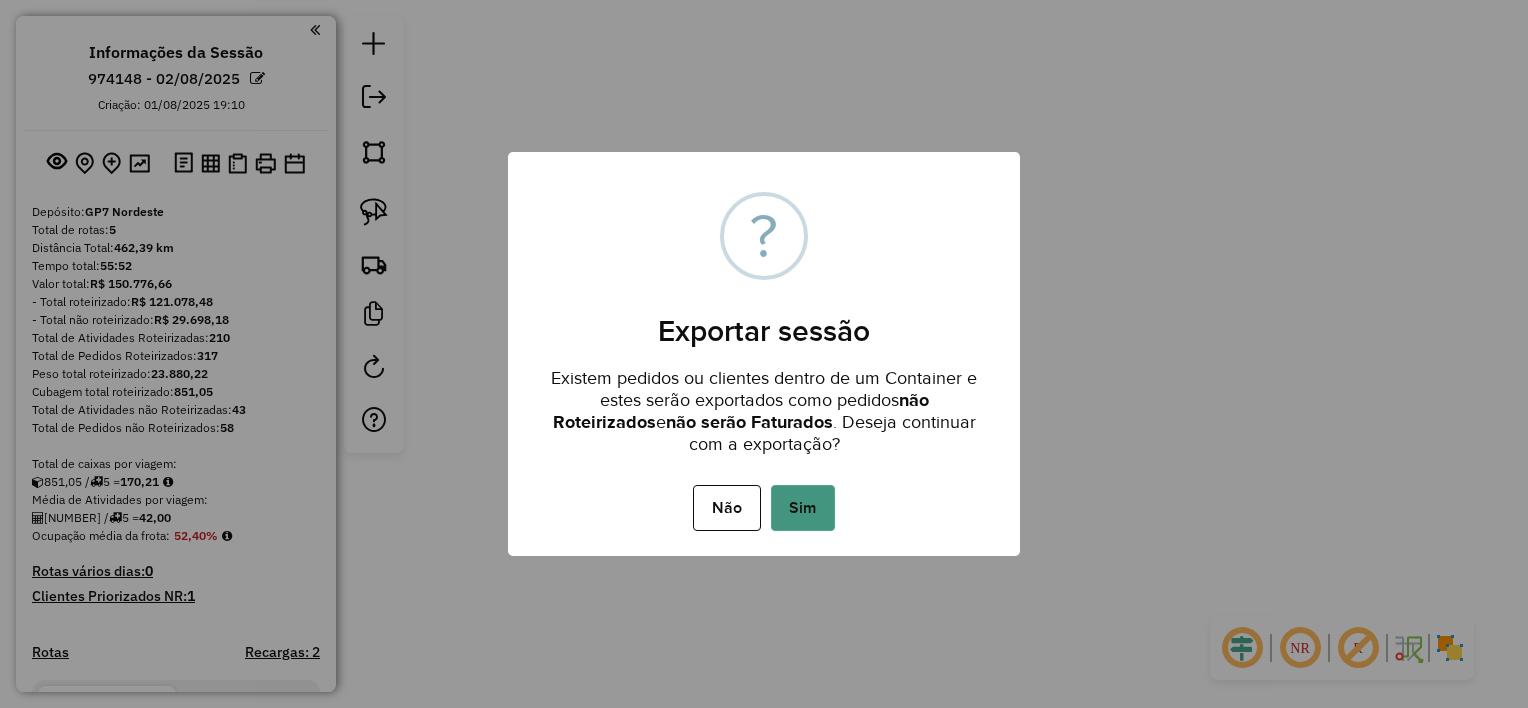click on "Sim" at bounding box center (803, 508) 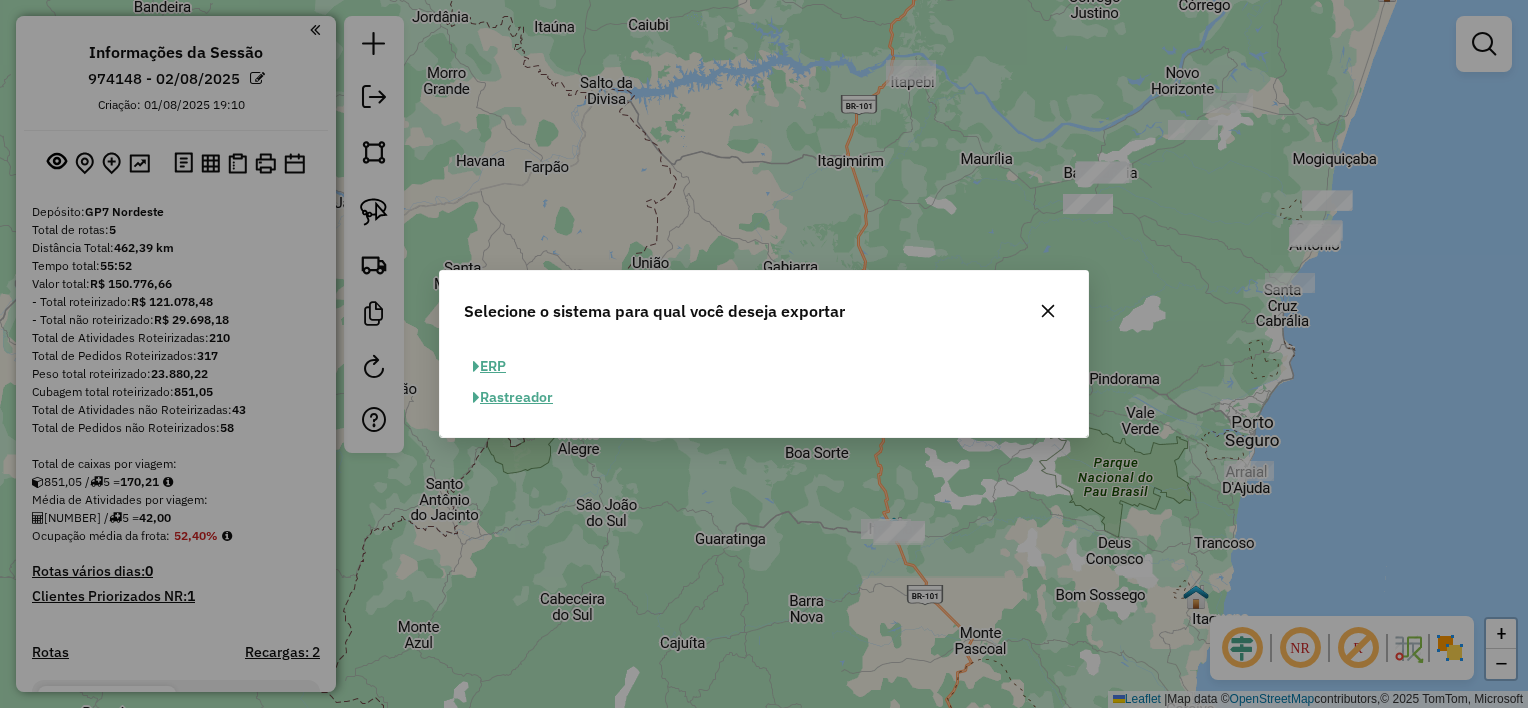click on "ERP" 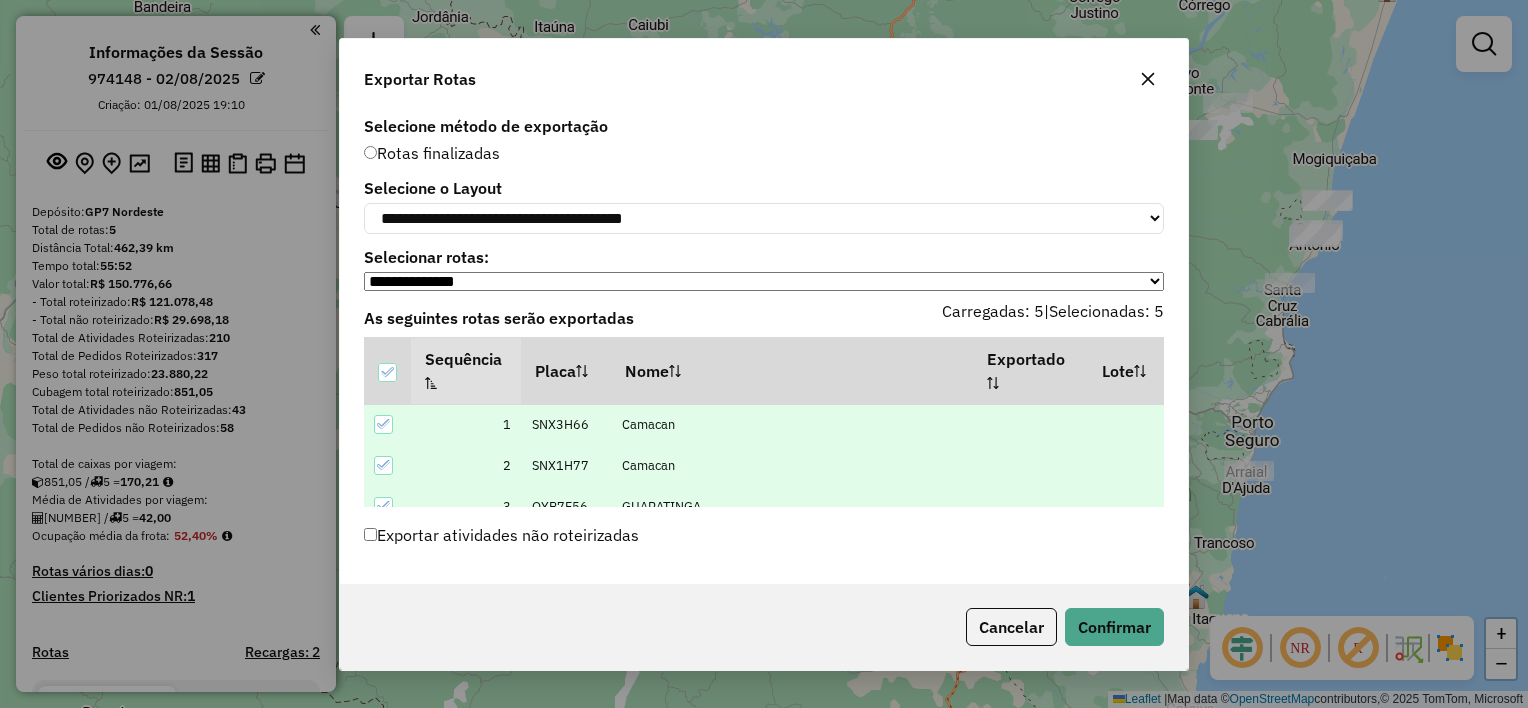 scroll, scrollTop: 8, scrollLeft: 0, axis: vertical 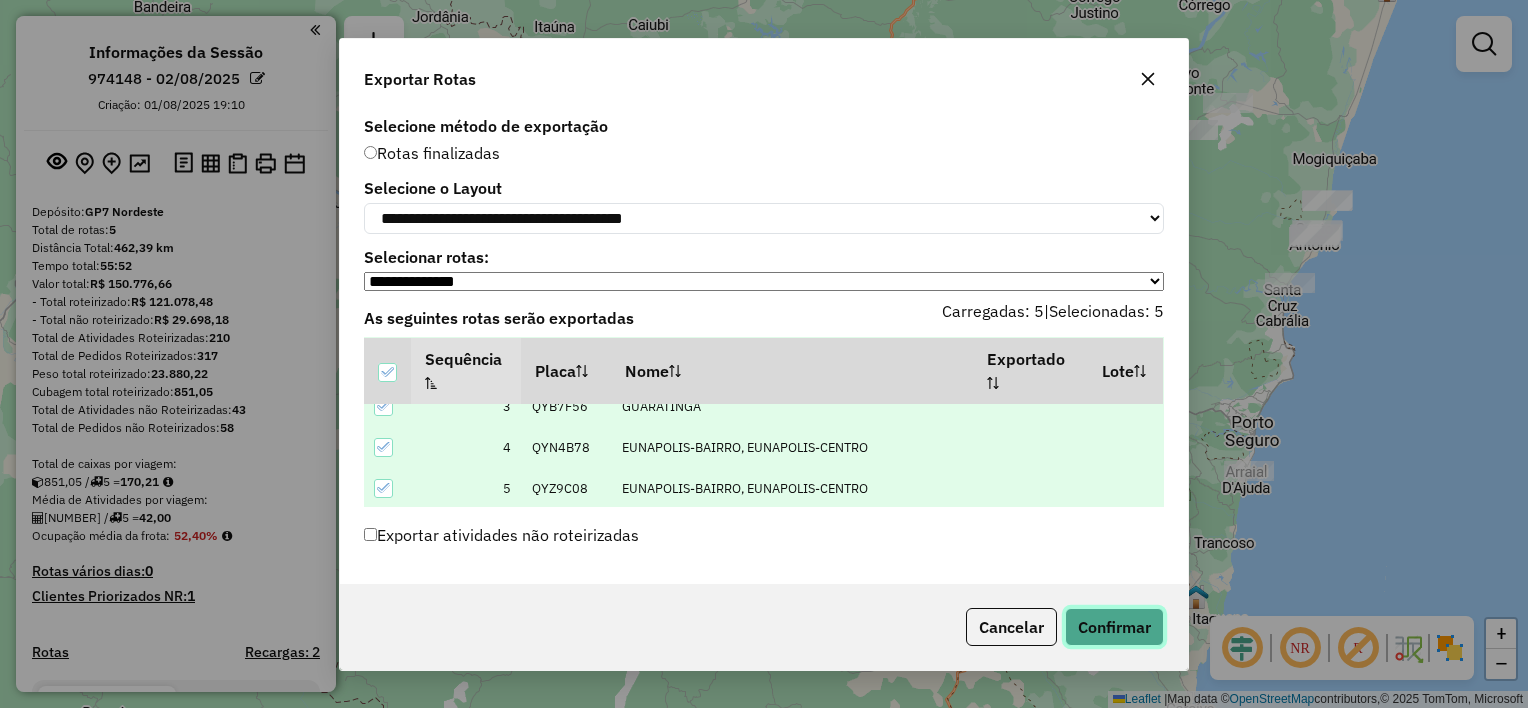 click on "Confirmar" 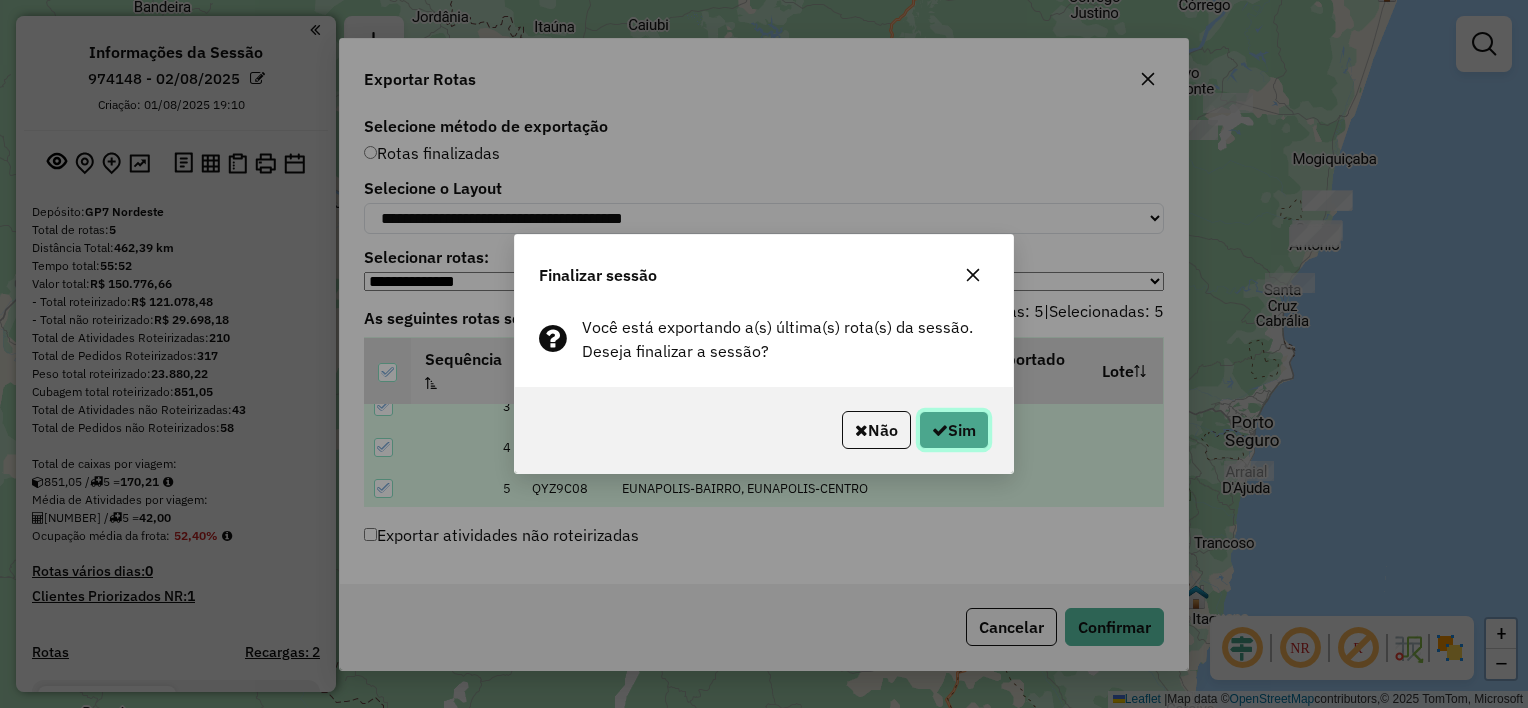click 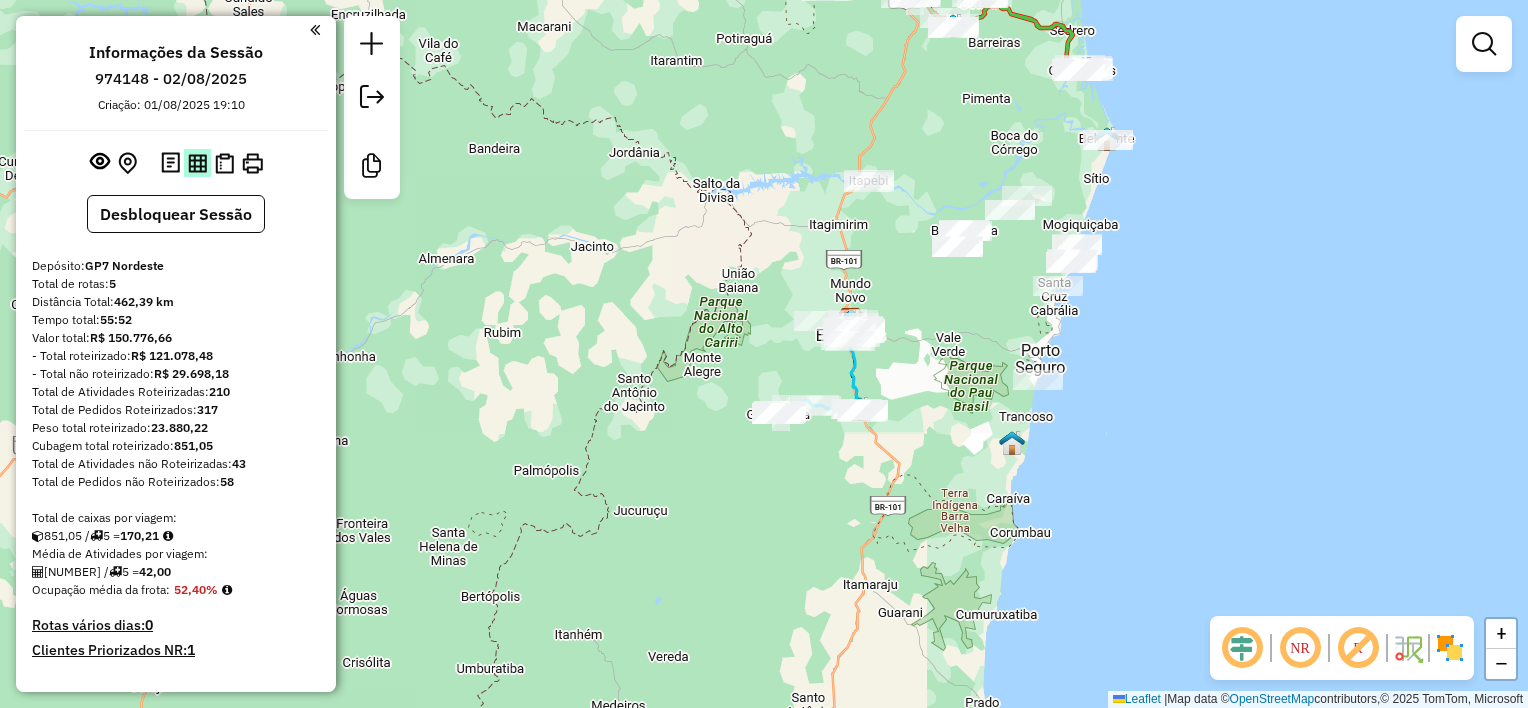 click at bounding box center (197, 163) 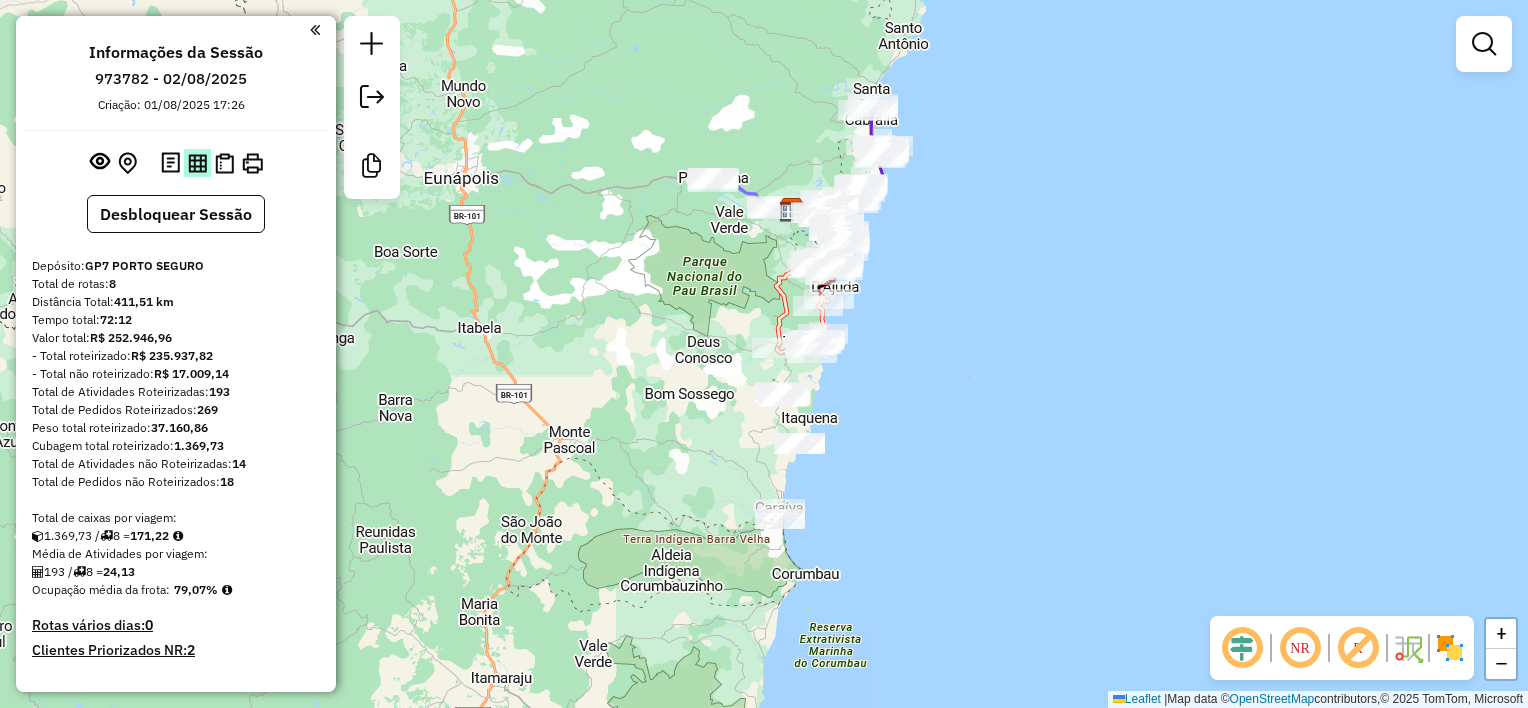 scroll, scrollTop: 0, scrollLeft: 0, axis: both 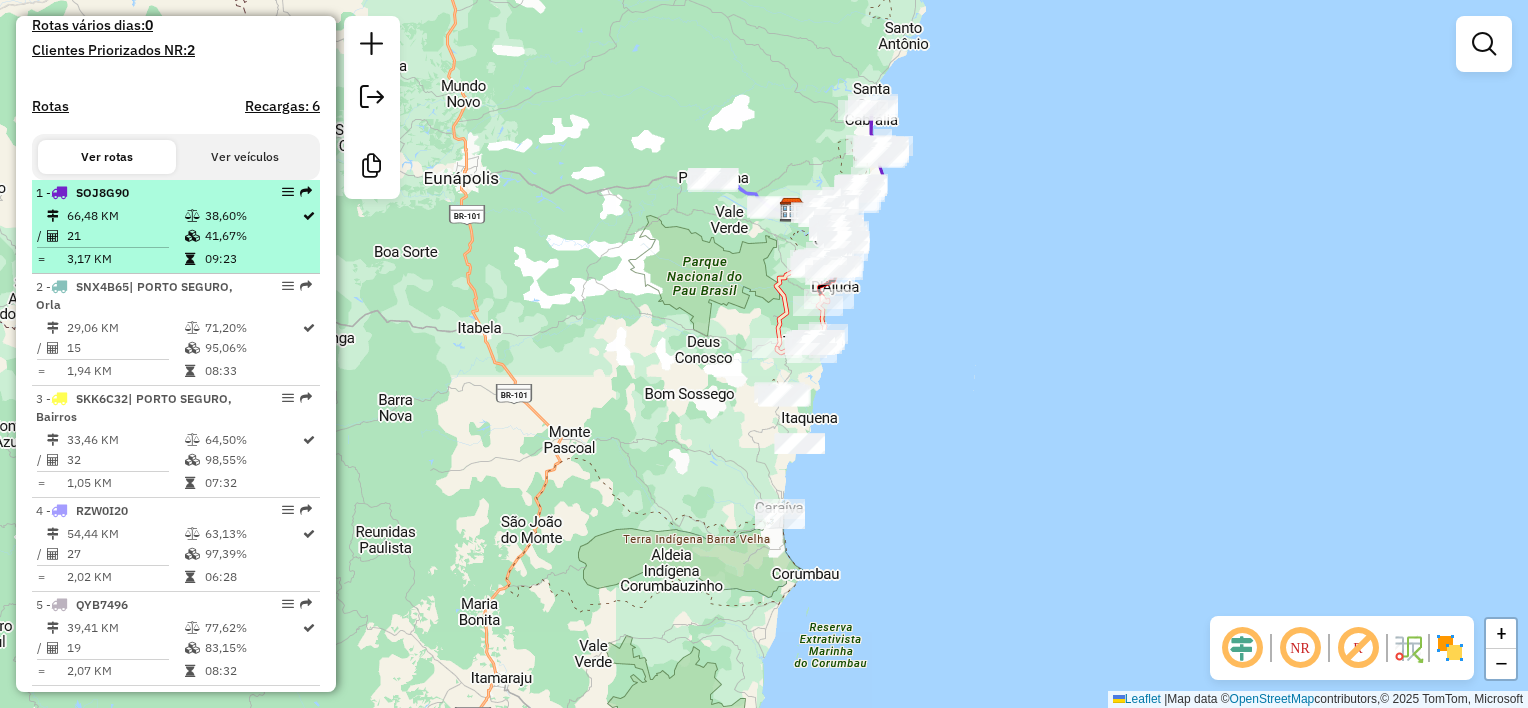 click on "SOJ8G90" at bounding box center (102, 192) 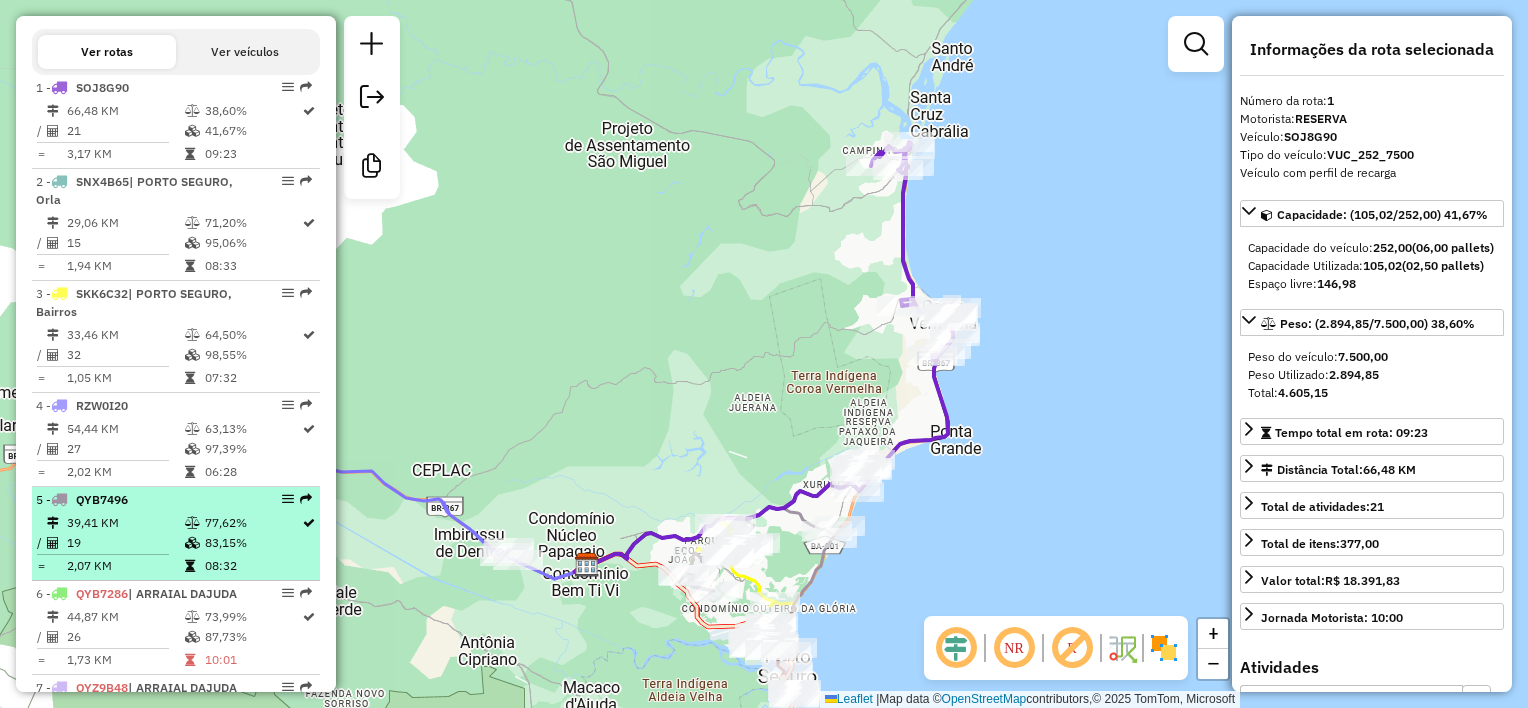 scroll, scrollTop: 800, scrollLeft: 0, axis: vertical 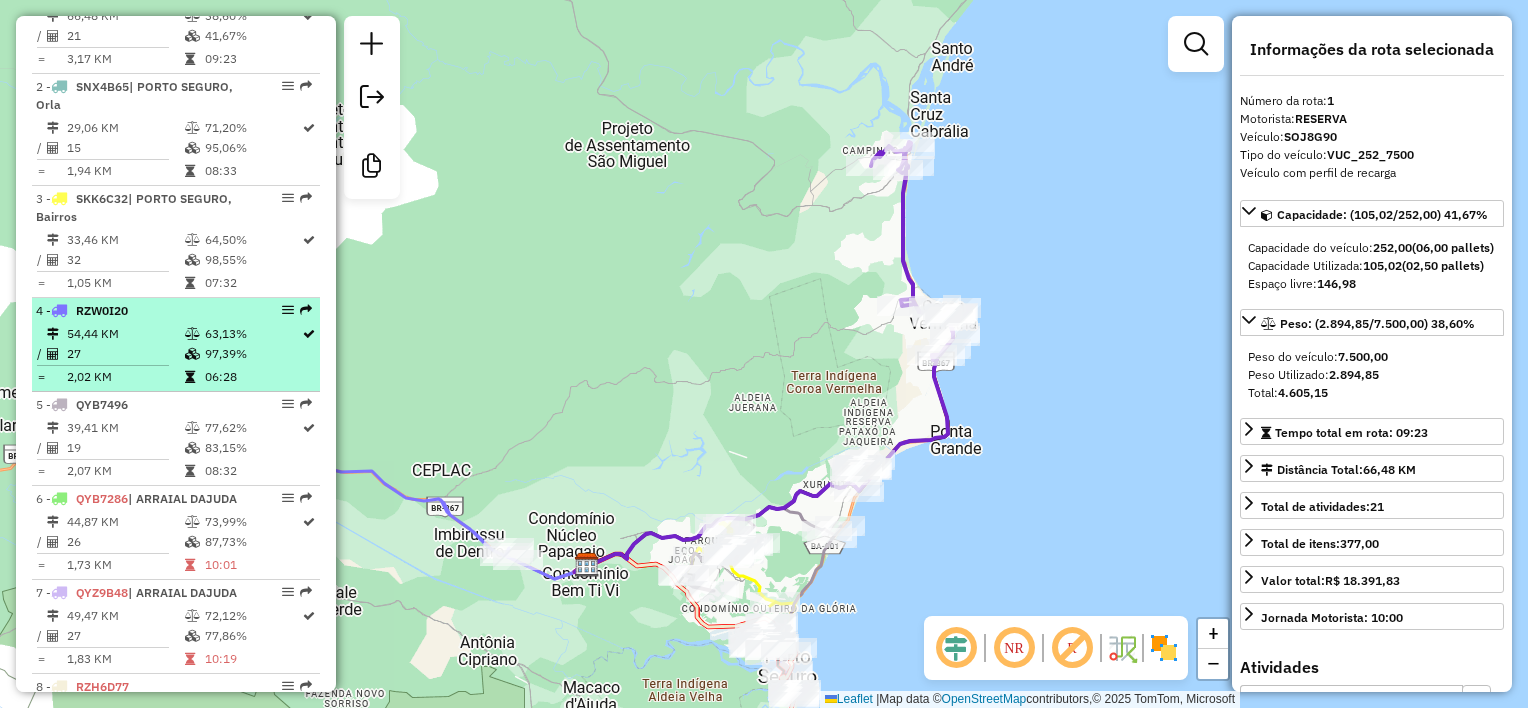 click on "RZW0I20" at bounding box center [102, 310] 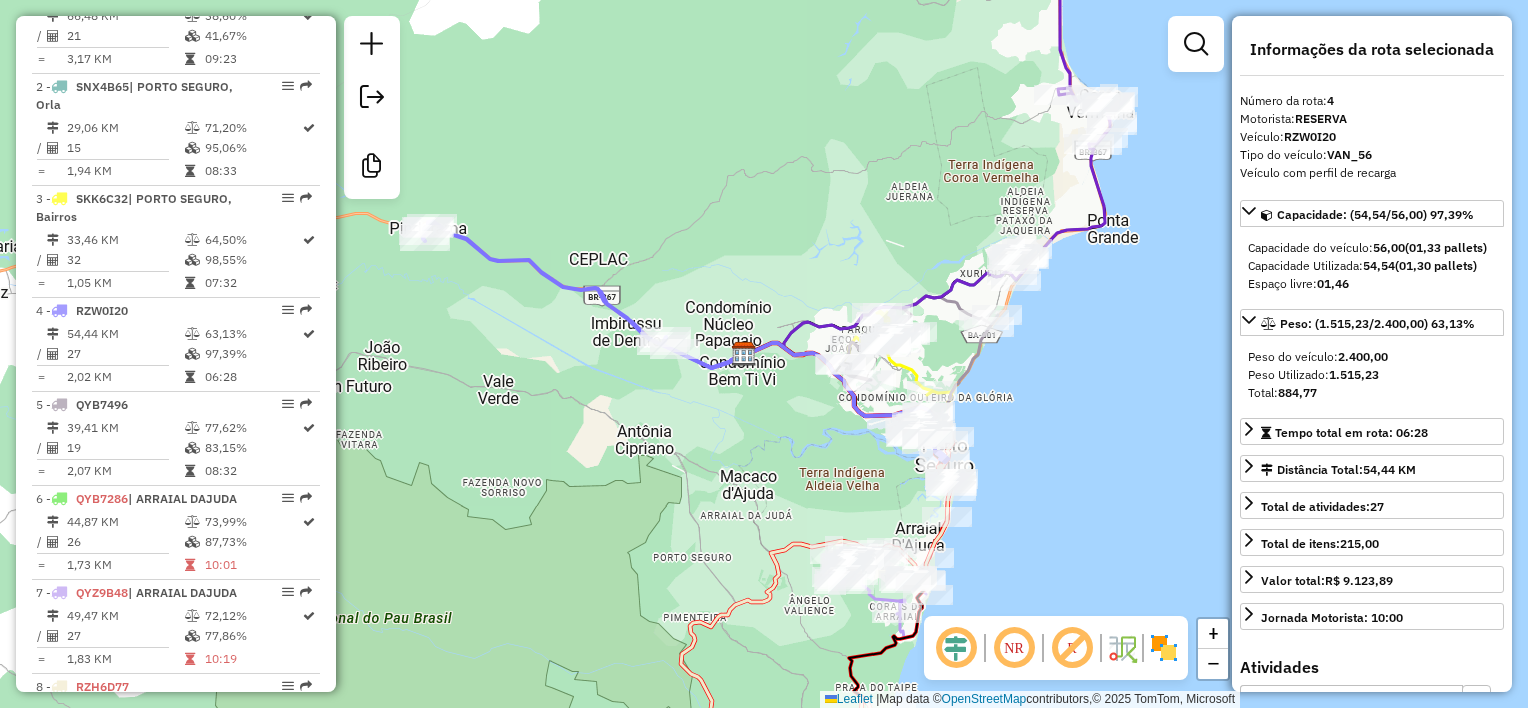 drag, startPoint x: 901, startPoint y: 449, endPoint x: 796, endPoint y: 439, distance: 105.47511 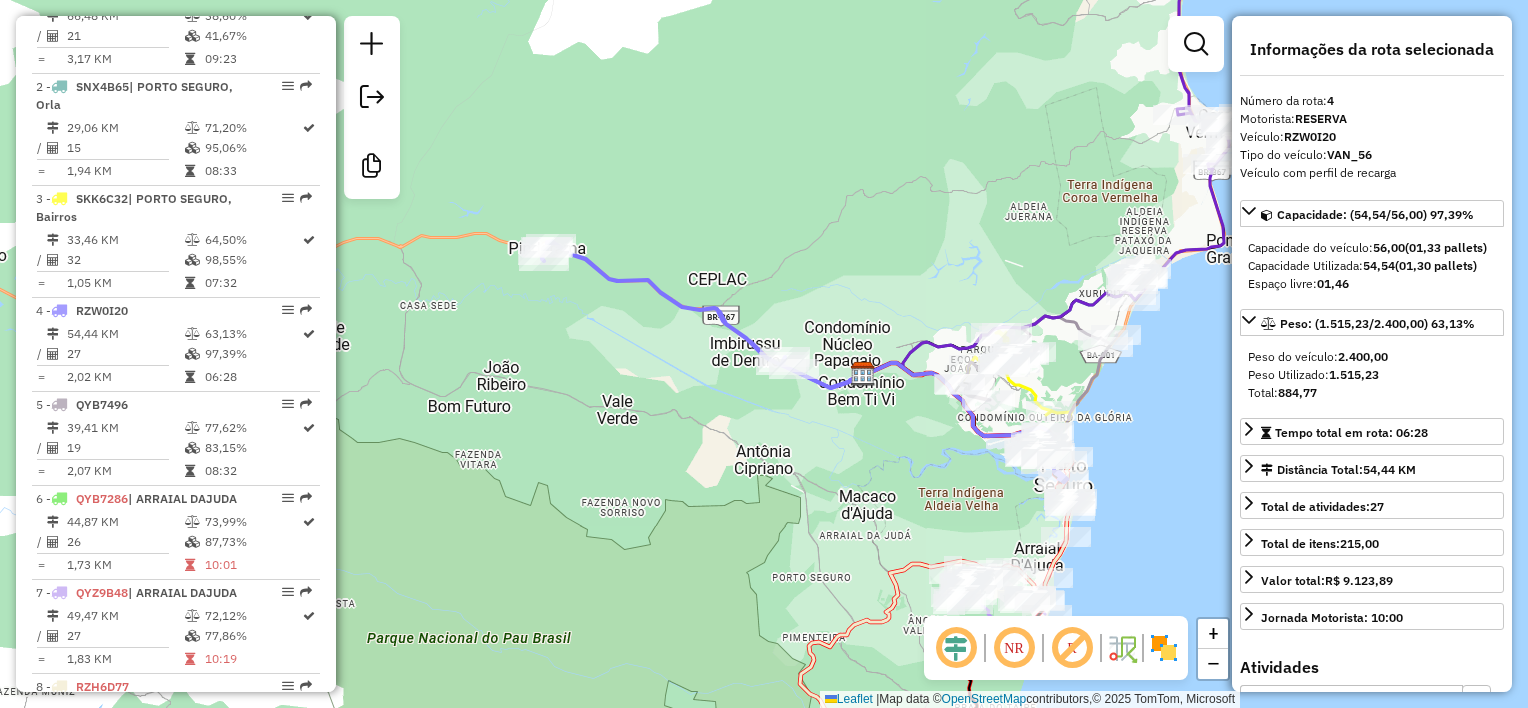 drag, startPoint x: 691, startPoint y: 404, endPoint x: 810, endPoint y: 424, distance: 120.66897 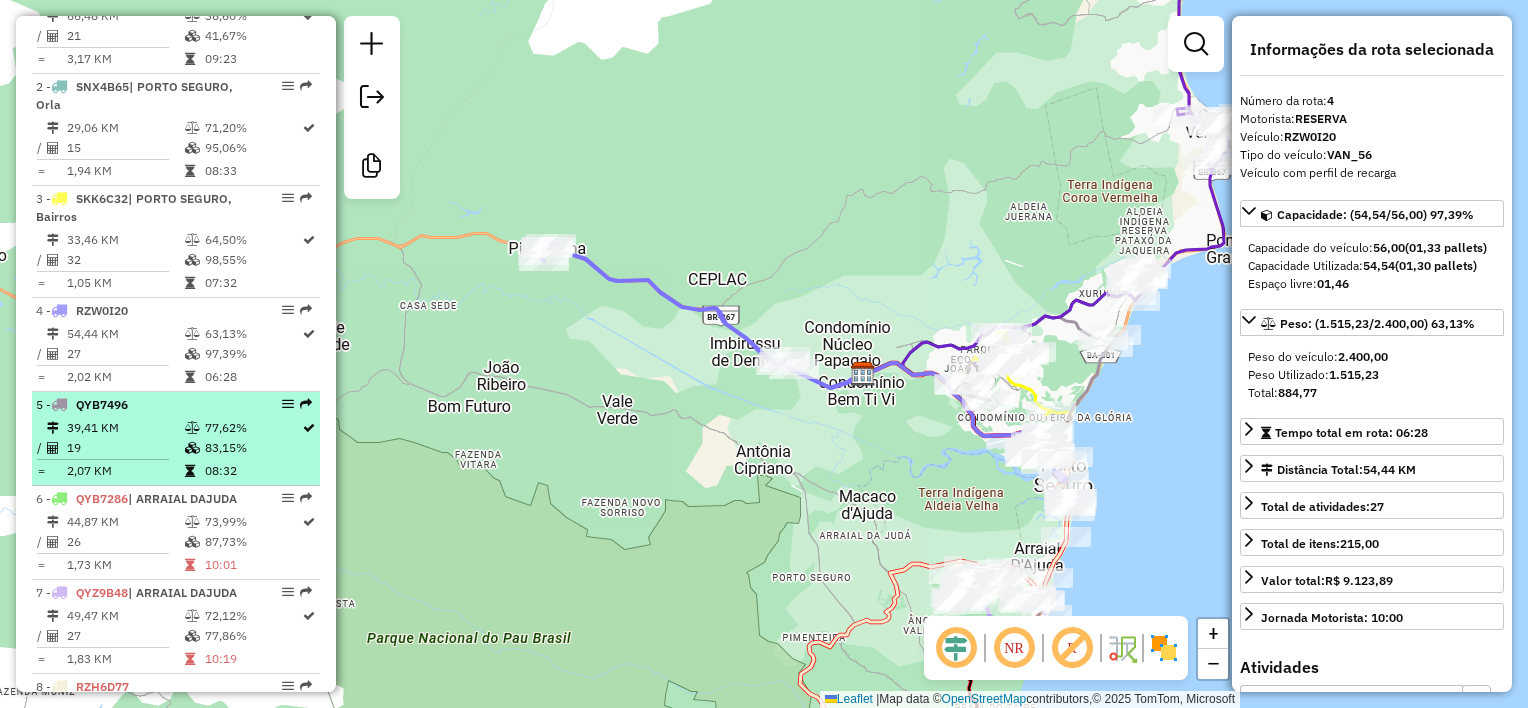 click on "QYB7496" at bounding box center (102, 404) 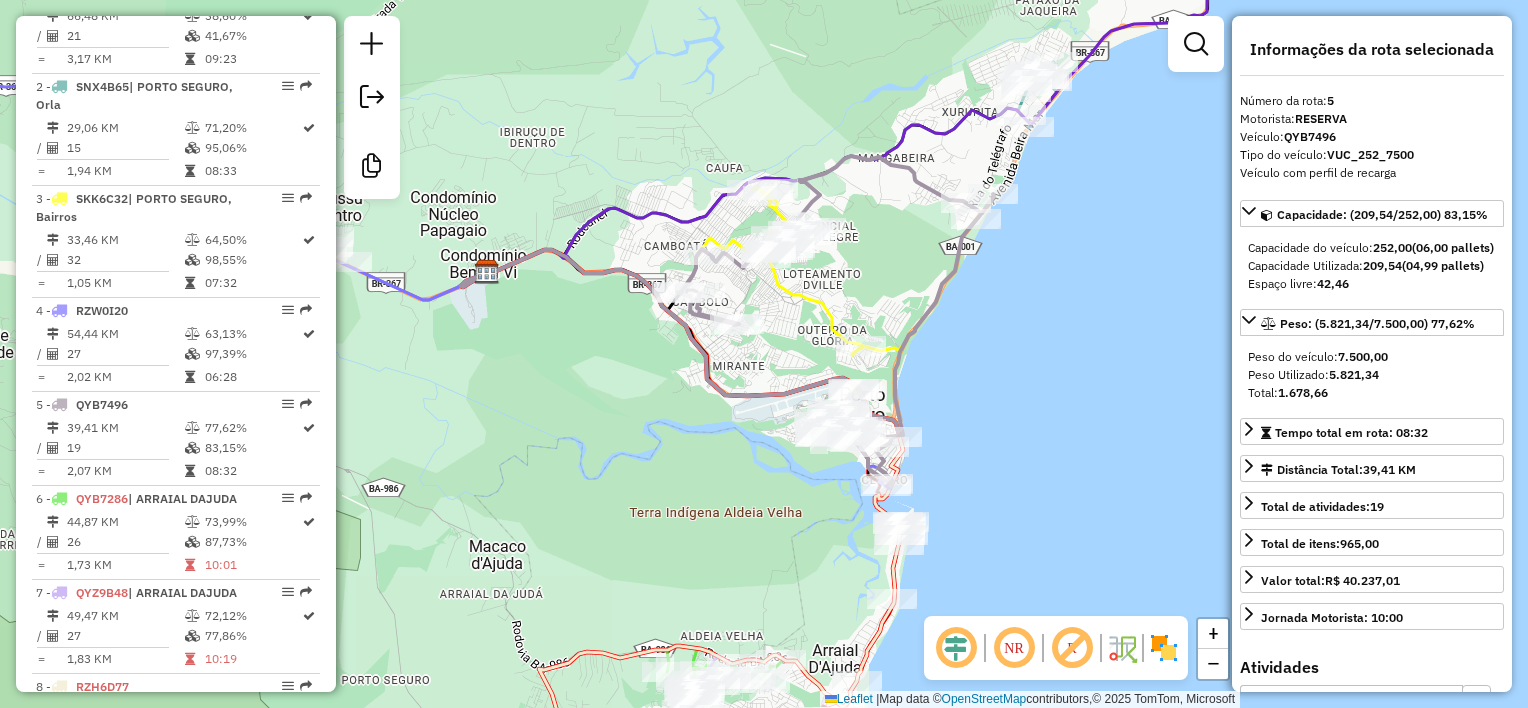 drag, startPoint x: 1113, startPoint y: 439, endPoint x: 1037, endPoint y: 397, distance: 86.833176 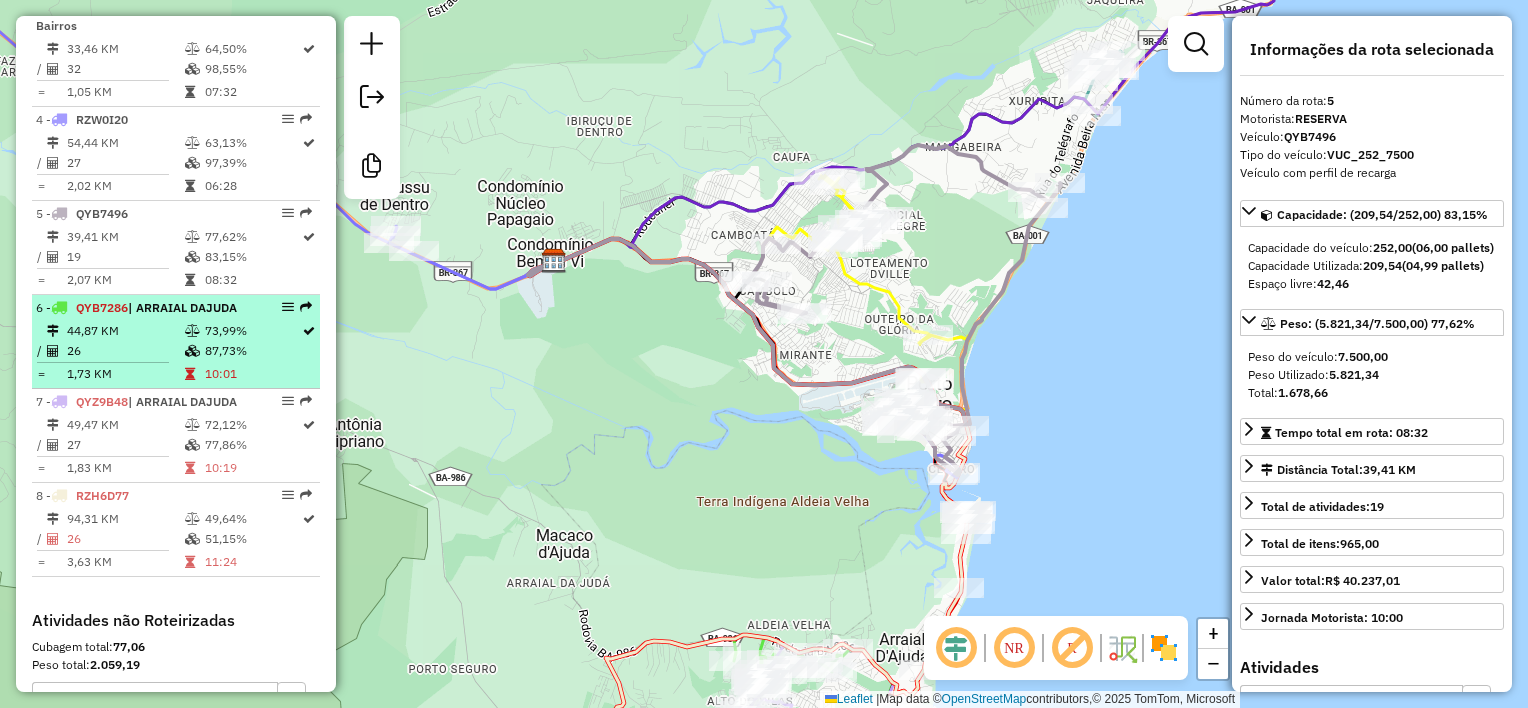 scroll, scrollTop: 1000, scrollLeft: 0, axis: vertical 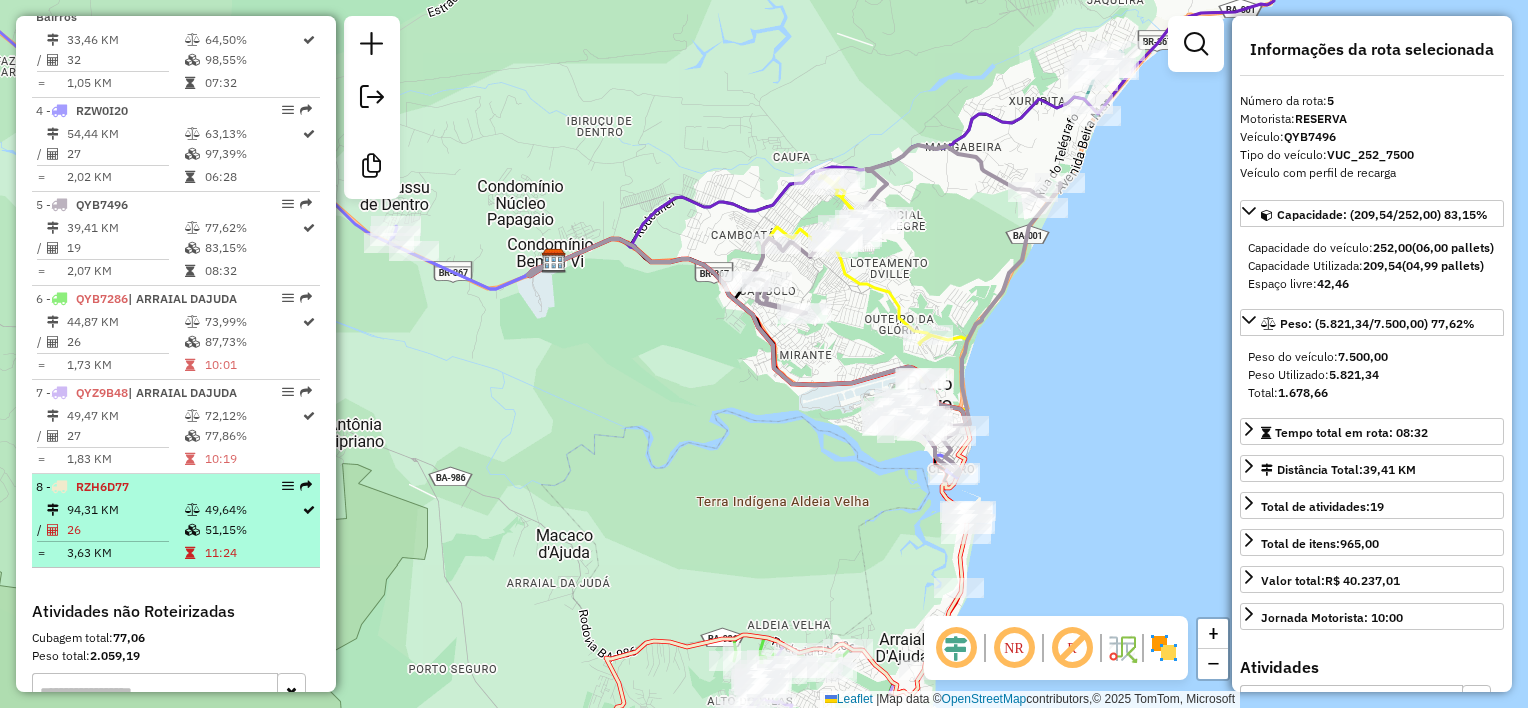 click on "RZH6D77" at bounding box center (102, 486) 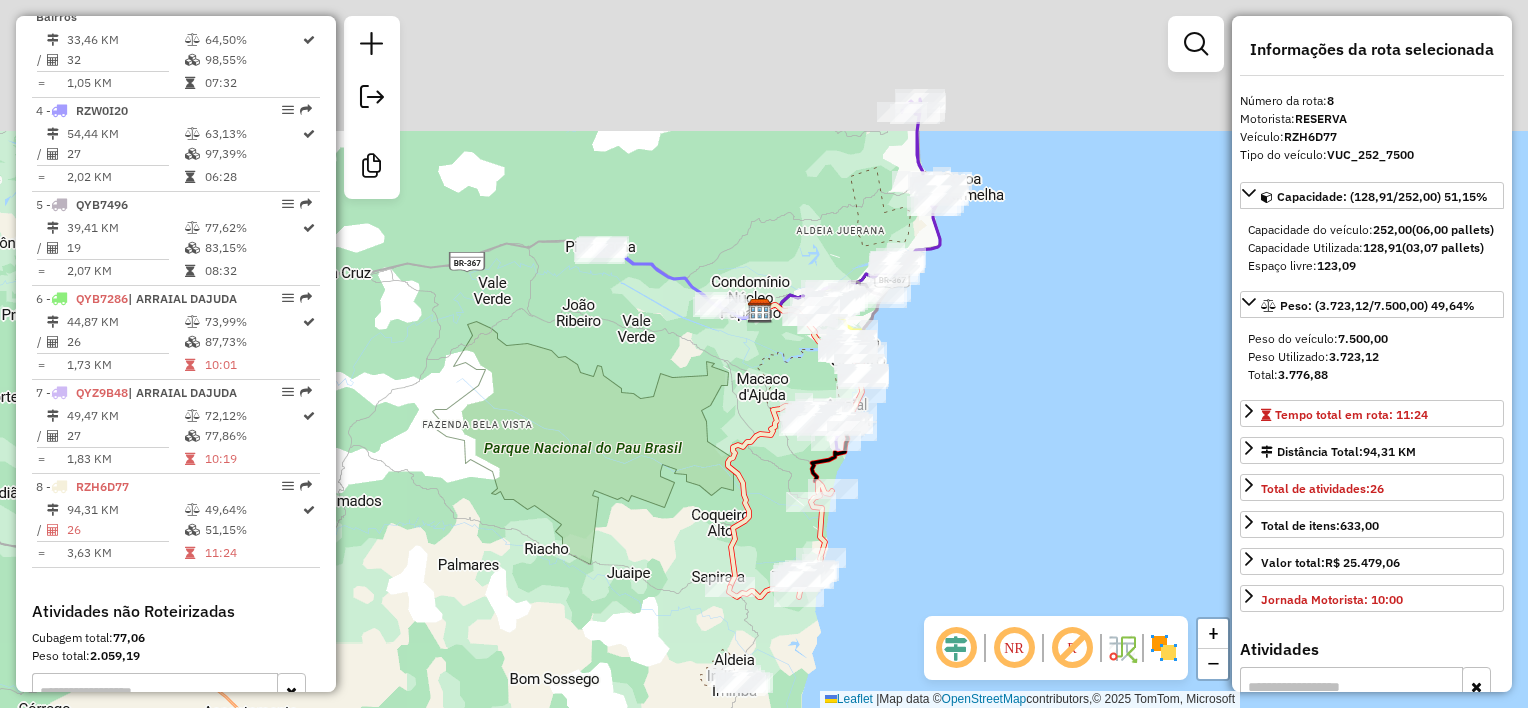 drag, startPoint x: 957, startPoint y: 354, endPoint x: 919, endPoint y: 396, distance: 56.63921 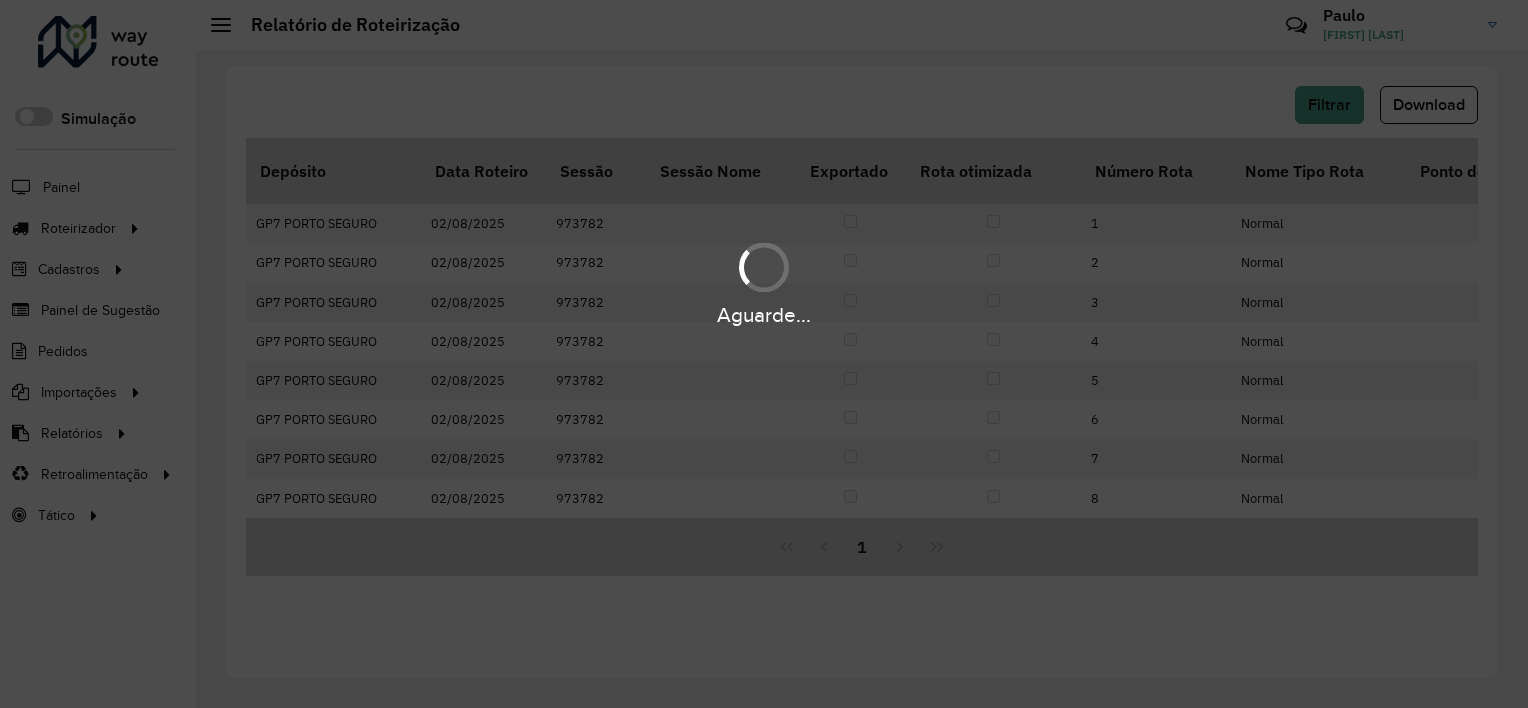 scroll, scrollTop: 0, scrollLeft: 0, axis: both 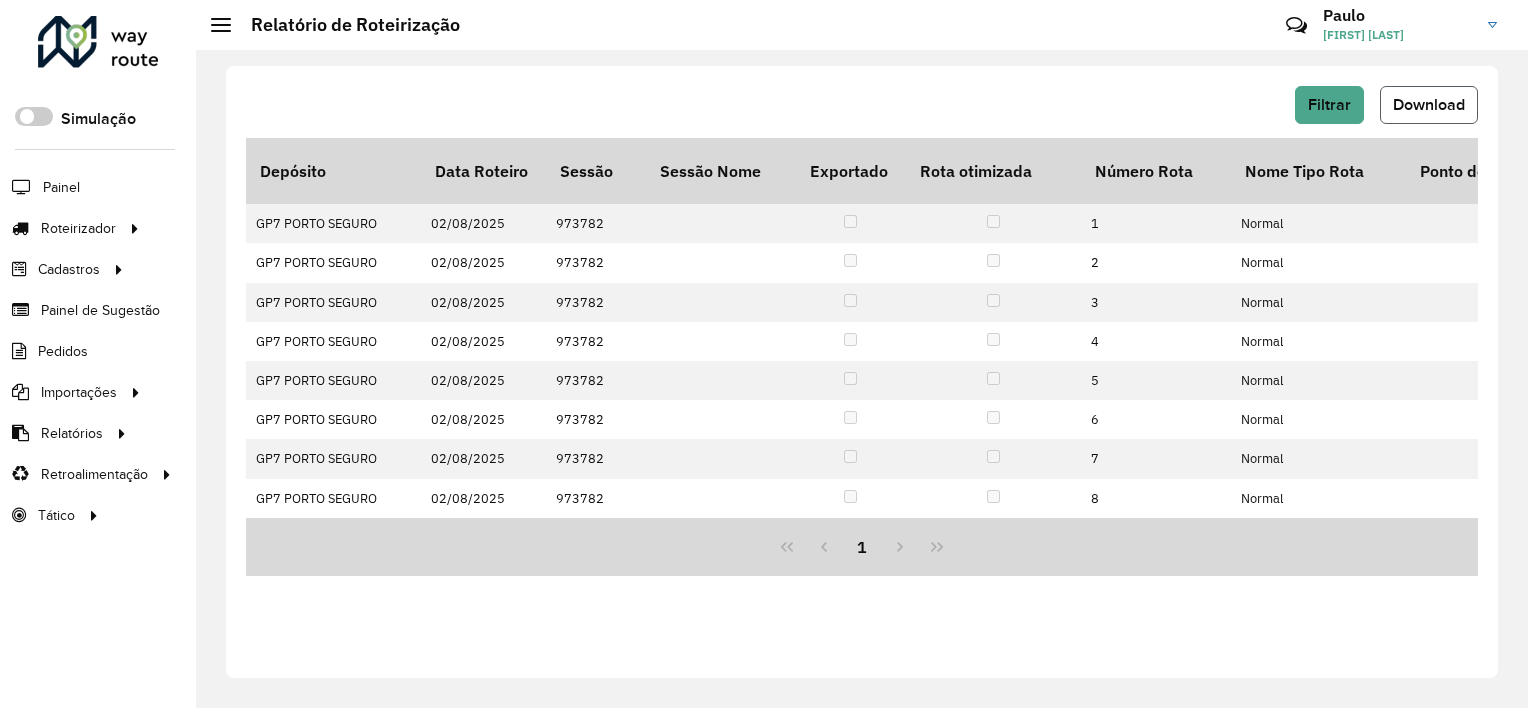 click on "Download" 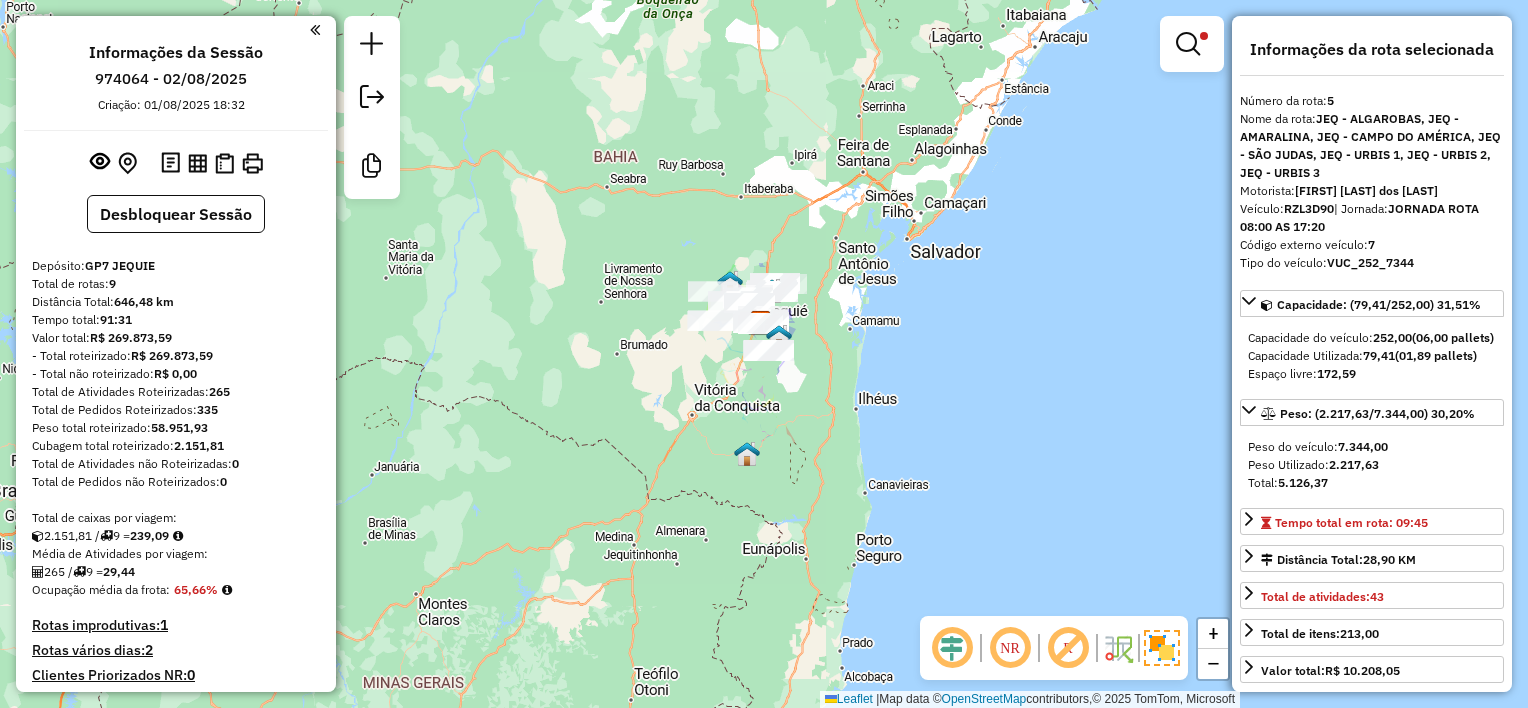 select on "**********" 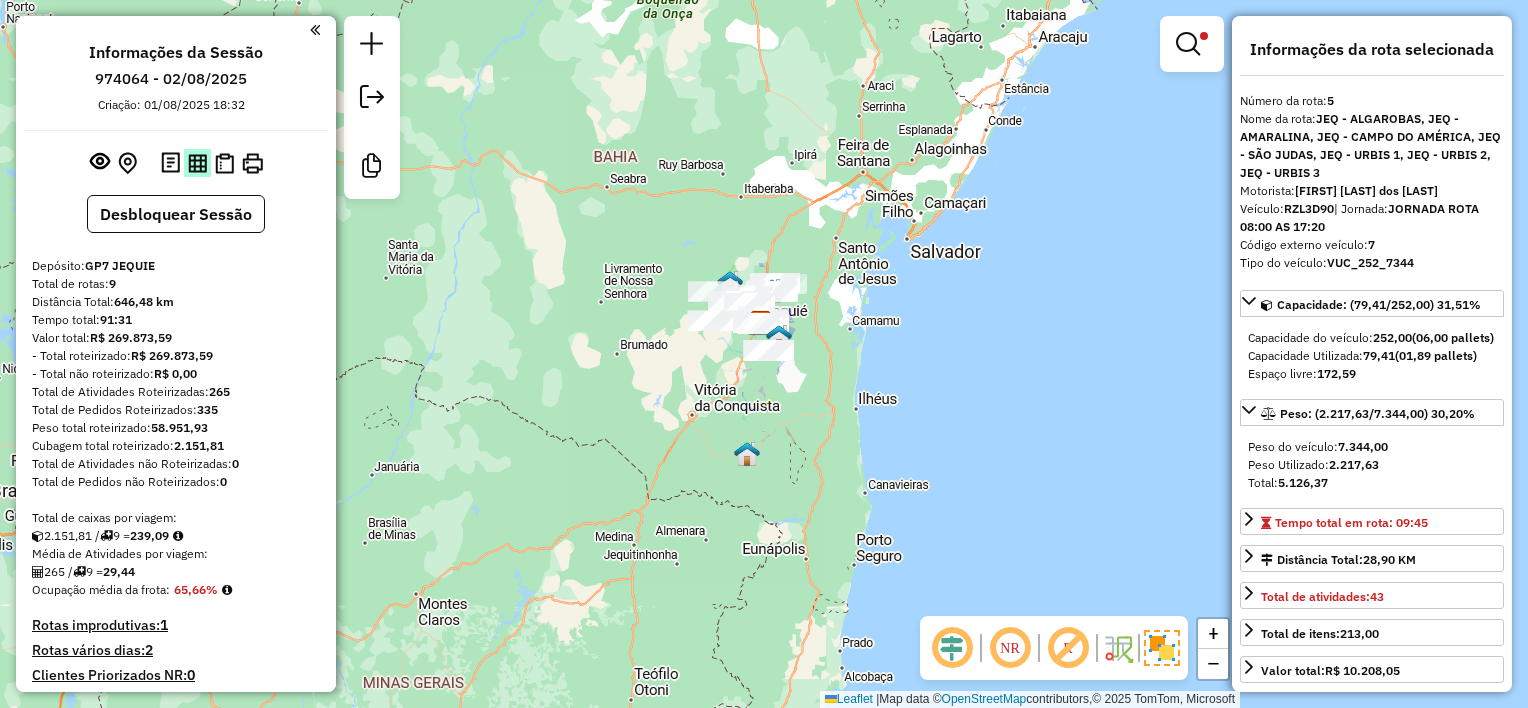 scroll, scrollTop: 0, scrollLeft: 0, axis: both 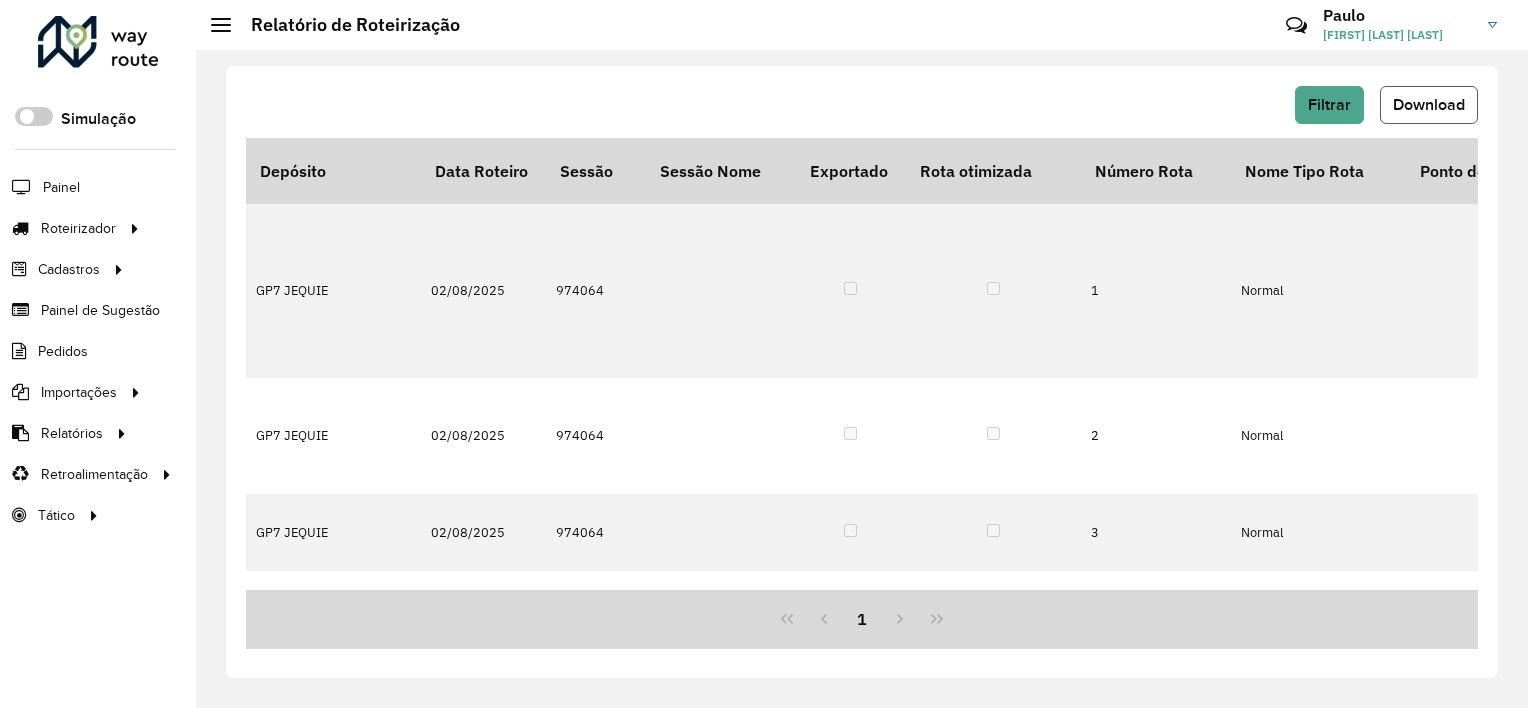 click on "Download" 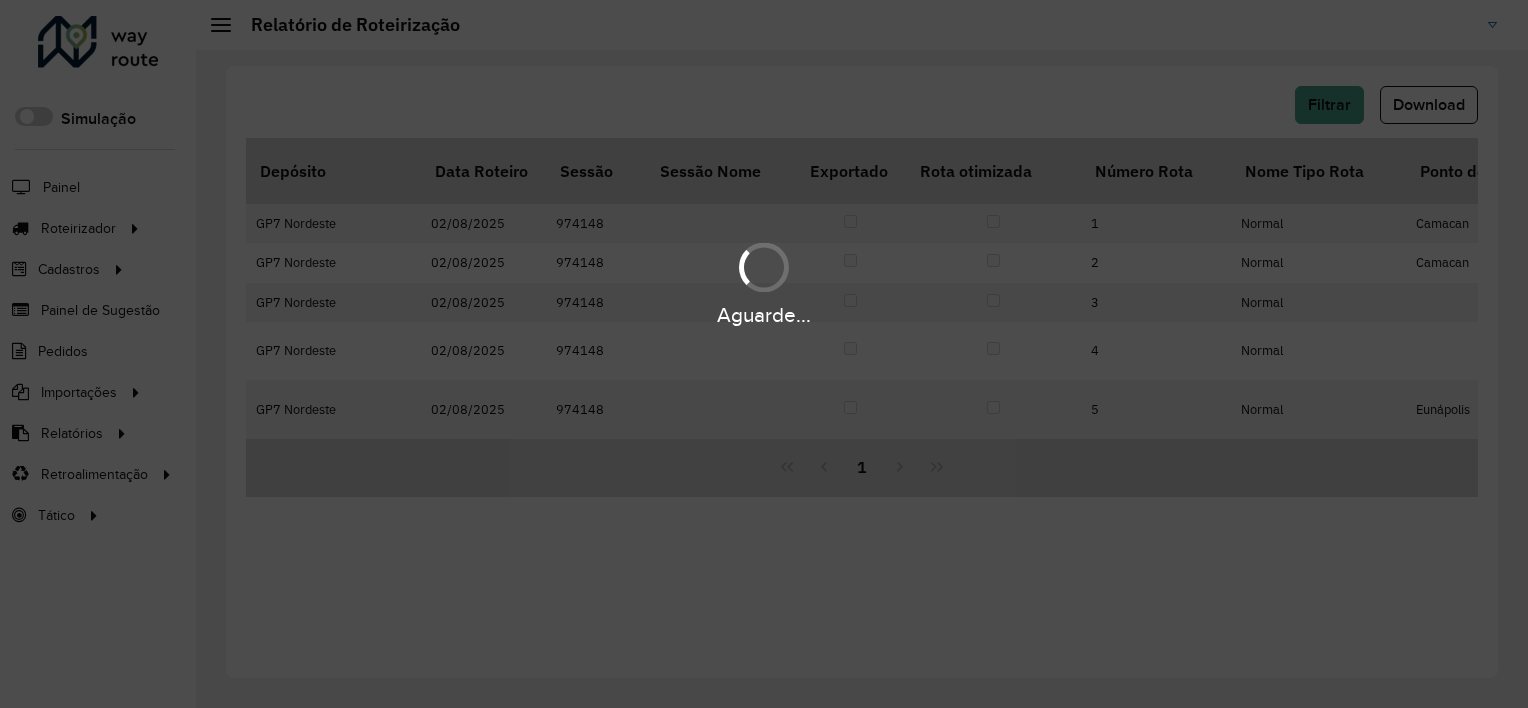 scroll, scrollTop: 0, scrollLeft: 0, axis: both 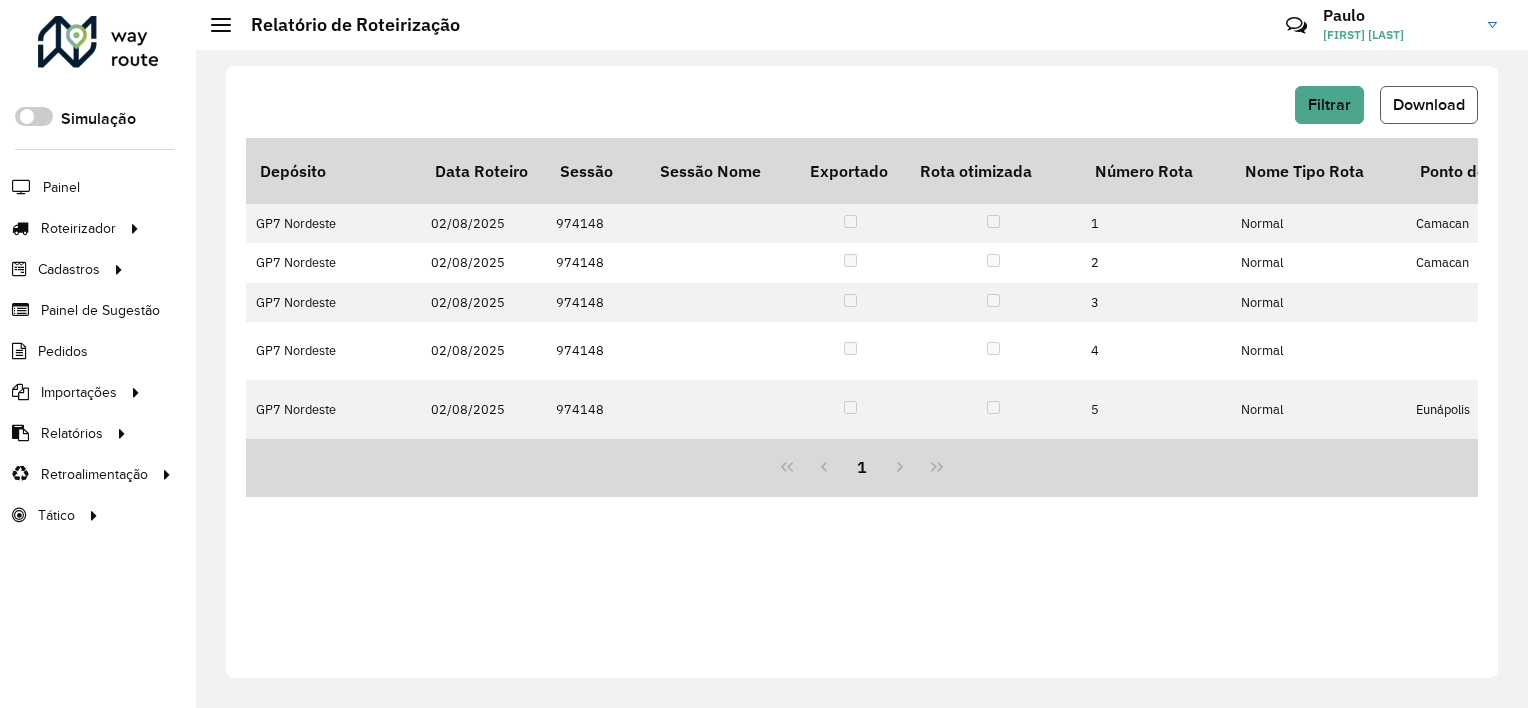 click on "Download" 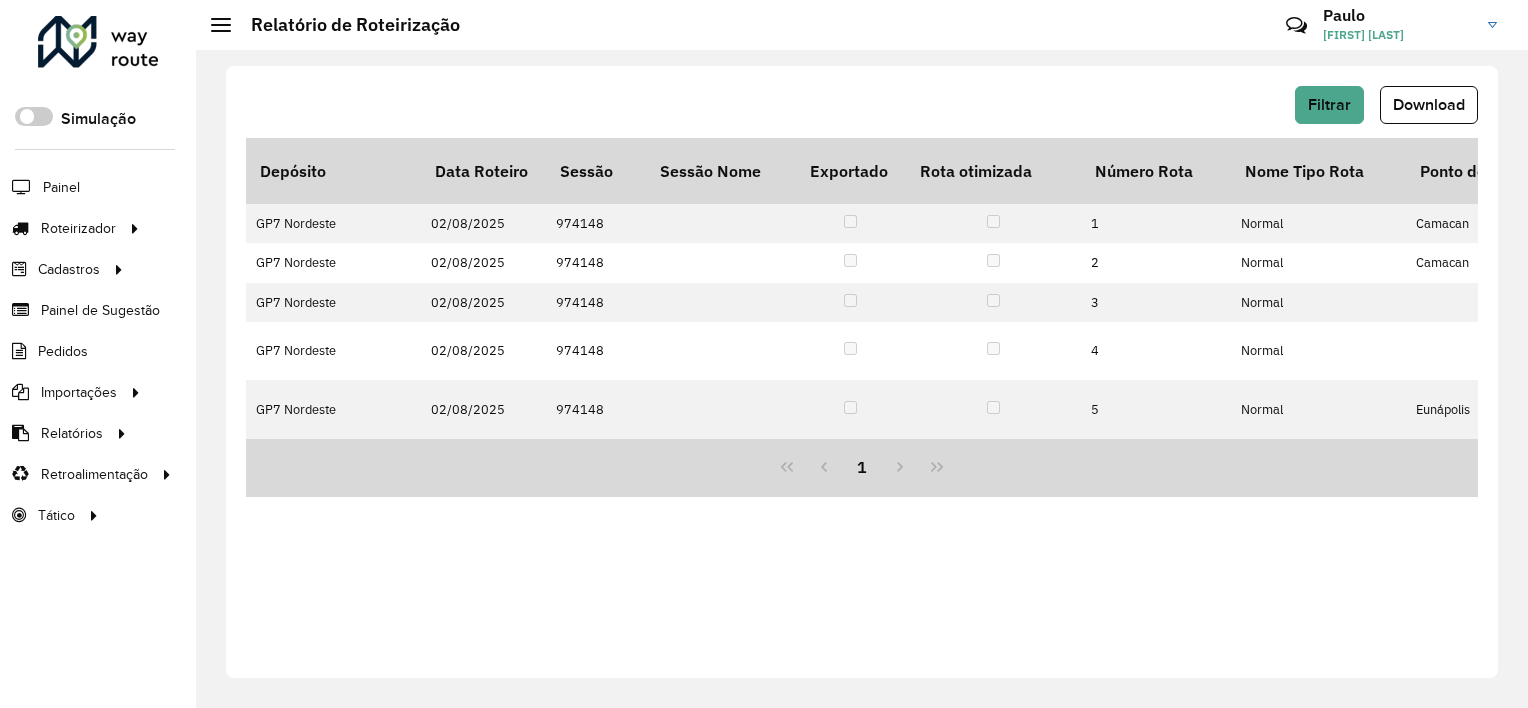 click on "Filtrar   Download" 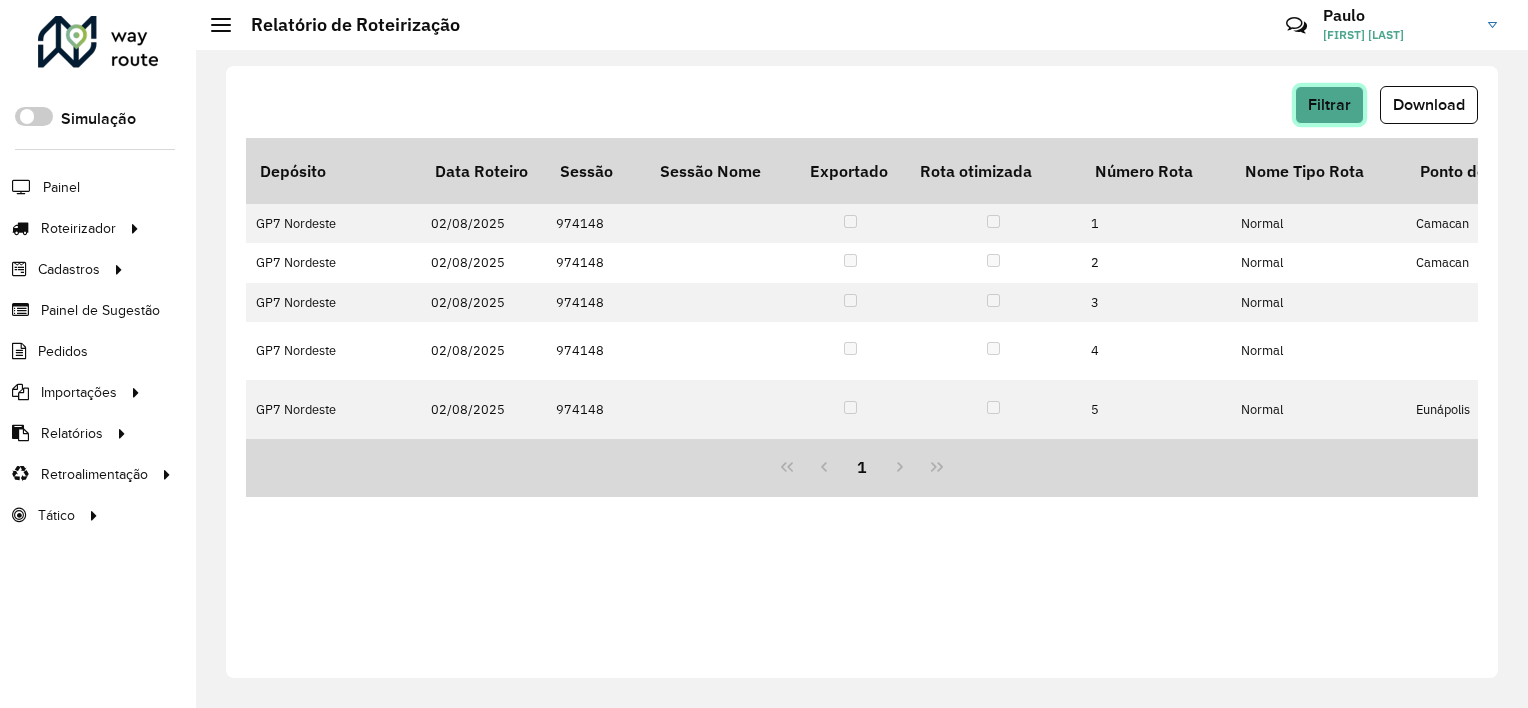 click on "Filtrar" 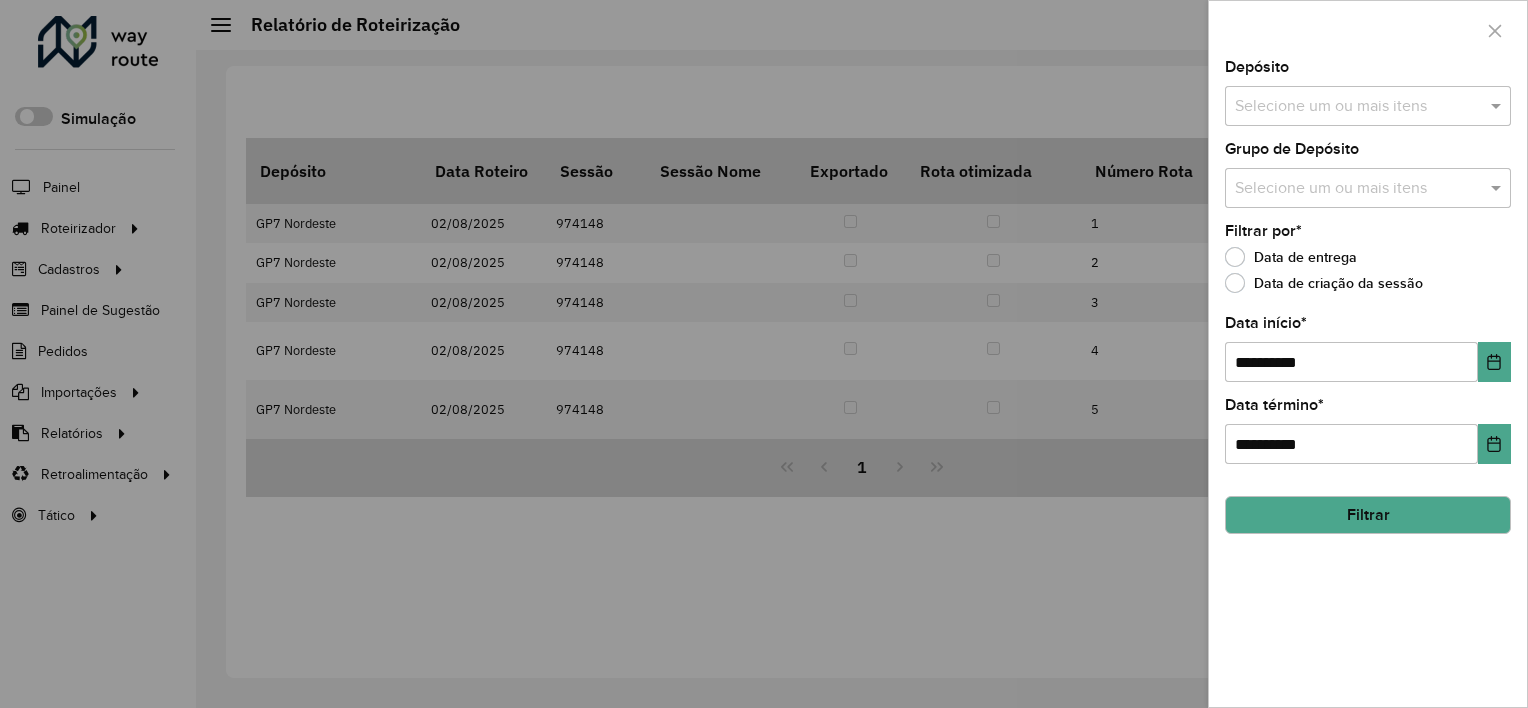 click at bounding box center (1358, 107) 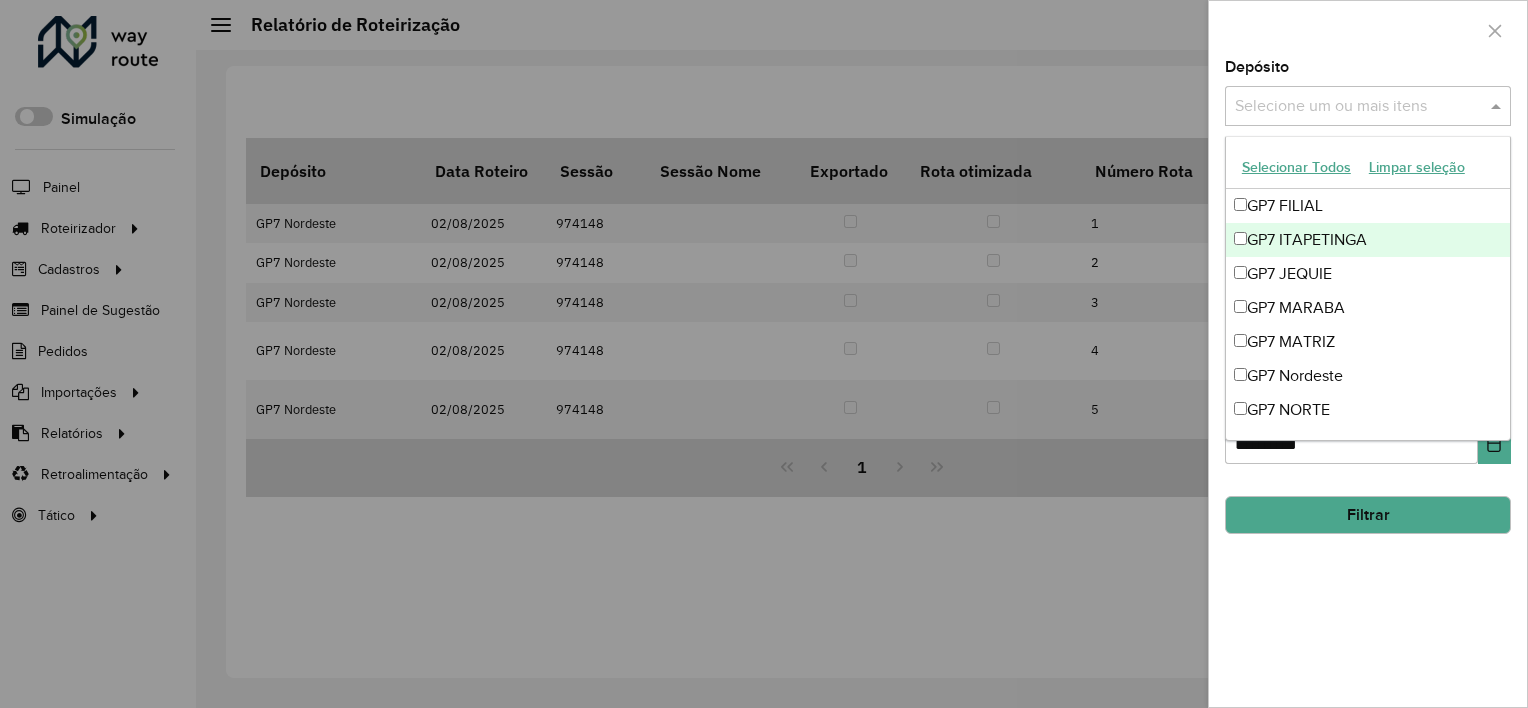 click on "GP7 ITAPETINGA" at bounding box center [1368, 240] 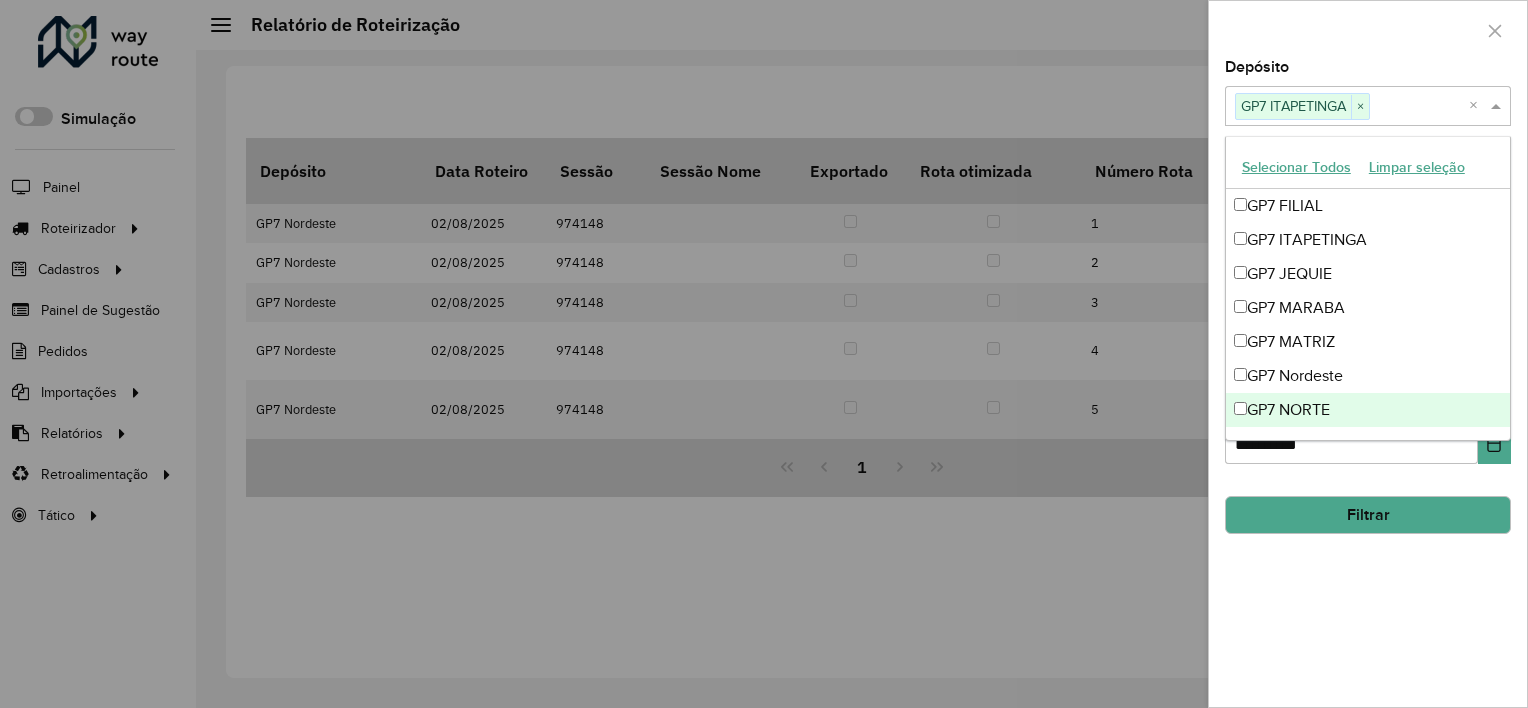 click on "Filtrar" 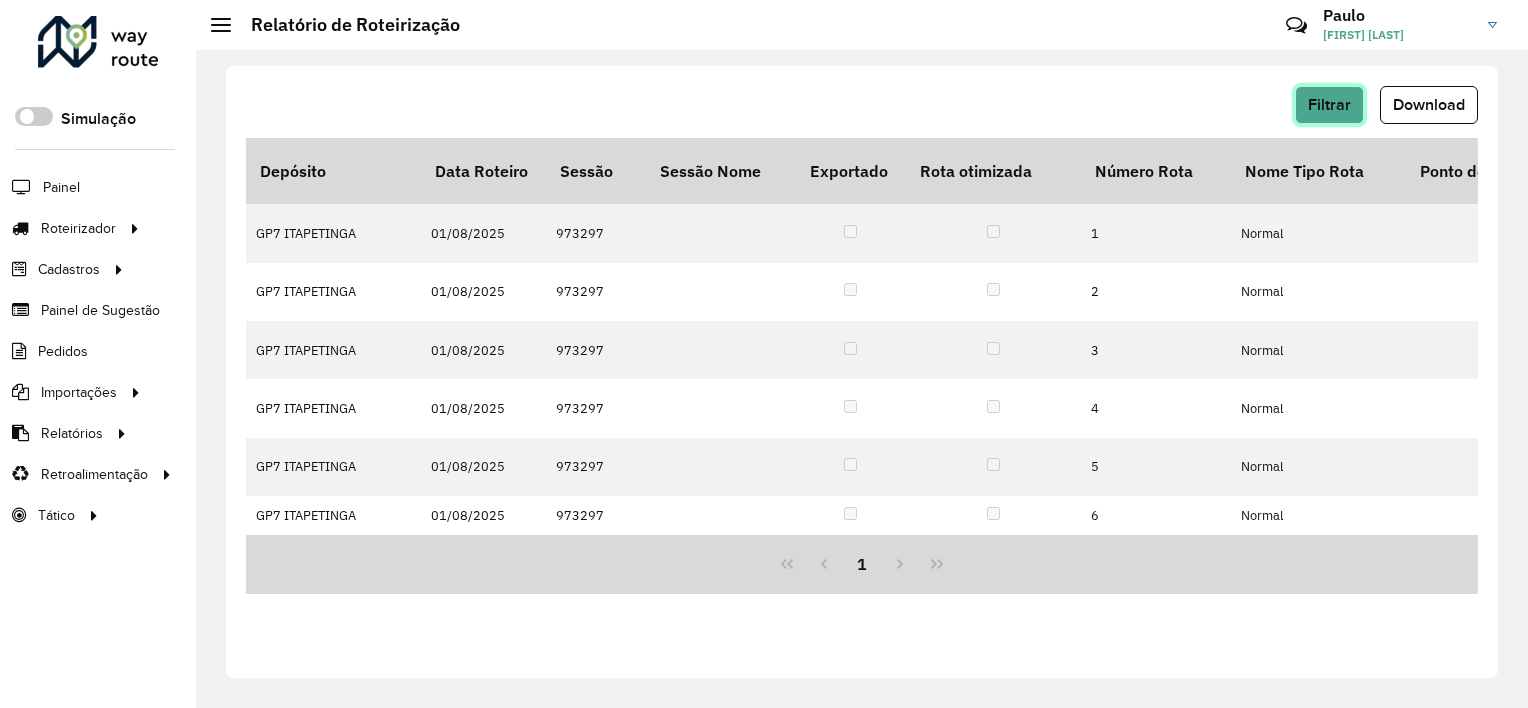 click on "Filtrar" 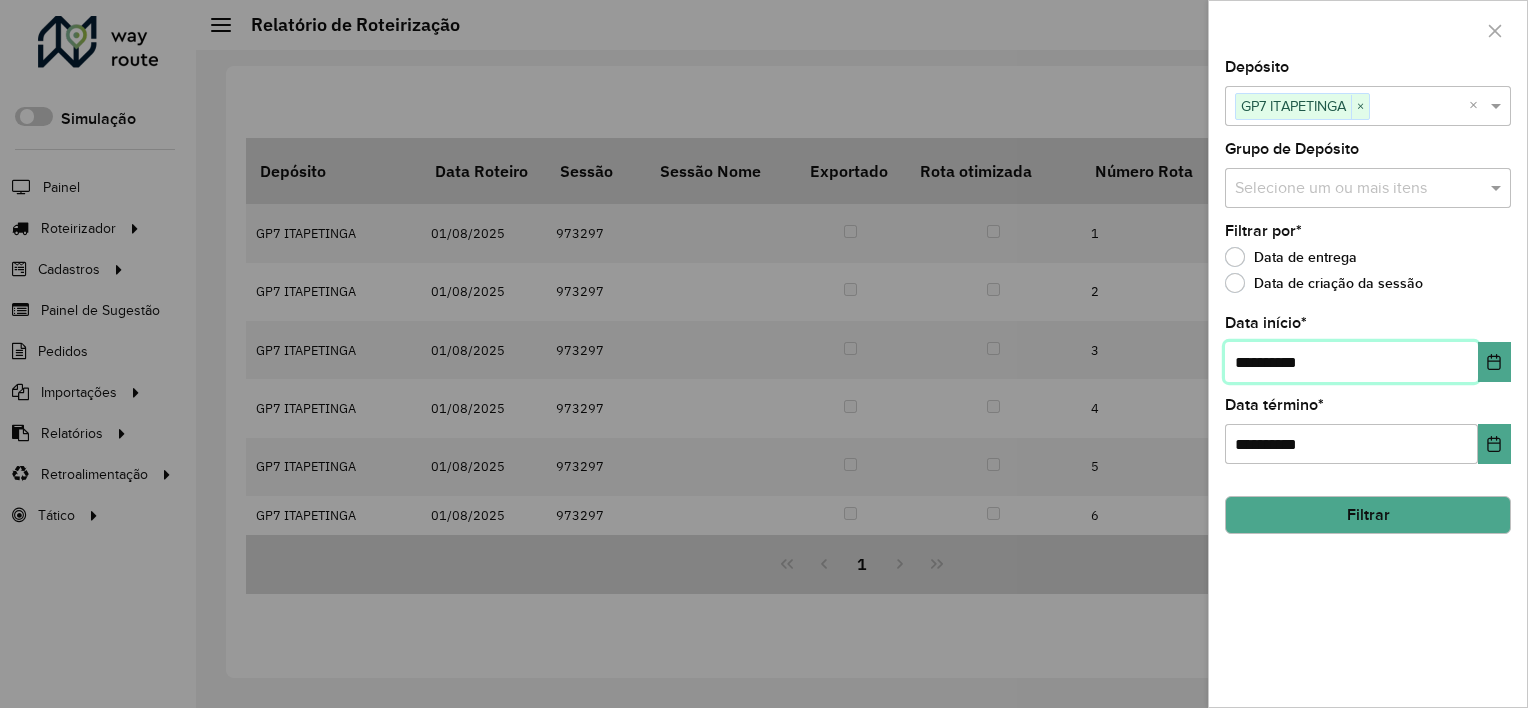 click on "**********" at bounding box center (1351, 362) 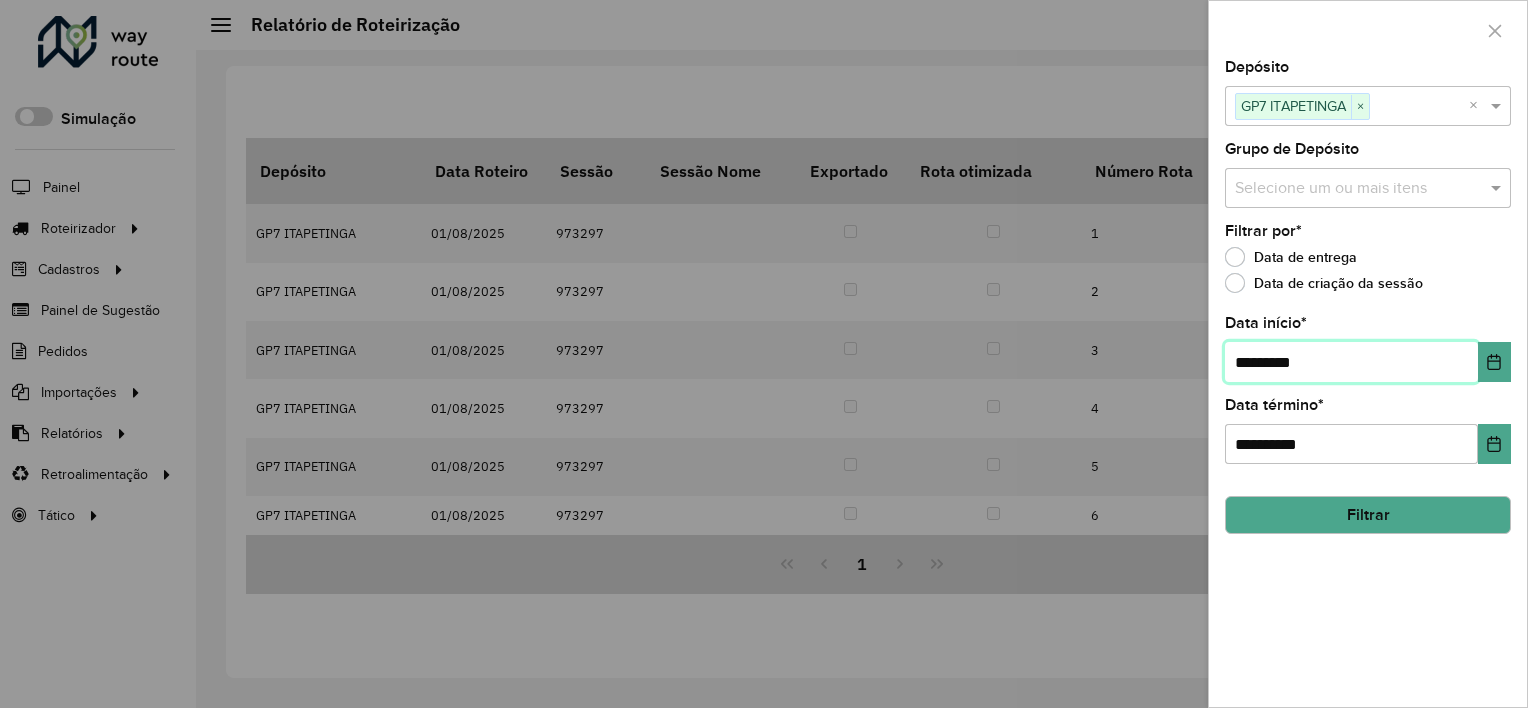 type on "**********" 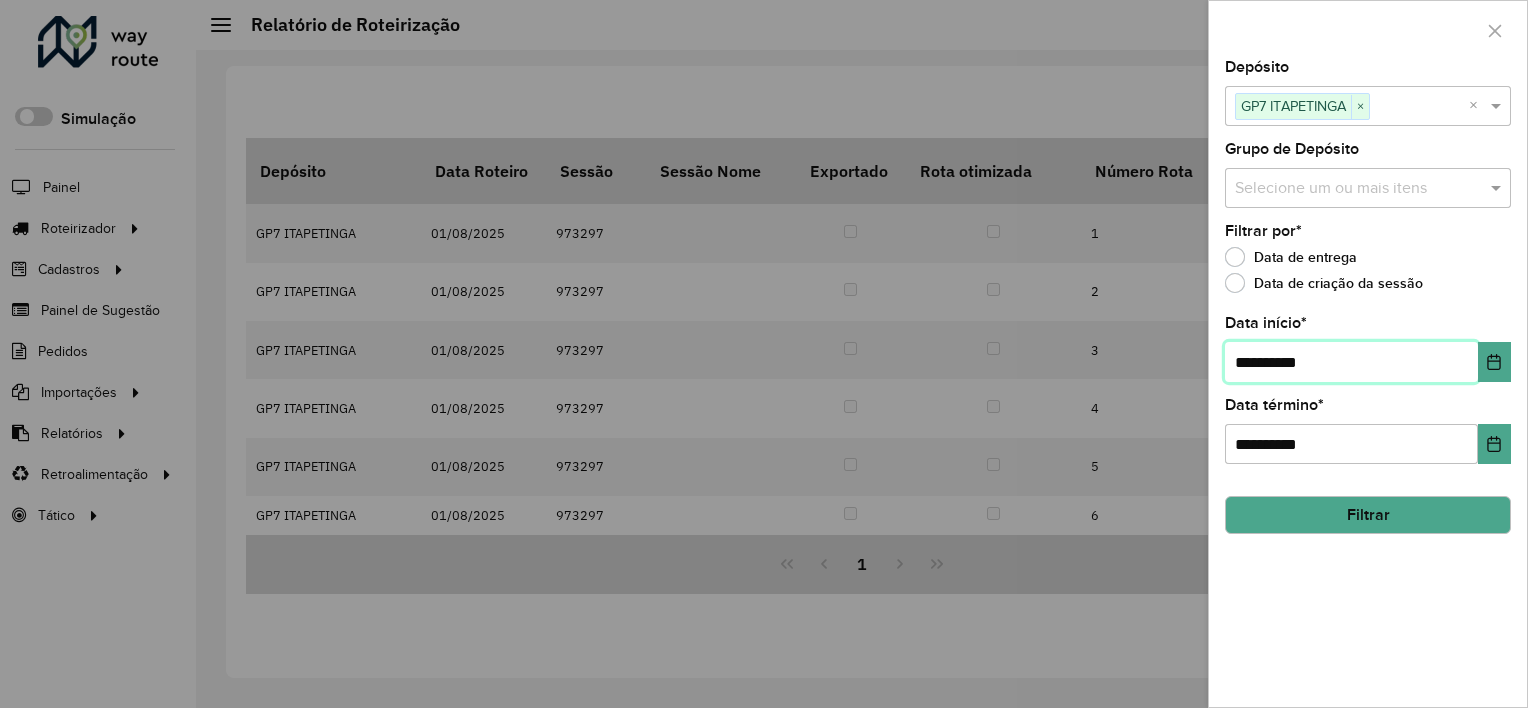 type on "**********" 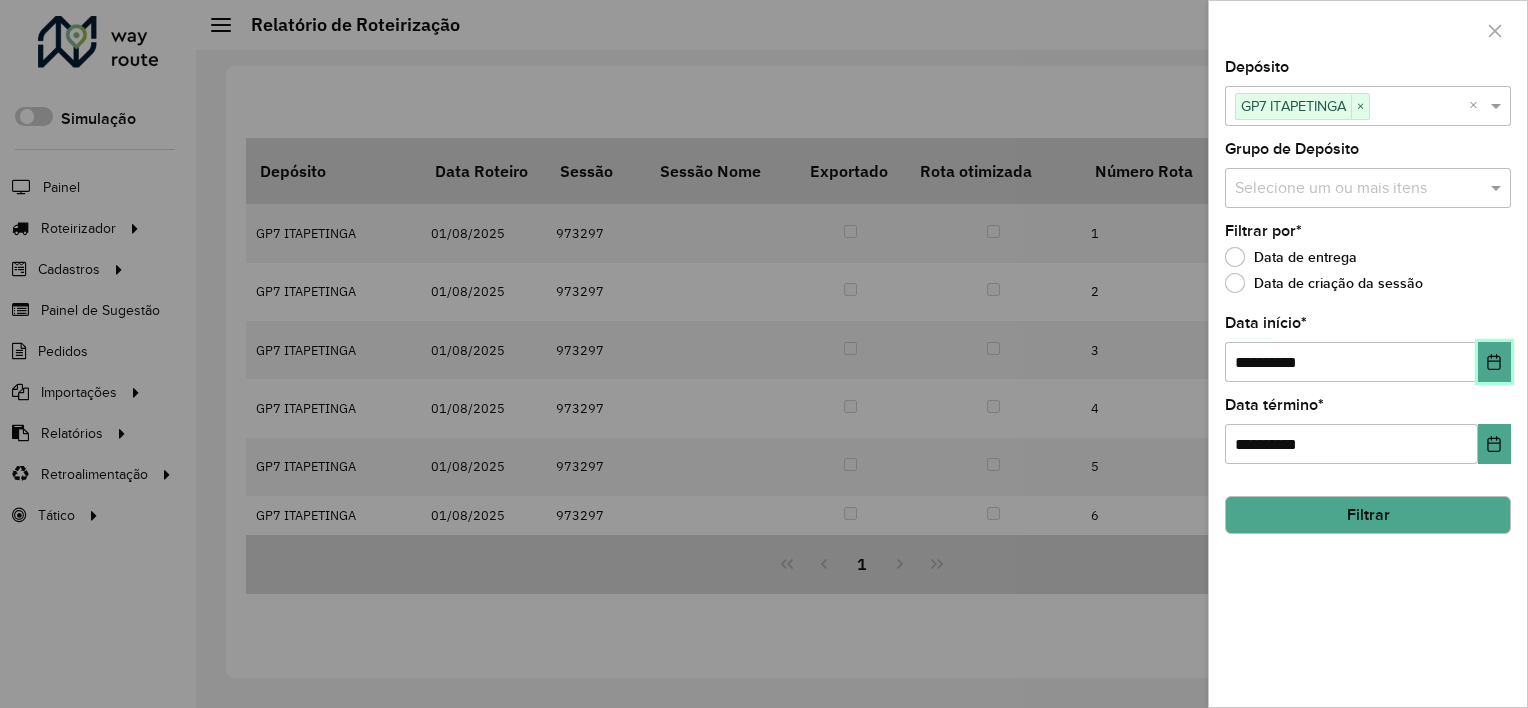 type 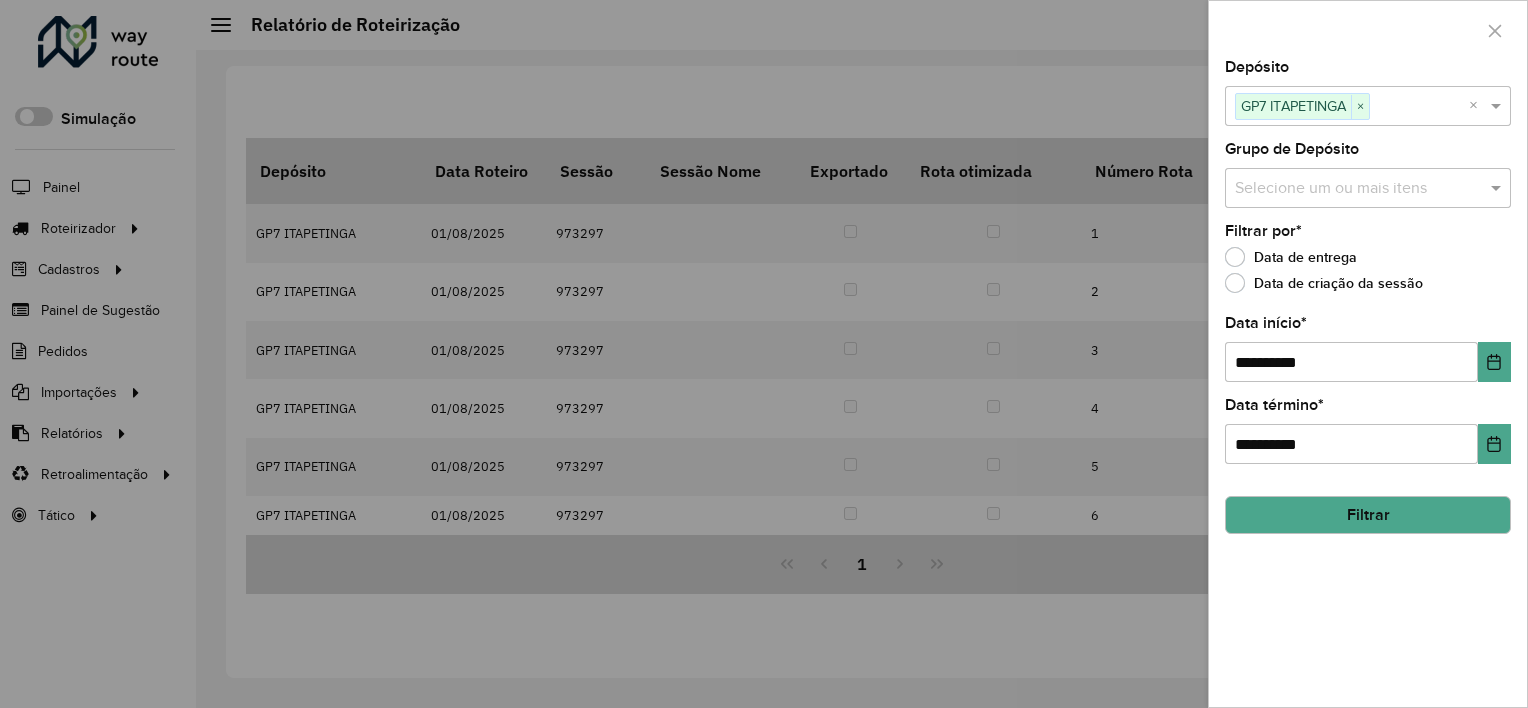 click on "Filtrar" 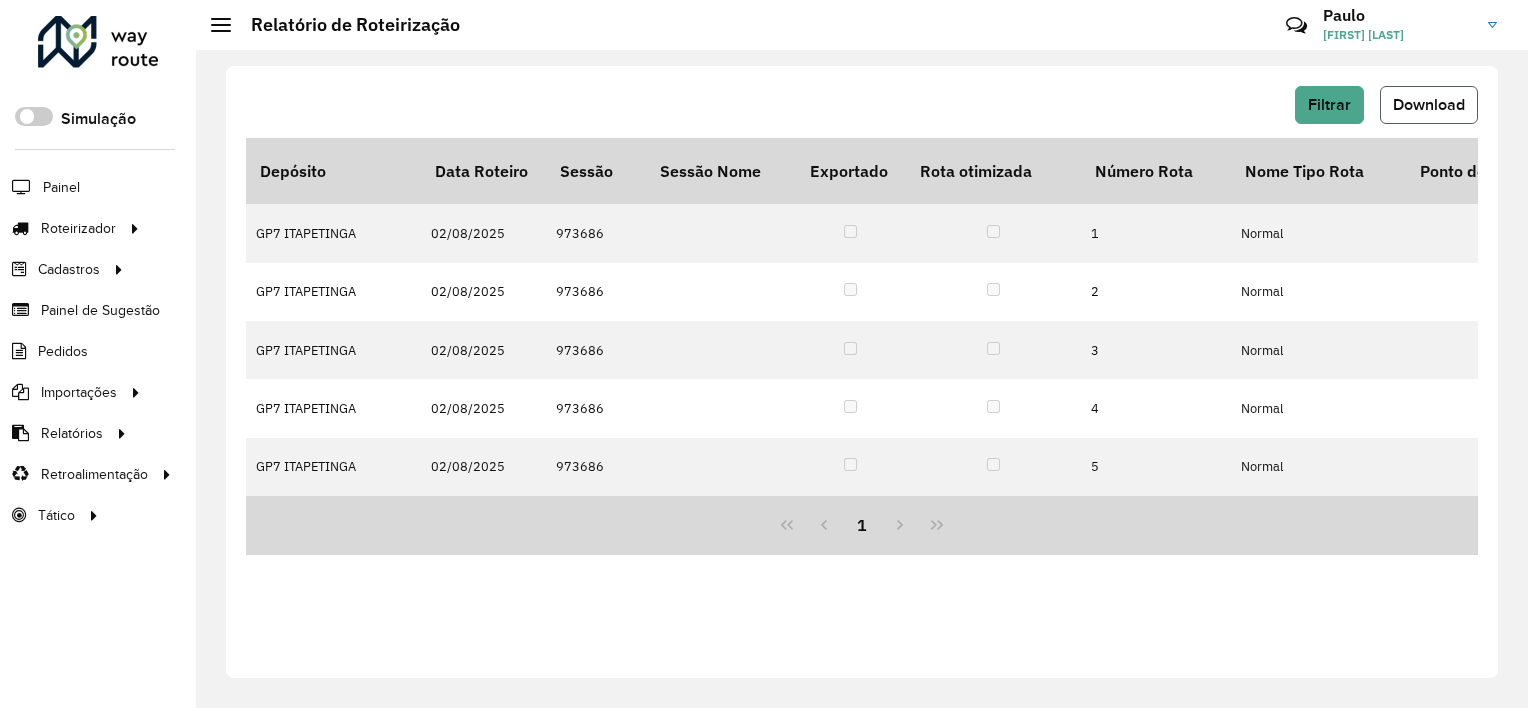 click on "Download" 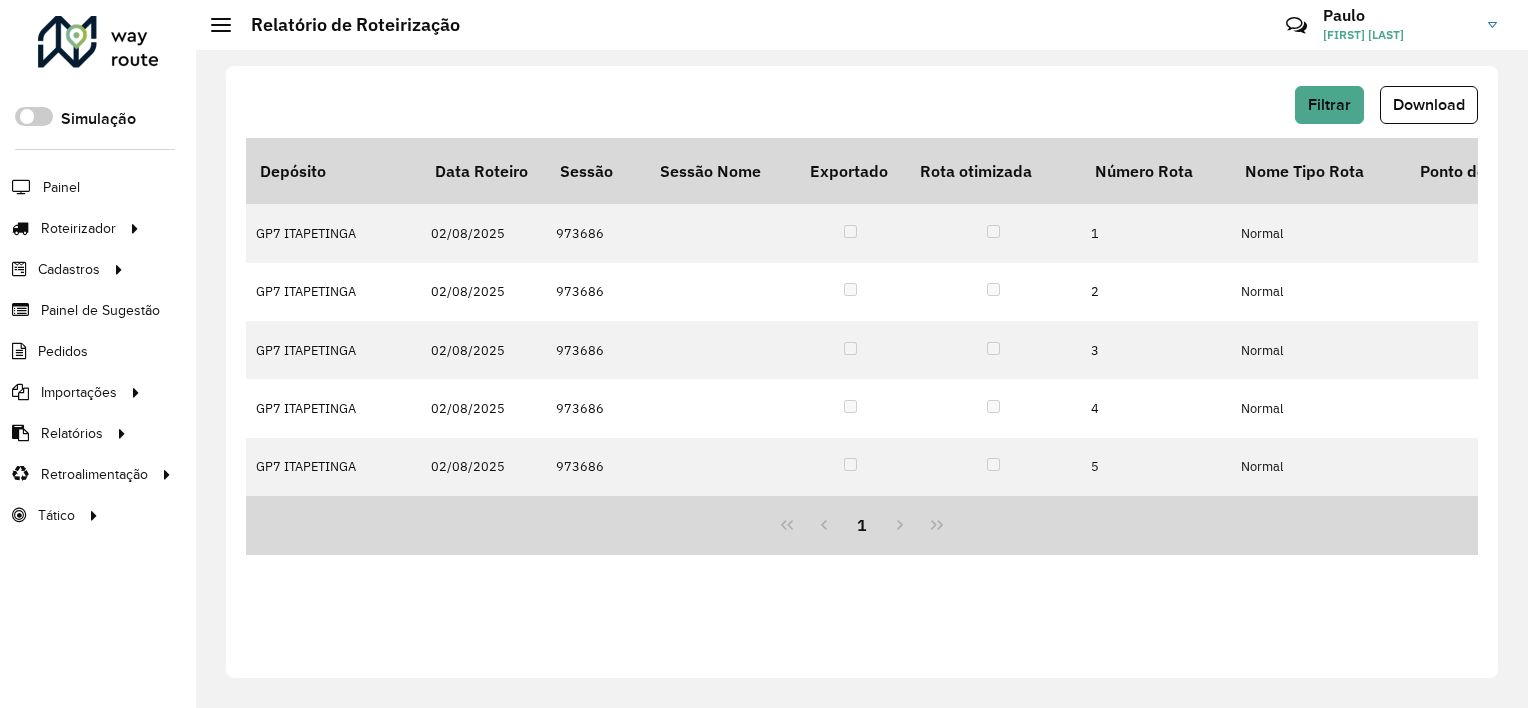 drag, startPoint x: 879, startPoint y: 108, endPoint x: 1017, endPoint y: 128, distance: 139.44174 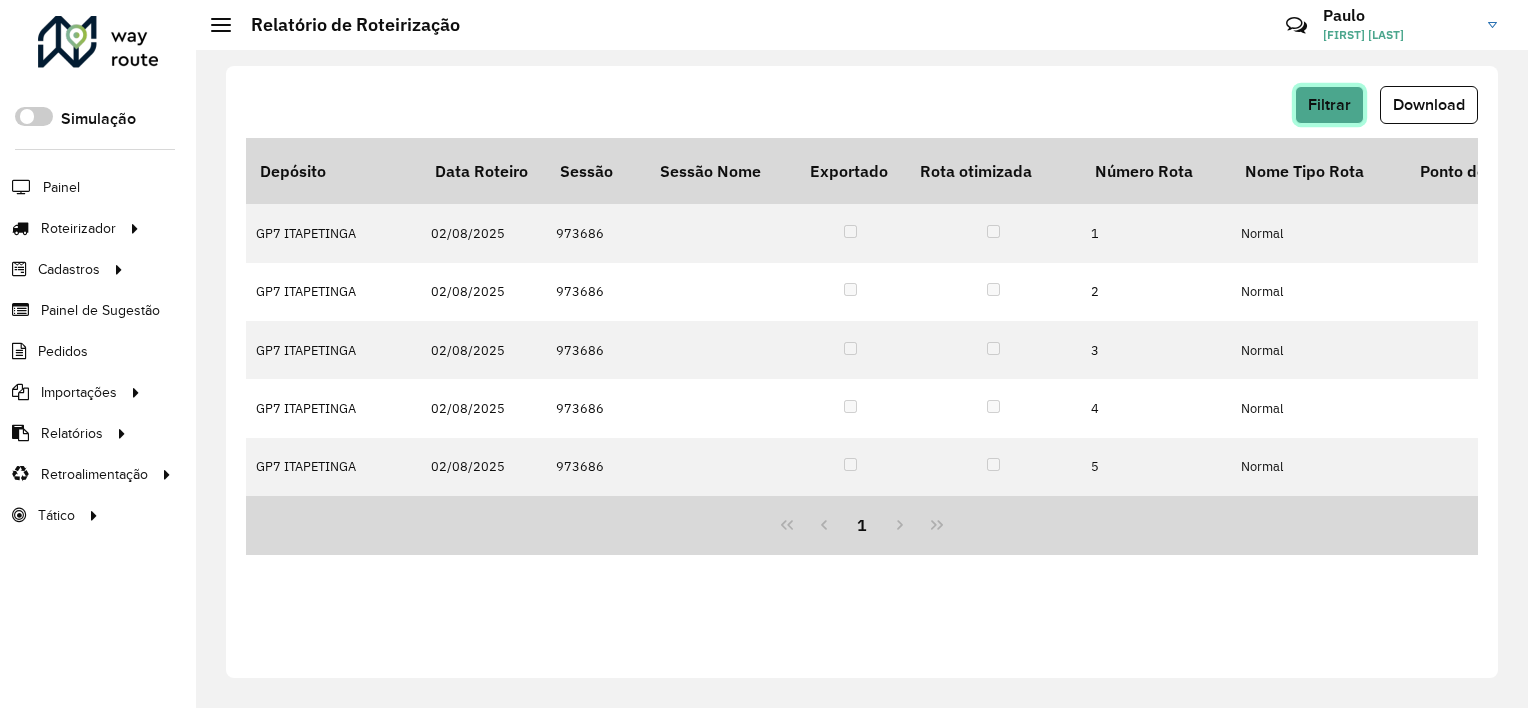 click on "Filtrar" 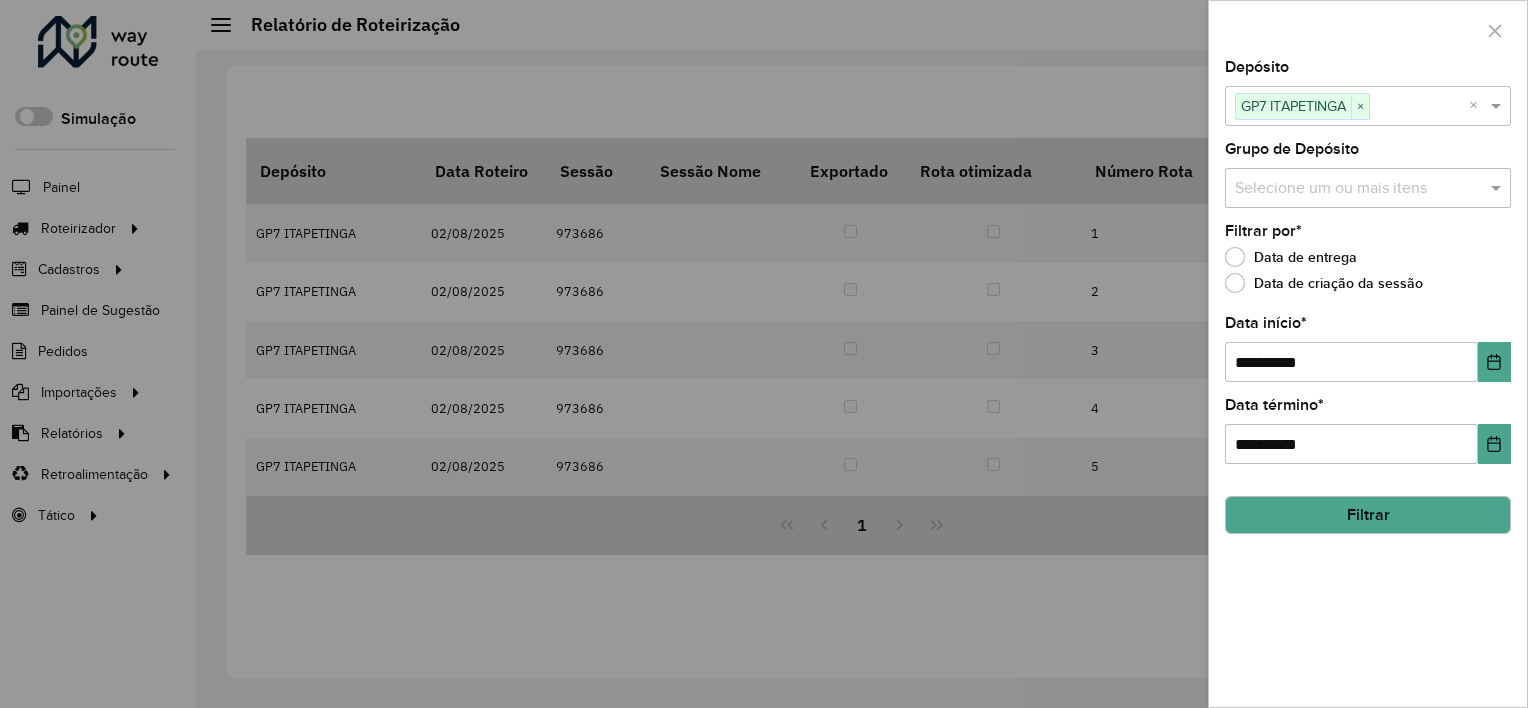 click at bounding box center [764, 354] 